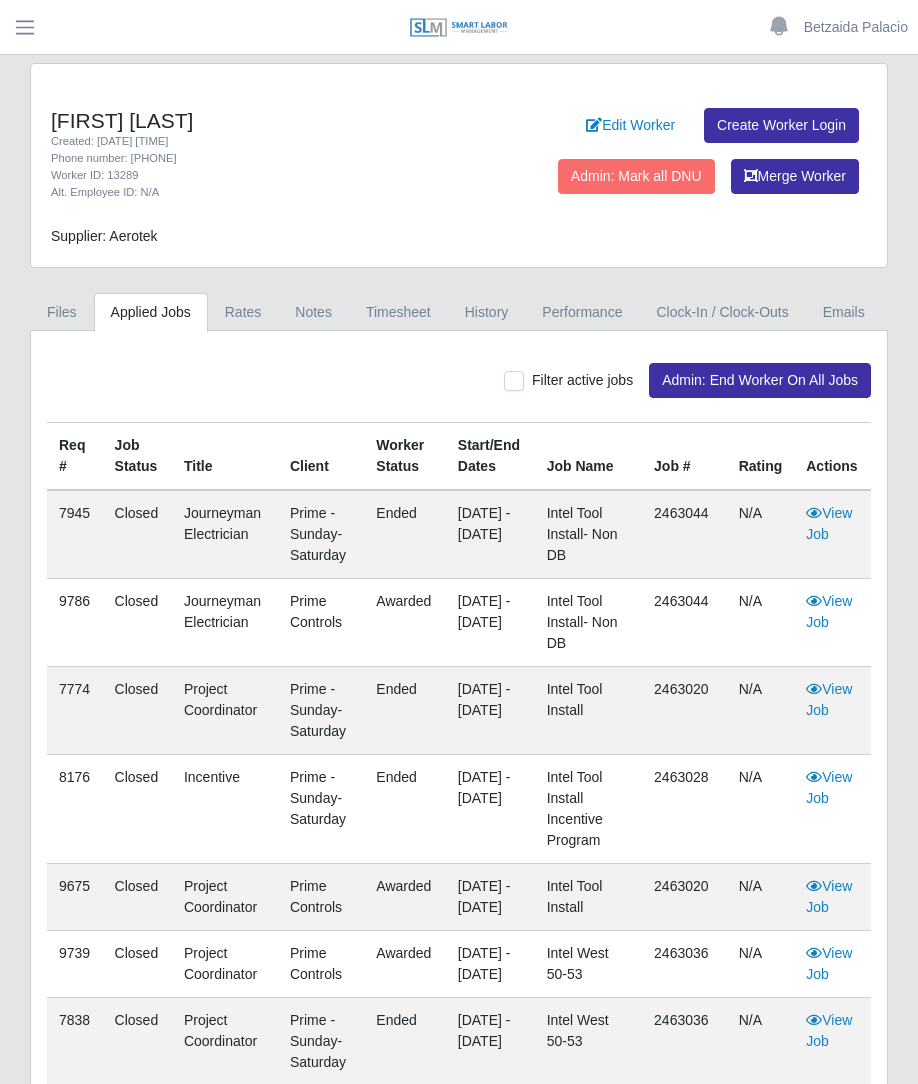 scroll, scrollTop: 0, scrollLeft: 0, axis: both 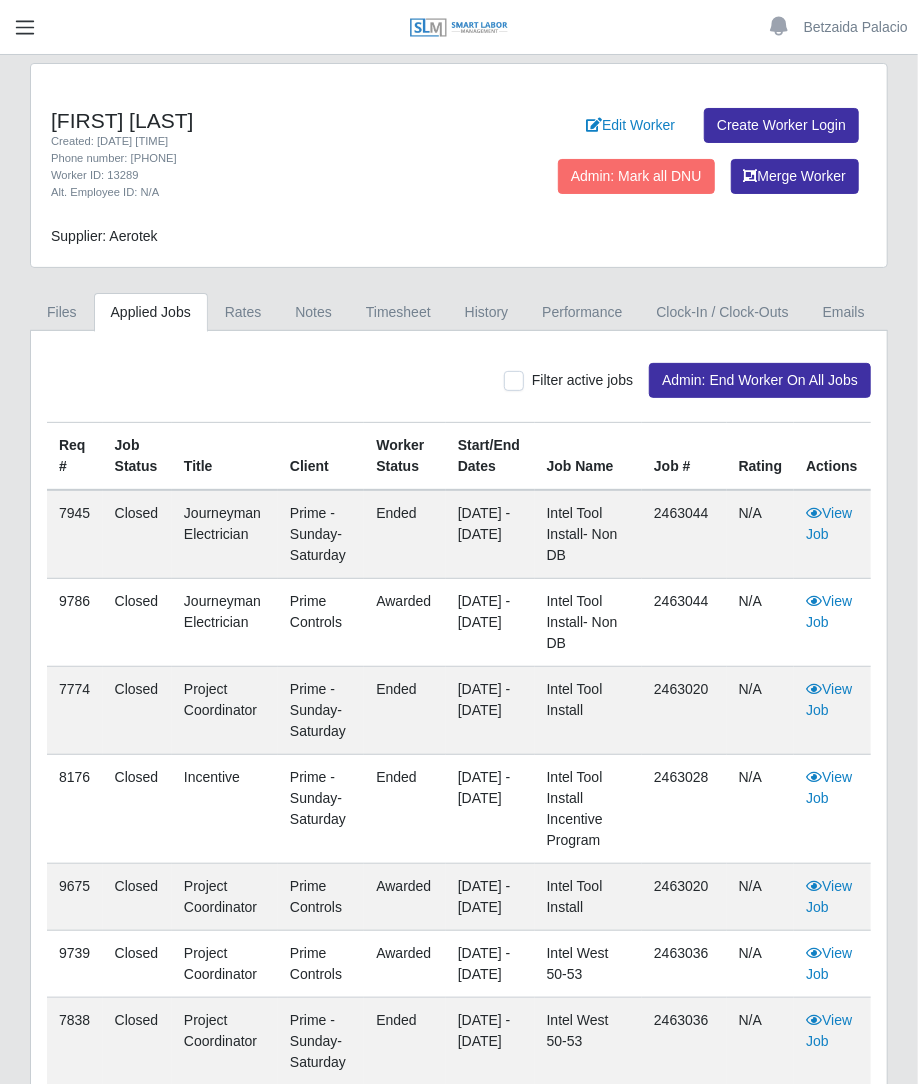 click at bounding box center (25, 27) 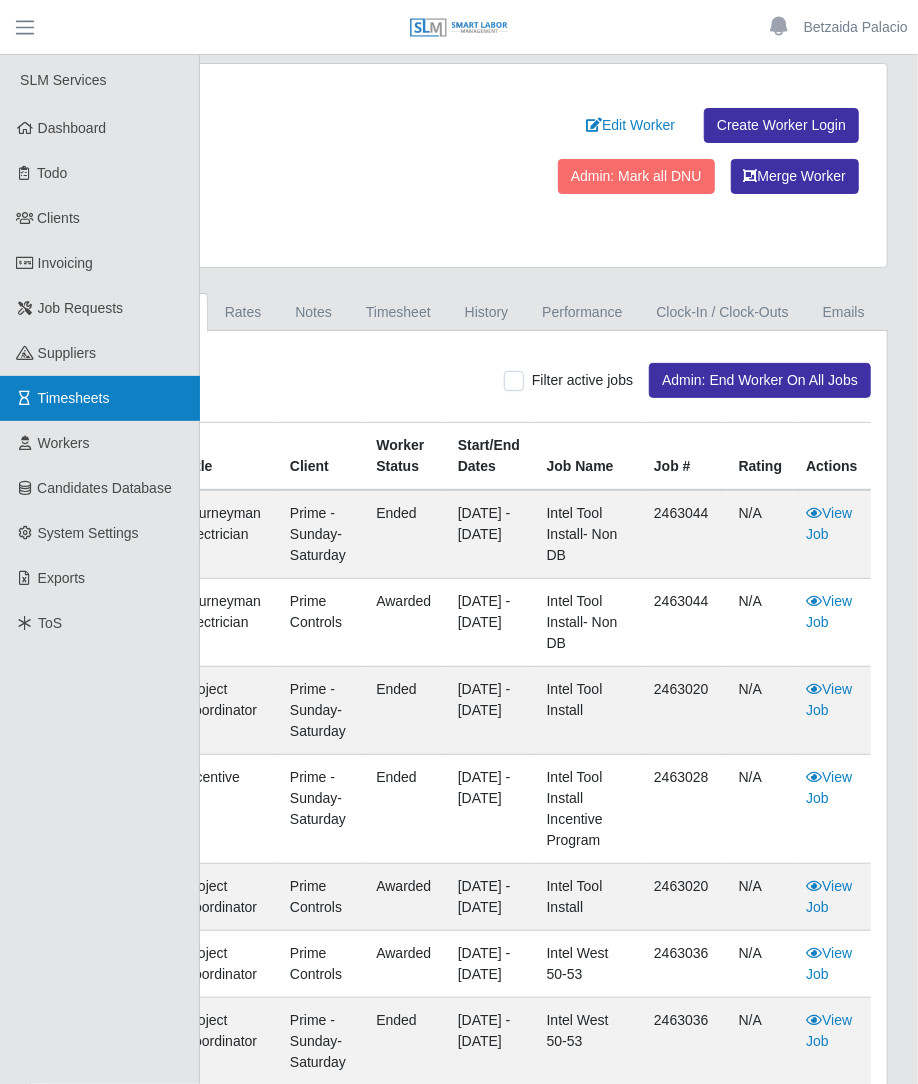 click on "Timesheets" at bounding box center (74, 398) 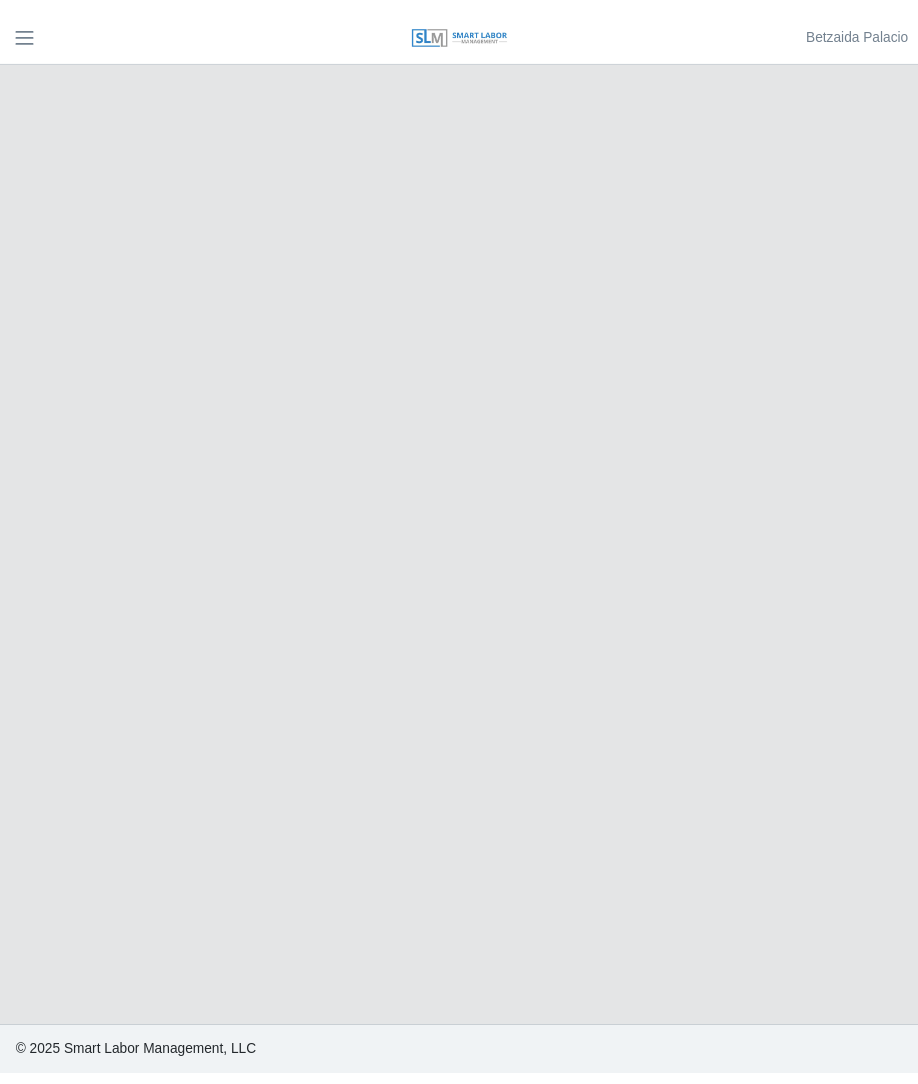scroll, scrollTop: 0, scrollLeft: 0, axis: both 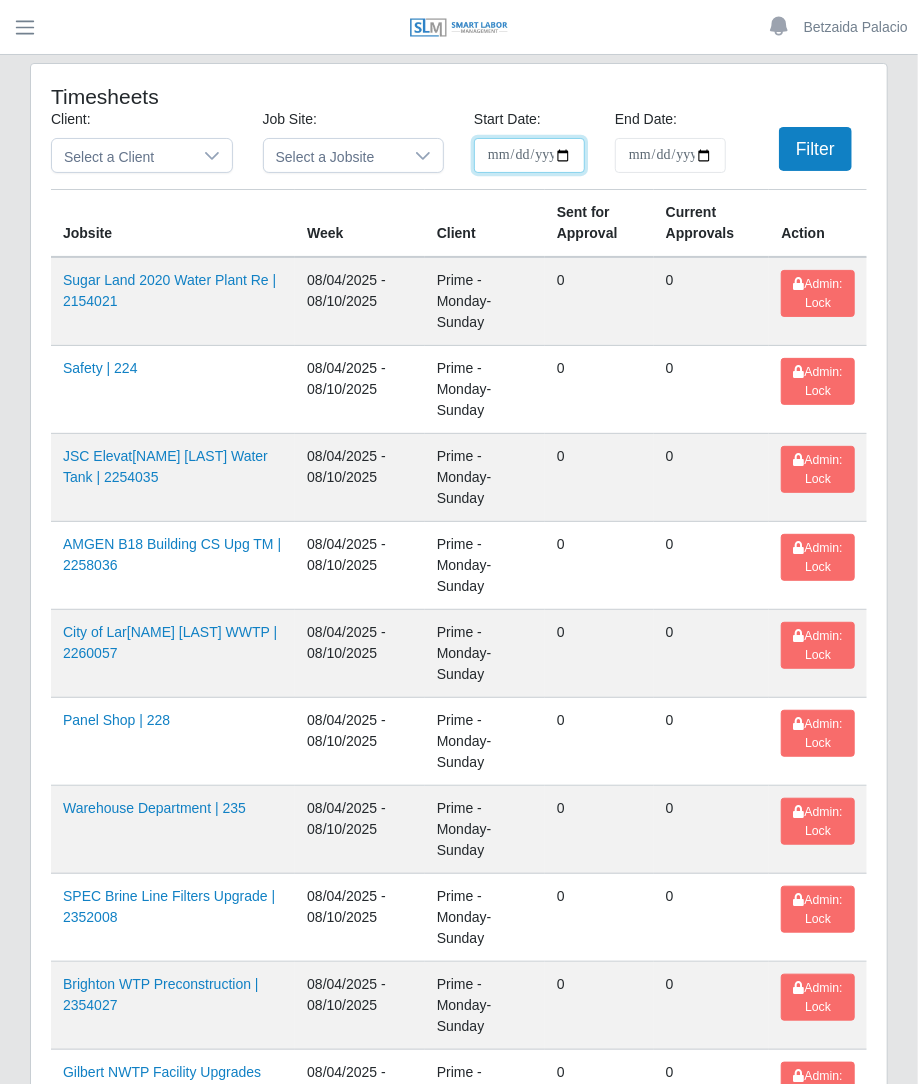 click on "**********" at bounding box center [529, 155] 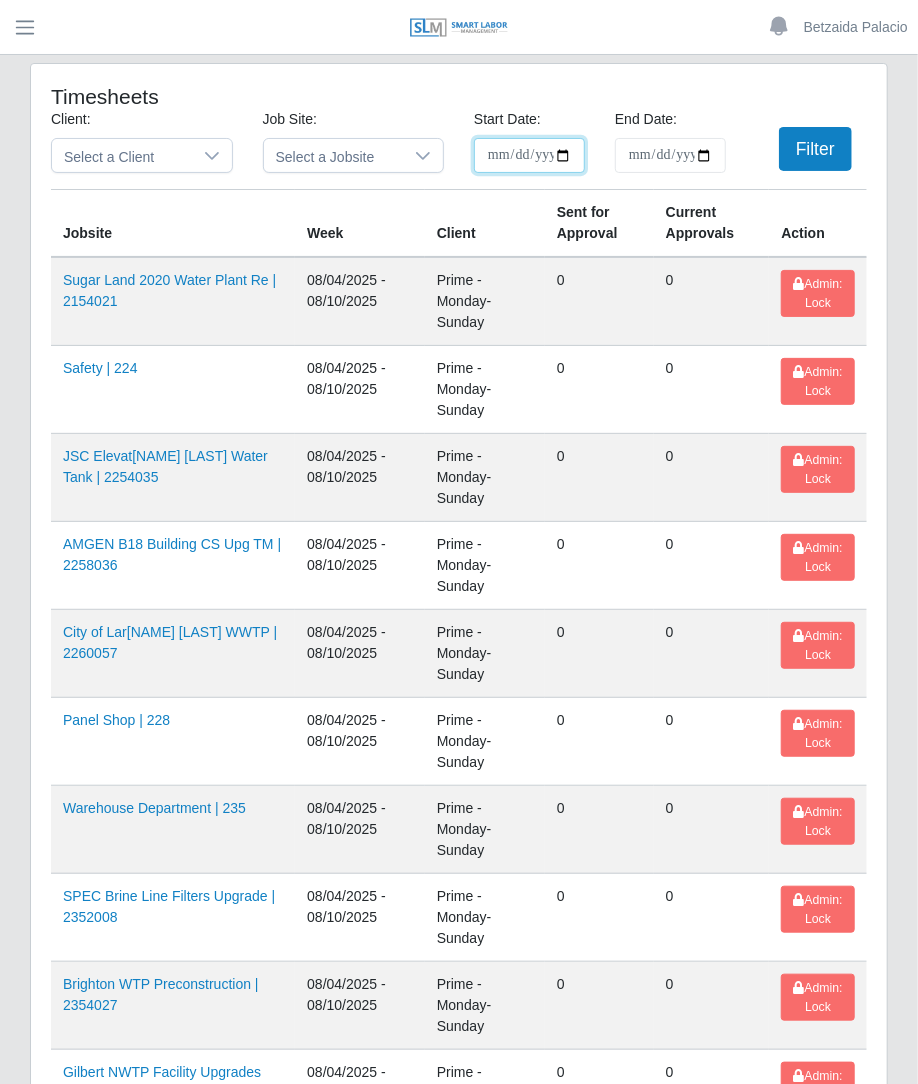 type on "**********" 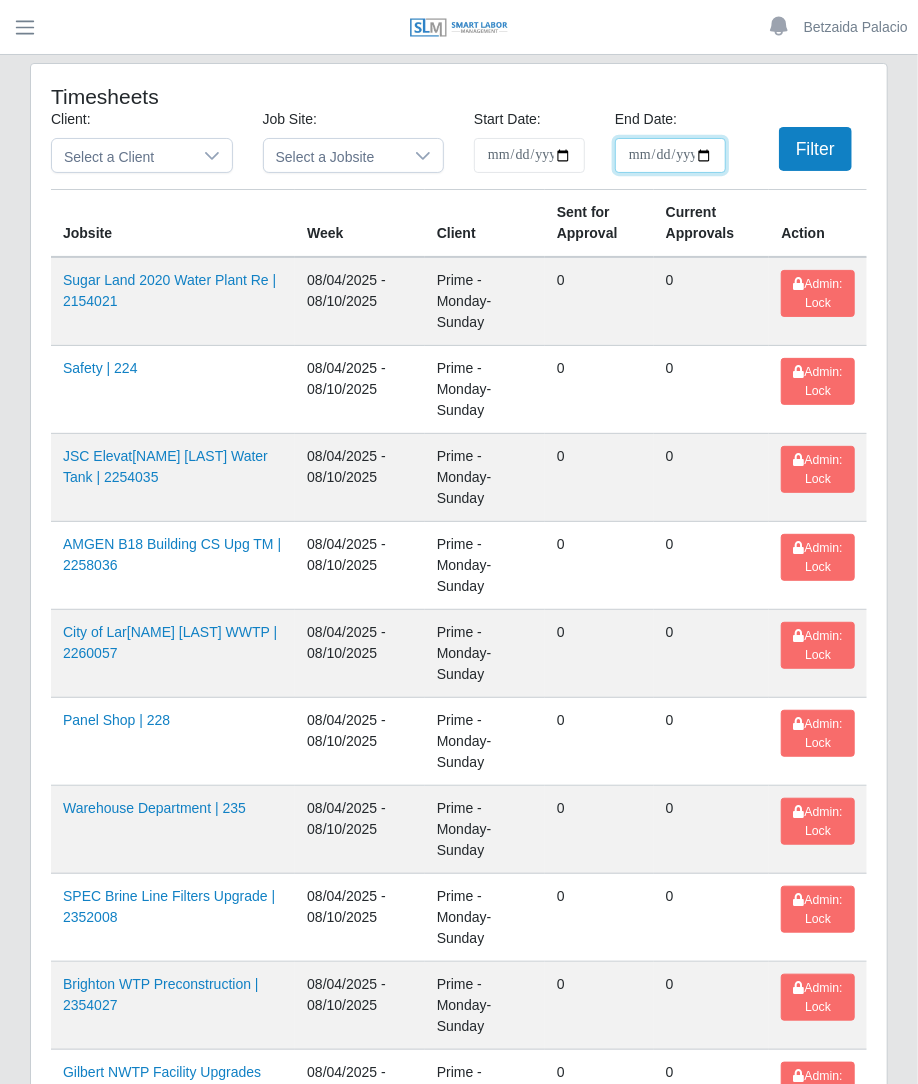 click on "End Date:" at bounding box center [670, 155] 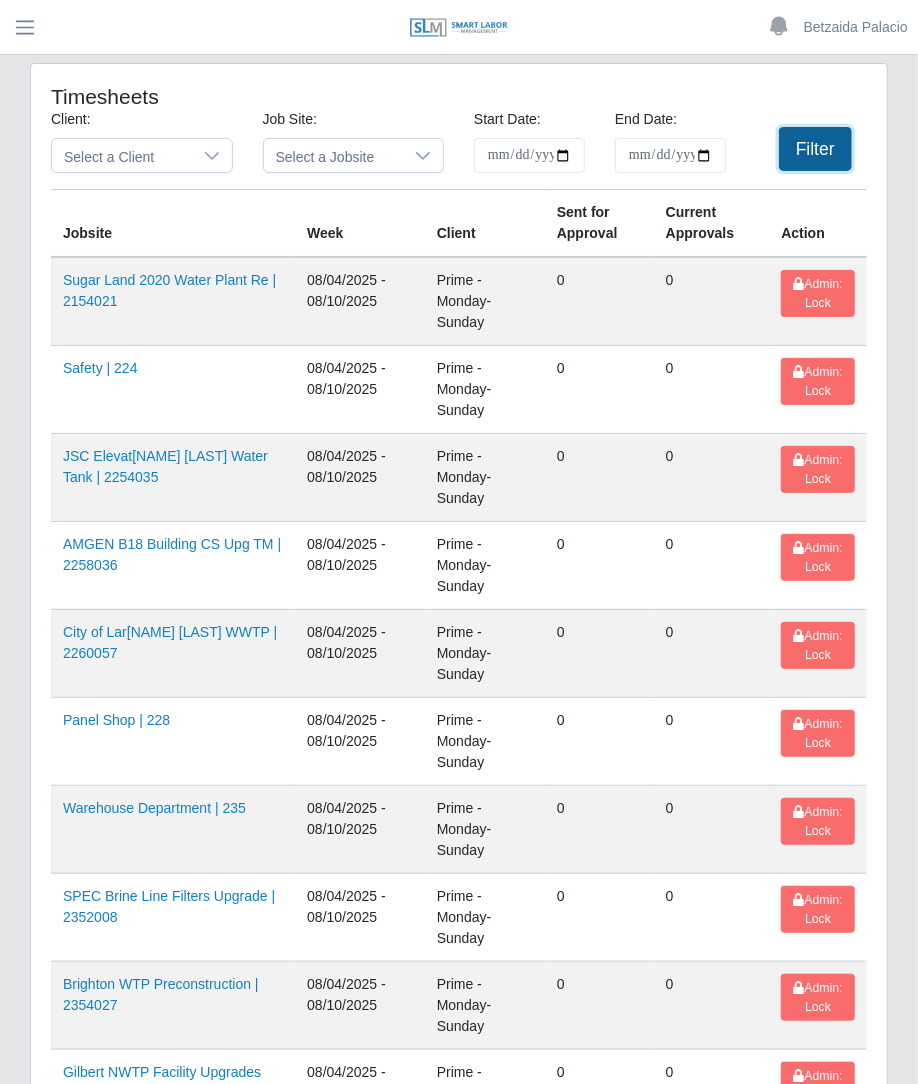 click on "Filter" at bounding box center (815, 149) 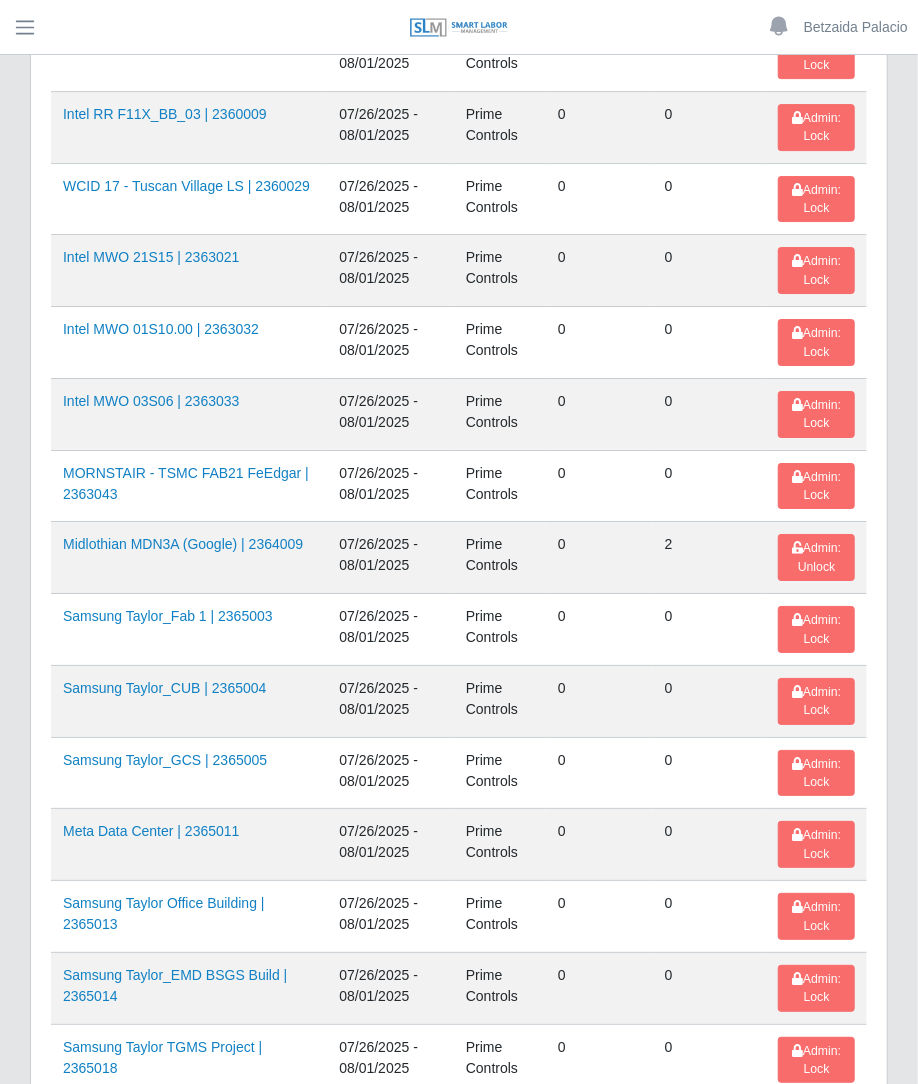 scroll, scrollTop: 2338, scrollLeft: 0, axis: vertical 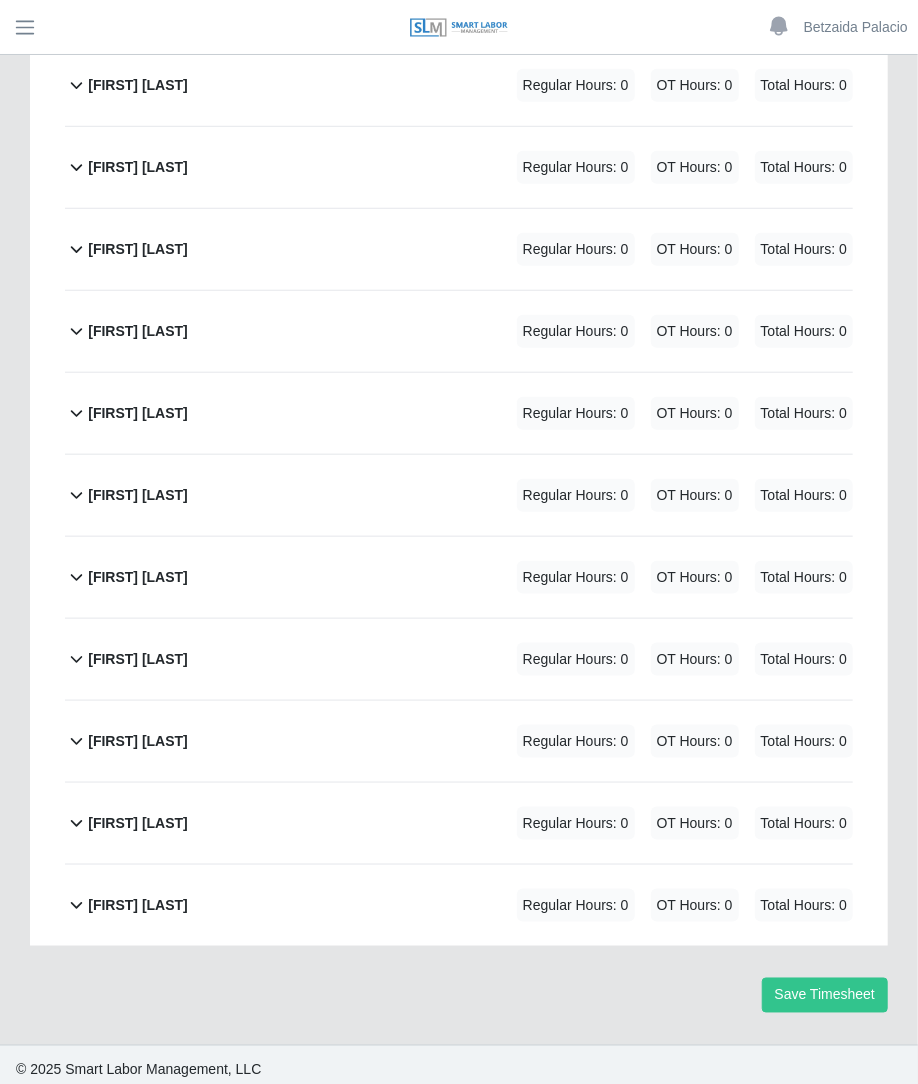 click on "Victor Chacon             Regular Hours: 0   OT Hours: 0   Total Hours: 0" 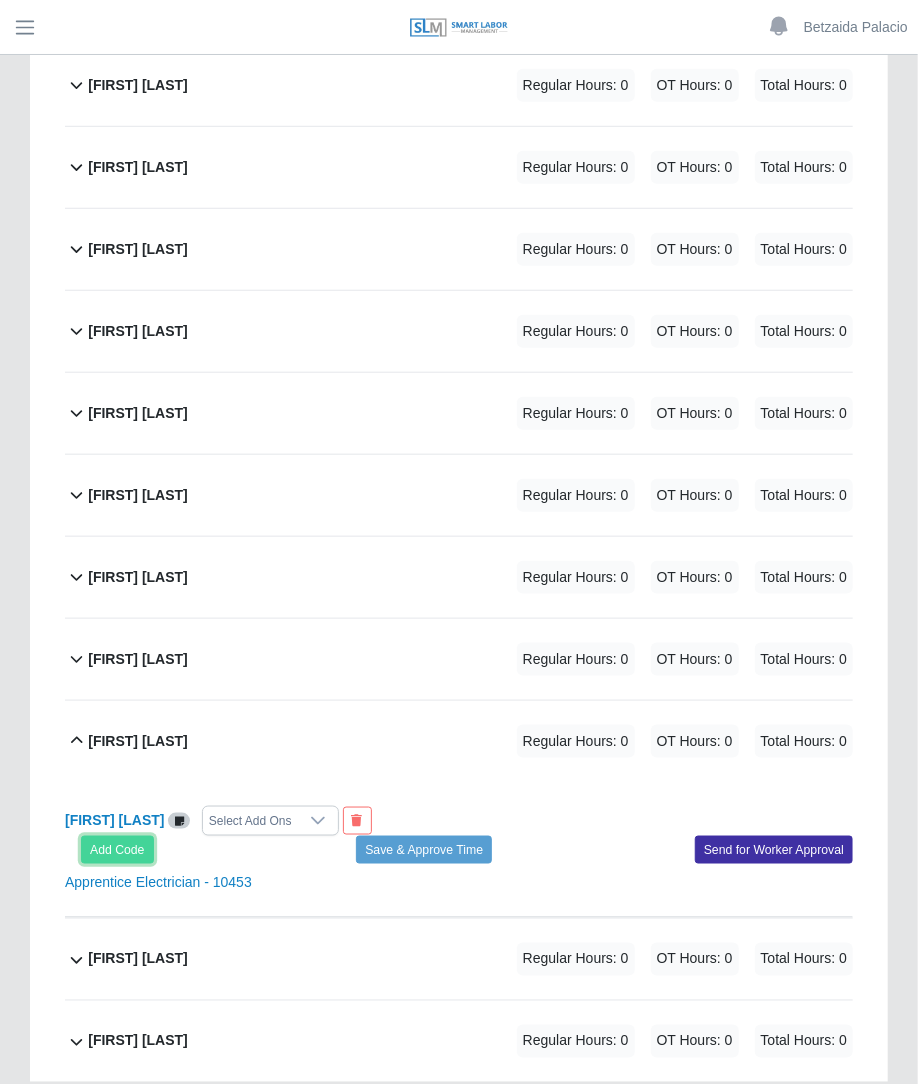 click on "Add Code" 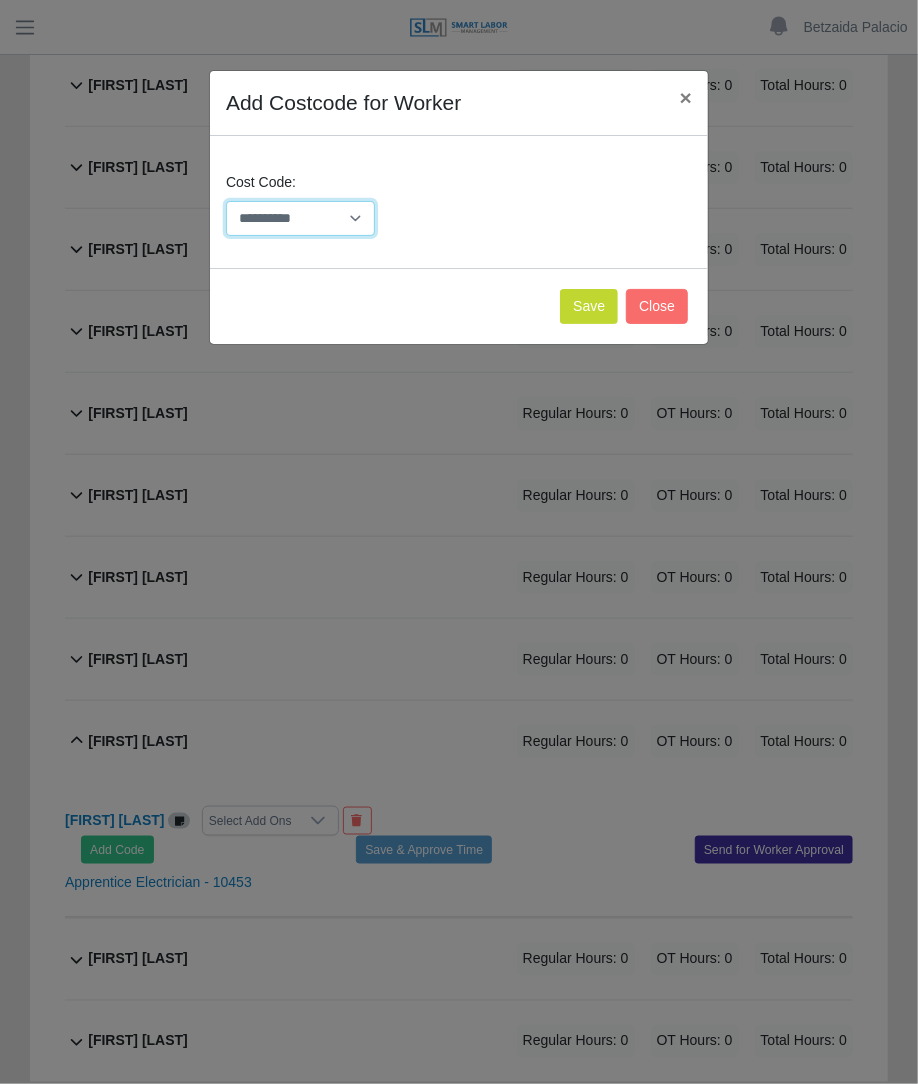 click on "**********" at bounding box center [300, 218] 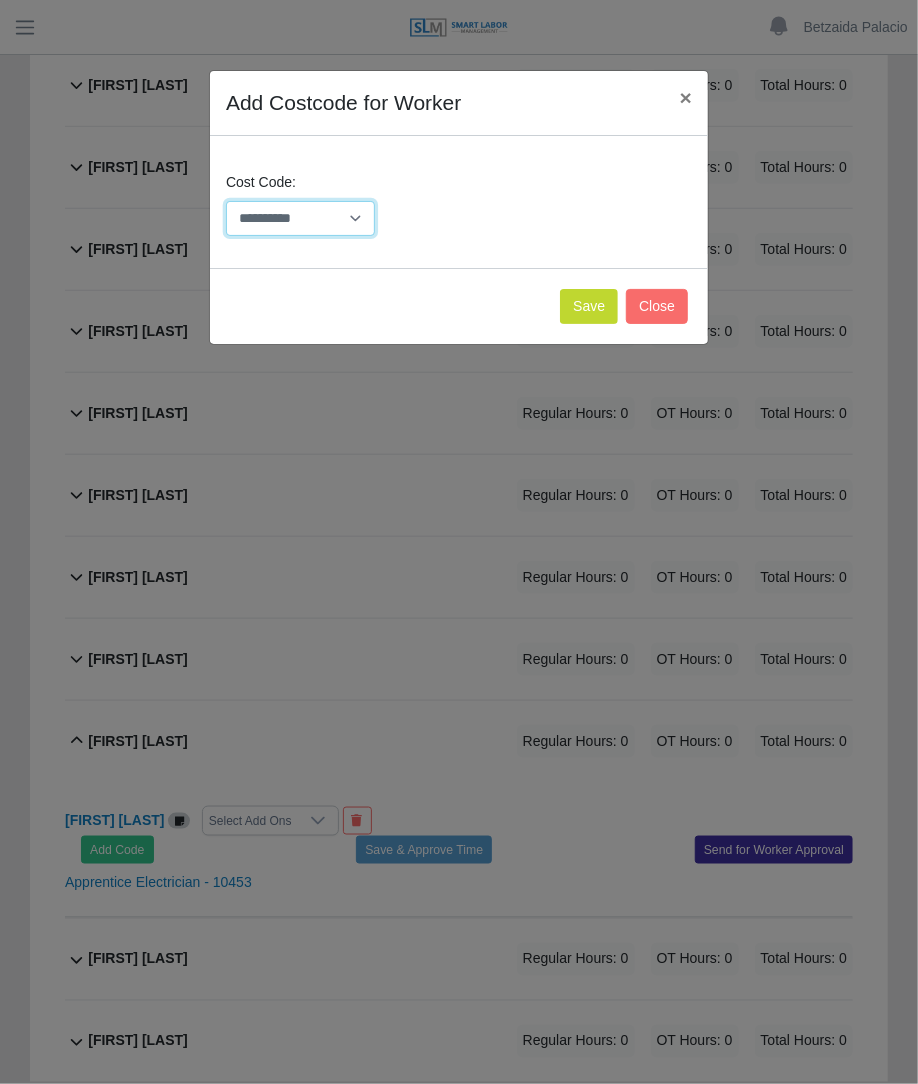 select on "**********" 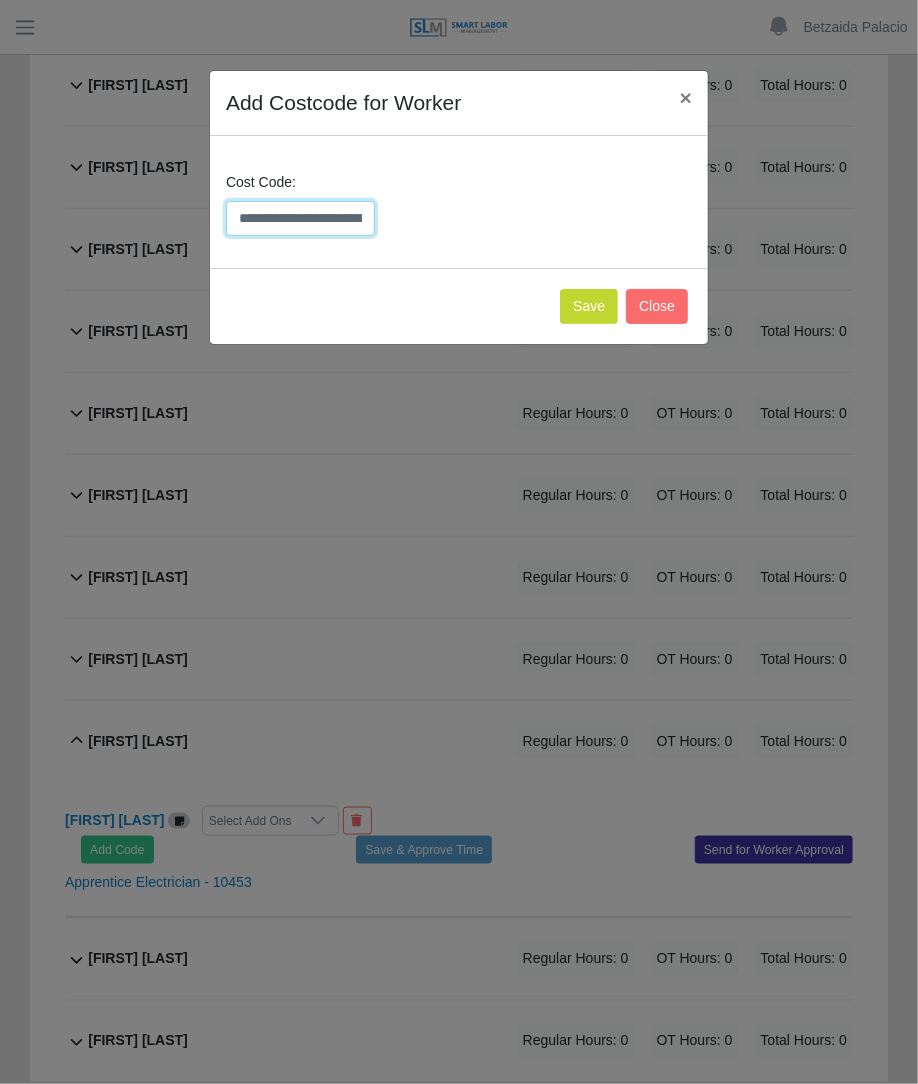 click on "**********" at bounding box center [300, 218] 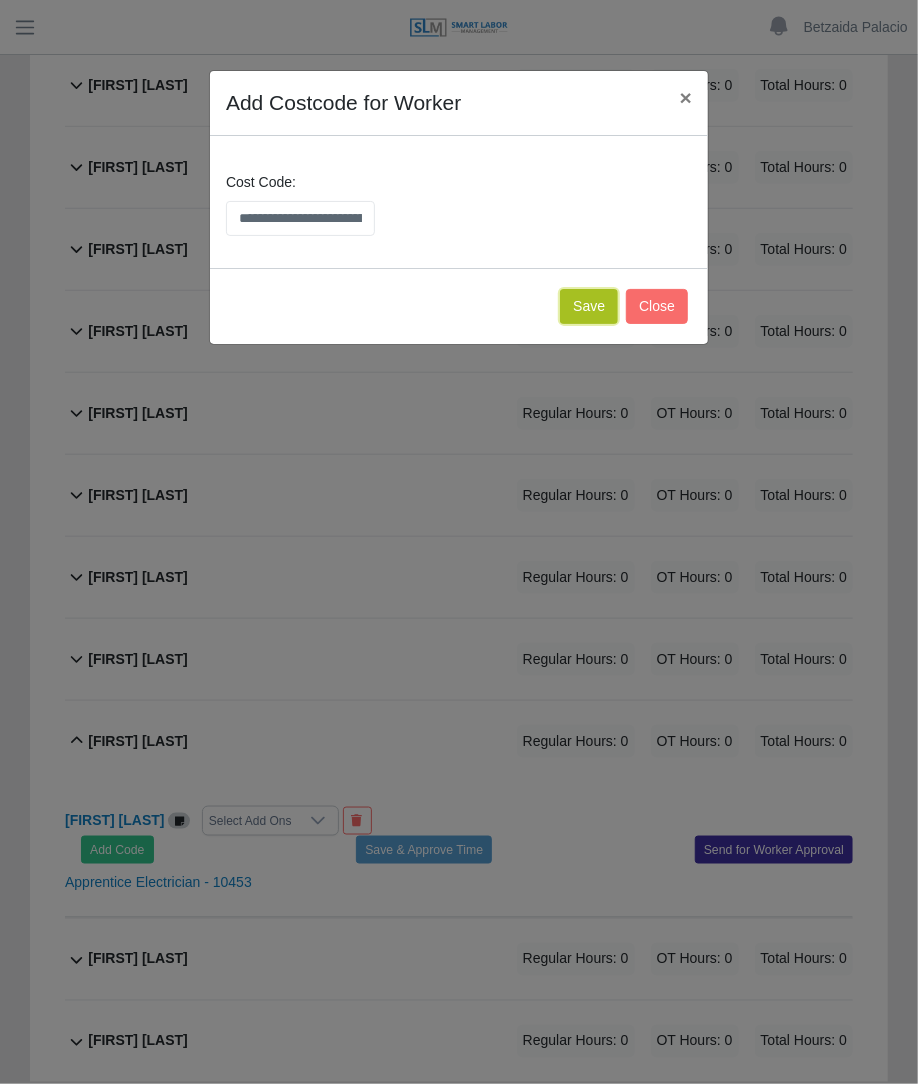 click on "Save" 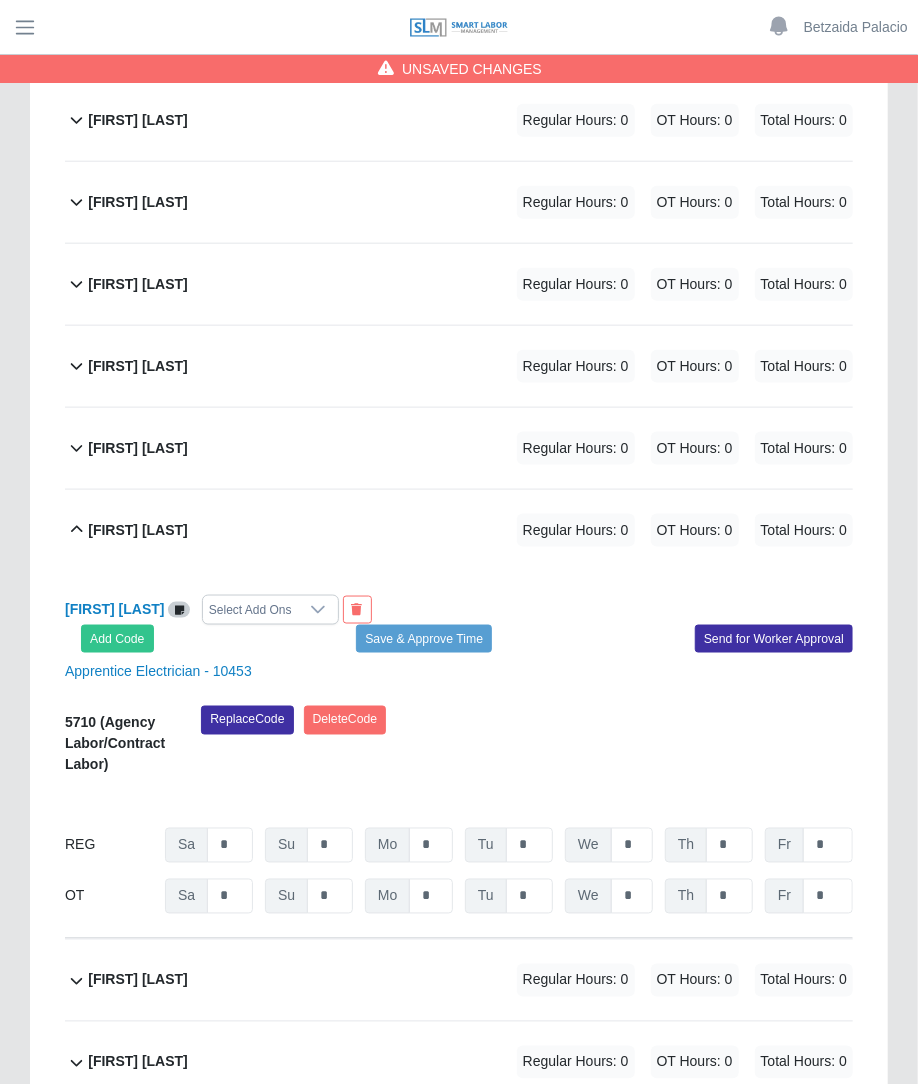 scroll, scrollTop: 3581, scrollLeft: 0, axis: vertical 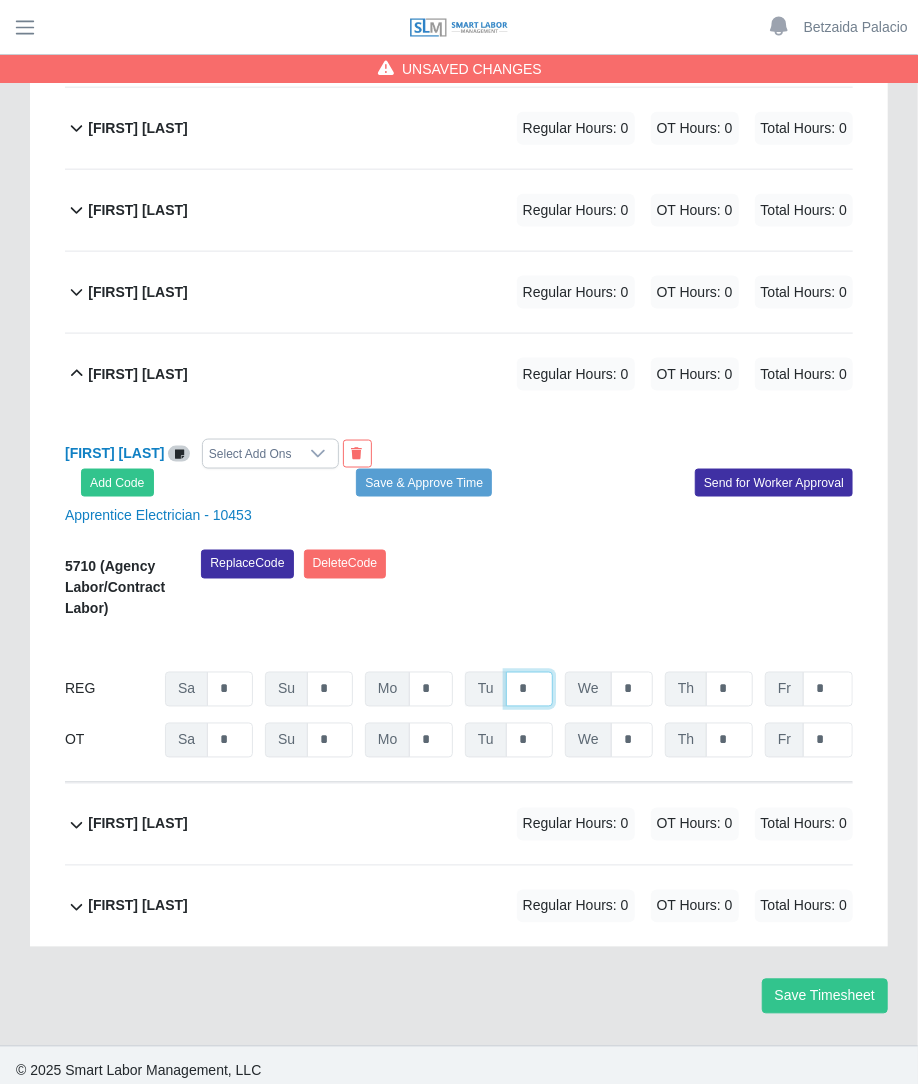 click on "*" at bounding box center (529, 689) 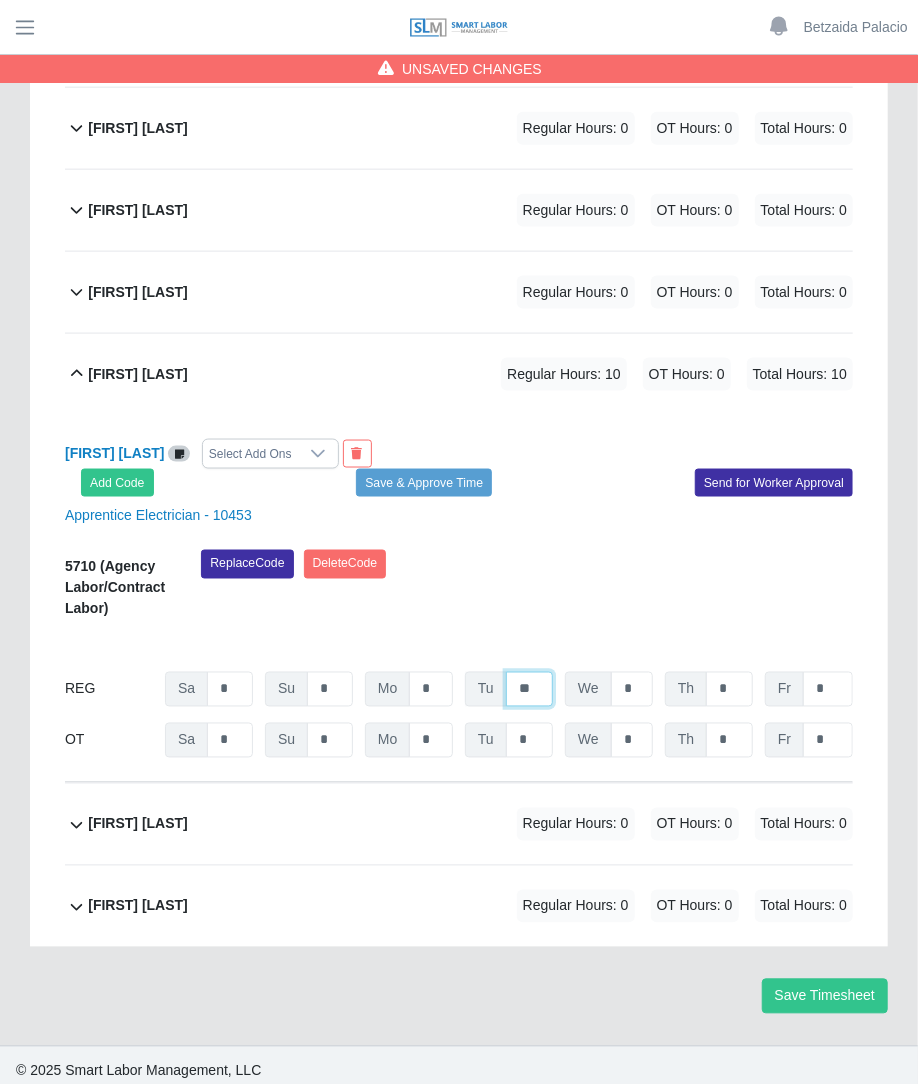 type on "**" 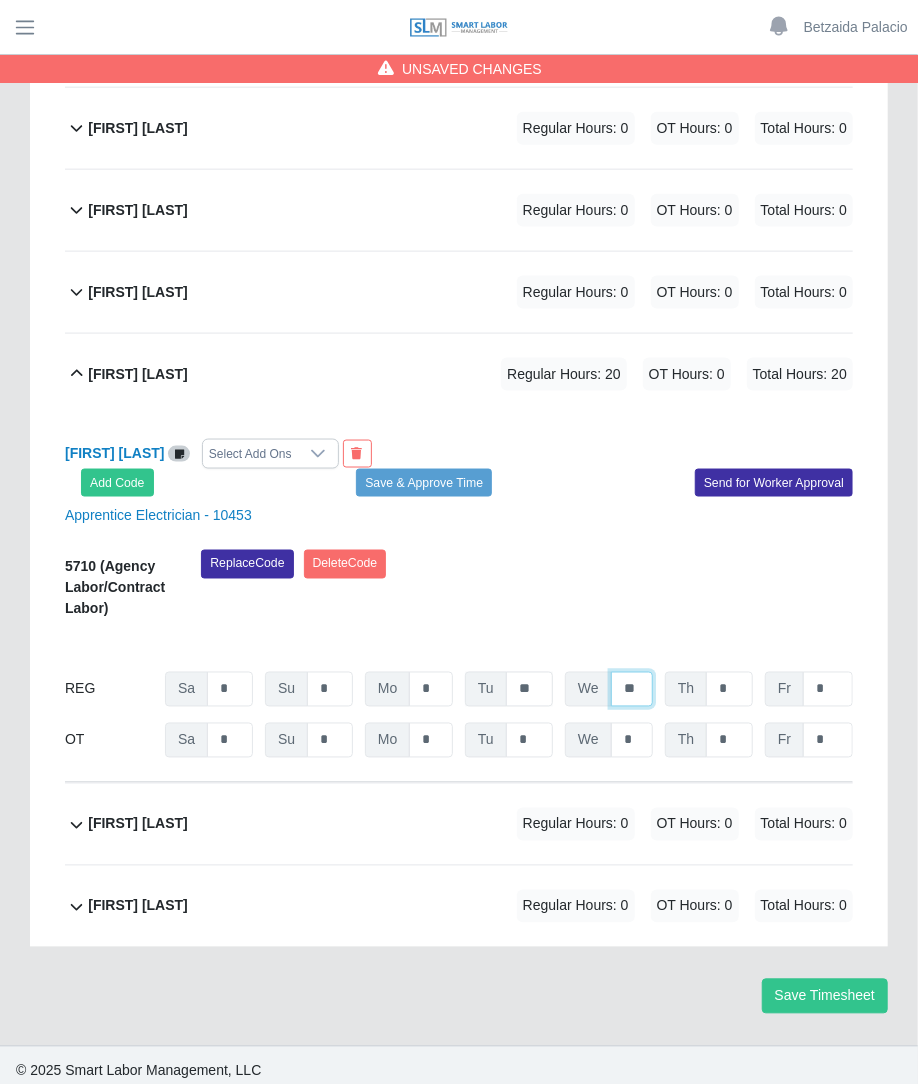 type on "**" 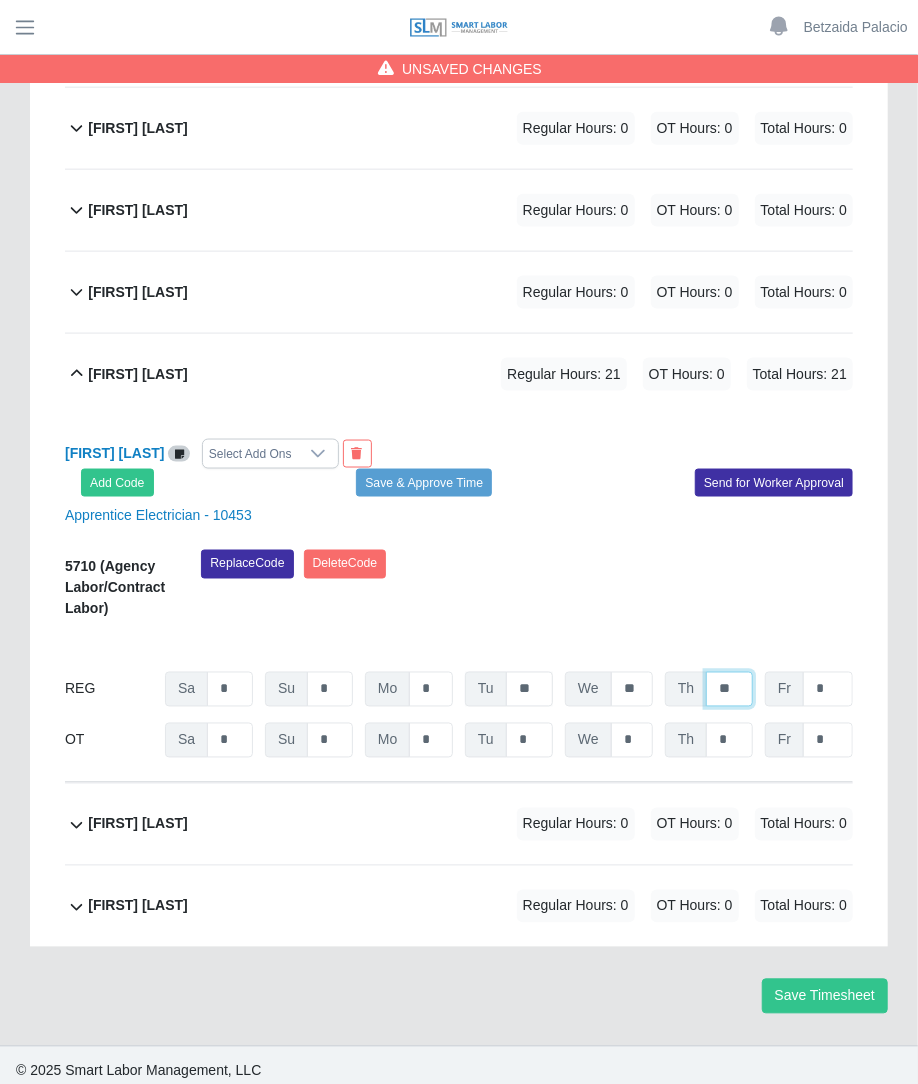 type on "**" 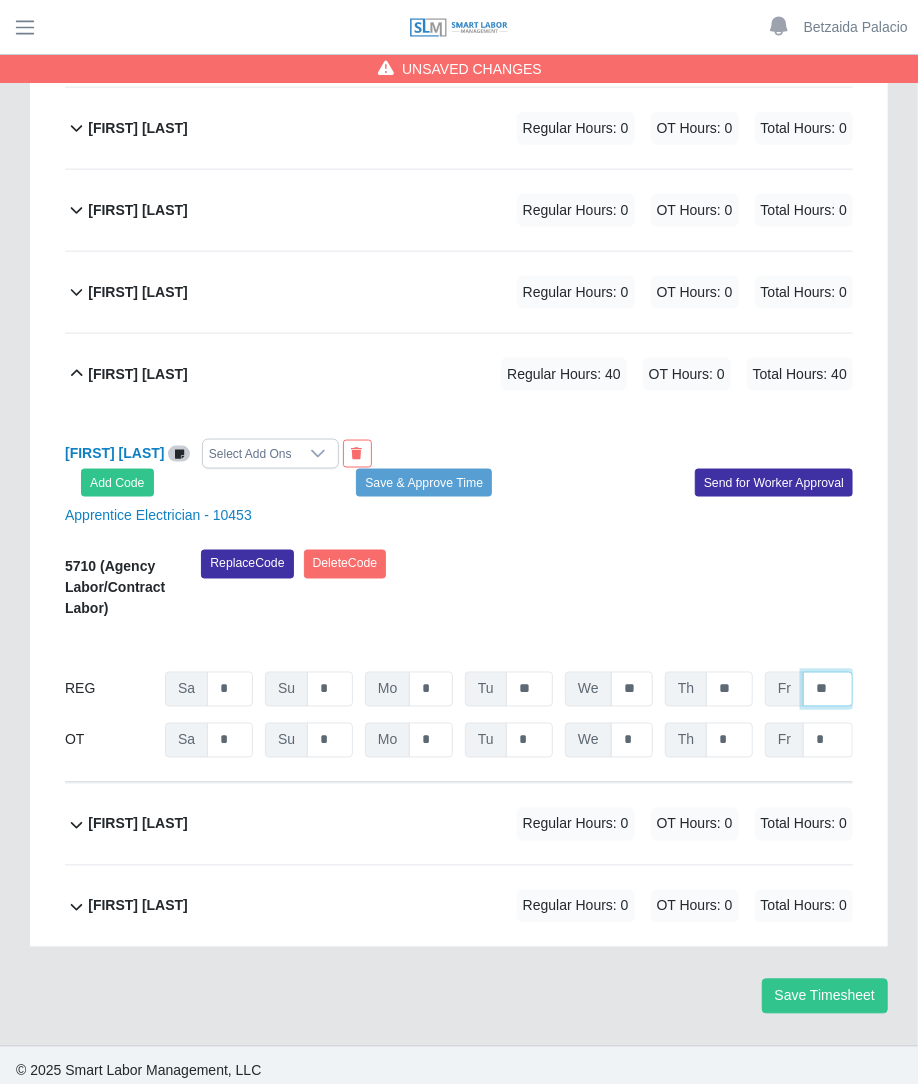 type on "**" 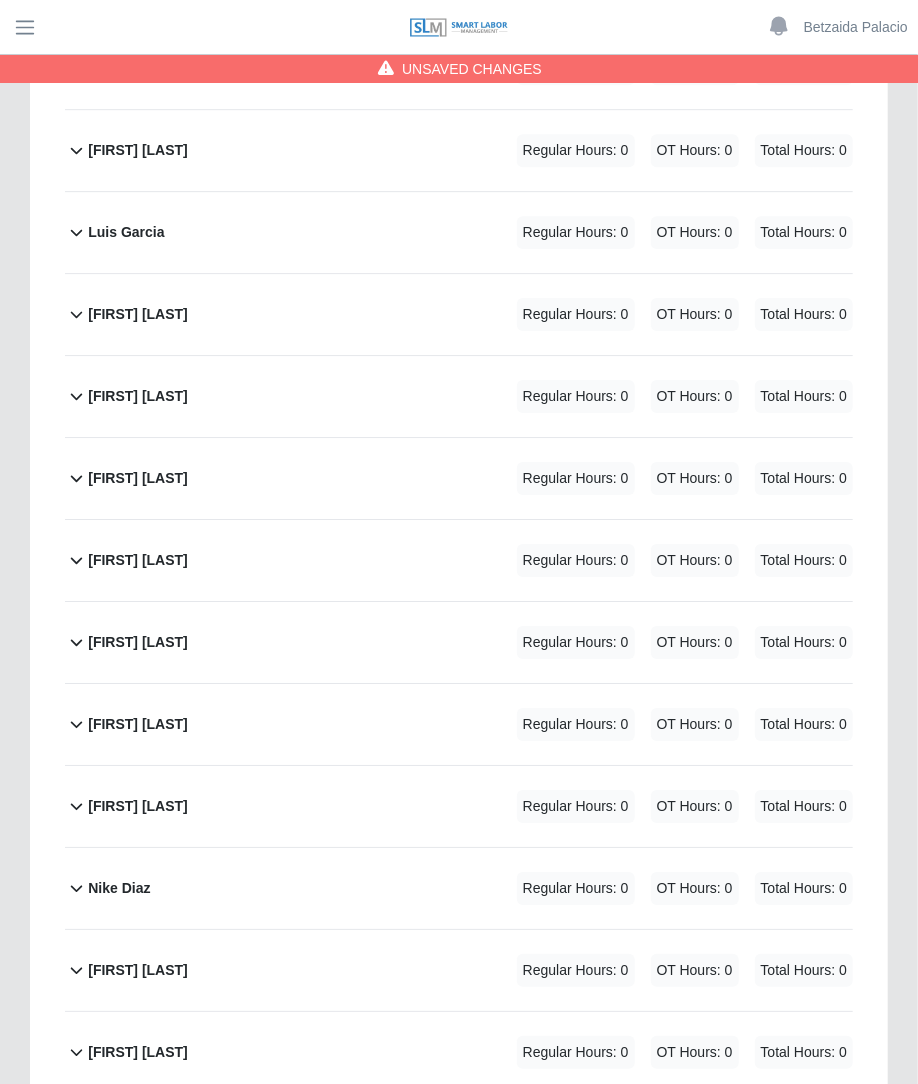 scroll, scrollTop: 2161, scrollLeft: 0, axis: vertical 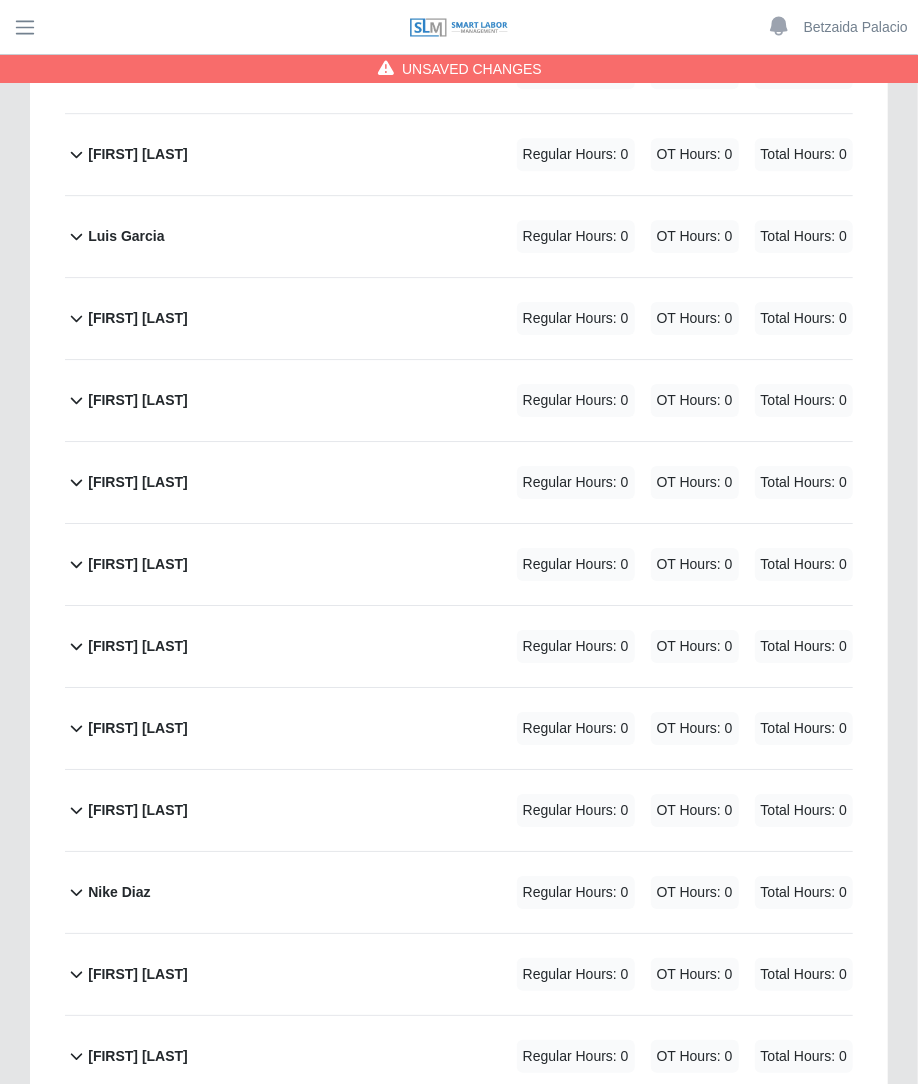 click on "Maria Alvarez             Regular Hours: 0   OT Hours: 0   Total Hours: 0" 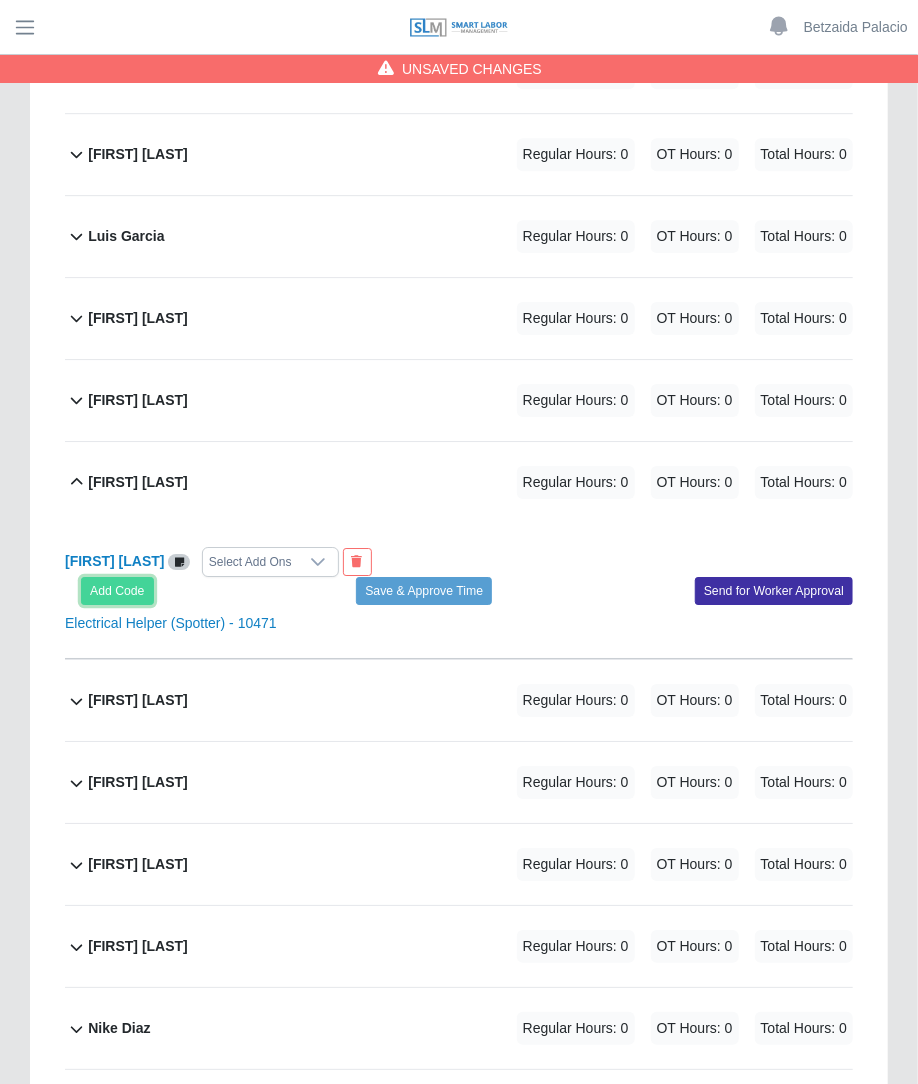 click on "Add Code" 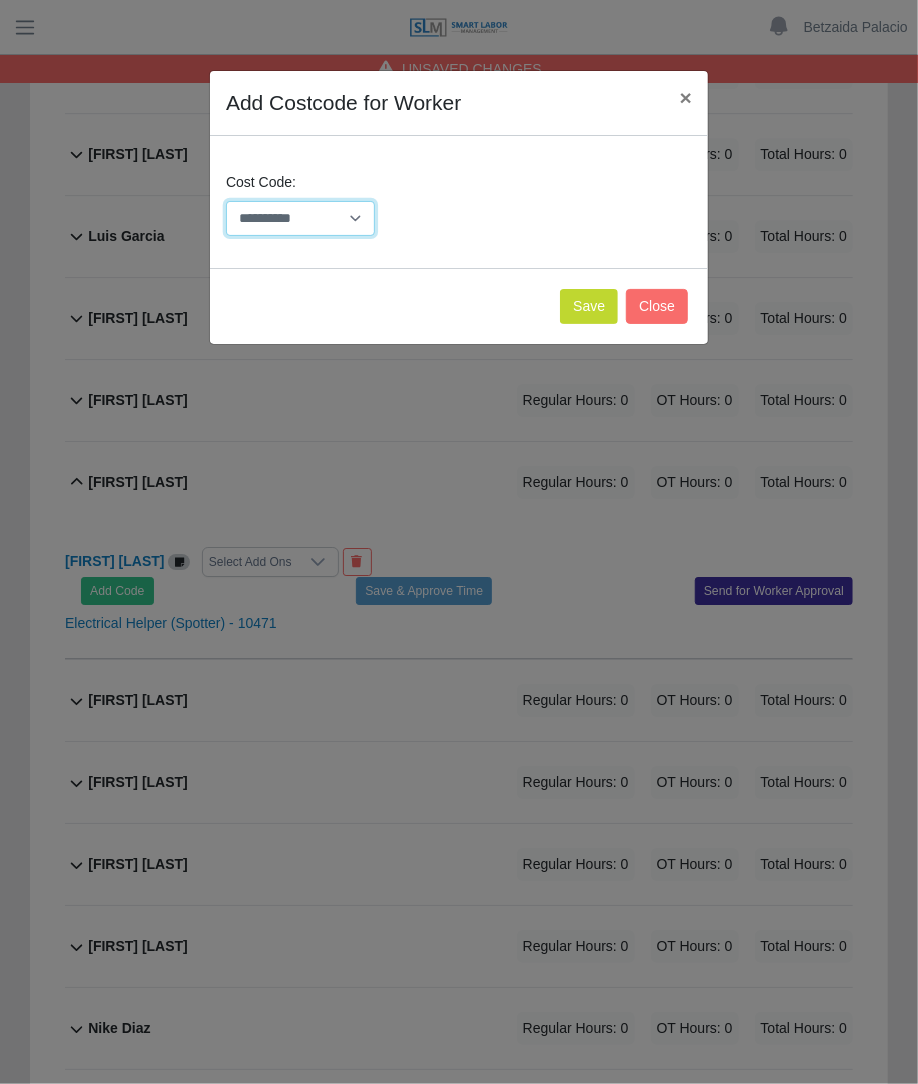 click on "**********" at bounding box center [300, 218] 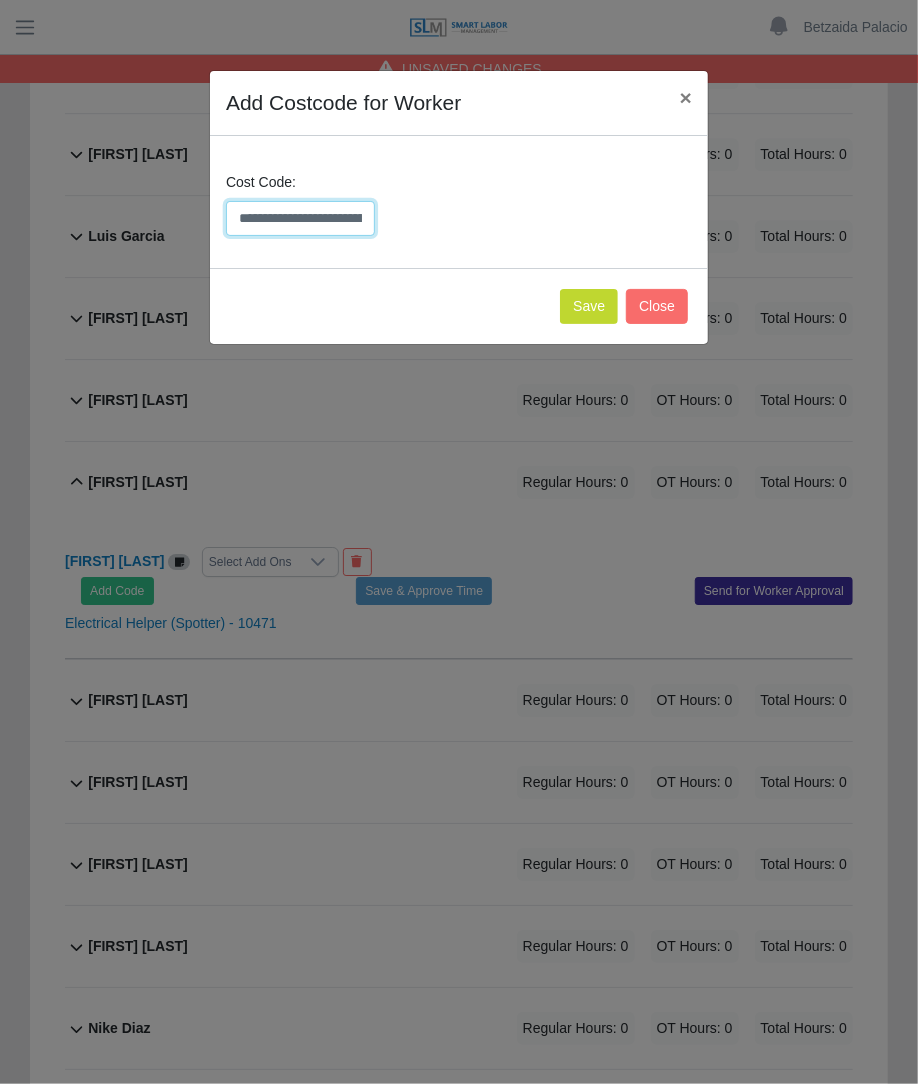 click on "**********" at bounding box center (300, 218) 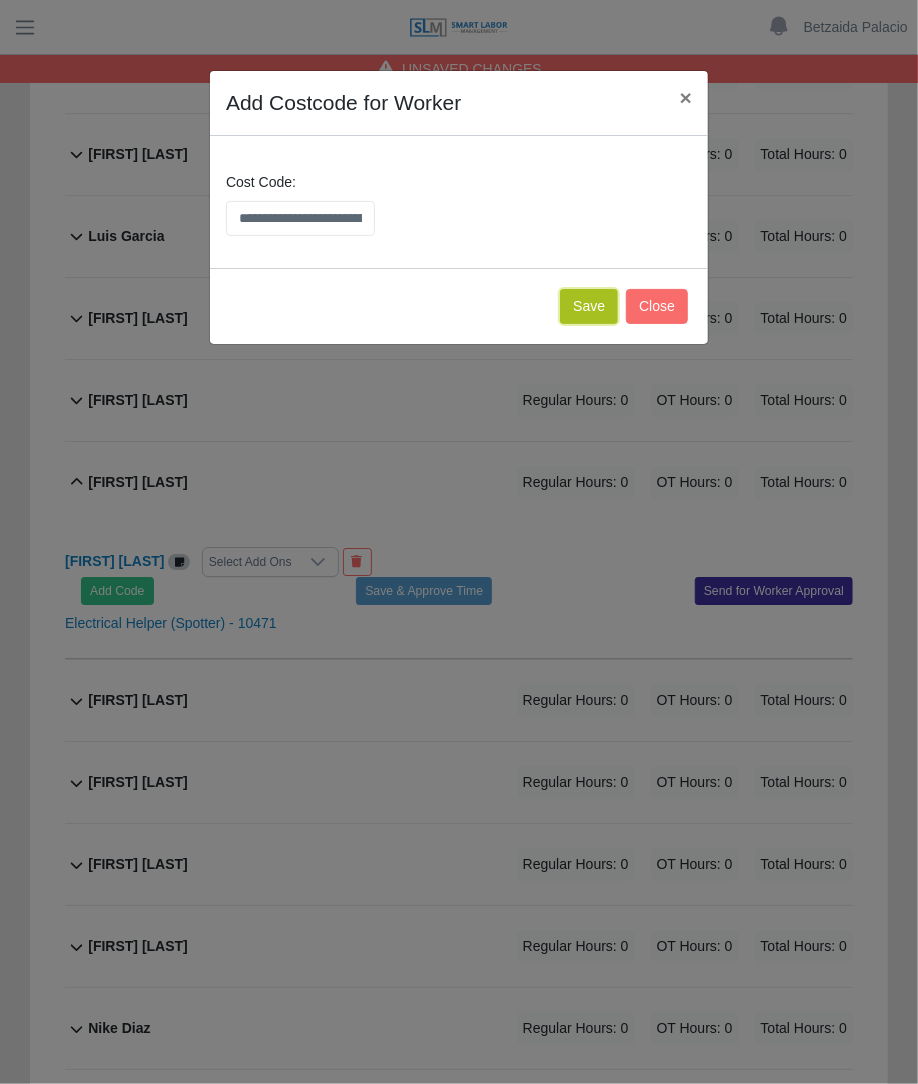 click on "Save" 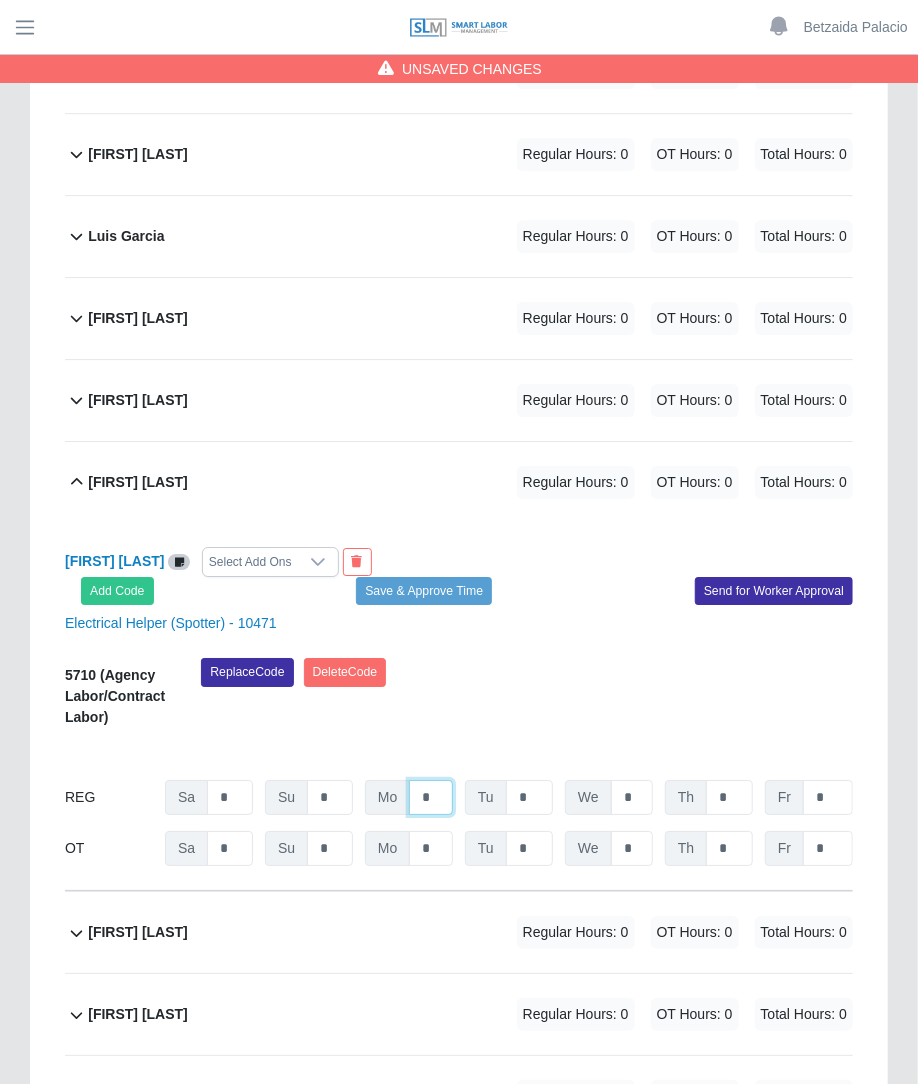 click on "*" at bounding box center (431, 797) 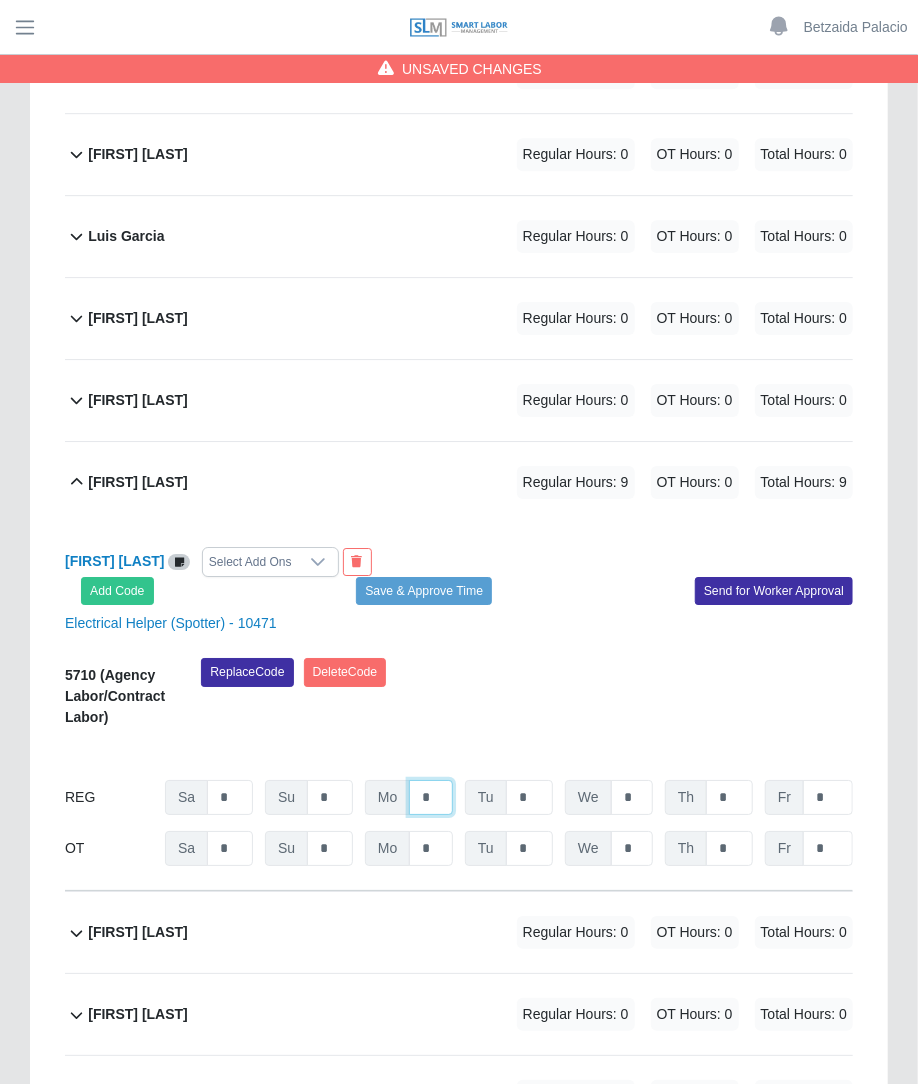 type on "*" 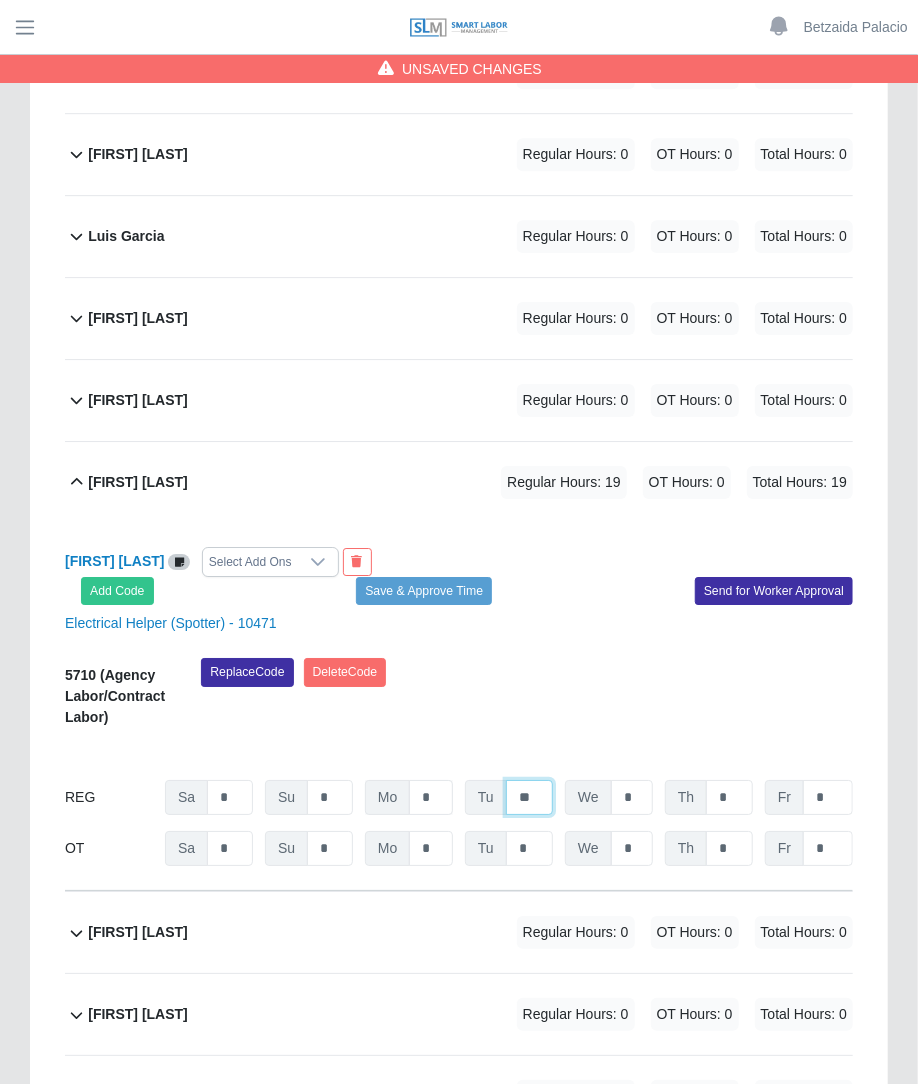 type on "**" 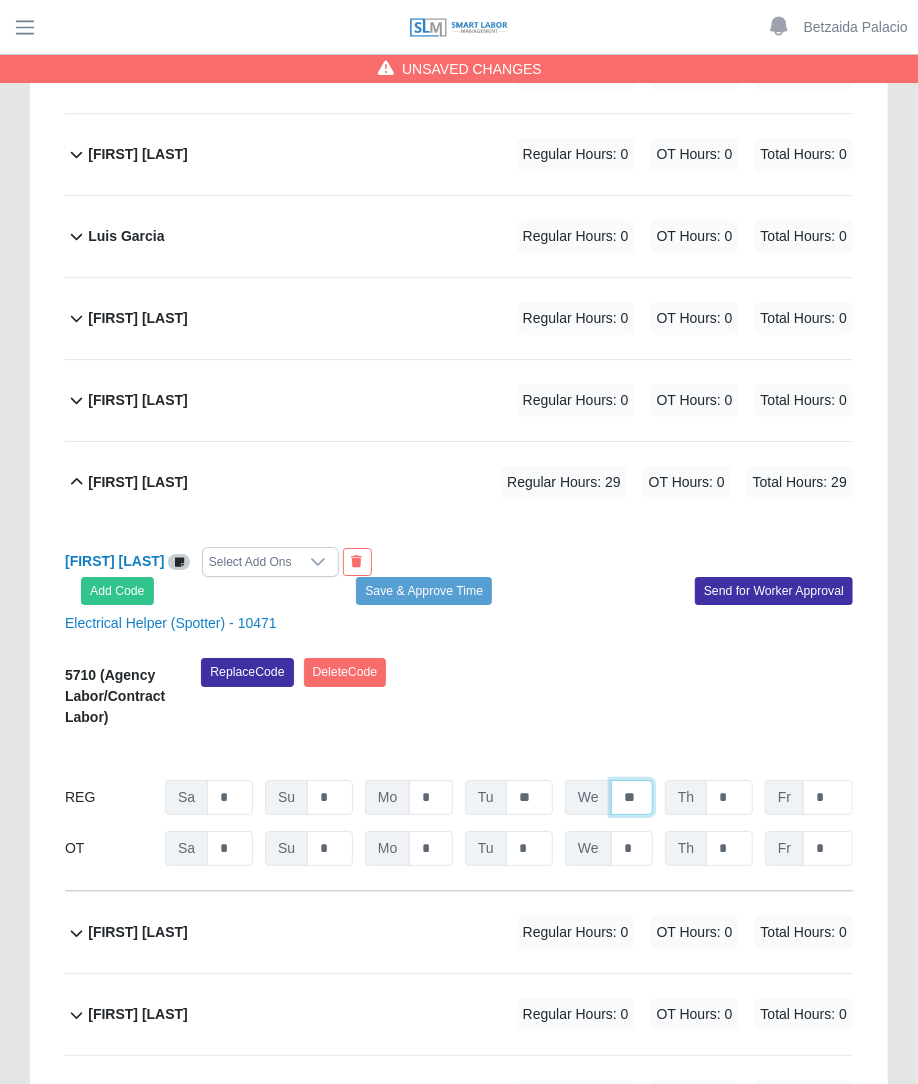 type on "**" 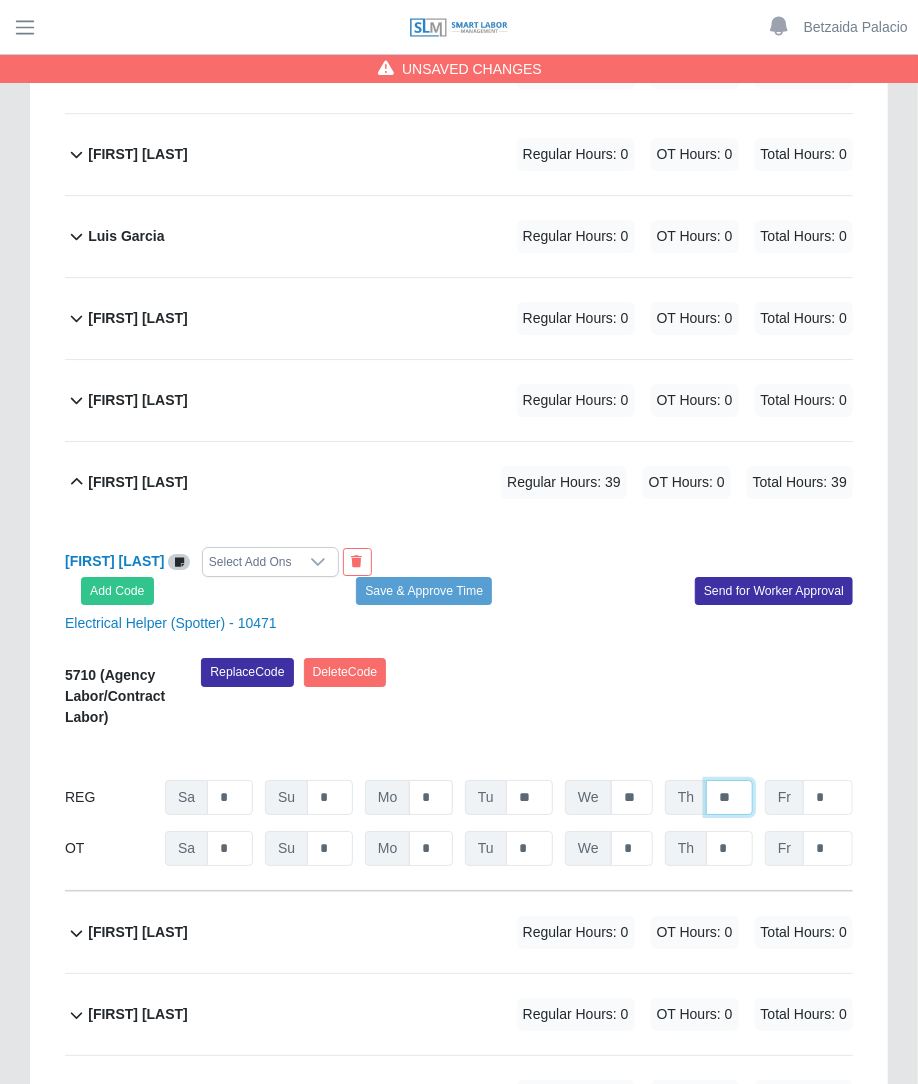 type on "**" 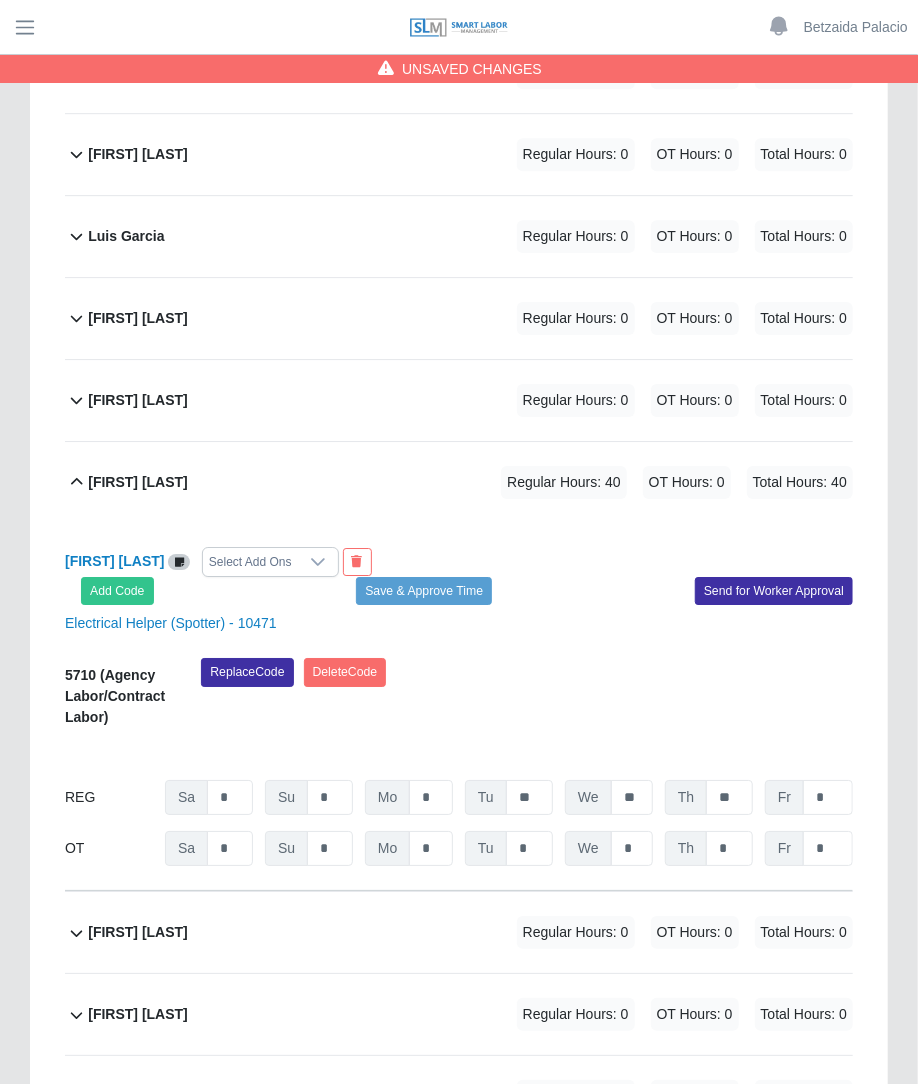 click on "Replace
Code
Delete
Code" at bounding box center (527, 699) 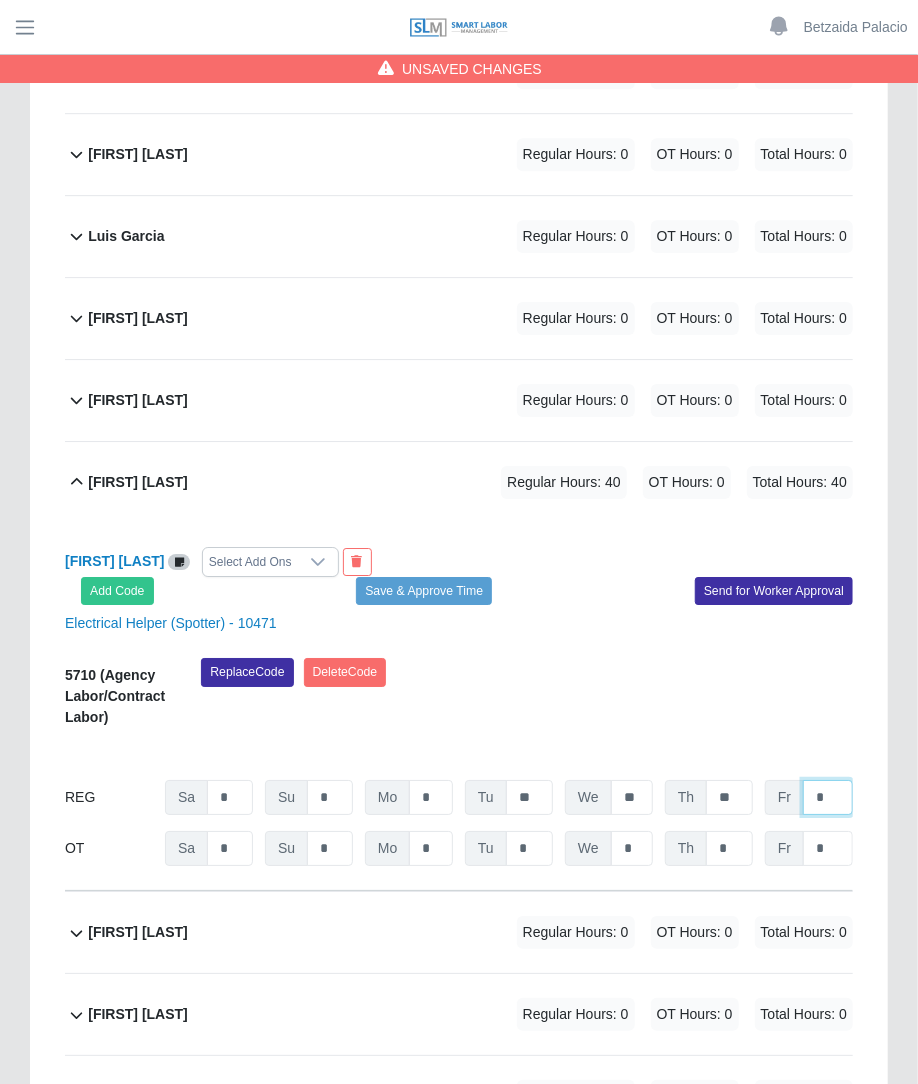 click on "*" at bounding box center (828, 797) 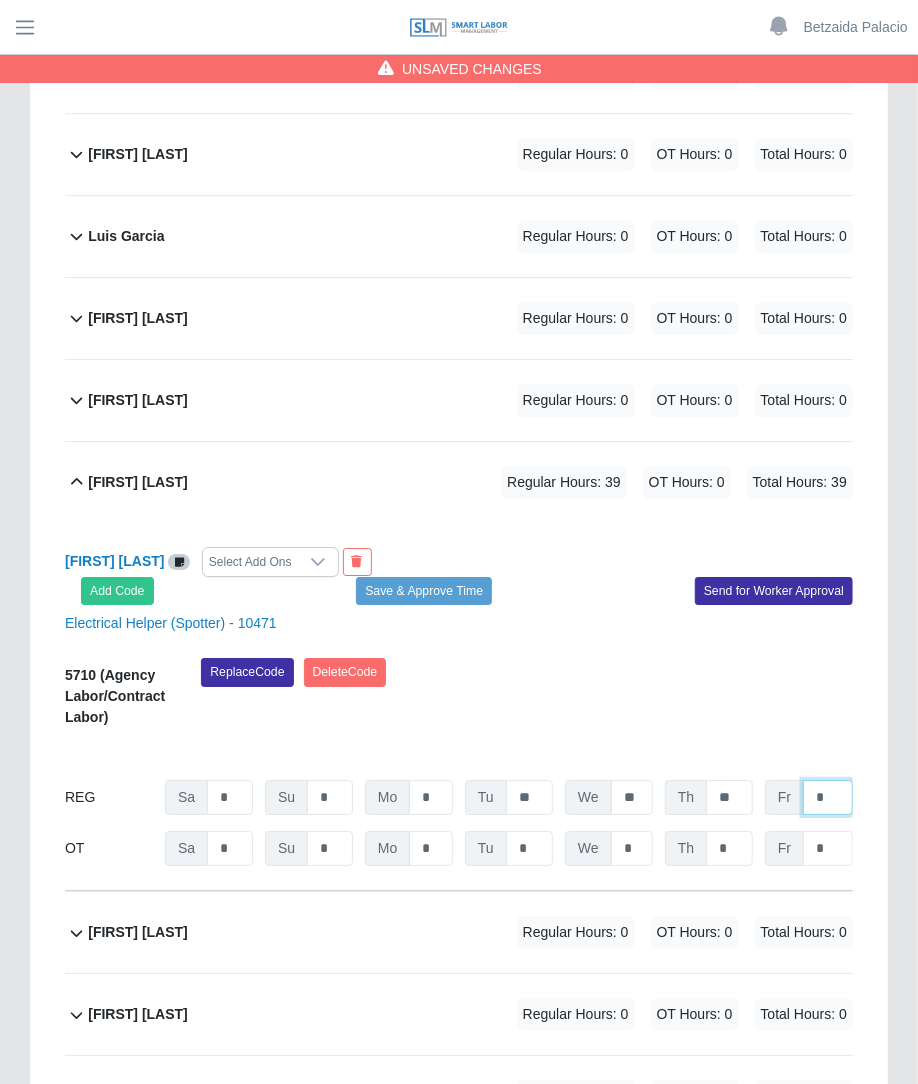 type on "*" 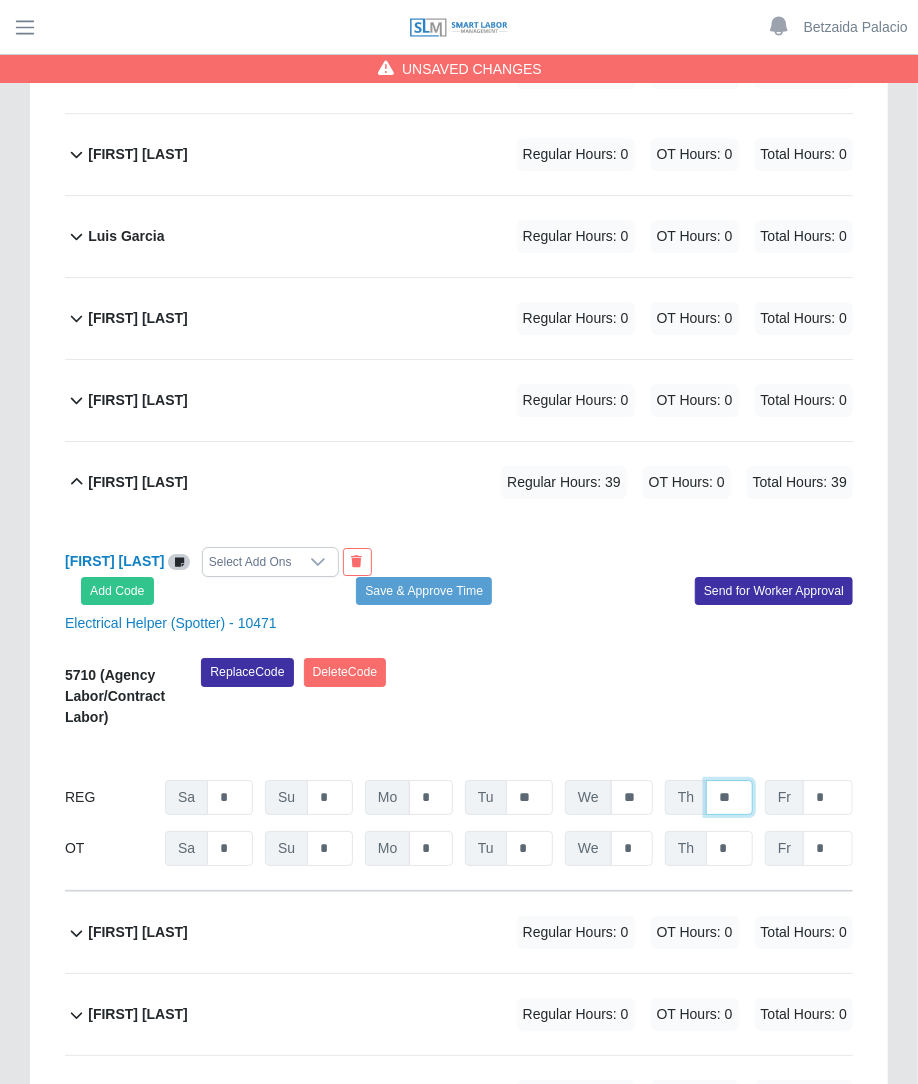 click on "**" at bounding box center [729, 797] 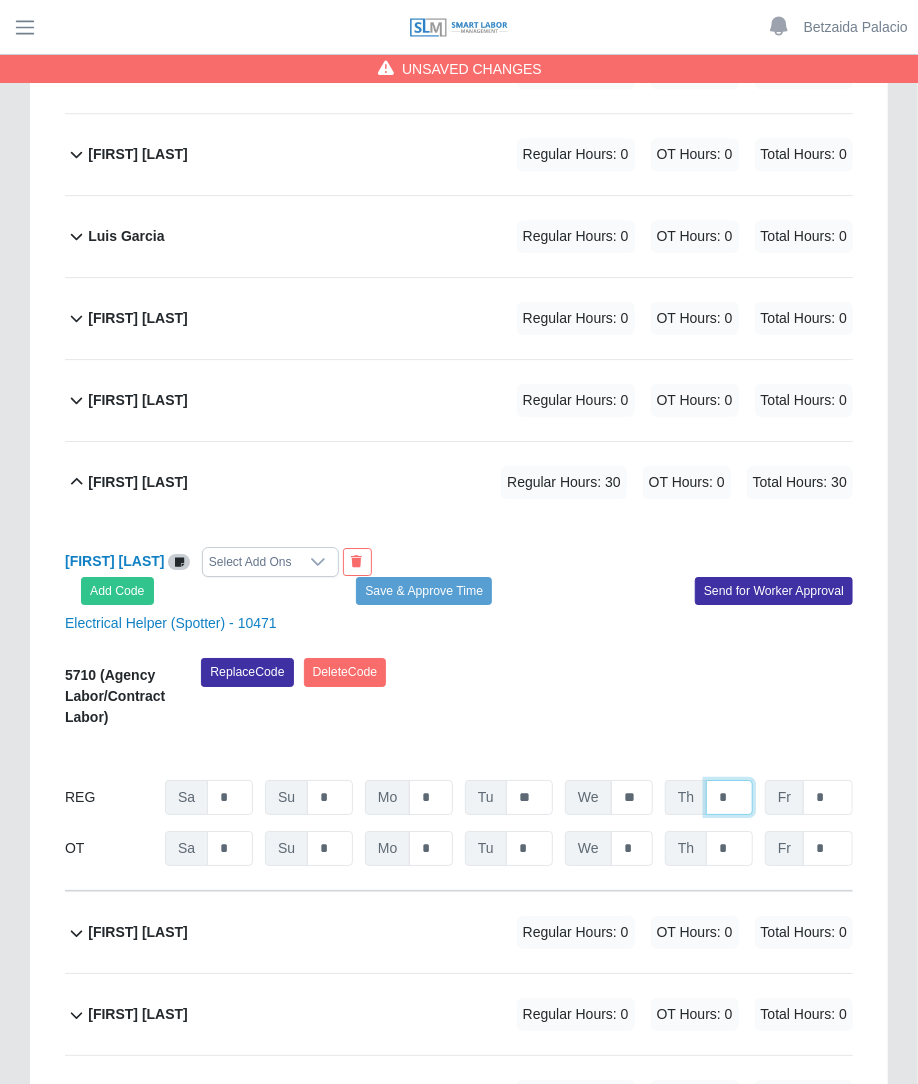 type on "*" 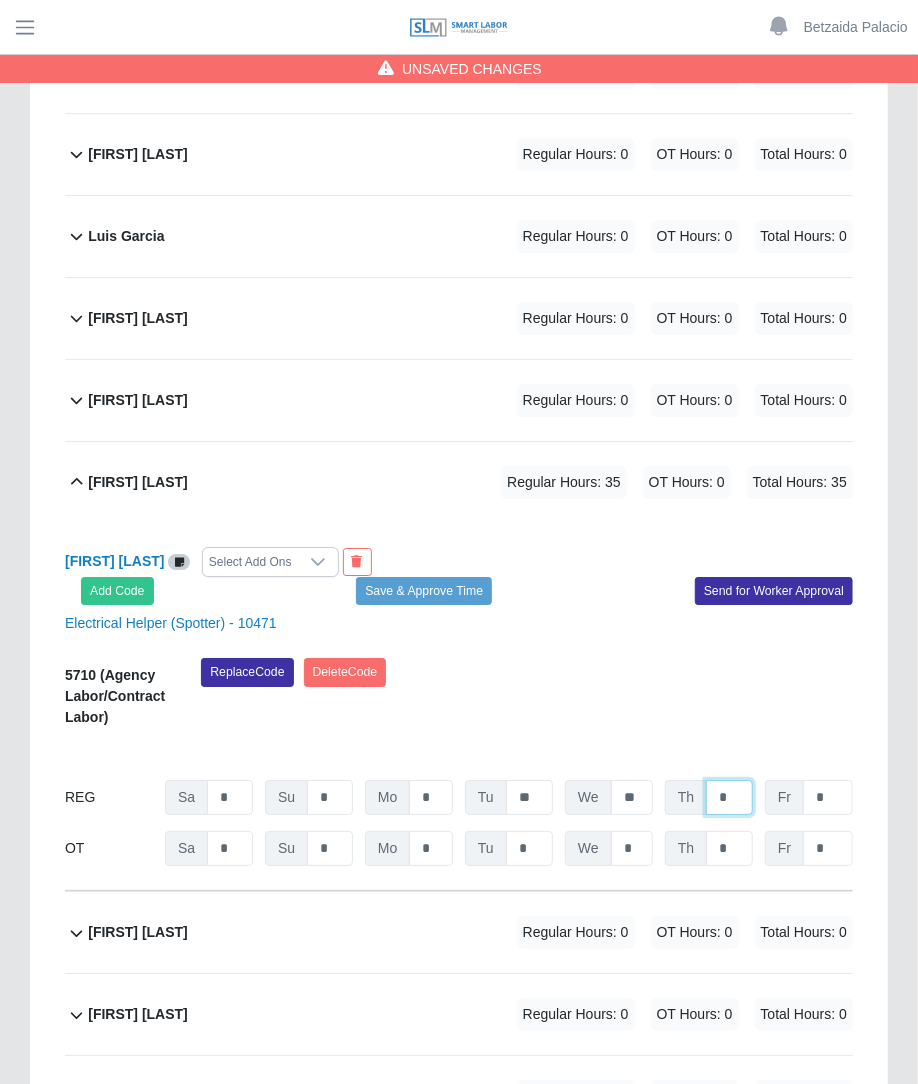 type on "*" 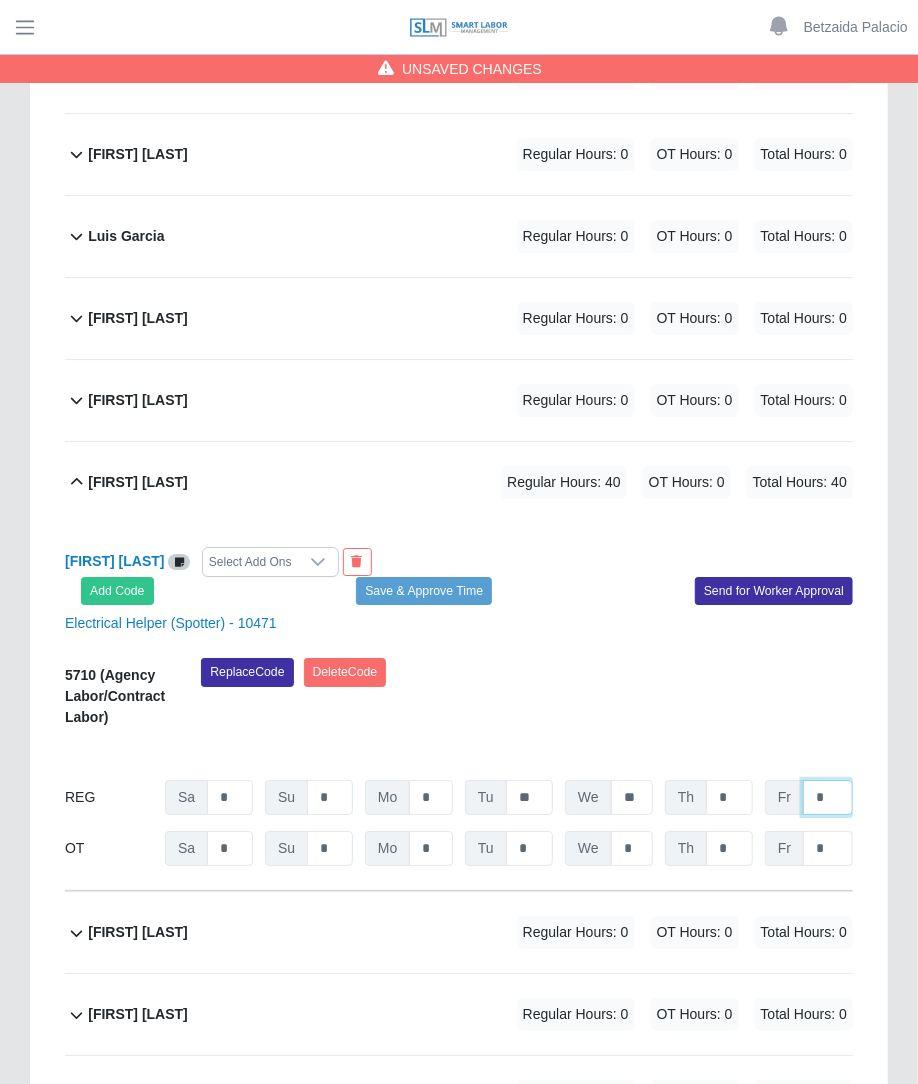type on "*" 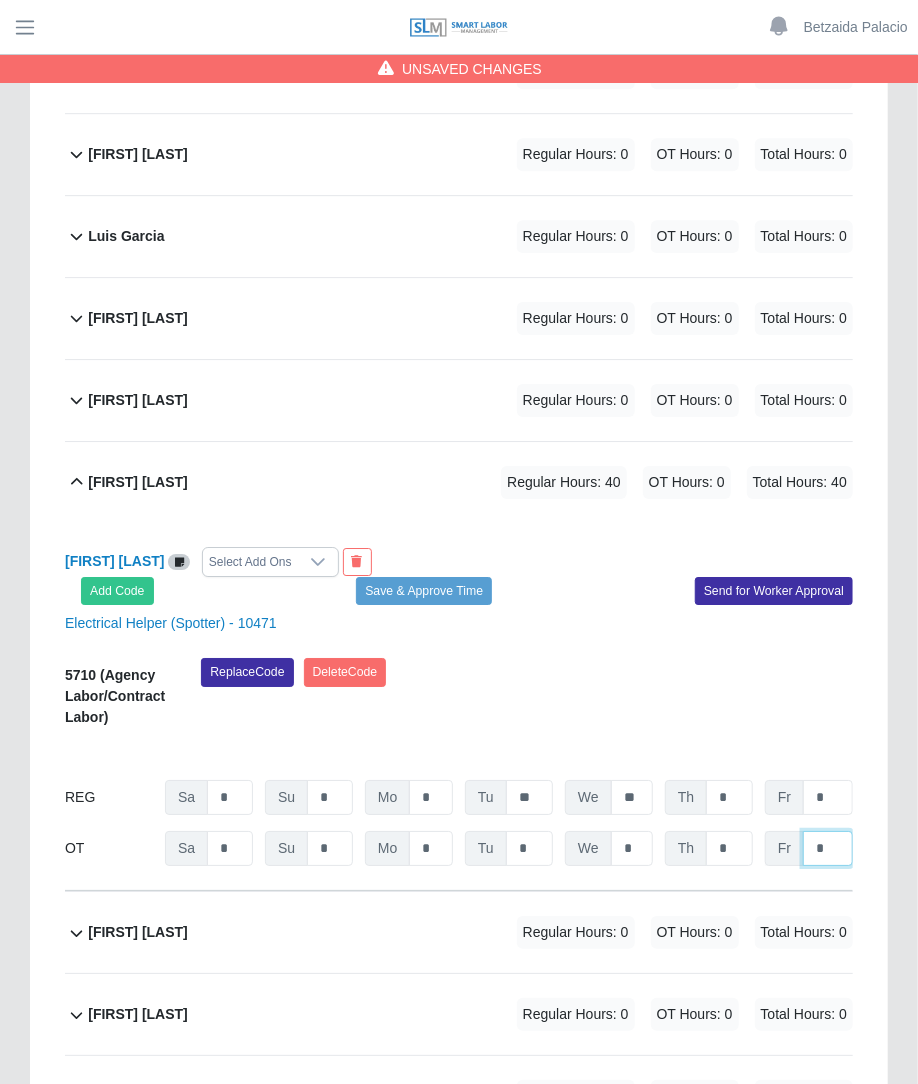 click on "*" at bounding box center (828, 848) 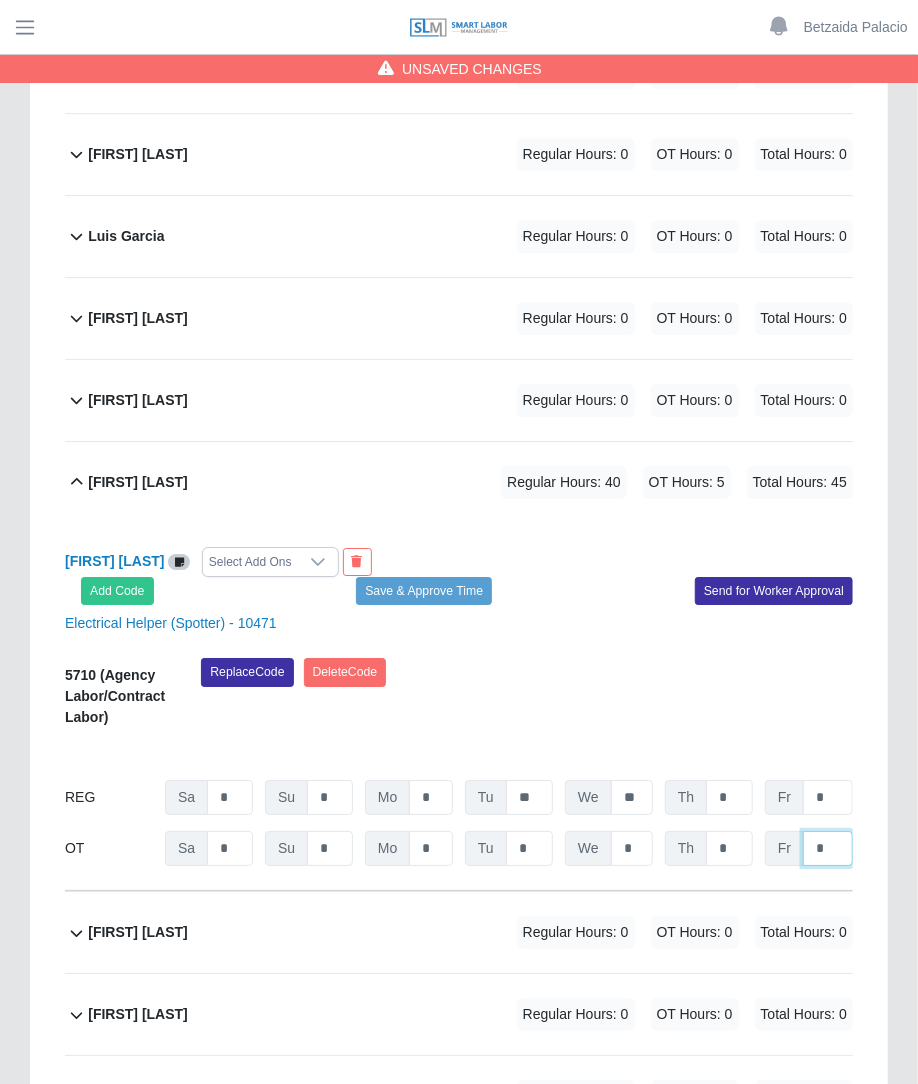 type on "*" 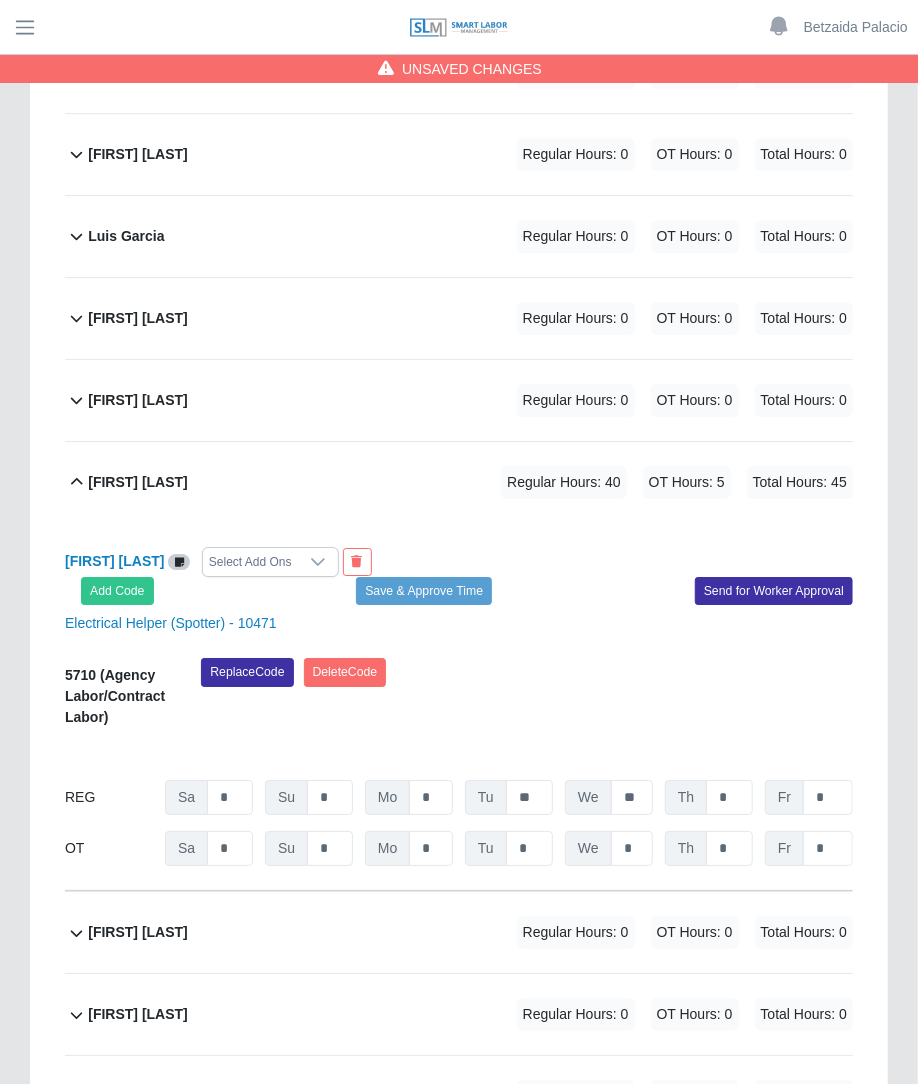 click on "5710
(Agency Labor/Contract Labor)
Replace
Code
Delete
Code
07/26/2025
Timers    07/27/2025
Timers    07/28/2025
Timers    07/29/2025
Timers    07/30/2025
Timers    07/31/2025
Timers    08/01/2025
Timers
REG
Sa   *   Su   *   Mo   *   Tu   **   We   **   Th   *   Fr   *
OT
Sa   * Su   * Mo   * Tu   * We   * Th   * Fr   *" 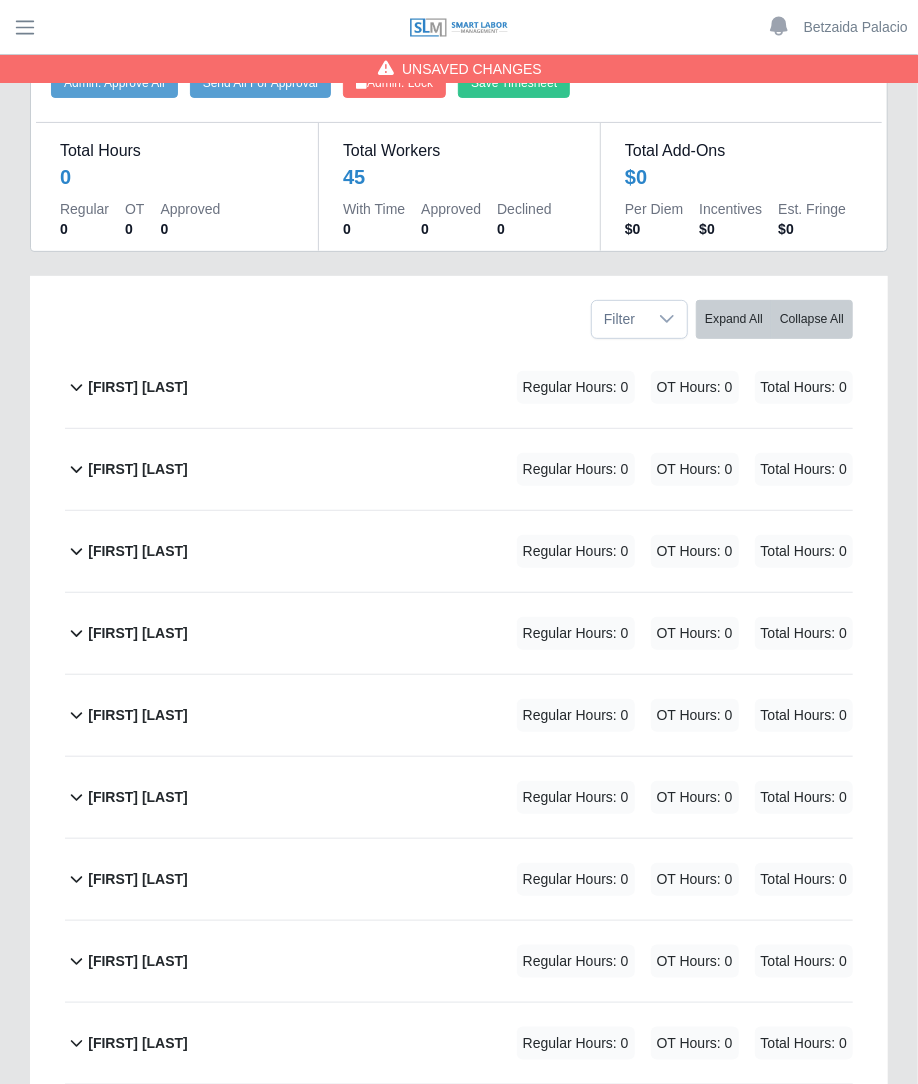 scroll, scrollTop: 608, scrollLeft: 0, axis: vertical 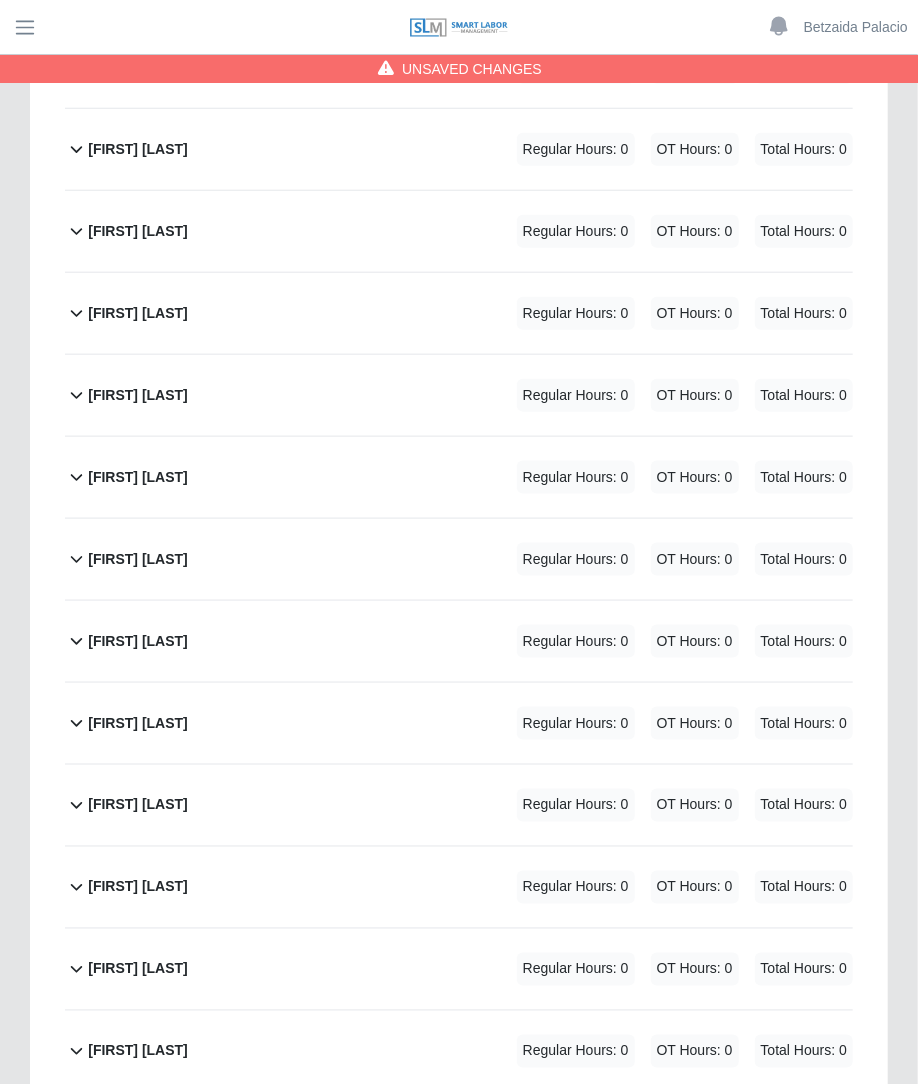 click on "Bayron Sanchez             Regular Hours: 0   OT Hours: 0   Total Hours: 0" 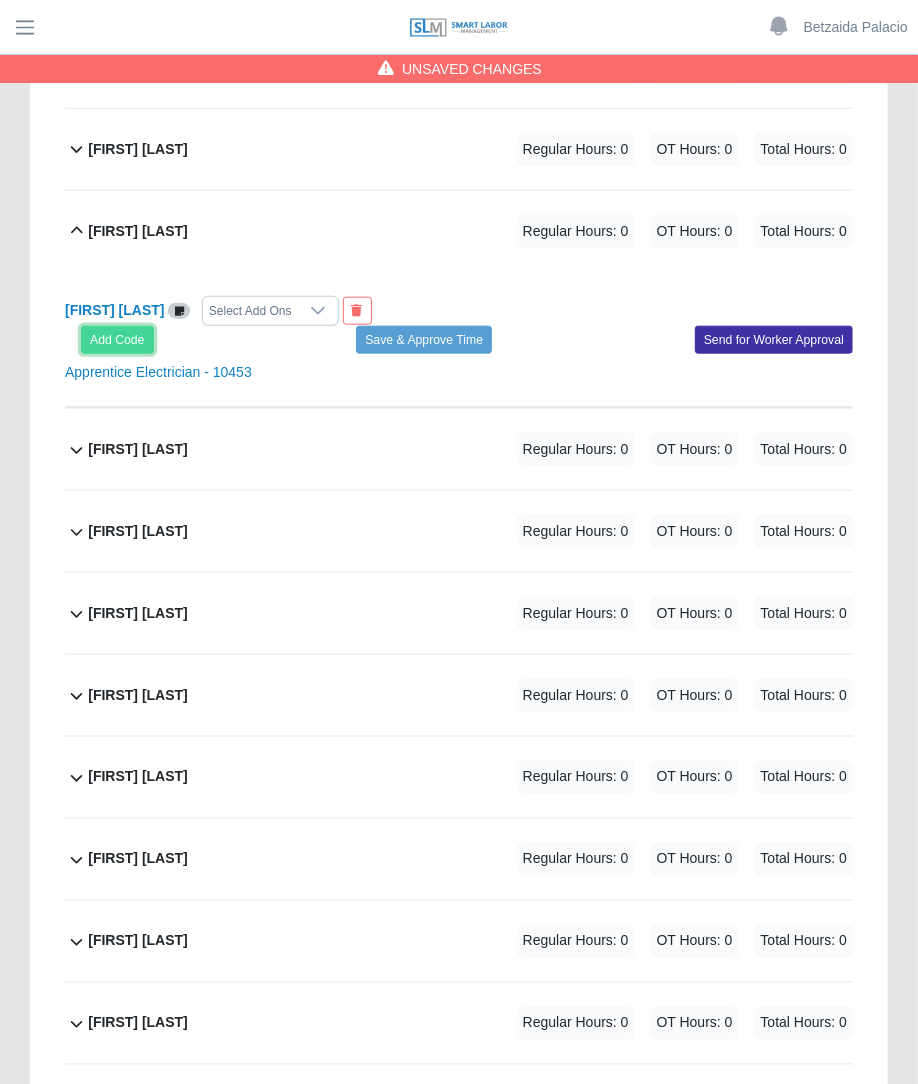 click on "Add Code" 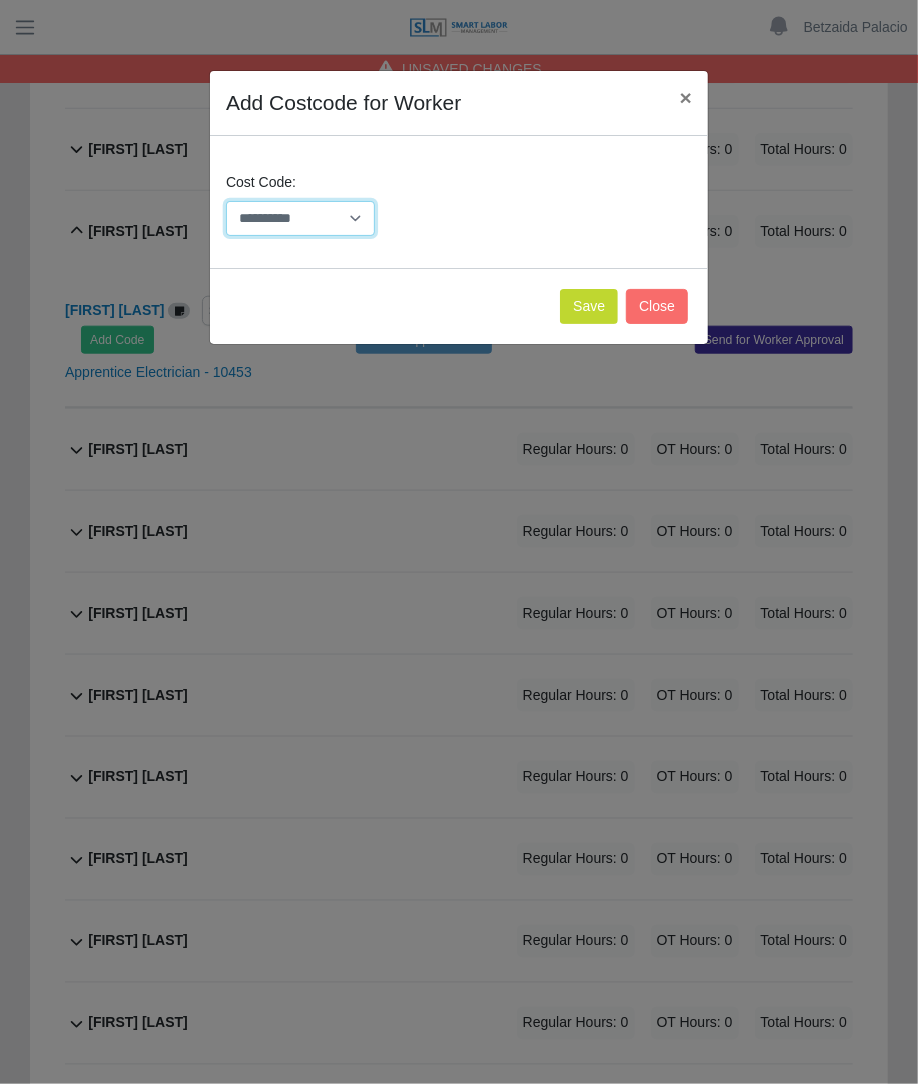 click on "**********" at bounding box center [300, 218] 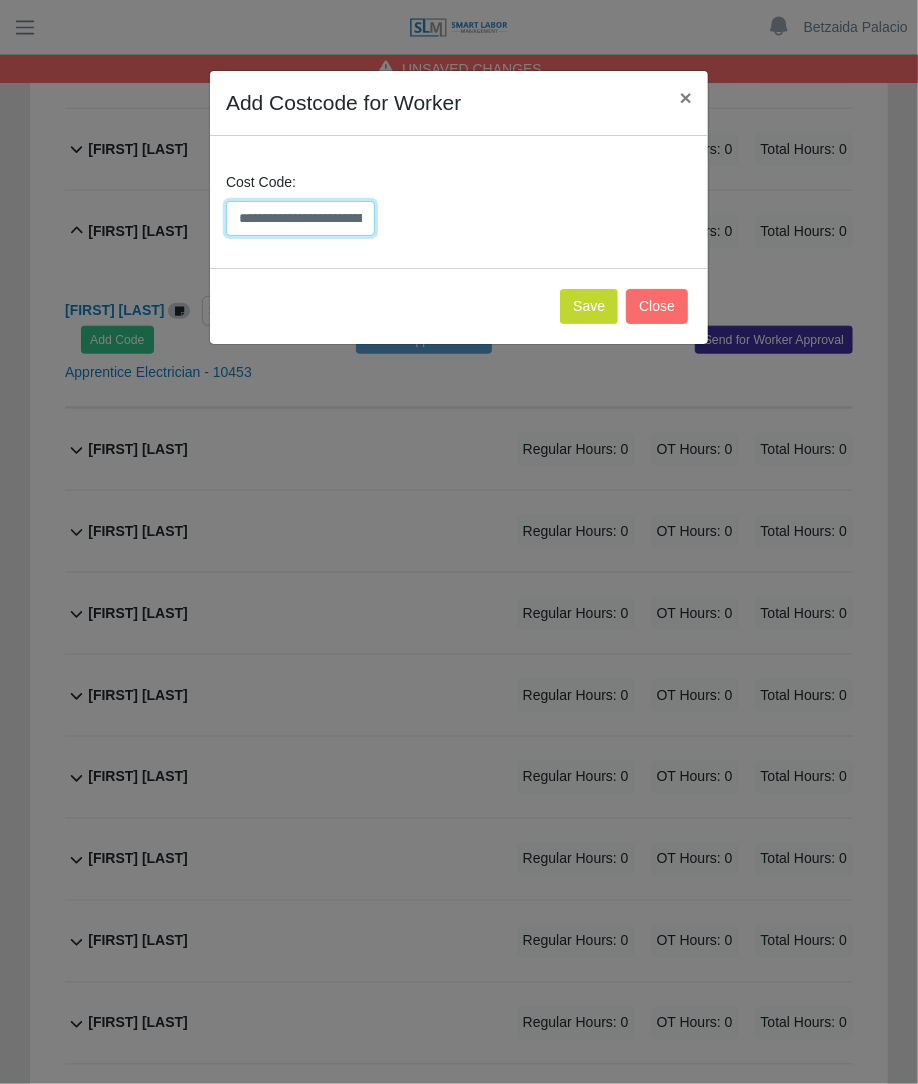 click on "**********" at bounding box center [300, 218] 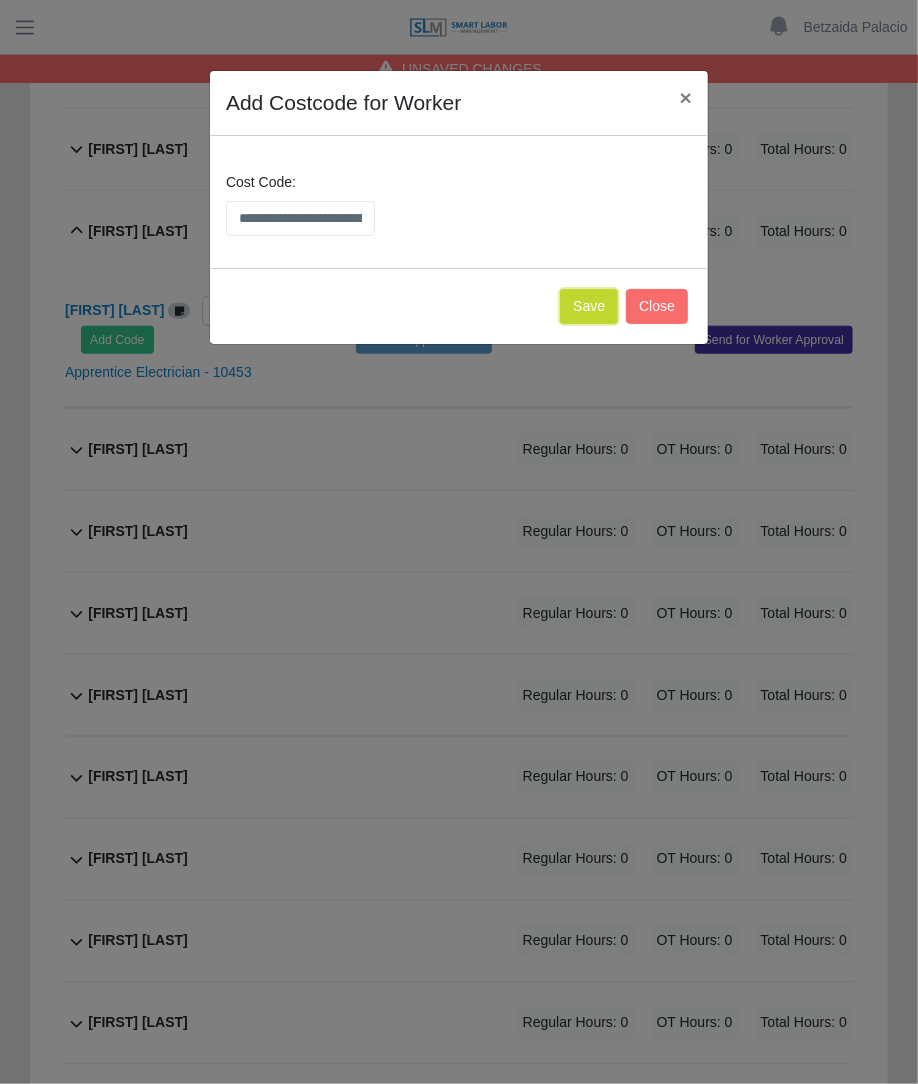 click on "Save" 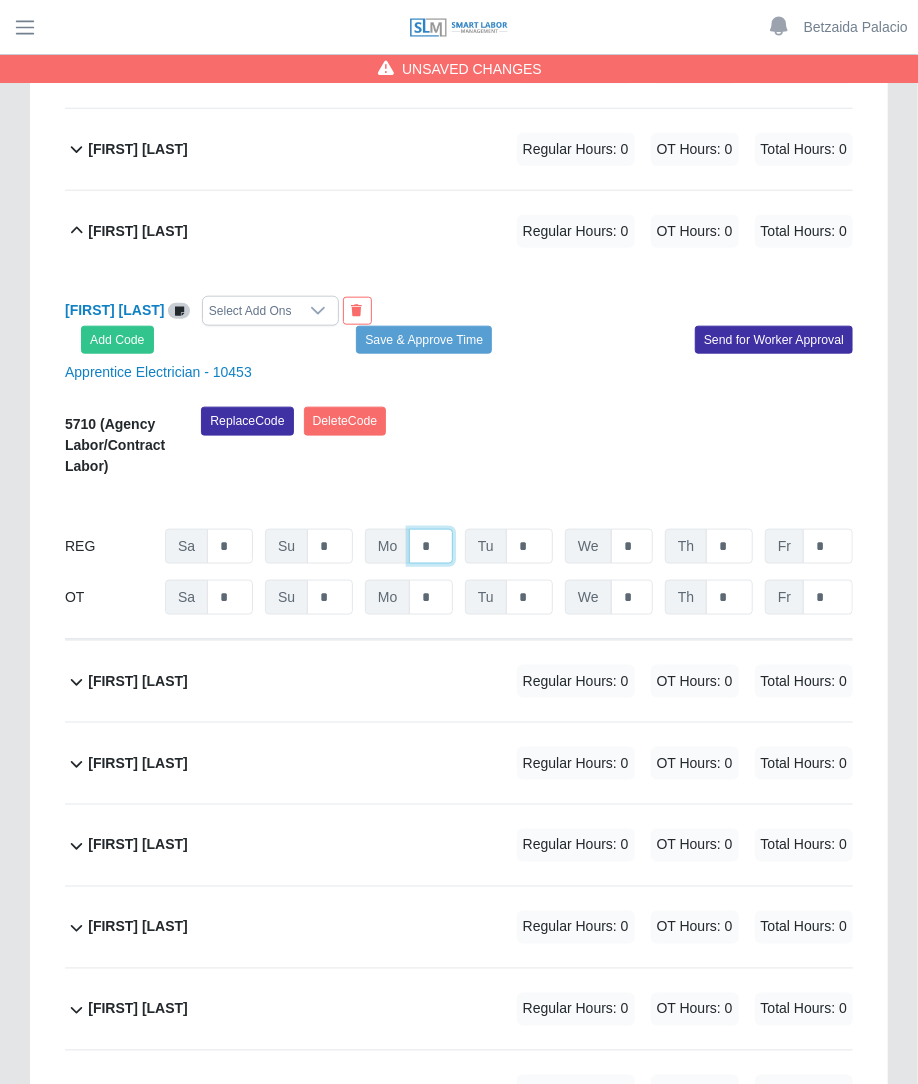 click on "*" at bounding box center [431, 546] 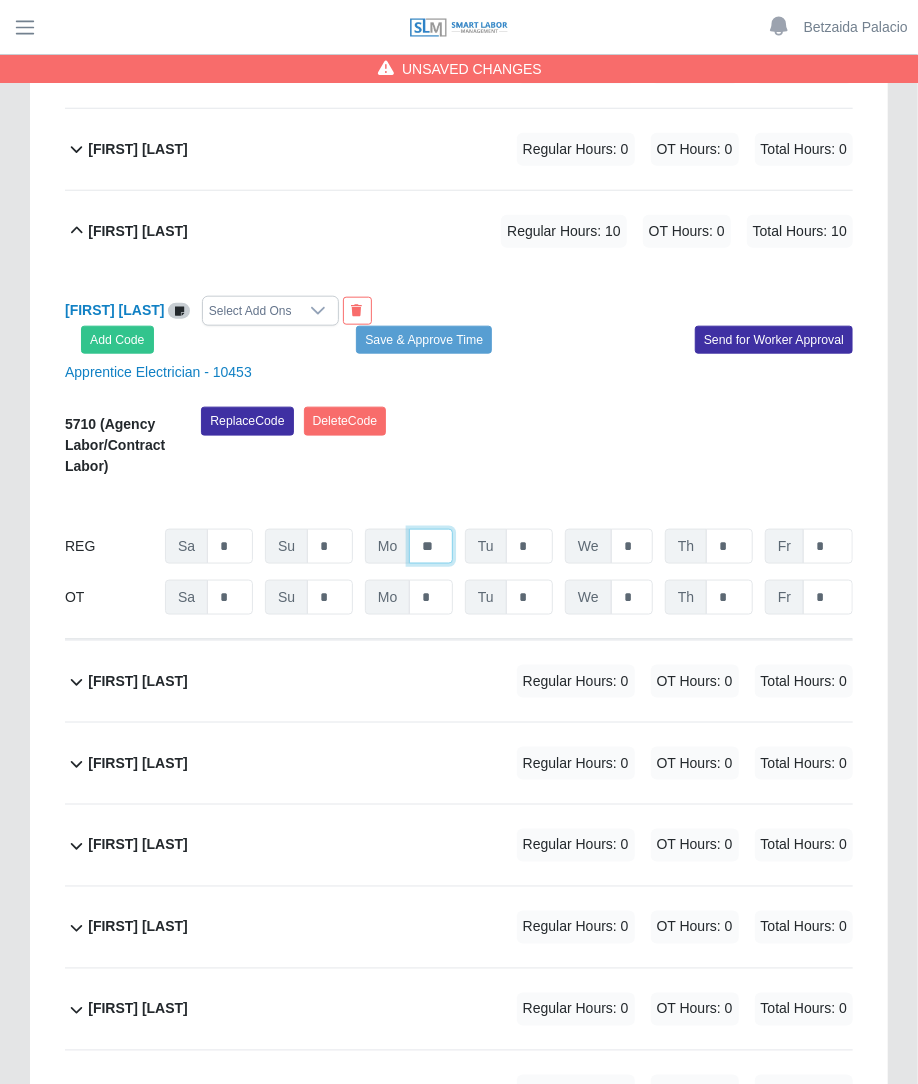 type on "**" 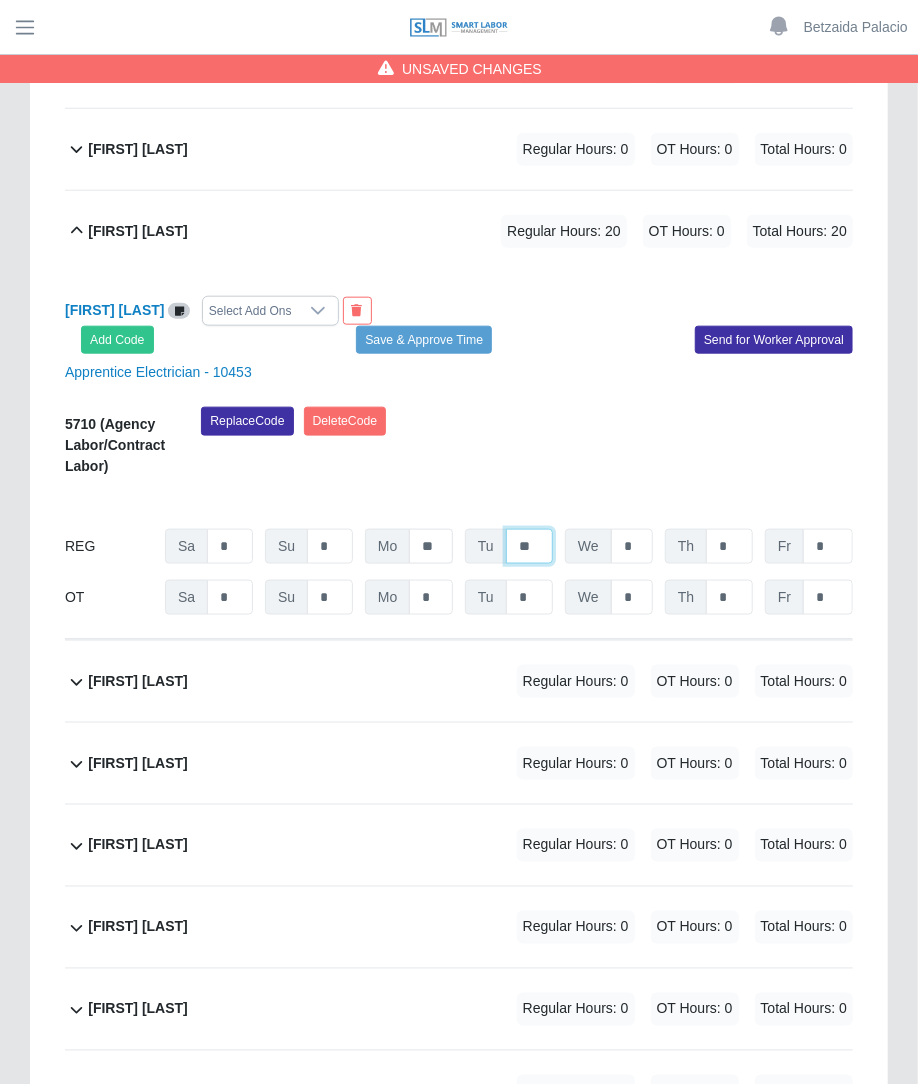type on "**" 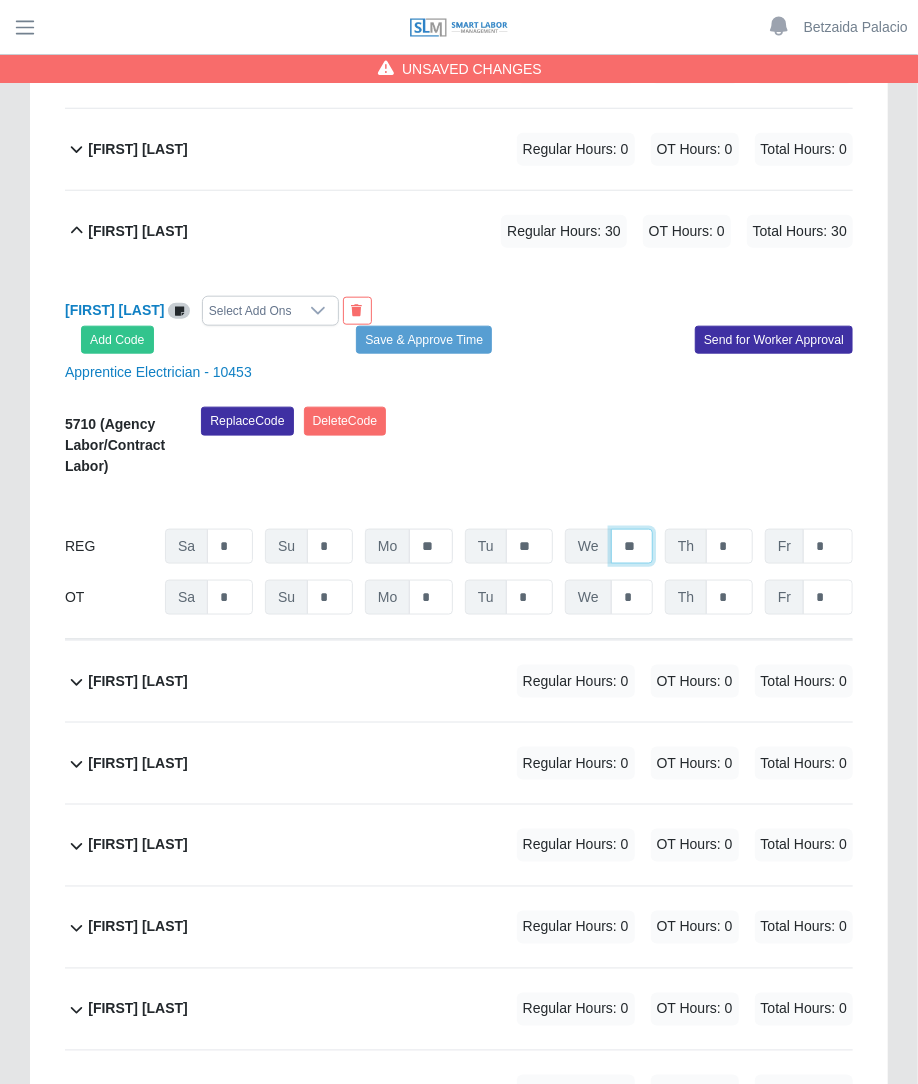 type on "**" 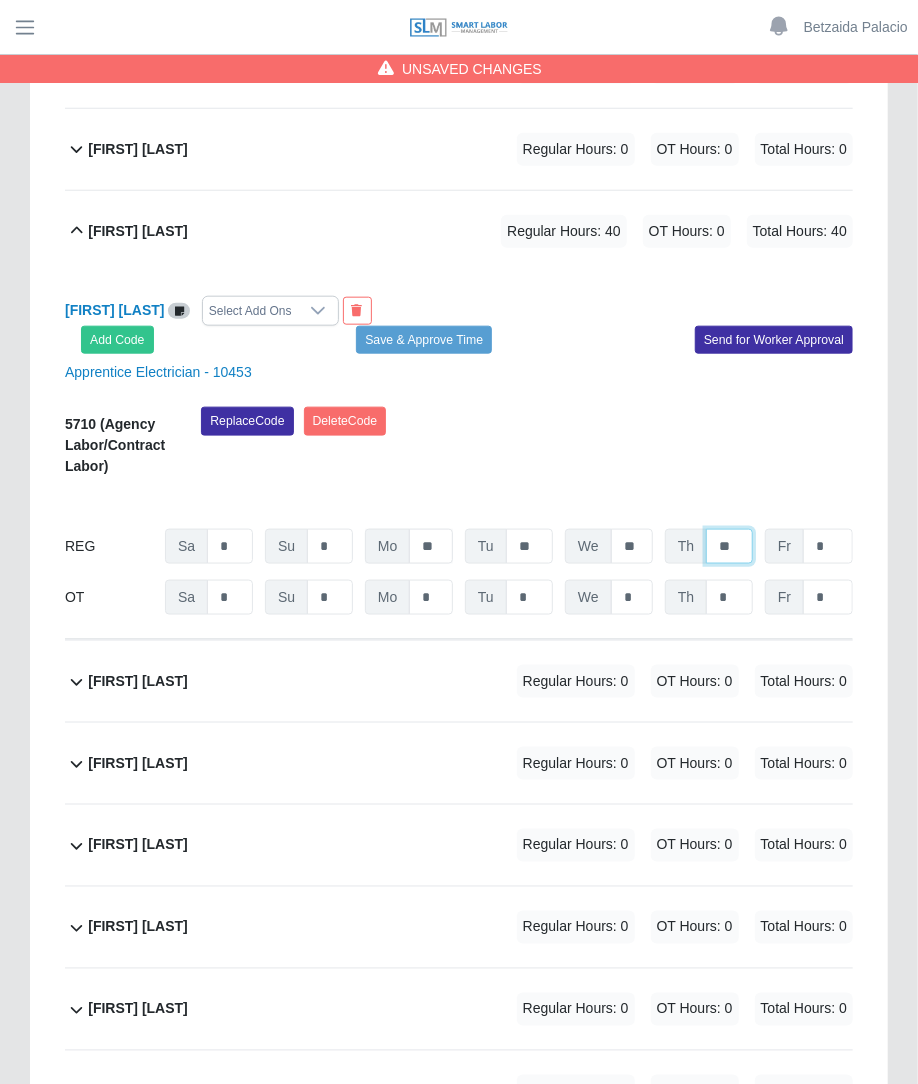 type on "**" 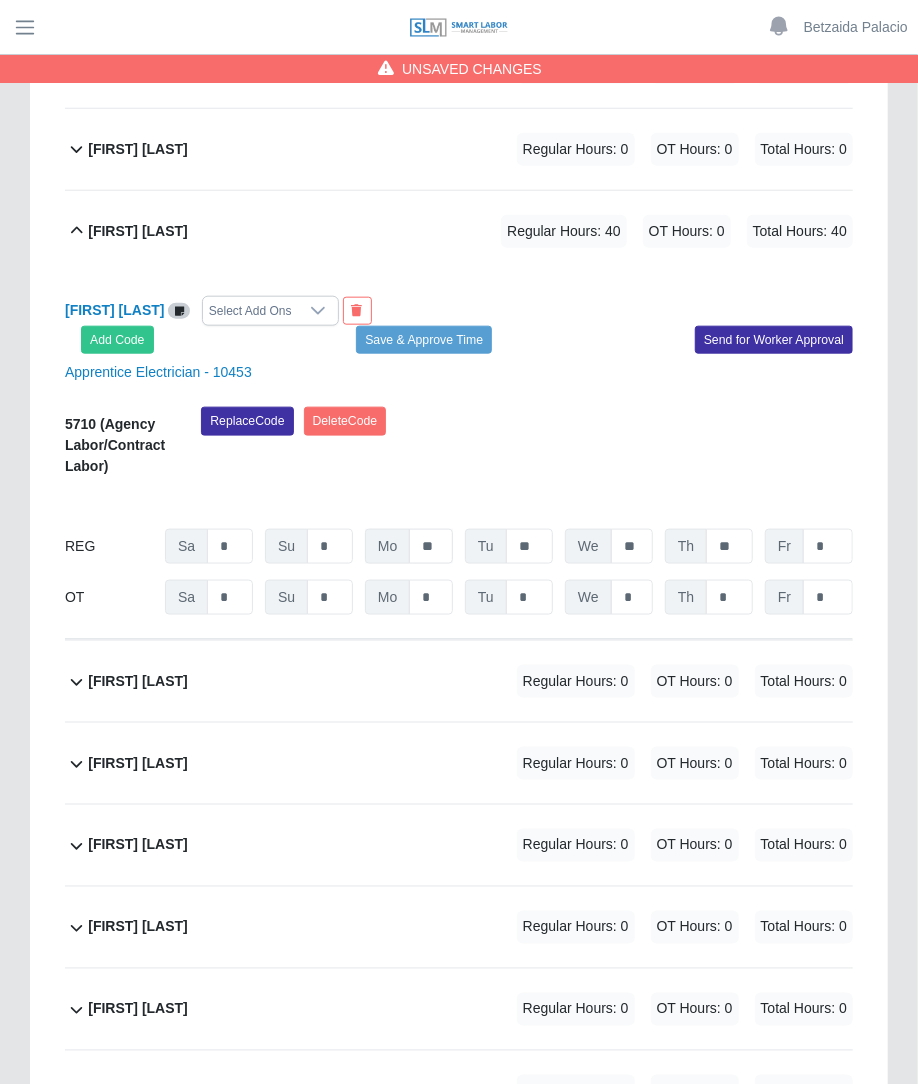 type 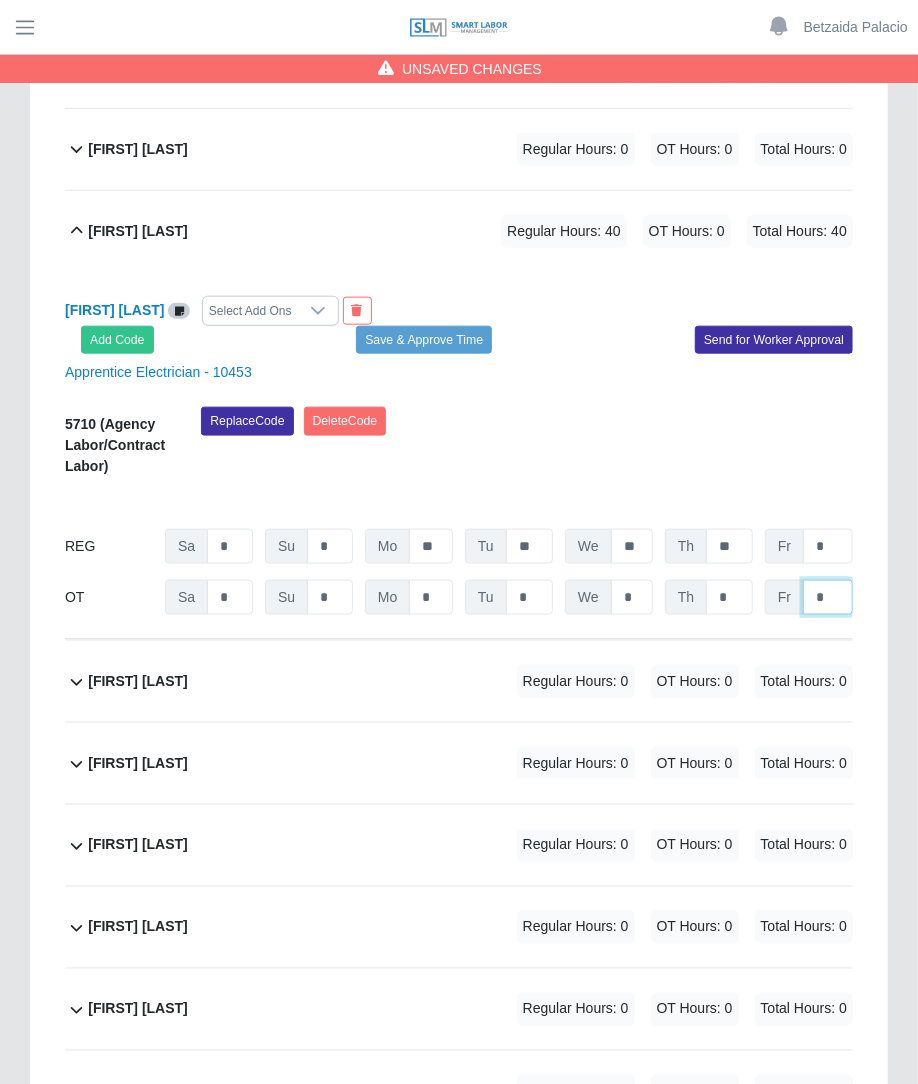 click on "*" at bounding box center [828, 597] 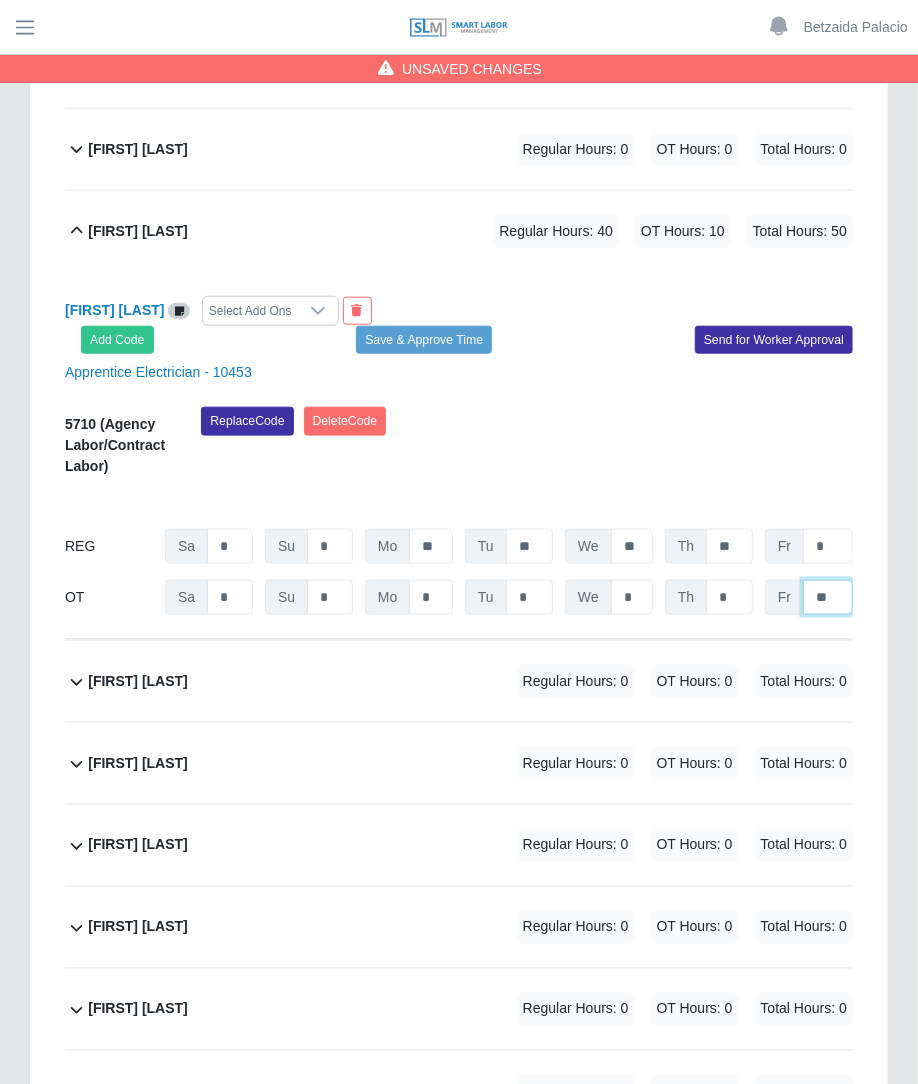 type on "**" 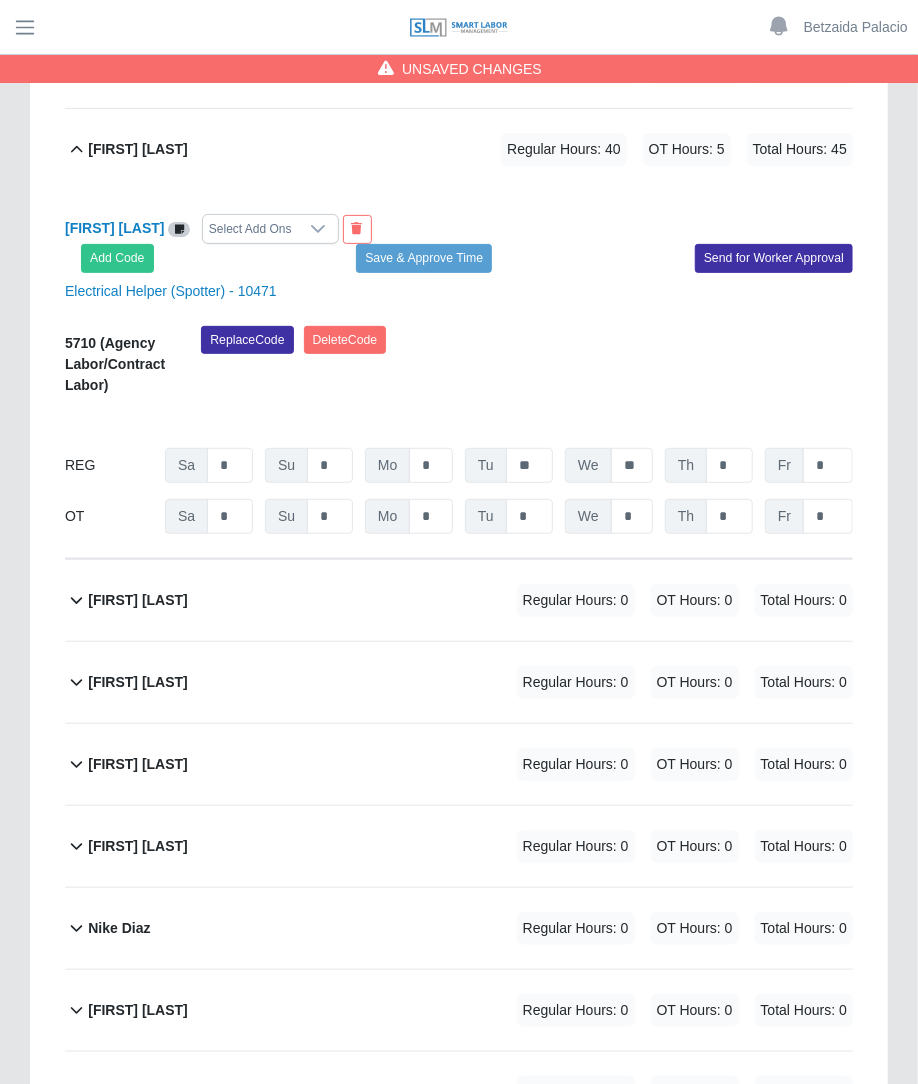 scroll, scrollTop: 2910, scrollLeft: 0, axis: vertical 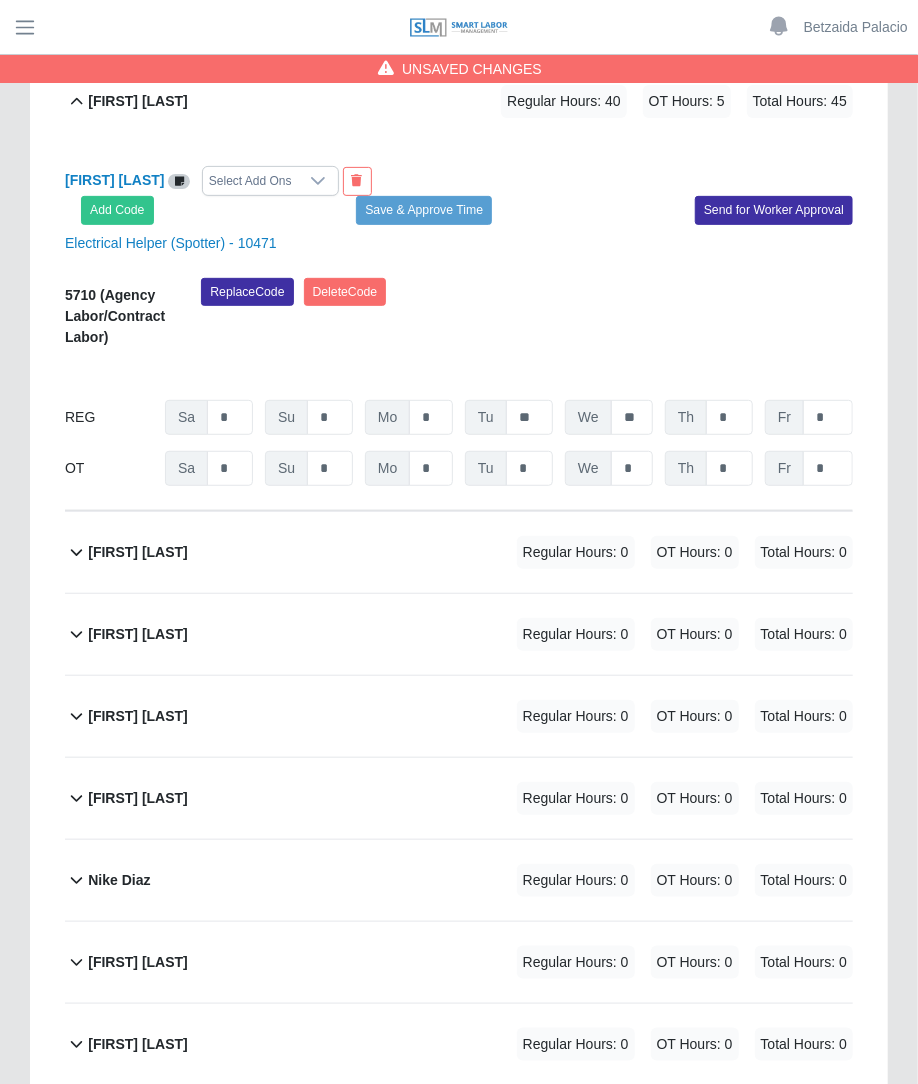 click on "Regular Hours: 0" at bounding box center (576, 634) 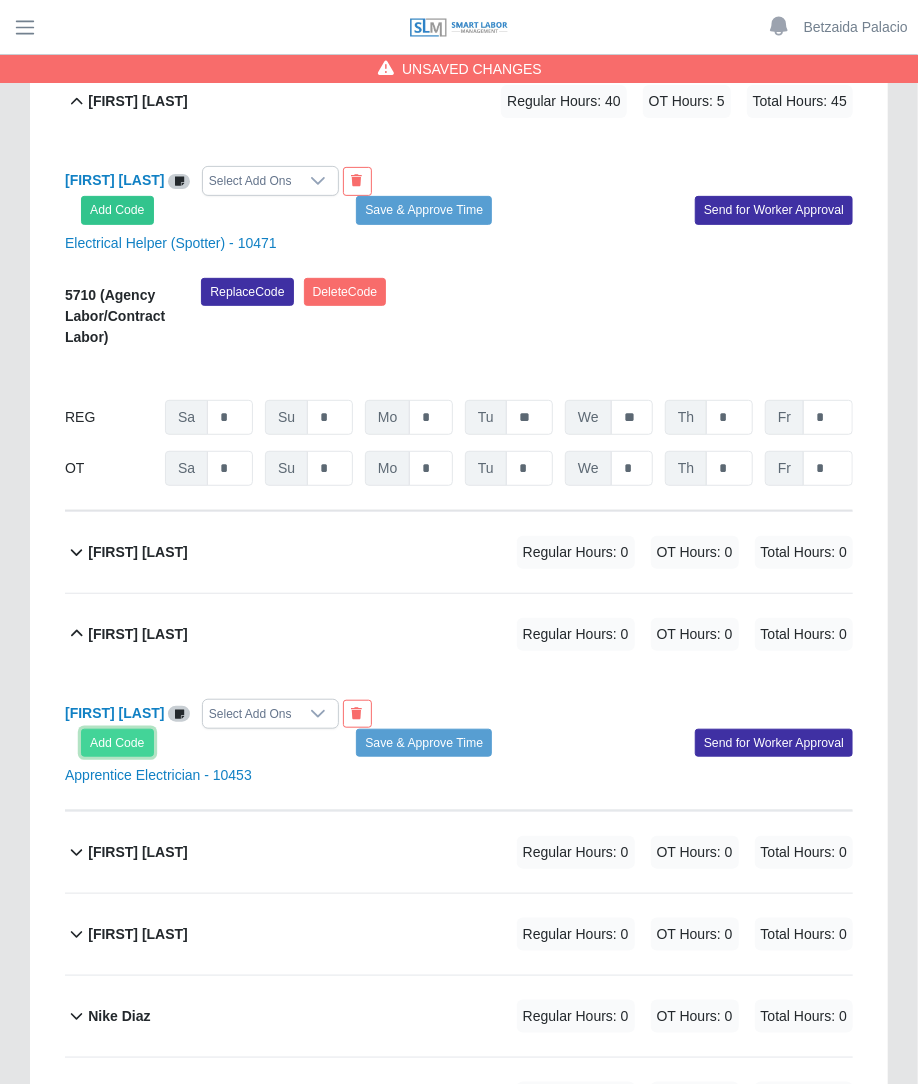 click on "Add Code" 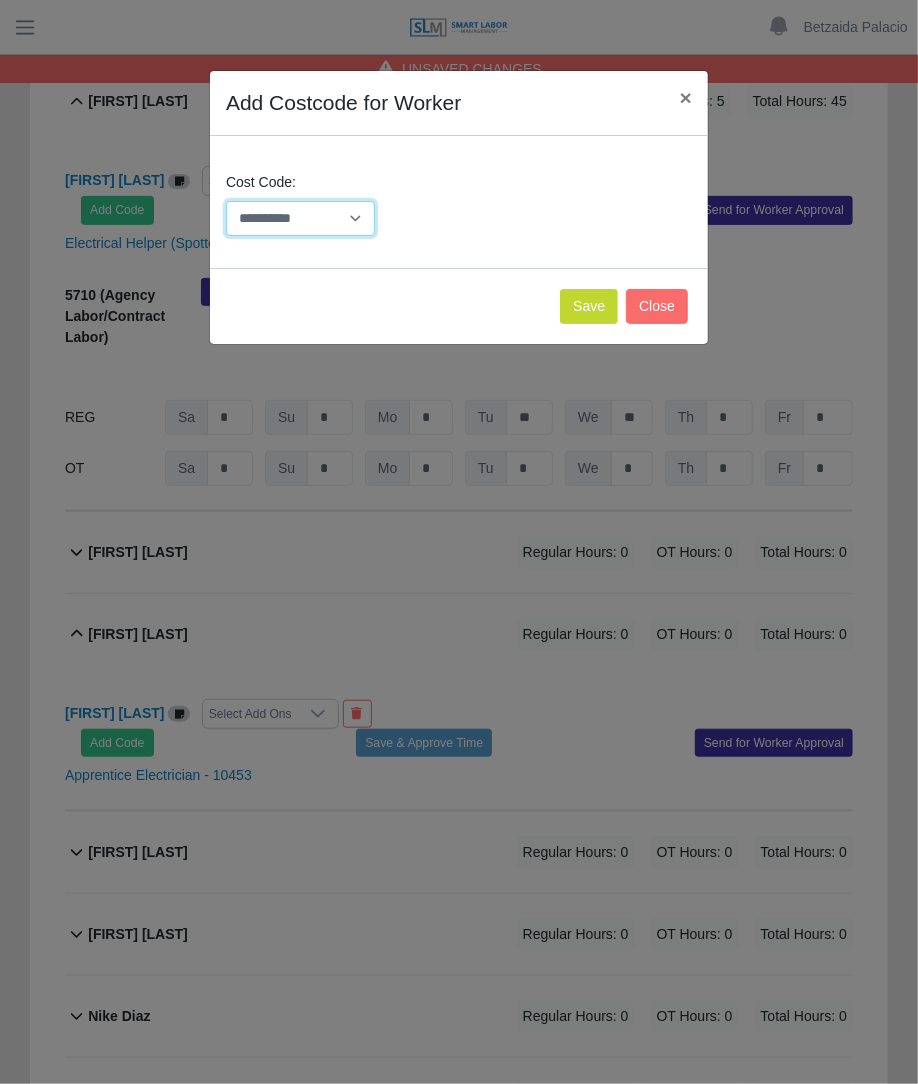 click on "**********" at bounding box center [300, 218] 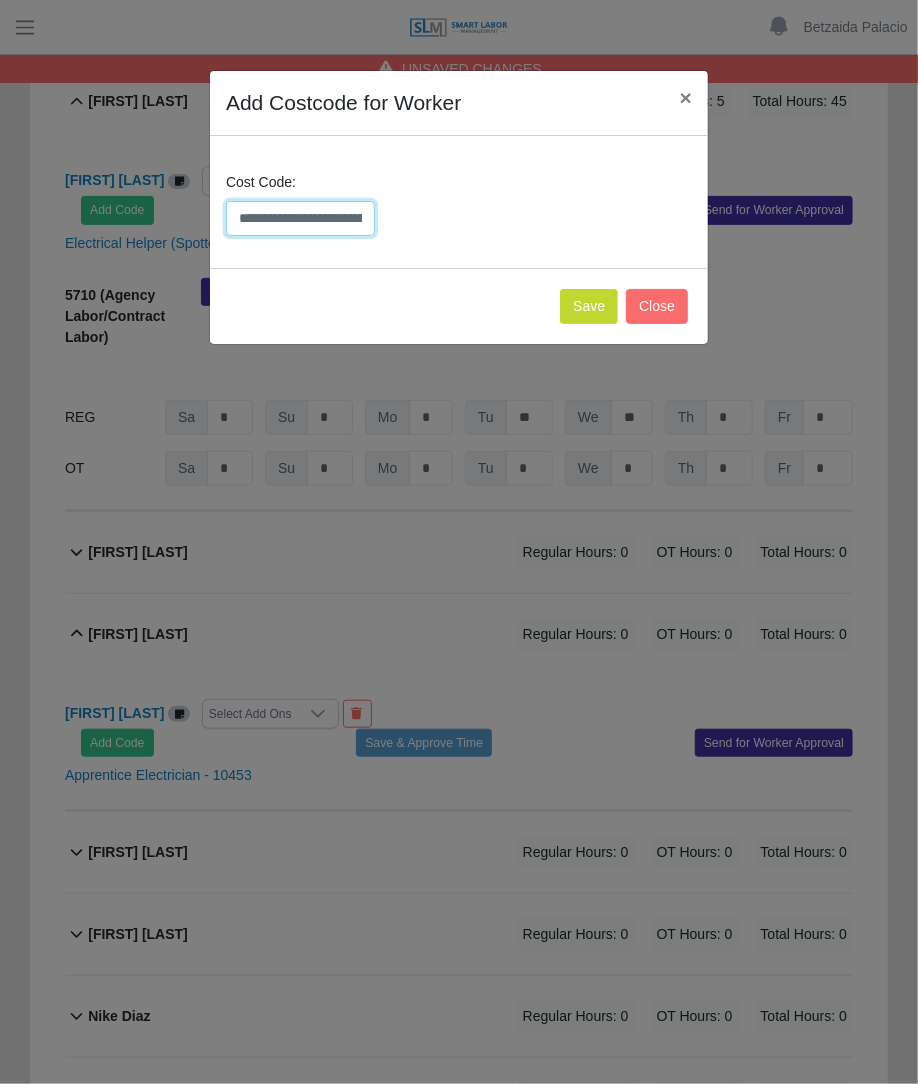 click on "**********" at bounding box center [300, 218] 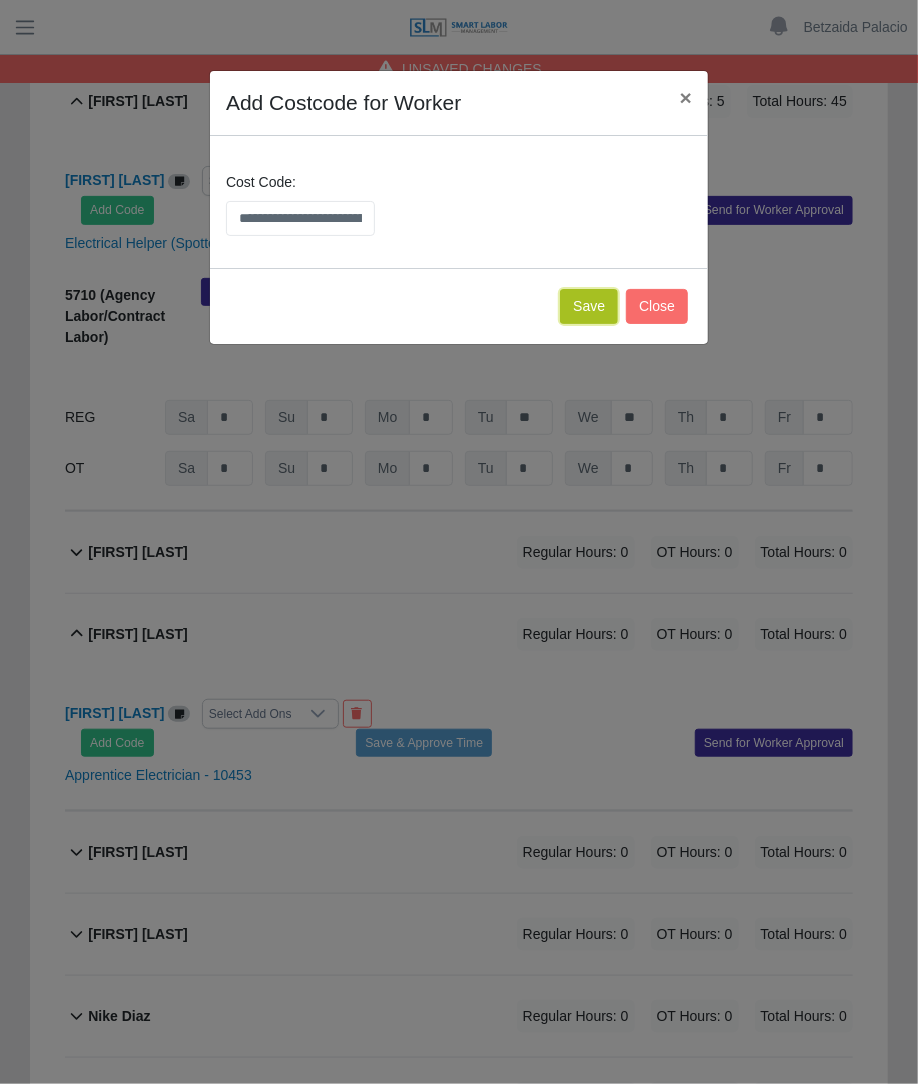 click on "Save" 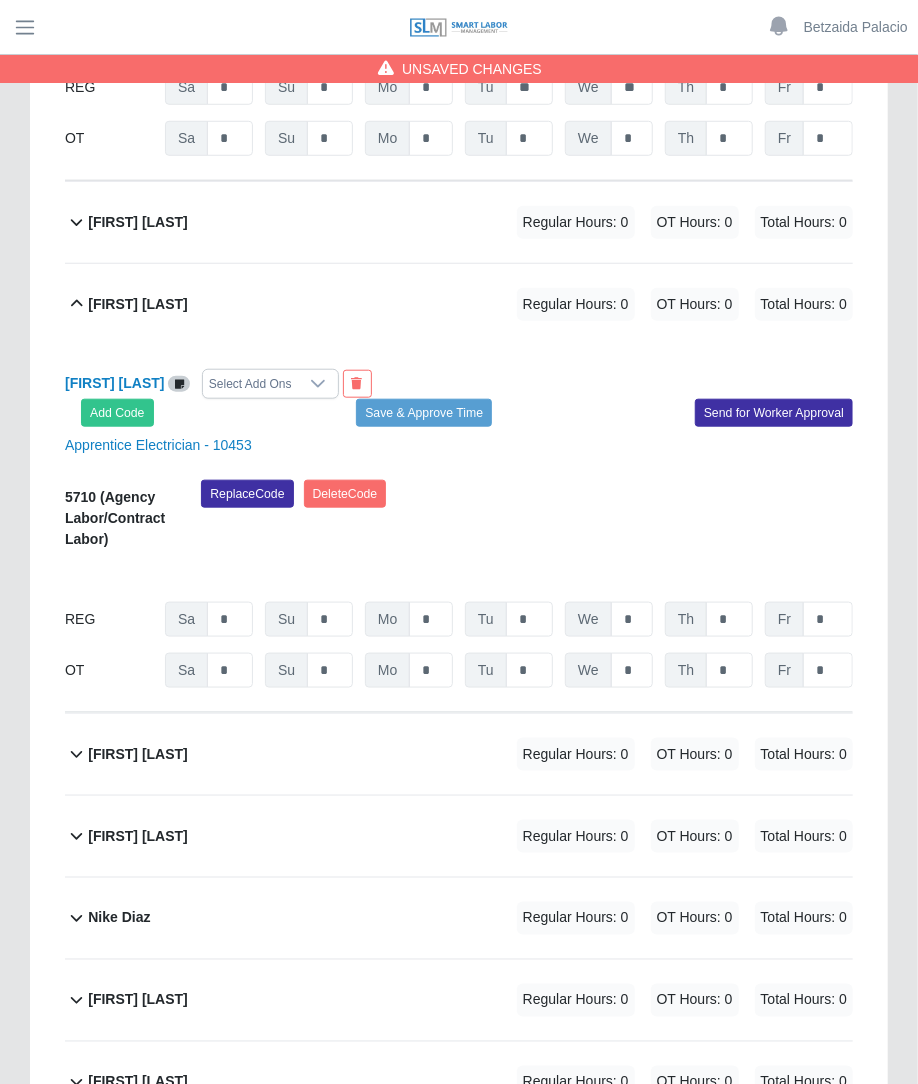 scroll, scrollTop: 3309, scrollLeft: 0, axis: vertical 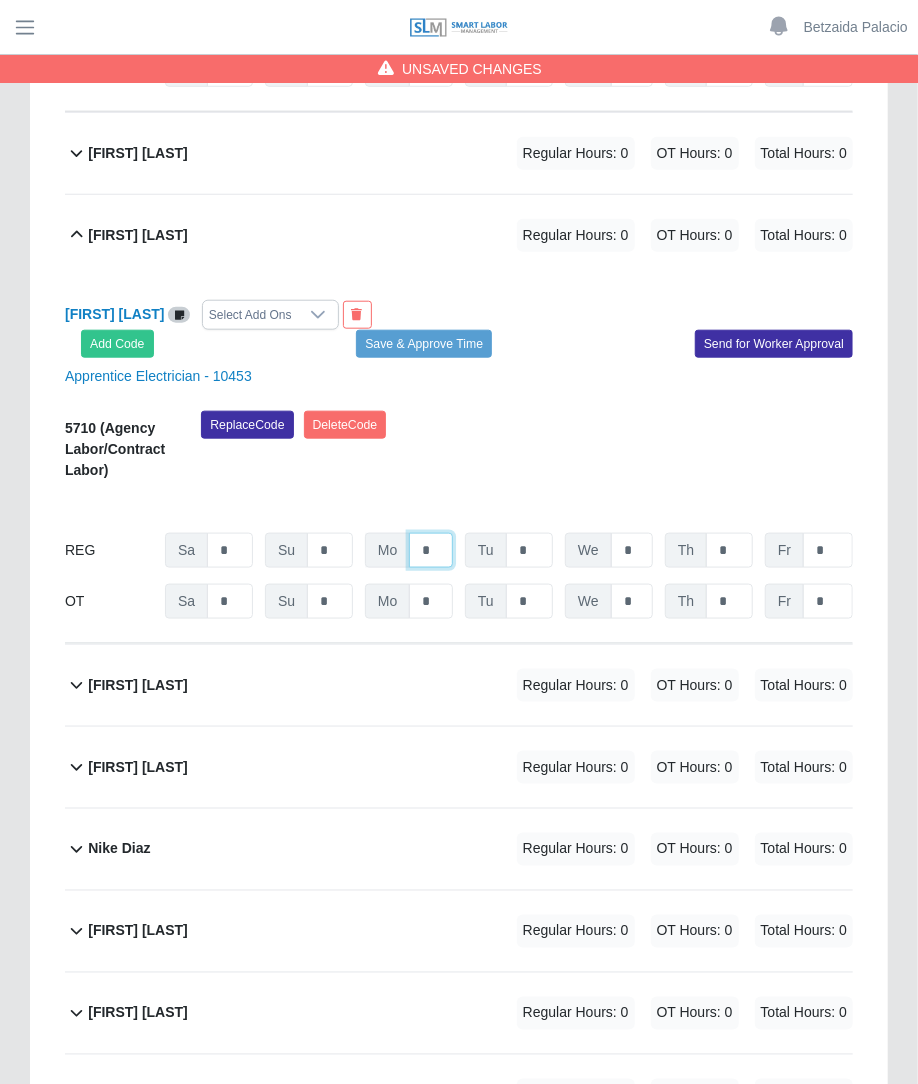 click on "*" at bounding box center [431, -2155] 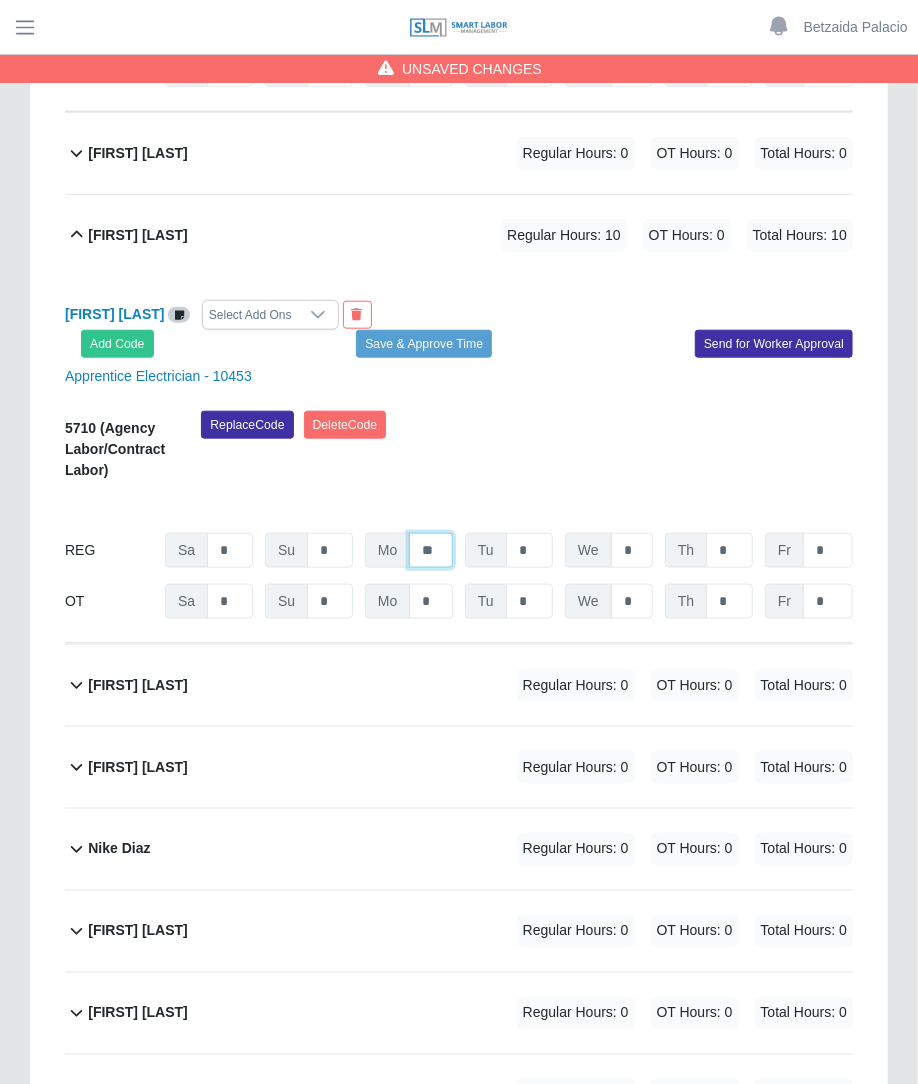 type on "**" 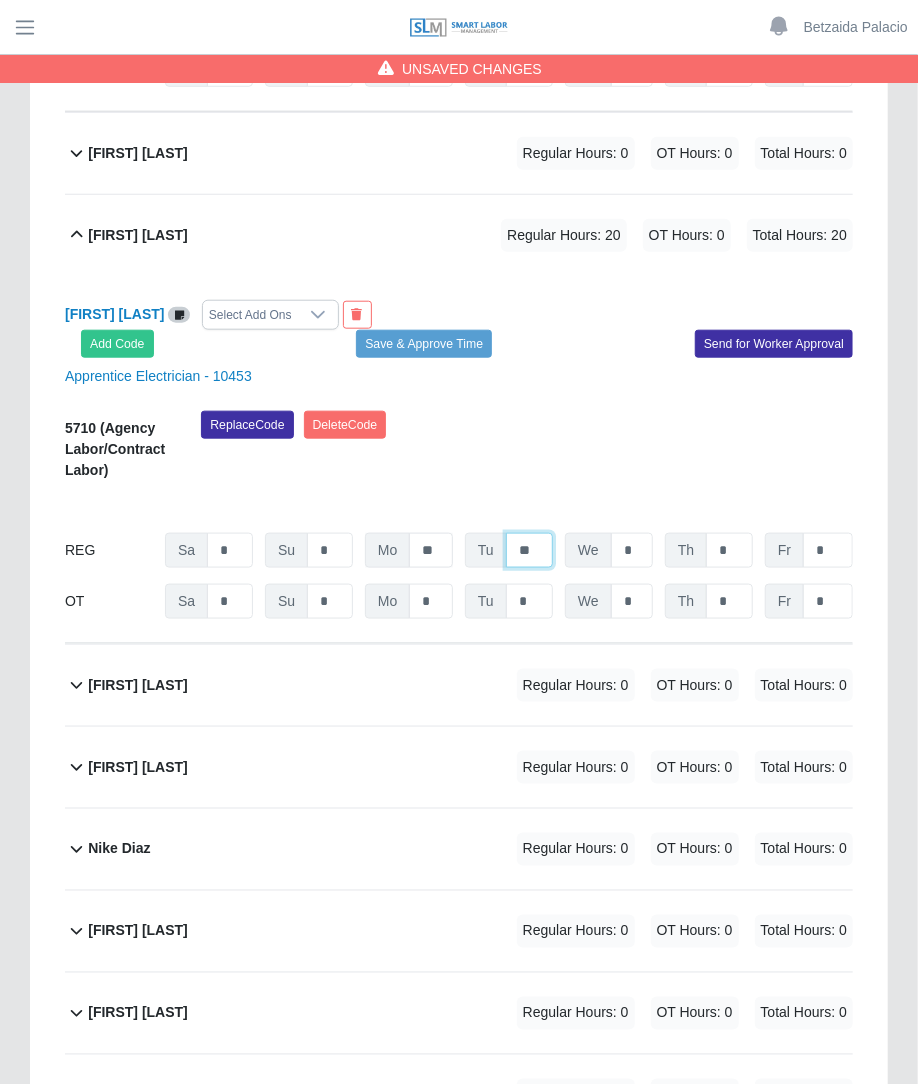 type on "**" 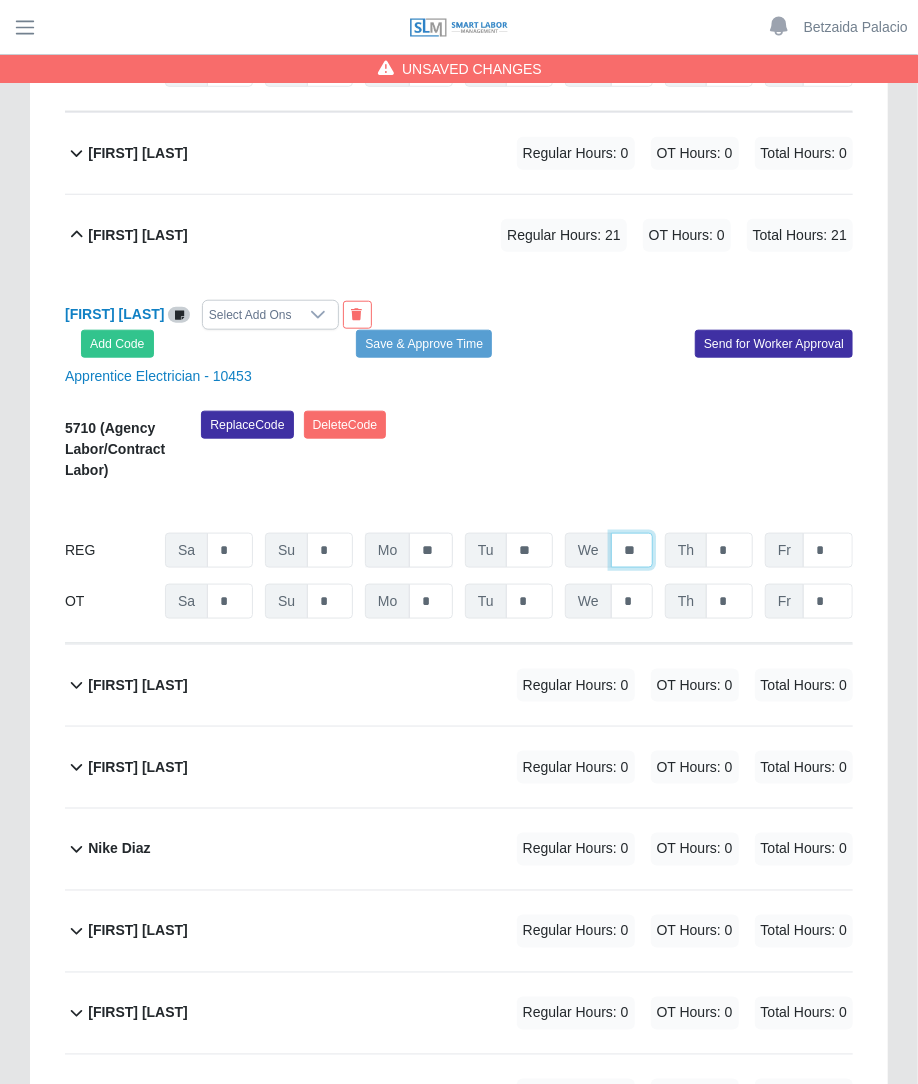 type on "**" 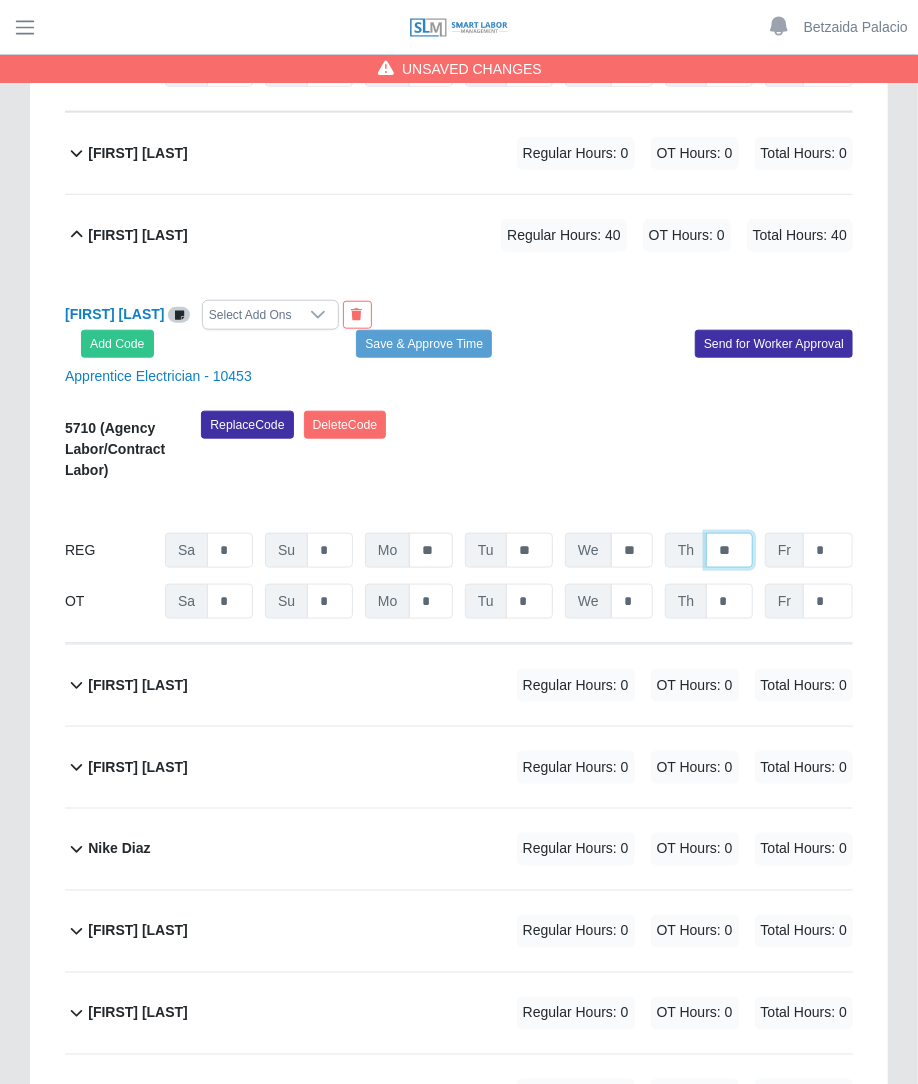 type on "**" 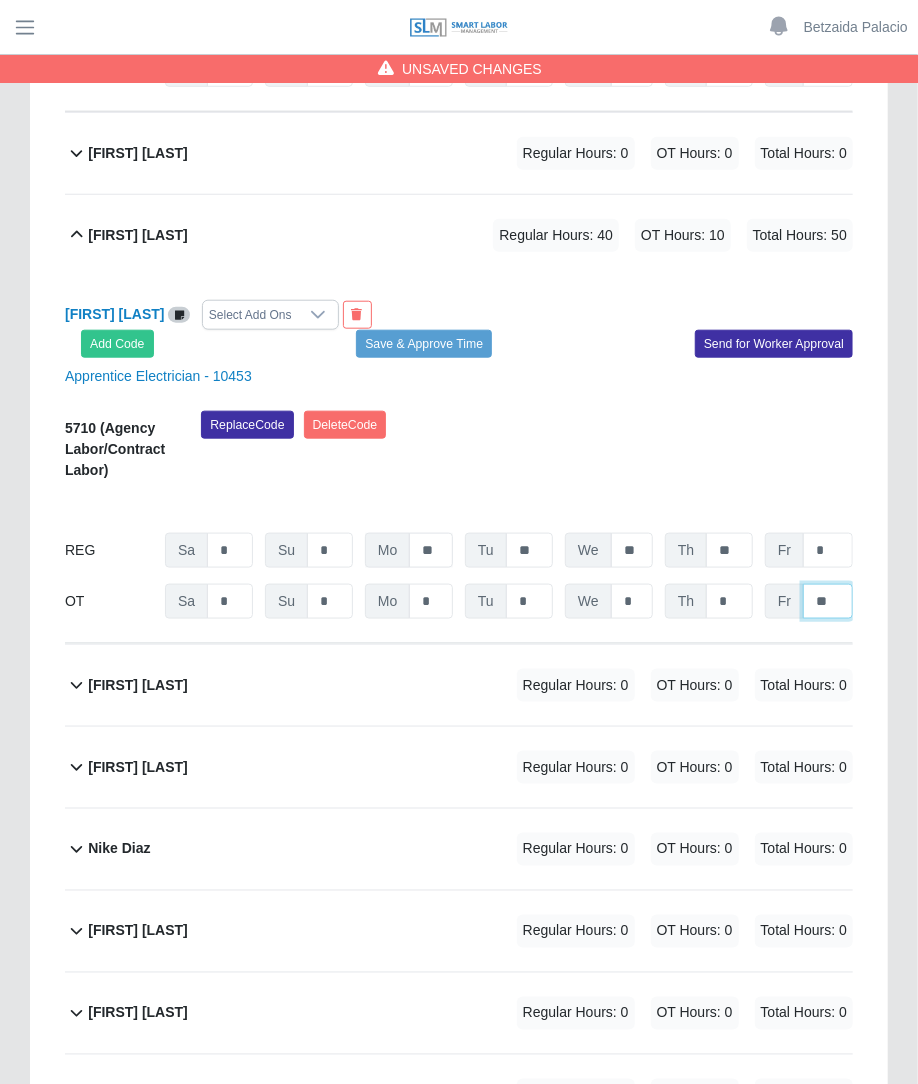 type on "**" 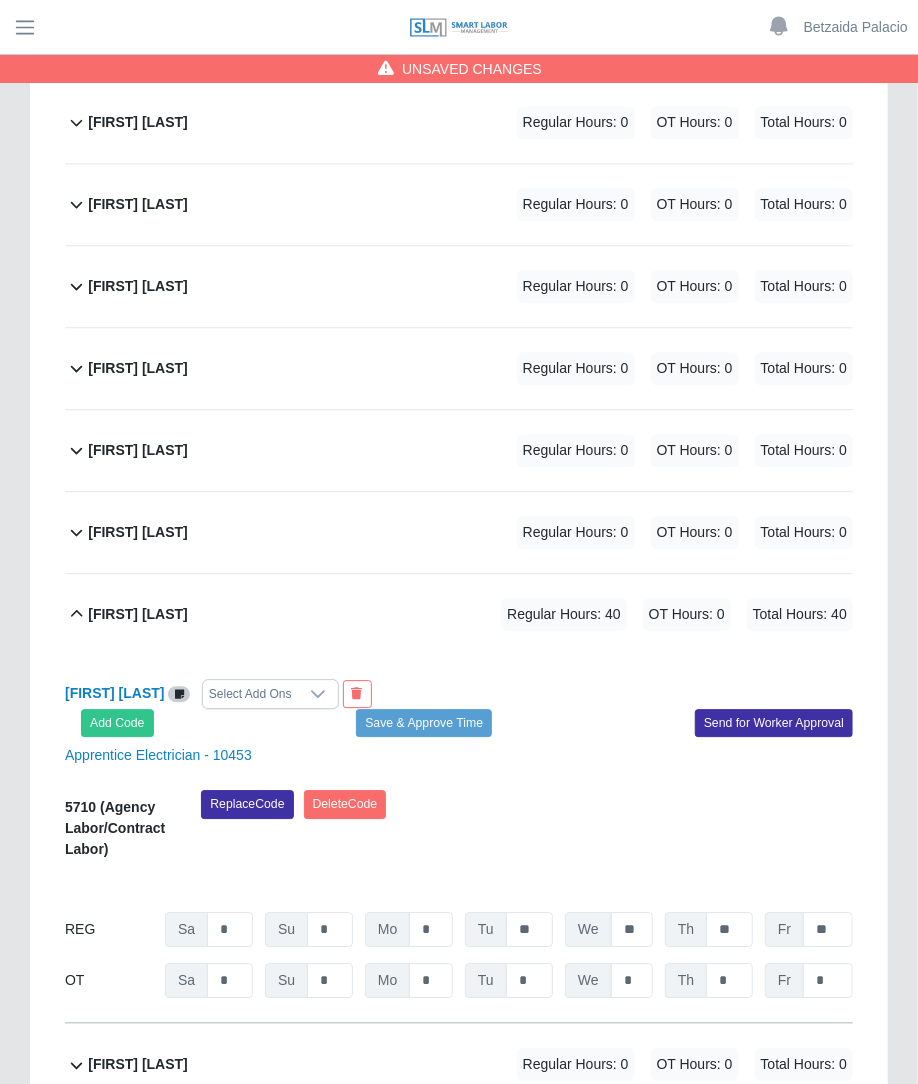 scroll, scrollTop: 4465, scrollLeft: 0, axis: vertical 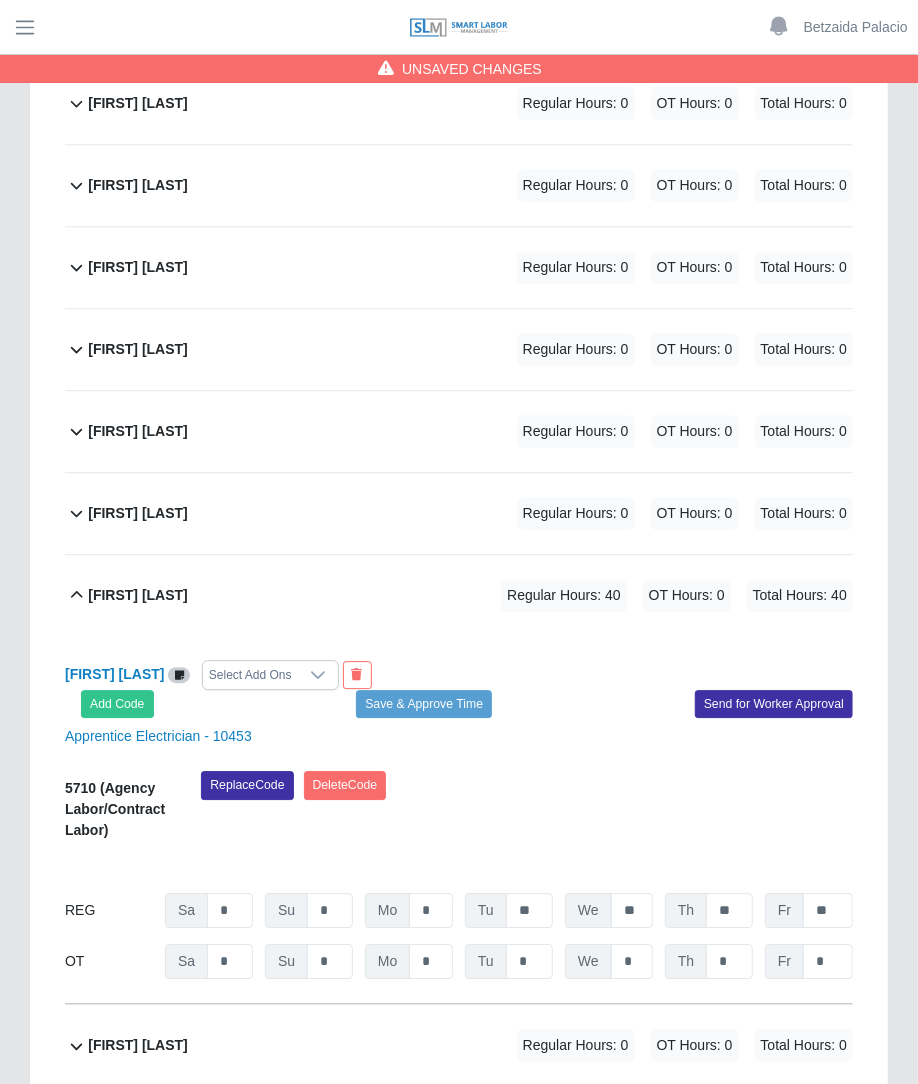 click on "Victor Rodriguez Jr             Regular Hours: 0   OT Hours: 0   Total Hours: 0" 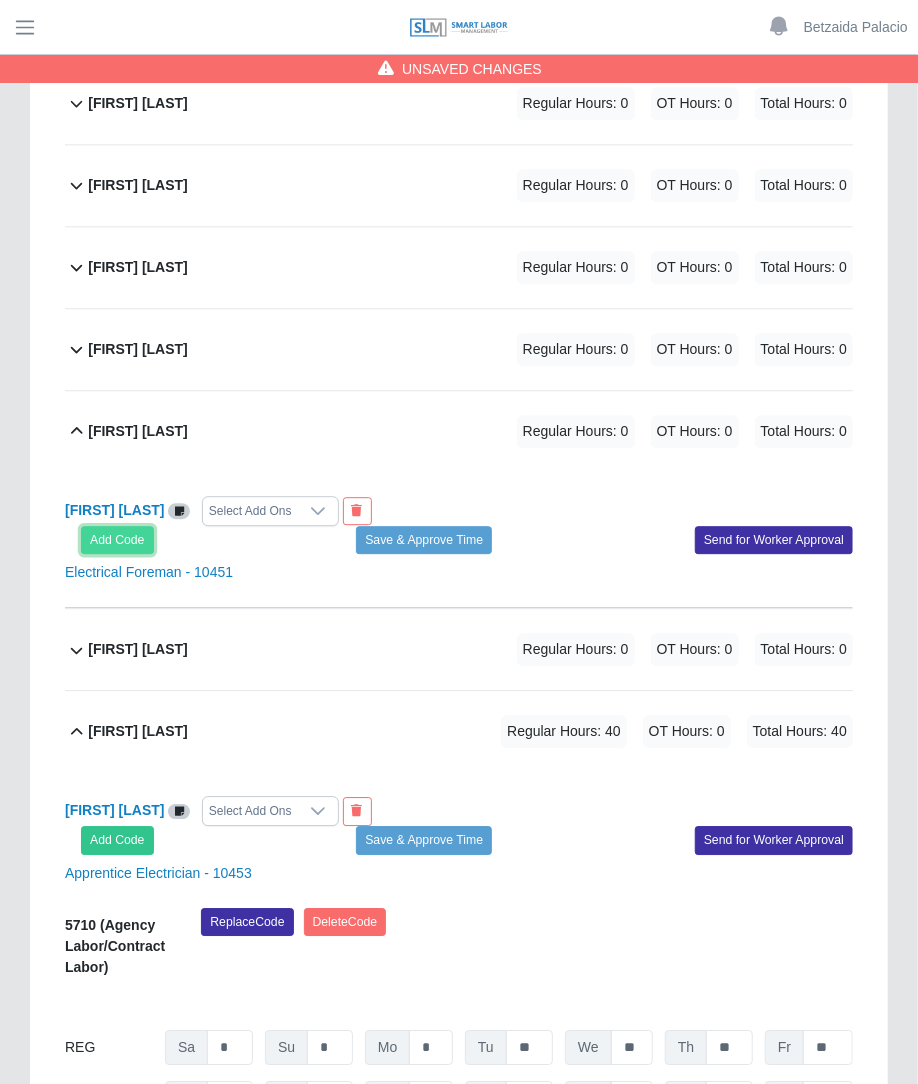 click on "Add Code" 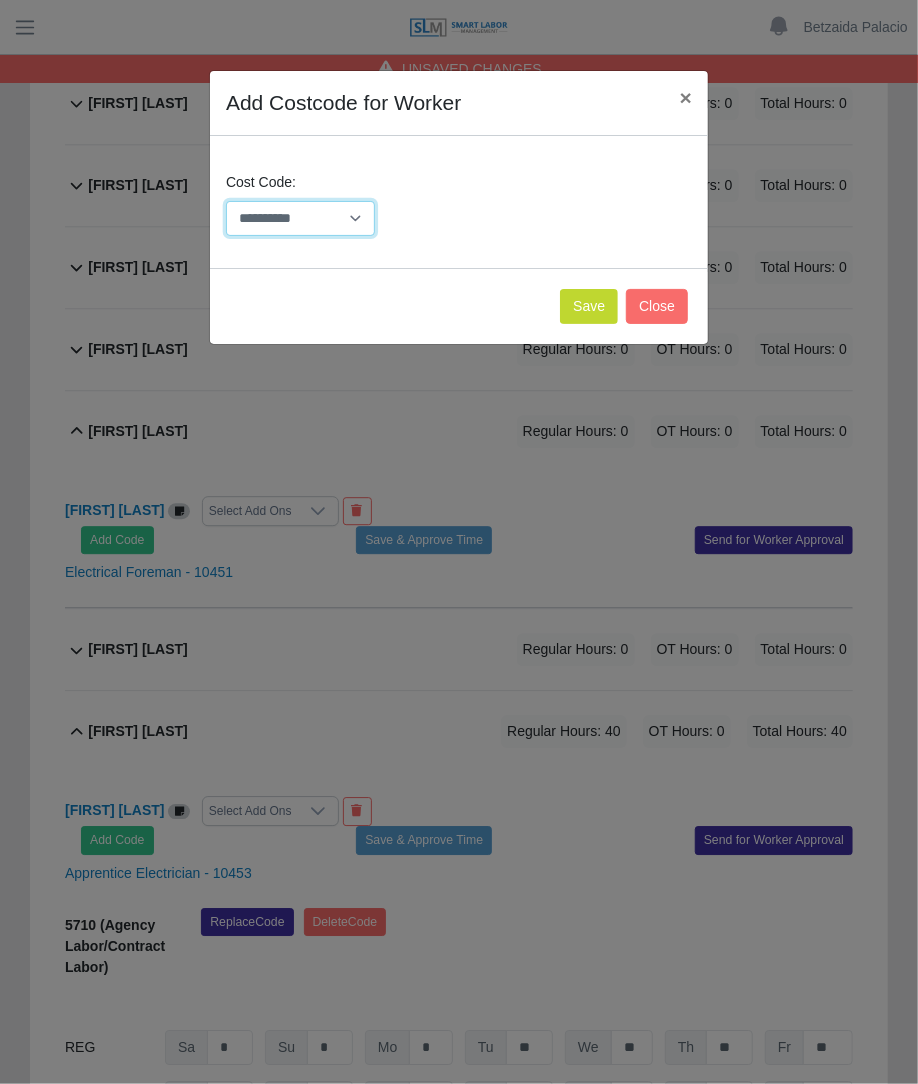 click on "**********" at bounding box center (300, 218) 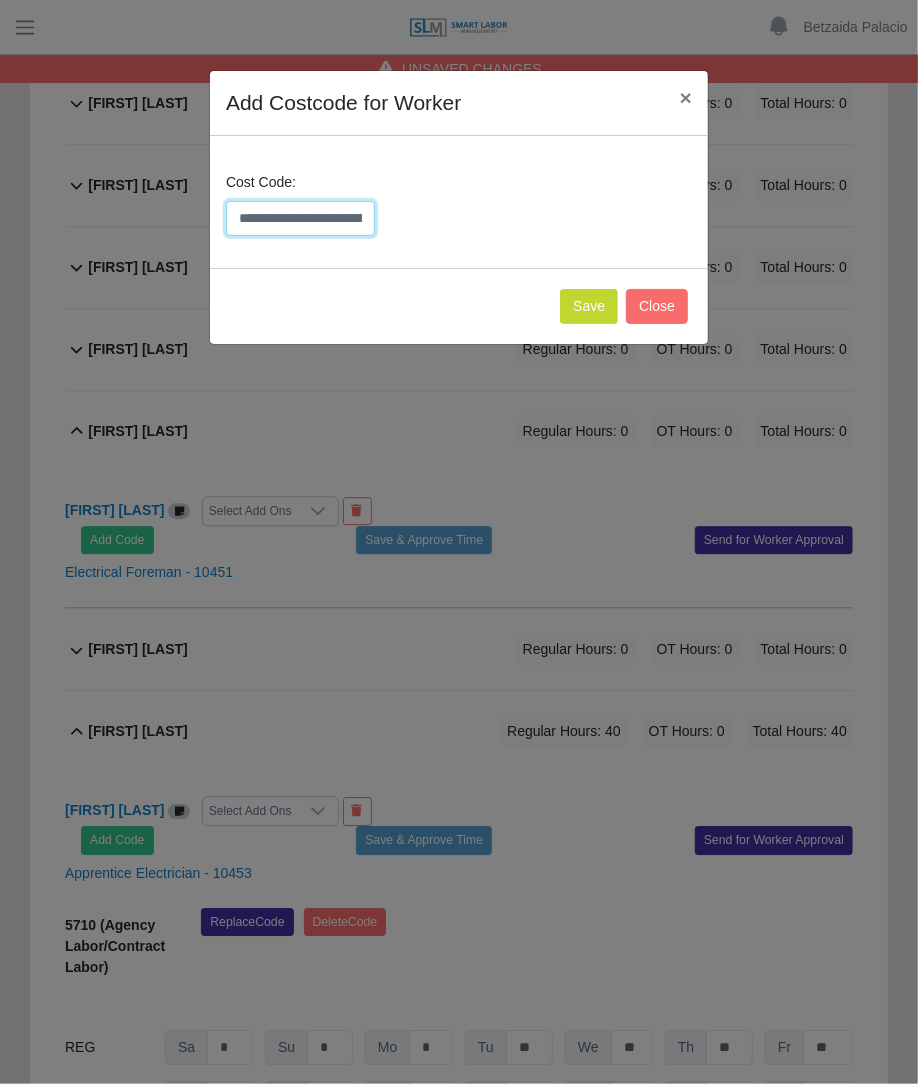 click on "**********" at bounding box center [300, 218] 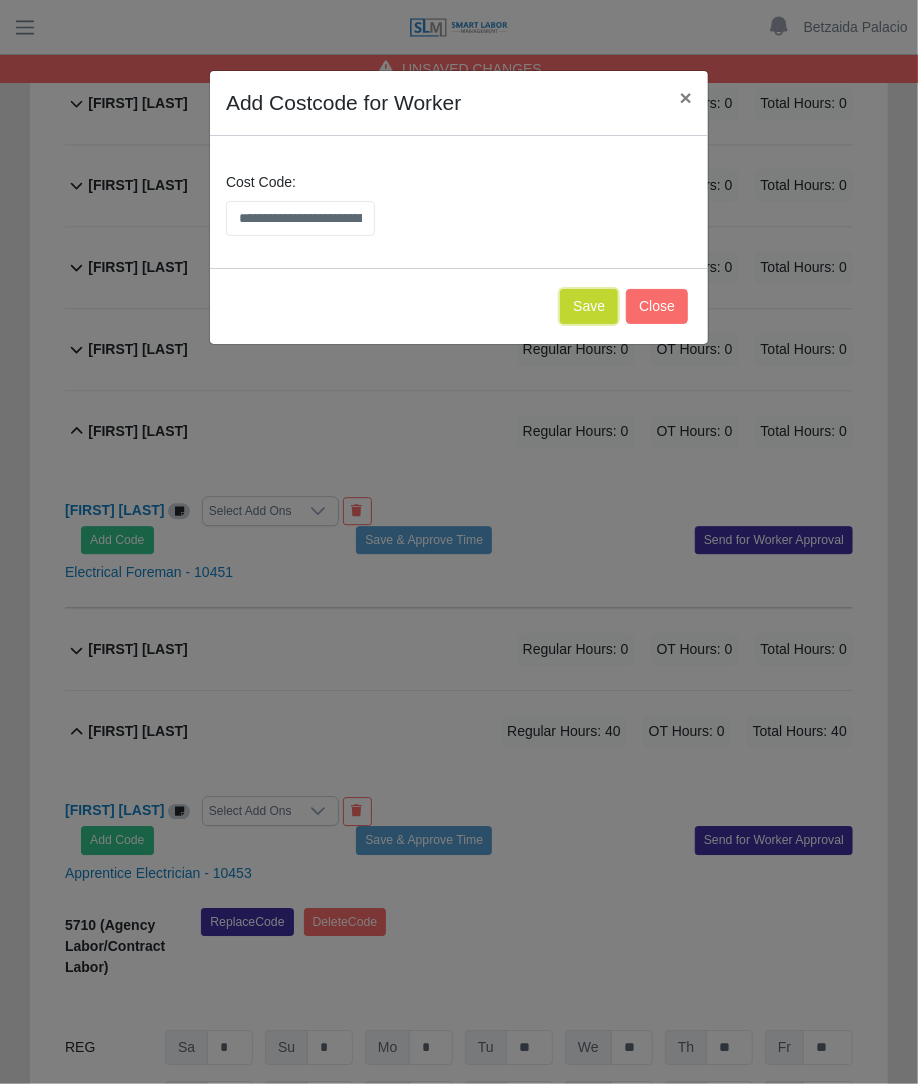 click on "Save" 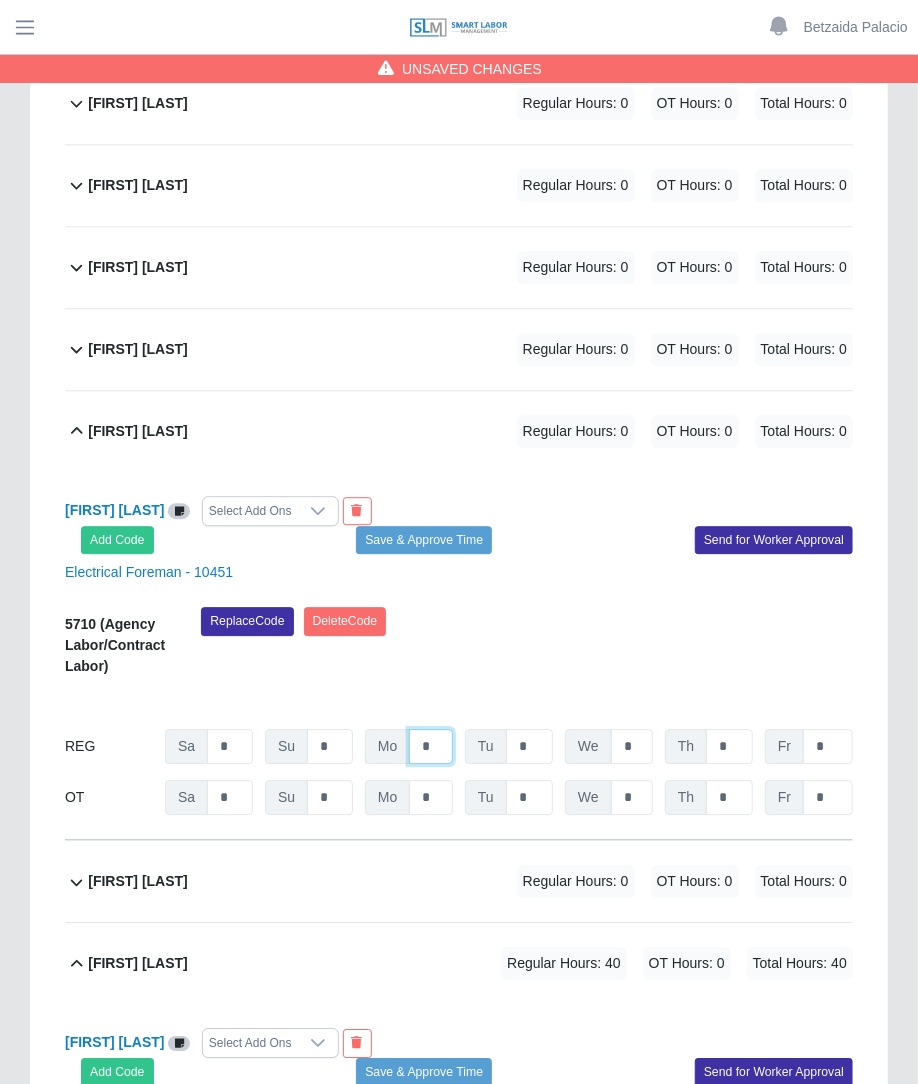 click on "*" at bounding box center [431, -3311] 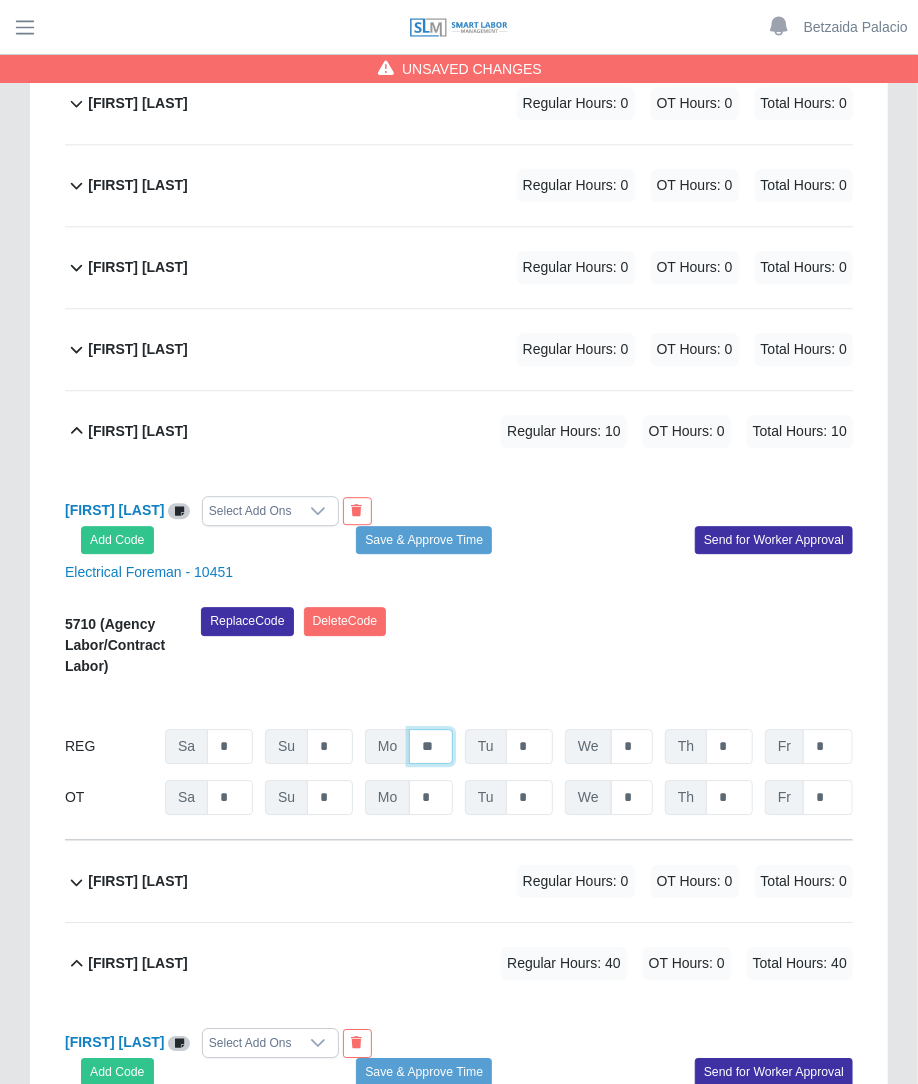 type on "**" 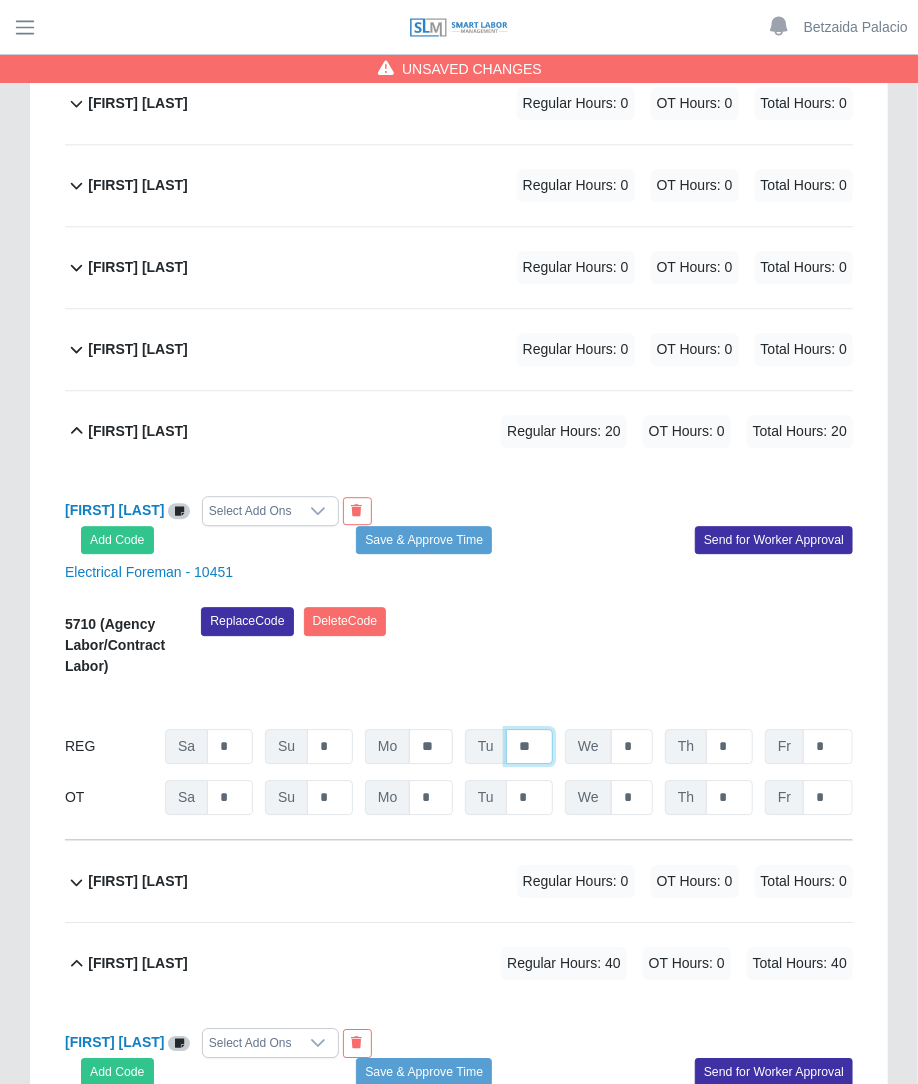 type on "**" 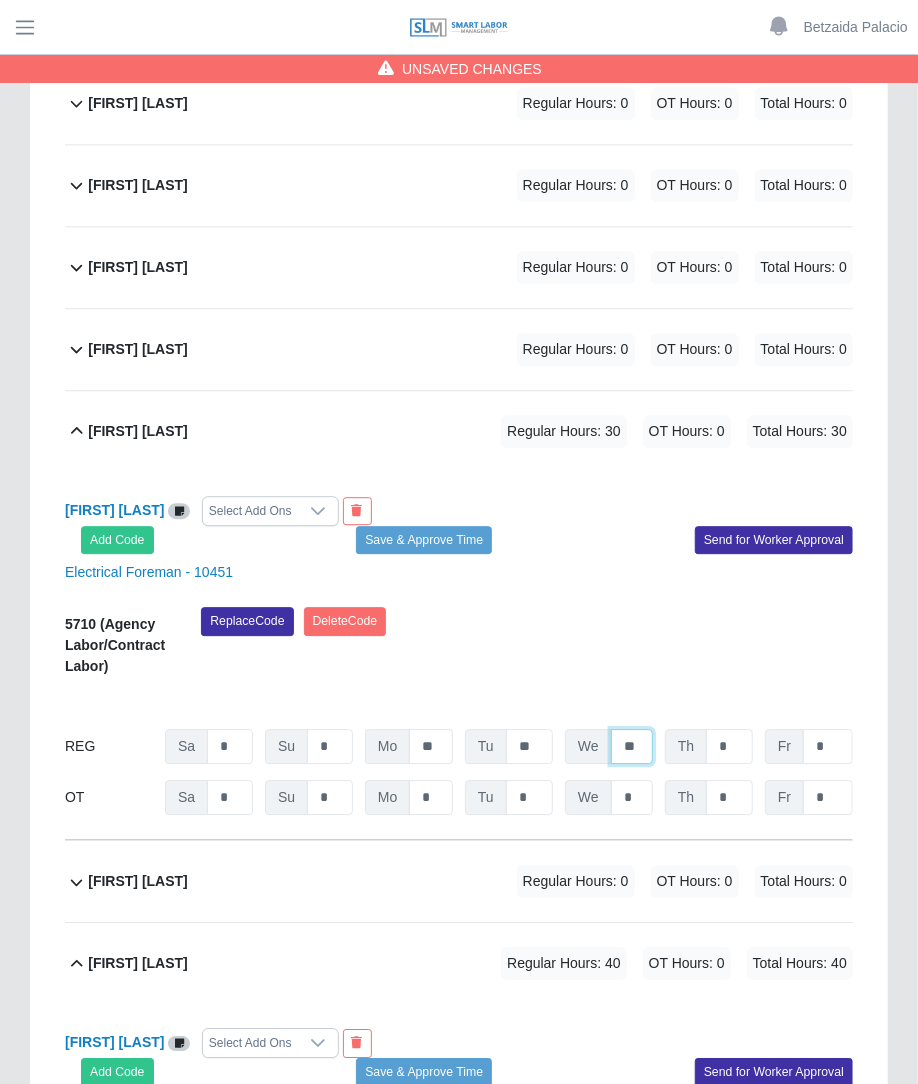 type on "**" 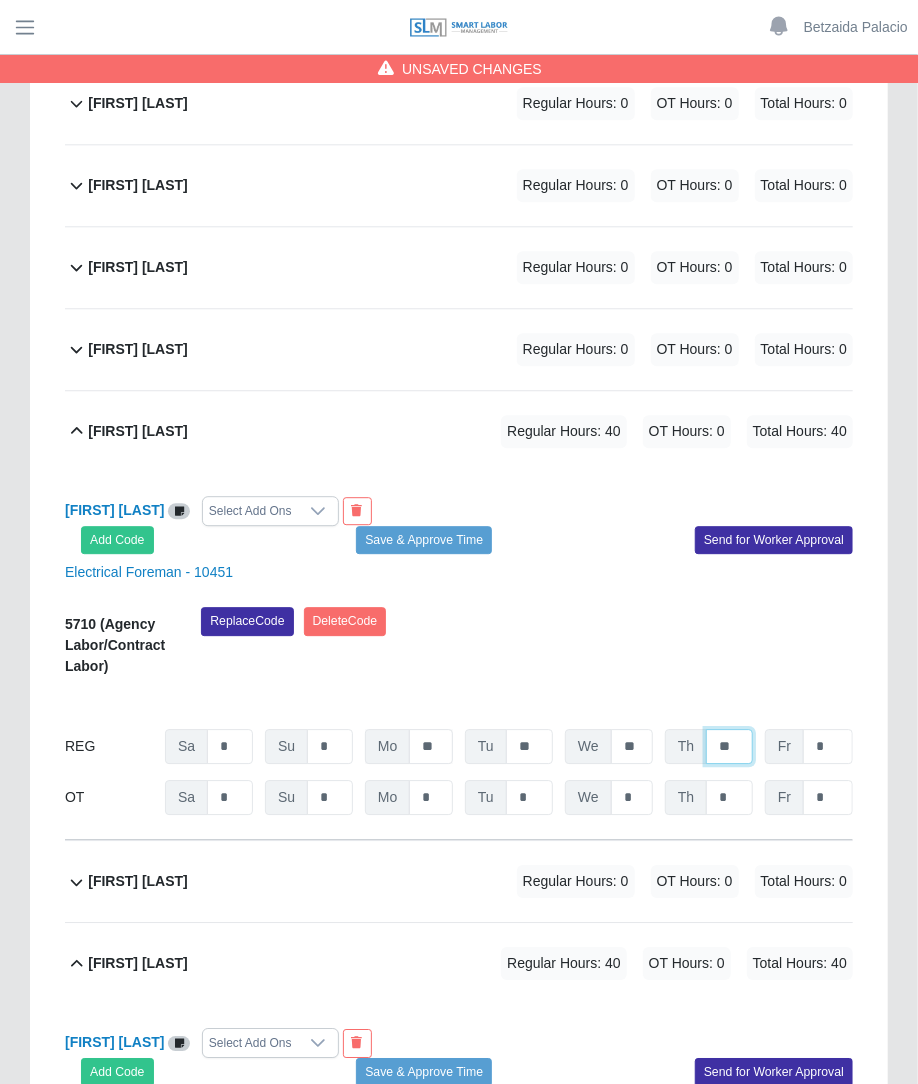 type on "**" 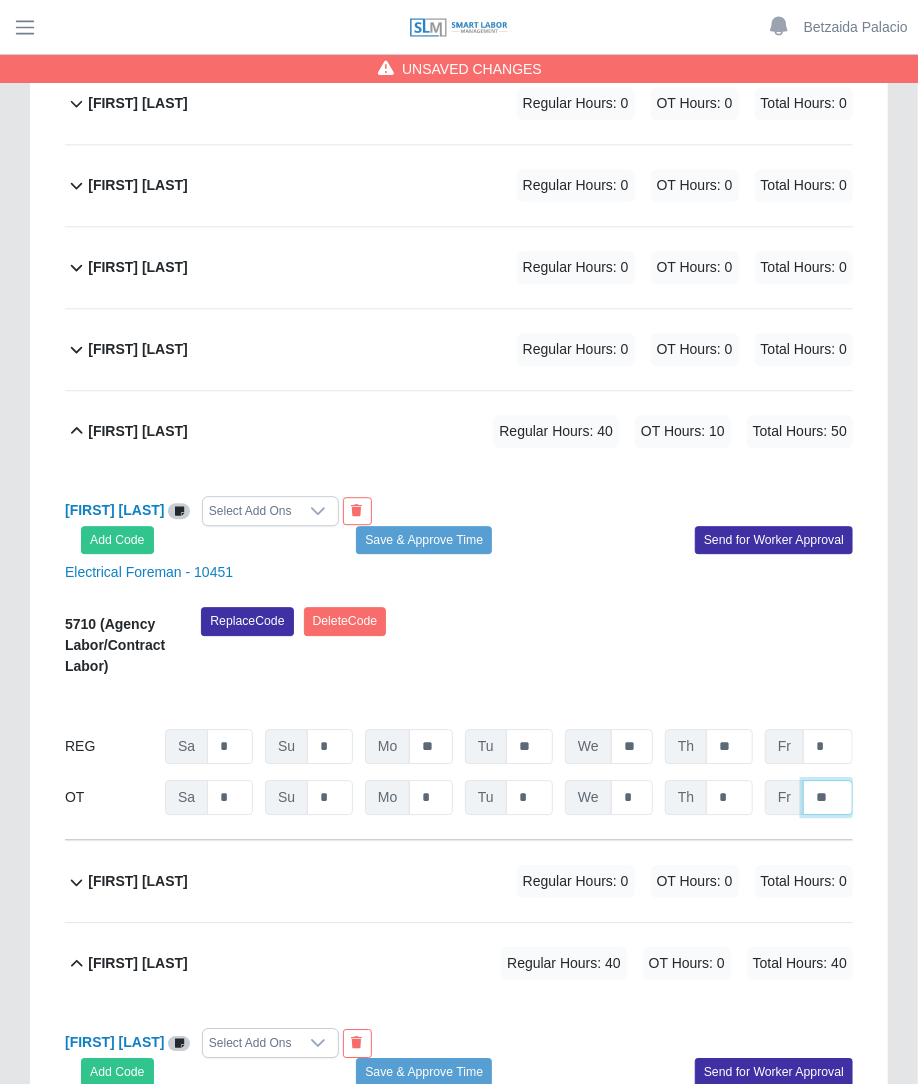 type on "**" 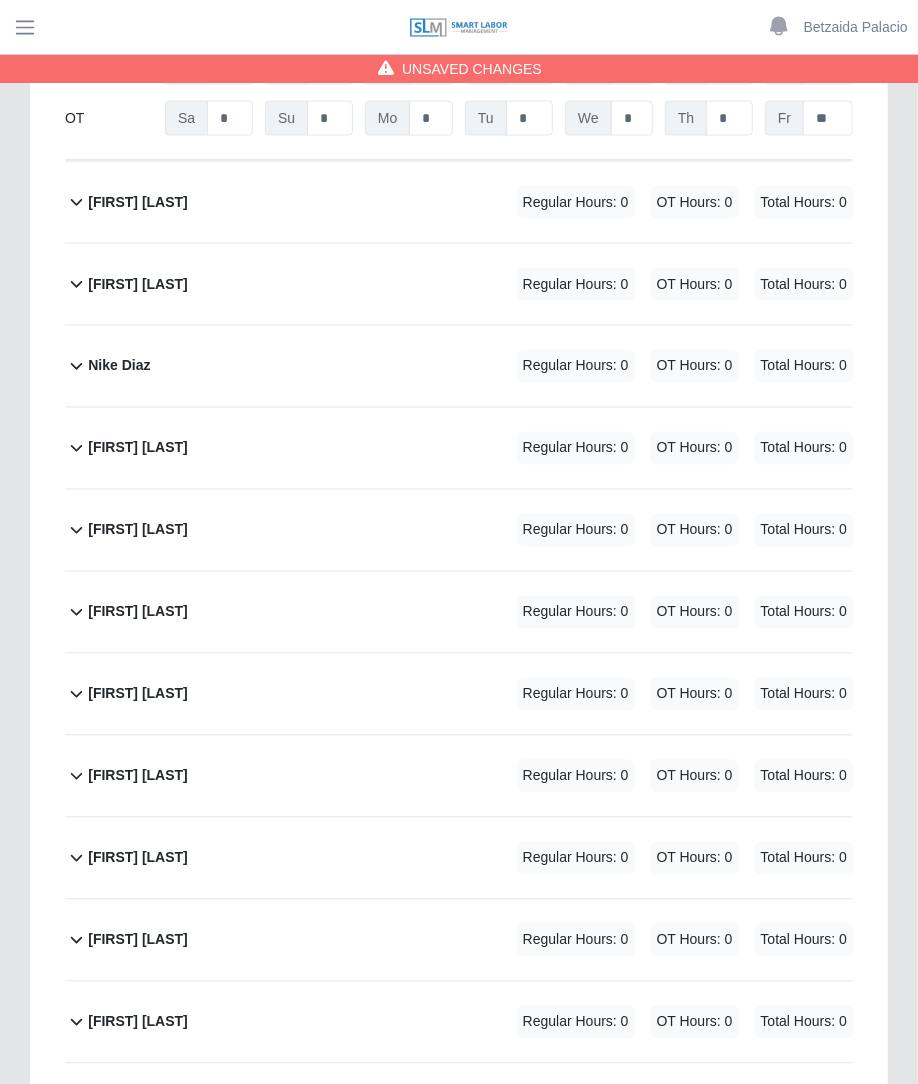 scroll, scrollTop: 3794, scrollLeft: 0, axis: vertical 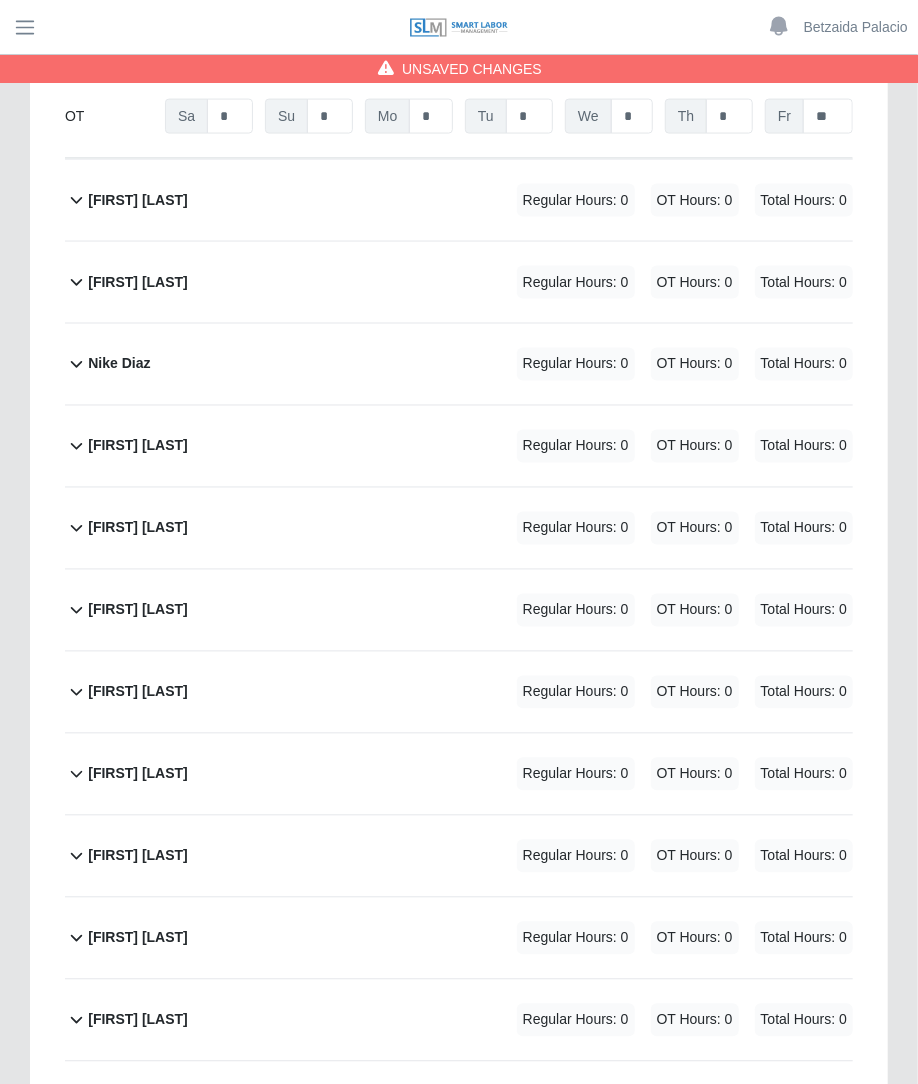 click on "Regular Hours: 0" at bounding box center (576, 282) 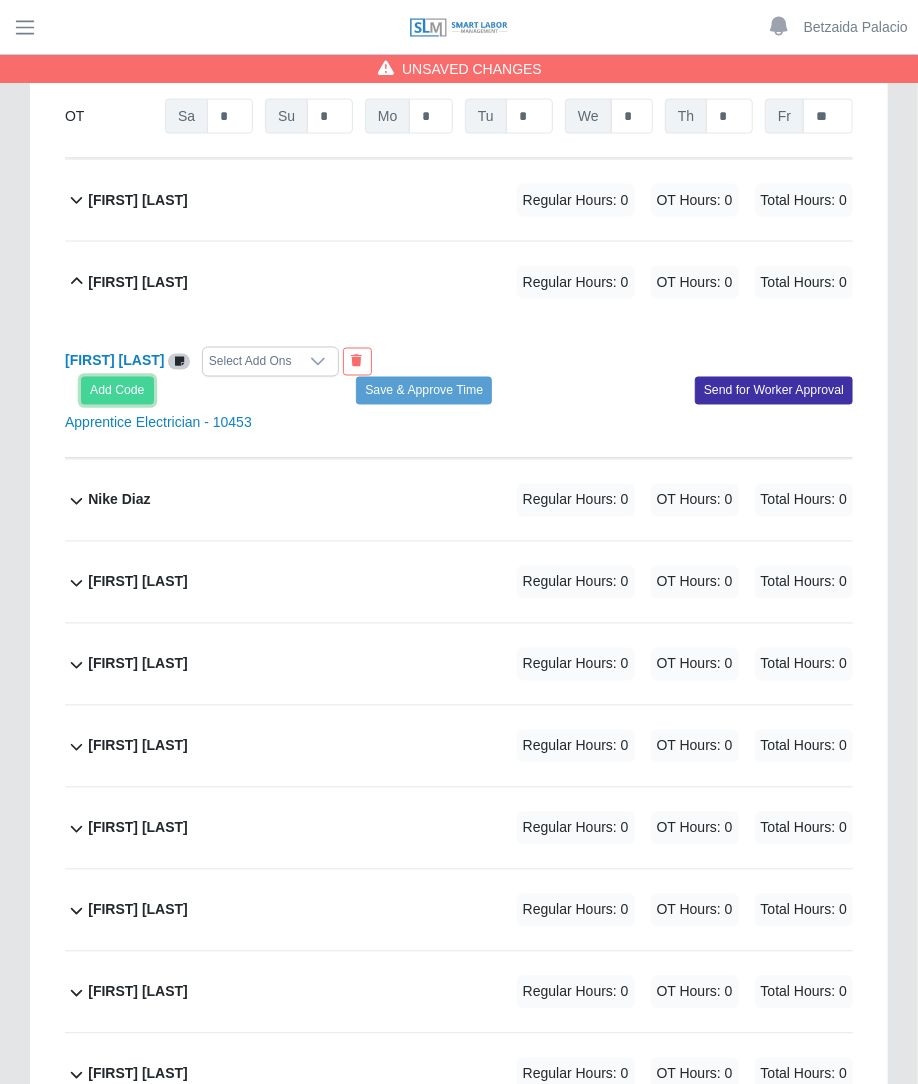 click on "Add Code" 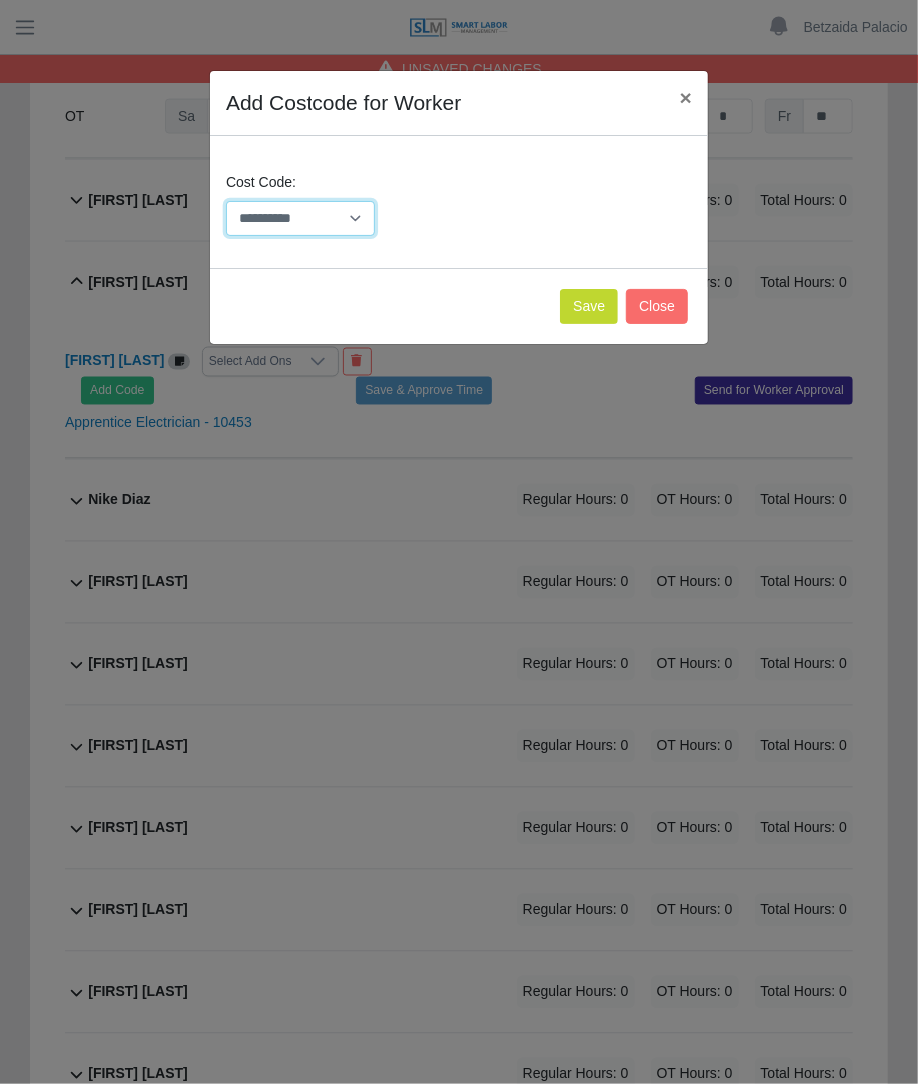click on "**********" at bounding box center [300, 218] 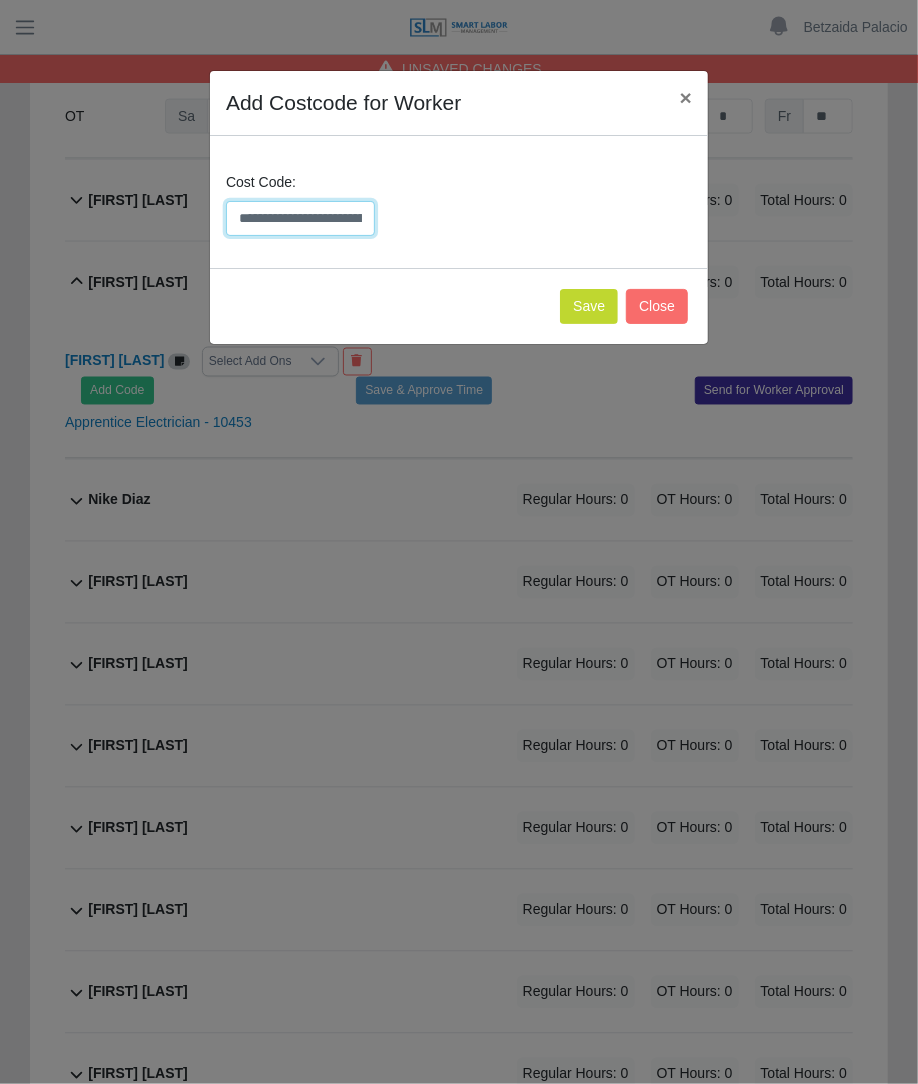 click on "**********" at bounding box center (300, 218) 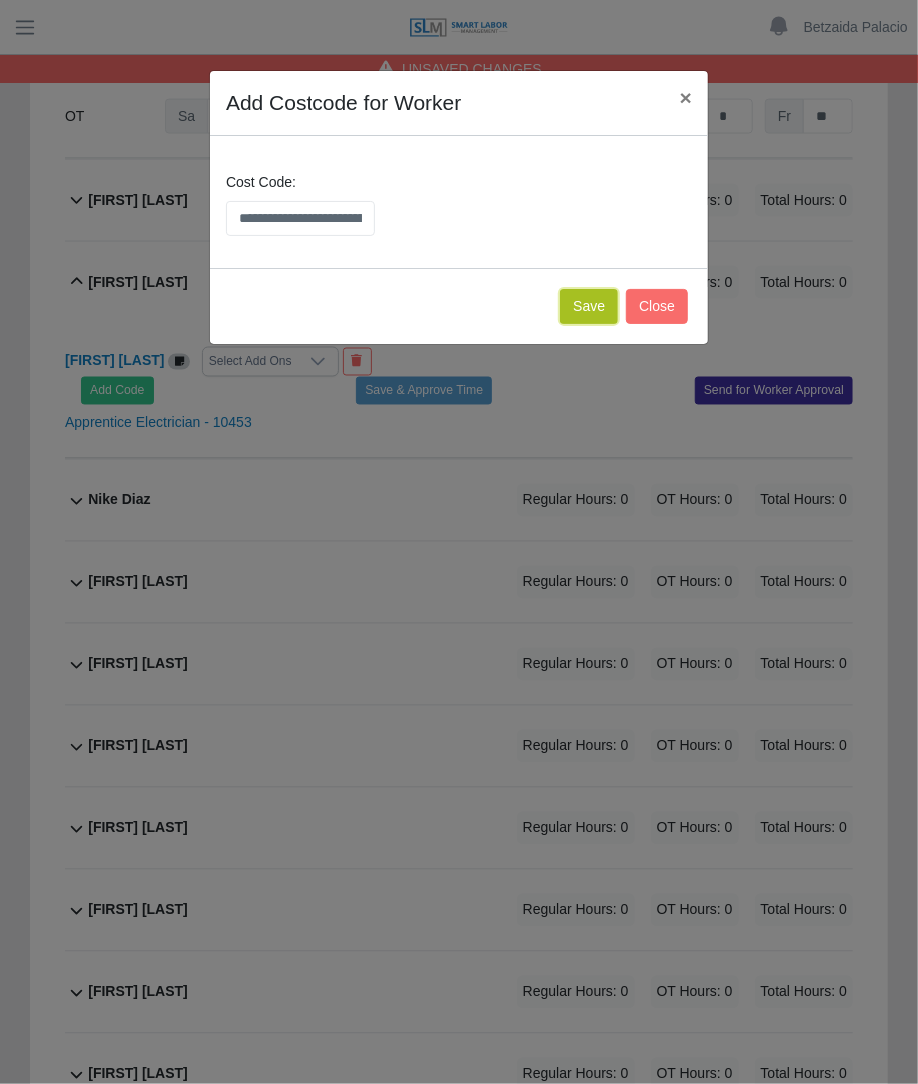 click on "Save" 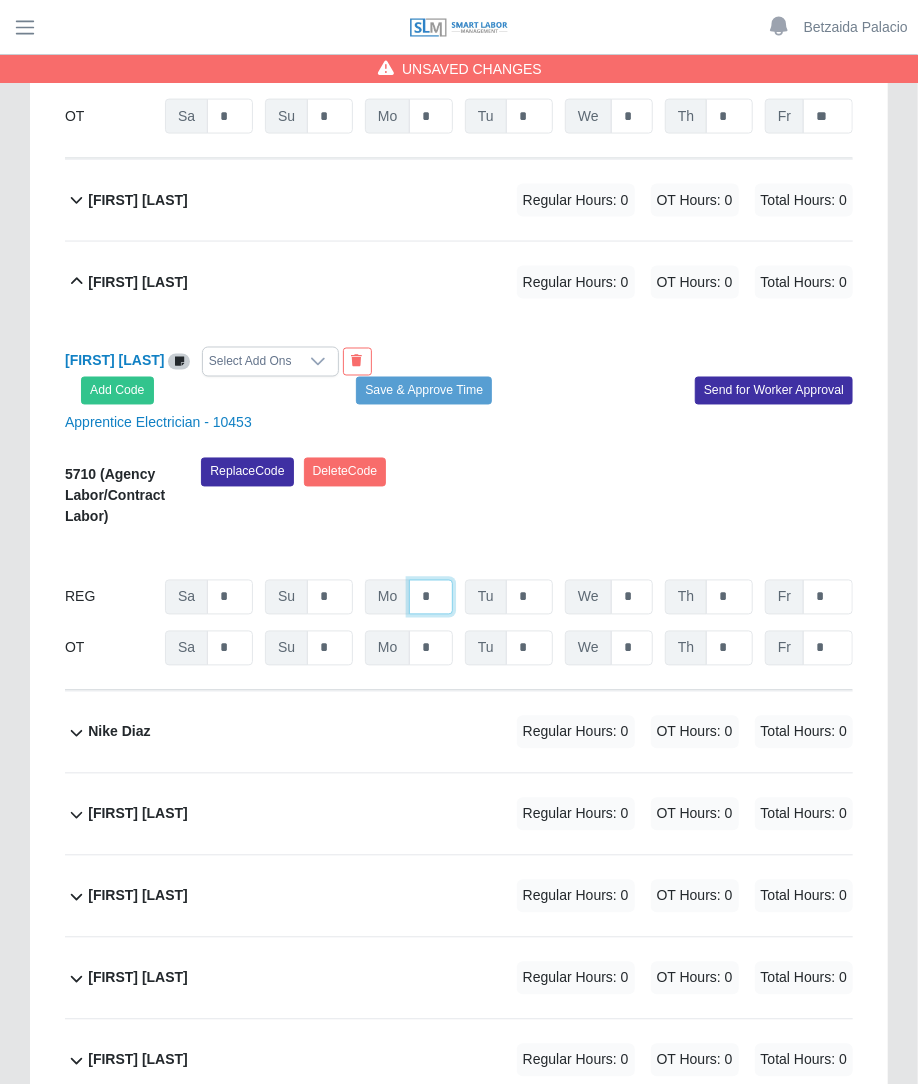click on "*" at bounding box center (431, -2640) 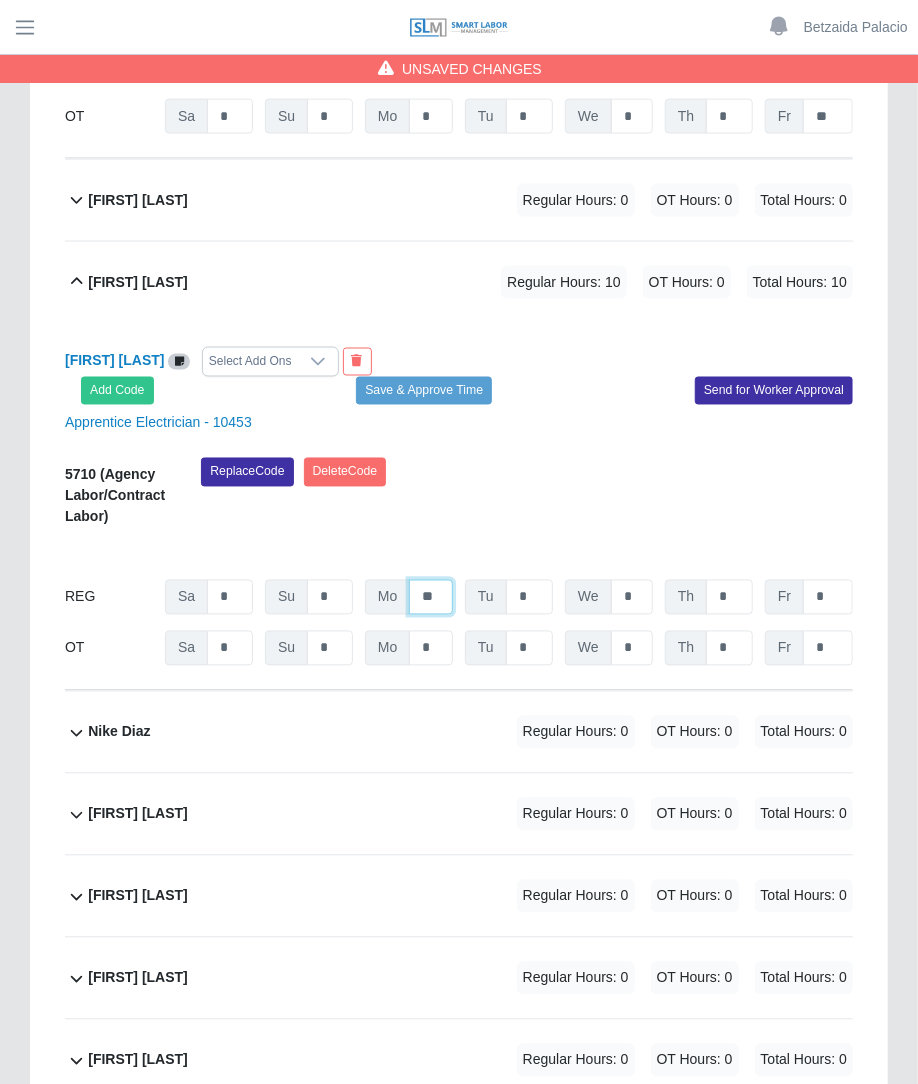 type on "**" 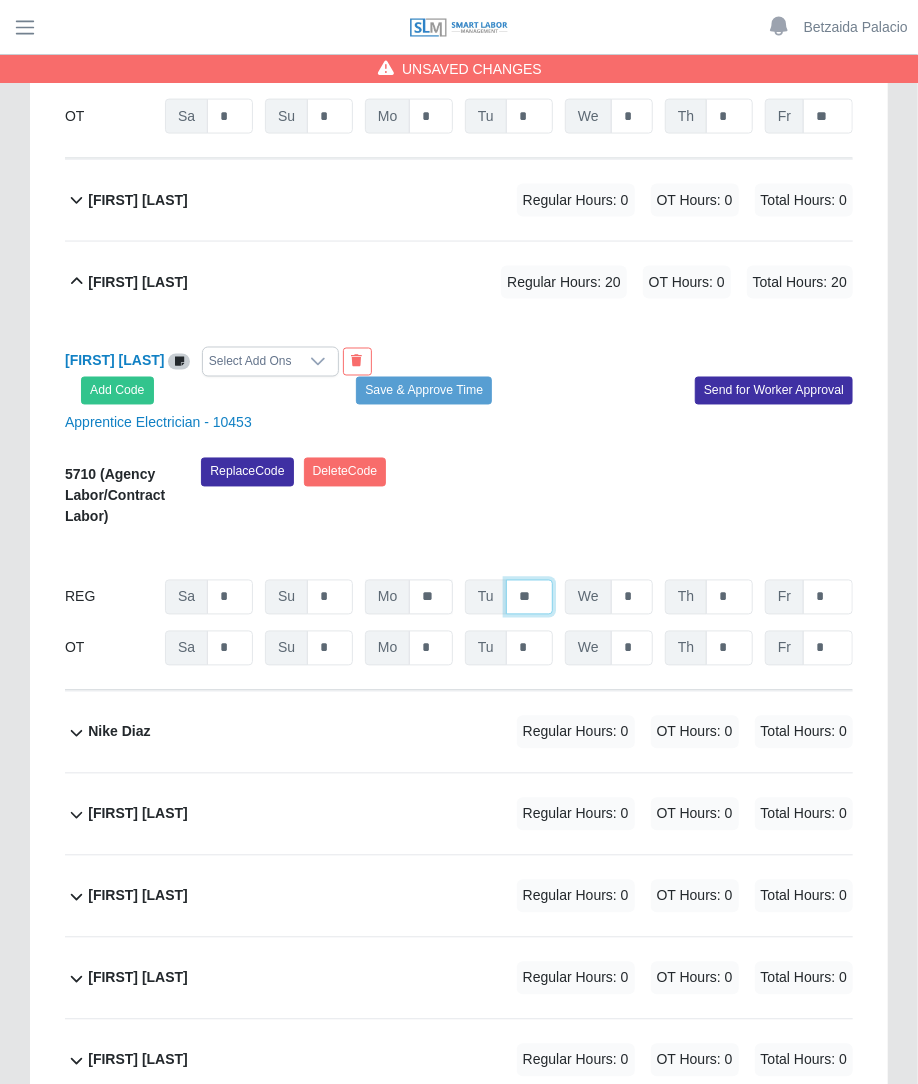 type on "**" 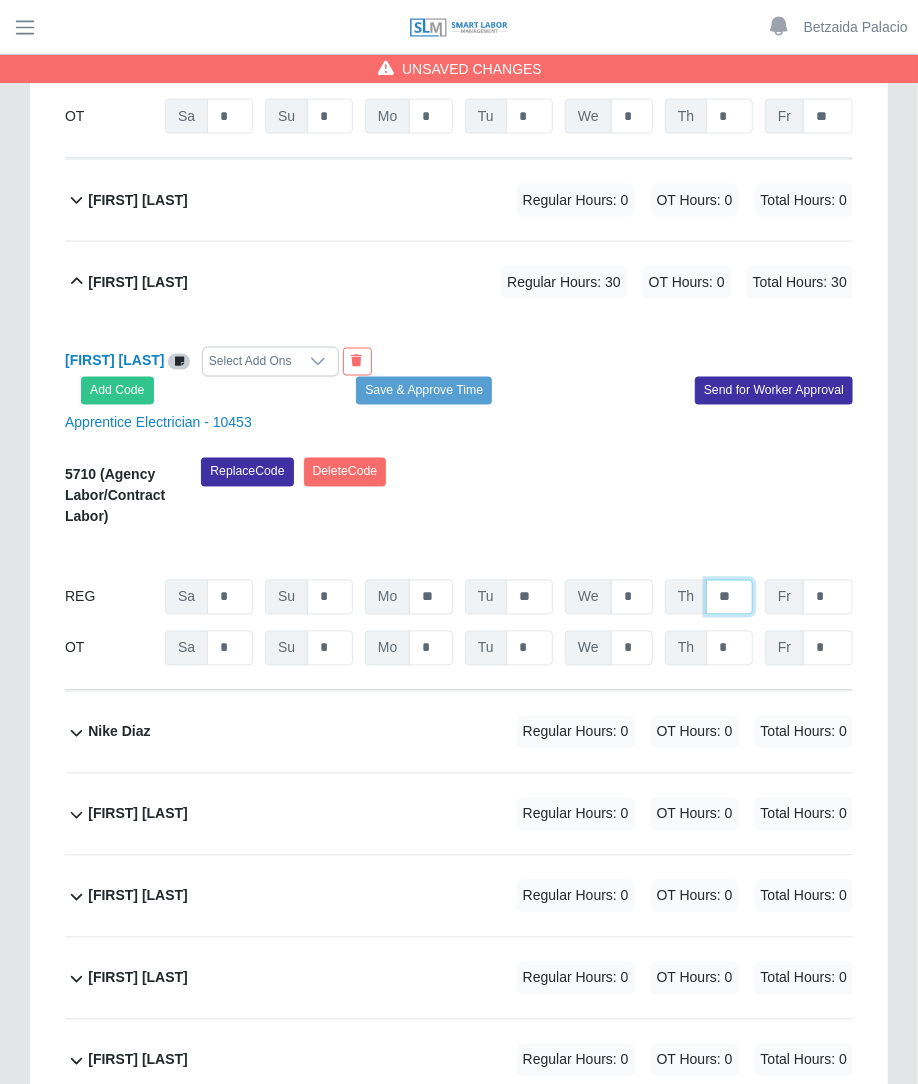 type on "**" 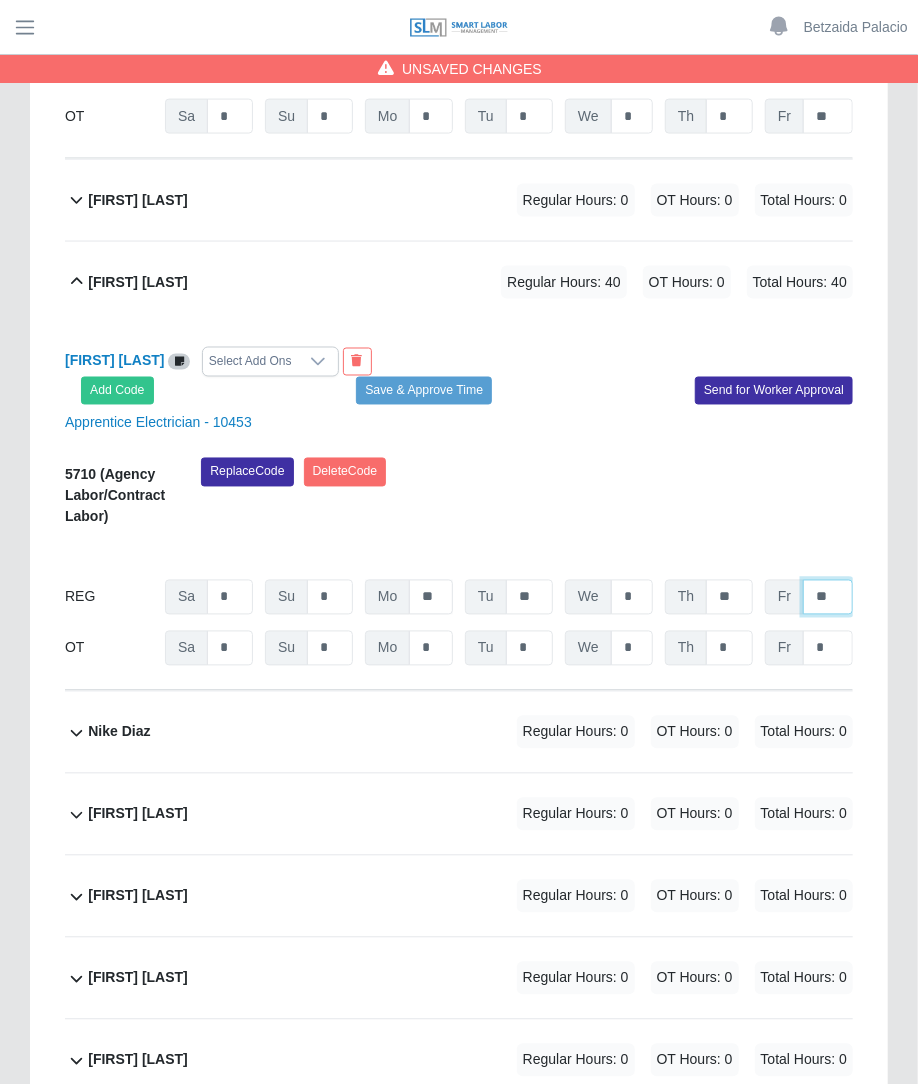 type on "**" 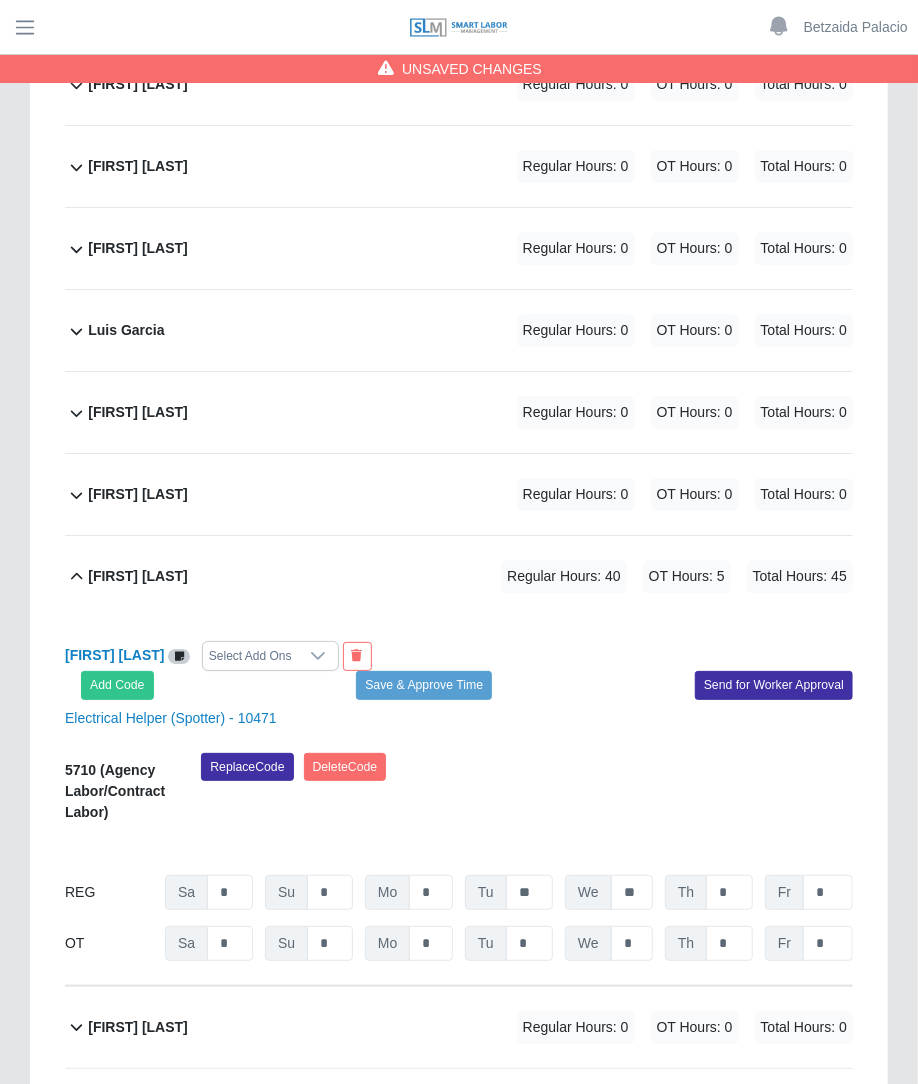scroll, scrollTop: 2329, scrollLeft: 0, axis: vertical 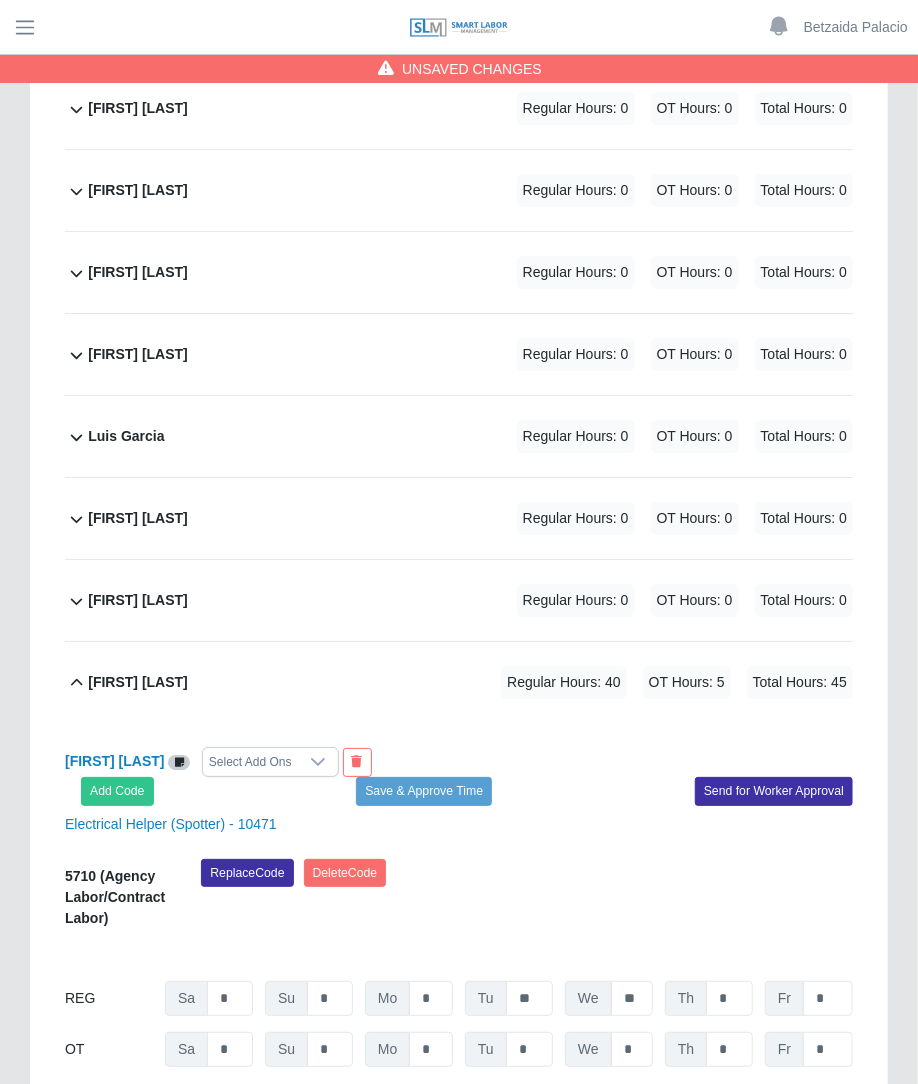 click on "Luis Garcia             Regular Hours: 0   OT Hours: 0   Total Hours: 0" 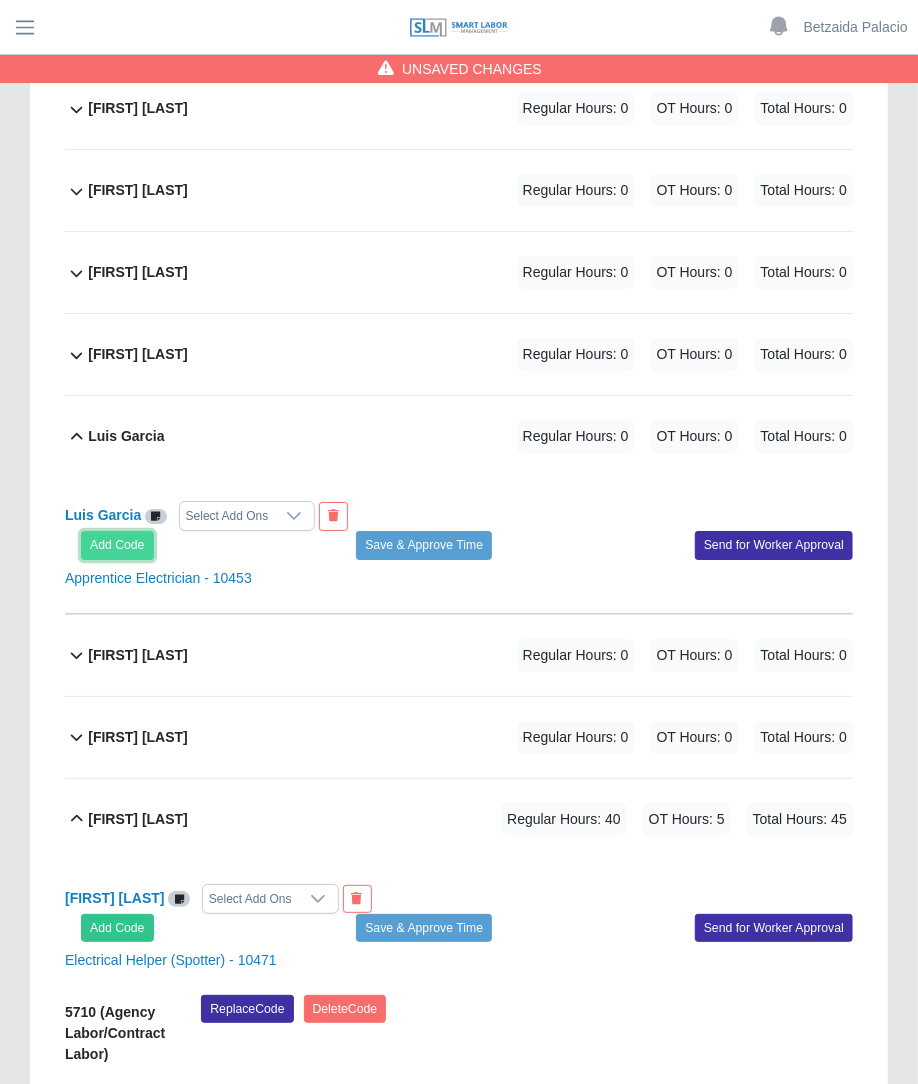 click on "Add Code" 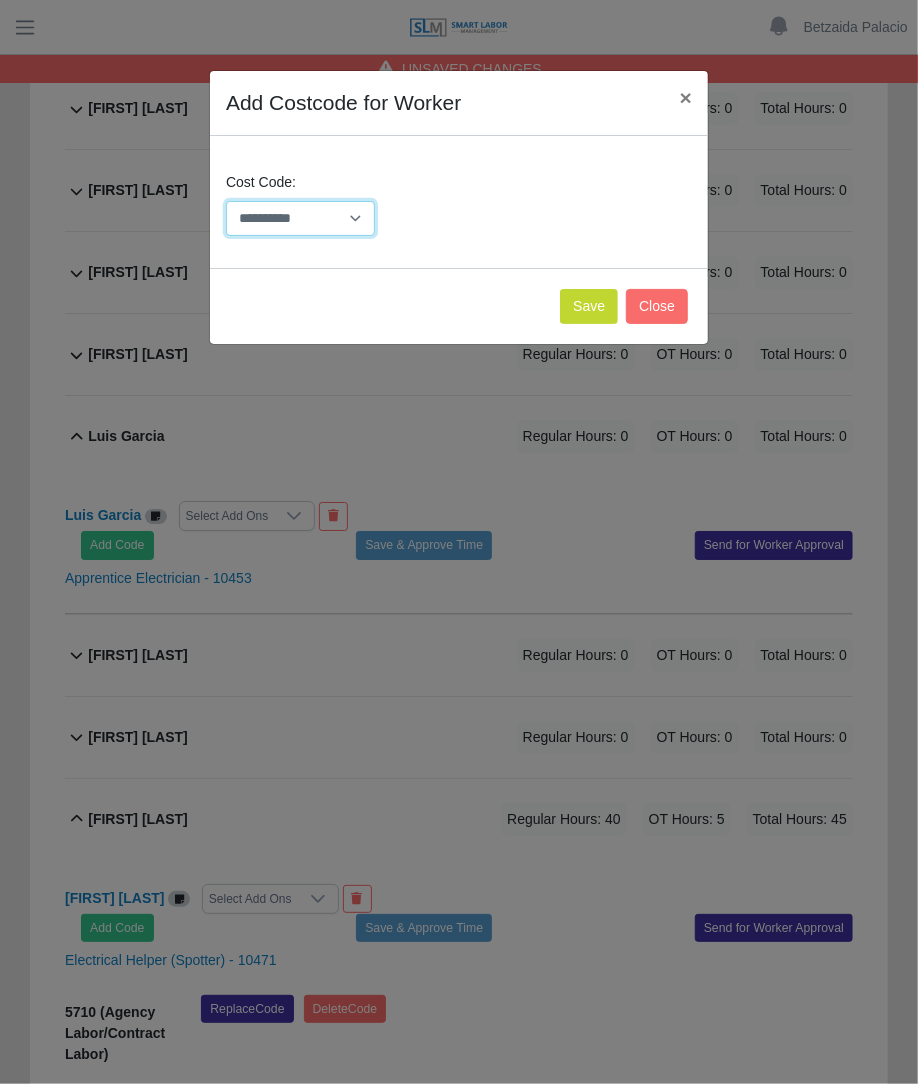 click on "**********" at bounding box center (300, 218) 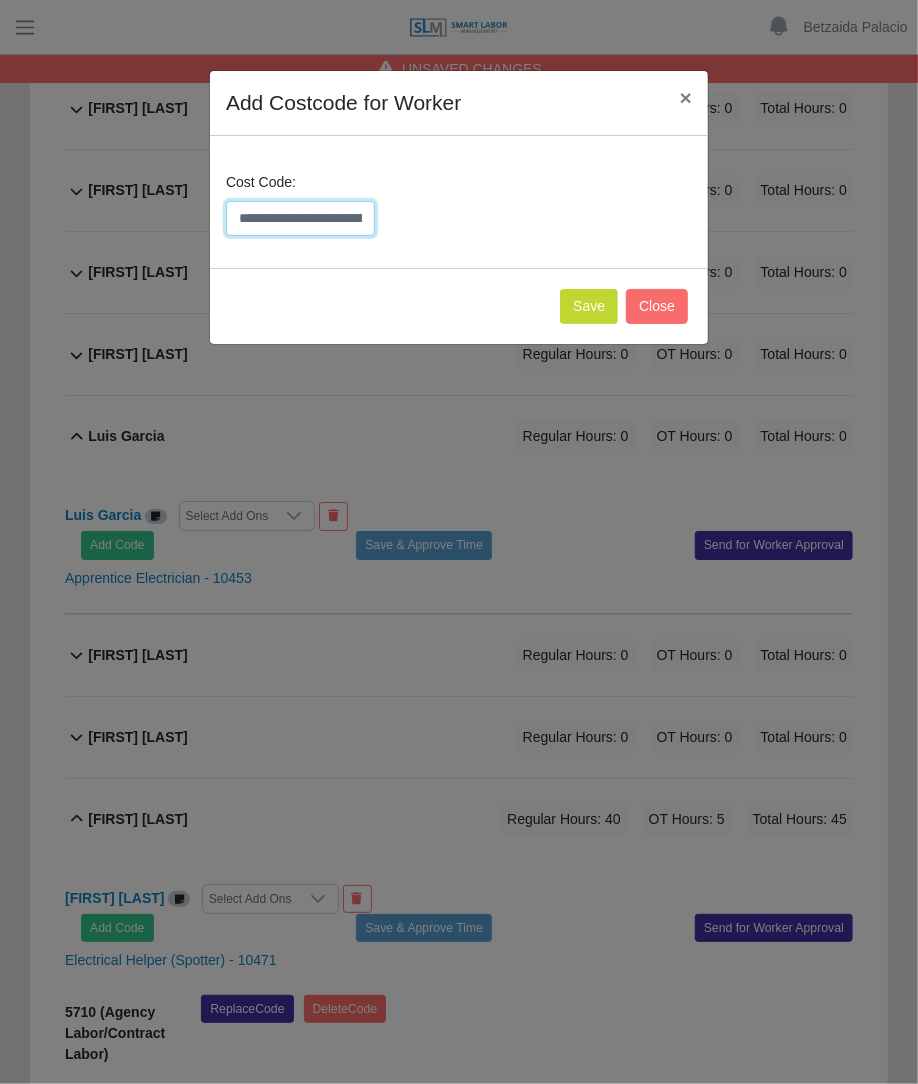 click on "**********" at bounding box center [300, 218] 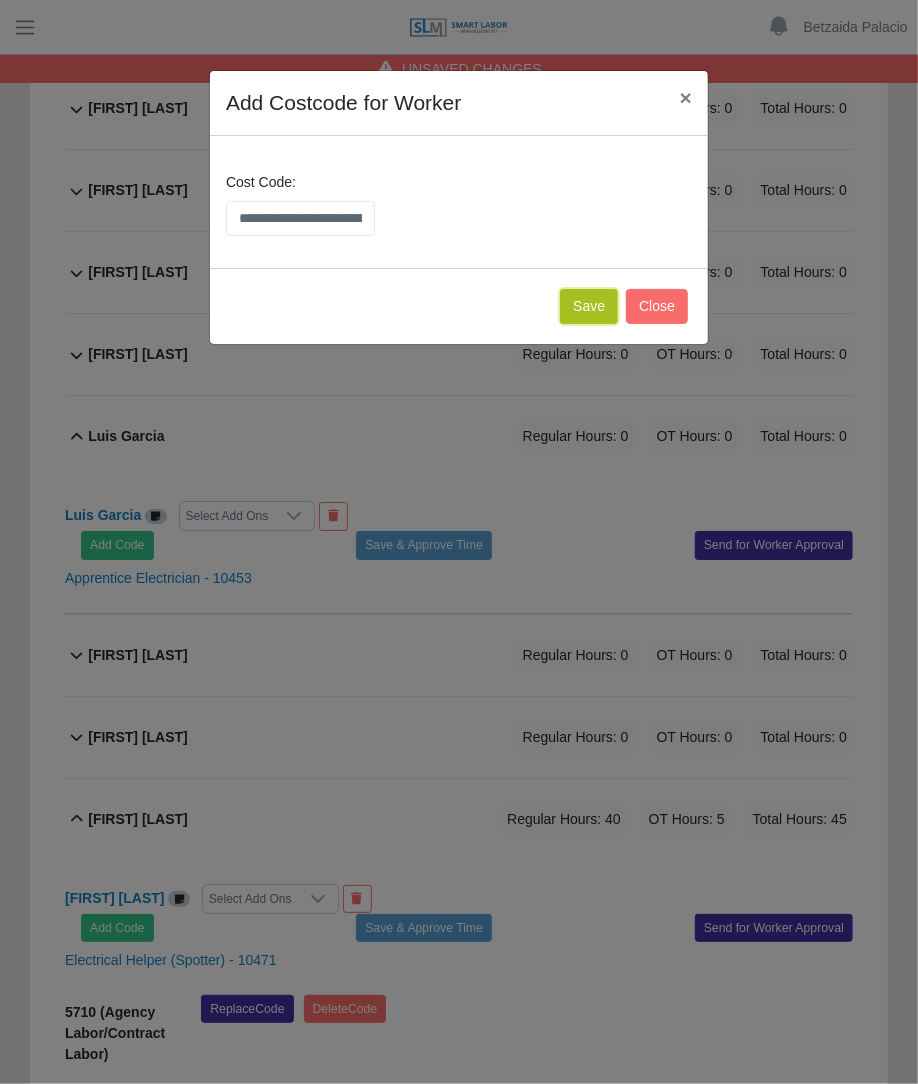 click on "Save" 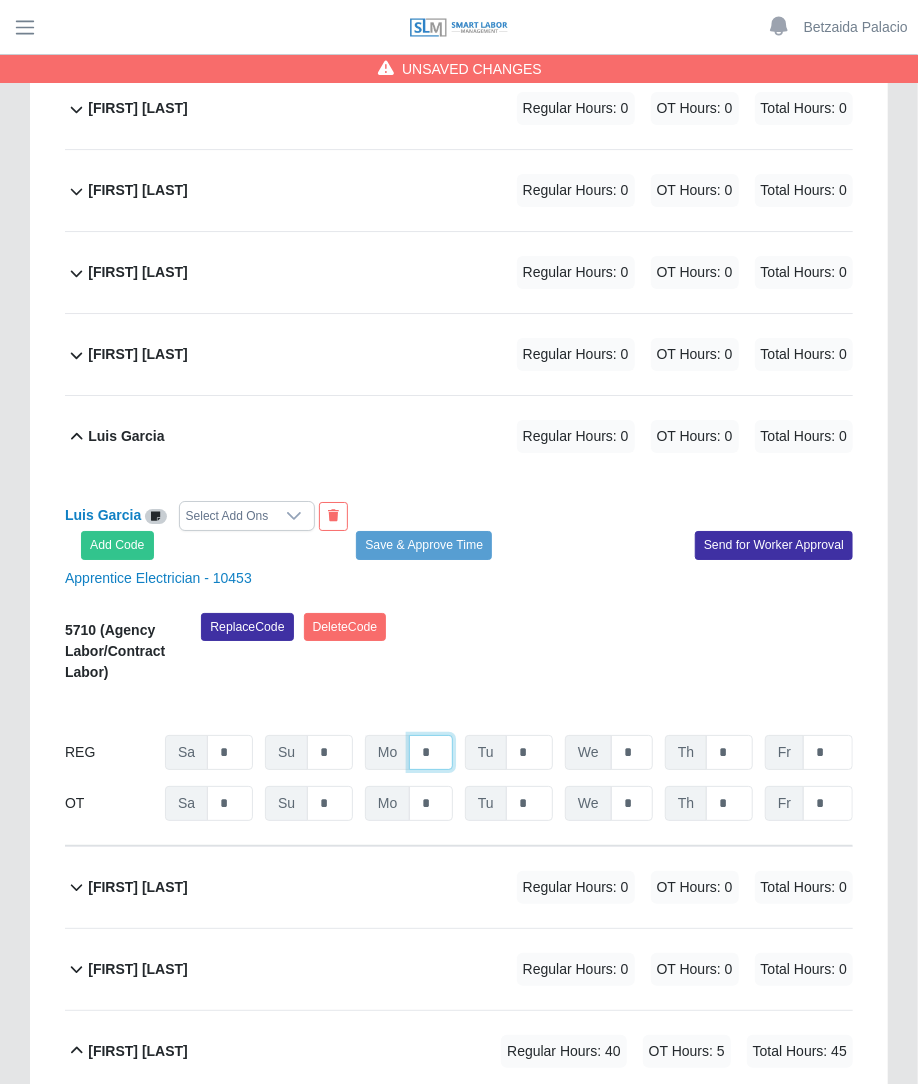 click on "*" at bounding box center (431, -1175) 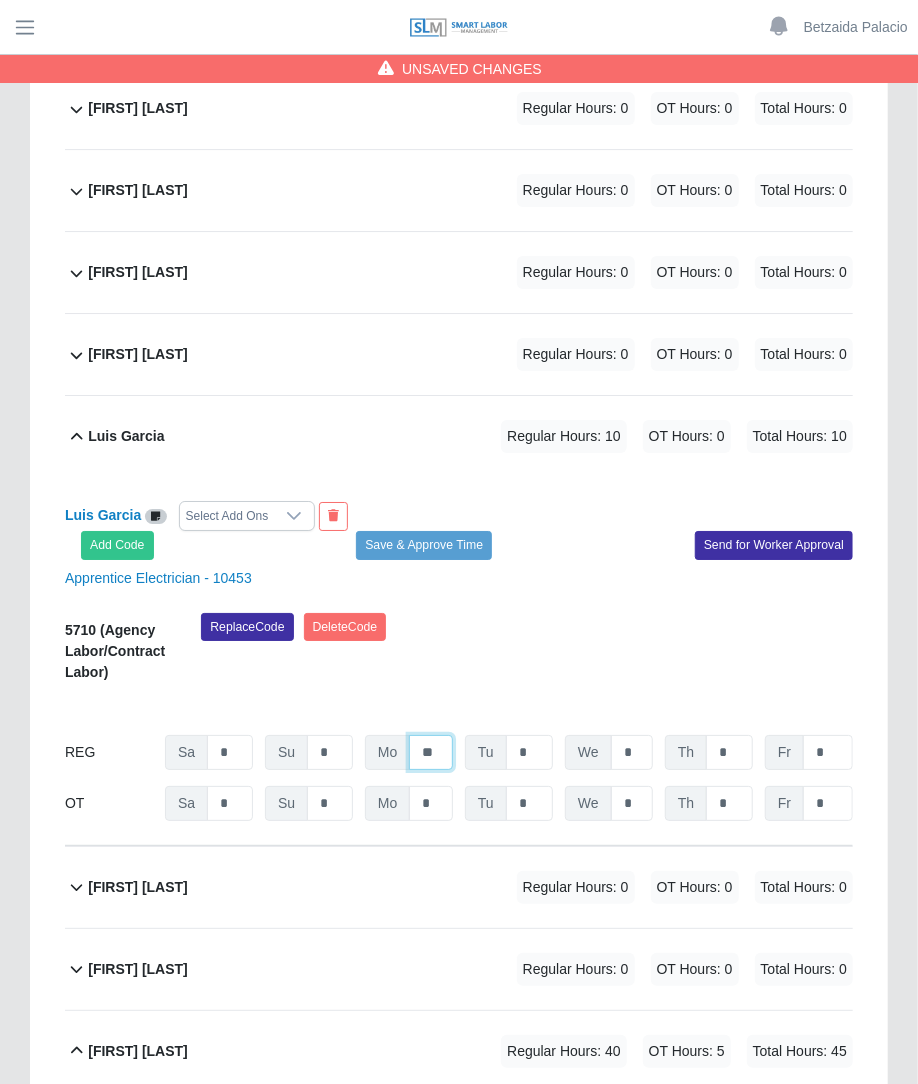type on "**" 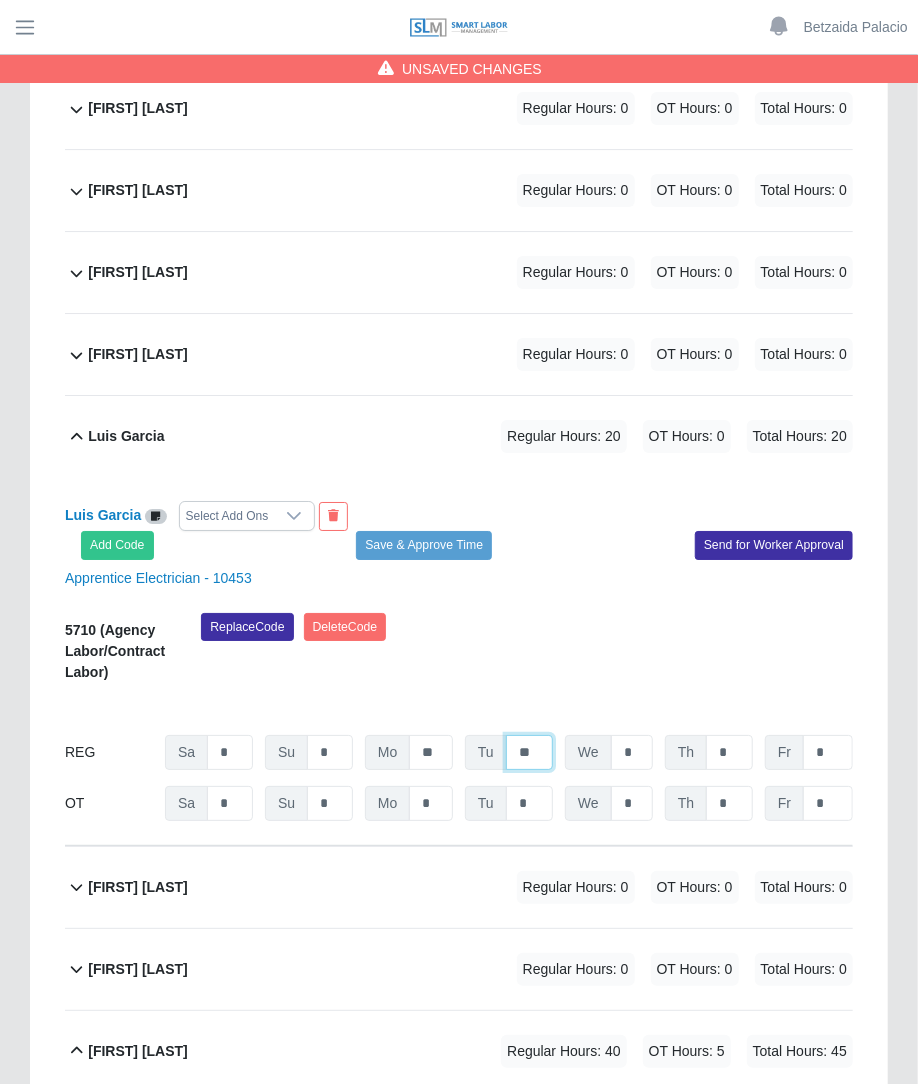 type on "**" 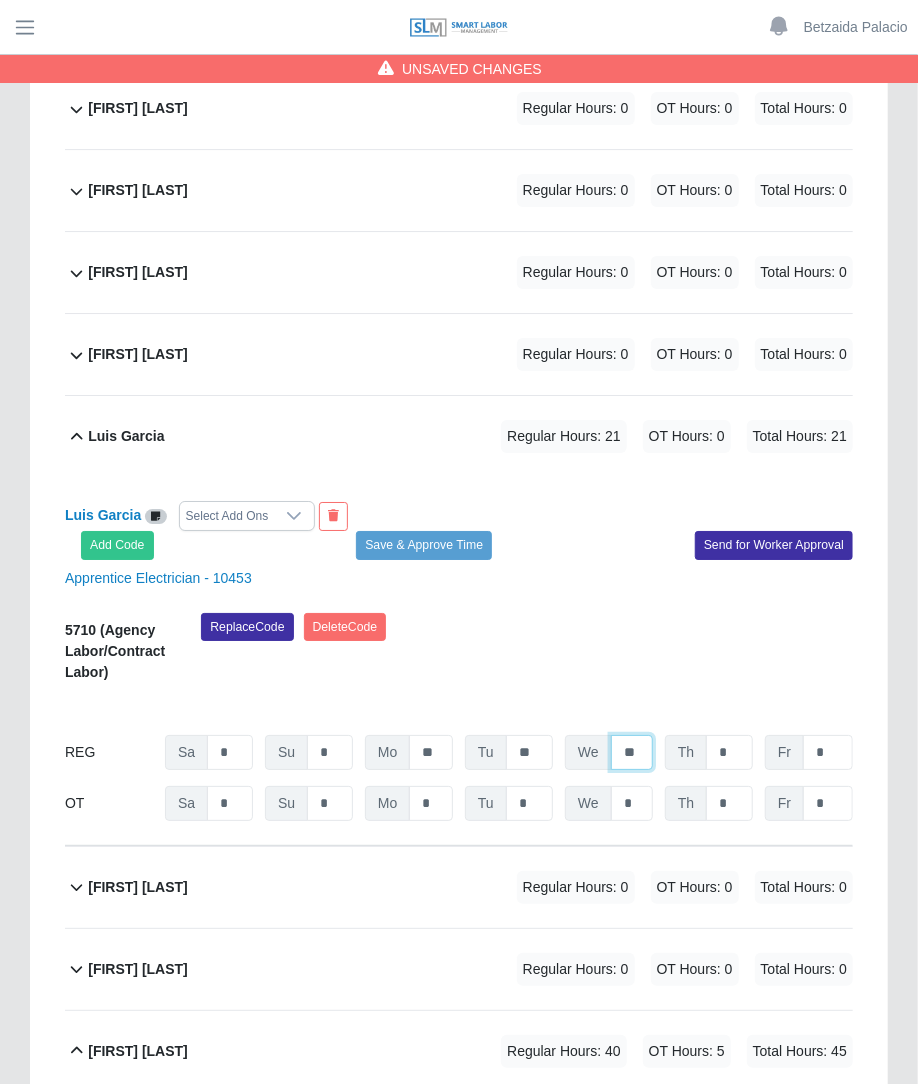 type on "**" 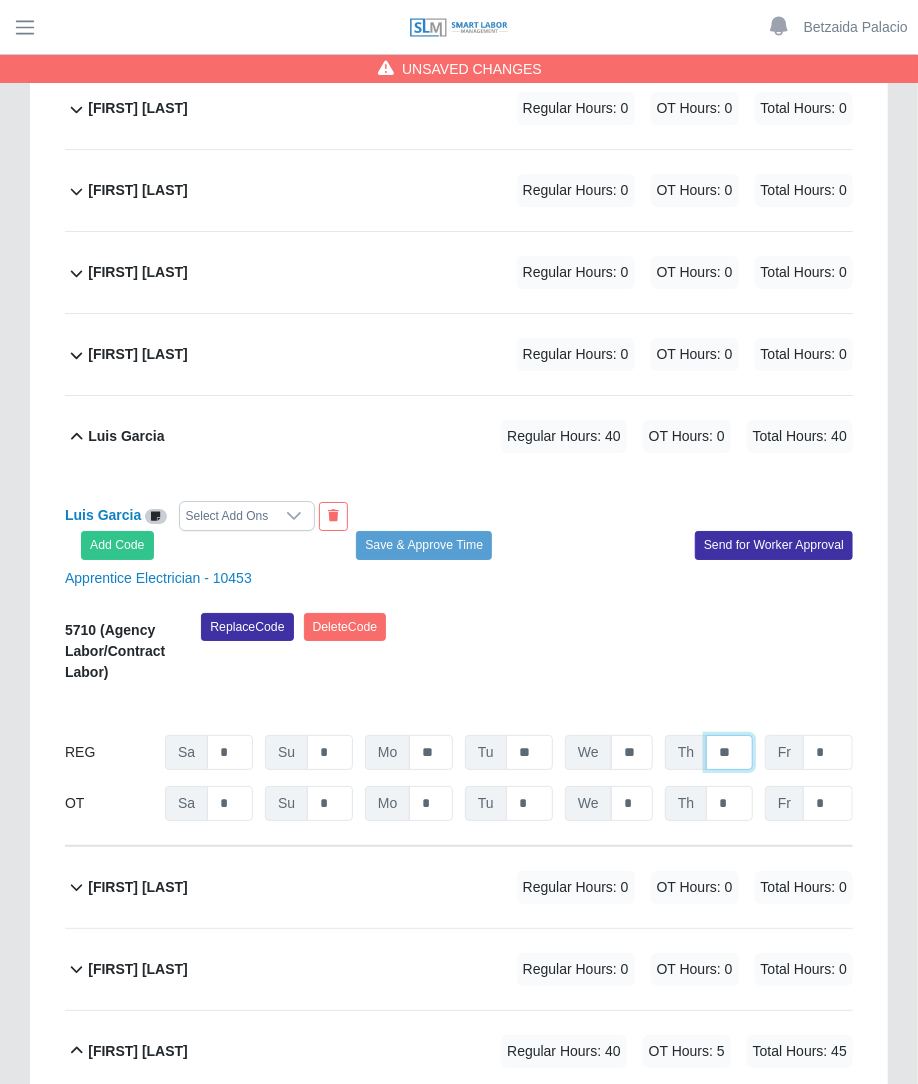type on "**" 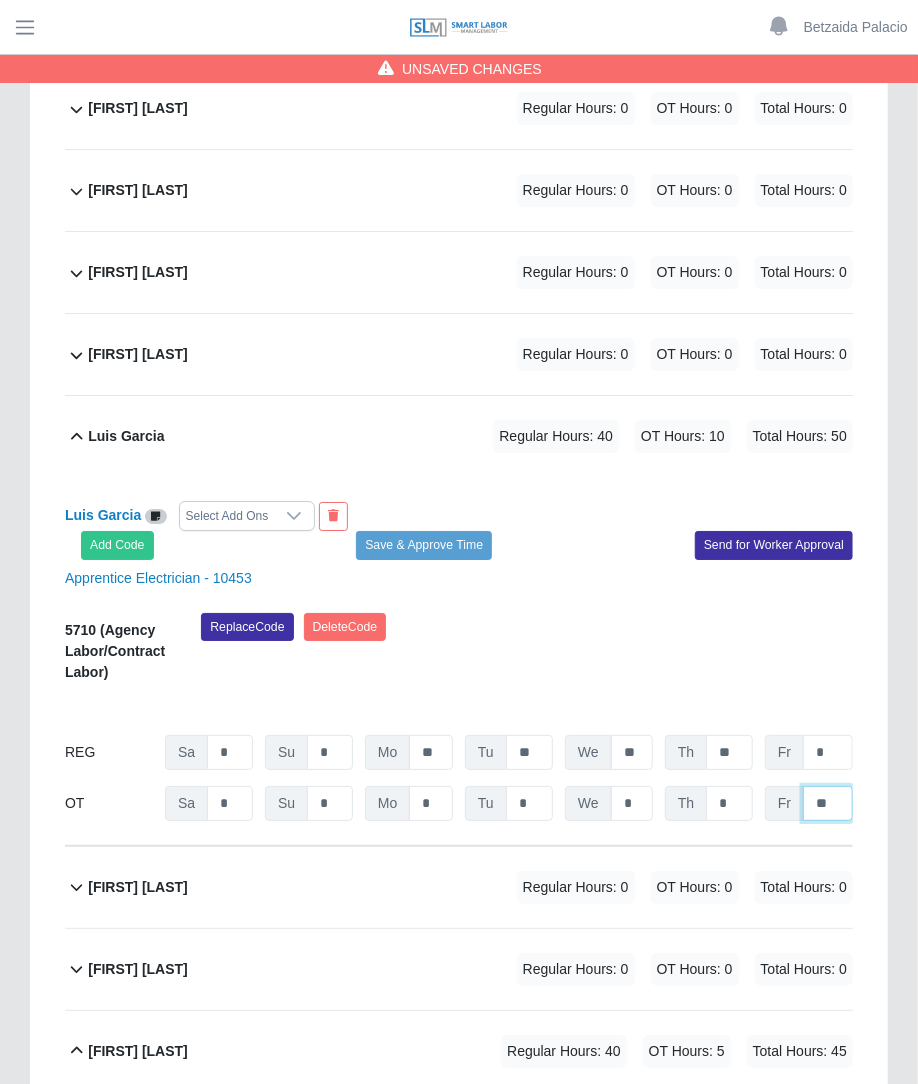 type on "**" 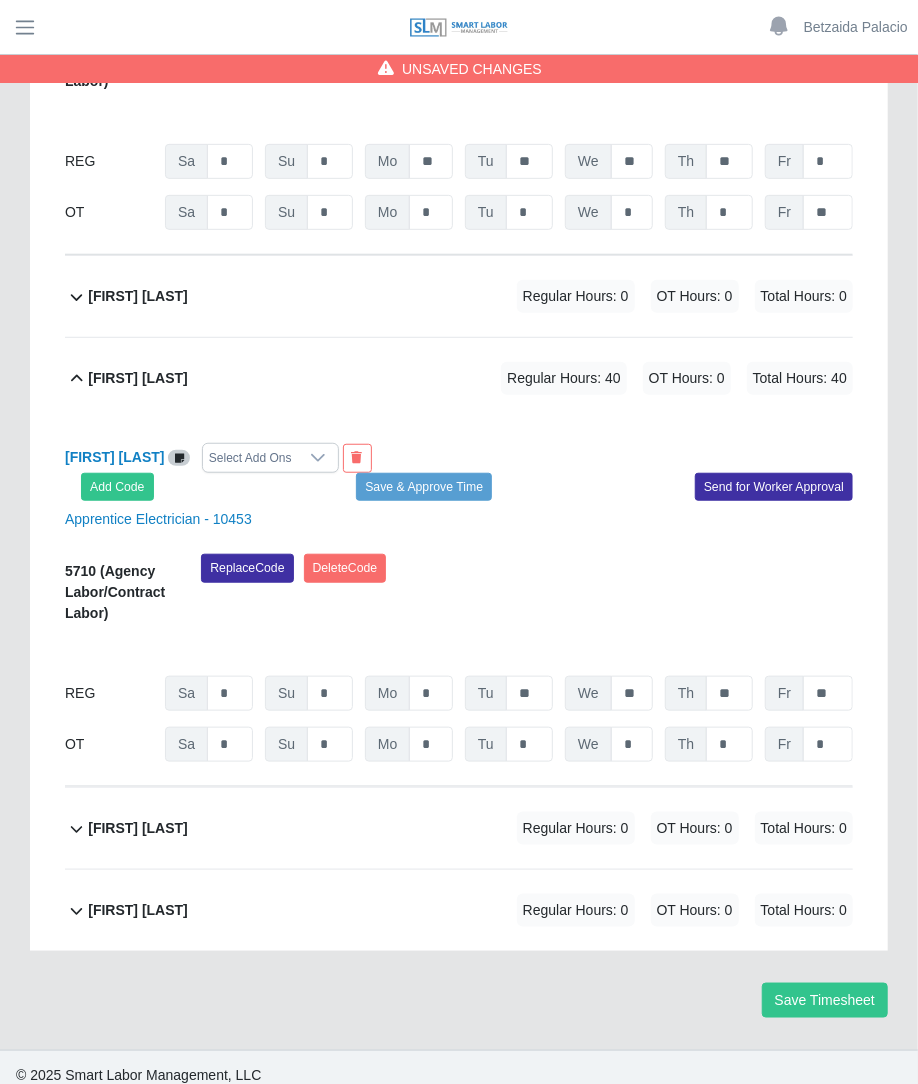 scroll, scrollTop: 5787, scrollLeft: 0, axis: vertical 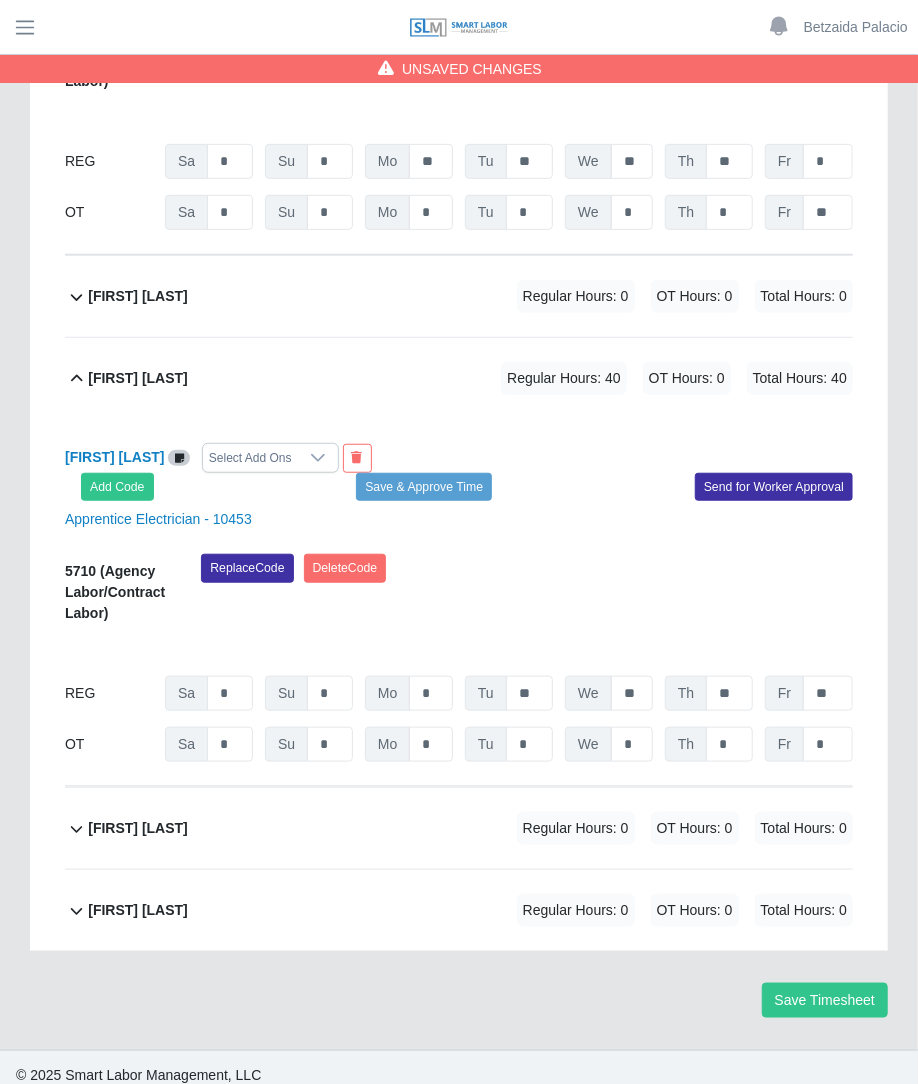 click on "Total Hours: 0" at bounding box center [804, 828] 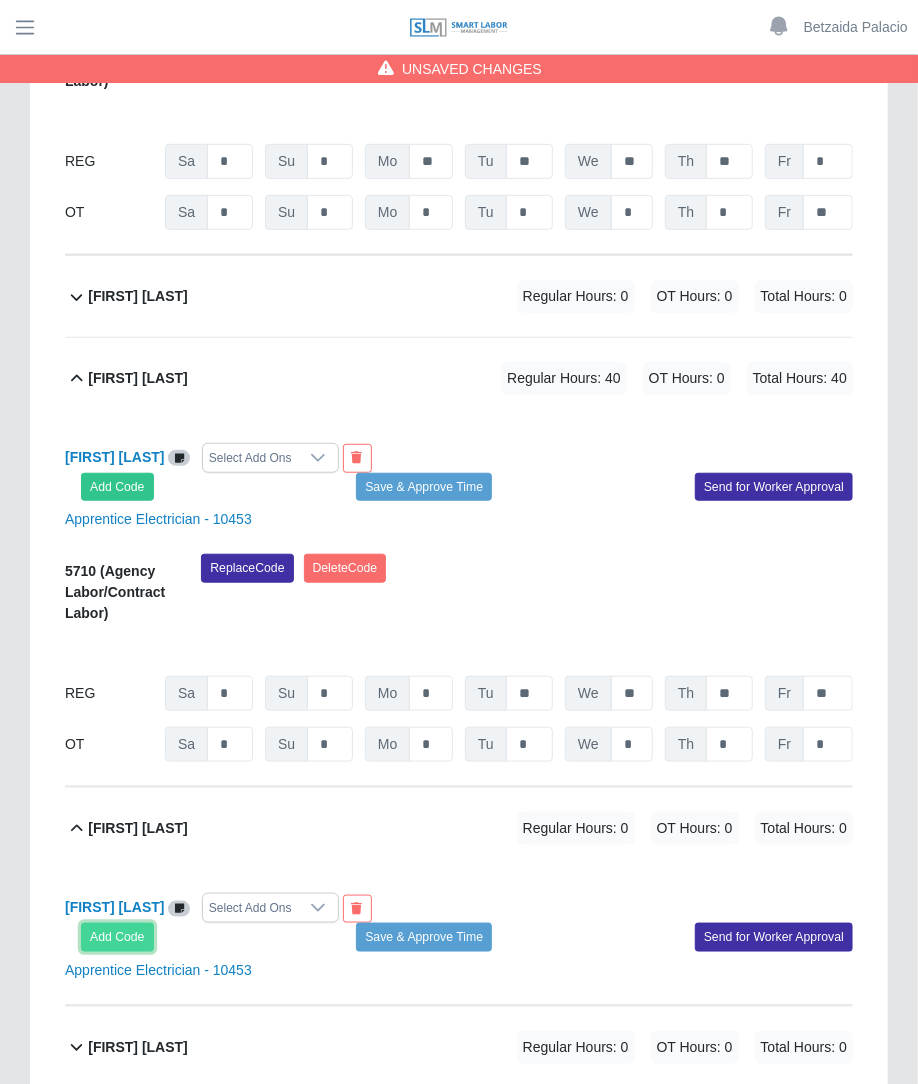 click on "Add Code" 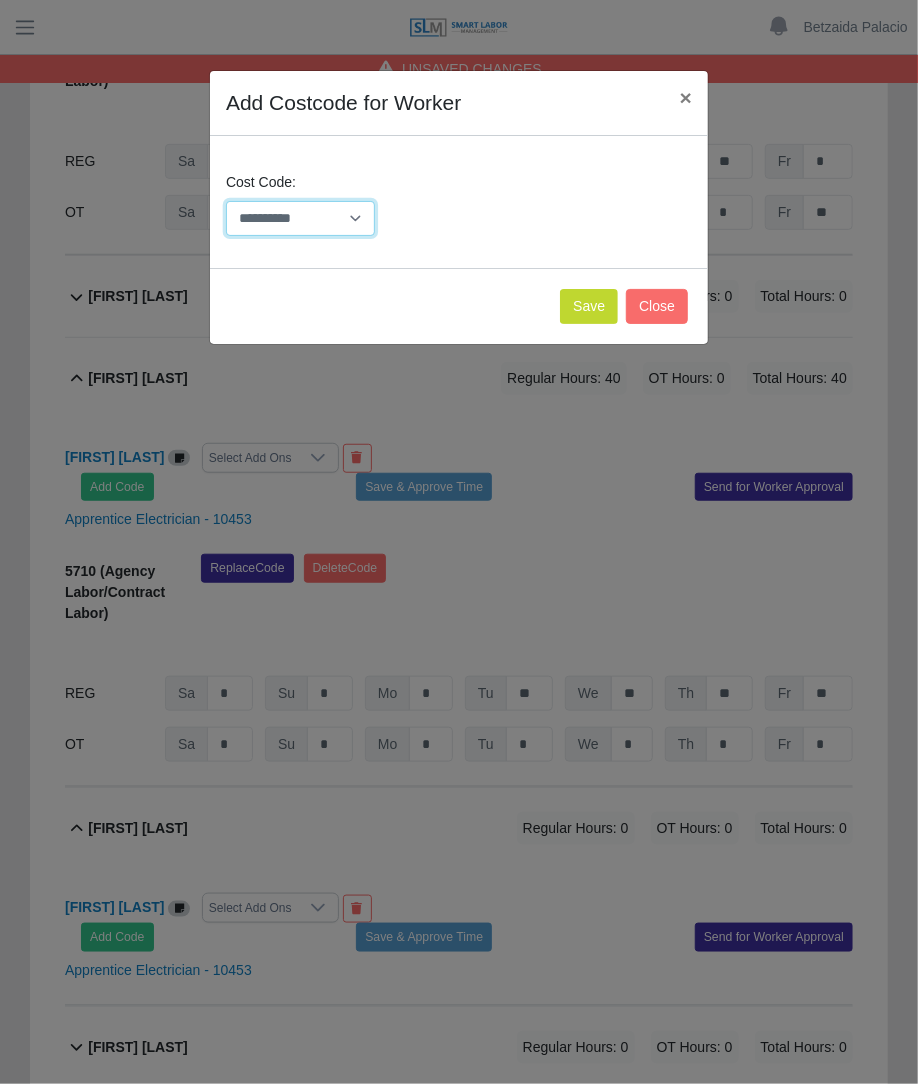 click on "**********" at bounding box center [300, 218] 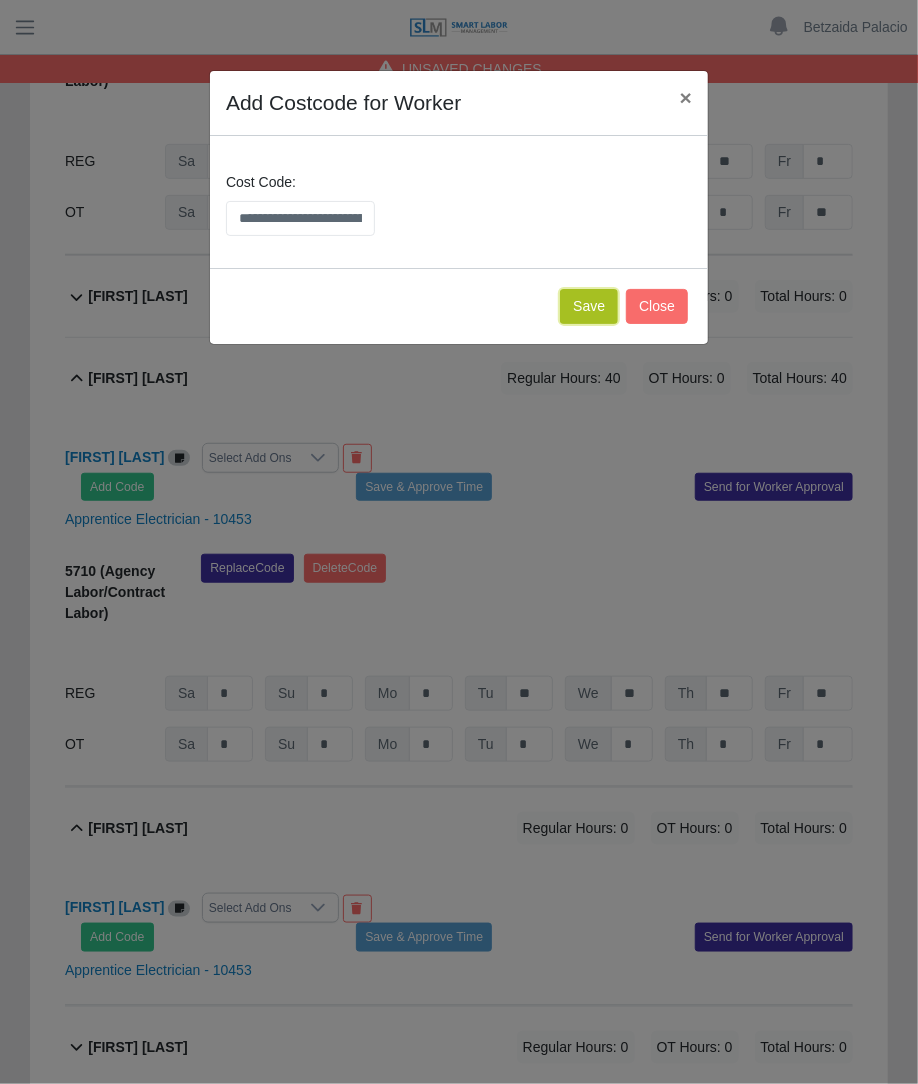 click on "Save" 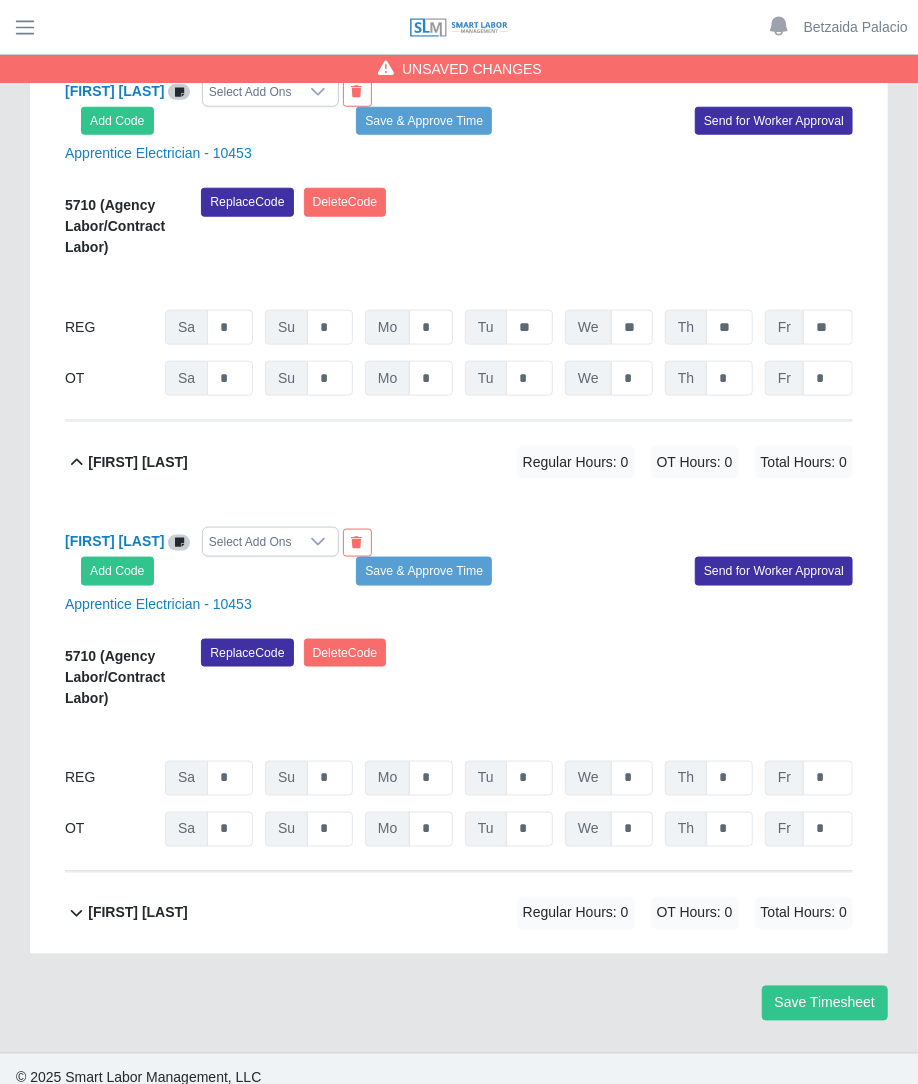 scroll, scrollTop: 6154, scrollLeft: 0, axis: vertical 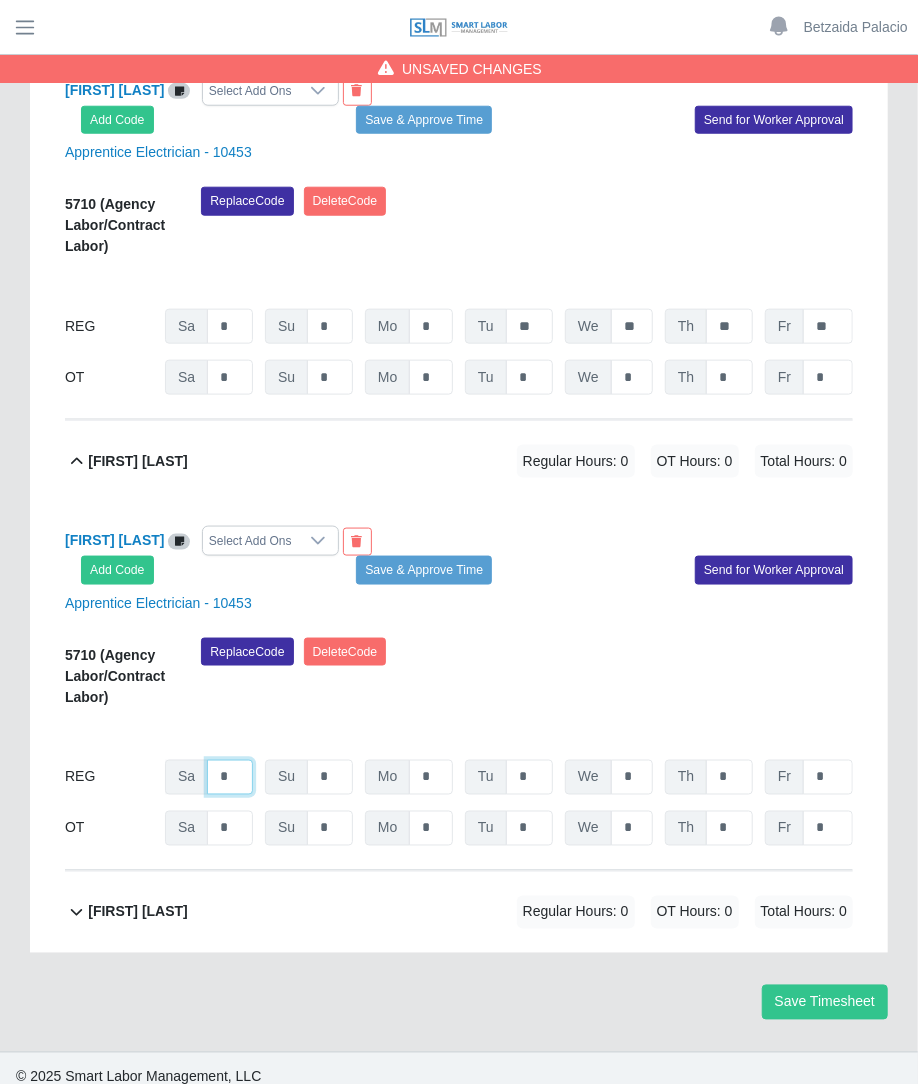 click on "*" at bounding box center (230, -5000) 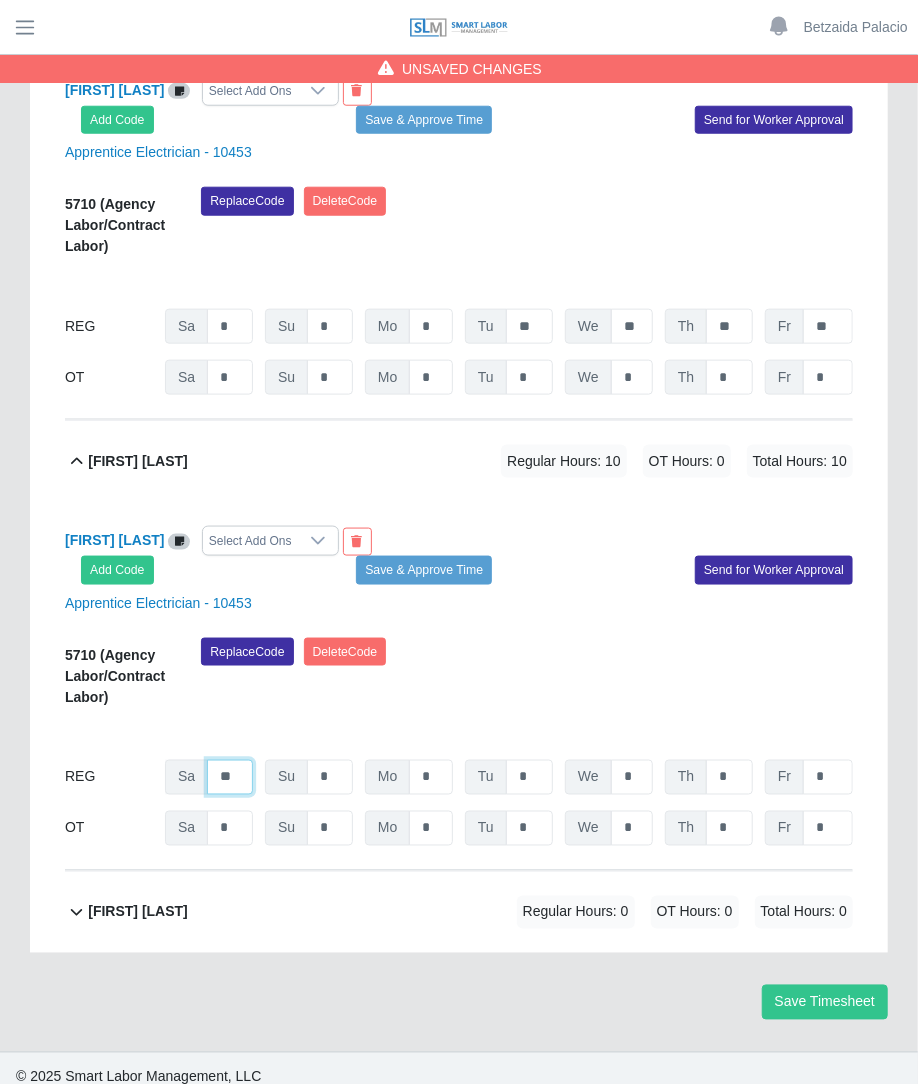 type on "**" 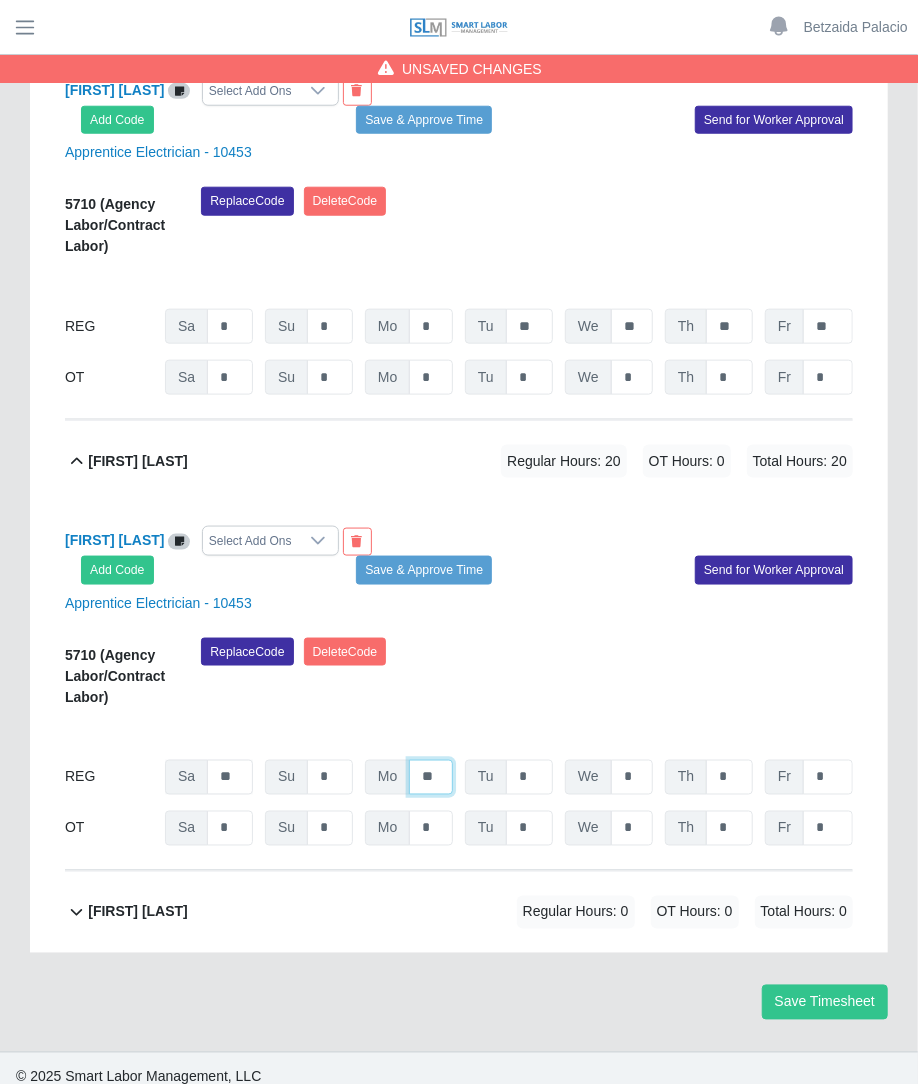 type on "**" 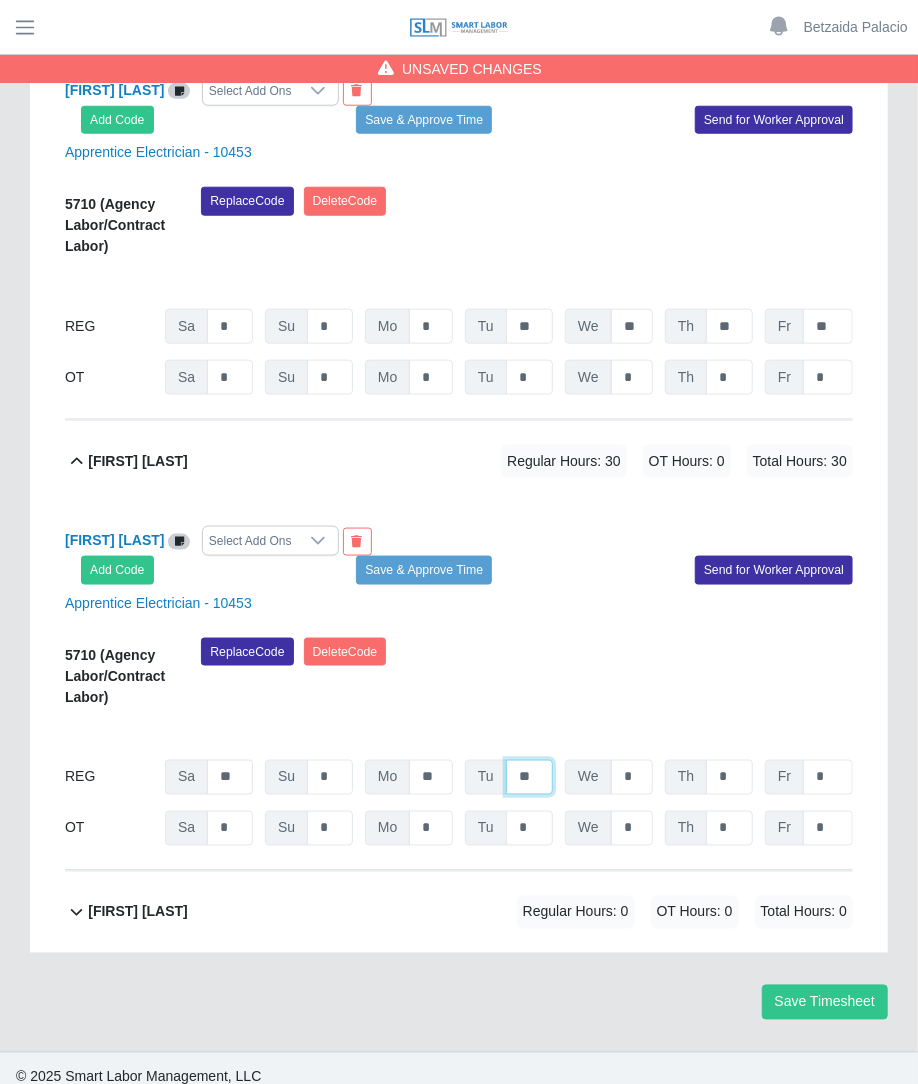 type on "**" 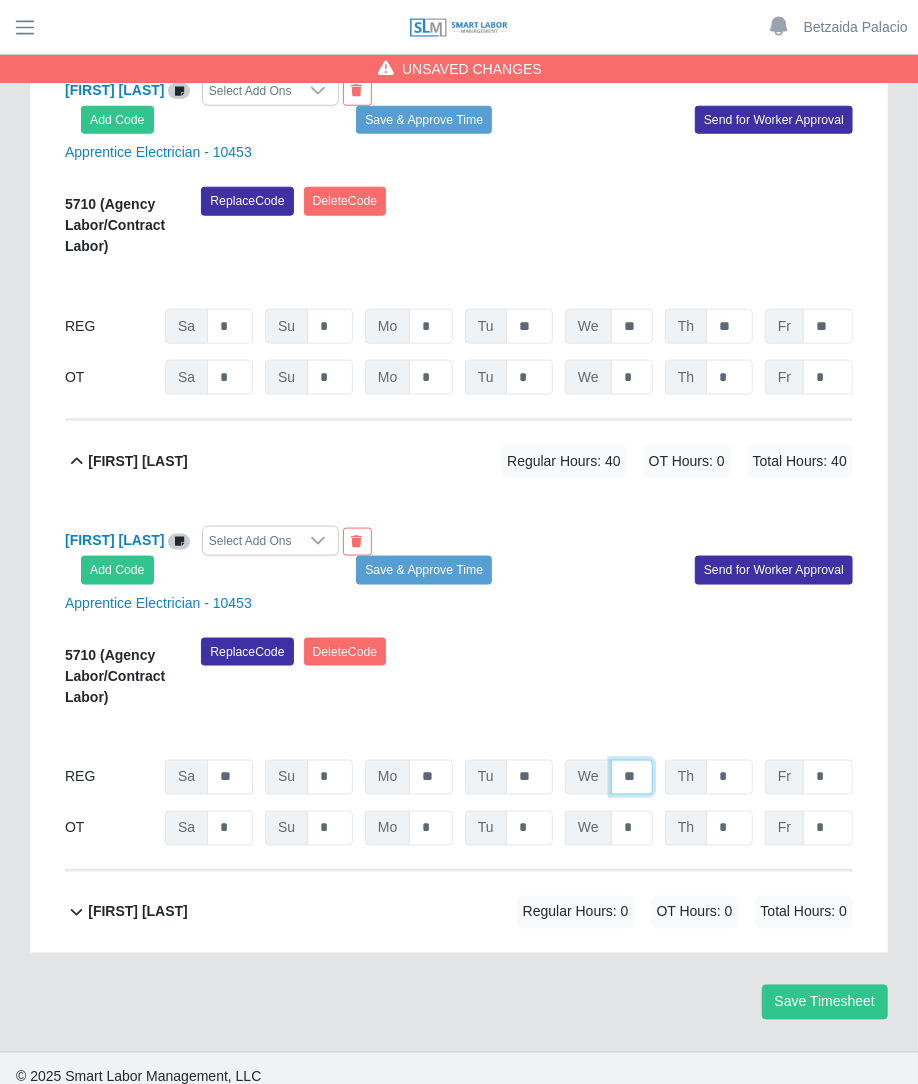 type on "**" 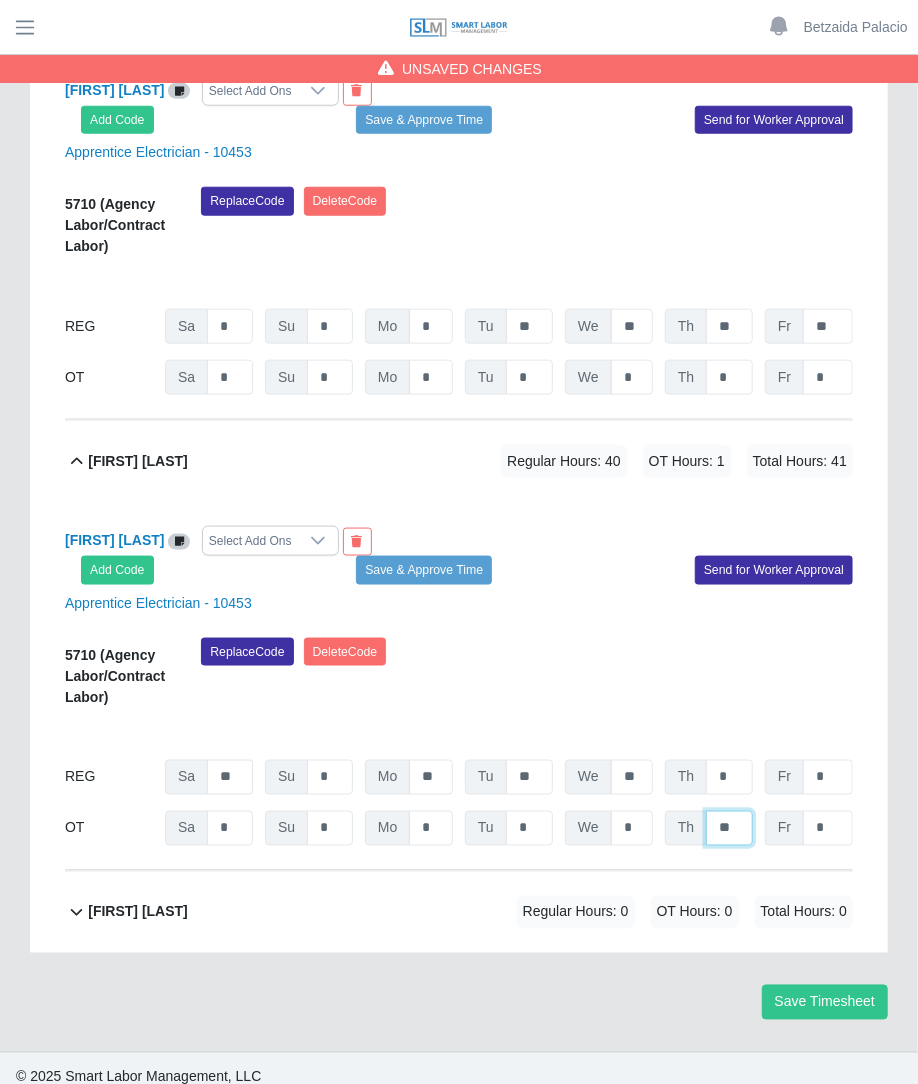 type on "**" 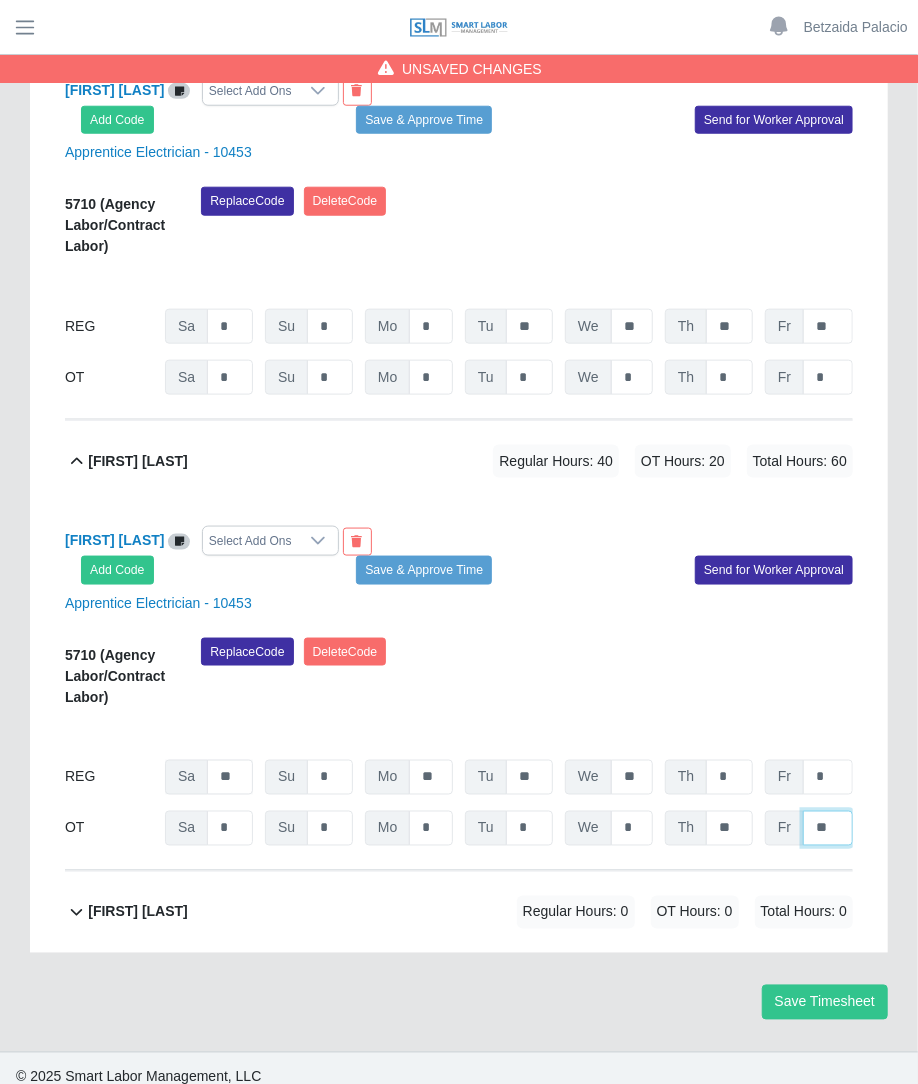 type on "**" 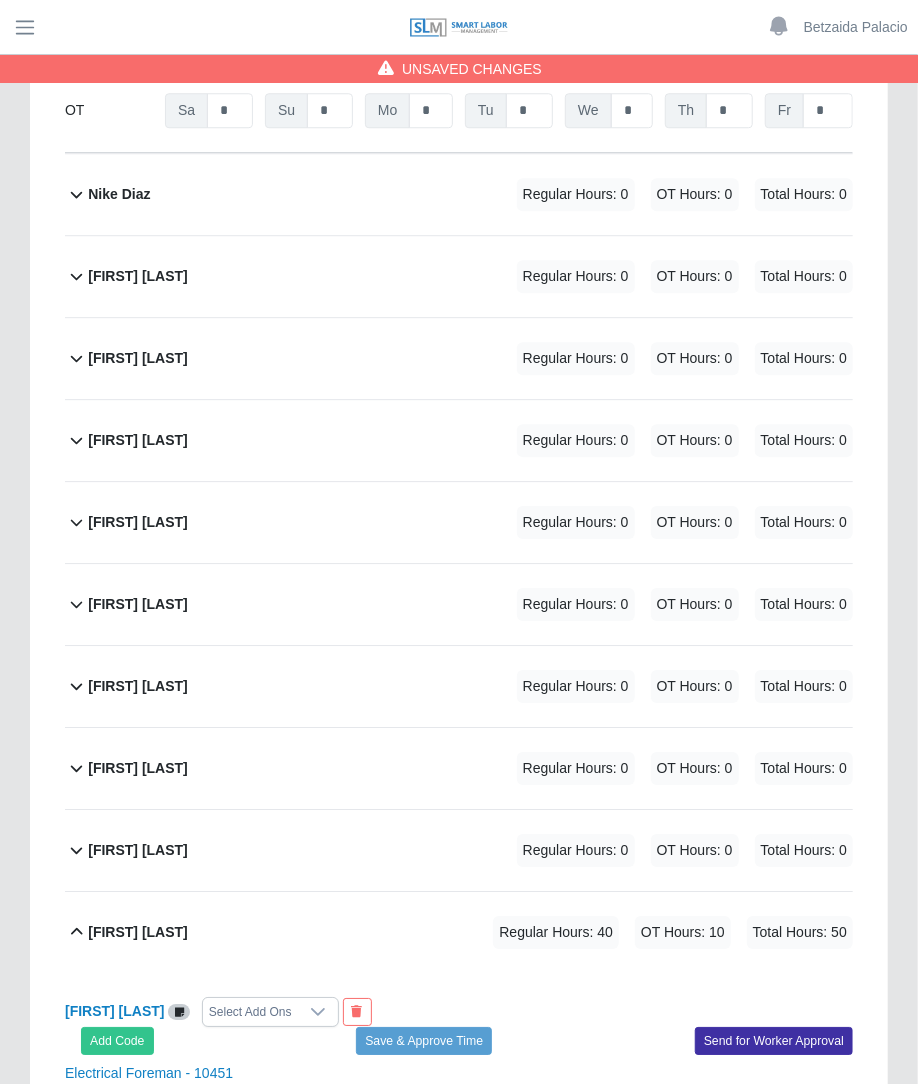 scroll, scrollTop: 4673, scrollLeft: 0, axis: vertical 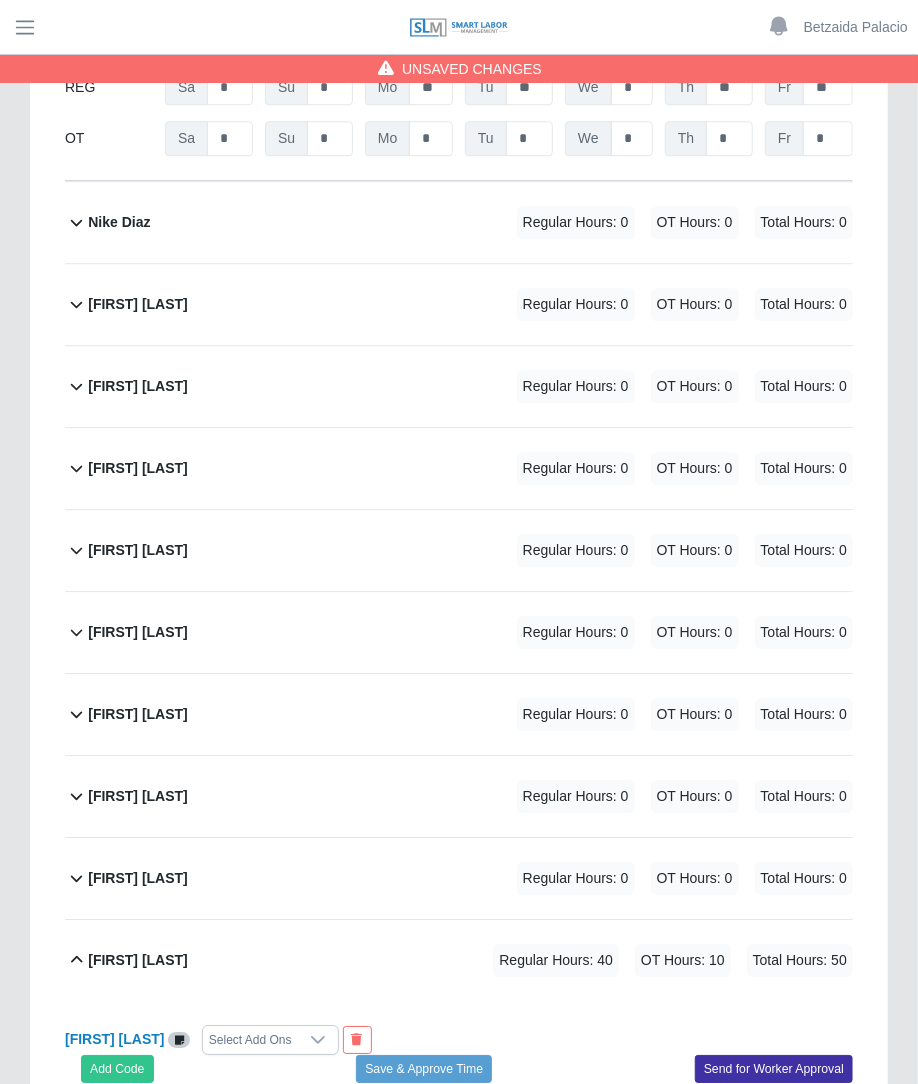click on "Rayshon Wyatt             Regular Hours: 0   OT Hours: 0   Total Hours: 0" 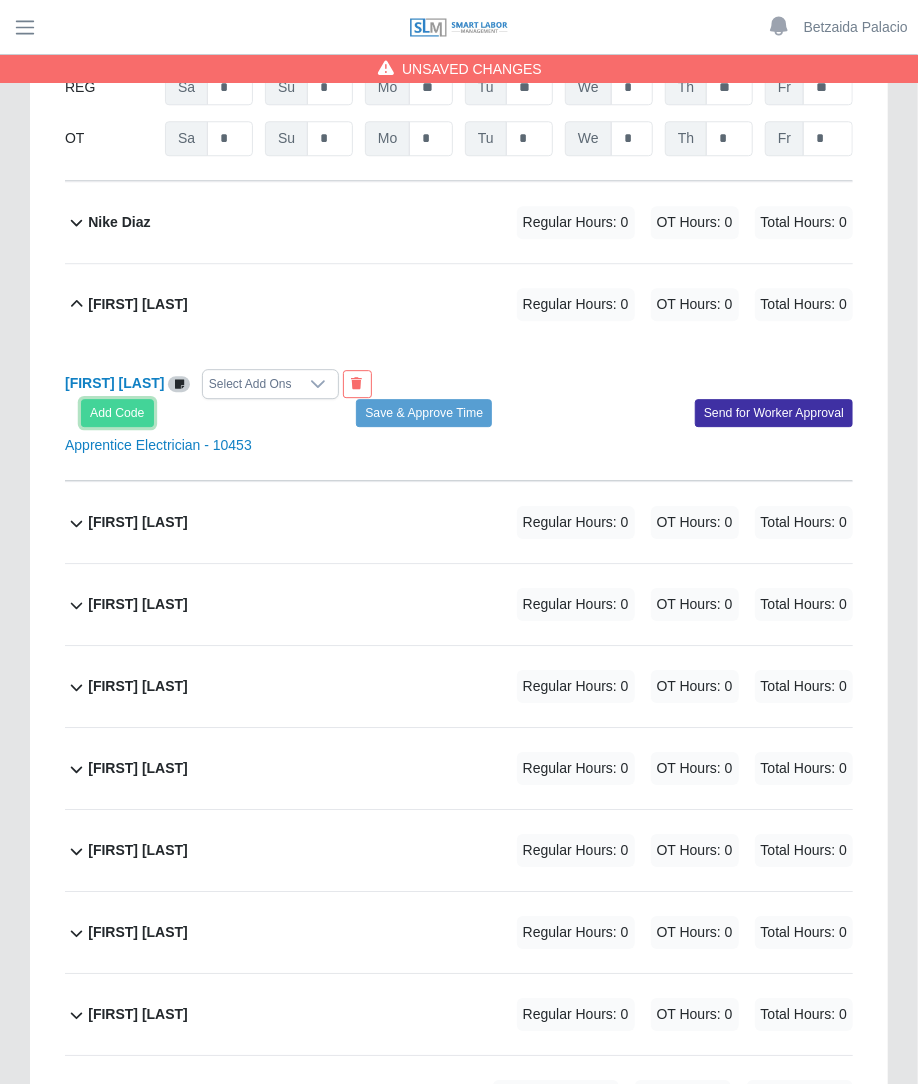 click on "Add Code" 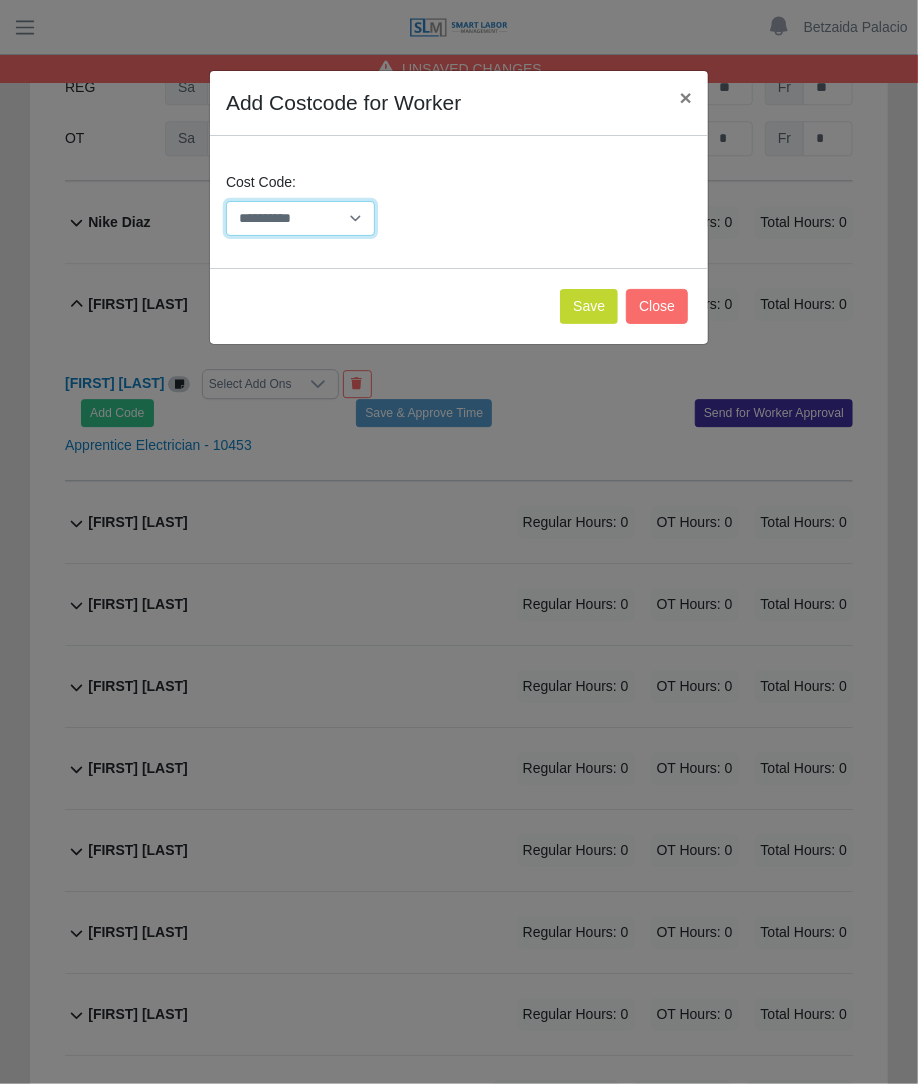 click on "**********" at bounding box center [300, 218] 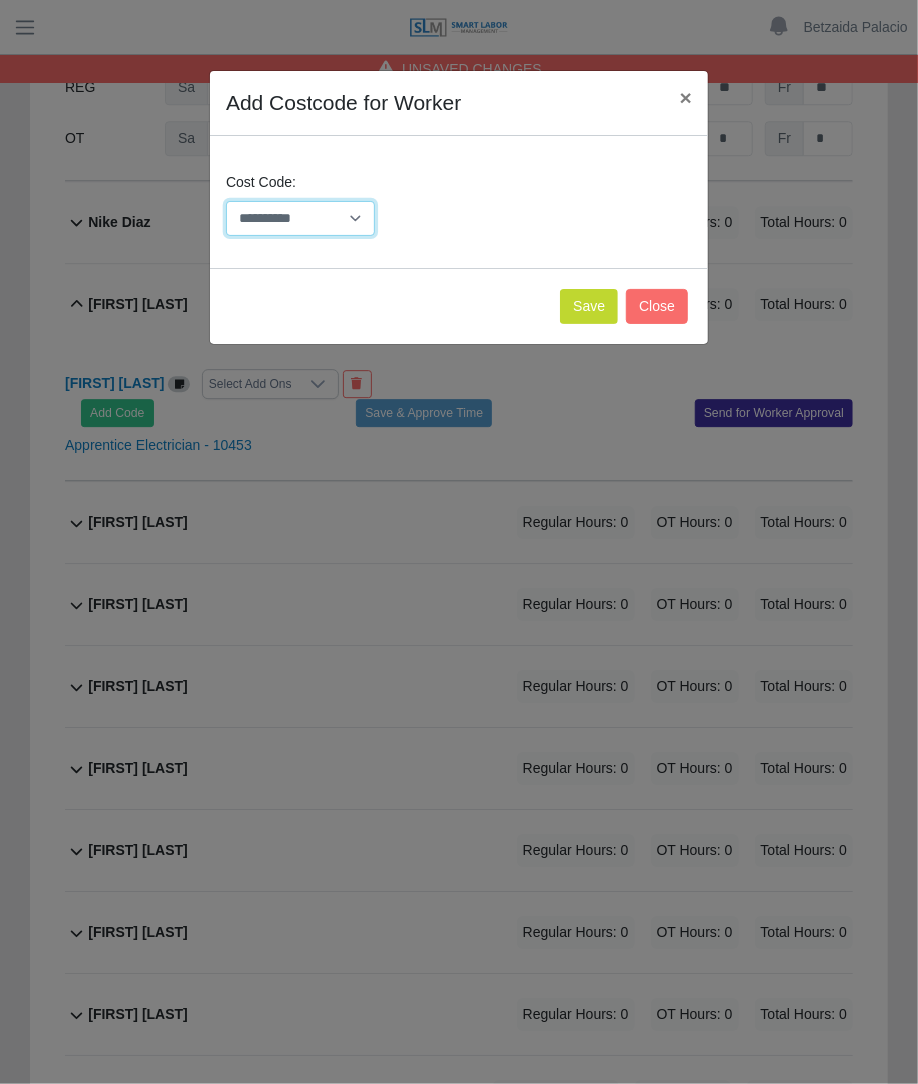 select on "**********" 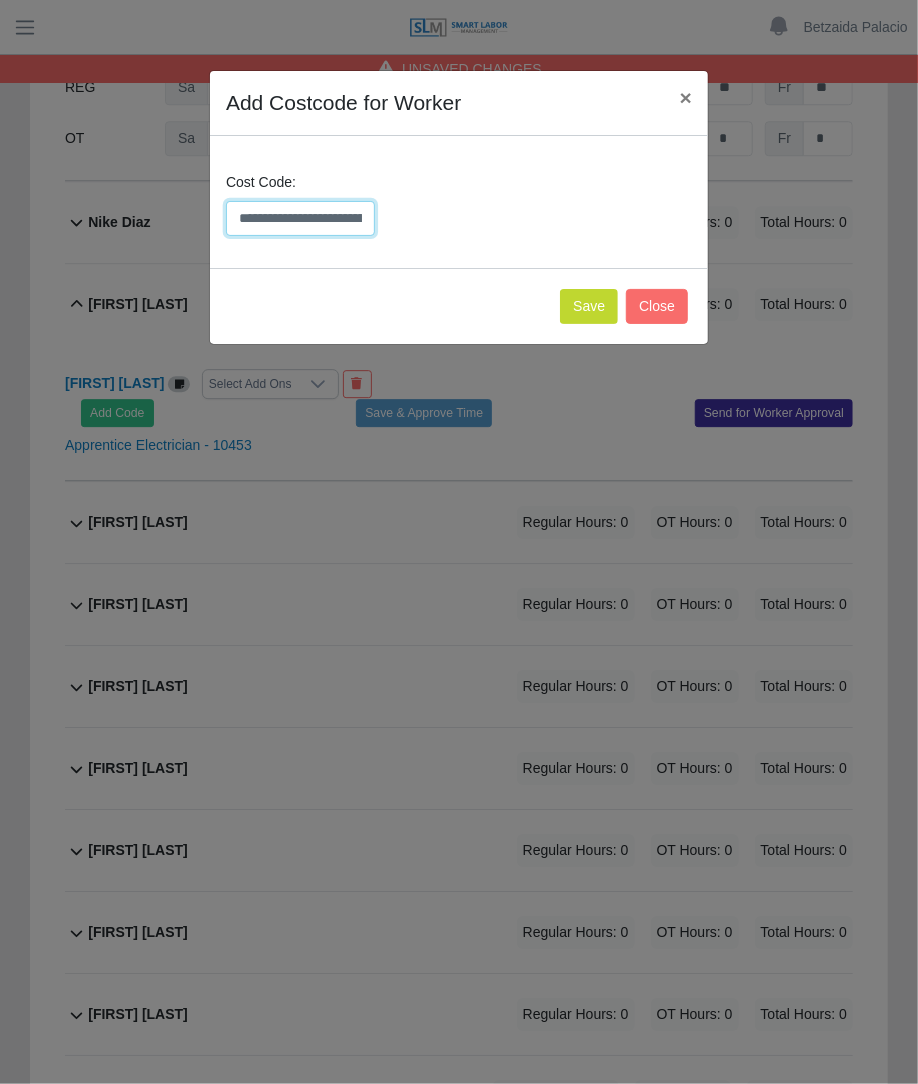 click on "**********" at bounding box center [300, 218] 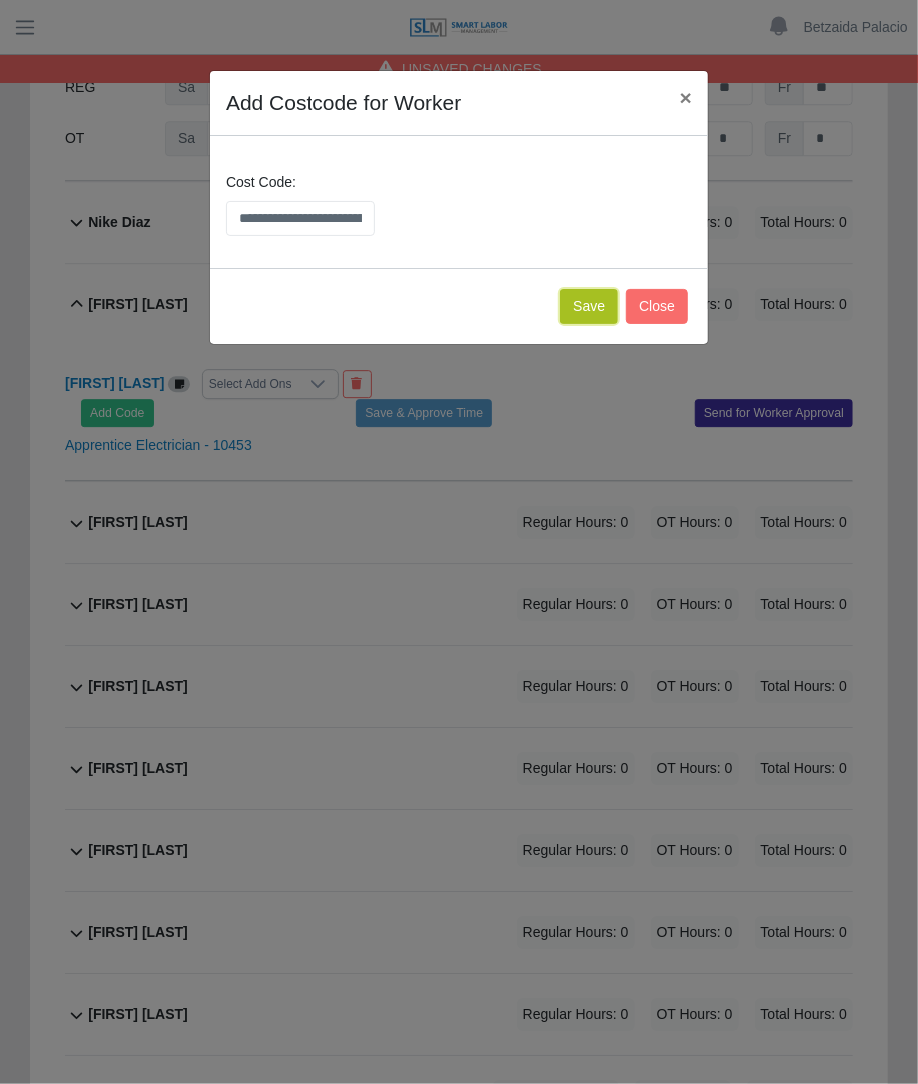 click on "Save" 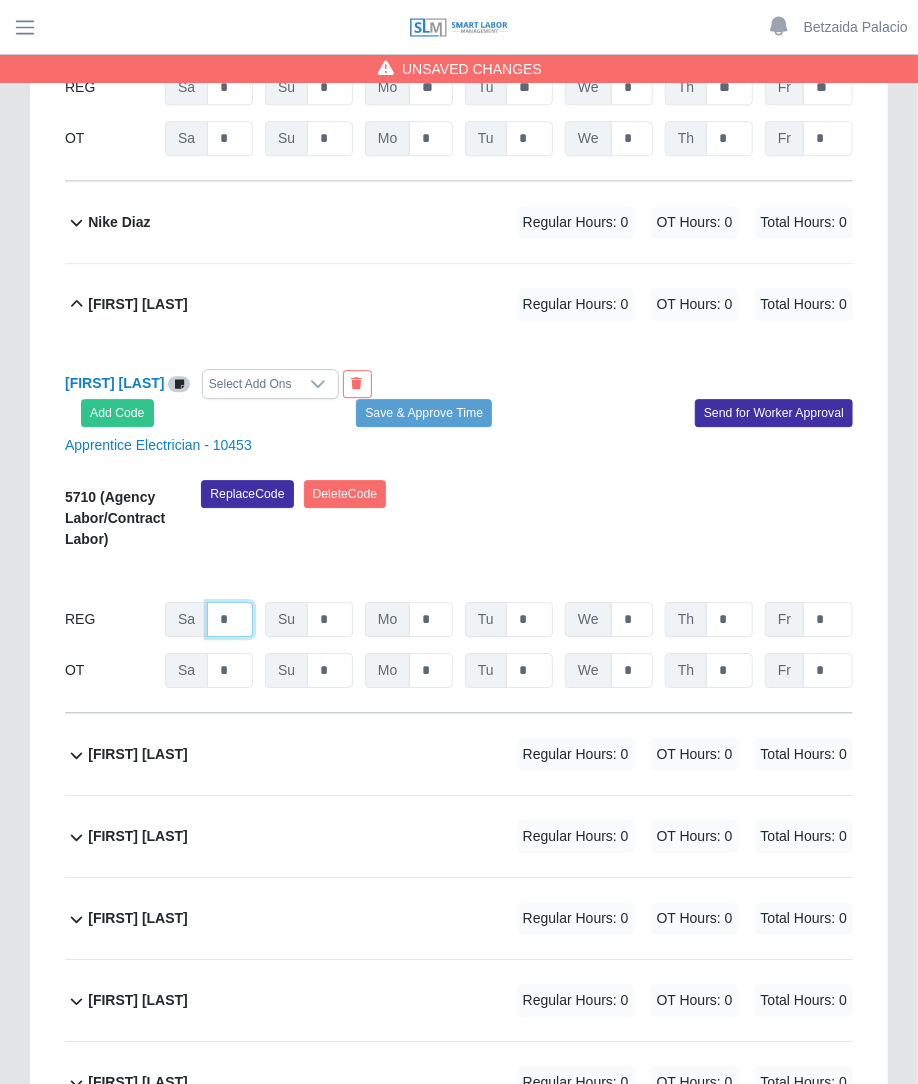 click on "*" at bounding box center (230, -3519) 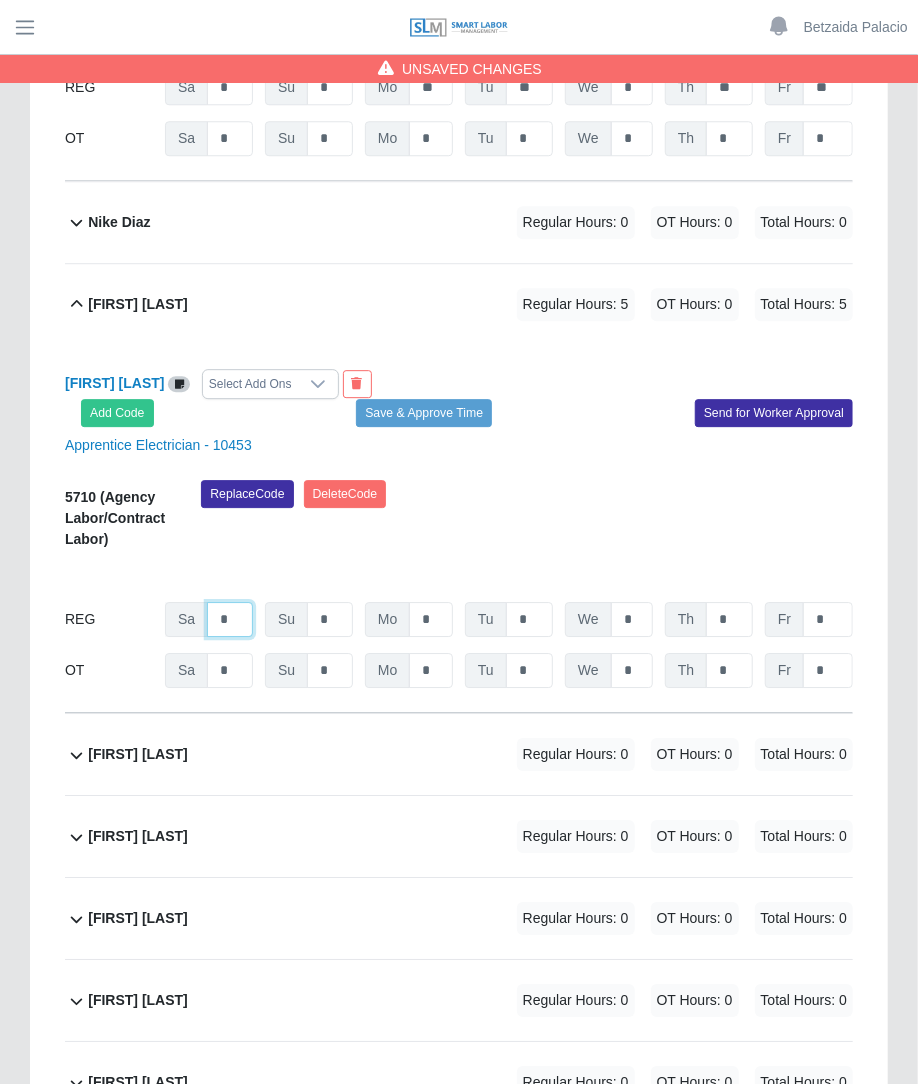 type on "*" 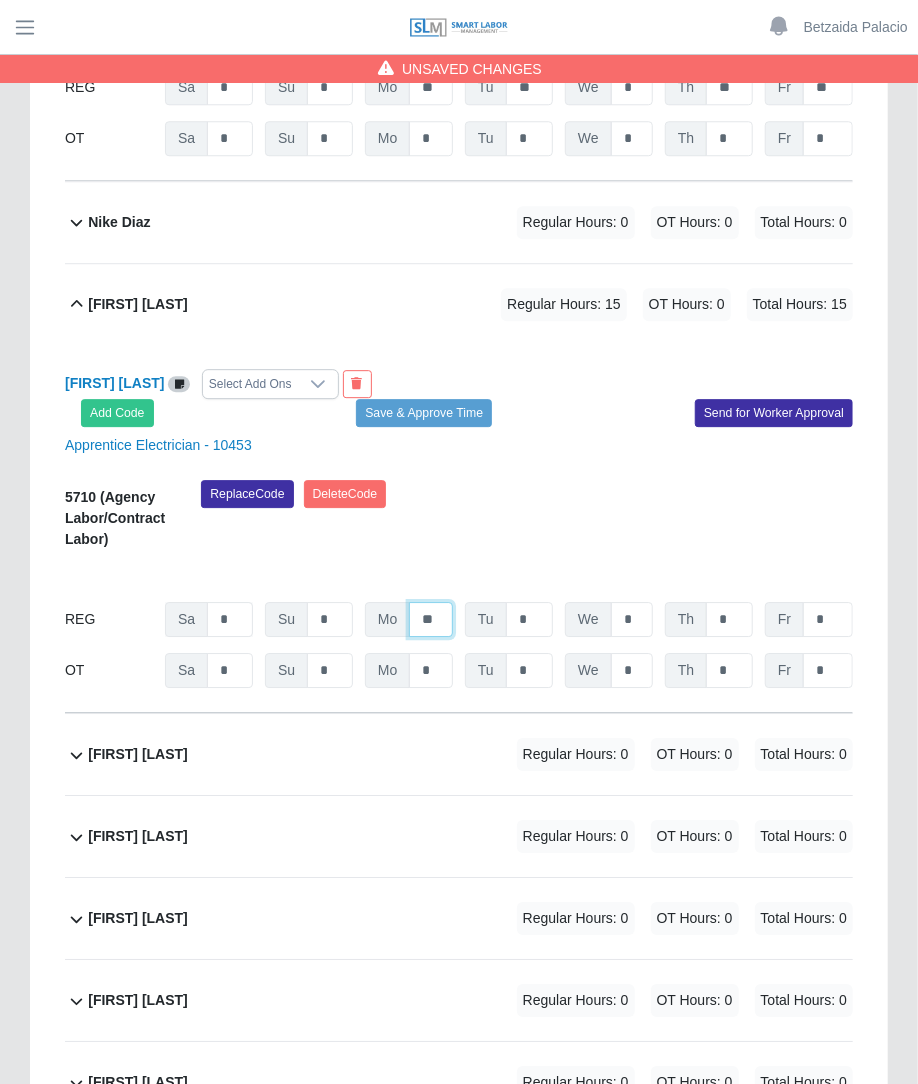 type on "**" 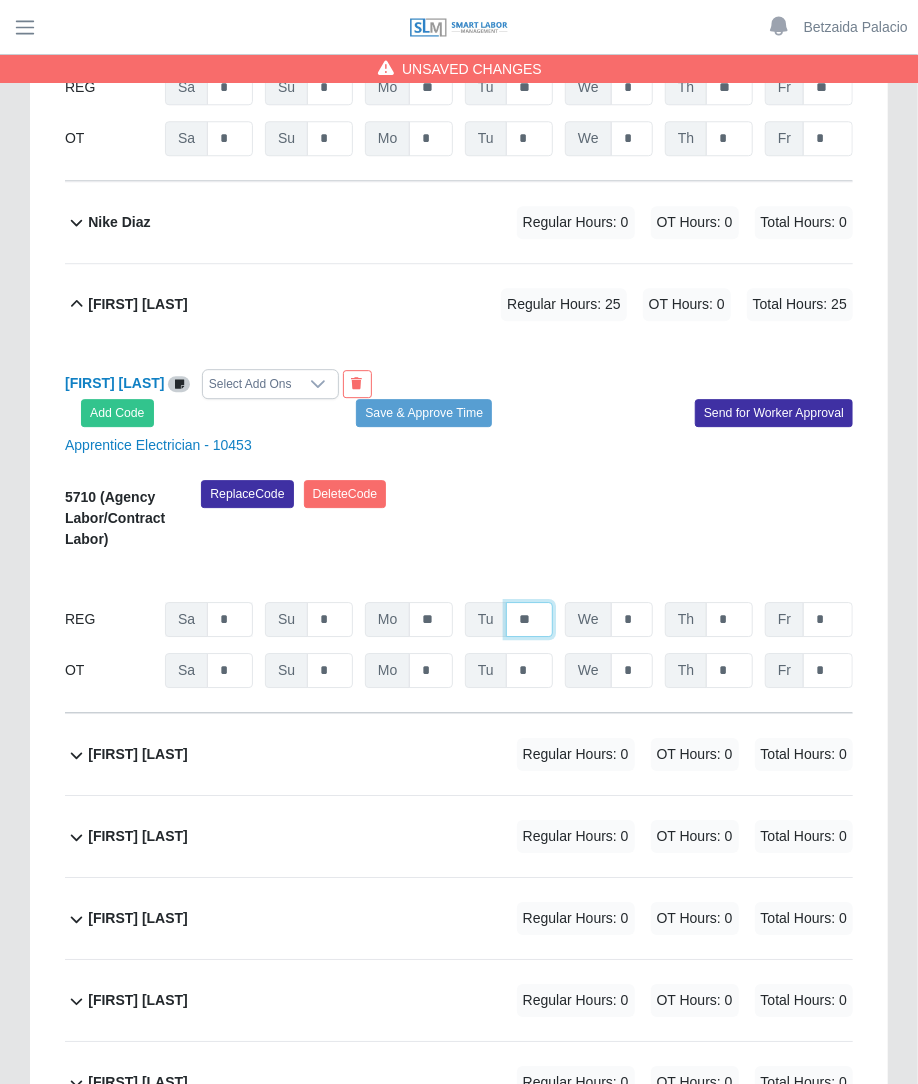 type on "**" 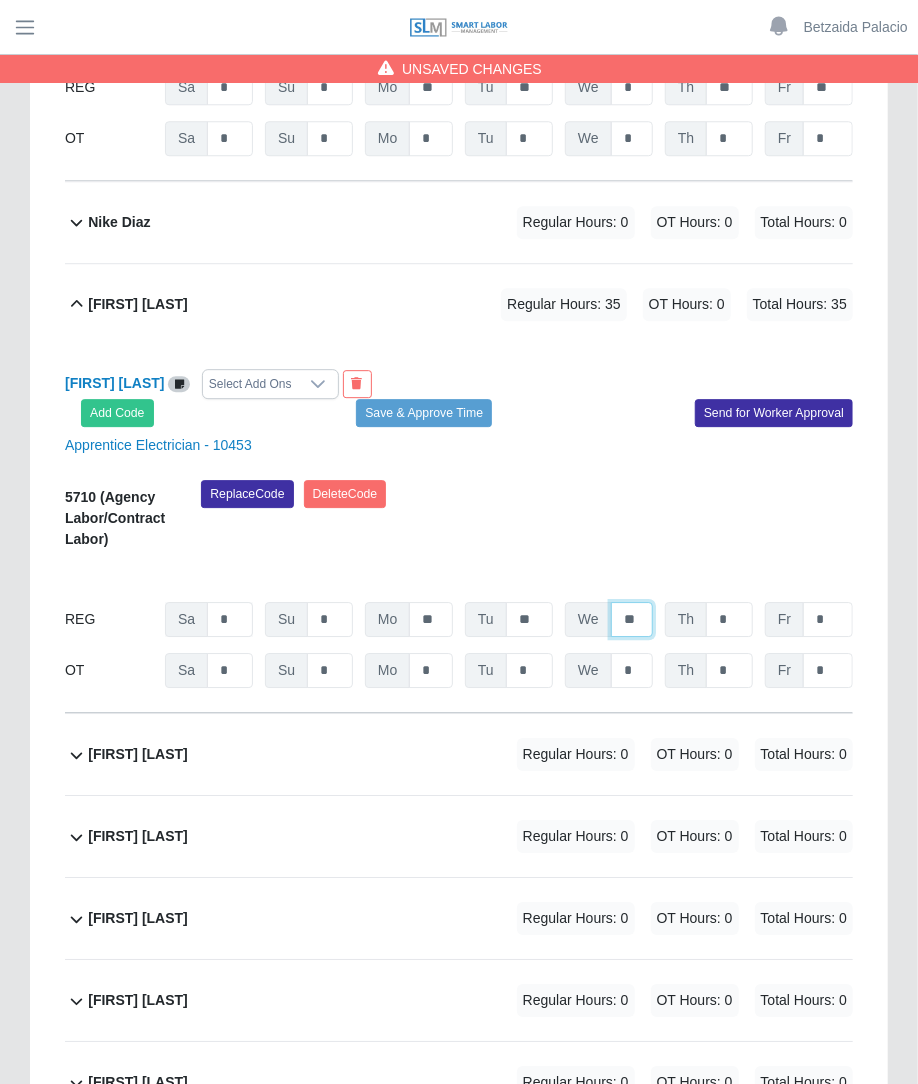 type on "**" 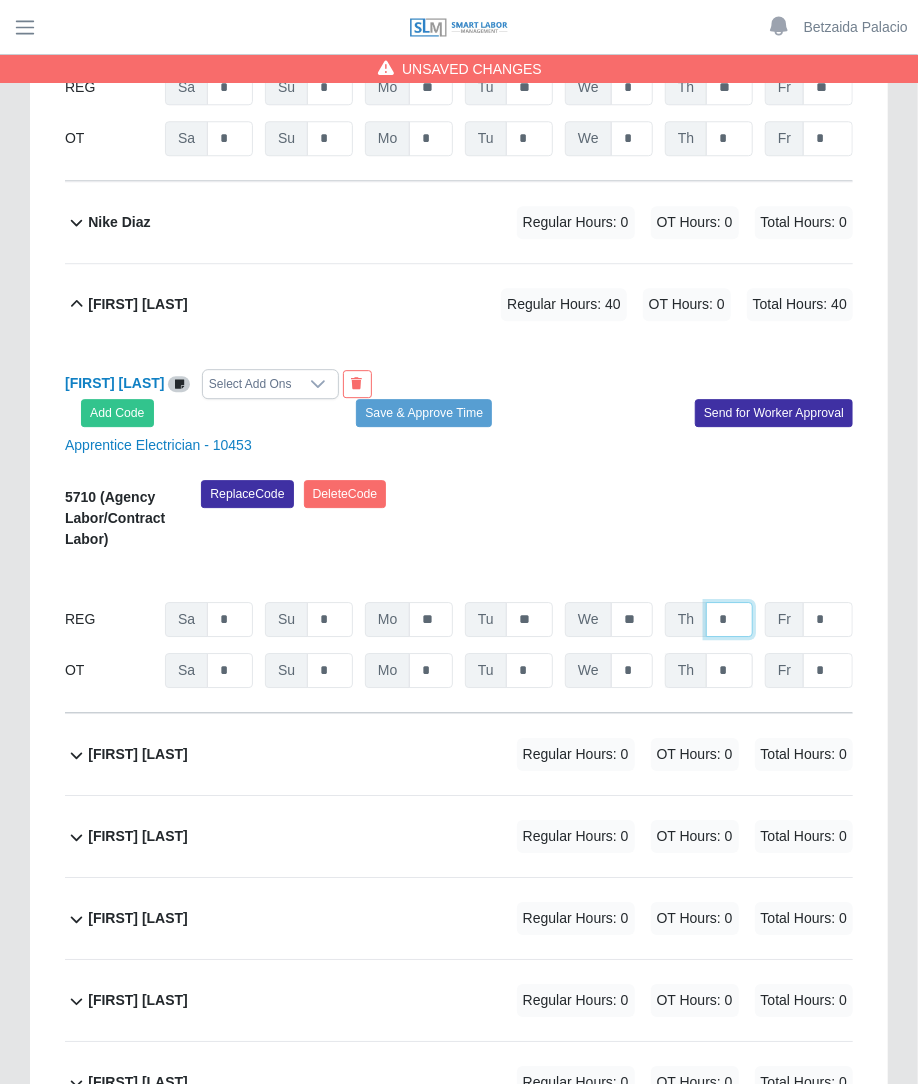 type on "*" 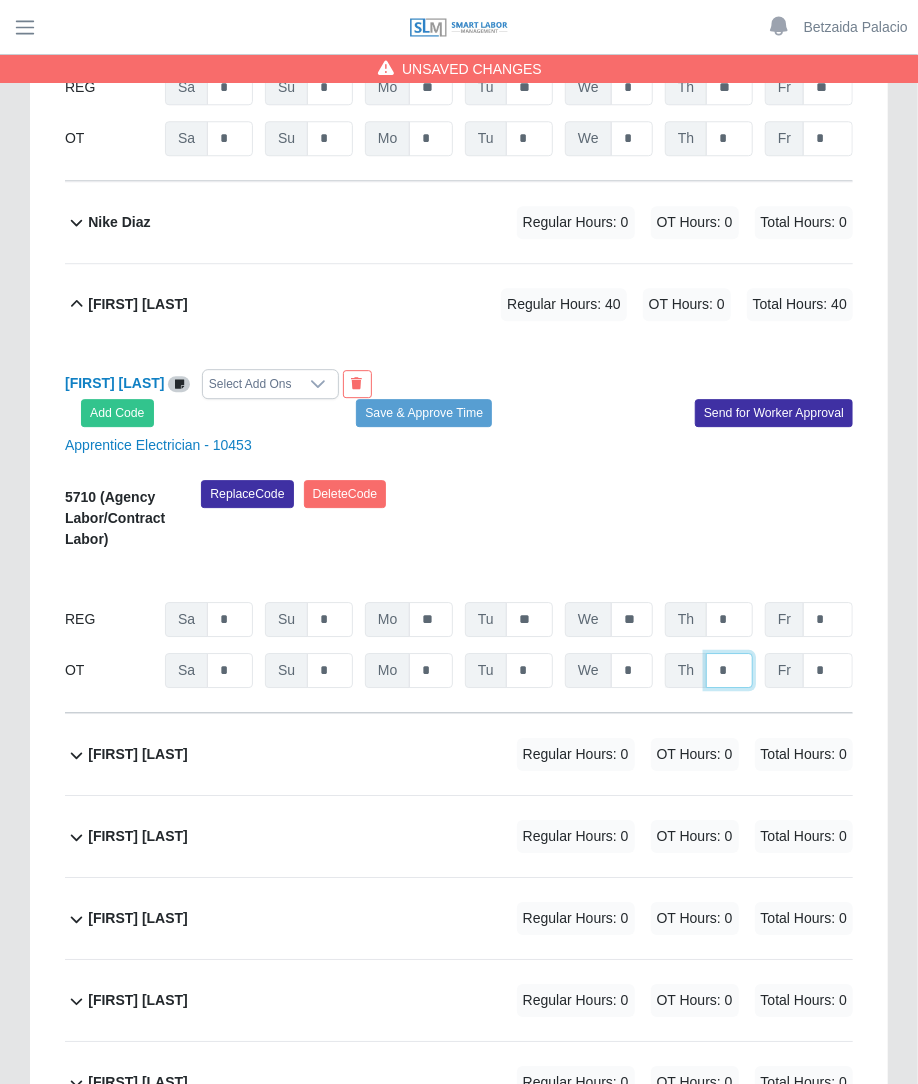 click on "*" at bounding box center [729, -3468] 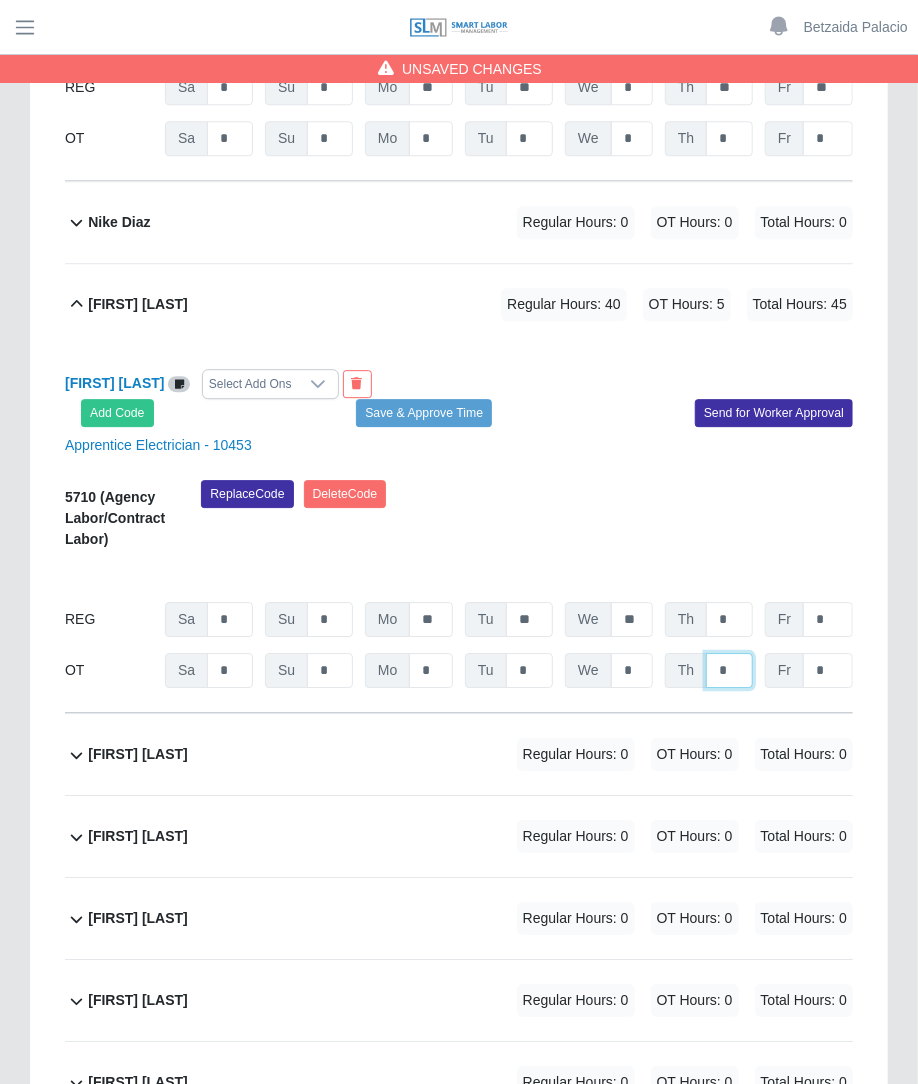 type on "*" 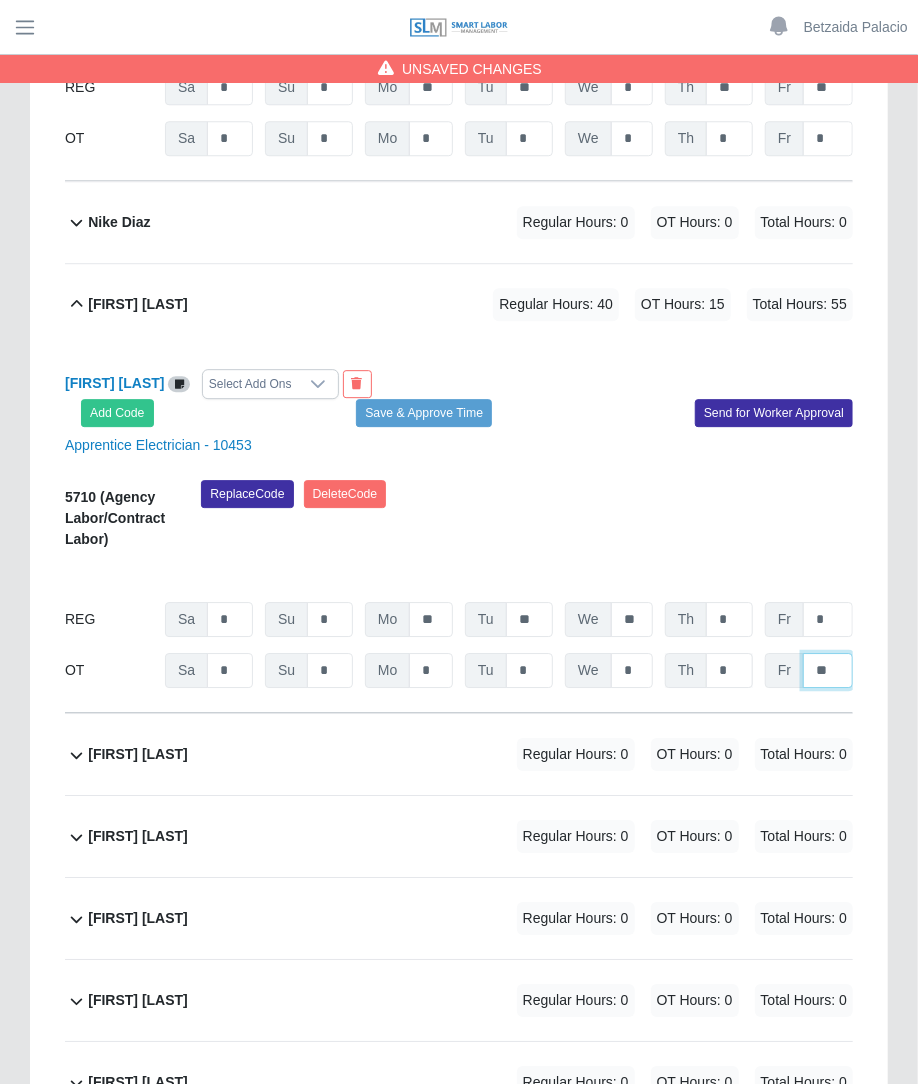 type on "**" 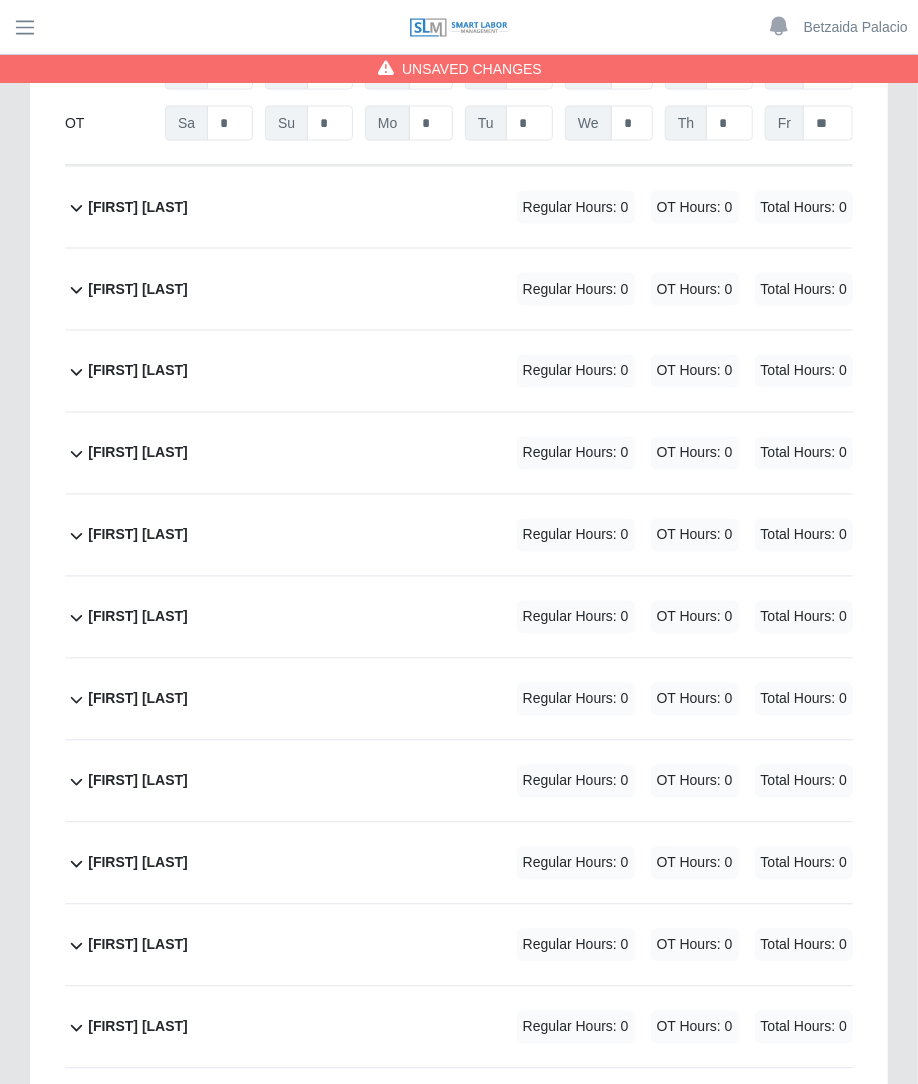 scroll, scrollTop: 1080, scrollLeft: 0, axis: vertical 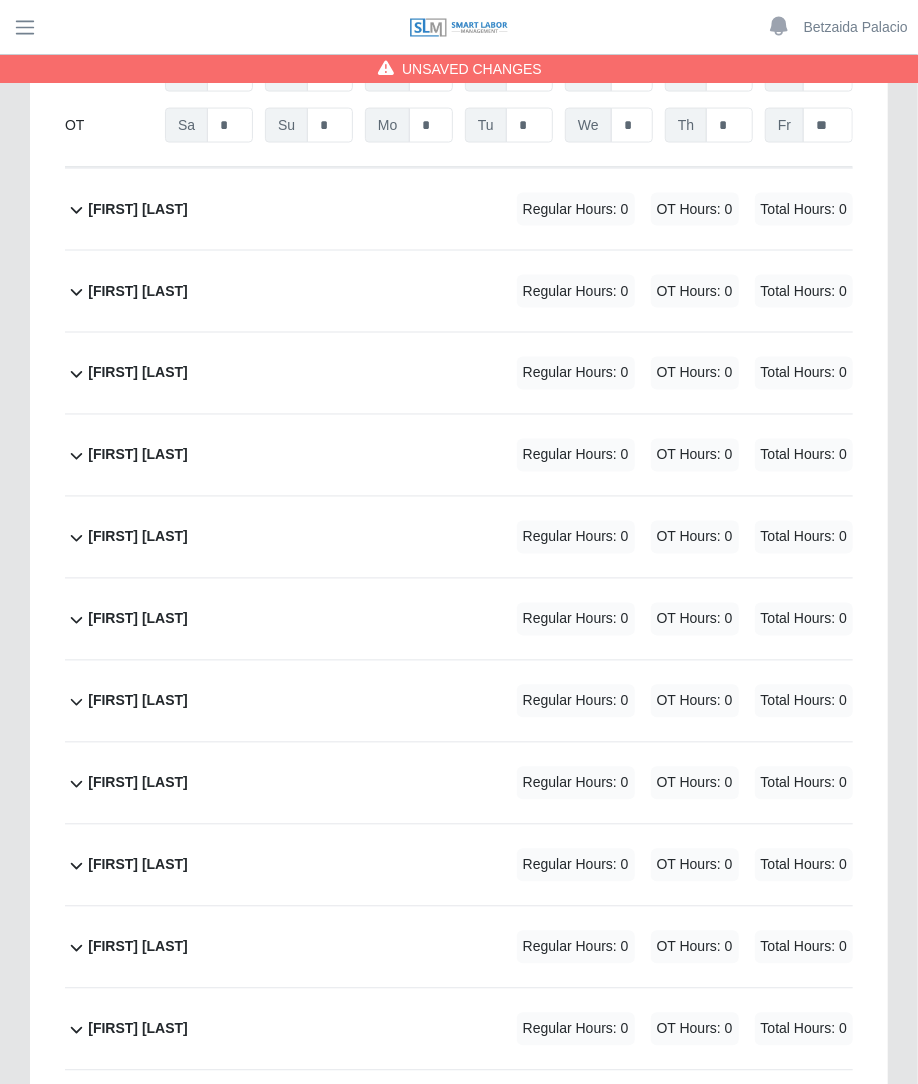 click on "David Chacon             Regular Hours: 0   OT Hours: 0   Total Hours: 0" 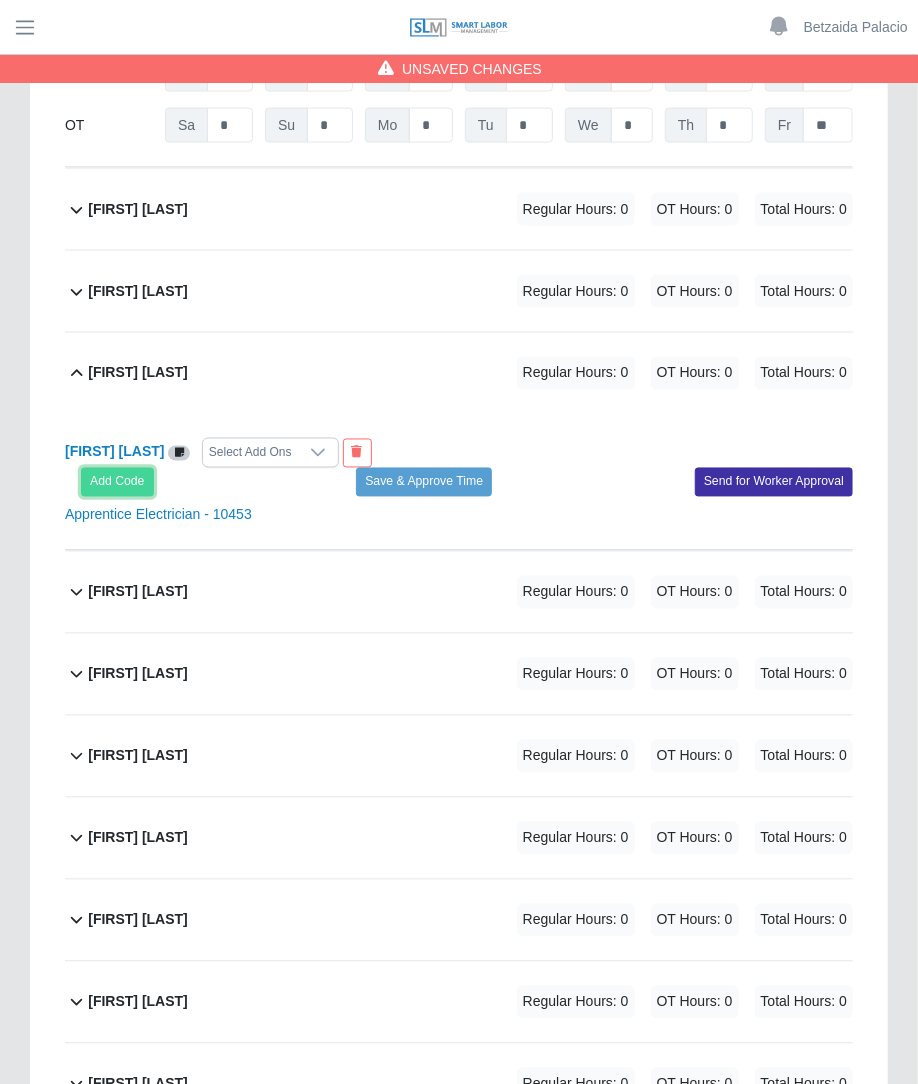 click on "Add Code" 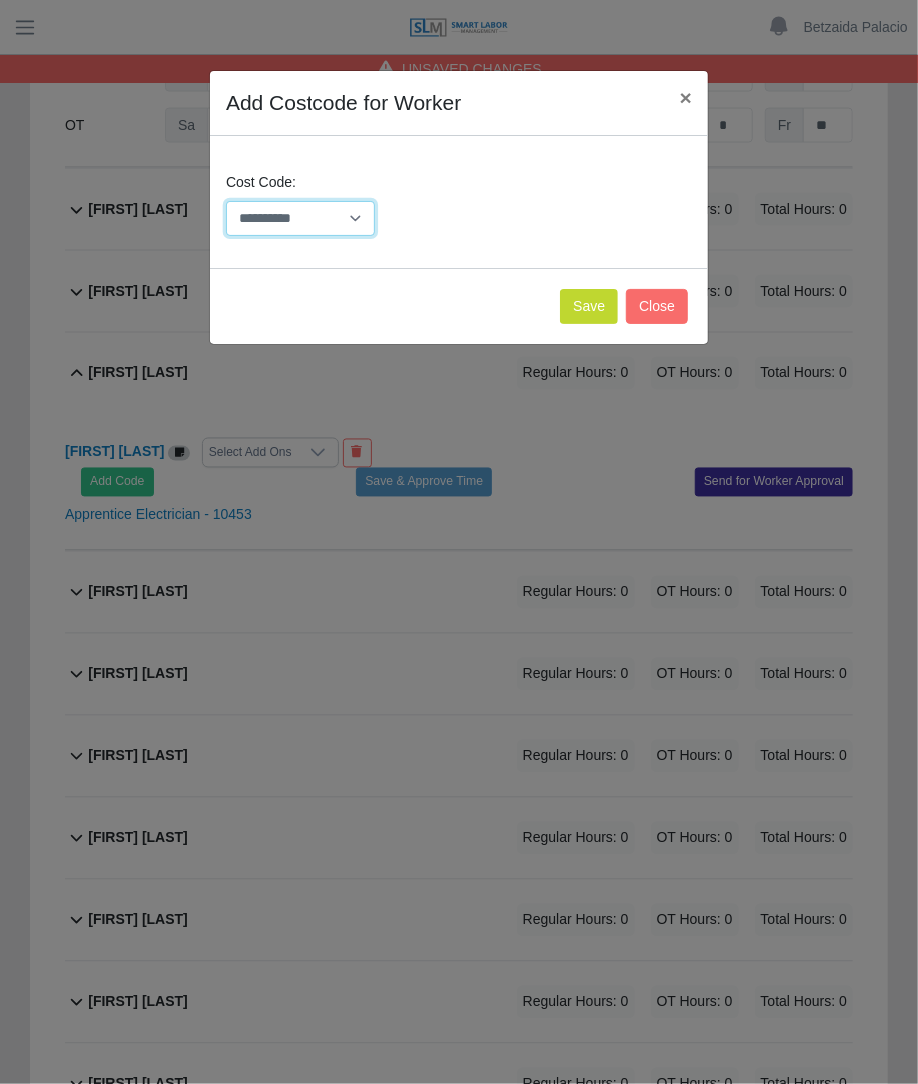 click on "**********" at bounding box center (300, 218) 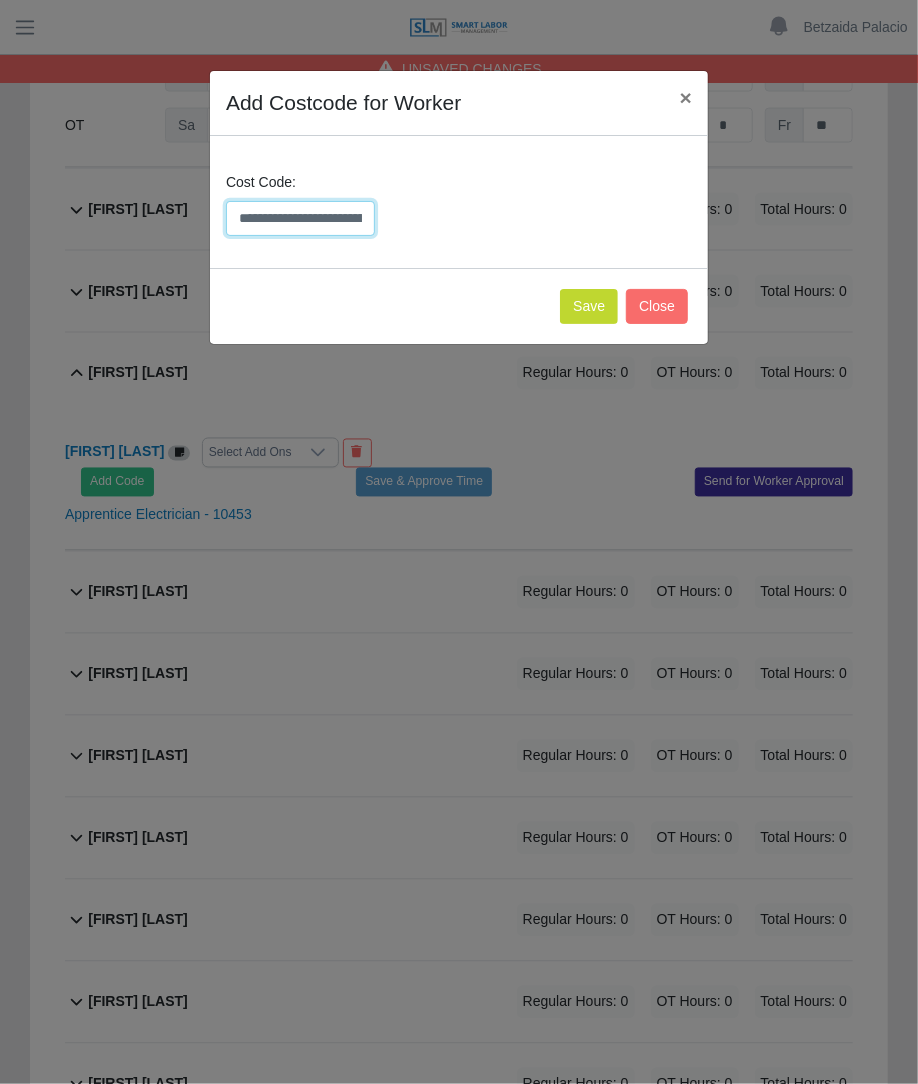 click on "**********" at bounding box center (300, 218) 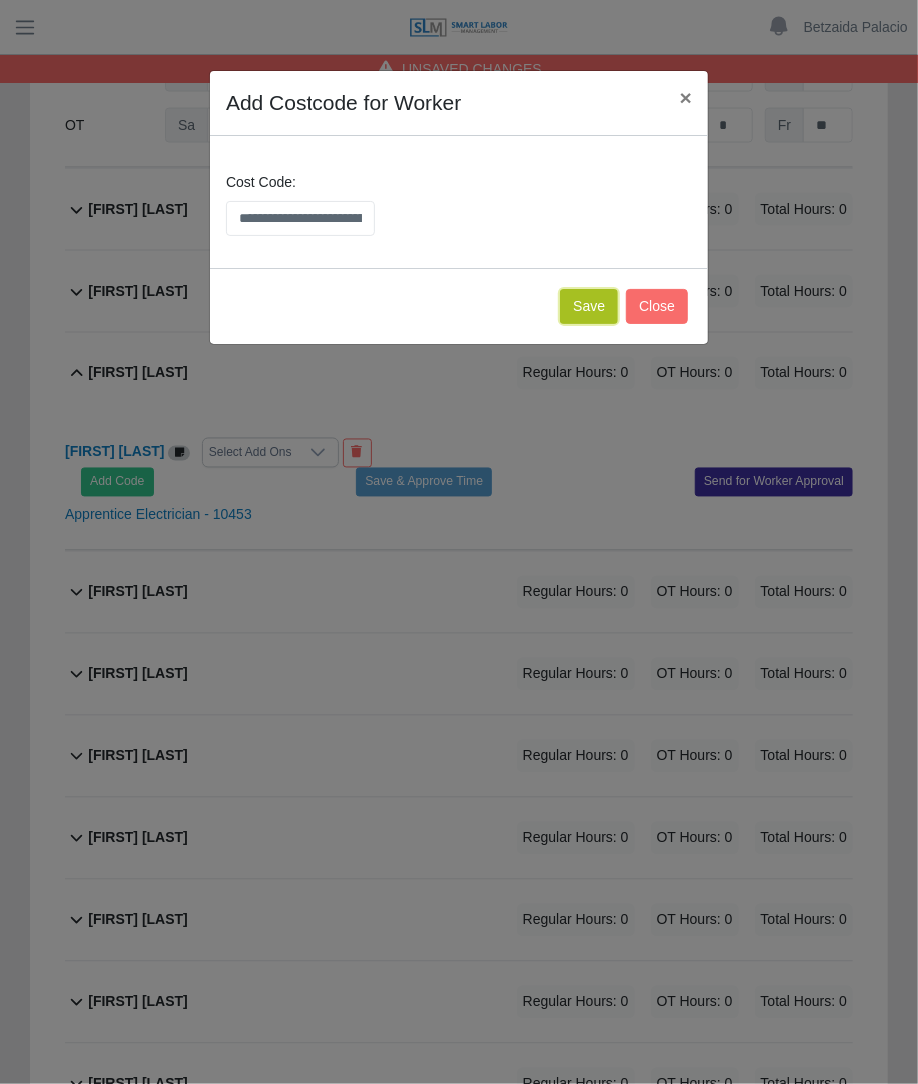 click on "Save" 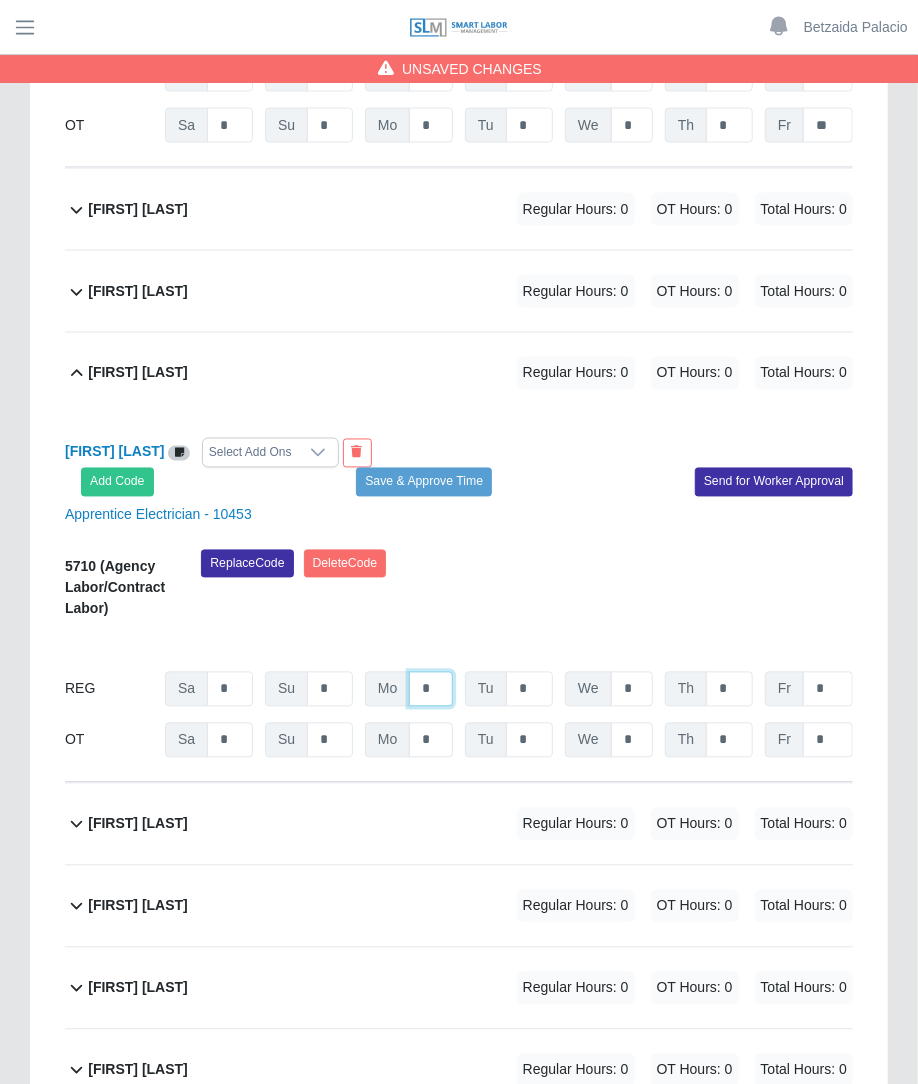click on "*" at bounding box center [431, 74] 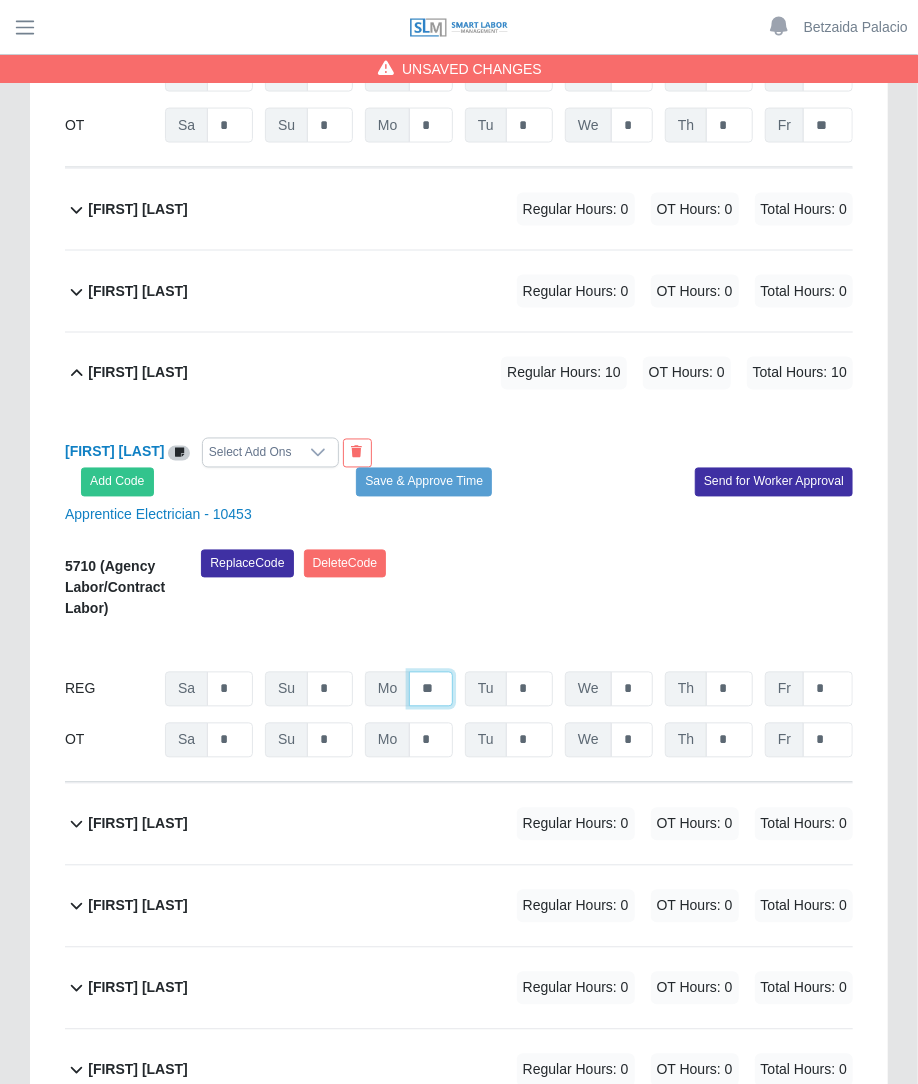 type on "**" 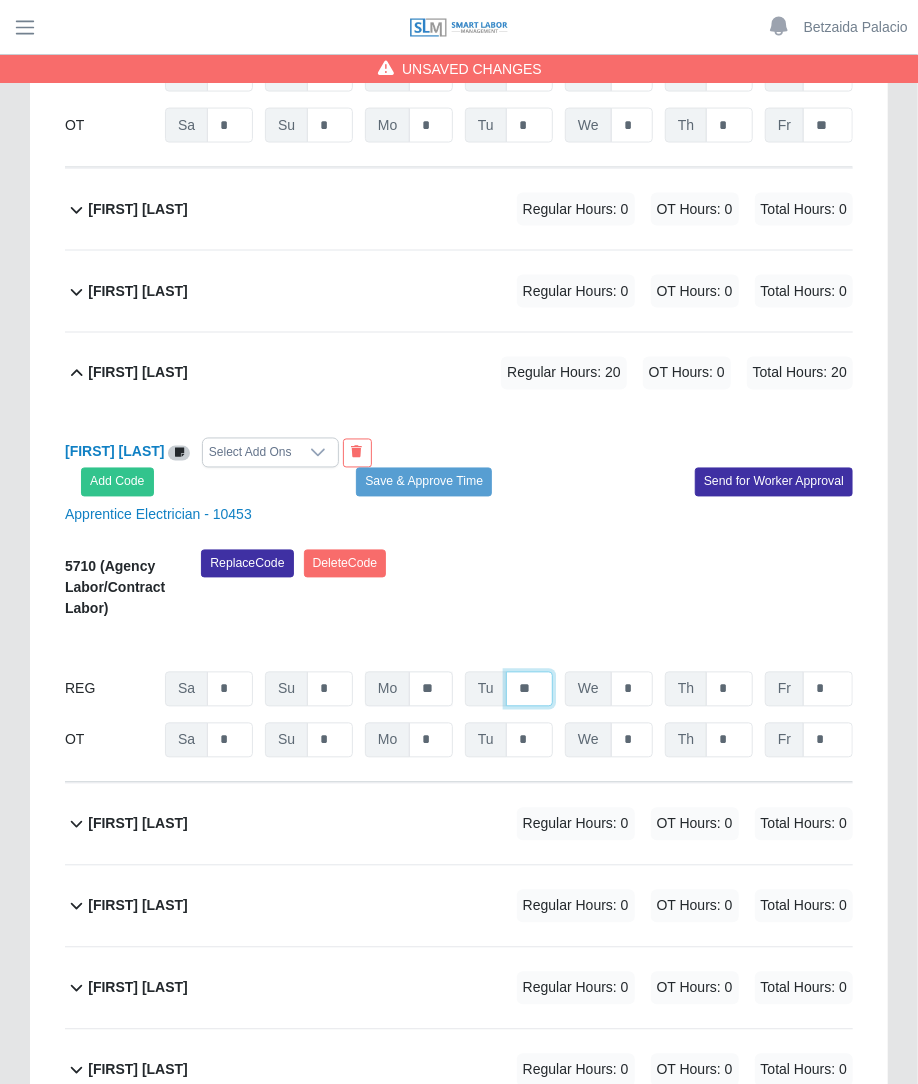 type on "**" 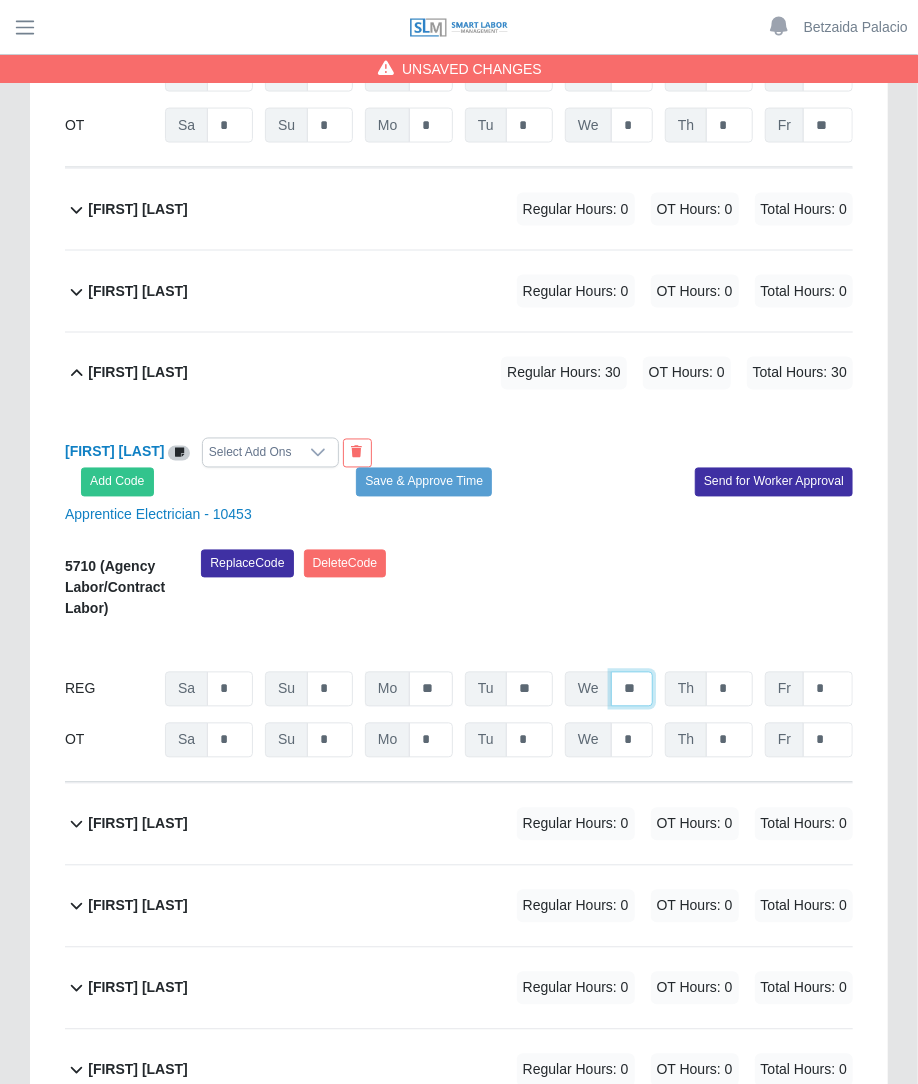 type on "**" 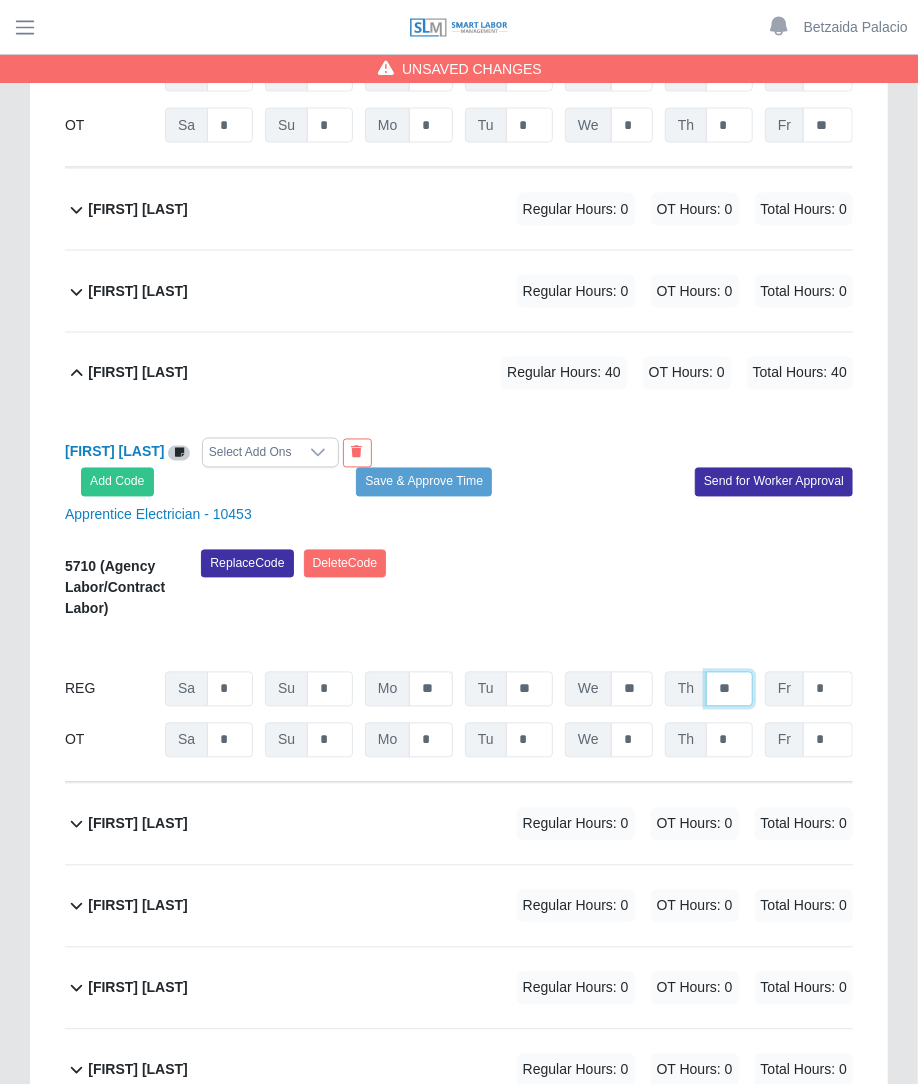 type on "**" 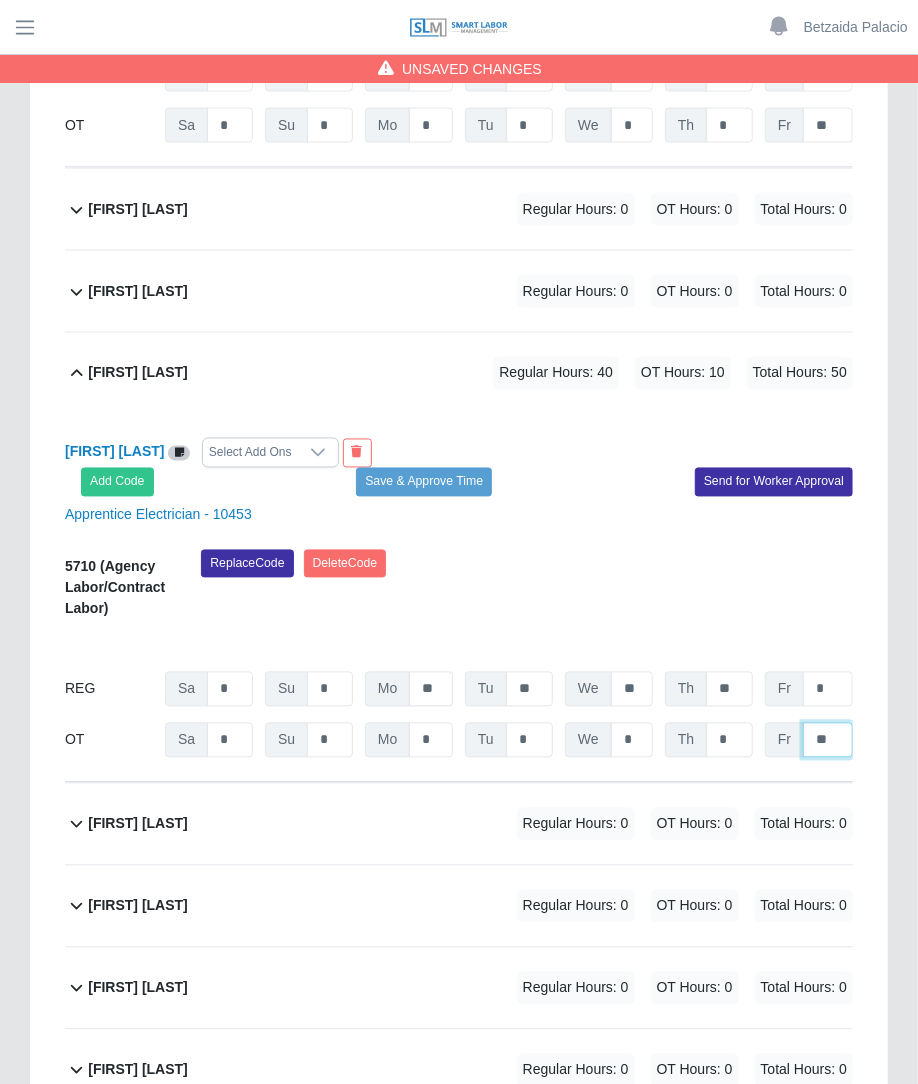 type on "**" 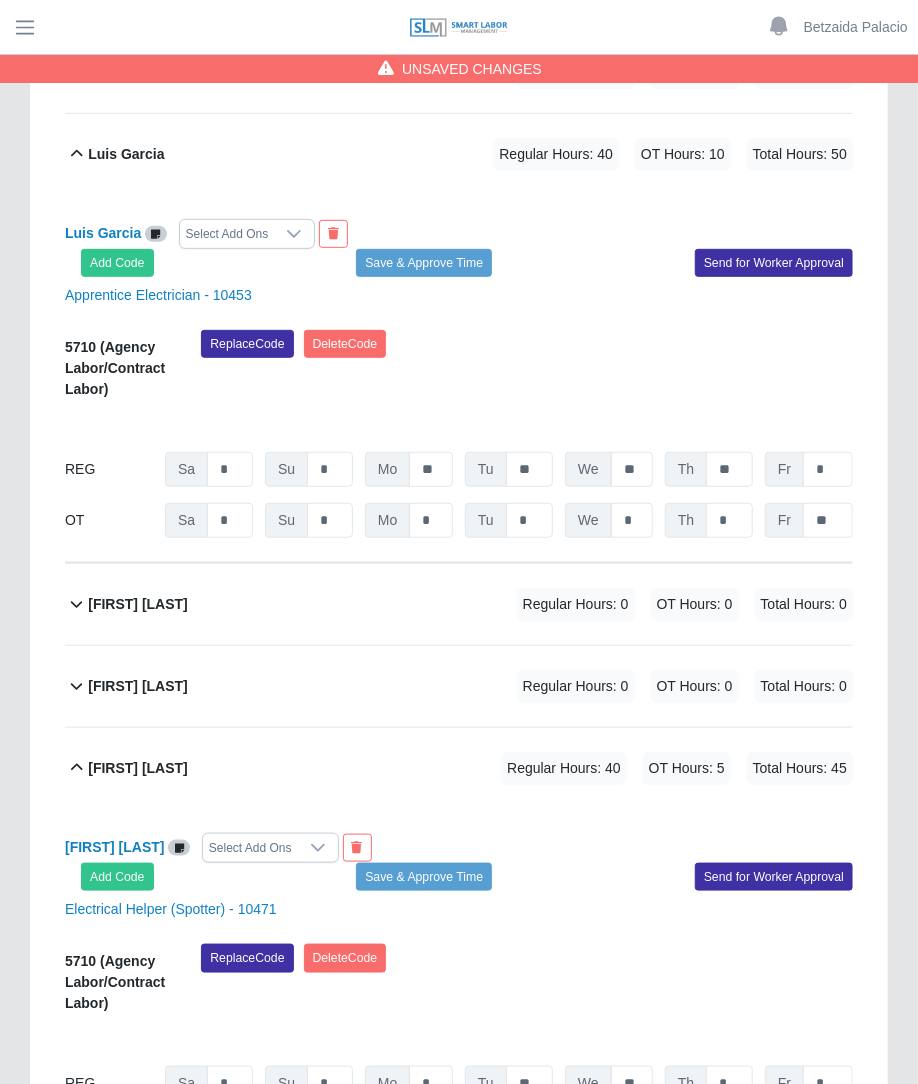 scroll, scrollTop: 2980, scrollLeft: 0, axis: vertical 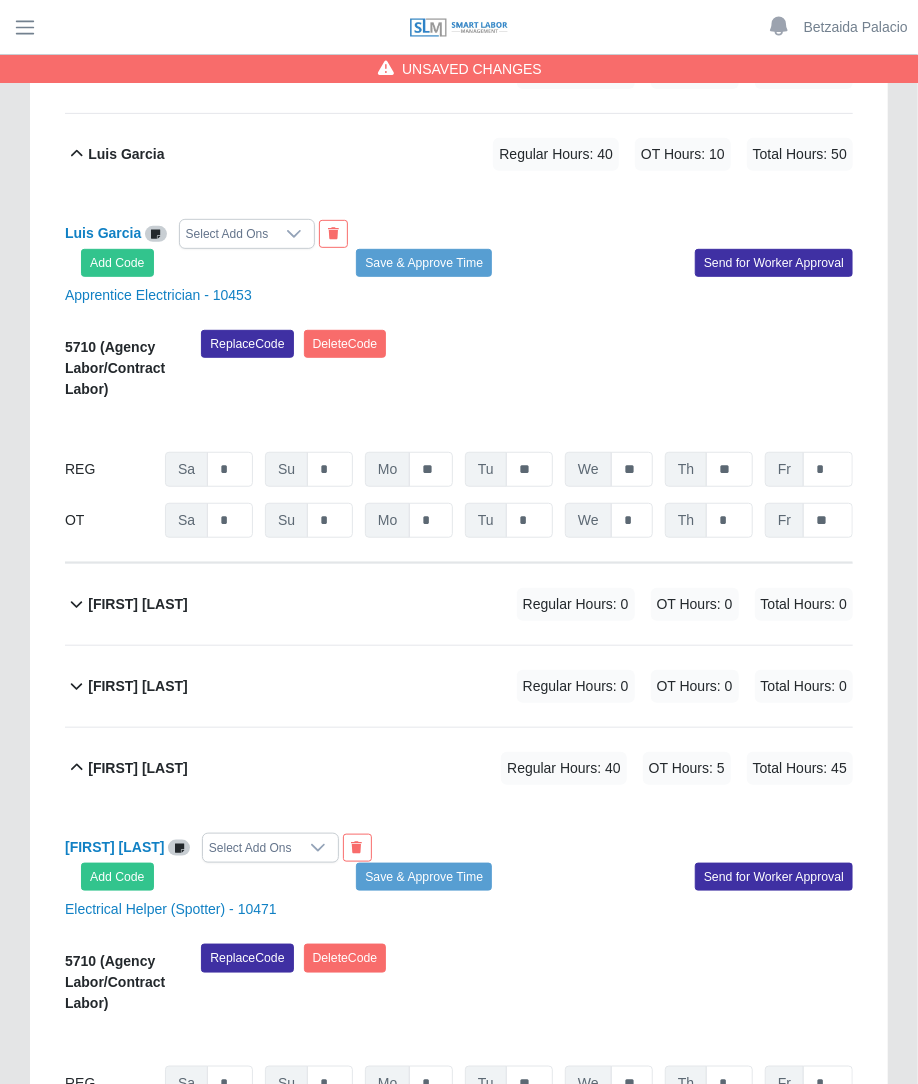 click on "Maria Acurero             Regular Hours: 0   OT Hours: 0   Total Hours: 0" 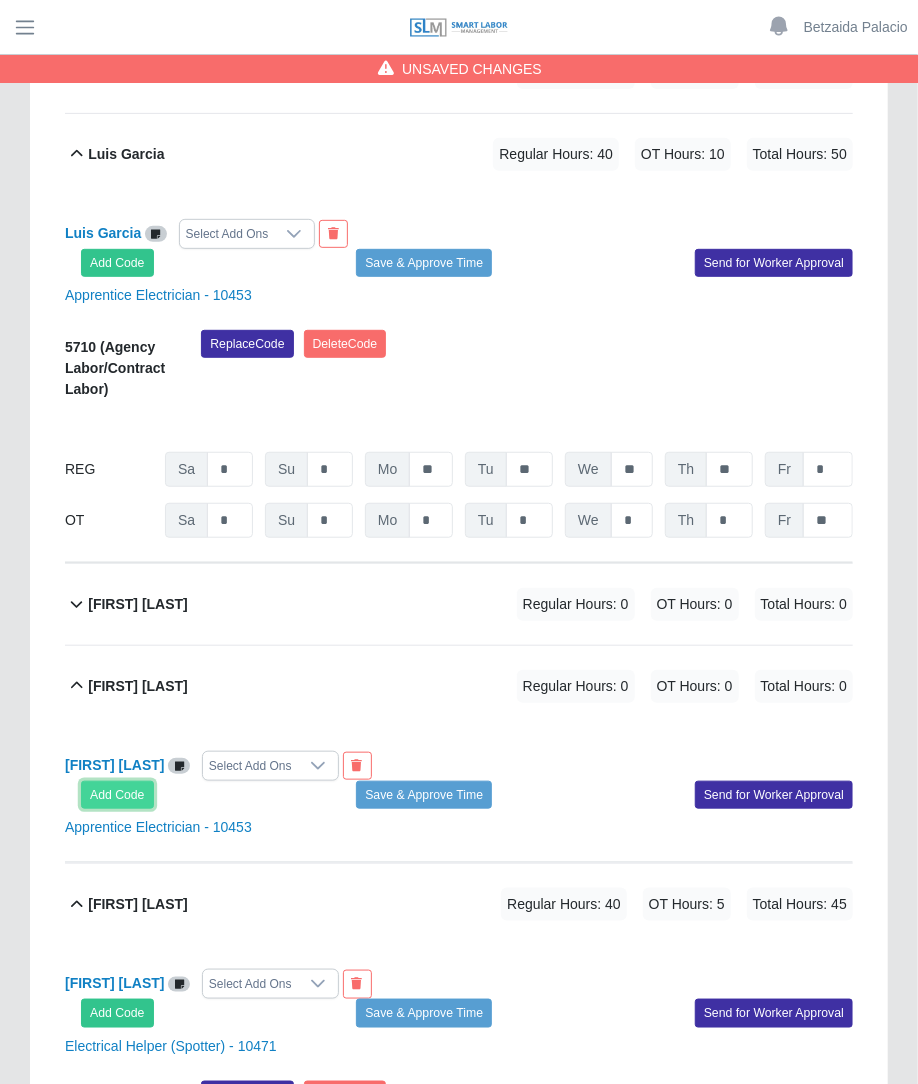 click on "Add Code" 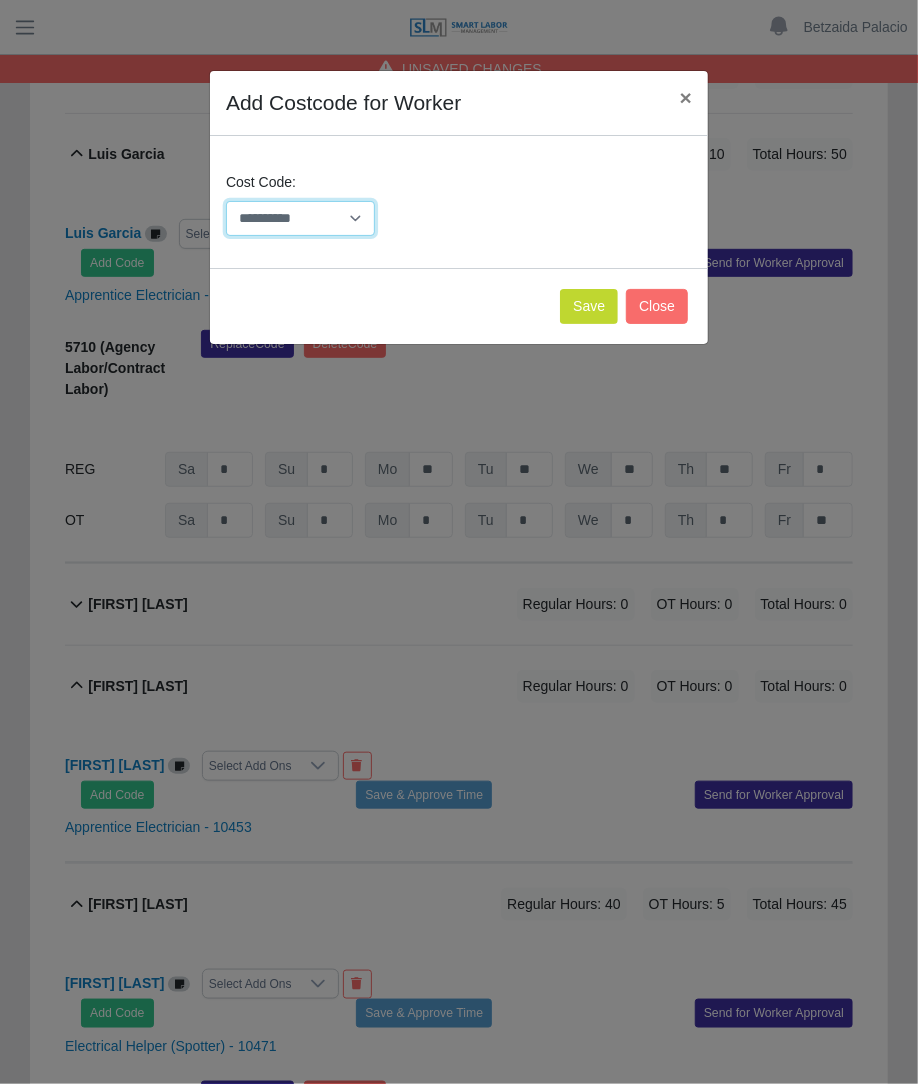 click on "**********" at bounding box center [300, 218] 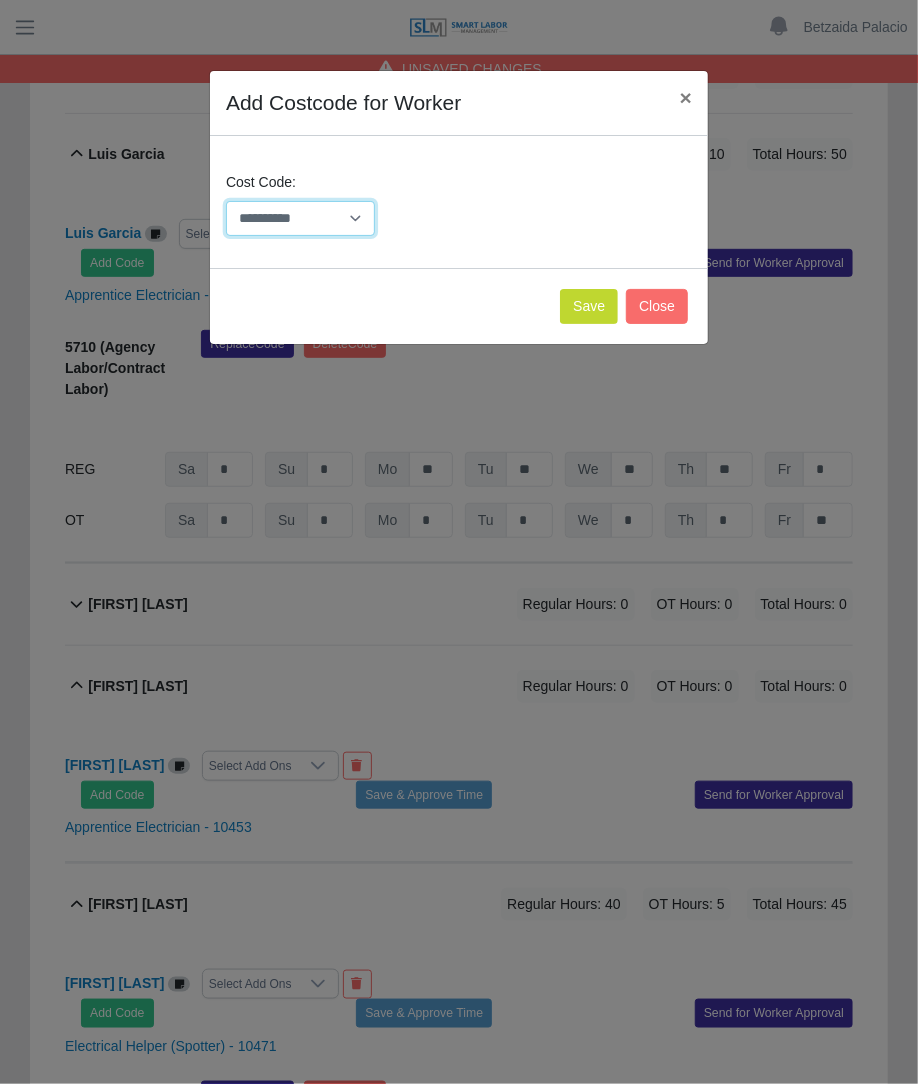 select on "**********" 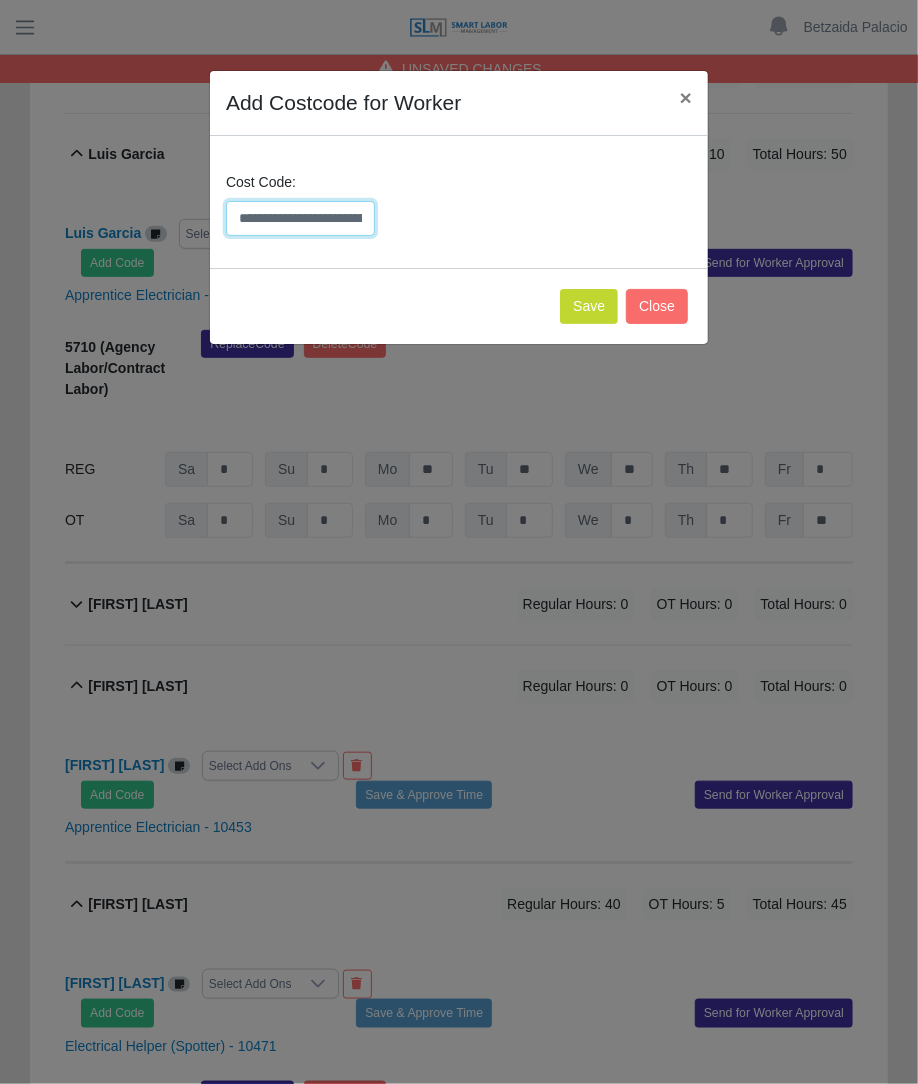 click on "**********" at bounding box center (300, 218) 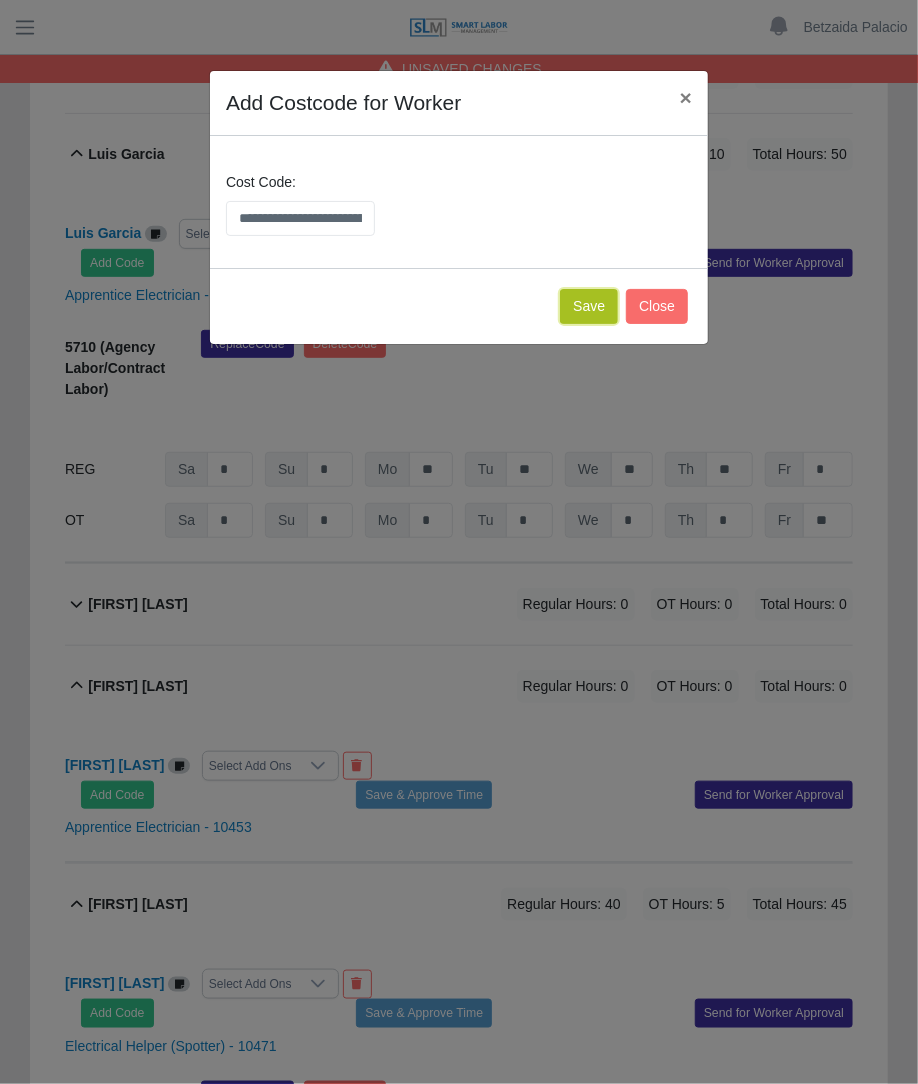 click on "Save" 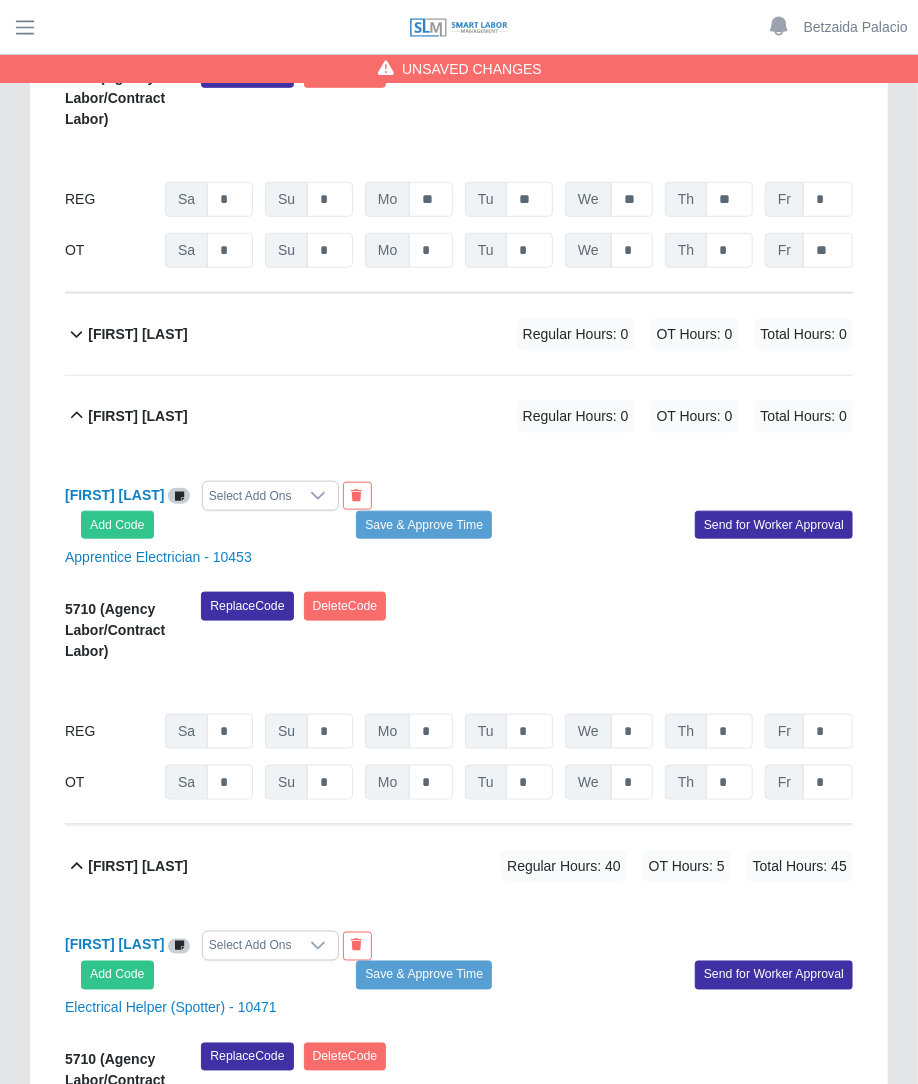 scroll, scrollTop: 3266, scrollLeft: 0, axis: vertical 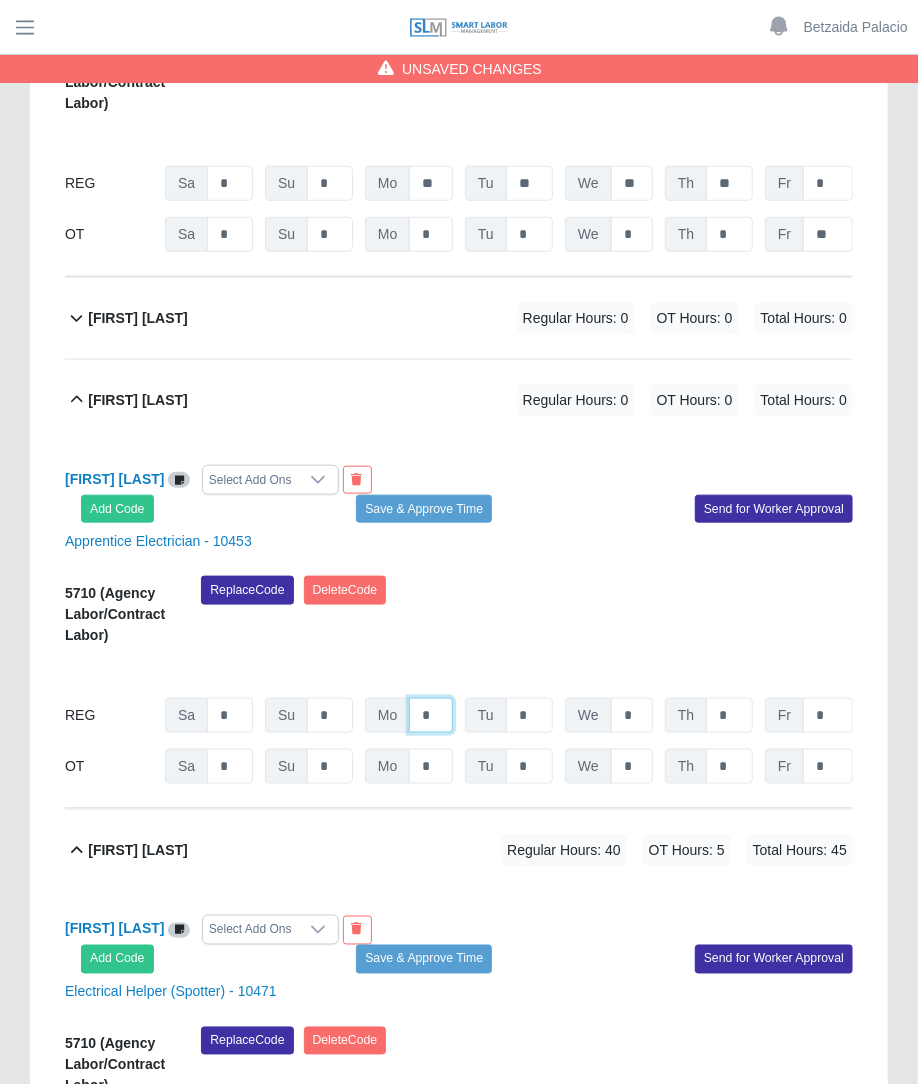 click on "*" at bounding box center (431, -2112) 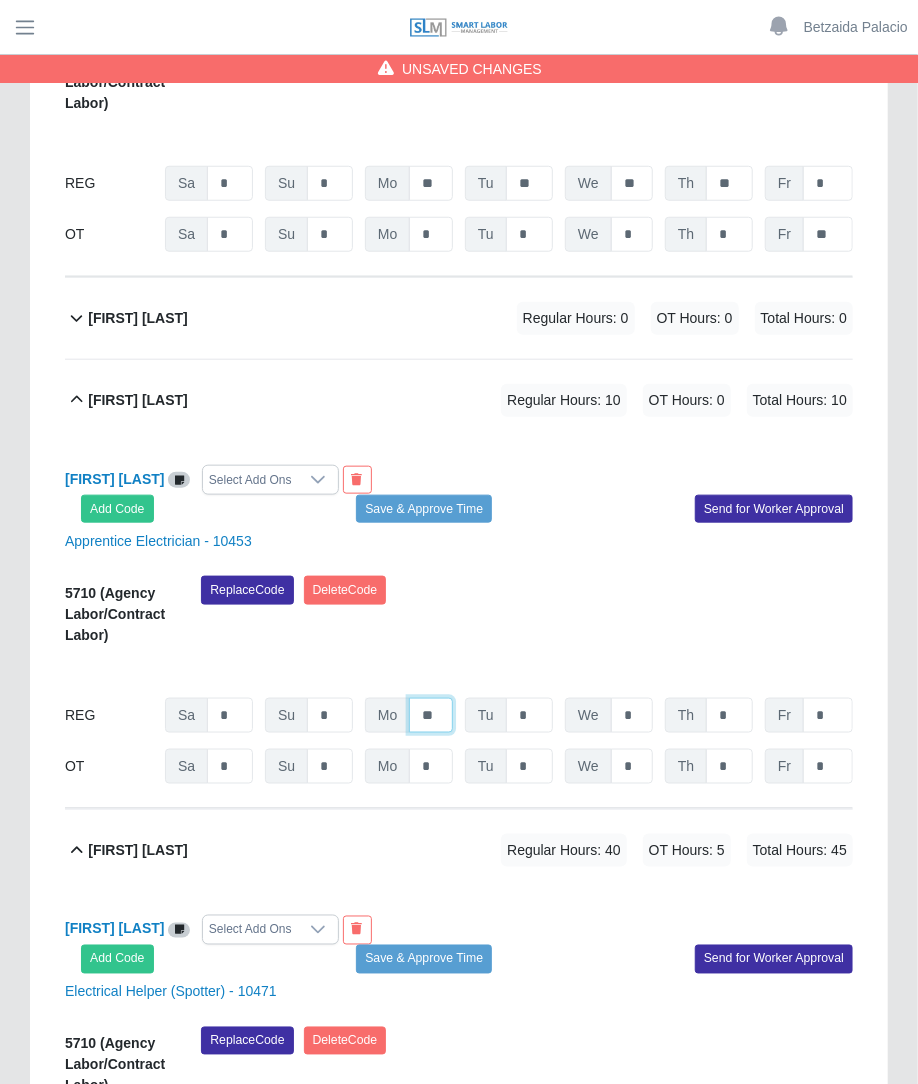 type on "**" 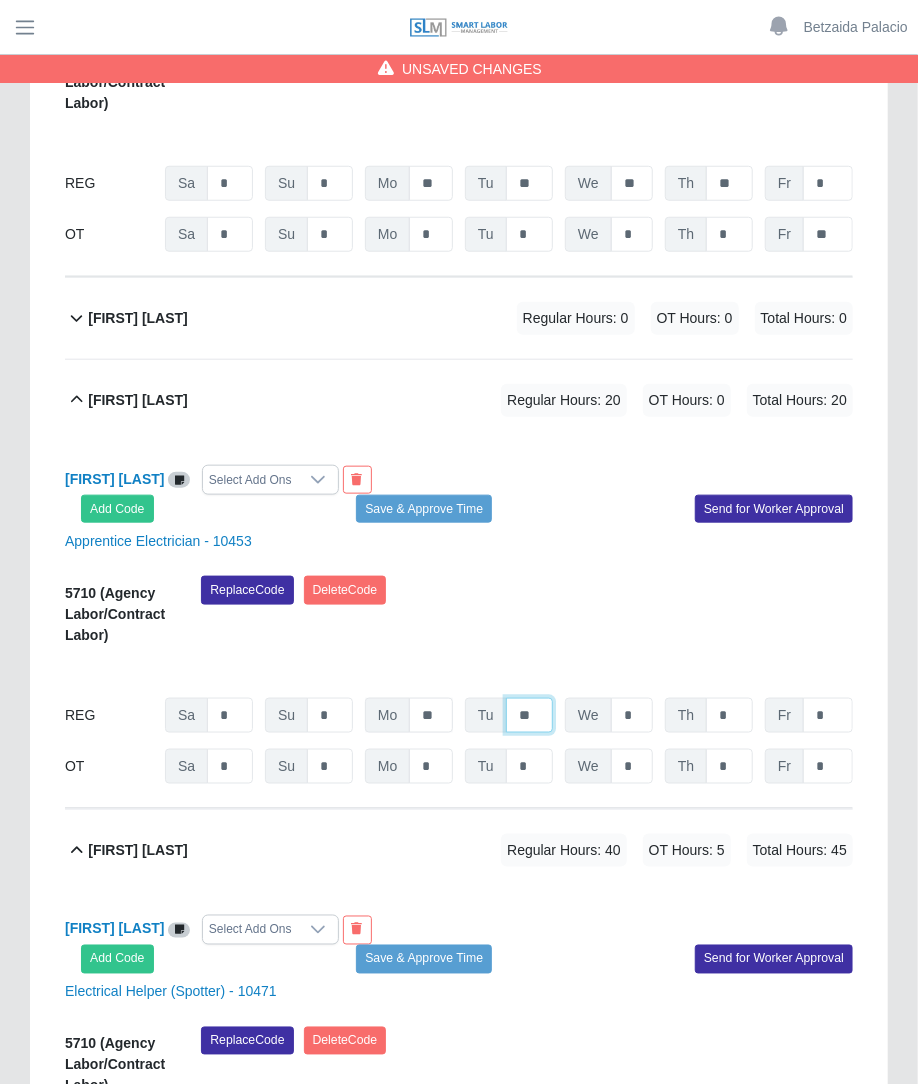type on "**" 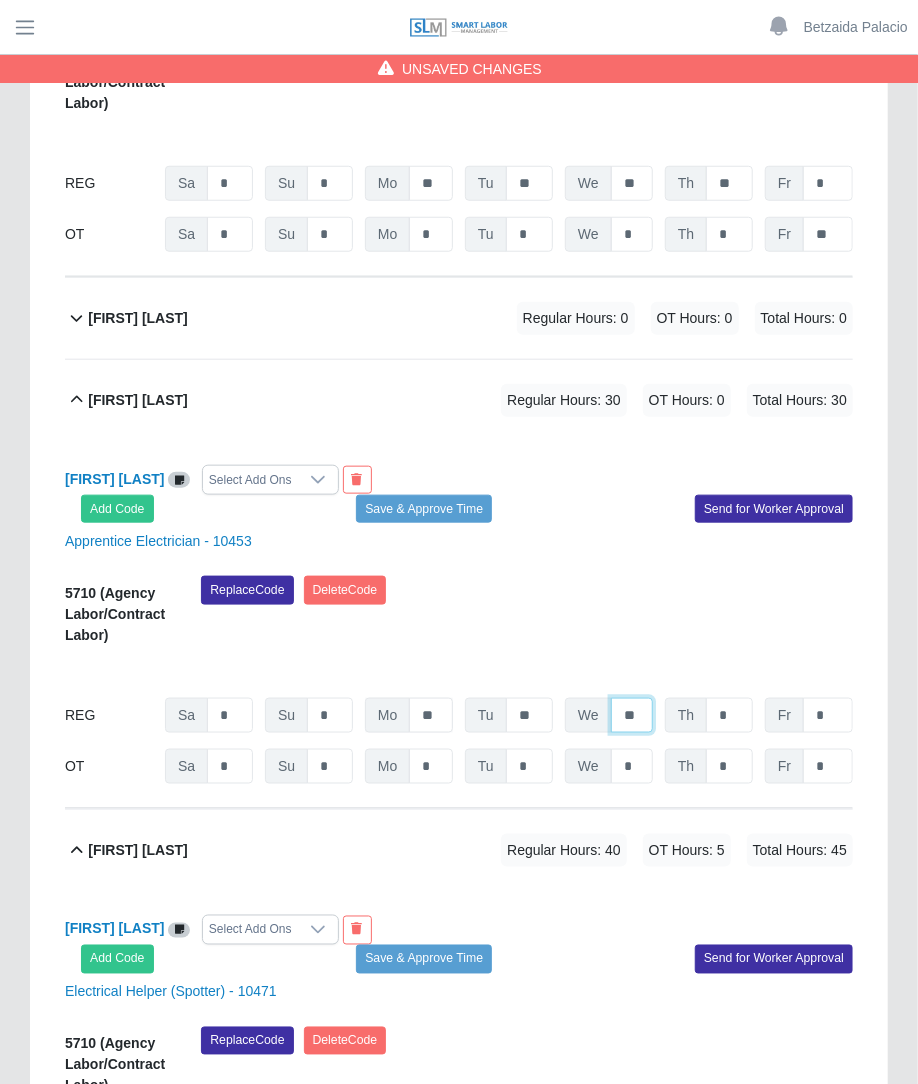 type on "**" 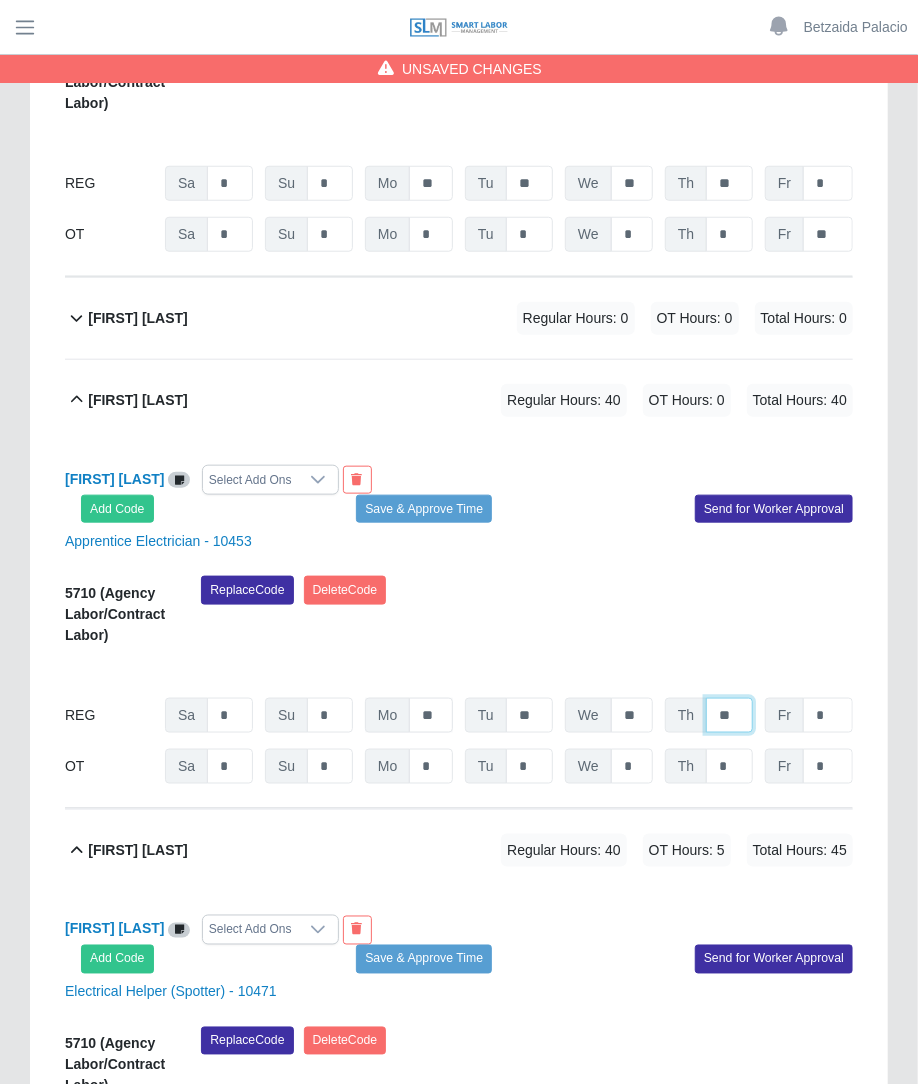type on "**" 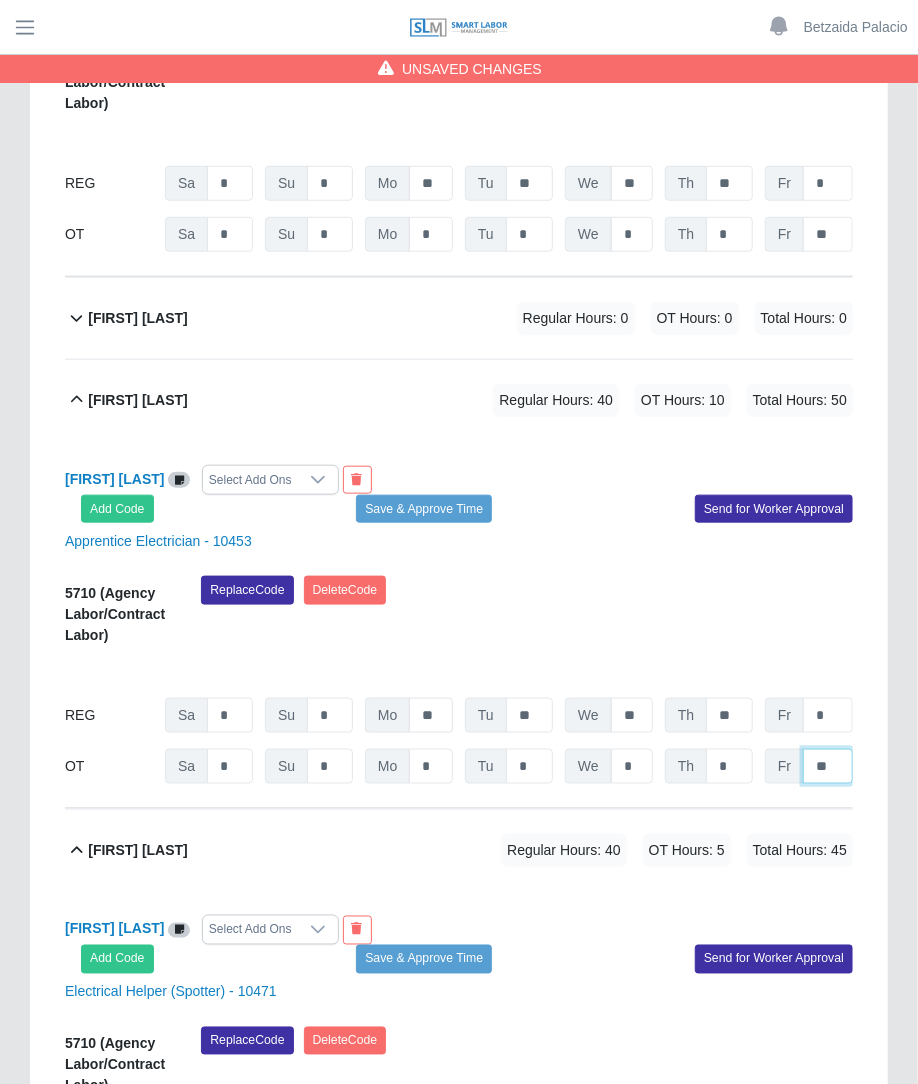 type on "**" 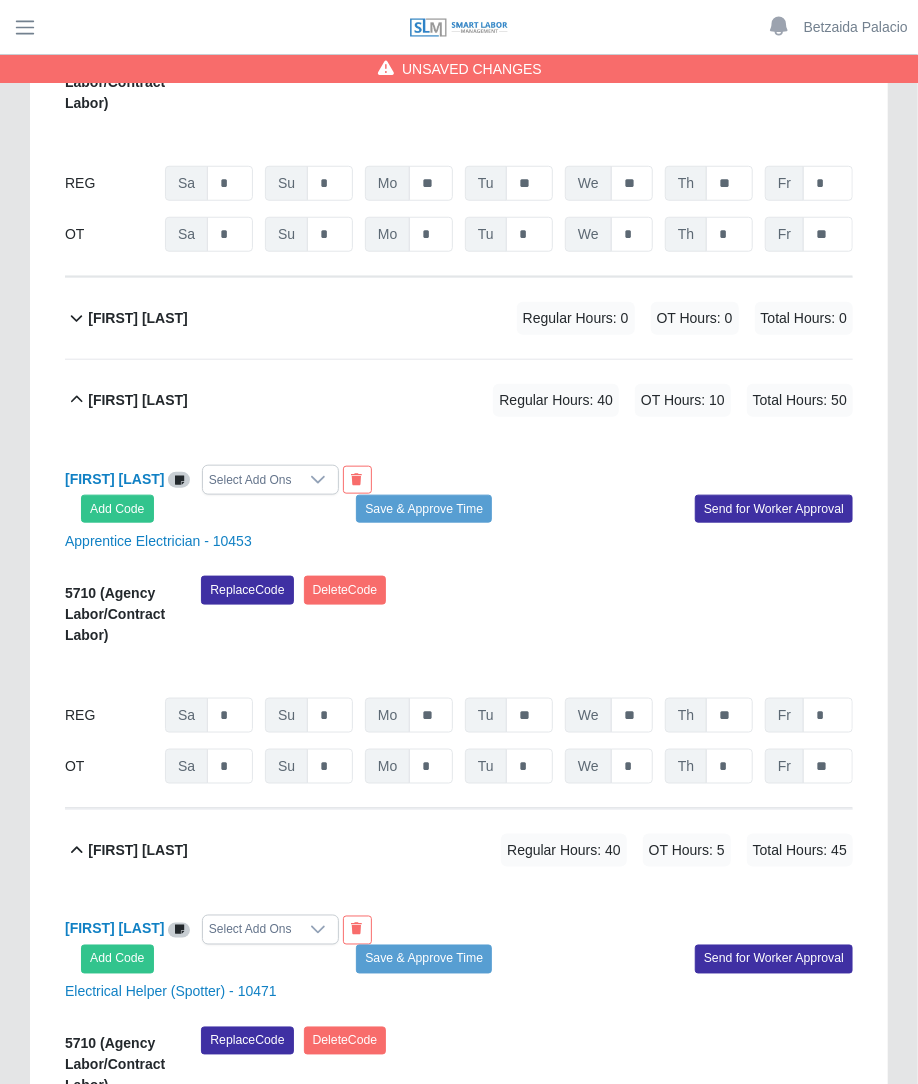 click on "Marco Nunez             Regular Hours: 0   OT Hours: 0   Total Hours: 0" 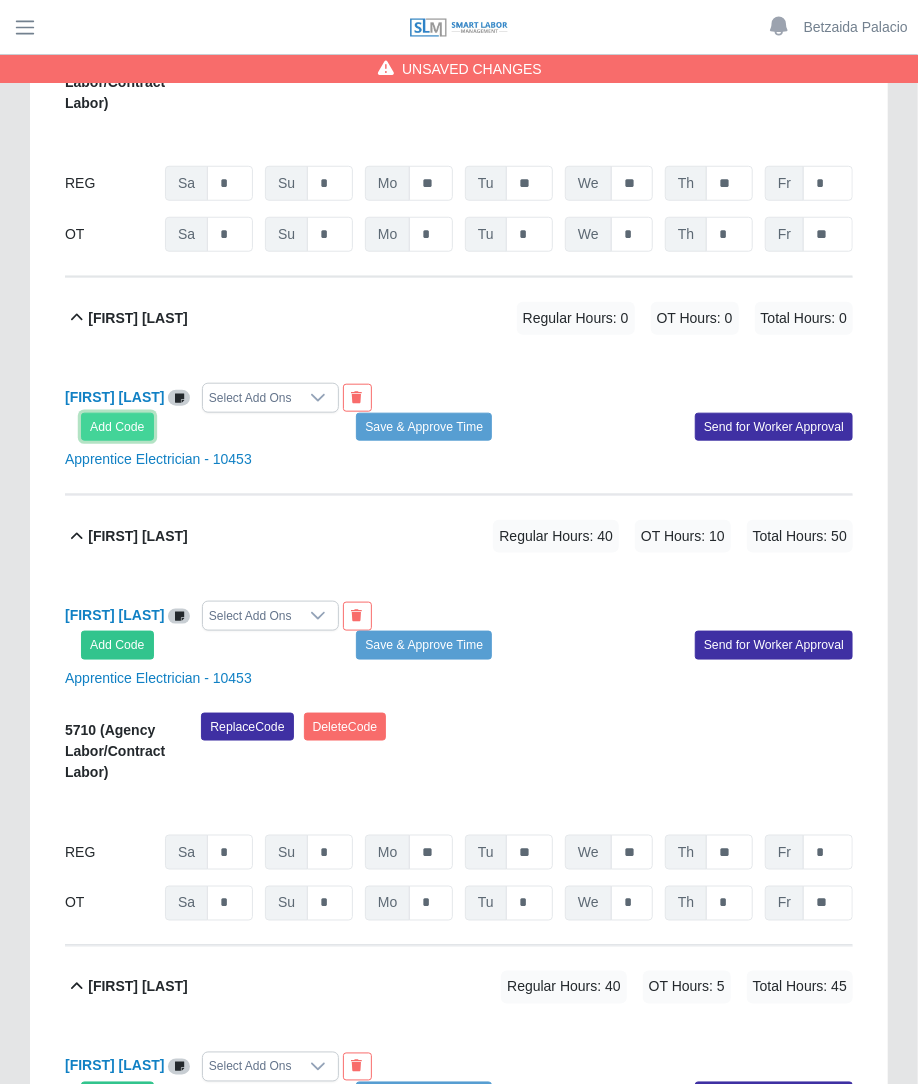 click on "Add Code" 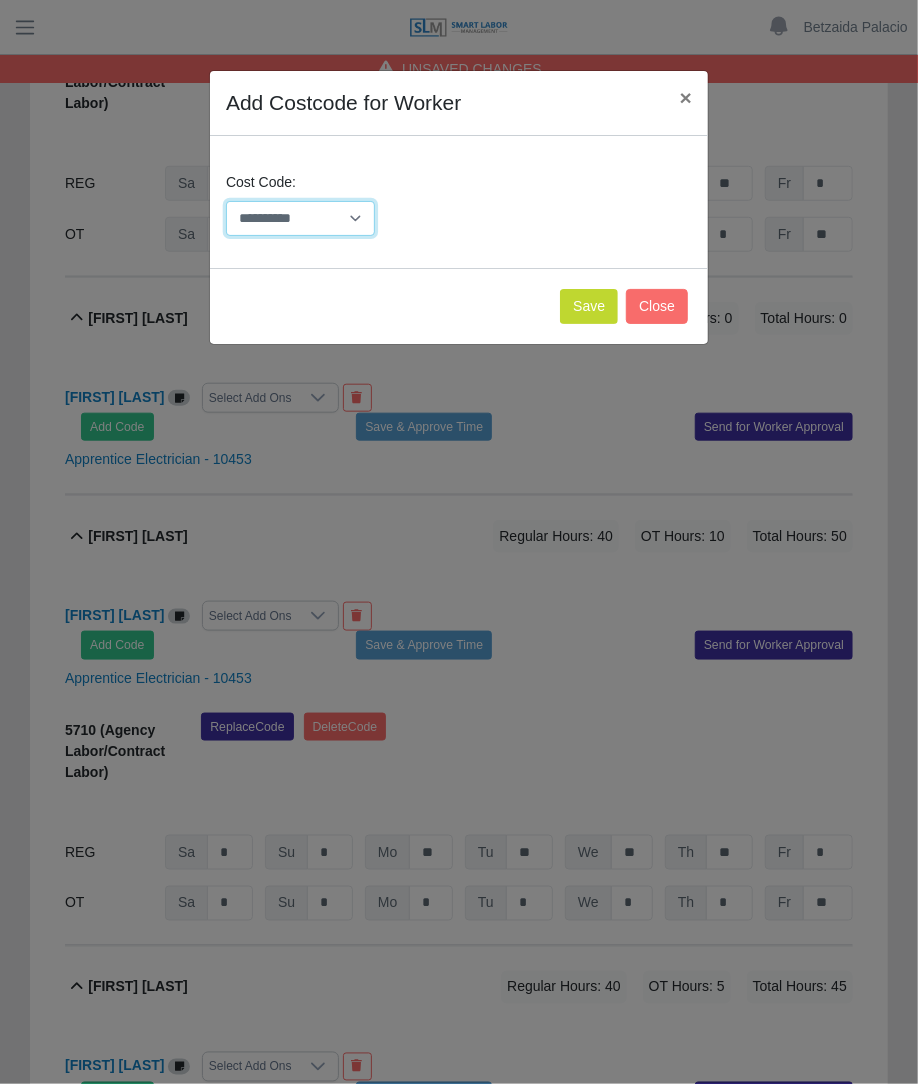 click on "**********" at bounding box center (300, 218) 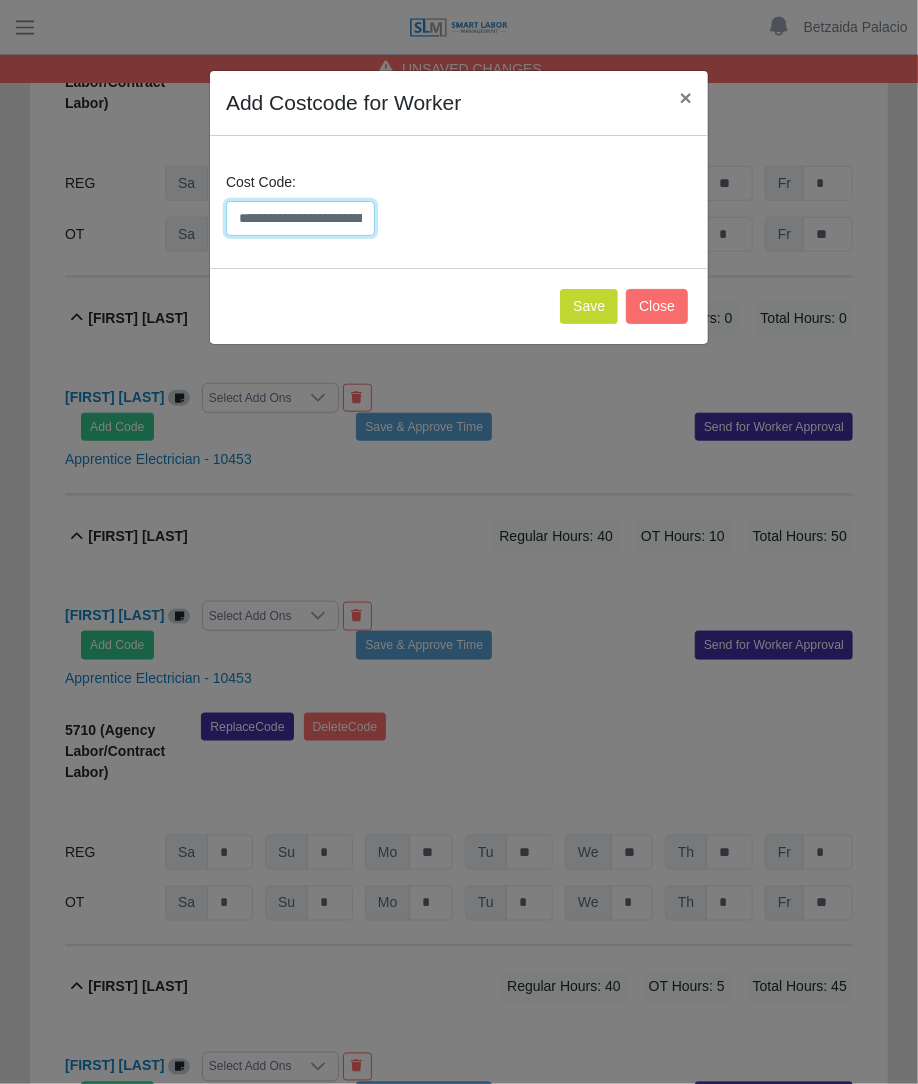 click on "**********" at bounding box center (300, 218) 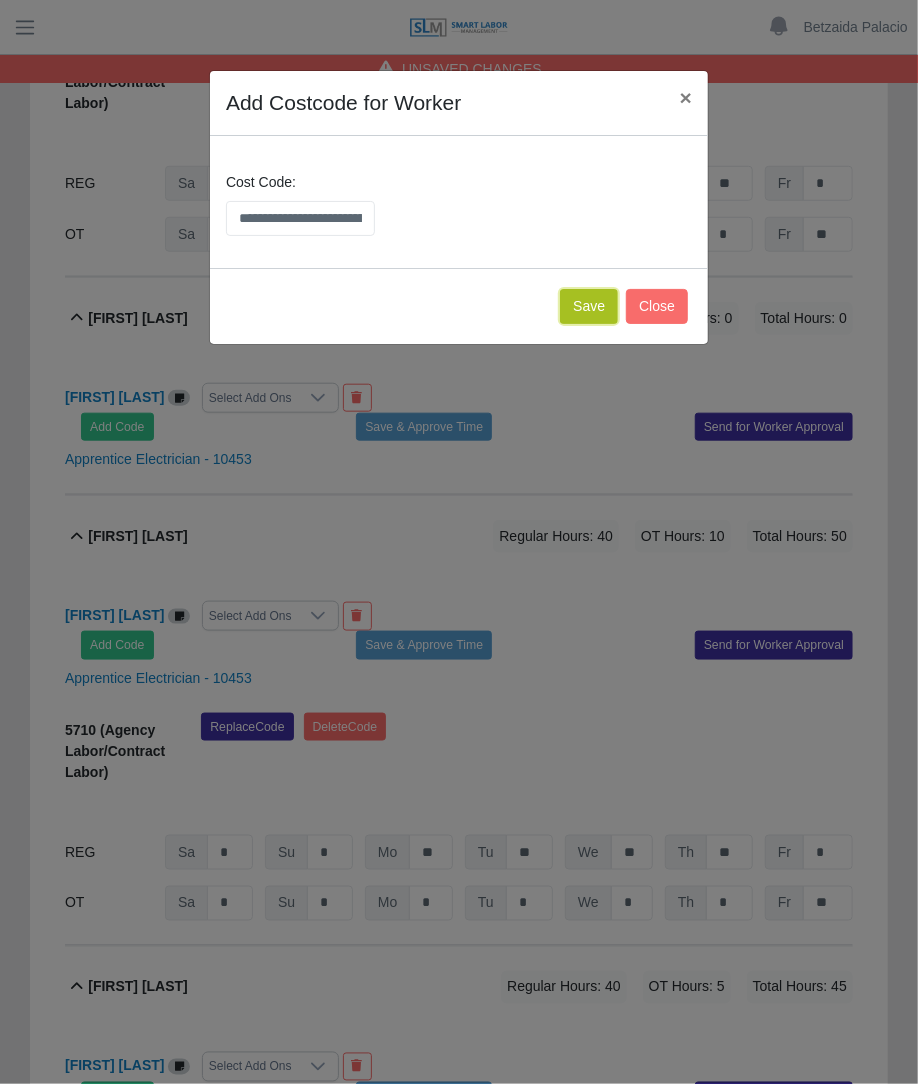 click on "Save" 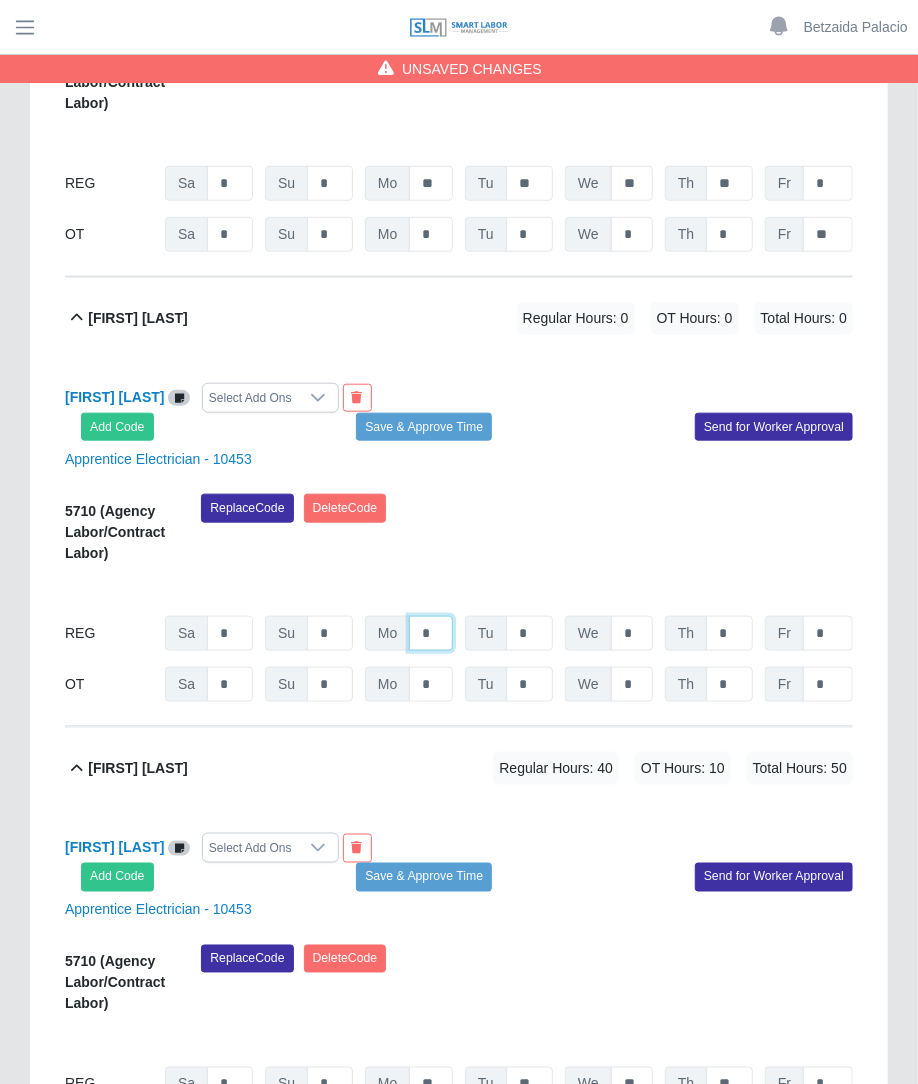 click on "*" at bounding box center [431, -2112] 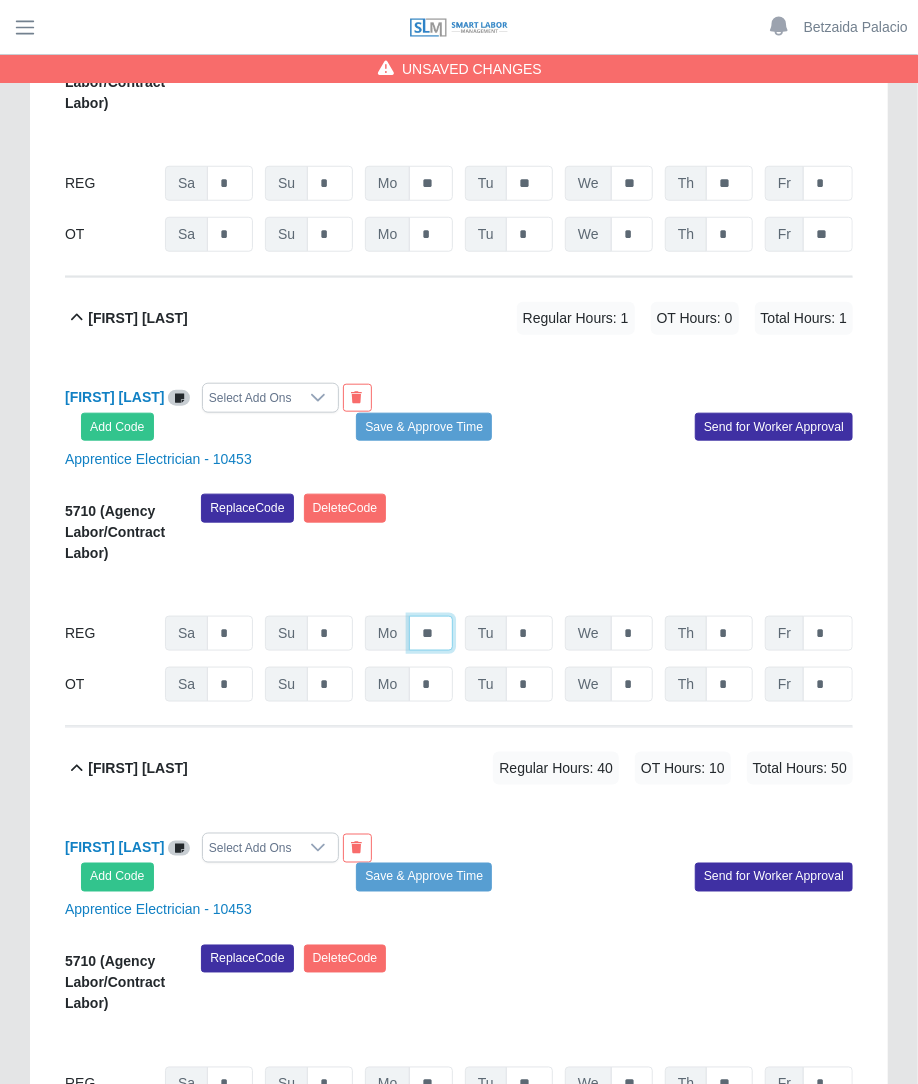 type on "**" 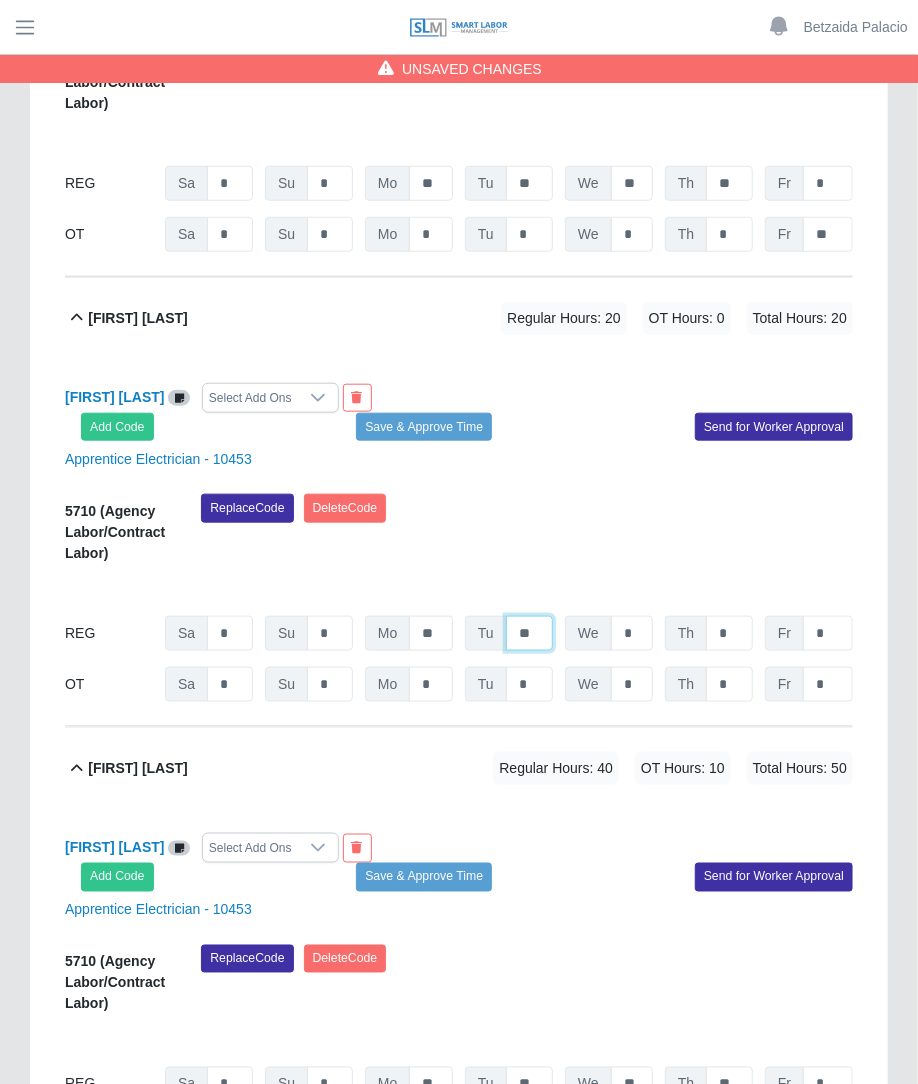 type on "**" 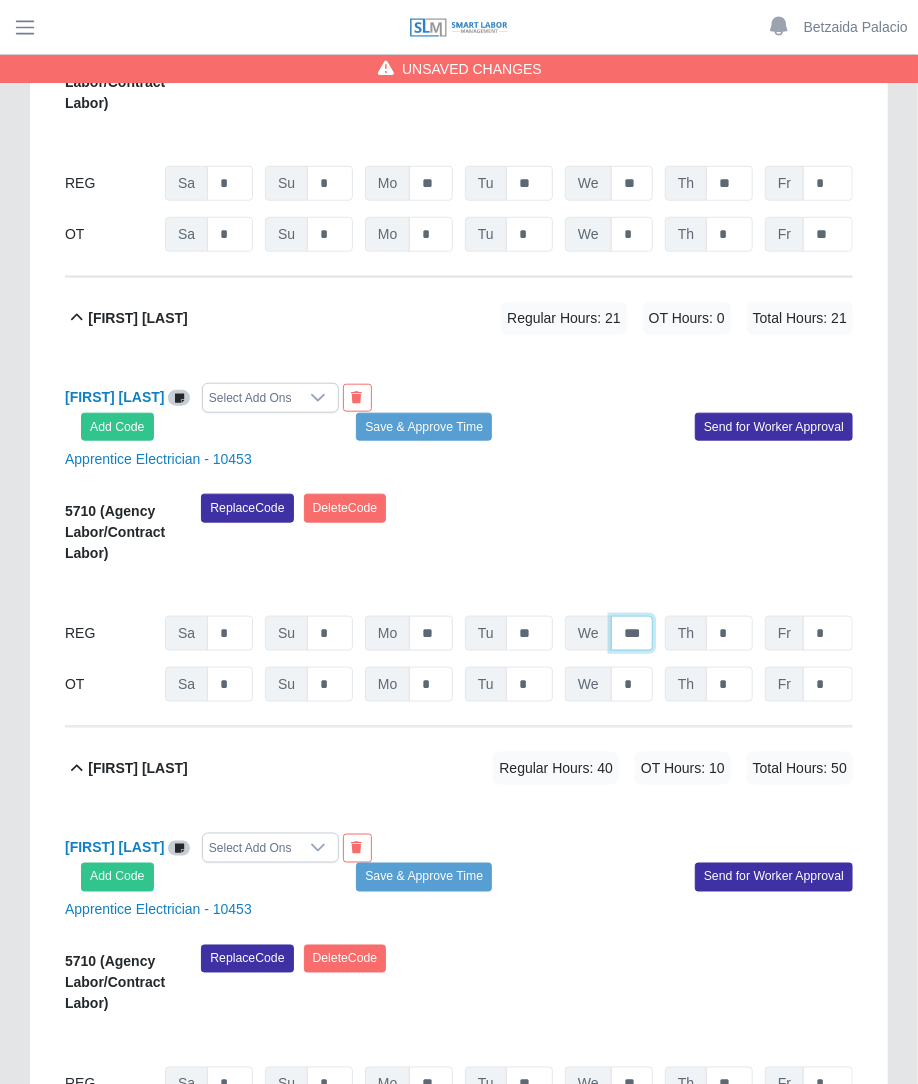 type on "***" 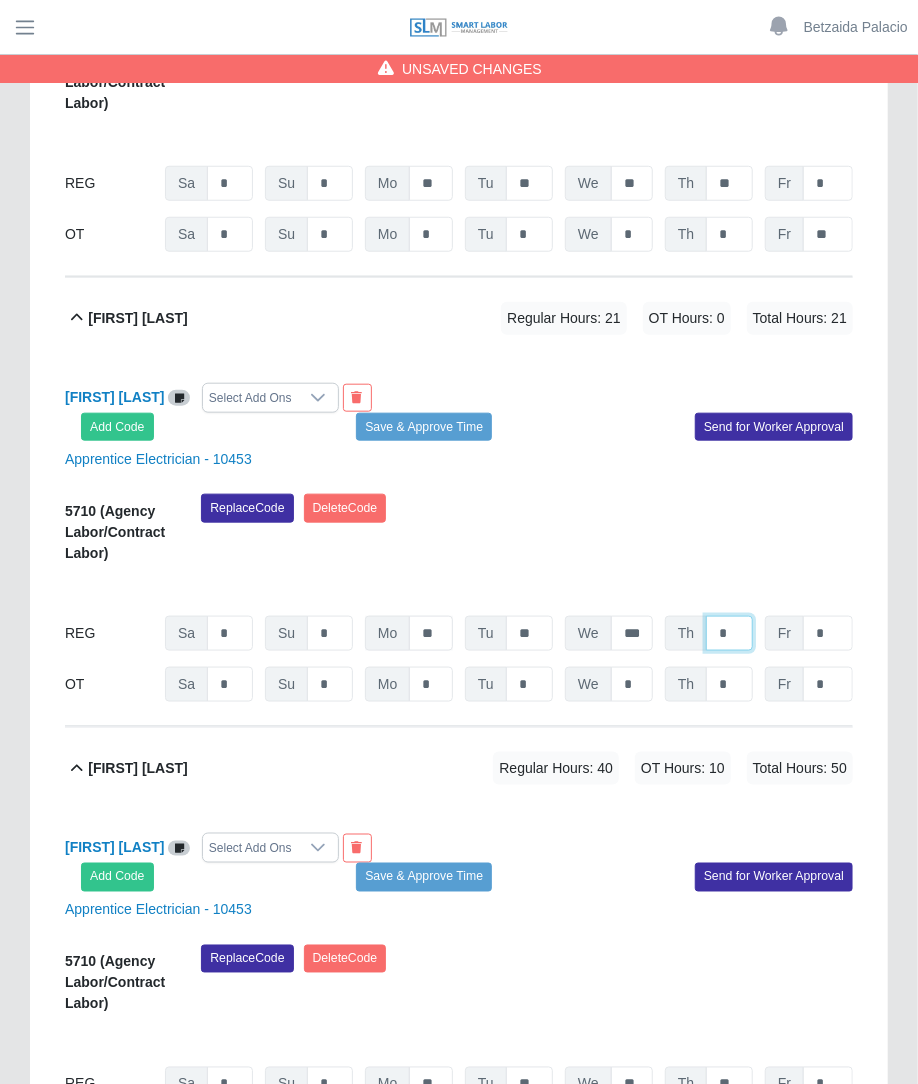 scroll, scrollTop: 0, scrollLeft: 0, axis: both 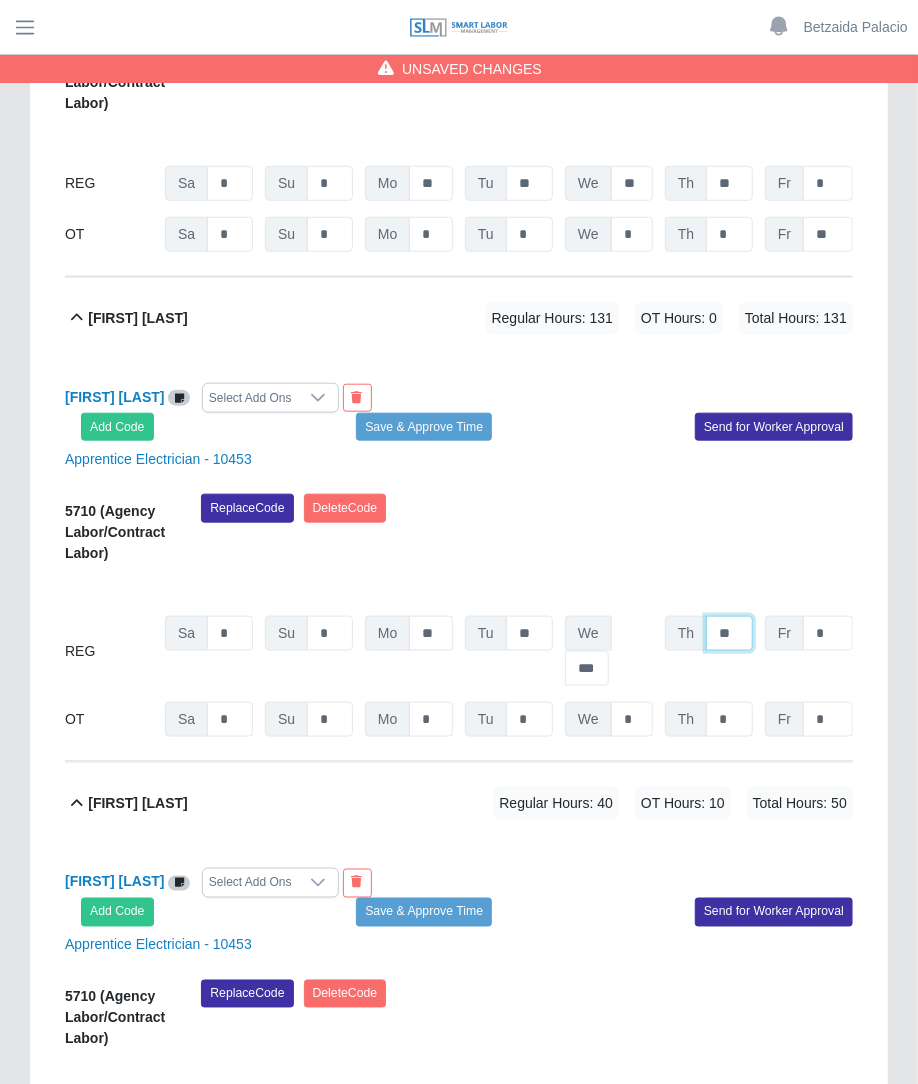 type on "**" 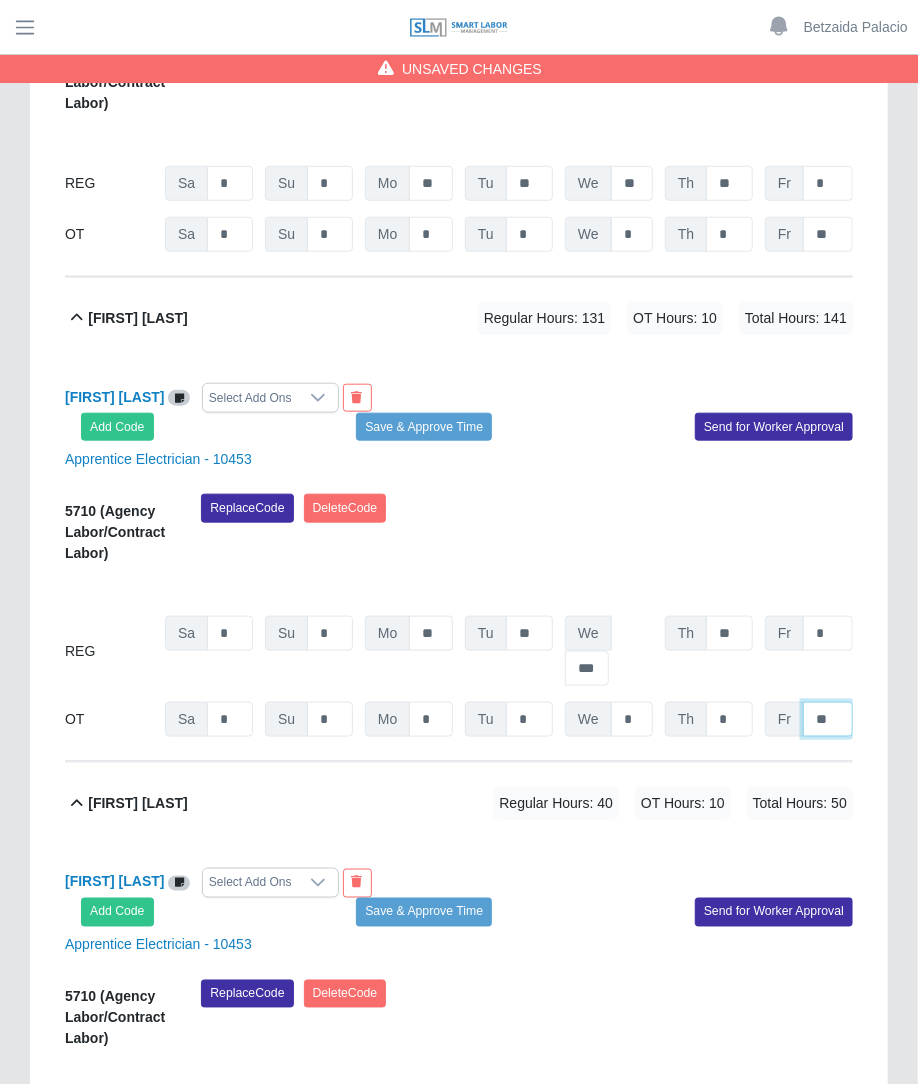 type on "**" 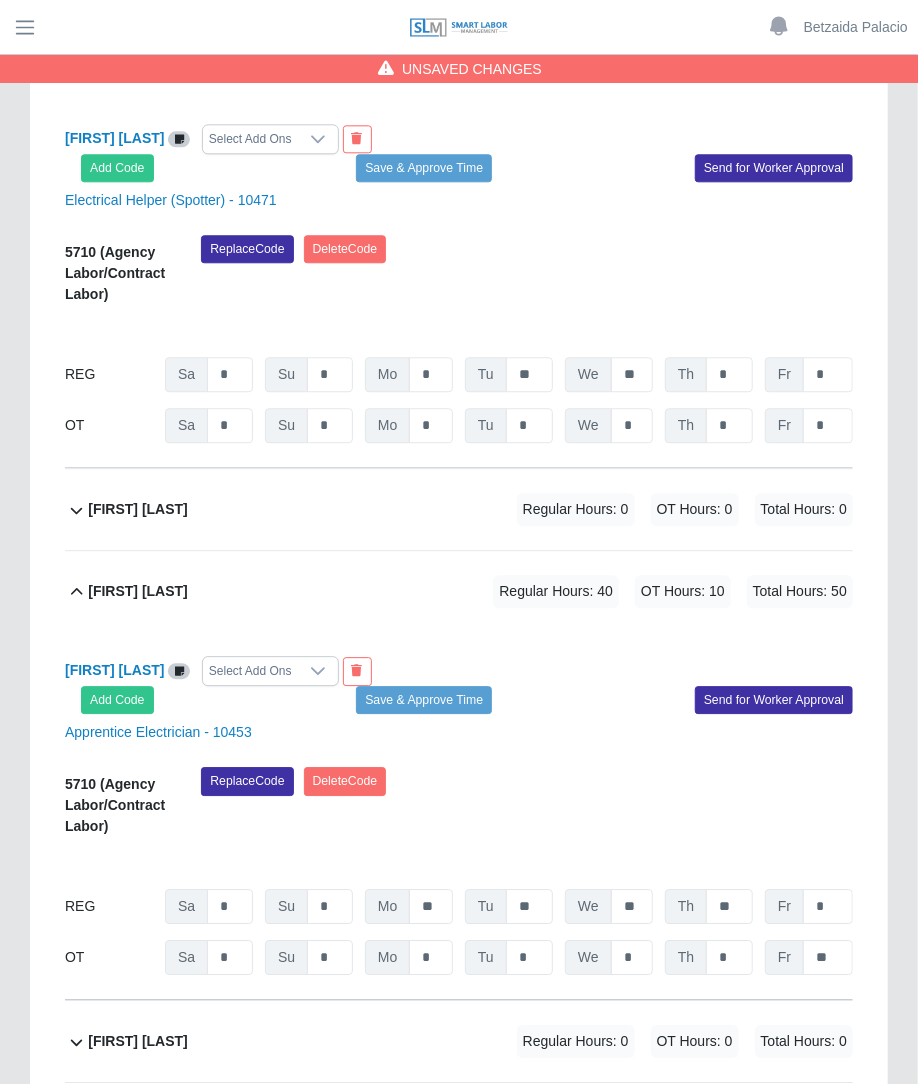 scroll, scrollTop: 4463, scrollLeft: 0, axis: vertical 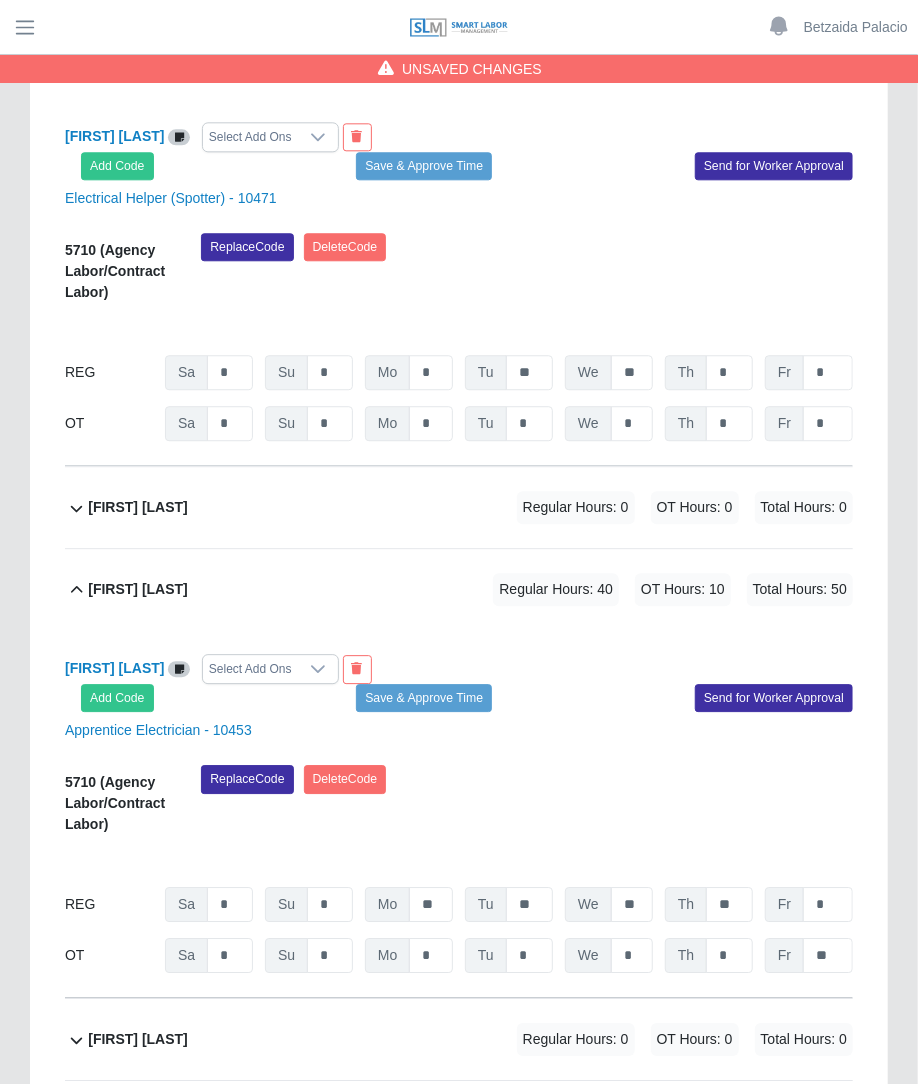 click on "Mariangely Labarca             Regular Hours: 0   OT Hours: 0   Total Hours: 0" 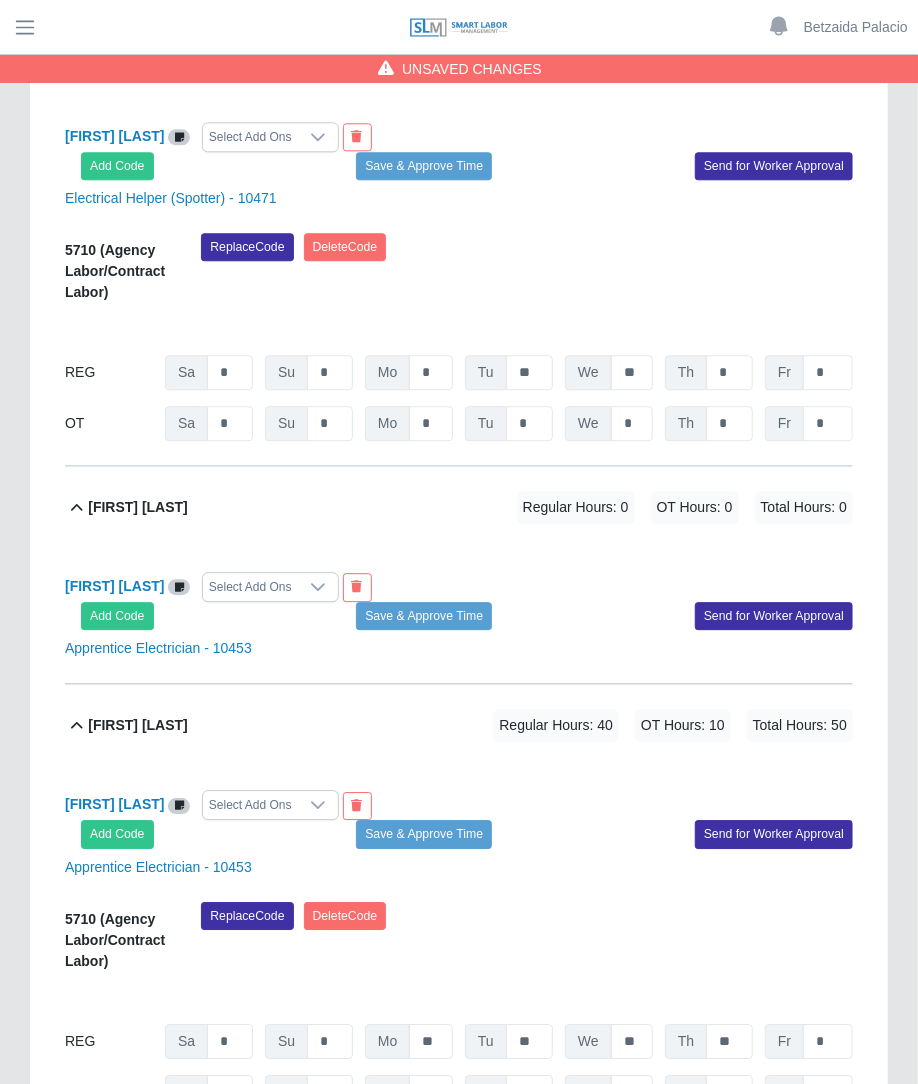 click on "Mariangely Labarca     Select Add Ons" at bounding box center (254, 587) 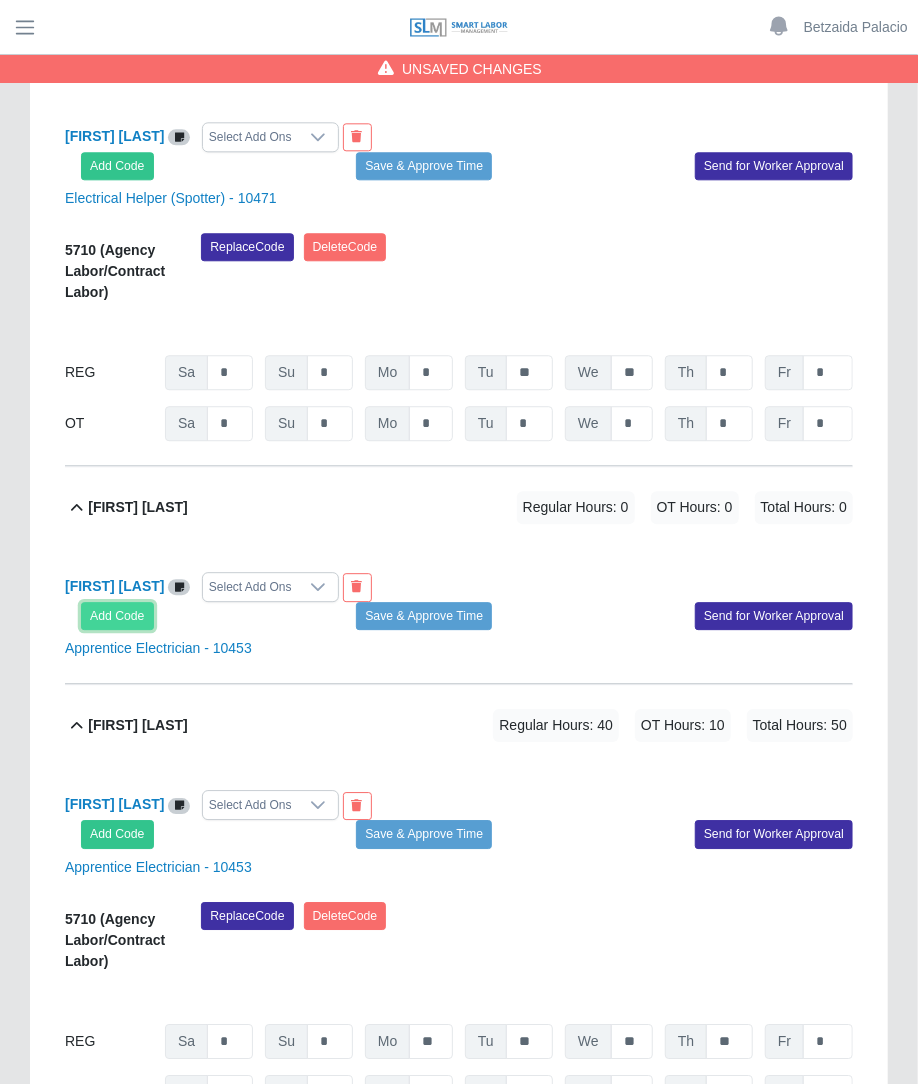 click on "Add Code" 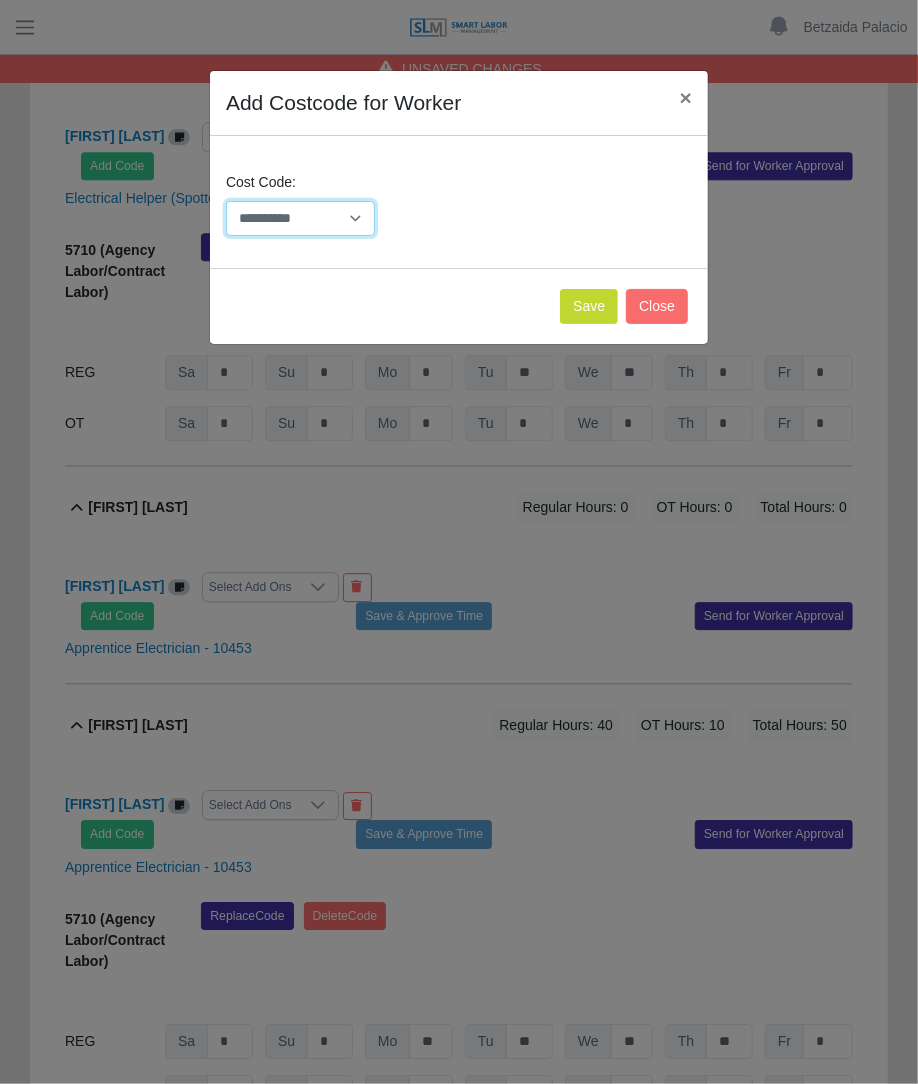 click on "**********" at bounding box center (300, 218) 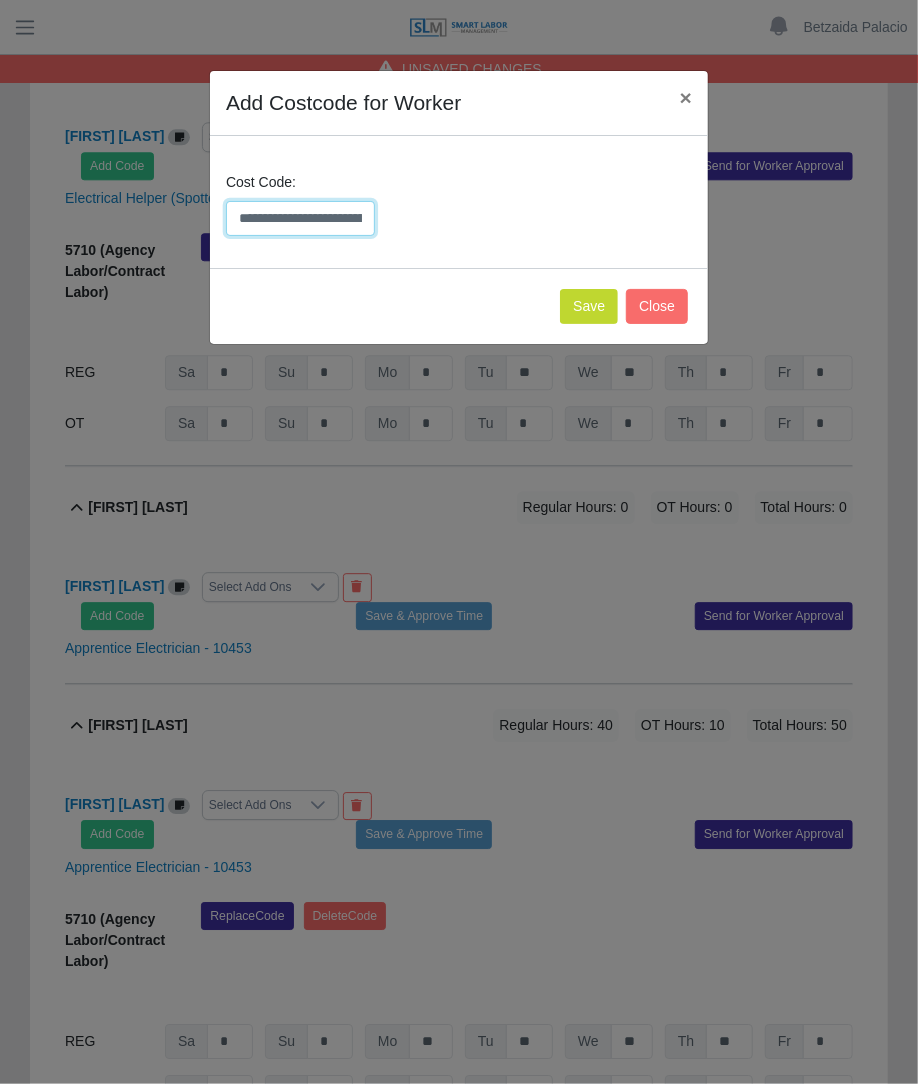 click on "**********" at bounding box center (300, 218) 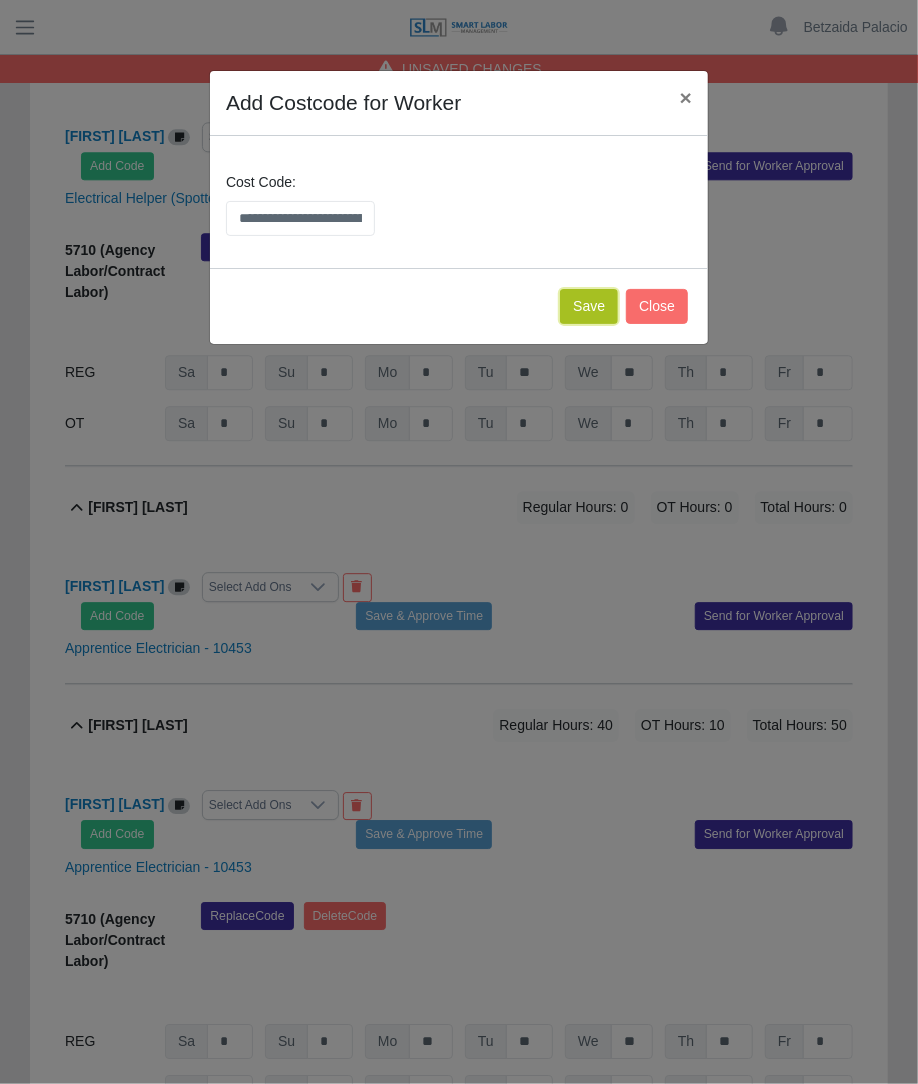 click on "Save" 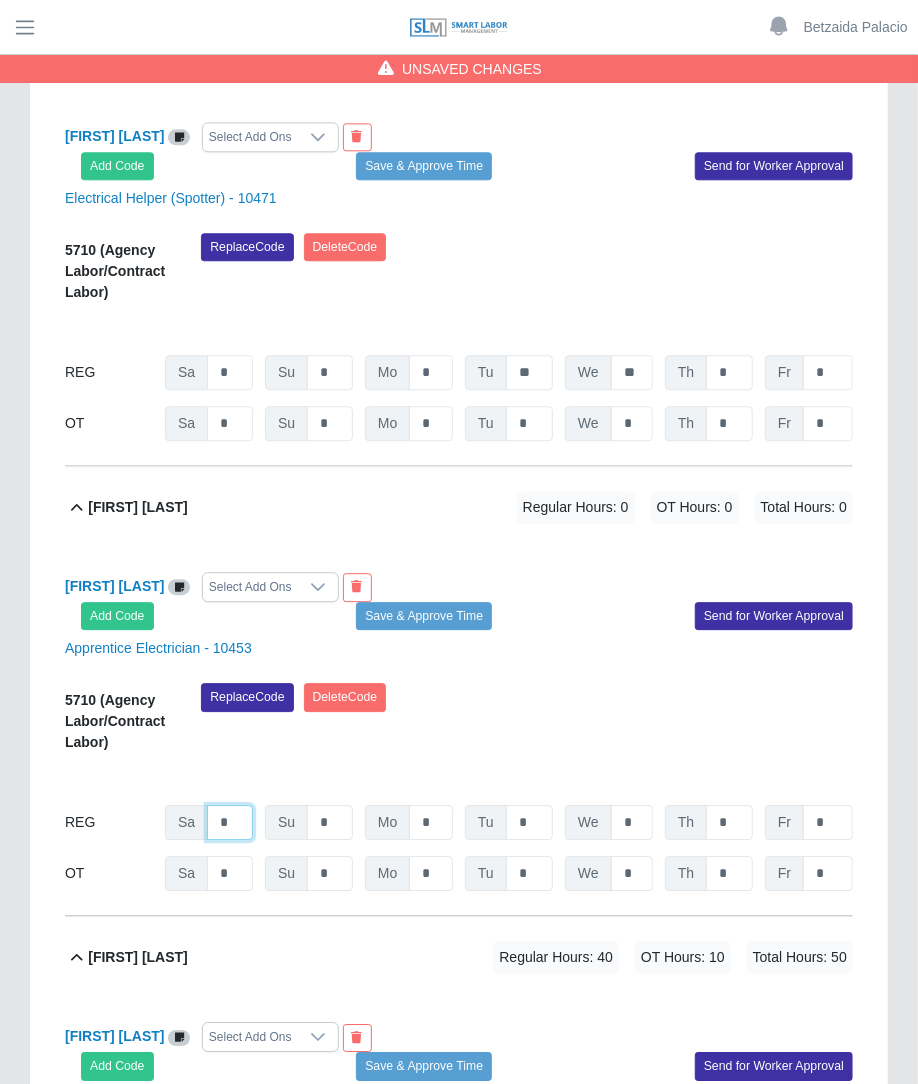 click on "*" at bounding box center [230, -3309] 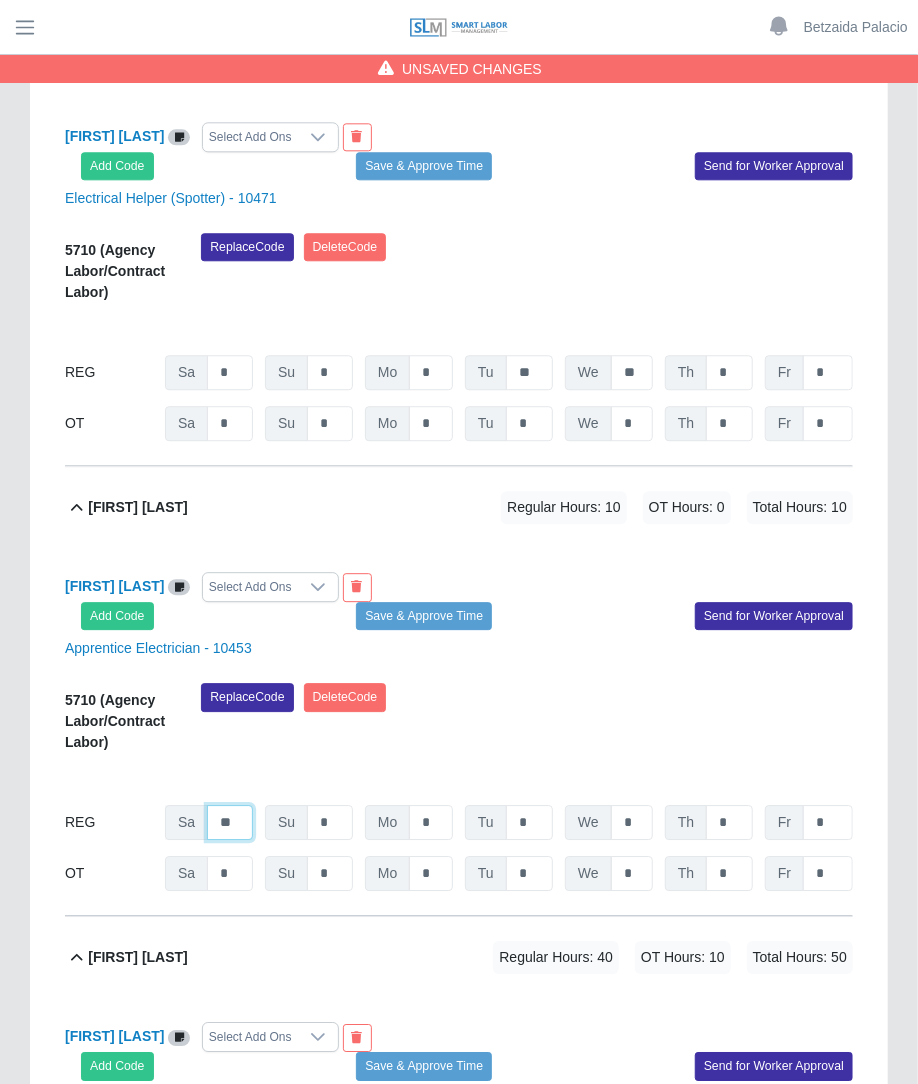 type on "**" 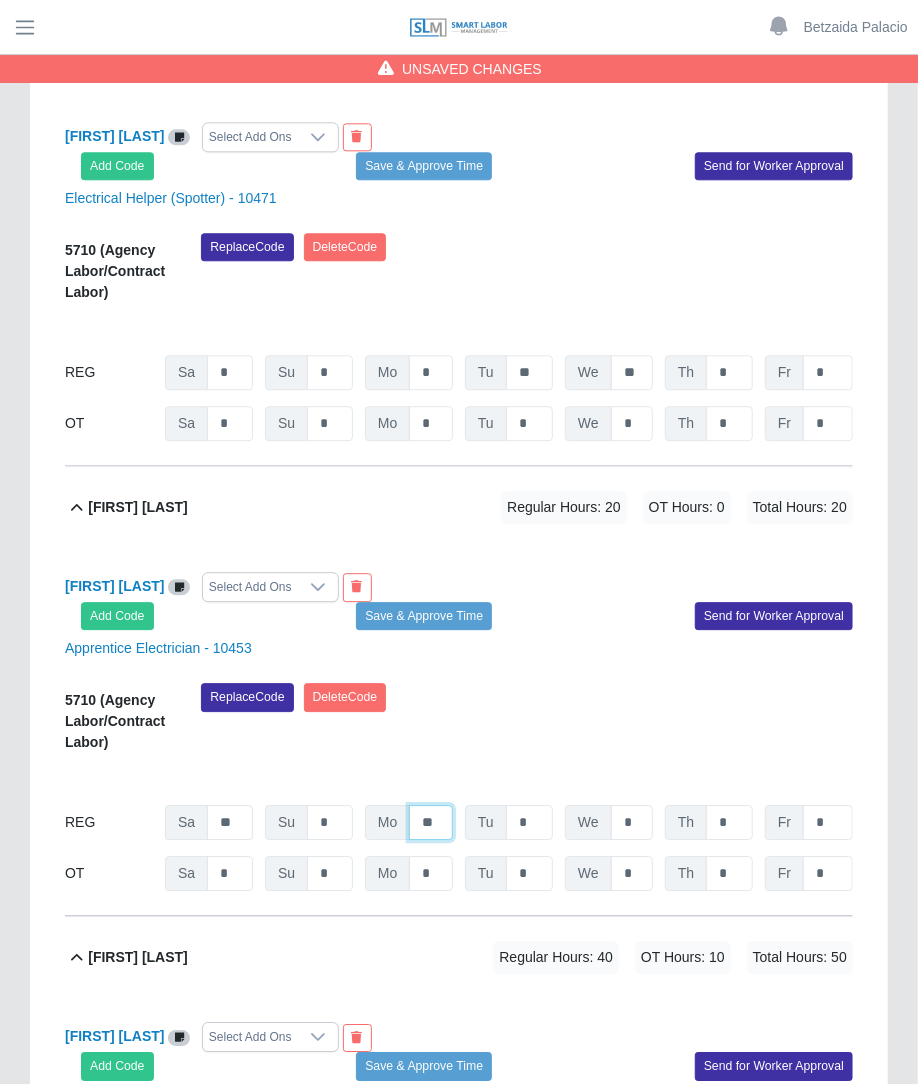 type on "**" 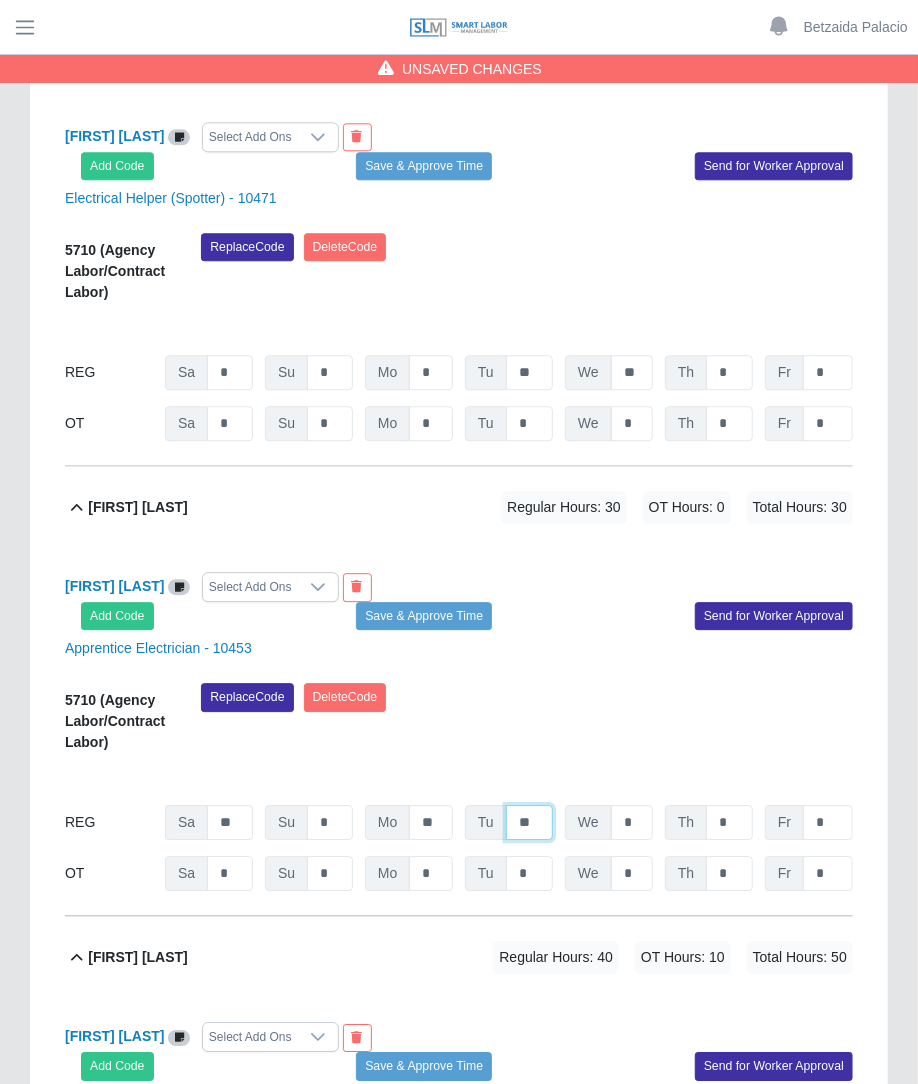 type on "**" 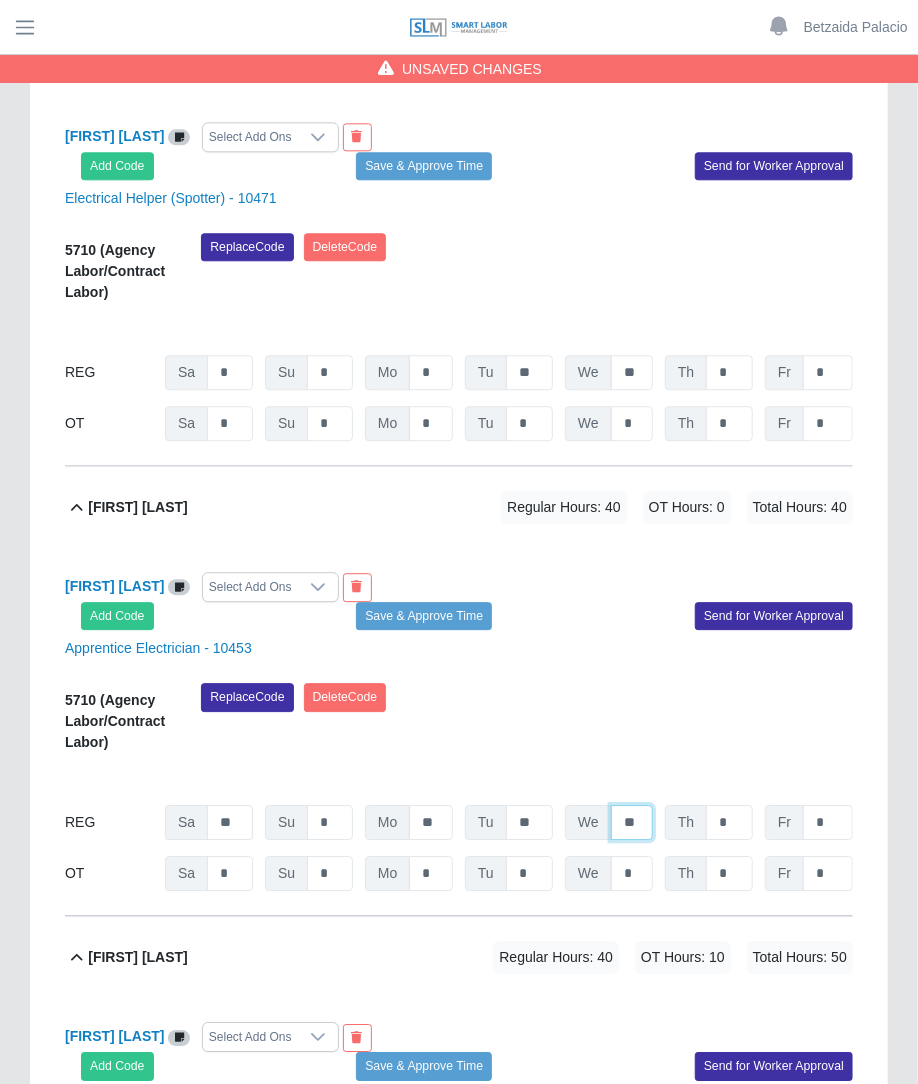 type on "**" 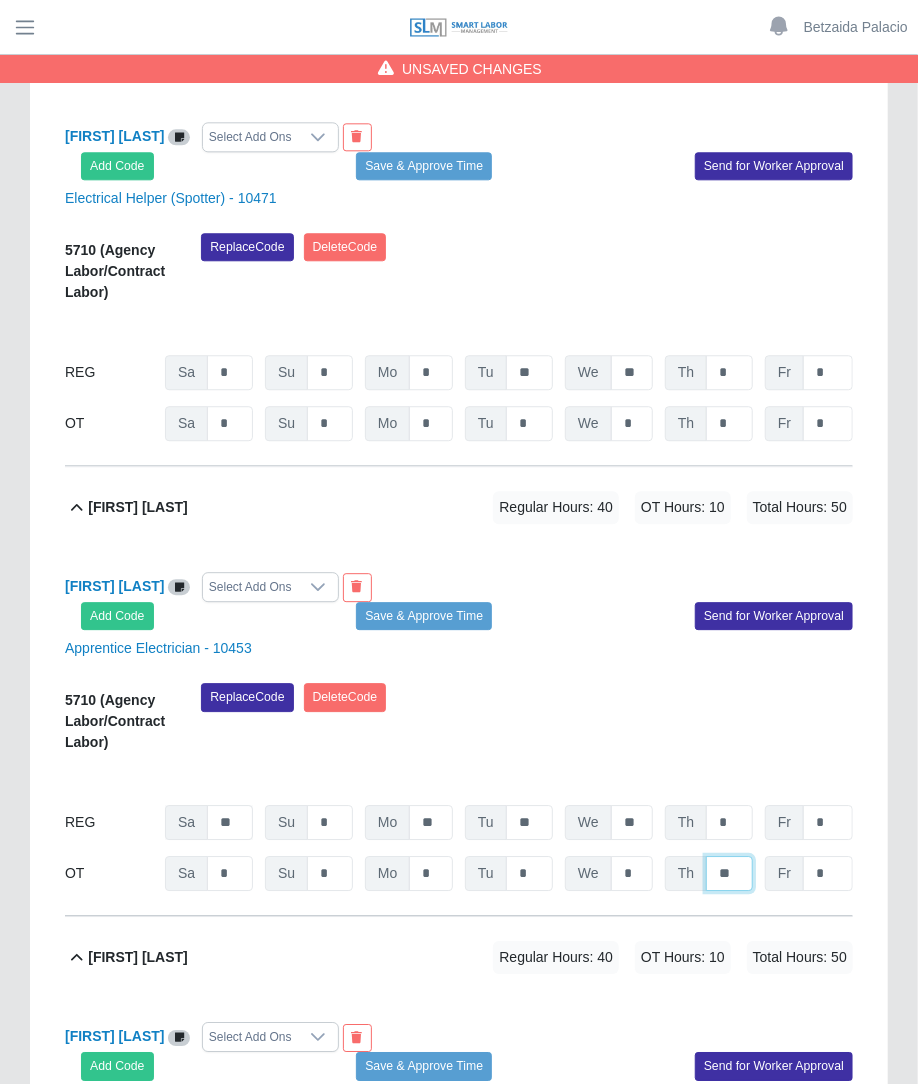 type on "**" 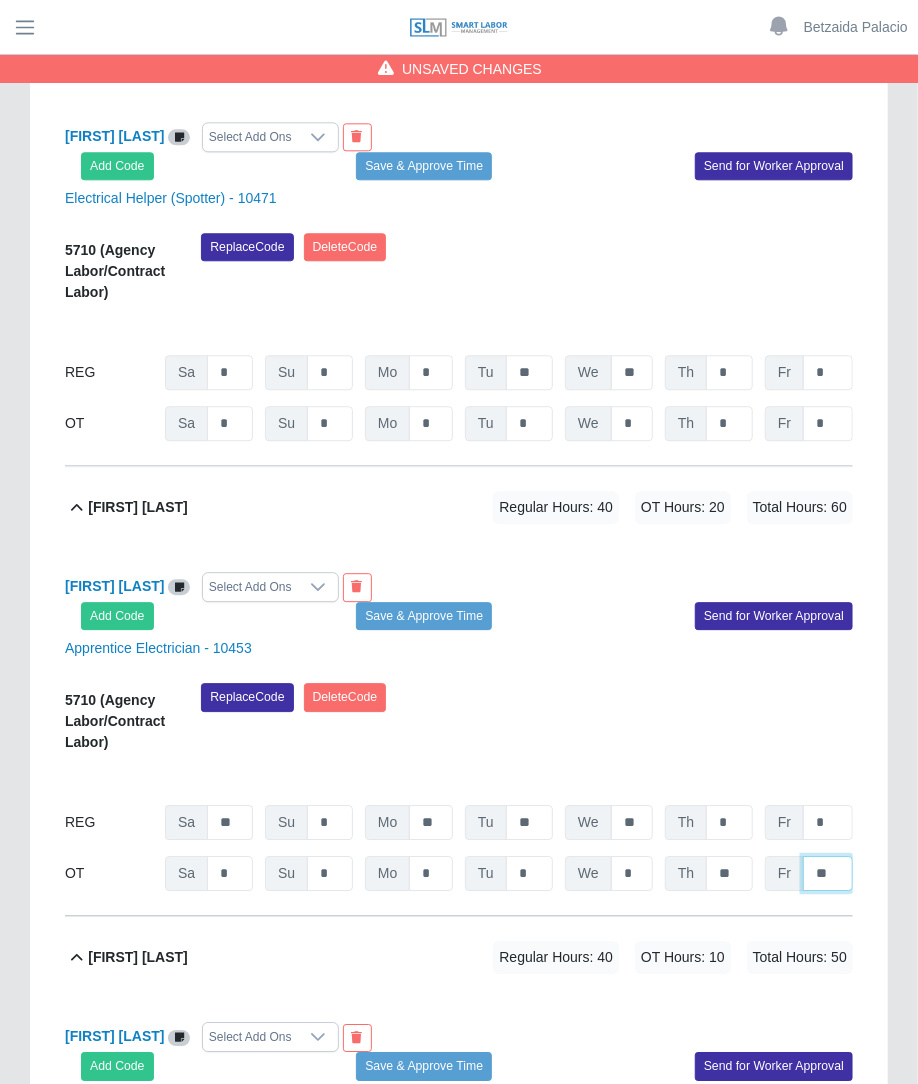type on "**" 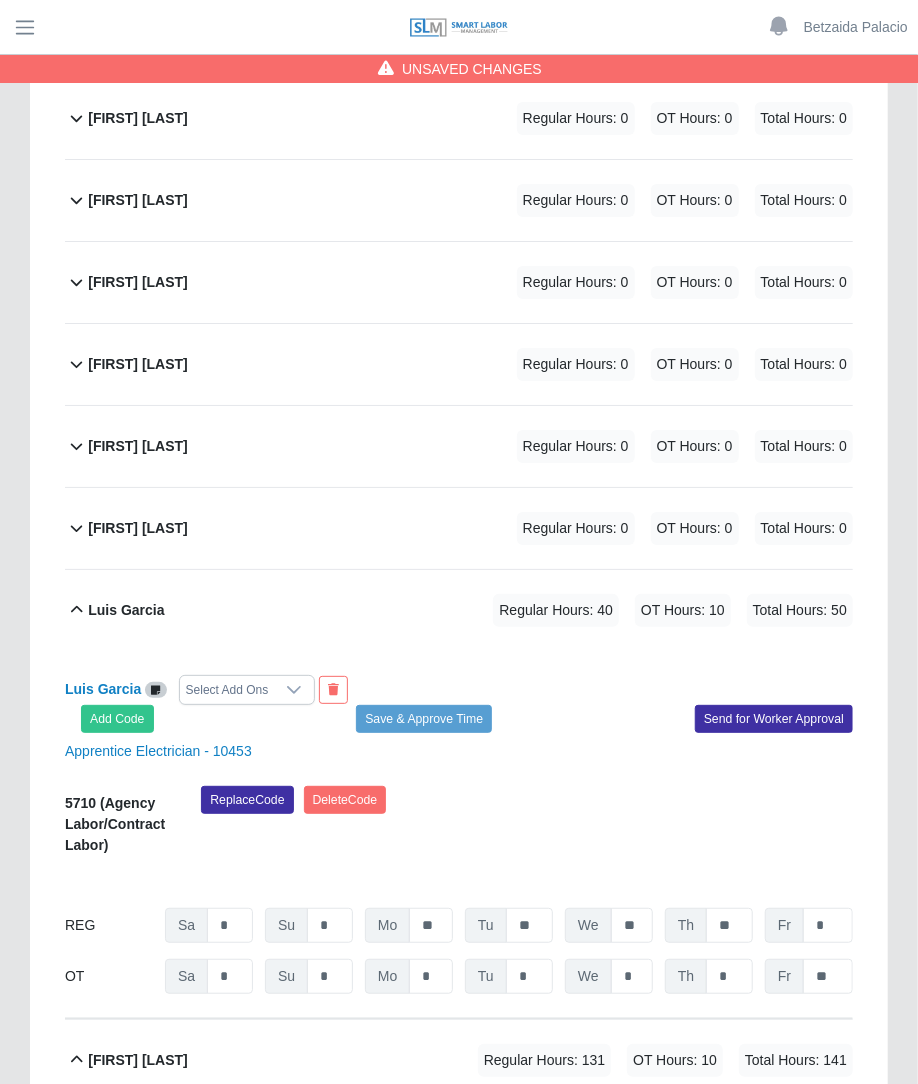 scroll, scrollTop: 2505, scrollLeft: 0, axis: vertical 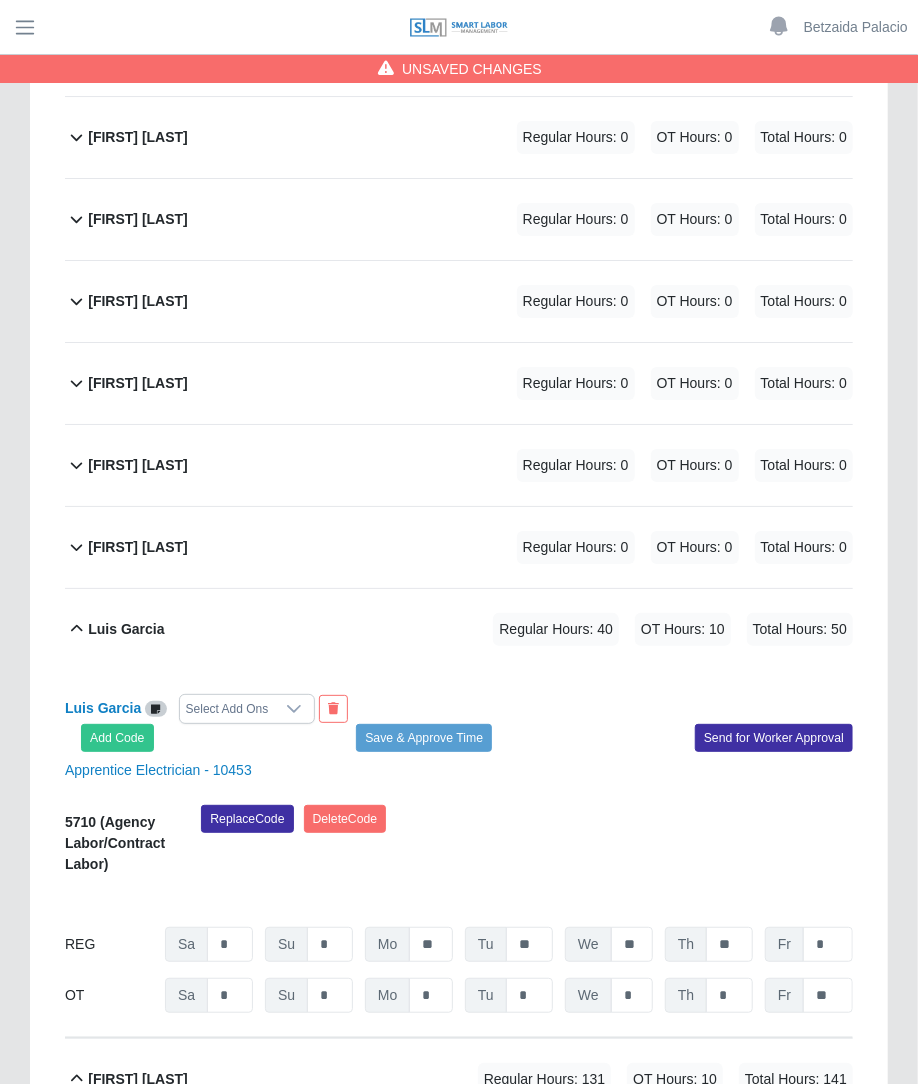 click on "Regular Hours: 0   OT Hours: 0   Total Hours: 0" at bounding box center [657, 547] 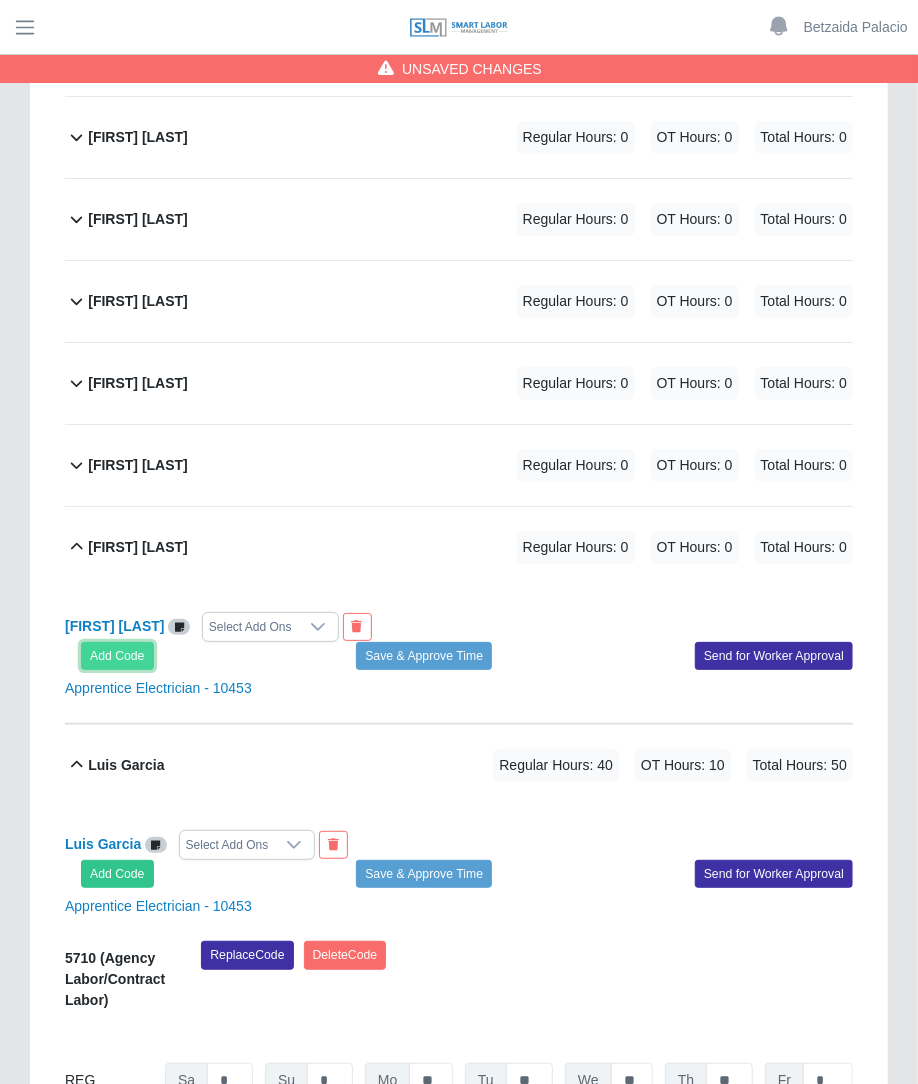 click on "Add Code" 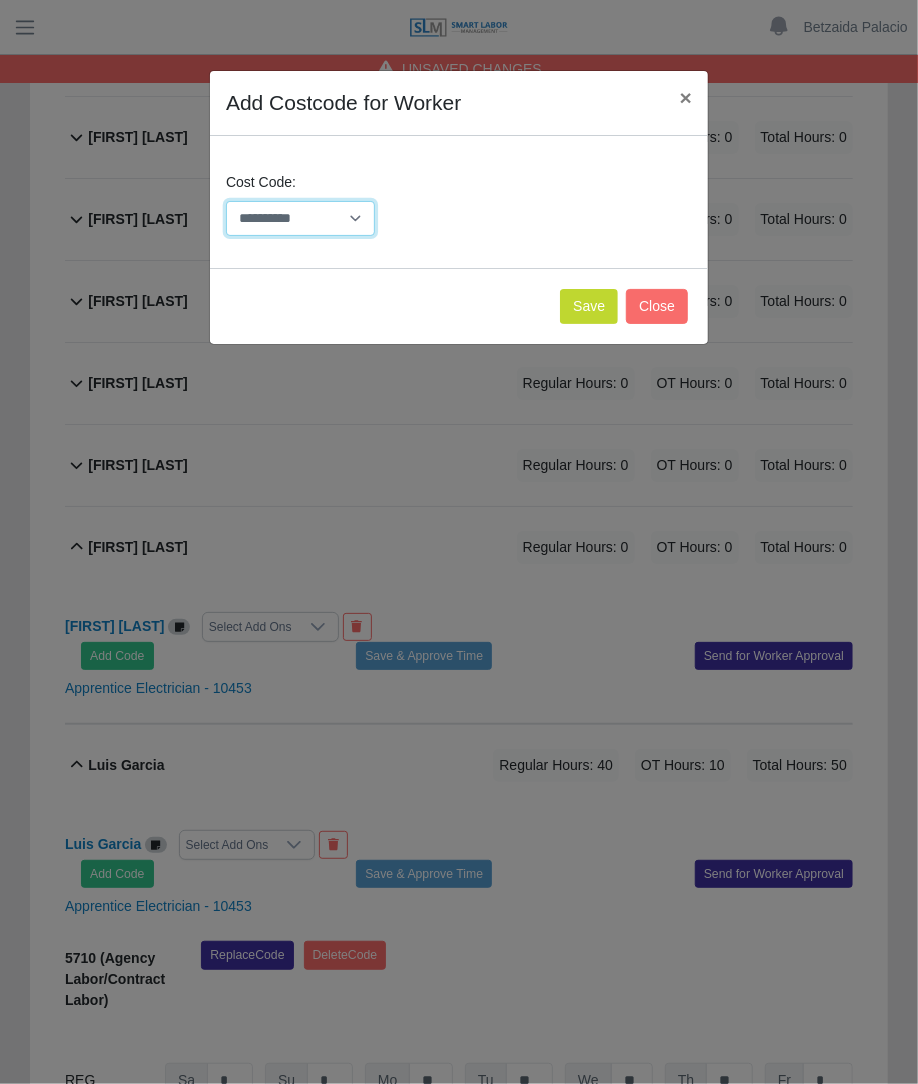 click on "**********" at bounding box center [300, 218] 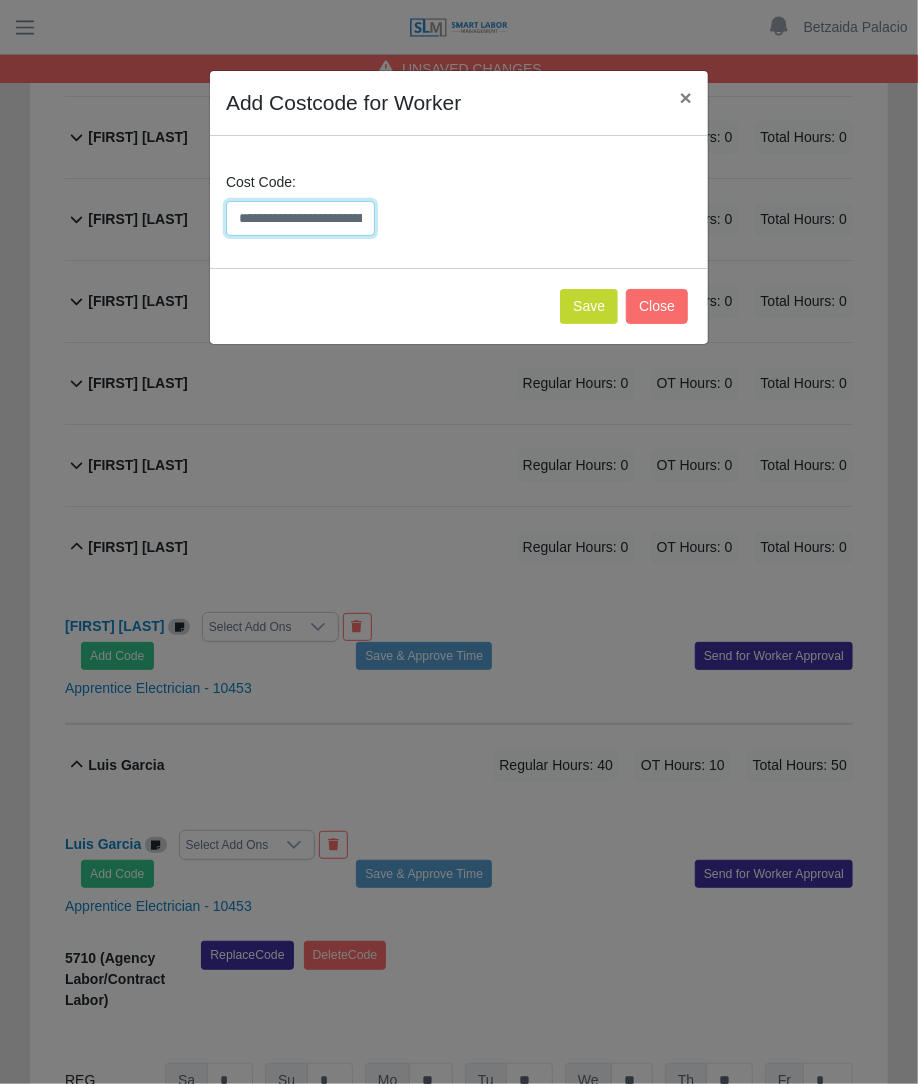 click on "**********" at bounding box center (300, 218) 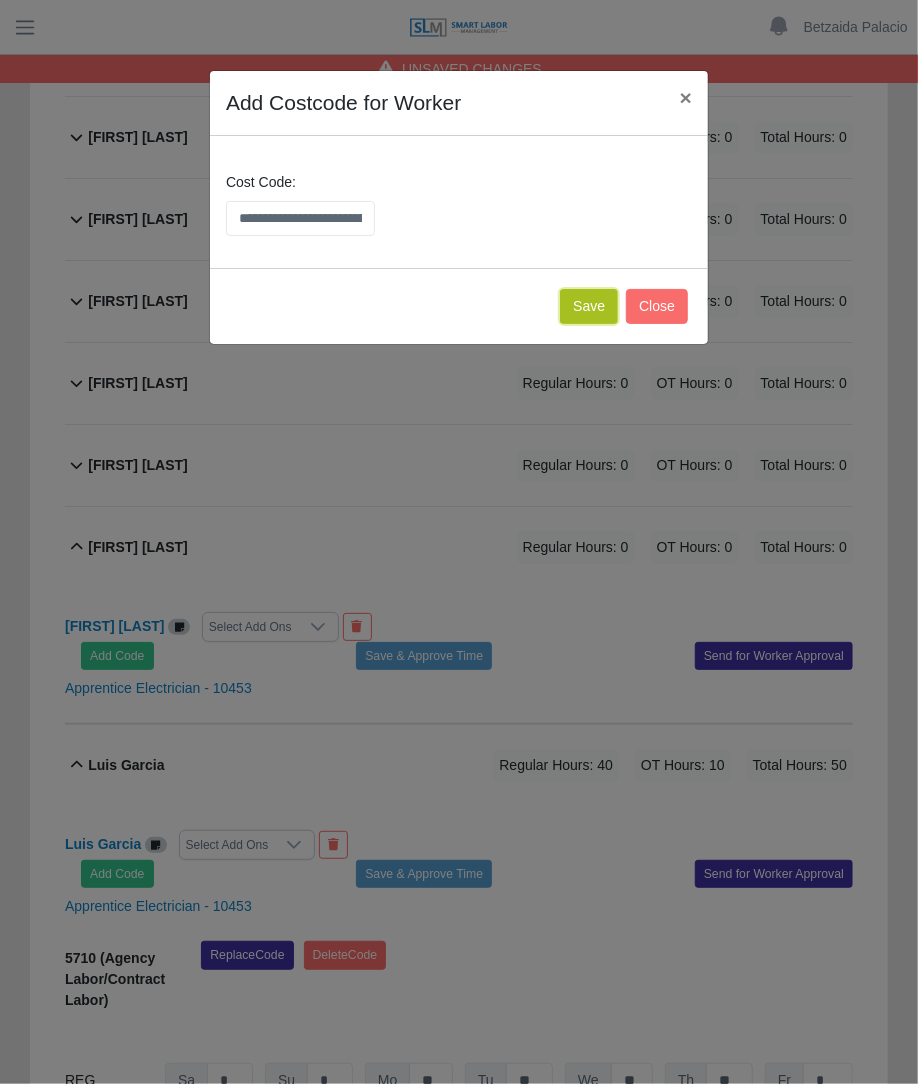 click on "Save" 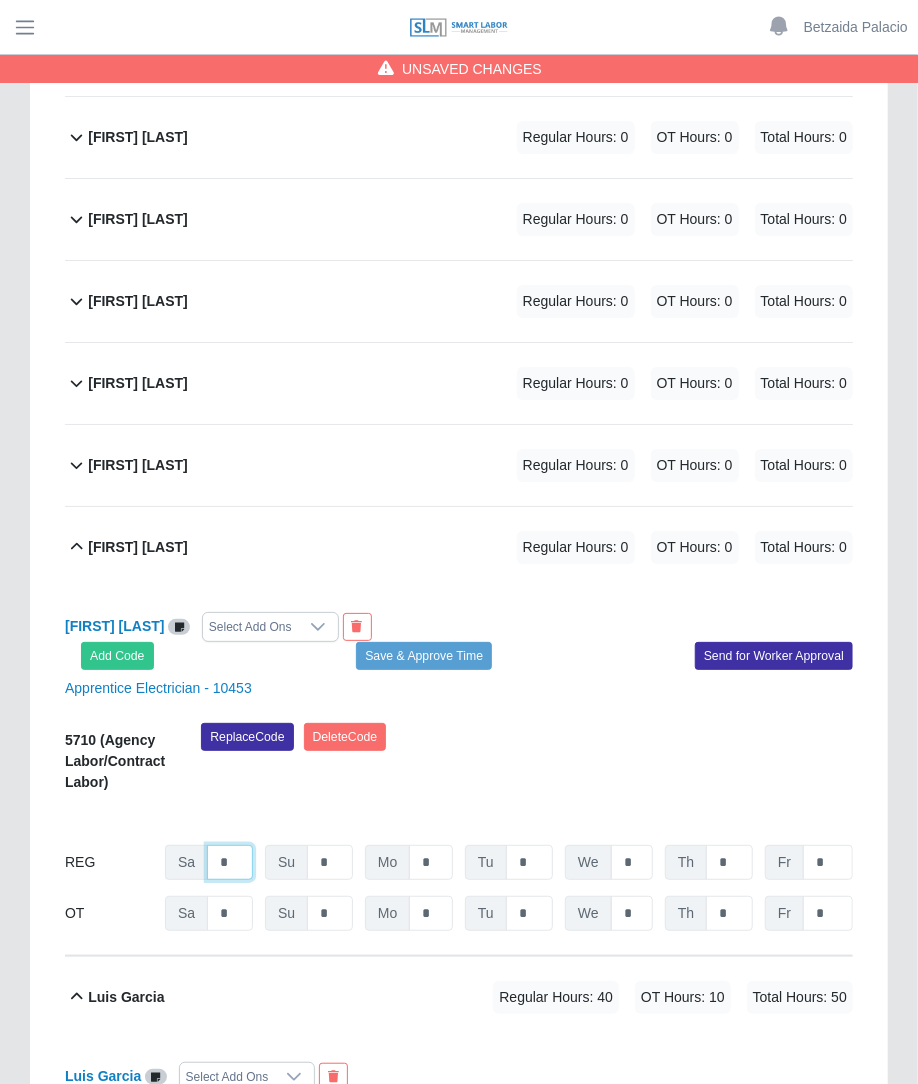 click on "*" at bounding box center [230, -1351] 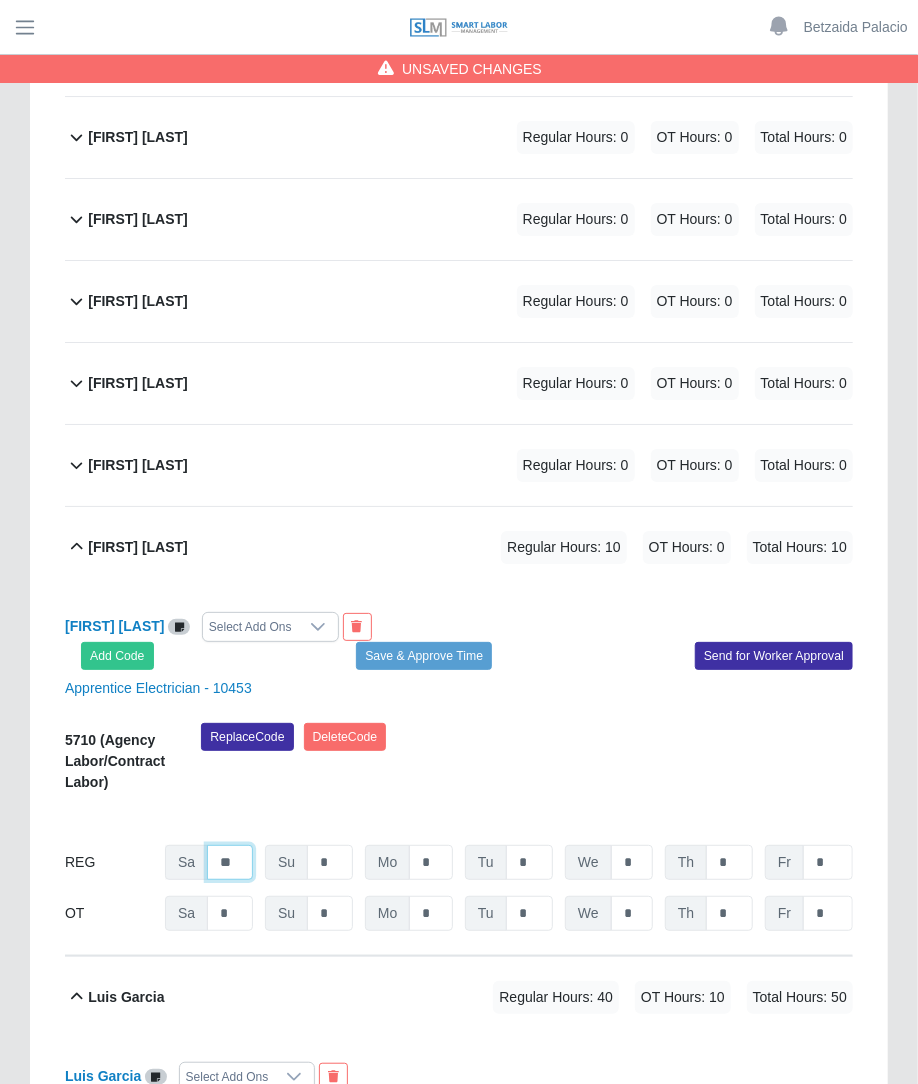 type on "**" 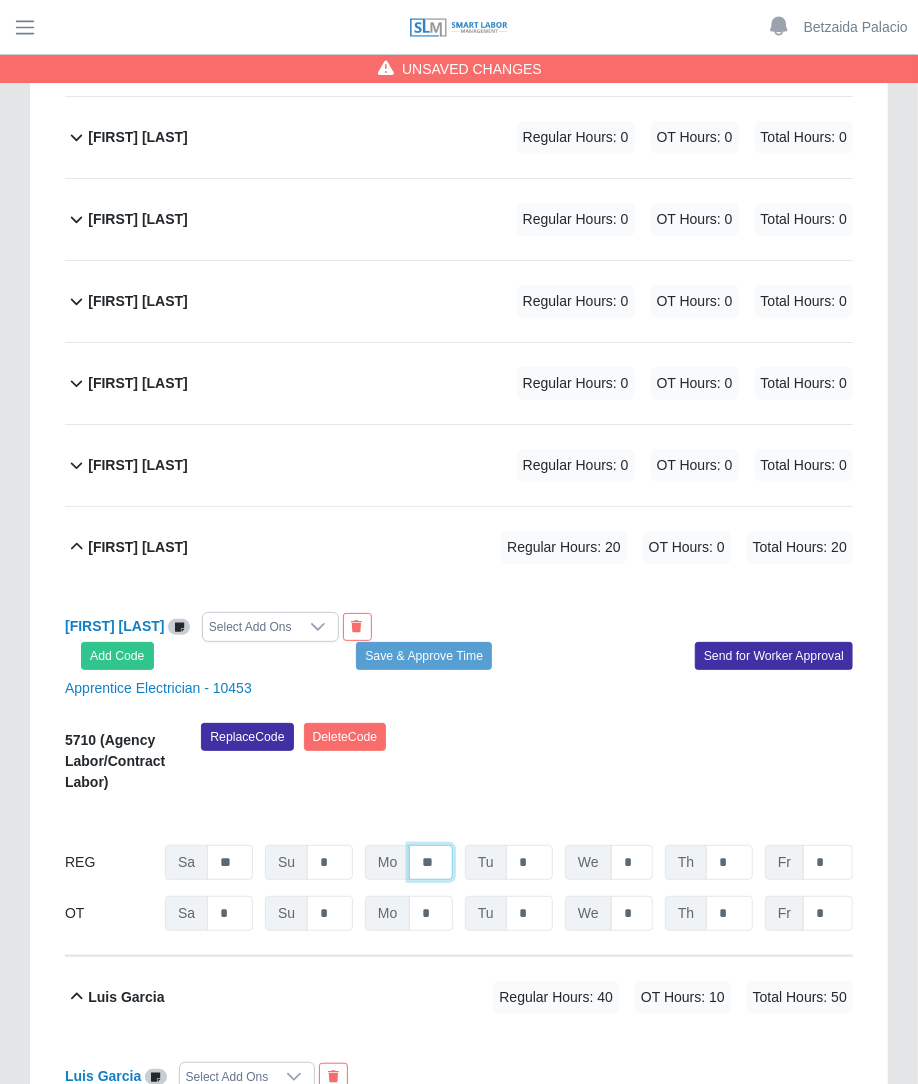type on "**" 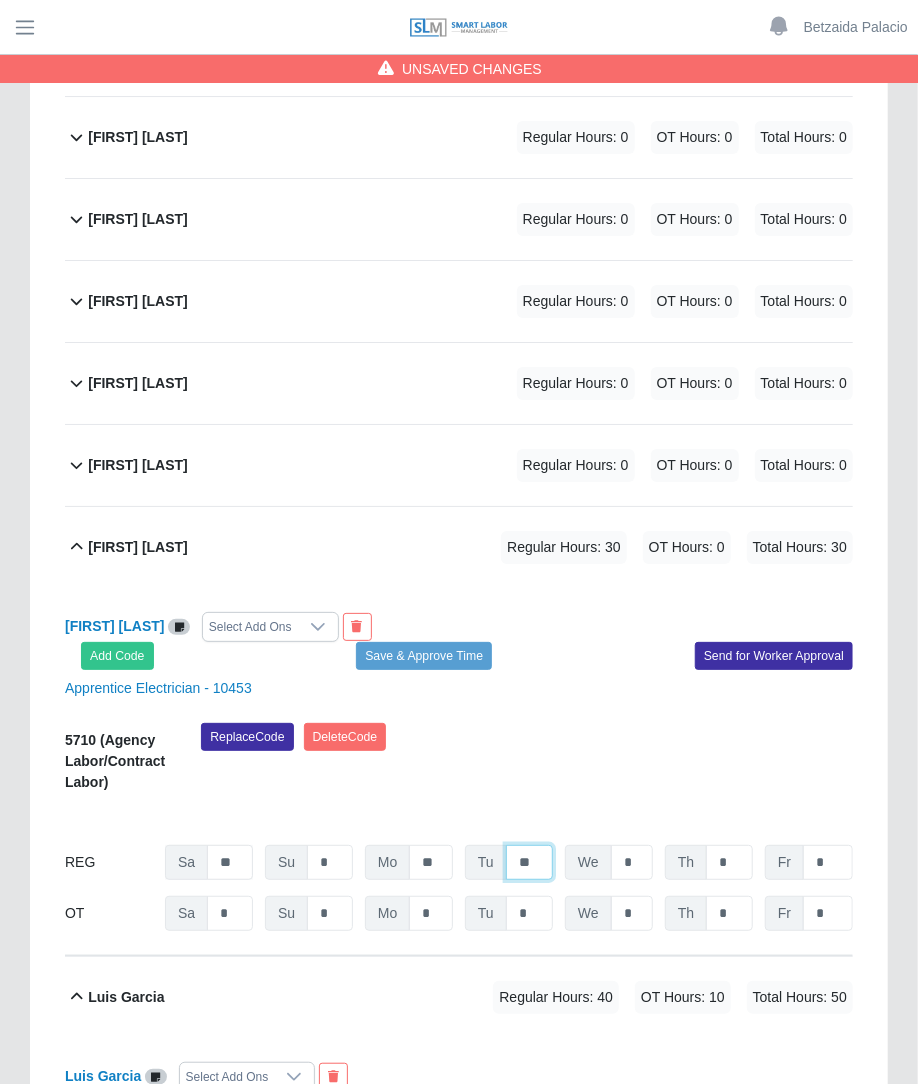 type on "**" 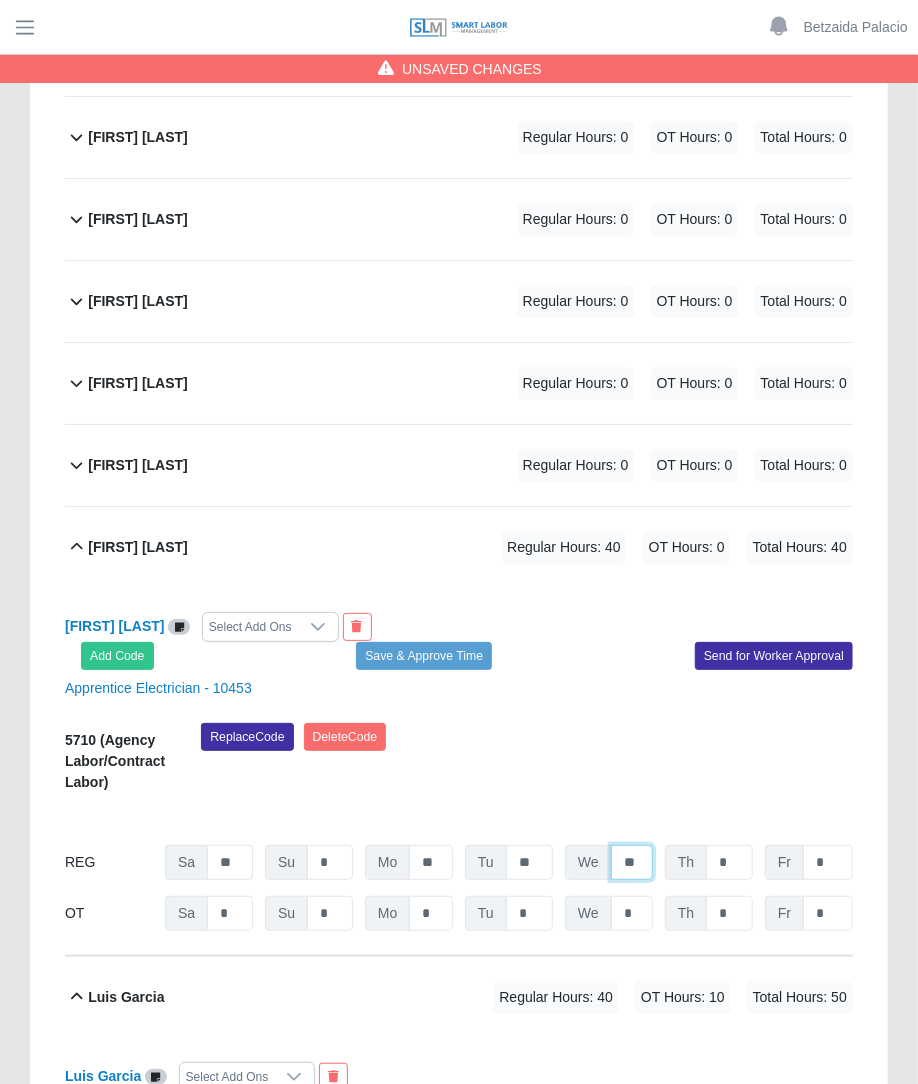 type on "**" 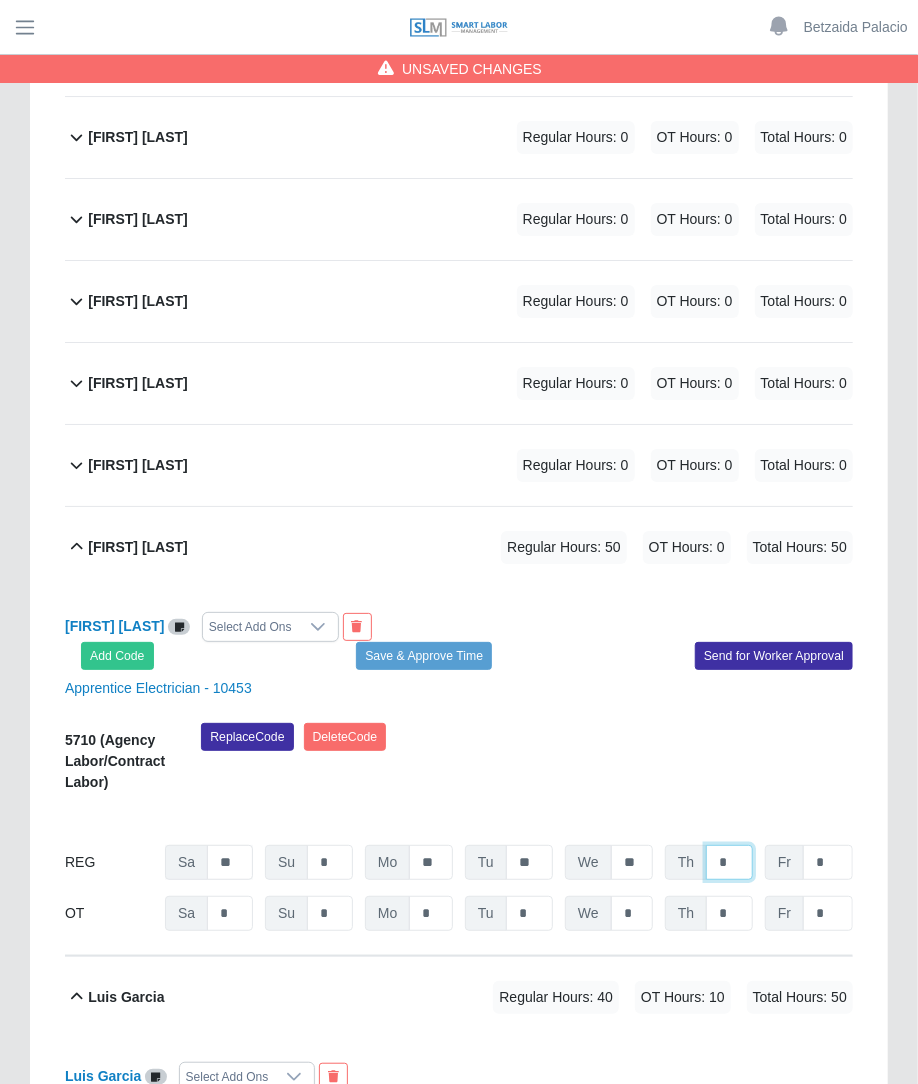 type on "*" 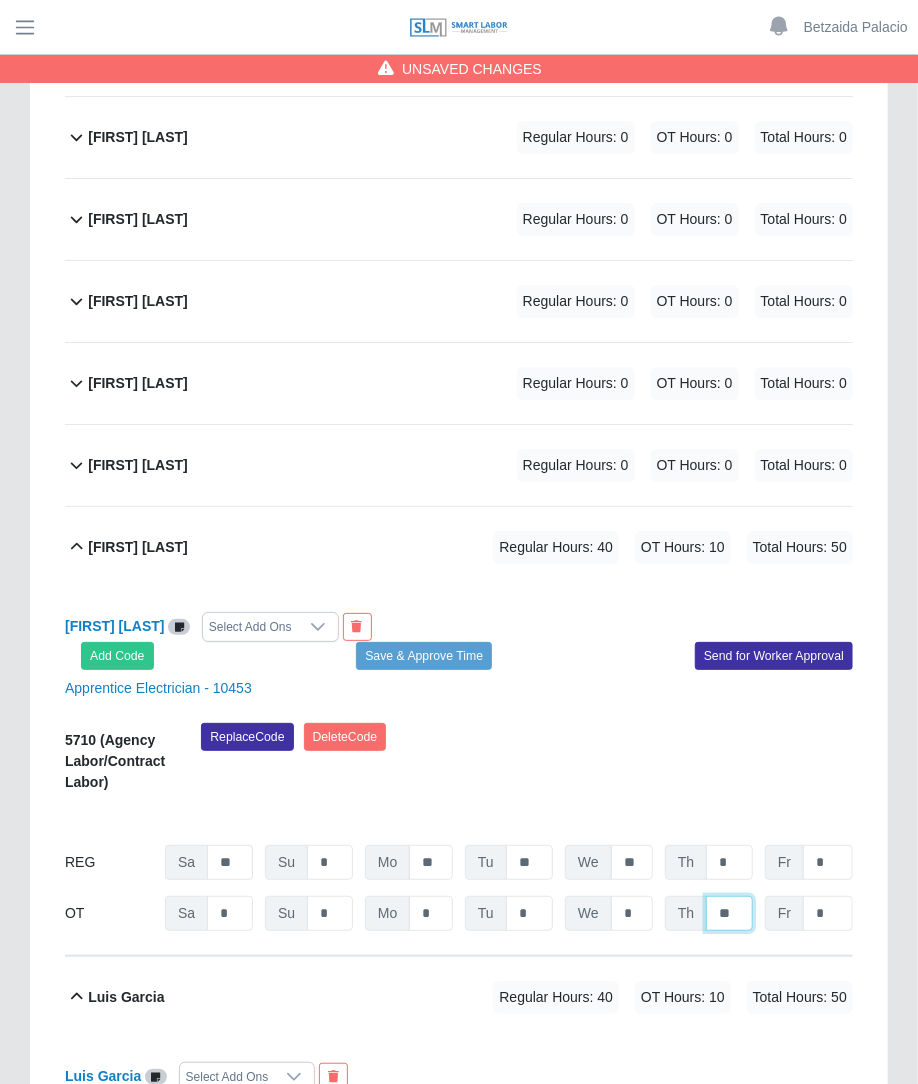 type on "**" 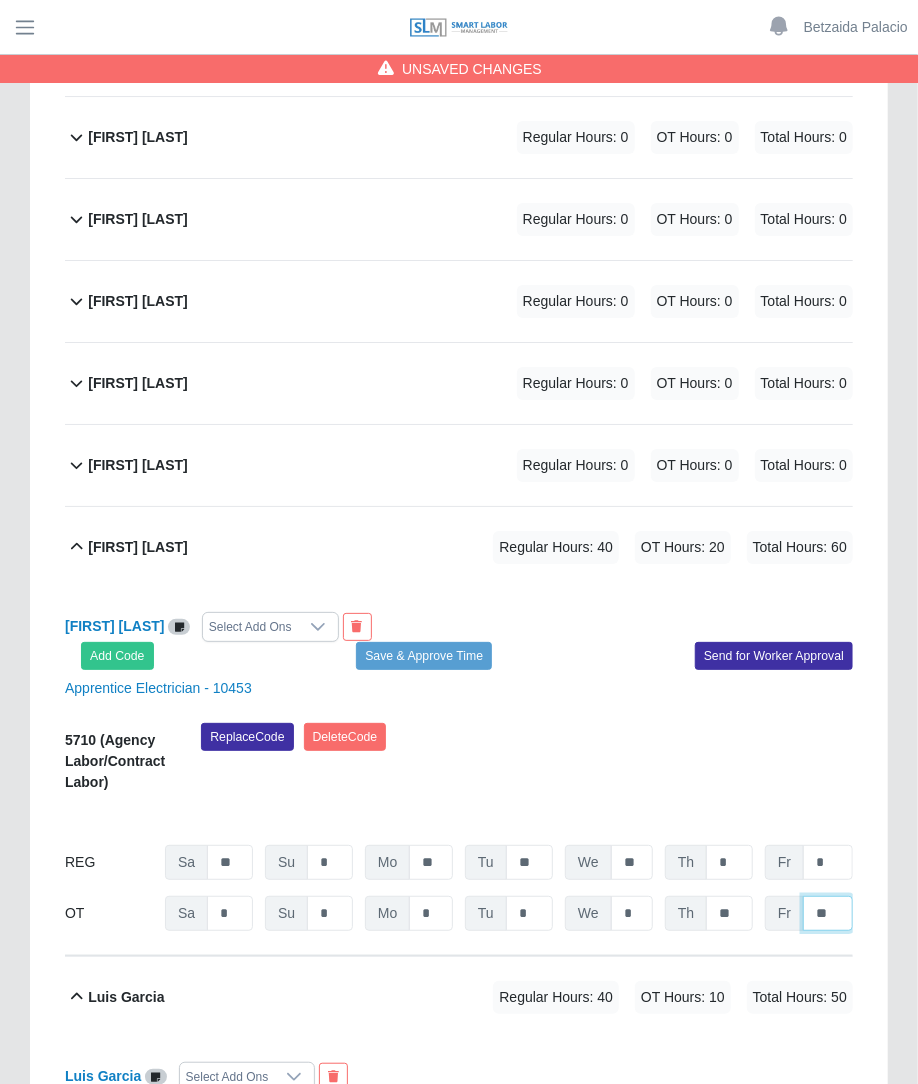 type on "**" 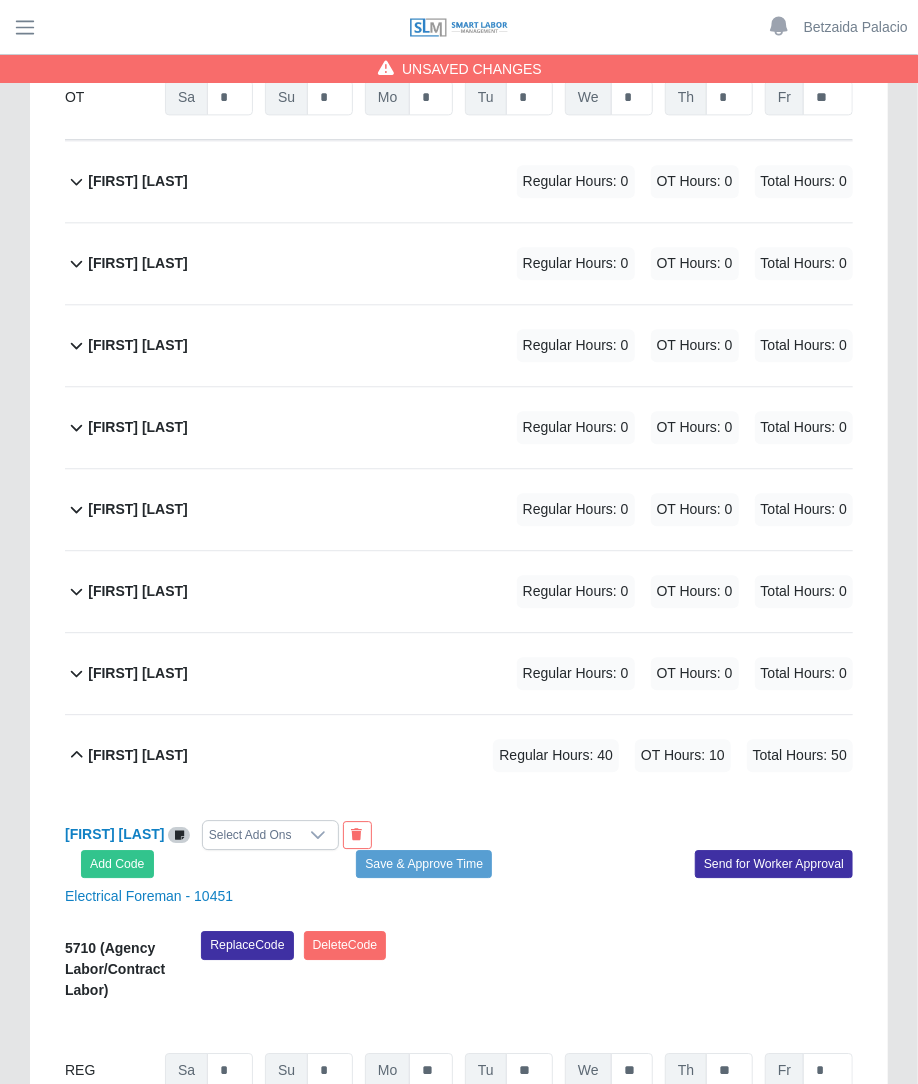 scroll, scrollTop: 7069, scrollLeft: 0, axis: vertical 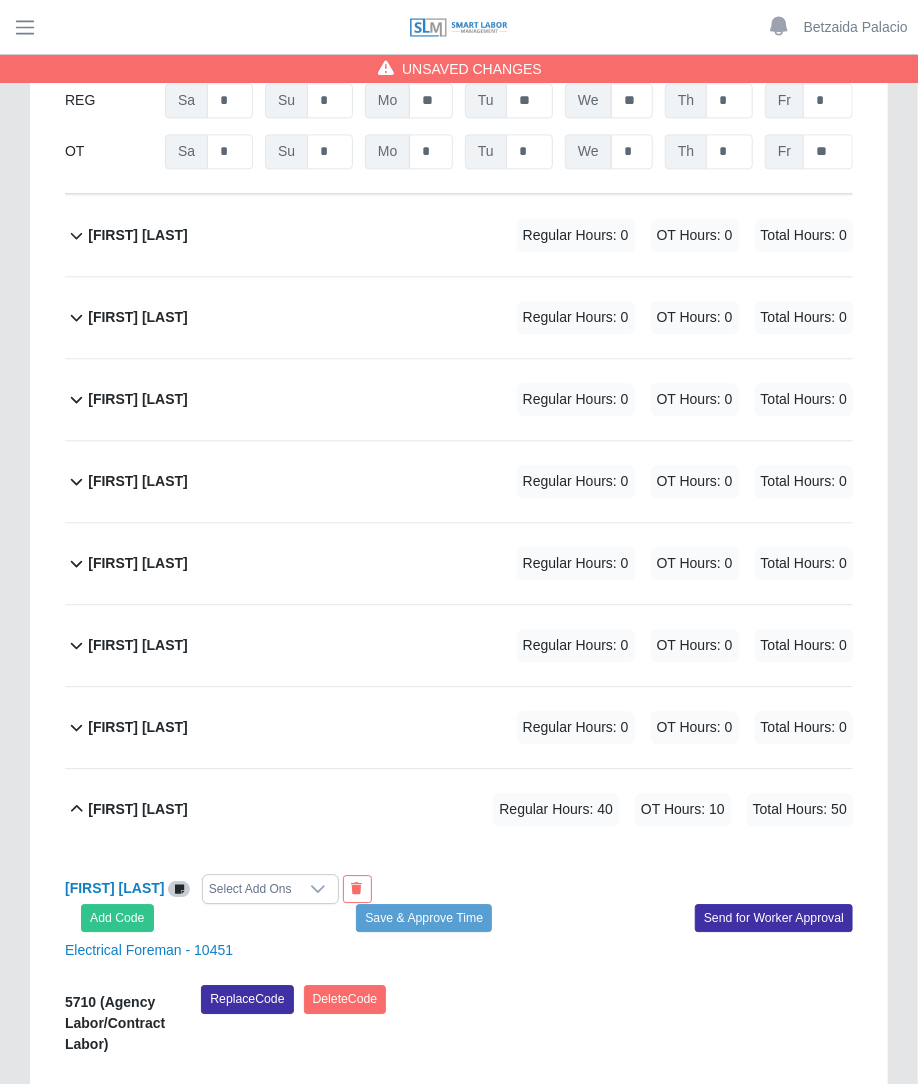 click on "Renny Villalobos             Regular Hours: 0   OT Hours: 0   Total Hours: 0" 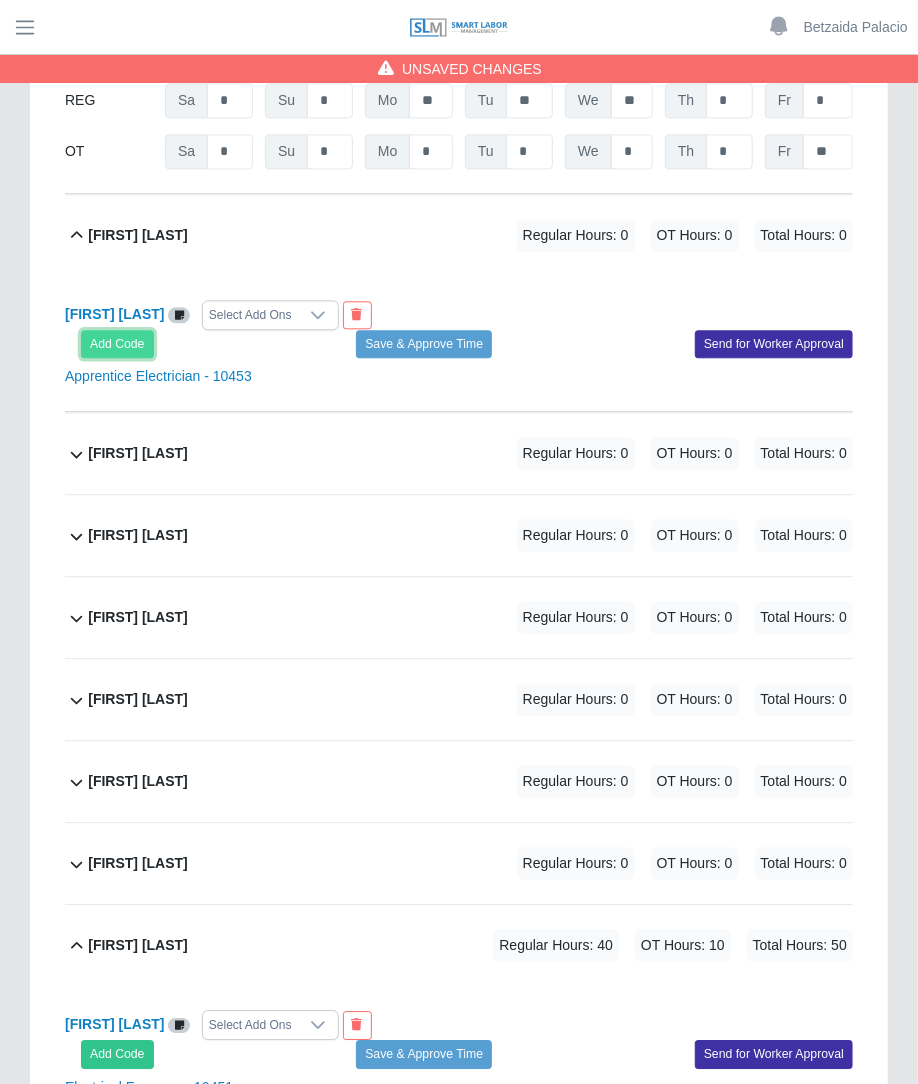 click on "Add Code" 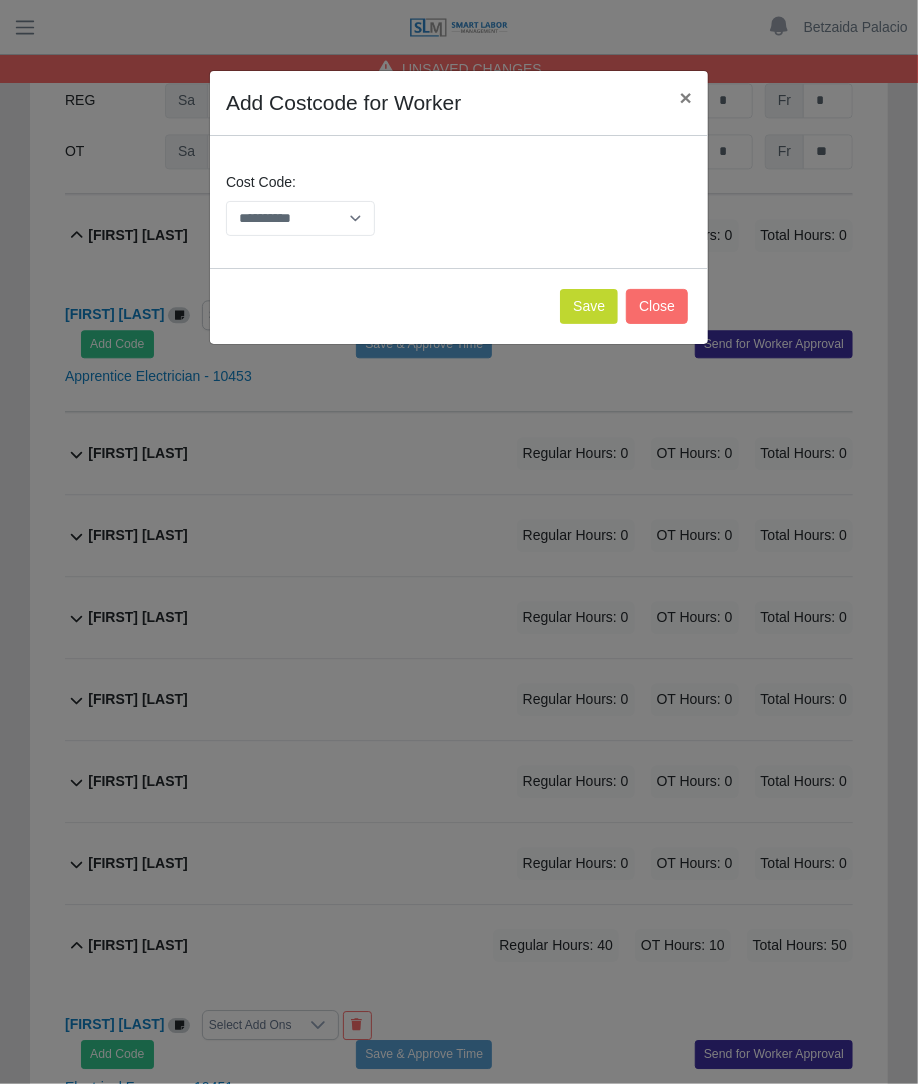 click on "**********" at bounding box center (459, 212) 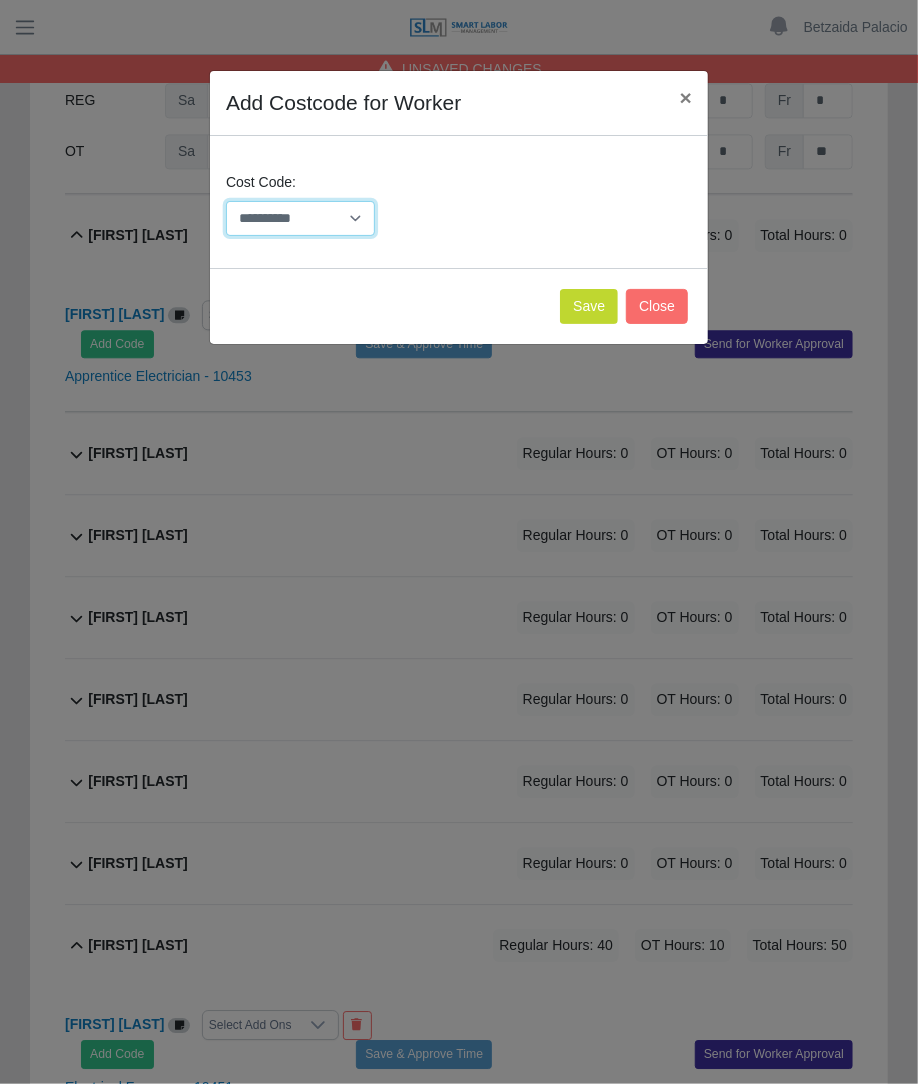 click on "**********" at bounding box center (300, 218) 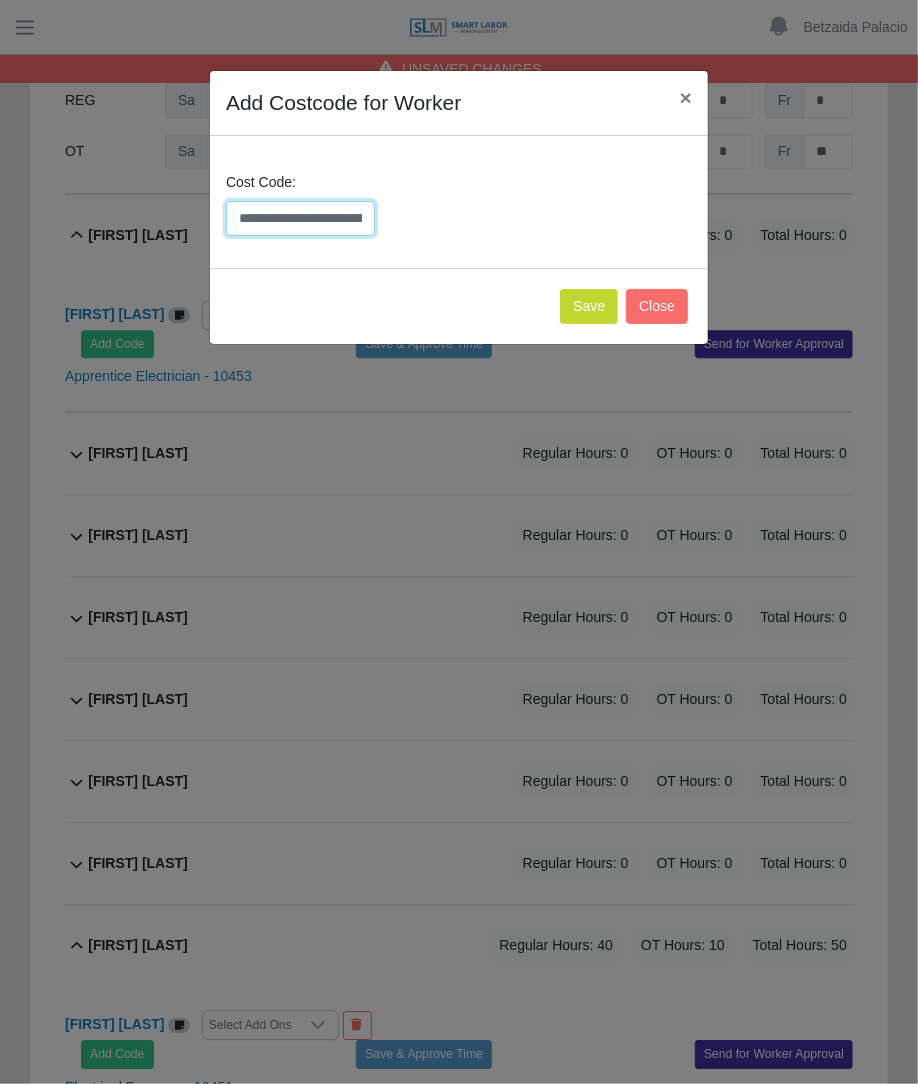 click on "**********" at bounding box center (300, 218) 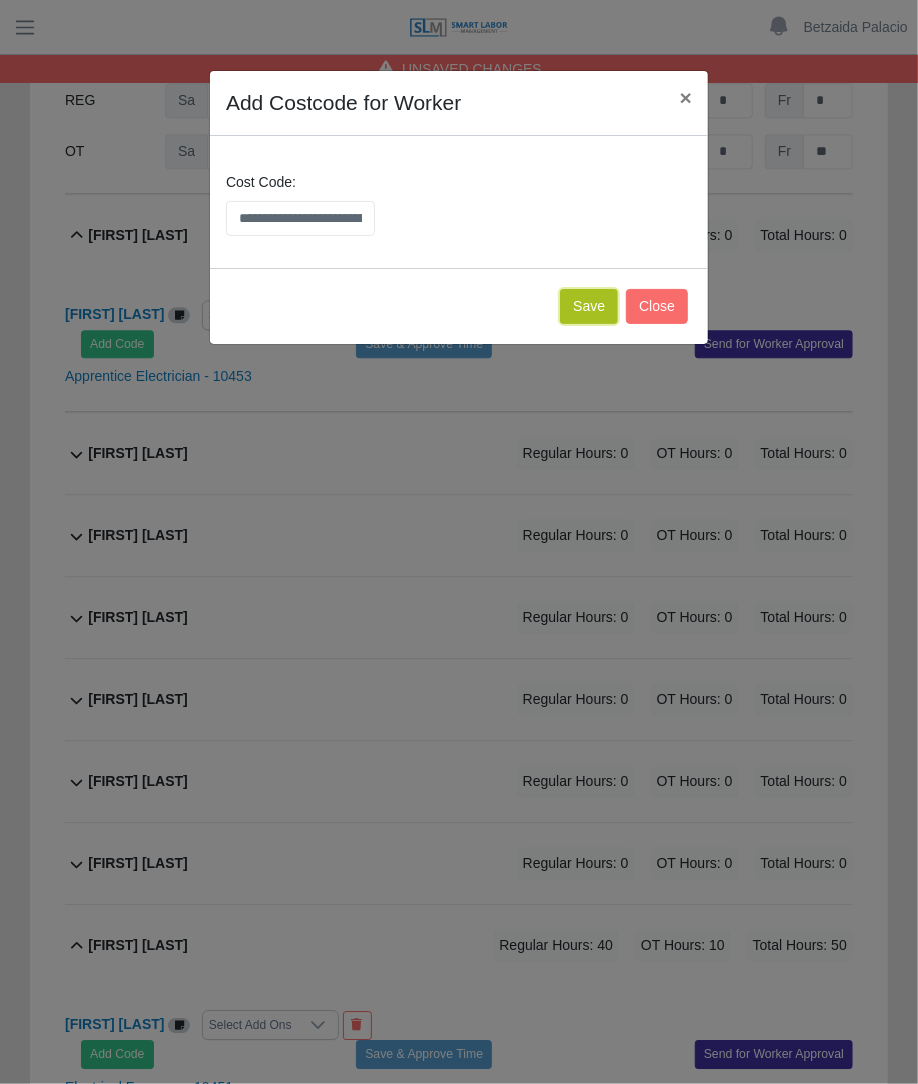 click on "Save" 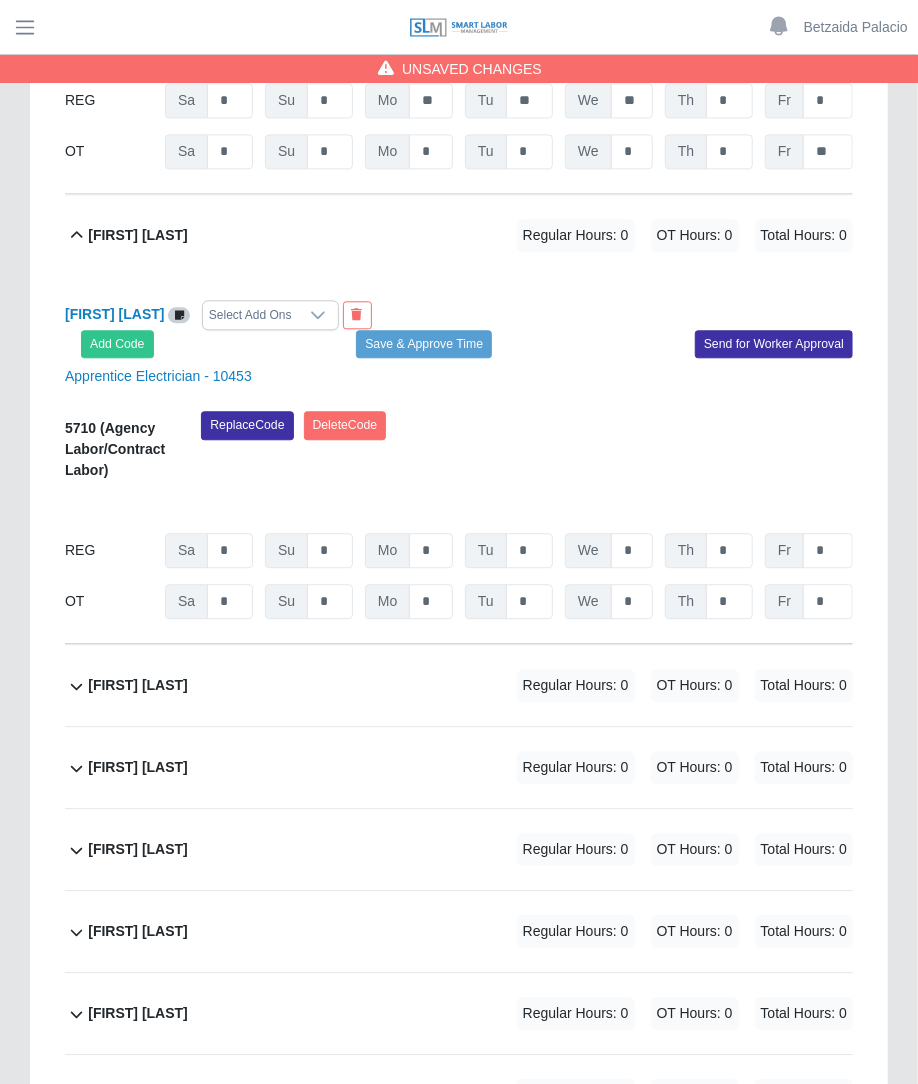 click on "REG
Sa   *   Su   *   Mo   *   Tu   *   We   *   Th   *   Fr   *" at bounding box center (459, 550) 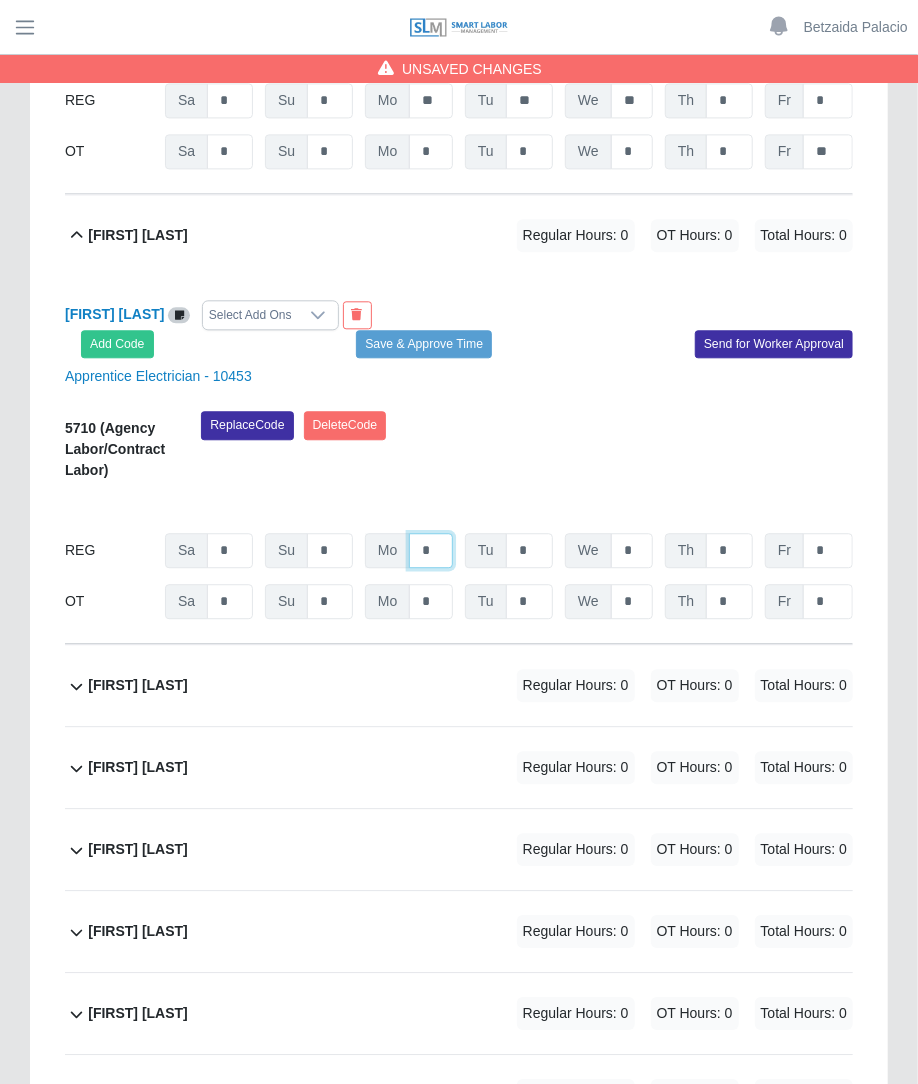 click on "*" at bounding box center (431, -5915) 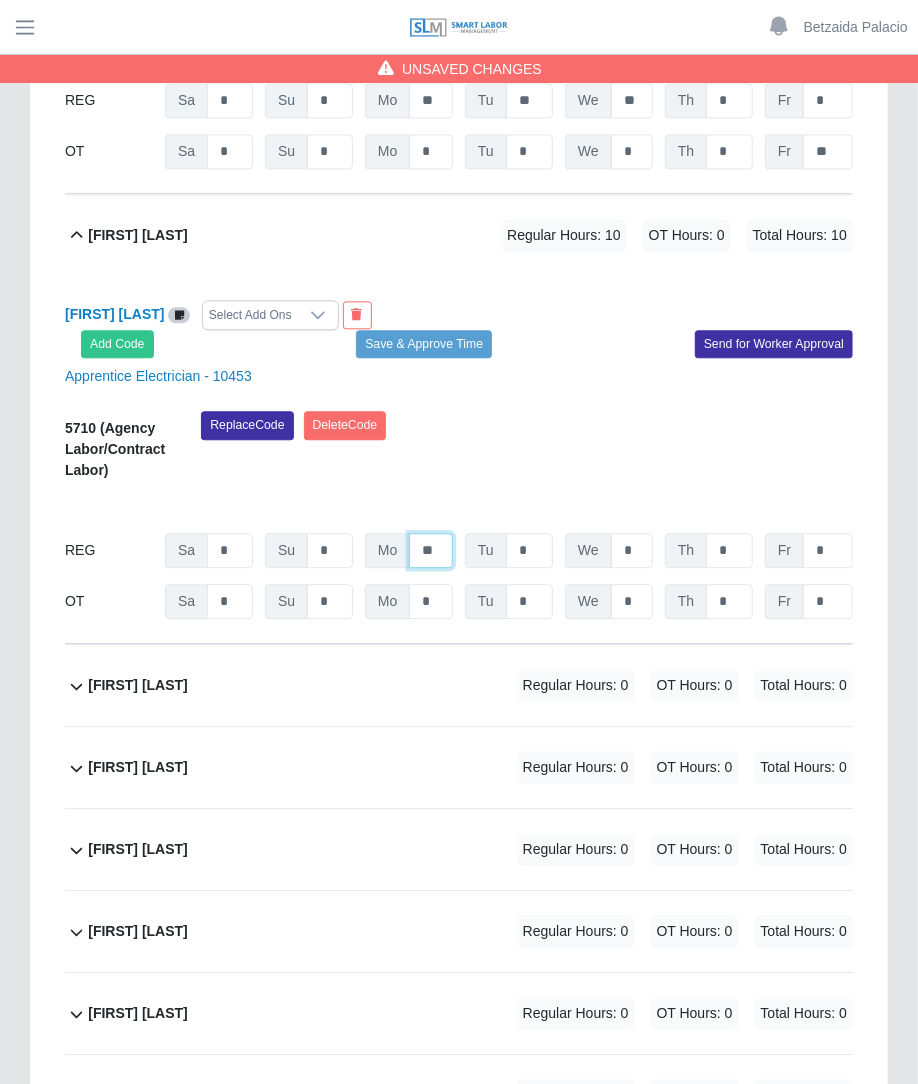 type on "**" 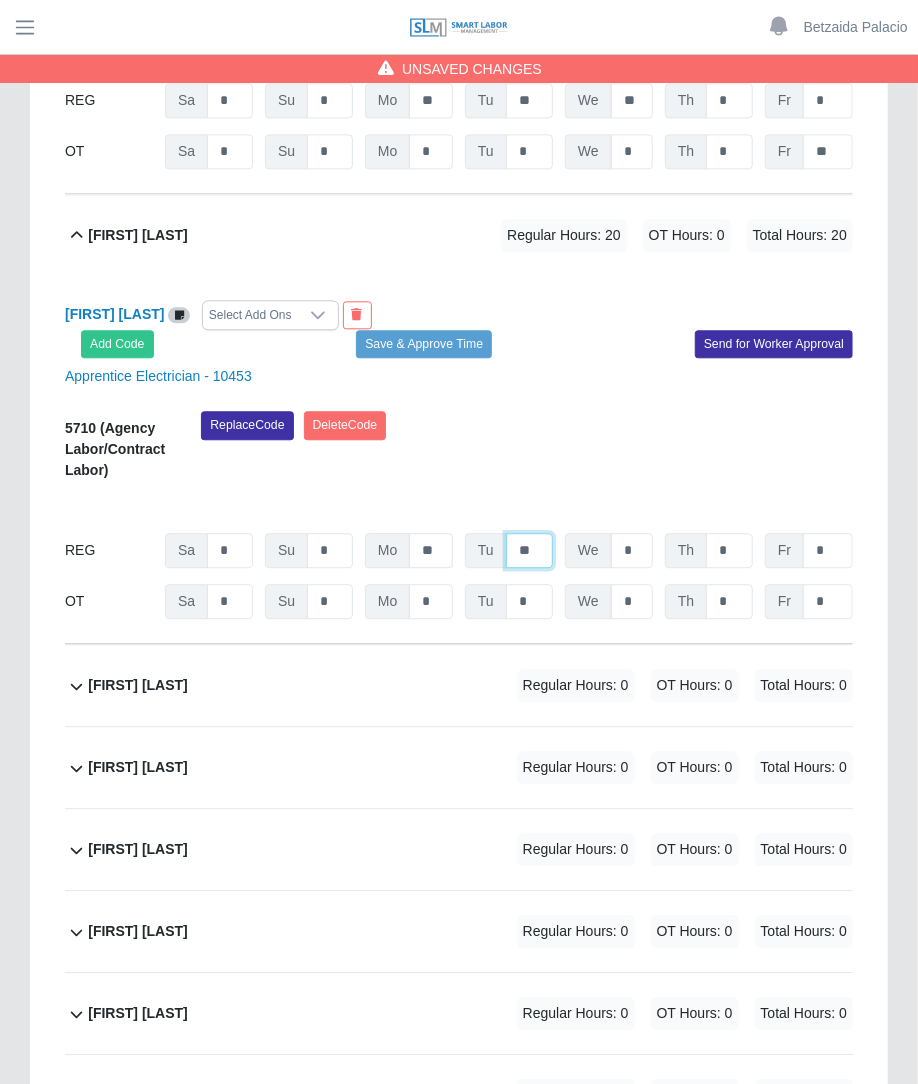 type on "**" 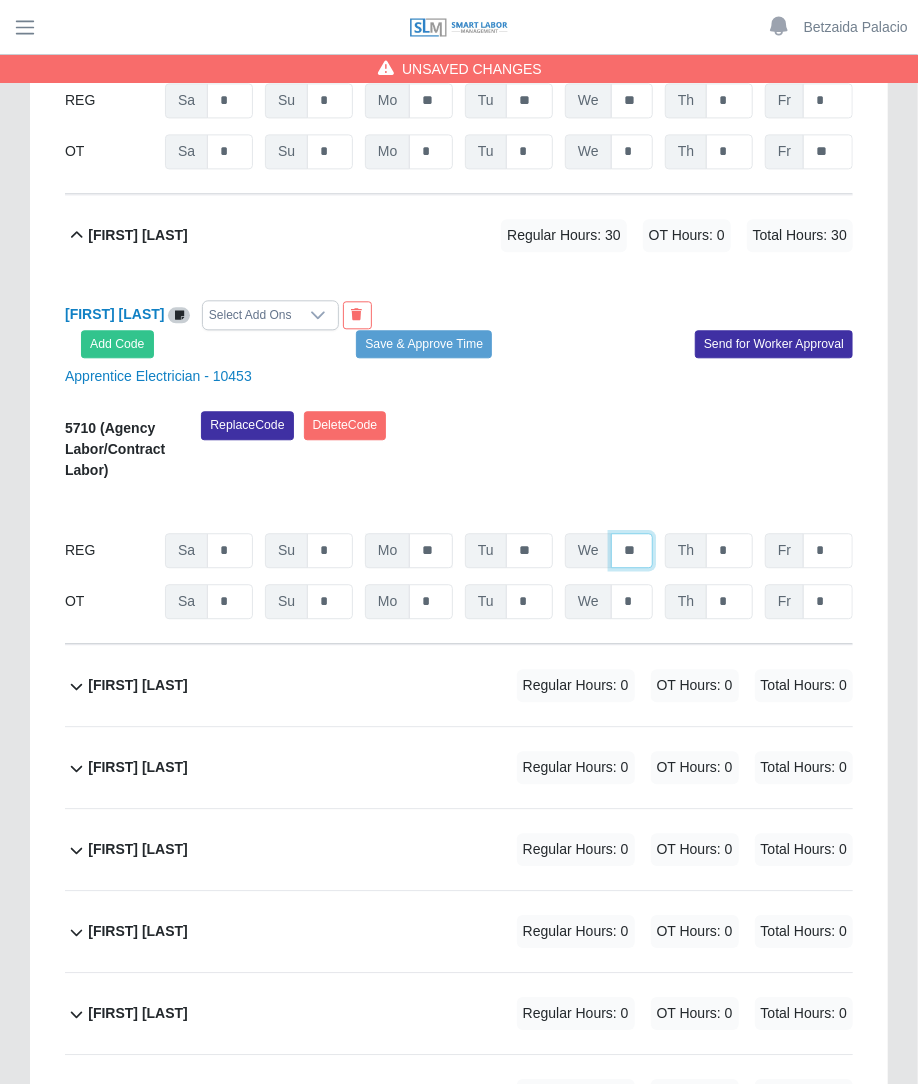 type on "**" 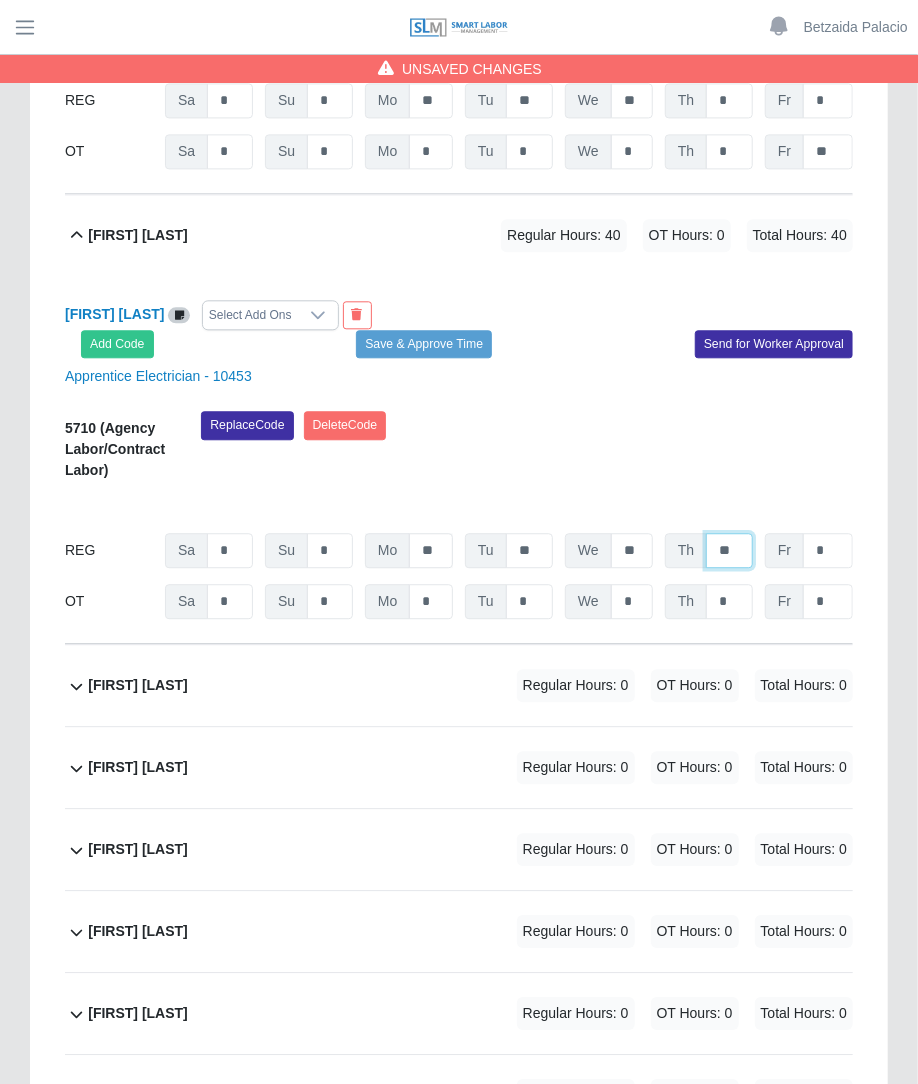 type on "**" 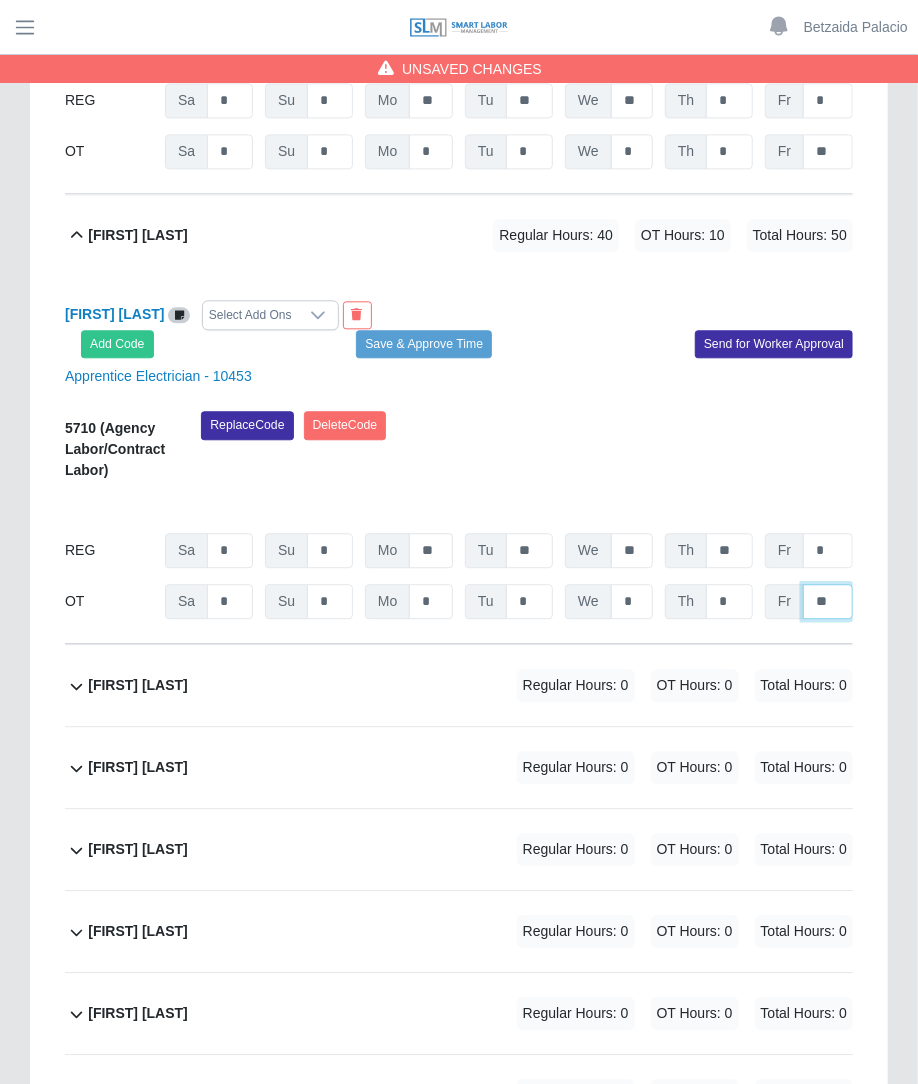 type on "**" 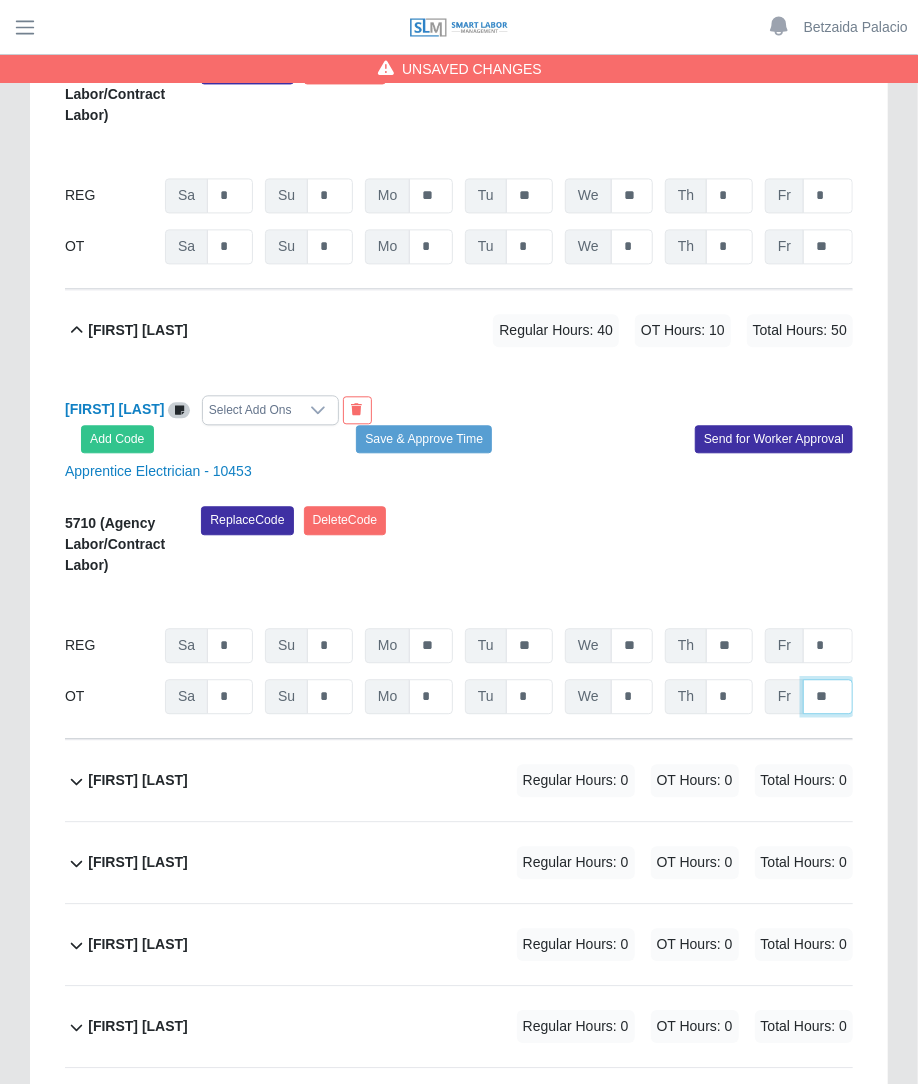 scroll, scrollTop: 6980, scrollLeft: 0, axis: vertical 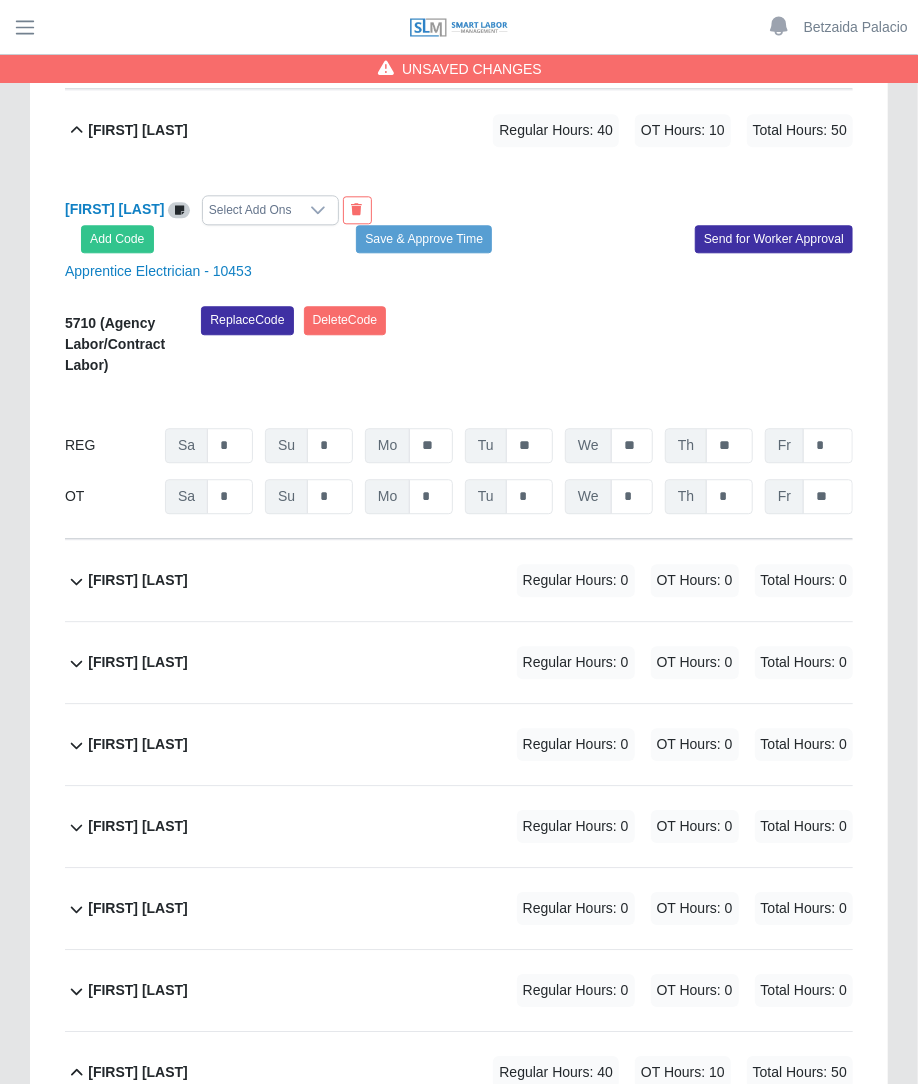 click on "Ruben Gonzalez Lopez             Regular Hours: 0   OT Hours: 0   Total Hours: 0" 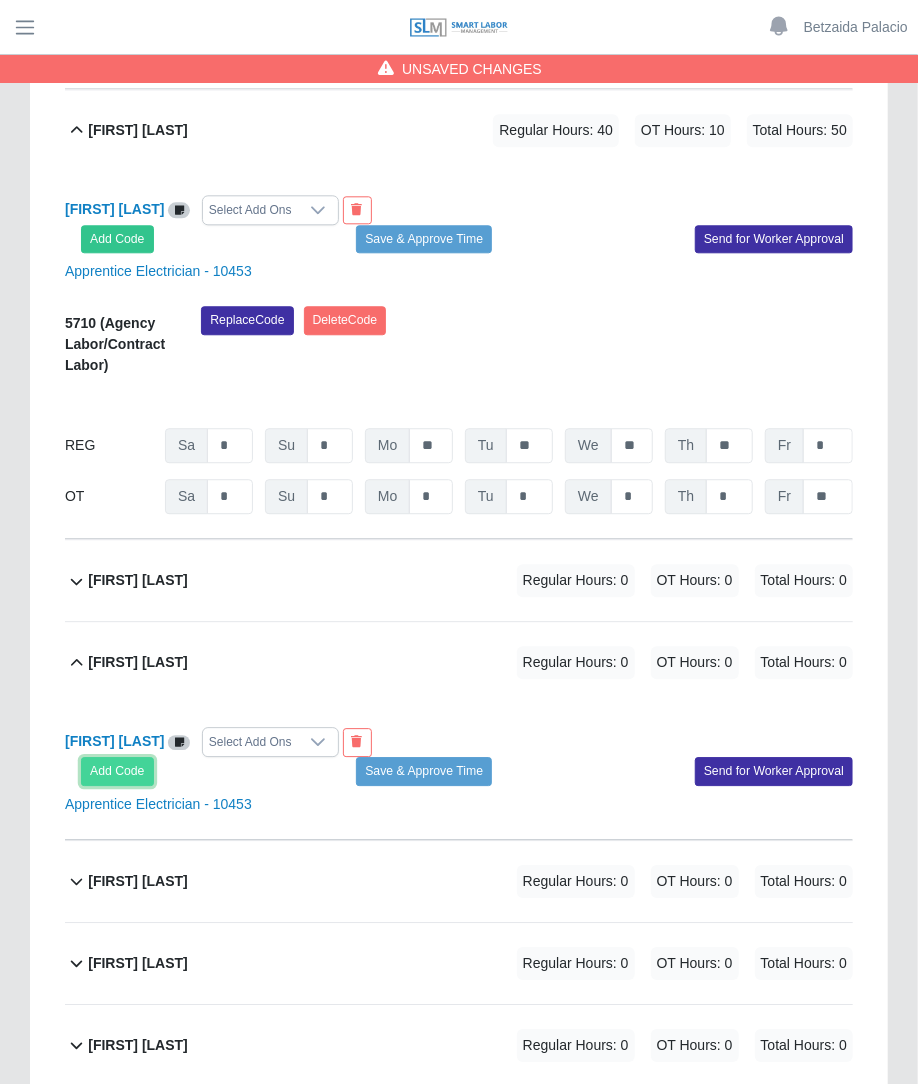 click on "Add Code" 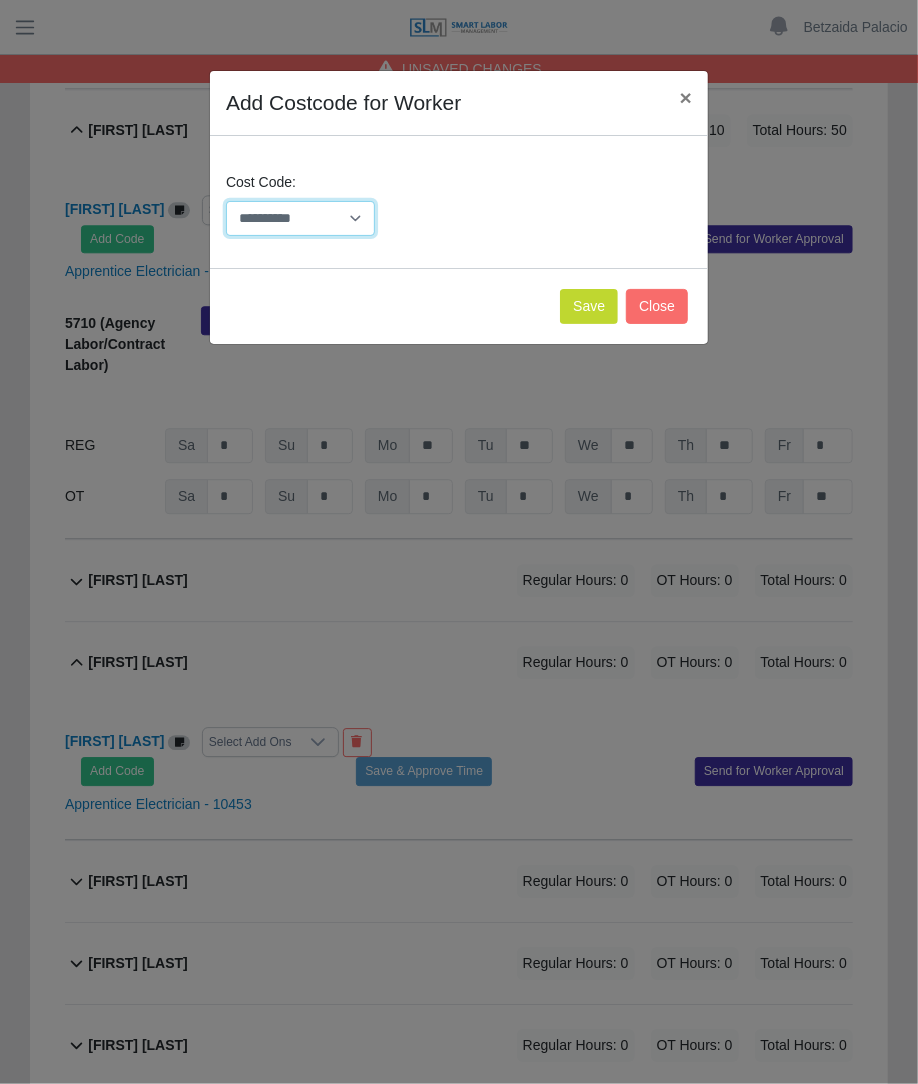 click on "**********" at bounding box center [300, 218] 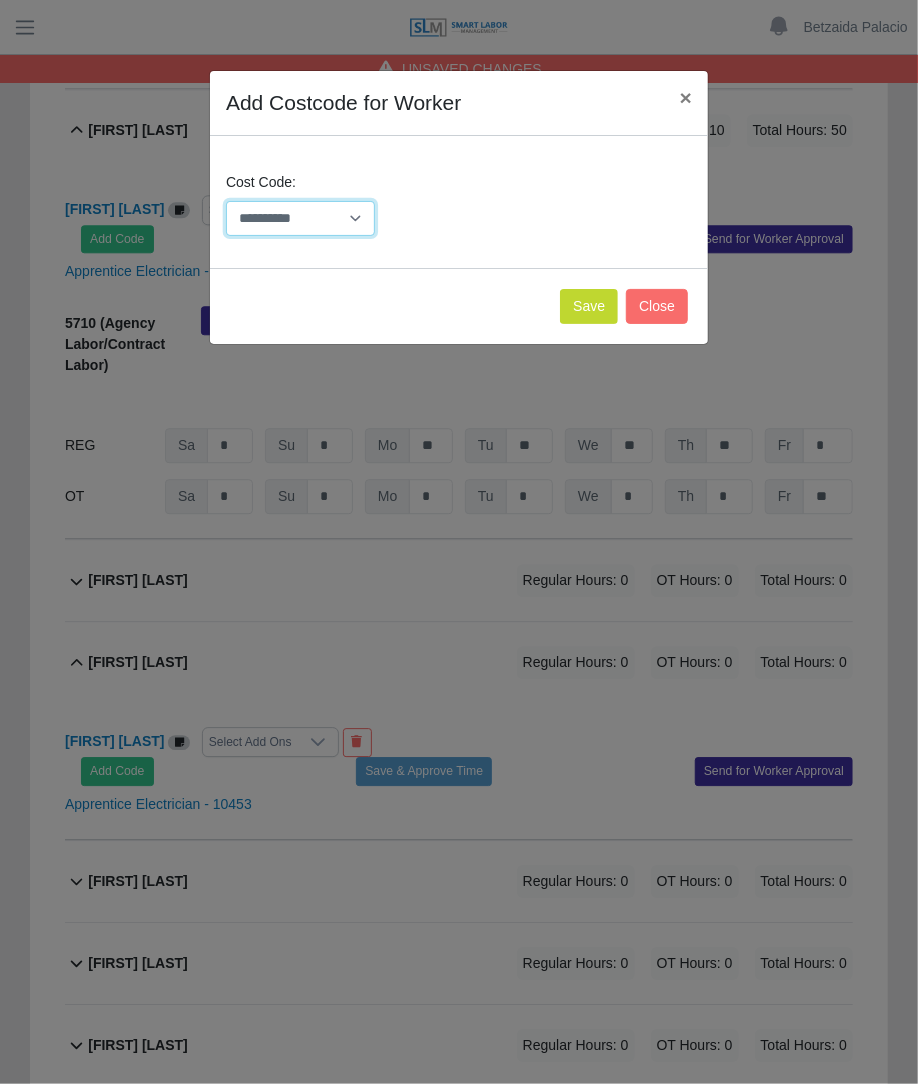 select on "**********" 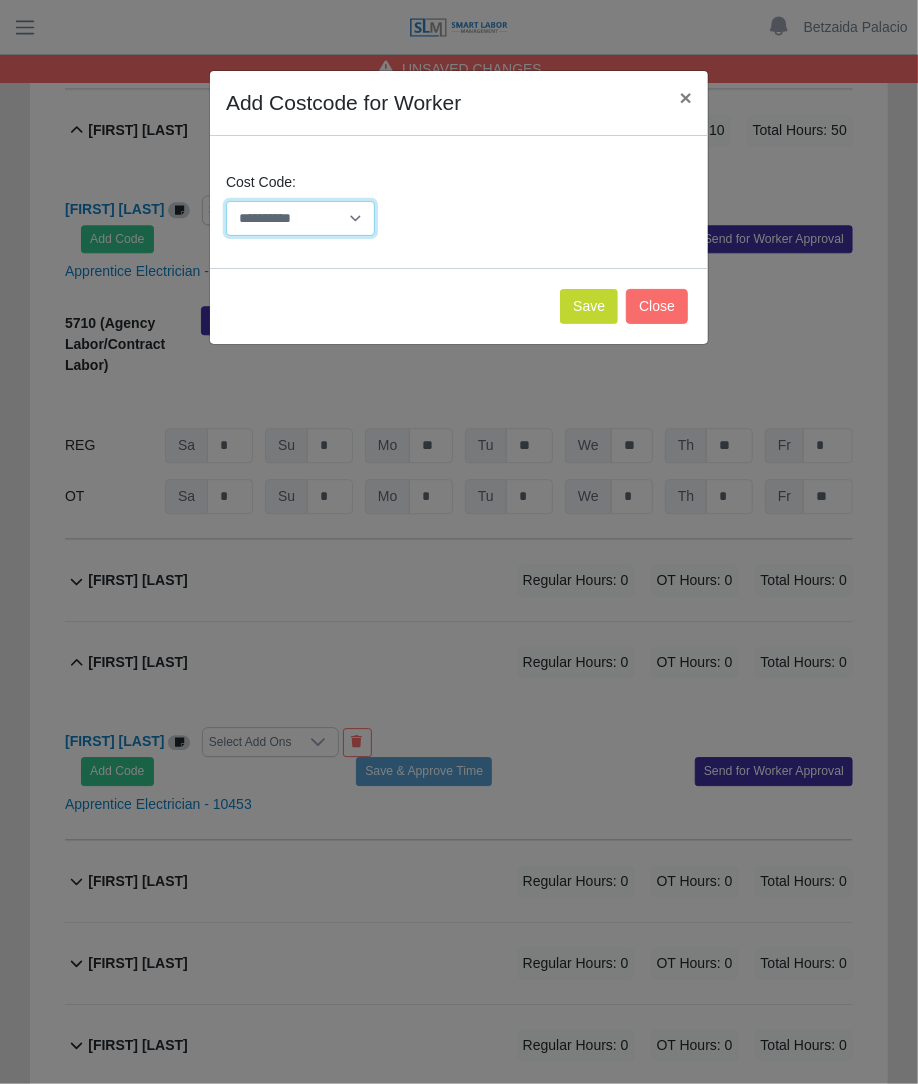 click on "**********" at bounding box center (300, 218) 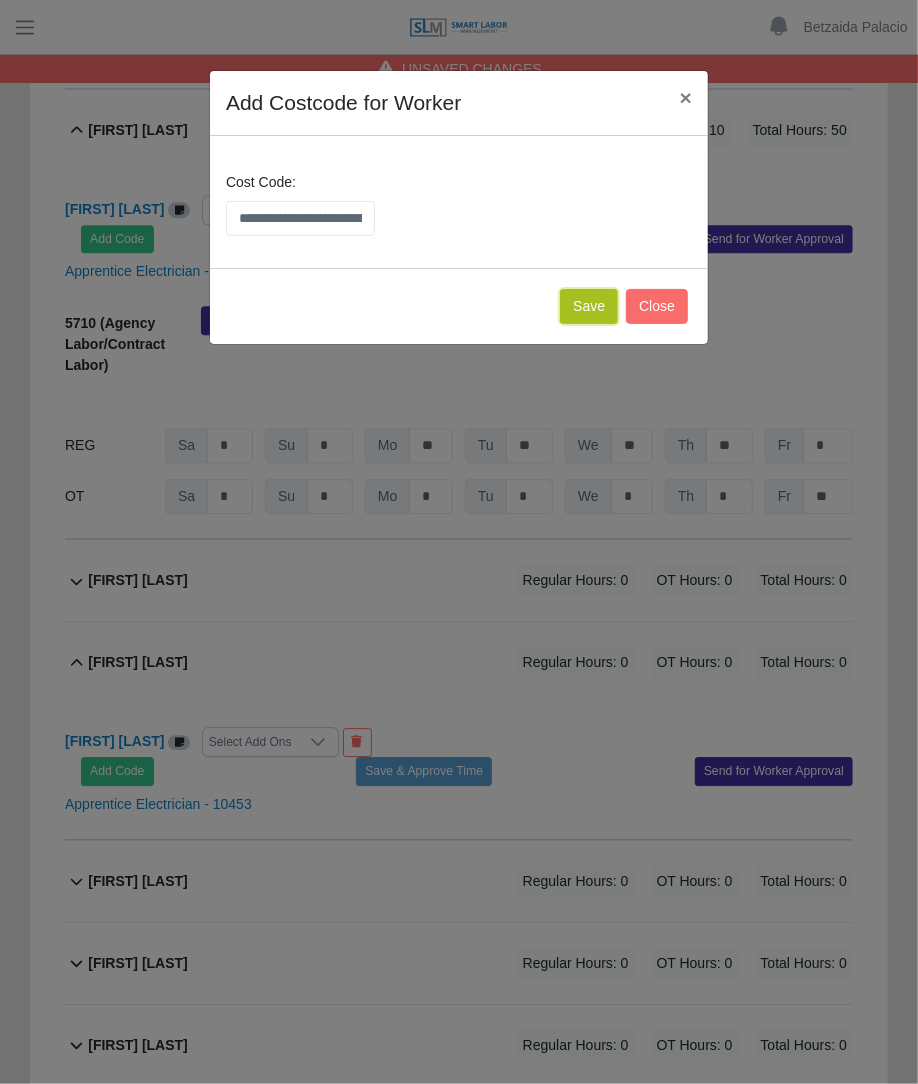 click on "Save" 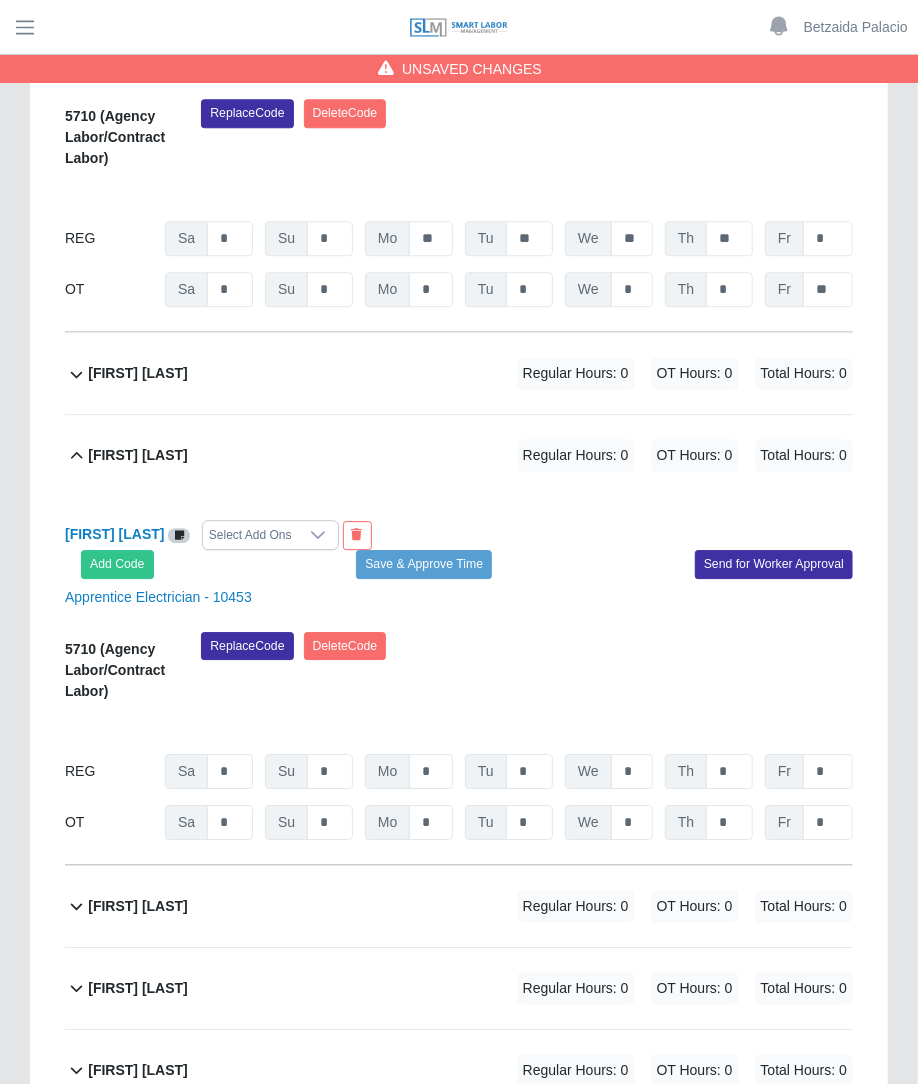 scroll, scrollTop: 7384, scrollLeft: 0, axis: vertical 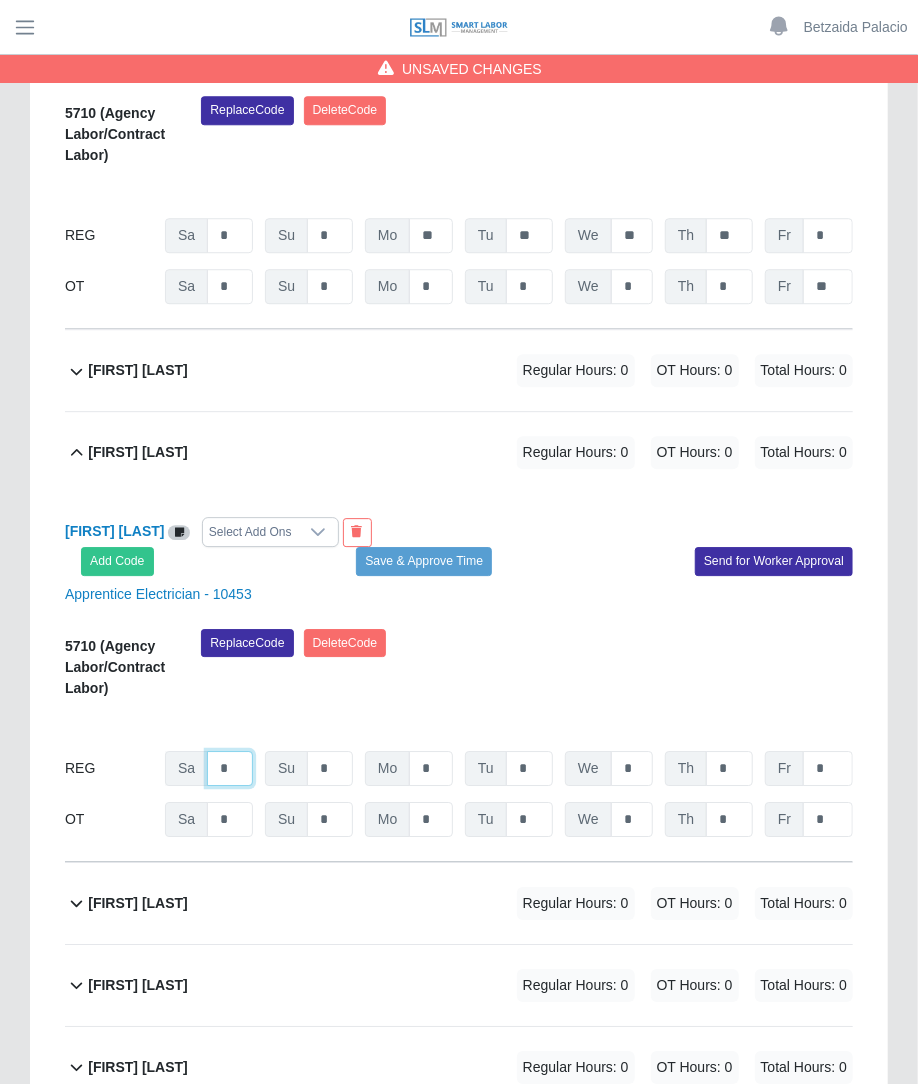 click on "*" at bounding box center [230, -6230] 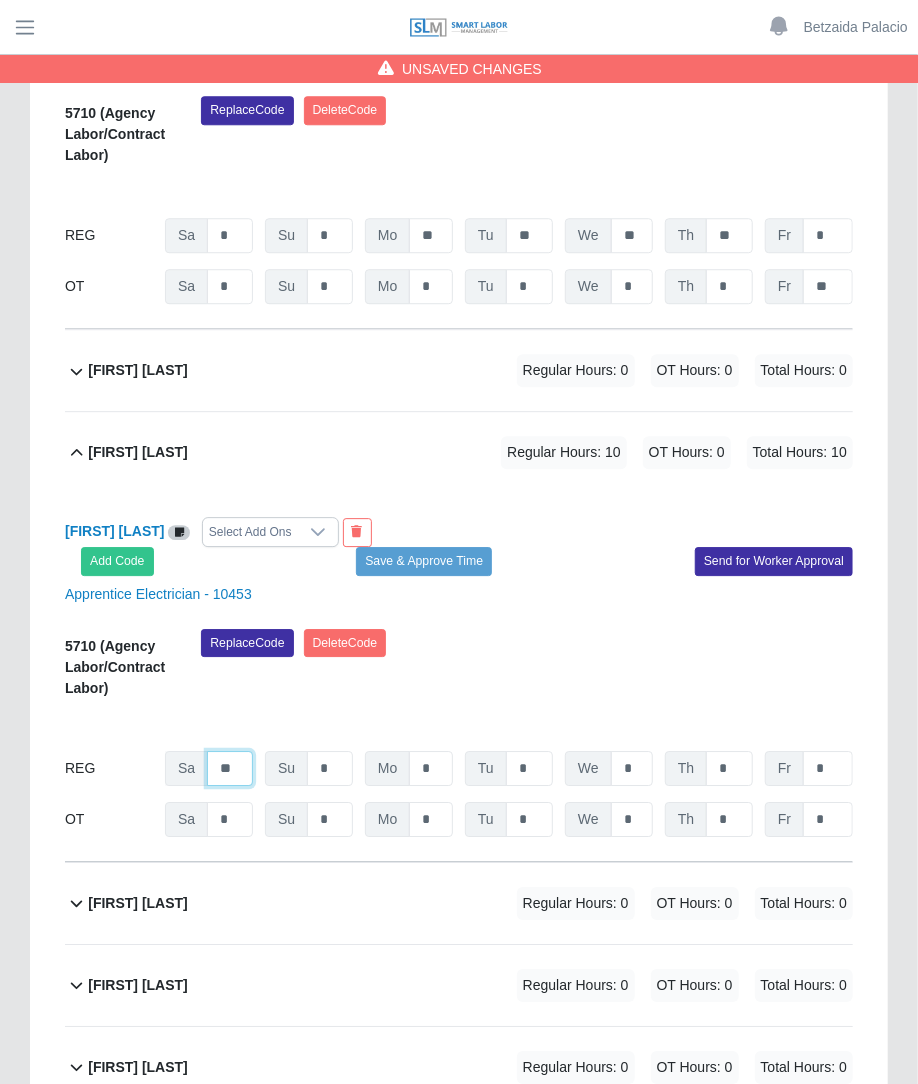 type on "**" 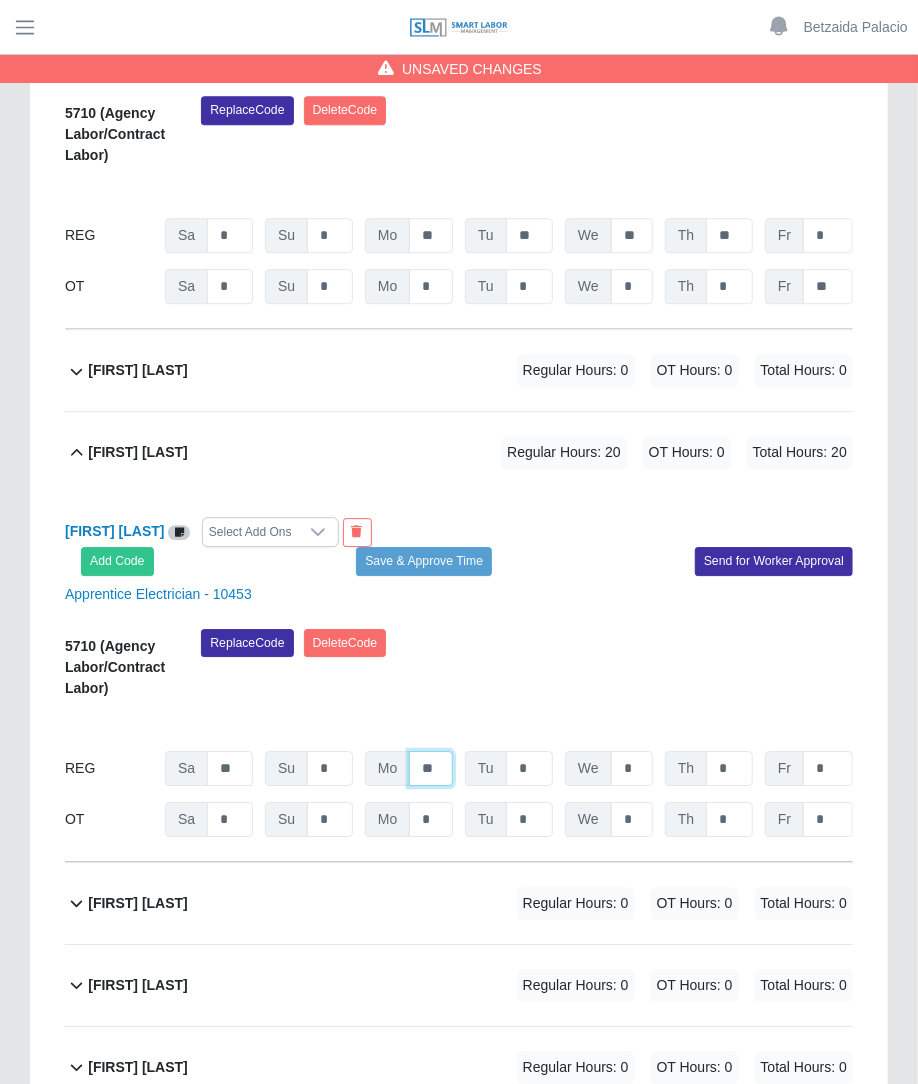 type on "**" 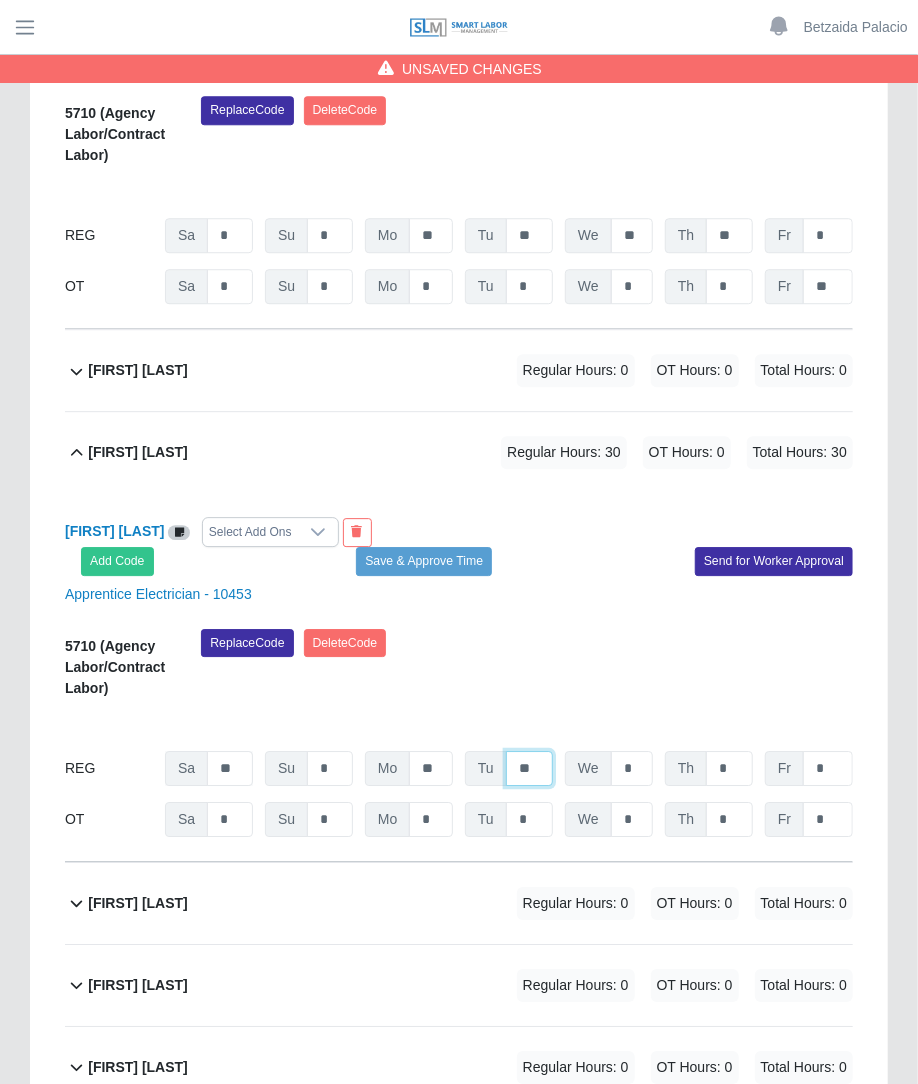 type on "**" 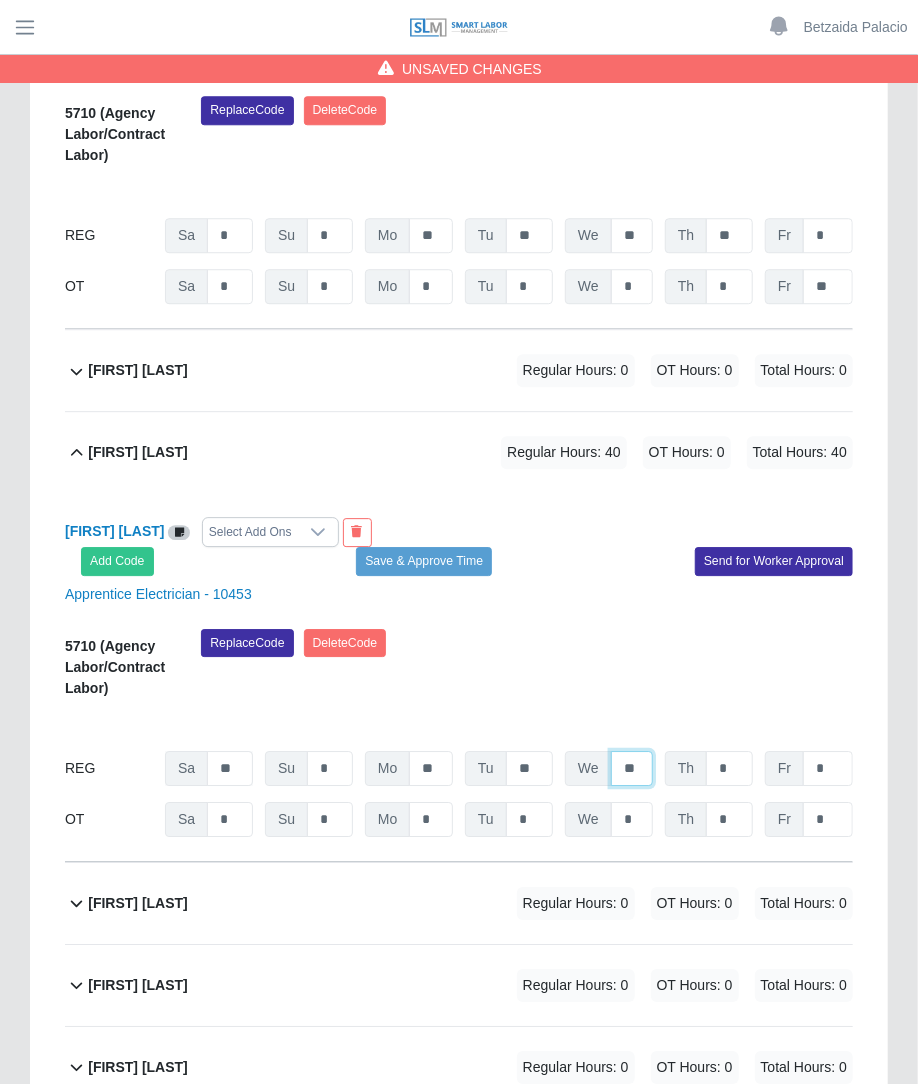 type on "**" 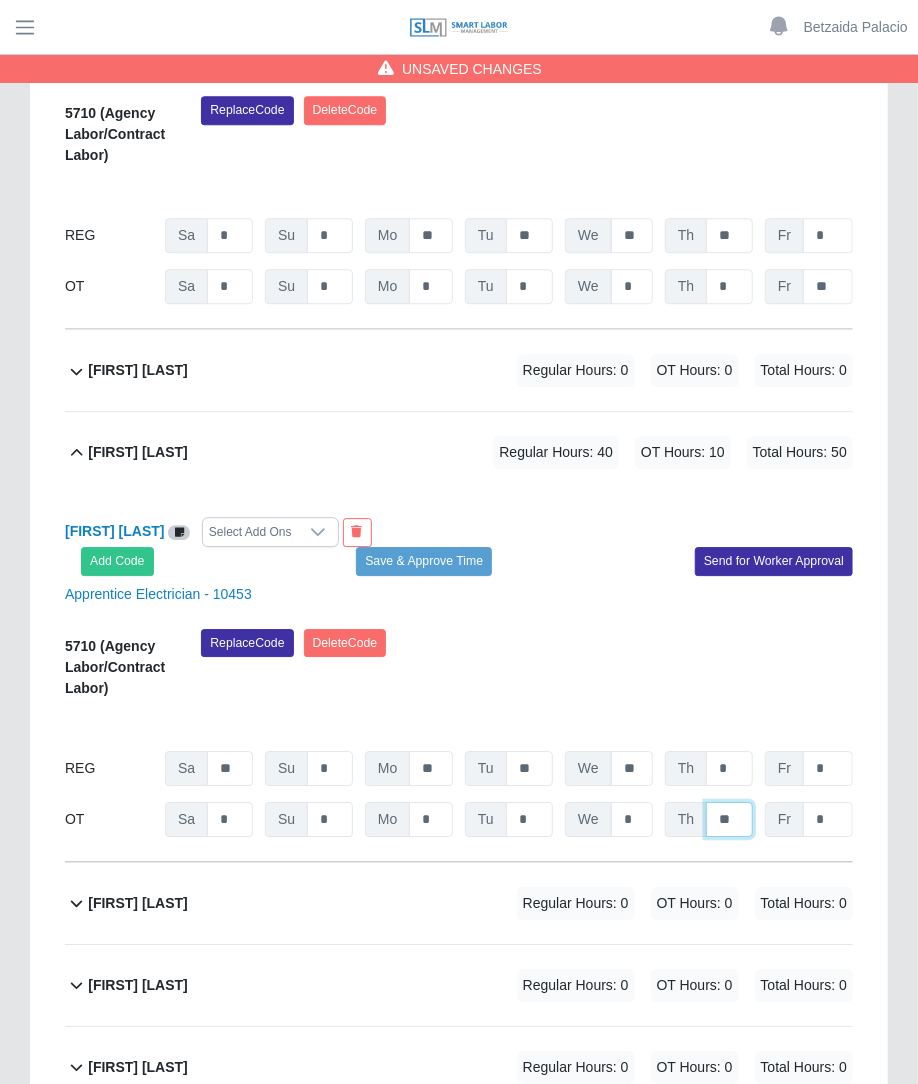 type on "**" 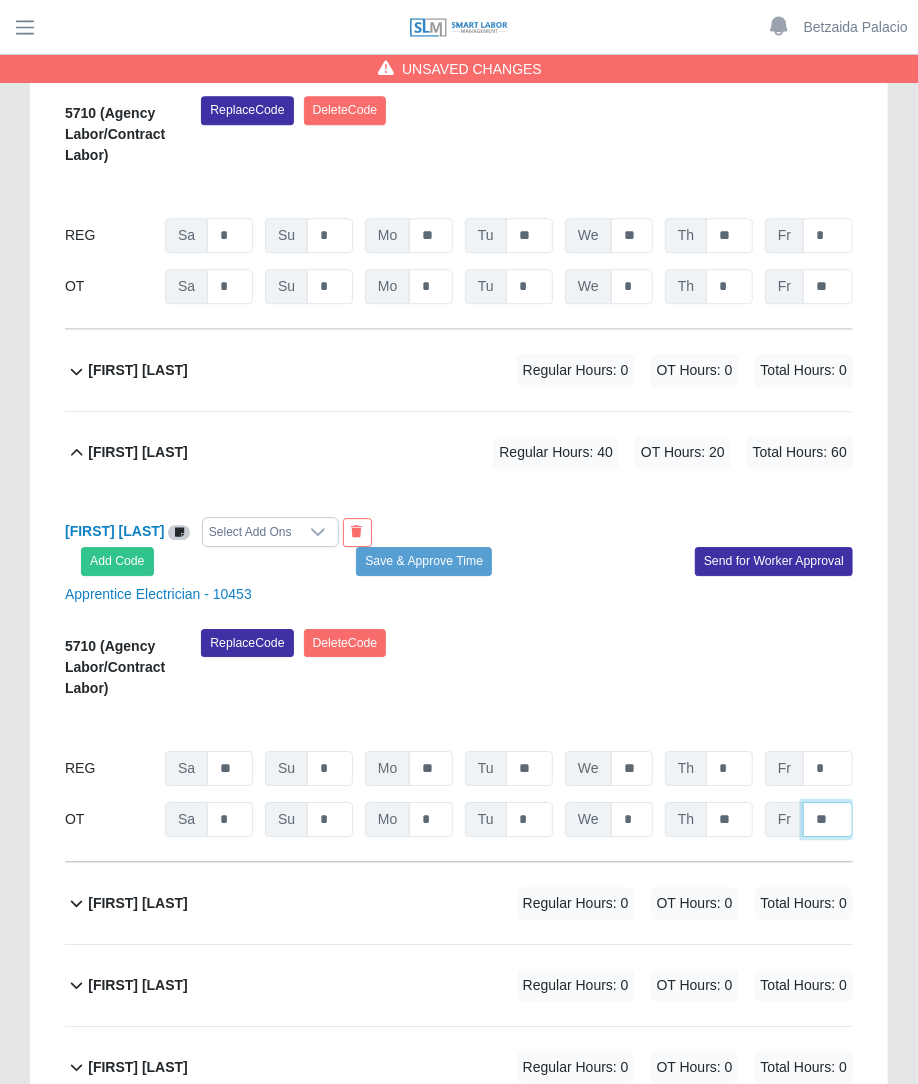 type on "**" 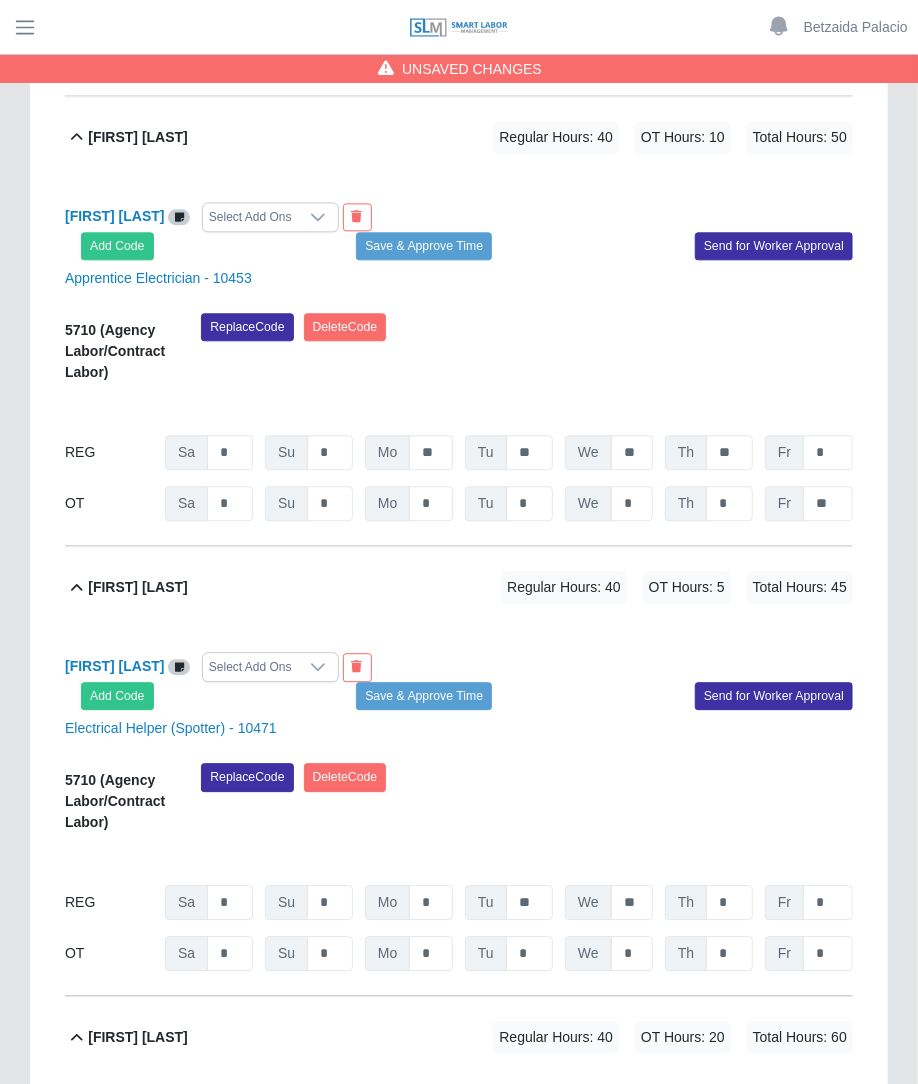 scroll, scrollTop: 4285, scrollLeft: 0, axis: vertical 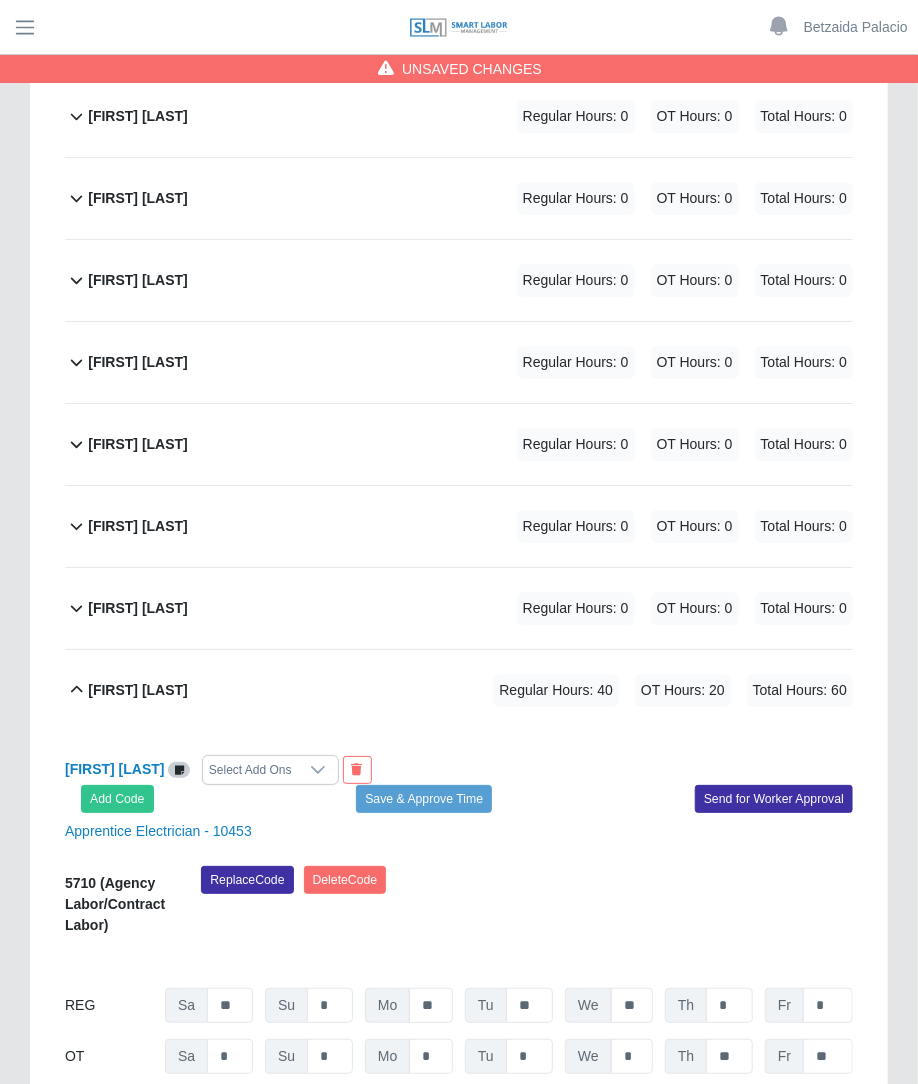 click on "Regular Hours: 0" at bounding box center [576, 362] 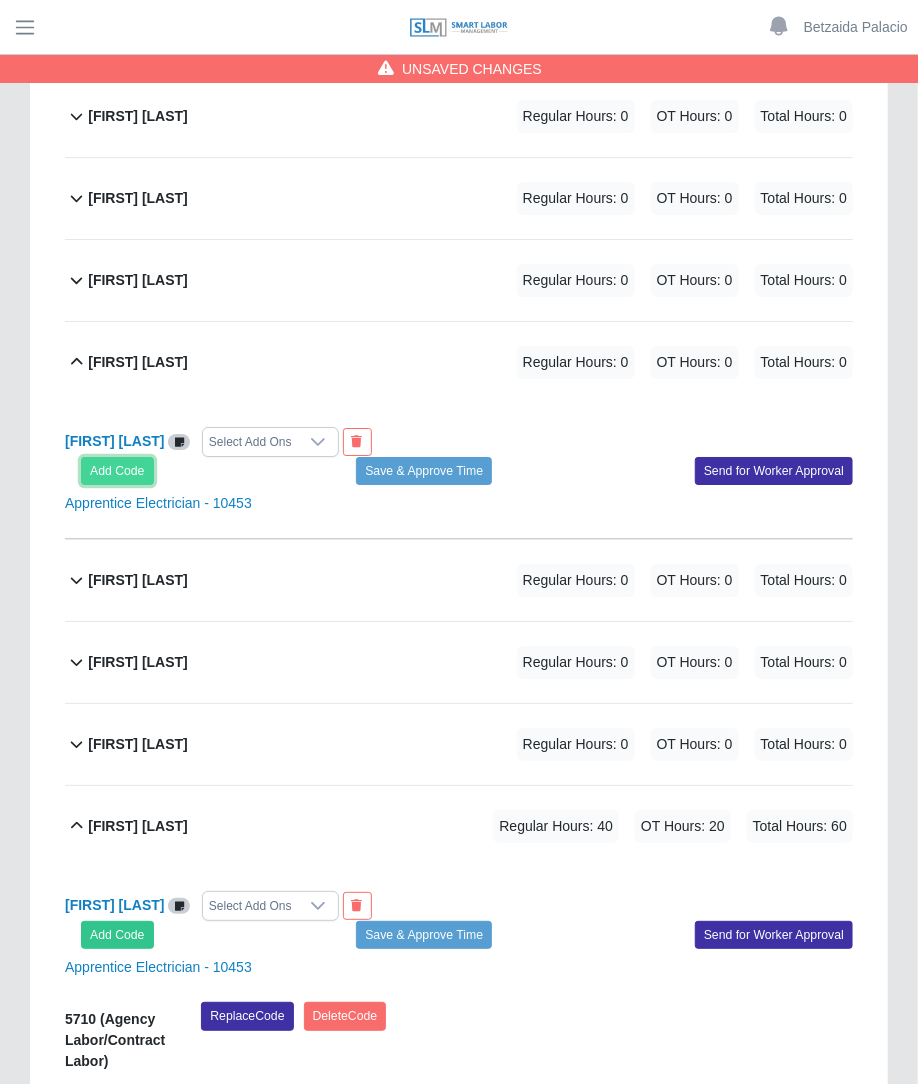 click on "Add Code" 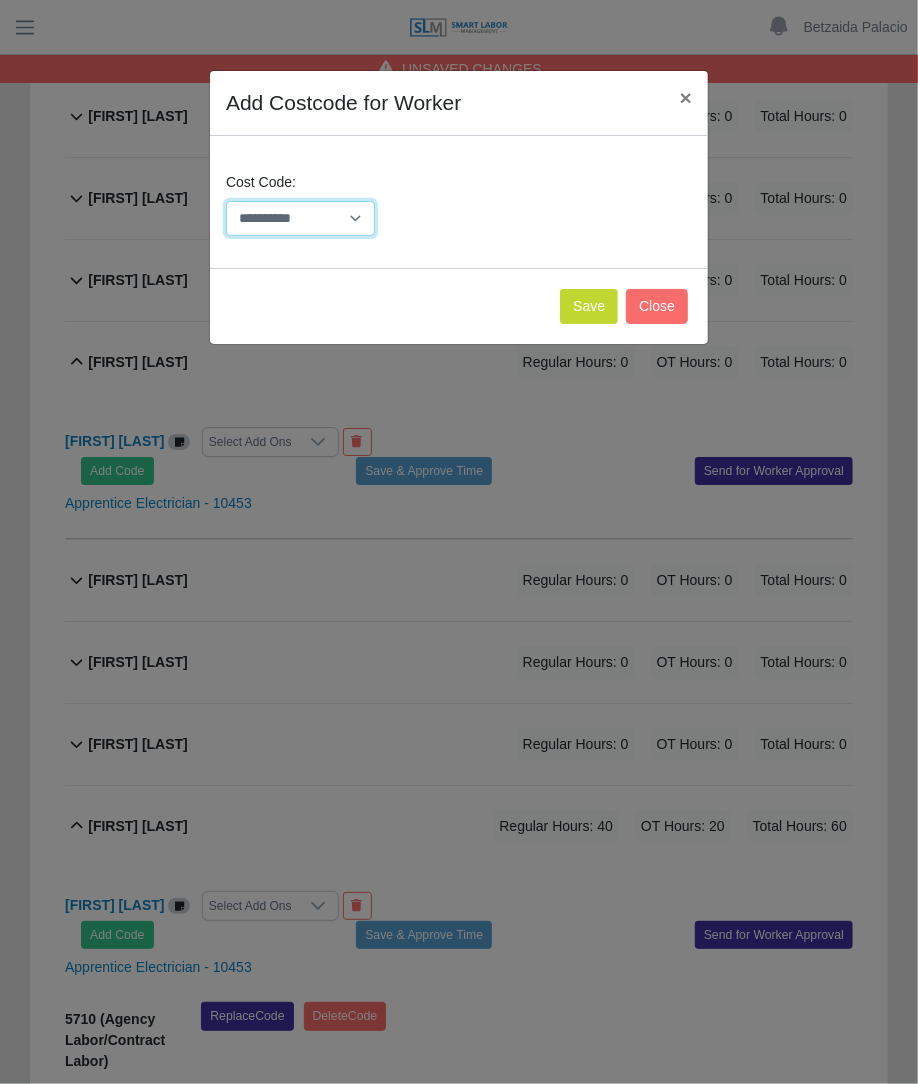 click on "**********" at bounding box center (300, 218) 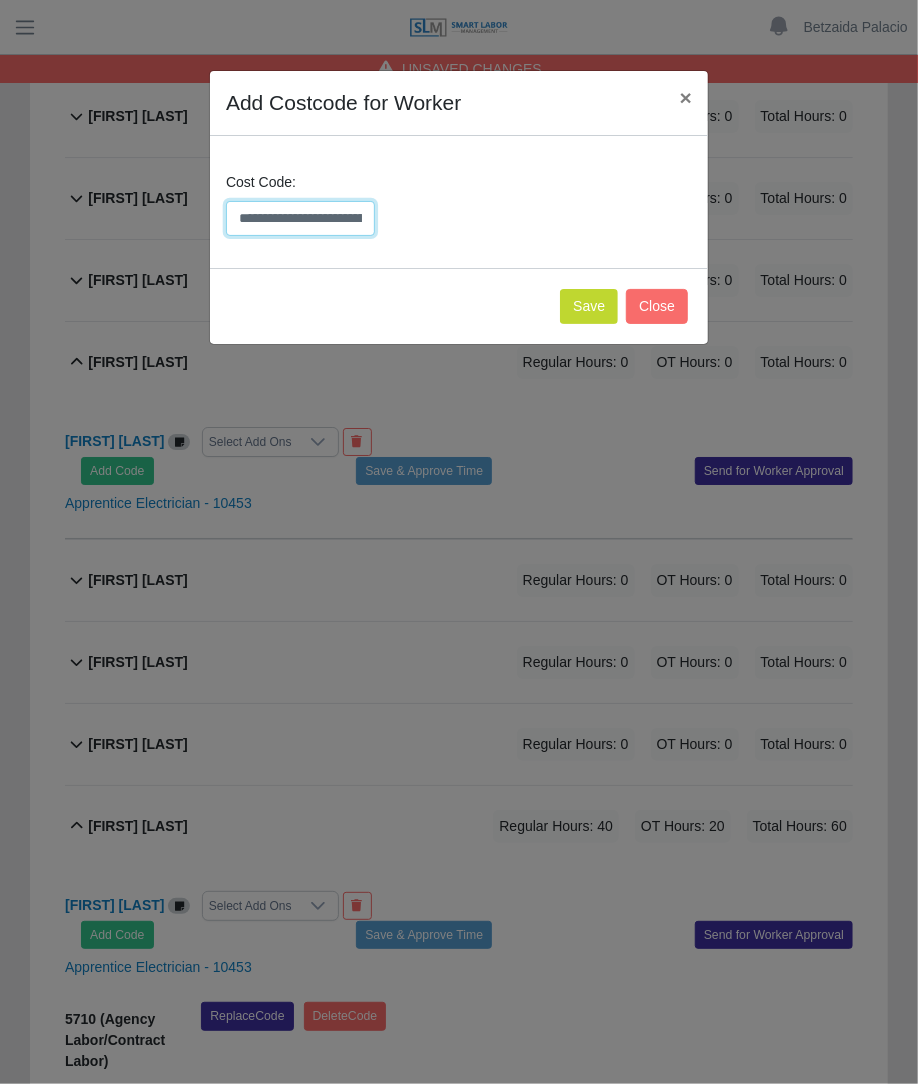 click on "**********" at bounding box center (300, 218) 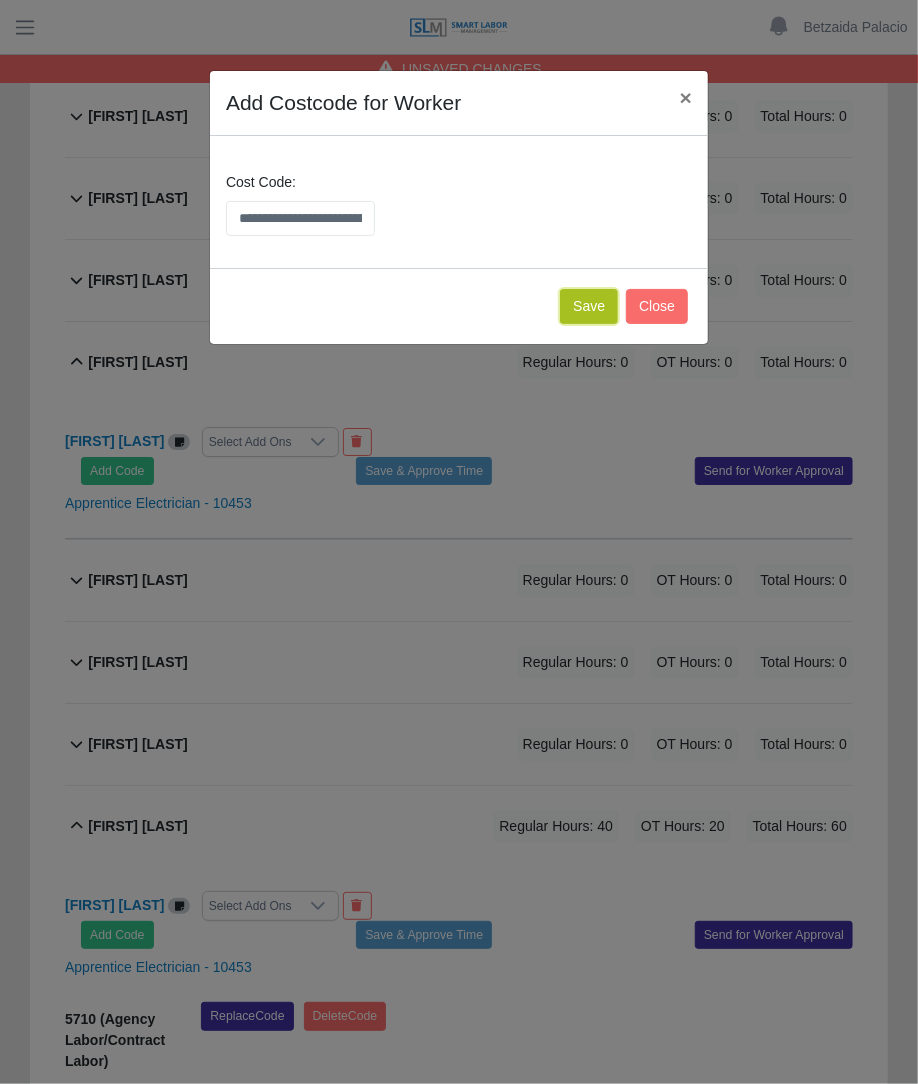 click on "Save" 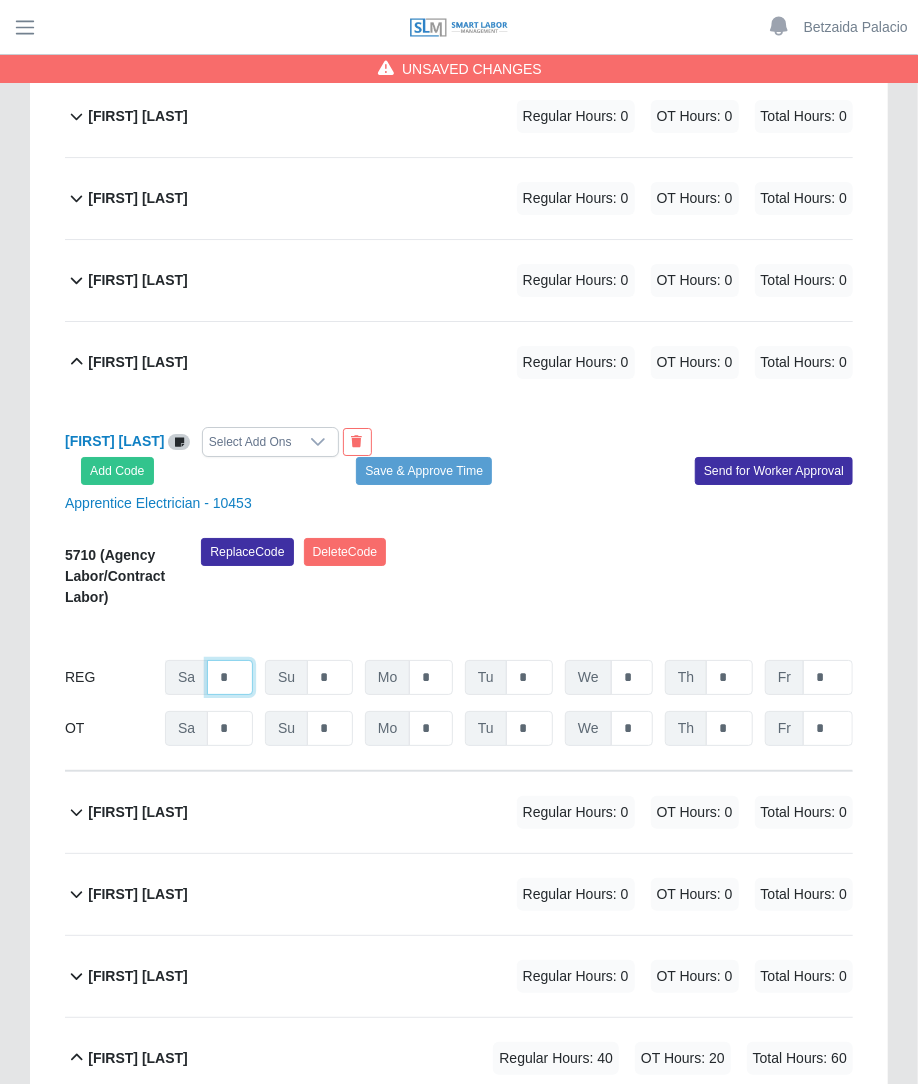 click on "*" at bounding box center [230, -1208] 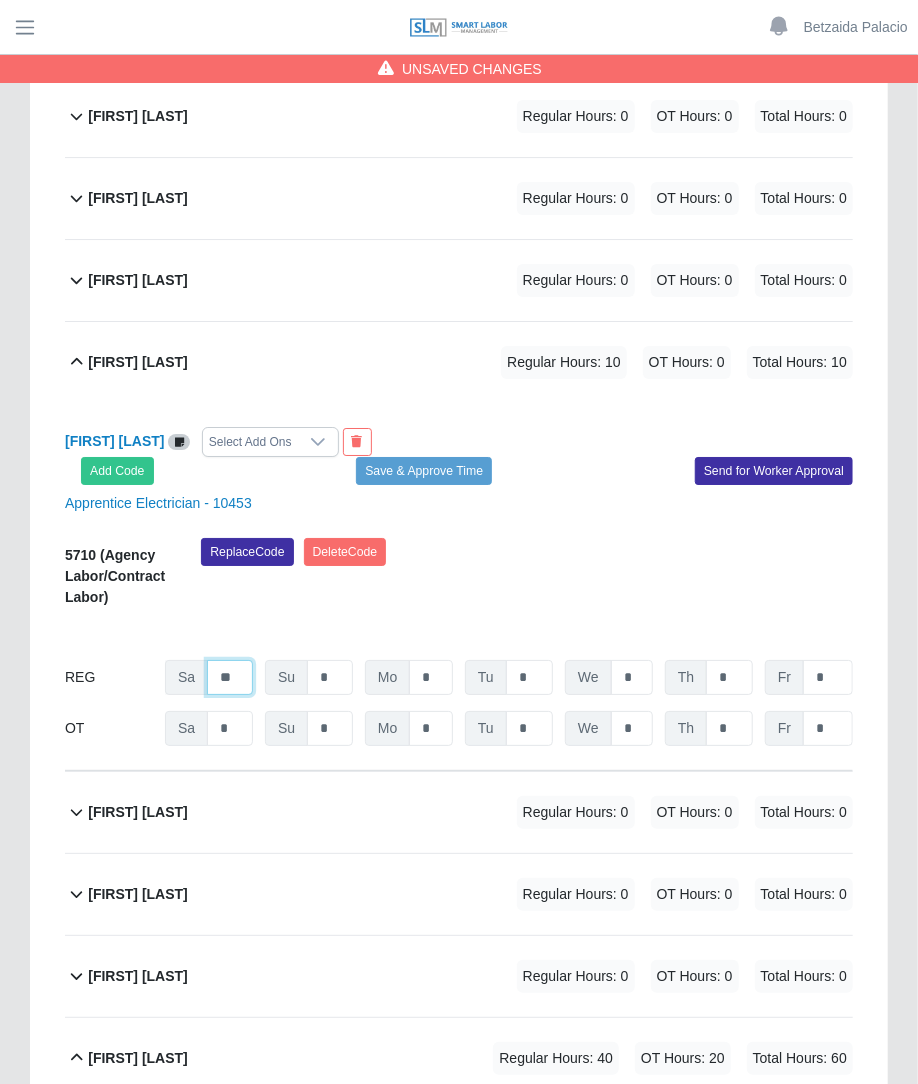 type on "**" 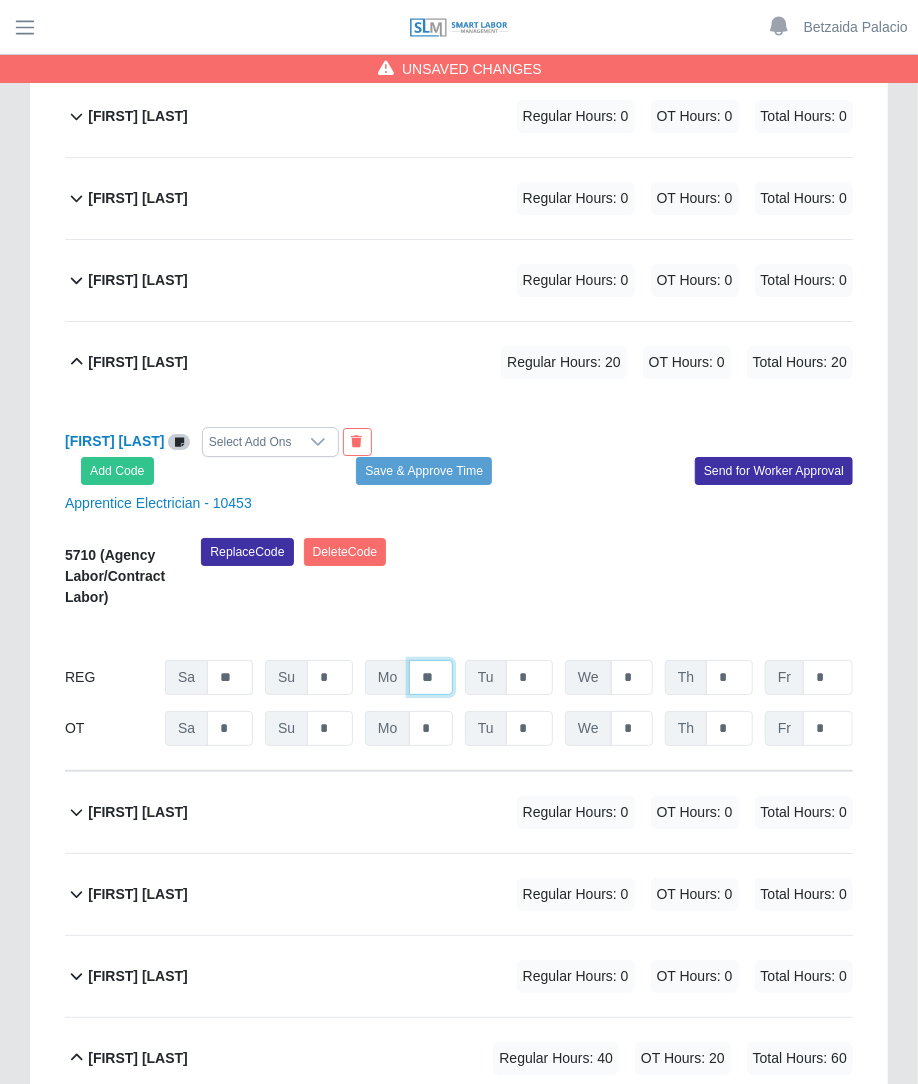 type on "**" 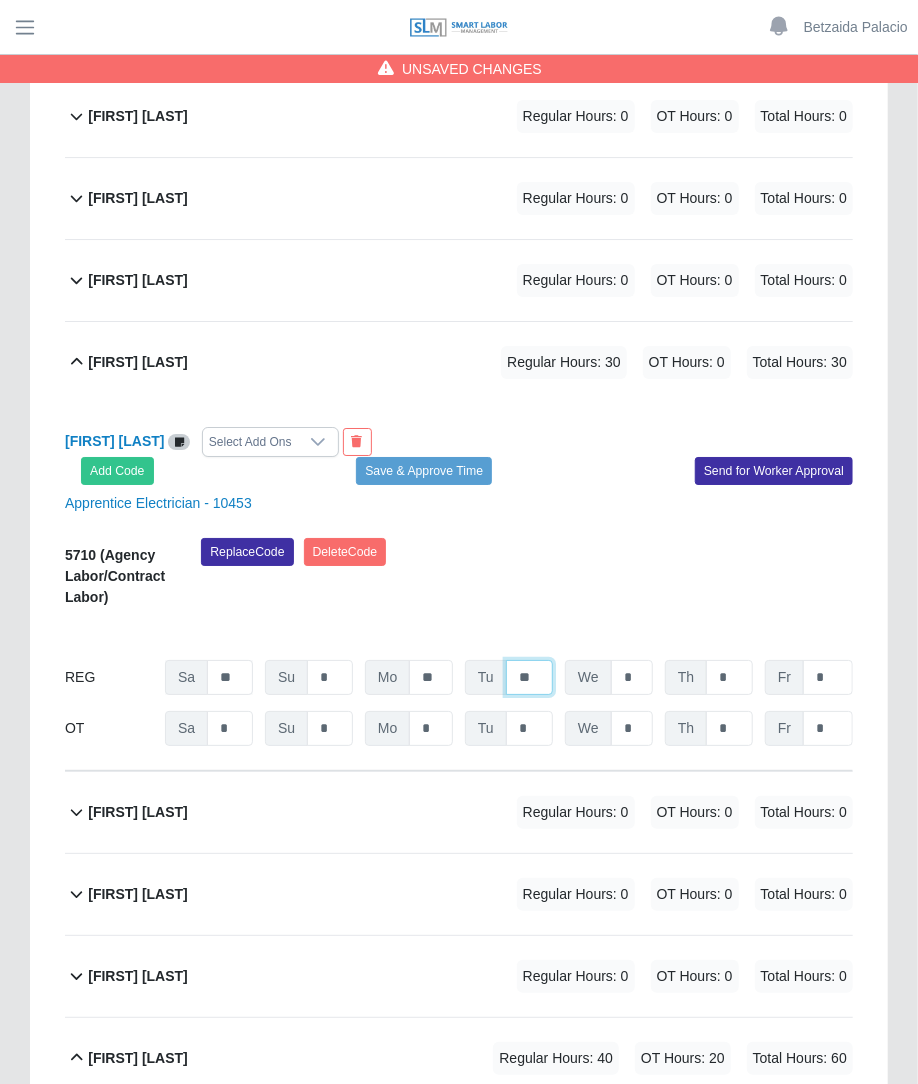 type on "**" 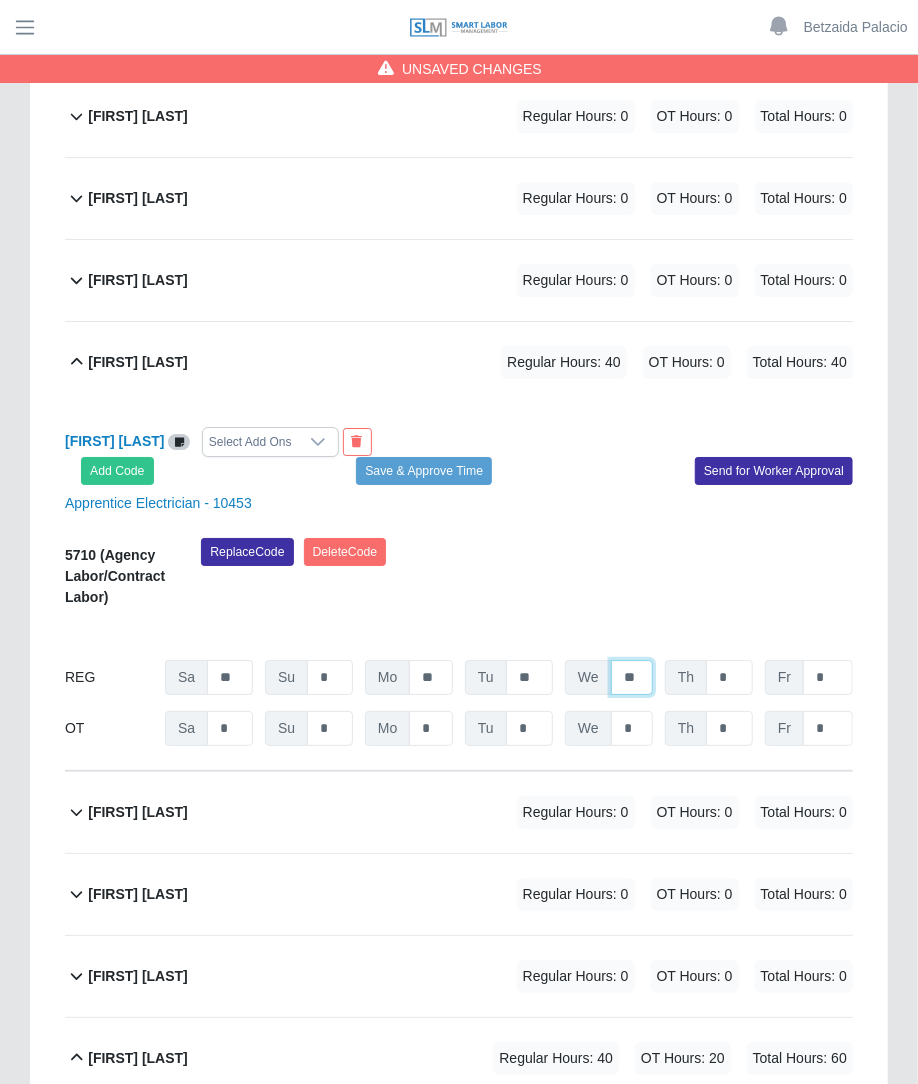 type on "**" 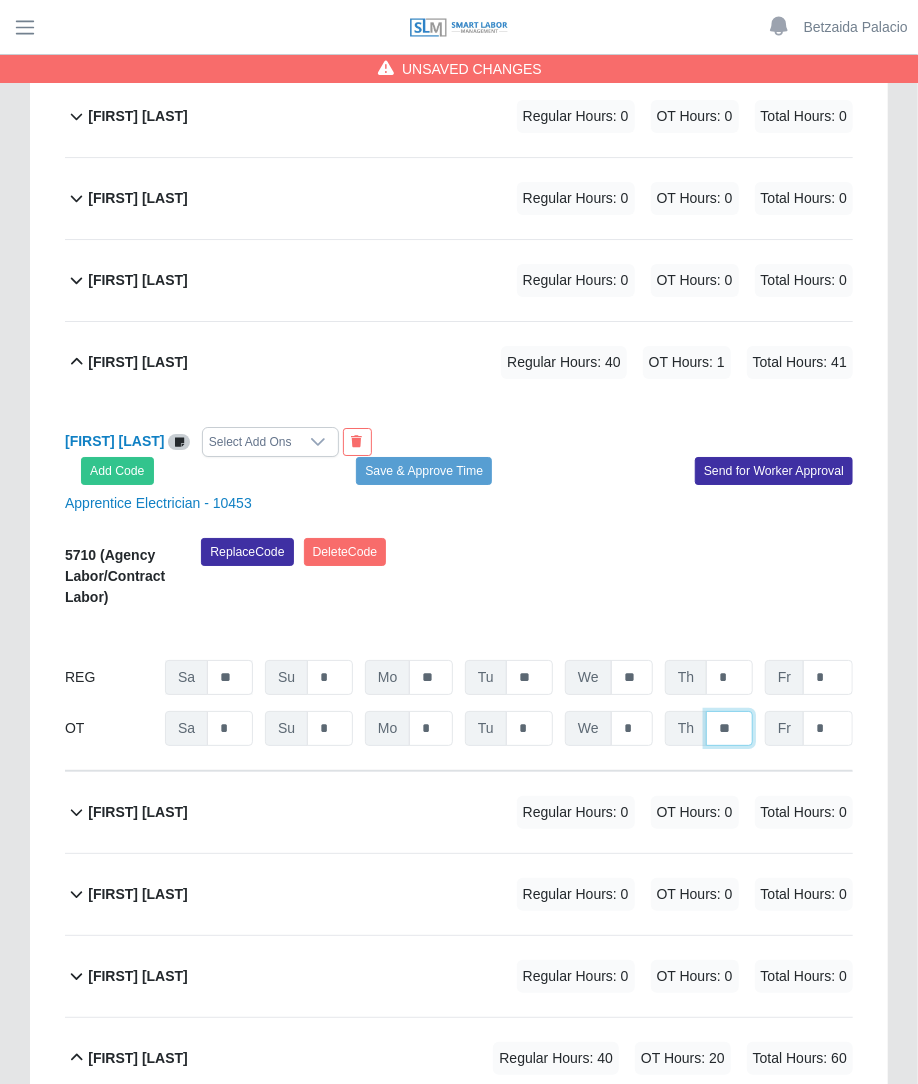 type on "**" 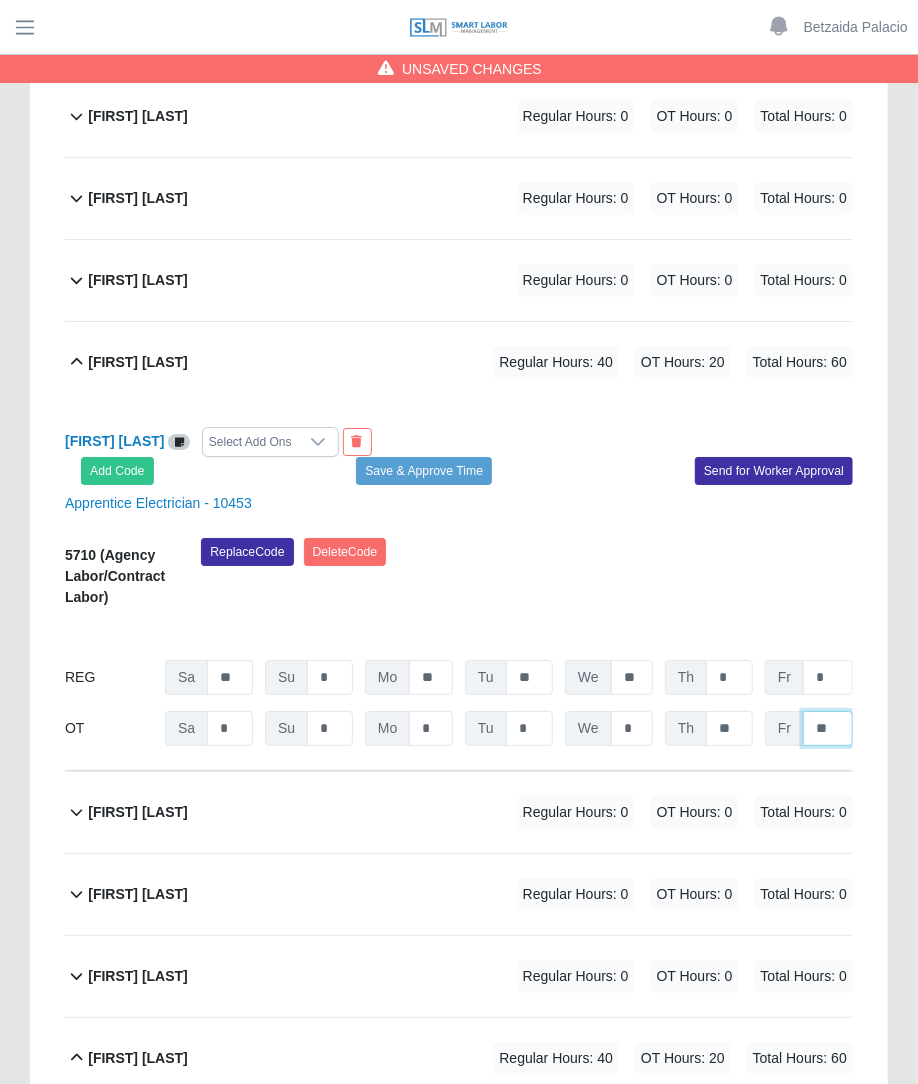 type on "**" 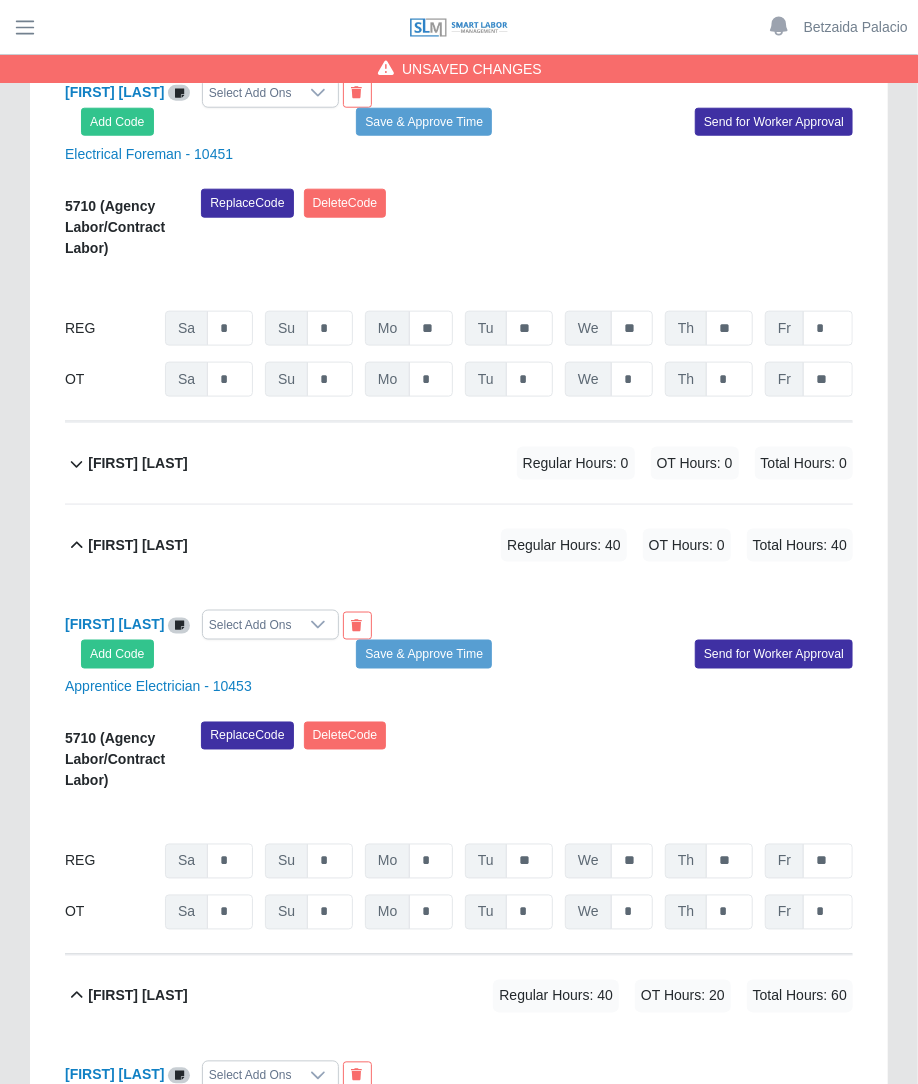 scroll, scrollTop: 8967, scrollLeft: 0, axis: vertical 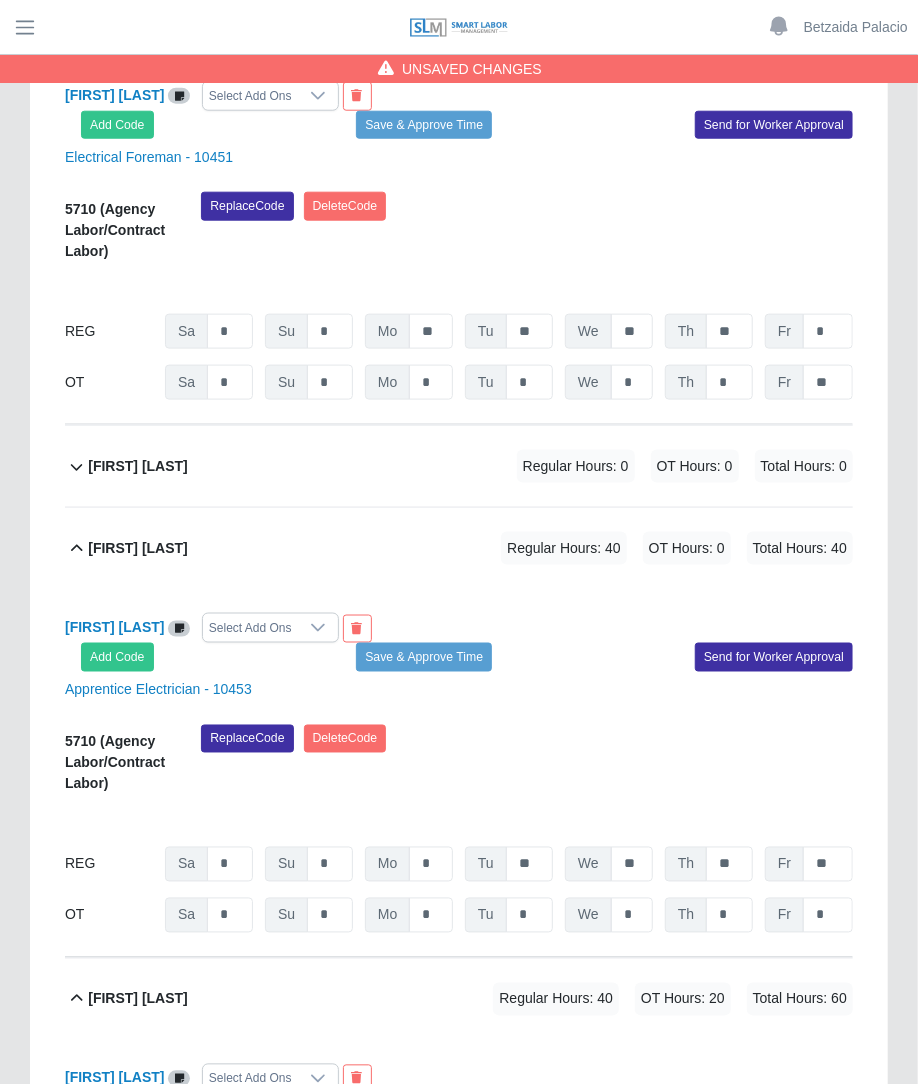 click on "OT Hours: 0" at bounding box center (695, 466) 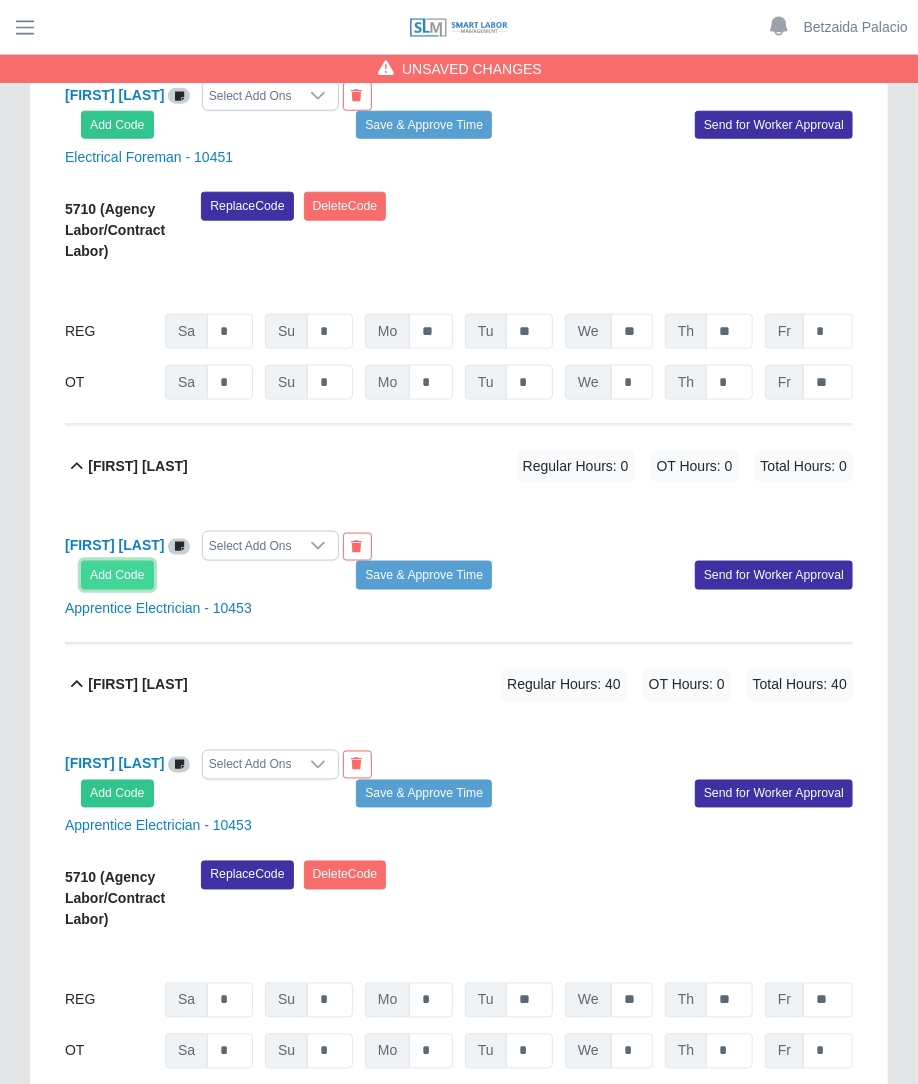 click on "Add Code" 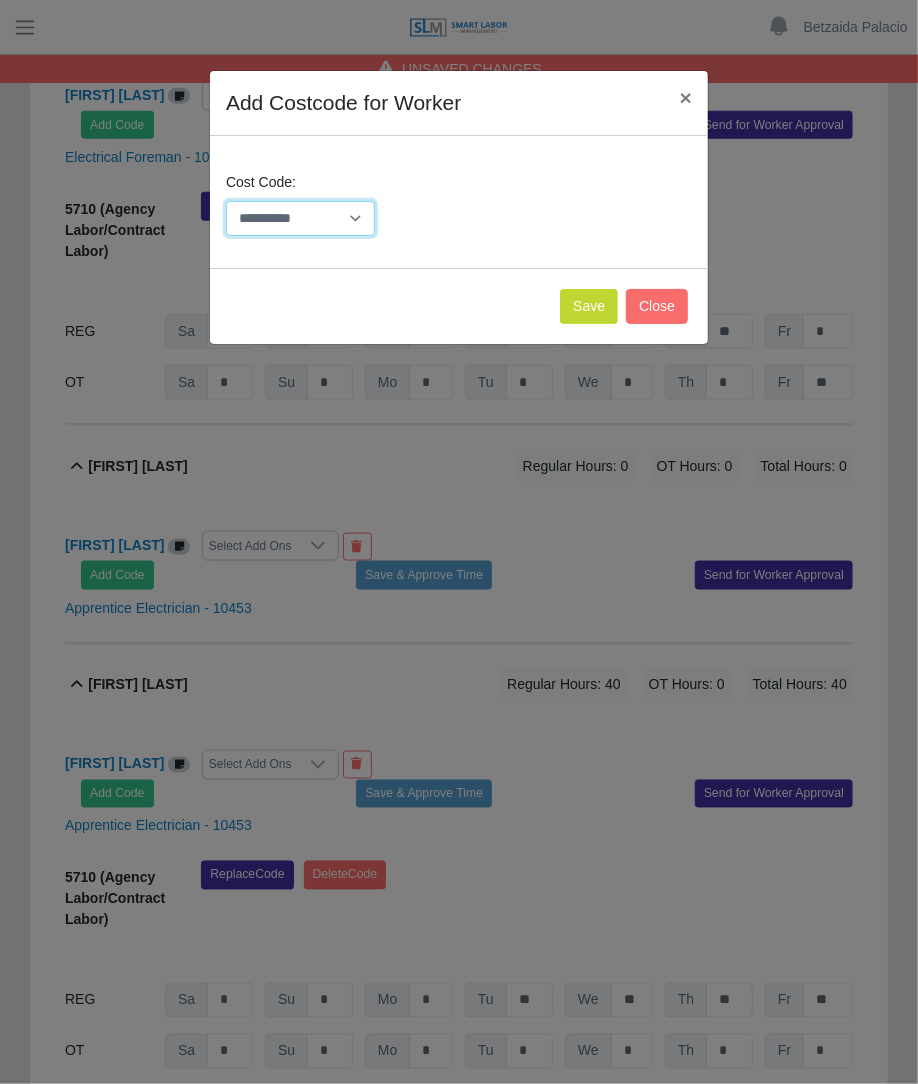 click on "**********" at bounding box center [300, 218] 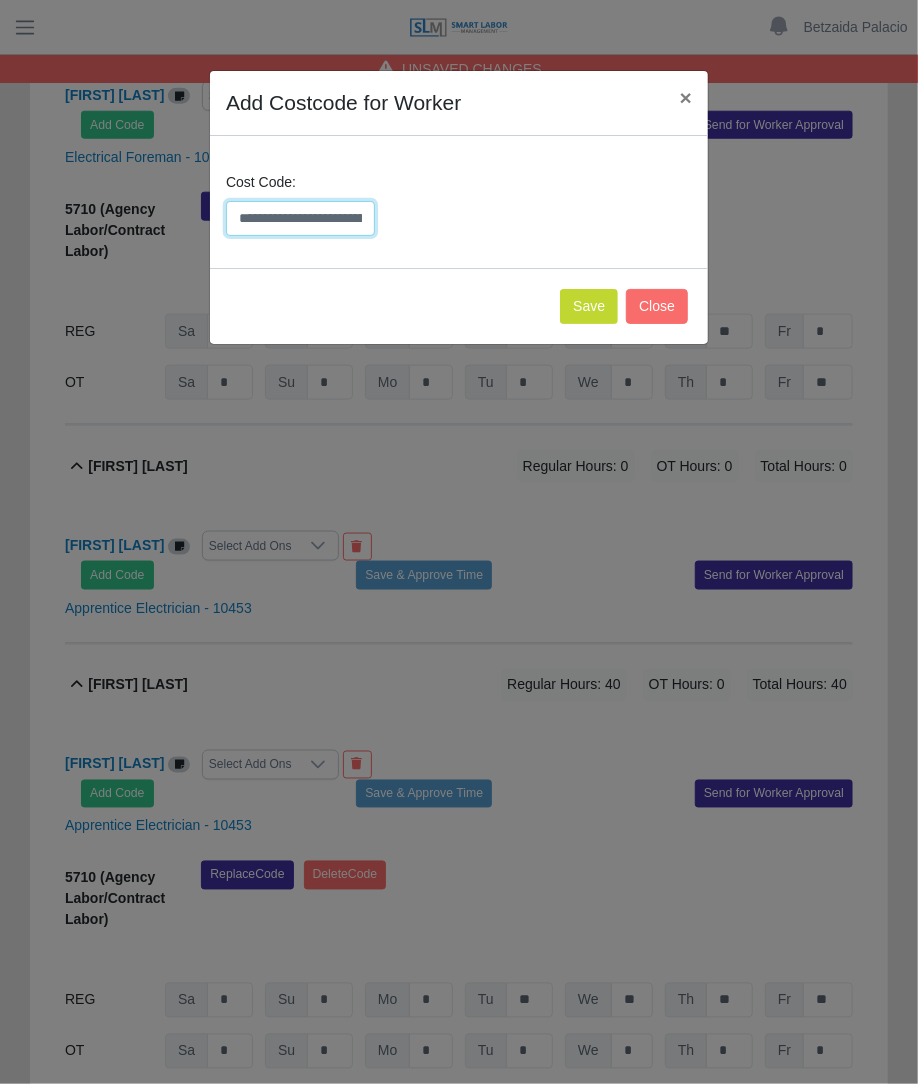 click on "**********" at bounding box center (300, 218) 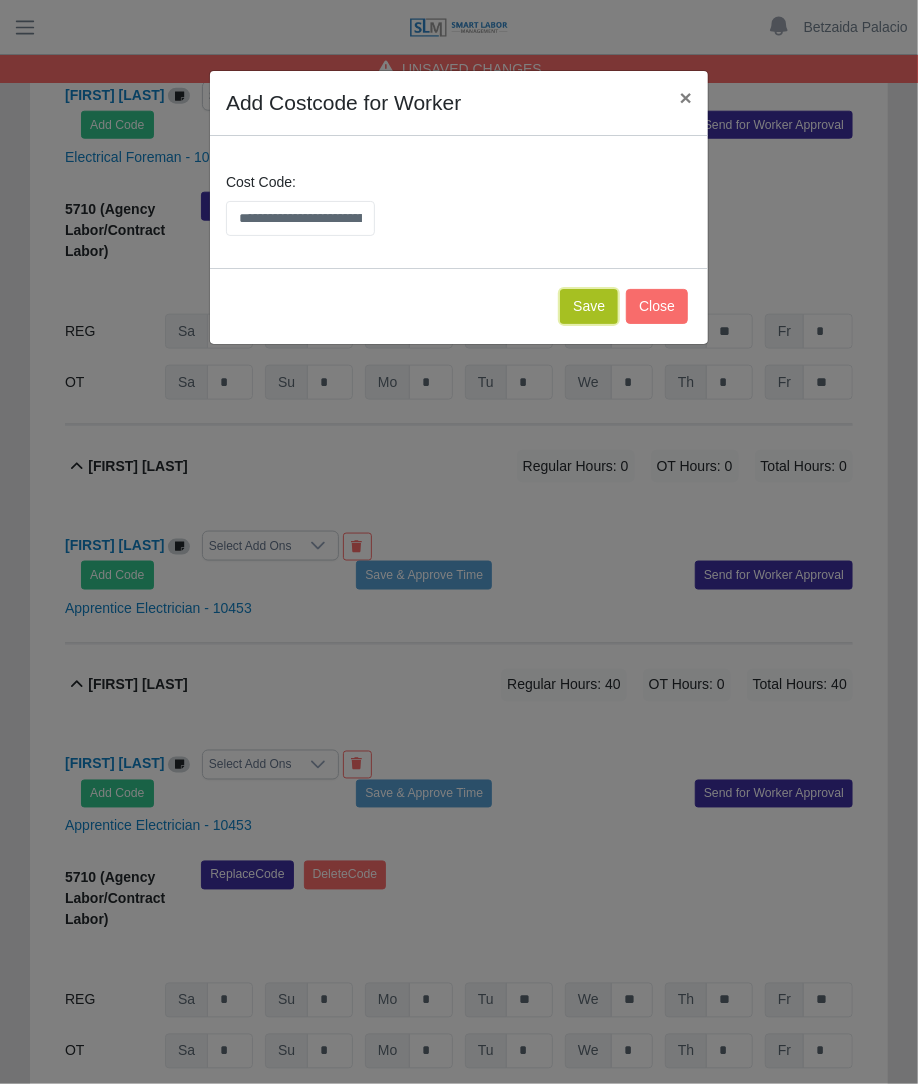 click on "Save" 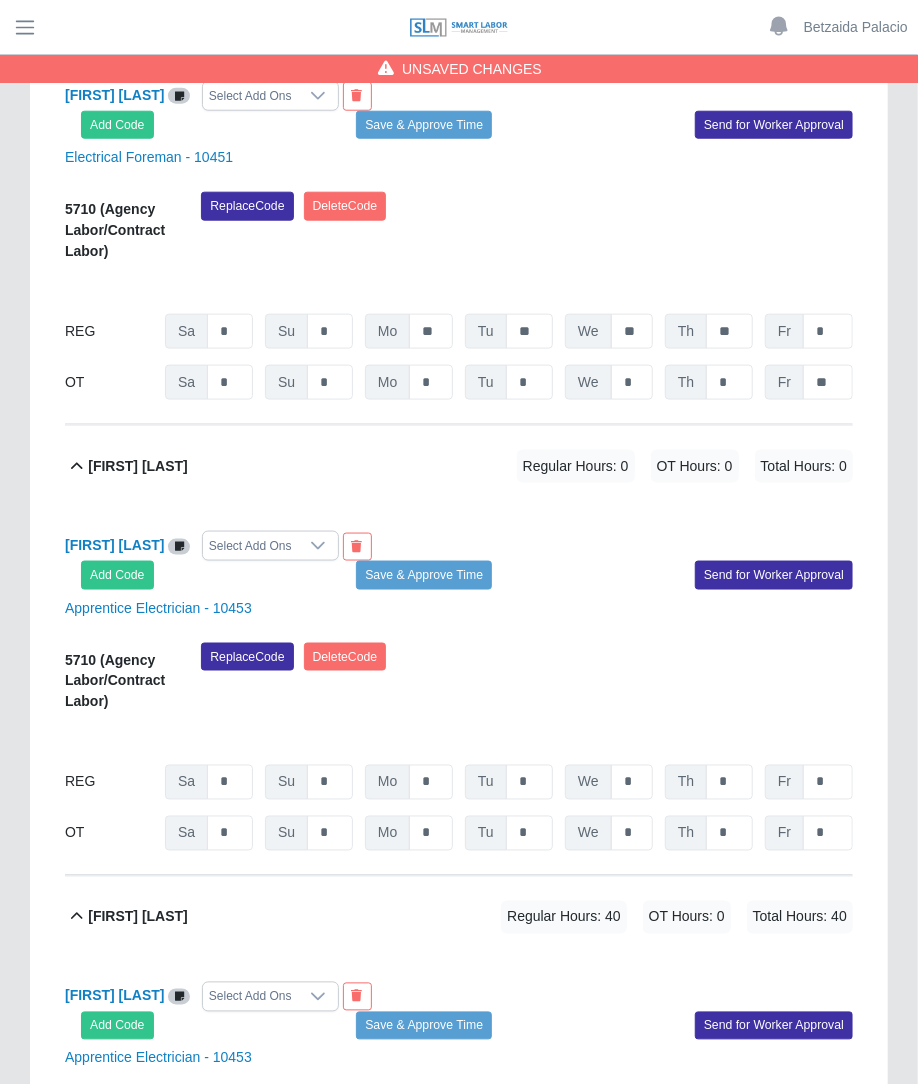 click on "REG
Sa   *   Su   *   Mo   *   Tu   *   We   *   Th   *   Fr   *" at bounding box center [459, 782] 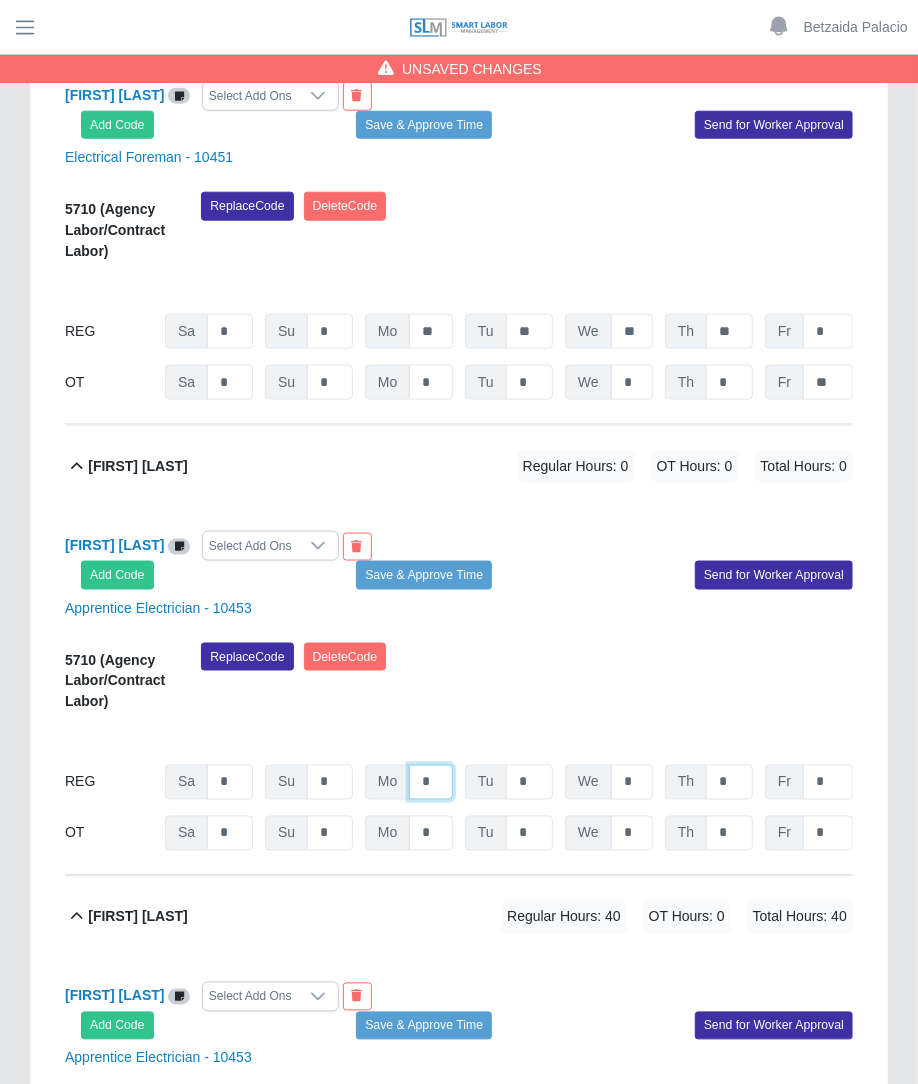click on "*" at bounding box center (431, -7813) 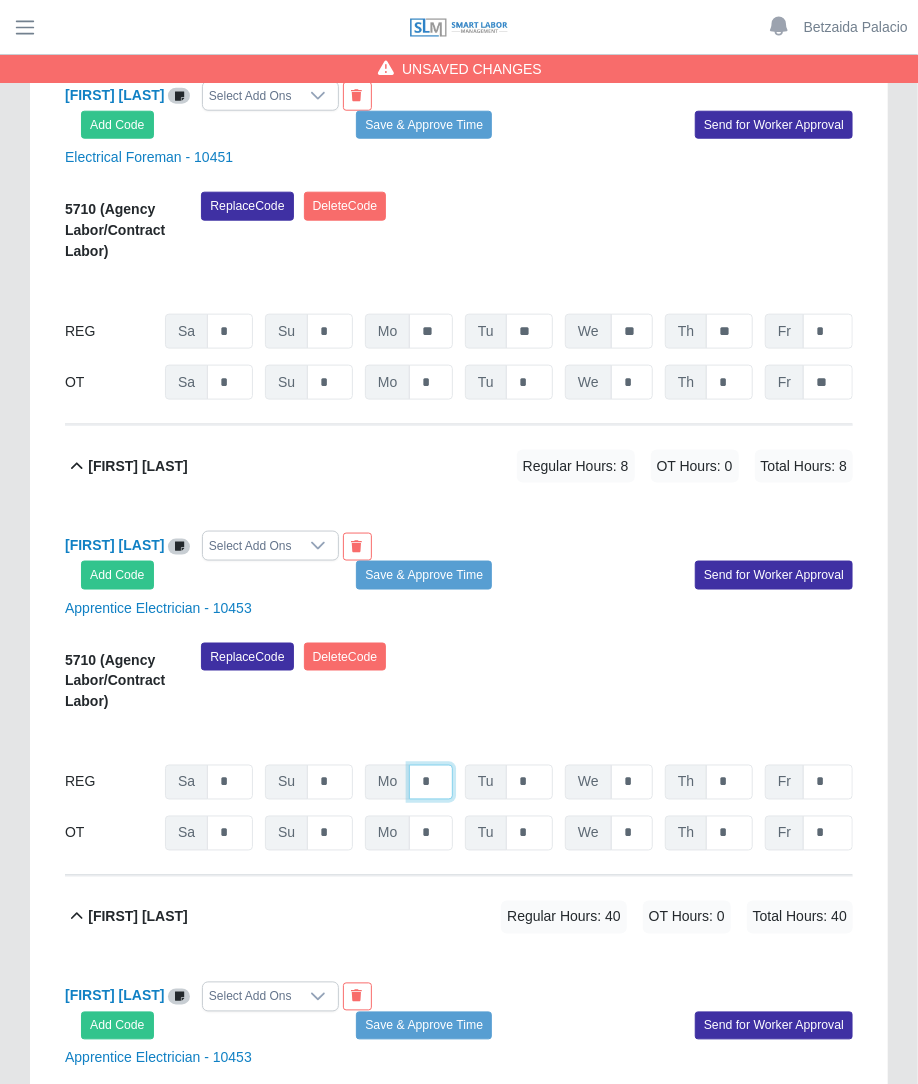 type on "*" 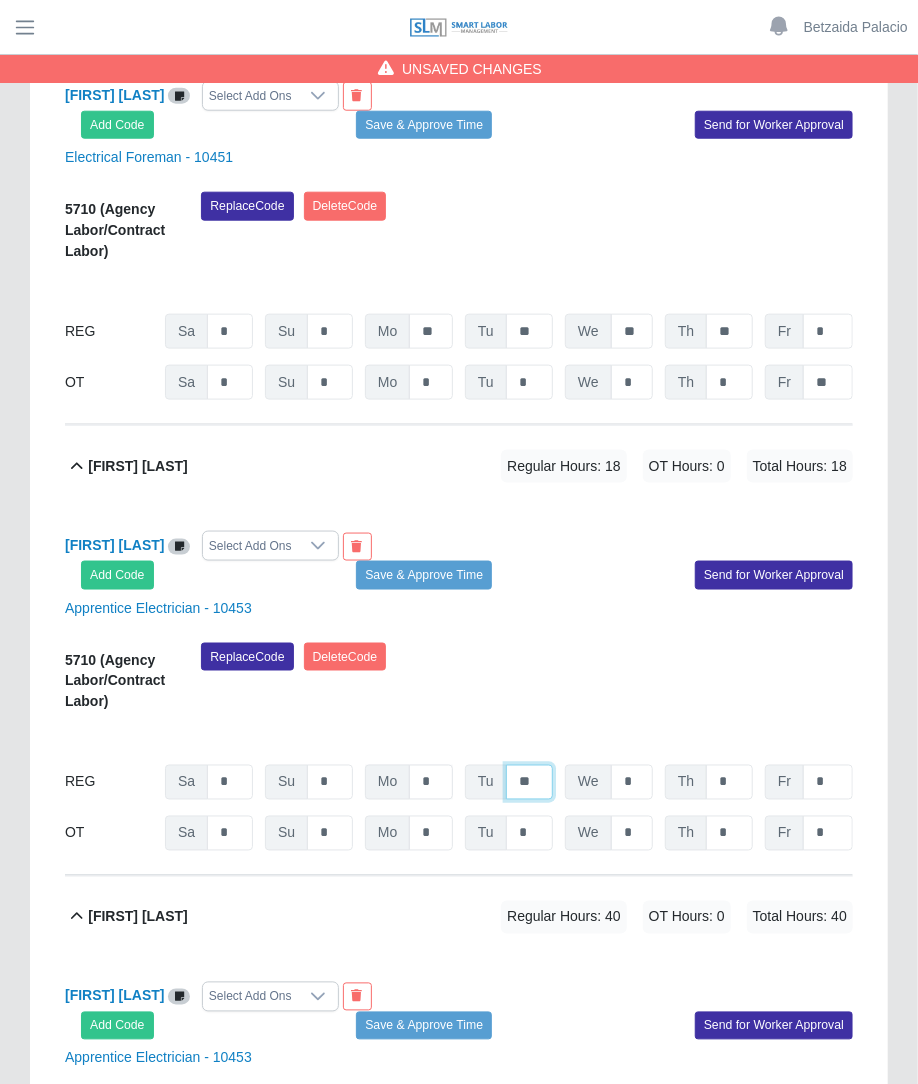 type on "**" 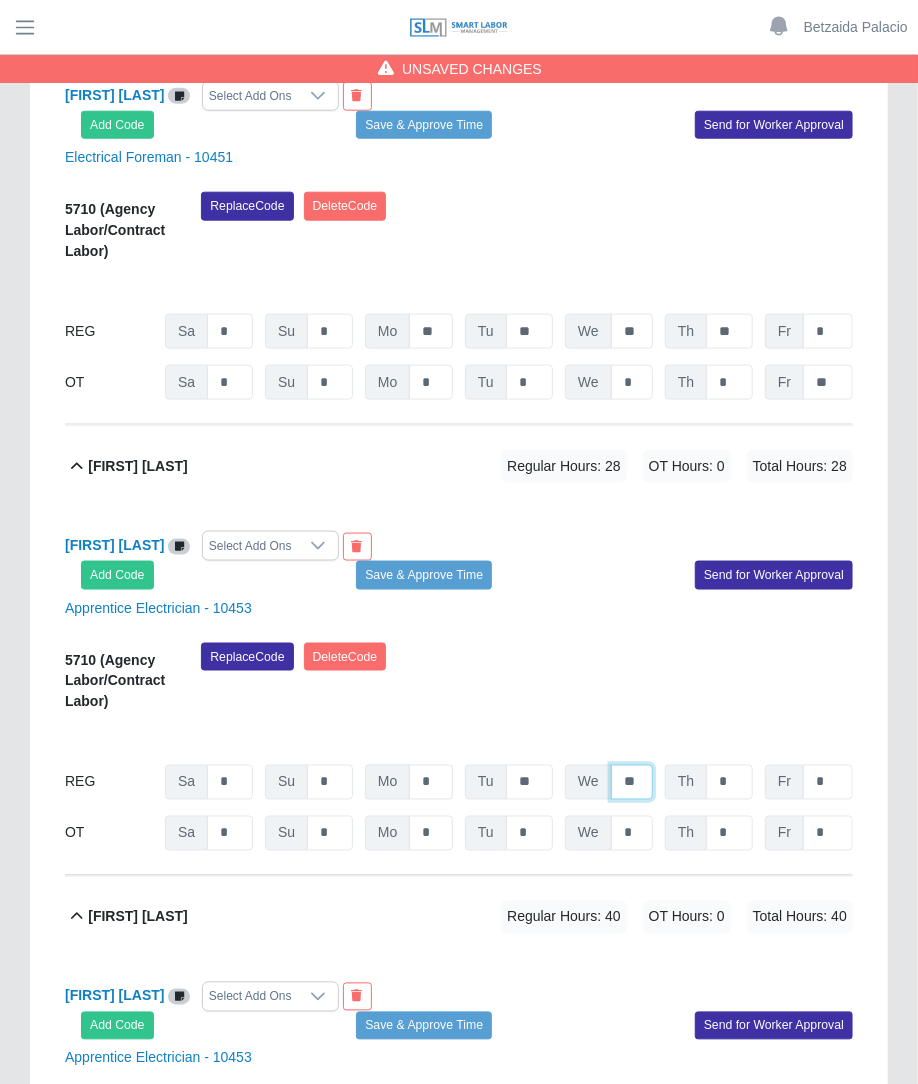 type on "**" 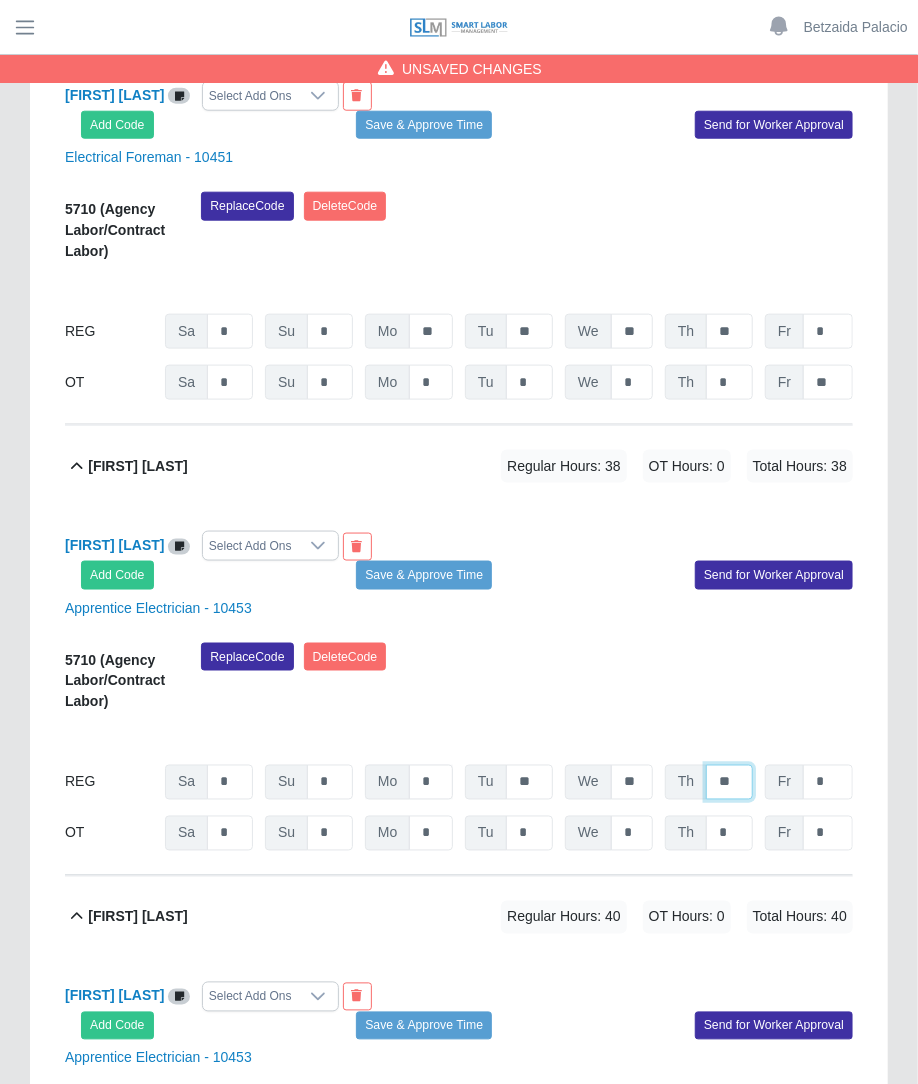 type on "**" 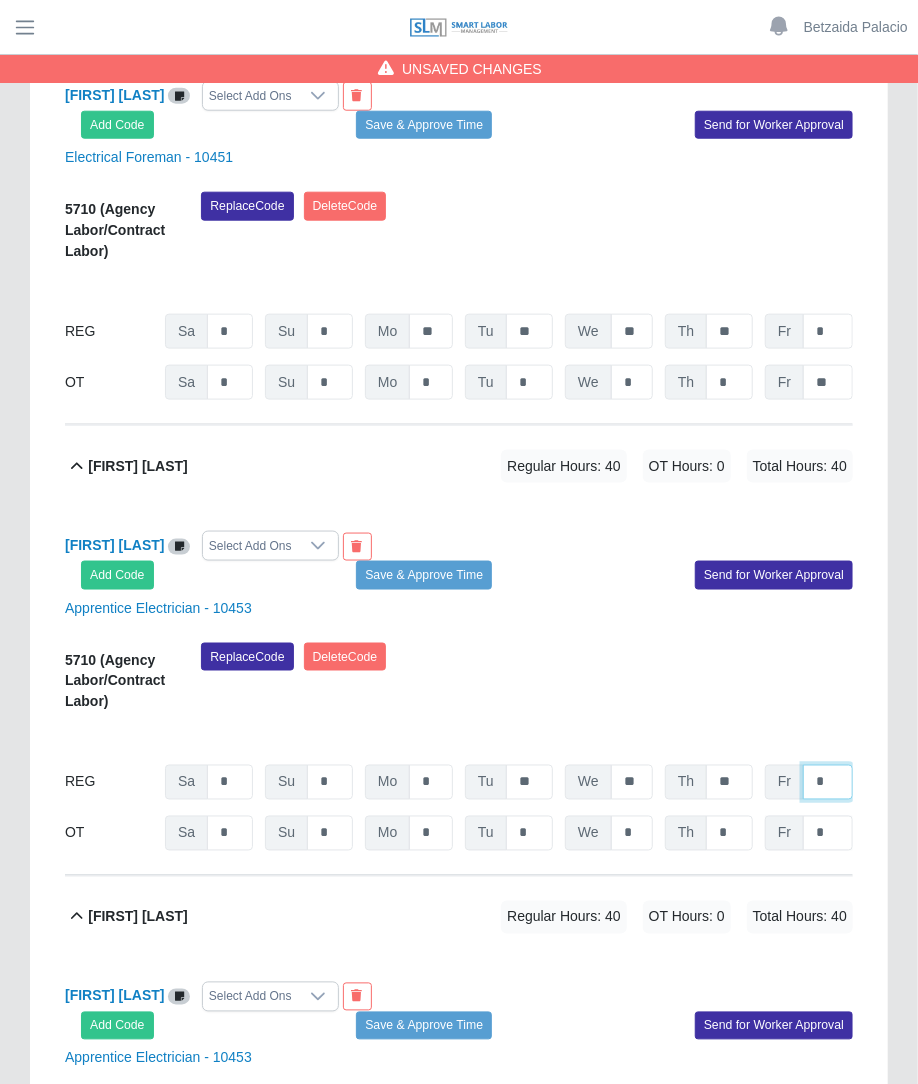 type on "*" 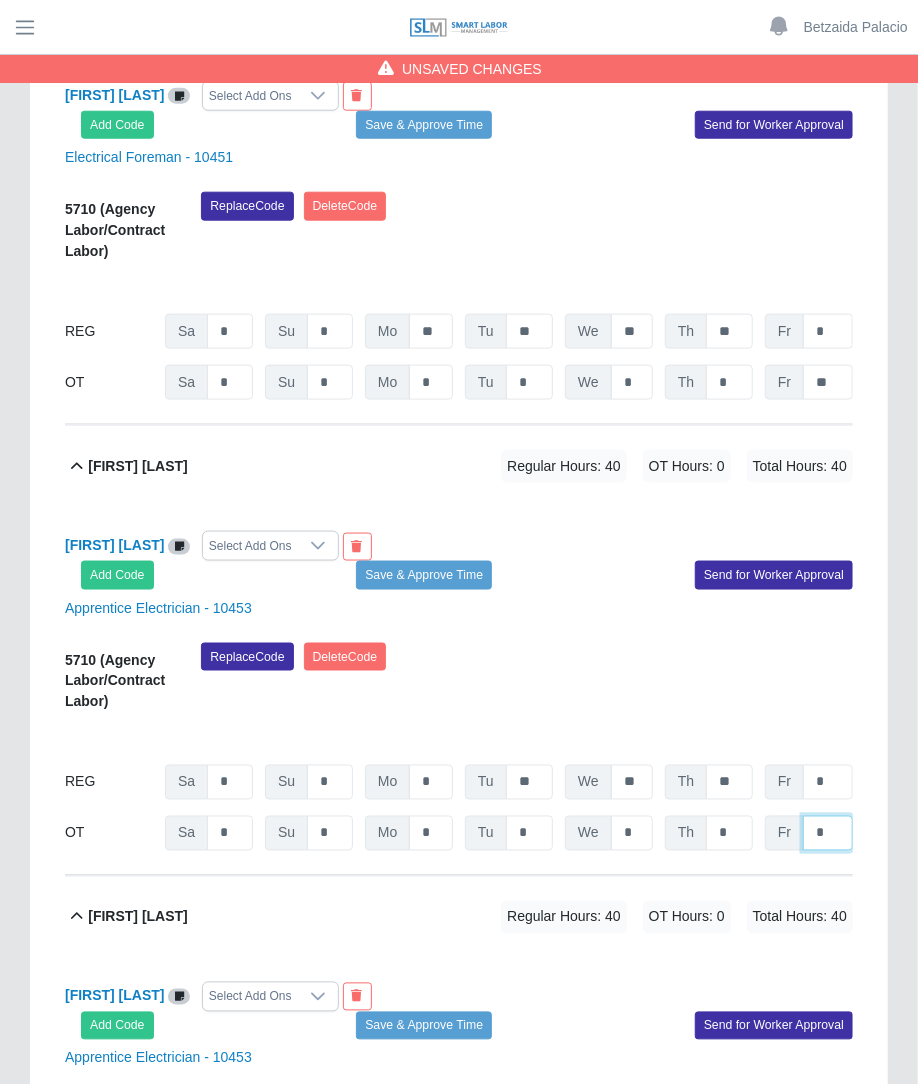 click on "*" at bounding box center (828, -7762) 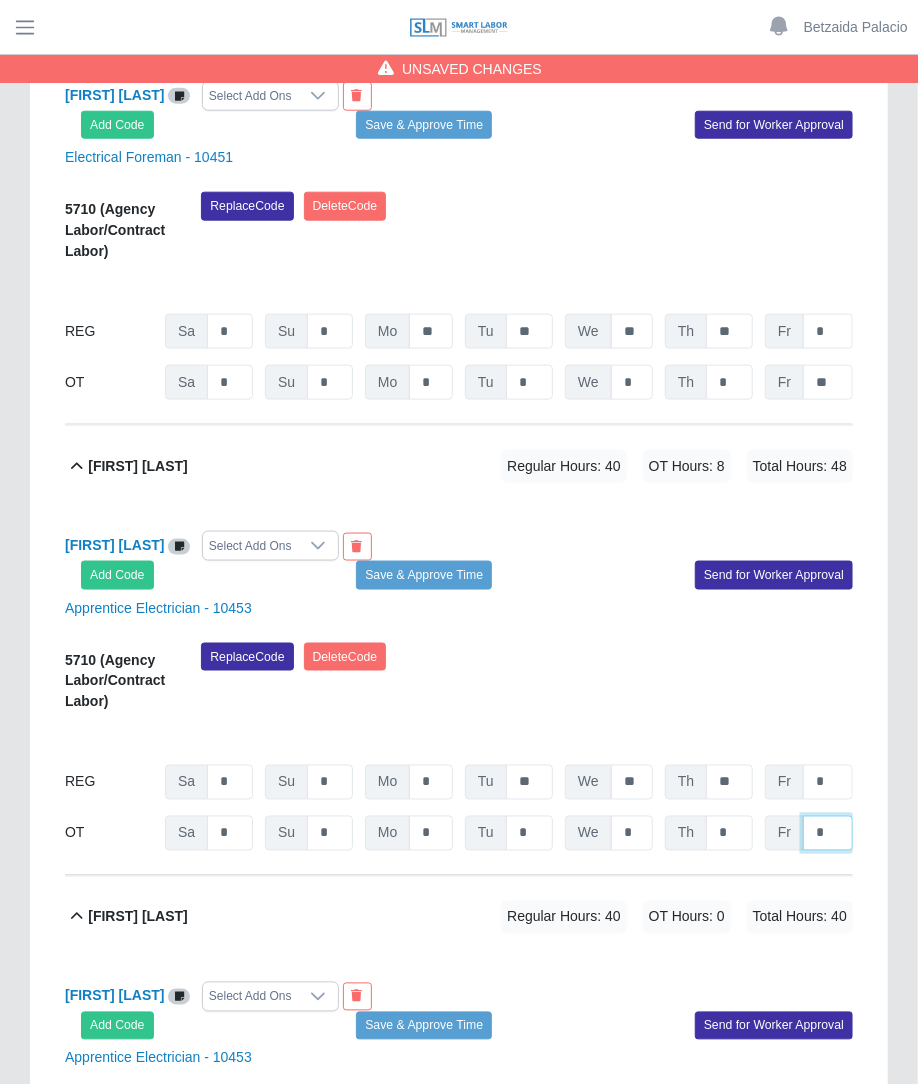 type on "*" 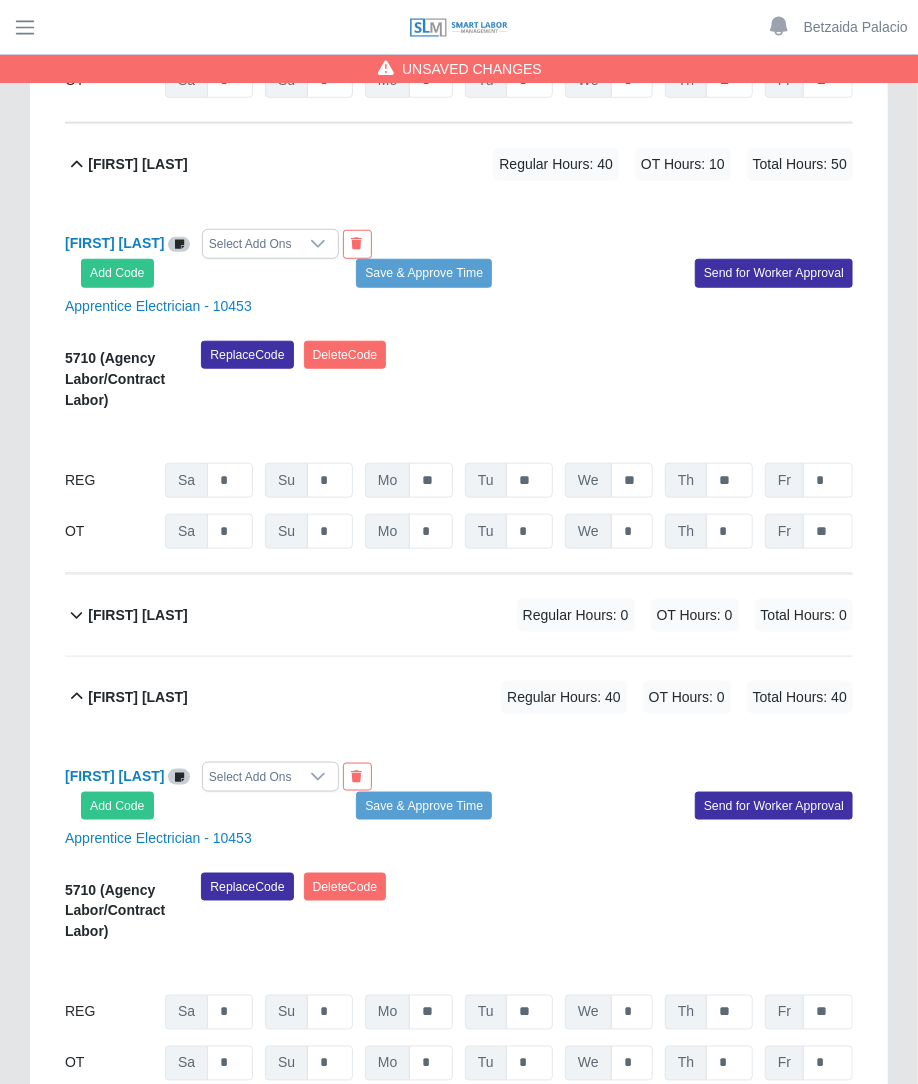 scroll, scrollTop: 5988, scrollLeft: 0, axis: vertical 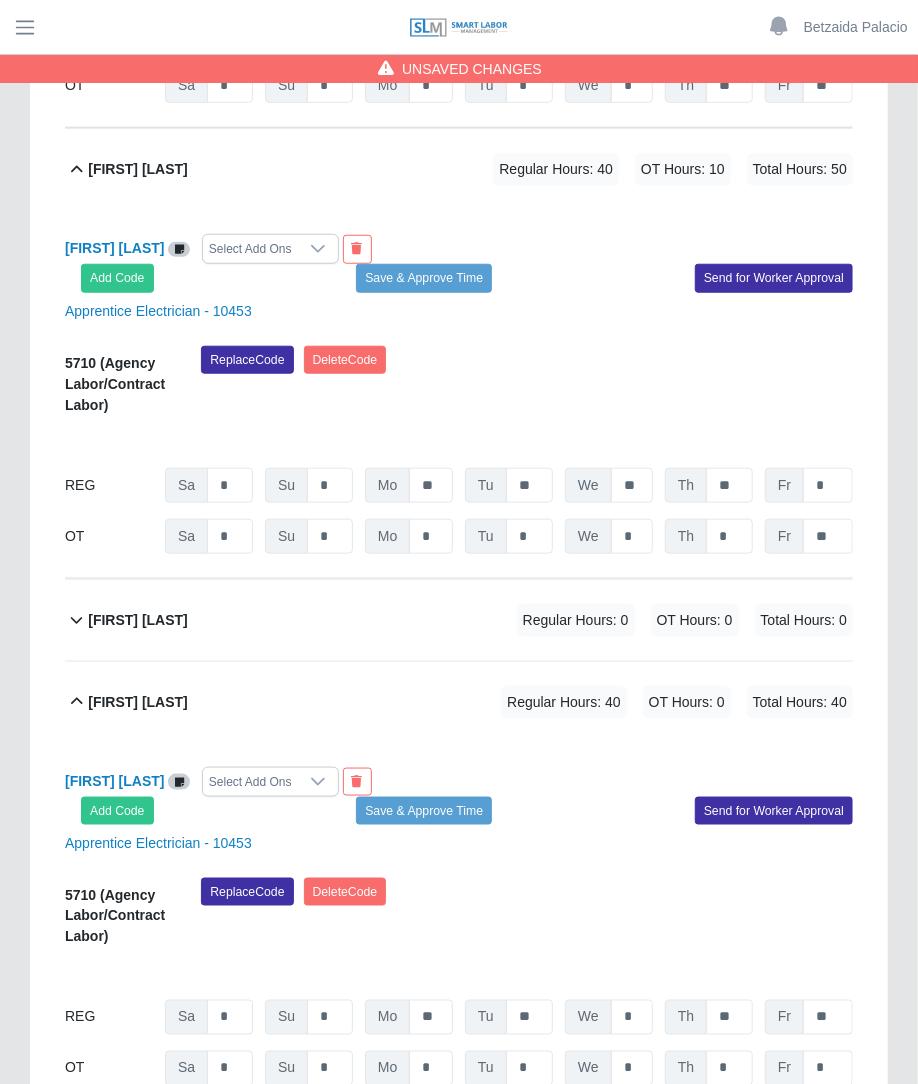 click on "Melanio Labarca             Regular Hours: 0   OT Hours: 0   Total Hours: 0" 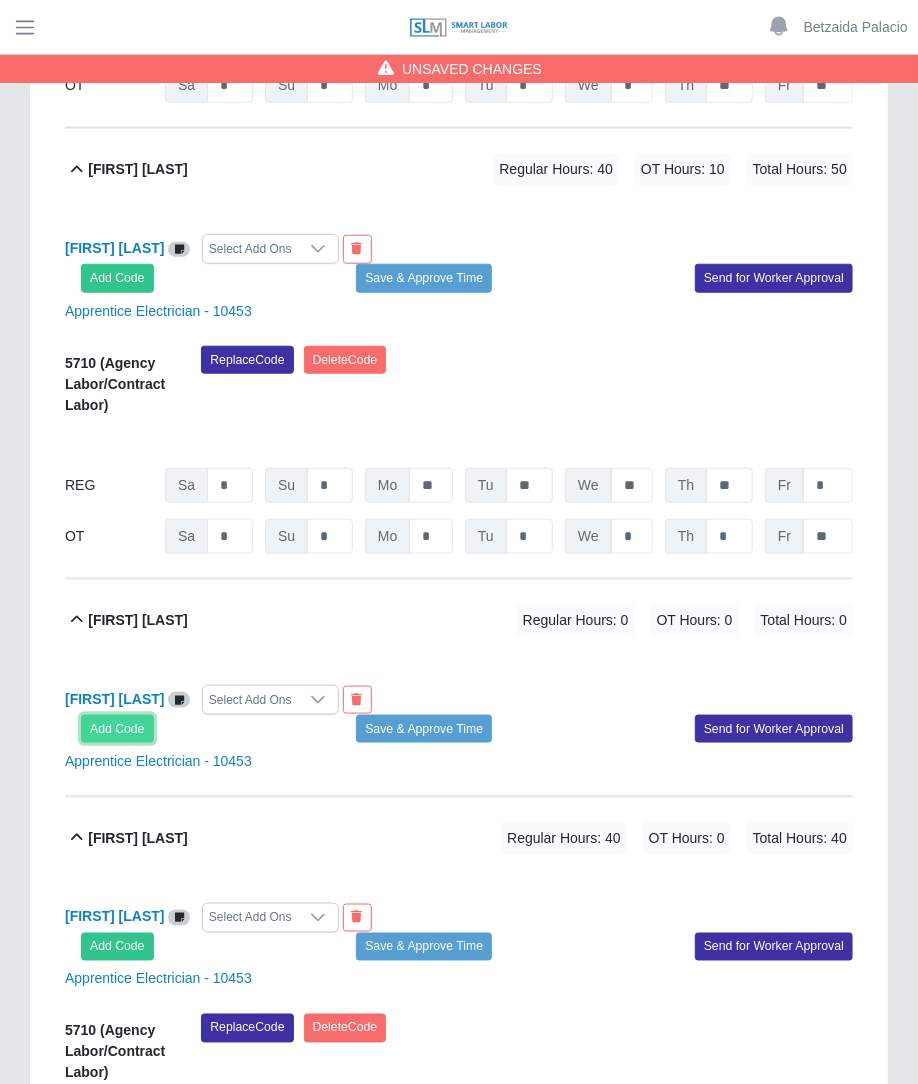 click on "Add Code" 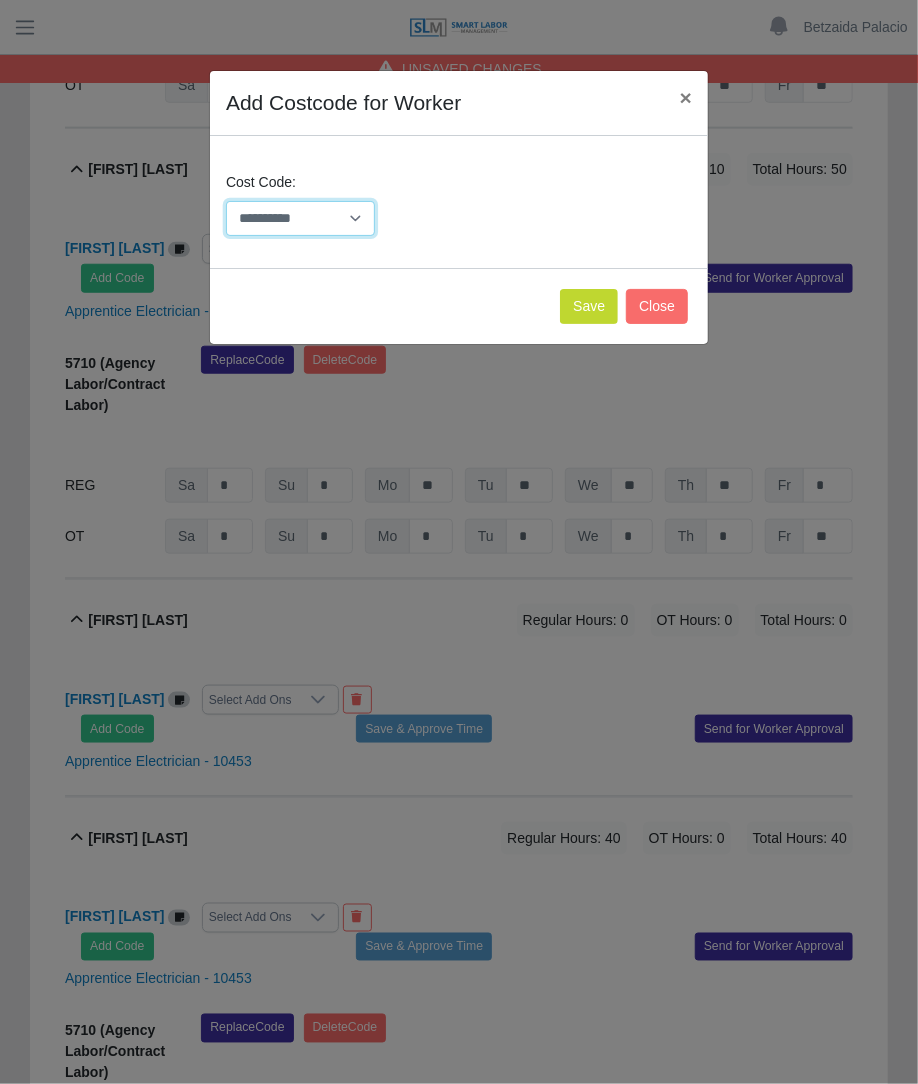 click on "**********" at bounding box center [300, 218] 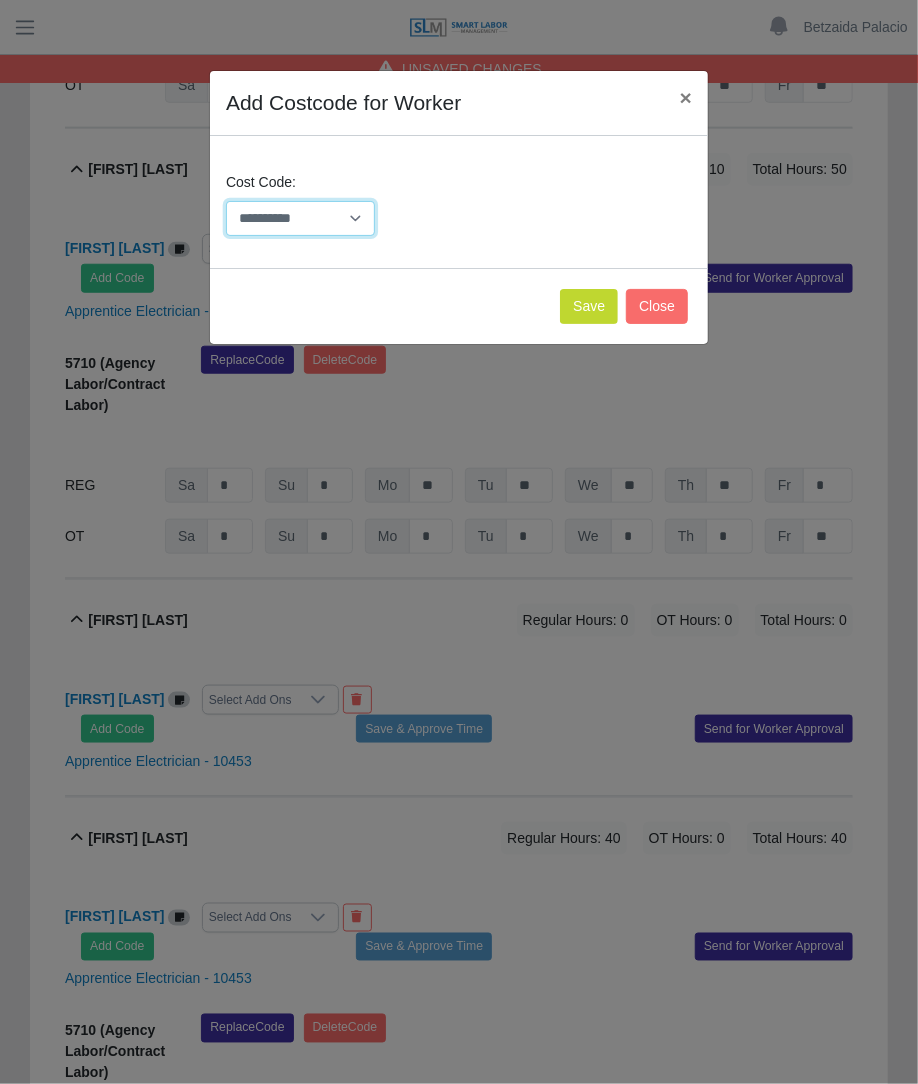 click on "**********" at bounding box center (300, 218) 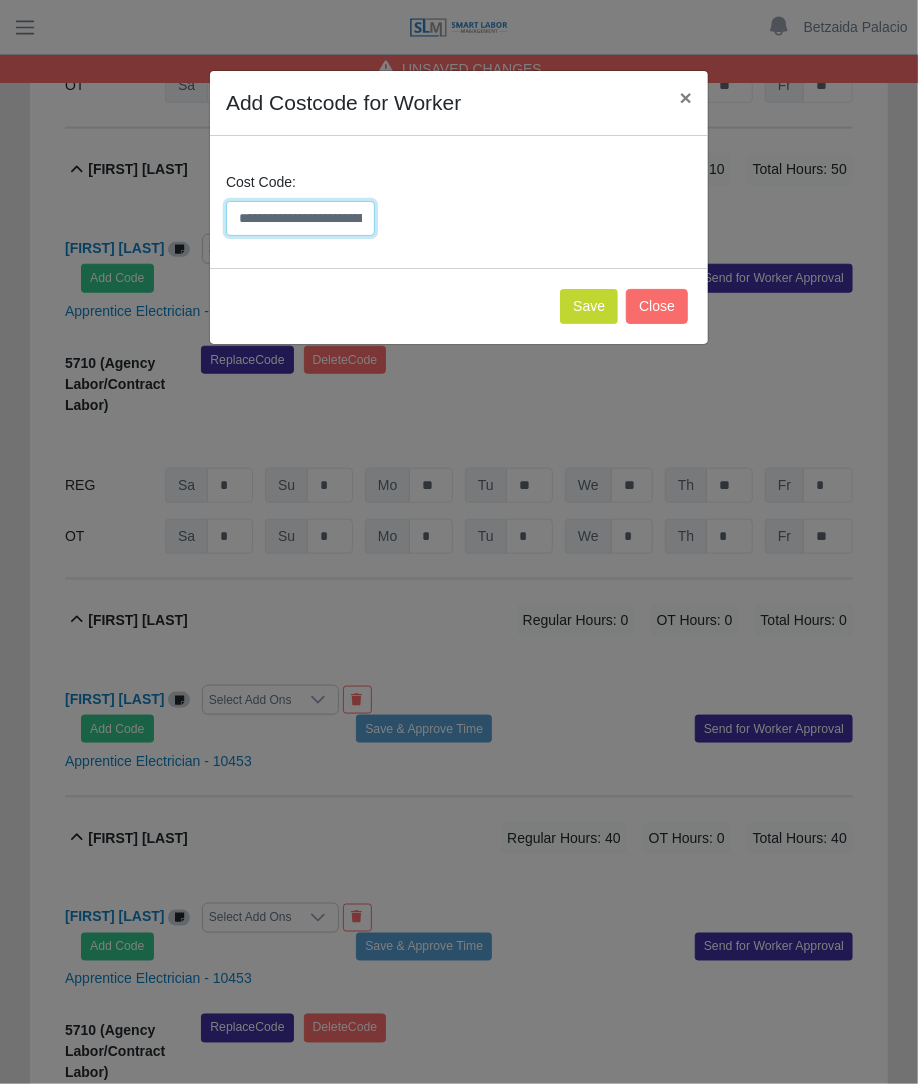 click on "**********" at bounding box center [300, 218] 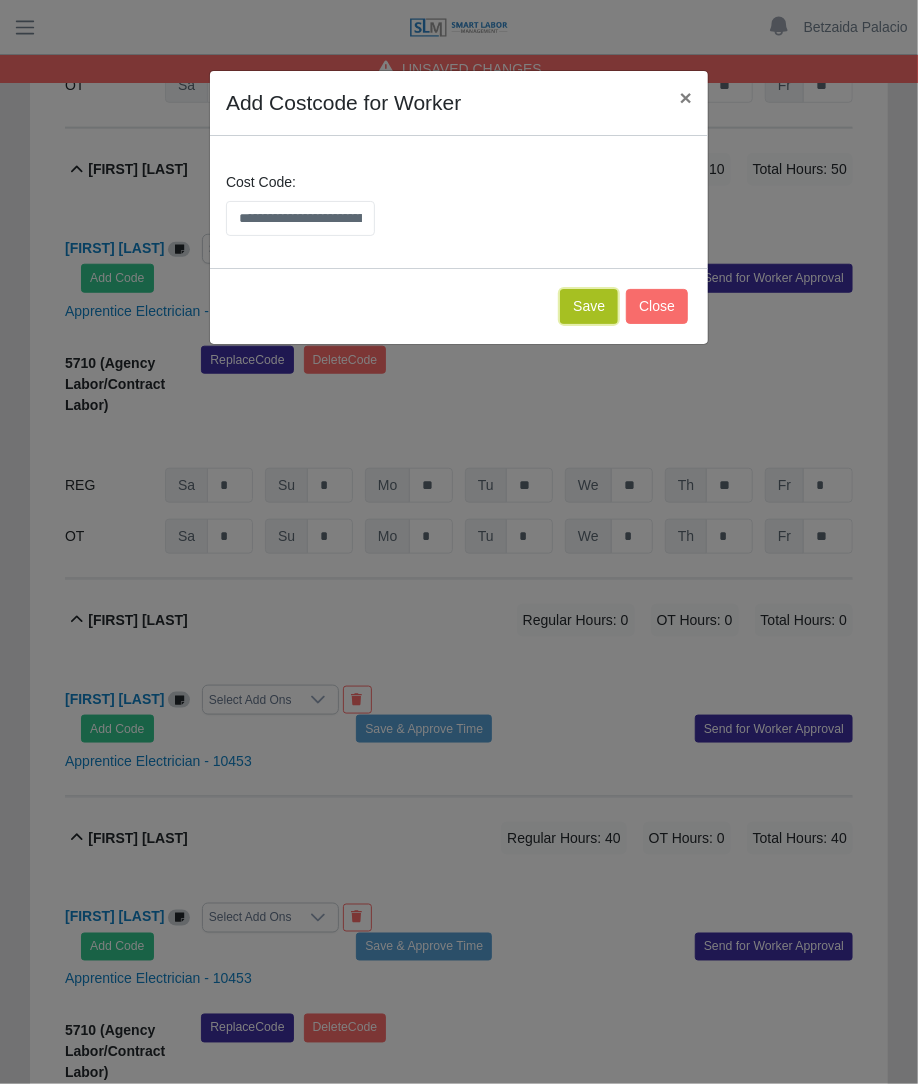click on "Save" 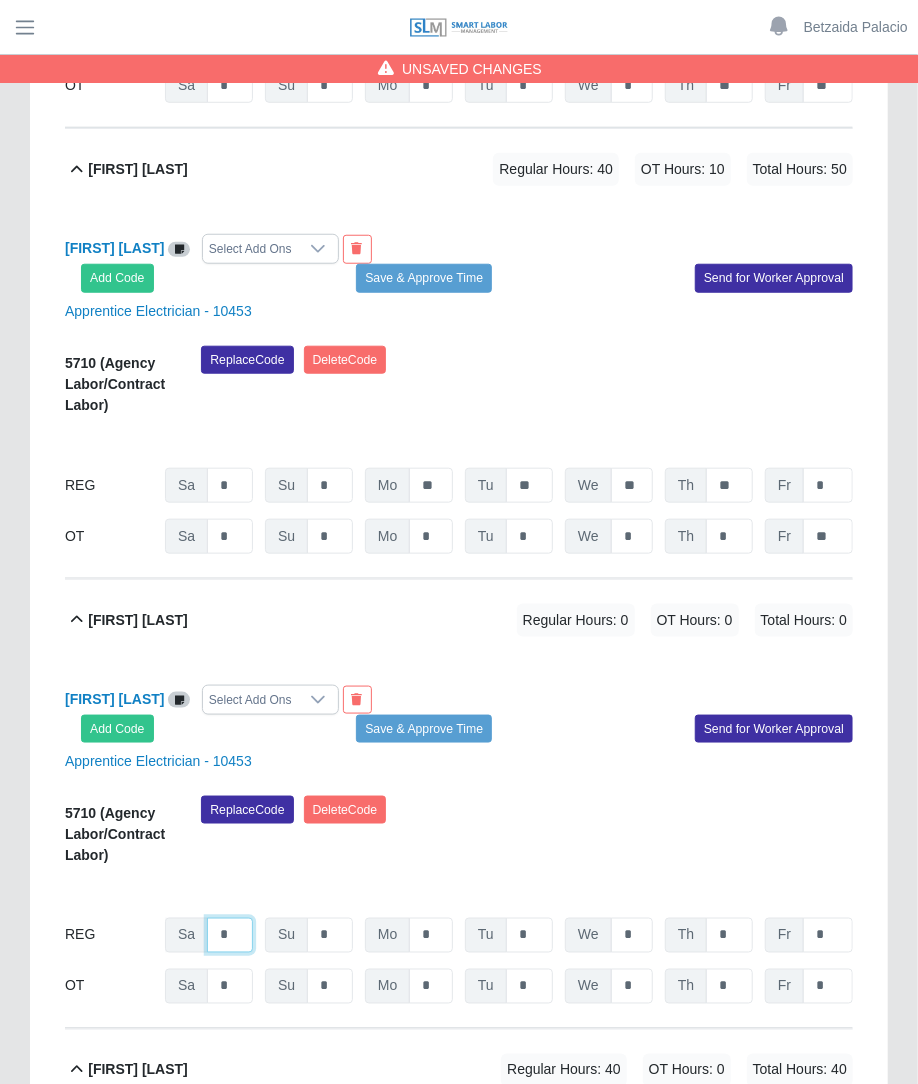 click on "*" at bounding box center (230, -4834) 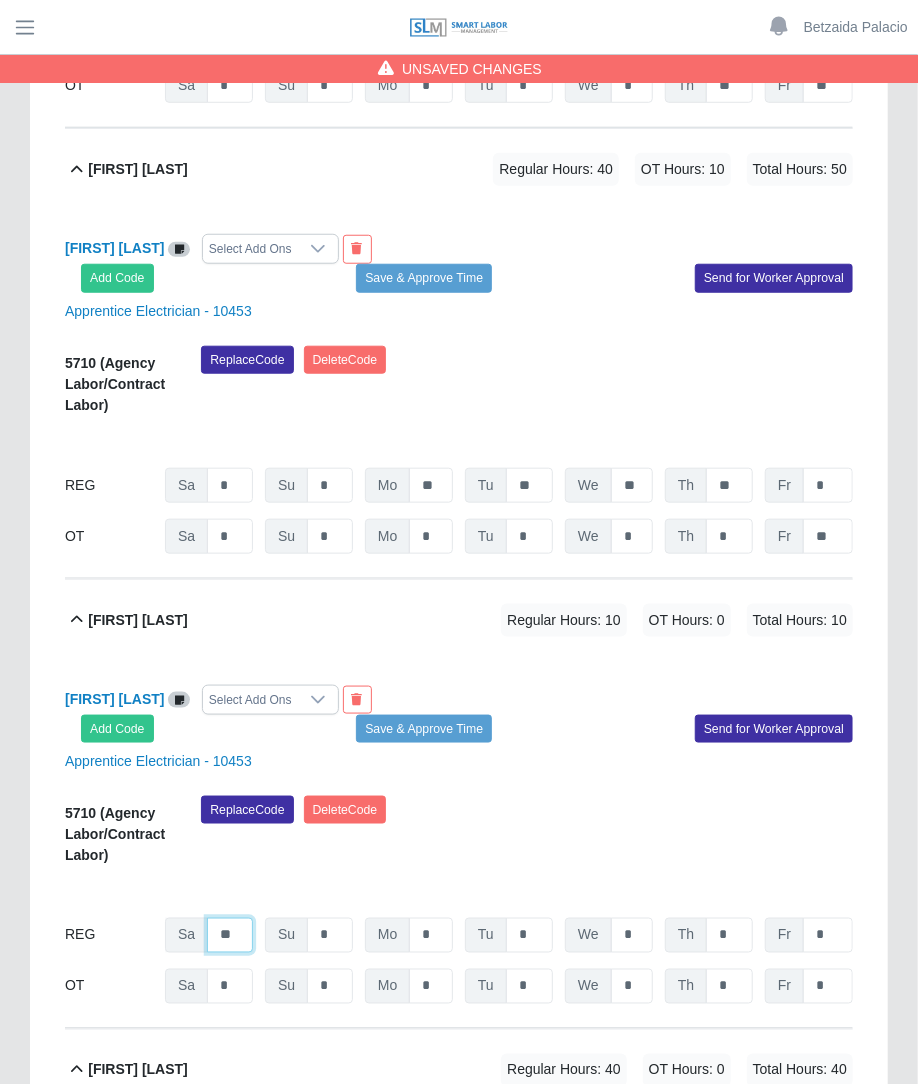 type on "**" 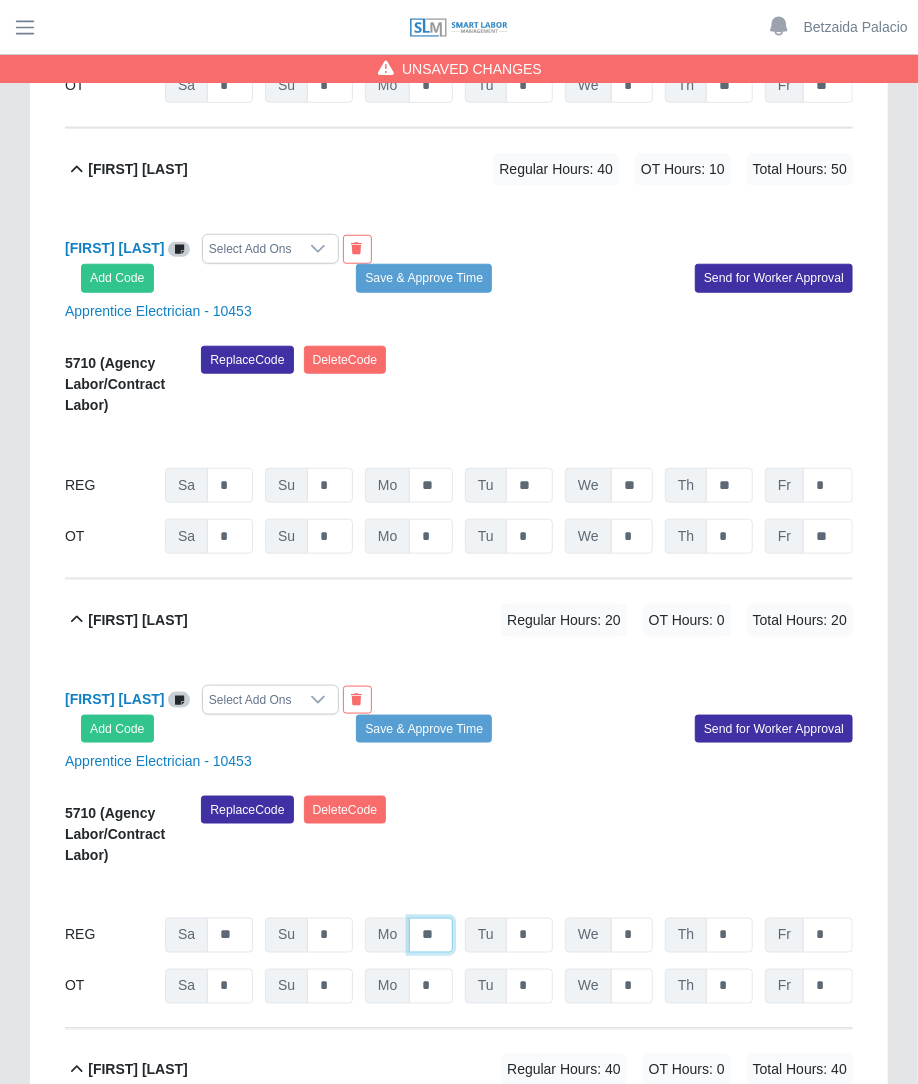 type on "**" 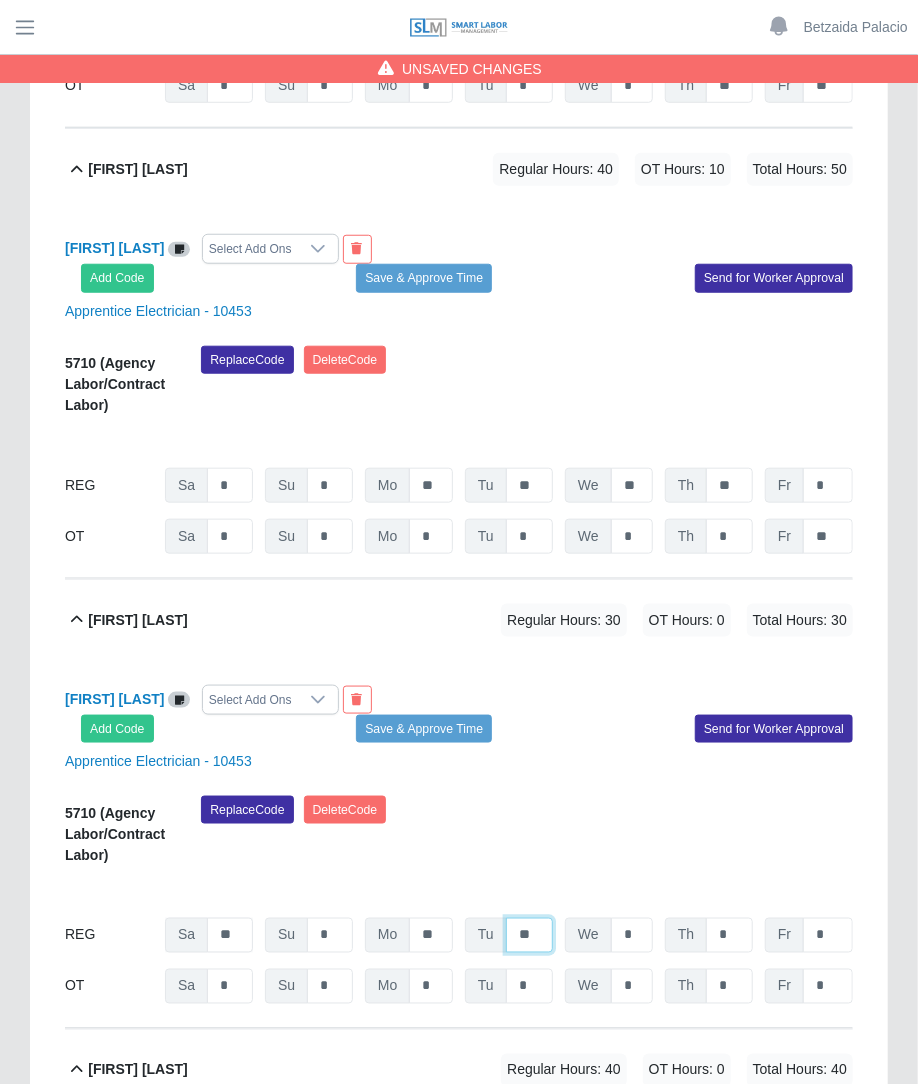 type on "**" 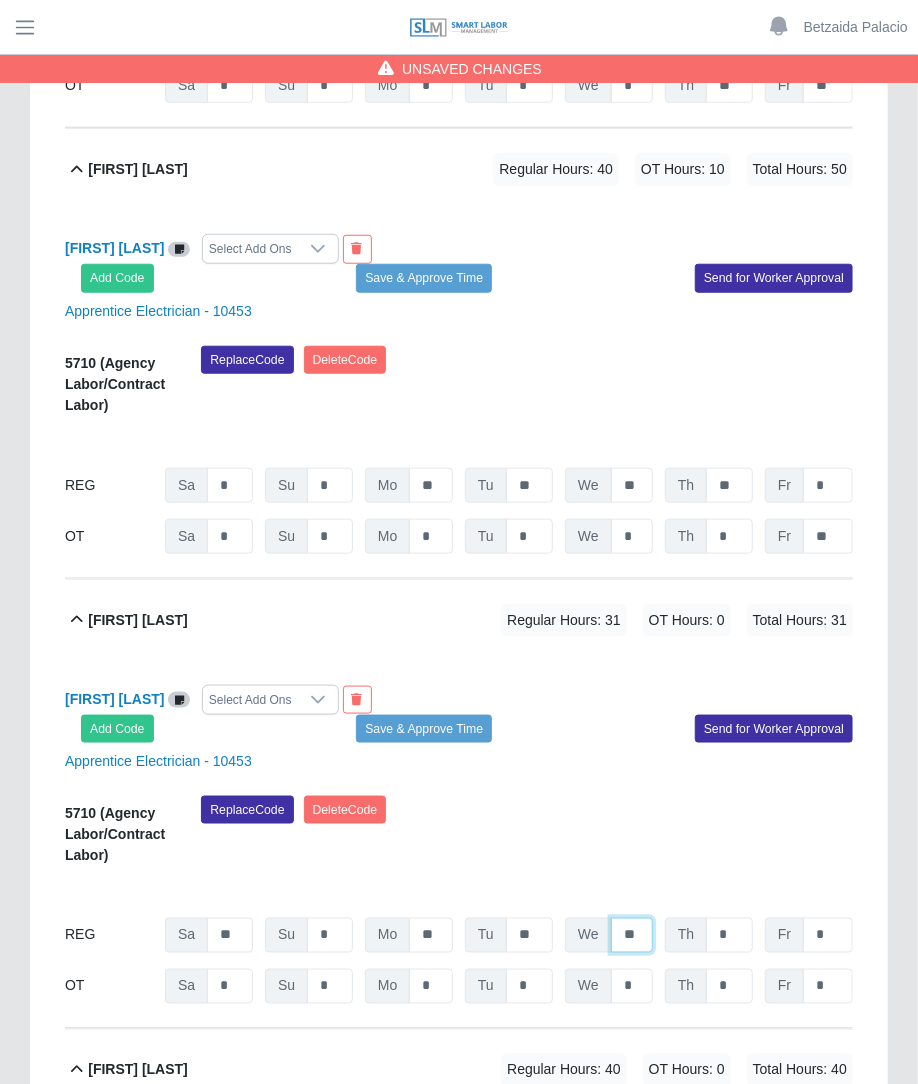 type on "**" 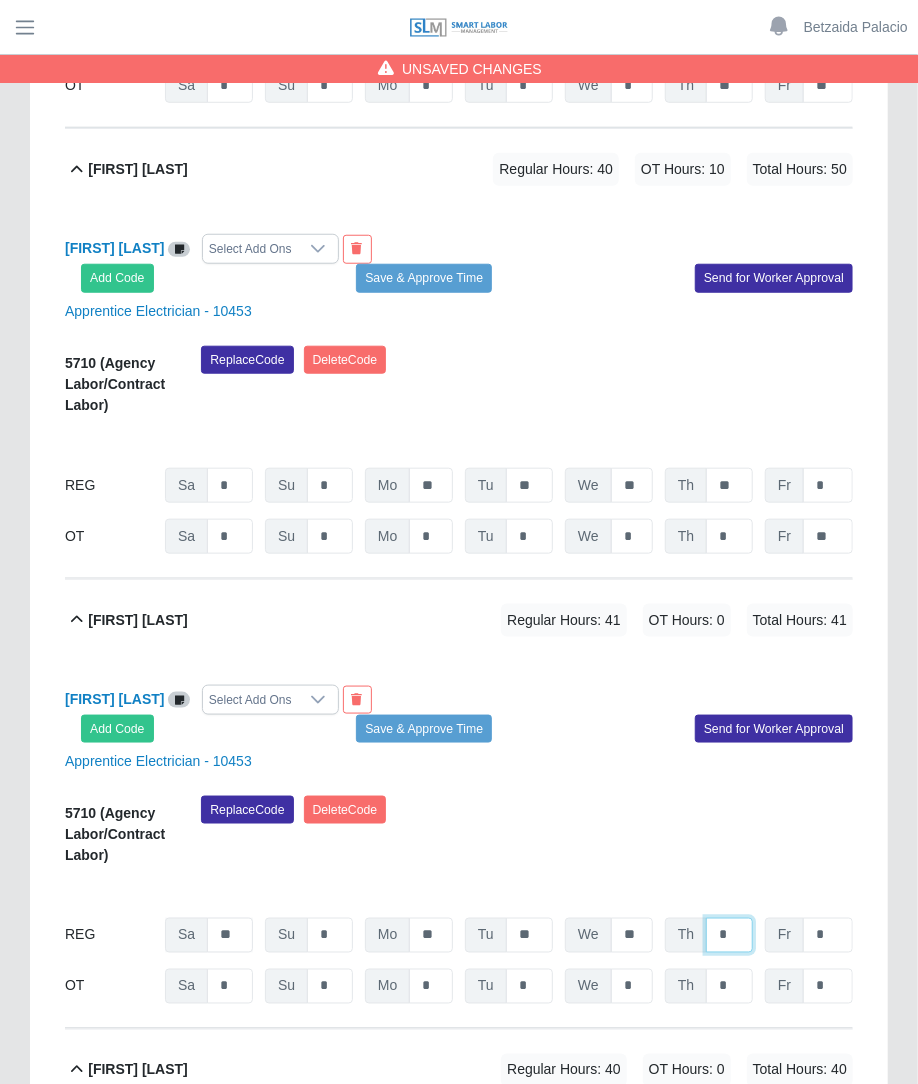 type on "*" 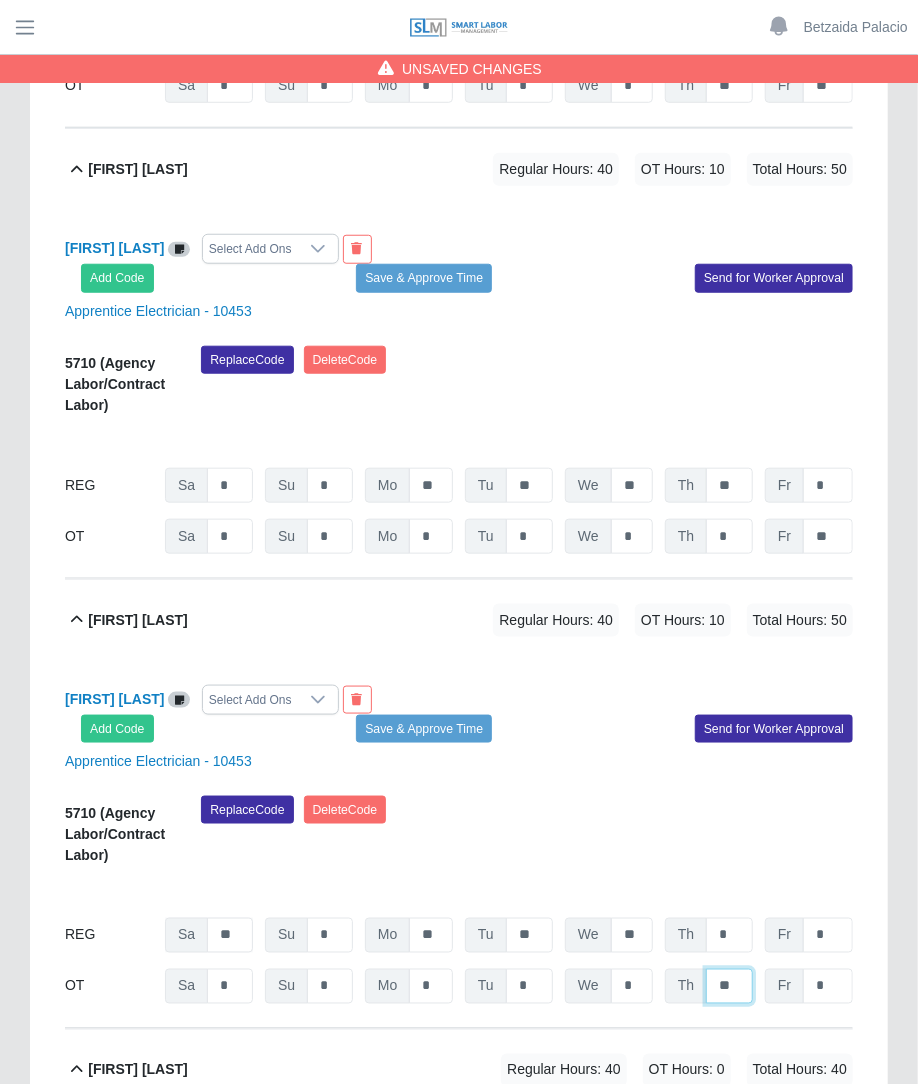 type on "**" 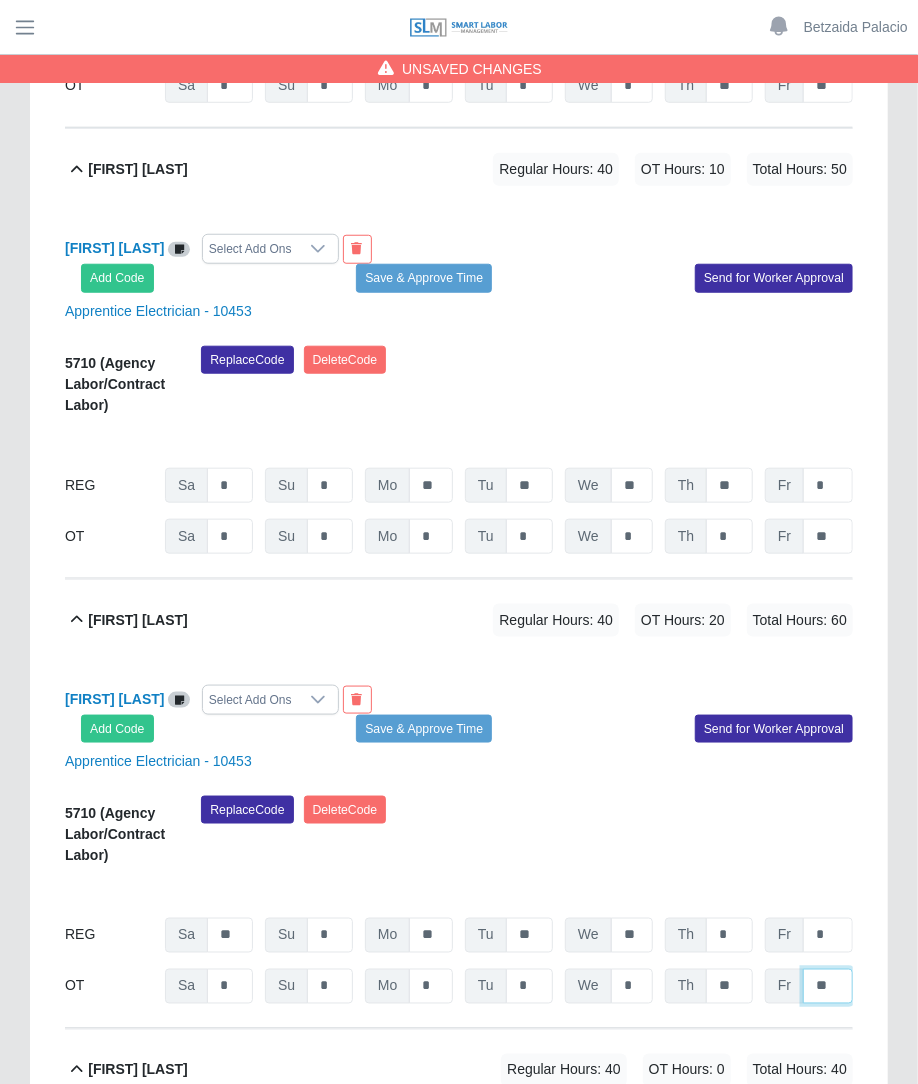 type on "**" 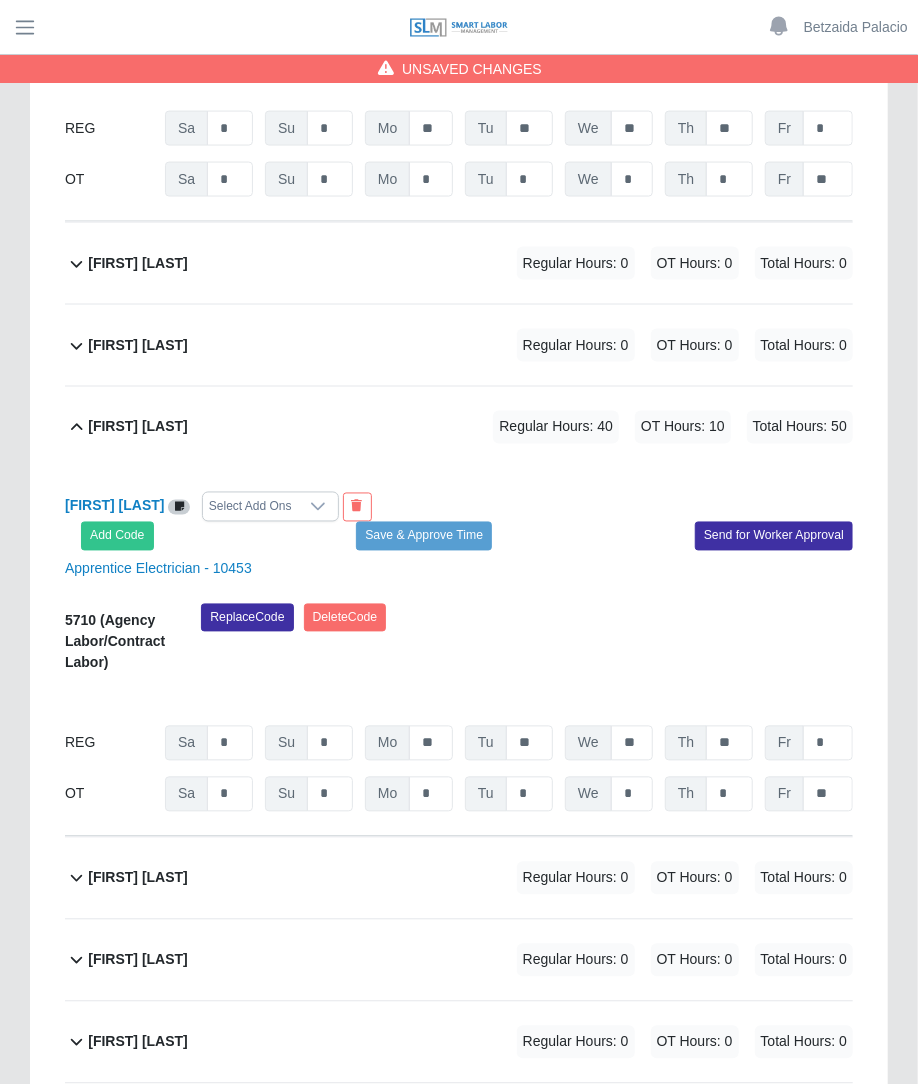 scroll, scrollTop: 1042, scrollLeft: 0, axis: vertical 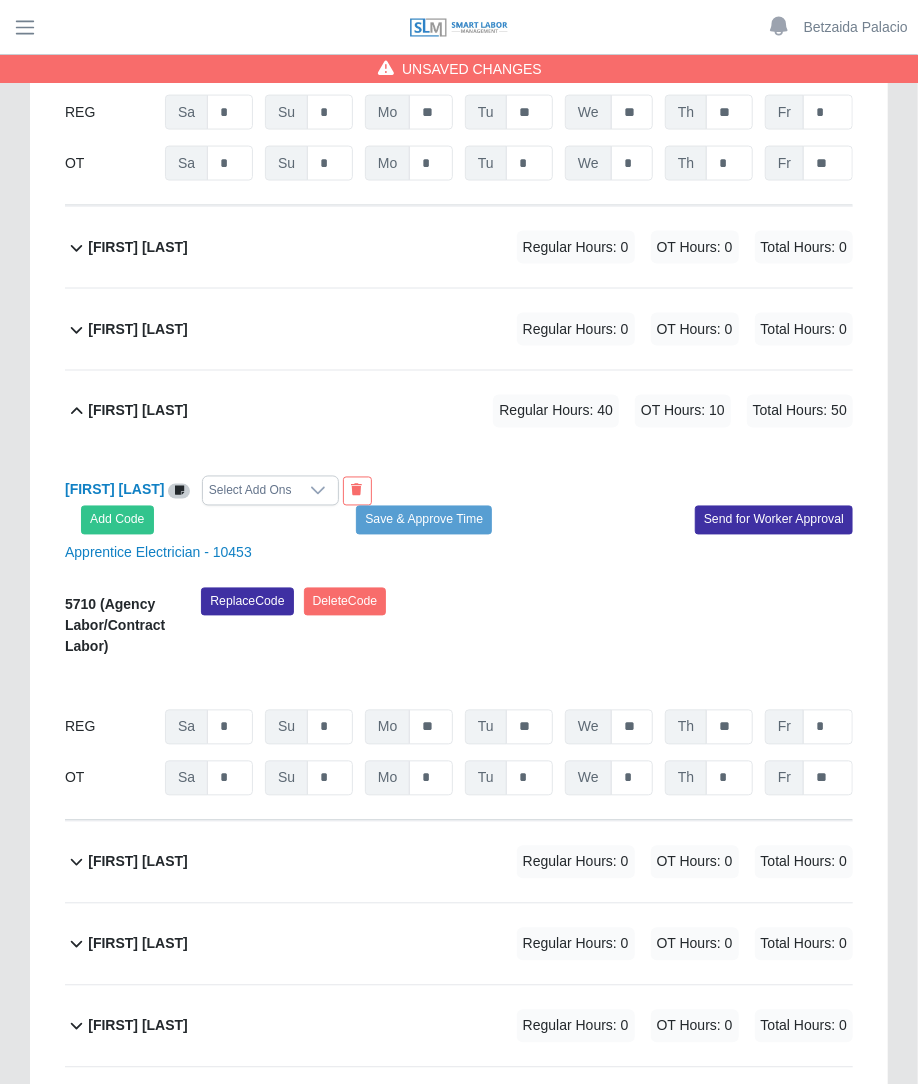 click on "Charles Hickingbottom             Regular Hours: 0   OT Hours: 0   Total Hours: 0" 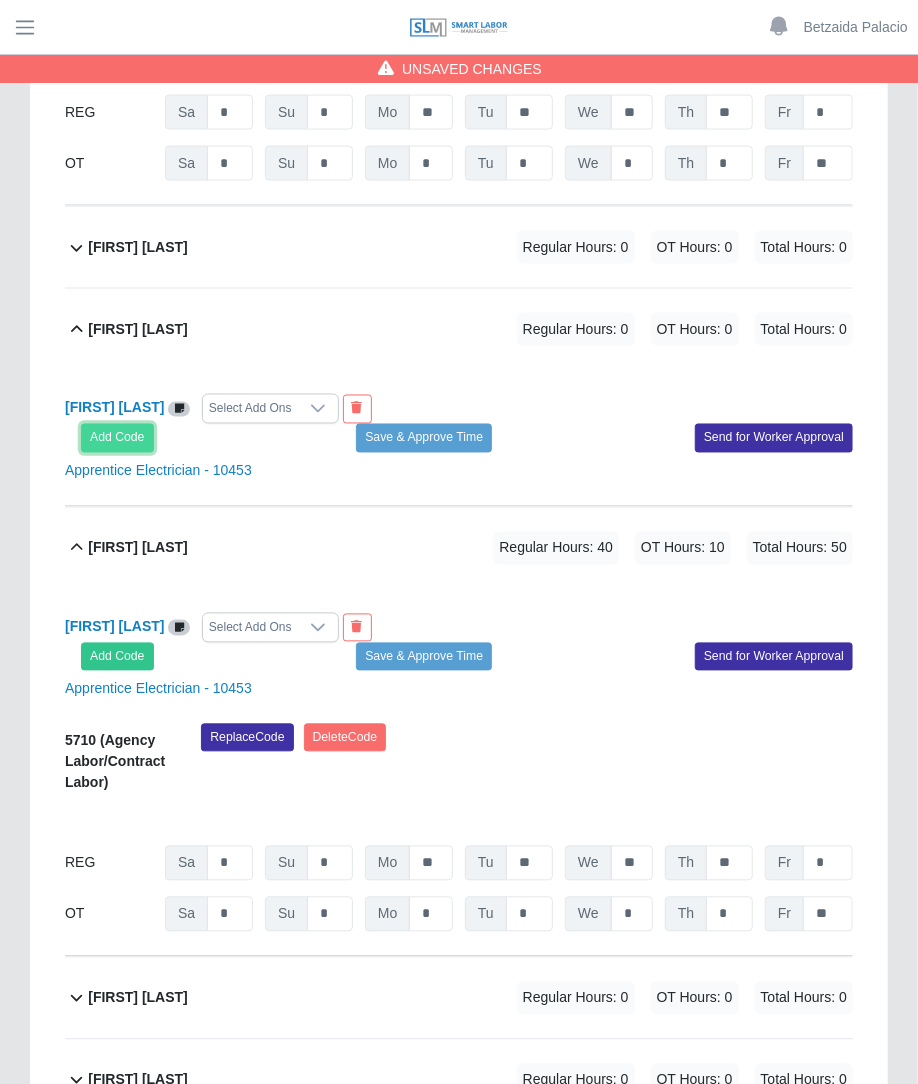 click on "Add Code" 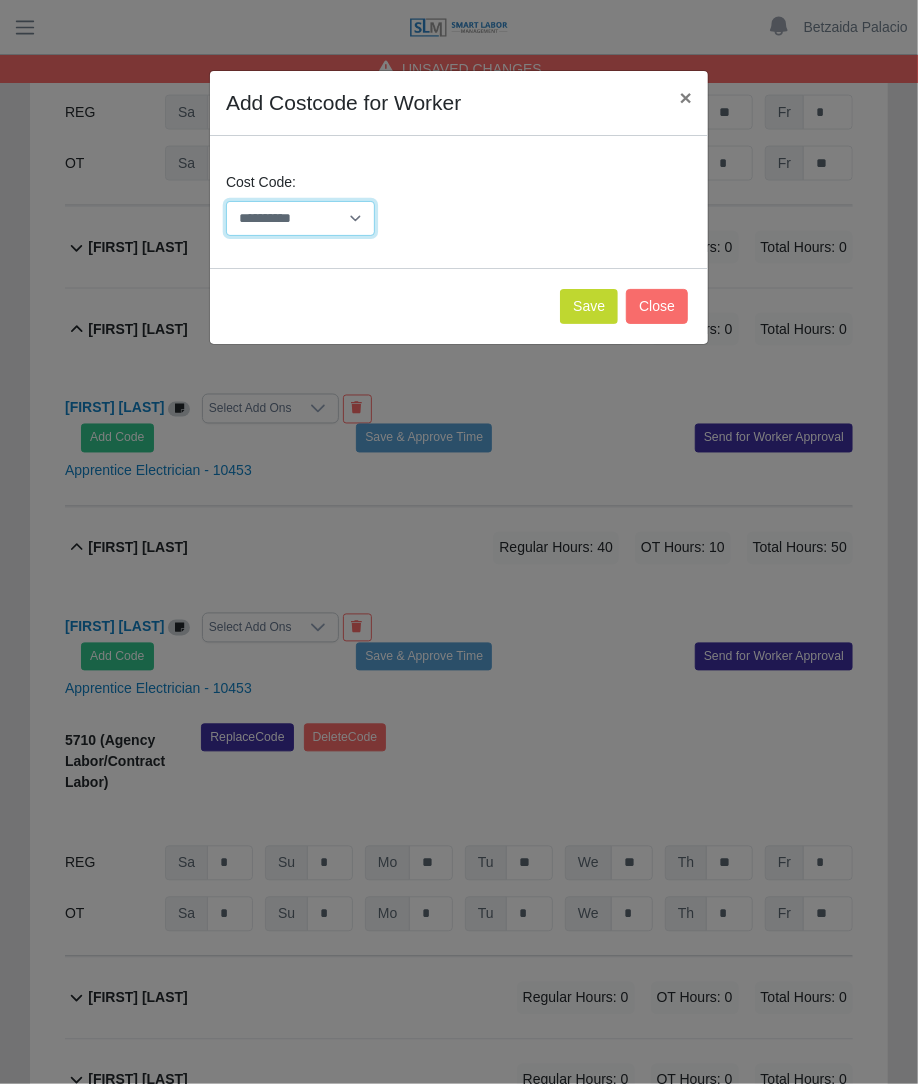 click on "**********" at bounding box center (300, 218) 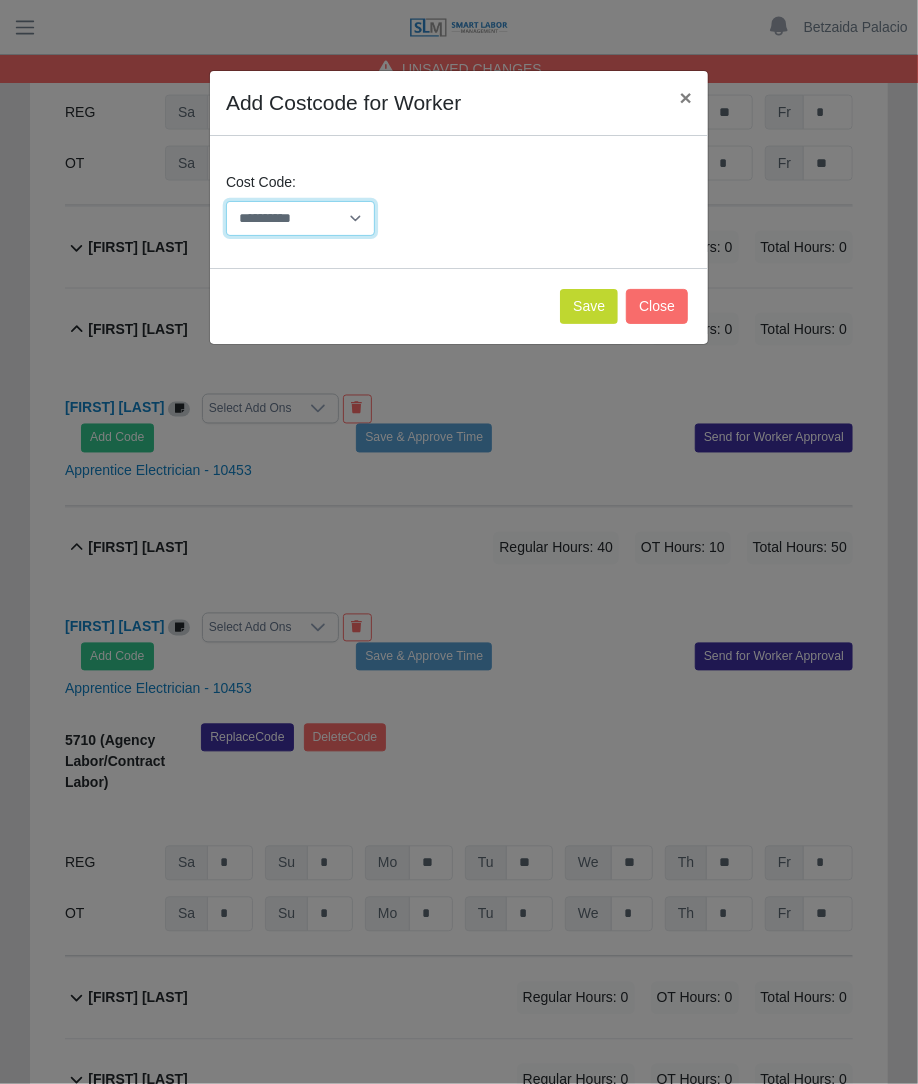 select on "**********" 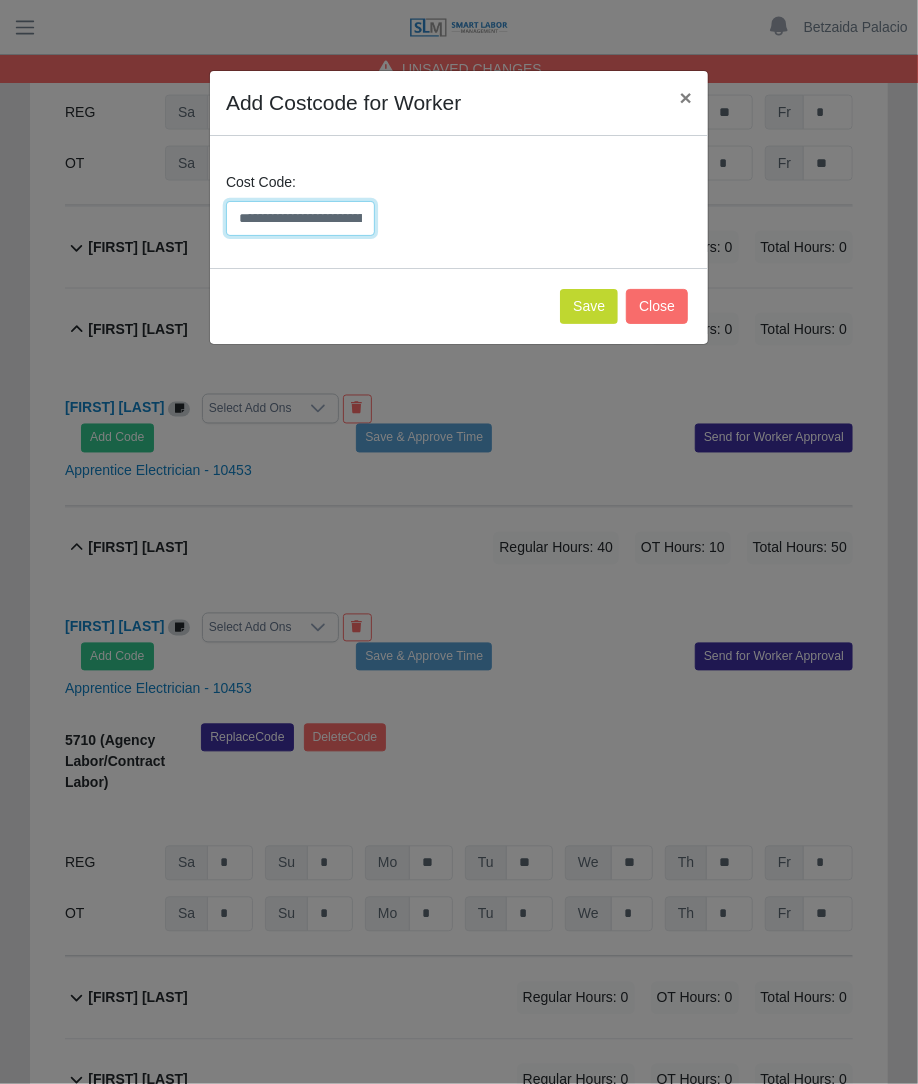 click on "**********" at bounding box center (300, 218) 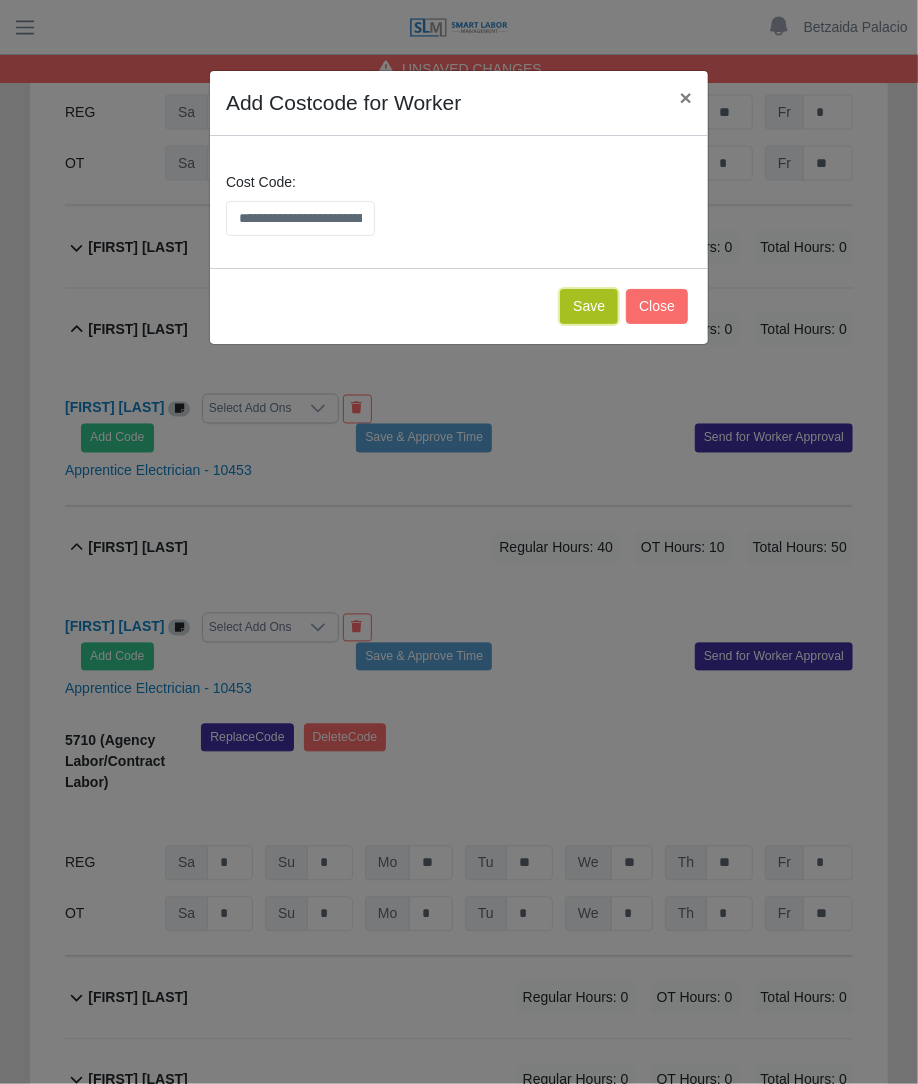 click on "Save" 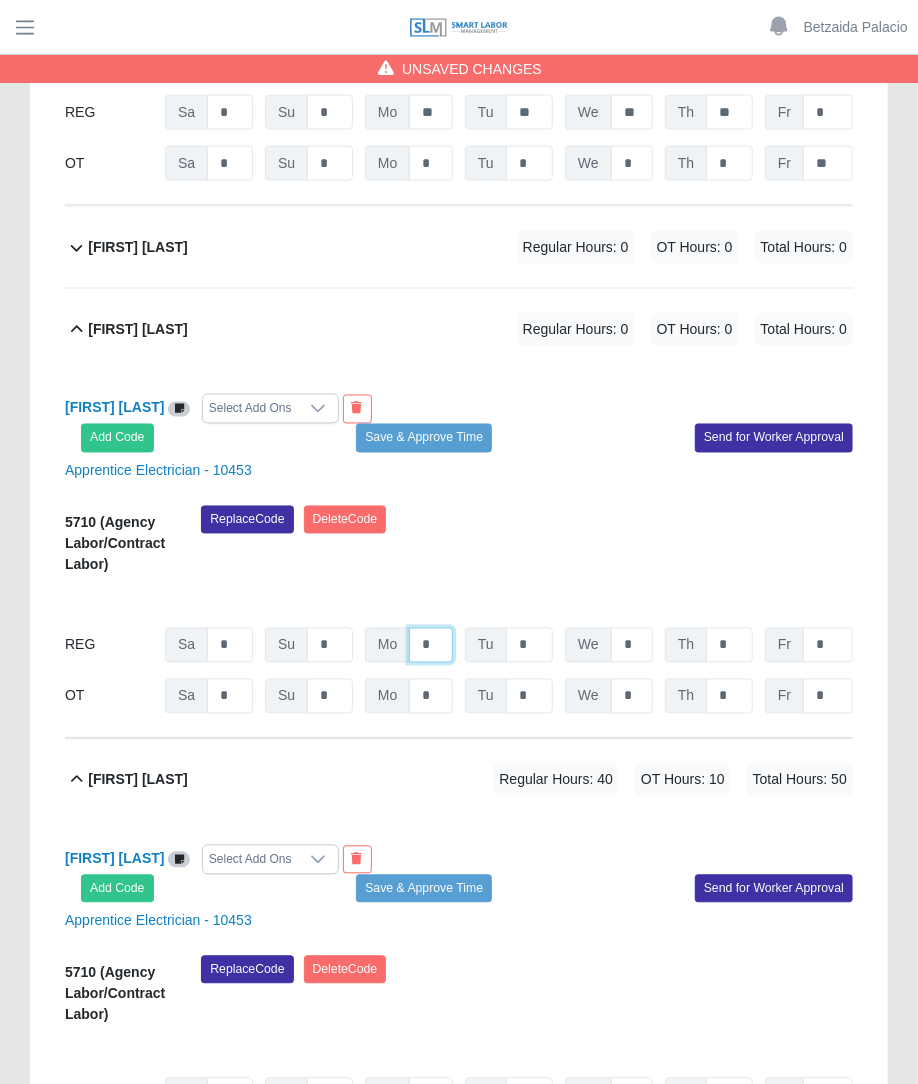 click on "*" at bounding box center [431, 112] 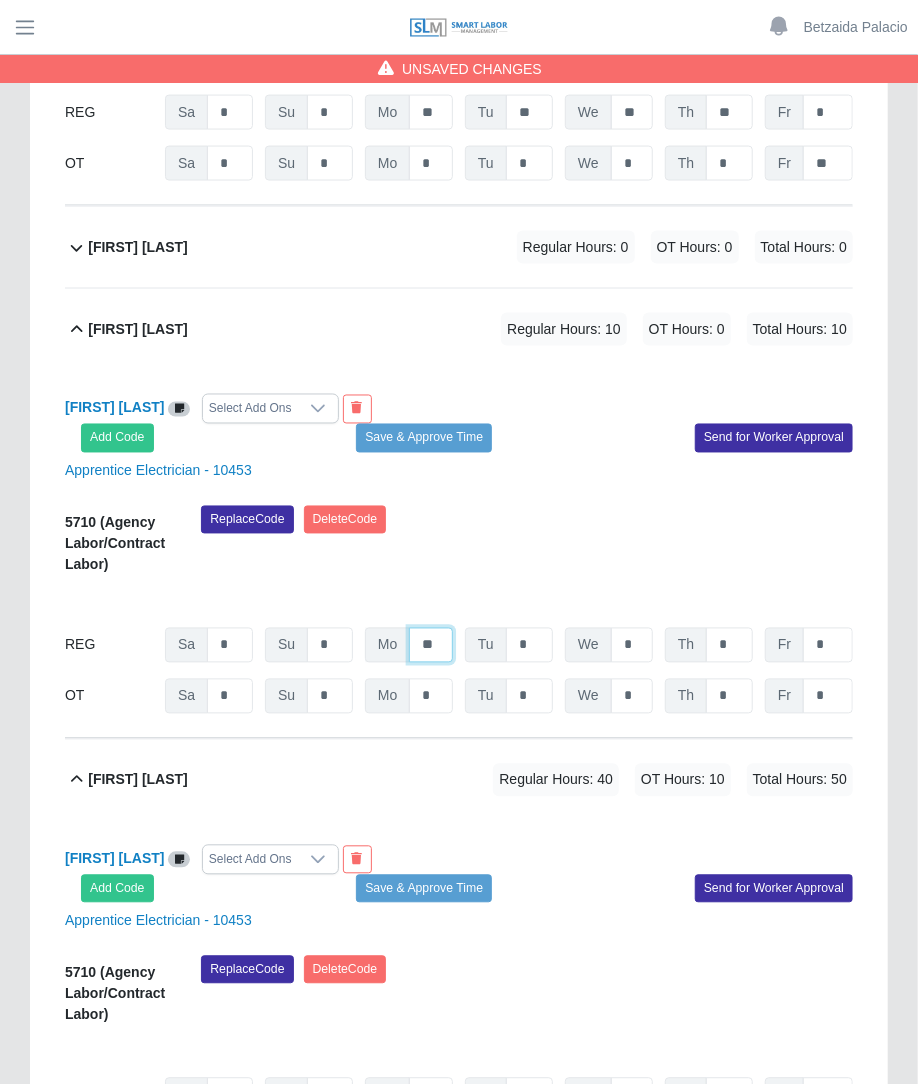 type on "**" 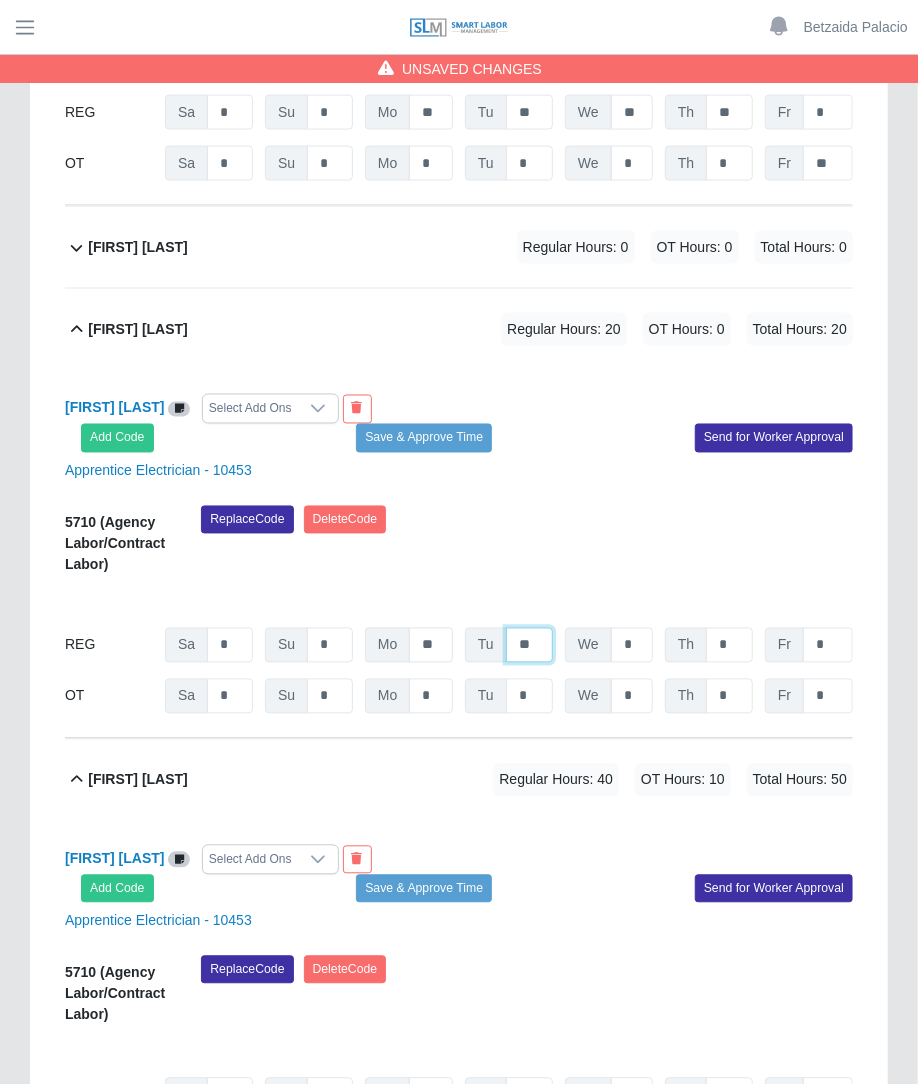 type on "**" 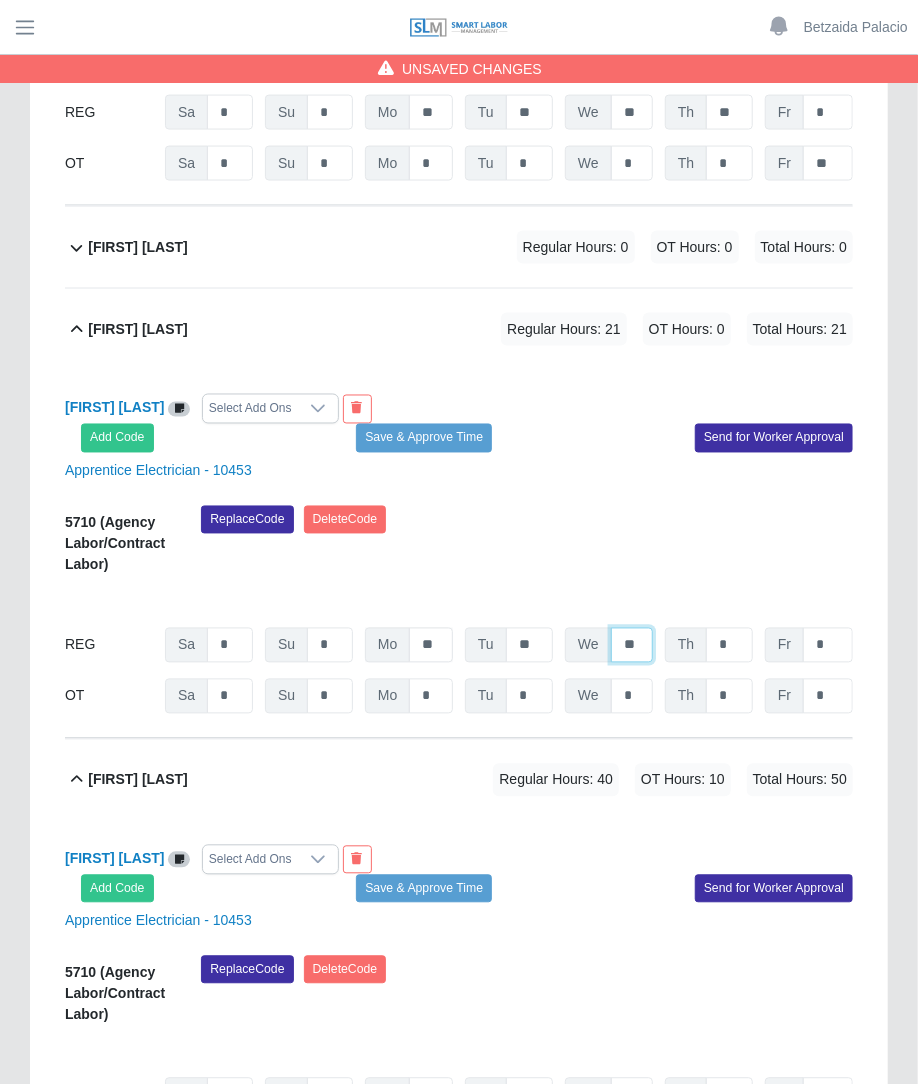type on "**" 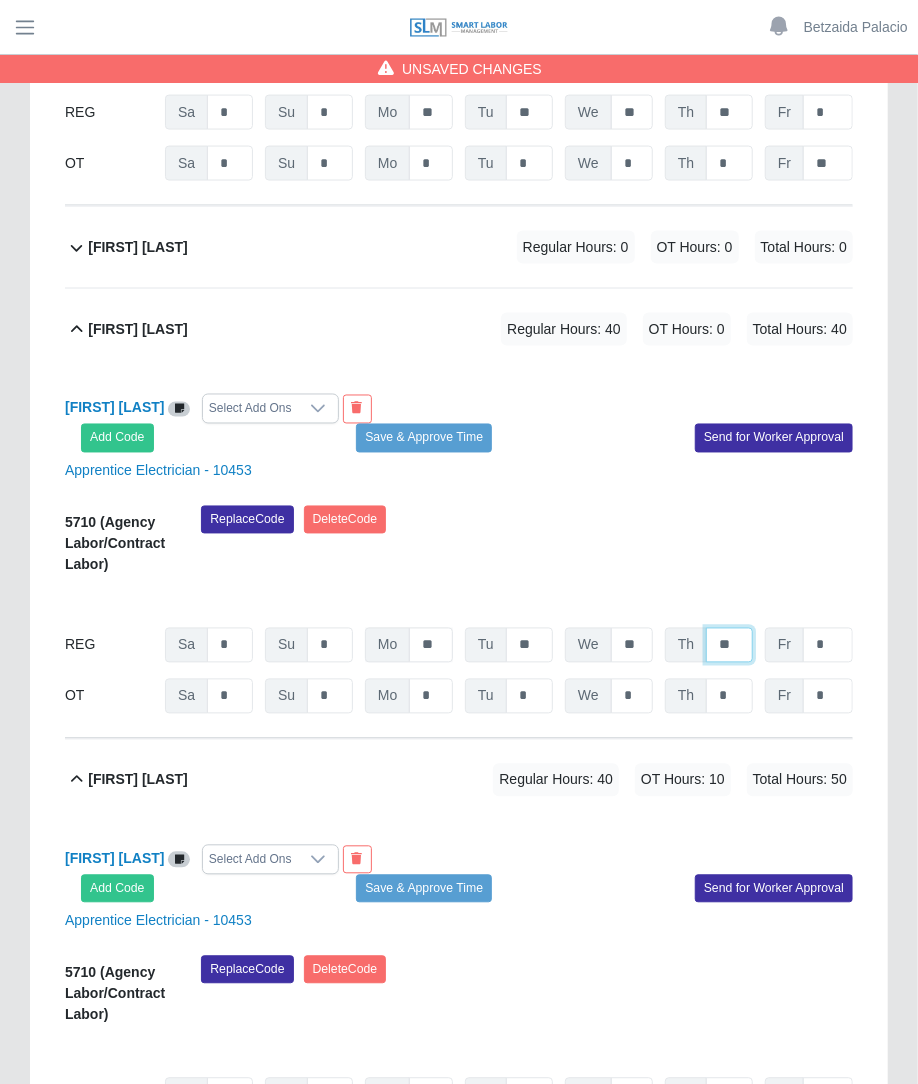 type on "**" 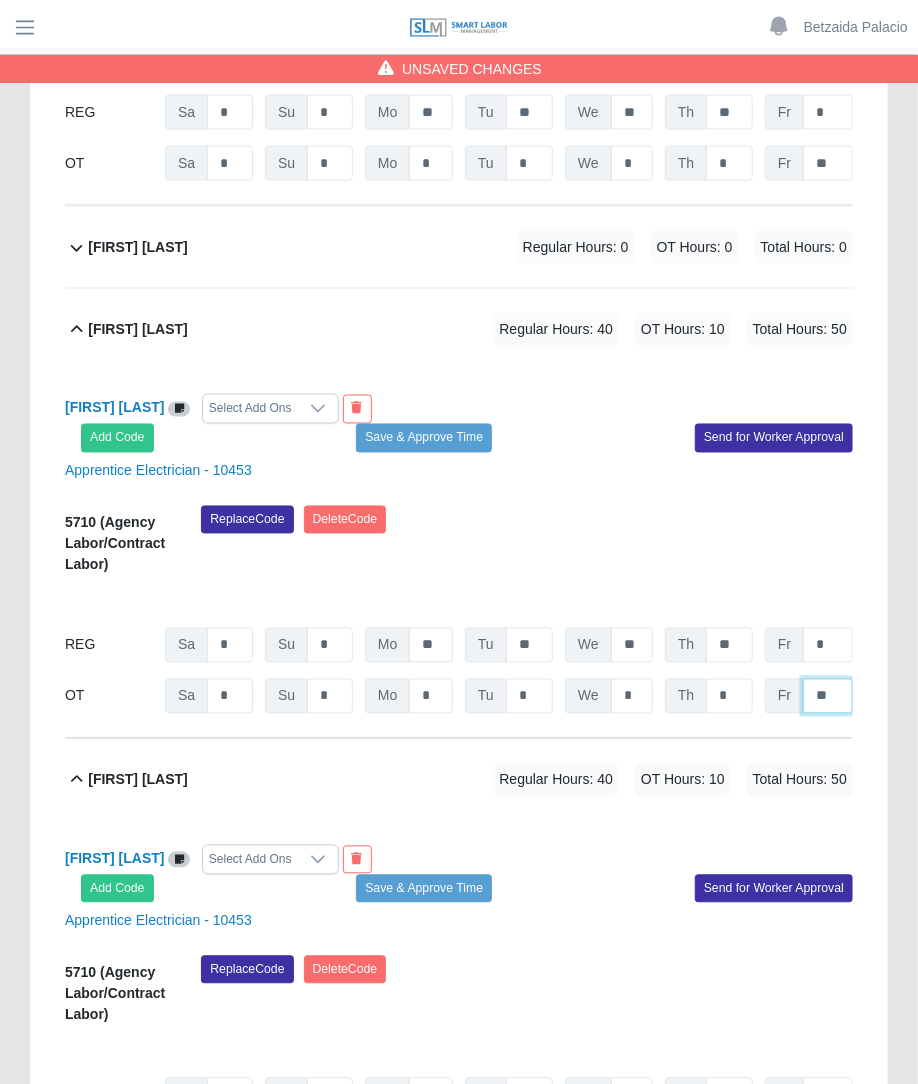type on "**" 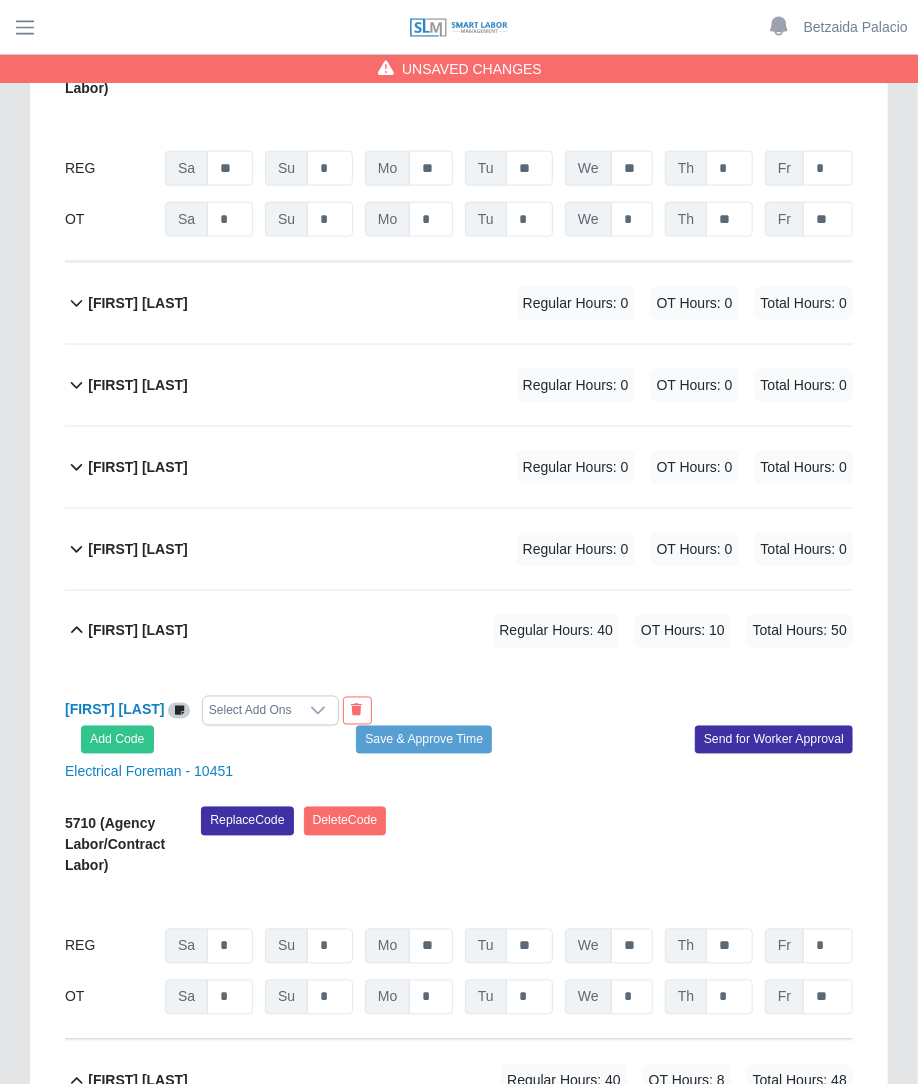 scroll, scrollTop: 9066, scrollLeft: 0, axis: vertical 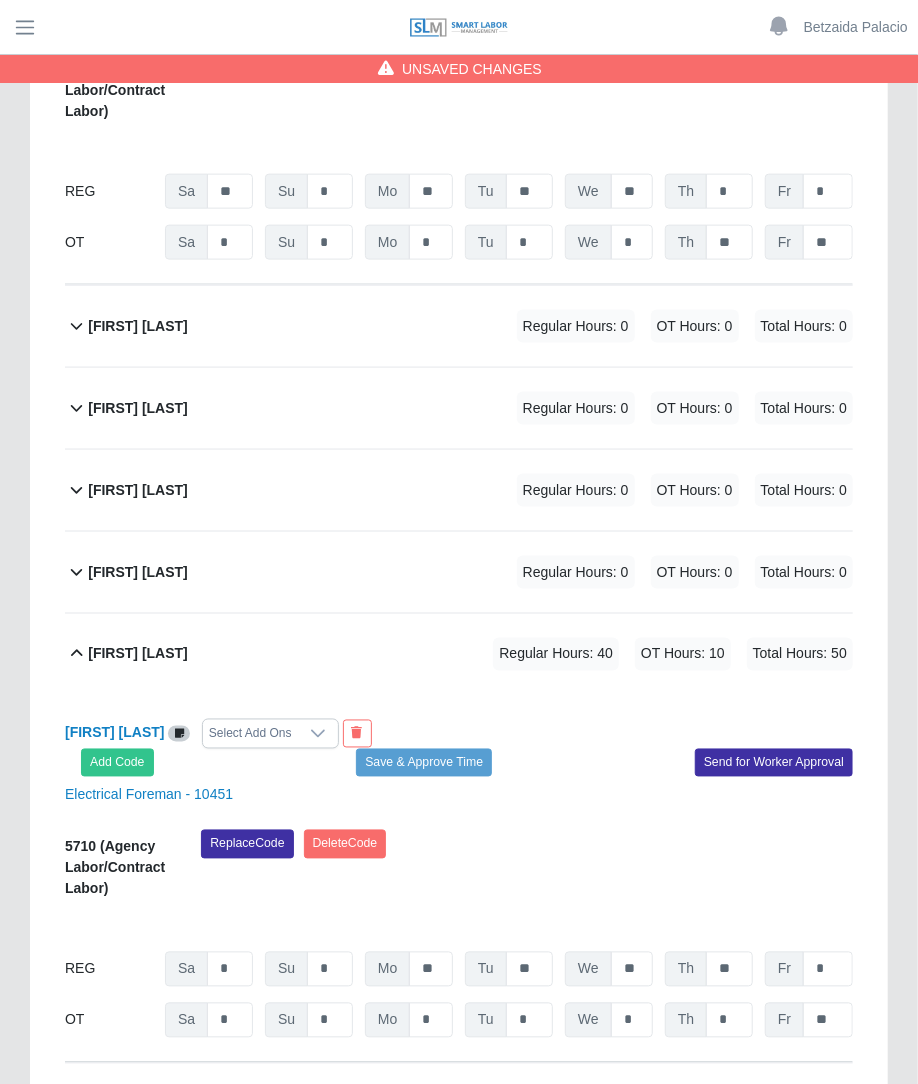 click on "Total Hours: 0" at bounding box center [804, 572] 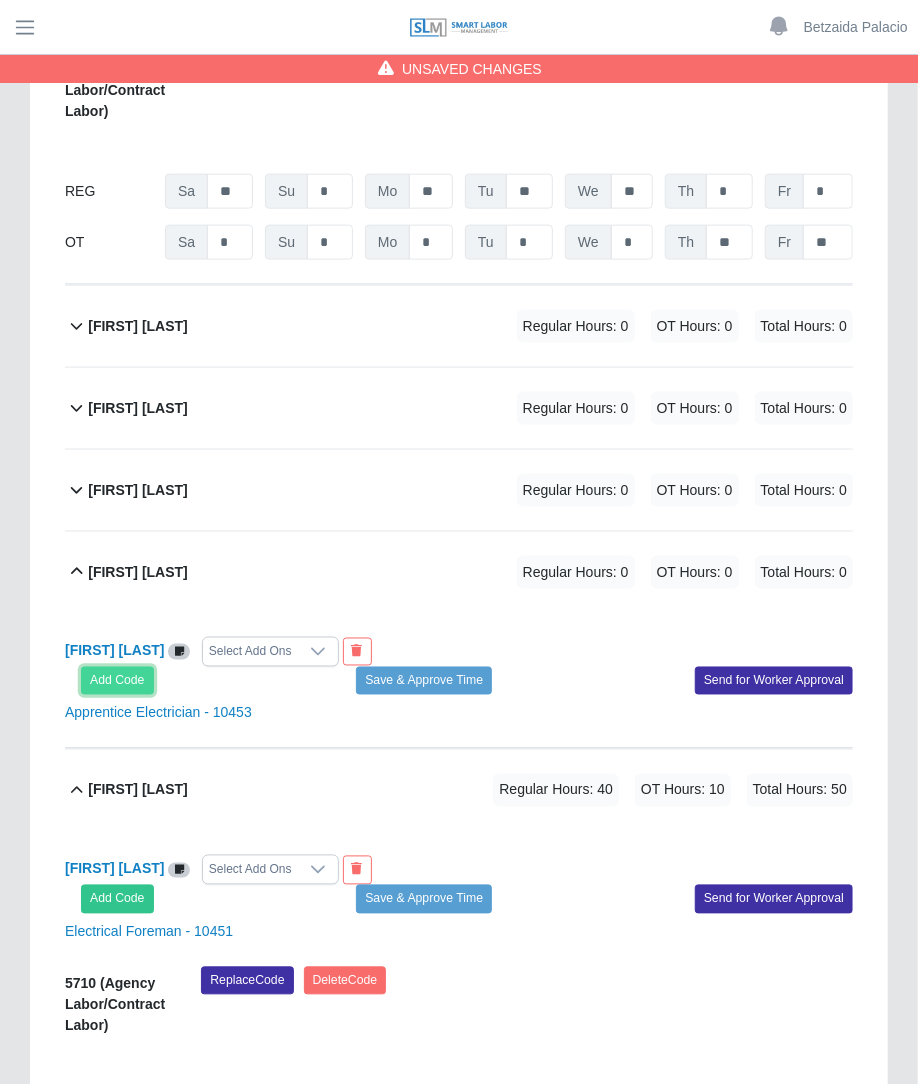 click on "Add Code" 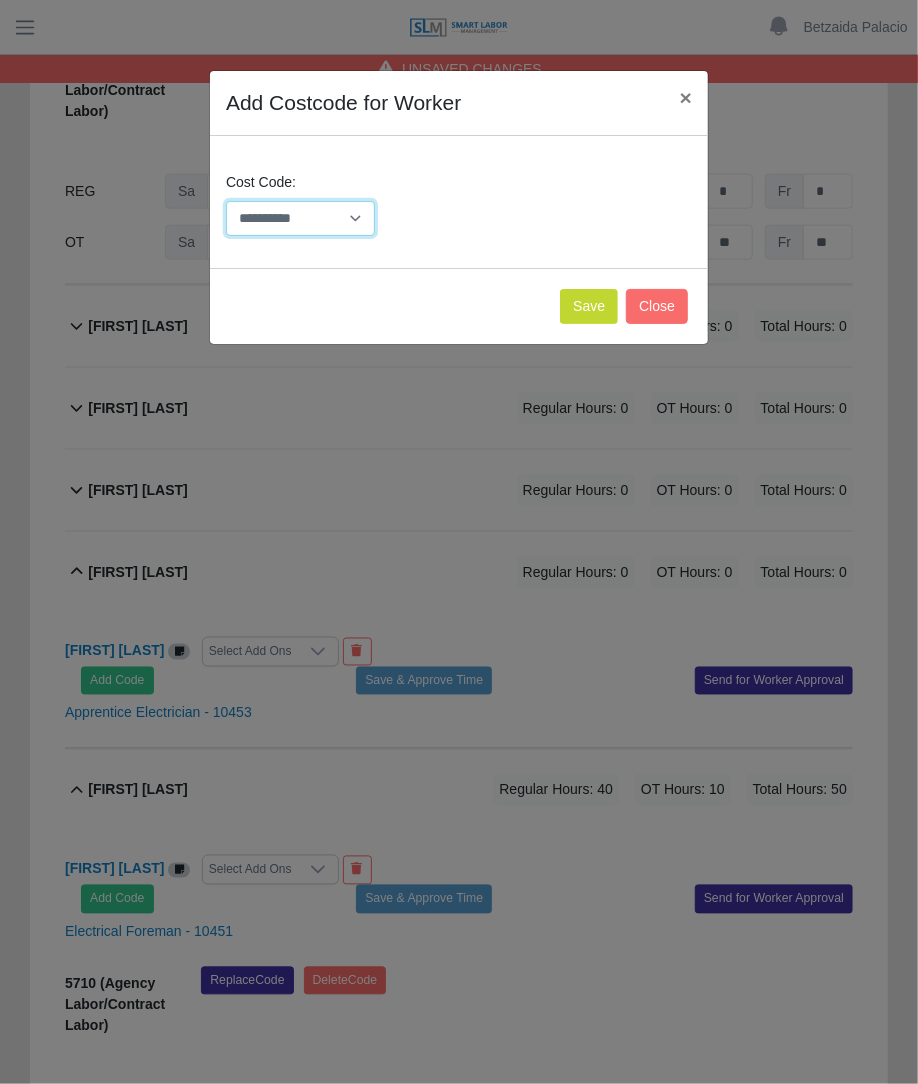 click on "**********" at bounding box center (300, 218) 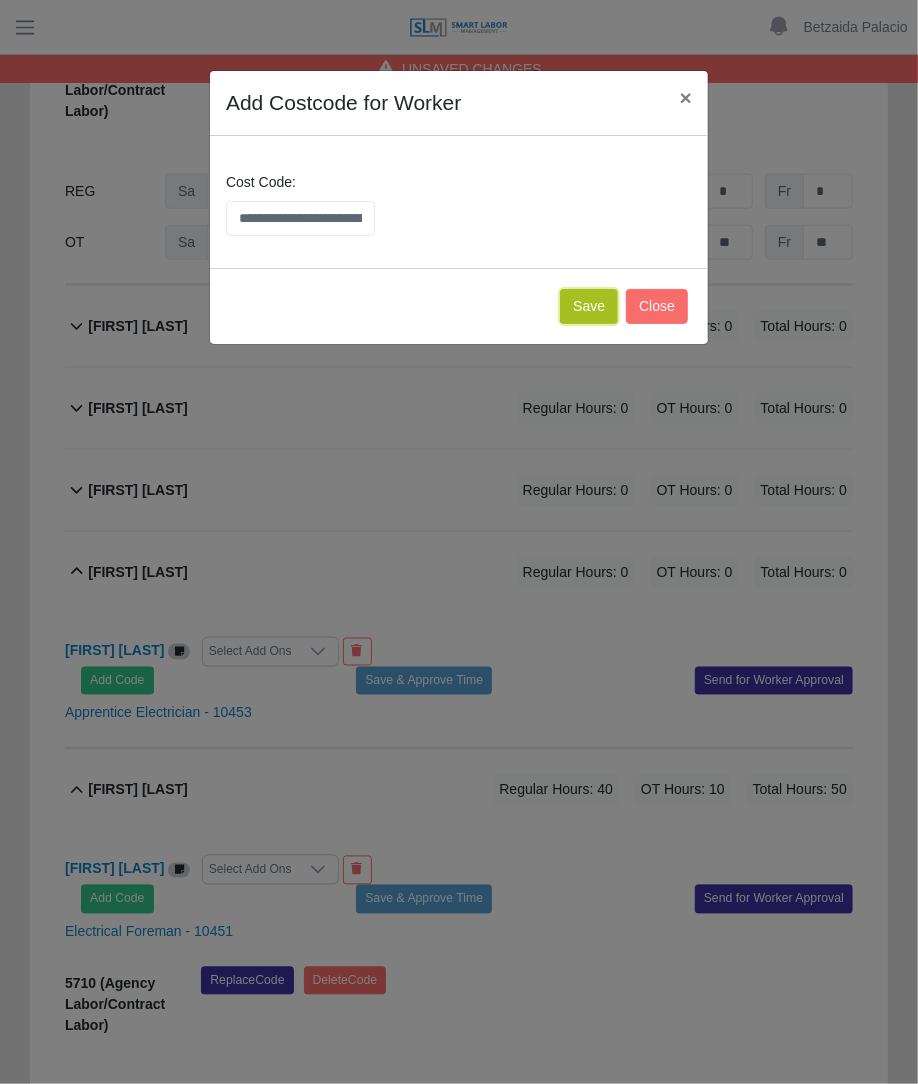 click on "Save" 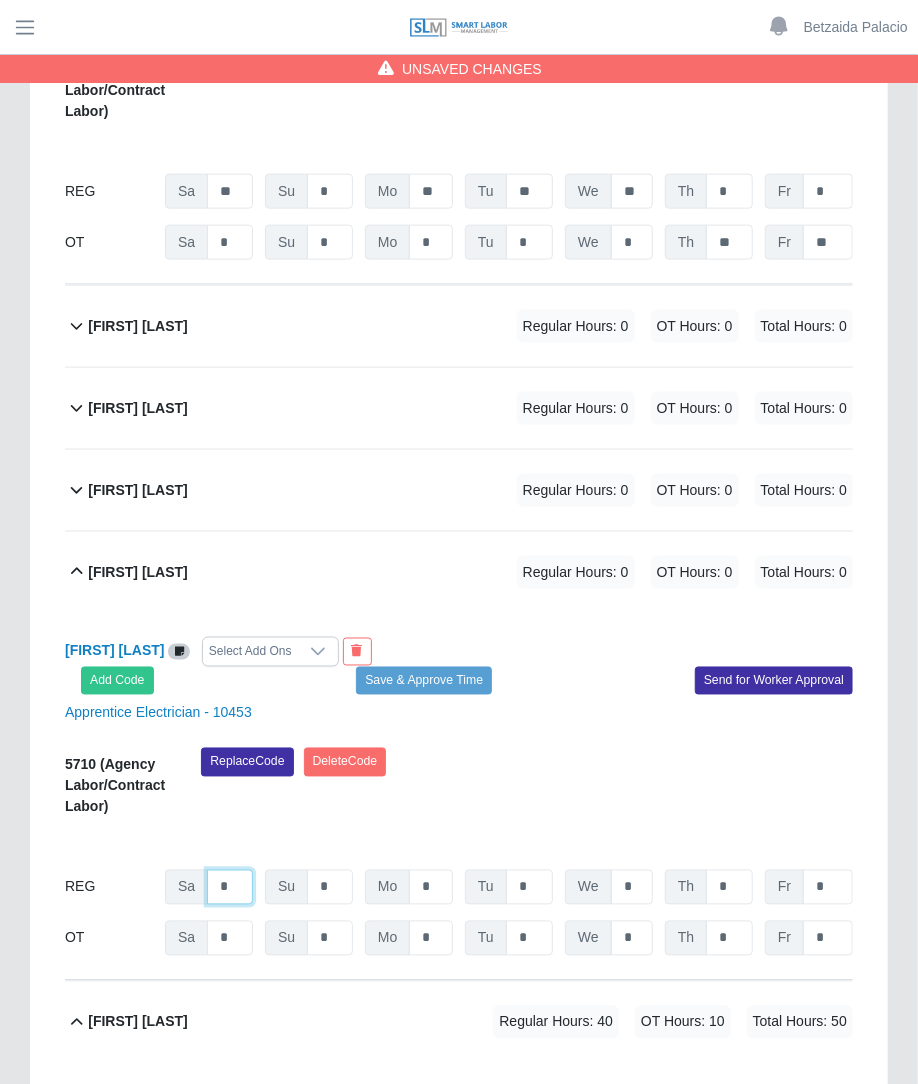 click on "*" at bounding box center [230, -7912] 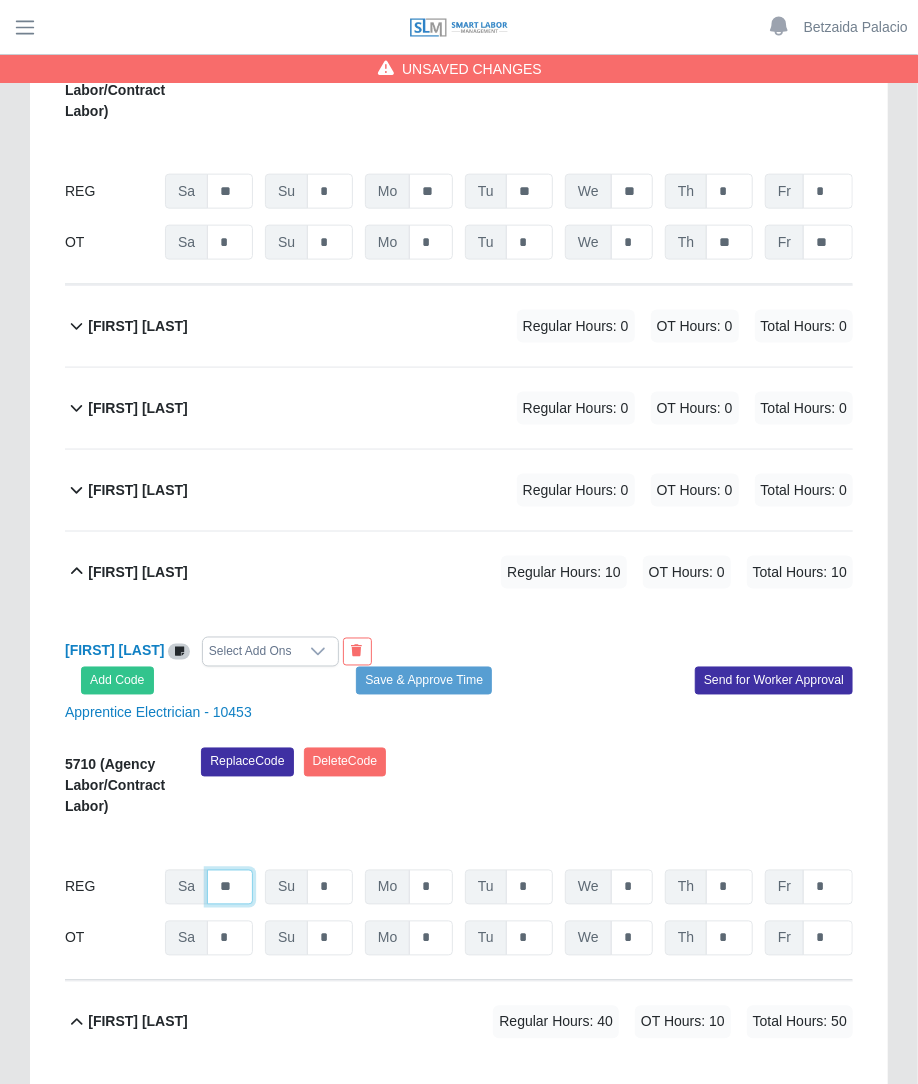 type on "**" 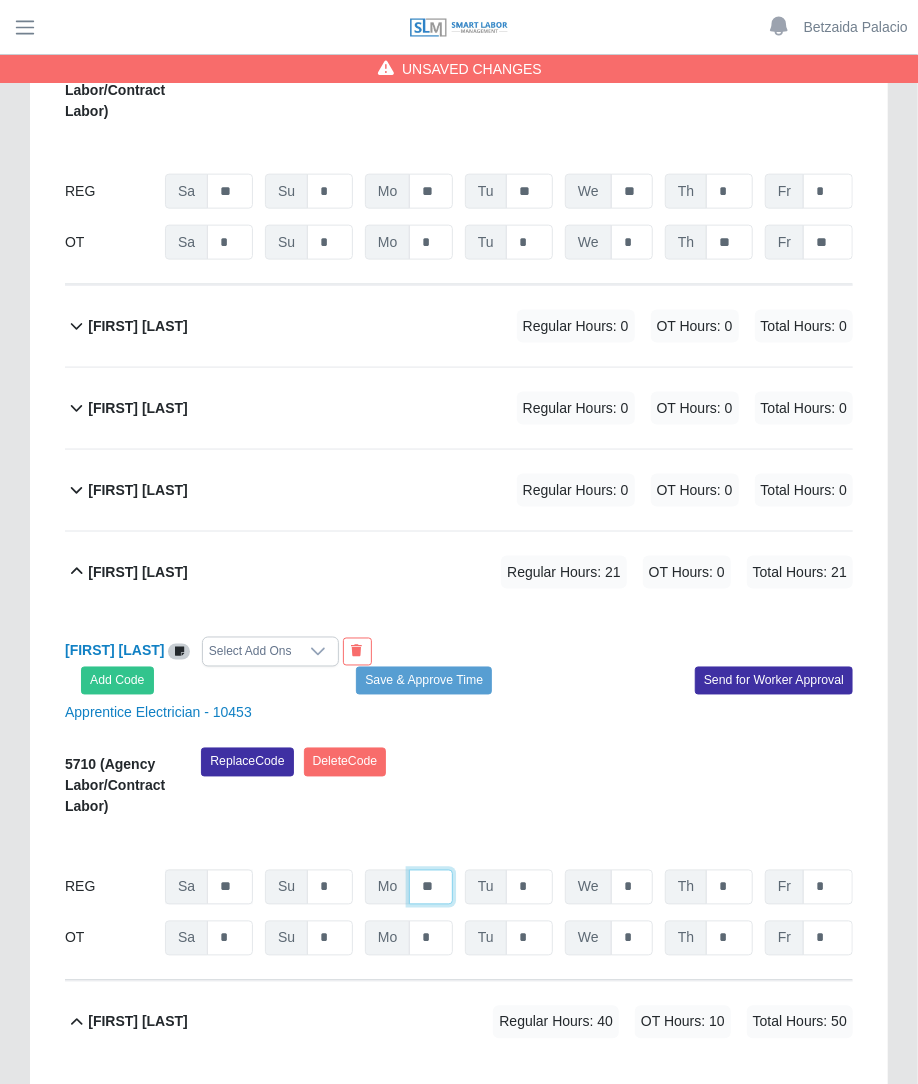 type on "**" 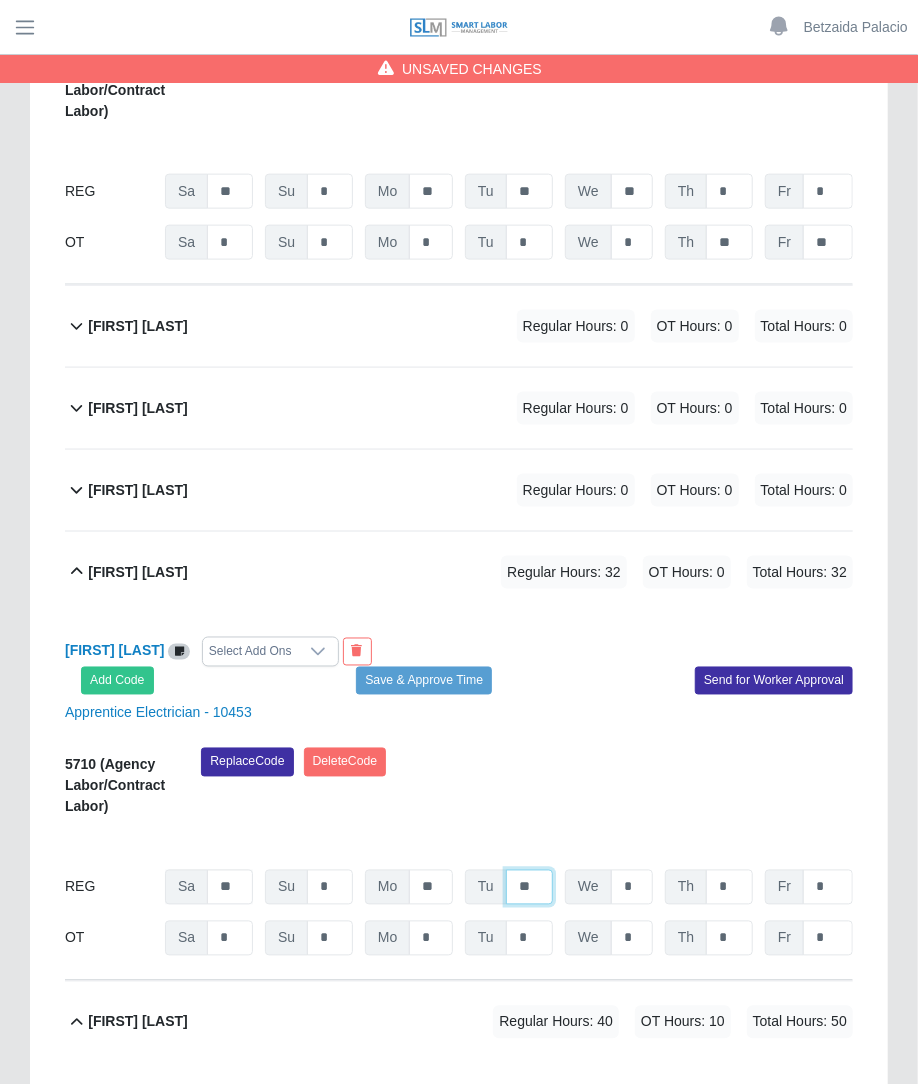 type on "**" 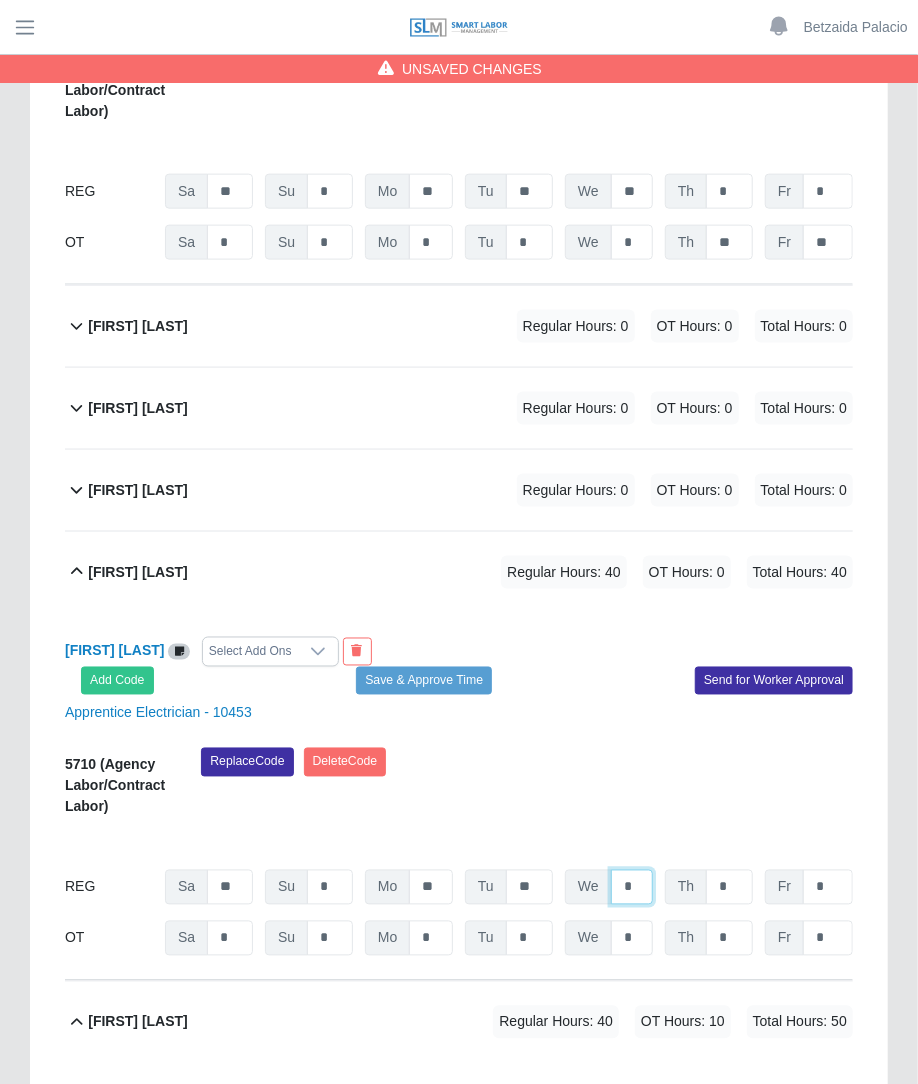 type on "*" 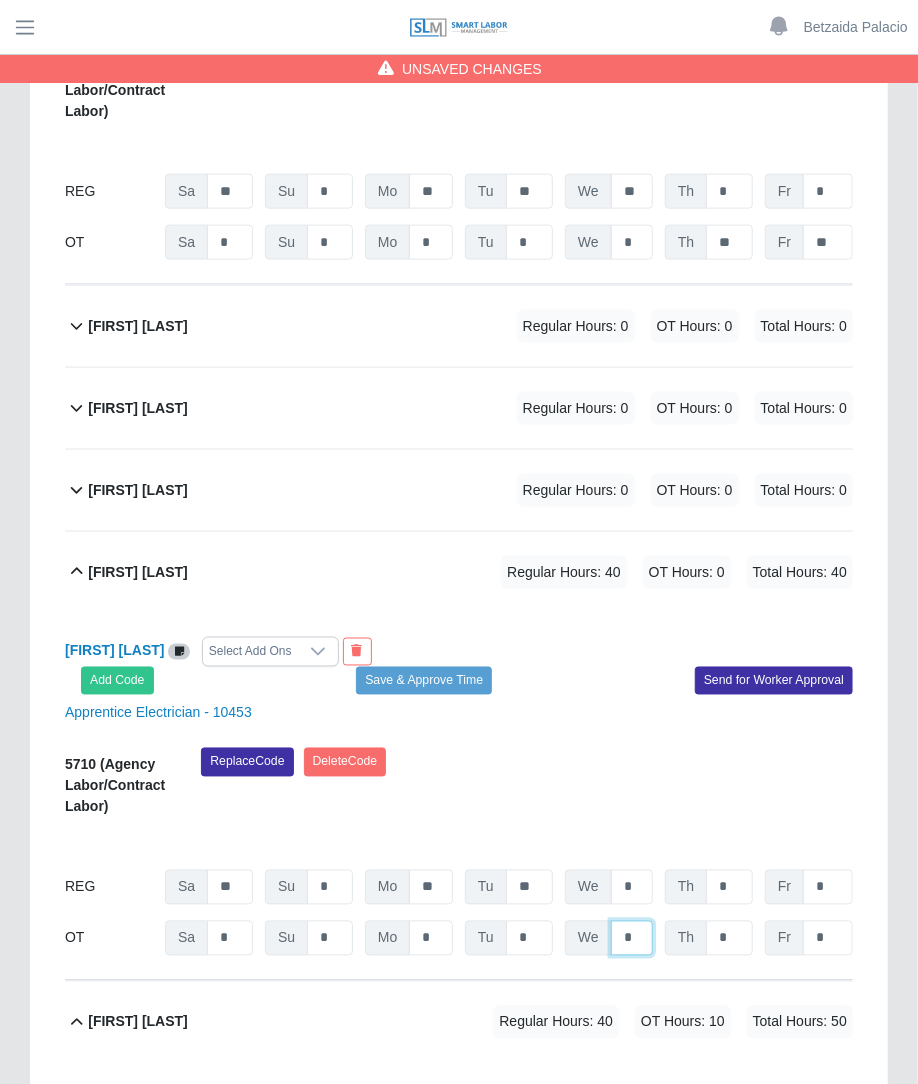 click on "*" at bounding box center (632, -7861) 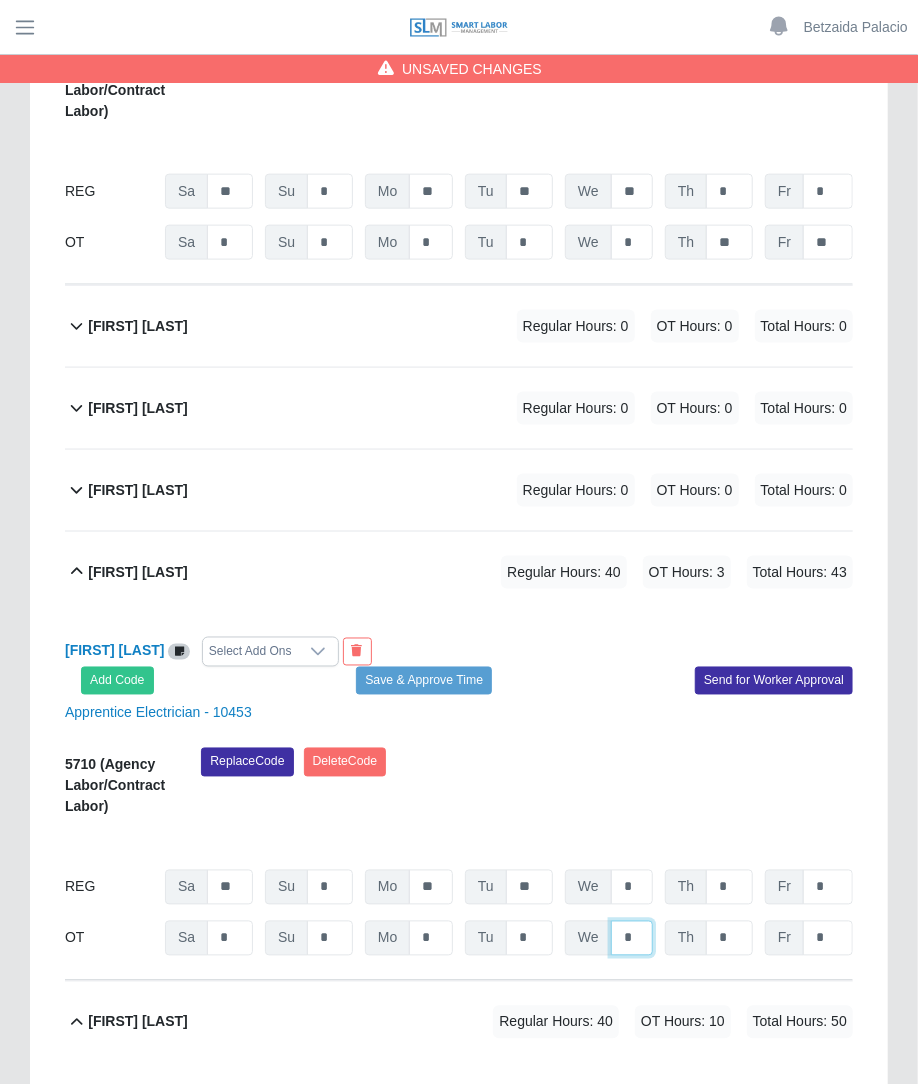 type on "*" 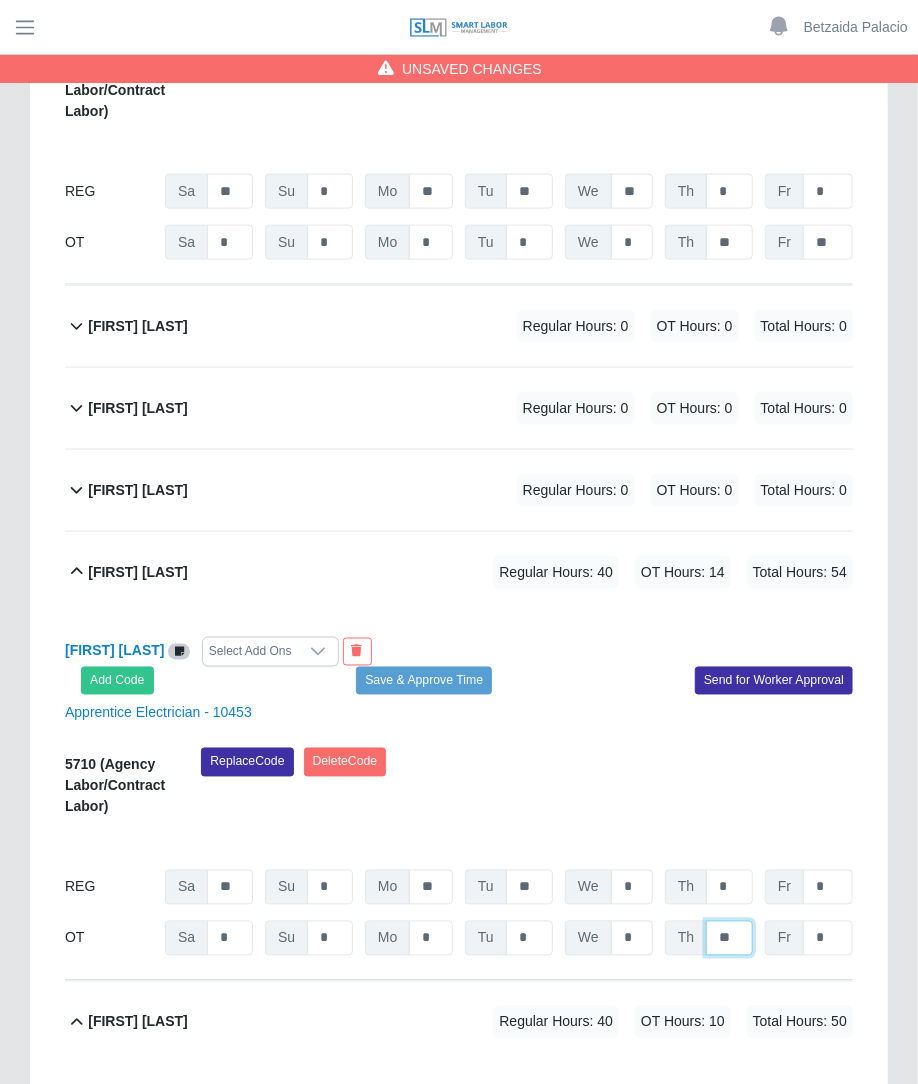 type on "**" 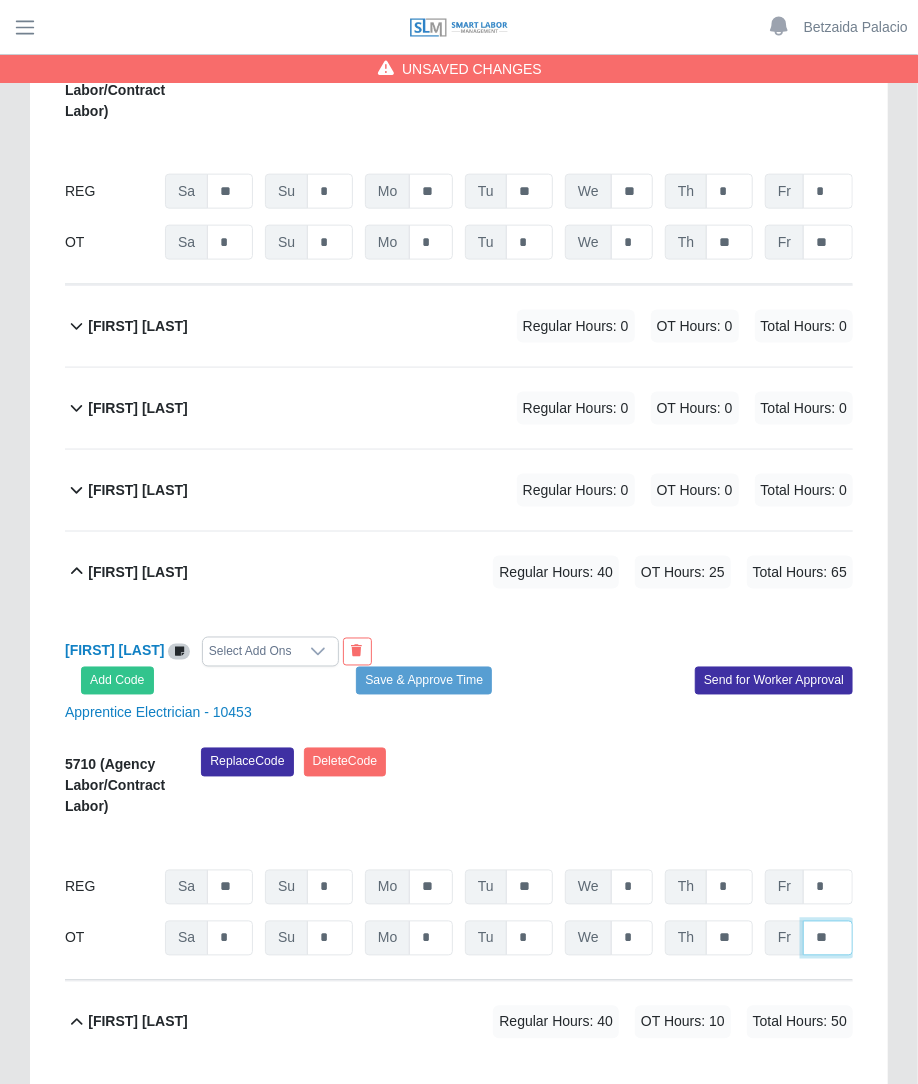 type on "**" 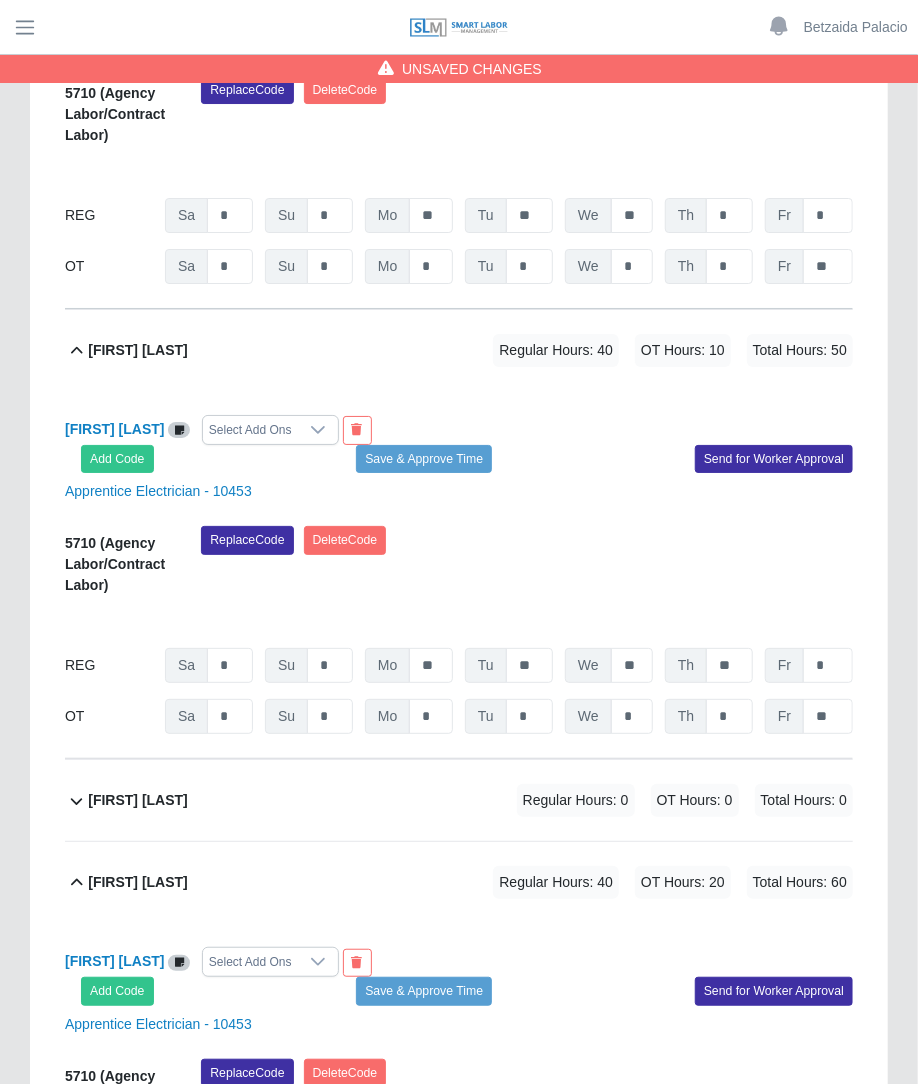 scroll, scrollTop: 8126, scrollLeft: 0, axis: vertical 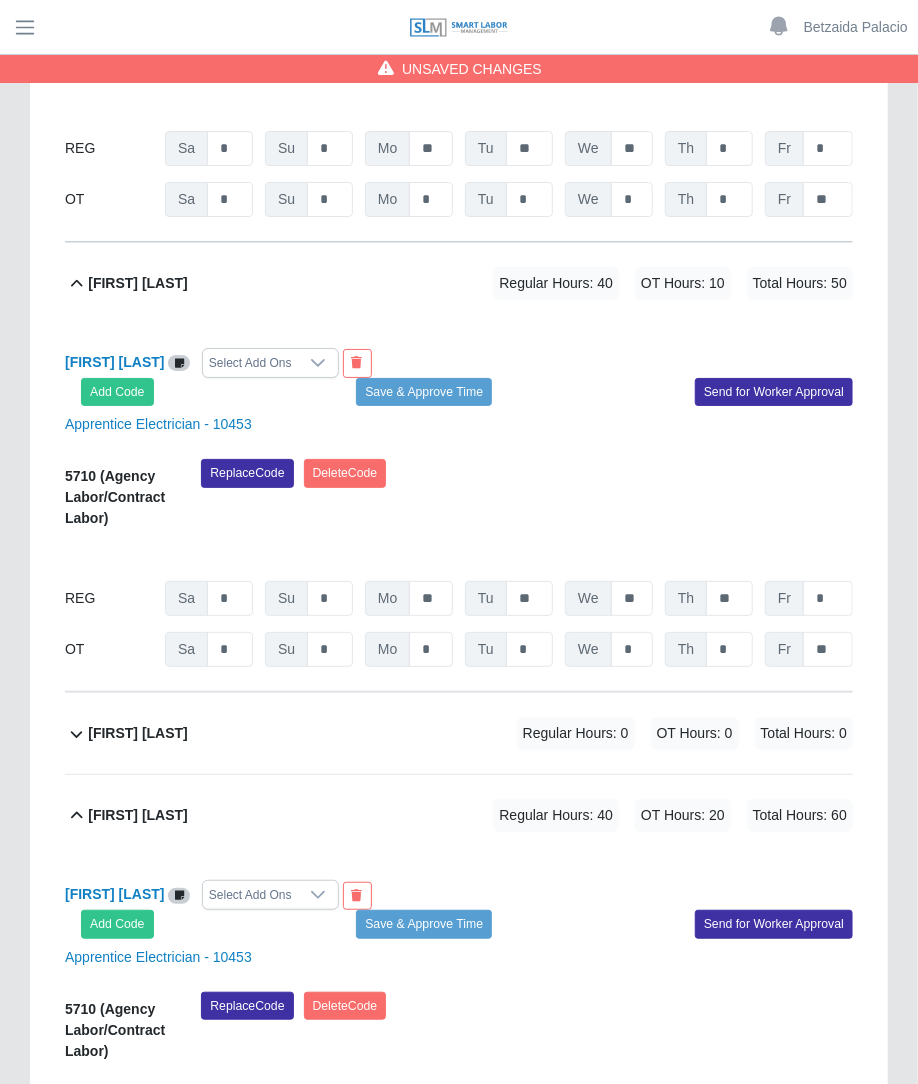 click on "Regular Hours: 0" at bounding box center [576, 733] 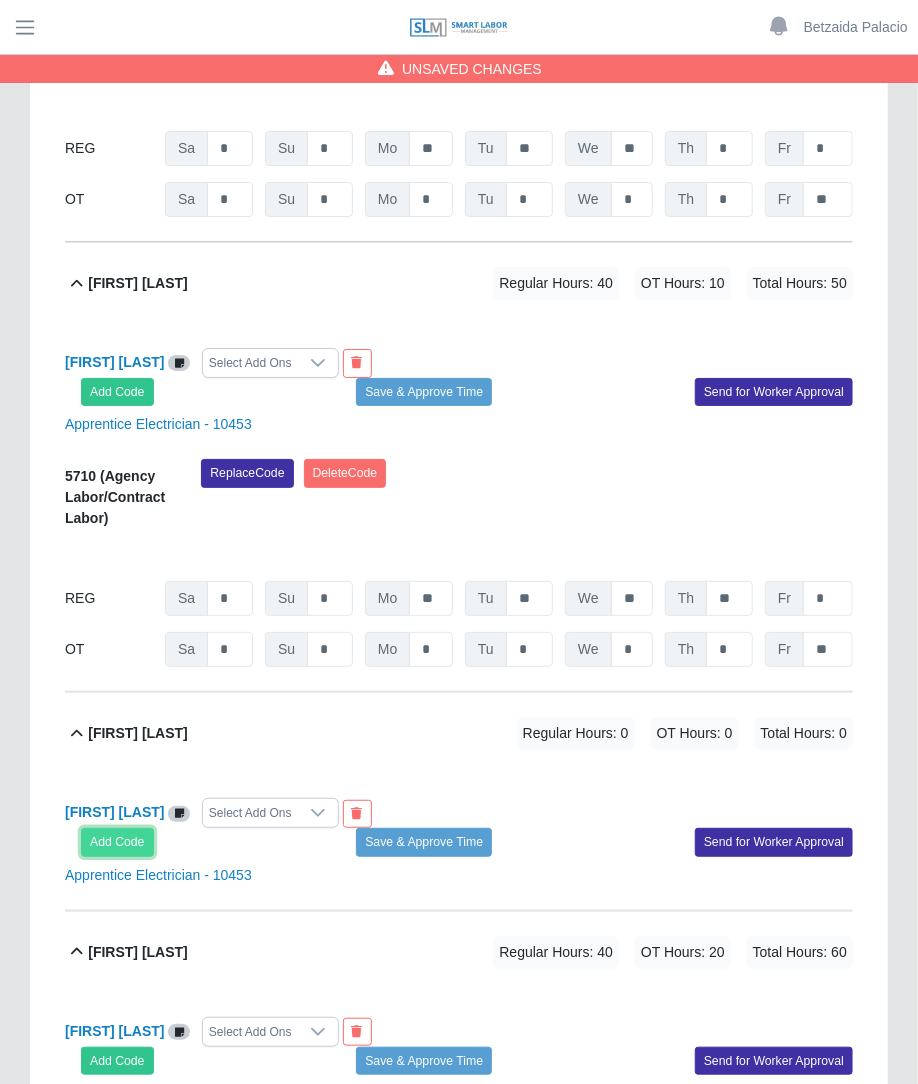 click on "Add Code" 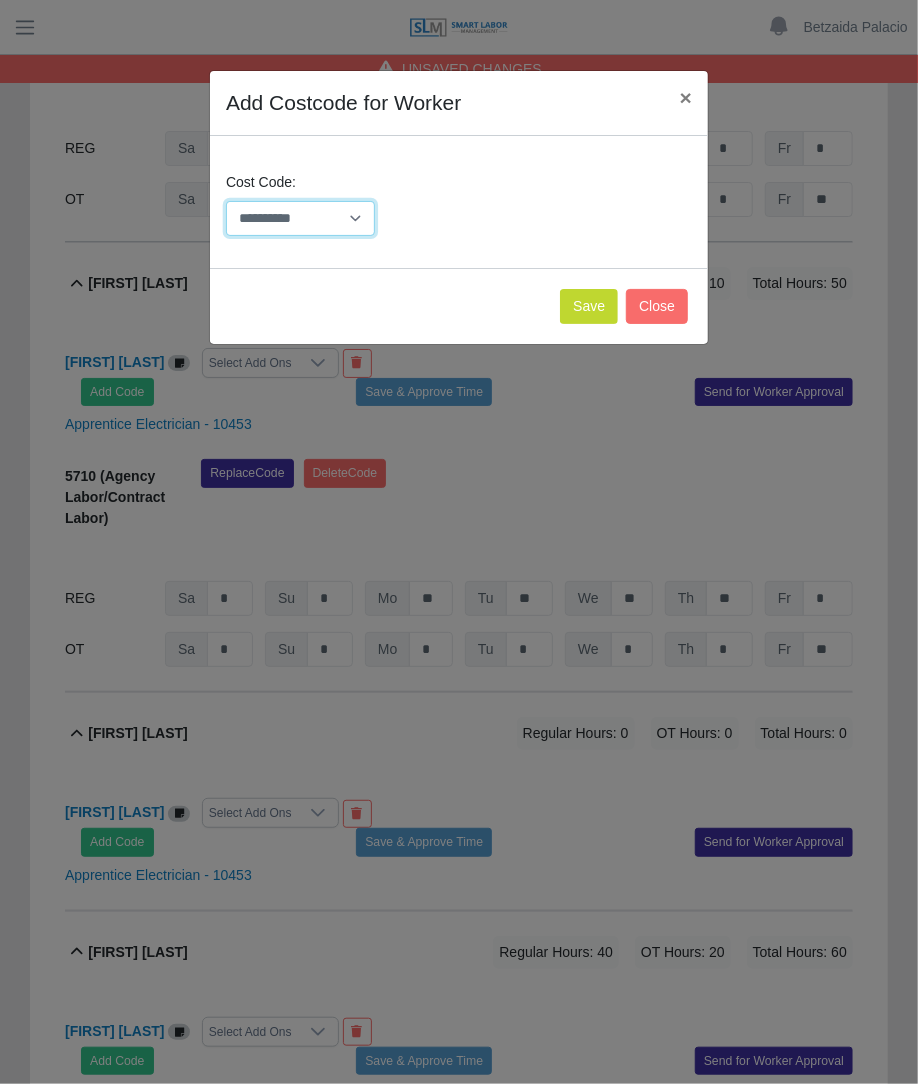 click on "**********" at bounding box center (300, 218) 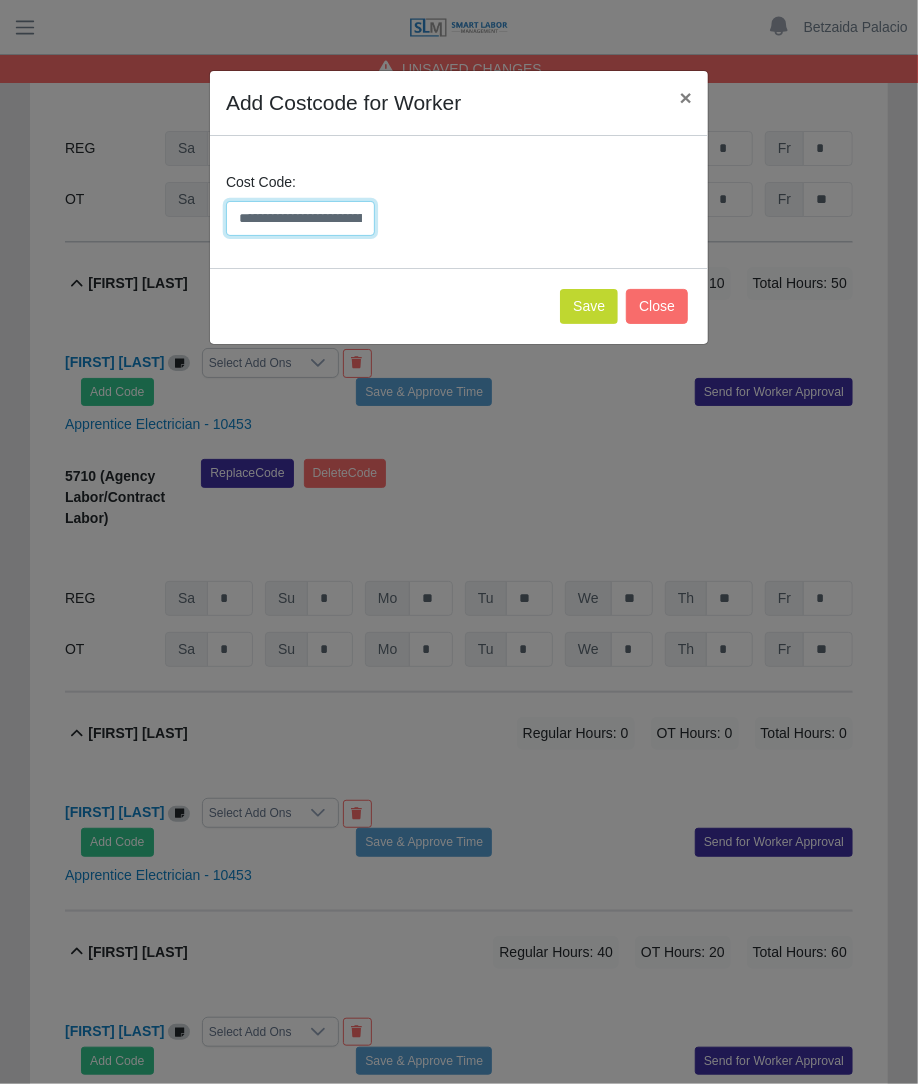 click on "**********" at bounding box center [300, 218] 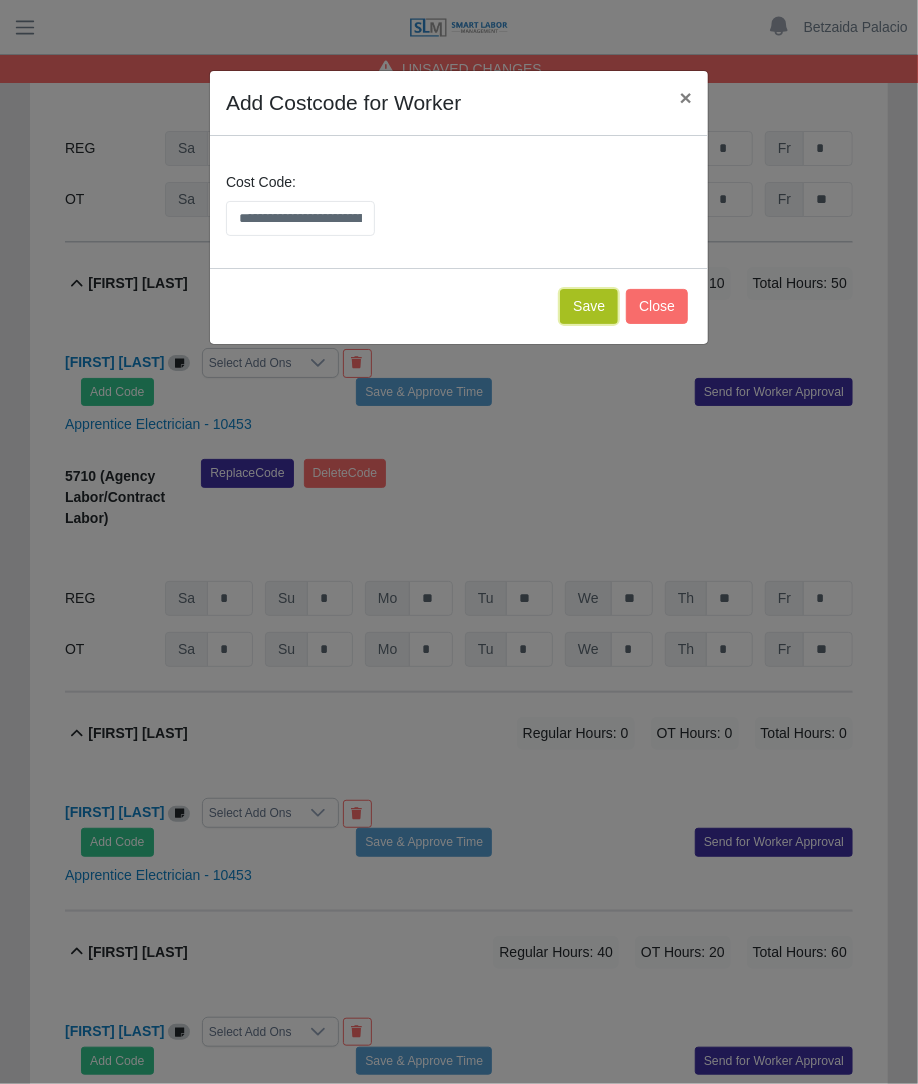 click on "Save" 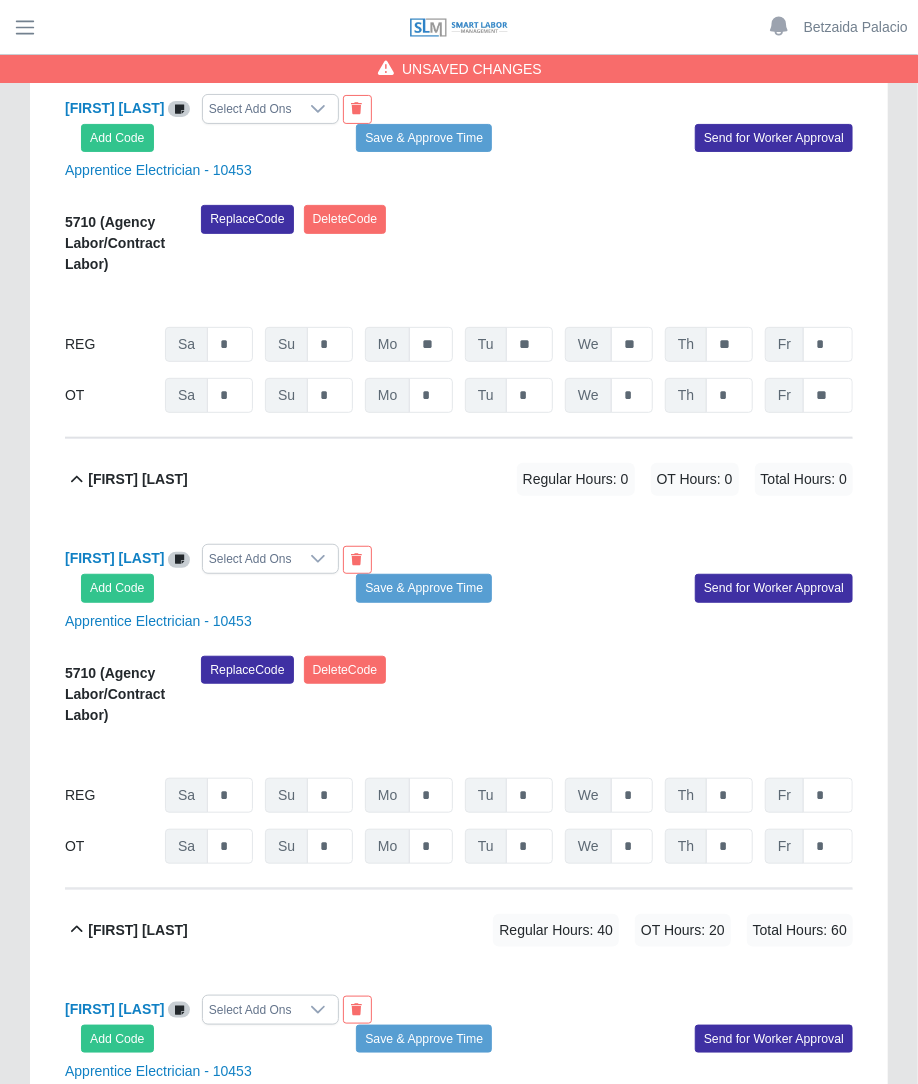 scroll, scrollTop: 8559, scrollLeft: 0, axis: vertical 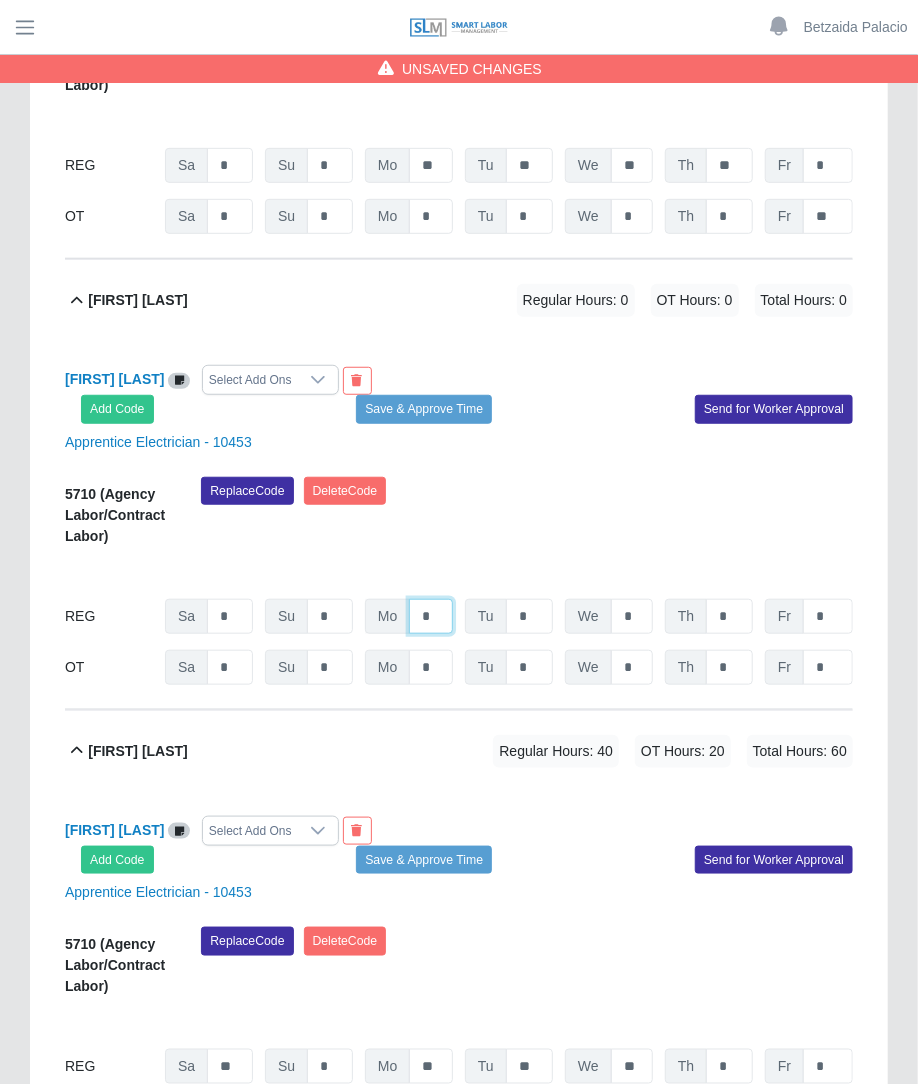 click on "*" at bounding box center [431, -7405] 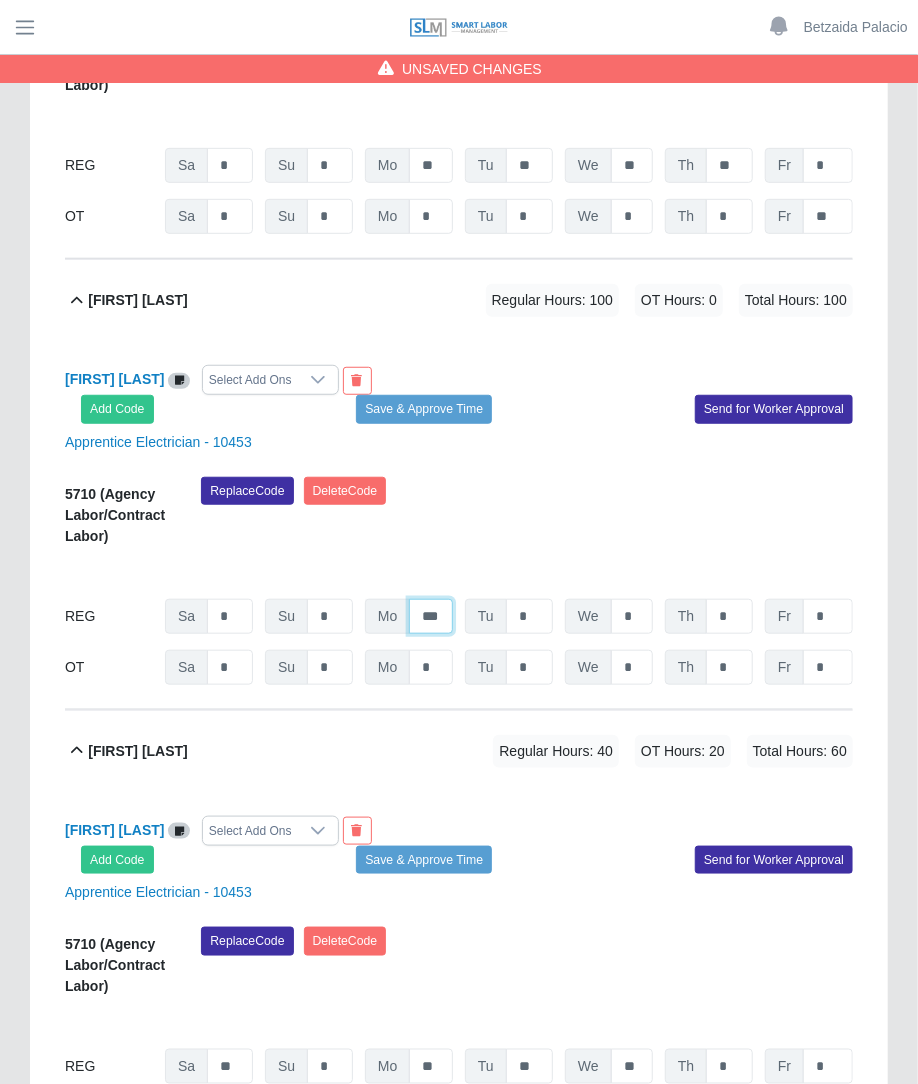 click on "***" at bounding box center (431, -7405) 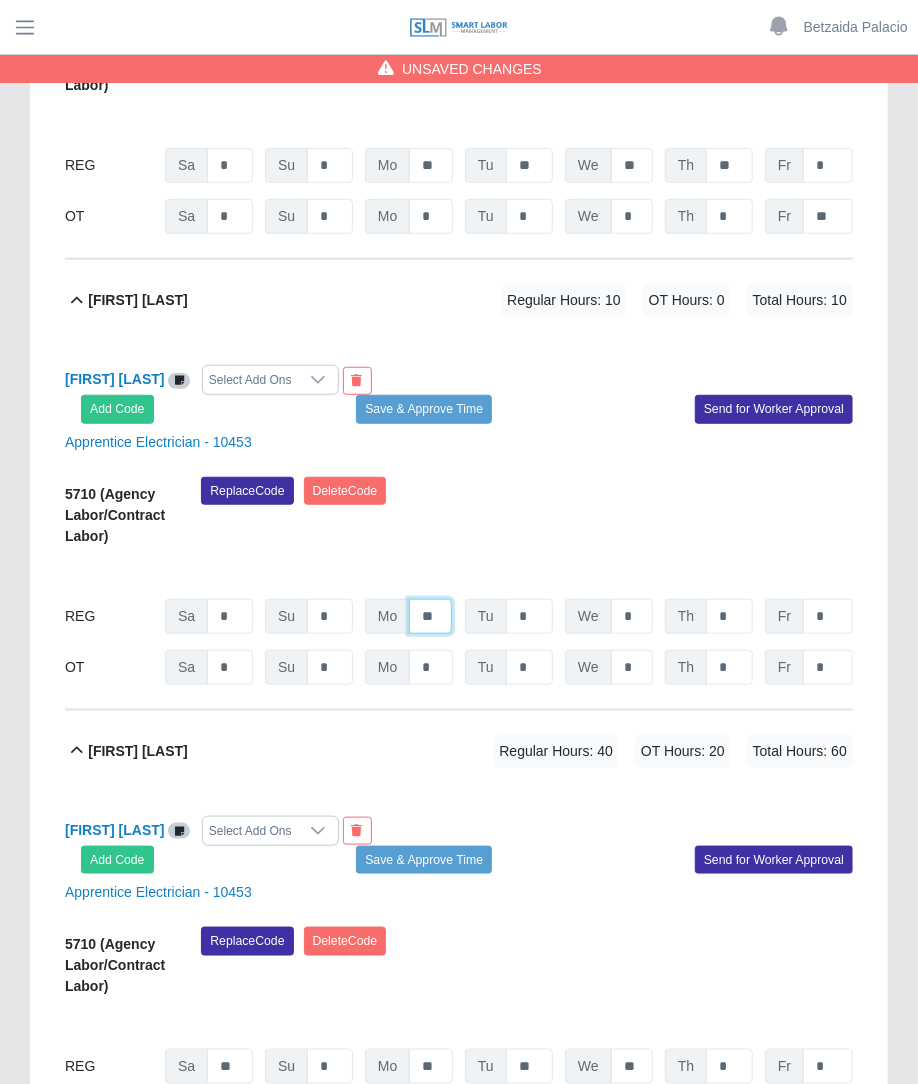 scroll, scrollTop: 0, scrollLeft: 0, axis: both 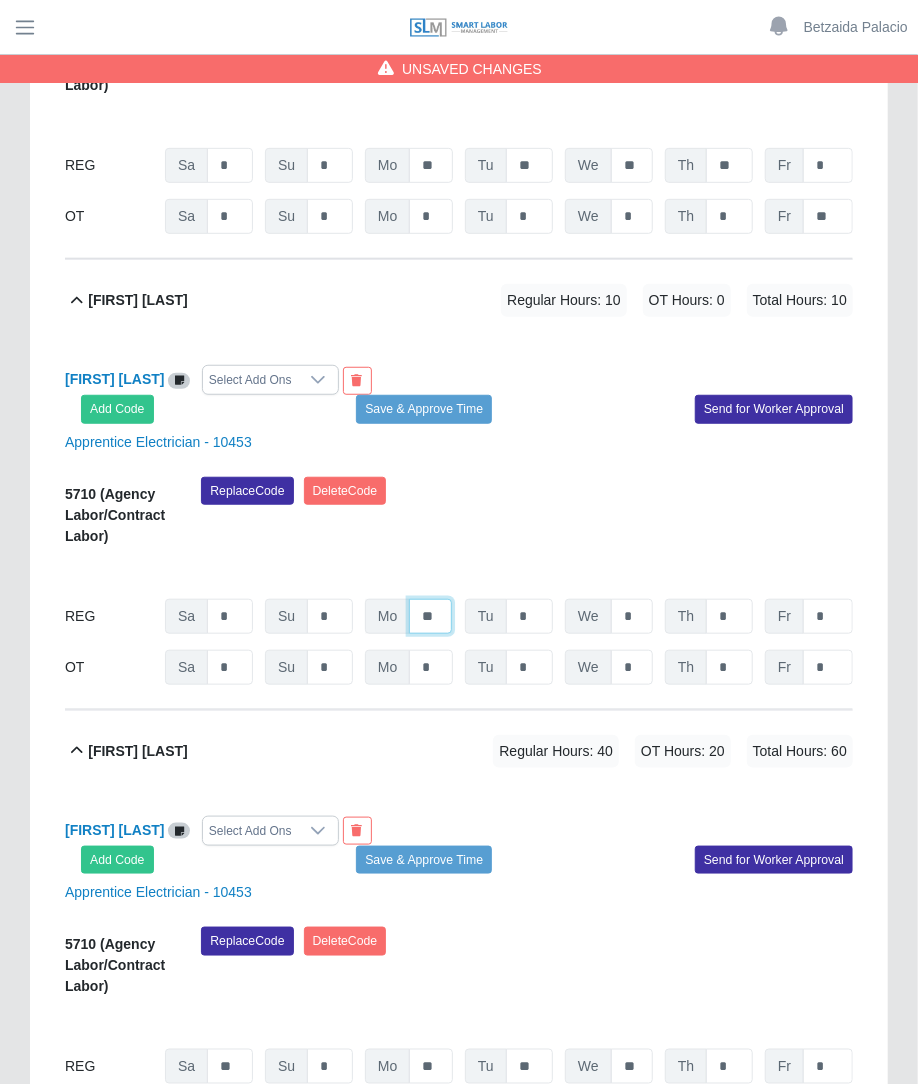 type on "**" 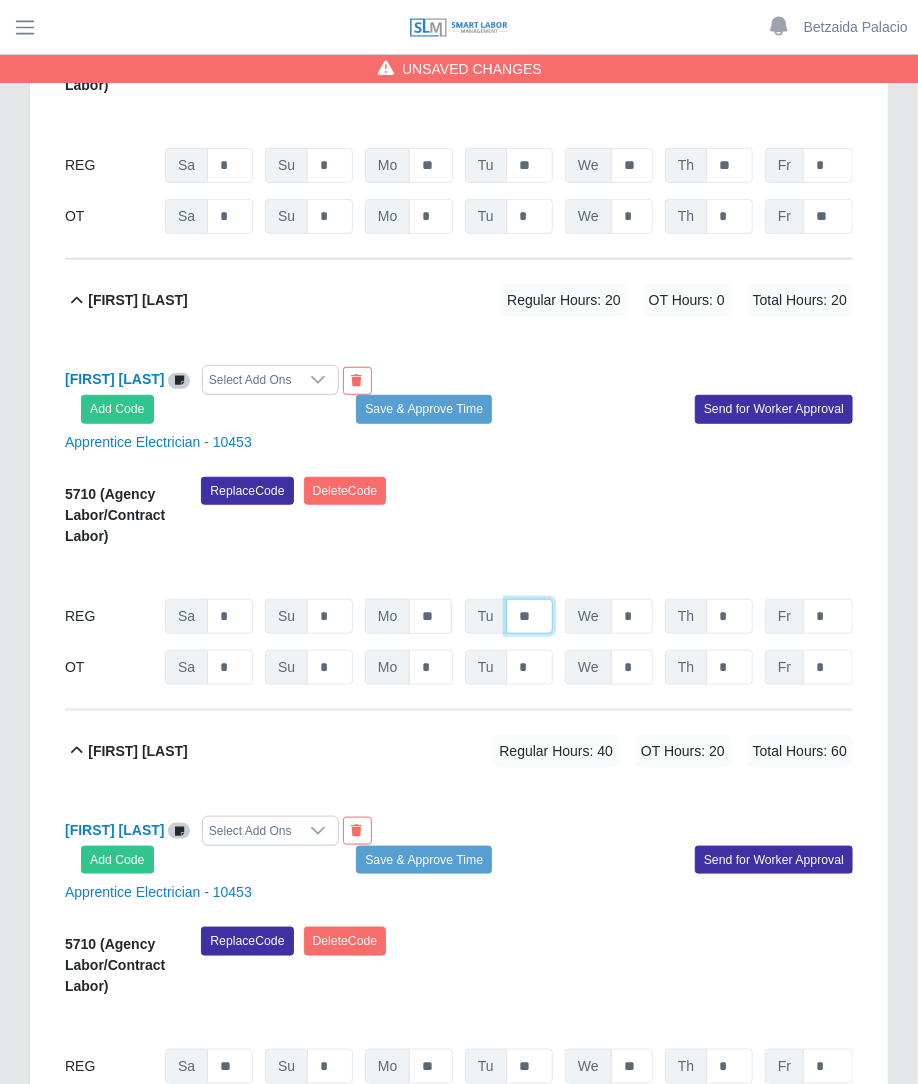 type on "**" 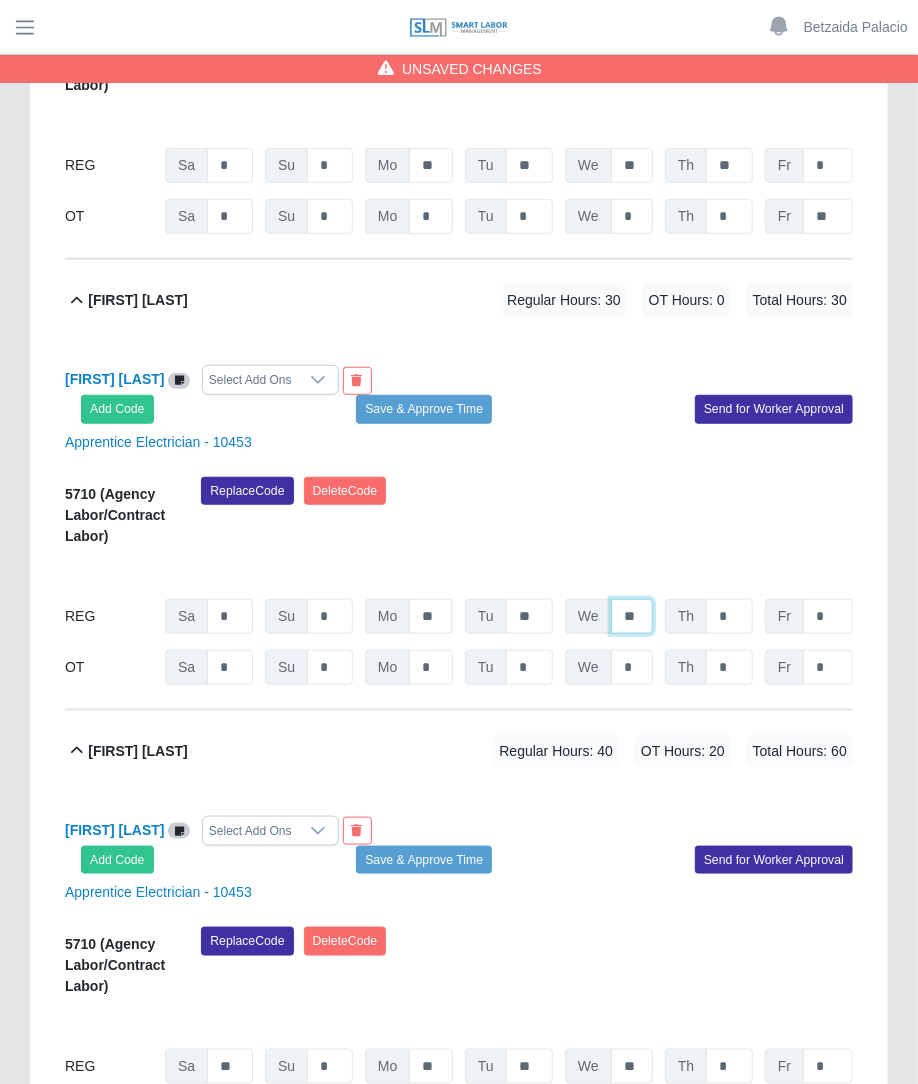 type on "**" 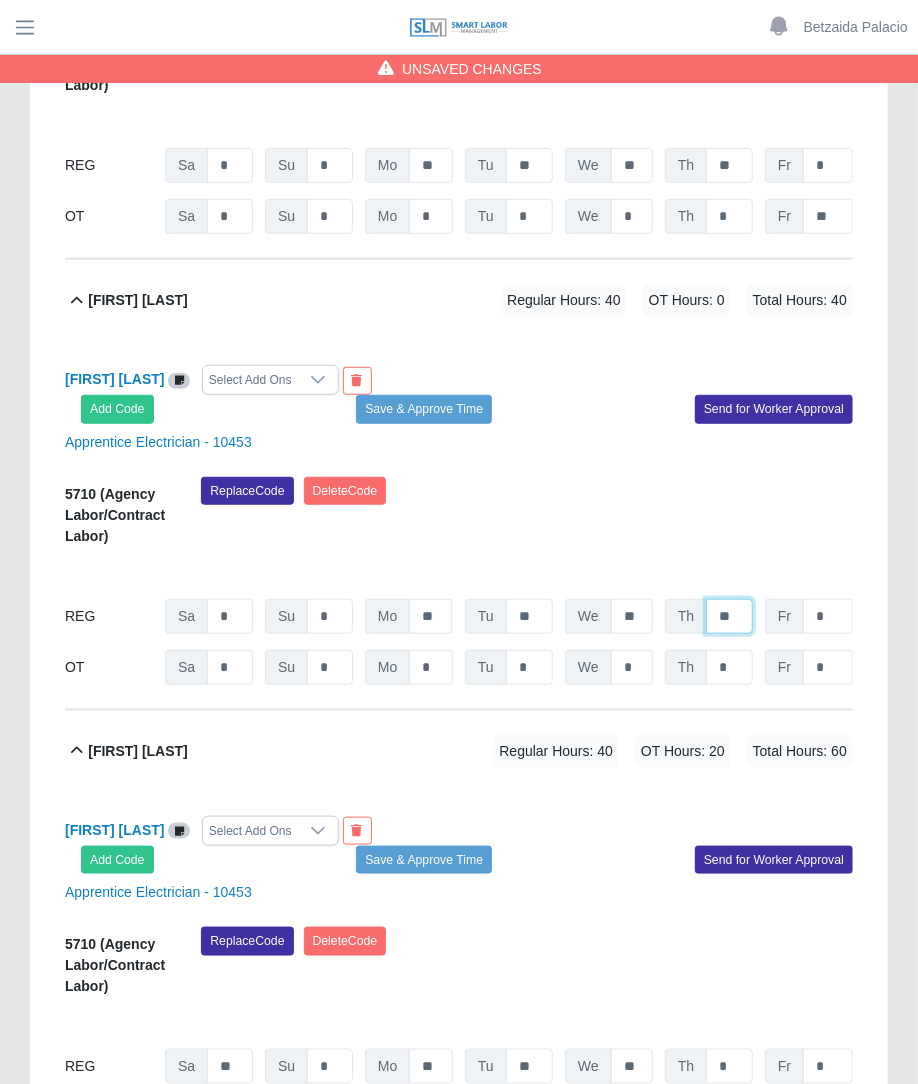 type on "**" 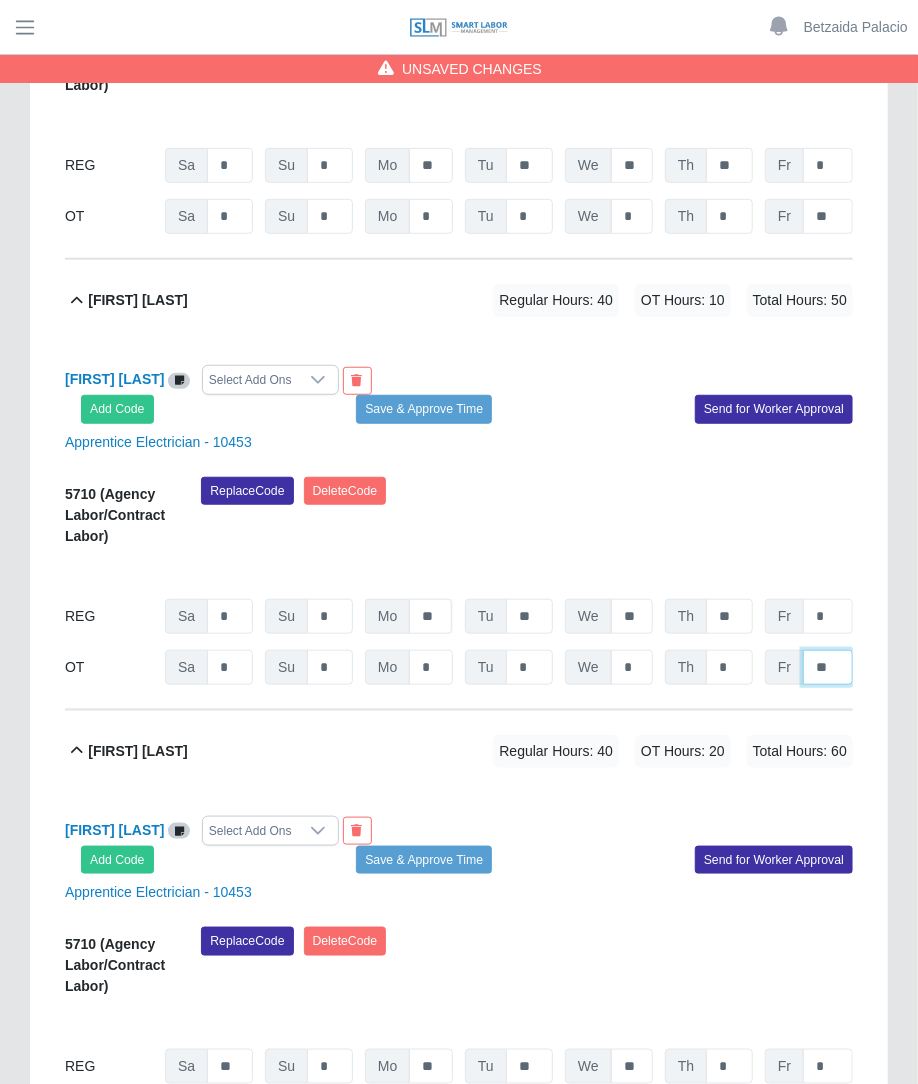type on "**" 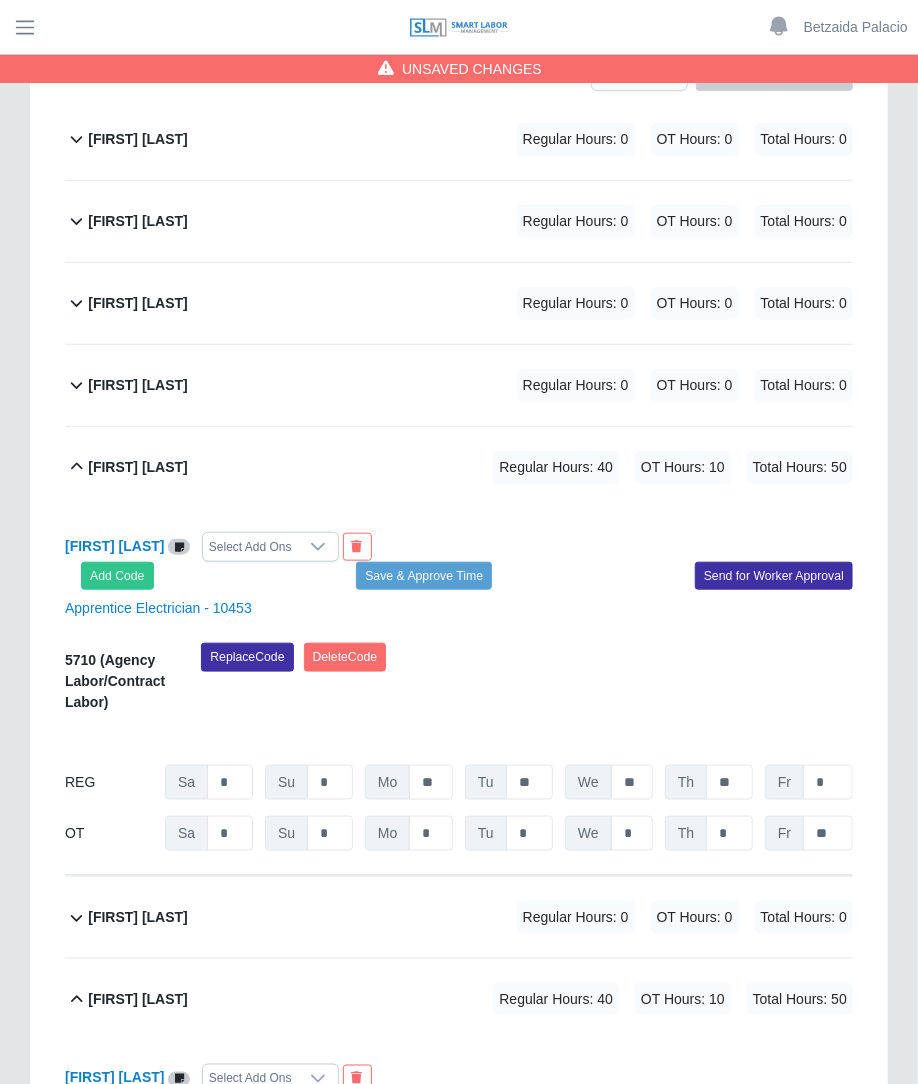 scroll, scrollTop: 0, scrollLeft: 0, axis: both 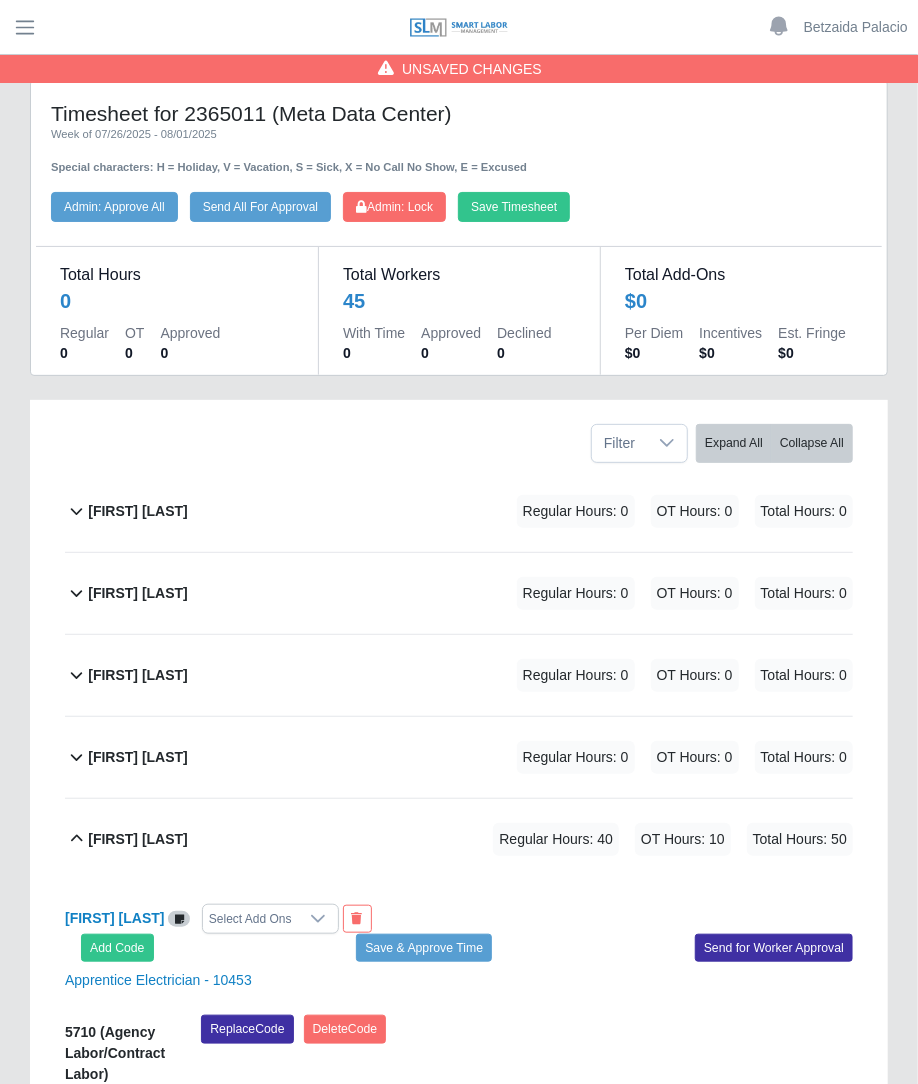 click on "Armando Jaramillo             Regular Hours: 0   OT Hours: 0   Total Hours: 0" 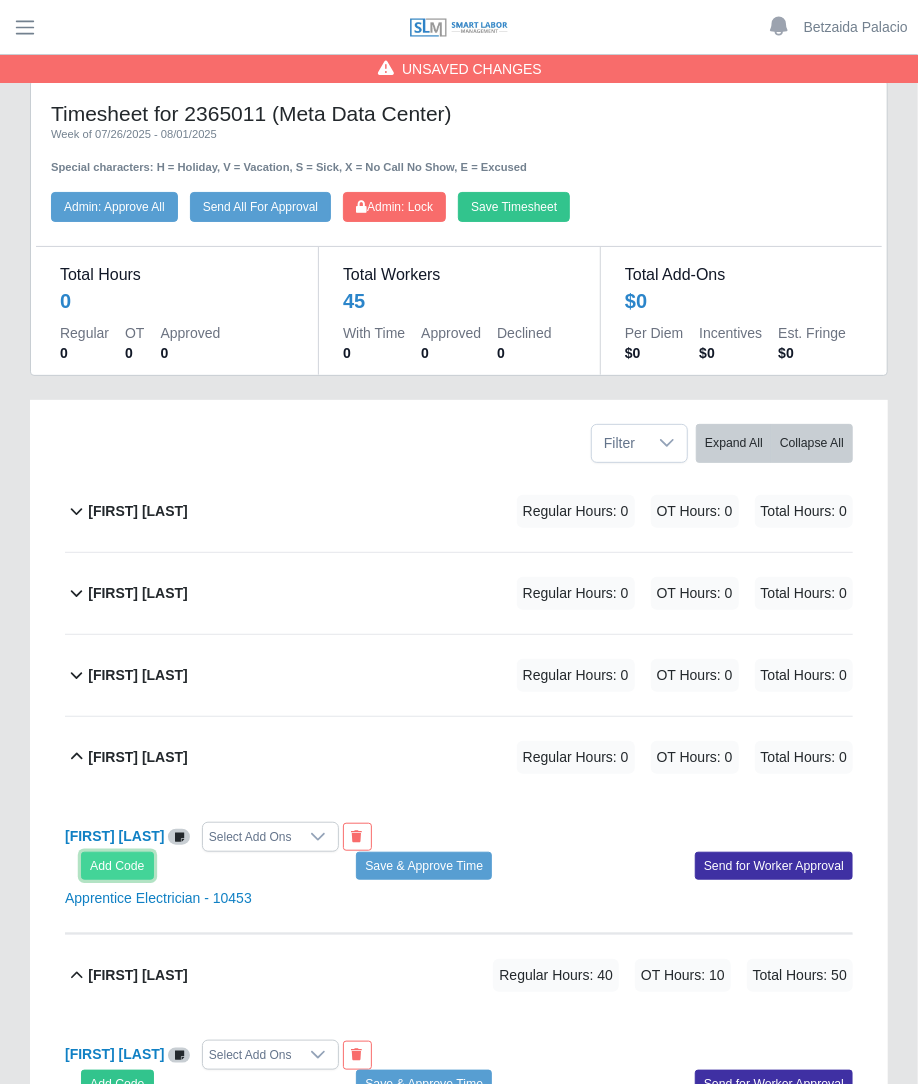 click on "Add Code" 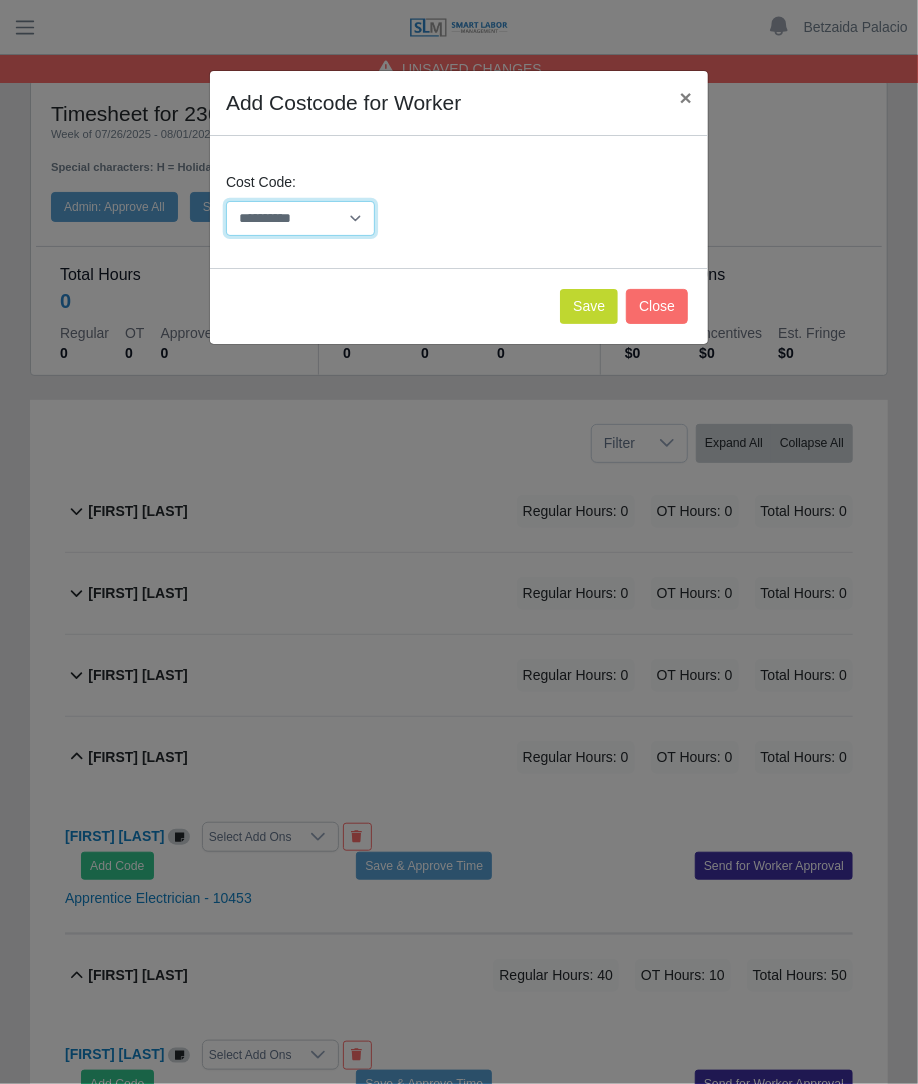 click on "**********" at bounding box center [300, 218] 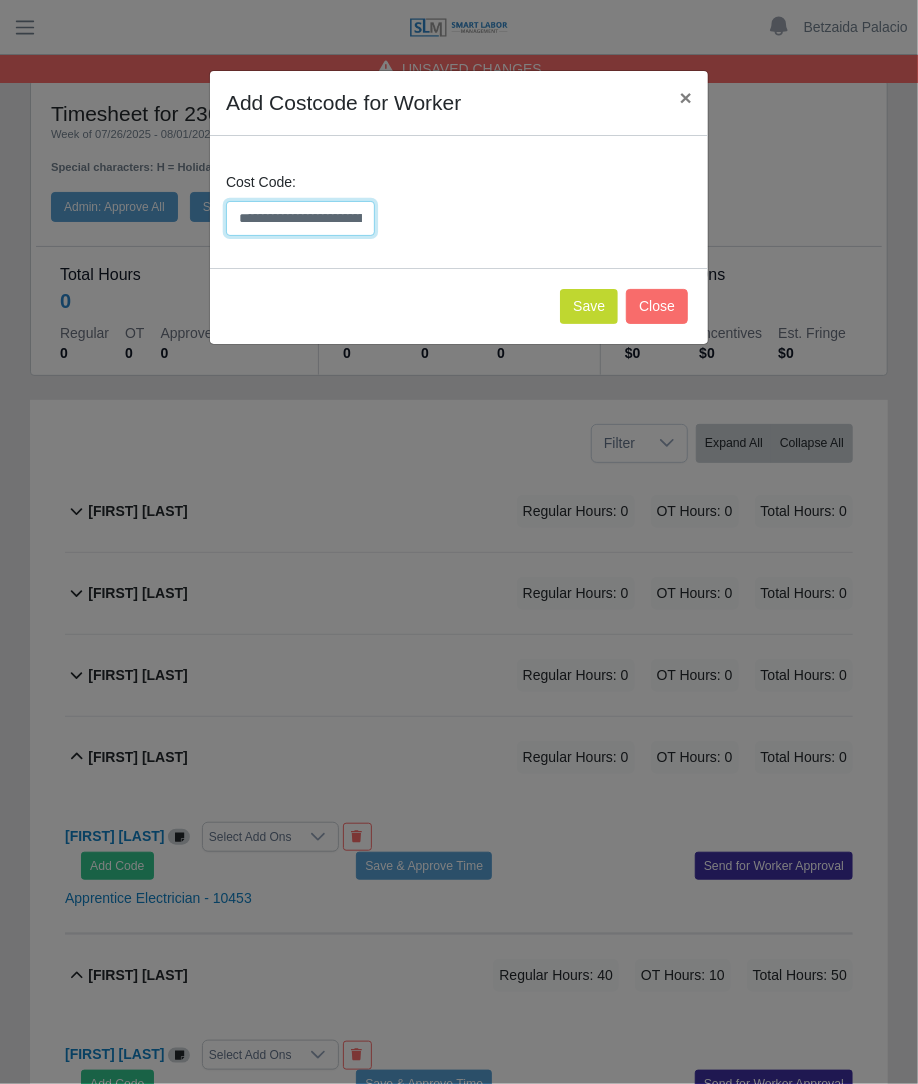 click on "**********" at bounding box center [300, 218] 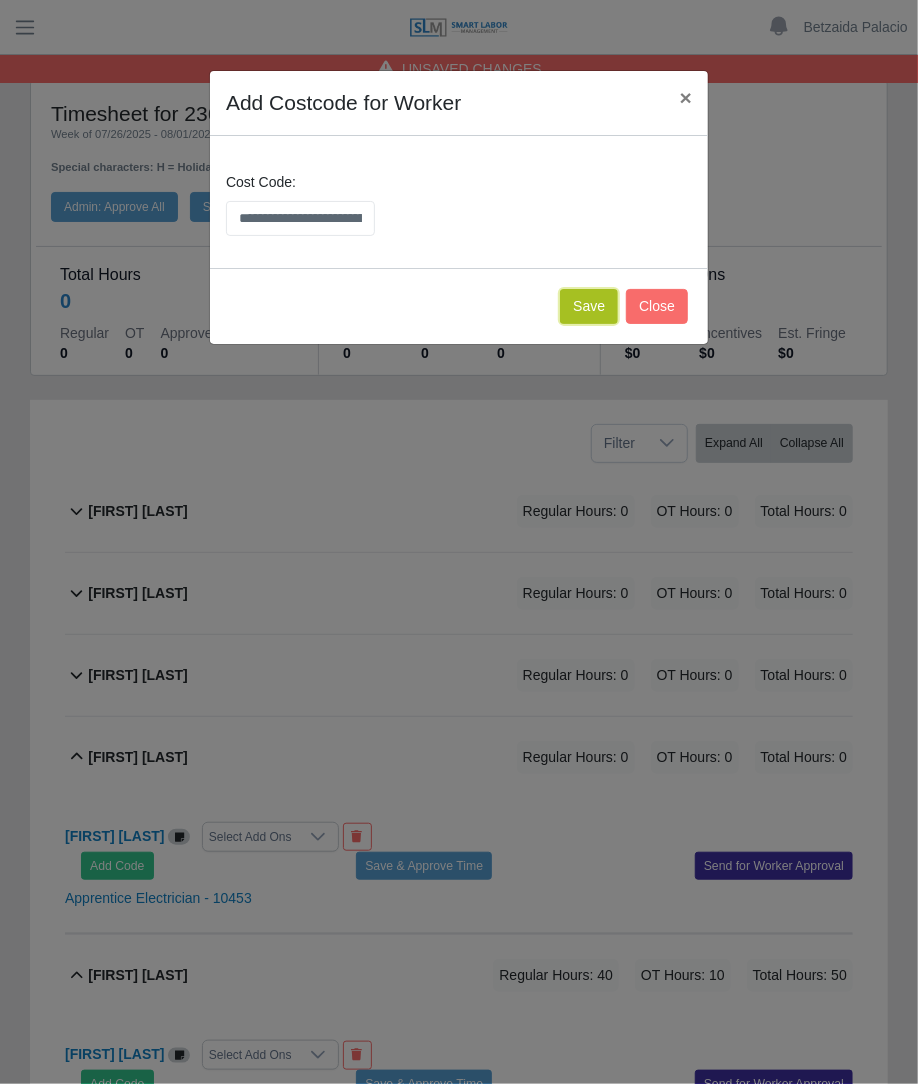 click on "Save" 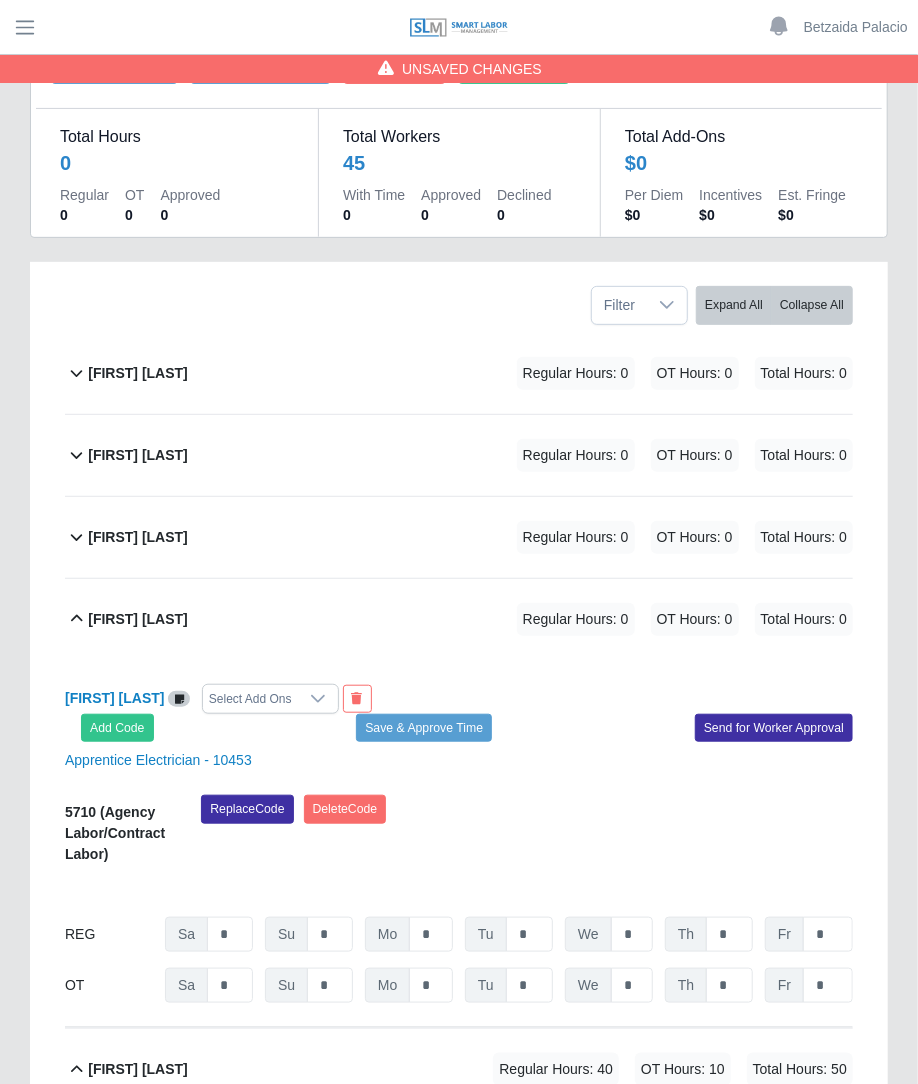 scroll, scrollTop: 226, scrollLeft: 0, axis: vertical 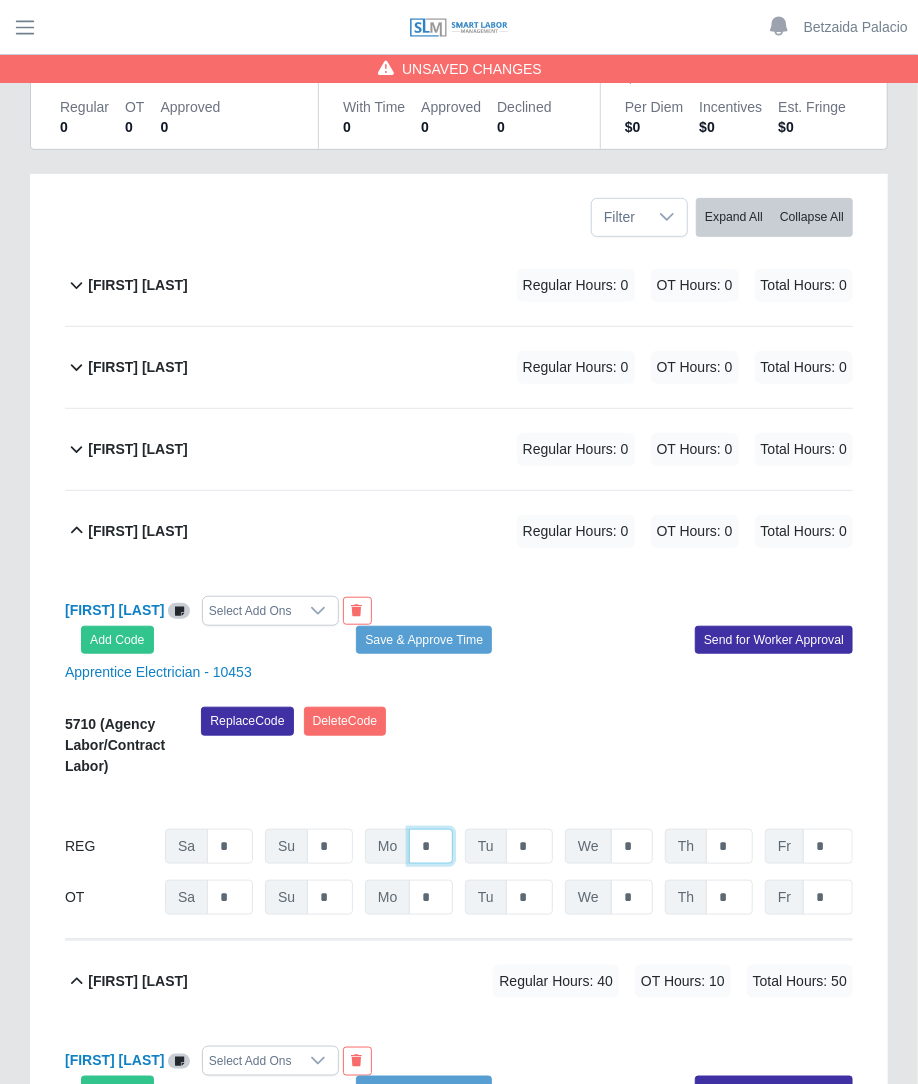 click on "*" at bounding box center [431, 846] 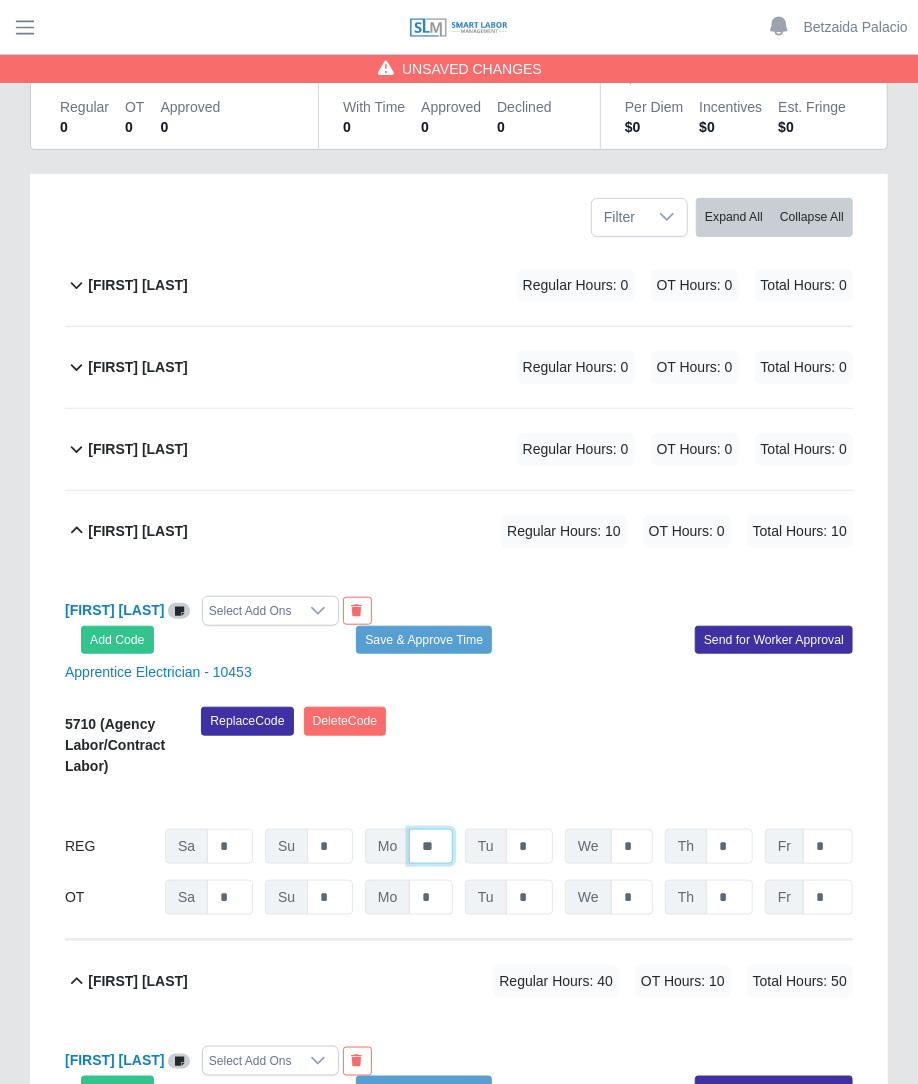 type on "**" 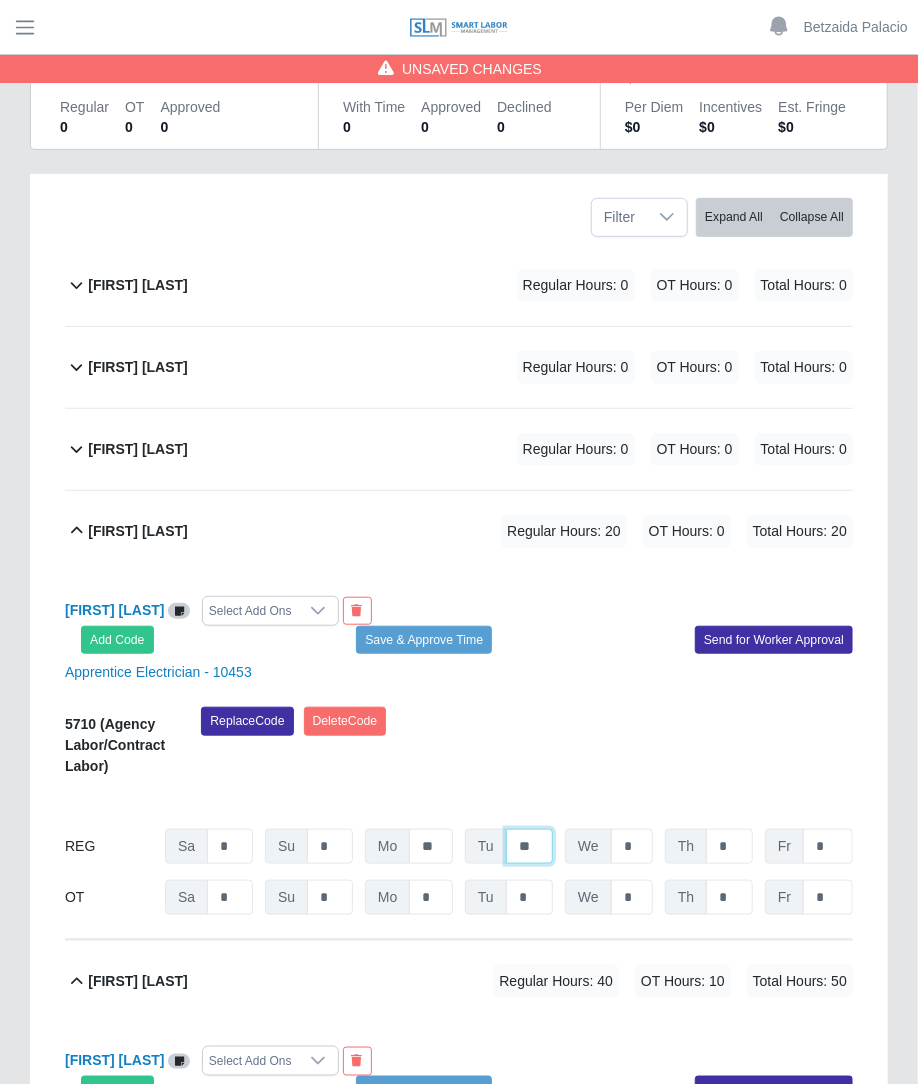 type on "**" 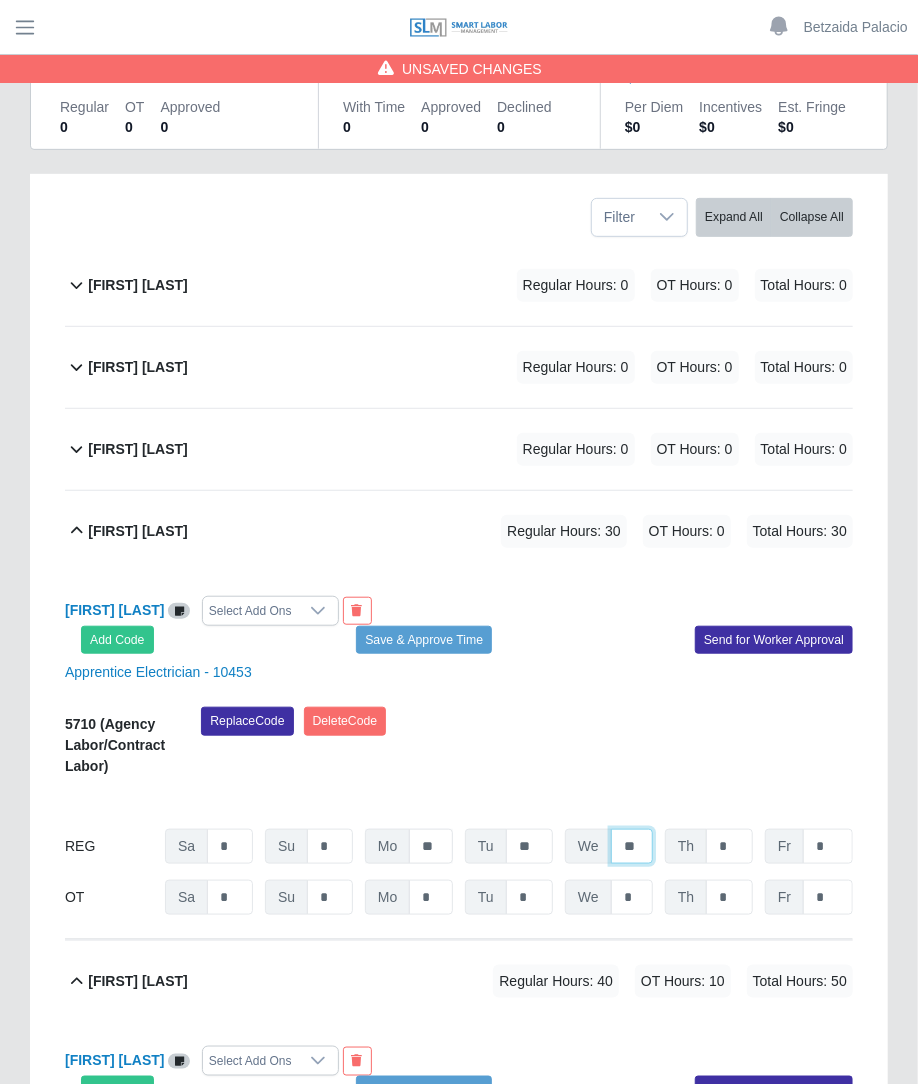 type on "**" 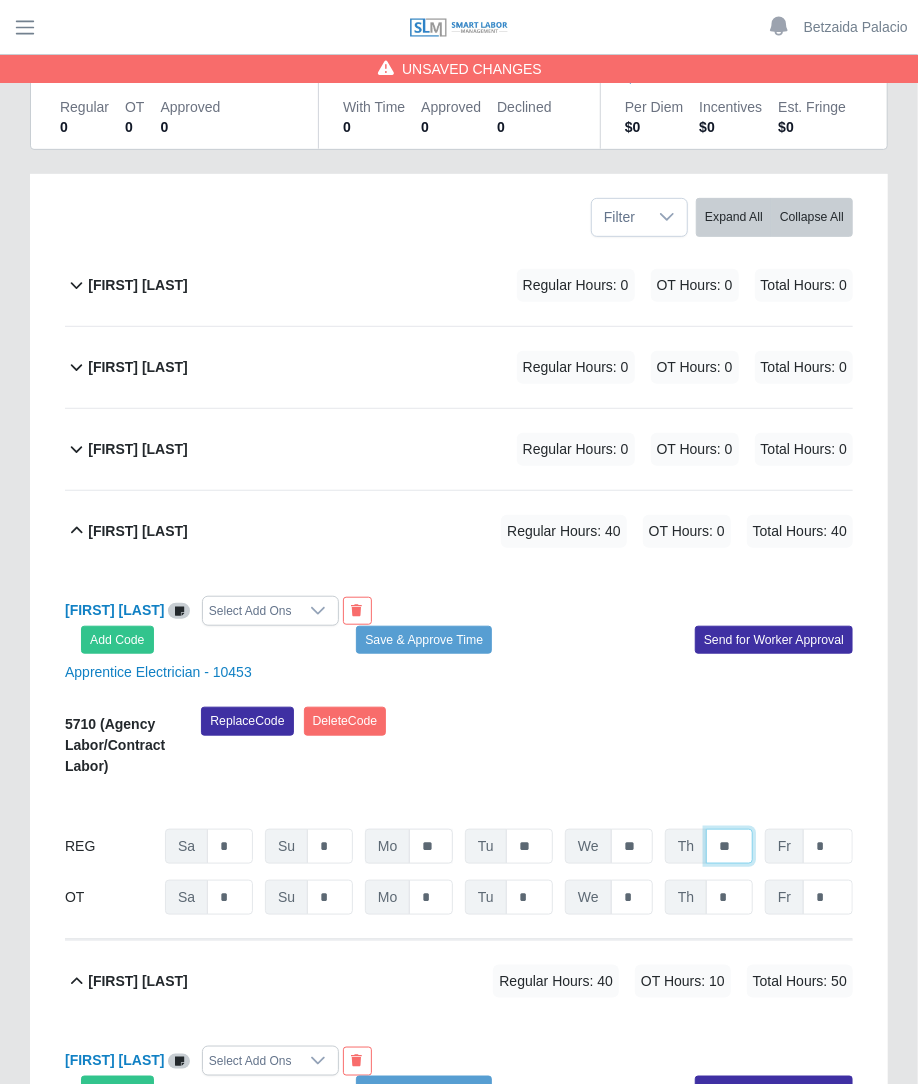 type on "**" 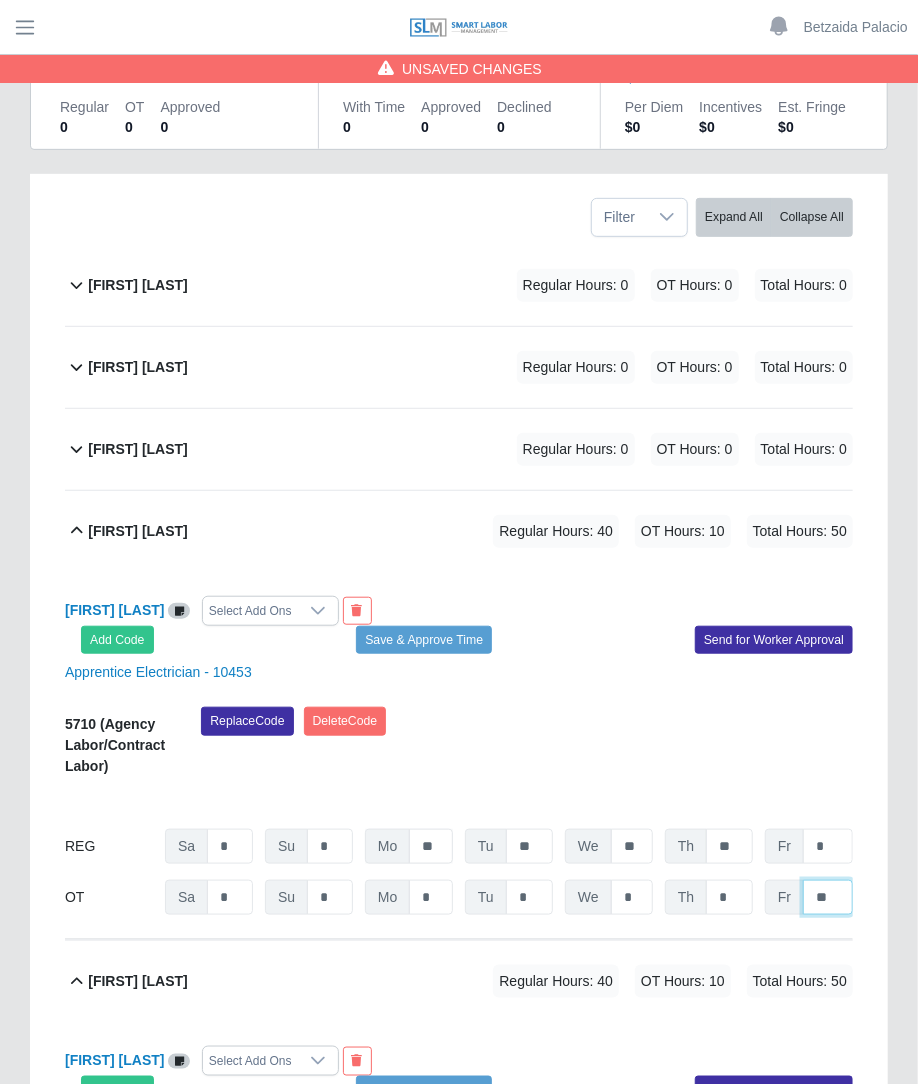 type on "**" 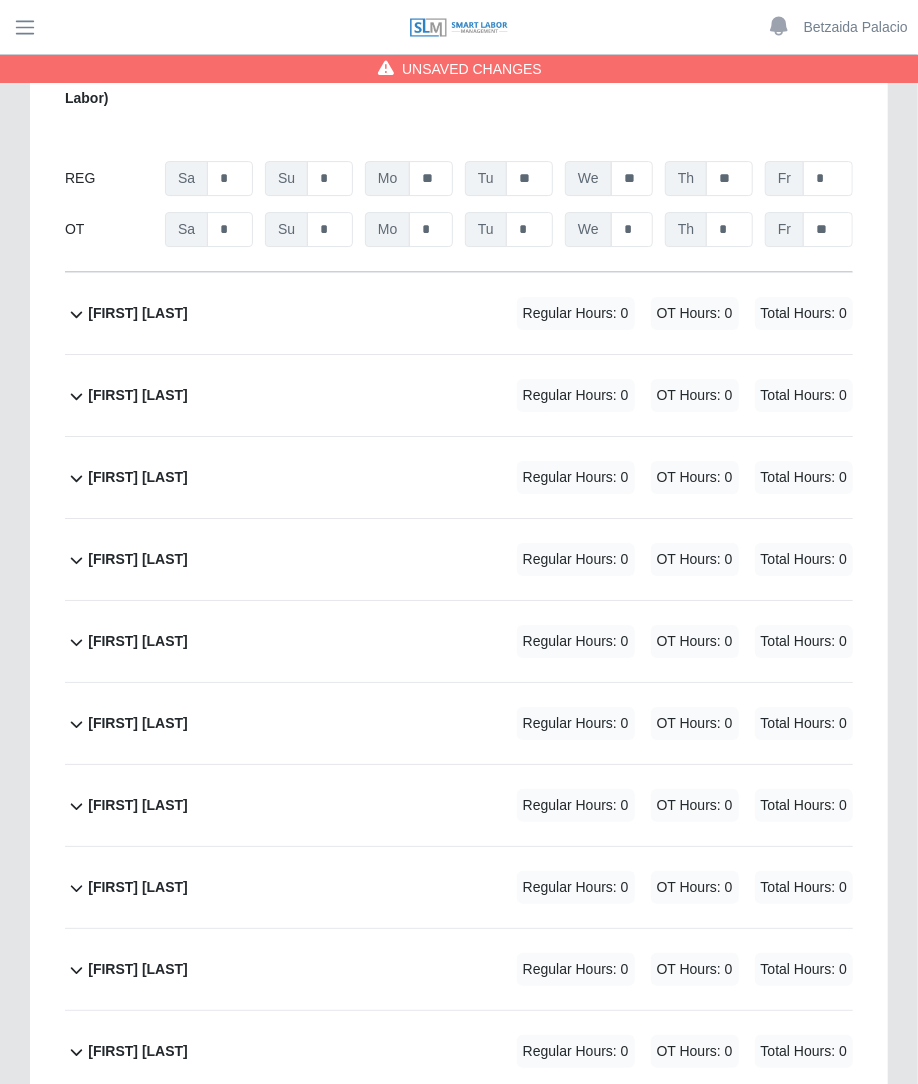 scroll, scrollTop: 2336, scrollLeft: 0, axis: vertical 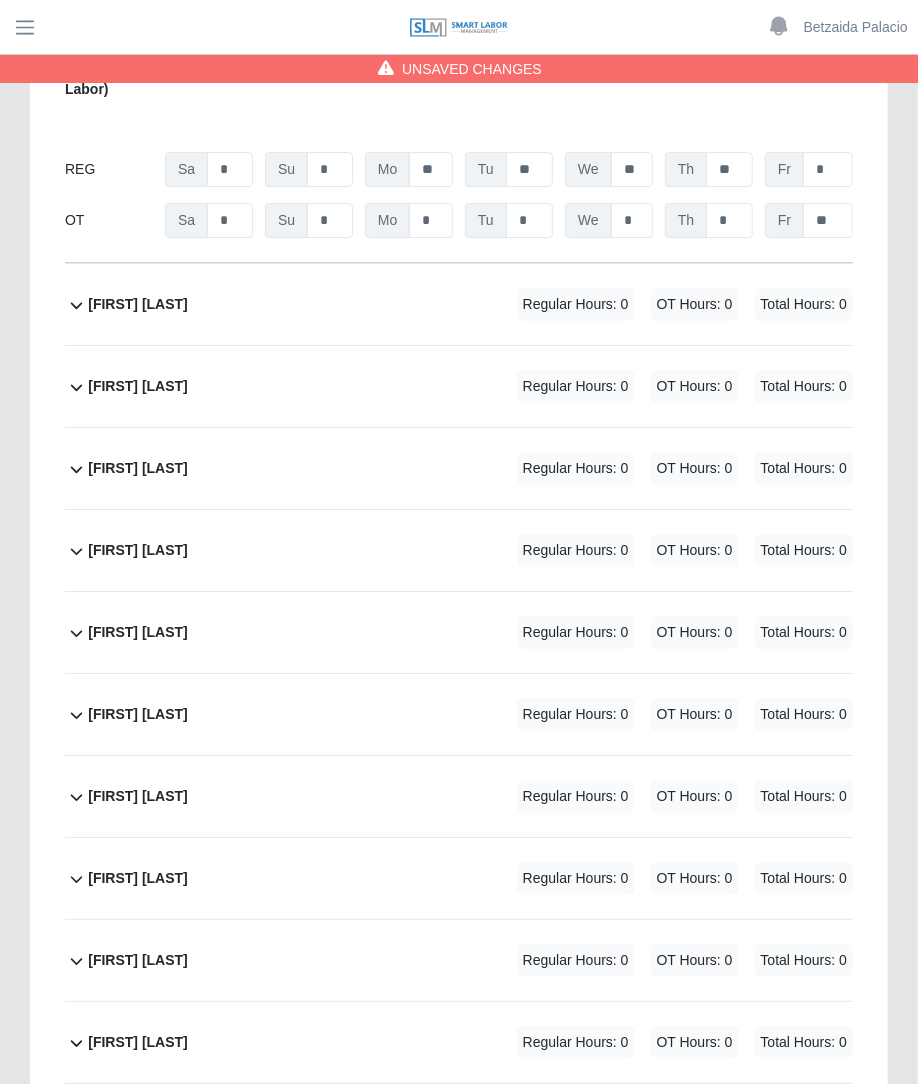 click on "Regular Hours: 0" at bounding box center (576, 632) 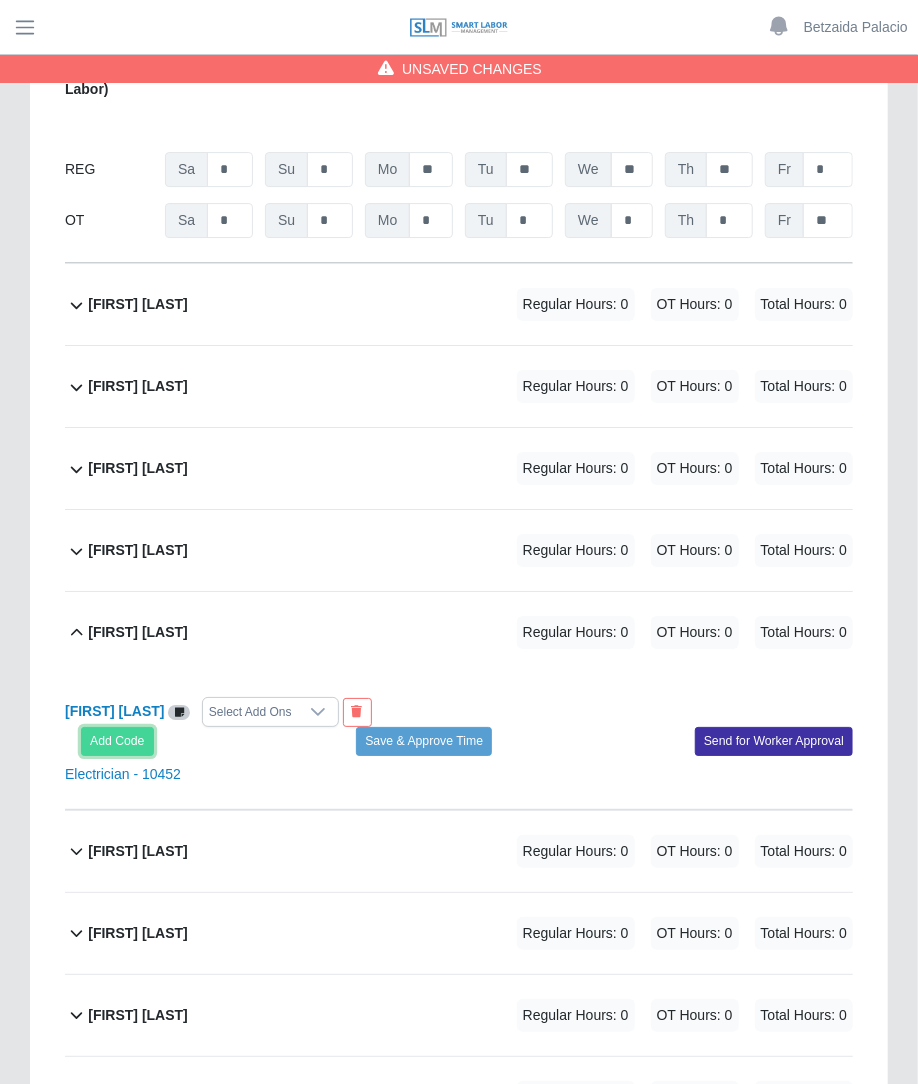 click on "Add Code" 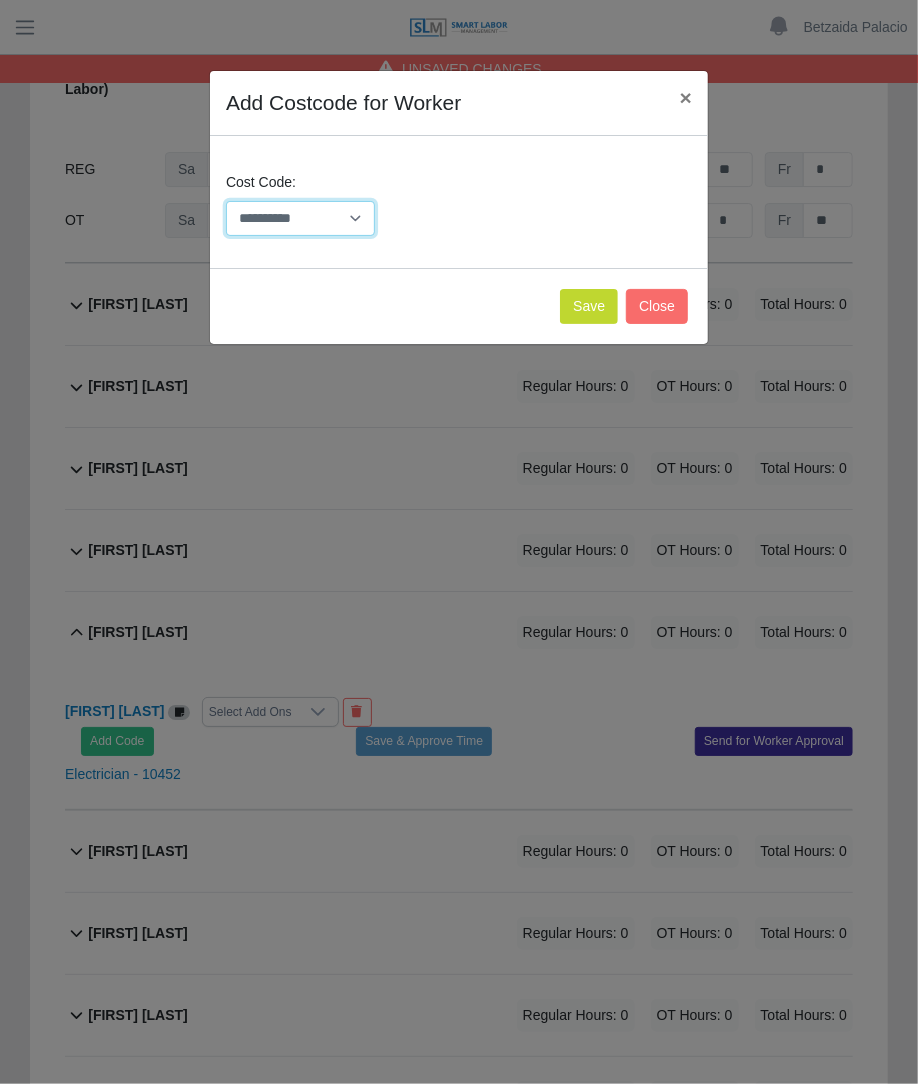 click on "**********" at bounding box center [300, 218] 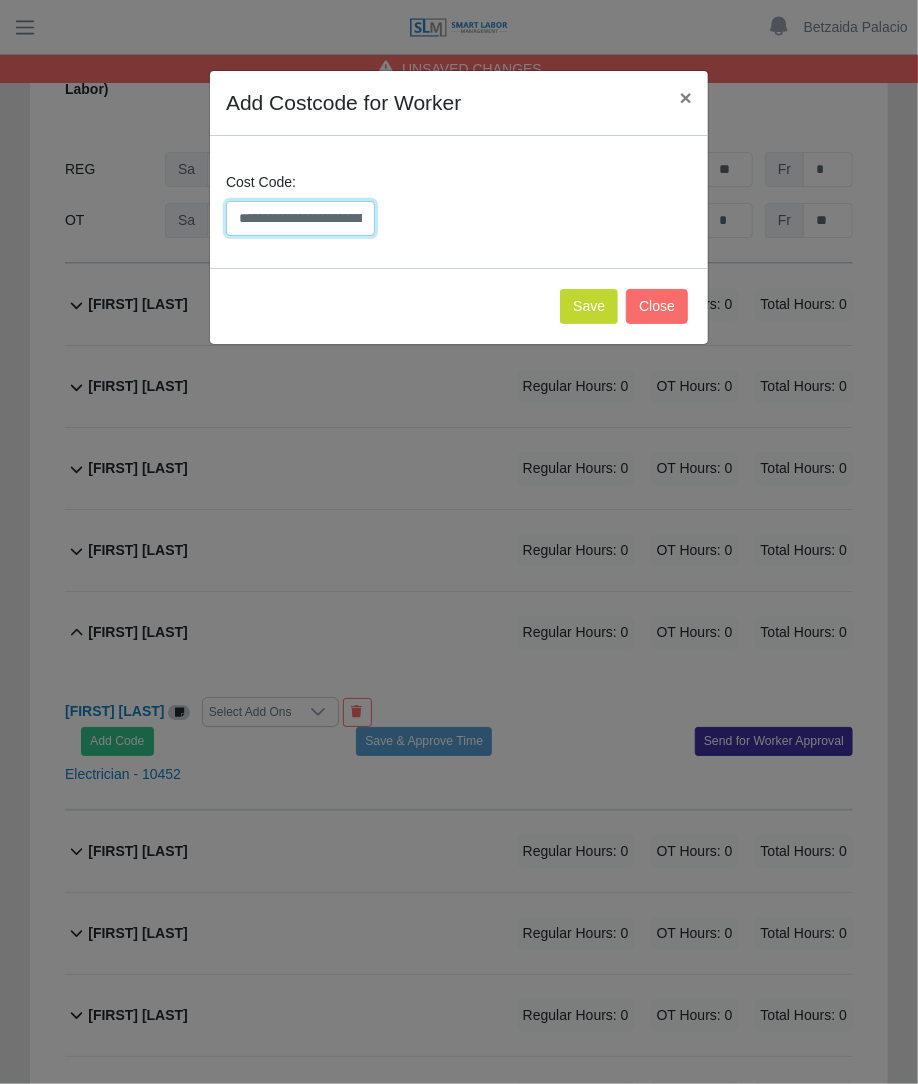 click on "**********" at bounding box center (300, 218) 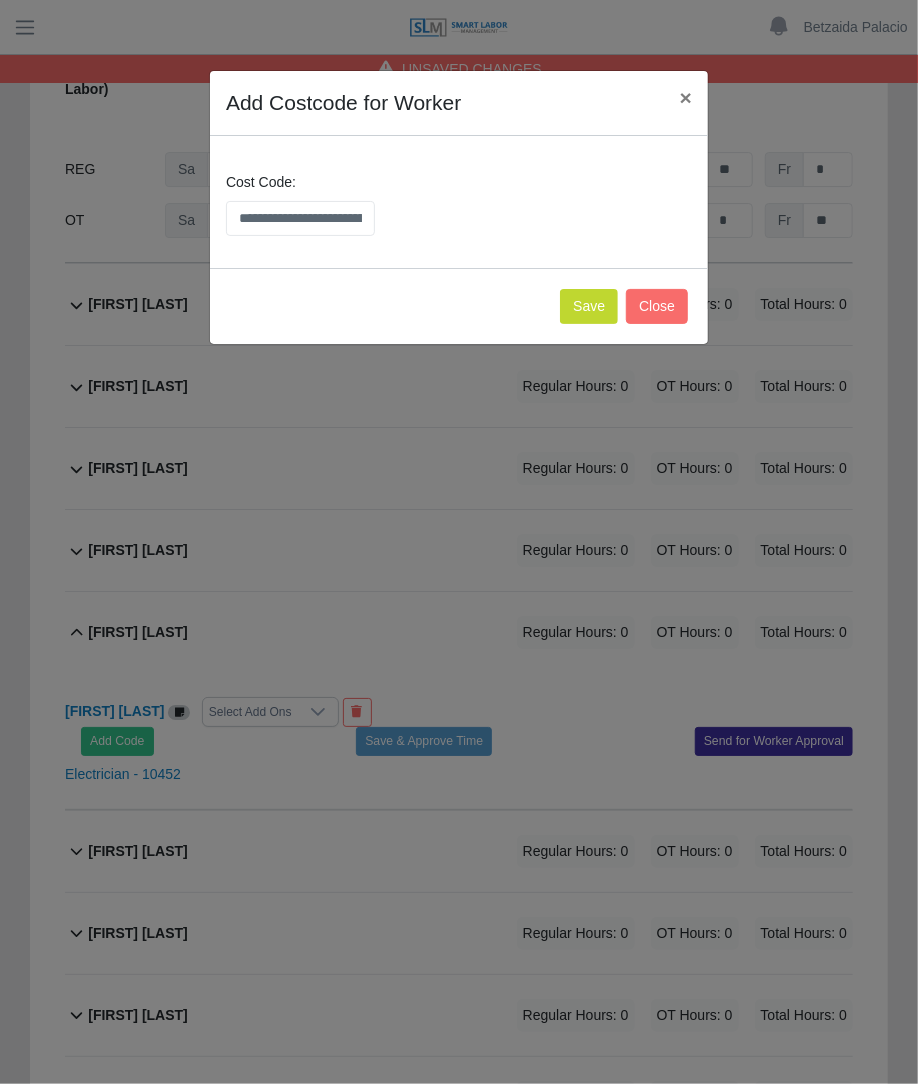 click on "Save
Close" at bounding box center (459, 306) 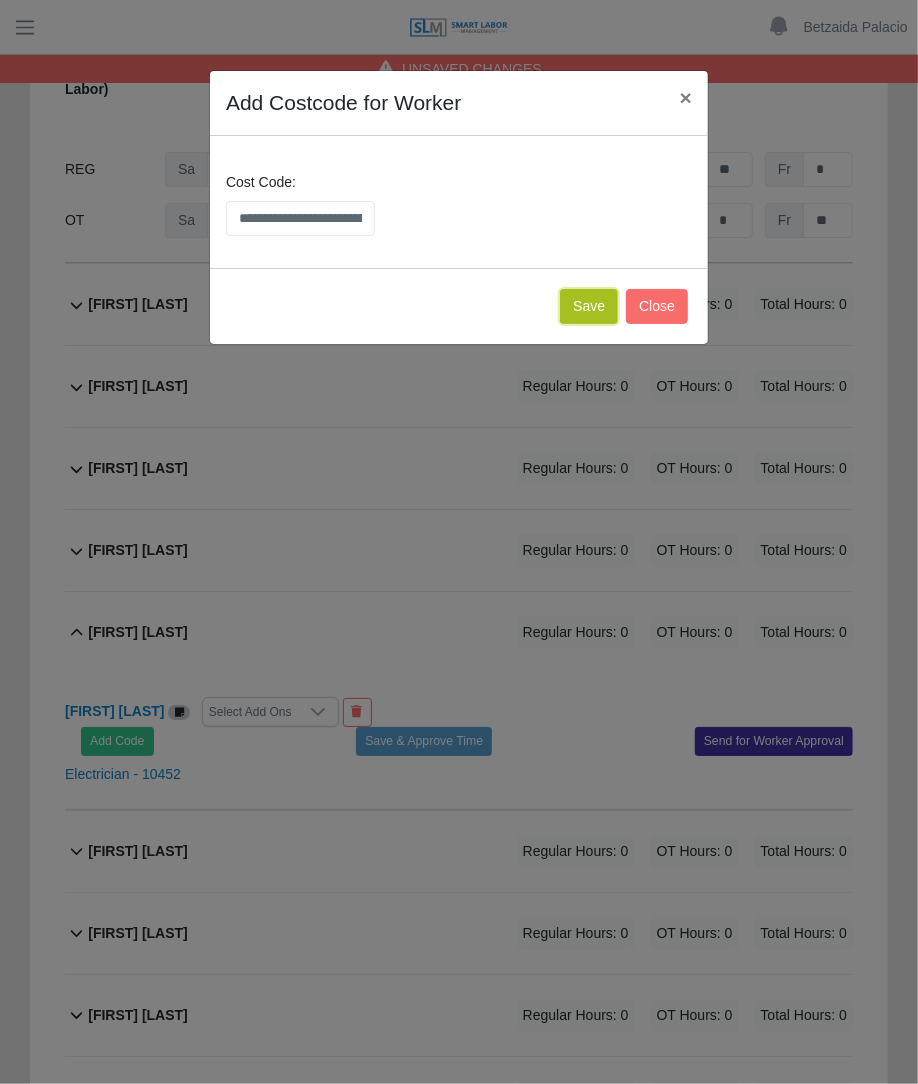 click on "Save" 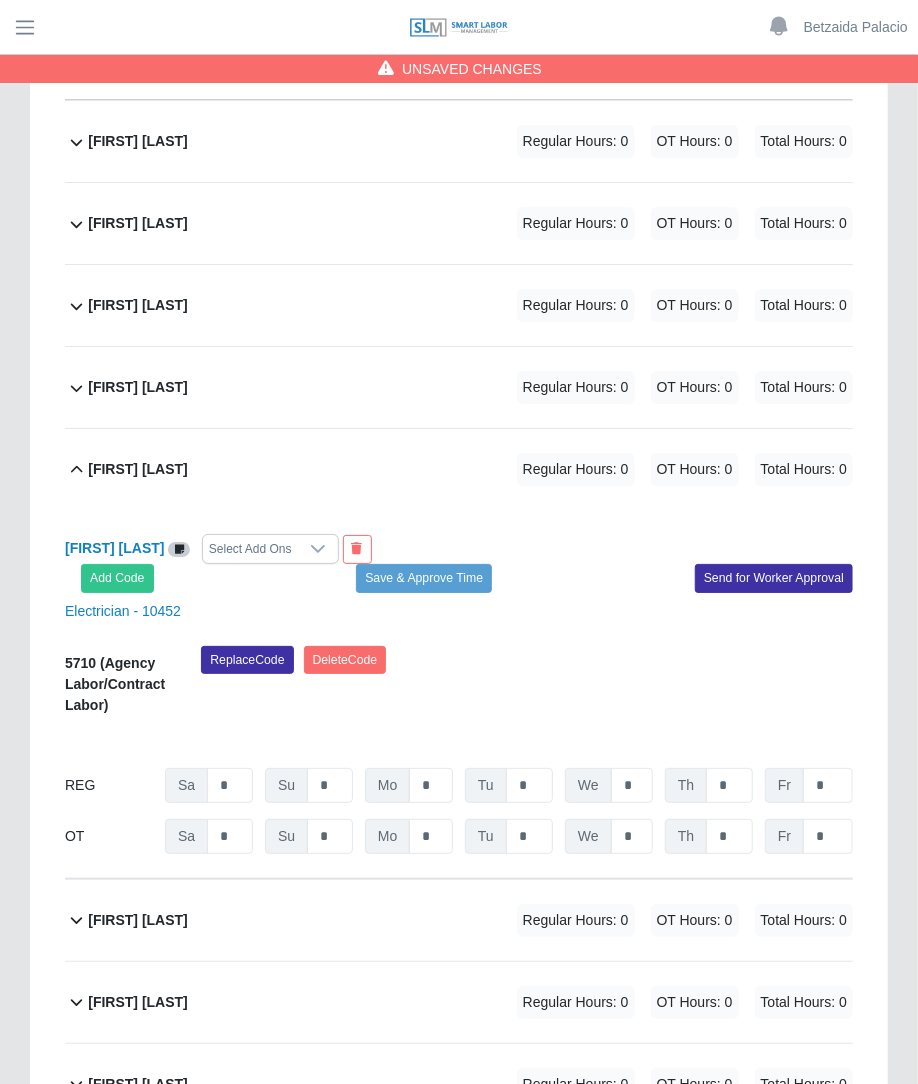 scroll, scrollTop: 2594, scrollLeft: 0, axis: vertical 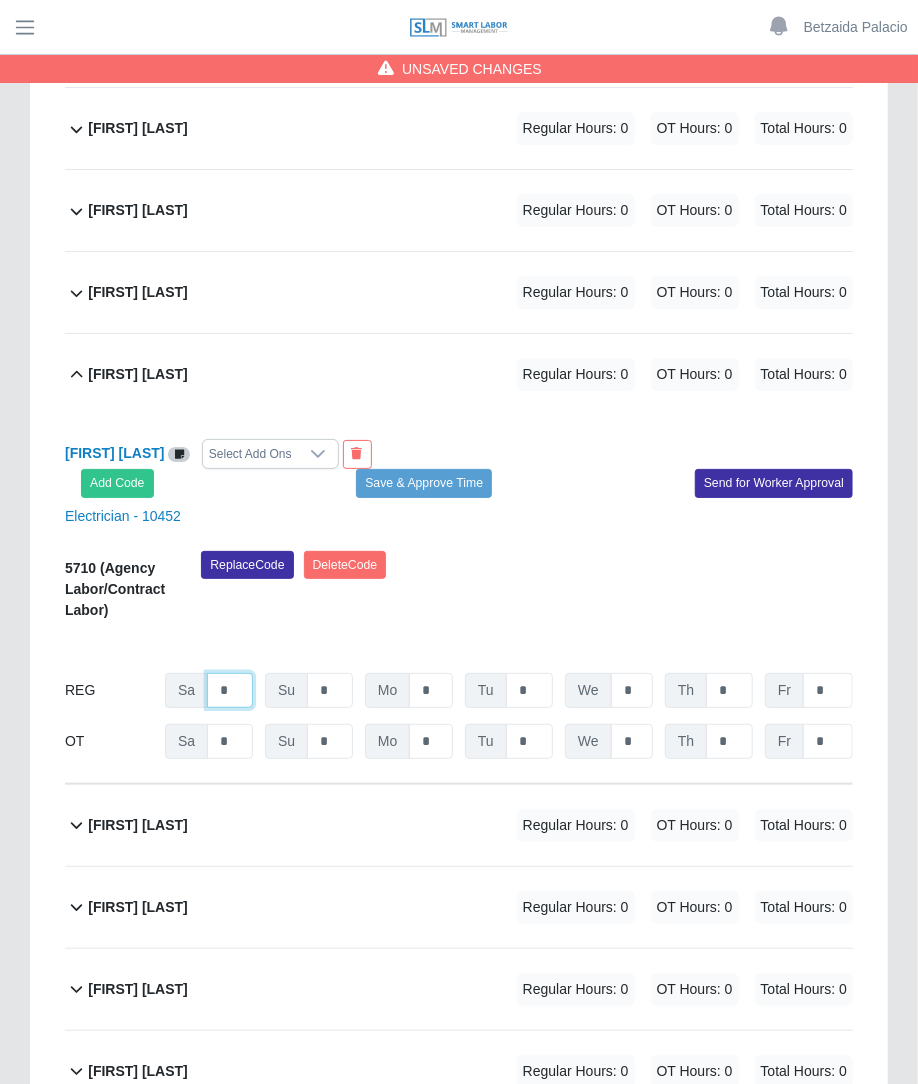 click on "*" at bounding box center [230, -1522] 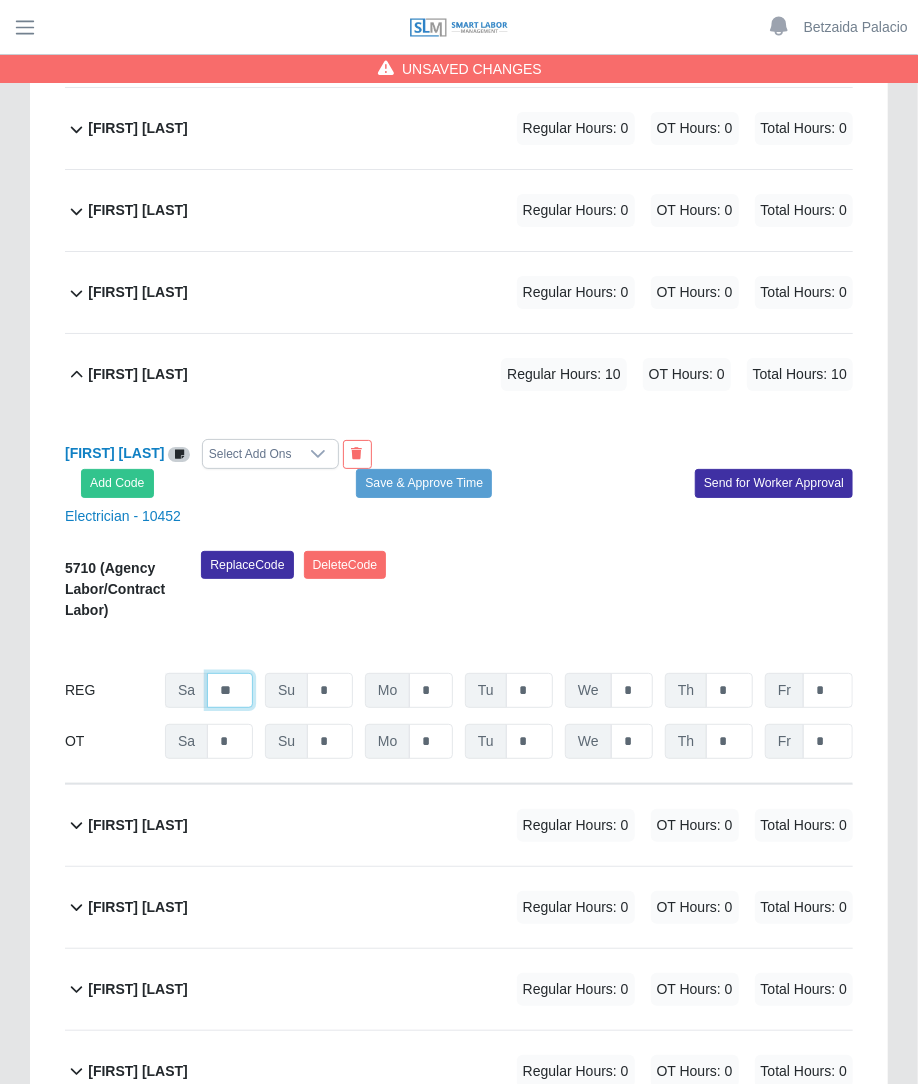 type on "**" 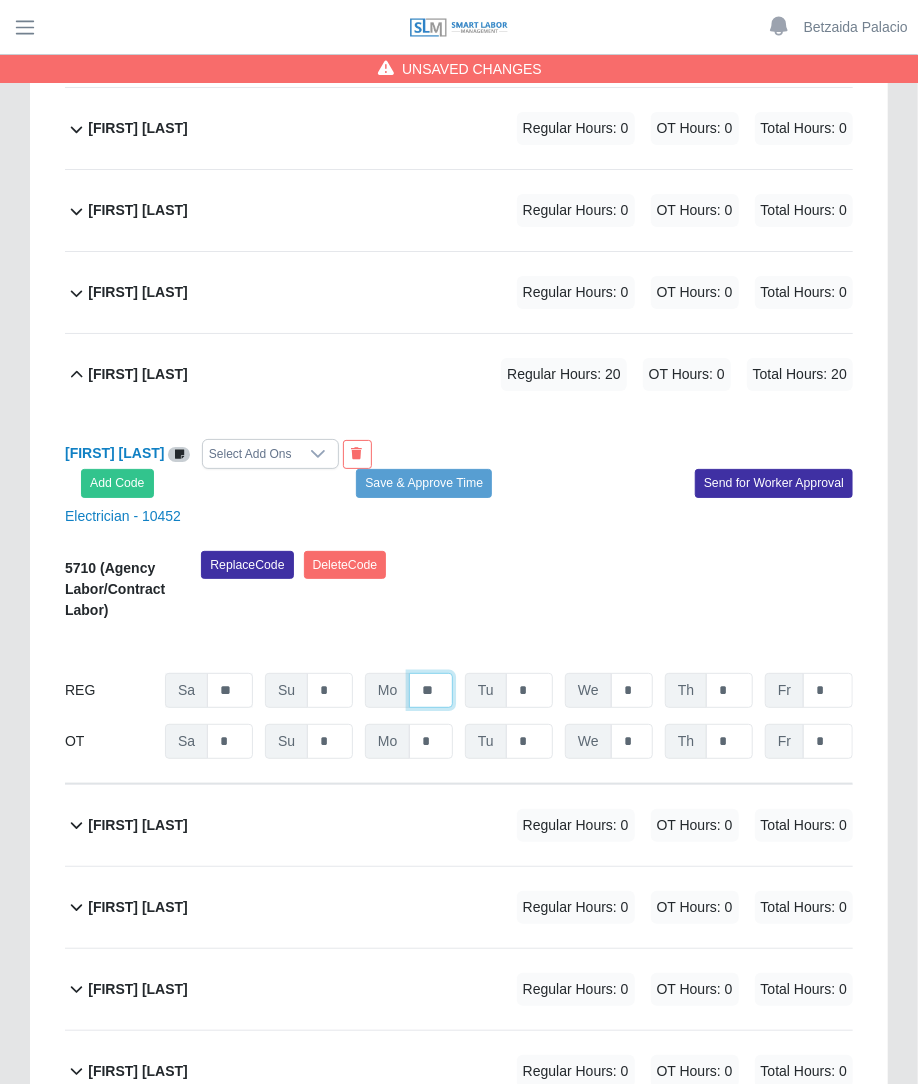 type on "**" 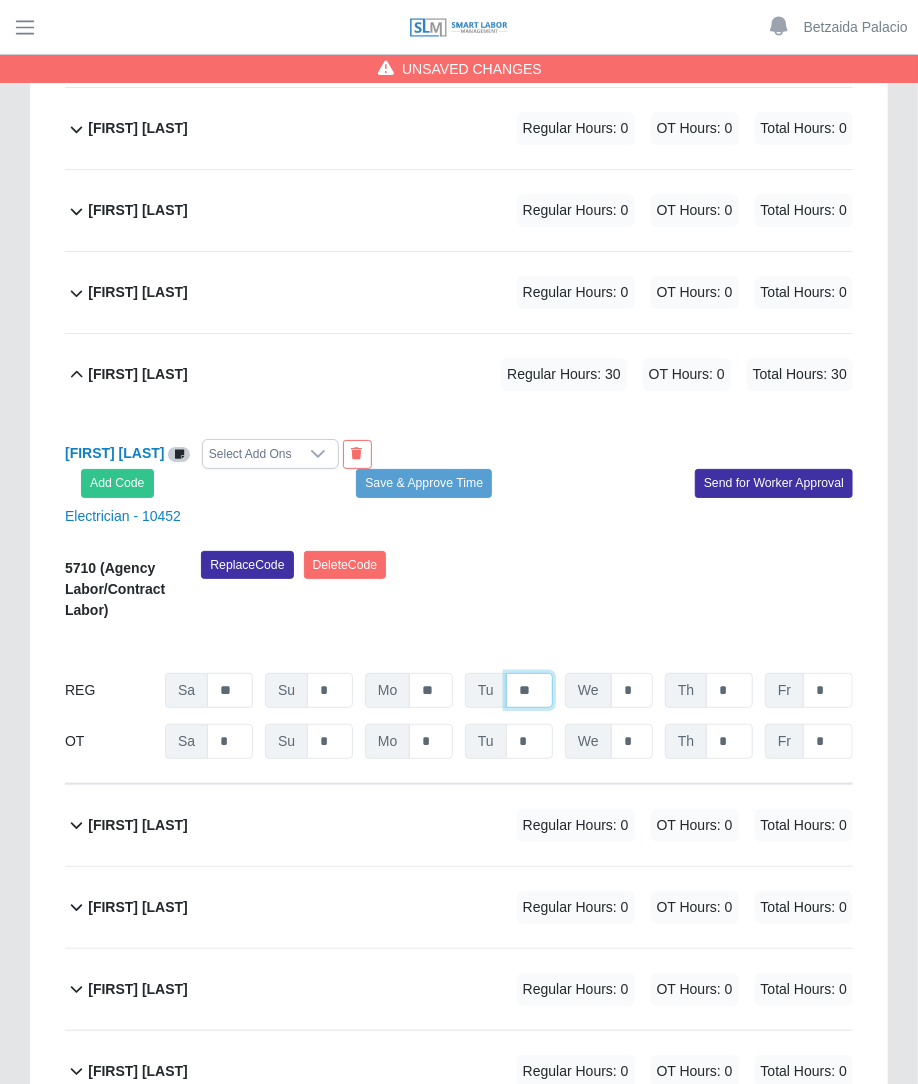 type on "**" 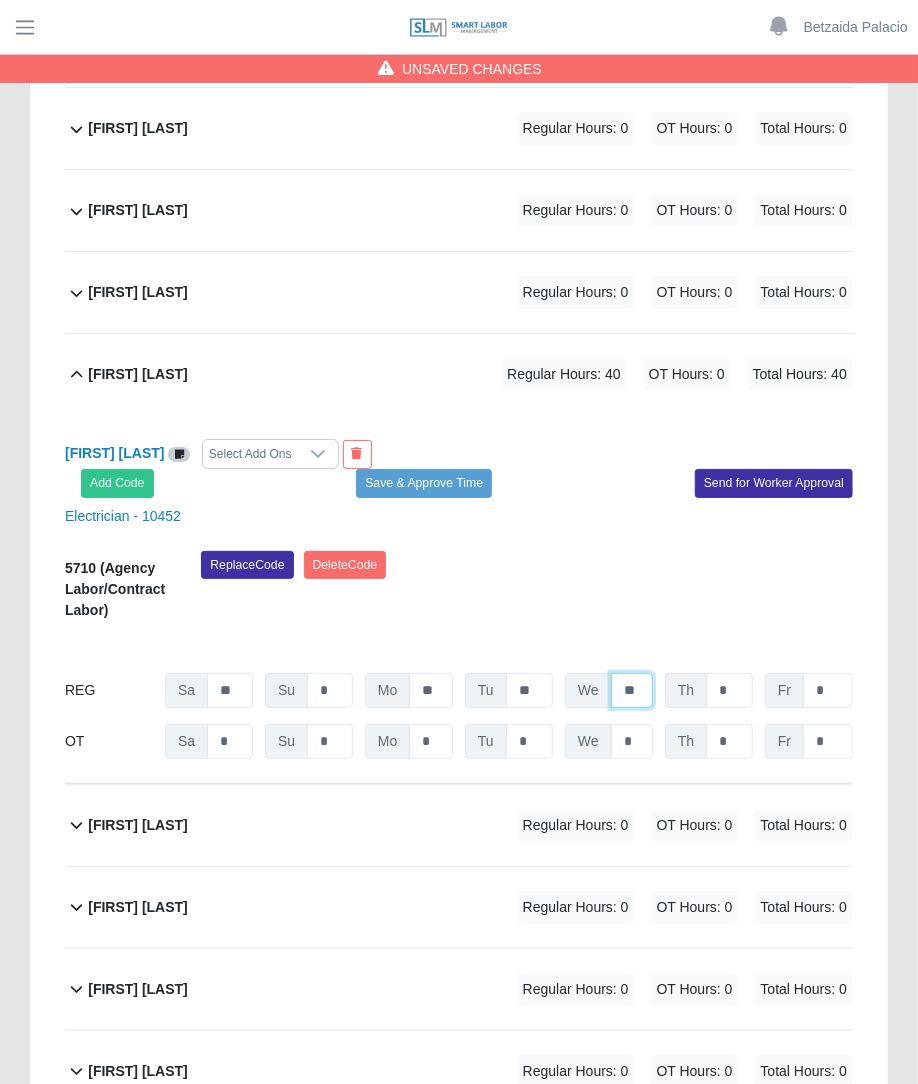 type on "**" 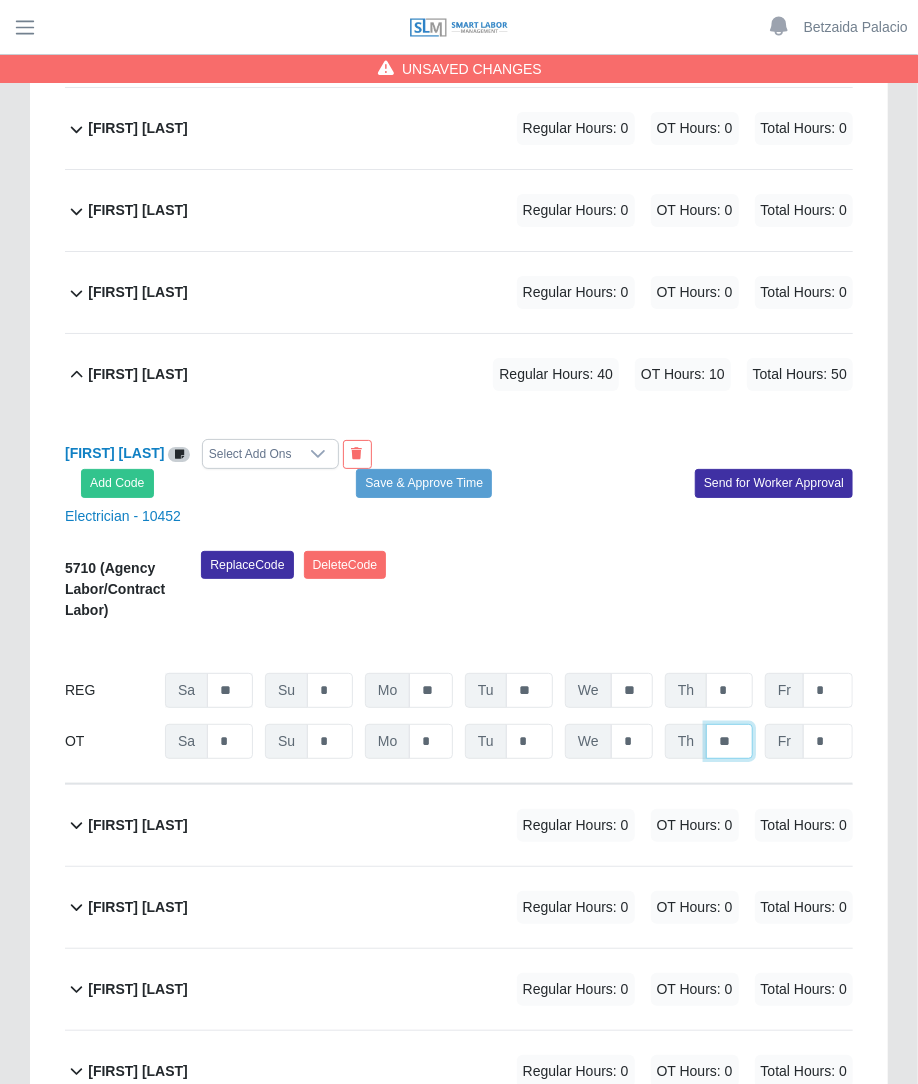 type on "**" 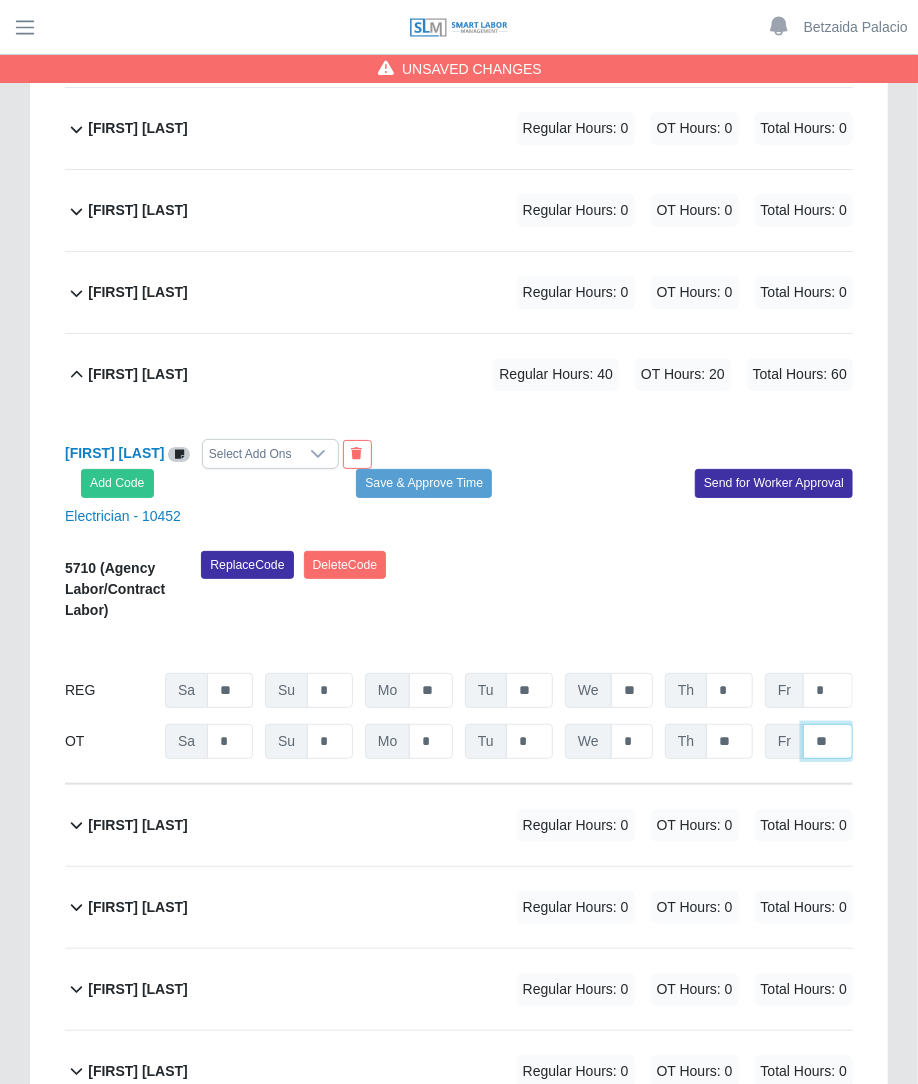 type on "**" 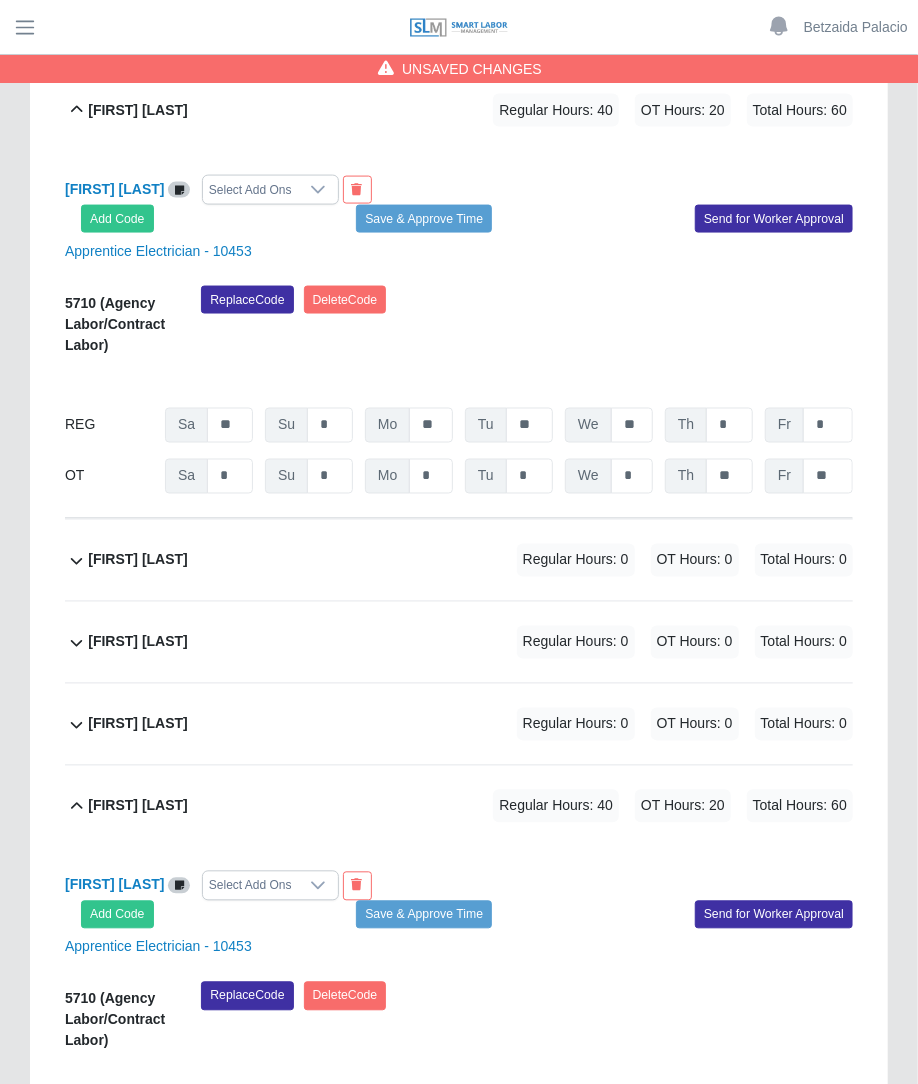 scroll, scrollTop: 3752, scrollLeft: 0, axis: vertical 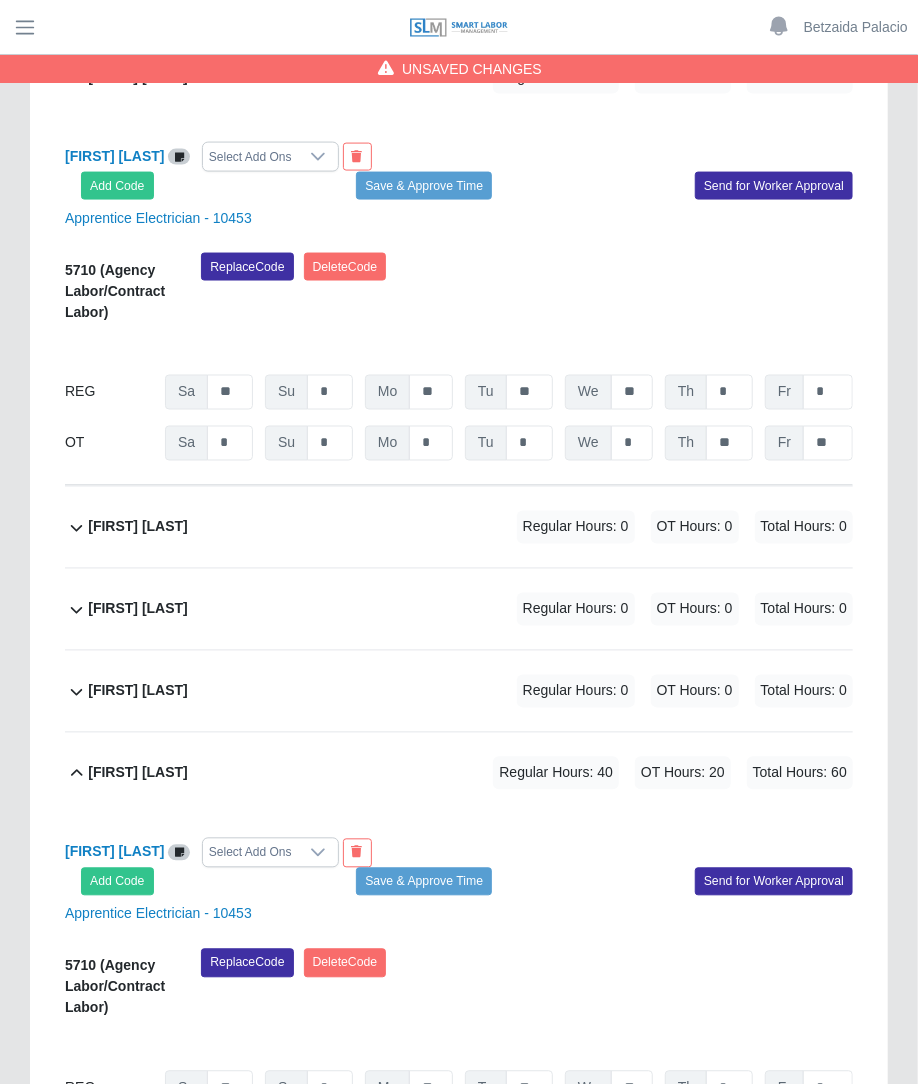 click on "Jose Yajure             Regular Hours: 0   OT Hours: 0   Total Hours: 0" 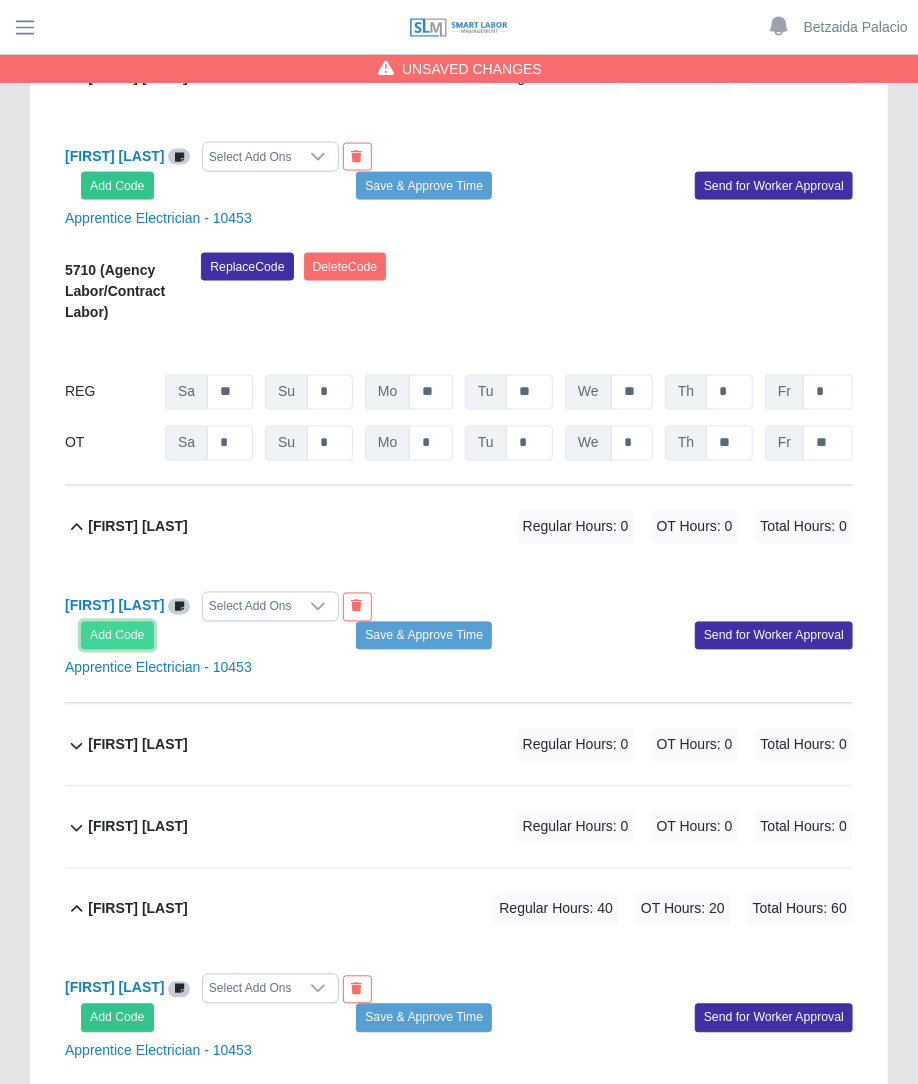 click on "Add Code" 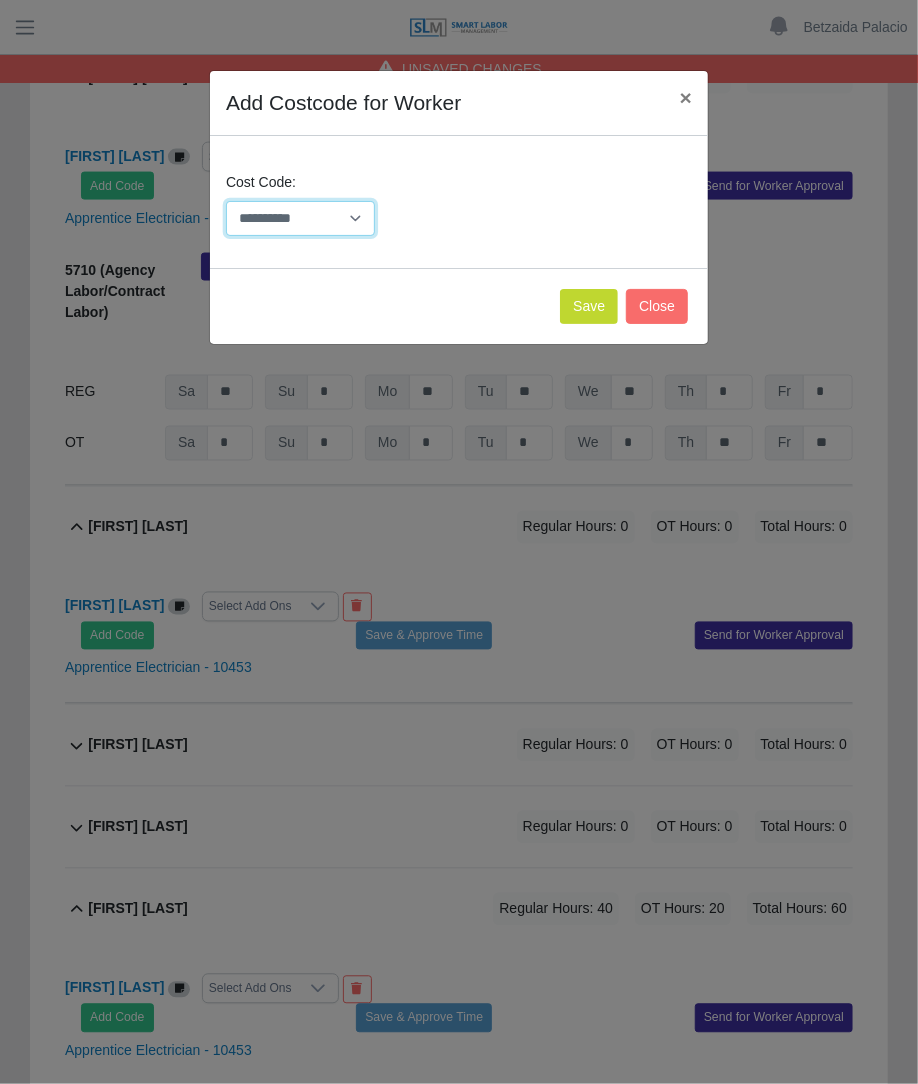 click on "**********" at bounding box center [300, 218] 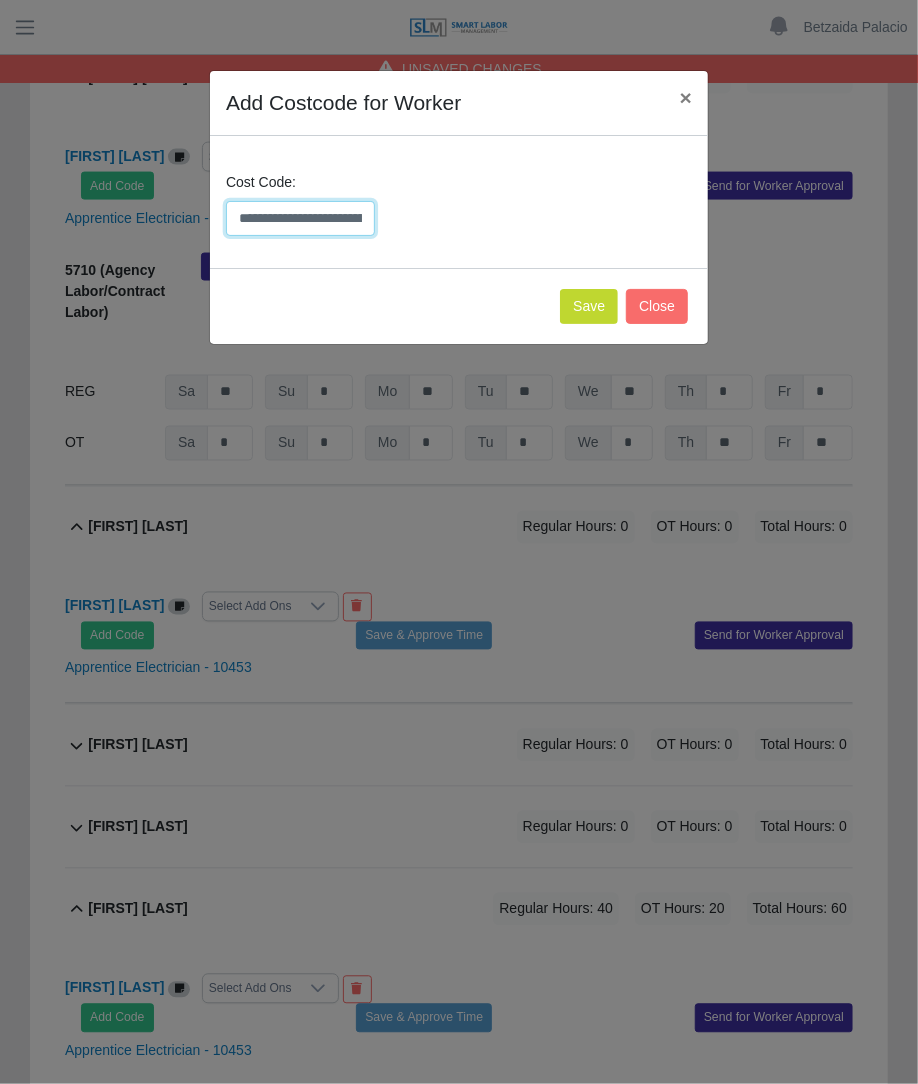 click on "**********" at bounding box center (300, 218) 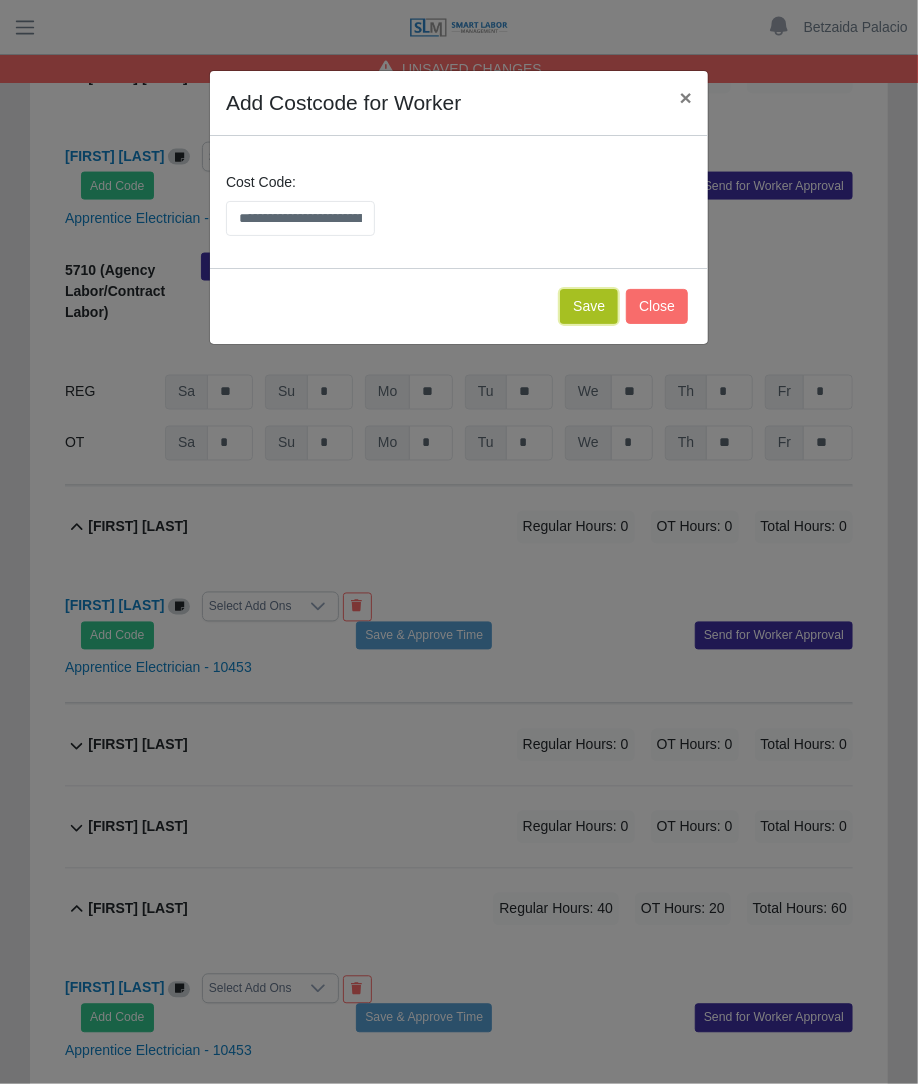click on "Save" 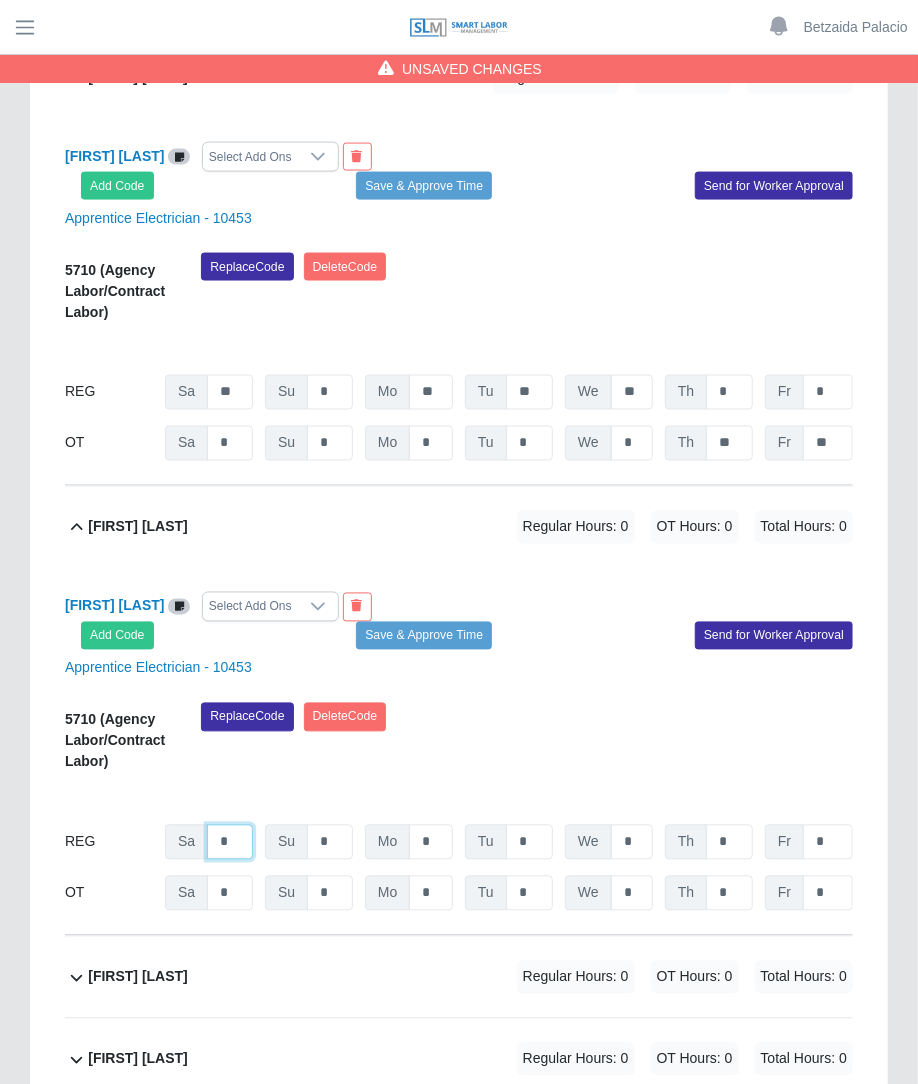 click on "*" at bounding box center (230, -2680) 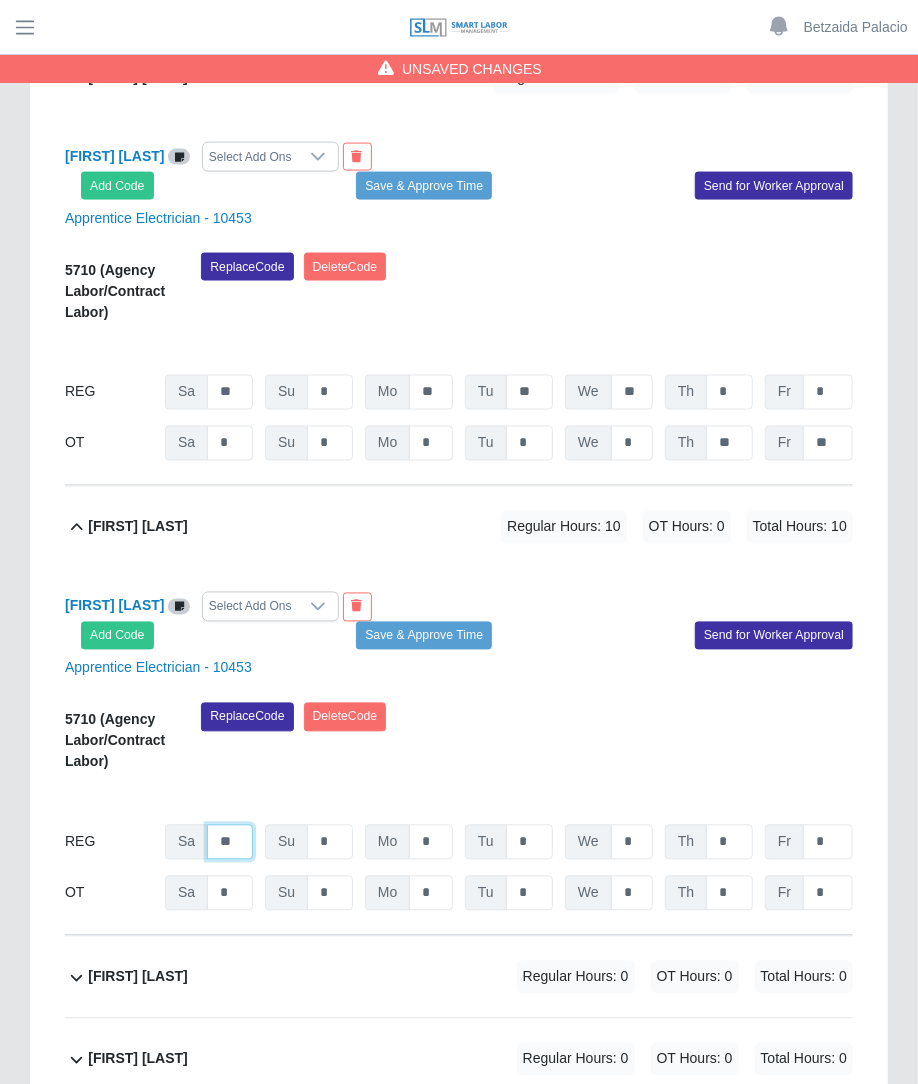 type on "**" 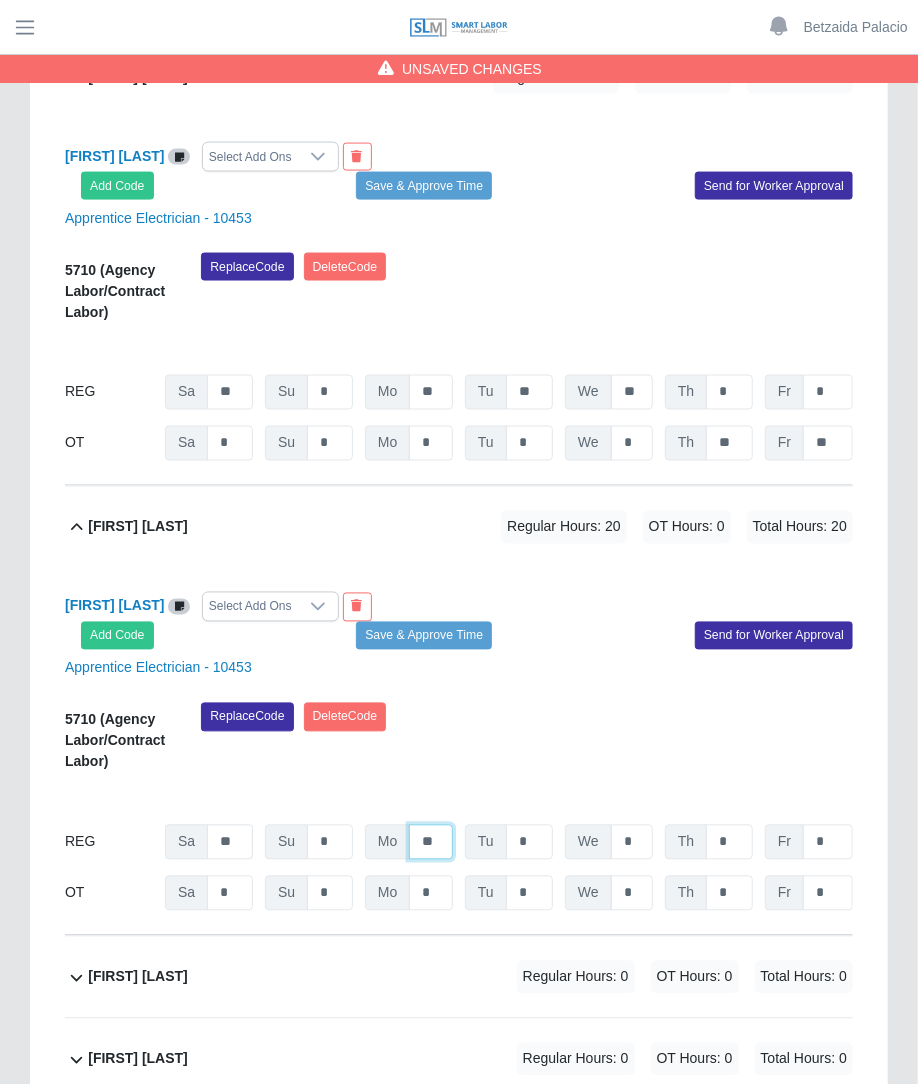 type on "**" 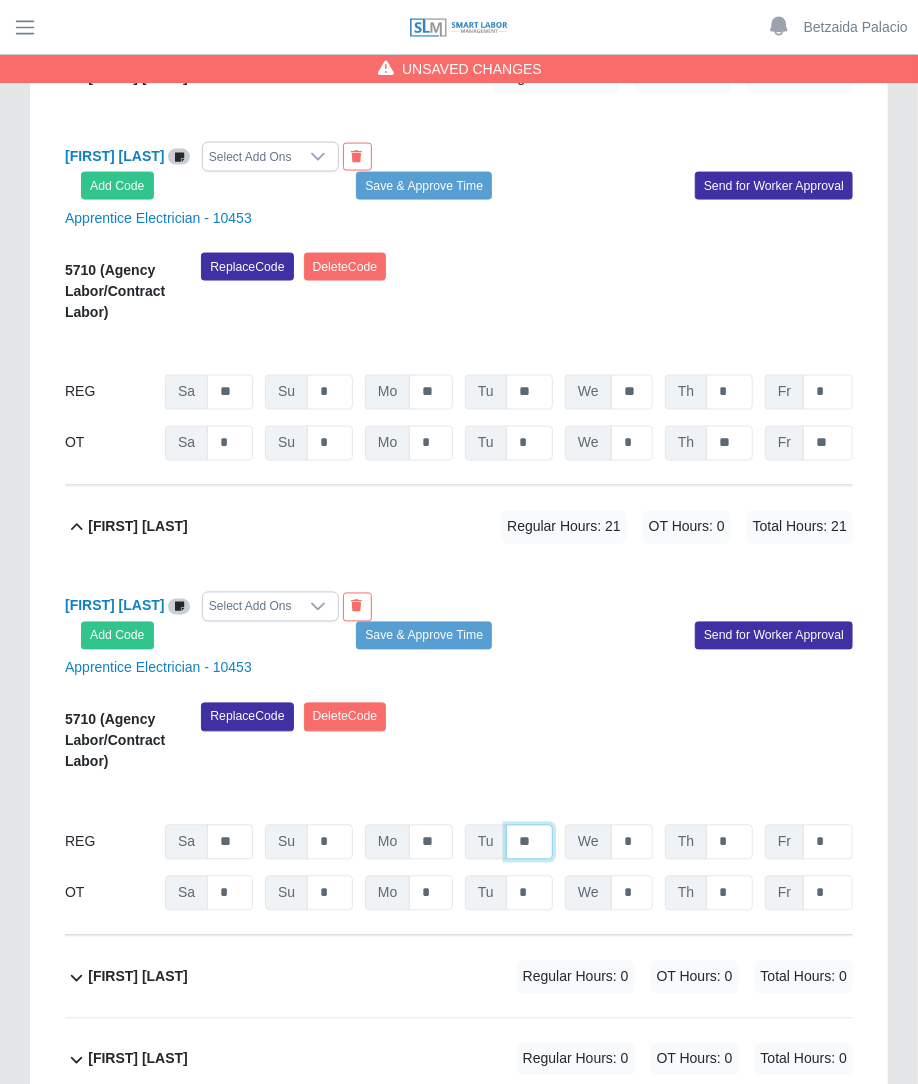 type on "**" 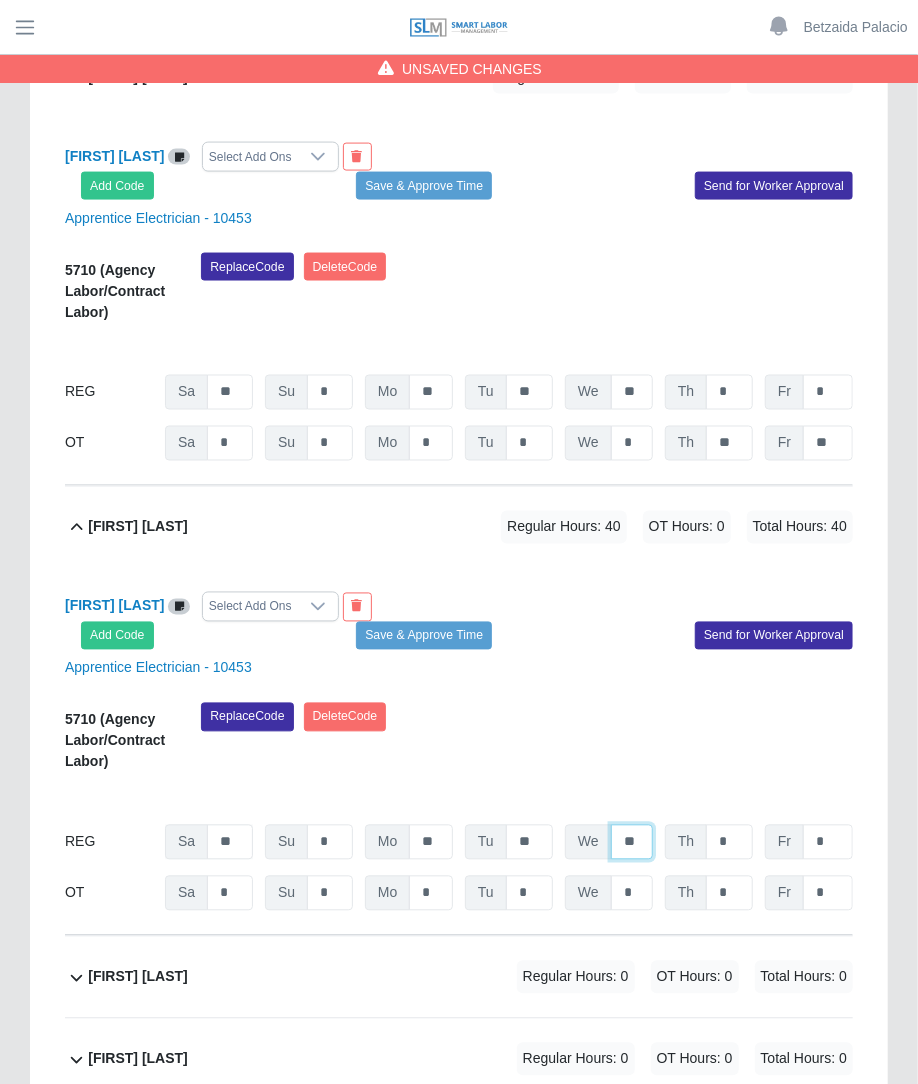 type on "**" 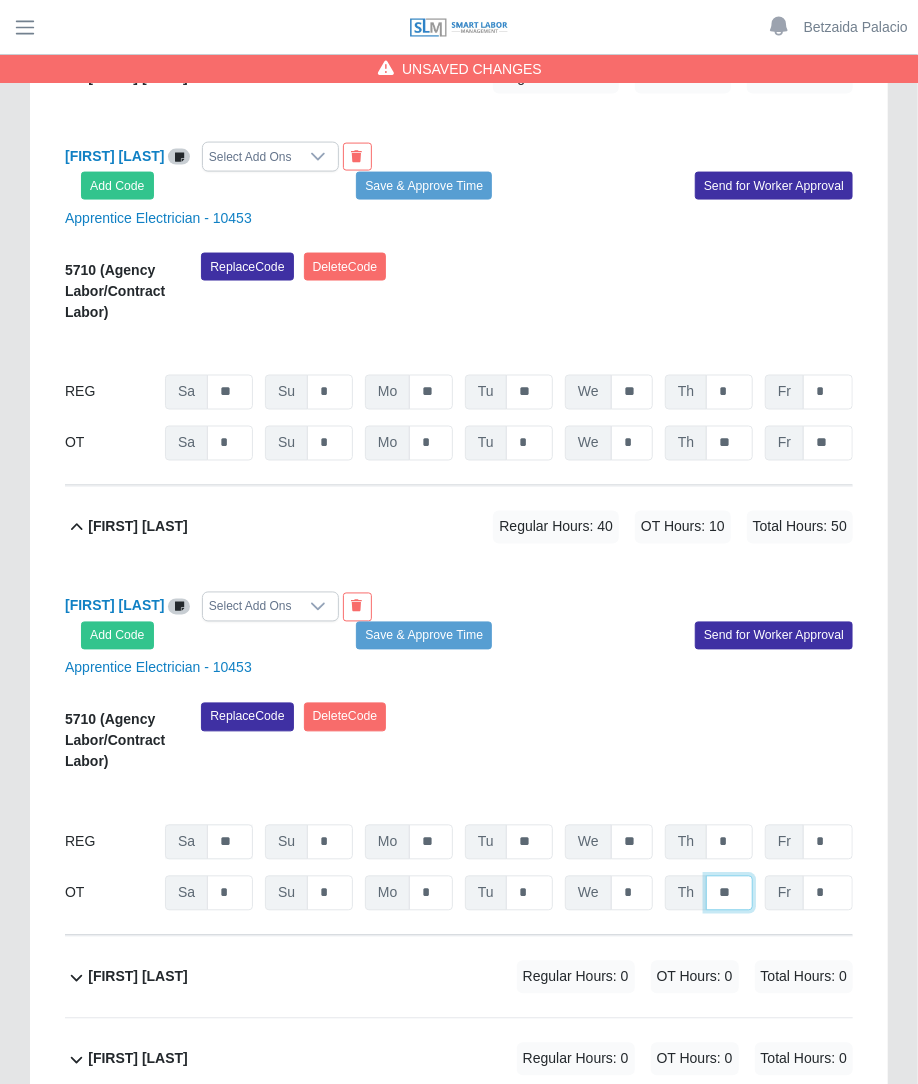type on "**" 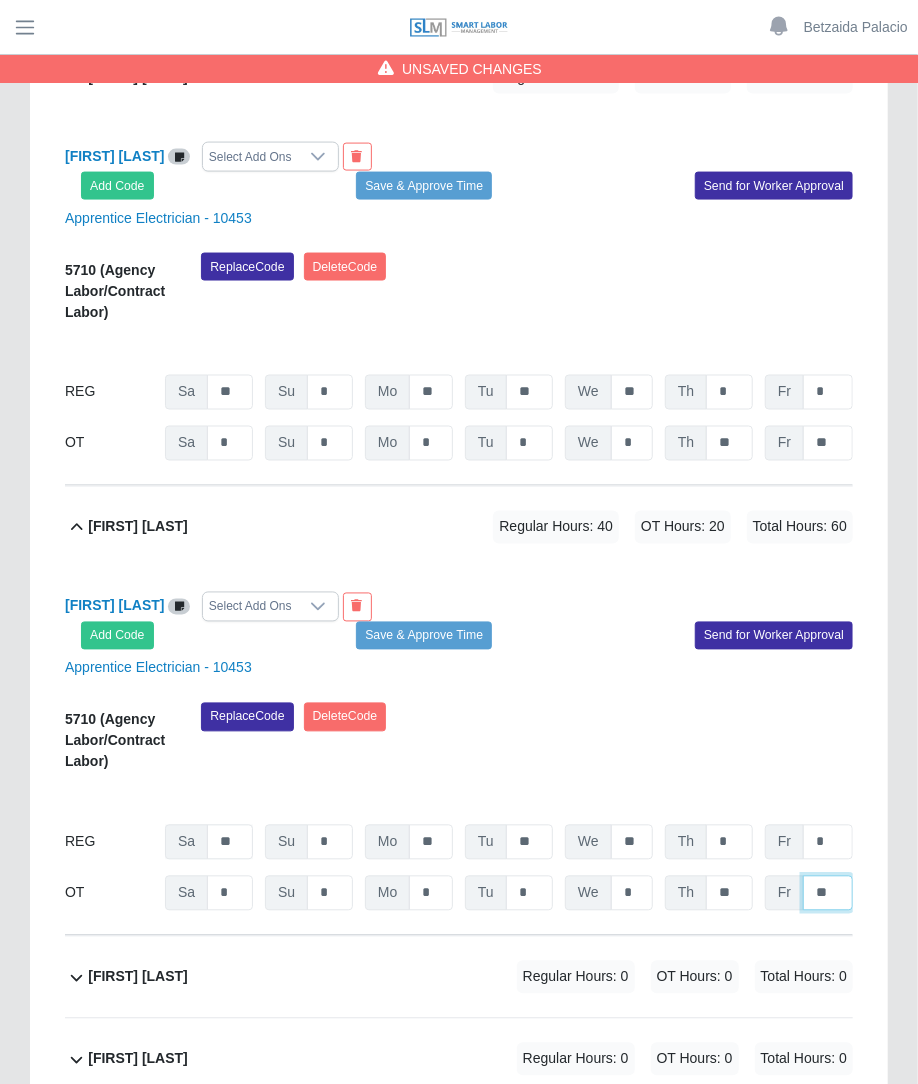 type on "**" 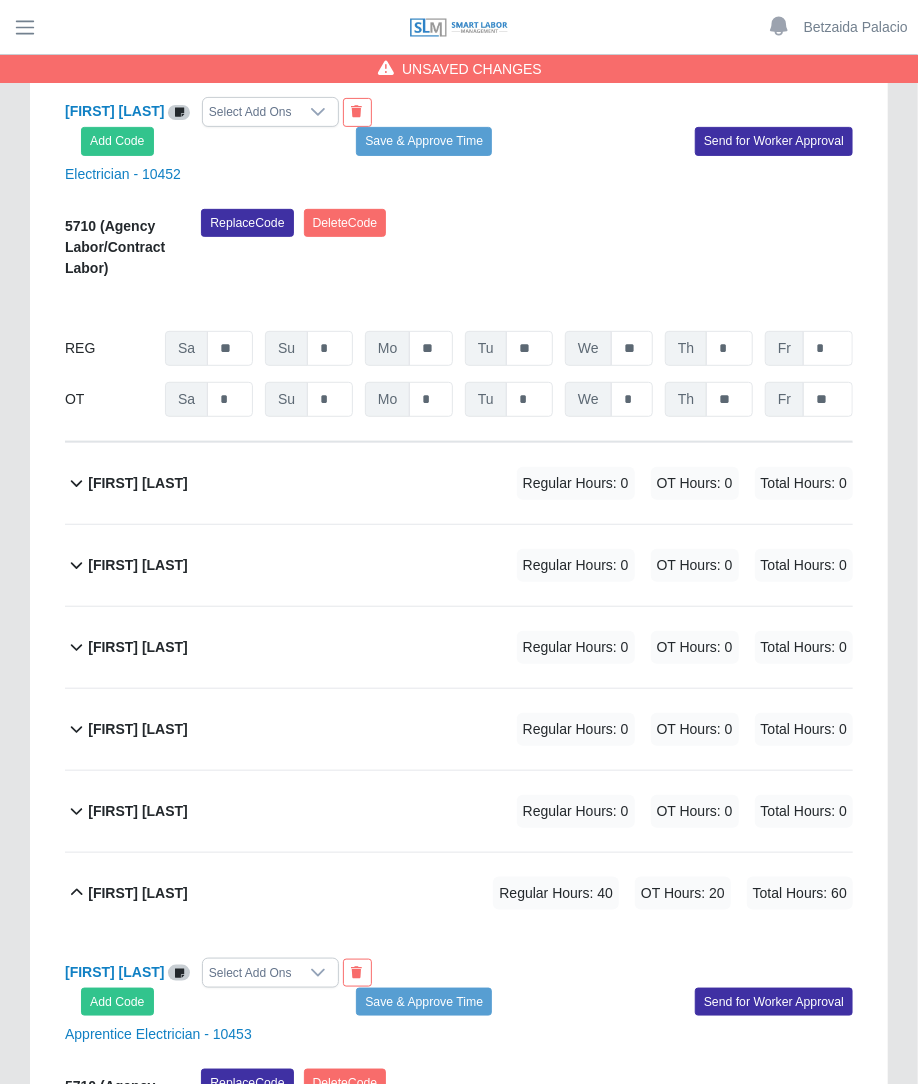 scroll, scrollTop: 2932, scrollLeft: 0, axis: vertical 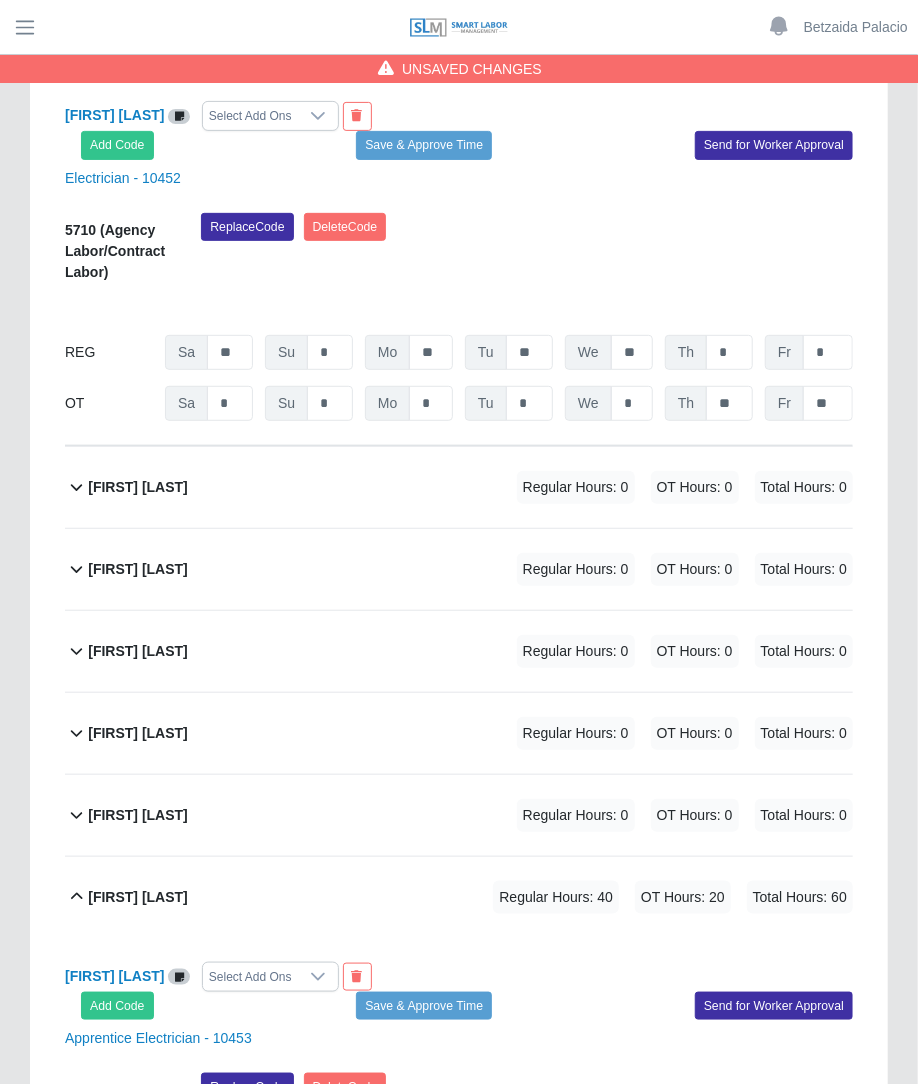 click on "Grecia Salas             Regular Hours: 0   OT Hours: 0   Total Hours: 0" 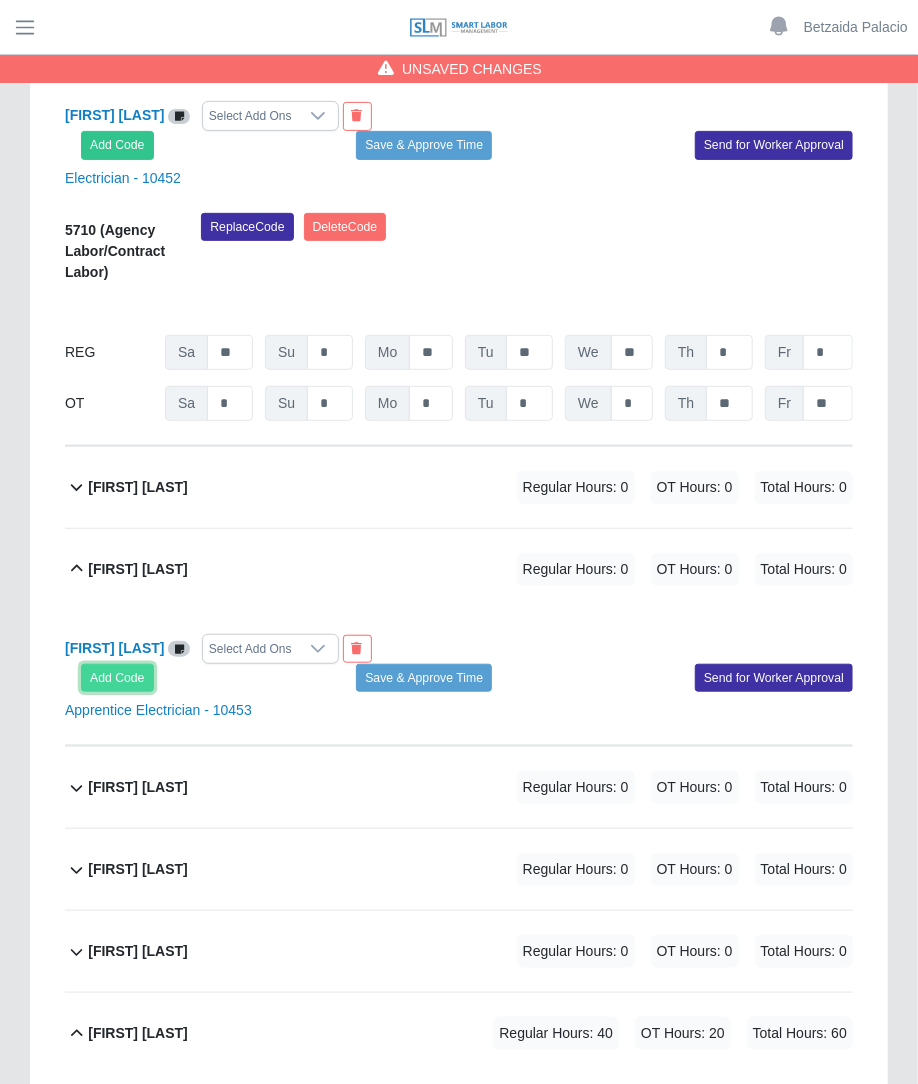 click on "Add Code" 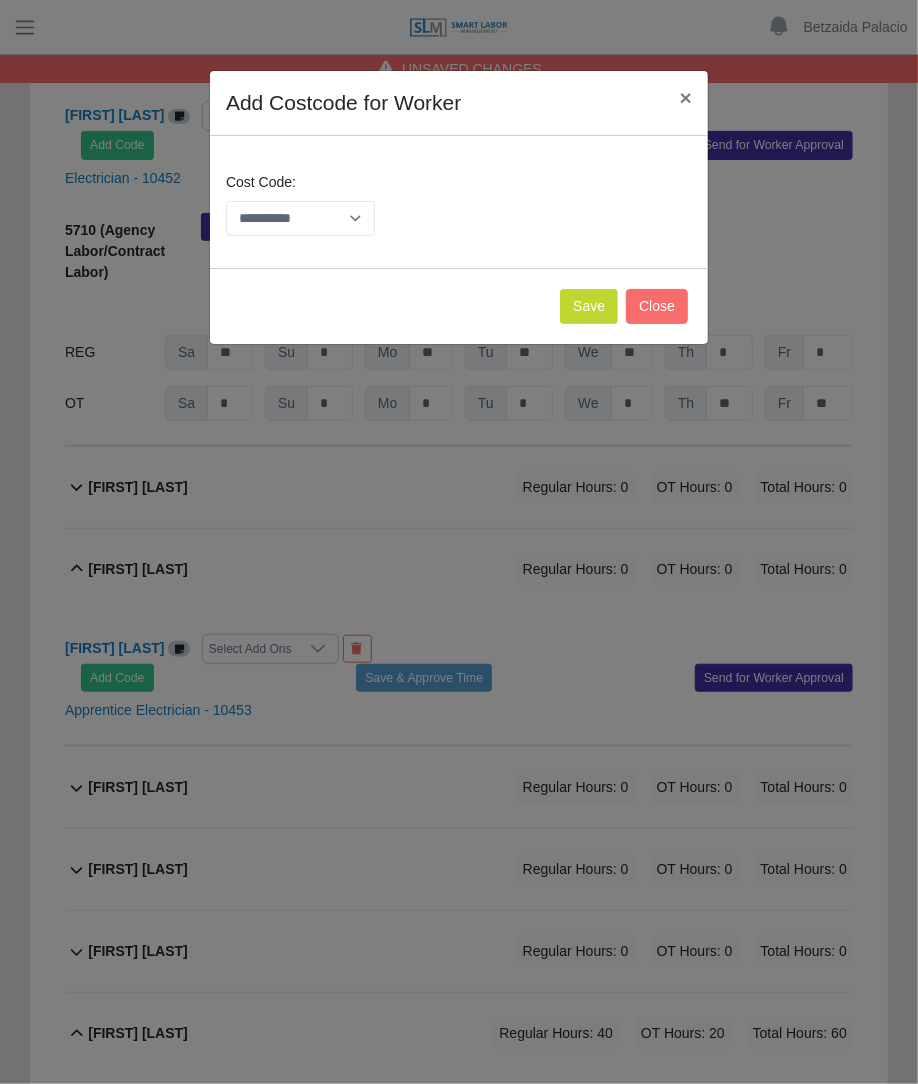 click on "**********" at bounding box center [459, 212] 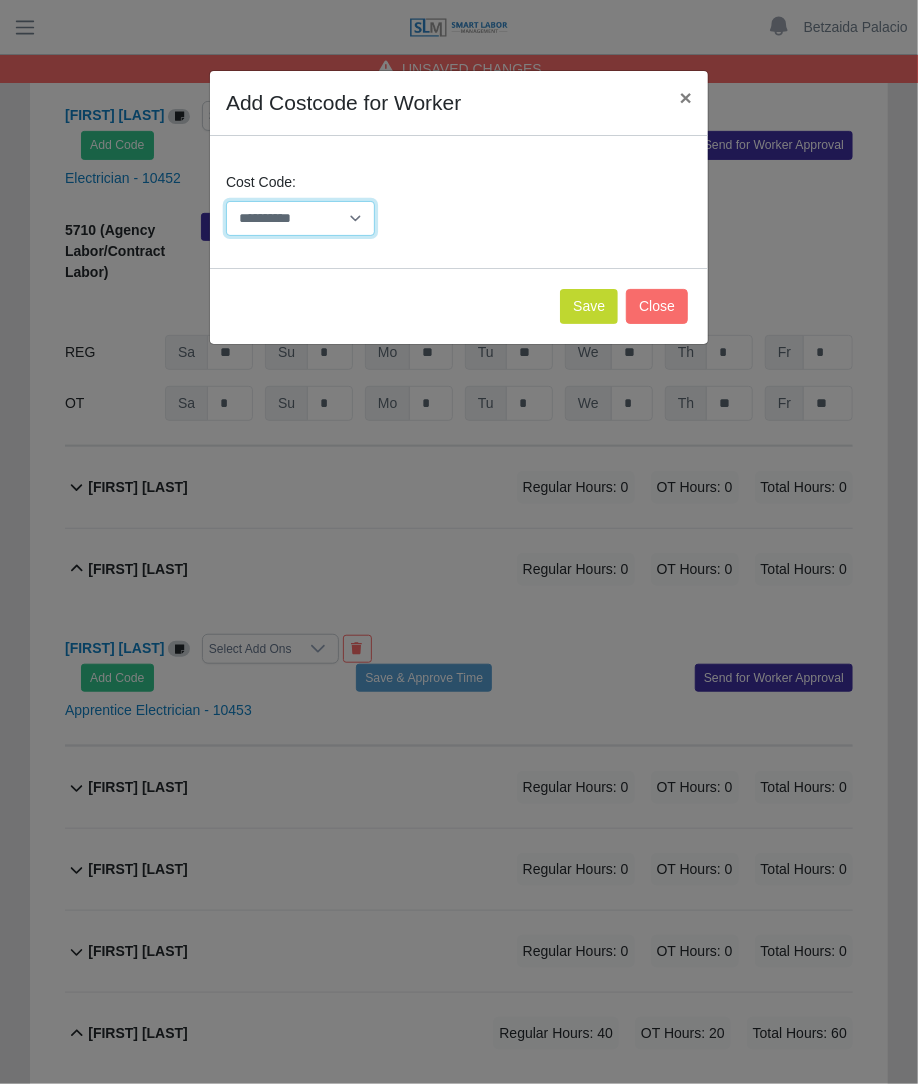 click on "**********" at bounding box center [300, 218] 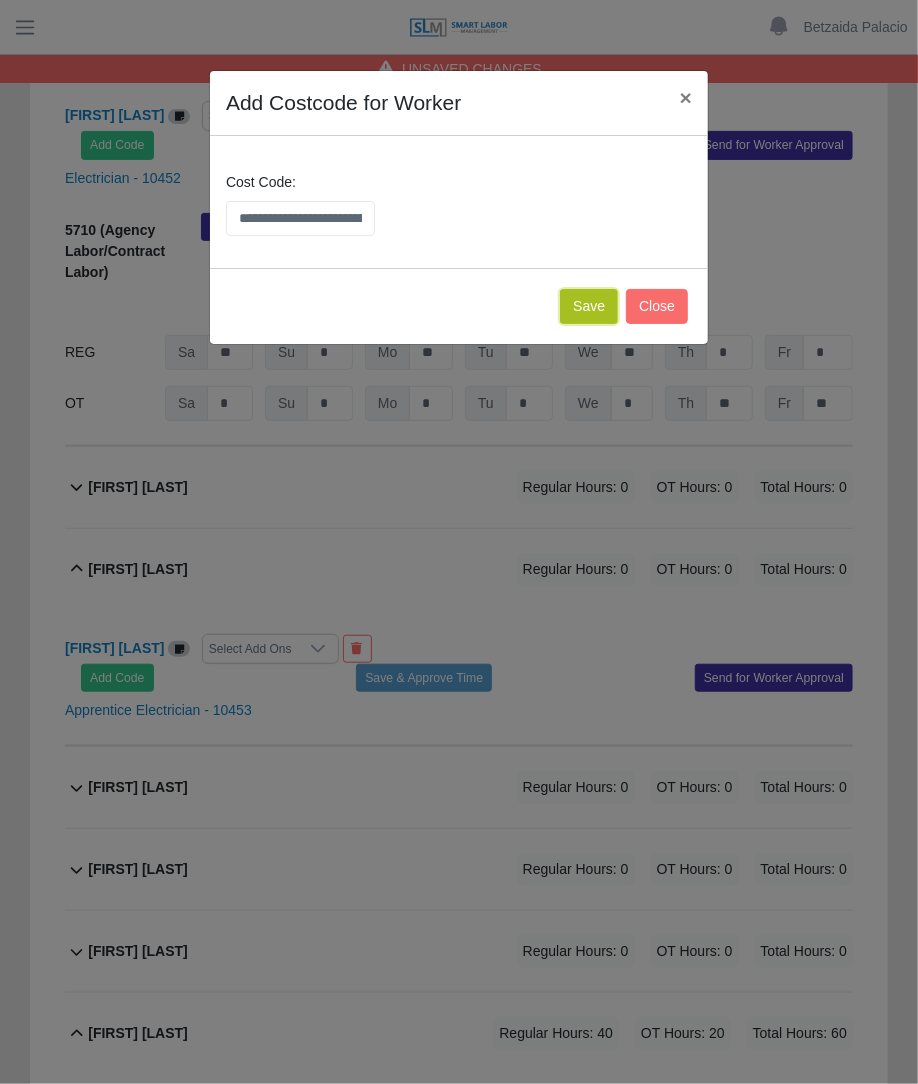 click on "Save" 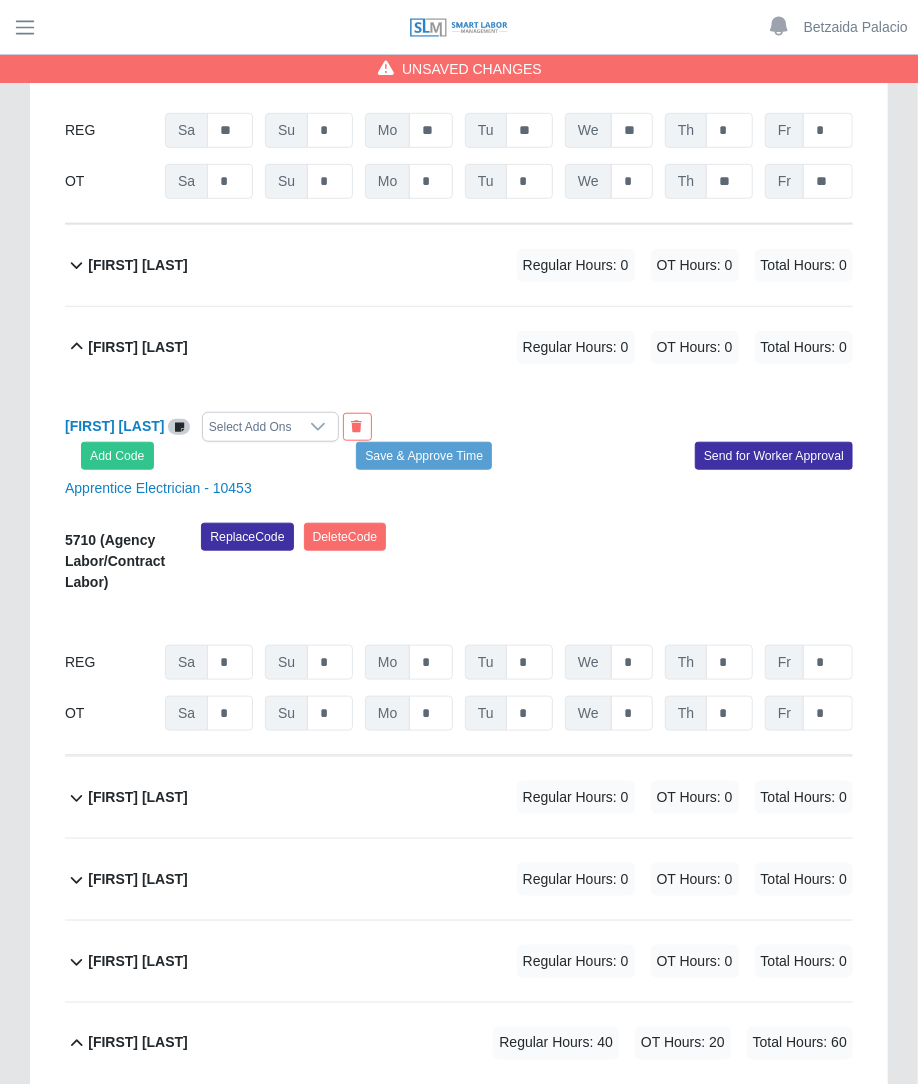 scroll, scrollTop: 3155, scrollLeft: 0, axis: vertical 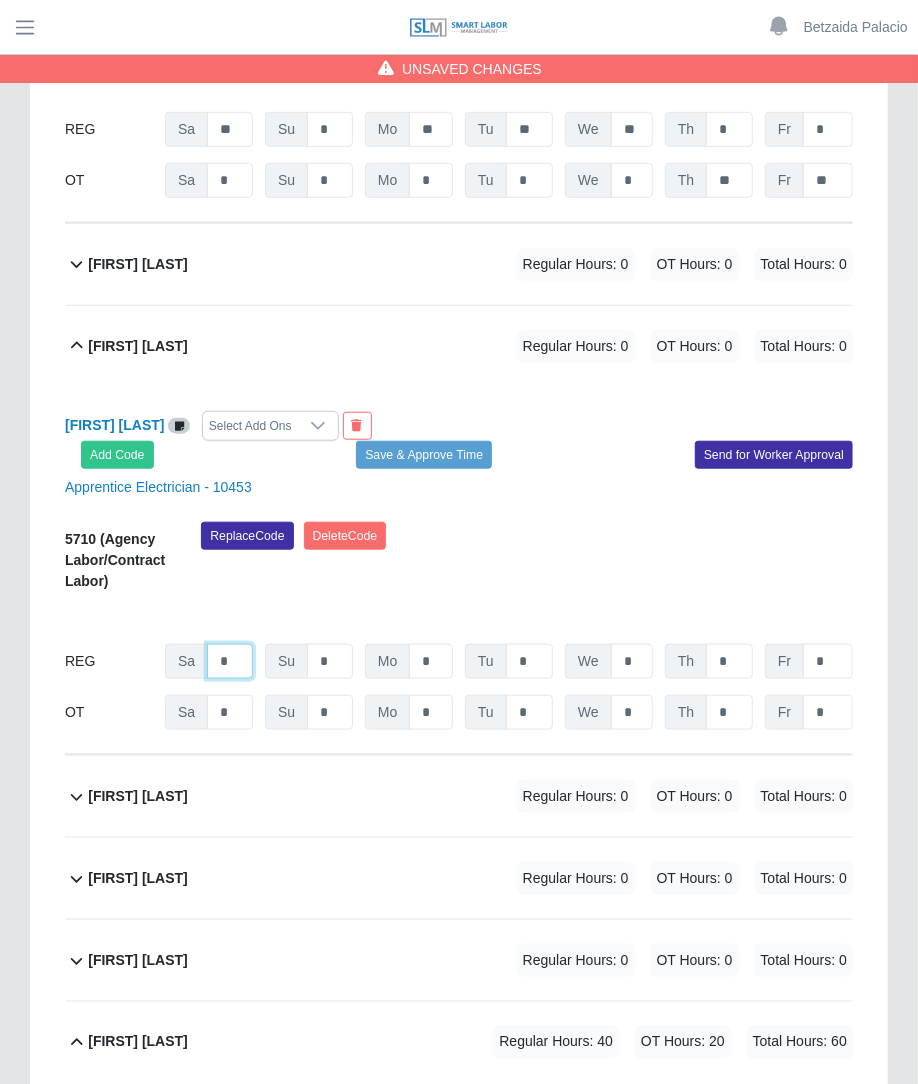 click on "*" at bounding box center [230, -2083] 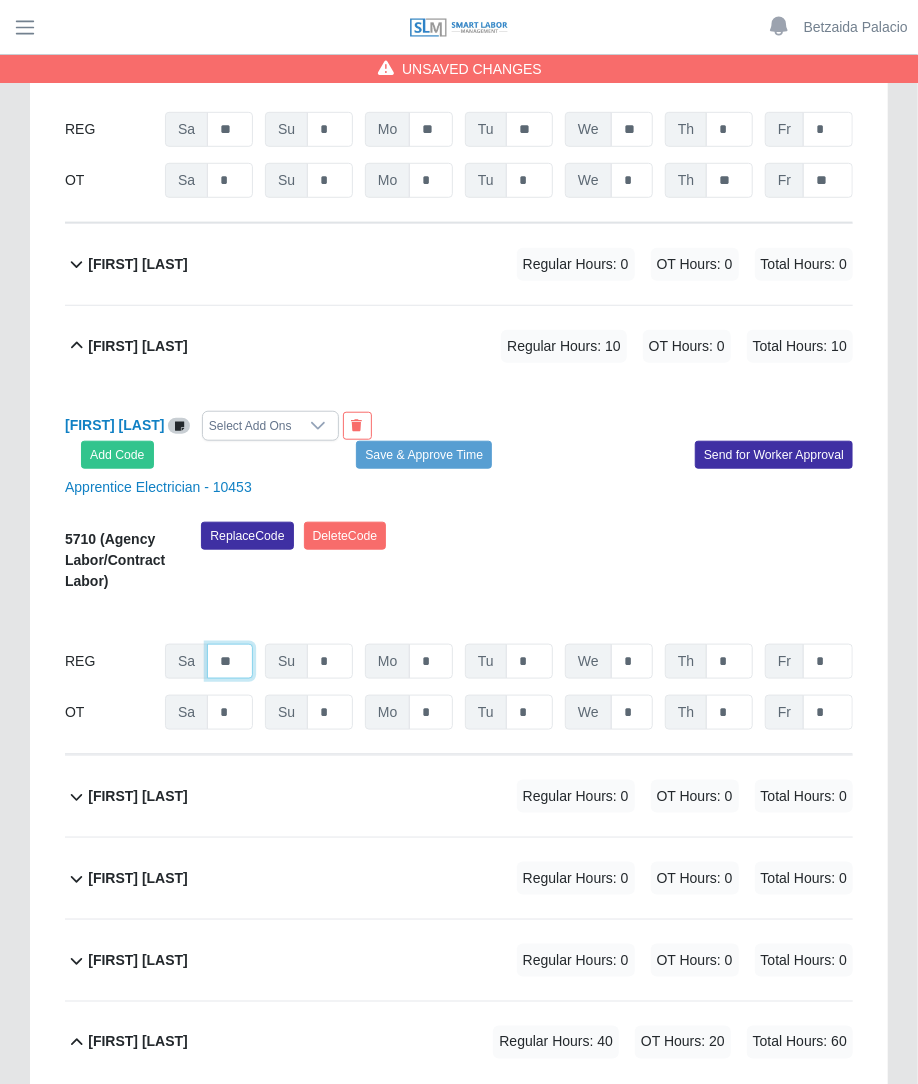 type on "**" 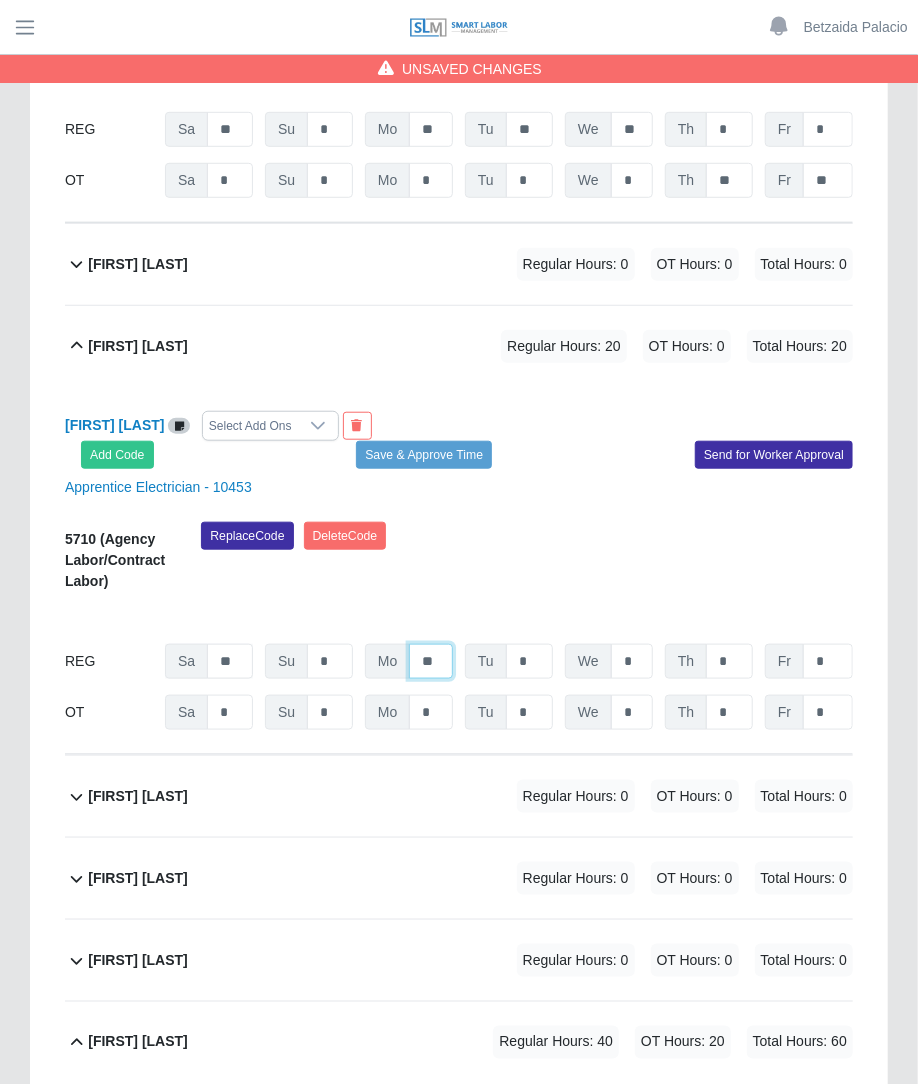 type on "**" 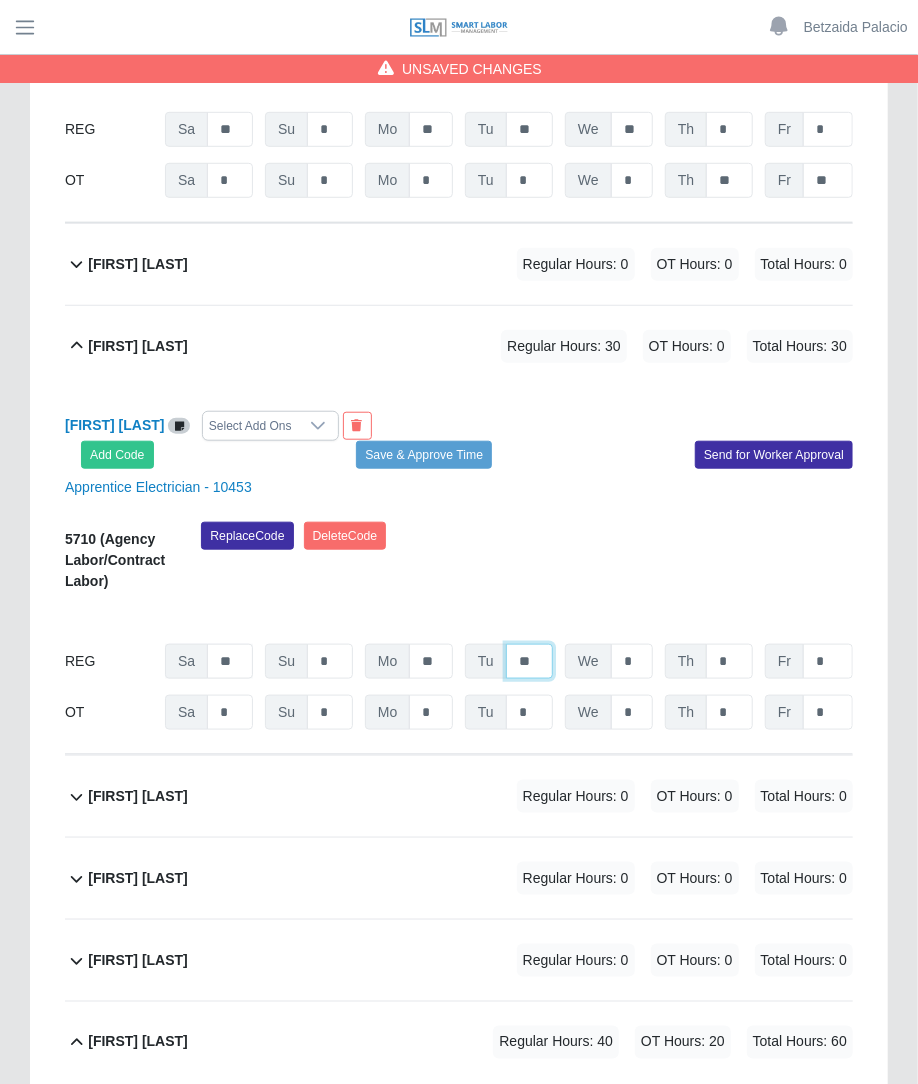 type on "**" 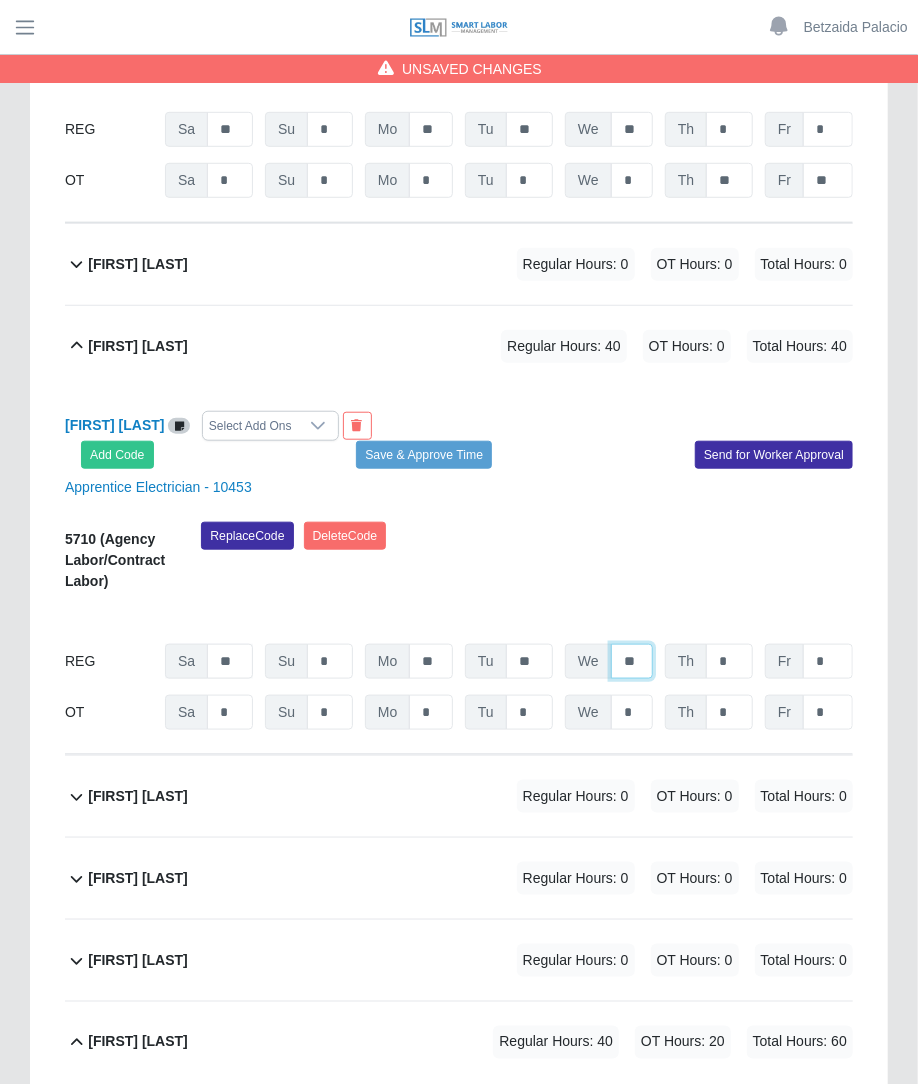 type on "**" 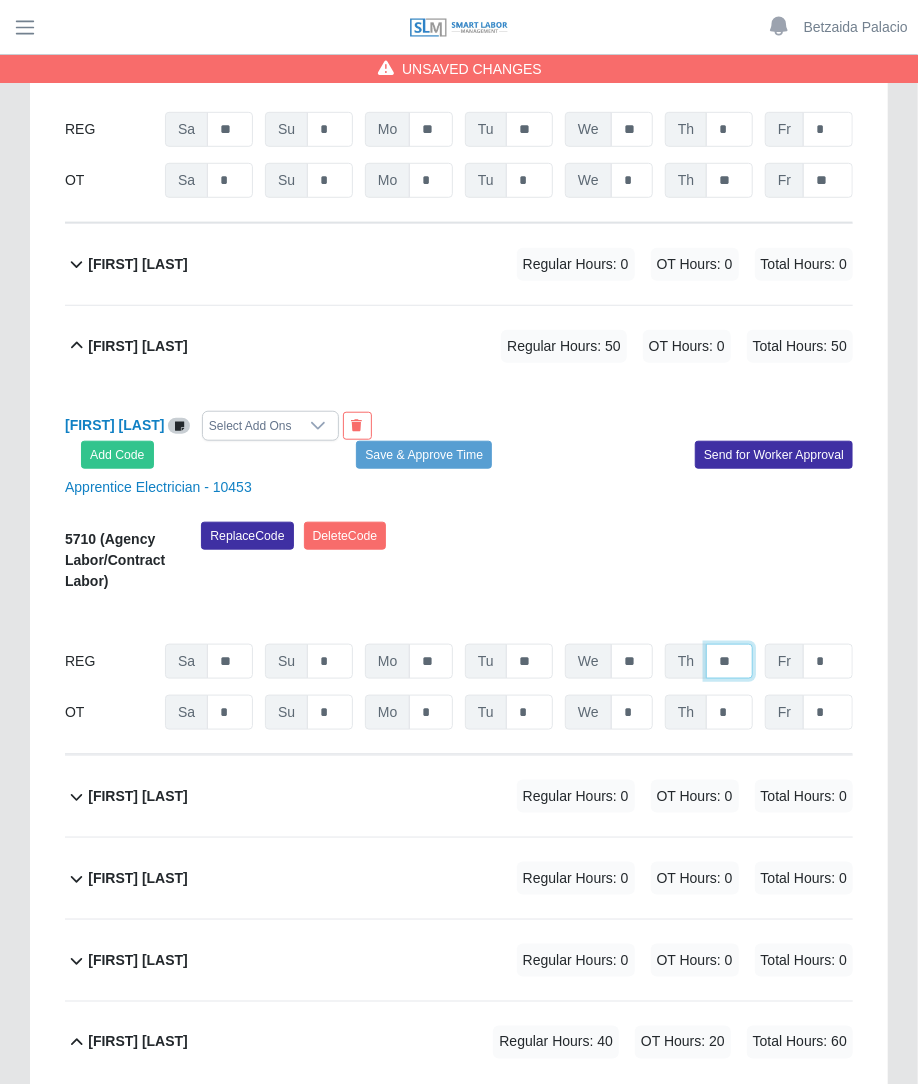 click on "**" at bounding box center [729, -2083] 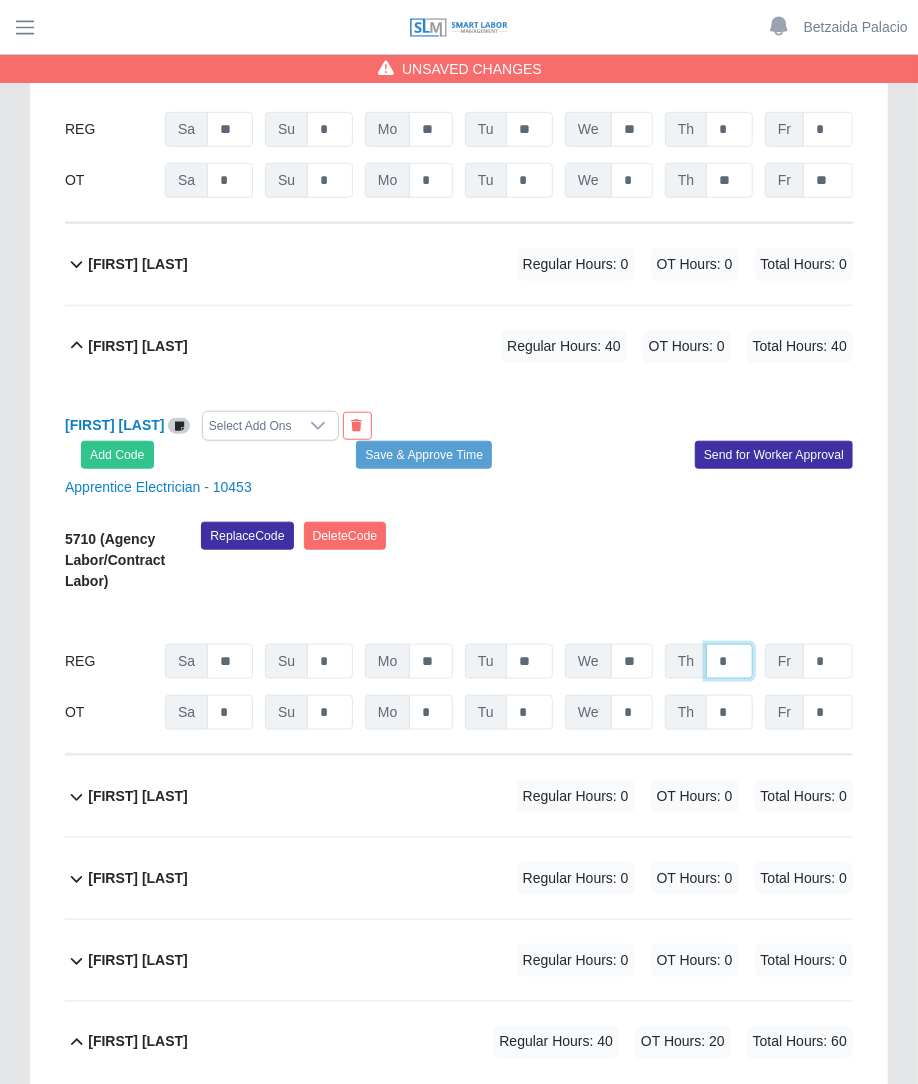 type on "*" 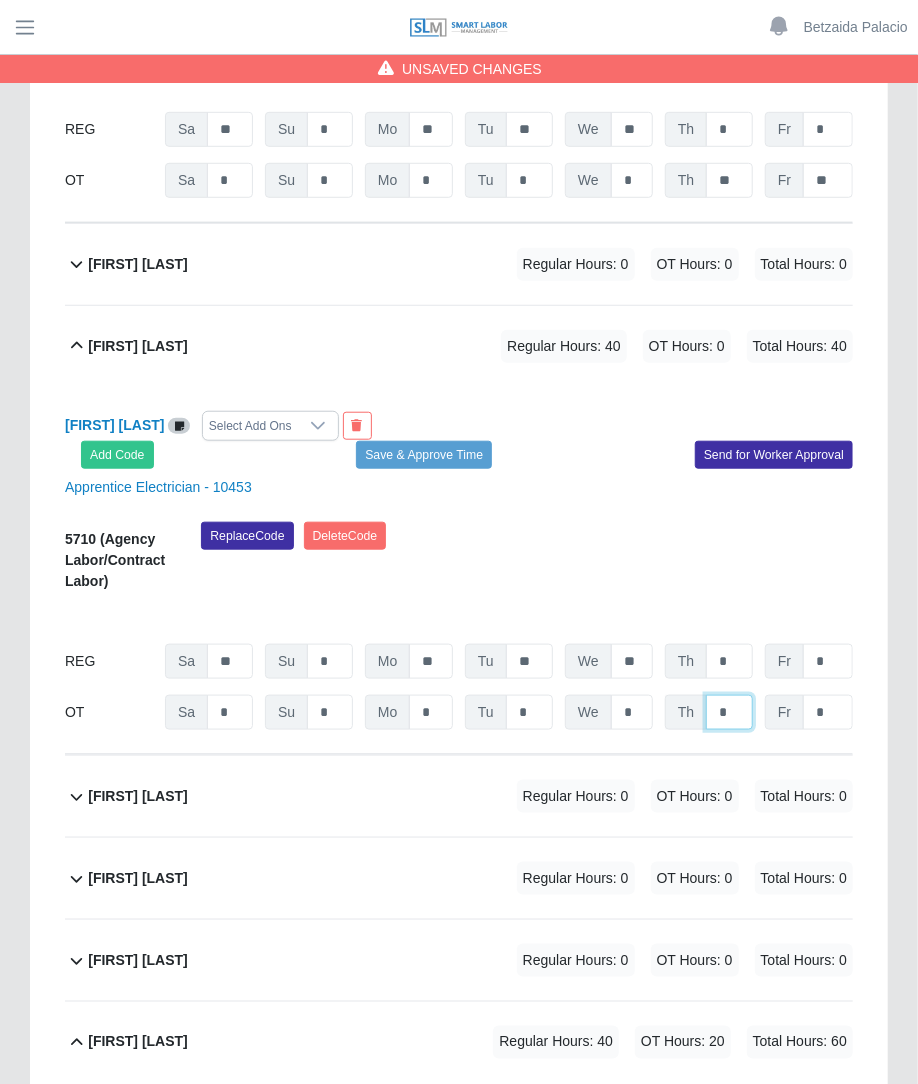 click on "*" at bounding box center [729, -2032] 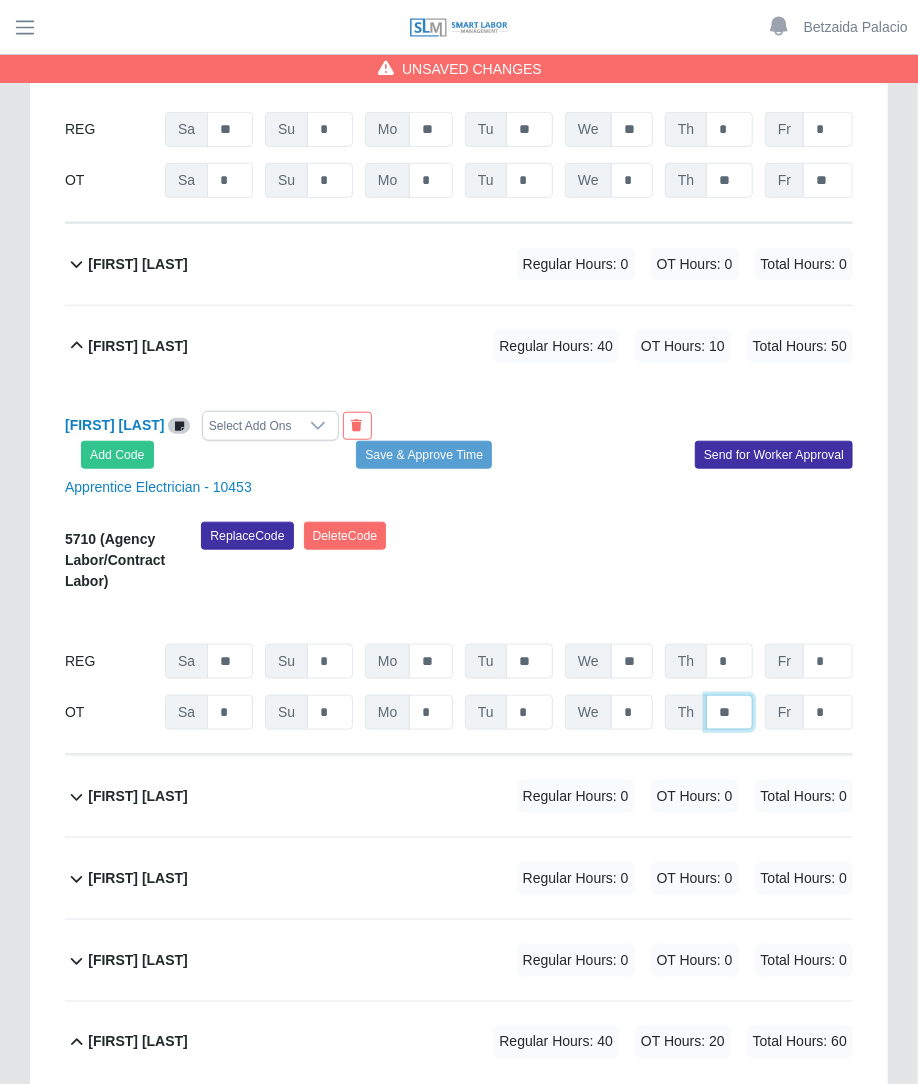 type on "**" 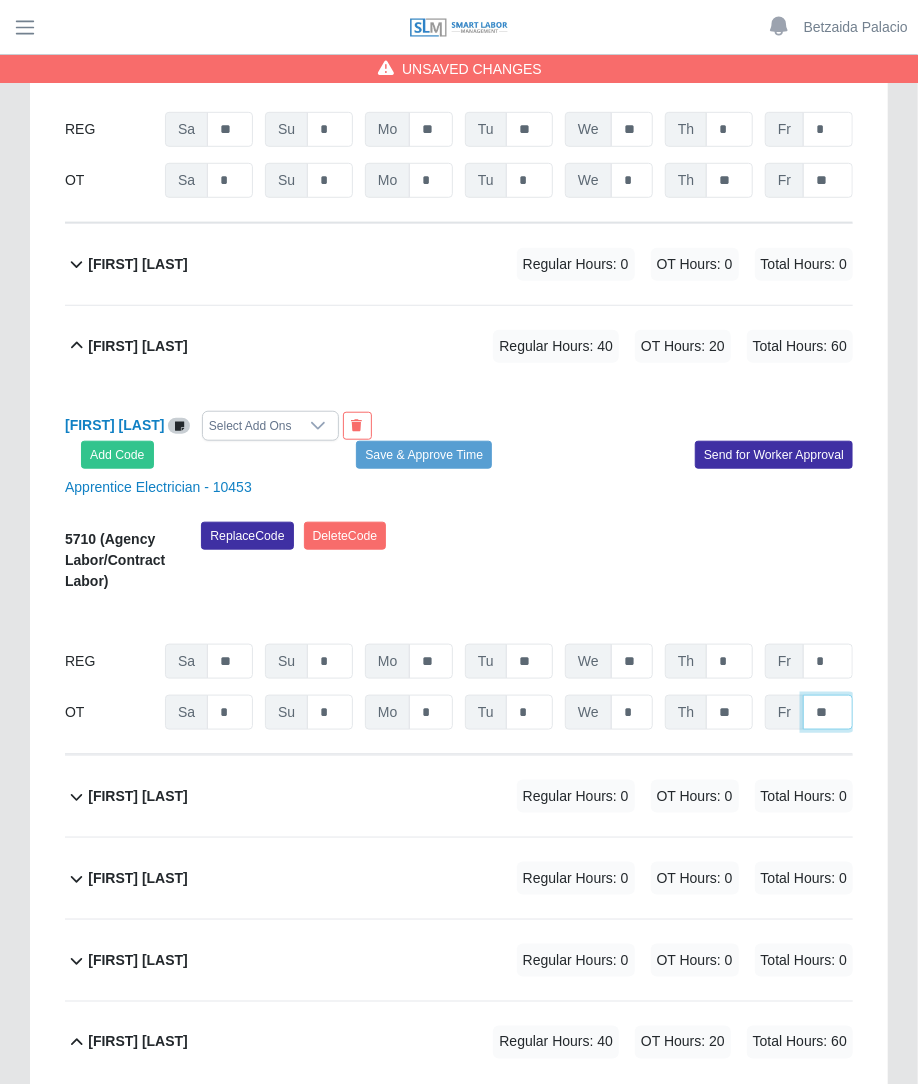 type on "**" 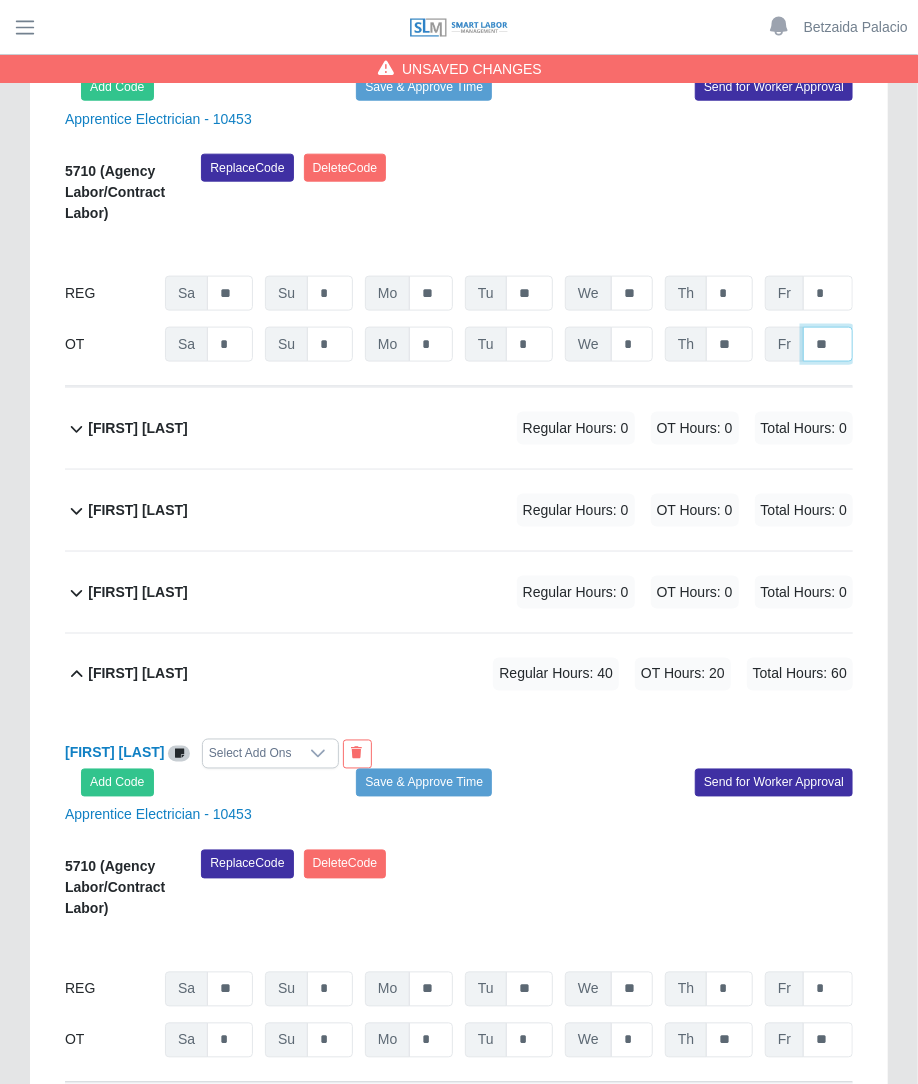 scroll, scrollTop: 3716, scrollLeft: 0, axis: vertical 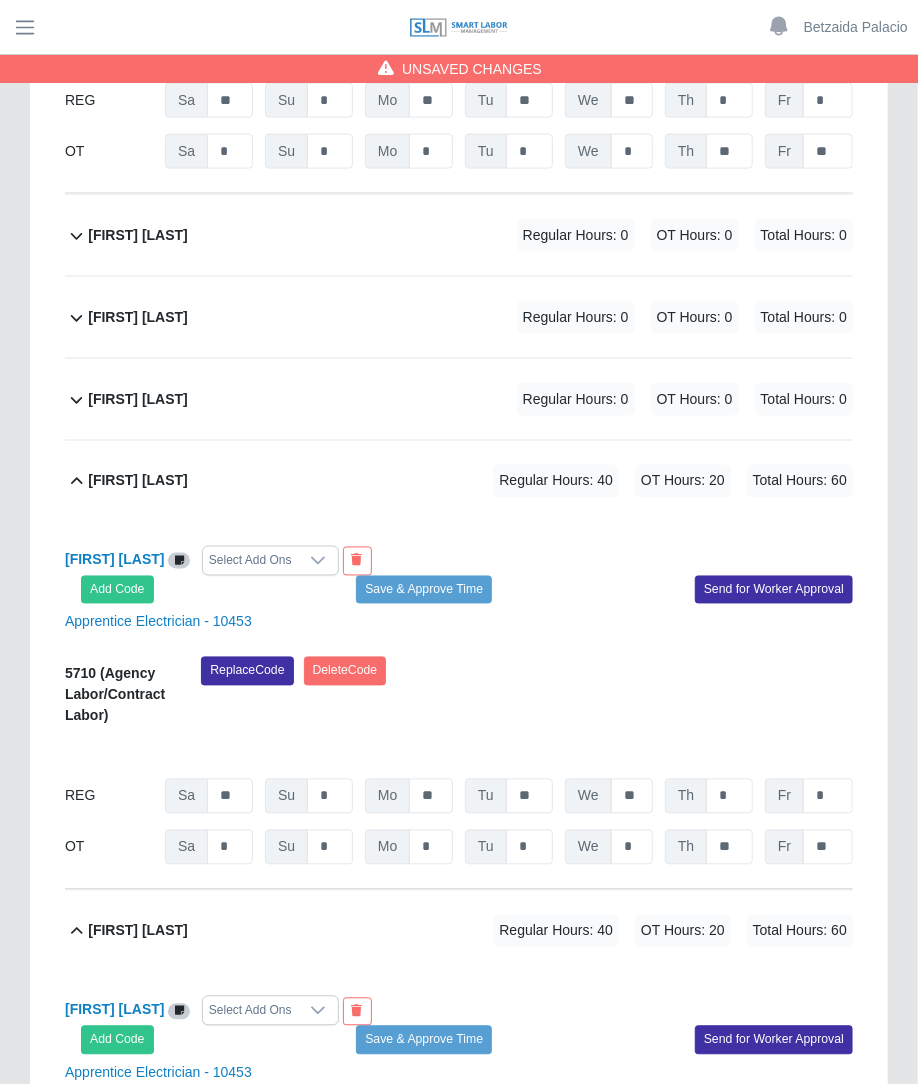 click on "Jose Munoz             Regular Hours: 0   OT Hours: 0   Total Hours: 0" 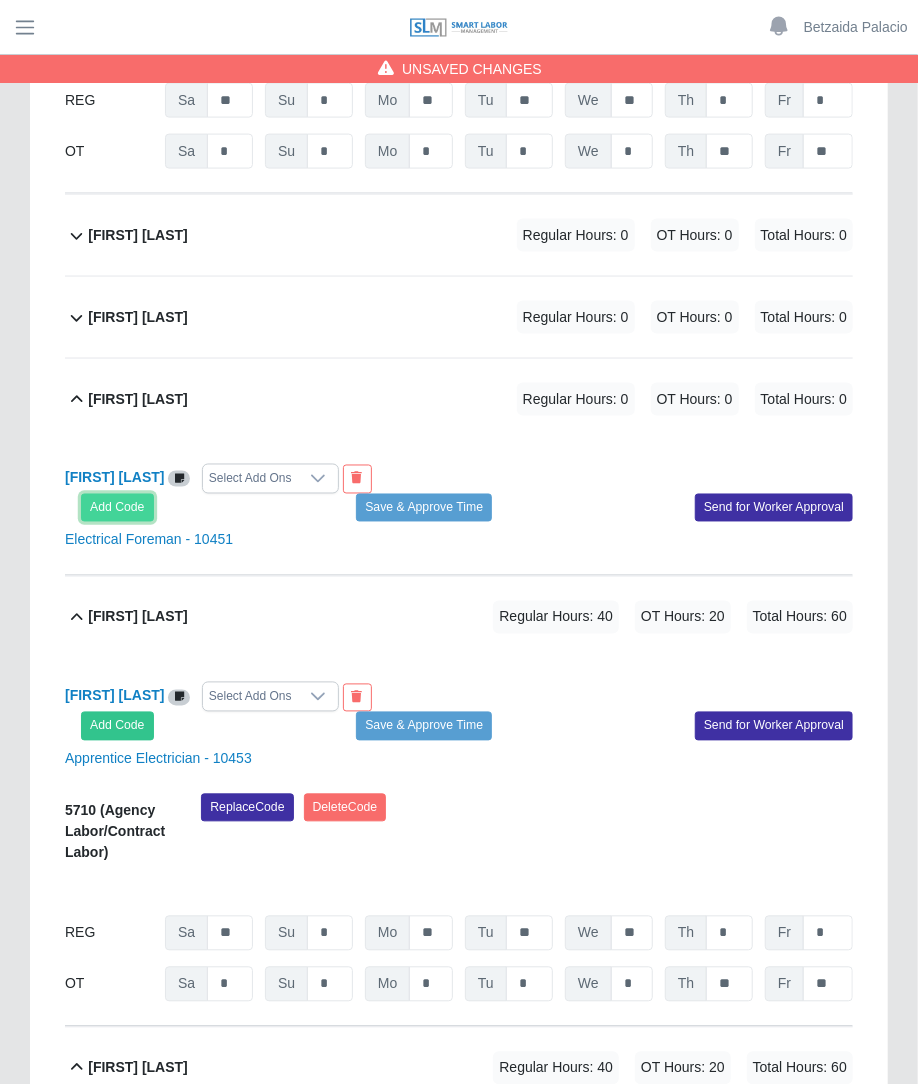 click on "Add Code" 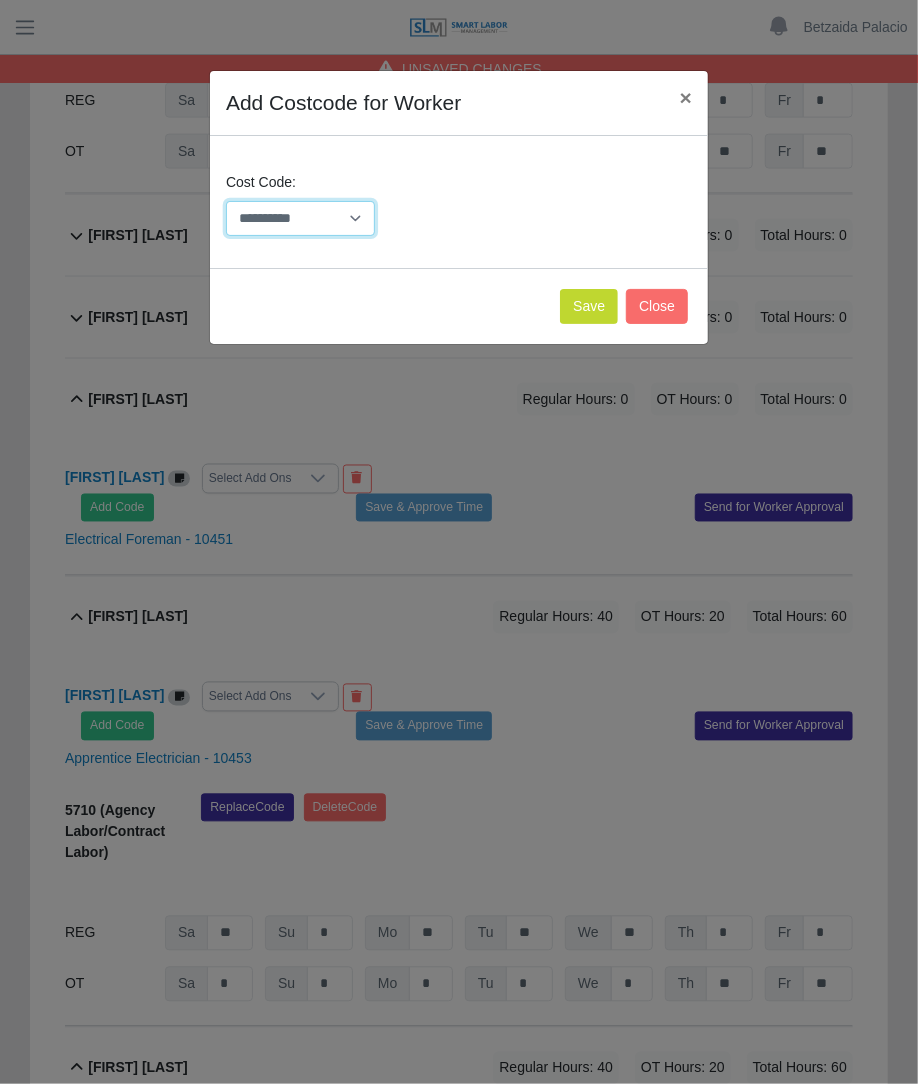 click on "**********" at bounding box center (300, 218) 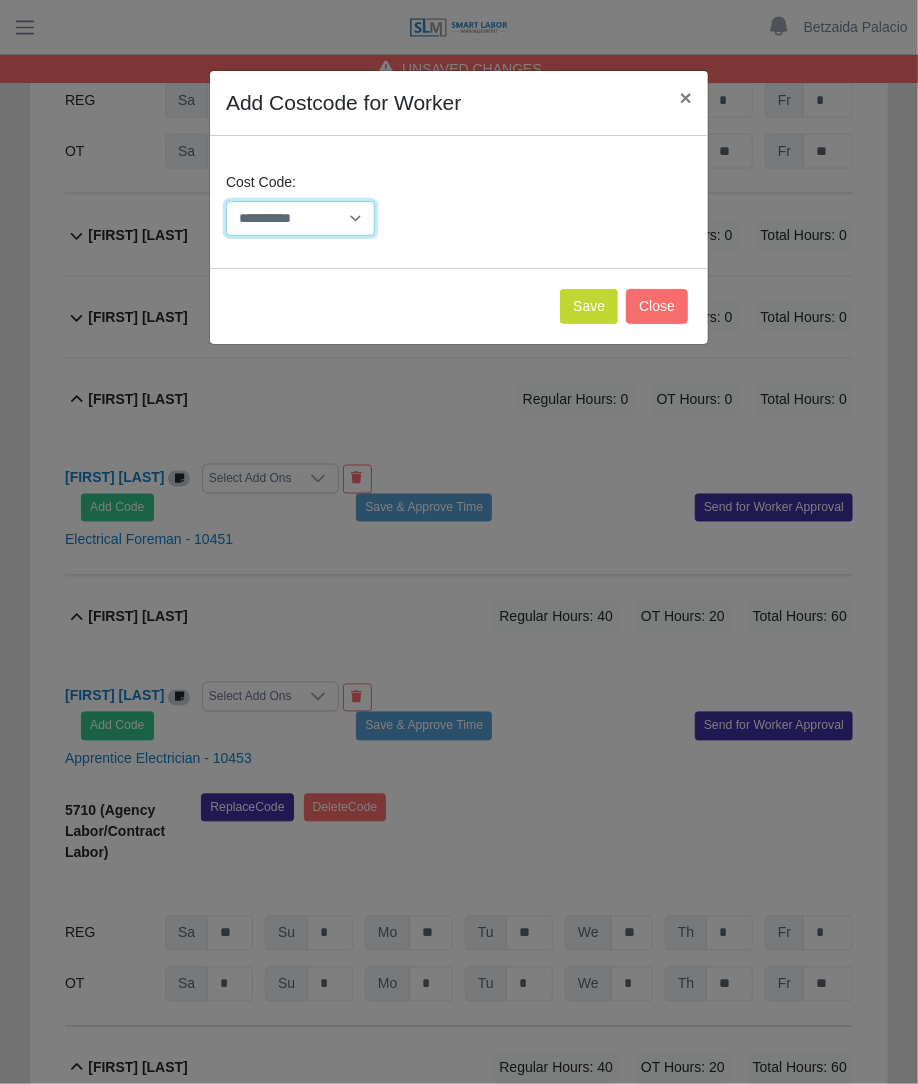 select on "**********" 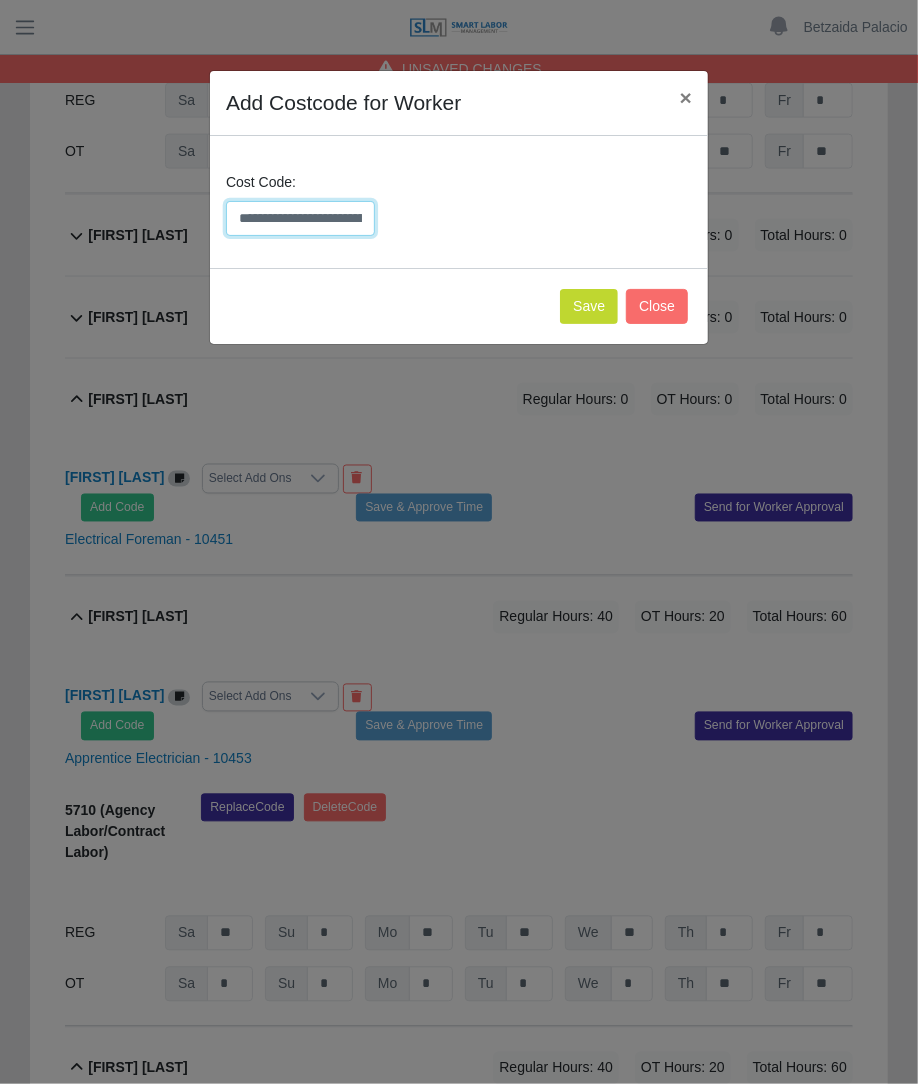 click on "**********" at bounding box center (300, 218) 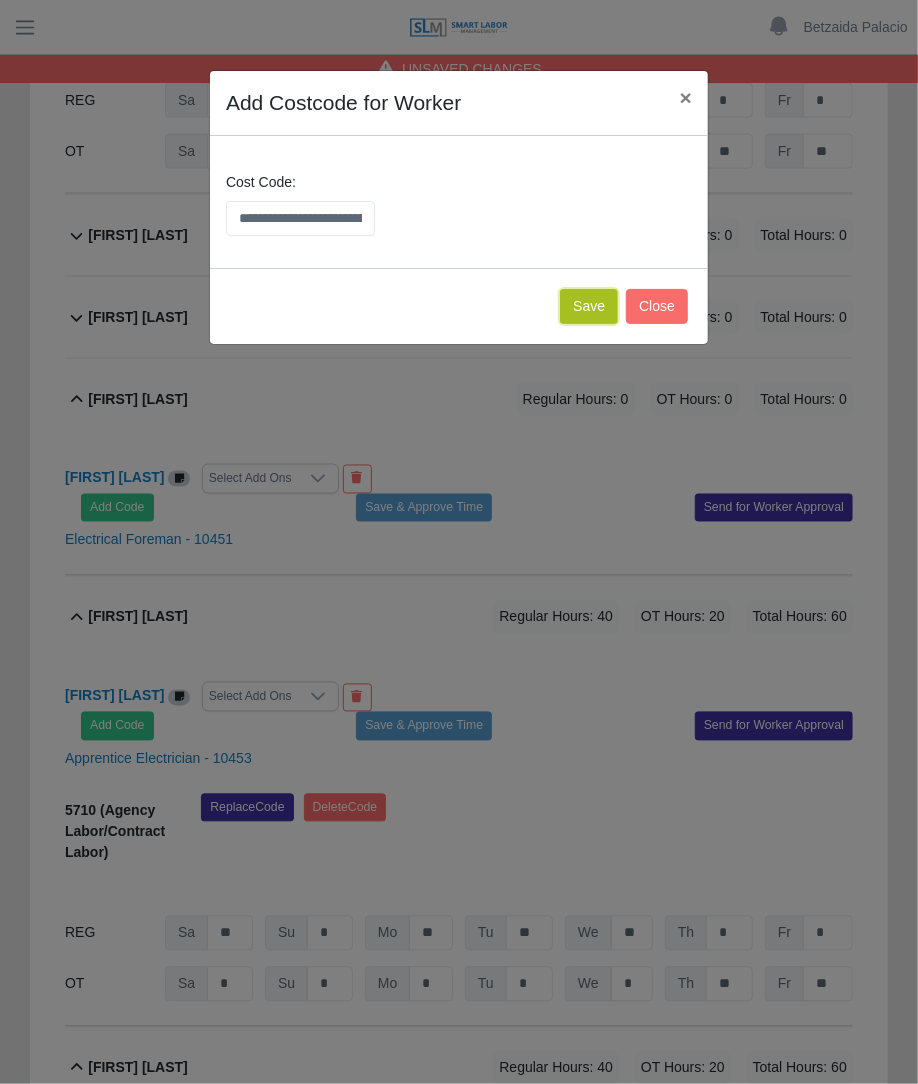 click on "Save" 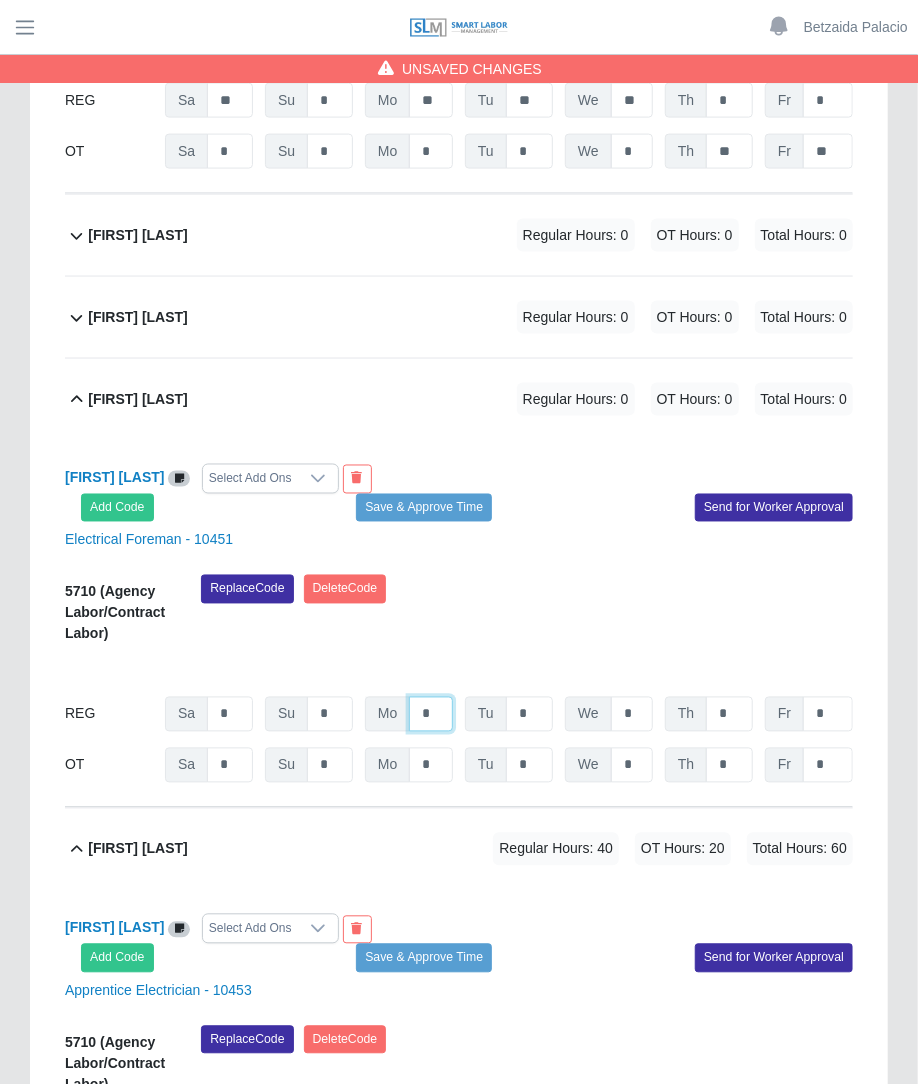 click on "*" at bounding box center [431, -2644] 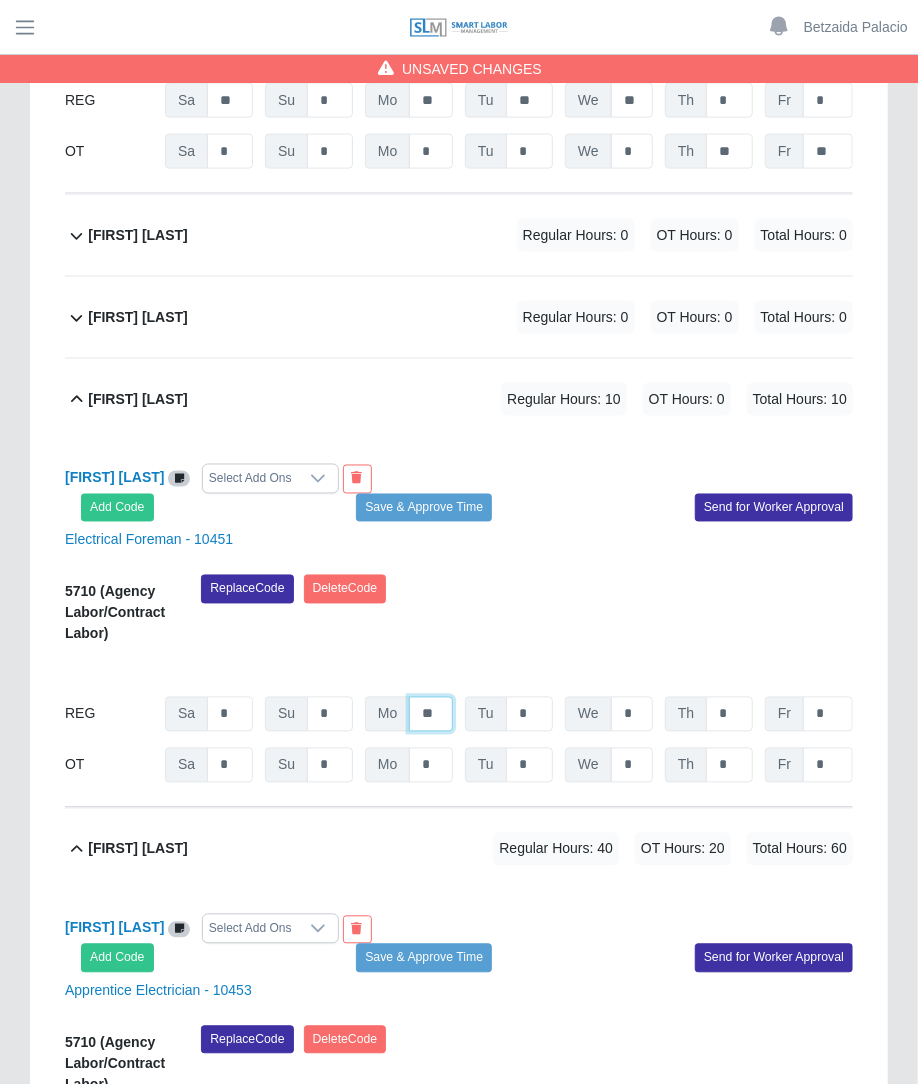 type on "**" 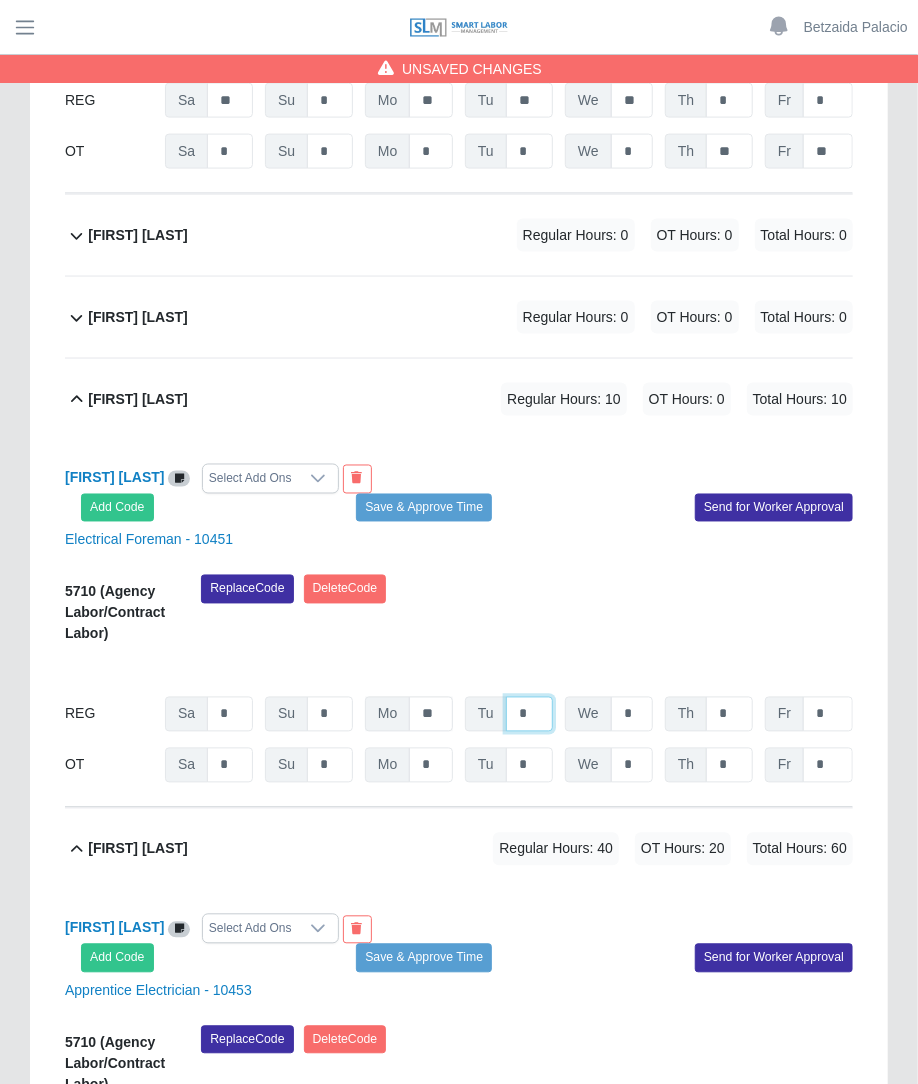 type on "**" 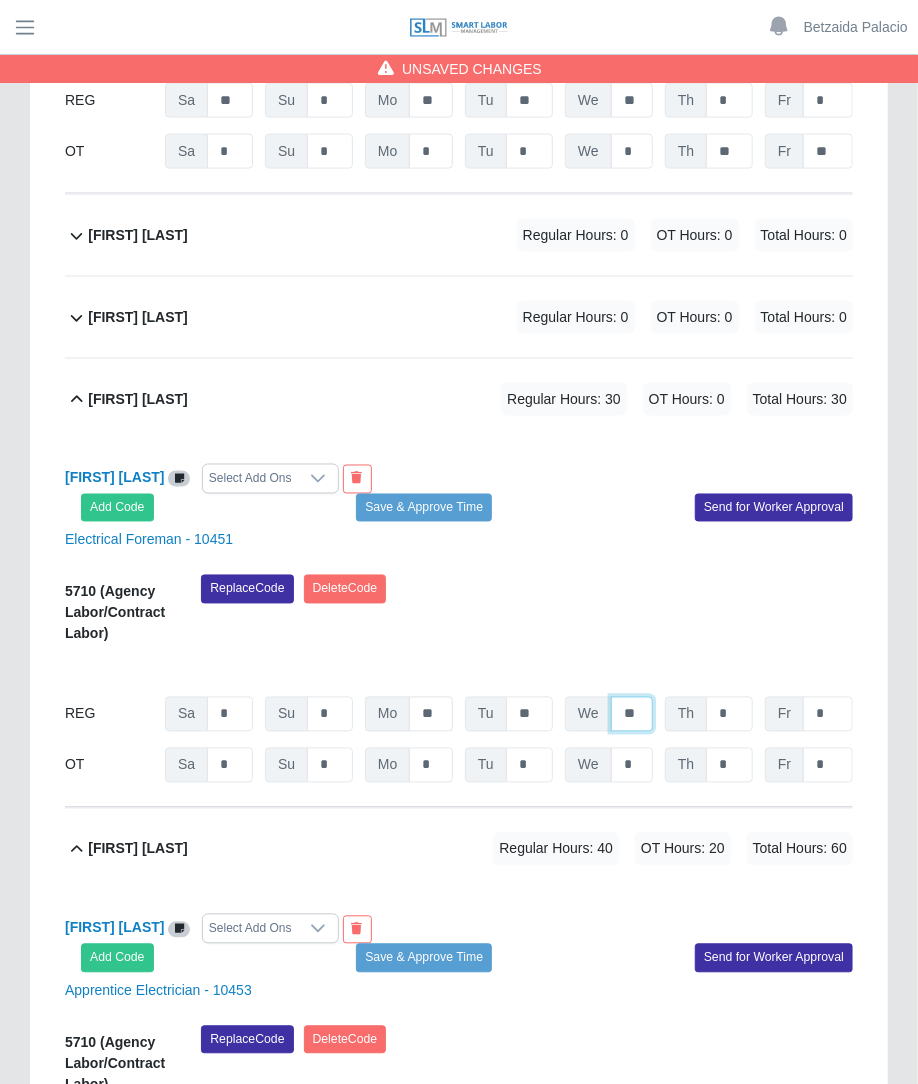 type on "**" 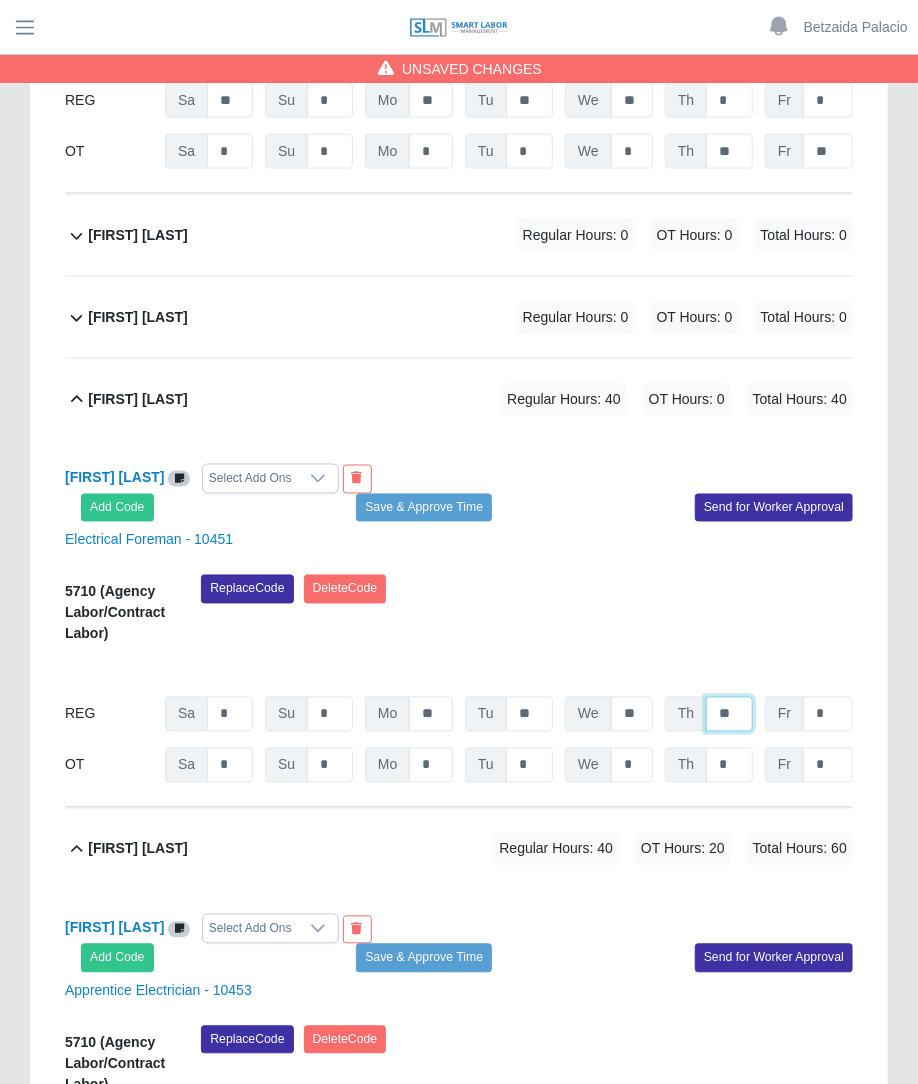 type on "**" 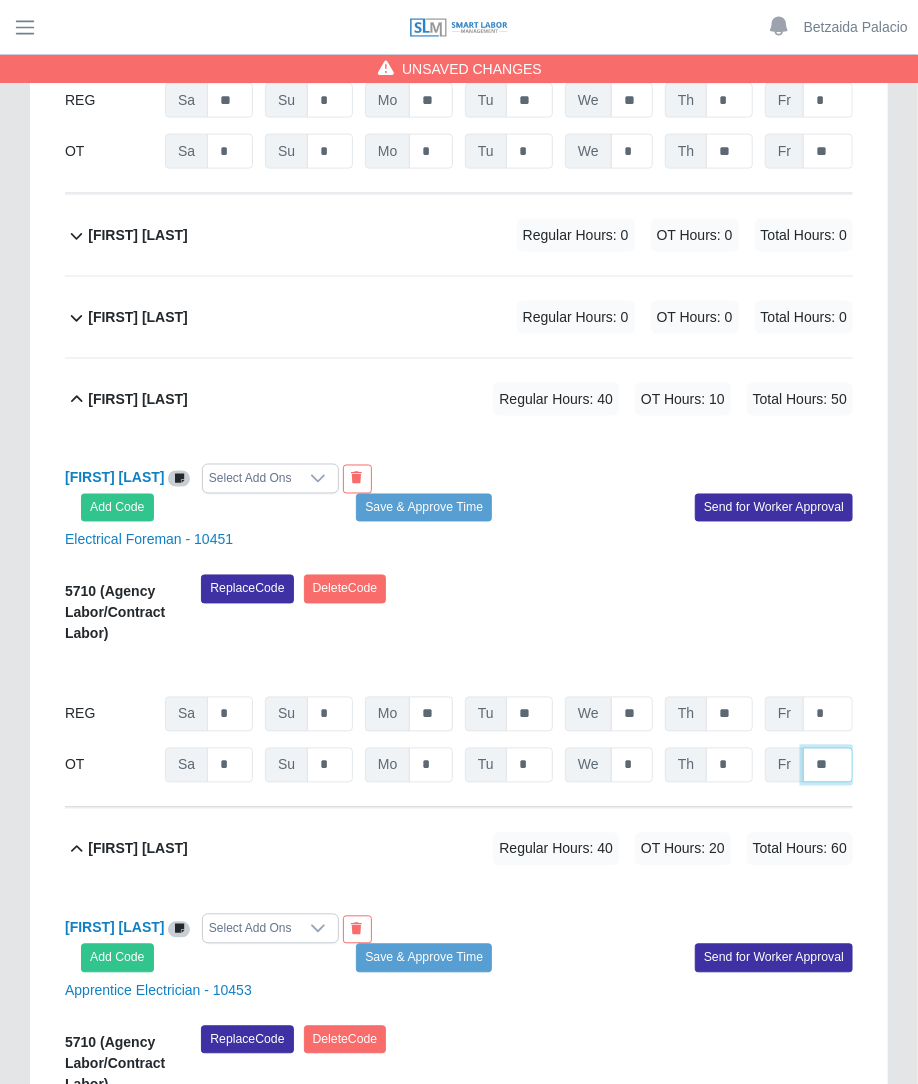type on "**" 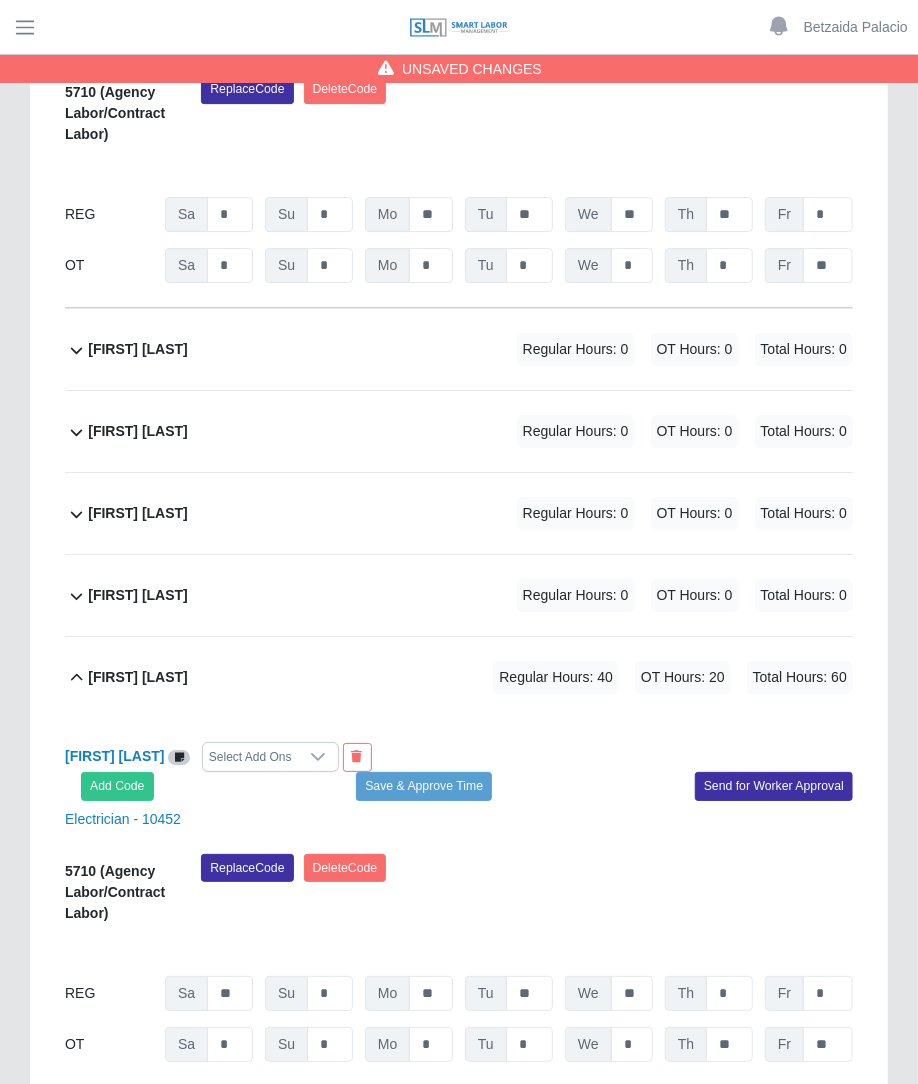 scroll, scrollTop: 2365, scrollLeft: 0, axis: vertical 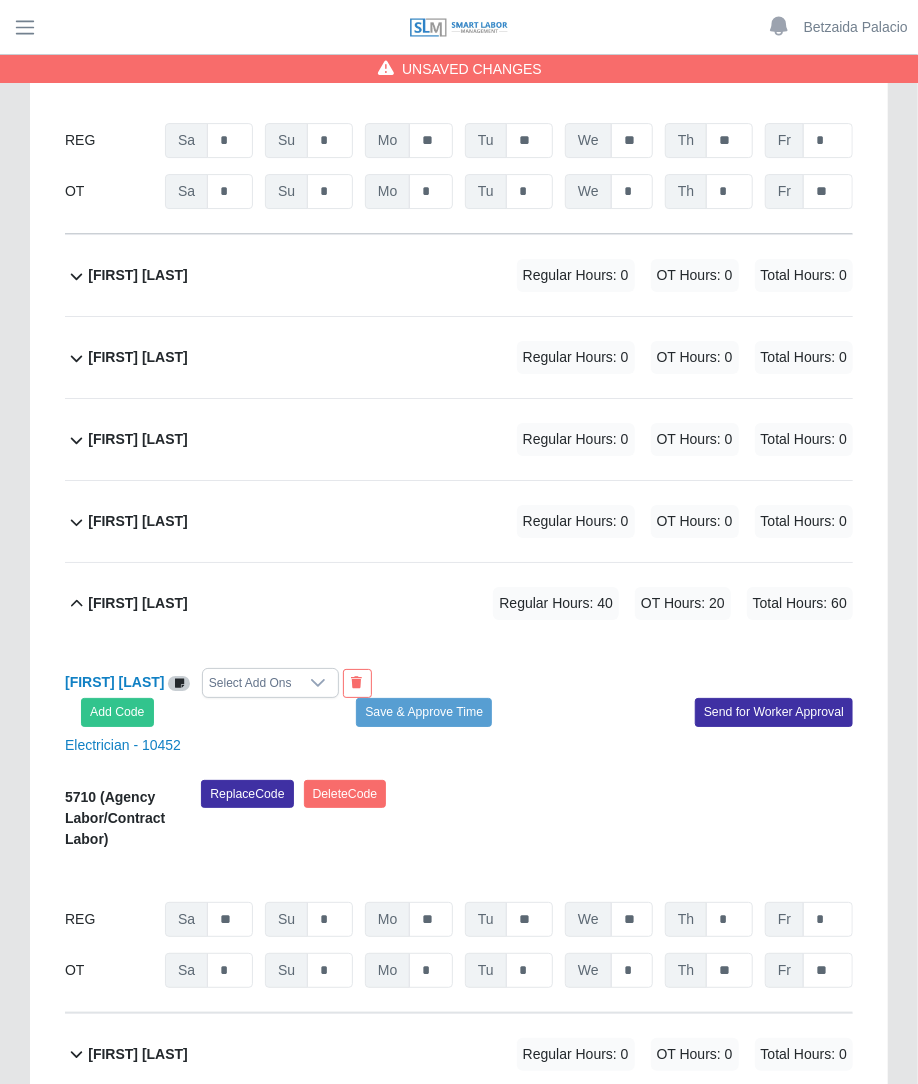 click on "Regular Hours: 0   OT Hours: 0   Total Hours: 0" at bounding box center (657, 357) 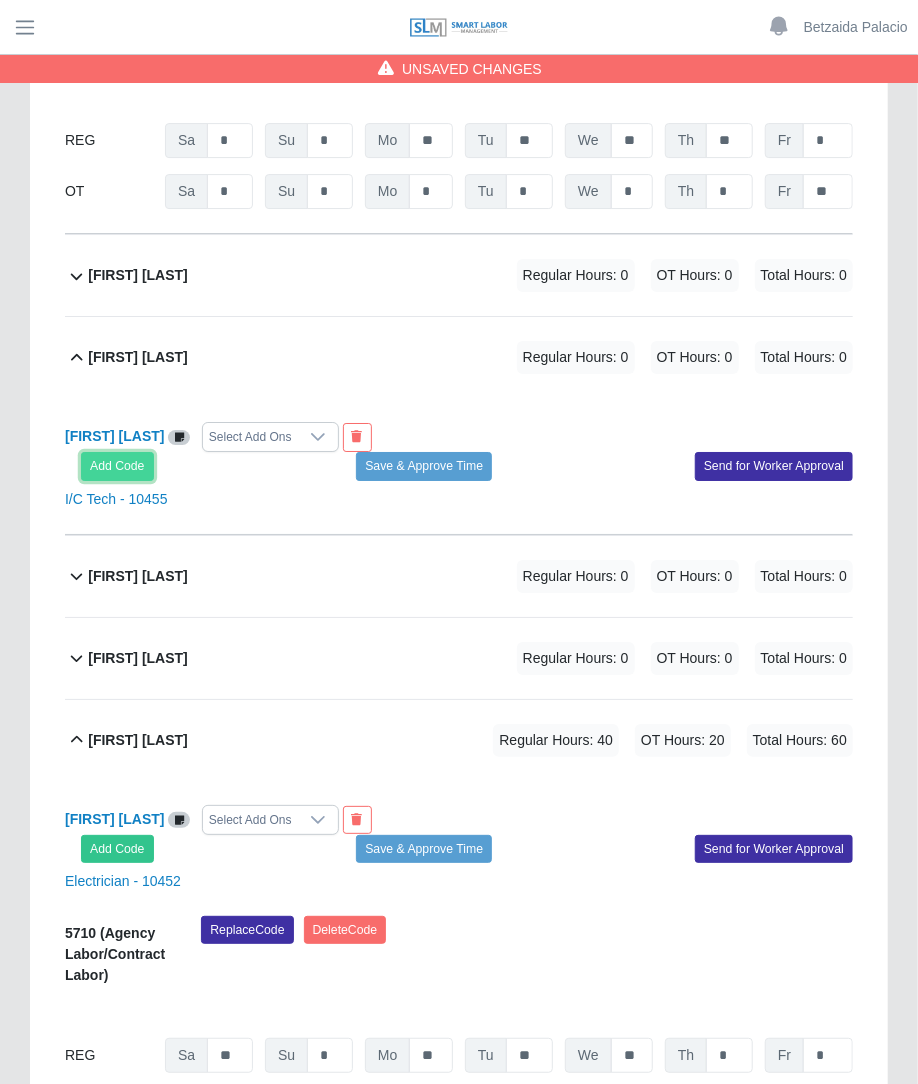 click on "Add Code" 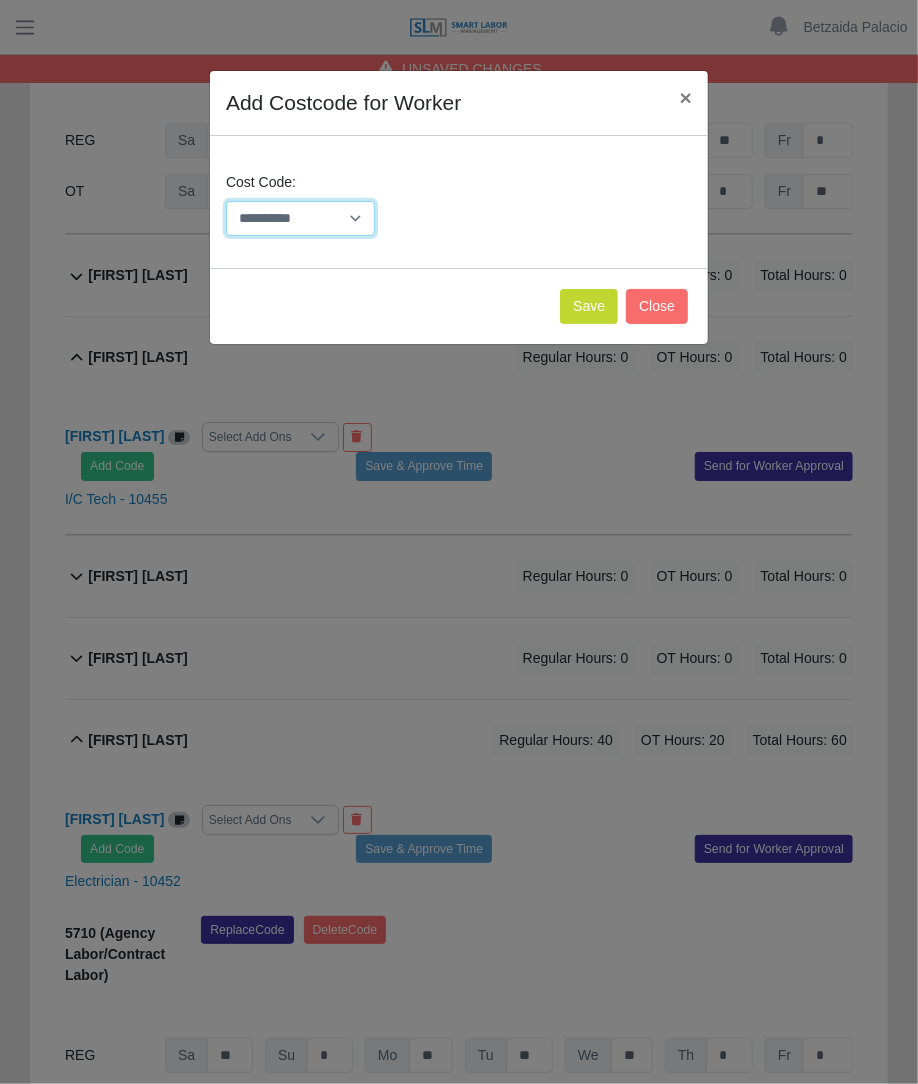 click on "**********" at bounding box center (300, 218) 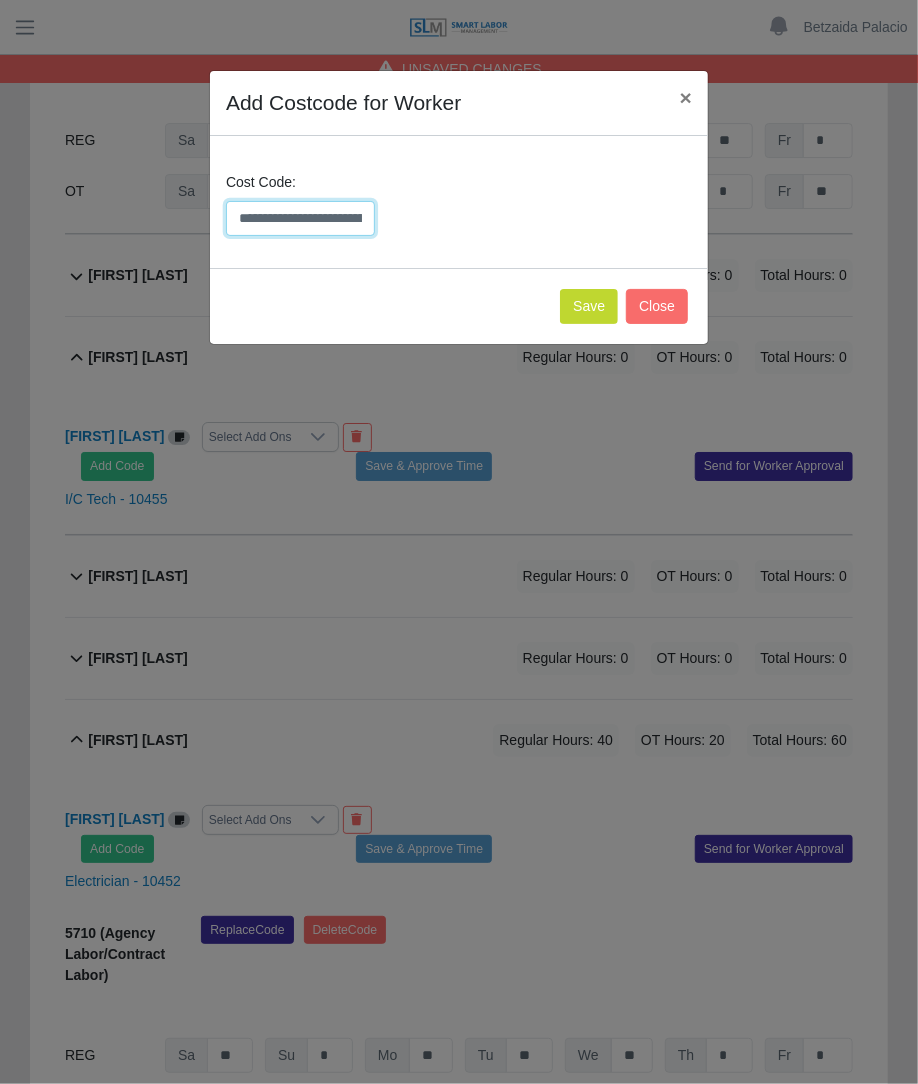 click on "**********" at bounding box center [300, 218] 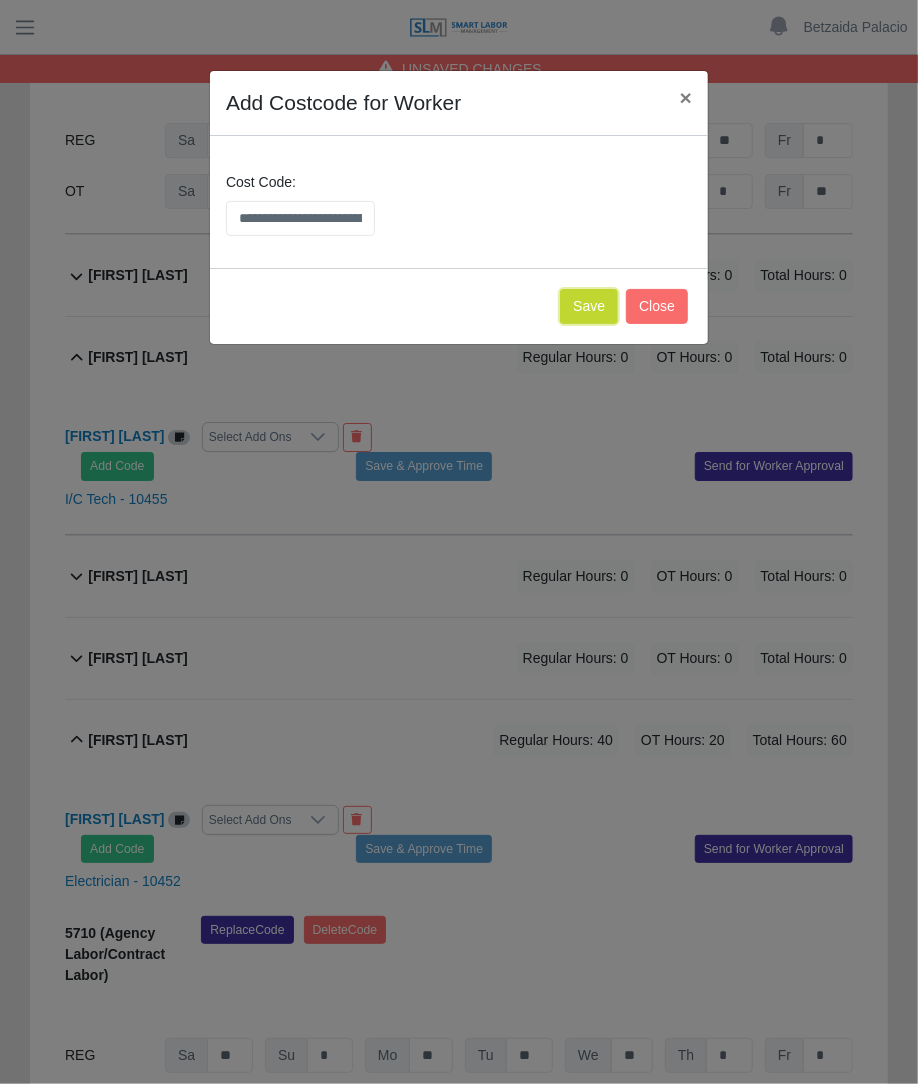 click on "Save" 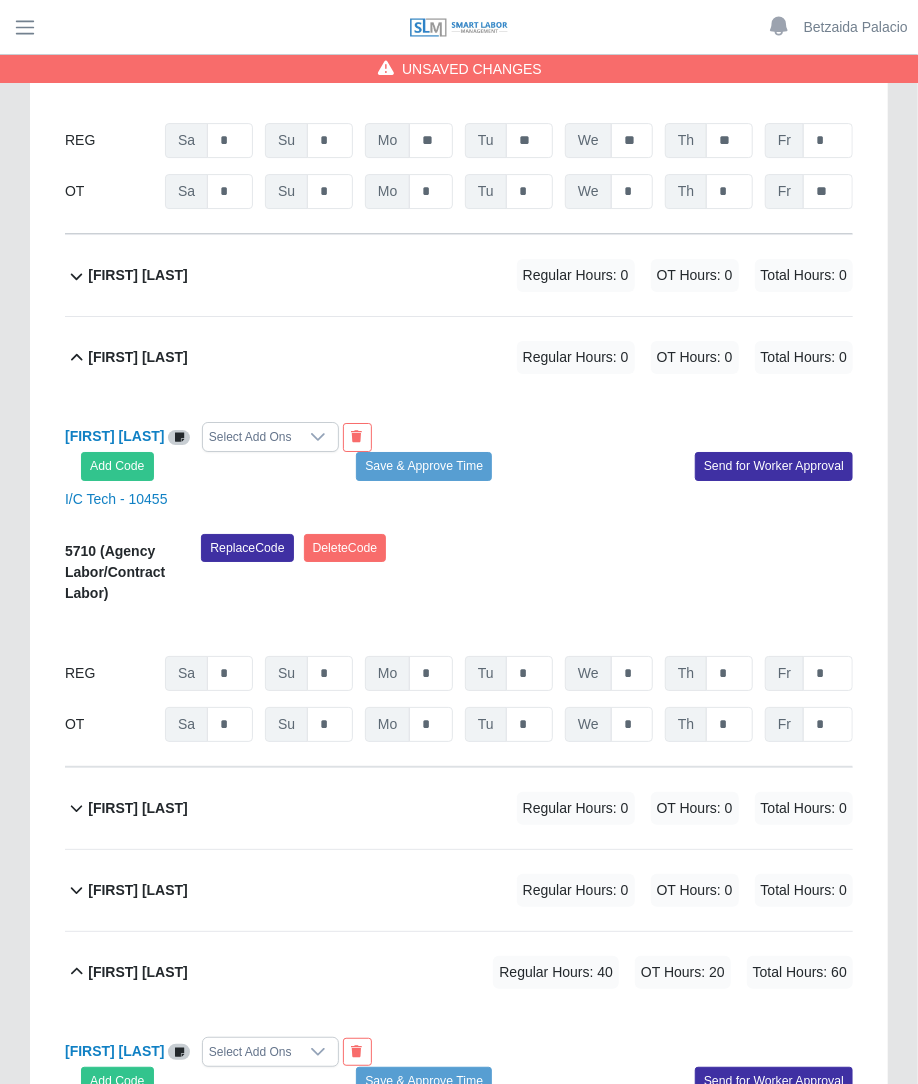 click on "REG
Sa   *   Su   *   Mo   *   Tu   *   We   *   Th   *   Fr   *" at bounding box center [459, 673] 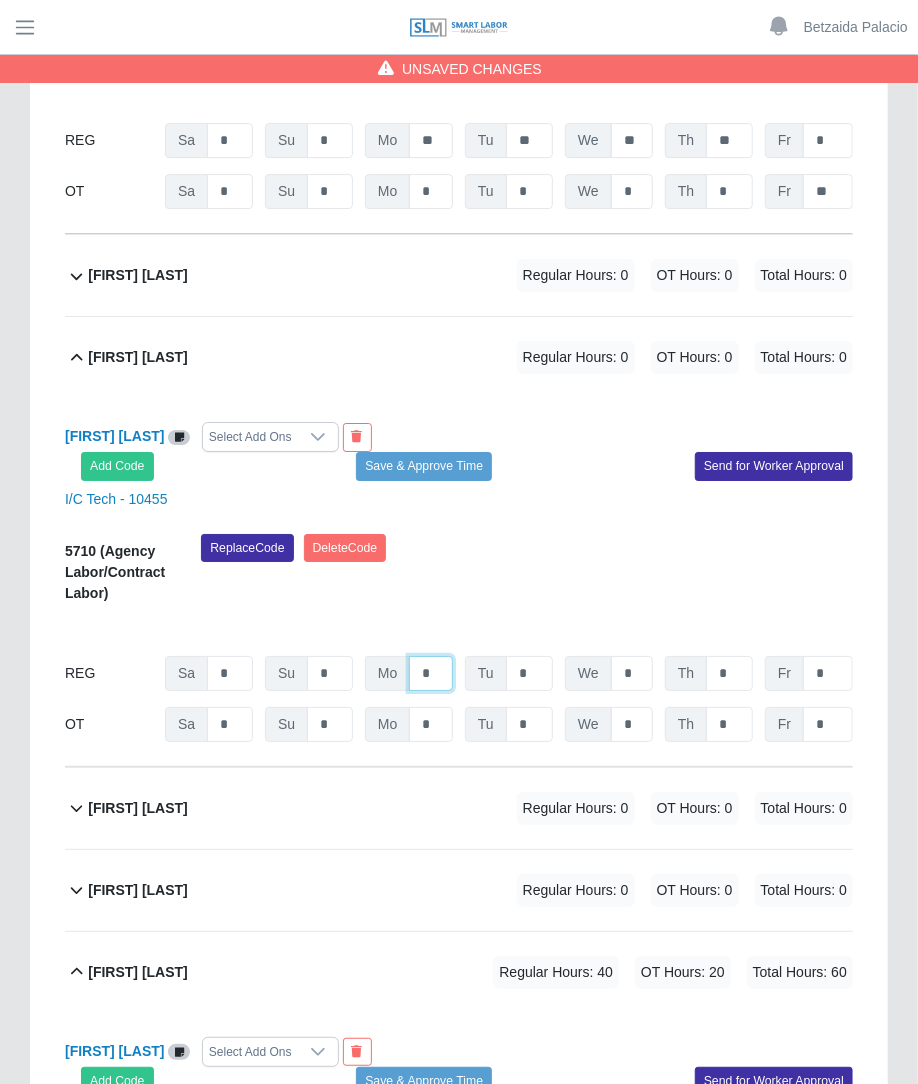 click on "*" at bounding box center (431, -1293) 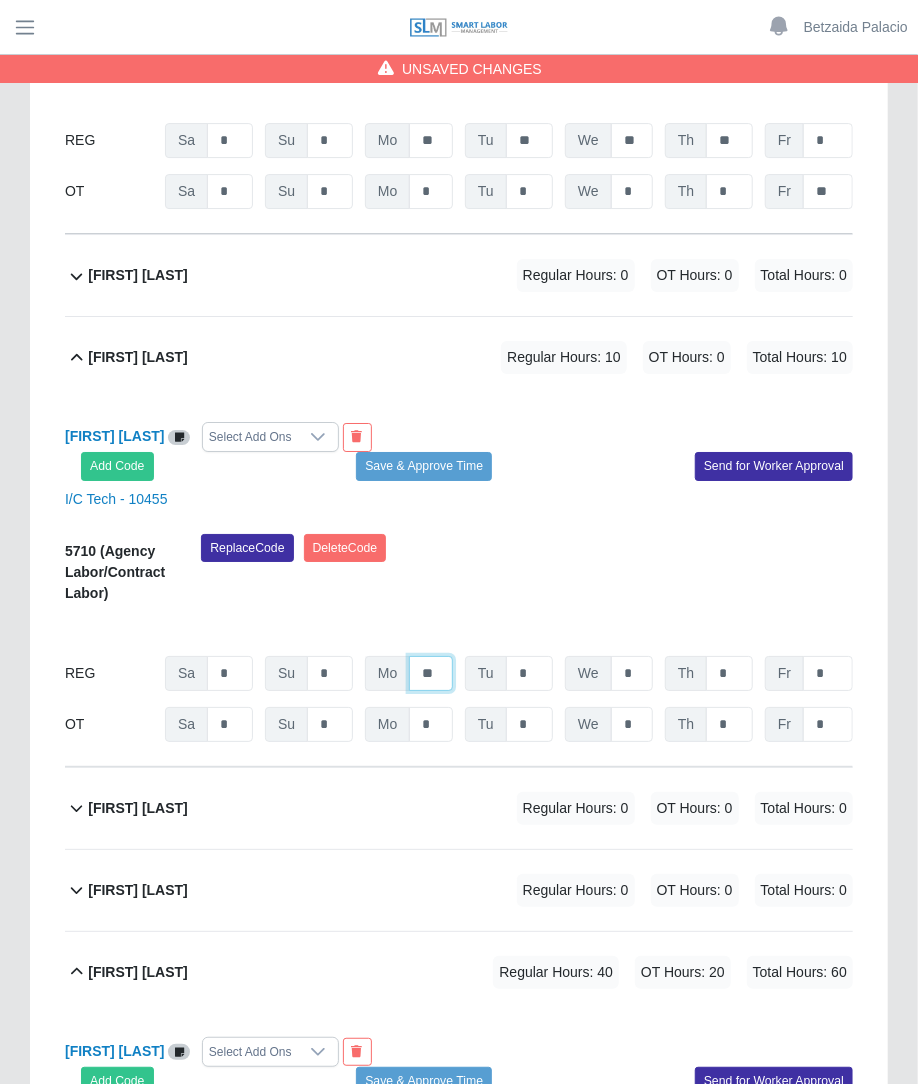 type on "**" 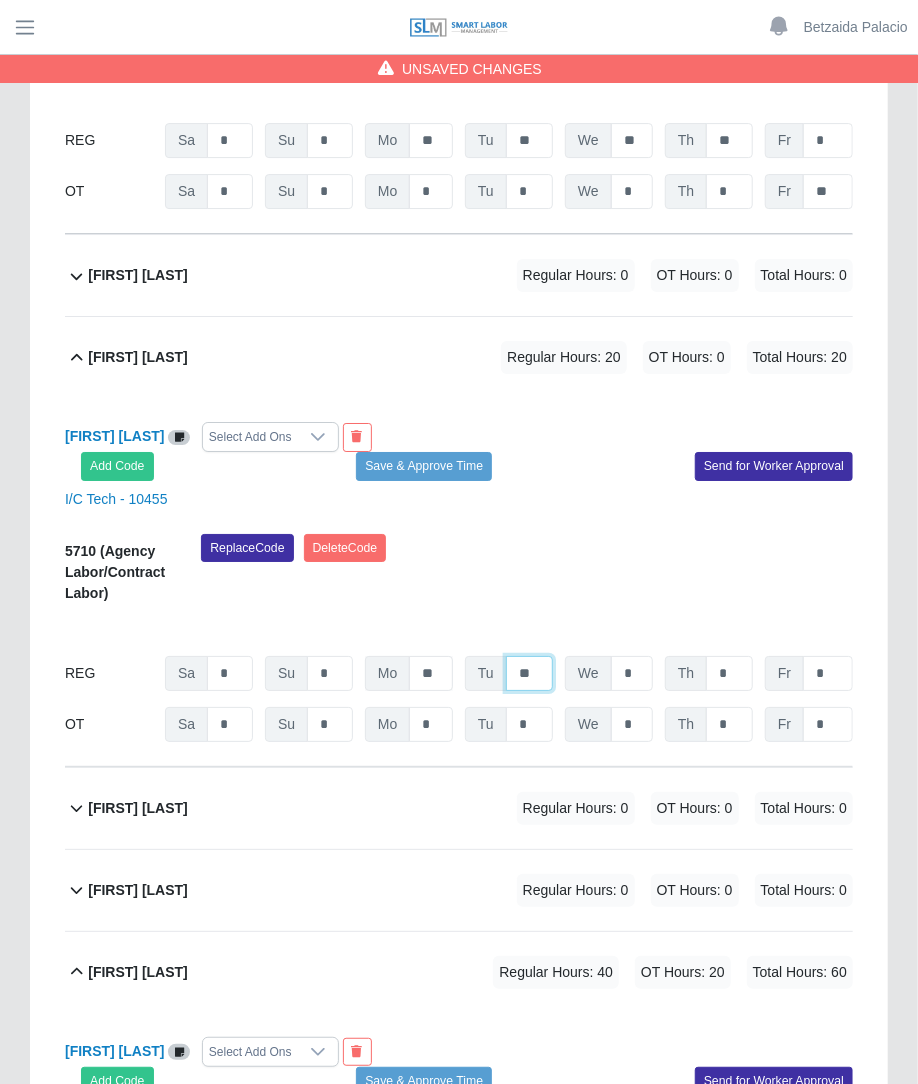 type on "**" 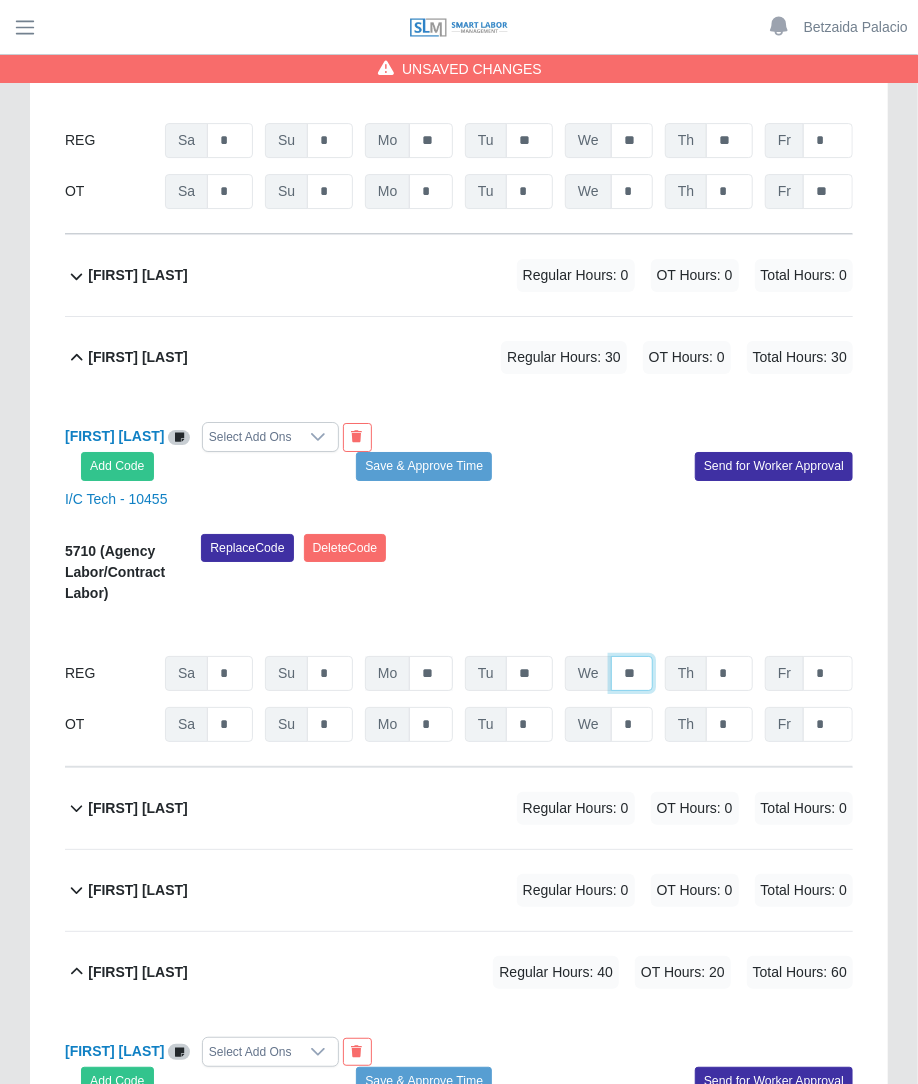 type on "**" 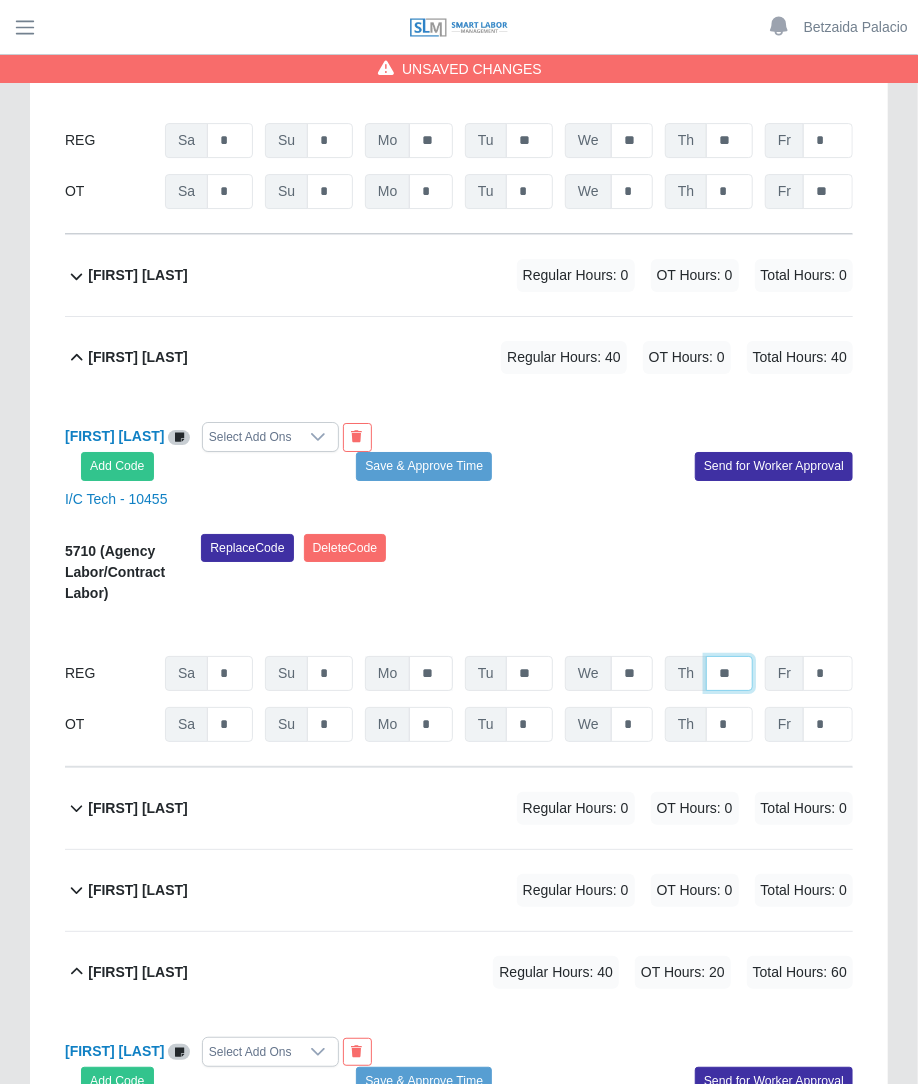 type on "**" 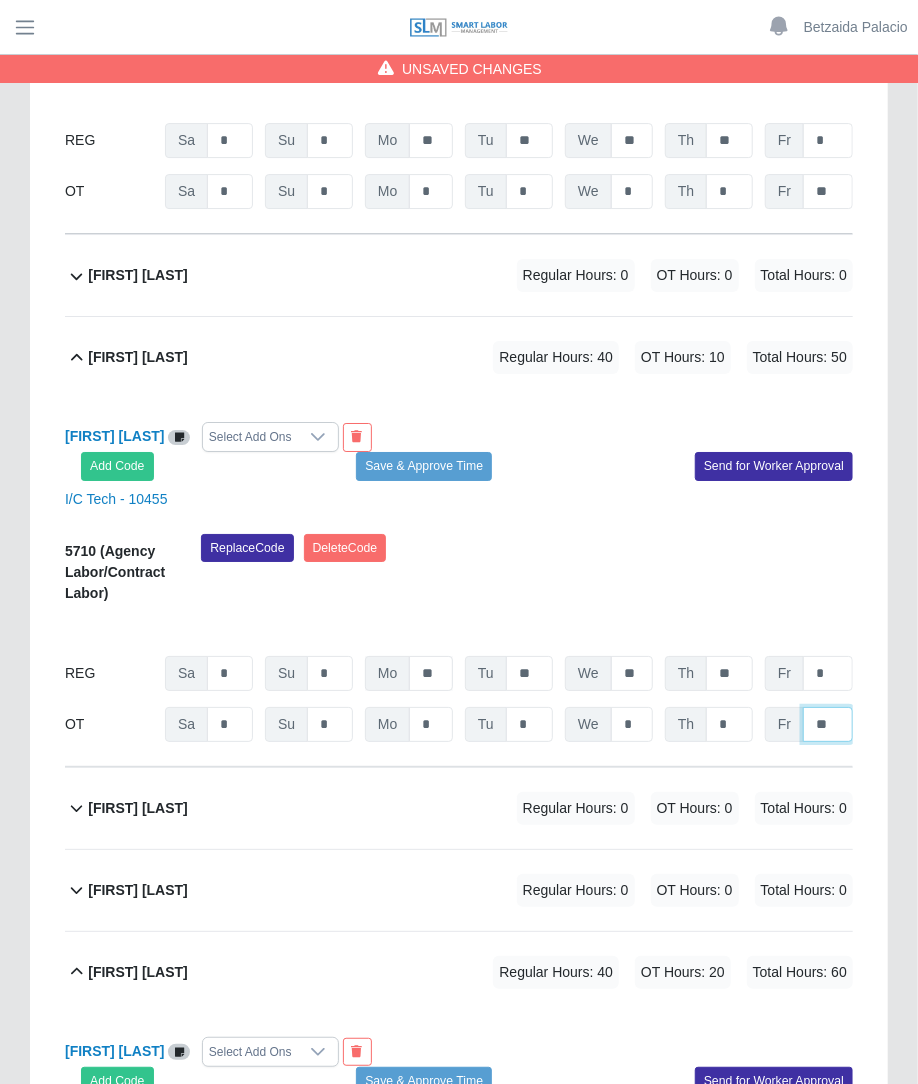 type on "**" 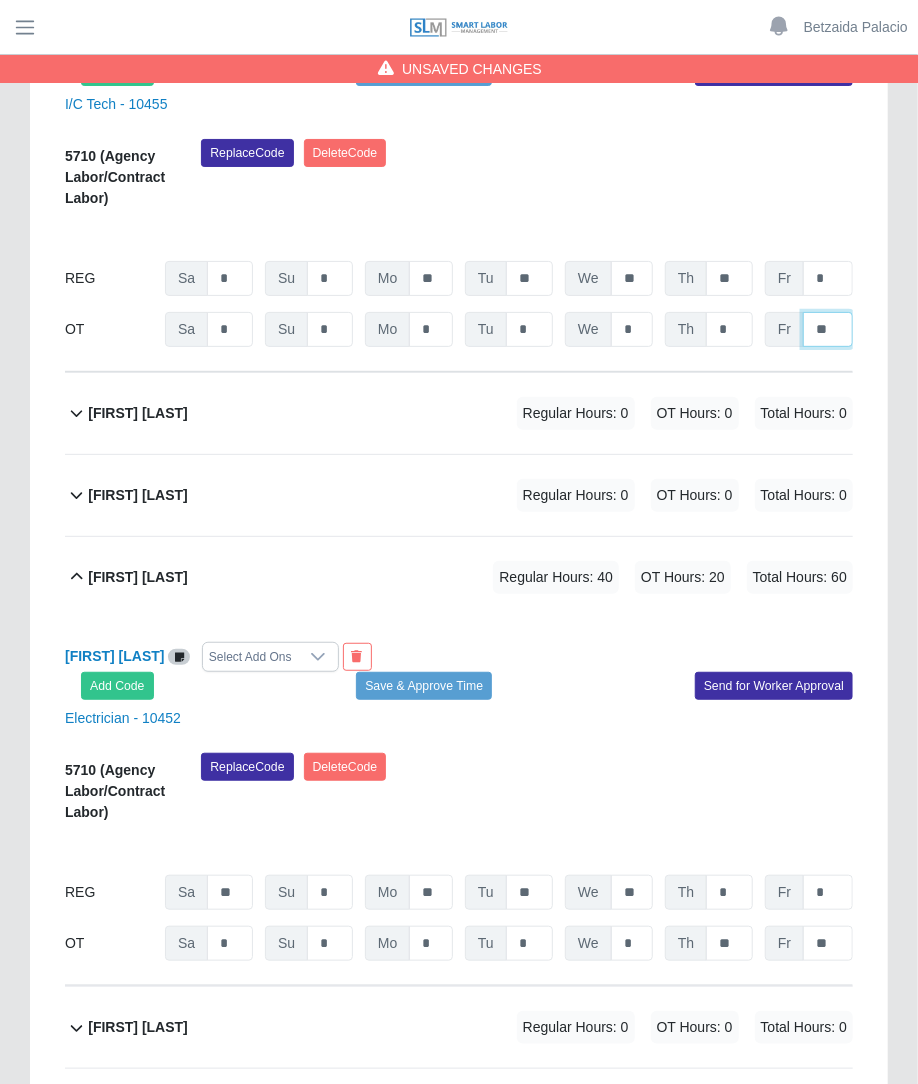 scroll, scrollTop: 2796, scrollLeft: 0, axis: vertical 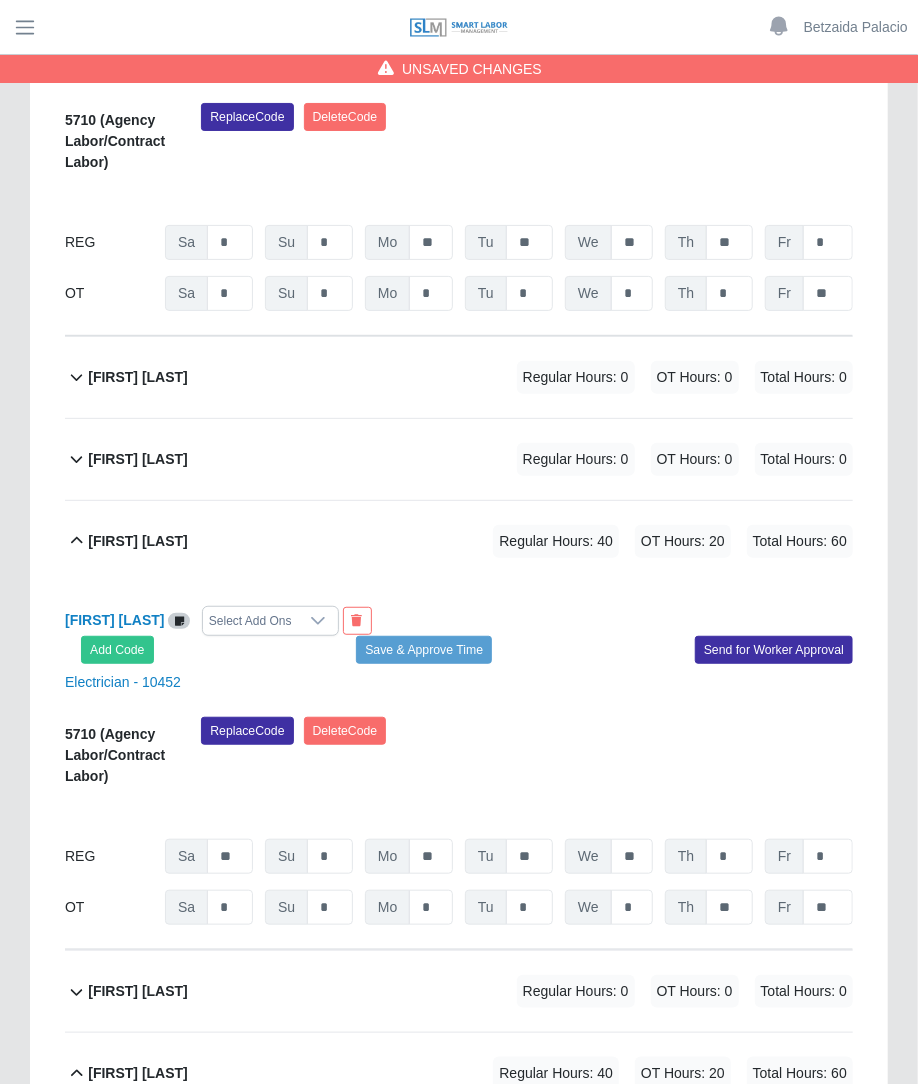 click on "Feliangela Schotoborgh Salas             Regular Hours: 0   OT Hours: 0   Total Hours: 0" 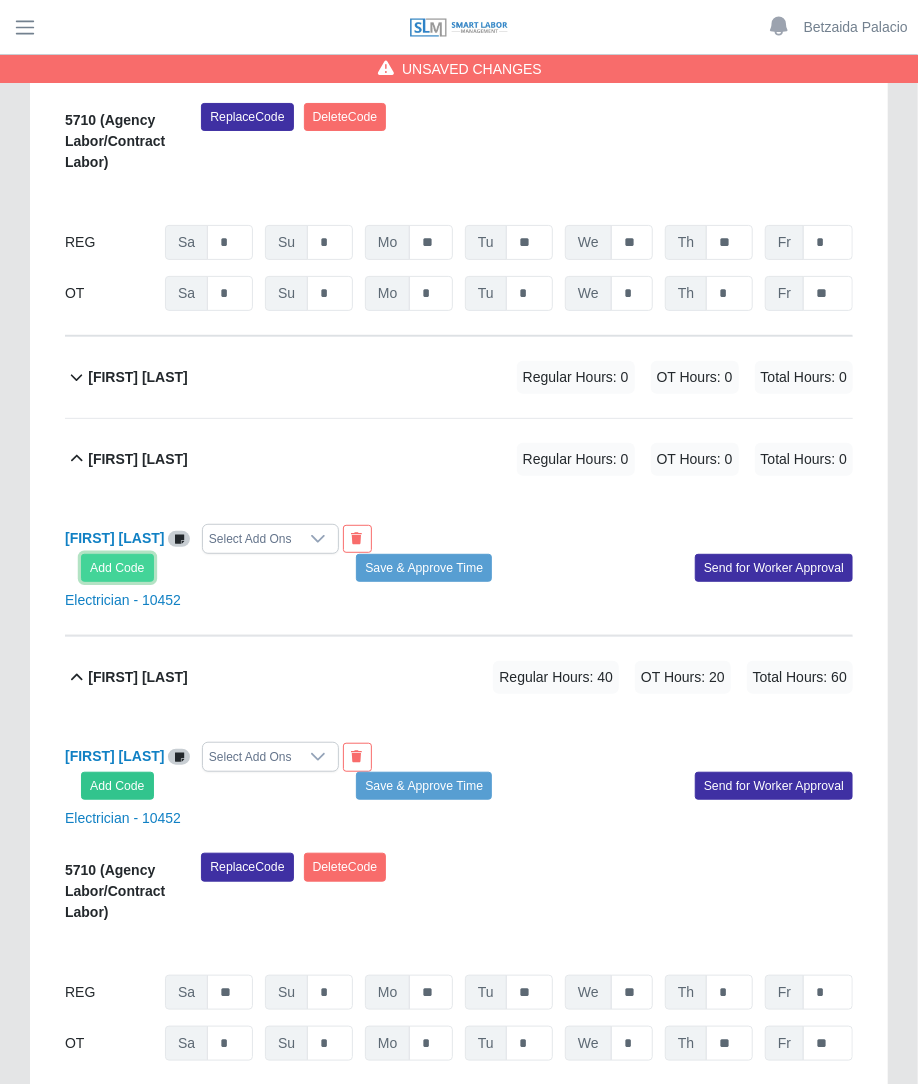 click on "Add Code" 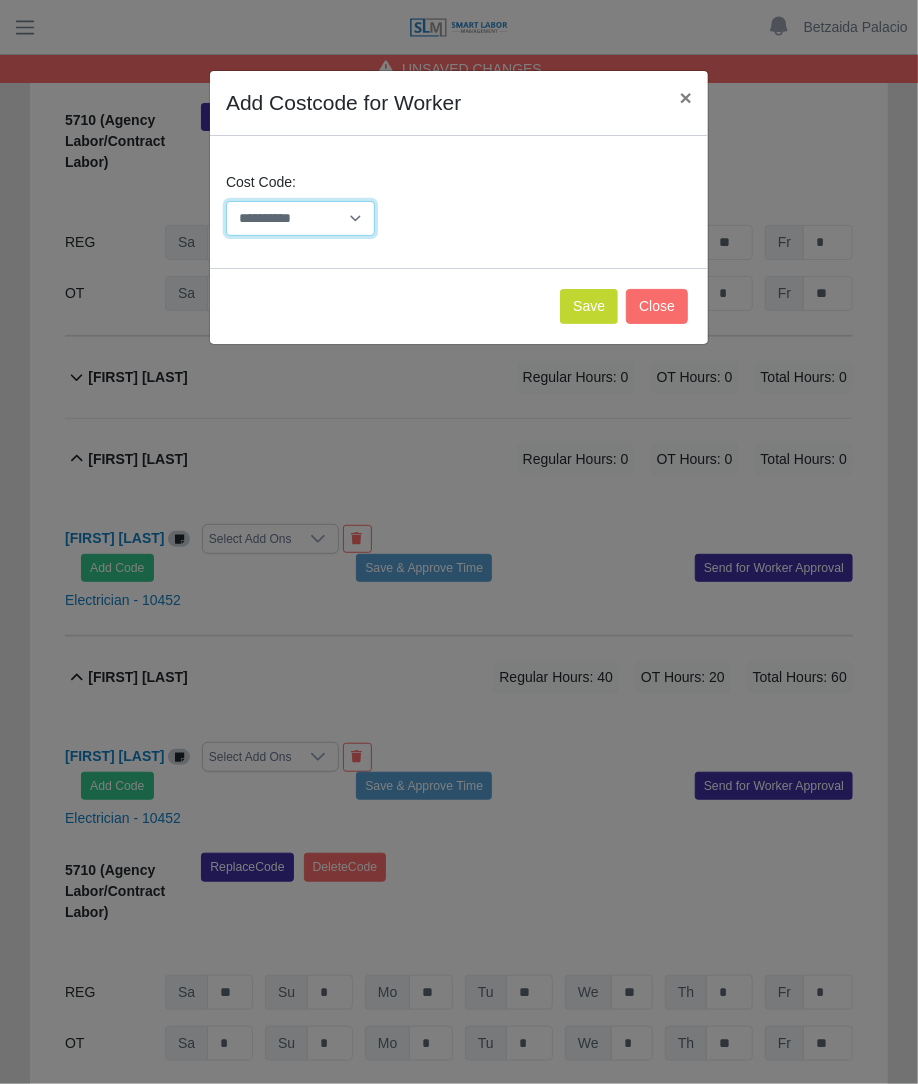 click on "**********" at bounding box center [300, 218] 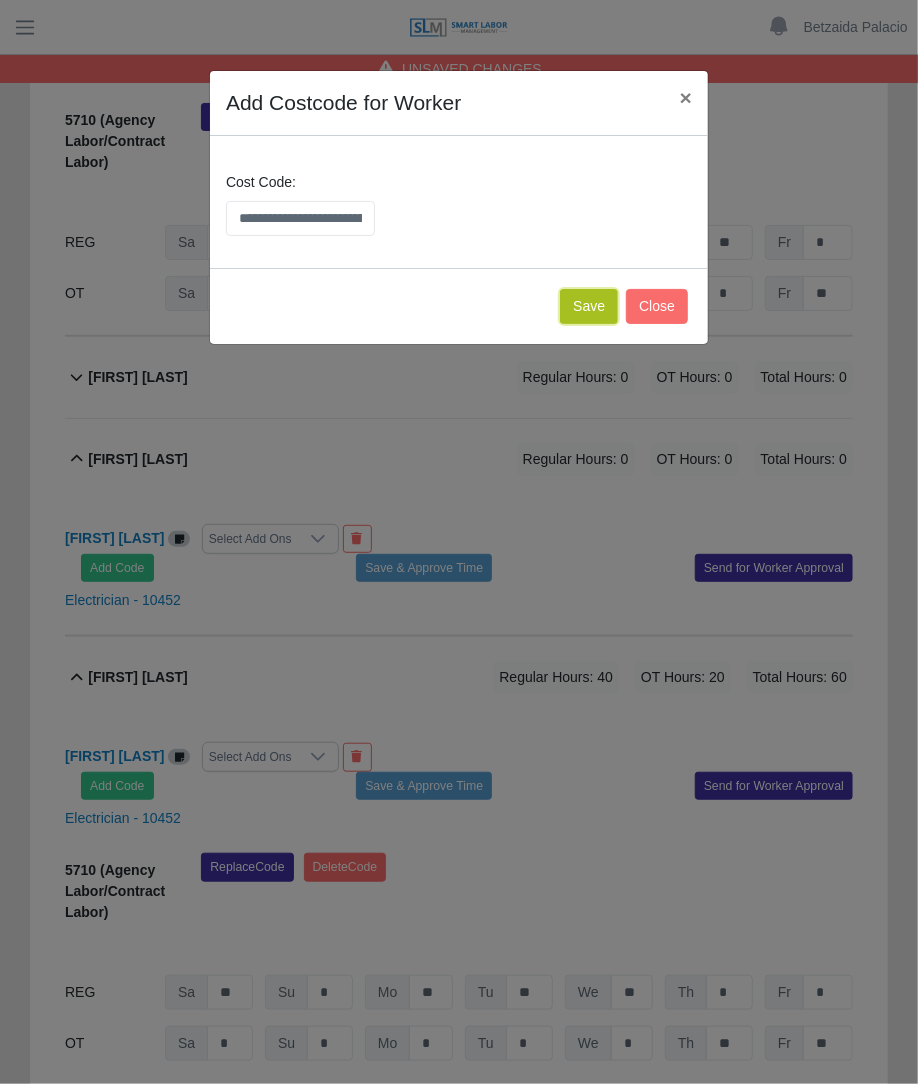 click on "Save" 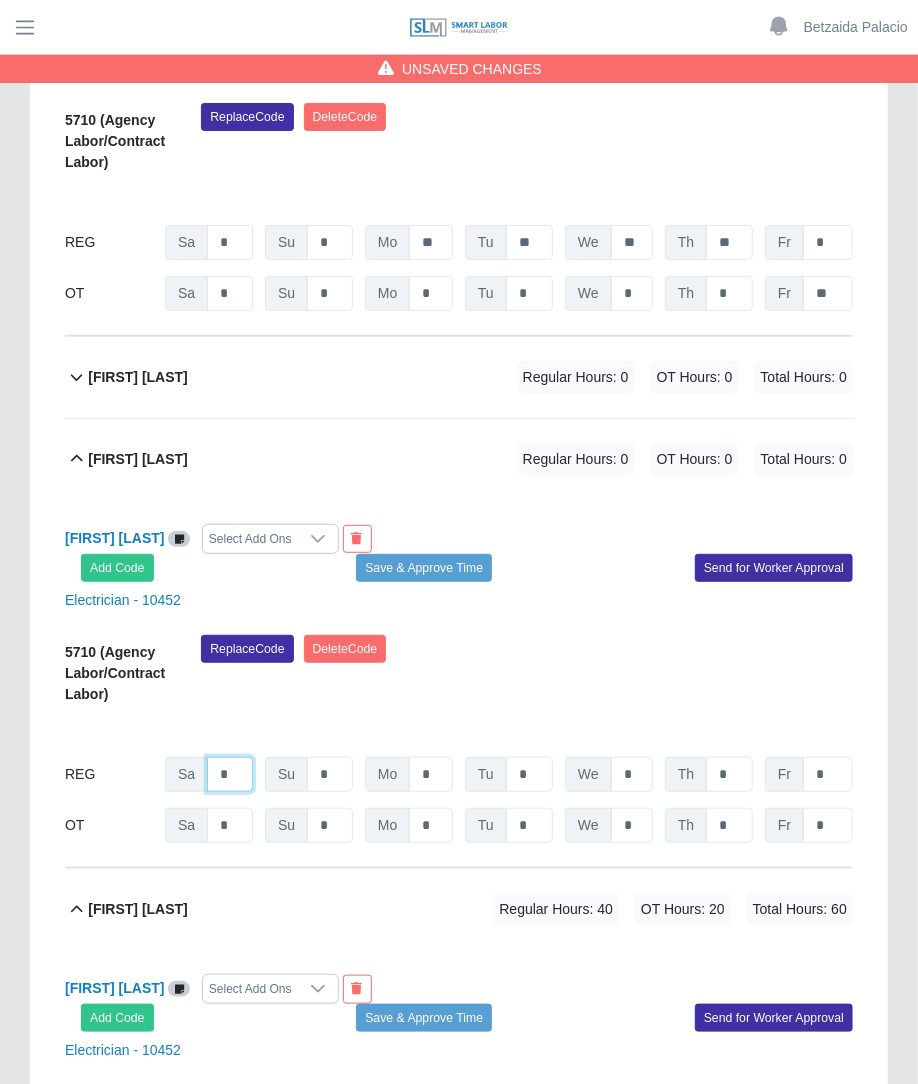 click on "*" at bounding box center [230, -1724] 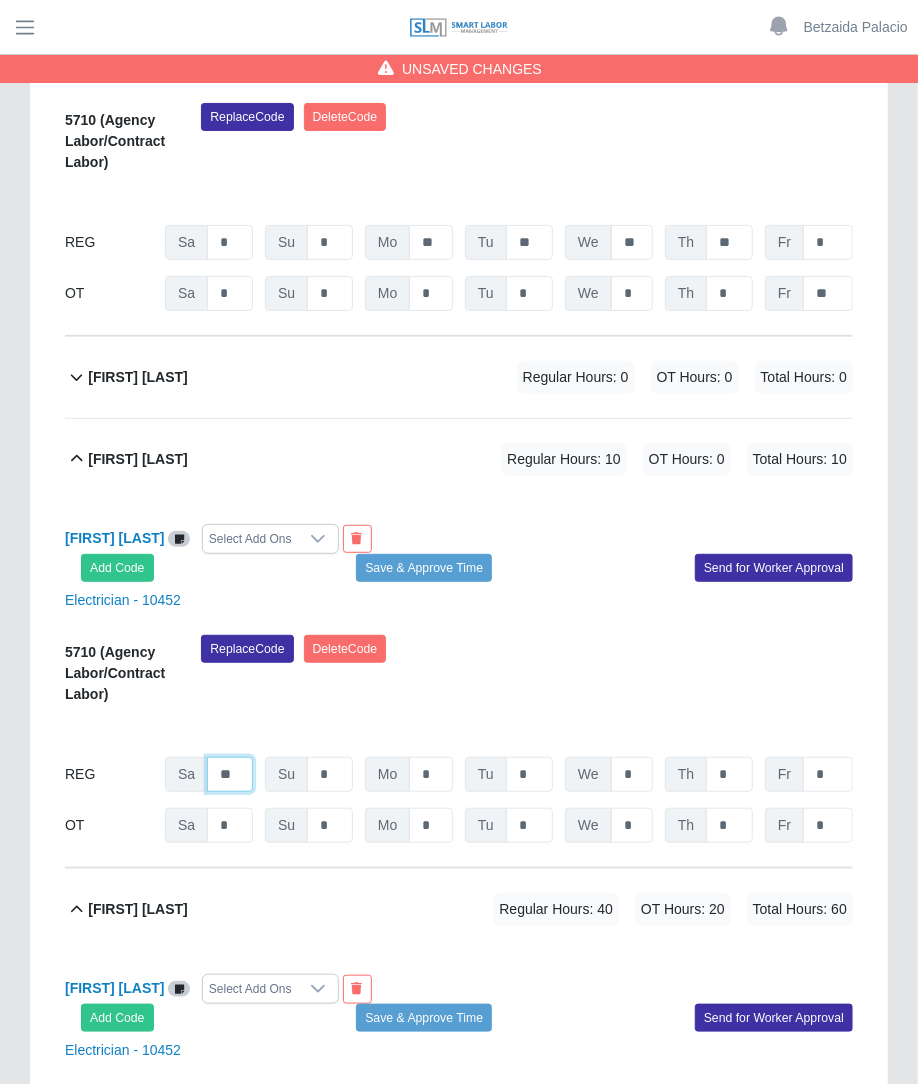 type on "**" 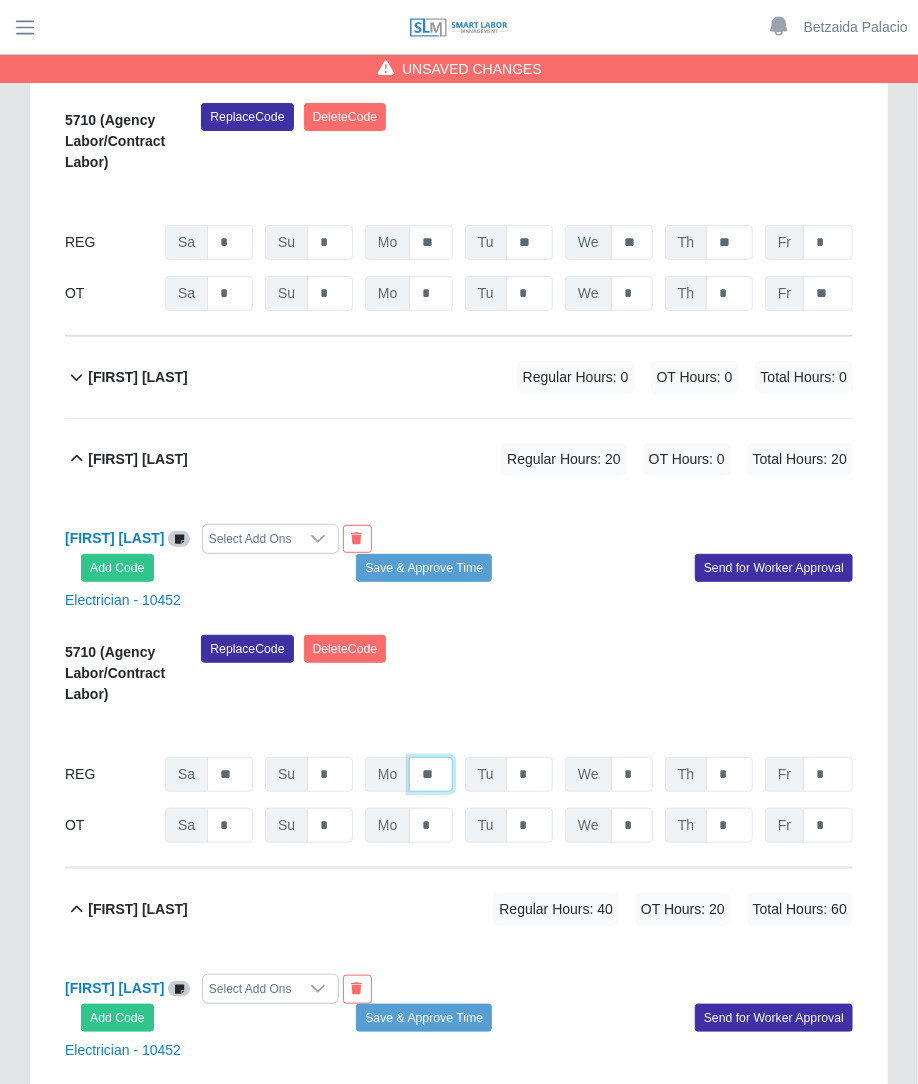 type on "**" 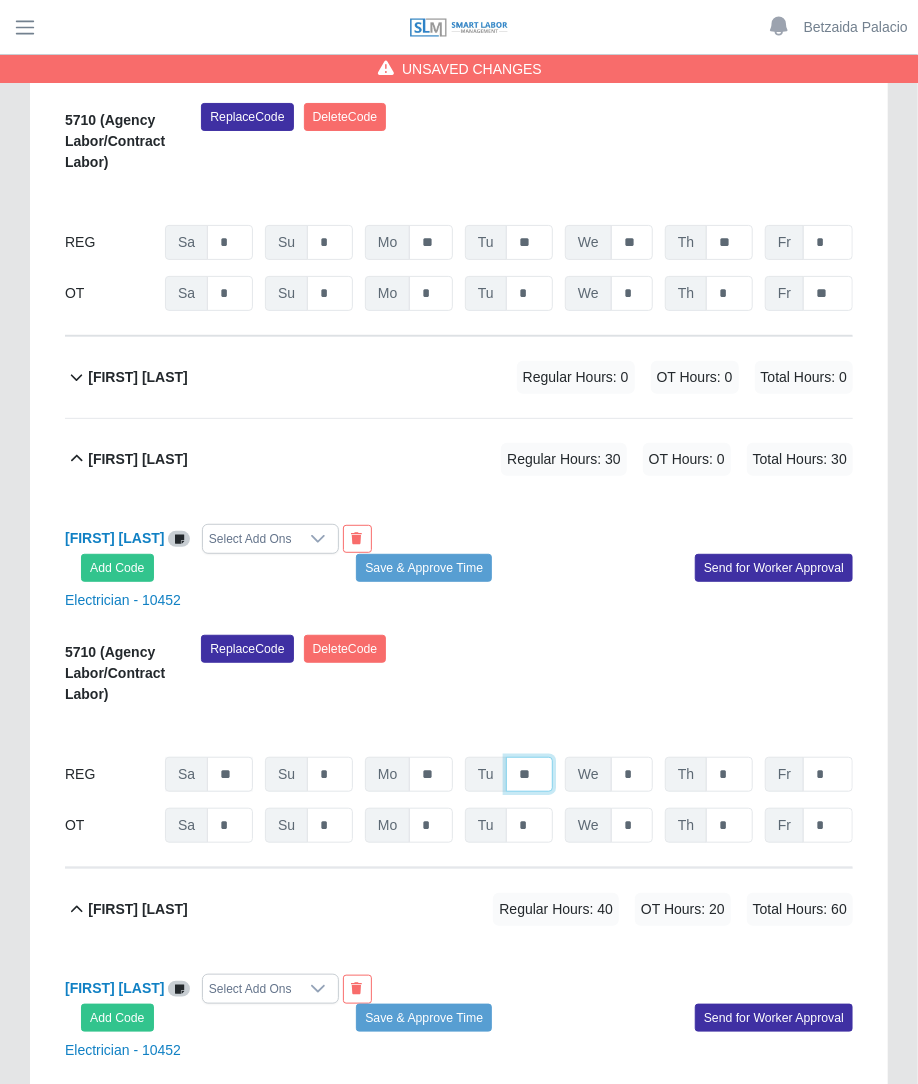 type on "**" 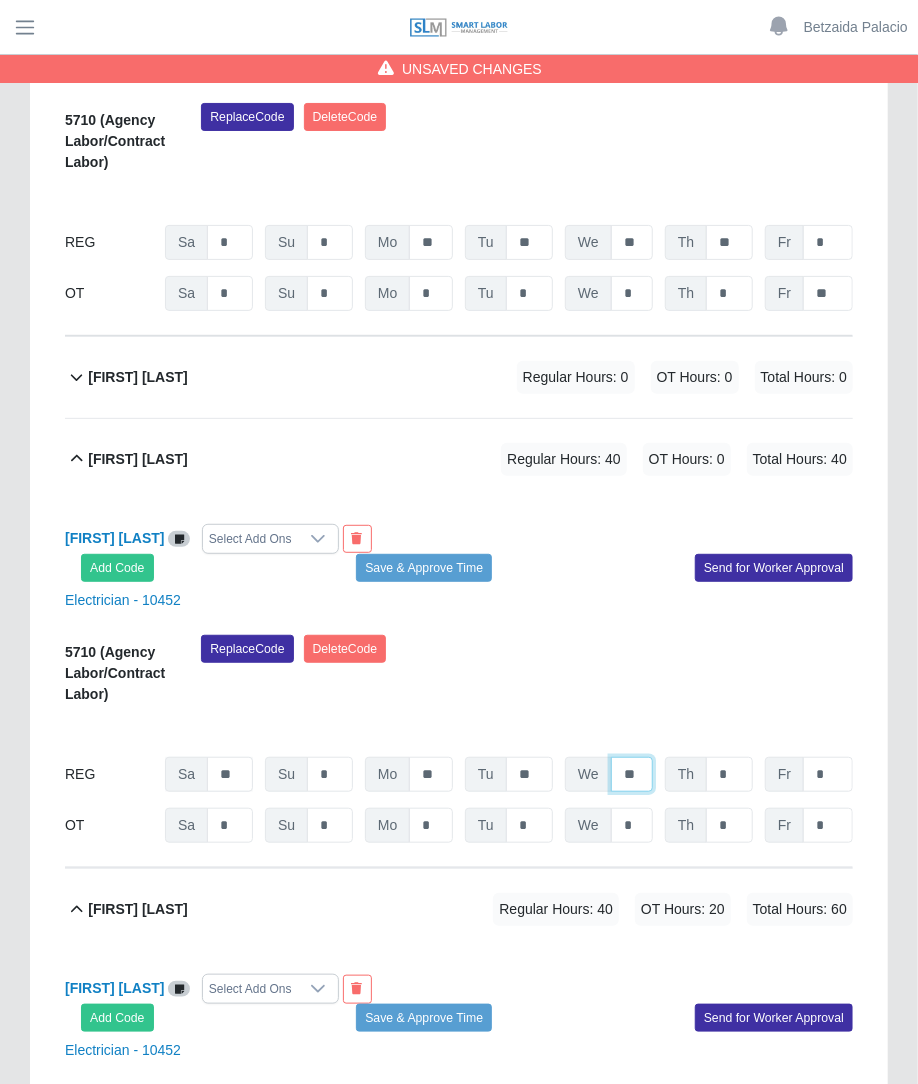 type on "**" 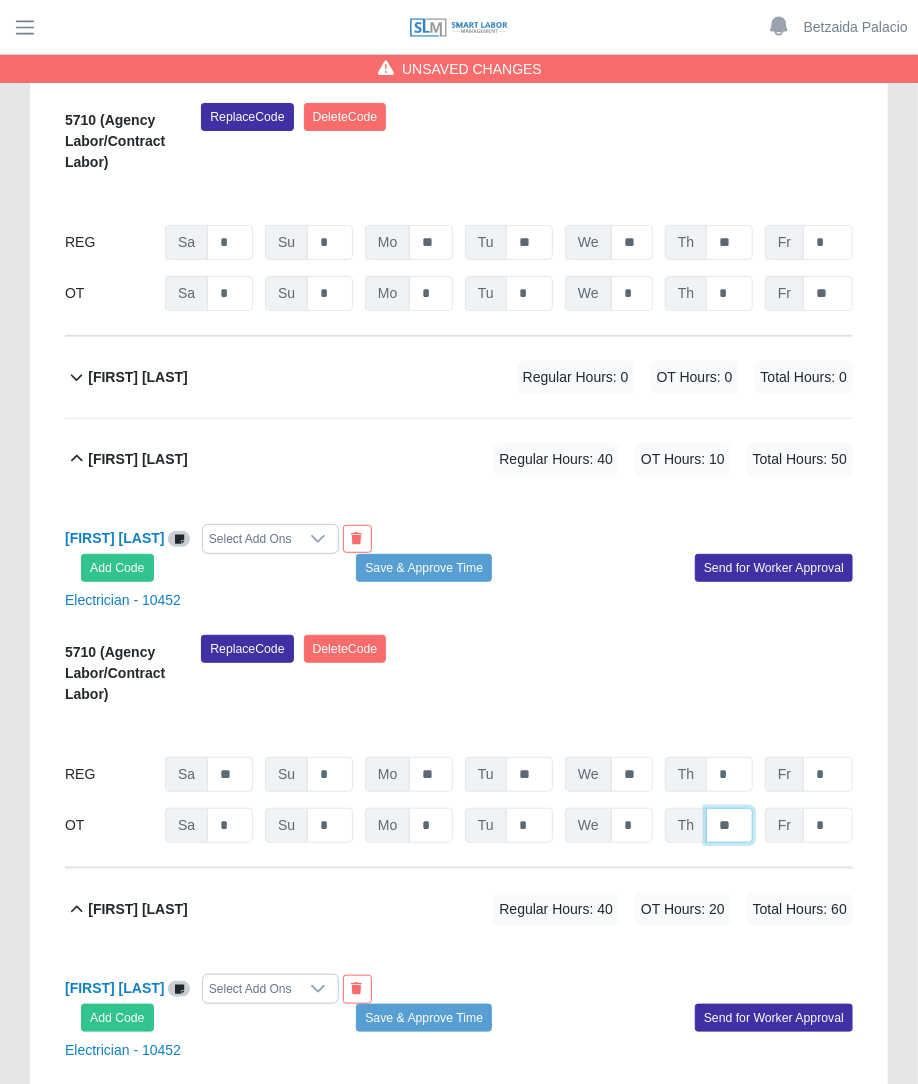 type on "**" 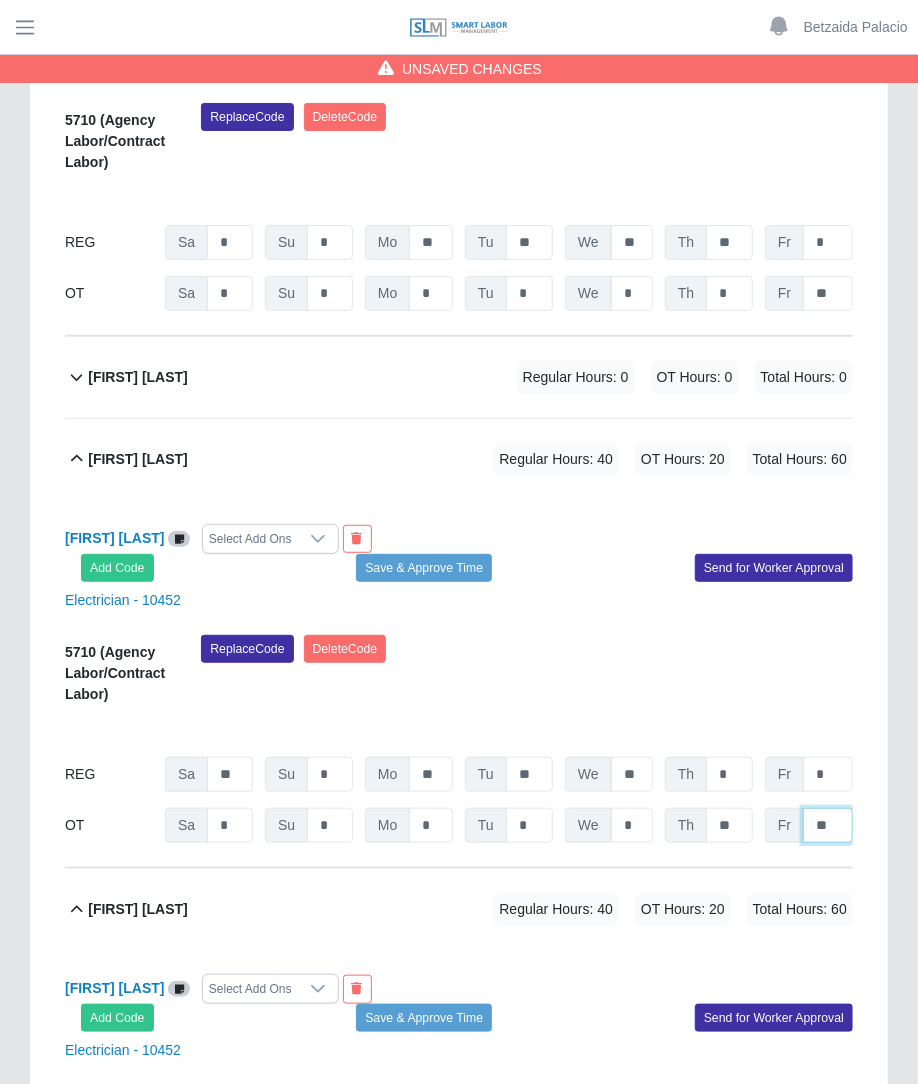 type on "**" 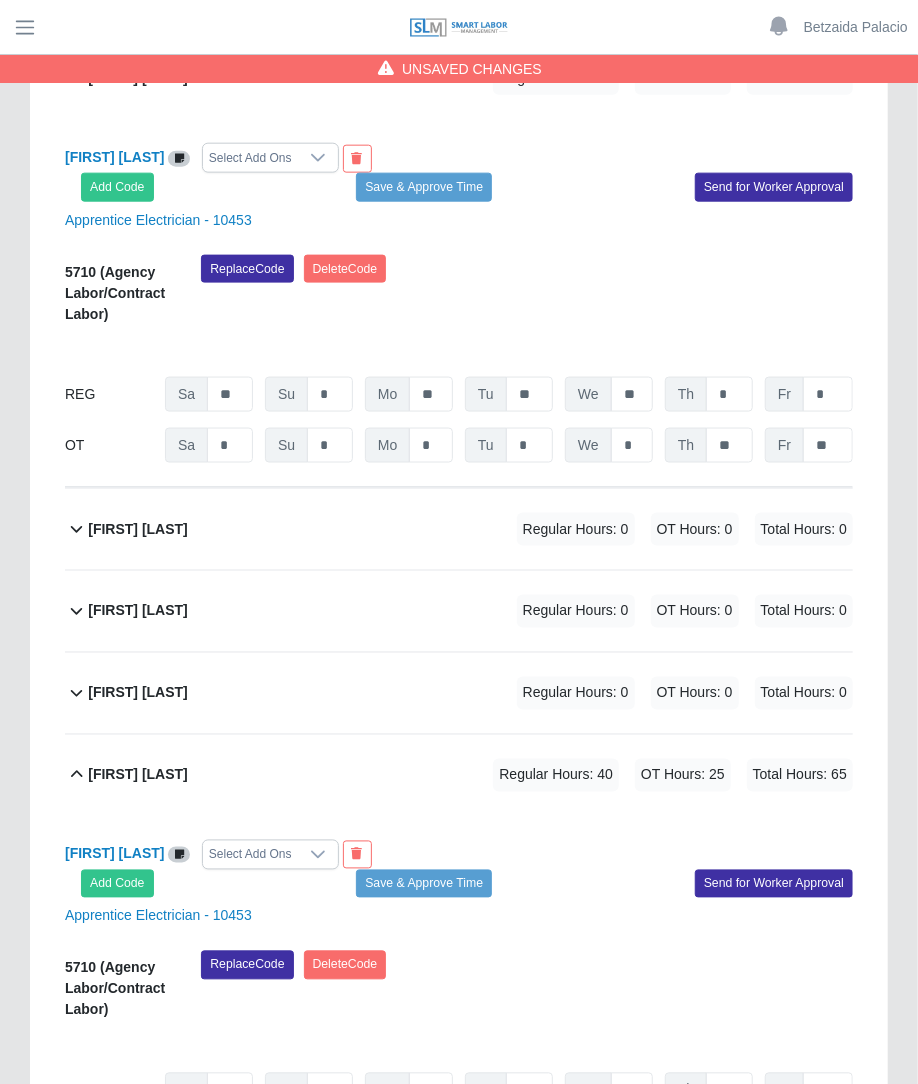scroll, scrollTop: 11845, scrollLeft: 0, axis: vertical 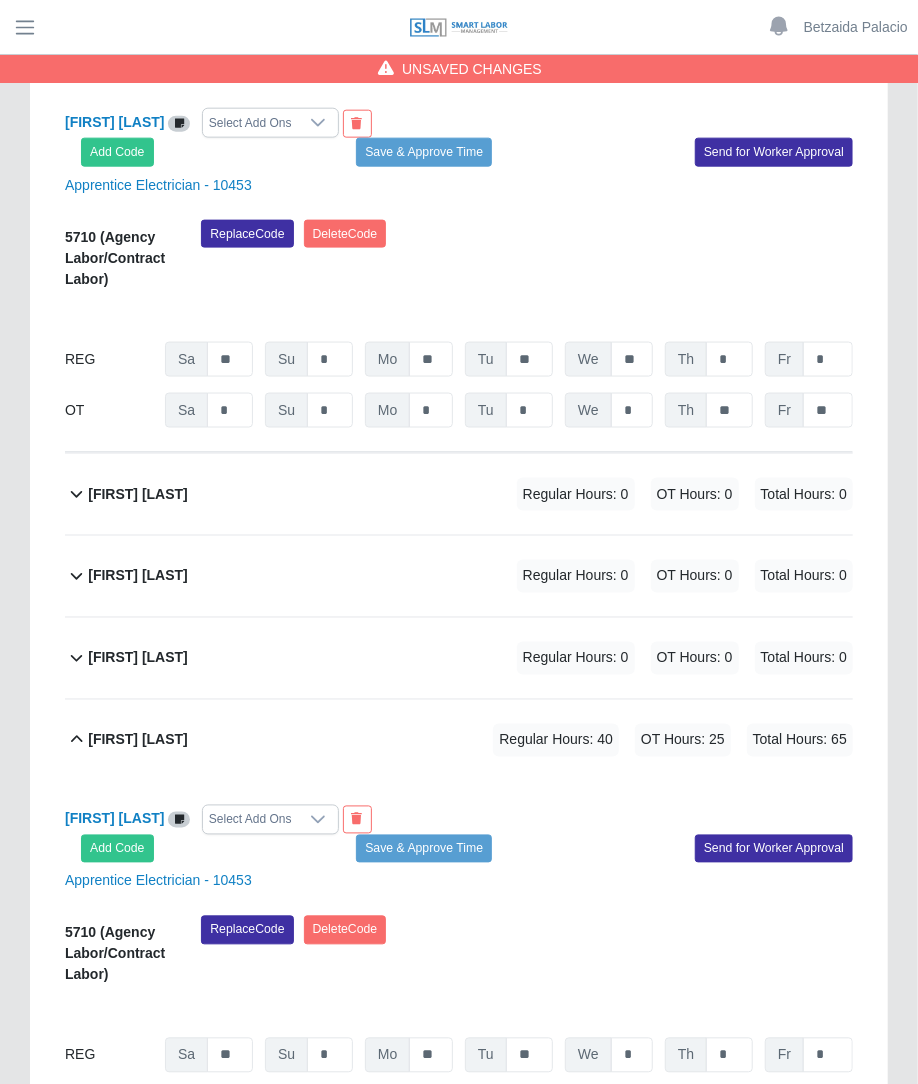 click on "Samuel A Perez             Regular Hours: 0   OT Hours: 0   Total Hours: 0" 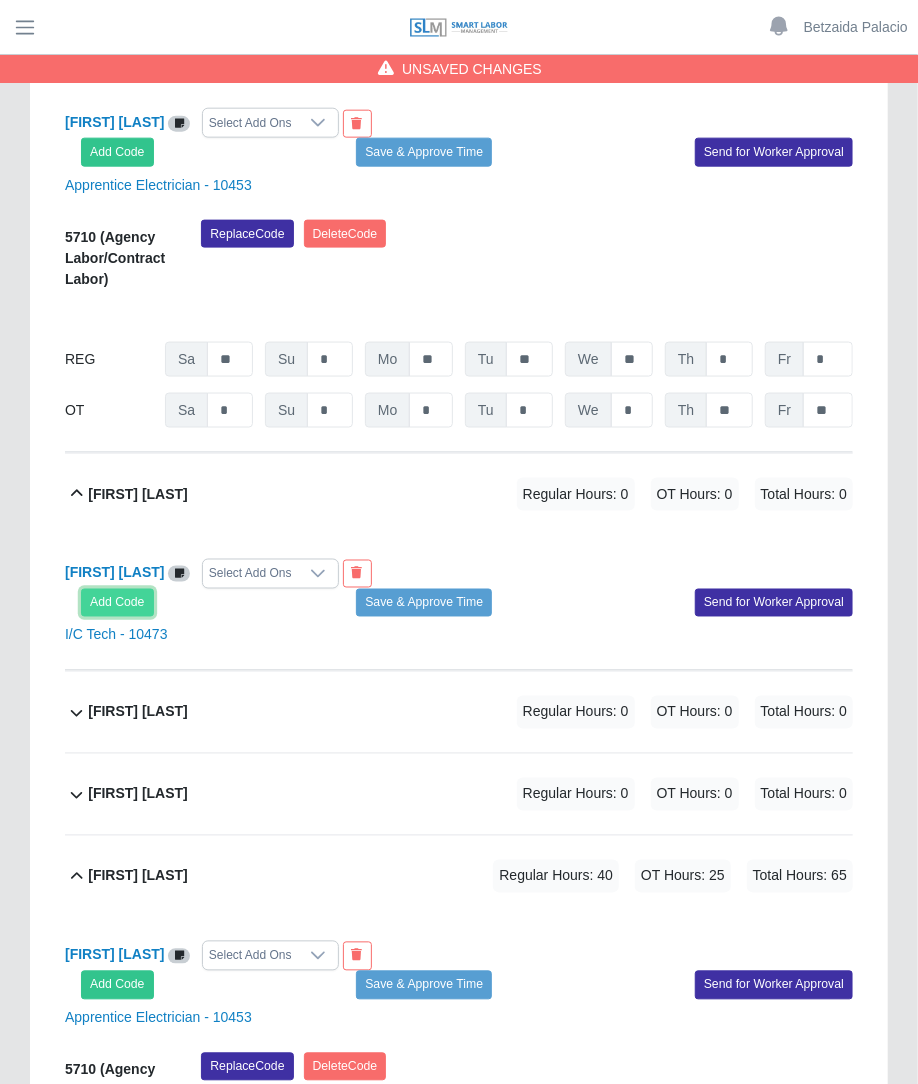 click on "Add Code" 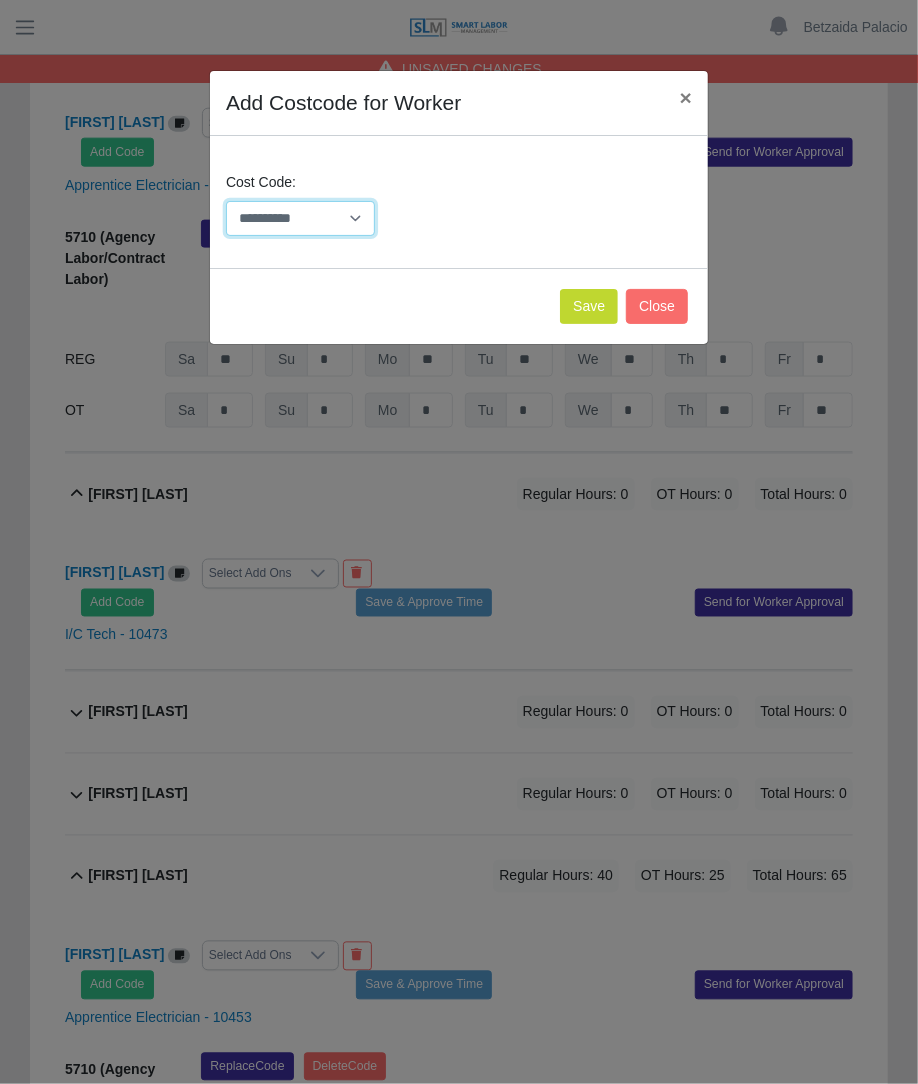 click on "**********" at bounding box center [300, 218] 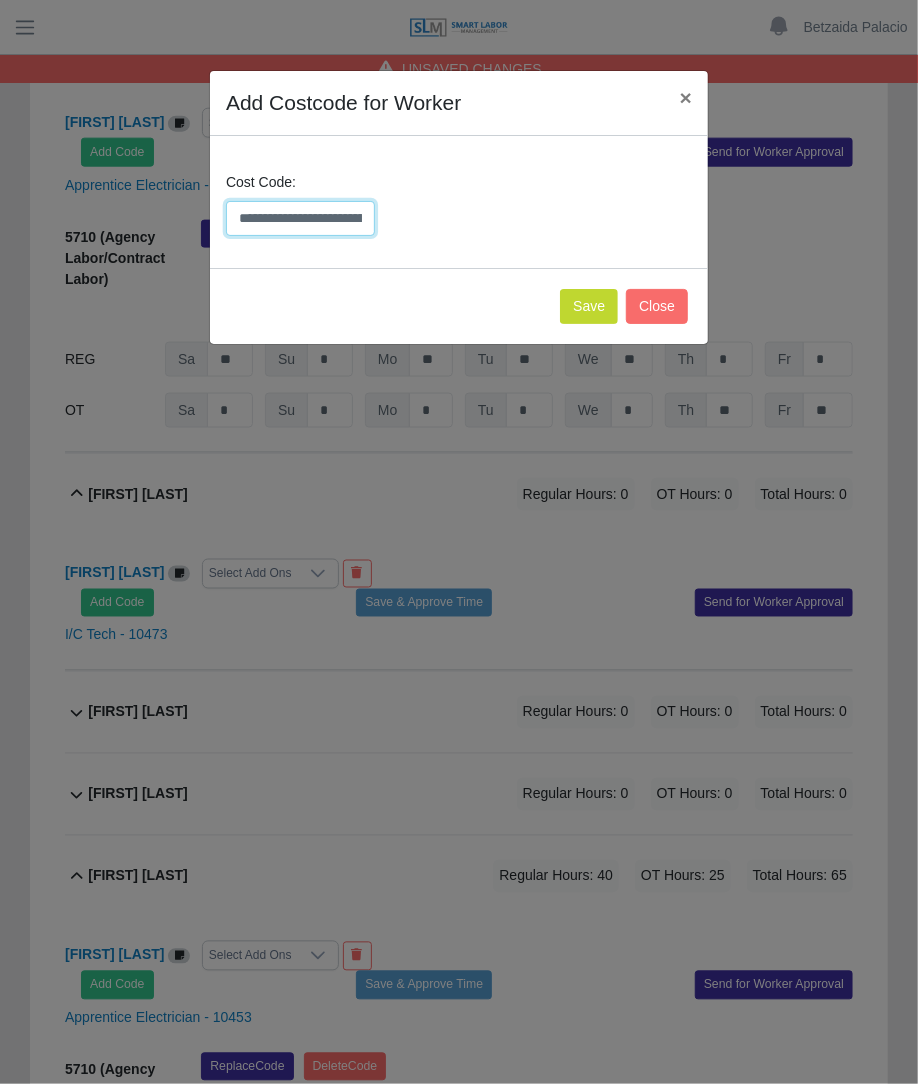 click on "**********" at bounding box center (300, 218) 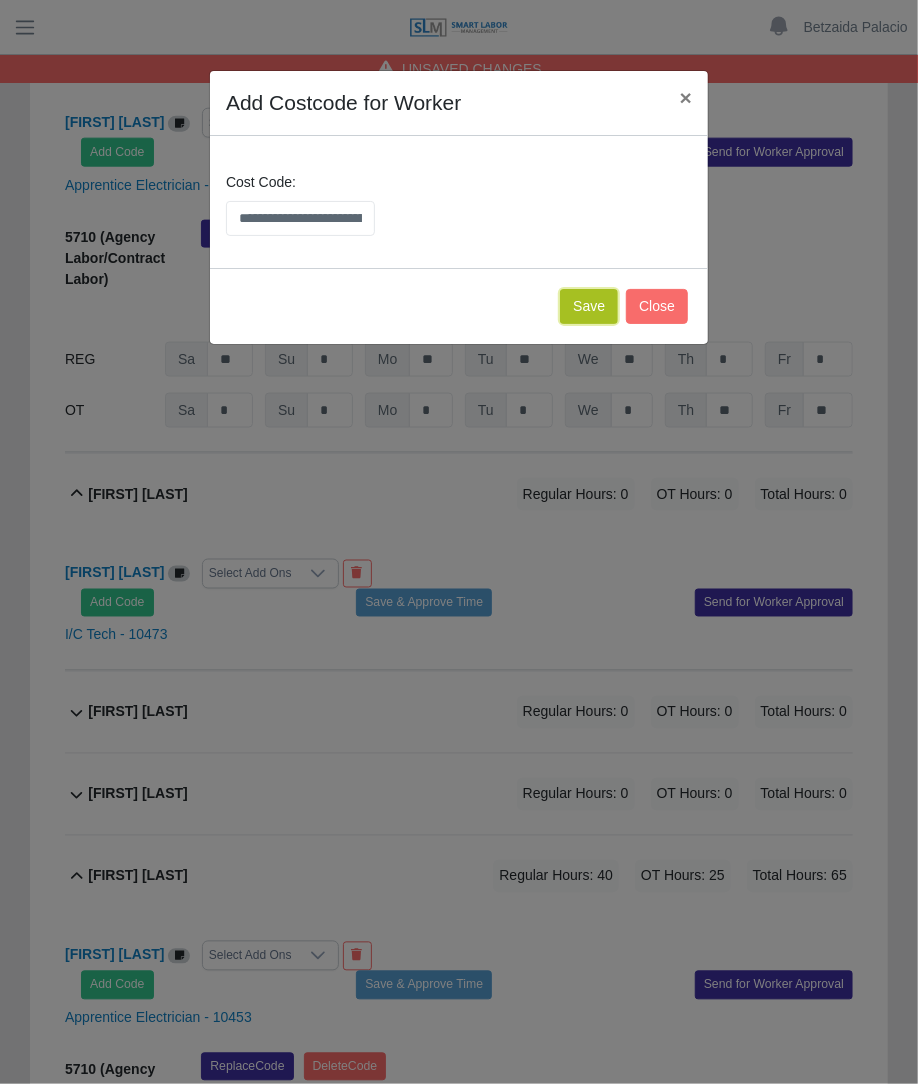 click on "Save" 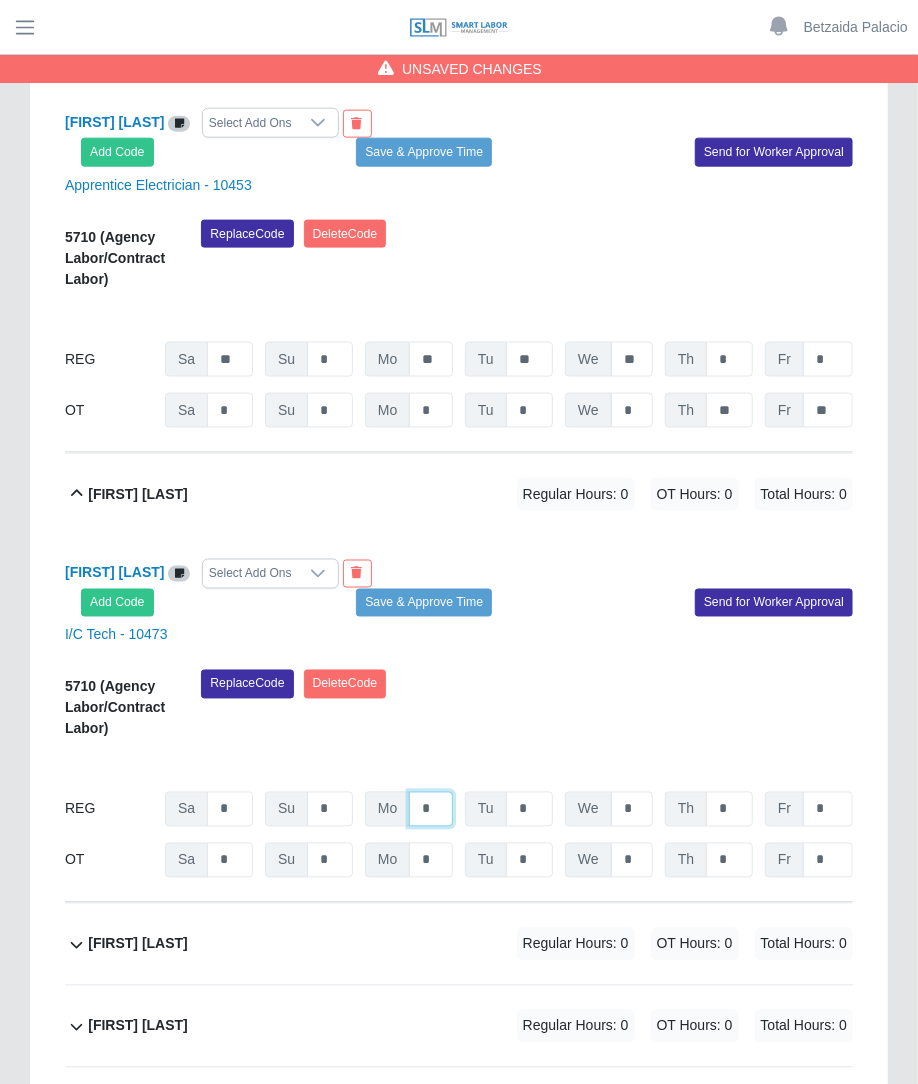 click on "*" at bounding box center (431, -10773) 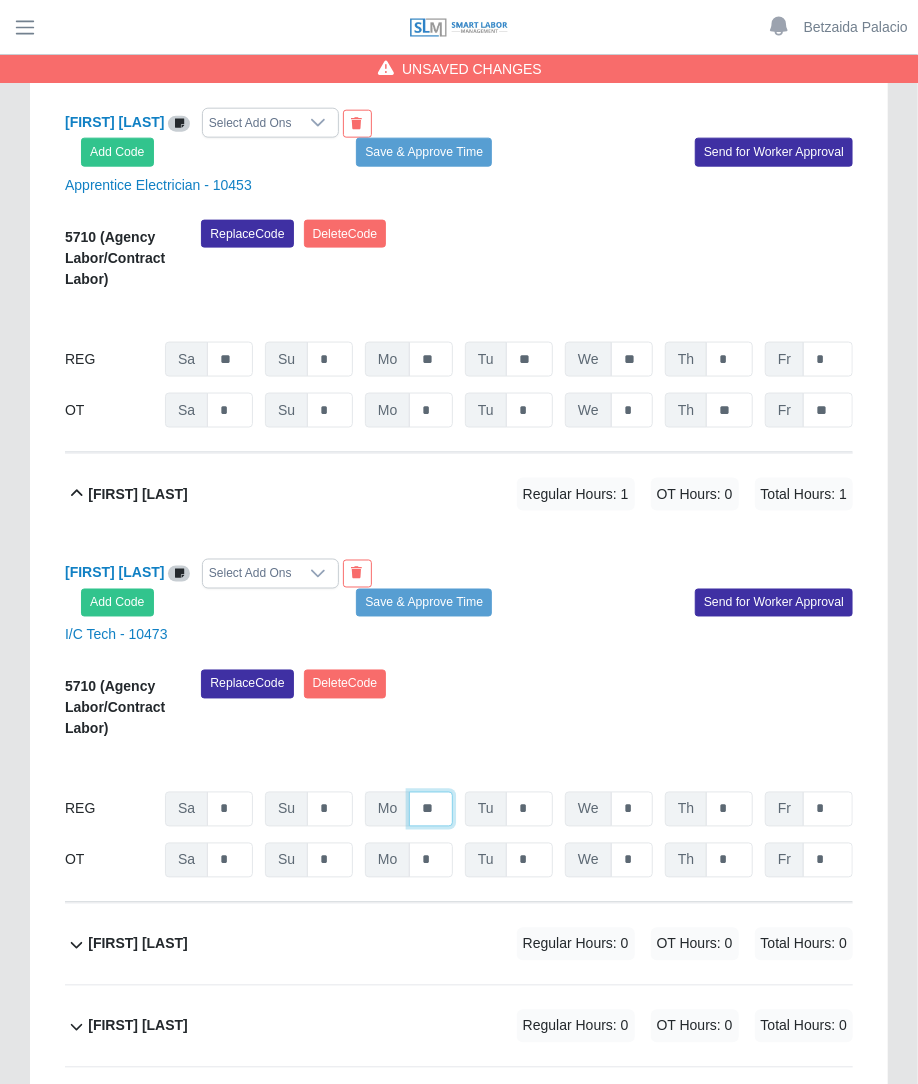 type on "**" 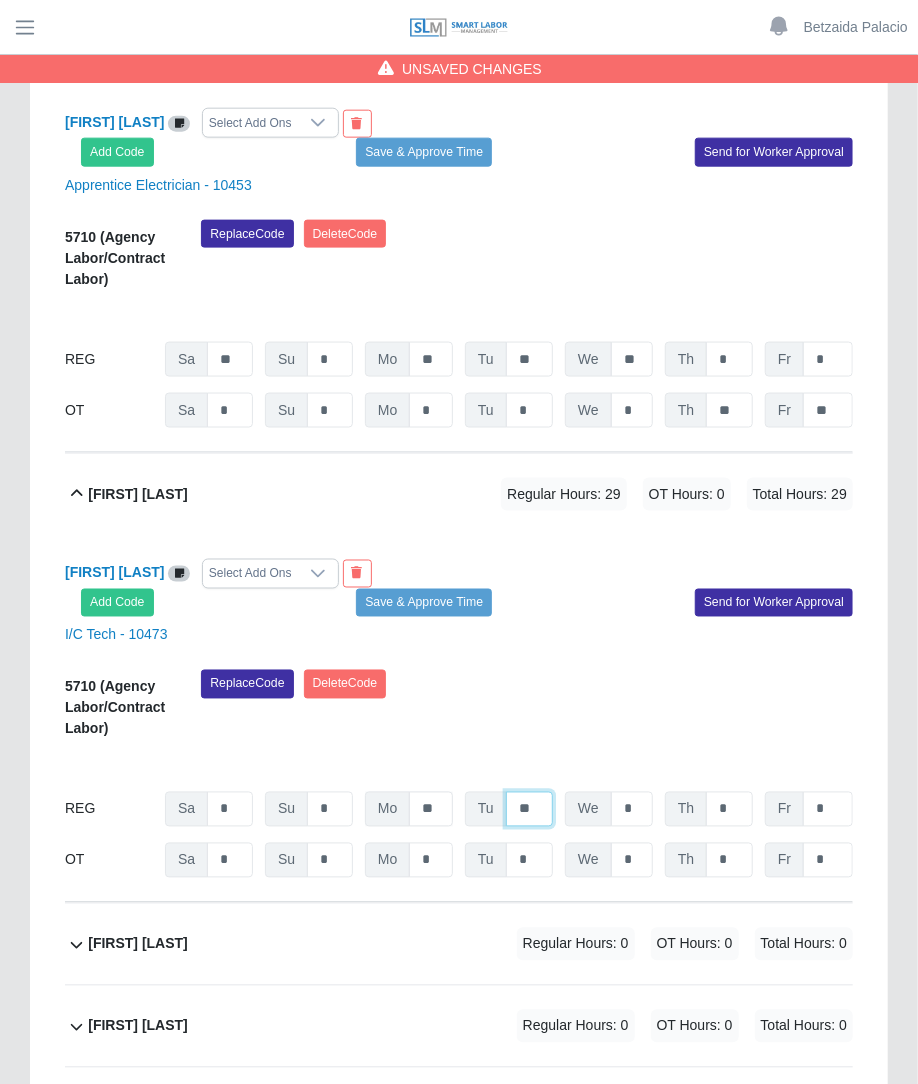 type on "**" 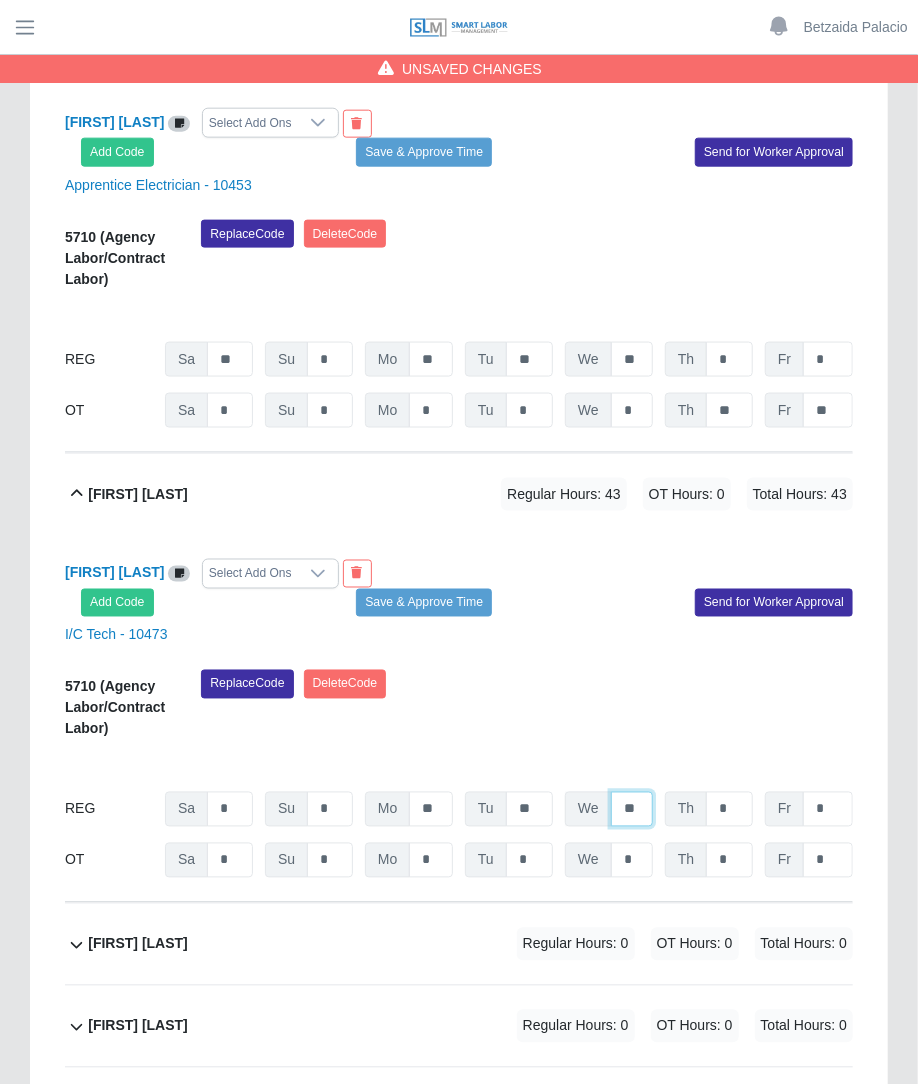 click on "**" at bounding box center (632, -10773) 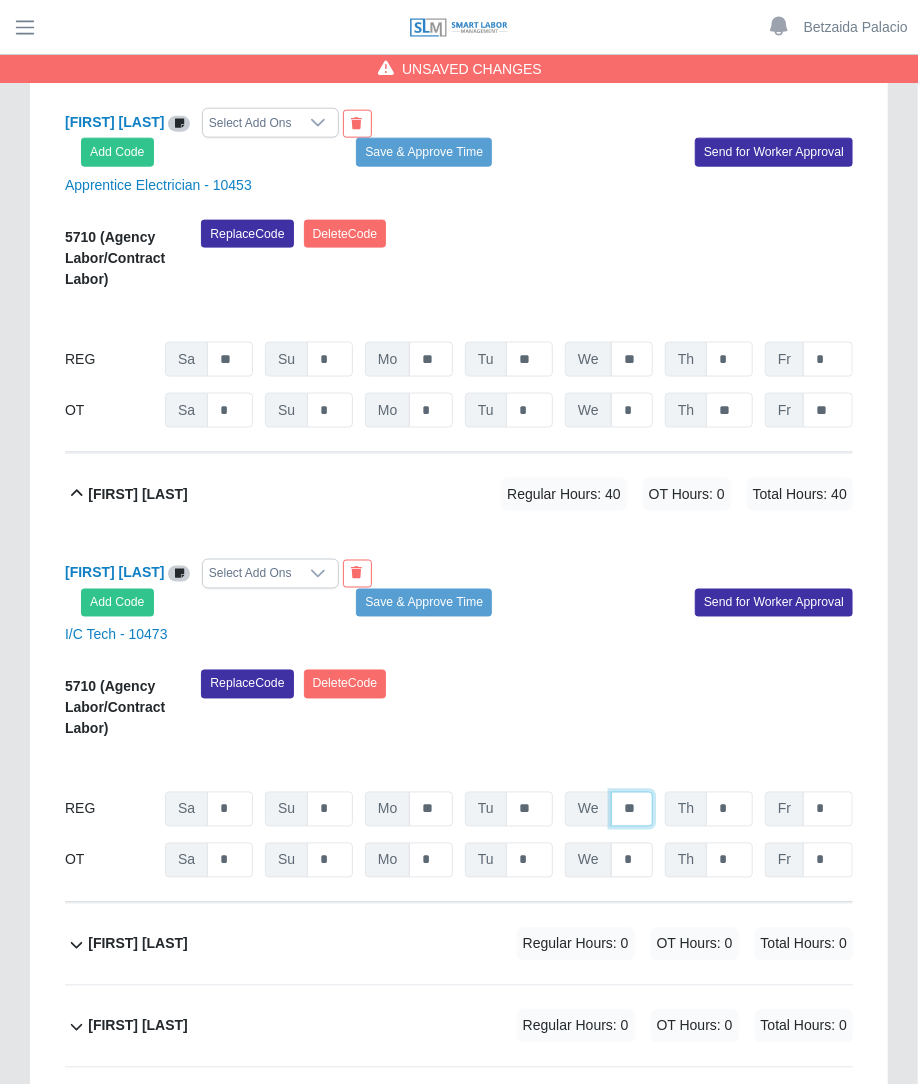 type on "**" 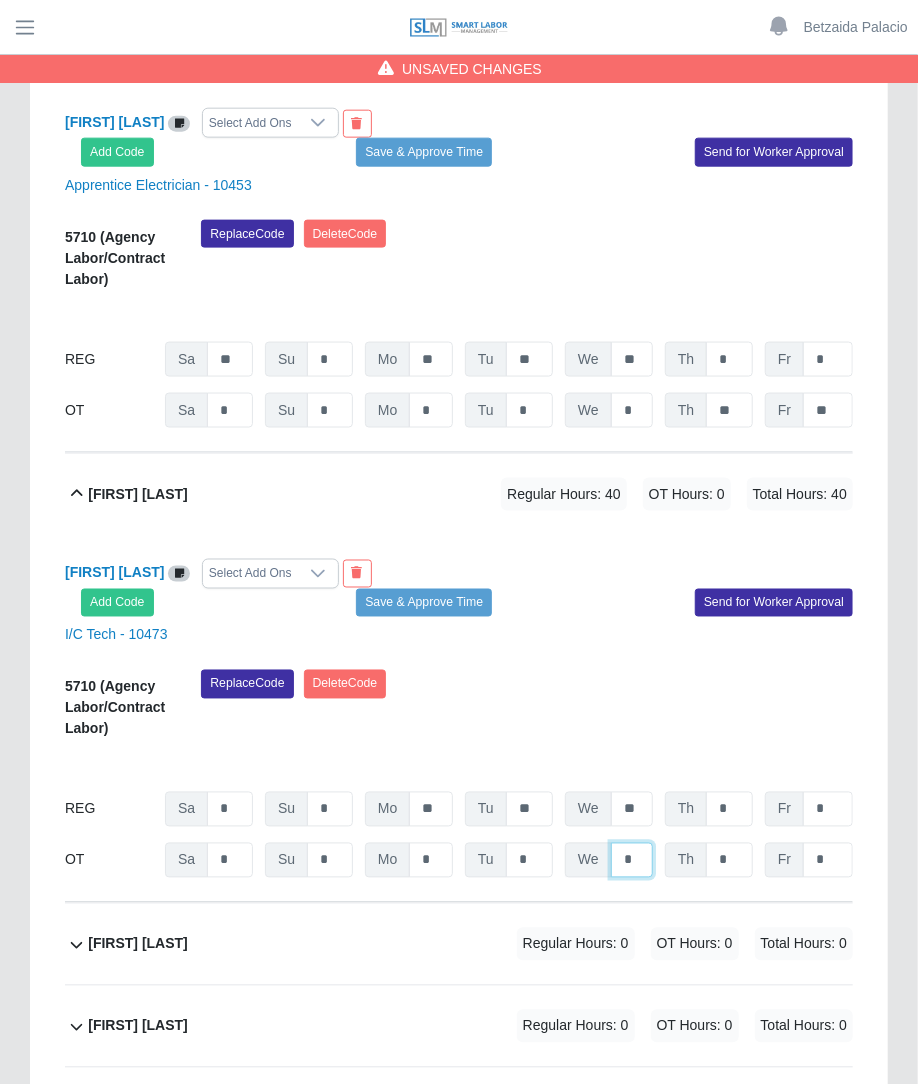 click on "*" at bounding box center (632, -10722) 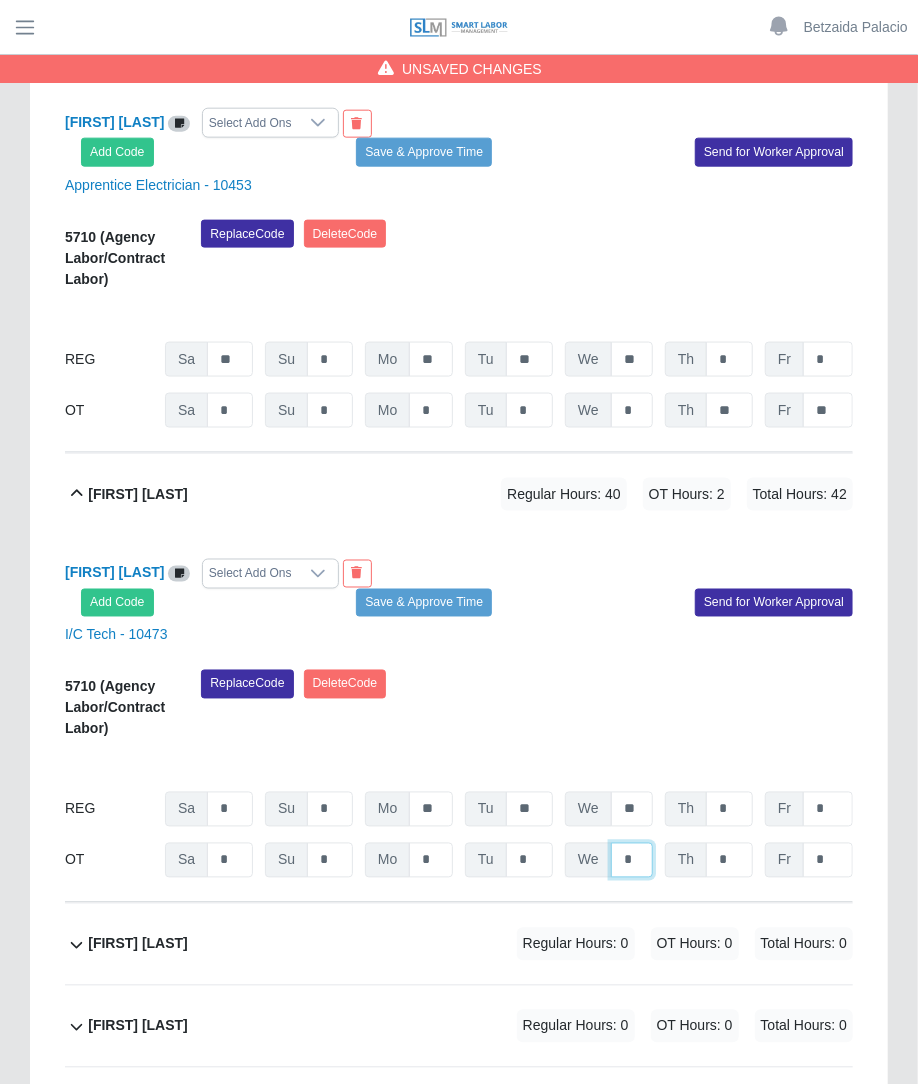 type on "*" 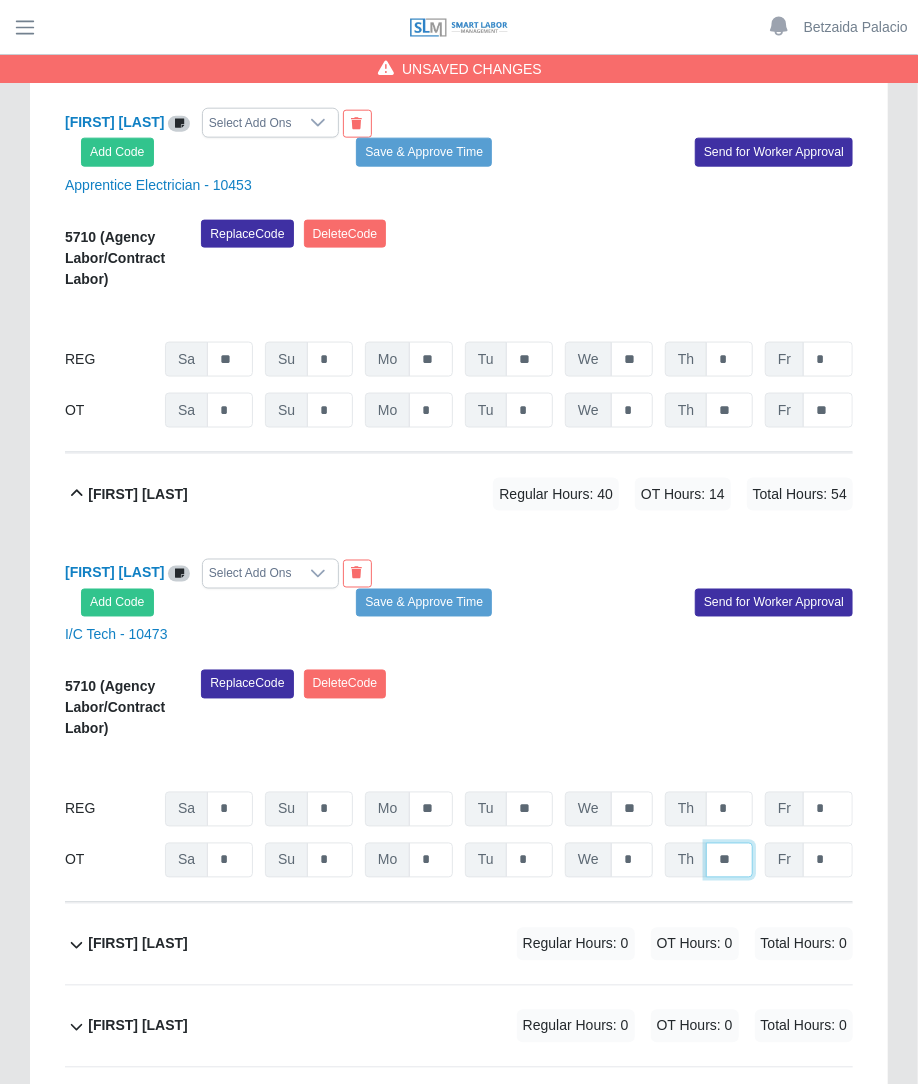 type 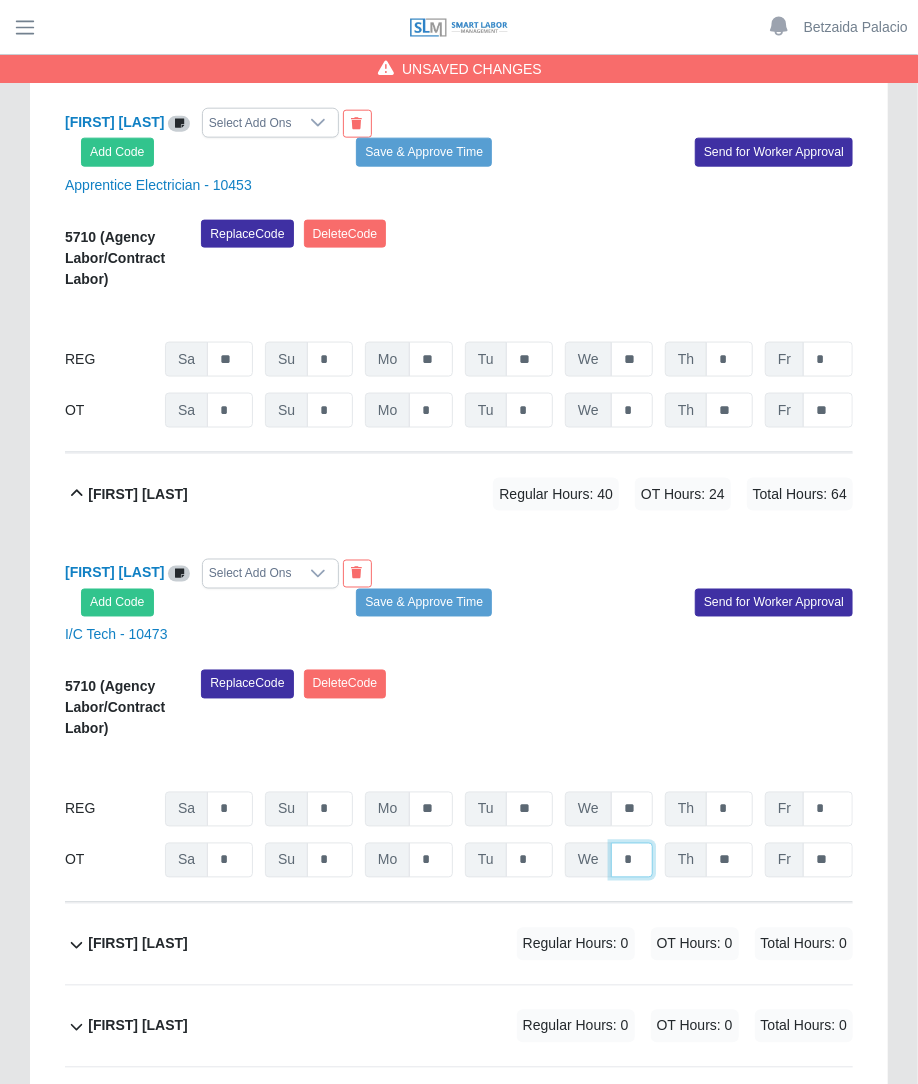 click on "*" at bounding box center [632, -10722] 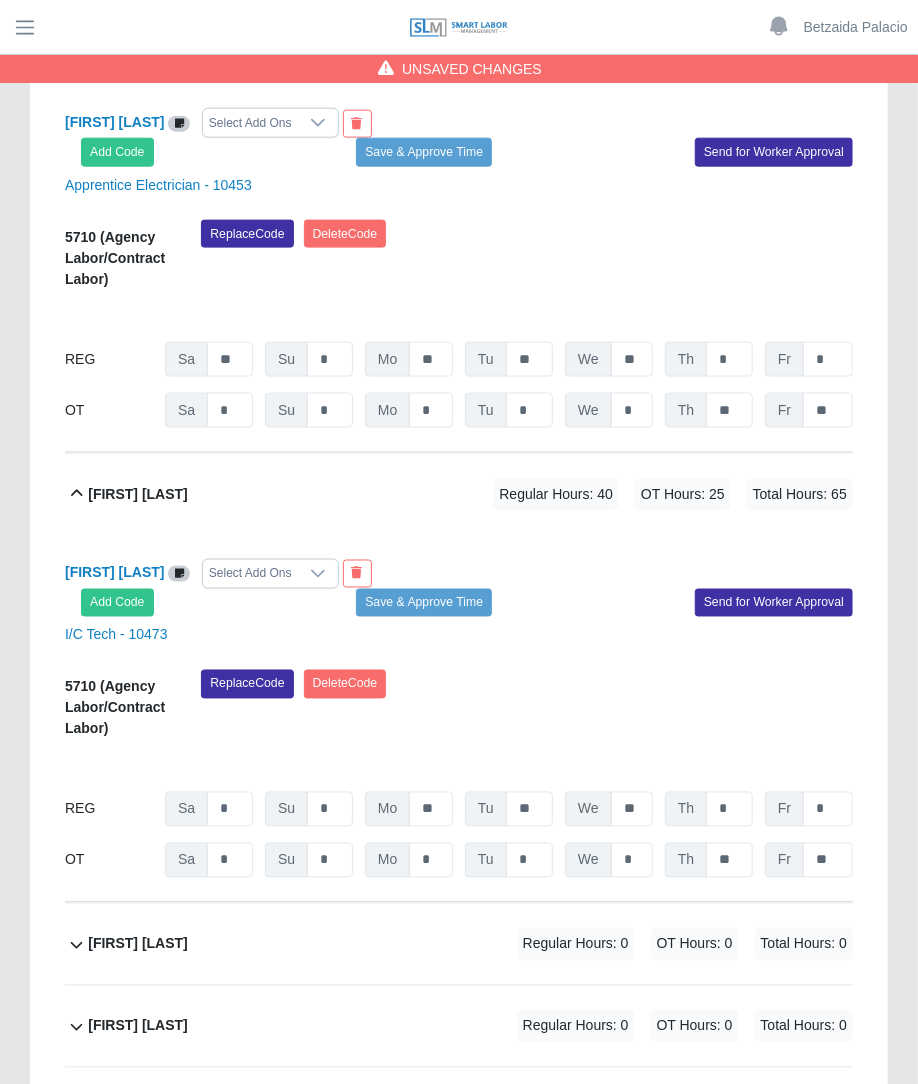 click on "07/26/2025
Timers    07/27/2025
Timers    07/28/2025
Timers    07/29/2025
Timers    07/30/2025
Timers    07/31/2025
Timers    08/01/2025
Timers" at bounding box center [459, 764] 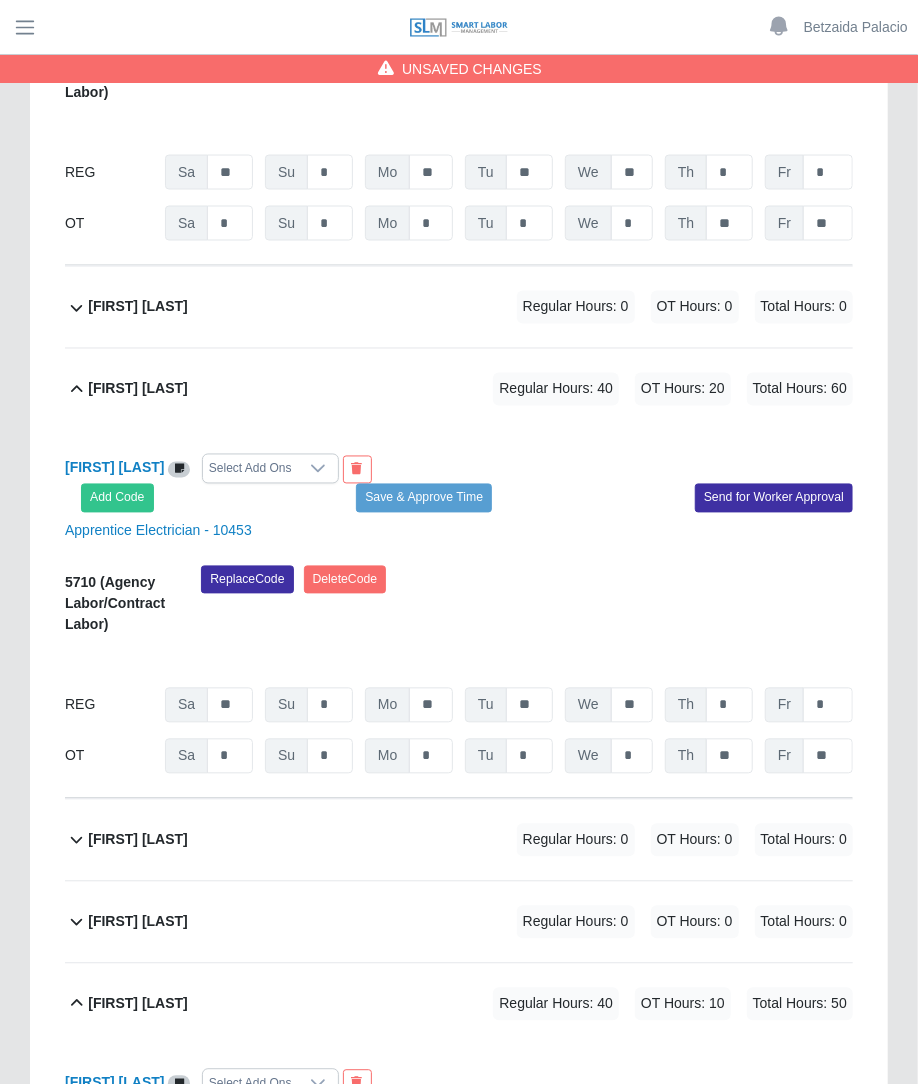 scroll, scrollTop: 3835, scrollLeft: 0, axis: vertical 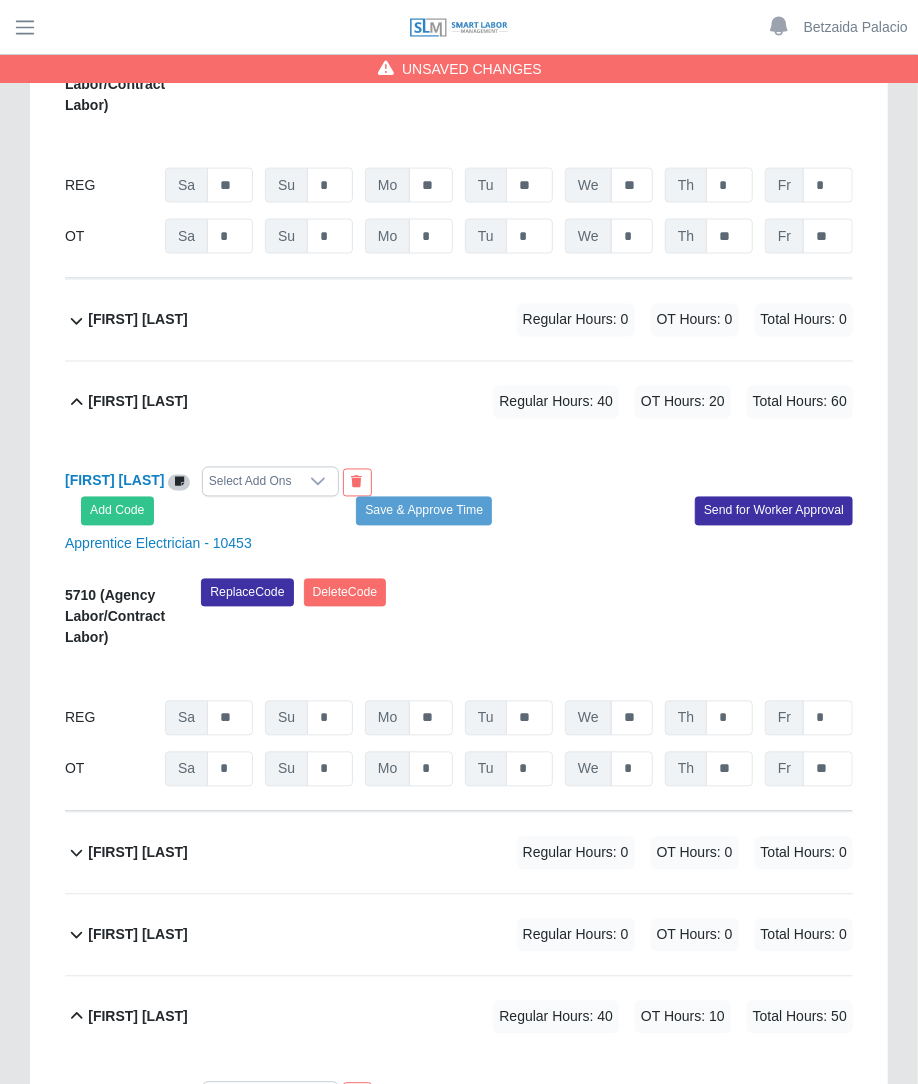click on "OT Hours: 0" at bounding box center [695, 320] 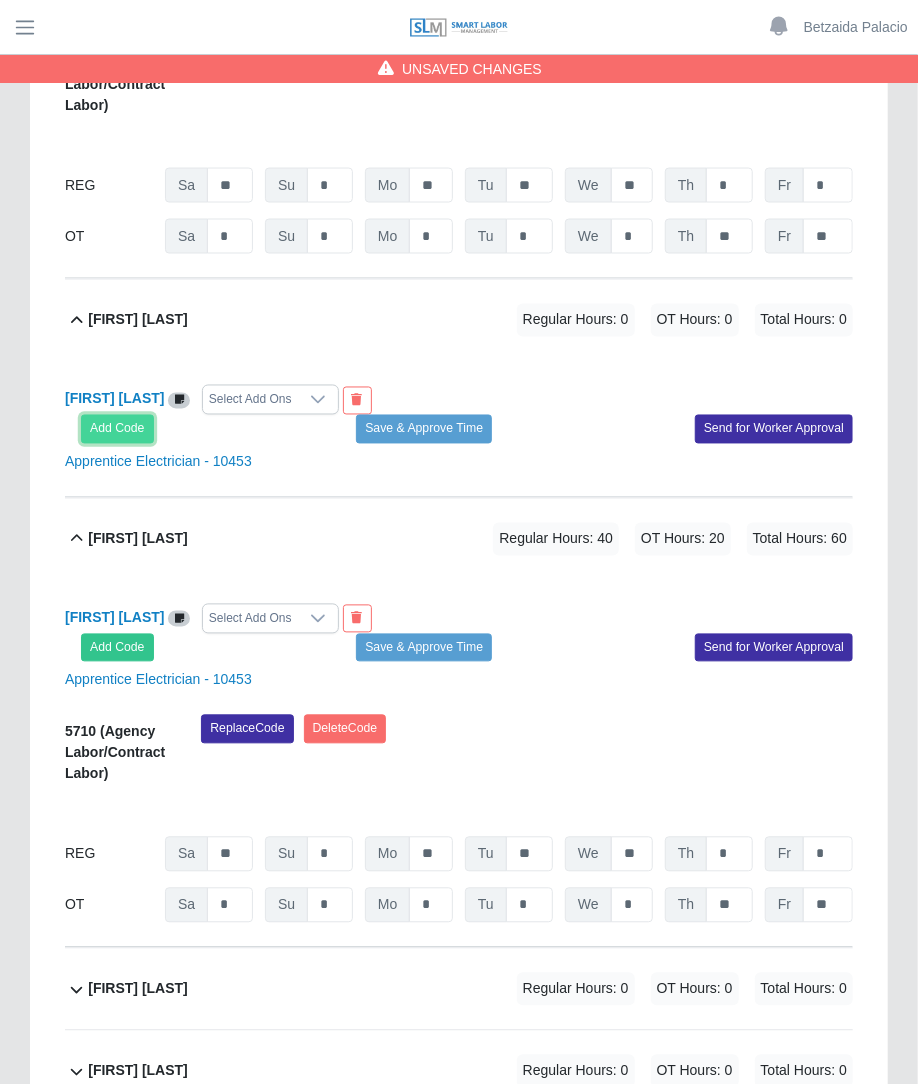 click on "Add Code" 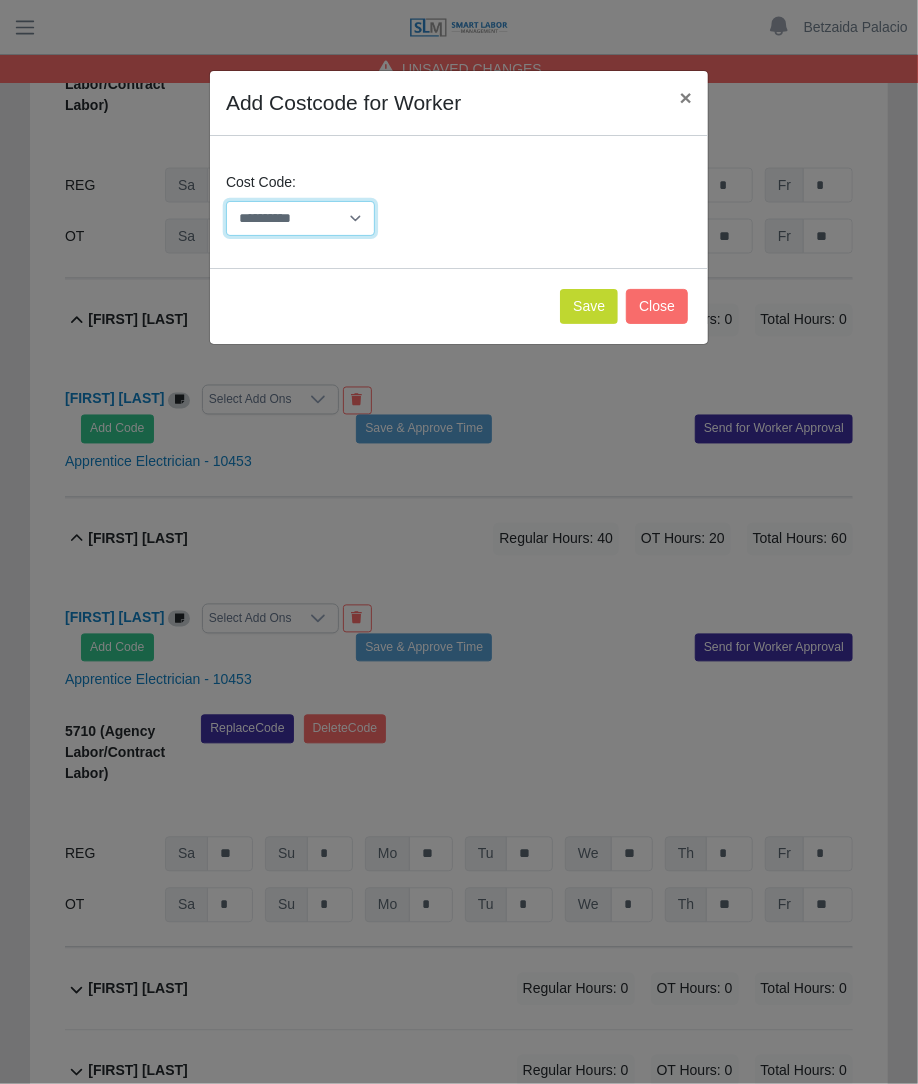 click on "**********" at bounding box center (300, 218) 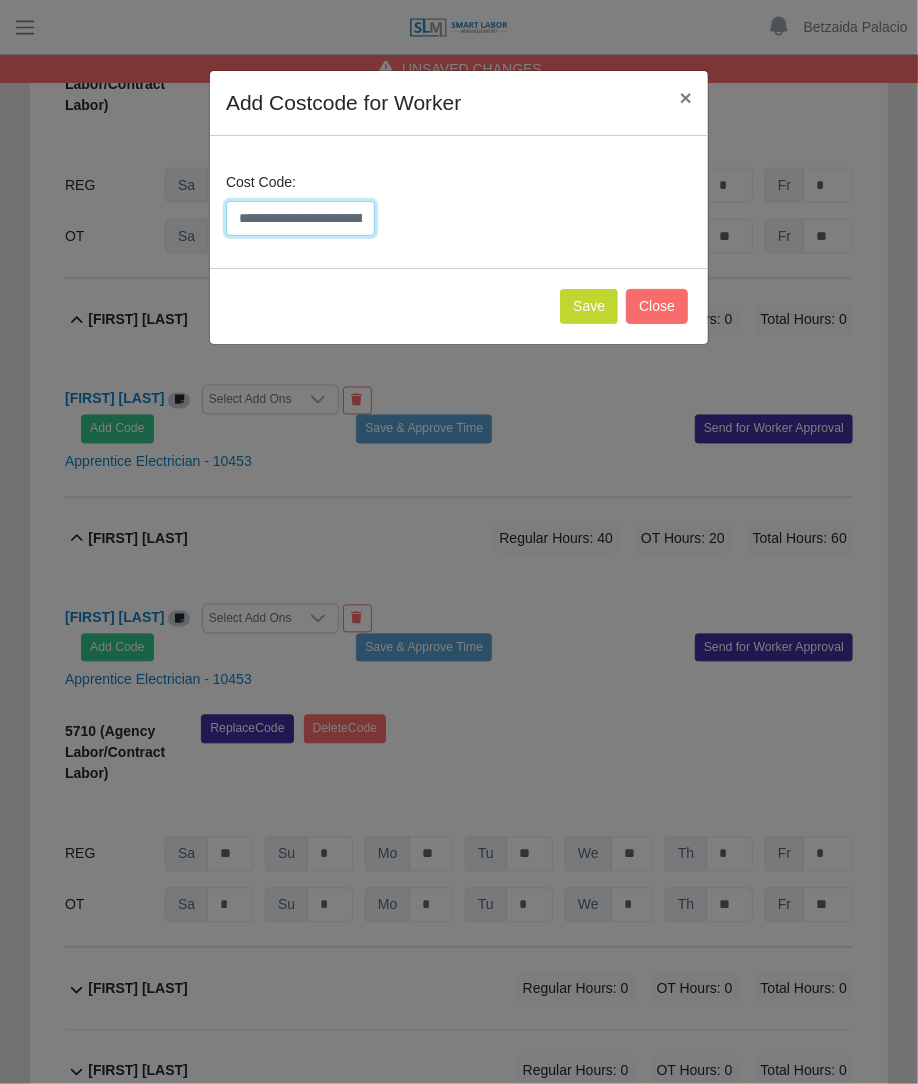 click on "**********" at bounding box center [300, 218] 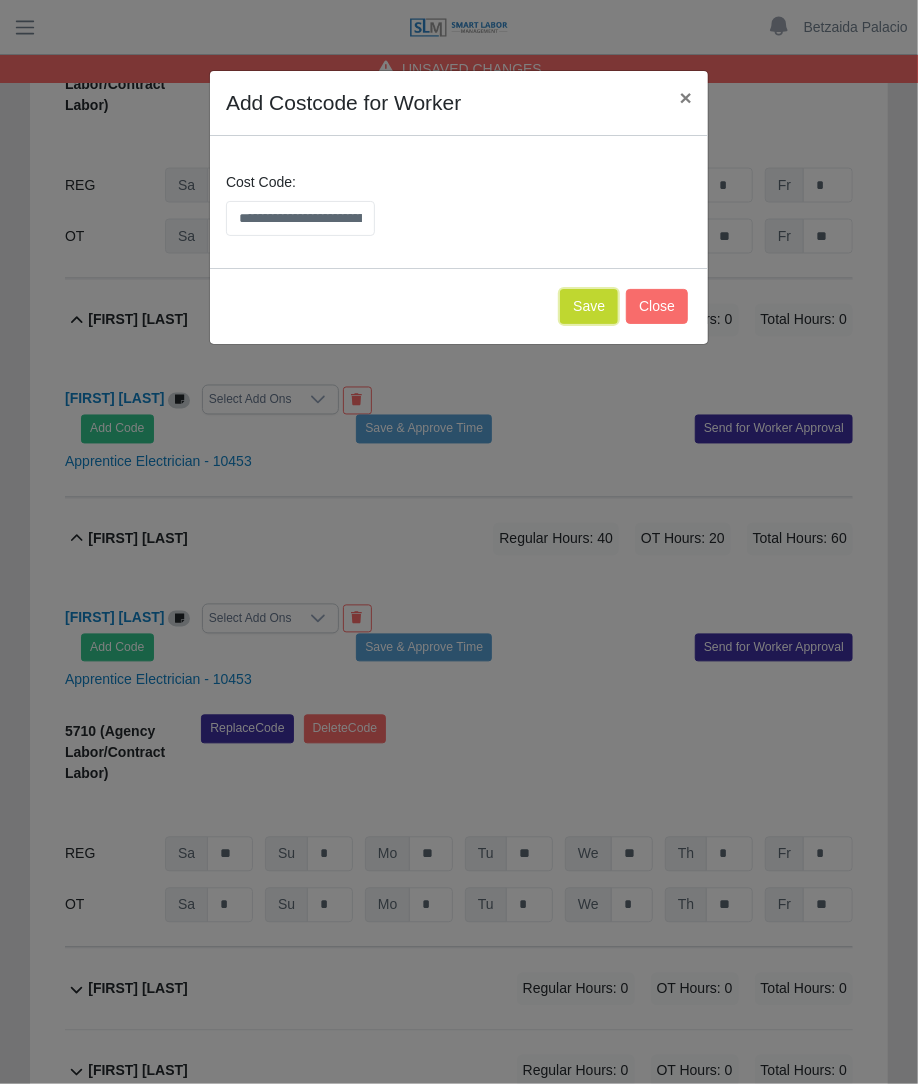 click on "Save" 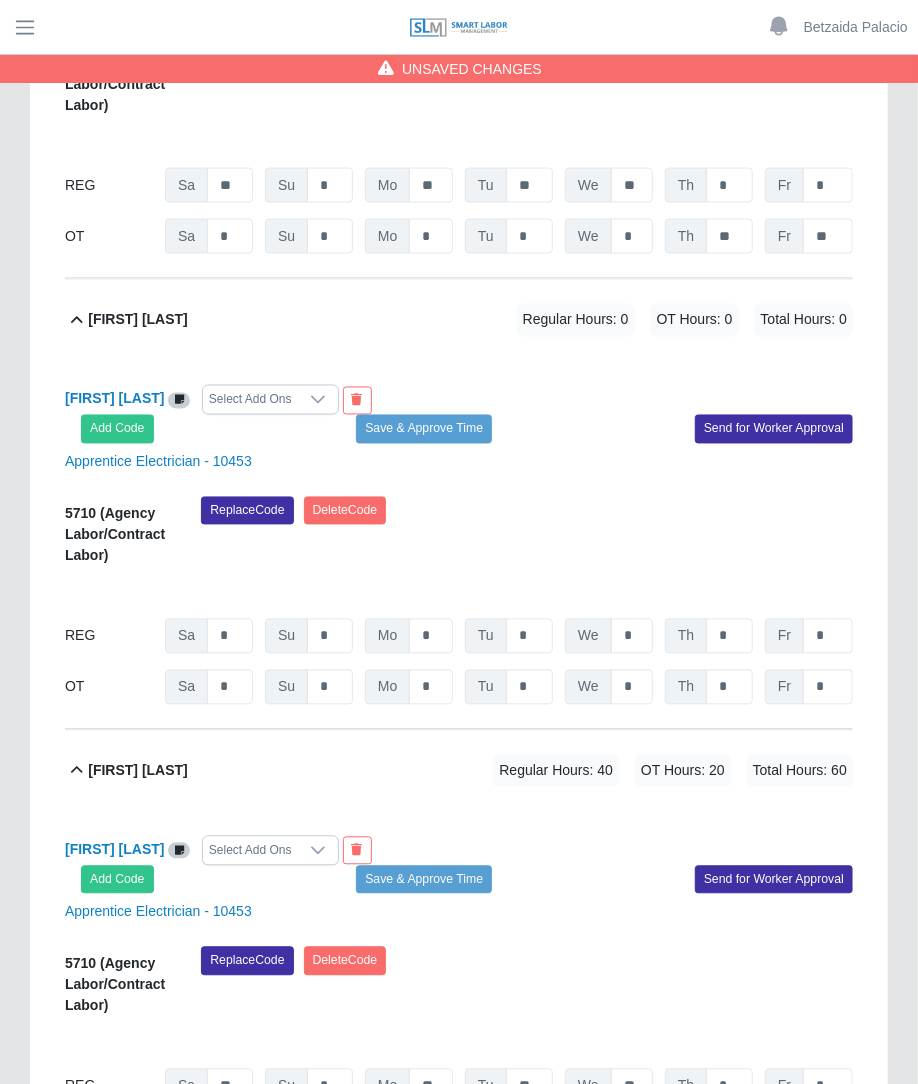 click on "5710
(Agency Labor/Contract Labor)
Replace
Code
Delete
Code
07/26/2025
Timers    07/27/2025
Timers    07/28/2025
Timers    07/29/2025
Timers    07/30/2025
Timers    07/31/2025
Timers    08/01/2025
Timers
REG
Sa   *   Su   *   Mo   *   Tu   *   We   *   Th   *   Fr   *
OT
Sa   * Su   * Mo   * Tu   * We   * Th   * Fr   *" 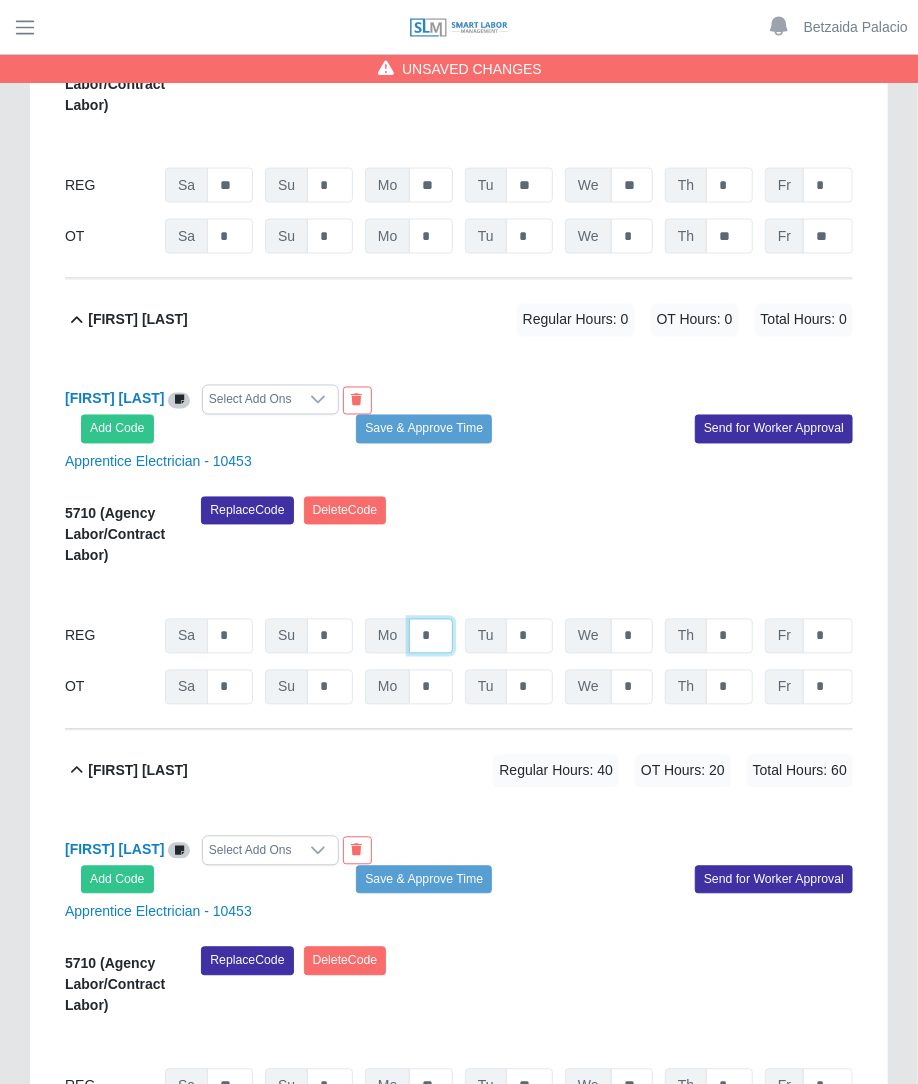 click on "*" at bounding box center (431, -2763) 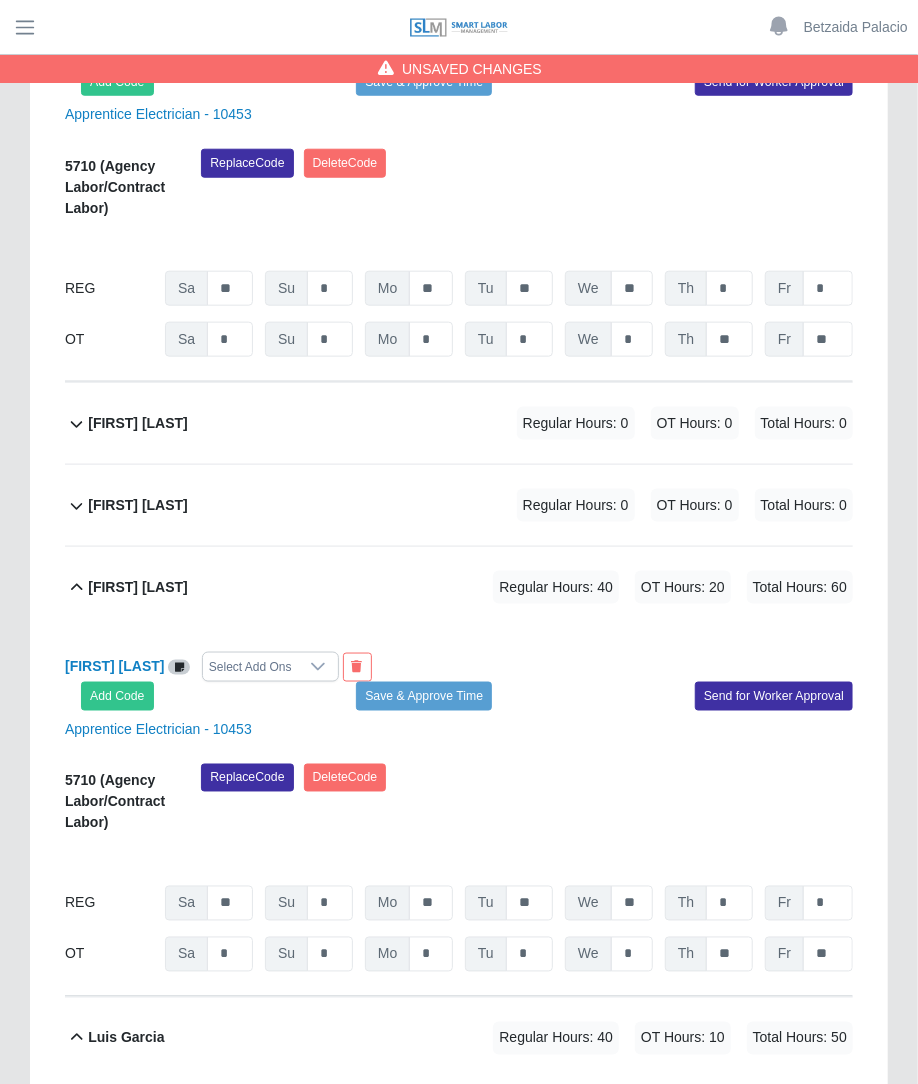 scroll, scrollTop: 6146, scrollLeft: 0, axis: vertical 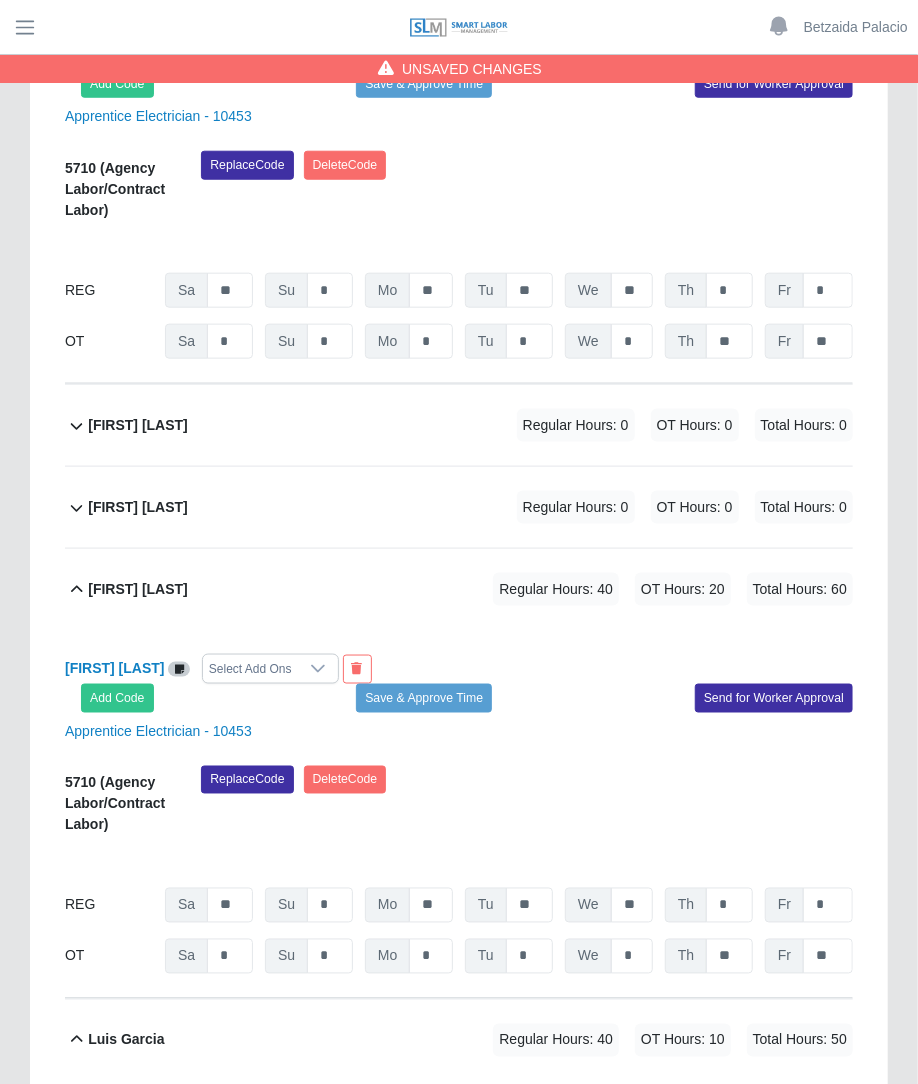 click on "Juan Carlos Tapuro             Regular Hours: 0   OT Hours: 0   Total Hours: 0" 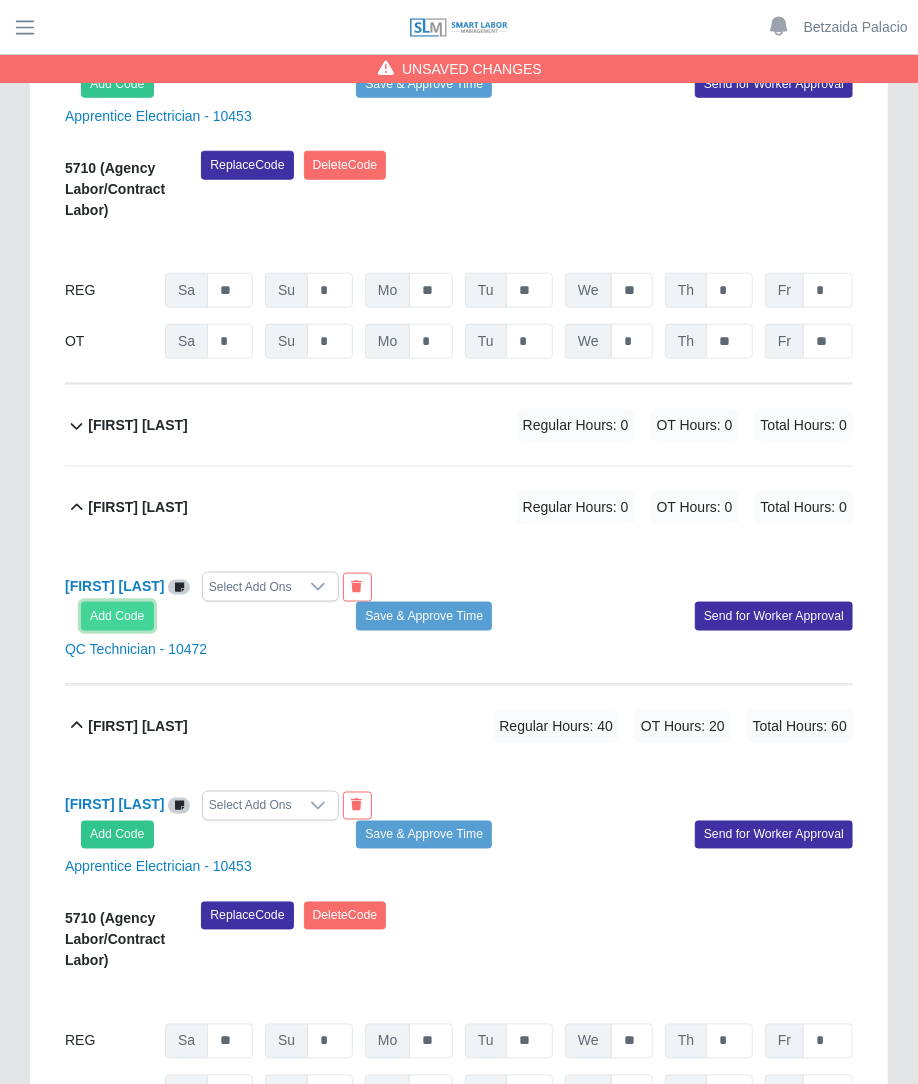 click on "Add Code" 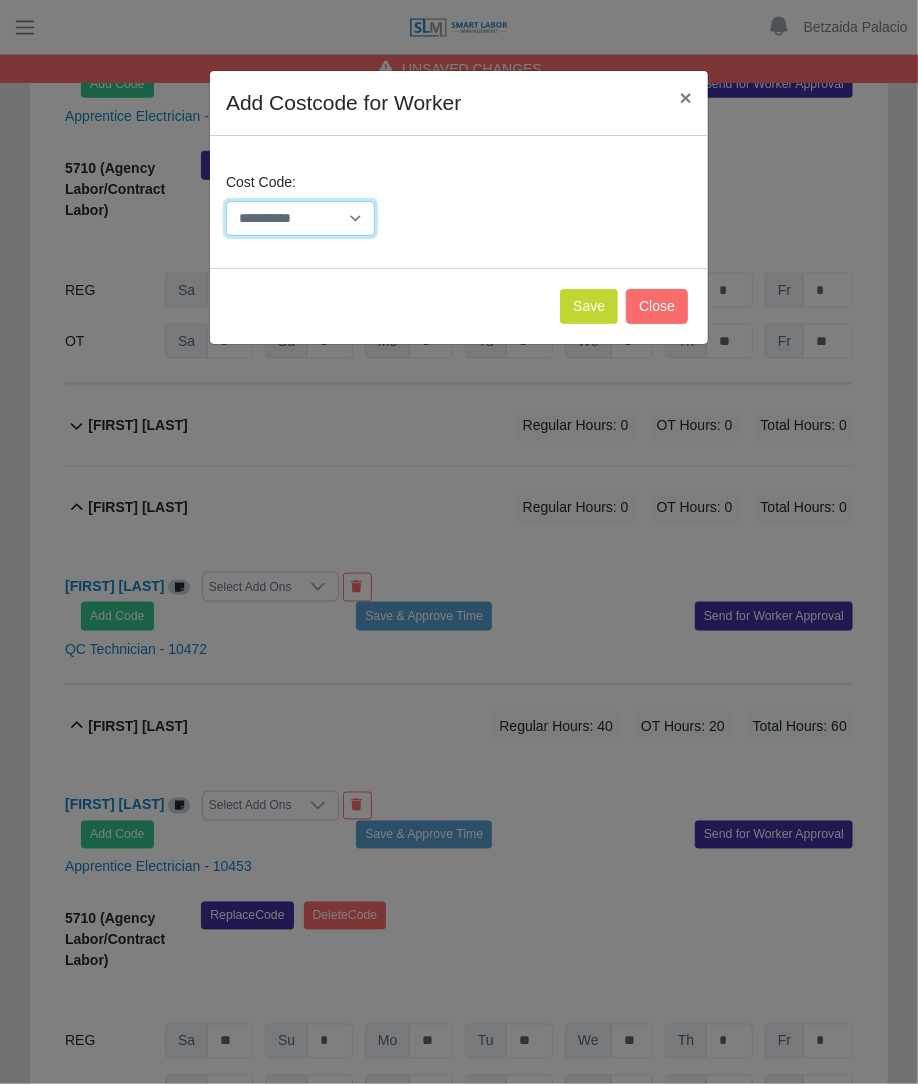 click on "**********" at bounding box center [300, 218] 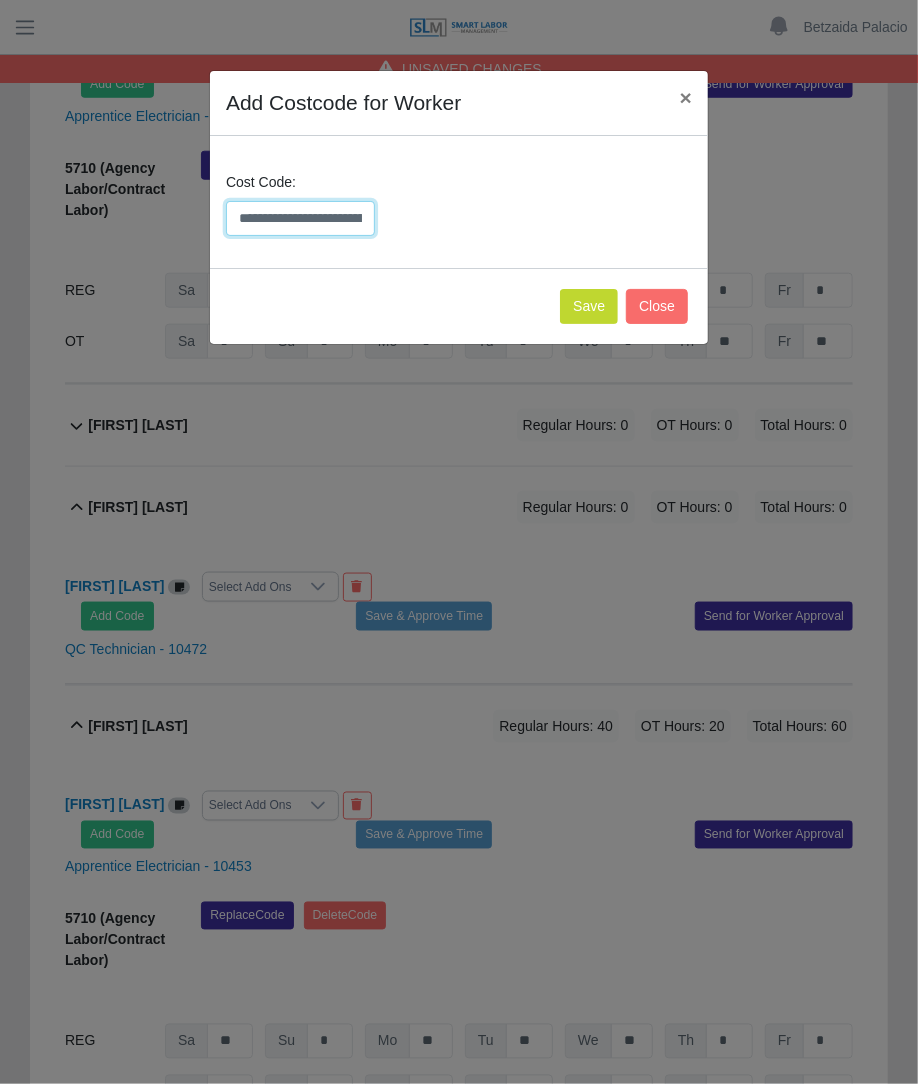 click on "**********" at bounding box center (300, 218) 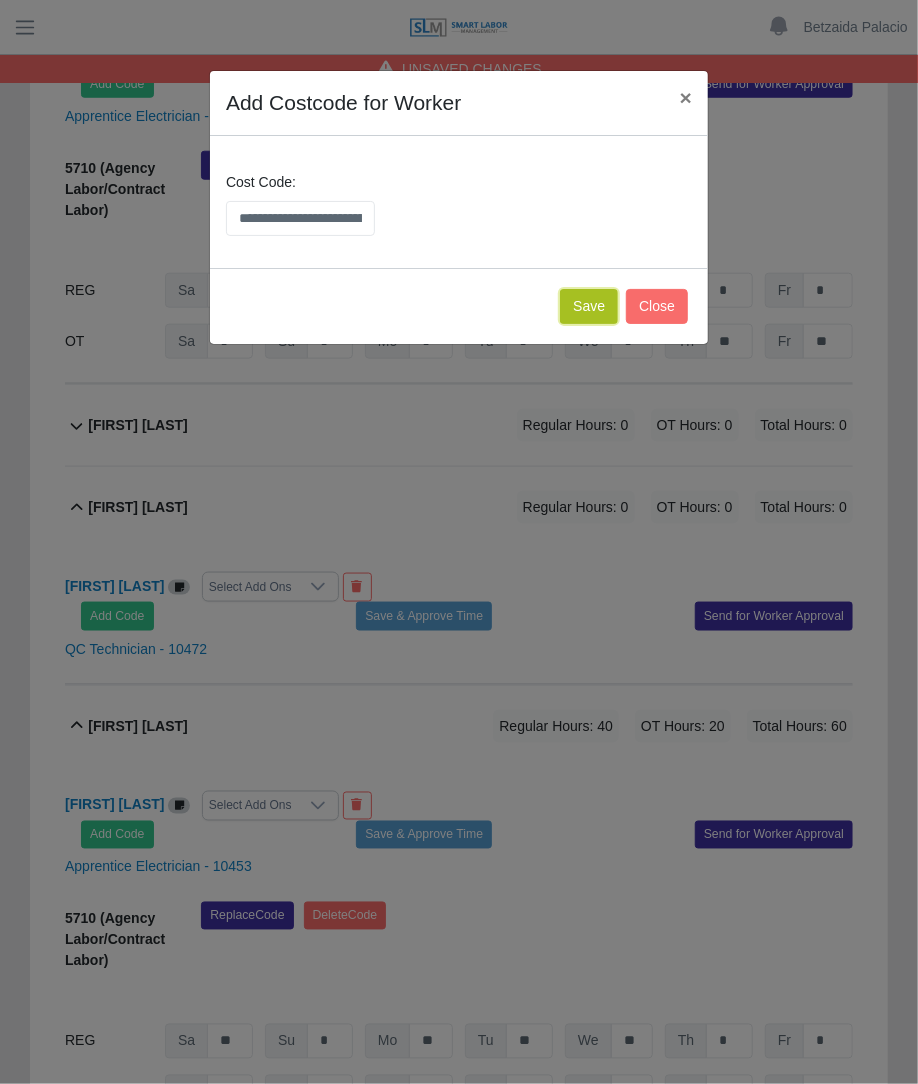 click on "Save" 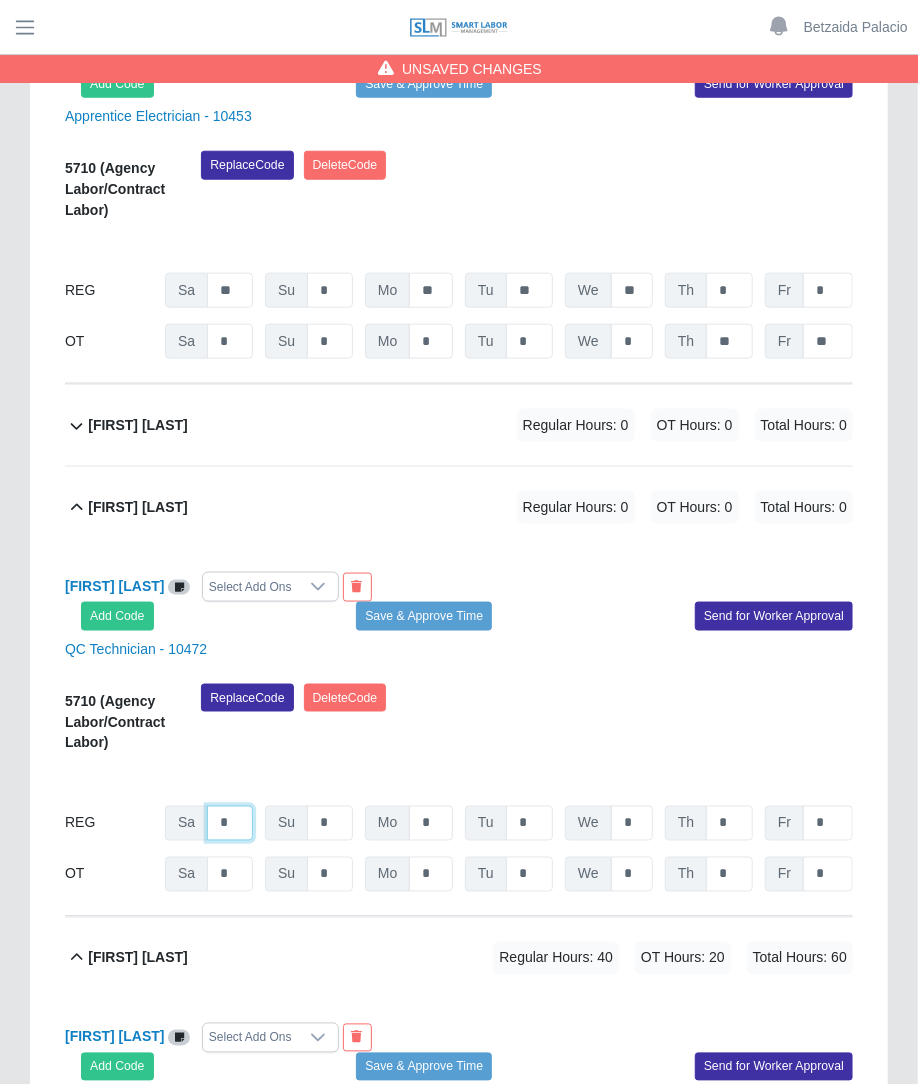 click on "*" at bounding box center (230, -5074) 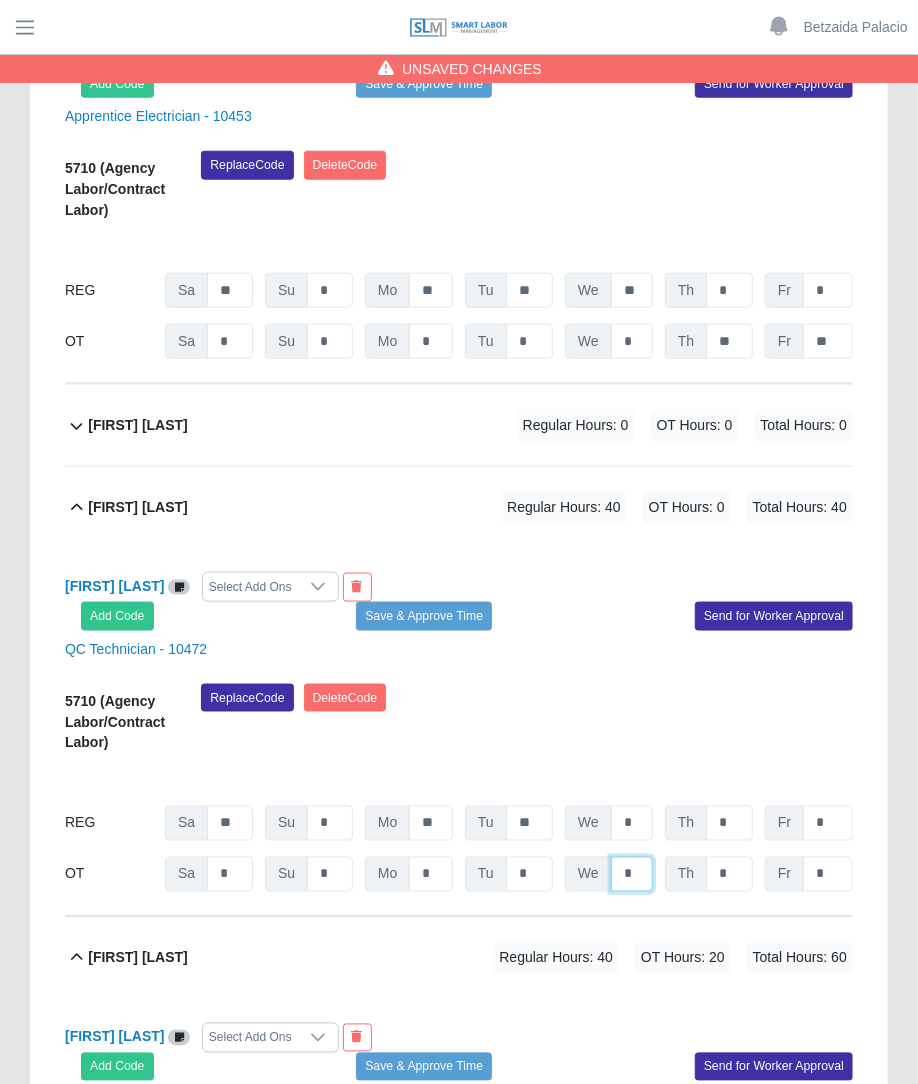 click on "*" at bounding box center (632, -5023) 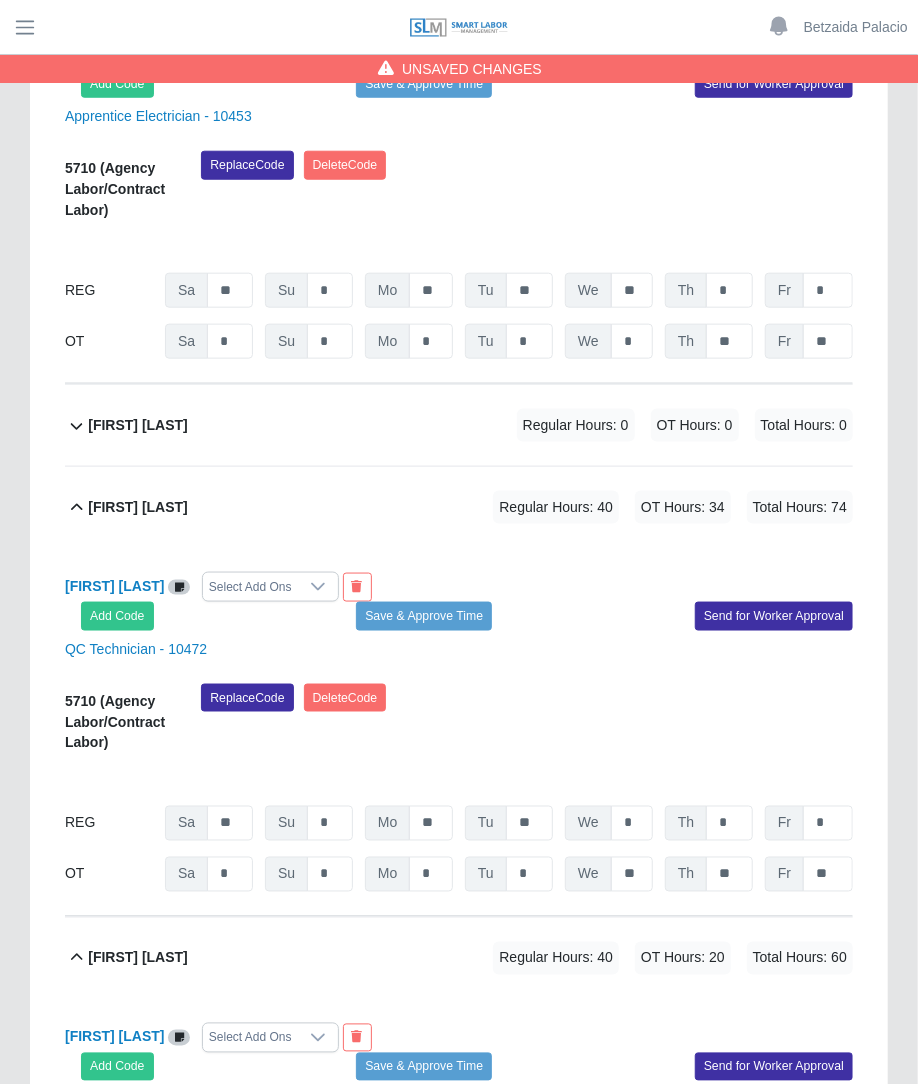 click on "07/26/2025
Timers    07/27/2025
Timers    07/28/2025
Timers    07/29/2025
Timers    07/30/2025
Timers    07/31/2025
Timers    08/01/2025
Timers" at bounding box center [459, 778] 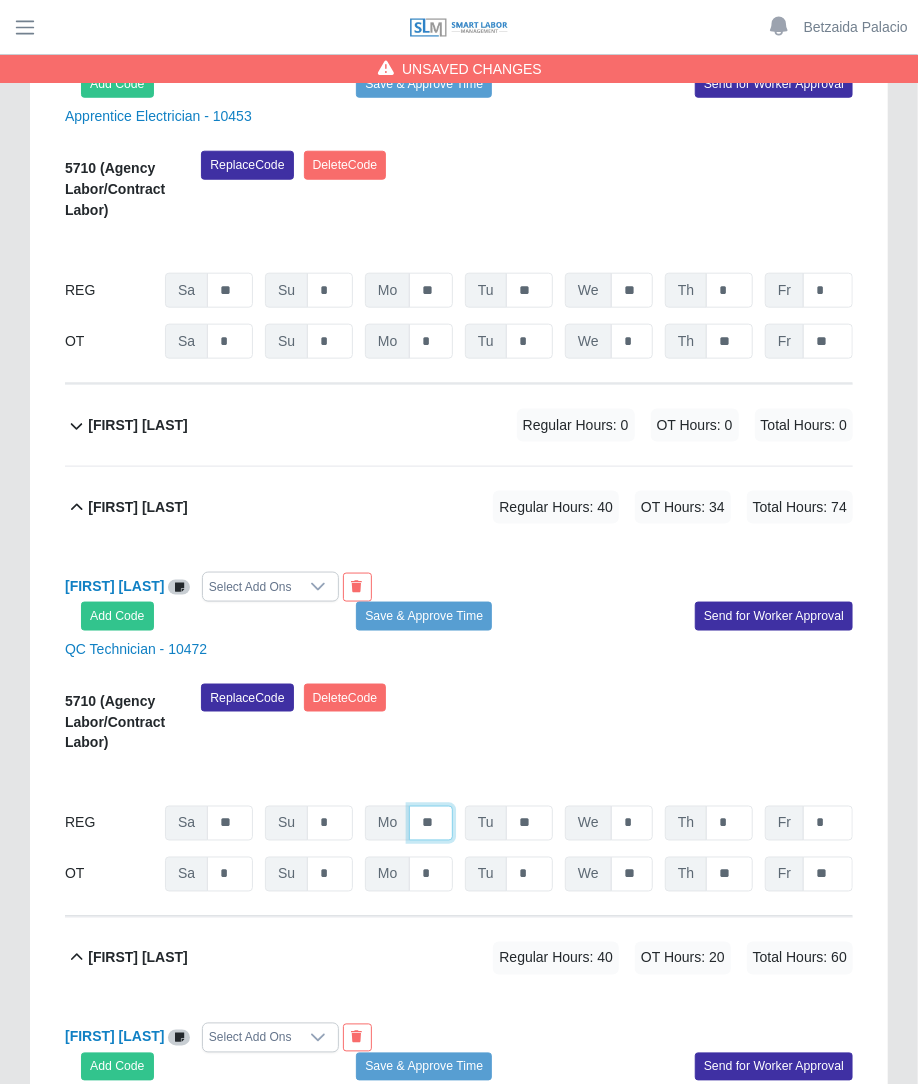 click on "**" at bounding box center (431, -5074) 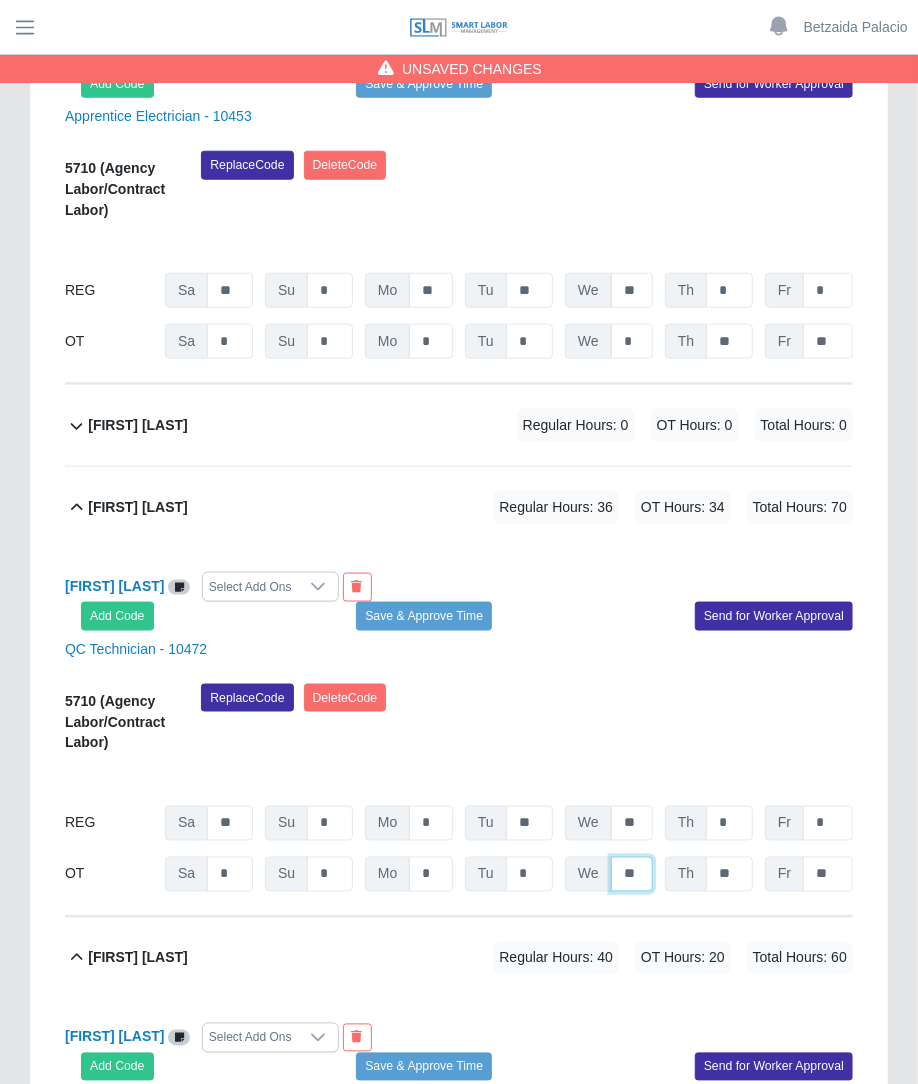click on "**" at bounding box center (632, -5023) 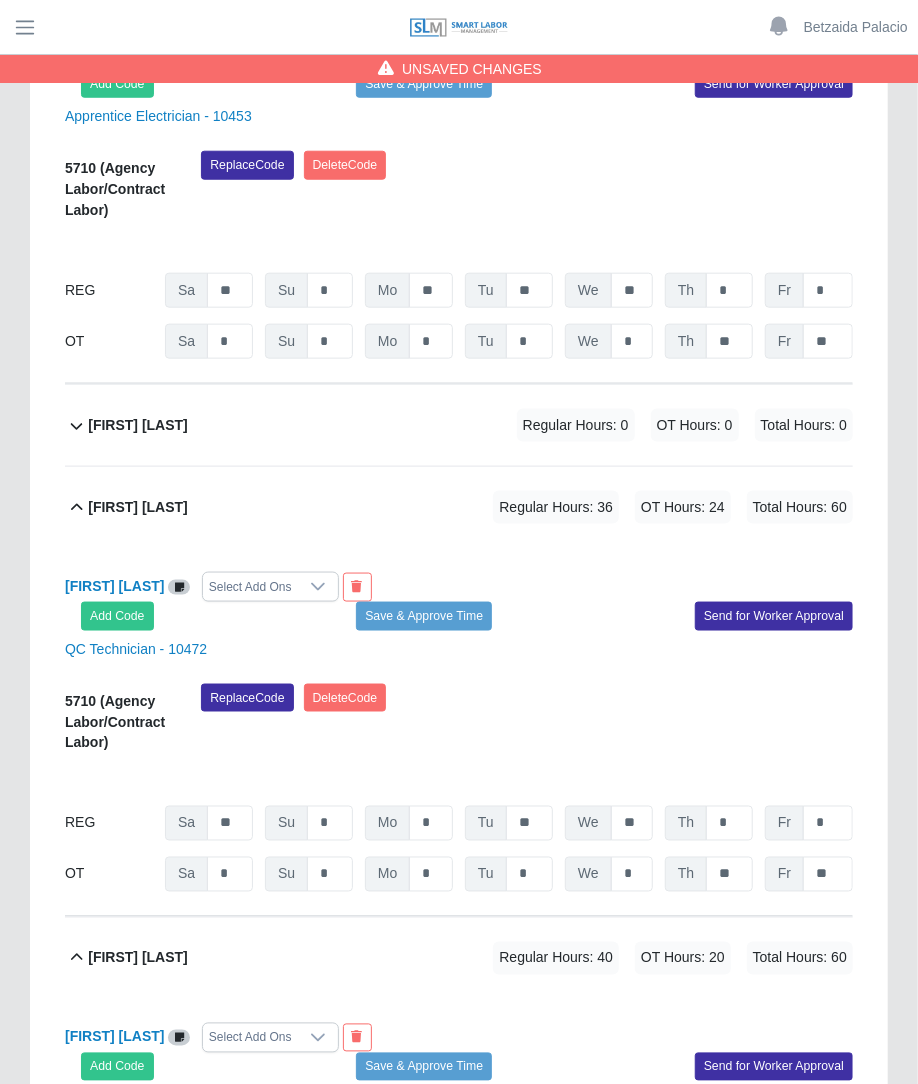 click on "Replace
Code
Delete
Code" at bounding box center [527, 725] 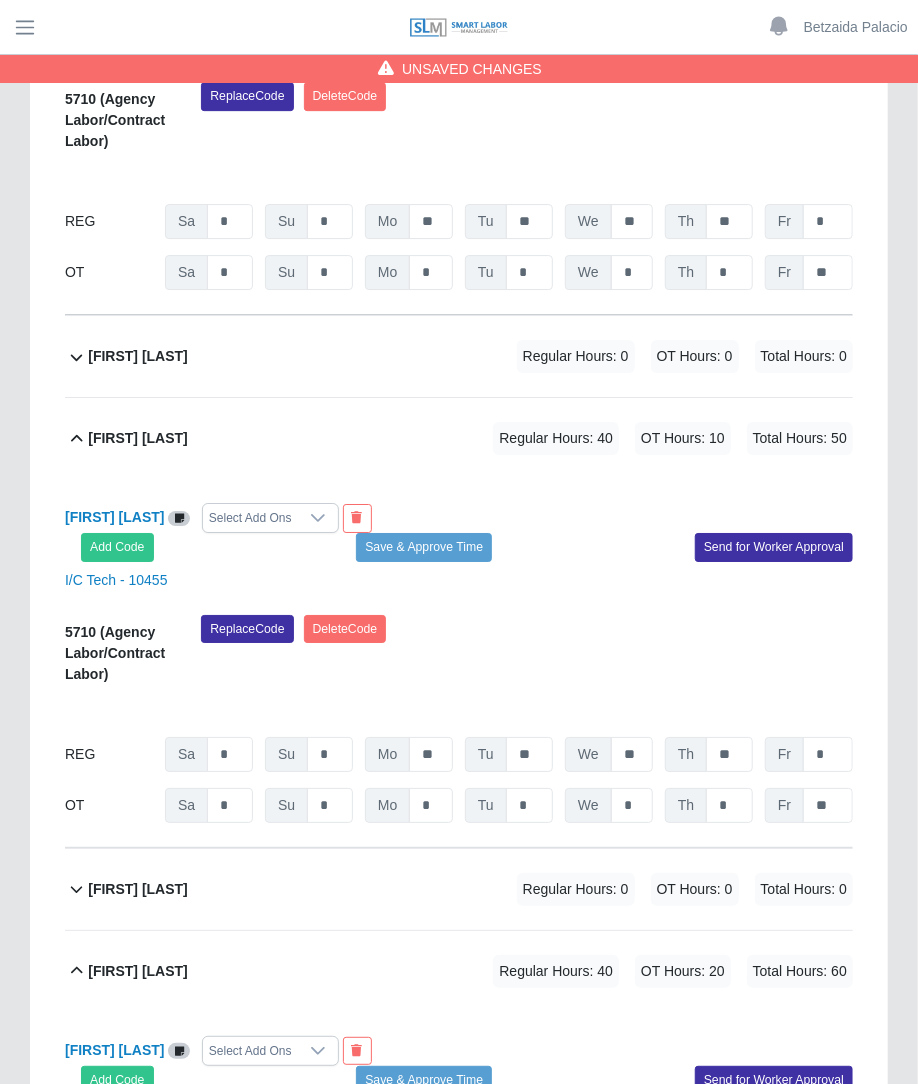scroll, scrollTop: 2260, scrollLeft: 0, axis: vertical 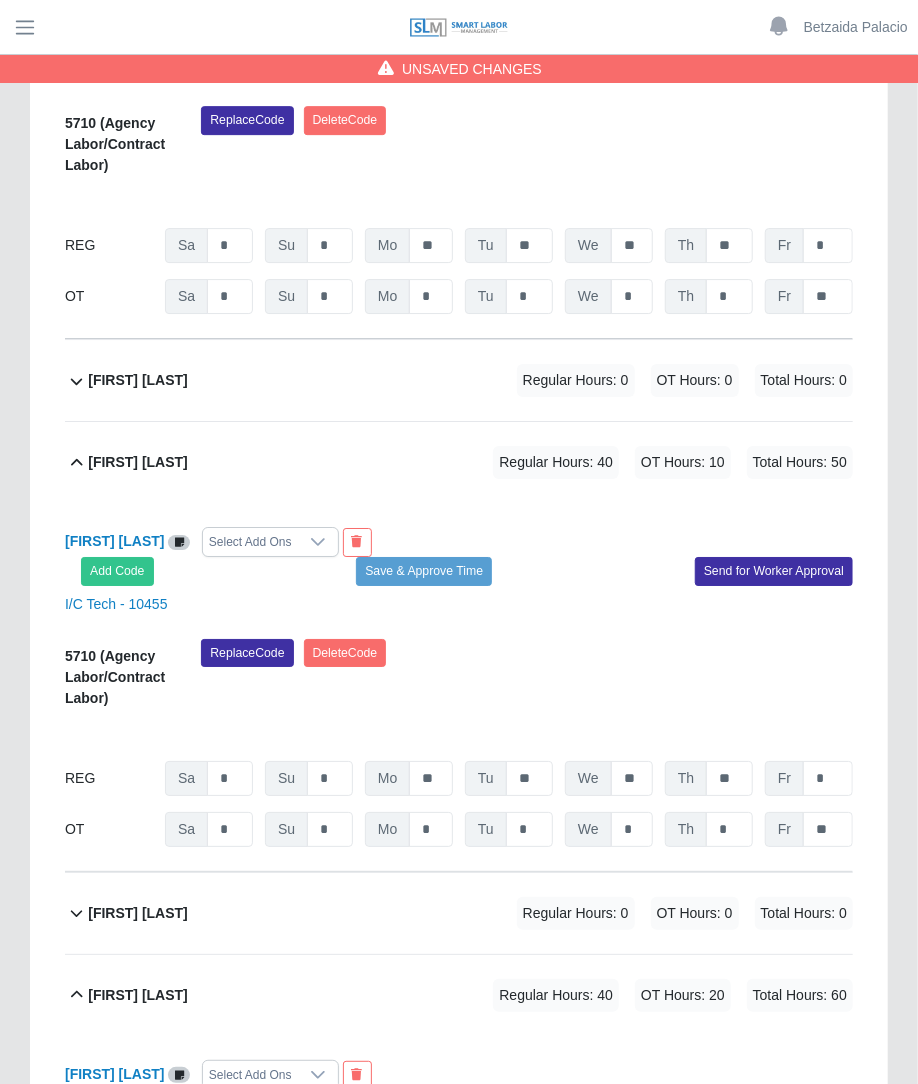 click on "Regular Hours: 0" at bounding box center [576, 380] 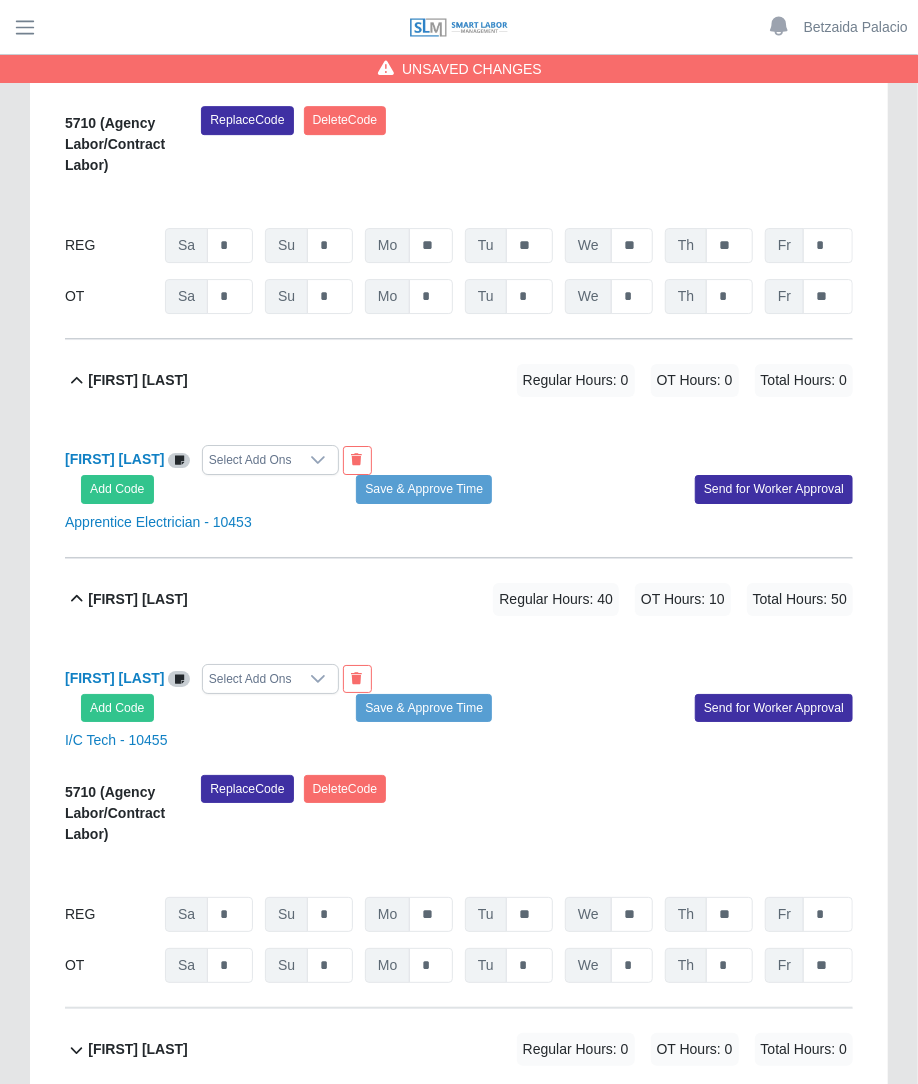 click on "Elston Gaskin     Select Add Ons" at bounding box center (254, 460) 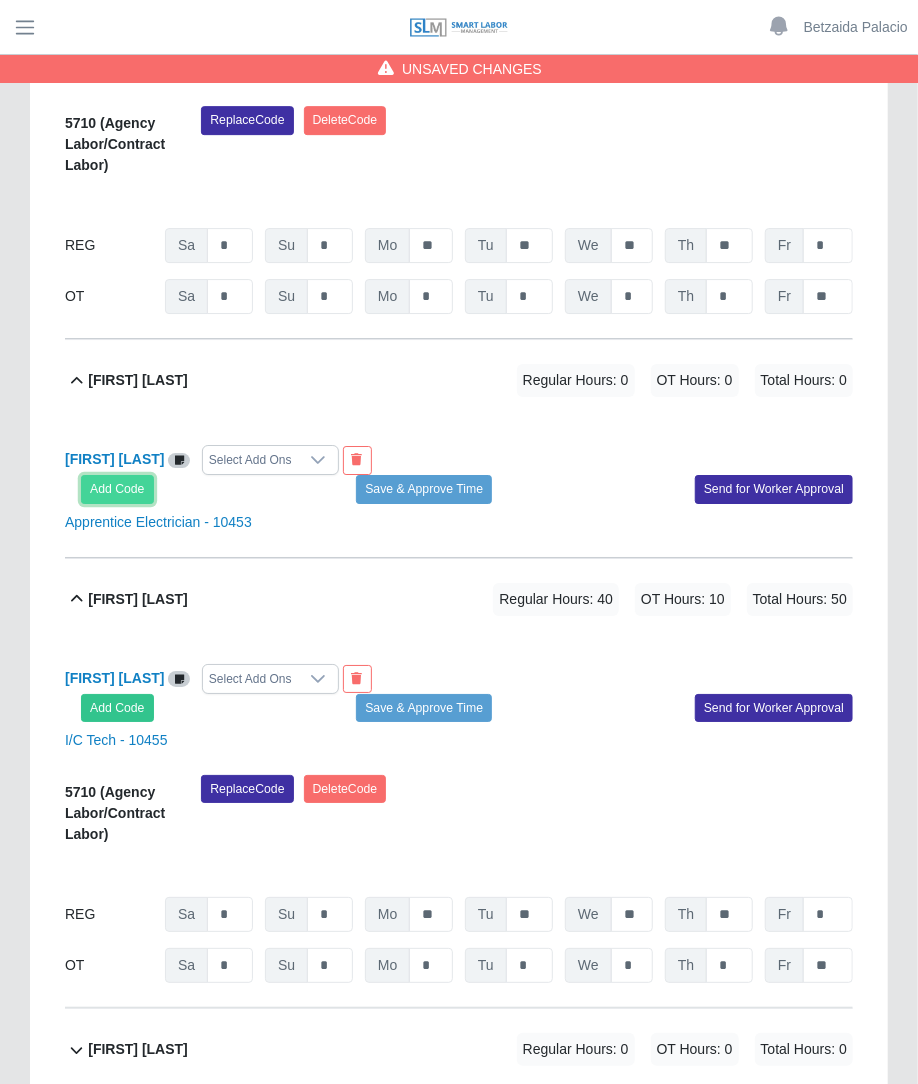 click on "Add Code" 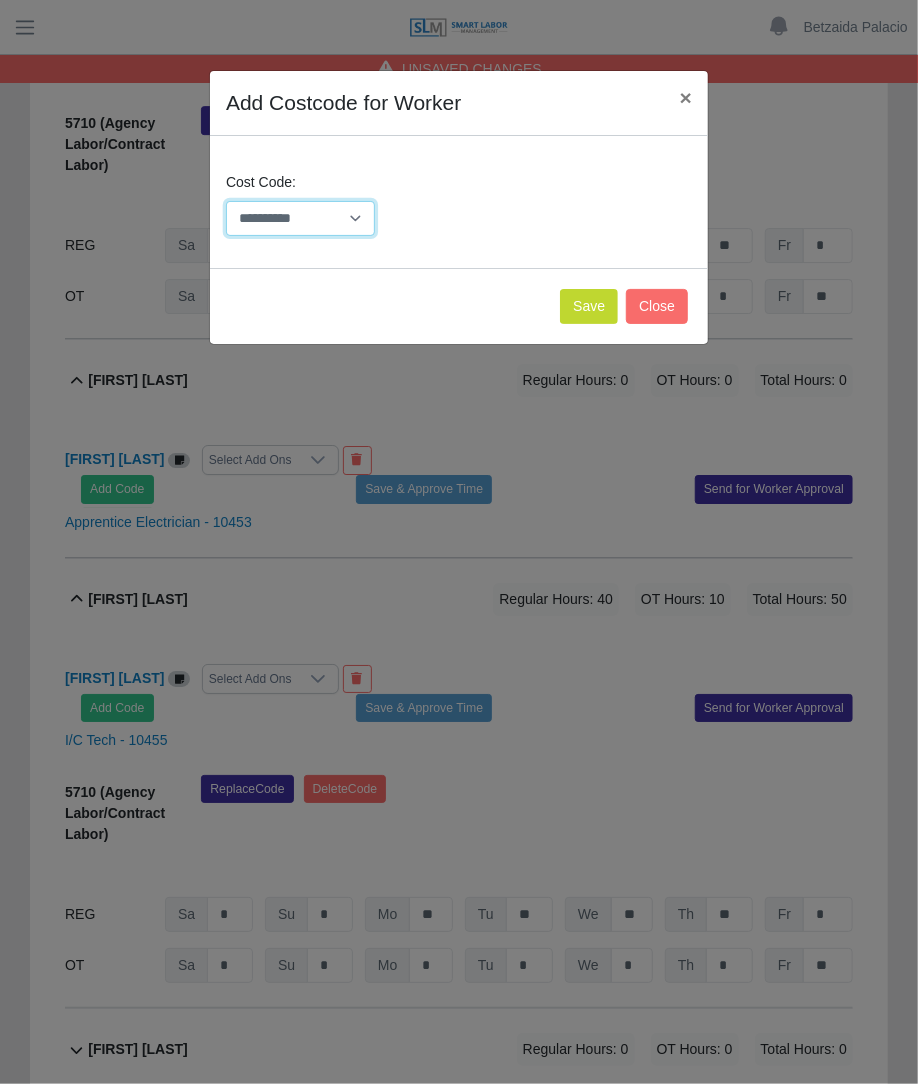 click on "**********" at bounding box center [300, 218] 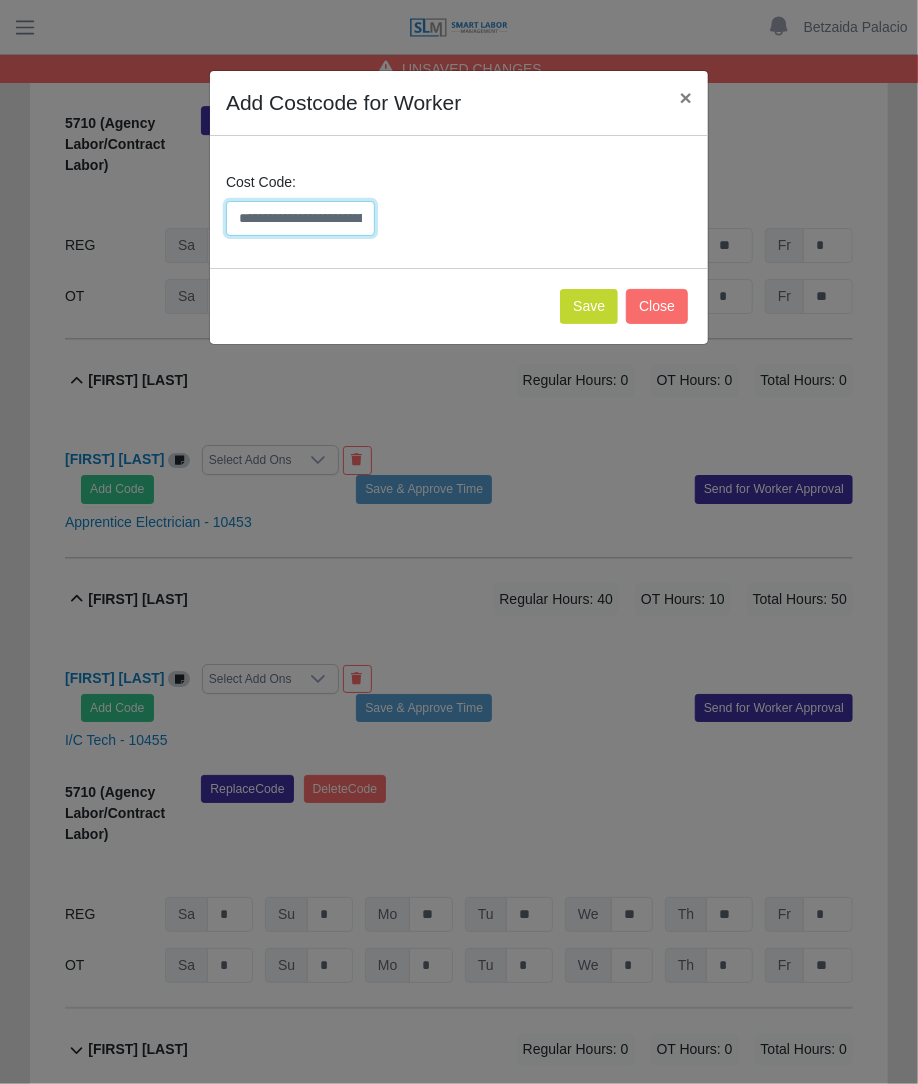 click on "**********" at bounding box center (300, 218) 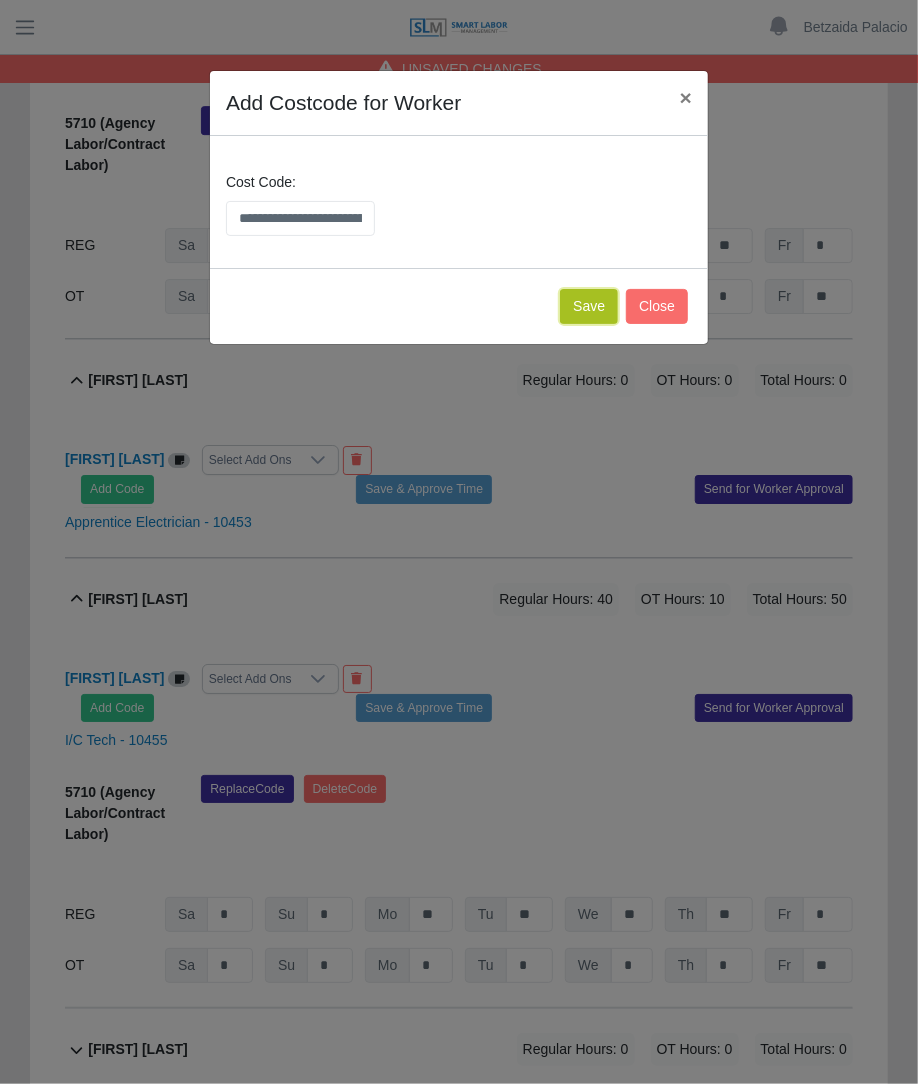 click on "Save" 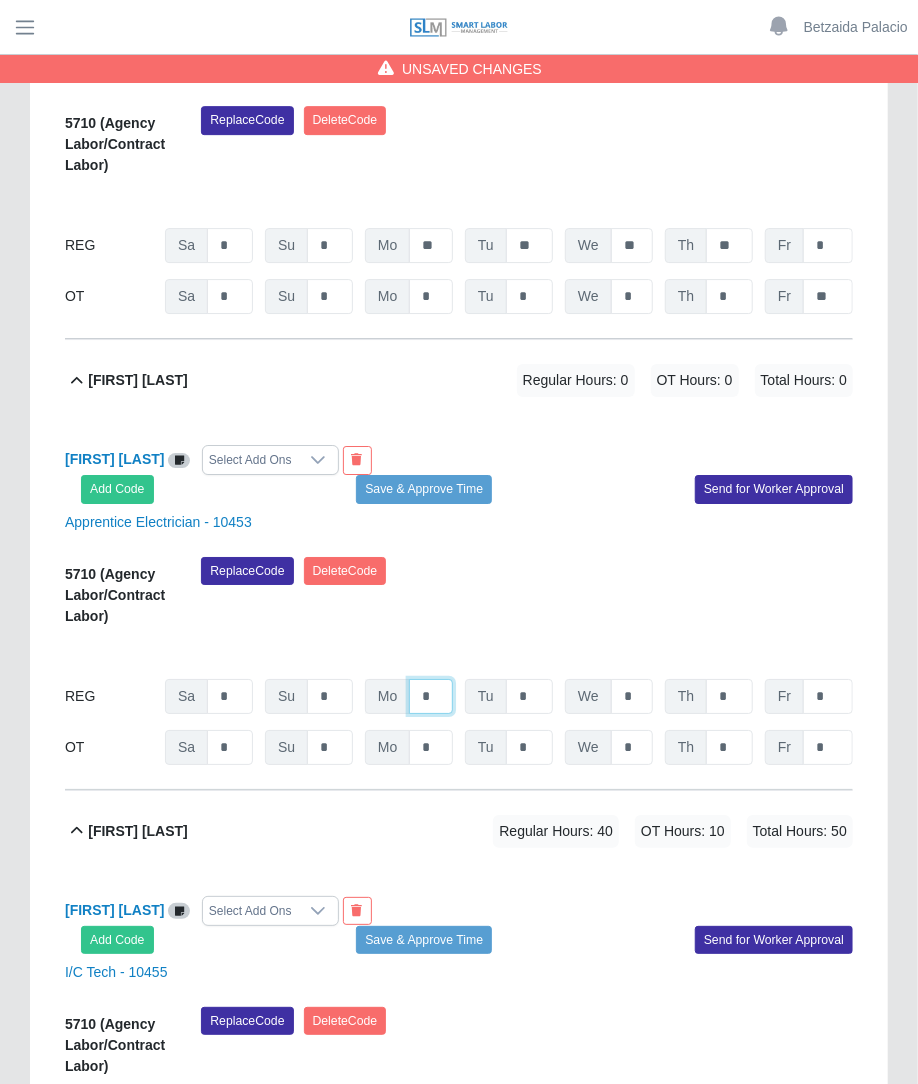 click on "*" at bounding box center (431, -1188) 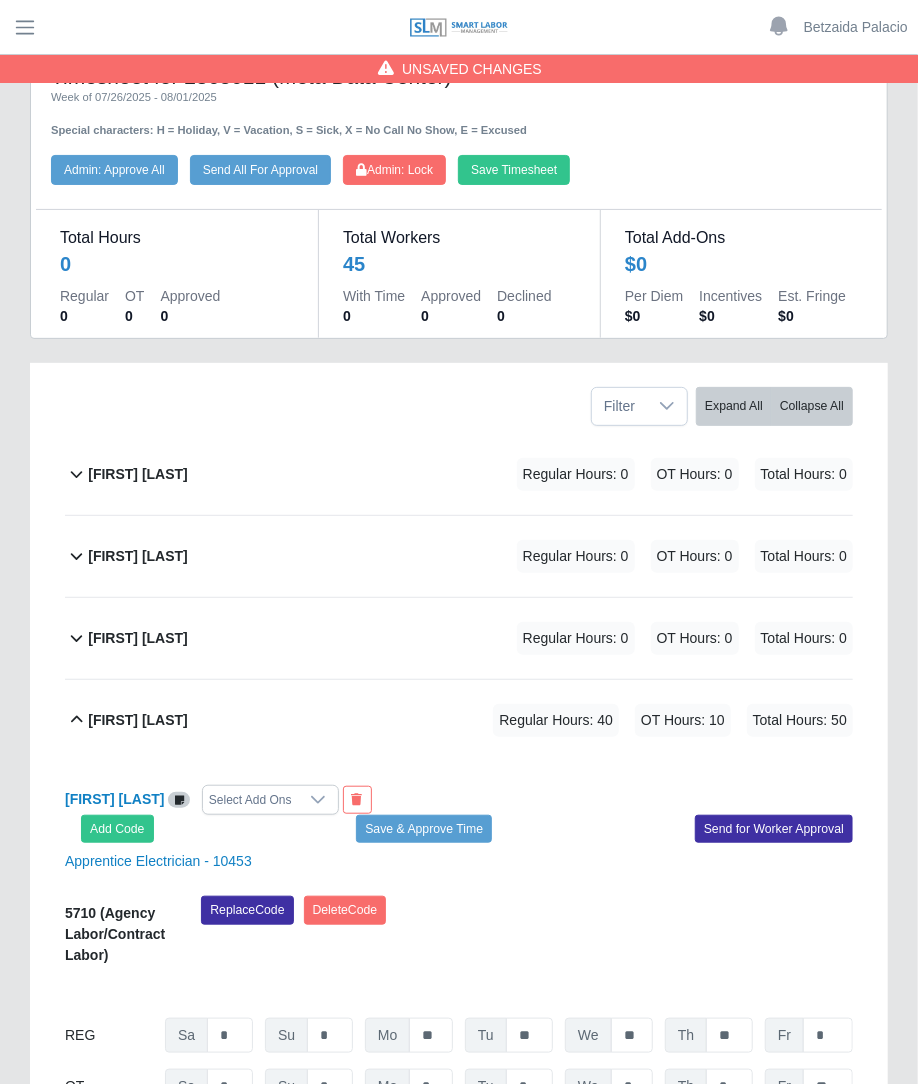 scroll, scrollTop: 0, scrollLeft: 0, axis: both 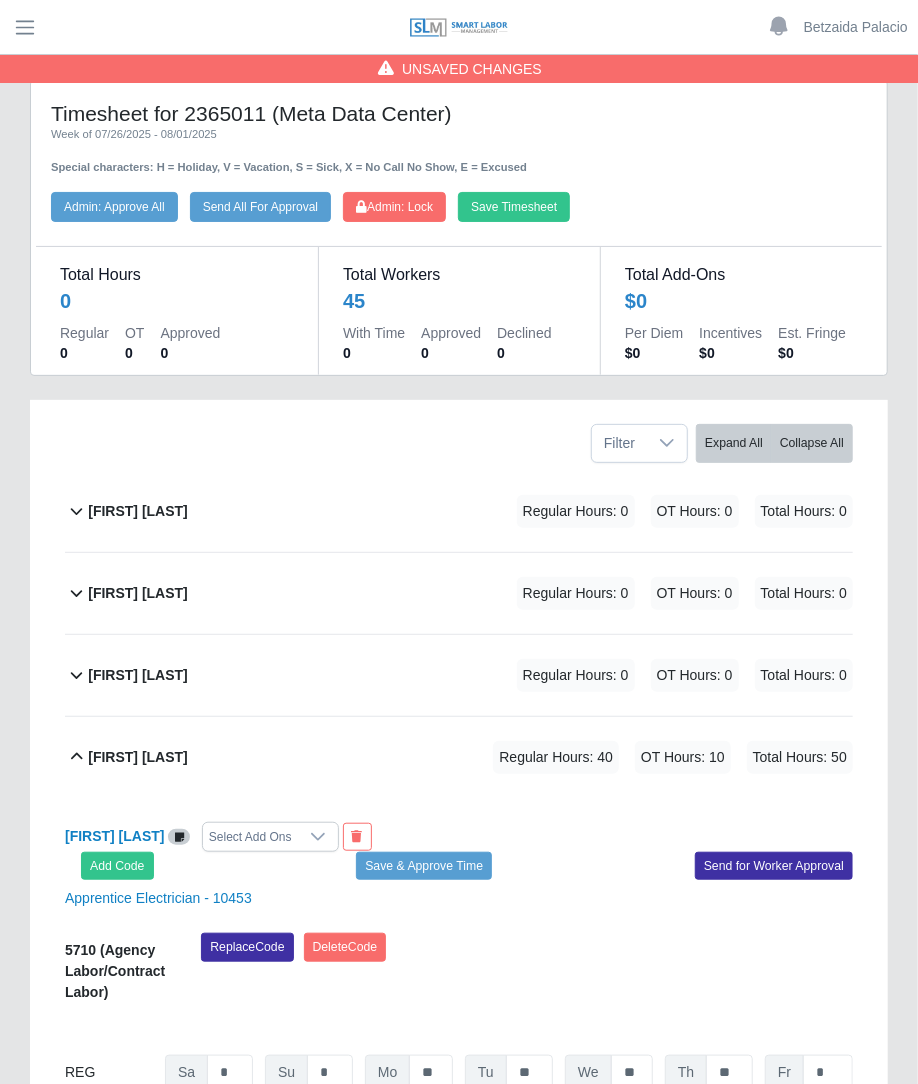 click on "Alfredo Dominguez             Regular Hours: 0   OT Hours: 0   Total Hours: 0" 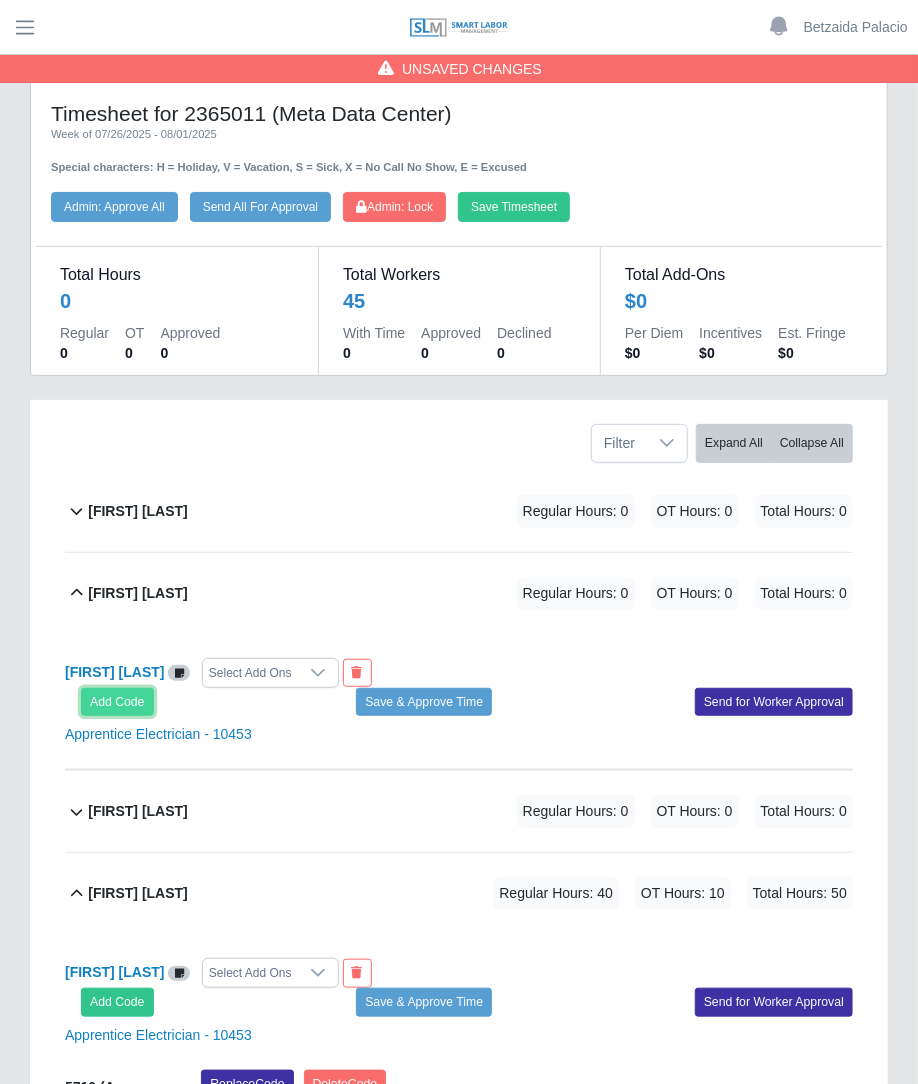 click on "Add Code" 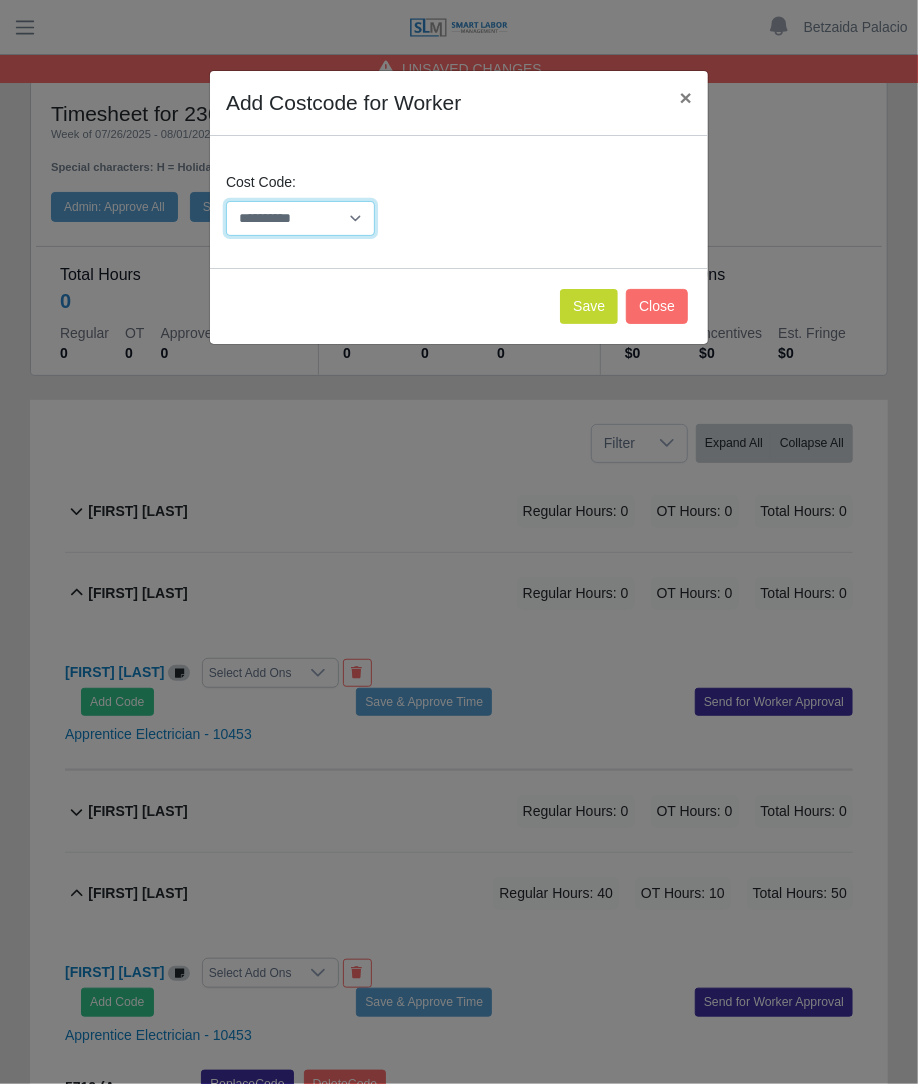 click on "**********" at bounding box center [300, 218] 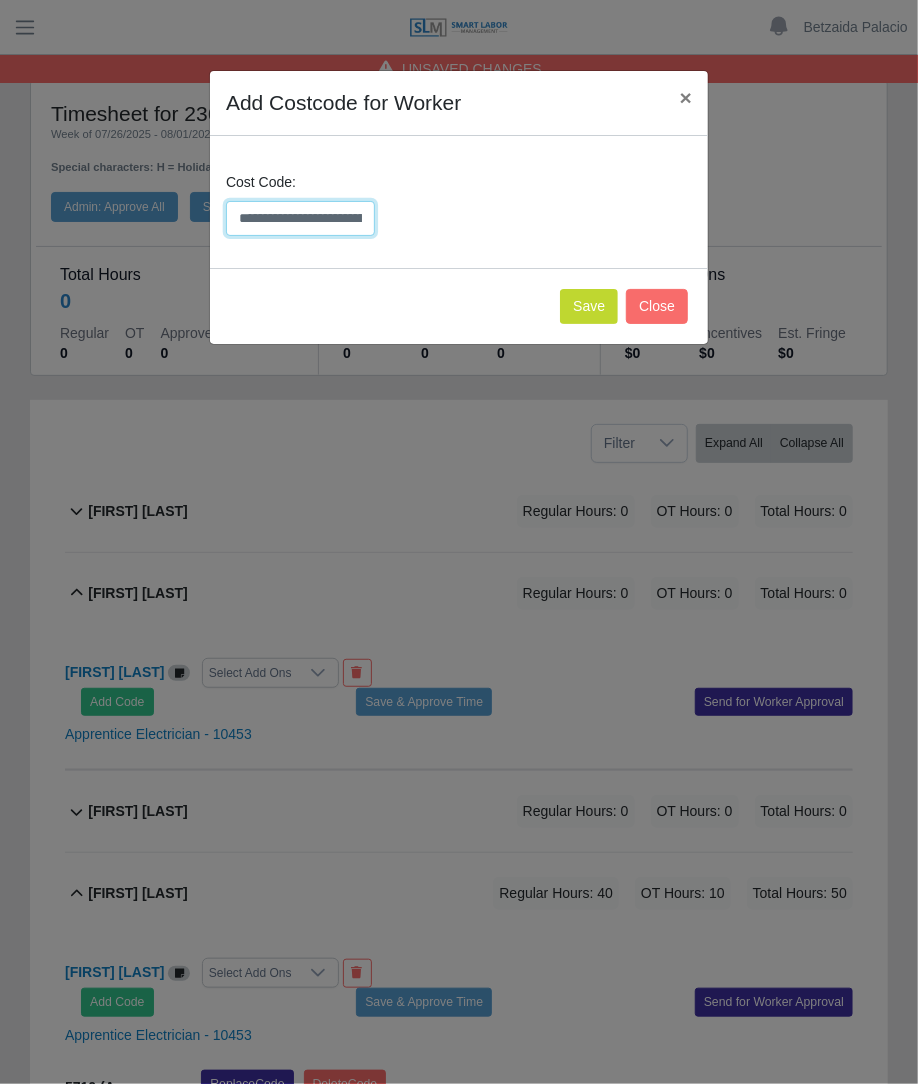 click on "**********" at bounding box center (300, 218) 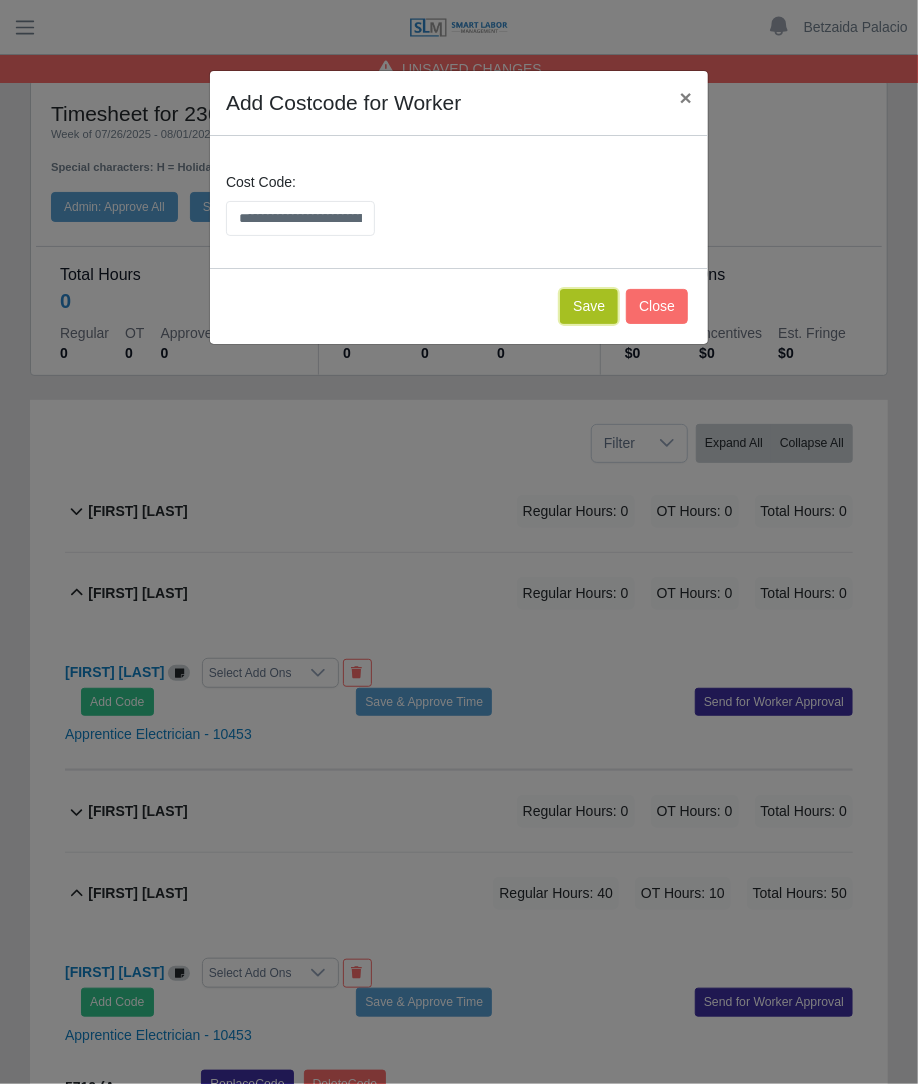 click on "Save" 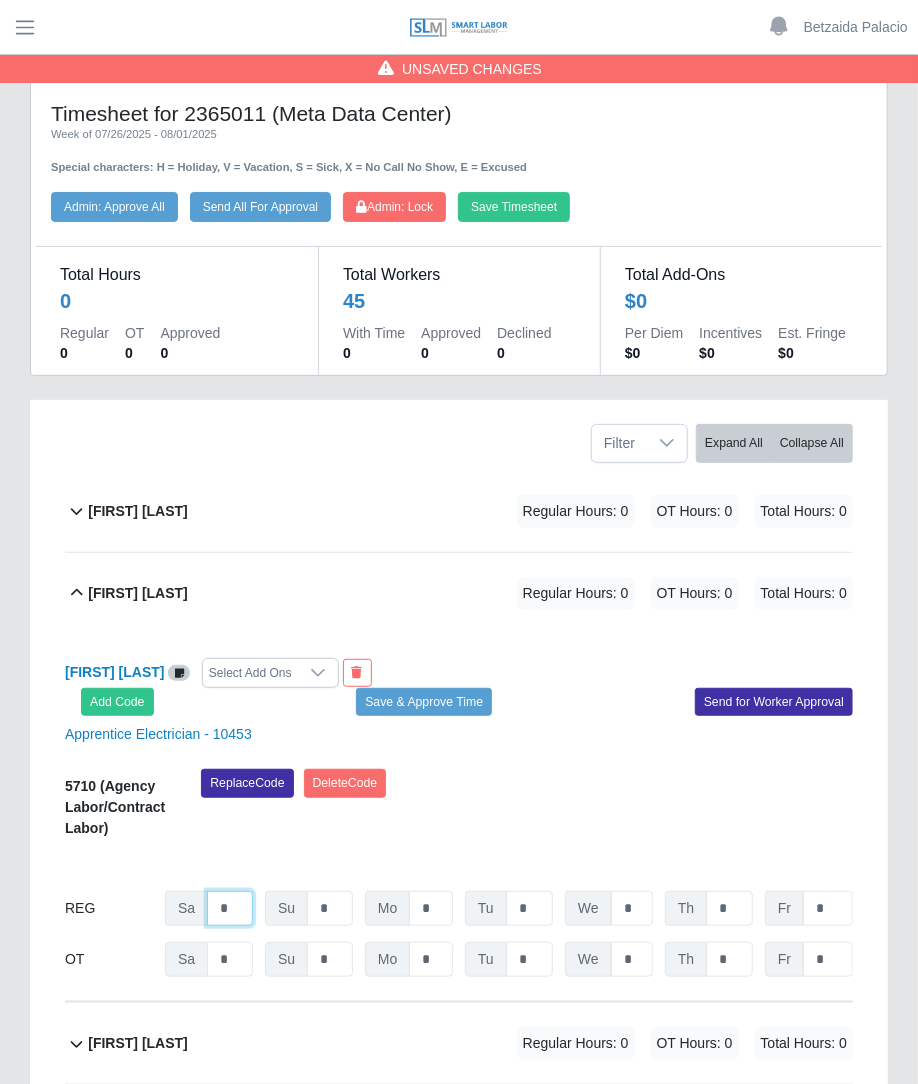 click on "*" at bounding box center (230, 908) 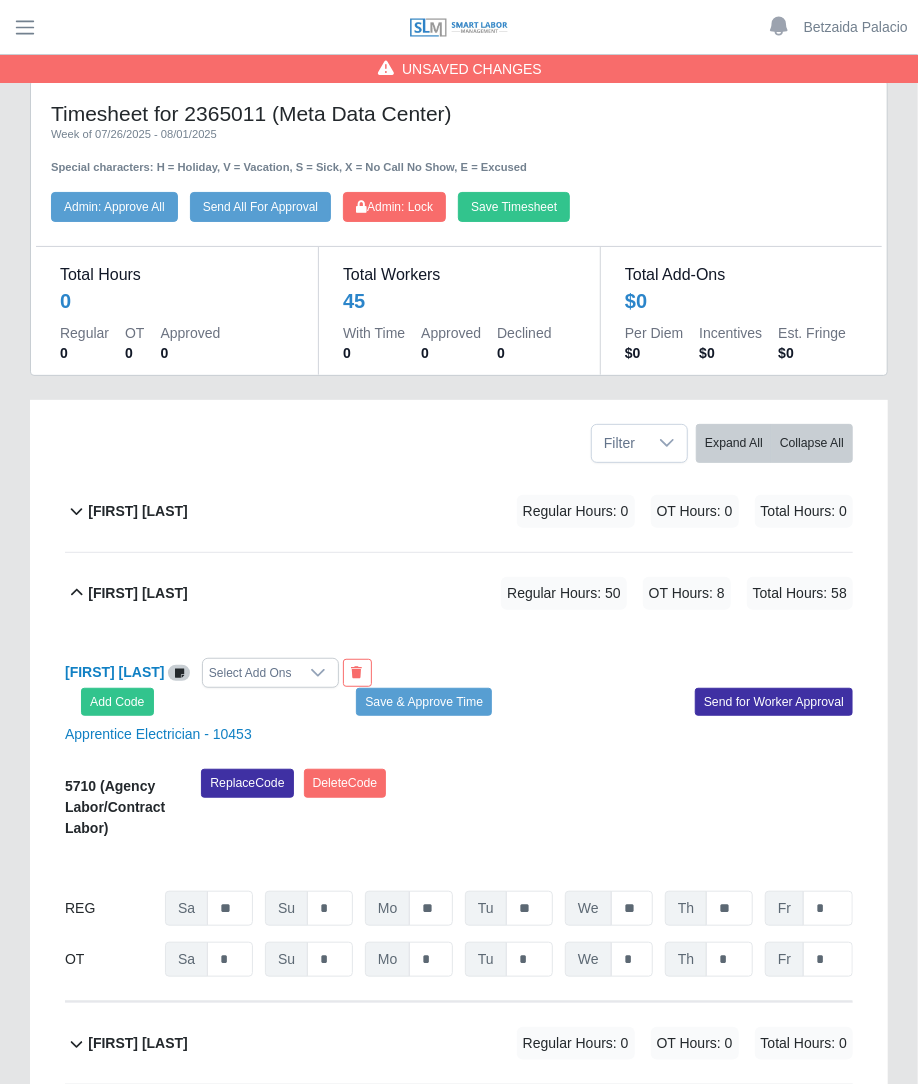 click on "Alfredo Dominguez     Select Add Ons
Add Code
Save & Approve Time
Send for Worker Approval          Apprentice Electrician - 10453     5710
(Agency Labor/Contract Labor)
Replace
Code
Delete
Code
07/26/2025
Timers    07/27/2025
Timers    07/28/2025
Timers    07/29/2025
Timers    07/30/2025
Timers    07/31/2025
Timers    08/01/2025
Timers
REG
Sa   **   Su   *   Mo   **   Tu   **   We   **   Th   **   Fr   *
OT
Sa   * Su   * Mo   * Tu   * We   * Th   * Fr   *" 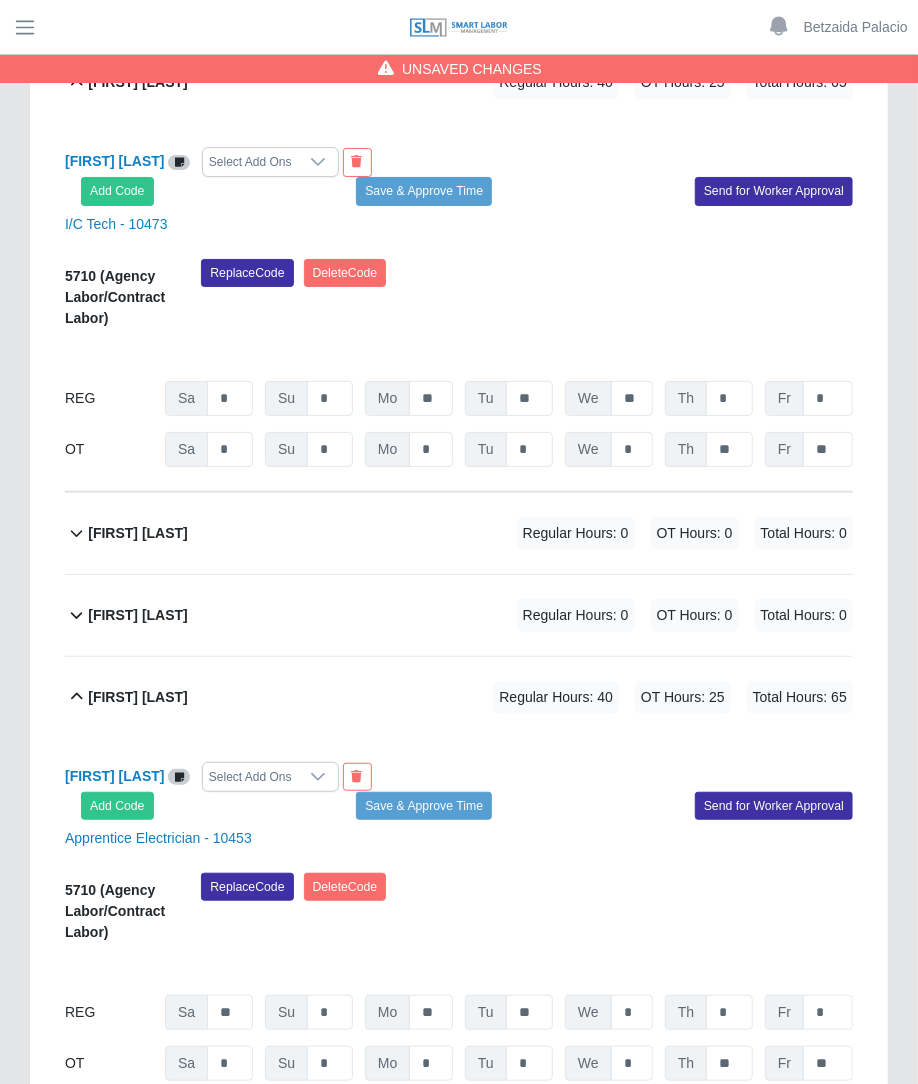 scroll, scrollTop: 13789, scrollLeft: 0, axis: vertical 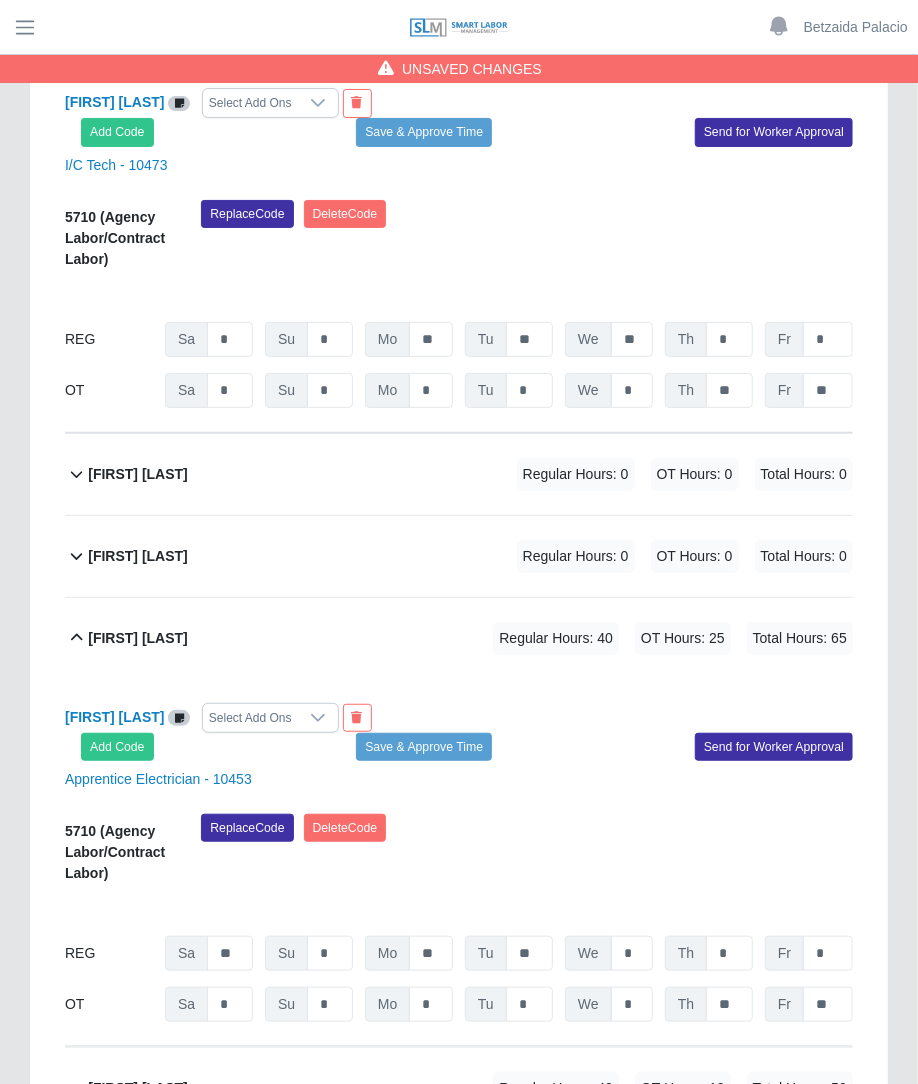 click on "Regular Hours: 0" at bounding box center (576, 474) 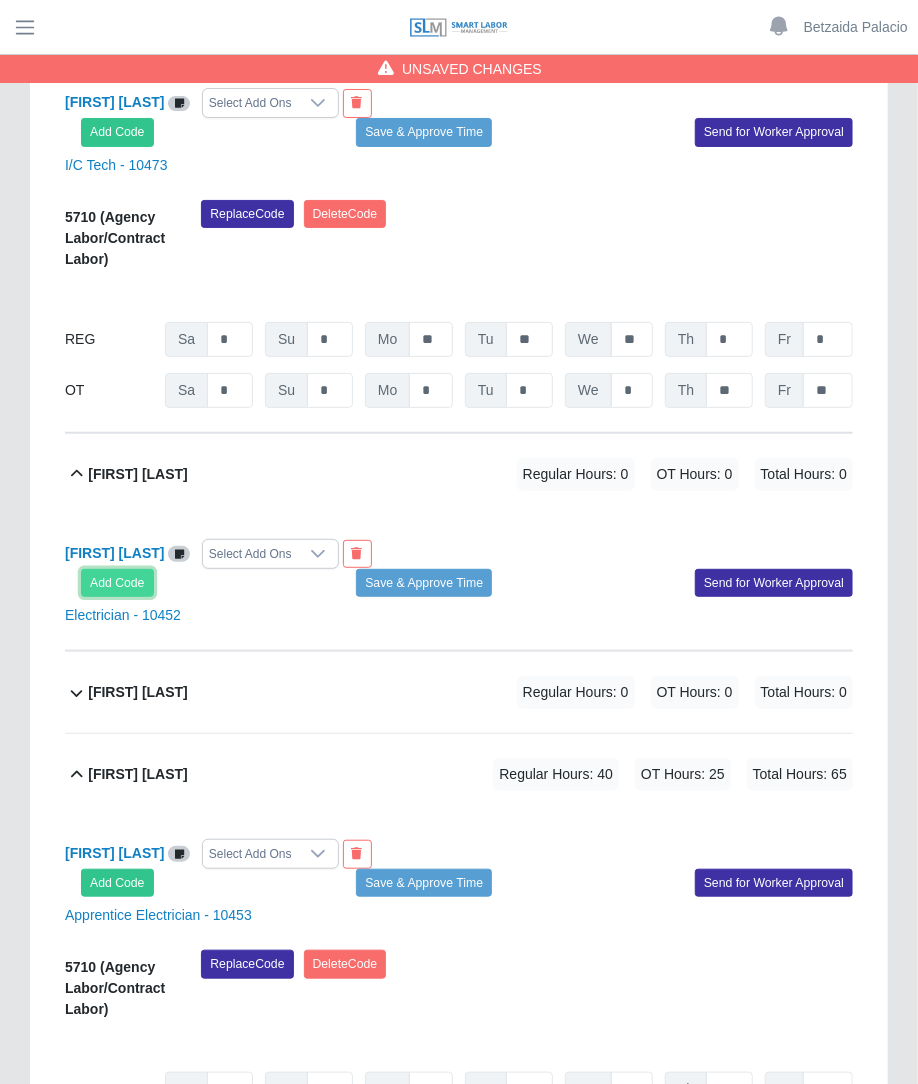 click on "Add Code" 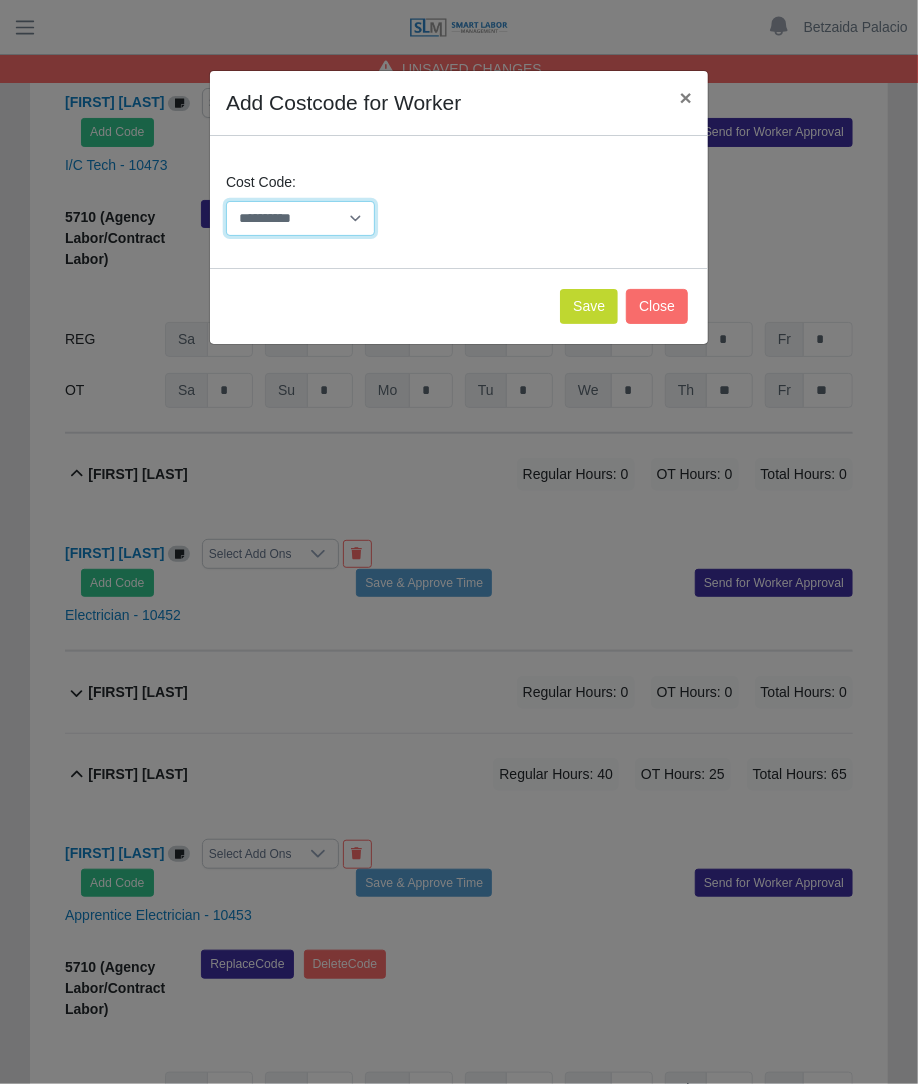 click on "**********" at bounding box center (300, 218) 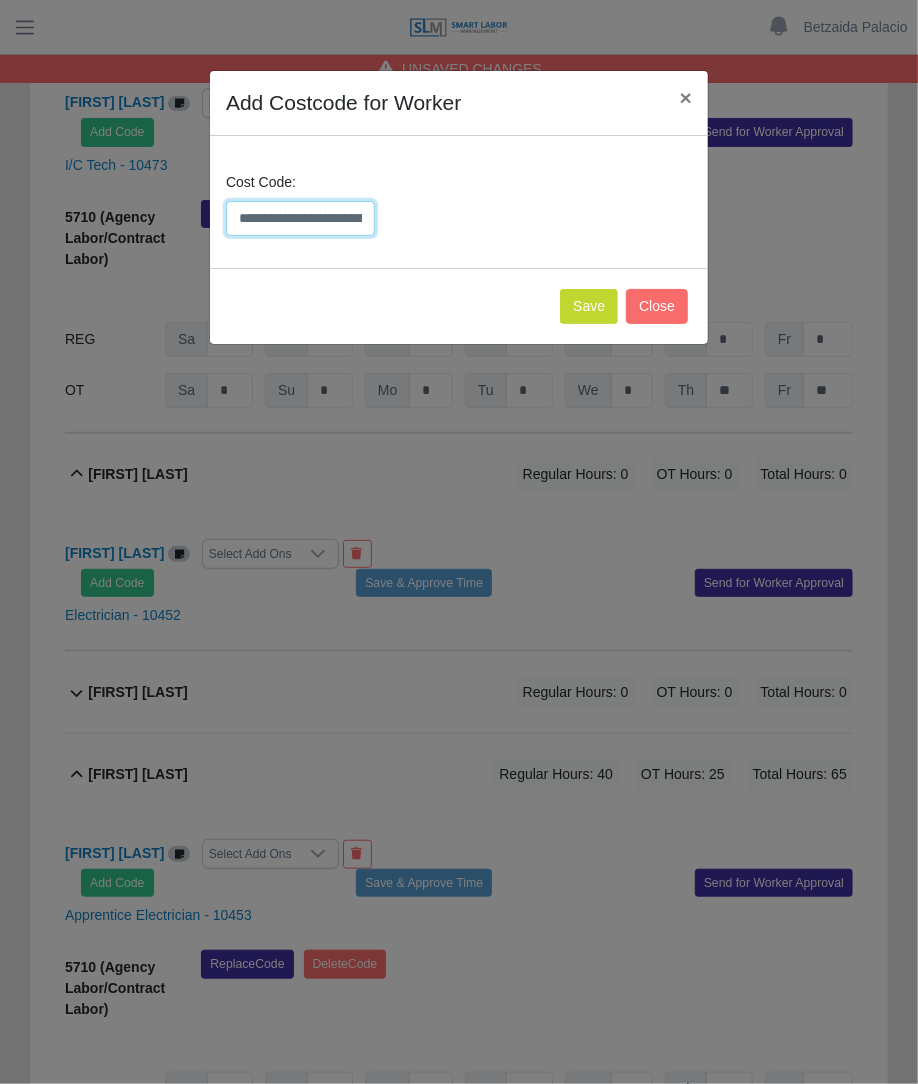 click on "**********" at bounding box center [300, 218] 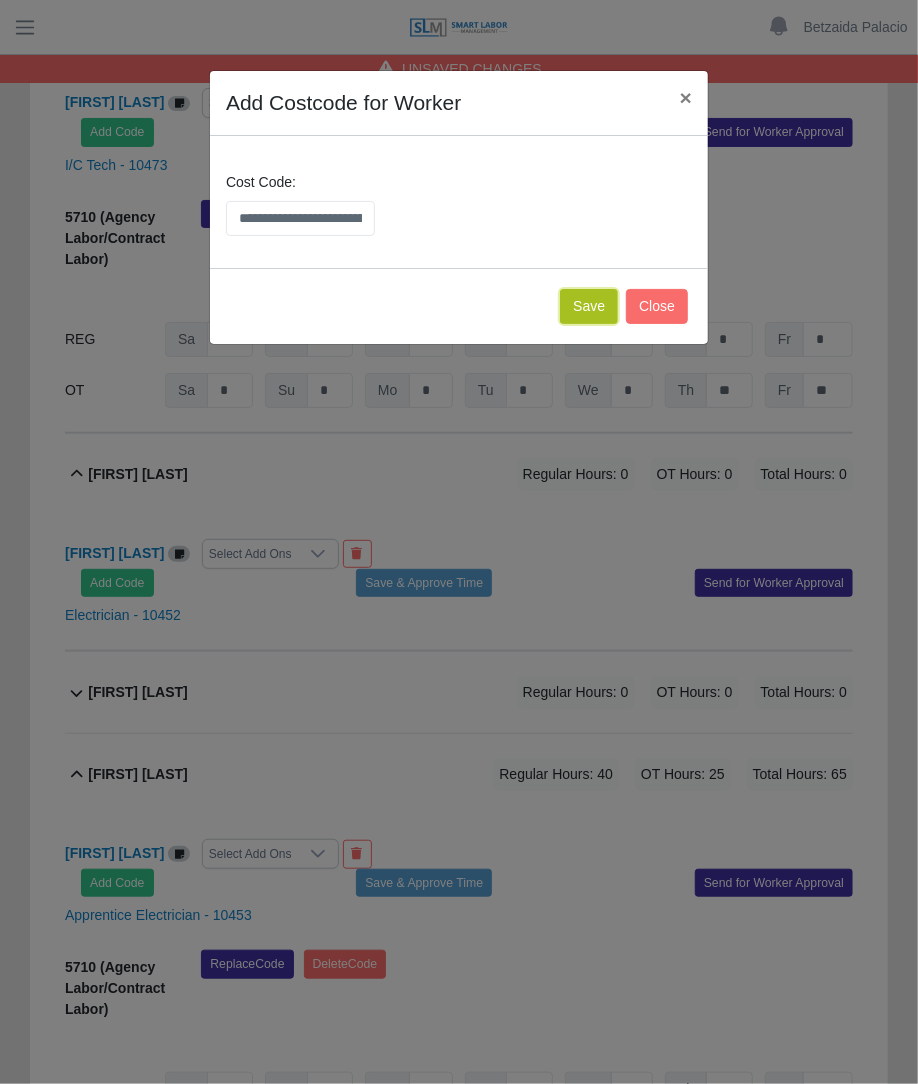 click on "Save" 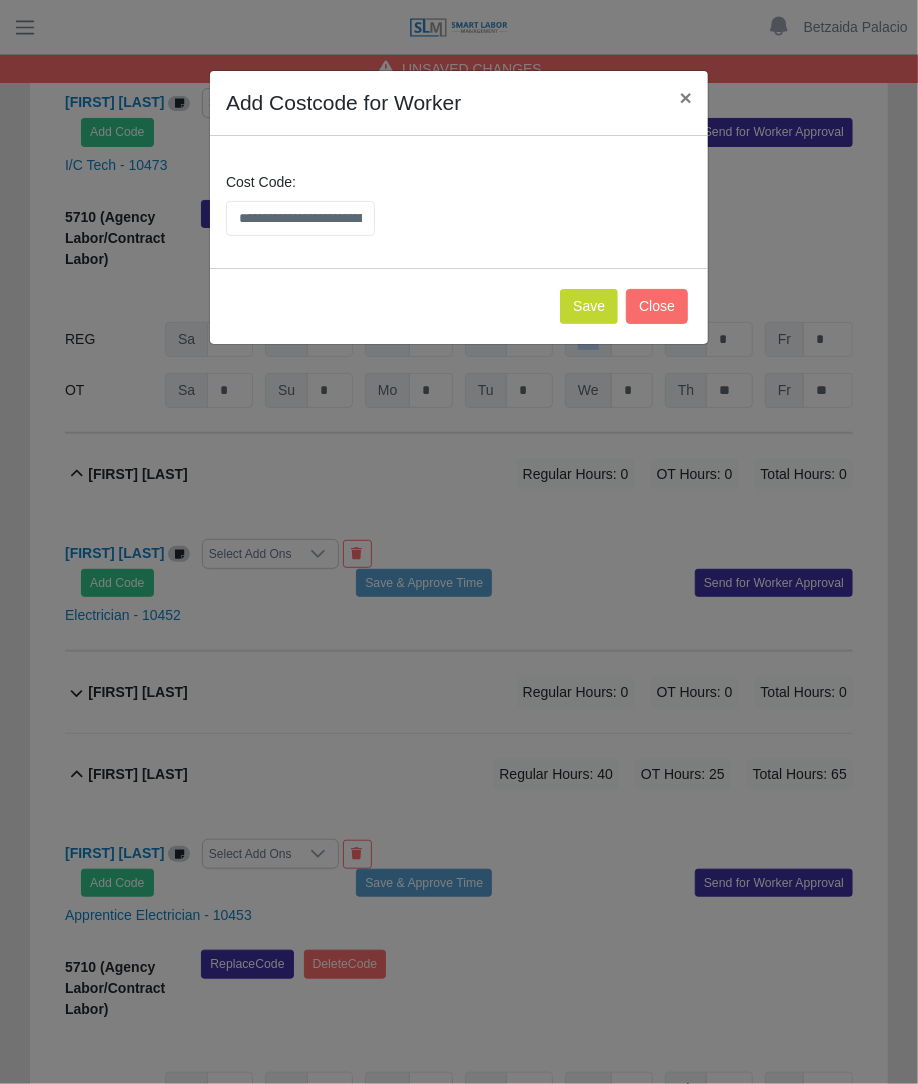 drag, startPoint x: 589, startPoint y: 305, endPoint x: 400, endPoint y: 573, distance: 327.94055 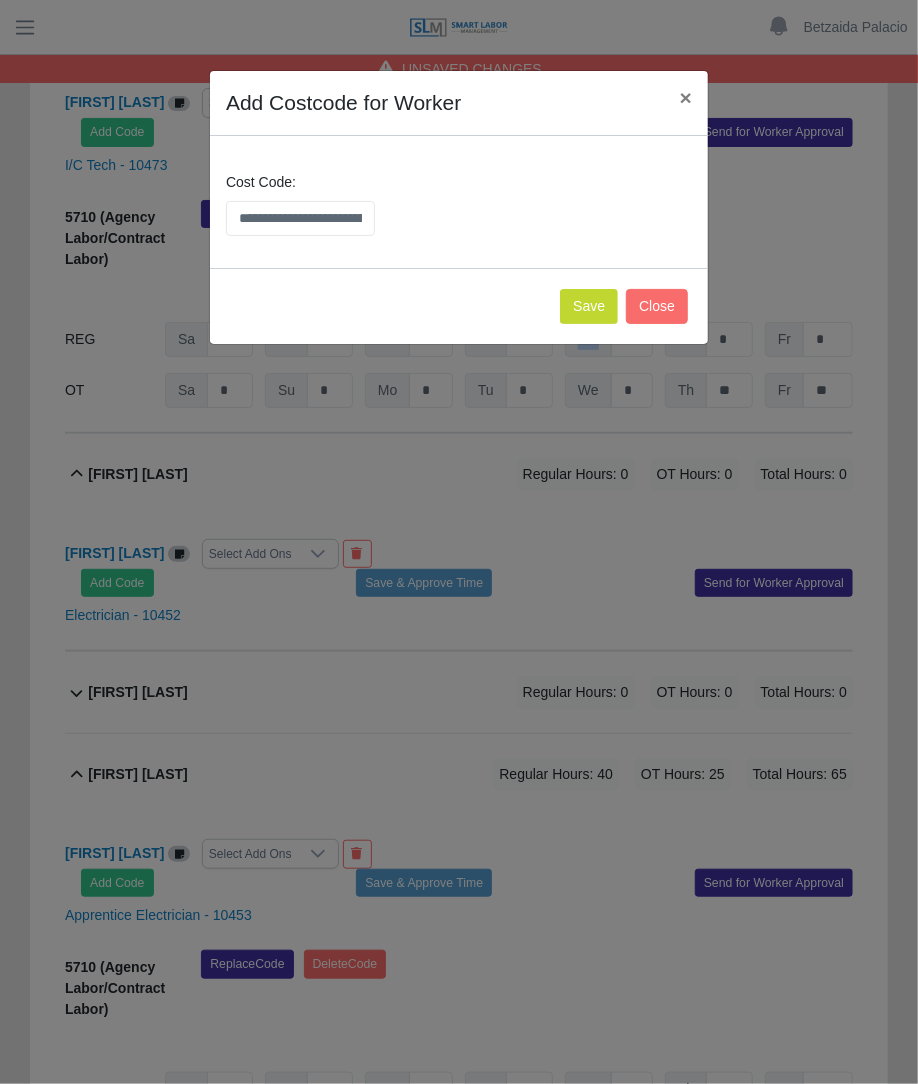 click on "We" at bounding box center [588, -12881] 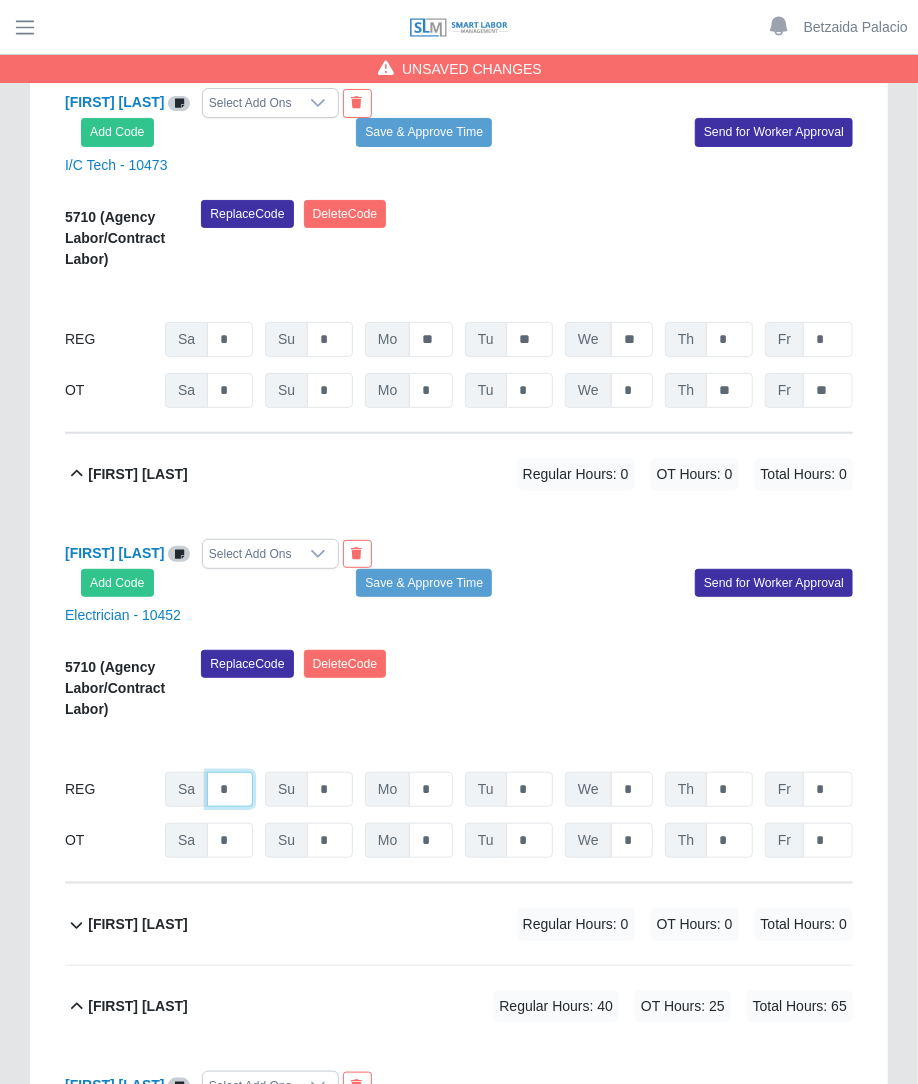 click on "*" at bounding box center [230, -12881] 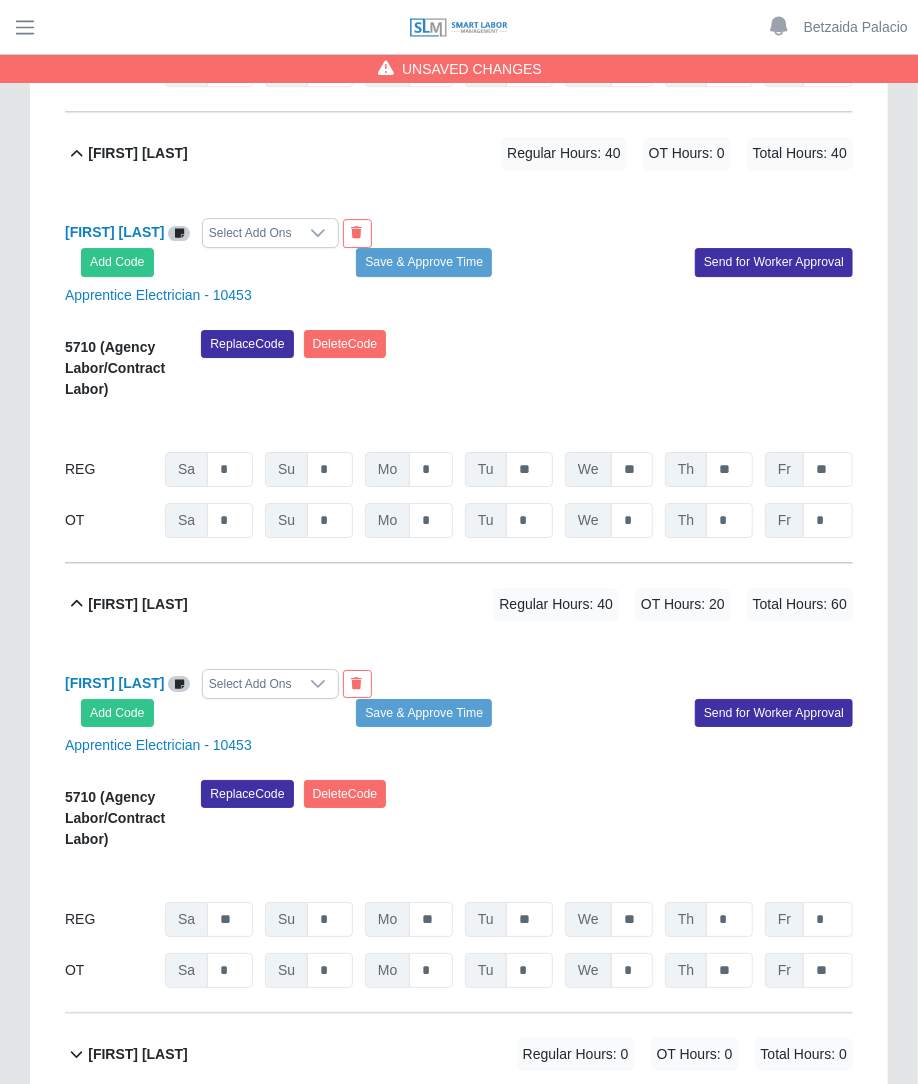 scroll, scrollTop: 16108, scrollLeft: 0, axis: vertical 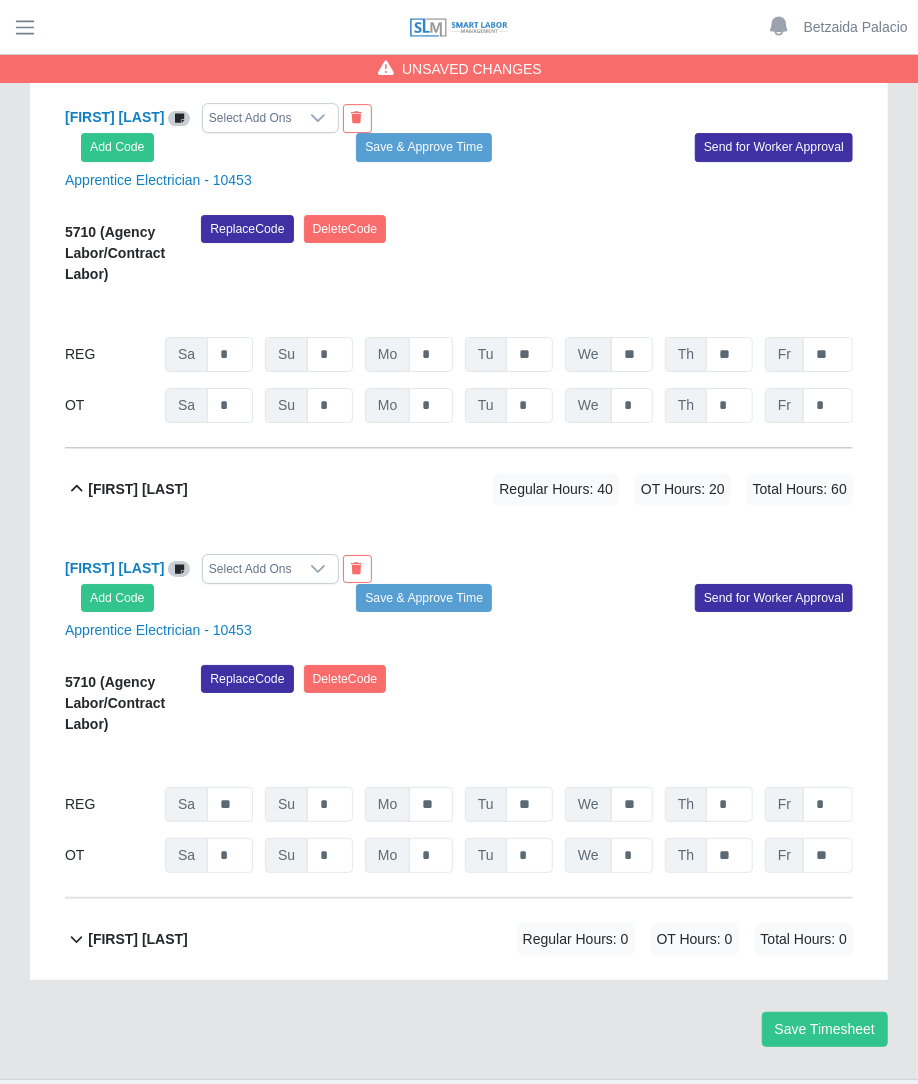click on "Xavier Salas             Regular Hours: 0   OT Hours: 0   Total Hours: 0" 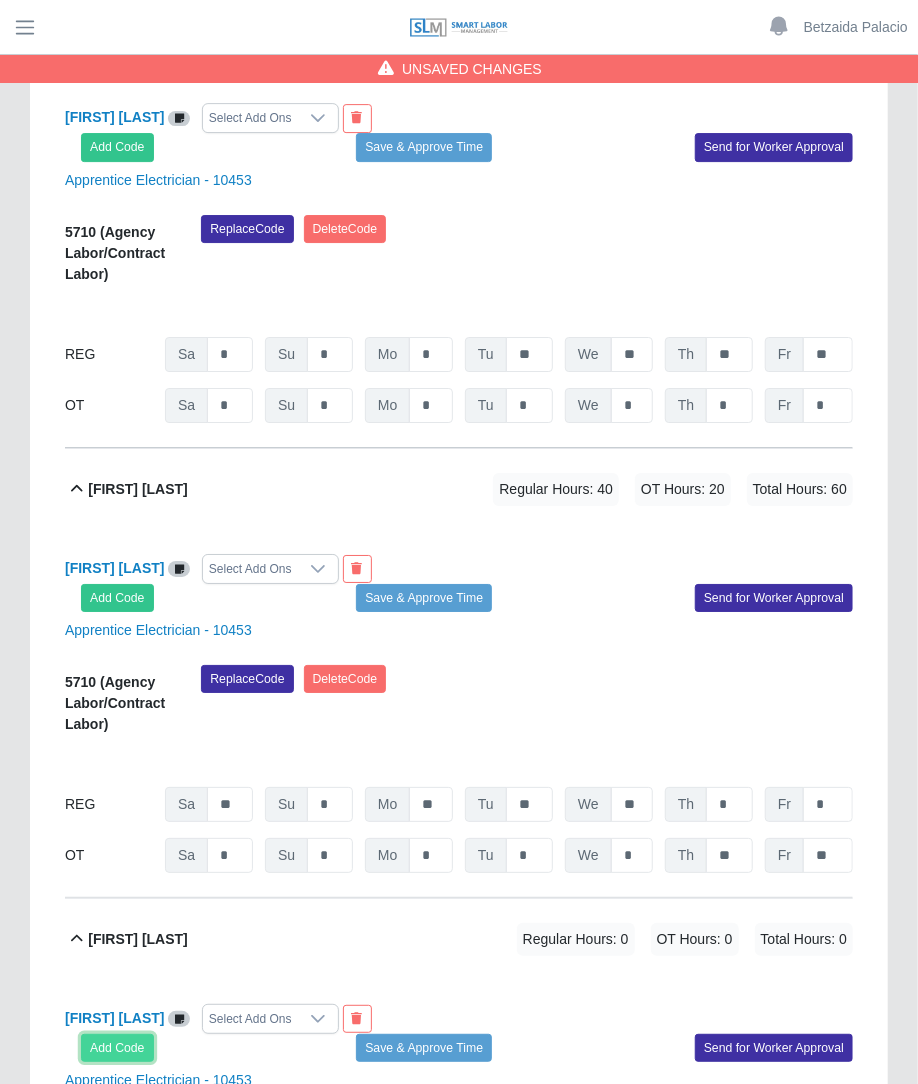 click on "Add Code" 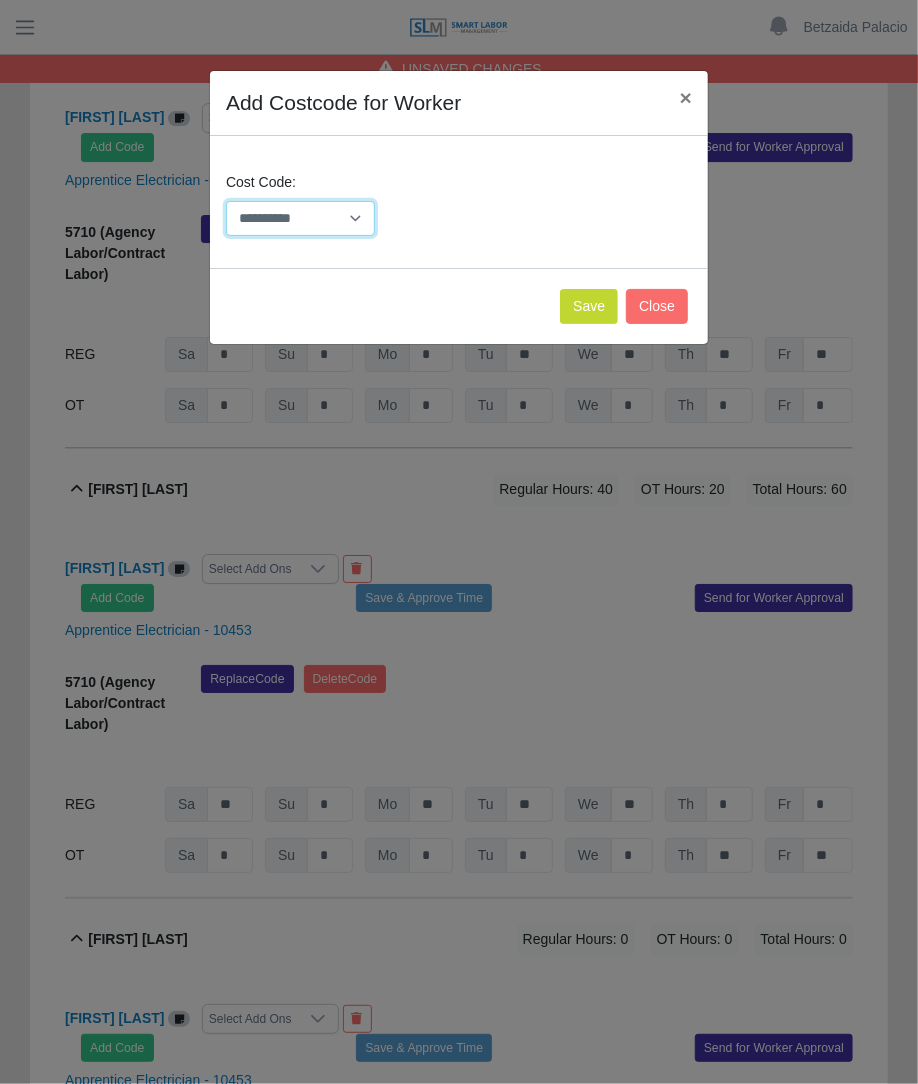 click on "**********" at bounding box center [300, 218] 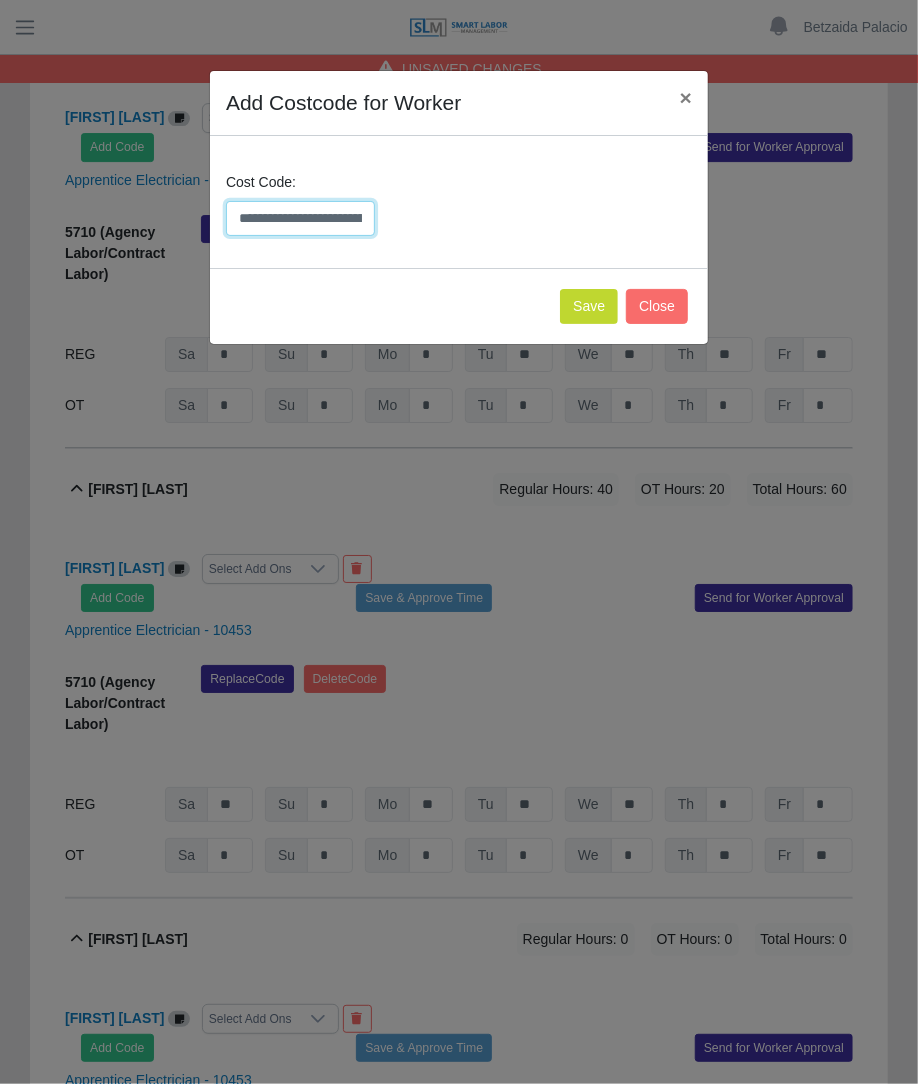 click on "**********" at bounding box center [300, 218] 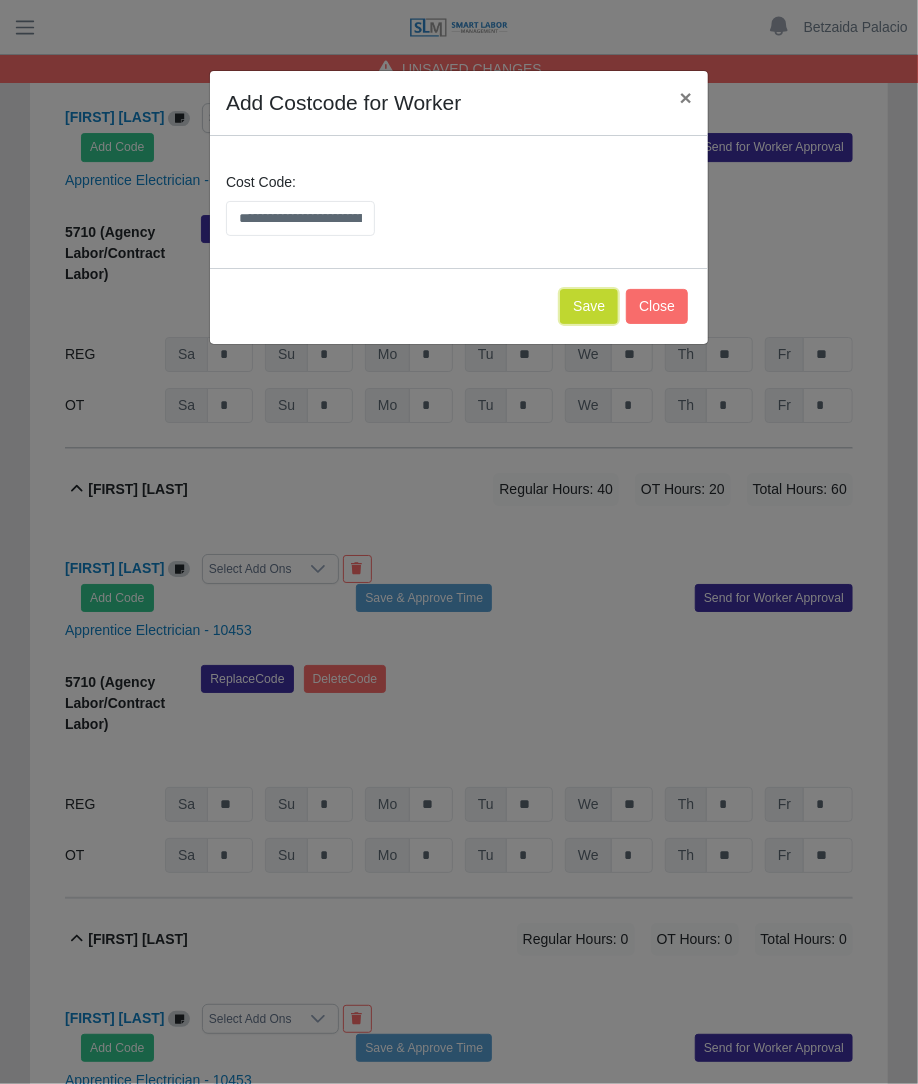 click on "Save" 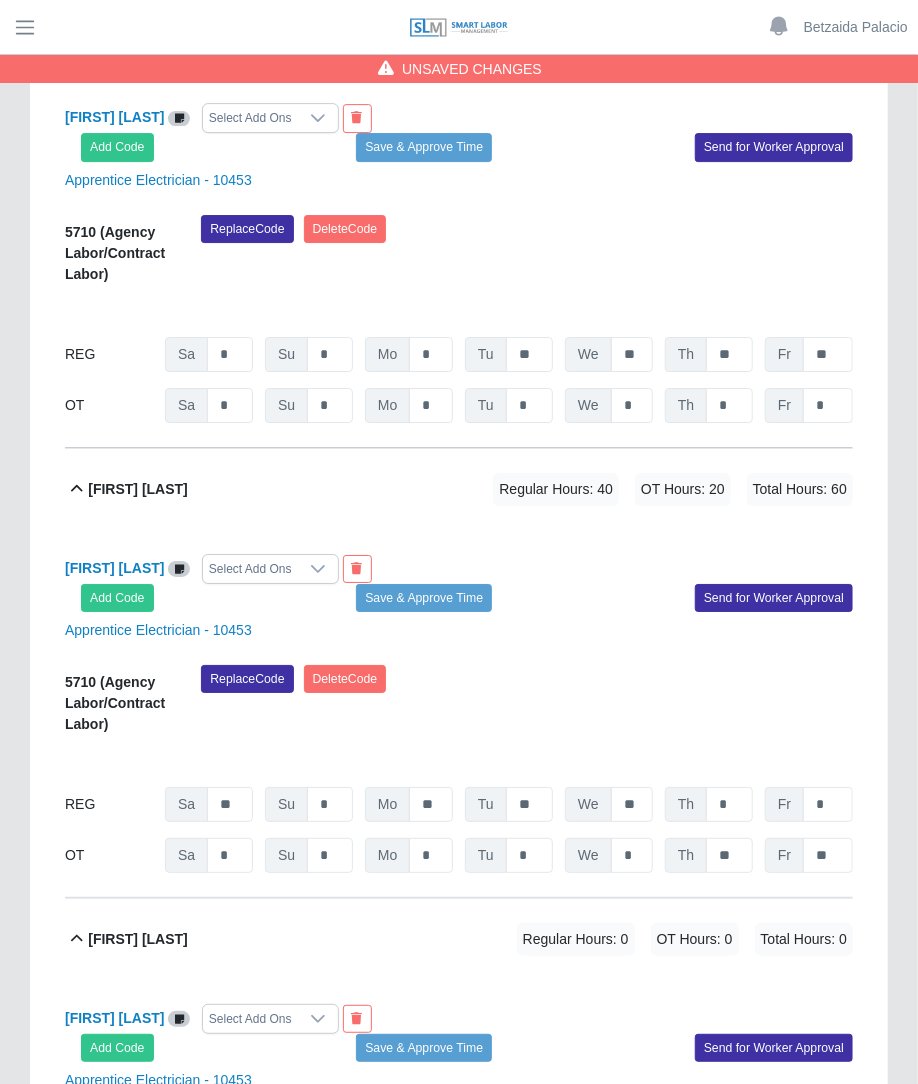 scroll, scrollTop: 16475, scrollLeft: 0, axis: vertical 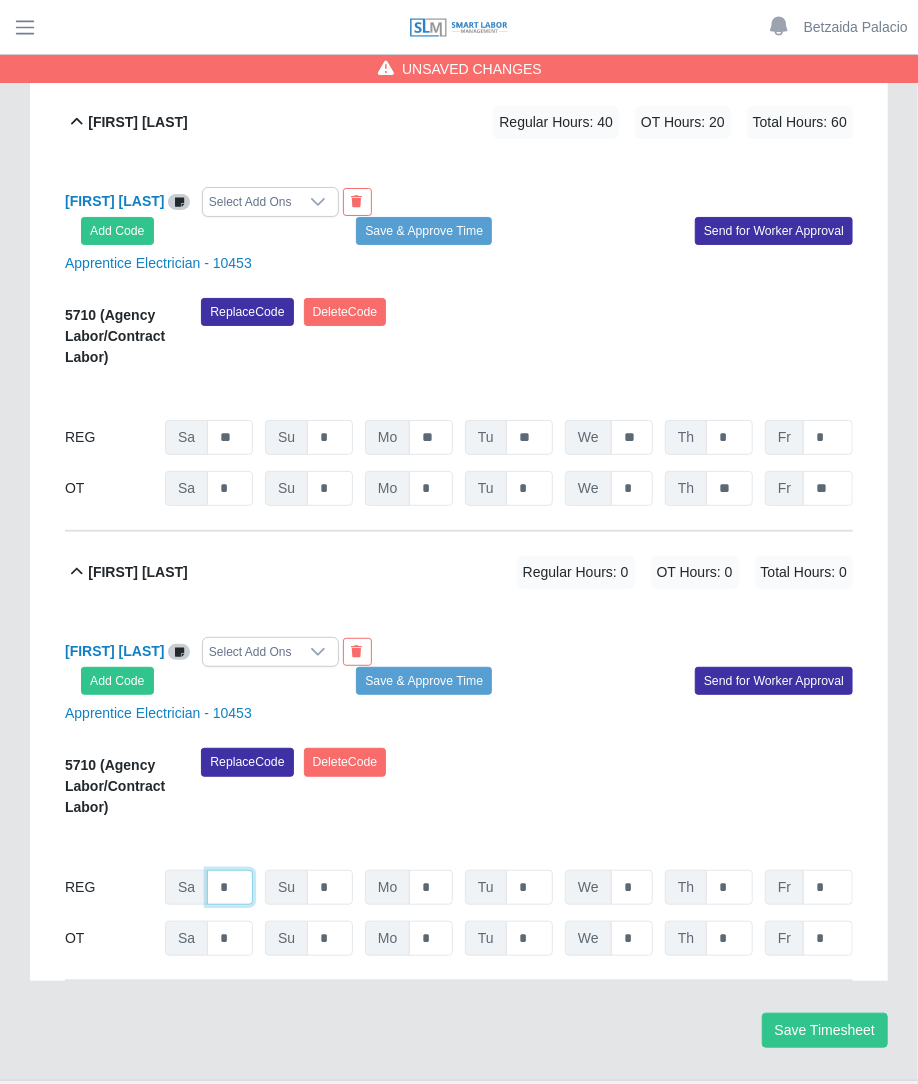 click on "*" at bounding box center (230, -15567) 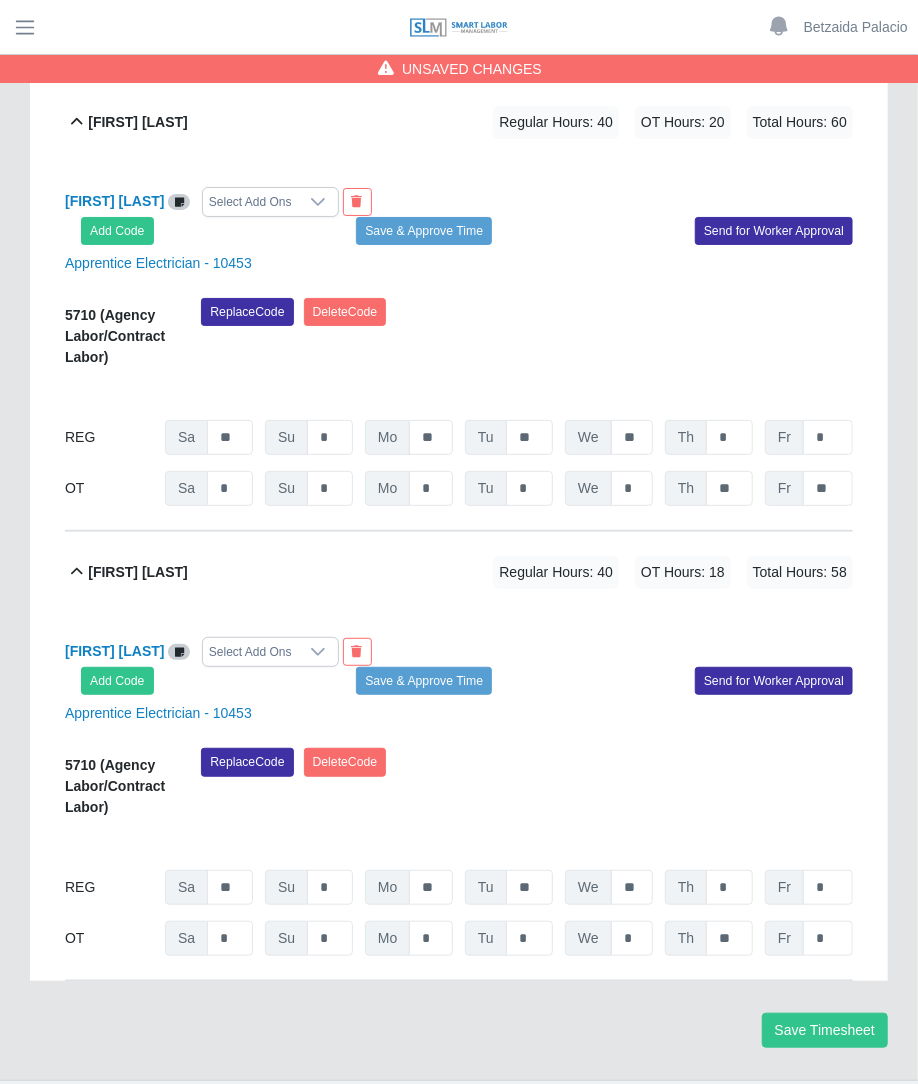click on "Replace
Code
Delete
Code" at bounding box center [527, 789] 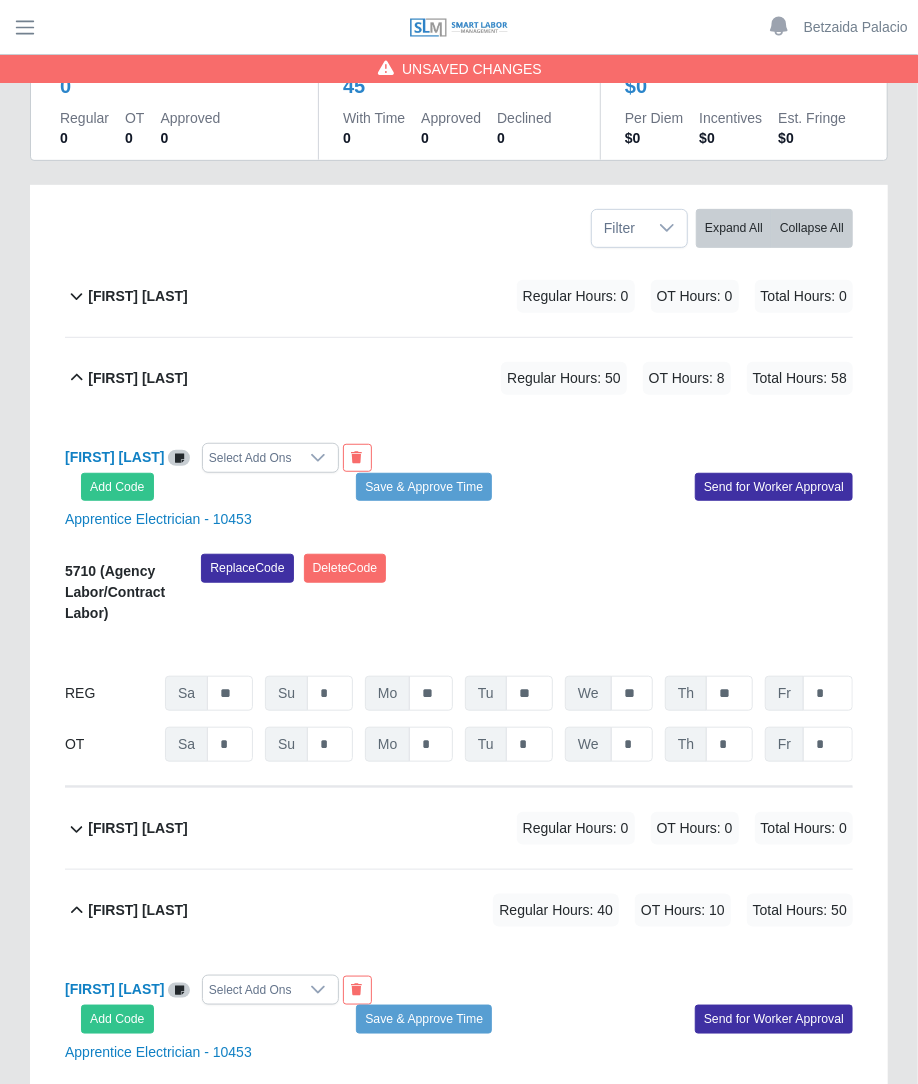 scroll, scrollTop: 437, scrollLeft: 0, axis: vertical 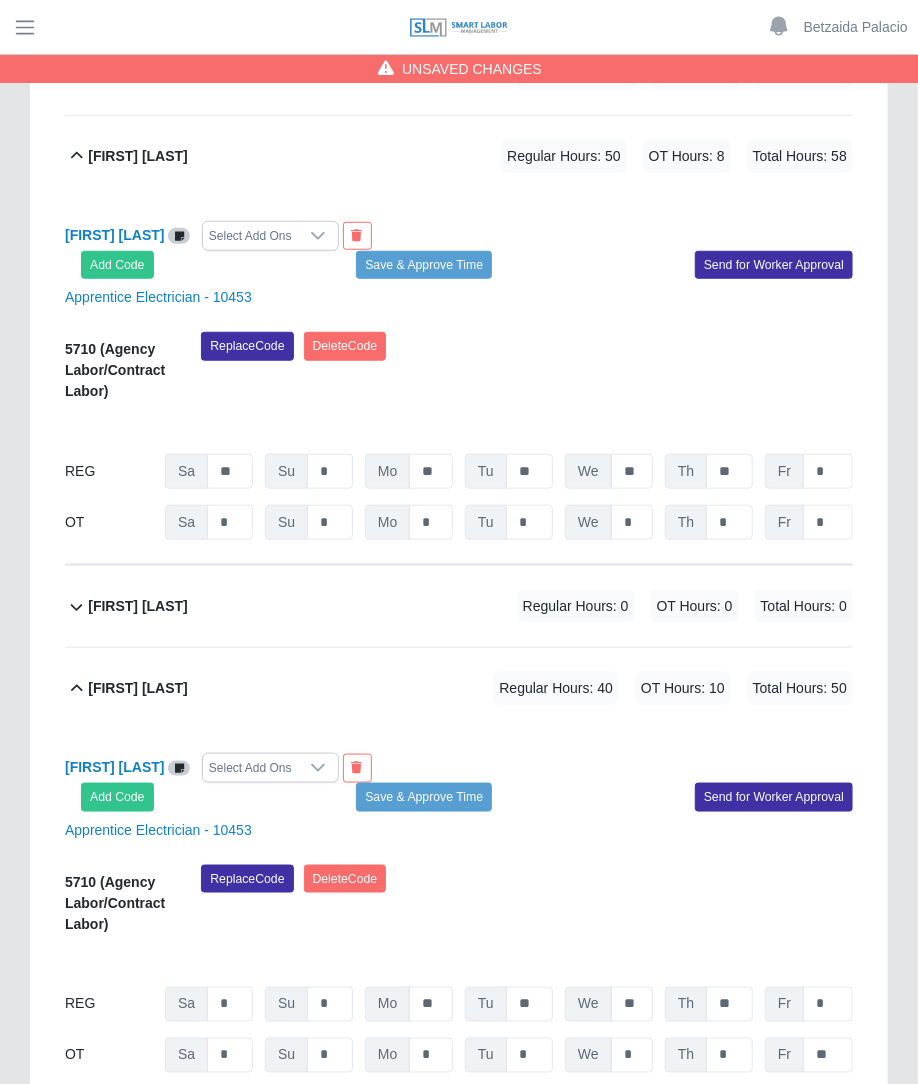click on "Andrew Small             Regular Hours: 0   OT Hours: 0   Total Hours: 0" 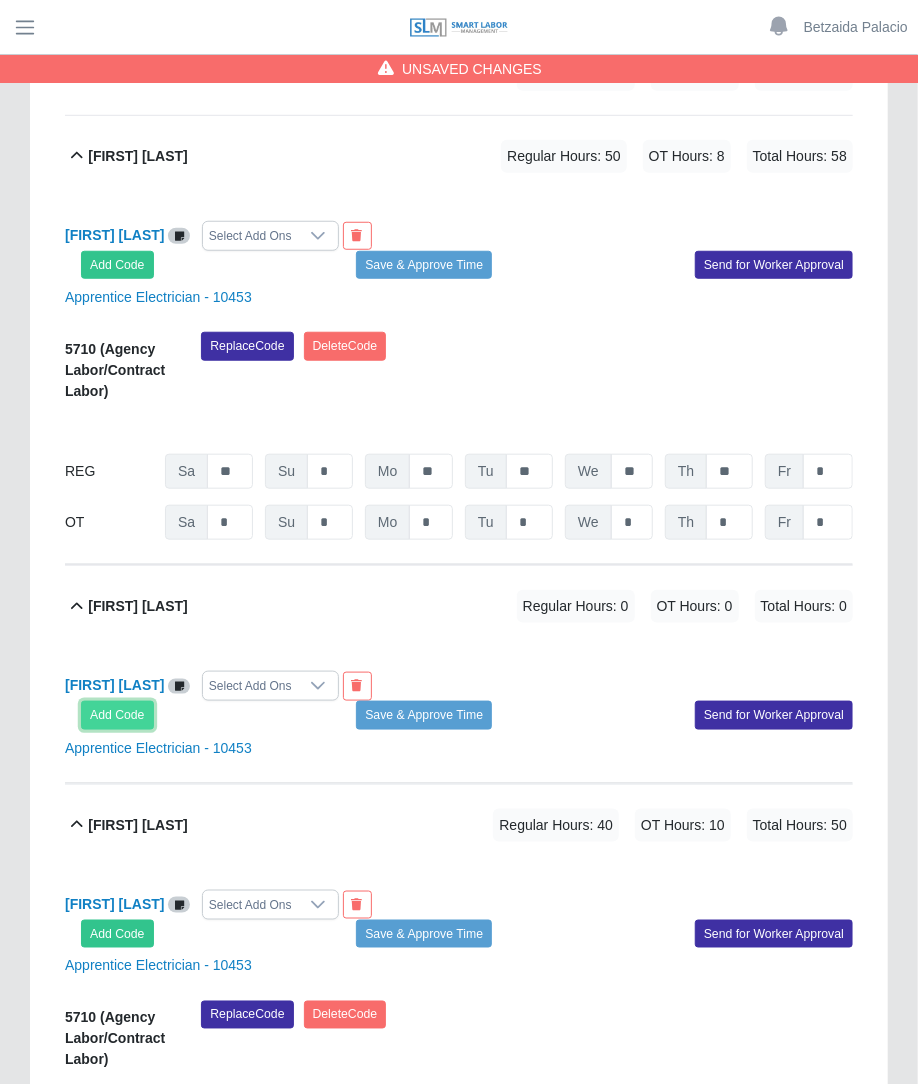 click on "Add Code" 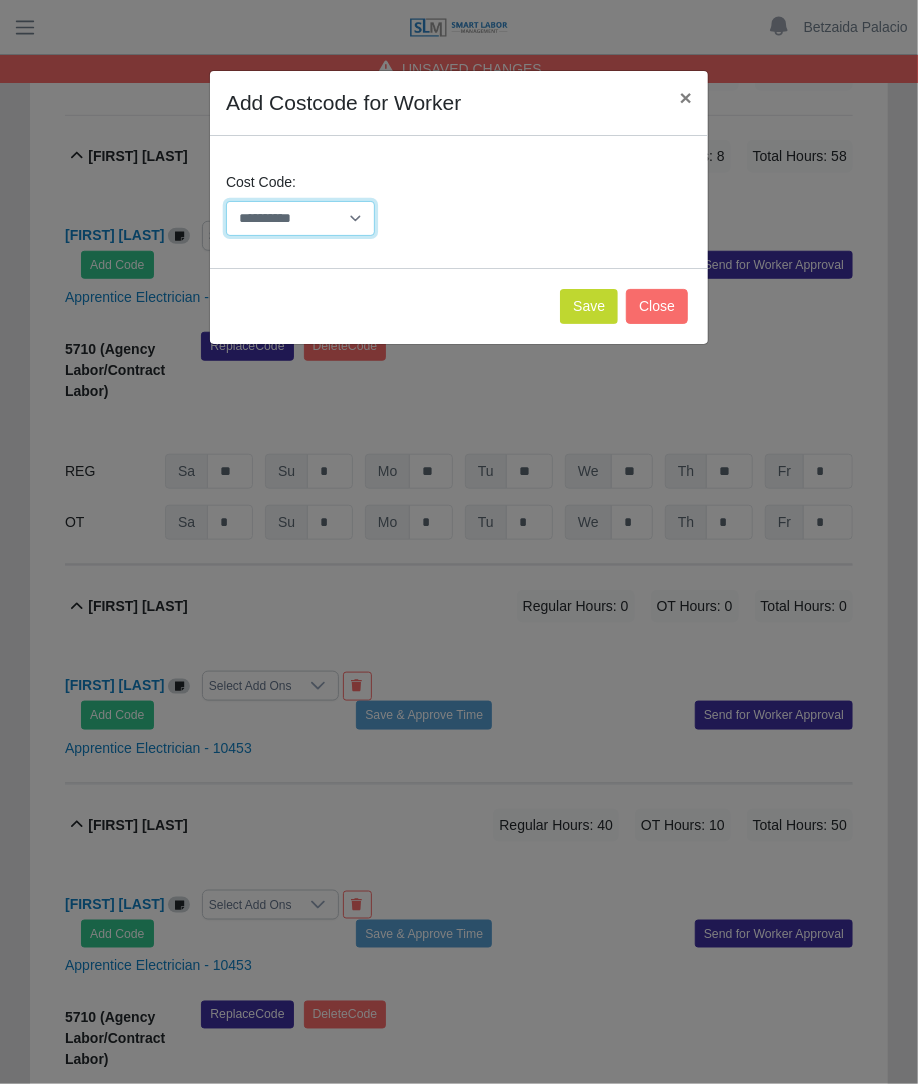 click on "**********" at bounding box center (300, 218) 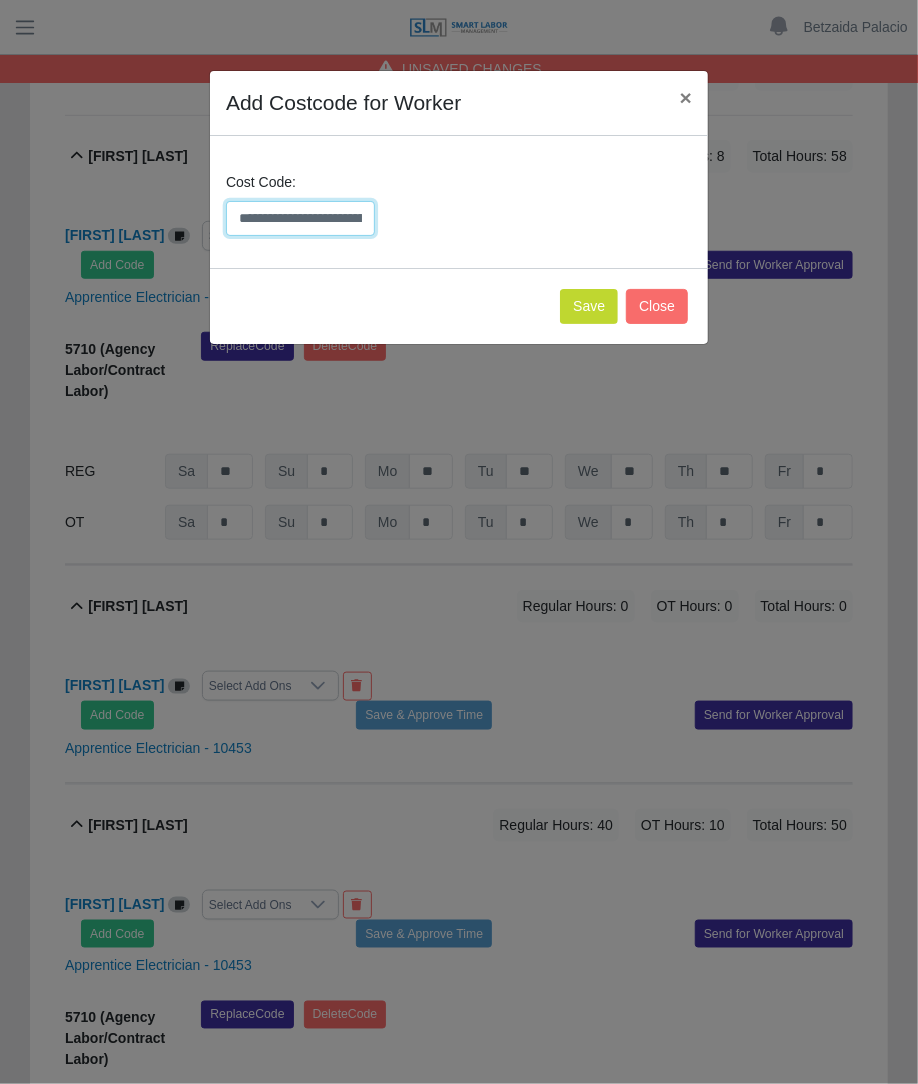 click on "**********" at bounding box center (300, 218) 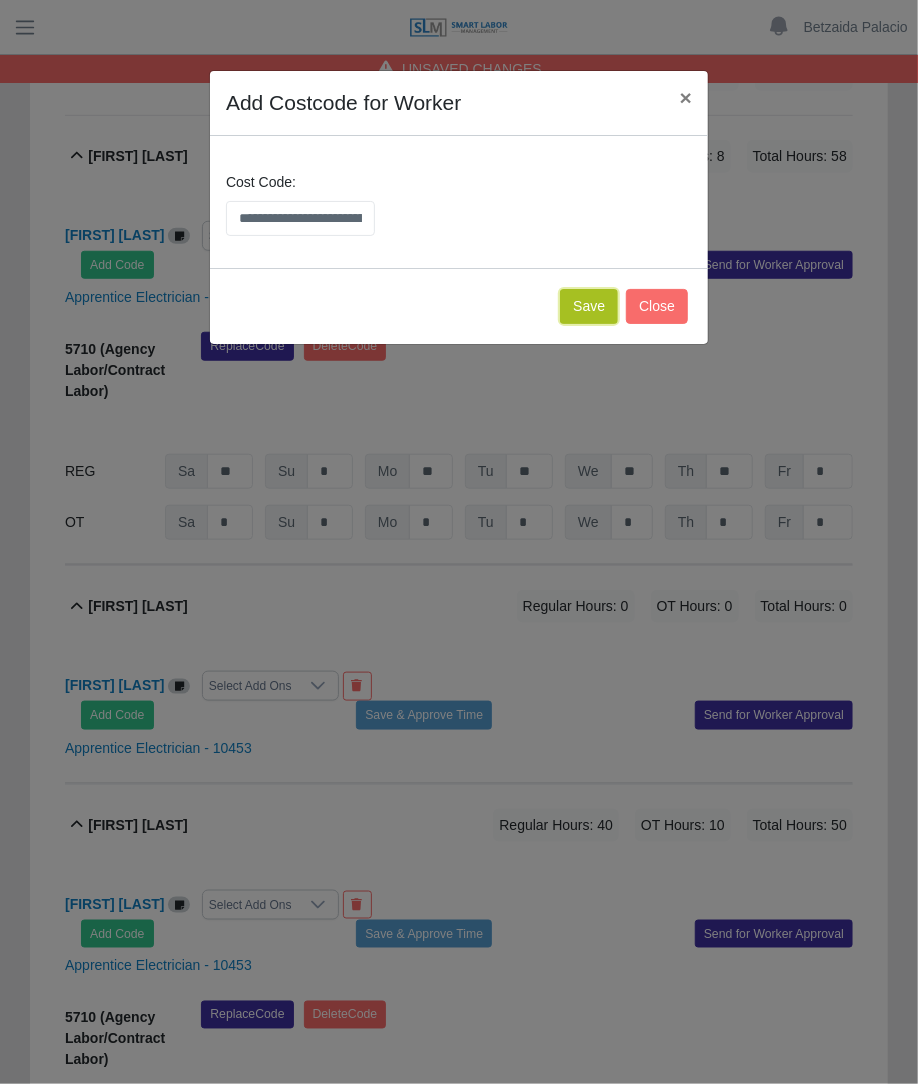 click on "Save" 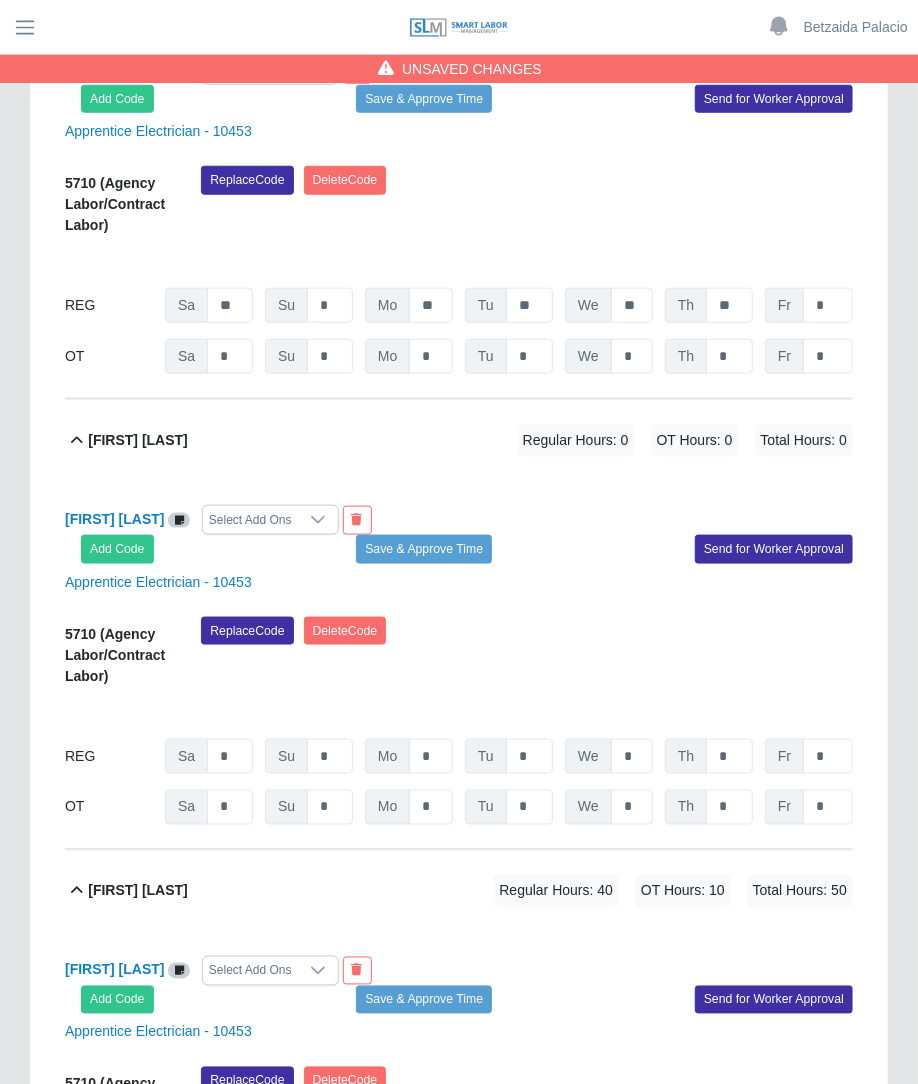 scroll, scrollTop: 695, scrollLeft: 0, axis: vertical 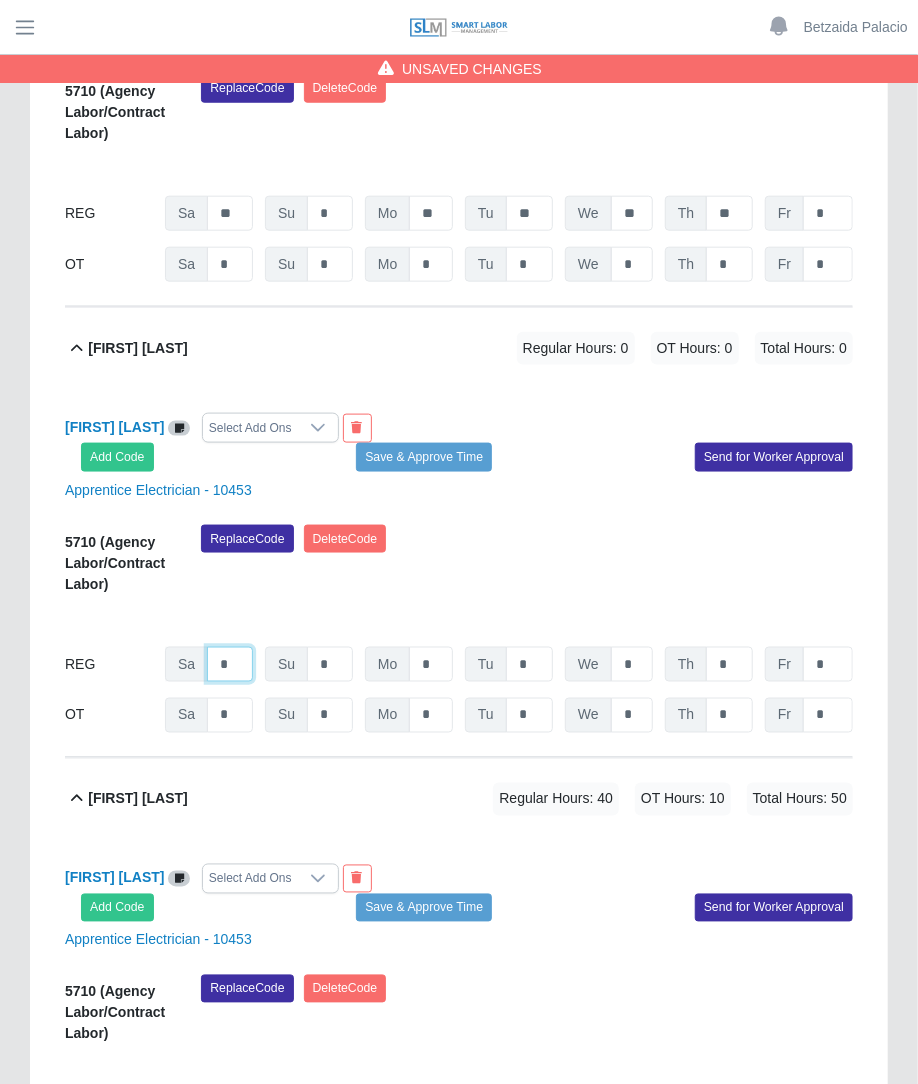 click on "*" at bounding box center (230, 213) 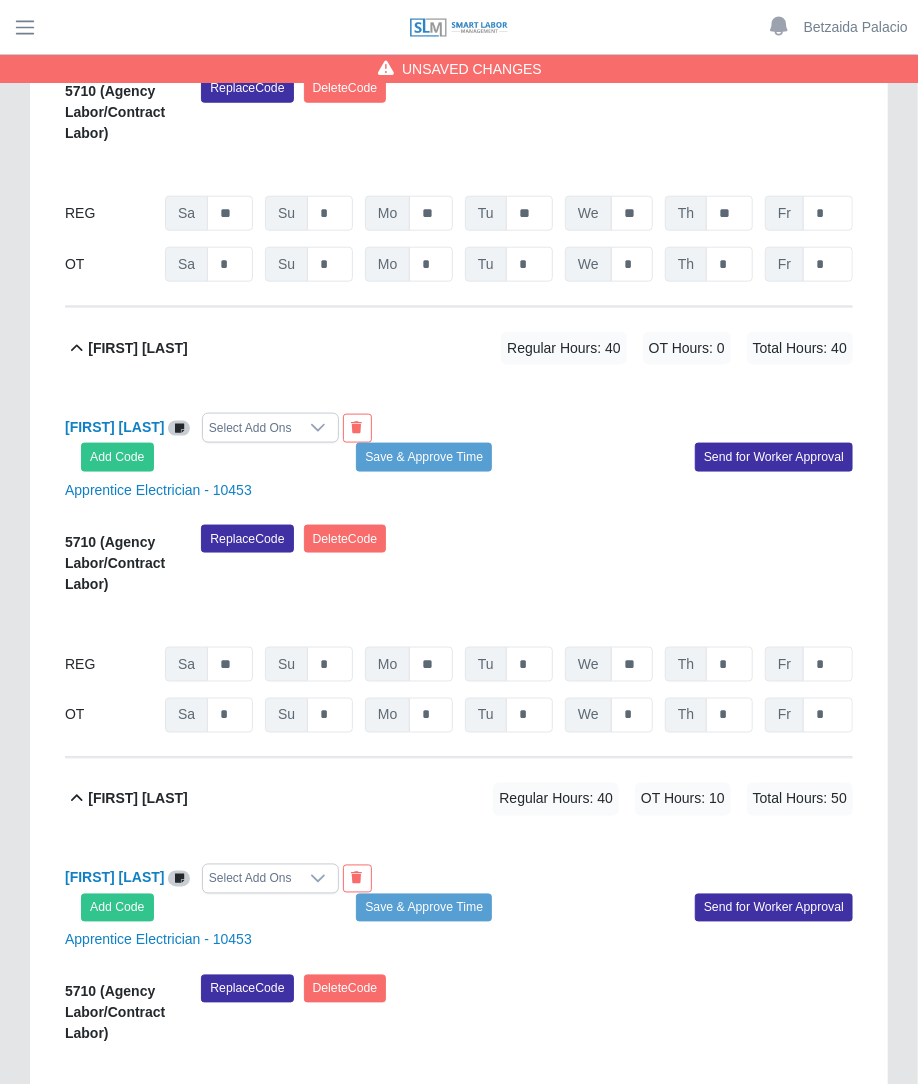 click on "Replace
Code
Delete
Code" at bounding box center (527, 566) 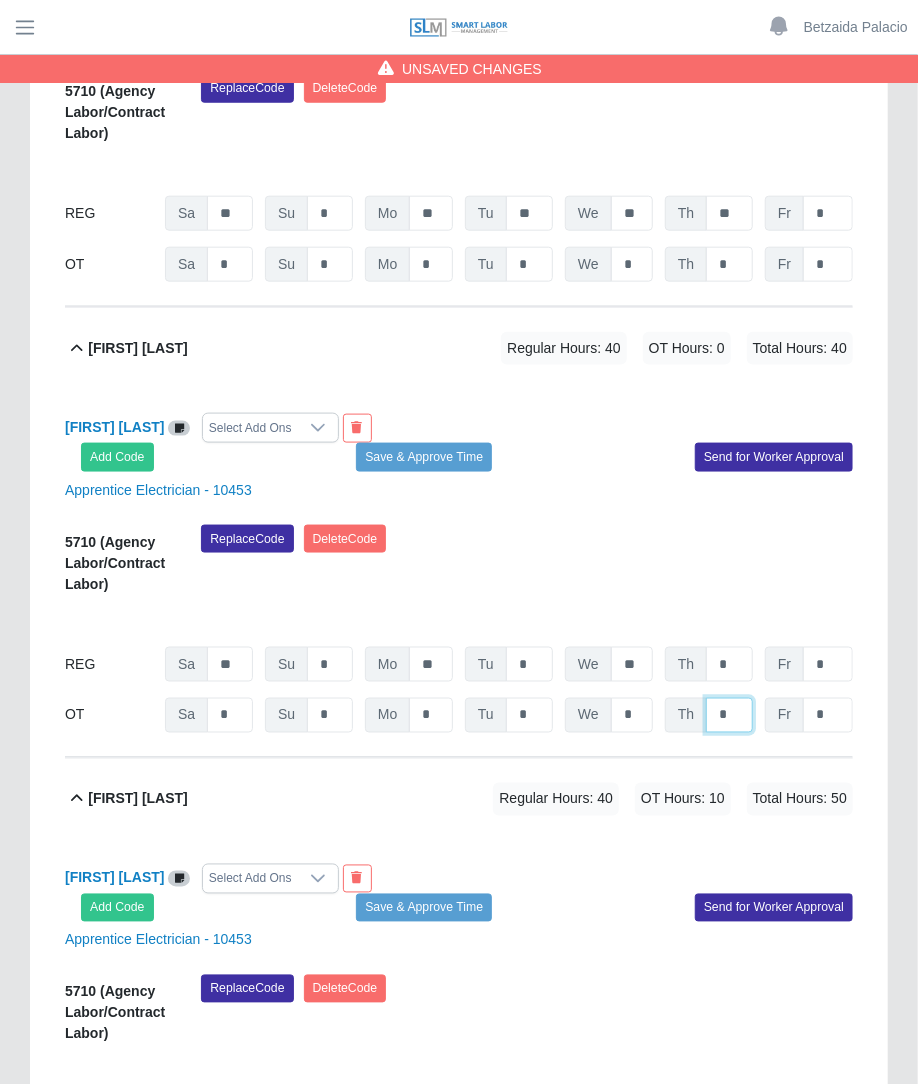click on "*" at bounding box center (729, 264) 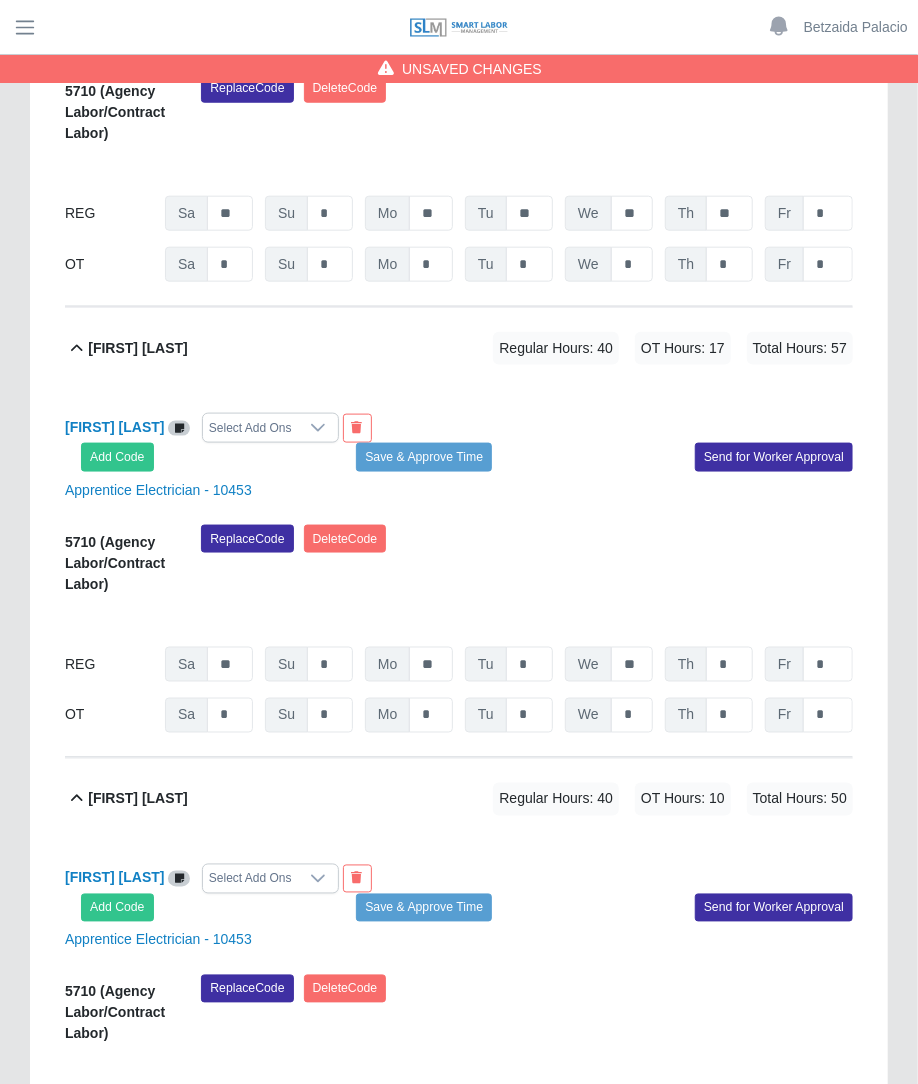 click on "Replace
Code
Delete
Code" at bounding box center (527, 566) 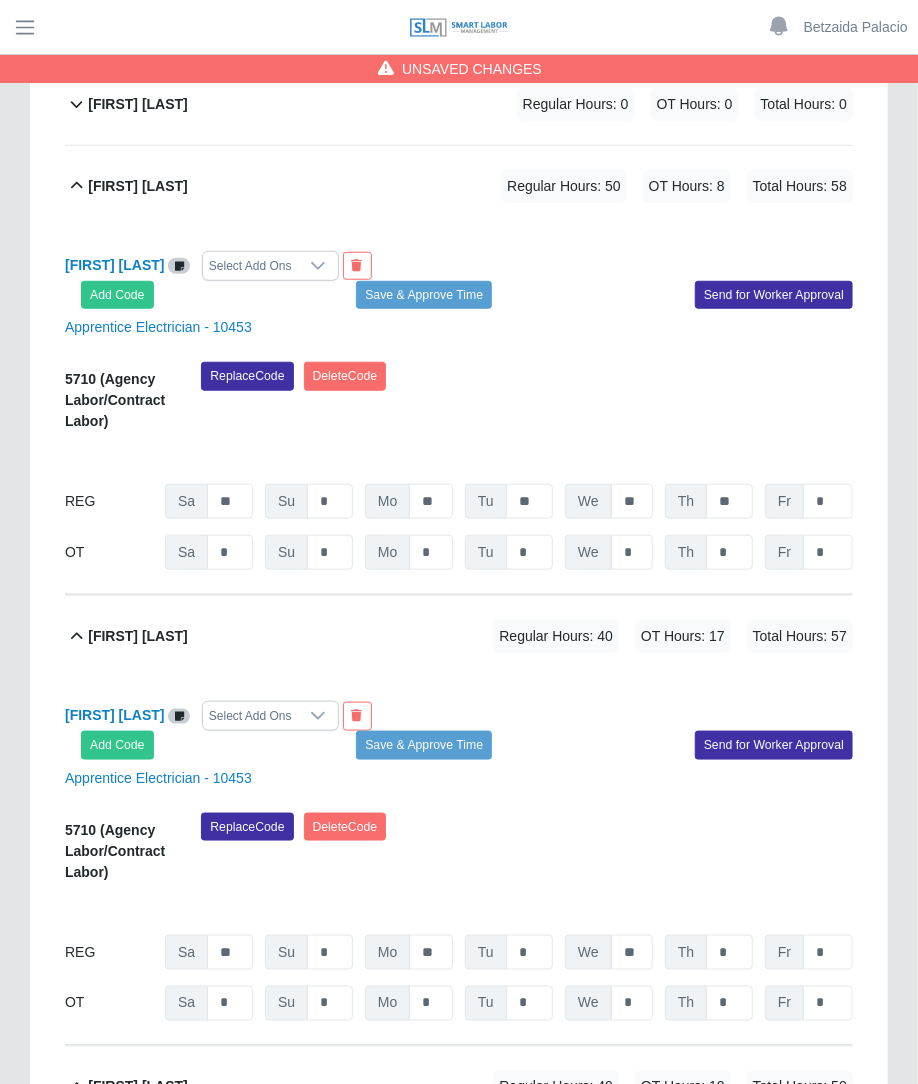 scroll, scrollTop: 0, scrollLeft: 0, axis: both 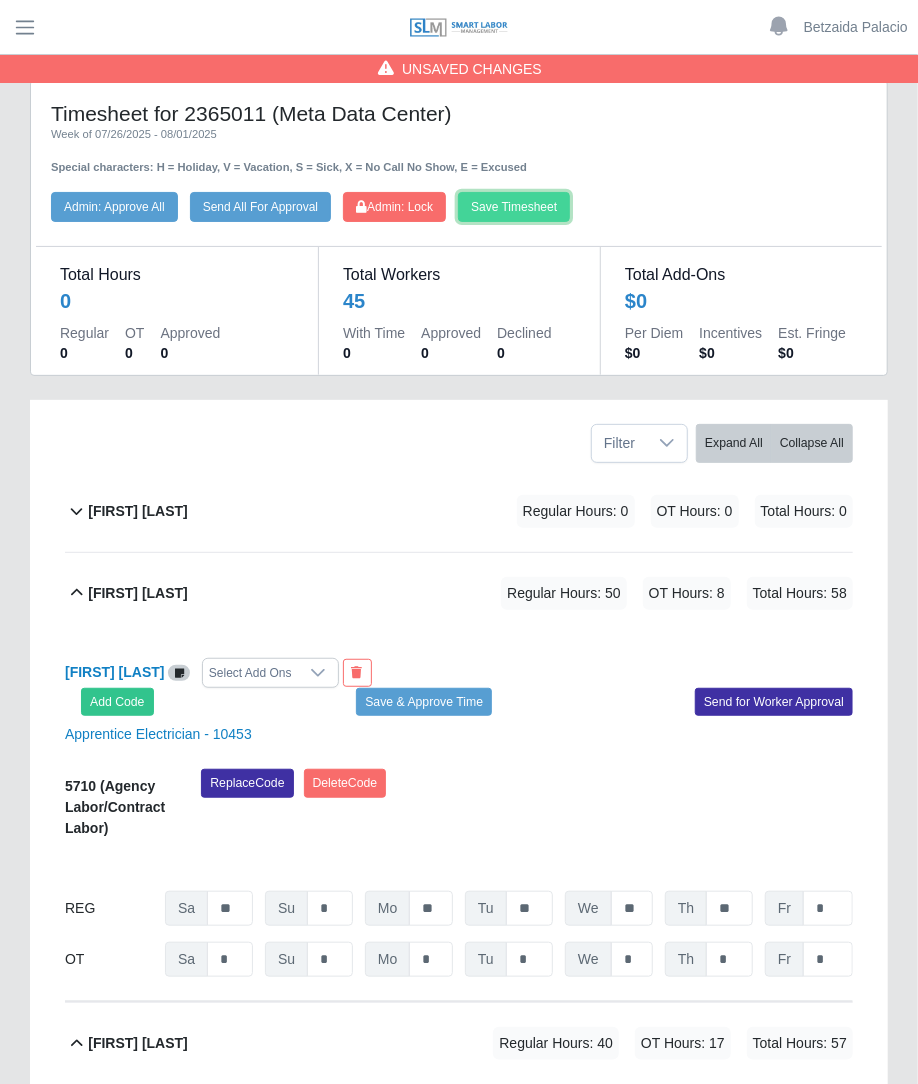 click on "Save Timesheet" at bounding box center [514, 207] 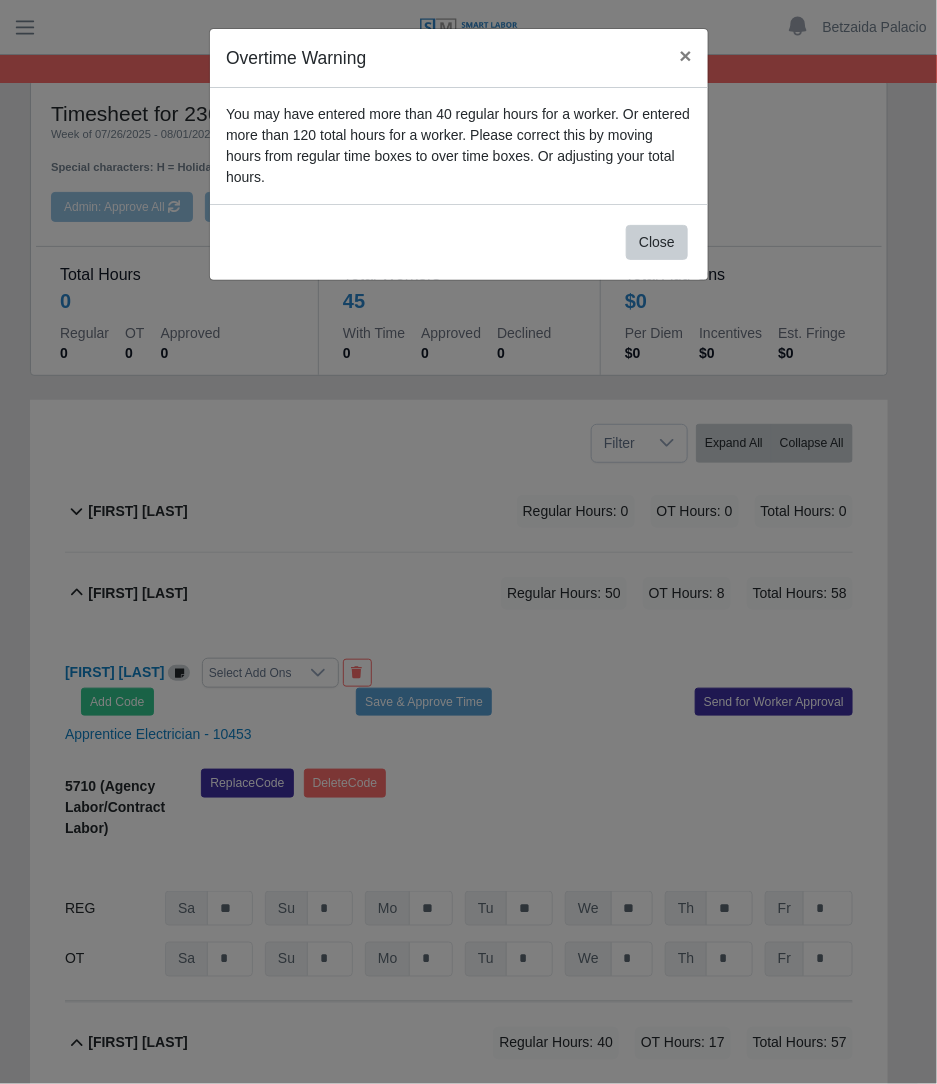 click on "Close" at bounding box center [459, 242] 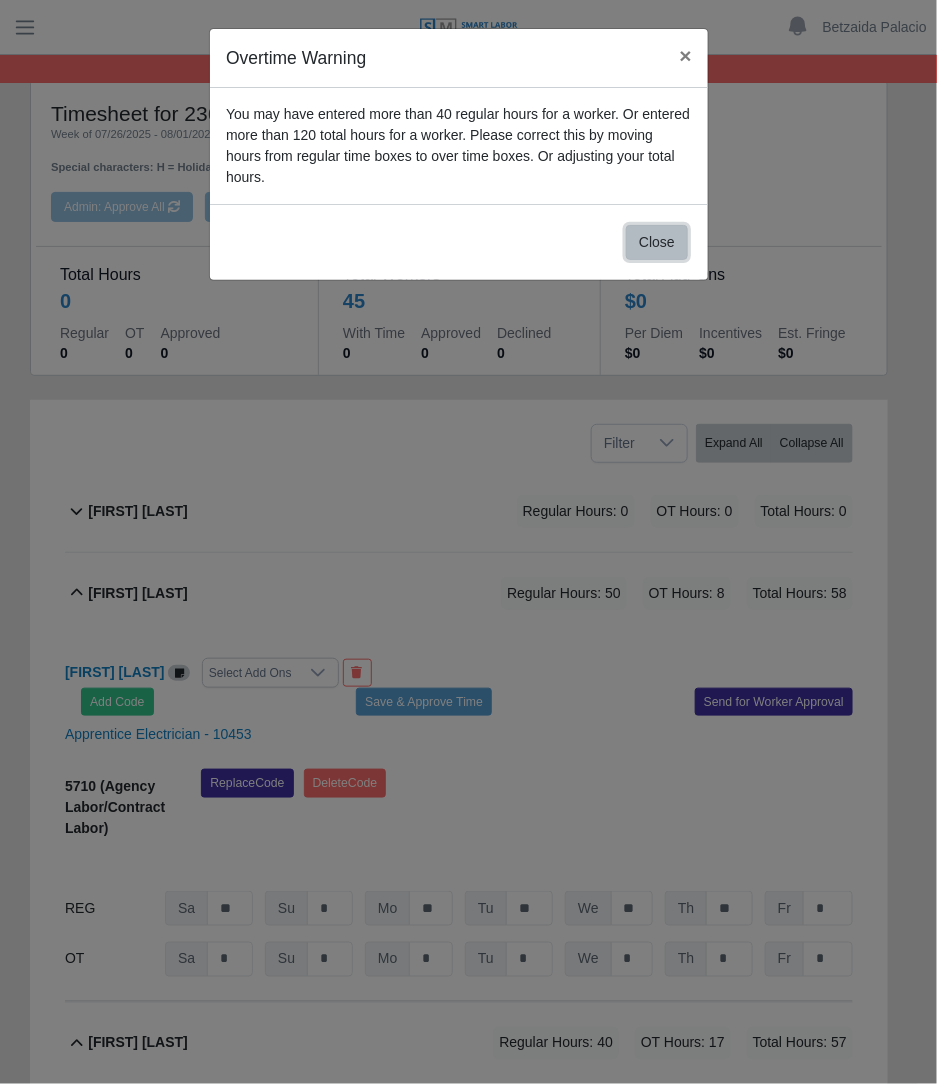 click on "Close" at bounding box center (657, 242) 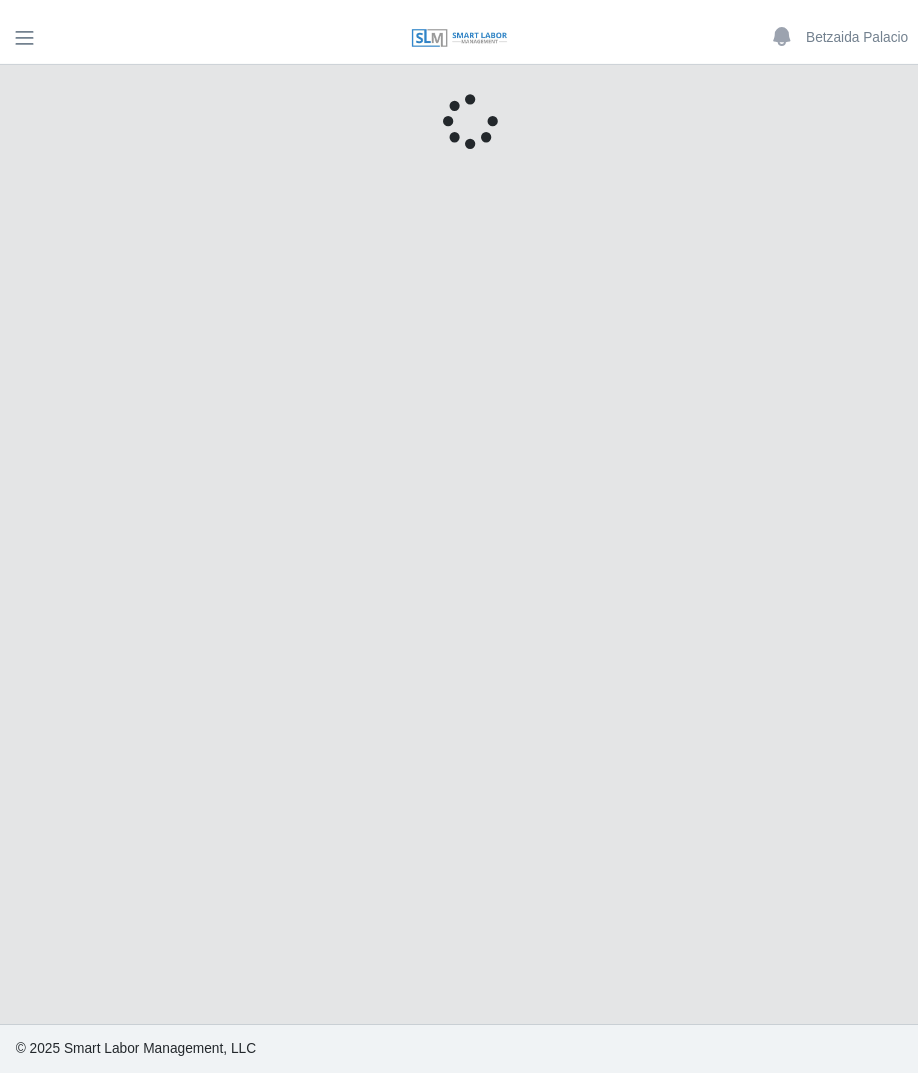 scroll, scrollTop: 0, scrollLeft: 0, axis: both 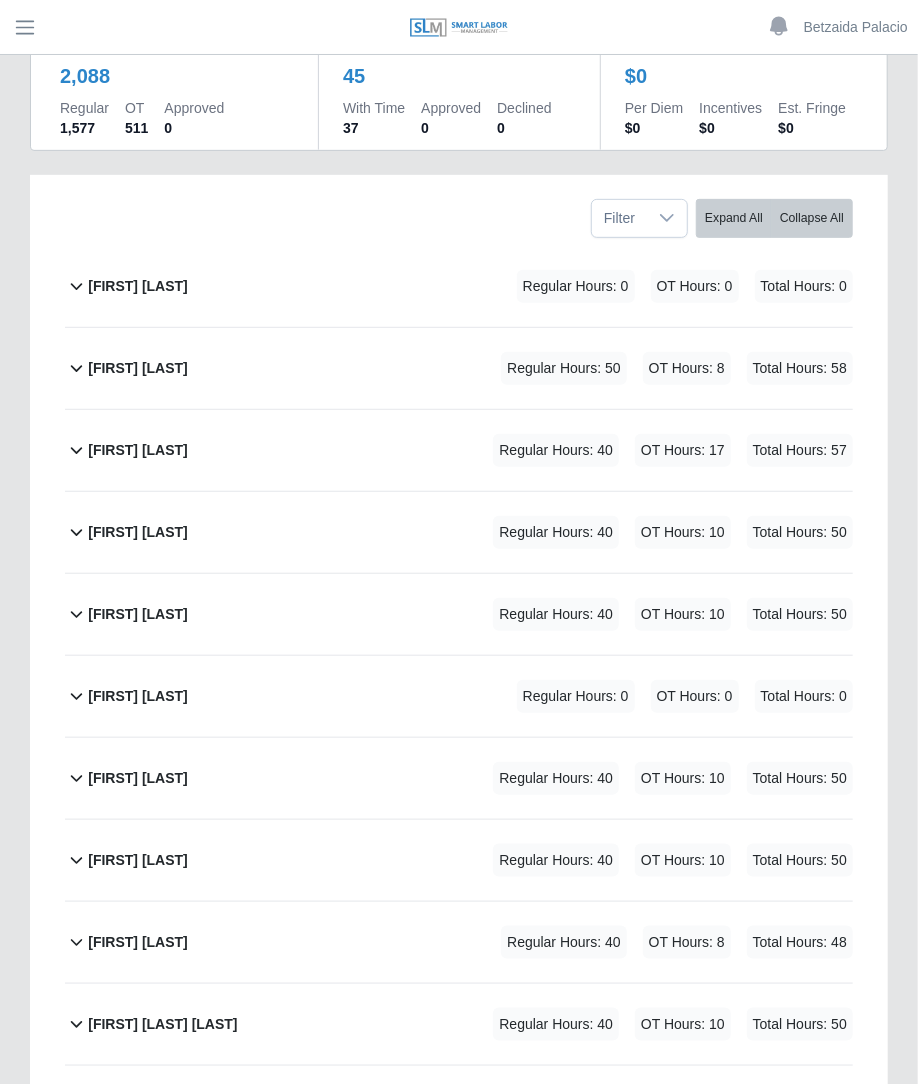 click on "Regular Hours: 50   OT Hours: 8   Total Hours: 58" at bounding box center [649, 368] 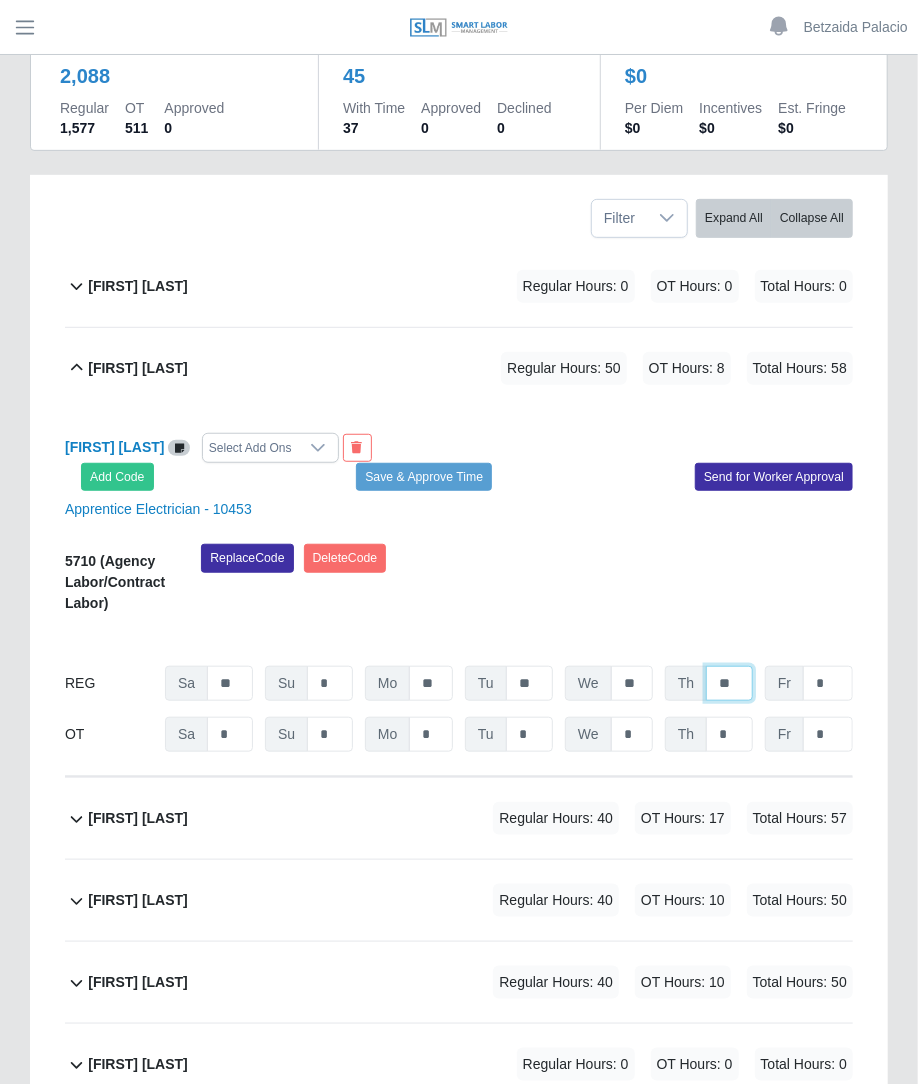 click on "**" at bounding box center [729, 683] 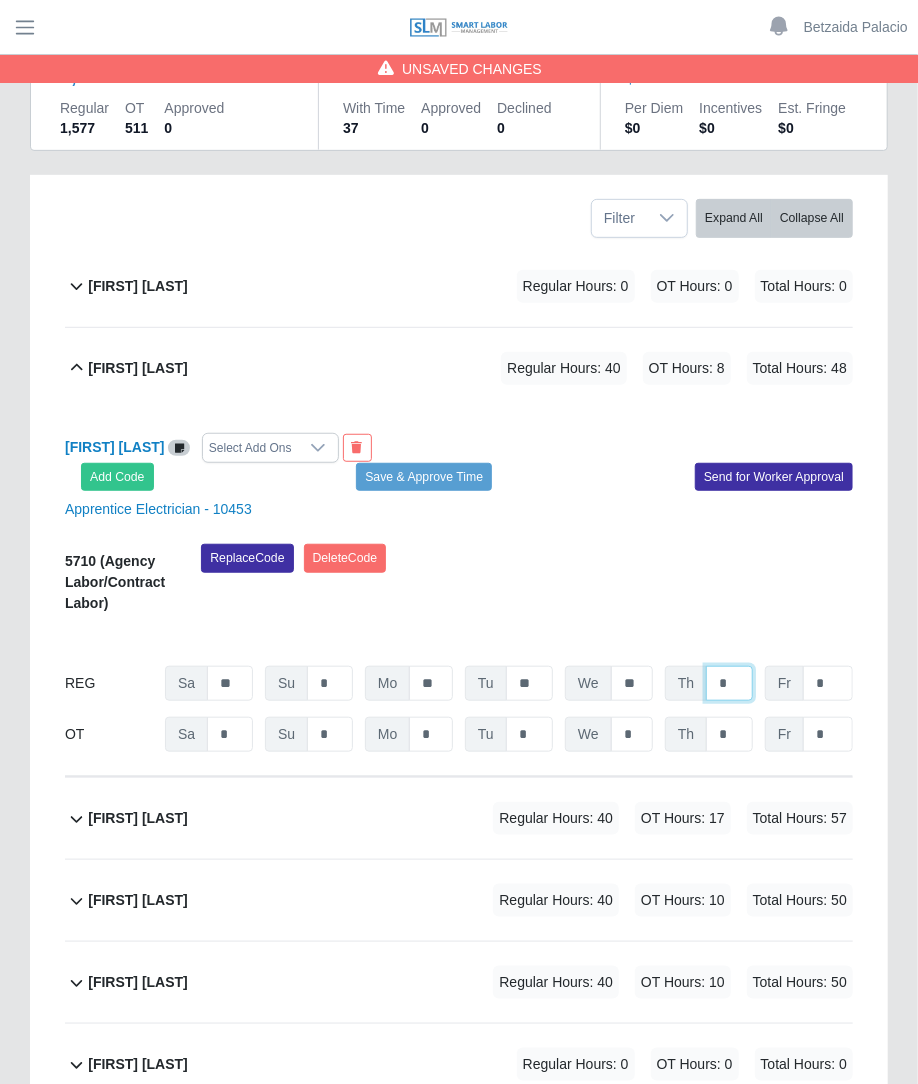 type on "*" 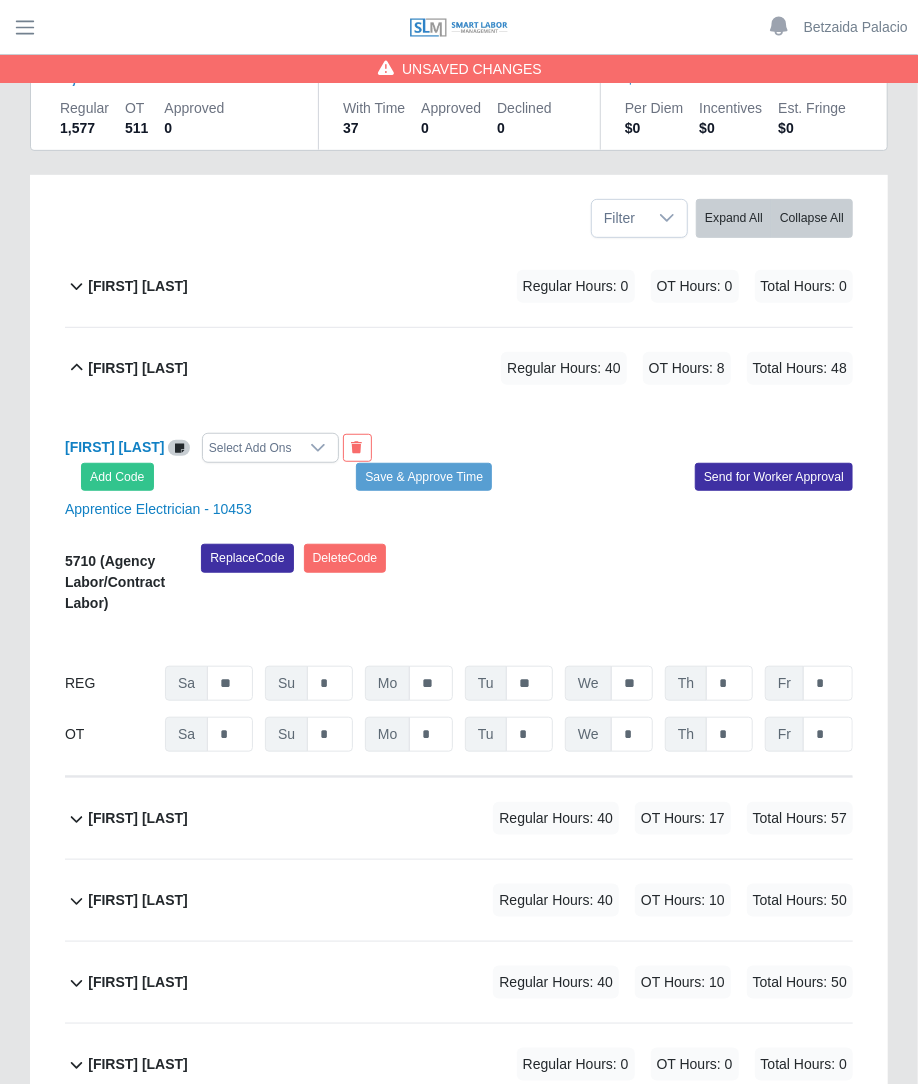 click on "5710
(Agency Labor/Contract Labor)
Replace
Code
Delete
Code
07/26/2025
Timers    07/27/2025
Timers    07/28/2025
Timers    07/29/2025
Timers    07/30/2025
Timers    07/31/2025
Timers    08/01/2025
Timers
REG
Sa   **   Su   *   Mo   **   Tu   **   We   **   Th   *   Fr   *
OT
Sa   * Su   * Mo   * Tu   * We   * Th   * Fr   *" 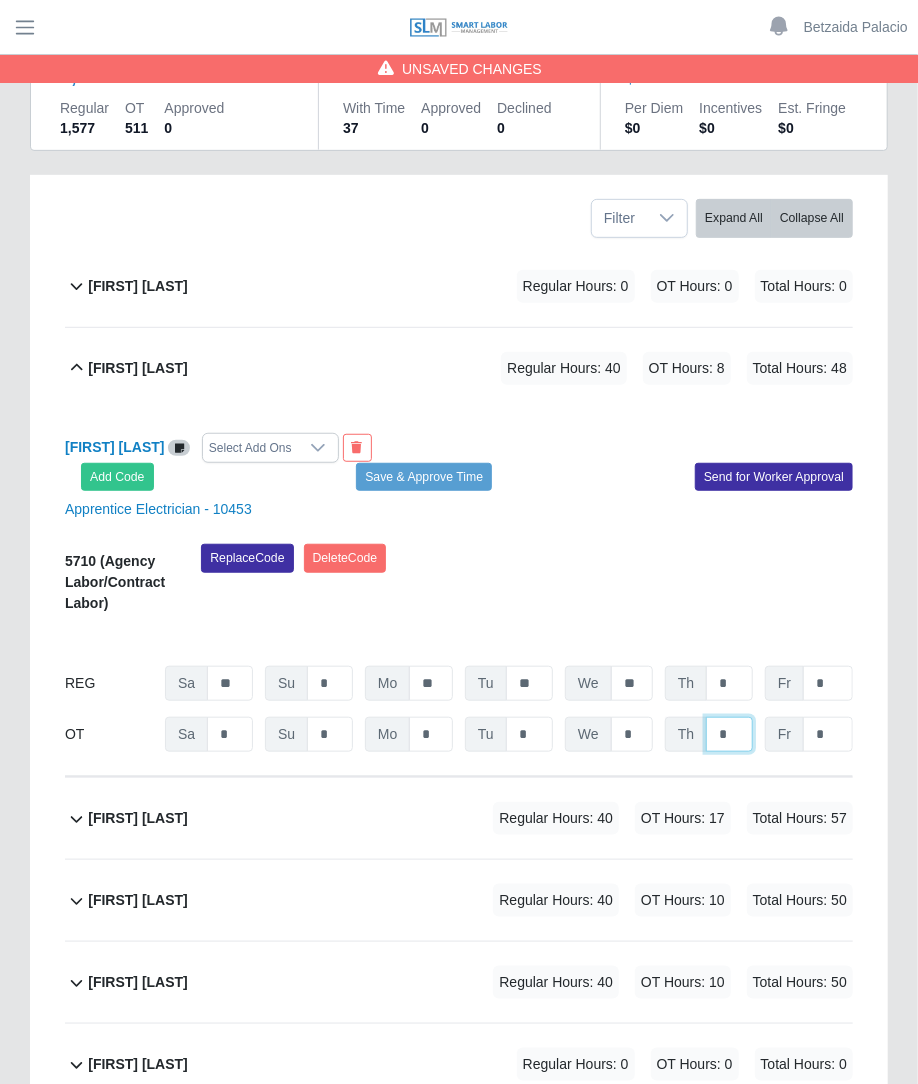 click on "*" at bounding box center [729, 734] 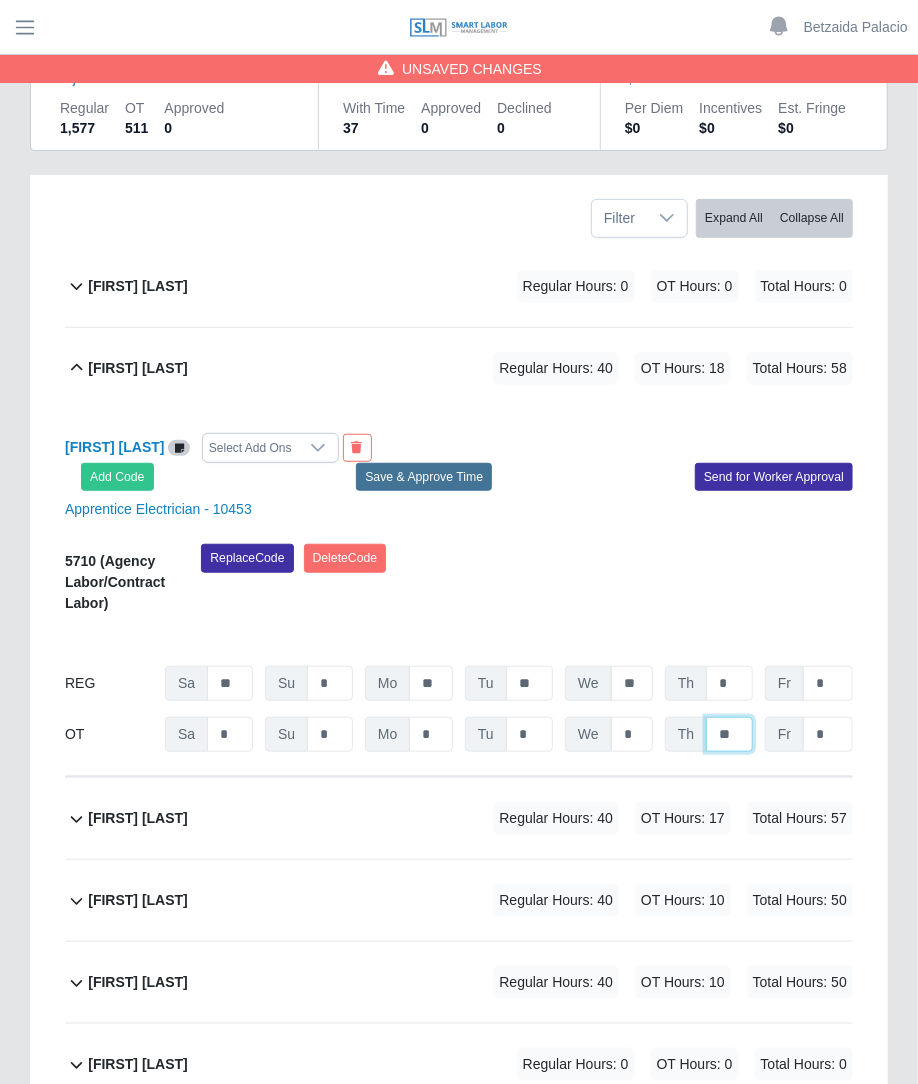 type on "**" 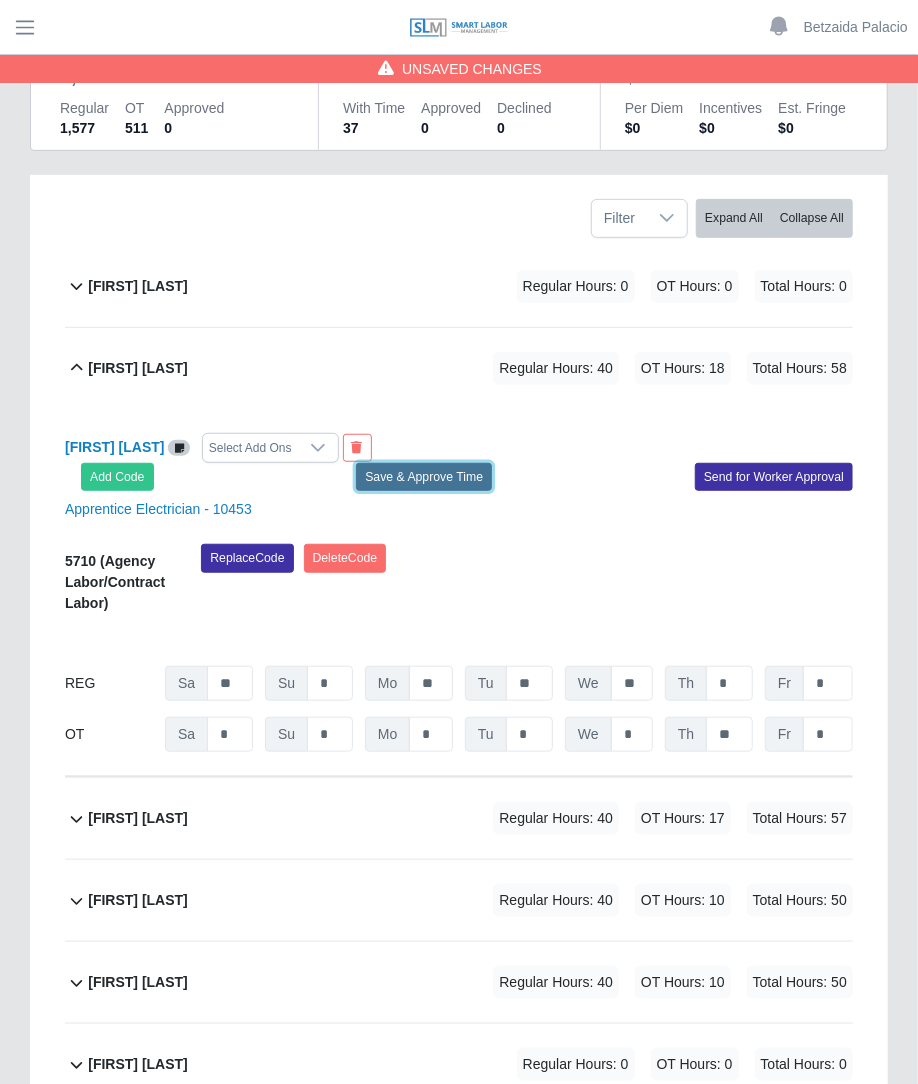 click on "Save & Approve Time" 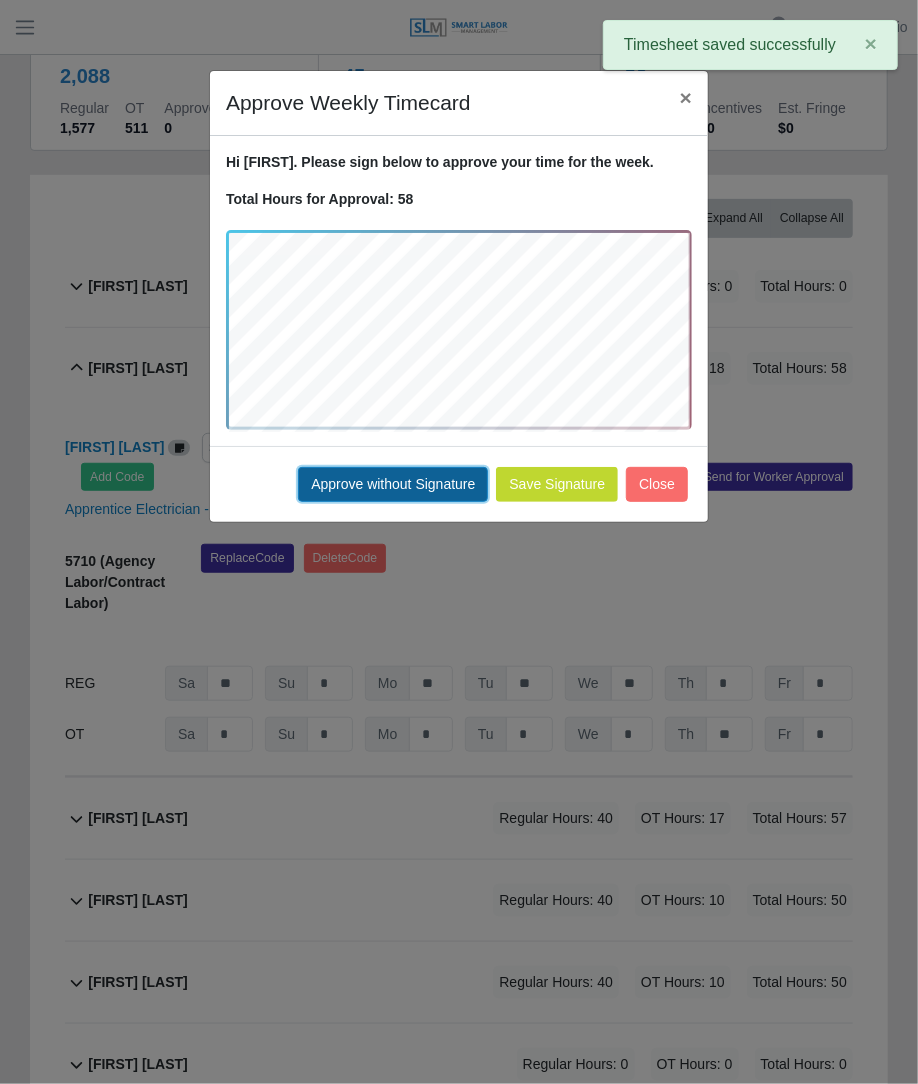 click on "Approve without Signature" at bounding box center (393, 484) 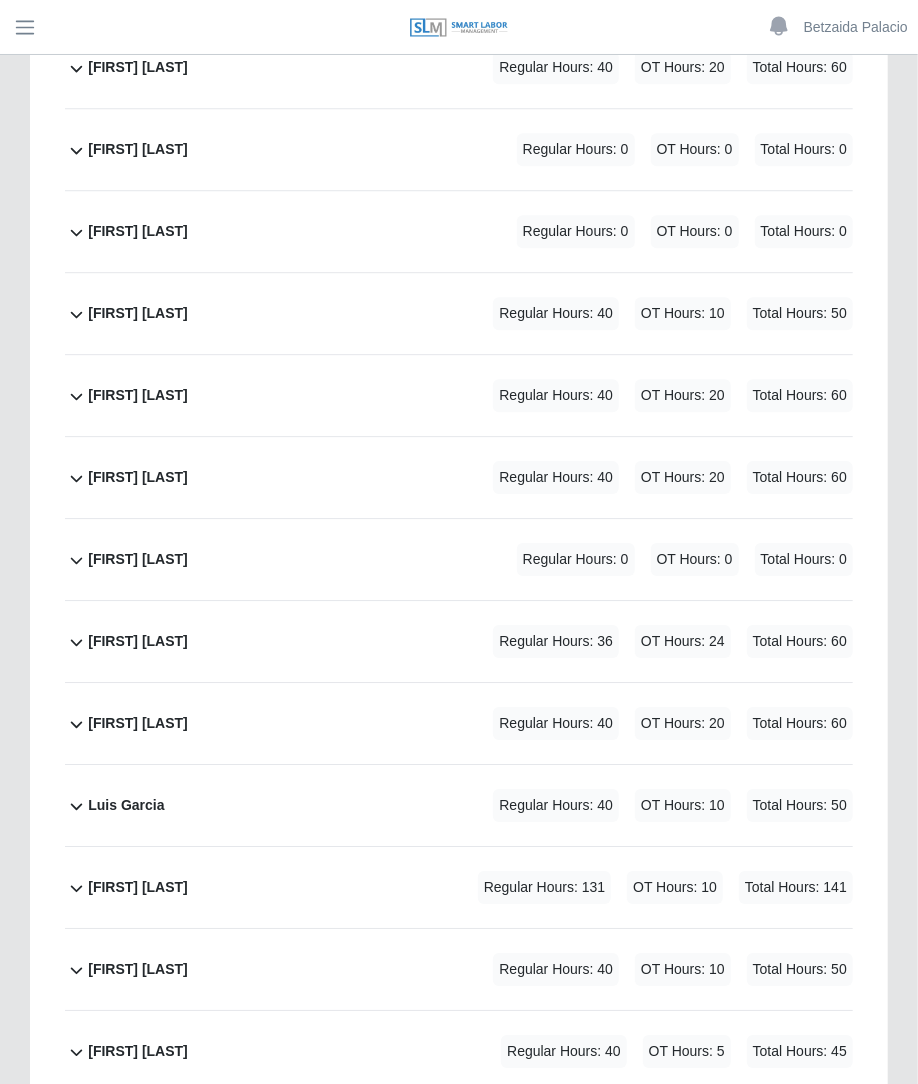 scroll, scrollTop: 2009, scrollLeft: 0, axis: vertical 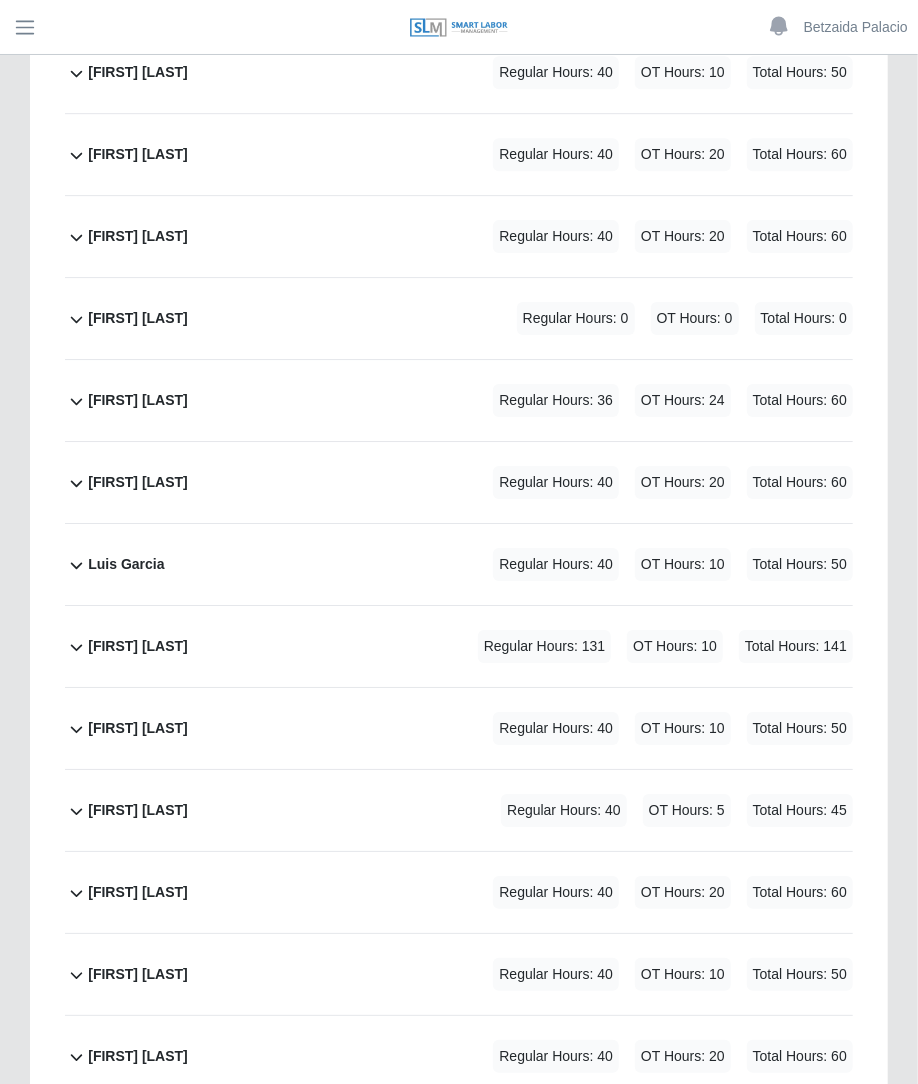 click on "Marco Nunez             Regular Hours: 131   OT Hours: 10   Total Hours: 141" 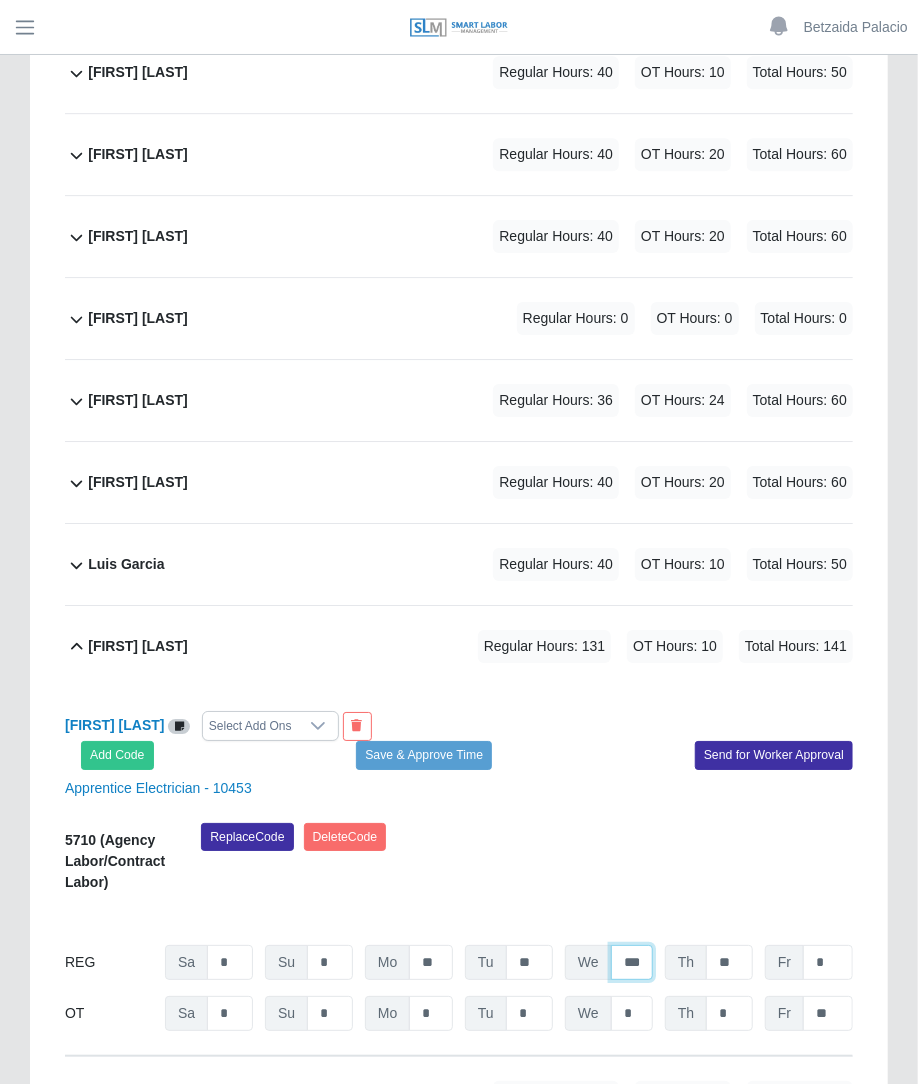 click on "***" at bounding box center [632, 962] 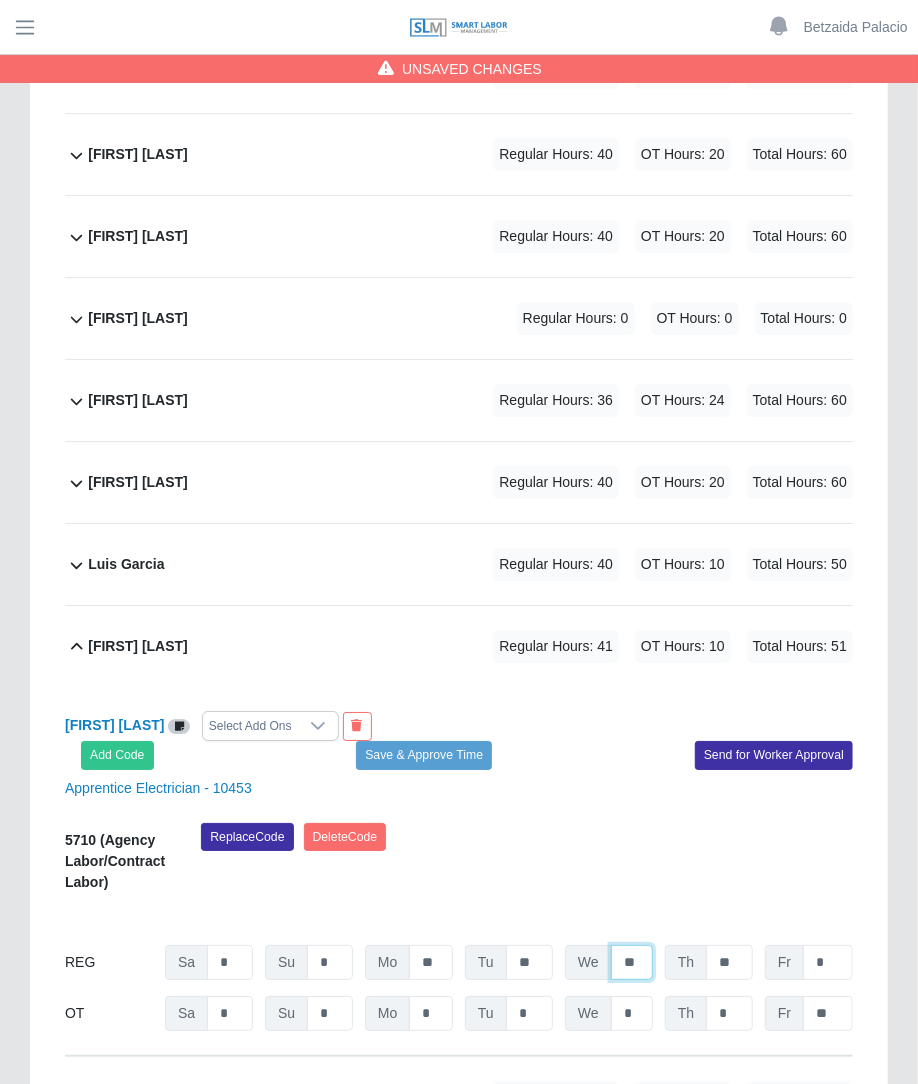 type on "**" 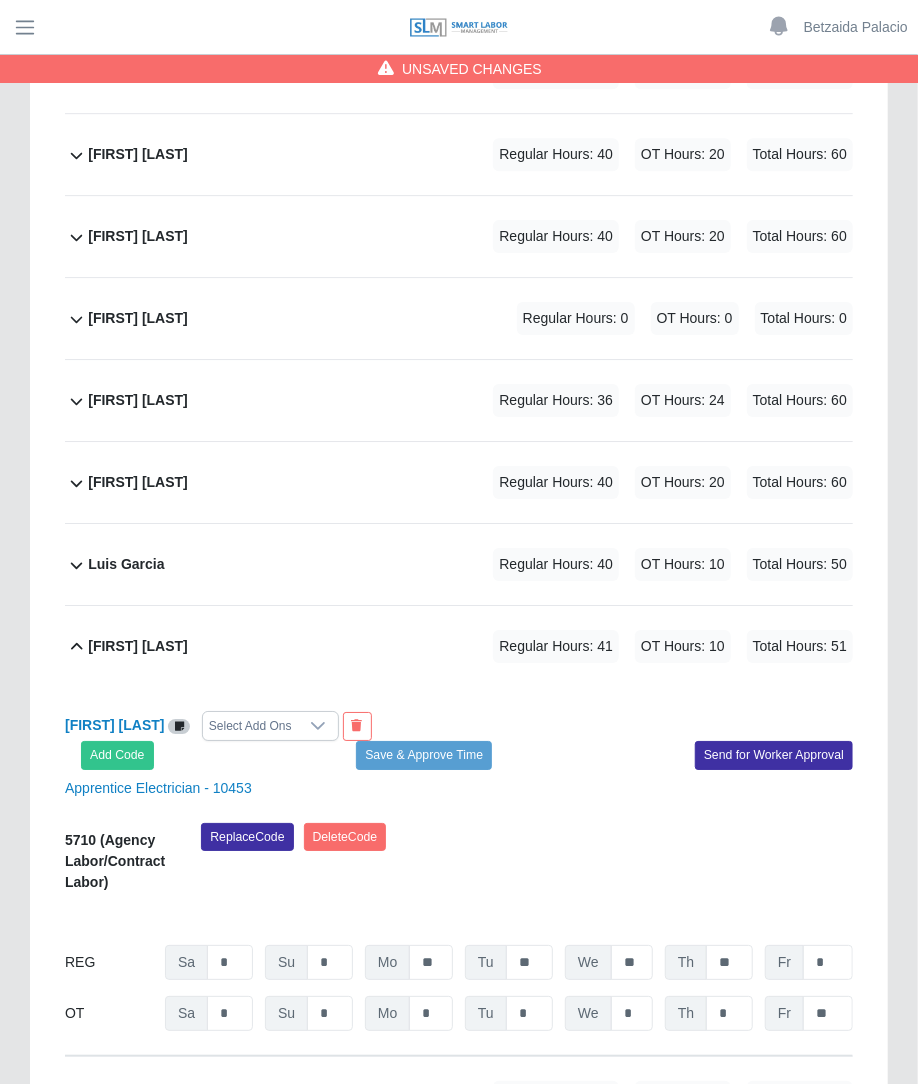 click on "Replace
Code
Delete
Code" at bounding box center [527, 864] 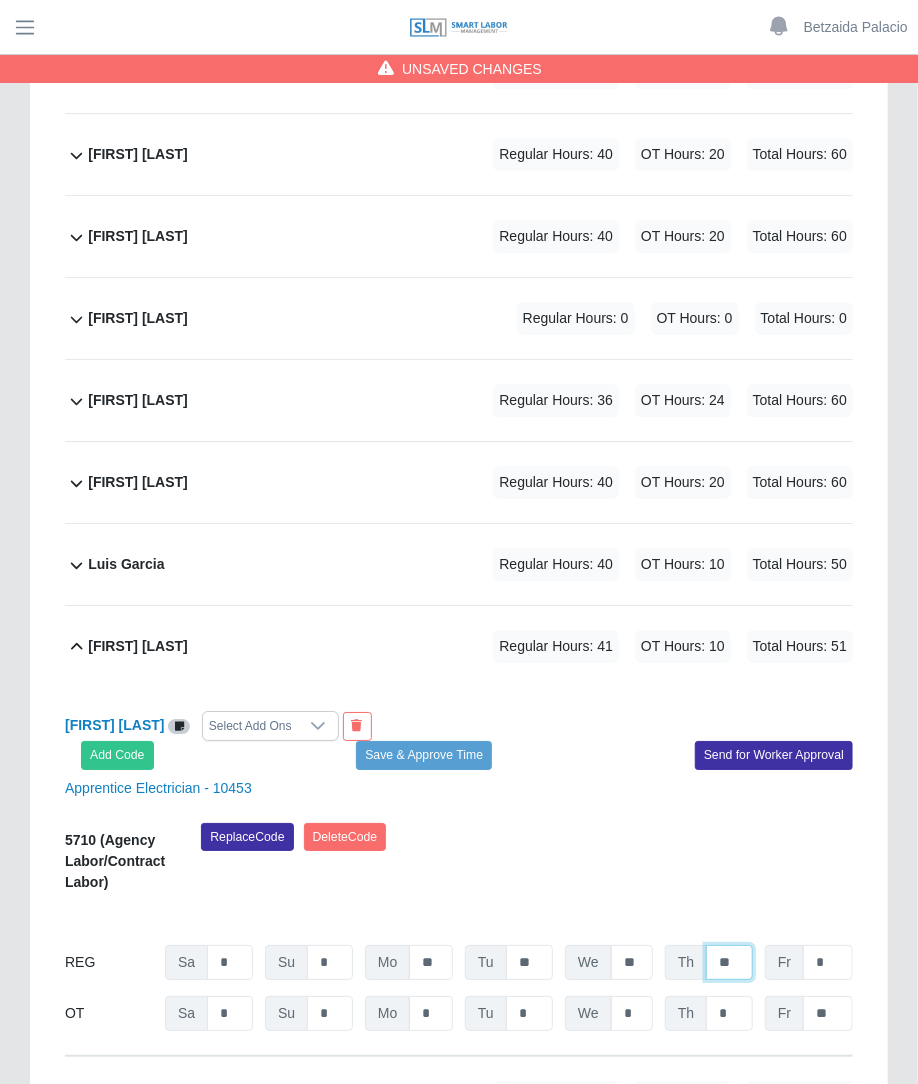 click on "**" at bounding box center [729, 962] 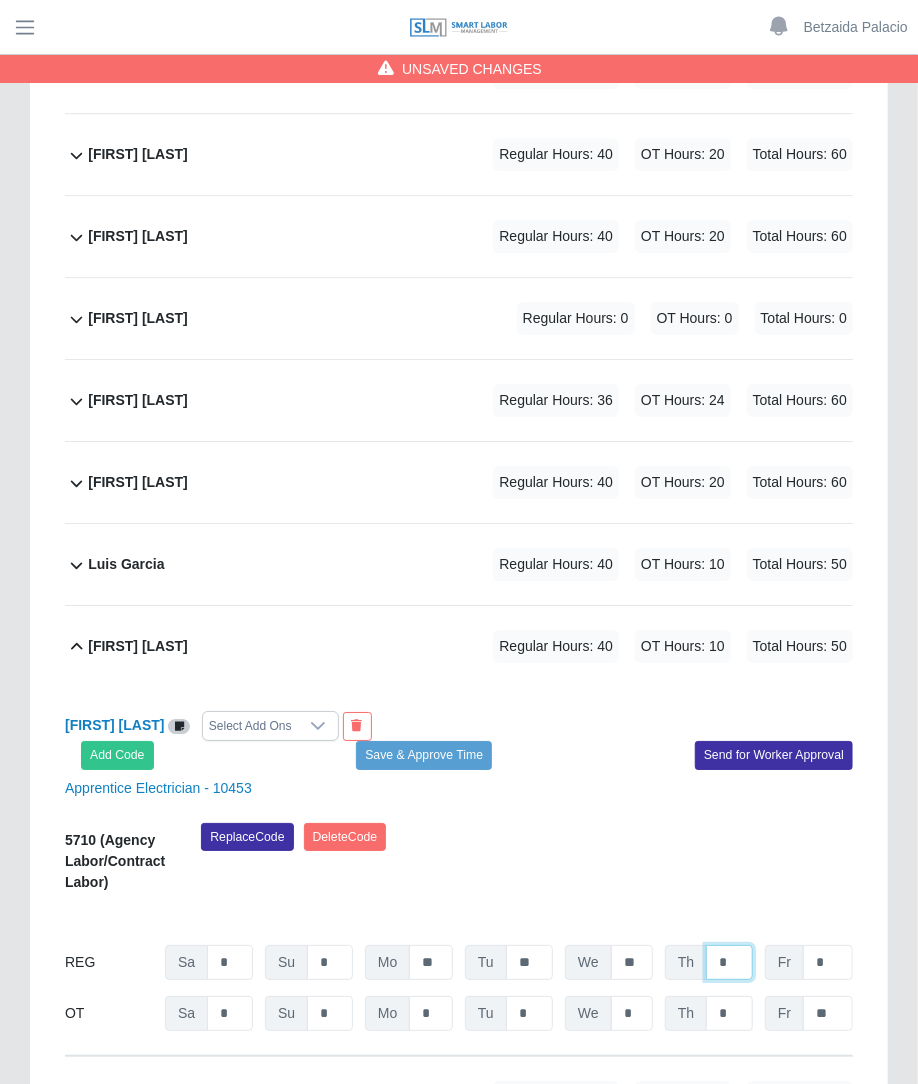 type on "*" 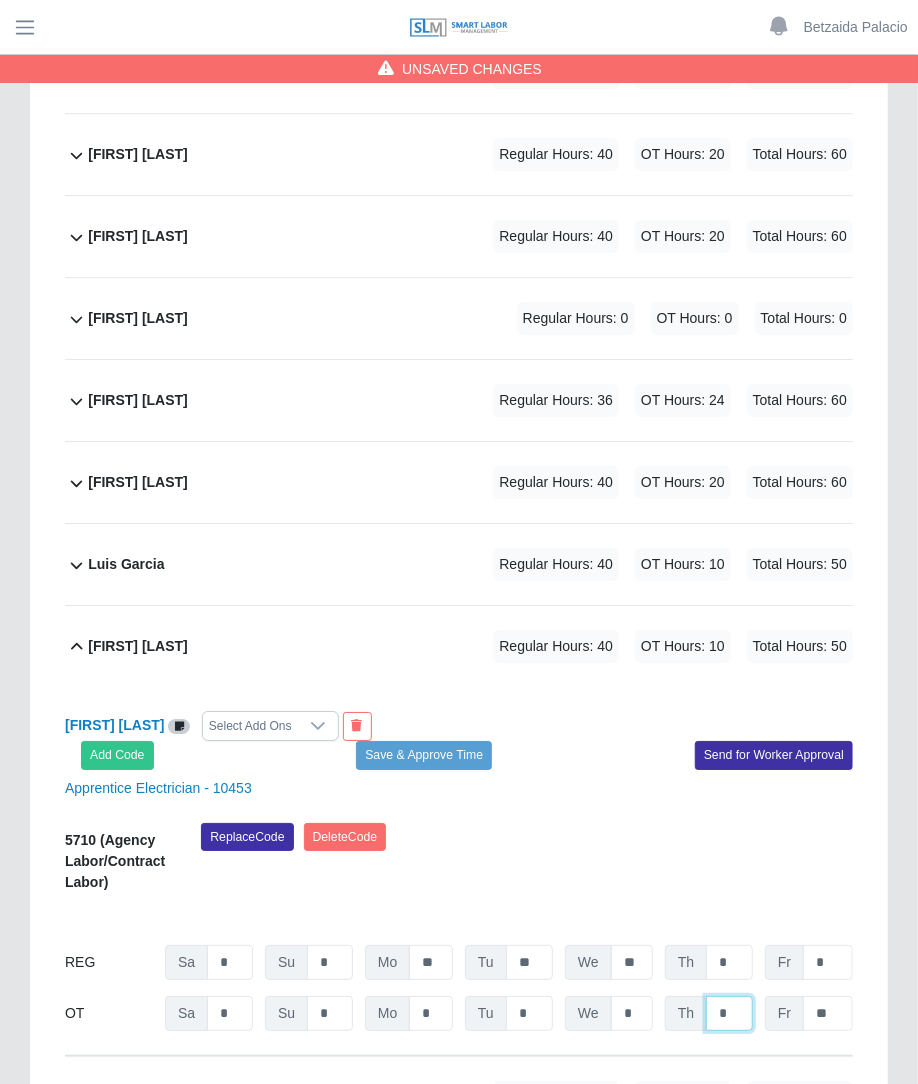 click on "*" at bounding box center [729, -1242] 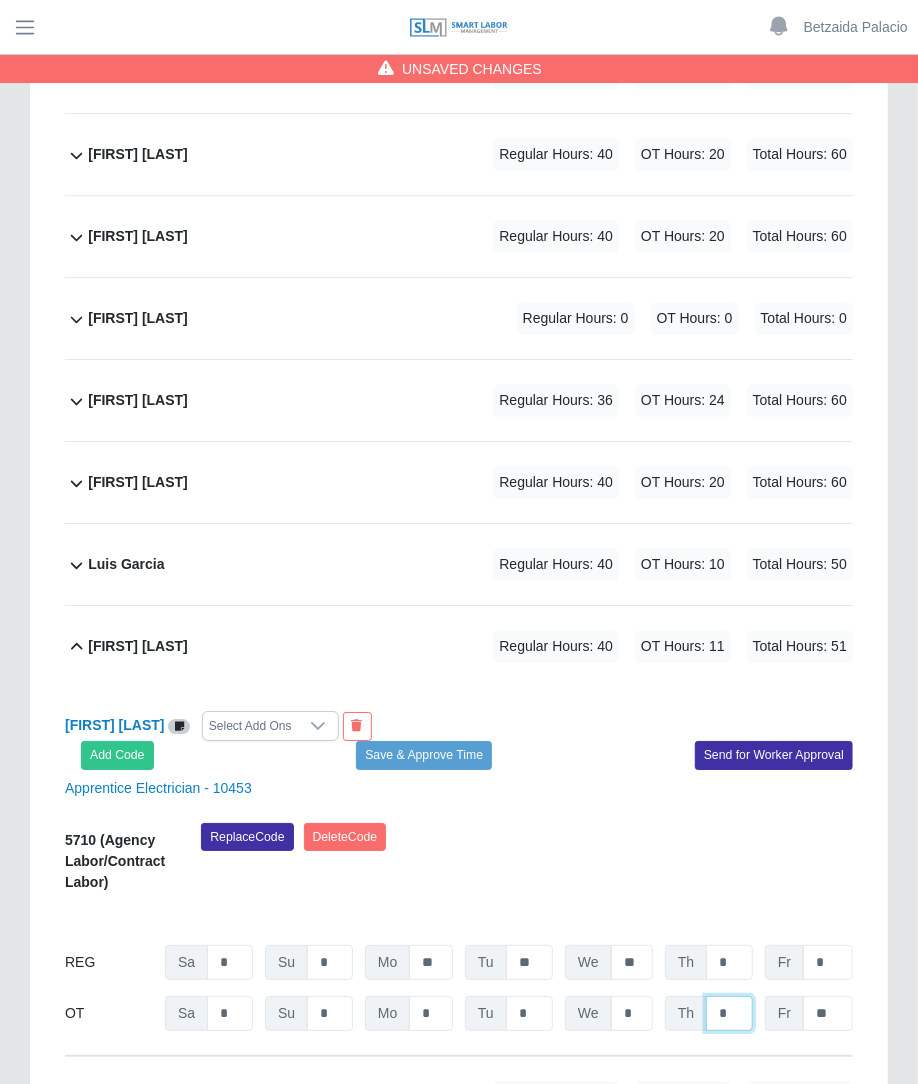 type on "*" 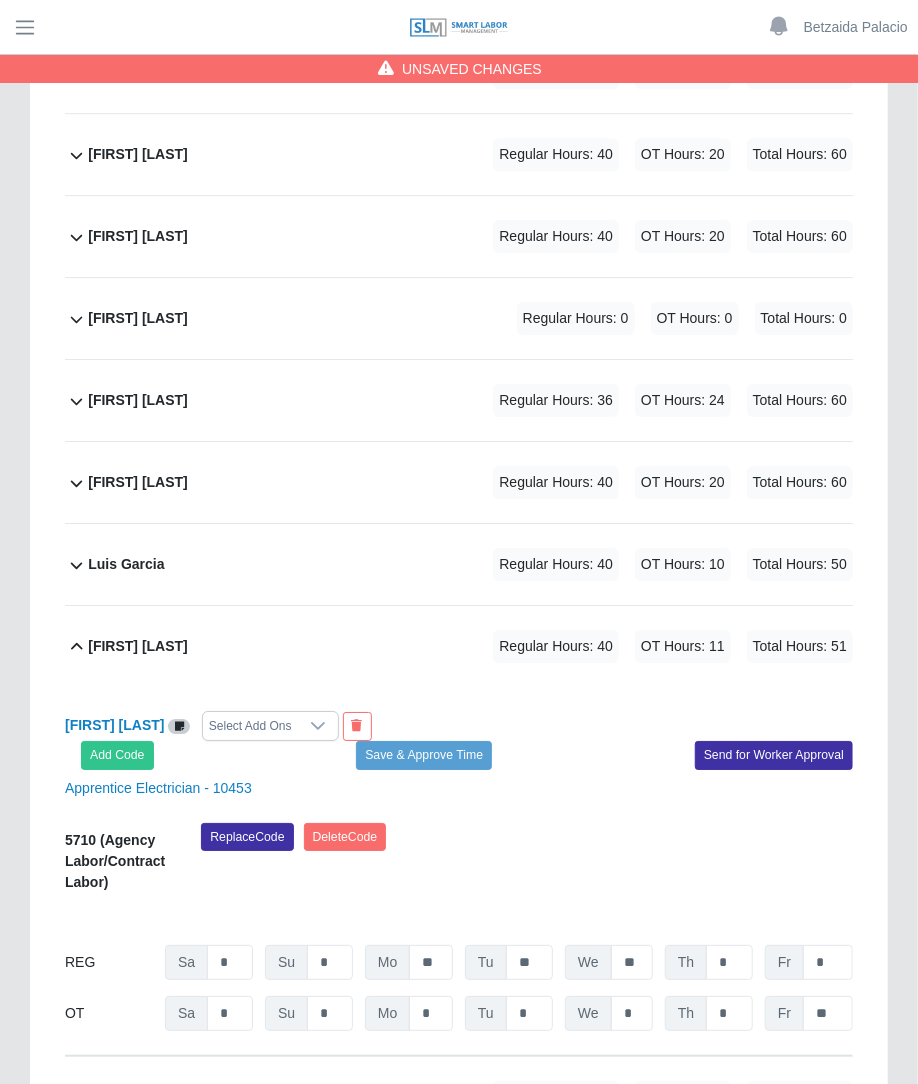 click on "Replace
Code
Delete
Code" at bounding box center [527, 864] 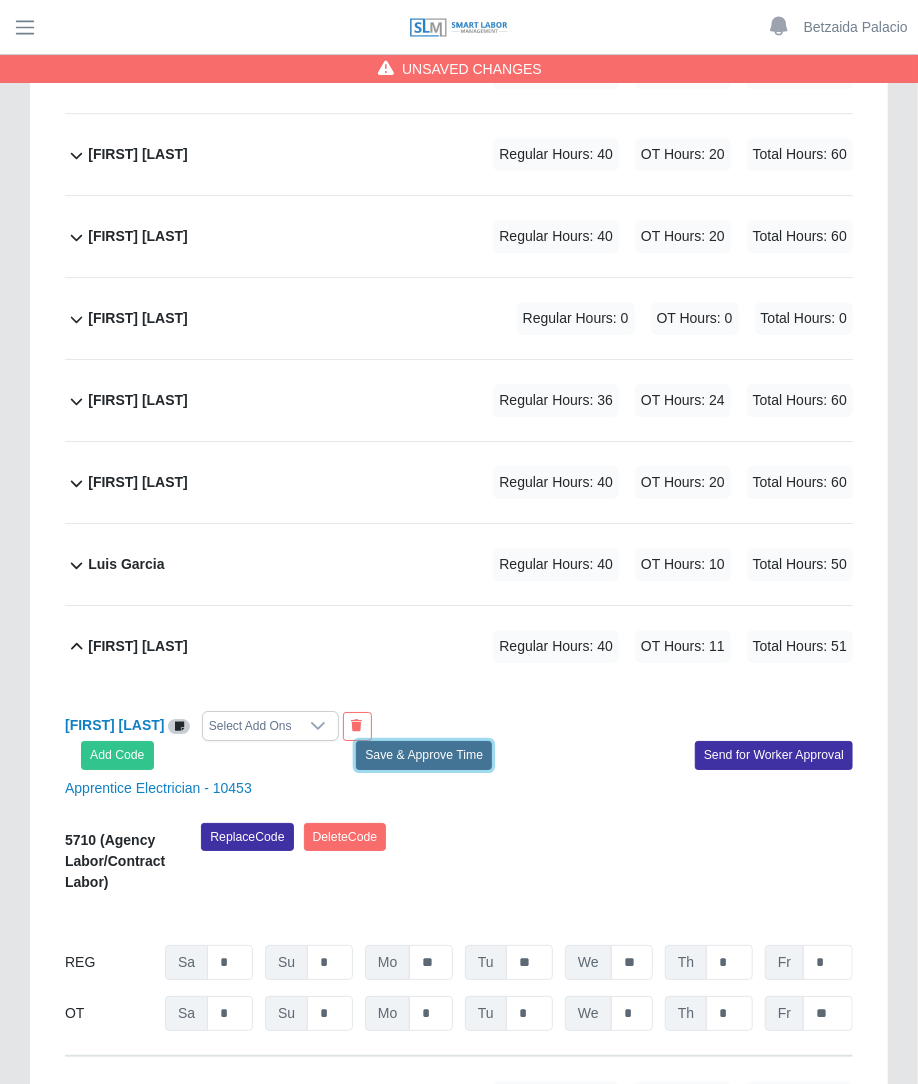 click on "Save & Approve Time" 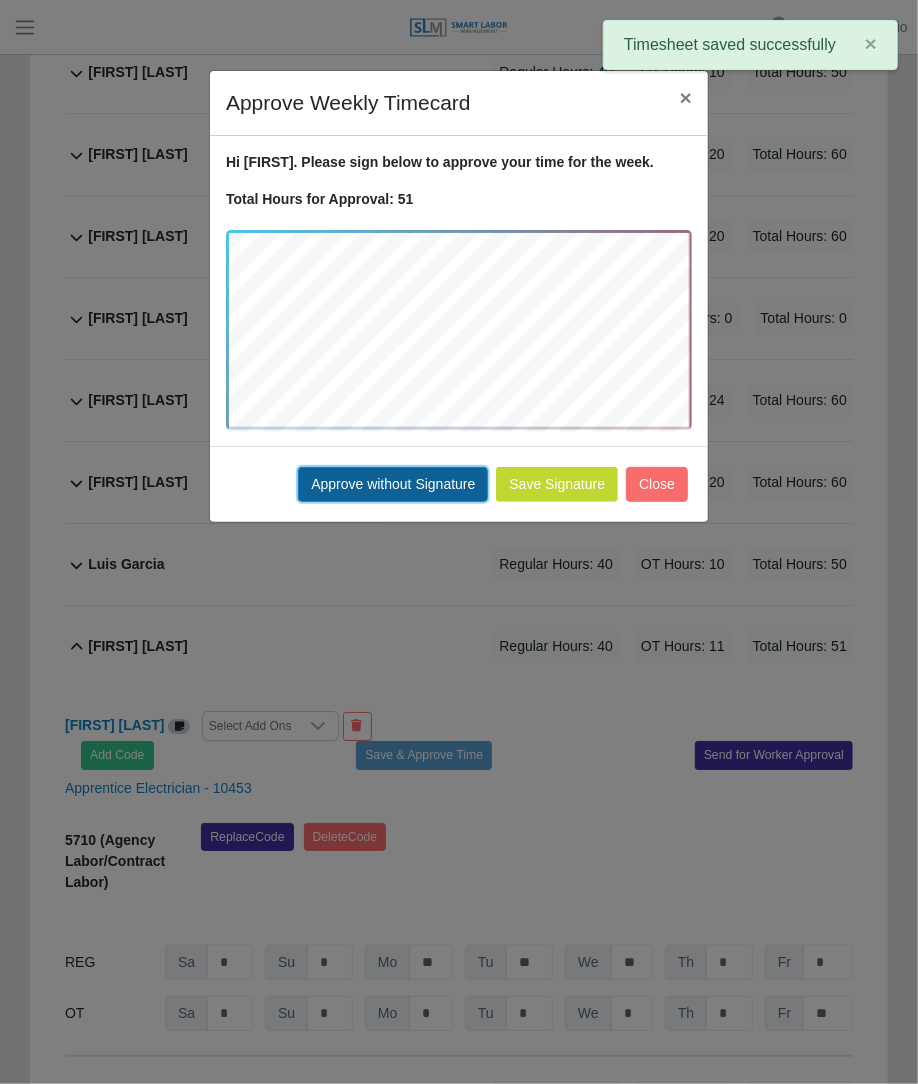 click on "Approve without Signature" at bounding box center (393, 484) 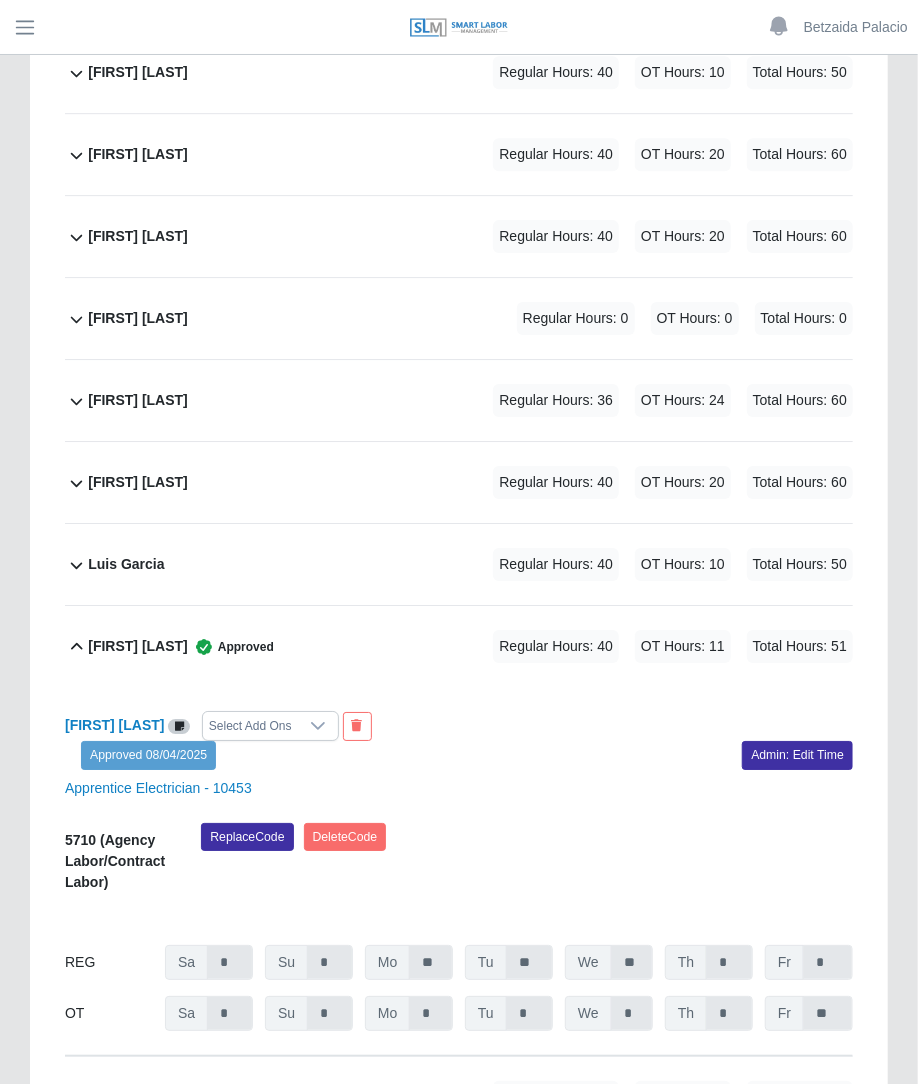 click on "Juan Carlos Tapuro             Regular Hours: 36   OT Hours: 24   Total Hours: 60" 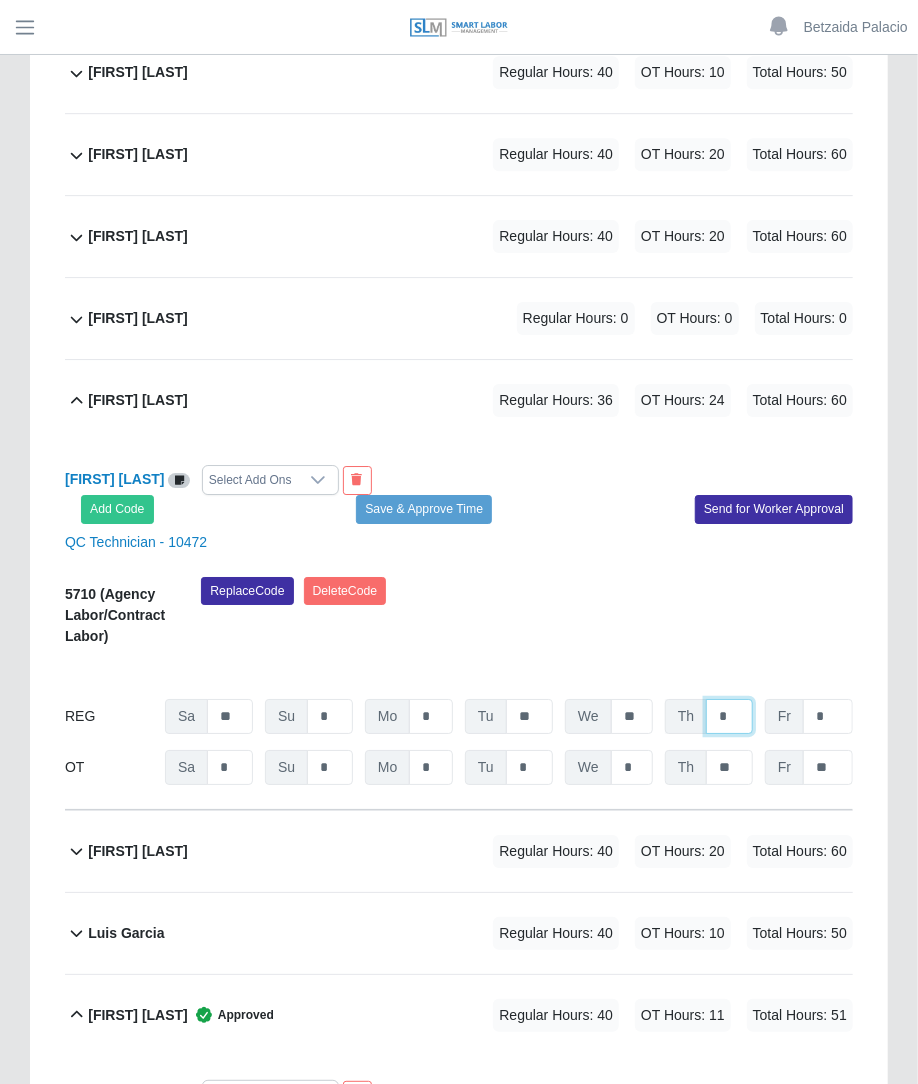 click on "*" at bounding box center (729, 716) 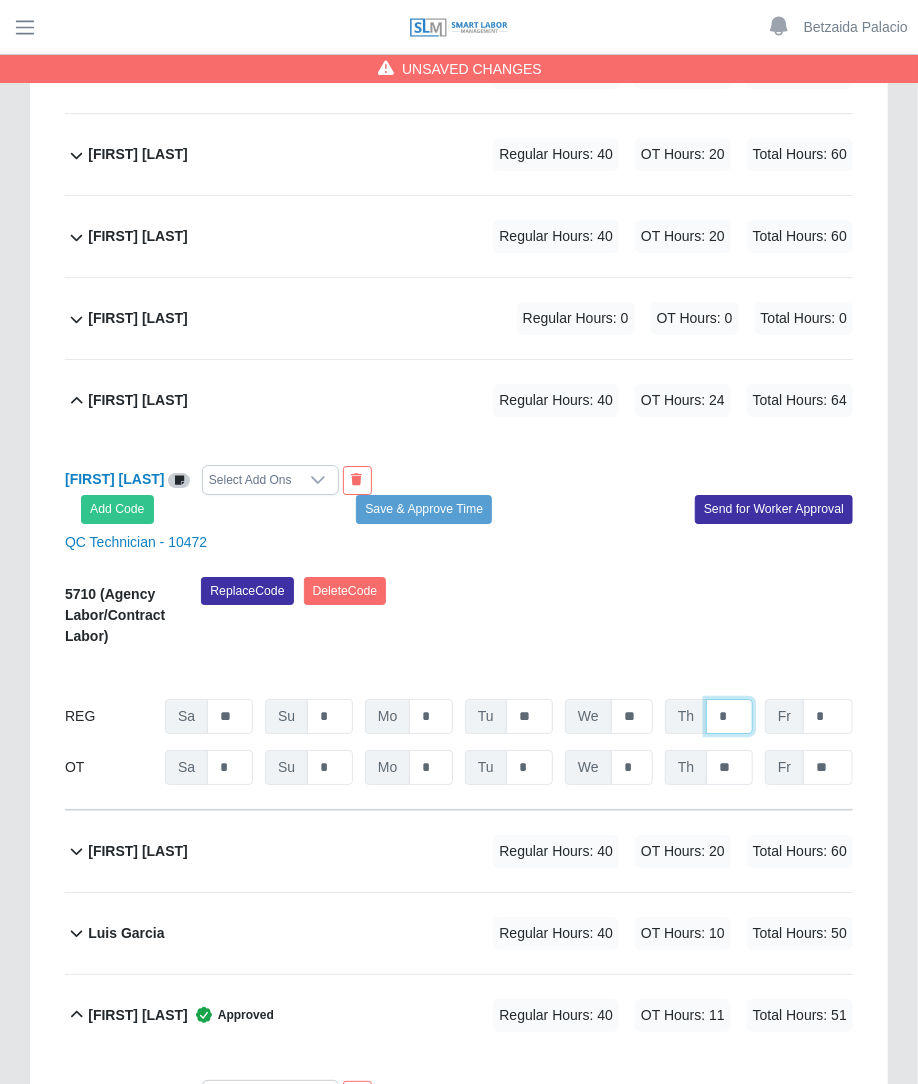 type on "*" 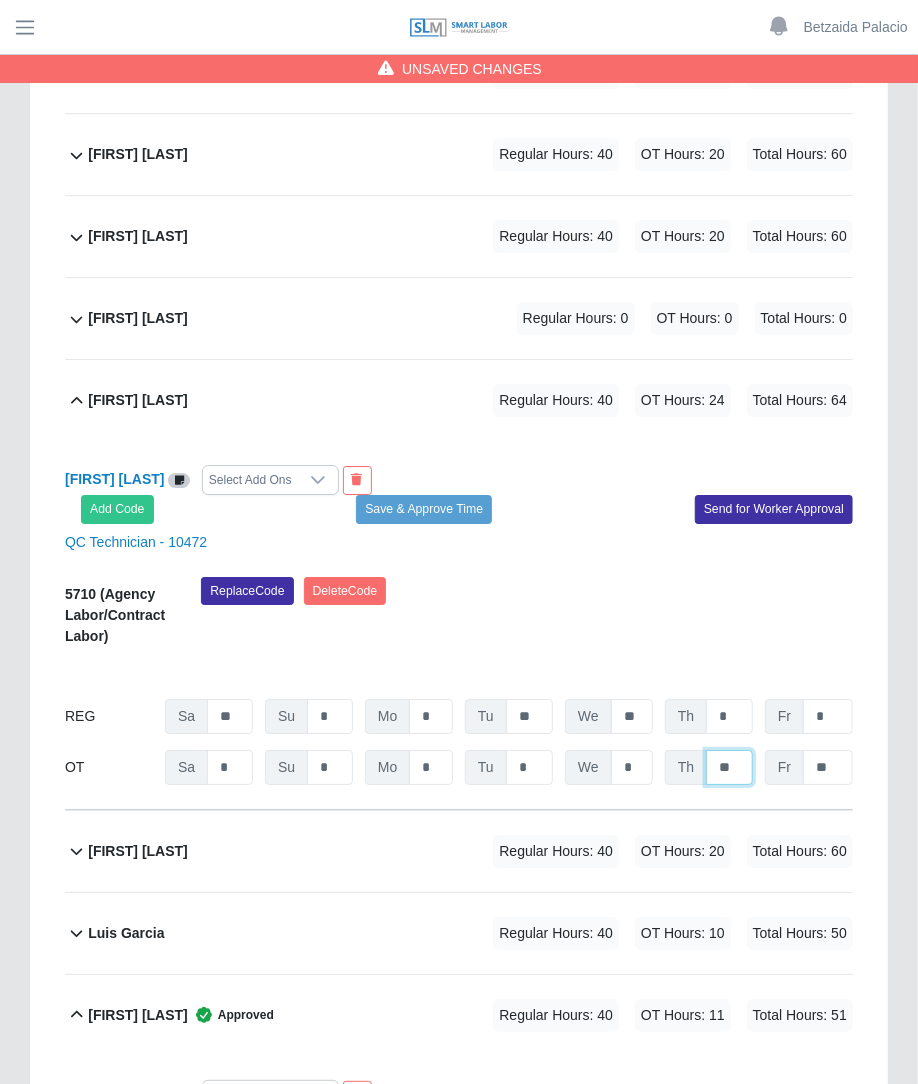 click on "**" at bounding box center [729, -1242] 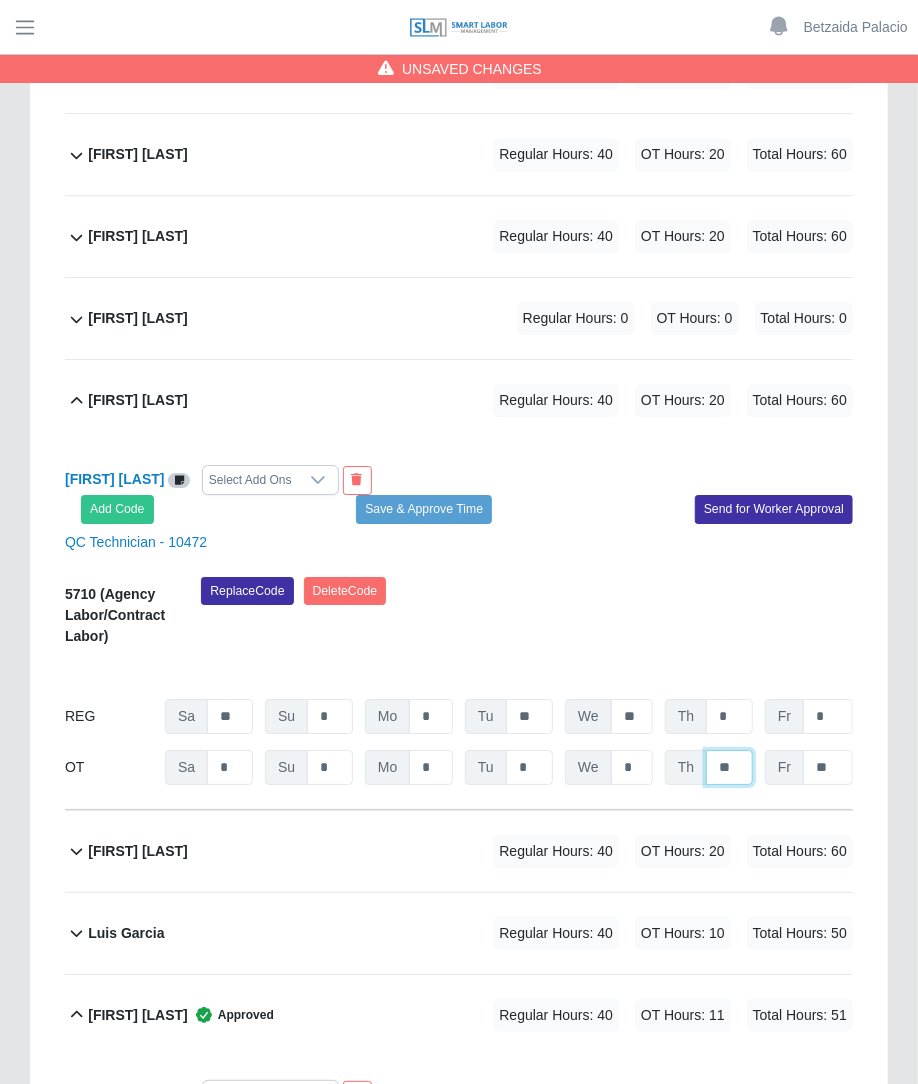 type on "**" 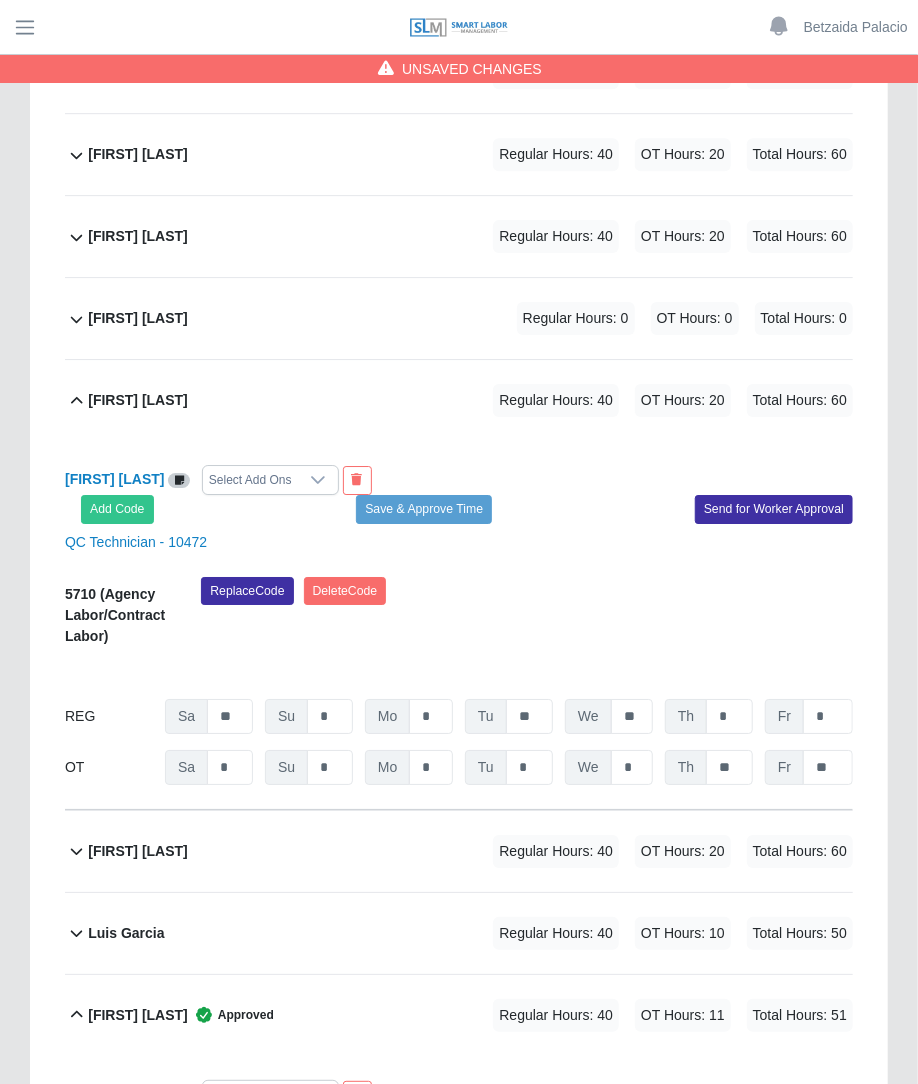 click on "Replace
Code
Delete
Code" at bounding box center [527, 618] 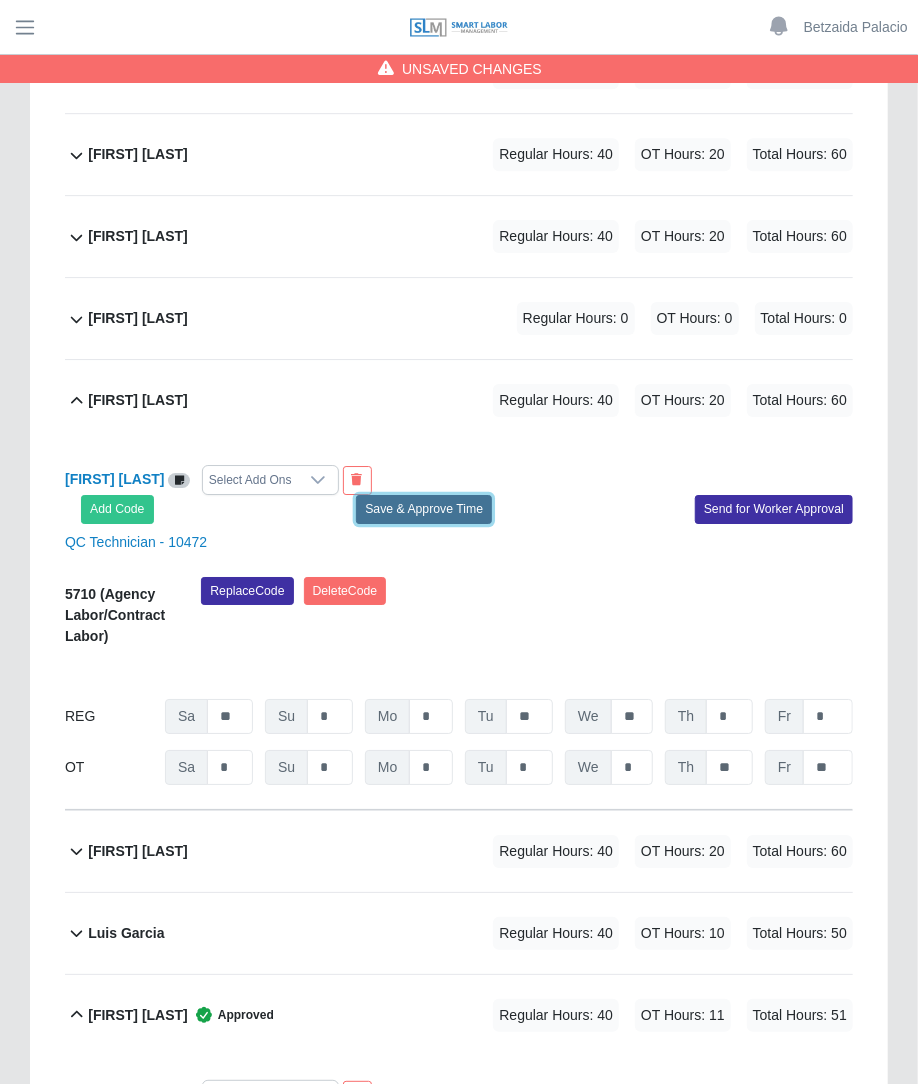 click on "Save & Approve Time" 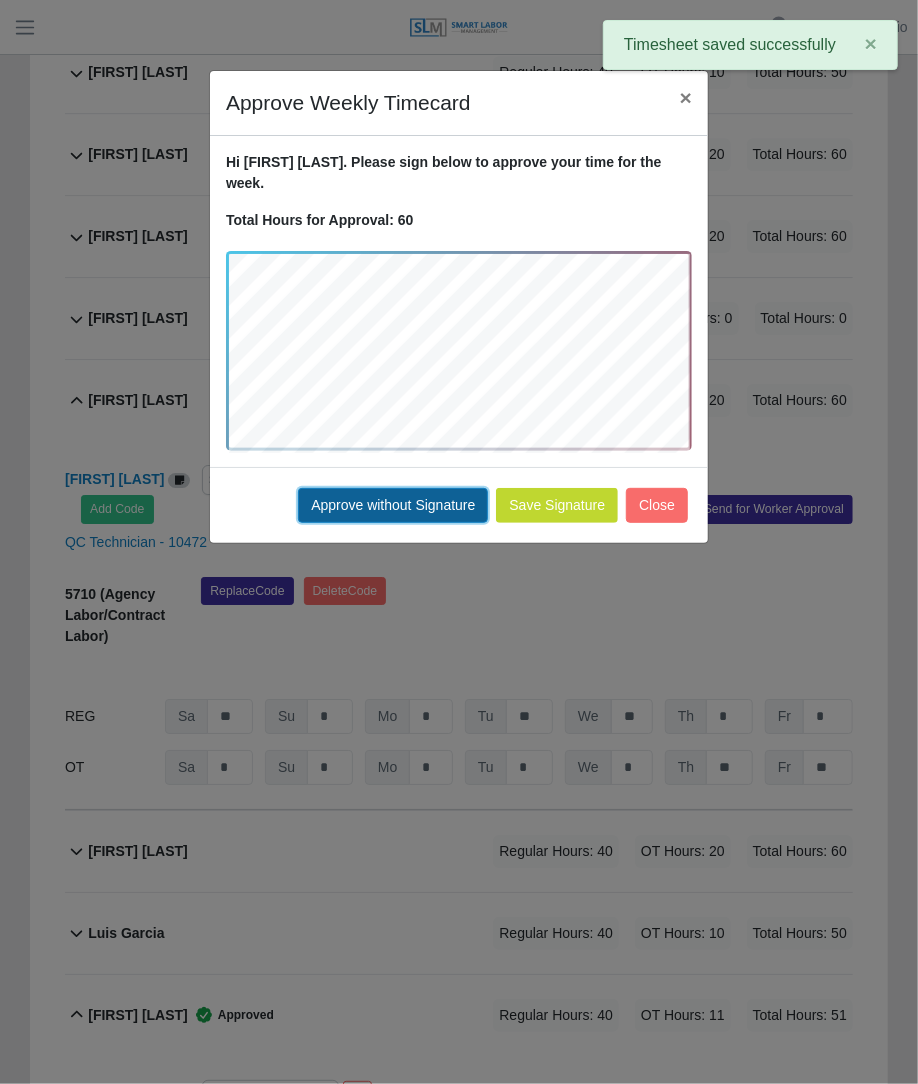 click on "Approve without Signature" at bounding box center [393, 505] 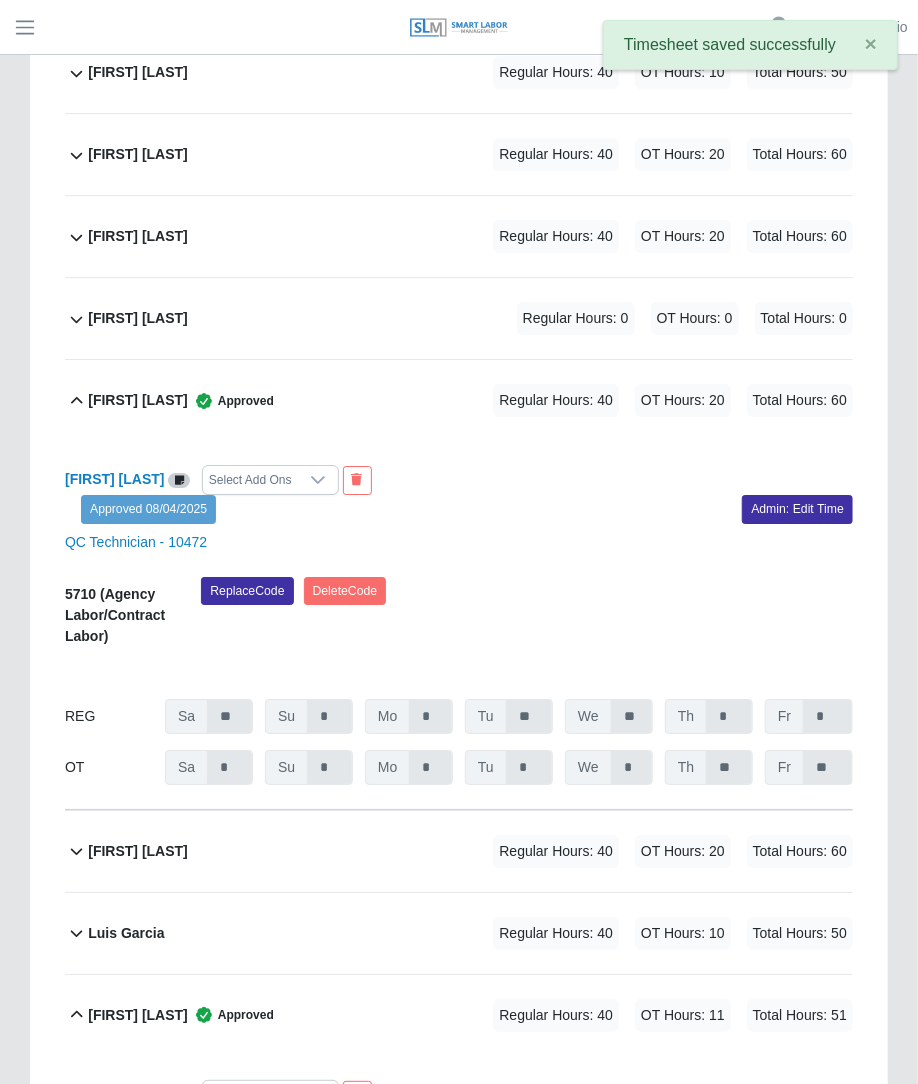 drag, startPoint x: 915, startPoint y: 587, endPoint x: 929, endPoint y: 637, distance: 51.92302 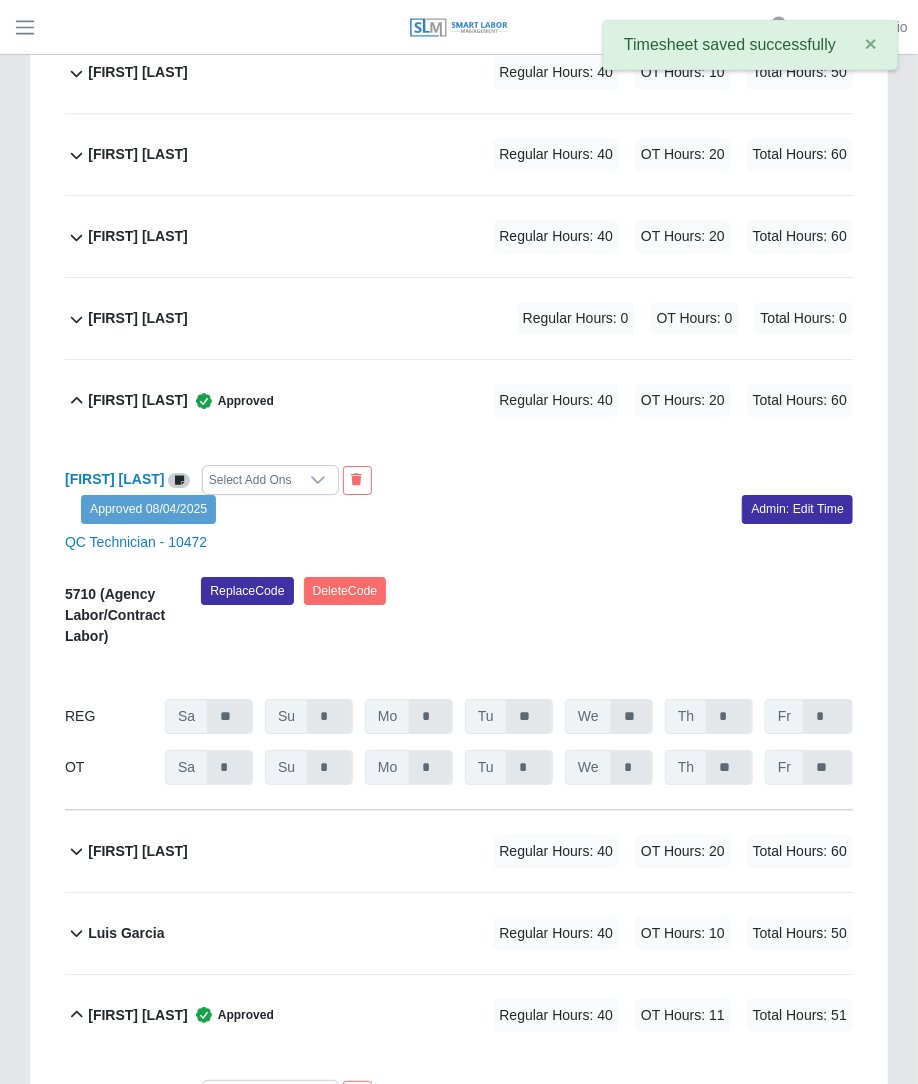 click on "Betzaida Palacio  Account  Settings Logout  SLM Services Dashboard Todo Clients Invoicing Job Requests Suppliers Timesheets Workers Candidates Database System Settings Exports ToS
Timesheet for 2365011
(Meta Data Center)
Week of 07/26/2025 -
08/01/2025
Special characters: H = Holiday,  V = Vacation, S = Sick, X = No Call No Show,  E = Excused
Save Timesheet
Admin: Lock
Send All For Approval
Admin: Approve All
Total Hours   2,088   Regular   1,577 OT   511 Approved   0 Total Workers   45   With Time   37 Approved   0 Declined   0 Total Add-Ons   $0   Per Diem   $0 Incentives   $0 Est. Fringe   $0         Filter         Alexis Montoya               OT Hours: 0" at bounding box center [459, -1659] 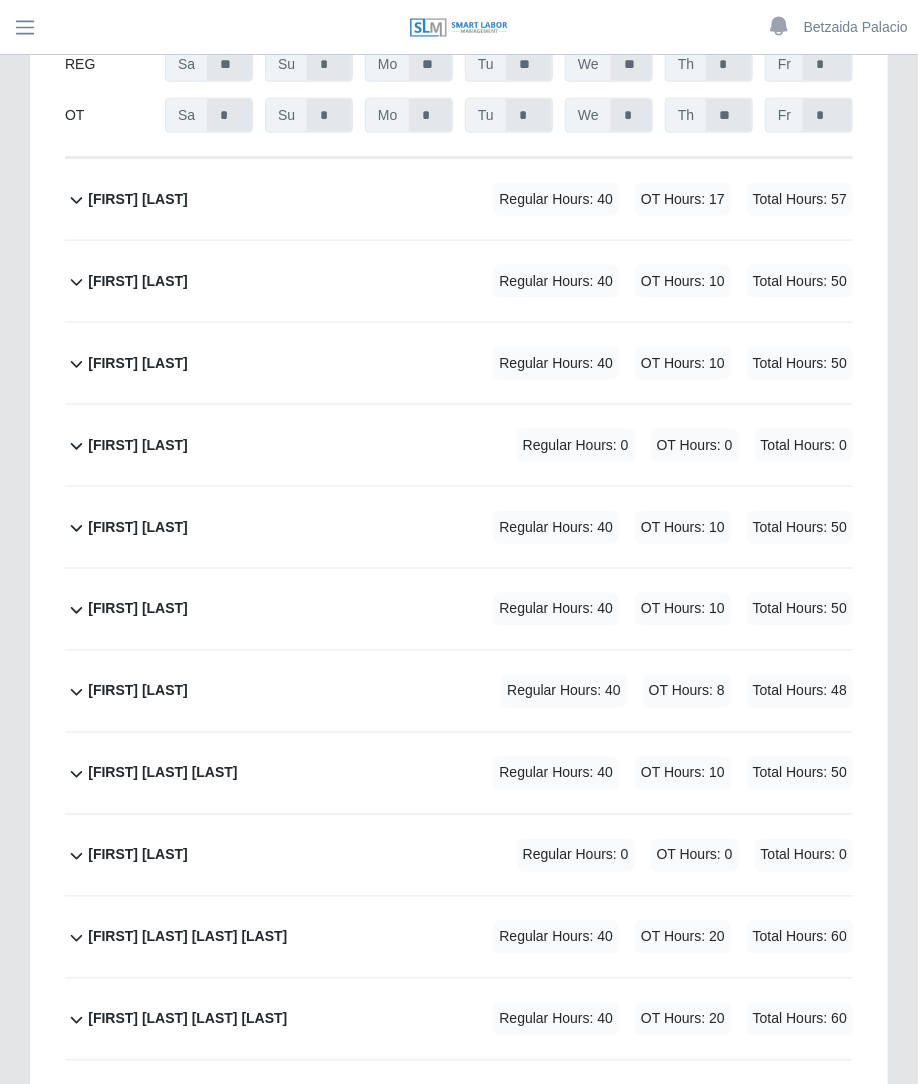 scroll, scrollTop: 0, scrollLeft: 0, axis: both 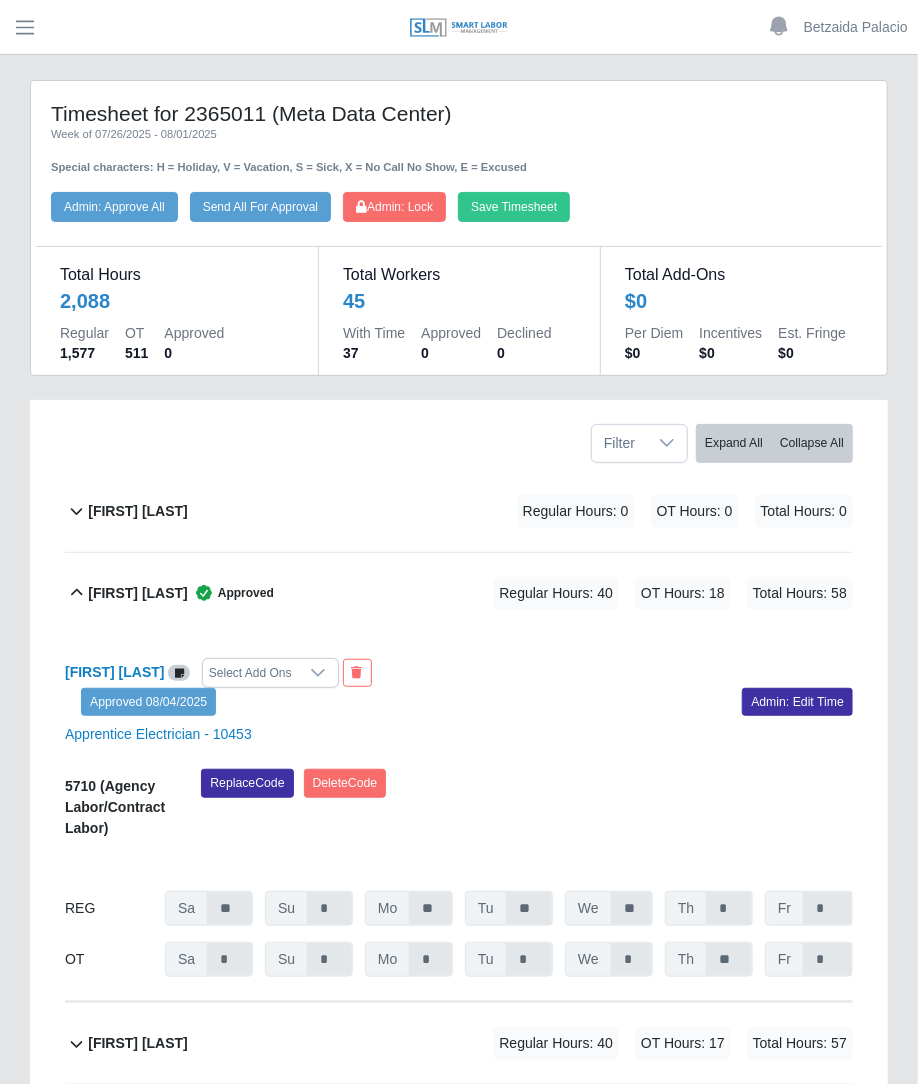 click on "Timesheet for 2365011
(Meta Data Center)
Week of 07/26/2025 -
08/01/2025
Special characters: H = Holiday,  V = Vacation, S = Sick, X = No Call No Show,  E = Excused
Save Timesheet
Admin: Lock
Send All For Approval
Admin: Approve All" at bounding box center (459, 161) 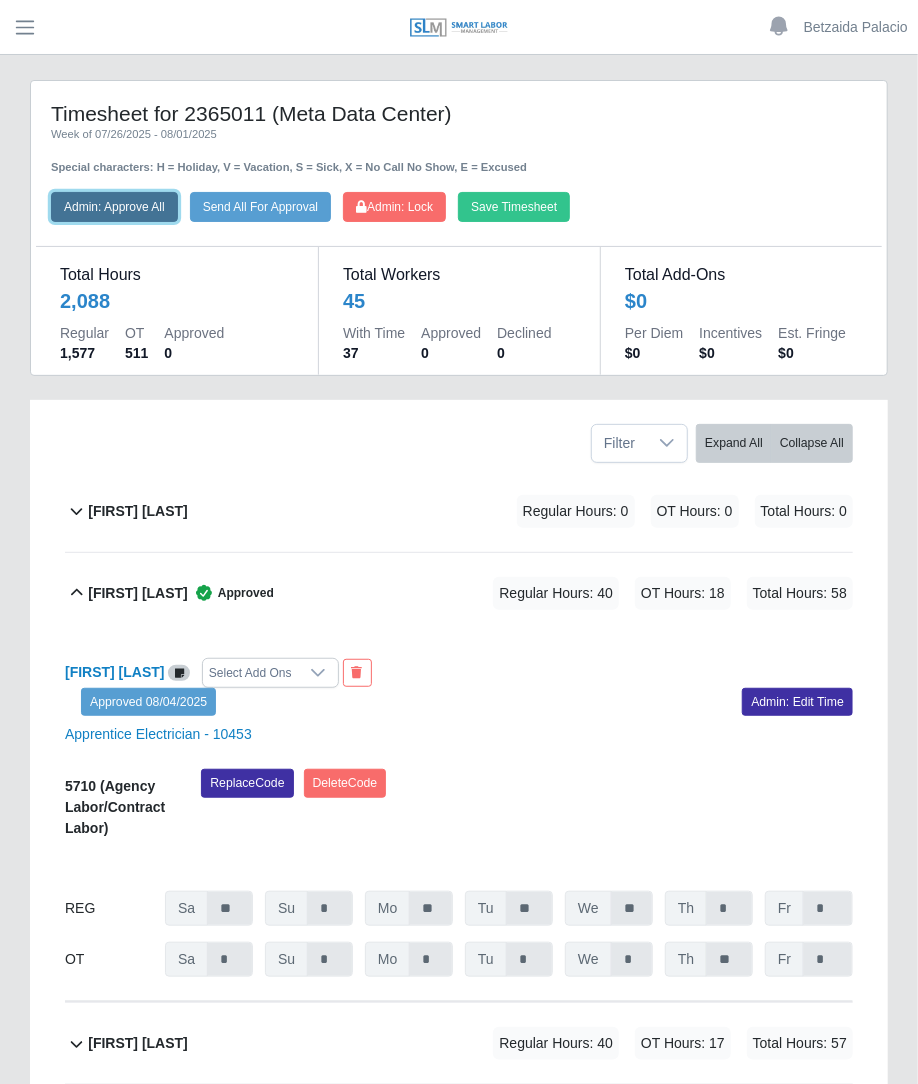 click on "Admin: Approve All" at bounding box center [114, 207] 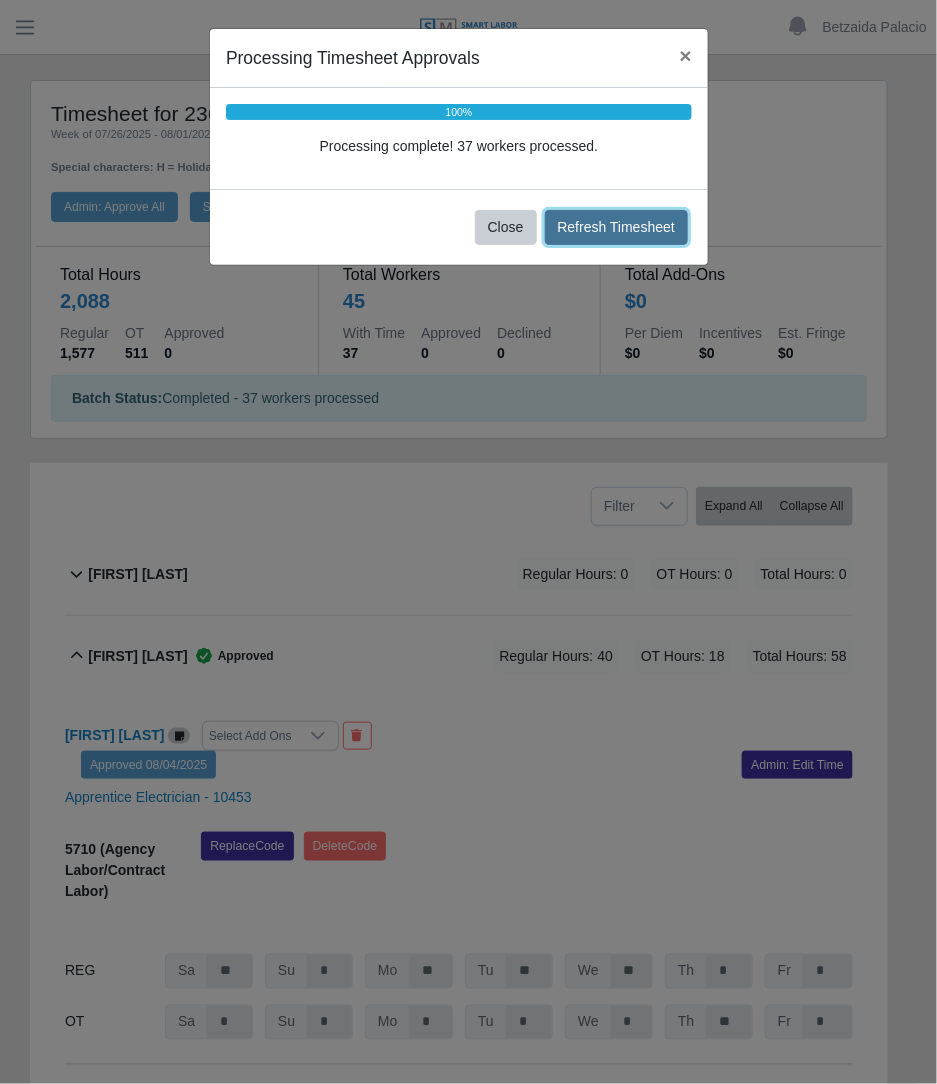 click on "Refresh Timesheet" at bounding box center (617, 227) 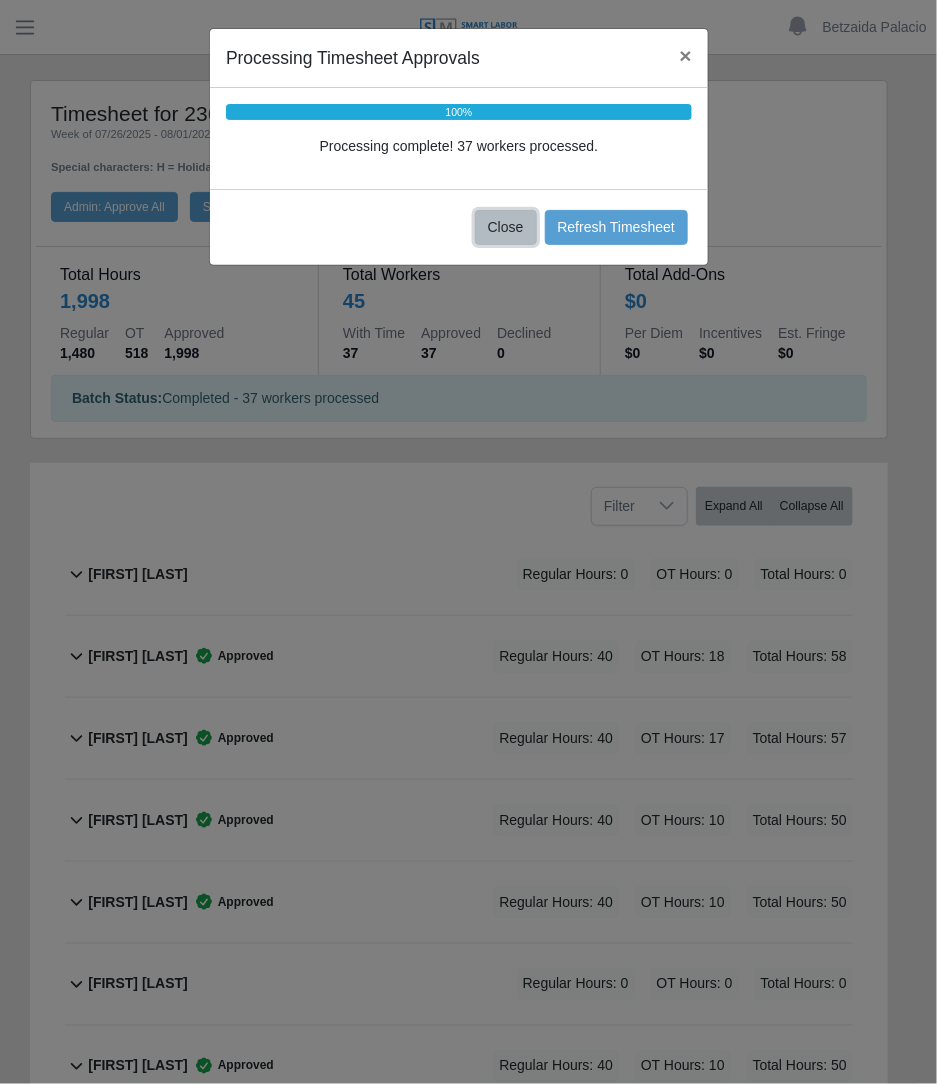 click on "Close" at bounding box center (506, 227) 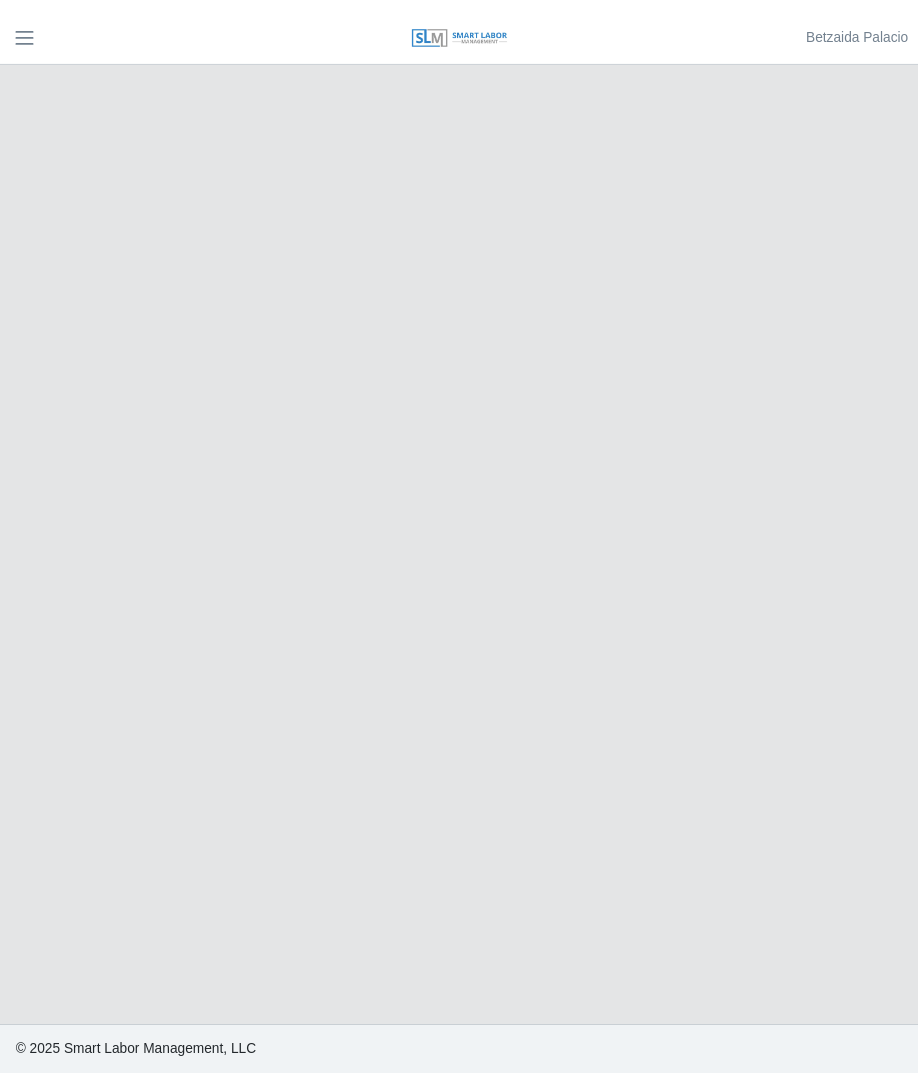scroll, scrollTop: 0, scrollLeft: 0, axis: both 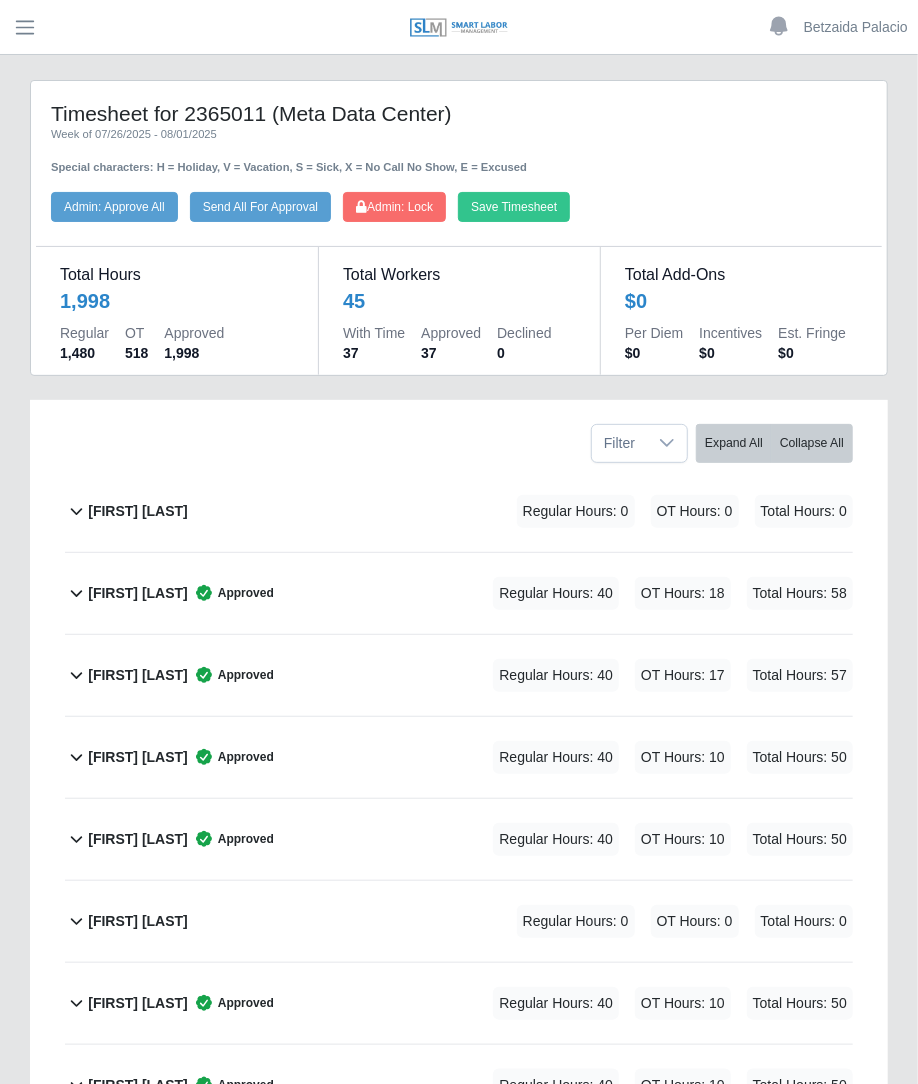 click on "Timesheet for 2365011
(Meta Data Center)
Week of 07/26/2025 -
08/01/2025
Special characters: H = Holiday,  V = Vacation, S = Sick, X = No Call No Show,  E = Excused
Save Timesheet
Admin: Lock
Send All For Approval
Admin: Approve All
Total Hours   1,998   Regular   1,480 OT   518 Approved   1,998 Total Workers   45   With Time   37 Approved   37 Declined   0 Total Add-Ons   $0   Per Diem   $0 Incentives   $0 Est. Fringe   $0         Filter
Expand All
Collapse All
[FIRST] [LAST]             Regular Hours: 0   OT Hours: 0   Total Hours: 0       [FIRST] [LAST]     Select Add Ons" at bounding box center (459, 2157) 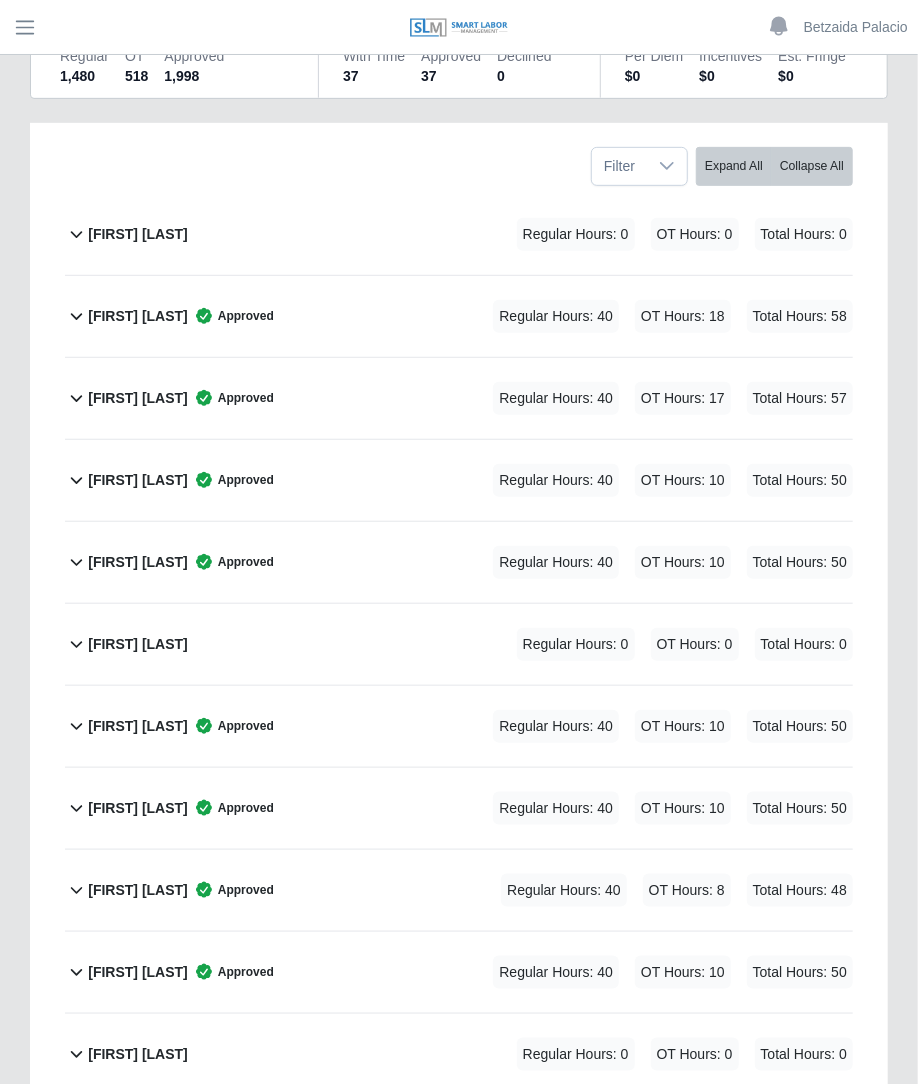 scroll, scrollTop: 288, scrollLeft: 0, axis: vertical 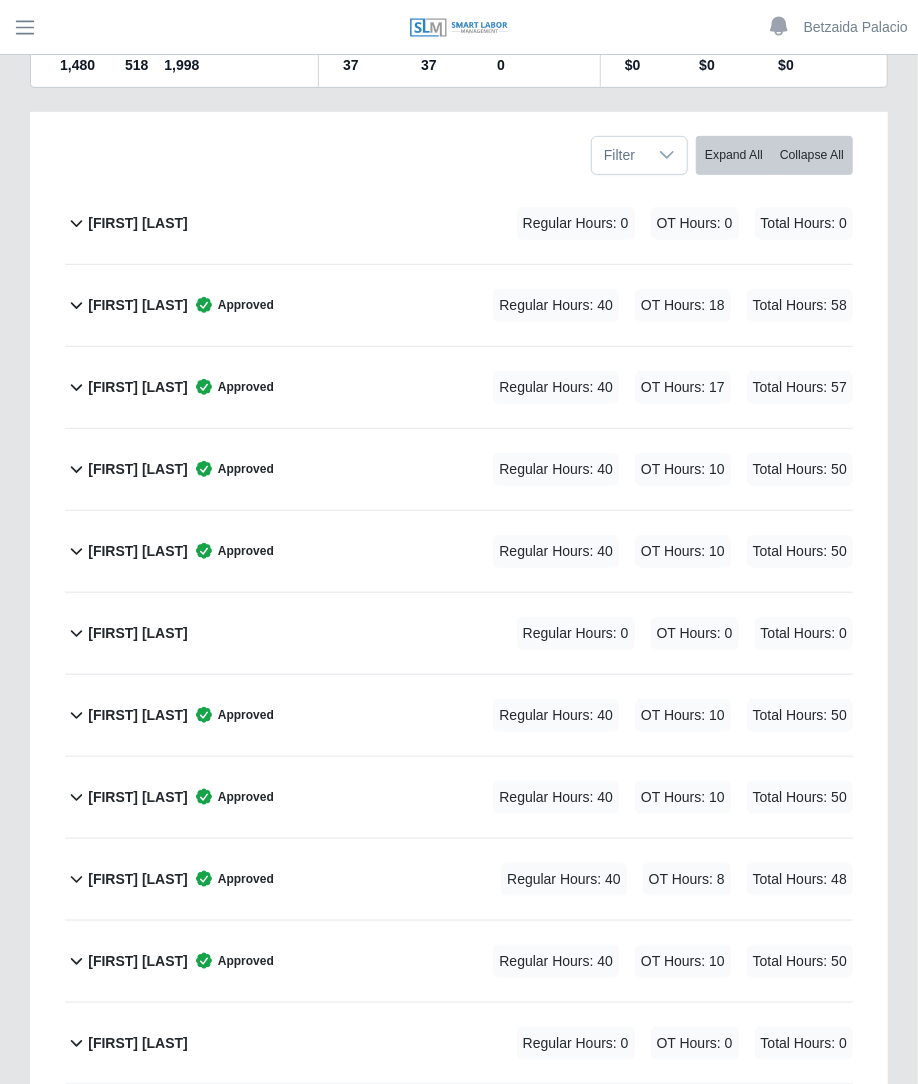 click on "Regular Hours: 40   OT Hours: 8   Total Hours: 48" at bounding box center (649, 879) 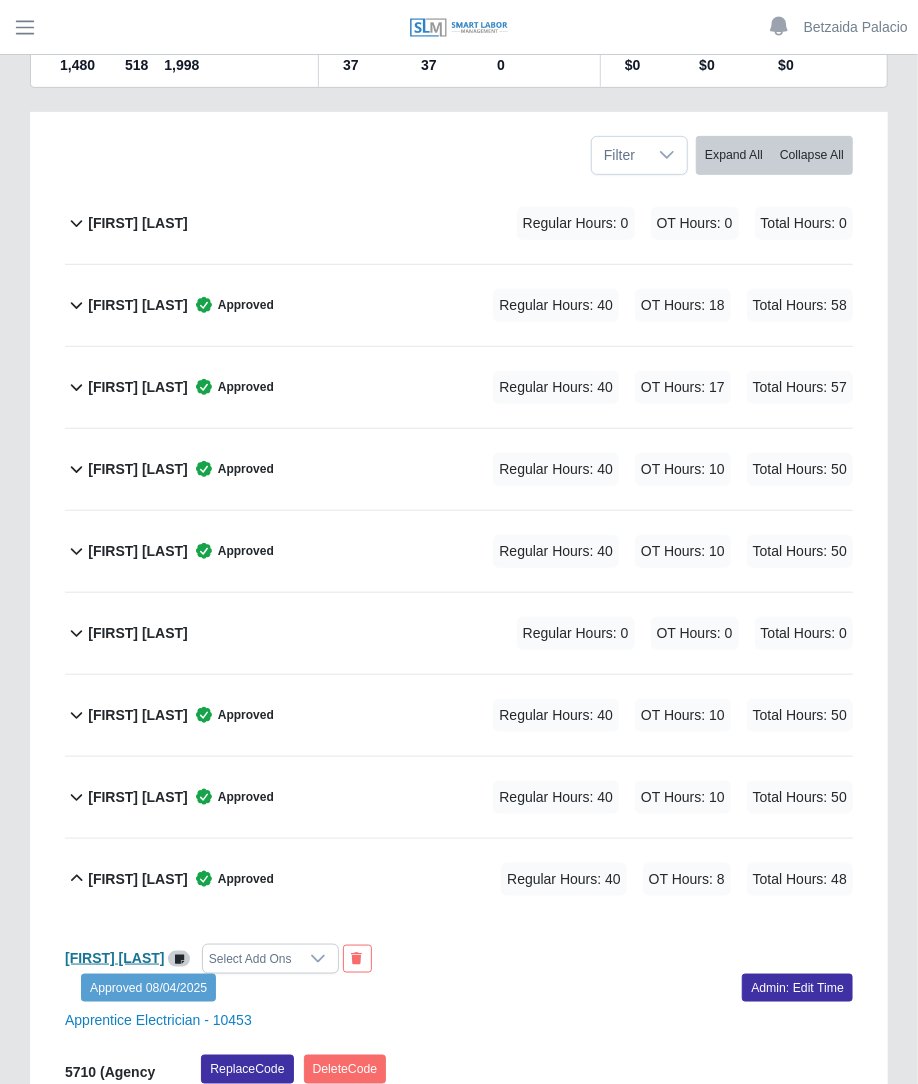 click on "[FIRST] [LAST]" at bounding box center (115, 958) 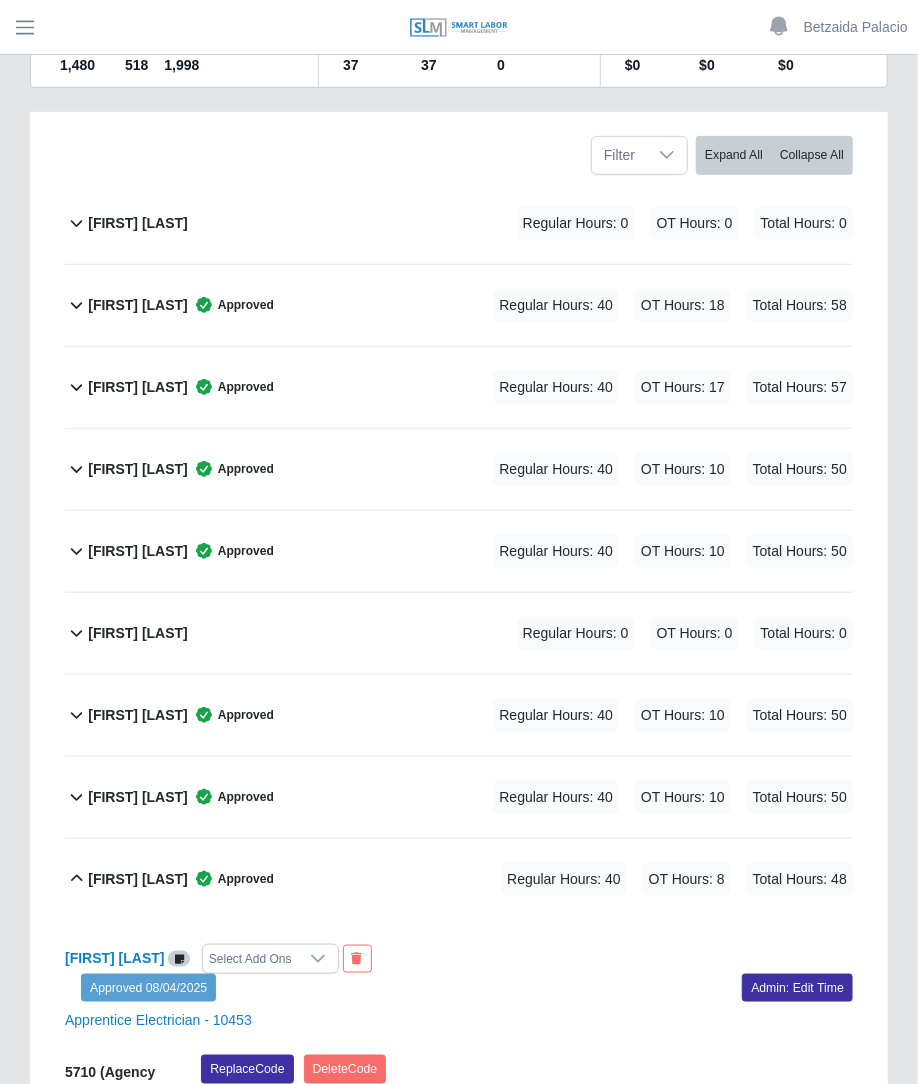 click on "[FIRST] [LAST]        Approved
Regular Hours: 40   OT Hours: 18   Total Hours: 58" 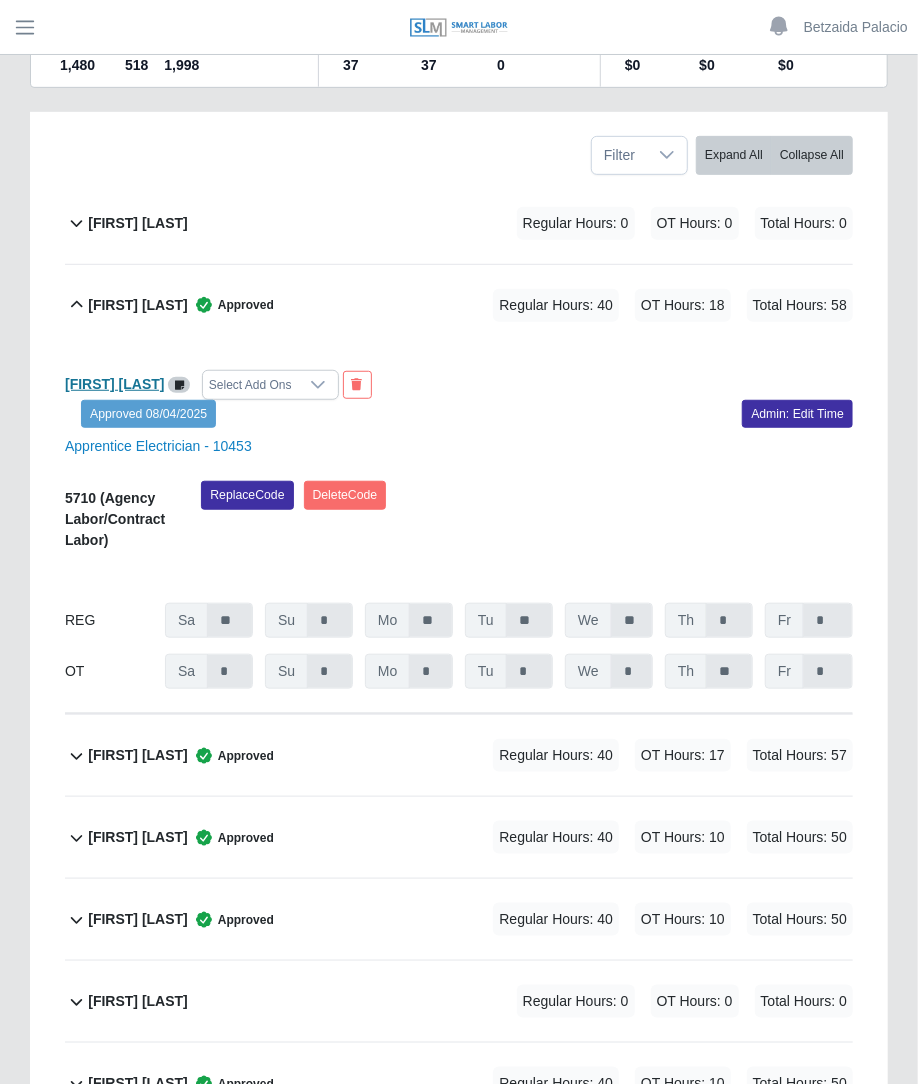 click on "[FIRST] [LAST]" at bounding box center (115, 384) 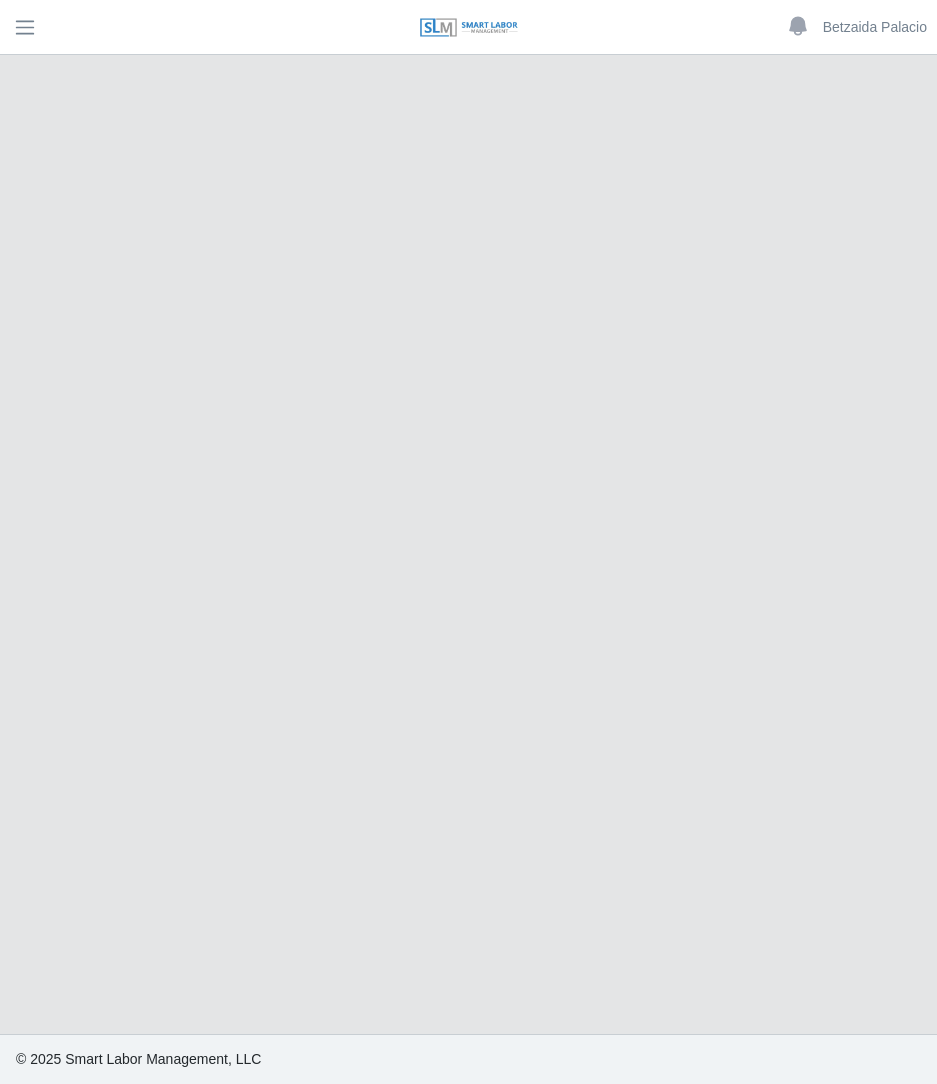 scroll, scrollTop: 0, scrollLeft: 0, axis: both 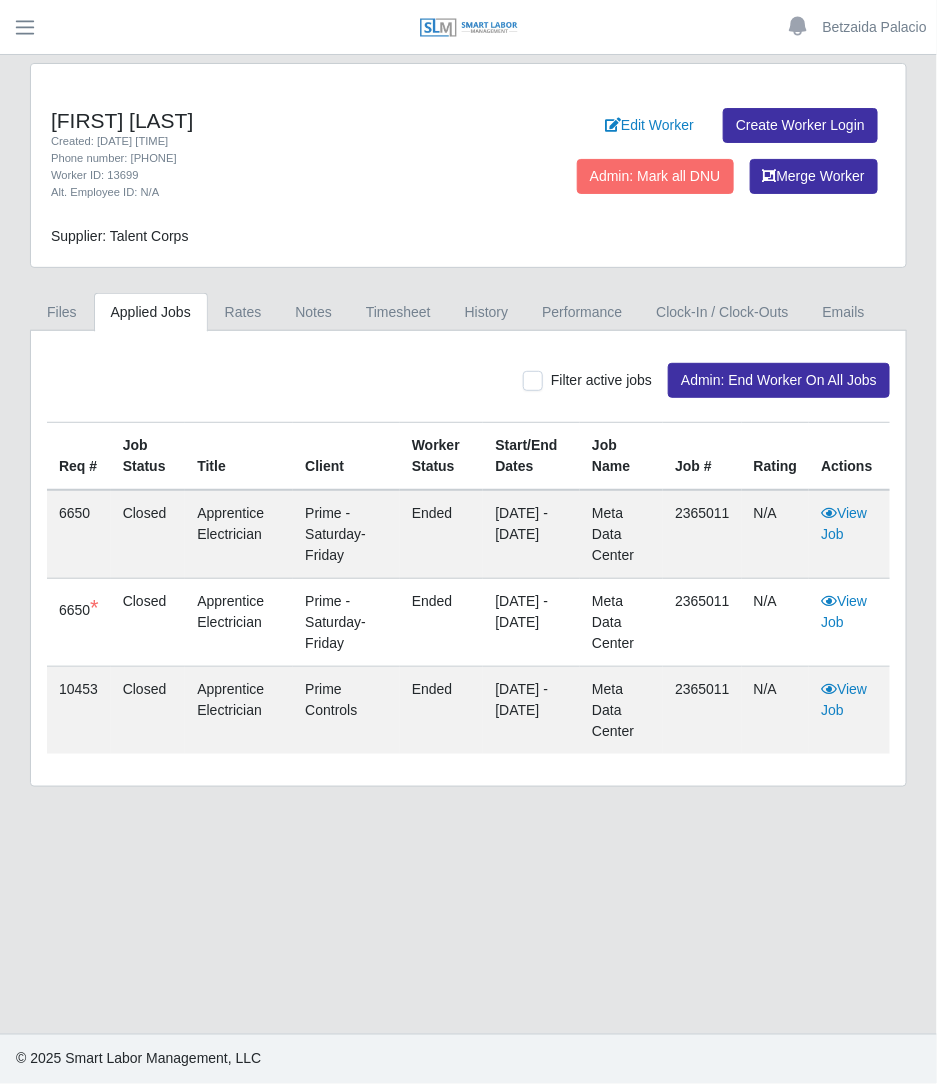 click on "Filter active jobs
Admin: End Worker On All Jobs" at bounding box center (468, 384) 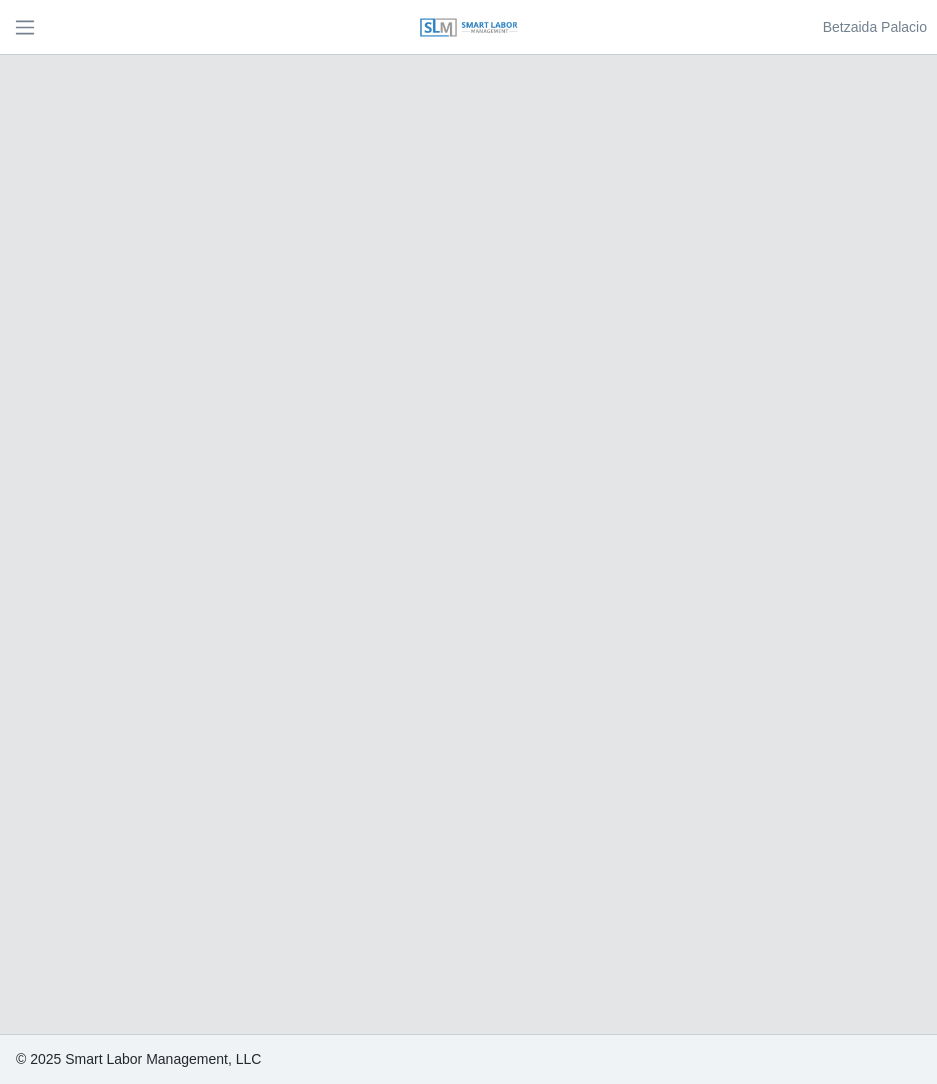 scroll, scrollTop: 0, scrollLeft: 0, axis: both 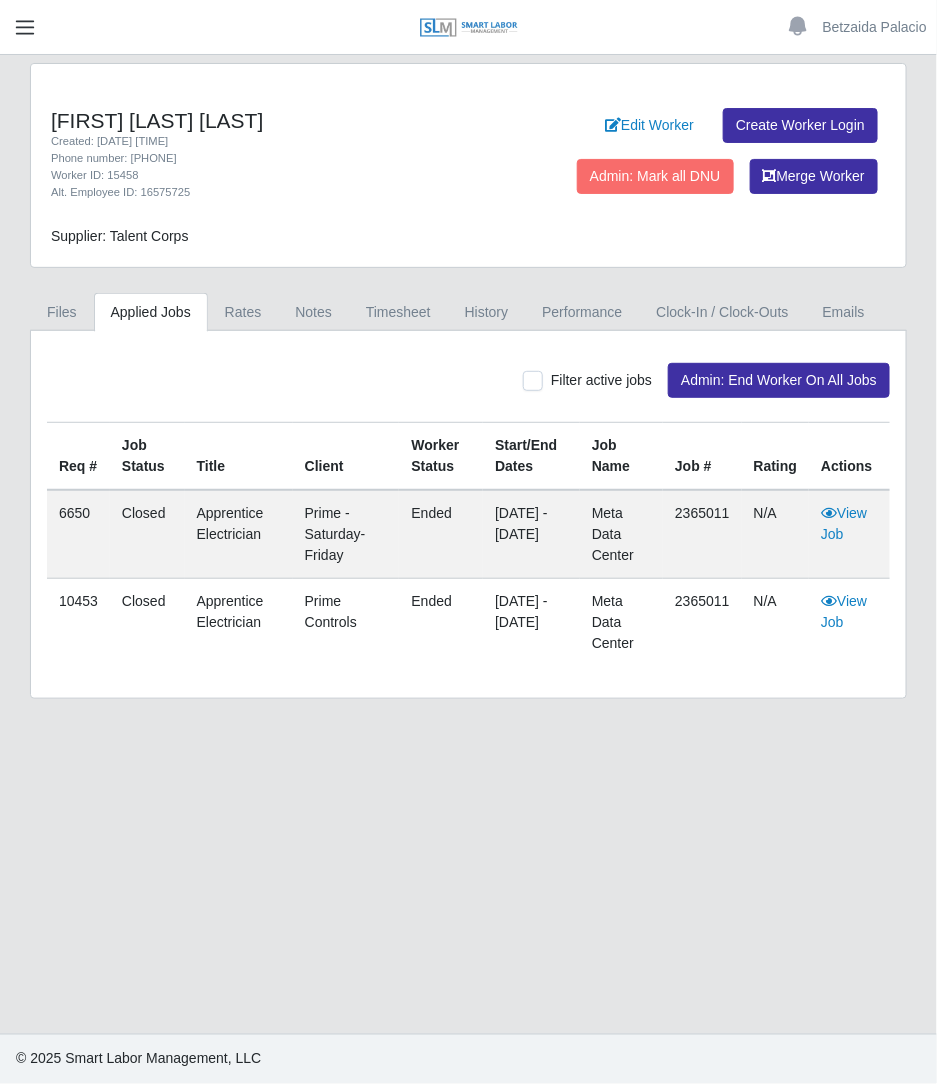 click at bounding box center [25, 27] 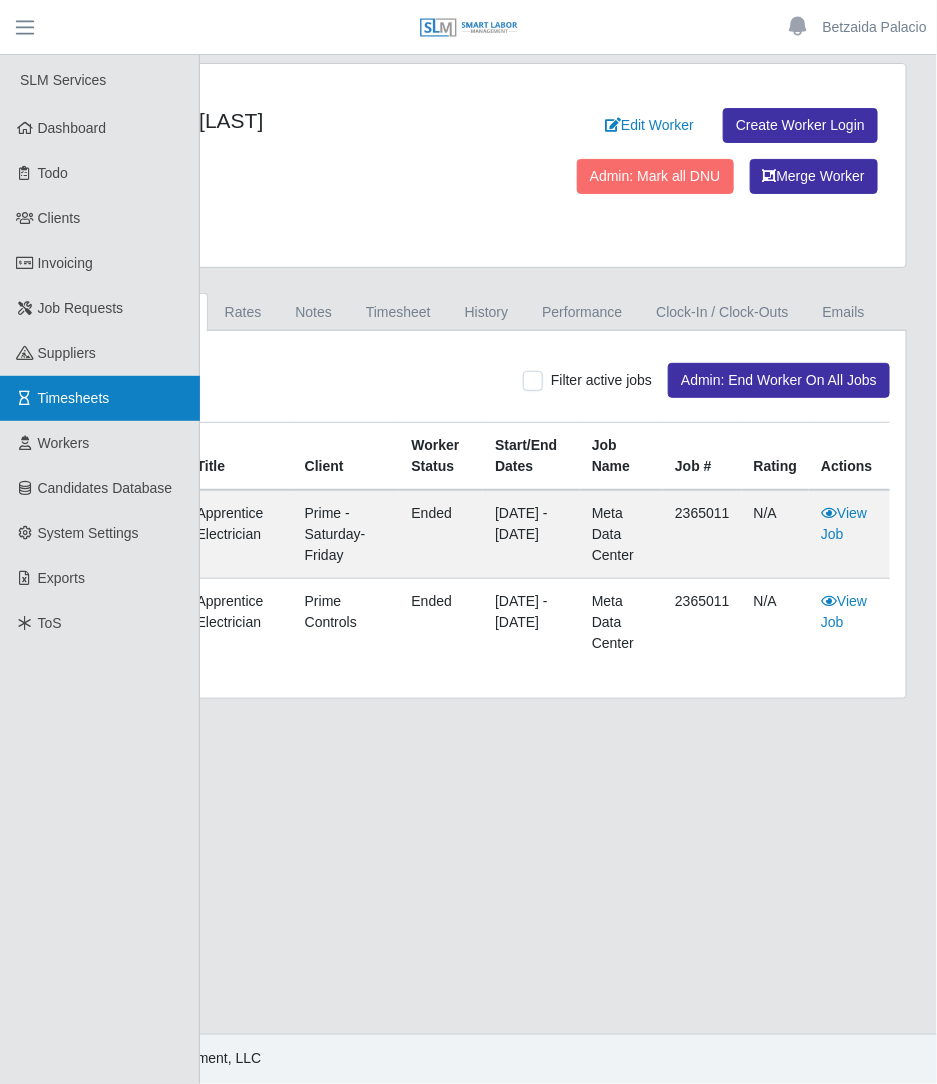 click on "Timesheets" at bounding box center (100, 398) 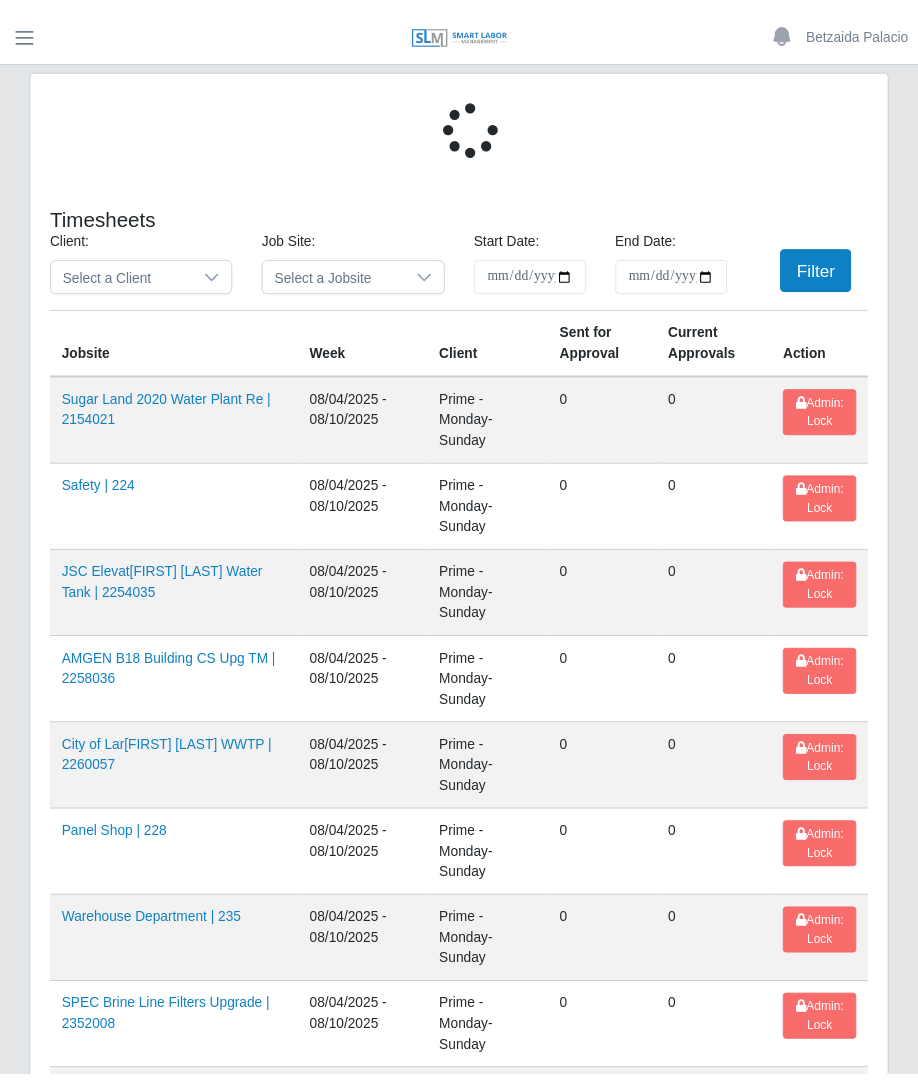 scroll, scrollTop: 0, scrollLeft: 0, axis: both 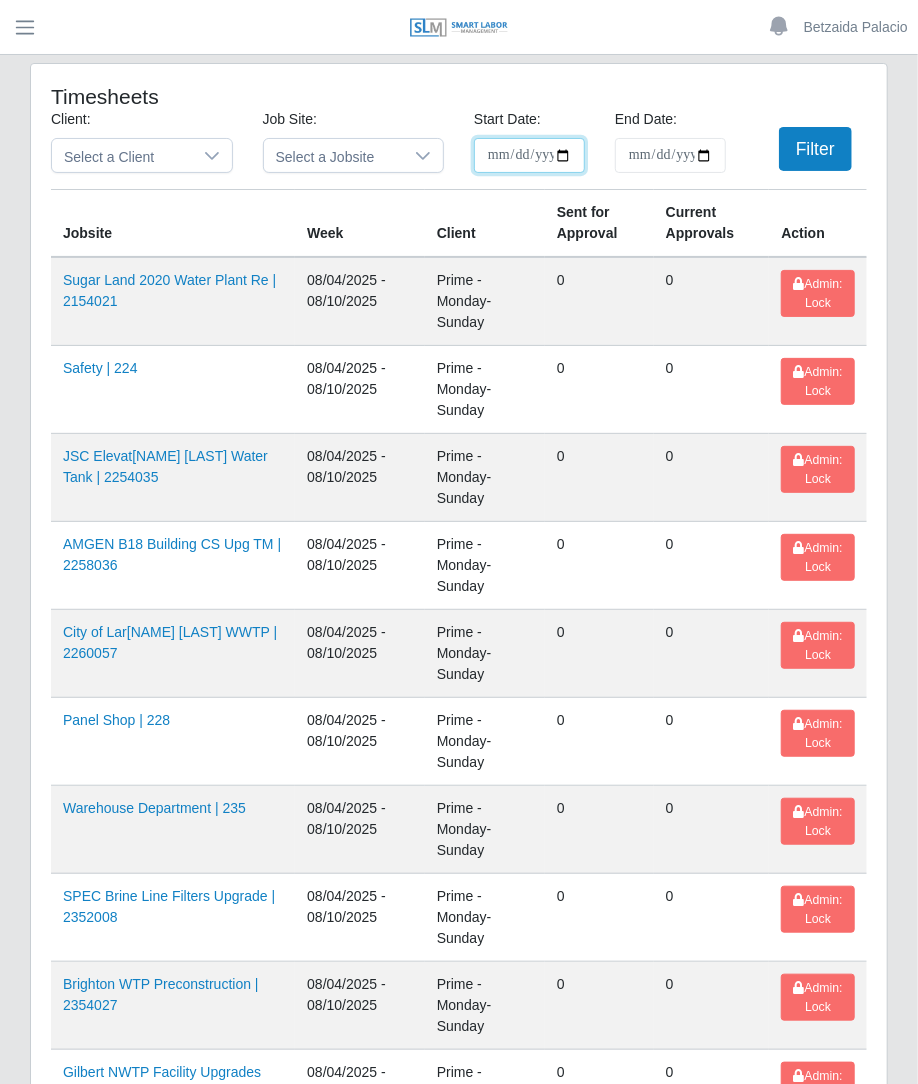 click on "**********" at bounding box center (529, 155) 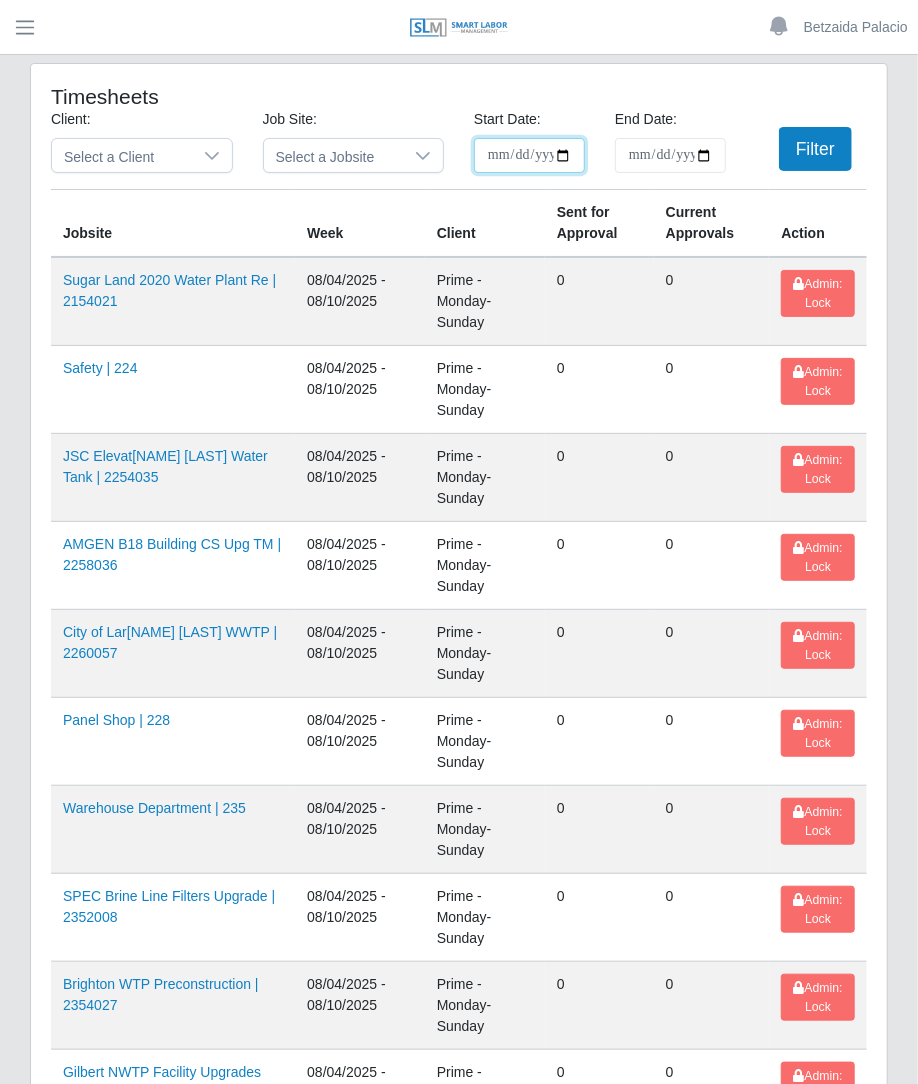 type on "**********" 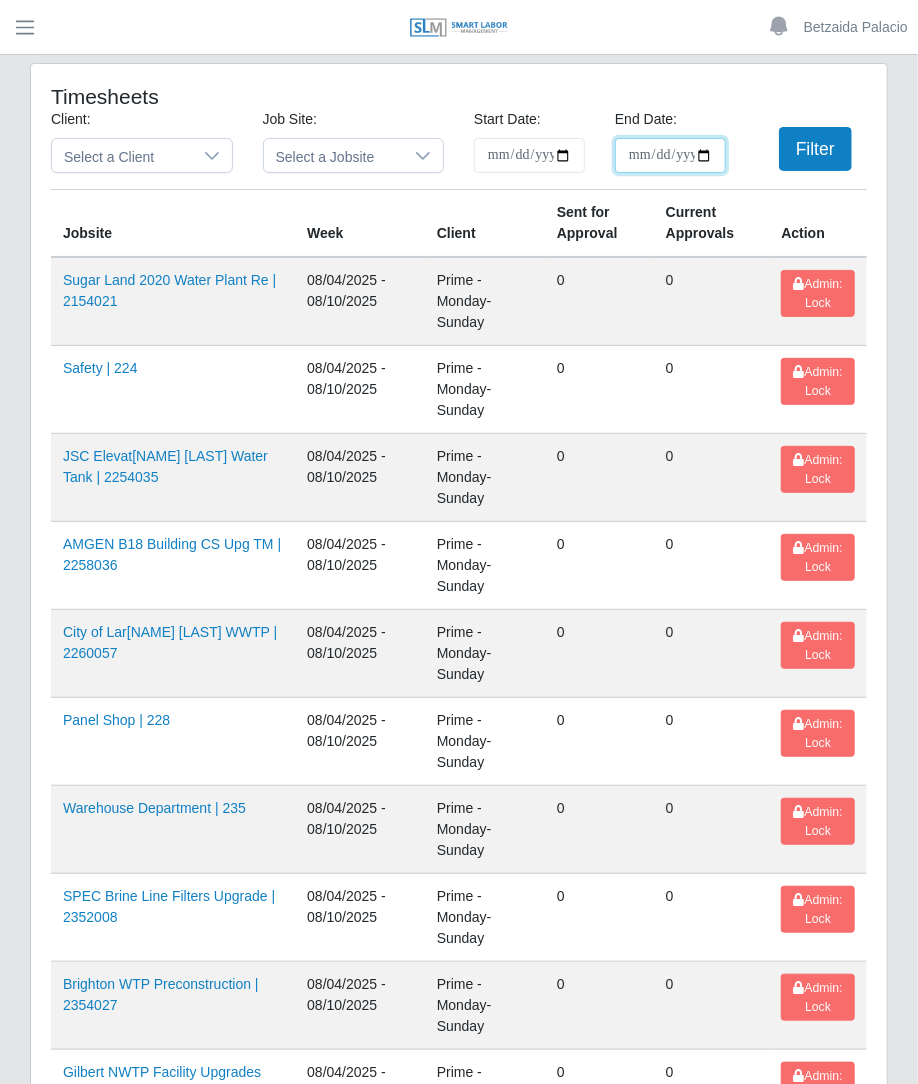 click on "End Date:" at bounding box center [670, 155] 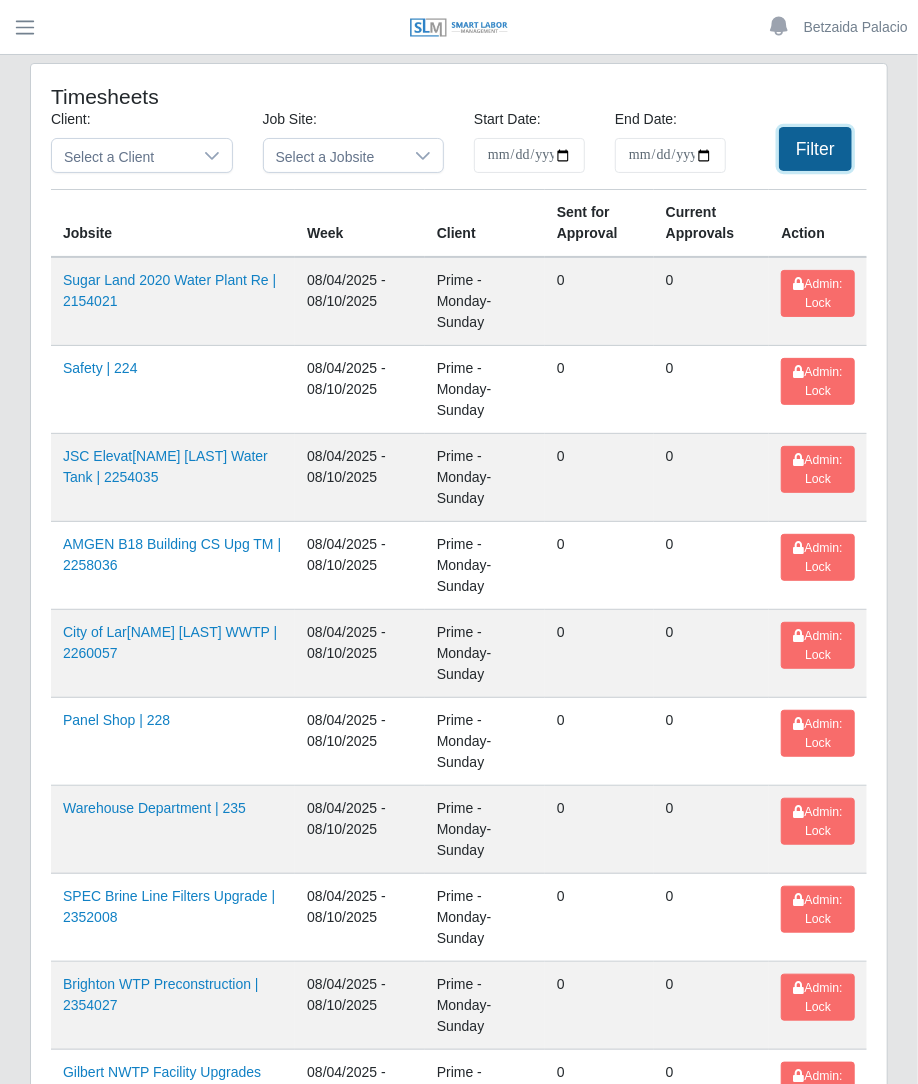 click on "Filter" at bounding box center [815, 149] 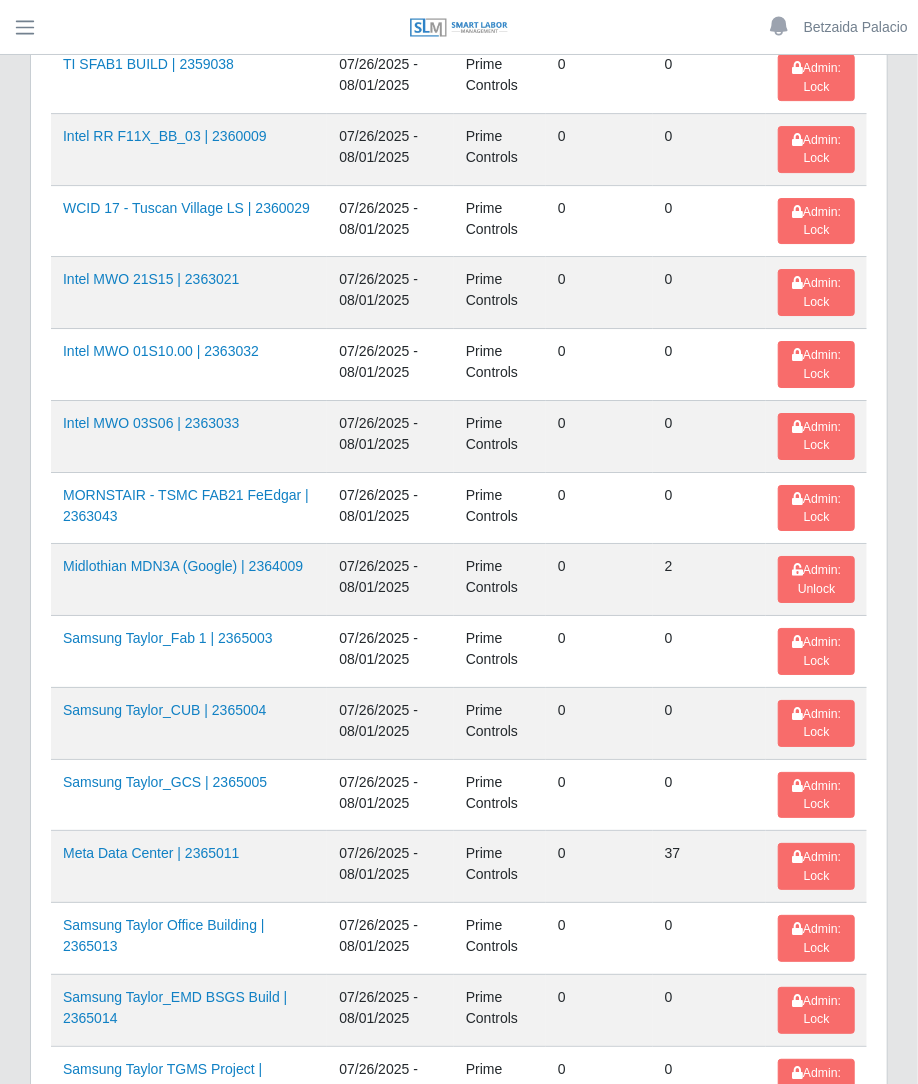 scroll, scrollTop: 2329, scrollLeft: 0, axis: vertical 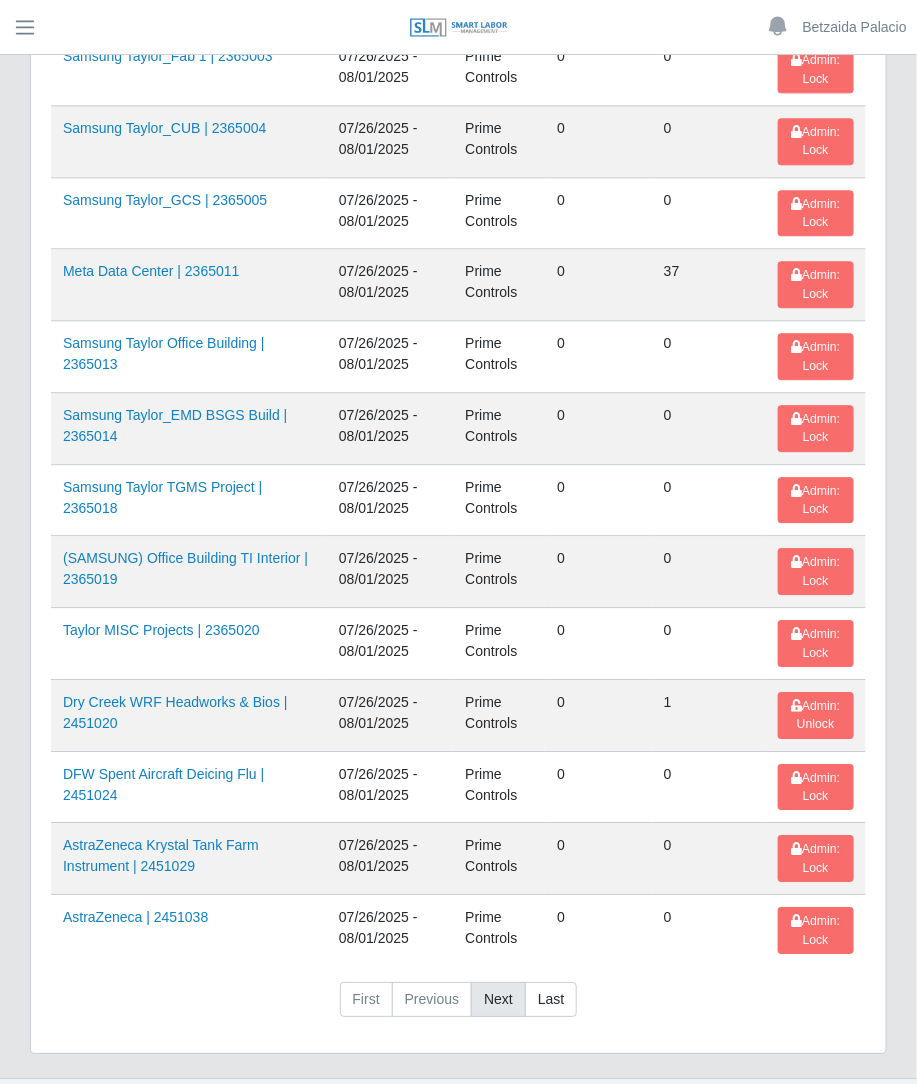 click on "Next" at bounding box center [498, 1000] 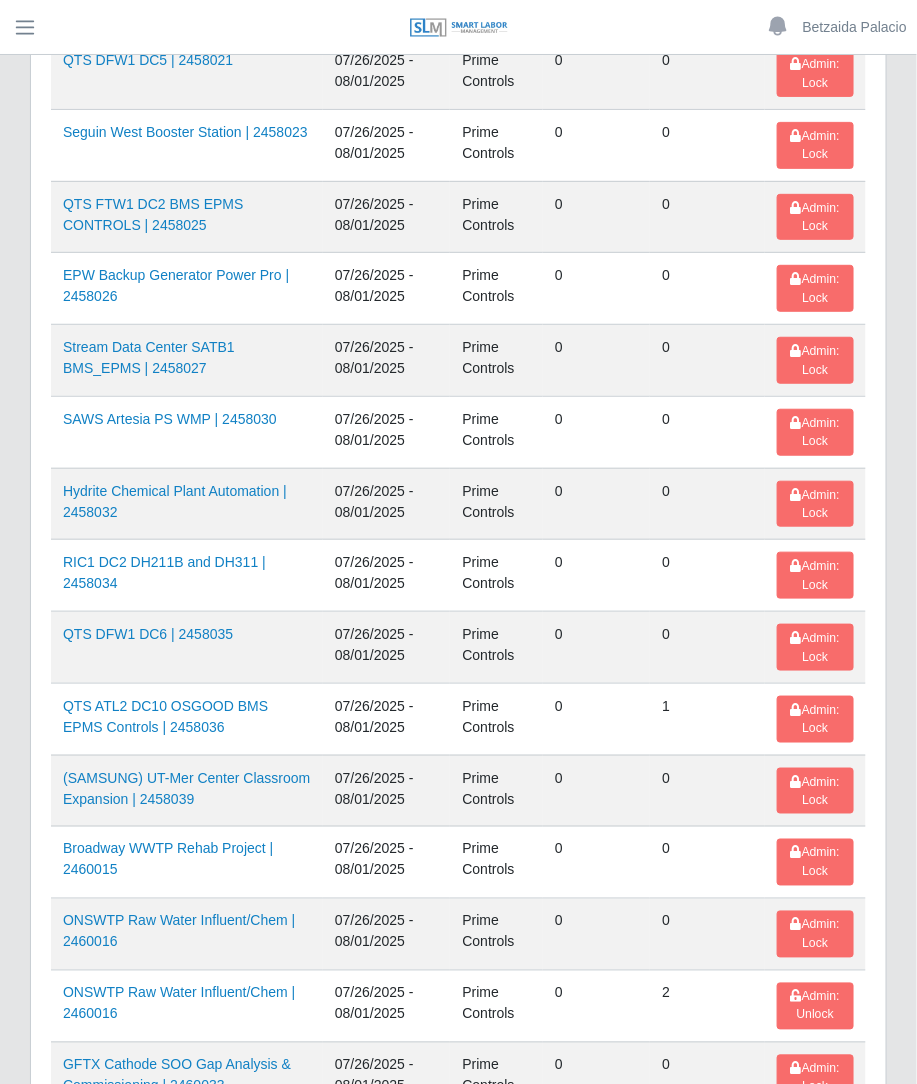 scroll, scrollTop: 2009, scrollLeft: 0, axis: vertical 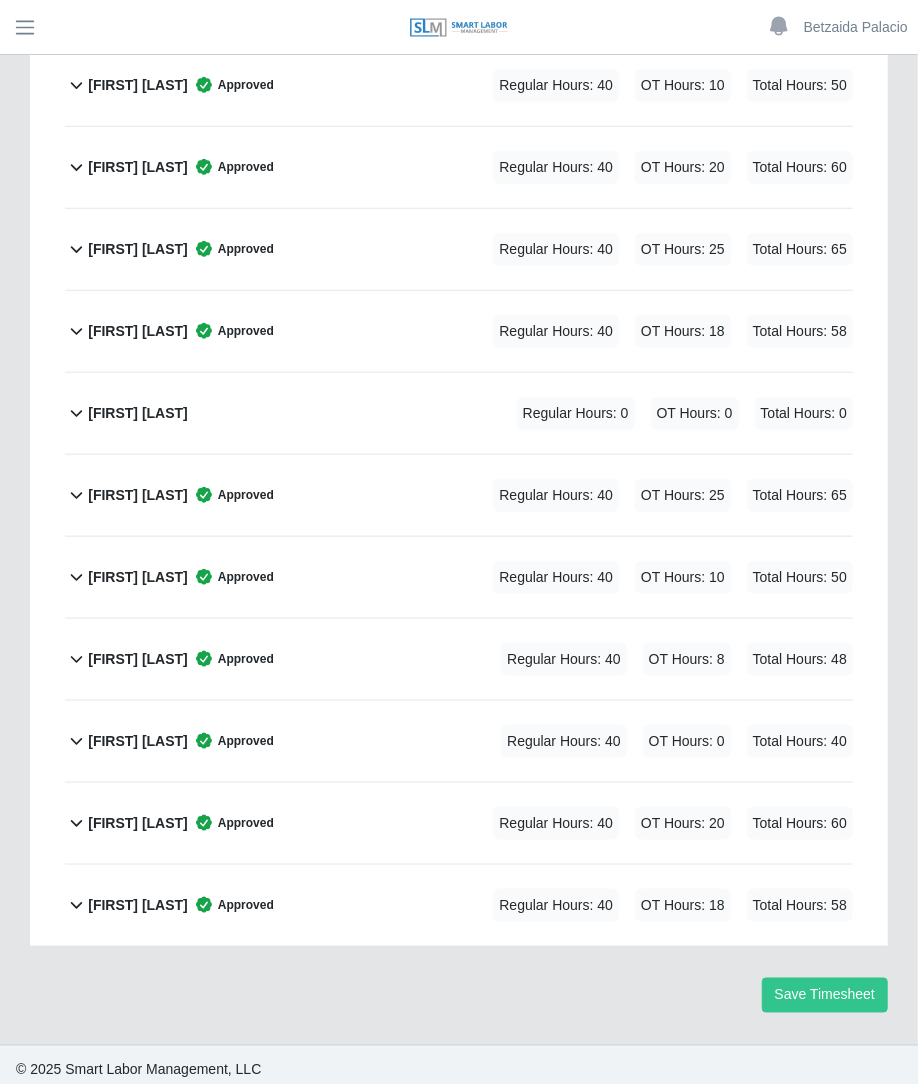 click on "[FIRST] [LAST] Approved
Regular Hours: 40   OT Hours: 25   Total Hours: 65" 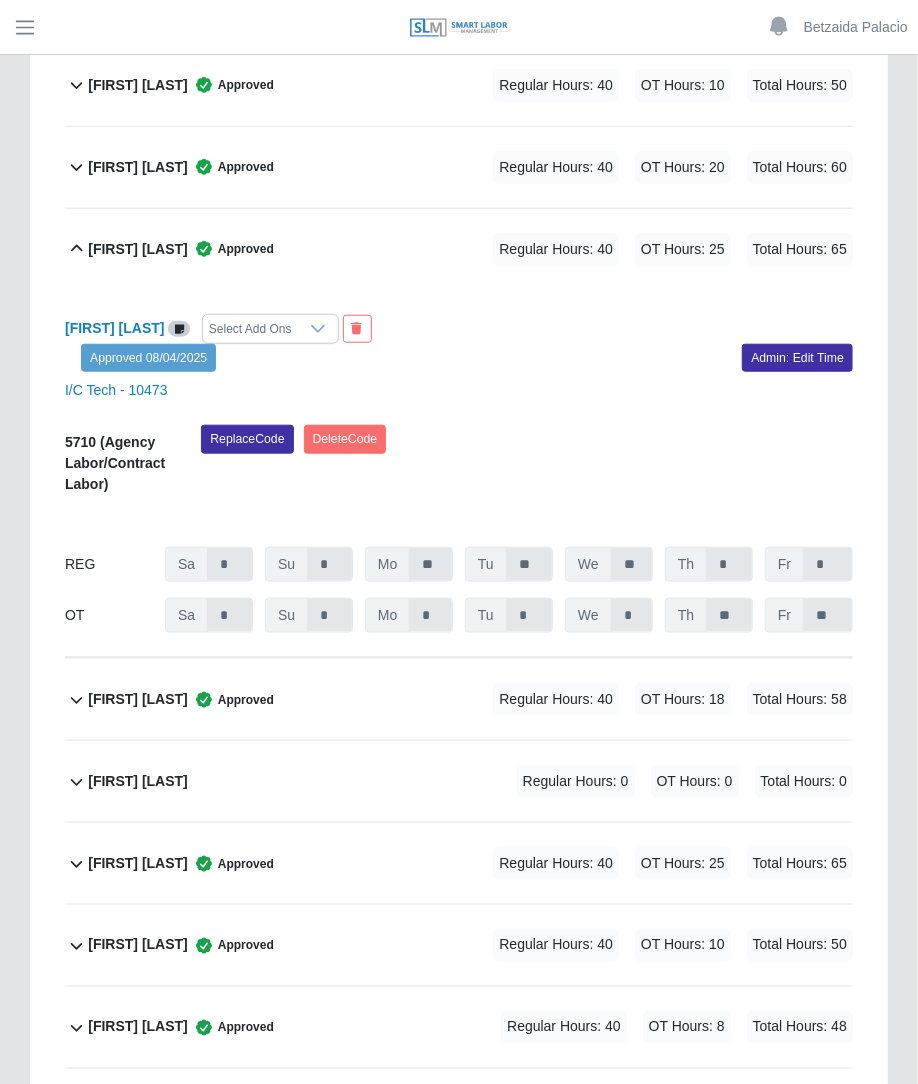 click on "Saul R Salas Alvarez        Approved
Regular Hours: 40   OT Hours: 18   Total Hours: 58" 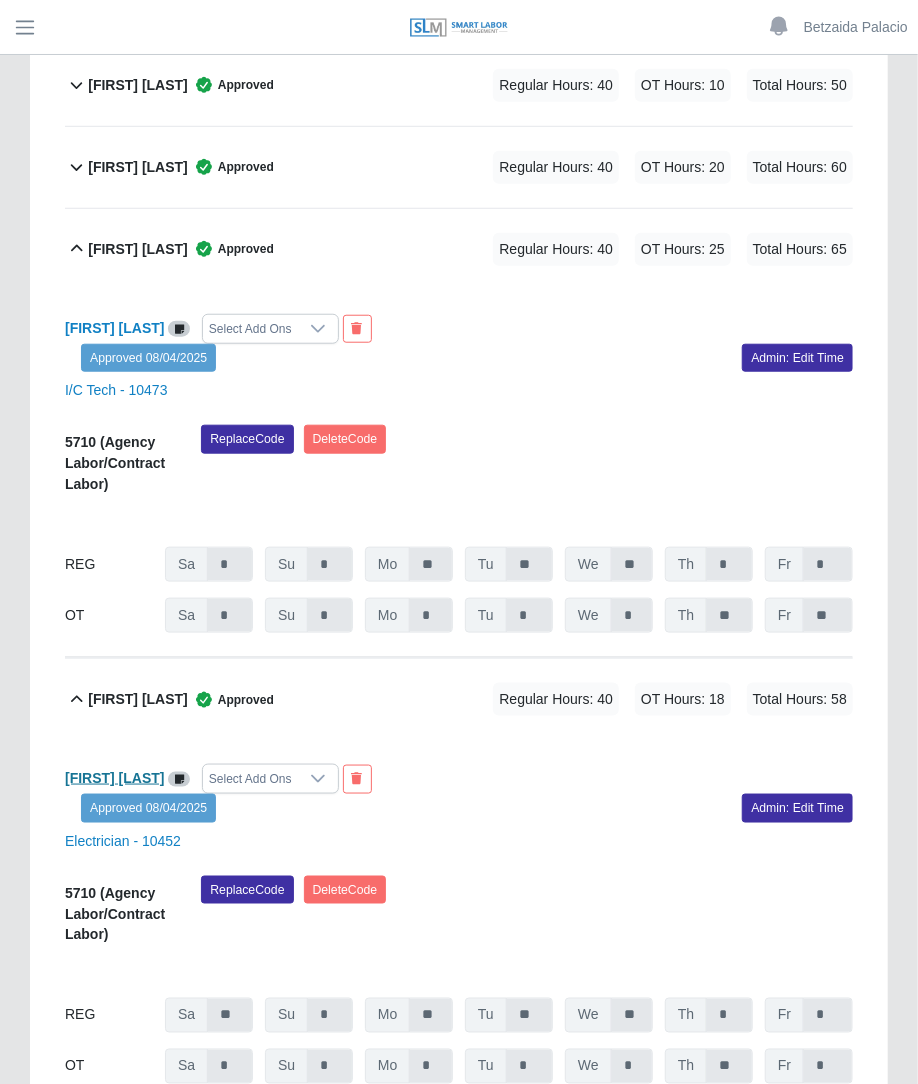 click on "Saul R Salas Alvarez" at bounding box center (115, 778) 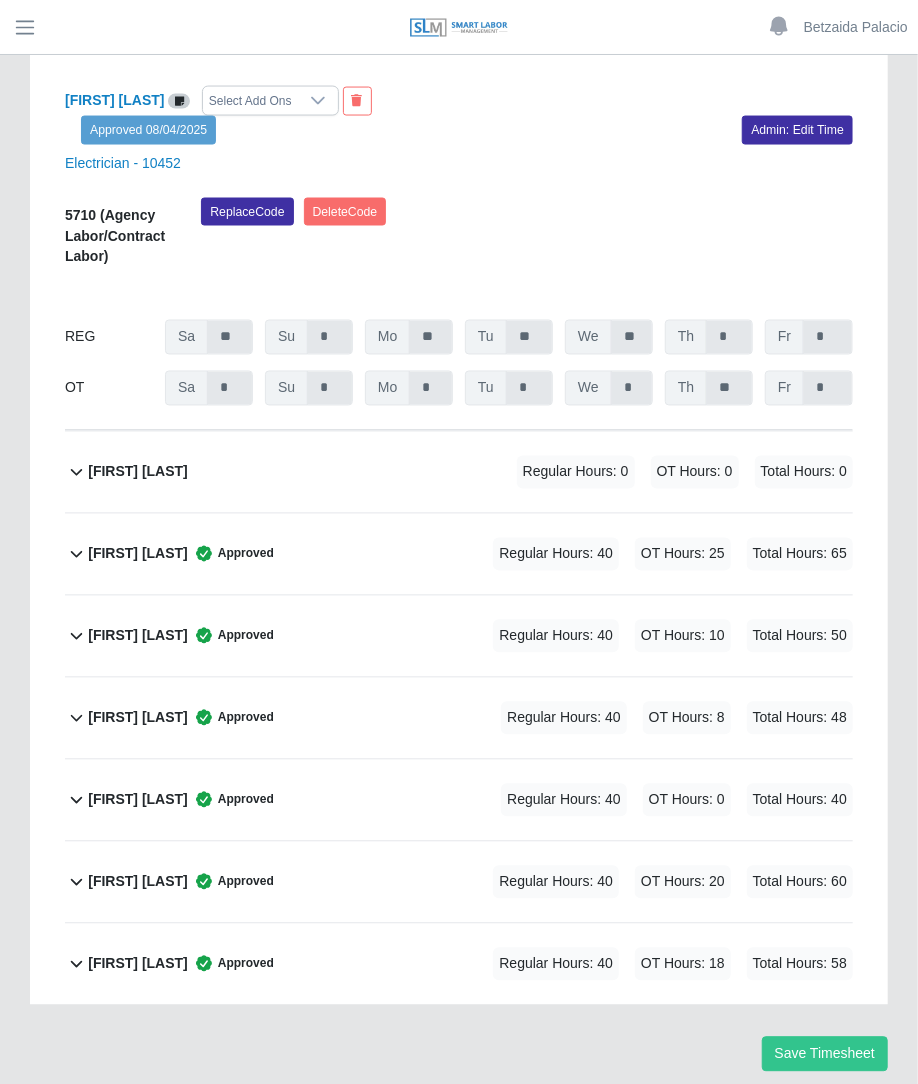 scroll, scrollTop: 3949, scrollLeft: 0, axis: vertical 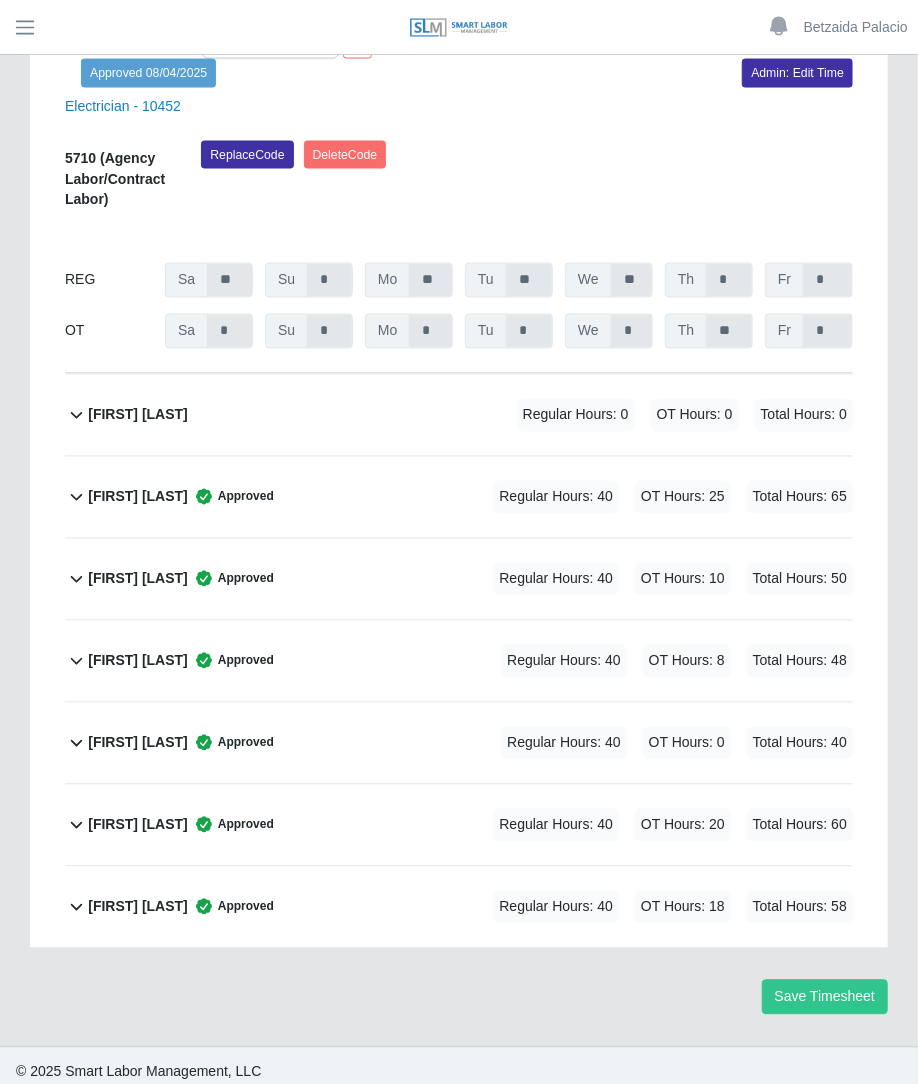 click on "Xavier Salas        Approved
Regular Hours: 40   OT Hours: 18   Total Hours: 58" 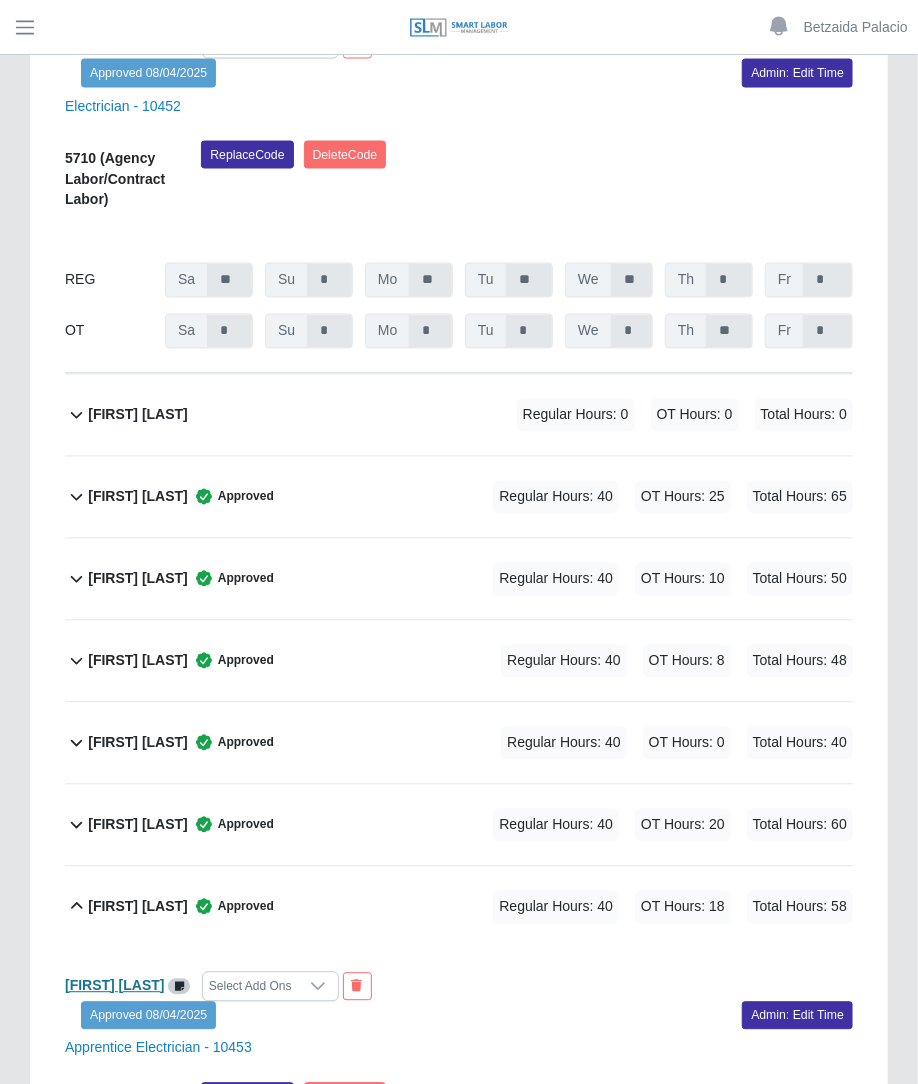 click on "Xavier Salas" at bounding box center (115, 986) 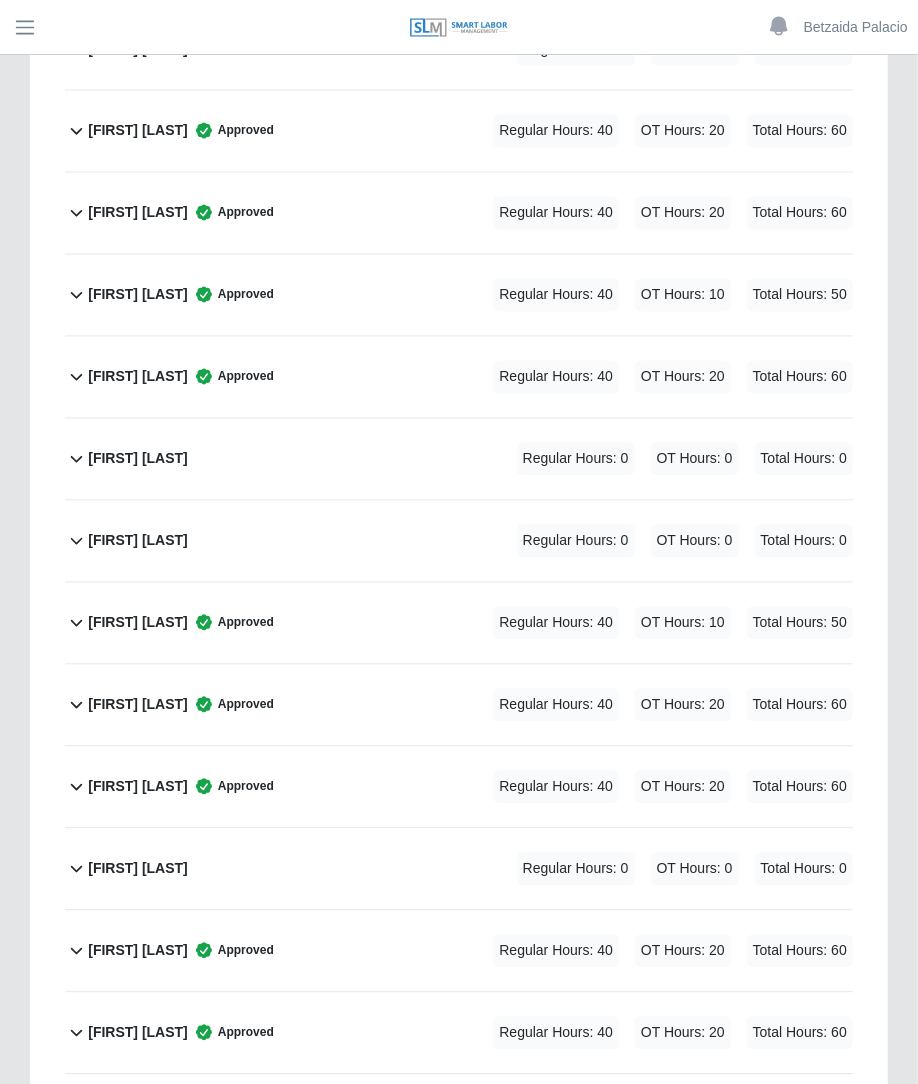 scroll, scrollTop: 0, scrollLeft: 0, axis: both 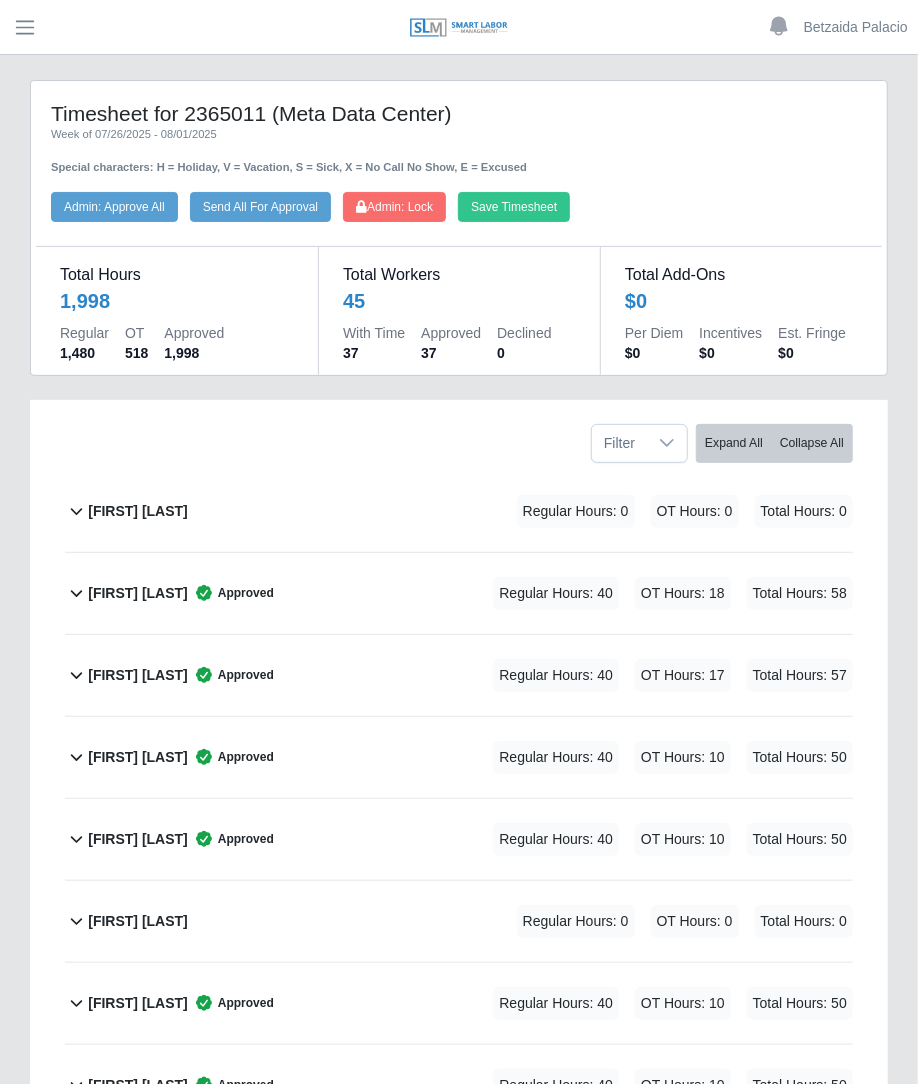 click on "Andrew Small        Approved
Regular Hours: 40   OT Hours: 17   Total Hours: 57" 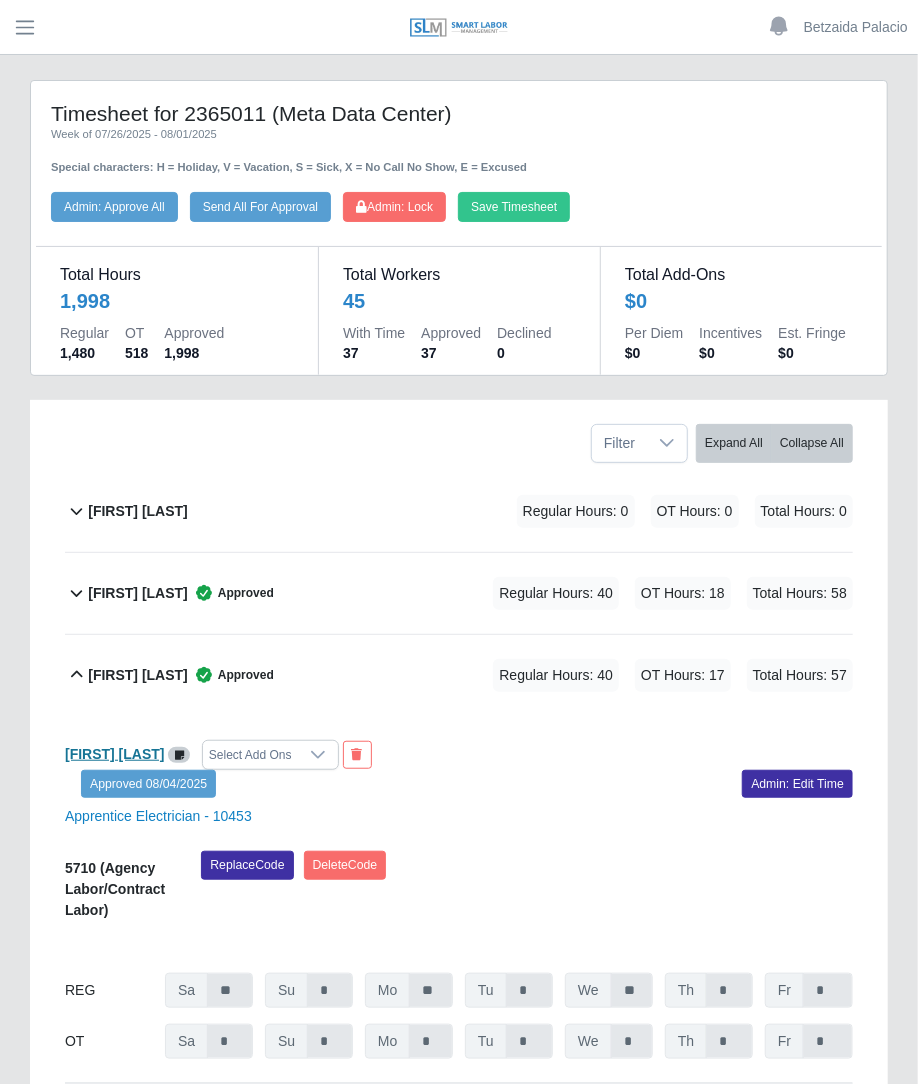 click on "Andrew Small" at bounding box center (115, 754) 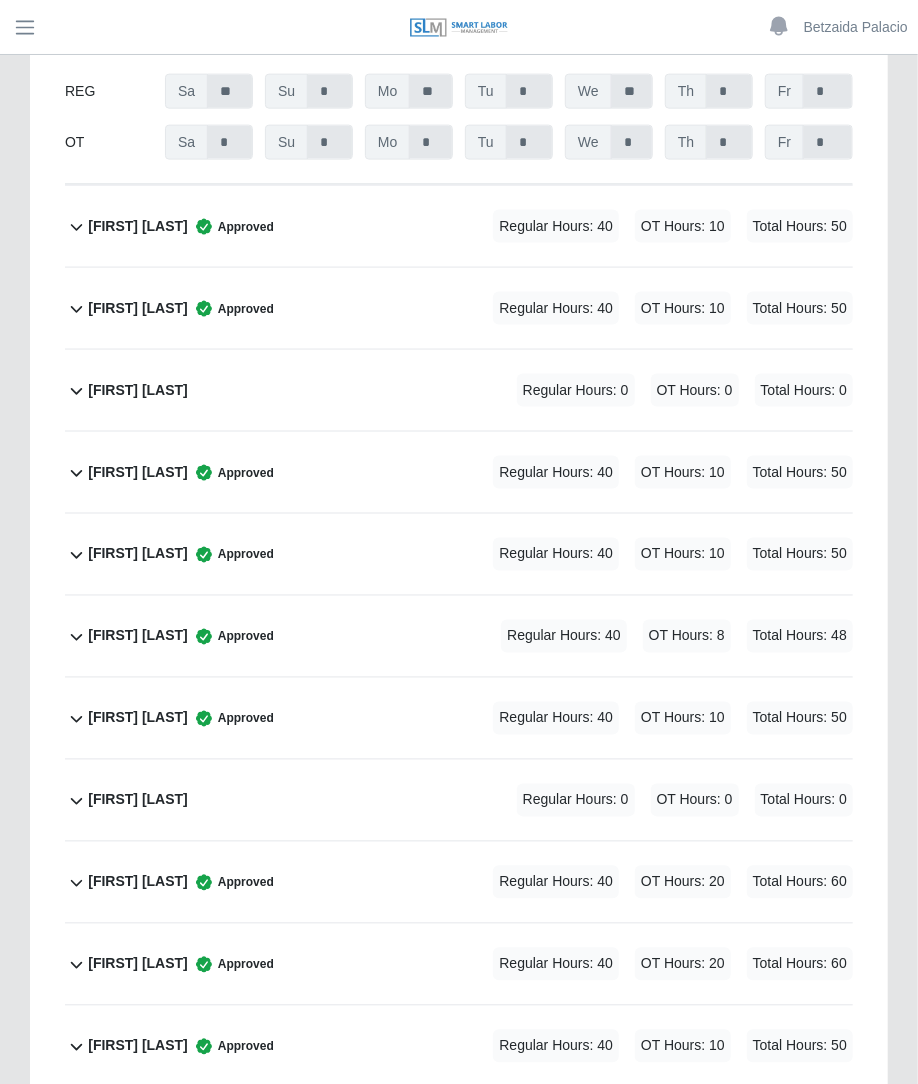 scroll, scrollTop: 964, scrollLeft: 0, axis: vertical 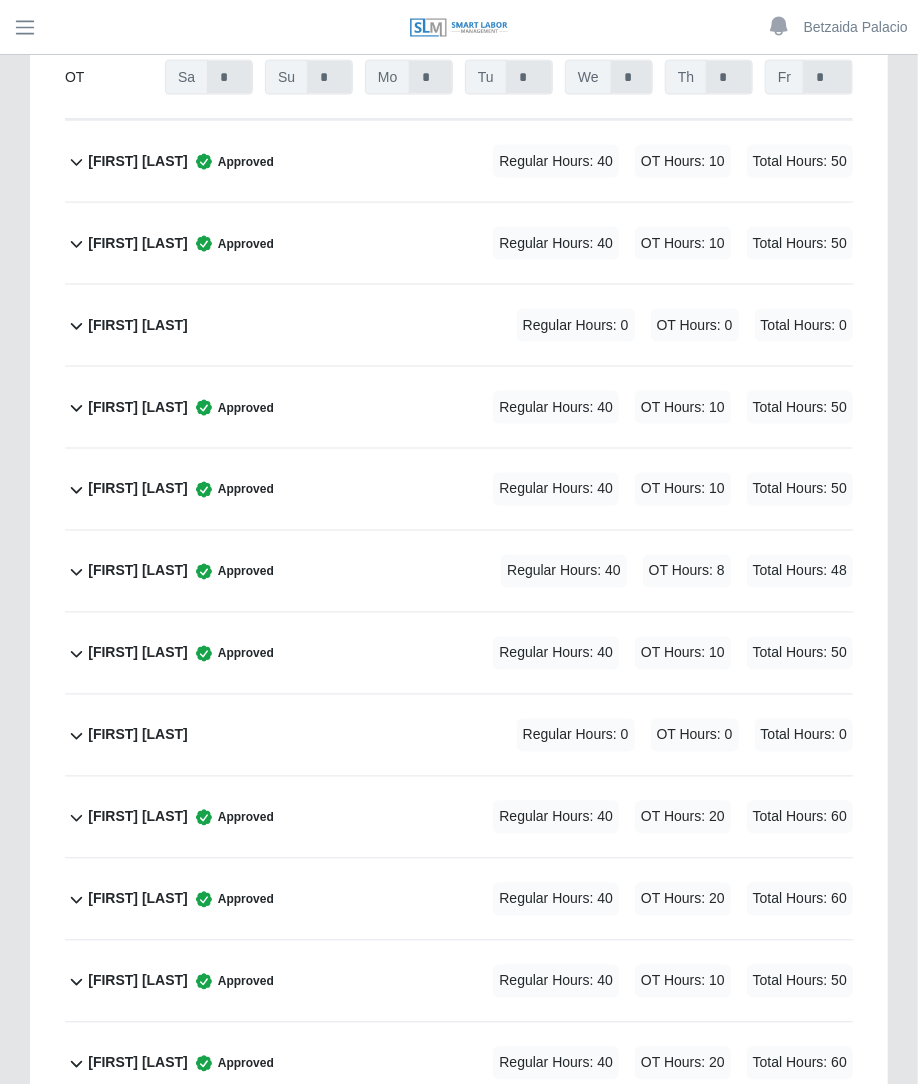 click on "Elston Gaskin        Approved
Regular Hours: 40   OT Hours: 8   Total Hours: 48" 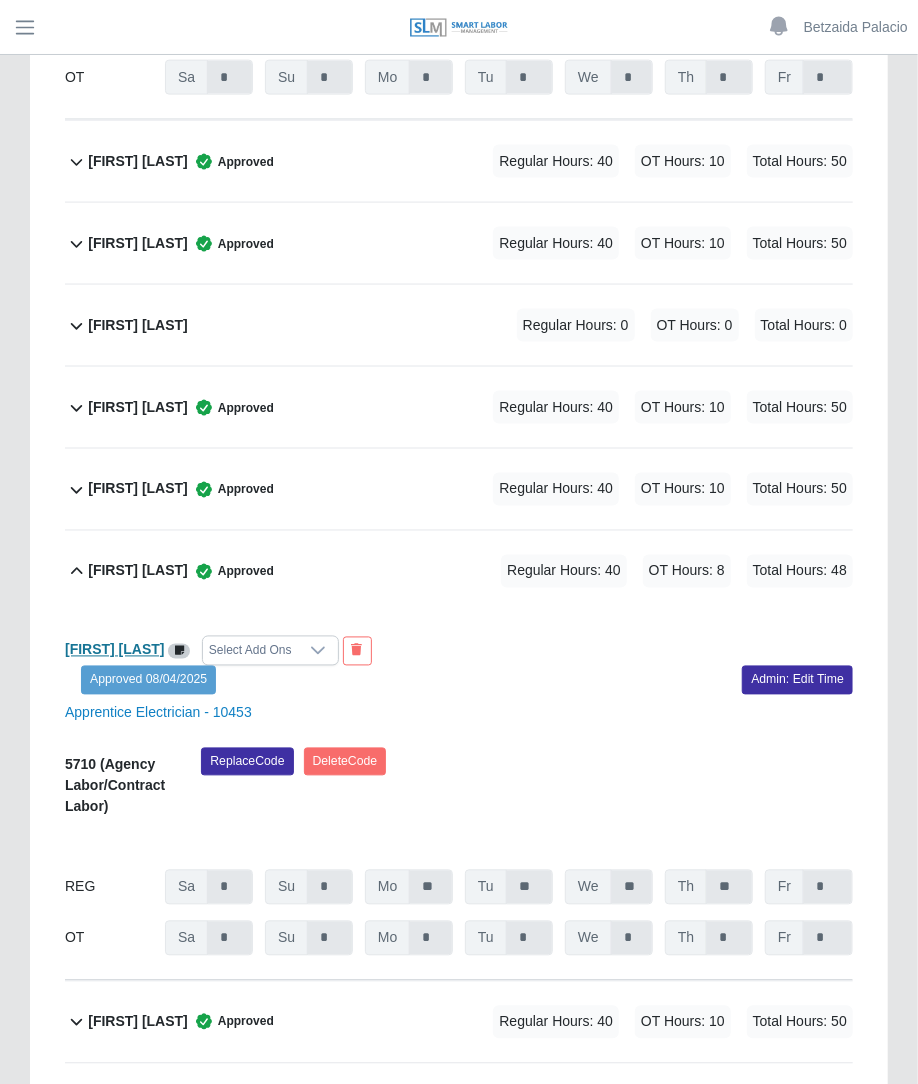 click on "Elston Gaskin" at bounding box center [115, 650] 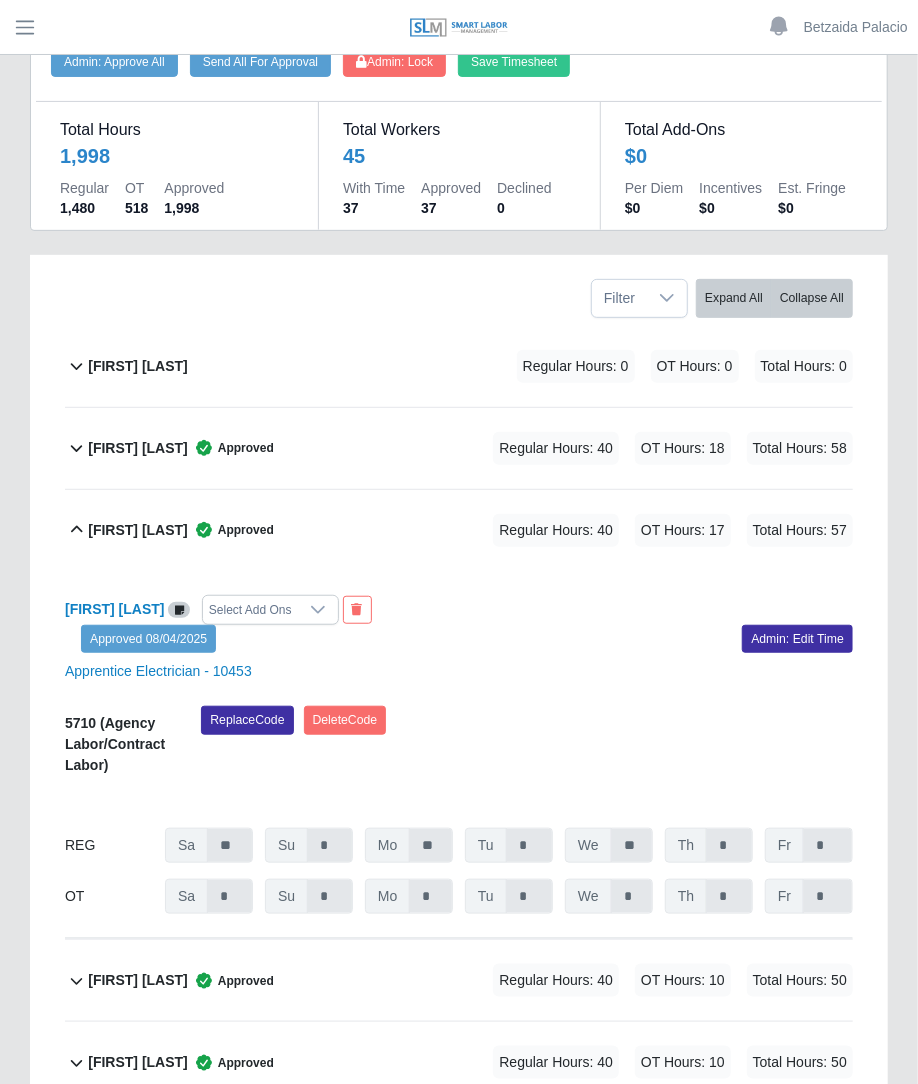 scroll, scrollTop: 0, scrollLeft: 0, axis: both 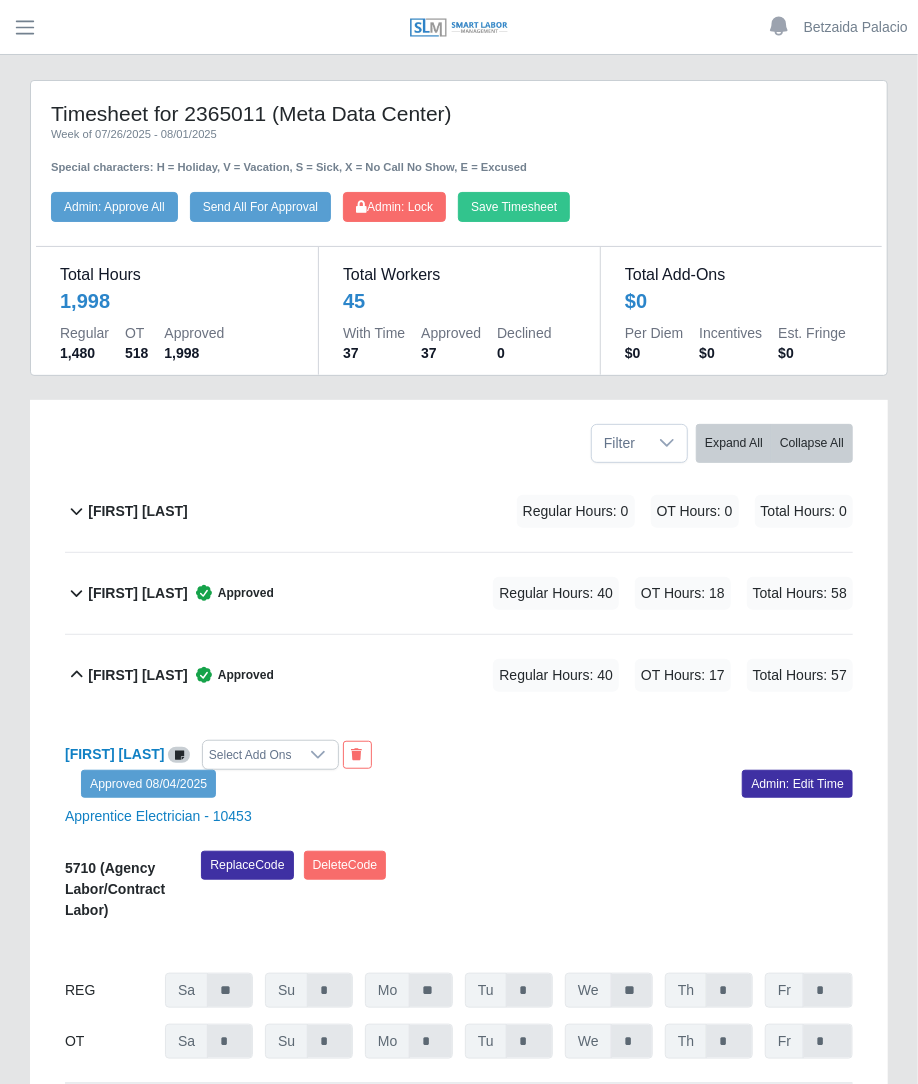 click on "Alfredo Dominguez        Approved
Regular Hours: 40   OT Hours: 18   Total Hours: 58" 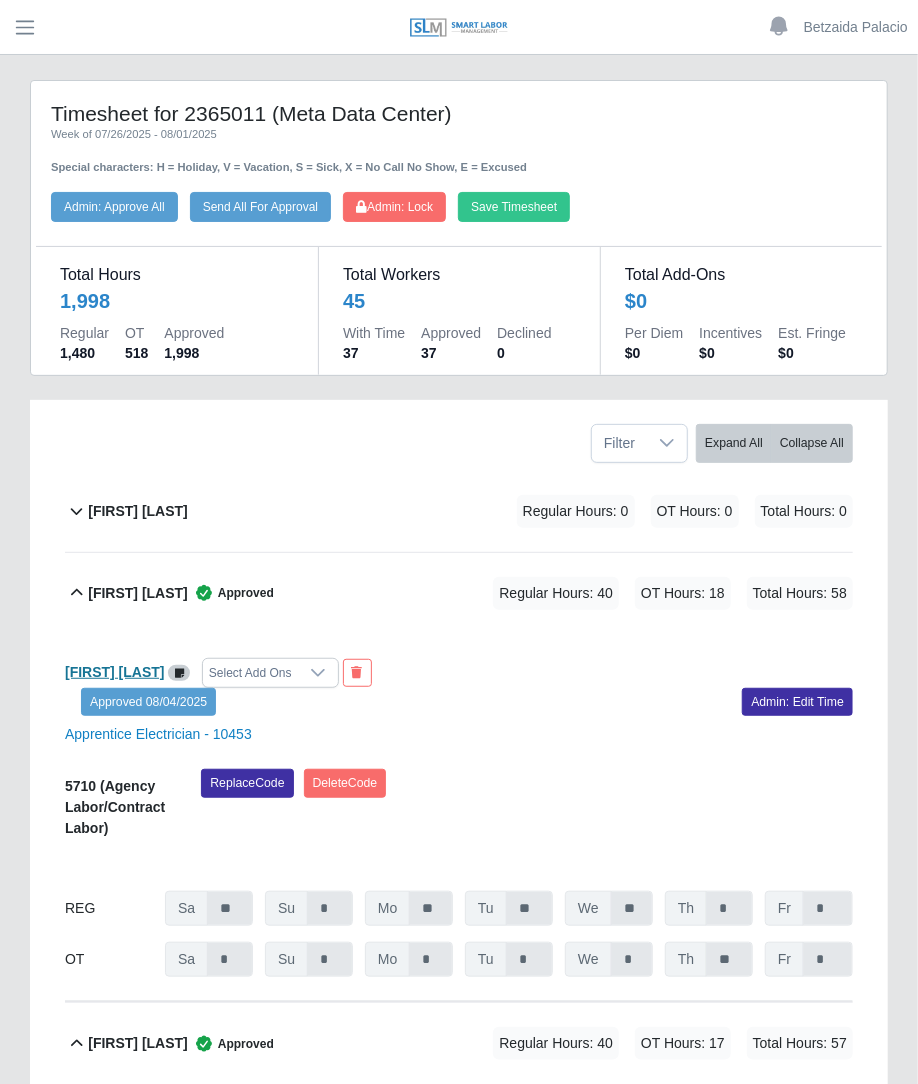 click on "Alfredo Dominguez" at bounding box center [115, 672] 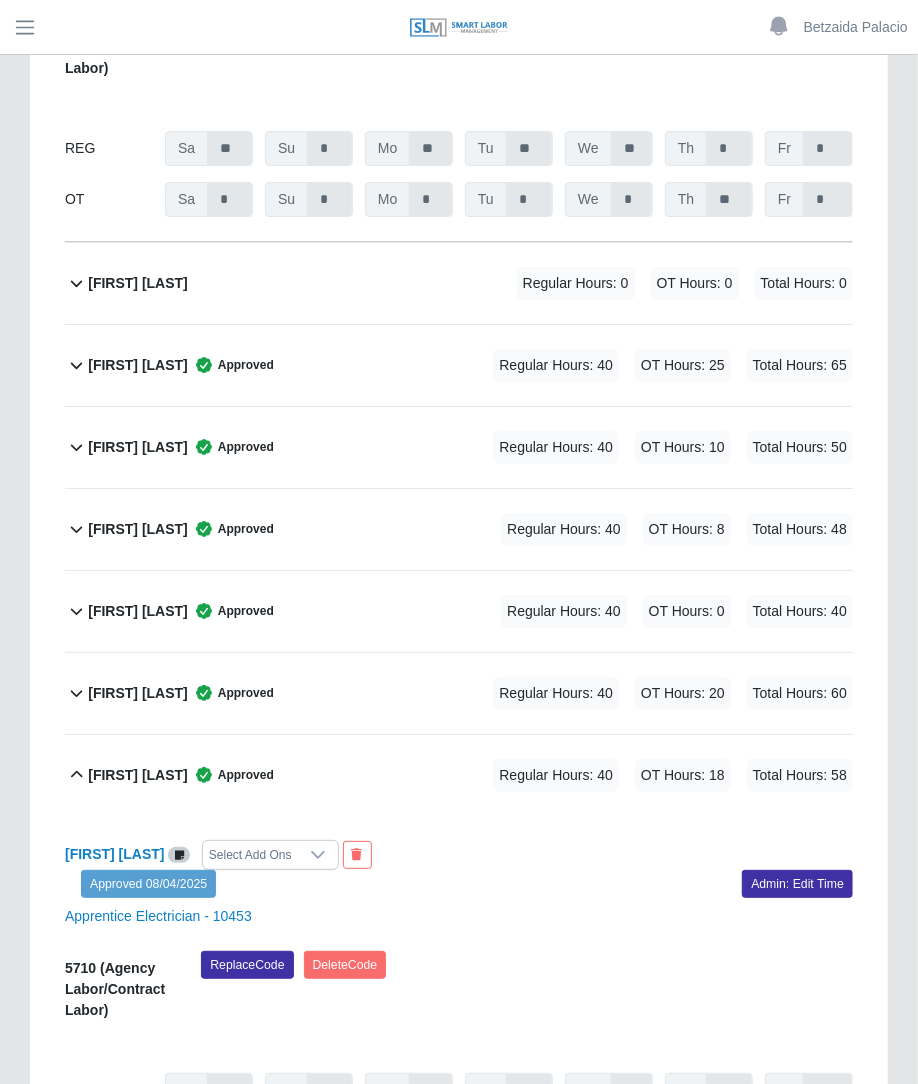 scroll, scrollTop: 5420, scrollLeft: 0, axis: vertical 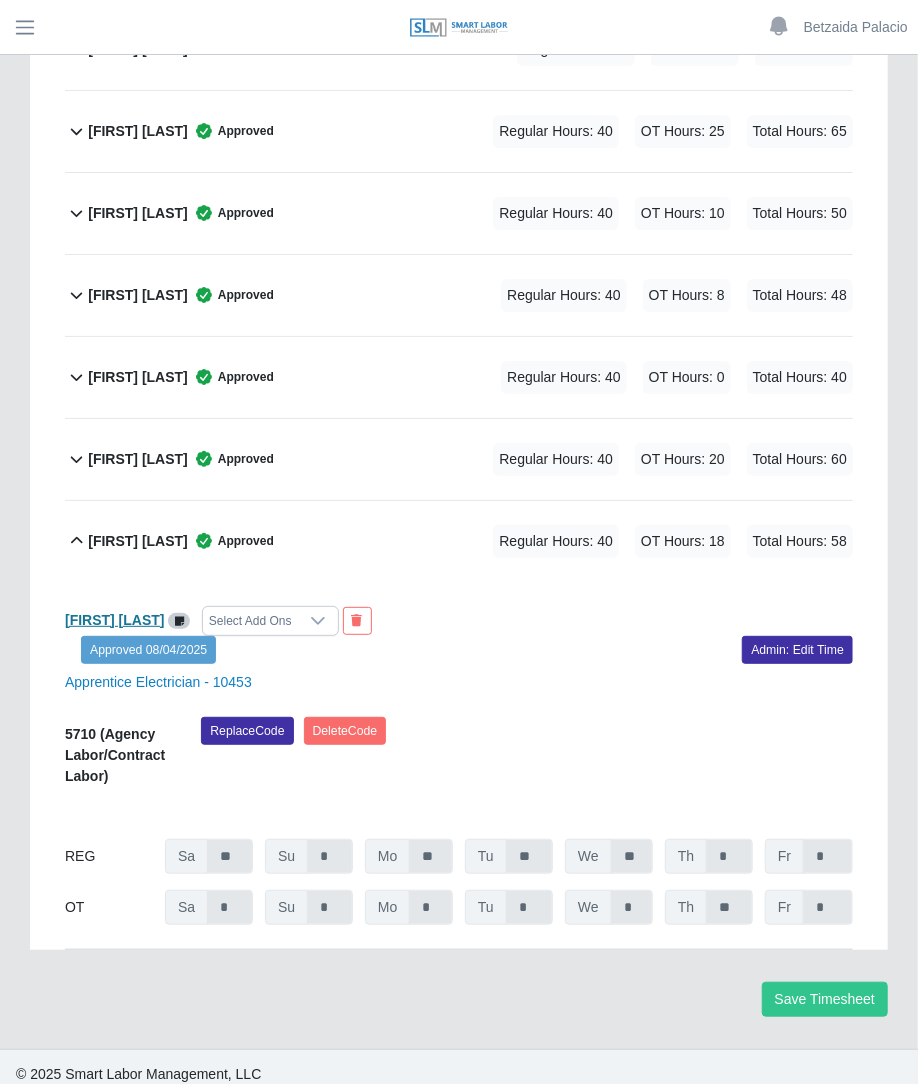 click on "Xavier Salas" at bounding box center [115, 620] 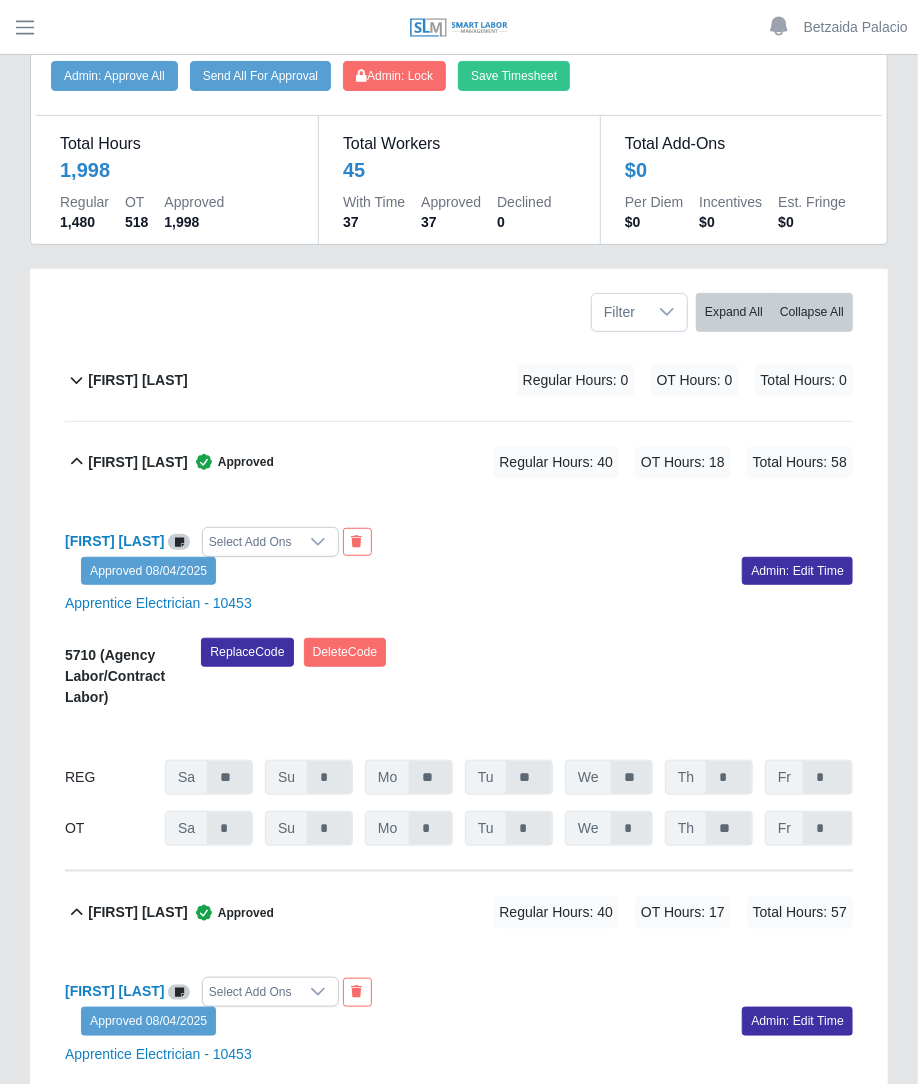 scroll, scrollTop: 320, scrollLeft: 0, axis: vertical 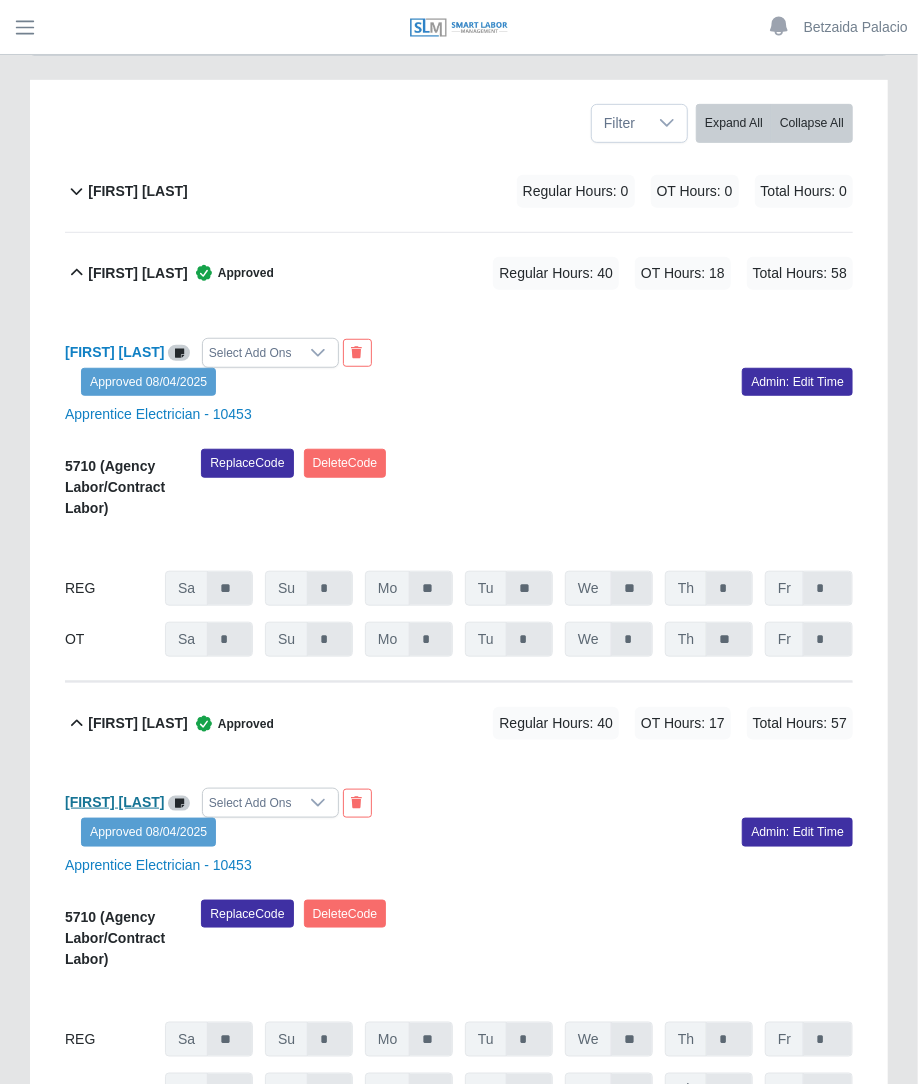 click on "Andrew Small" at bounding box center (115, 802) 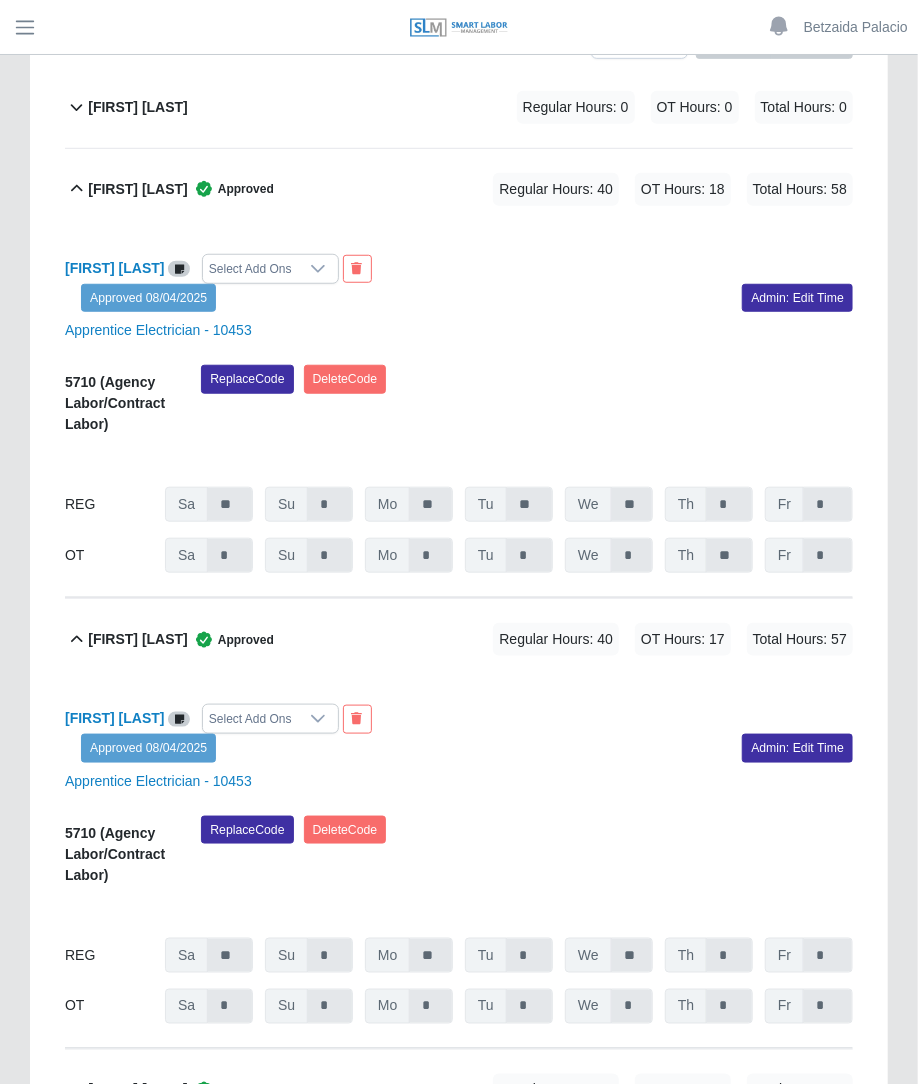 scroll, scrollTop: 403, scrollLeft: 0, axis: vertical 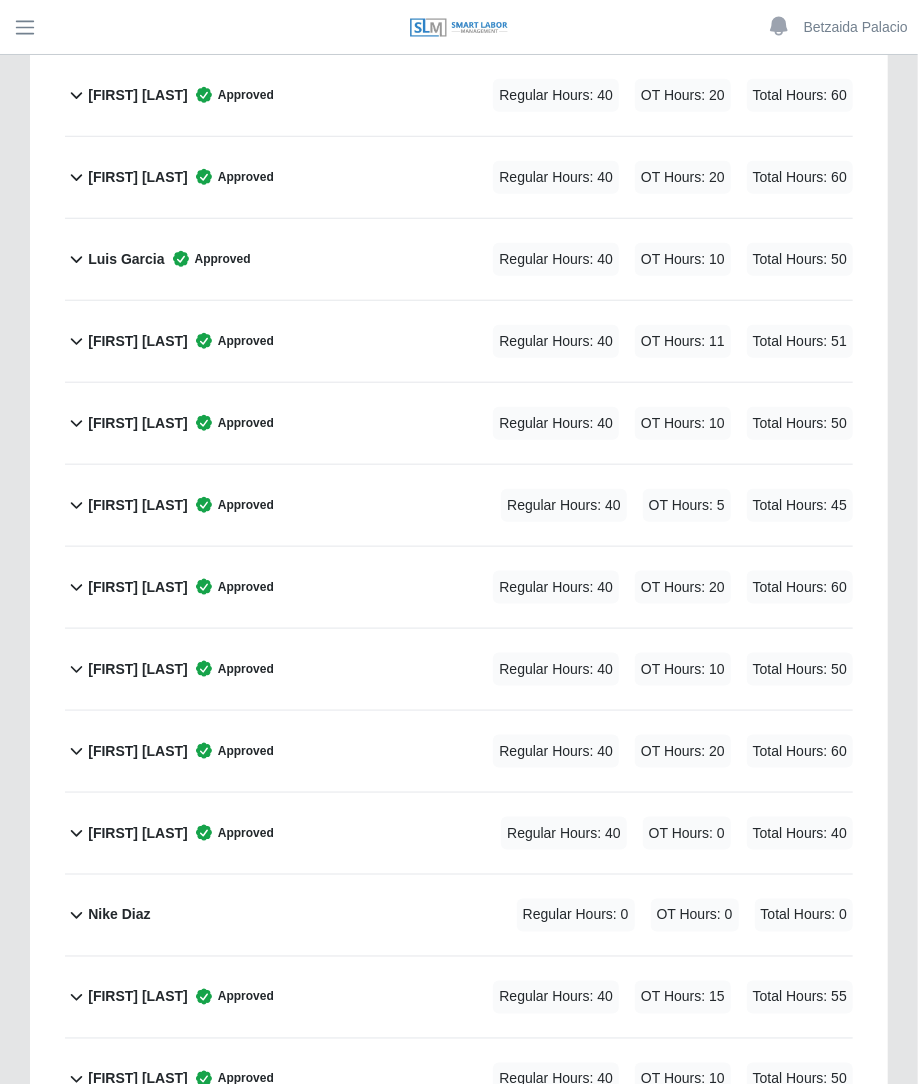 click on "Marco Nunez        Approved
Regular Hours: 40   OT Hours: 11   Total Hours: 51" 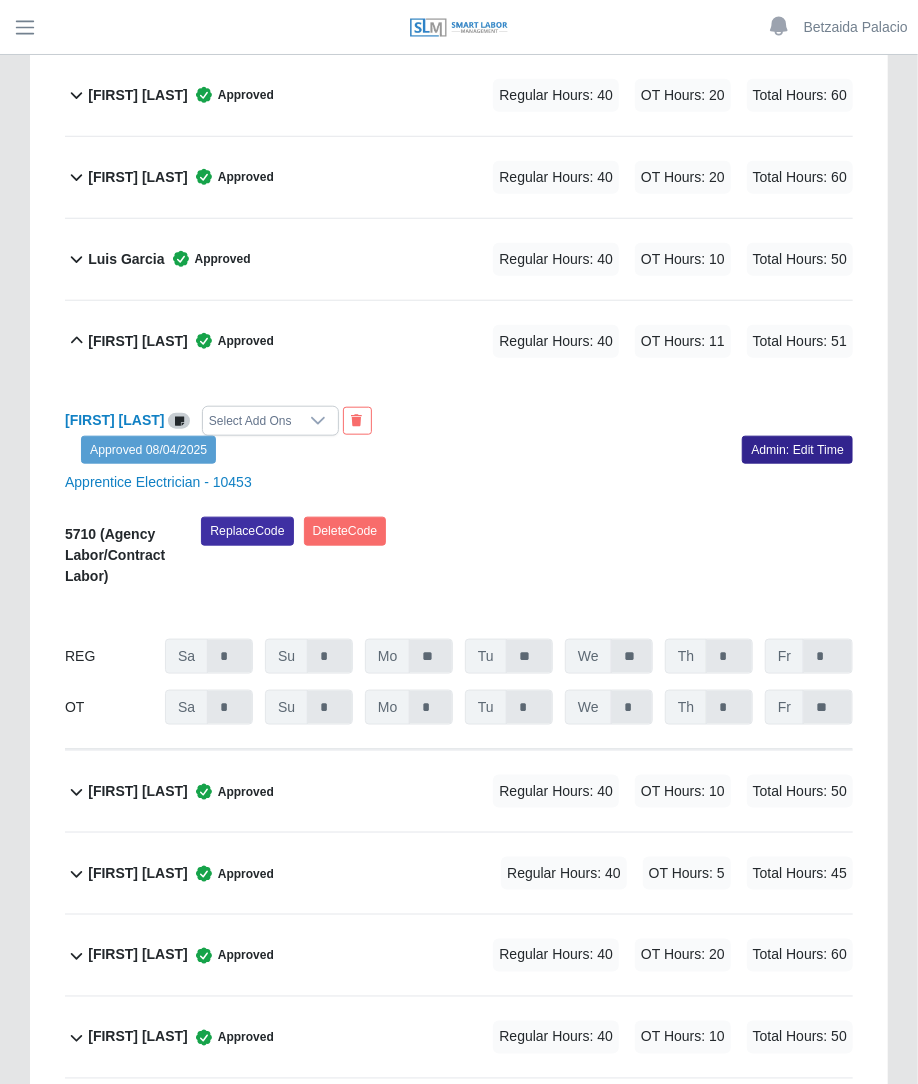 click on "Admin: Edit Time" 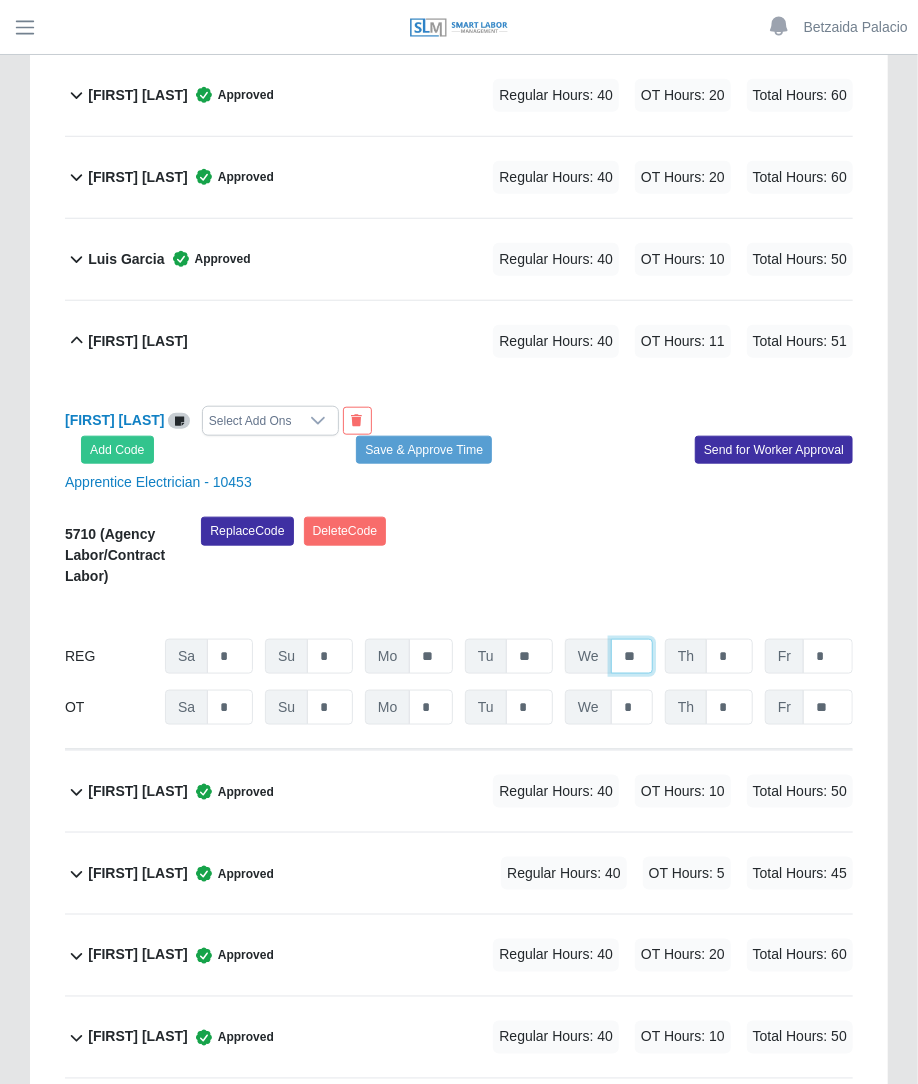 click on "**" at bounding box center (632, 656) 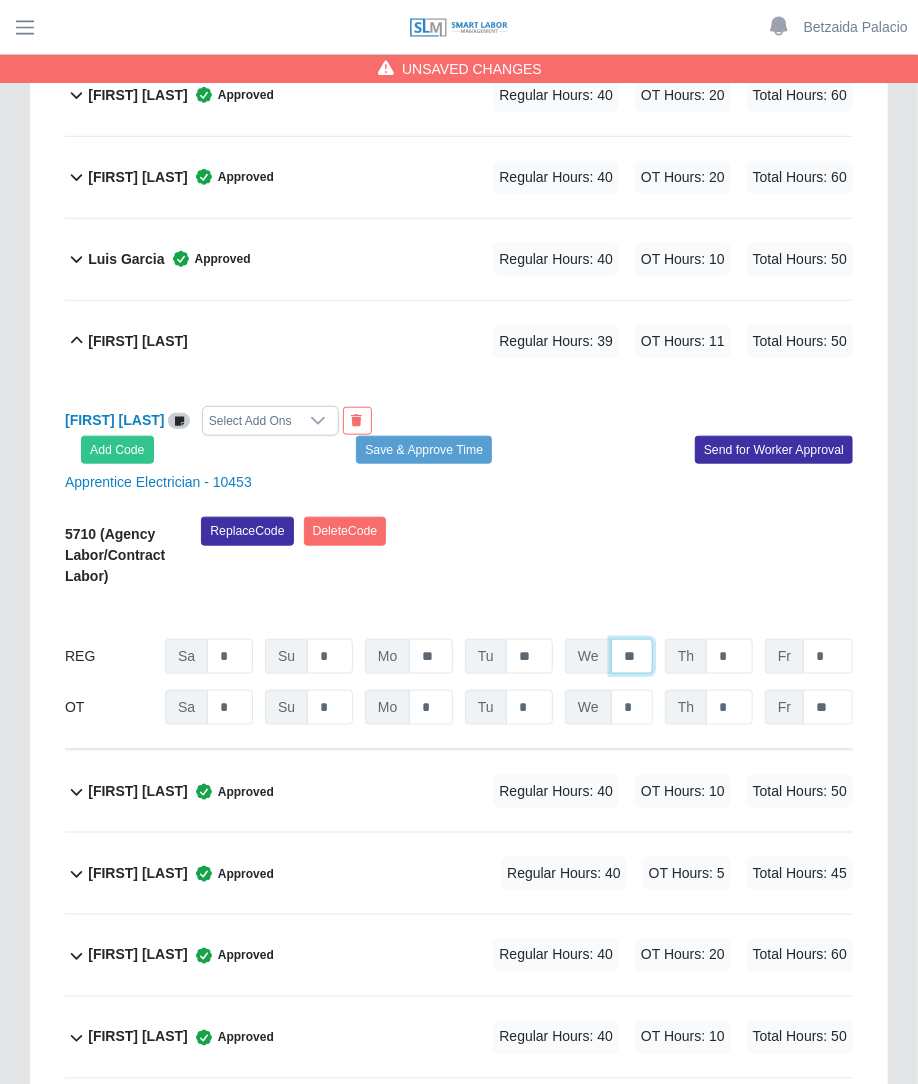 type on "**" 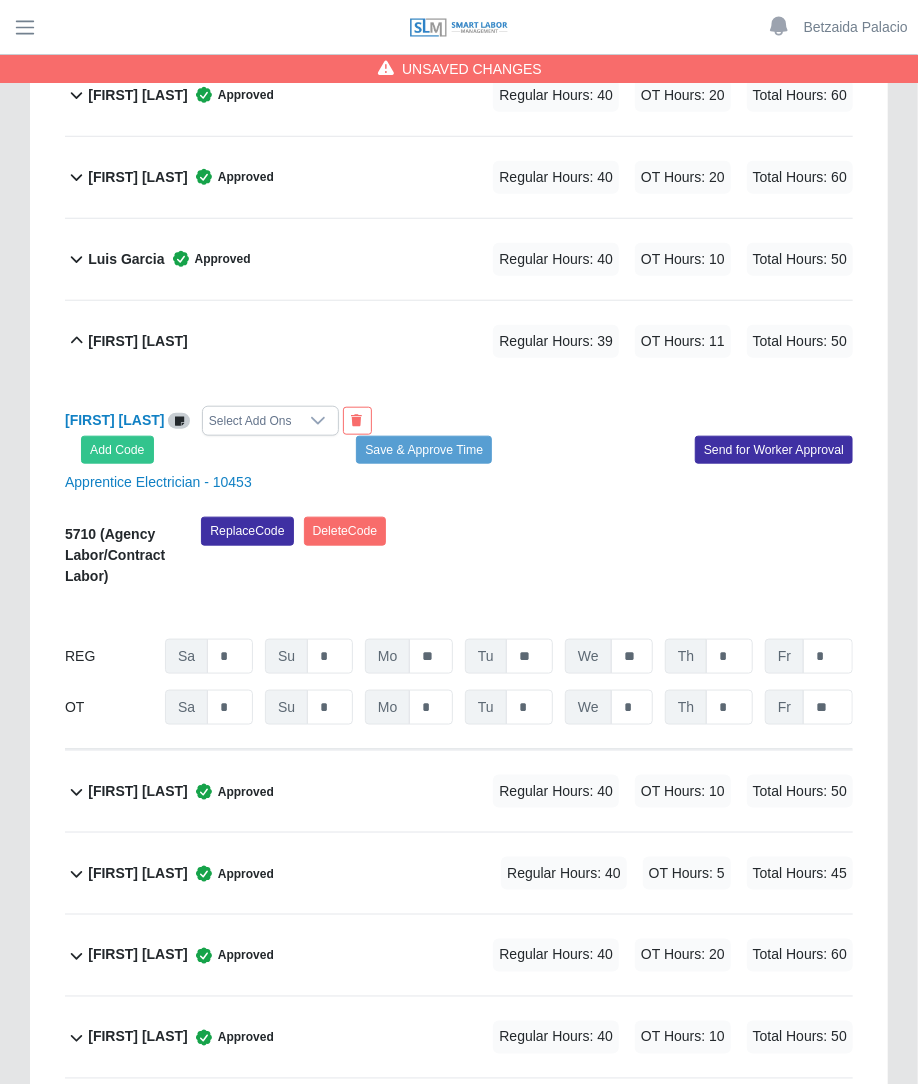 click on "Add Code
Save & Approve Time
Send for Worker Approval" at bounding box center [459, 450] 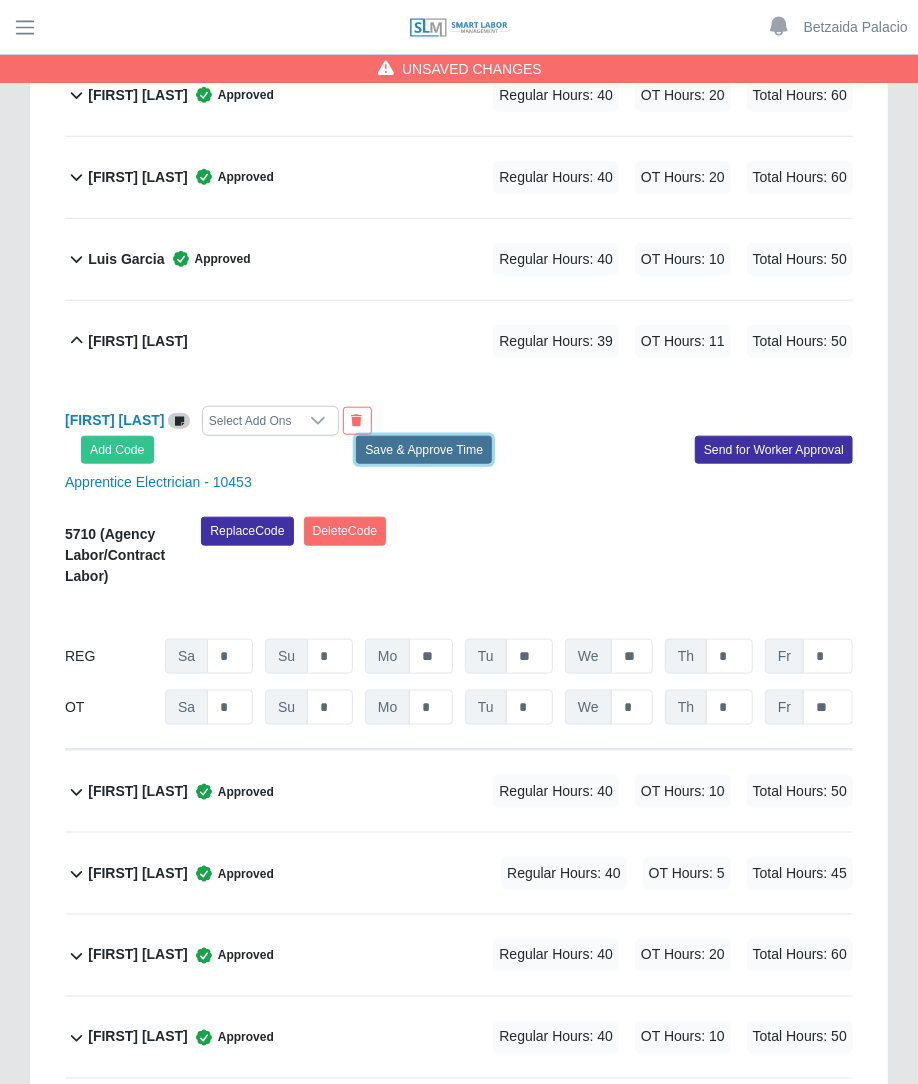 click on "Save & Approve Time" 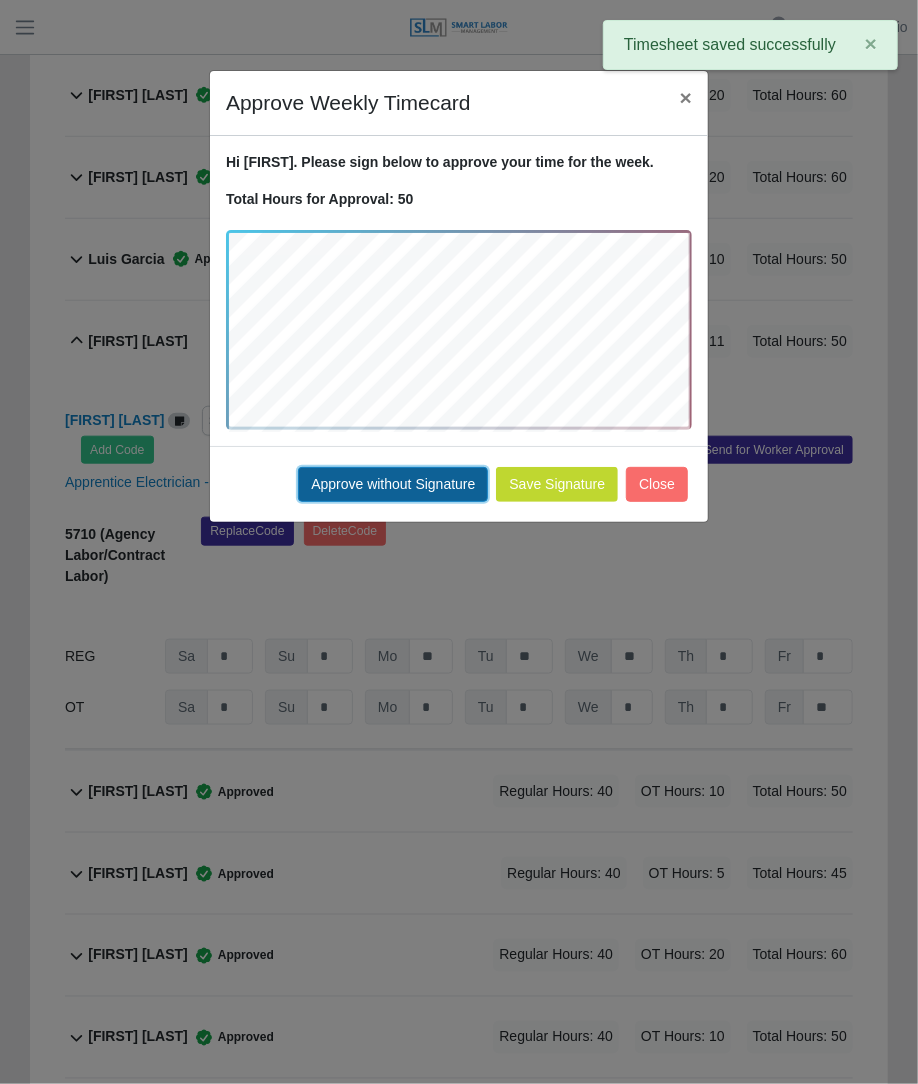 click on "Approve without Signature" at bounding box center (393, 484) 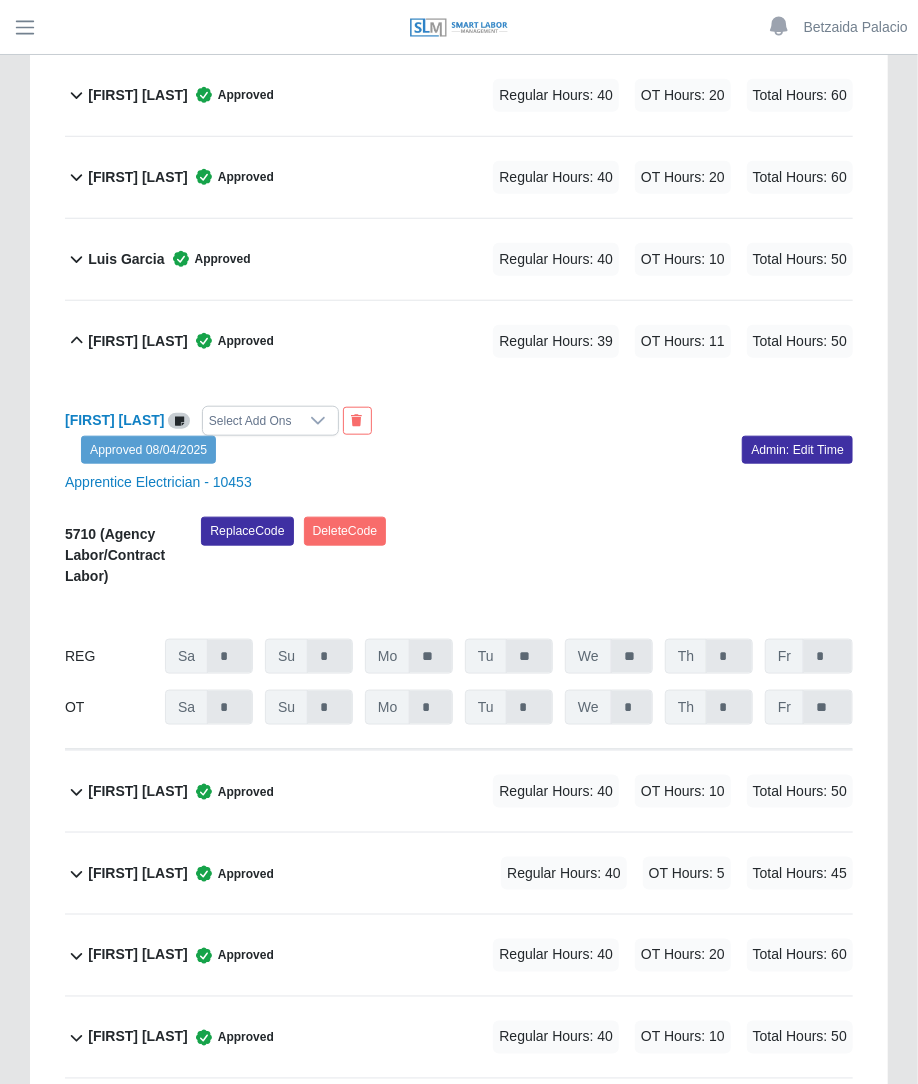 drag, startPoint x: 934, startPoint y: 13, endPoint x: 495, endPoint y: 391, distance: 579.3143 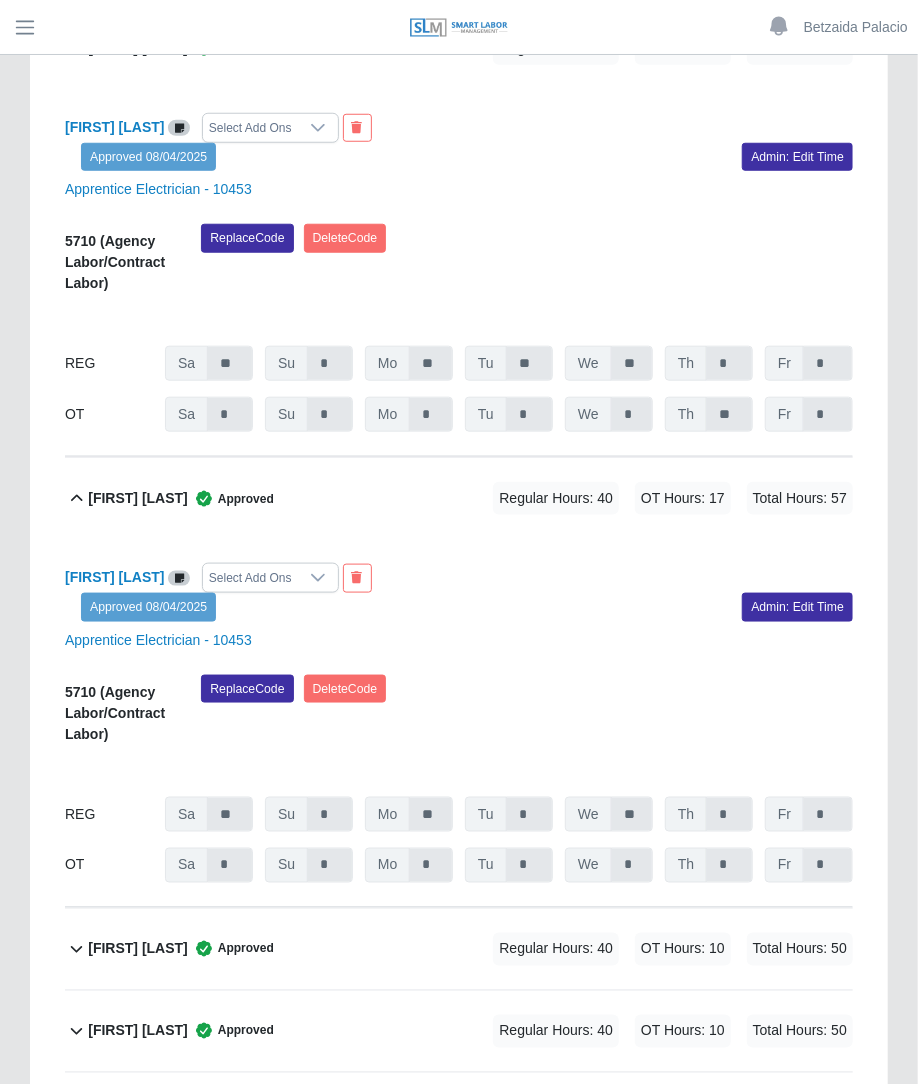 scroll, scrollTop: 0, scrollLeft: 0, axis: both 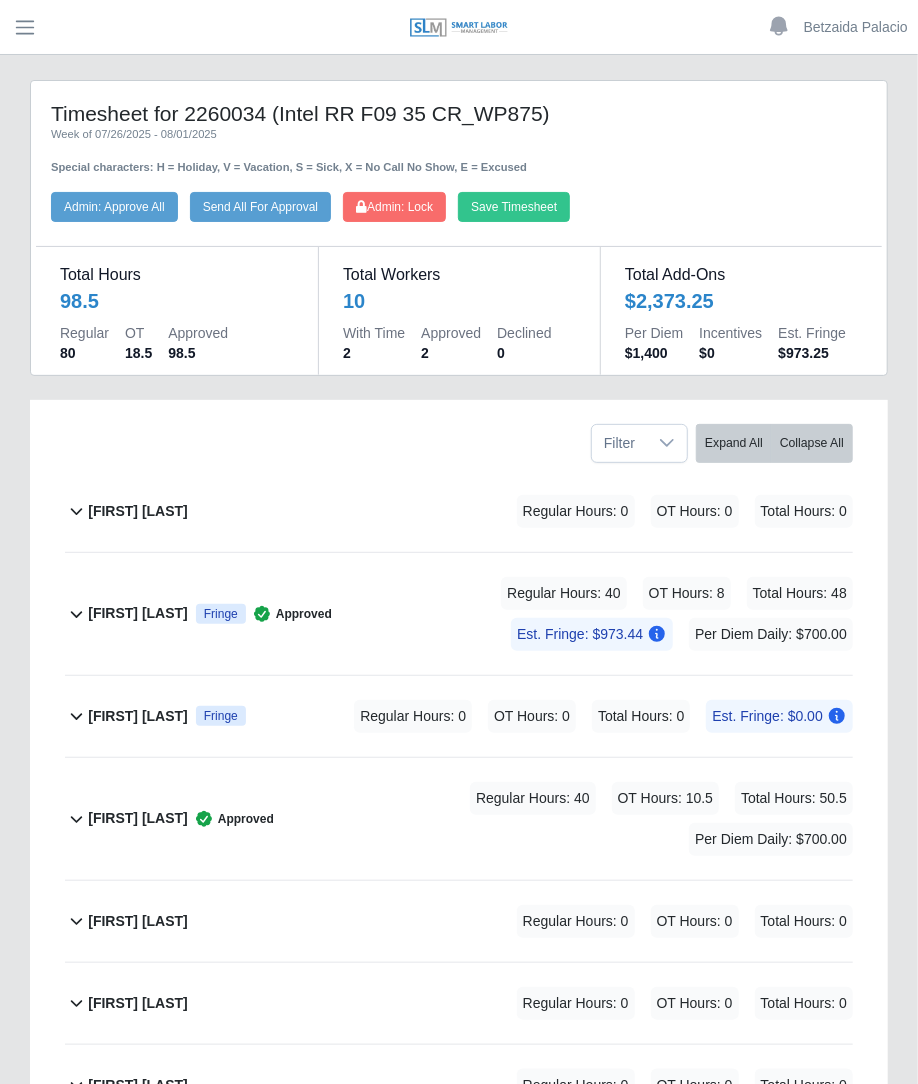 click on "Regular Hours: 40   OT Hours: 8   Total Hours: 48
Est. Fringe: $973.44    Per Diem Daily: $700.00" at bounding box center (592, 614) 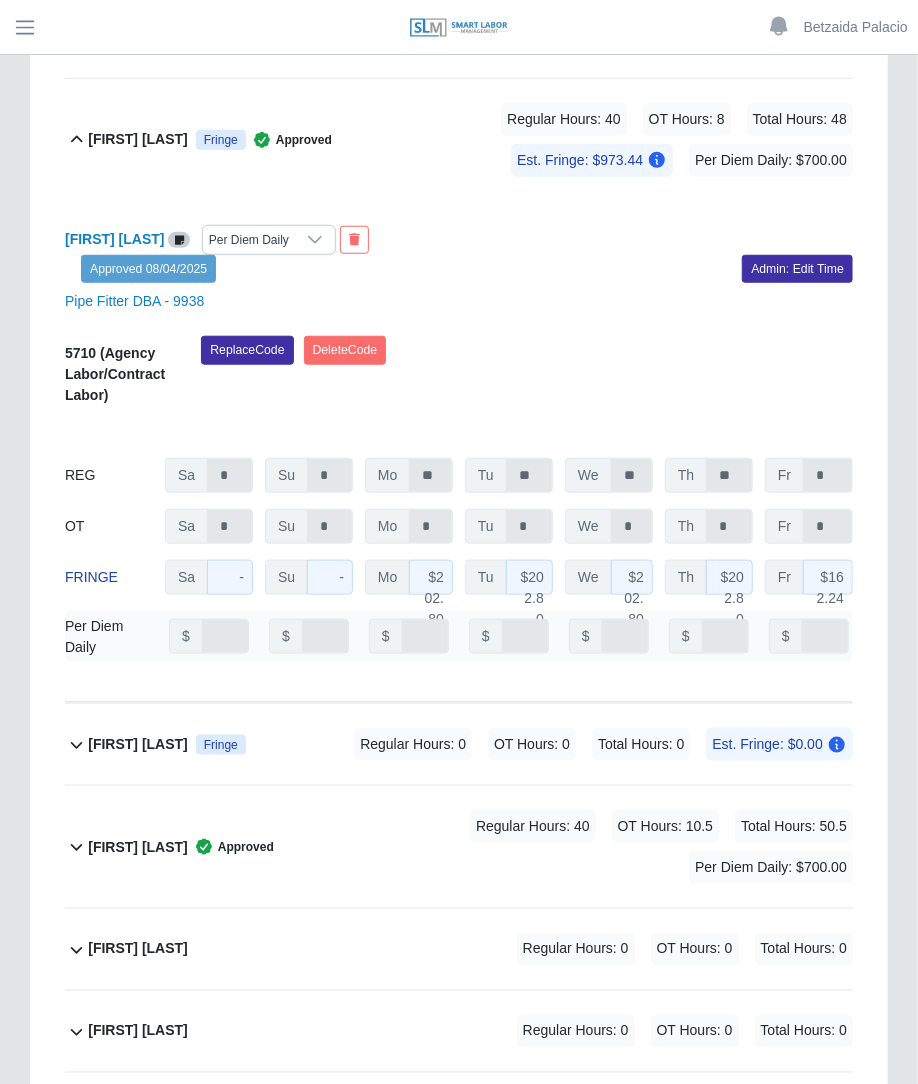 scroll, scrollTop: 475, scrollLeft: 0, axis: vertical 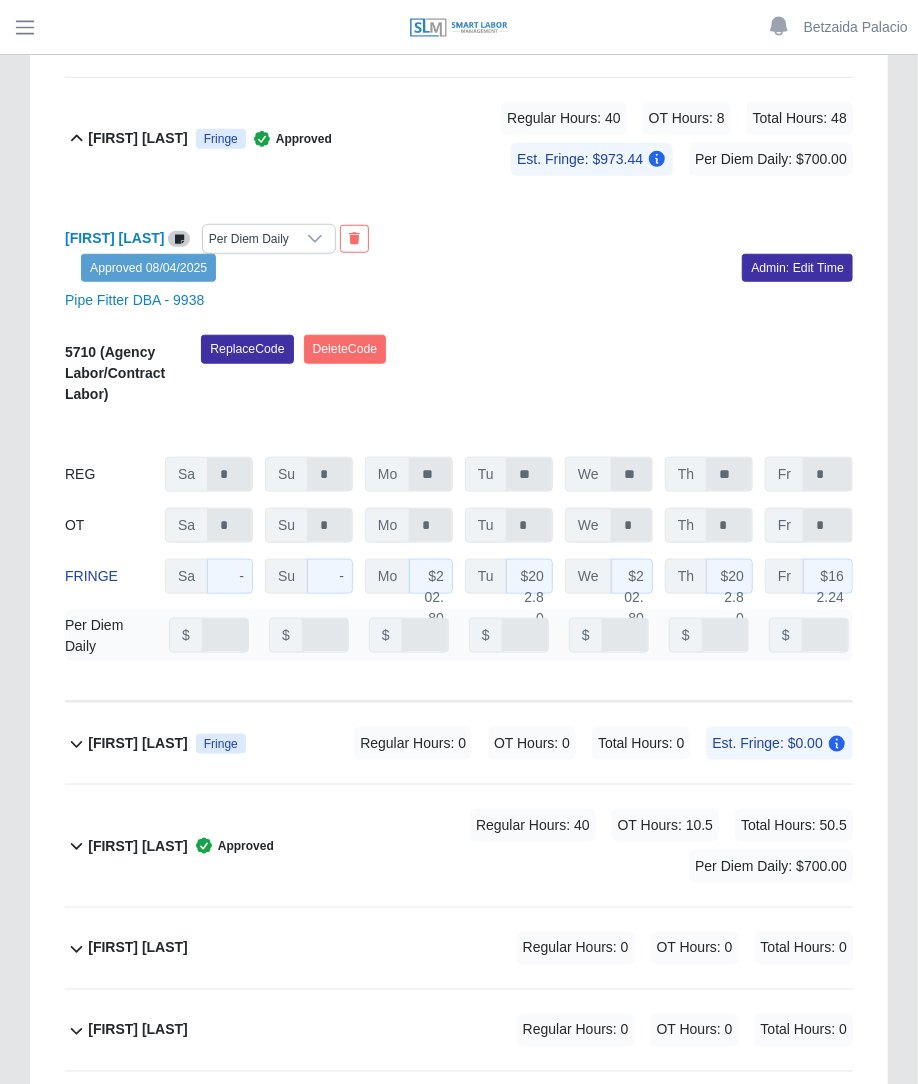 click on "Regular Hours: 40   OT Hours: 10.5   Total Hours: 50.5     Per Diem Daily: $700.00" at bounding box center (563, 846) 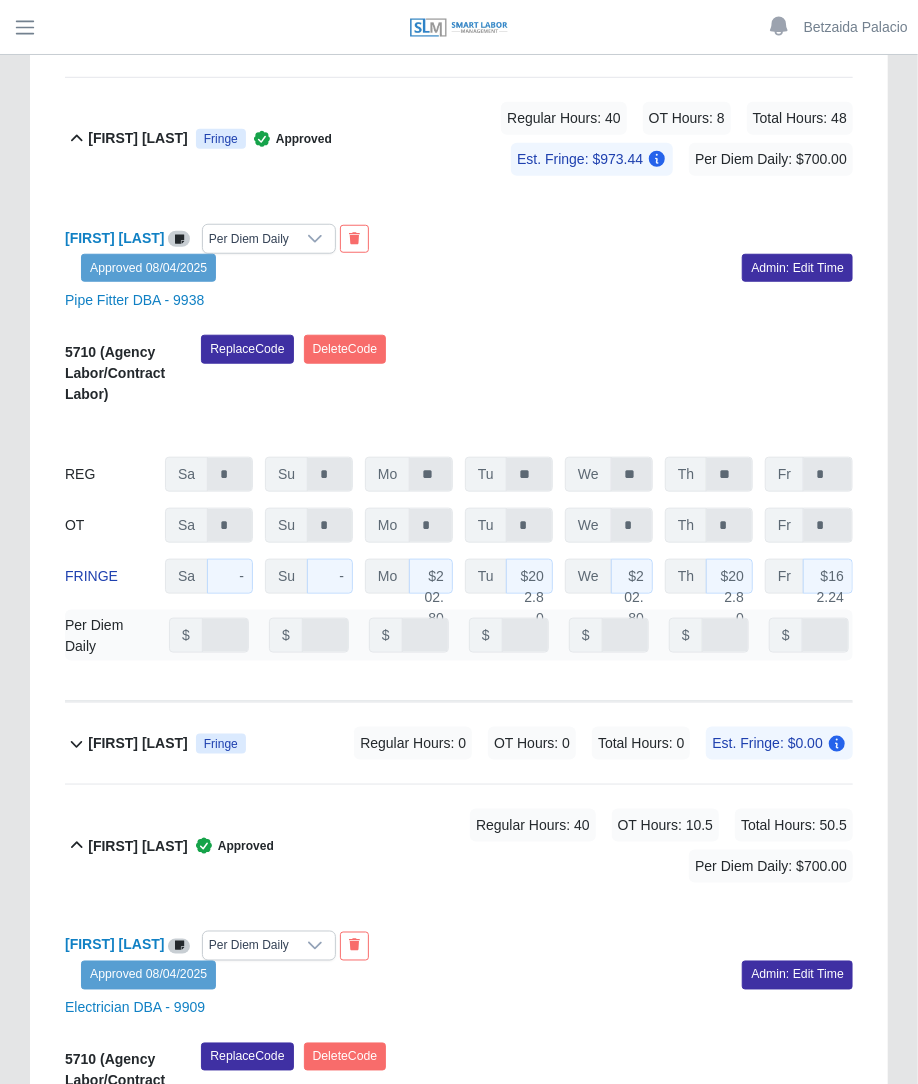 scroll, scrollTop: 0, scrollLeft: 0, axis: both 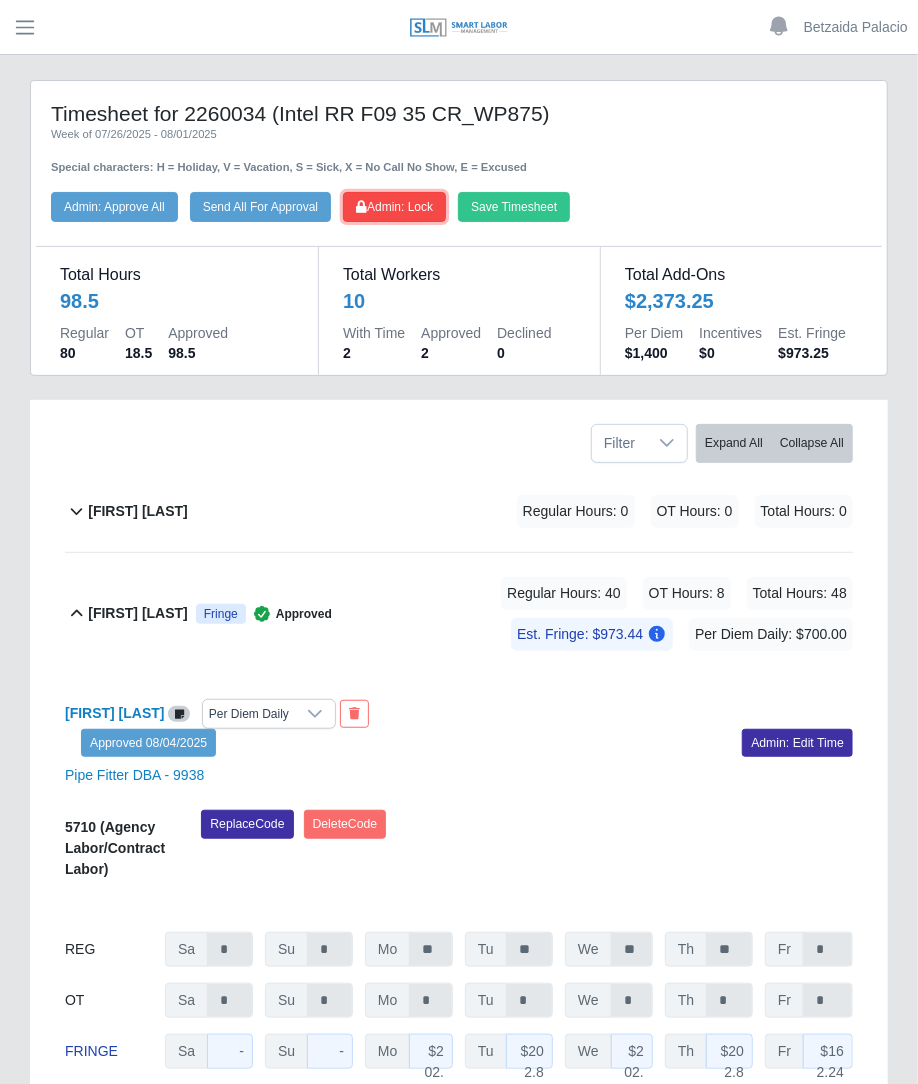 click on "Admin: Lock" 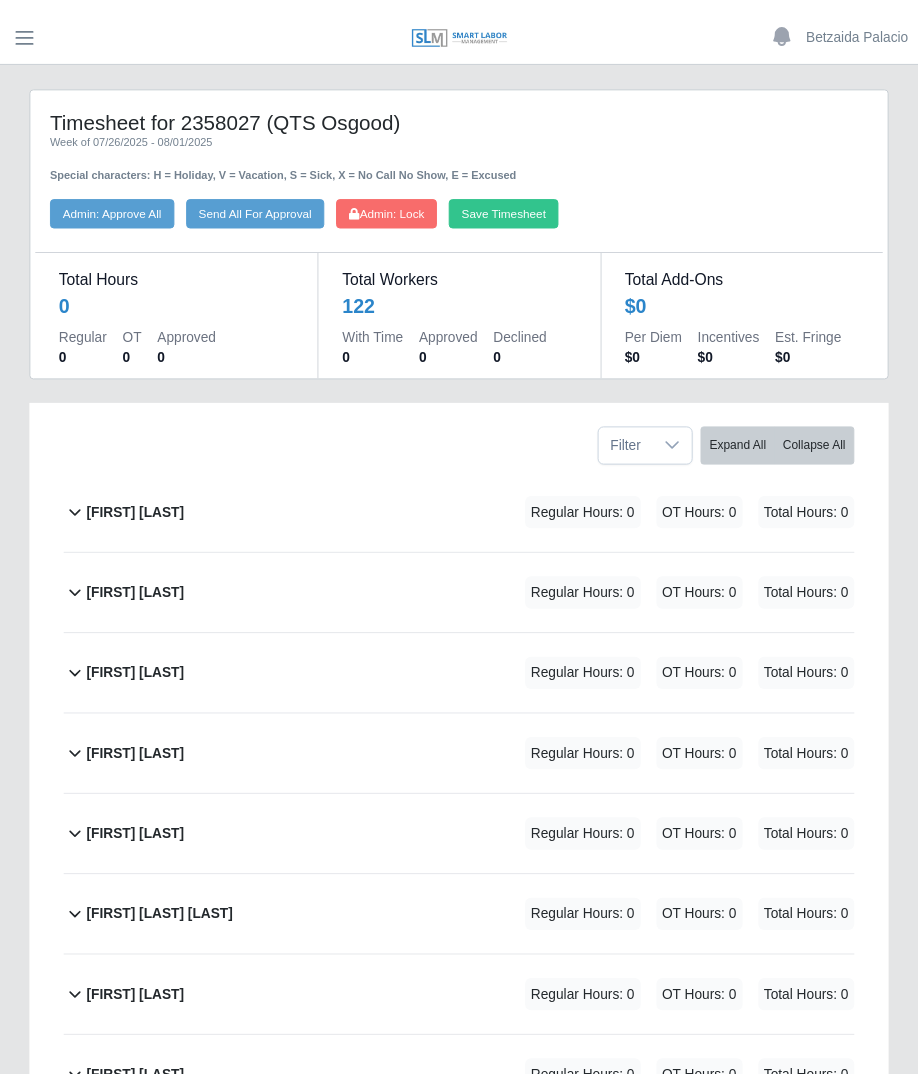 scroll, scrollTop: 0, scrollLeft: 0, axis: both 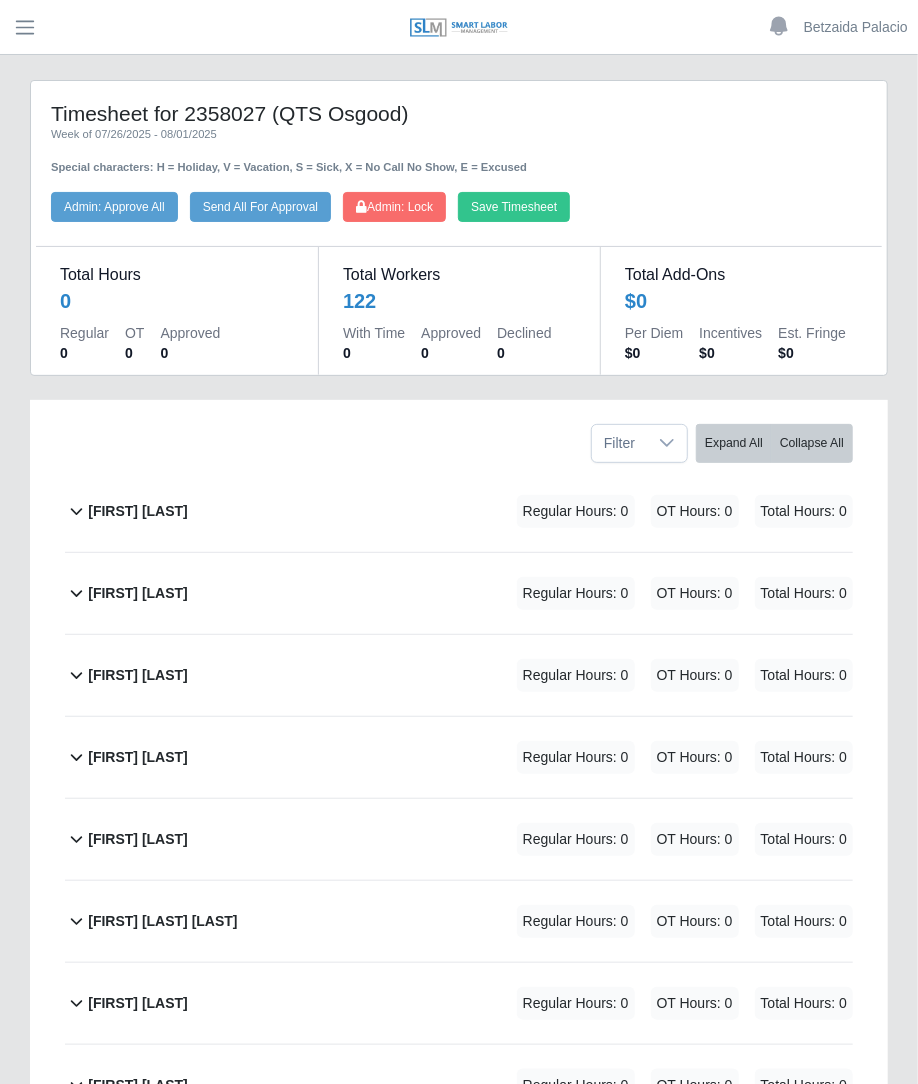 click on "[FIRST] [LAST]             Regular Hours: 0   OT Hours: 0   Total Hours: 0" 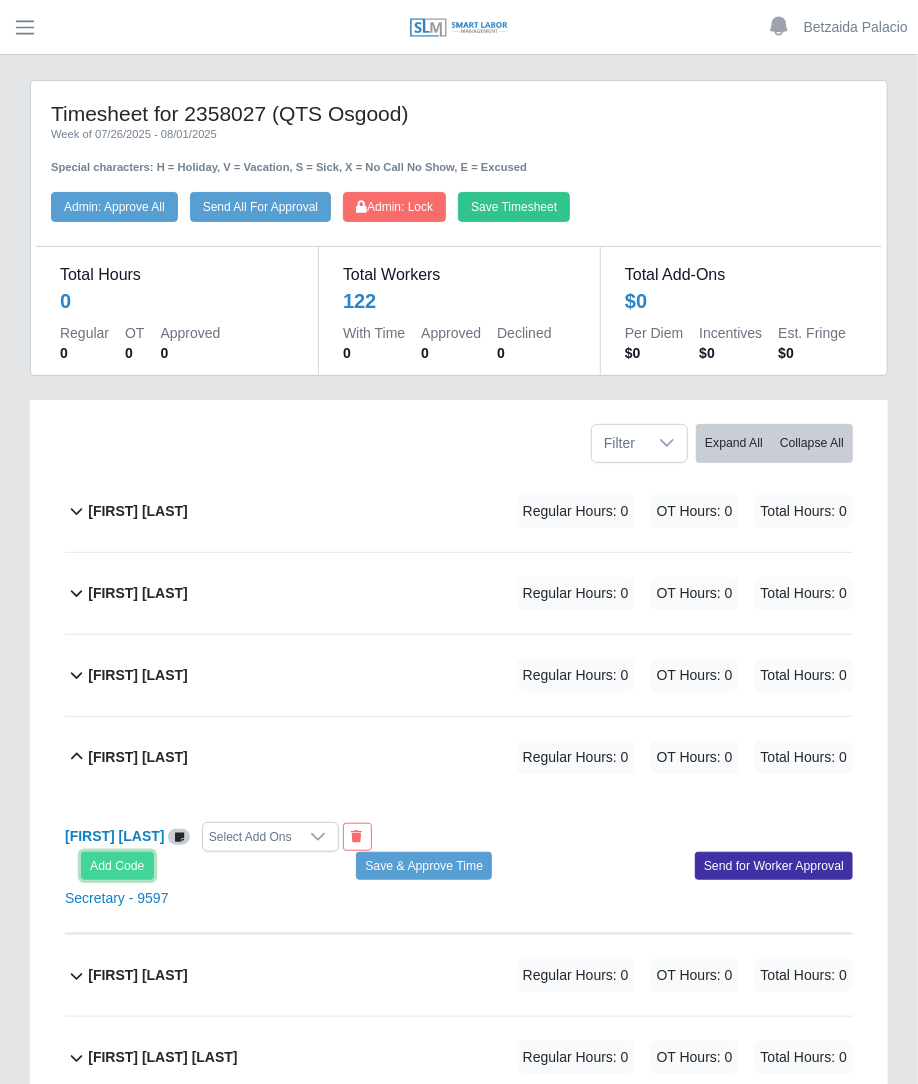 click on "Add Code" 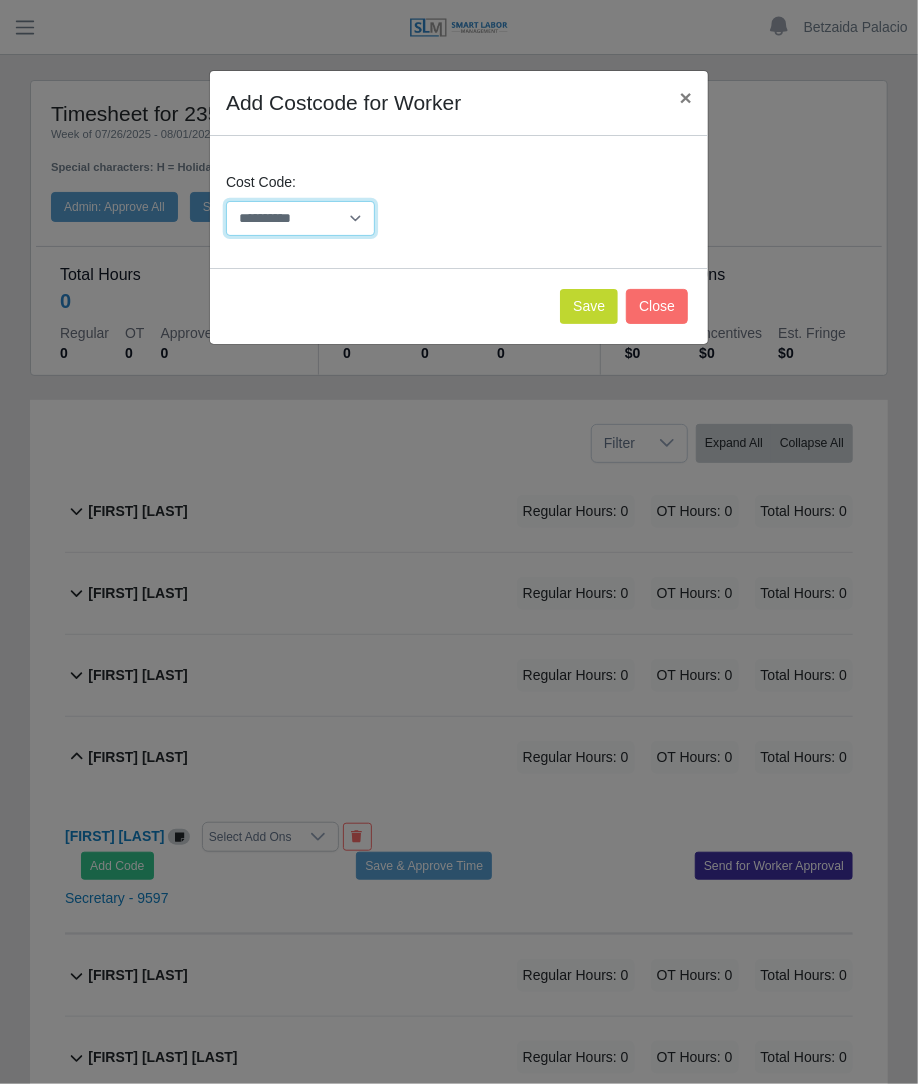click on "**********" at bounding box center (300, 218) 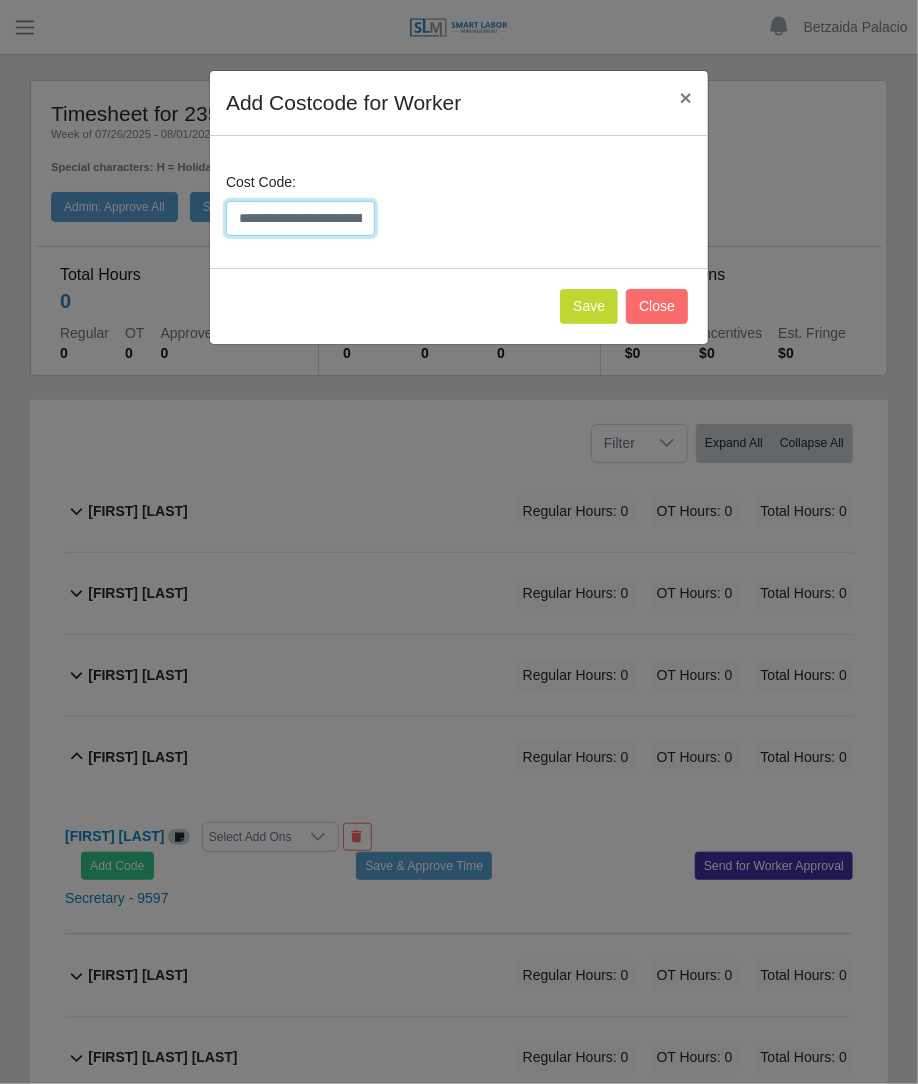 click on "**********" at bounding box center [300, 218] 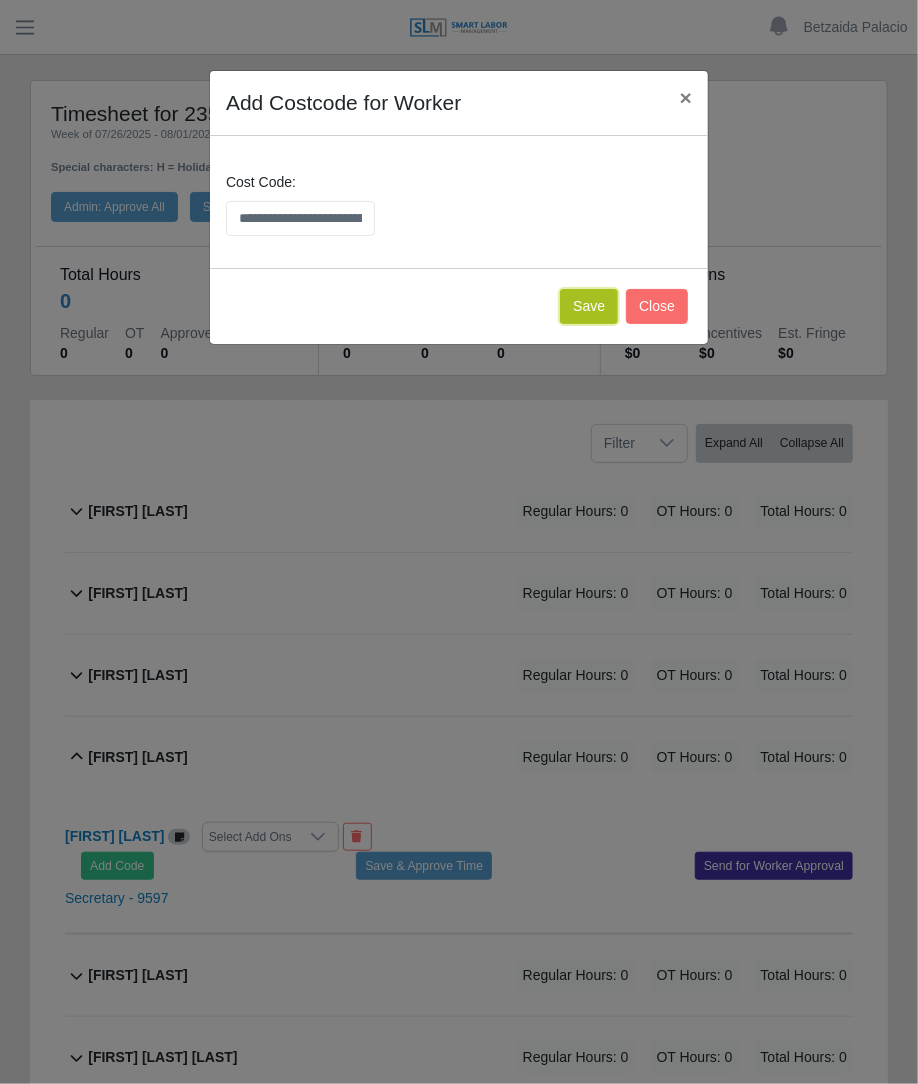 click on "Save" 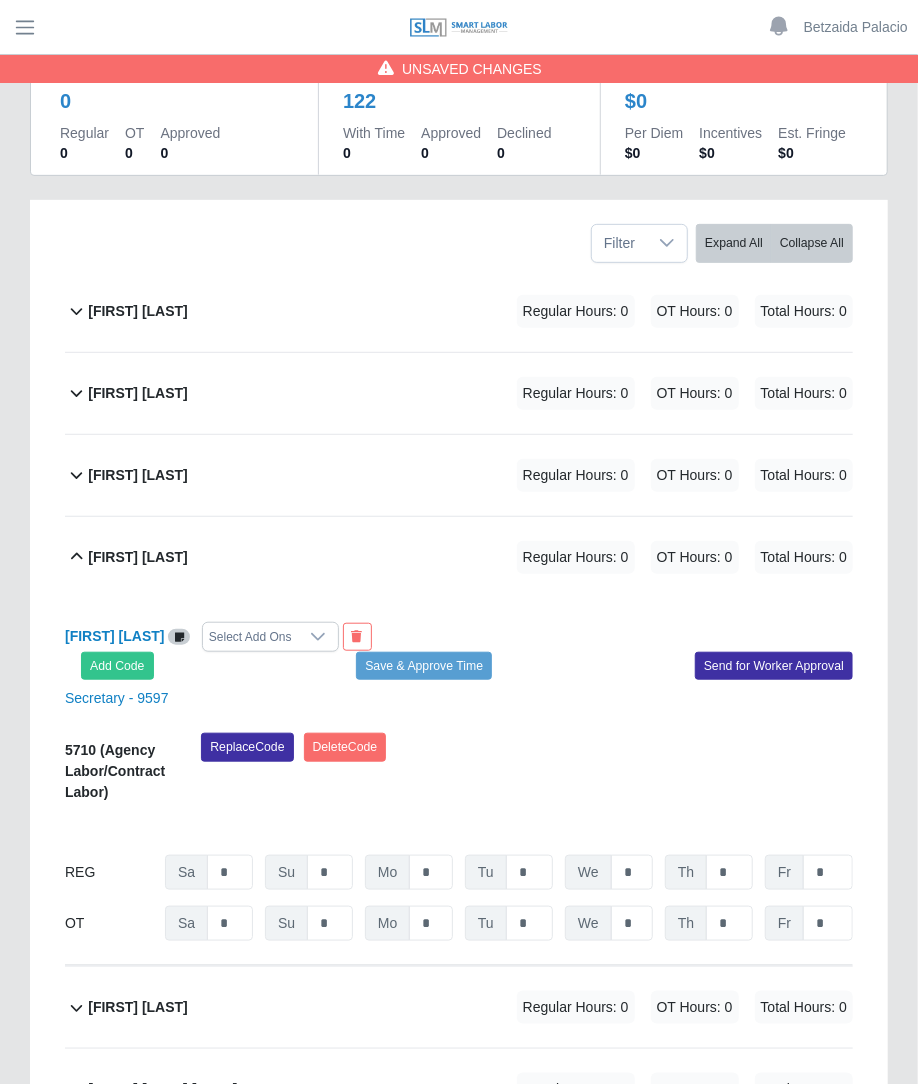 scroll, scrollTop: 213, scrollLeft: 0, axis: vertical 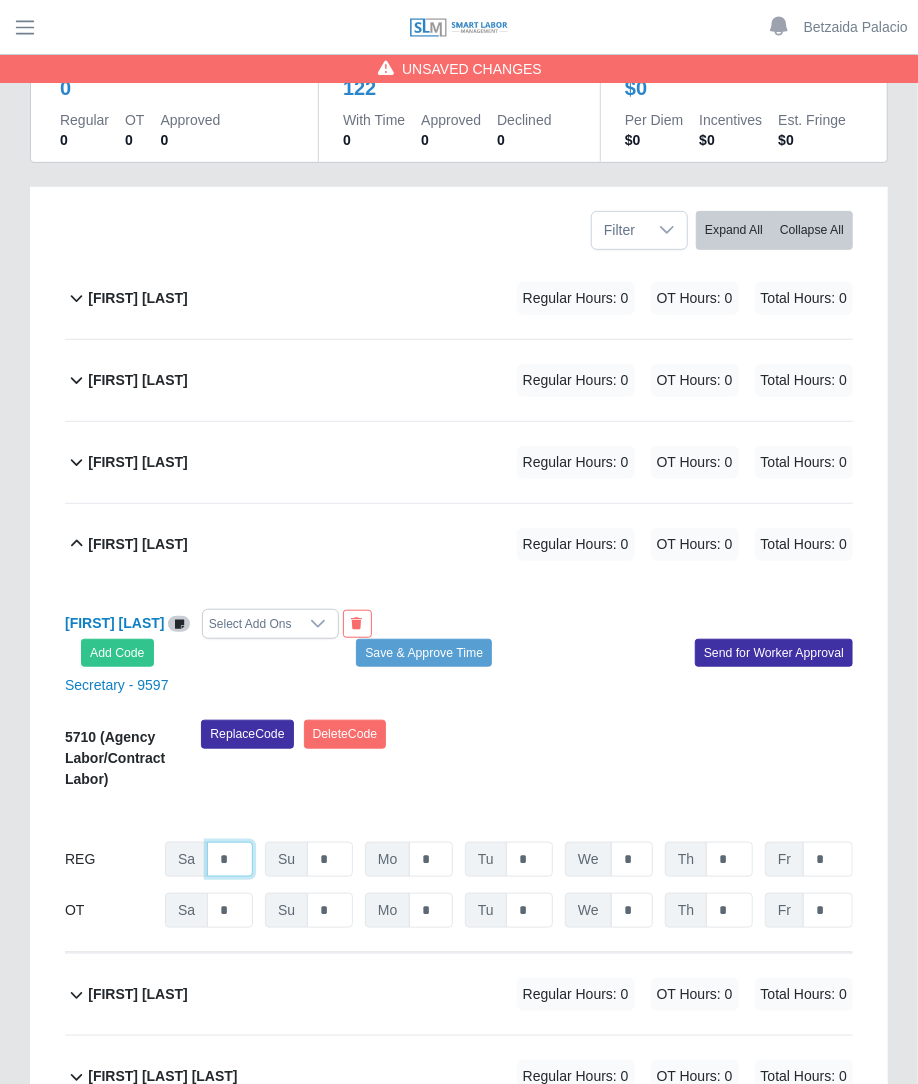 click on "*" at bounding box center (230, 859) 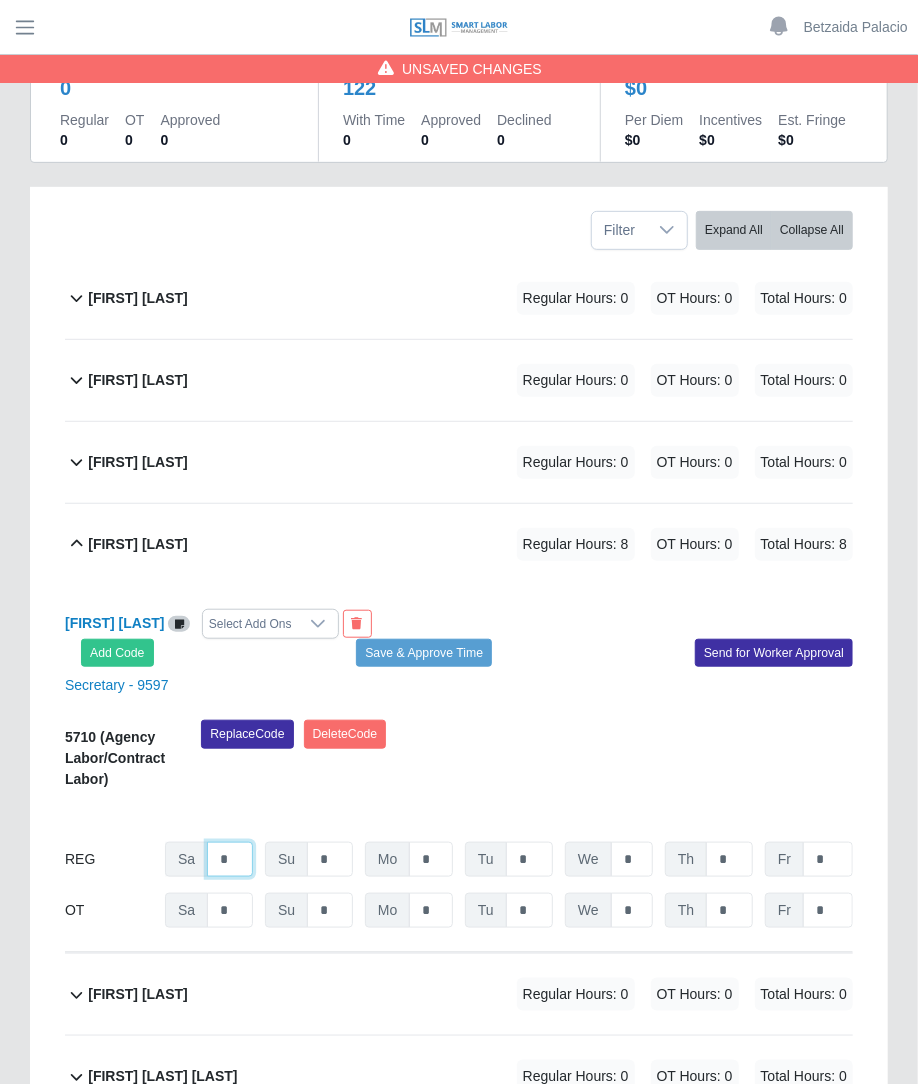 type on "*" 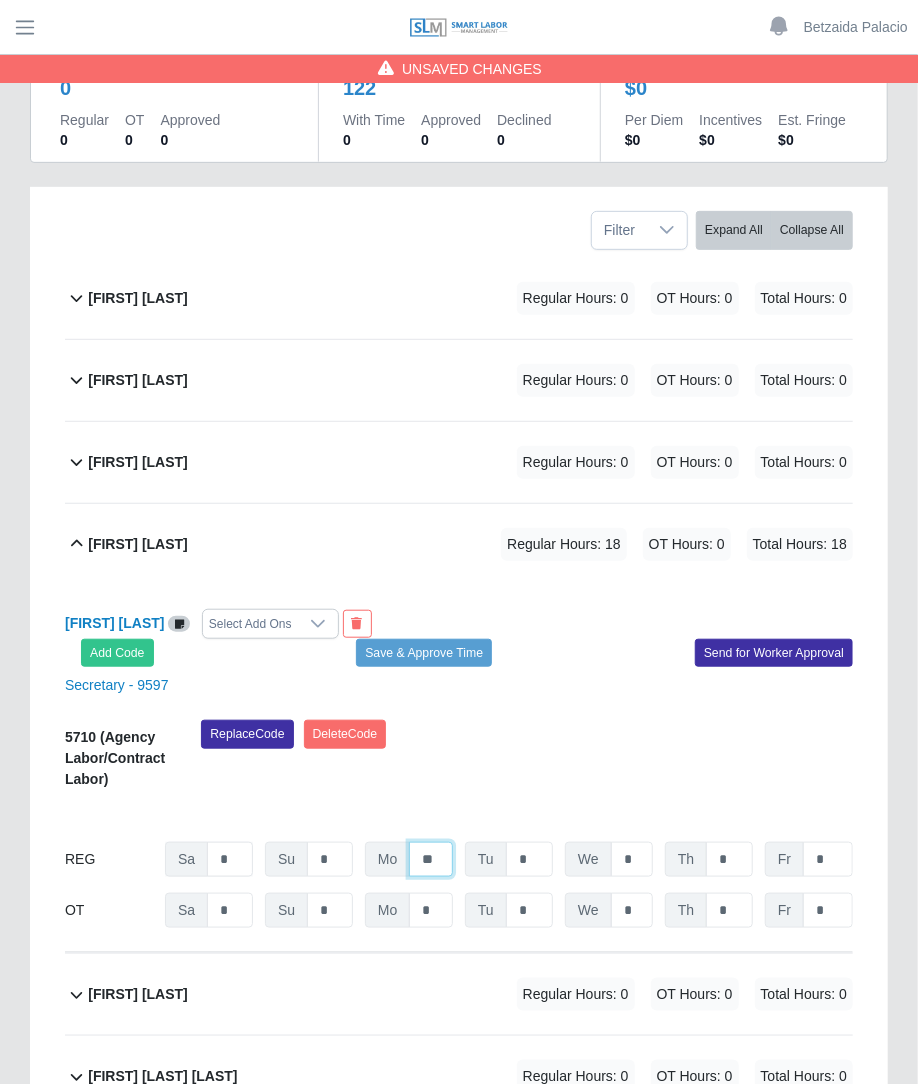 type on "**" 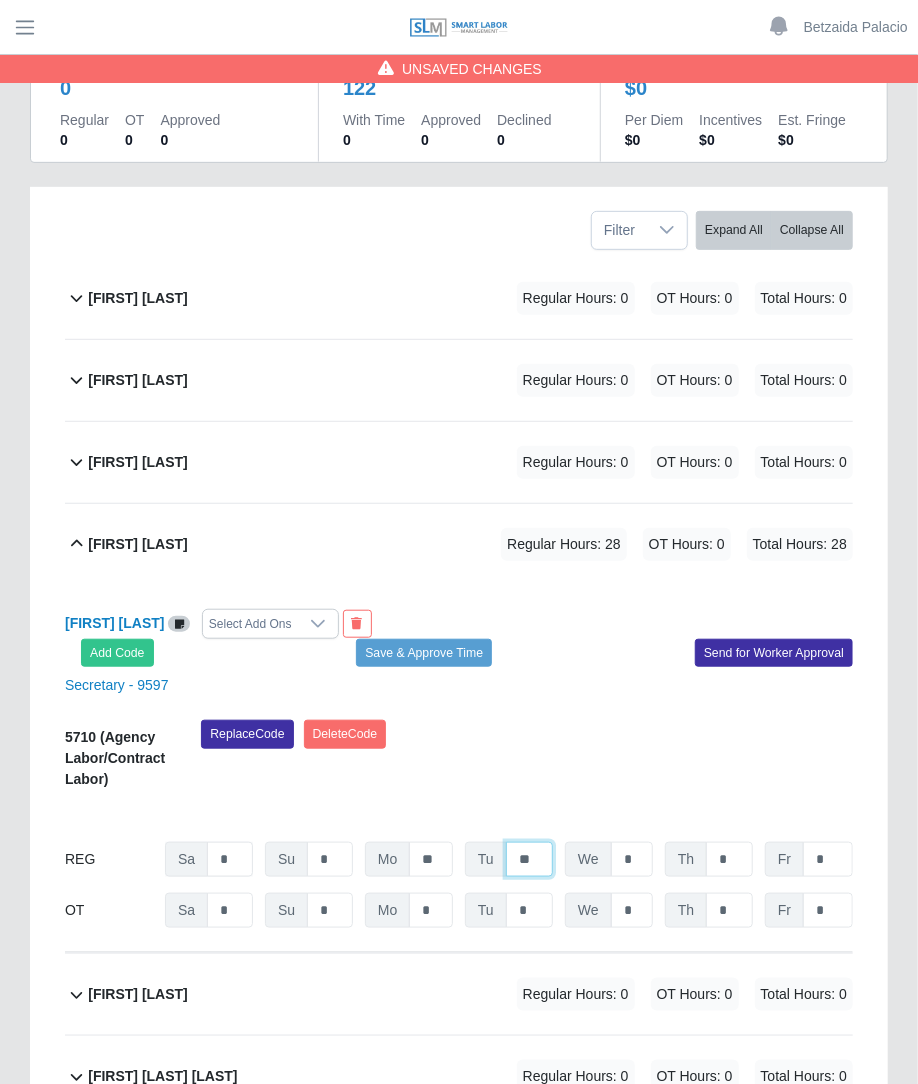type on "**" 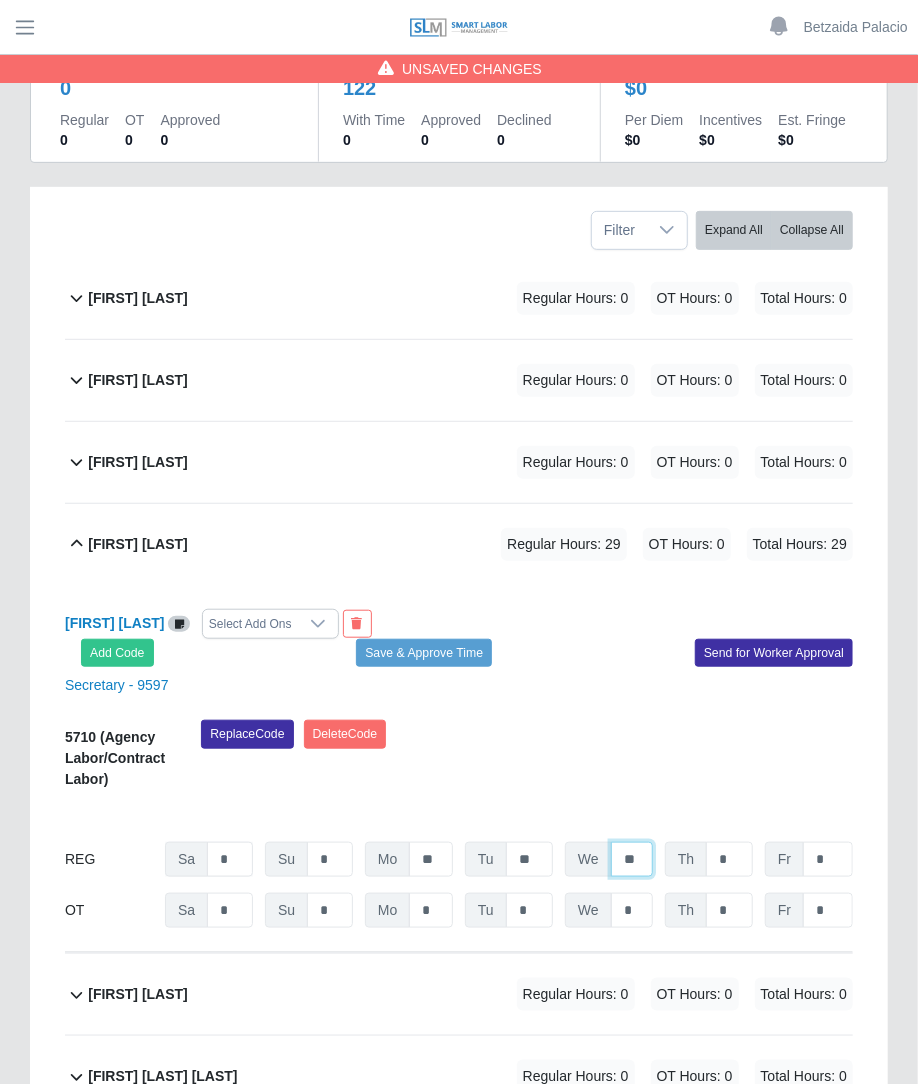 type on "**" 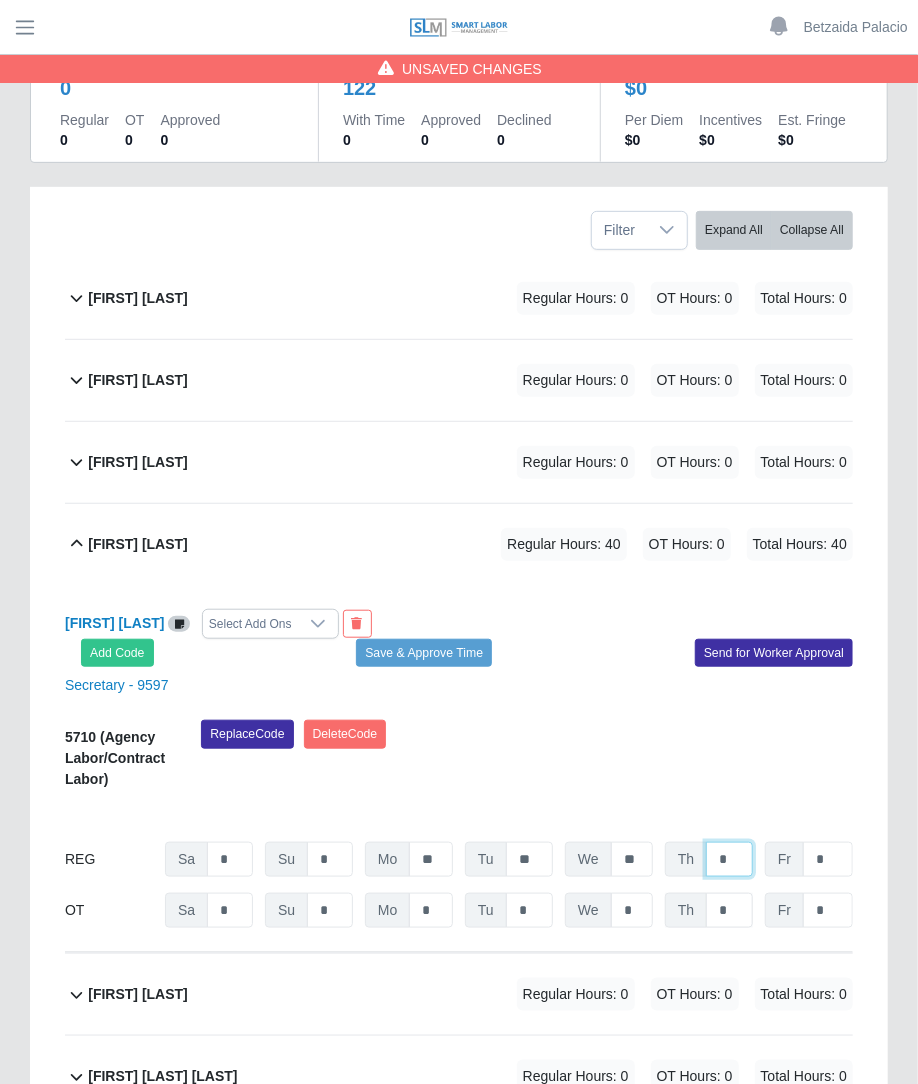 type on "*" 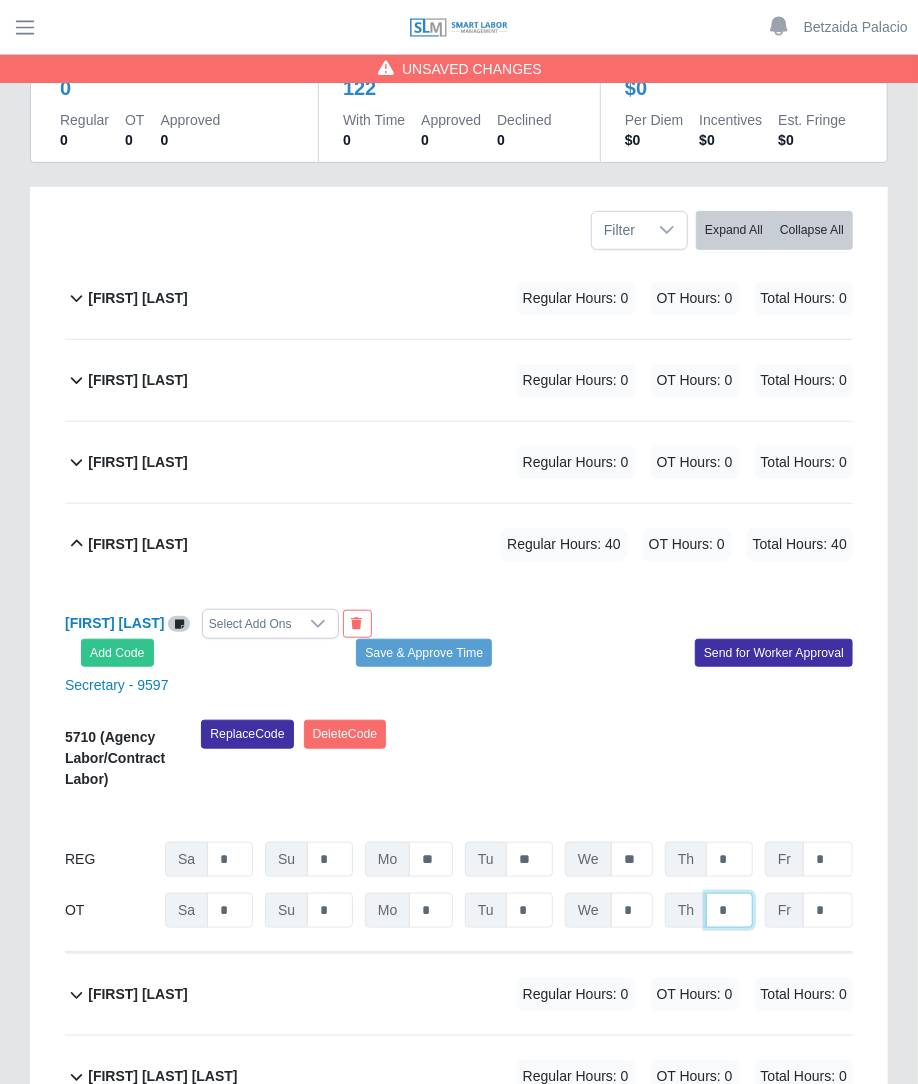 click on "*" at bounding box center [729, 910] 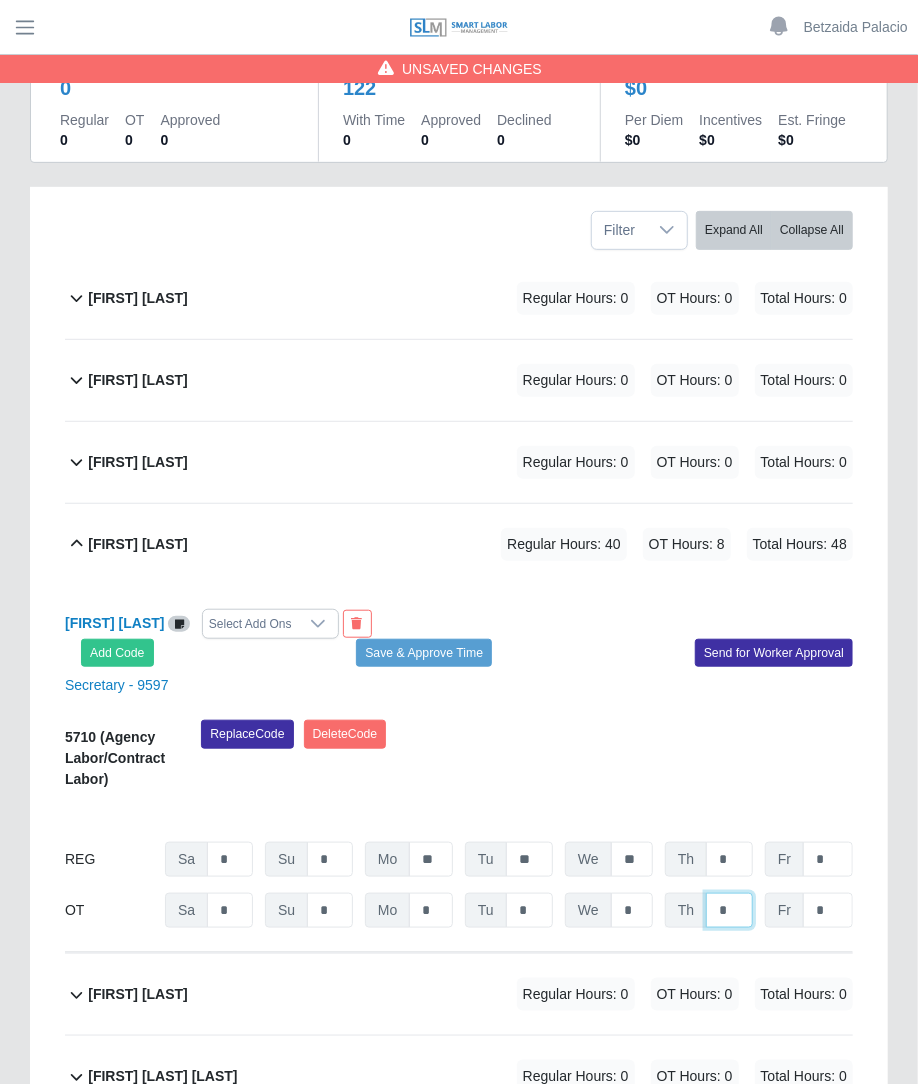 type on "*" 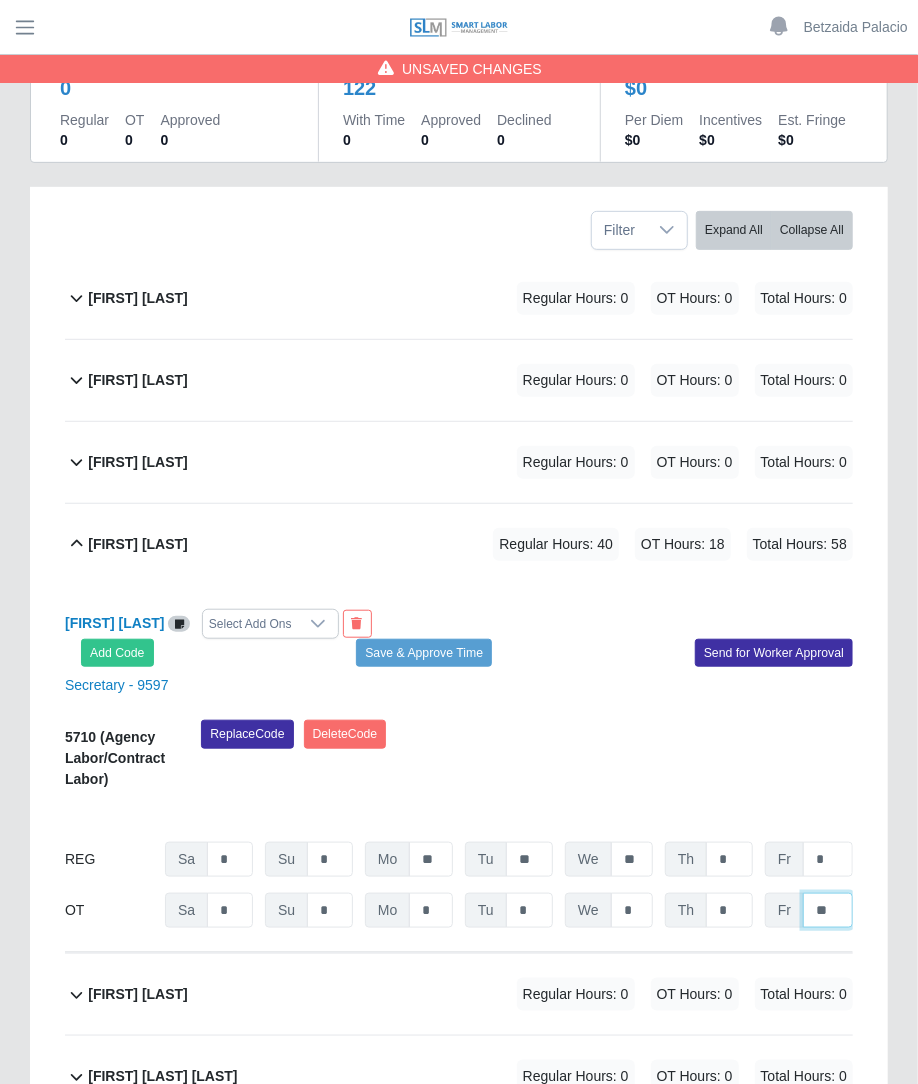 type on "**" 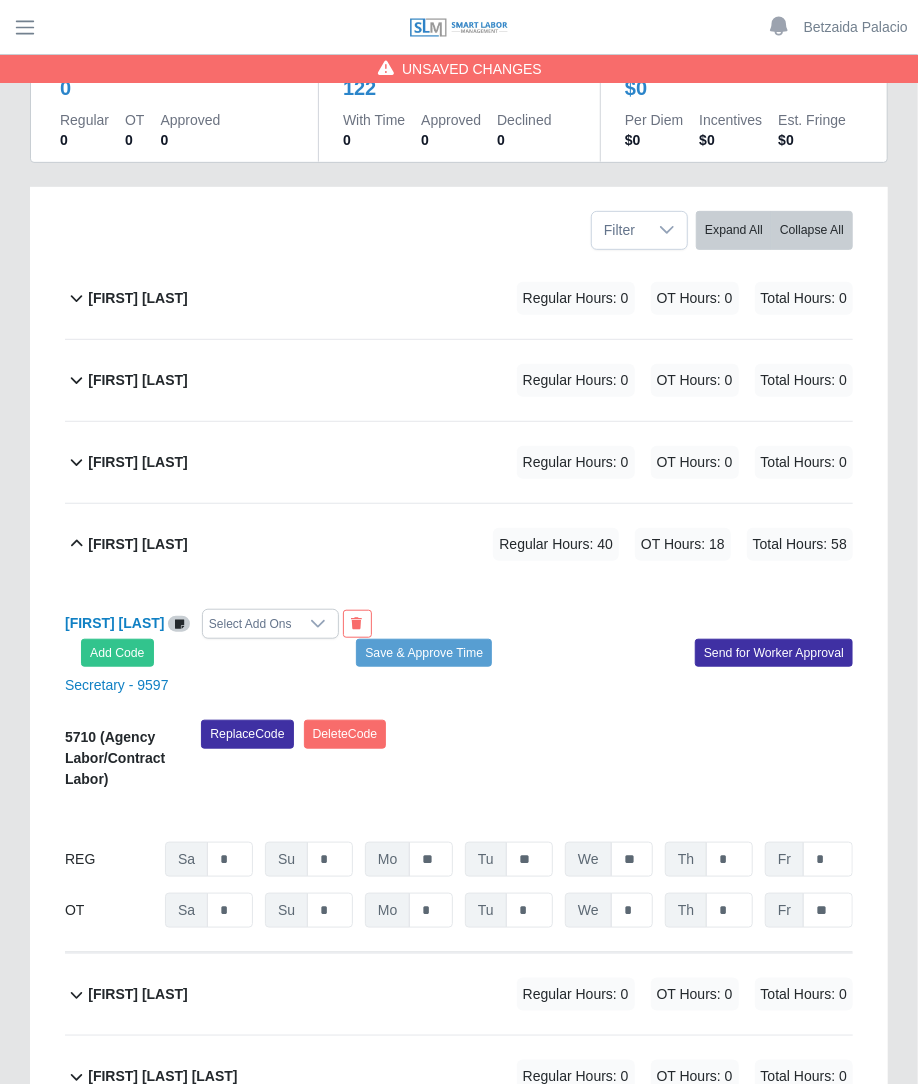 click on "Andrelys Espina     Select Add Ons
Add Code
Save & Approve Time
Send for Worker Approval          Secretary - 9597     5710
(Agency Labor/Contract Labor)
Replace
Code
Delete
Code
07/26/2025
Timers    07/27/2025
Timers    07/28/2025
Timers    07/29/2025
Timers    07/30/2025
Timers    07/31/2025
Timers    08/01/2025
Timers
REG
Sa   *   Su   *   Mo   **   Tu   **   We   **   Th   *   Fr   *
OT
Sa   * Su   * Mo   * Tu   * We   * Th   * Fr   **" 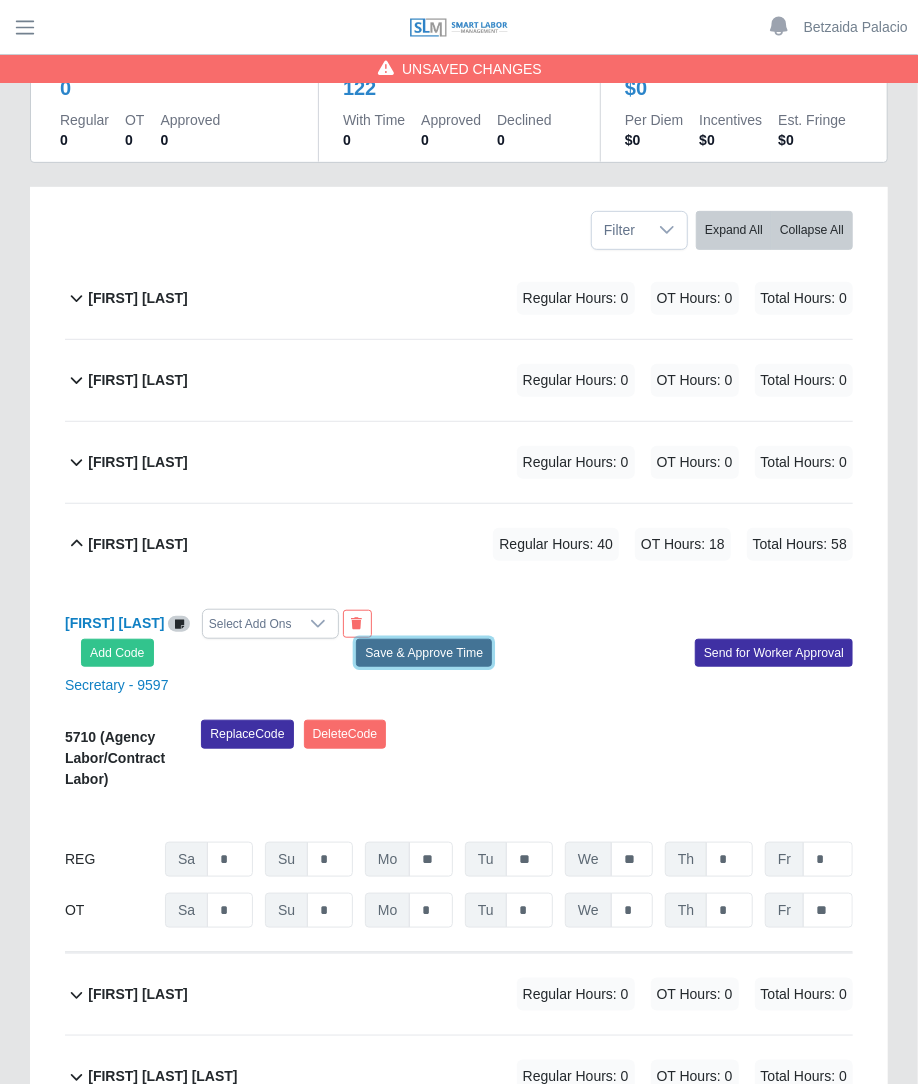 click on "Save & Approve Time" 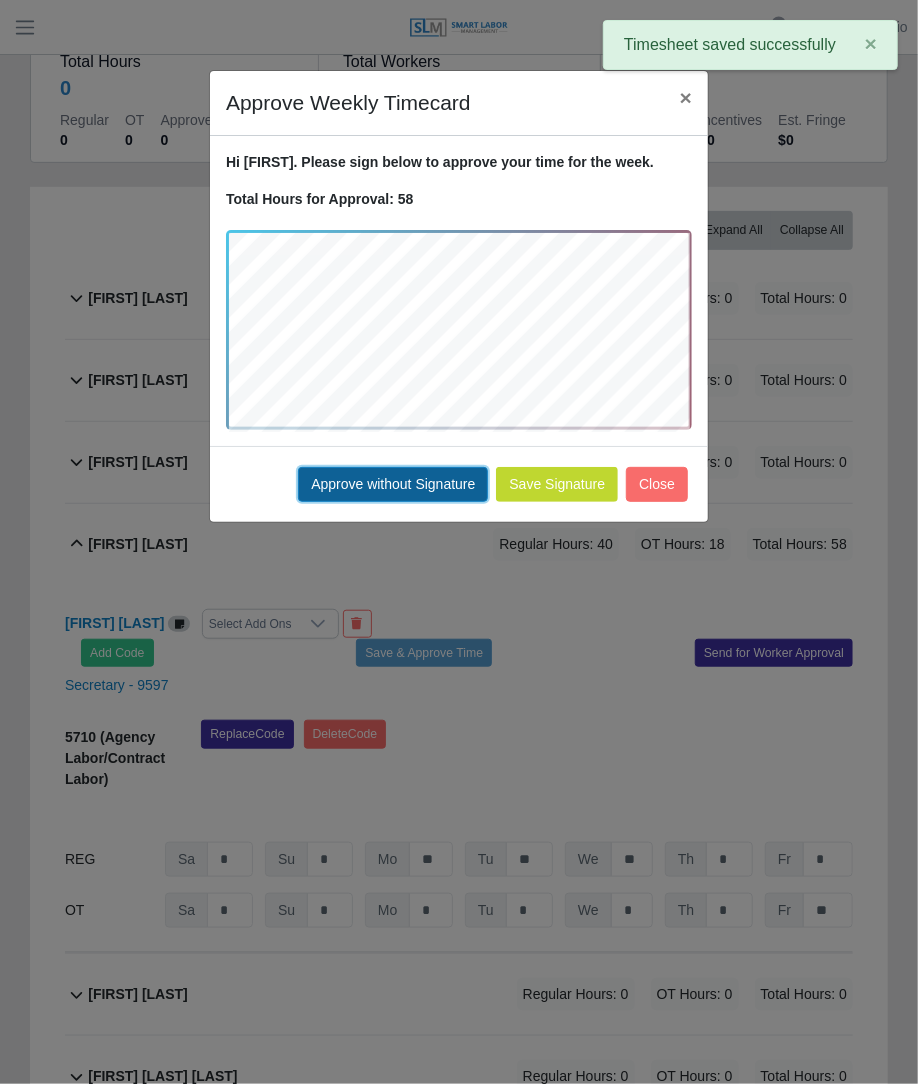 click on "Approve without Signature" at bounding box center (393, 484) 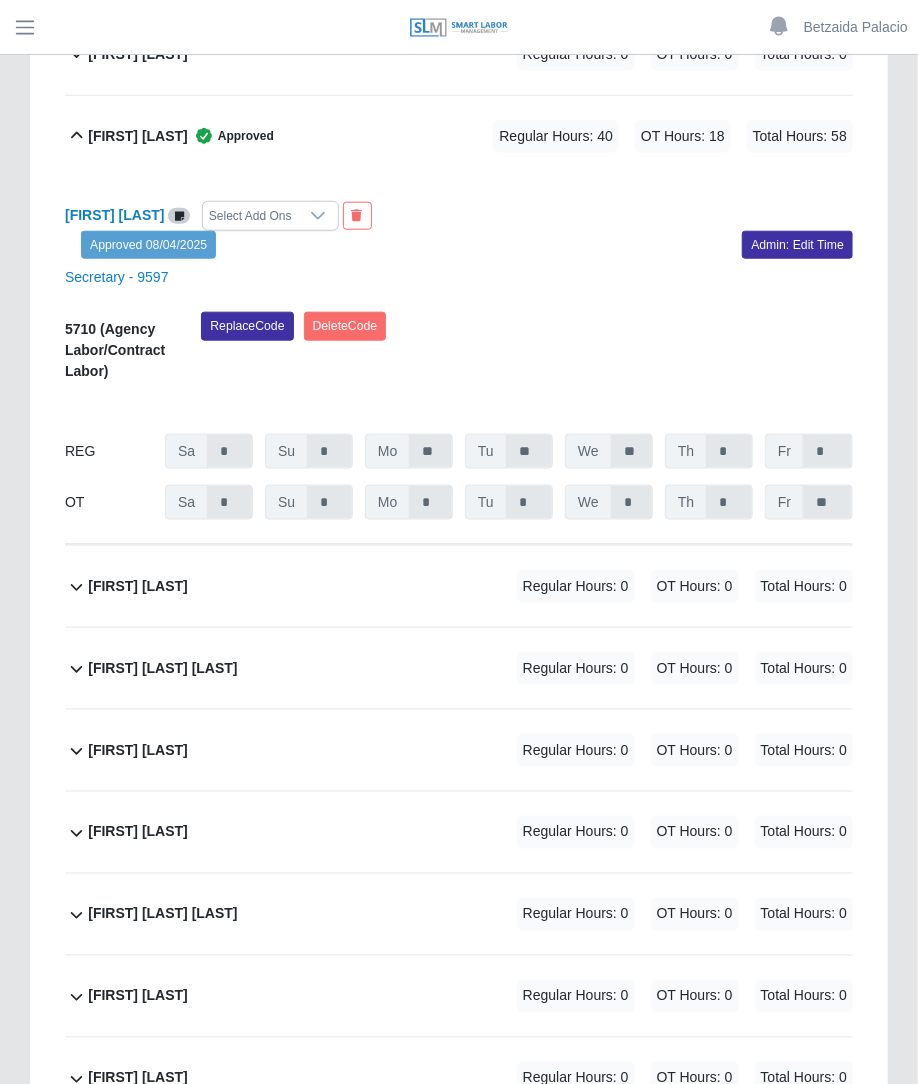 scroll, scrollTop: 639, scrollLeft: 0, axis: vertical 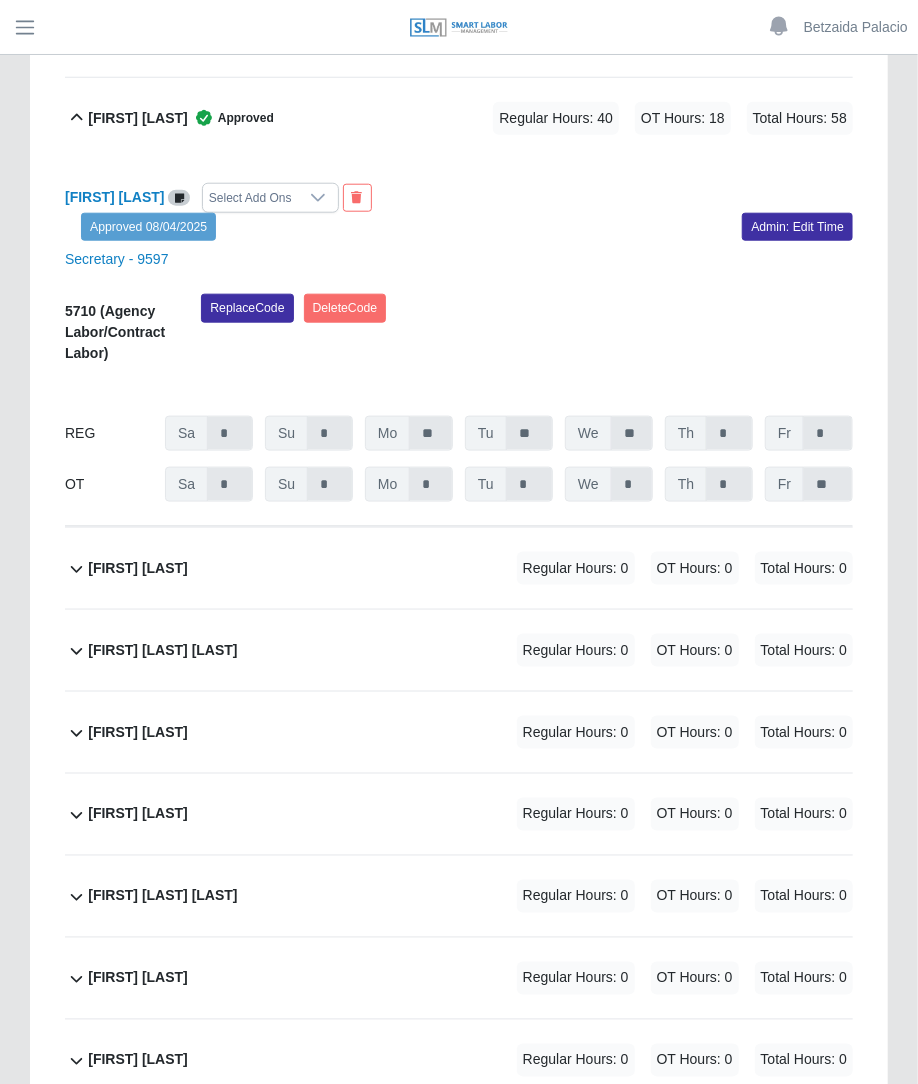 click on "Andres Delgado             Regular Hours: 0   OT Hours: 0   Total Hours: 0" 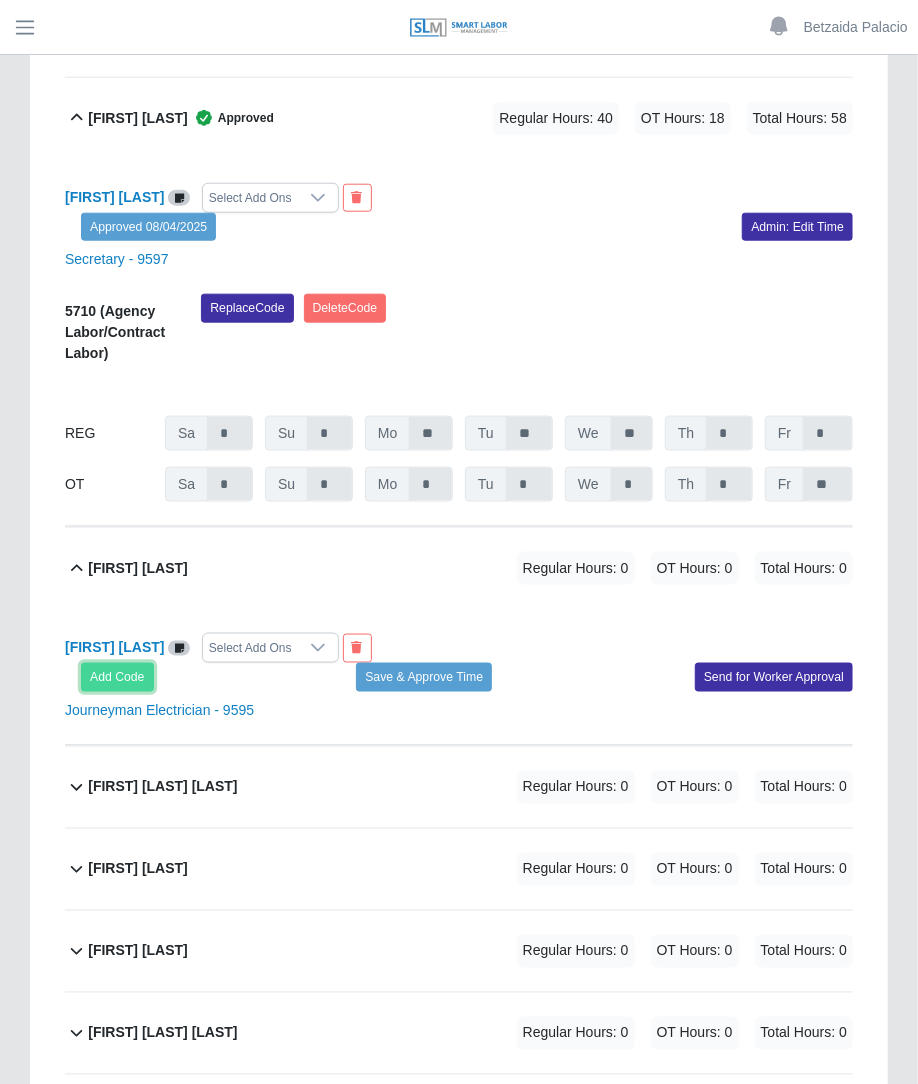click on "Add Code" 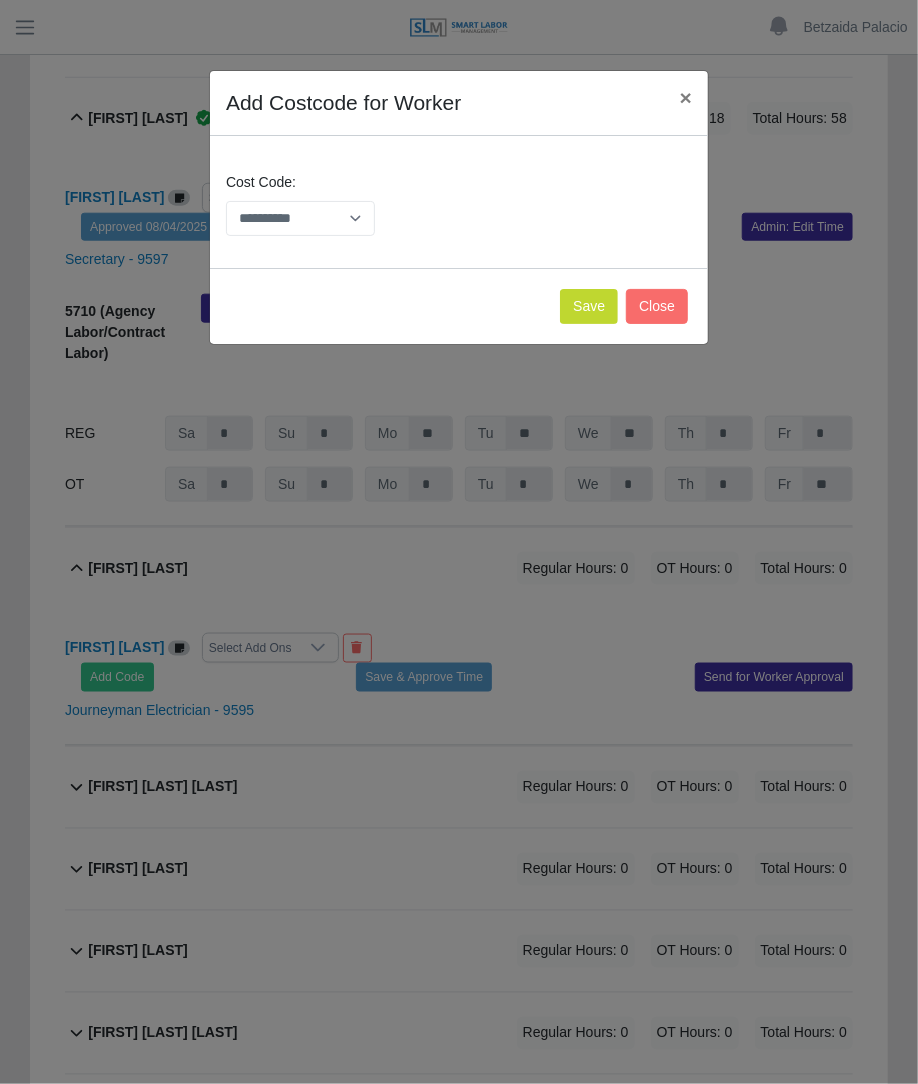 click on "**********" at bounding box center [300, 204] 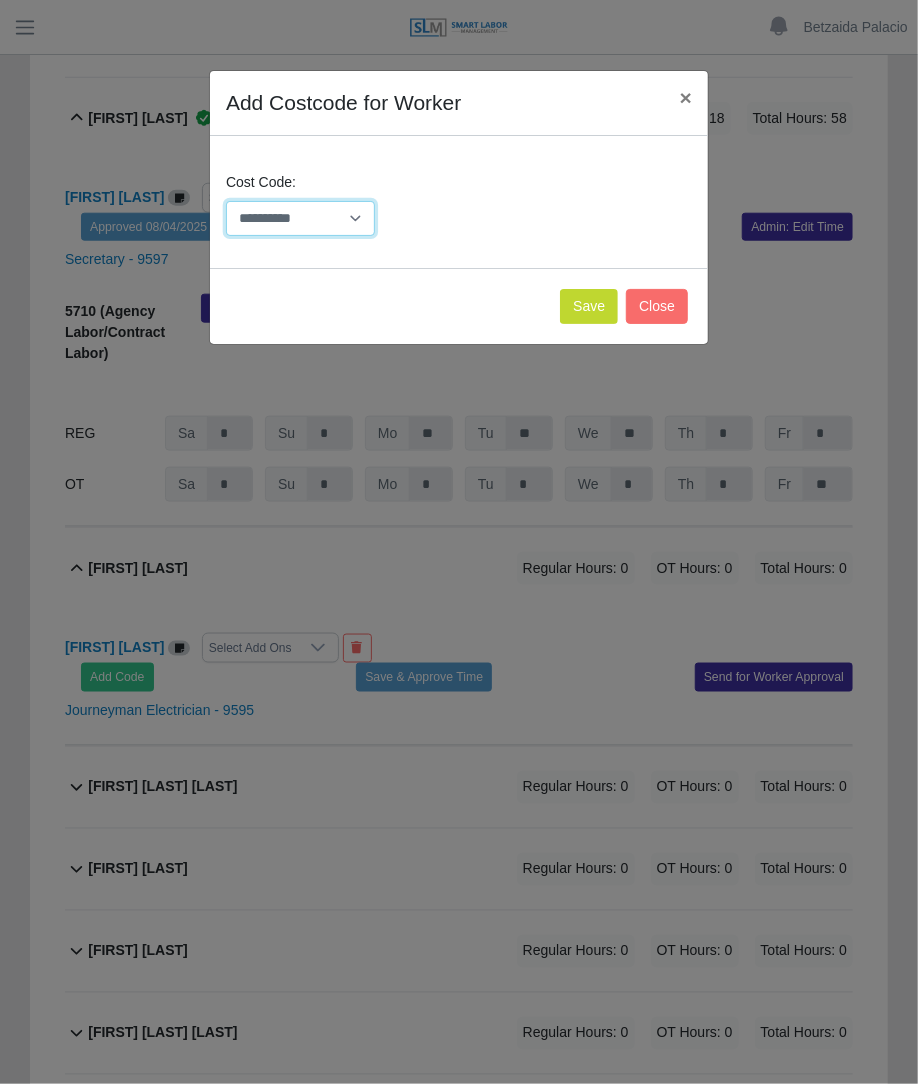 click on "**********" at bounding box center [300, 218] 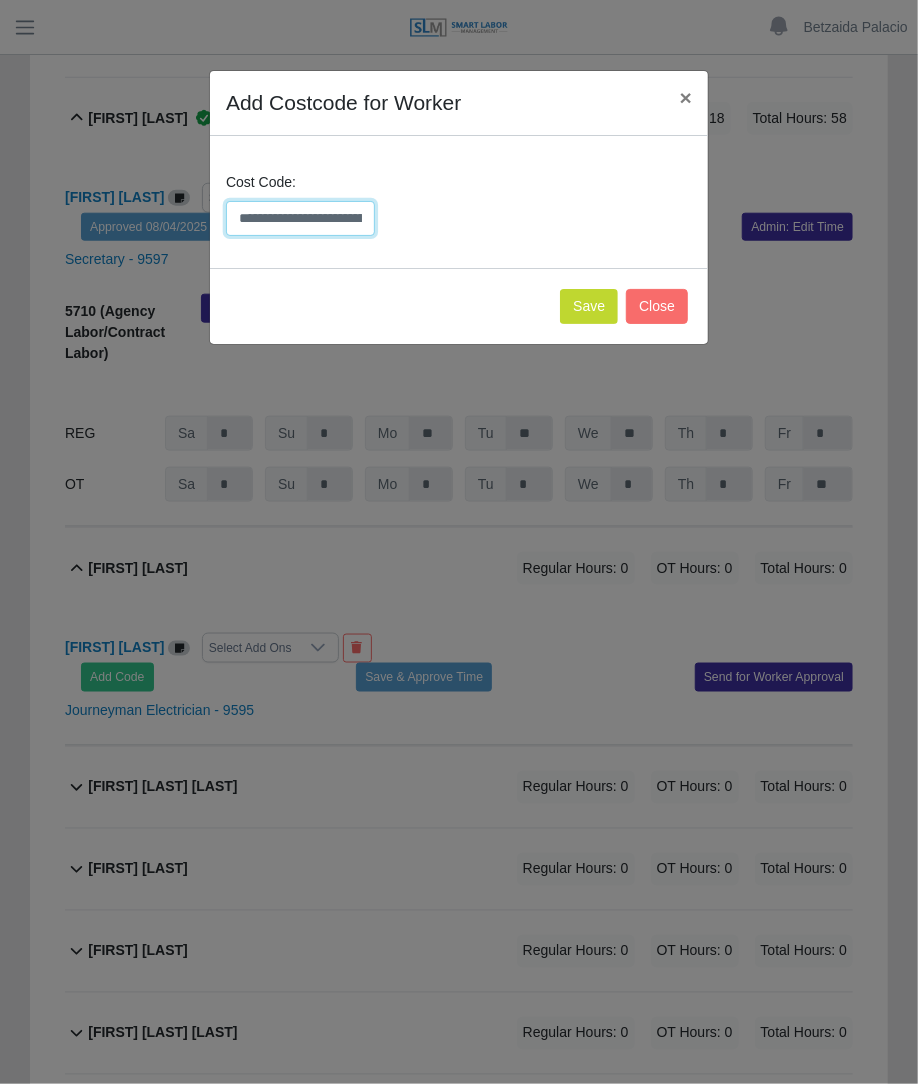 click on "**********" at bounding box center [300, 218] 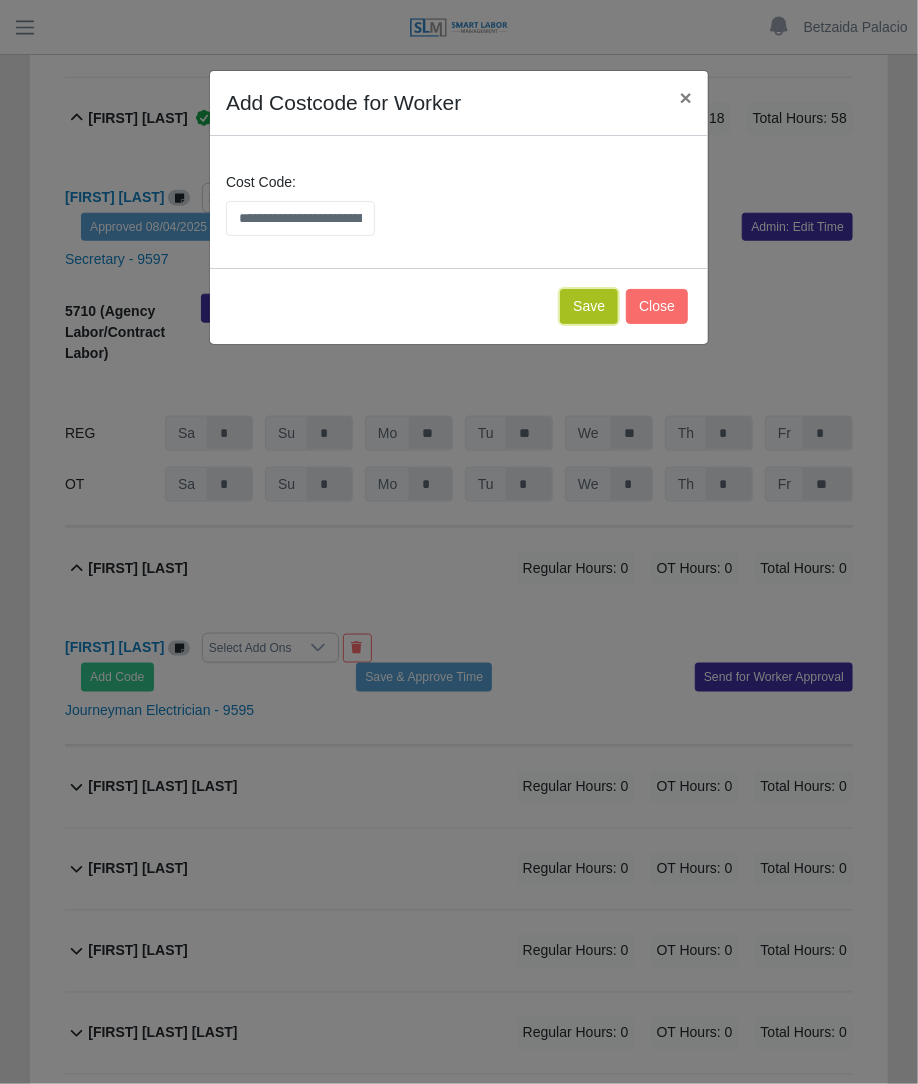 click on "Save" 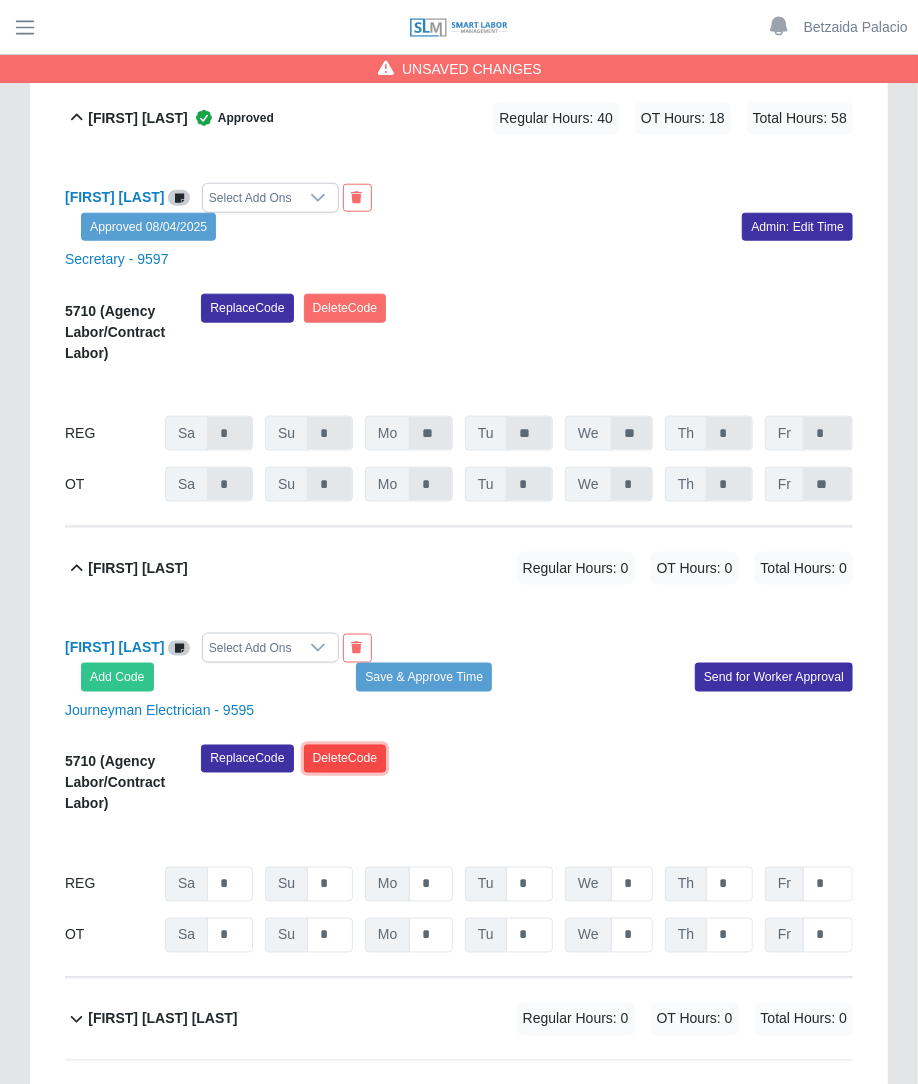 click on "Delete
Code" at bounding box center [345, 759] 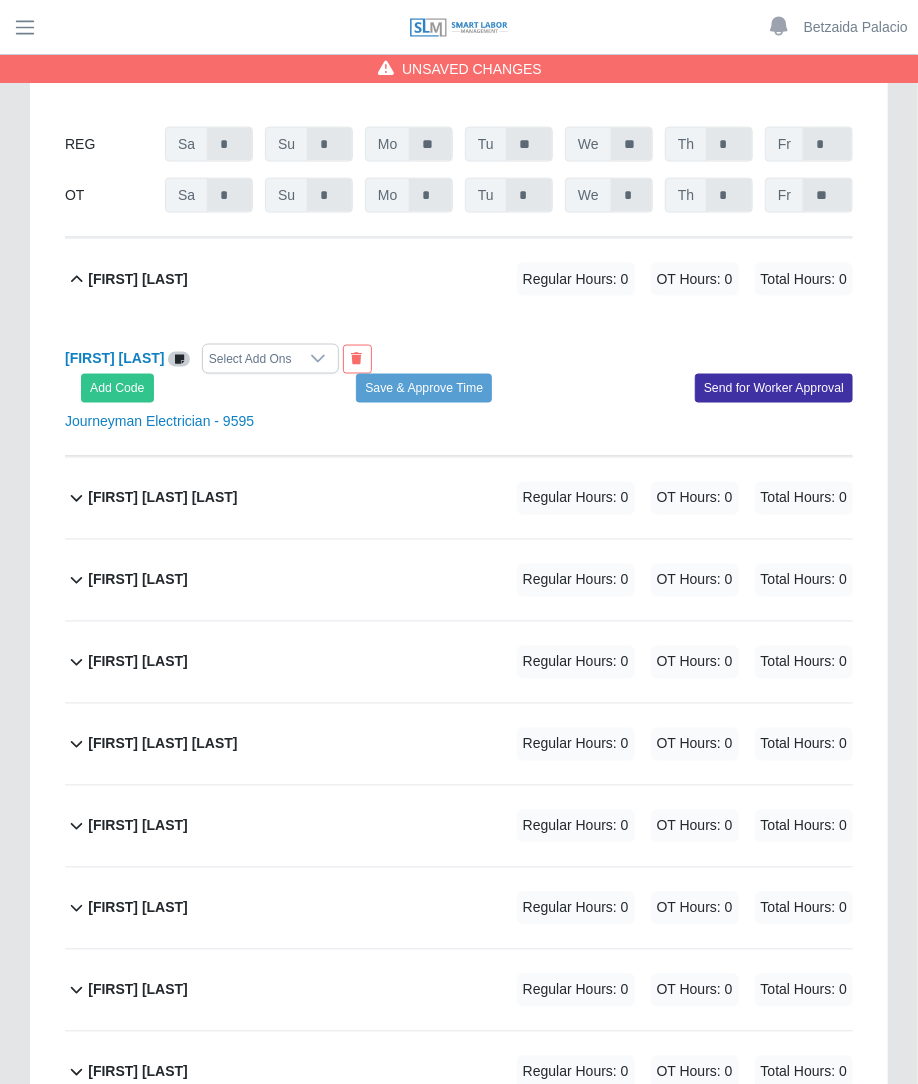 scroll, scrollTop: 1017, scrollLeft: 0, axis: vertical 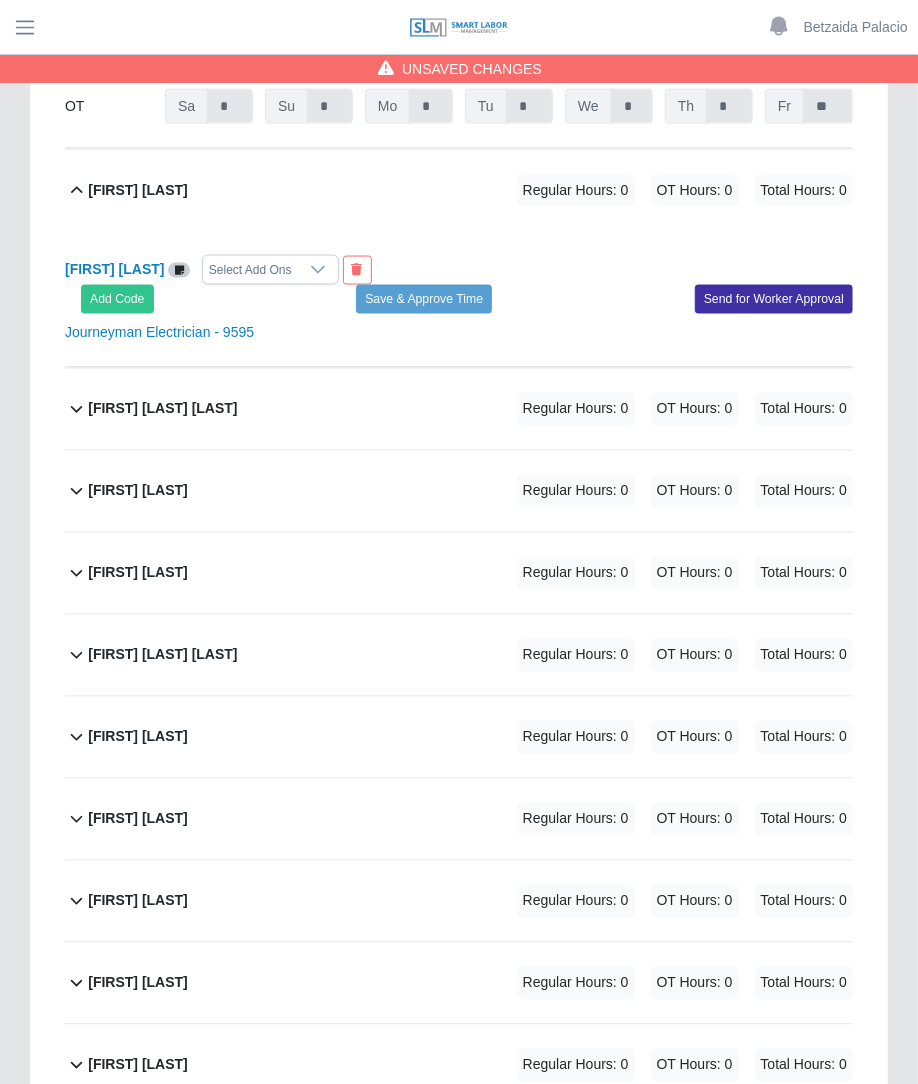 click on "Regular Hours: 0   OT Hours: 0   Total Hours: 0" at bounding box center (657, 573) 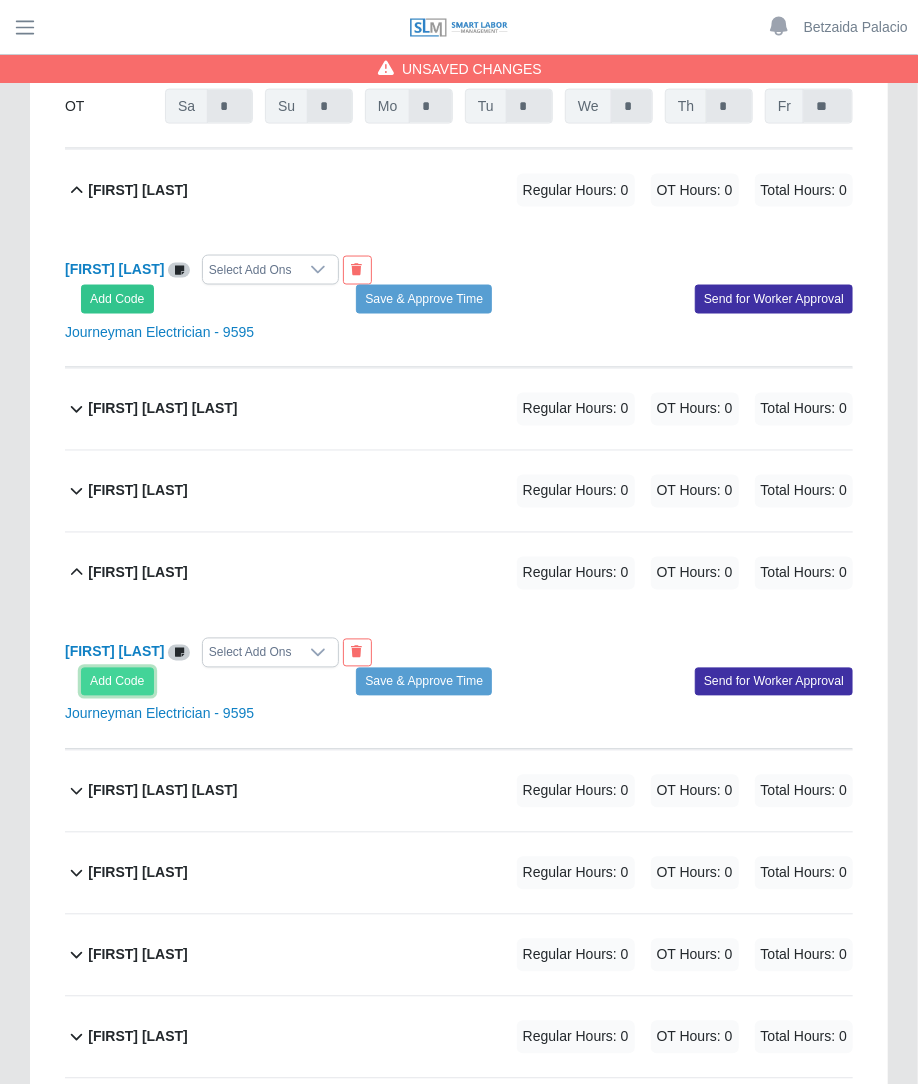 click on "Add Code" 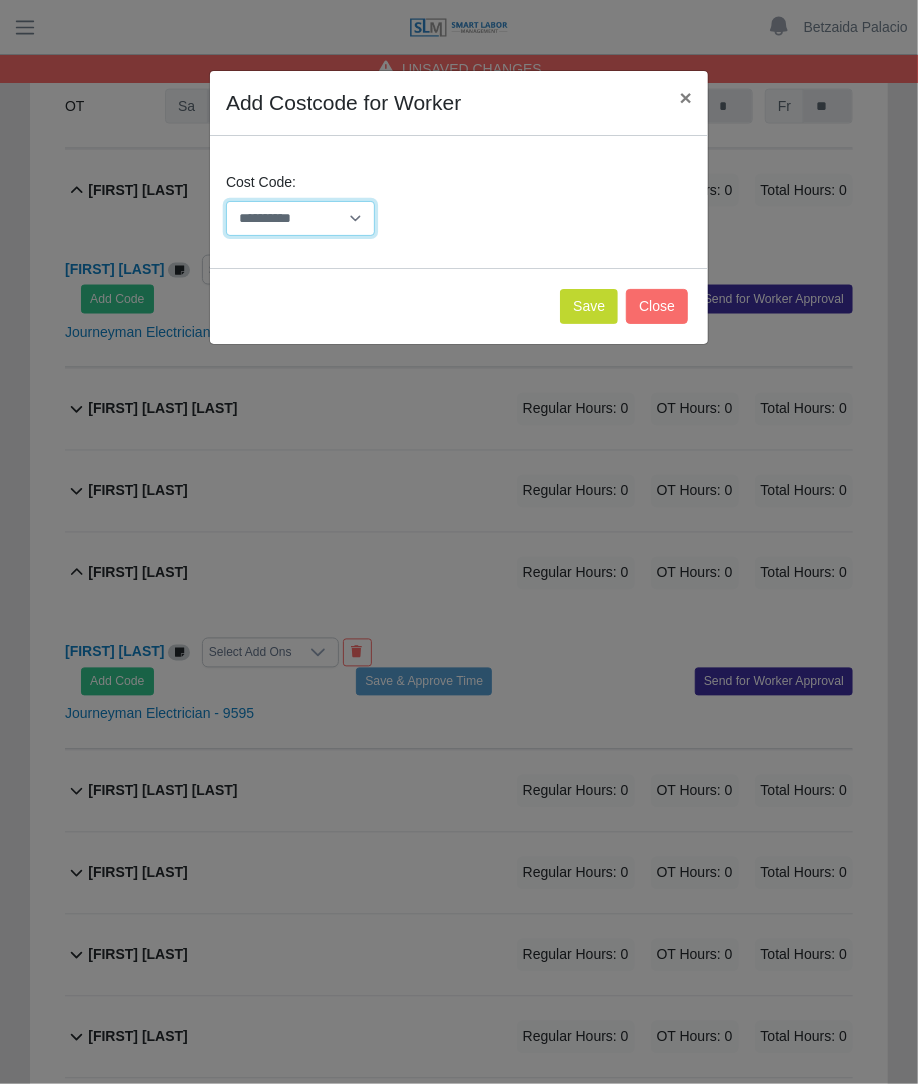 click on "**********" at bounding box center [300, 218] 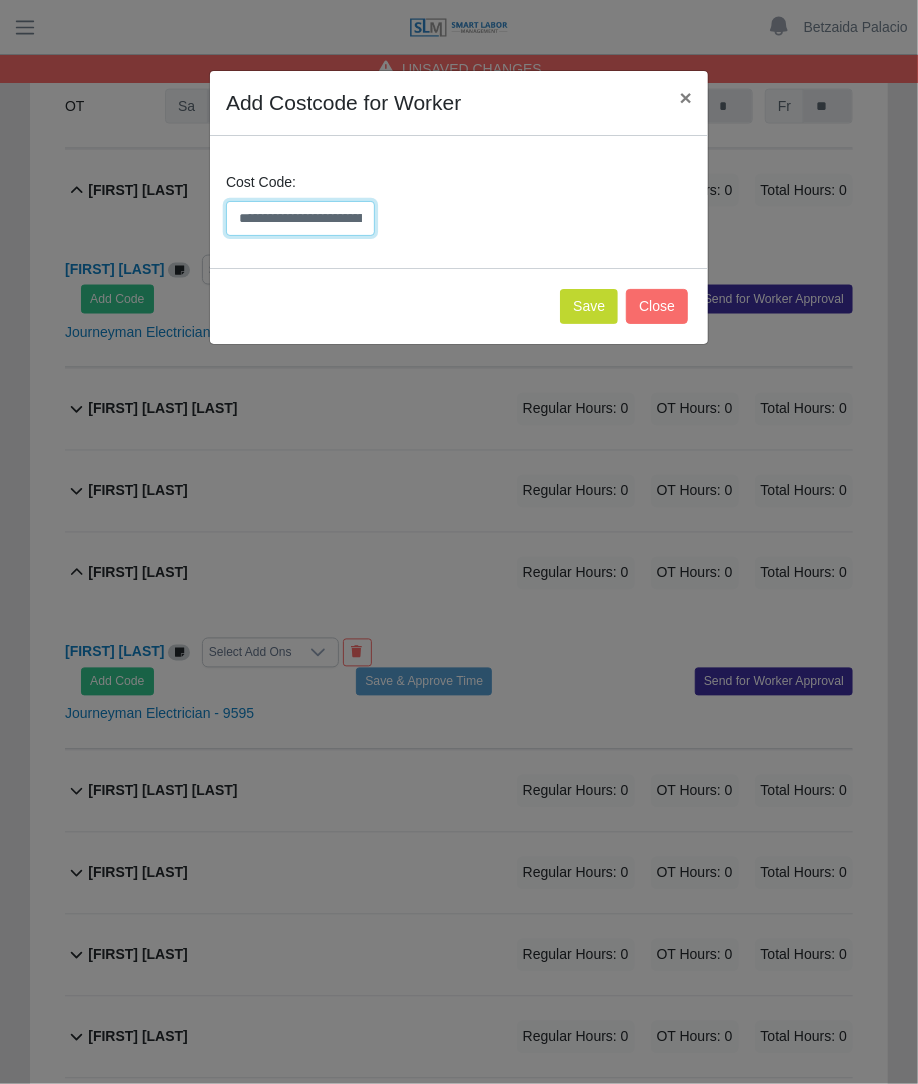 click on "**********" at bounding box center (300, 218) 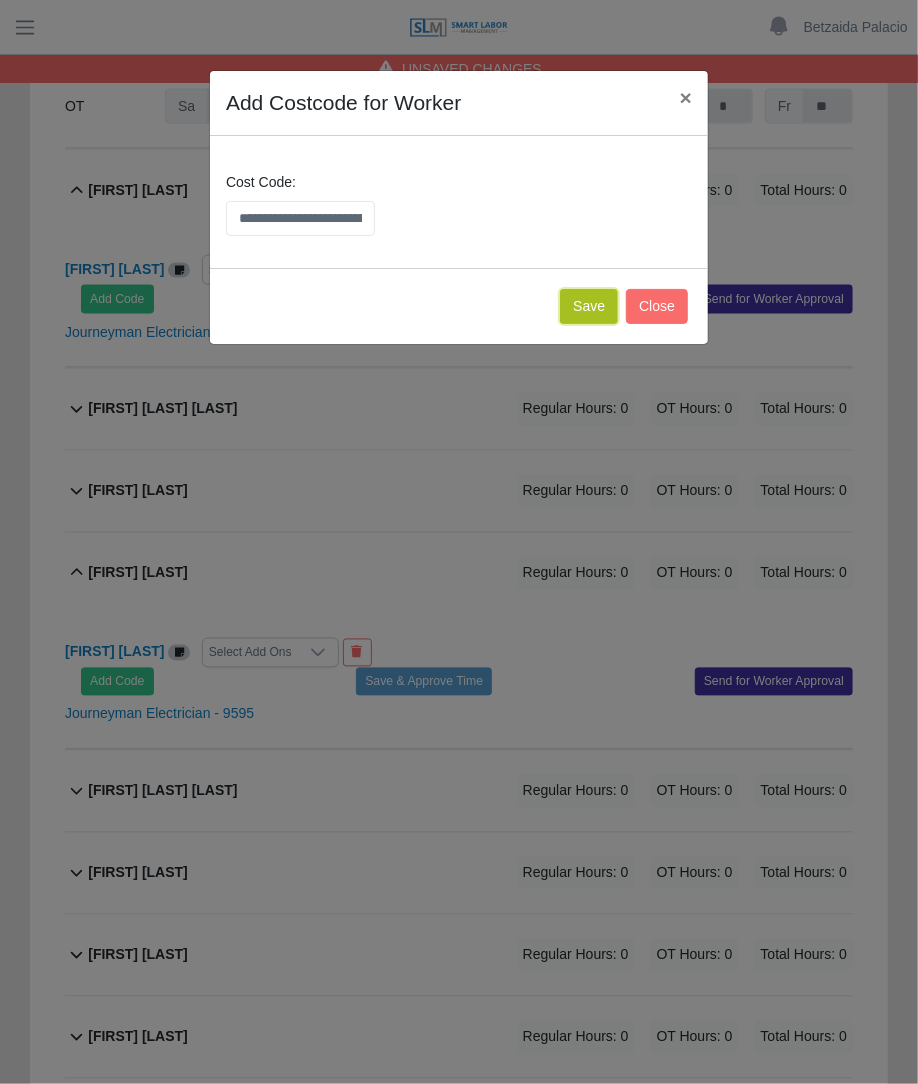 click on "Save" 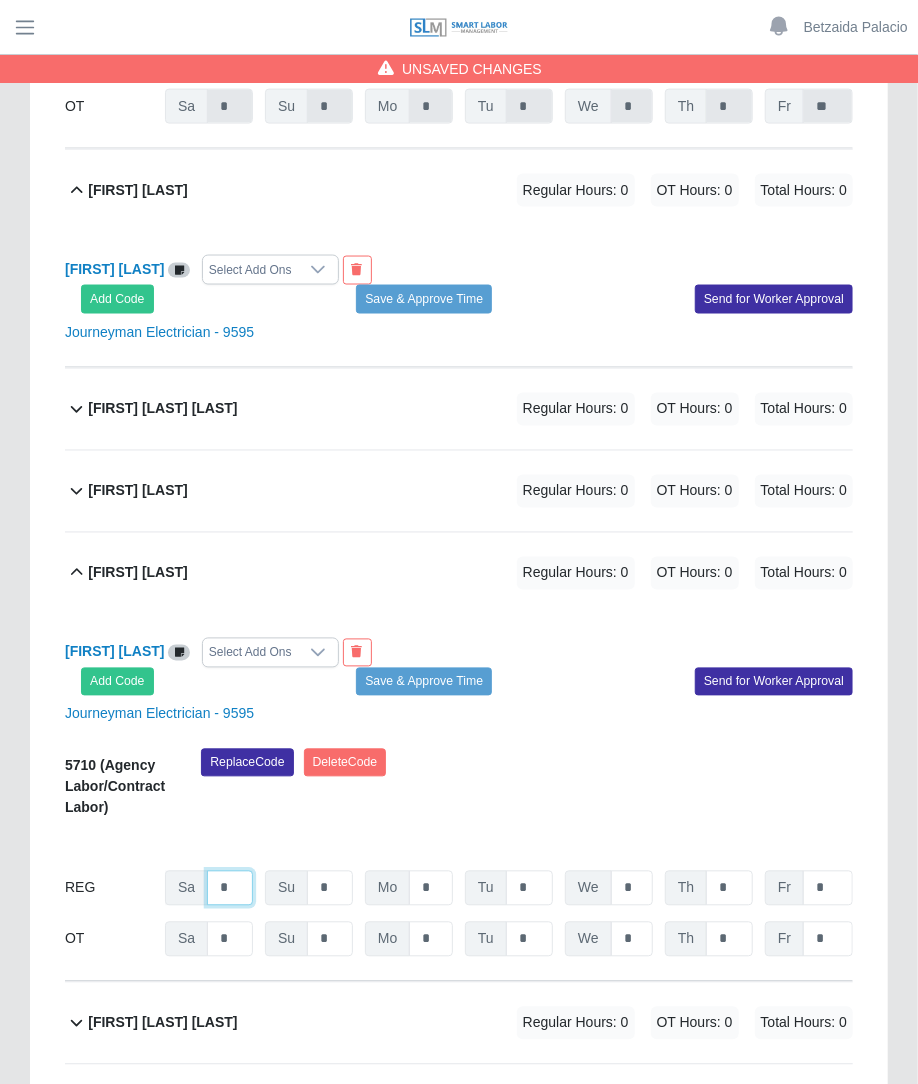 click on "*" at bounding box center (230, 55) 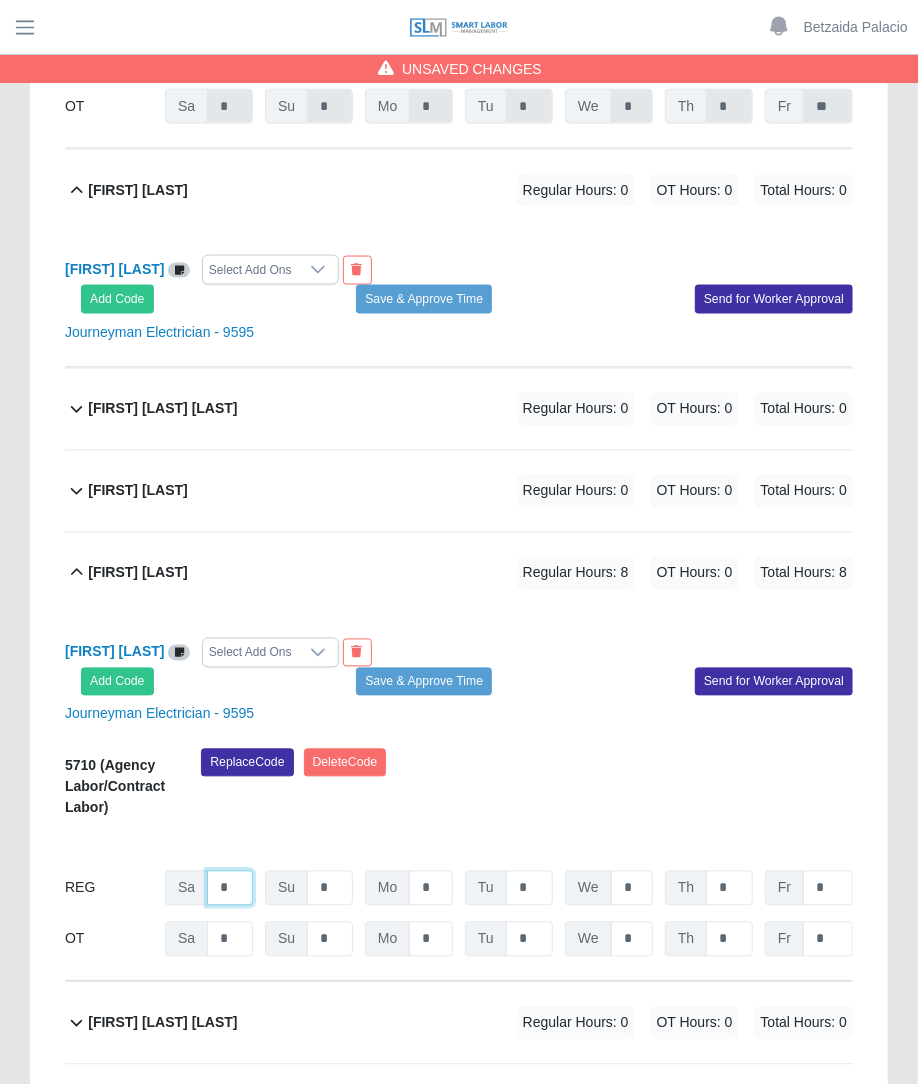 type on "*" 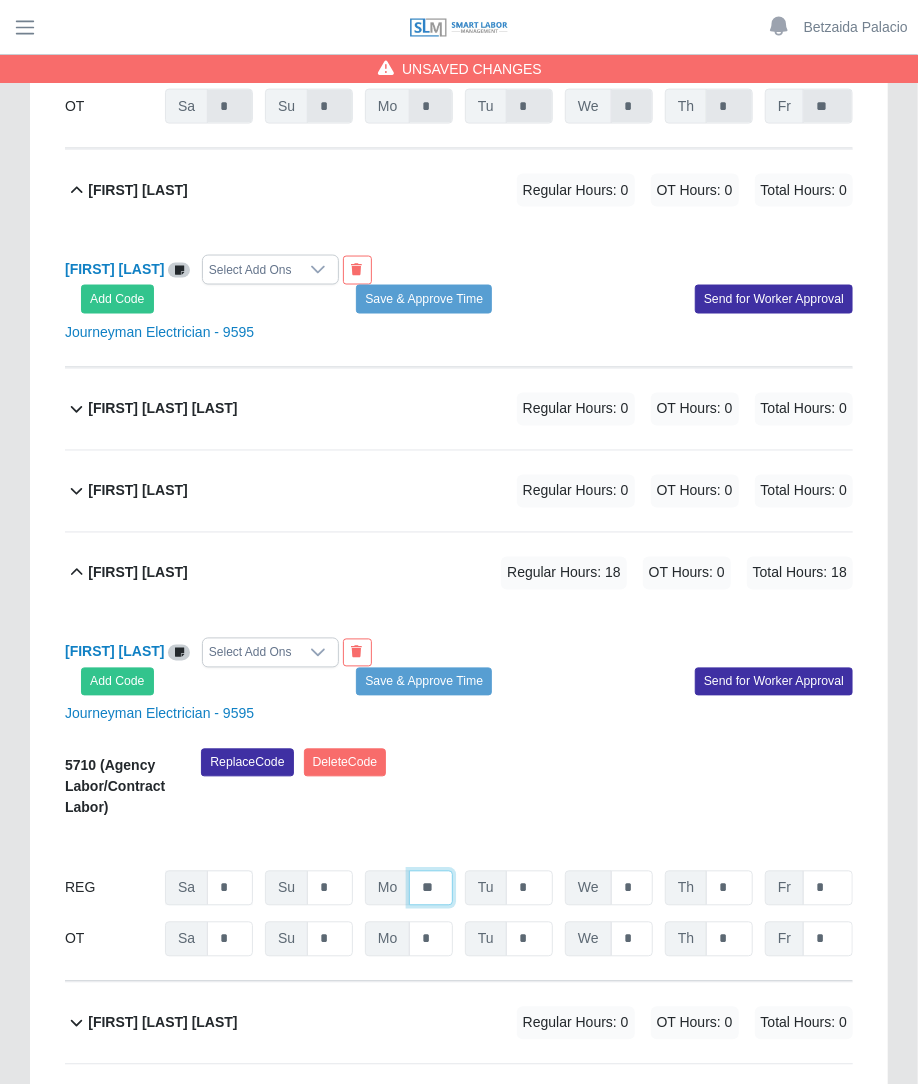 type on "**" 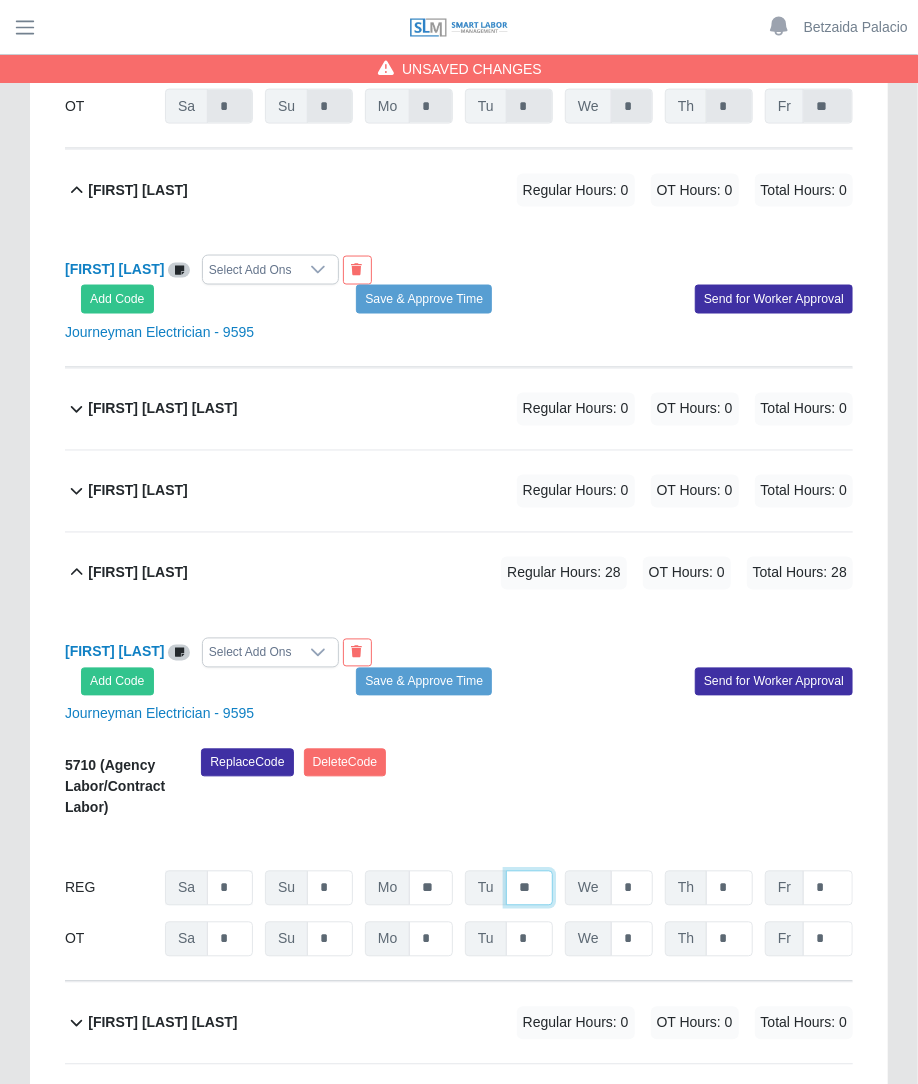 type on "**" 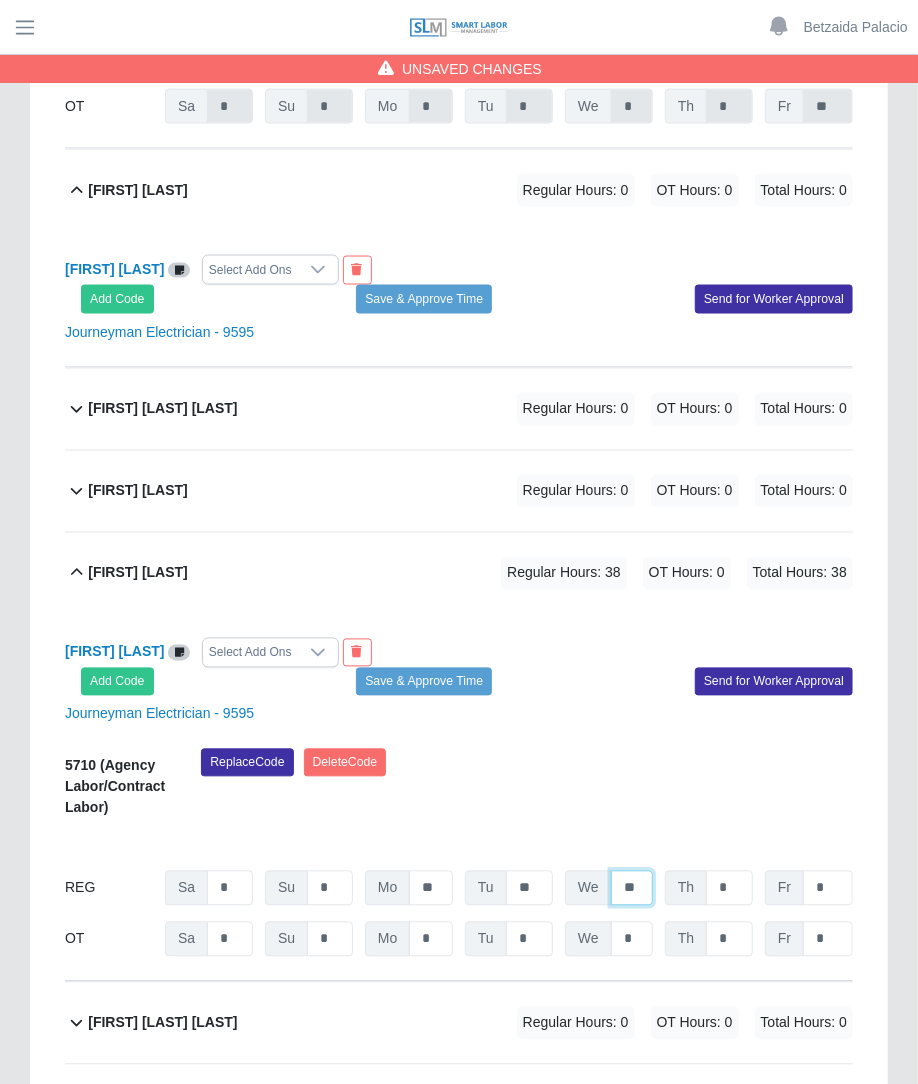 type on "**" 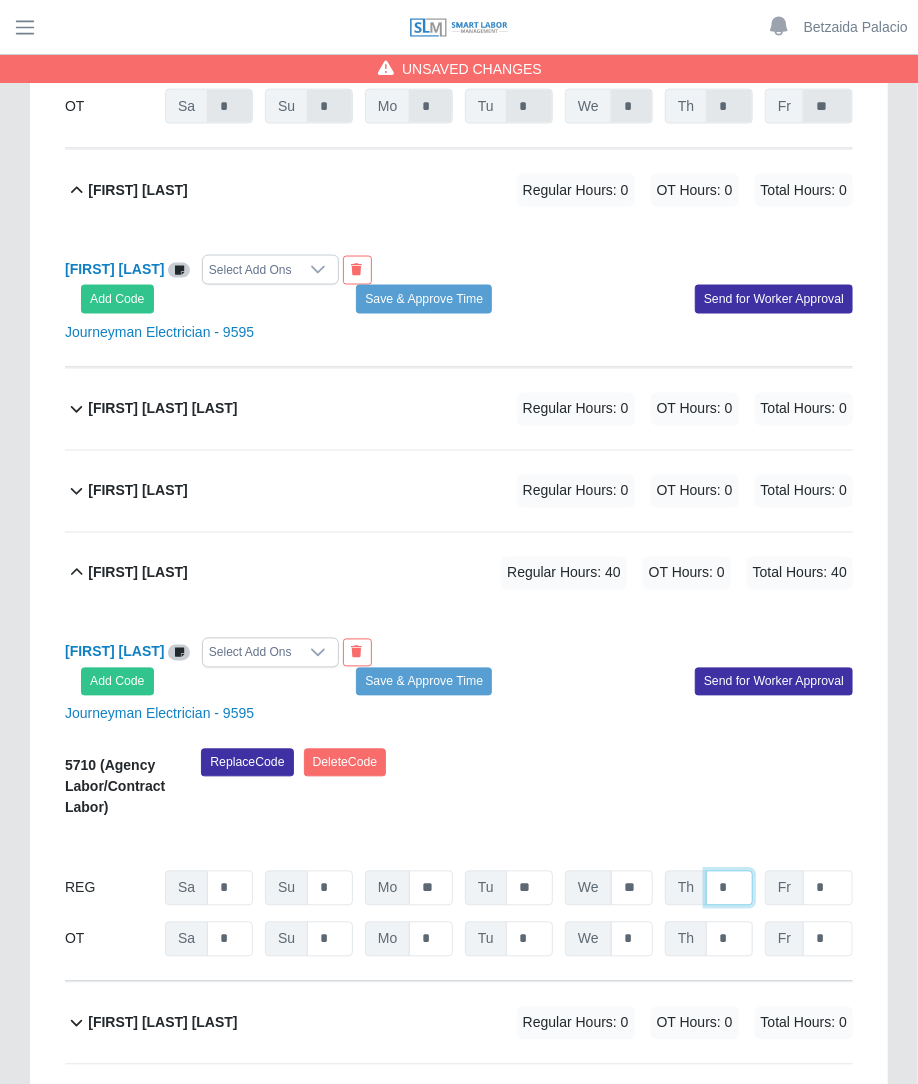 type on "*" 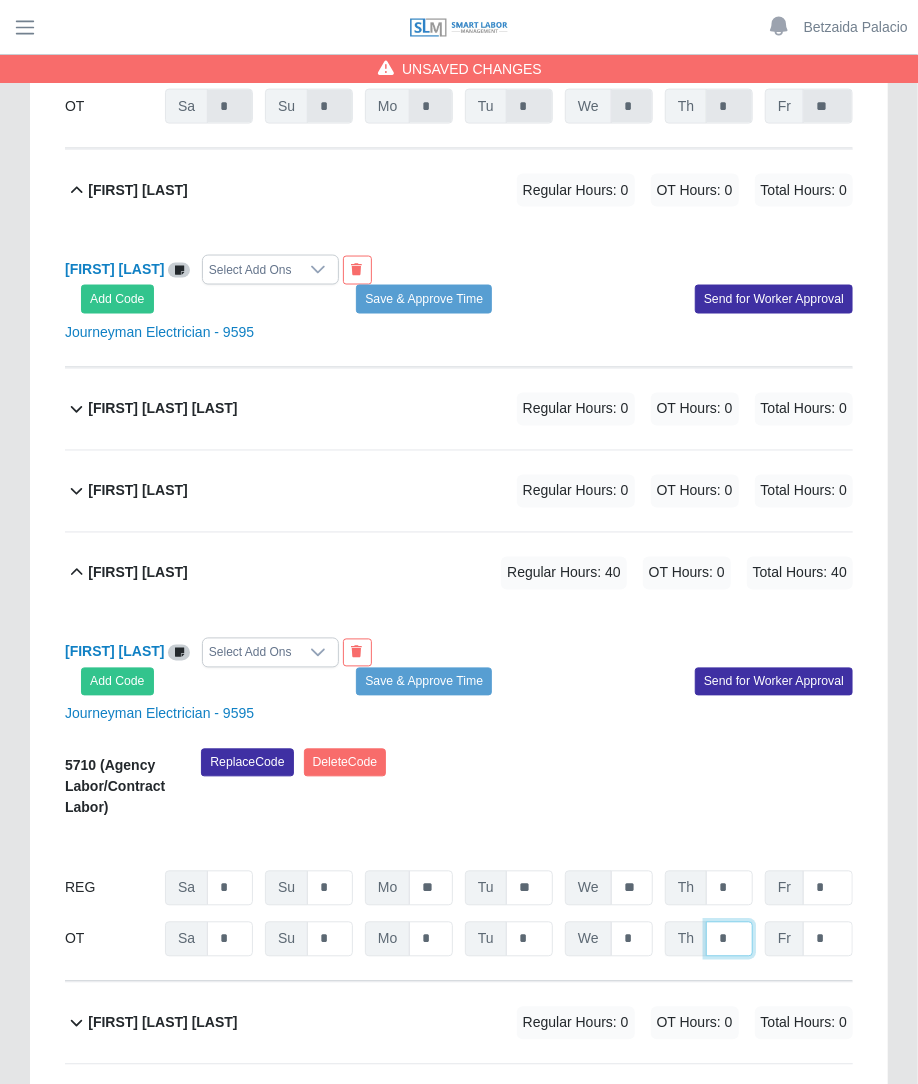 click on "*" at bounding box center [729, 106] 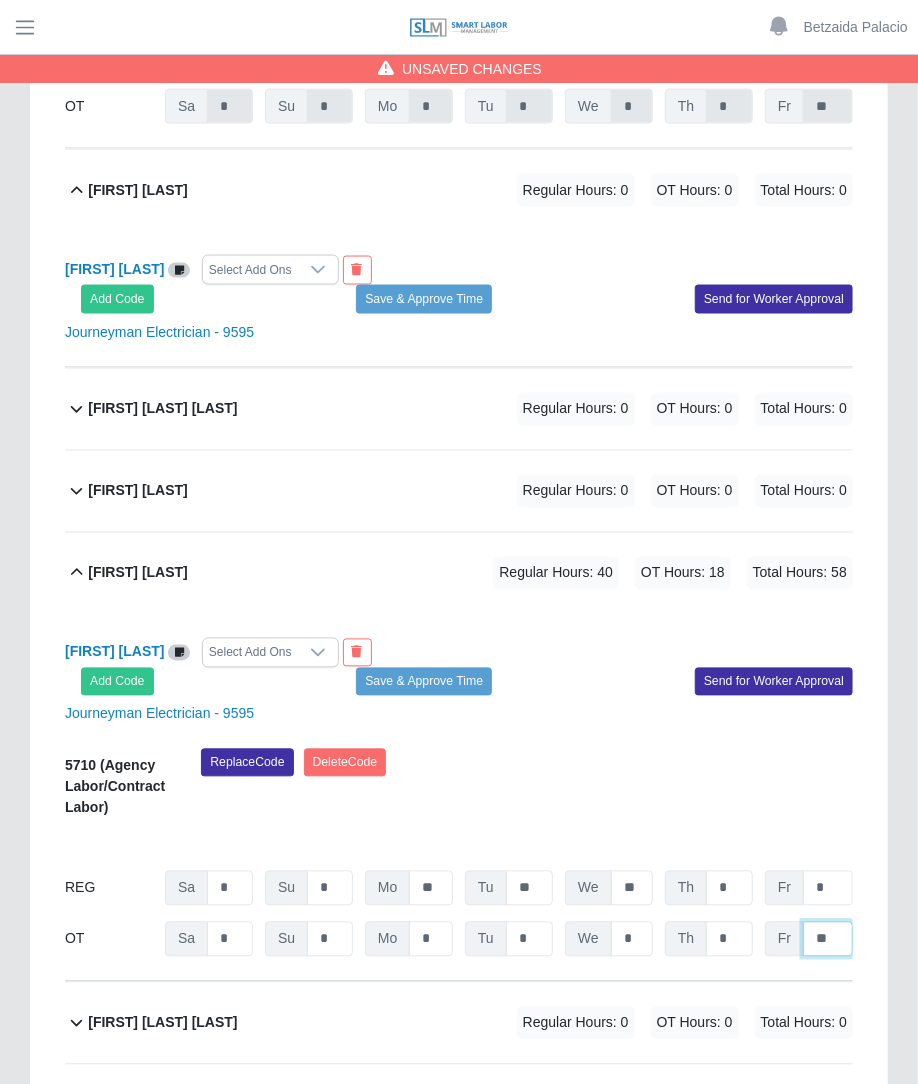 type on "**" 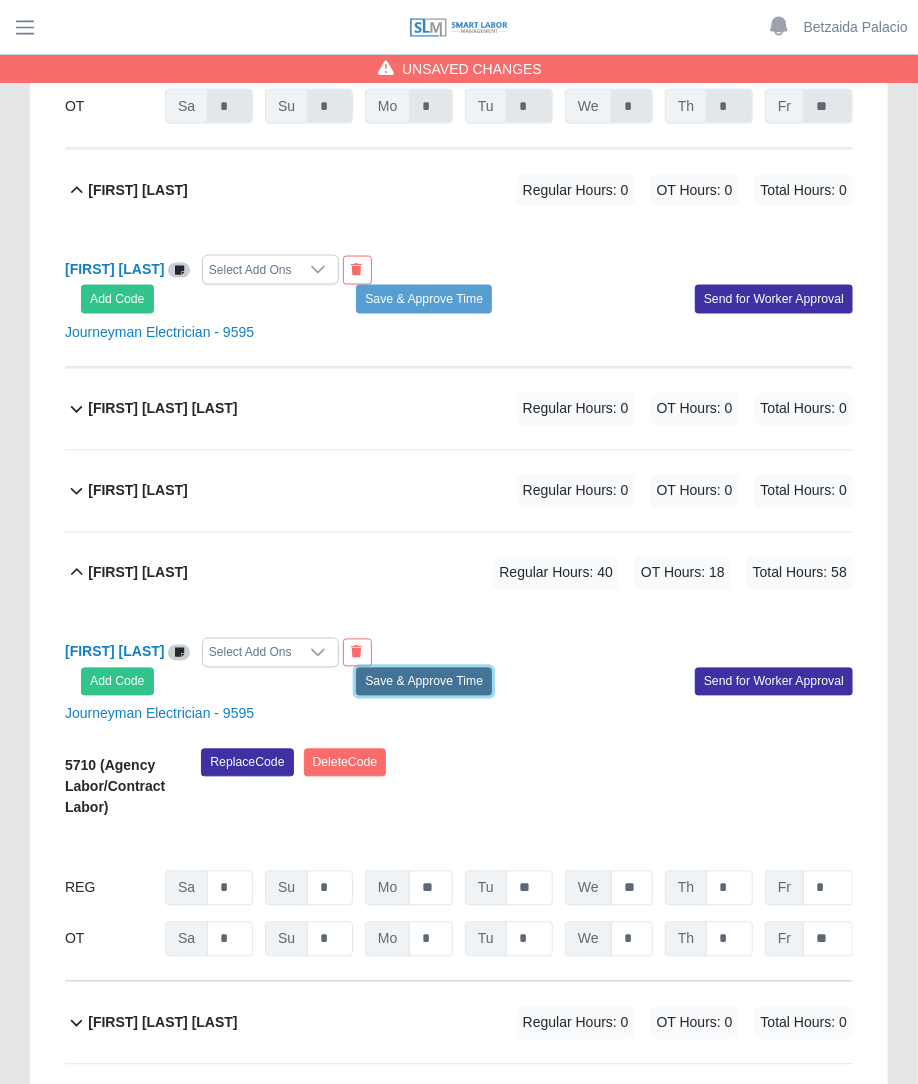 click on "Save & Approve Time" 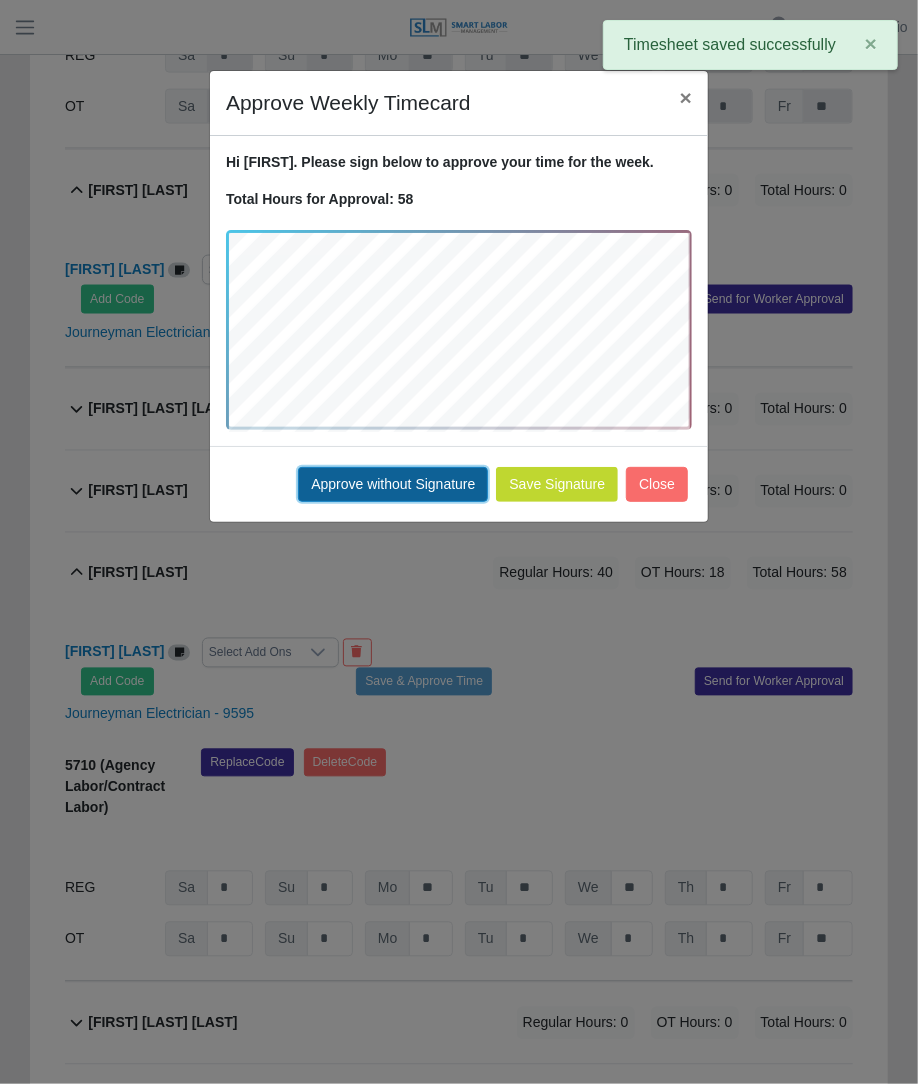 click on "Approve without Signature" at bounding box center (393, 484) 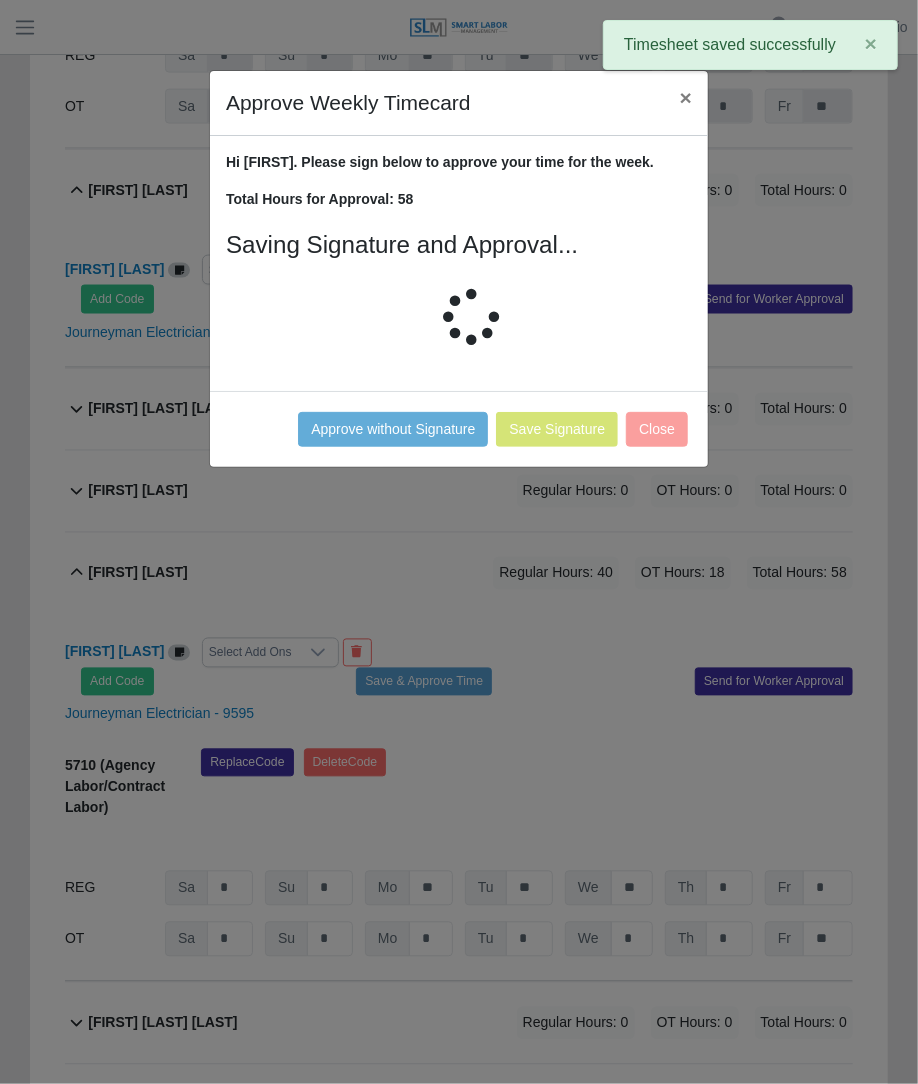 click on "Approve Weekly Timecard
×   Hi Angel. Please sign below to approve your time for the week.   Total Hours for Approval: 58     Saving Signature and Approval...
Save Signature
Approve without Signature
Close" at bounding box center [459, 542] 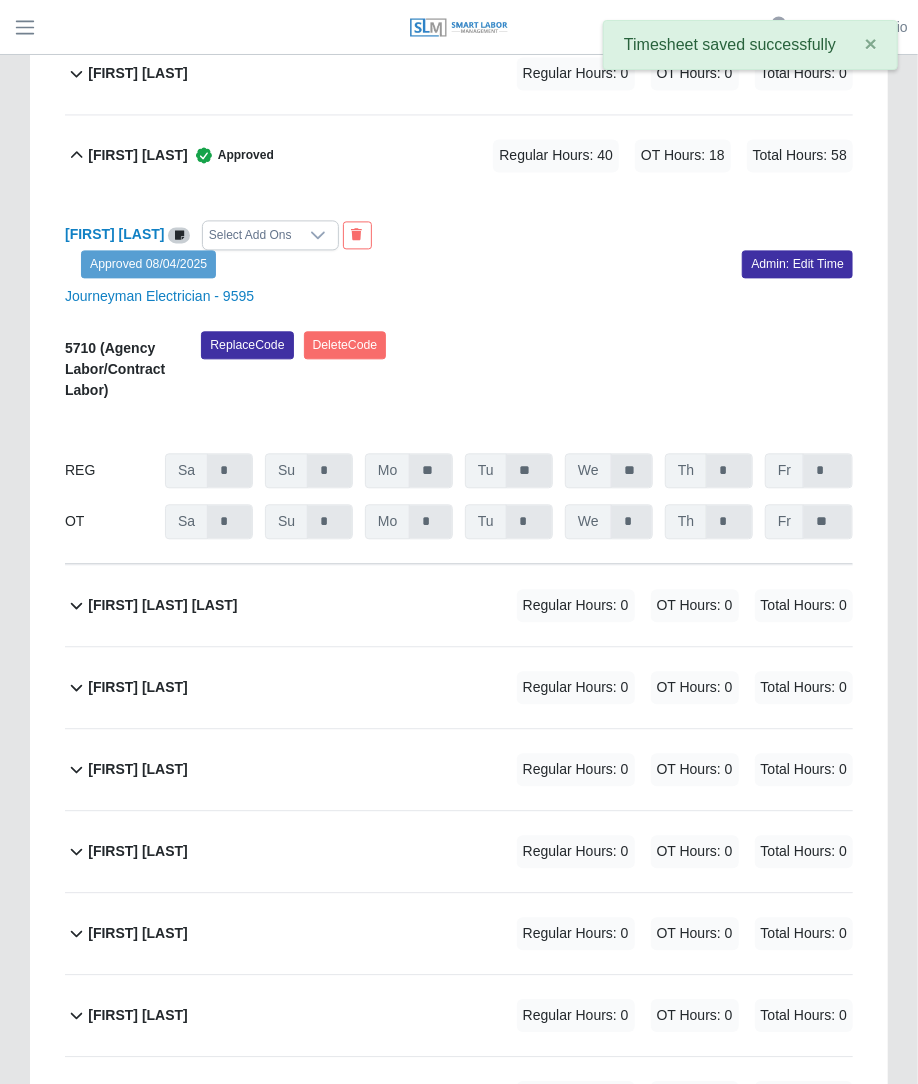 scroll, scrollTop: 1555, scrollLeft: 0, axis: vertical 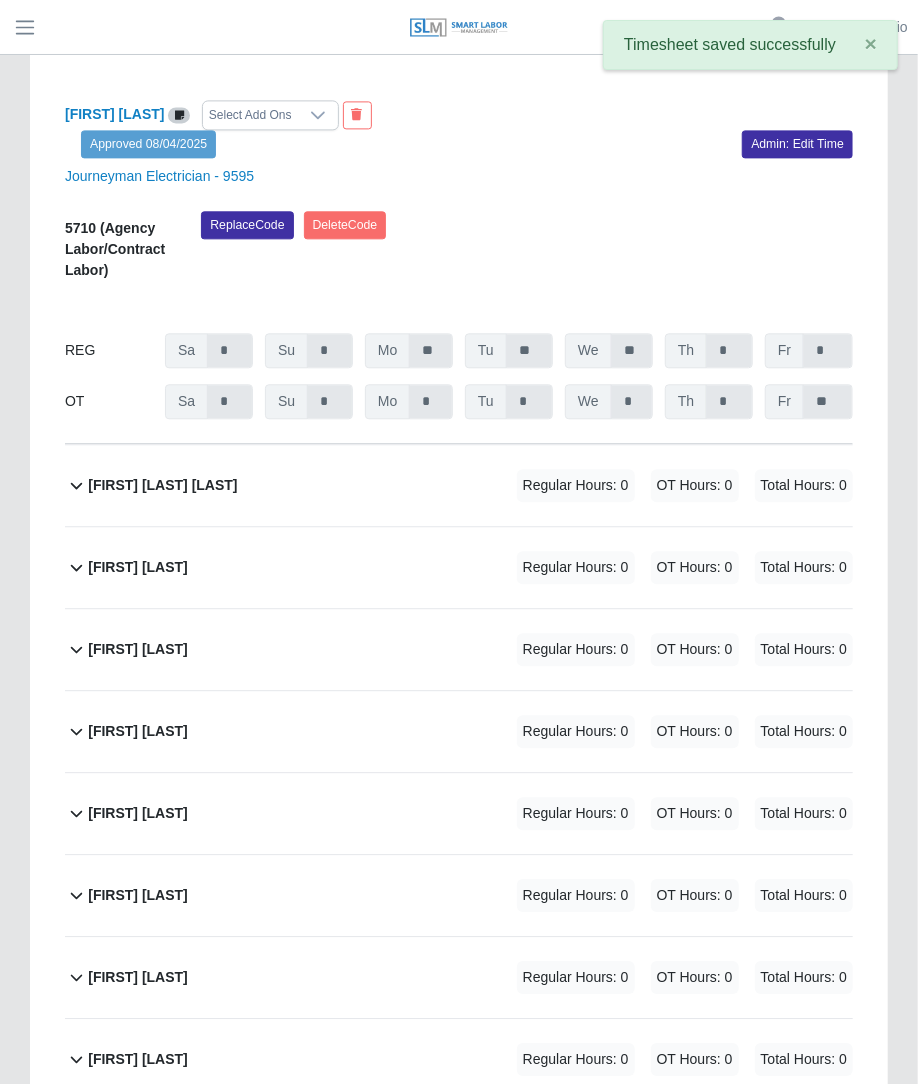 click on "Regular Hours: 0" at bounding box center (576, 485) 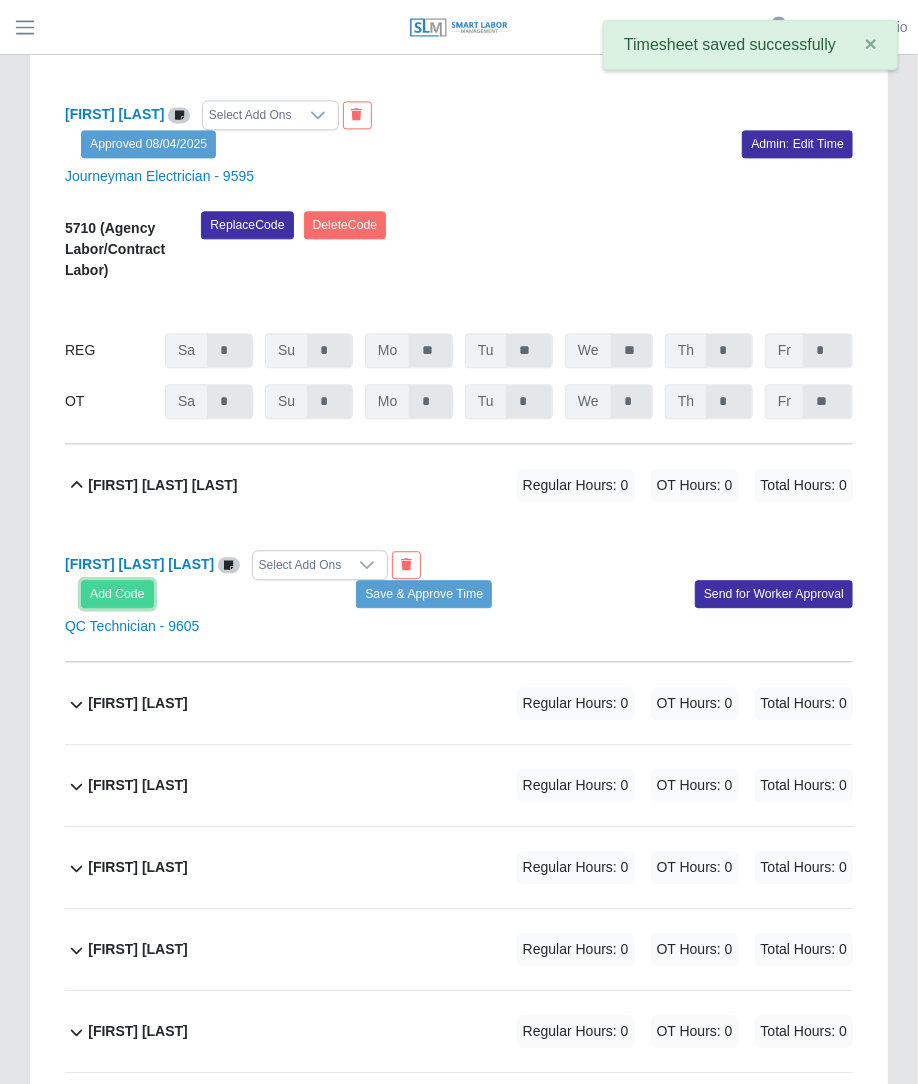 click on "Add Code" 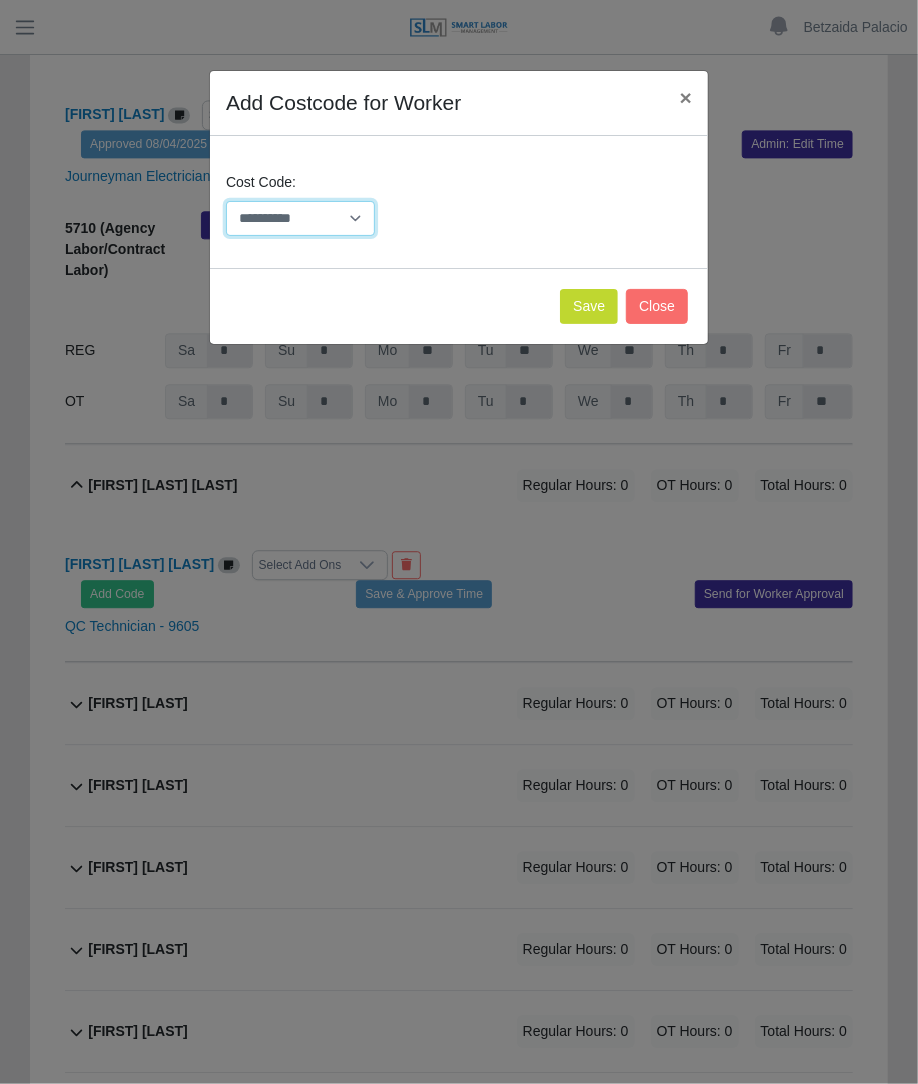 click on "**********" at bounding box center (300, 218) 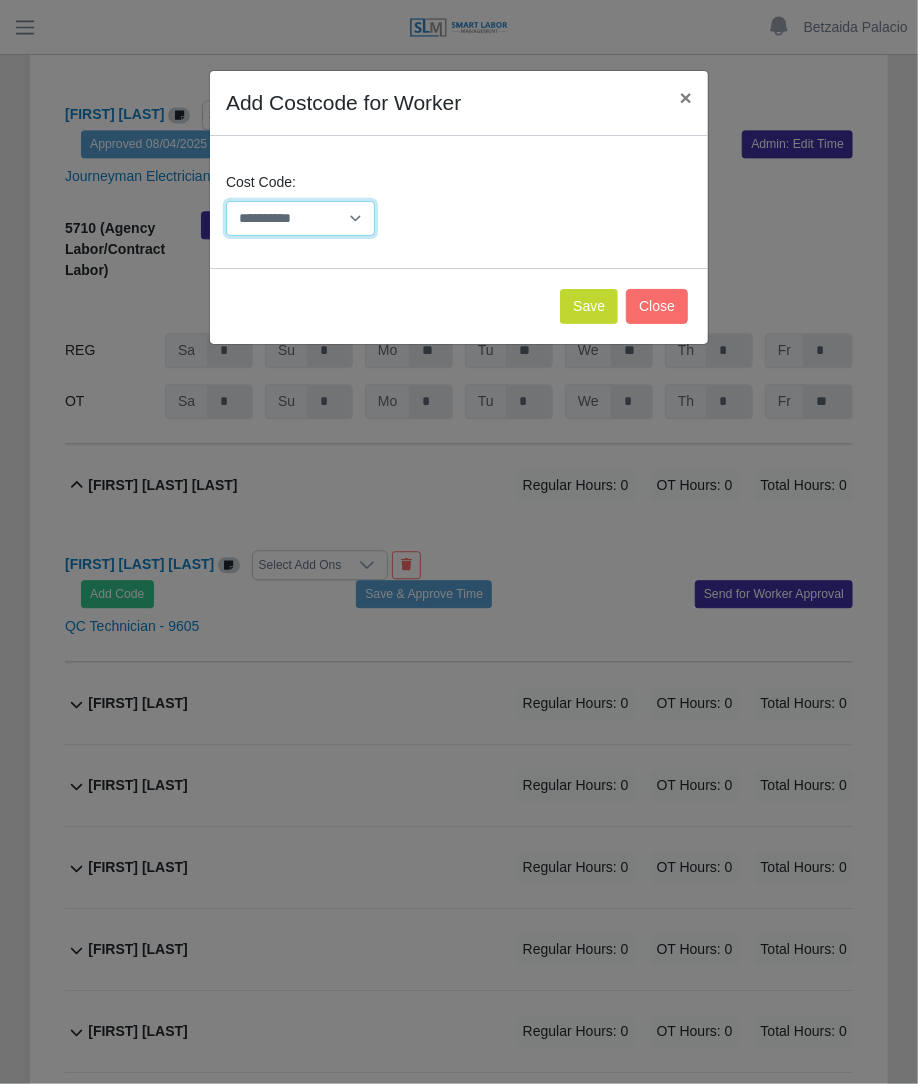 select on "**********" 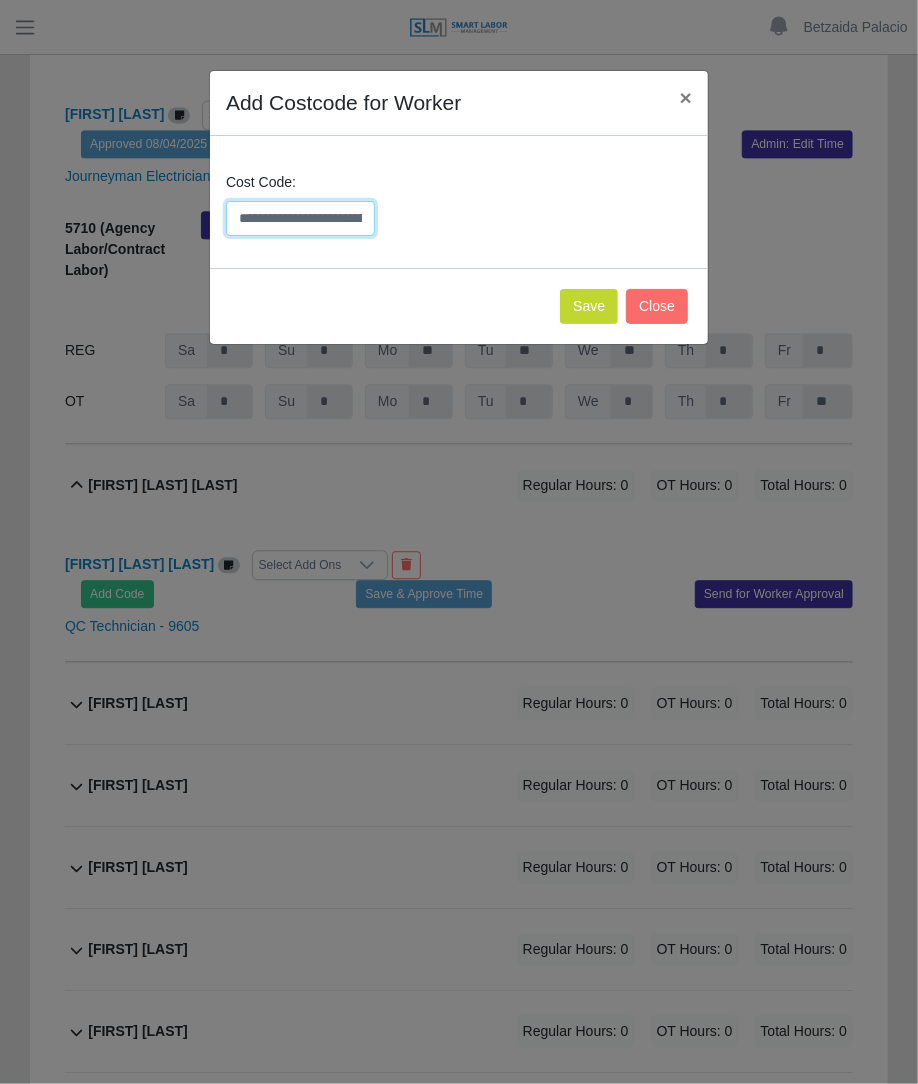 click on "**********" at bounding box center [300, 218] 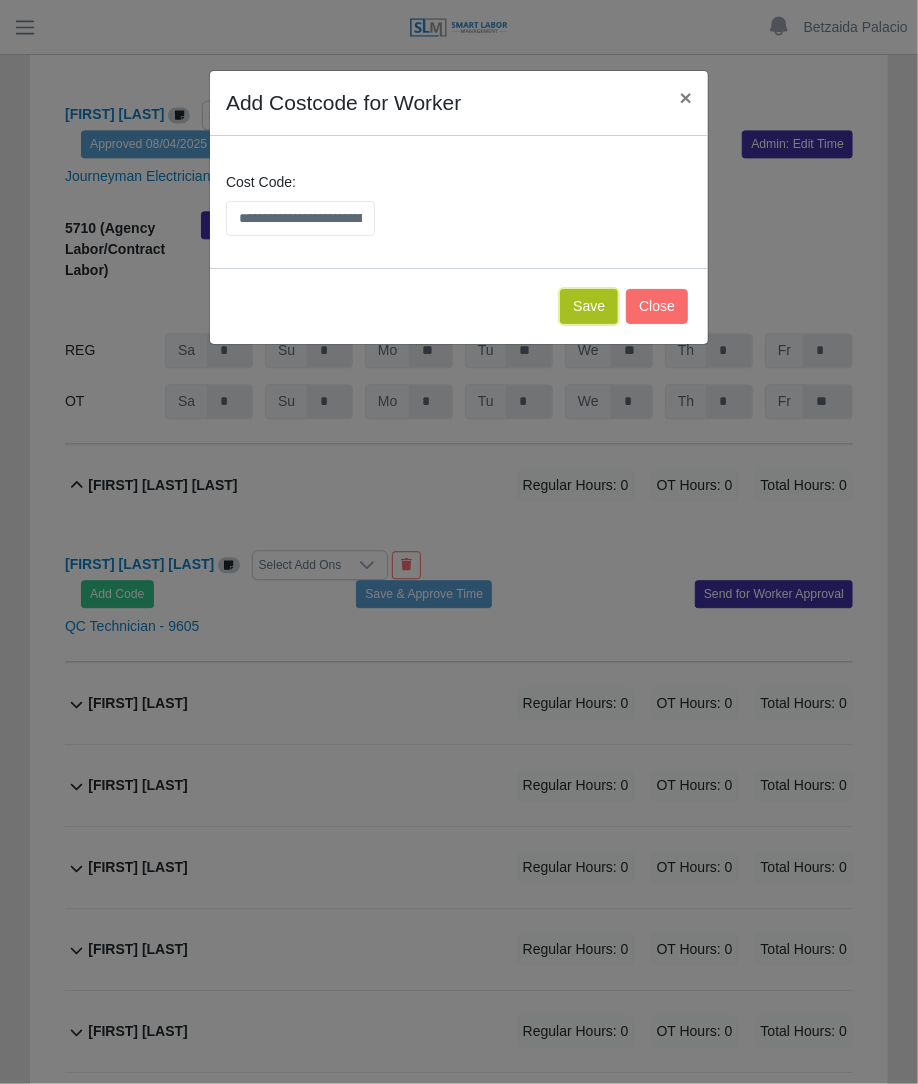 click on "Save" 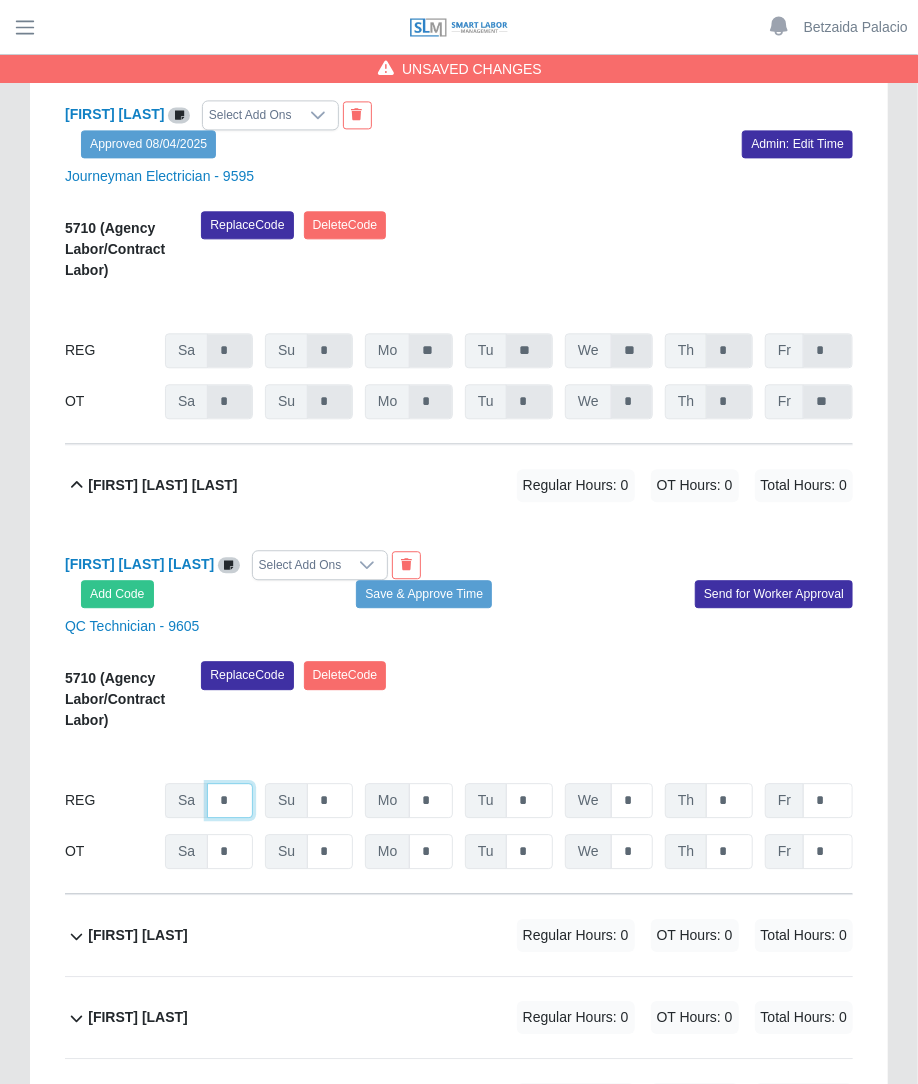 click on "*" at bounding box center [230, -483] 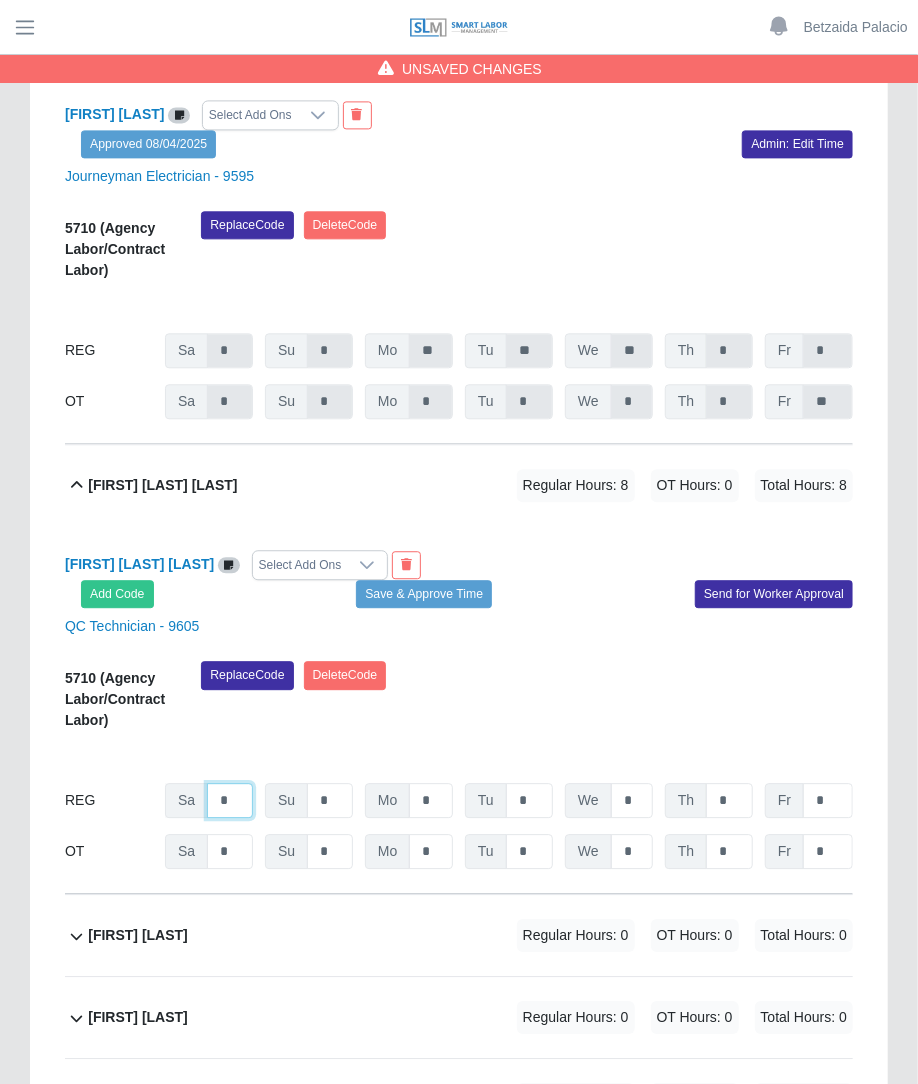 type on "*" 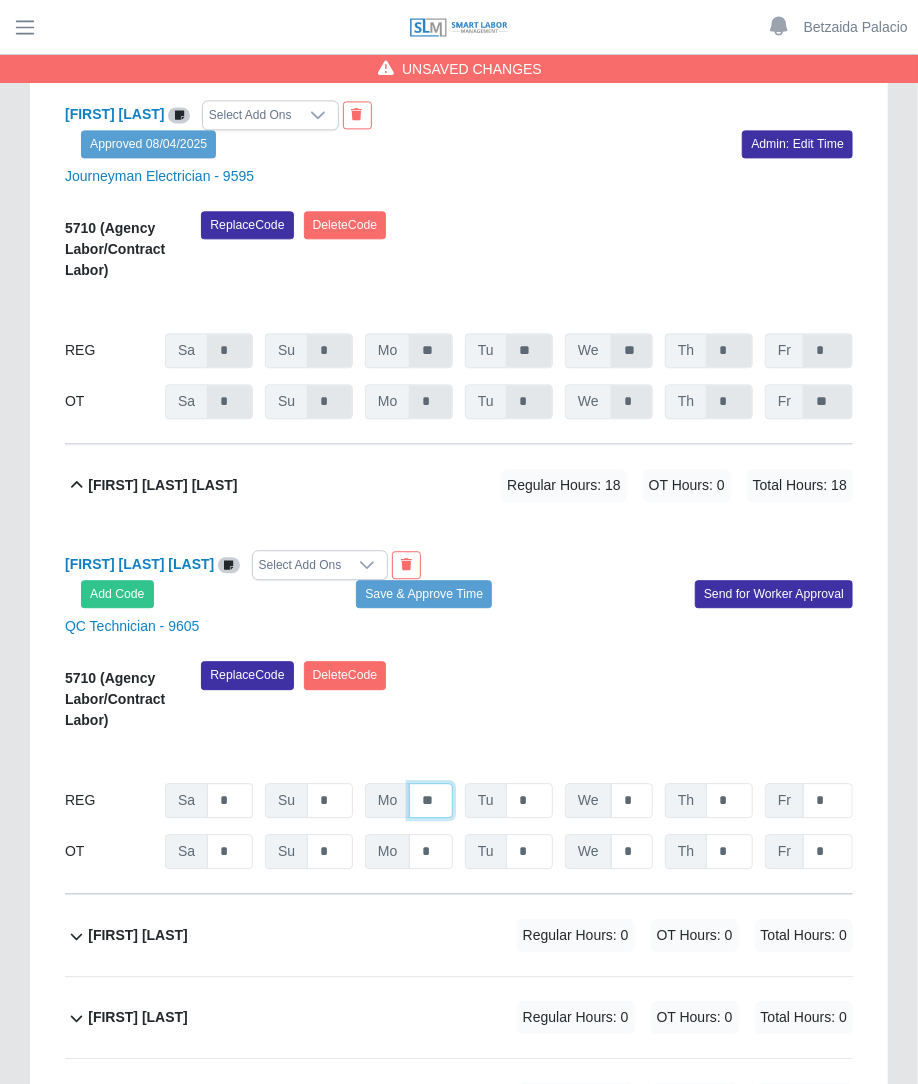 type on "**" 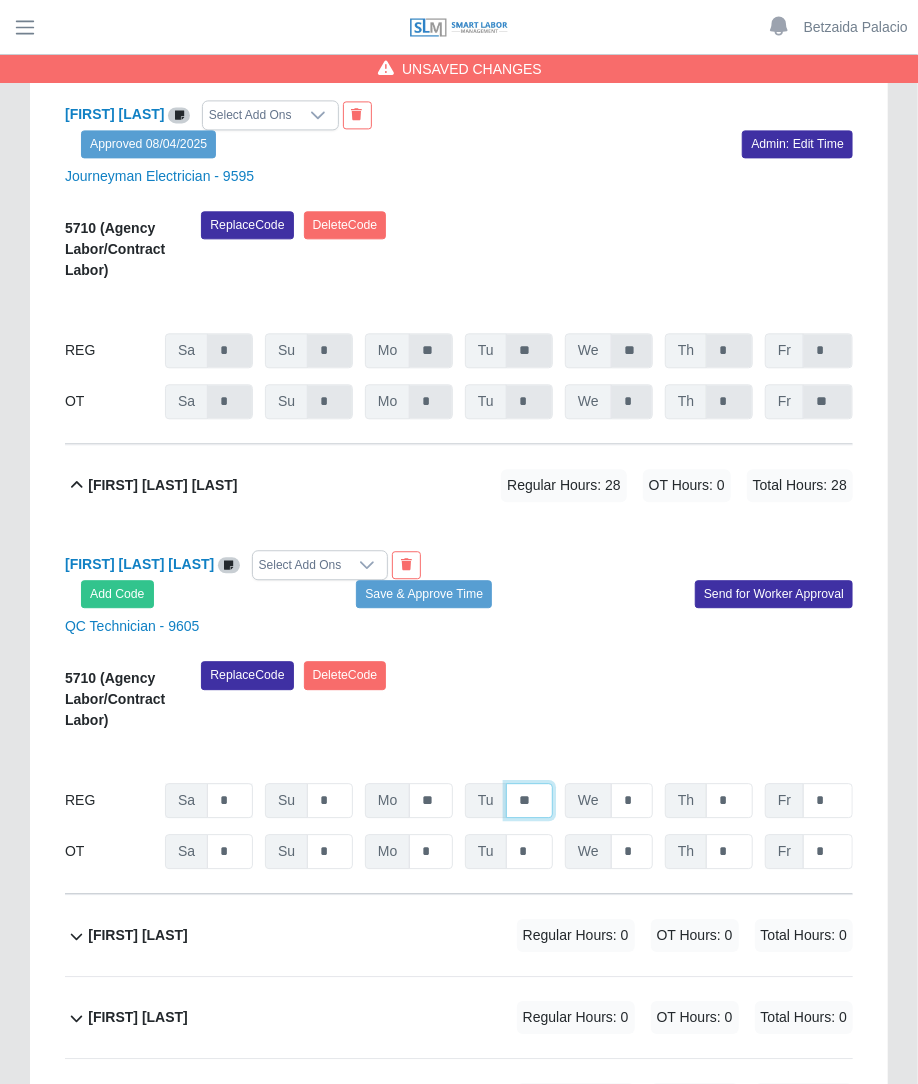 type on "**" 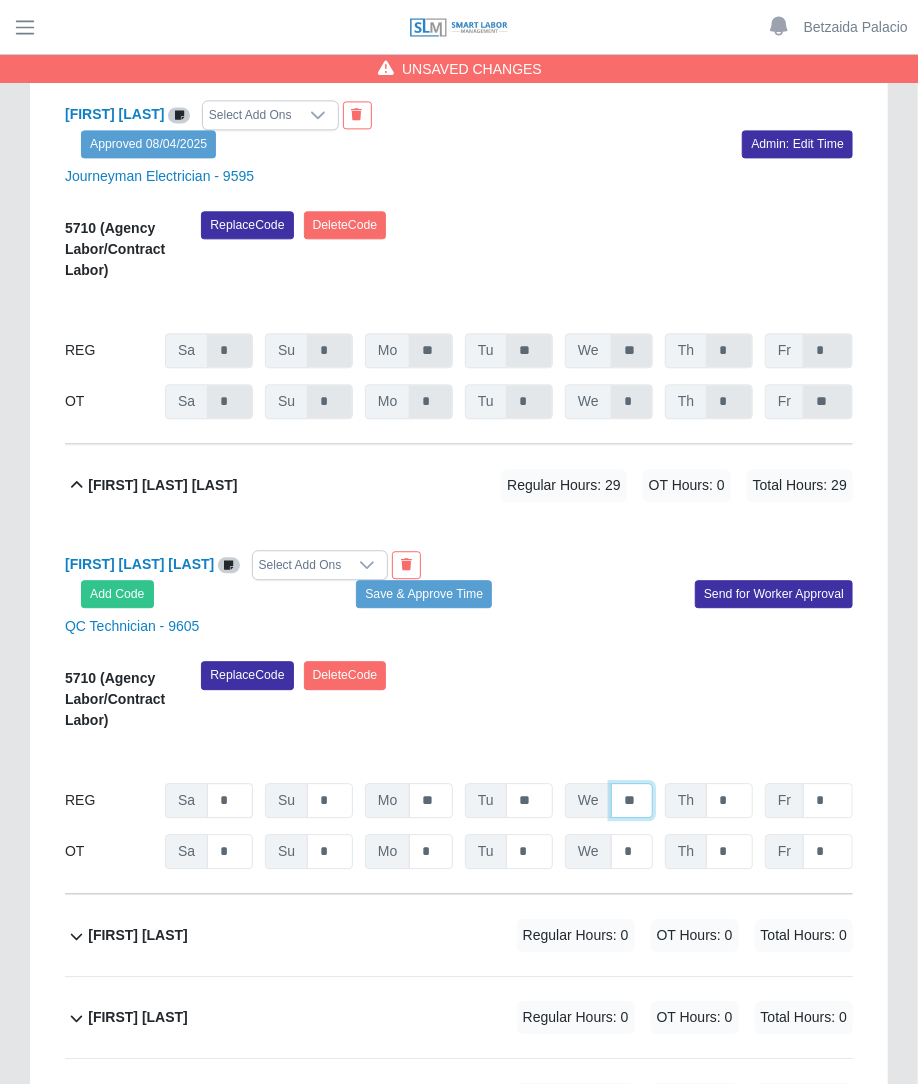type on "**" 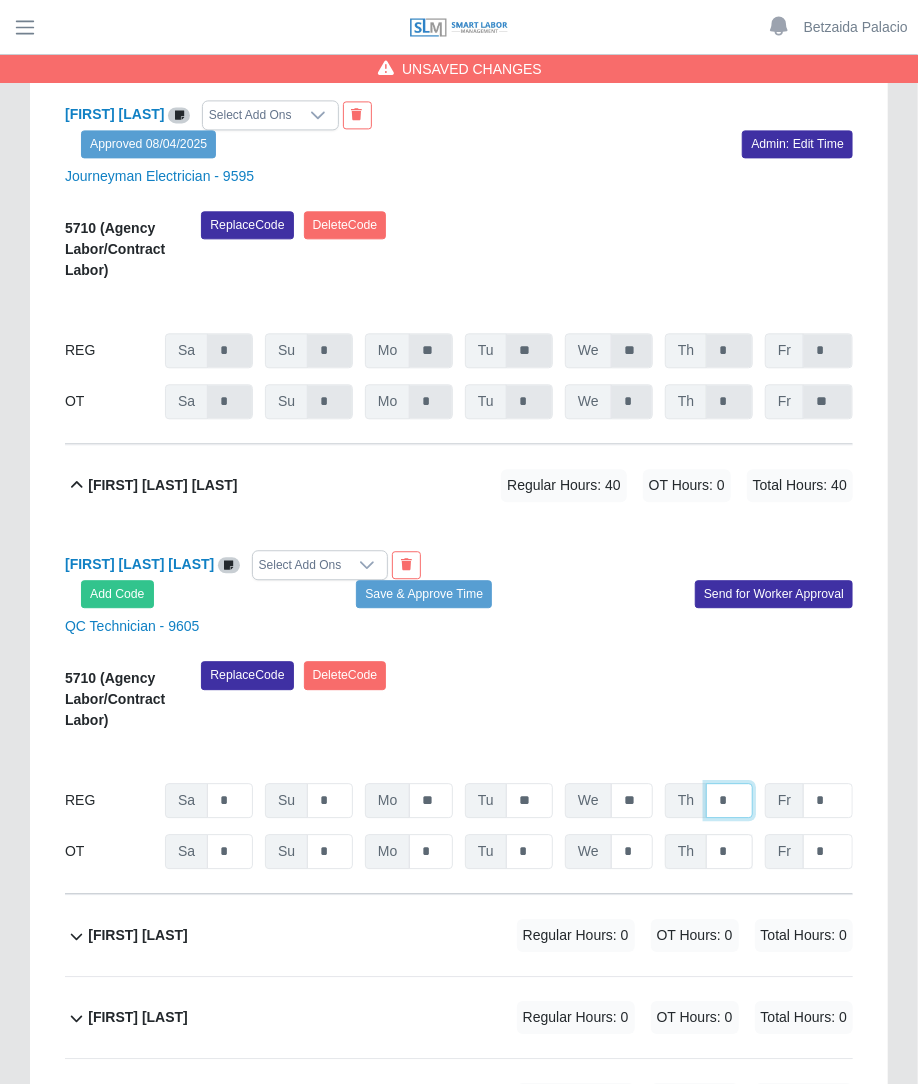 type on "*" 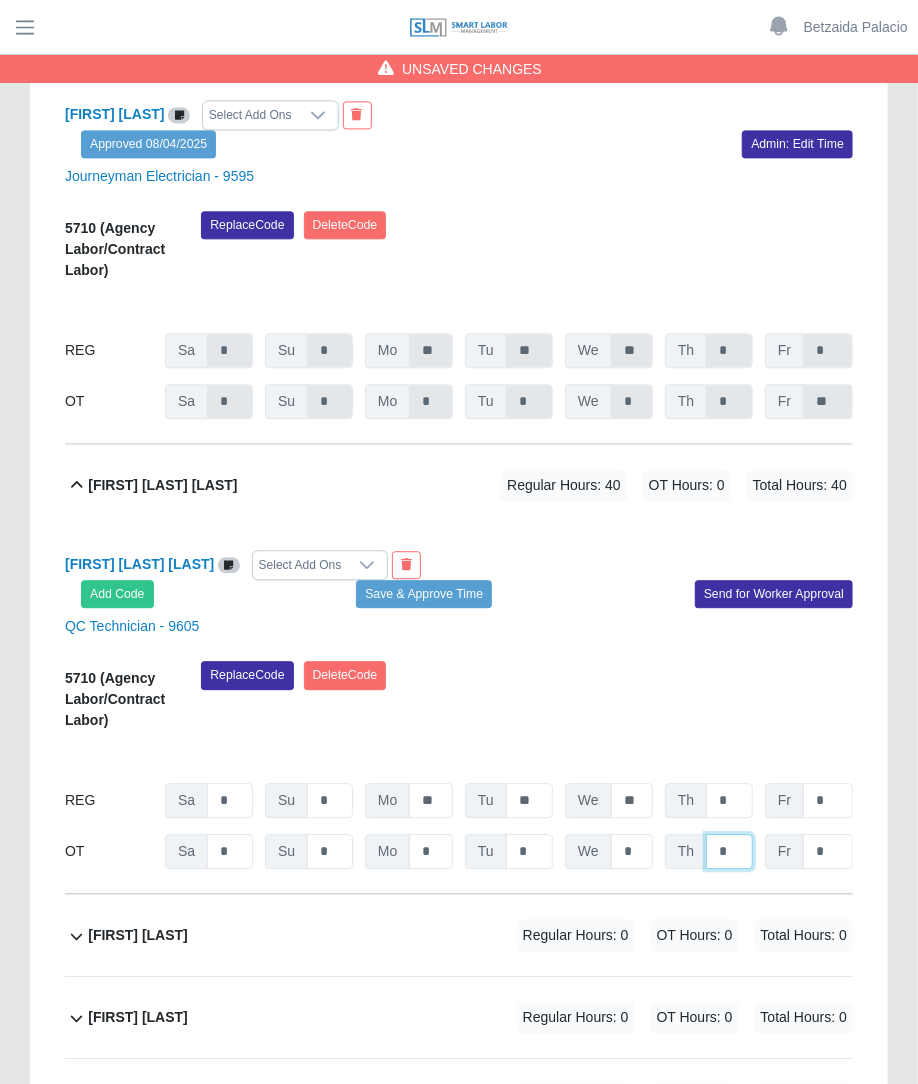 click on "*" at bounding box center (729, -432) 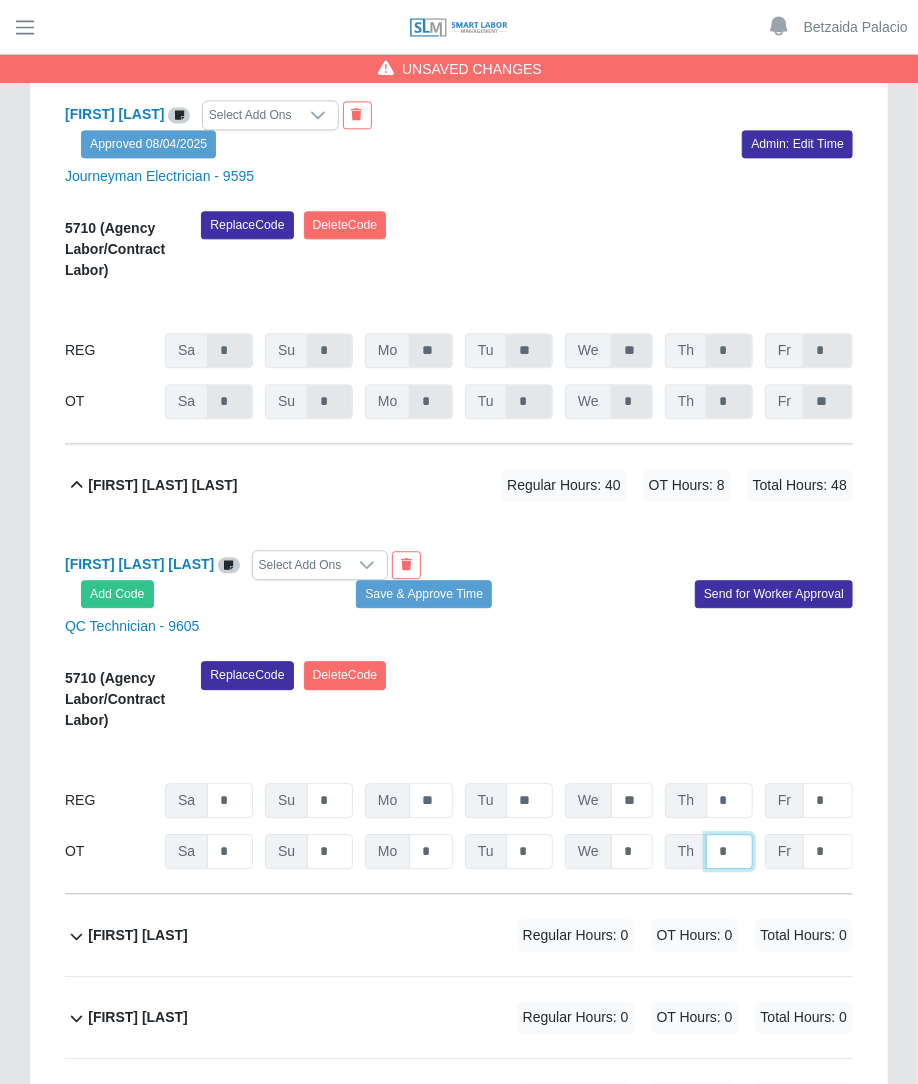 type on "*" 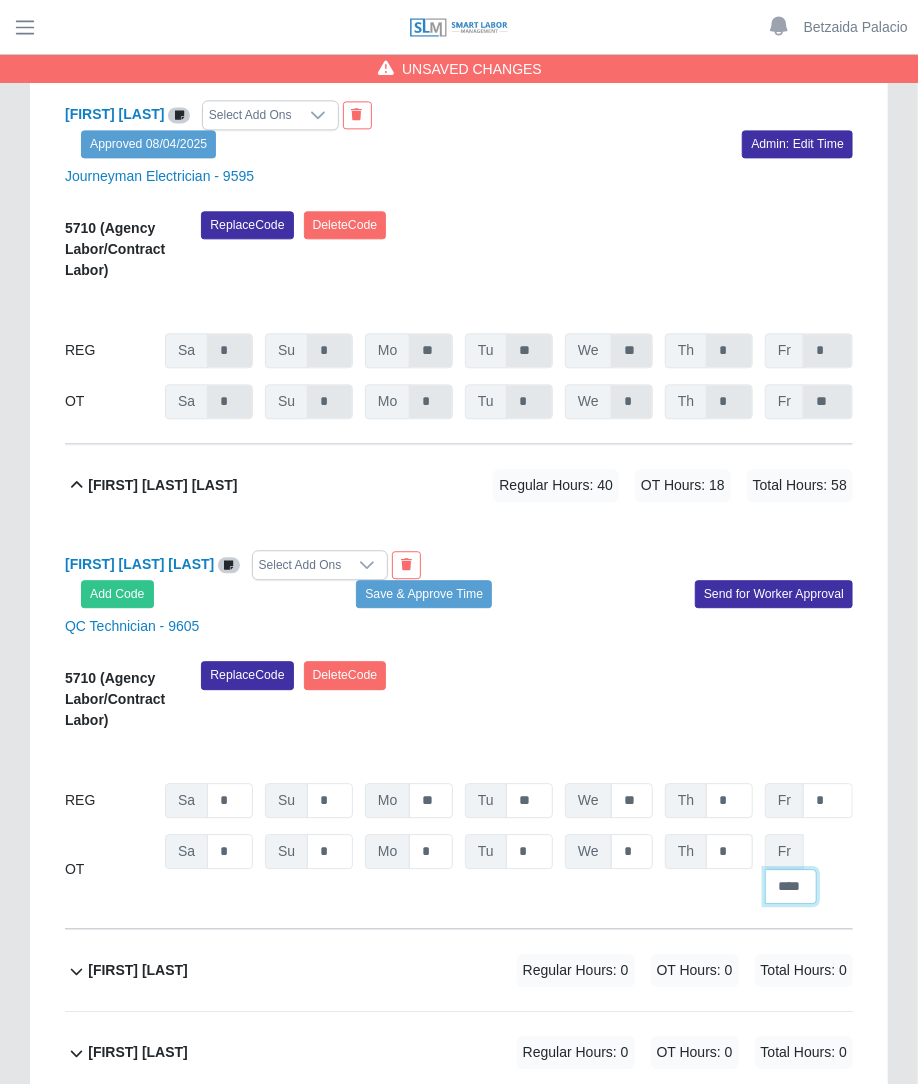 scroll, scrollTop: 0, scrollLeft: 0, axis: both 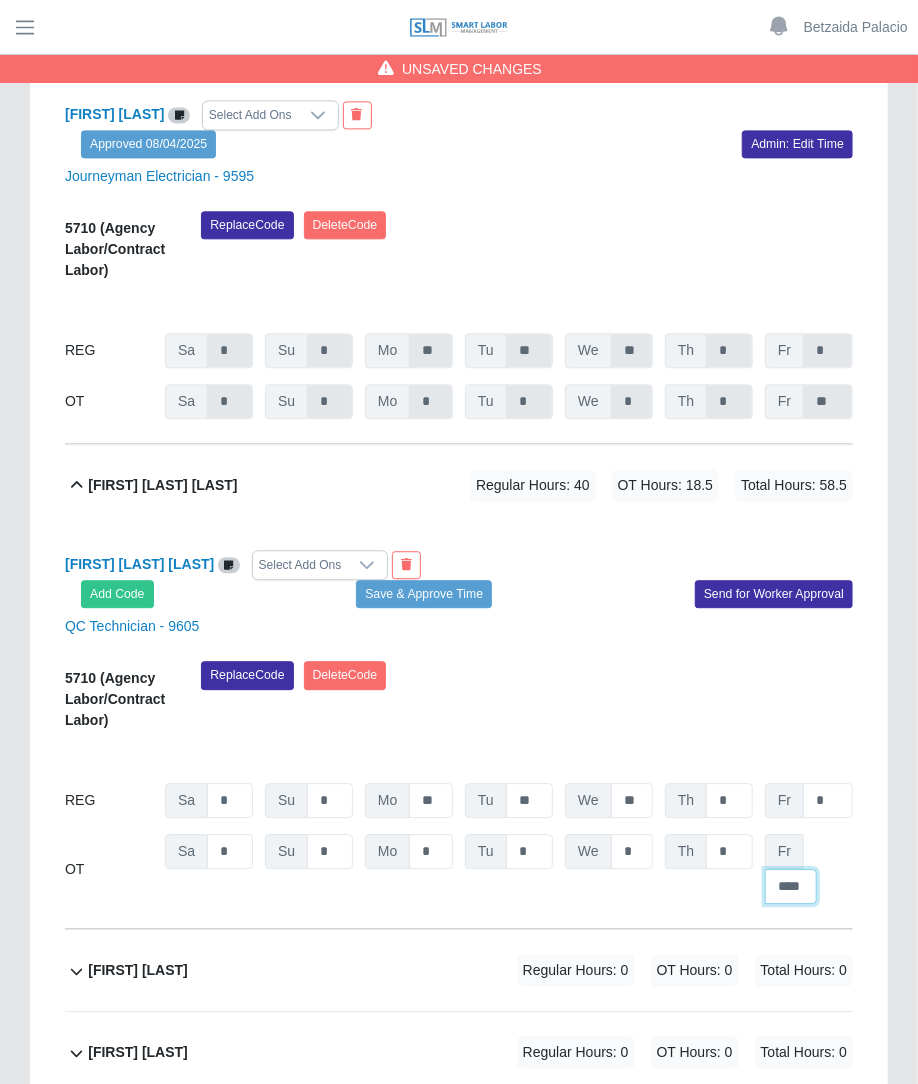 type on "****" 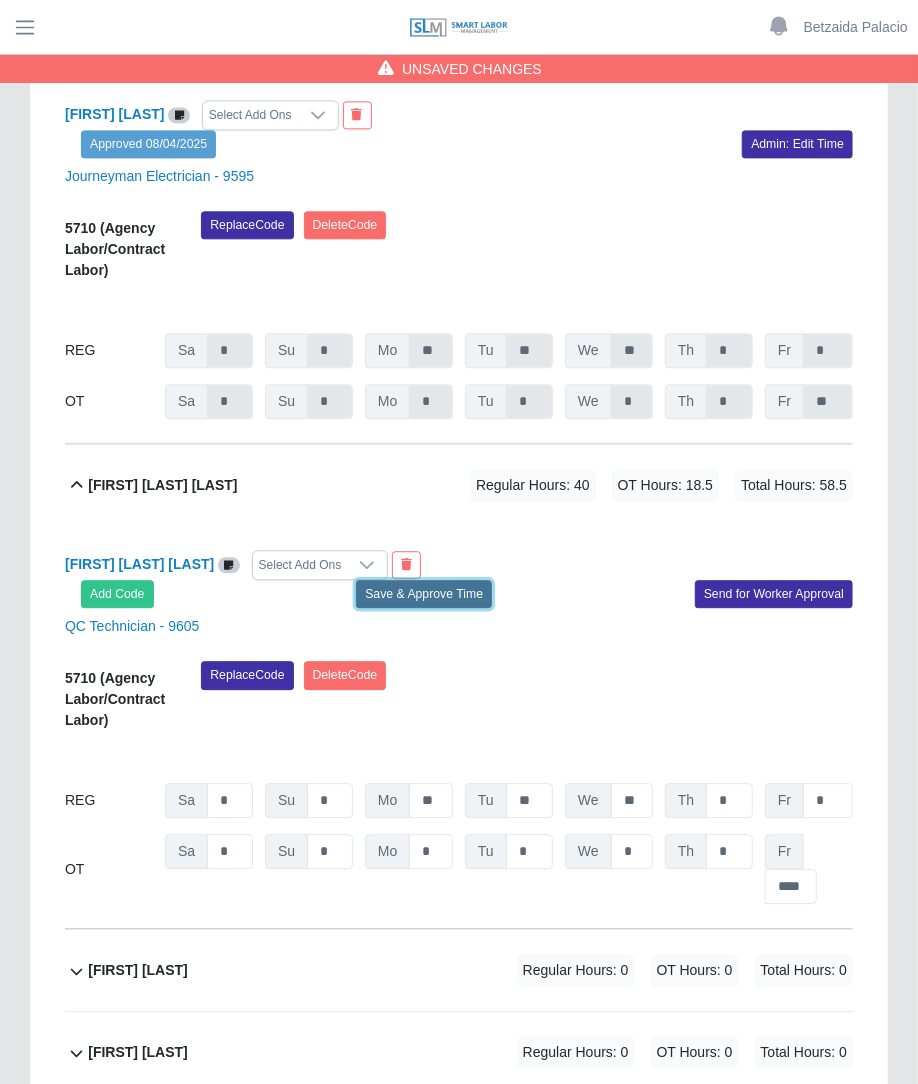click on "Save & Approve Time" 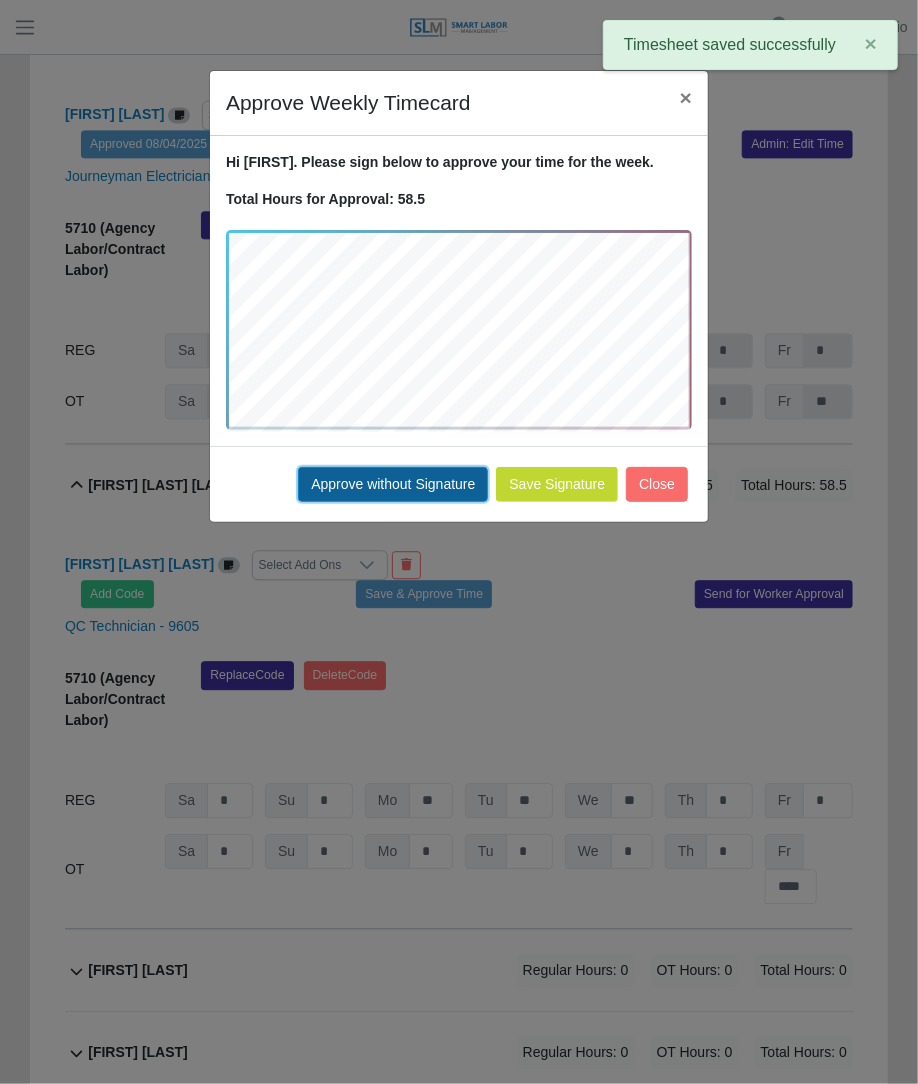 click on "Approve without Signature" at bounding box center [393, 484] 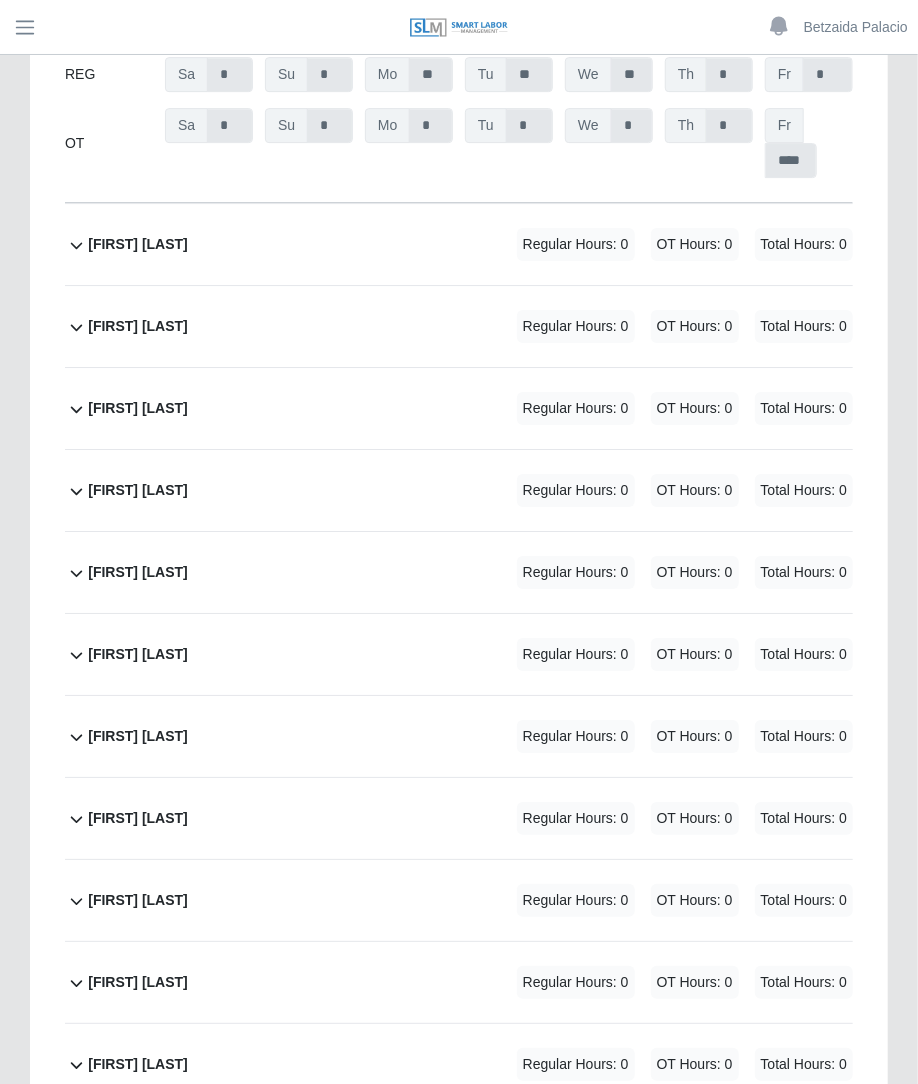 scroll, scrollTop: 2452, scrollLeft: 0, axis: vertical 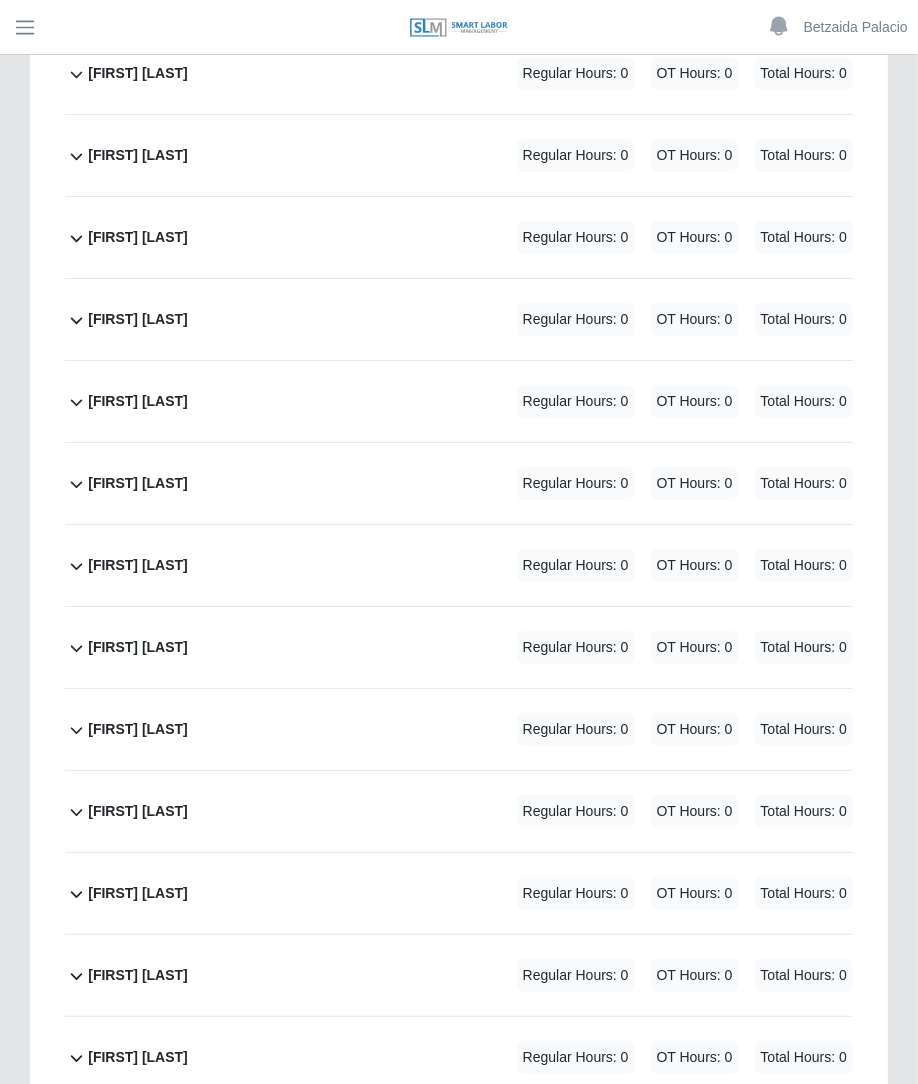 click on "Argenis Cepeda             Regular Hours: 0   OT Hours: 0   Total Hours: 0" 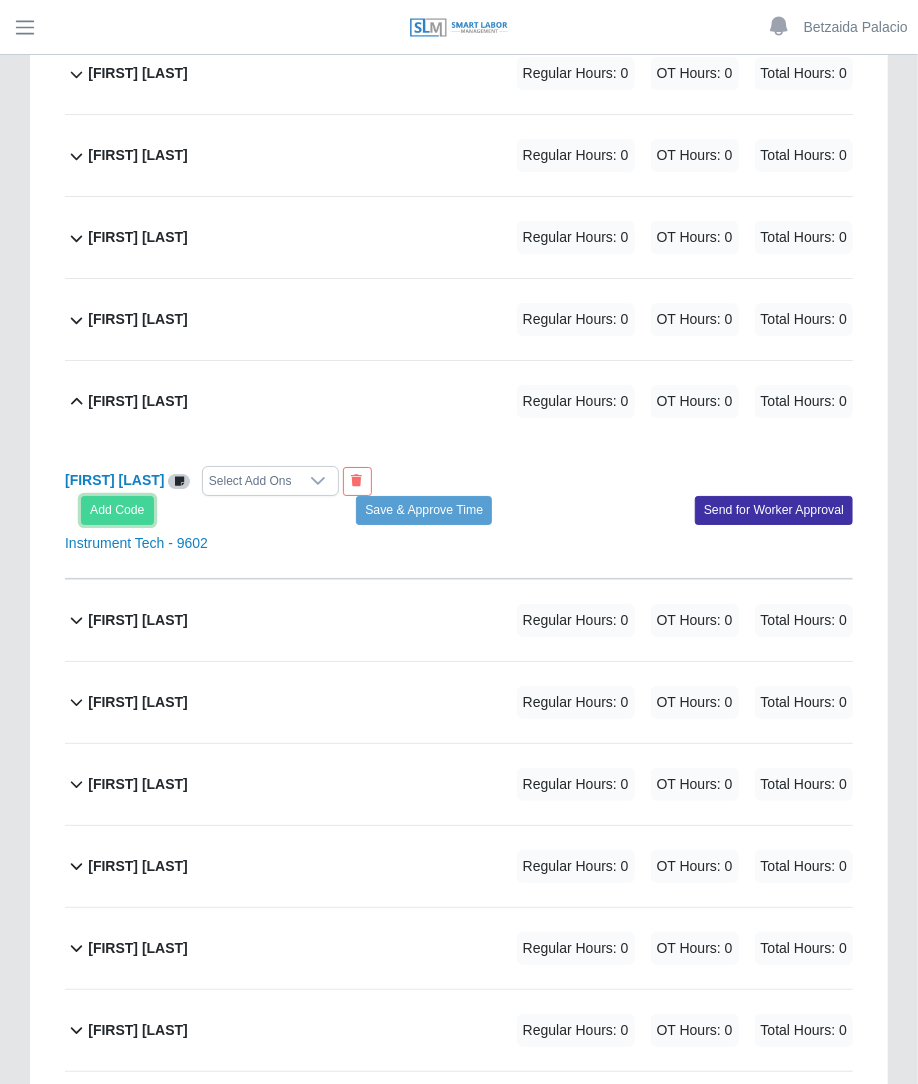 click on "Add Code" 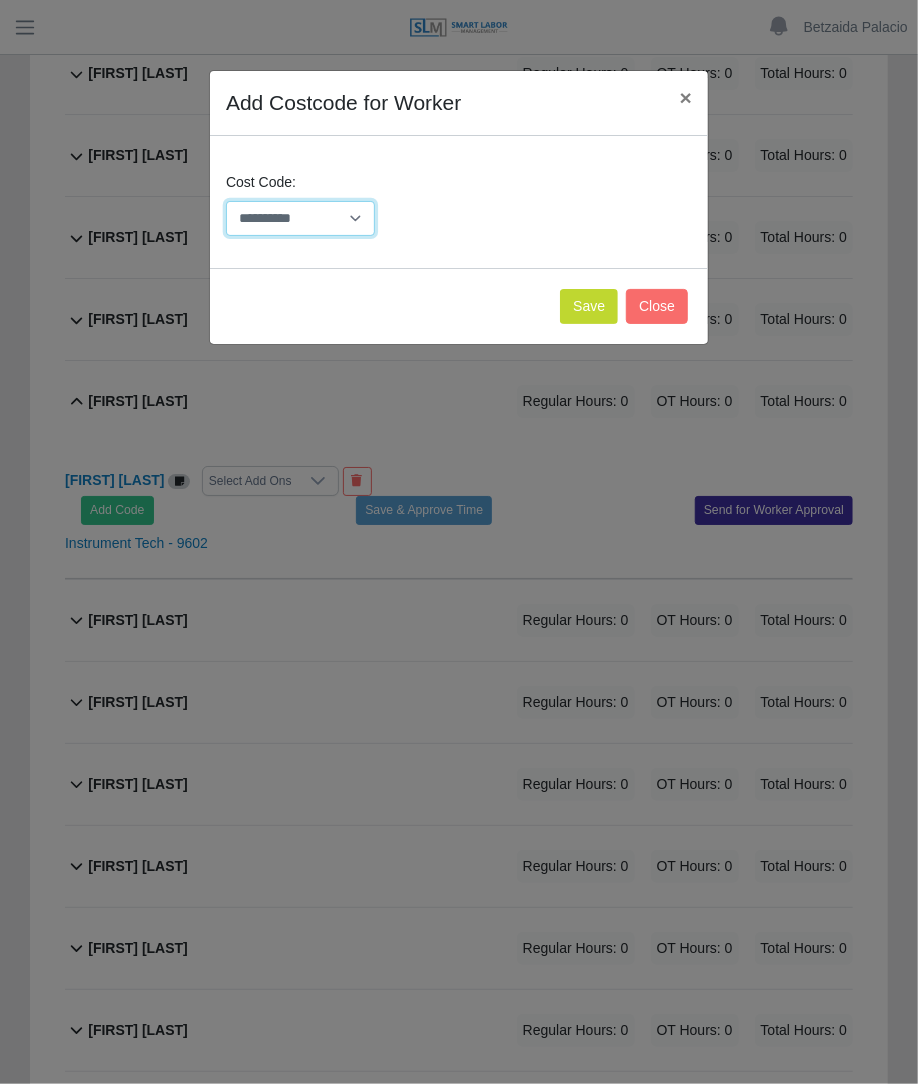 click on "**********" at bounding box center (300, 218) 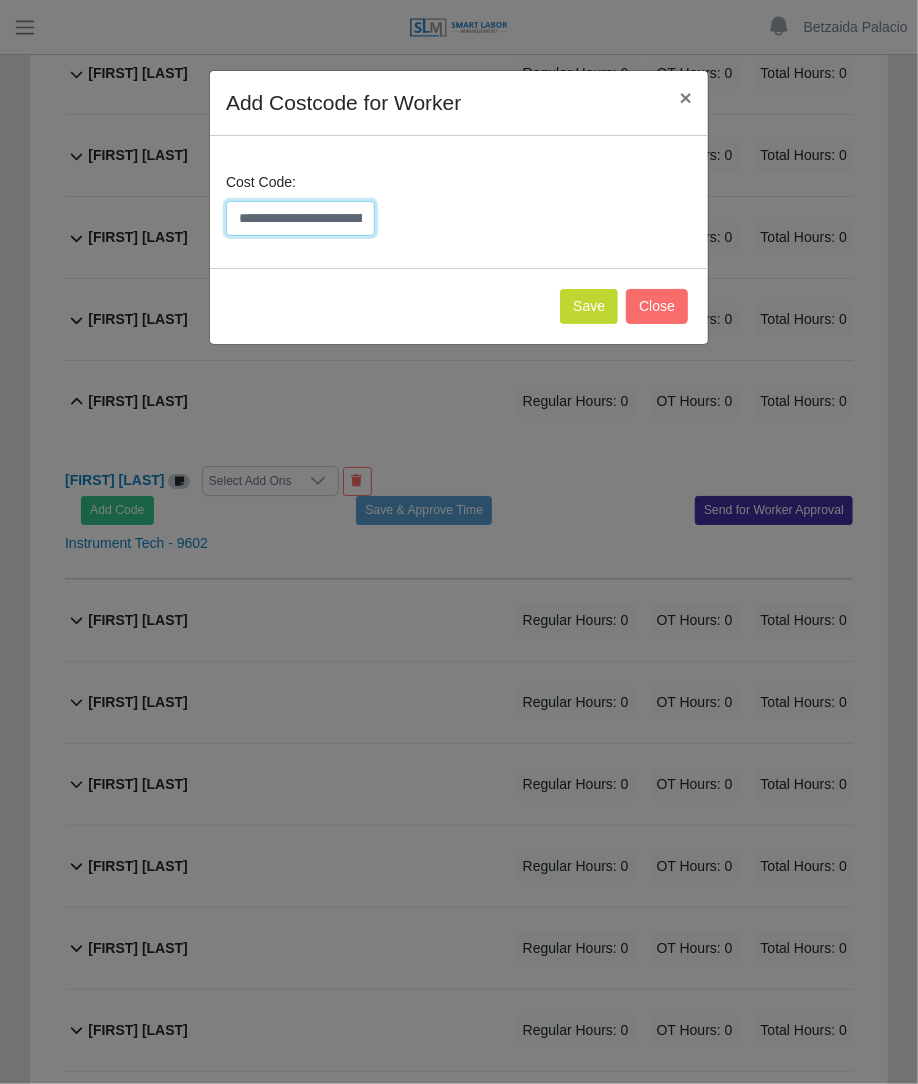 click on "**********" at bounding box center (300, 218) 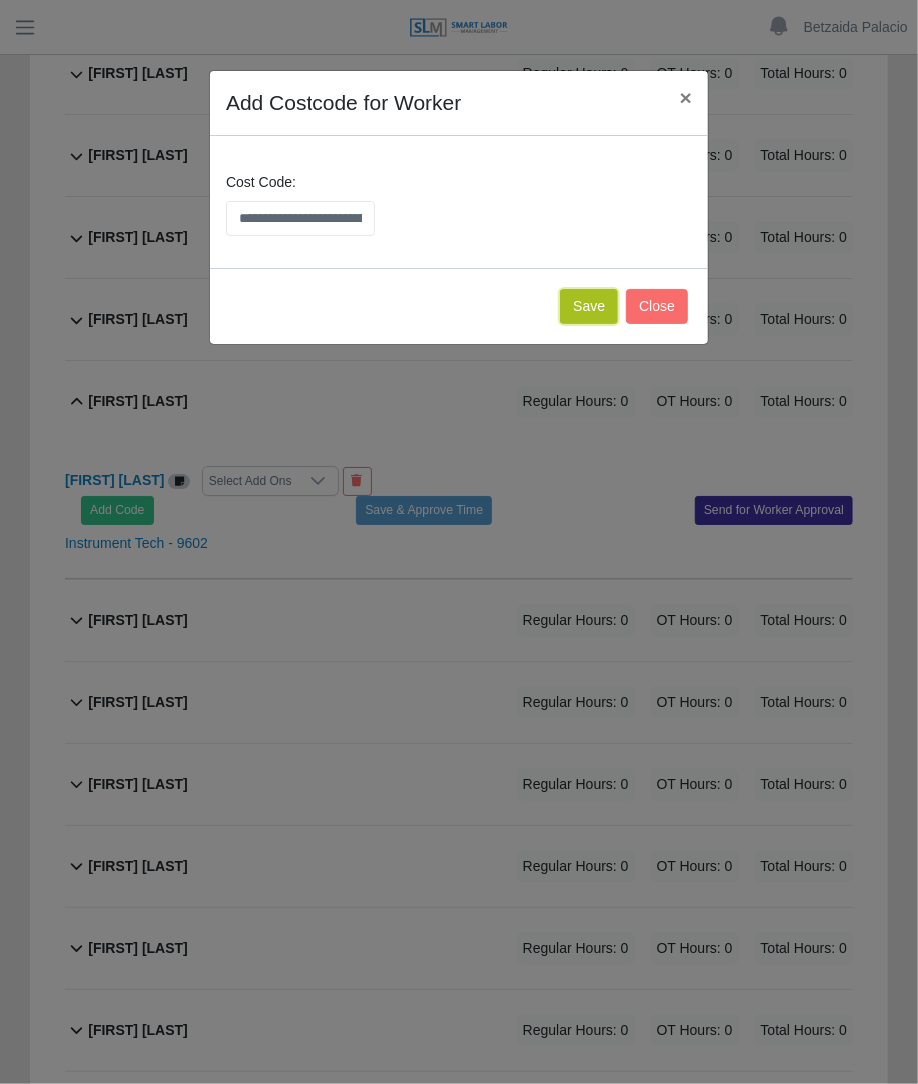 click on "Save" 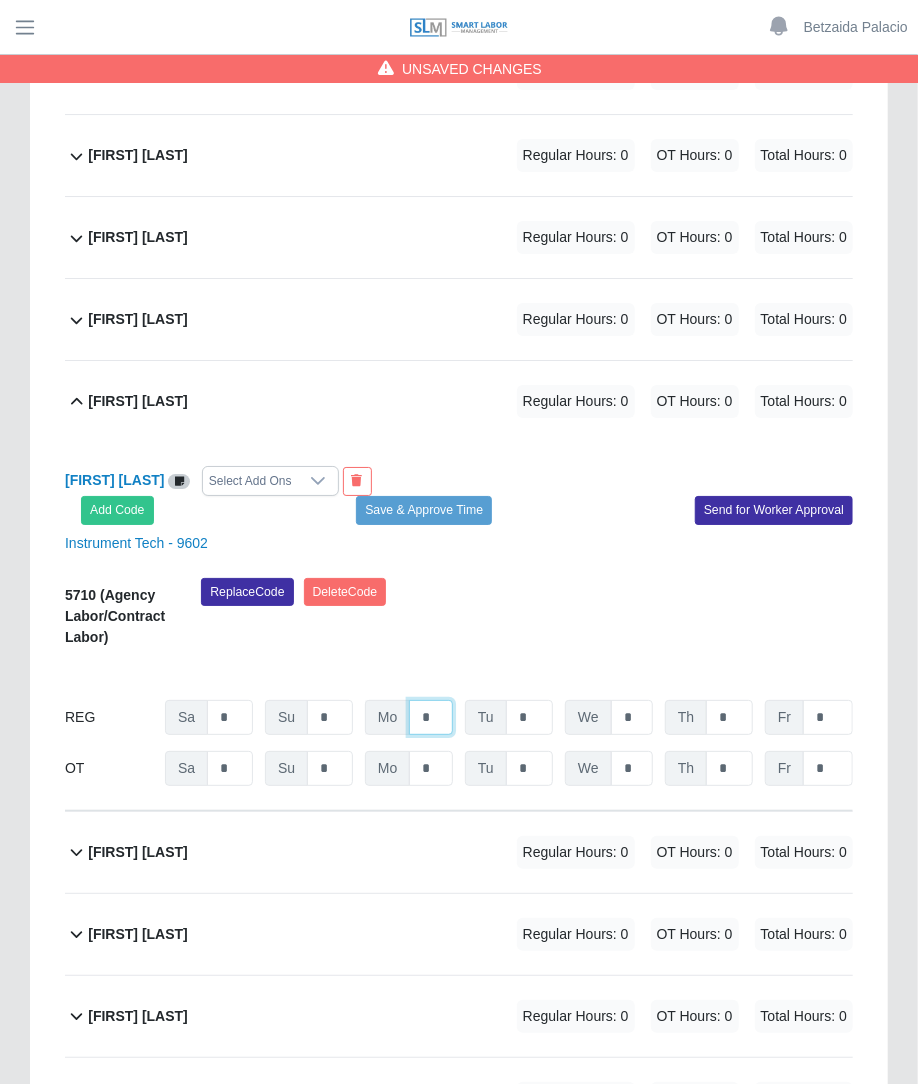 click on "*" at bounding box center (431, -1380) 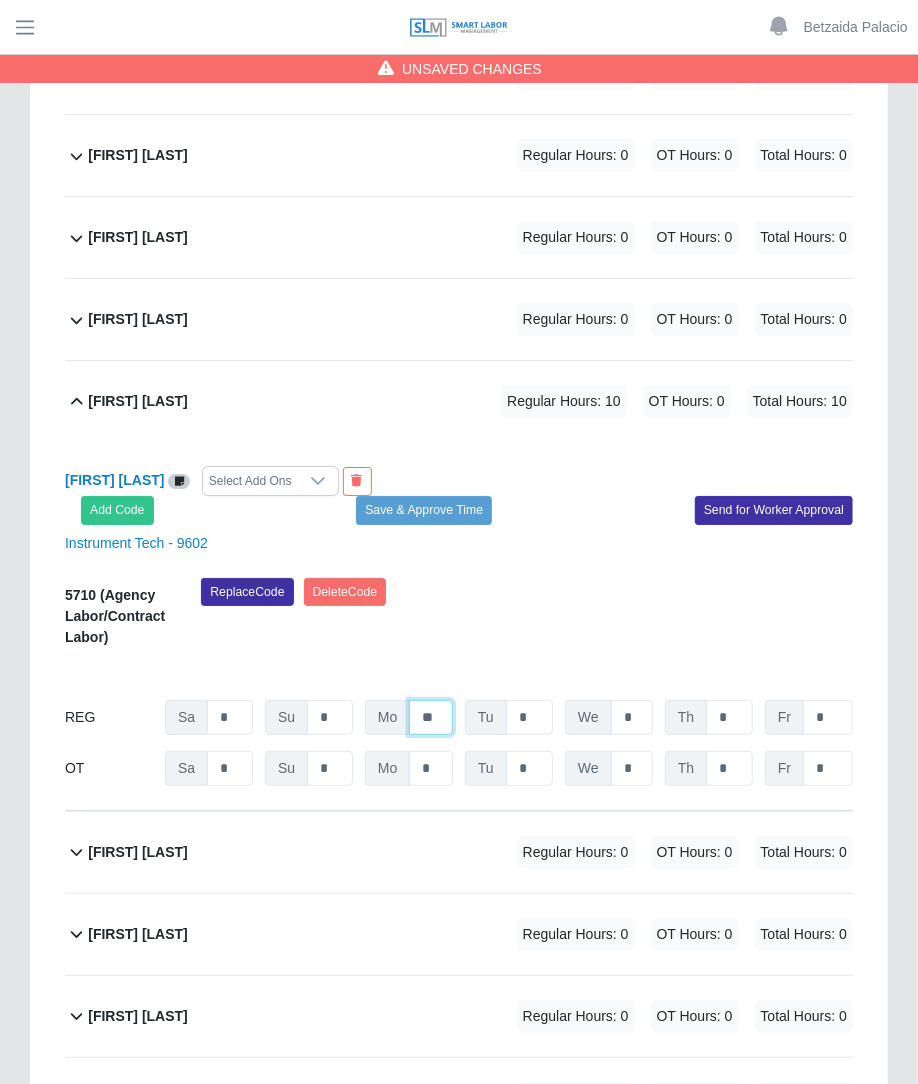 type on "**" 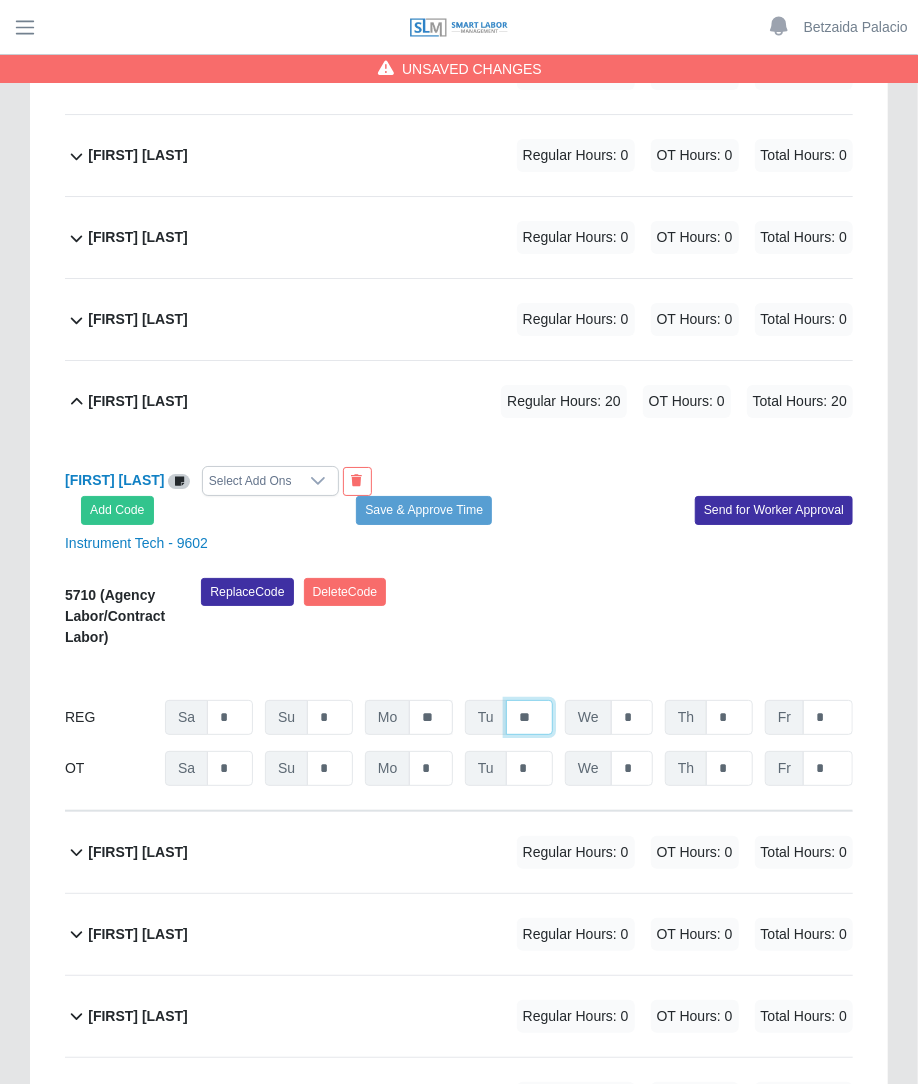 type on "**" 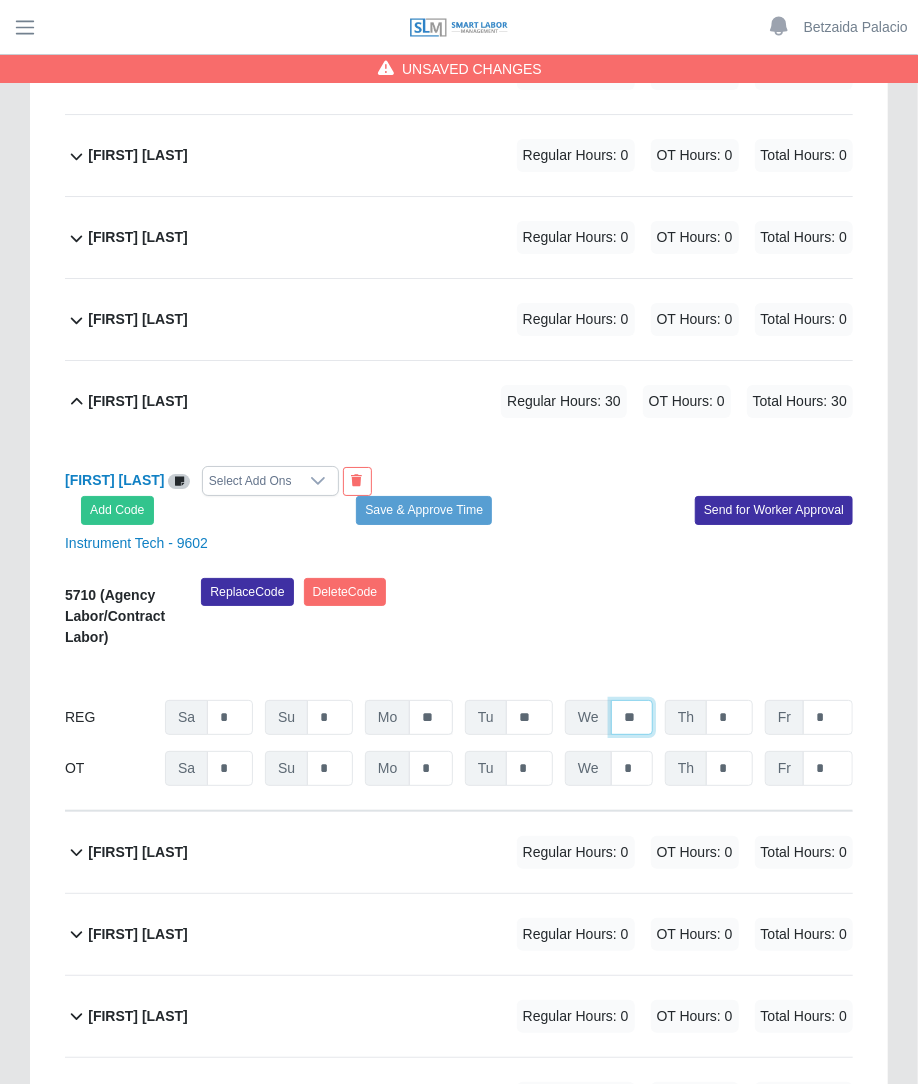 type on "**" 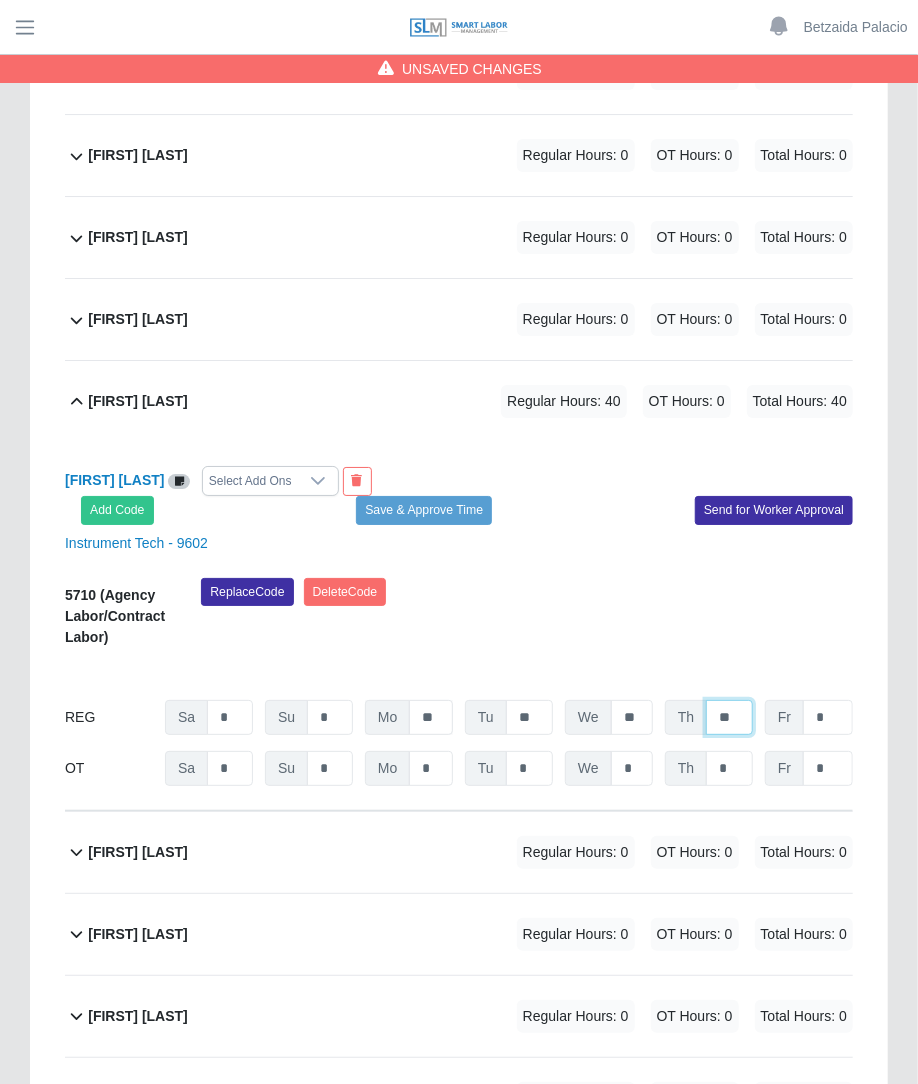type on "**" 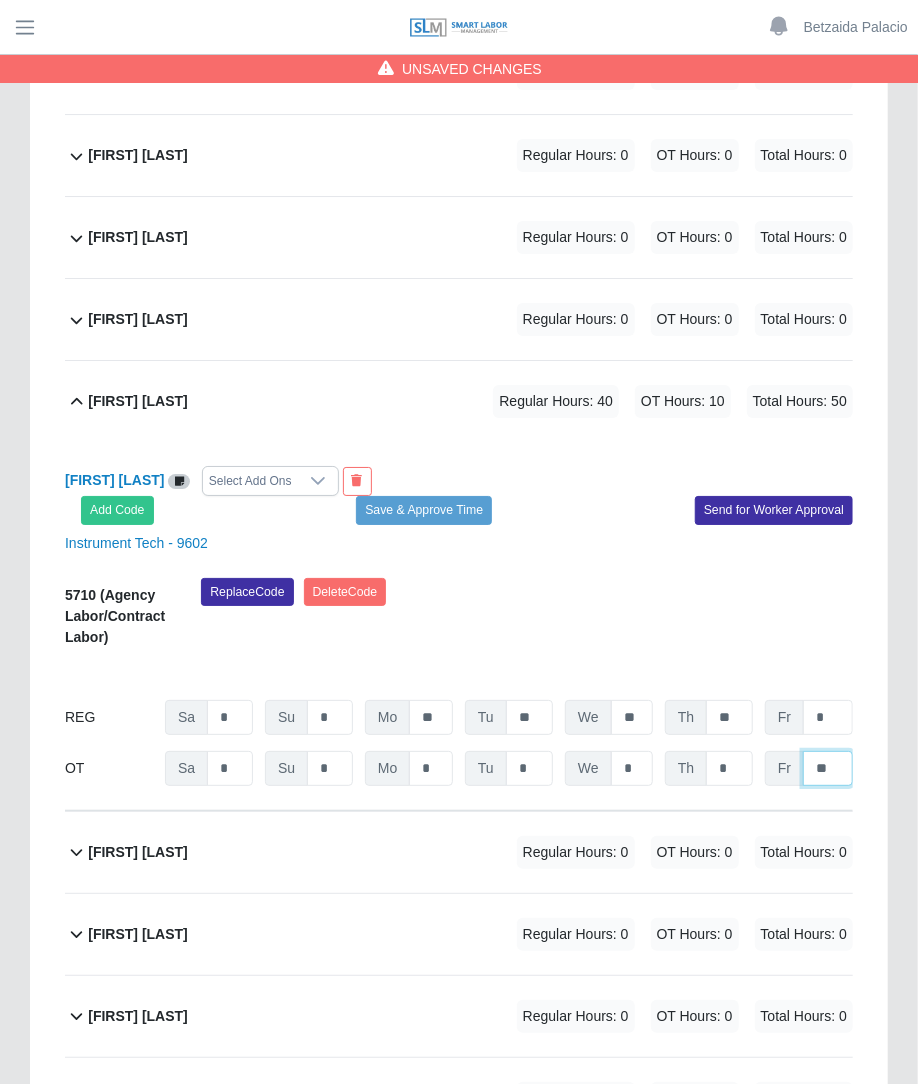 type on "**" 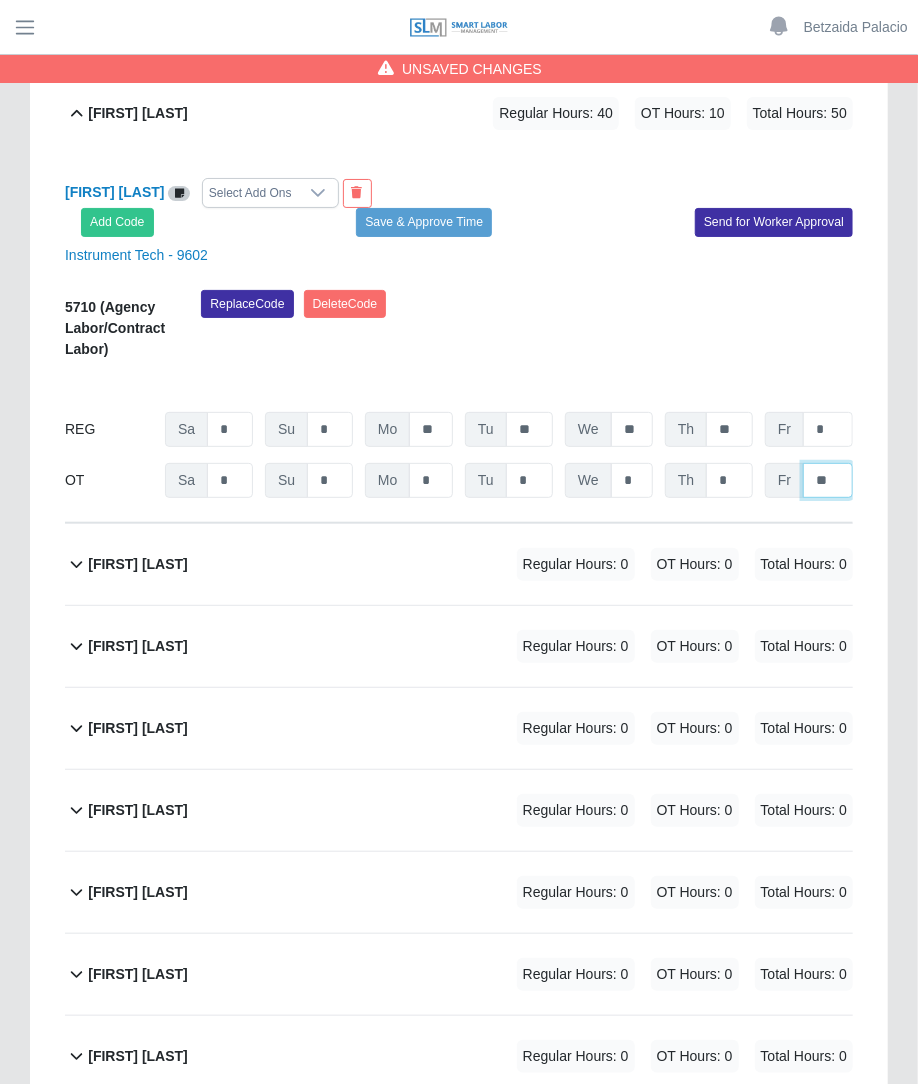 scroll, scrollTop: 2829, scrollLeft: 0, axis: vertical 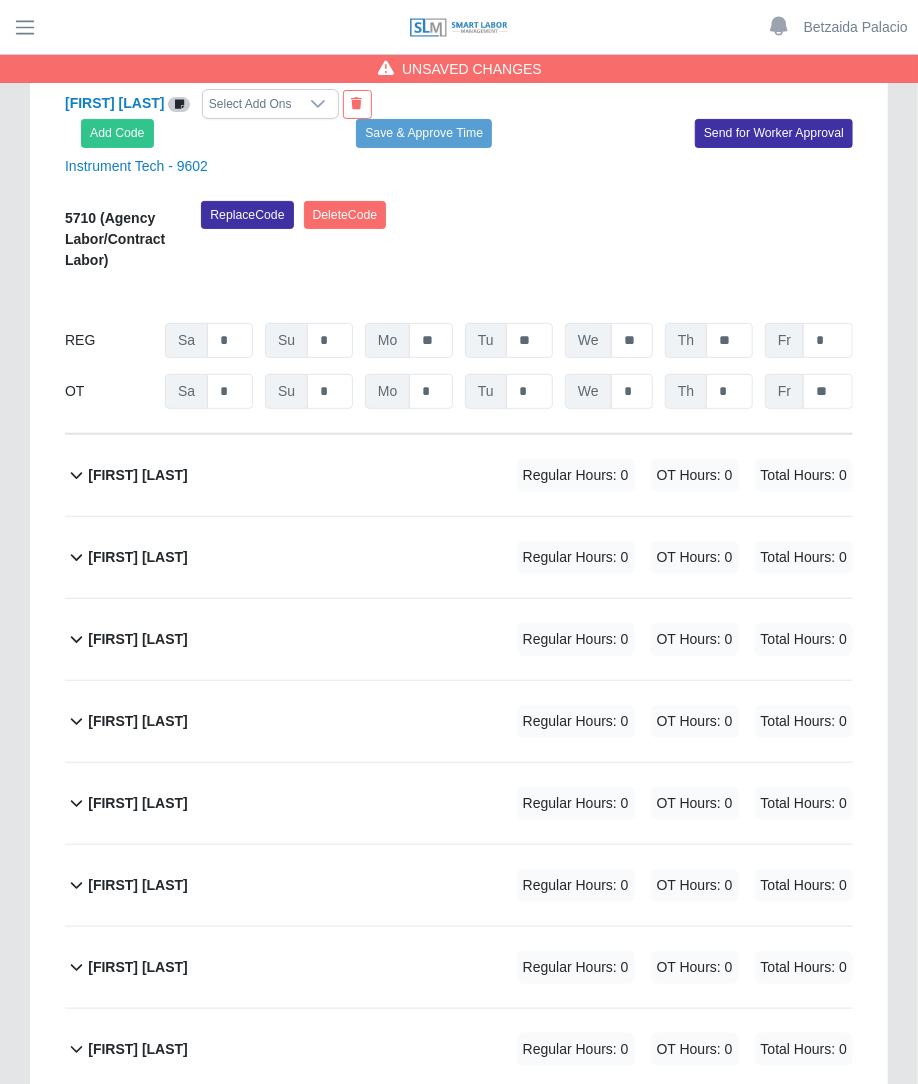 click on "Regular Hours: 0" at bounding box center (576, 557) 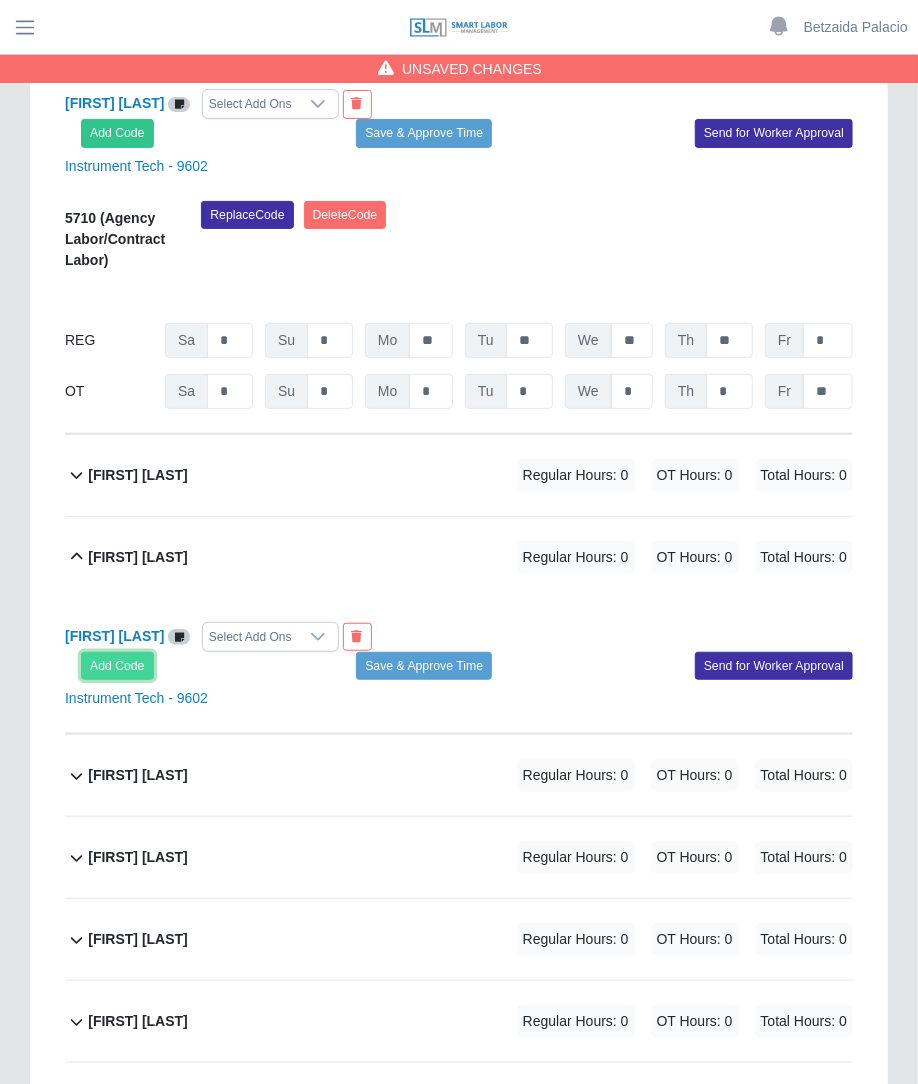 click on "Add Code" 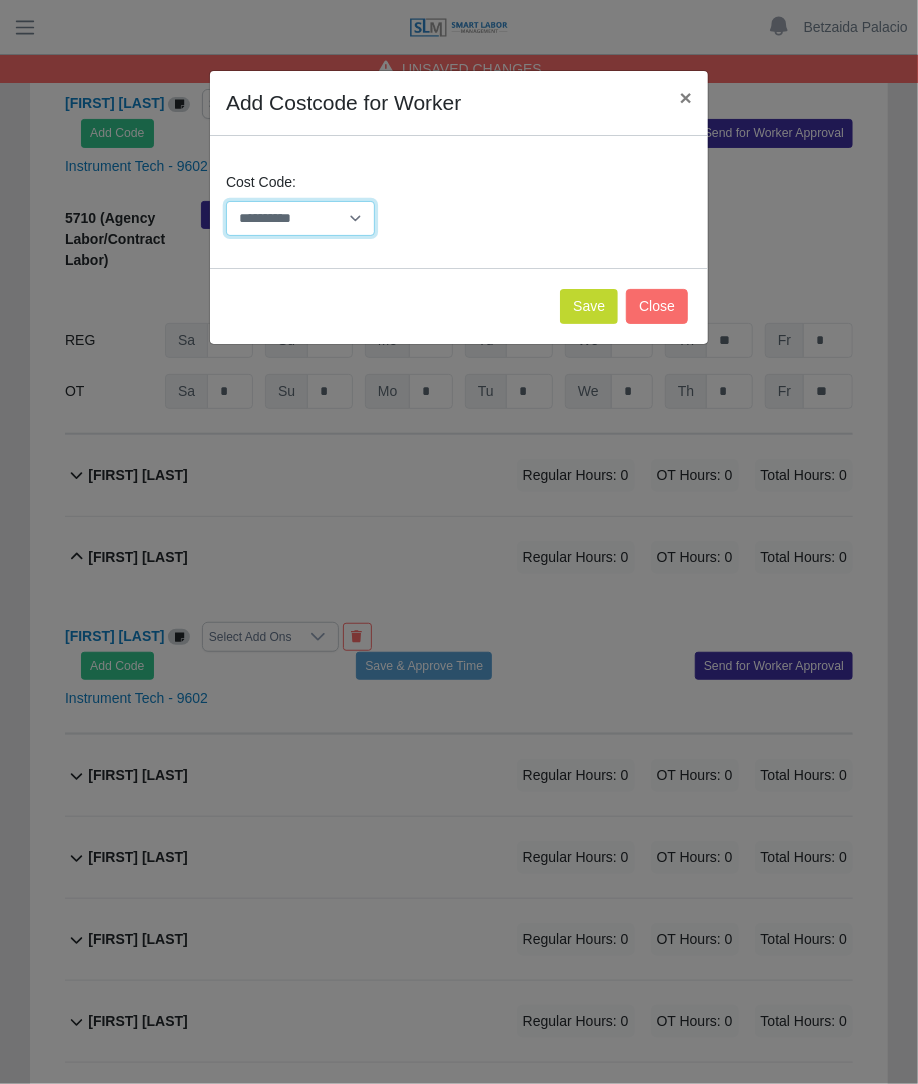 click on "**********" at bounding box center (300, 218) 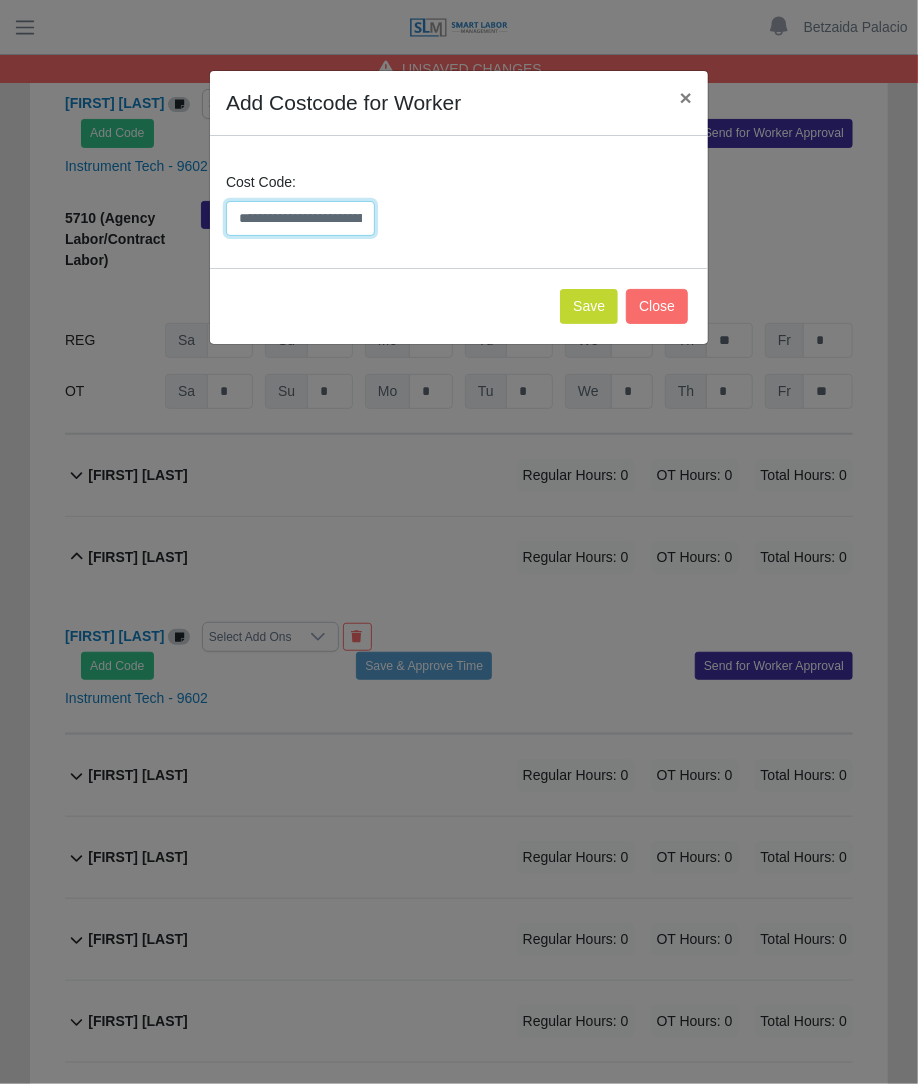 click on "**********" at bounding box center (300, 218) 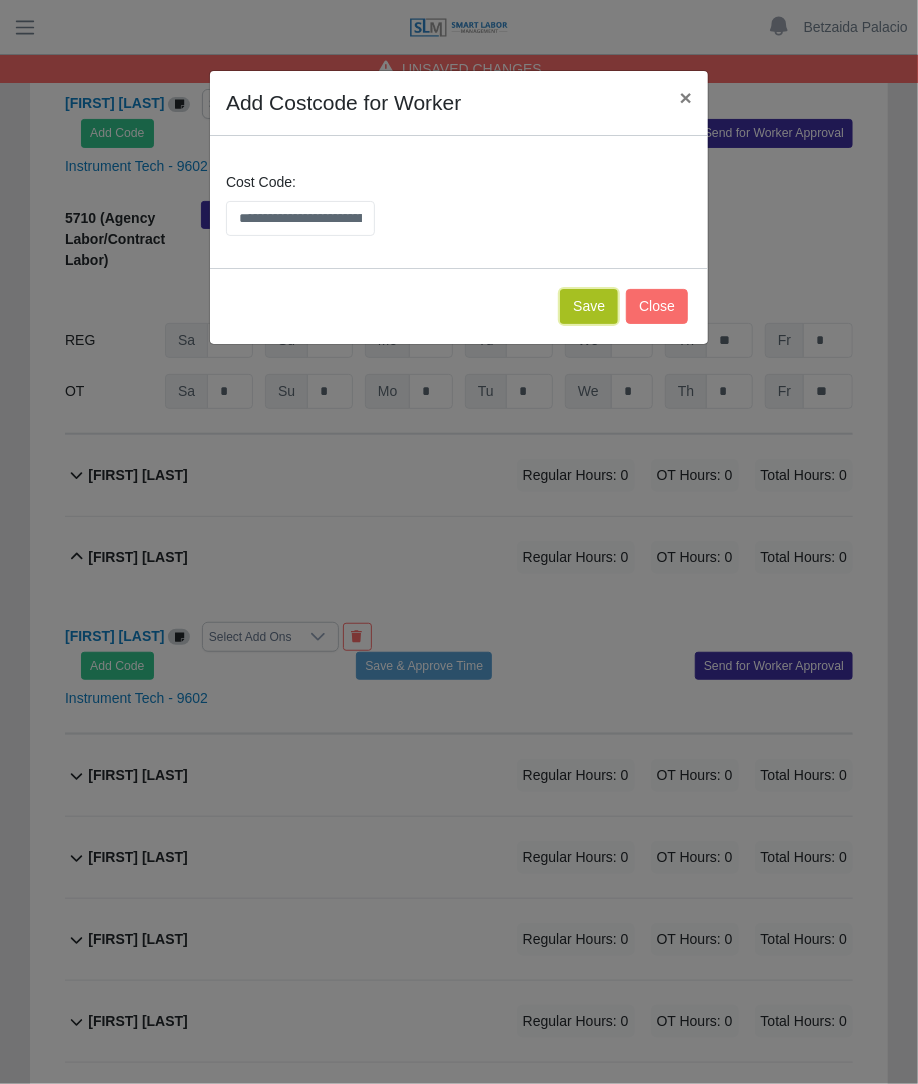 click on "Save" 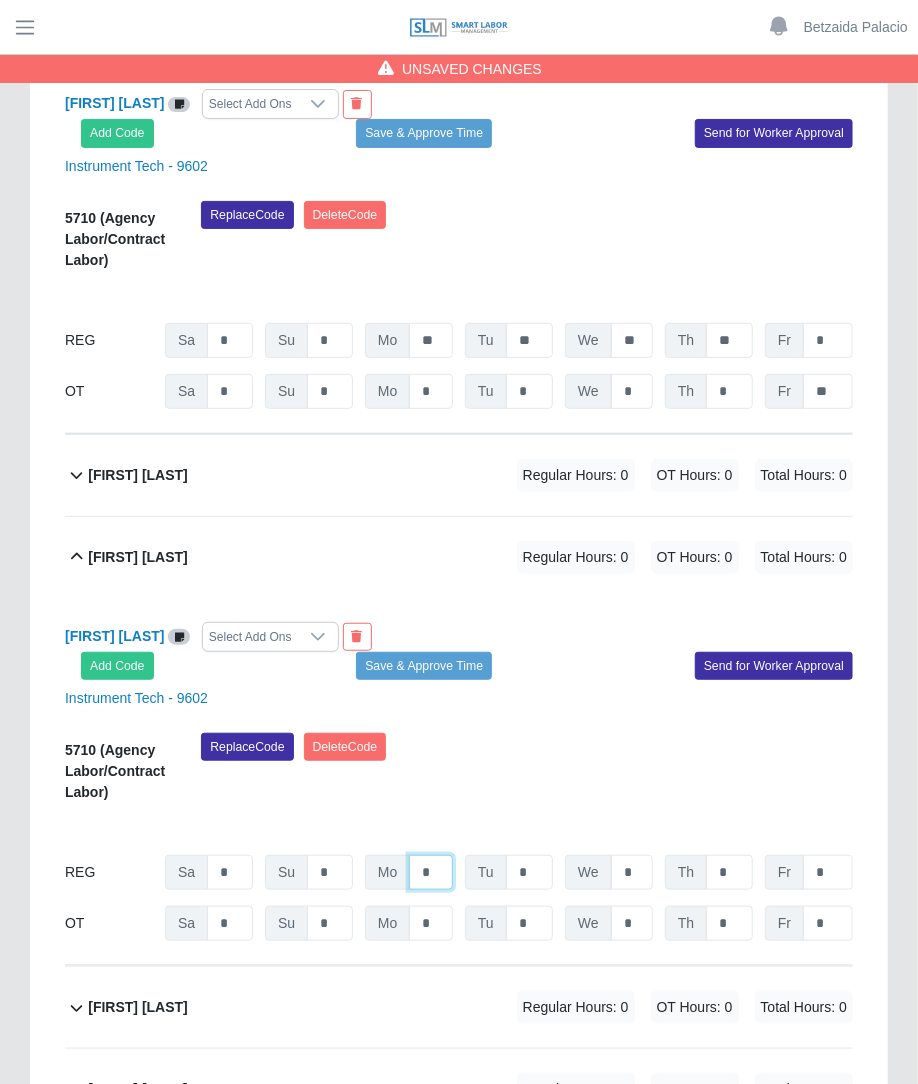 click on "*" at bounding box center [431, -1757] 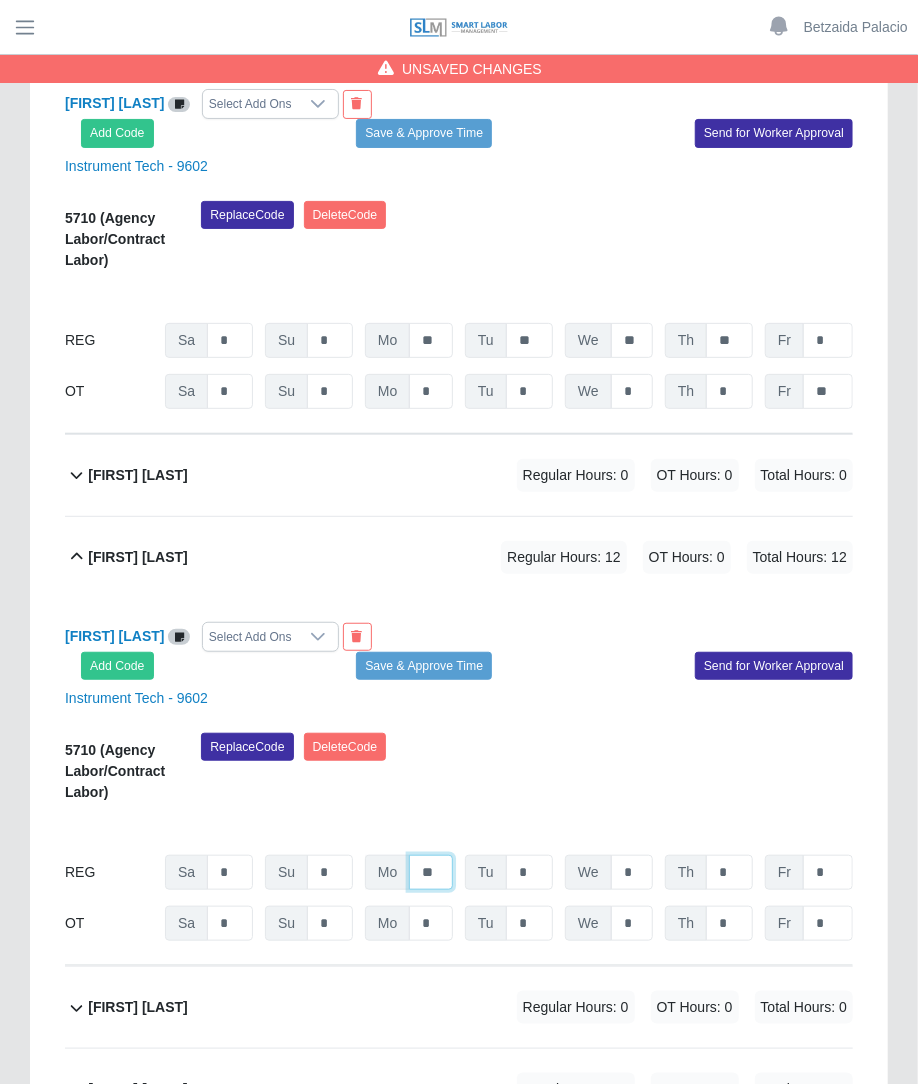 type on "**" 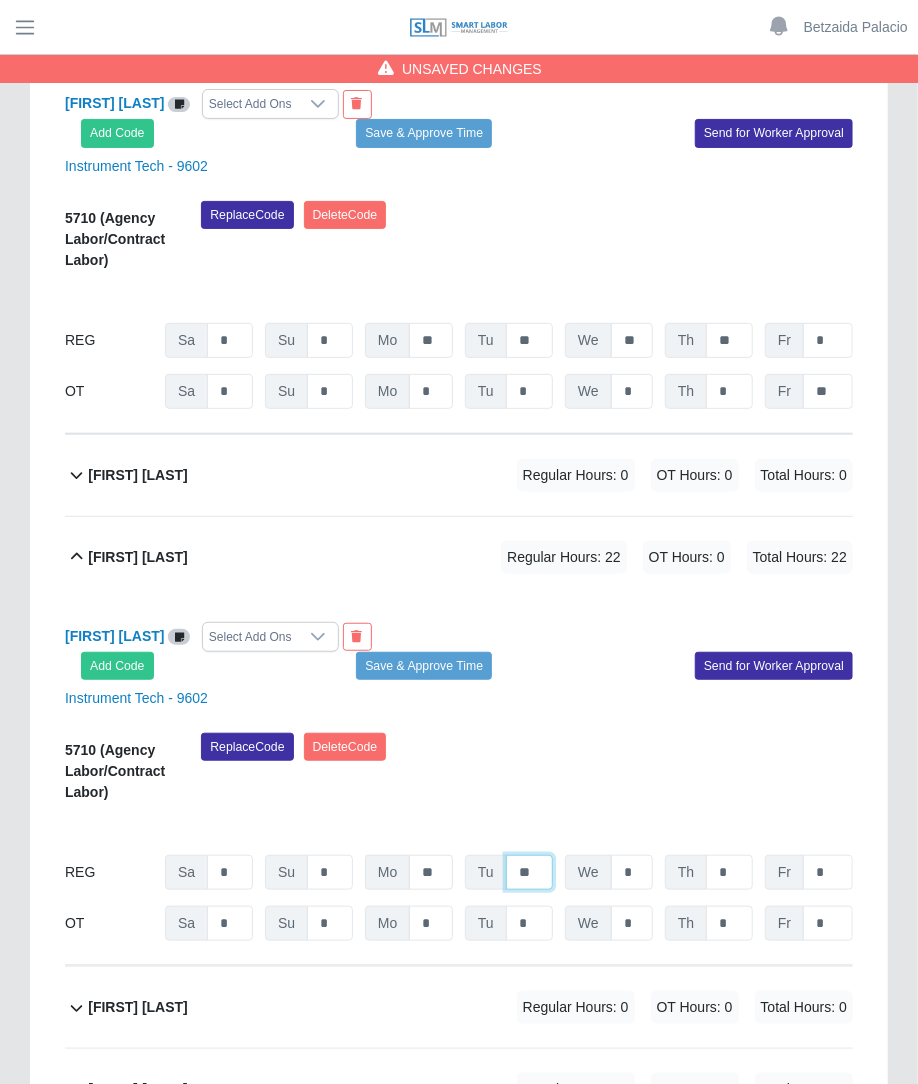 type on "**" 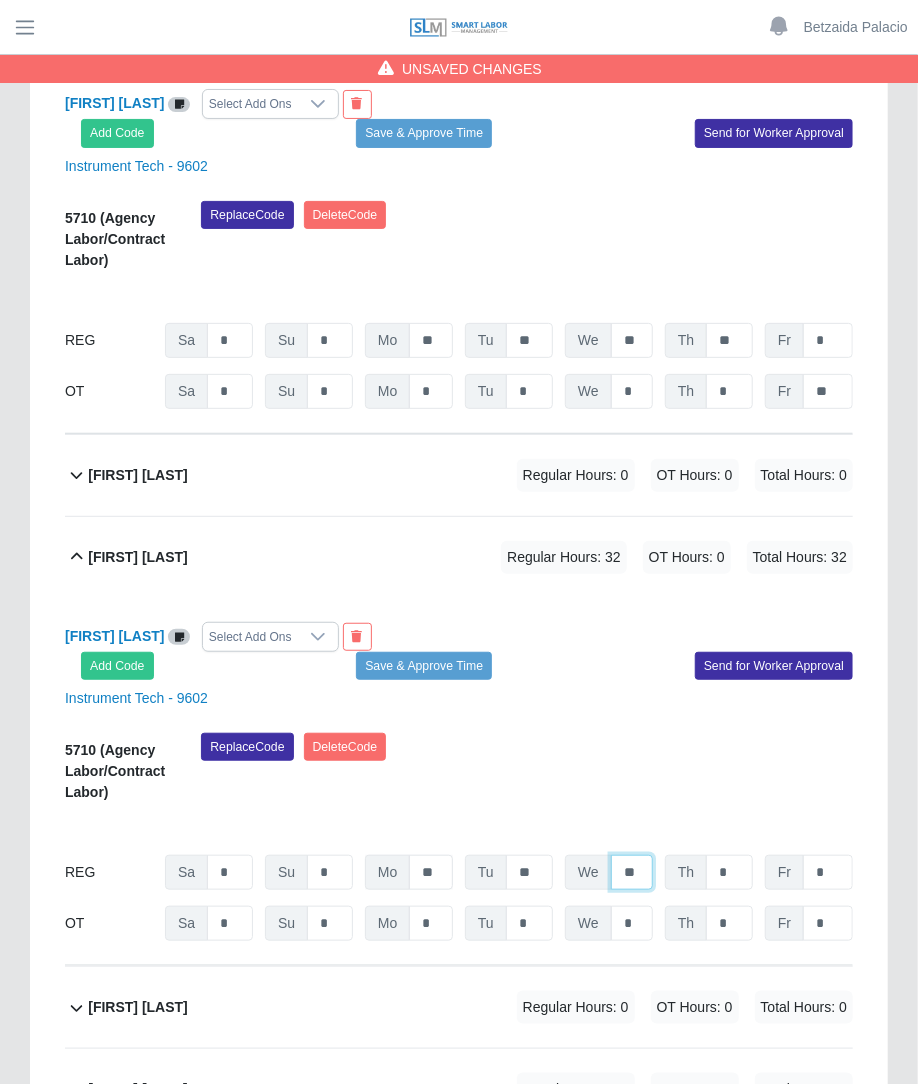 type on "**" 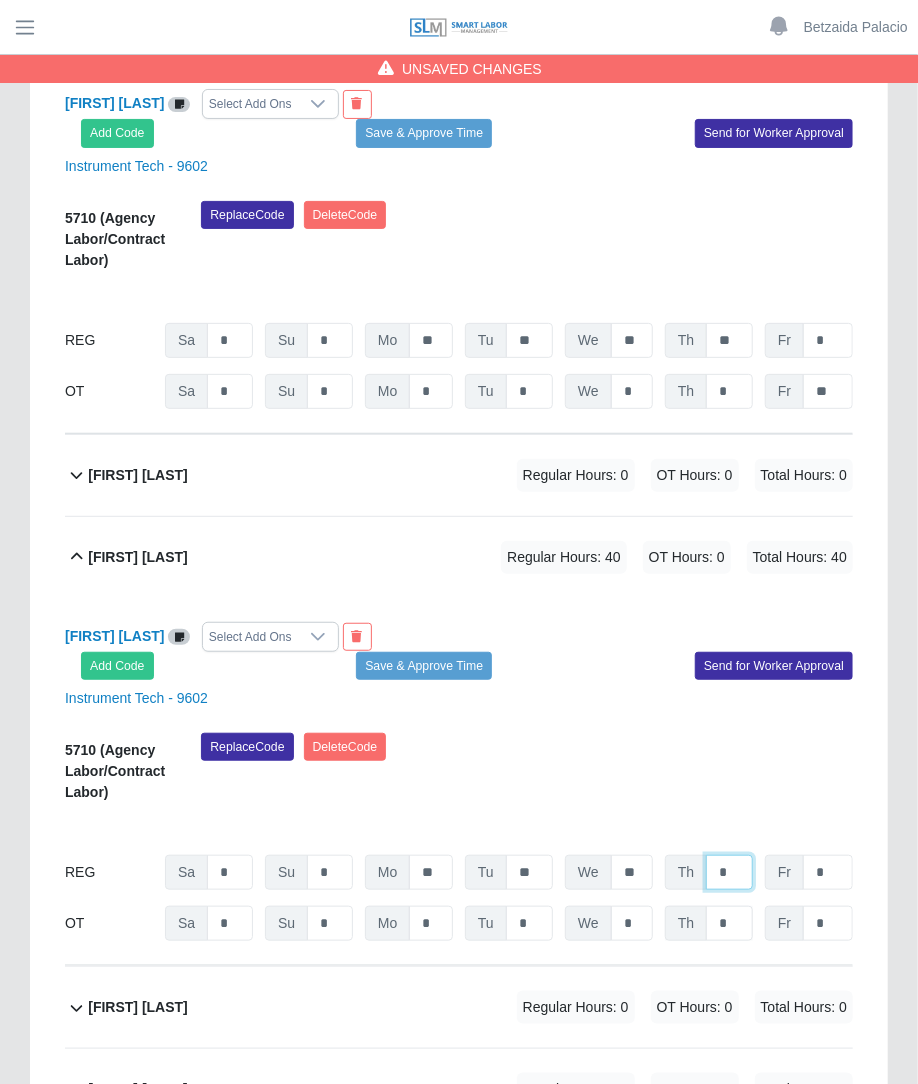 type on "*" 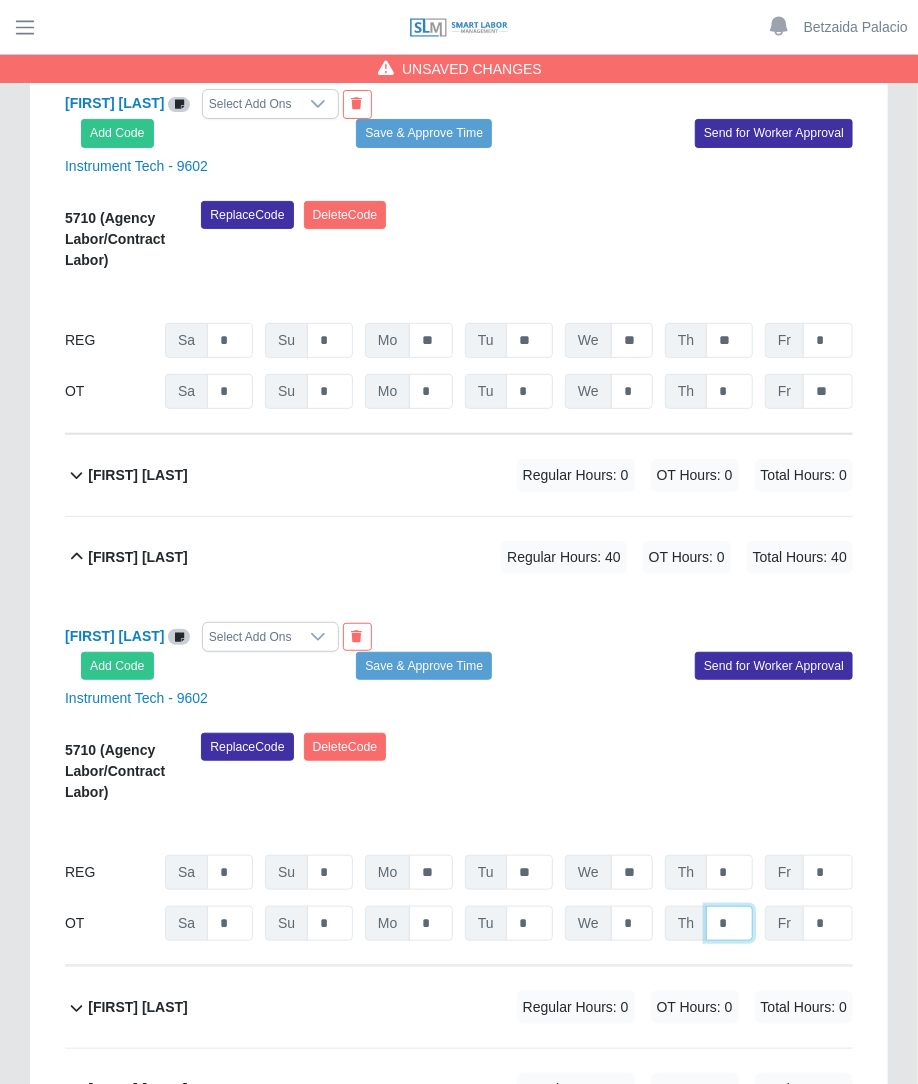 click on "*" at bounding box center [729, -1706] 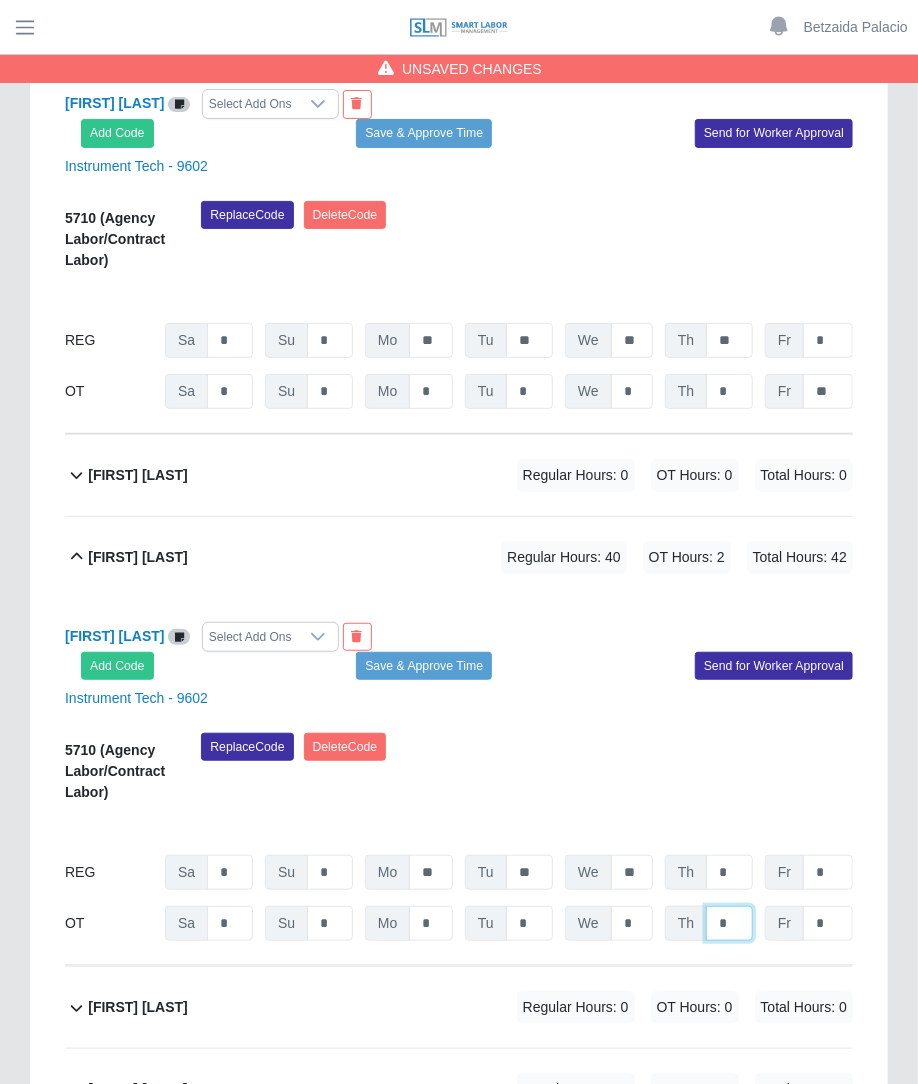 type on "*" 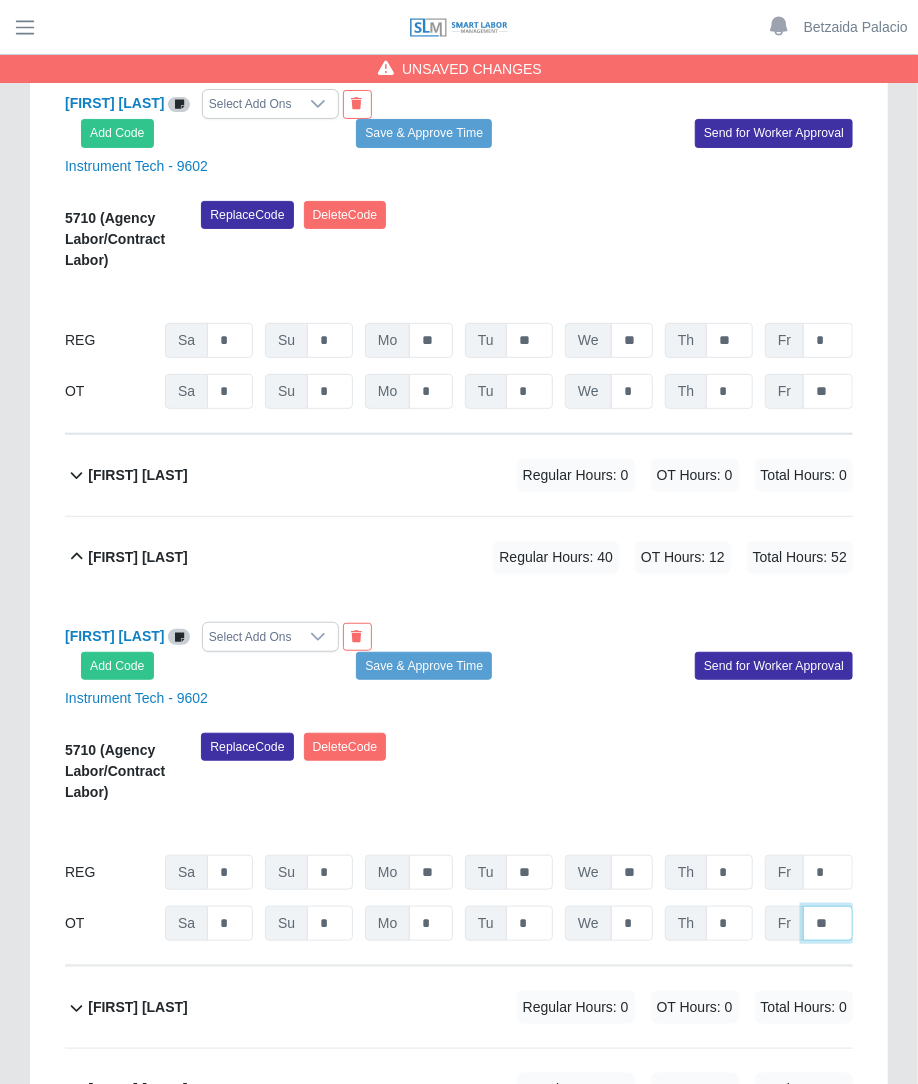 type on "**" 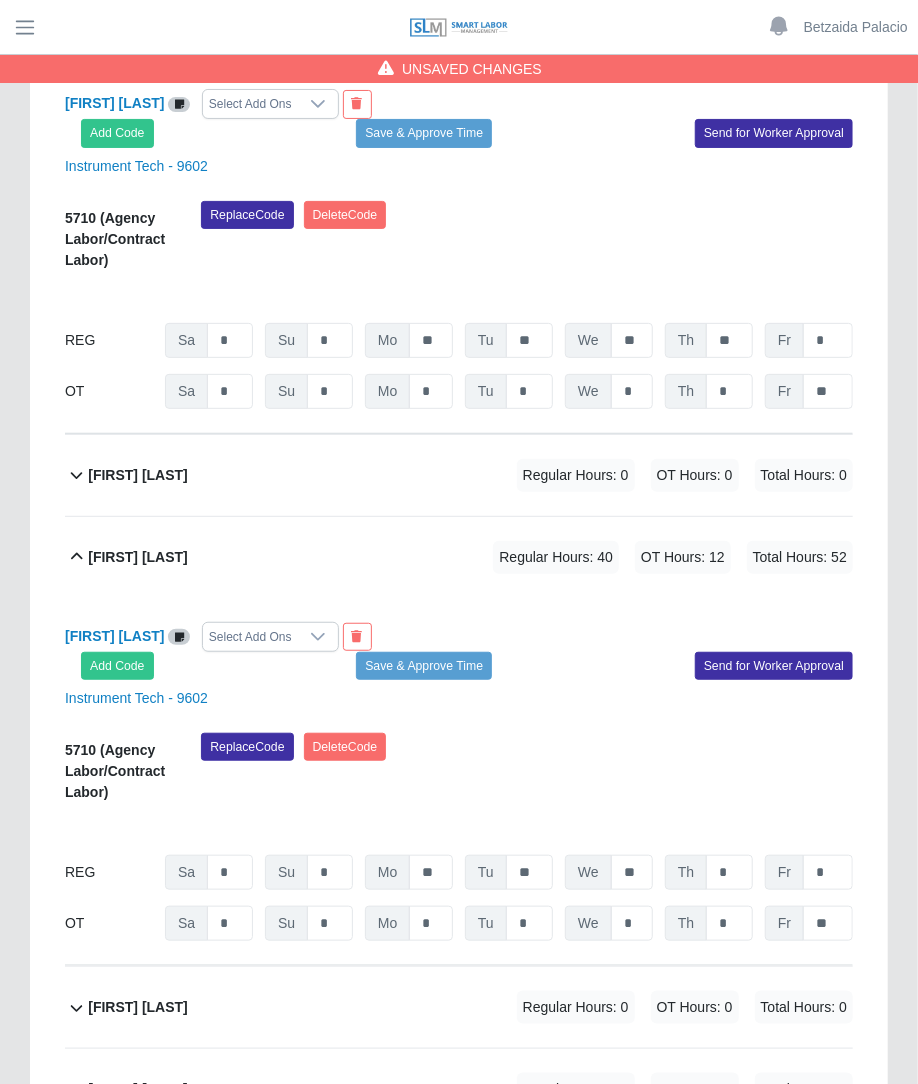 click on "07/26/2025
Timers    07/27/2025
Timers    07/28/2025
Timers    07/29/2025
Timers    07/30/2025
Timers    07/31/2025
Timers    08/01/2025
Timers" at bounding box center (459, 827) 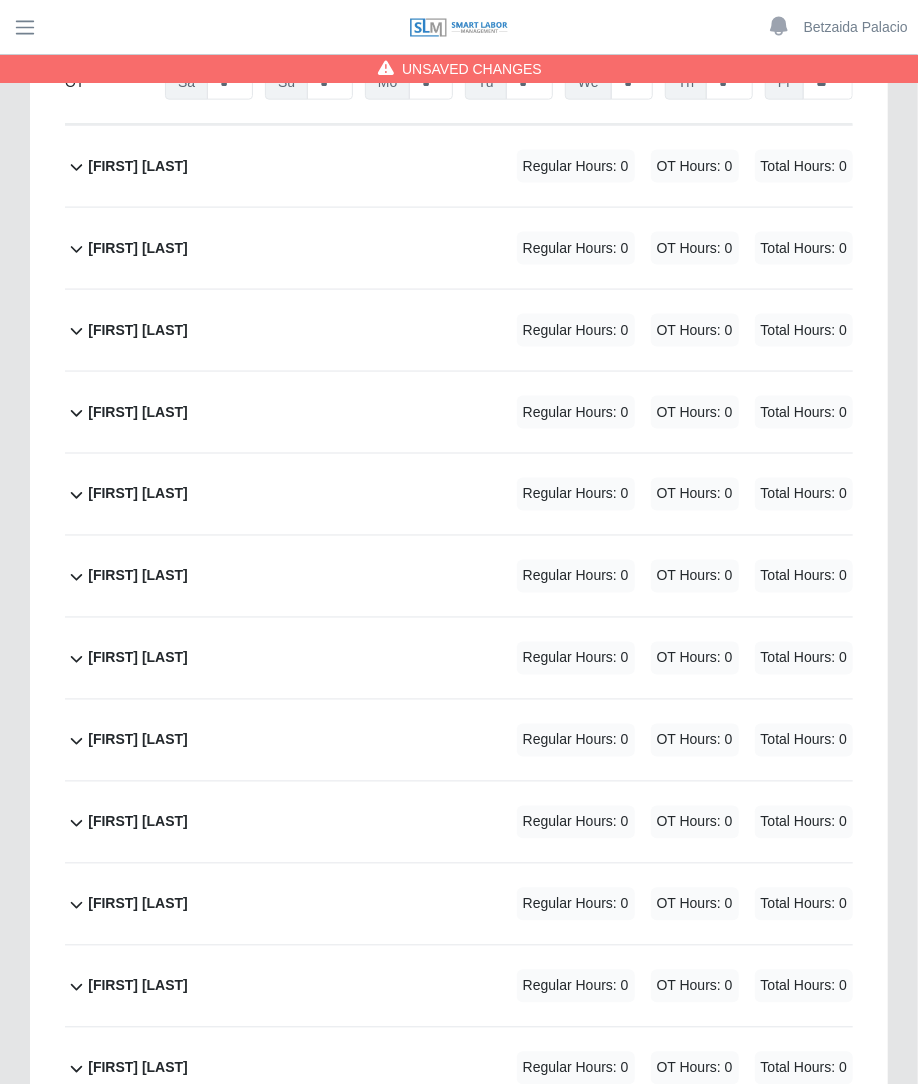 scroll, scrollTop: 3681, scrollLeft: 0, axis: vertical 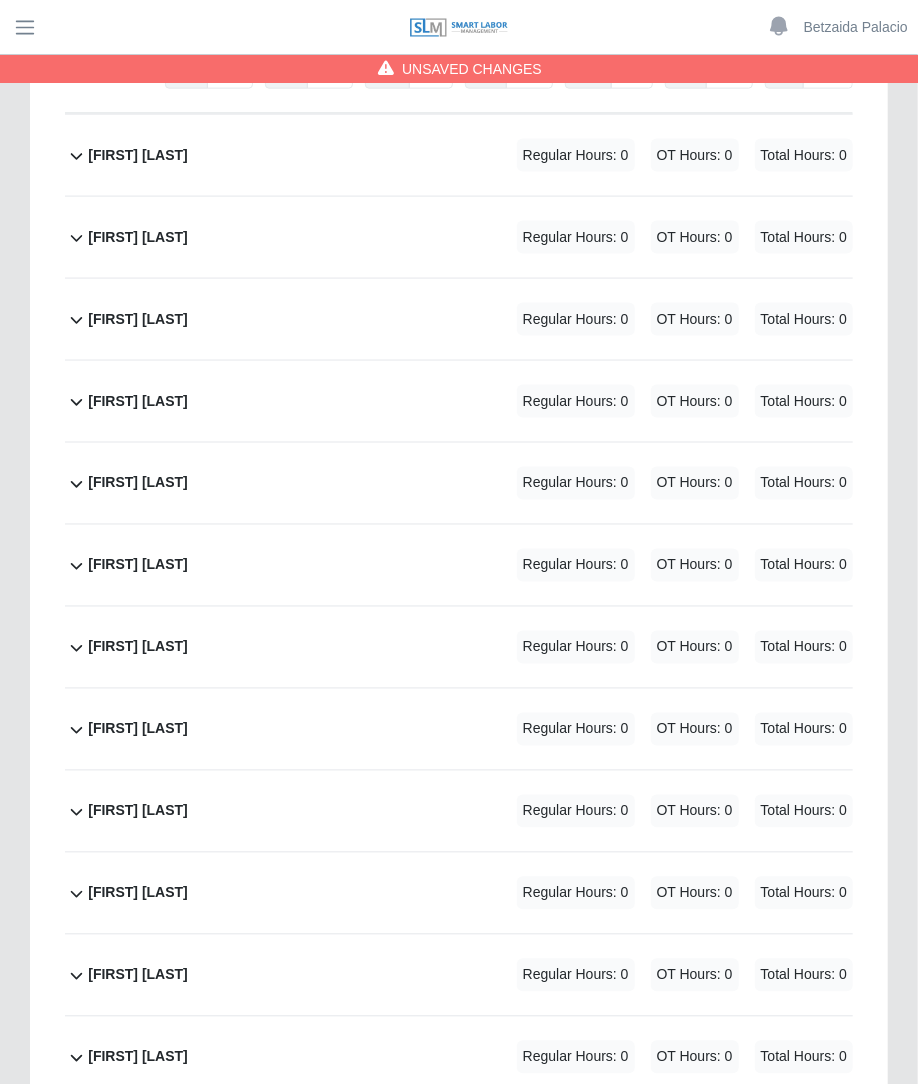 click on "Consuelo Vega             Regular Hours: 0   OT Hours: 0   Total Hours: 0" 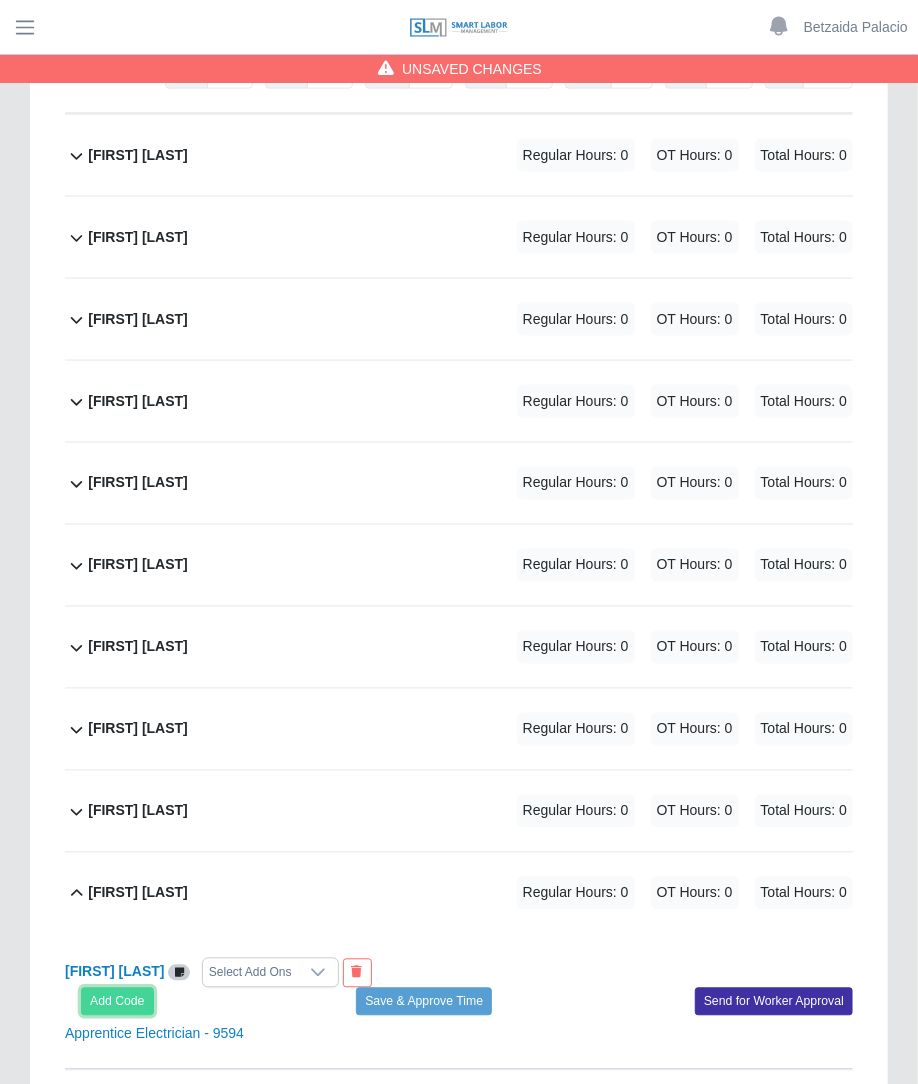 click on "Add Code" 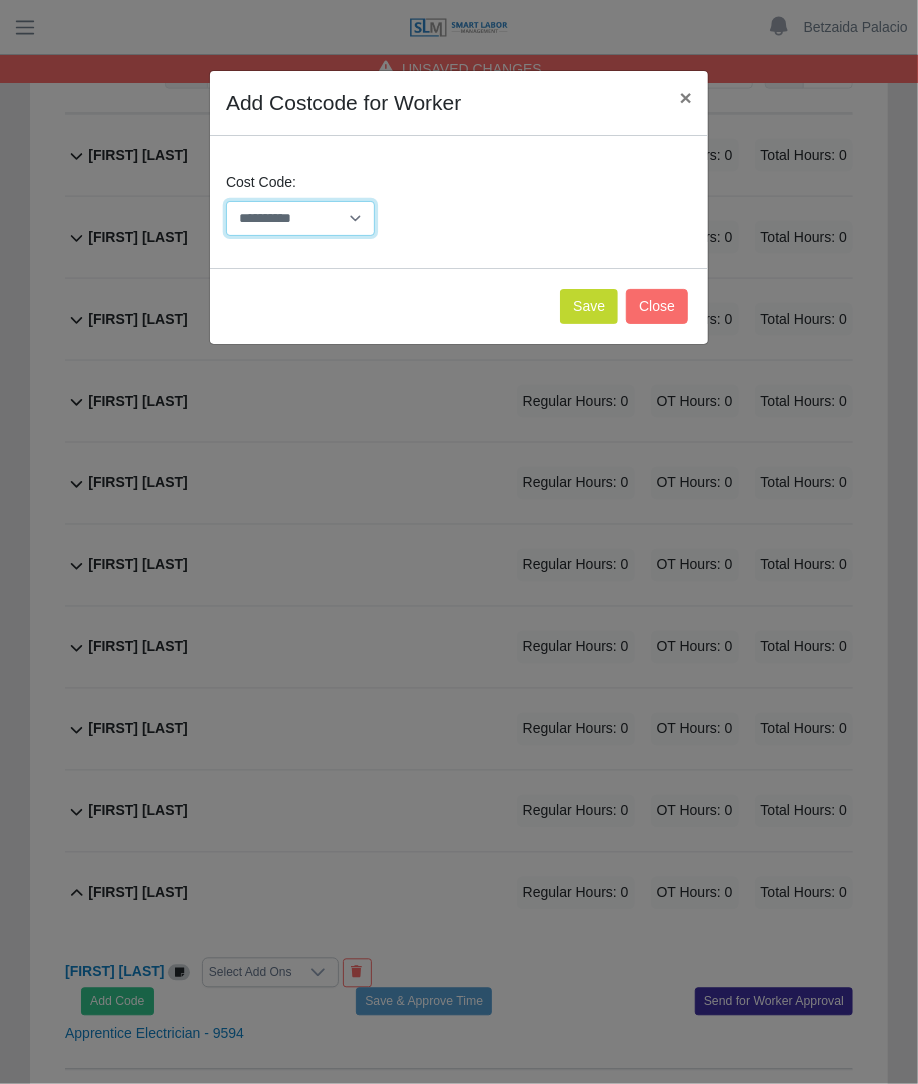 click on "**********" at bounding box center [300, 218] 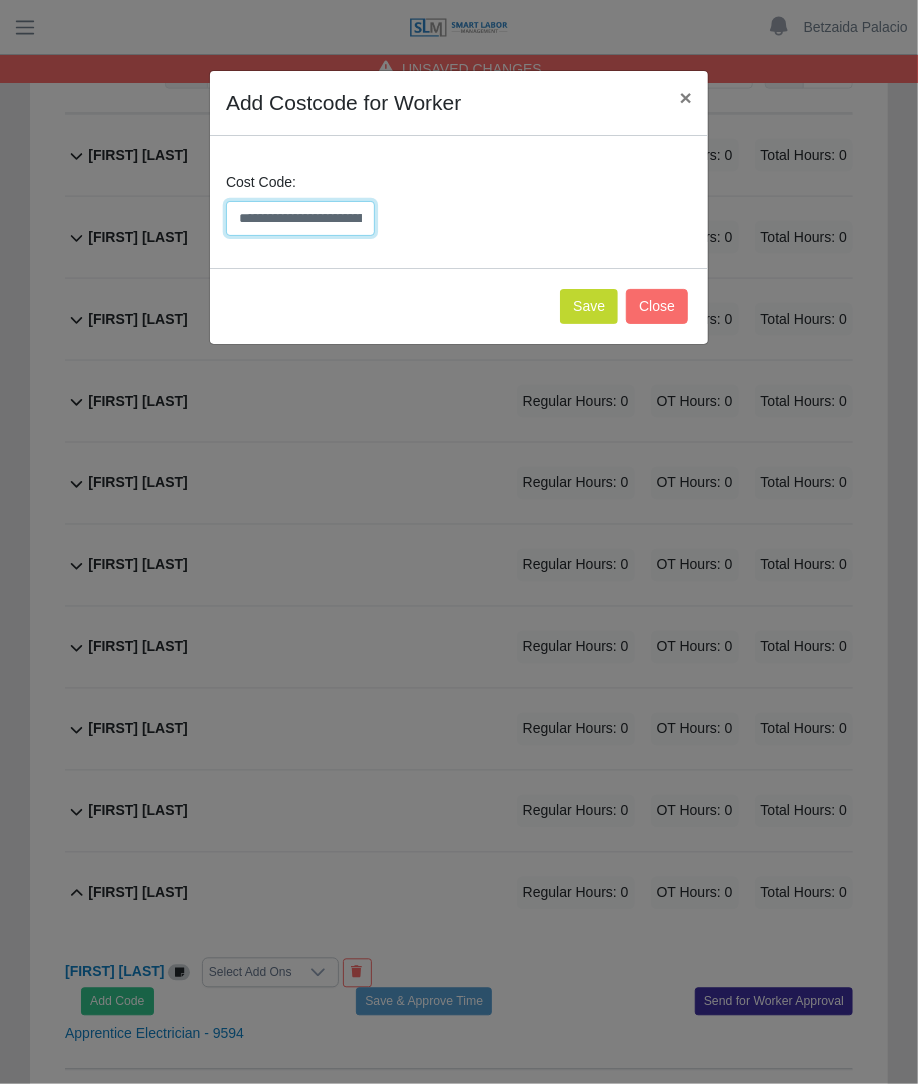 click on "**********" at bounding box center [300, 218] 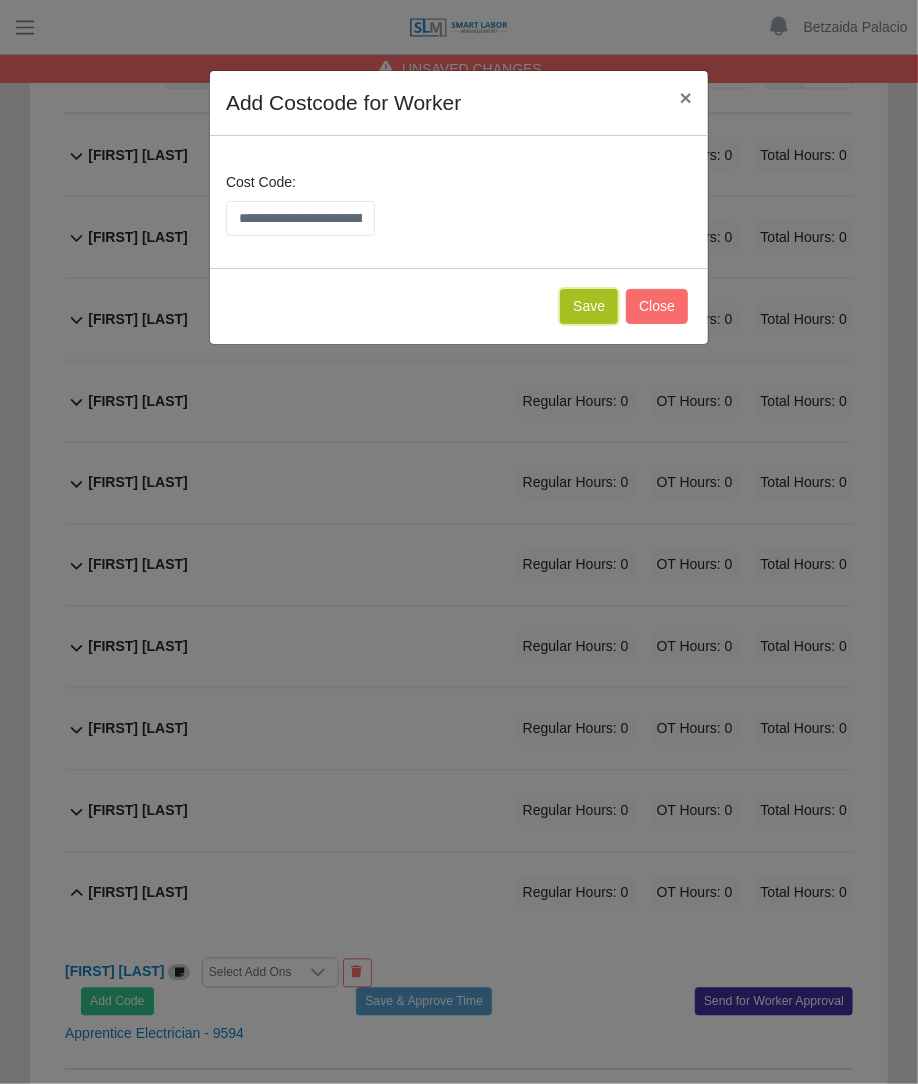 click on "Save" 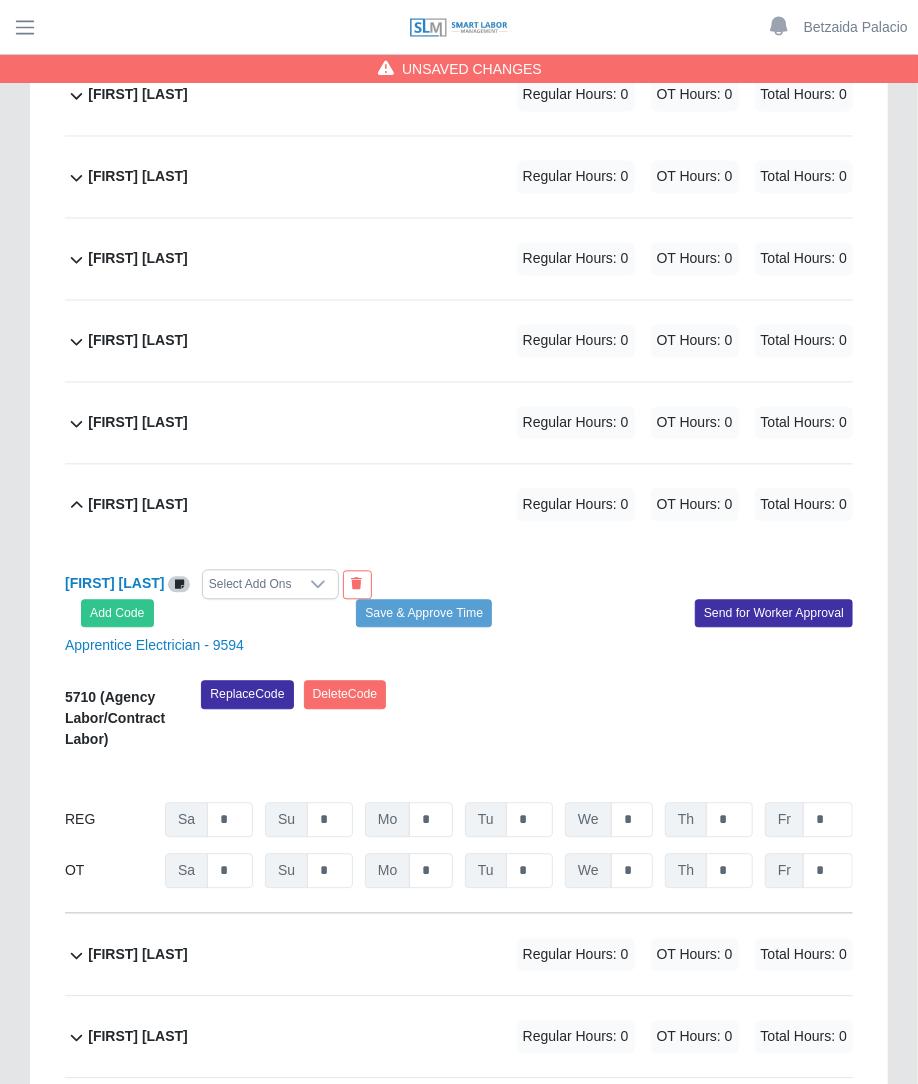 scroll, scrollTop: 4195, scrollLeft: 0, axis: vertical 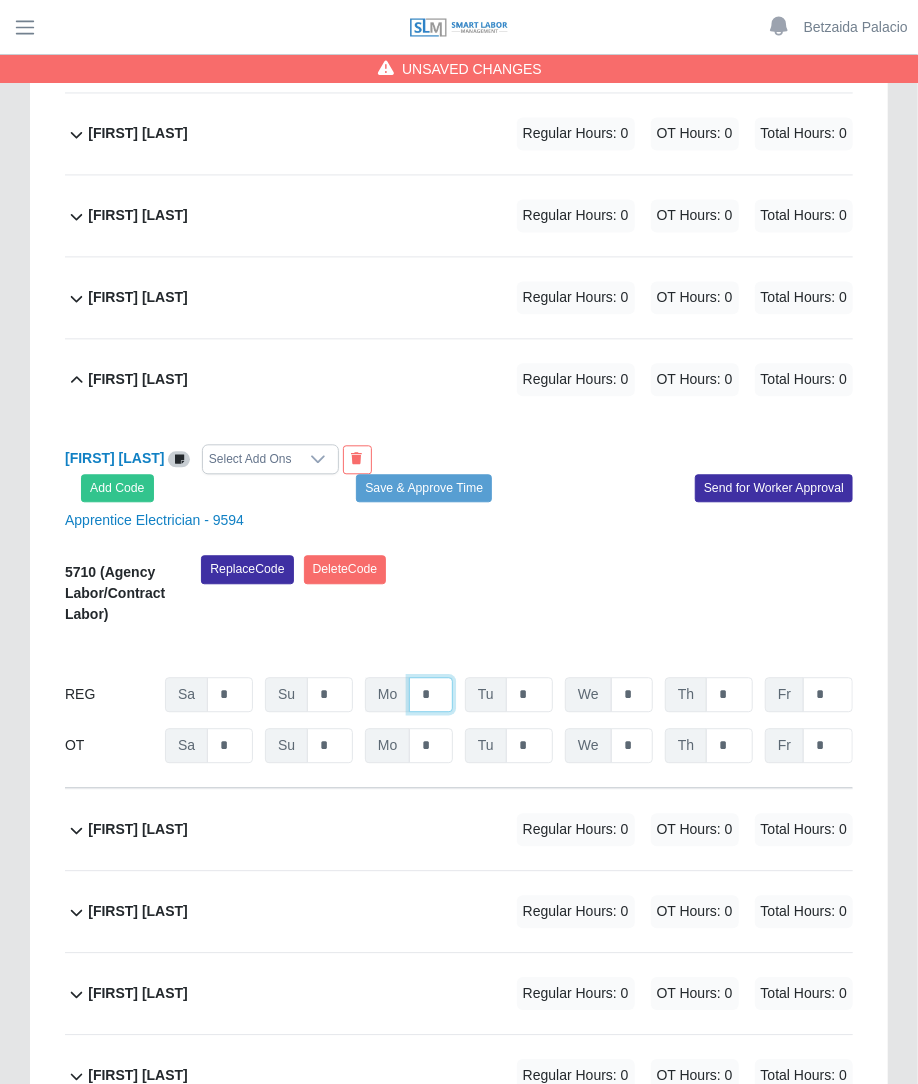 click on "*" at bounding box center [431, -3123] 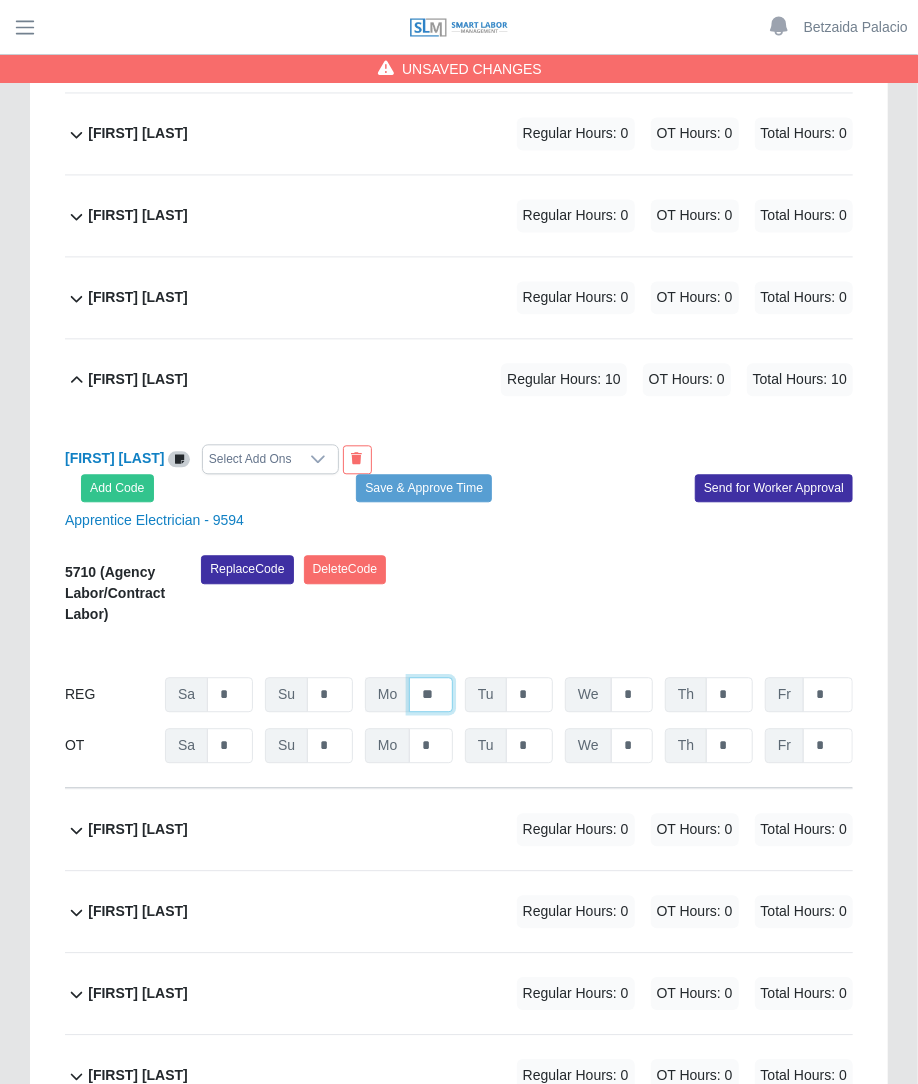 type on "**" 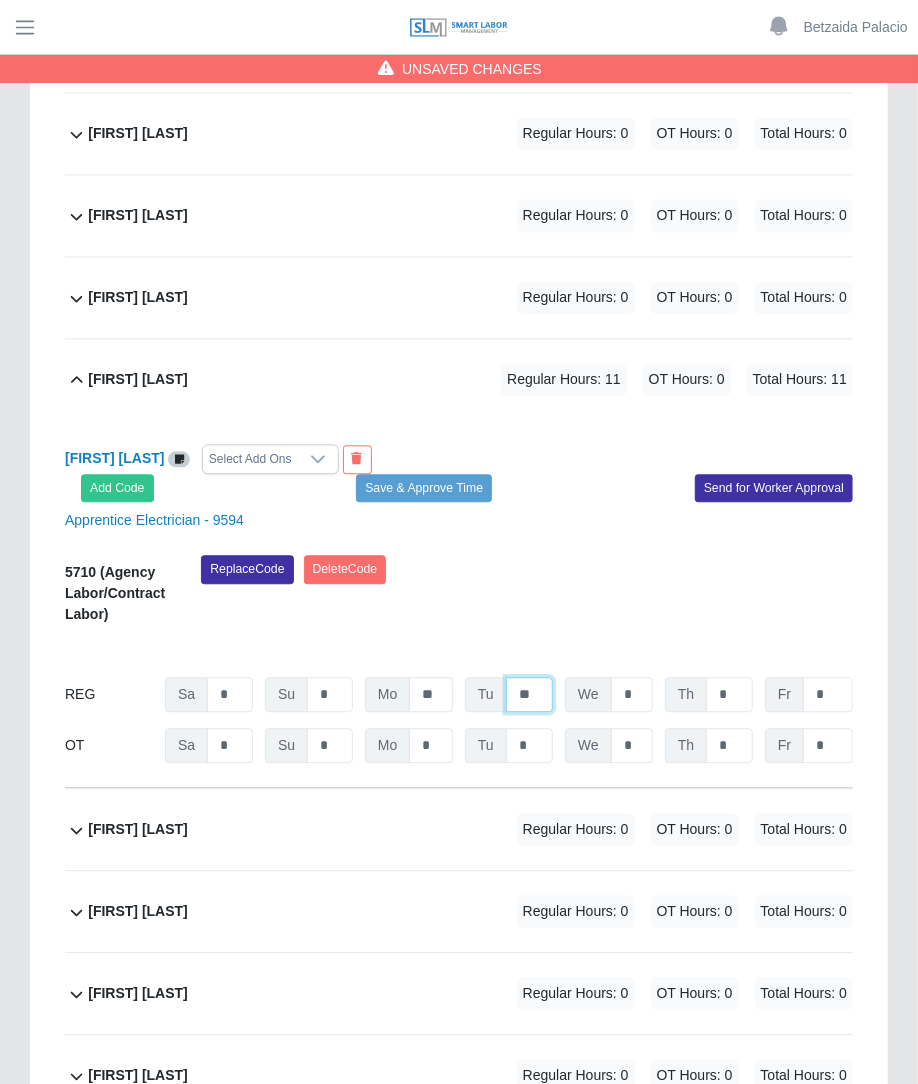 type on "**" 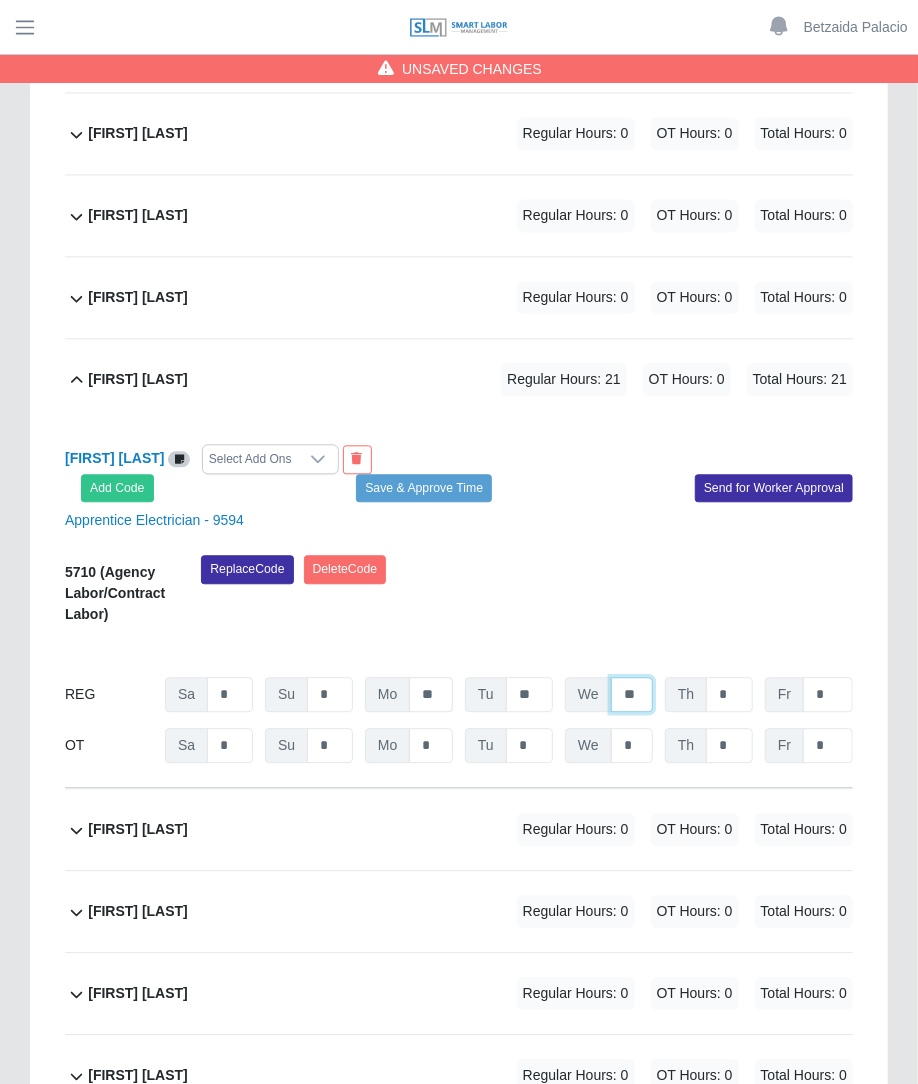 type on "**" 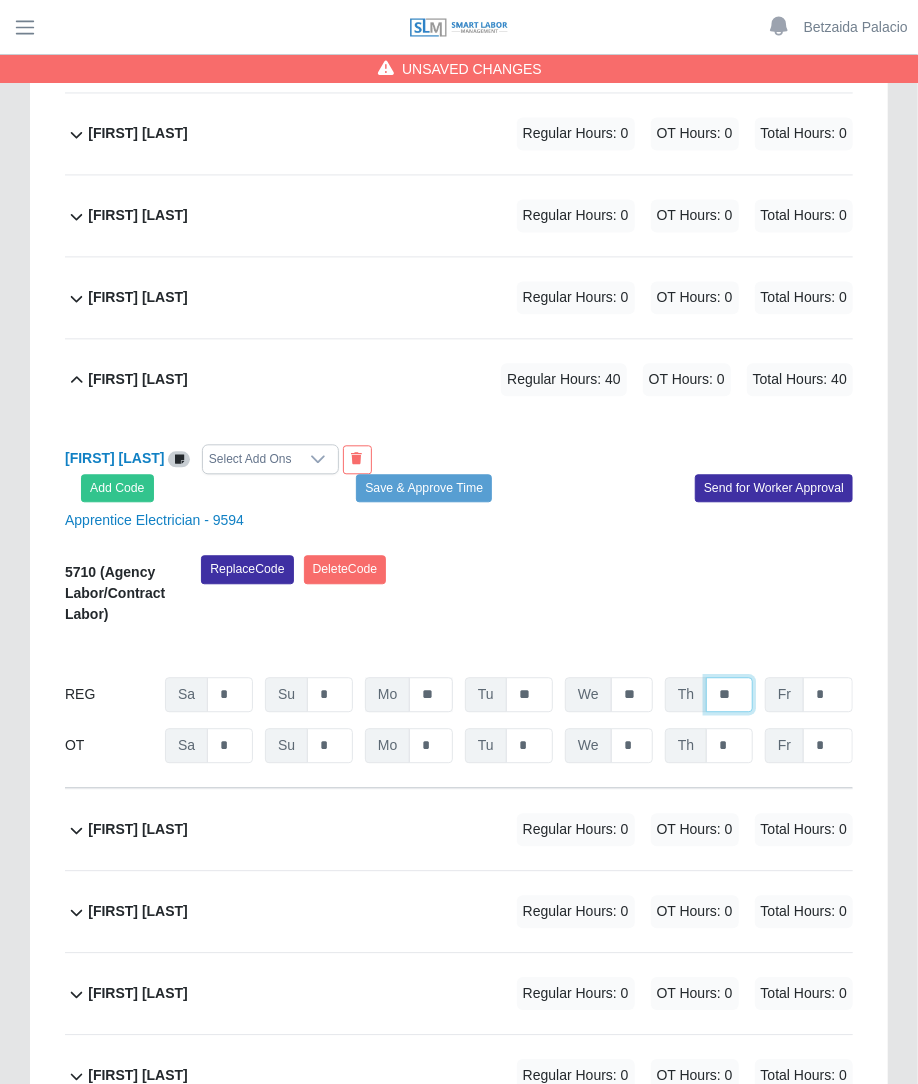 type on "**" 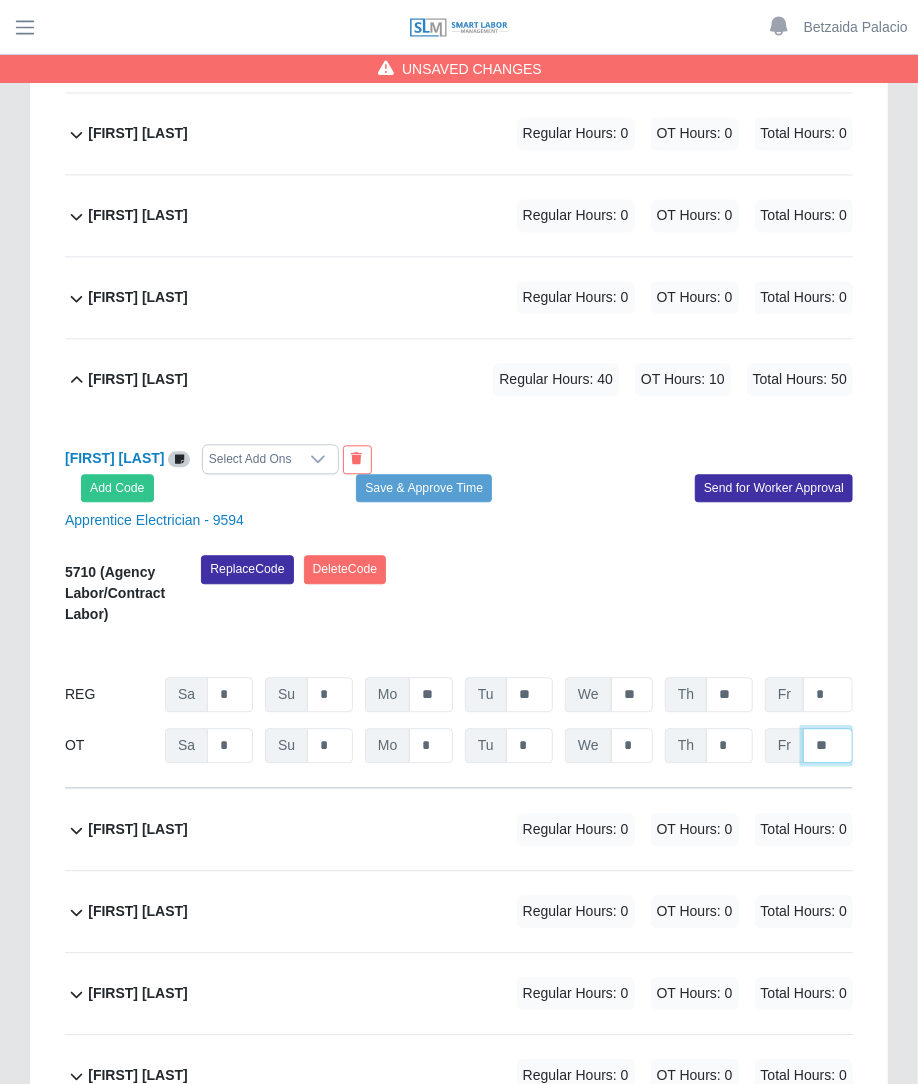 type on "**" 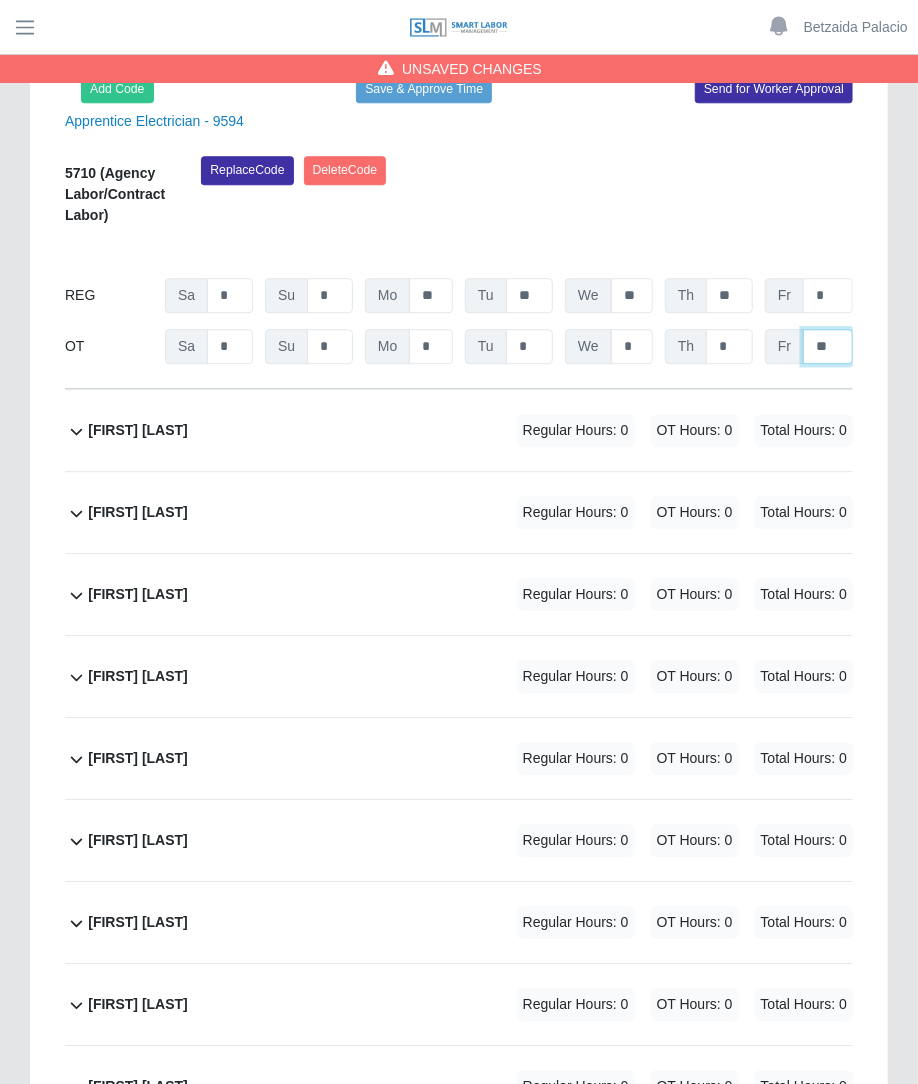 scroll, scrollTop: 4625, scrollLeft: 0, axis: vertical 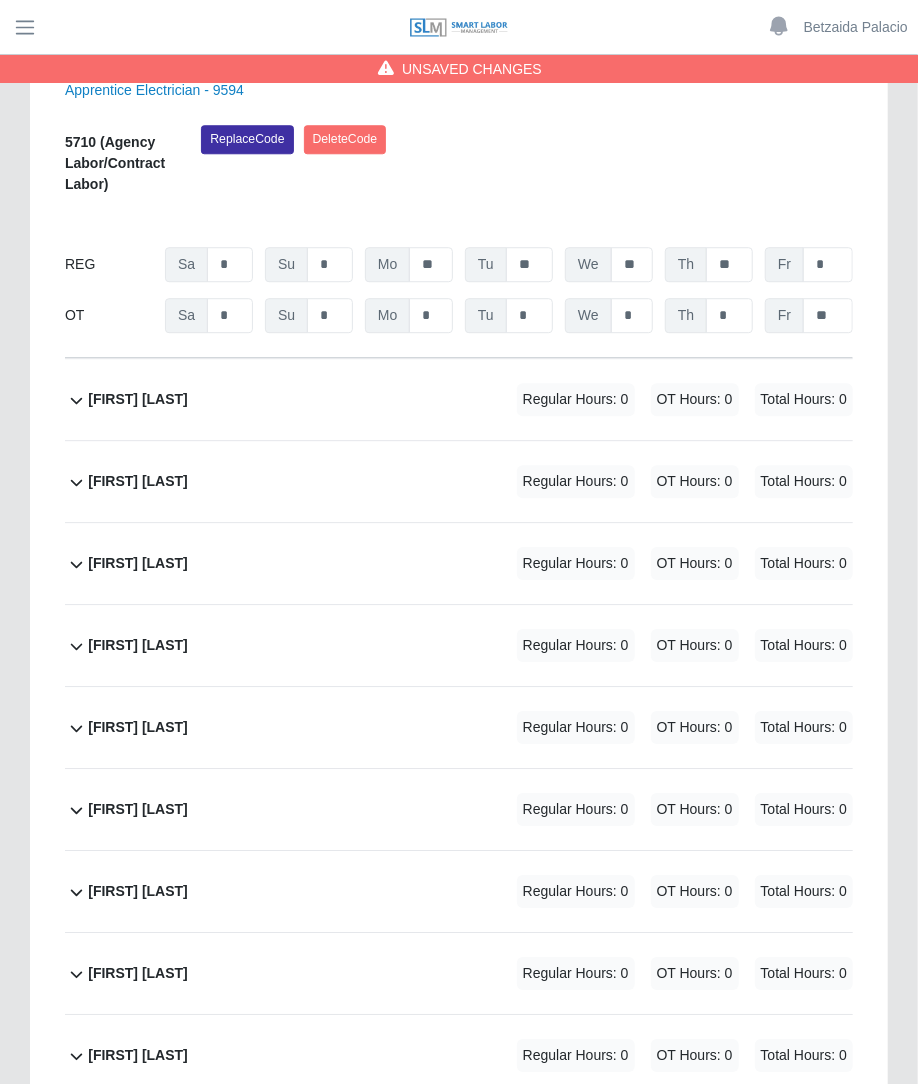 click on "Daniel Briceno             Regular Hours: 0   OT Hours: 0   Total Hours: 0" 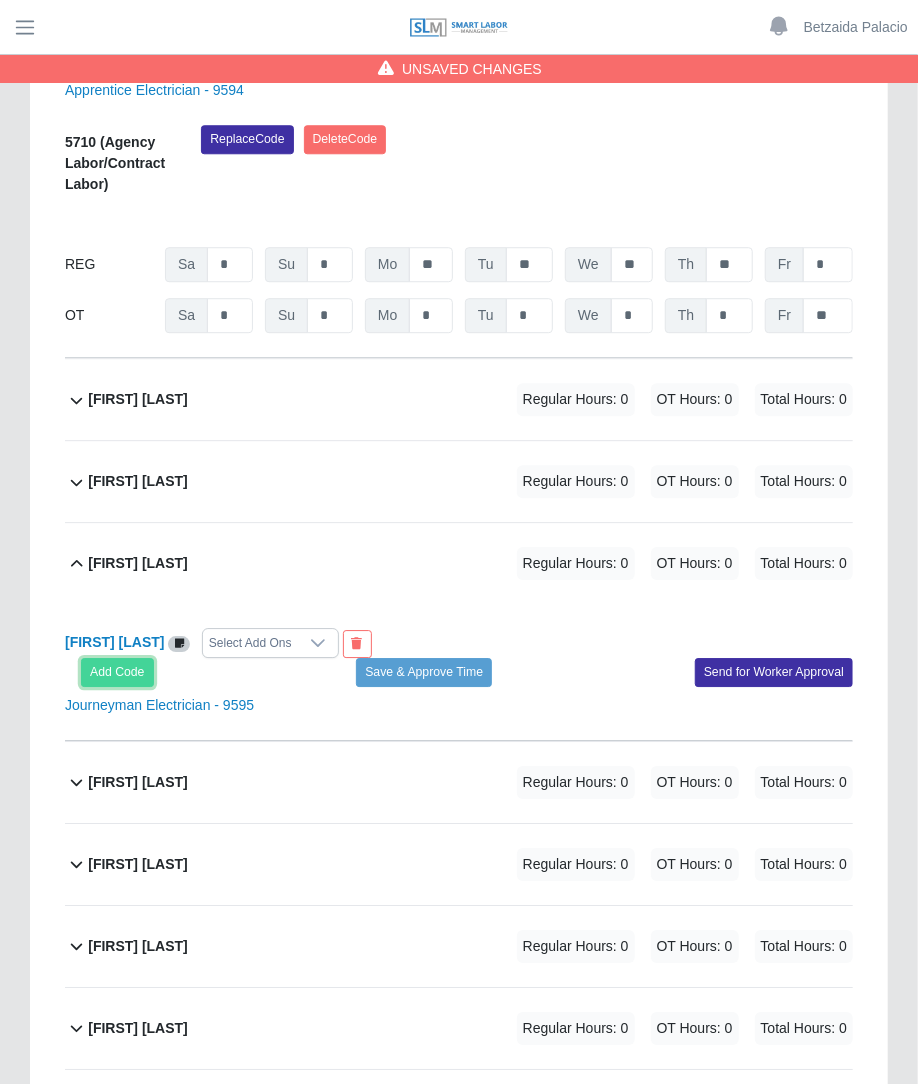 click on "Add Code" 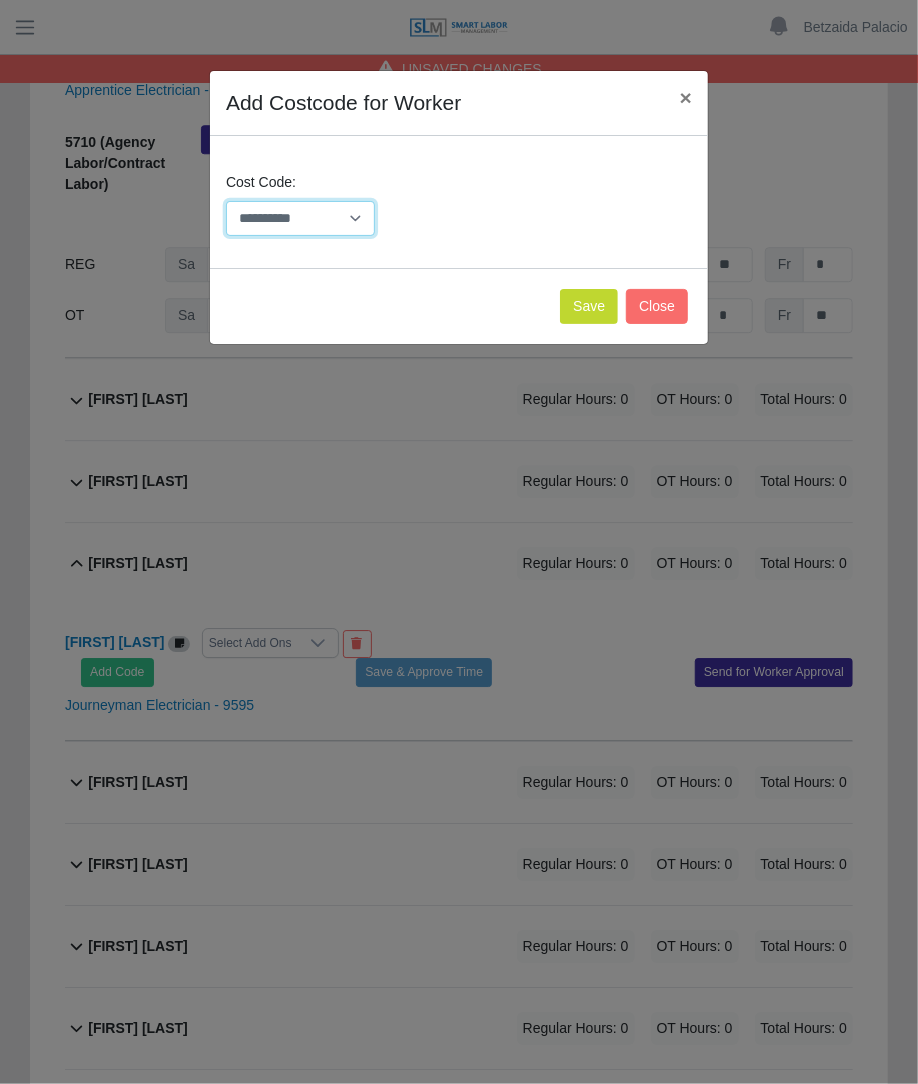 click on "**********" at bounding box center (300, 218) 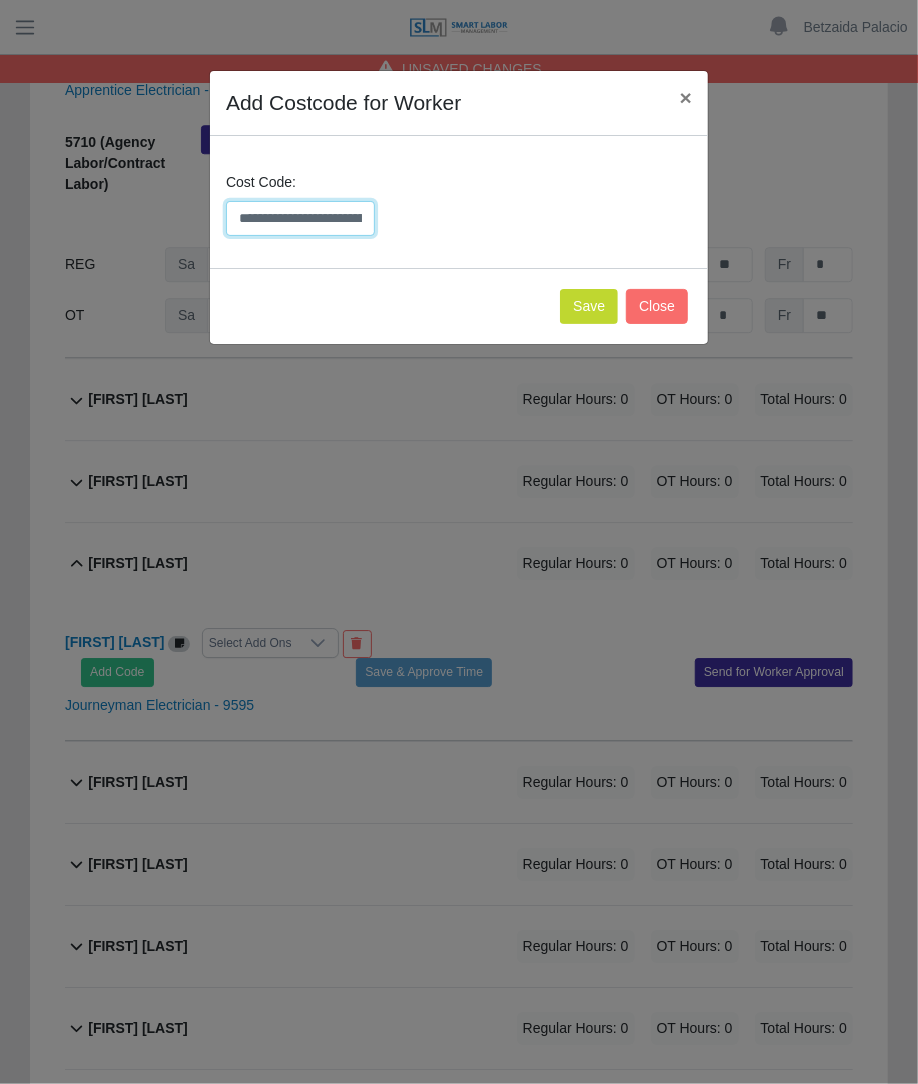 click on "**********" at bounding box center (300, 218) 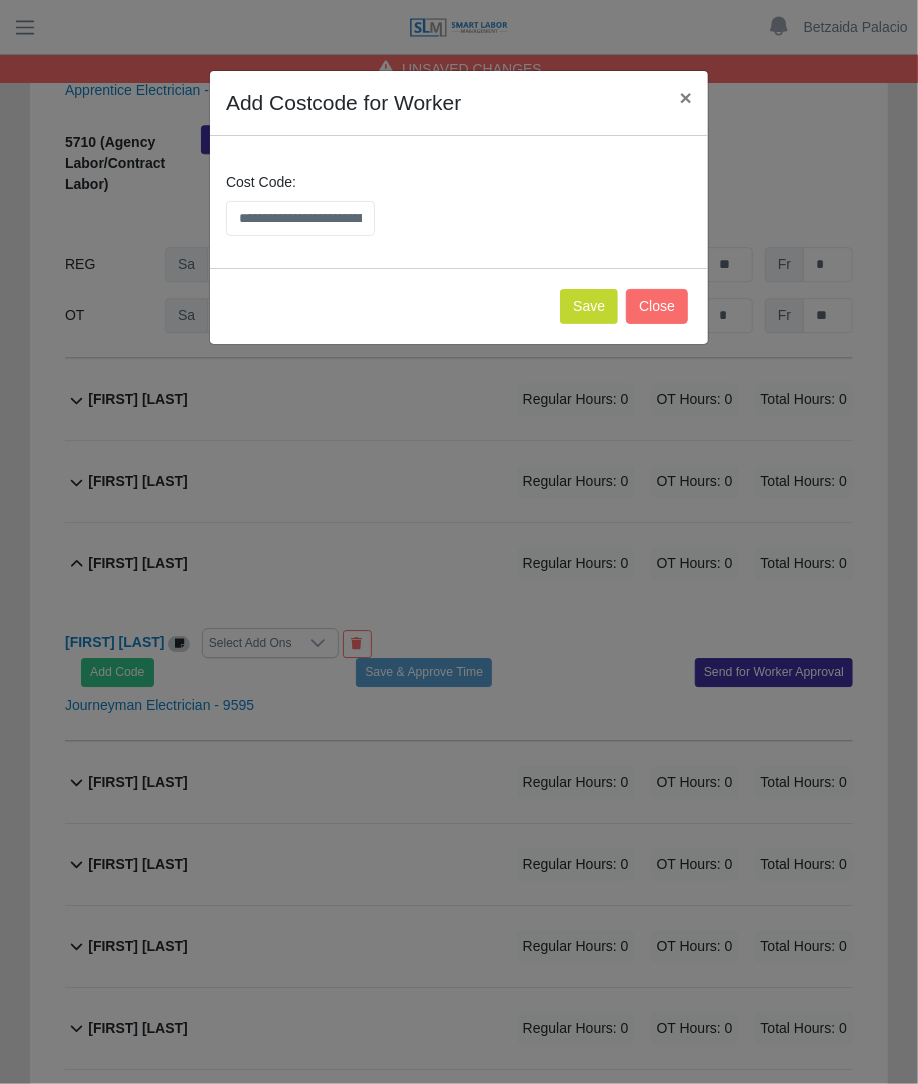 click on "Save
Close" at bounding box center [459, 306] 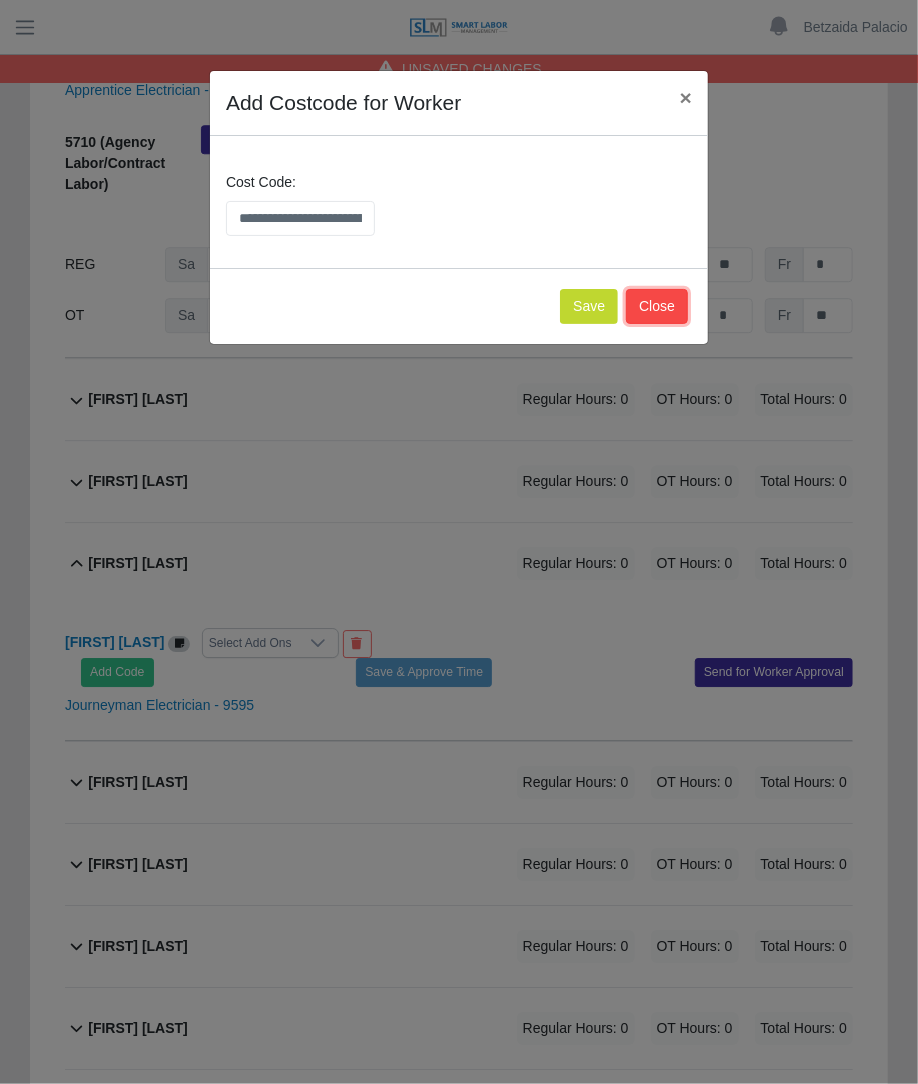 click on "Close" 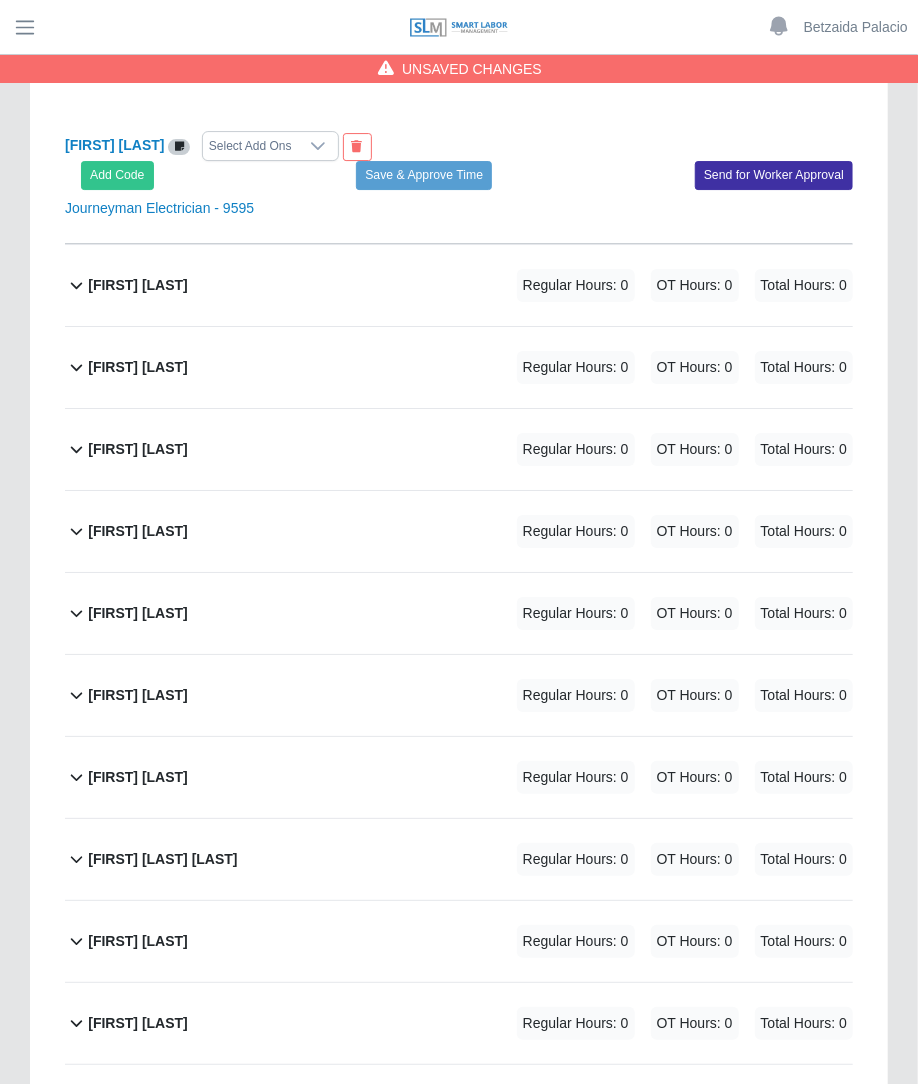 scroll, scrollTop: 5133, scrollLeft: 0, axis: vertical 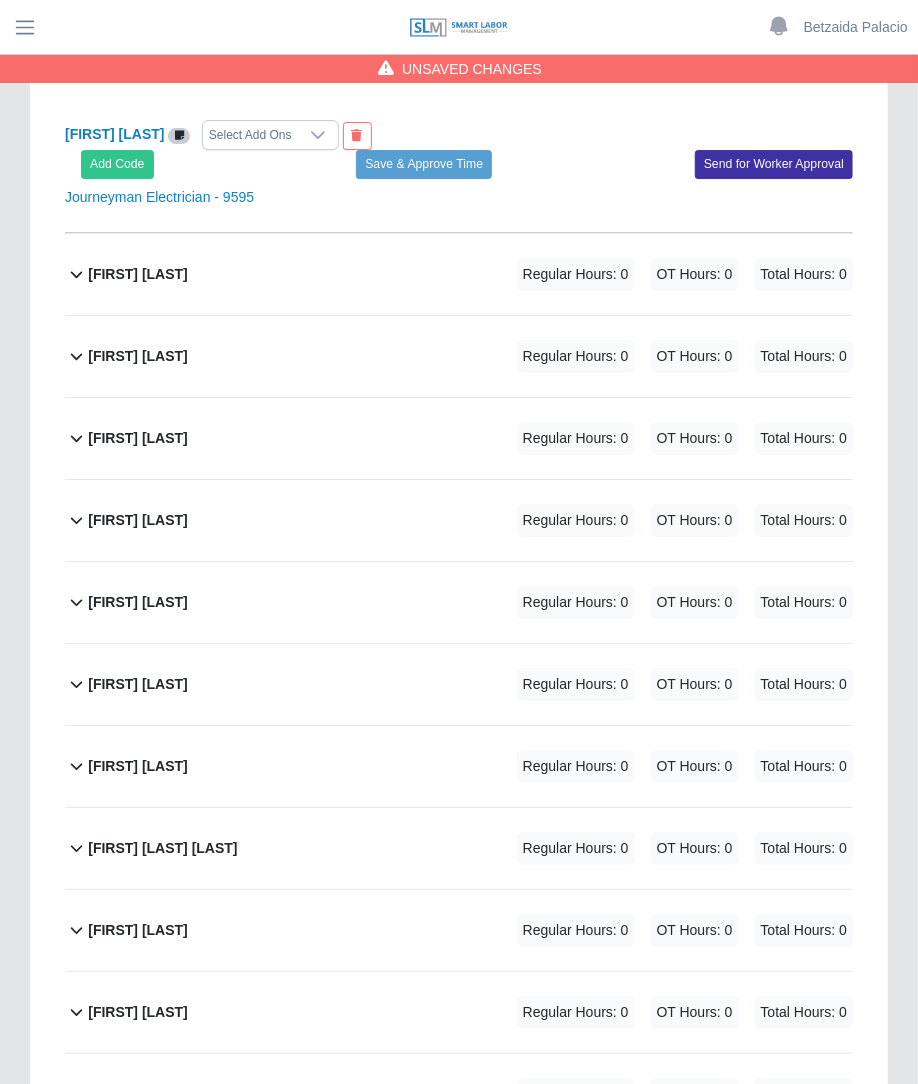 click on "Regular Hours: 0" at bounding box center [576, 520] 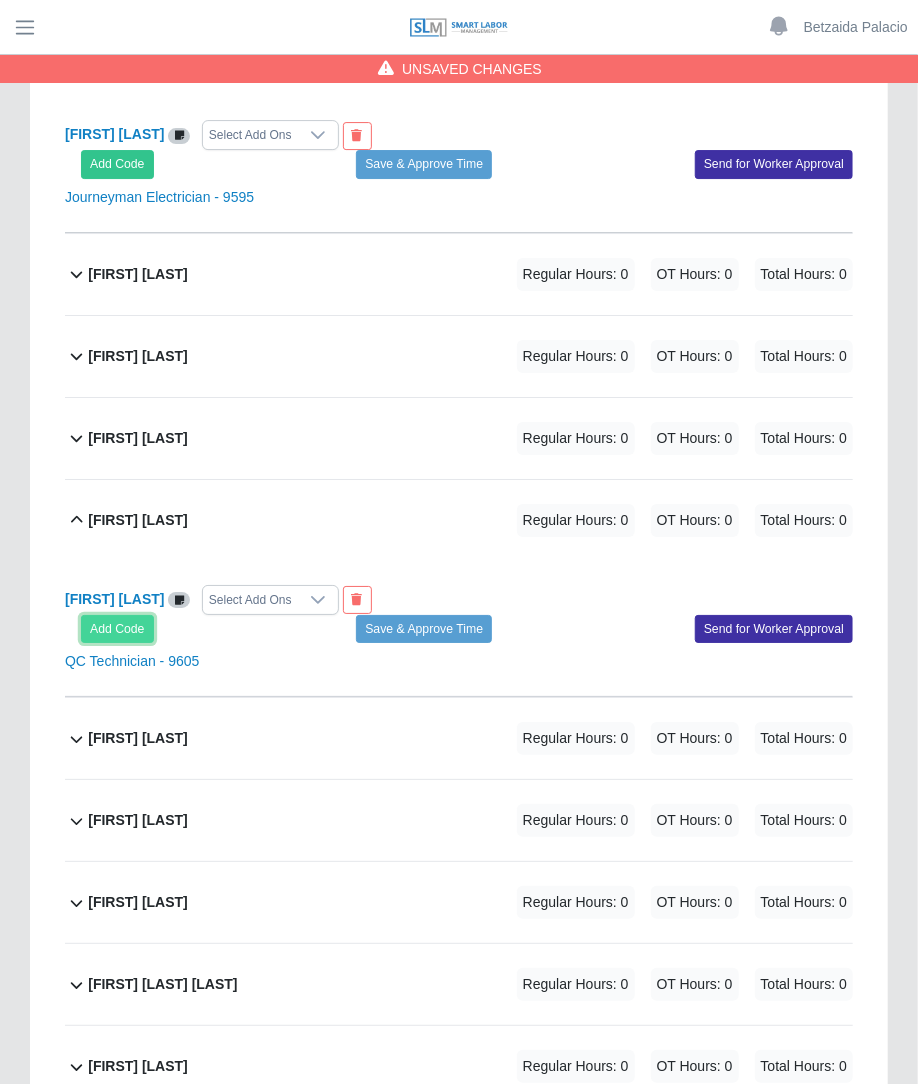 click on "Add Code" 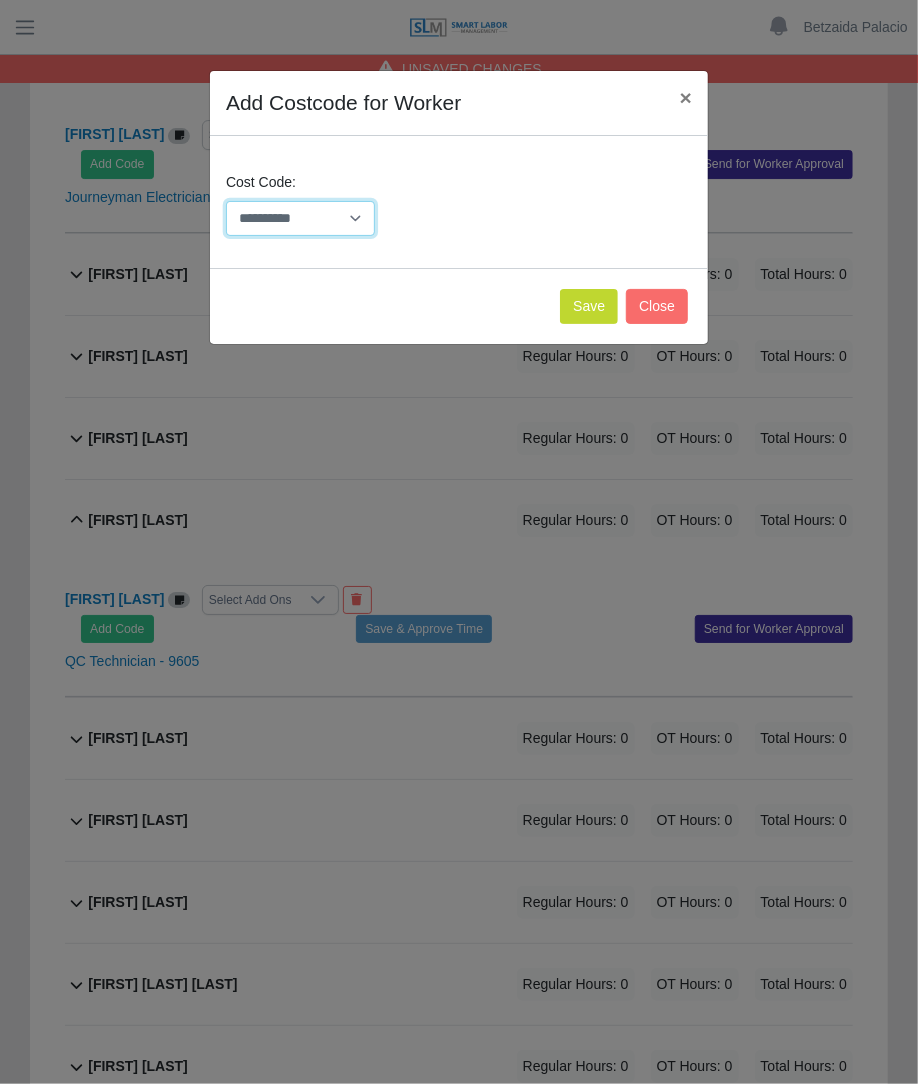 click on "**********" at bounding box center (300, 218) 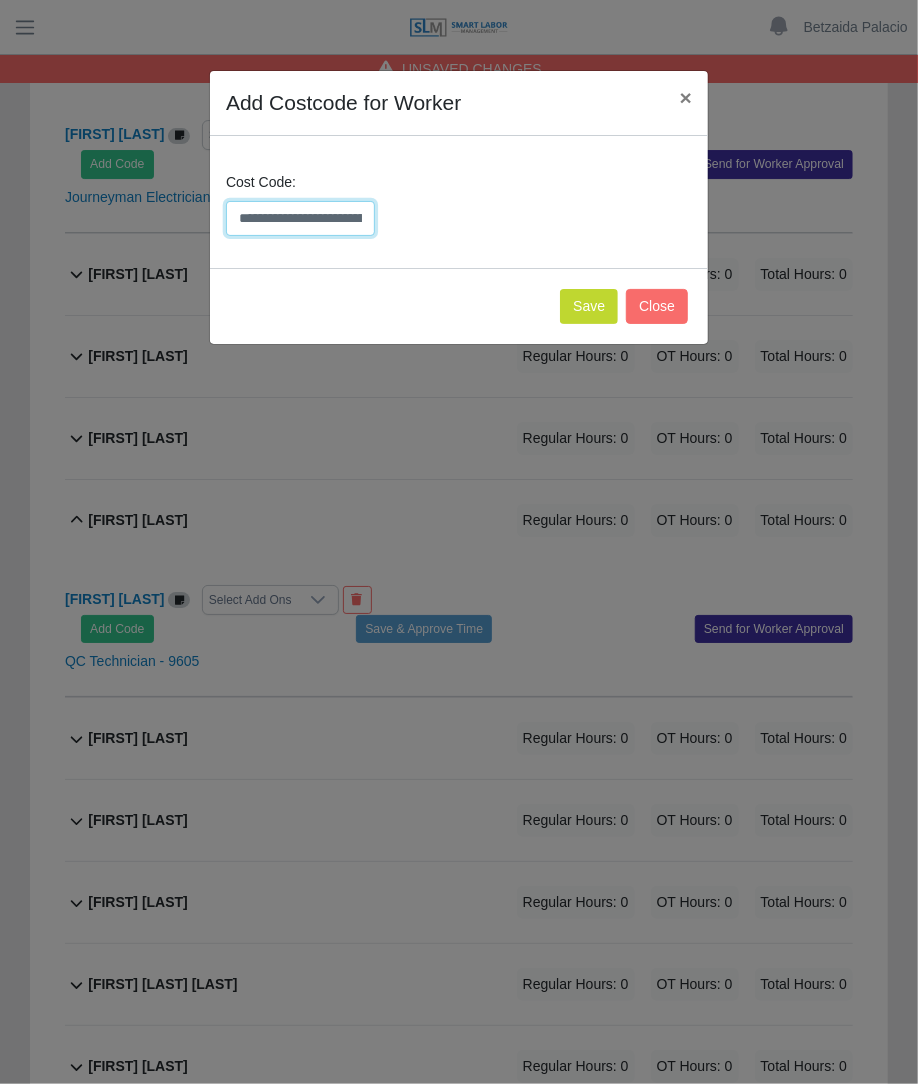 click on "**********" at bounding box center [300, 218] 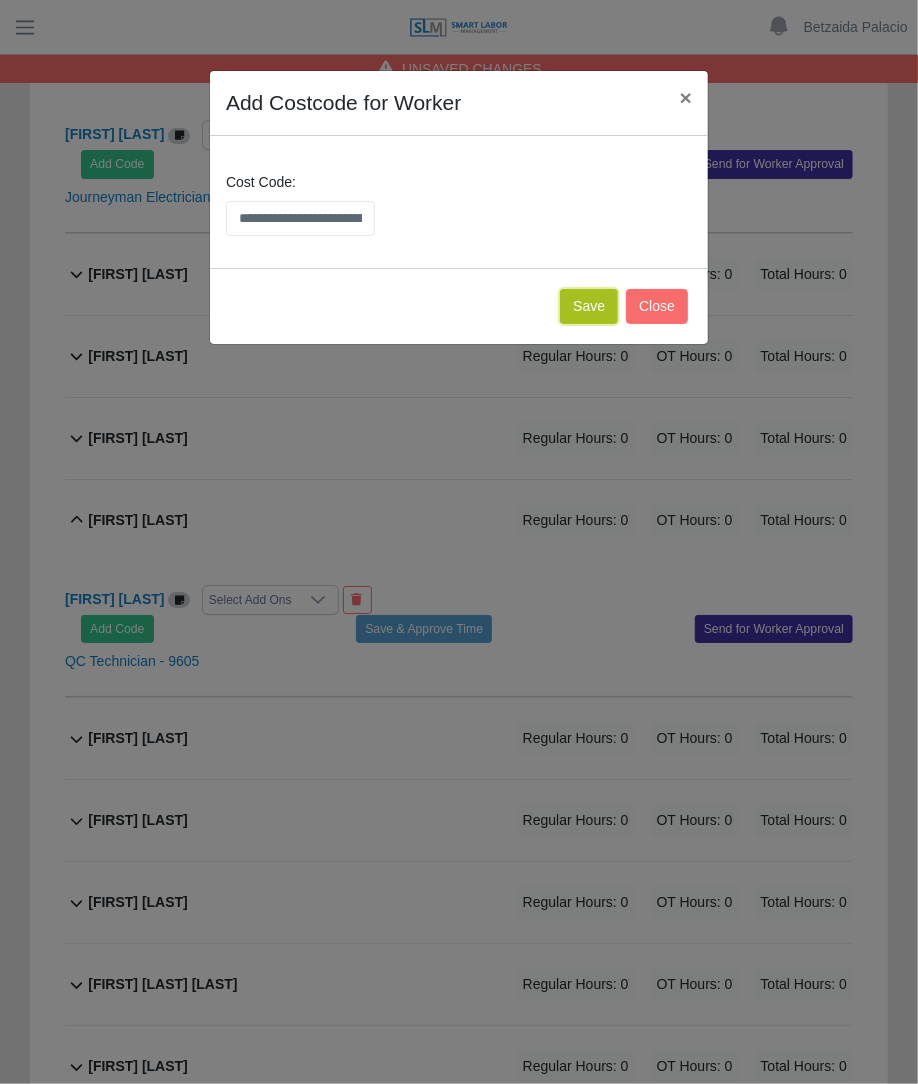 click on "Save" 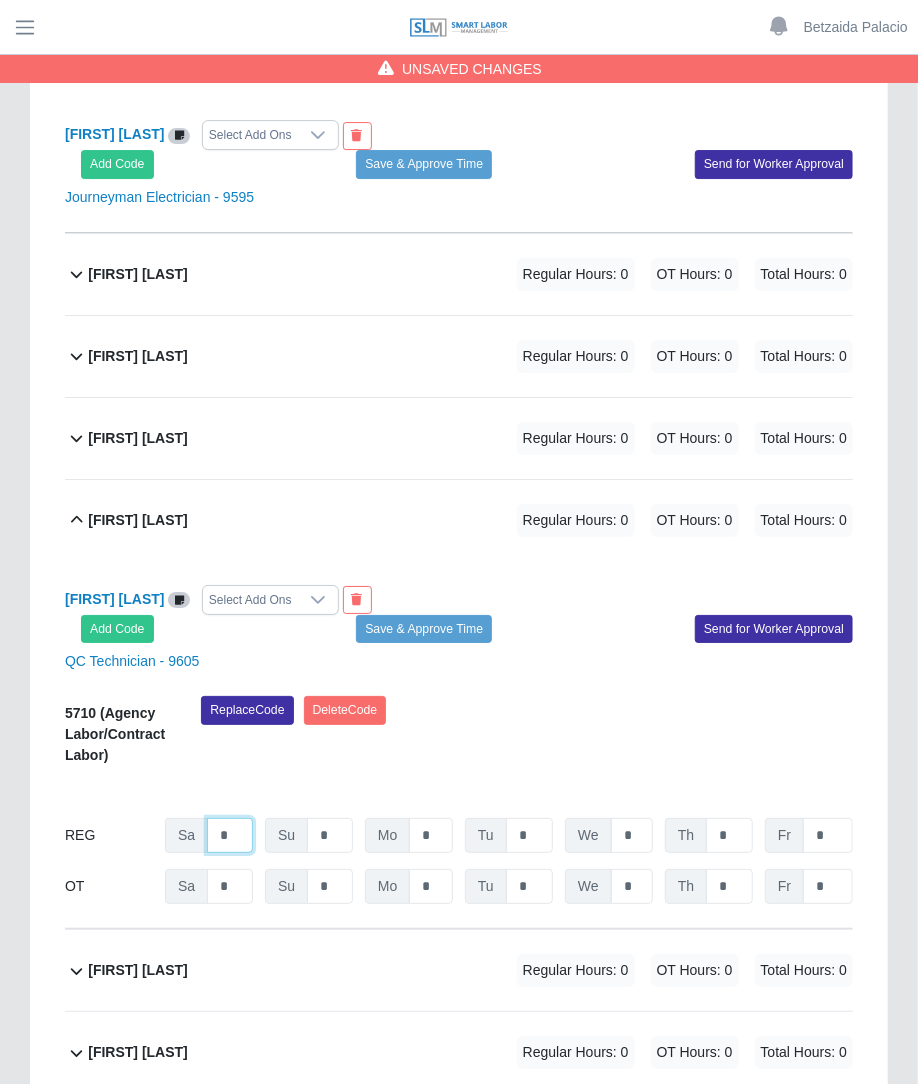 click on "*" at bounding box center (230, -4061) 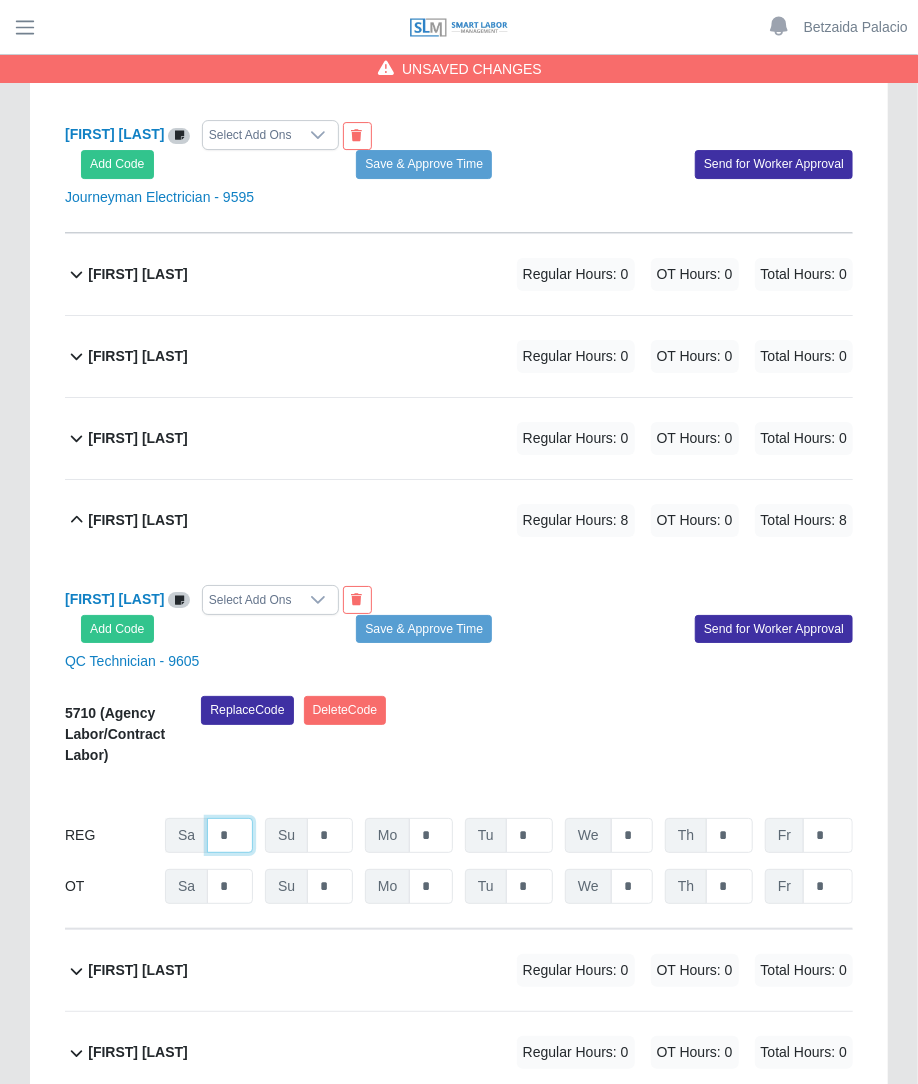 type on "*" 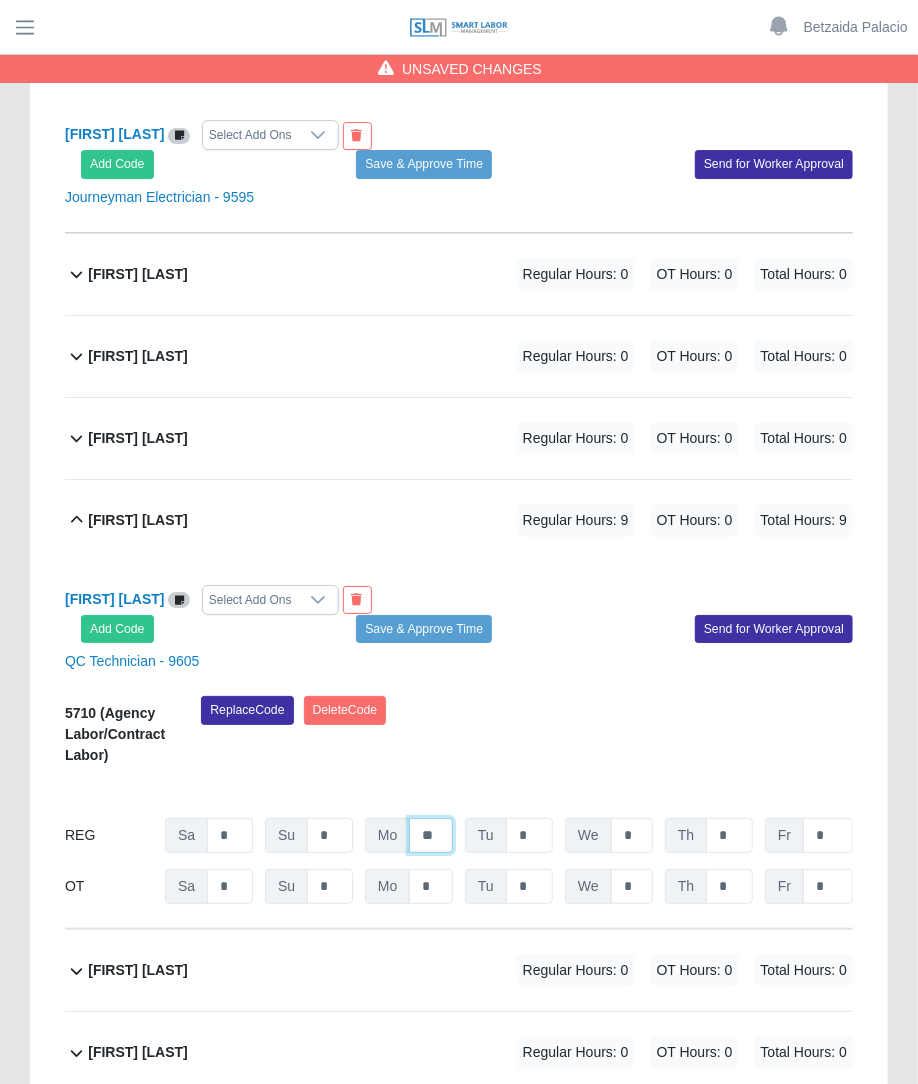 type on "**" 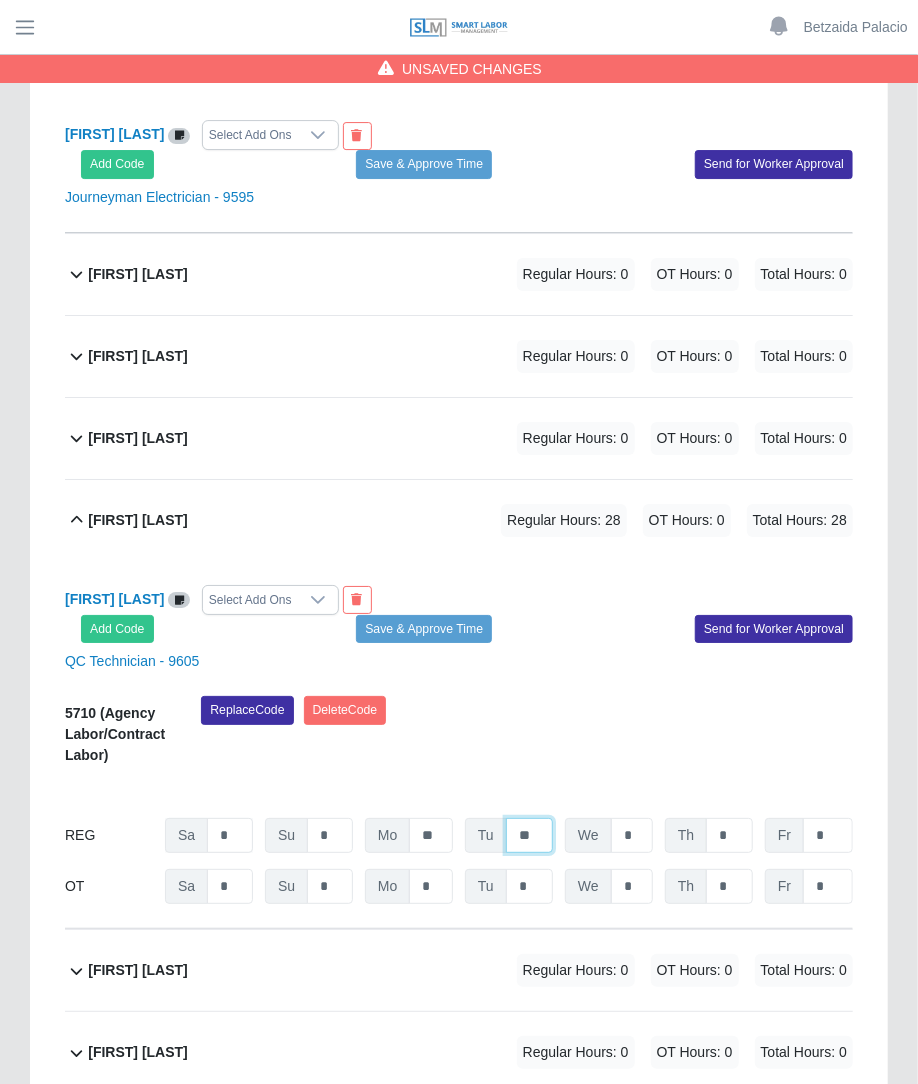 type on "**" 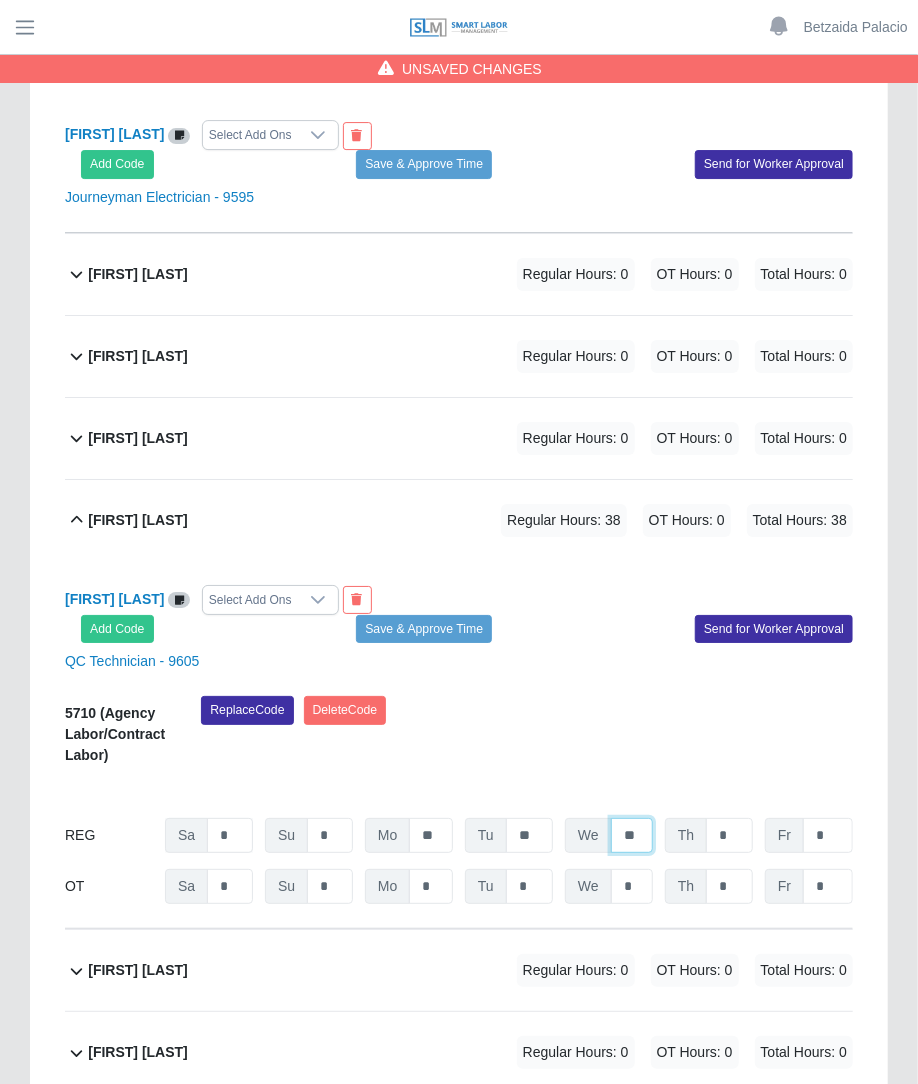 type on "**" 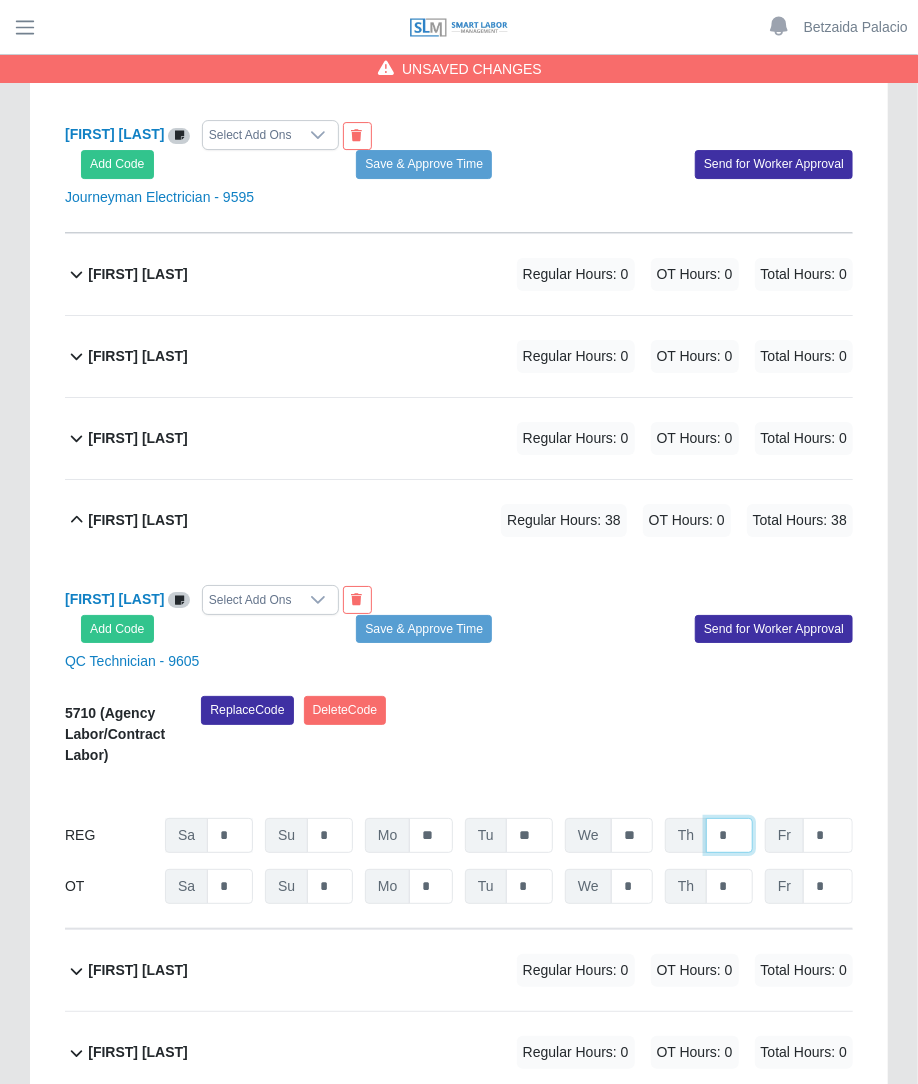 type on "*" 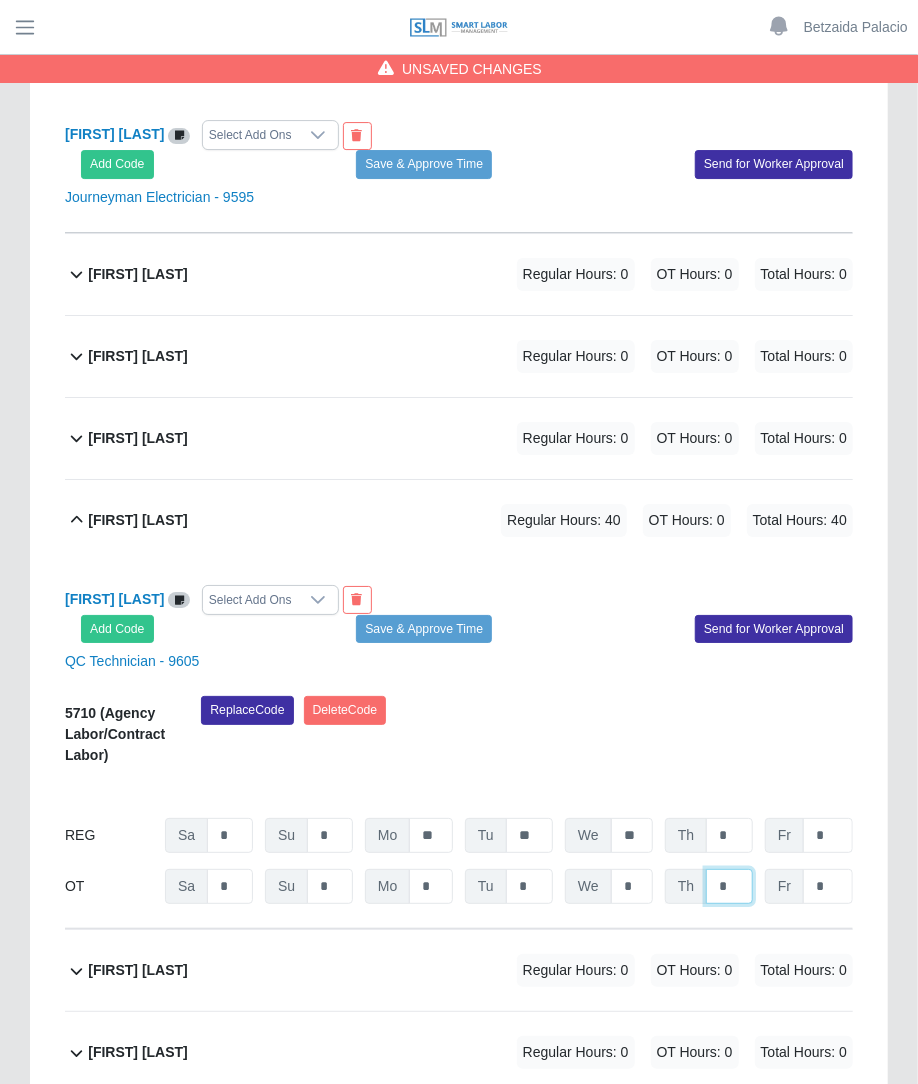 click on "*" at bounding box center [729, -4010] 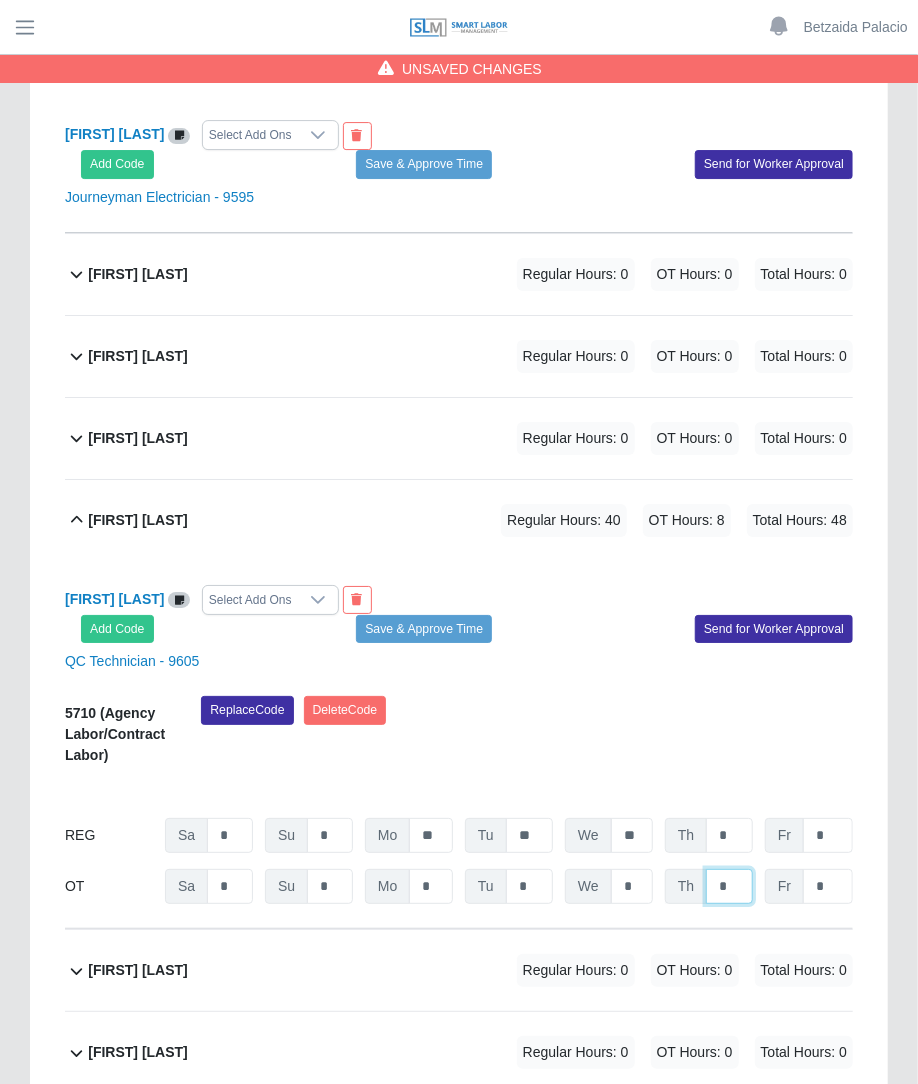 type on "*" 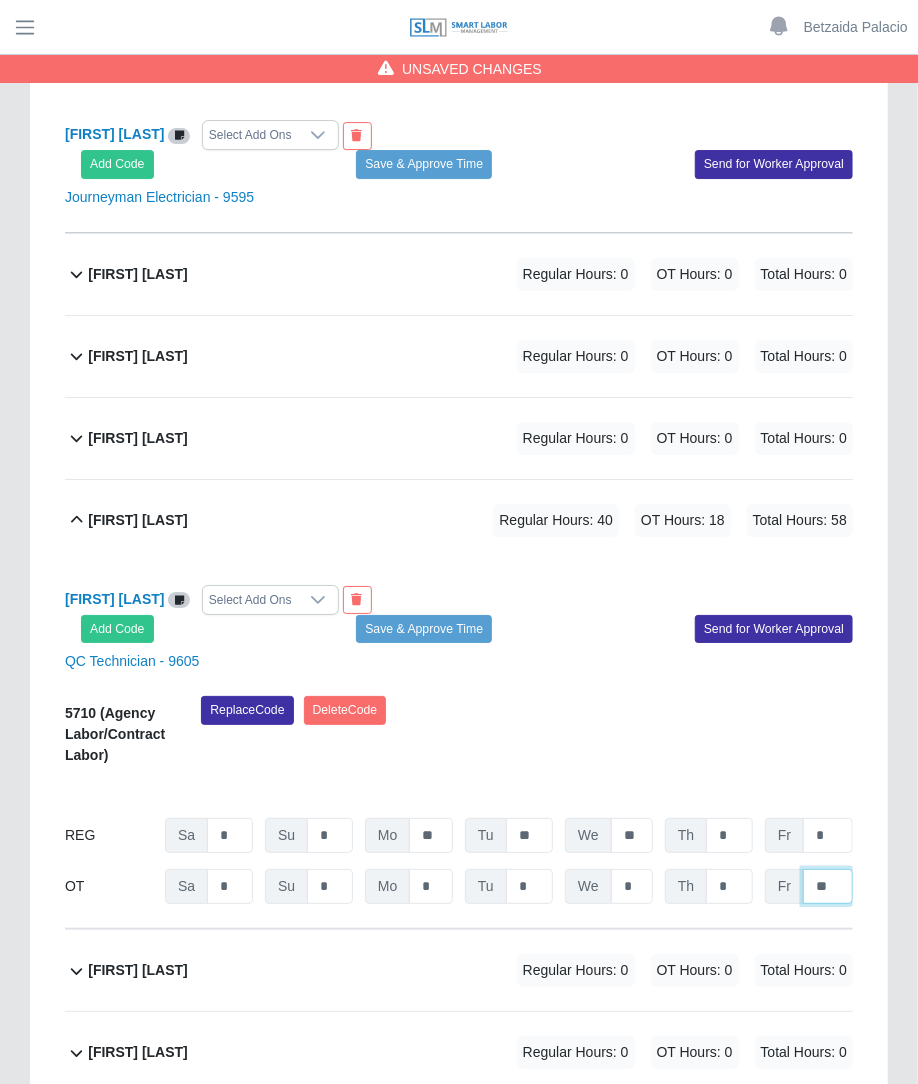 type on "**" 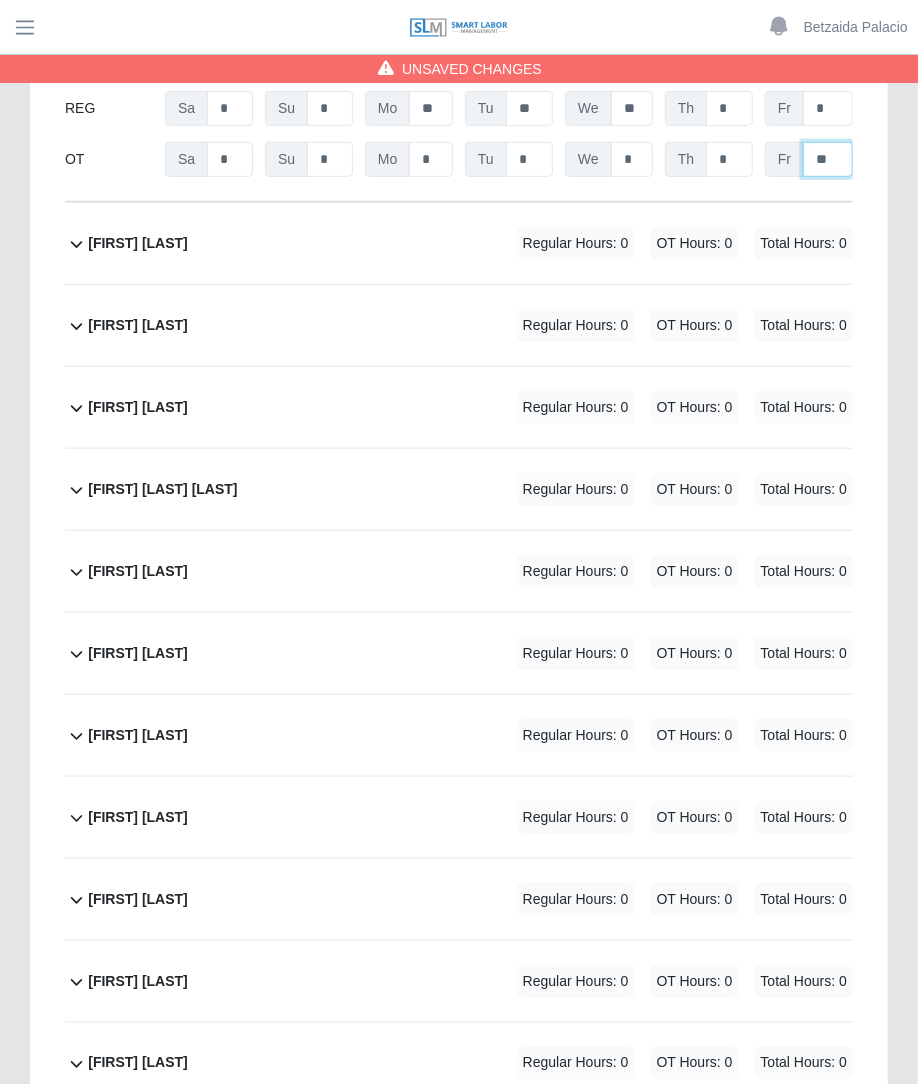 scroll, scrollTop: 5882, scrollLeft: 0, axis: vertical 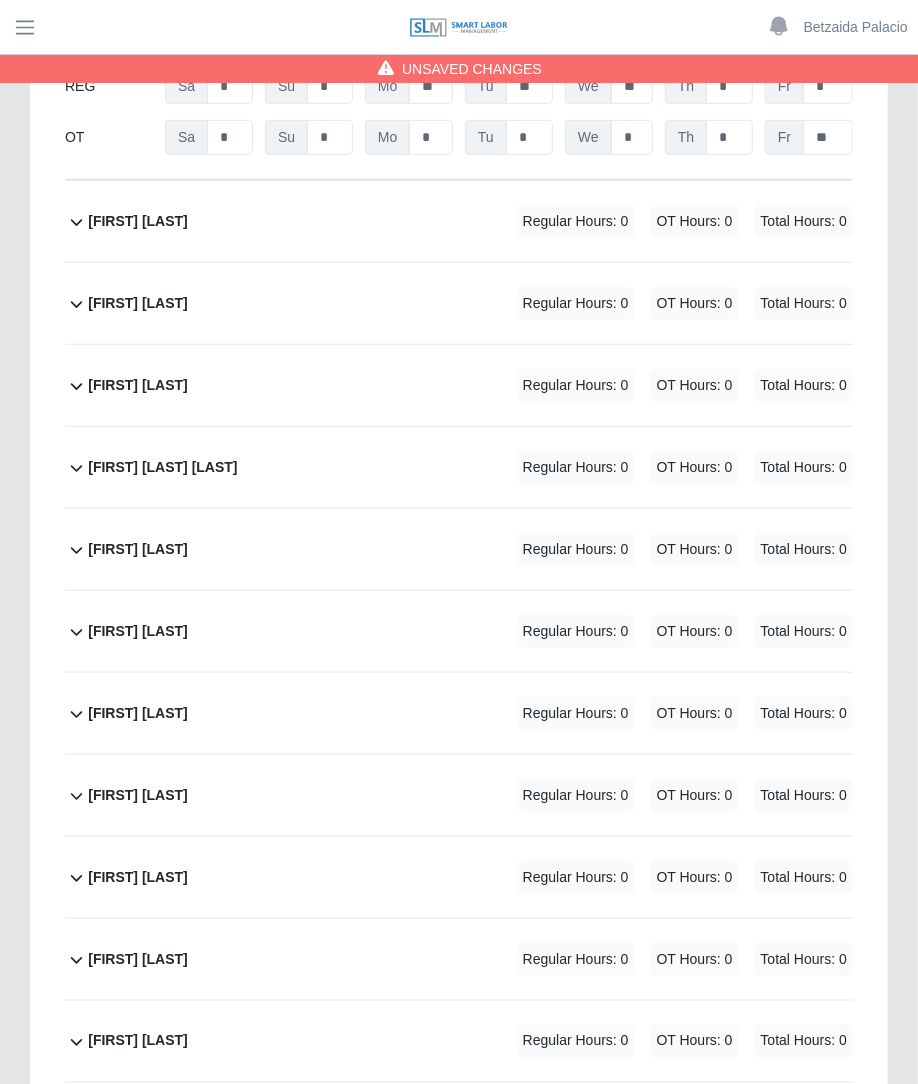 click on "Regular Hours: 0" at bounding box center [576, 549] 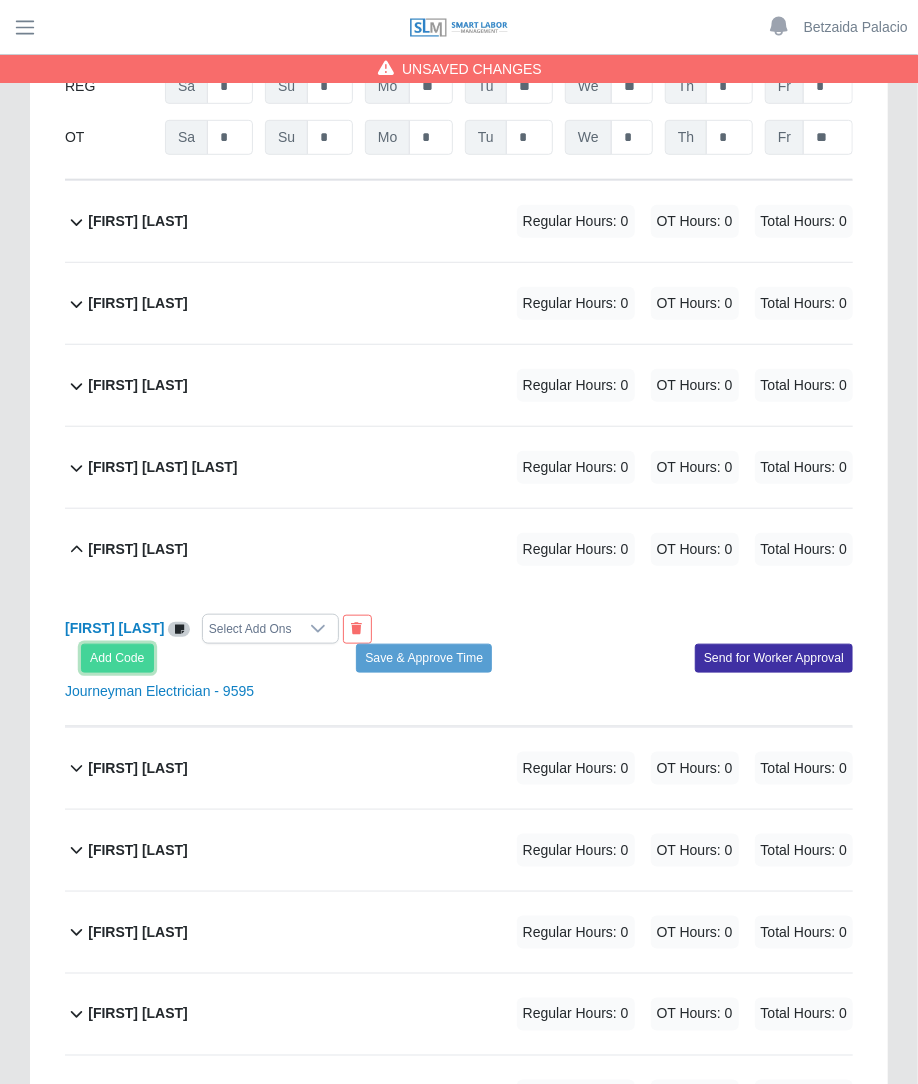 click on "Add Code" 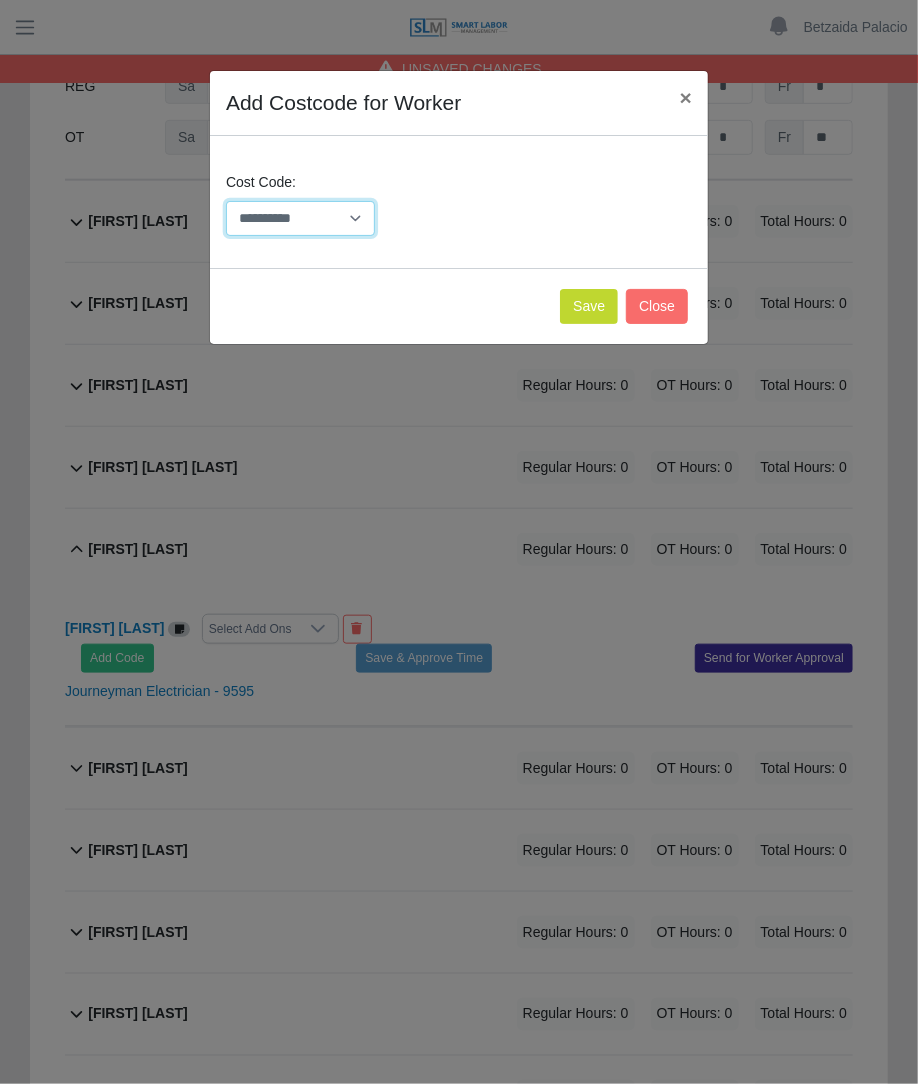 click on "**********" at bounding box center [300, 218] 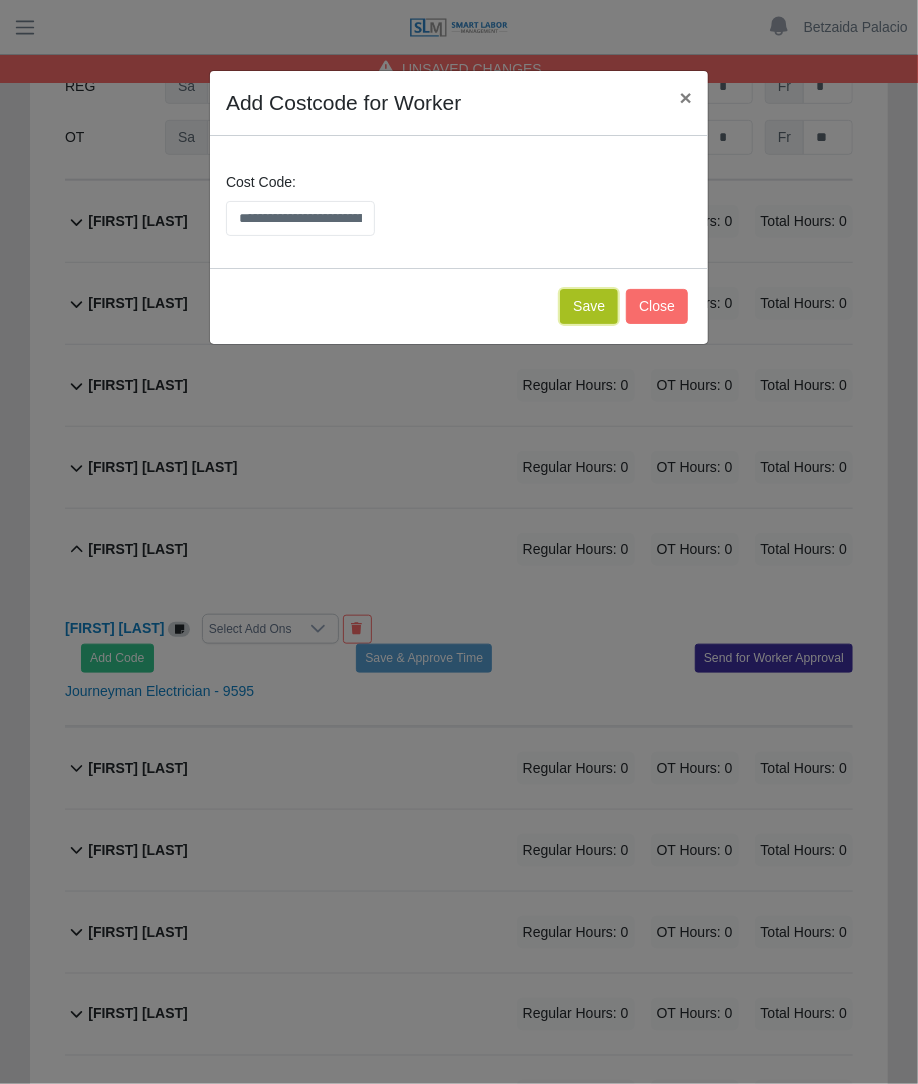 click on "Save" 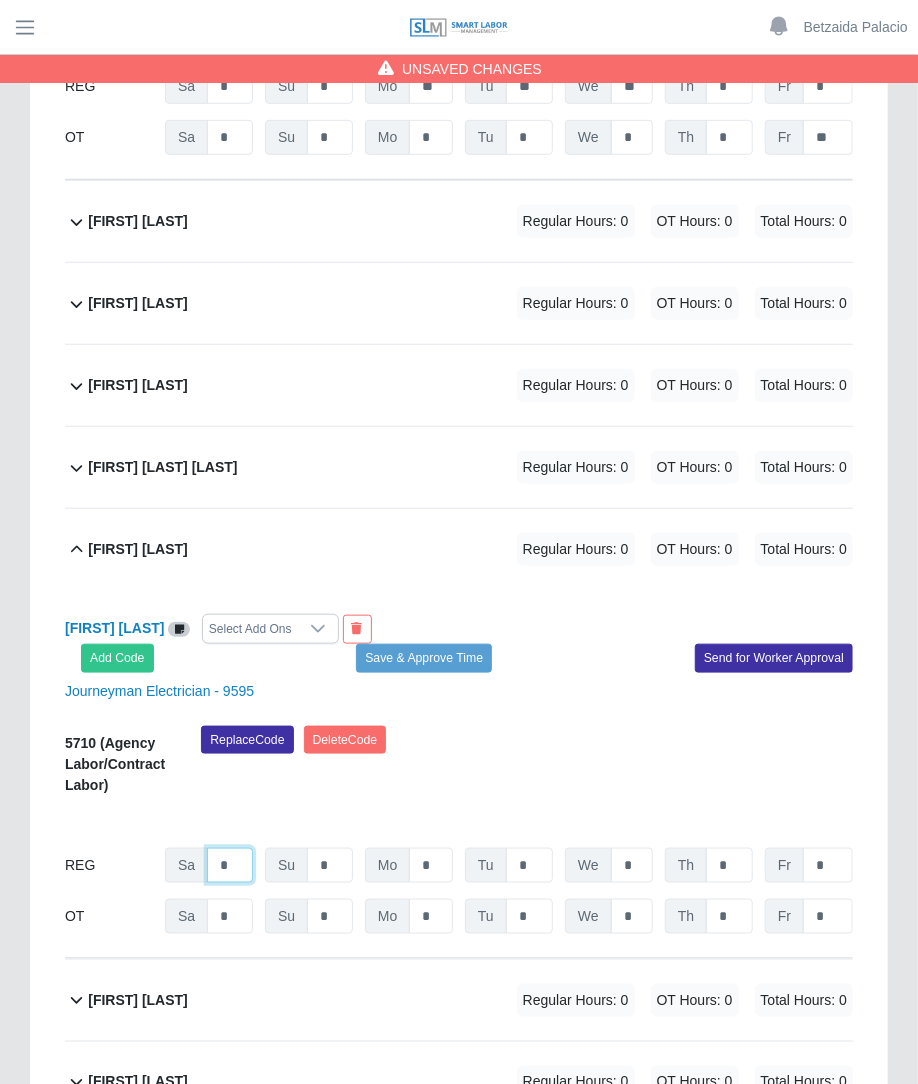 click on "*" at bounding box center [230, -4810] 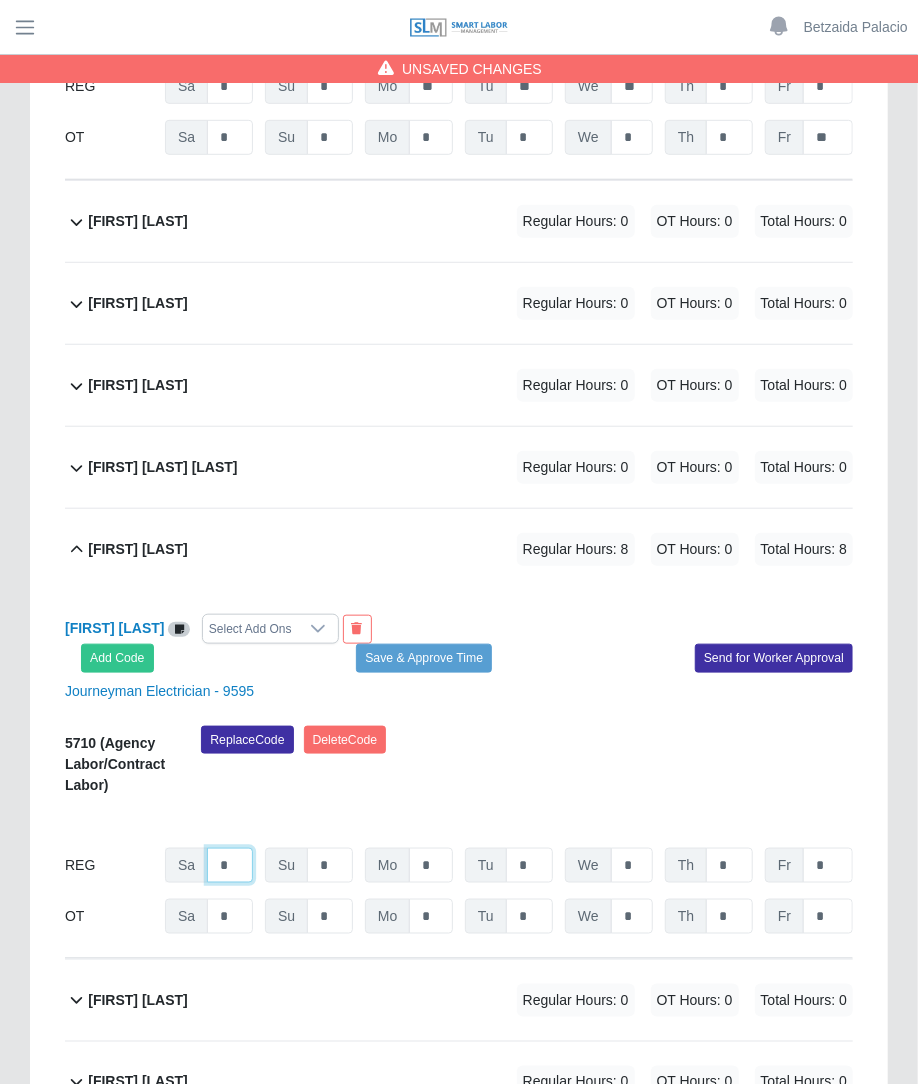 type on "*" 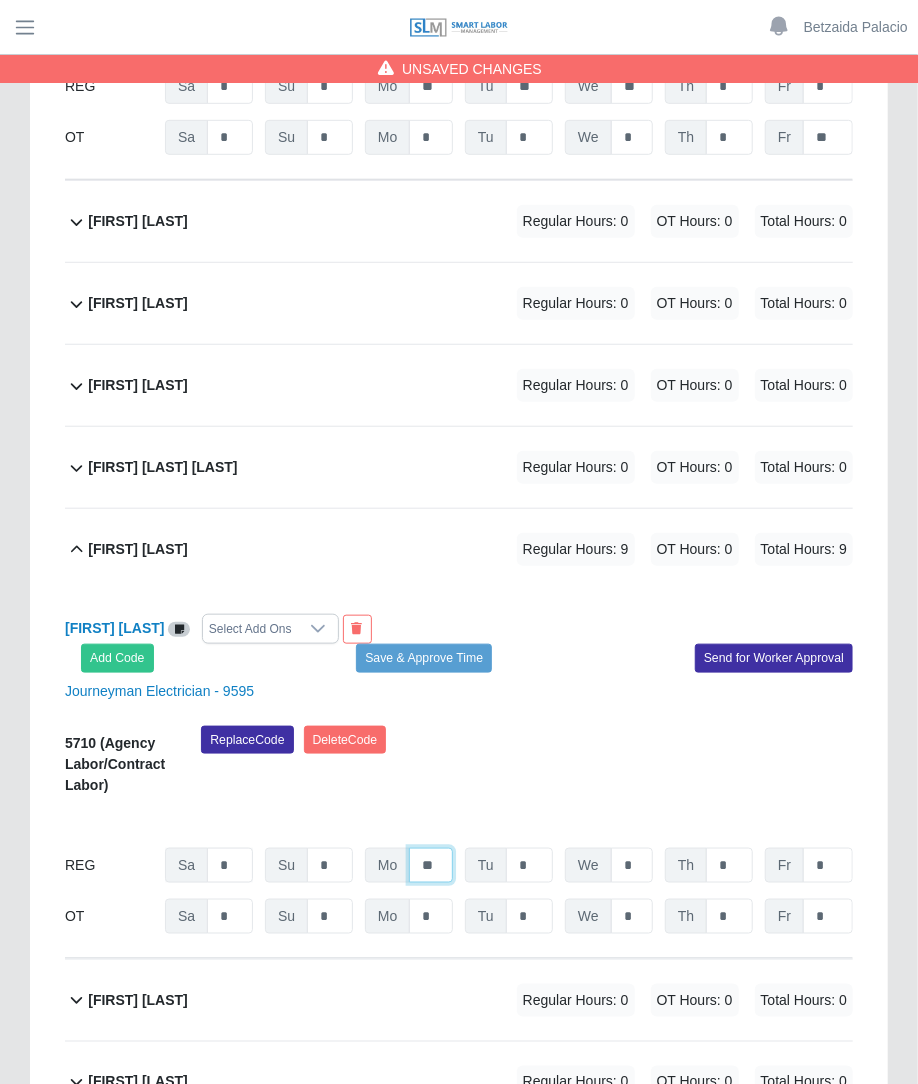 type on "**" 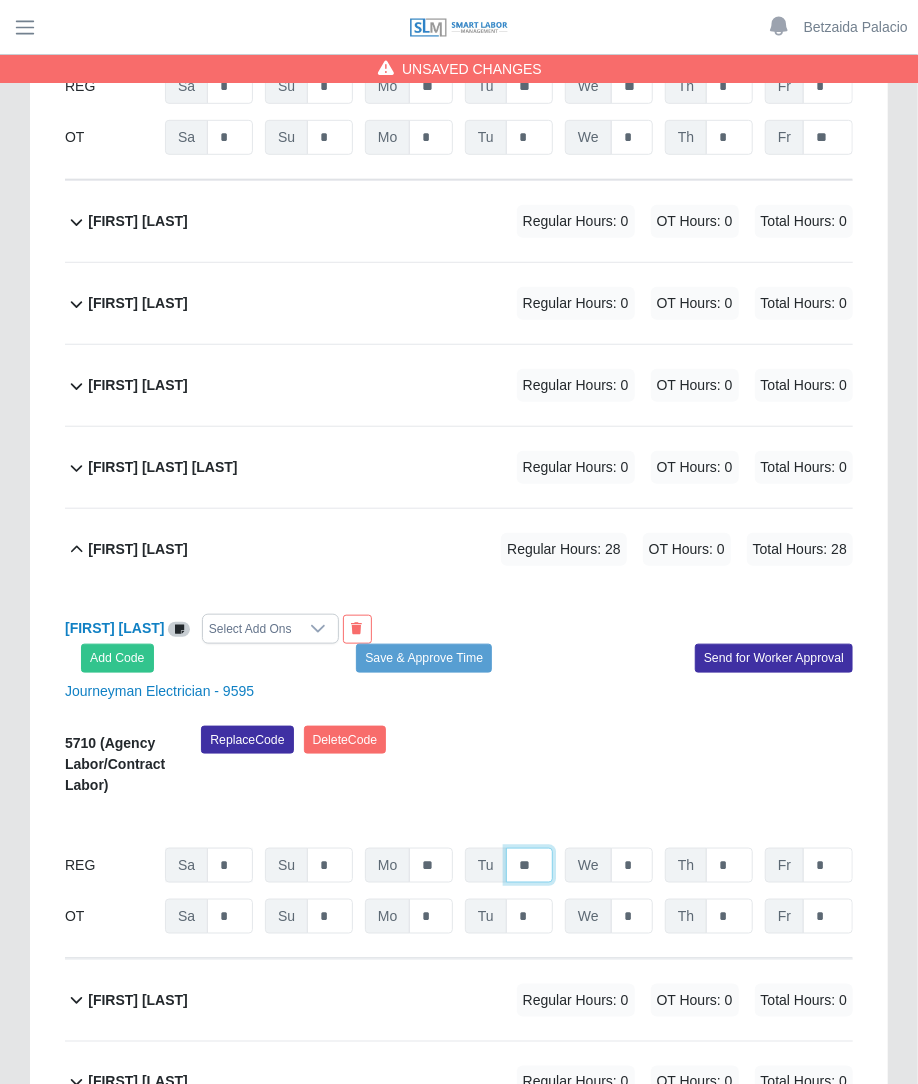 type on "**" 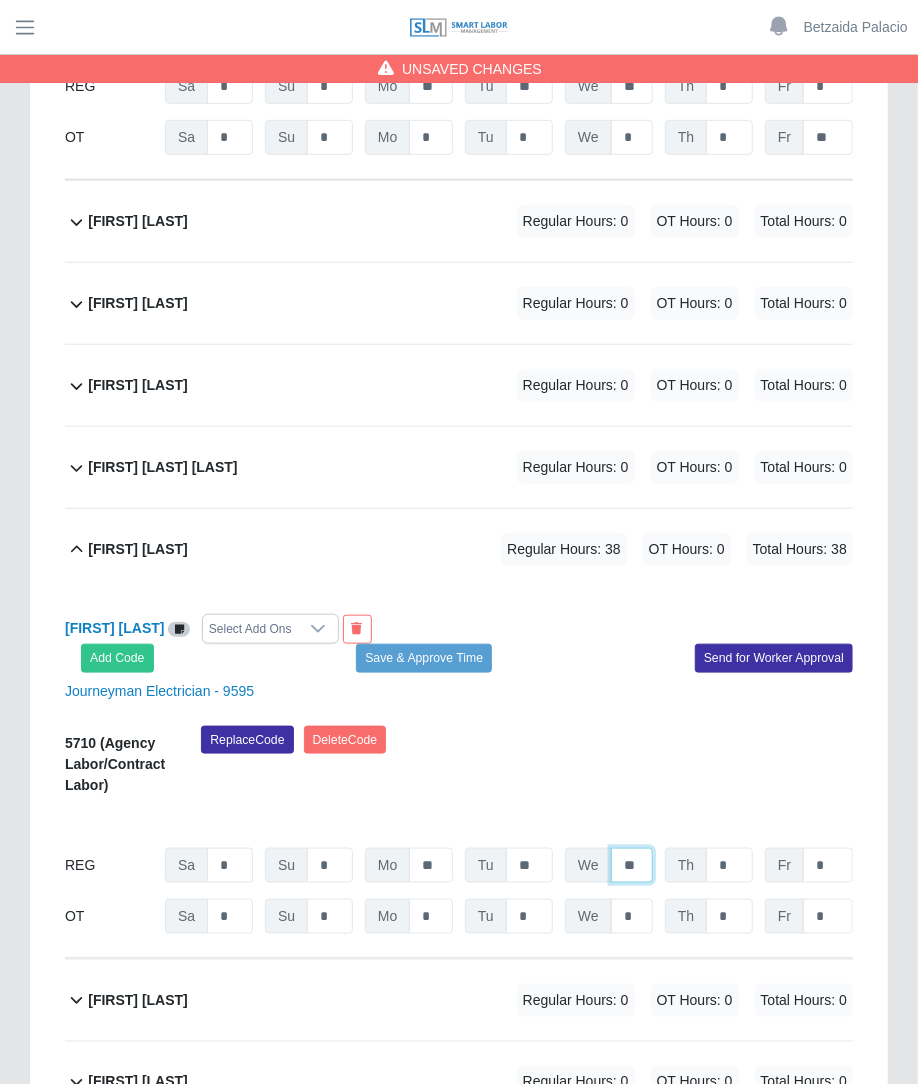 type on "**" 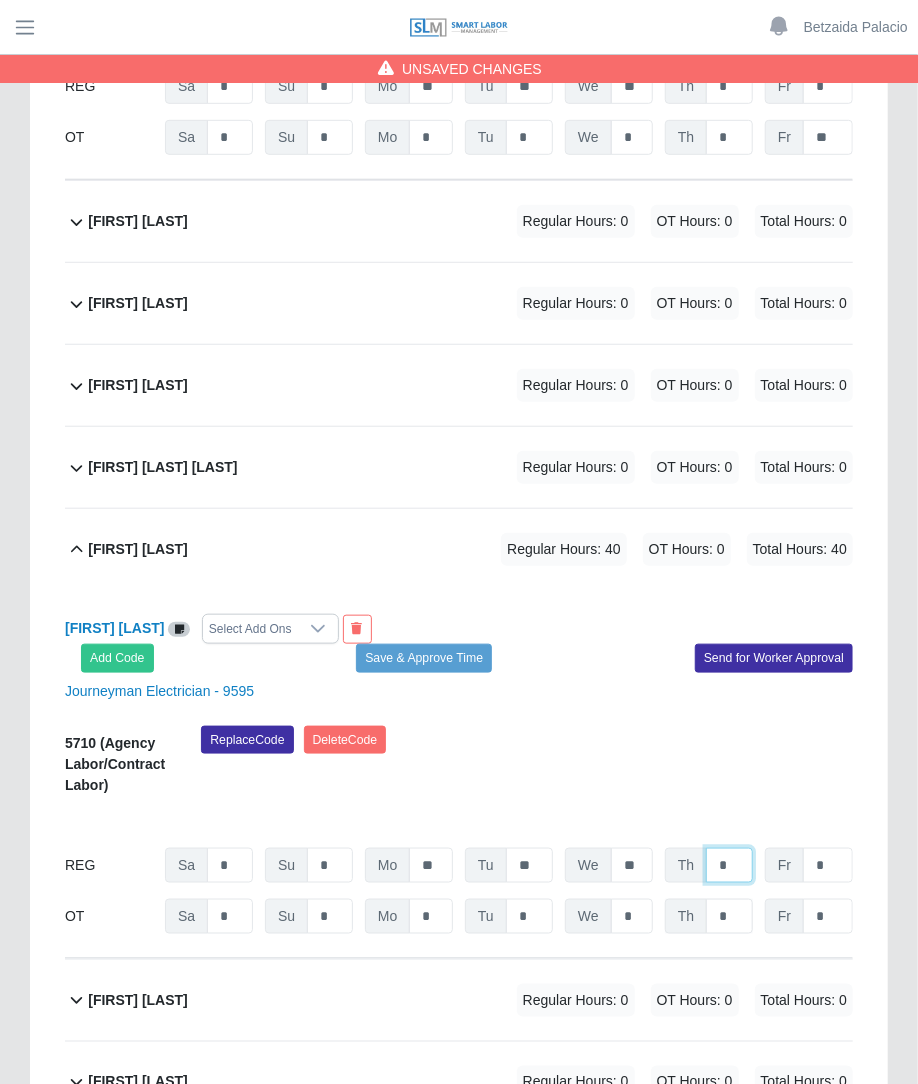 type on "*" 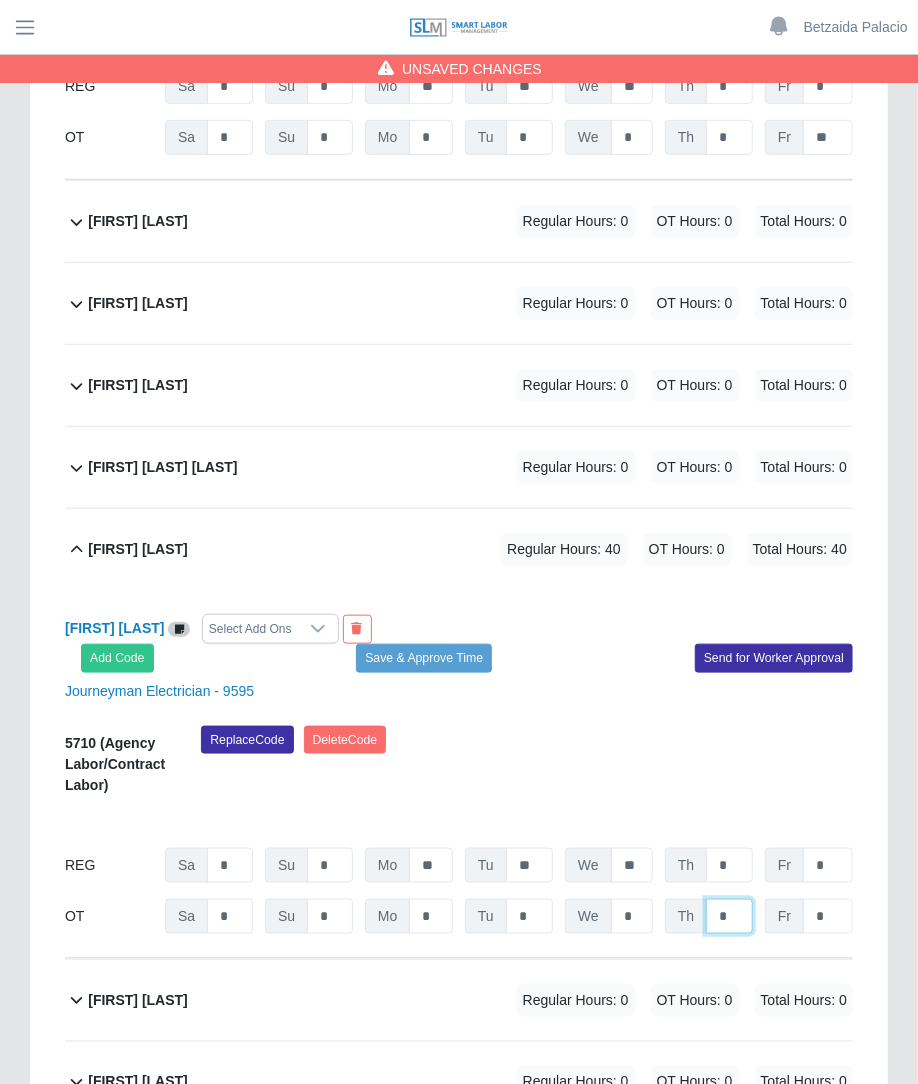 click on "*" at bounding box center (729, -4759) 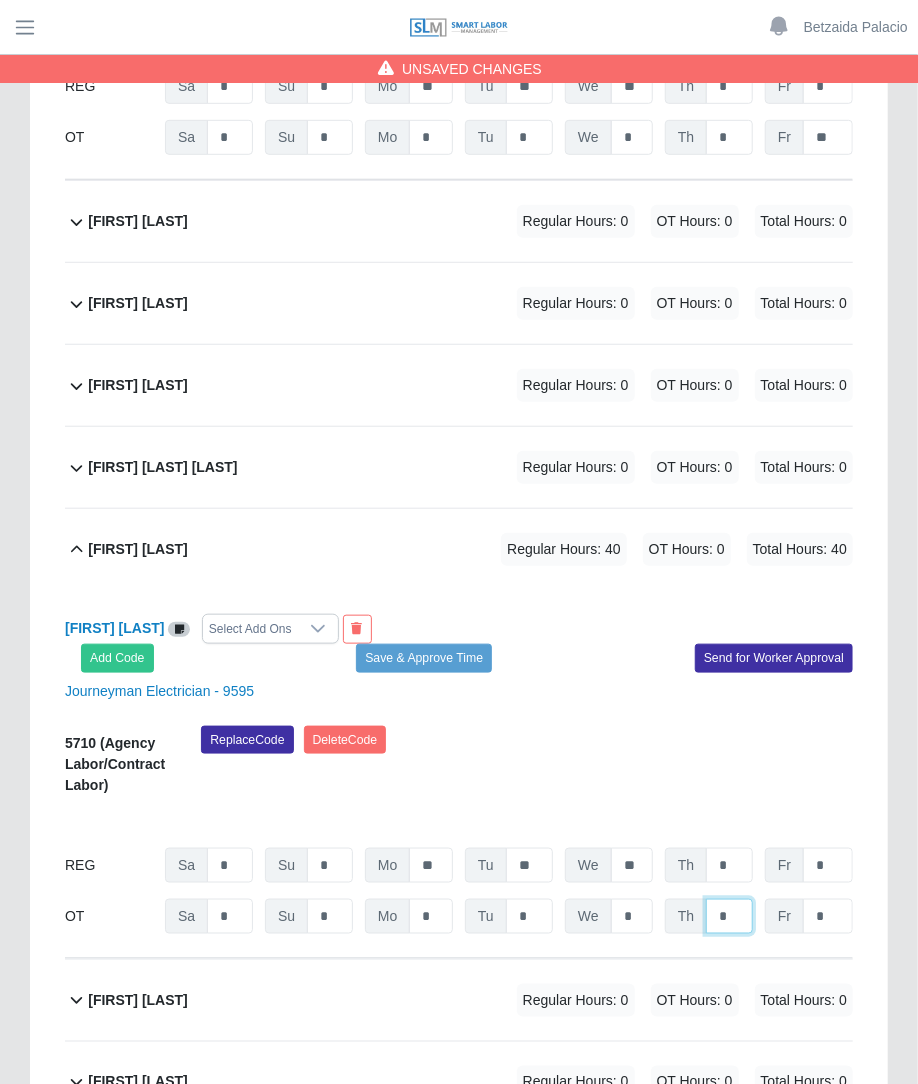 type on "*" 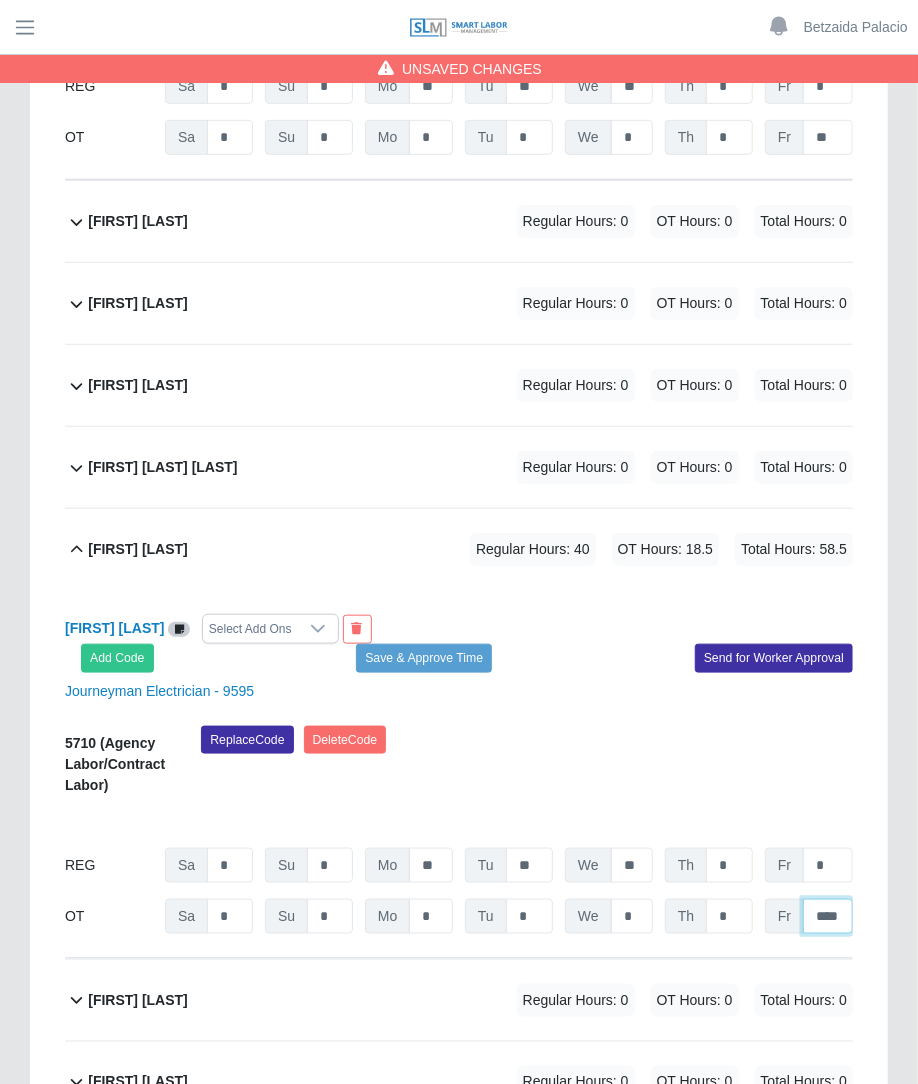 type on "****" 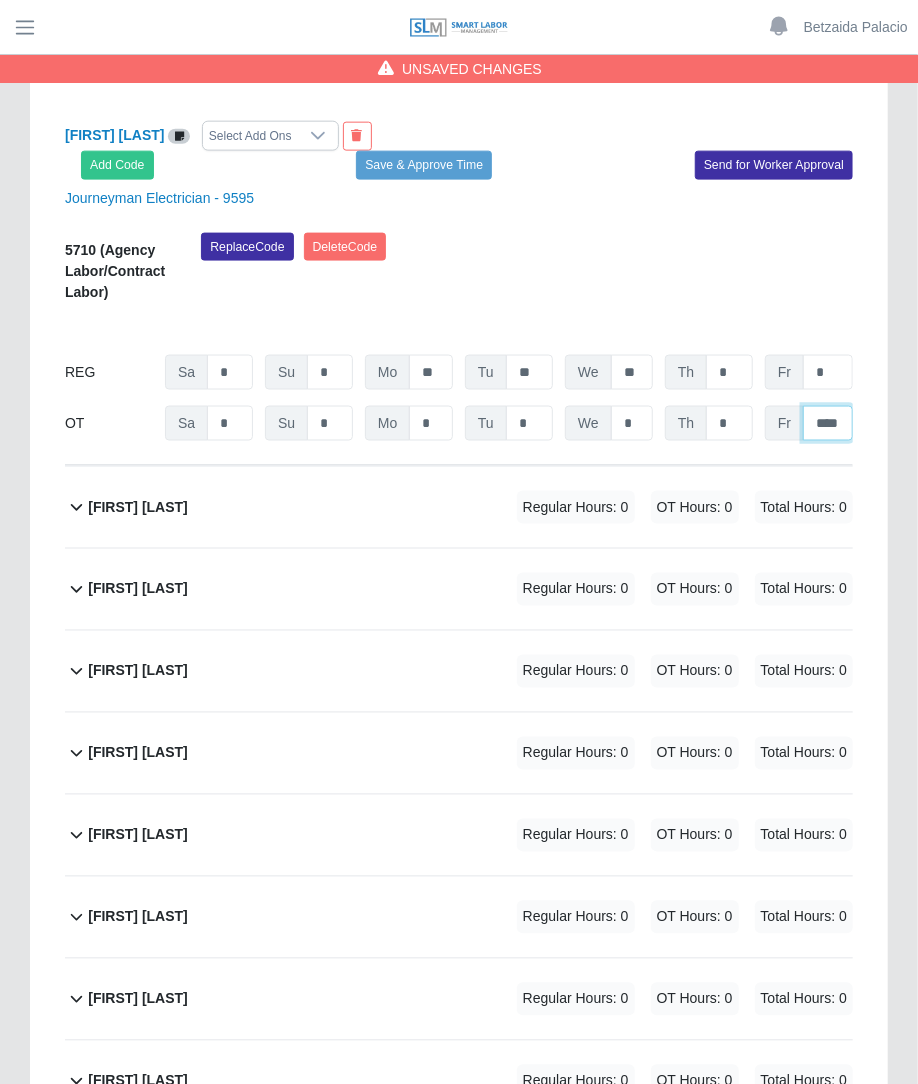 scroll, scrollTop: 6386, scrollLeft: 0, axis: vertical 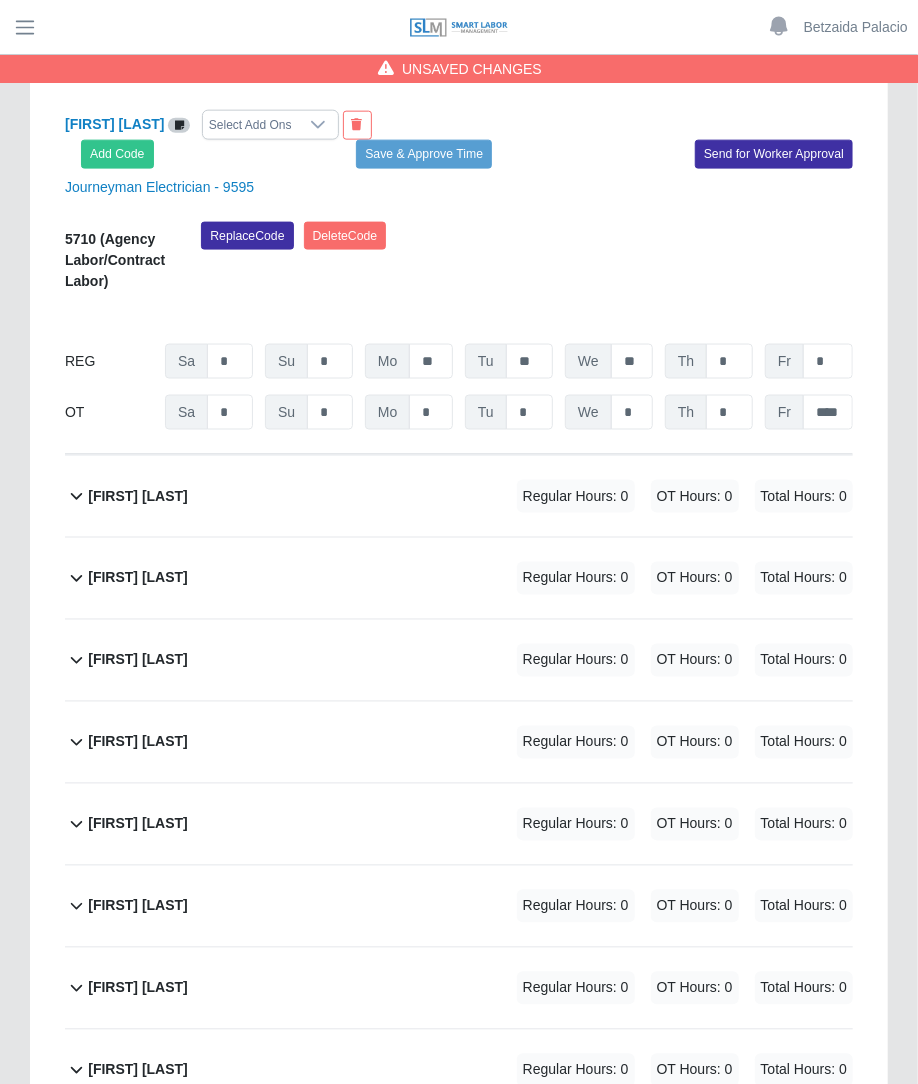 click on "Edwin Zelaya             Regular Hours: 0   OT Hours: 0   Total Hours: 0" 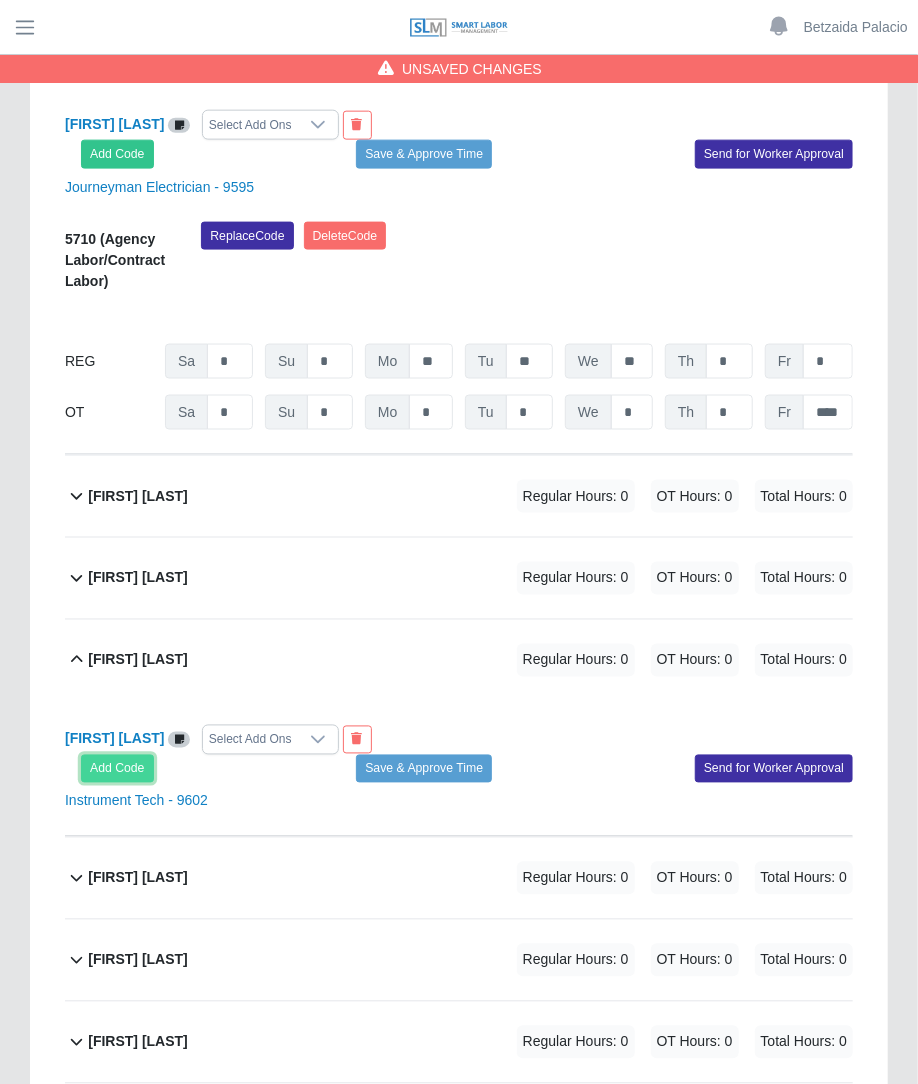 click on "Add Code" 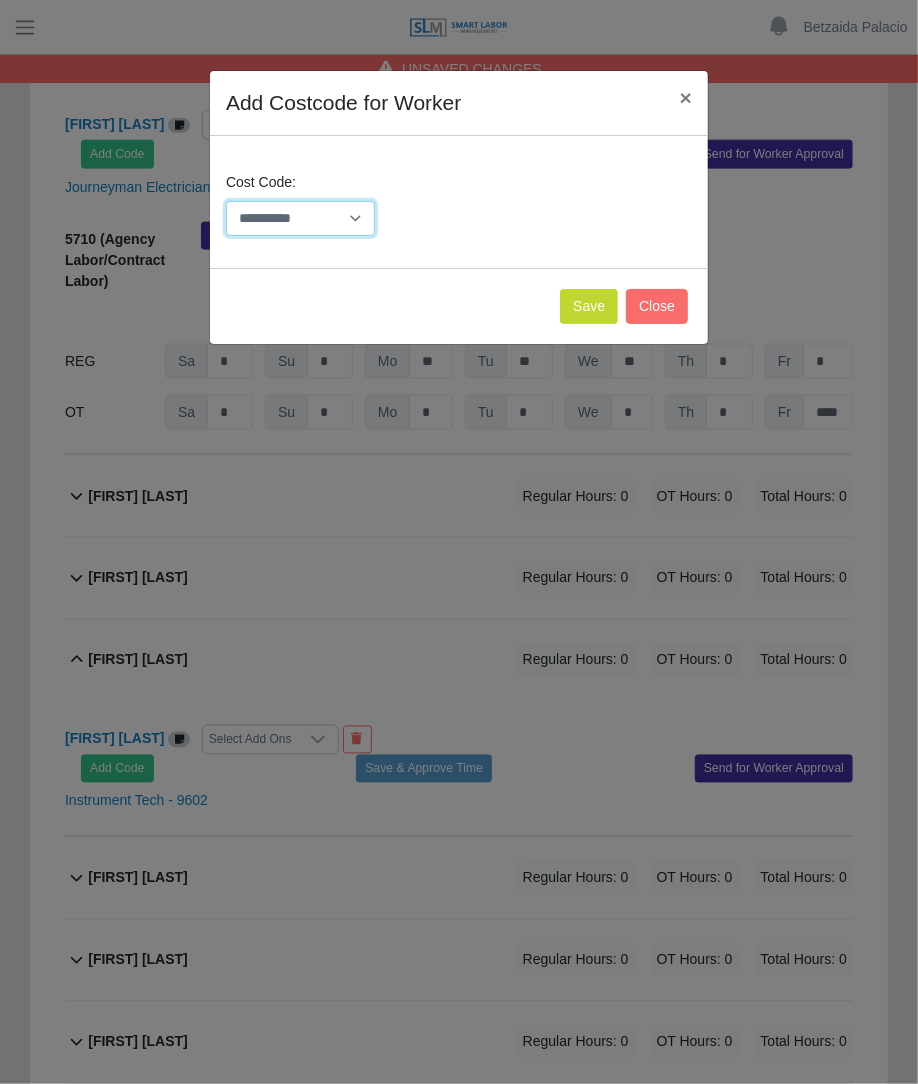 drag, startPoint x: 333, startPoint y: 216, endPoint x: 302, endPoint y: 228, distance: 33.24154 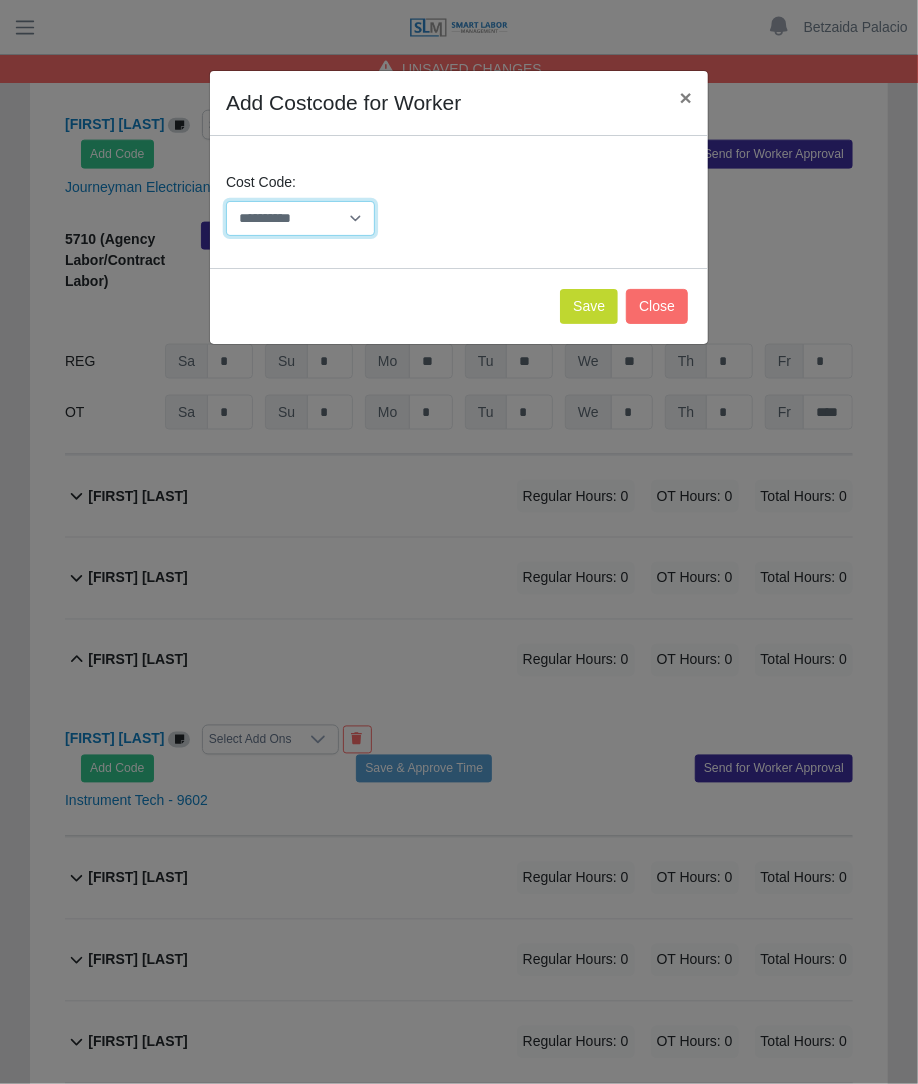 click on "**********" at bounding box center (300, 218) 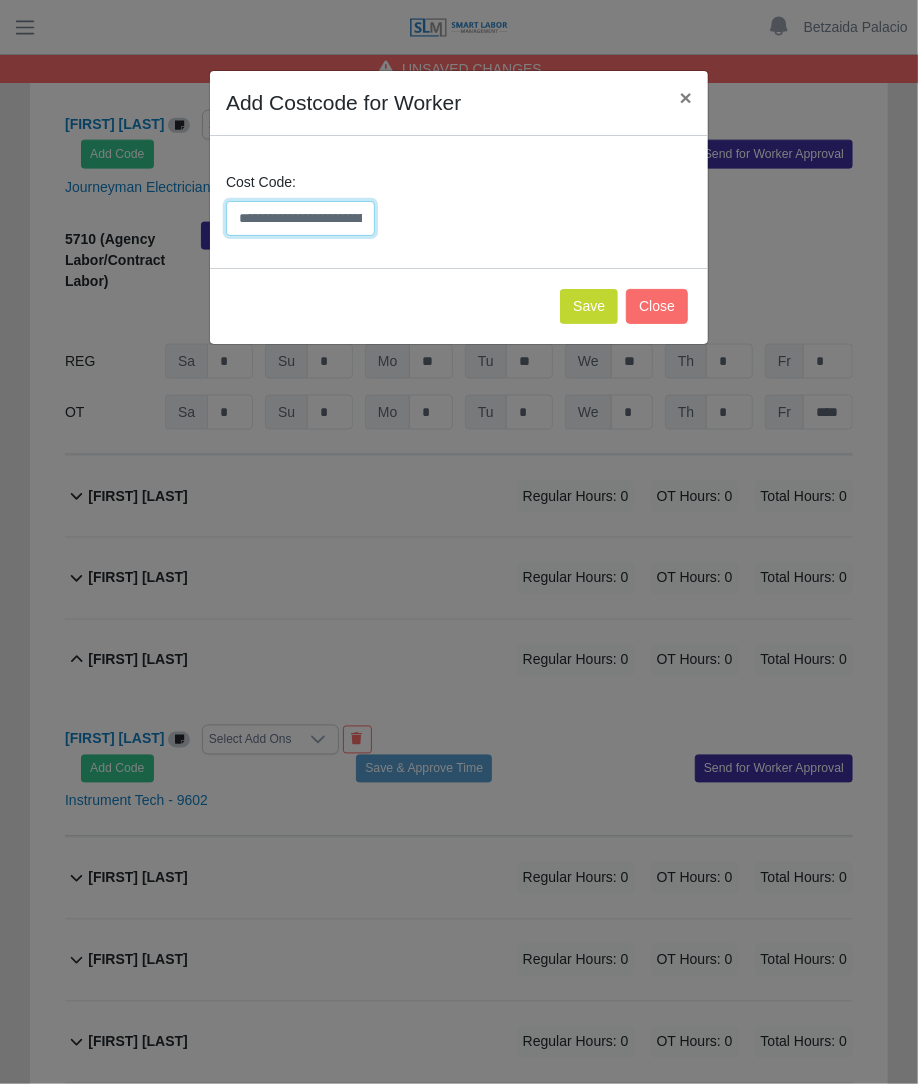 click on "**********" at bounding box center [300, 218] 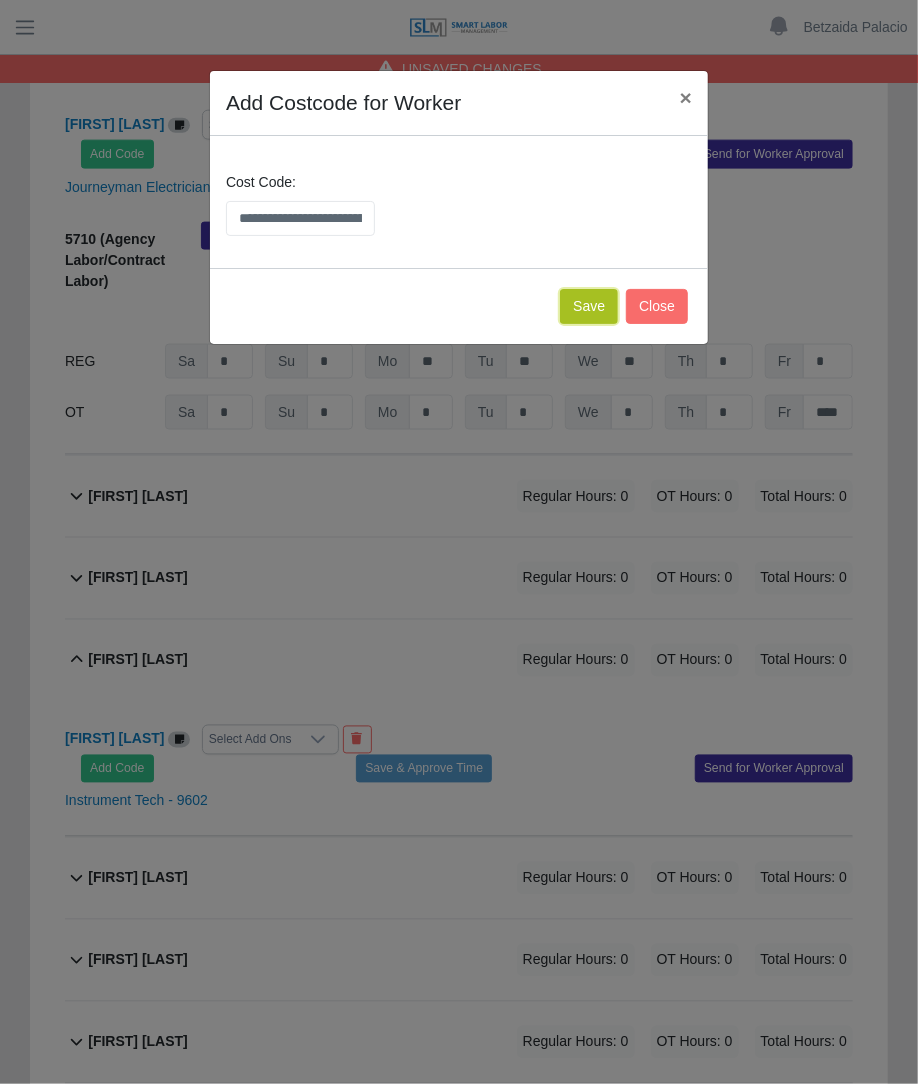 click on "Save" 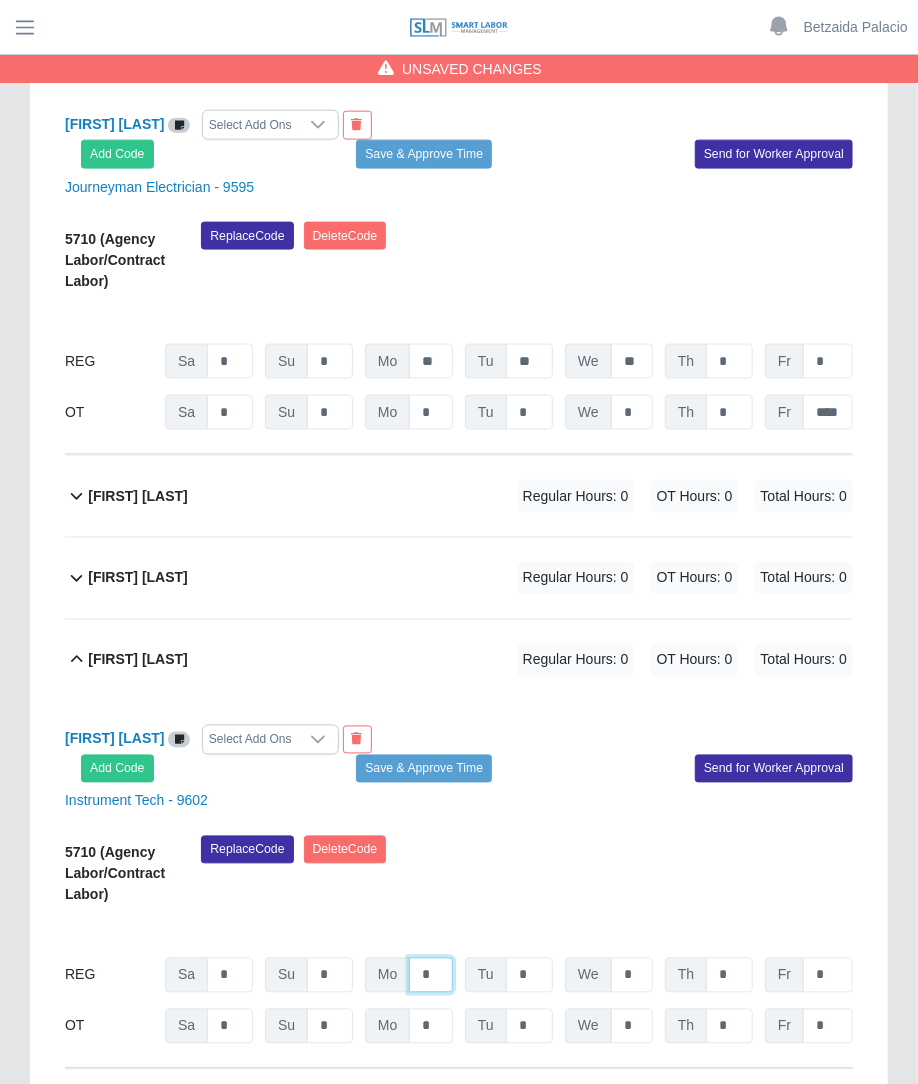 click on "*" at bounding box center (431, -5314) 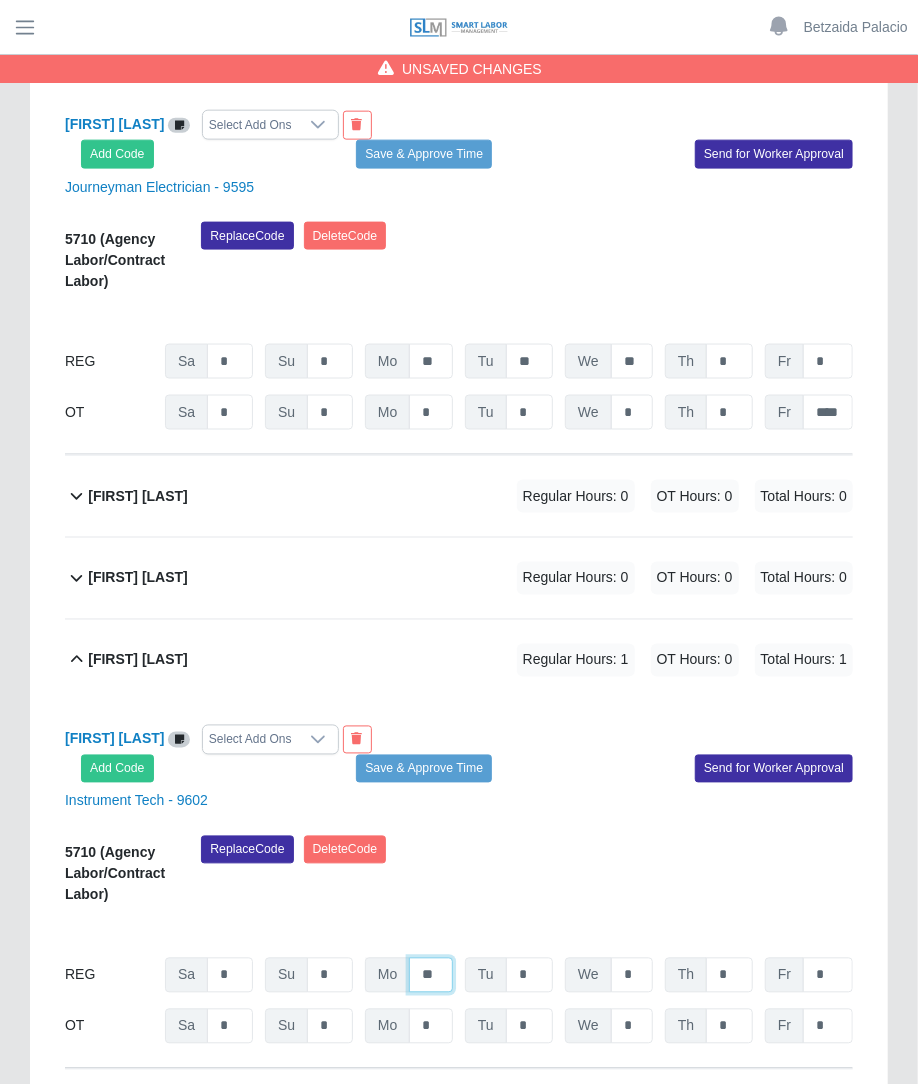 type on "**" 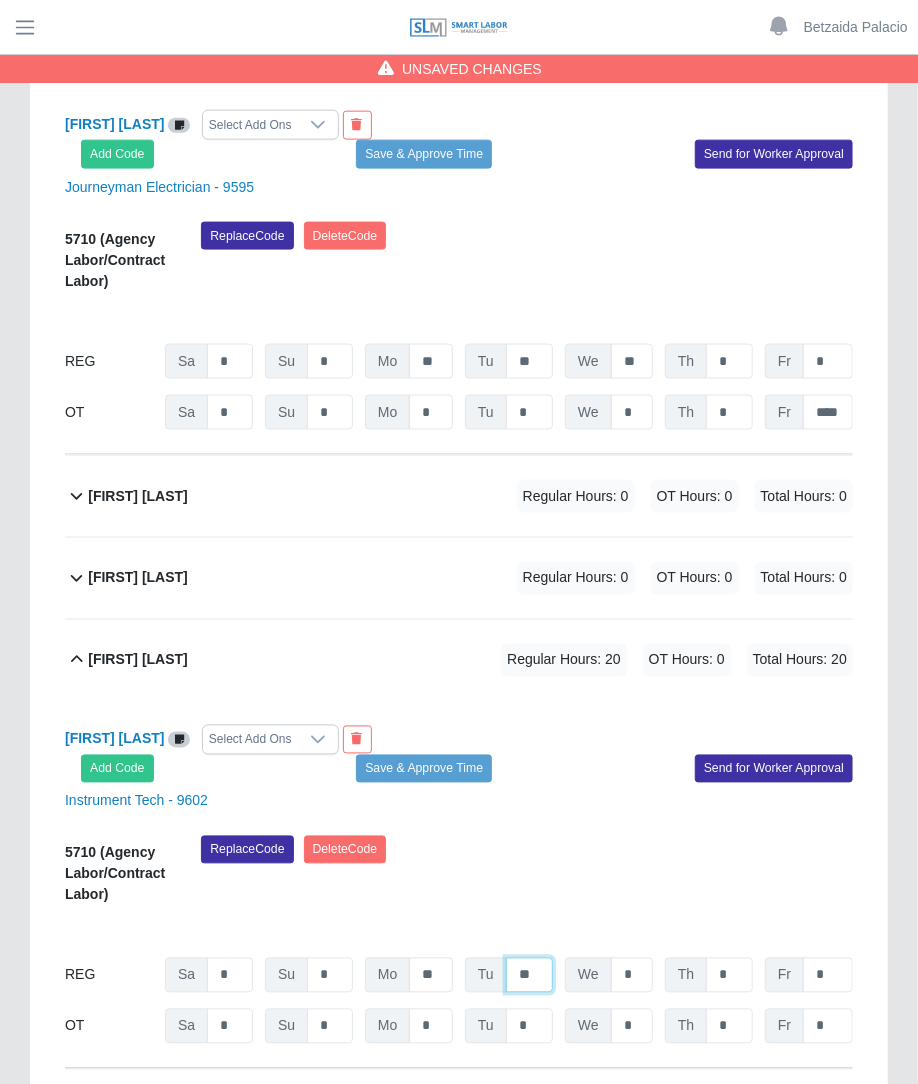 type on "**" 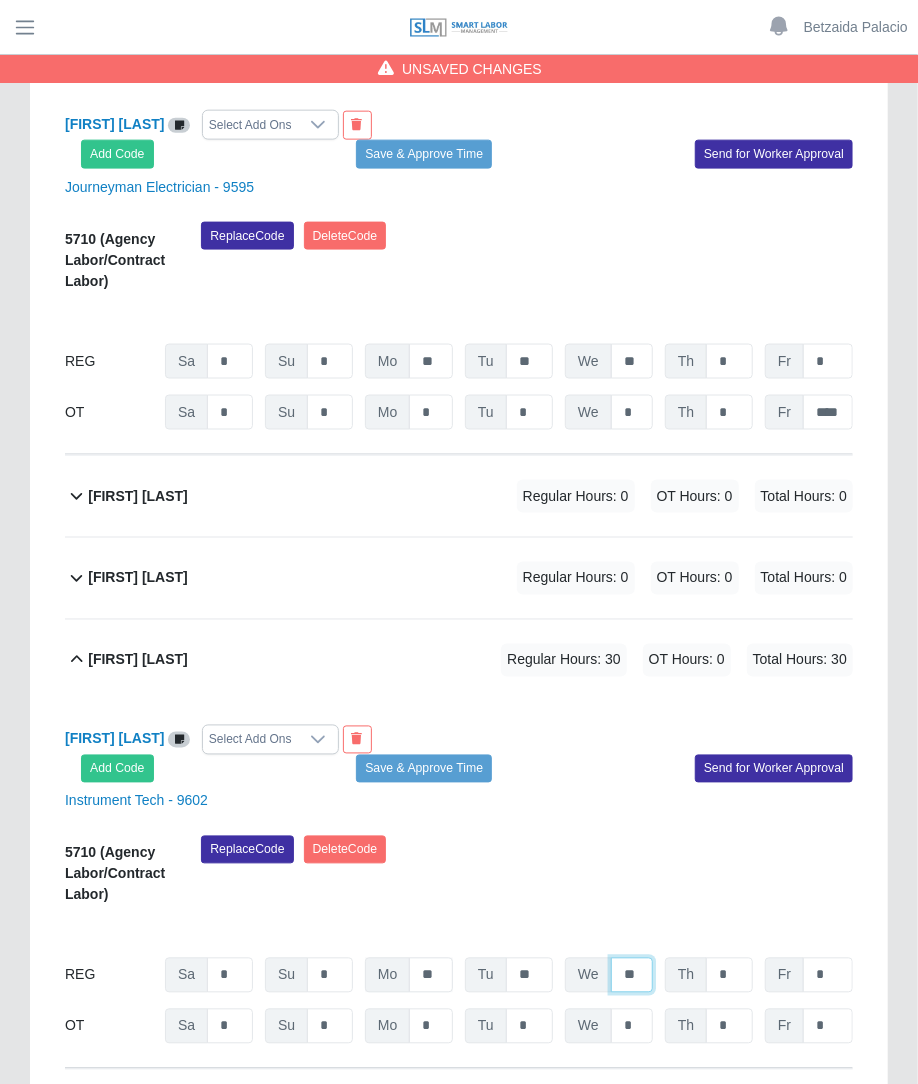 type on "**" 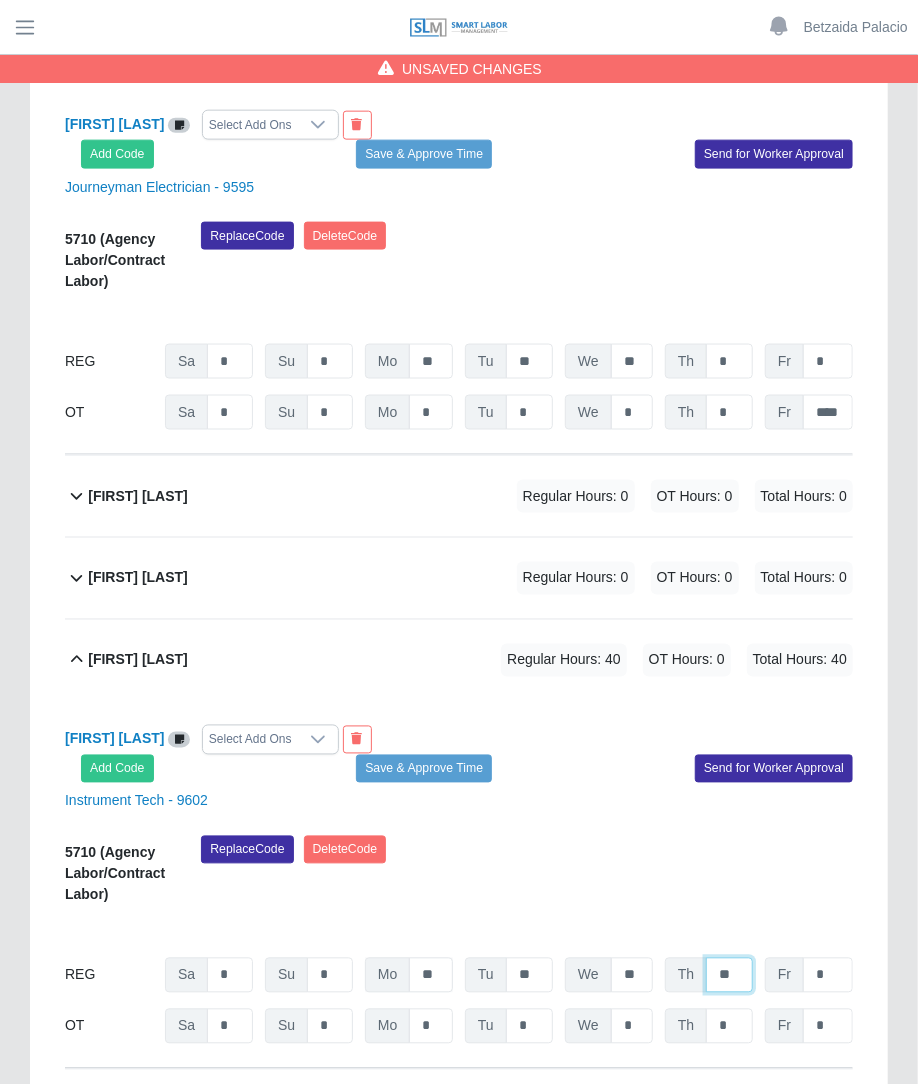 type on "**" 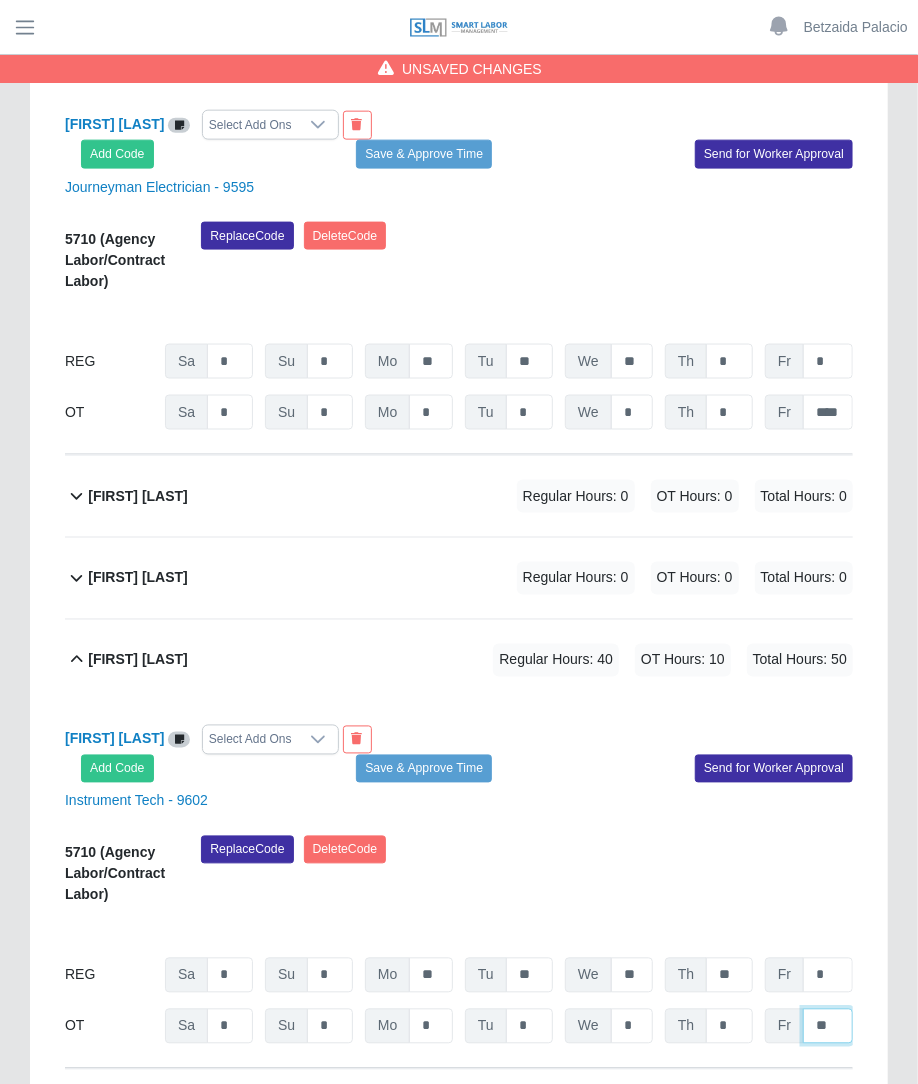 type on "**" 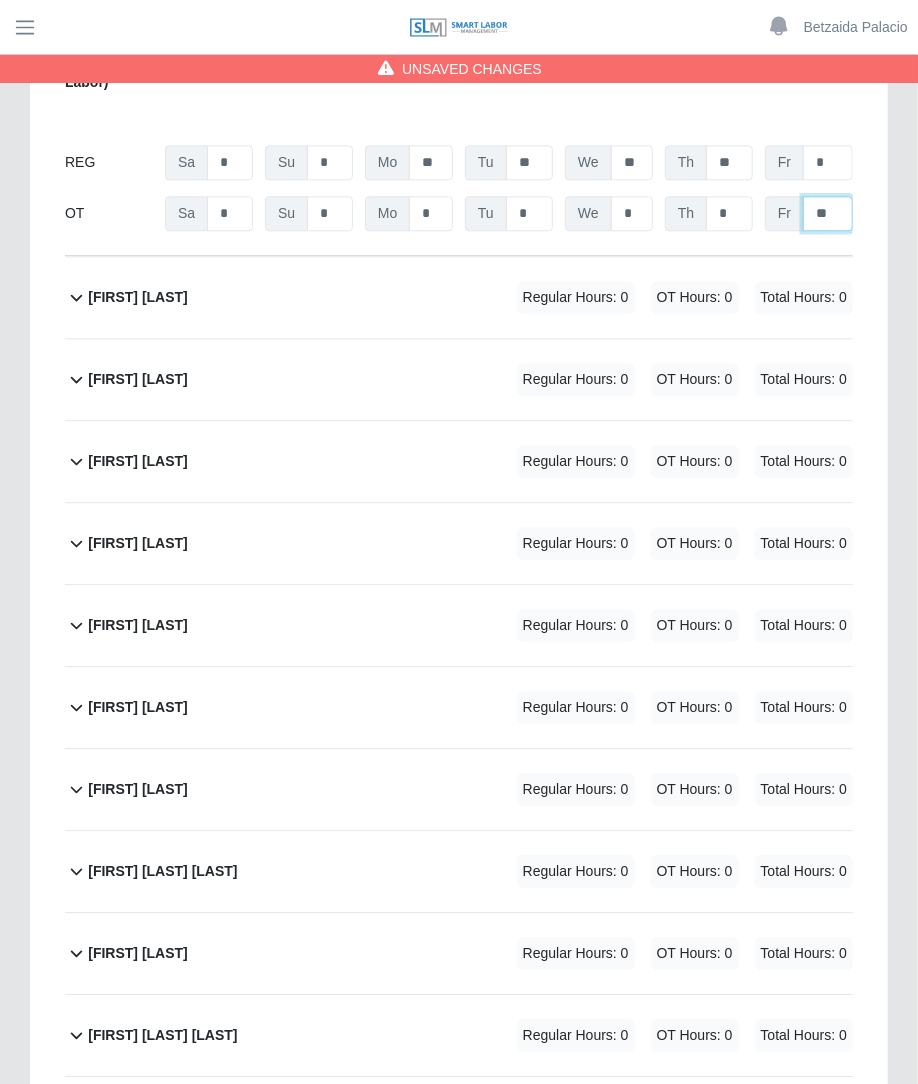 scroll, scrollTop: 7278, scrollLeft: 0, axis: vertical 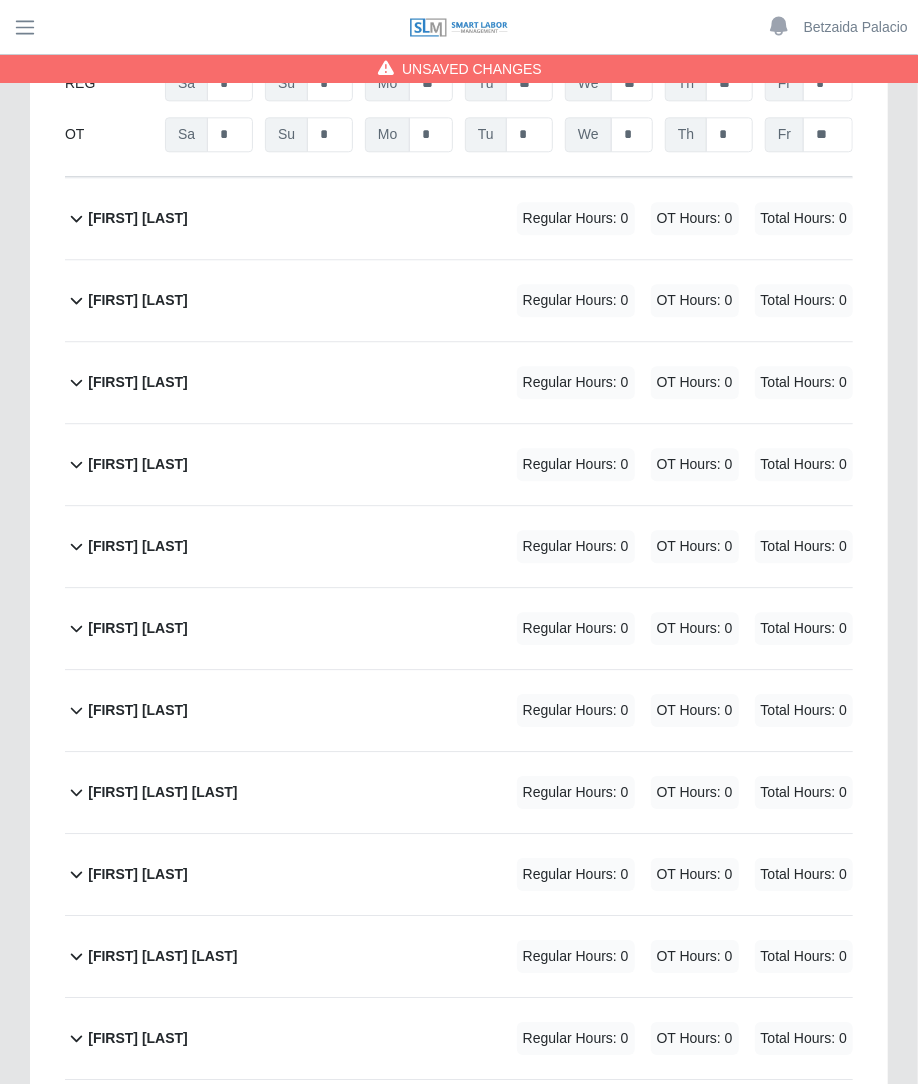 click on "OT Hours: 0" at bounding box center [695, 382] 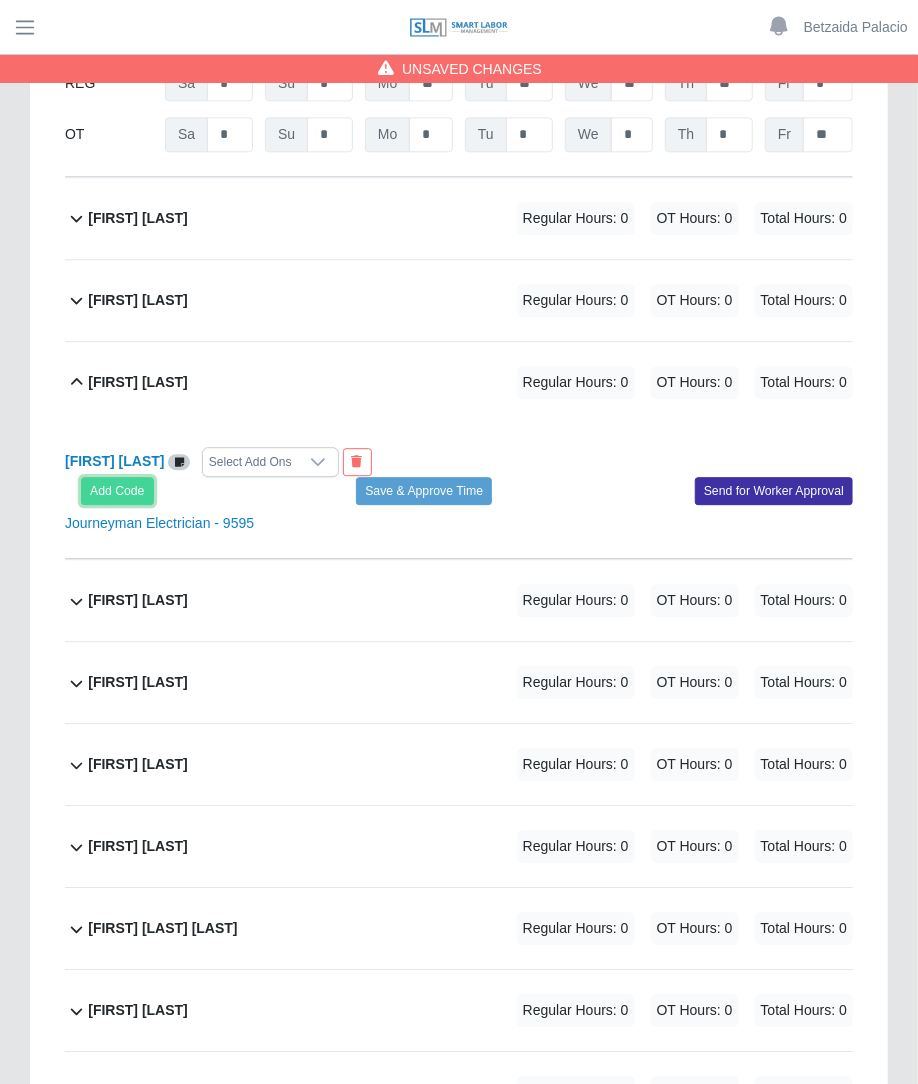 click on "Add Code" 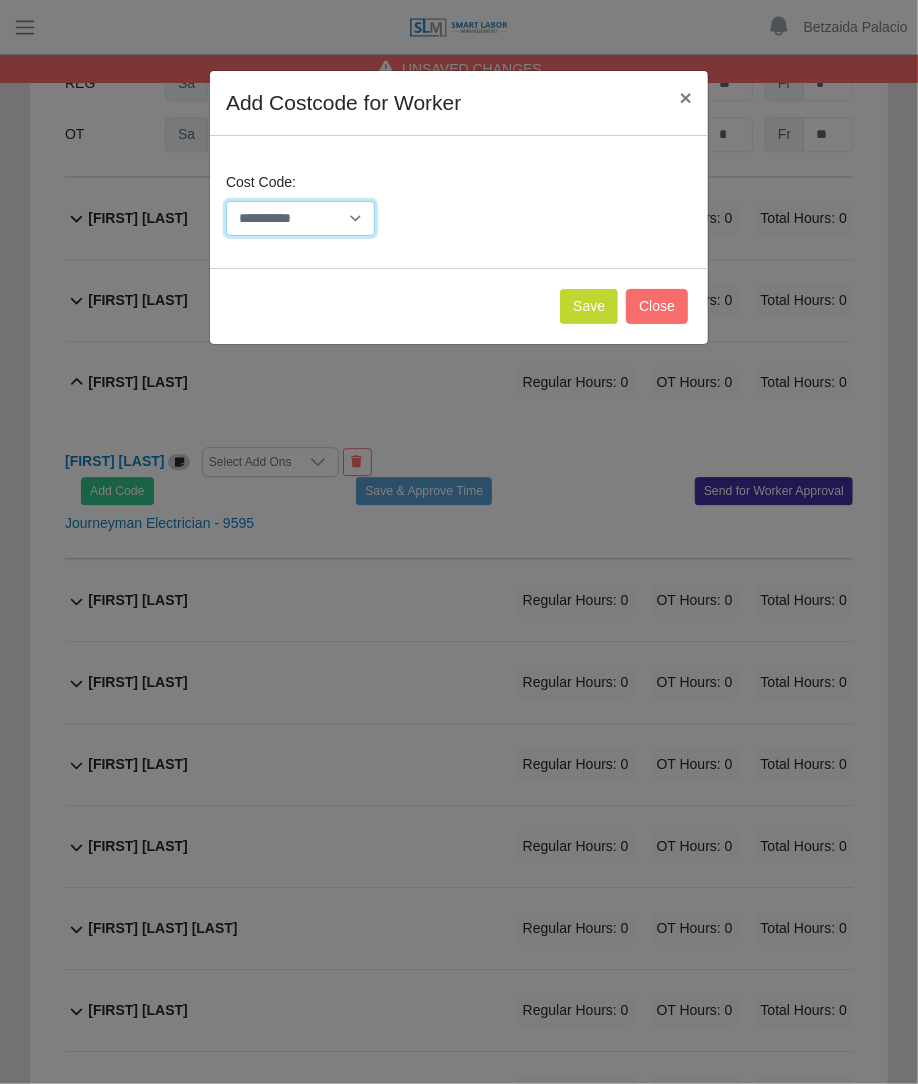 click on "**********" at bounding box center [300, 218] 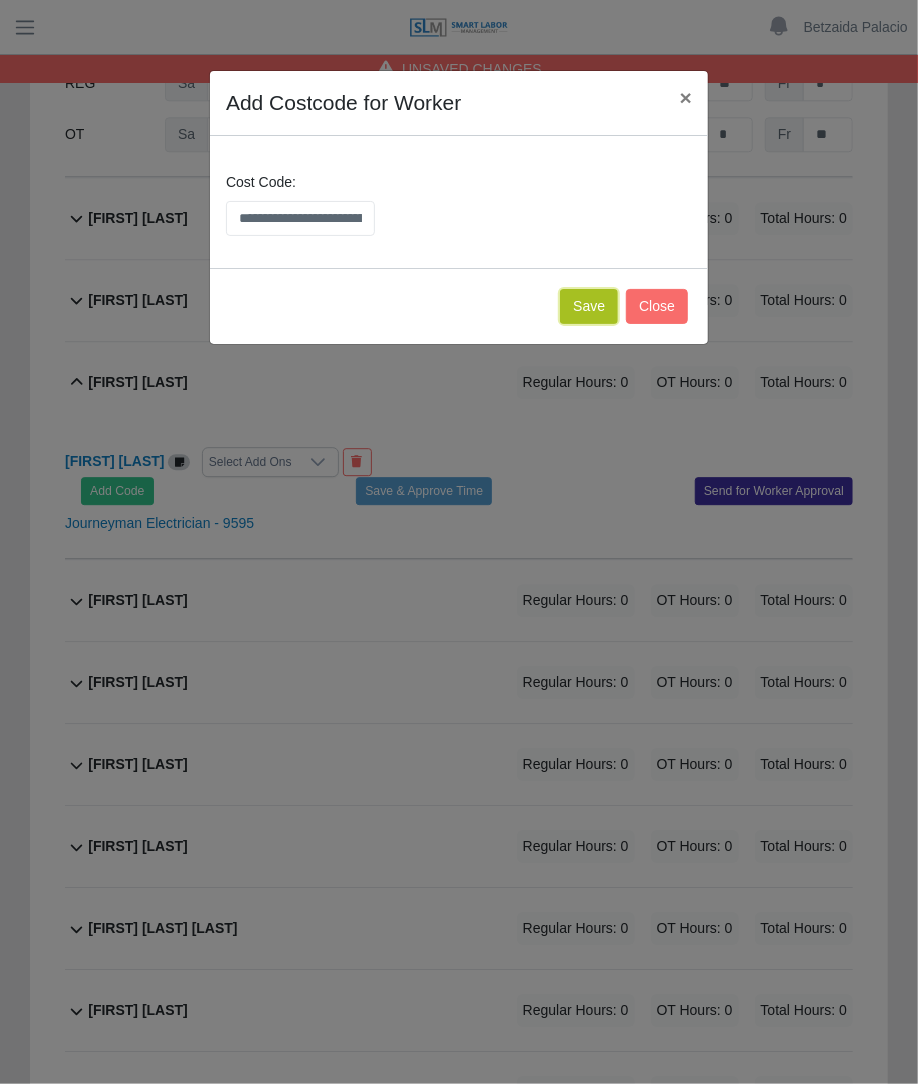 click on "Save" 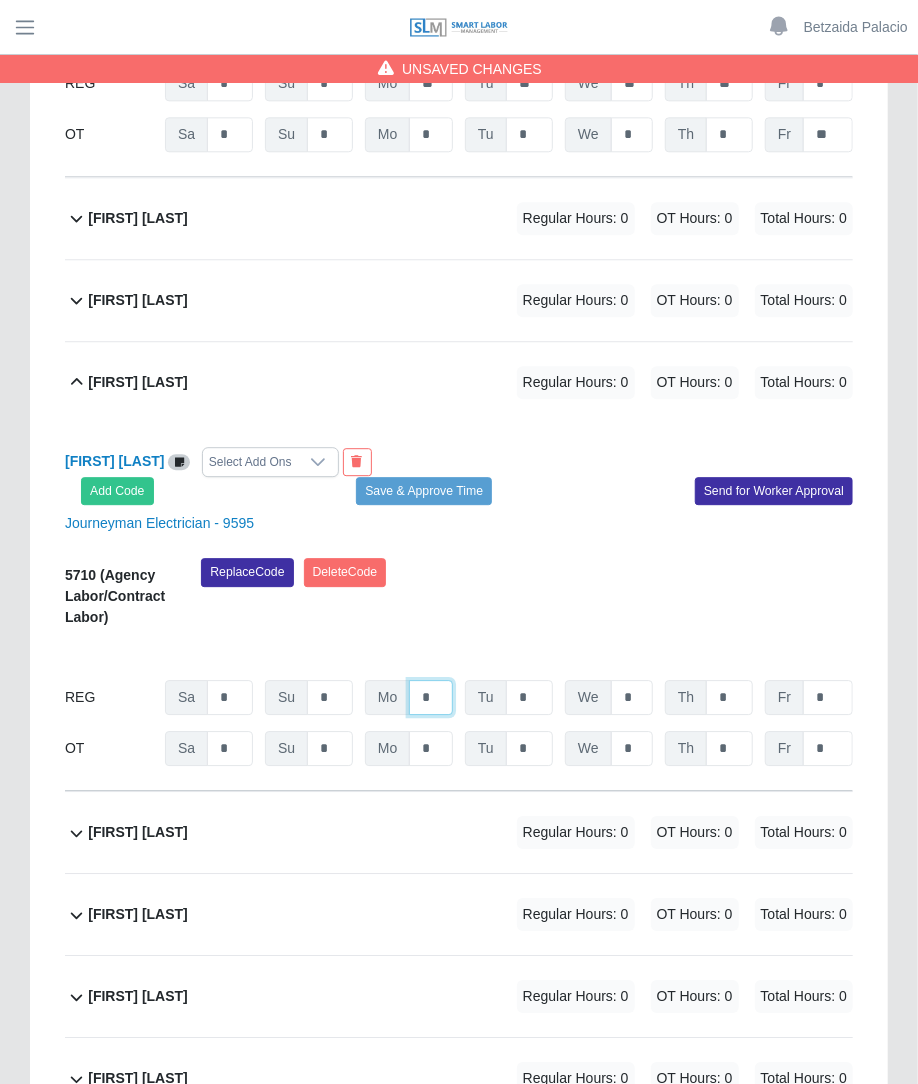 click on "*" at bounding box center (431, -6206) 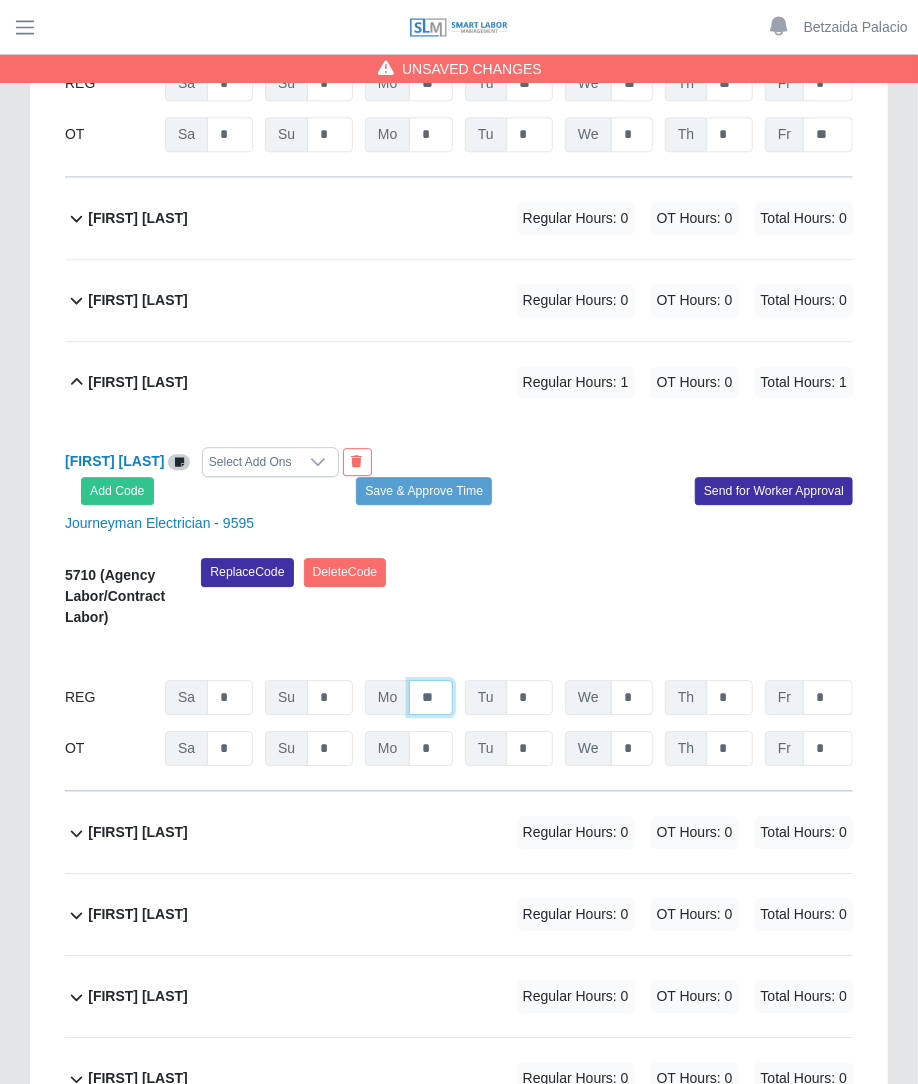 type on "**" 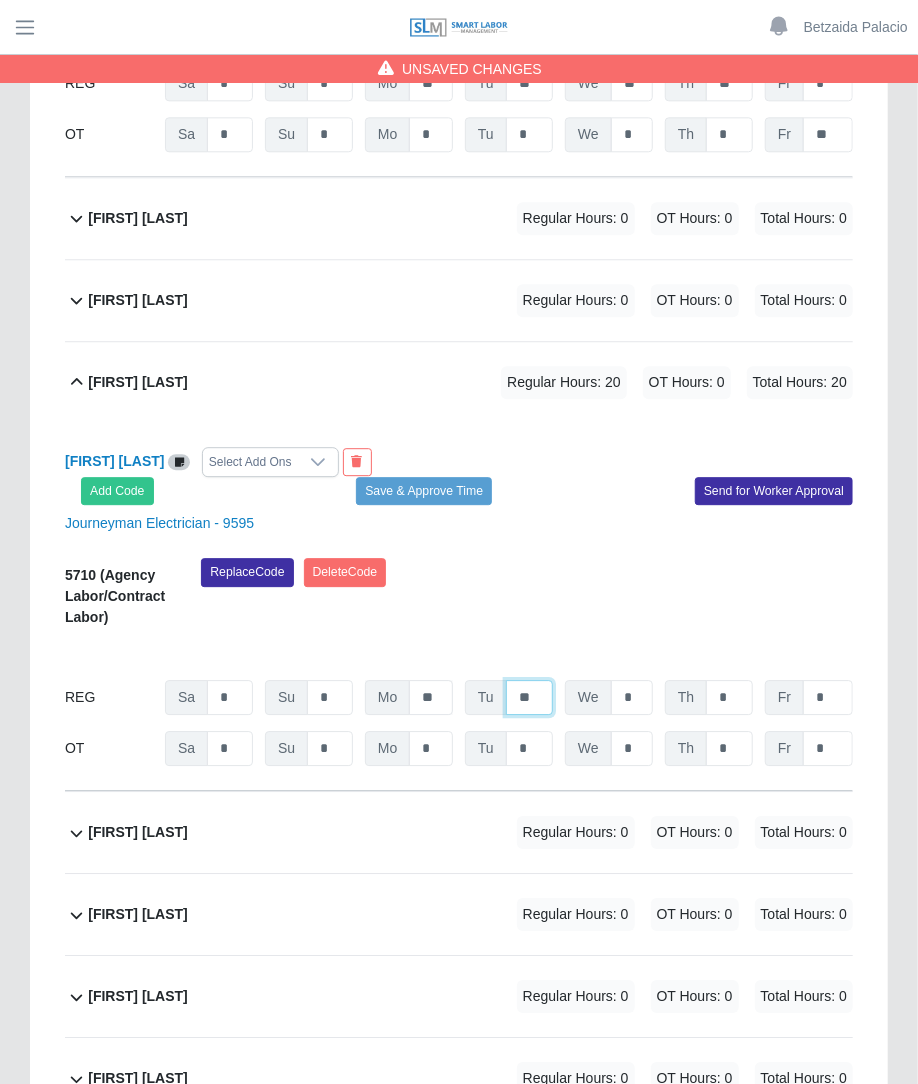 type on "**" 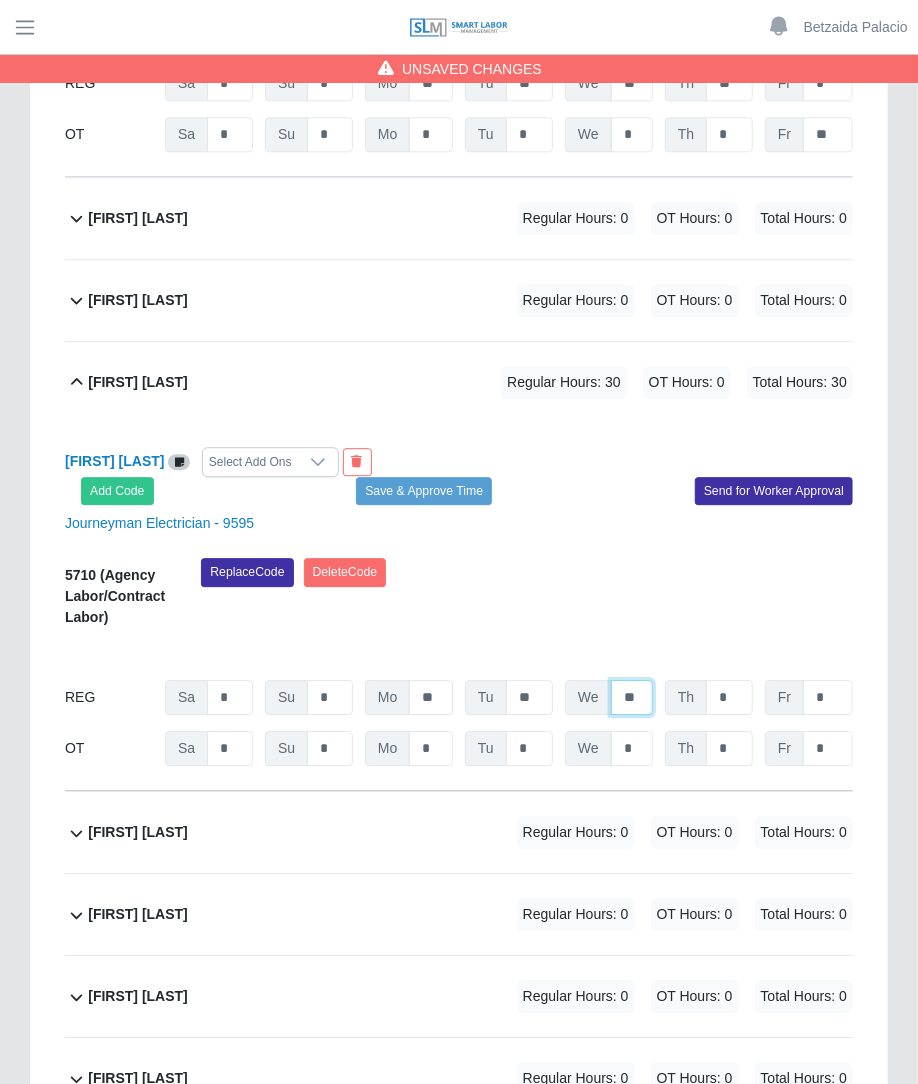 type on "**" 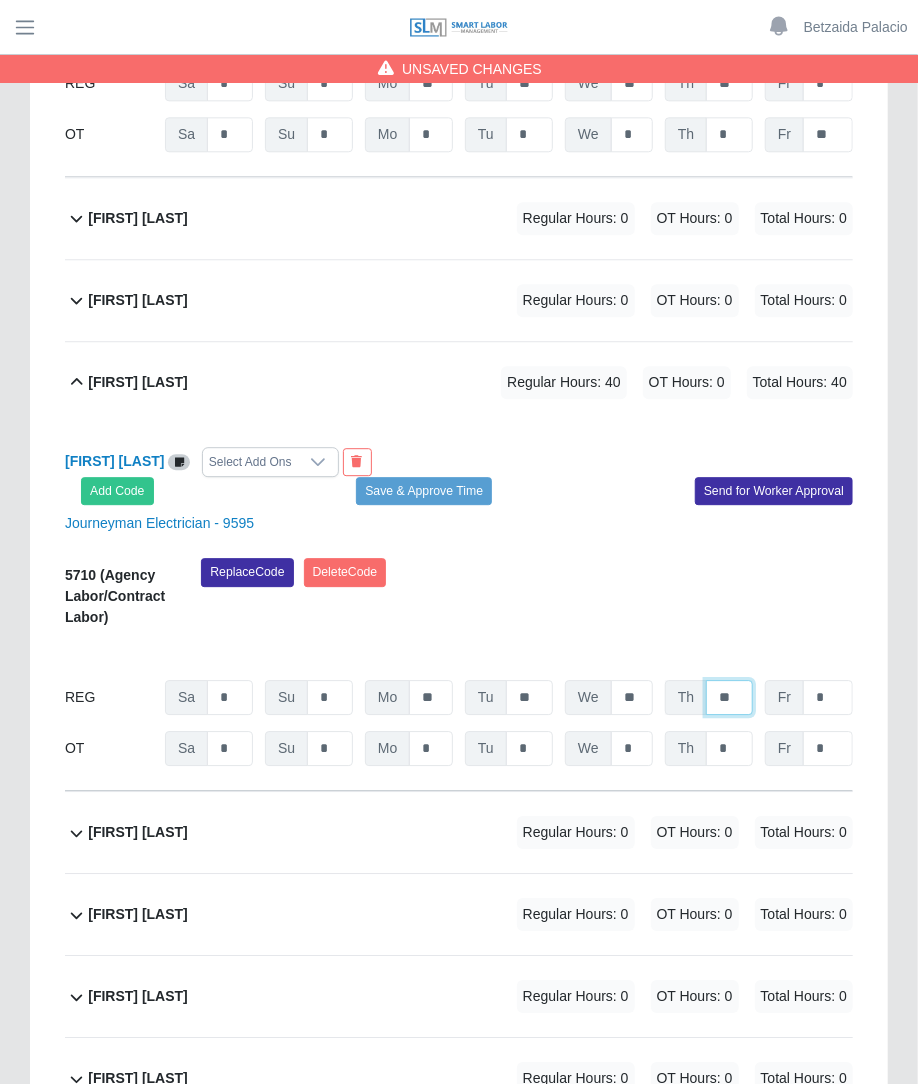 click on "**" at bounding box center [729, -6206] 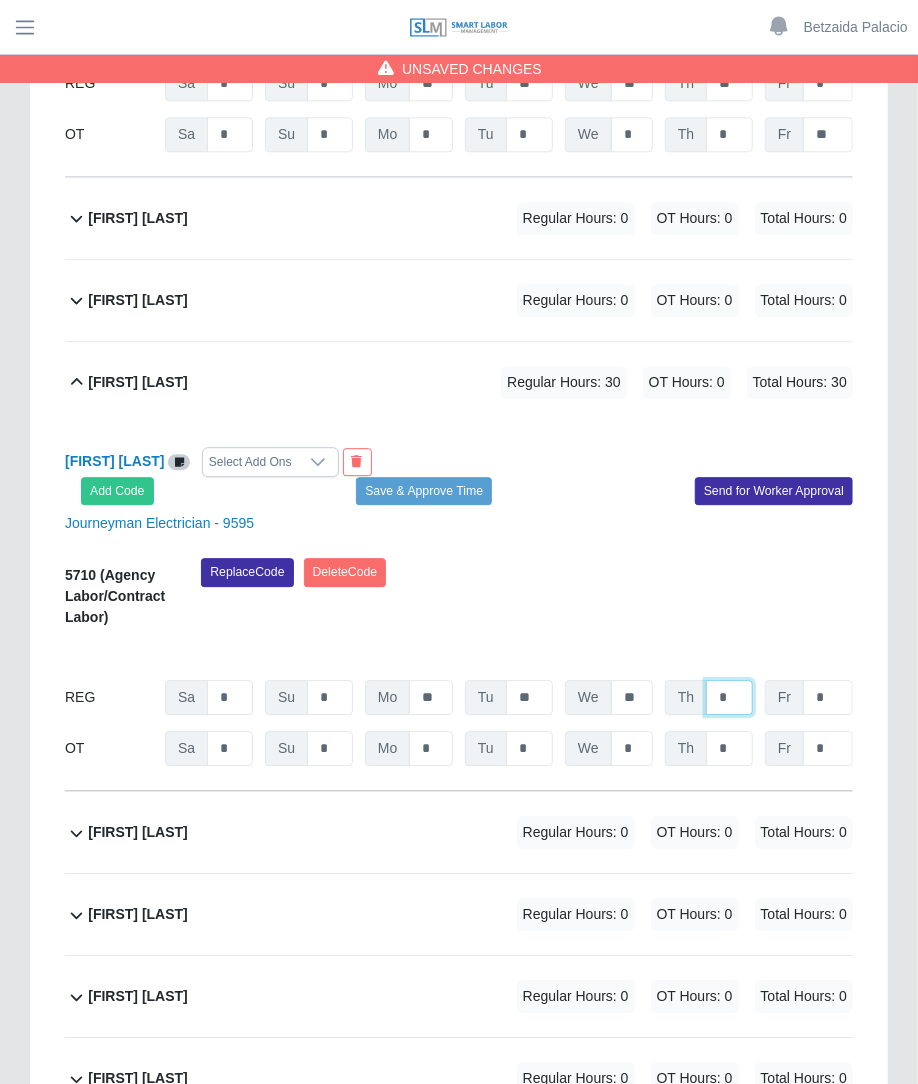 type on "*" 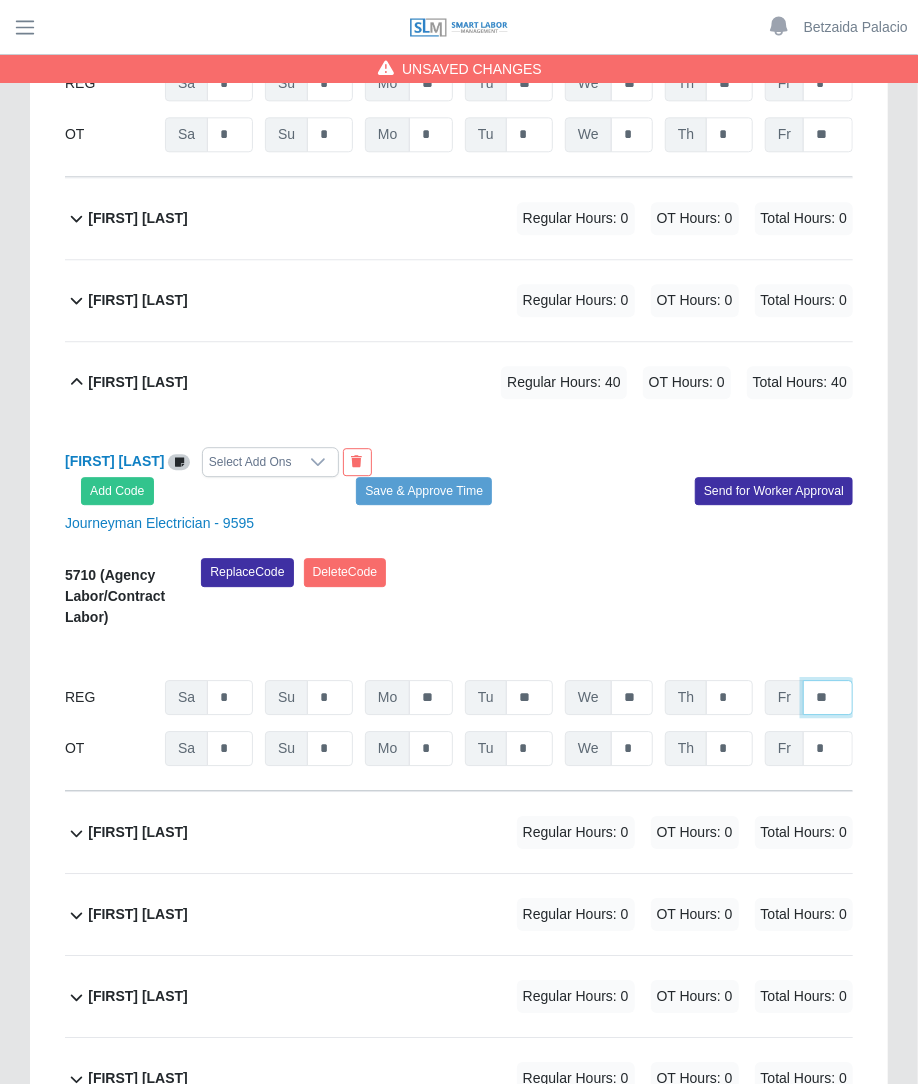 type on "**" 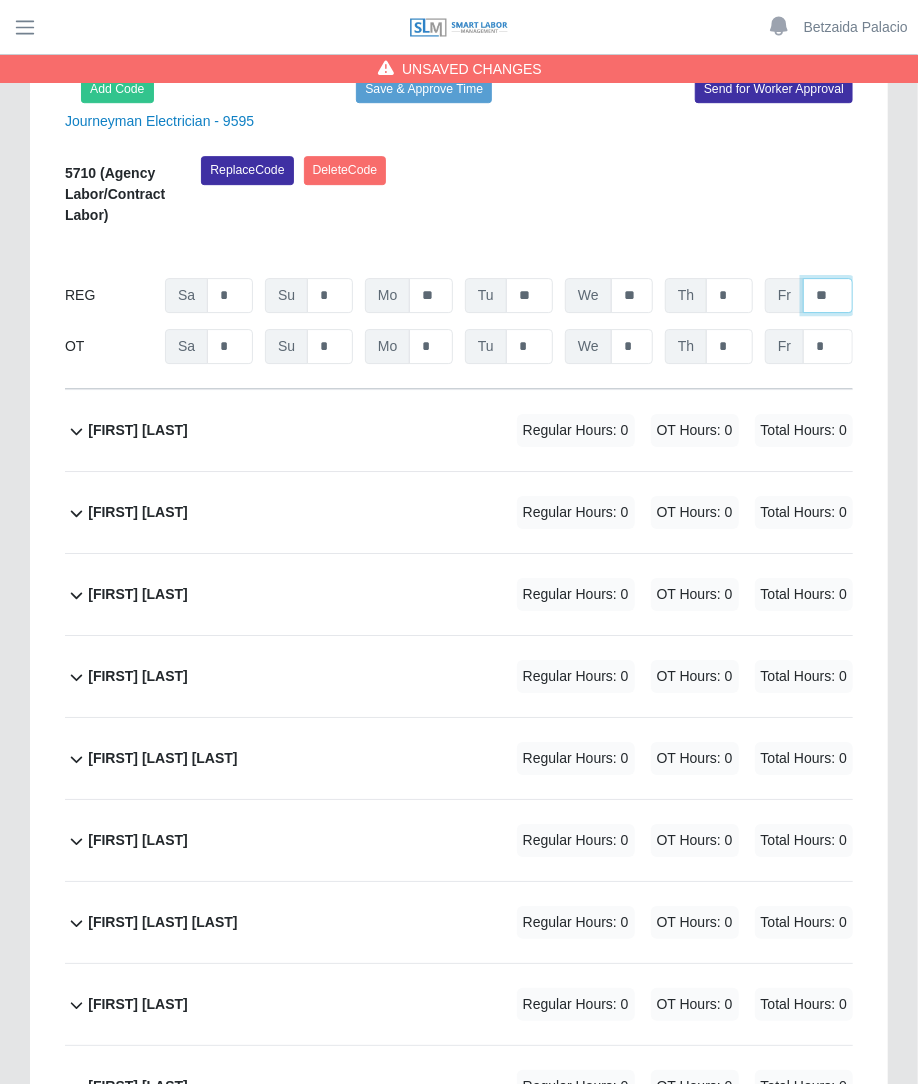 scroll, scrollTop: 7750, scrollLeft: 0, axis: vertical 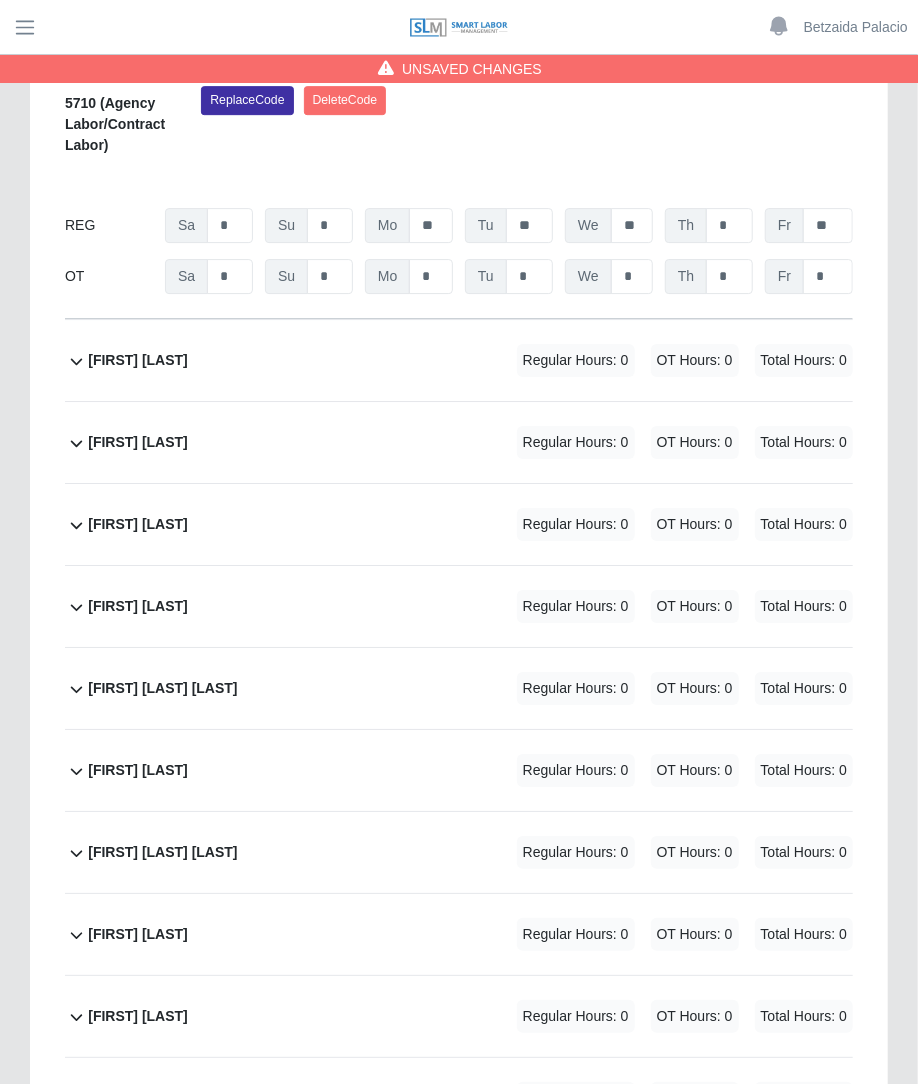 click on "OT Hours: 0" at bounding box center (695, 360) 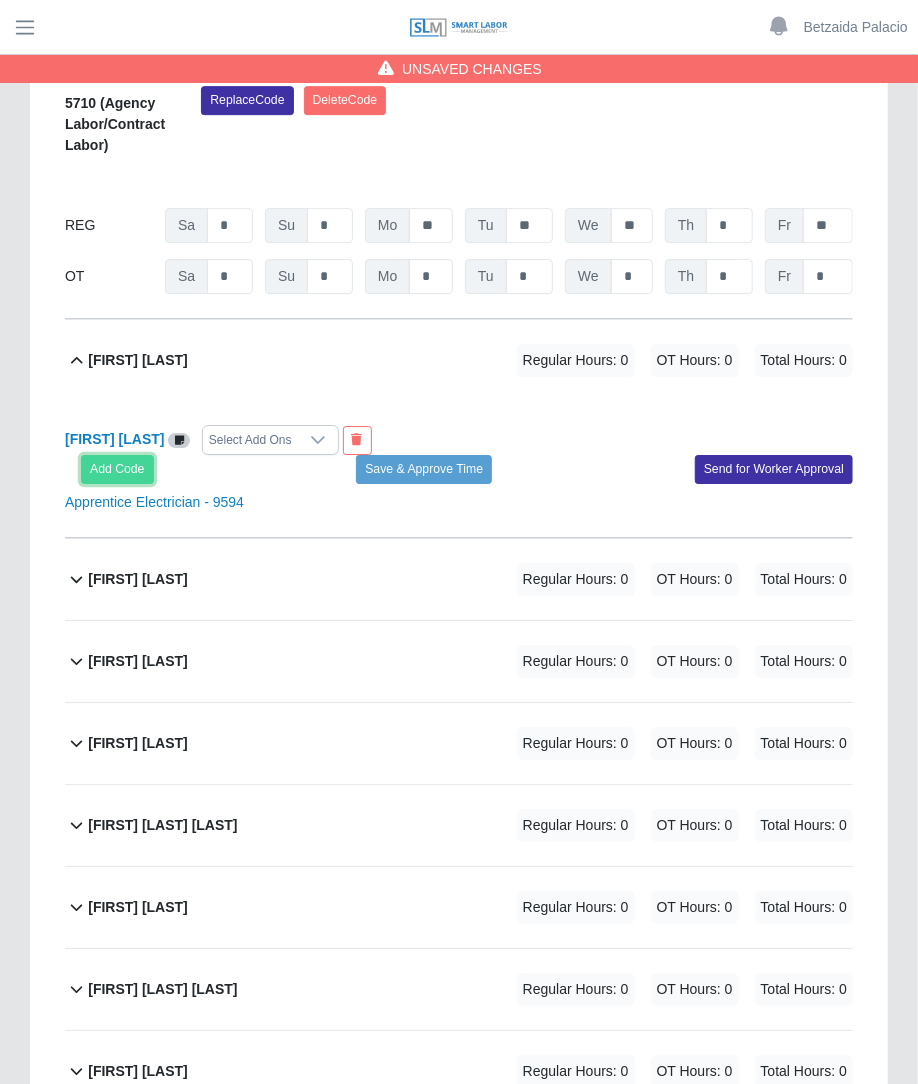 click on "Add Code" 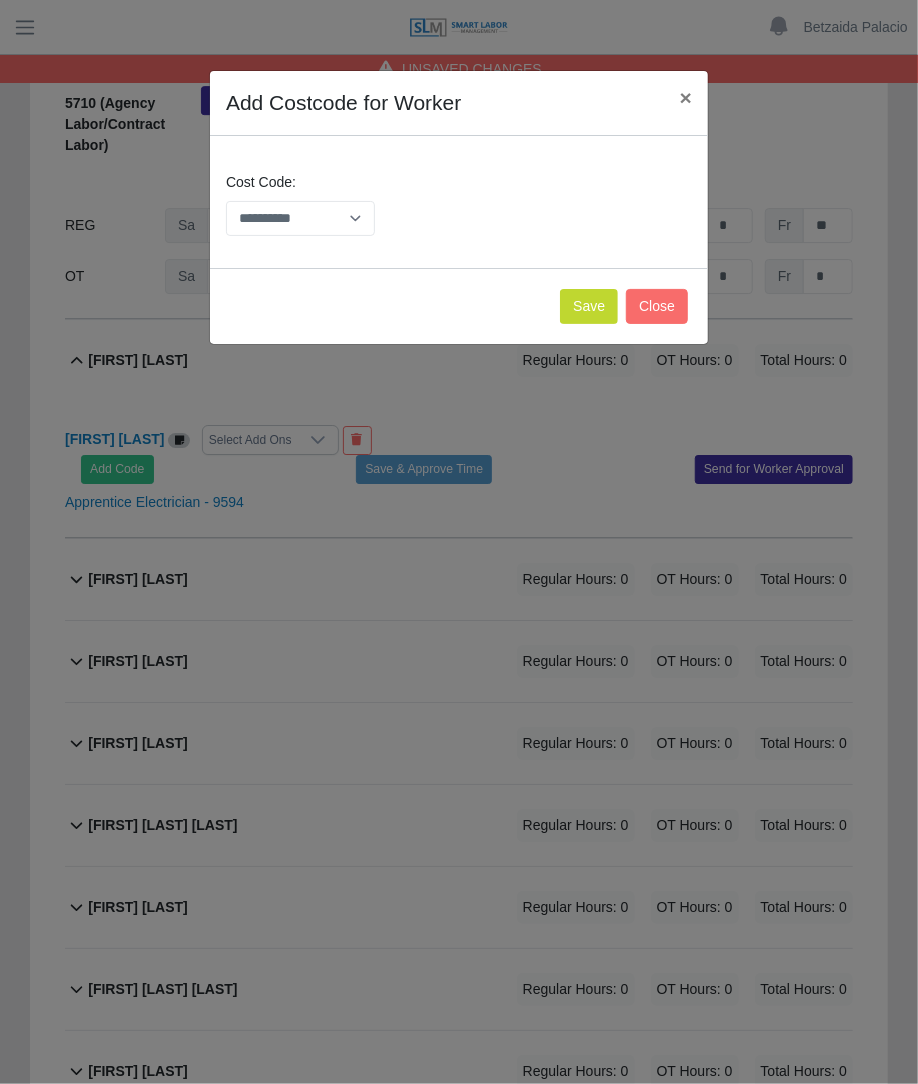 click on "**********" at bounding box center (300, 204) 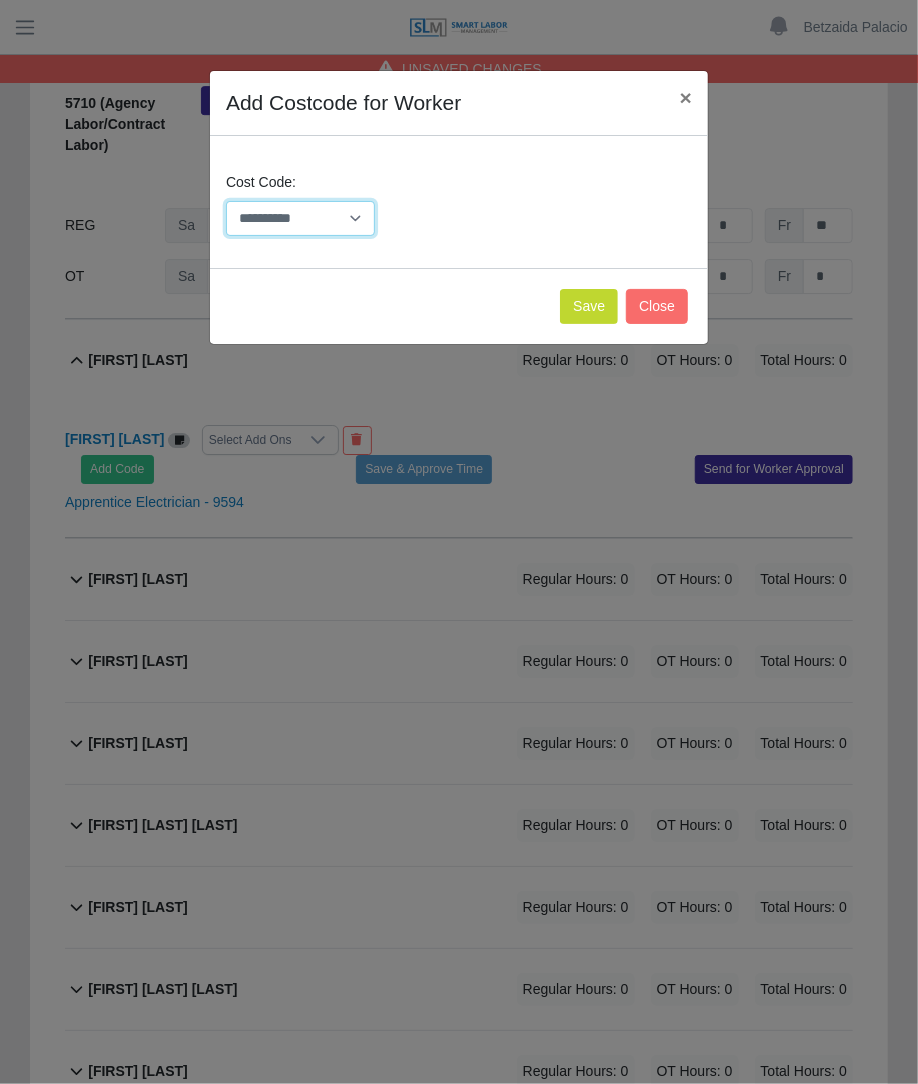 click on "**********" at bounding box center (300, 218) 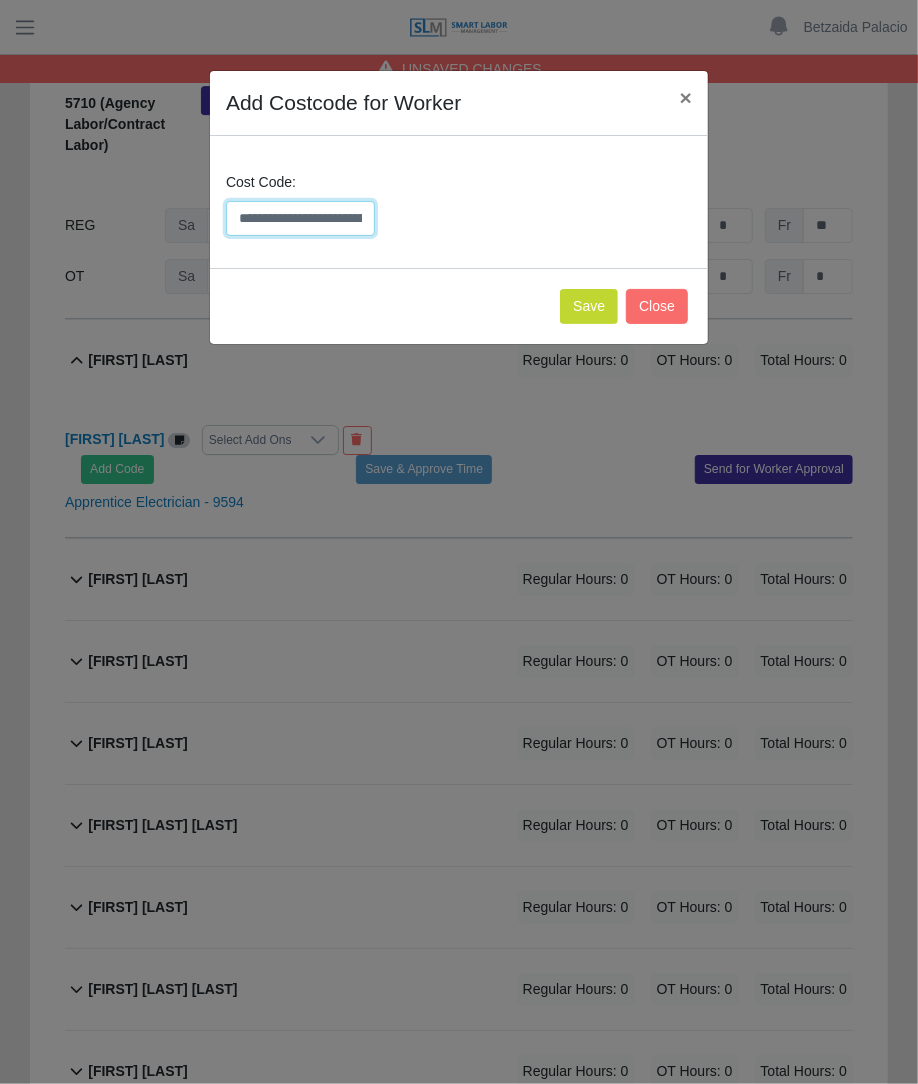 click on "**********" at bounding box center [300, 218] 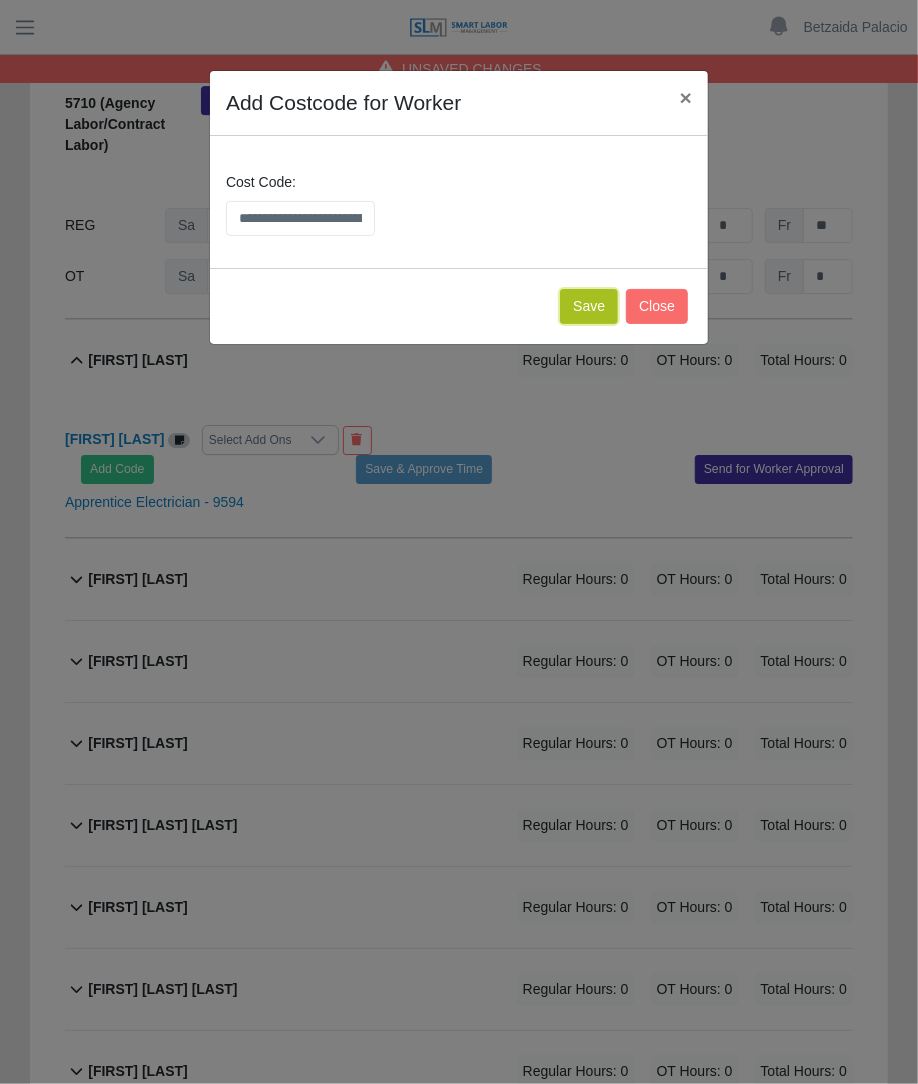 click on "Save" 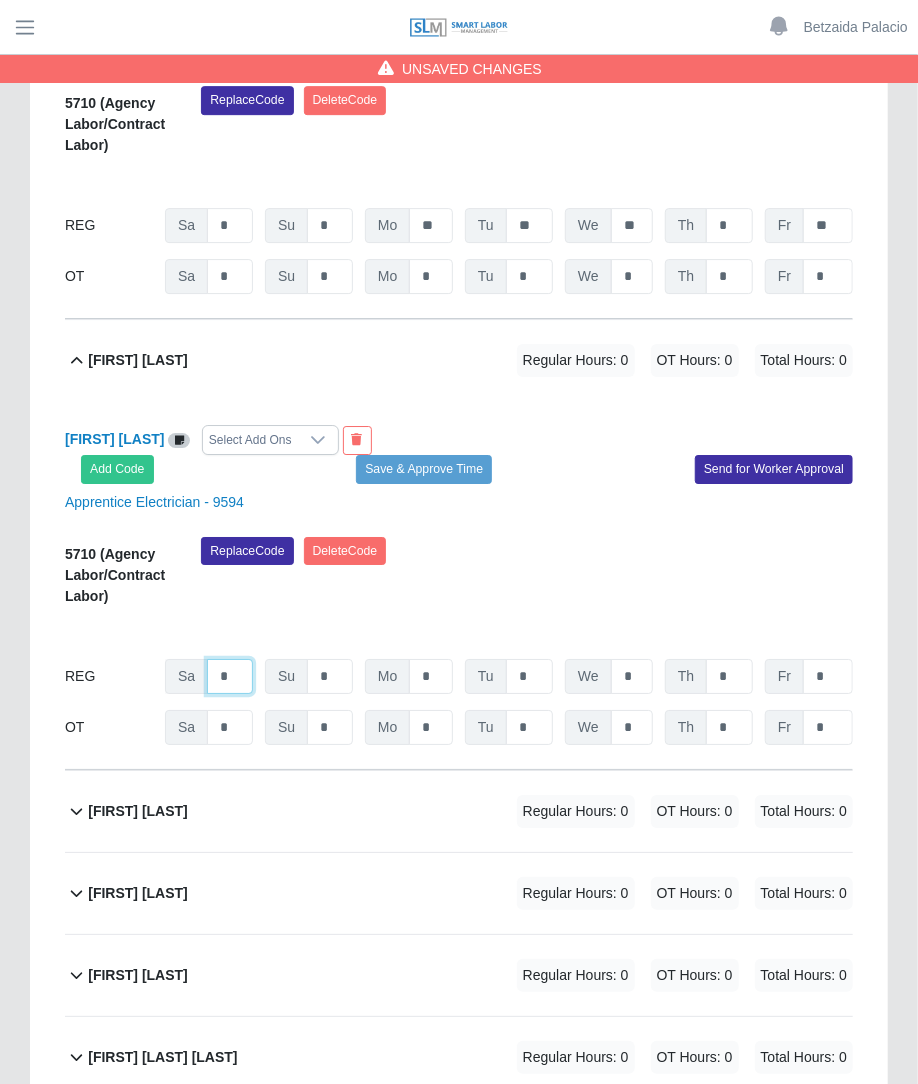 click on "*" at bounding box center (230, -6678) 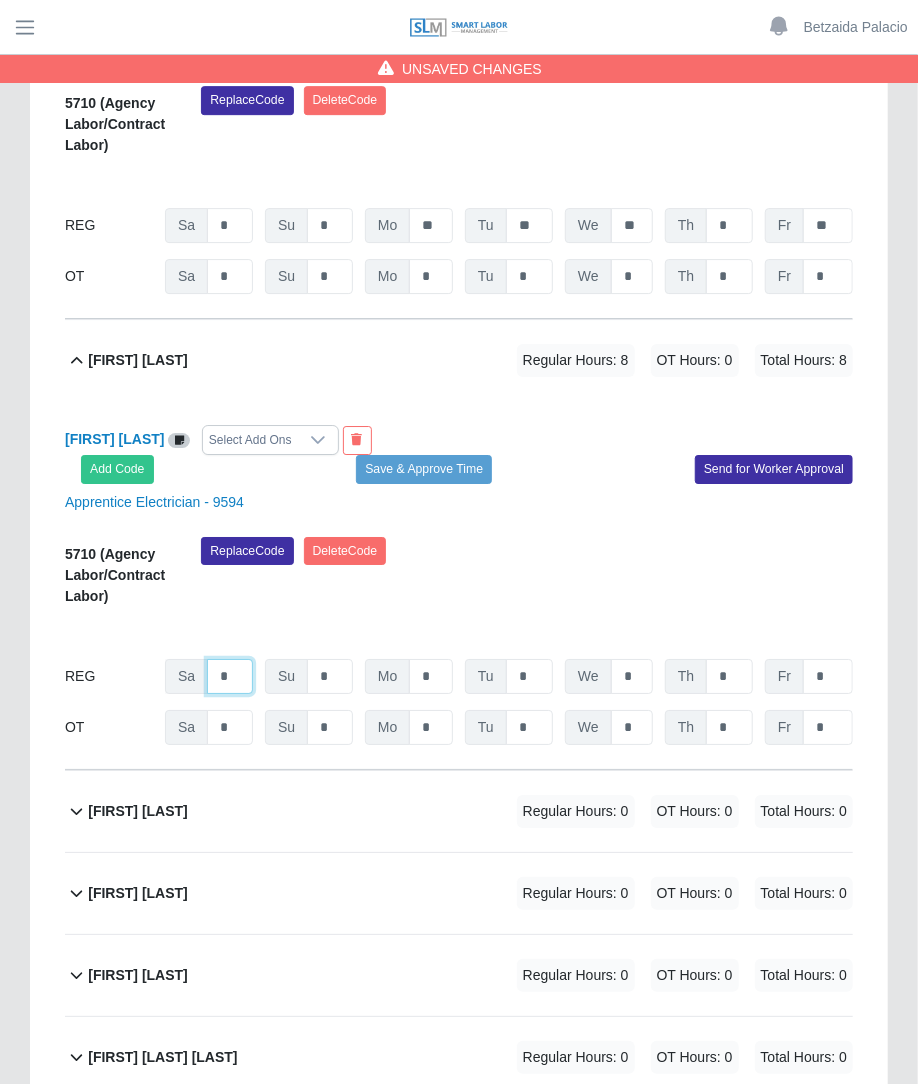 type on "*" 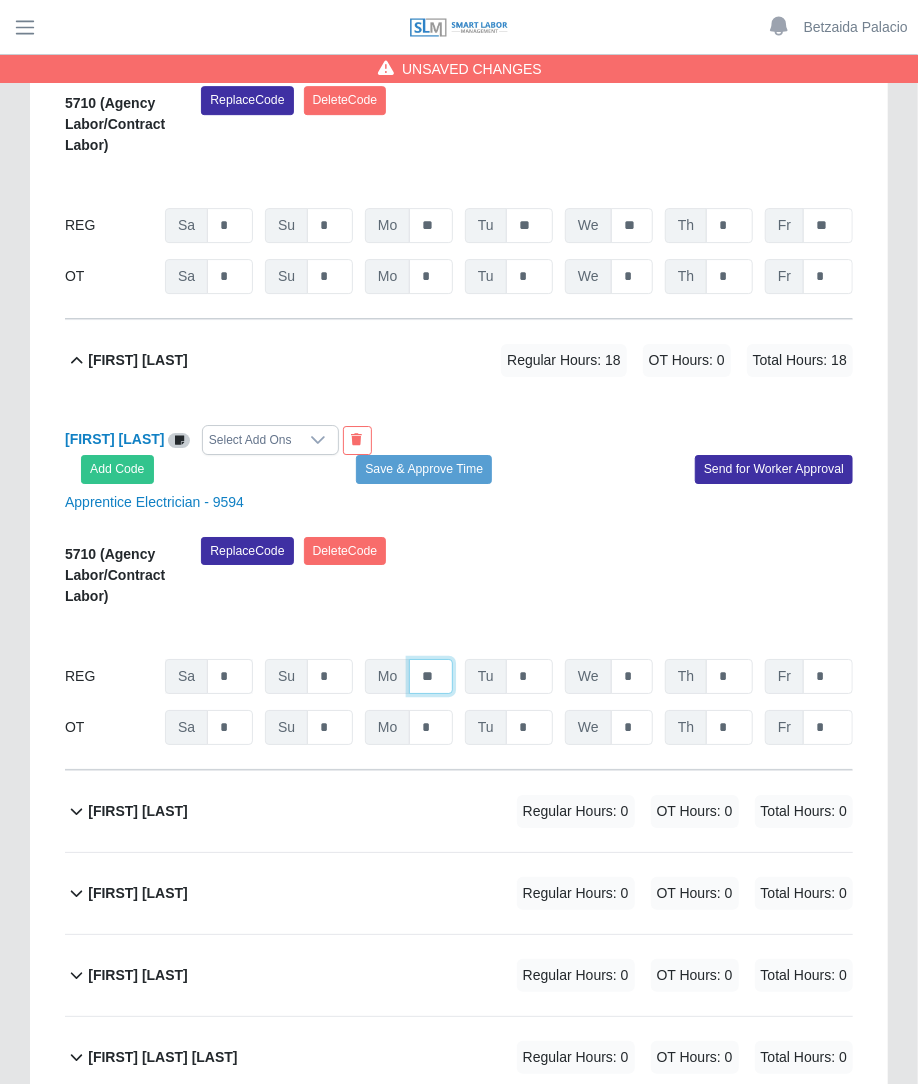 type on "**" 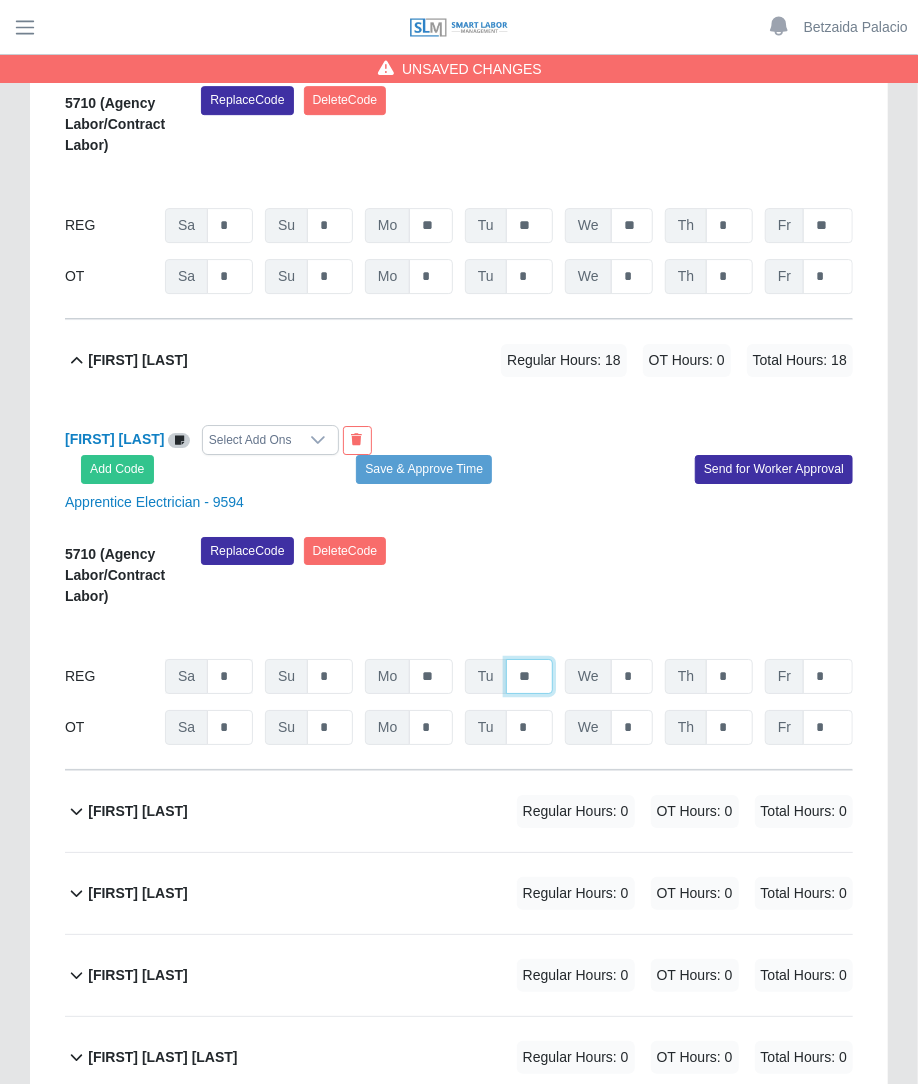 type on "**" 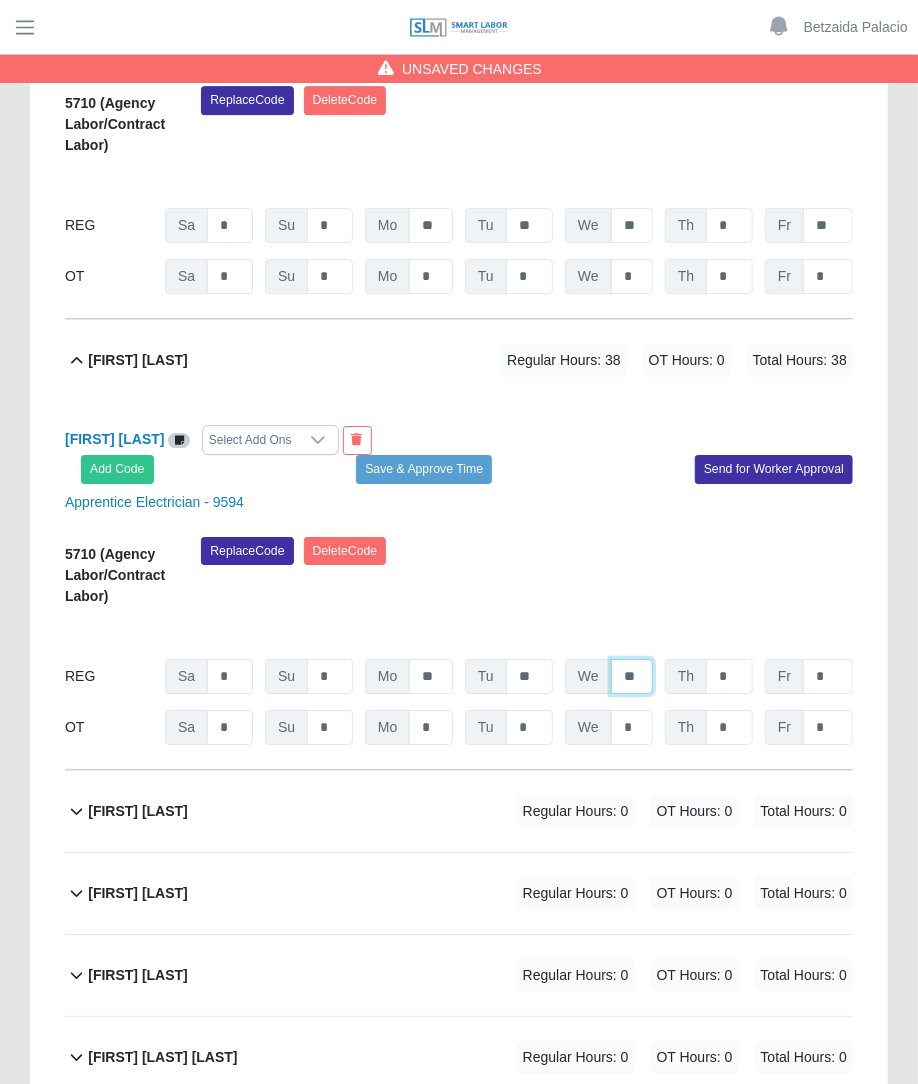 type on "**" 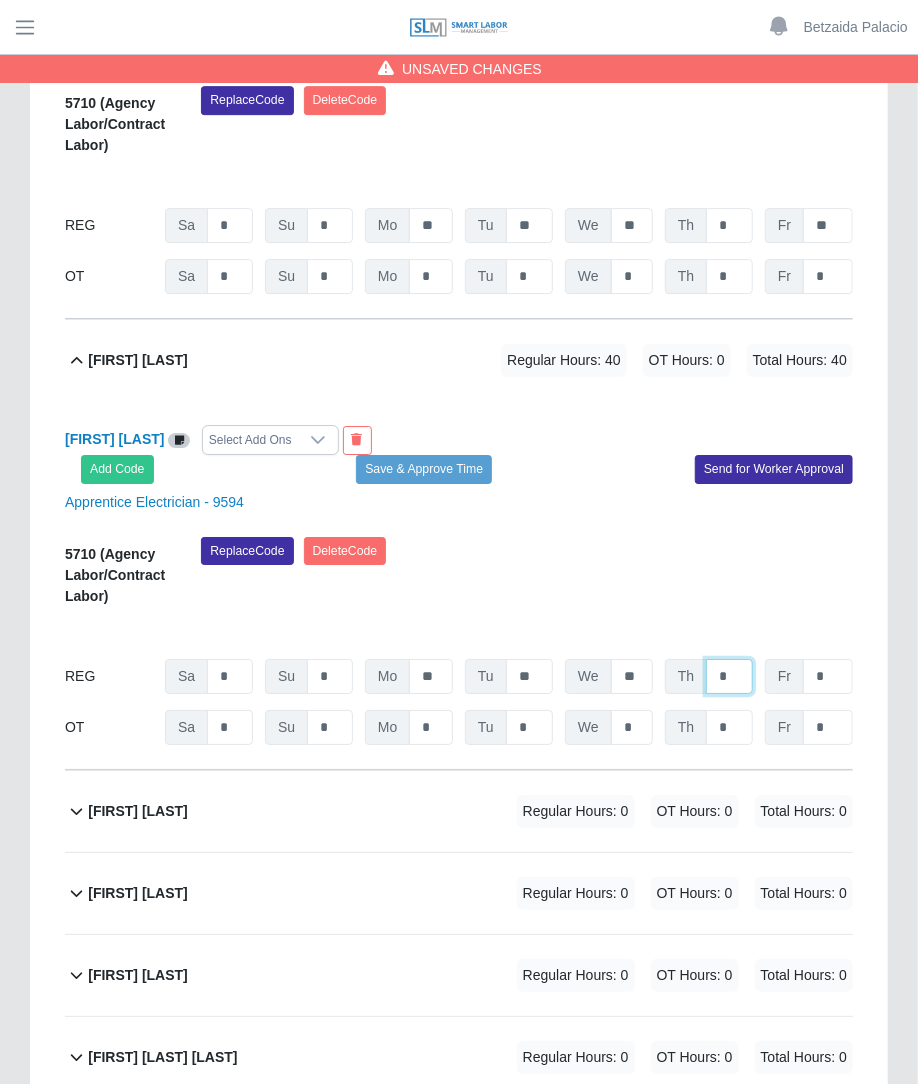 type on "*" 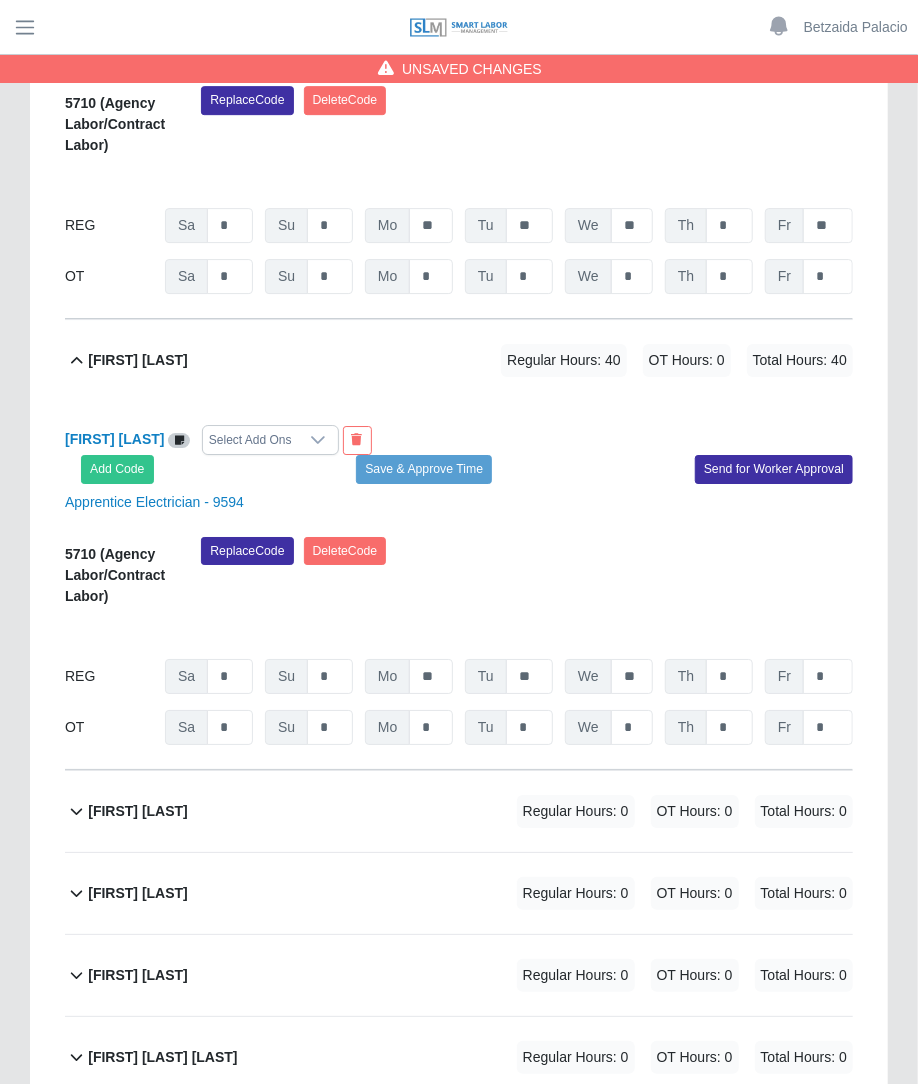 click on "OT
Sa   * Su   * Mo   * Tu   * We   * Th   * Fr   *" at bounding box center (459, 727) 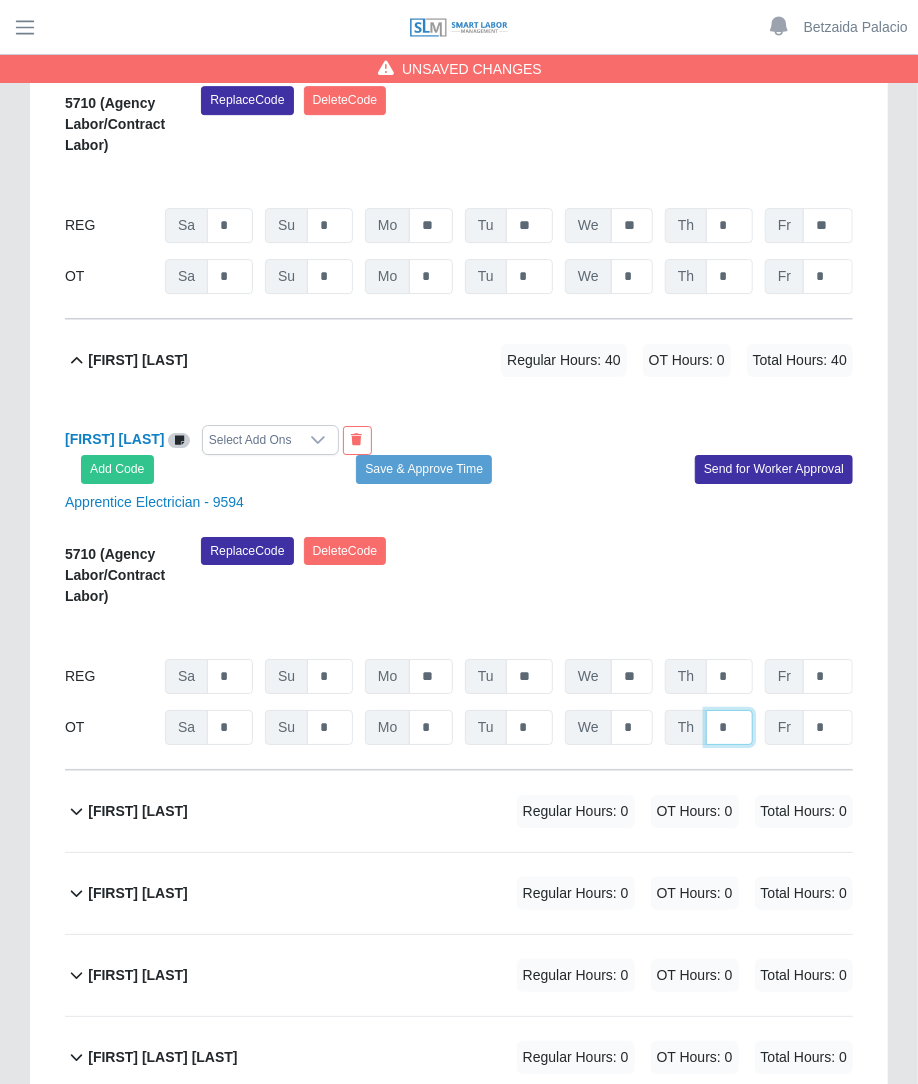 click on "*" at bounding box center (729, -6627) 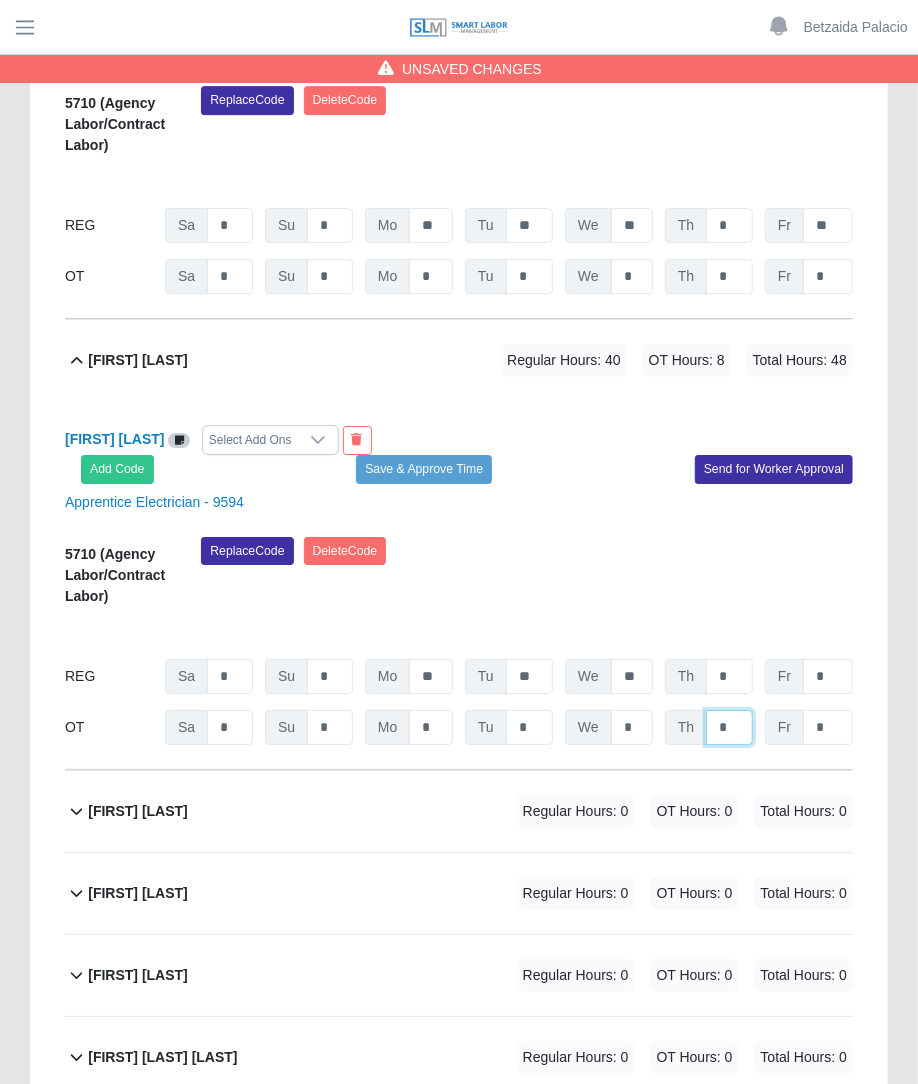 type on "*" 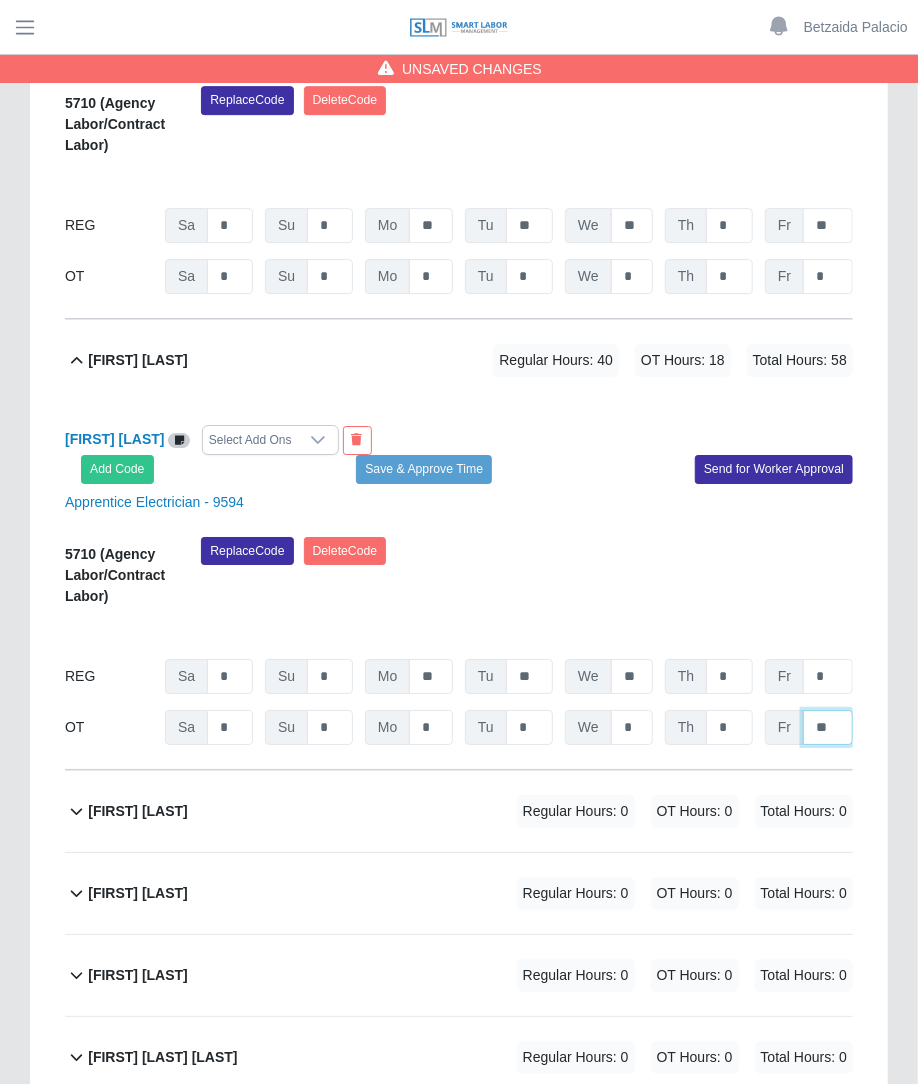 type on "**" 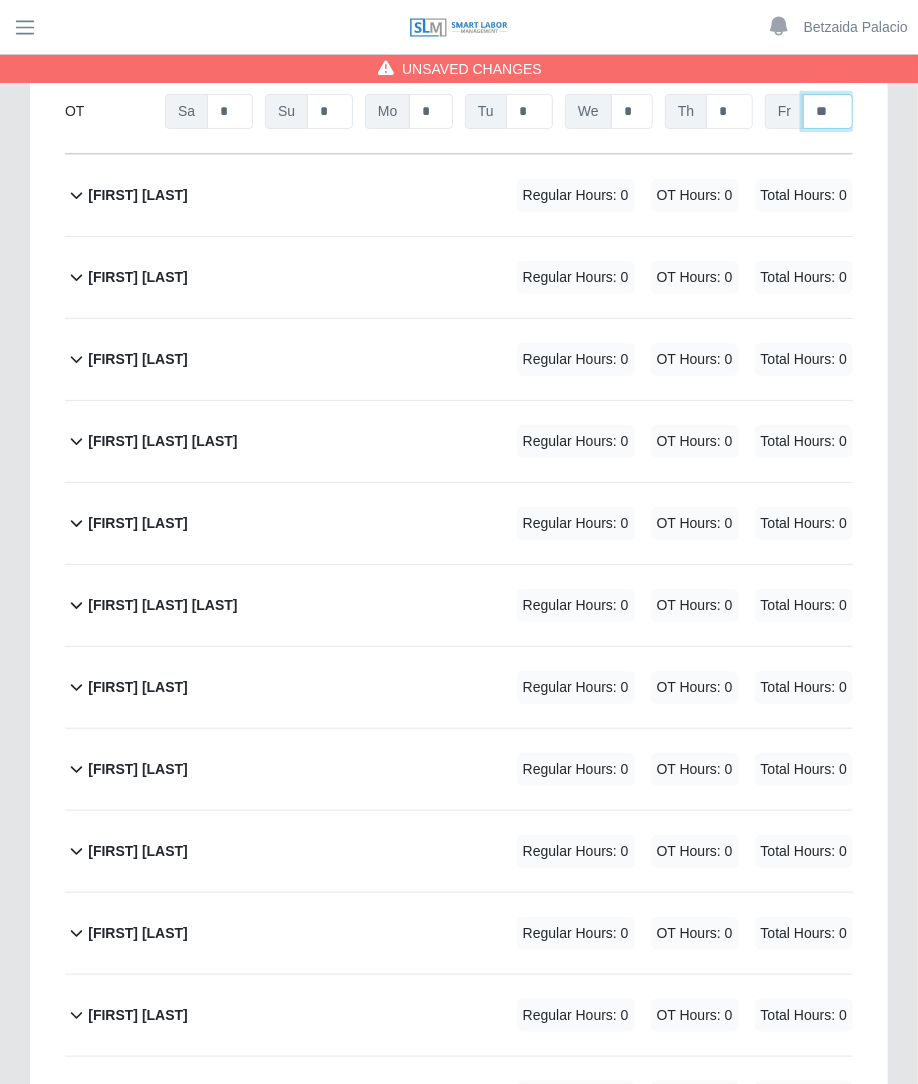 scroll, scrollTop: 8355, scrollLeft: 0, axis: vertical 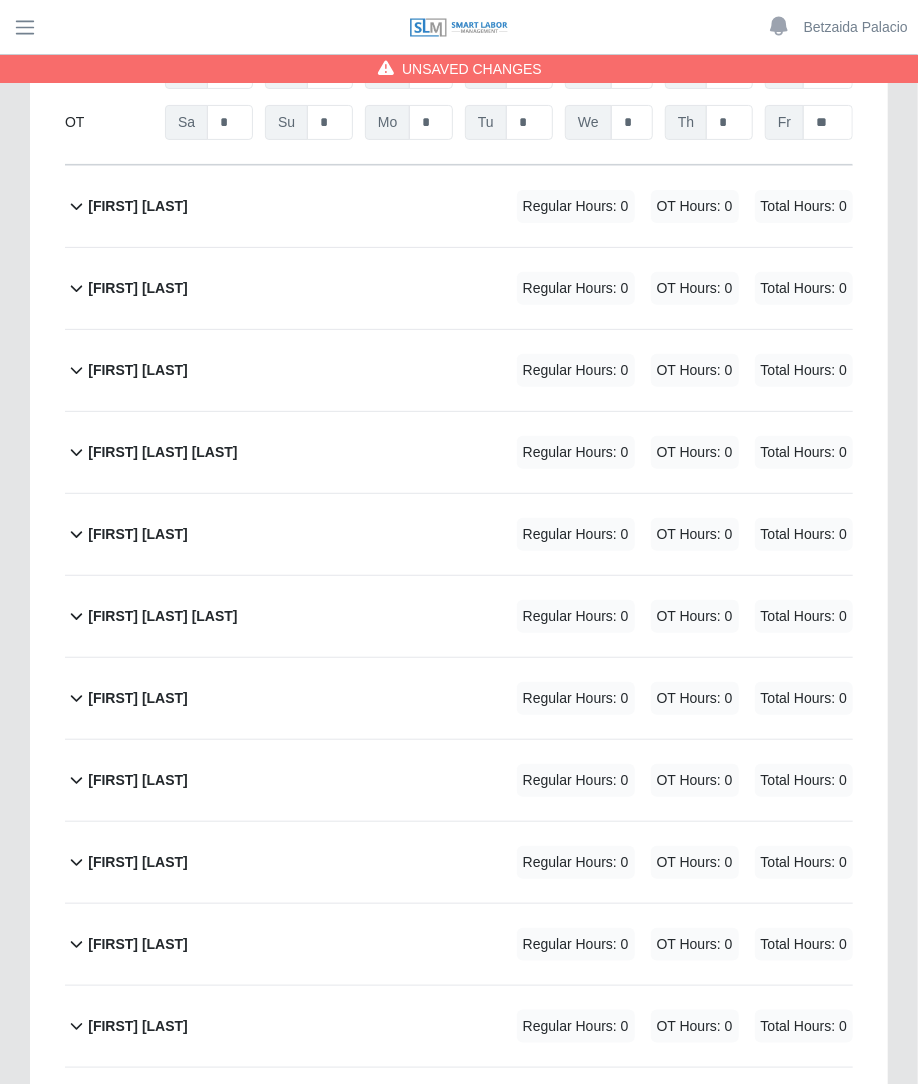 click on "Fredy Vega             Regular Hours: 0   OT Hours: 0   Total Hours: 0" 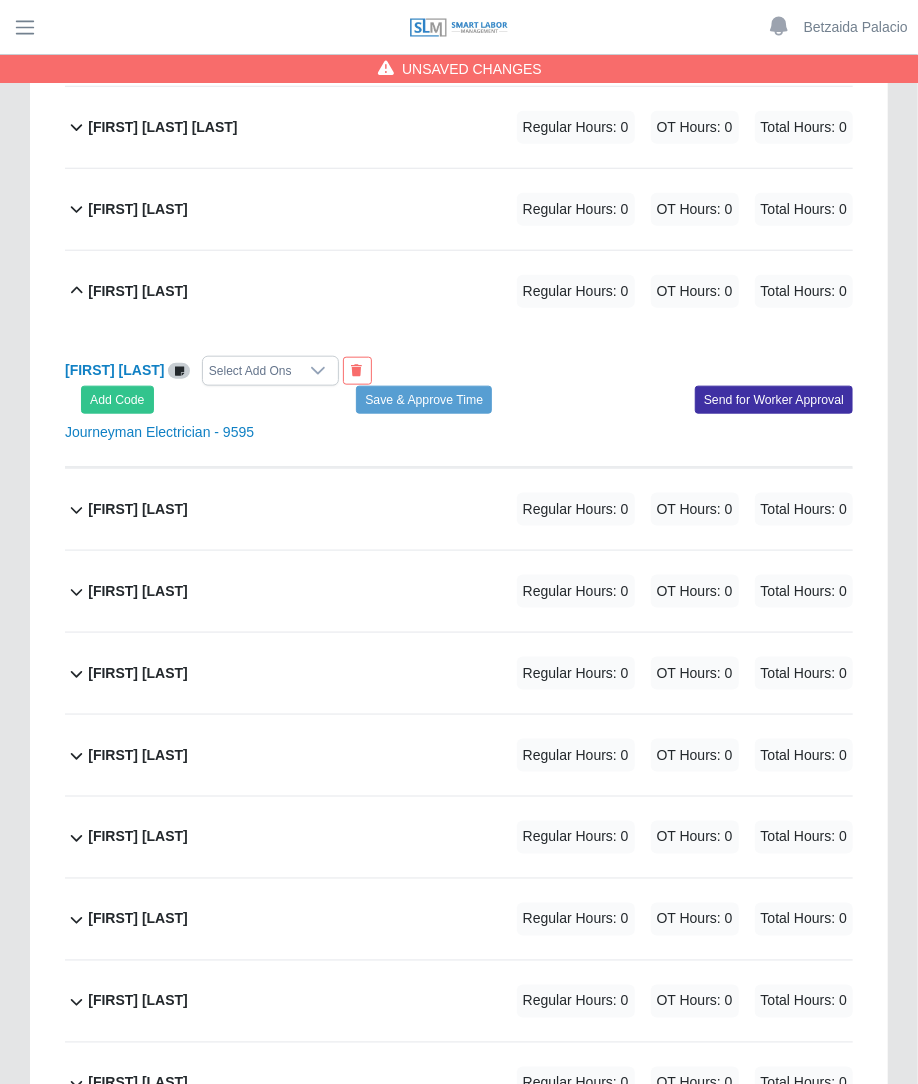 scroll, scrollTop: 8892, scrollLeft: 0, axis: vertical 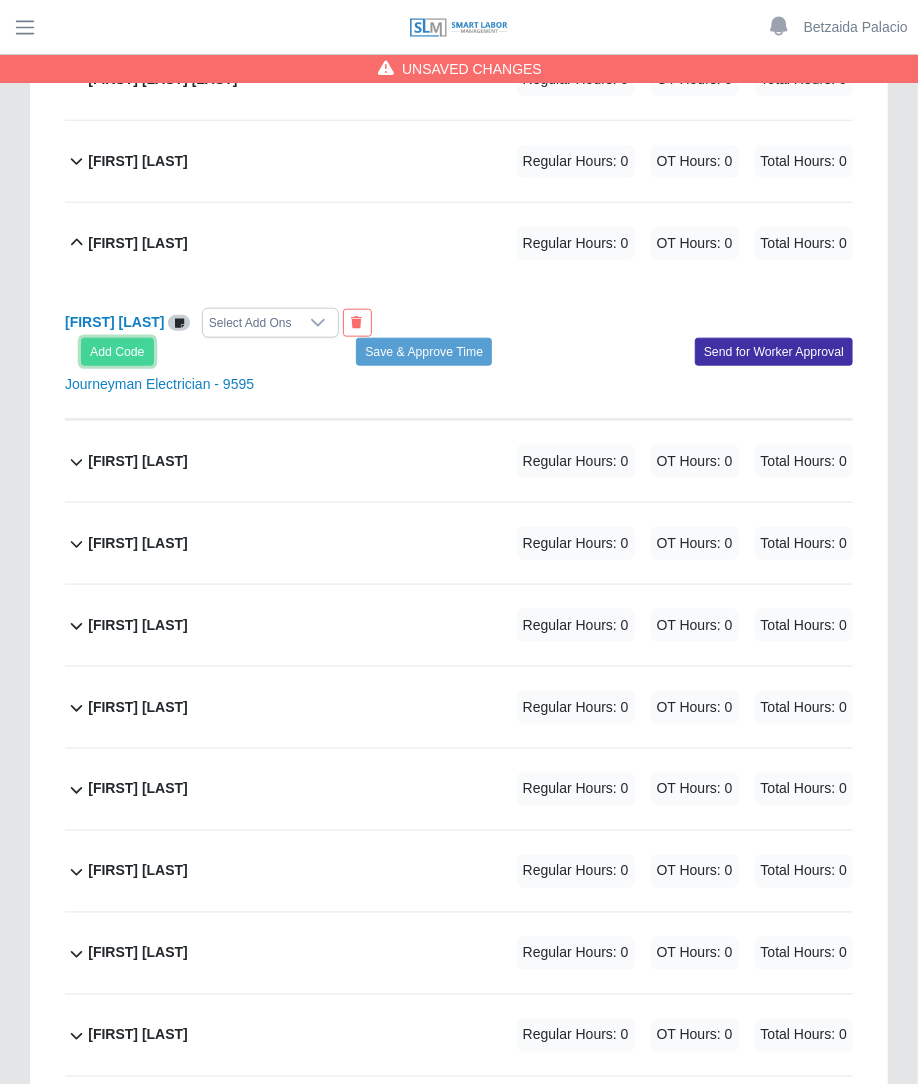 click on "Add Code" 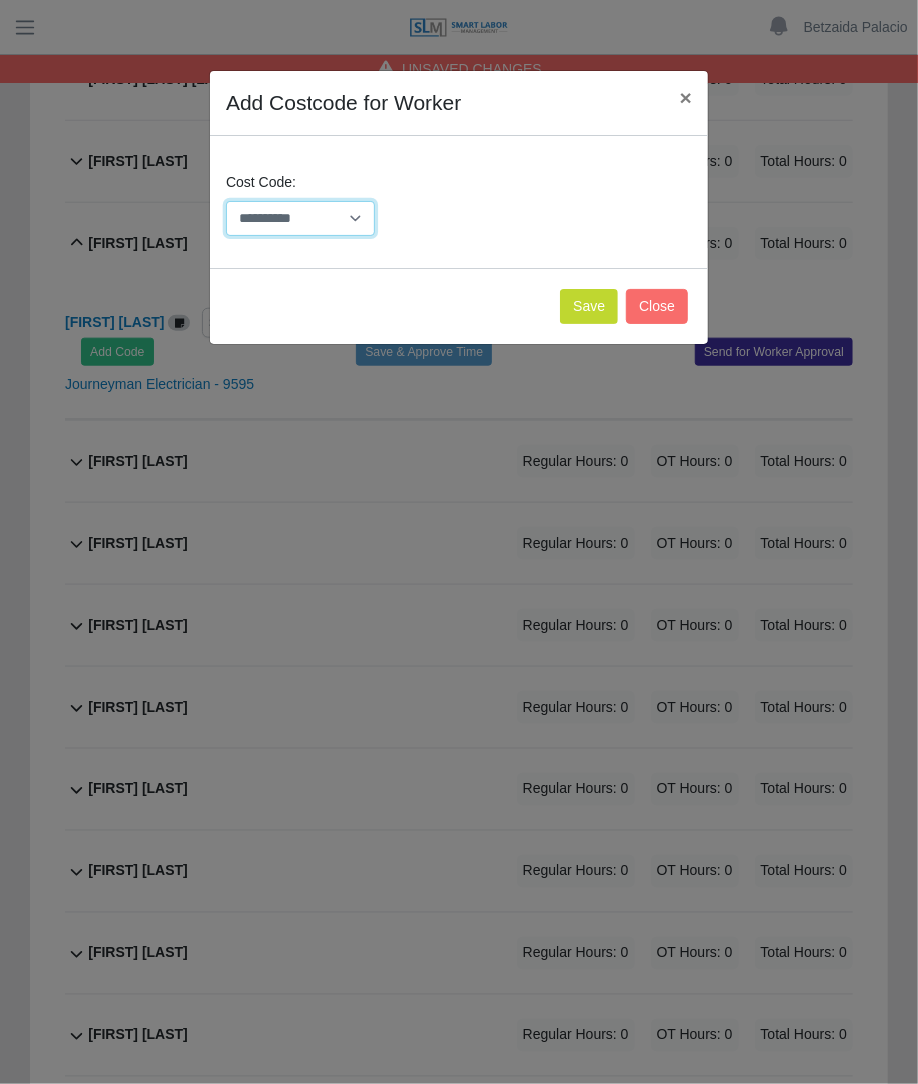 click on "**********" at bounding box center (300, 218) 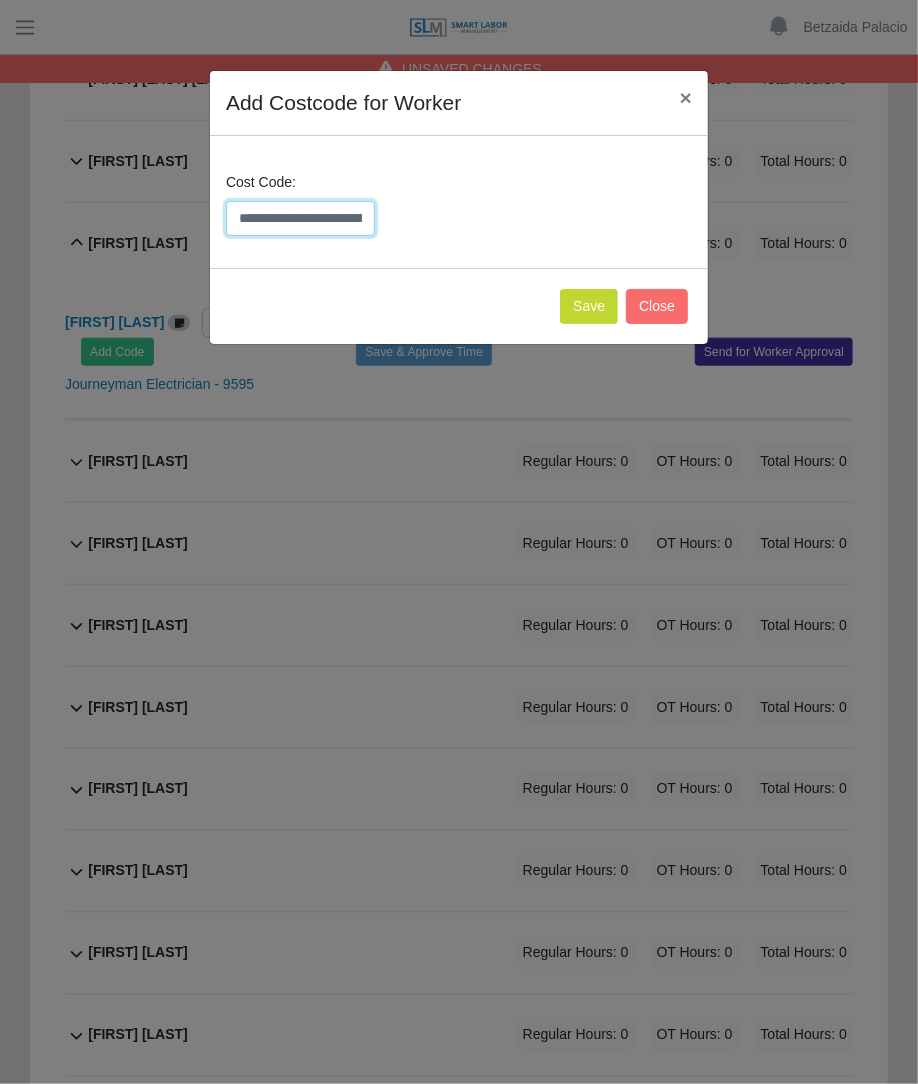 click on "**********" at bounding box center [300, 218] 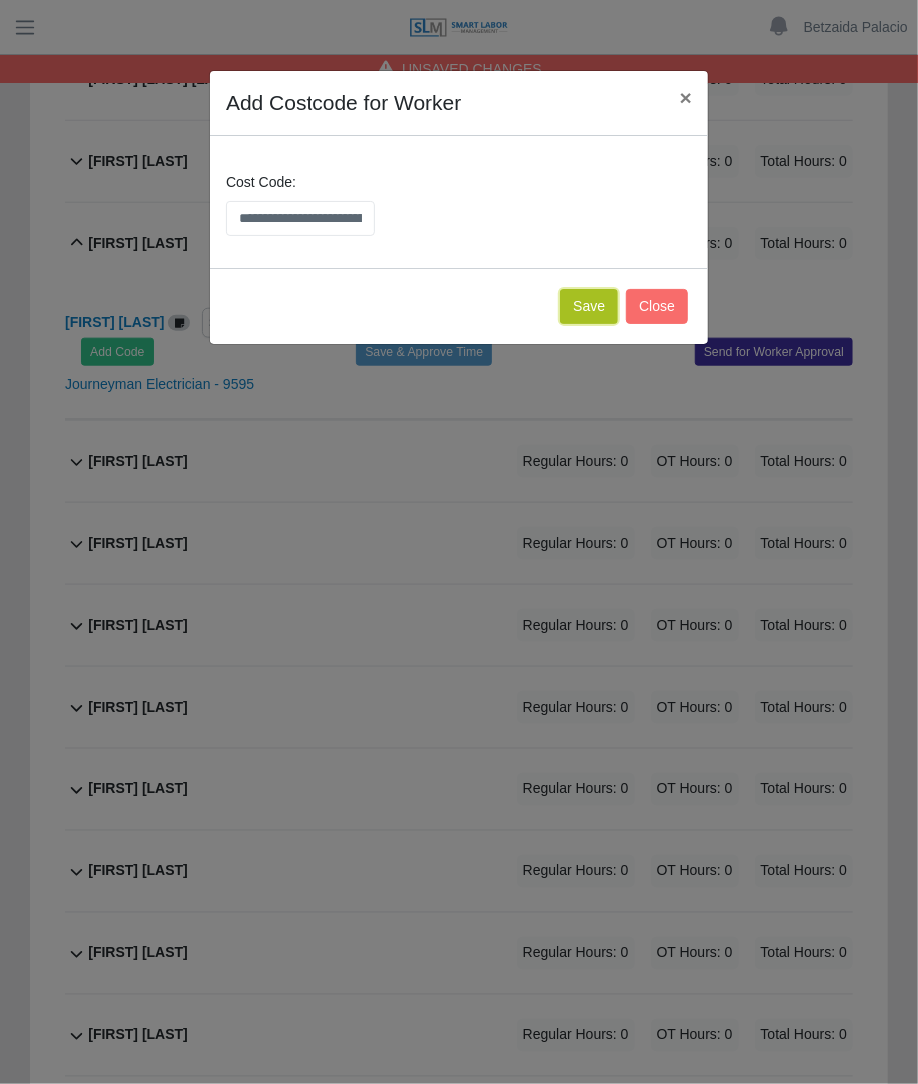 click on "Save" 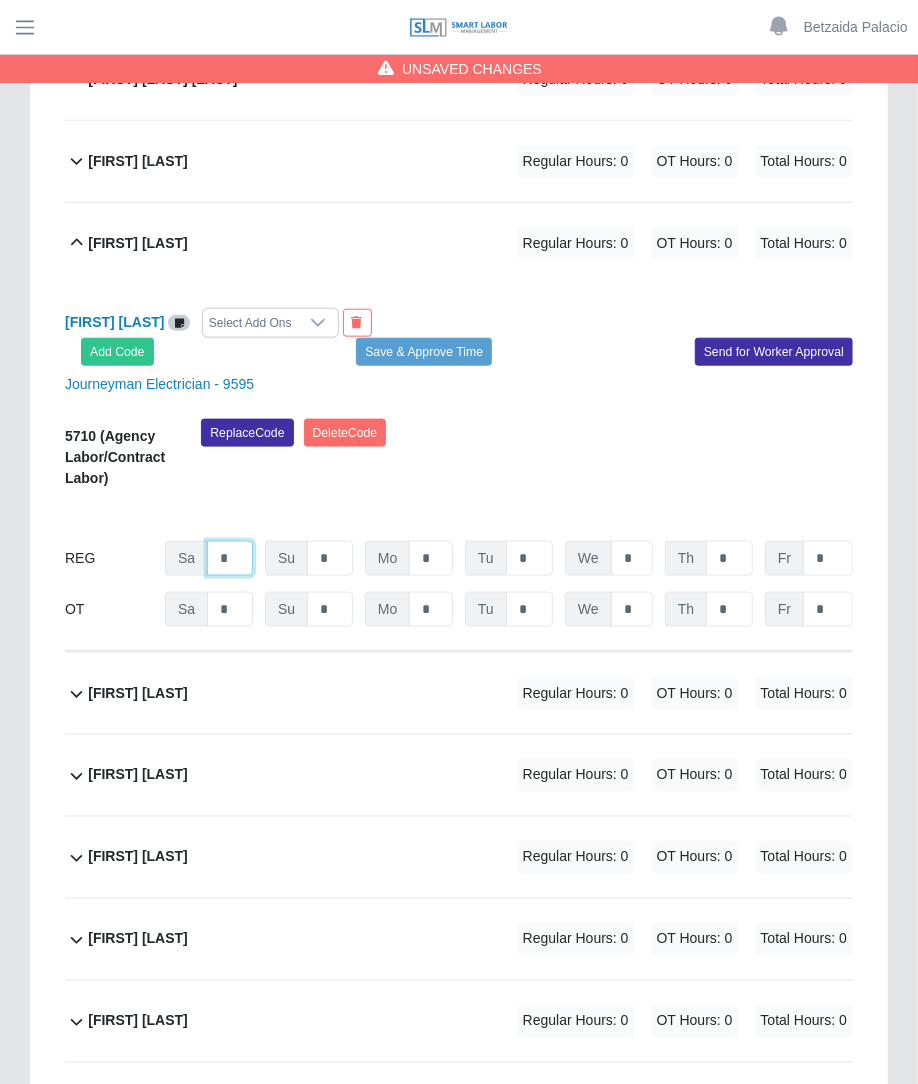 click on "*" at bounding box center (230, -7820) 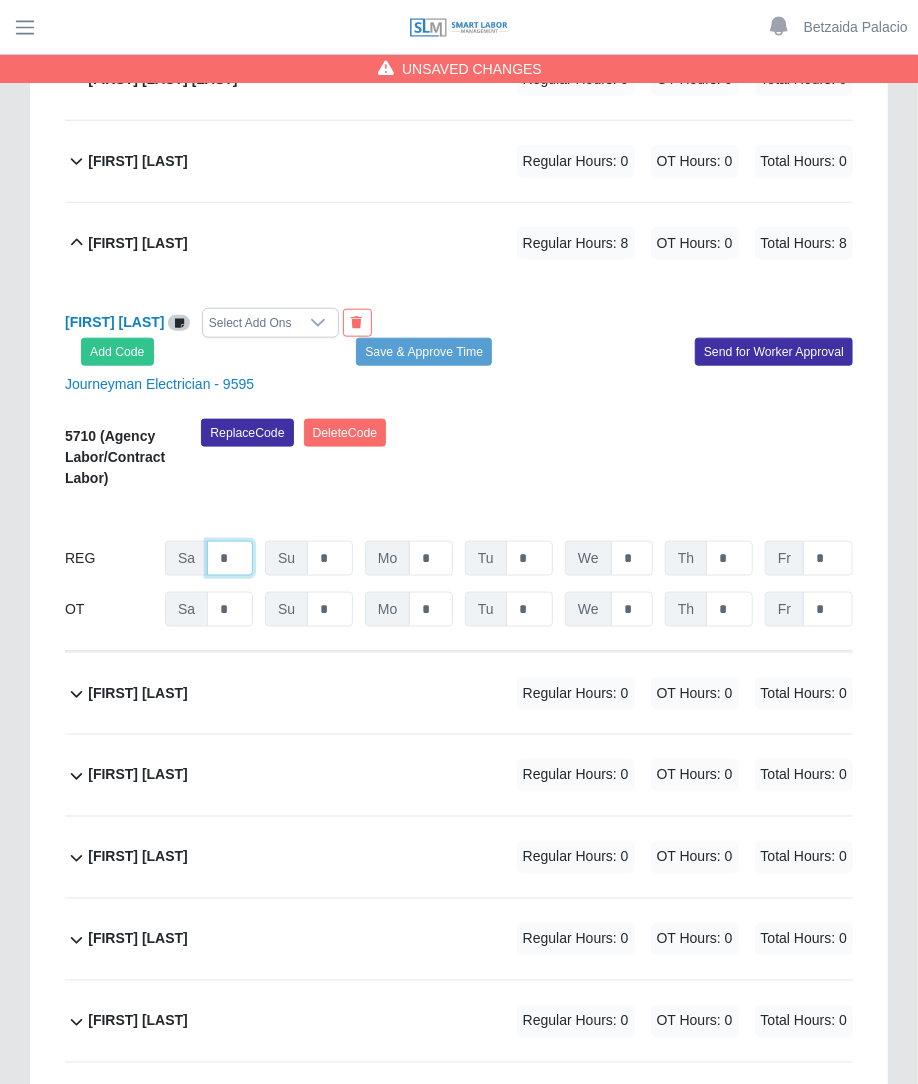 type on "*" 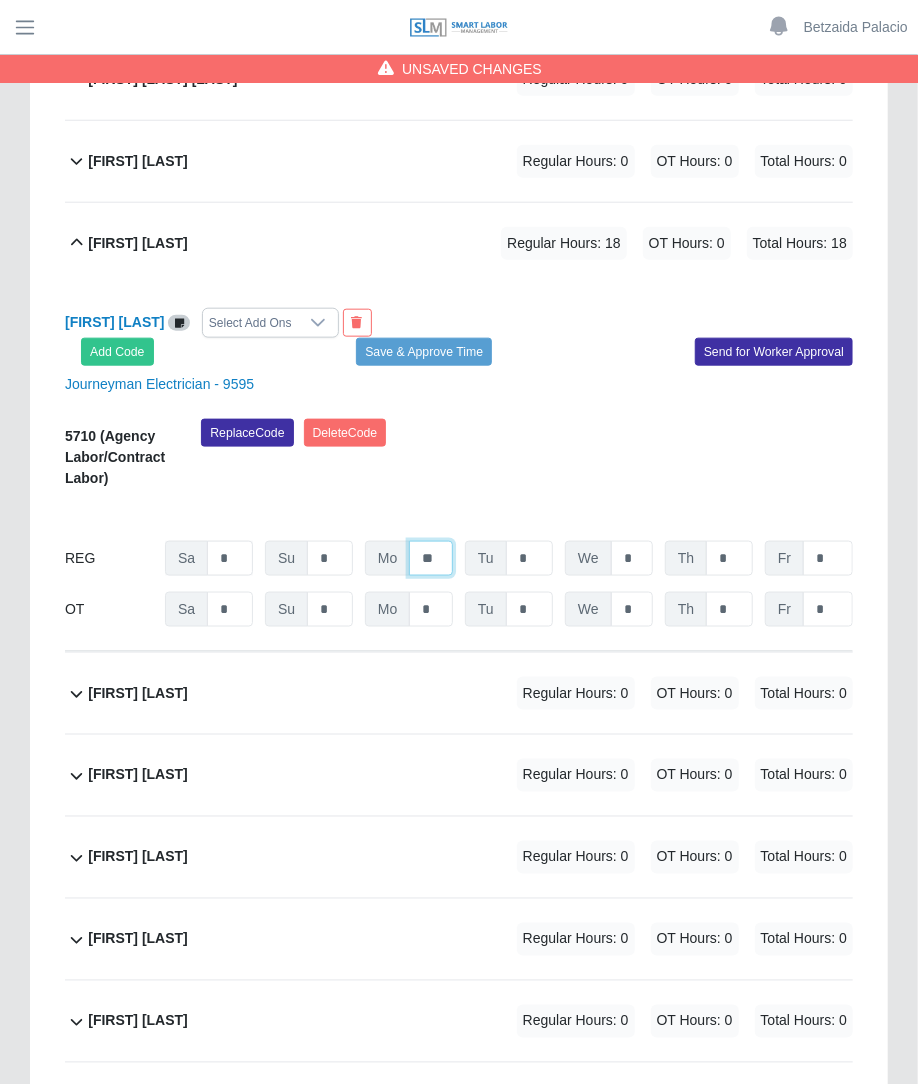 type on "**" 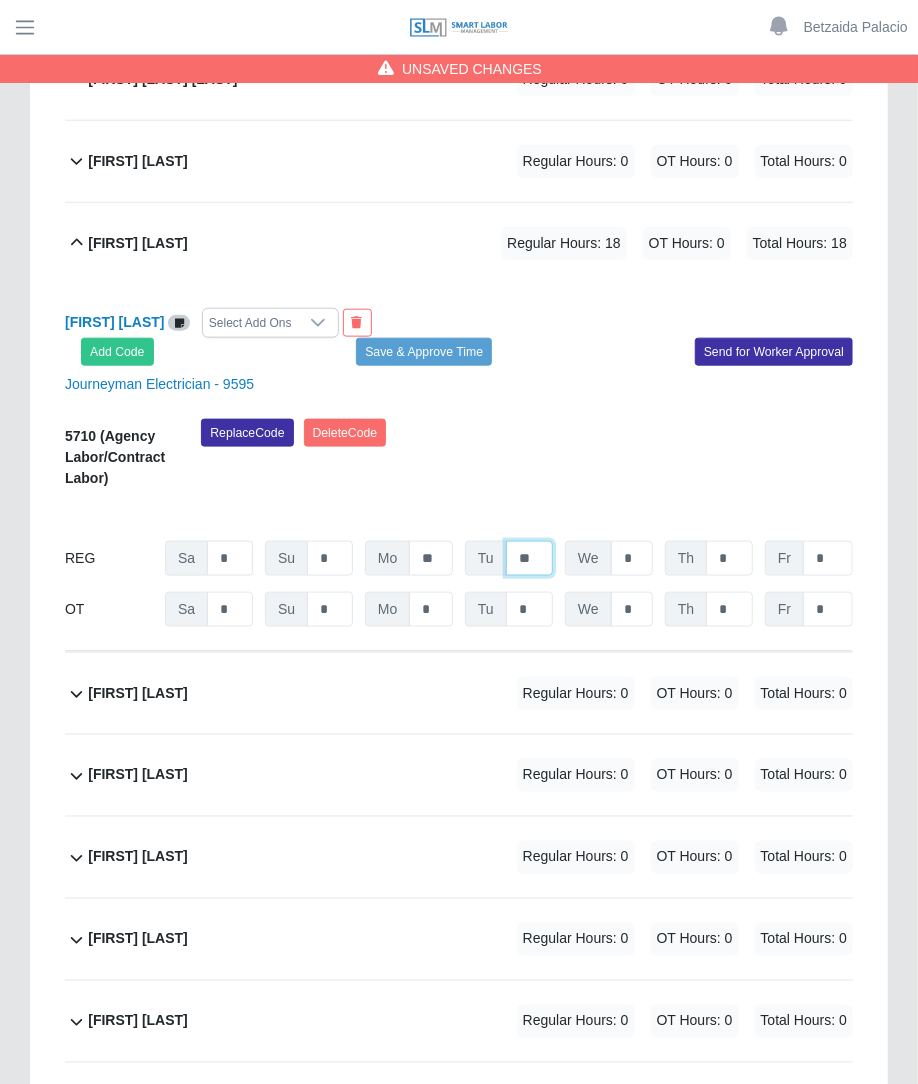 type on "**" 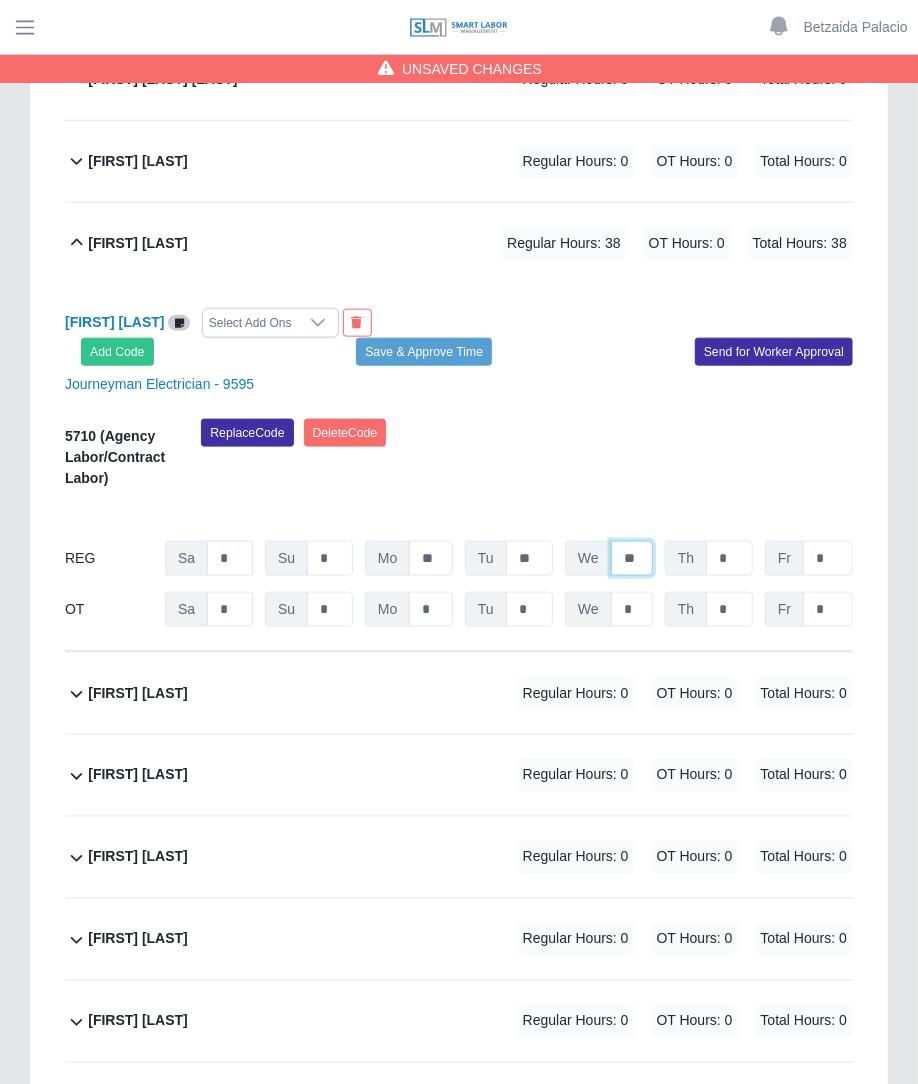 type on "**" 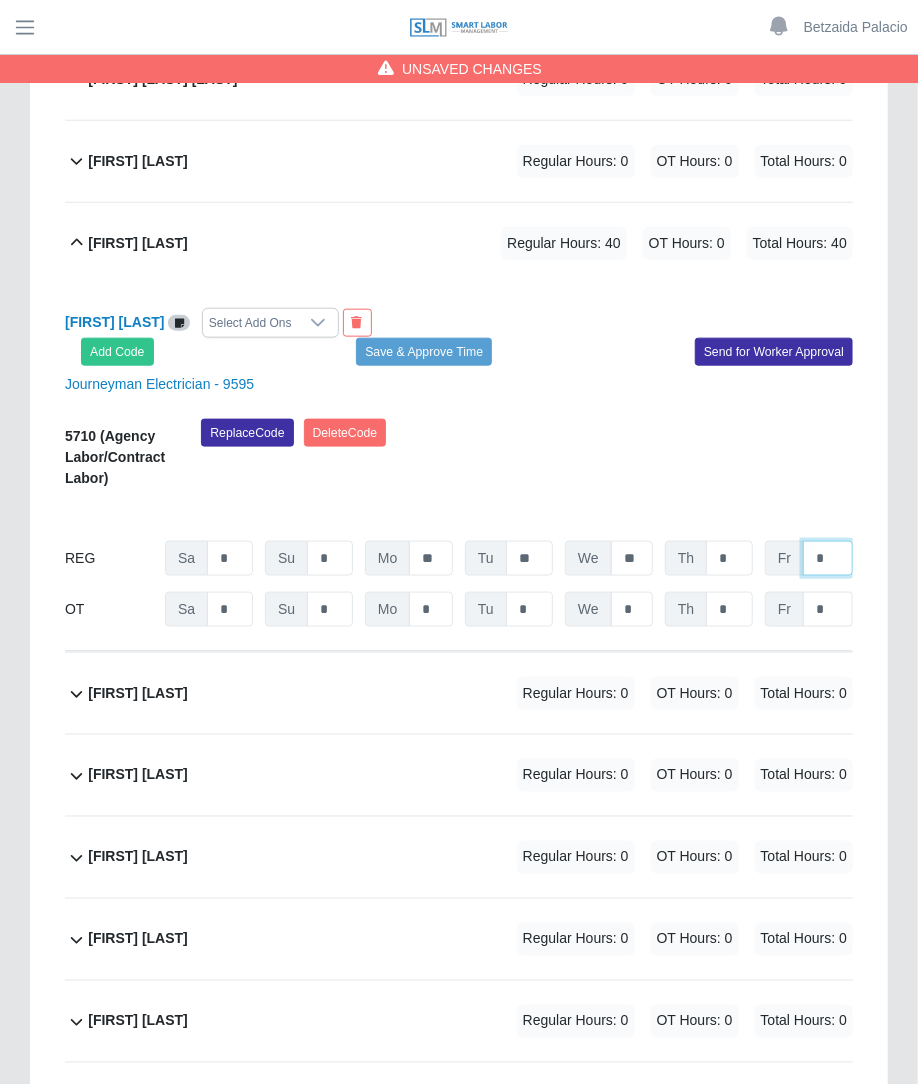 type on "*" 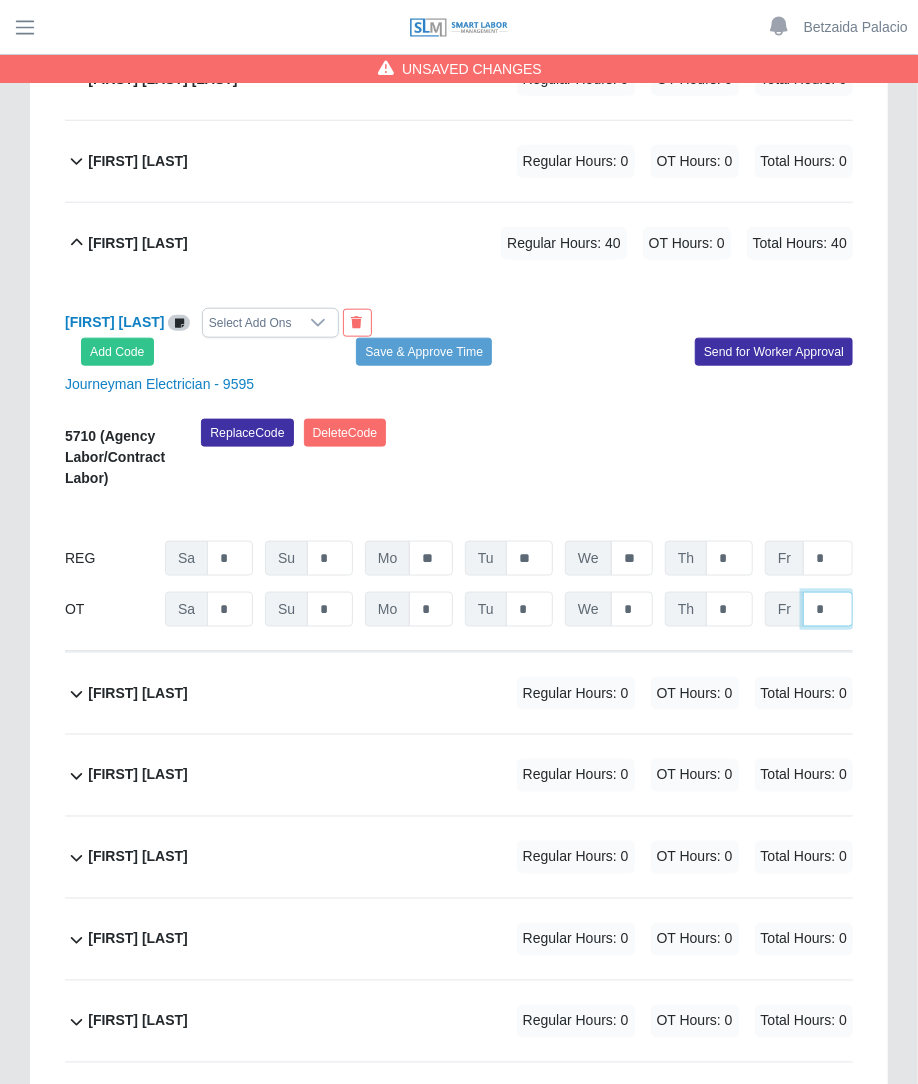 click on "*" at bounding box center (828, -7769) 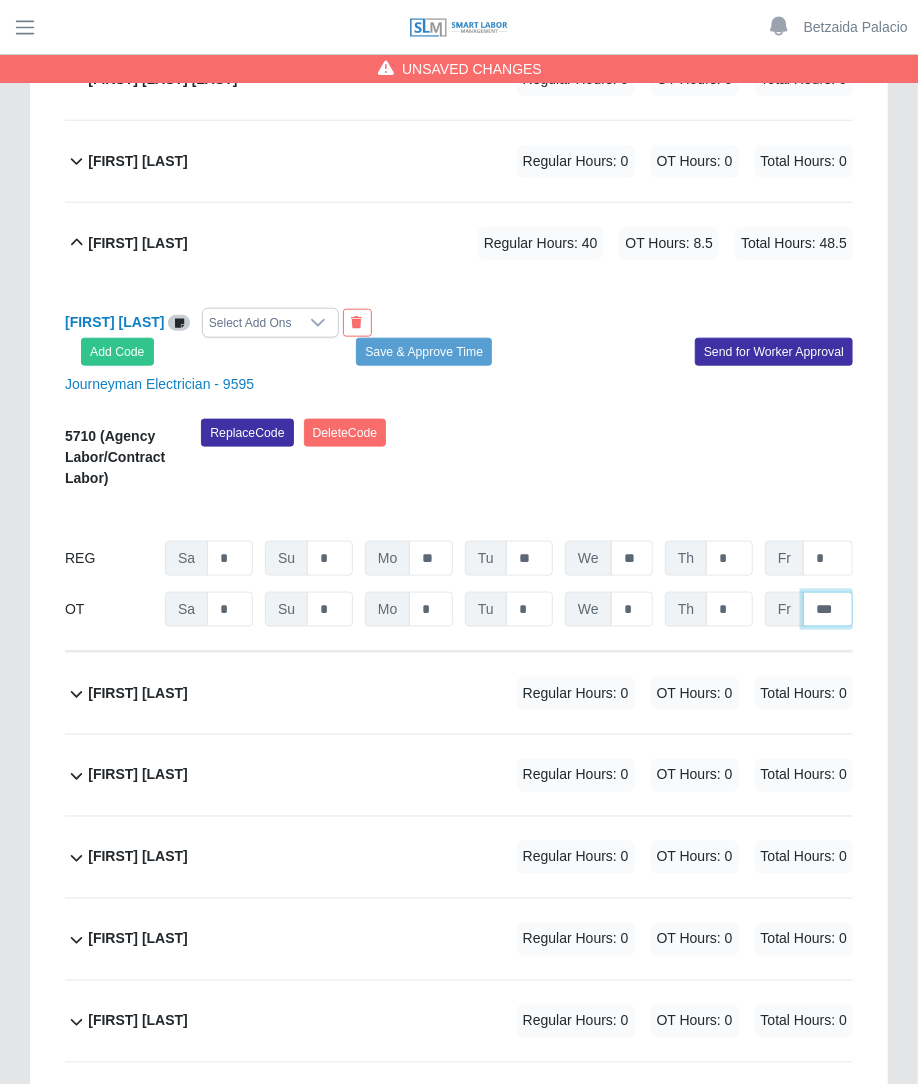 type on "***" 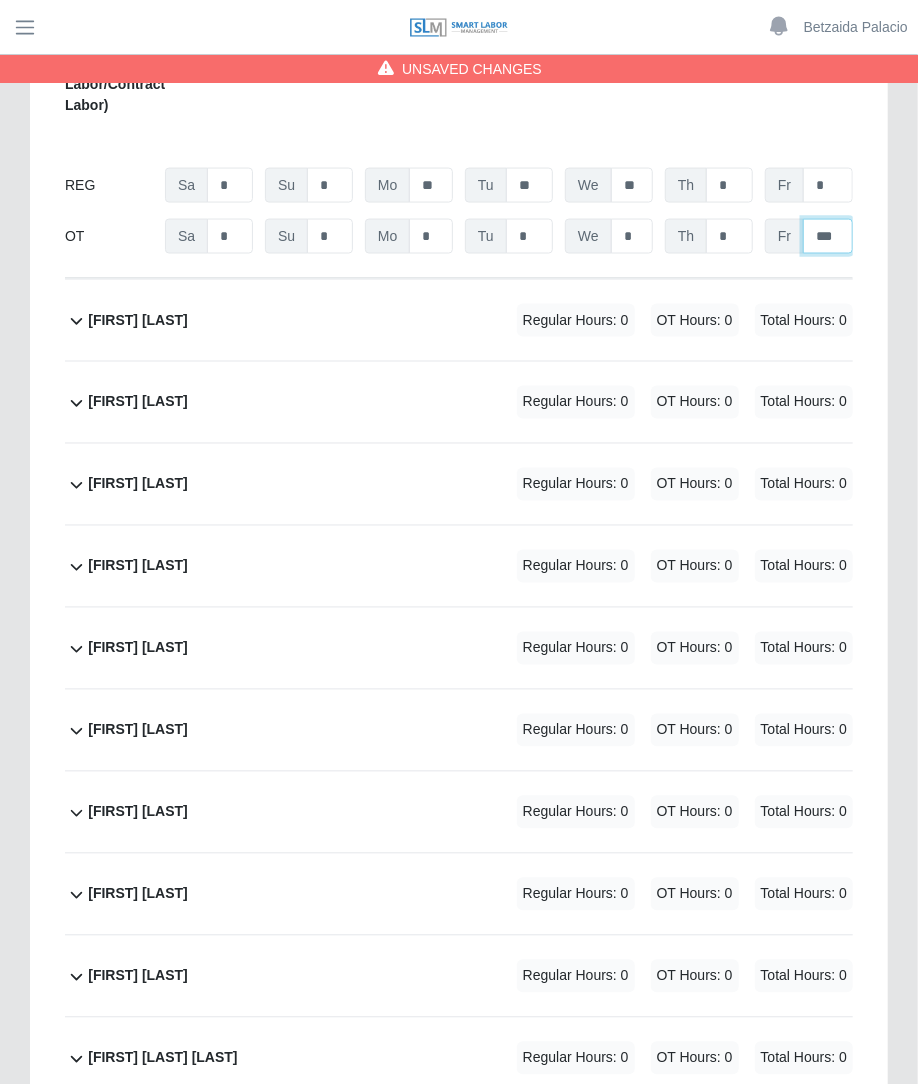 scroll, scrollTop: 9412, scrollLeft: 0, axis: vertical 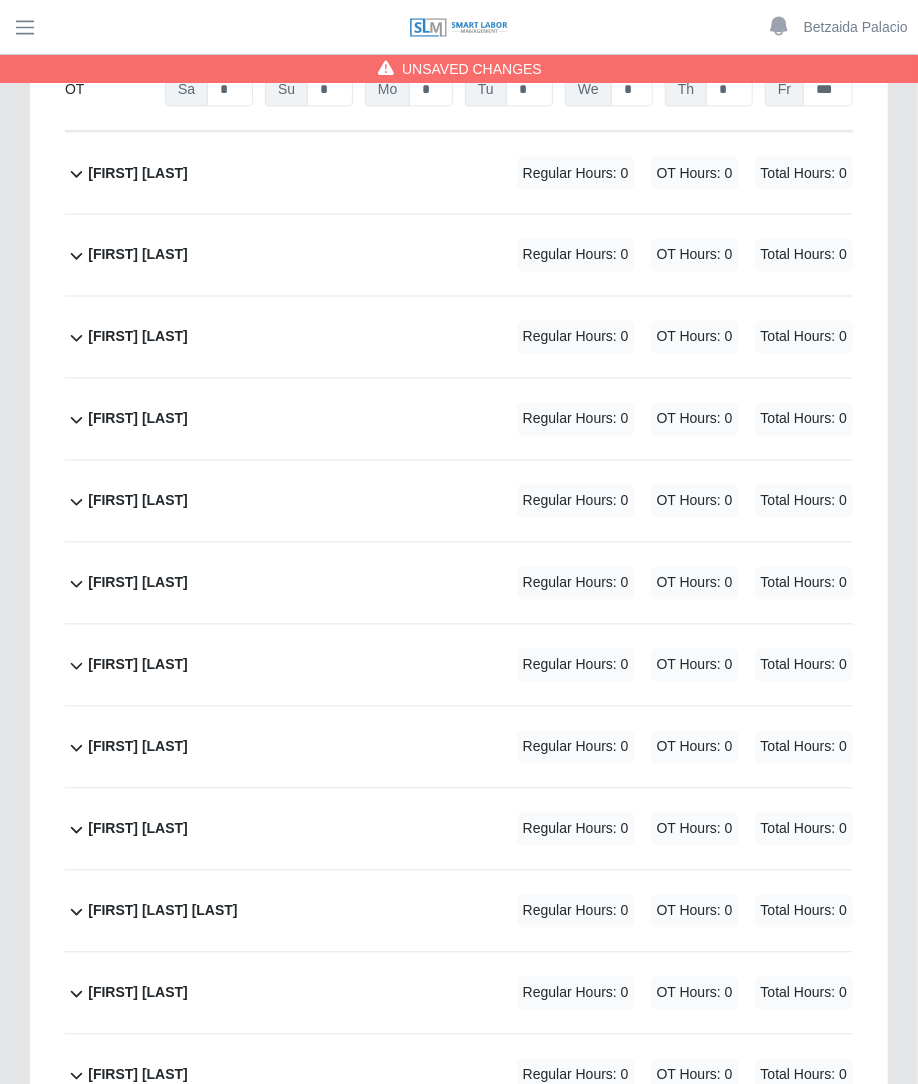 click on "Regular Hours: 0" at bounding box center (576, 255) 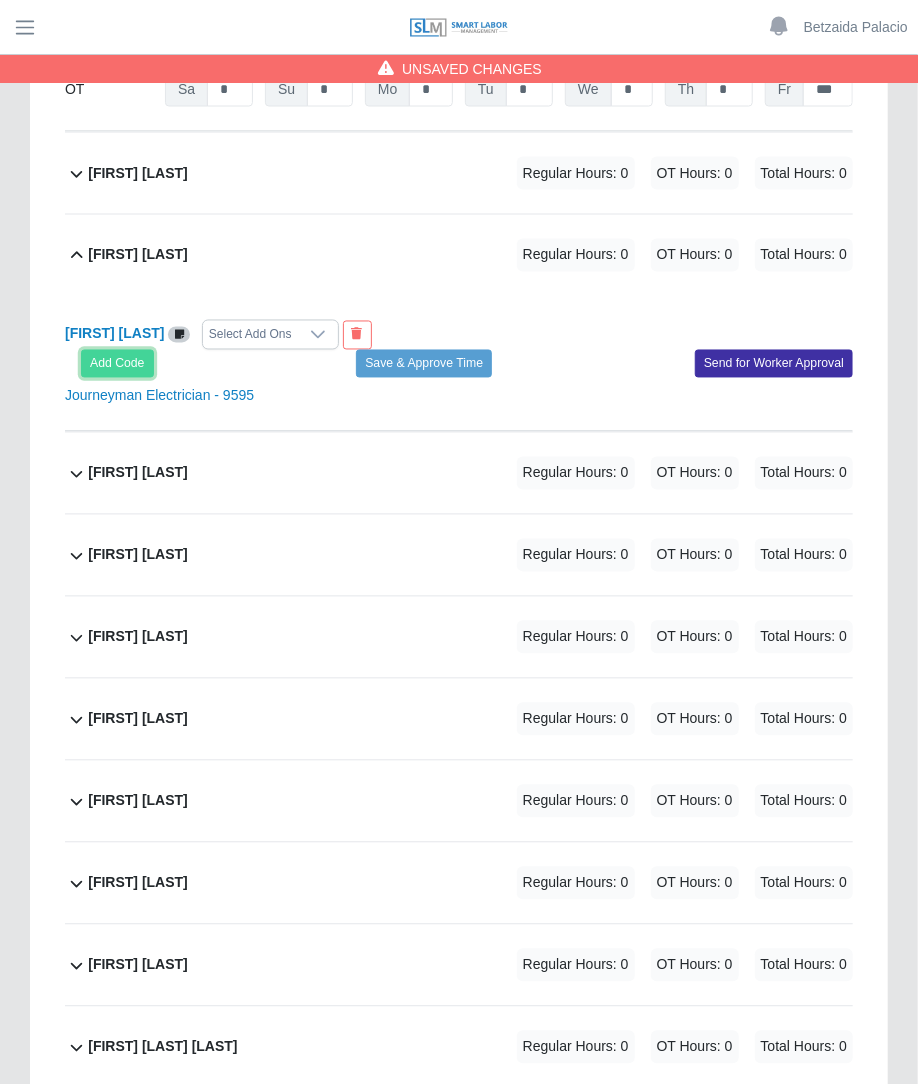 click on "Add Code" 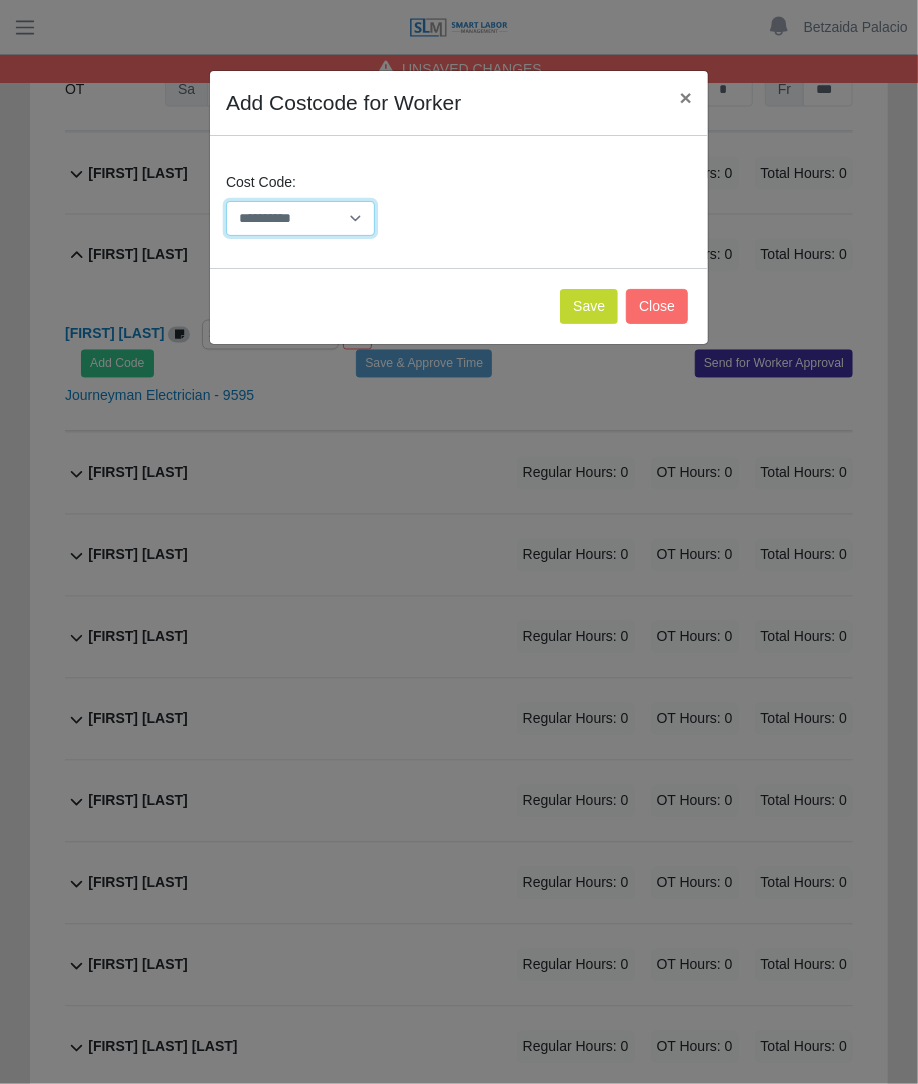 click on "**********" at bounding box center (300, 218) 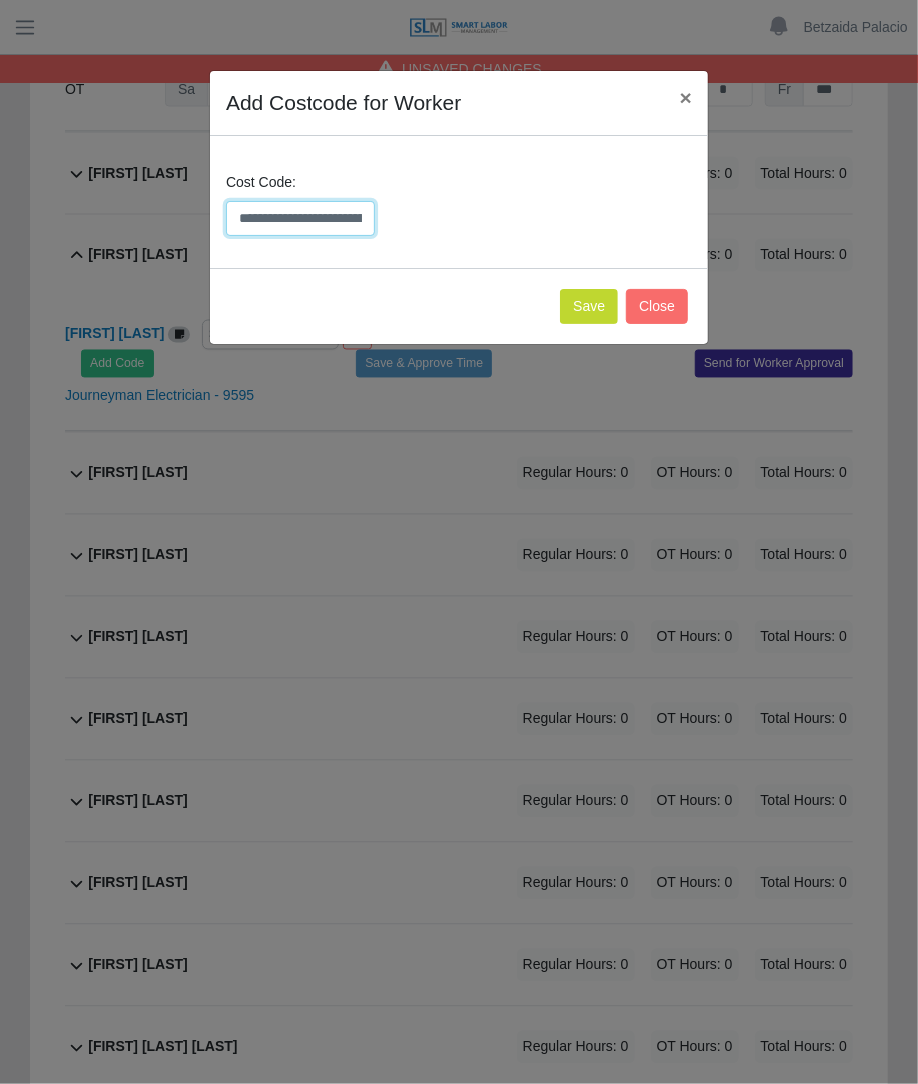 click on "**********" at bounding box center (300, 218) 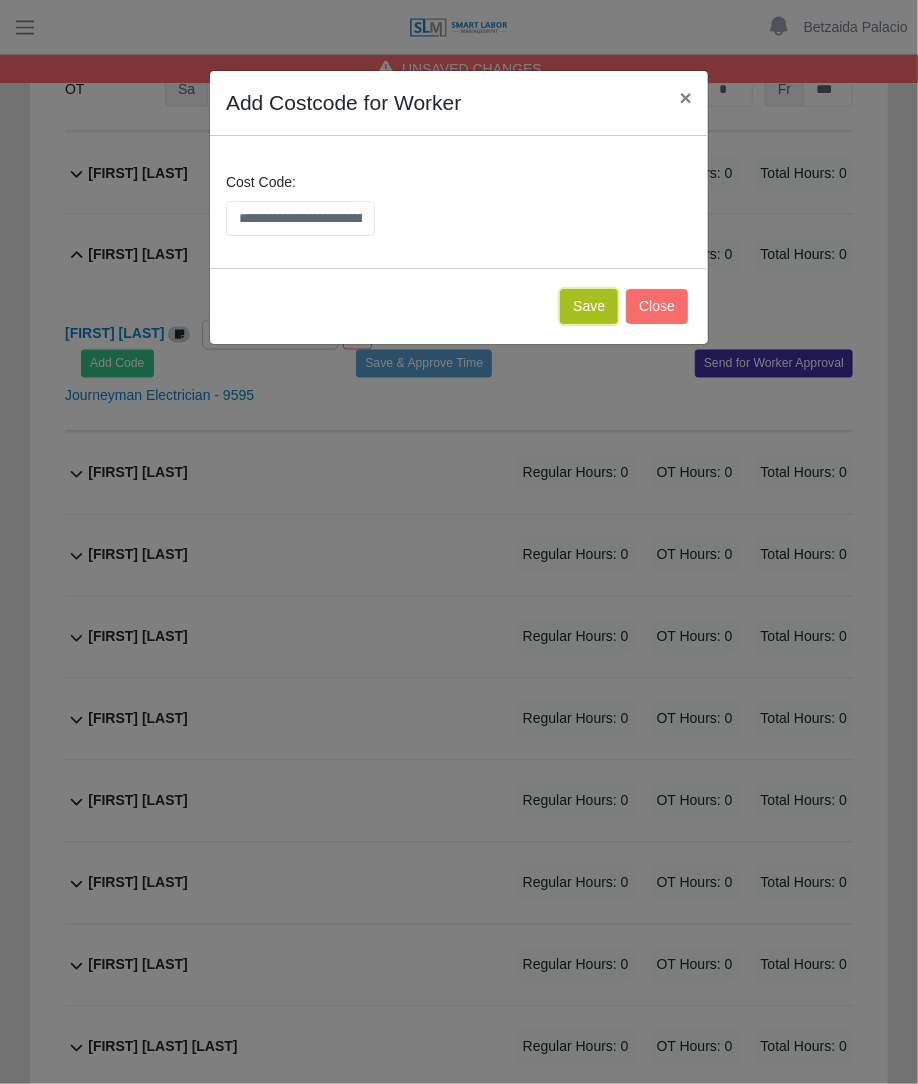 click on "Save" 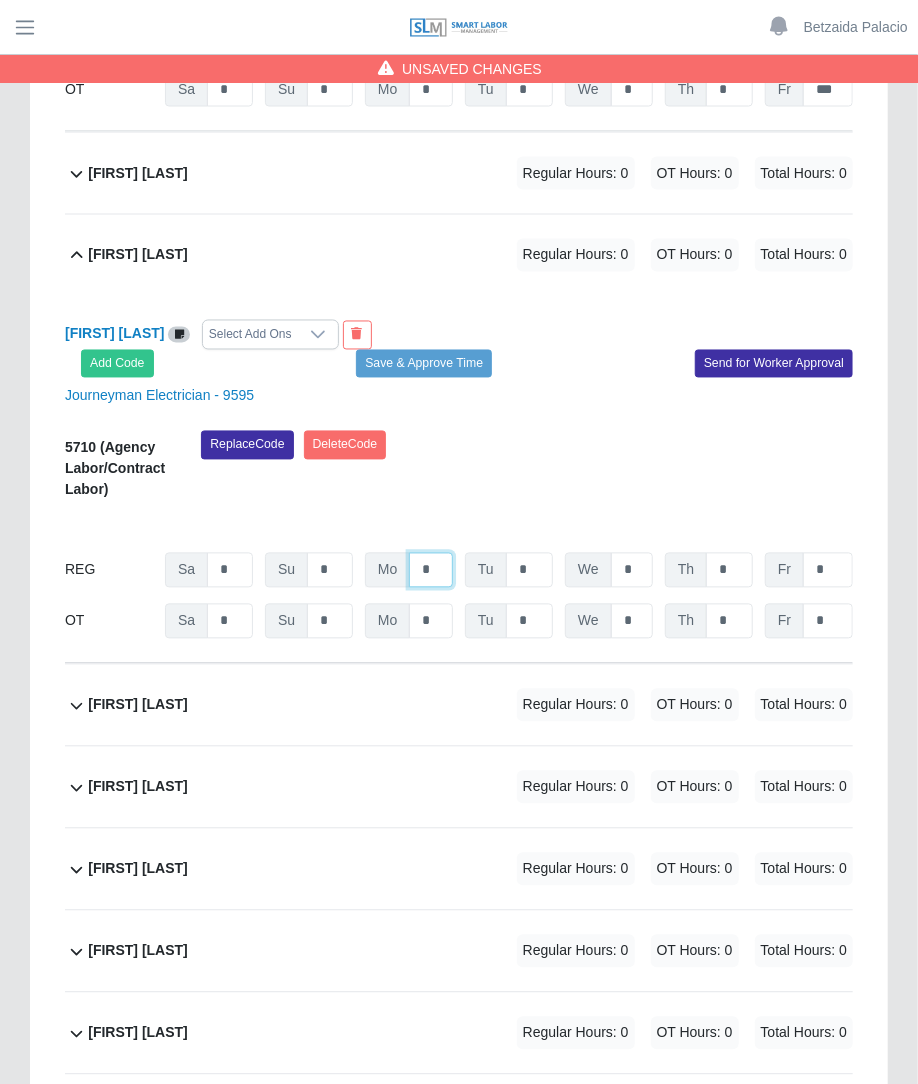 click on "*" at bounding box center (431, -8340) 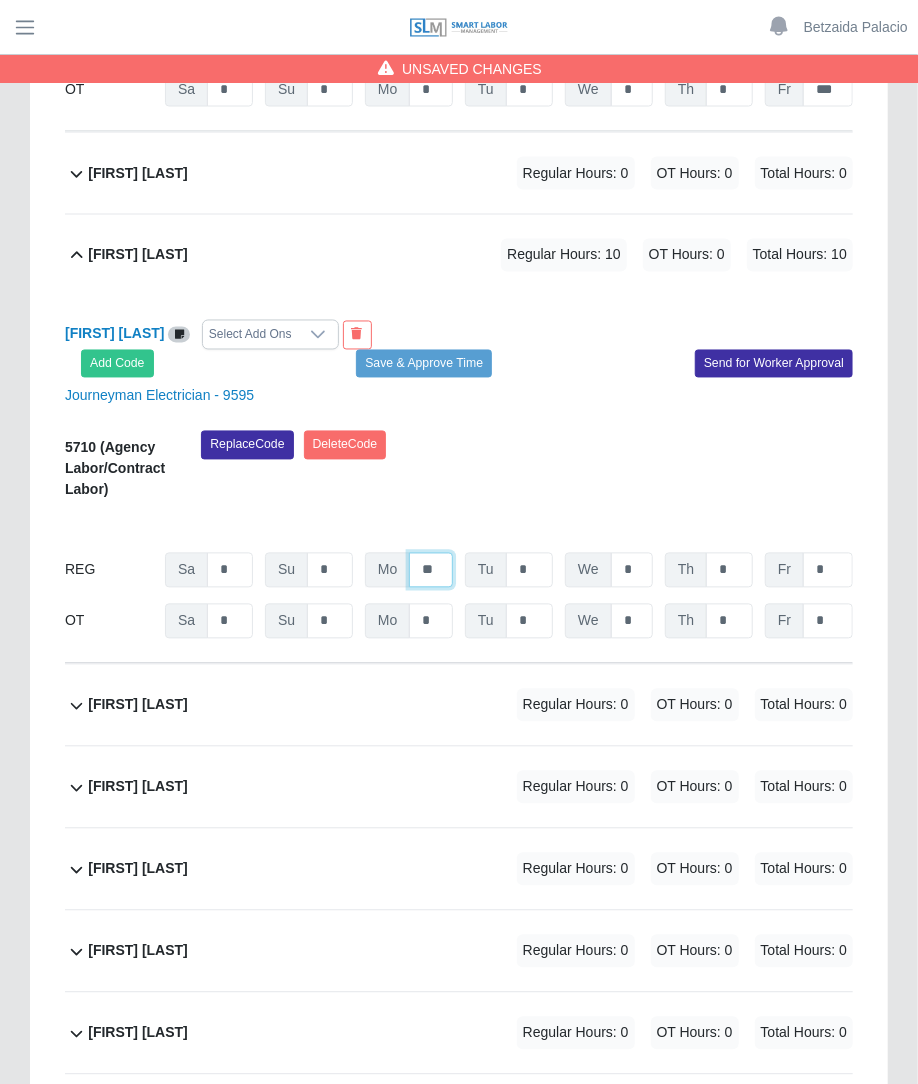 type on "**" 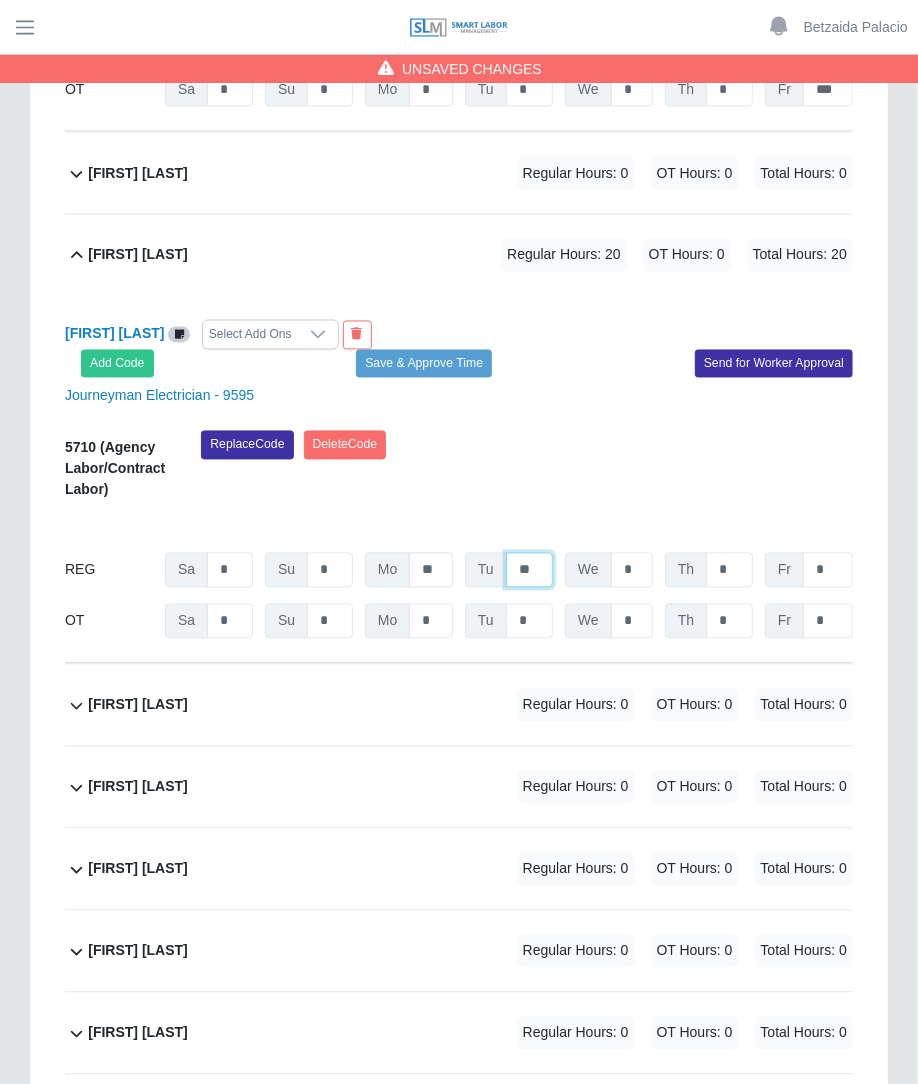 type on "**" 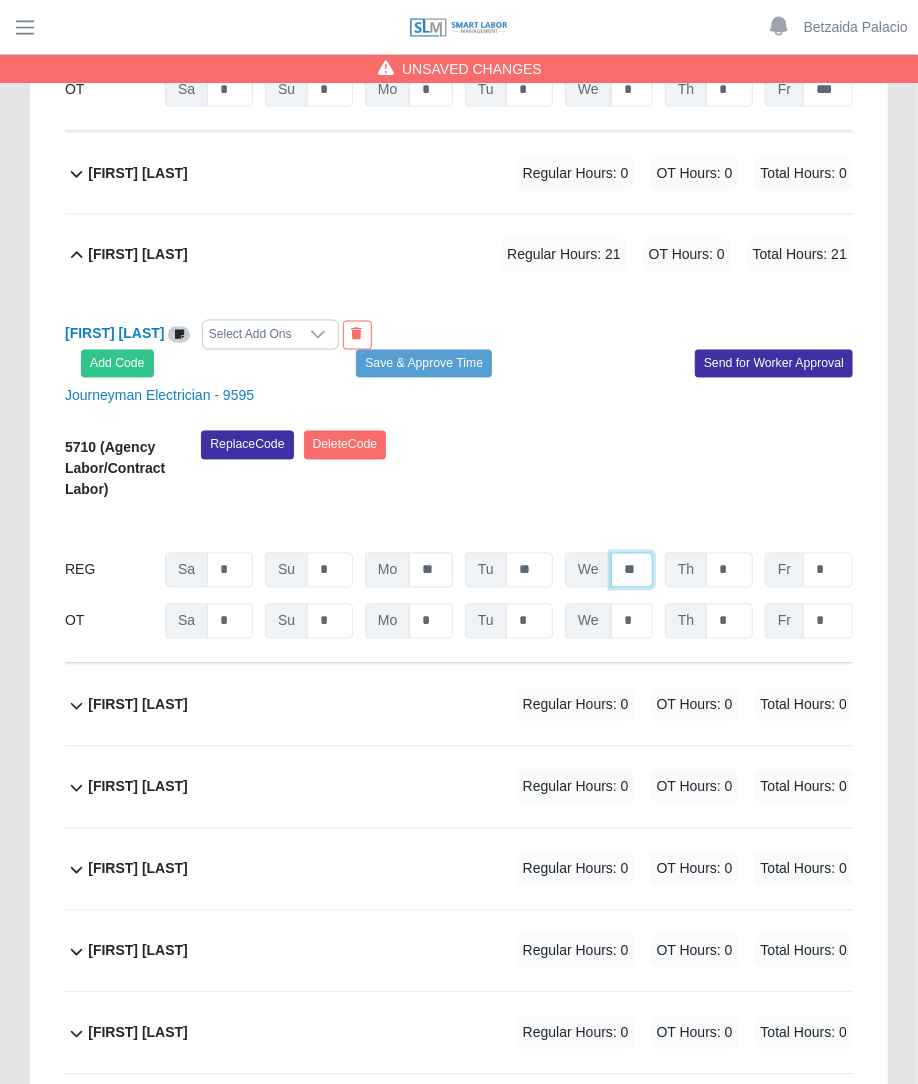 type on "**" 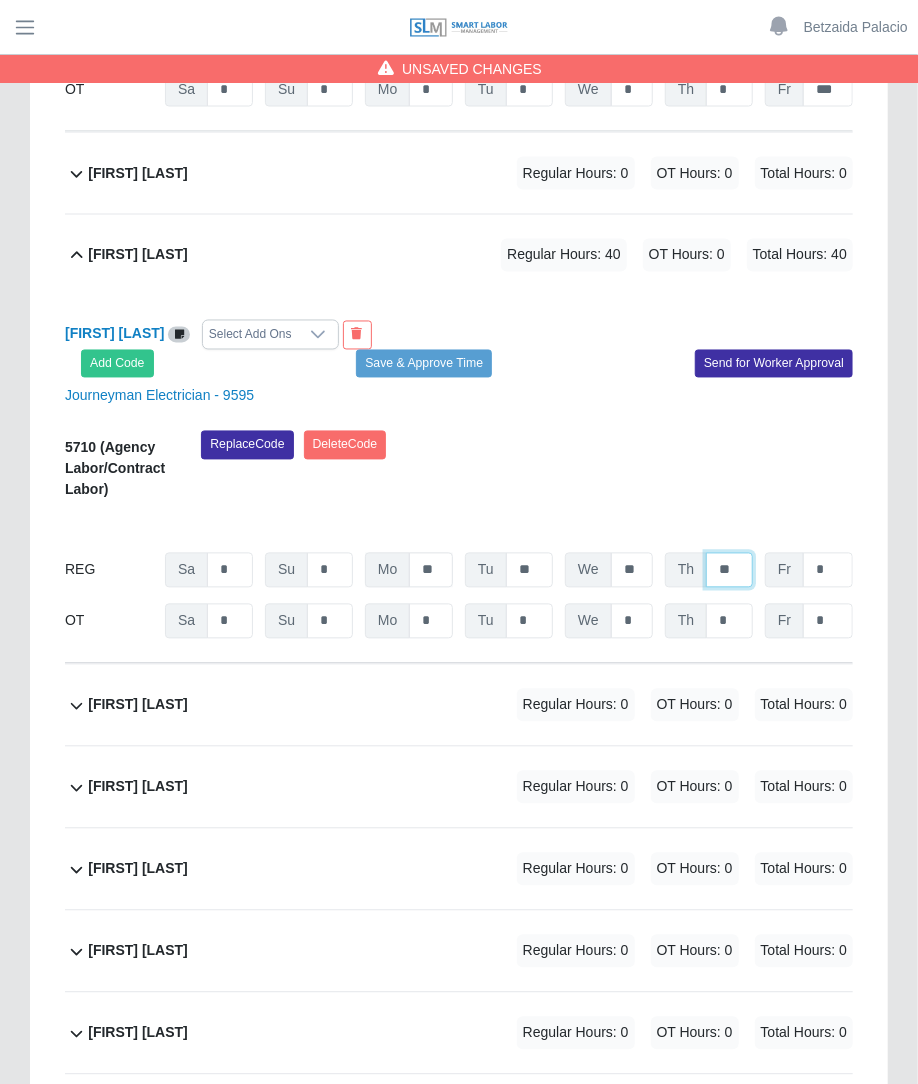 type on "**" 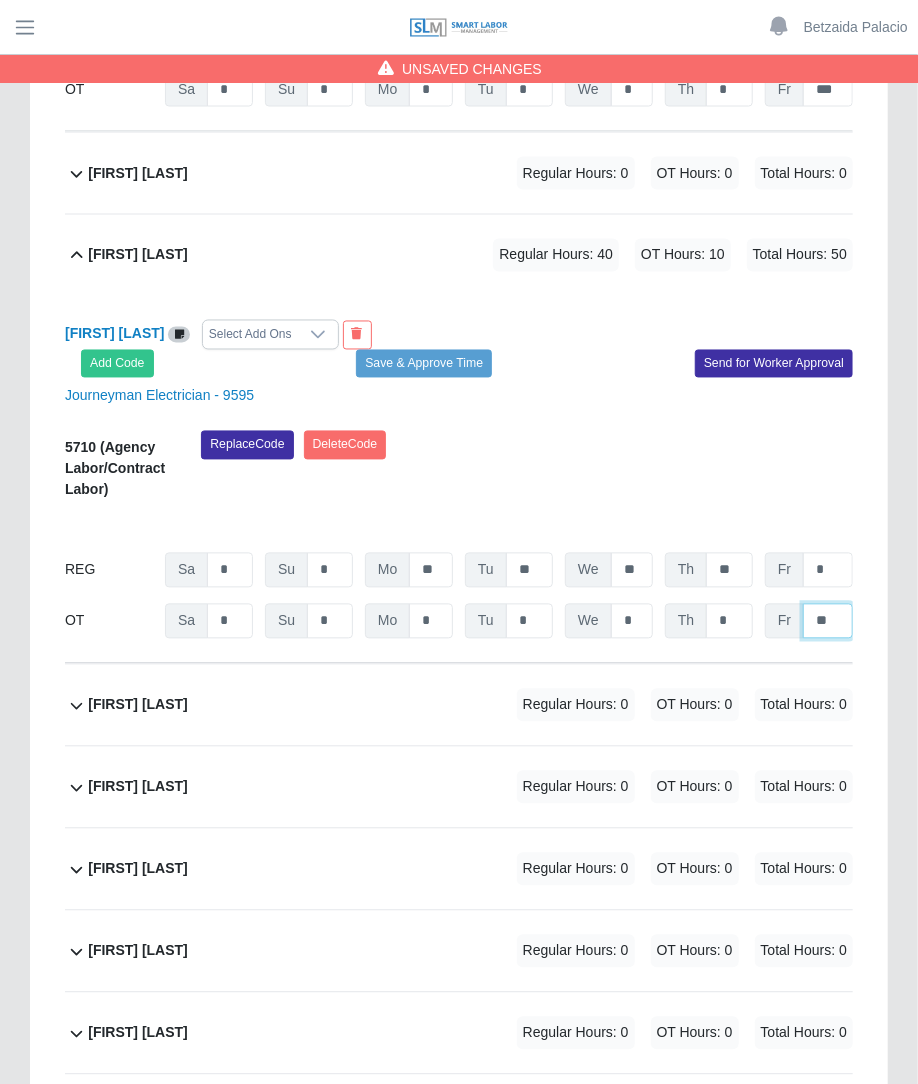 type on "**" 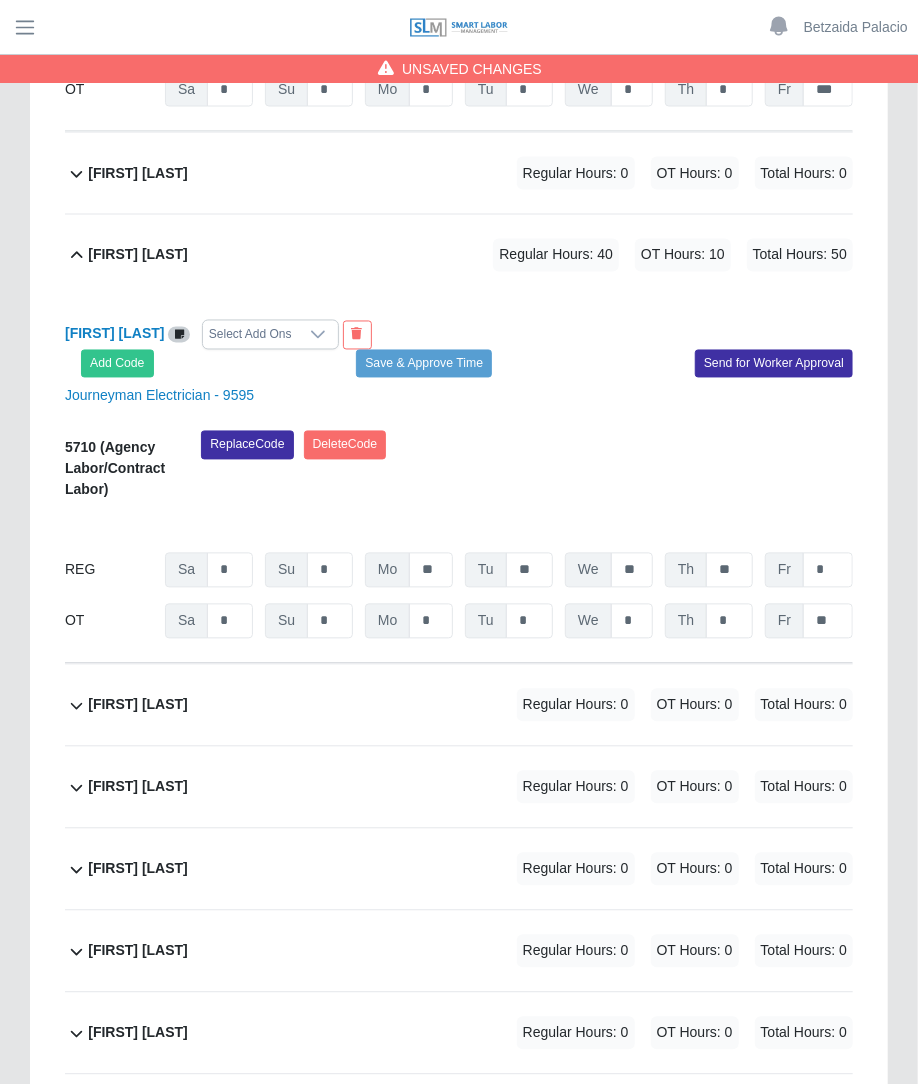 click on "Hassell Garcia             Regular Hours: 0   OT Hours: 0   Total Hours: 0" 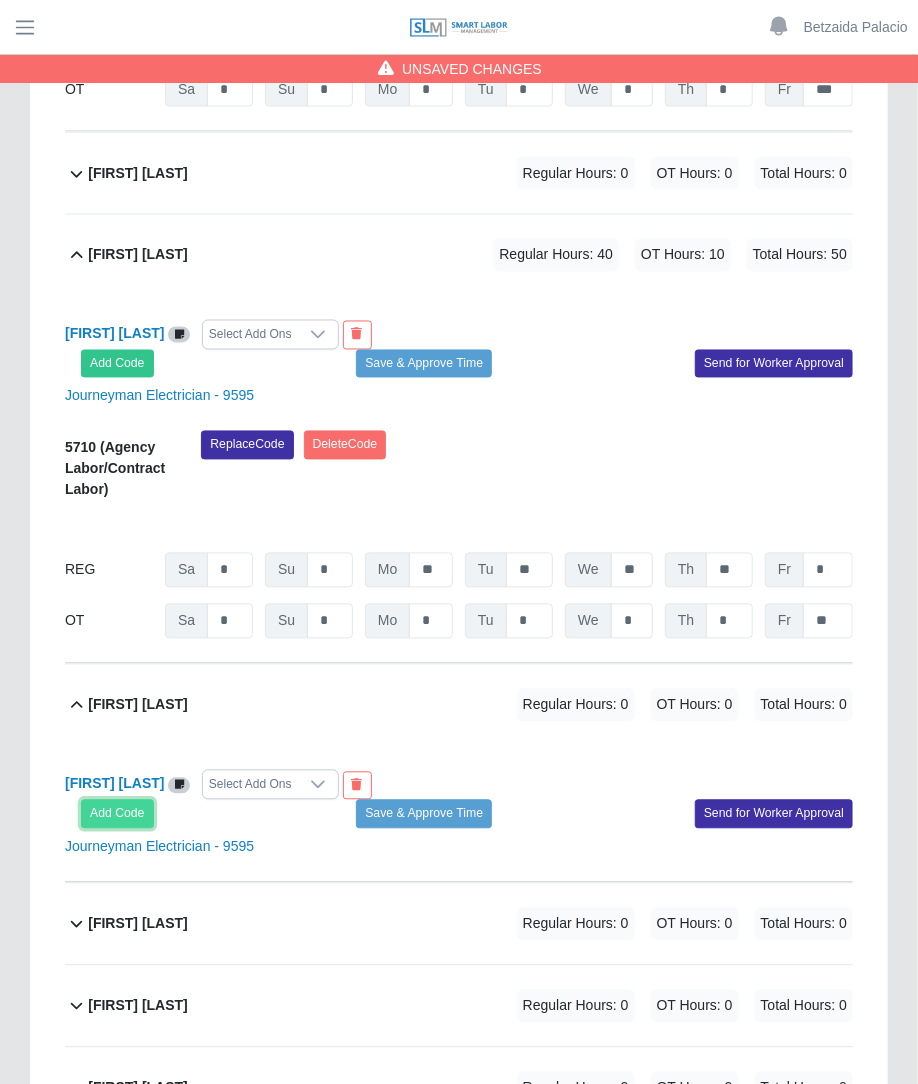 click on "Add Code" 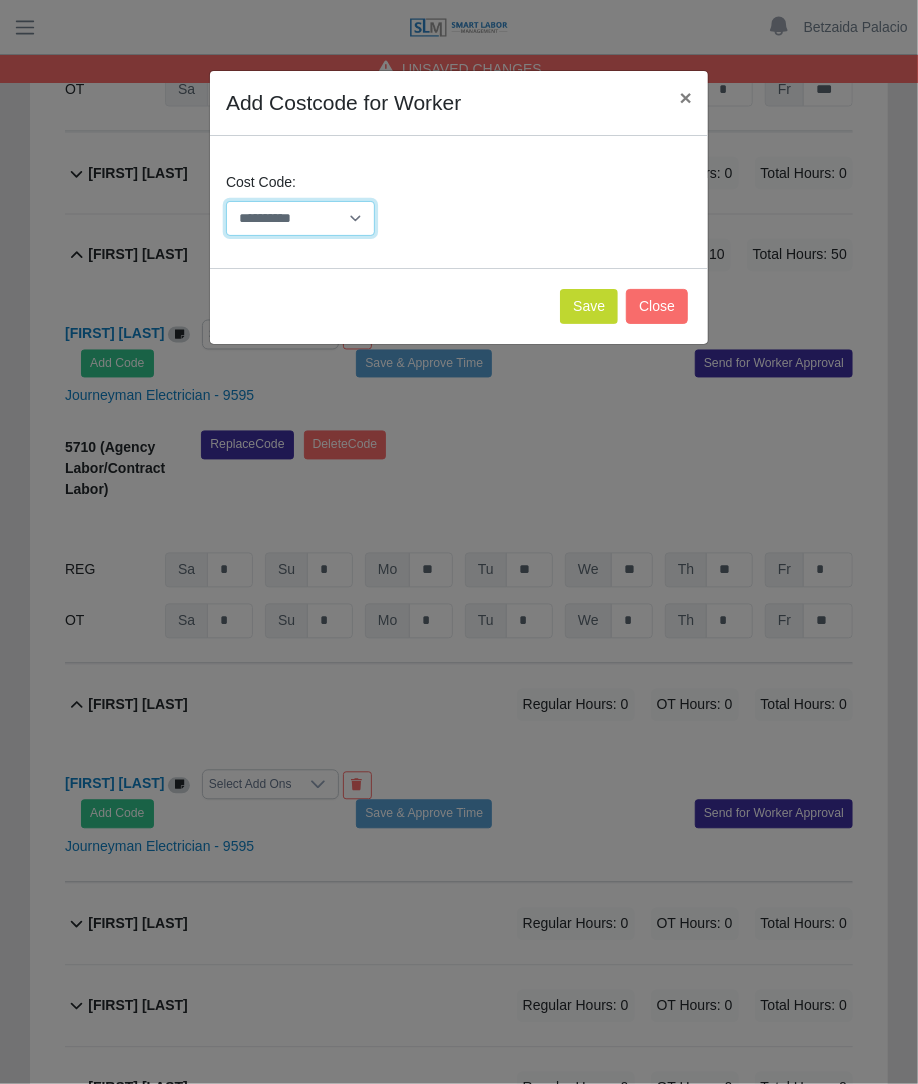 click on "**********" at bounding box center (300, 218) 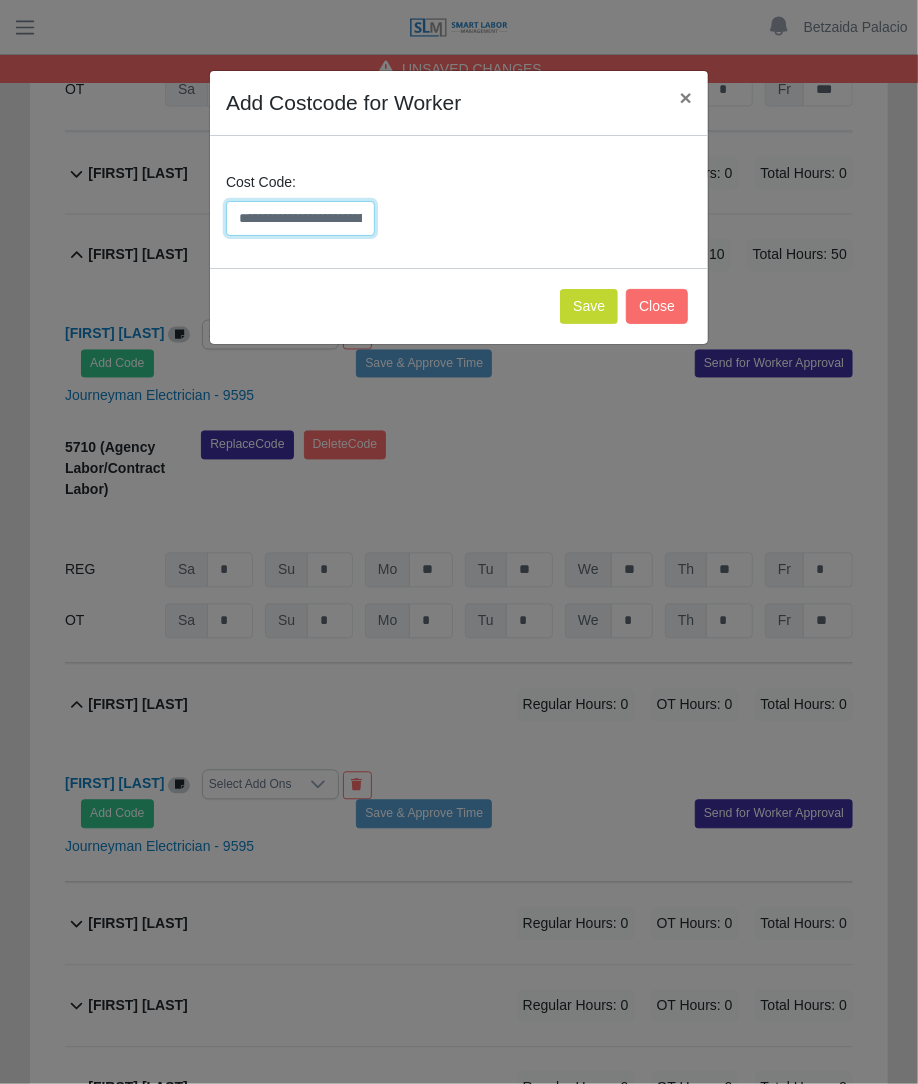 click on "**********" at bounding box center (300, 218) 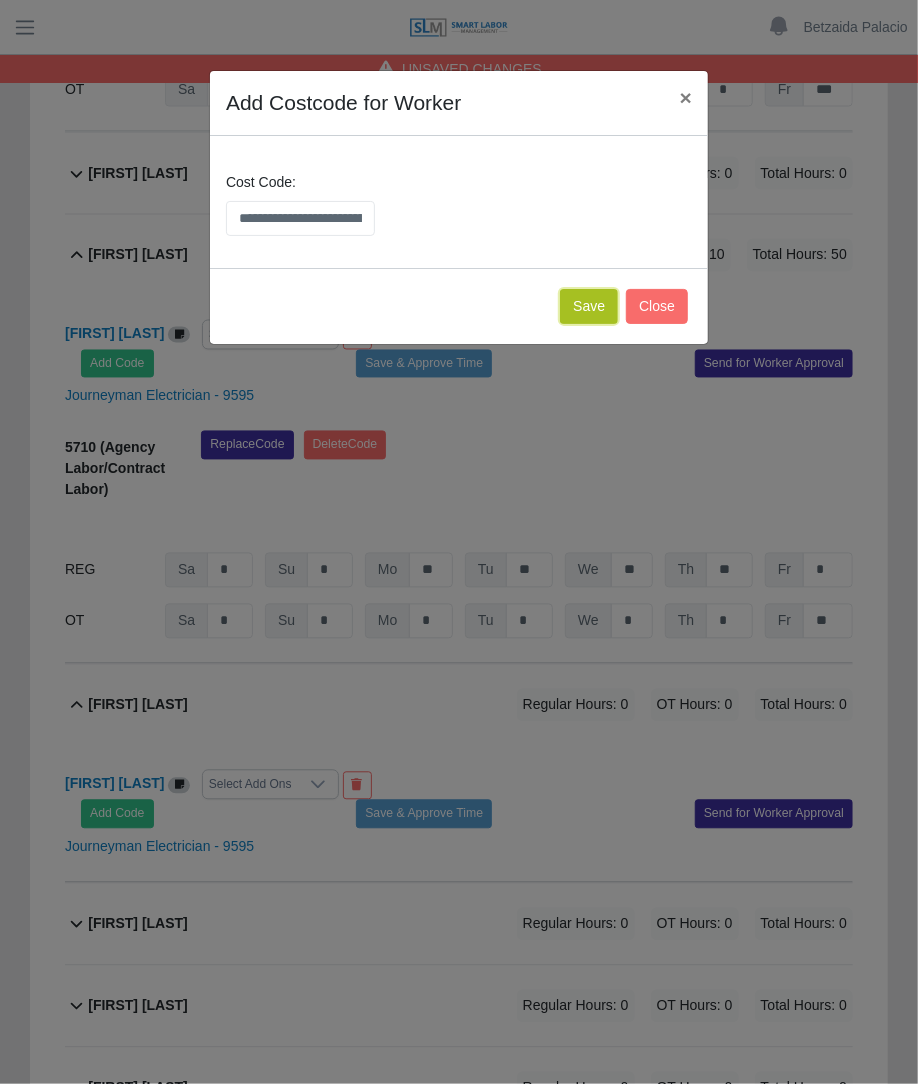 click on "Save" 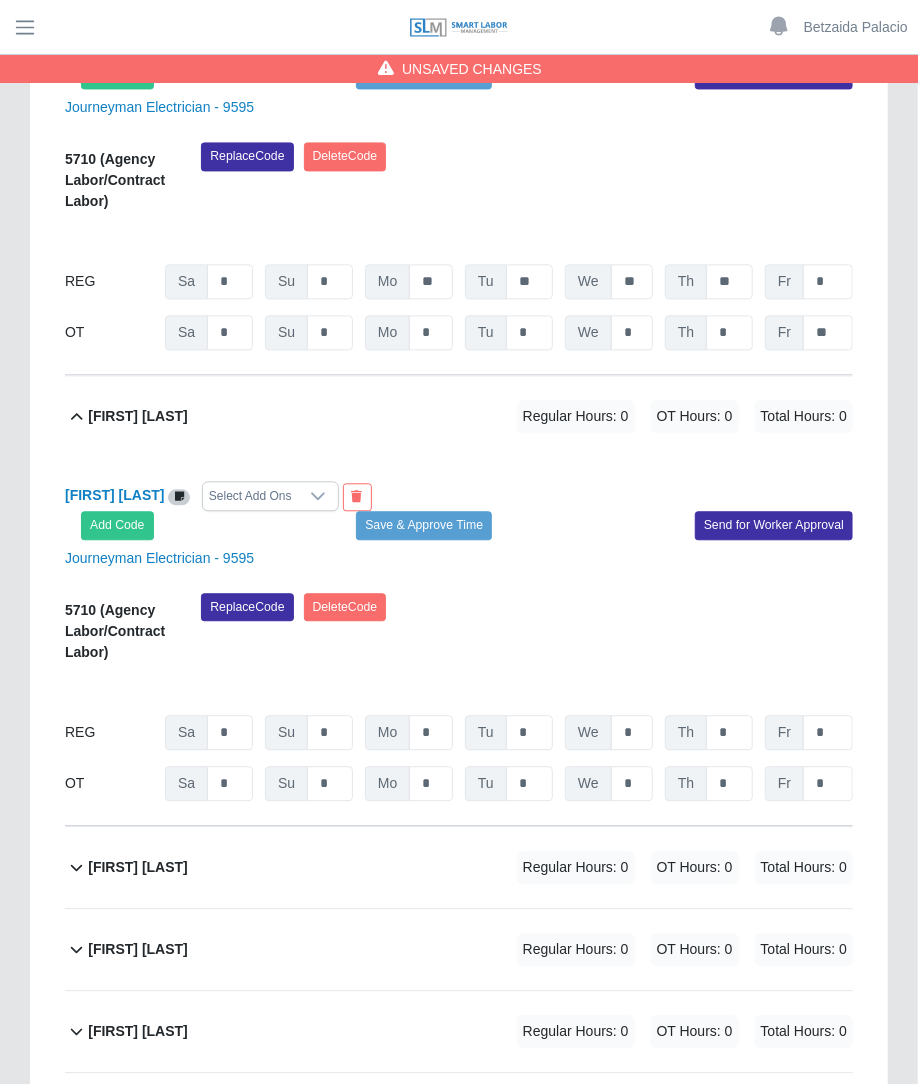scroll, scrollTop: 9675, scrollLeft: 0, axis: vertical 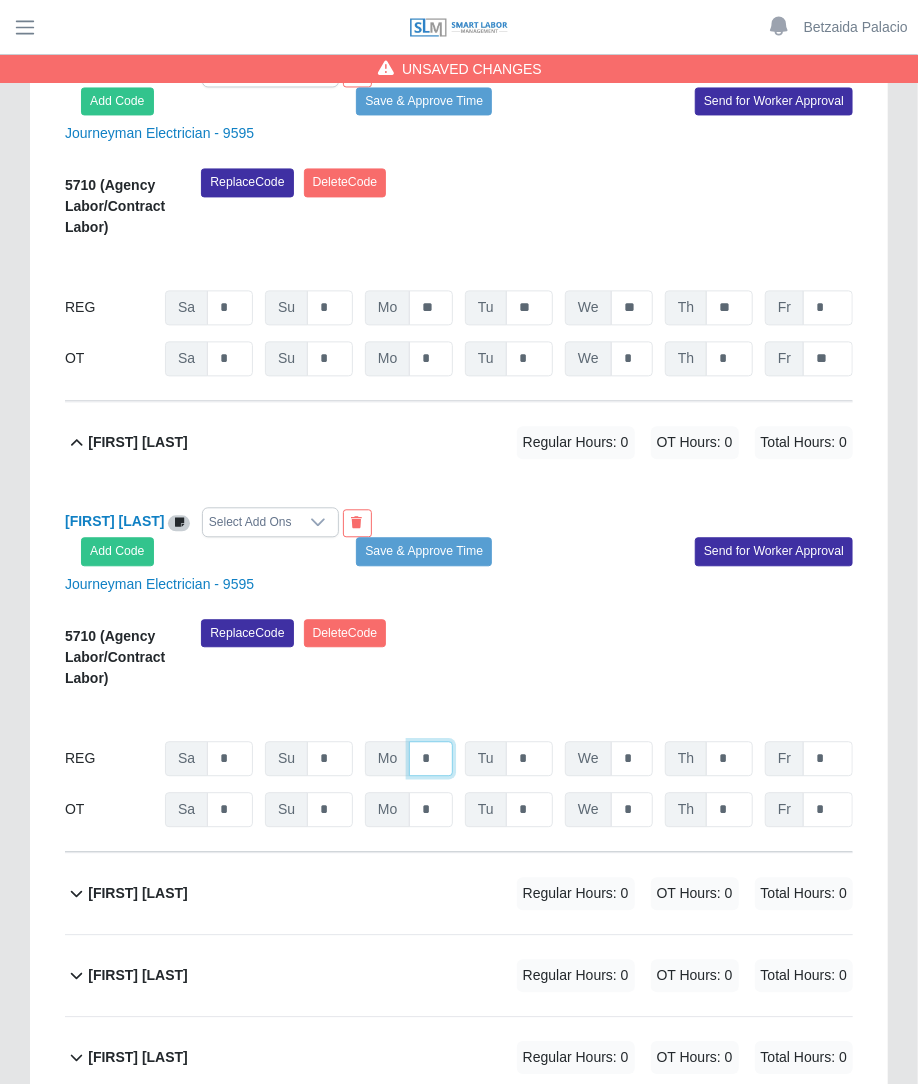 click on "*" at bounding box center (431, -8603) 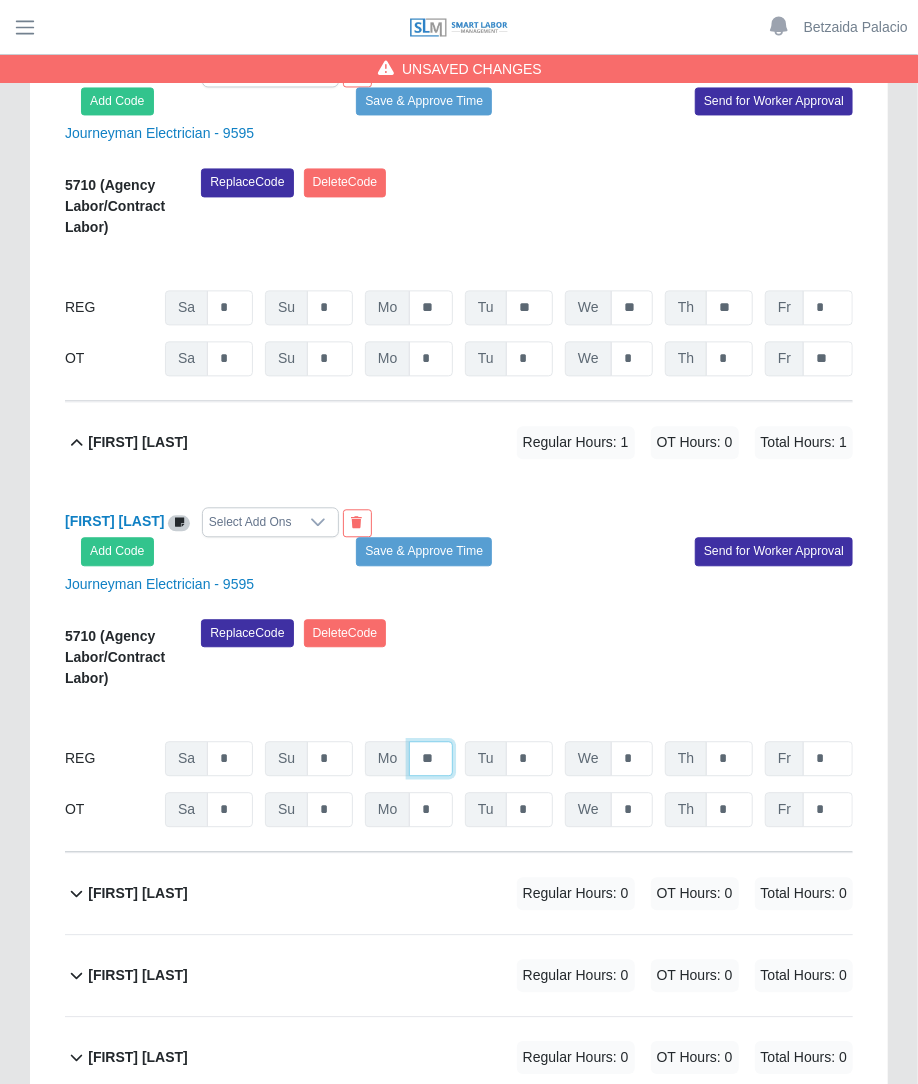 type on "**" 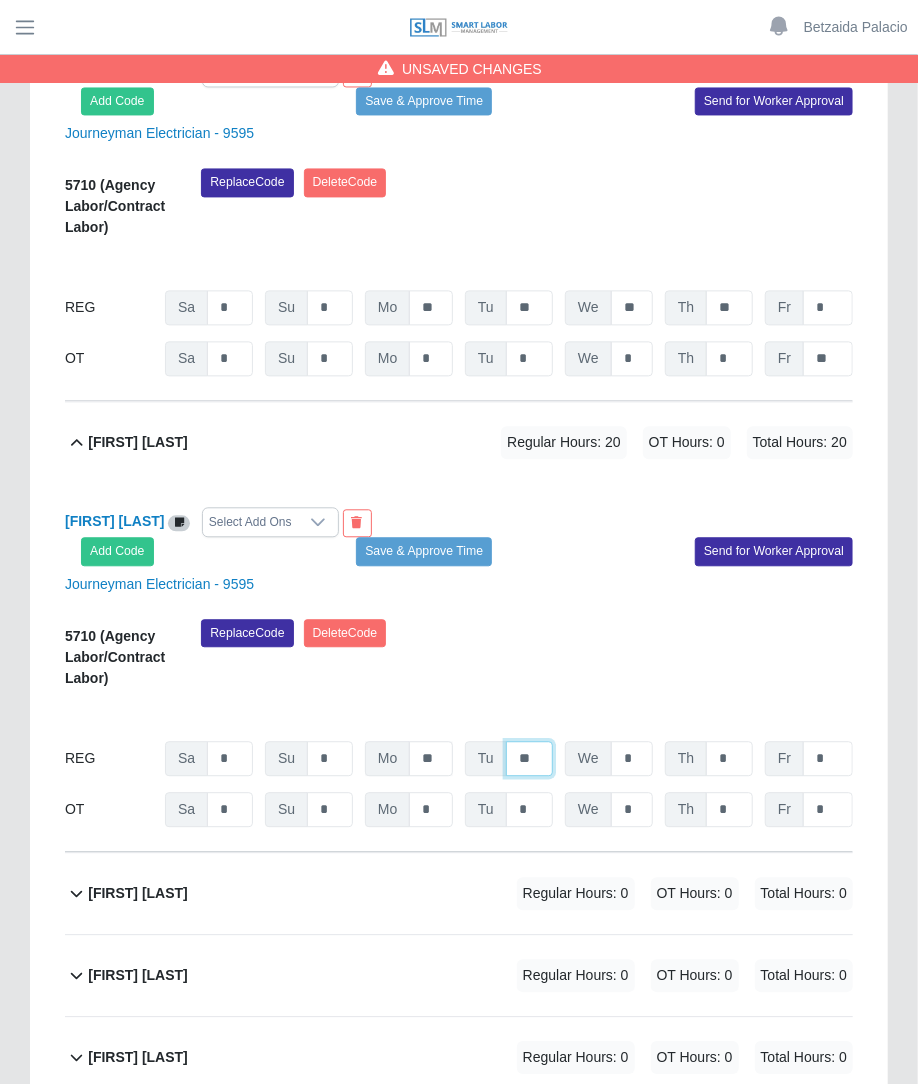 type on "**" 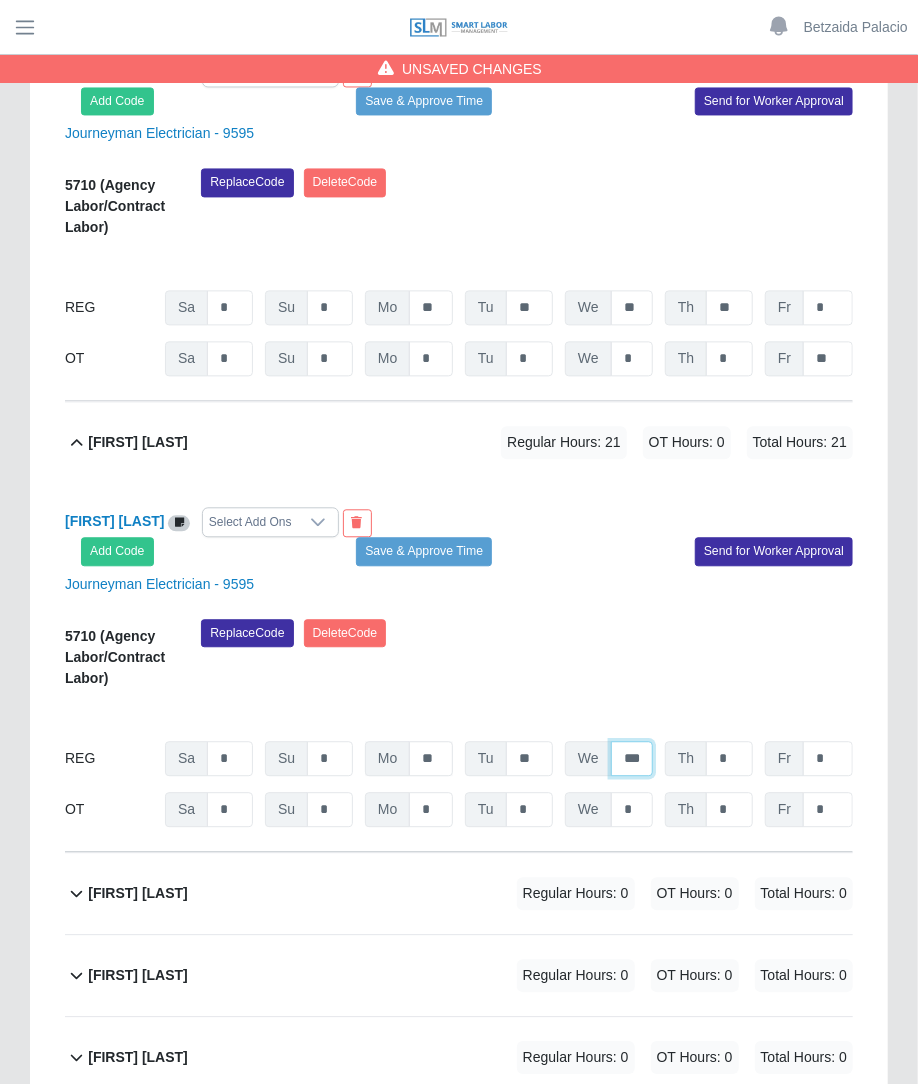 type on "***" 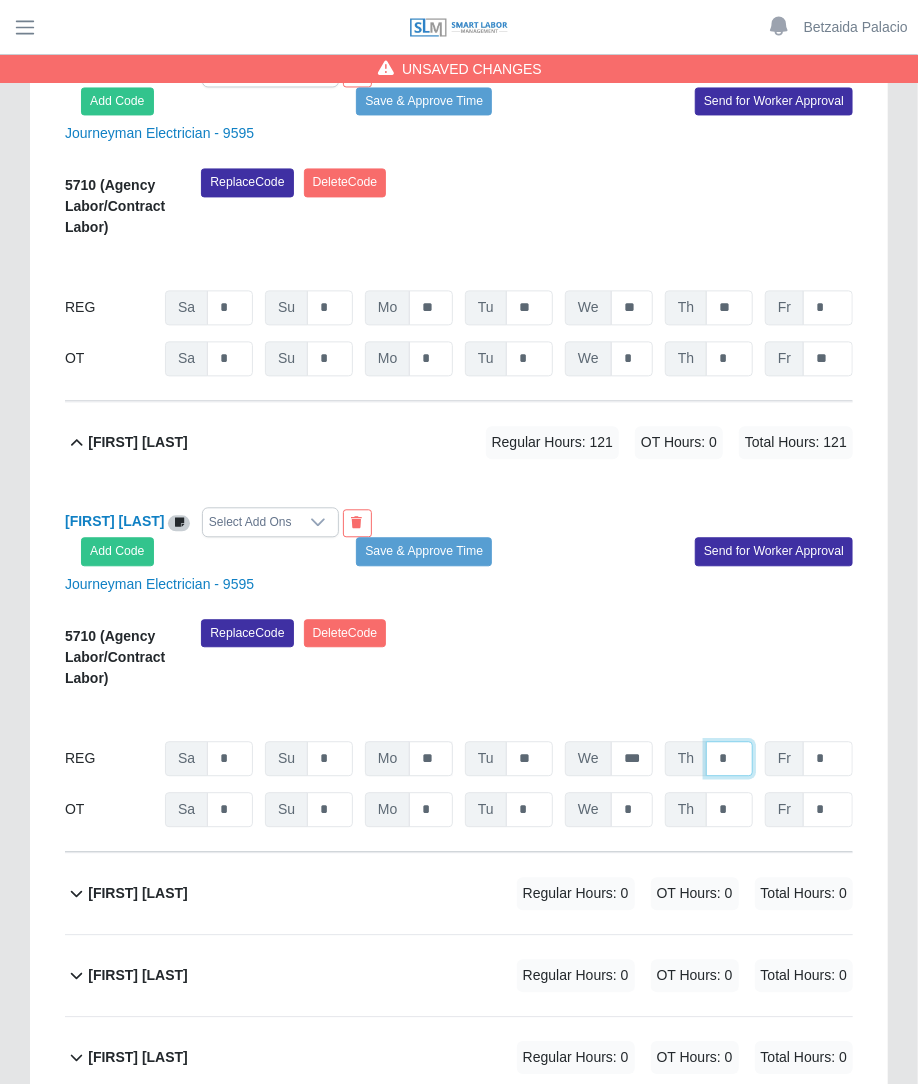 scroll, scrollTop: 0, scrollLeft: 0, axis: both 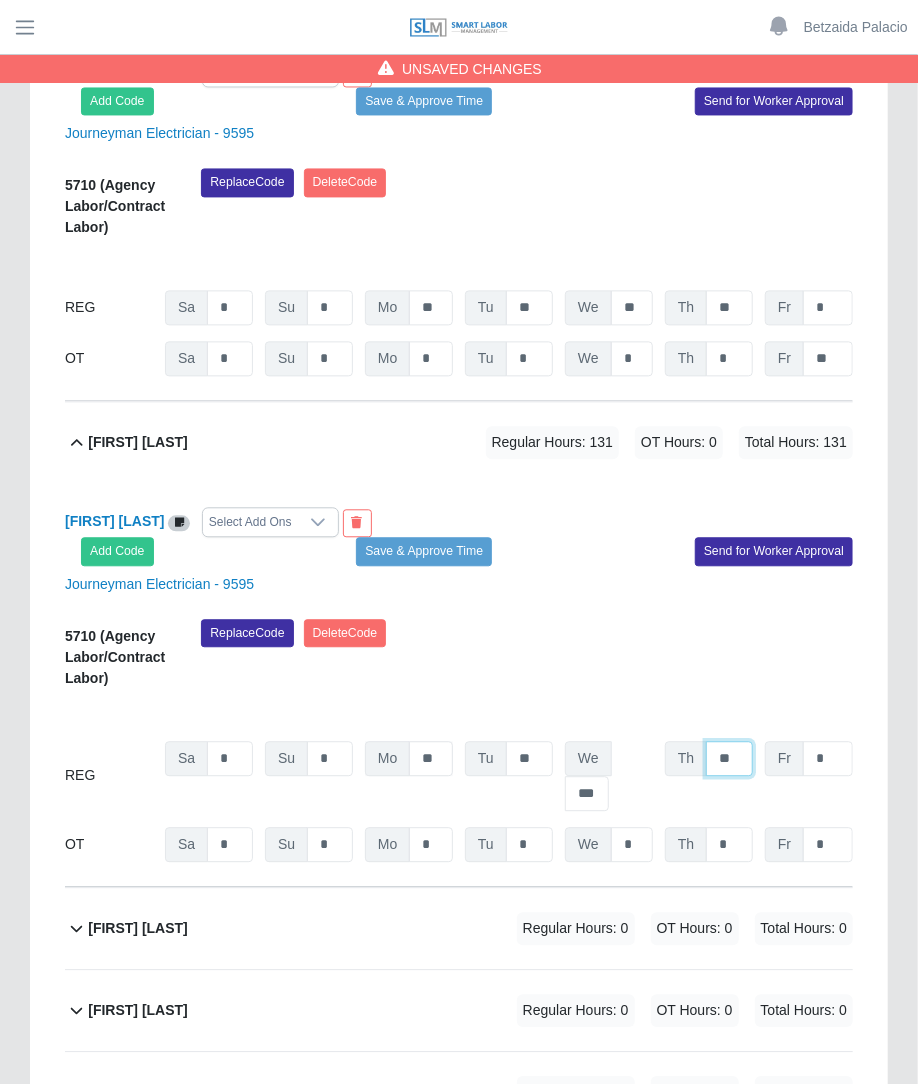 type on "**" 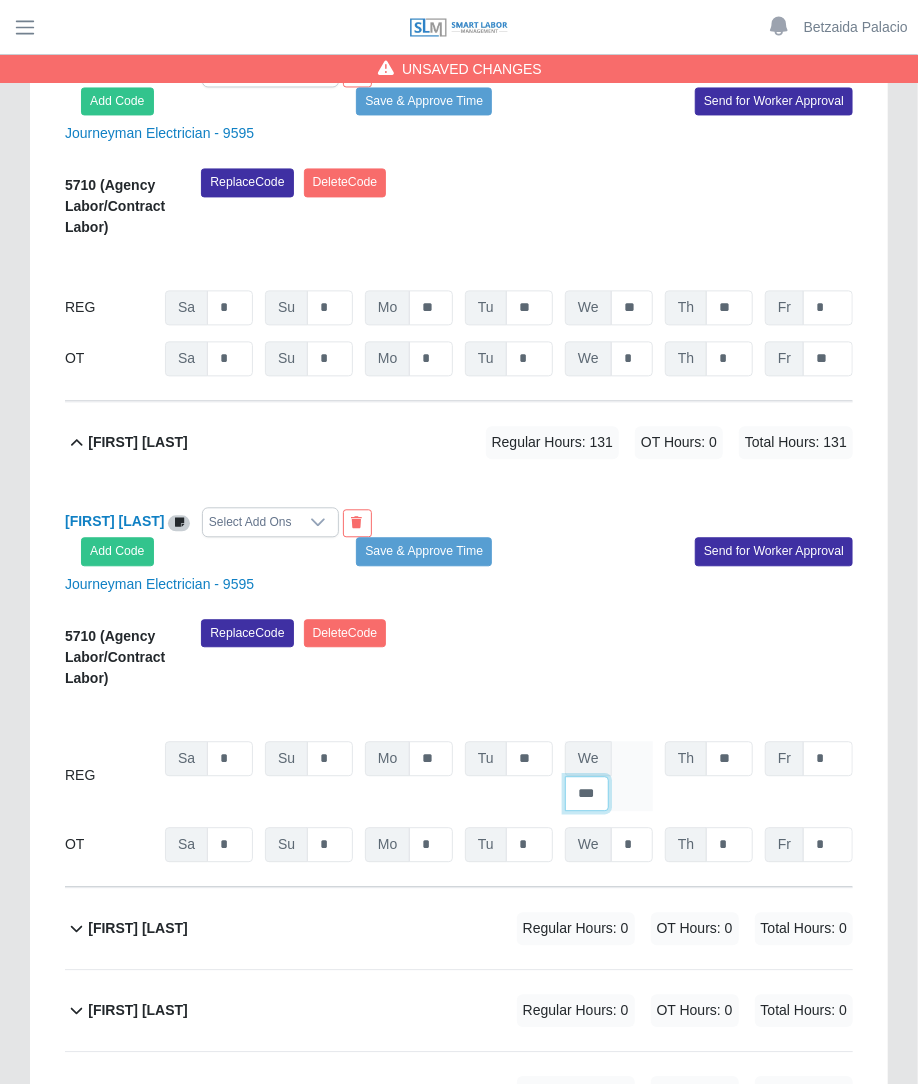 click on "***" at bounding box center [632, -8603] 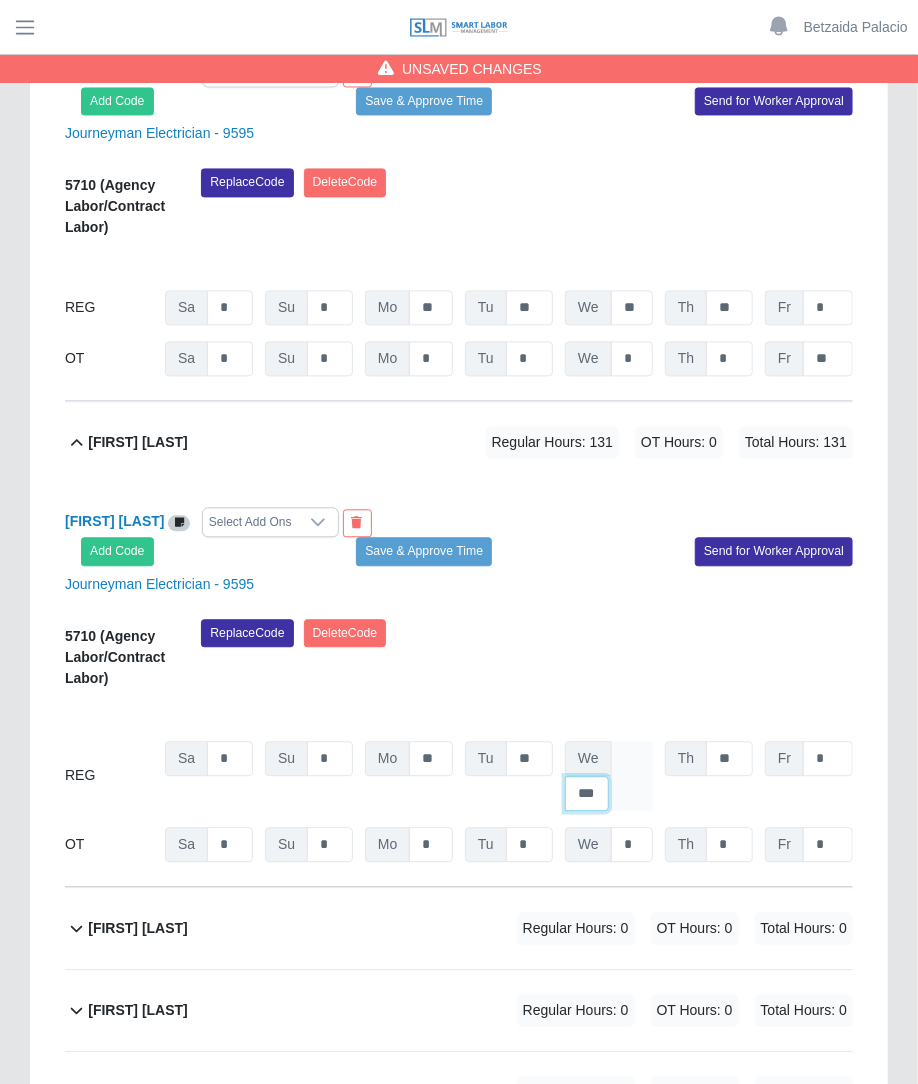 click on "***" at bounding box center [632, -8603] 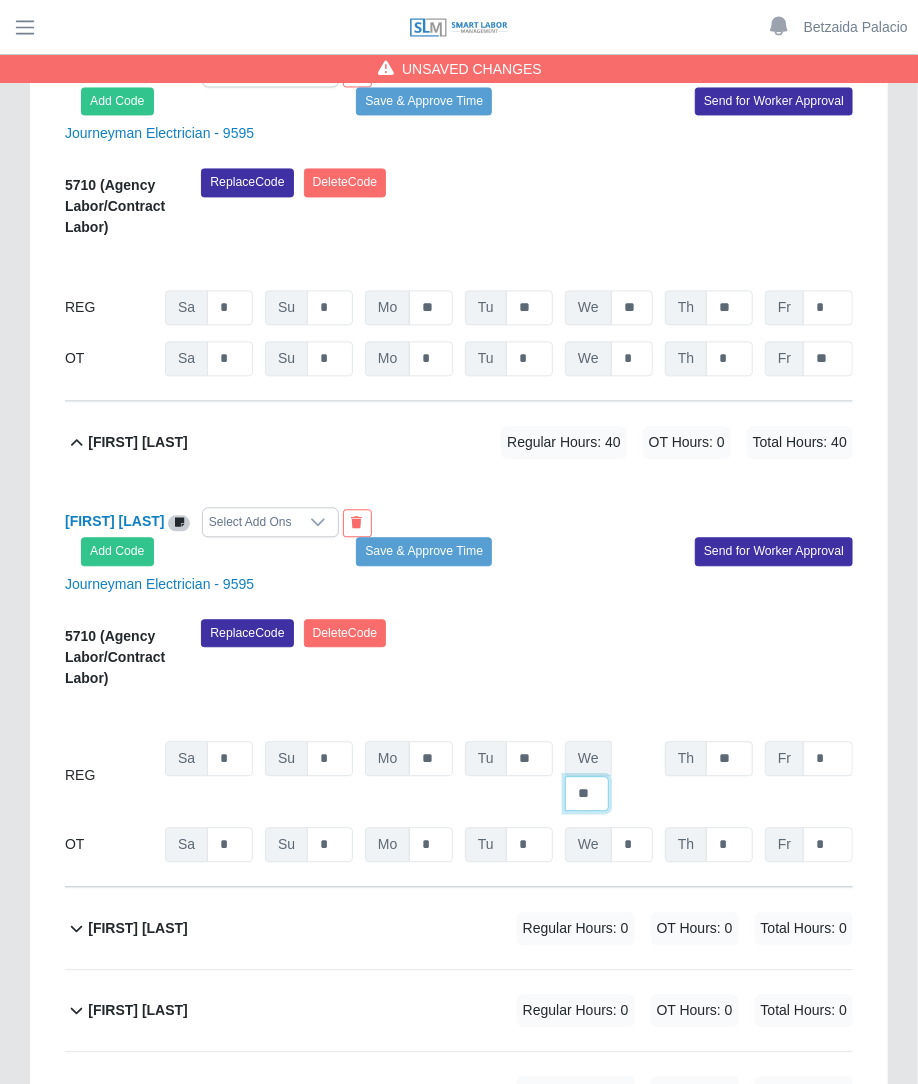 type on "**" 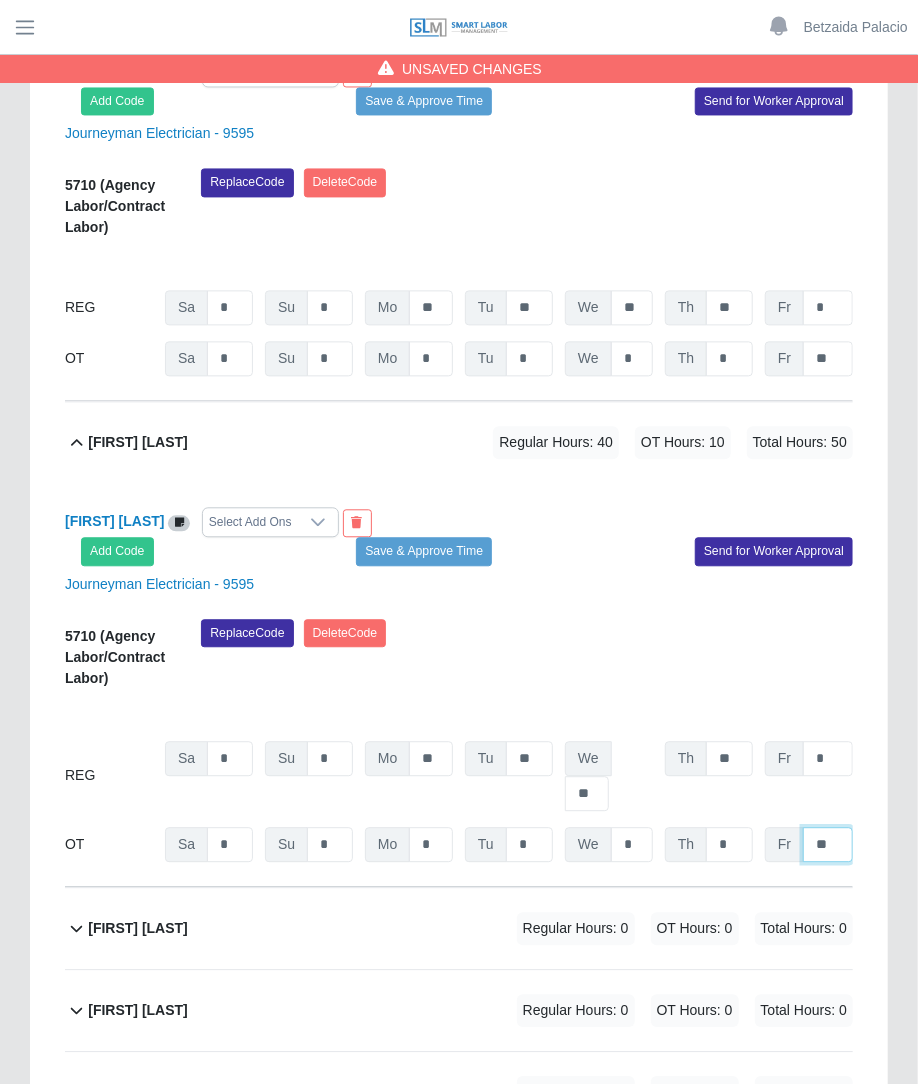 type on "**" 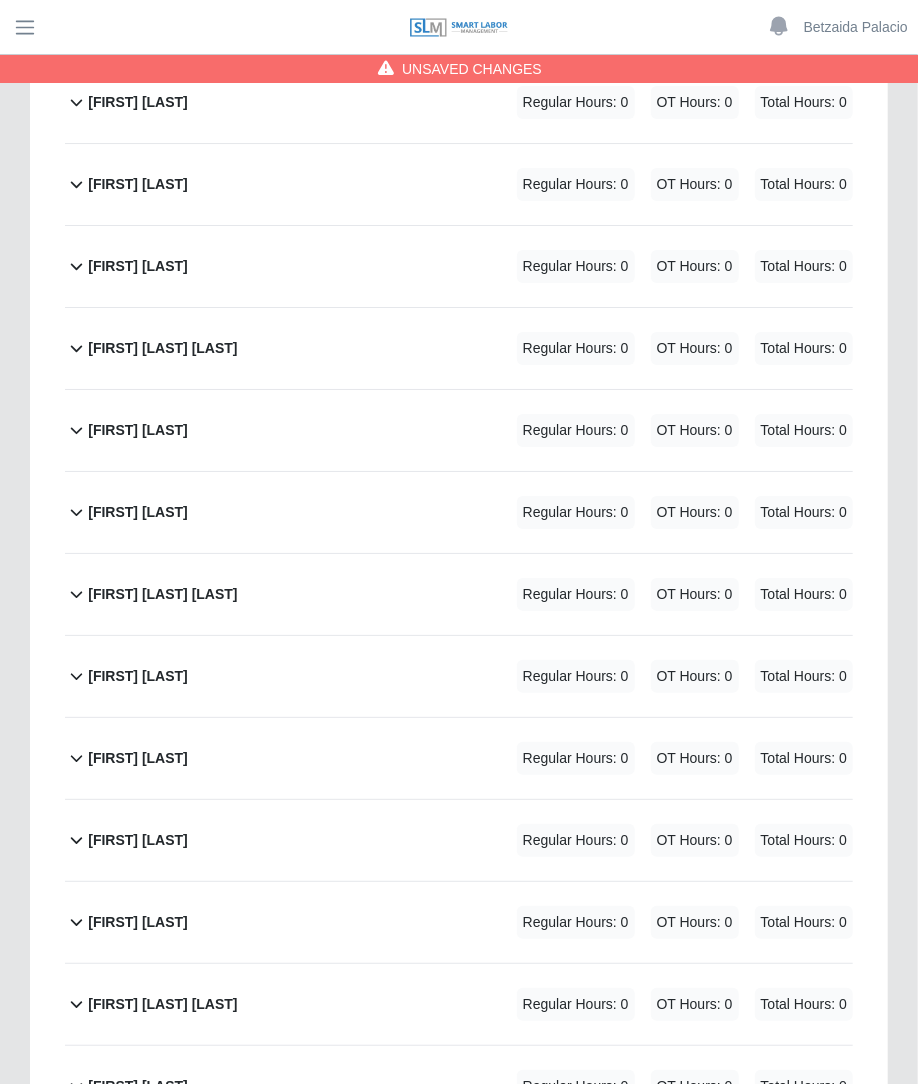 scroll, scrollTop: 10735, scrollLeft: 0, axis: vertical 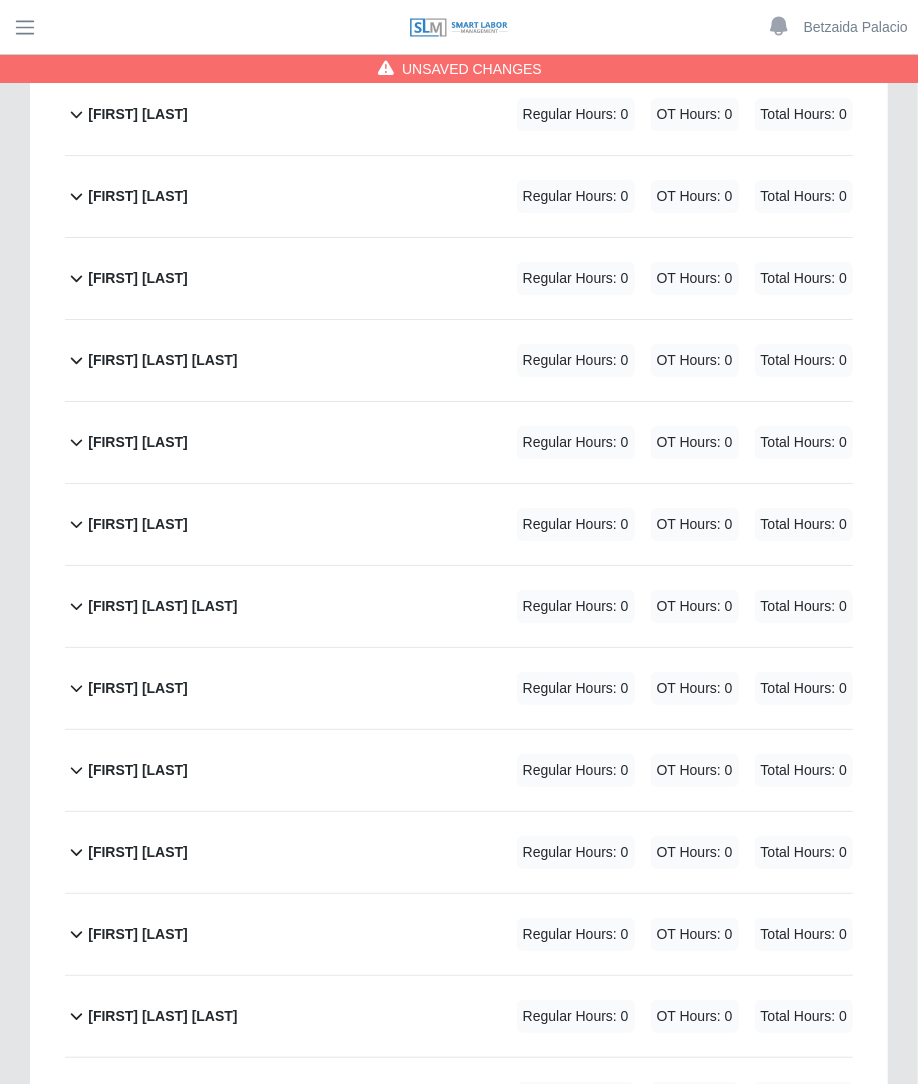 click on "OT Hours: 0" at bounding box center [695, 688] 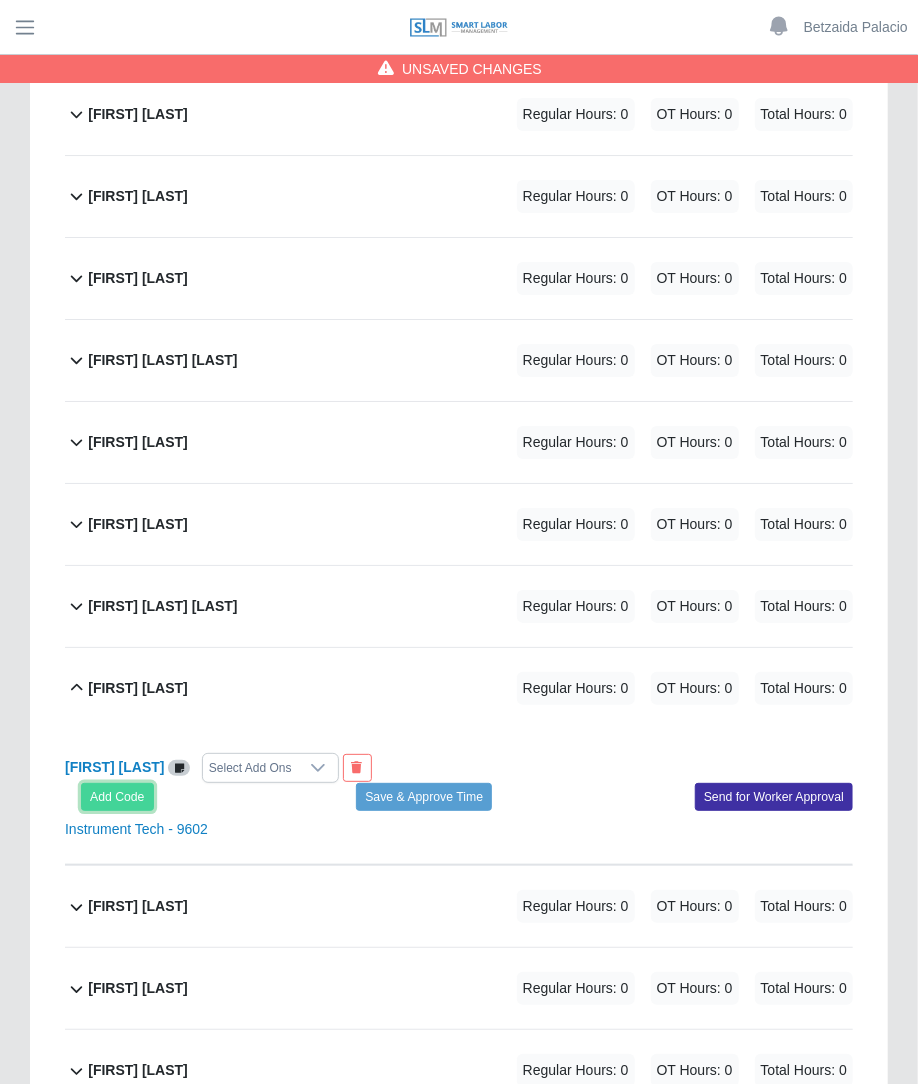 click on "Add Code" 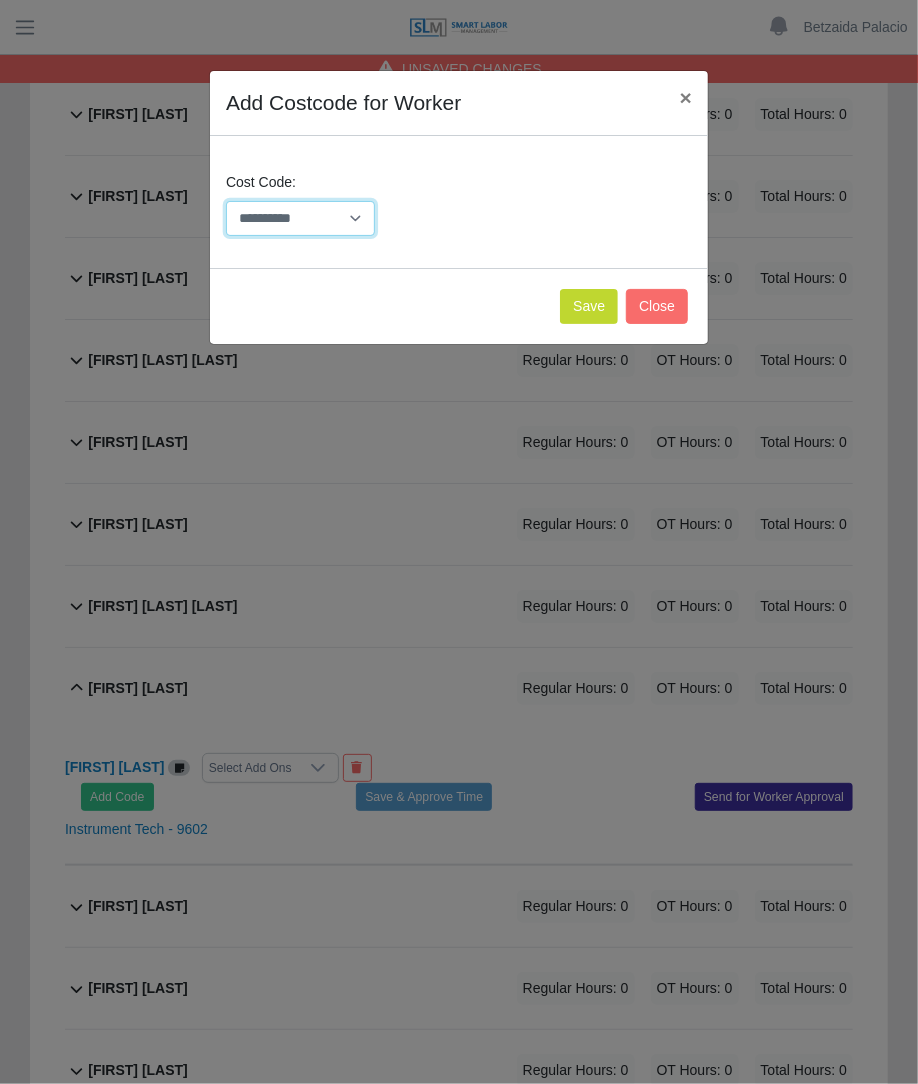 click on "**********" at bounding box center [300, 218] 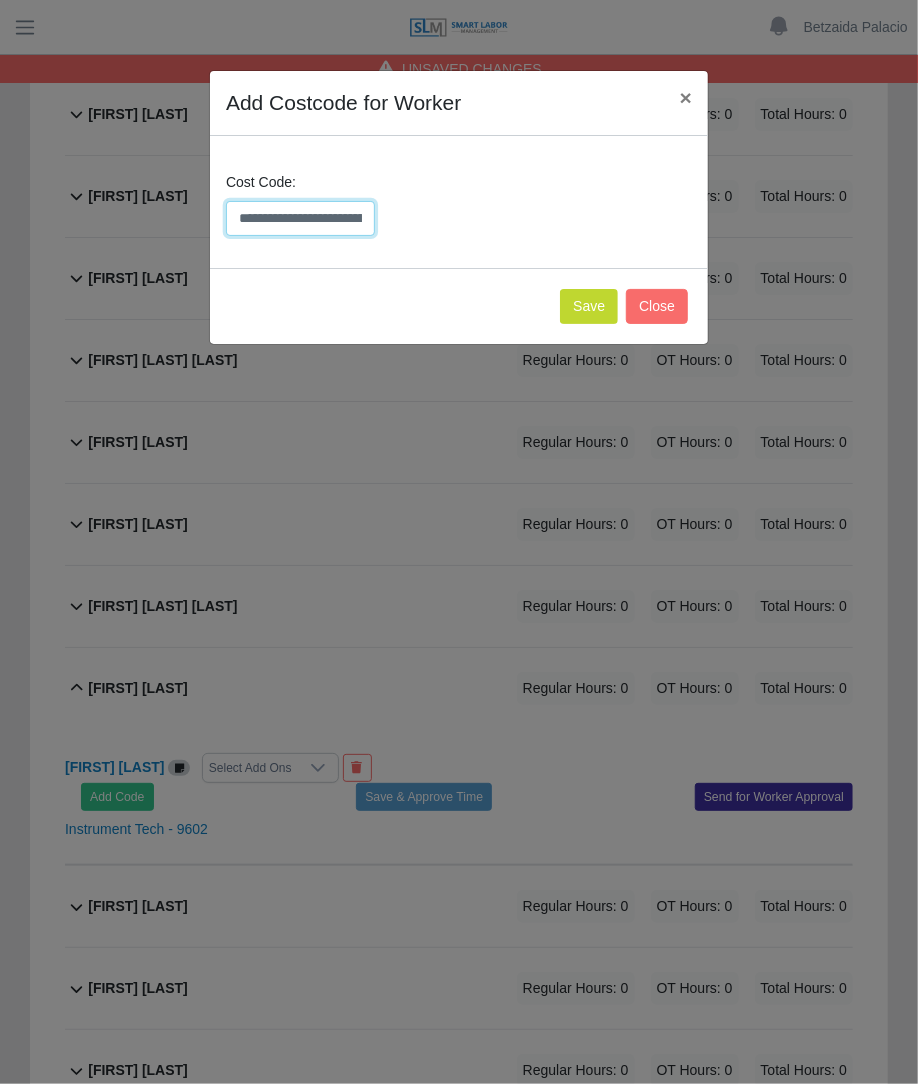 click on "**********" at bounding box center [300, 218] 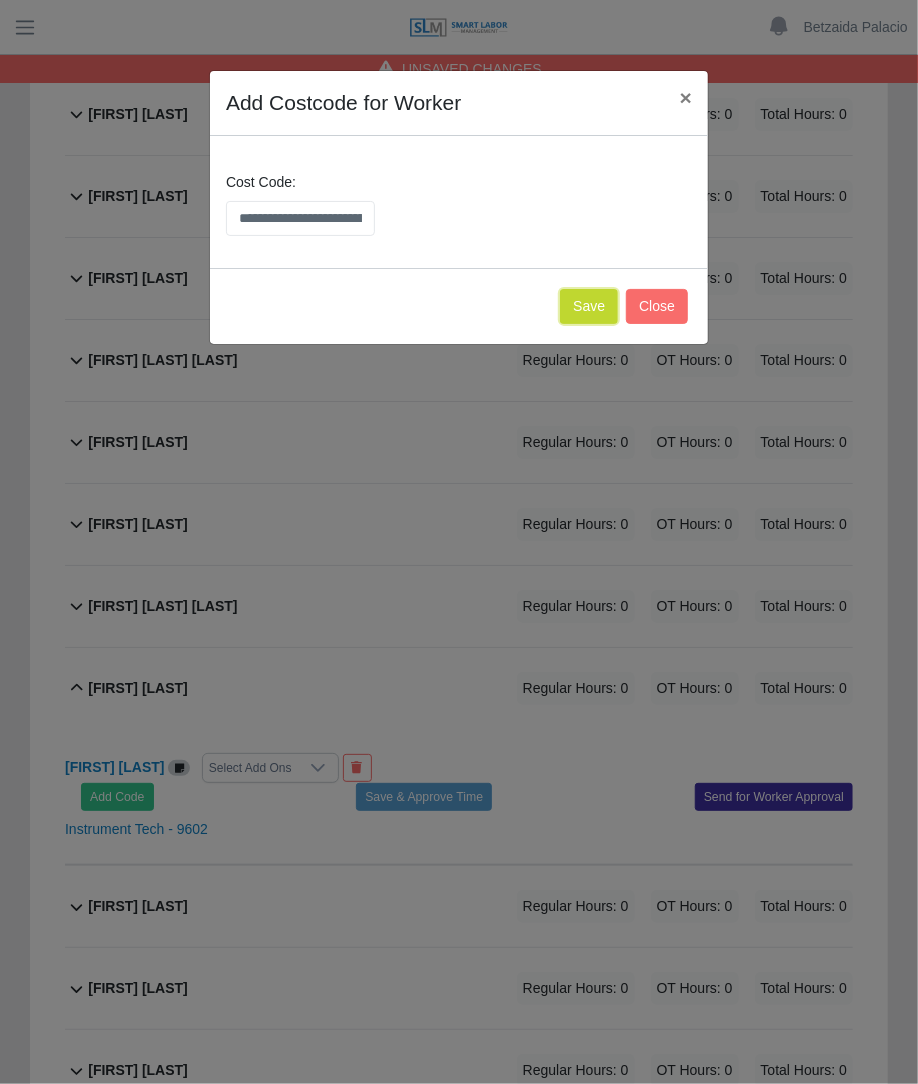 click on "Save" 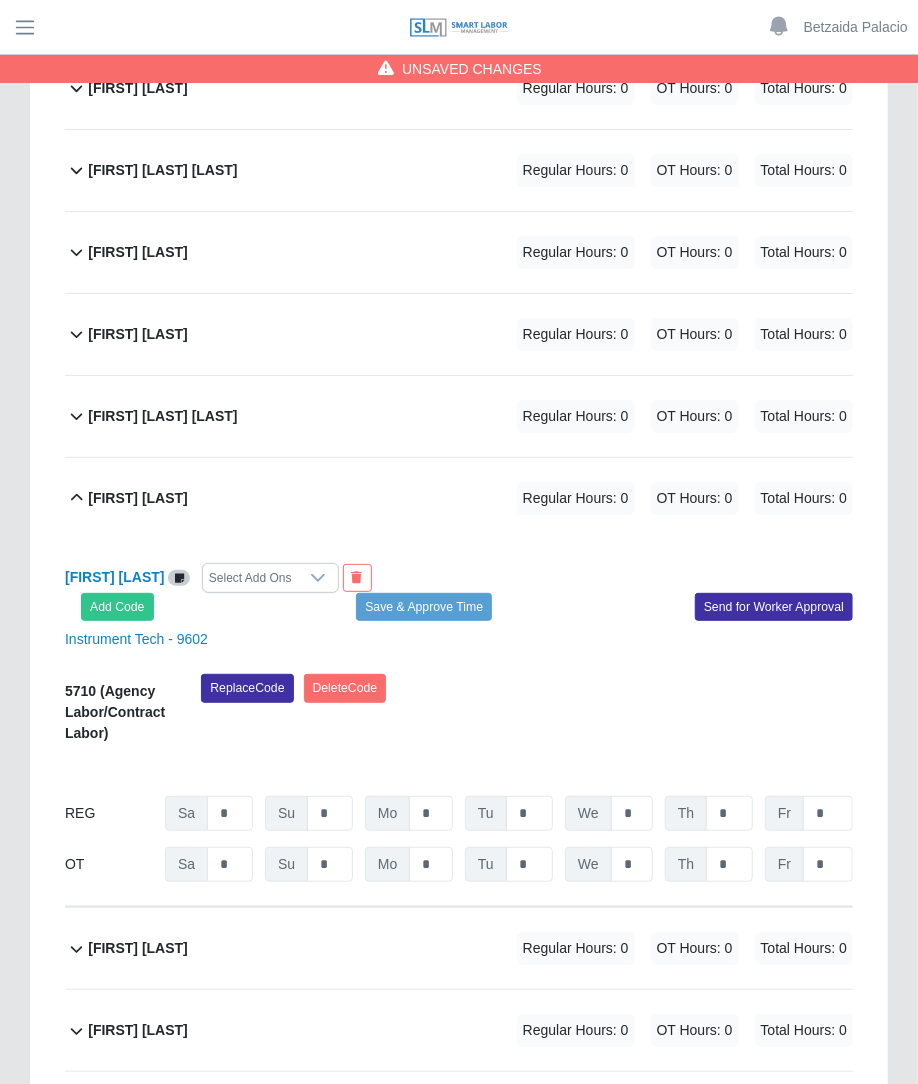 scroll, scrollTop: 10965, scrollLeft: 0, axis: vertical 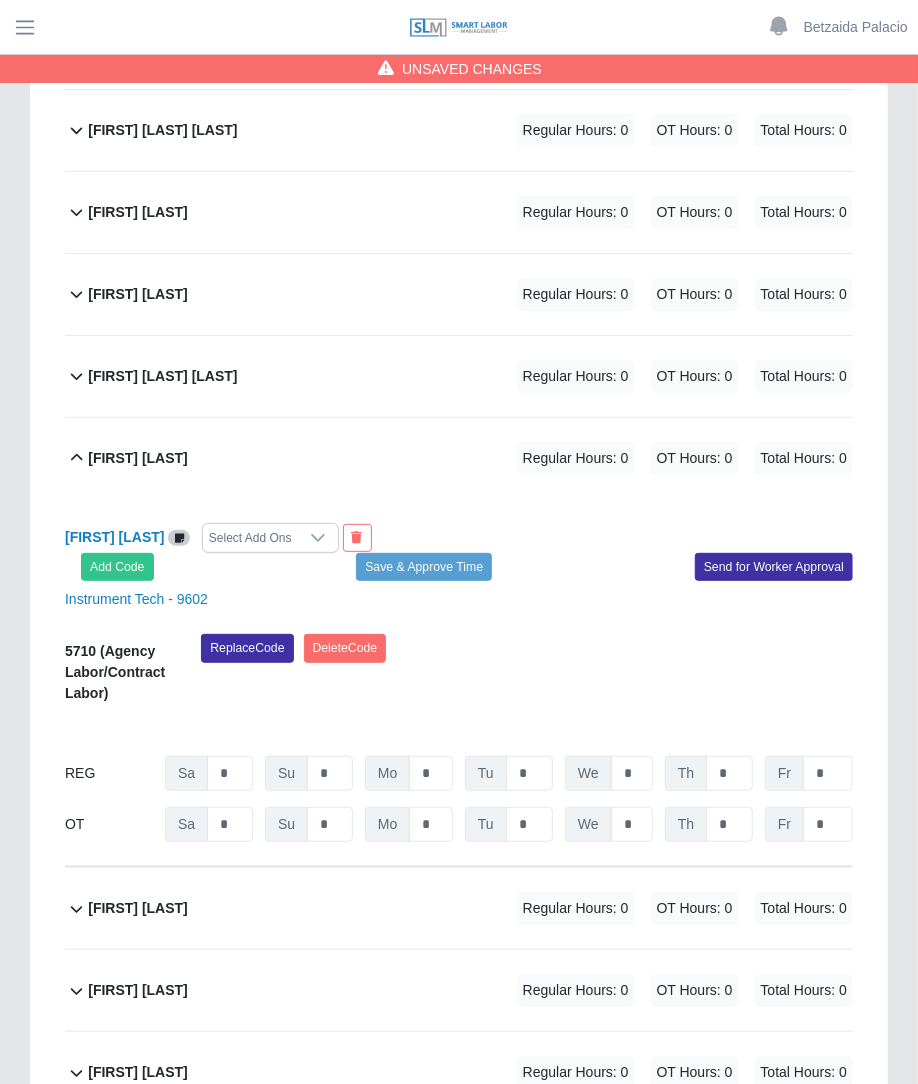 click on "REG
Sa   *   Su   *   Mo   *   Tu   *   We   *   Th   *   Fr   *" at bounding box center [459, 773] 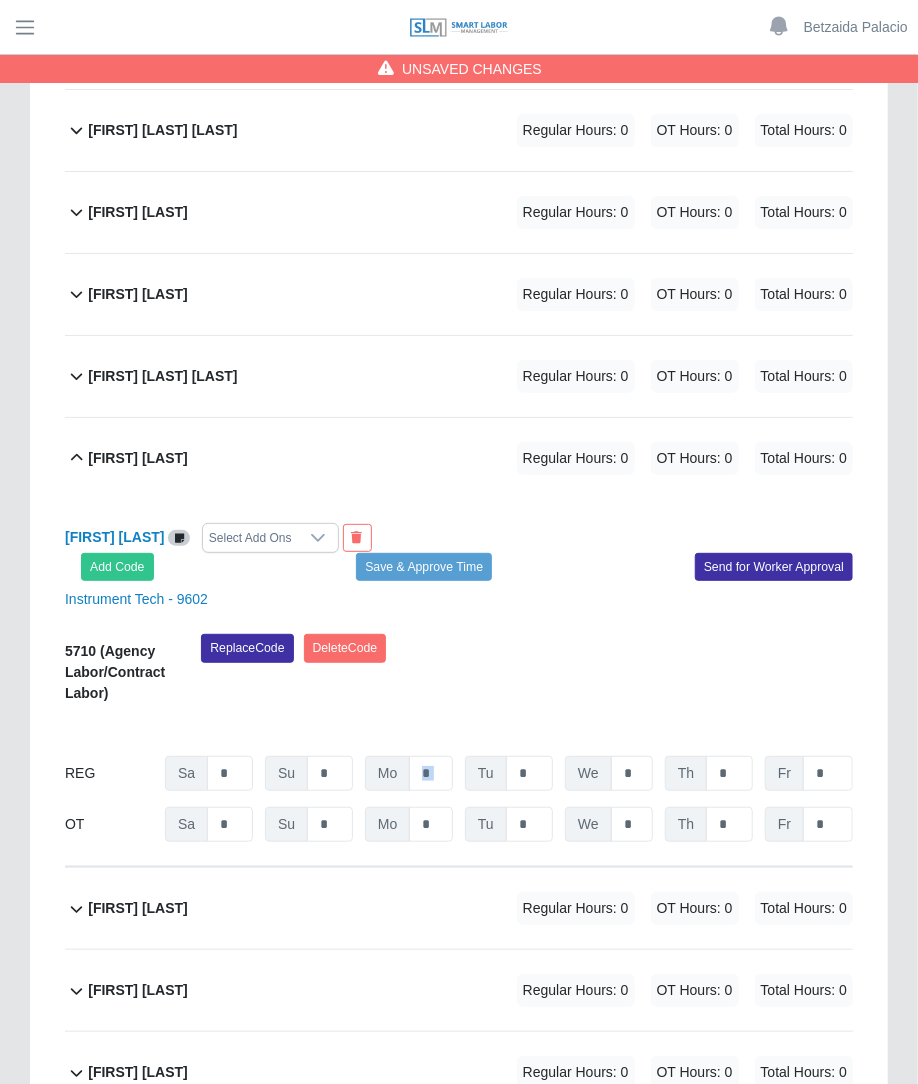 click on "REG
Sa   *   Su   *   Mo   *   Tu   *   We   *   Th   *   Fr   *" at bounding box center (459, 773) 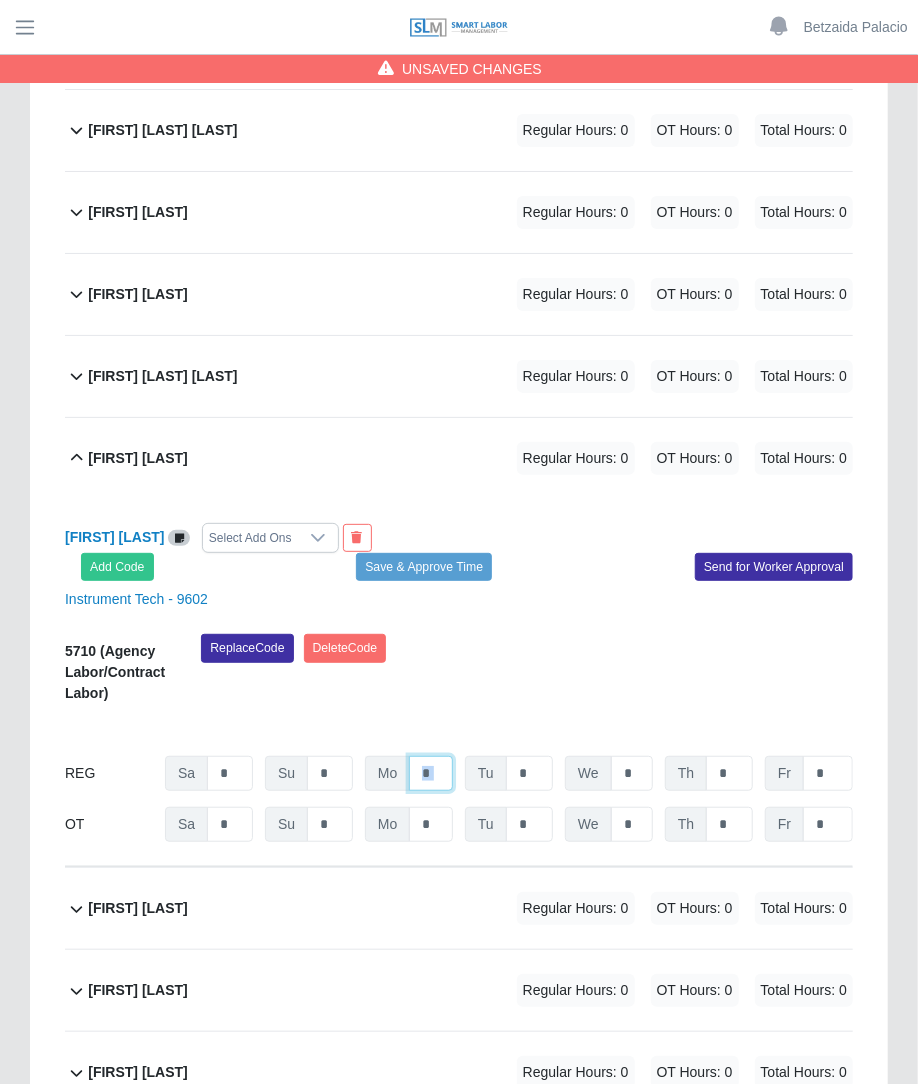 click on "*" at bounding box center (431, -9893) 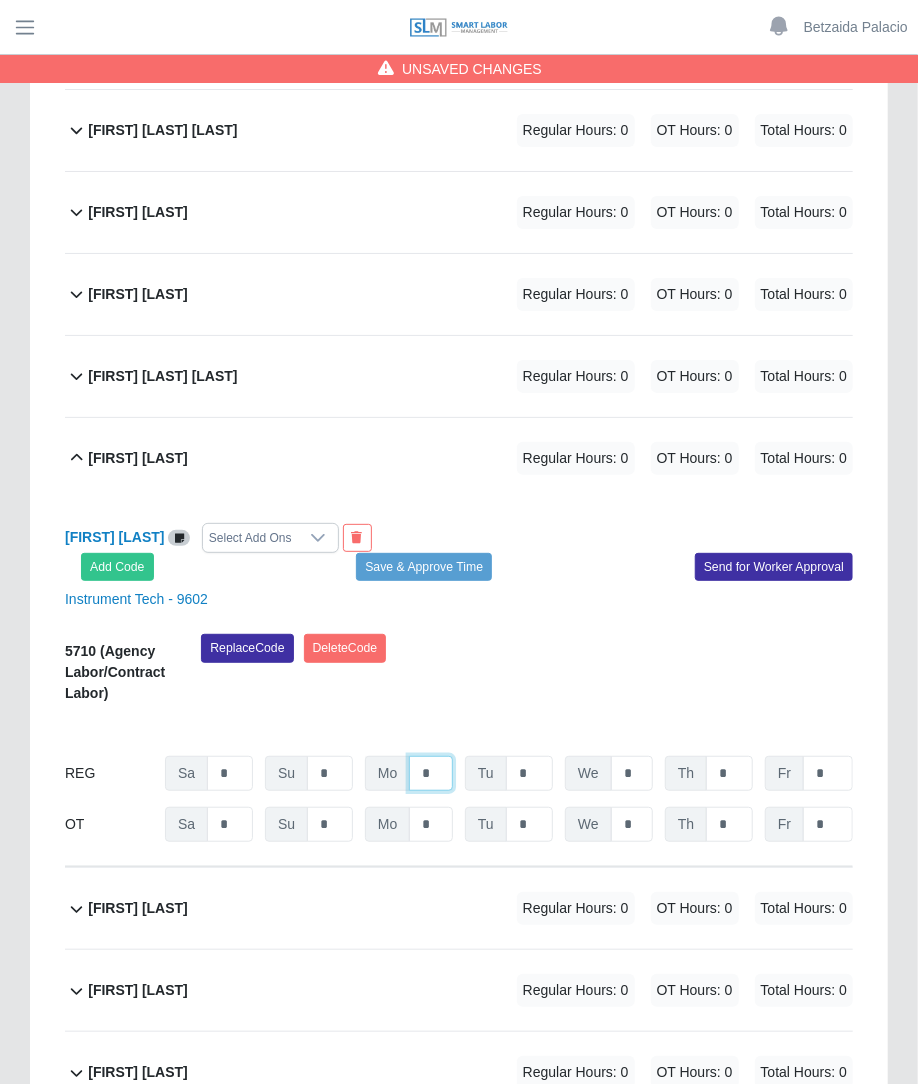 type on "*" 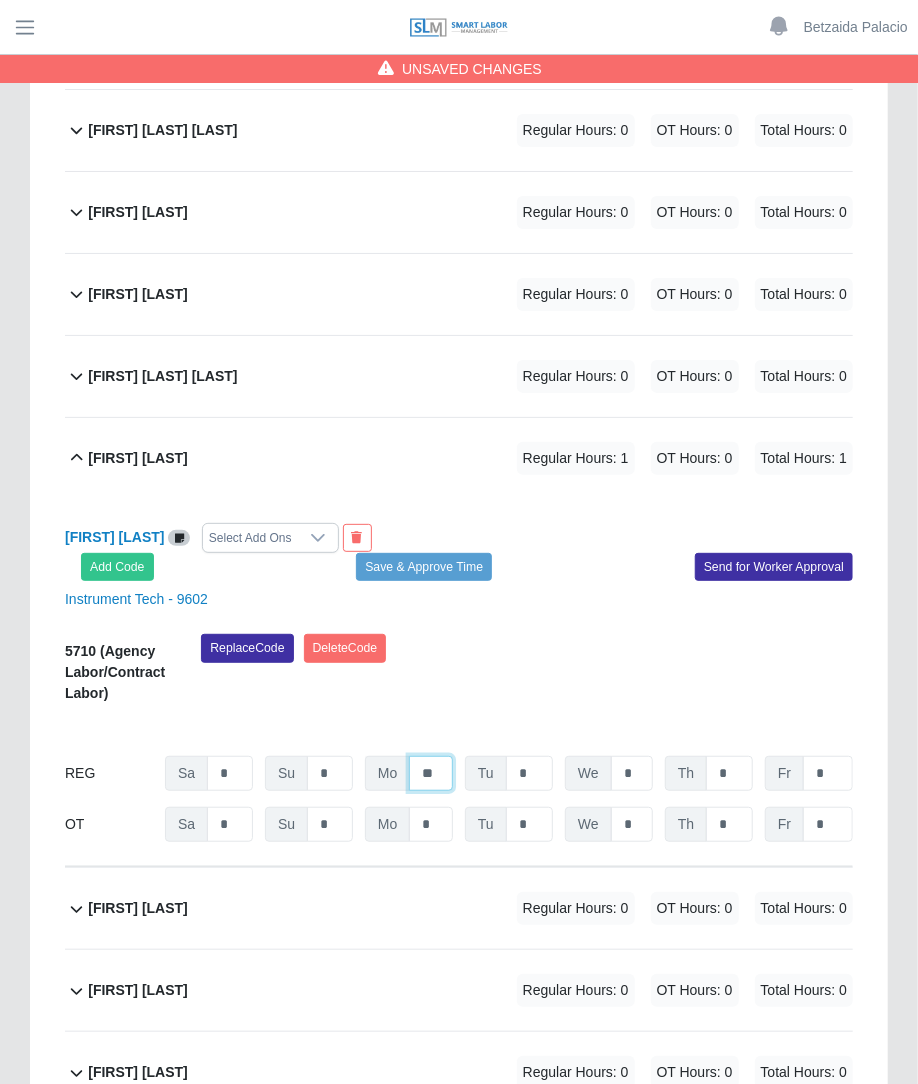 type on "**" 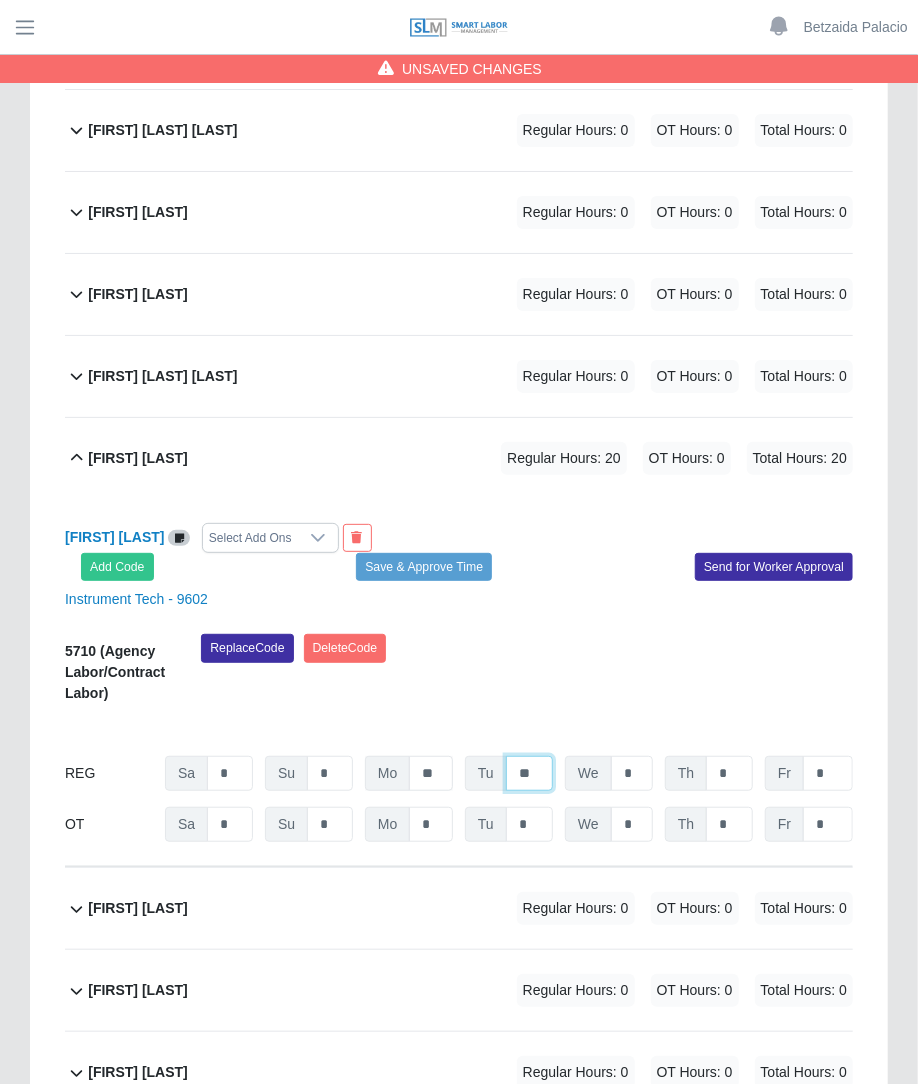 type on "**" 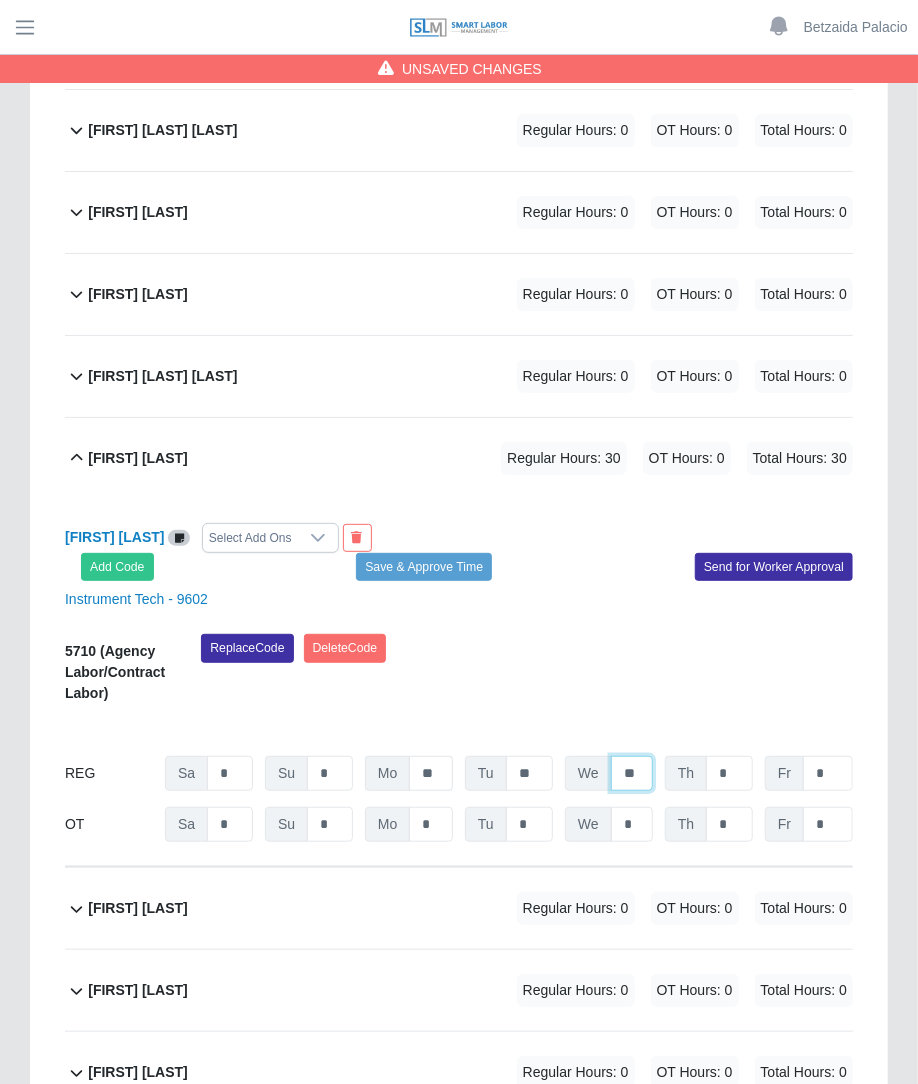 type on "**" 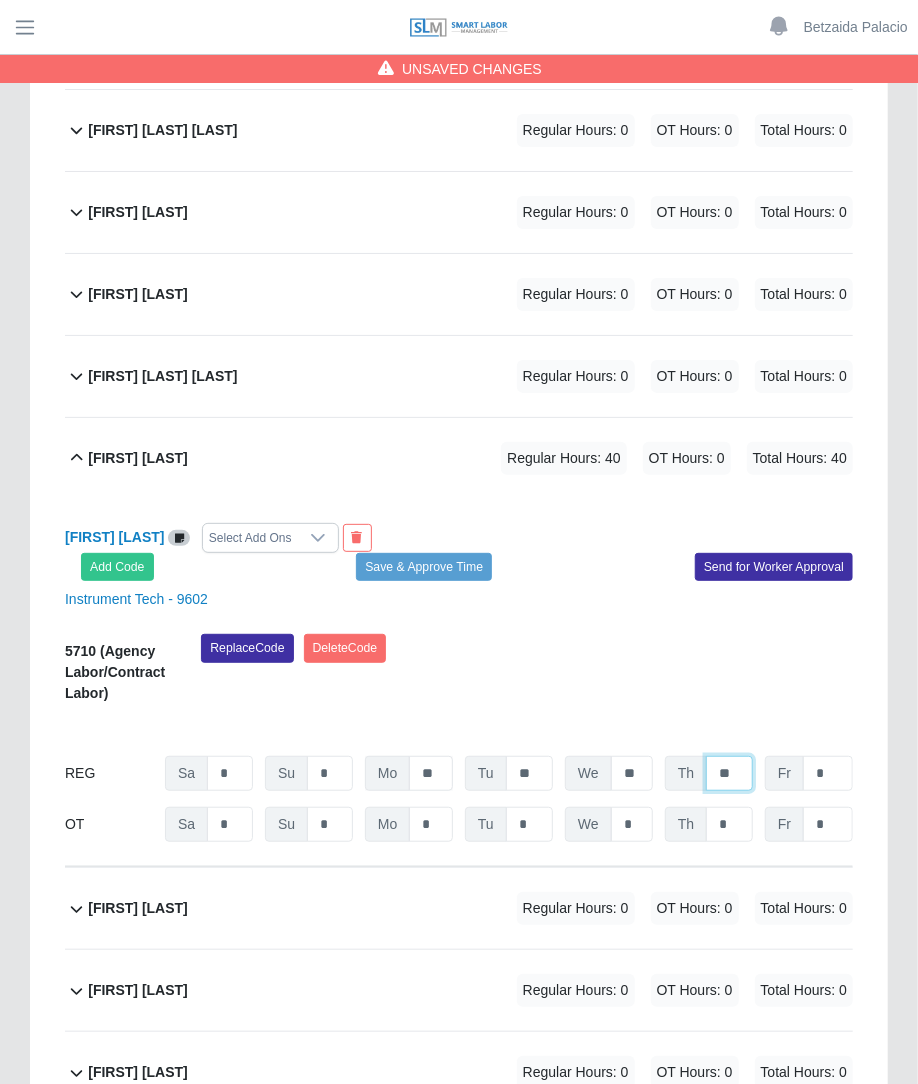 type on "**" 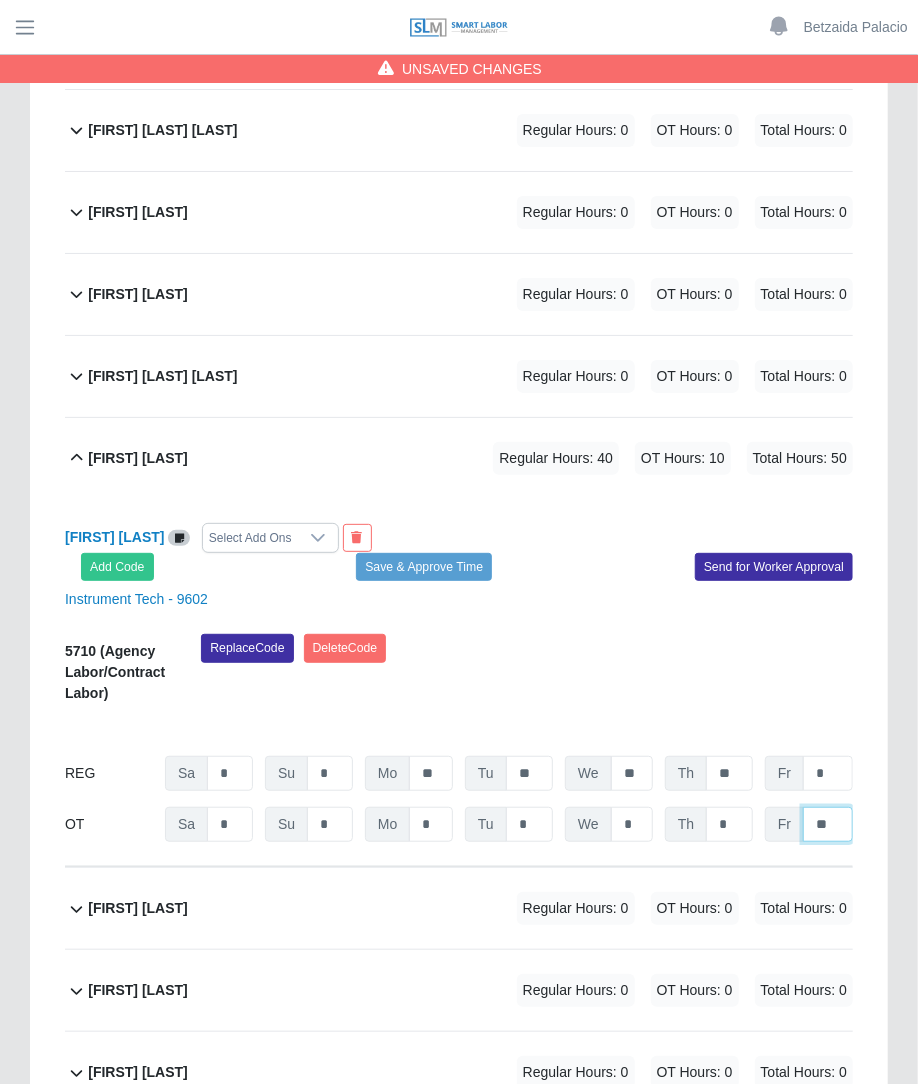 type on "**" 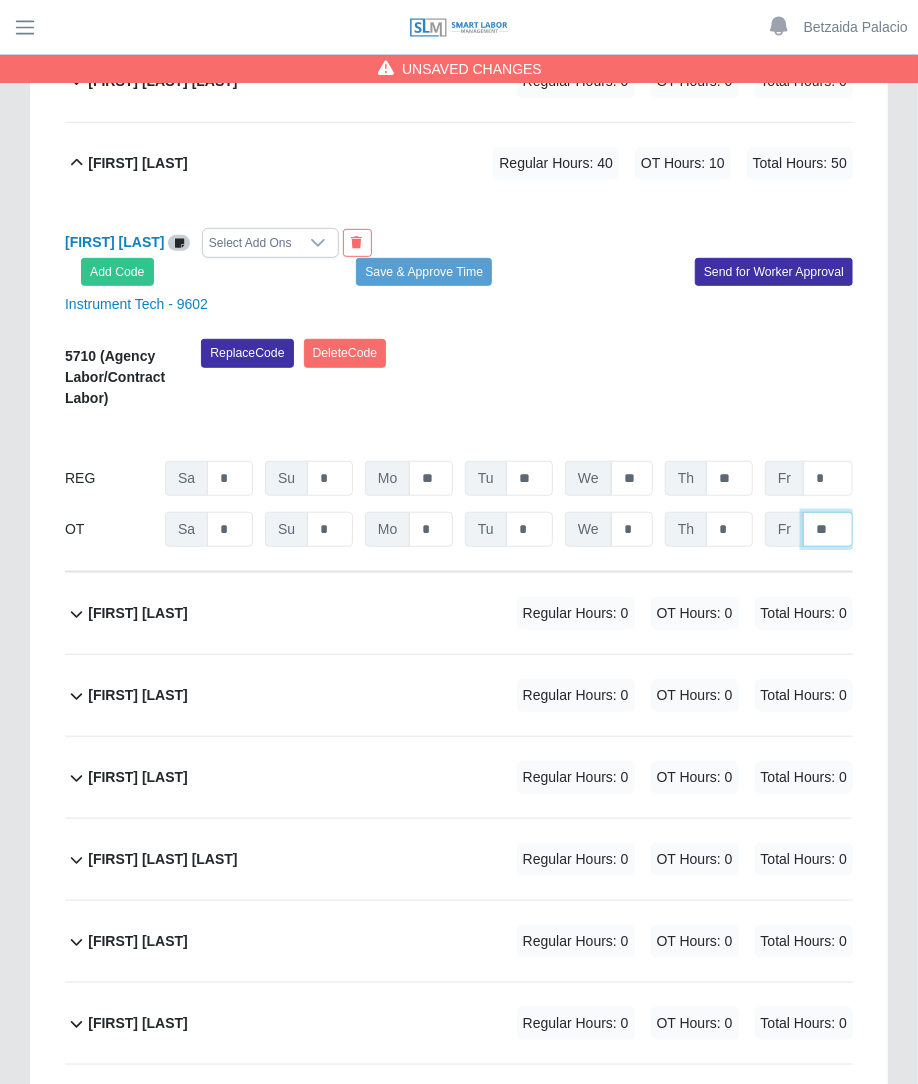 scroll, scrollTop: 11313, scrollLeft: 0, axis: vertical 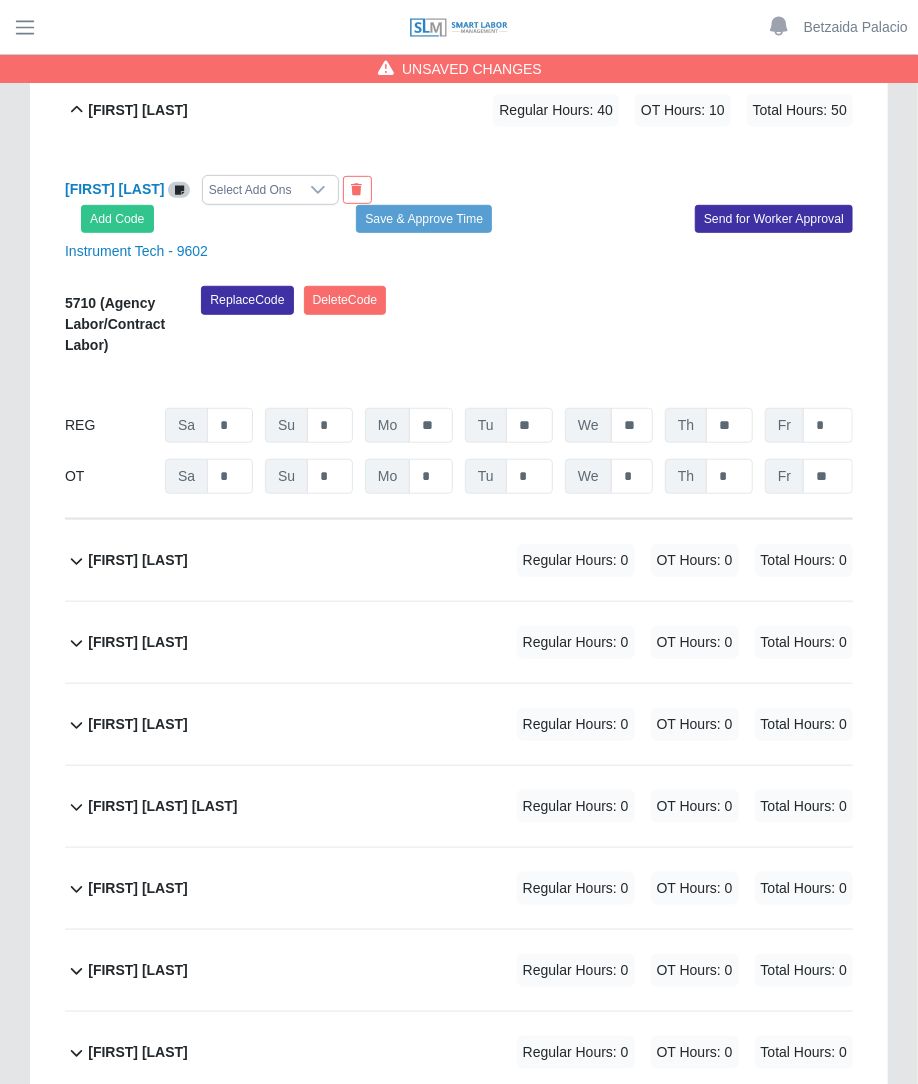 click on "OT Hours: 0" at bounding box center [695, 560] 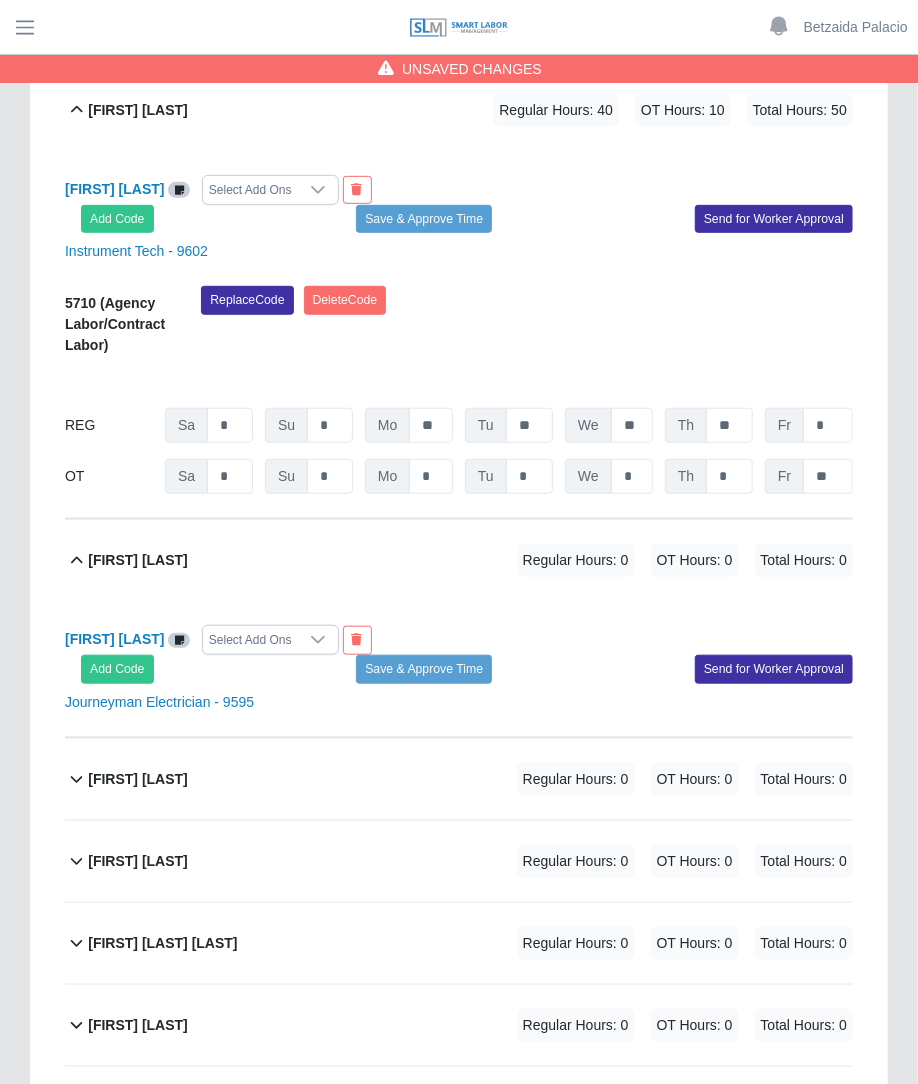 click on "Javier Romero     Select Add Ons" at bounding box center (254, 640) 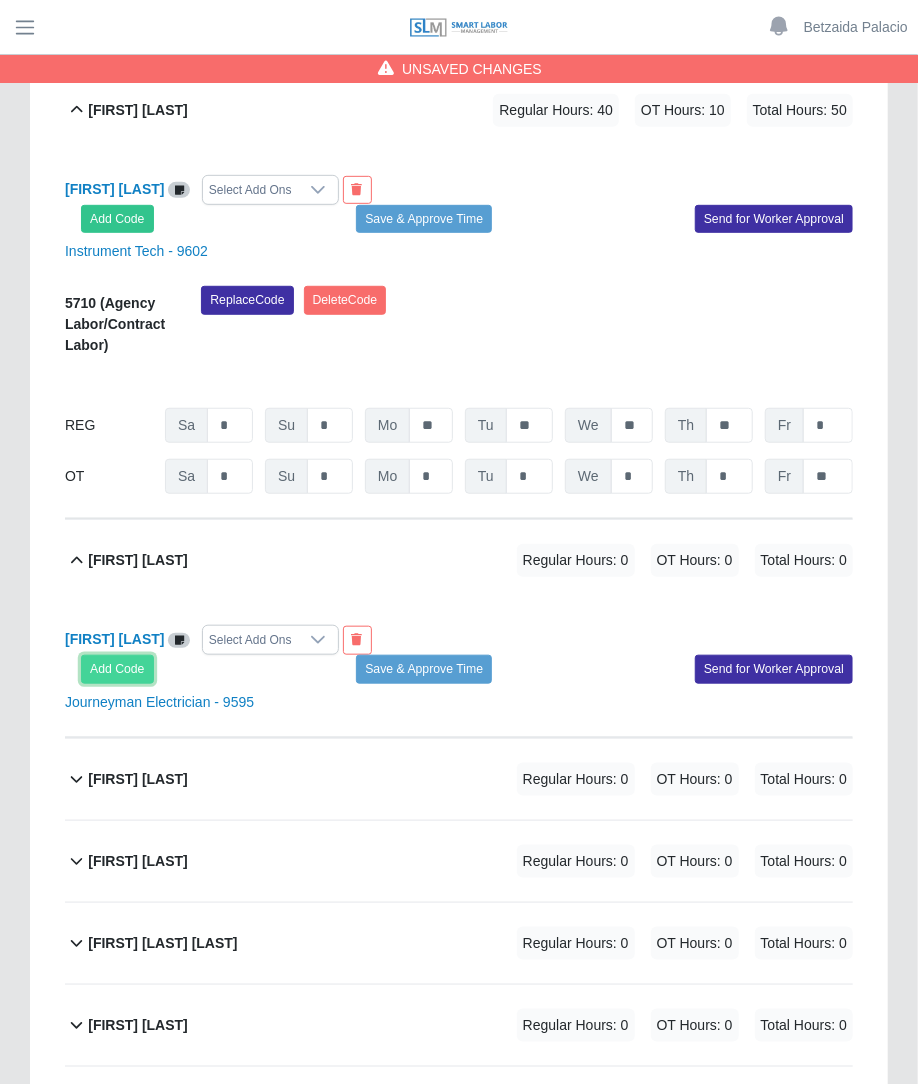 click on "Add Code" 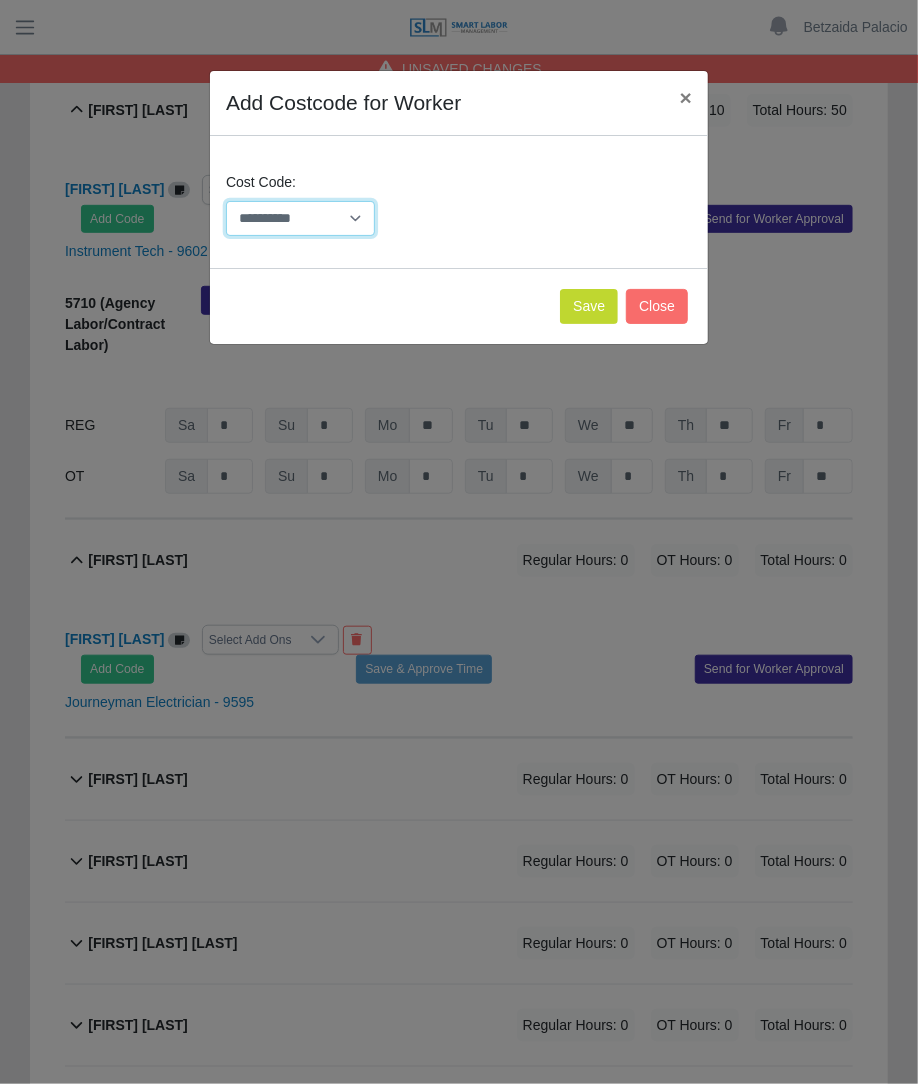 click on "**********" at bounding box center (300, 218) 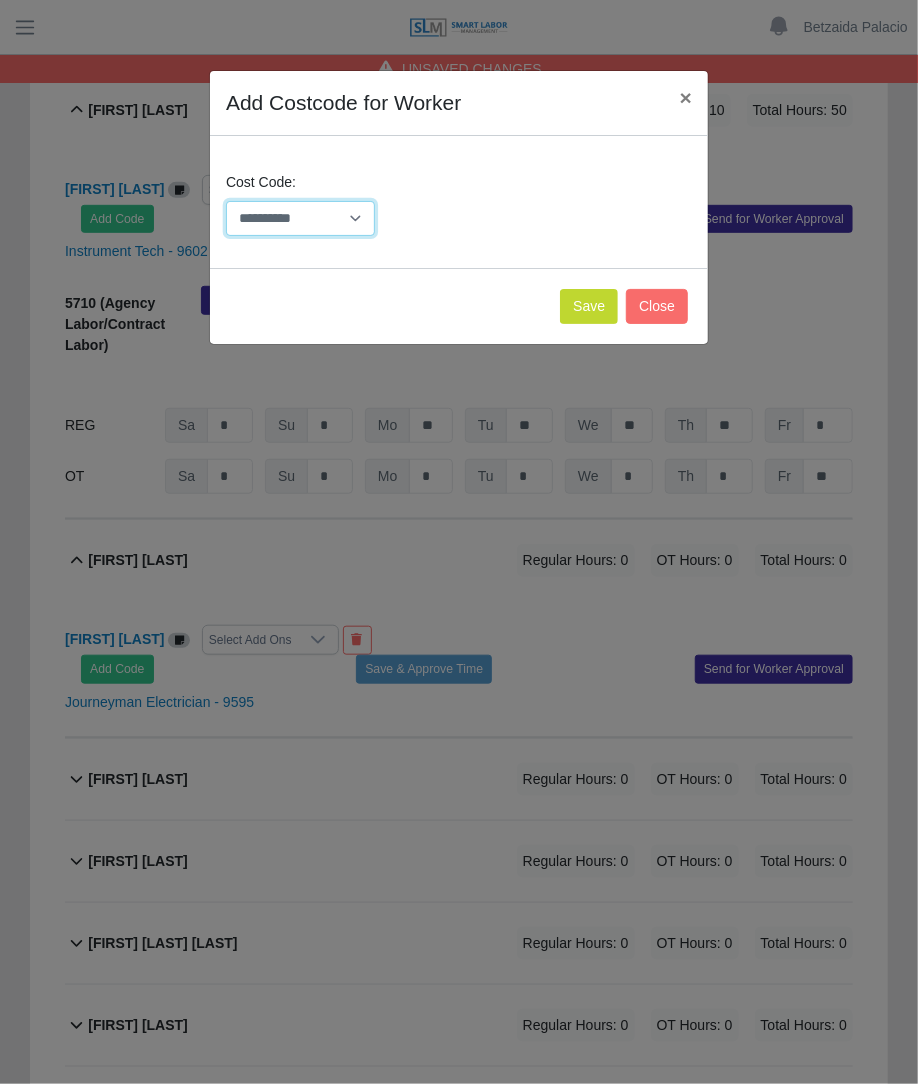 select on "**********" 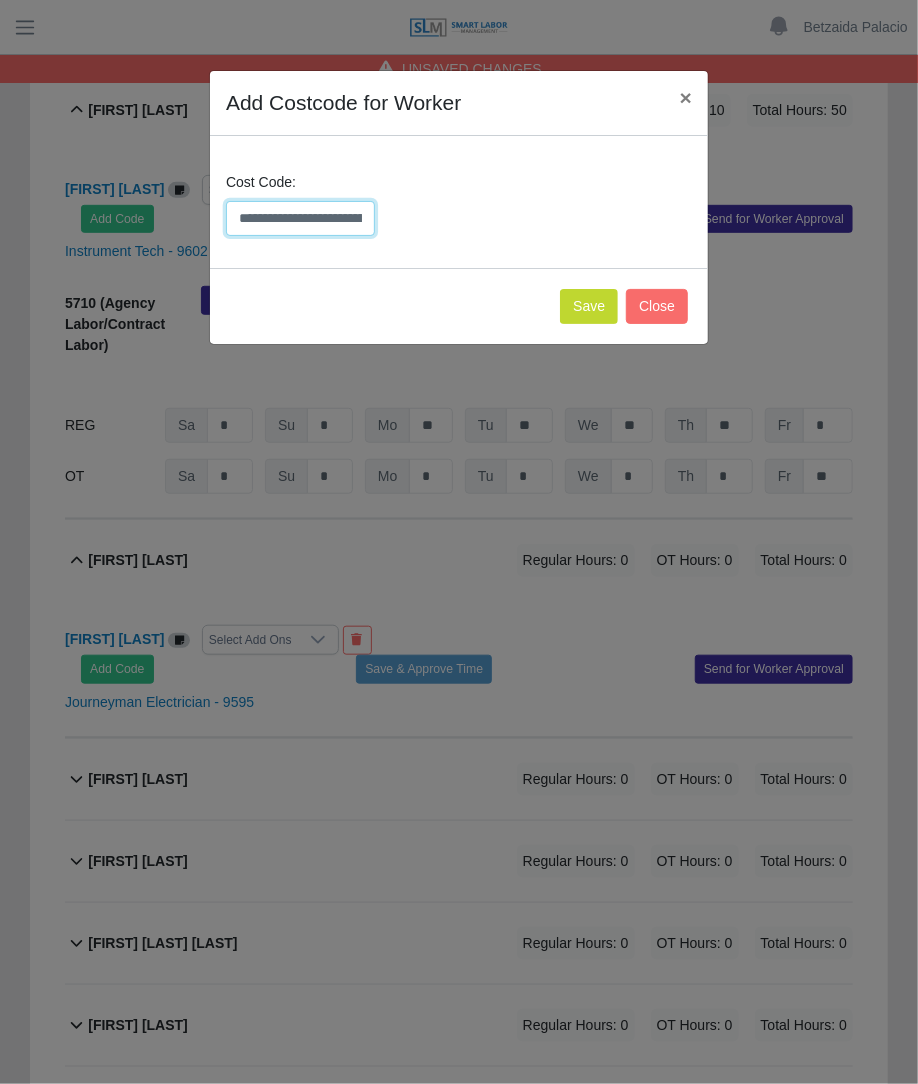 click on "**********" at bounding box center [300, 218] 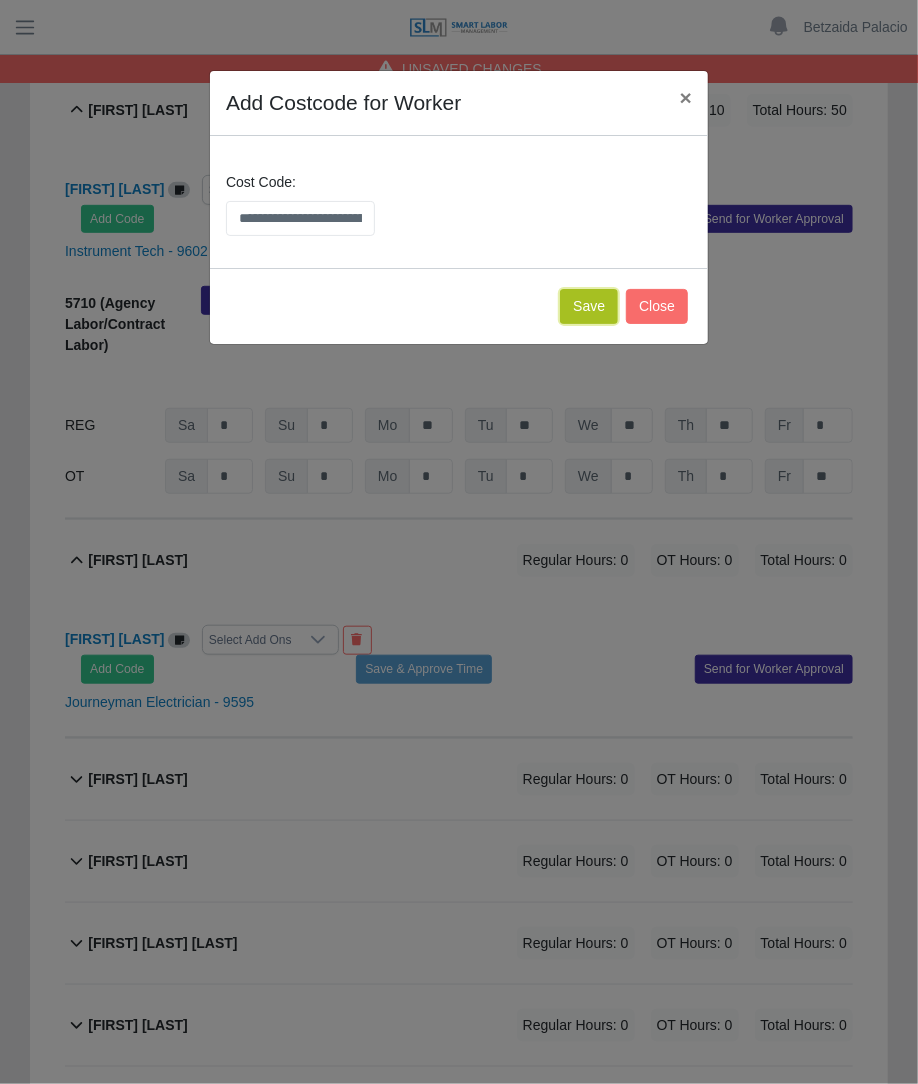 click on "Save" 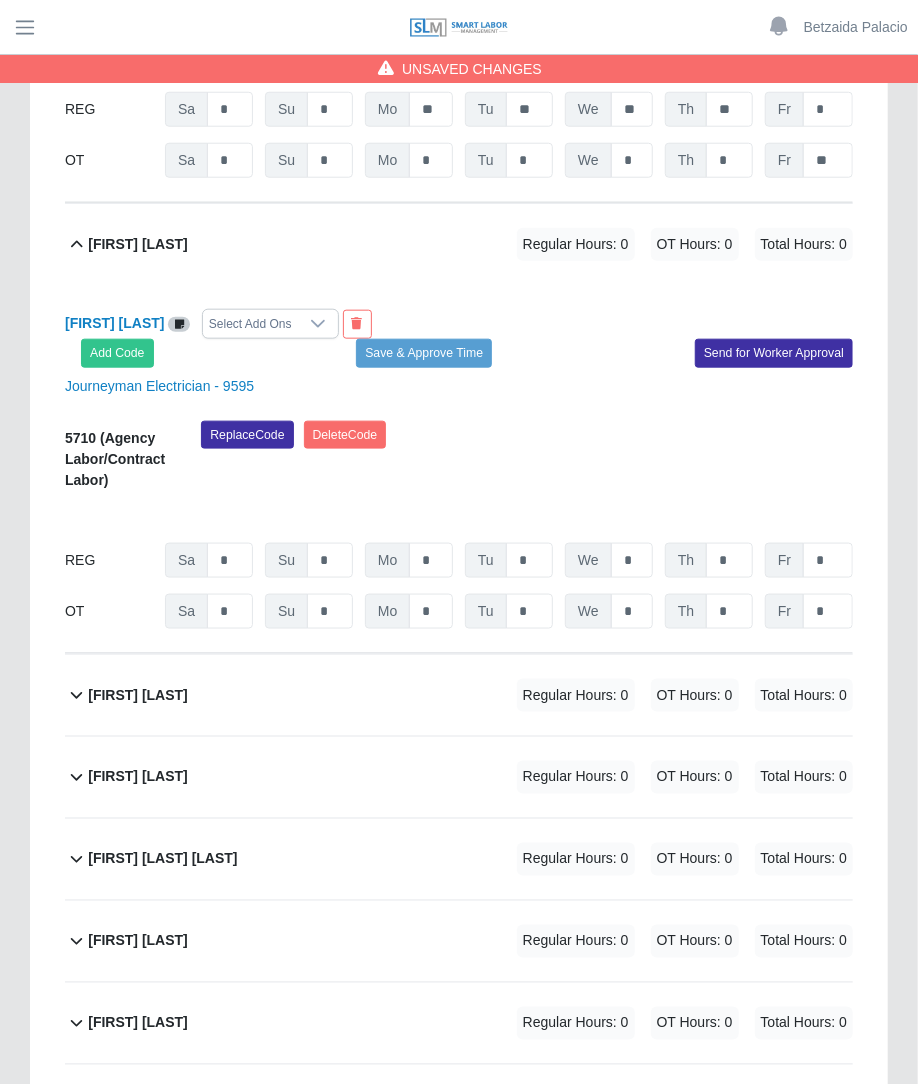 scroll, scrollTop: 11669, scrollLeft: 0, axis: vertical 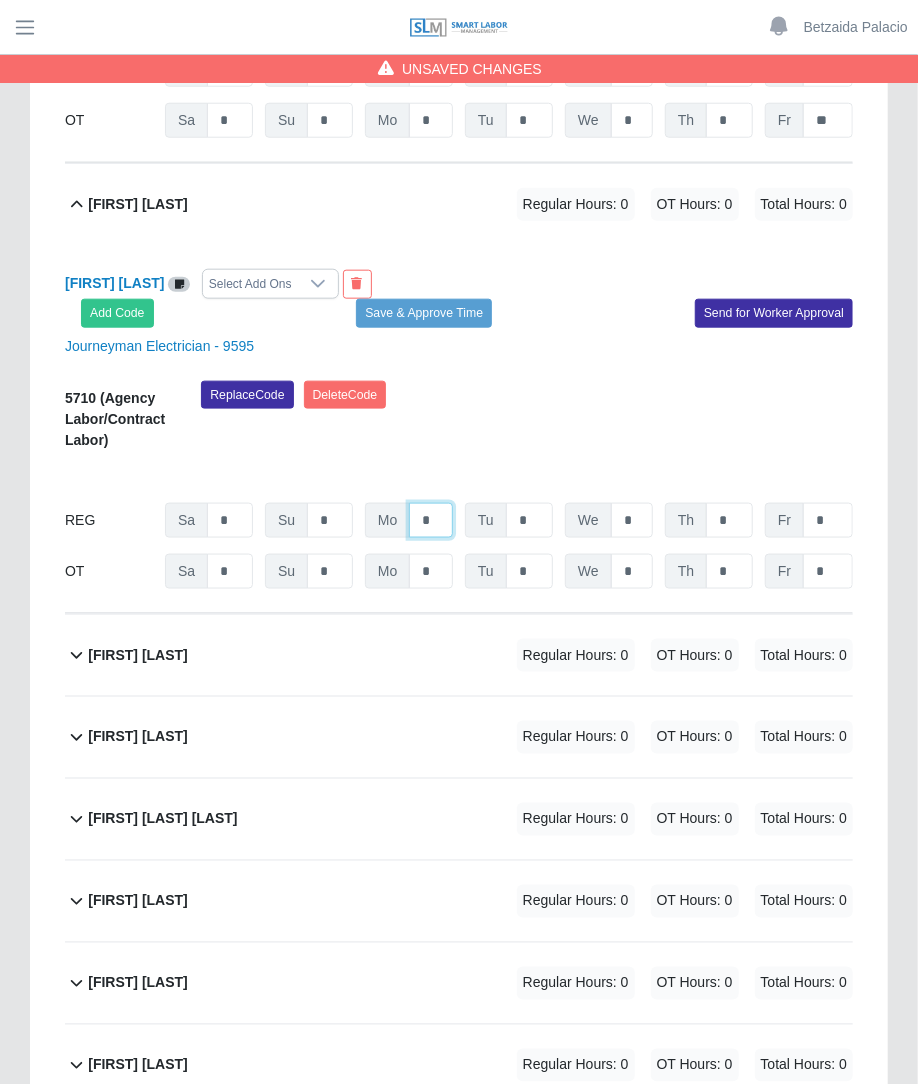 click on "*" at bounding box center (431, -10597) 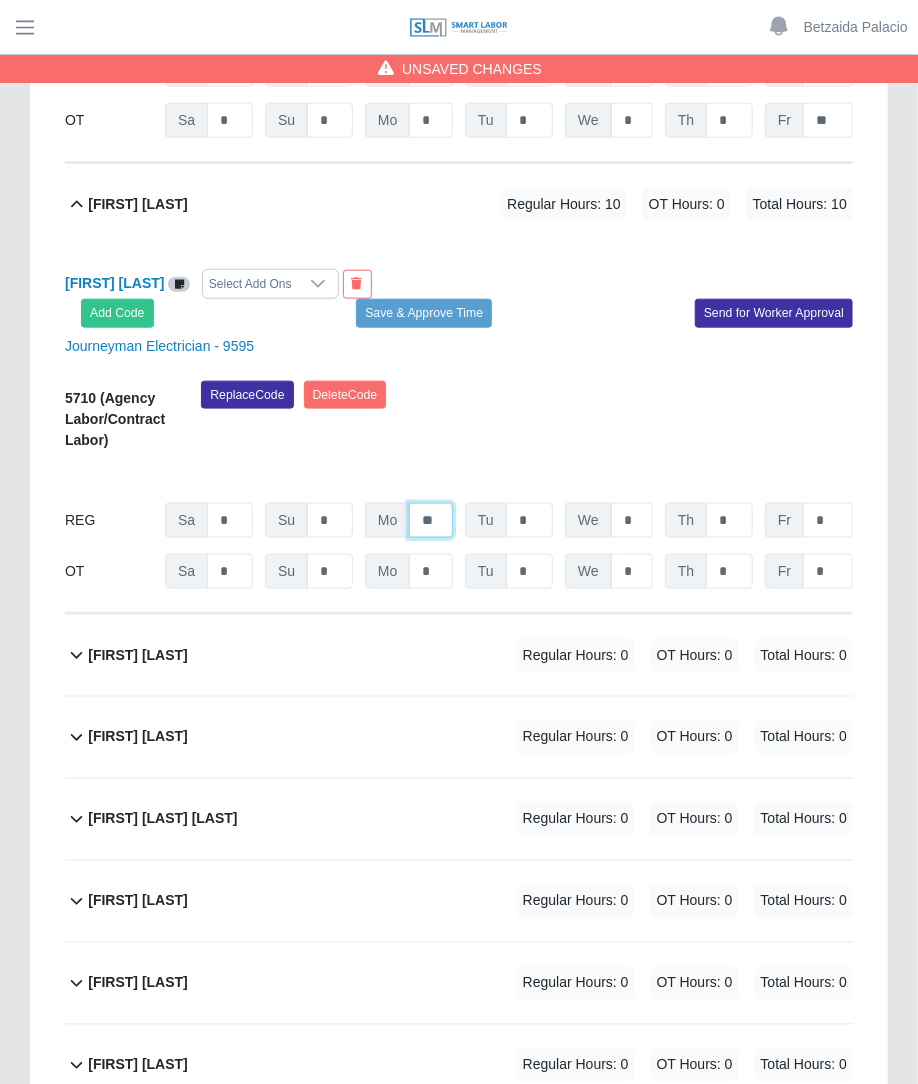 type on "**" 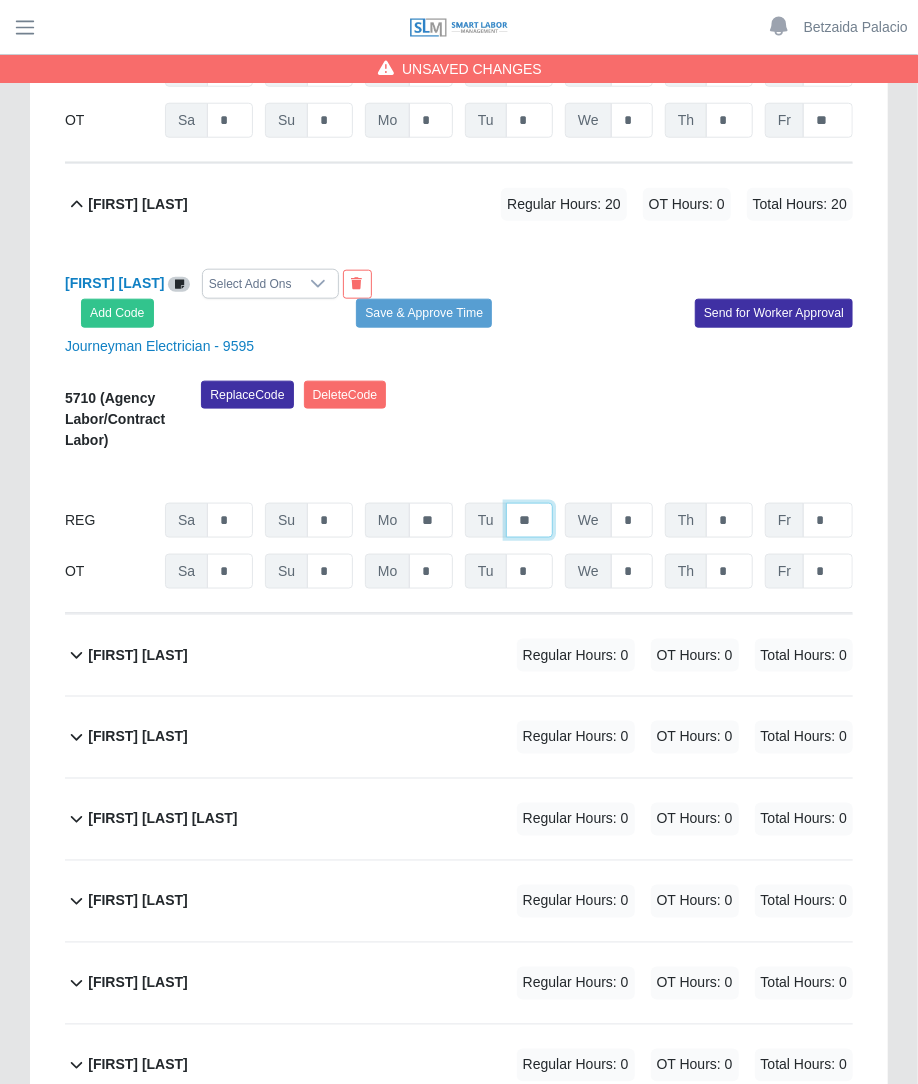 type on "**" 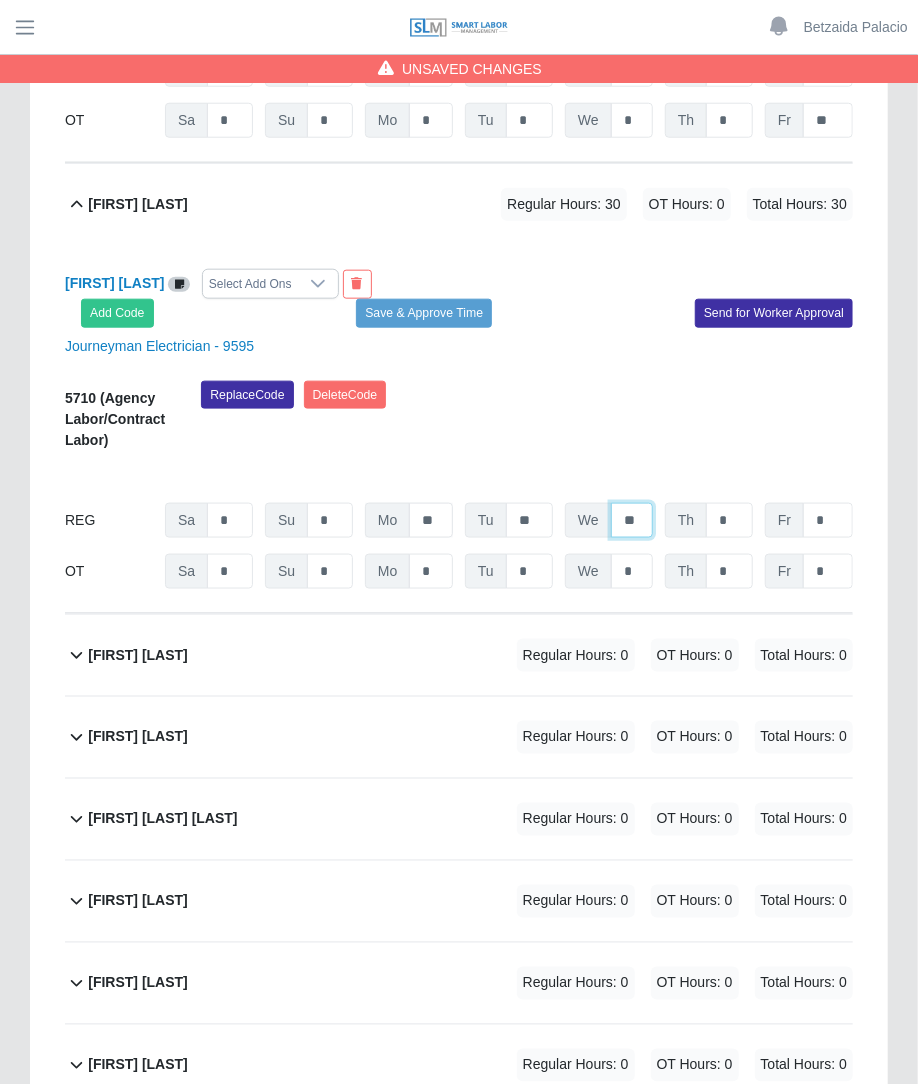 type on "**" 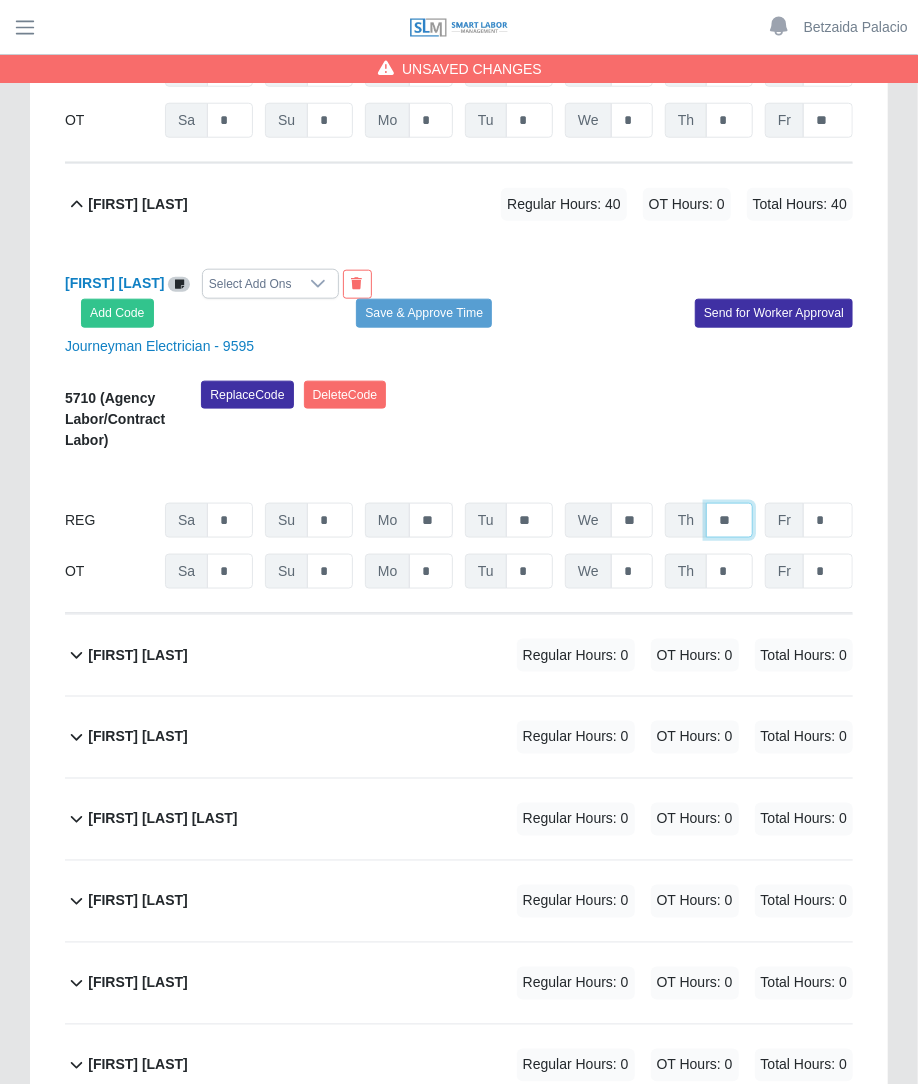 type on "**" 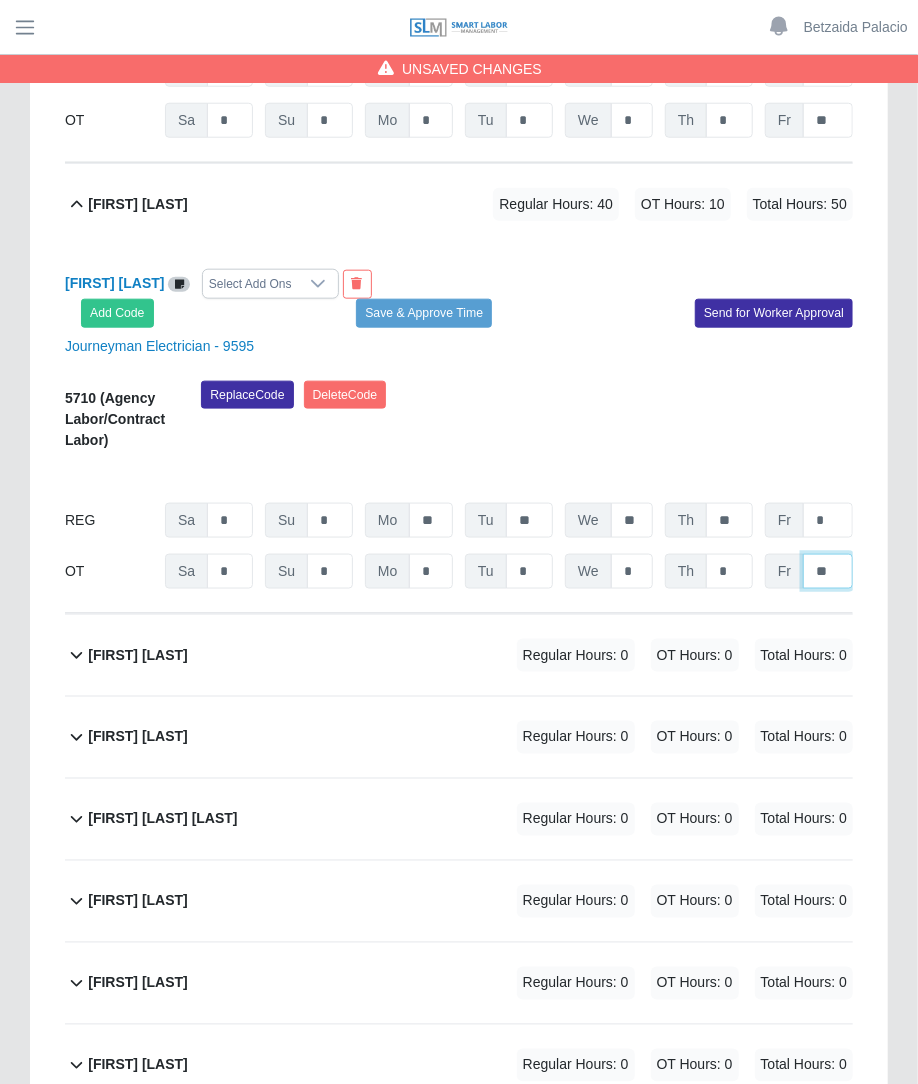 type on "**" 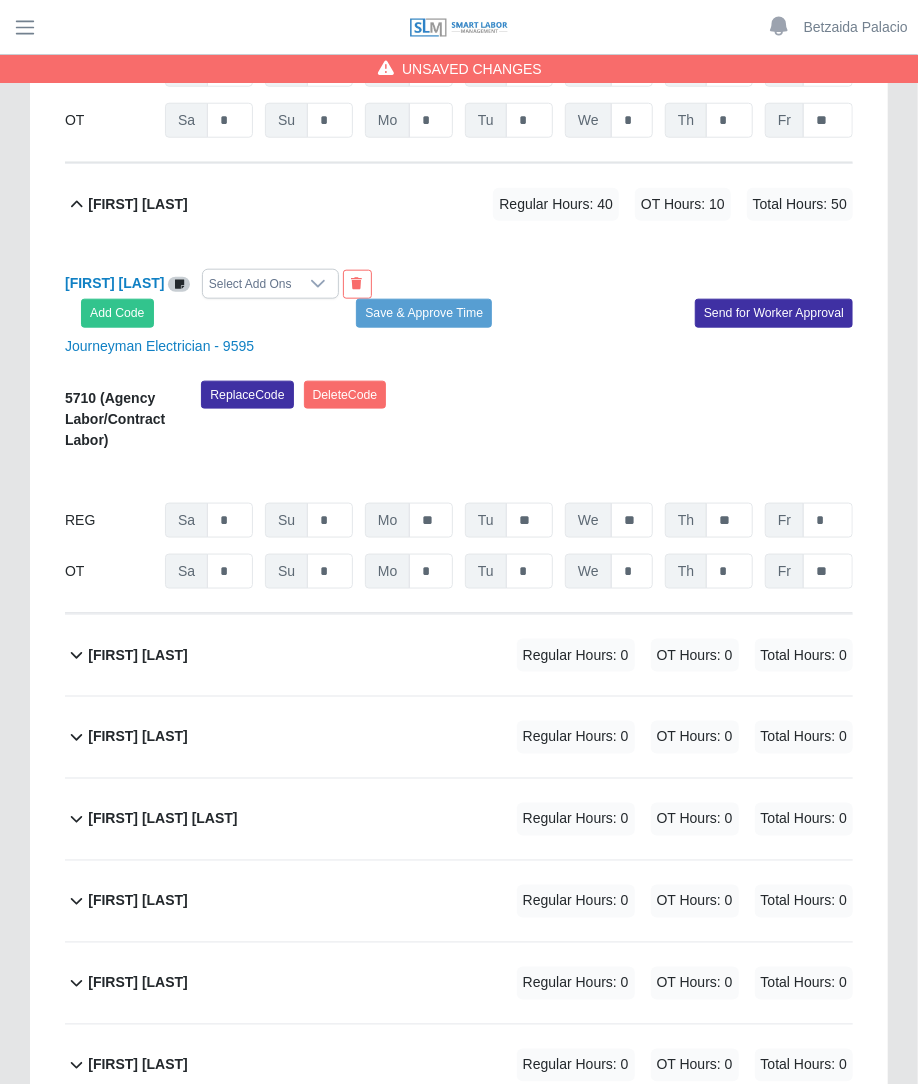 click on "Total Hours: 0" at bounding box center (804, 737) 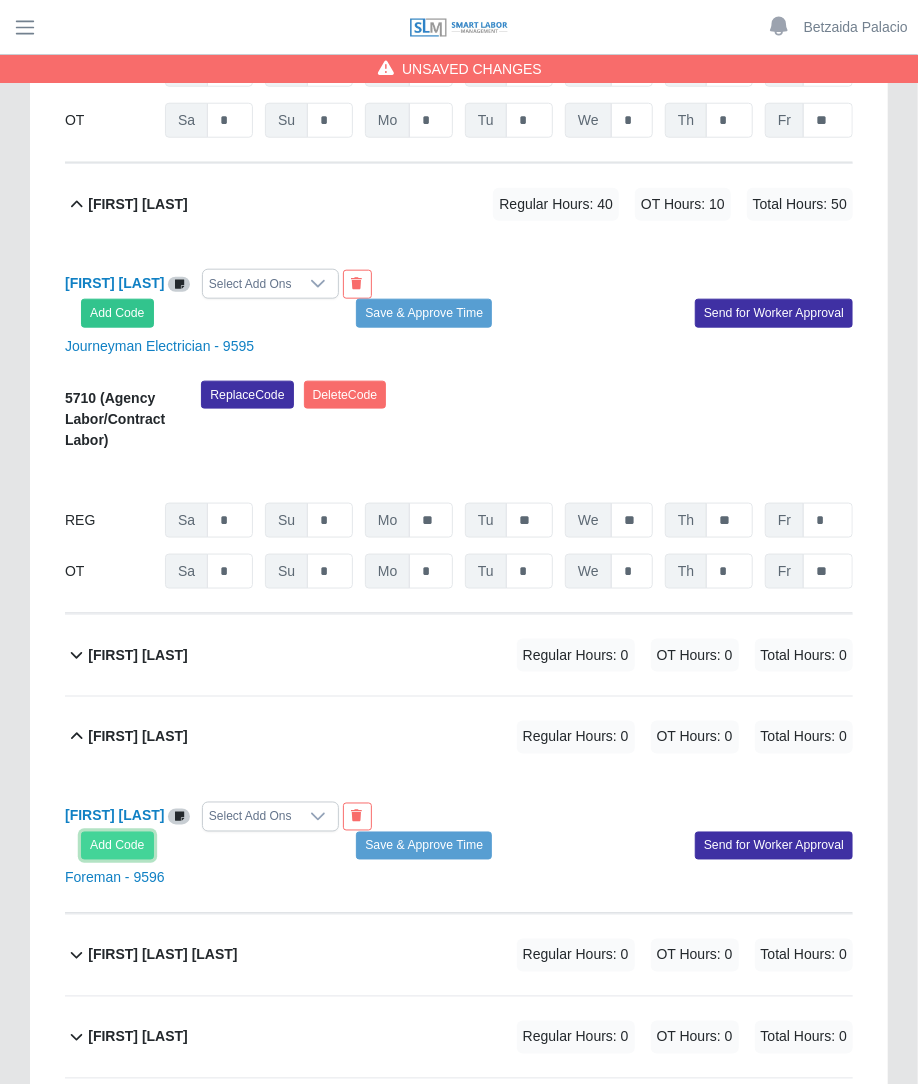 click on "Add Code" 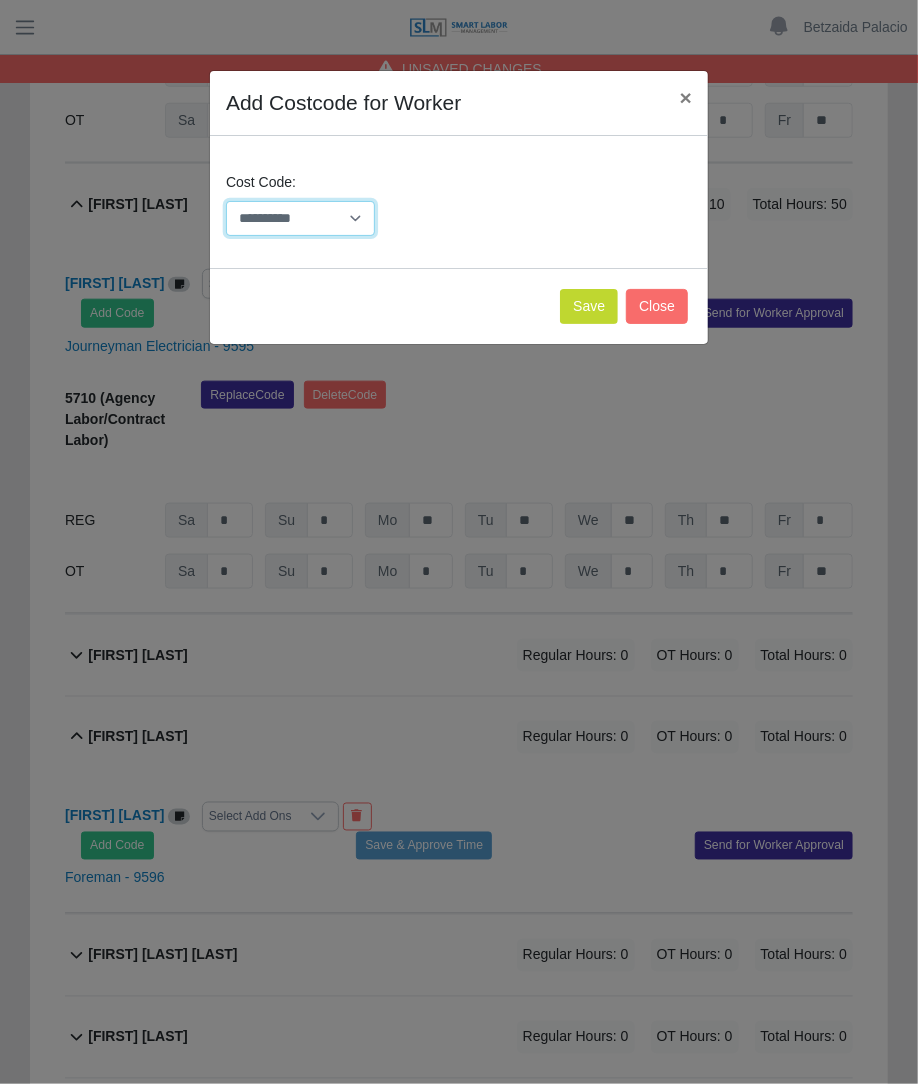 click on "**********" at bounding box center (300, 218) 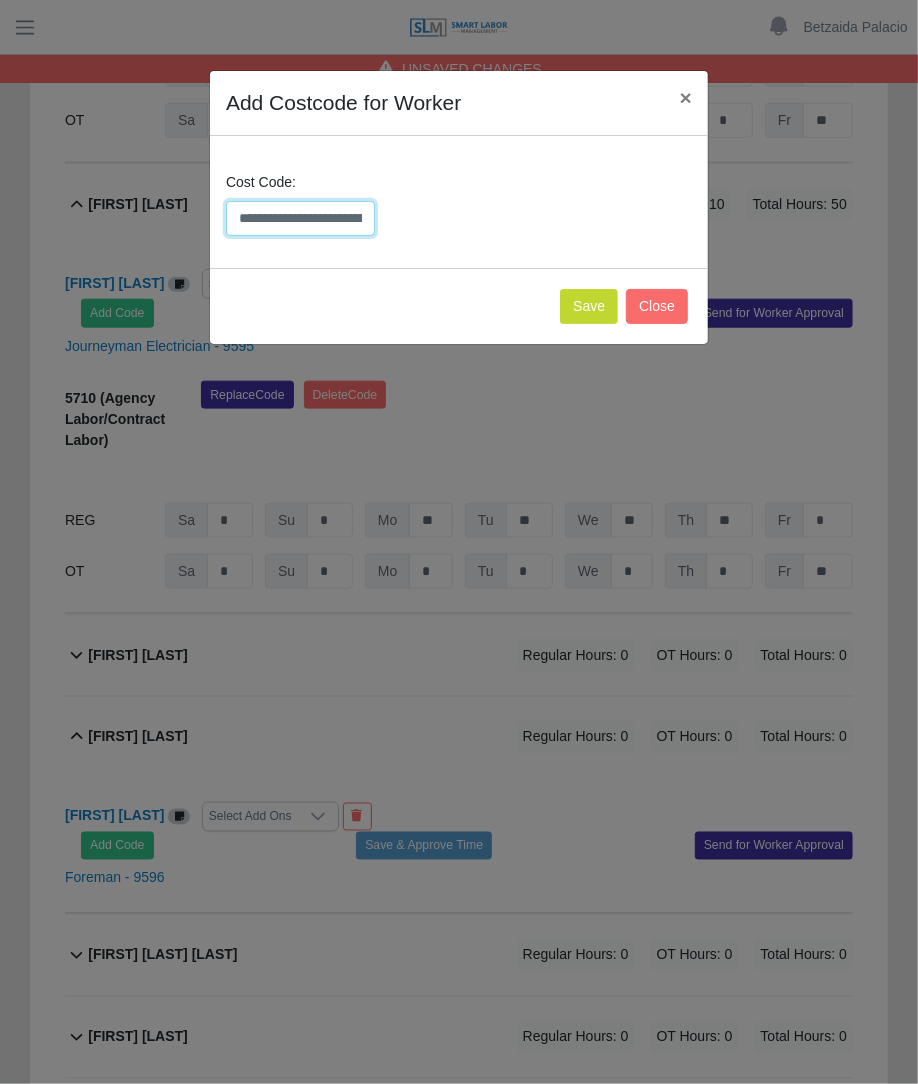 click on "**********" at bounding box center (300, 218) 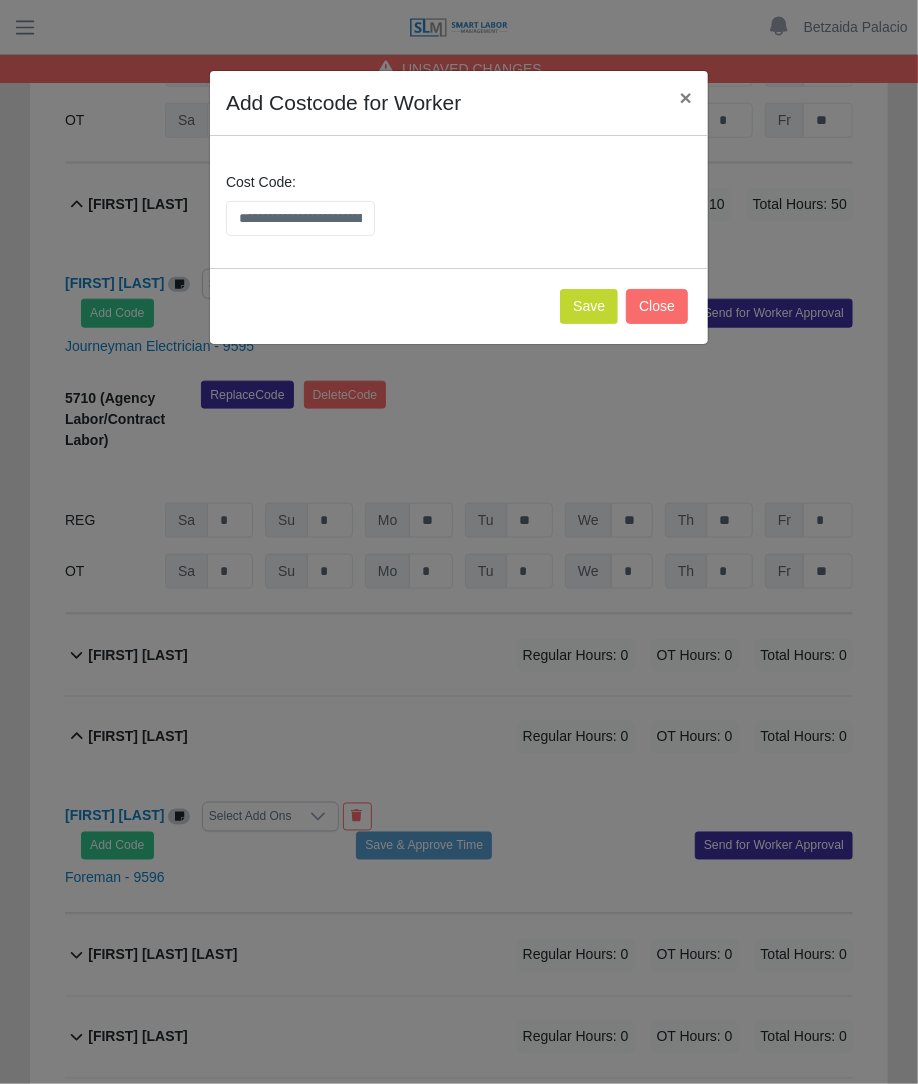 click on "Save
Close" at bounding box center [459, 306] 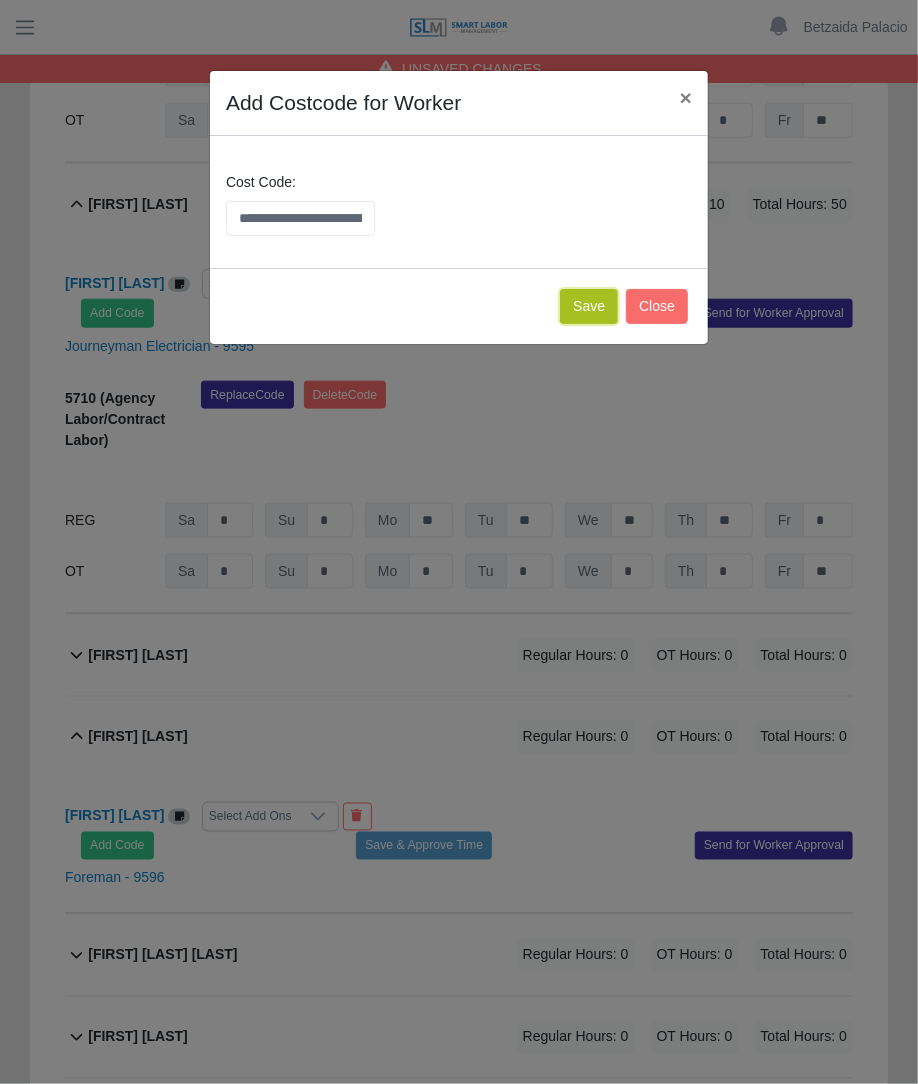click on "Save" 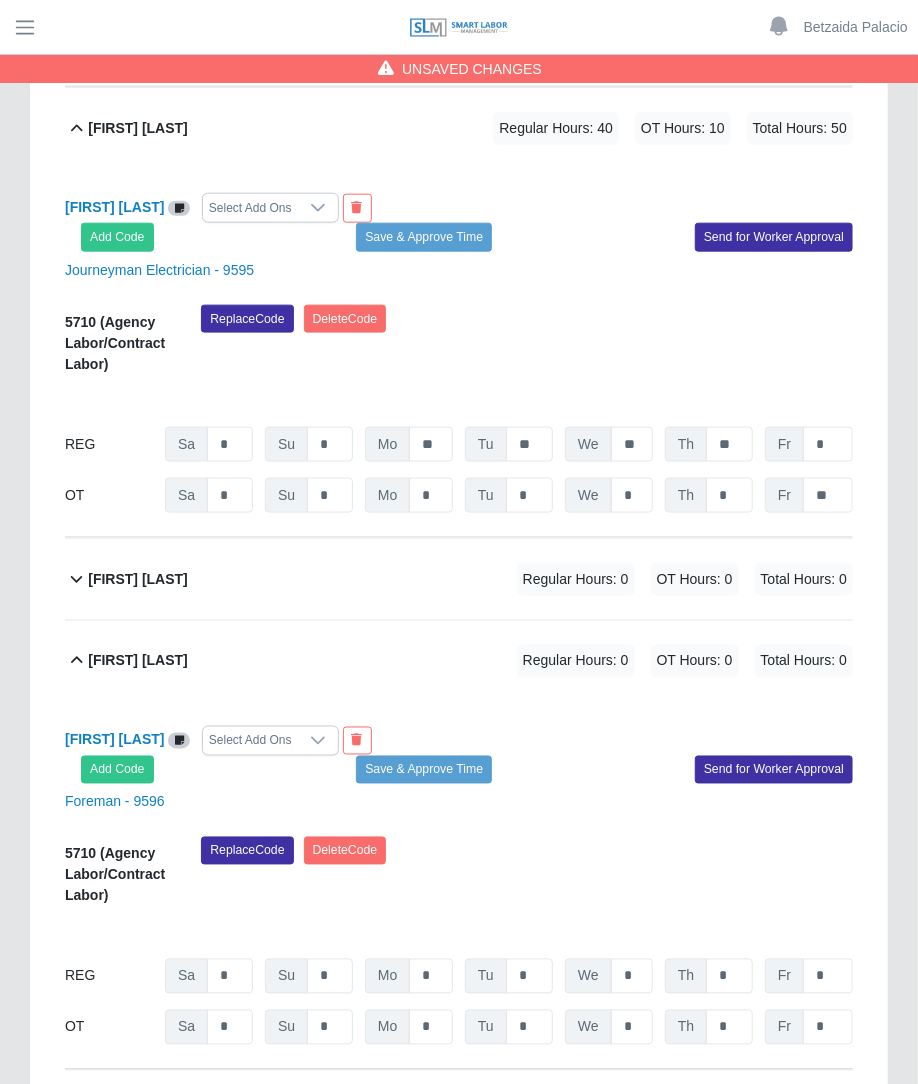 scroll, scrollTop: 11800, scrollLeft: 0, axis: vertical 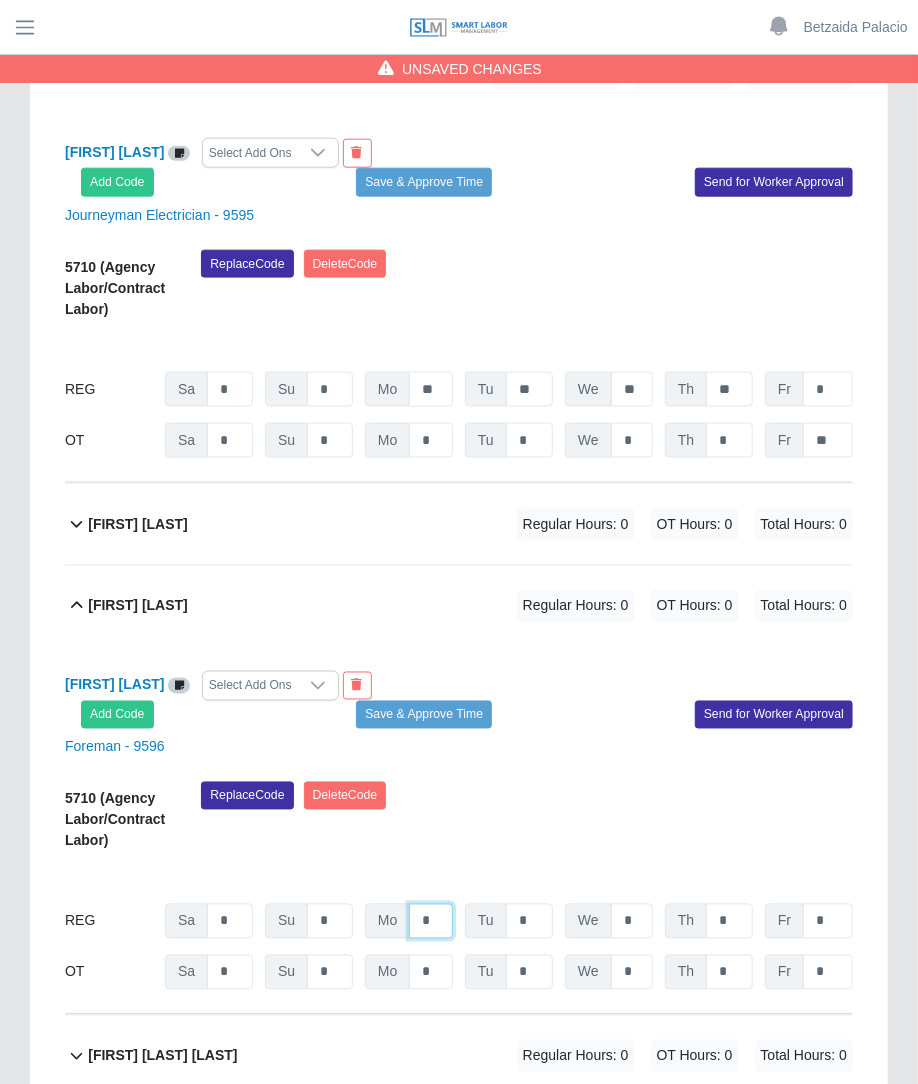 click on "*" at bounding box center (431, -10728) 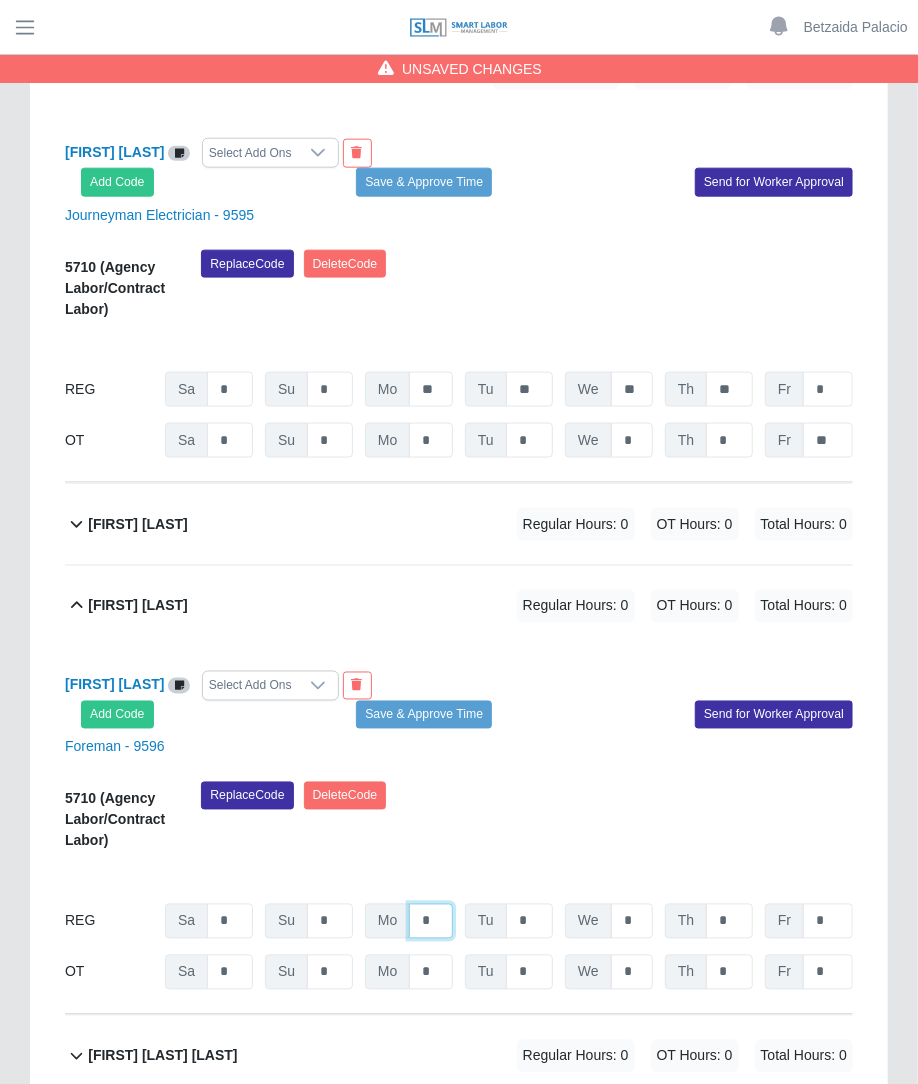 click on "*" at bounding box center [431, -10728] 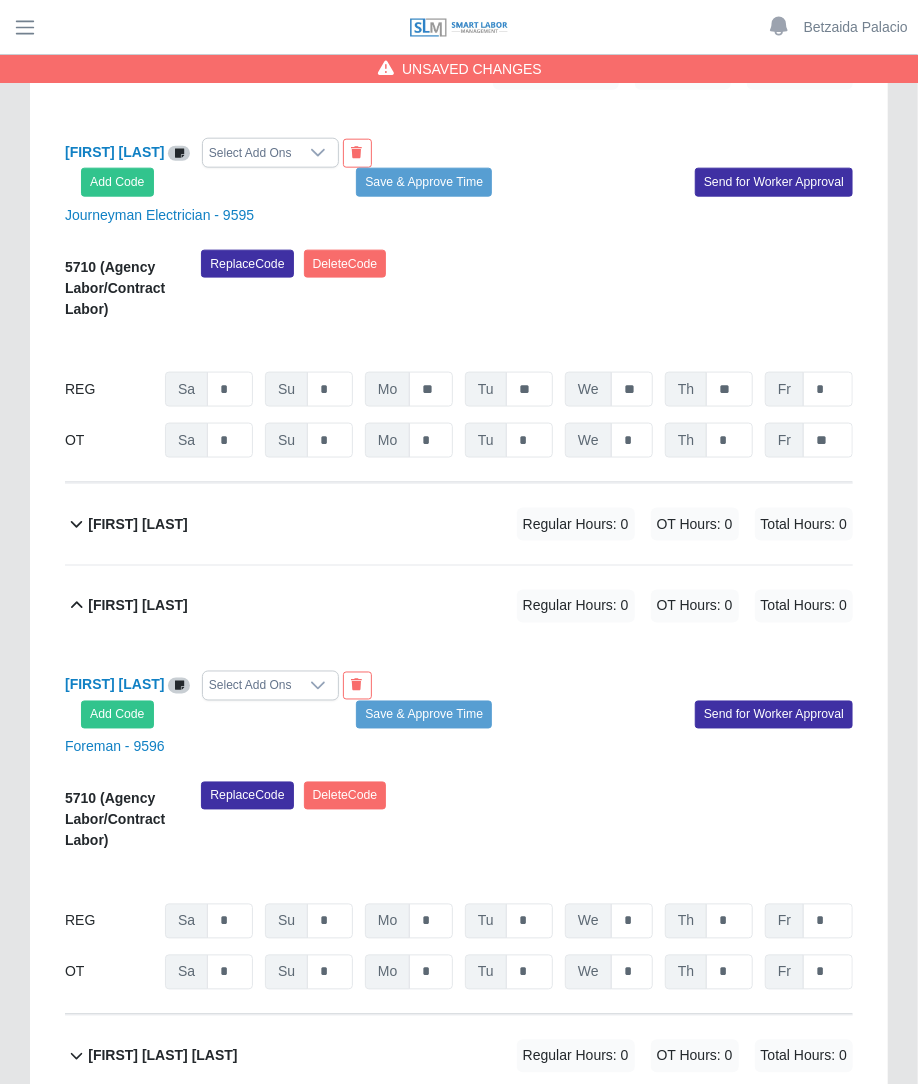 click on "5710
(Agency Labor/Contract Labor)
Replace
Code
Delete
Code
07/26/2025
Timers    07/27/2025
Timers    07/28/2025
Timers    07/29/2025
Timers    07/30/2025
Timers    07/31/2025
Timers    08/01/2025
Timers
REG
Sa   *   Su   *   Mo   *   Tu   *   We   *   Th   *   Fr   *
OT
Sa   * Su   * Mo   * Tu   * We   * Th   * Fr   *" 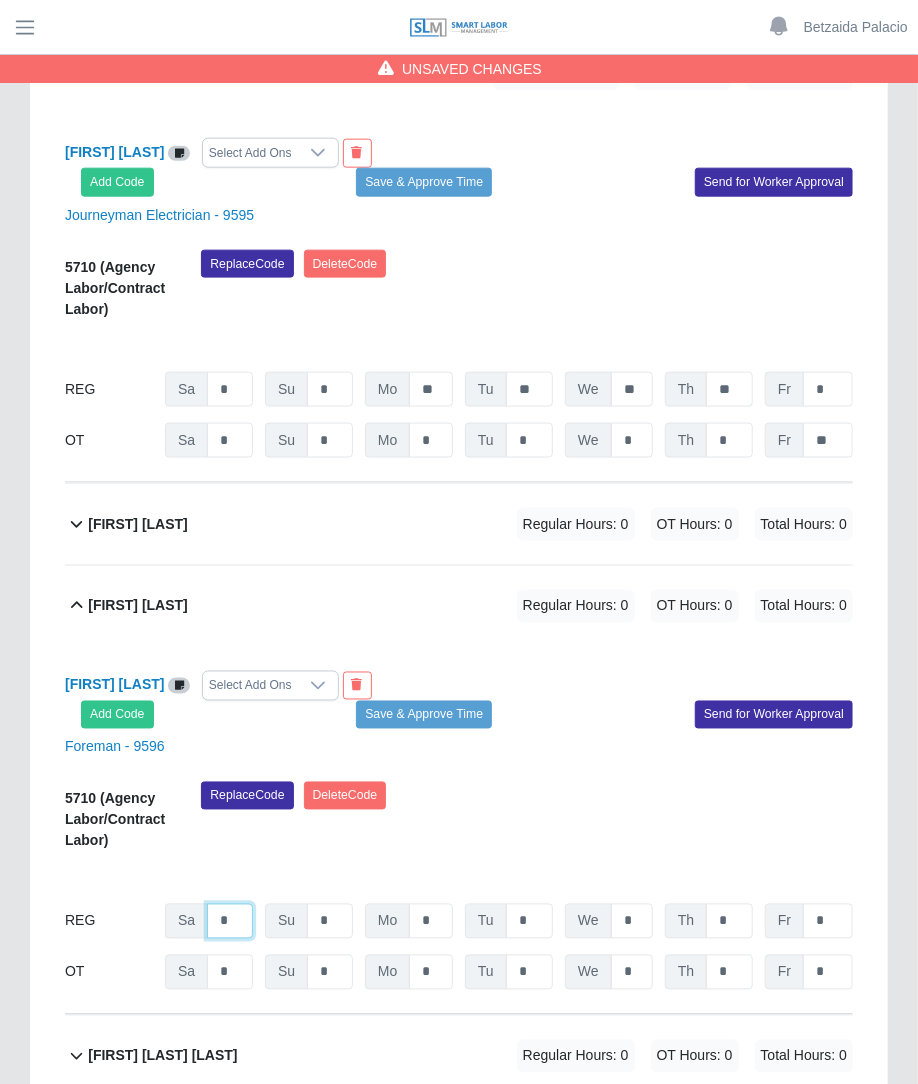 click on "*" at bounding box center (230, -10728) 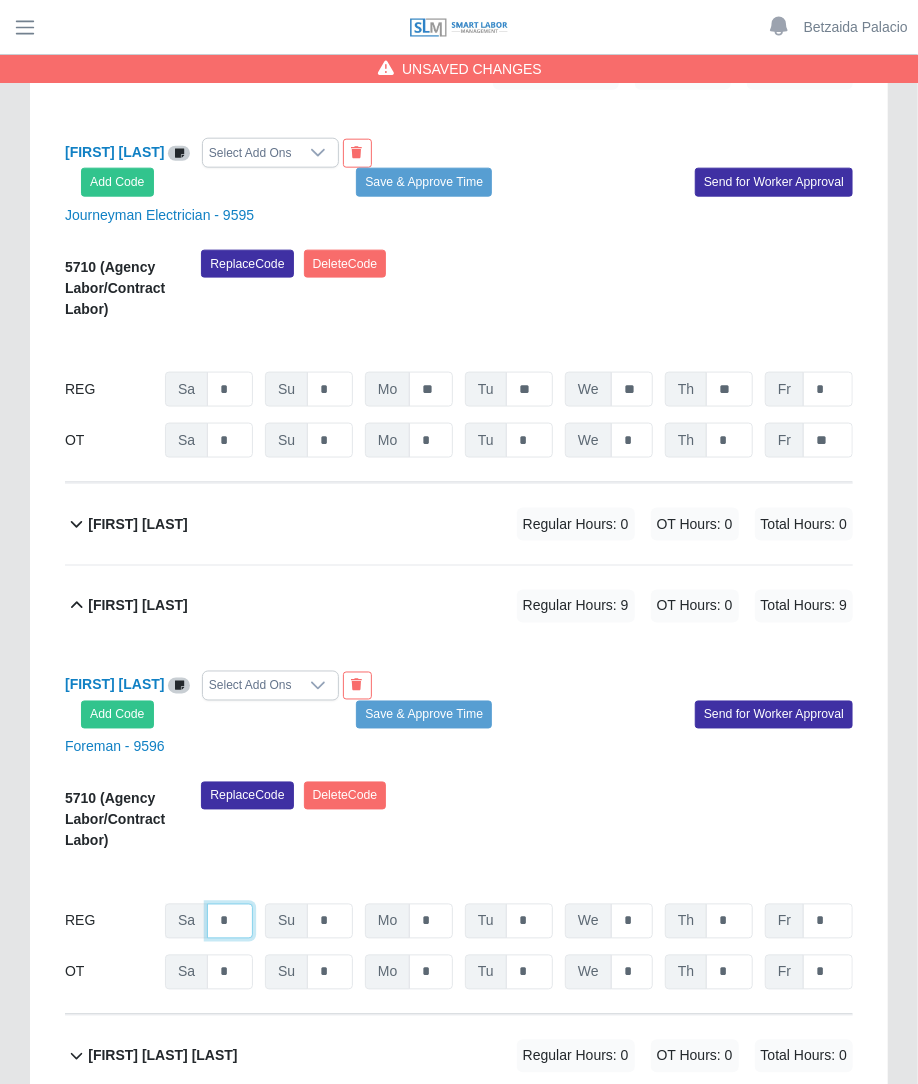 type on "*" 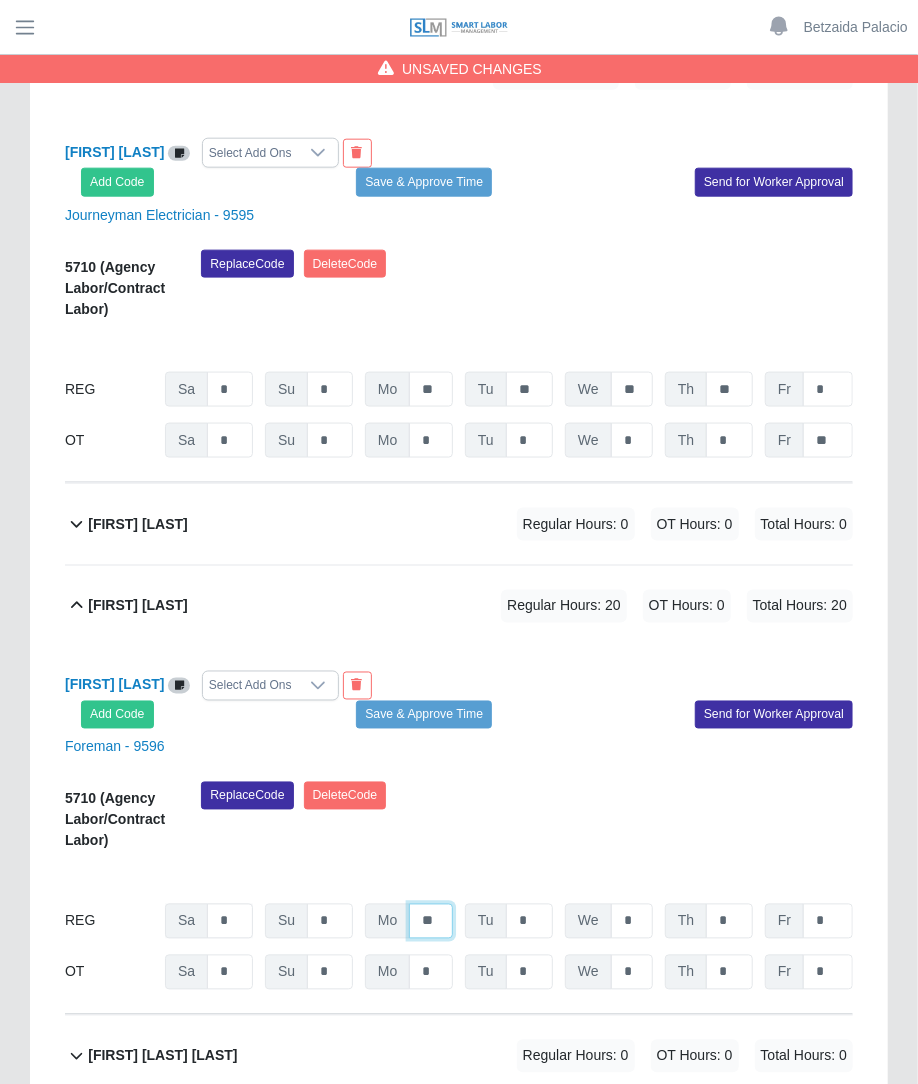 type on "**" 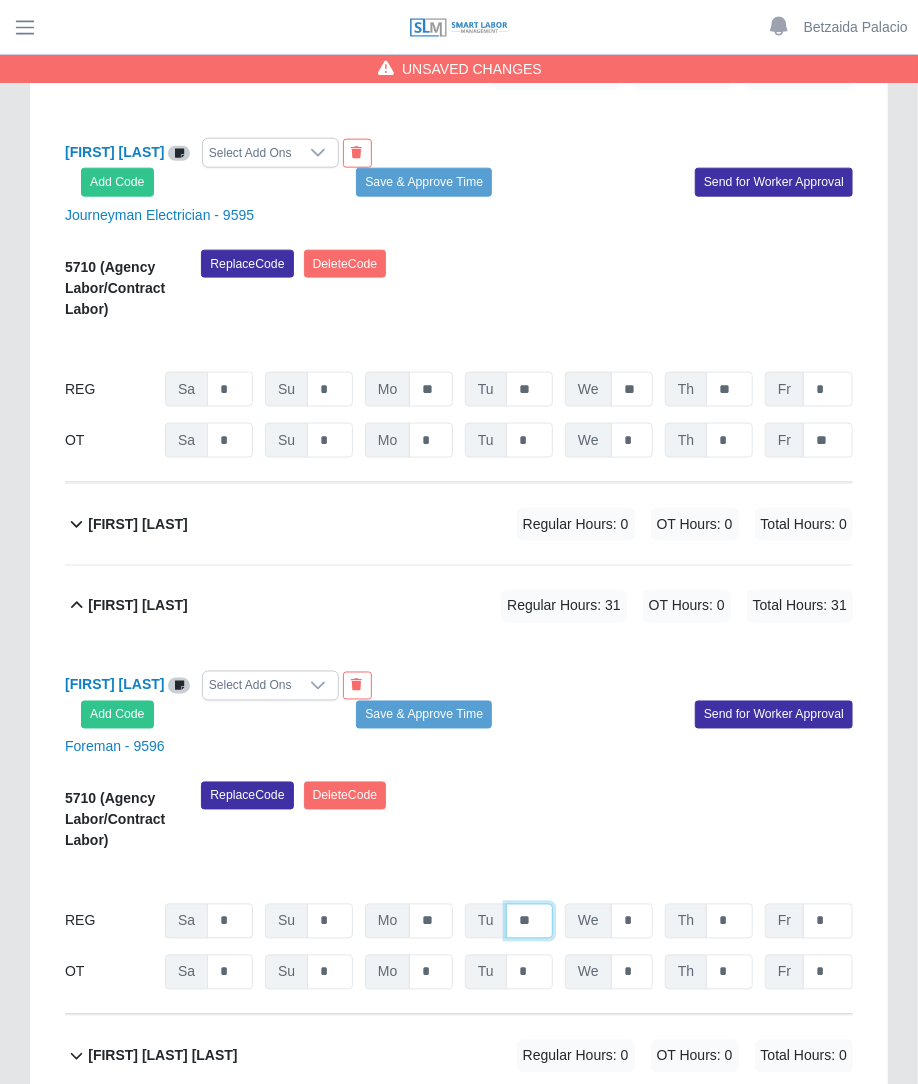 type on "**" 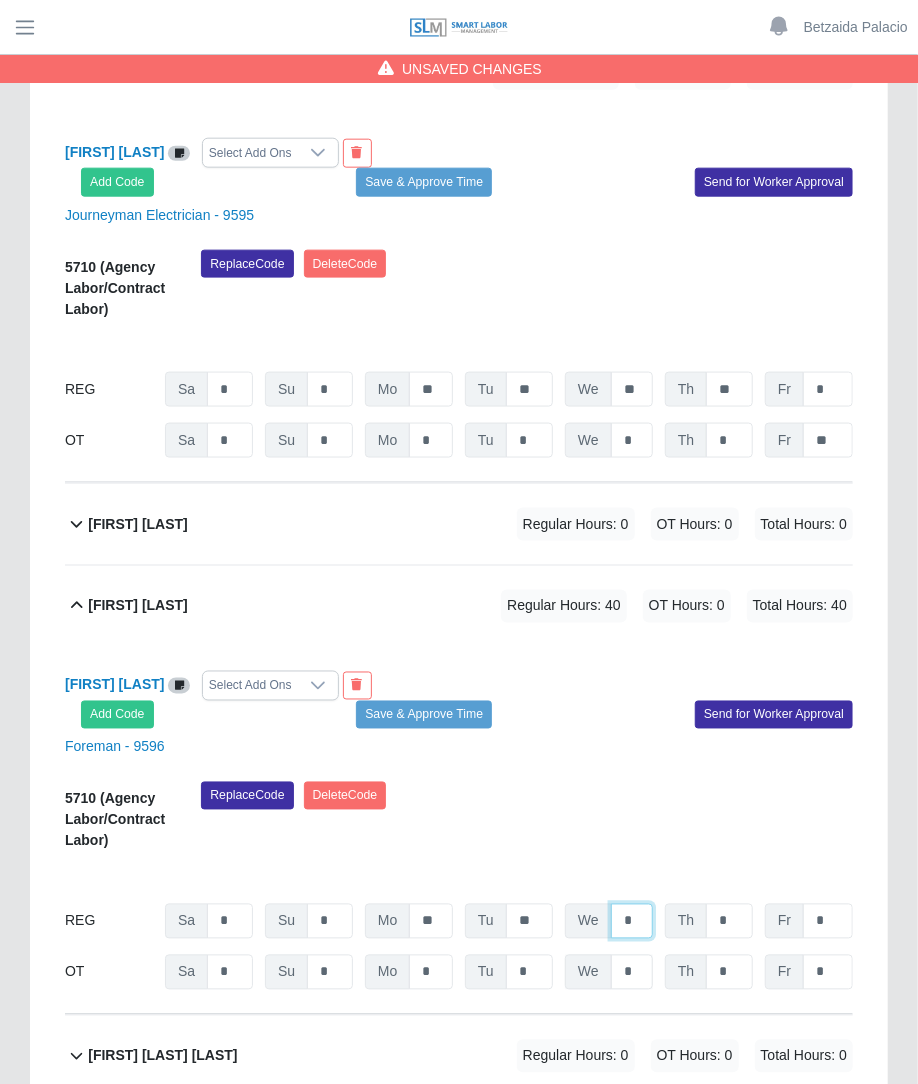 type on "*" 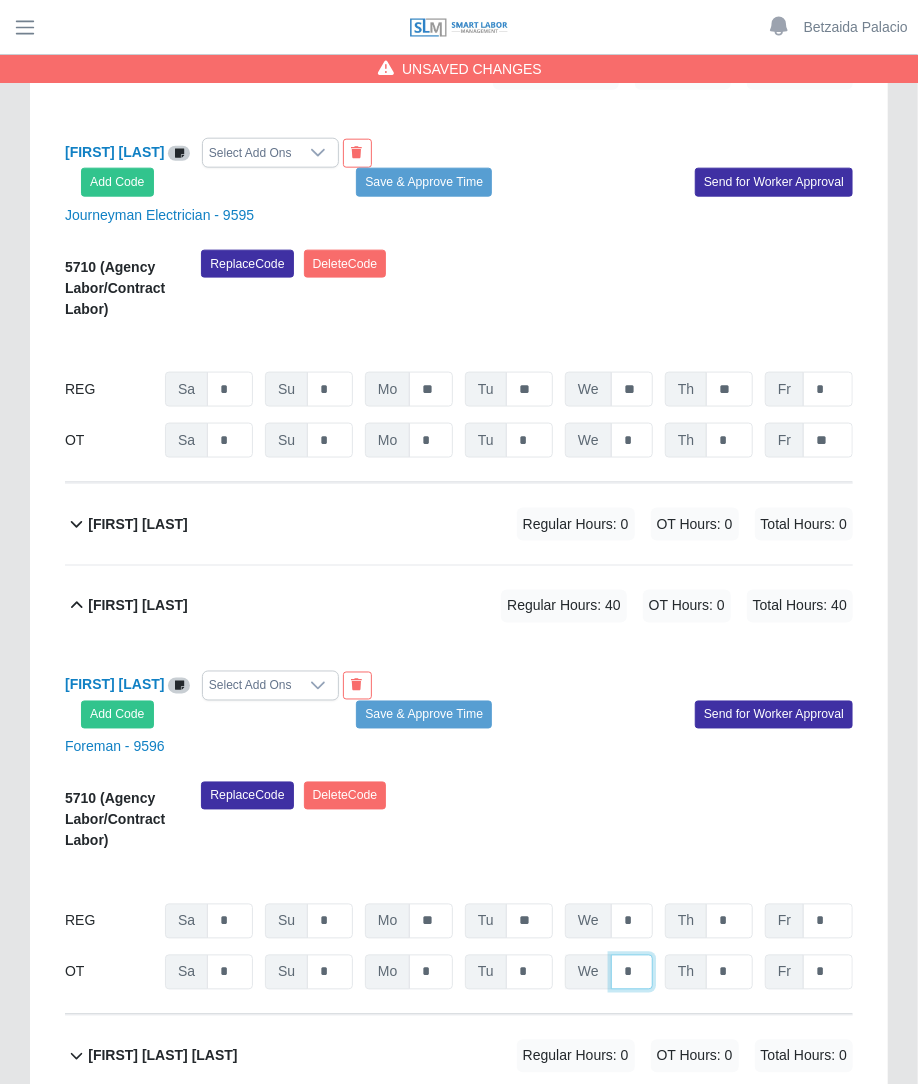 click on "*" at bounding box center (632, -10677) 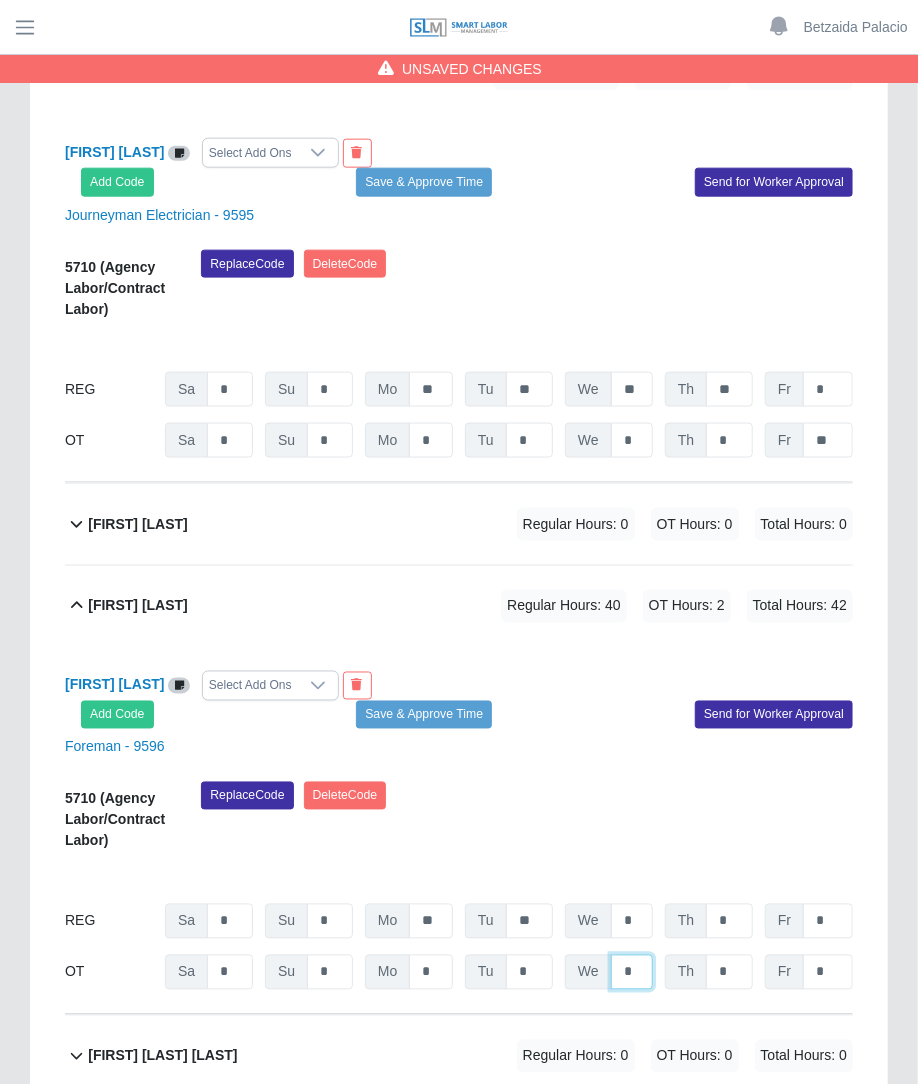 type on "*" 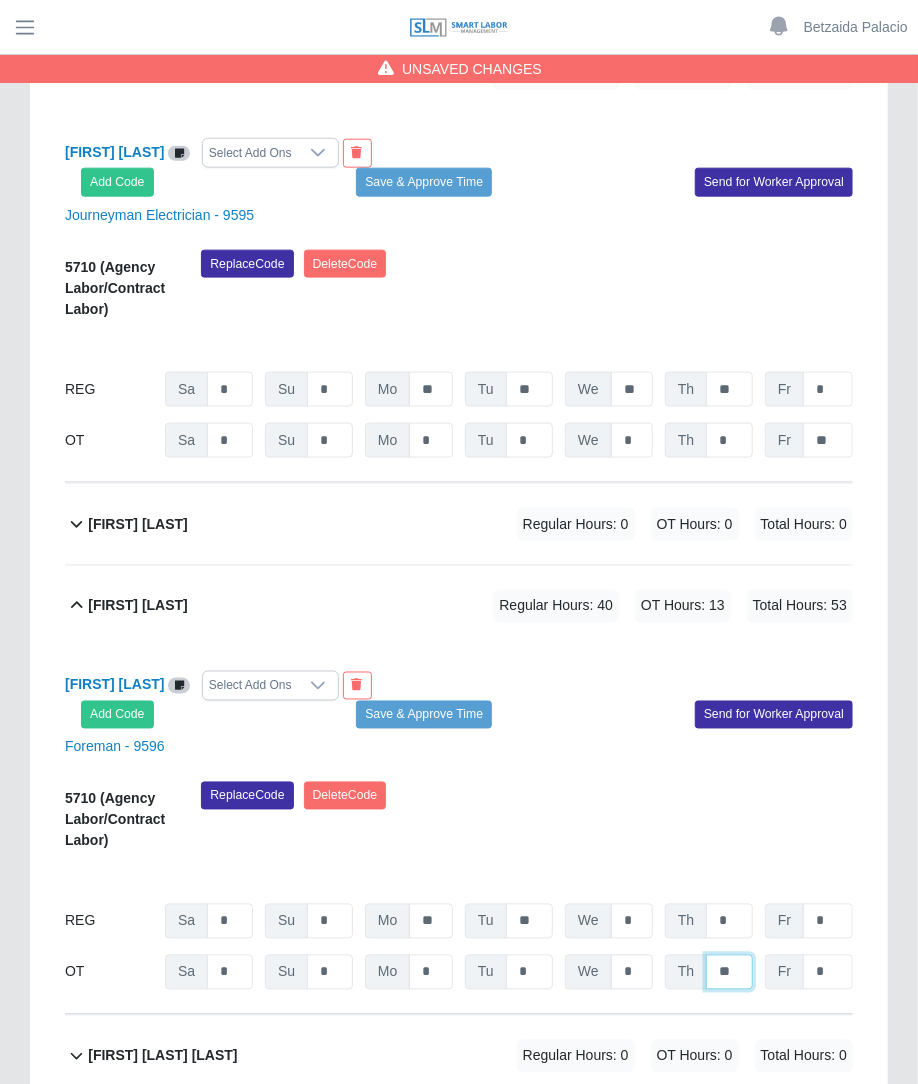 type on "**" 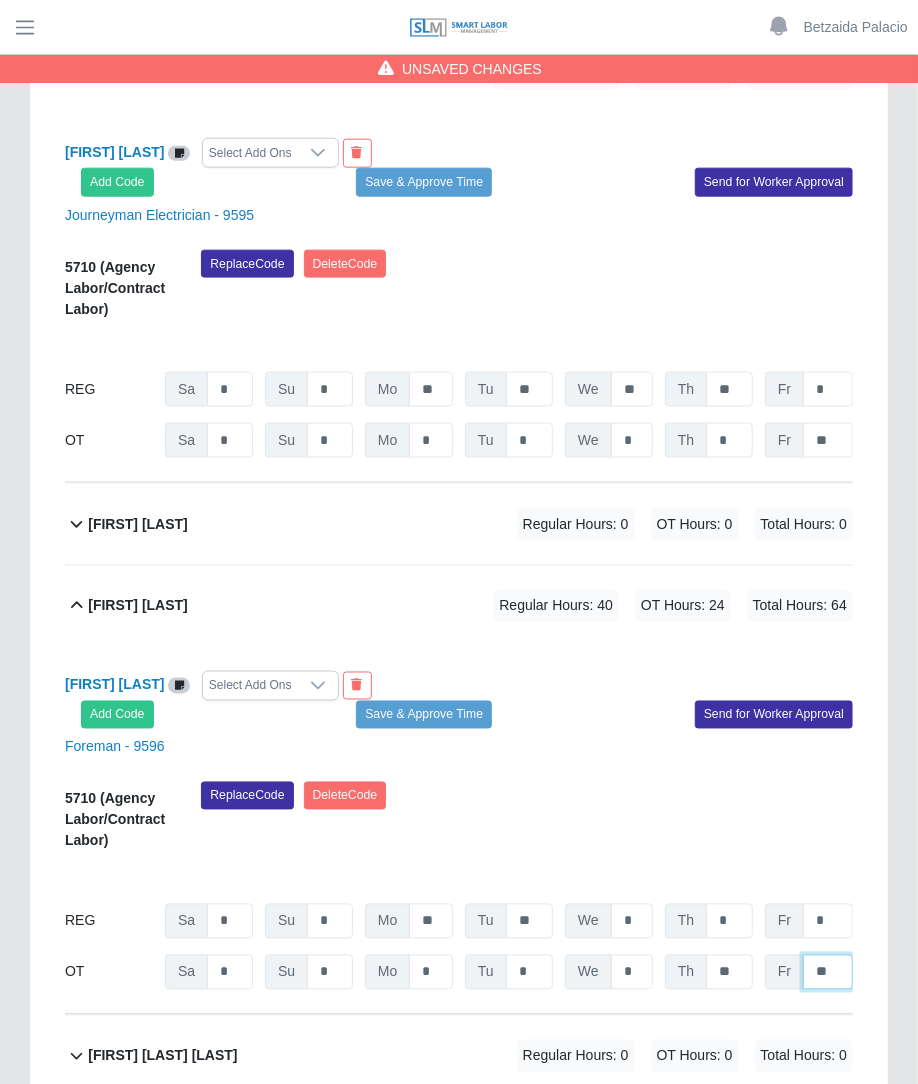 type on "**" 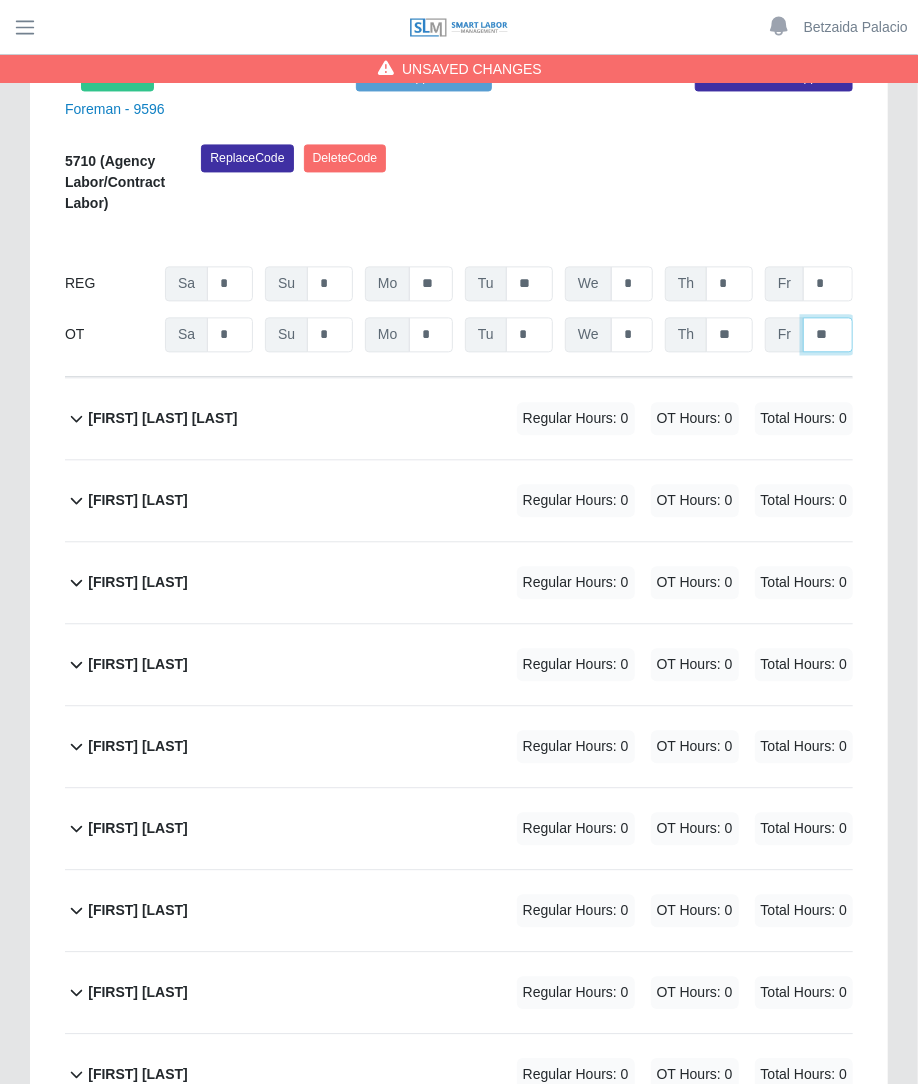 scroll, scrollTop: 12464, scrollLeft: 0, axis: vertical 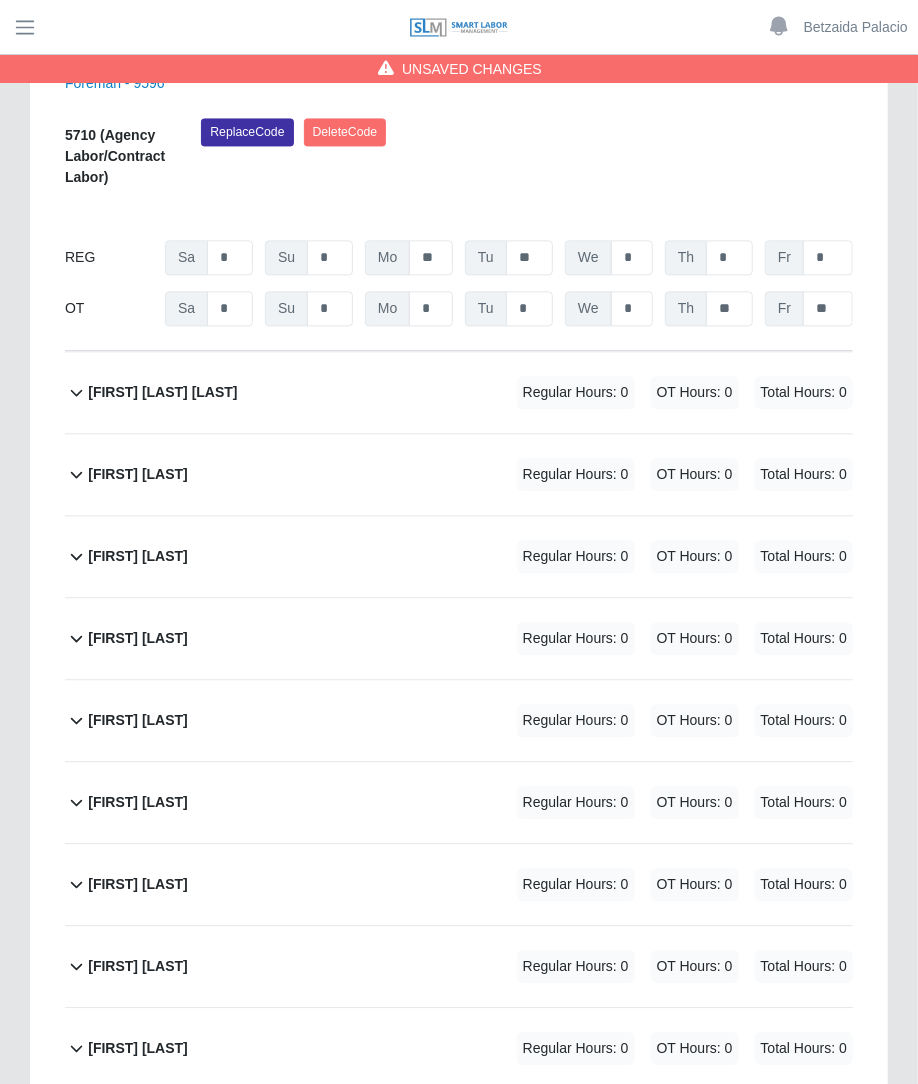 click on "Regular Hours: 0" at bounding box center [576, 556] 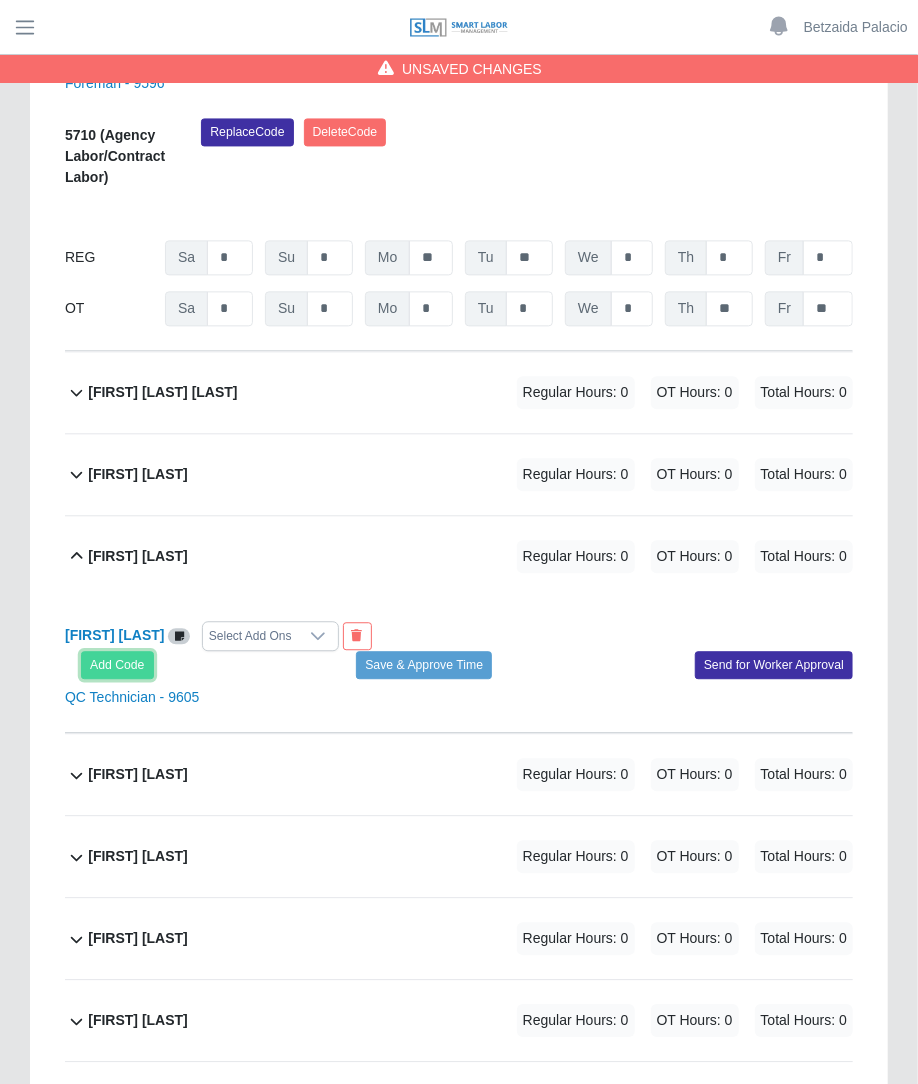 click on "Add Code" 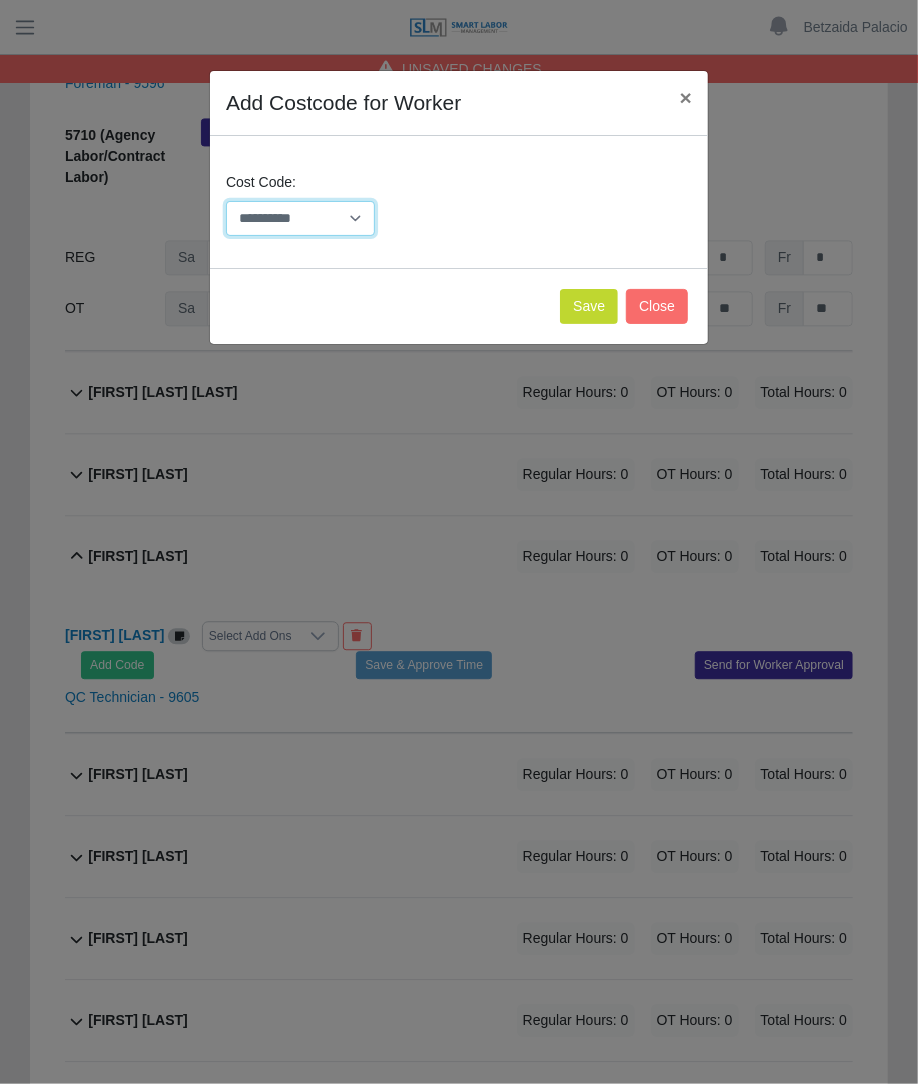 click on "**********" at bounding box center (300, 218) 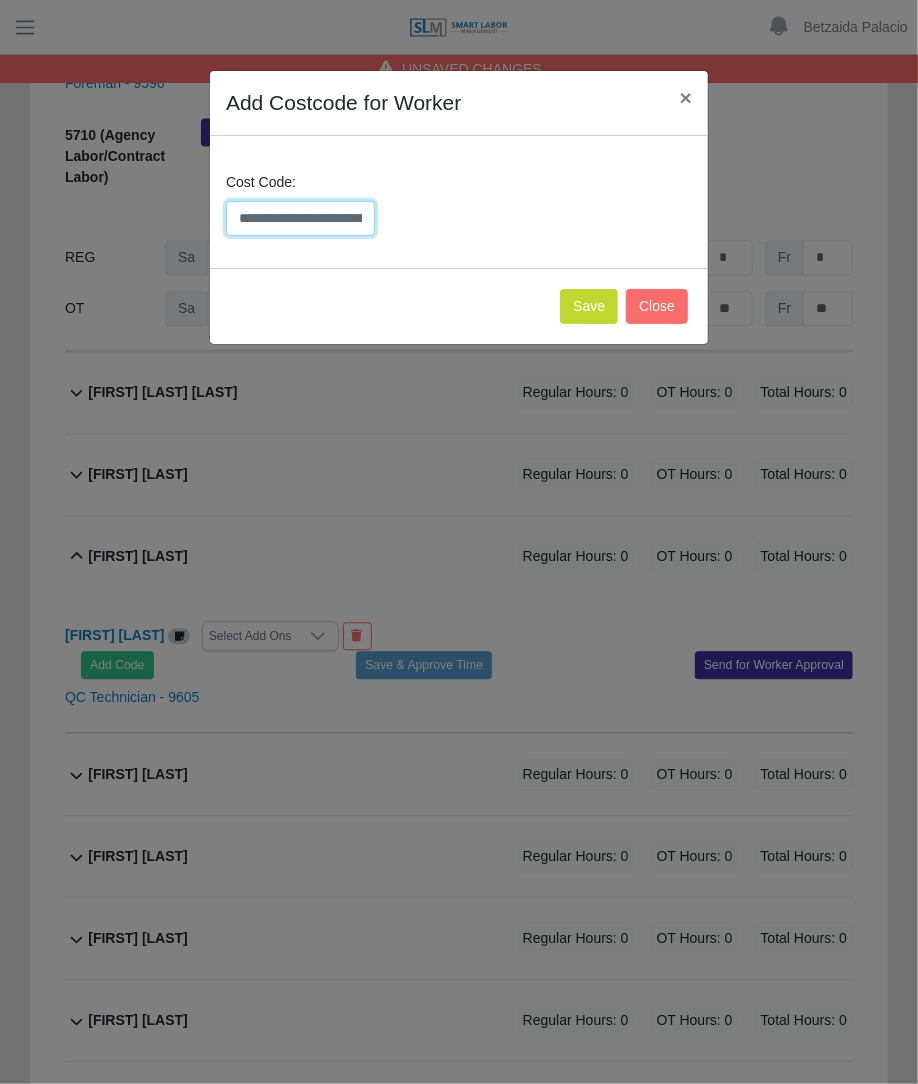 click on "**********" at bounding box center (300, 218) 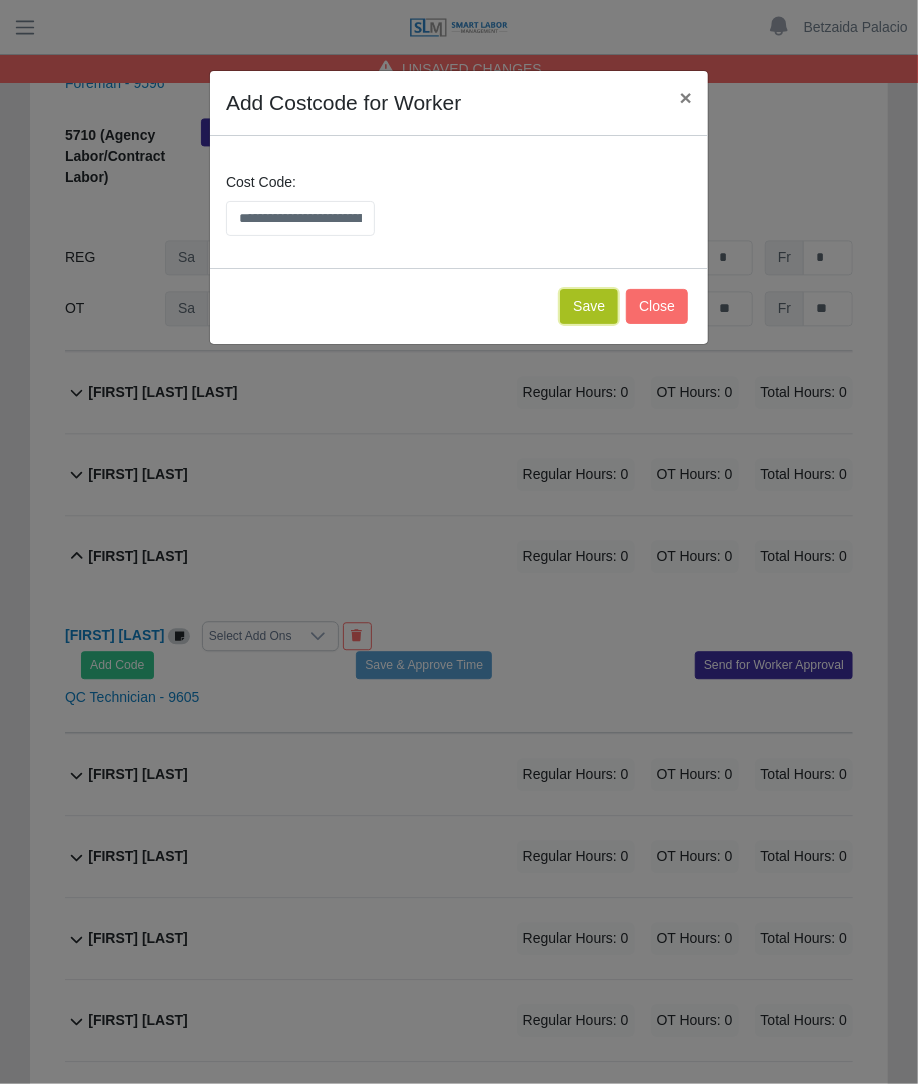 click on "Save" 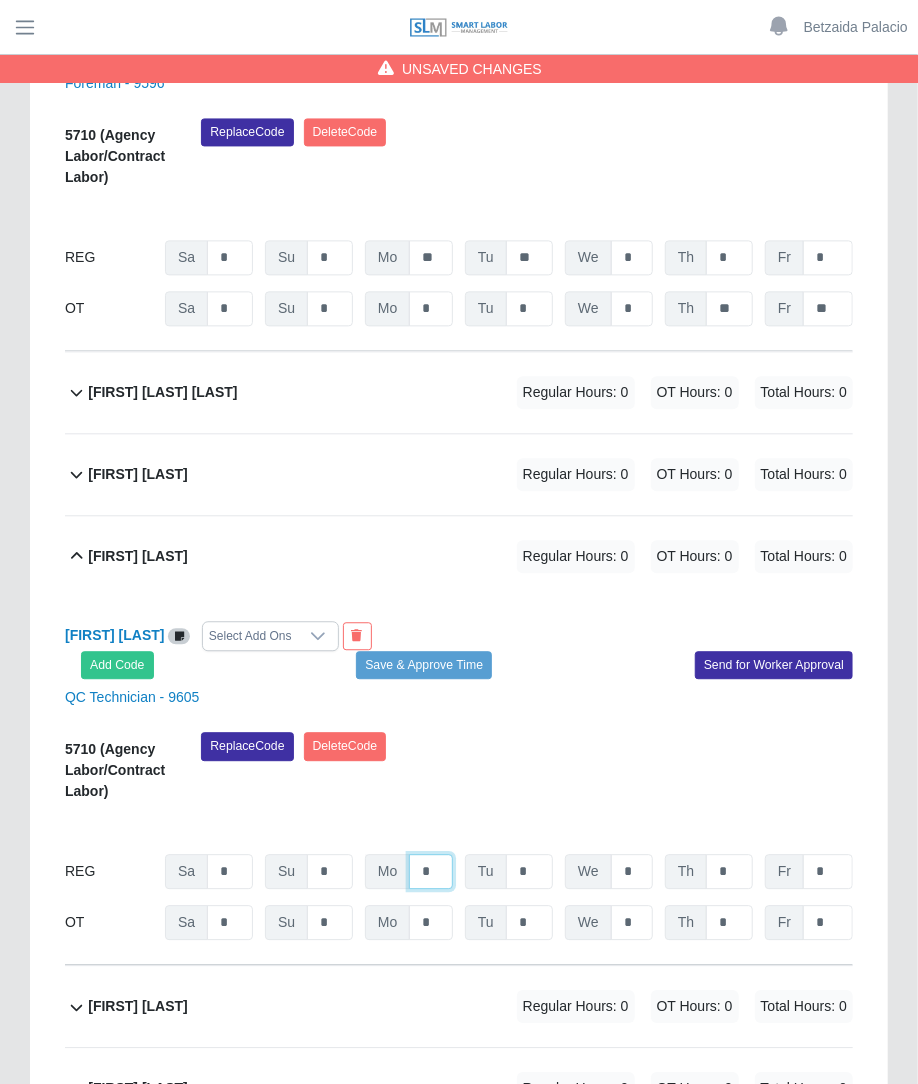 click on "*" at bounding box center [431, -11392] 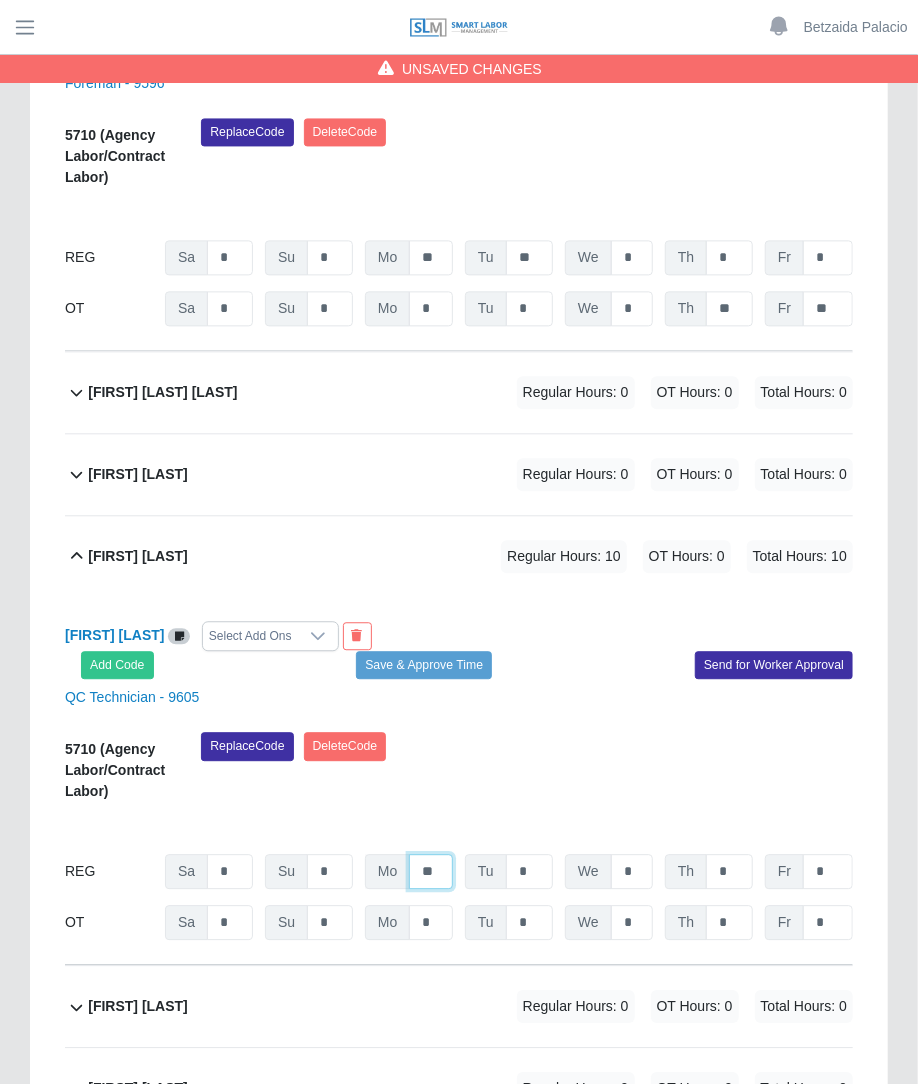 type on "**" 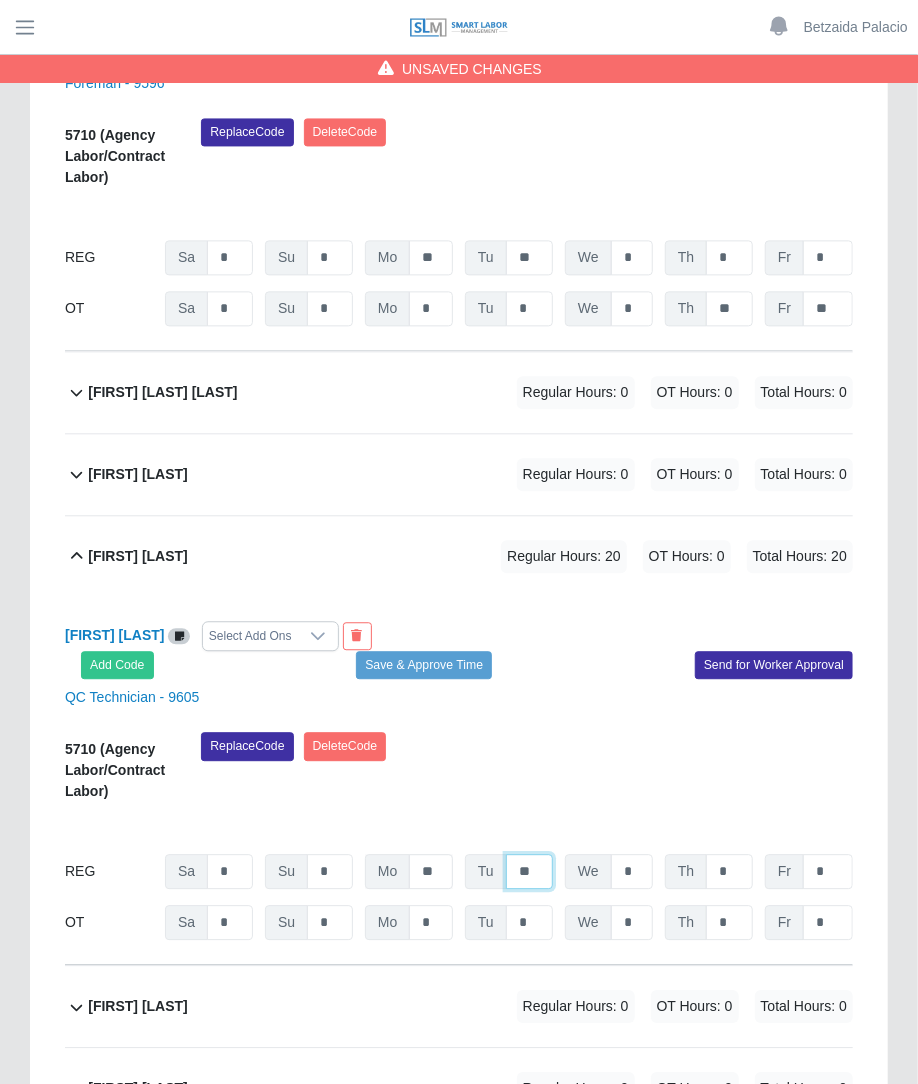 type on "**" 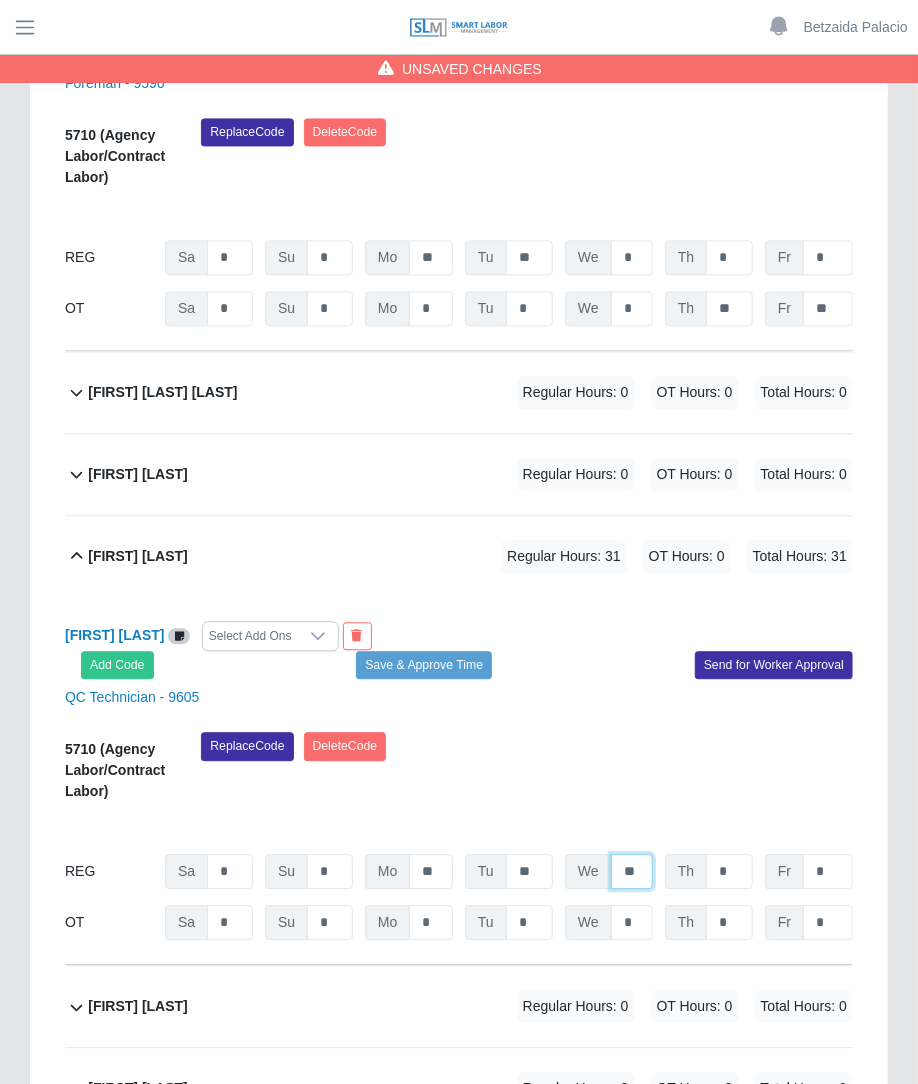 type on "**" 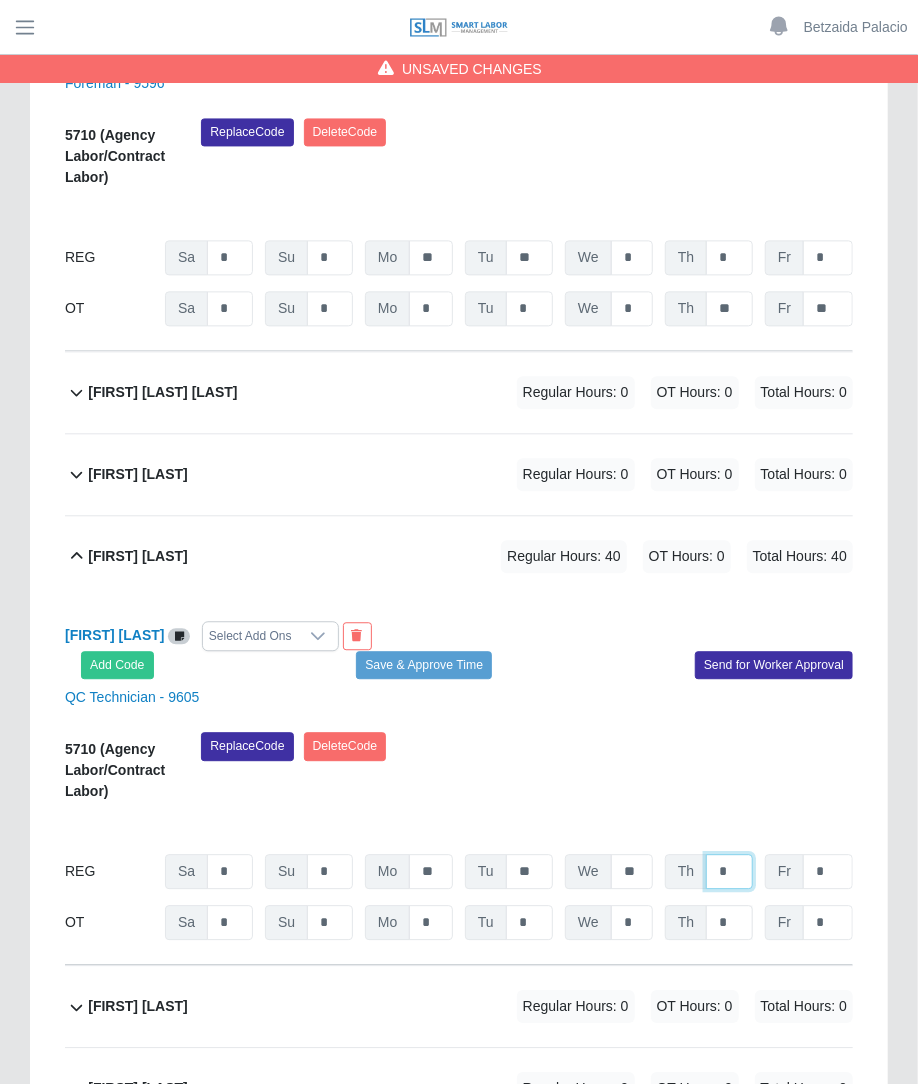type on "*" 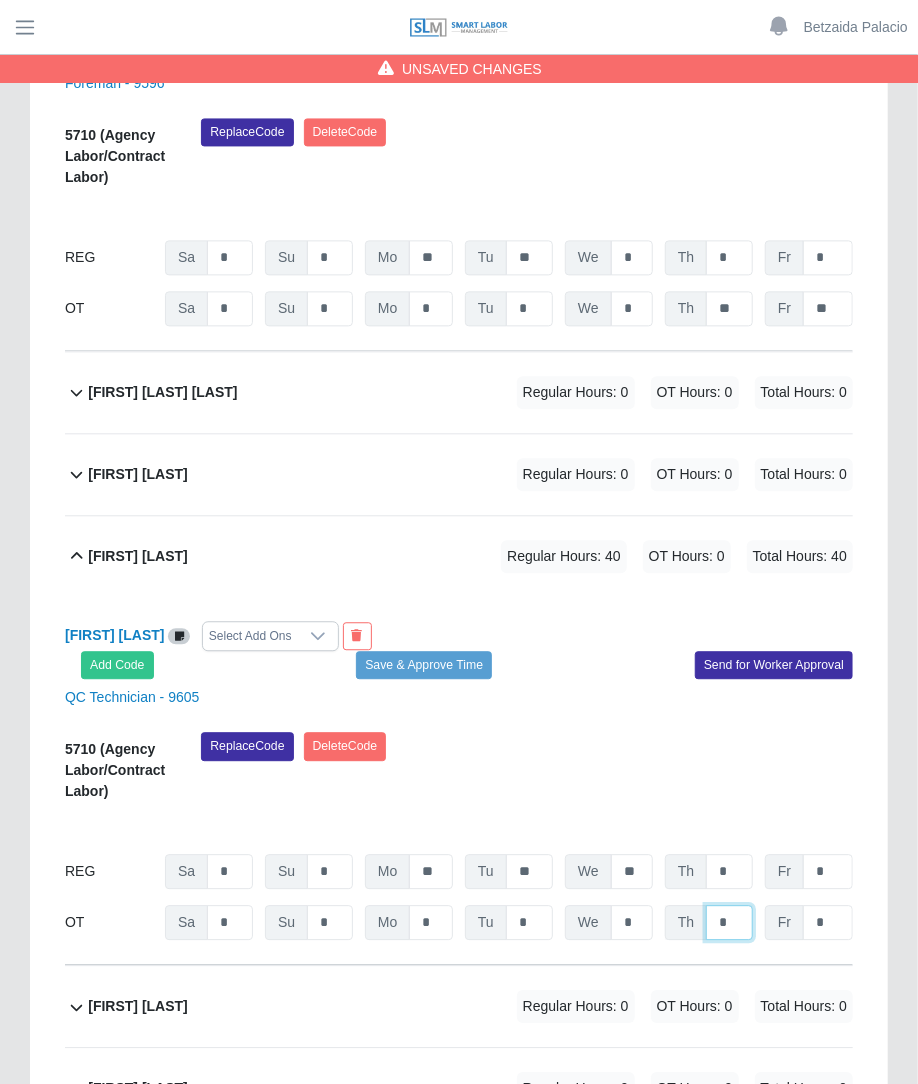 click on "*" at bounding box center (729, -11341) 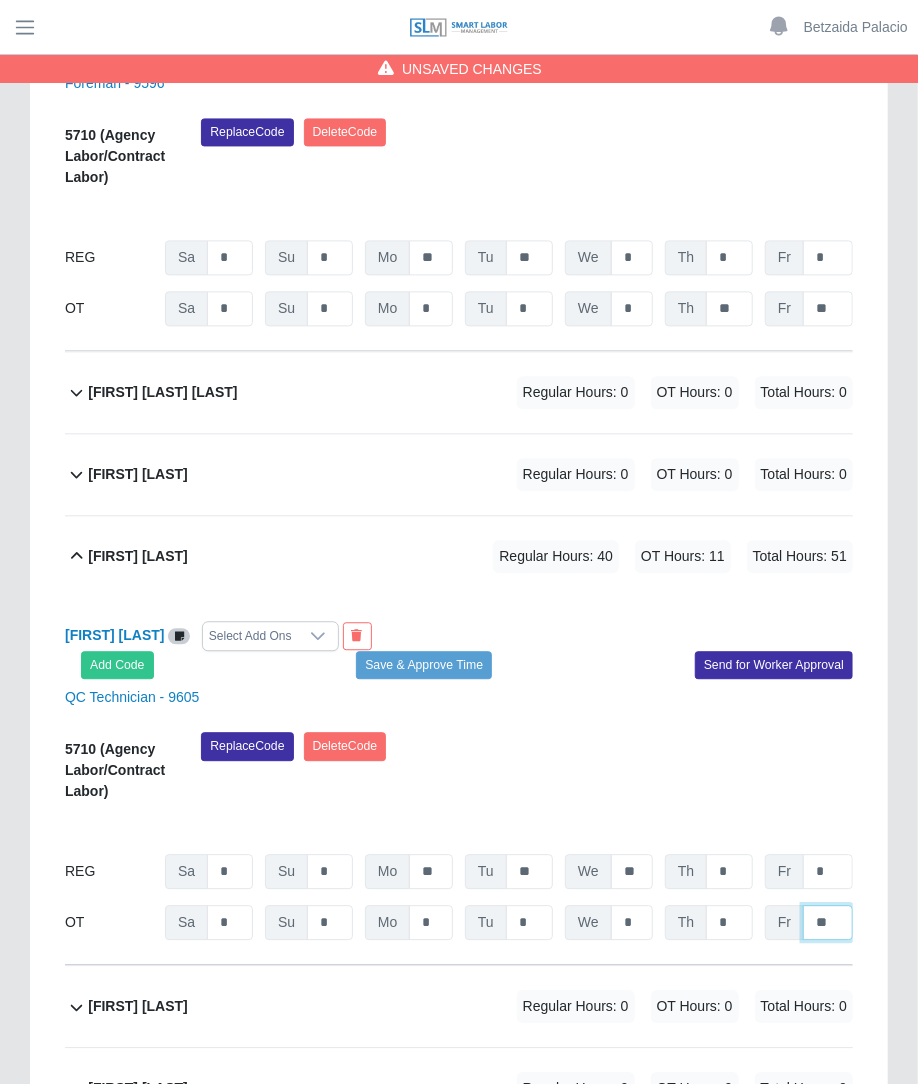 type on "**" 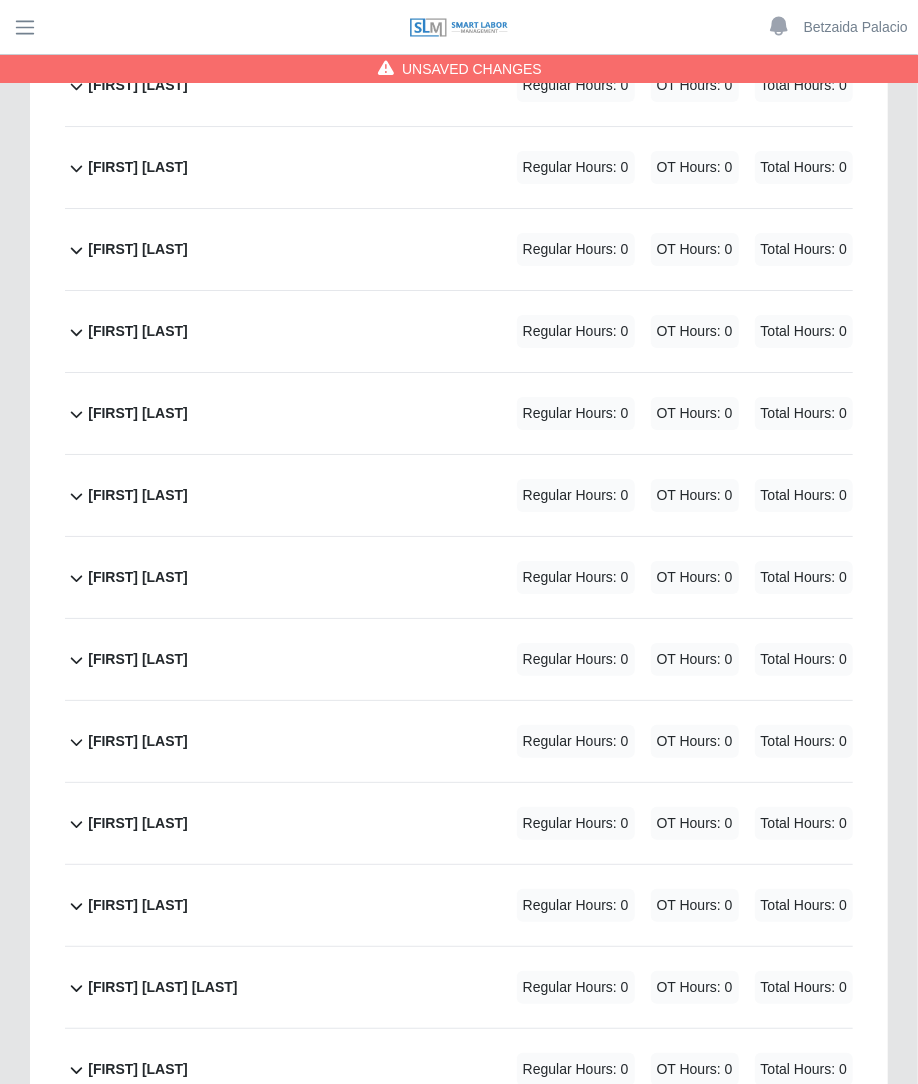 scroll, scrollTop: 13481, scrollLeft: 0, axis: vertical 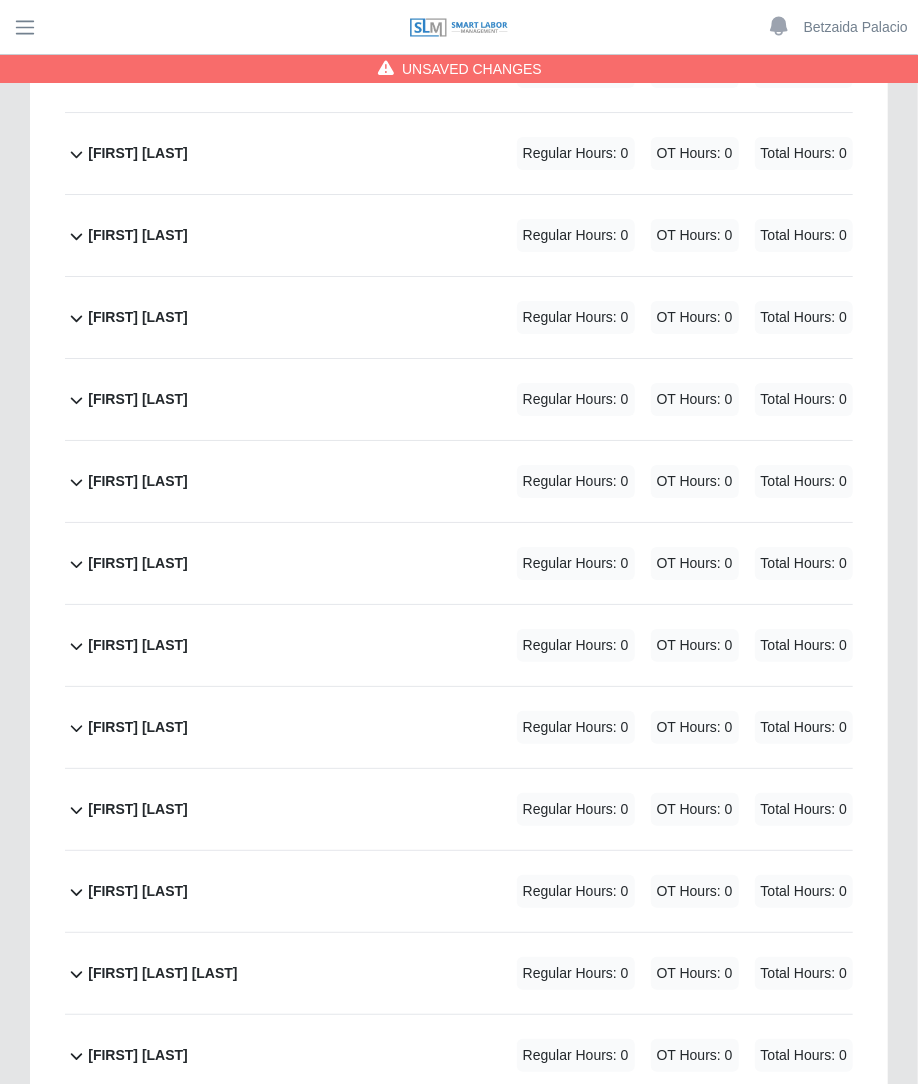 click on "Jose Corado             Regular Hours: 0   OT Hours: 0   Total Hours: 0" 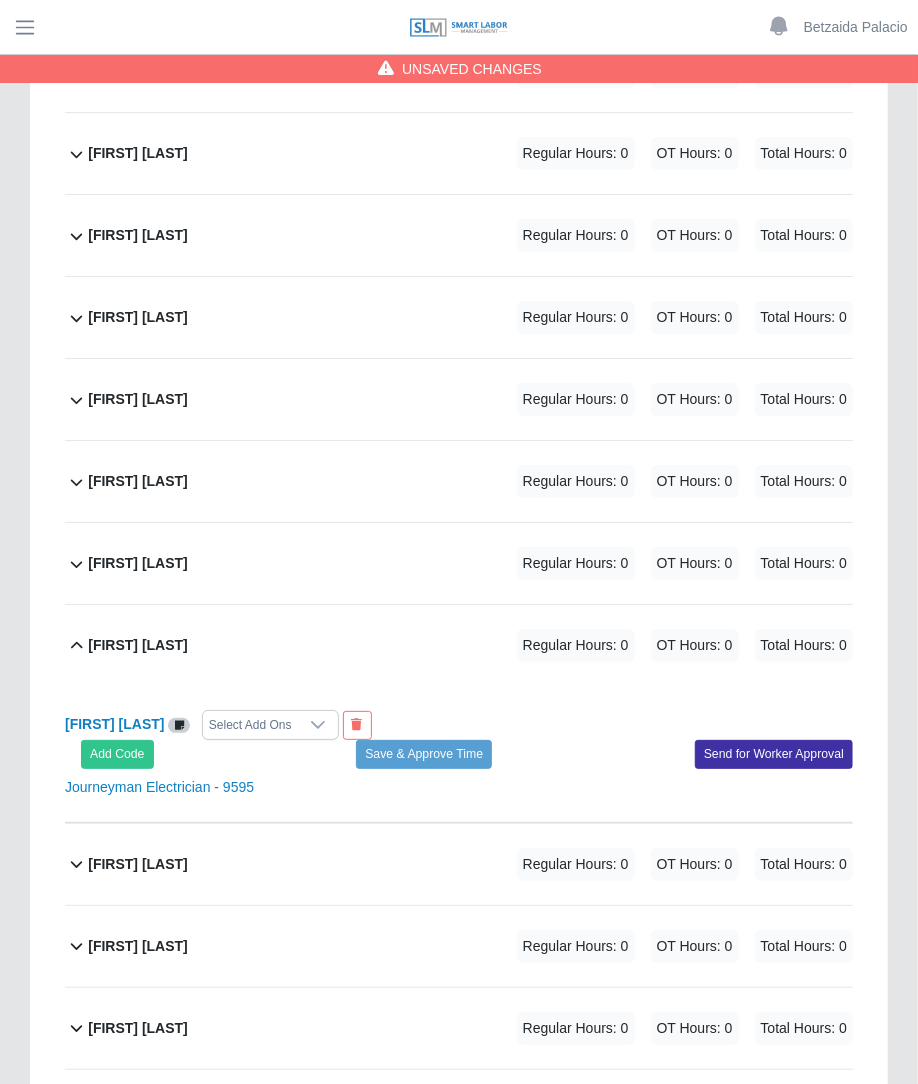 click on "Jose Corado             Regular Hours: 0   OT Hours: 0   Total Hours: 0" 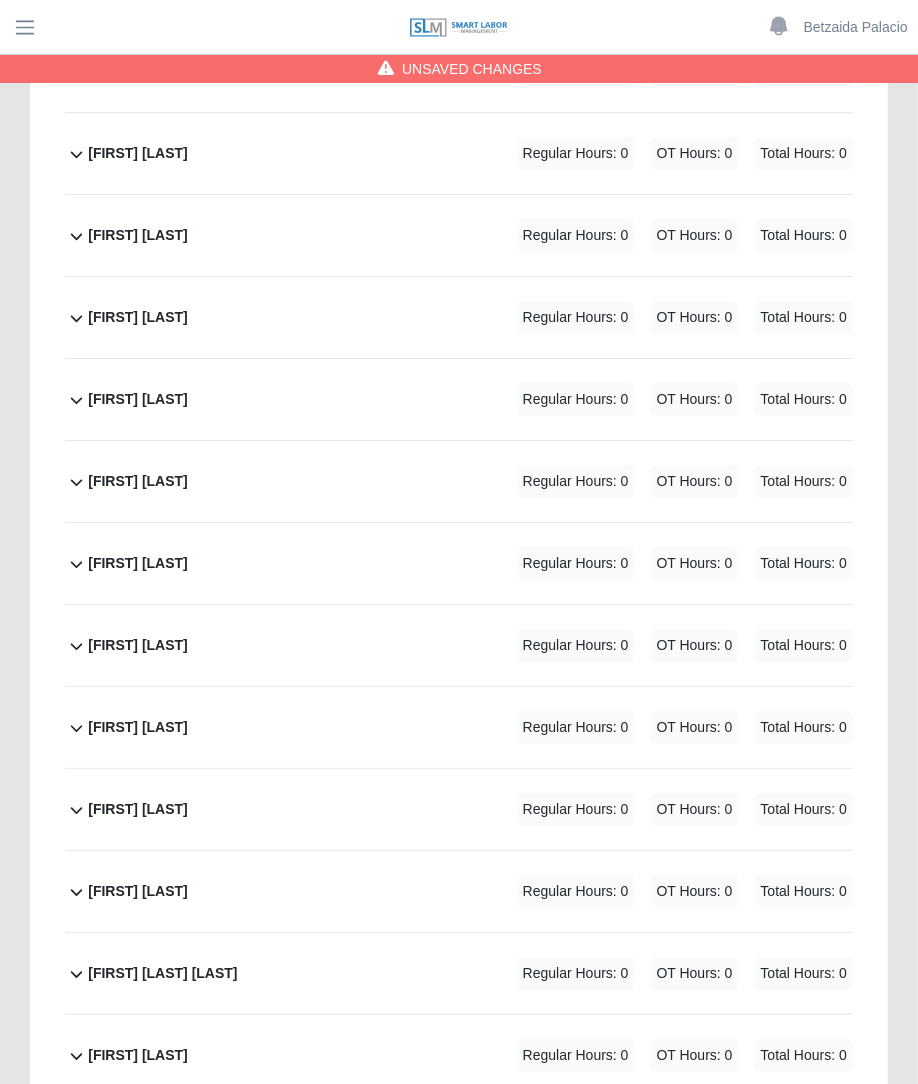 click on "Jose Martinez             Regular Hours: 0   OT Hours: 0   Total Hours: 0" 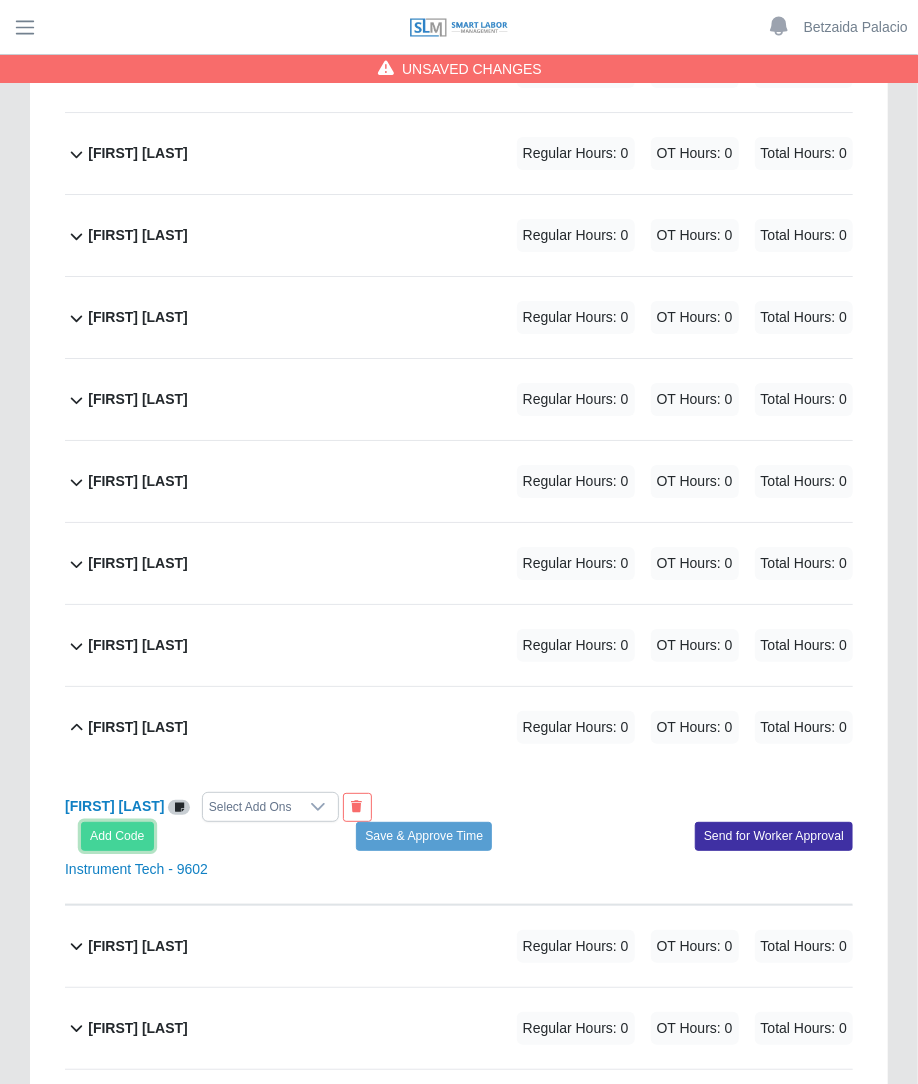click on "Add Code" 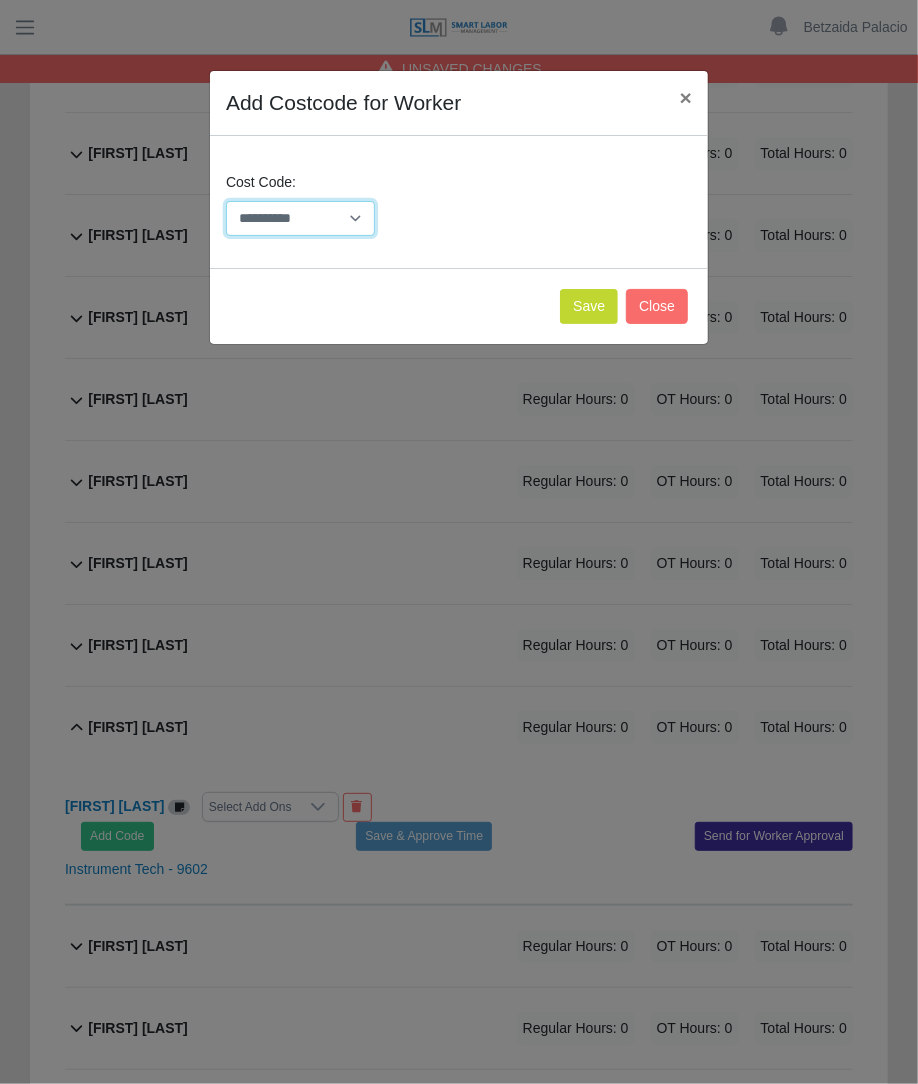 click on "**********" at bounding box center (300, 218) 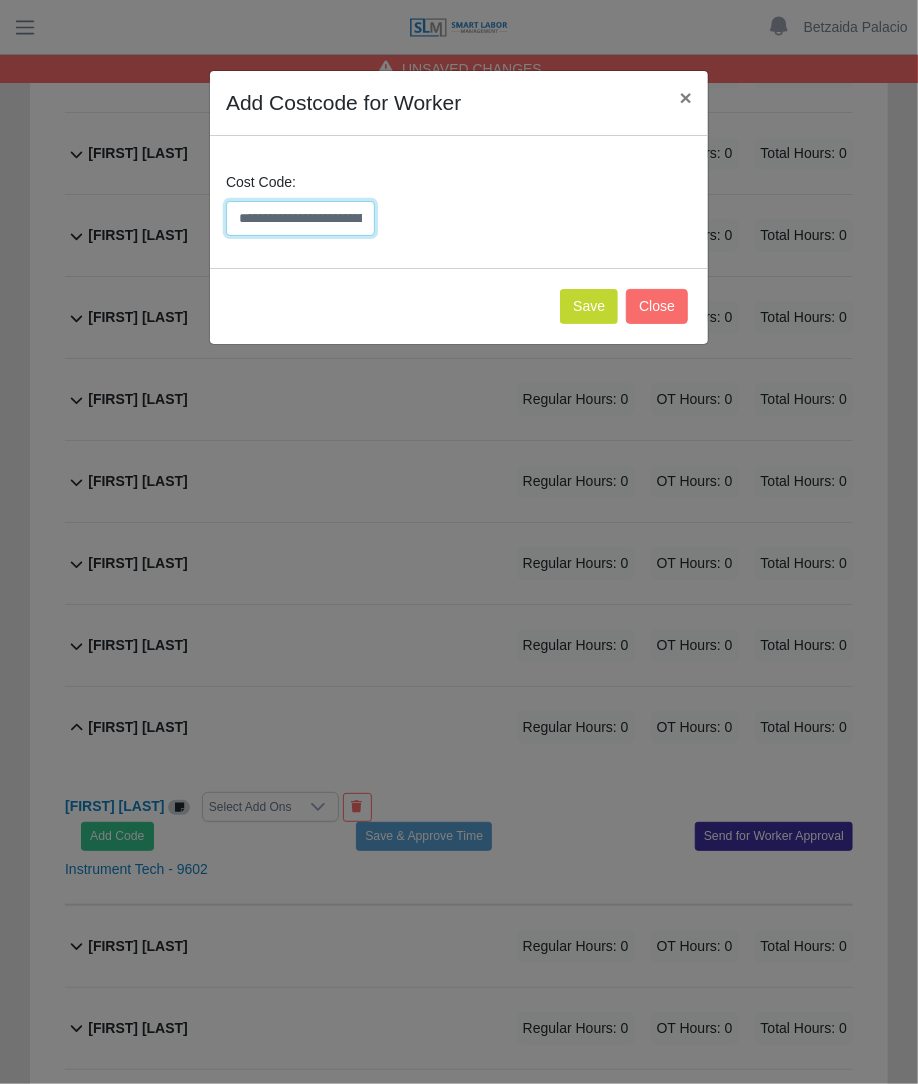 click on "**********" at bounding box center (300, 218) 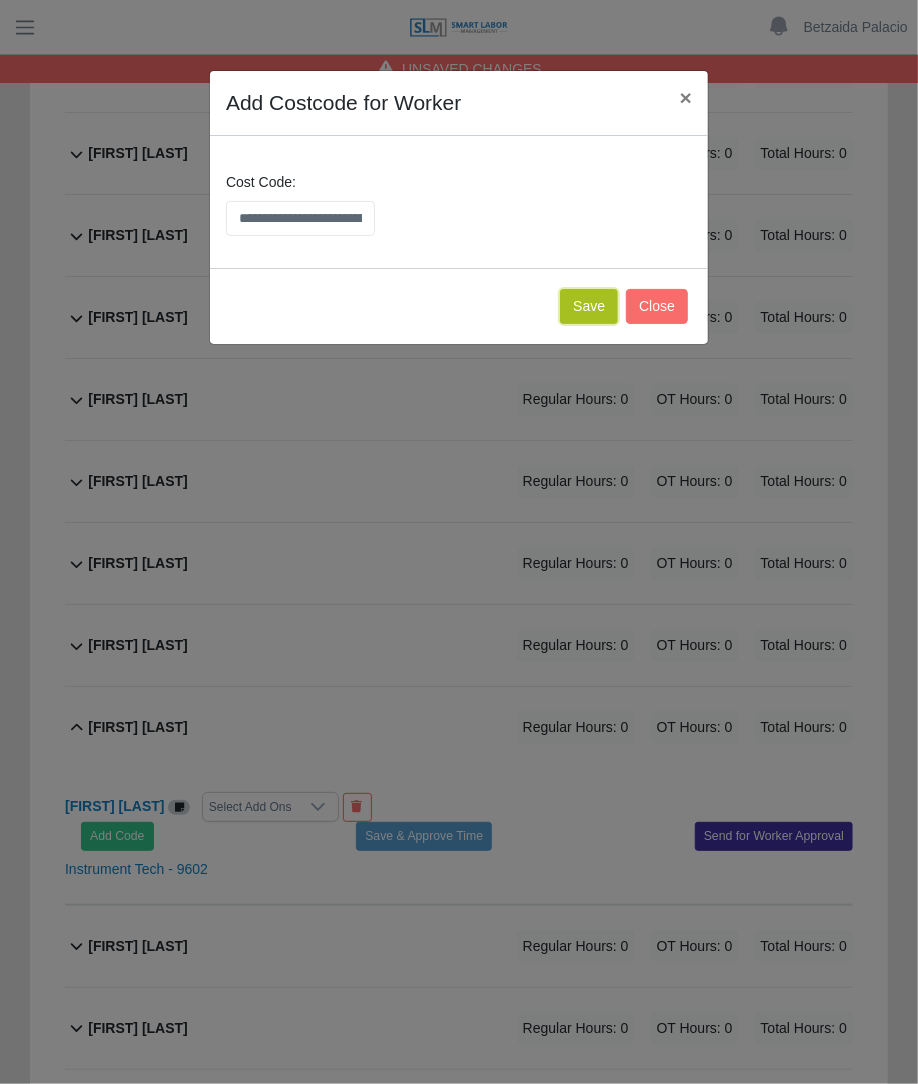 click on "Save" 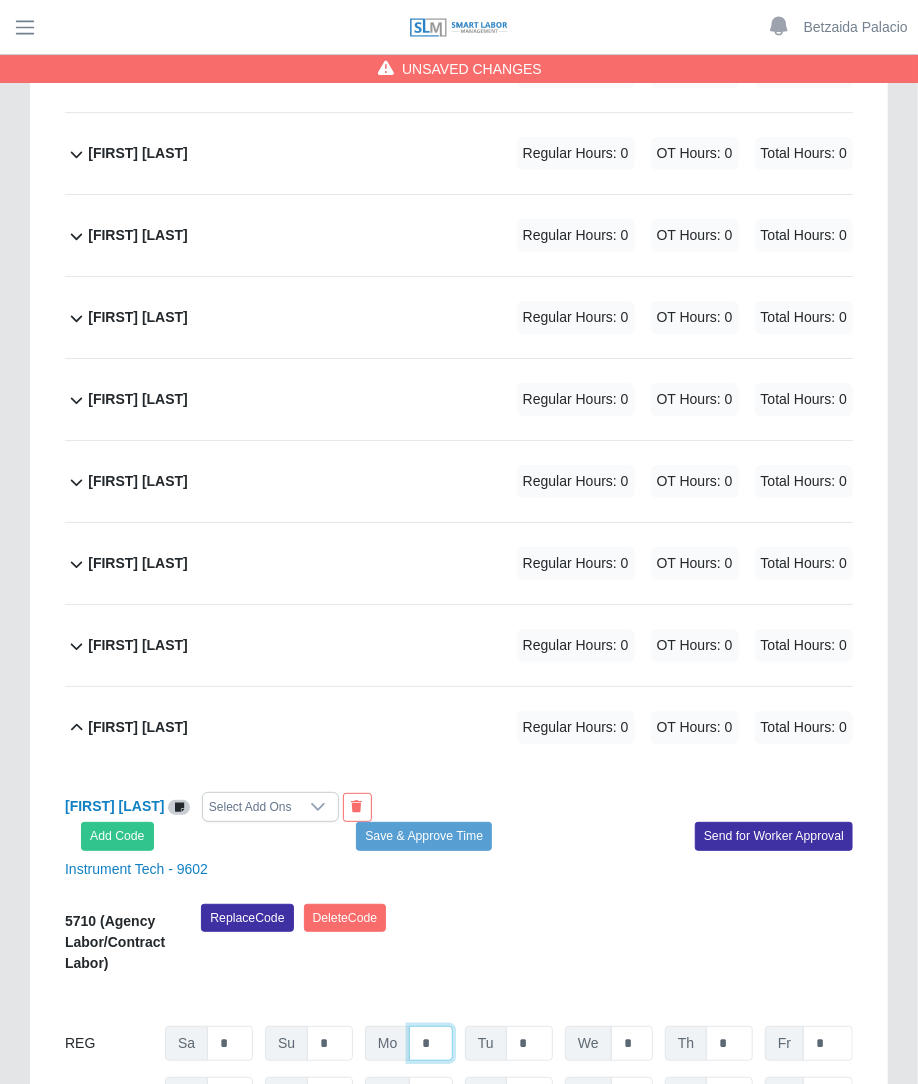 click on "*" at bounding box center (431, -12409) 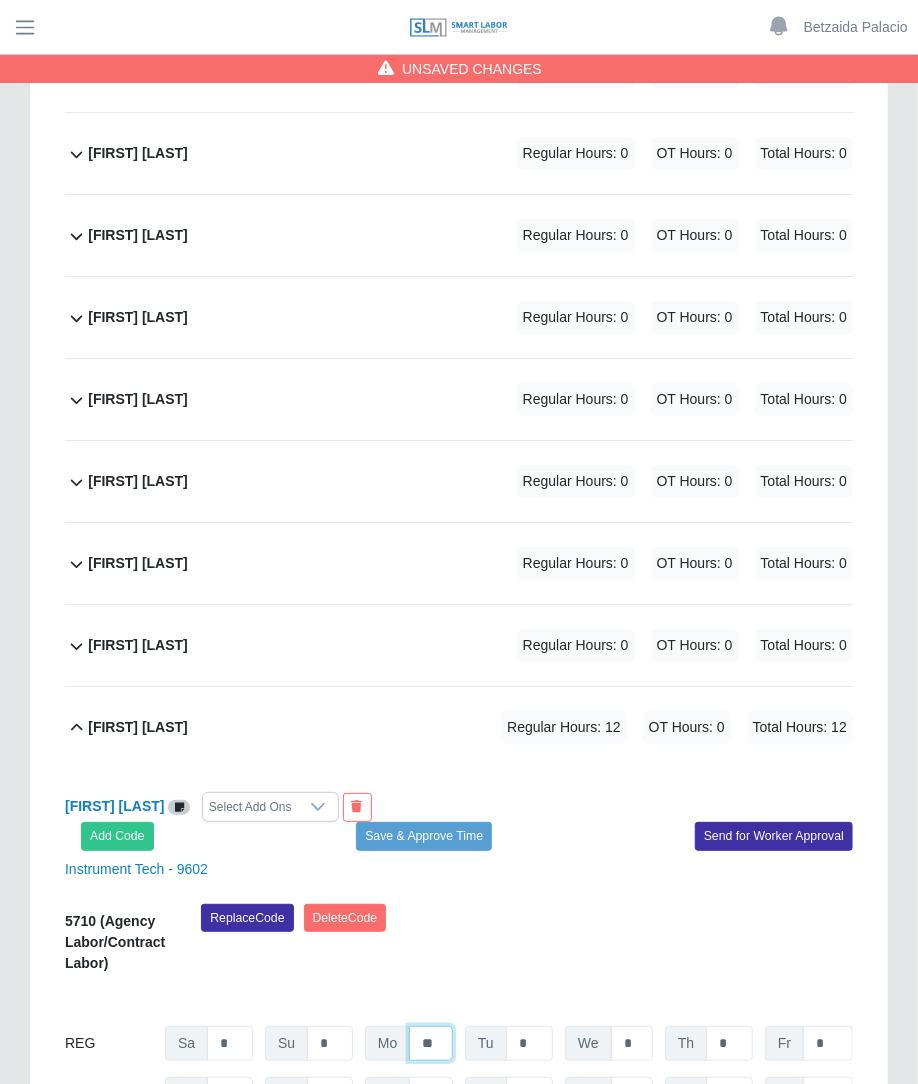 type on "**" 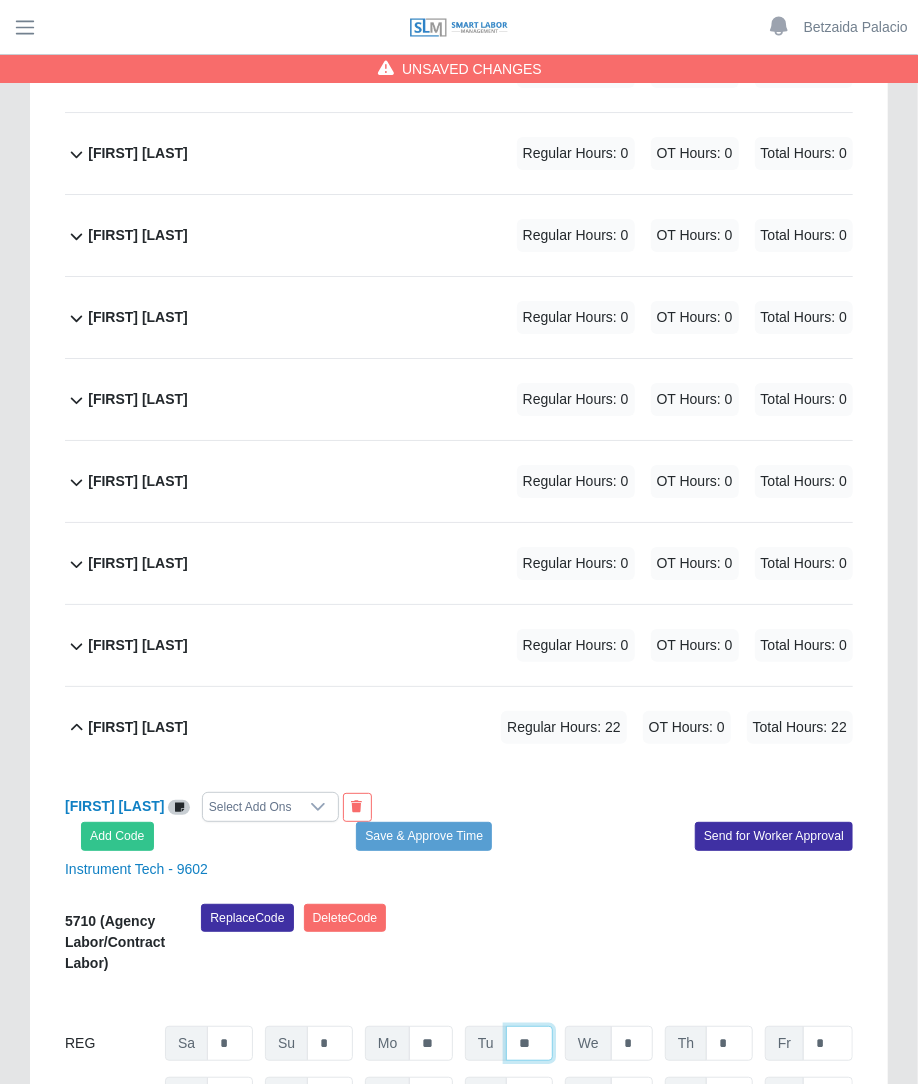 type on "**" 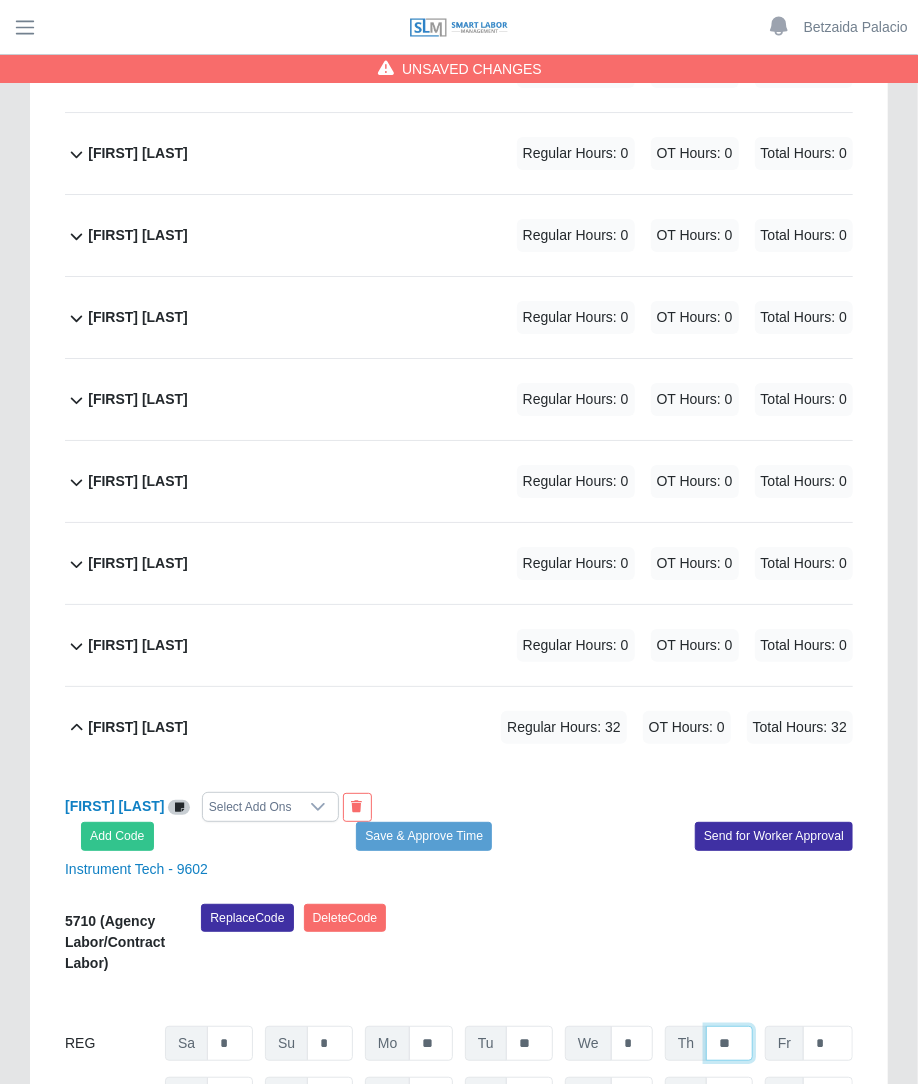 type on "**" 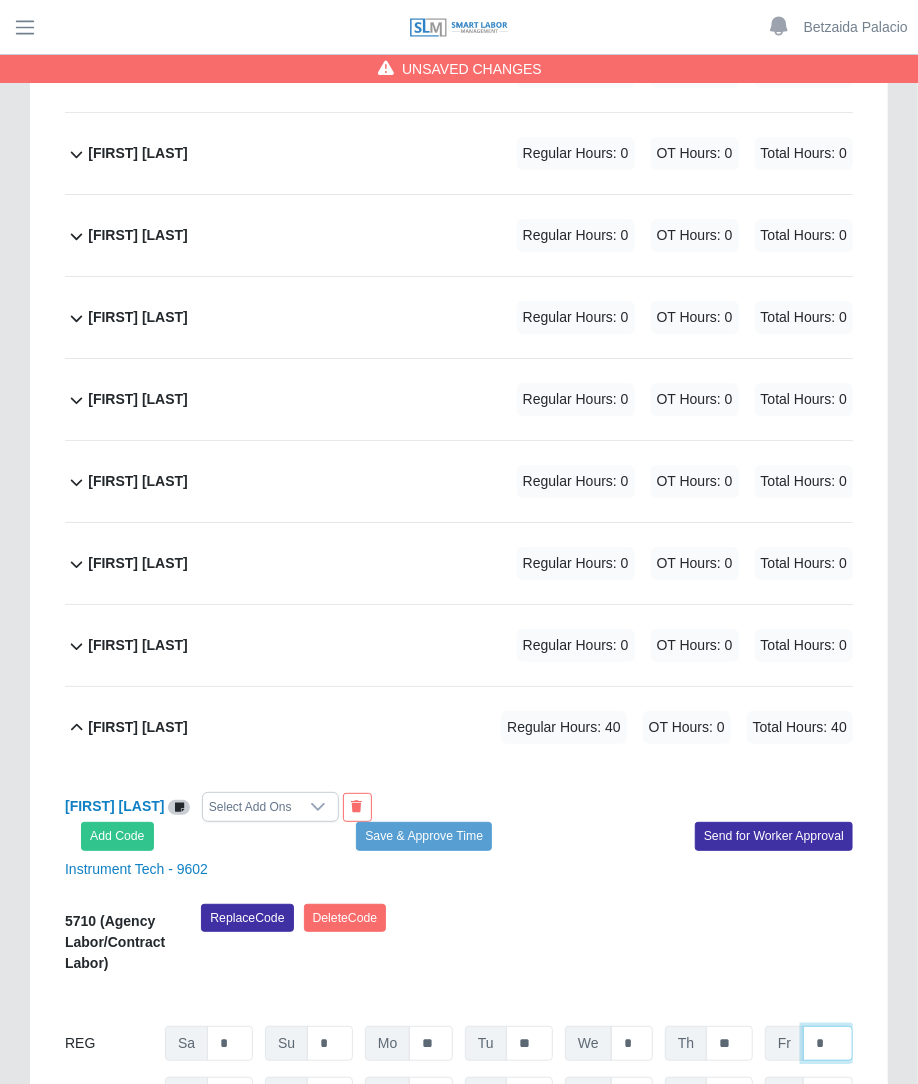 type on "*" 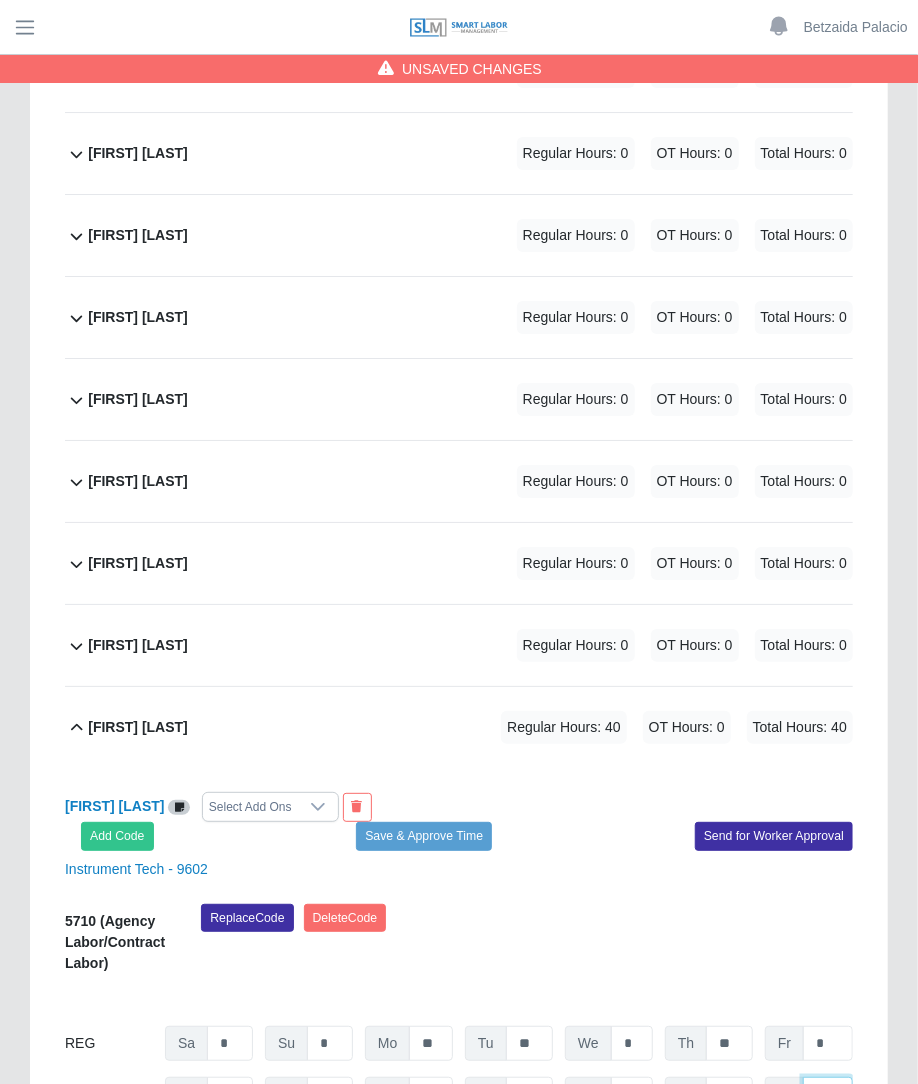 click on "*" at bounding box center (828, -12358) 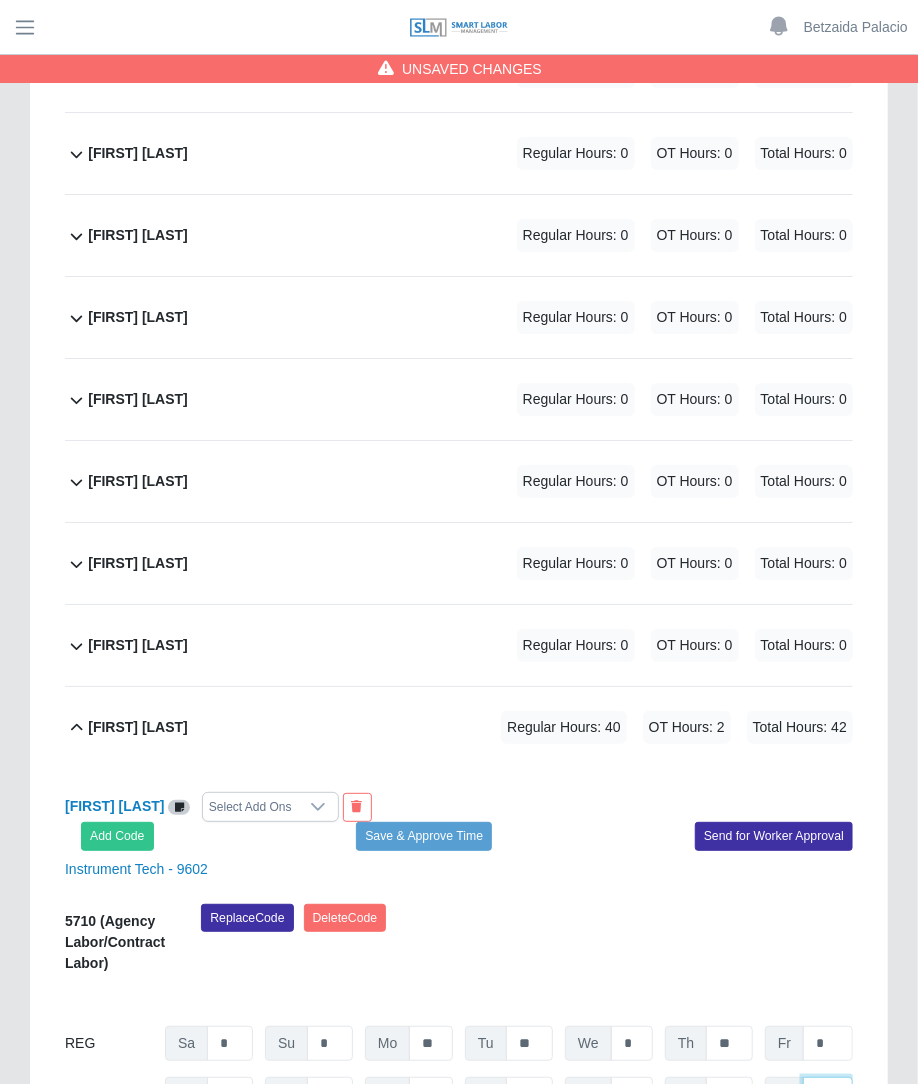 type on "*" 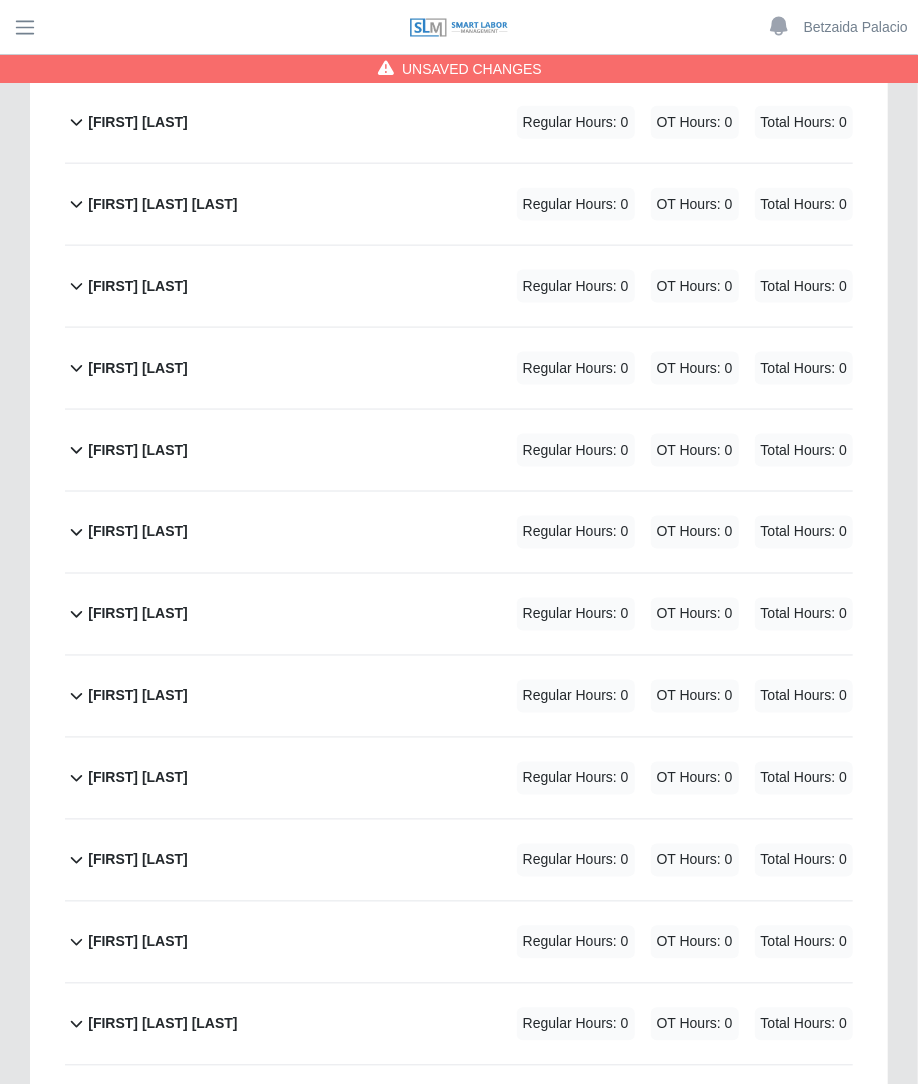 scroll, scrollTop: 14734, scrollLeft: 0, axis: vertical 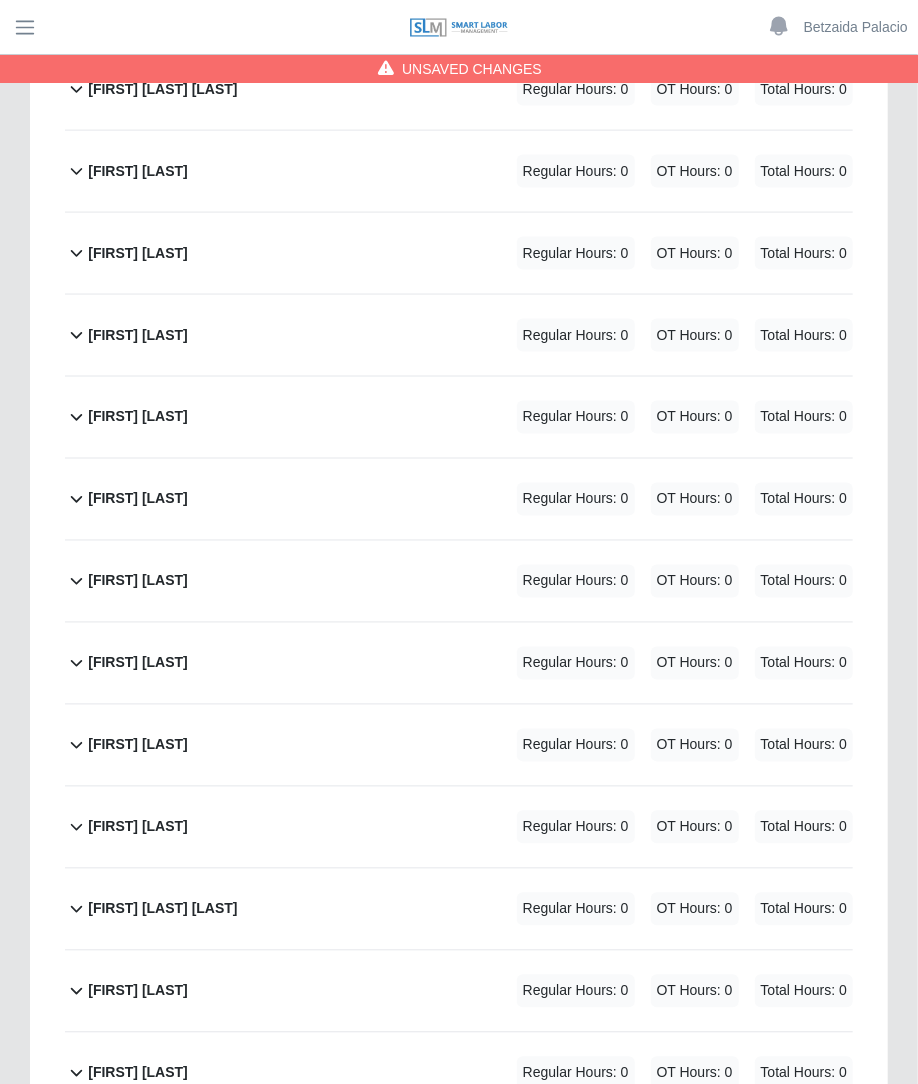 click on "Total Hours: 0" at bounding box center [804, 663] 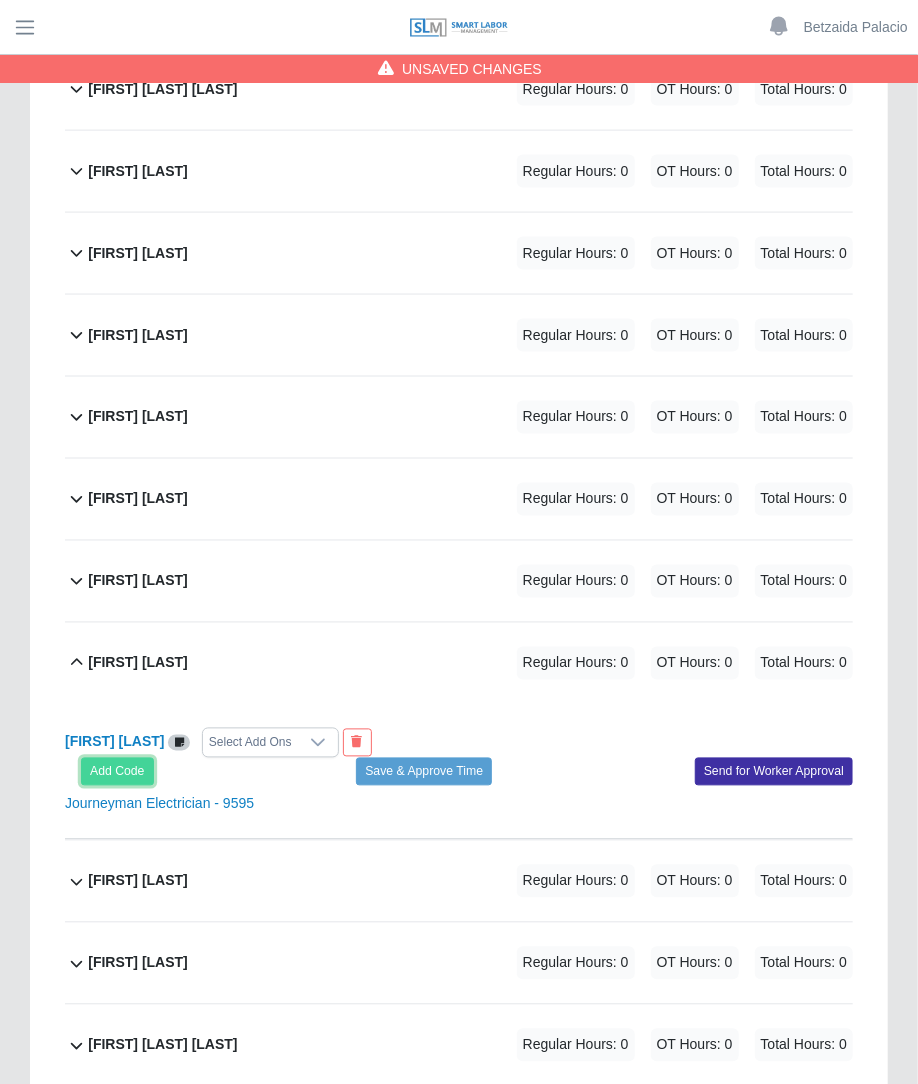 click on "Add Code" 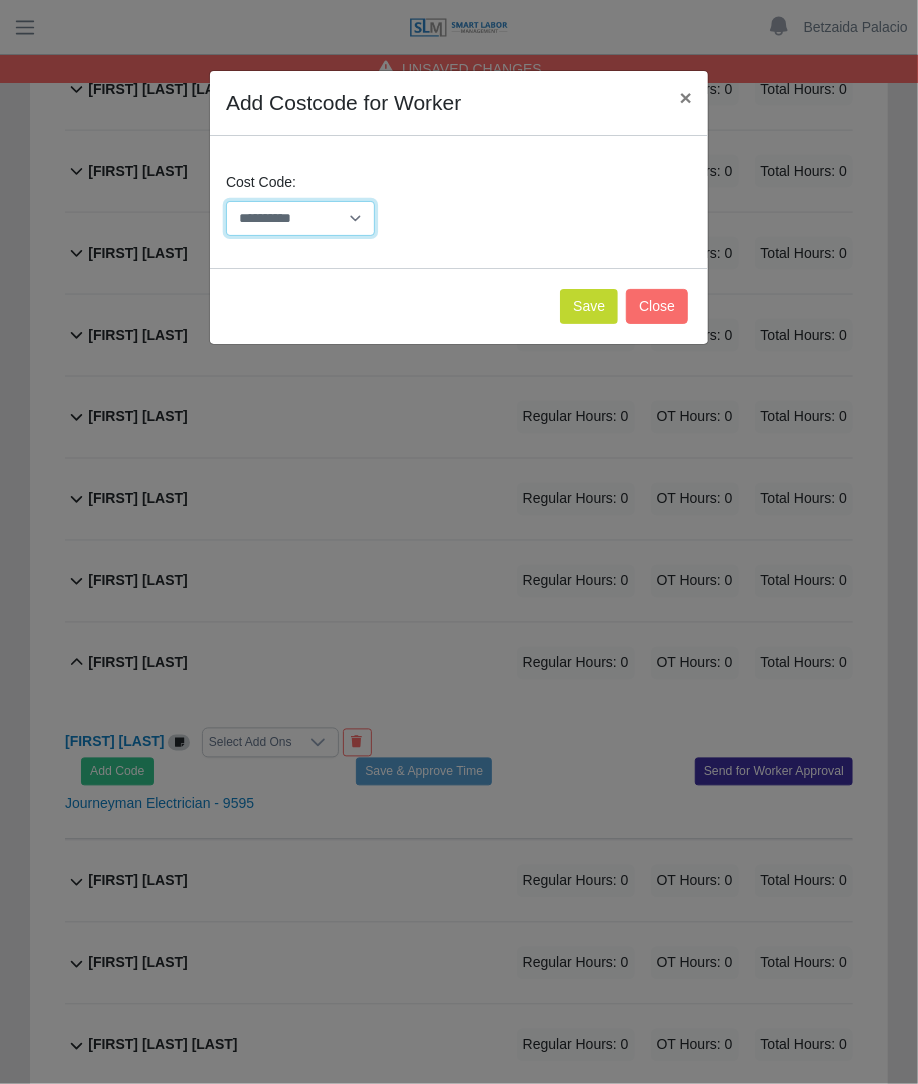 click on "**********" at bounding box center [300, 218] 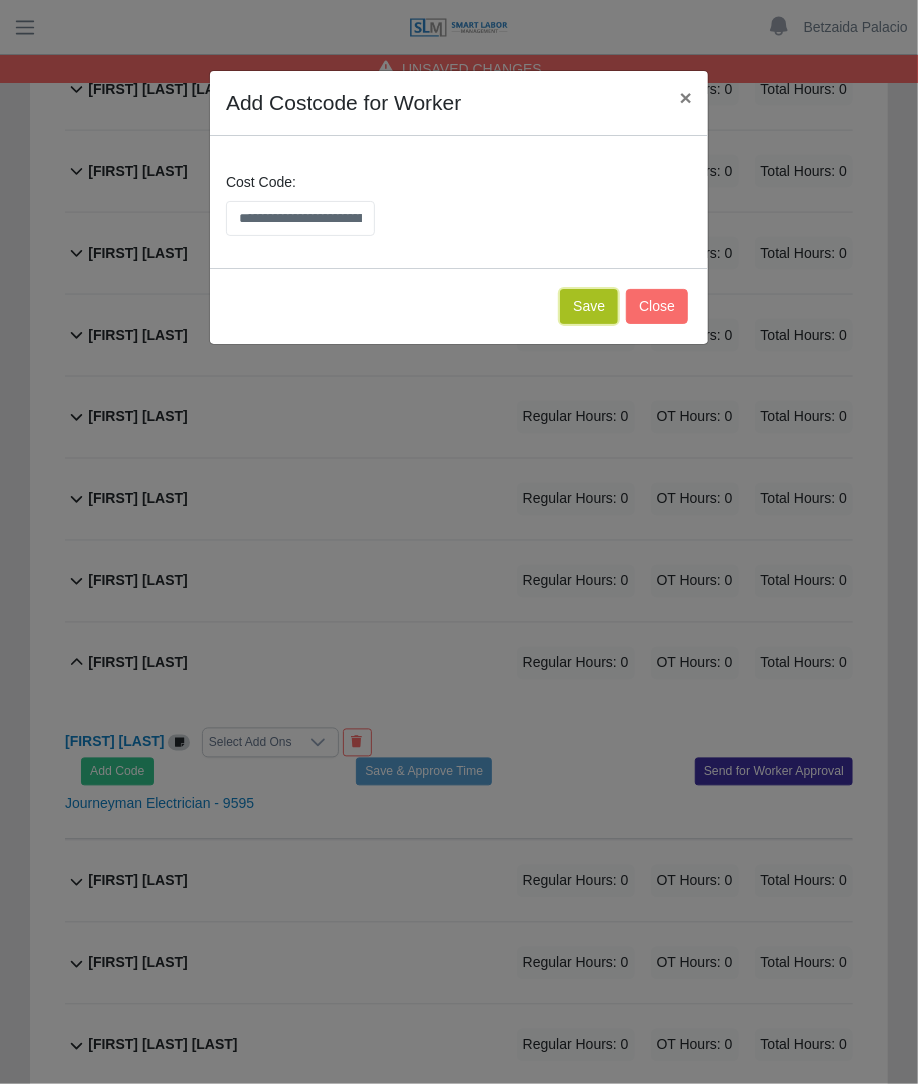 click on "Save" 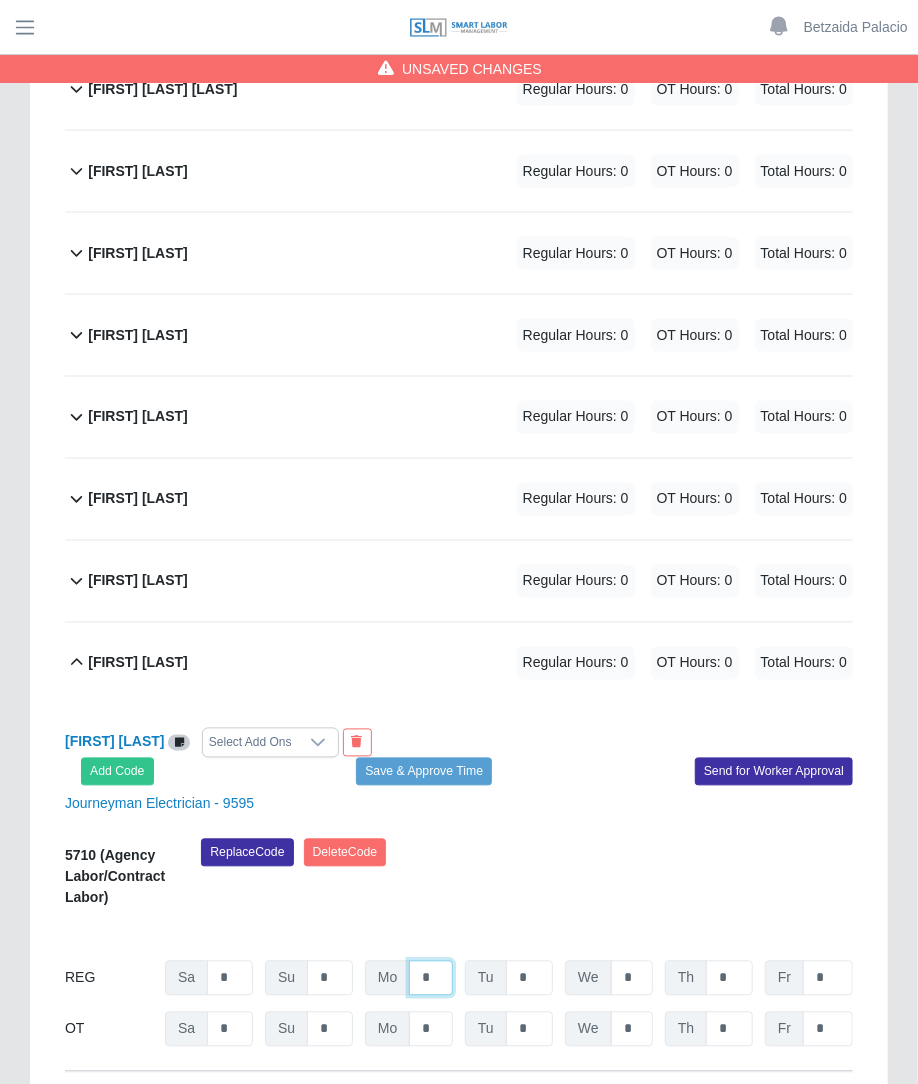 click on "*" at bounding box center (431, -13662) 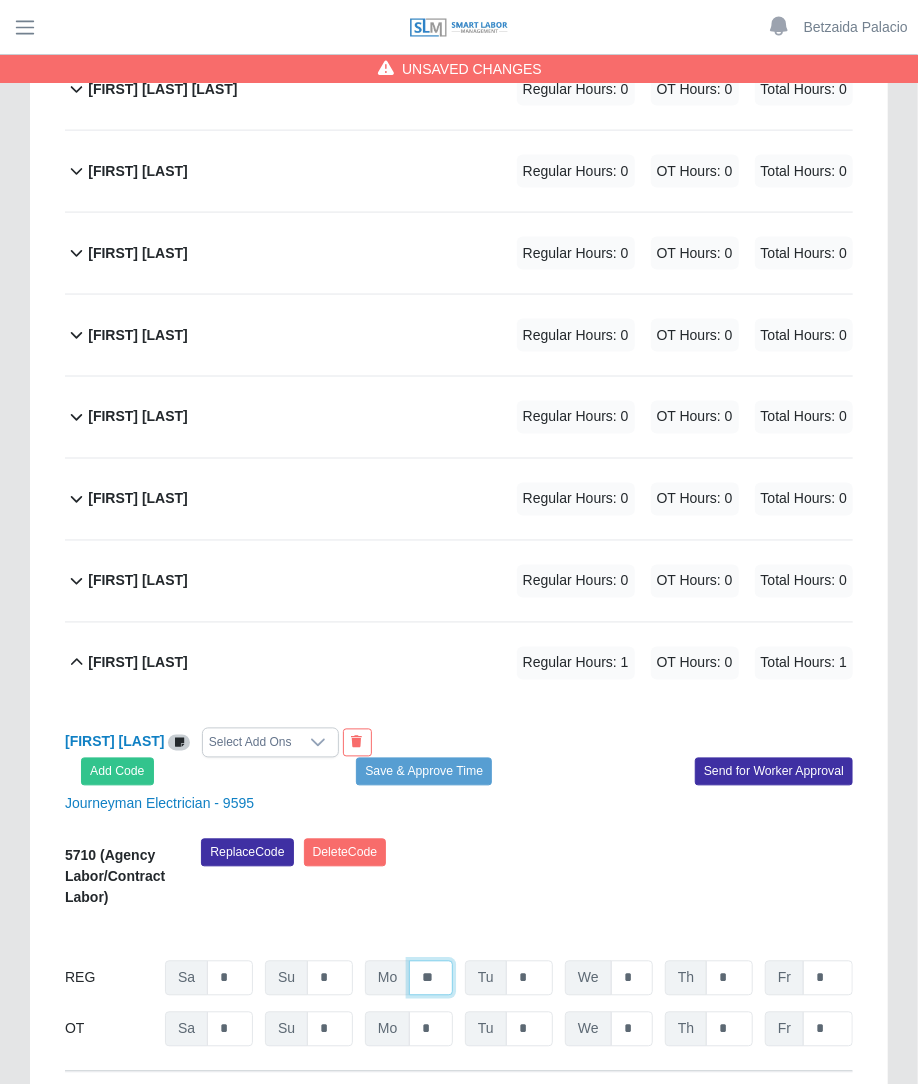 type on "**" 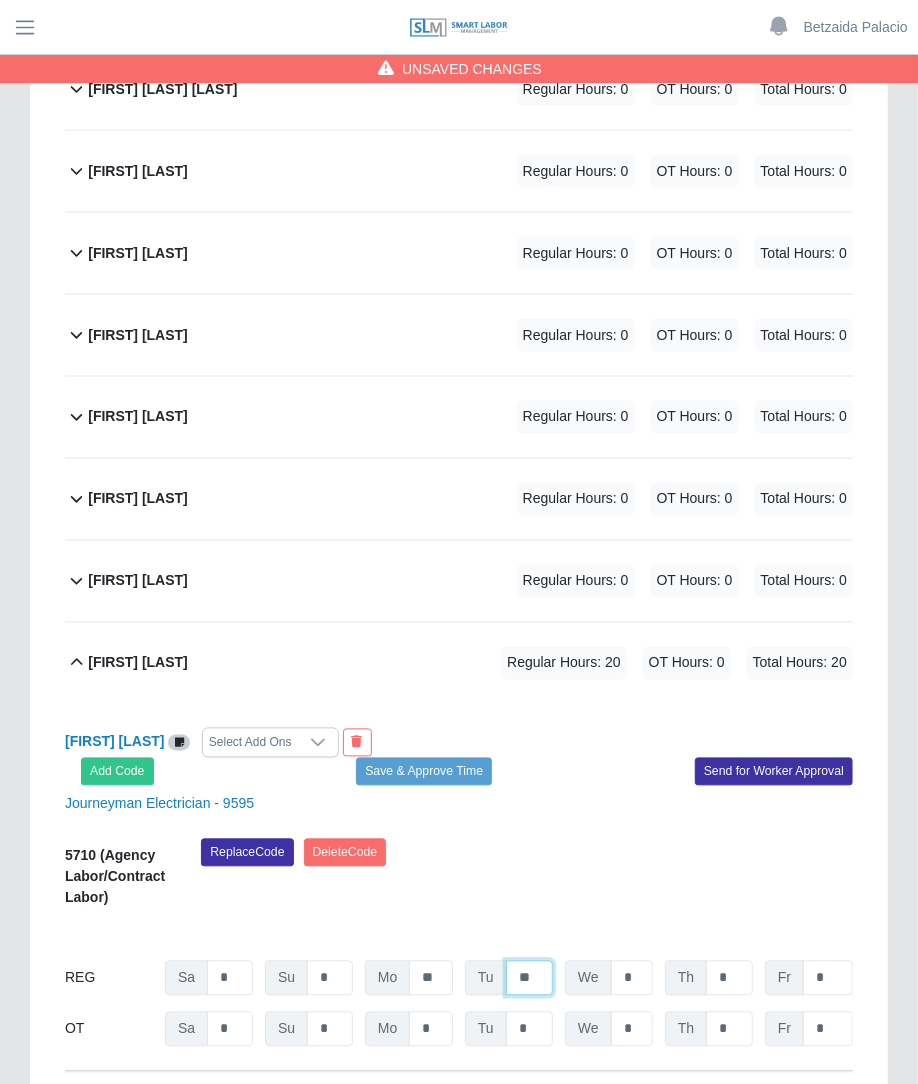 type on "**" 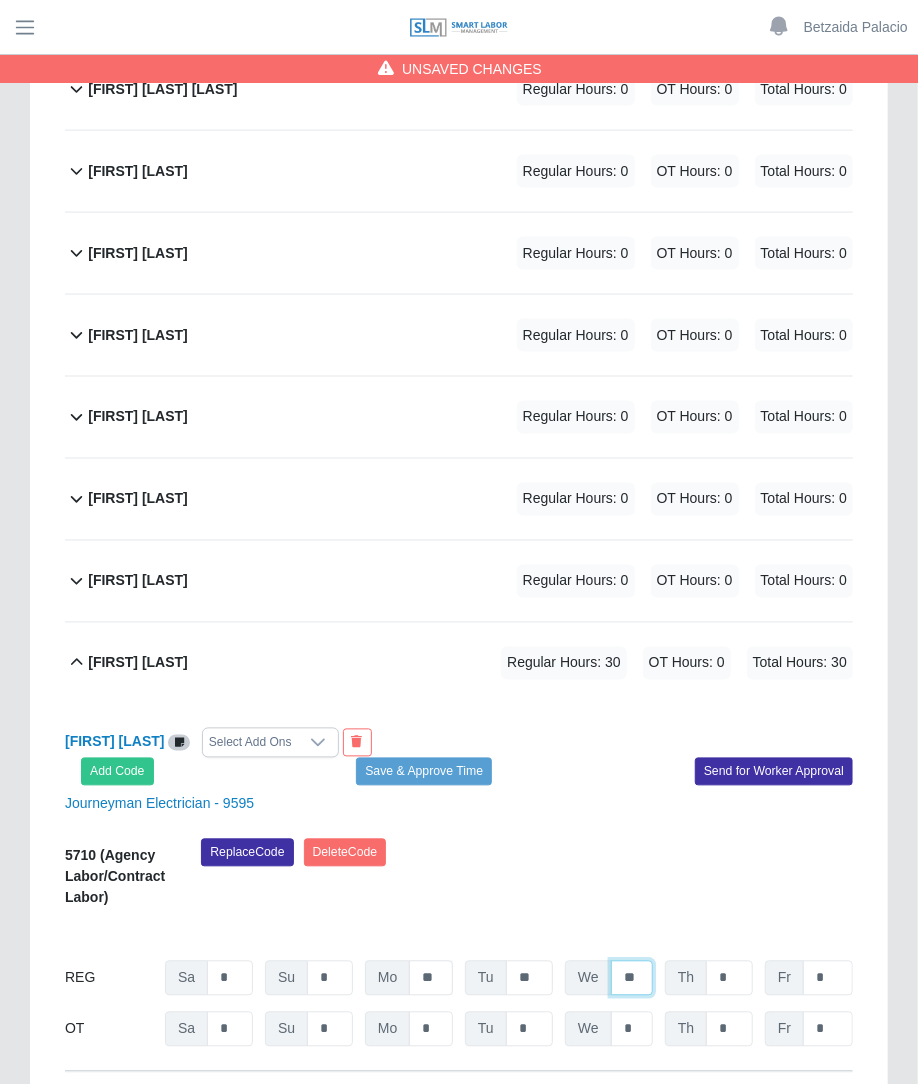 type on "**" 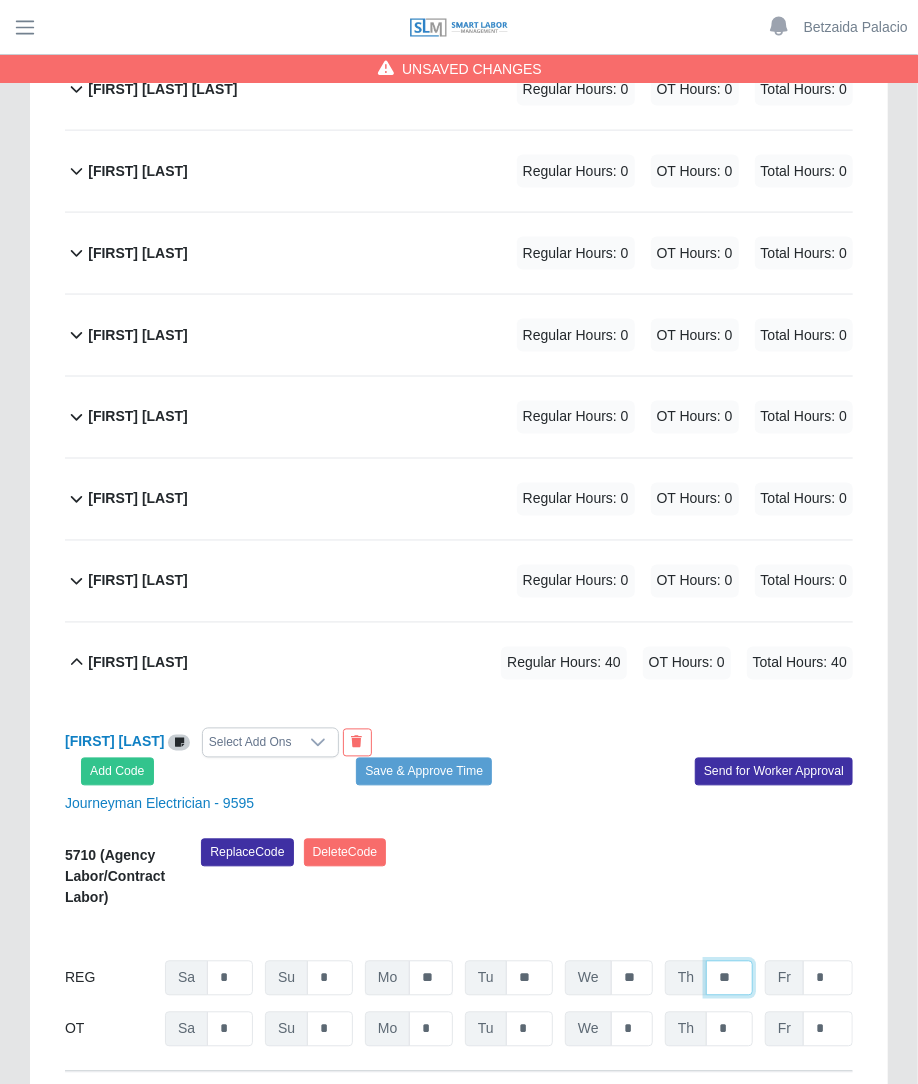 type on "**" 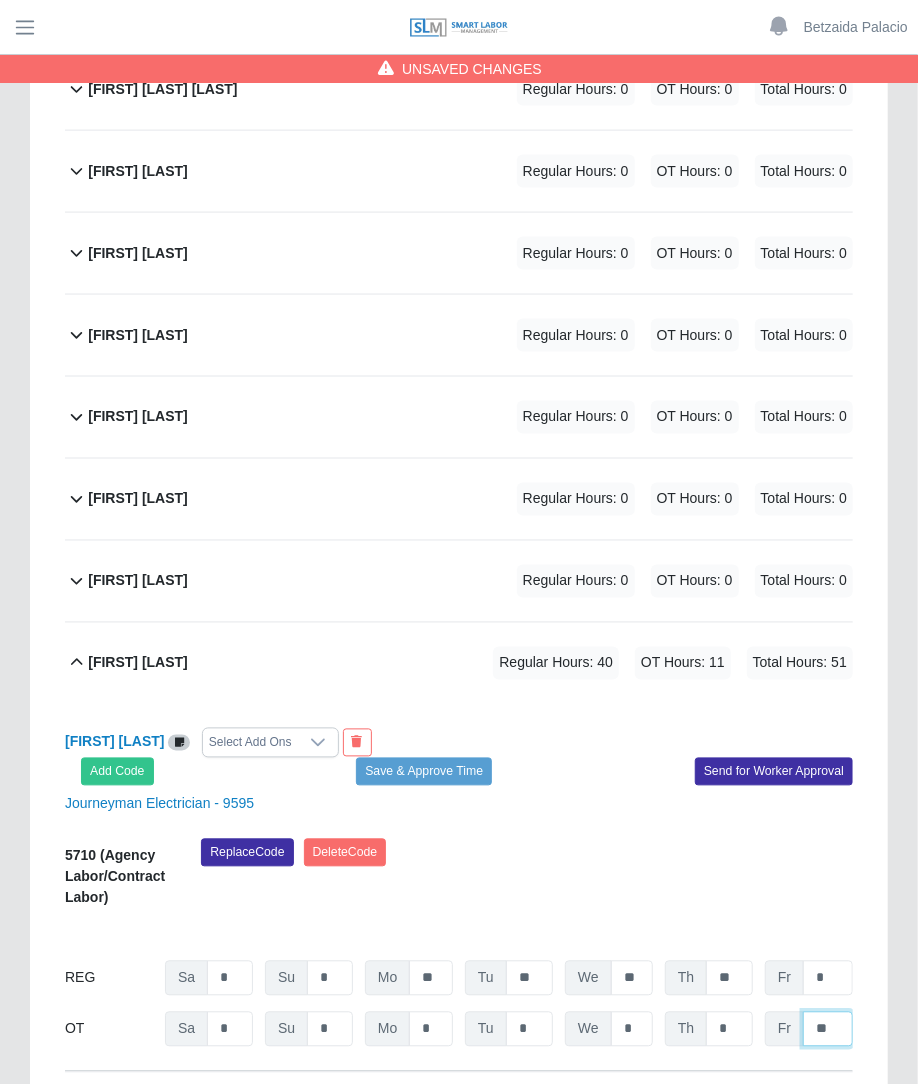 type on "**" 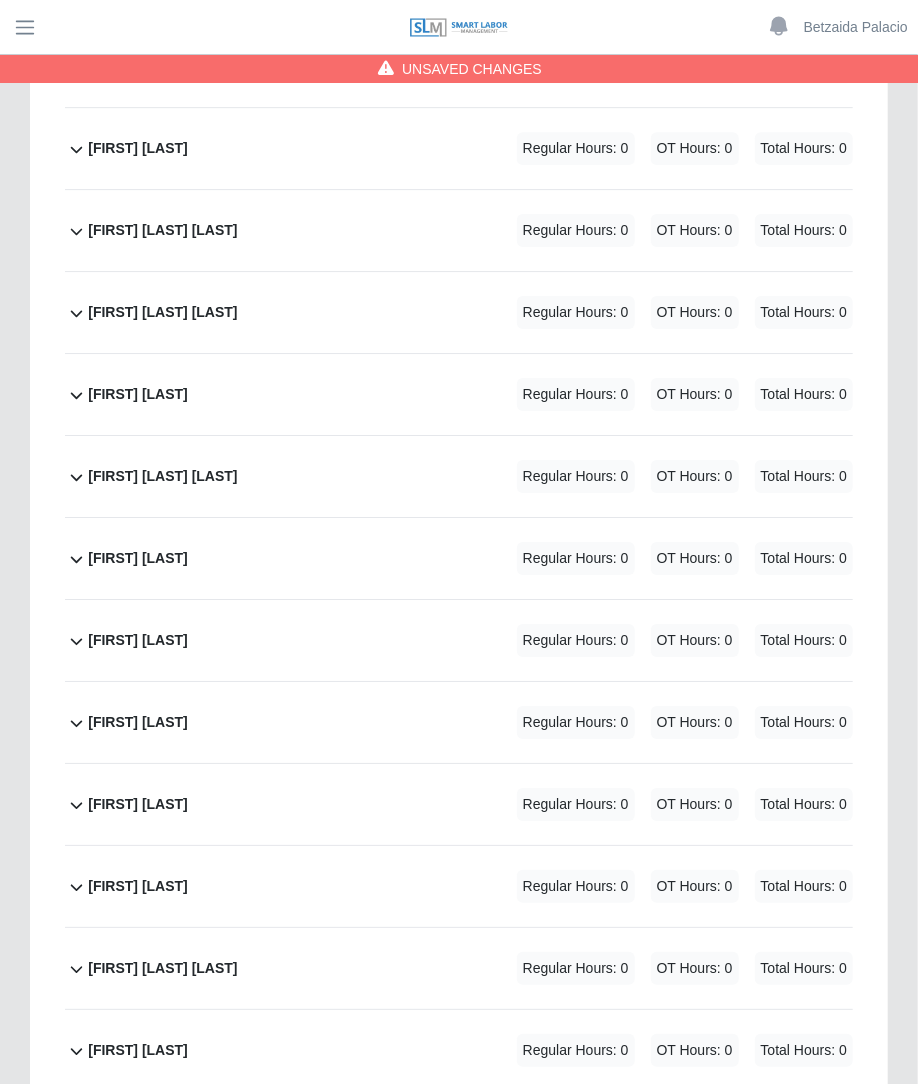scroll, scrollTop: 16085, scrollLeft: 0, axis: vertical 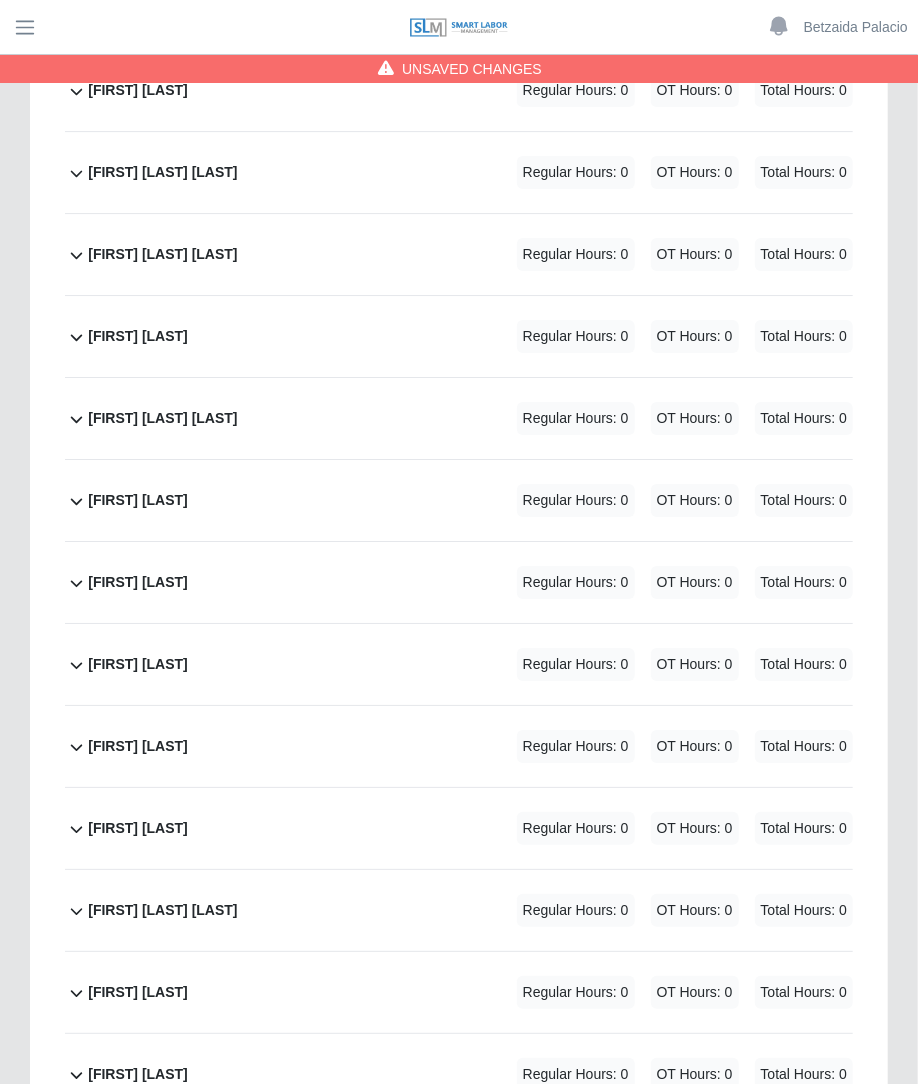 click on "Luis Verdugo             Regular Hours: 0   OT Hours: 0   Total Hours: 0" 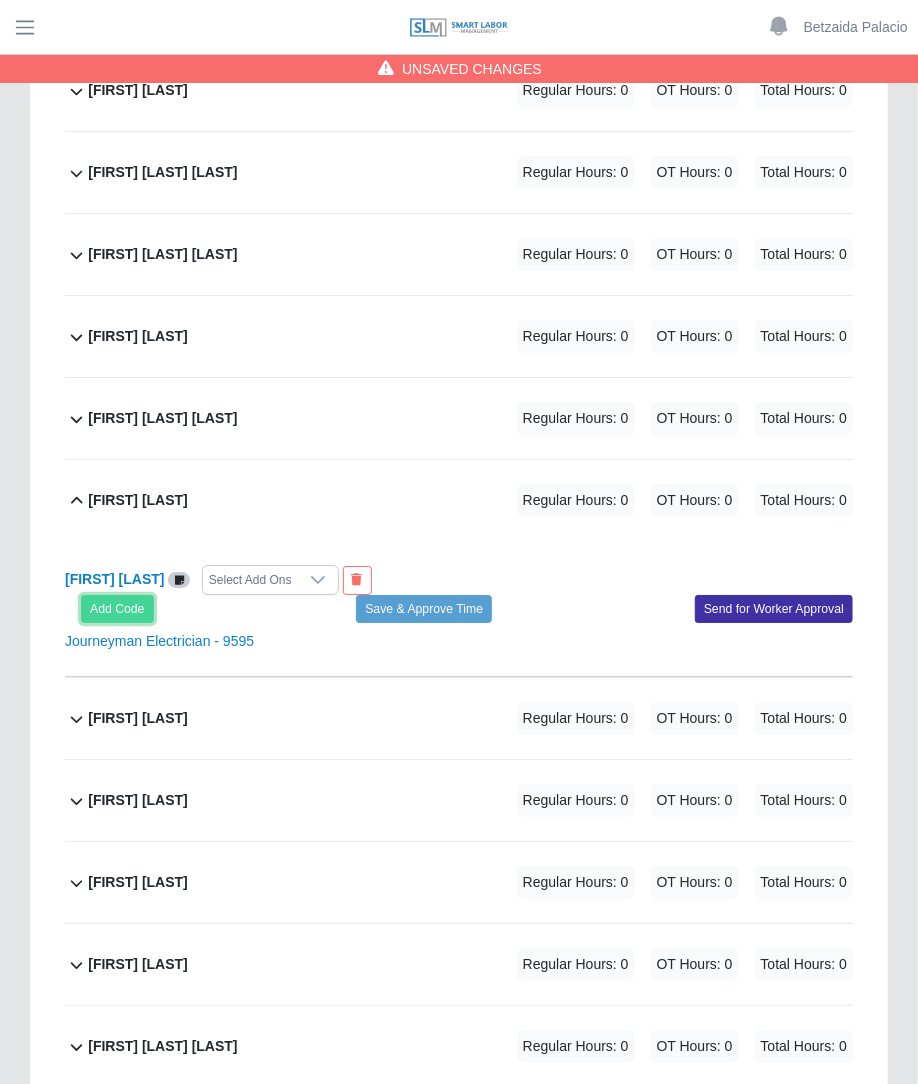click on "Add Code" 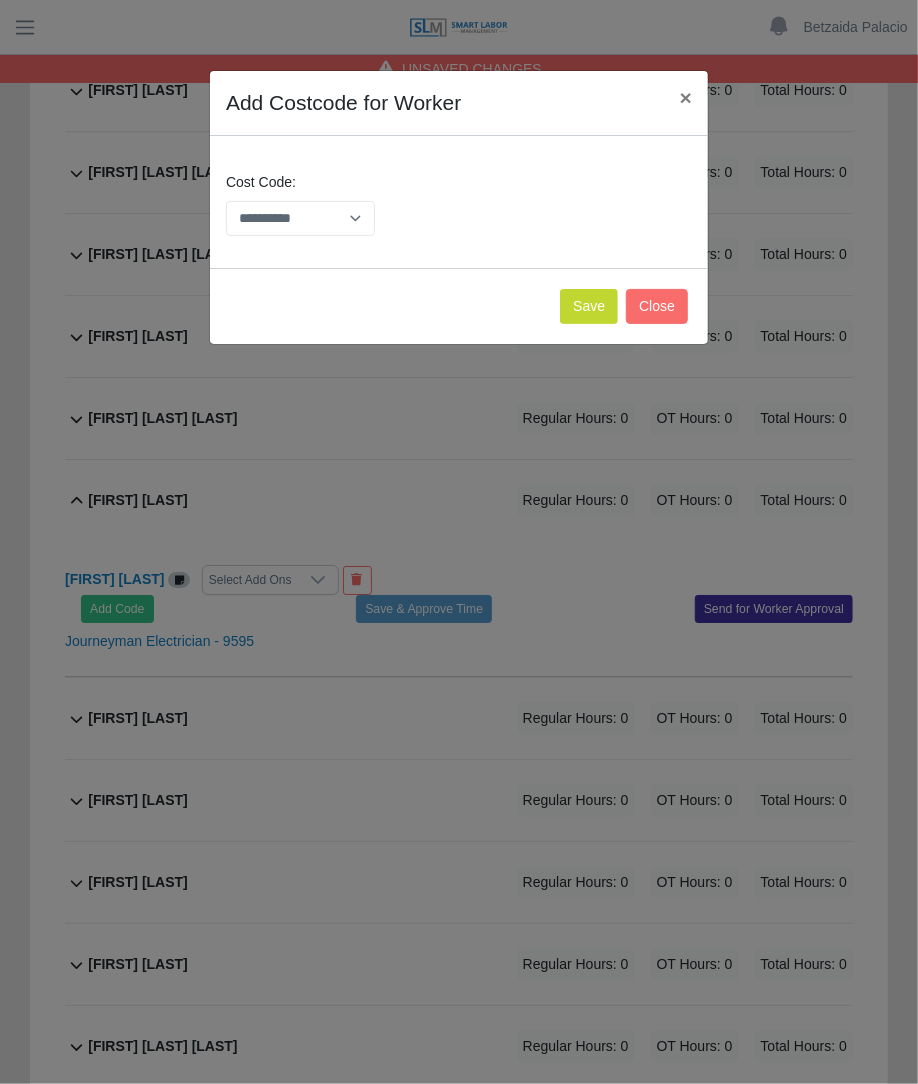click on "**********" at bounding box center [300, 204] 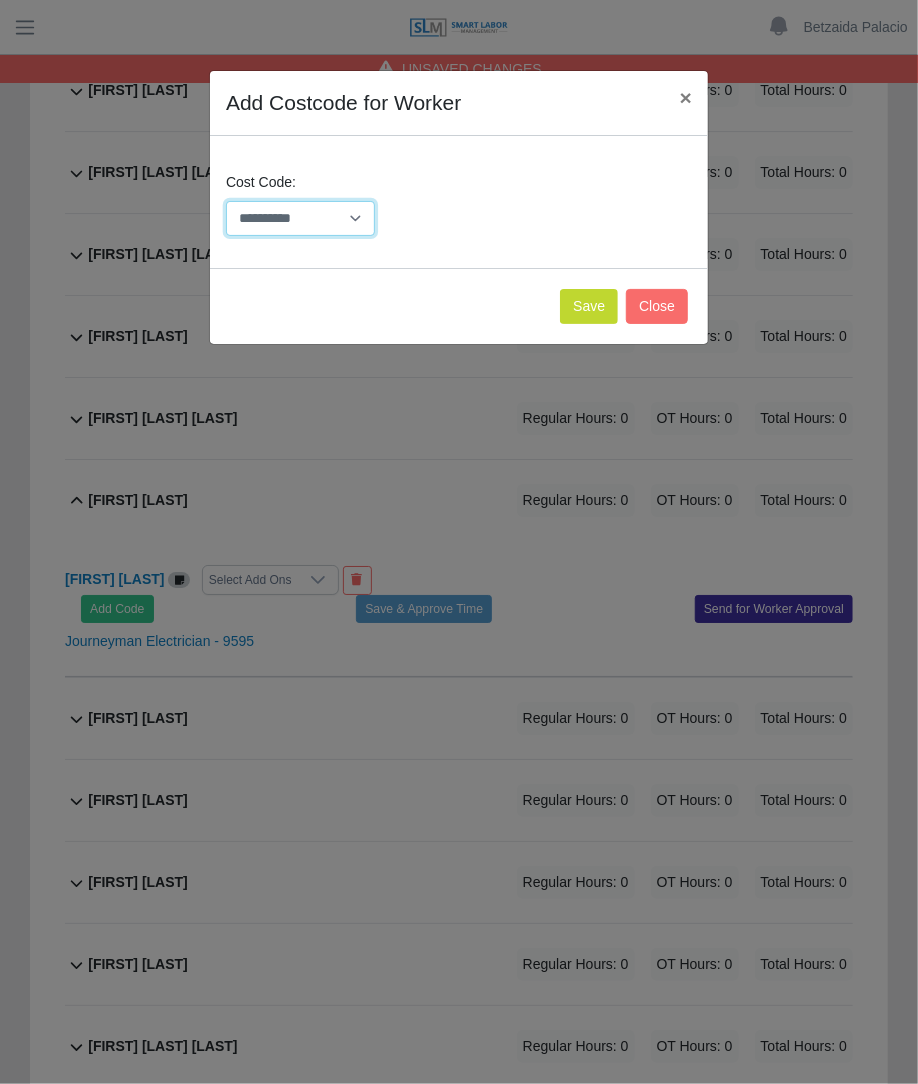 click on "**********" at bounding box center (300, 218) 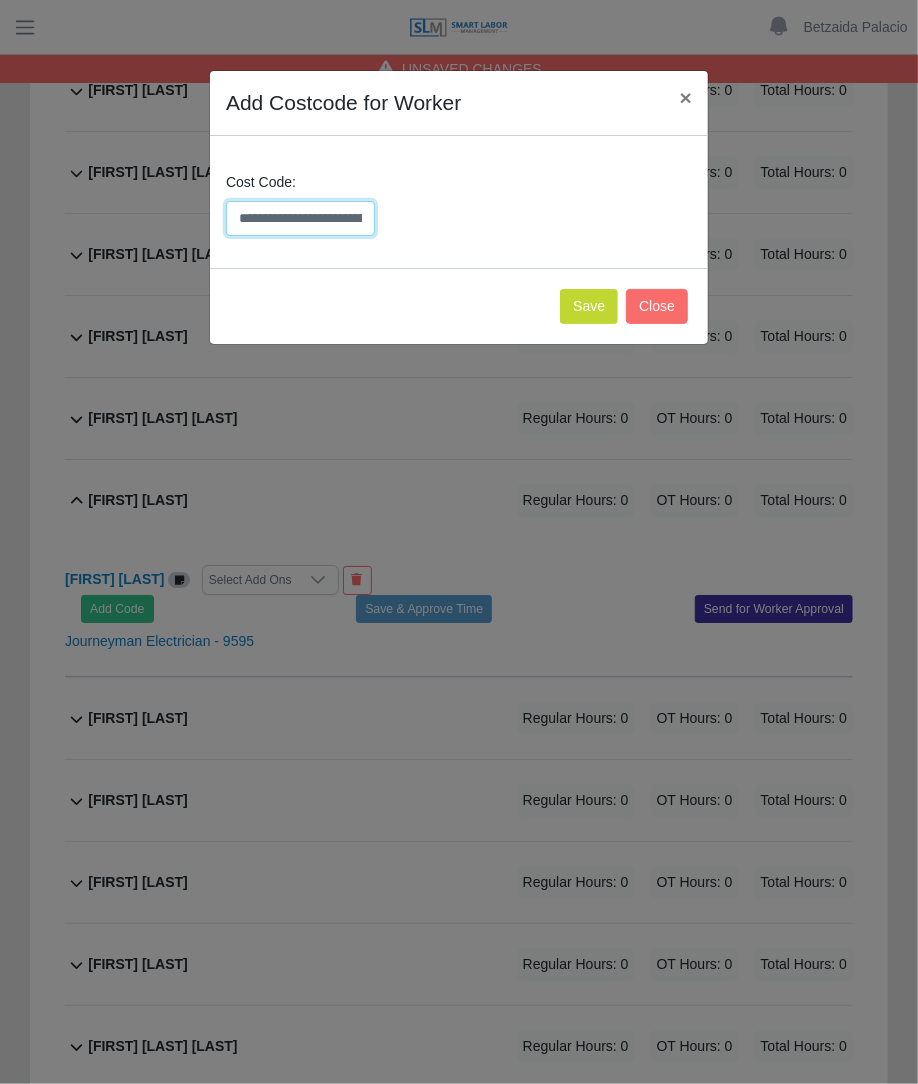 click on "**********" at bounding box center [300, 218] 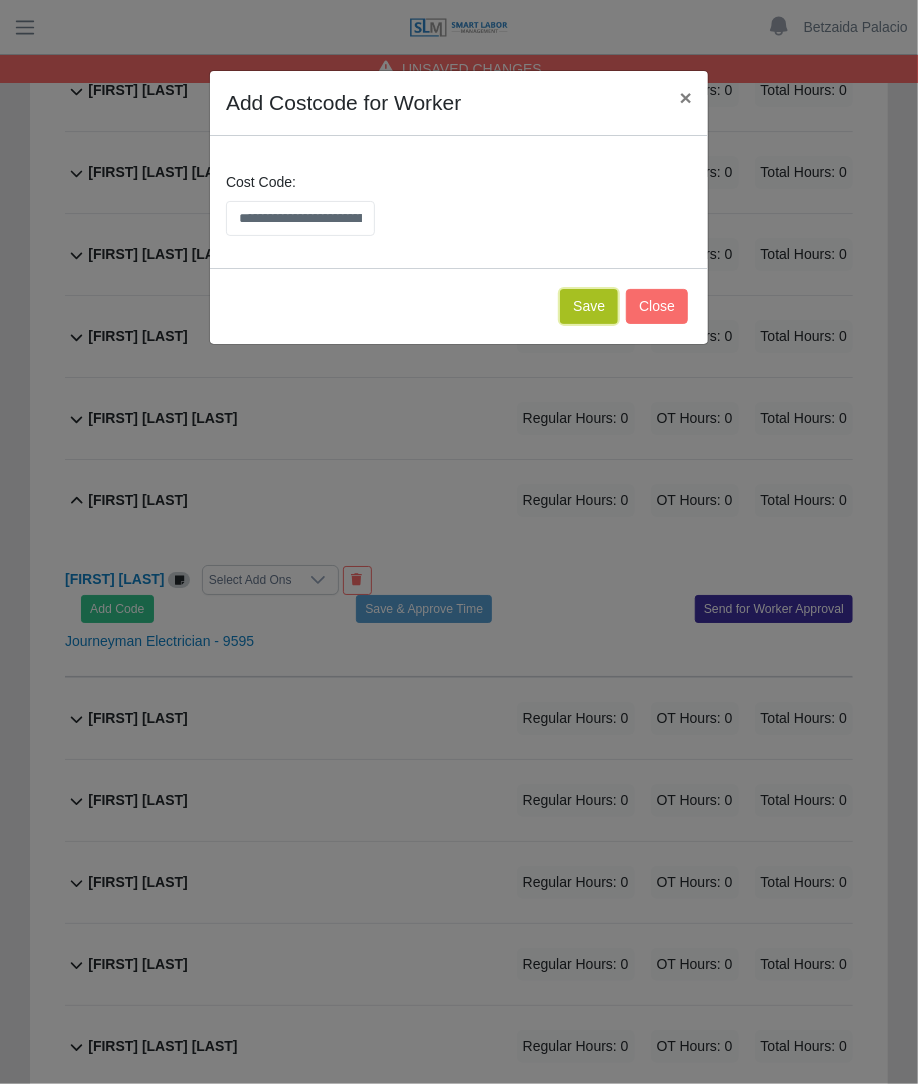 click on "Save" 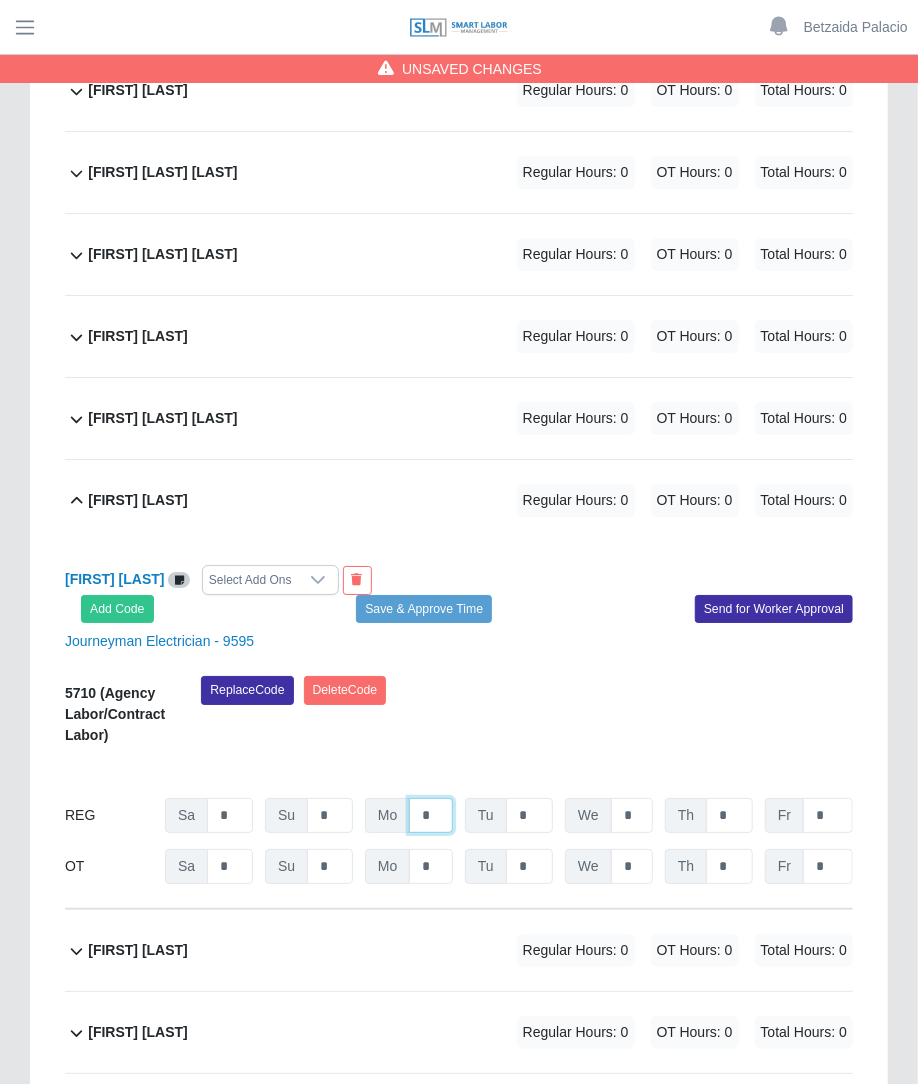 click on "*" at bounding box center [431, -15013] 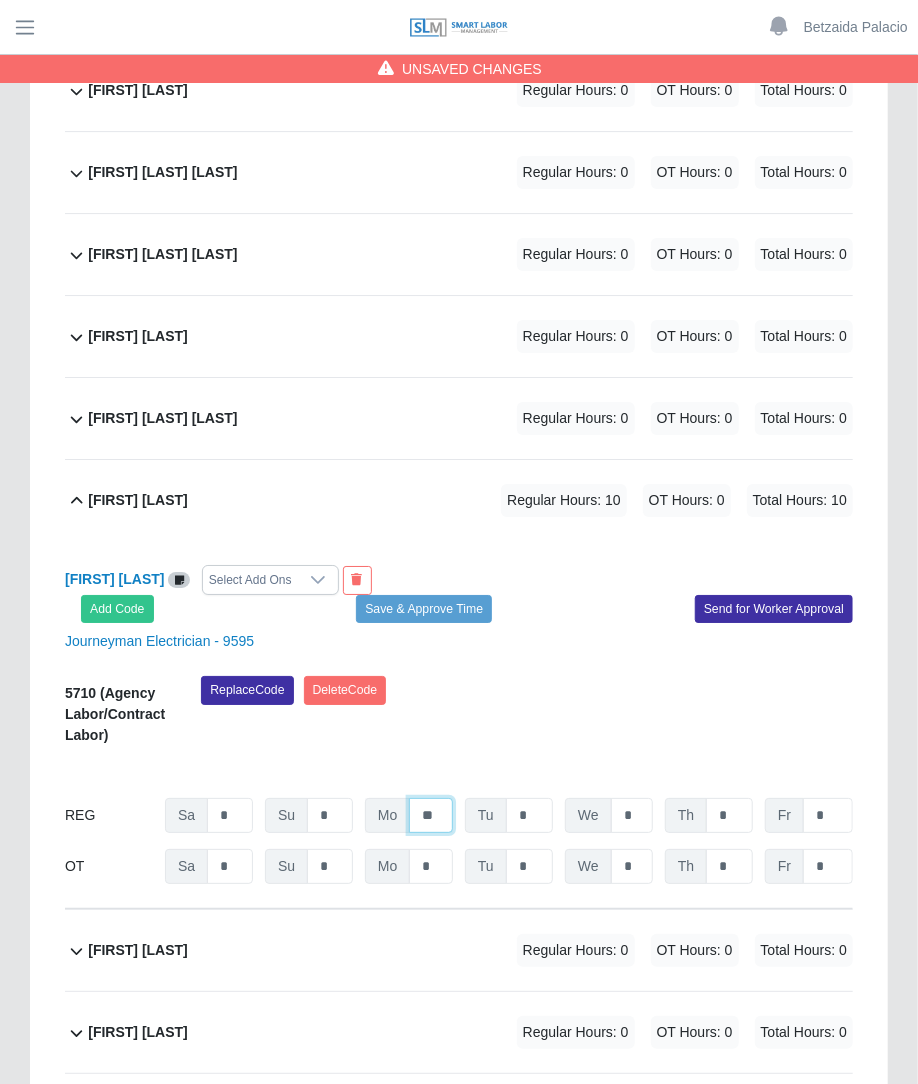 type on "**" 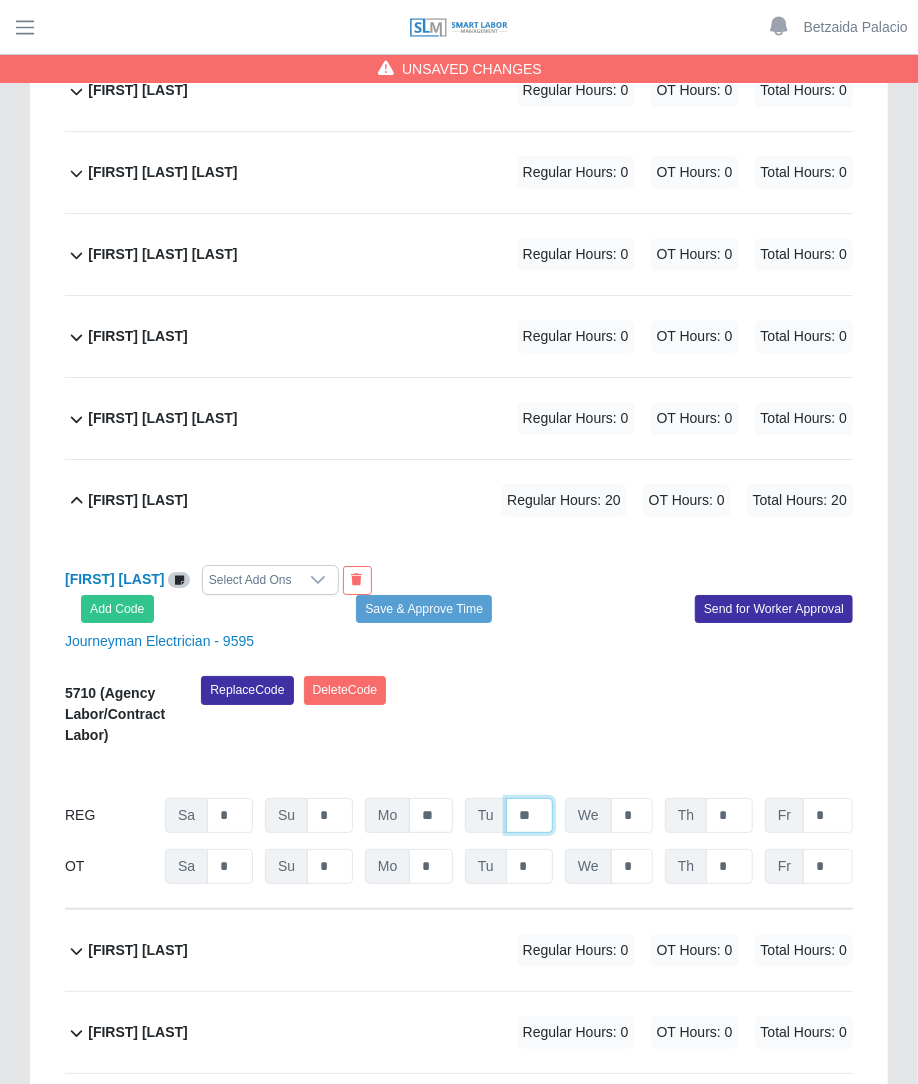 type on "**" 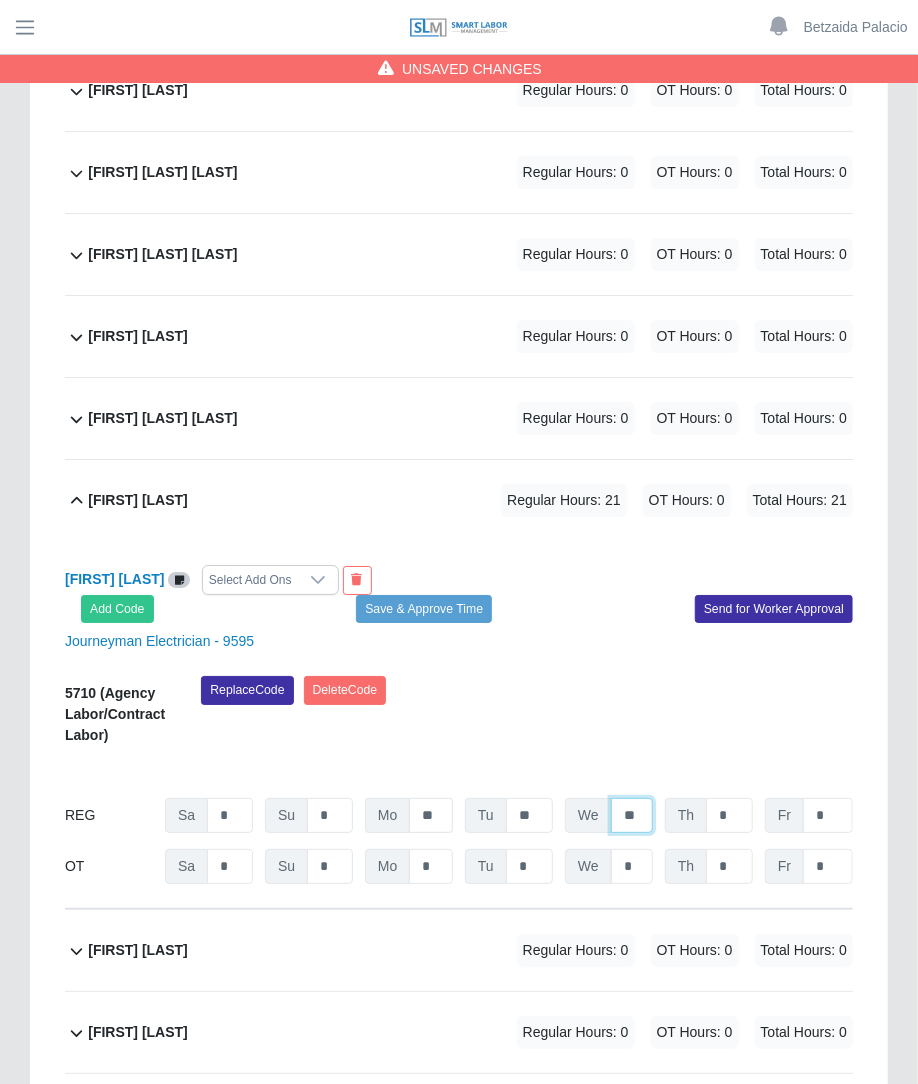 type on "**" 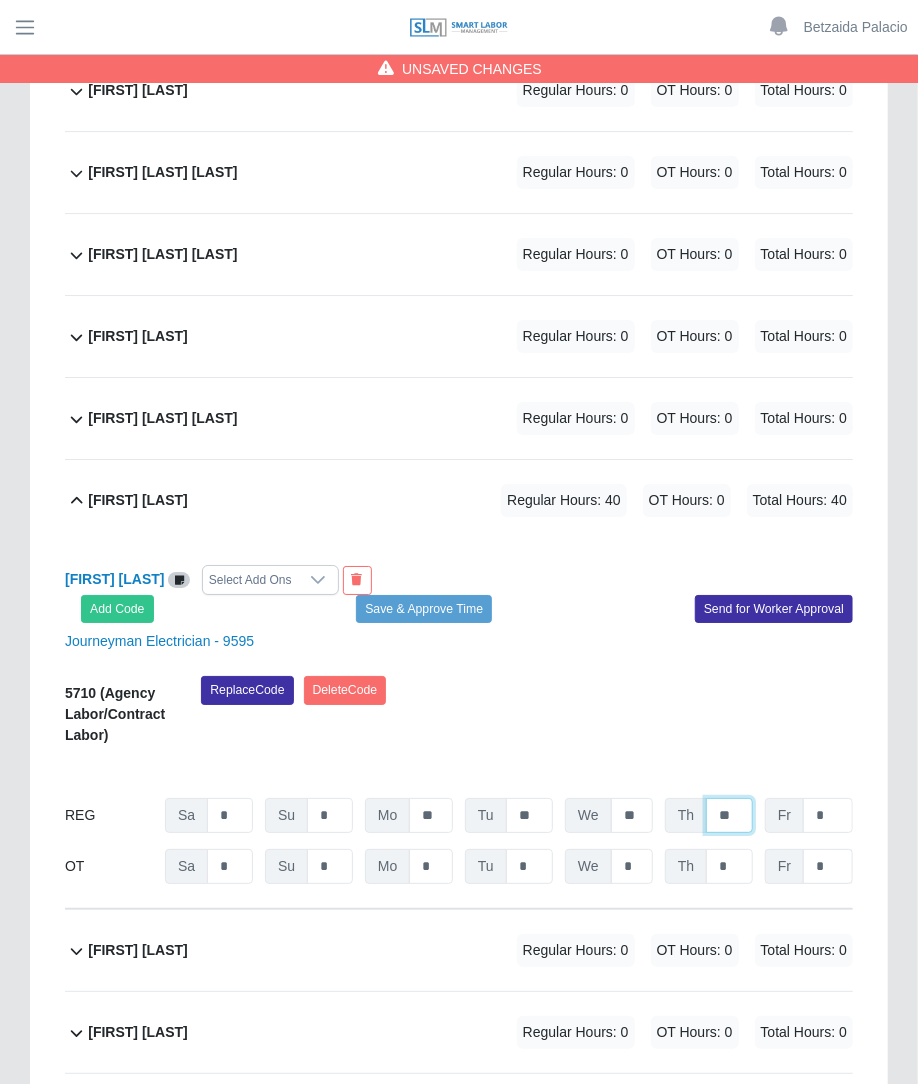 type on "**" 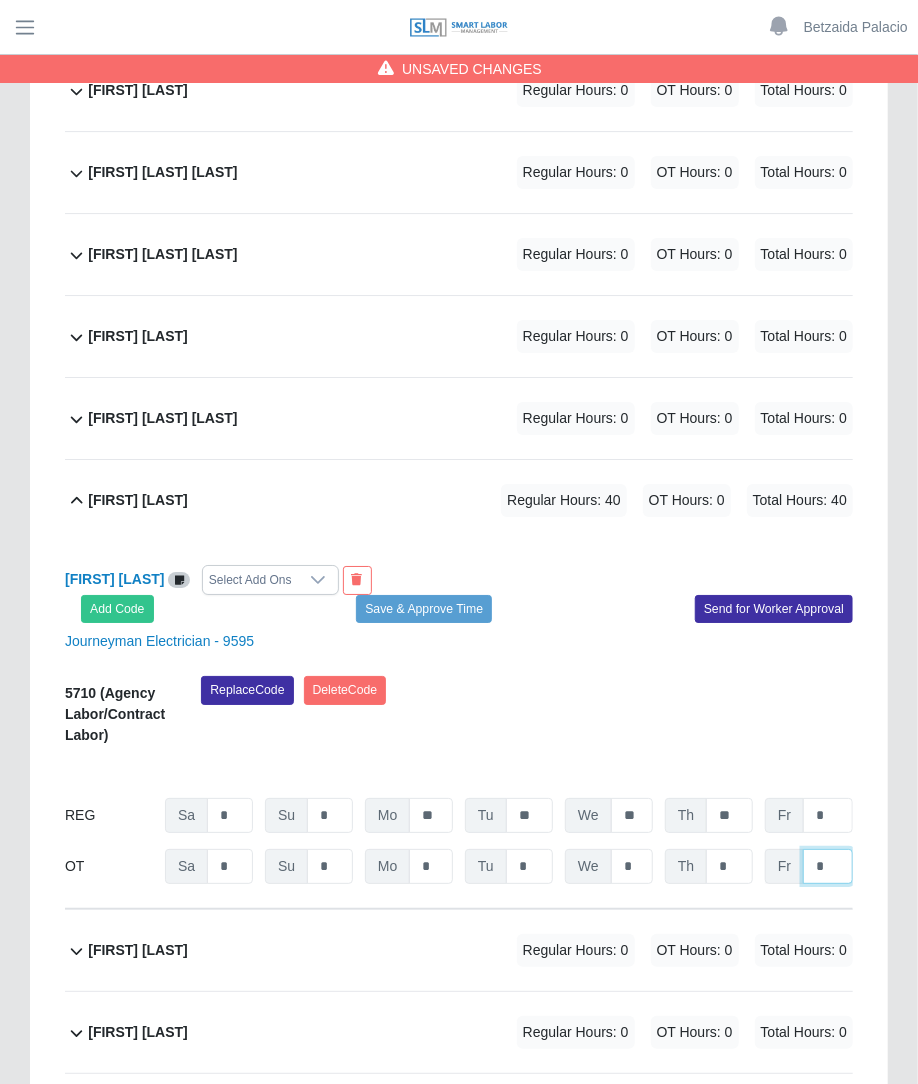 click on "*" at bounding box center (828, -14962) 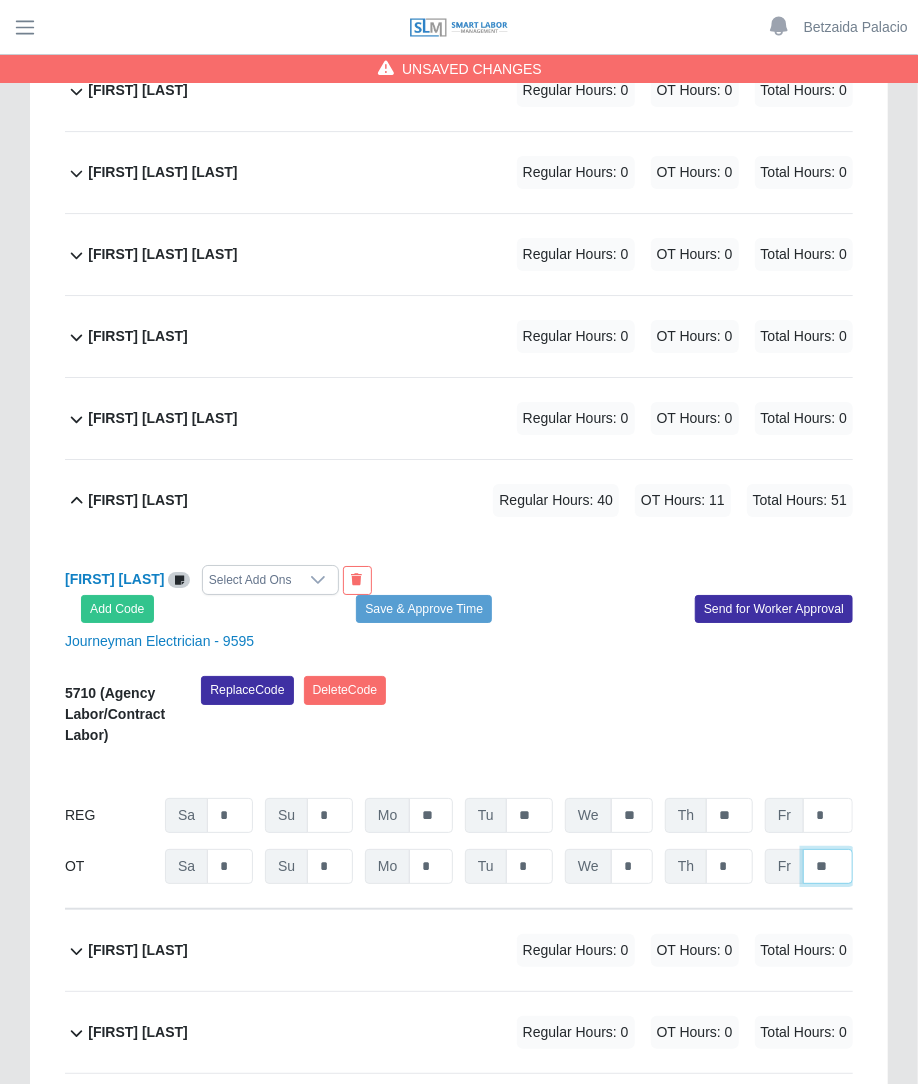 type on "**" 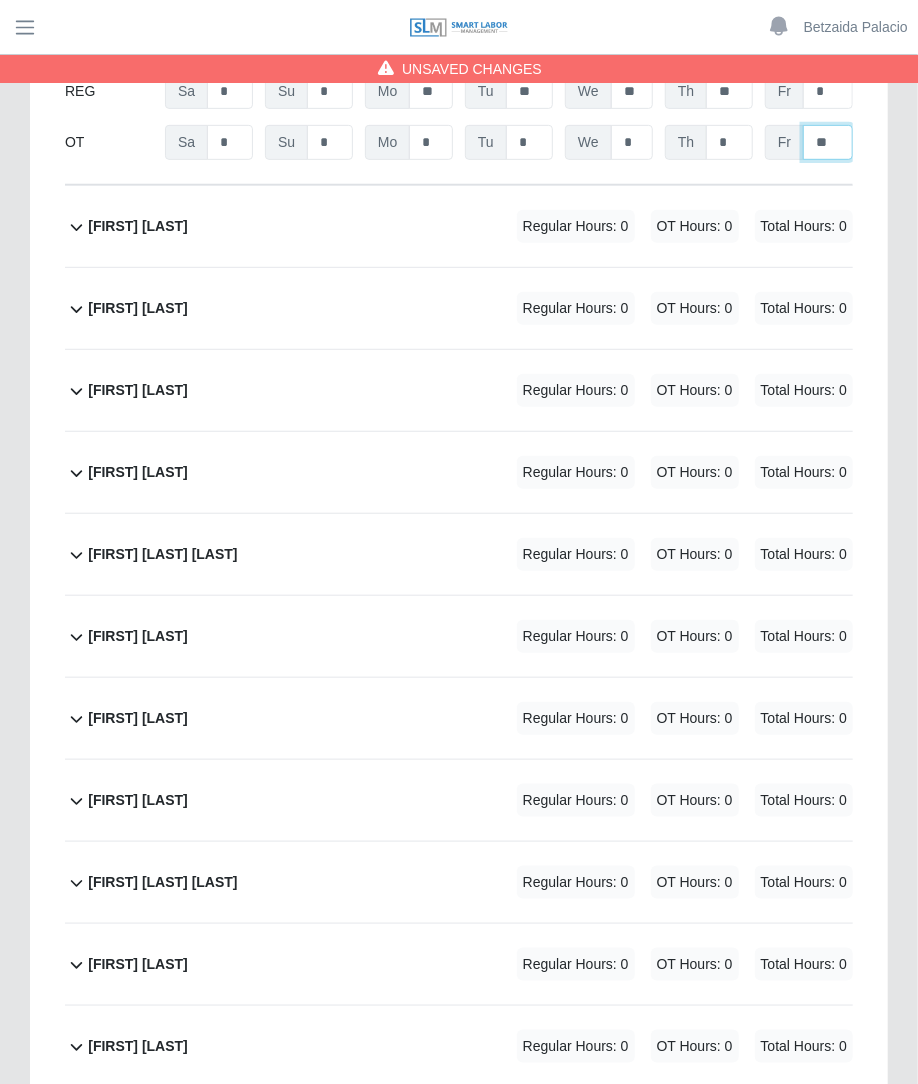 scroll, scrollTop: 16824, scrollLeft: 0, axis: vertical 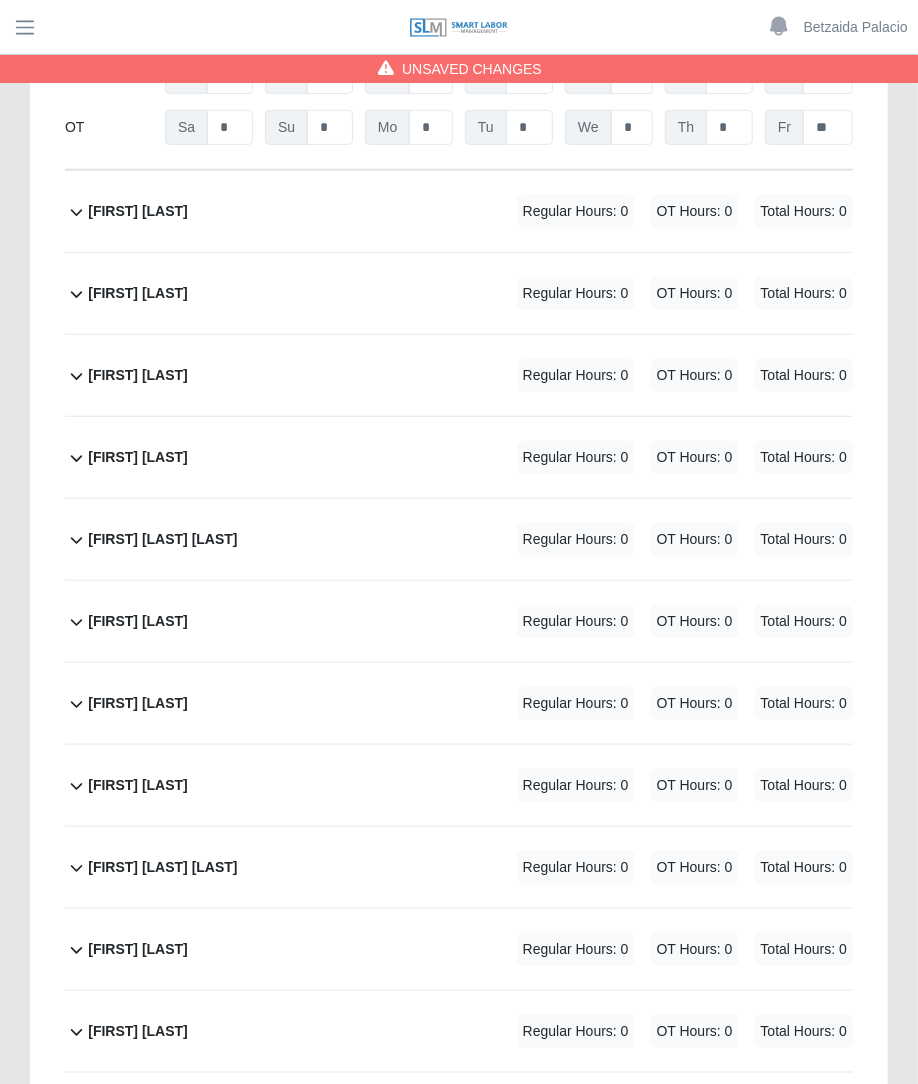 click on "Regular Hours: 0" at bounding box center [576, 621] 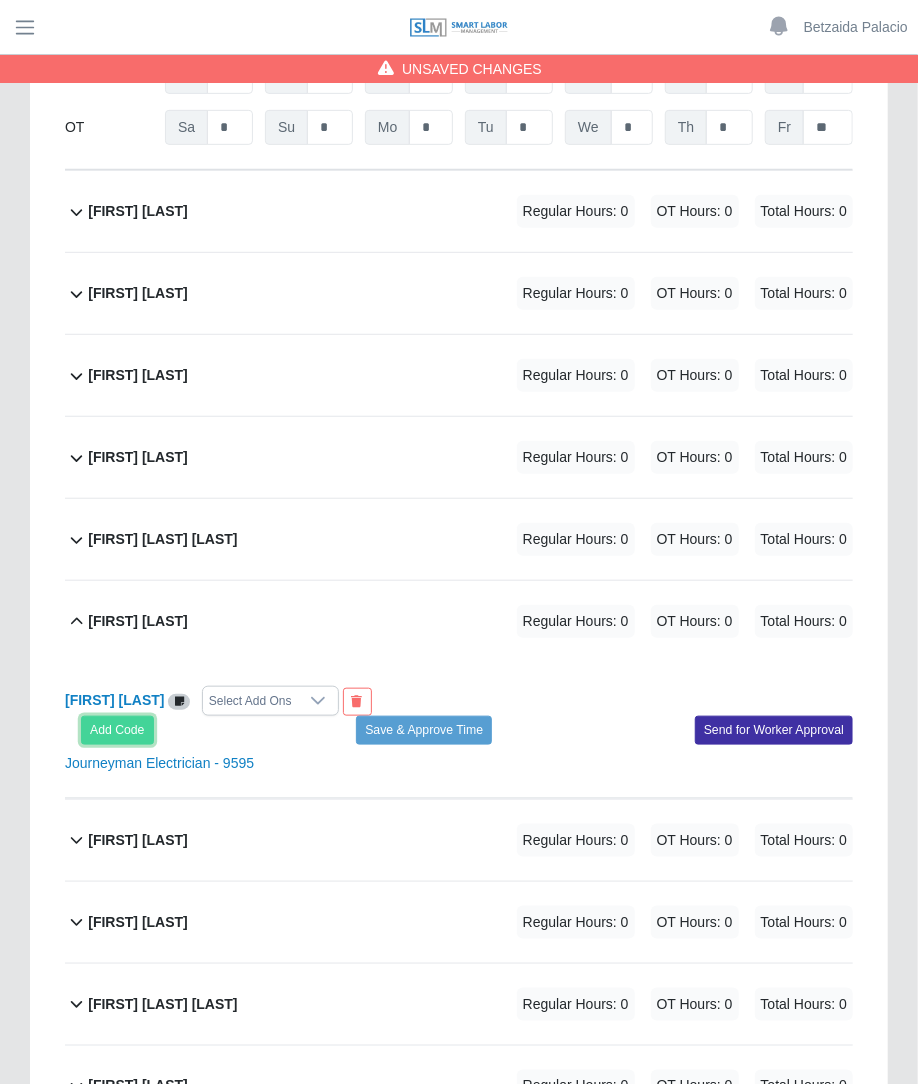 click on "Add Code" 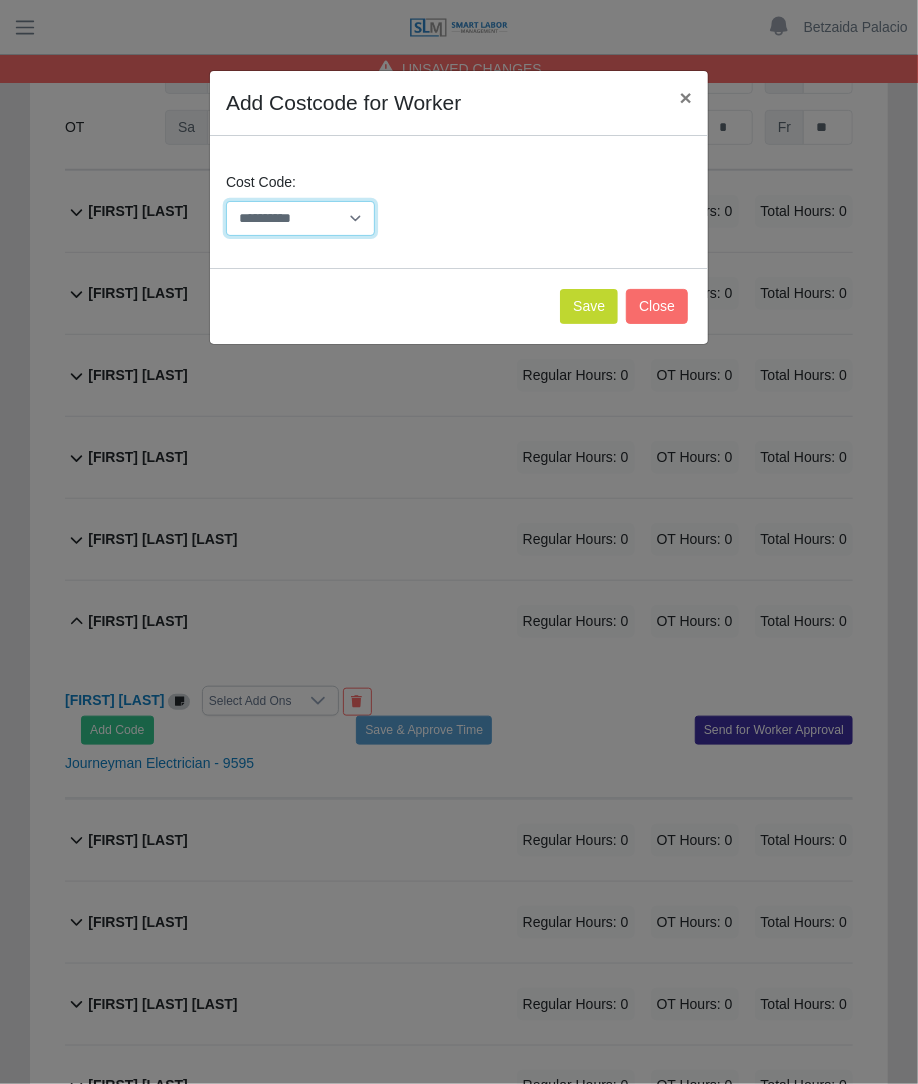 click on "**********" at bounding box center [300, 218] 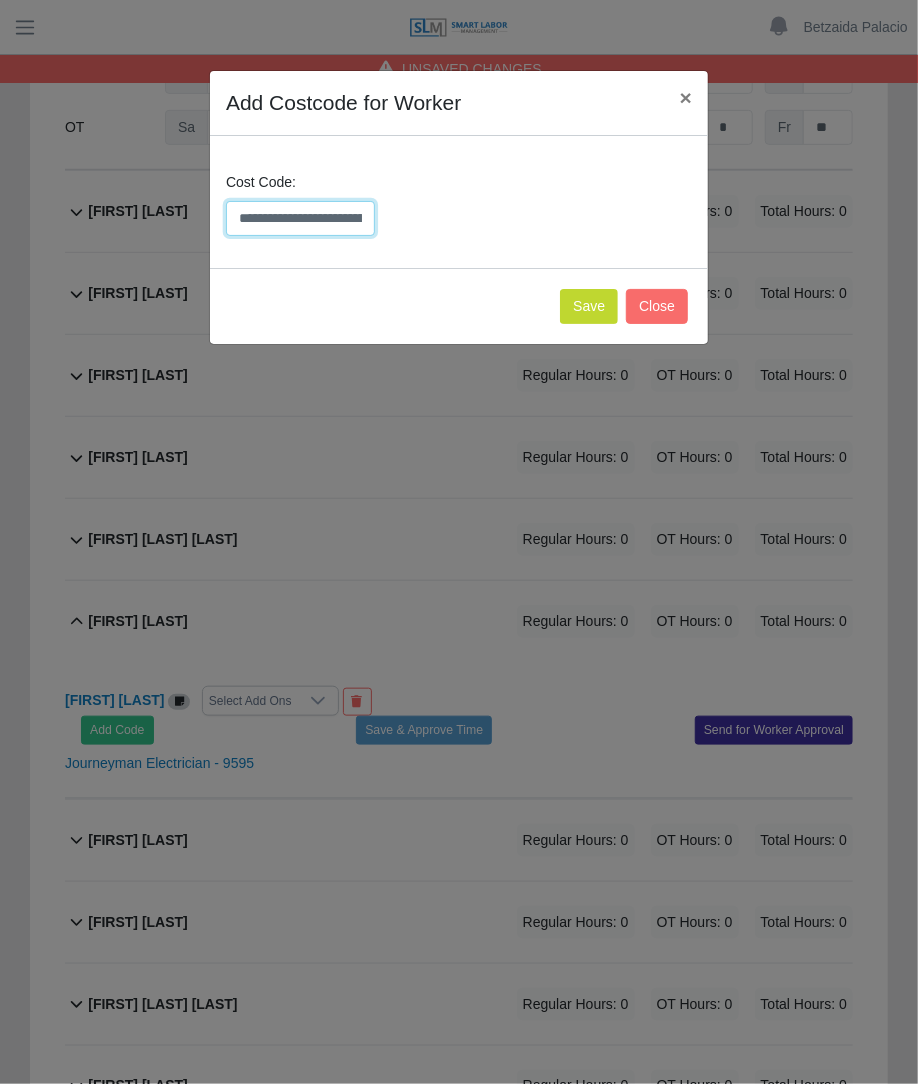 click on "**********" at bounding box center [300, 218] 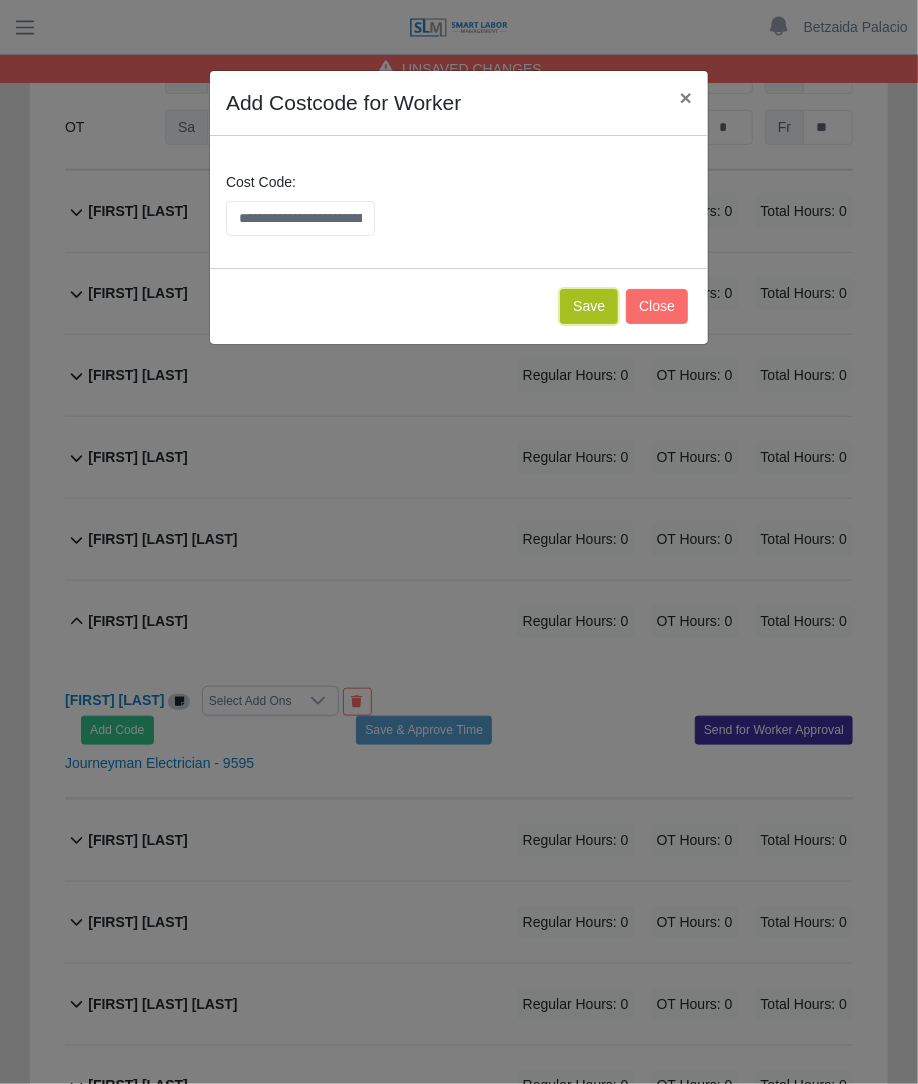 click on "Save" 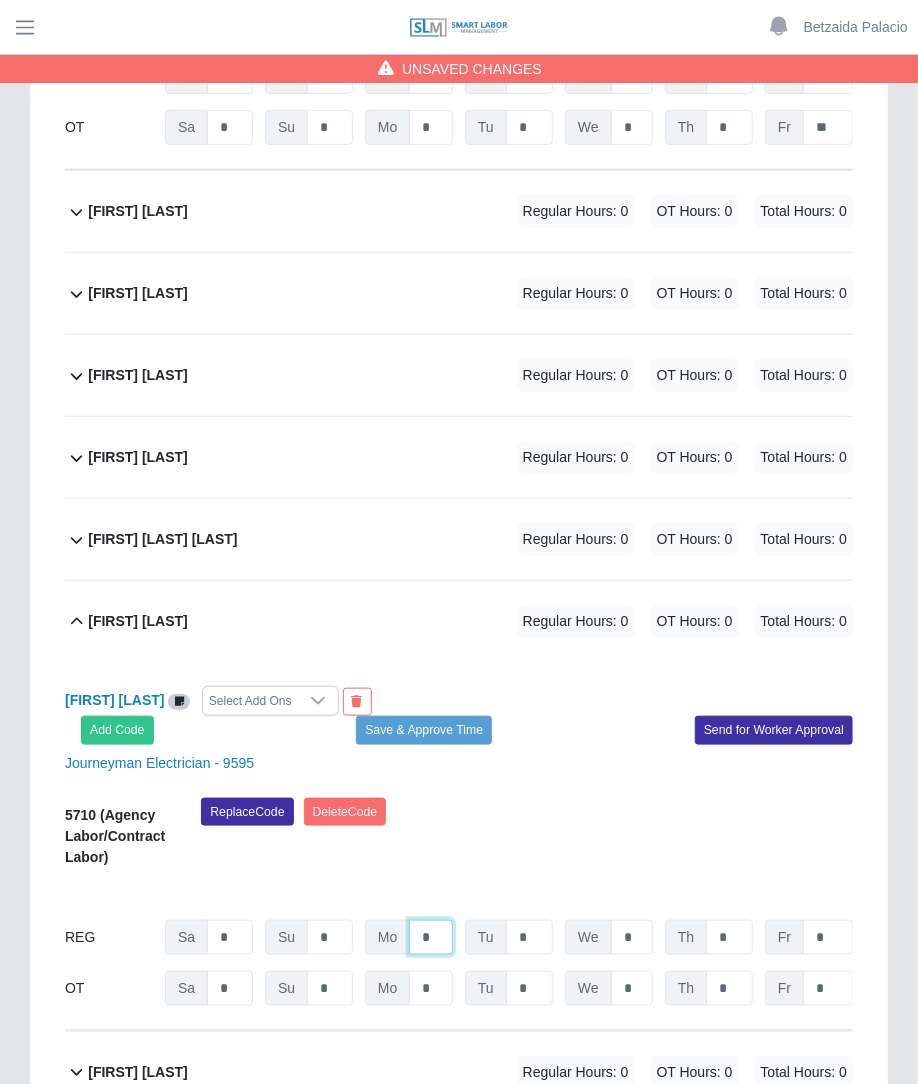 click on "*" at bounding box center [431, -15752] 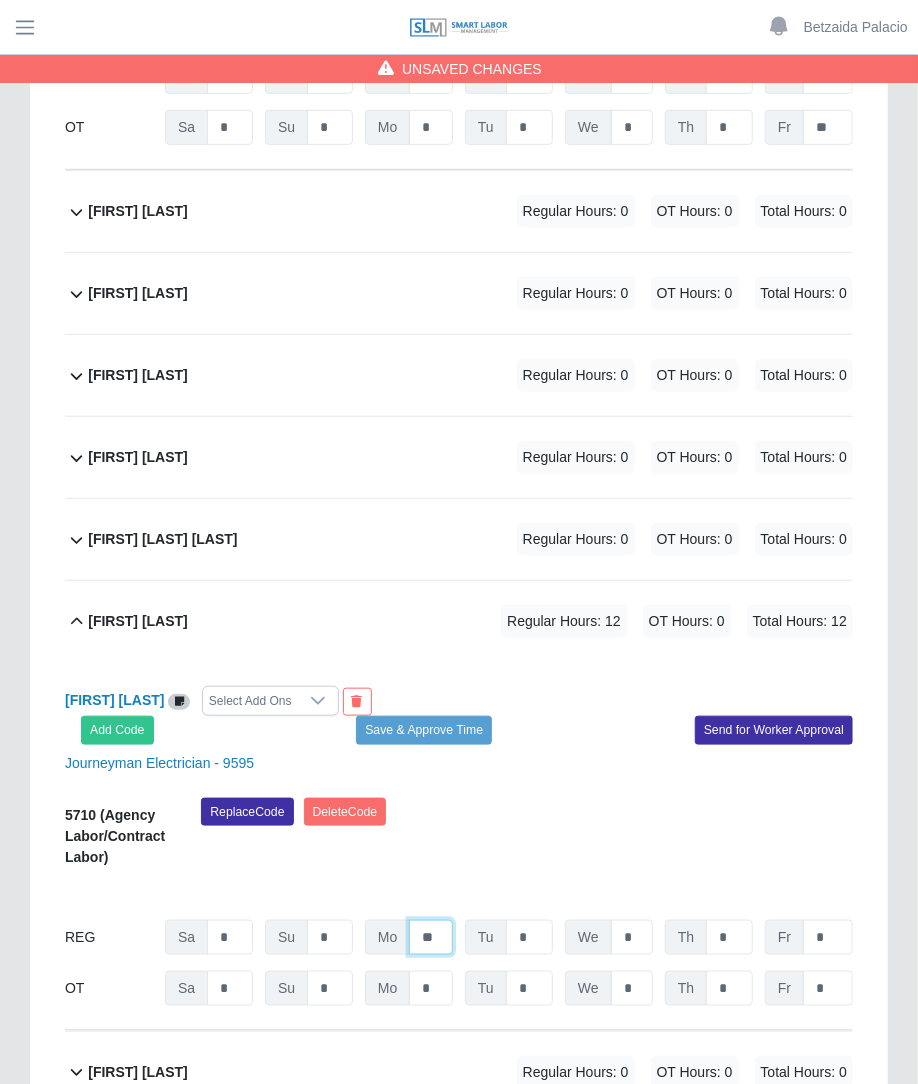 type on "**" 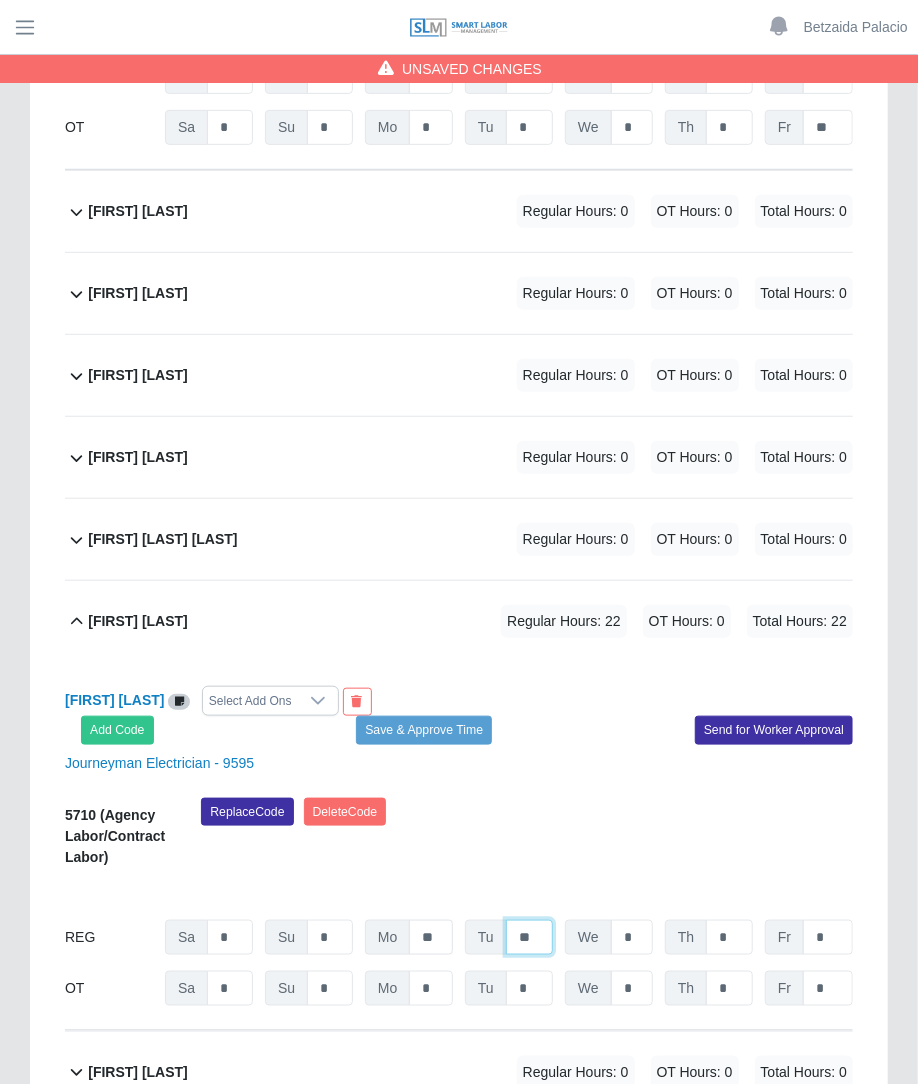 type on "**" 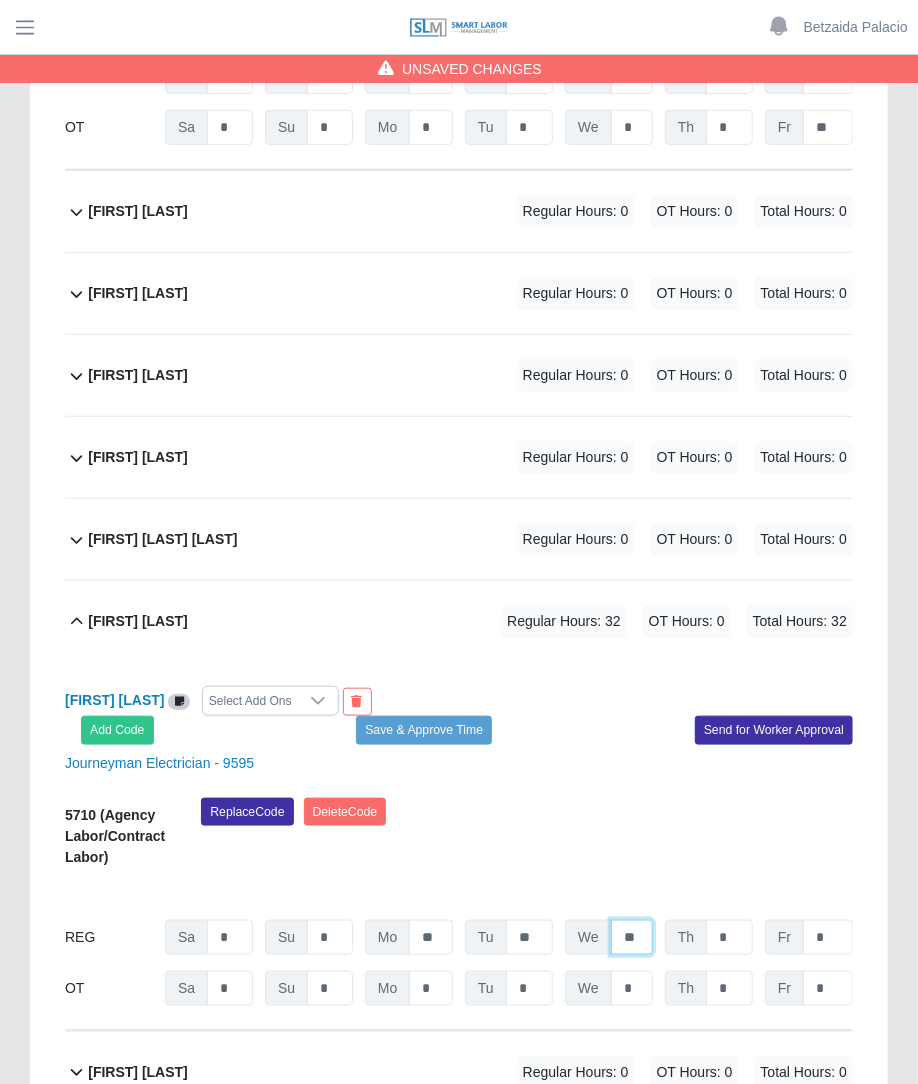 type on "**" 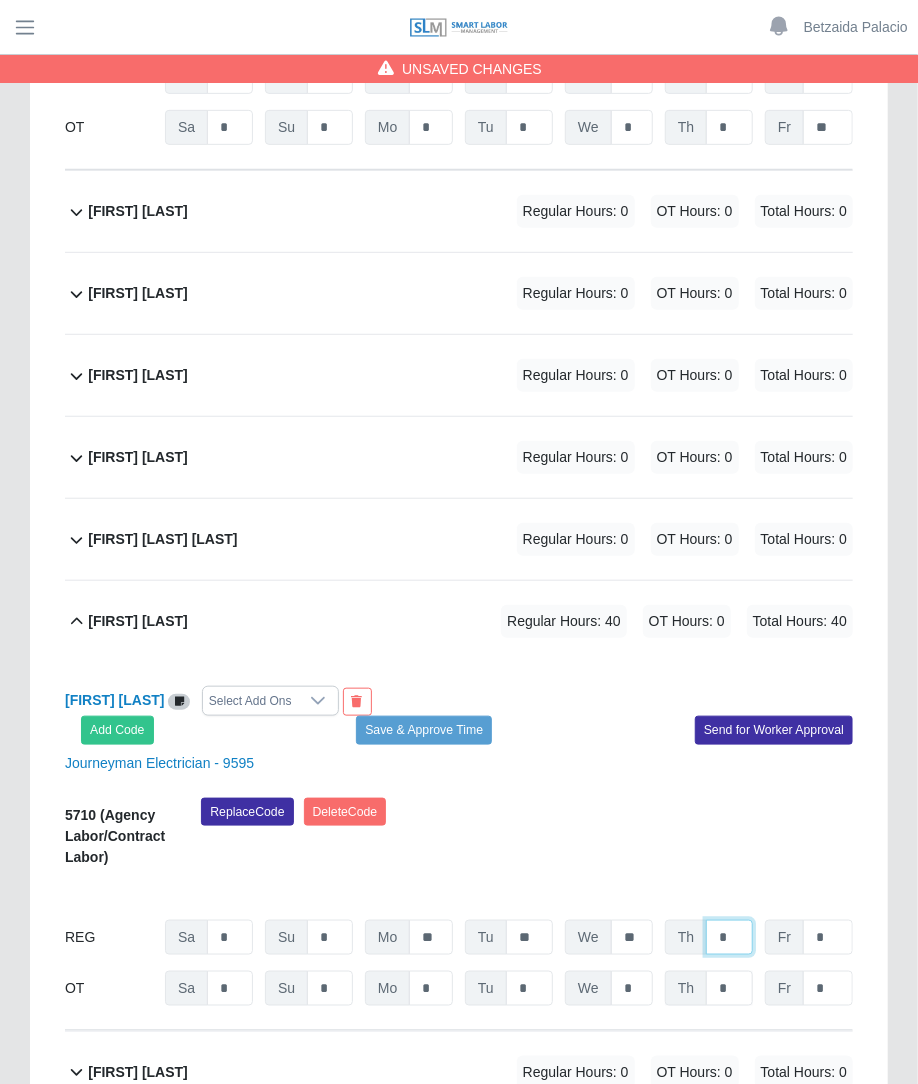 type on "*" 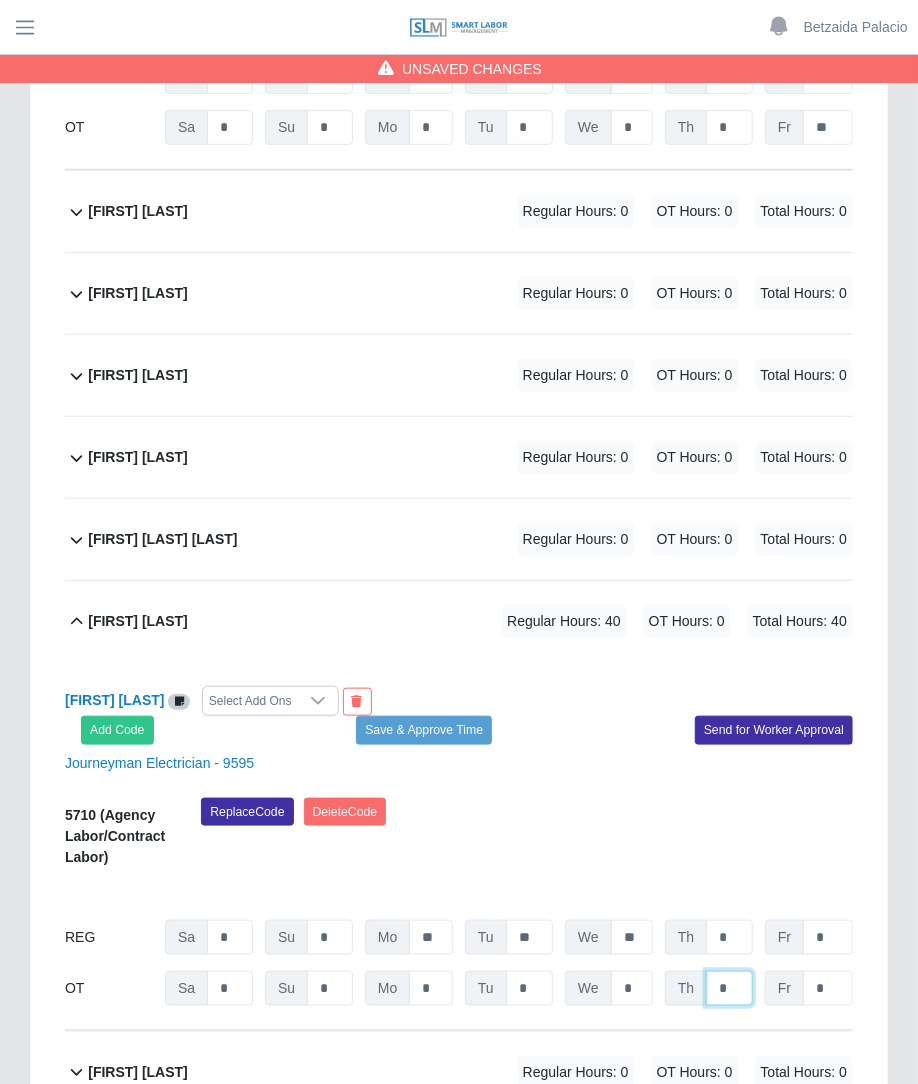 click on "*" at bounding box center (729, -15701) 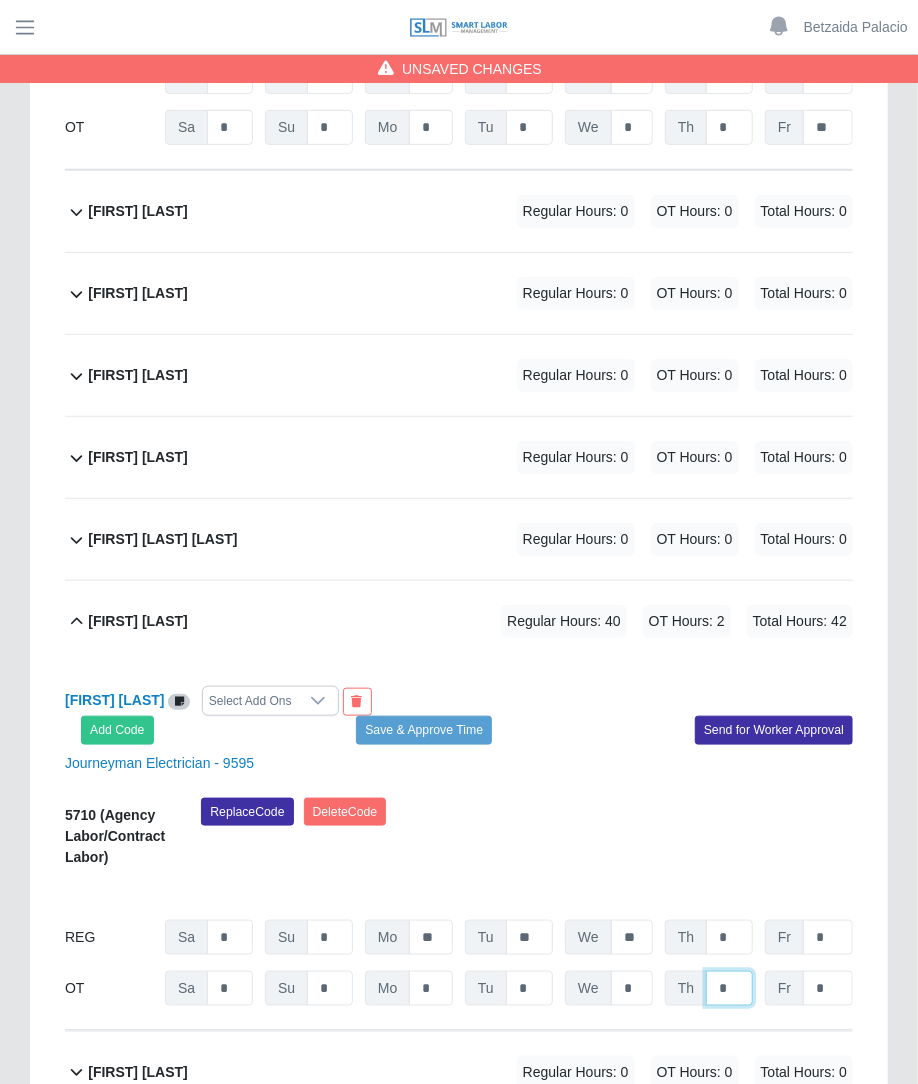 type on "*" 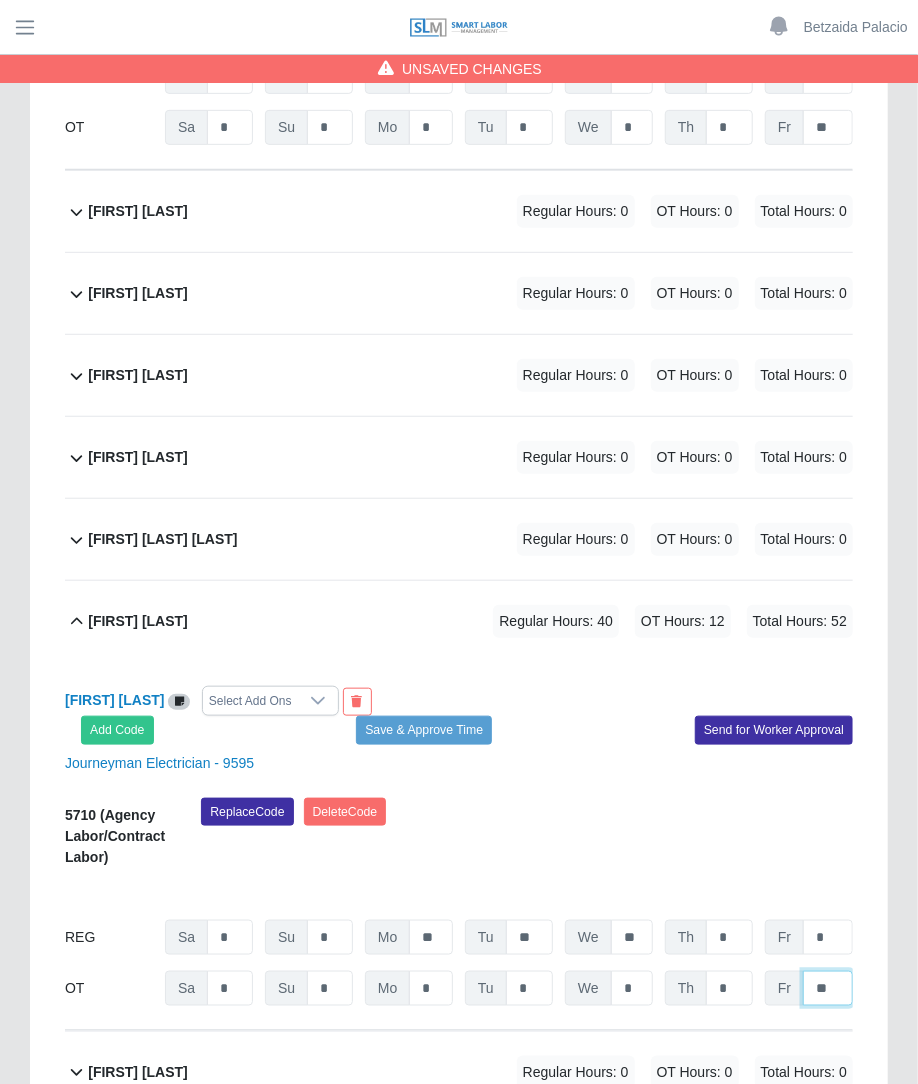 type on "**" 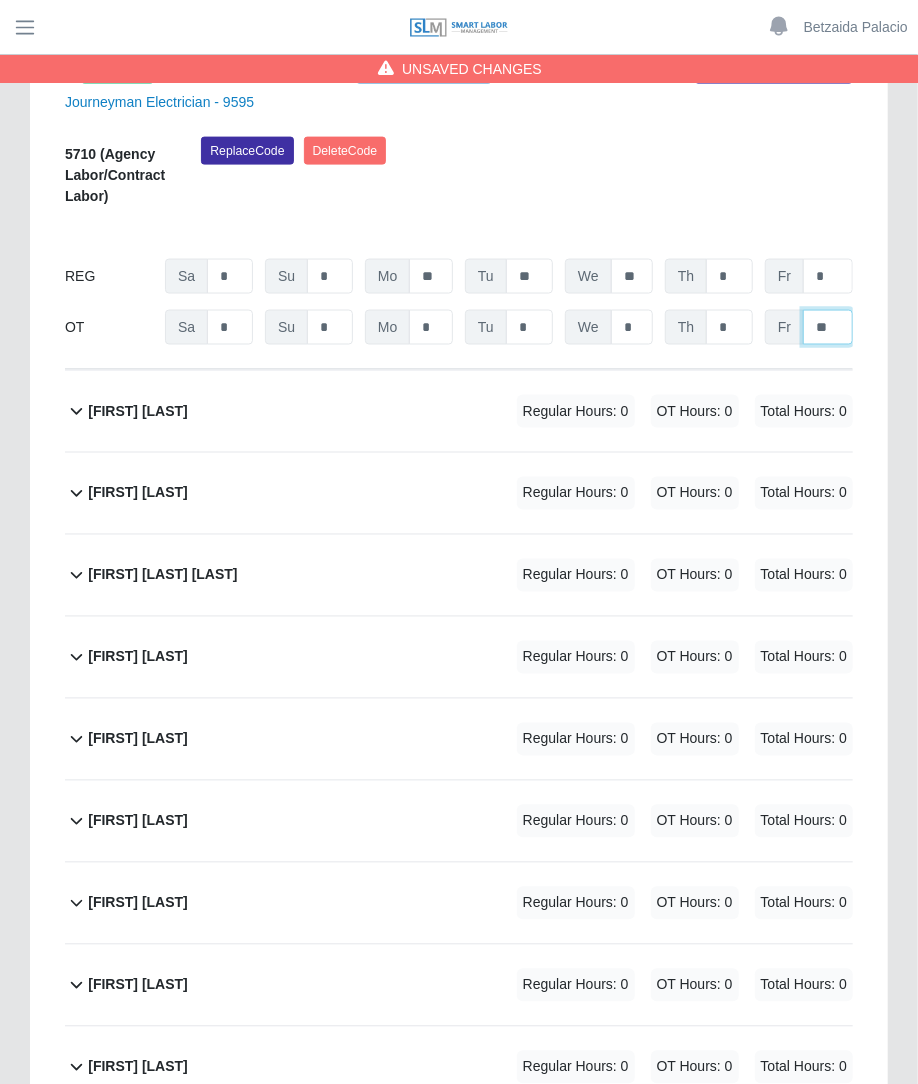 scroll, scrollTop: 17515, scrollLeft: 0, axis: vertical 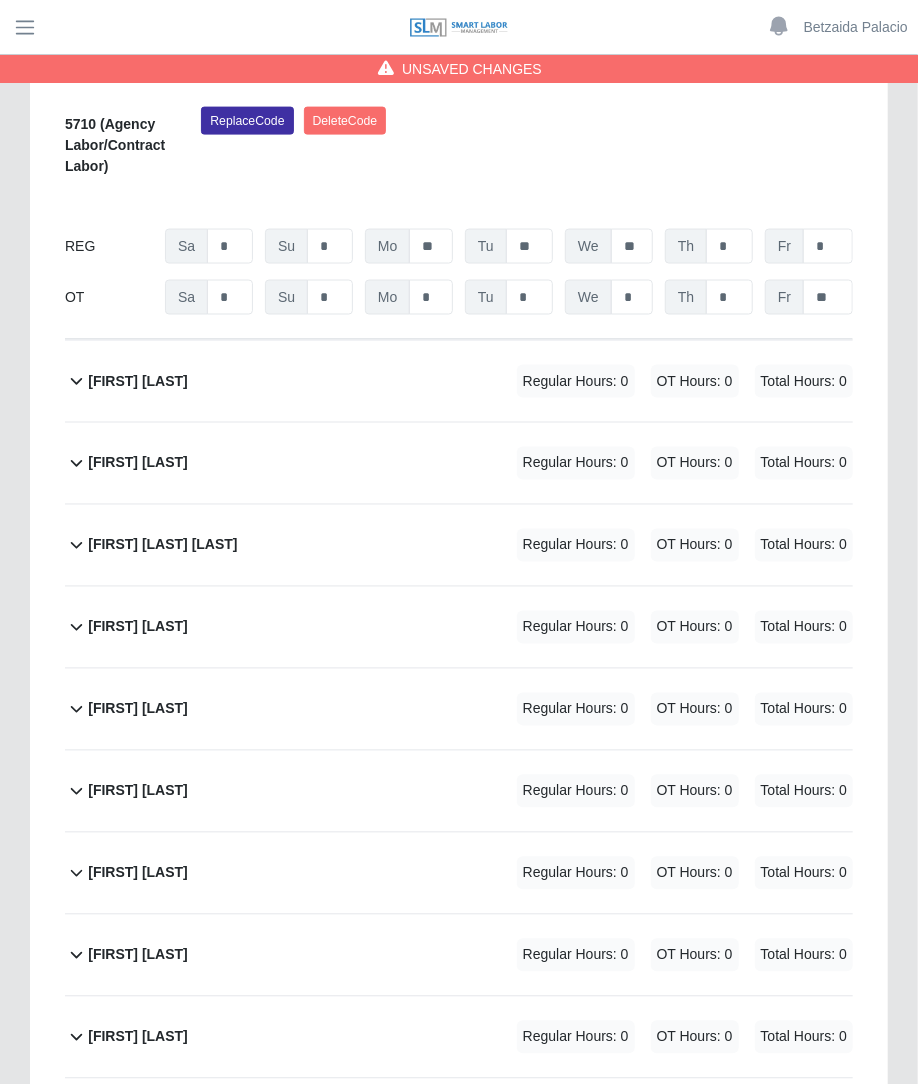 click on "Regular Hours: 0   OT Hours: 0   Total Hours: 0" at bounding box center [657, 463] 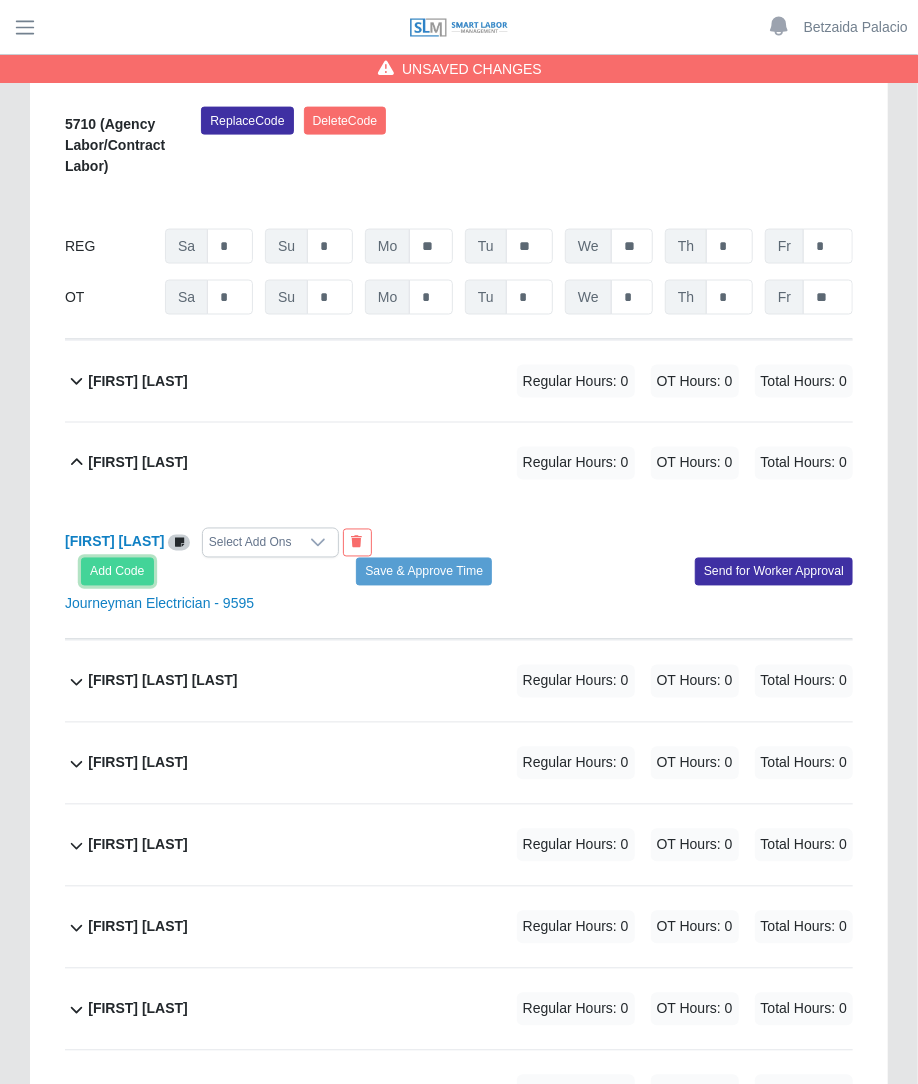 click on "Add Code" 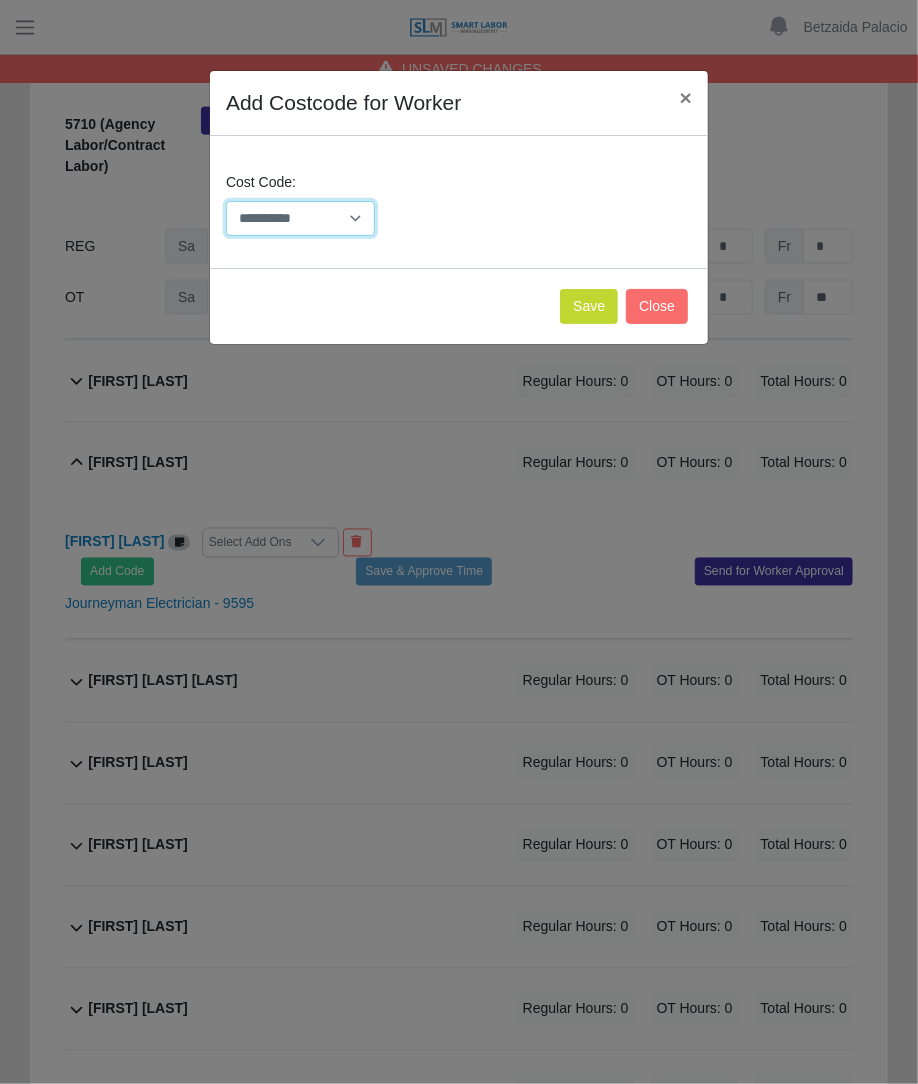click on "**********" at bounding box center (300, 218) 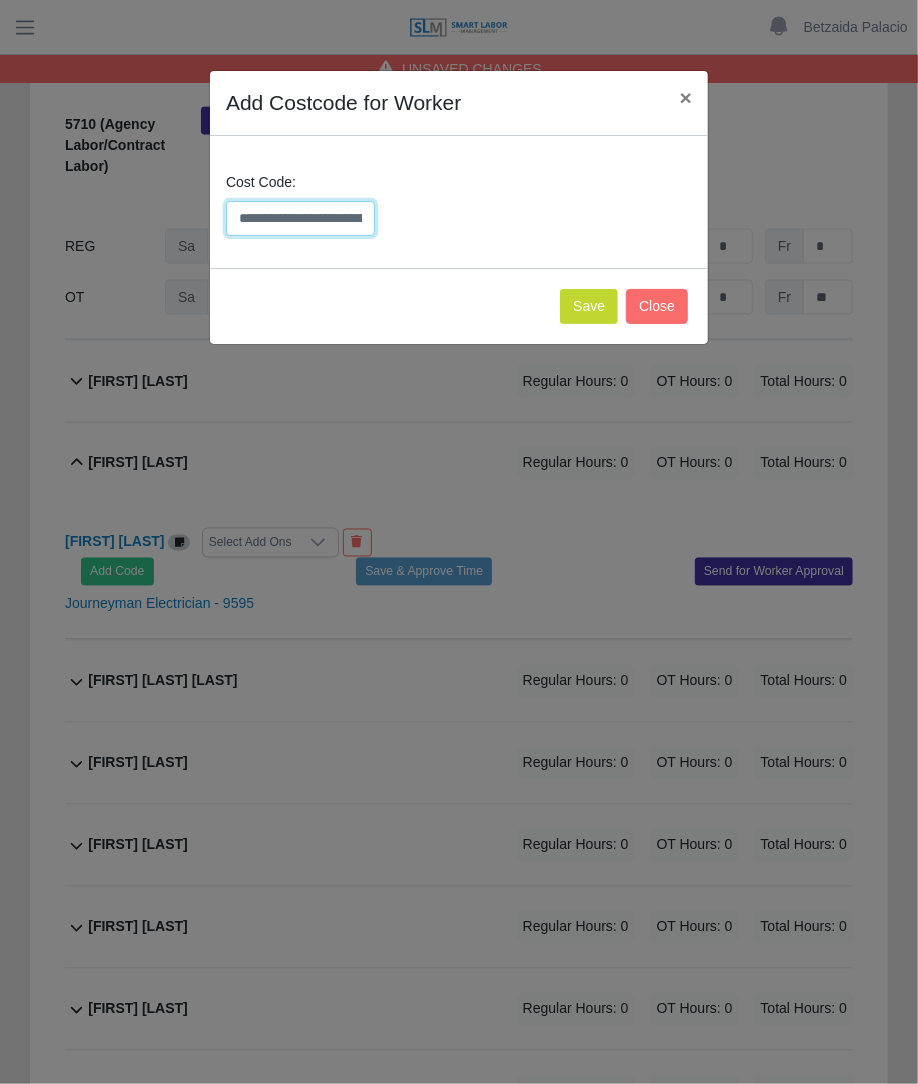 click on "**********" at bounding box center (300, 218) 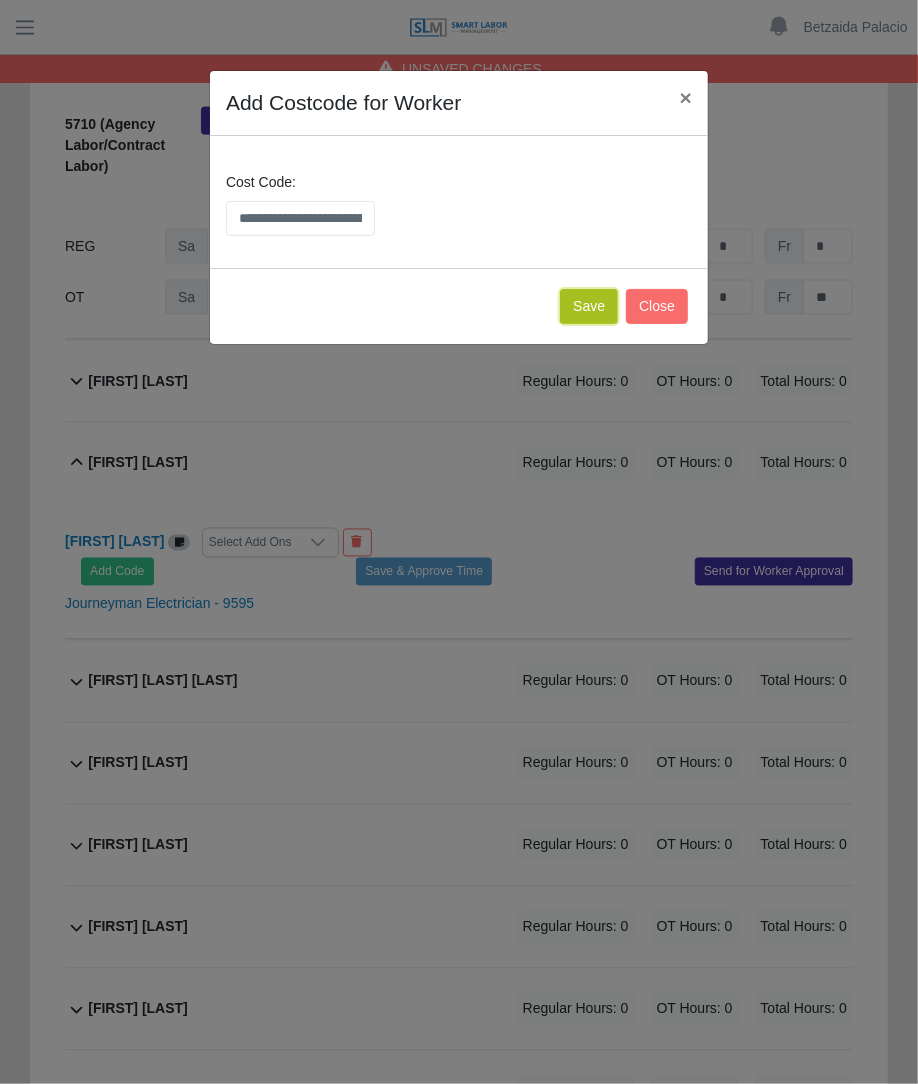 click on "Save" 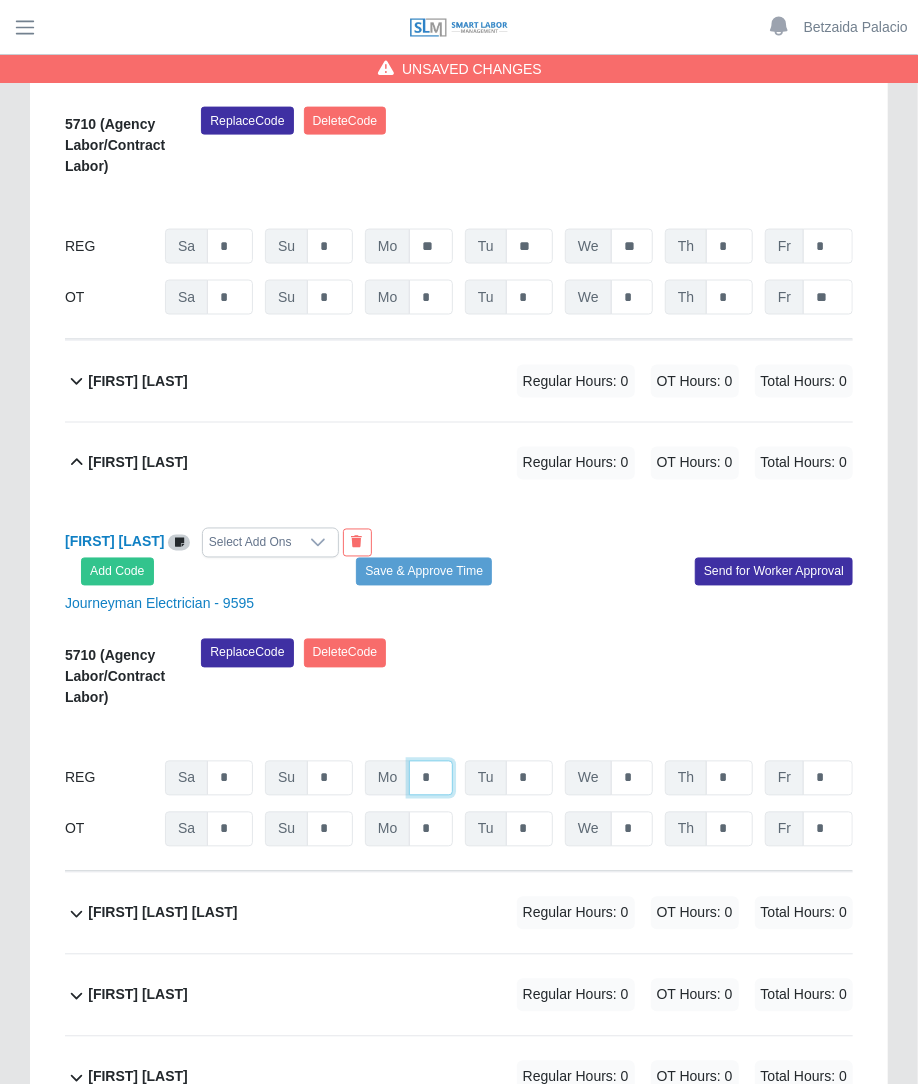 click on "*" at bounding box center (431, -16443) 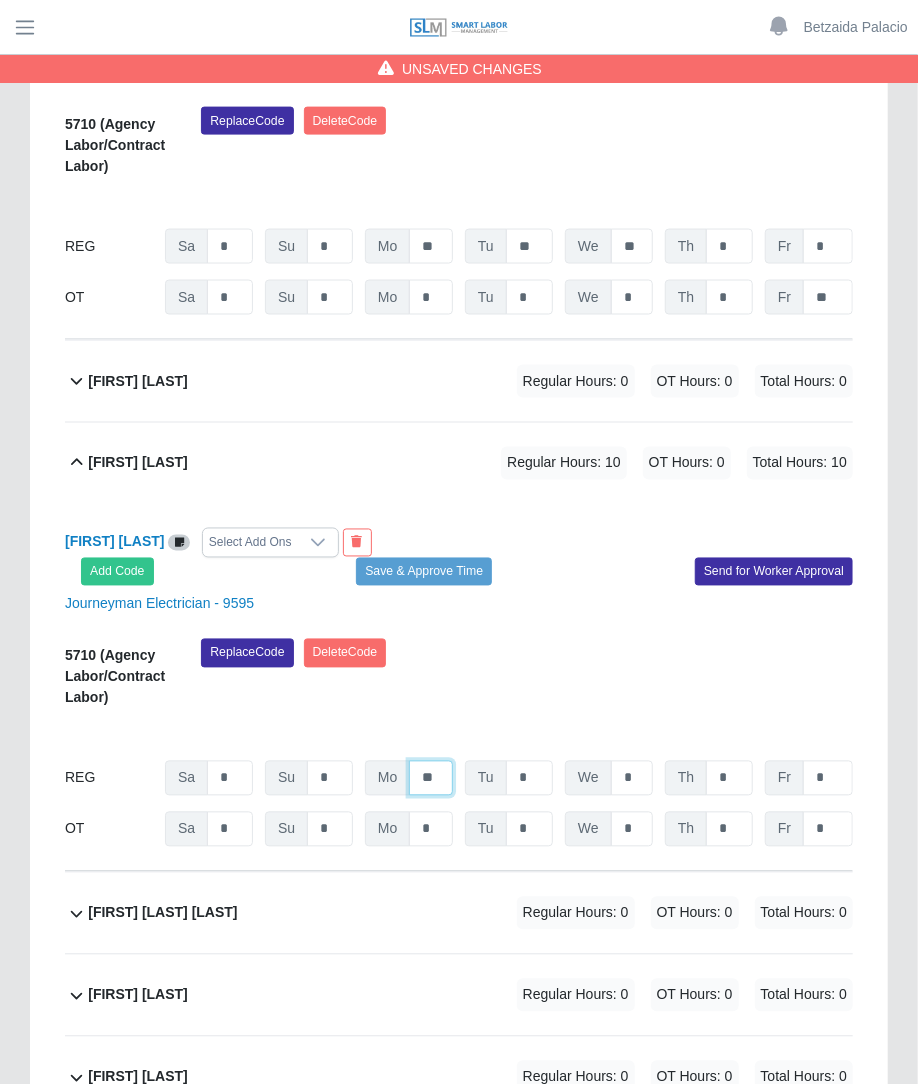 type on "**" 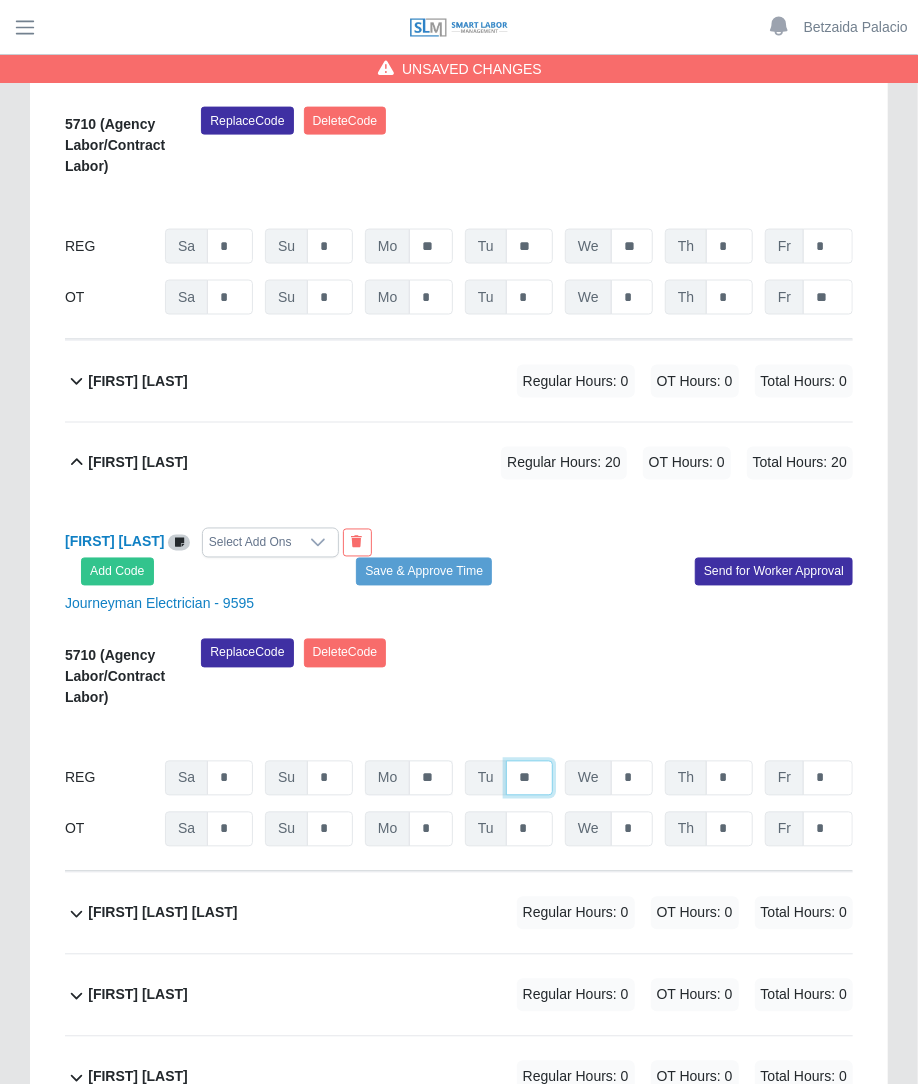 type on "**" 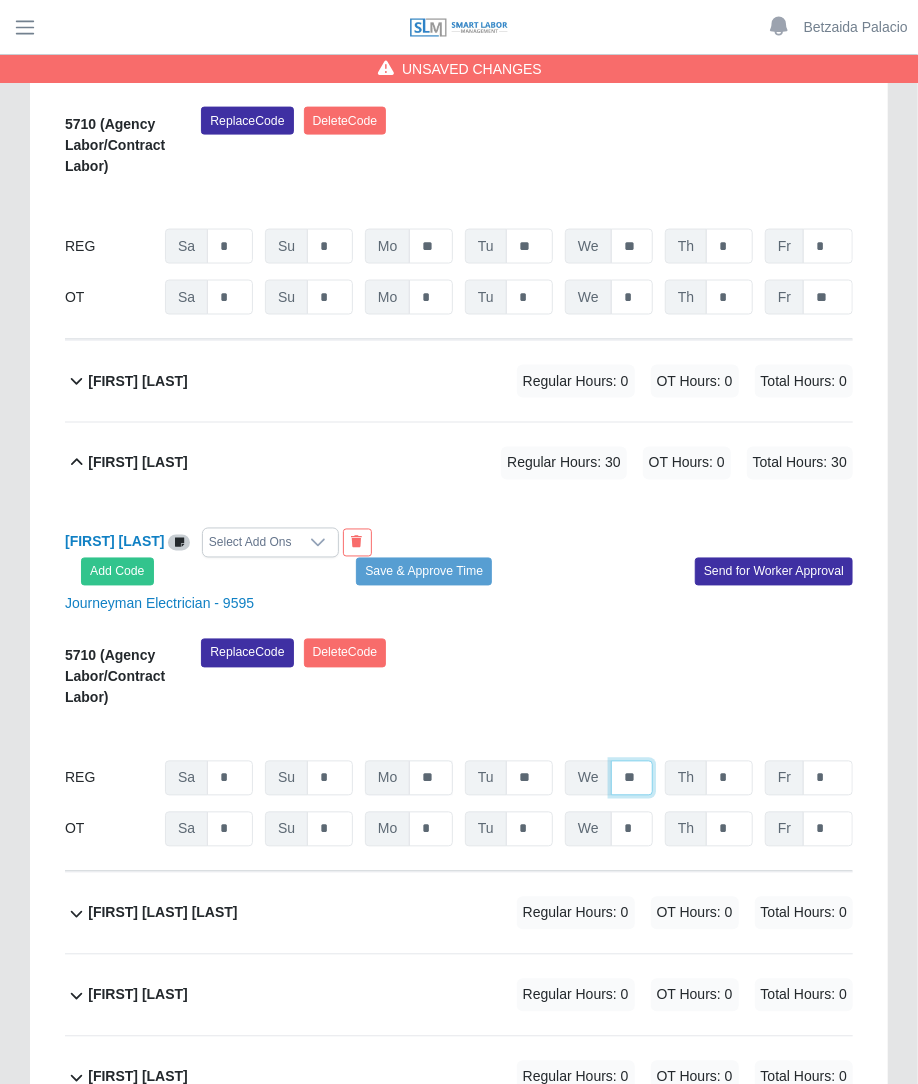 type on "**" 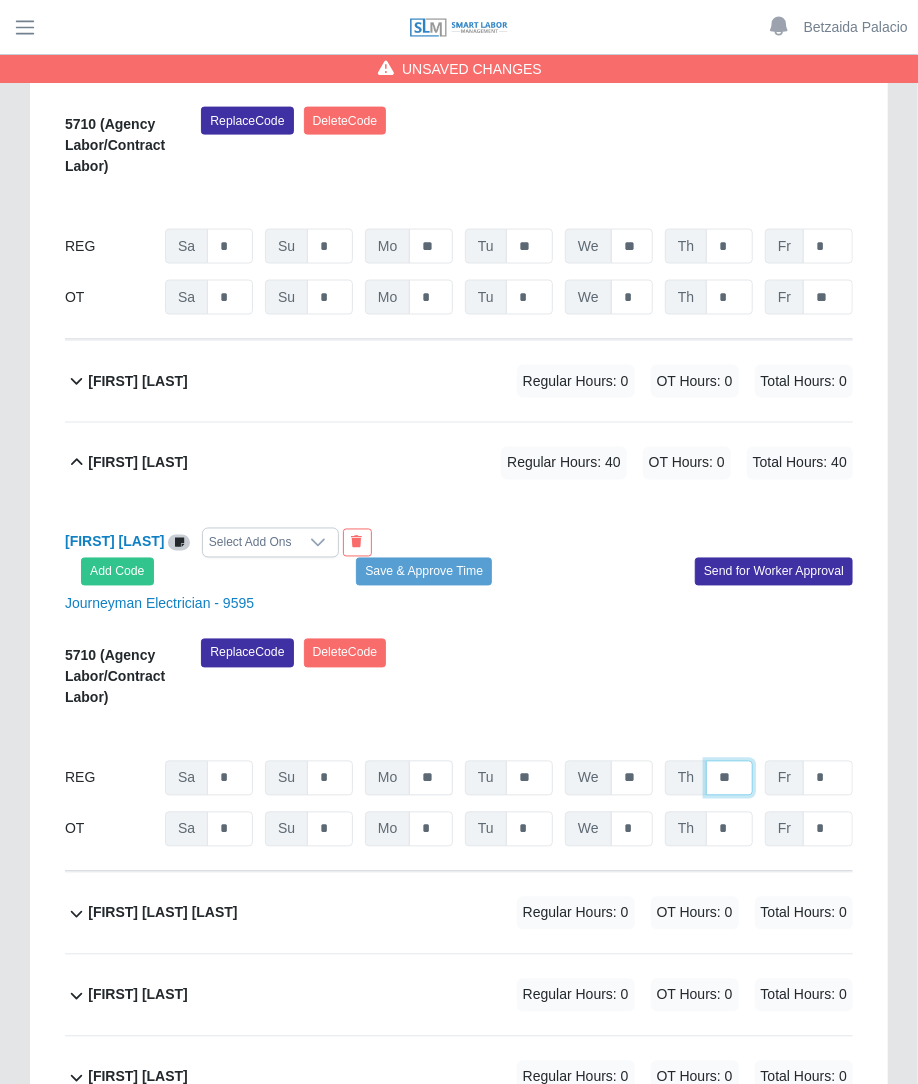 type on "**" 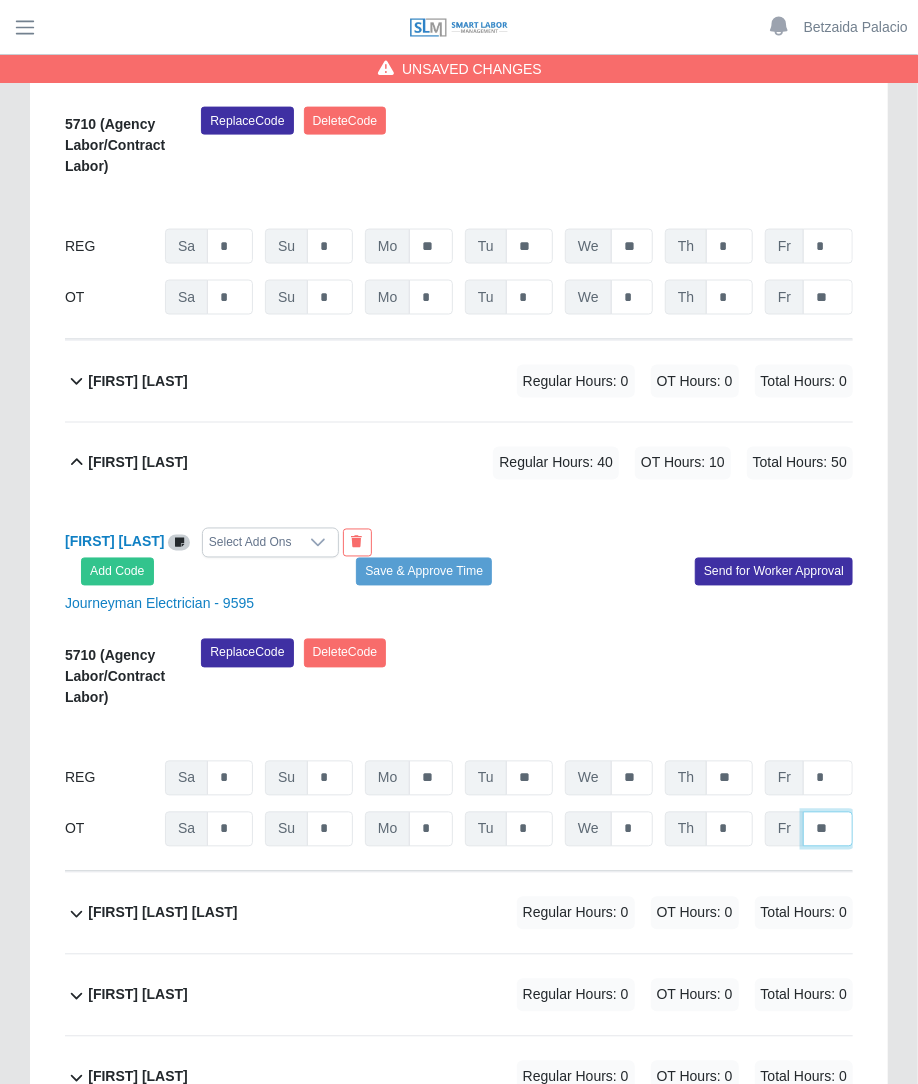 type on "**" 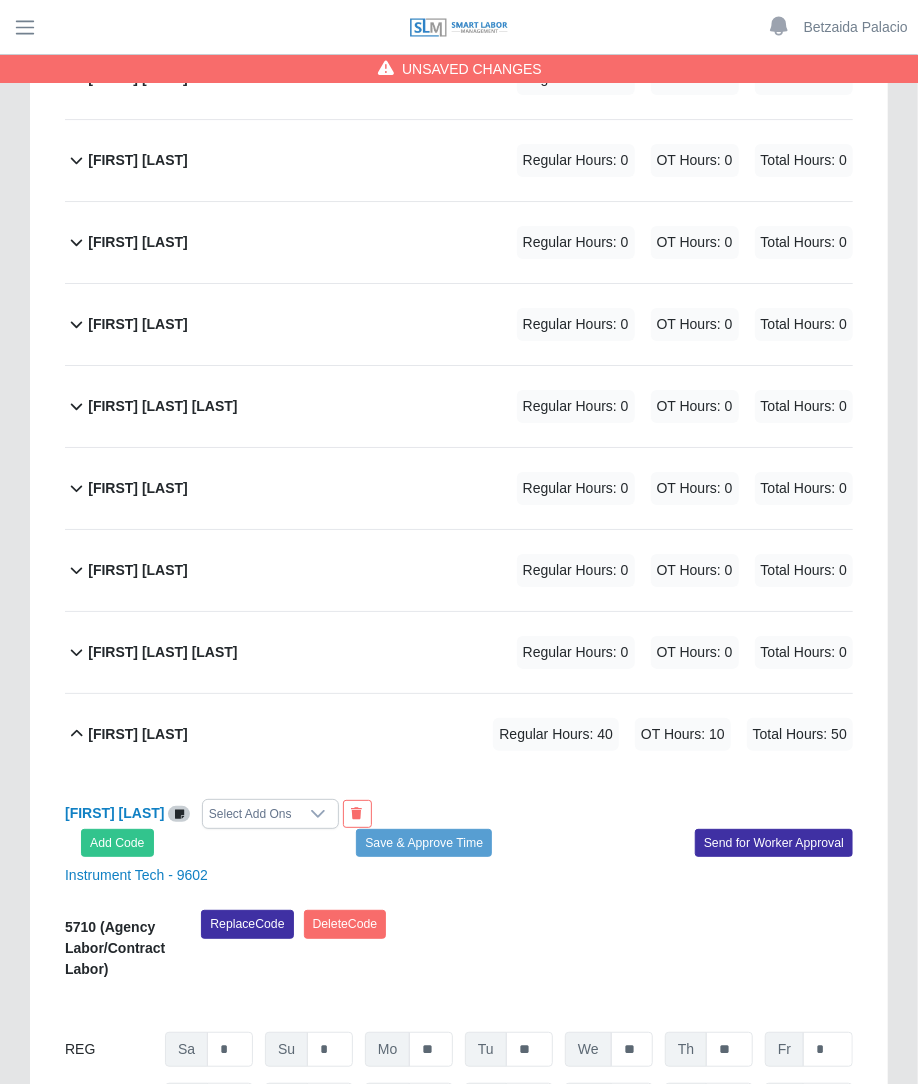 scroll, scrollTop: 10674, scrollLeft: 0, axis: vertical 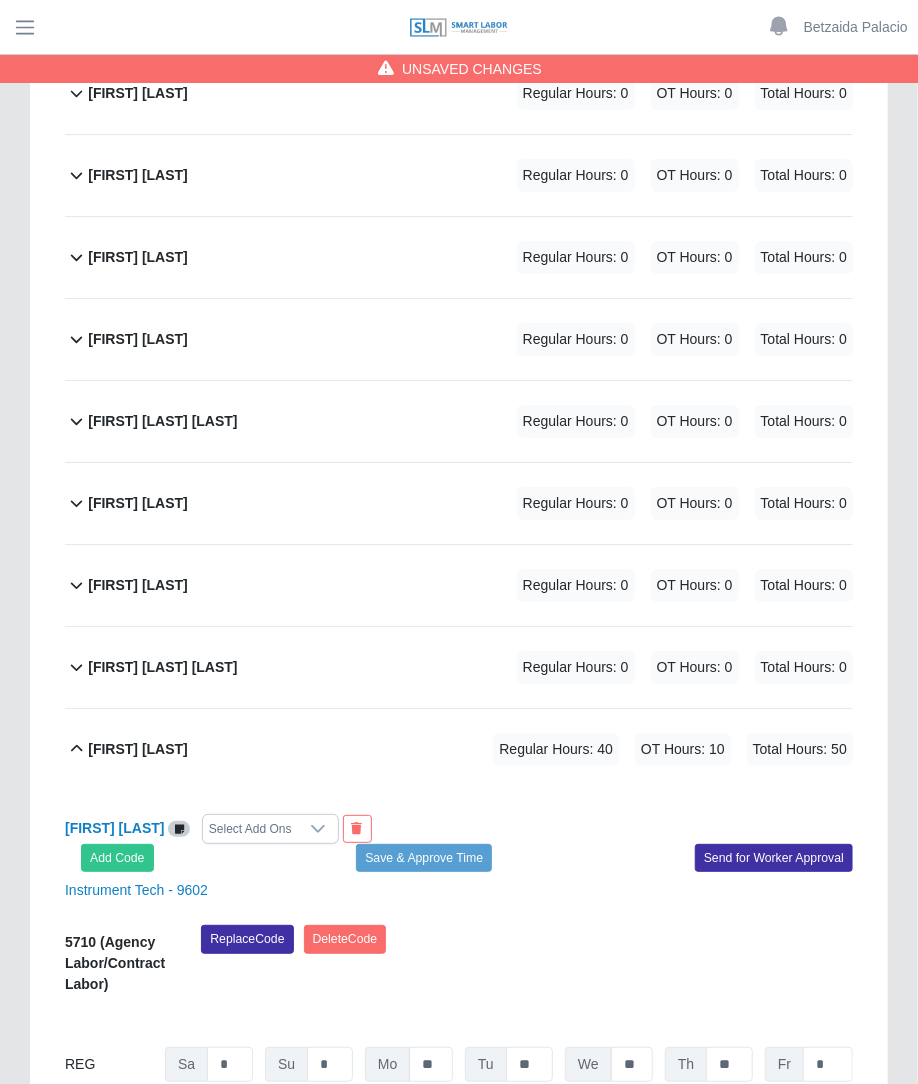 click on "Regular Hours: 0" at bounding box center (576, 585) 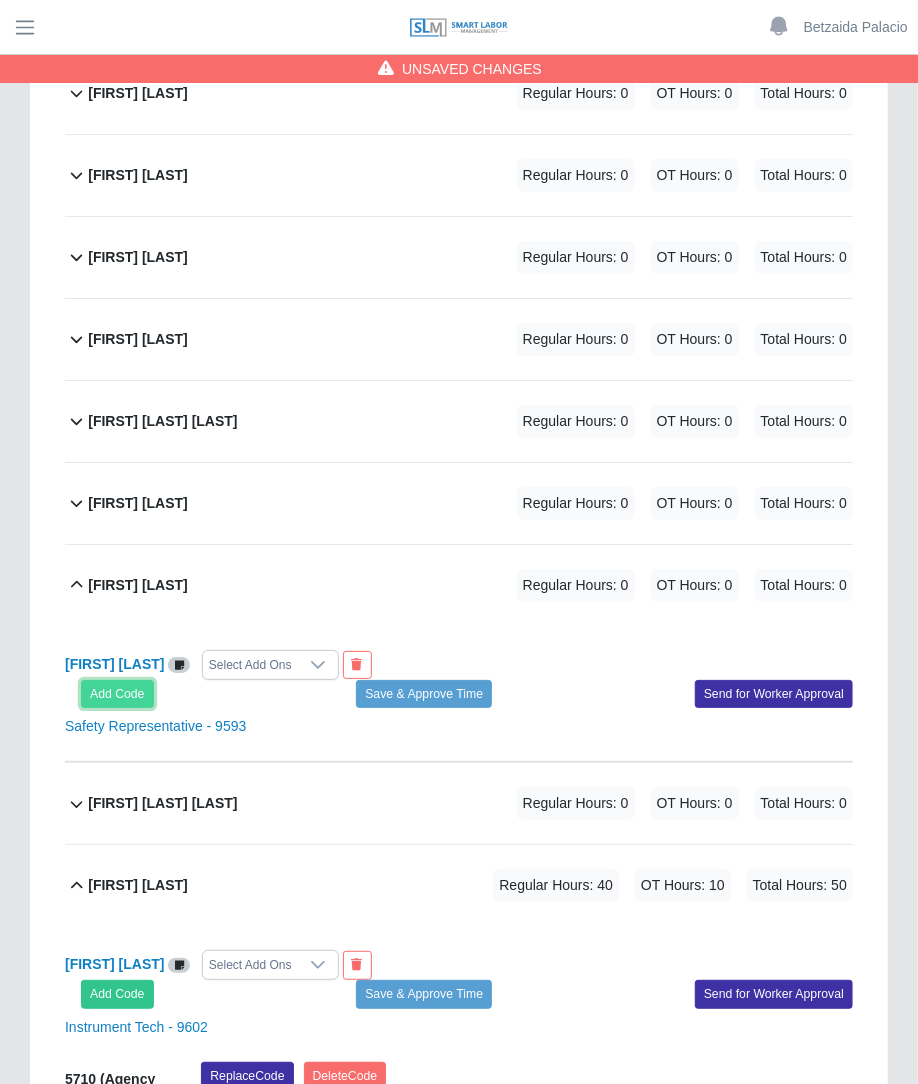 click on "Add Code" 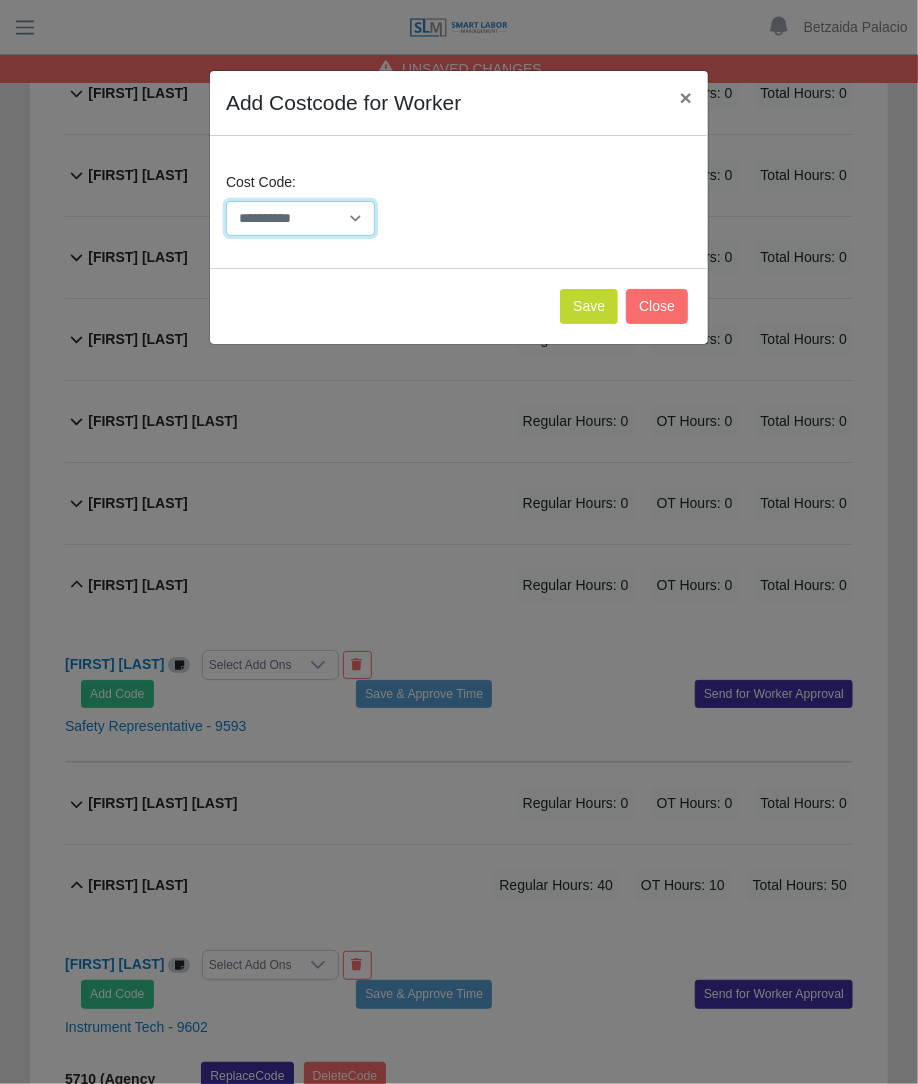 click on "**********" at bounding box center [300, 218] 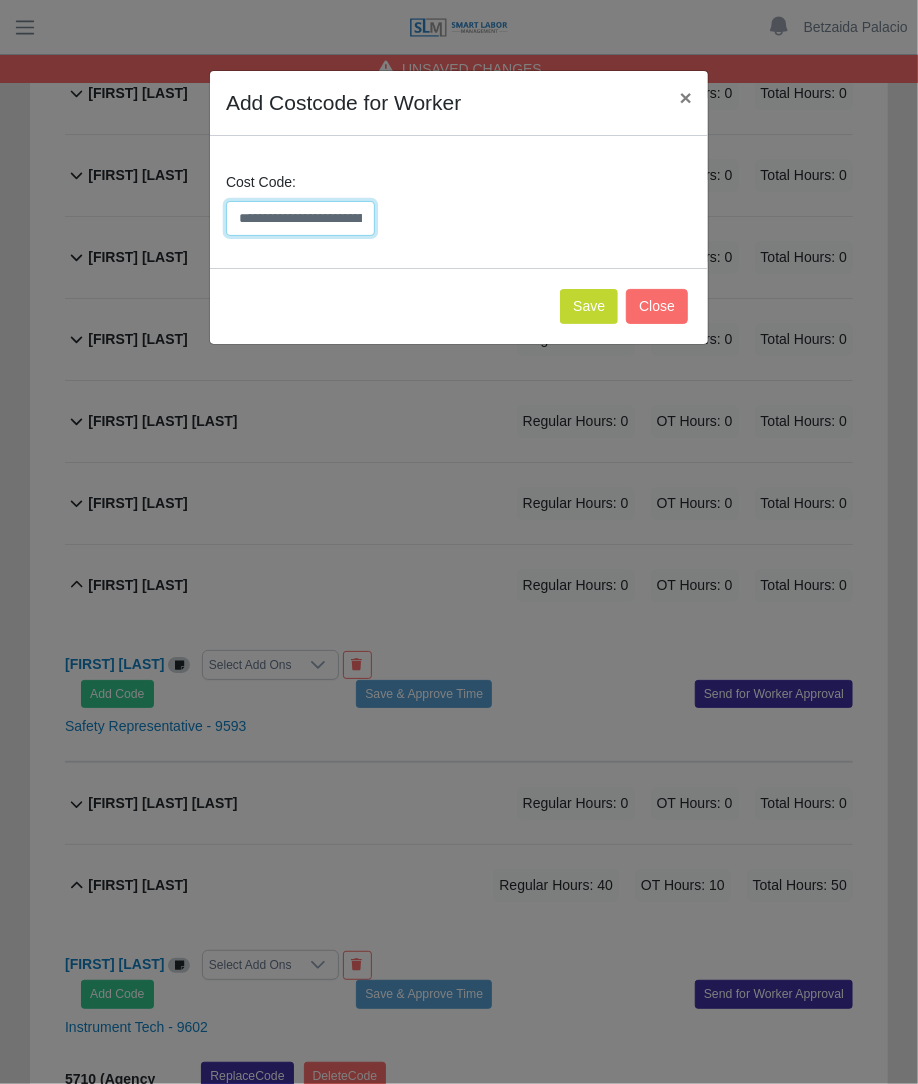 click on "**********" at bounding box center (300, 218) 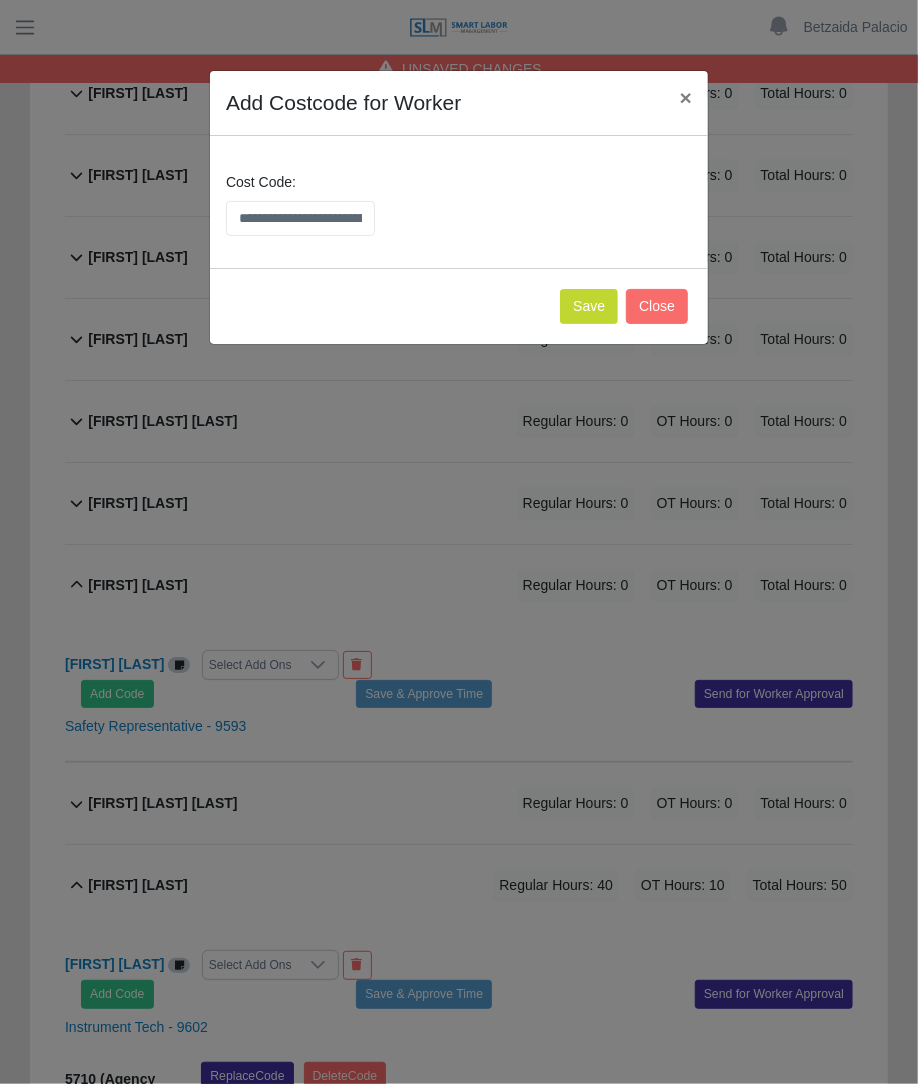 click on "Save
Close" at bounding box center [459, 306] 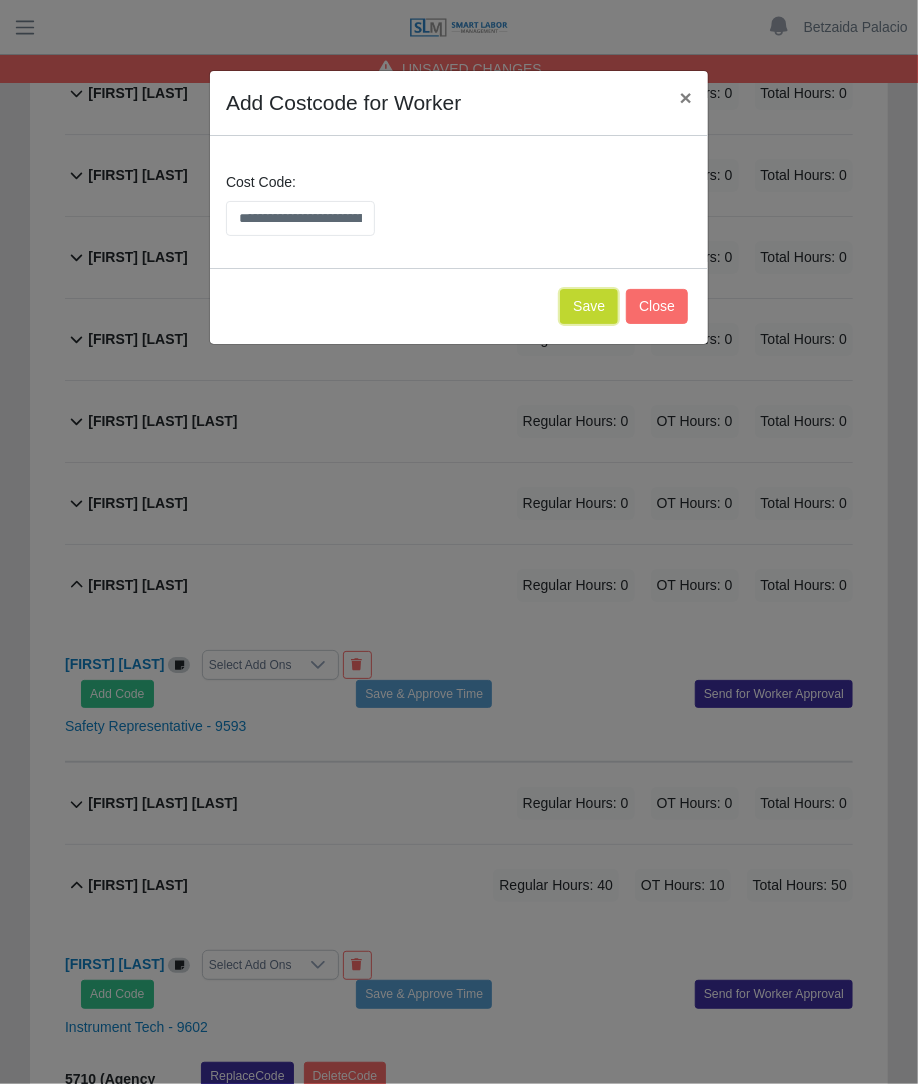 click on "Save" 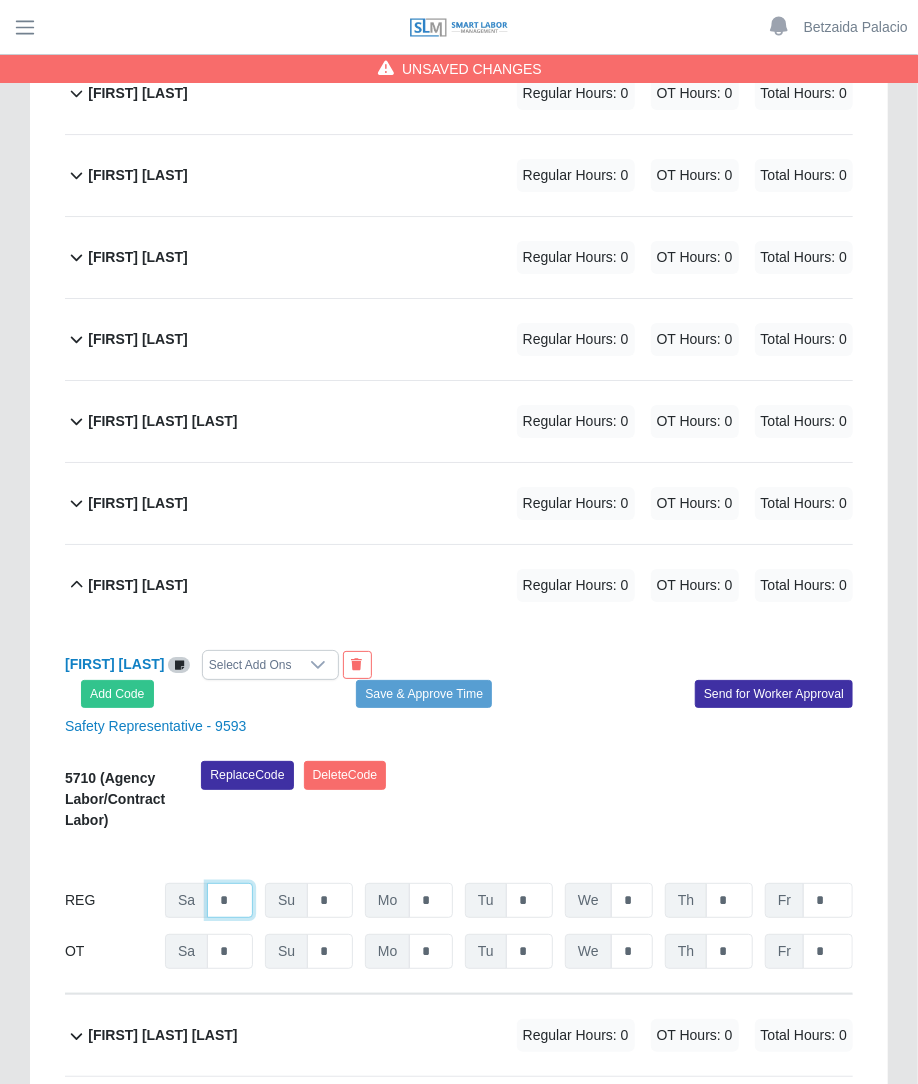 click on "*" at bounding box center [230, -9602] 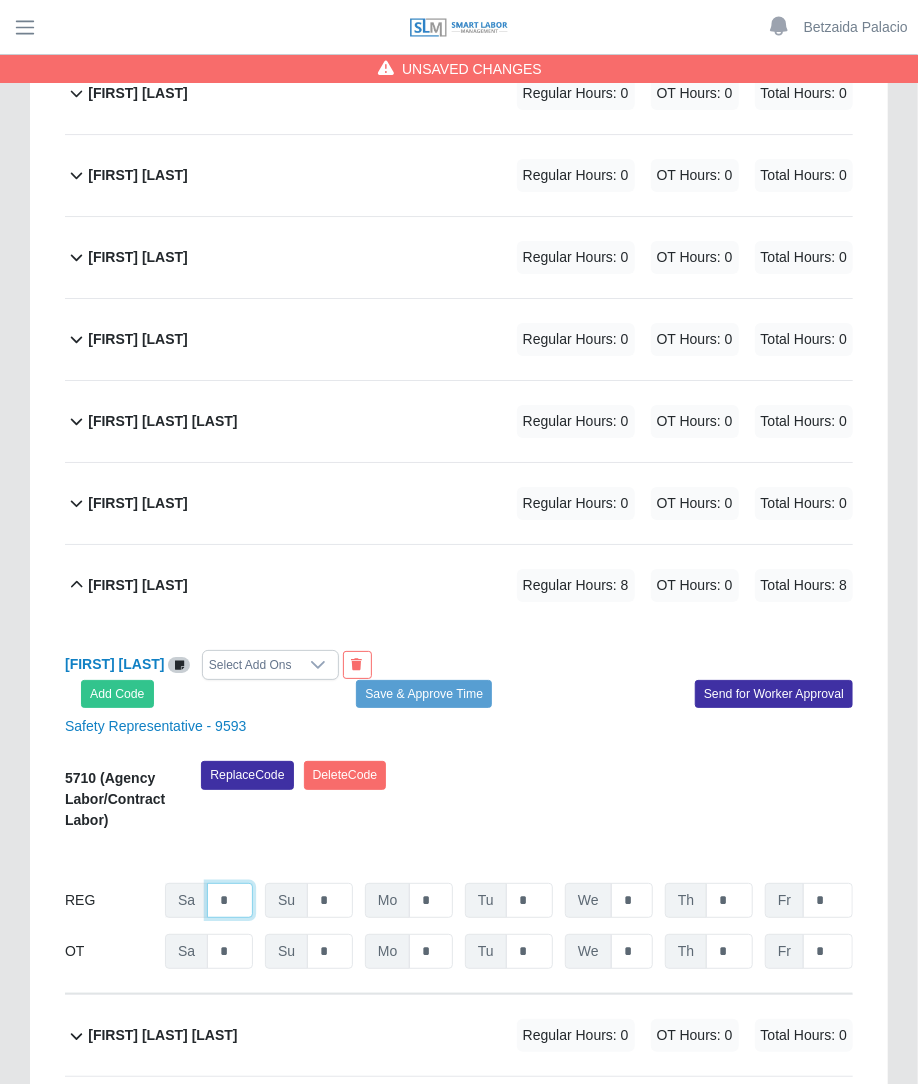 type on "*" 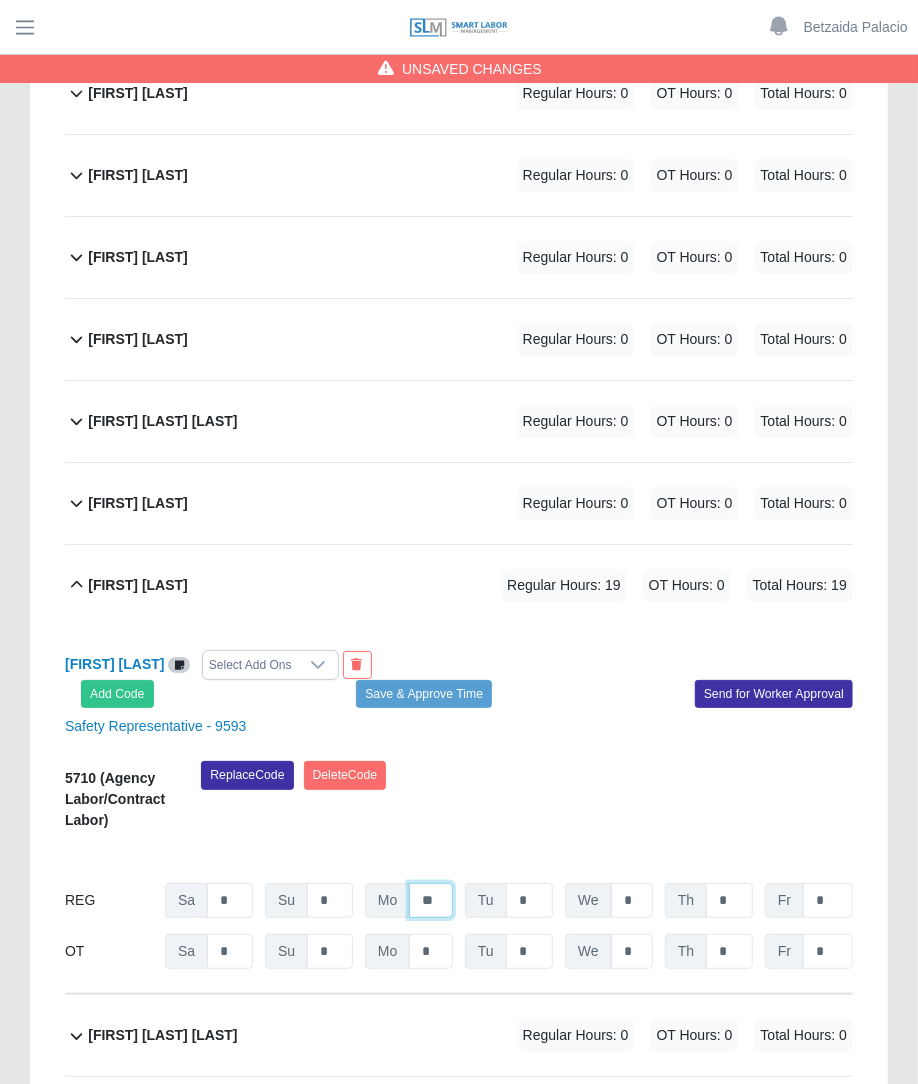 type on "**" 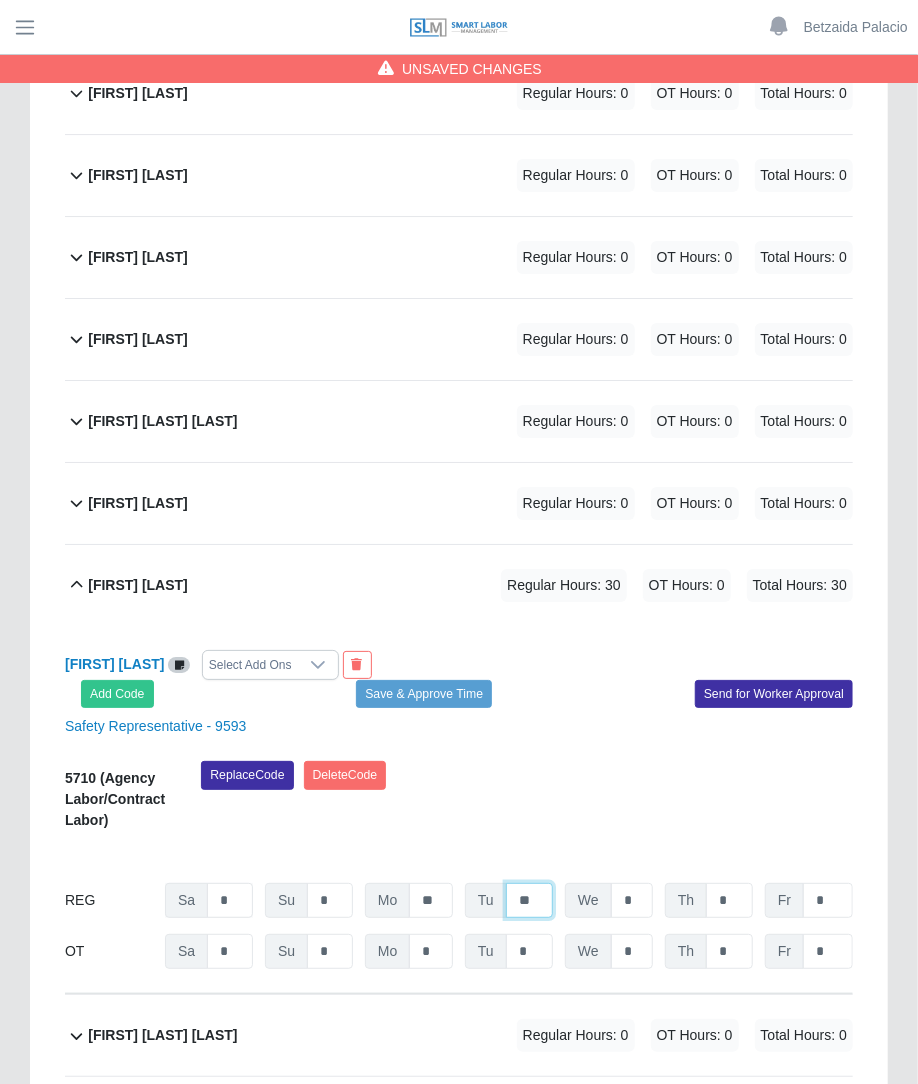 type on "**" 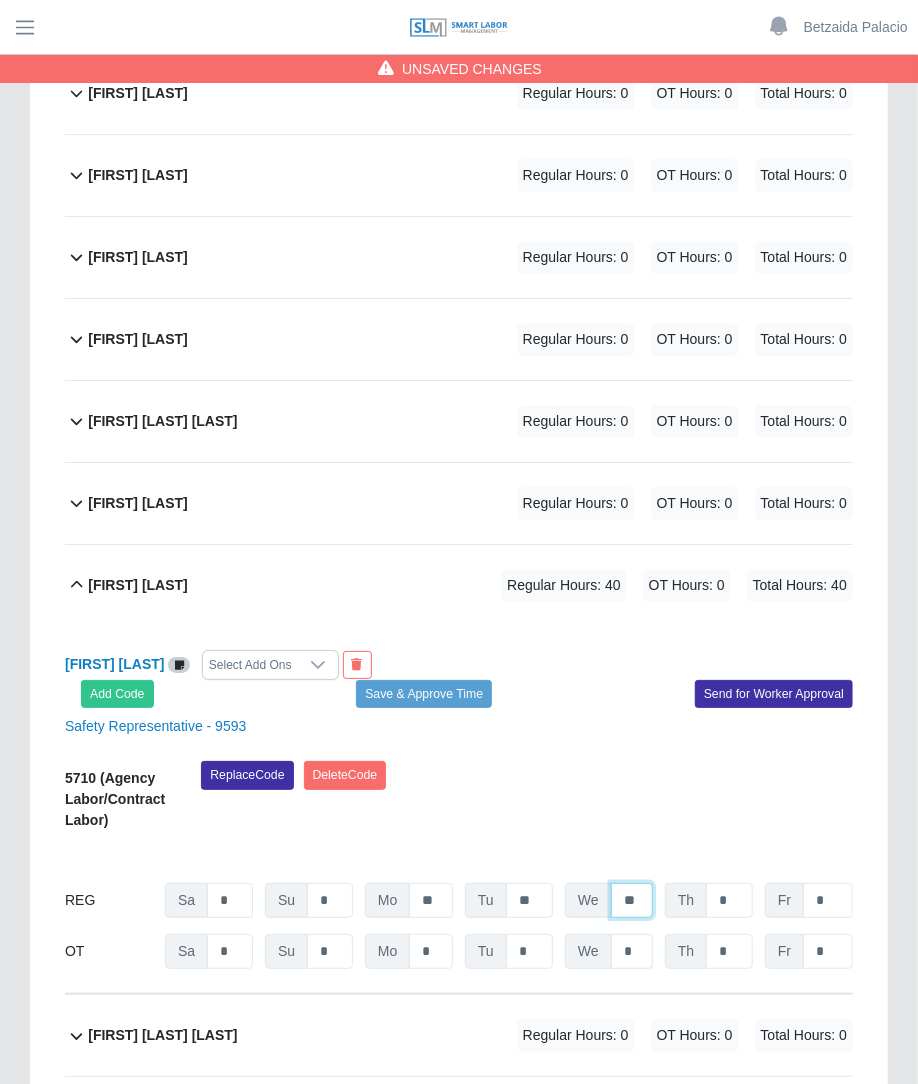 type on "**" 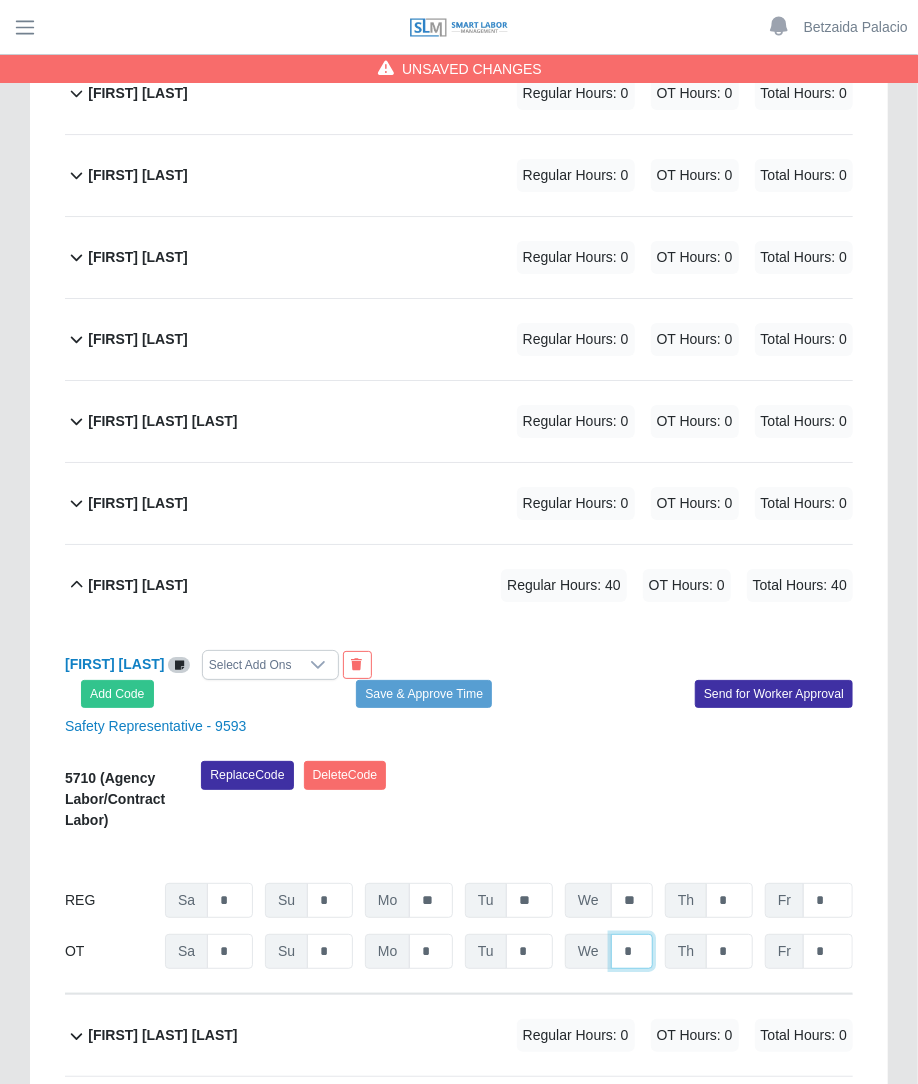 click on "*" at bounding box center [632, -9551] 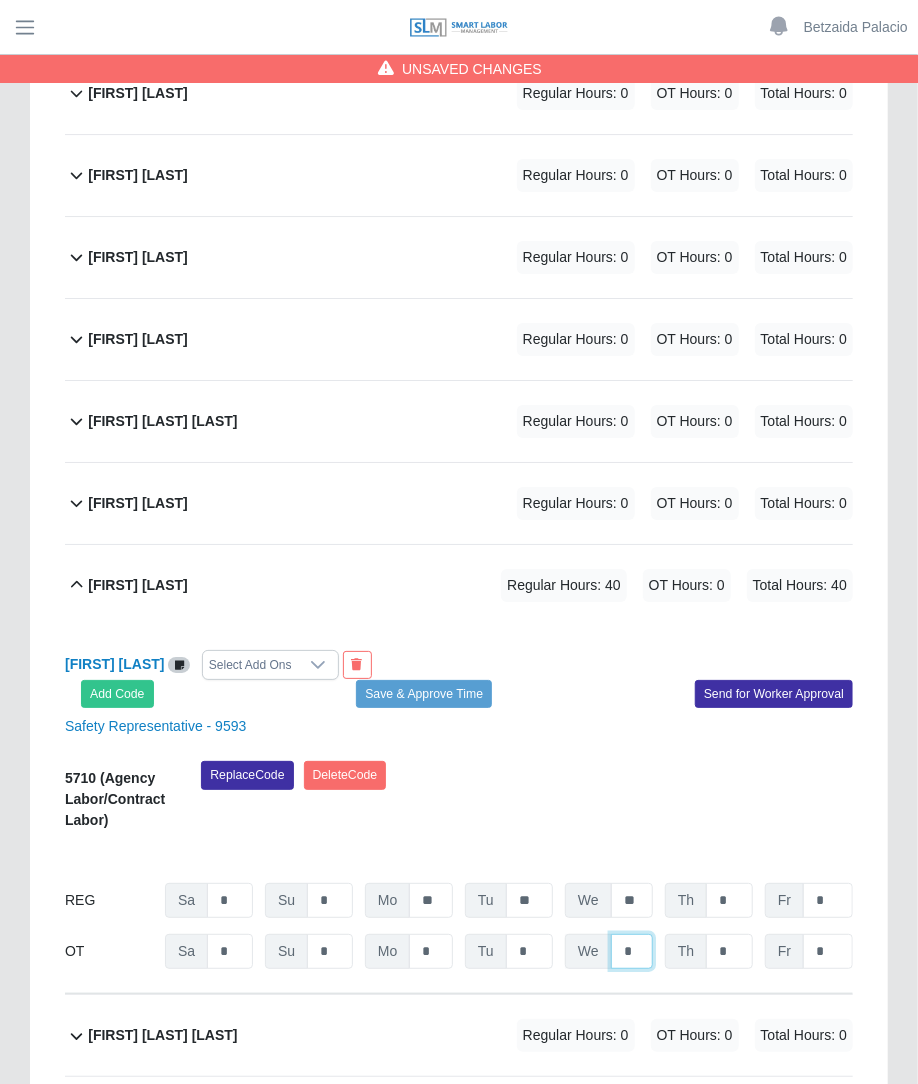 click on "*" at bounding box center [632, -9551] 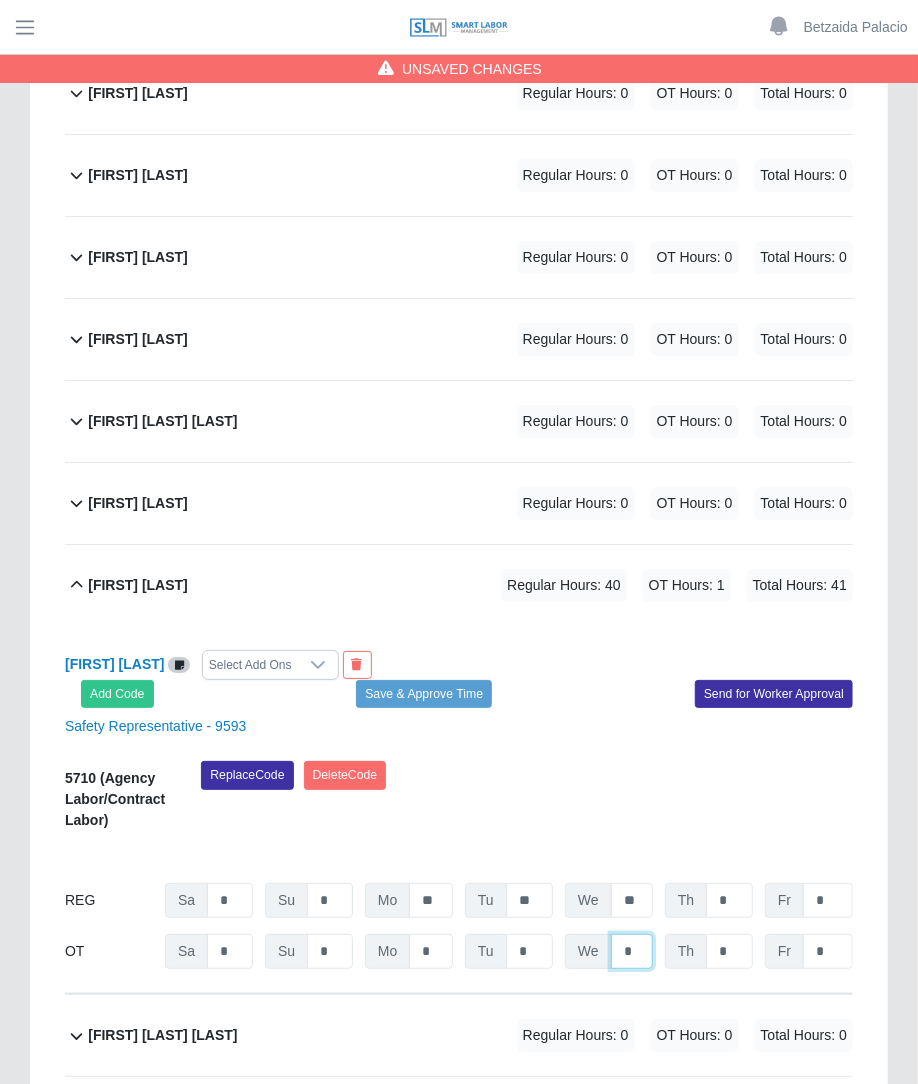 type on "*" 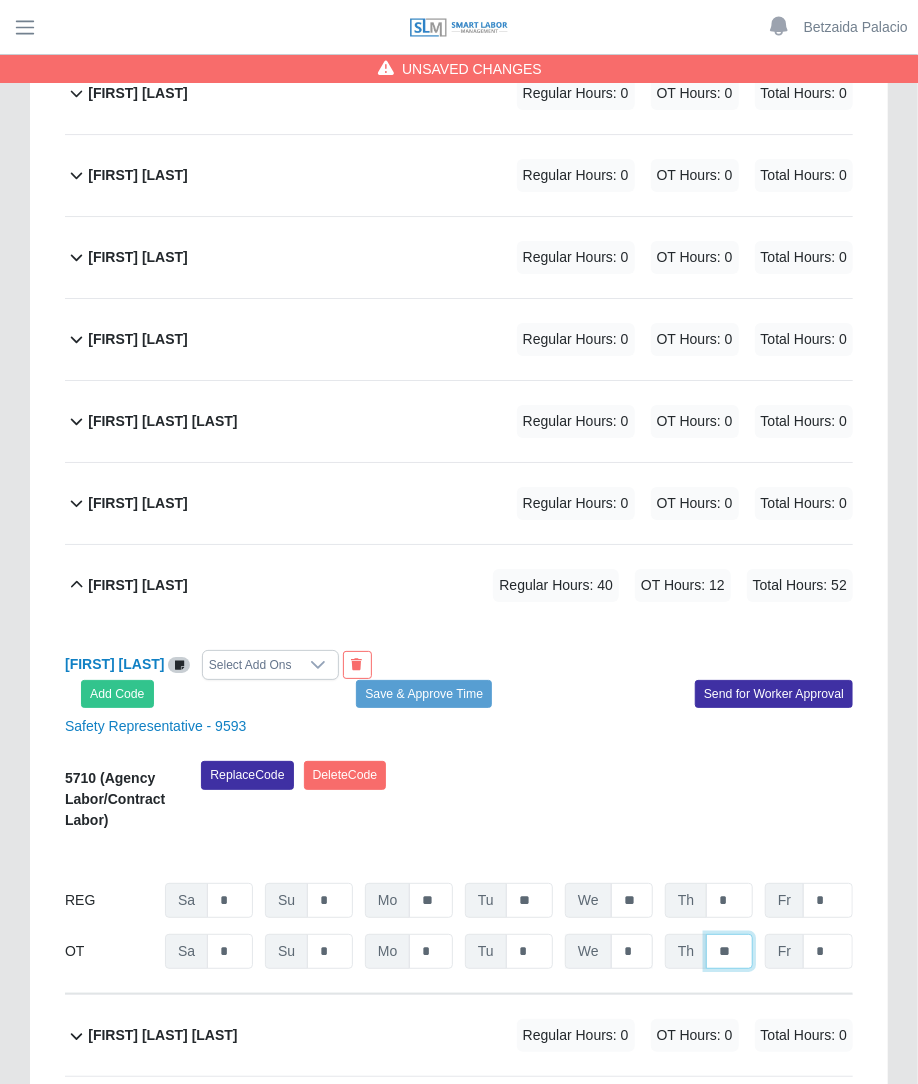 type on "**" 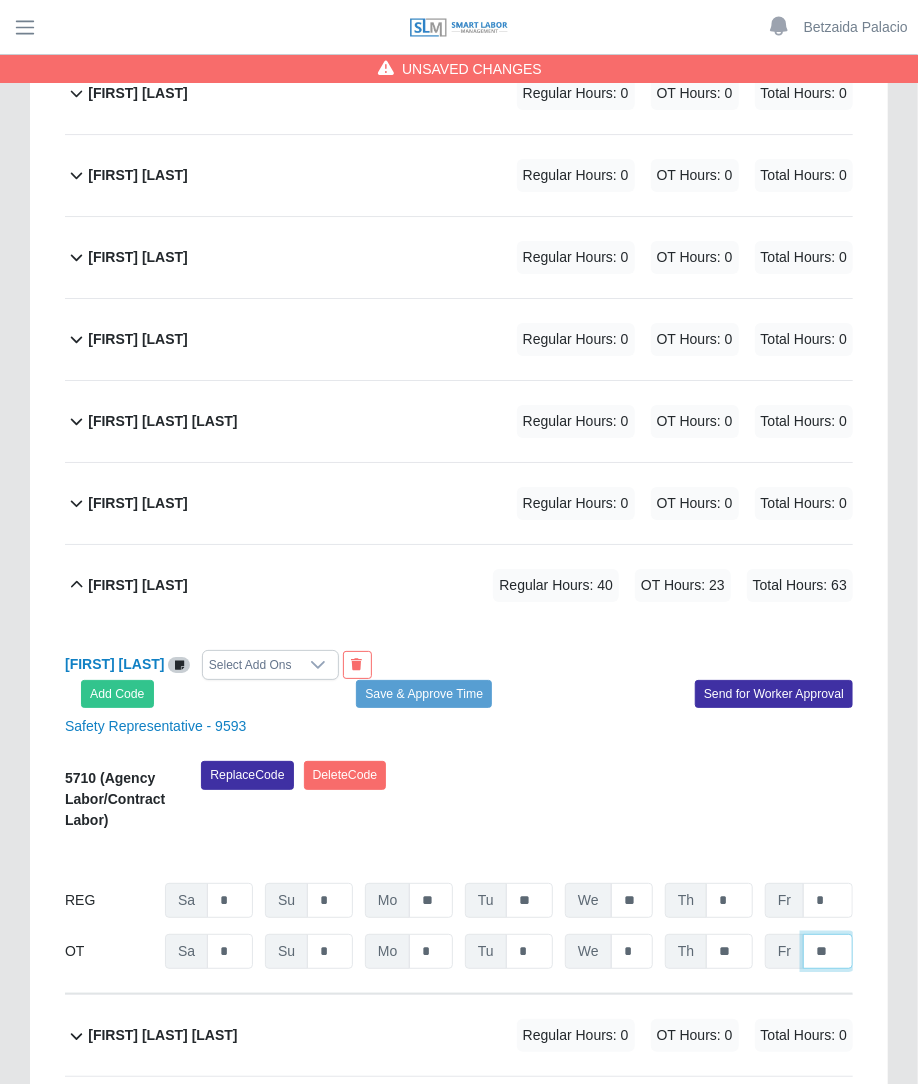 type on "**" 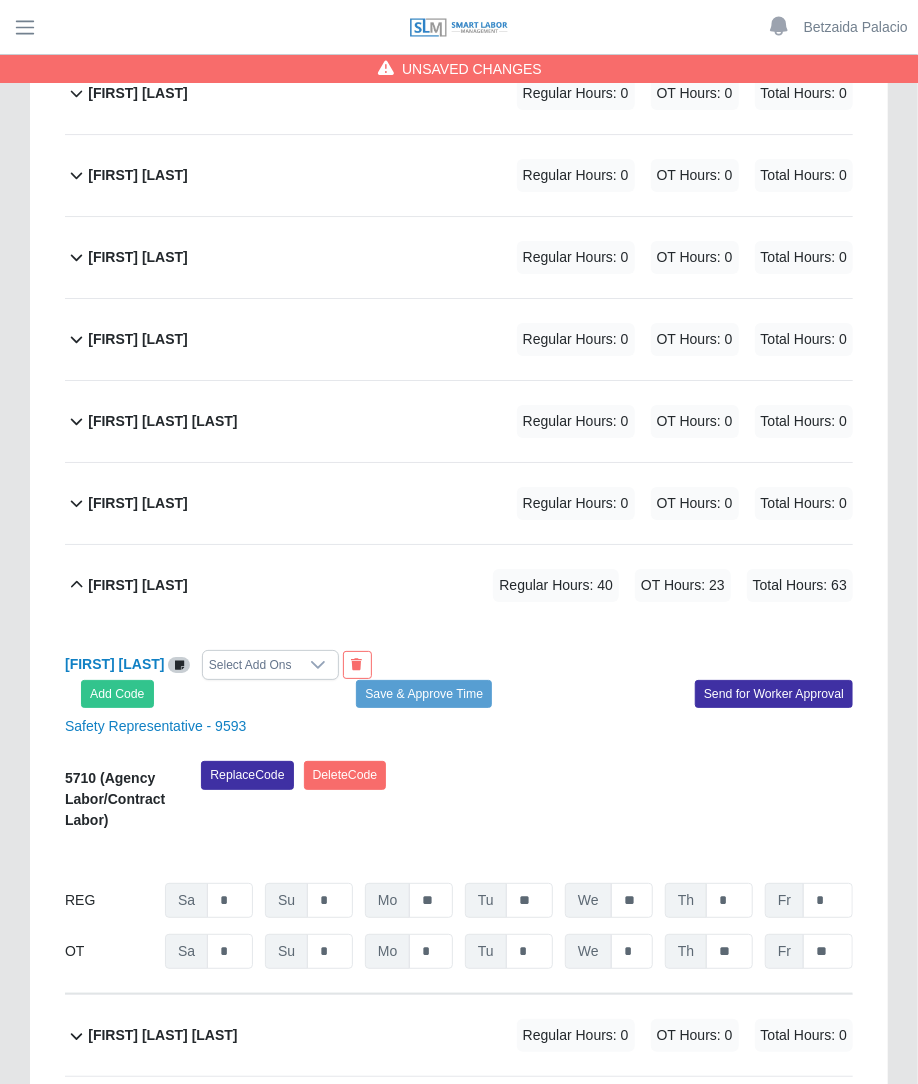 click on "Select Add Ons" at bounding box center (250, 665) 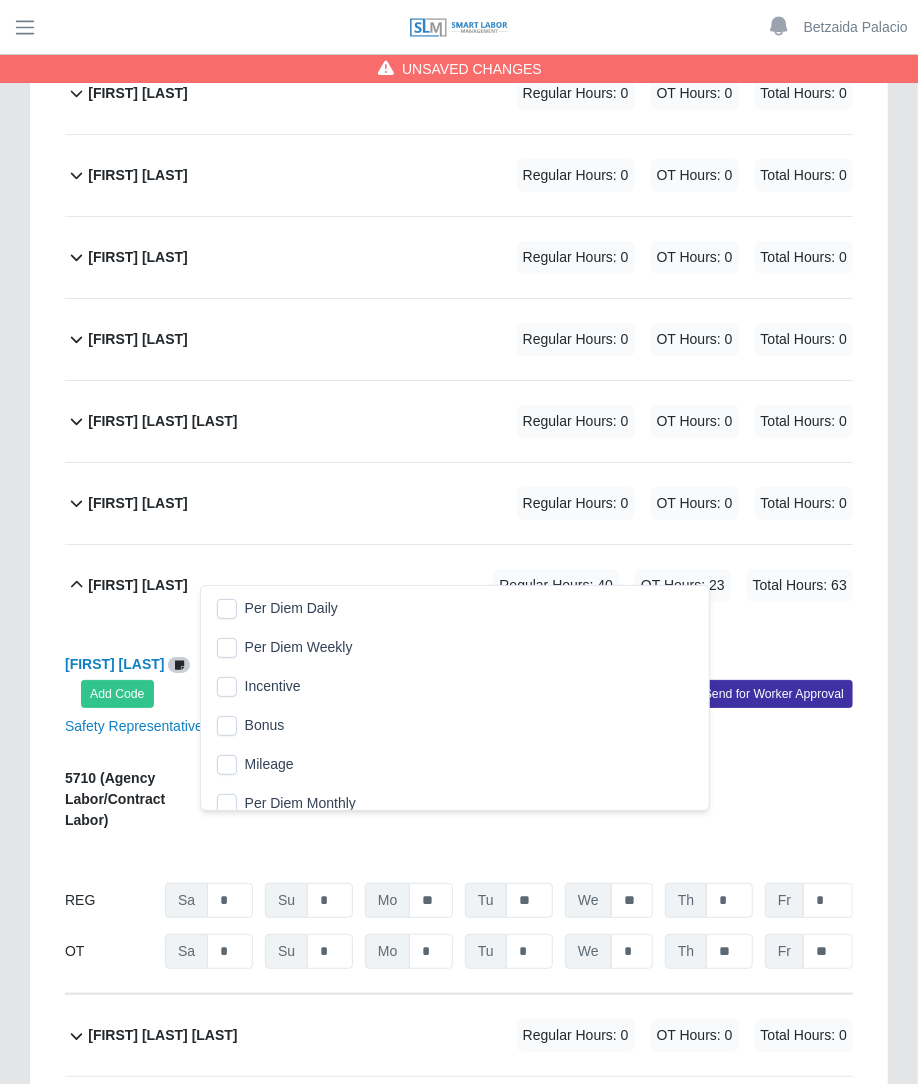 scroll, scrollTop: 20, scrollLeft: 13, axis: both 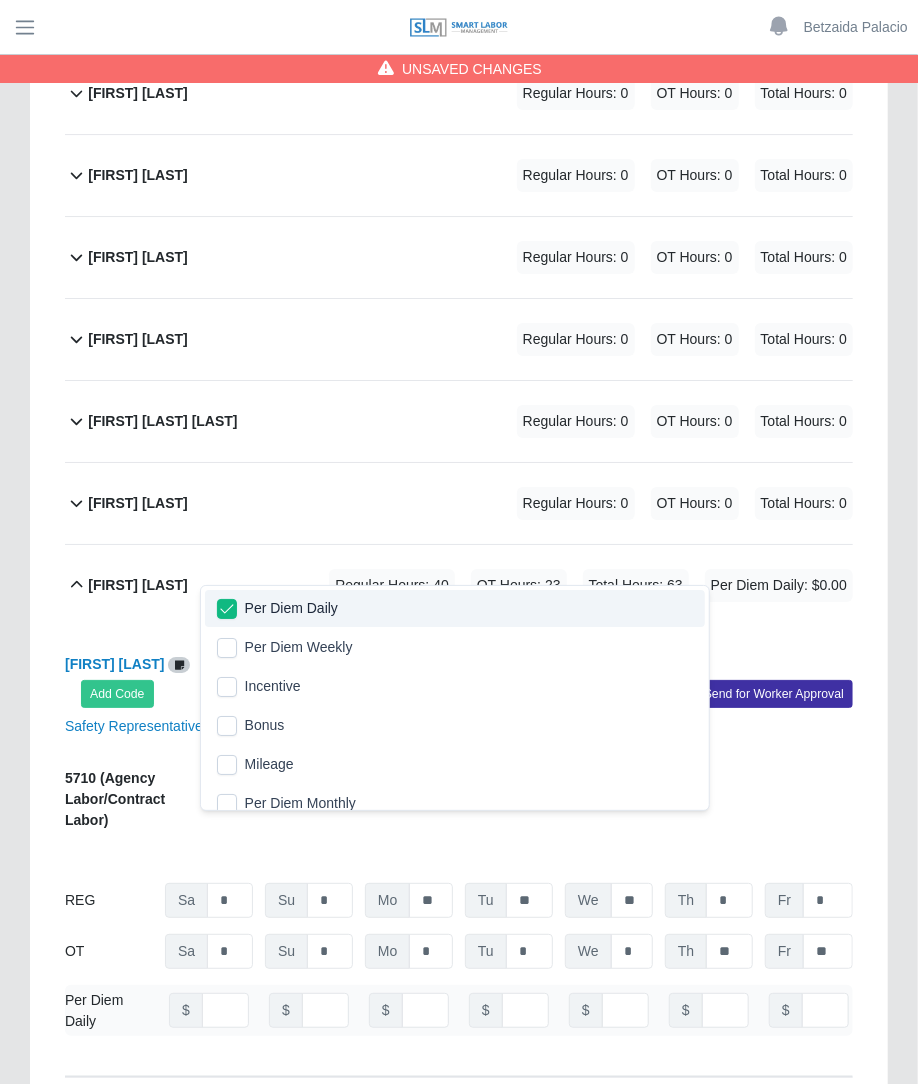 click on "James Navarro             Regular Hours: 40   OT Hours: 23   Total Hours: 63     Per Diem Daily: $0.00" 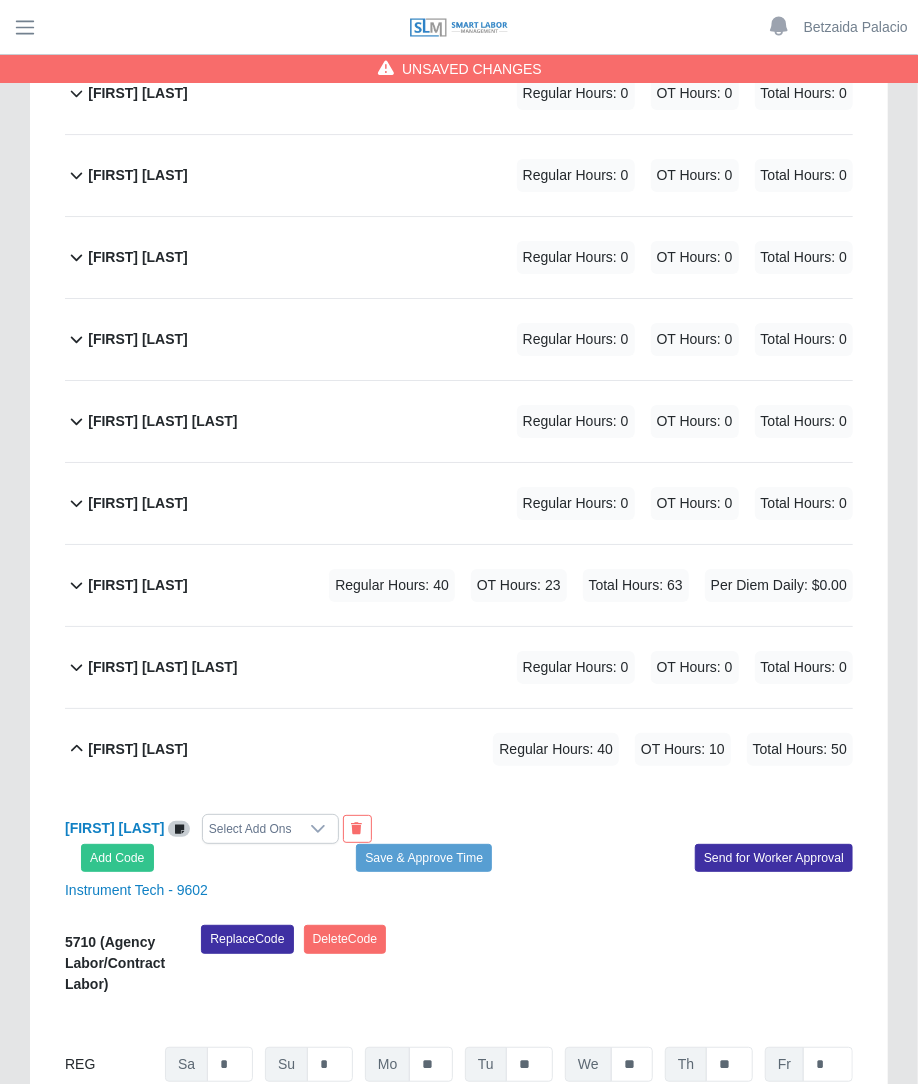 click on "James Navarro             Regular Hours: 40   OT Hours: 23   Total Hours: 63     Per Diem Daily: $0.00" 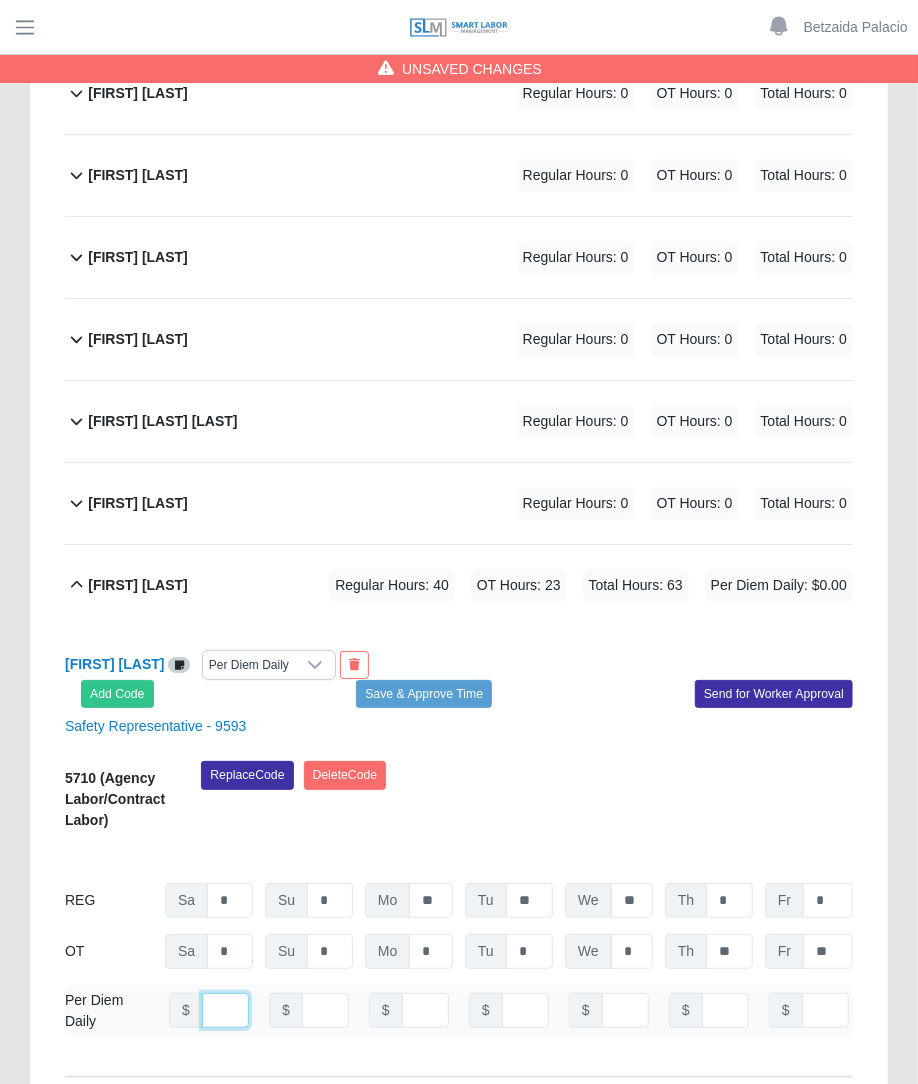 click at bounding box center [225, 1010] 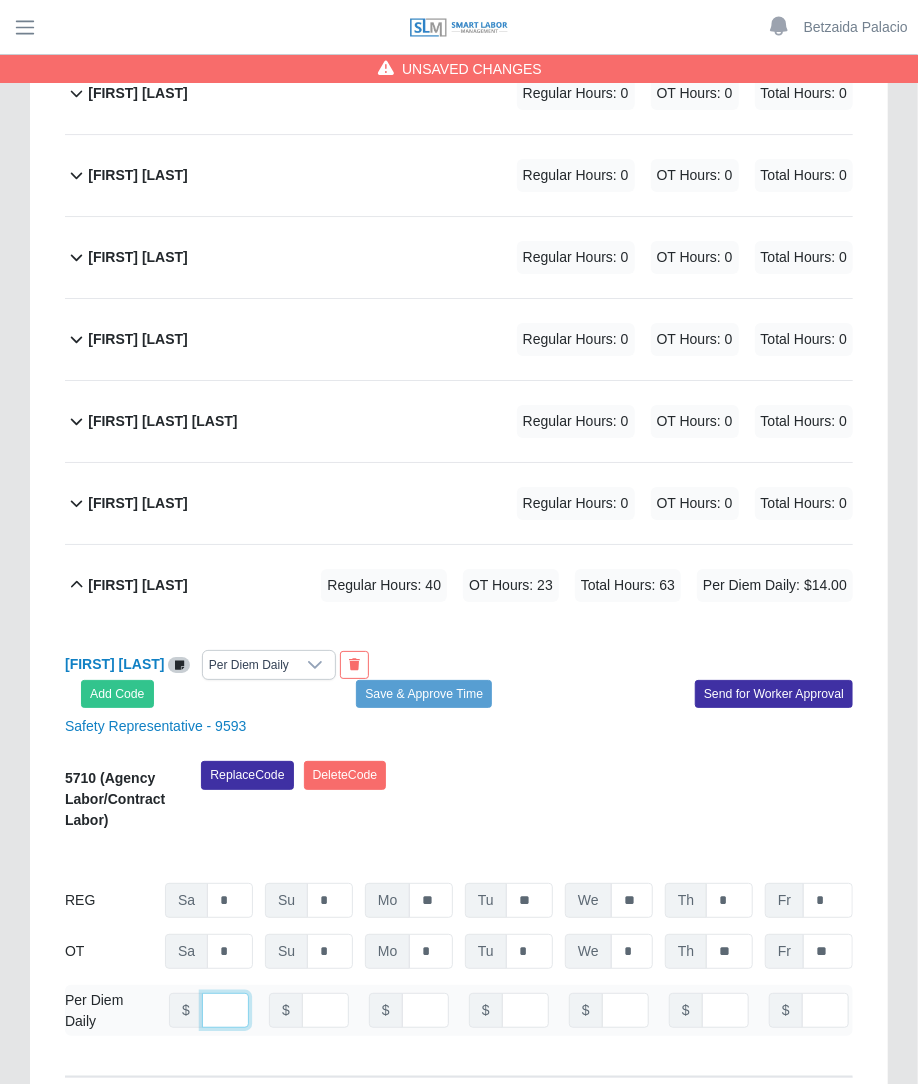 scroll, scrollTop: 0, scrollLeft: 14, axis: horizontal 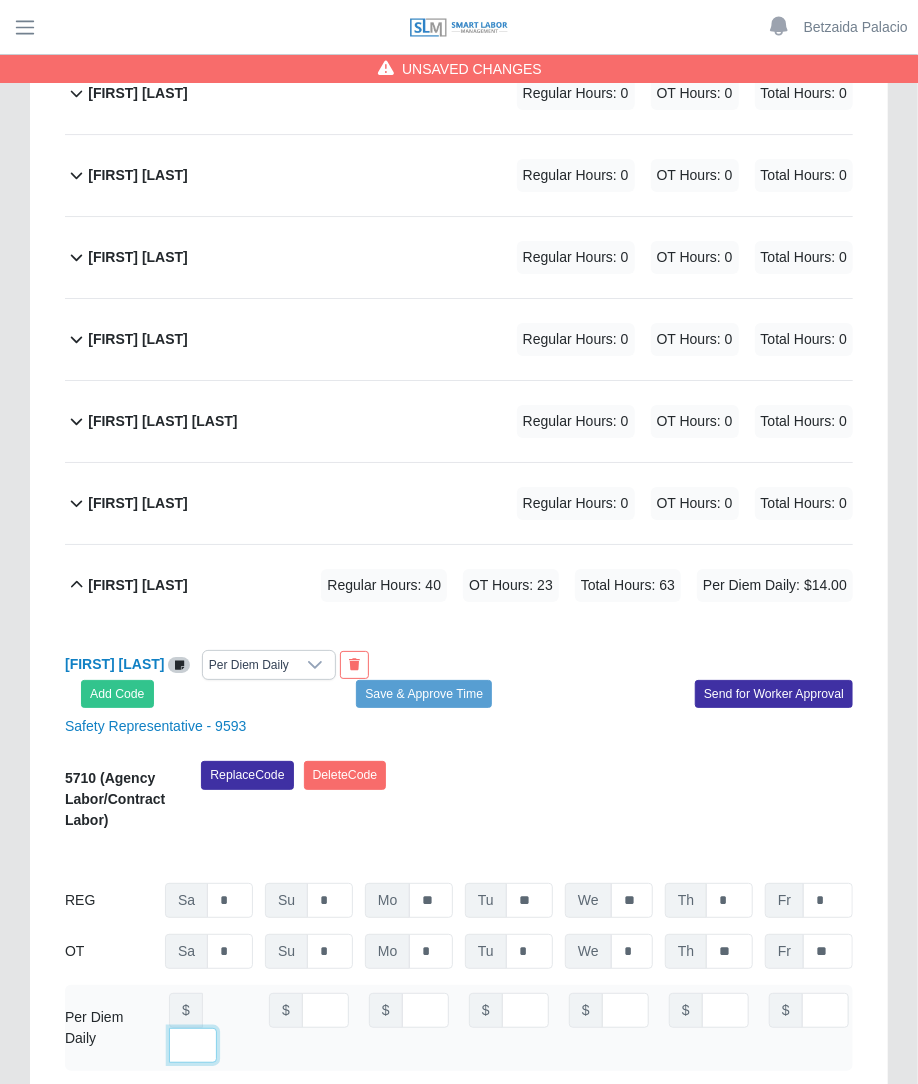 type on "***" 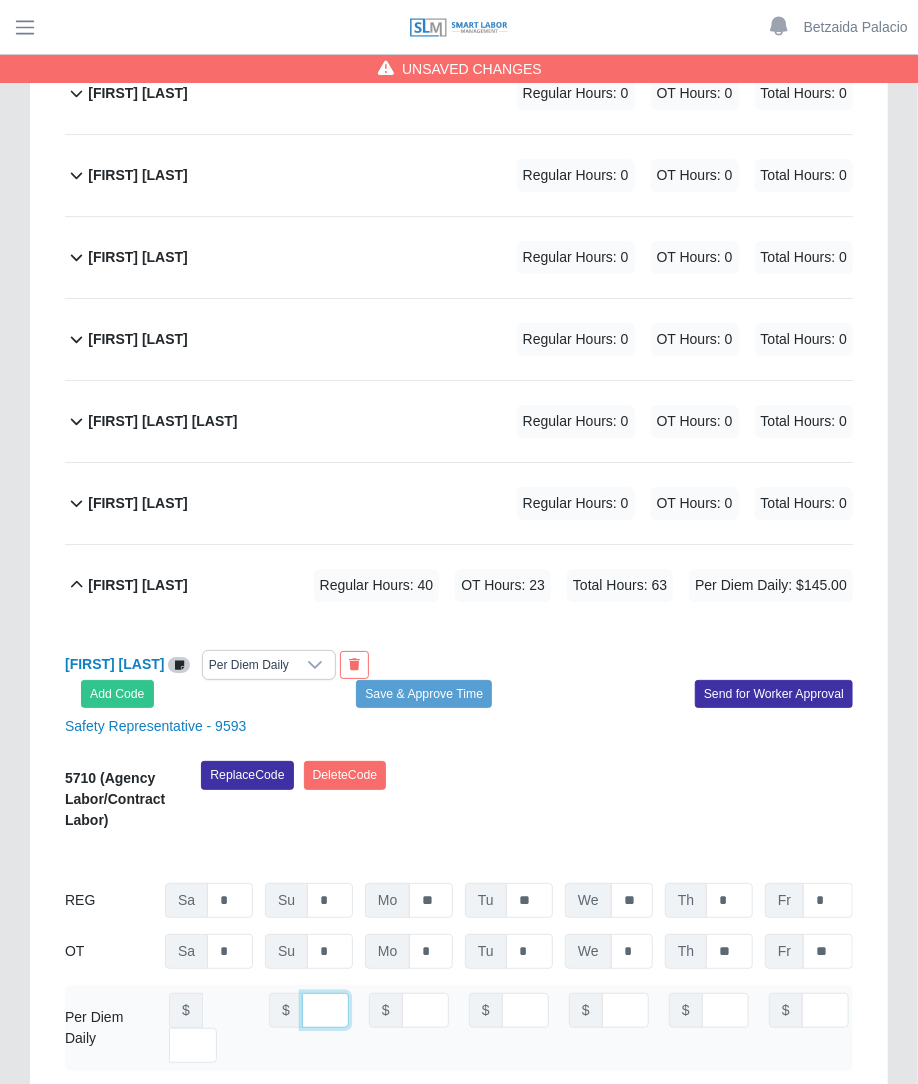scroll, scrollTop: 0, scrollLeft: 0, axis: both 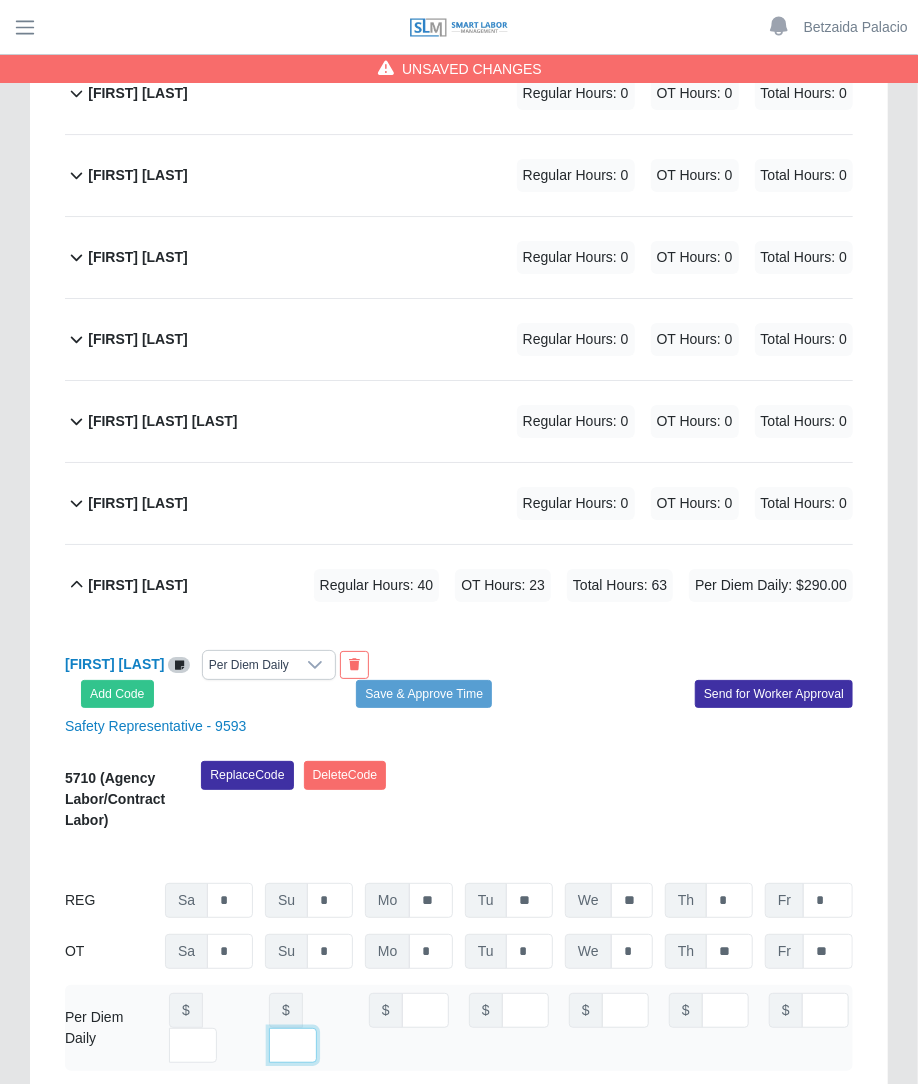 type on "***" 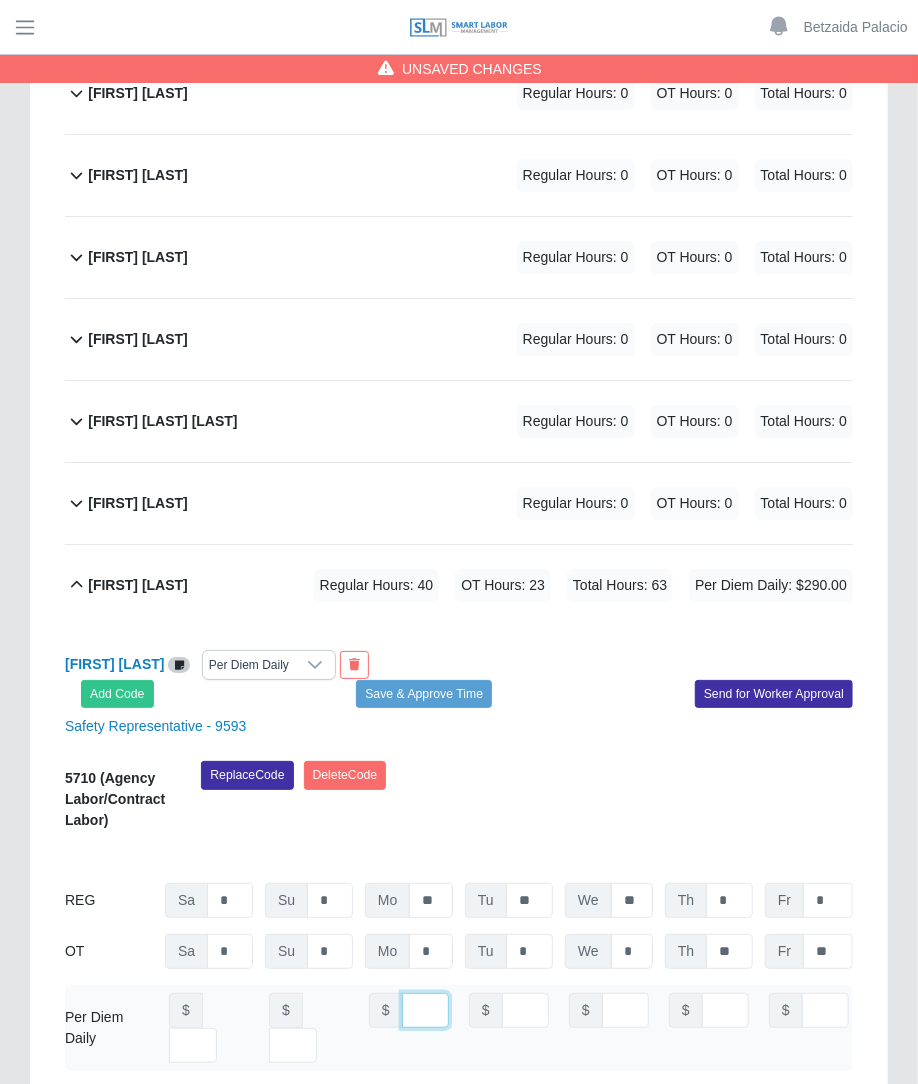 scroll, scrollTop: 0, scrollLeft: 0, axis: both 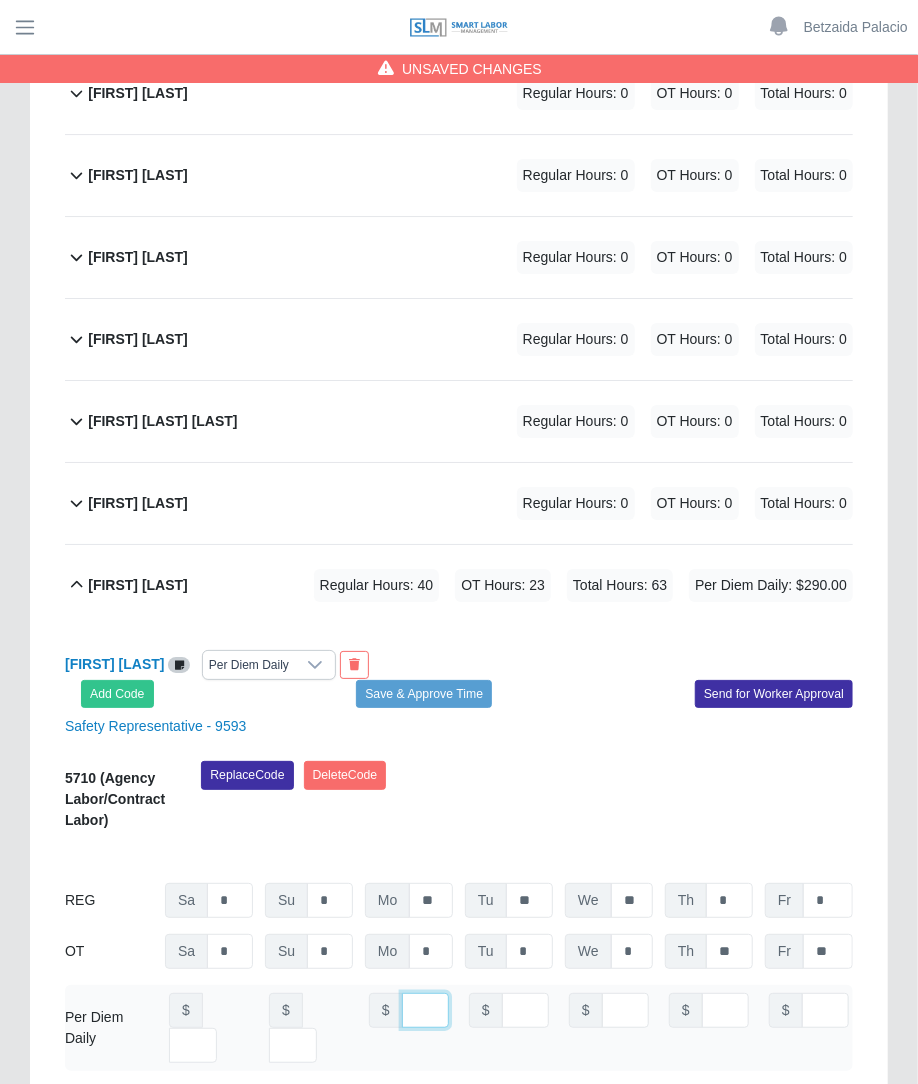 type on "*" 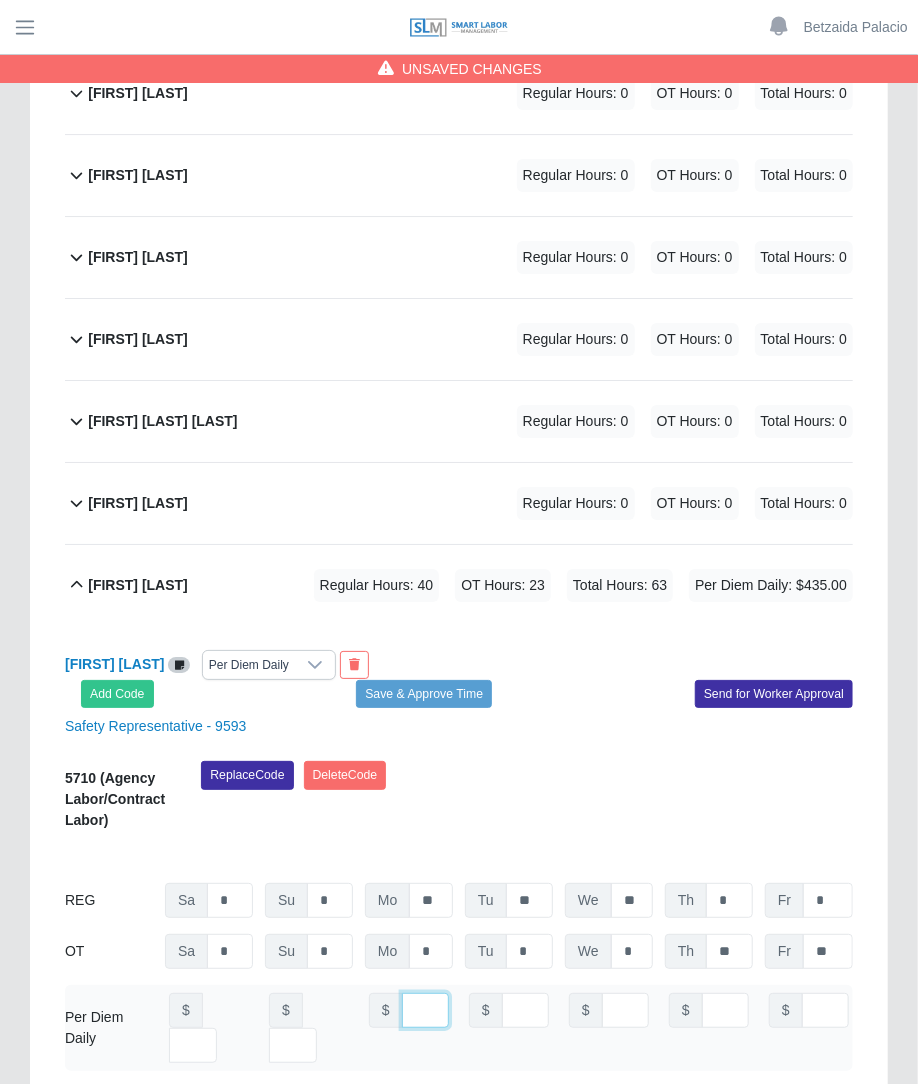 scroll, scrollTop: 0, scrollLeft: 14, axis: horizontal 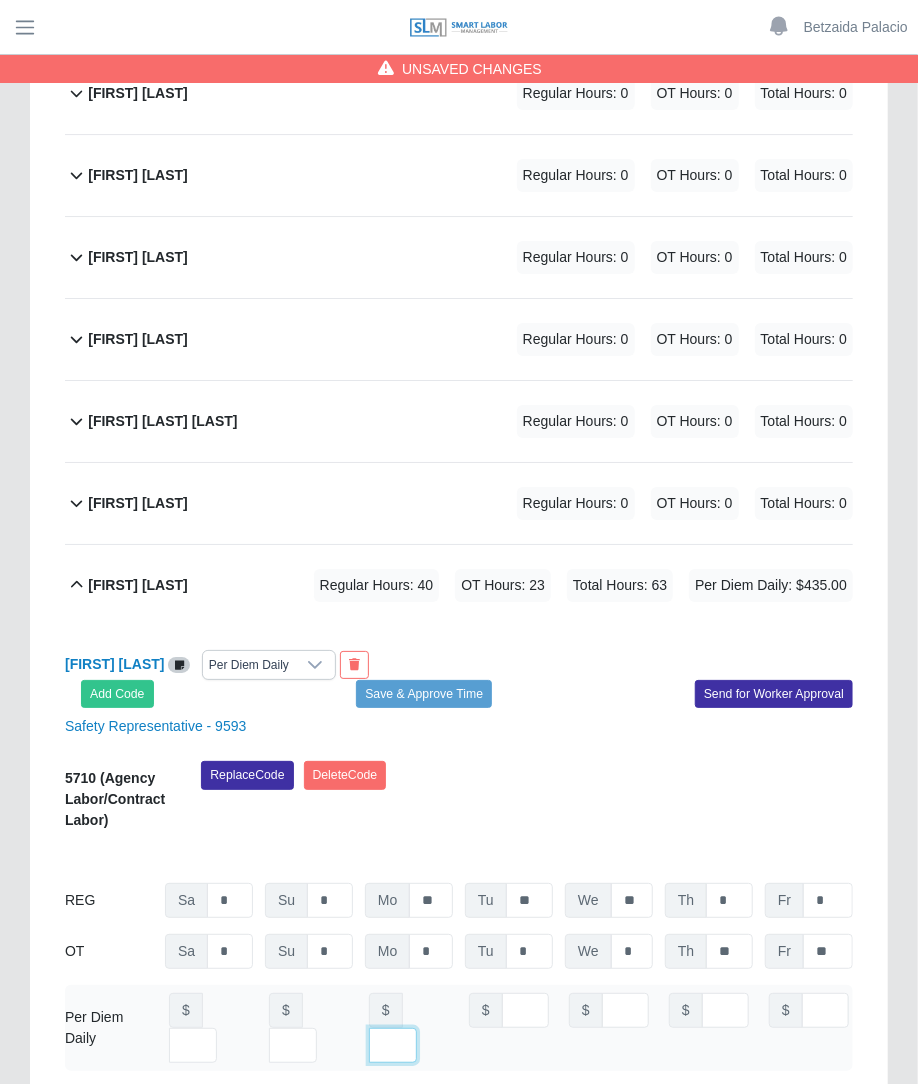 type on "***" 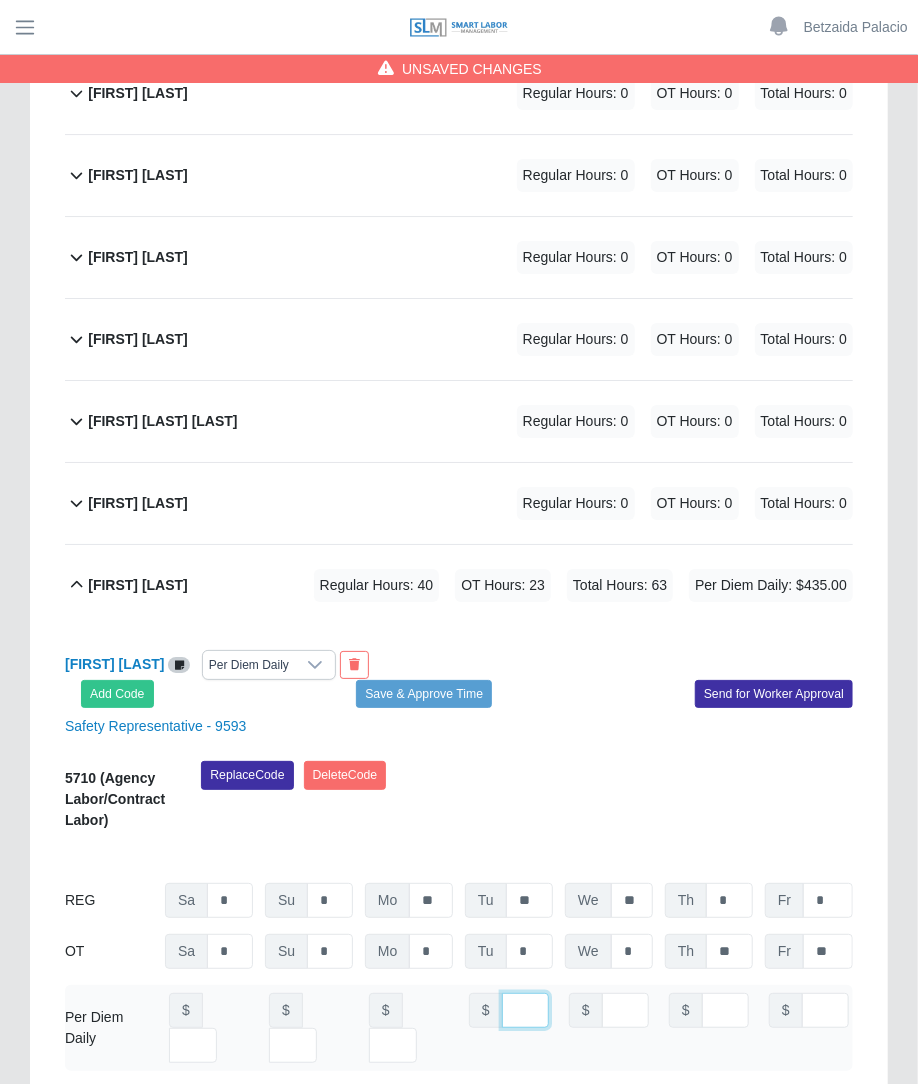 scroll, scrollTop: 0, scrollLeft: 0, axis: both 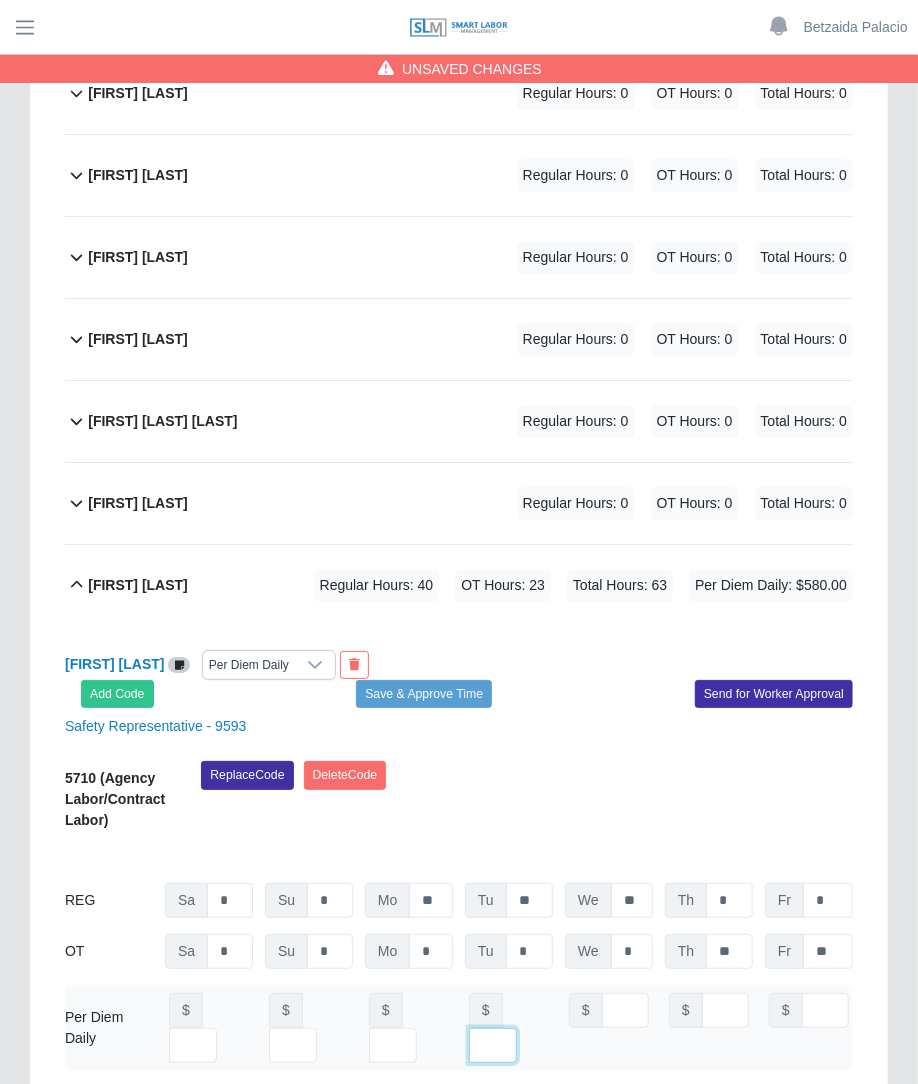 type on "***" 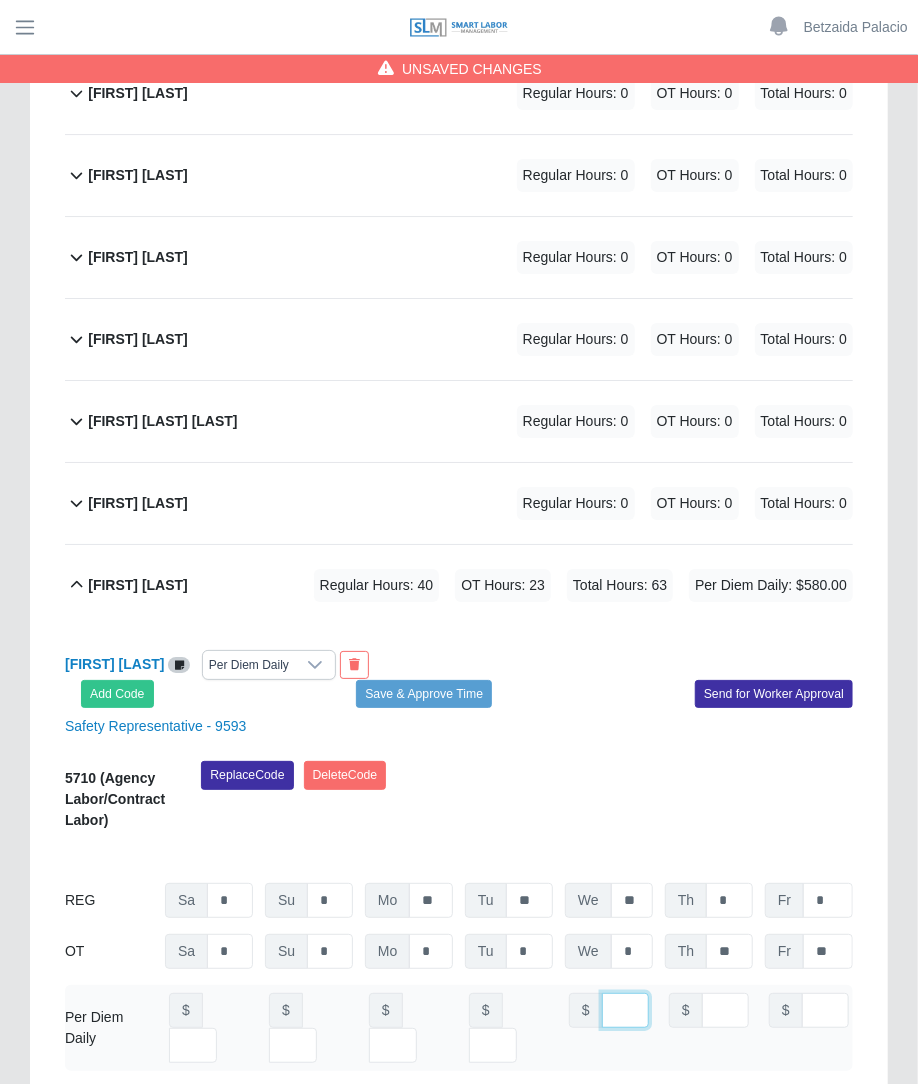 scroll, scrollTop: 0, scrollLeft: 0, axis: both 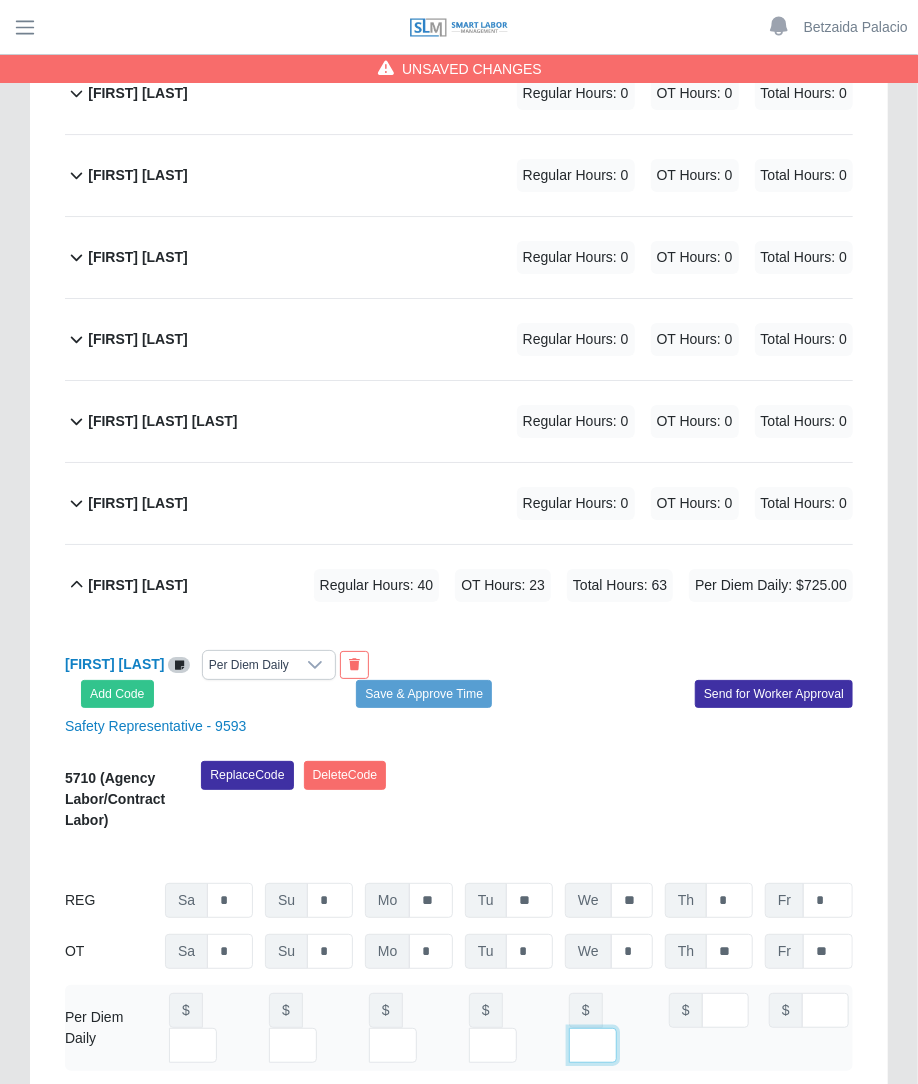 type on "***" 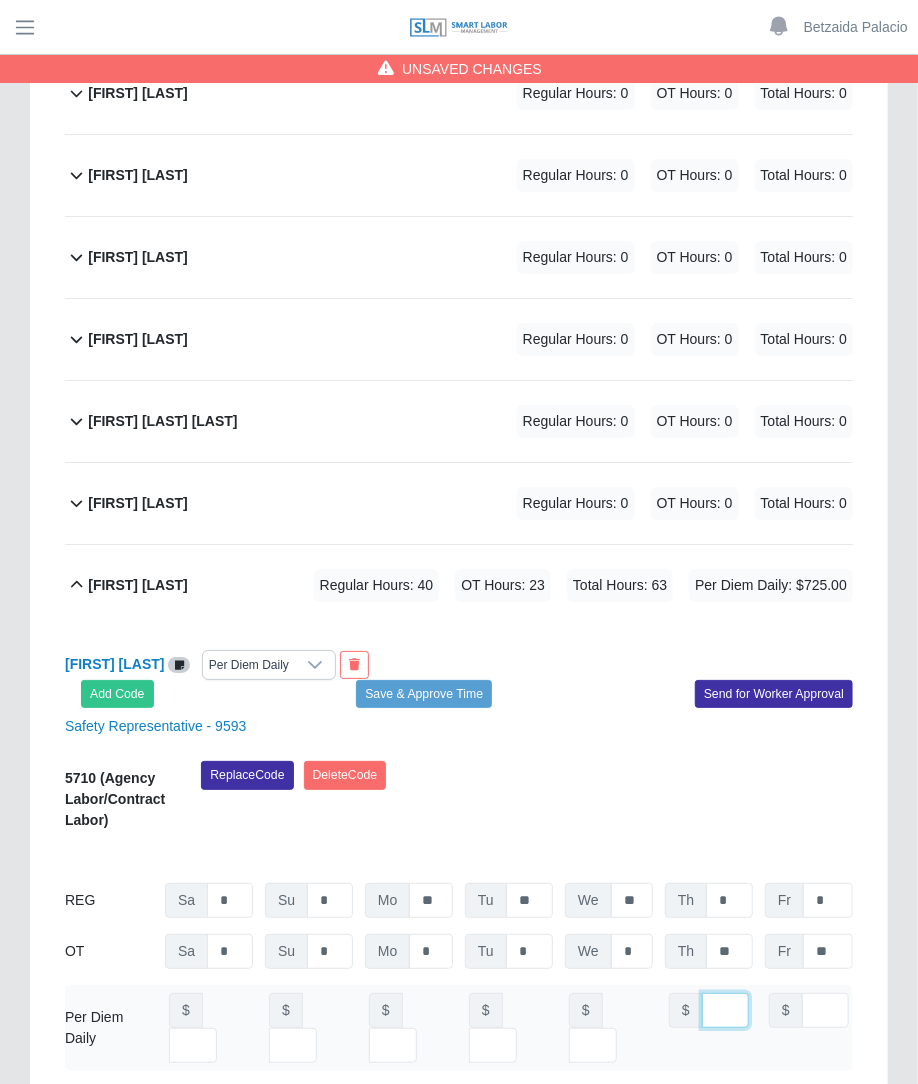 scroll, scrollTop: 0, scrollLeft: 0, axis: both 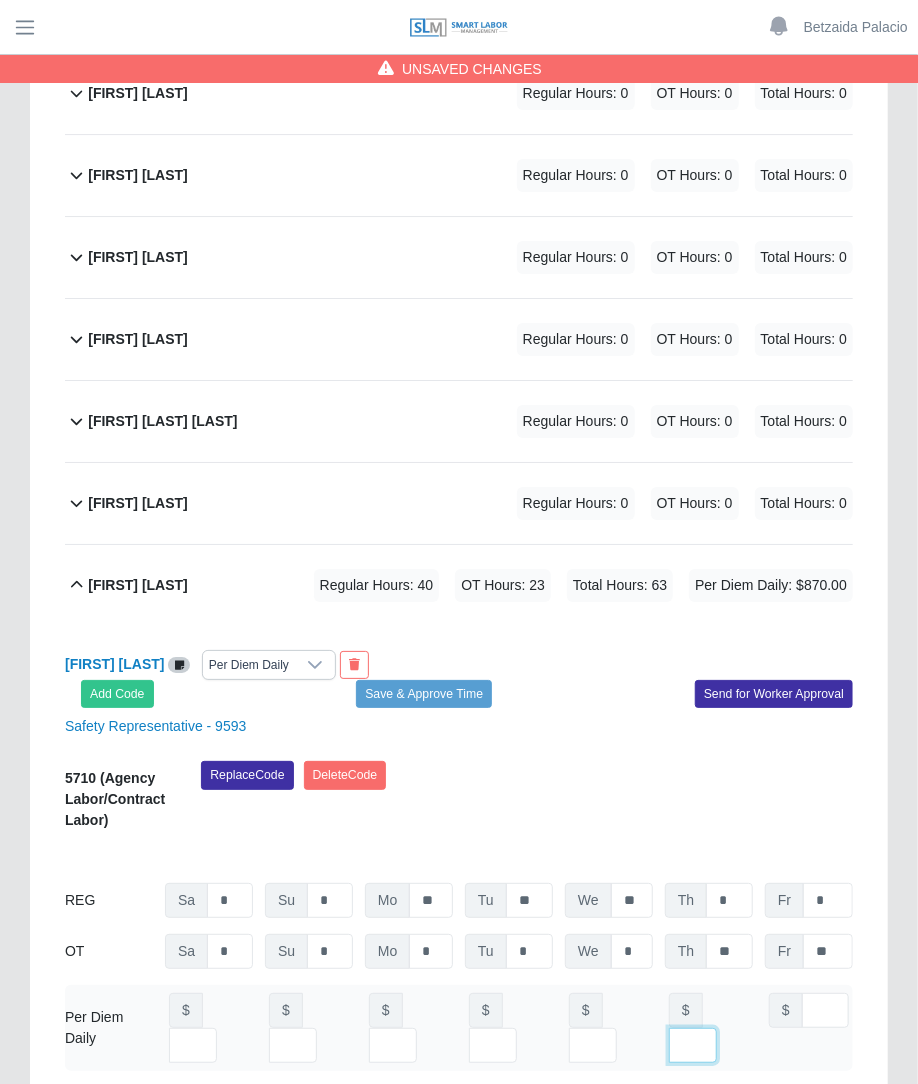 type on "***" 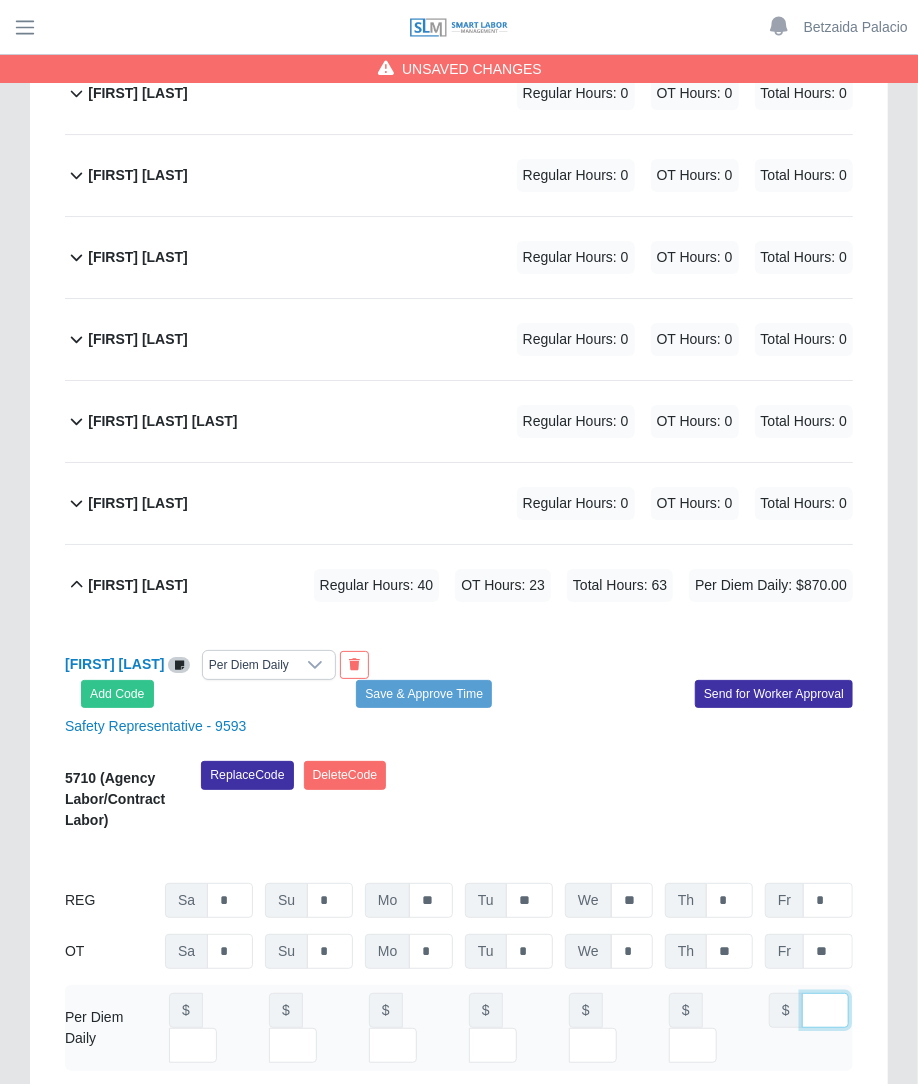 scroll, scrollTop: 0, scrollLeft: 0, axis: both 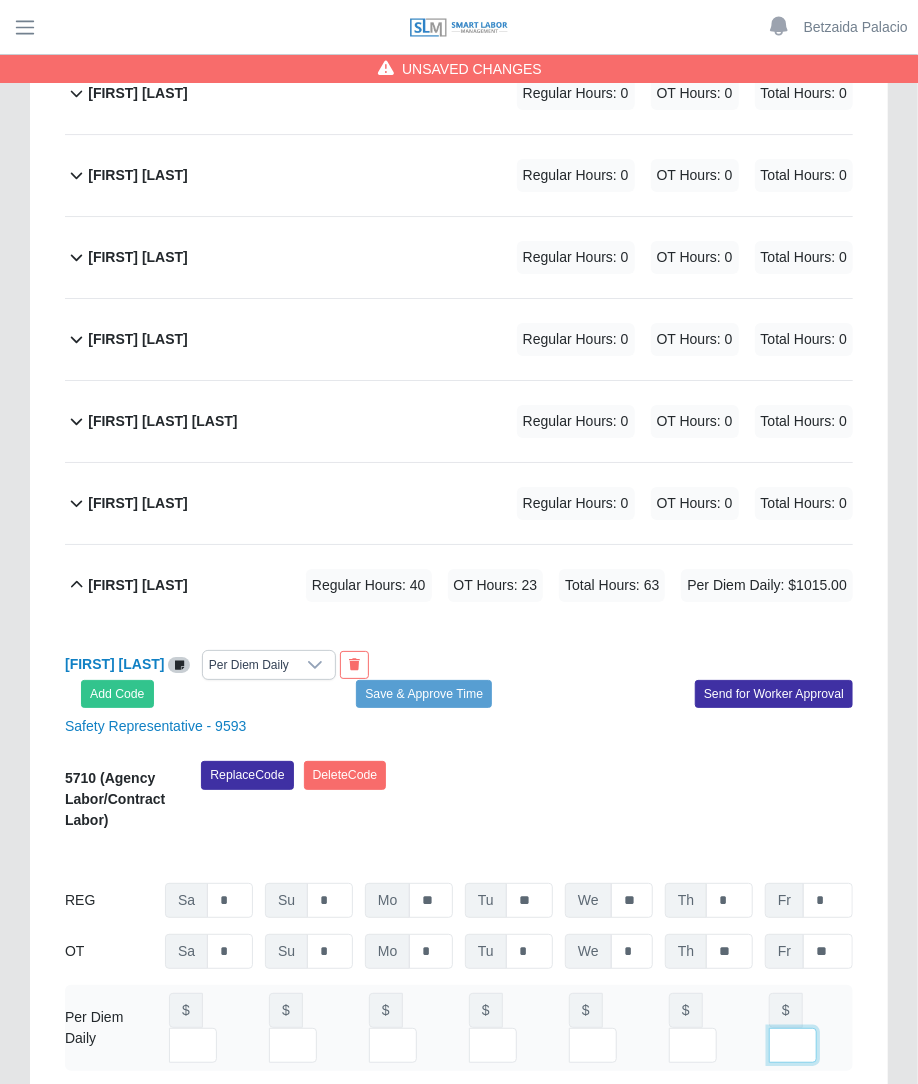 type on "***" 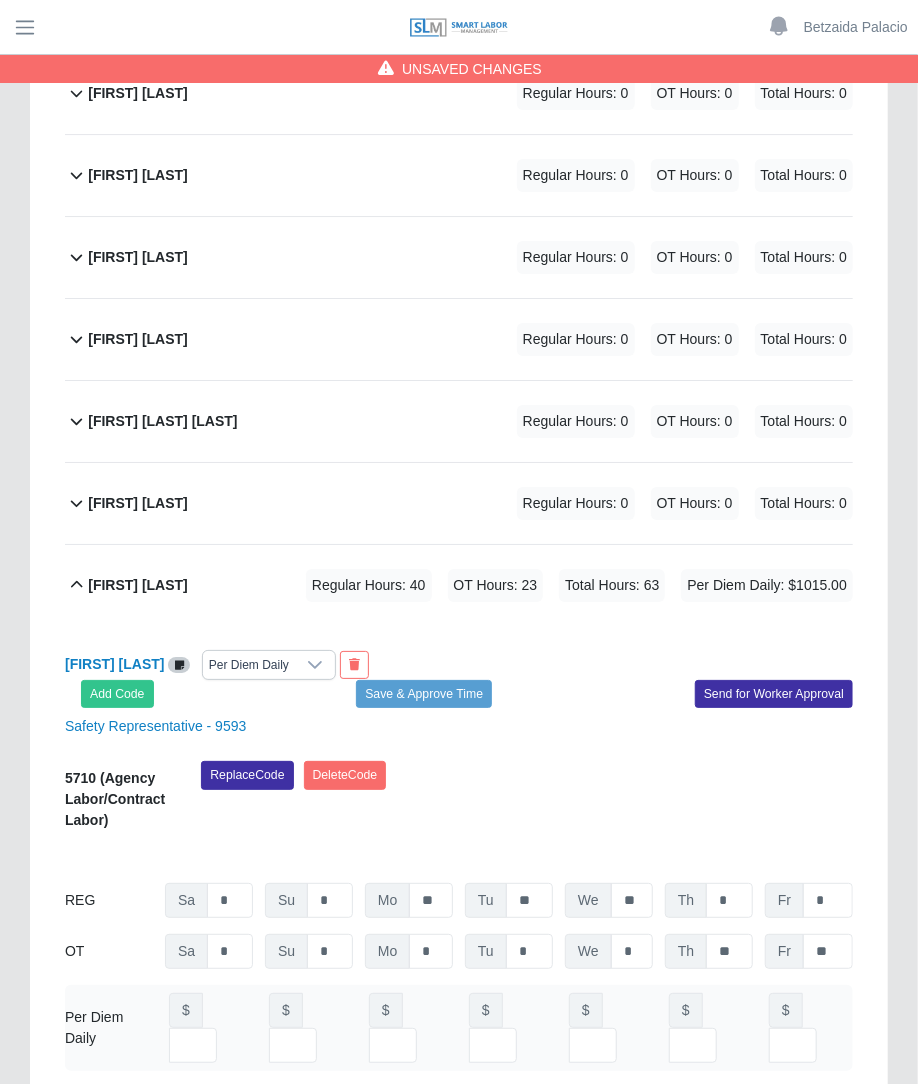 scroll, scrollTop: 0, scrollLeft: 0, axis: both 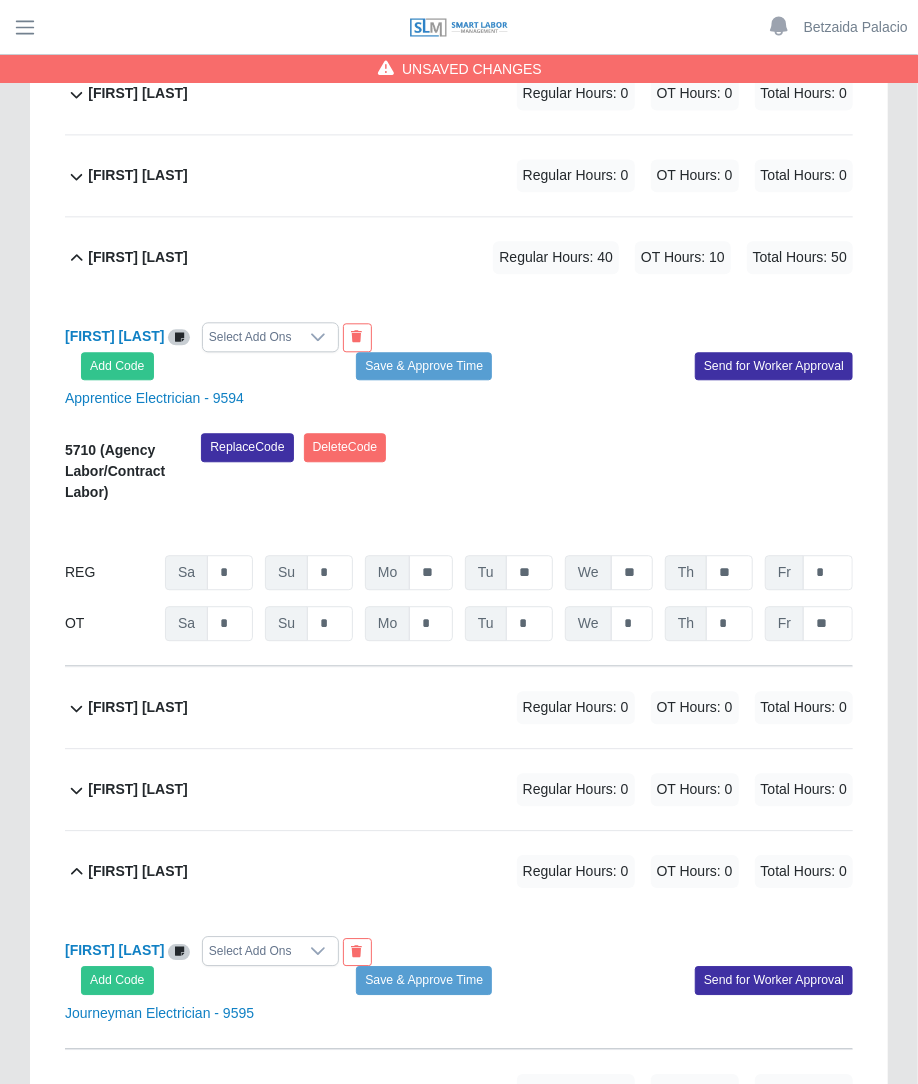 click on "Courtney Wierzelewski             Regular Hours: 0   OT Hours: 0   Total Hours: 0" 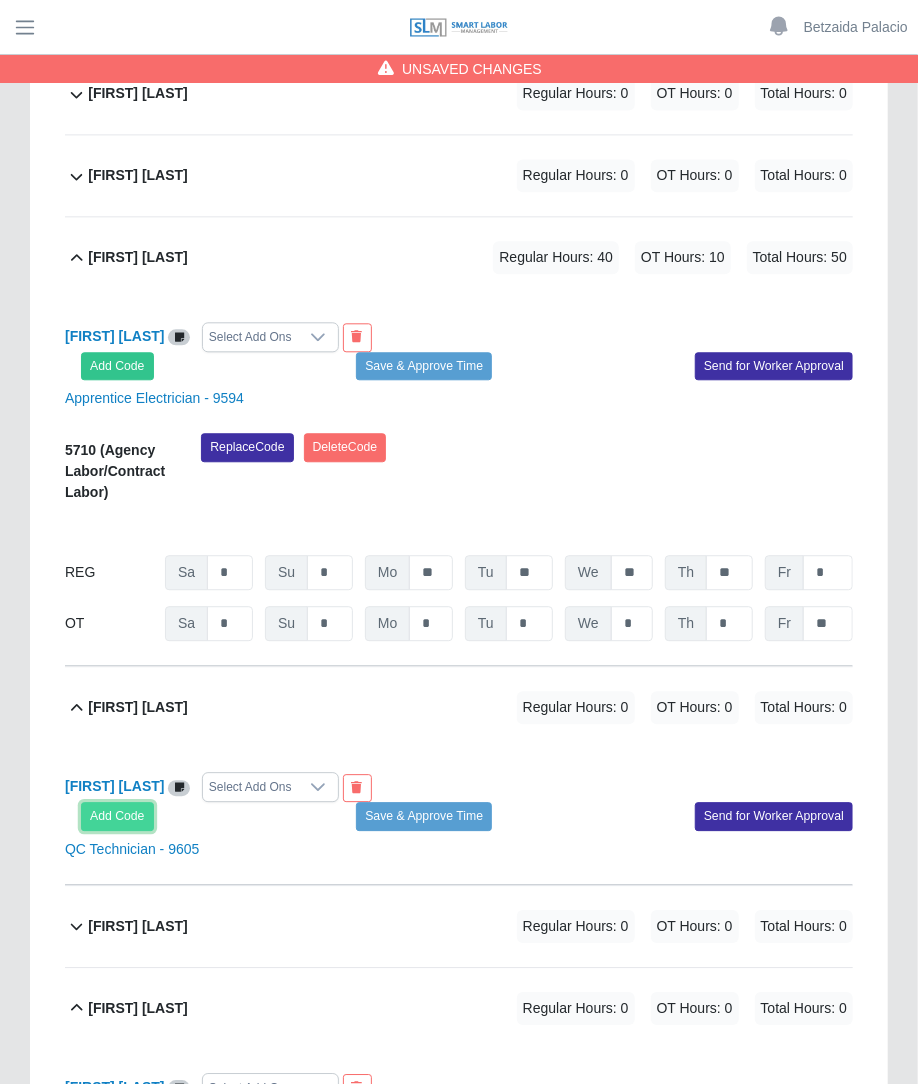 click on "Add Code" 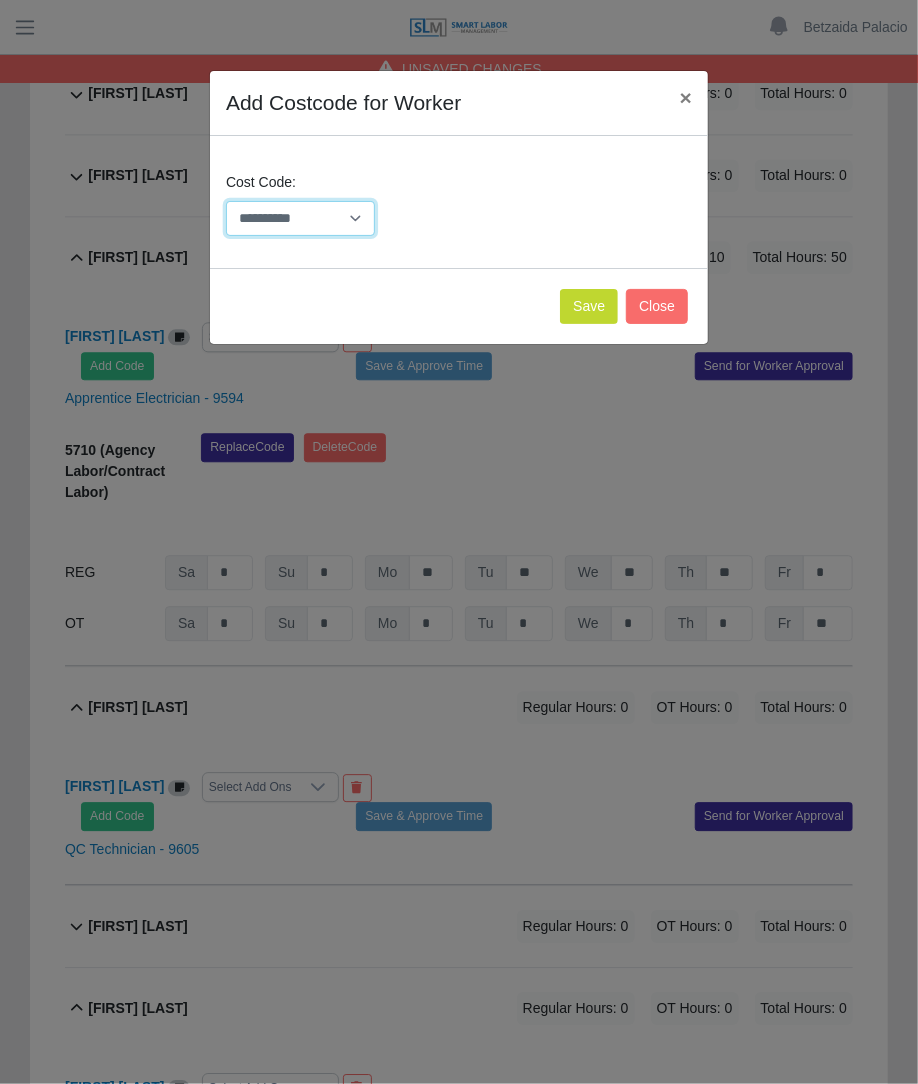 click on "**********" at bounding box center (300, 218) 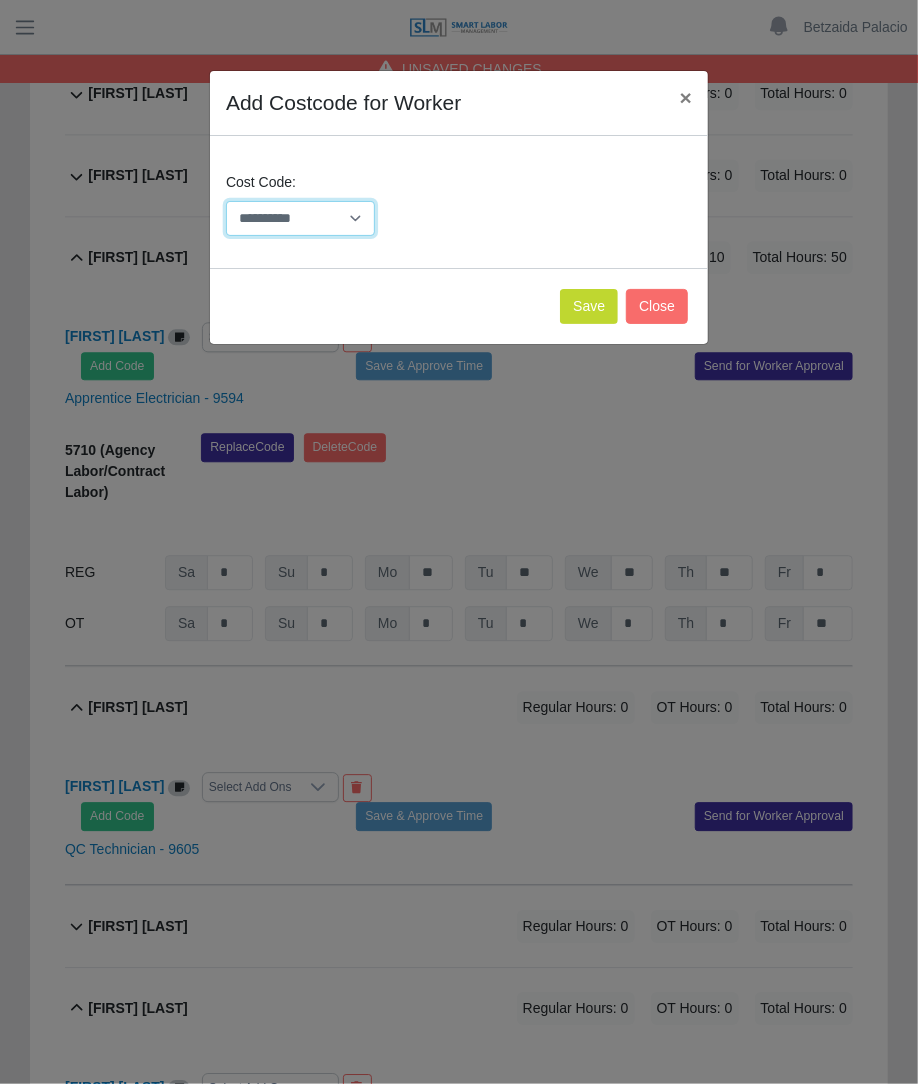 select on "**********" 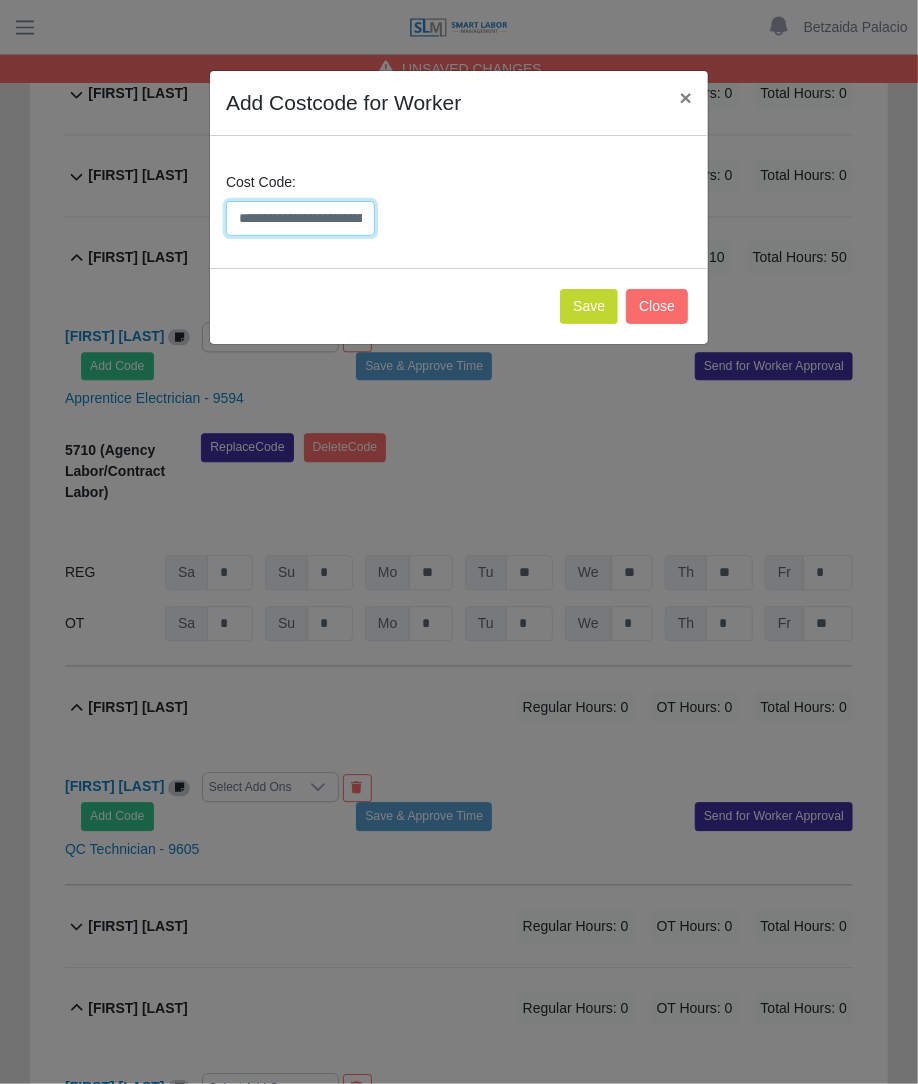 click on "**********" at bounding box center (300, 218) 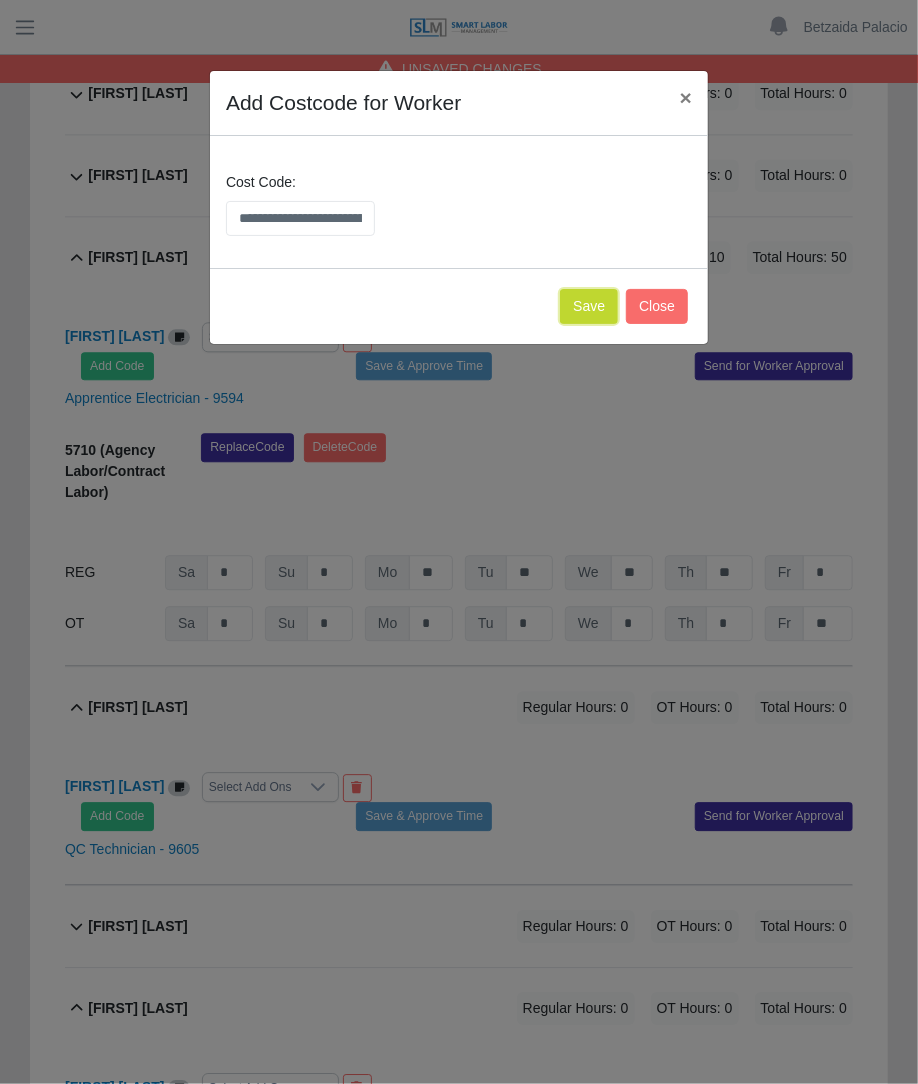click on "Save" 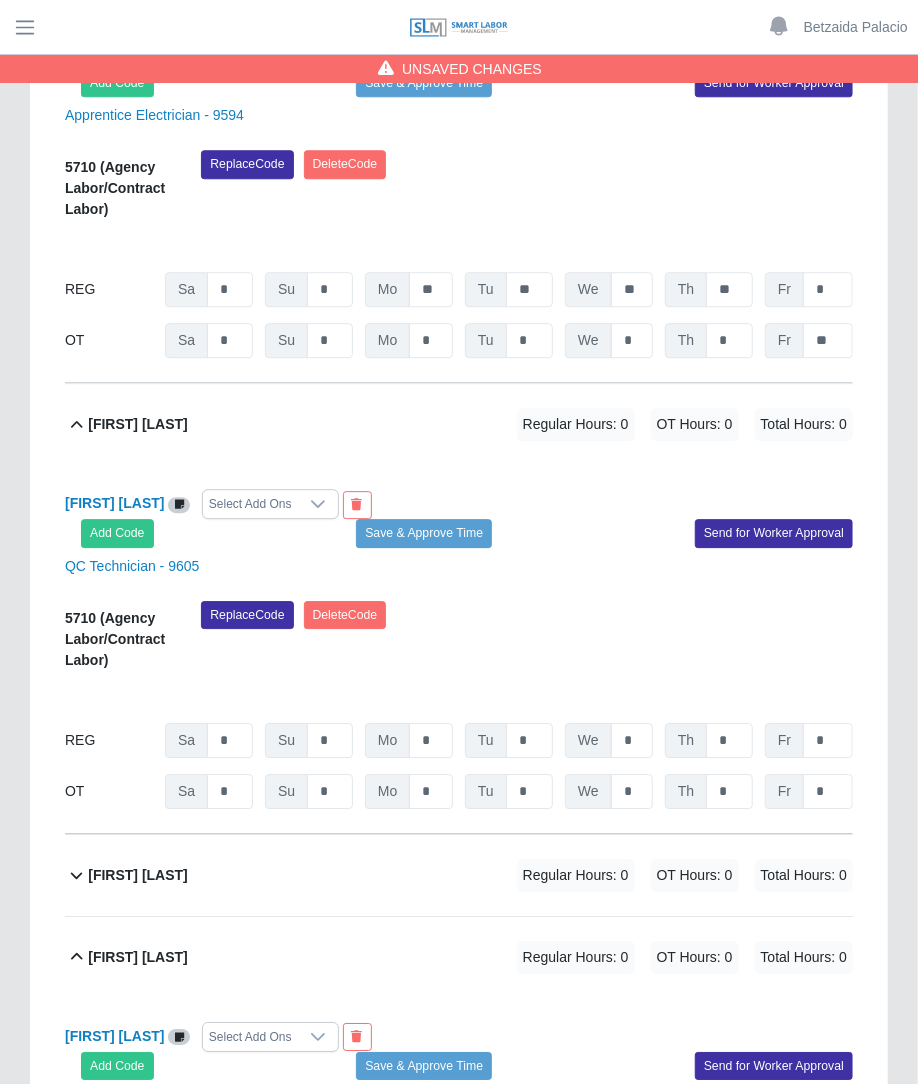 scroll, scrollTop: 4616, scrollLeft: 0, axis: vertical 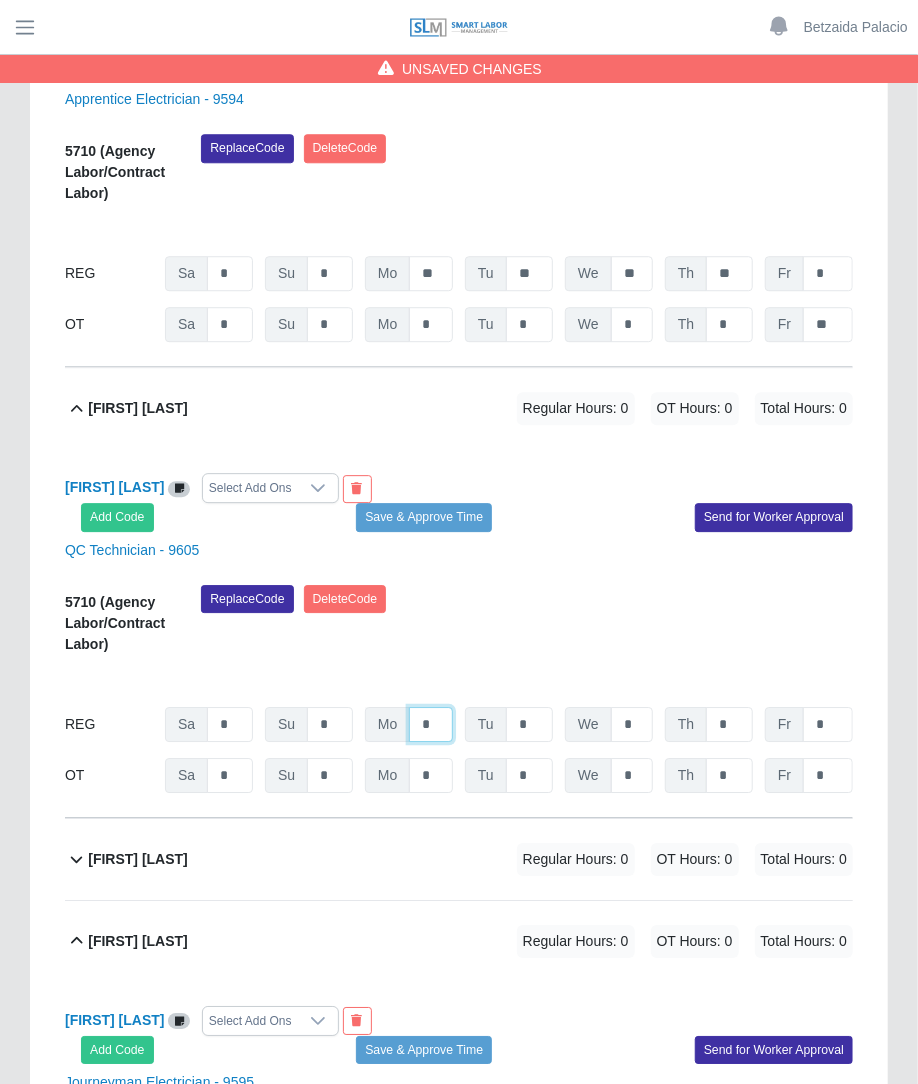 click on "*" at bounding box center (431, -3544) 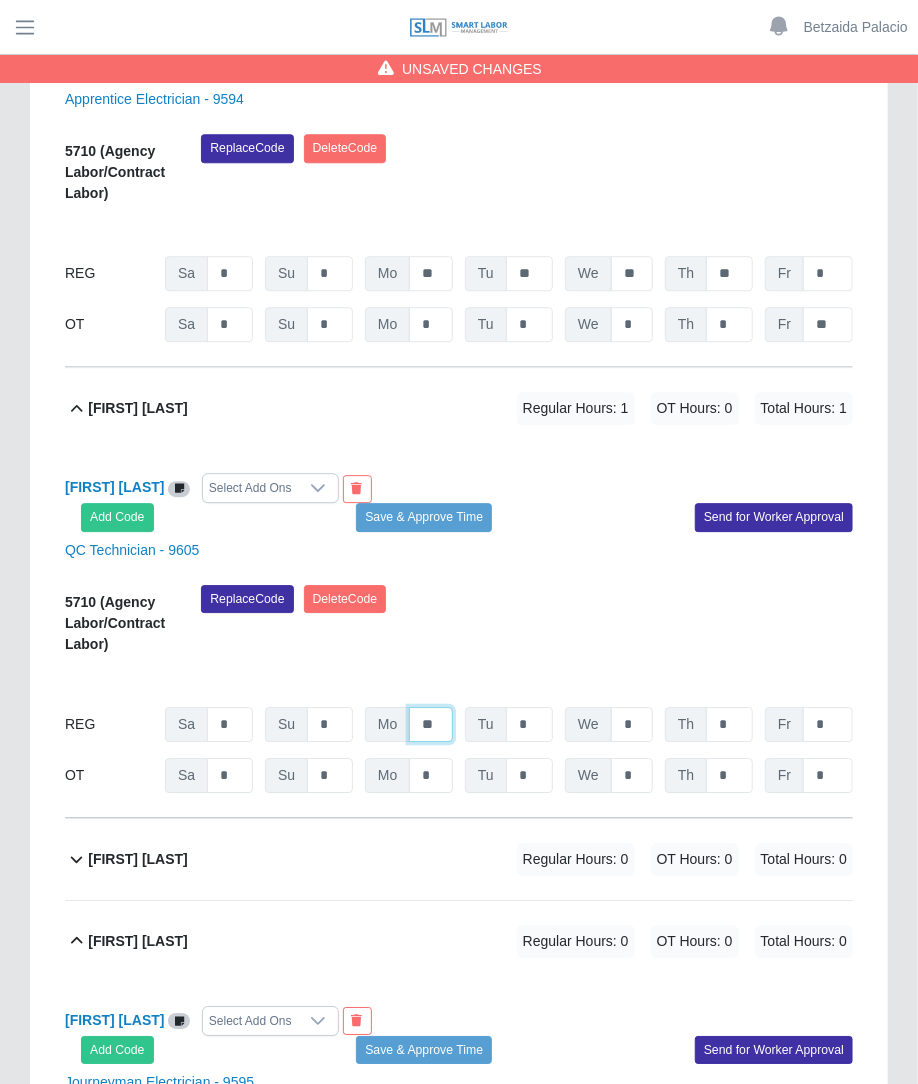 type on "**" 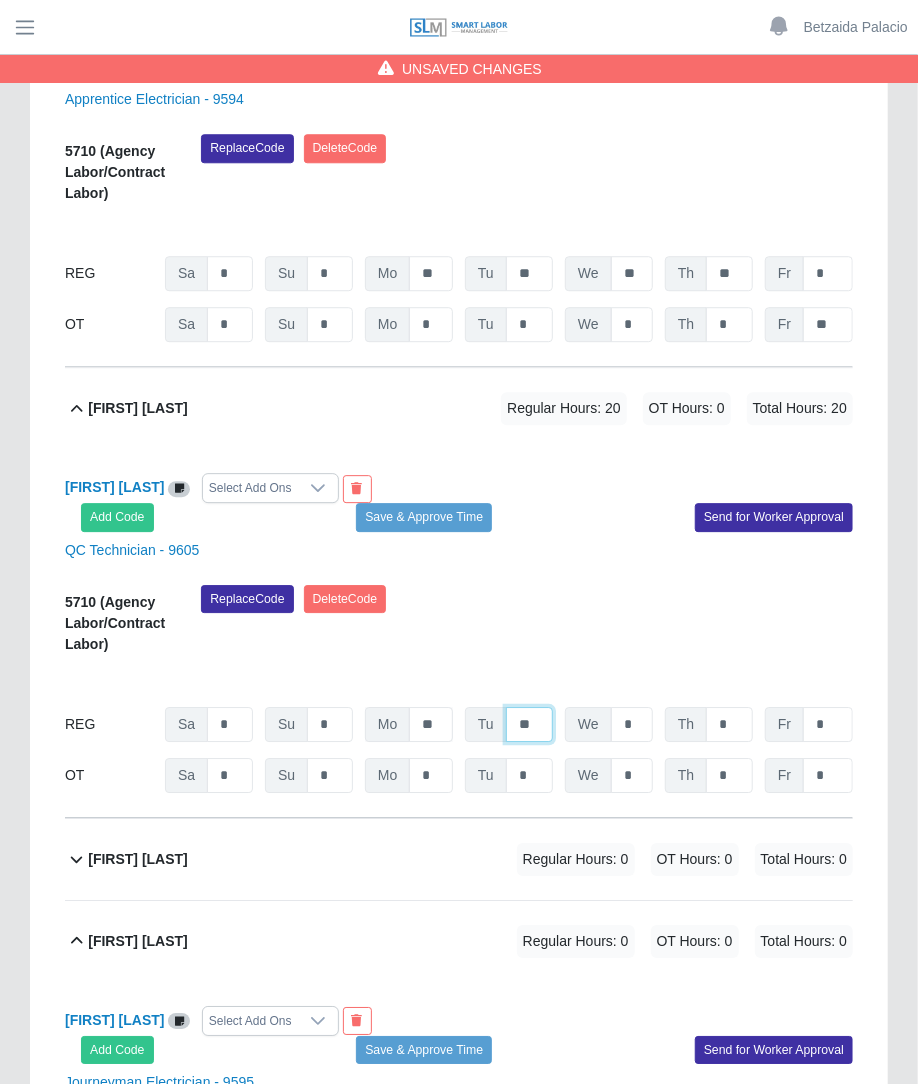 type on "**" 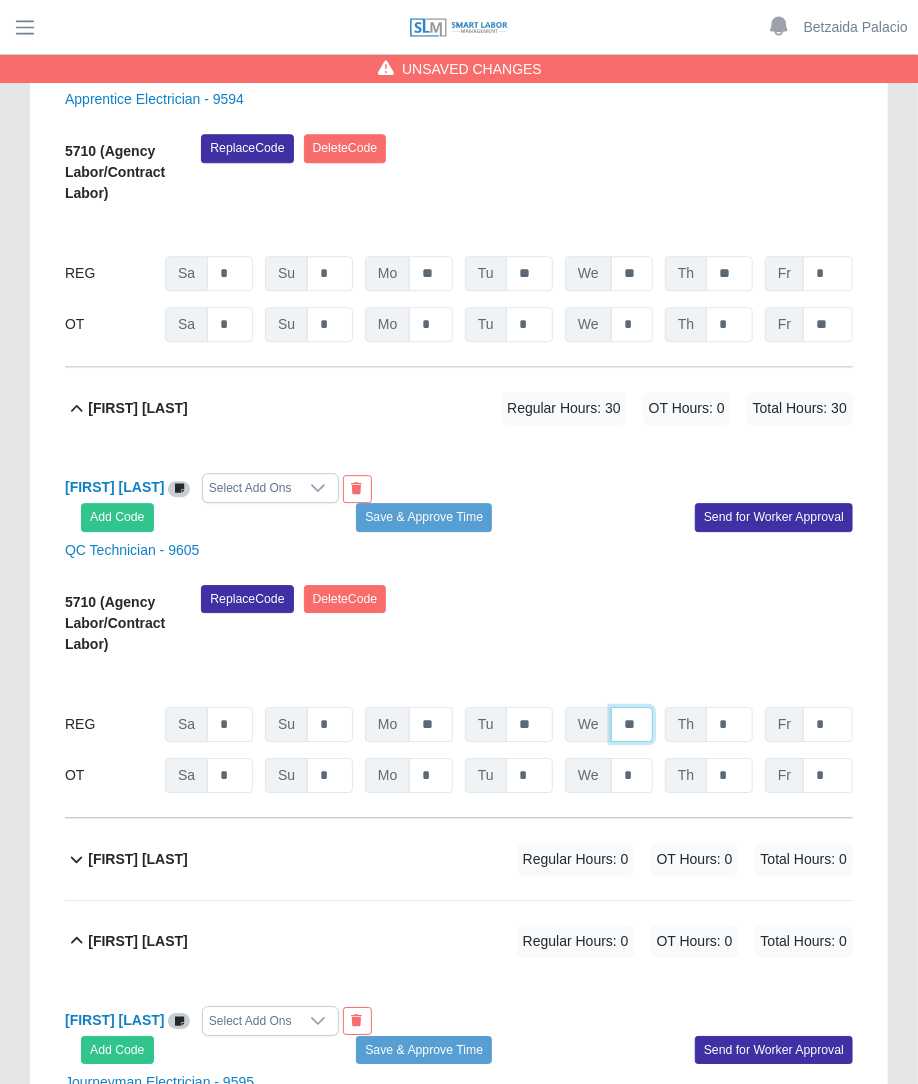 type on "**" 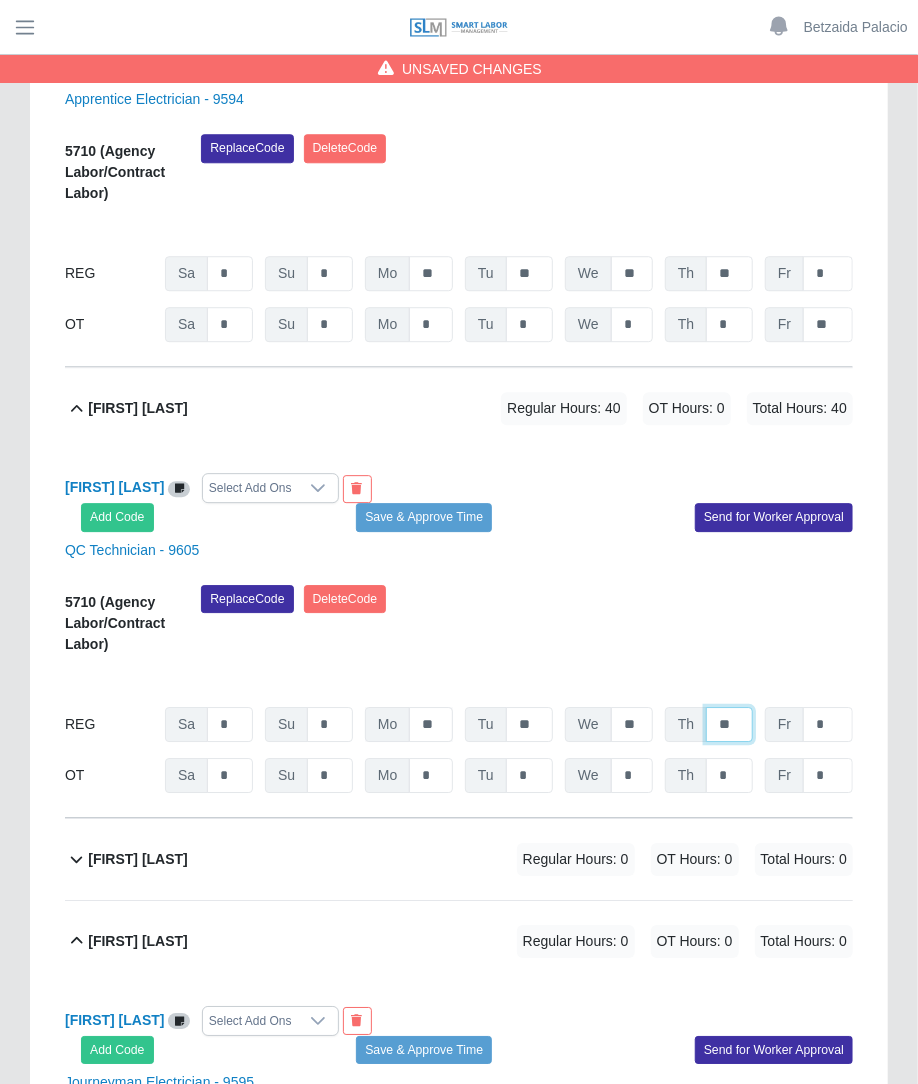 type on "**" 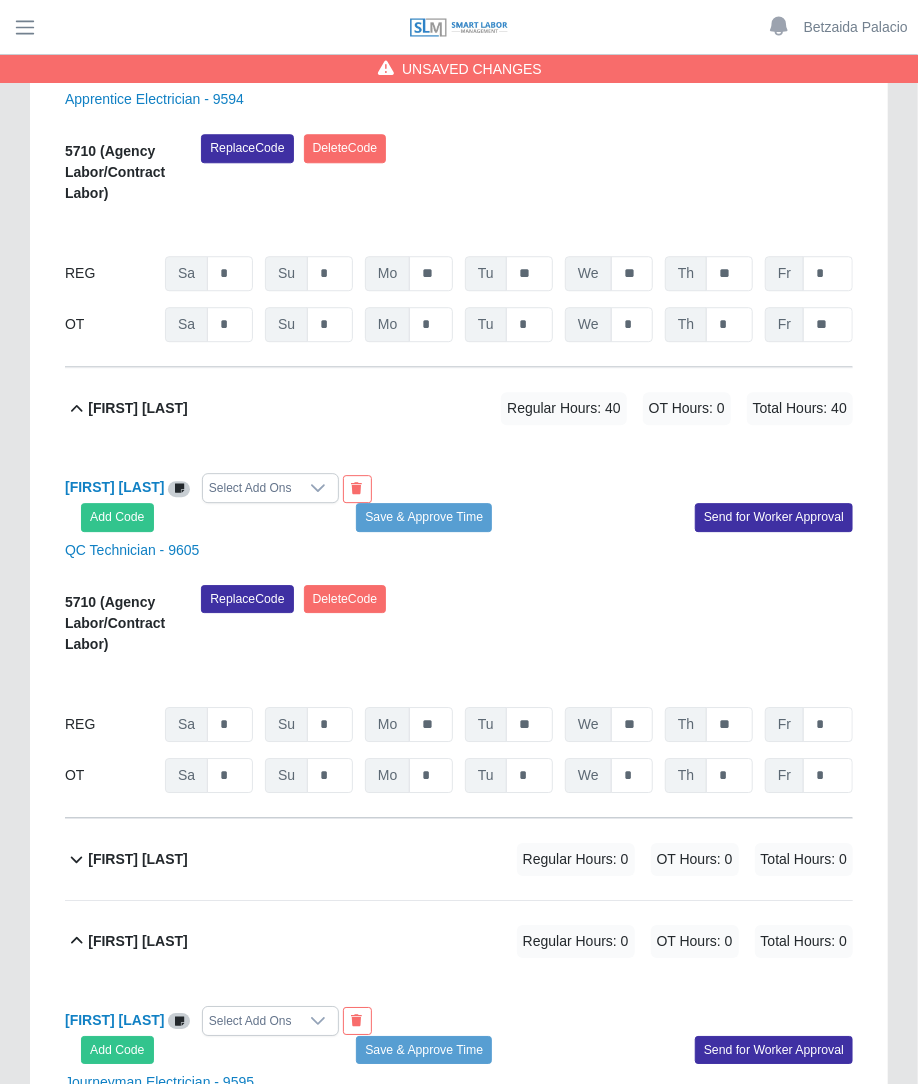 click at bounding box center [318, 488] 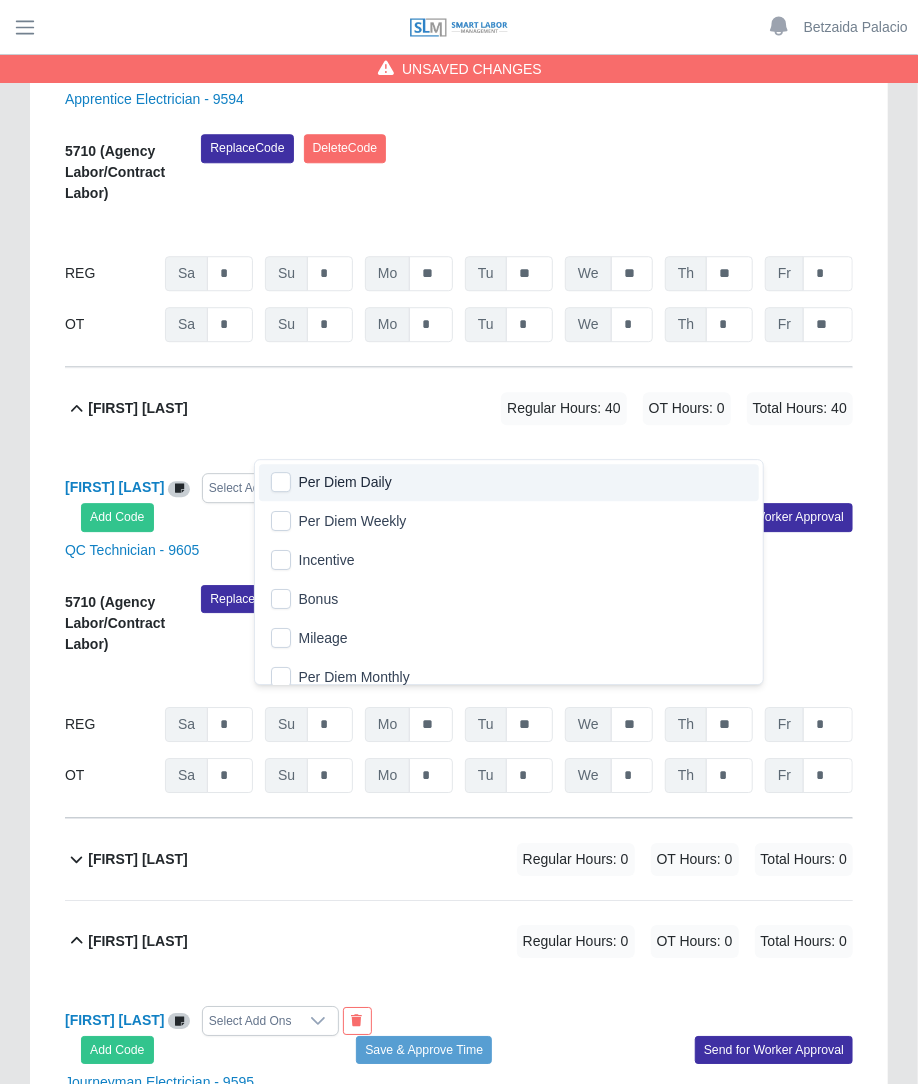 click on "Per Diem Daily" 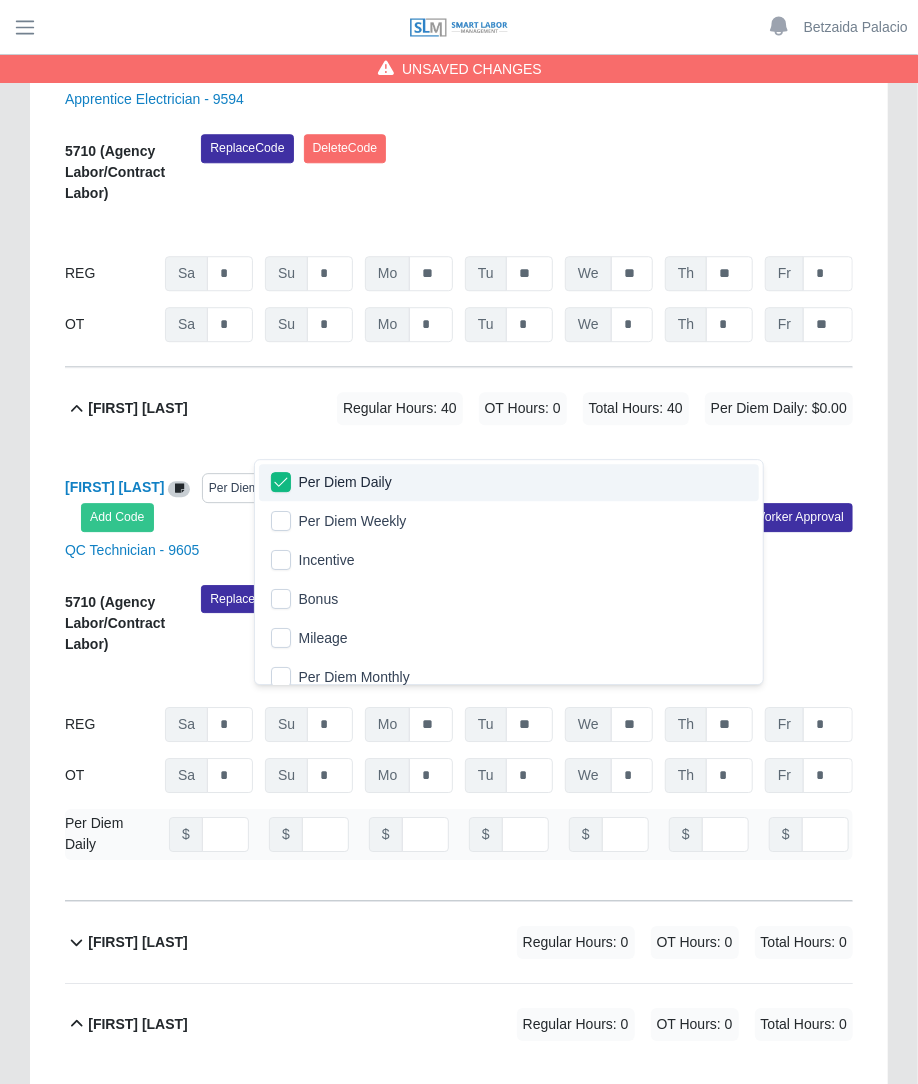 click on "Courtney Wierzelewski     Per Diem Daily
Add Code
Save & Approve Time
Send for Worker Approval          QC Technician - 9605     5710
(Agency Labor/Contract Labor)
Replace
Code
Delete
Code
07/26/2025
Timers    07/27/2025
Timers    07/28/2025
Timers    07/29/2025
Timers    07/30/2025
Timers    07/31/2025
Timers    08/01/2025
Timers
REG
Sa   *   Su   *   Mo   **   Tu   **   We   **   Th   **   Fr   *
OT
Sa   * Su   * Mo   * Tu   * We   * Th   * Fr   *     Per Diem Daily
$
$
$" 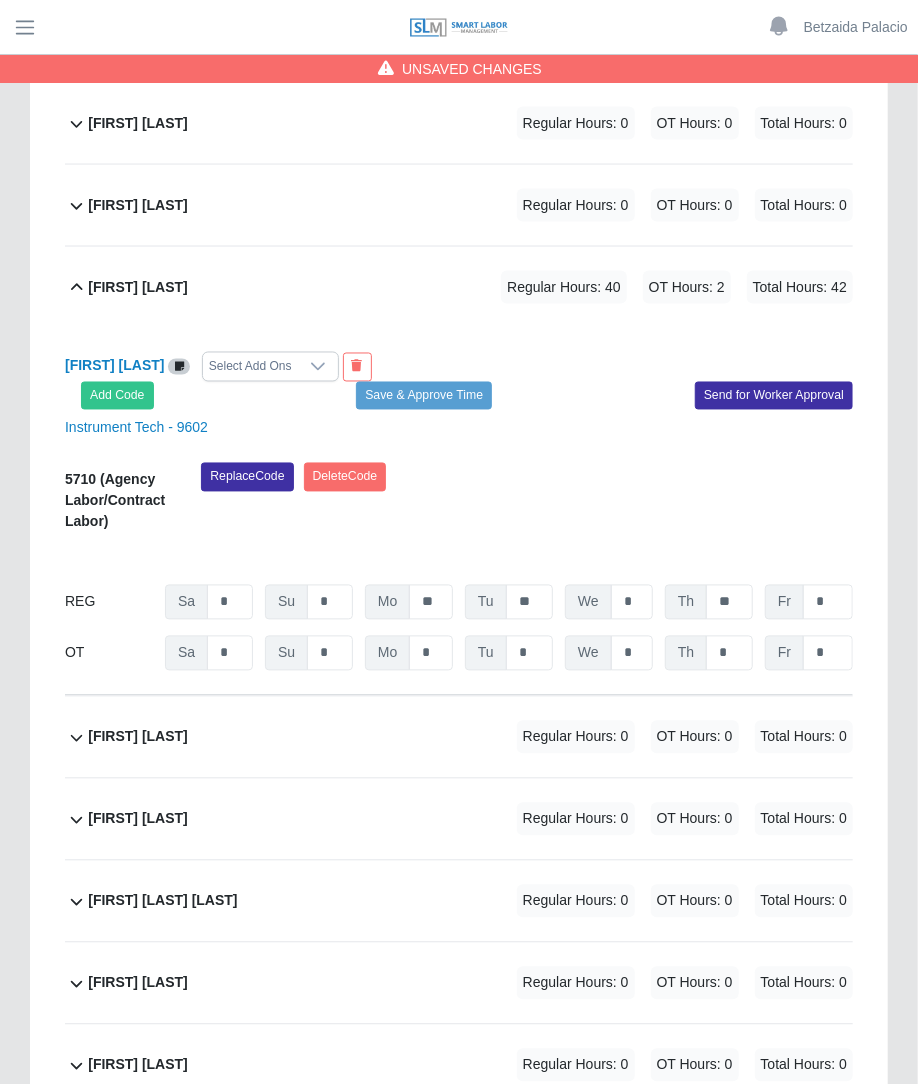 scroll, scrollTop: 16221, scrollLeft: 0, axis: vertical 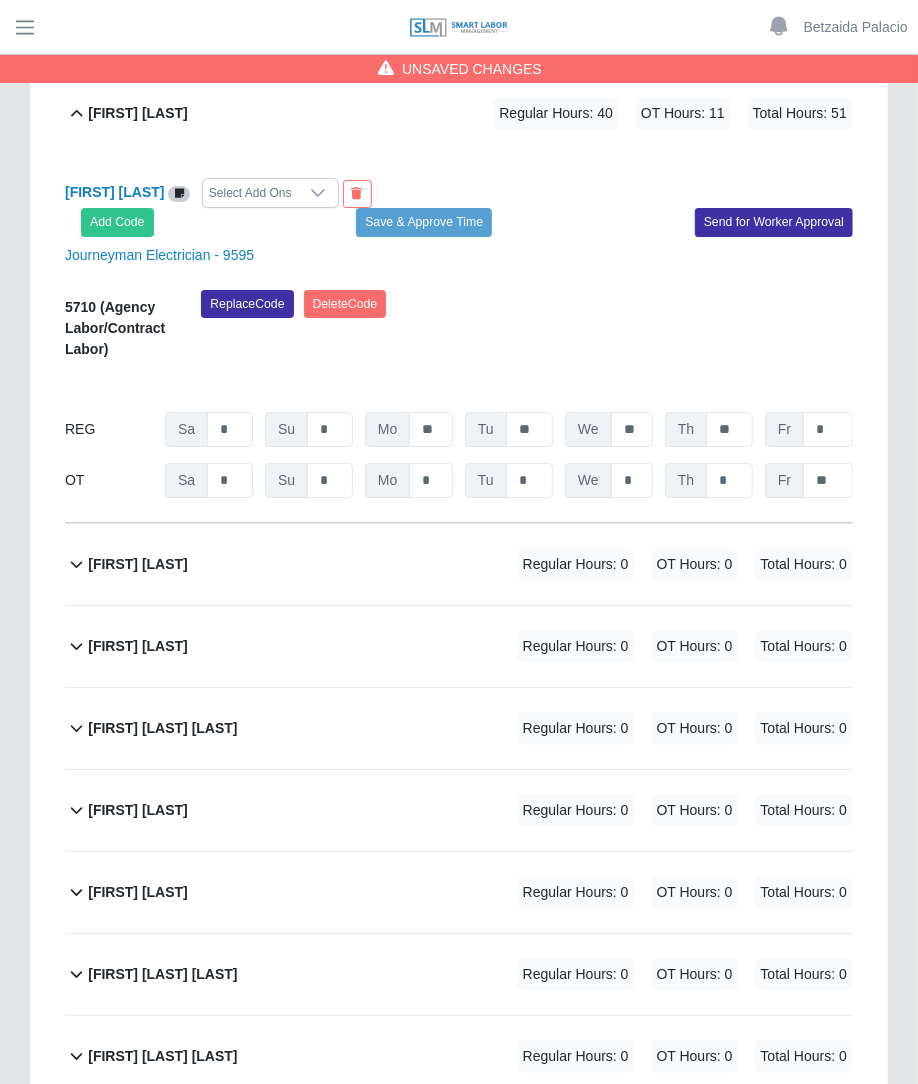 click on "Regular Hours: 0   OT Hours: 0   Total Hours: 0" at bounding box center [657, 646] 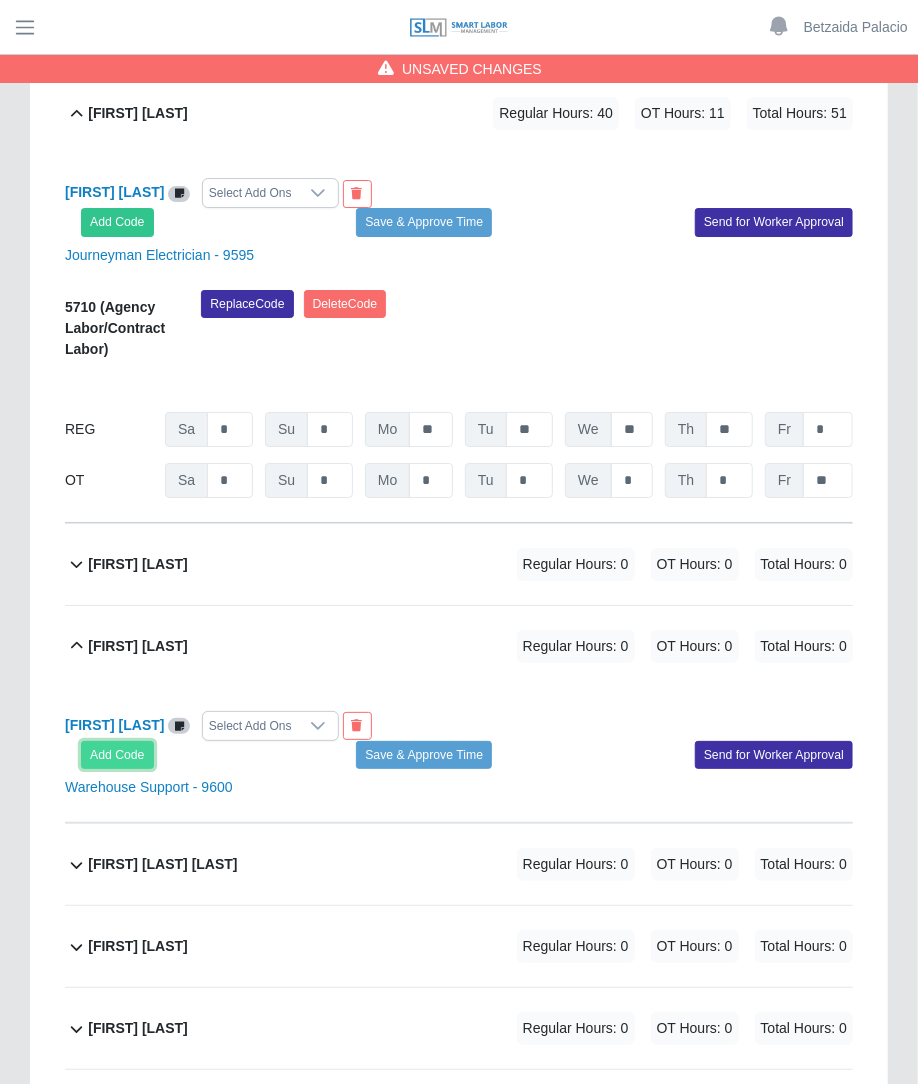 click on "Add Code" 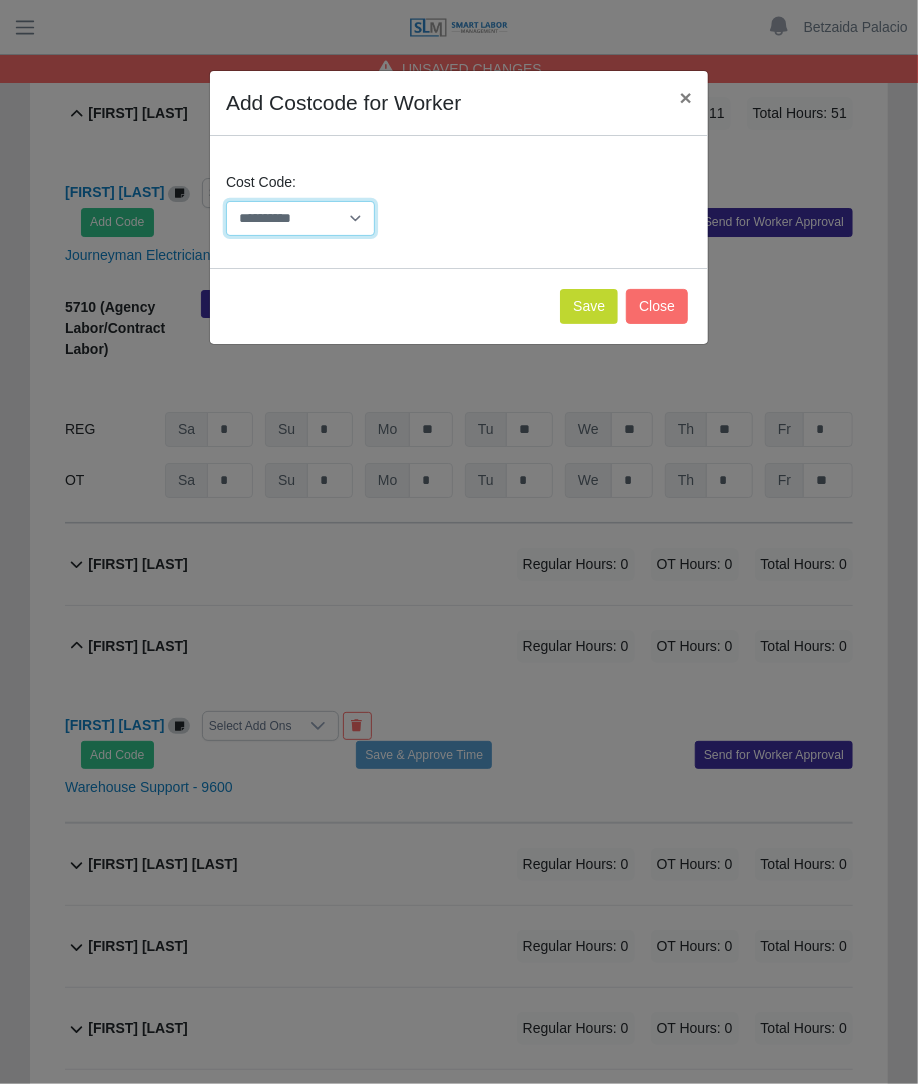 click on "**********" at bounding box center [300, 218] 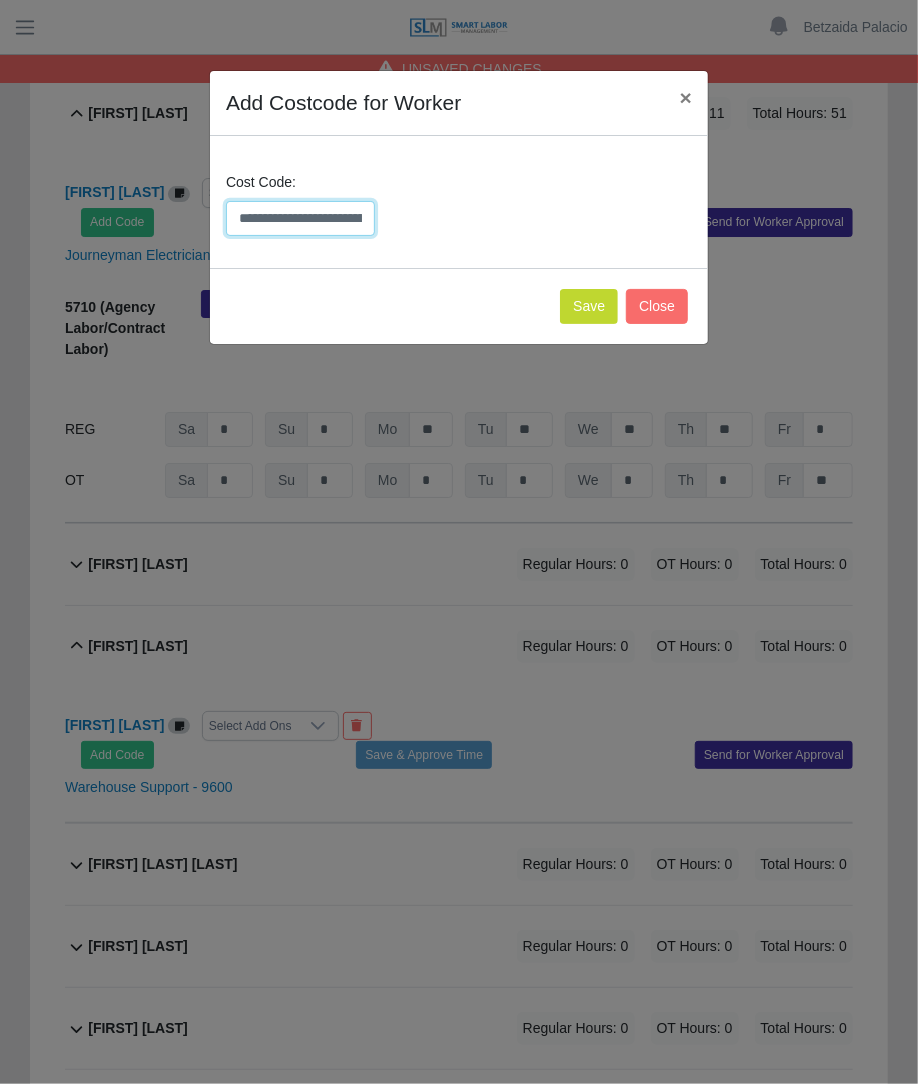click on "**********" at bounding box center [300, 218] 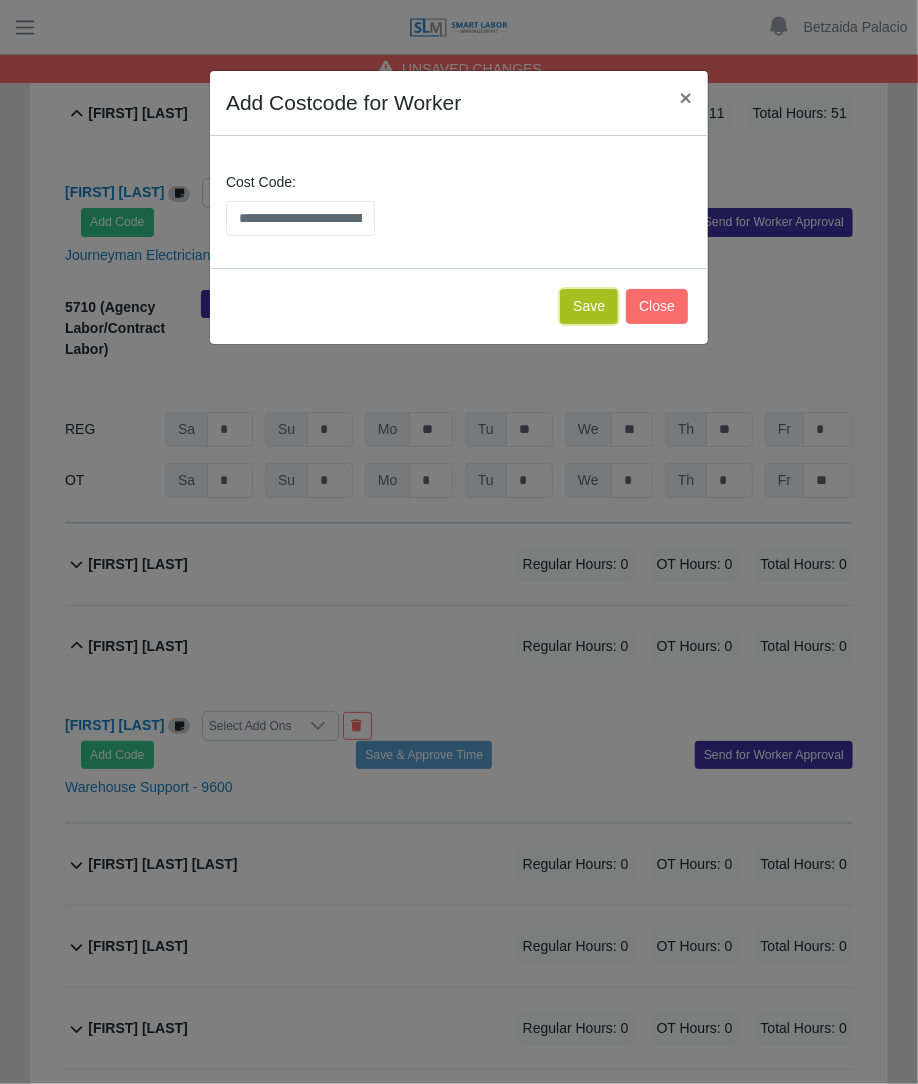 click on "Save" 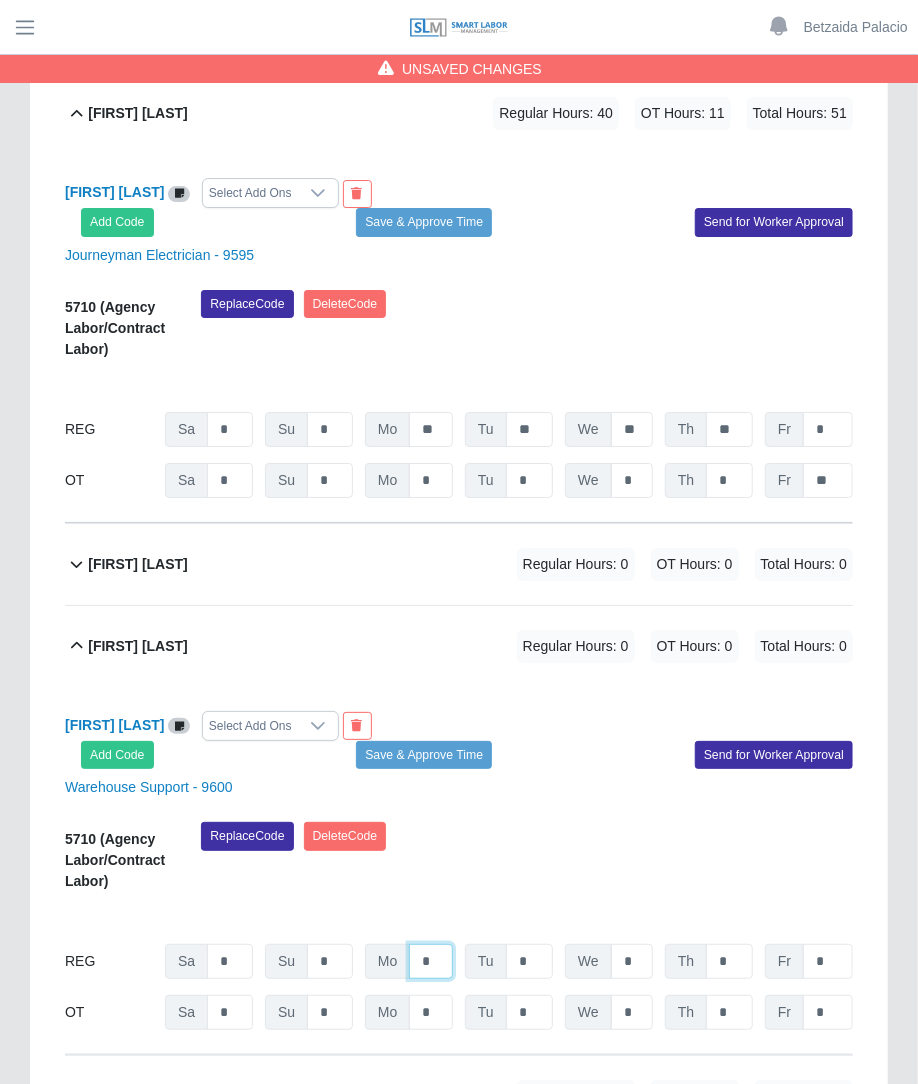 click on "*" at bounding box center (431, -15149) 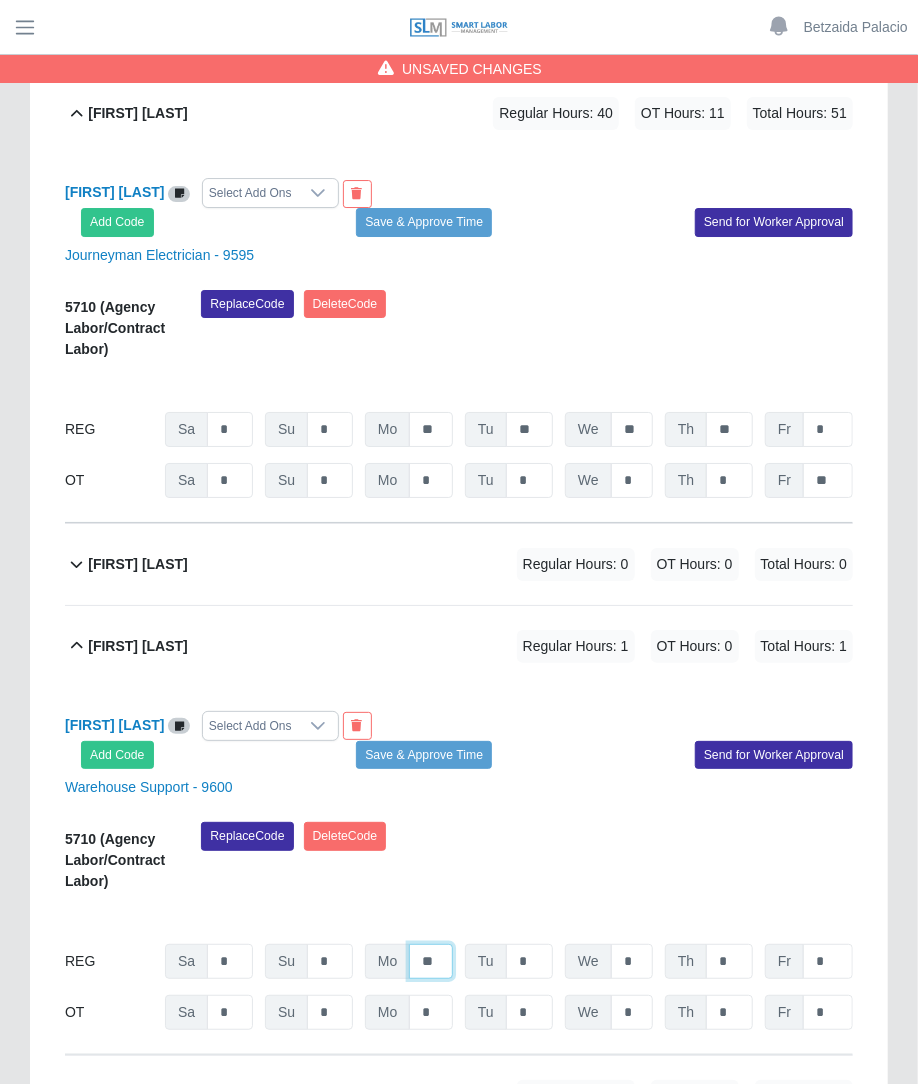 type on "**" 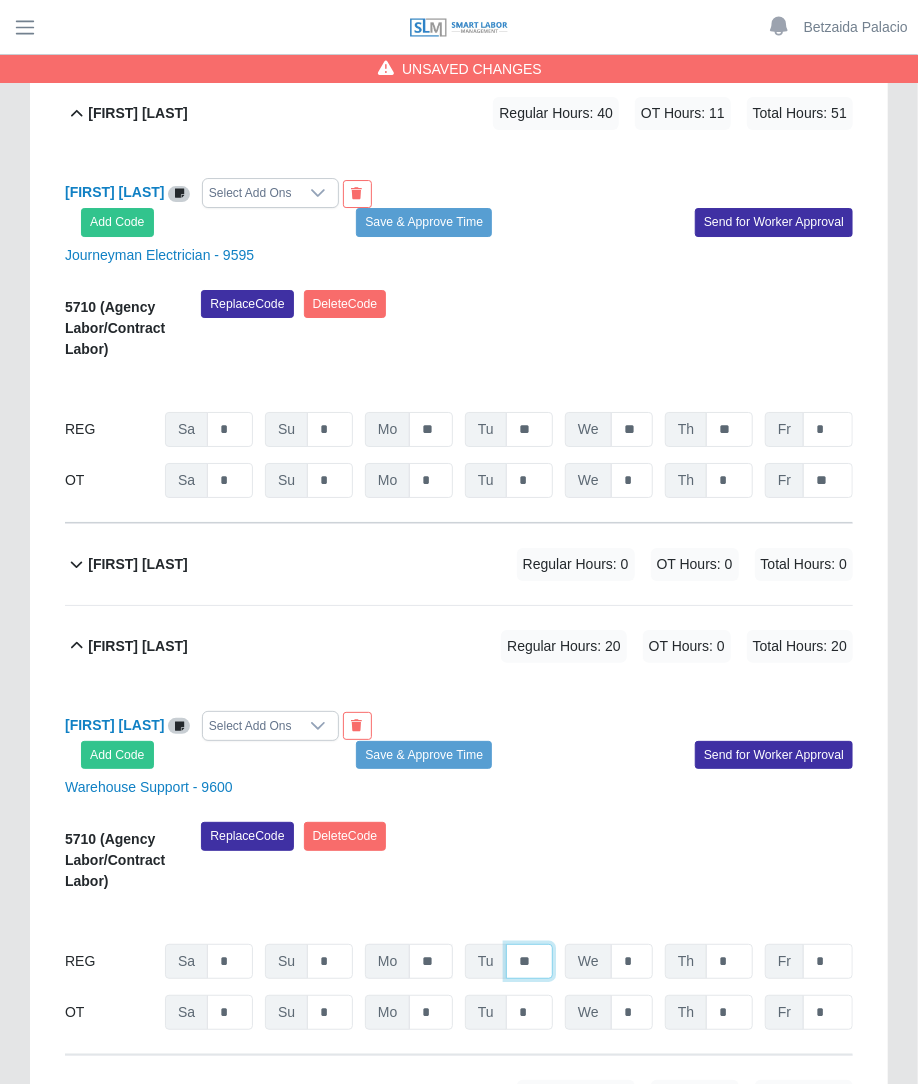 type on "**" 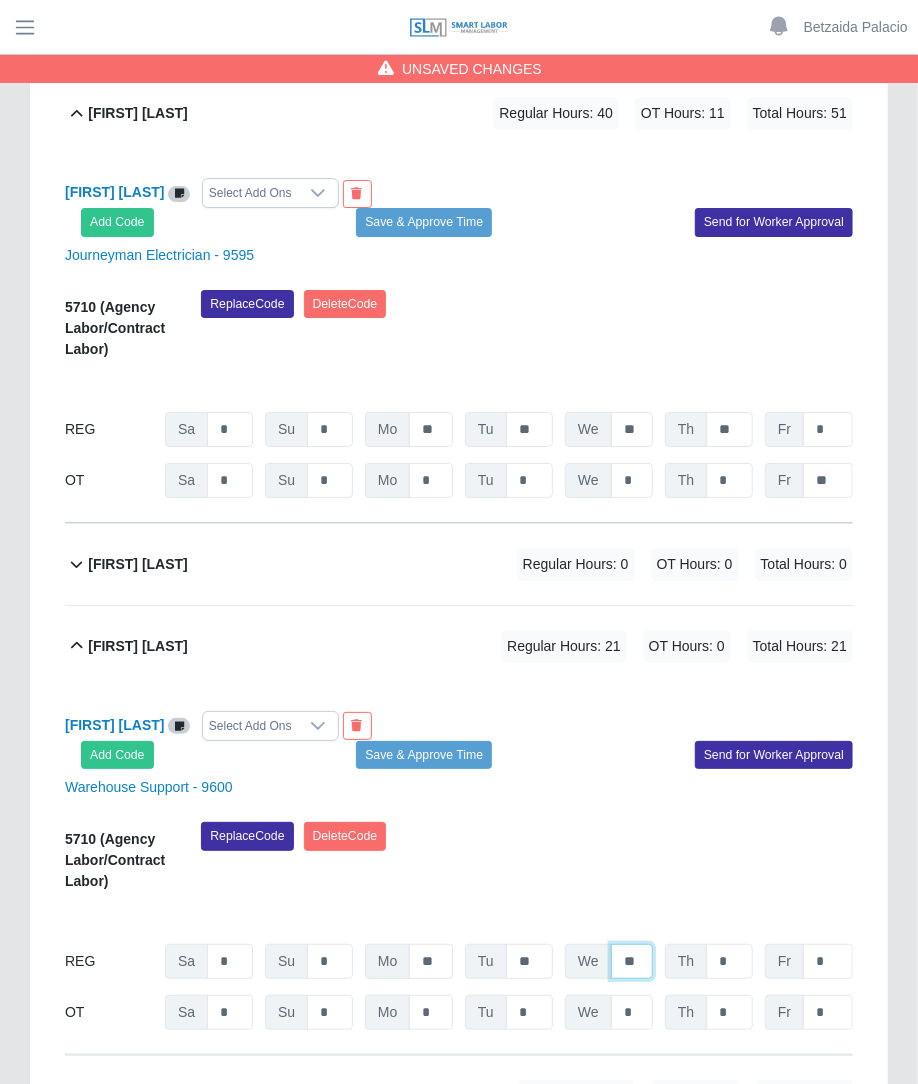 type on "**" 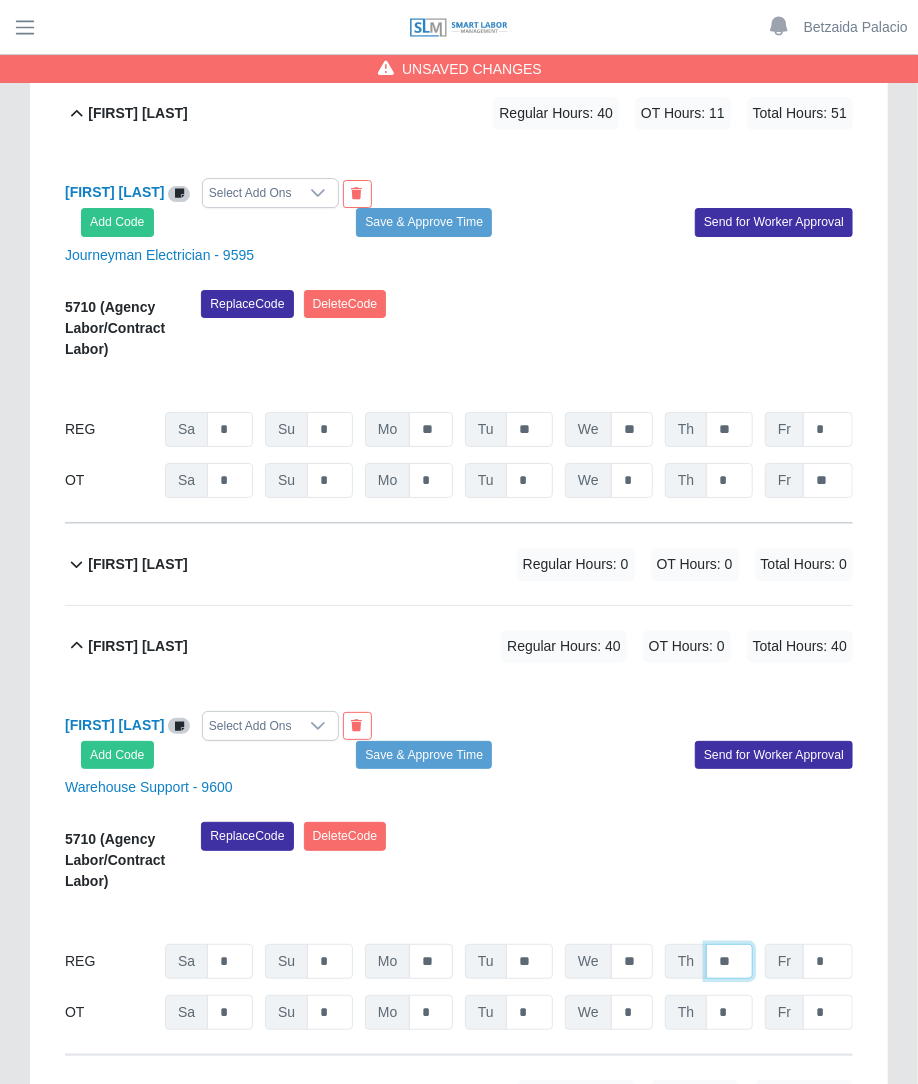 type on "**" 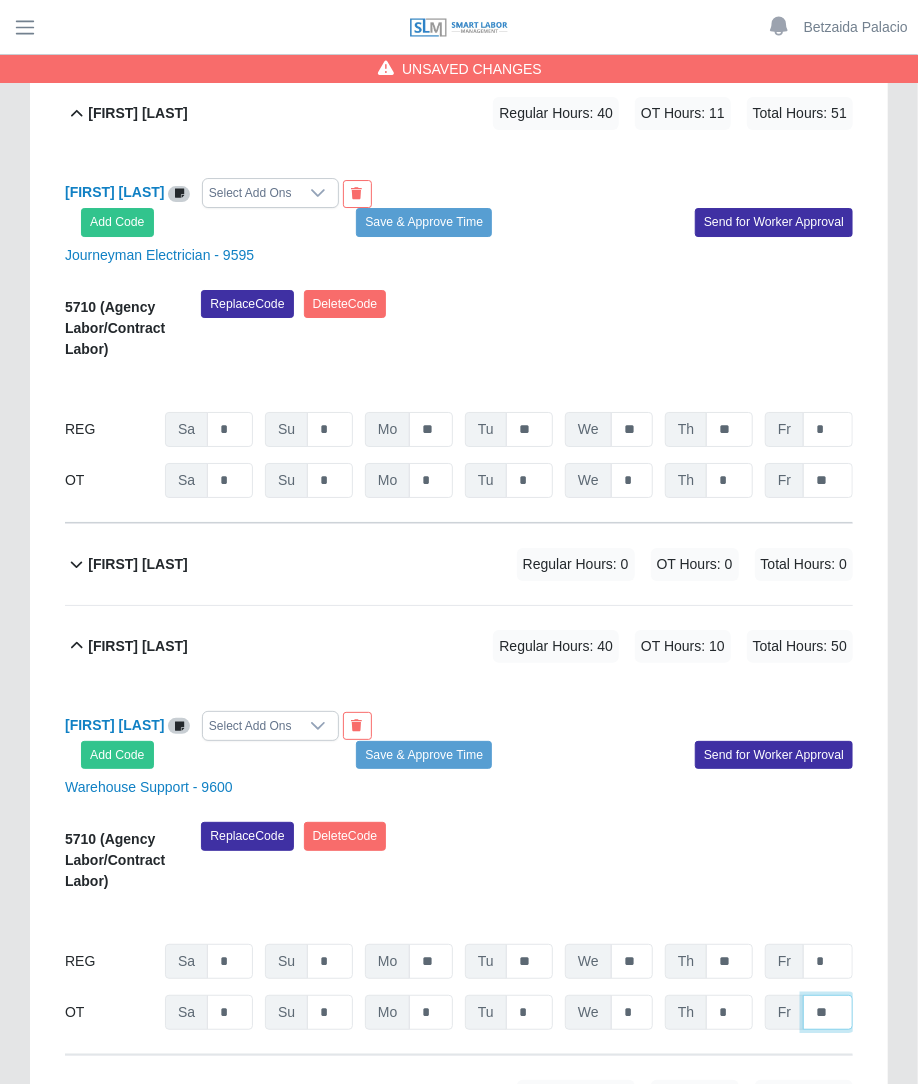 type on "**" 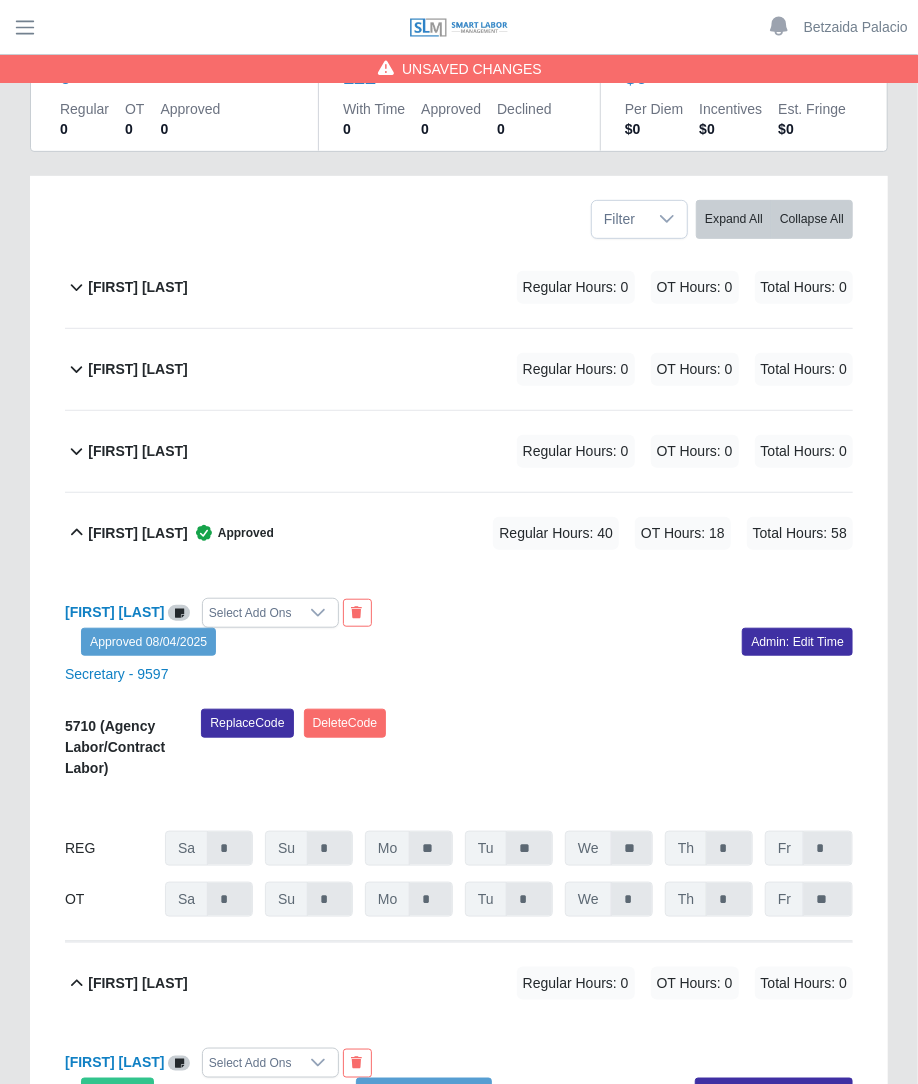 scroll, scrollTop: 0, scrollLeft: 0, axis: both 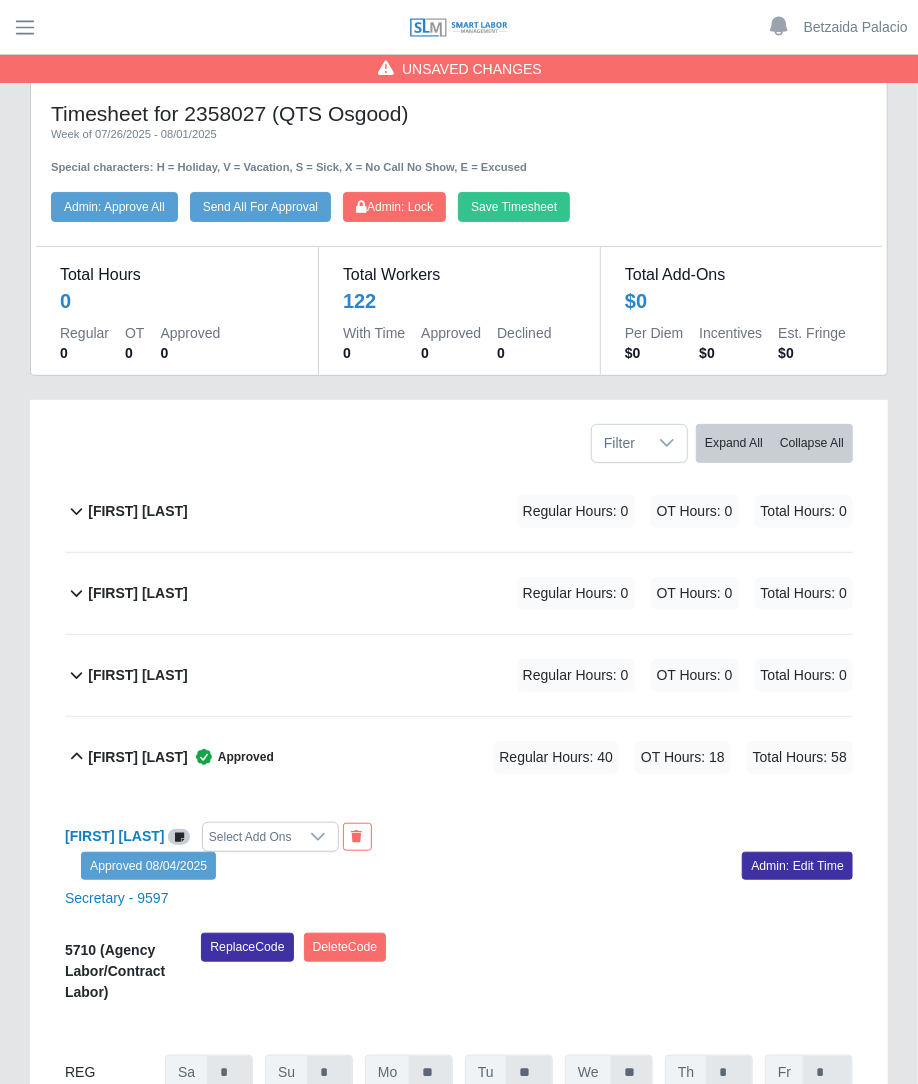 click on "Timesheet for 2358027
(QTS Osgood)
Week of 07/26/2025 -
08/01/2025
Special characters: H = Holiday,  V = Vacation, S = Sick, X = No Call No Show,  E = Excused
Save Timesheet
Admin: Lock
Send All For Approval
Admin: Approve All" at bounding box center [459, 161] 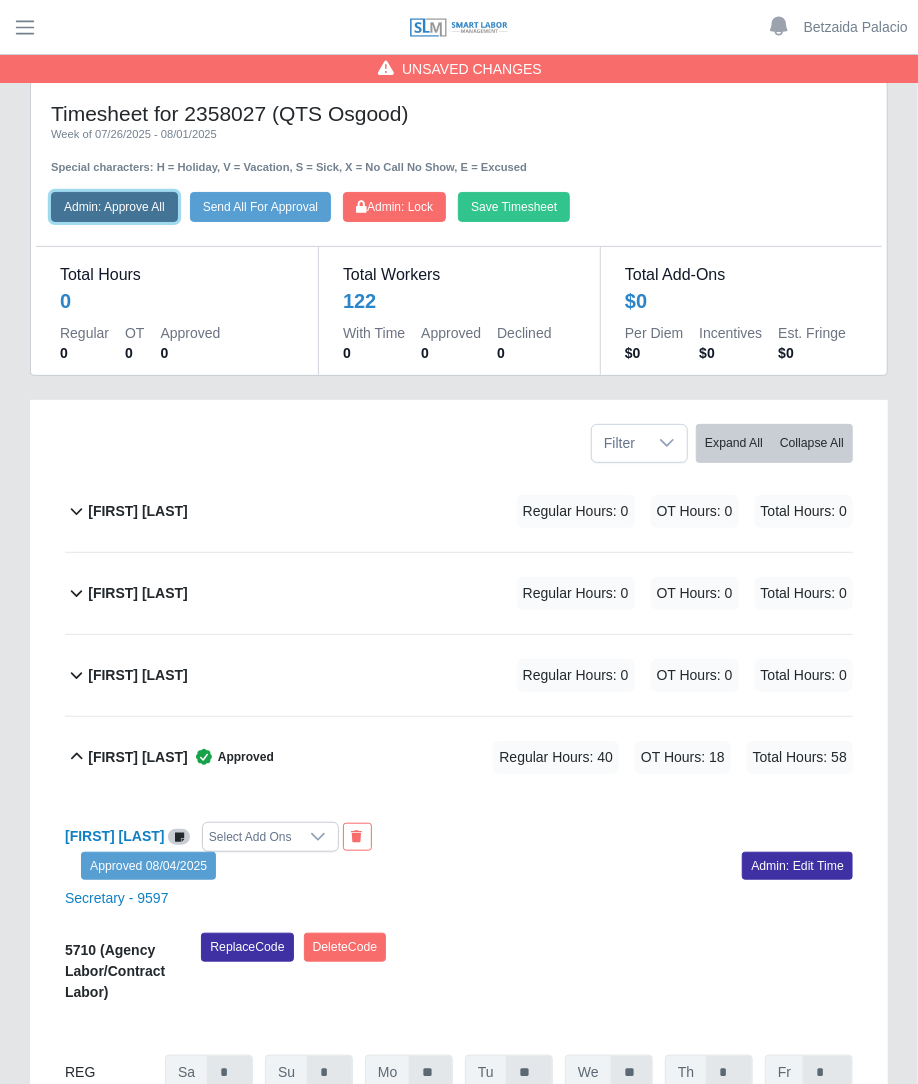click on "Admin: Approve All" at bounding box center [114, 207] 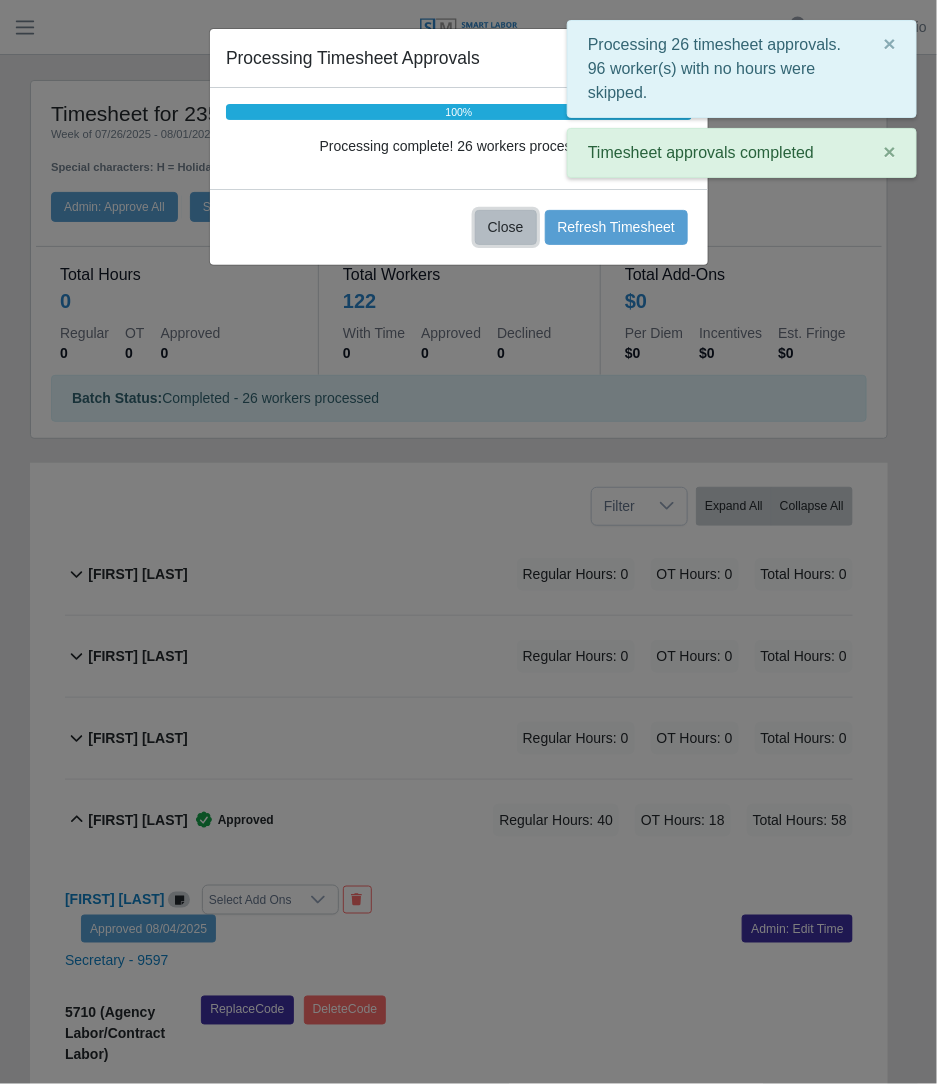click on "Close" at bounding box center [506, 227] 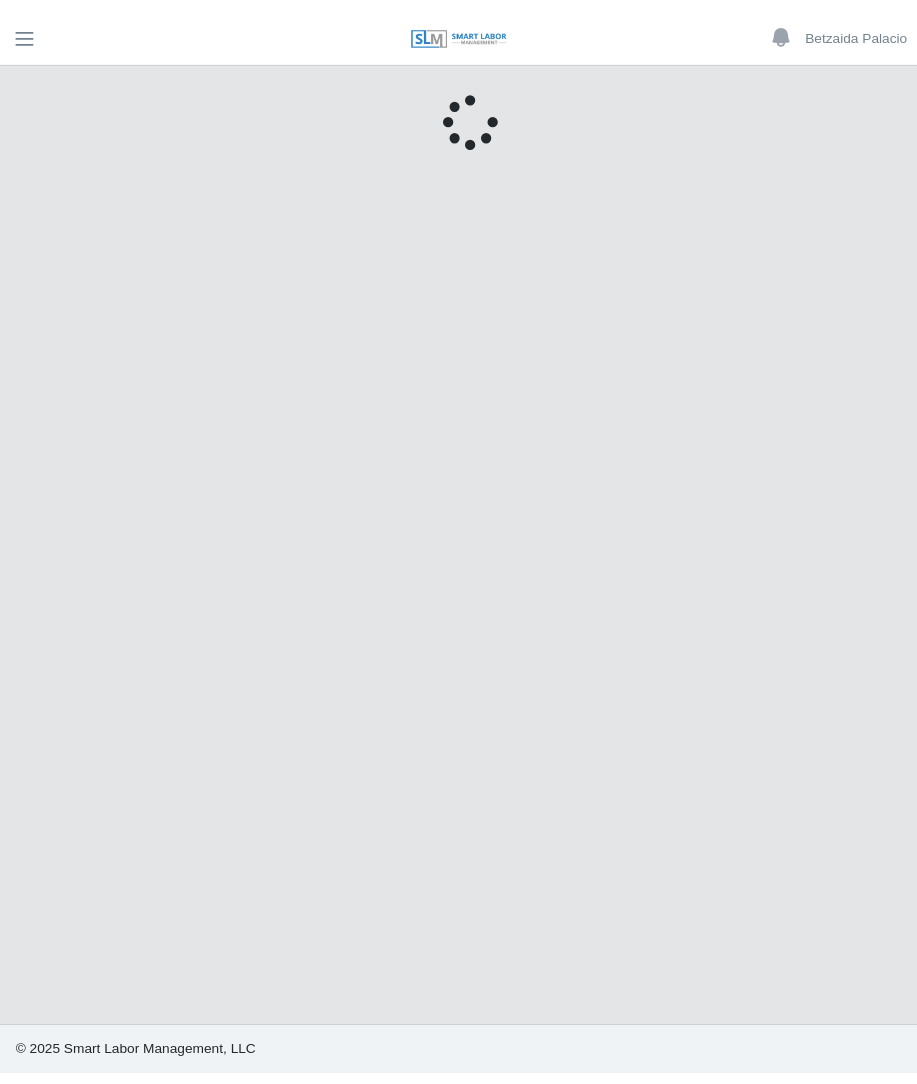 scroll, scrollTop: 0, scrollLeft: 0, axis: both 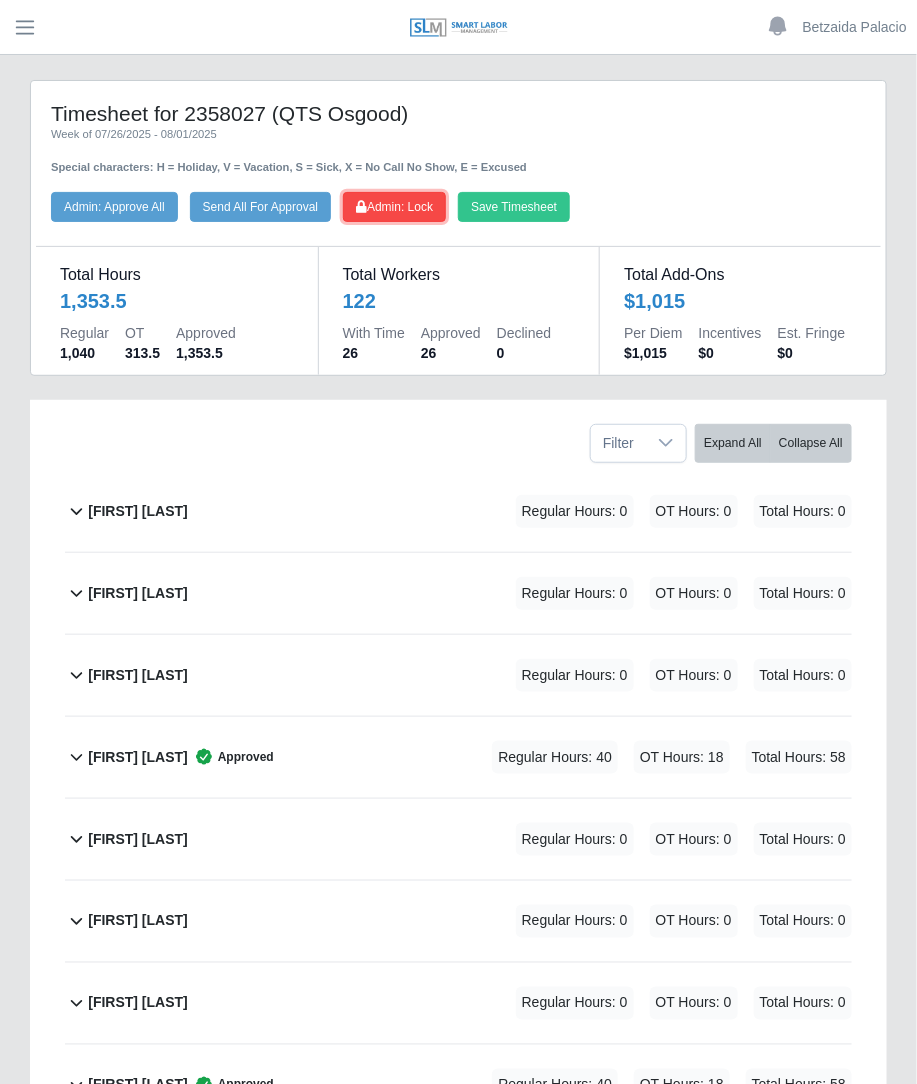 click on "Admin: Lock" at bounding box center (394, 207) 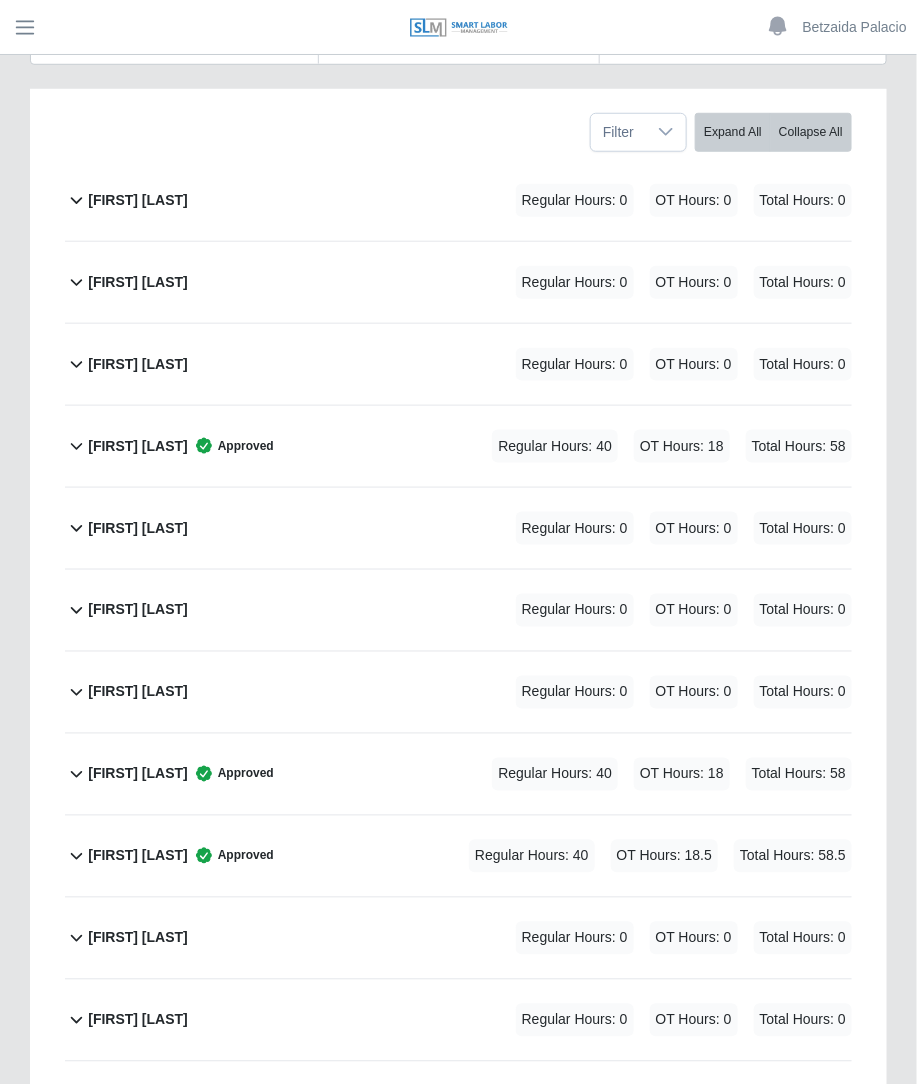 scroll, scrollTop: 0, scrollLeft: 0, axis: both 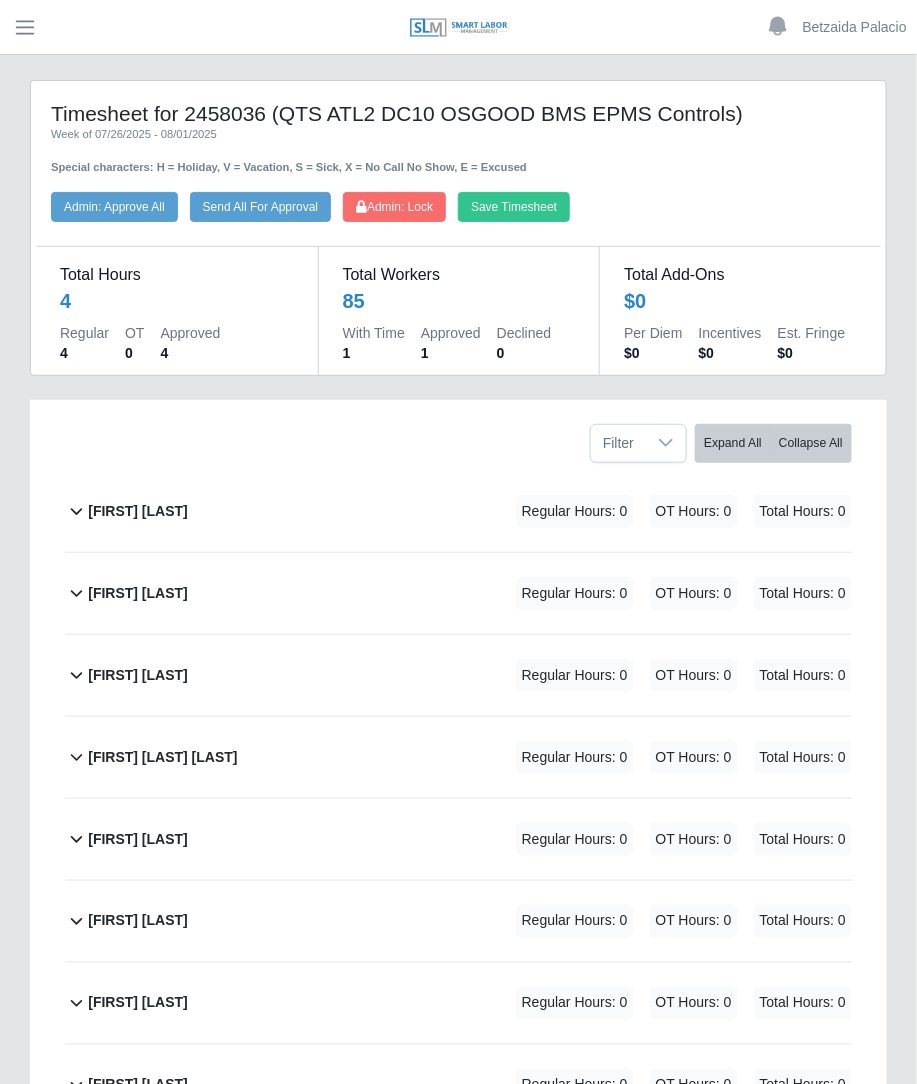 click on "[FIRST] [LAST]             Regular Hours: 0   OT Hours: 0   Total Hours: 0" 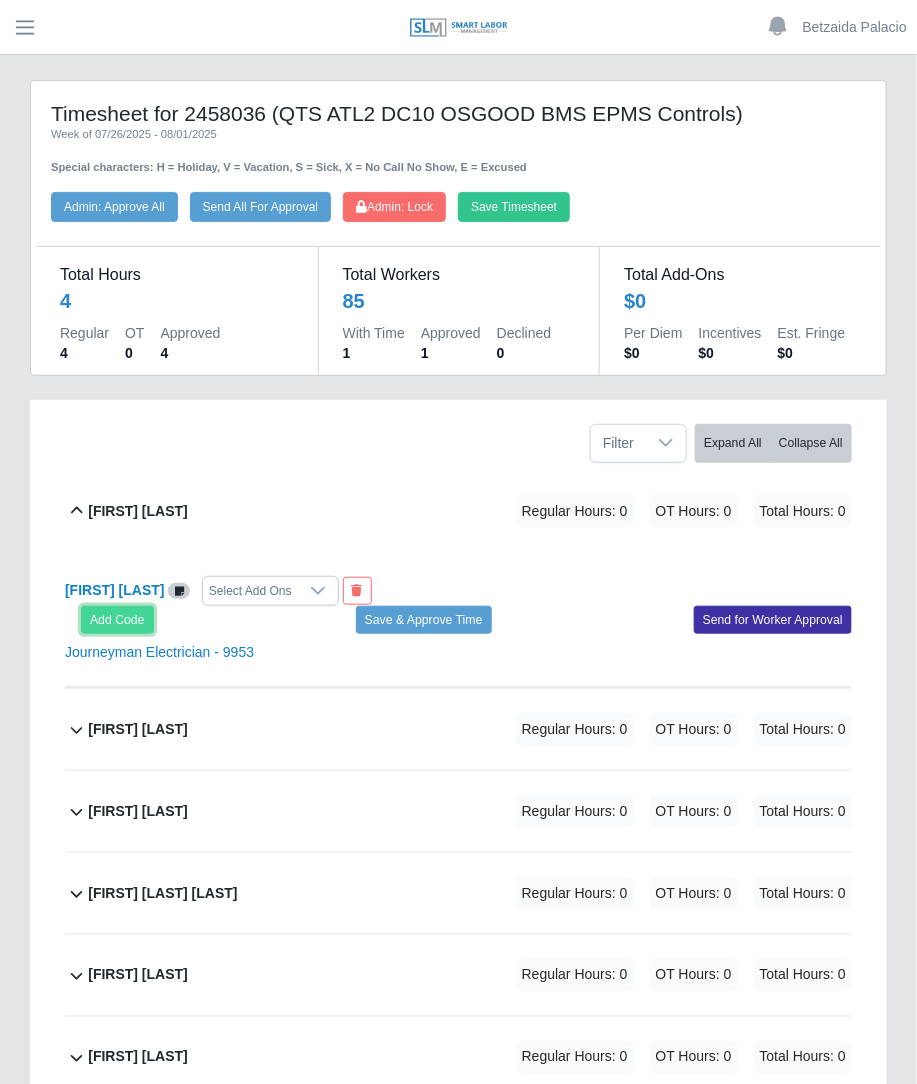 click on "Add Code" 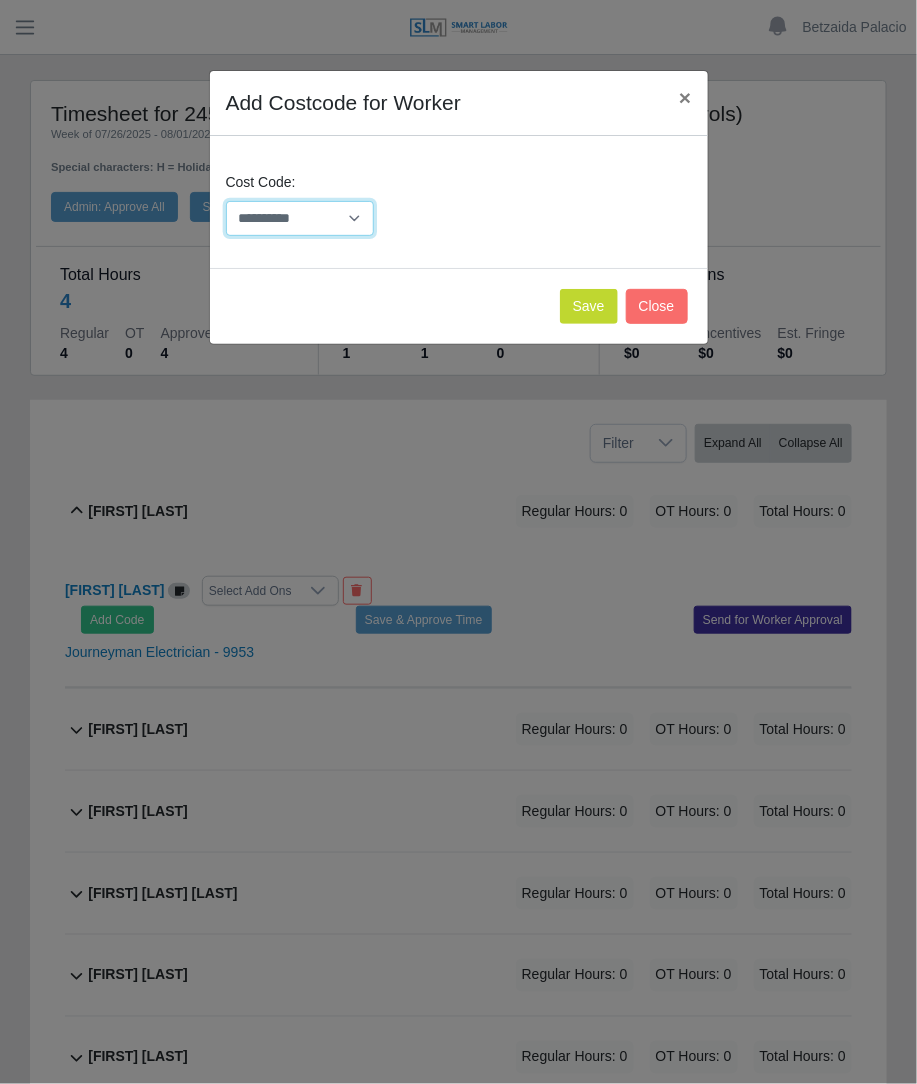 click on "**********" at bounding box center [300, 218] 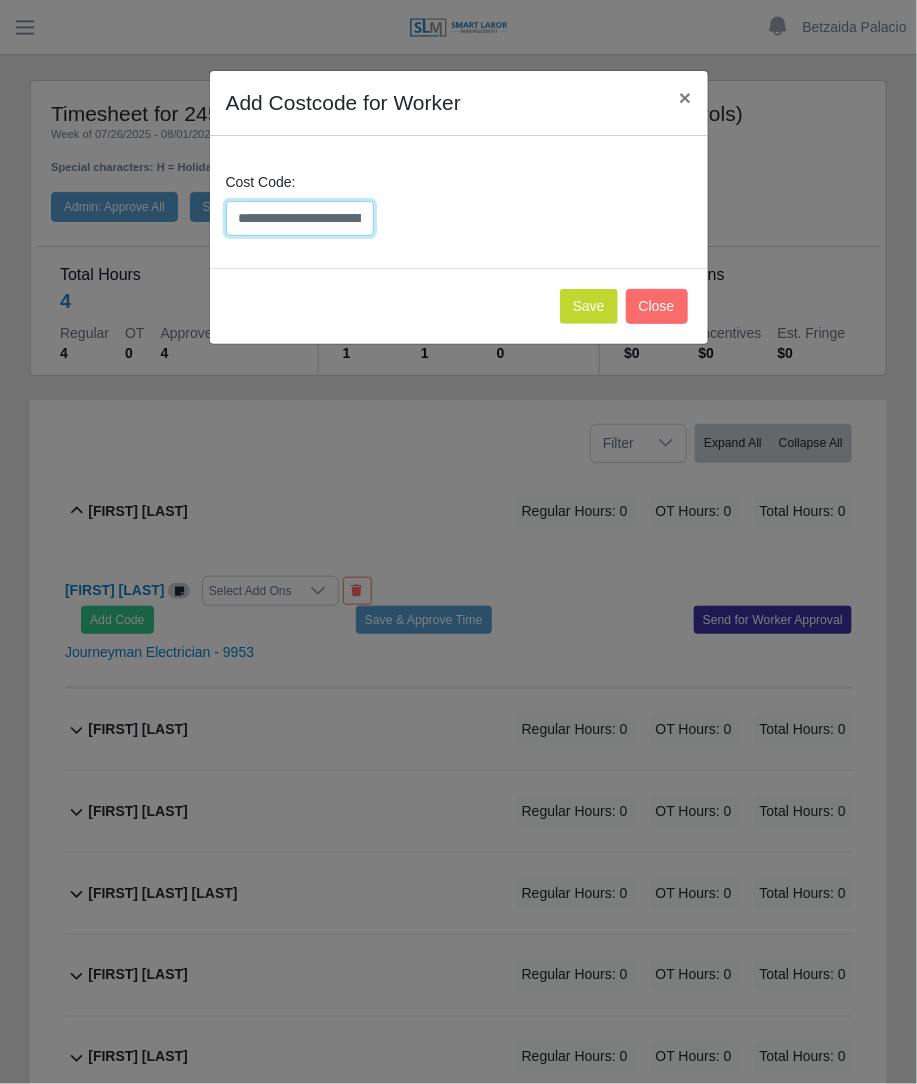 click on "**********" at bounding box center (300, 218) 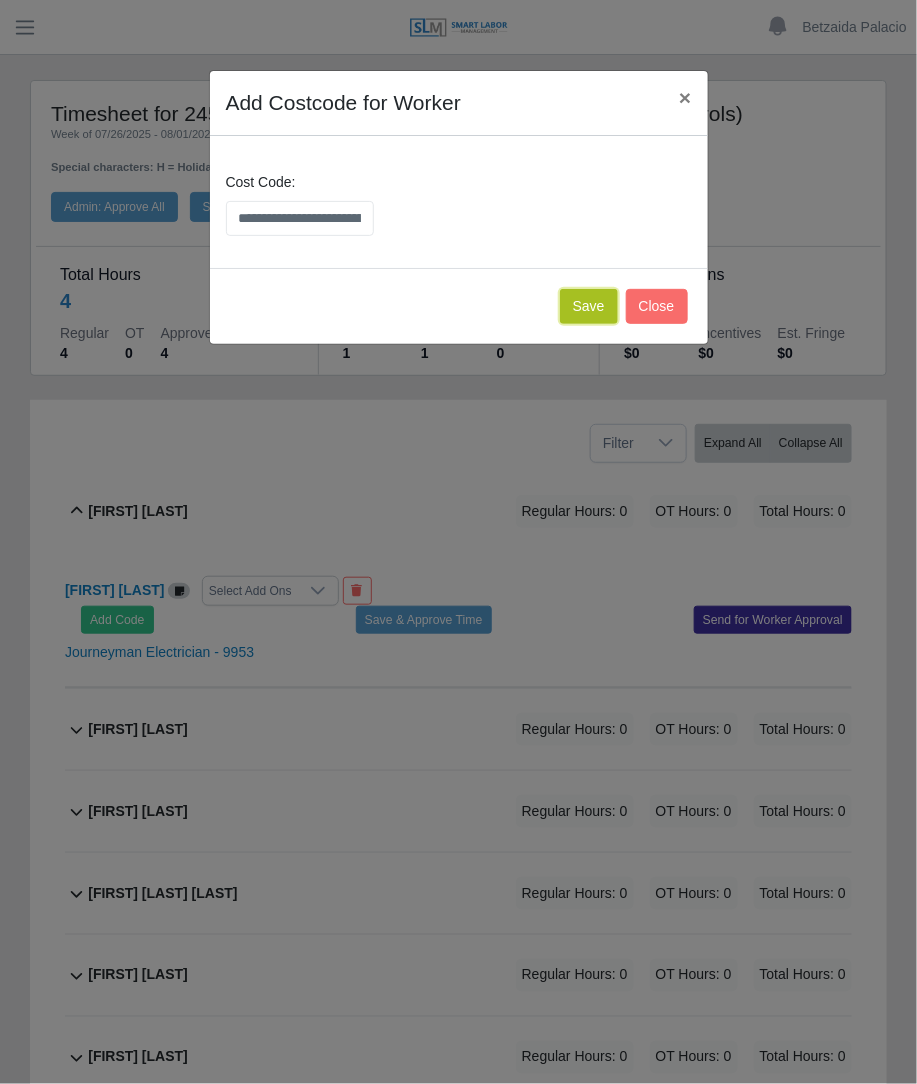 click on "Save" 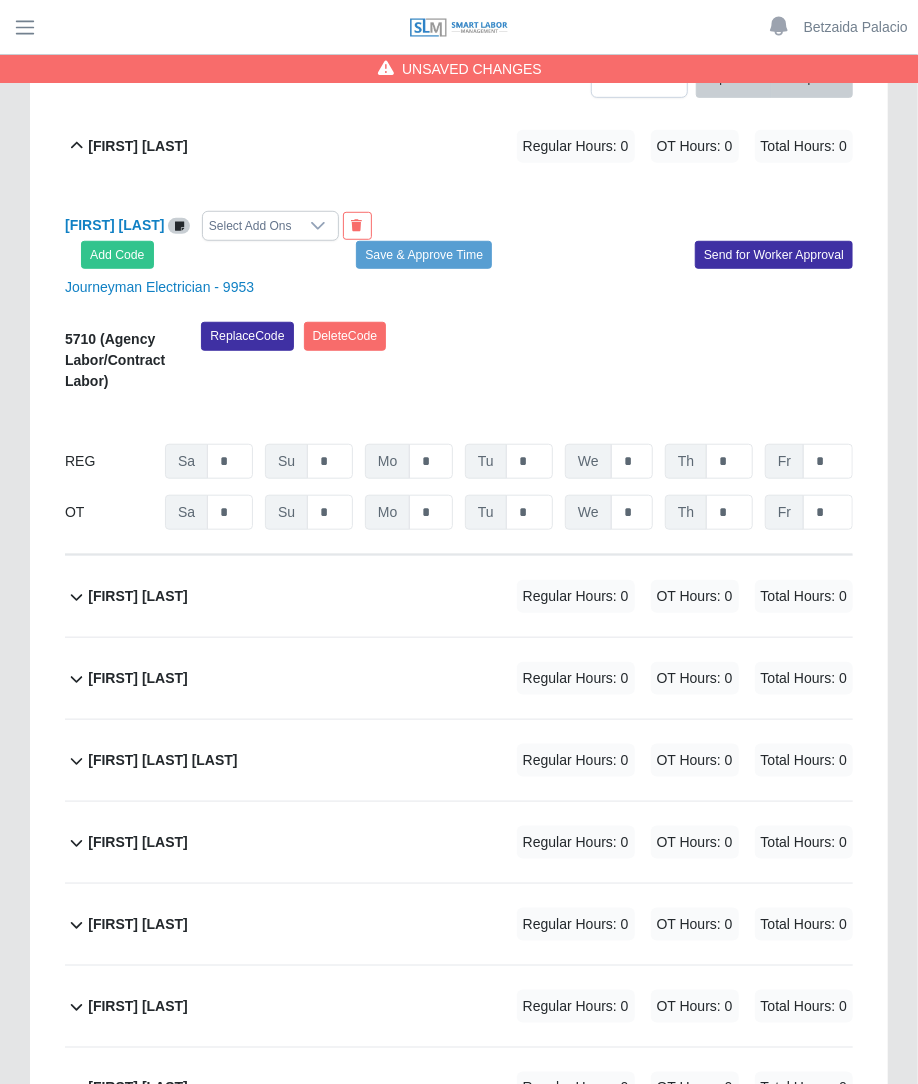 scroll, scrollTop: 435, scrollLeft: 0, axis: vertical 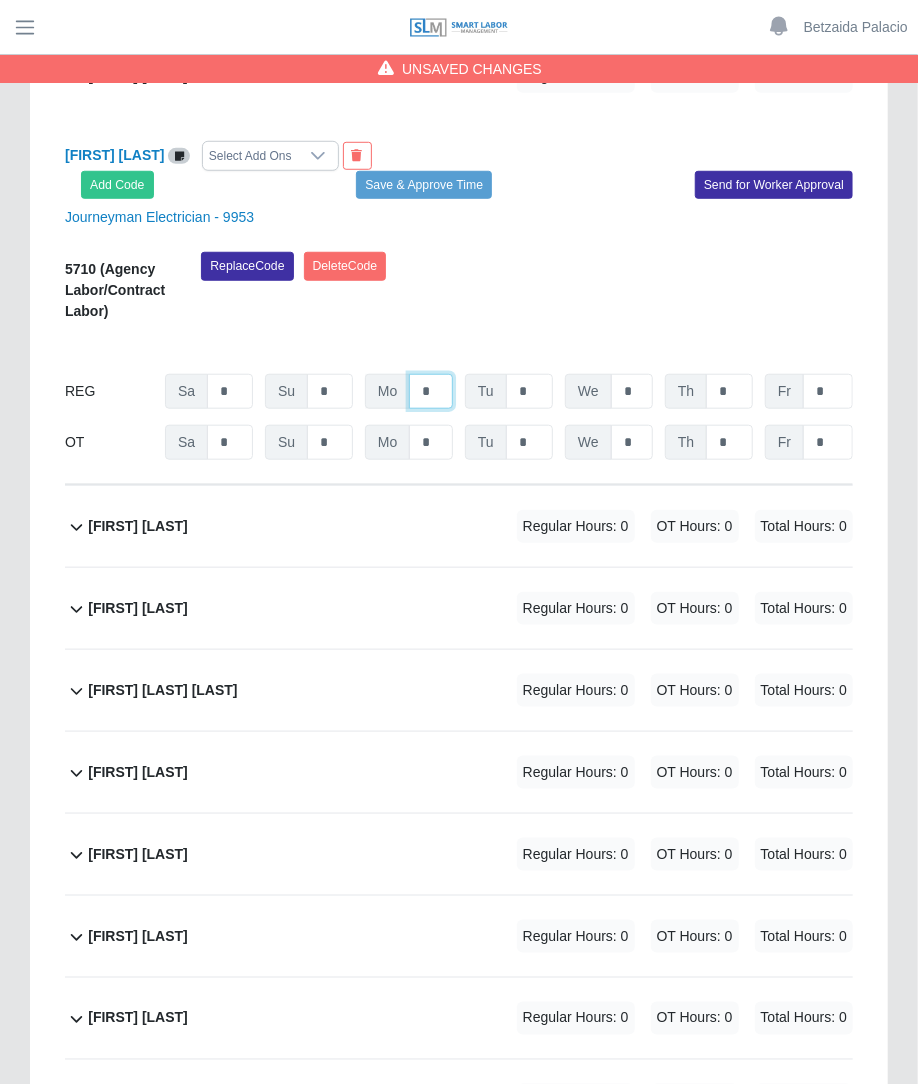 click on "*" at bounding box center (431, 391) 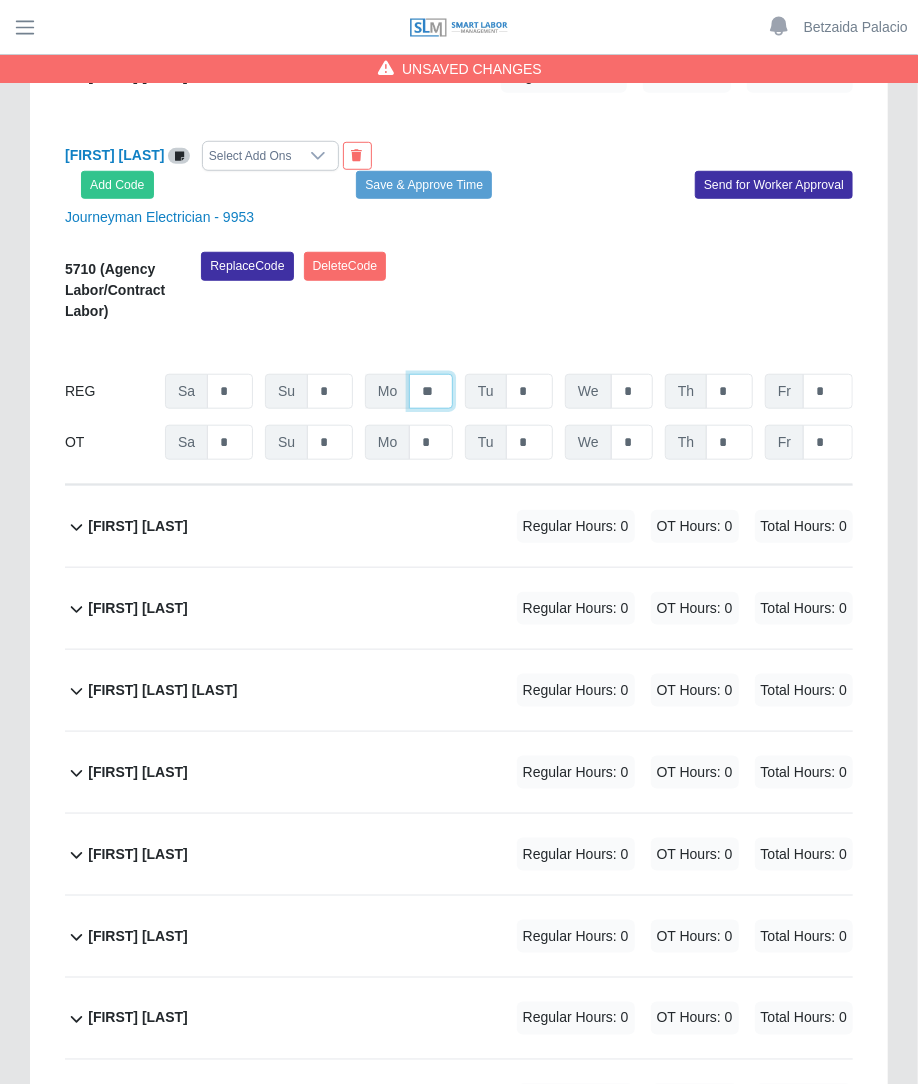 type on "**" 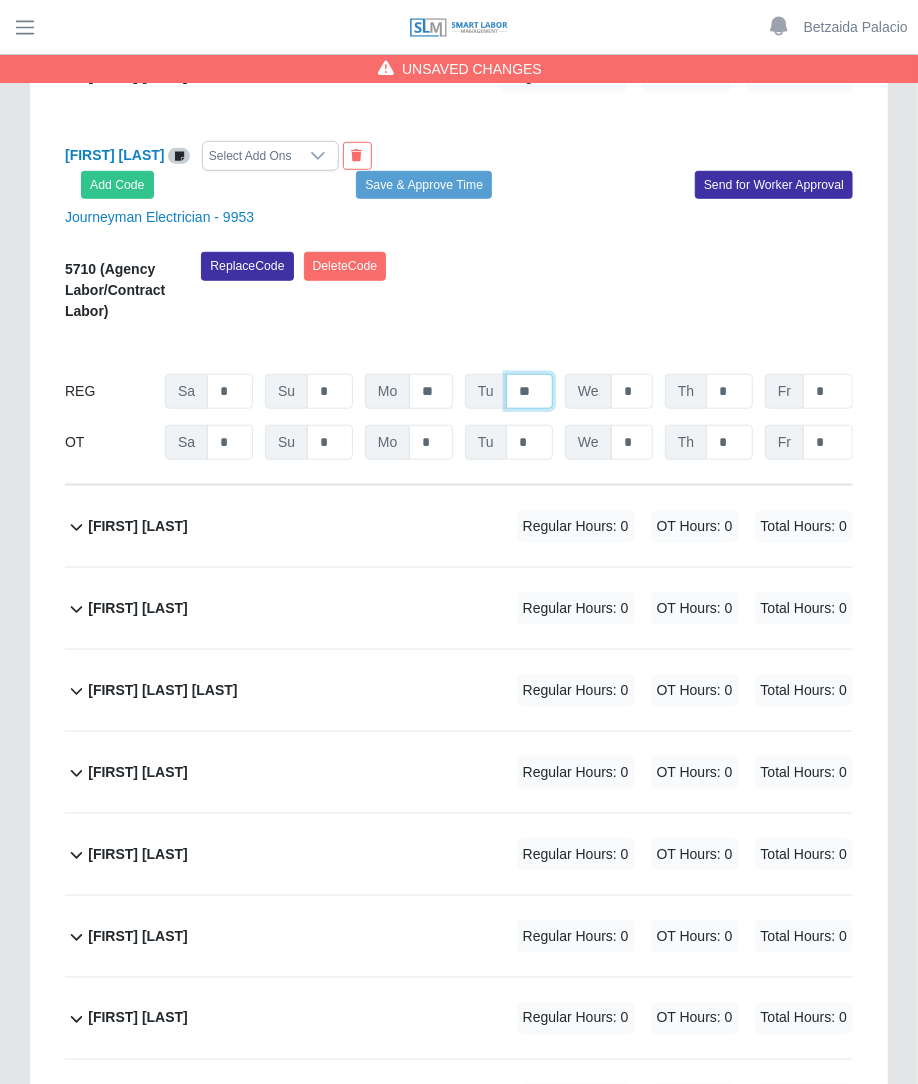 type on "**" 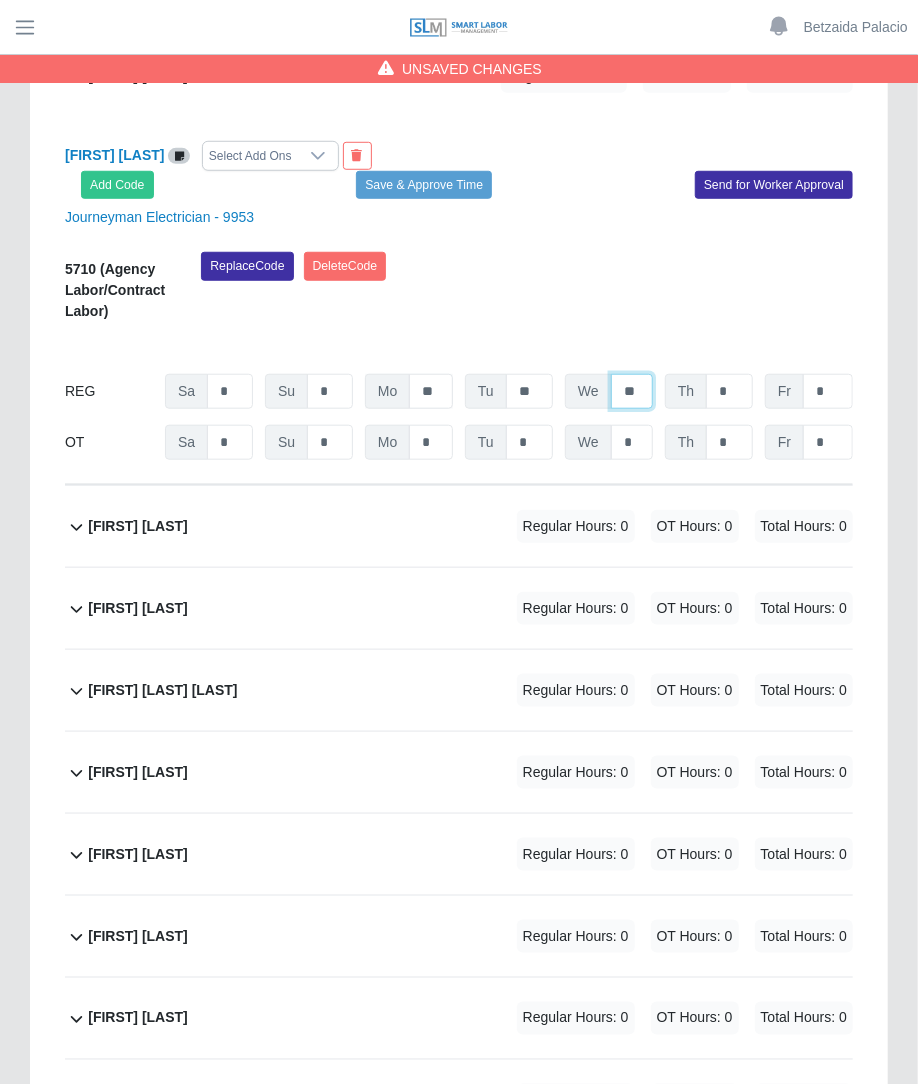 type on "**" 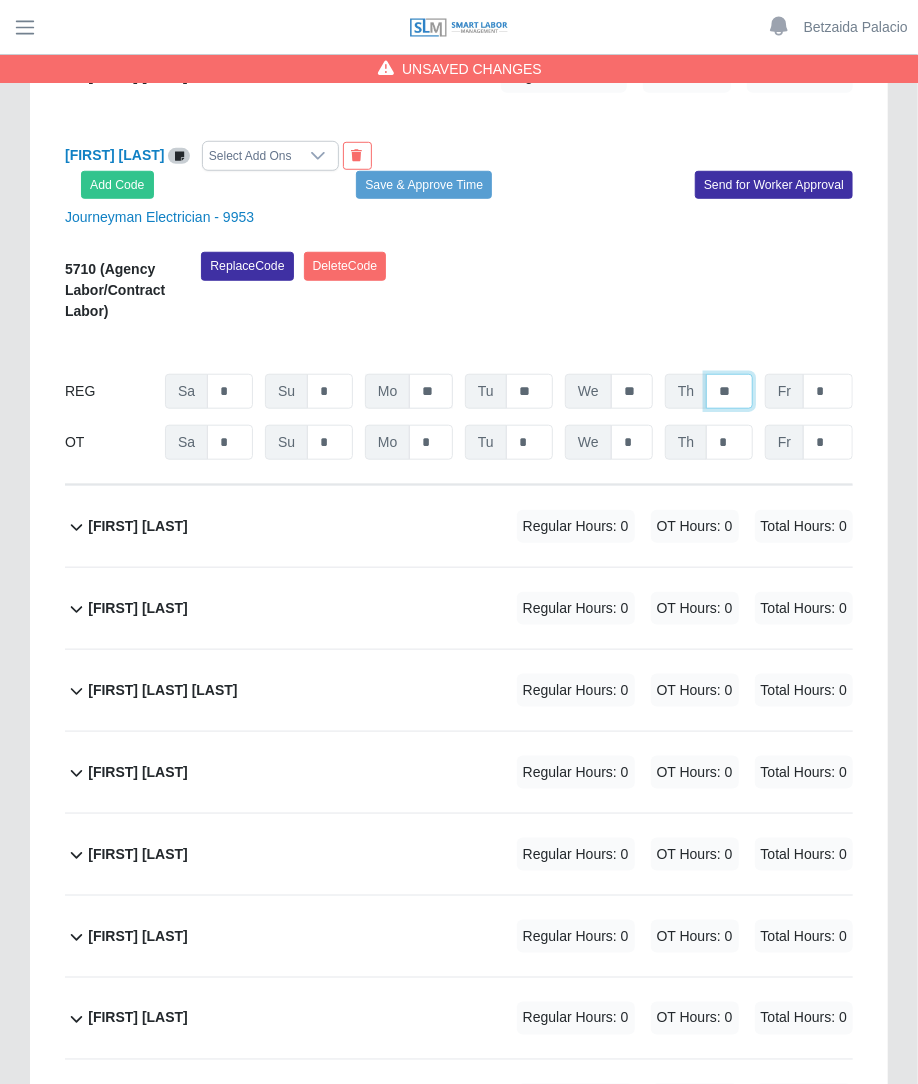 type on "**" 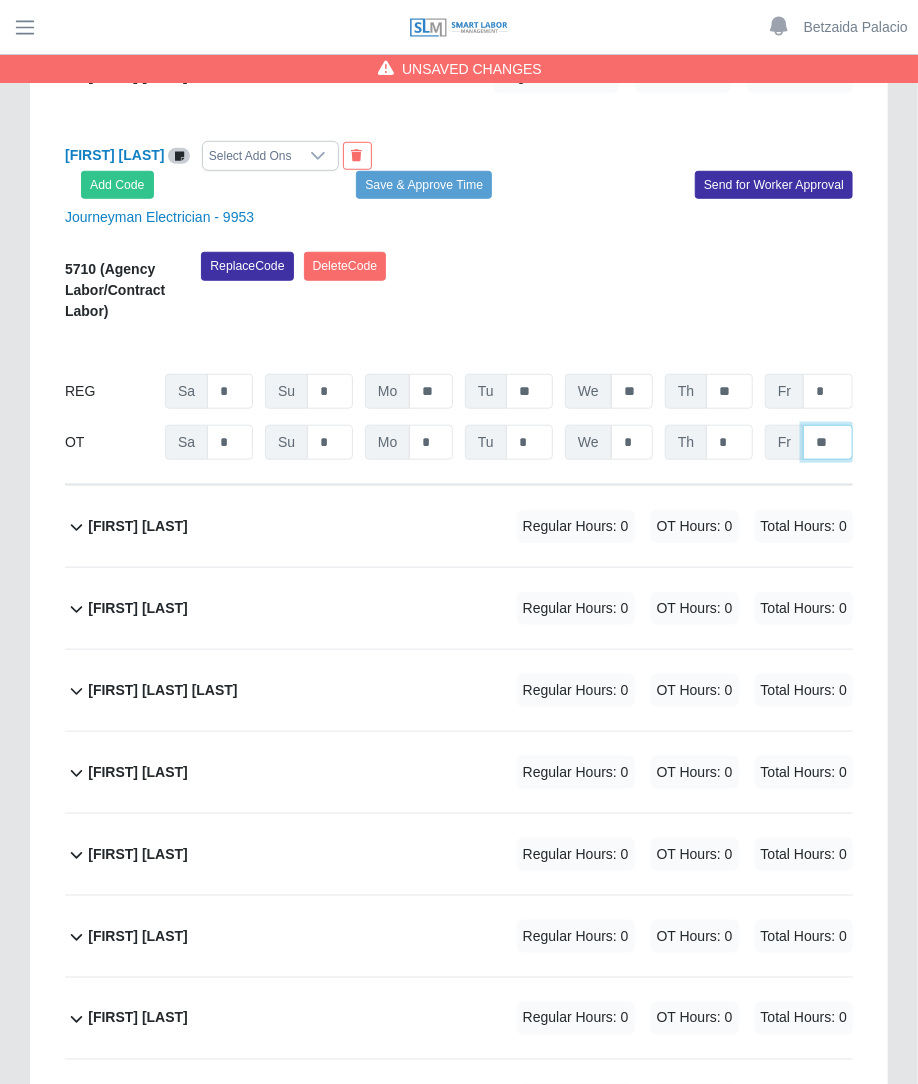 type on "**" 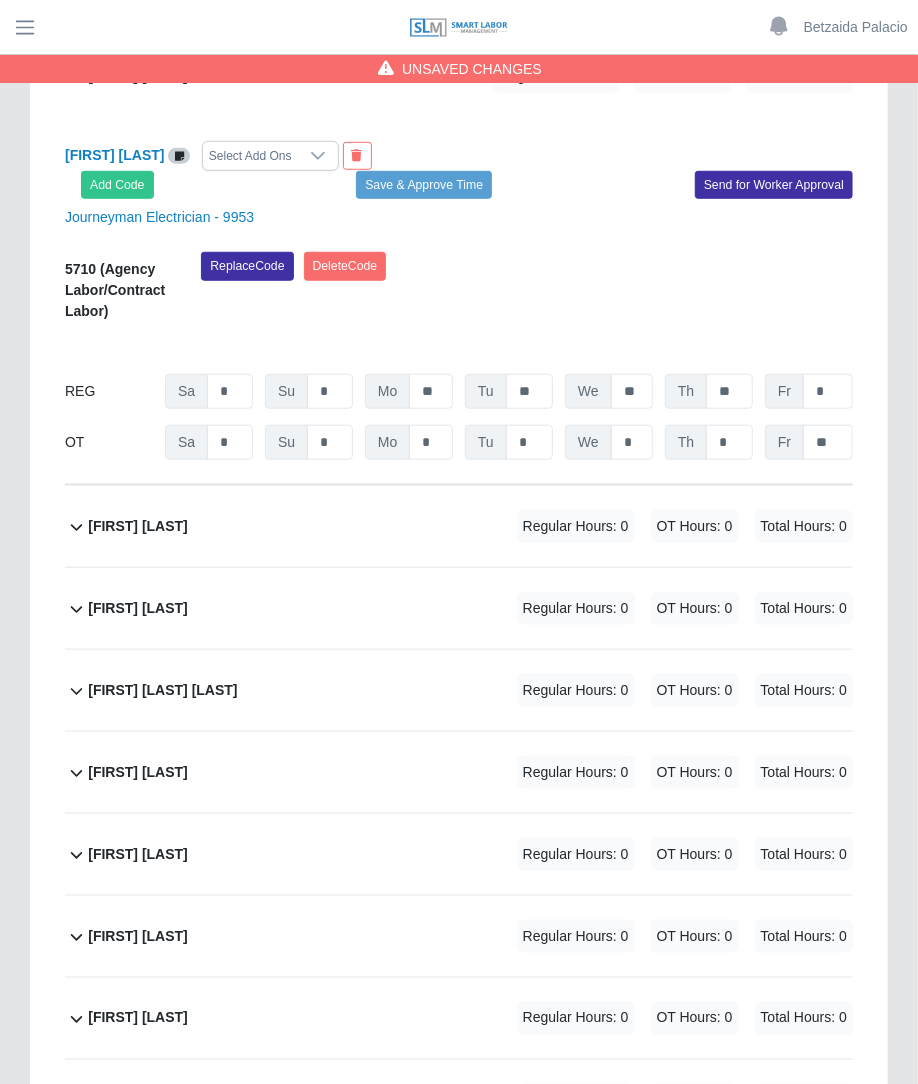 click on "[FIRST] [LAST]             Regular Hours: 0   OT Hours: 0   Total Hours: 0" 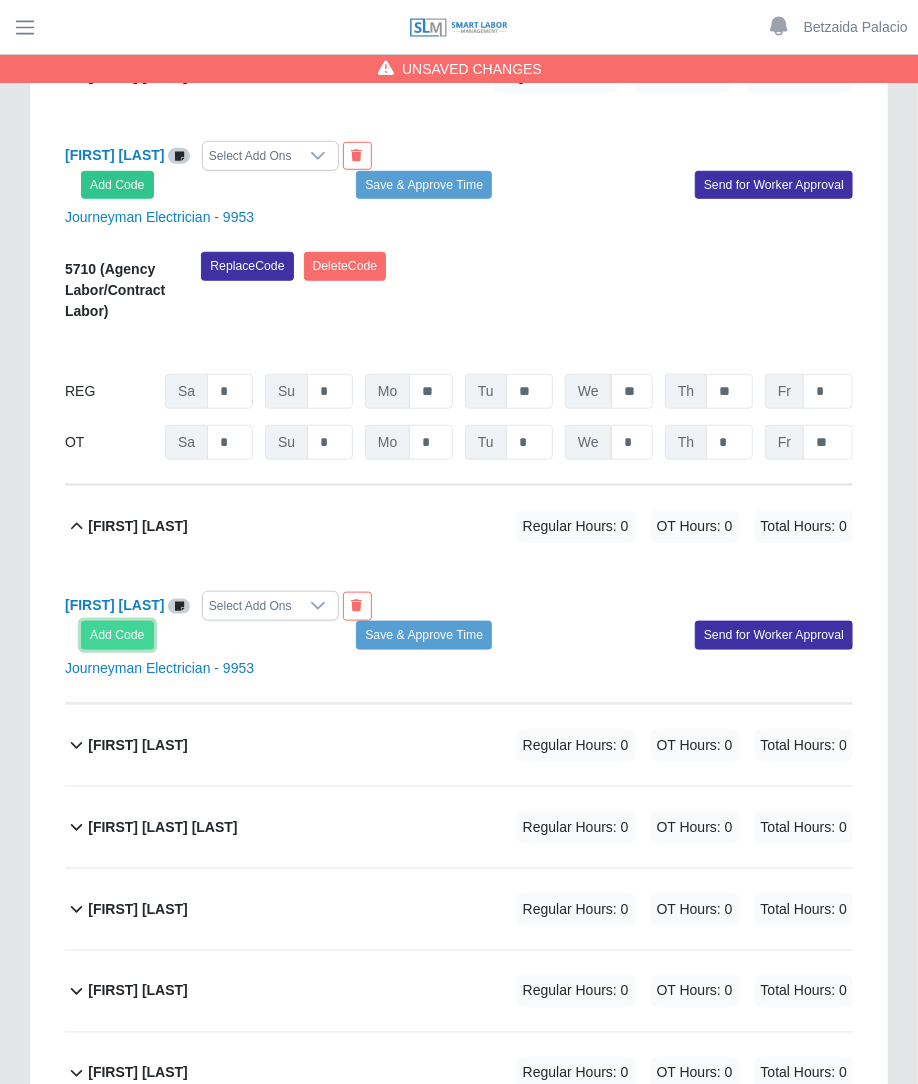 click on "Add Code" 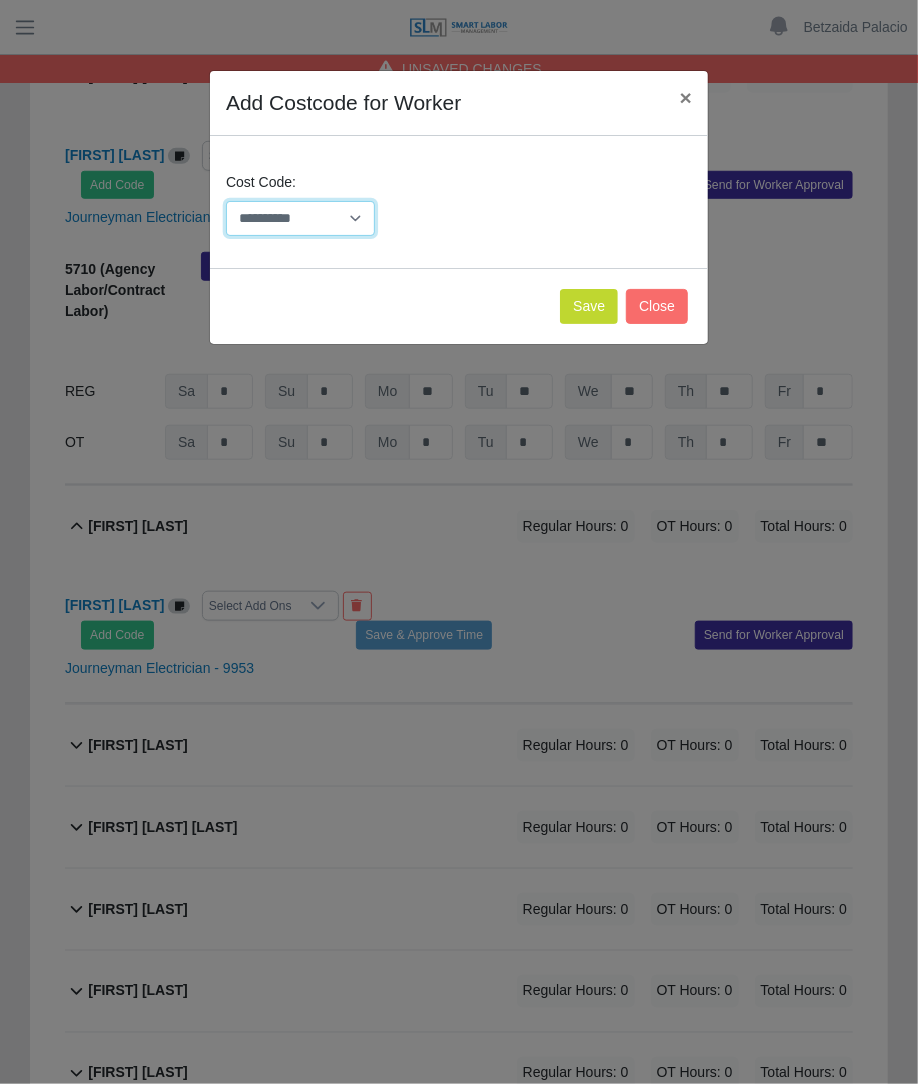 click on "**********" at bounding box center (300, 218) 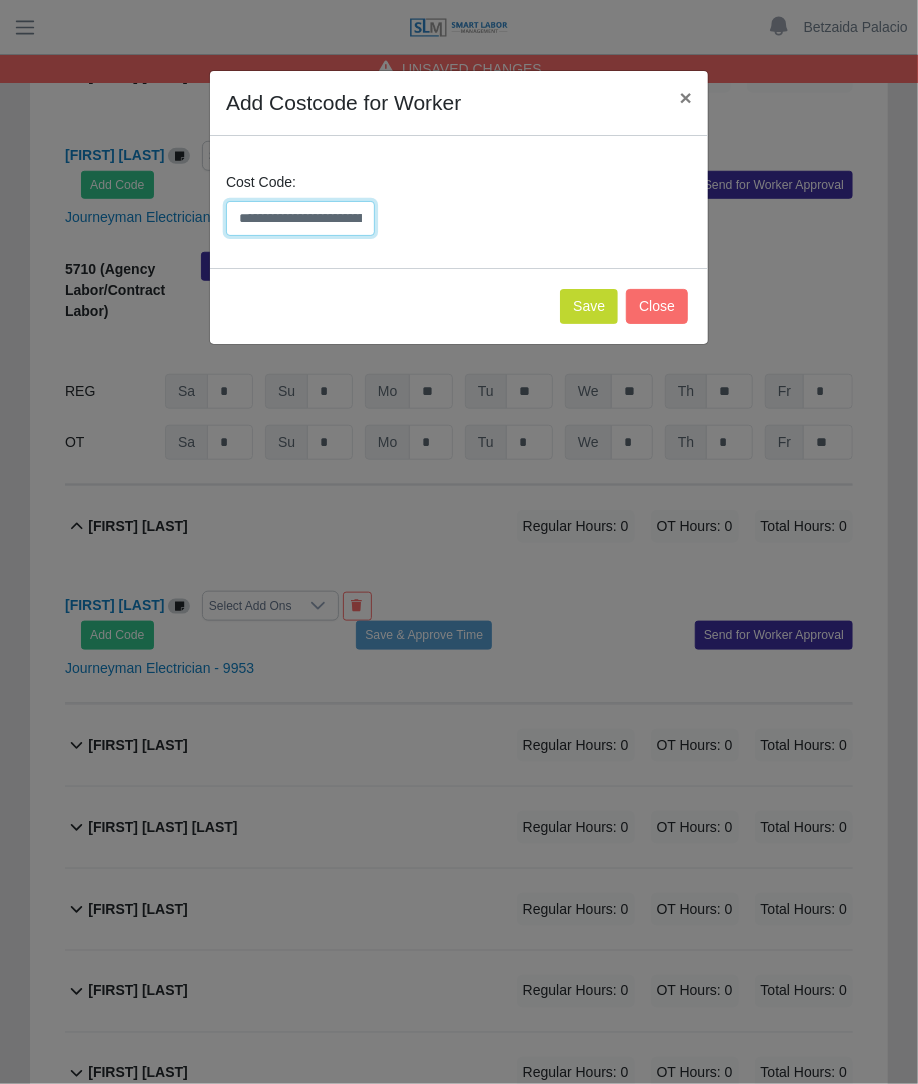 click on "**********" at bounding box center (300, 218) 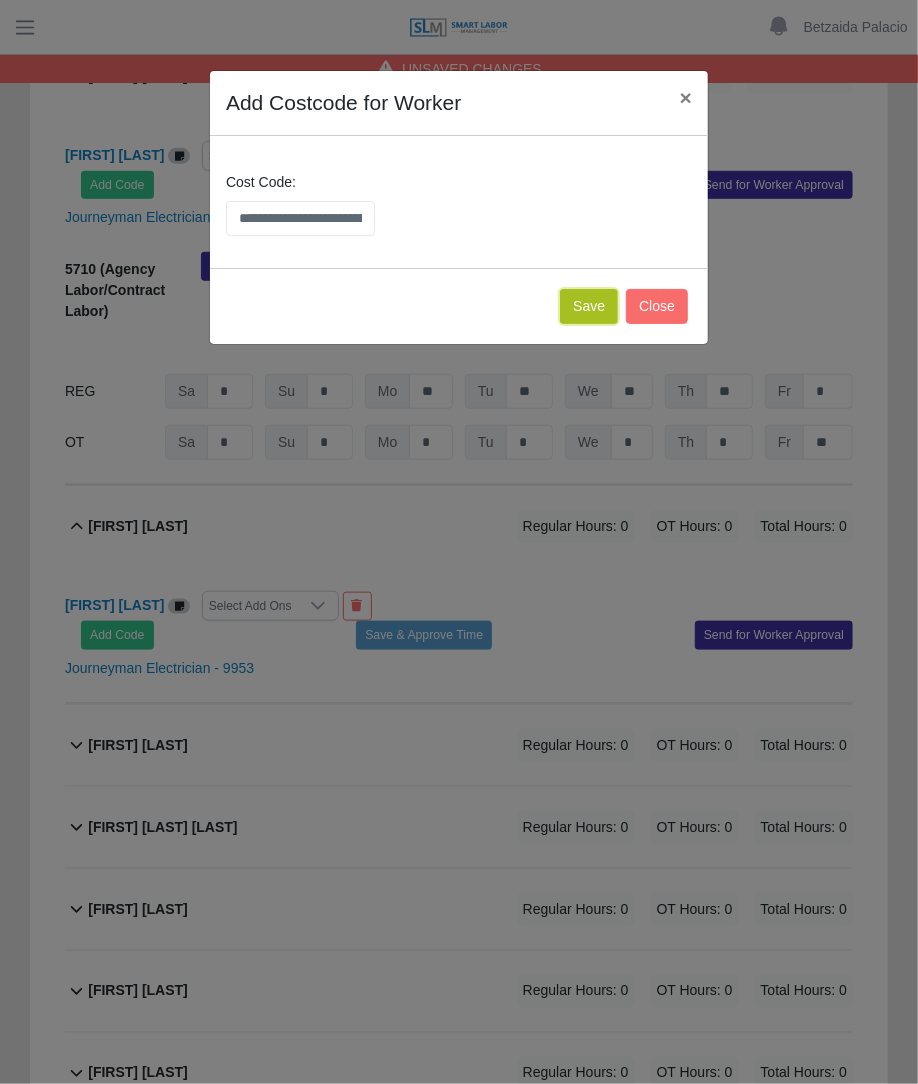 click on "Save" 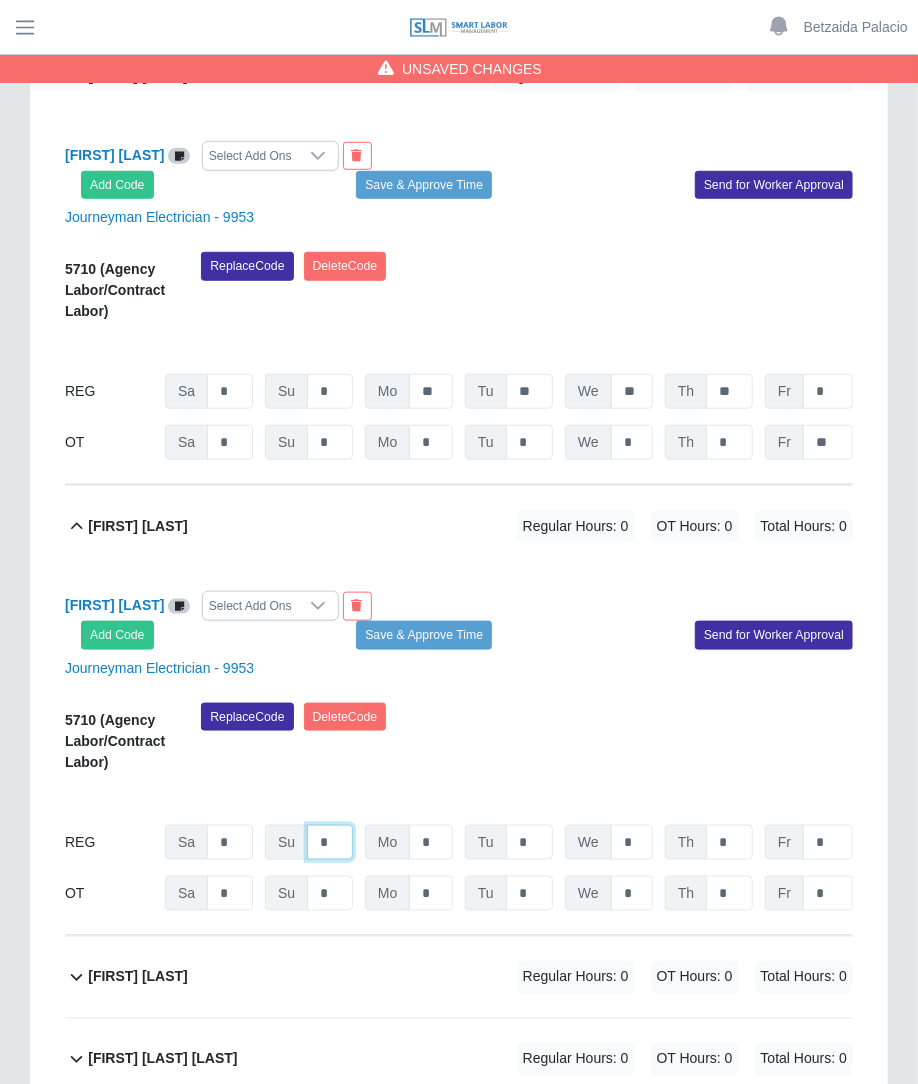 click on "*" at bounding box center (330, 391) 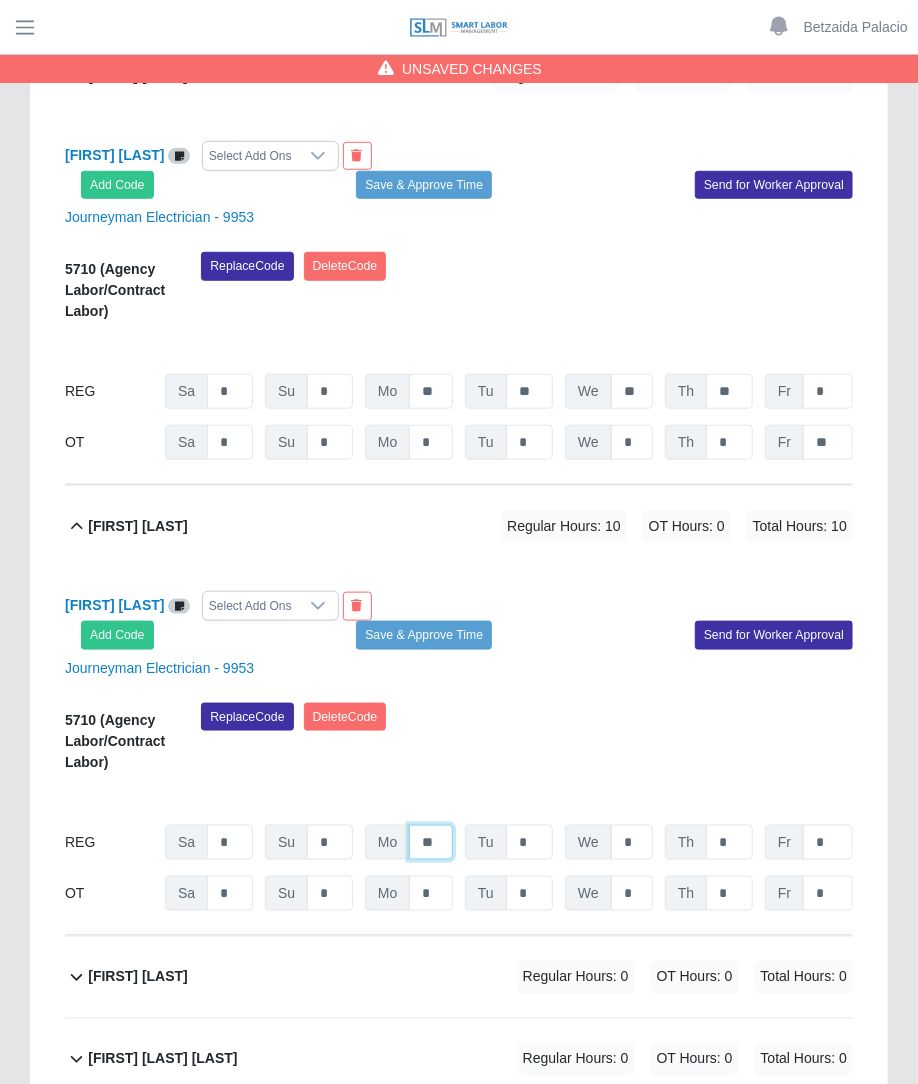 type on "**" 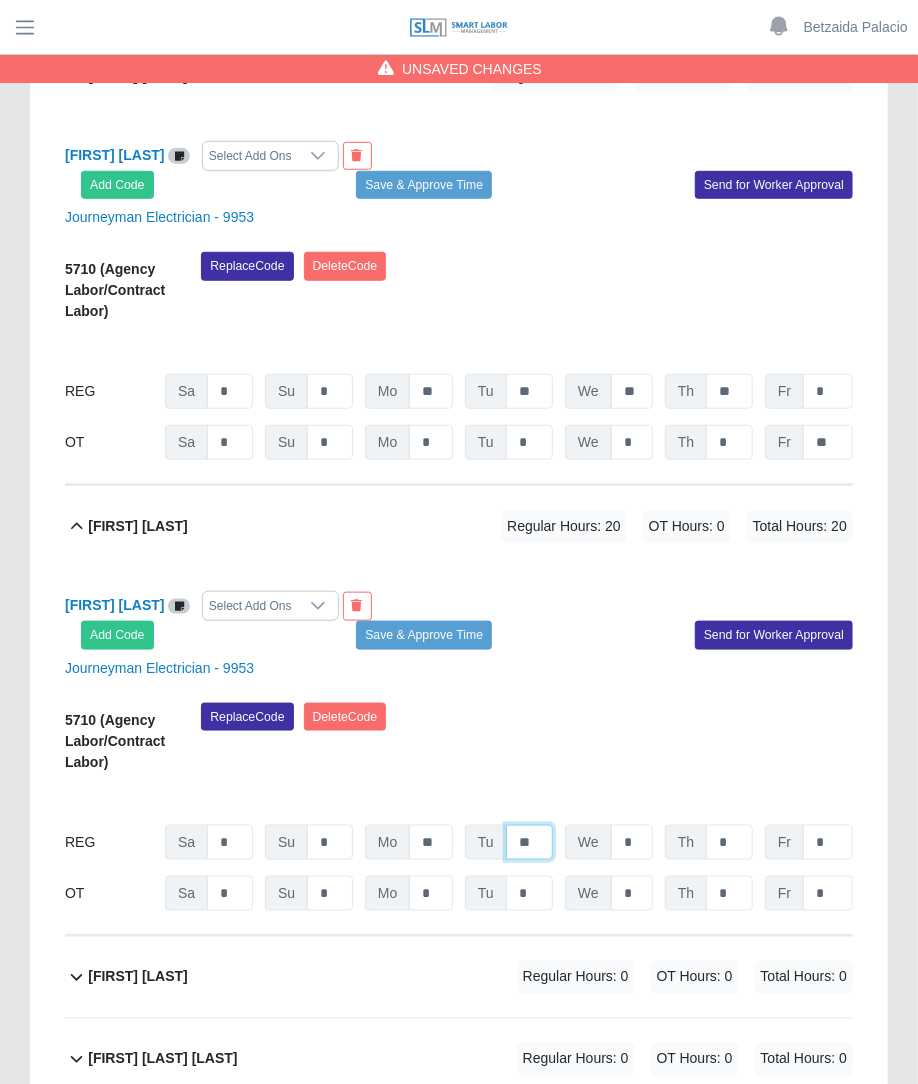 type on "**" 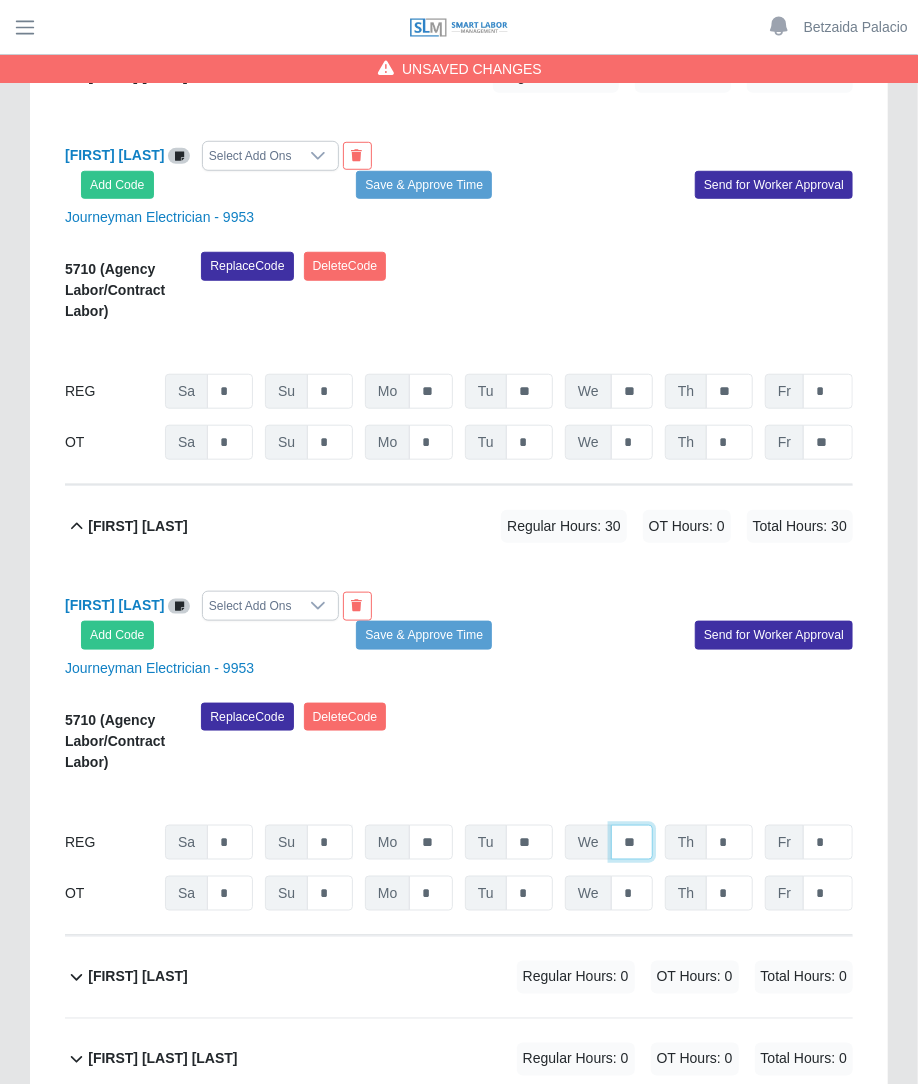 type on "**" 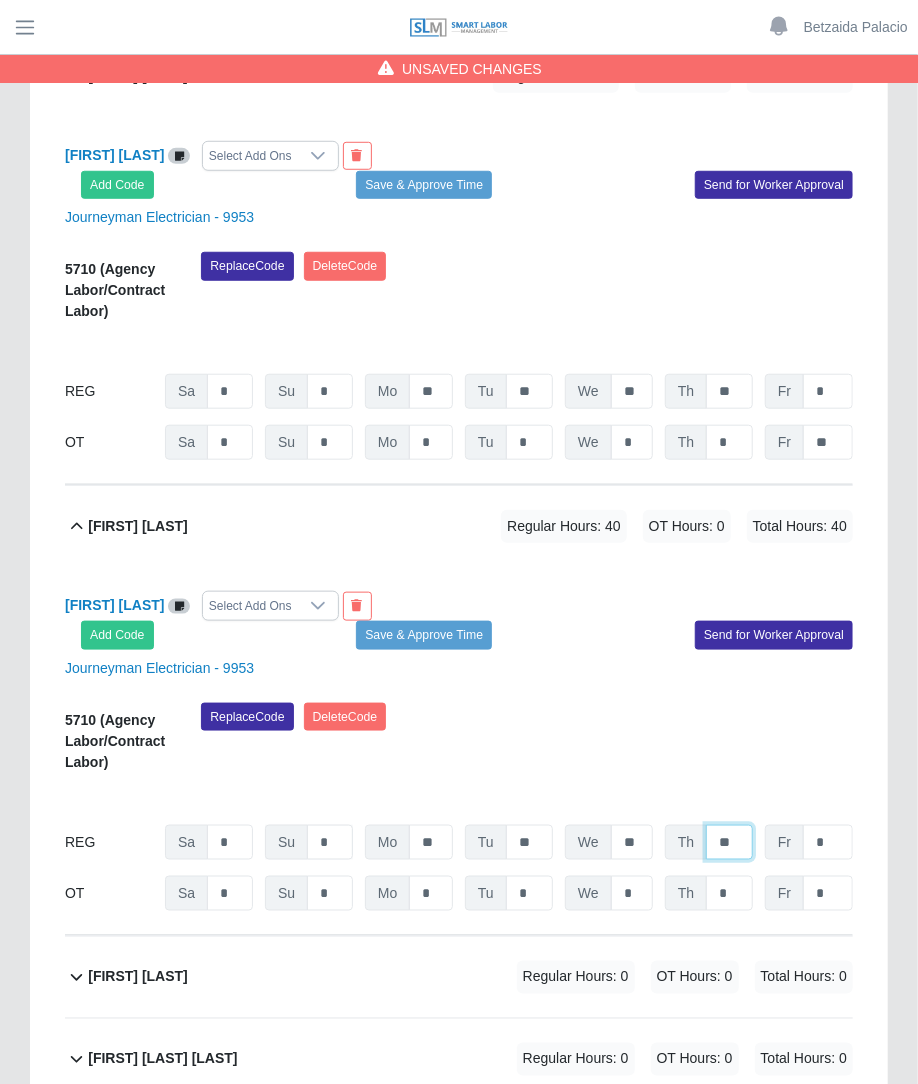 type on "**" 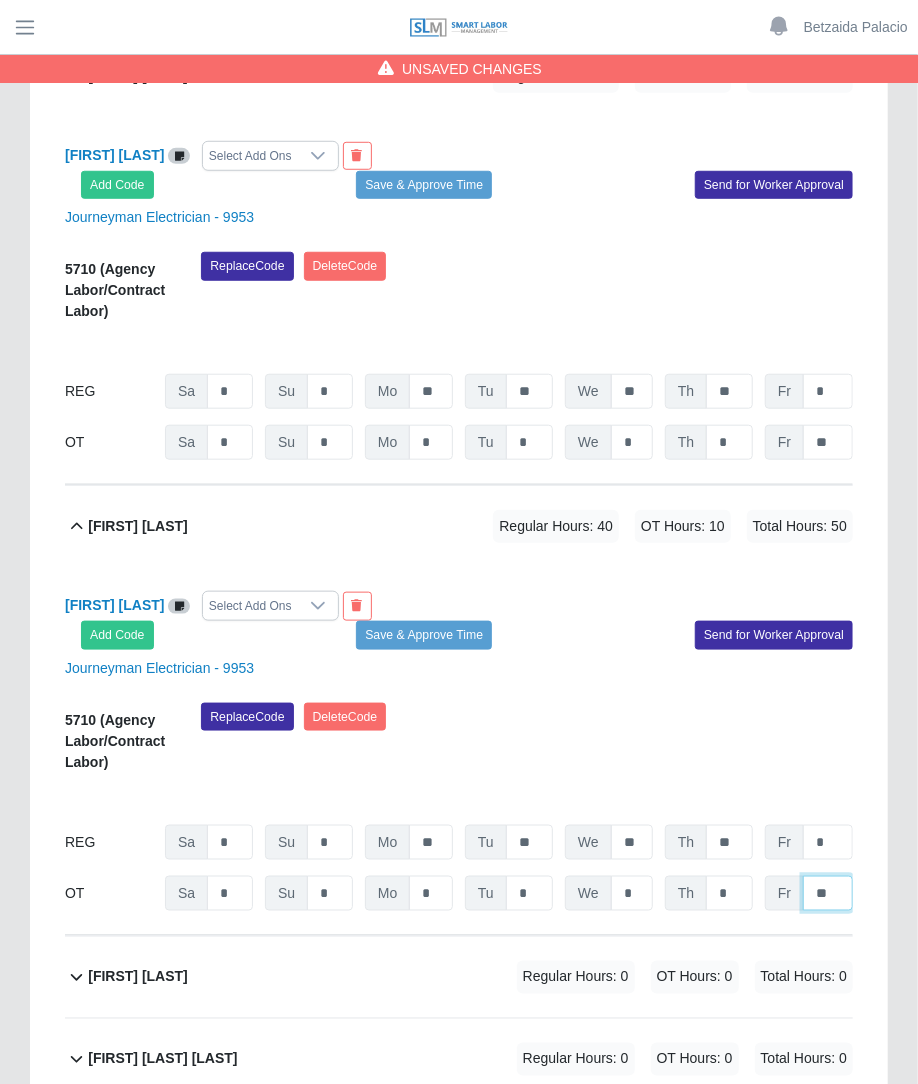 type on "**" 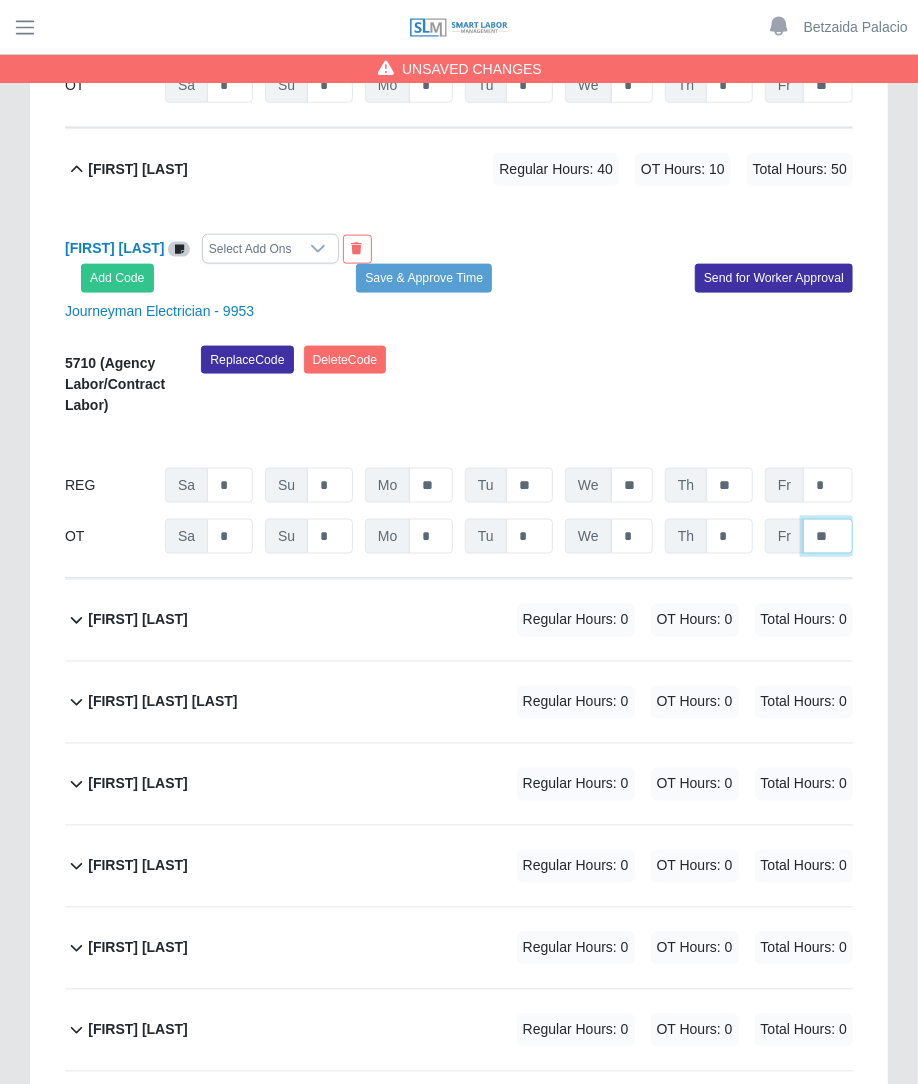 scroll, scrollTop: 1058, scrollLeft: 0, axis: vertical 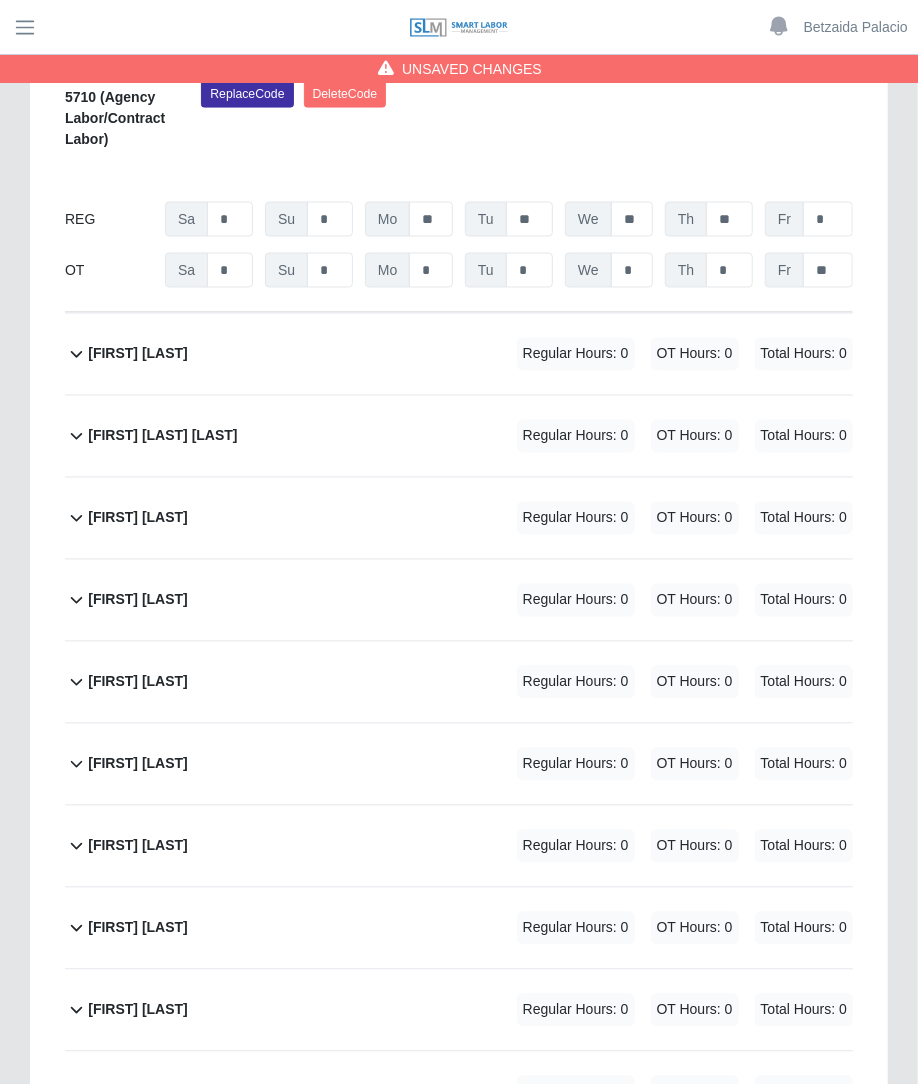 click on "Regular Hours: 0" at bounding box center [576, 354] 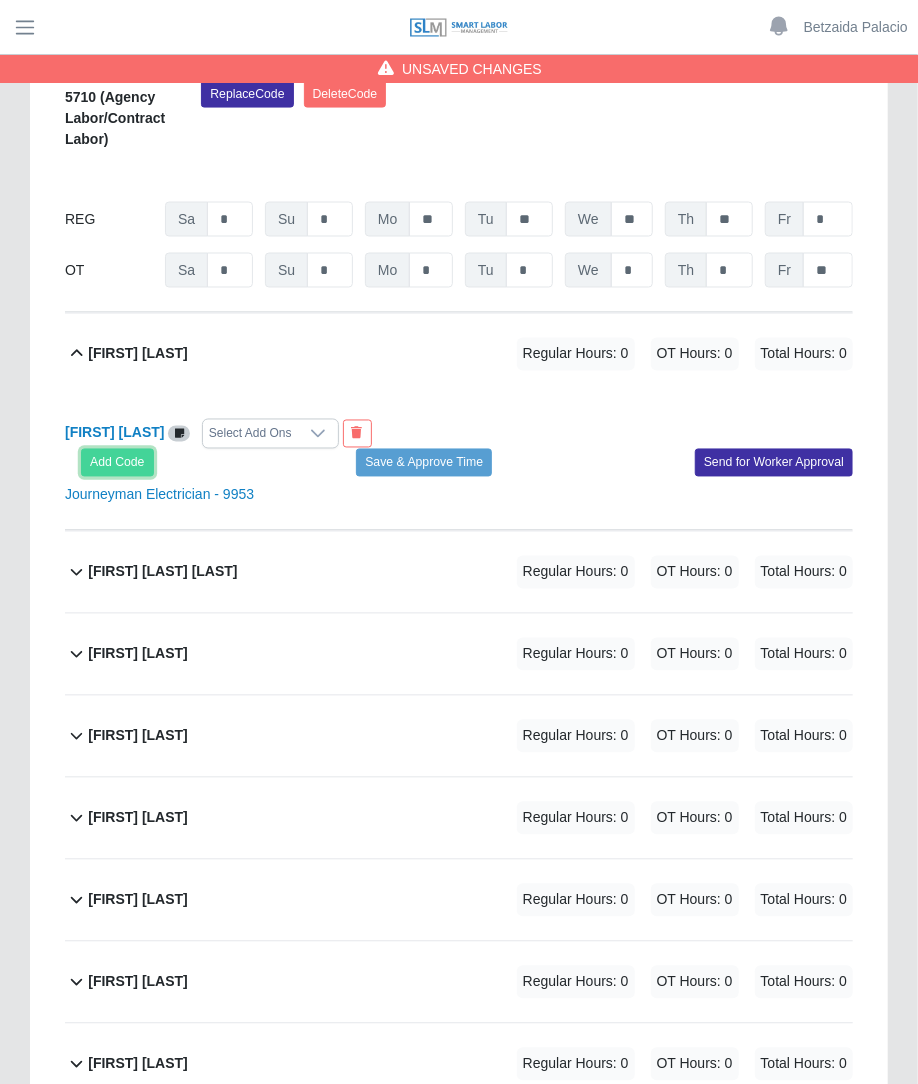 click on "Add Code" 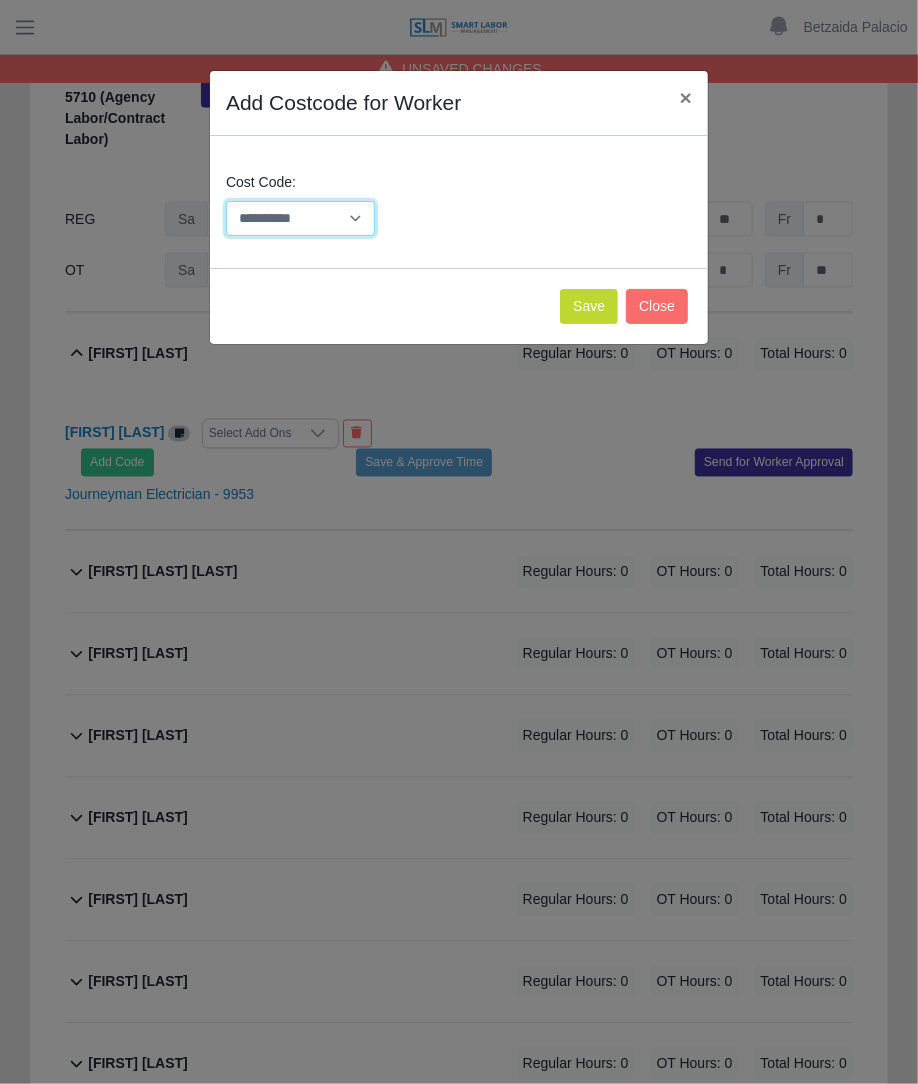 click on "**********" at bounding box center [300, 218] 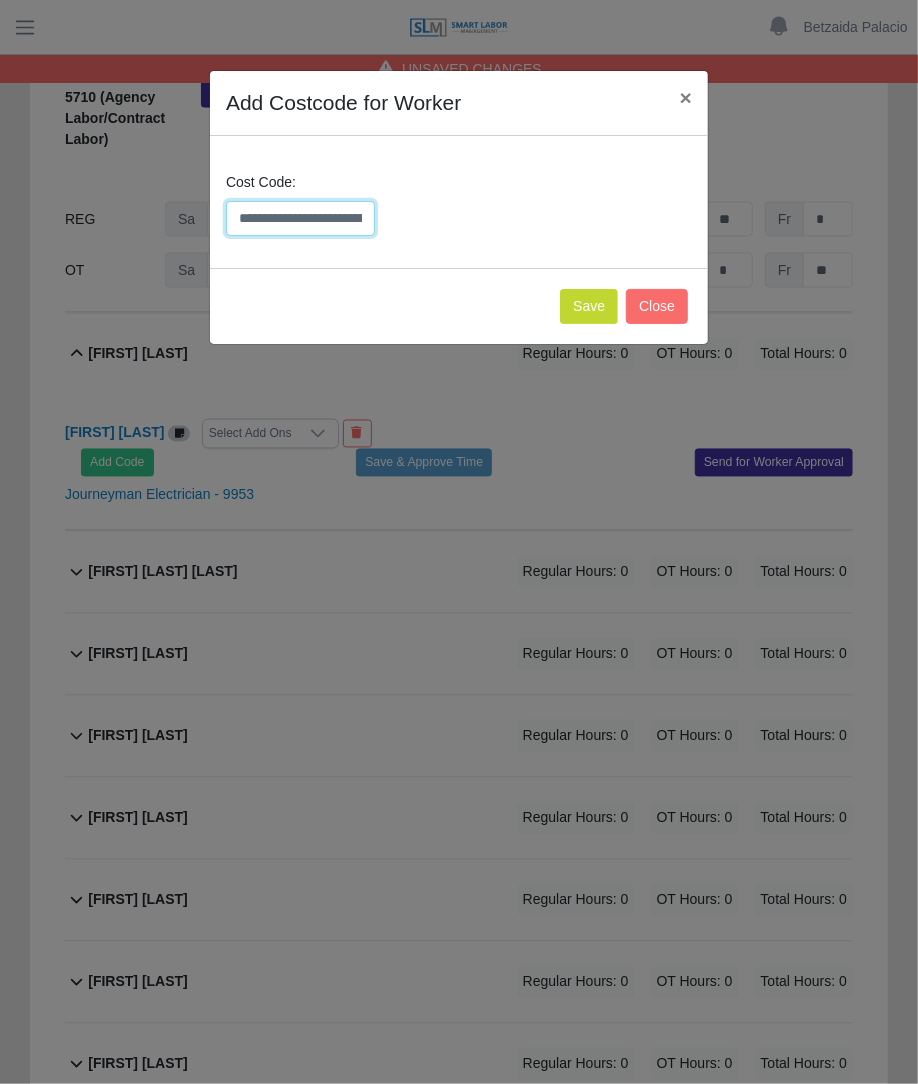 click on "**********" at bounding box center (300, 218) 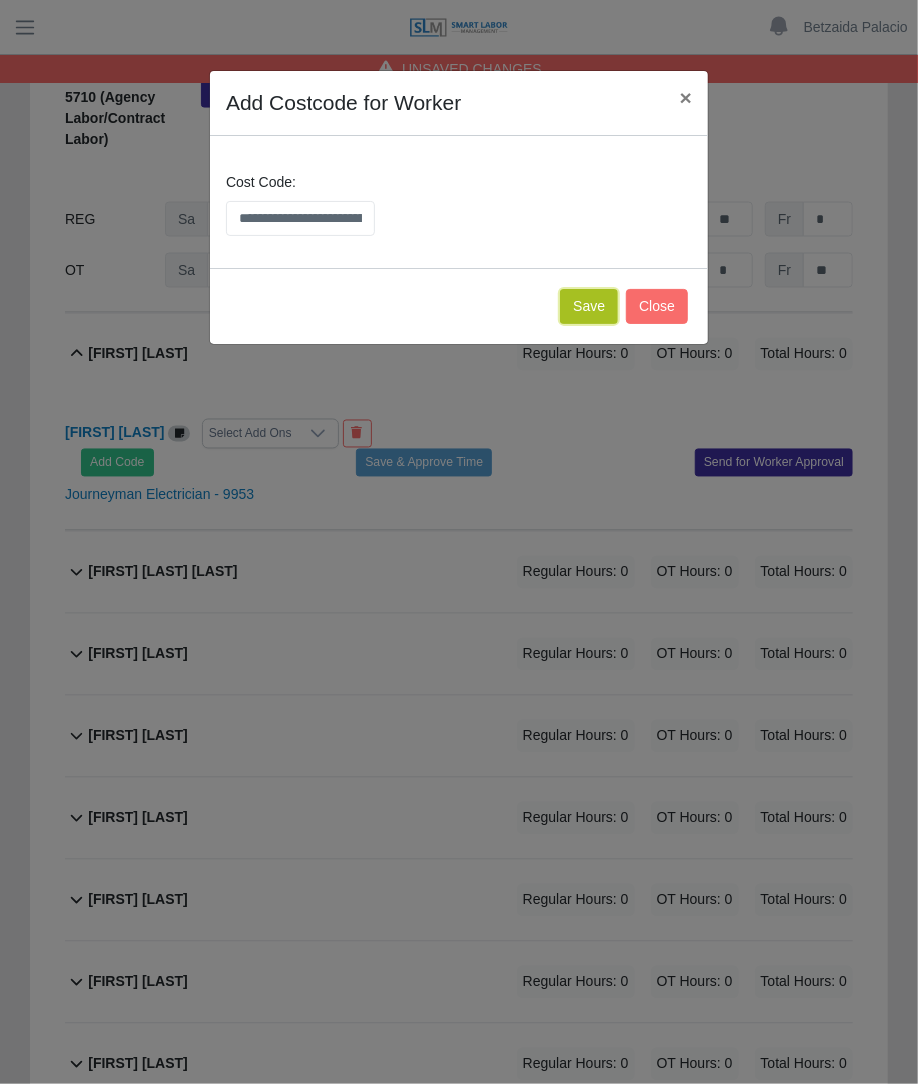 click on "Save" 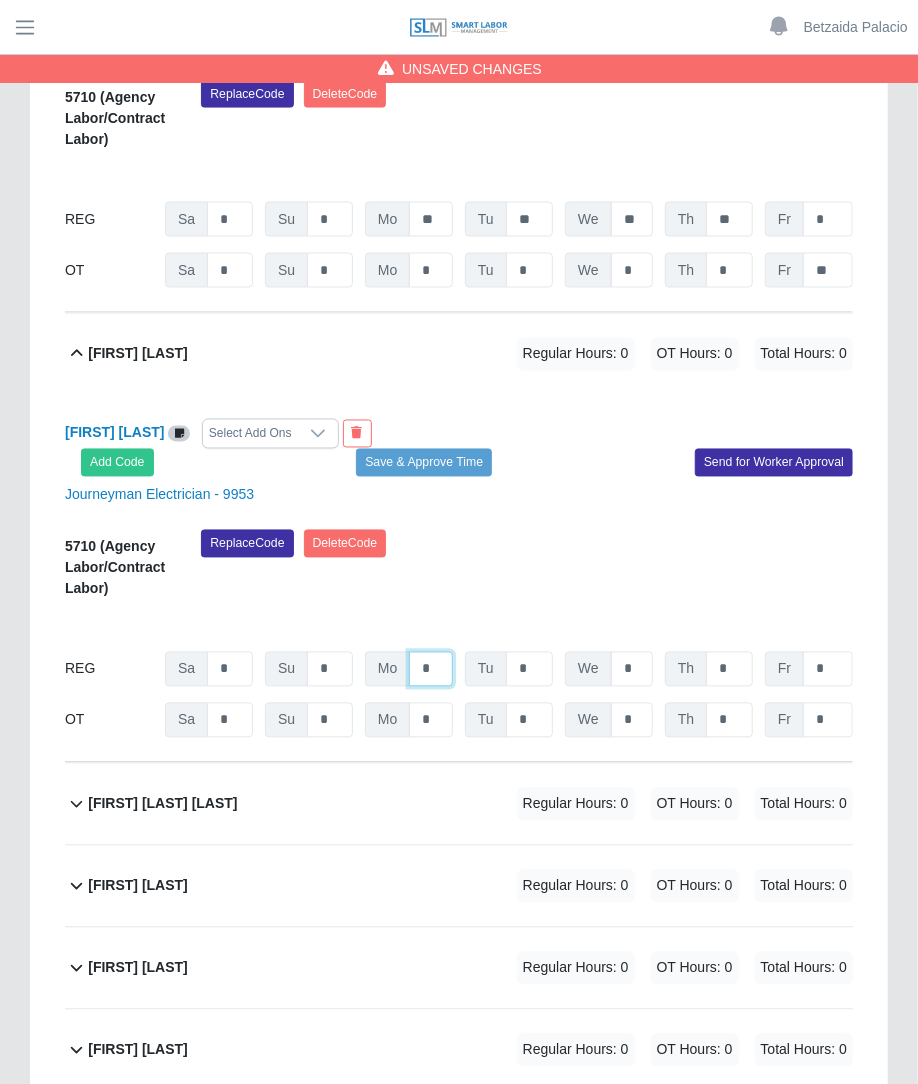 click on "*" at bounding box center [431, -232] 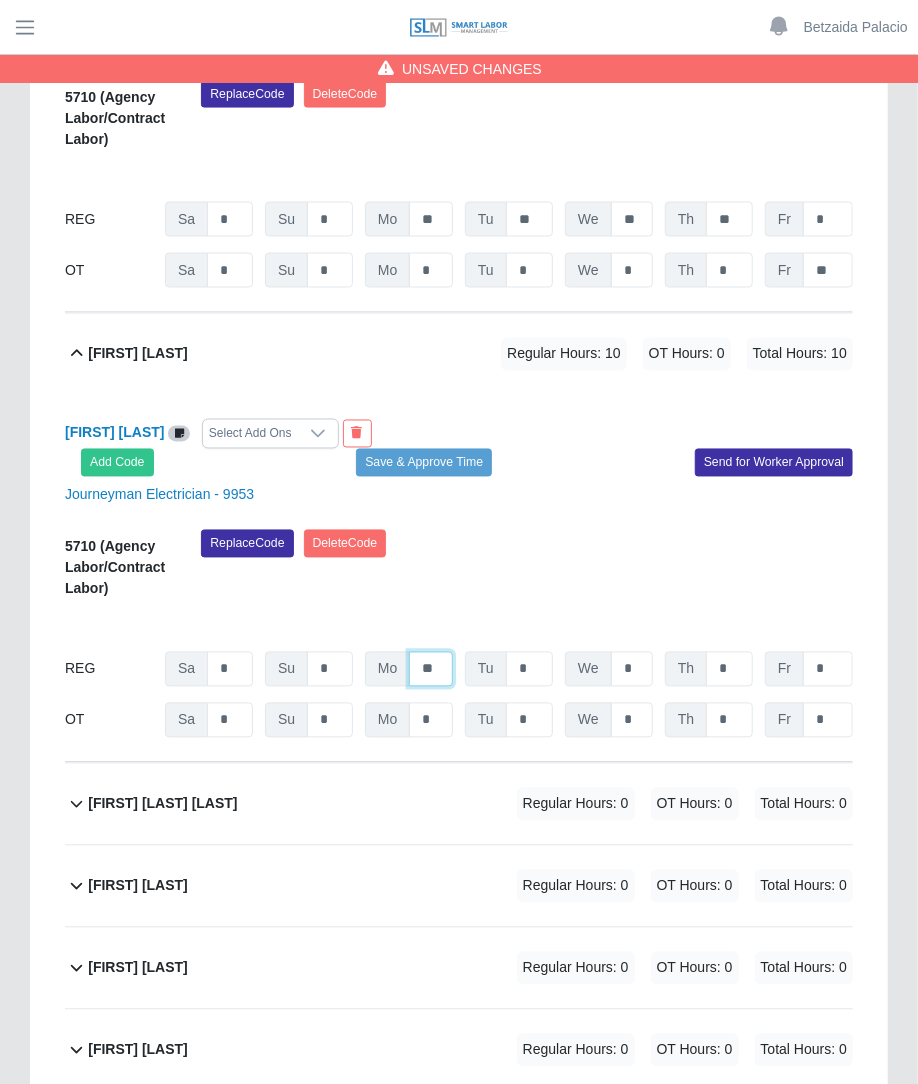 type on "**" 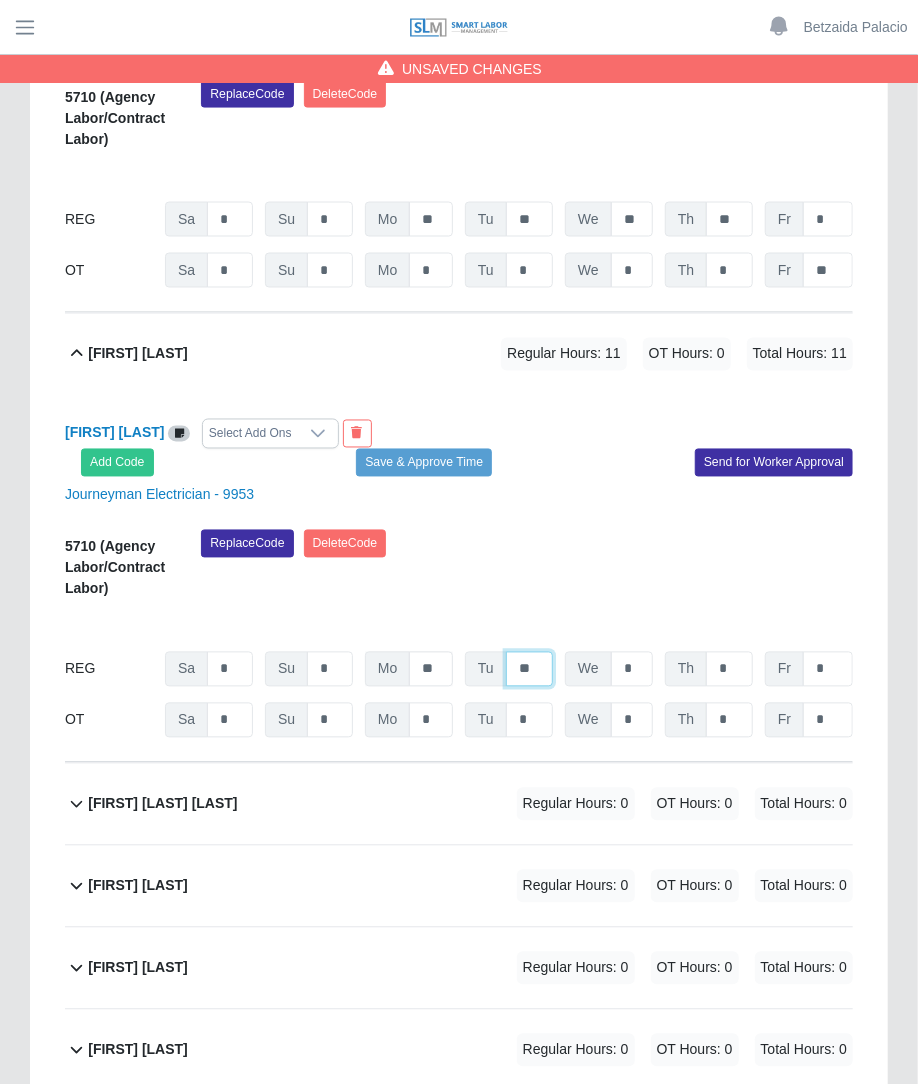 type on "**" 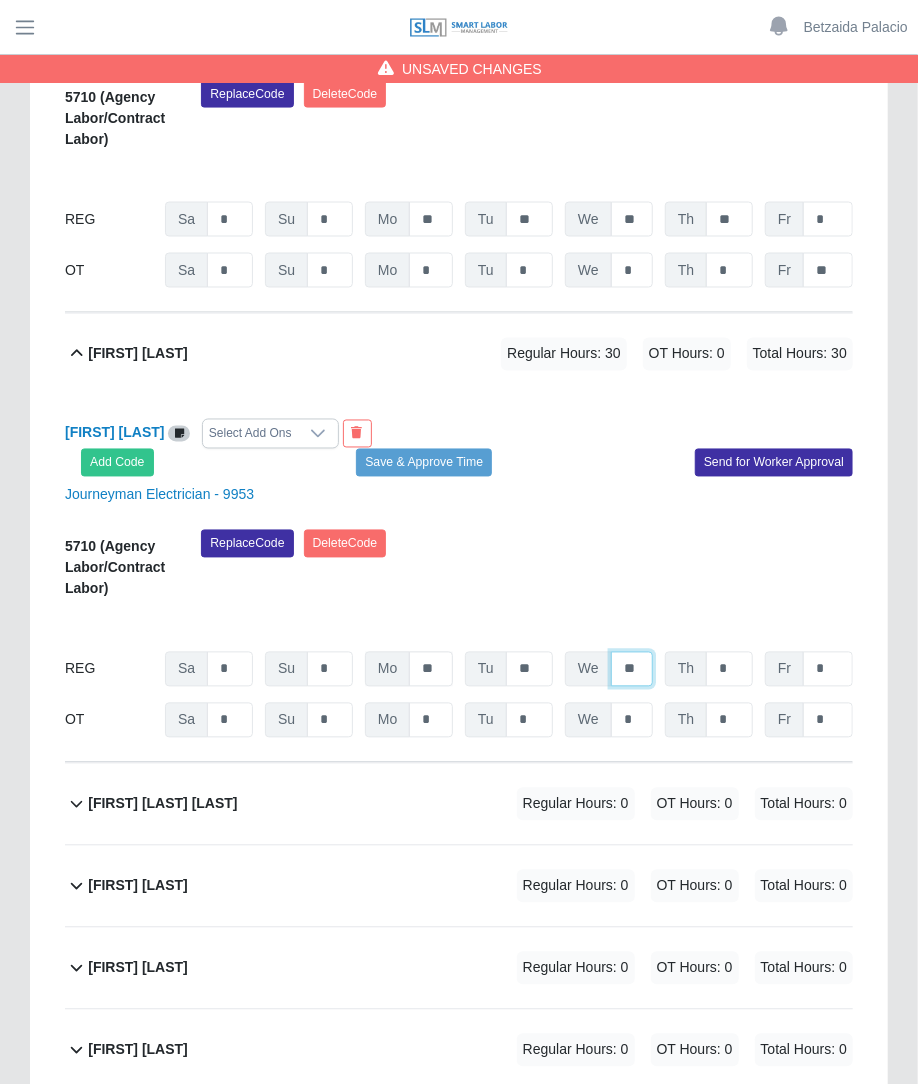 type on "**" 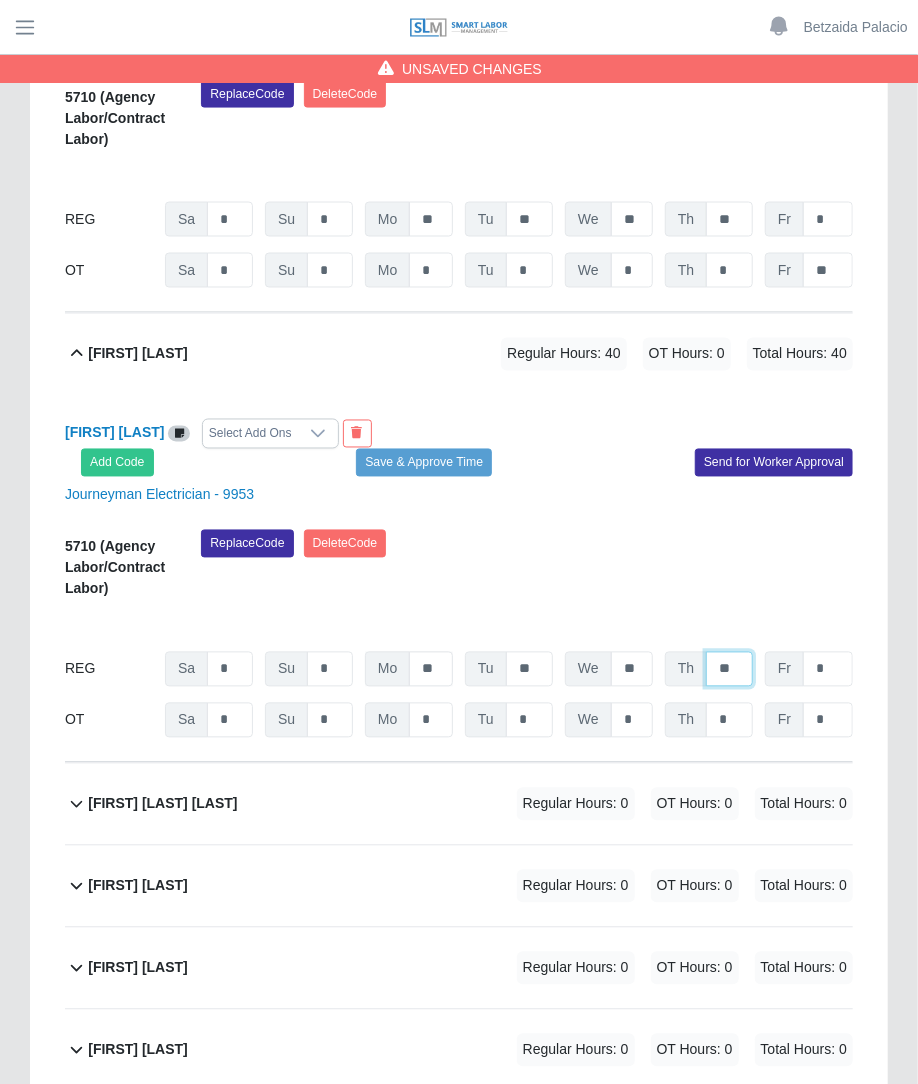 type on "**" 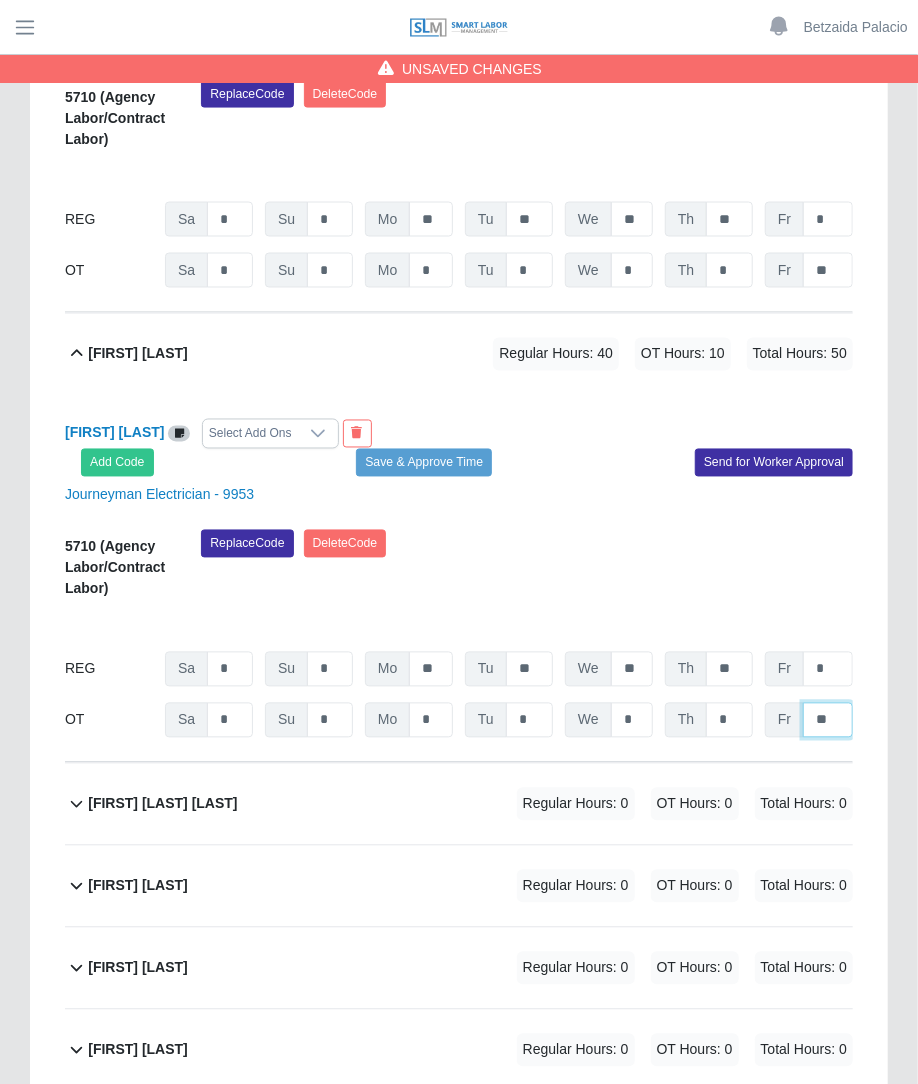 type on "**" 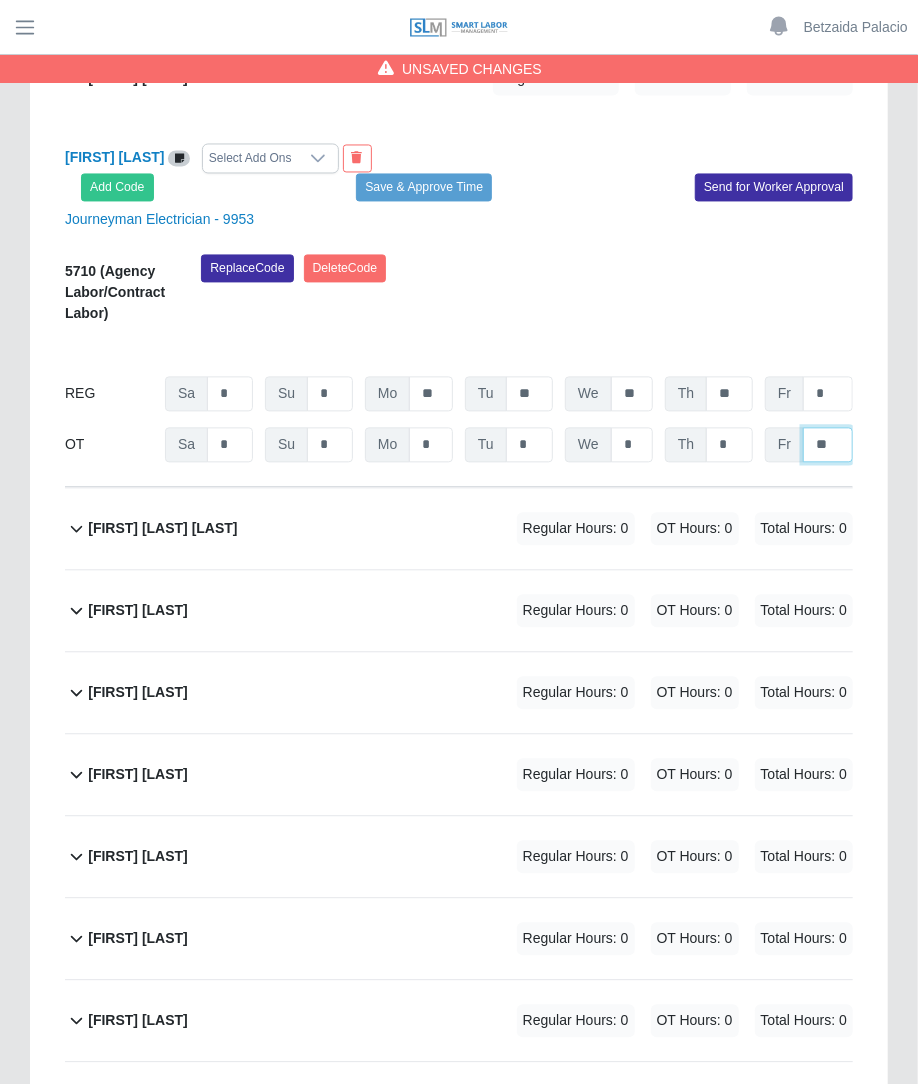 scroll, scrollTop: 1458, scrollLeft: 0, axis: vertical 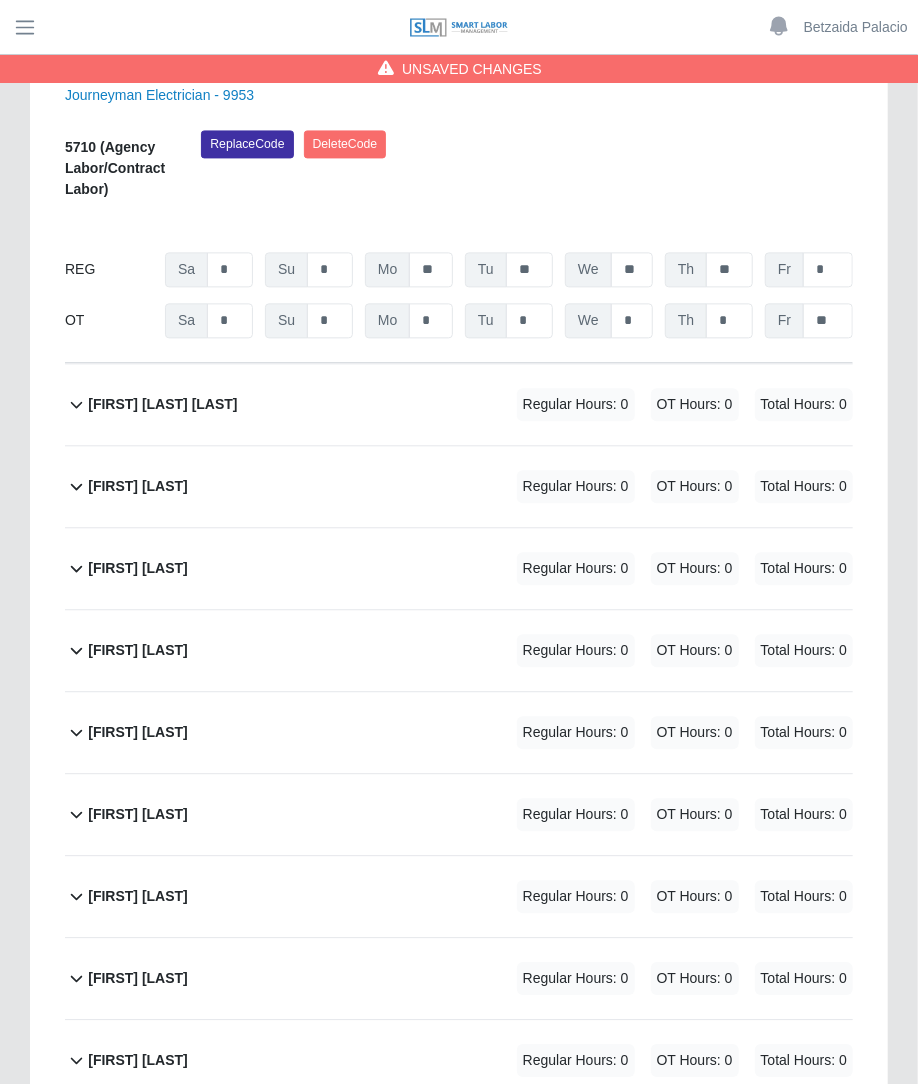 click on "Angel Ocasio Maldonado             Regular Hours: 0   OT Hours: 0   Total Hours: 0" 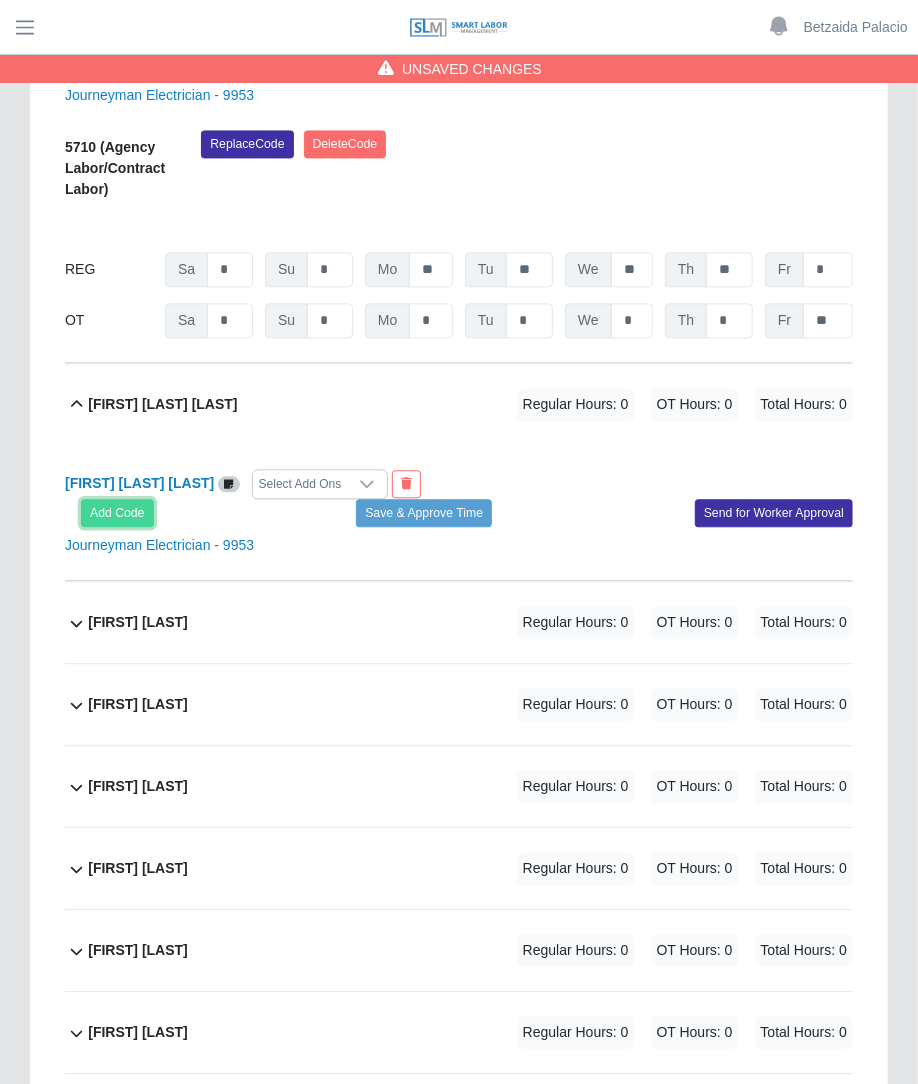 click on "Add Code" 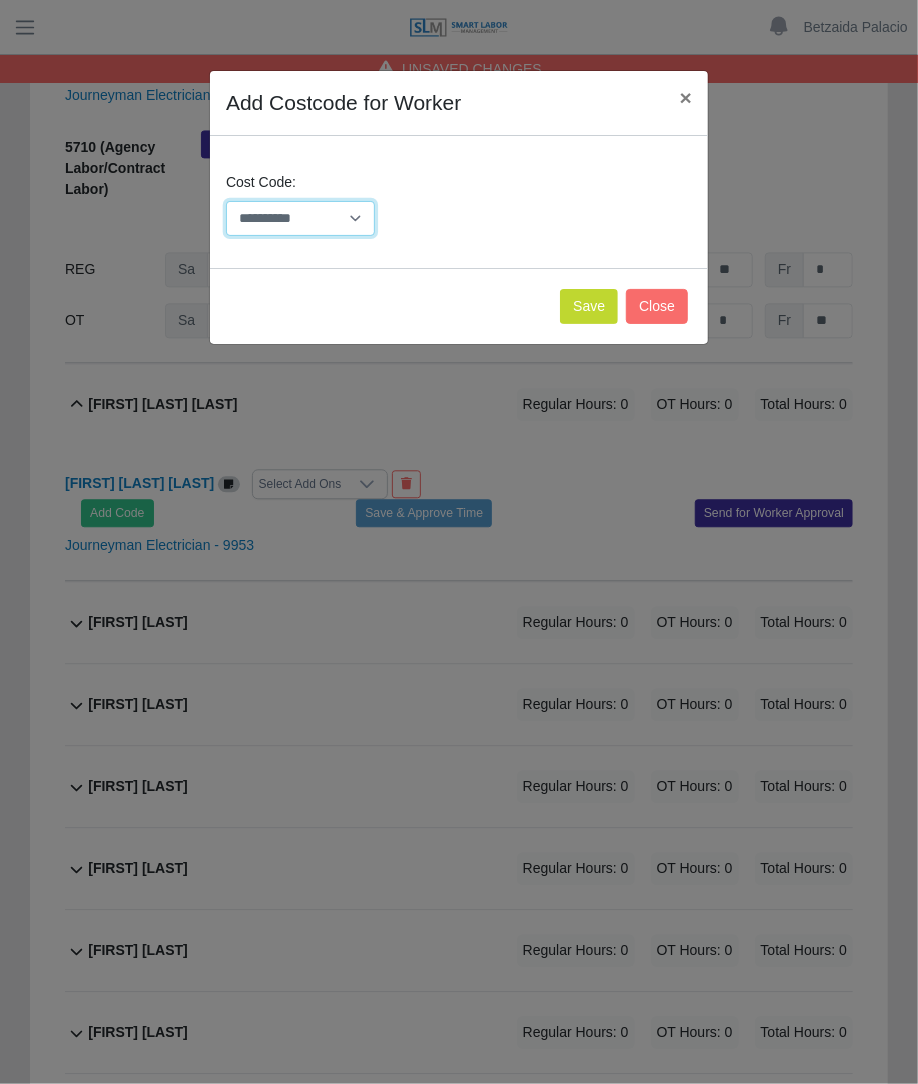 click on "**********" at bounding box center [300, 218] 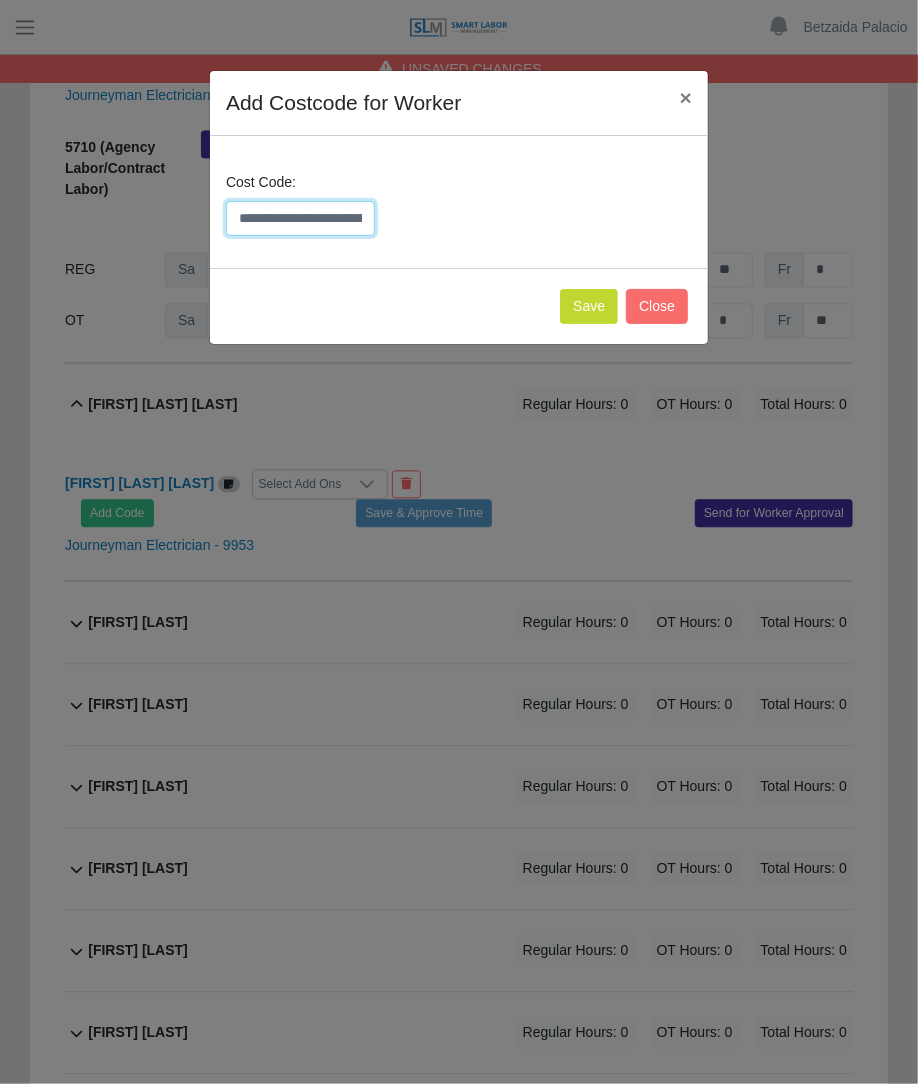 click on "**********" at bounding box center [300, 218] 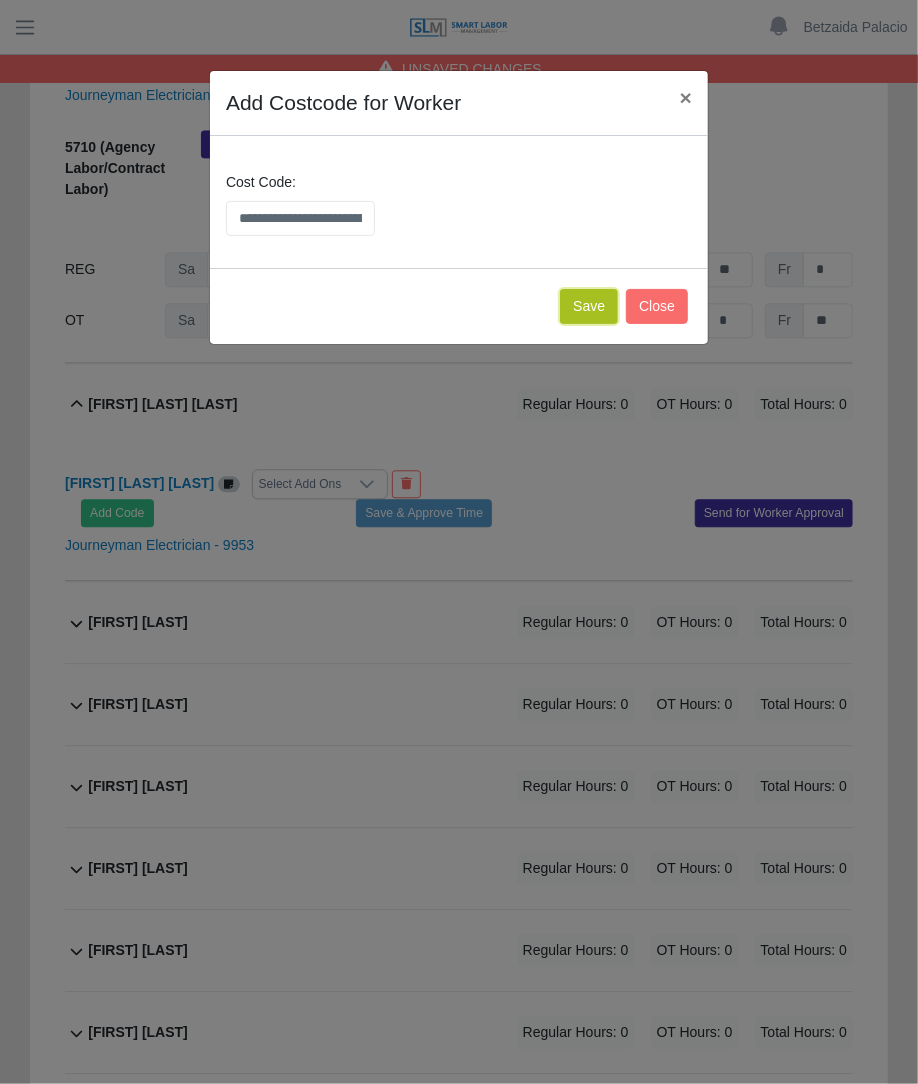 click on "Save" 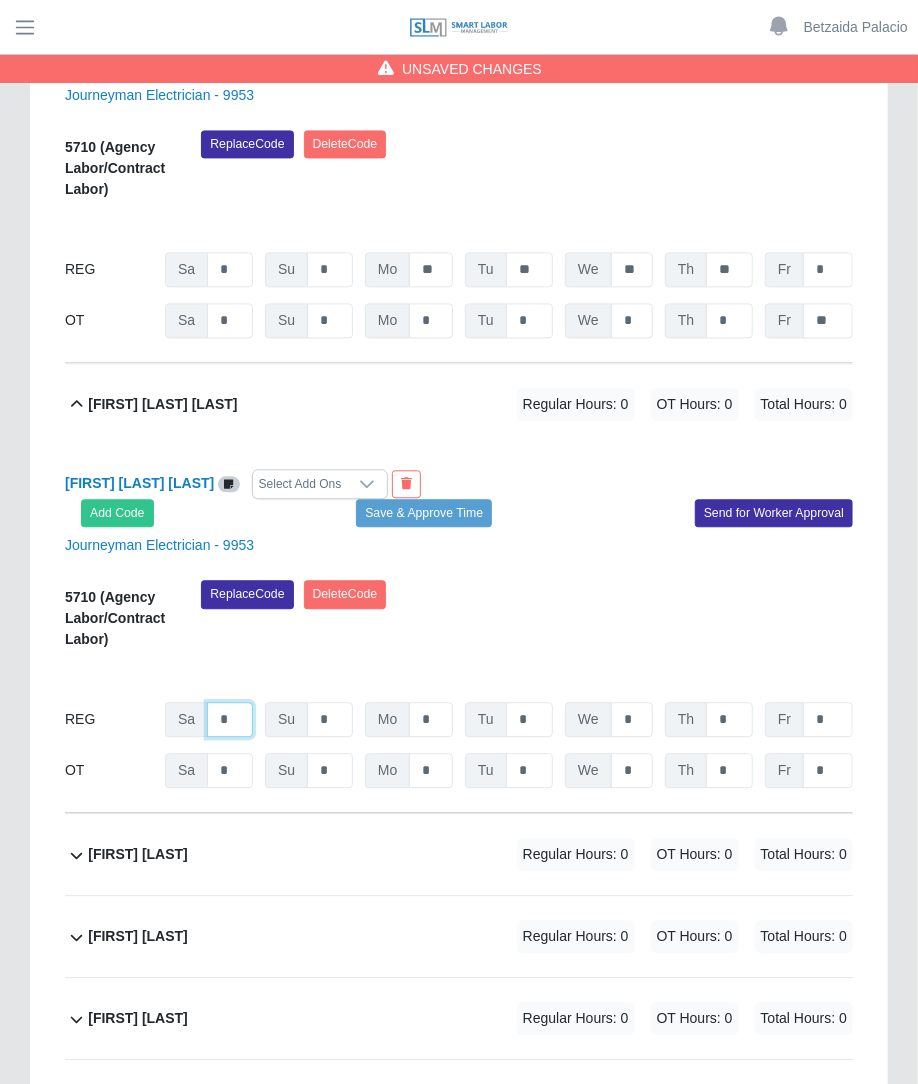 click on "*" at bounding box center [230, -632] 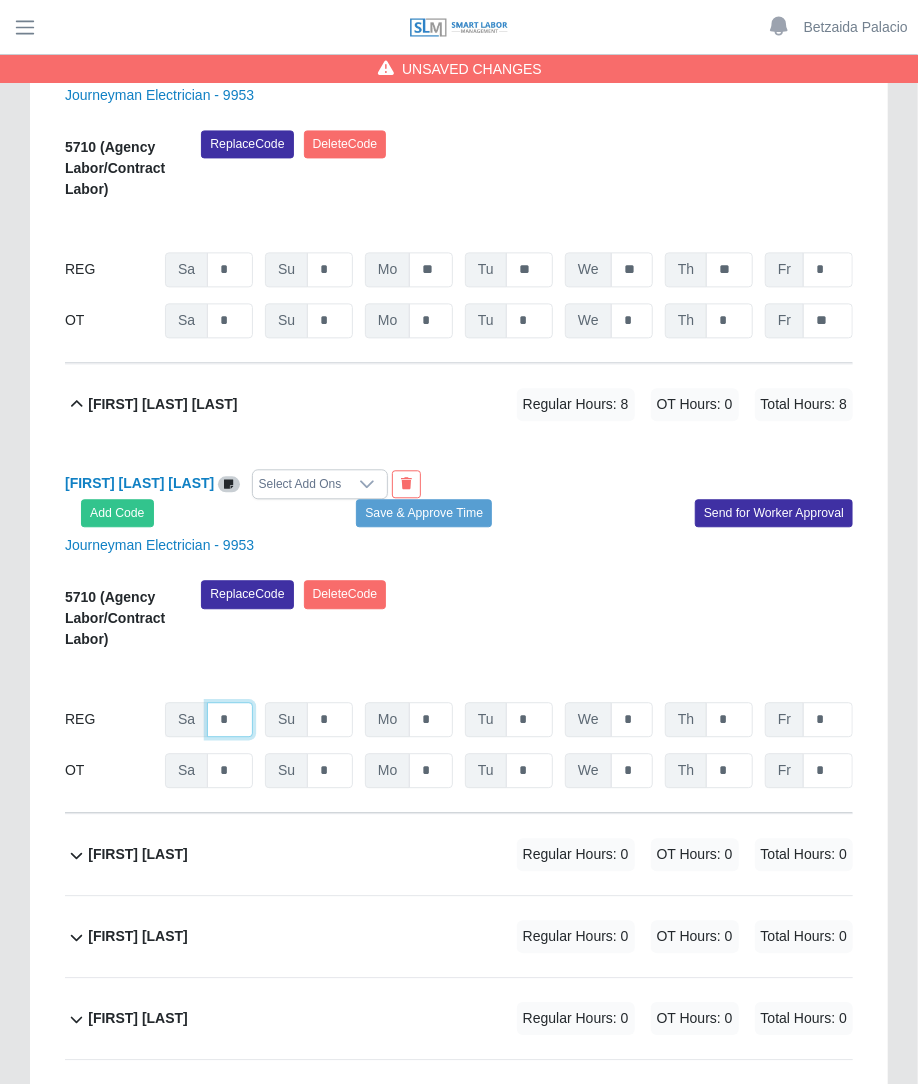 type on "*" 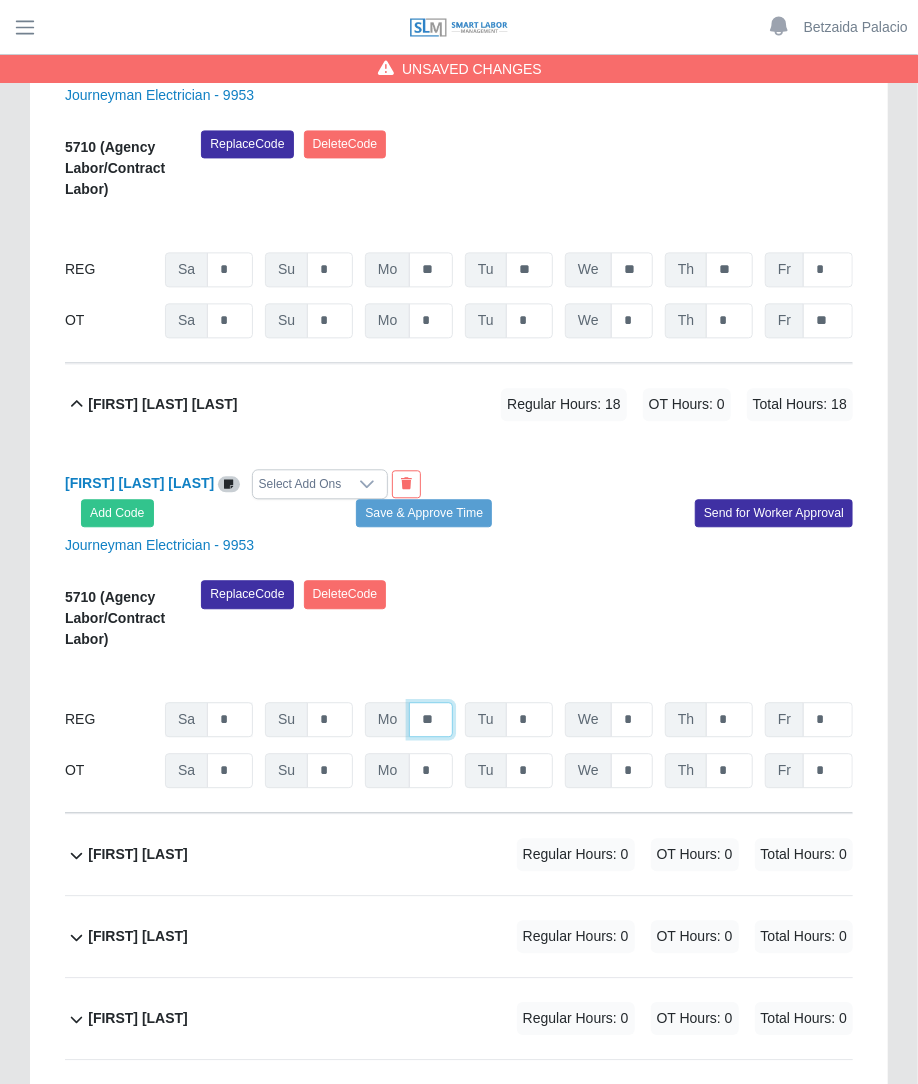type on "**" 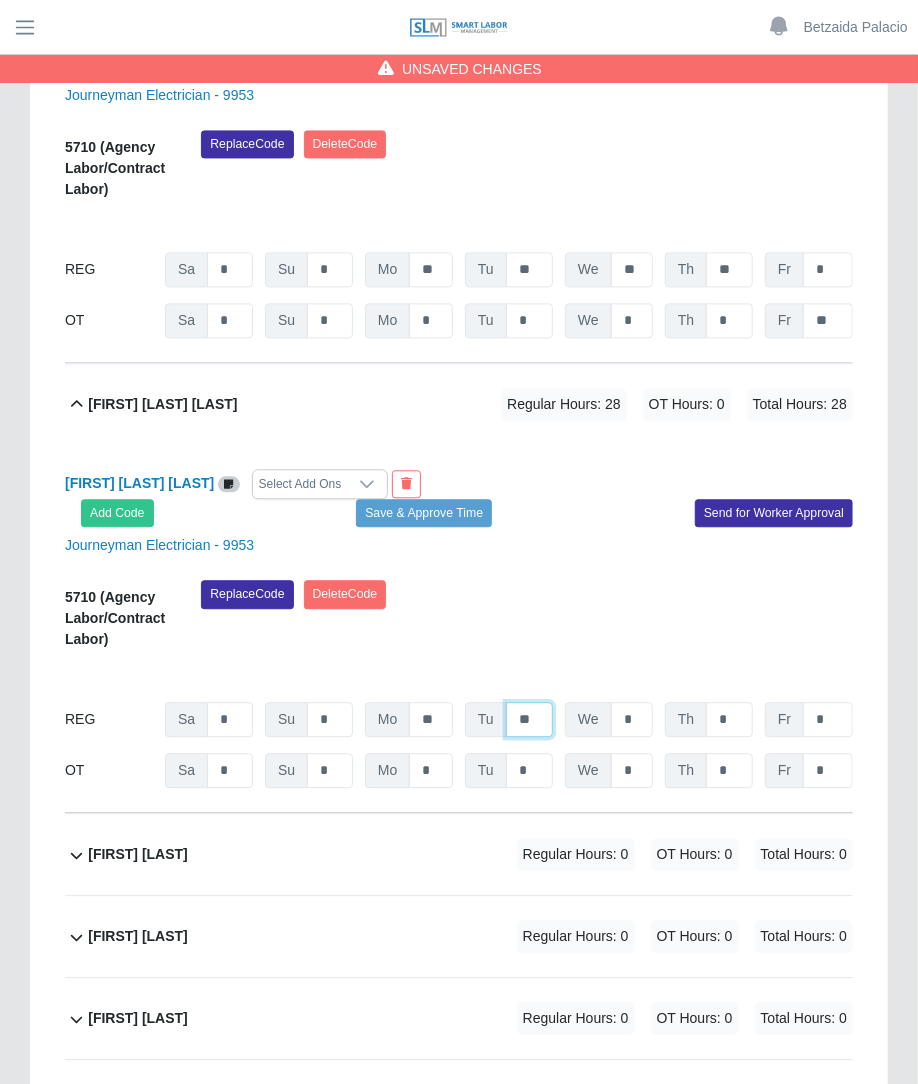 type on "**" 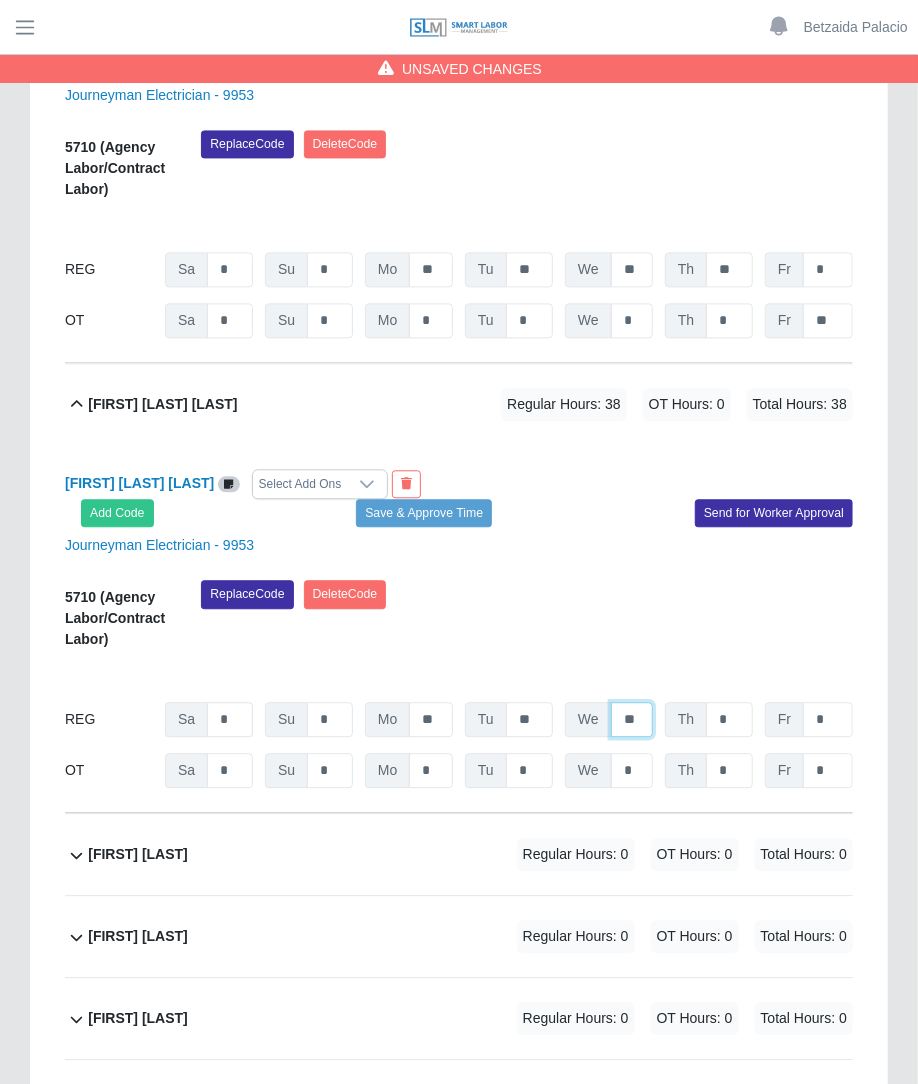 type on "**" 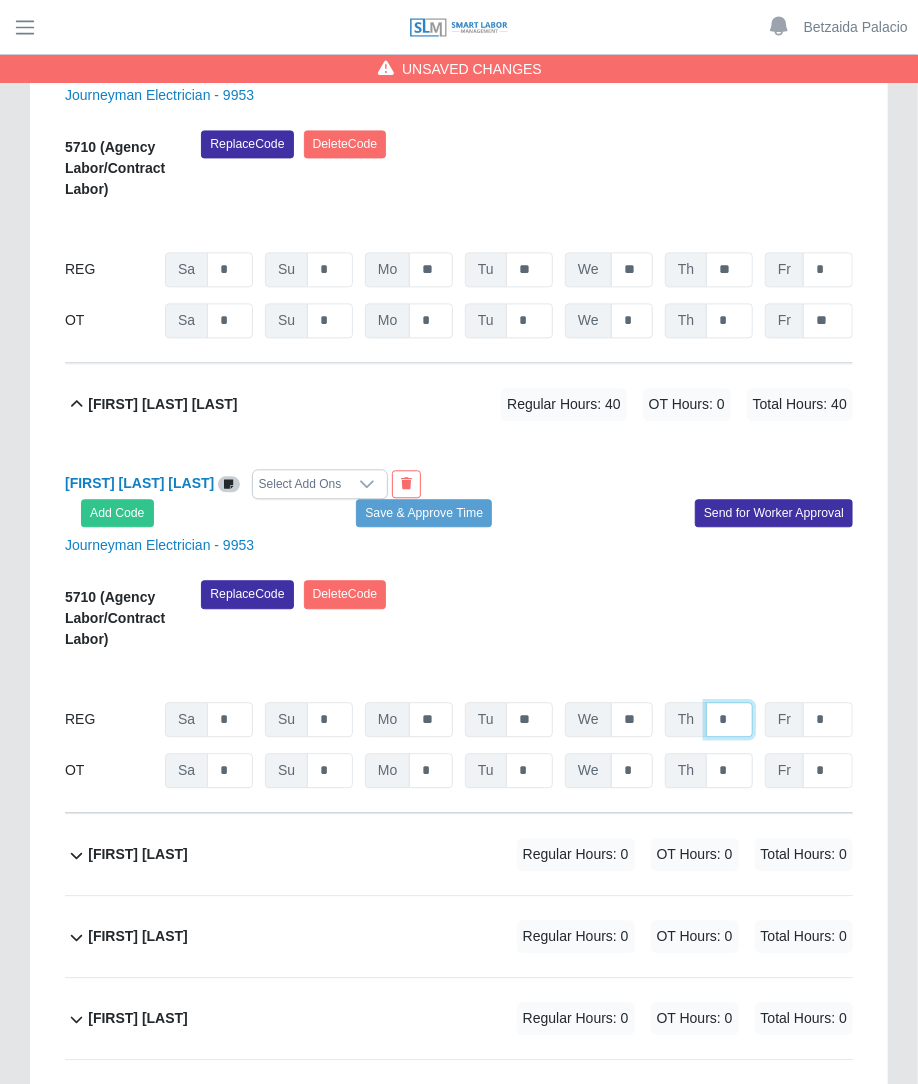 type on "*" 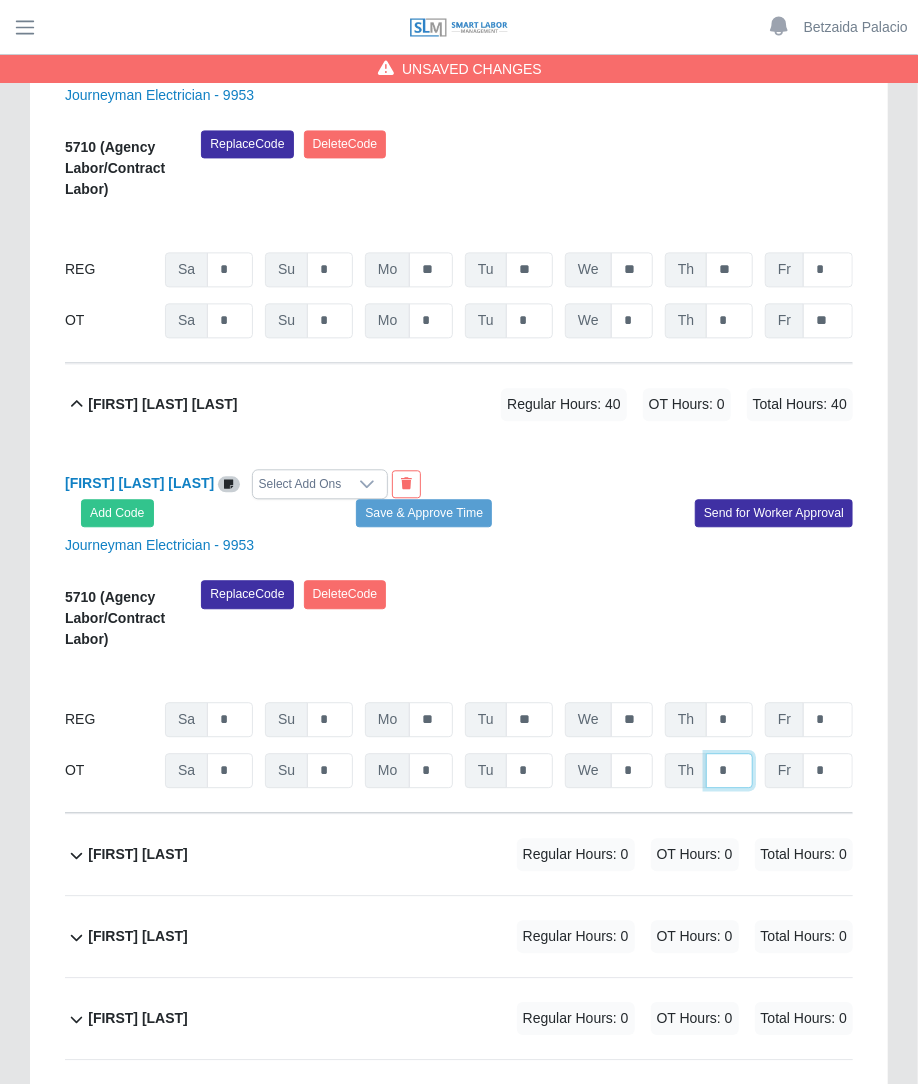 click on "*" at bounding box center [729, -581] 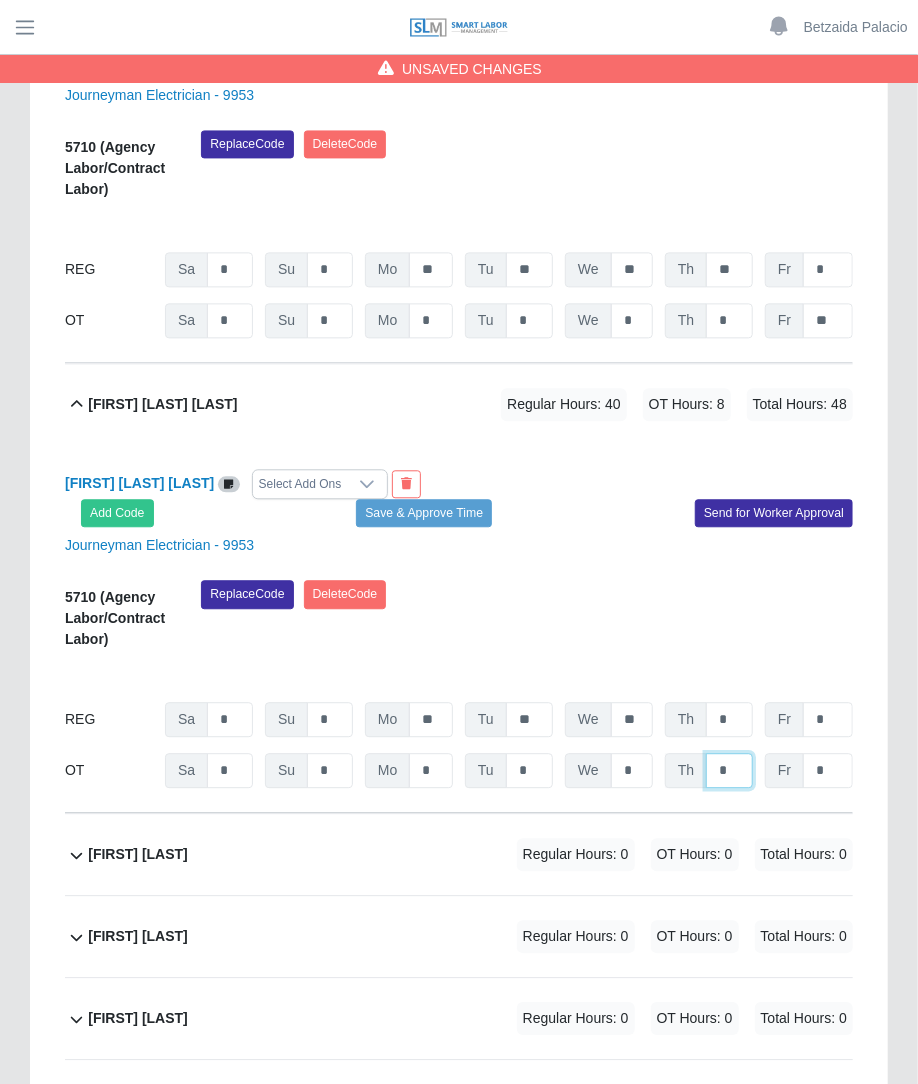 type on "*" 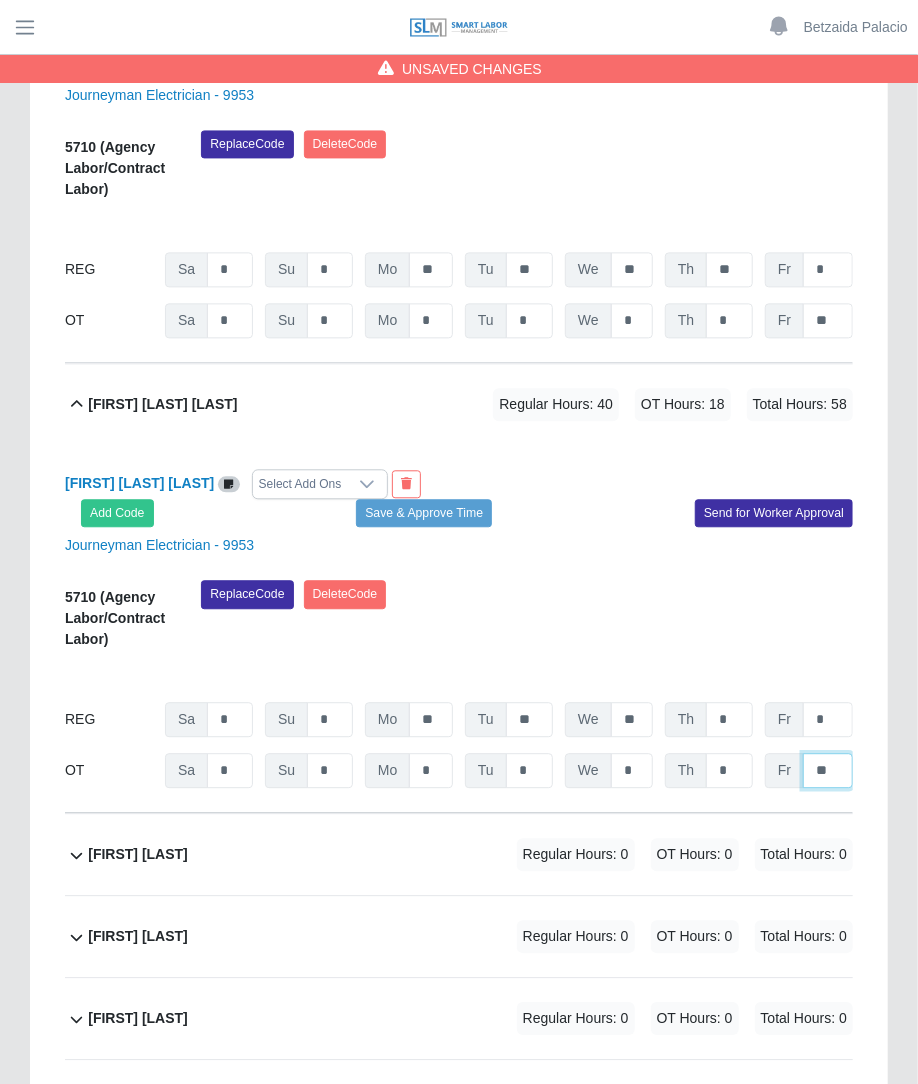 type on "**" 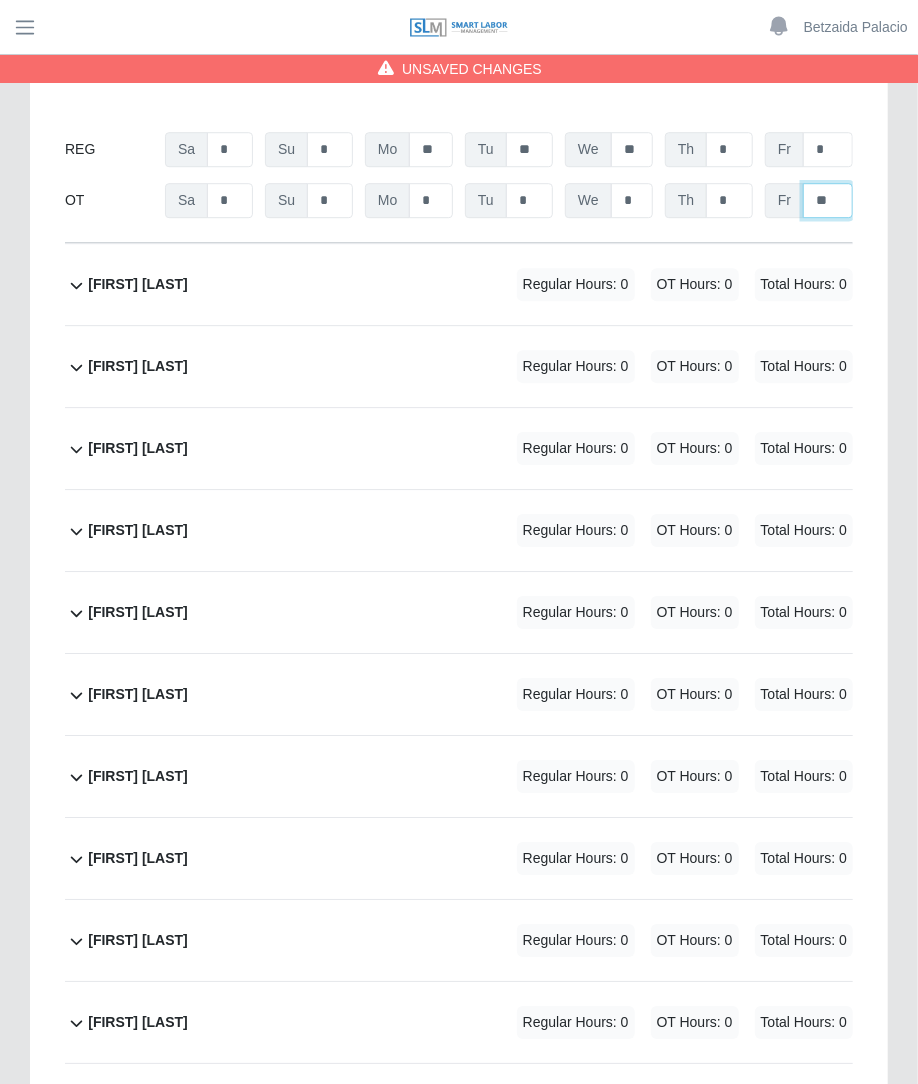 scroll, scrollTop: 2064, scrollLeft: 0, axis: vertical 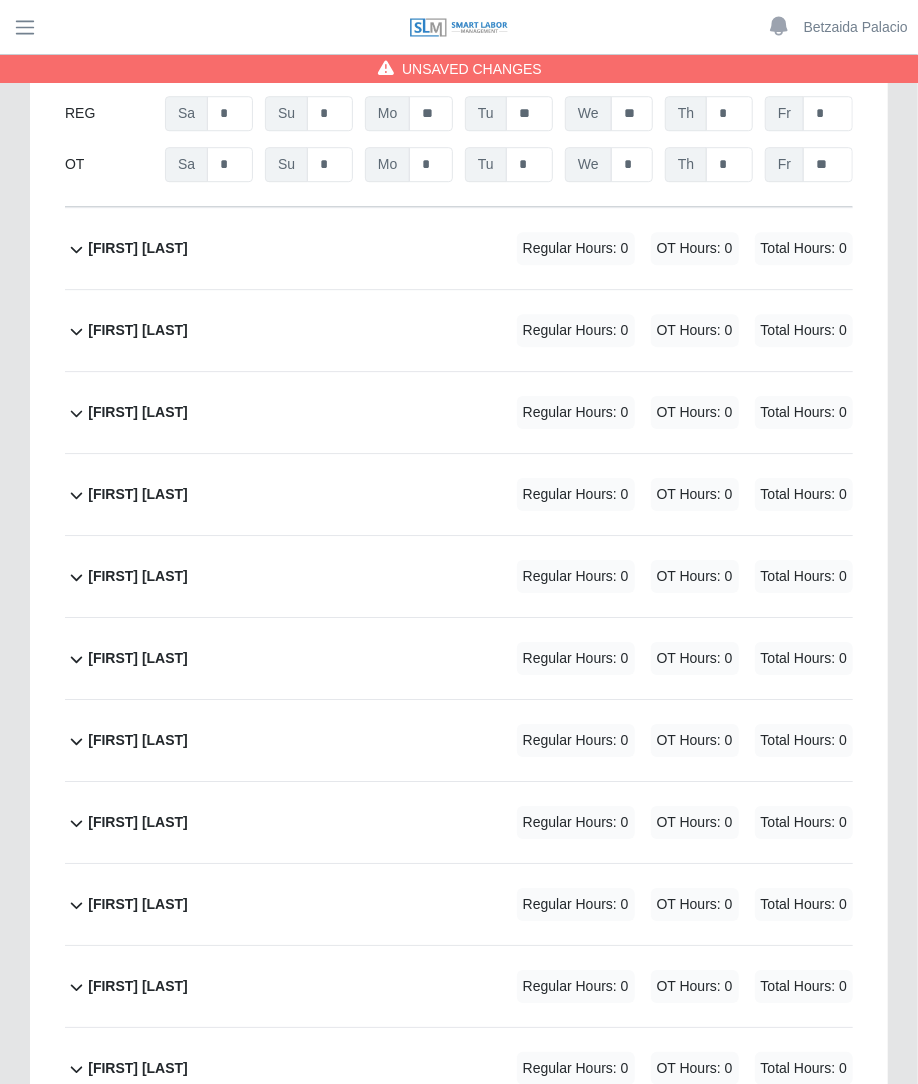 click on "OT Hours: 0" at bounding box center [695, 248] 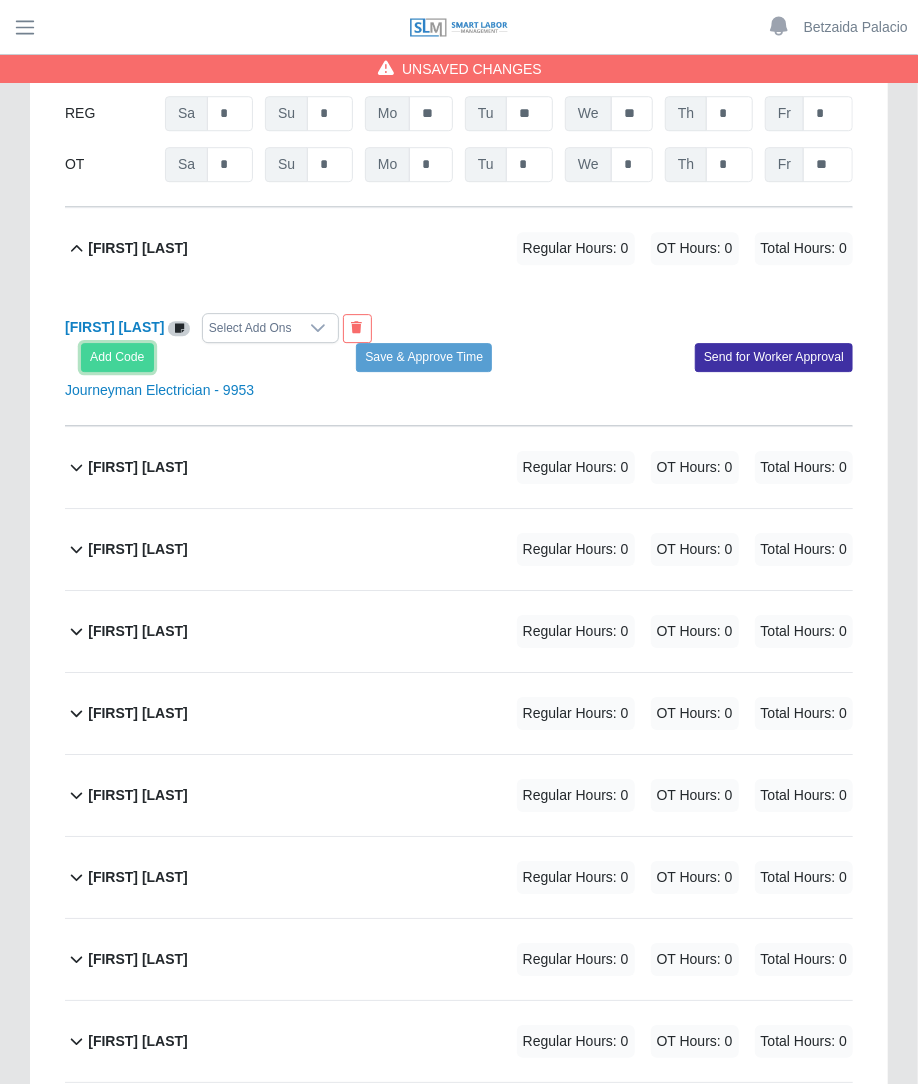 drag, startPoint x: 140, startPoint y: 338, endPoint x: 114, endPoint y: 357, distance: 32.202484 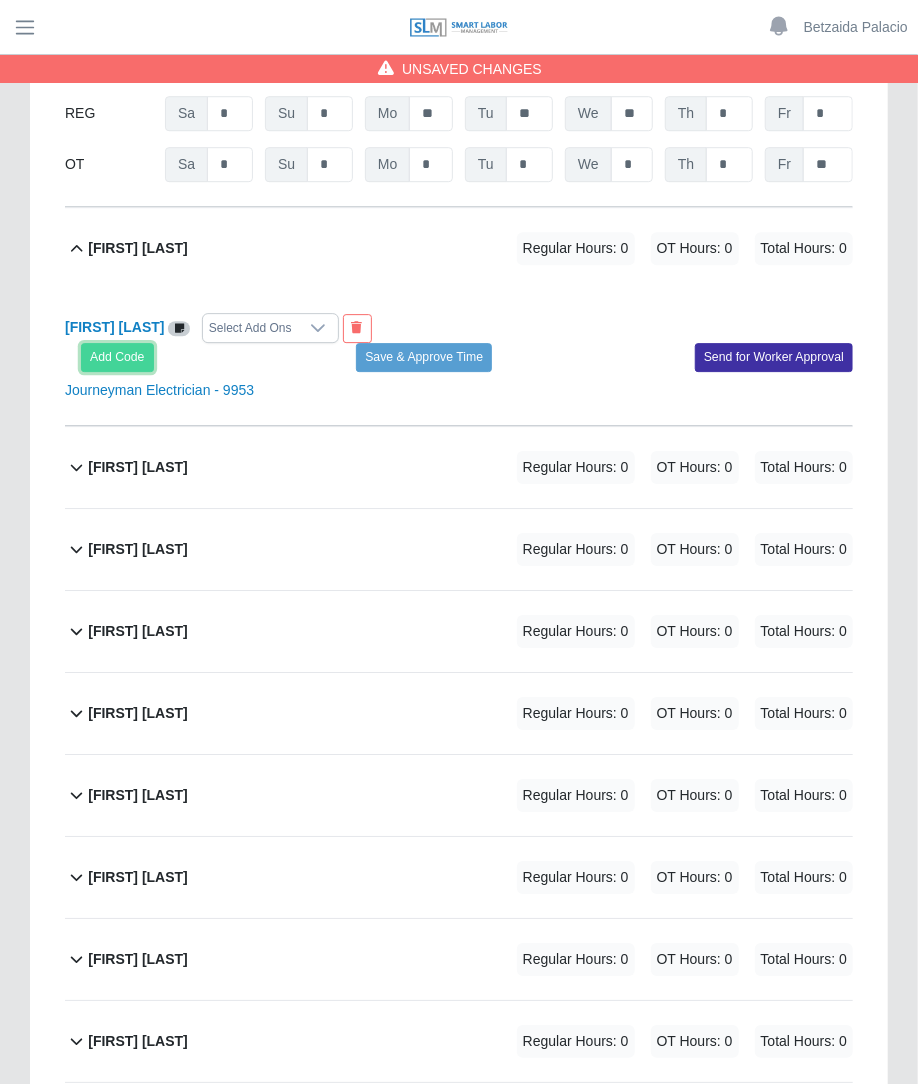 click on "Add Code" 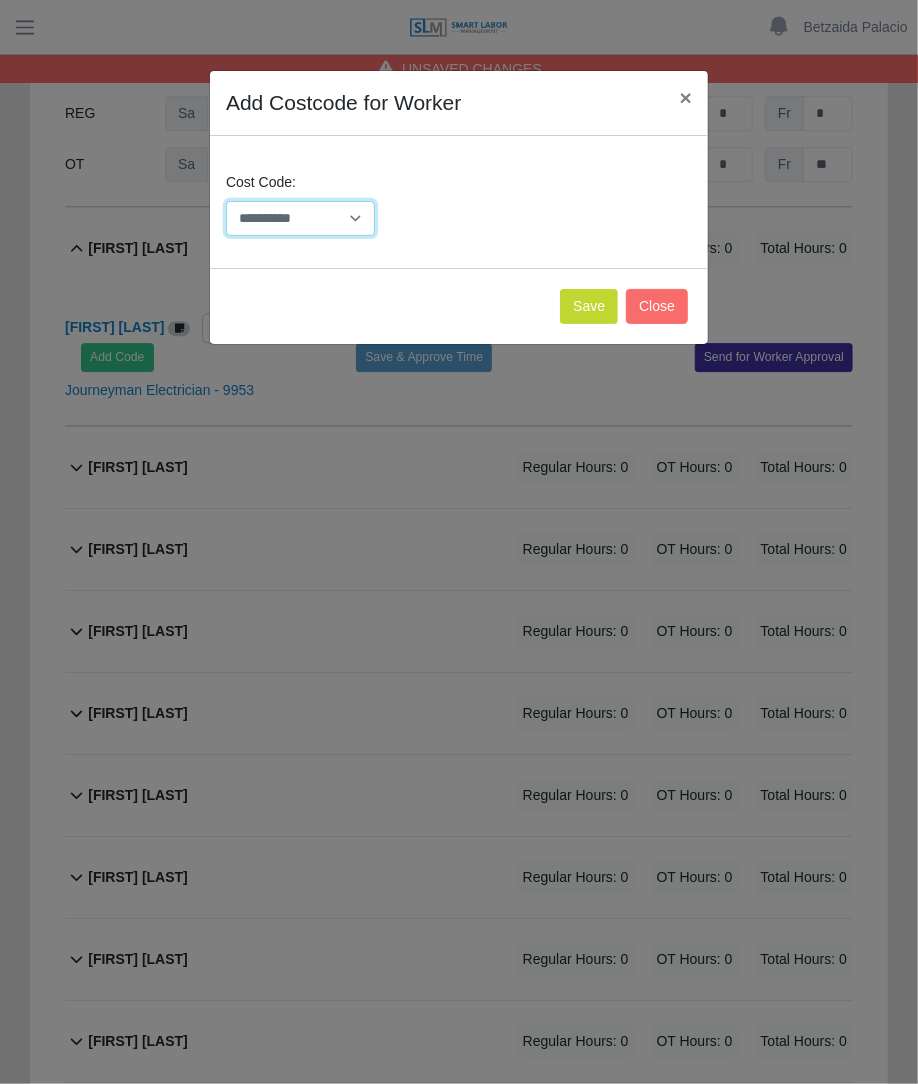click on "**********" at bounding box center (300, 218) 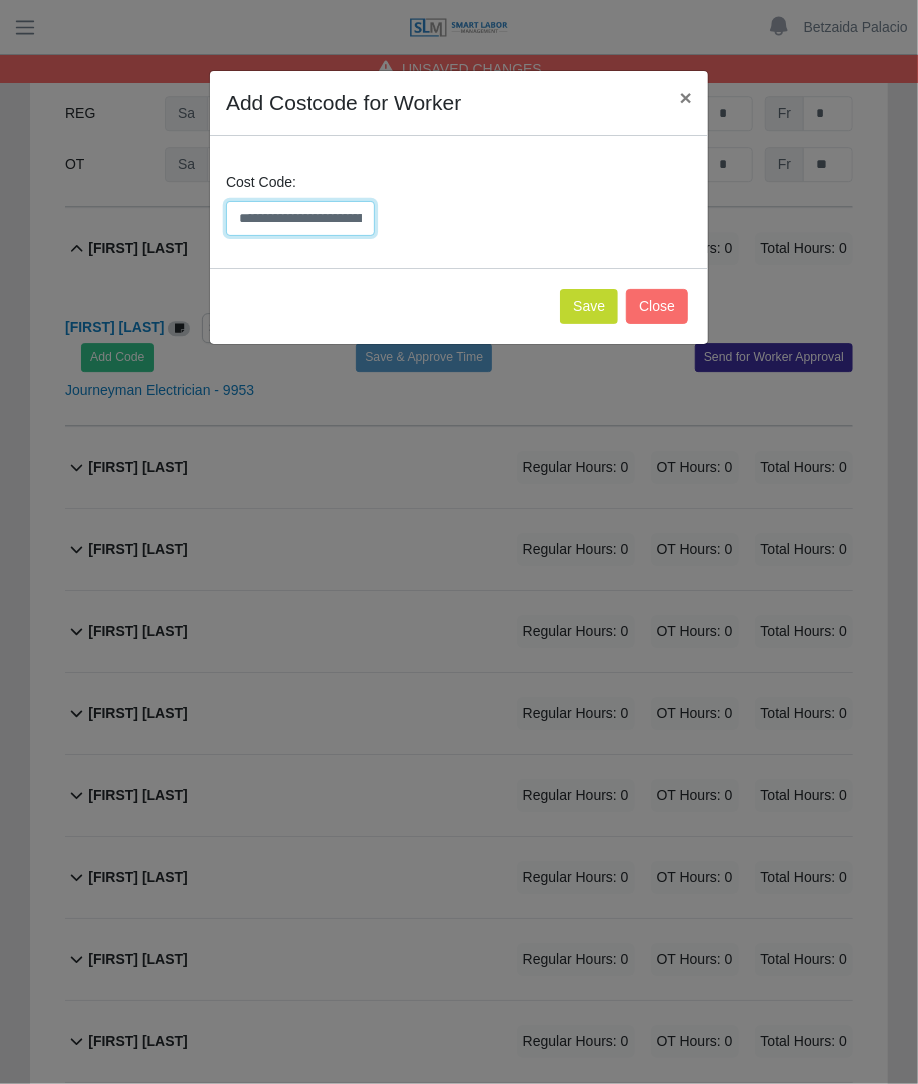 click on "**********" at bounding box center [300, 218] 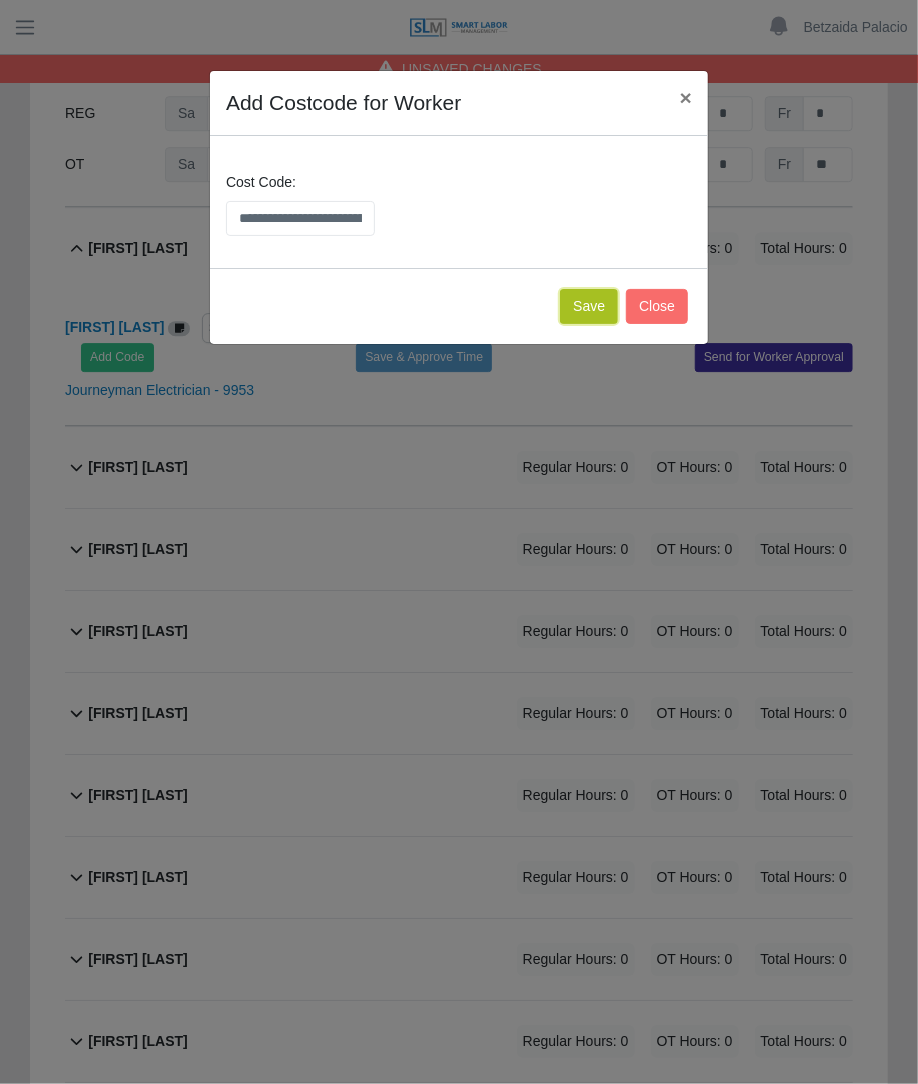 click on "Save" 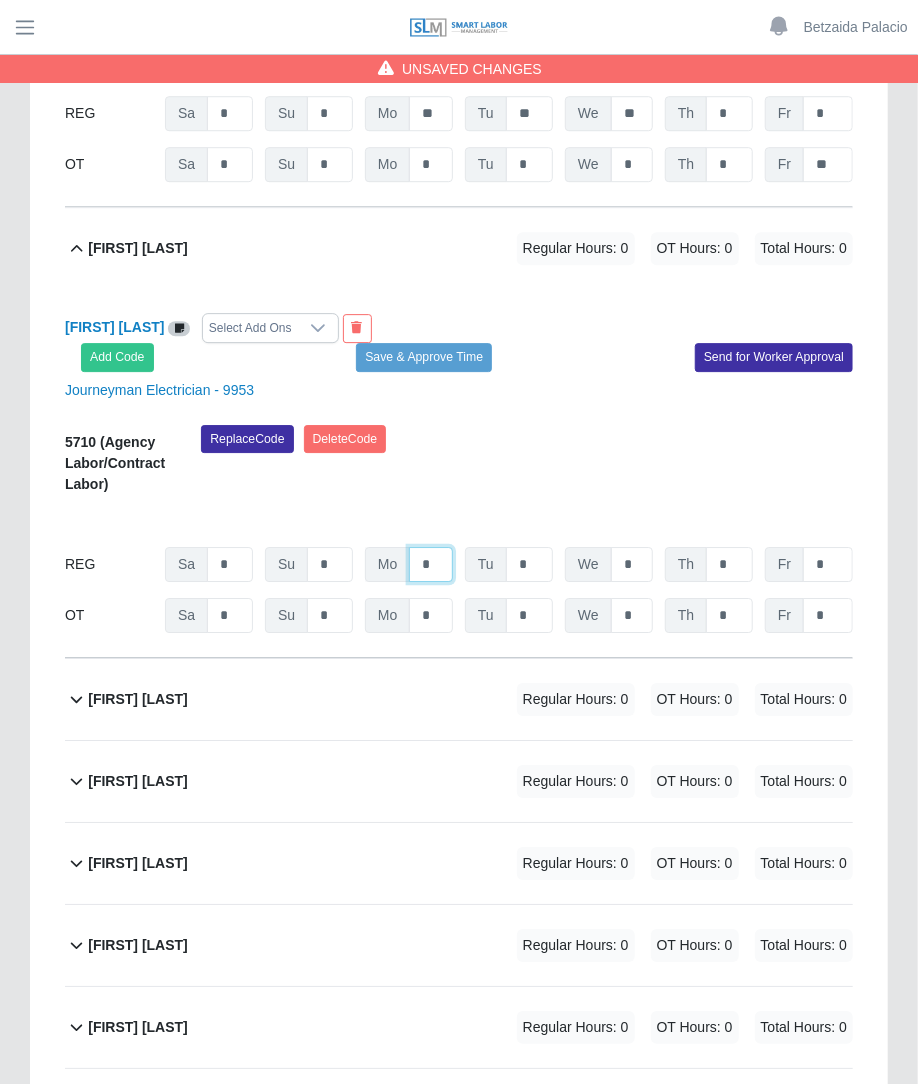 click on "*" at bounding box center (431, -1238) 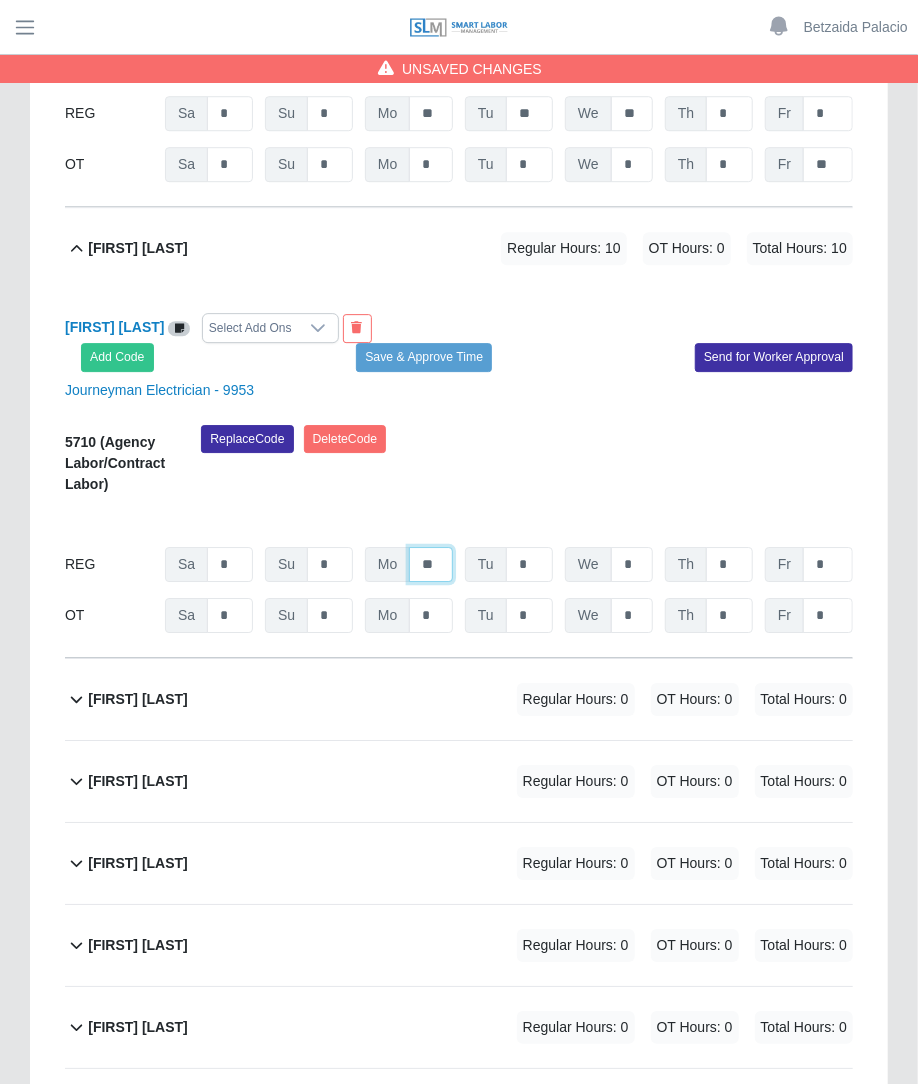 type on "**" 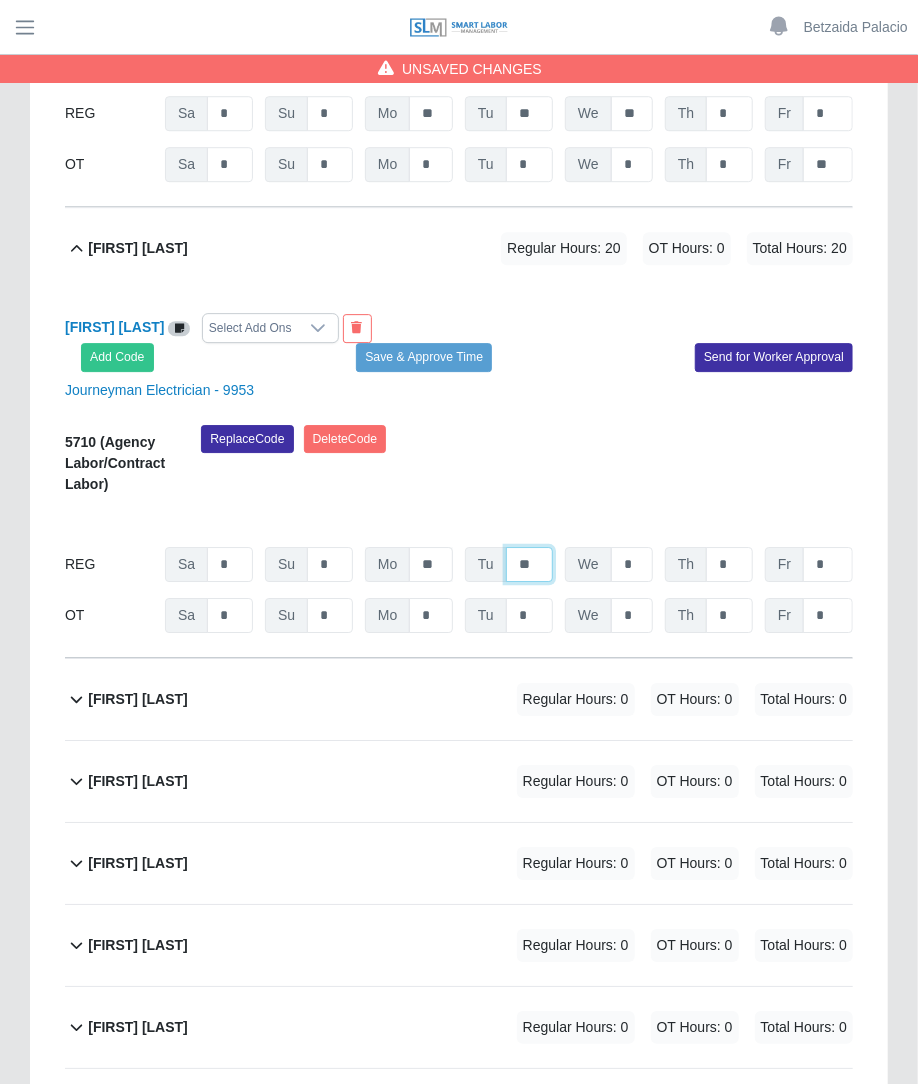 type on "**" 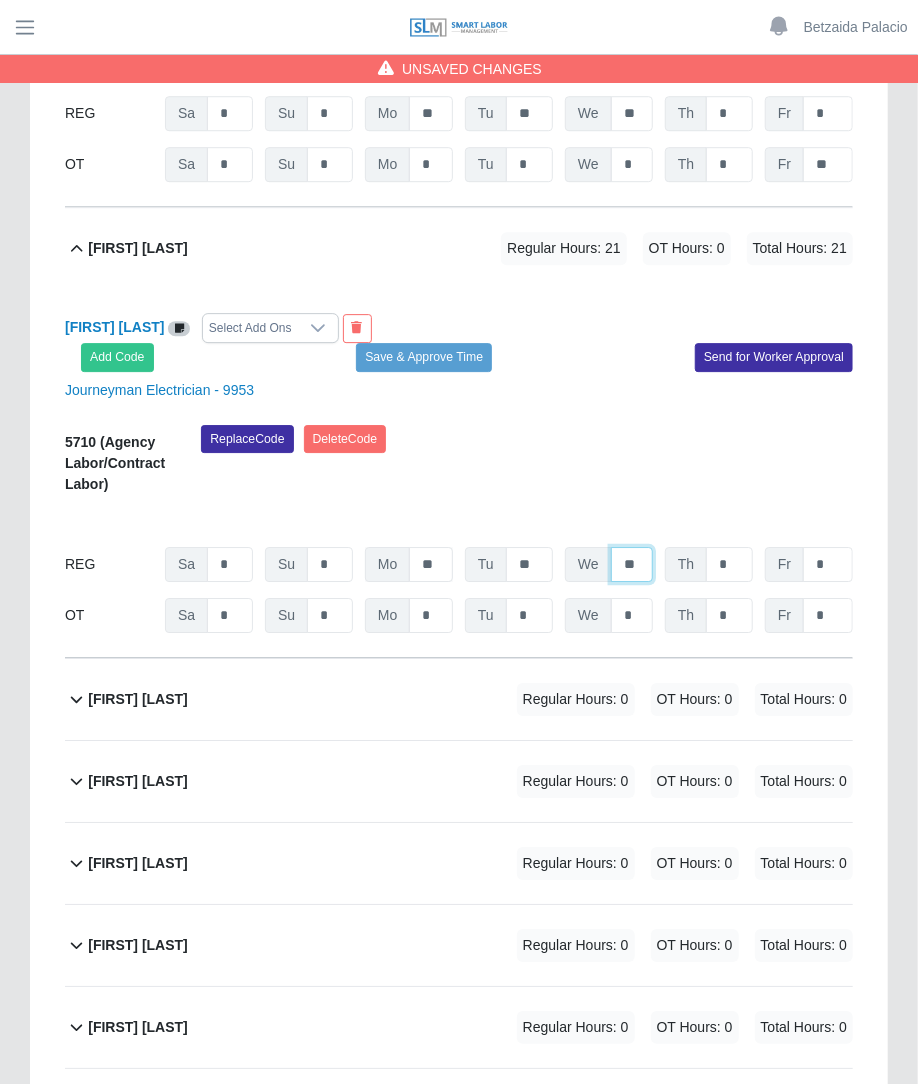 type on "**" 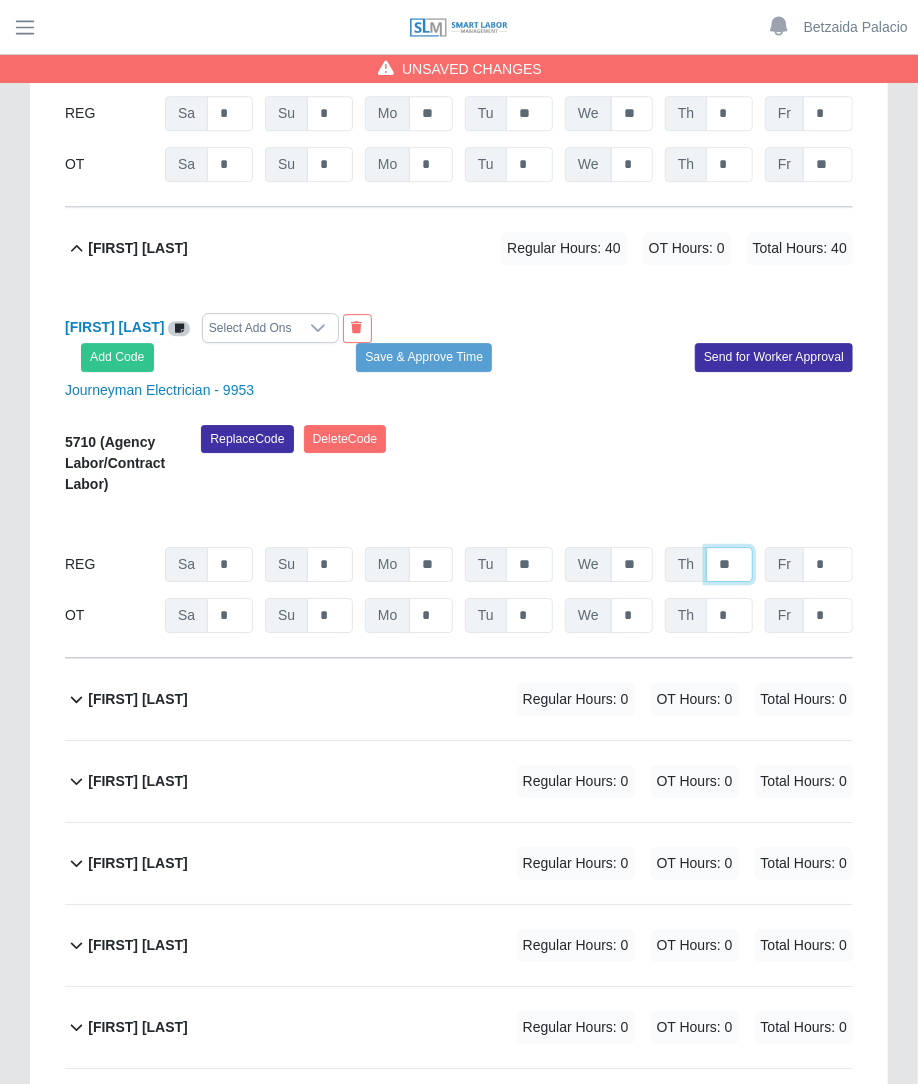 type on "**" 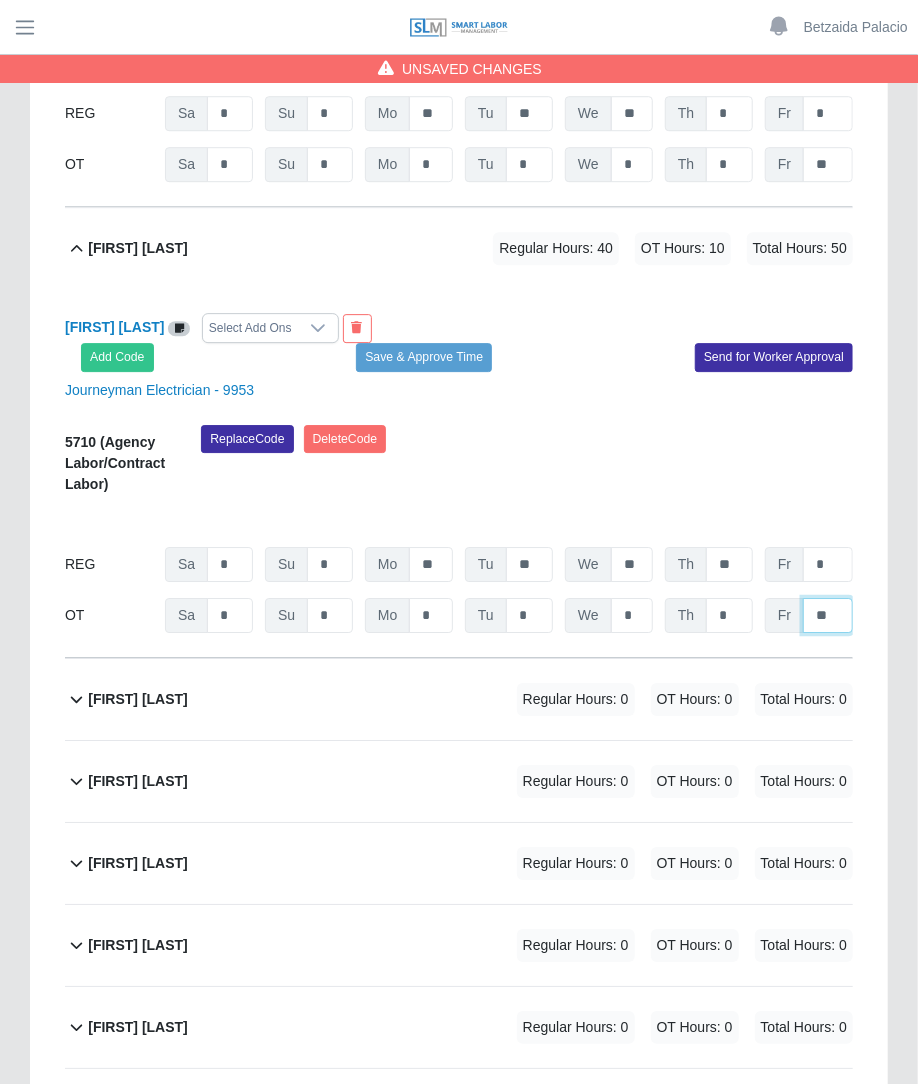type on "**" 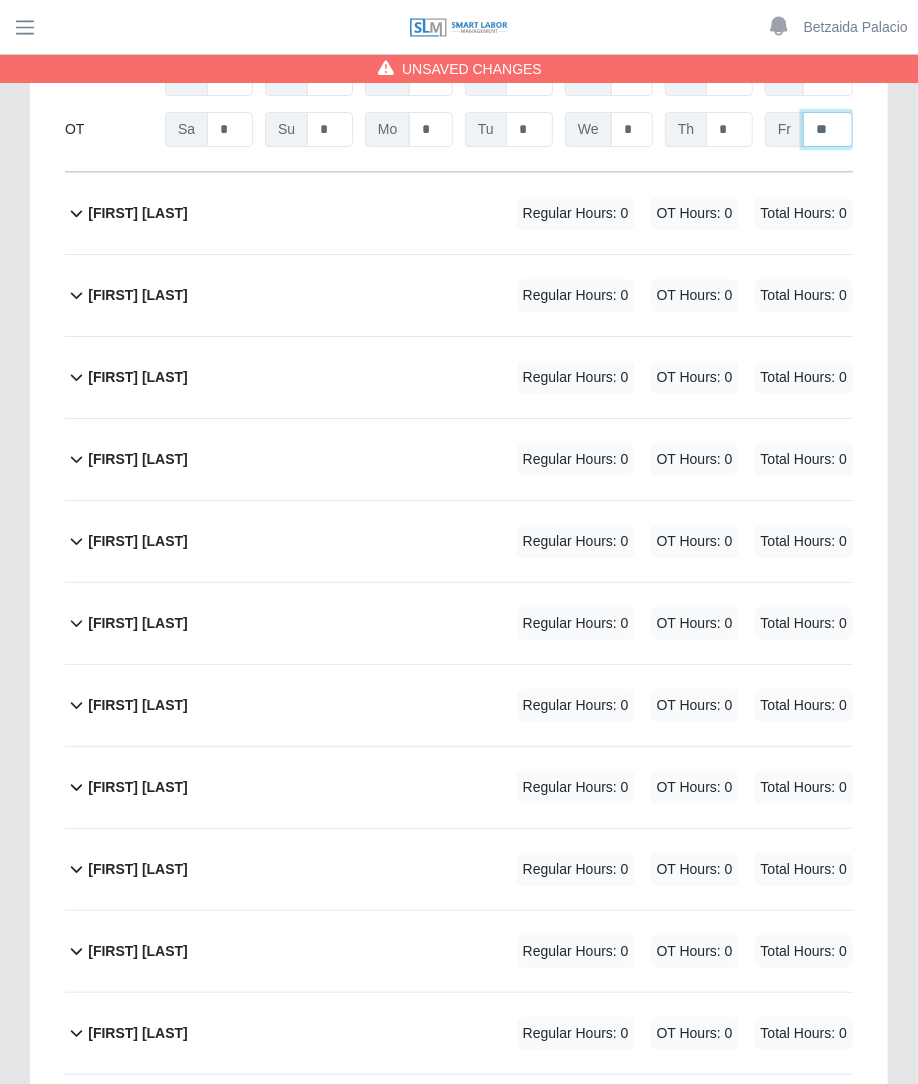 scroll, scrollTop: 2558, scrollLeft: 0, axis: vertical 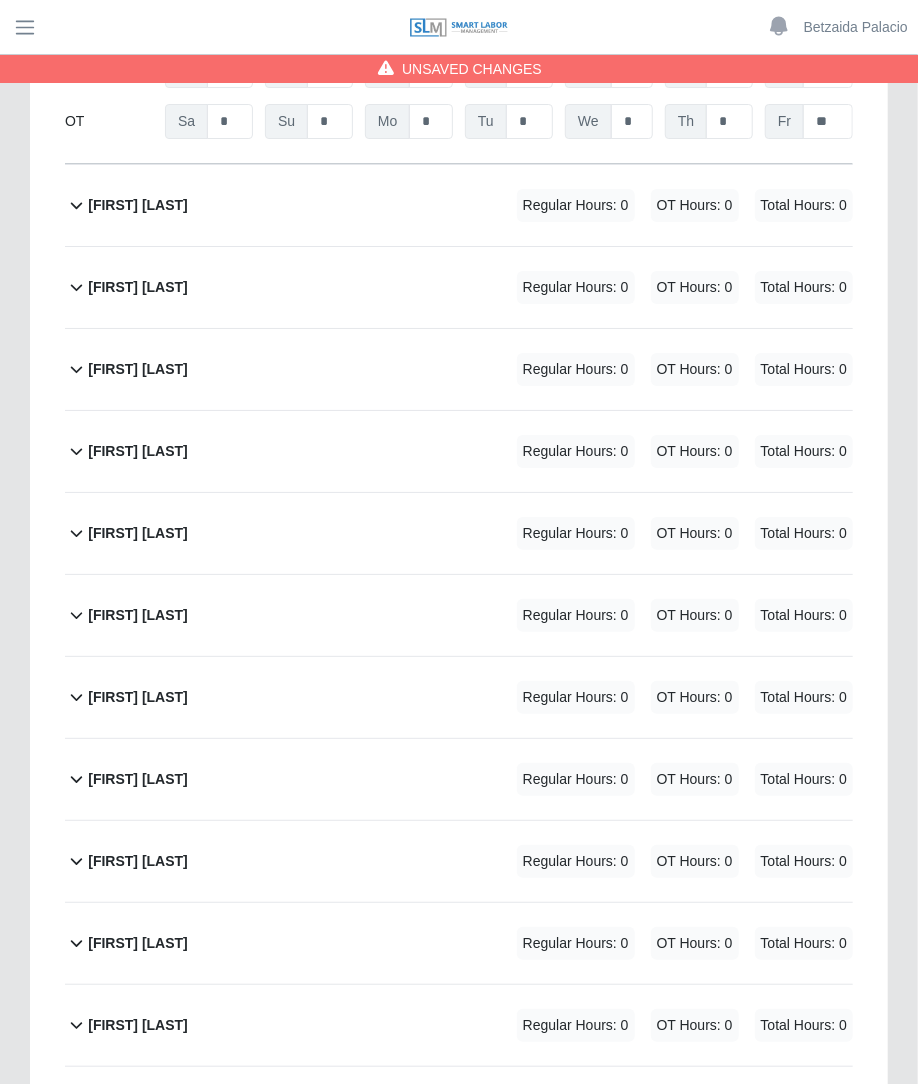 click on "Regular Hours: 0" at bounding box center (576, 205) 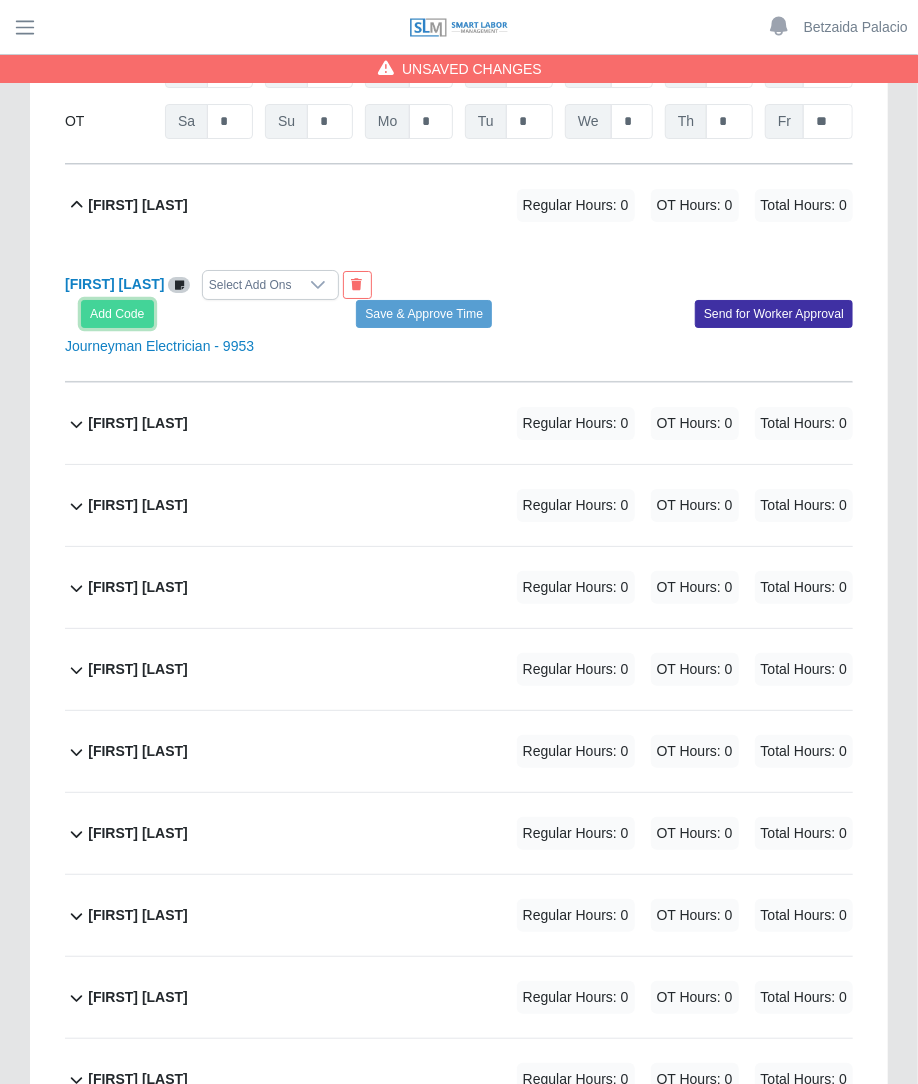 click on "Add Code" 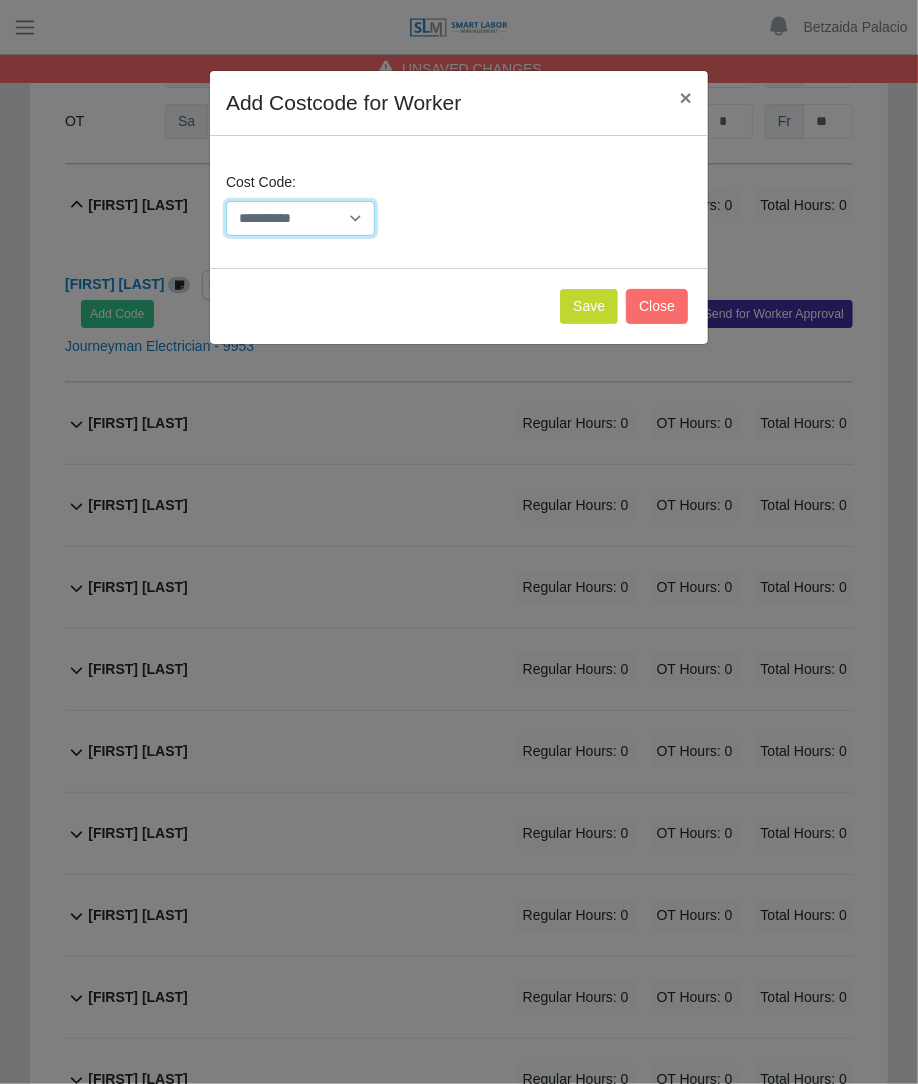 click on "**********" at bounding box center [300, 218] 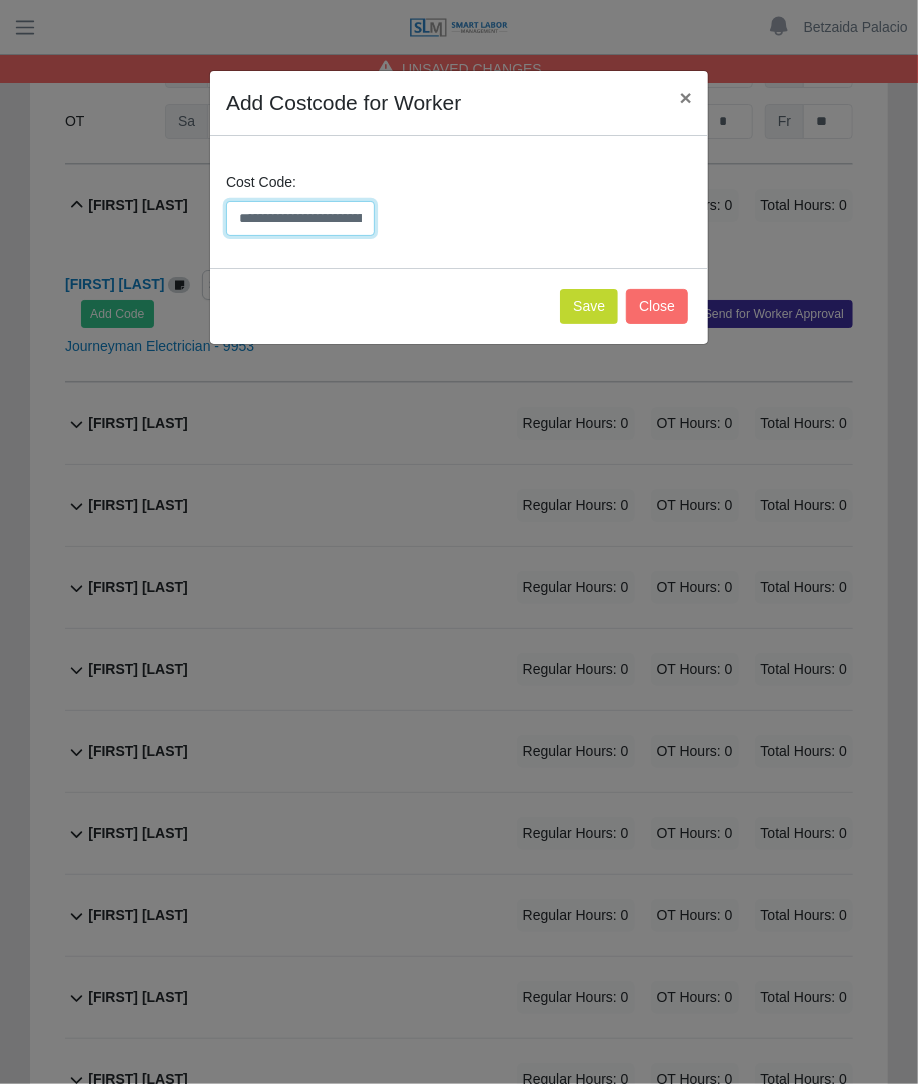 click on "**********" at bounding box center [300, 218] 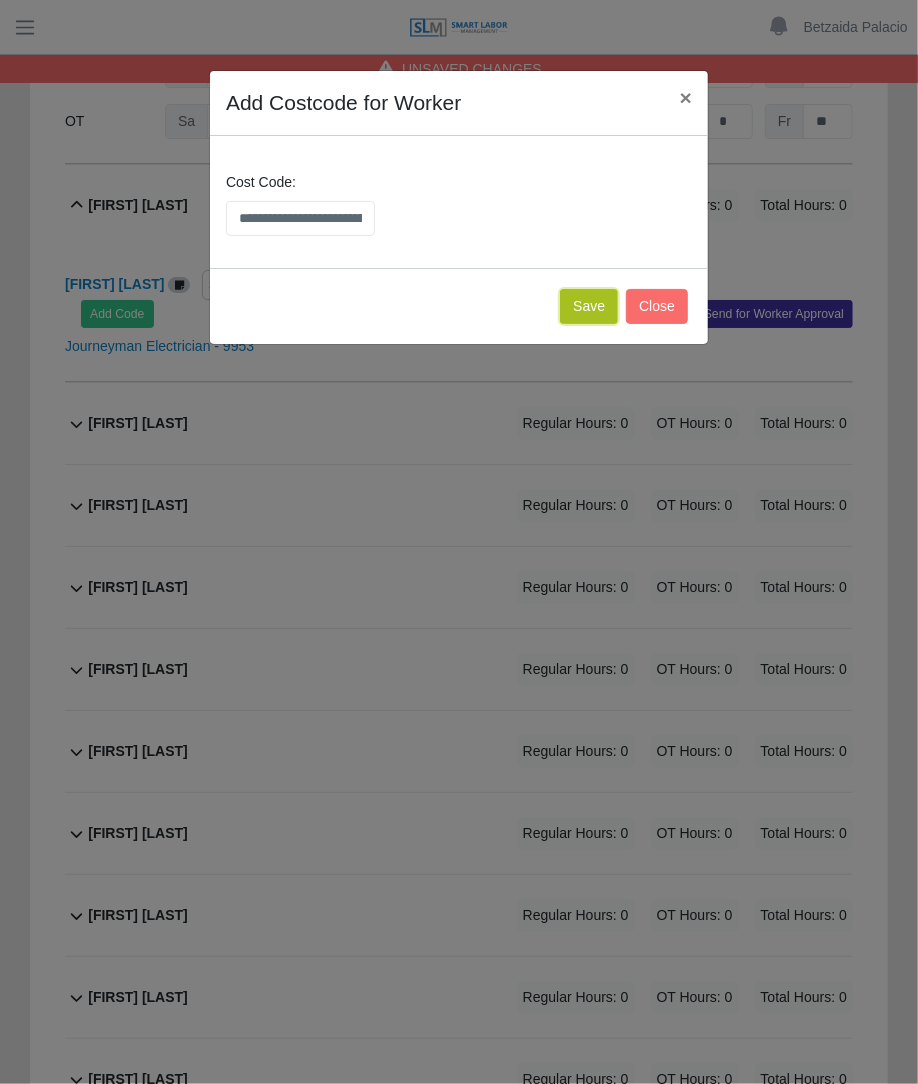 click on "Save" 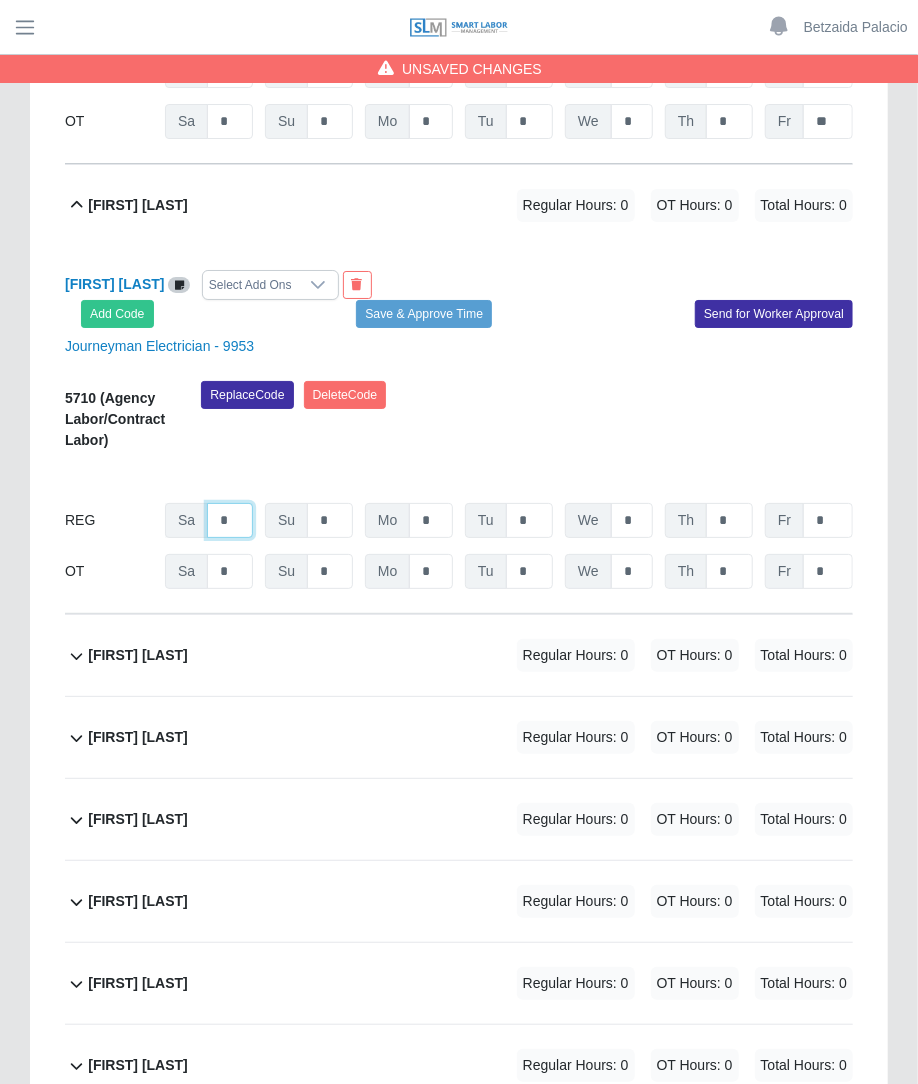 click on "*" at bounding box center [230, -1732] 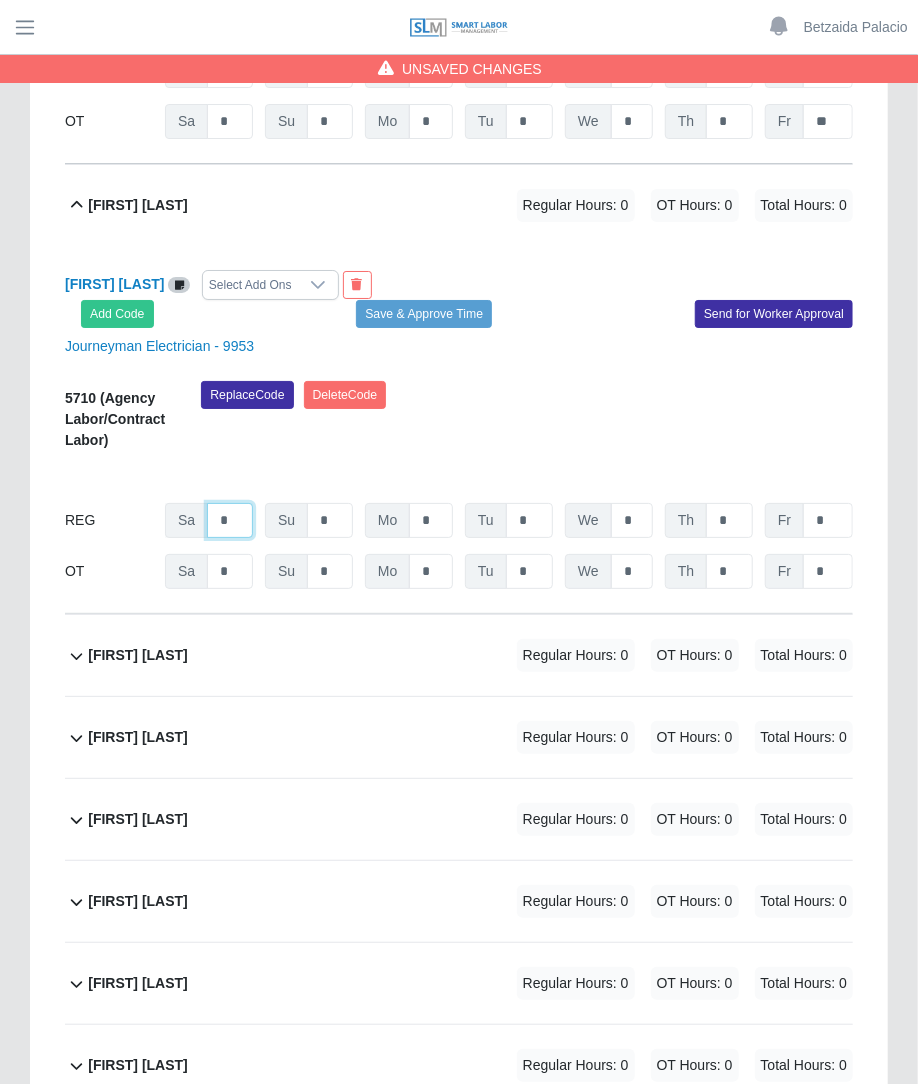 type on "*" 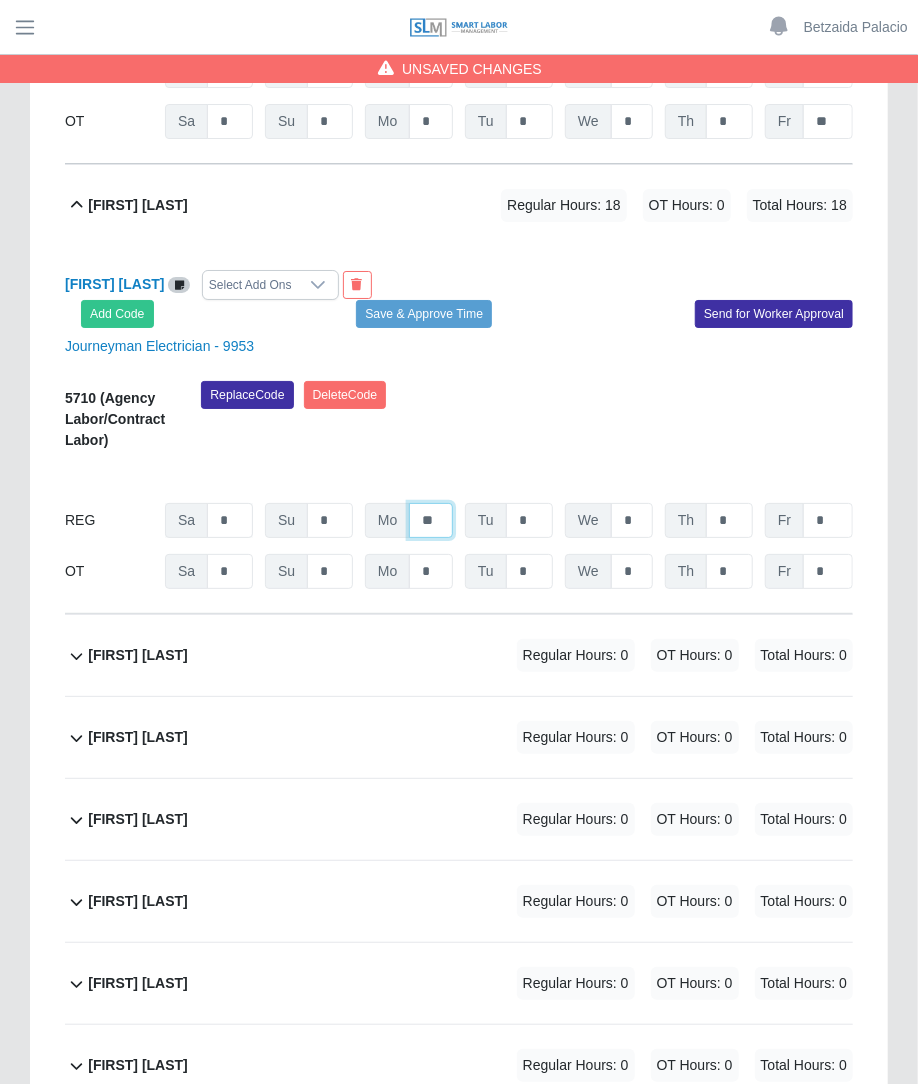 type on "**" 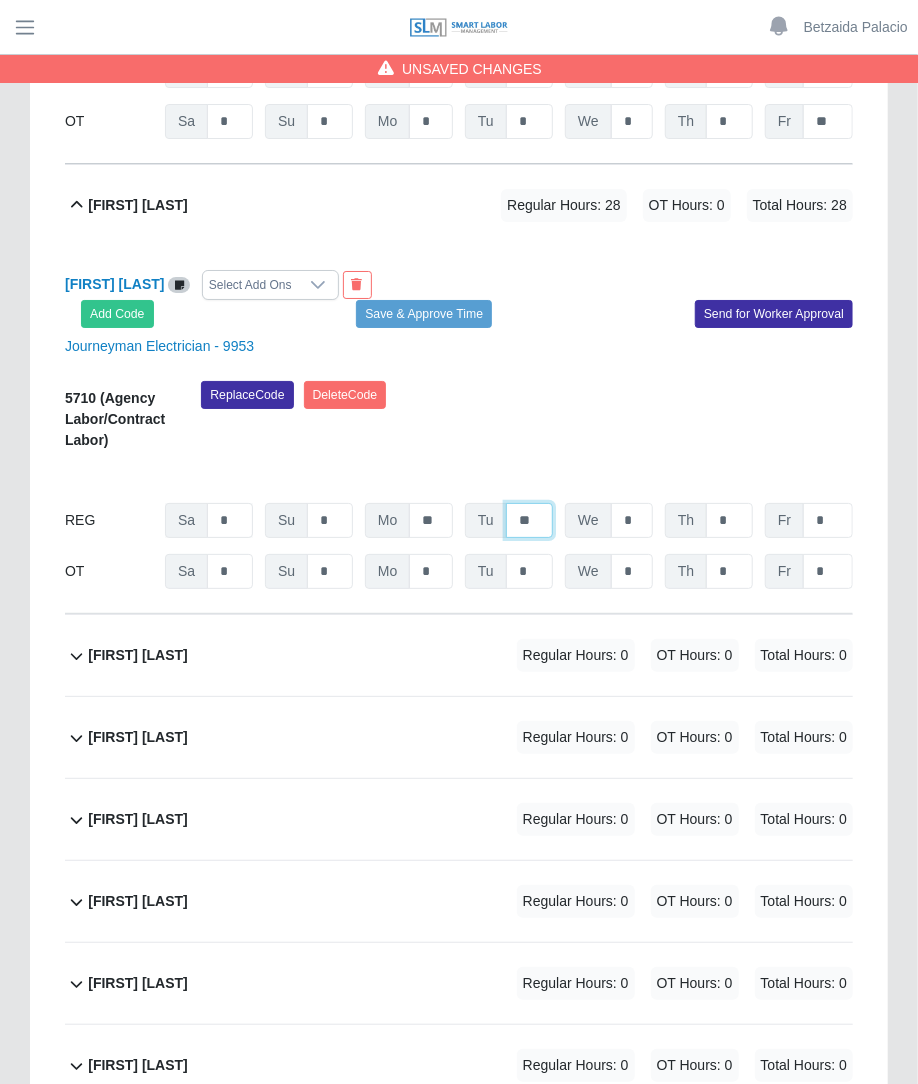 type on "**" 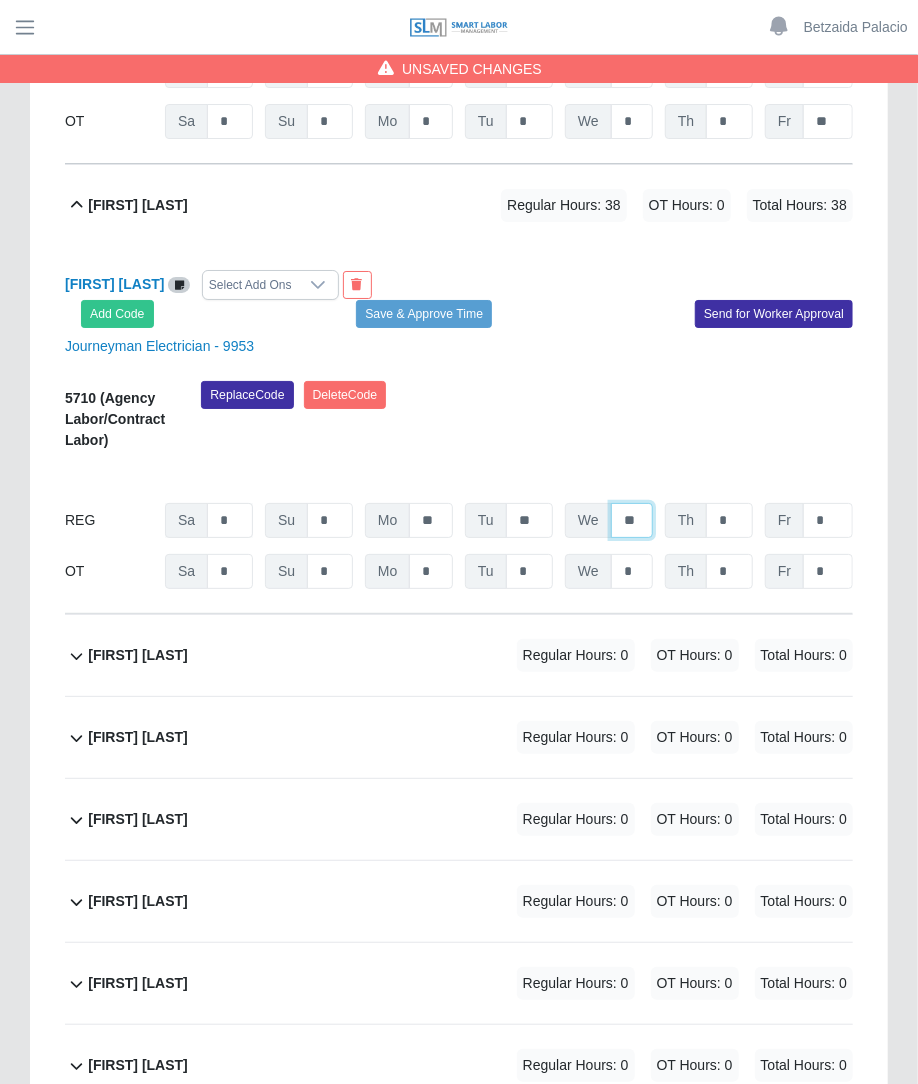 type on "**" 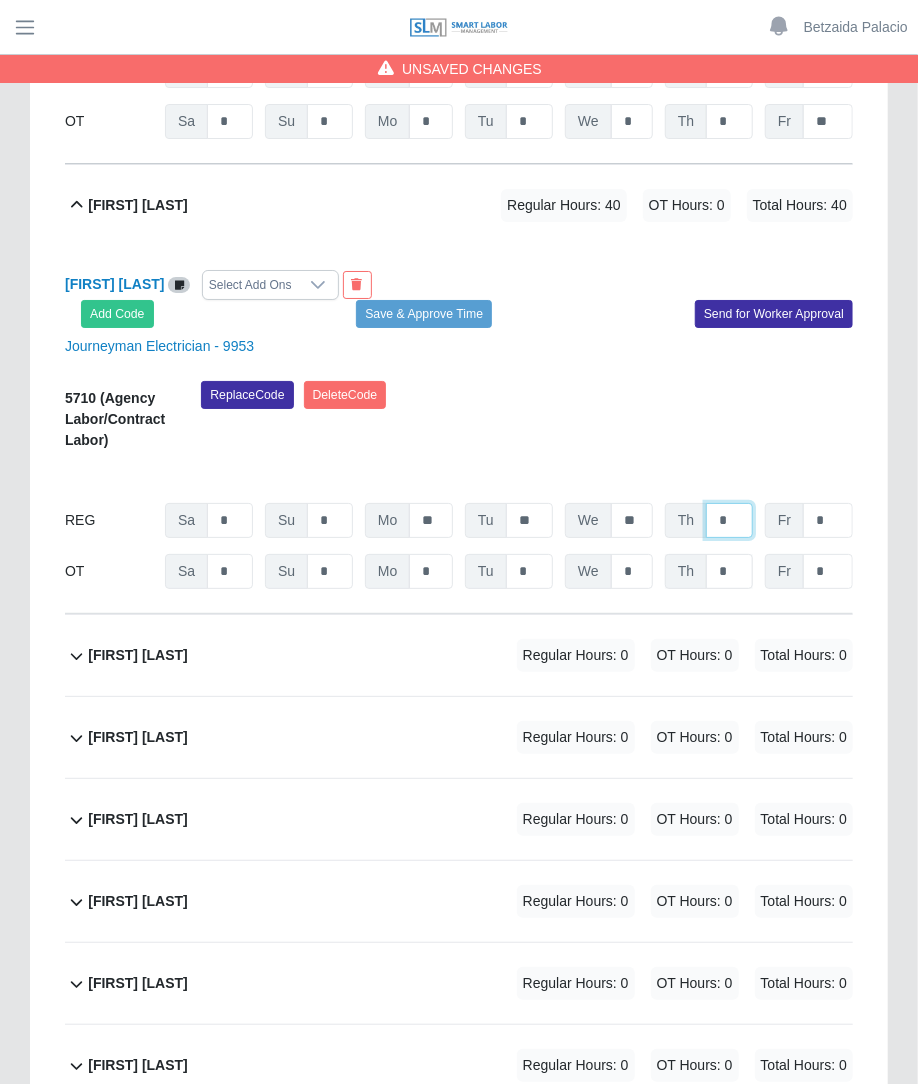 type on "*" 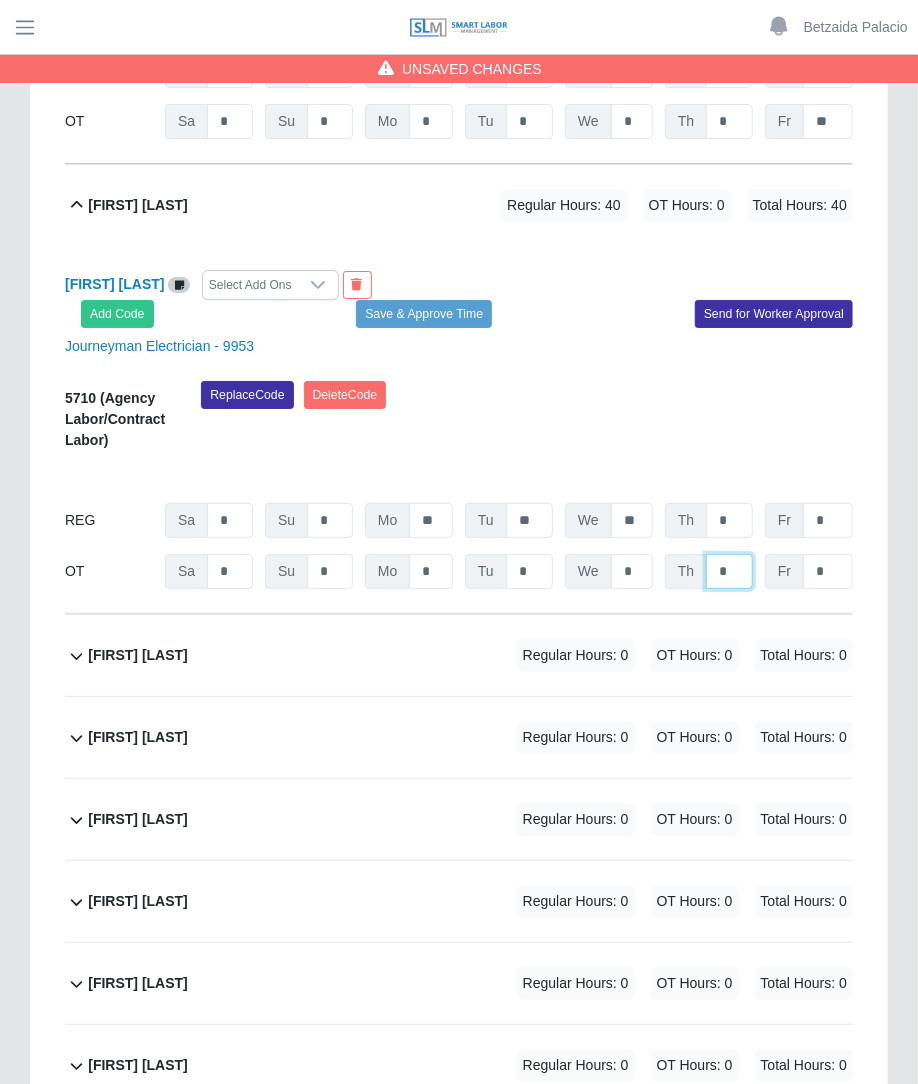 click on "*" at bounding box center [729, -1681] 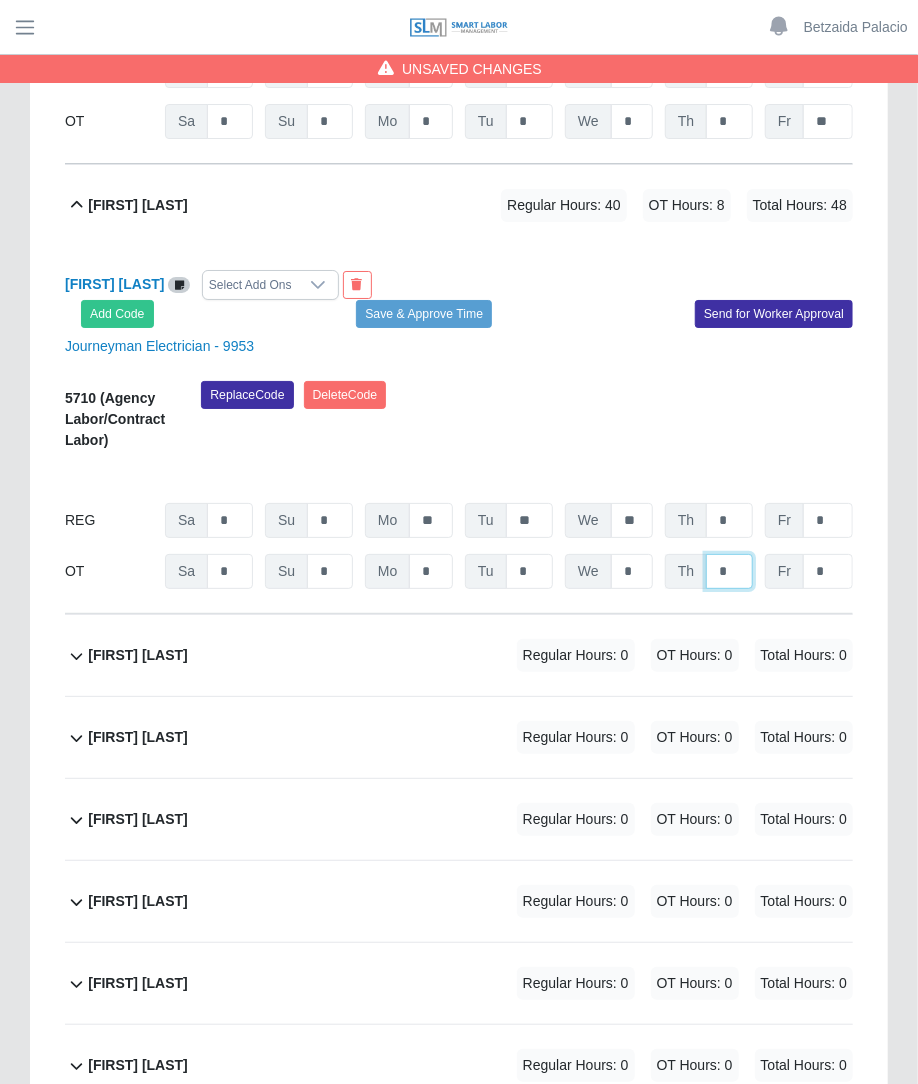 type on "*" 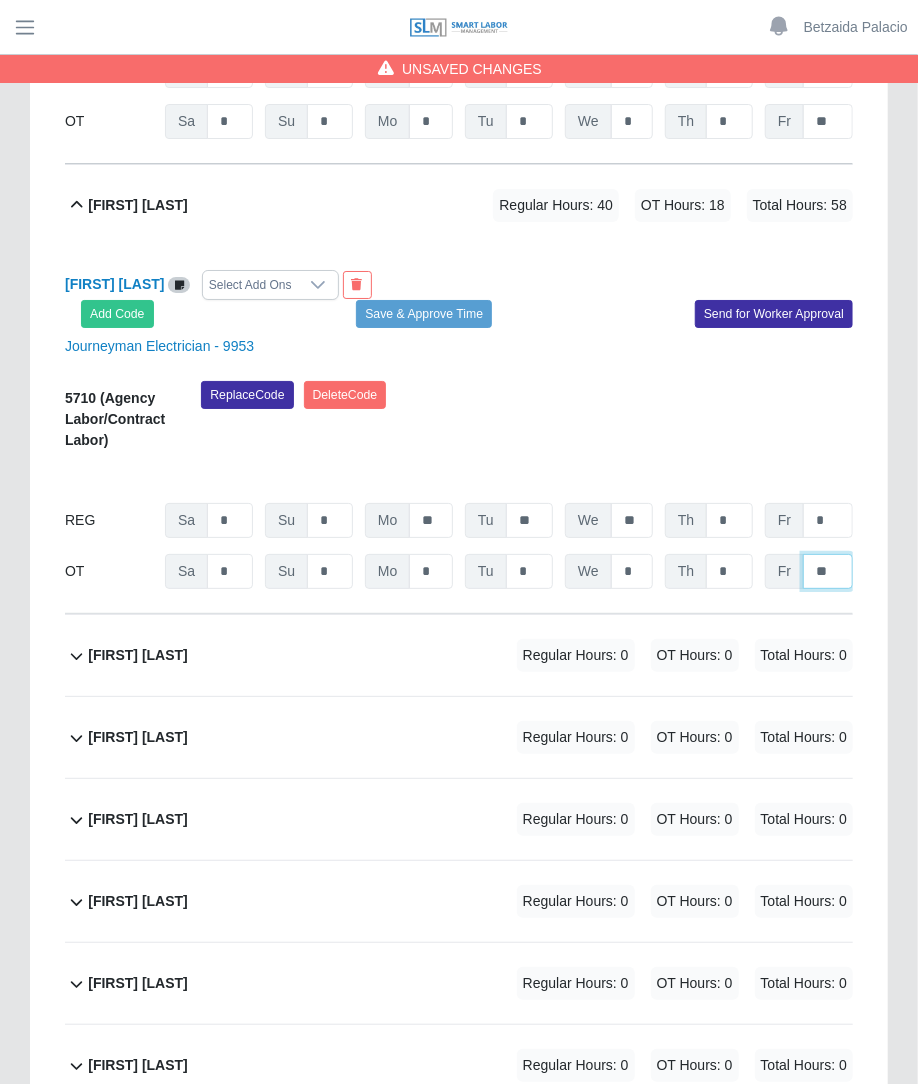 type on "**" 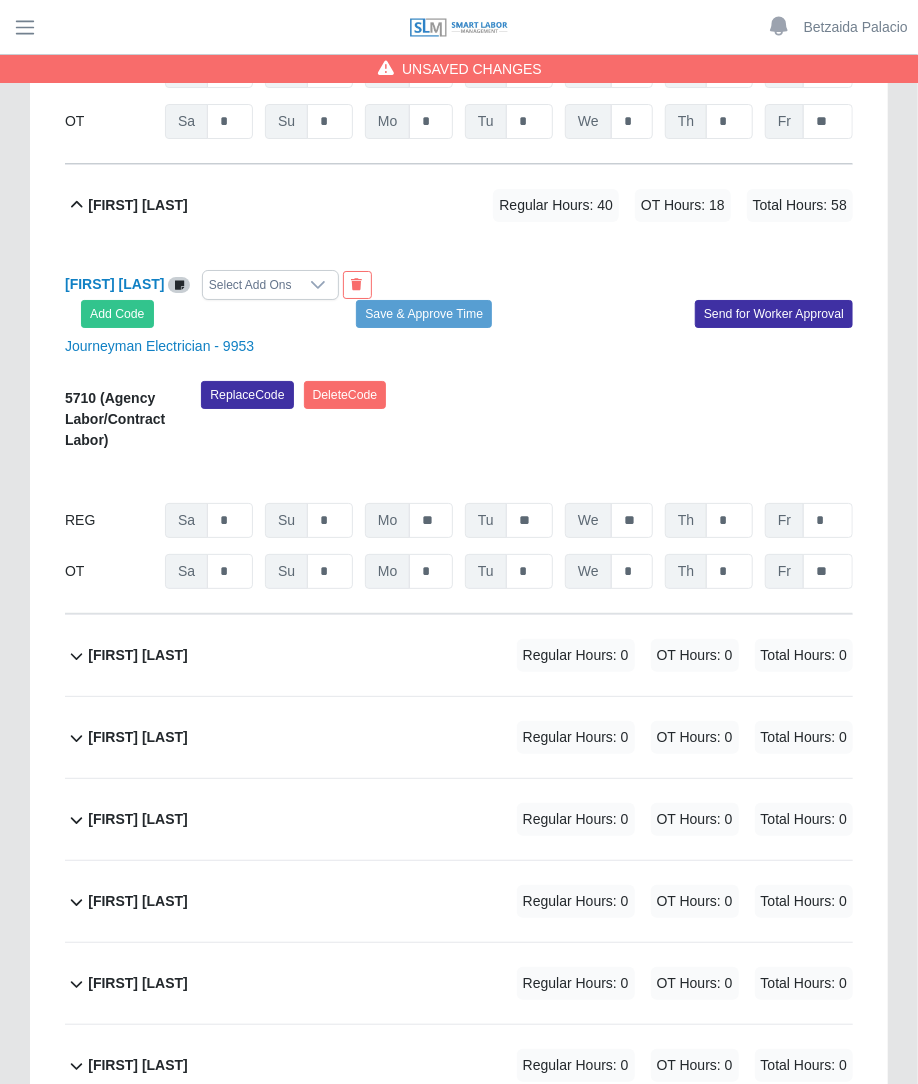click on "Antony Jimenez             Regular Hours: 0   OT Hours: 0   Total Hours: 0" 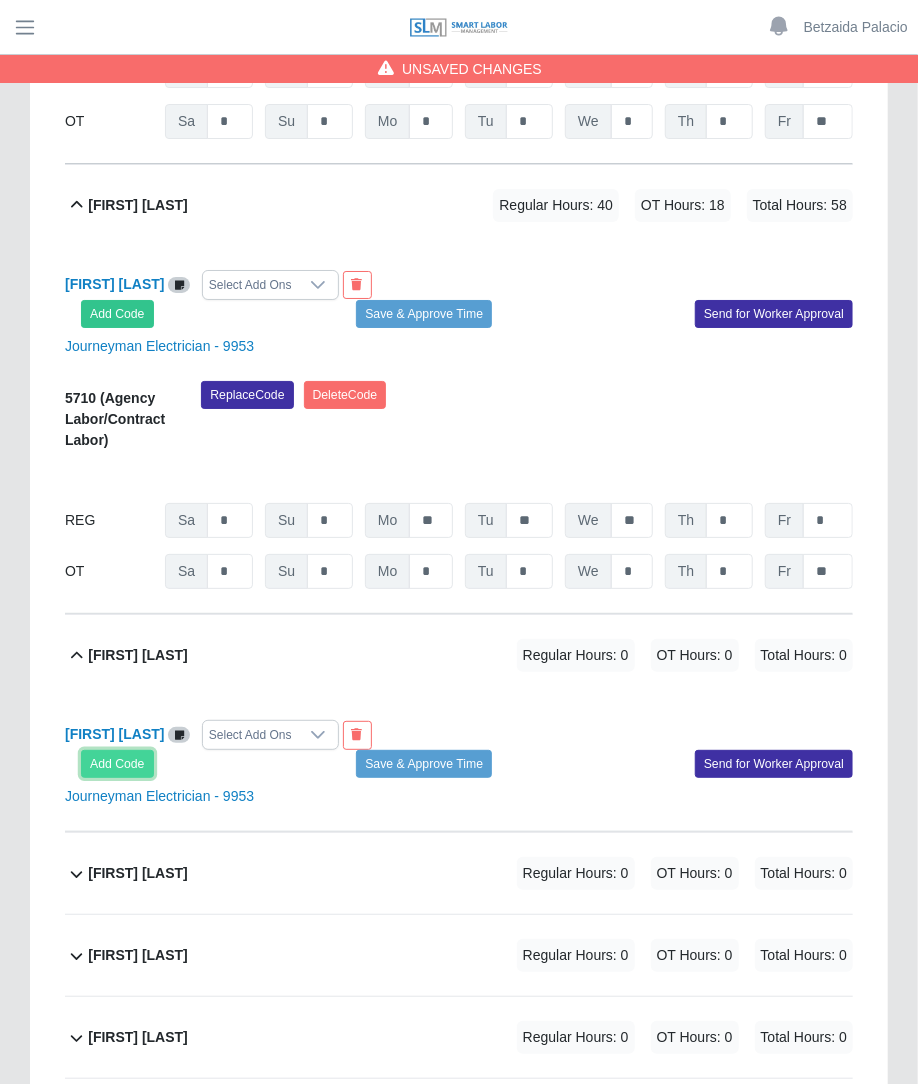 click on "Add Code" 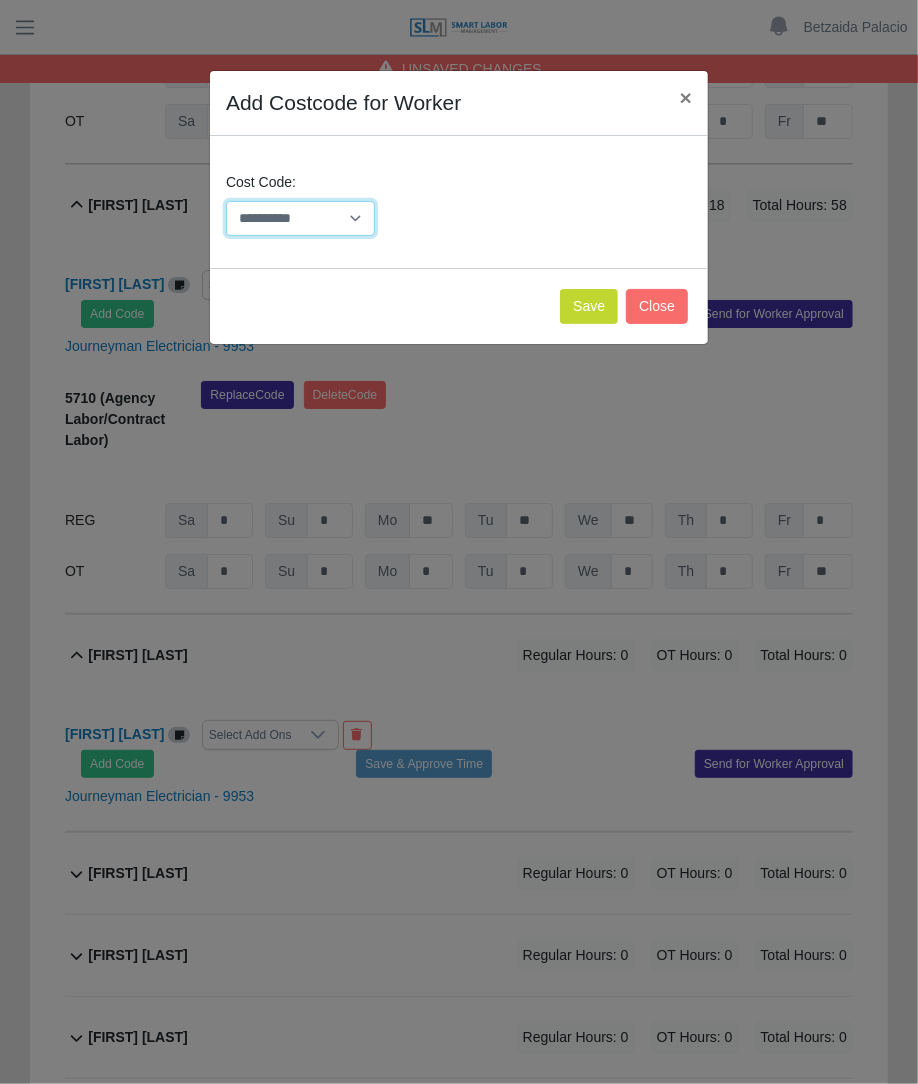 click on "**********" at bounding box center (300, 218) 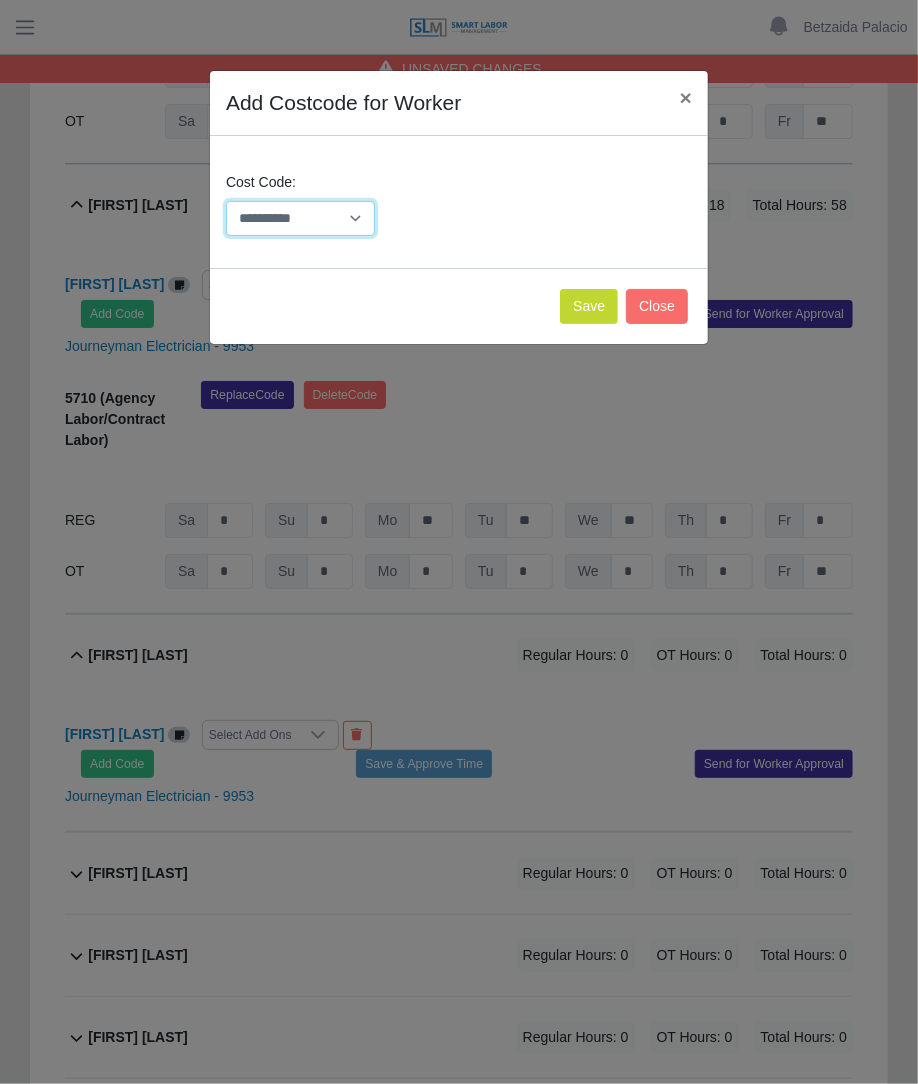 select on "**********" 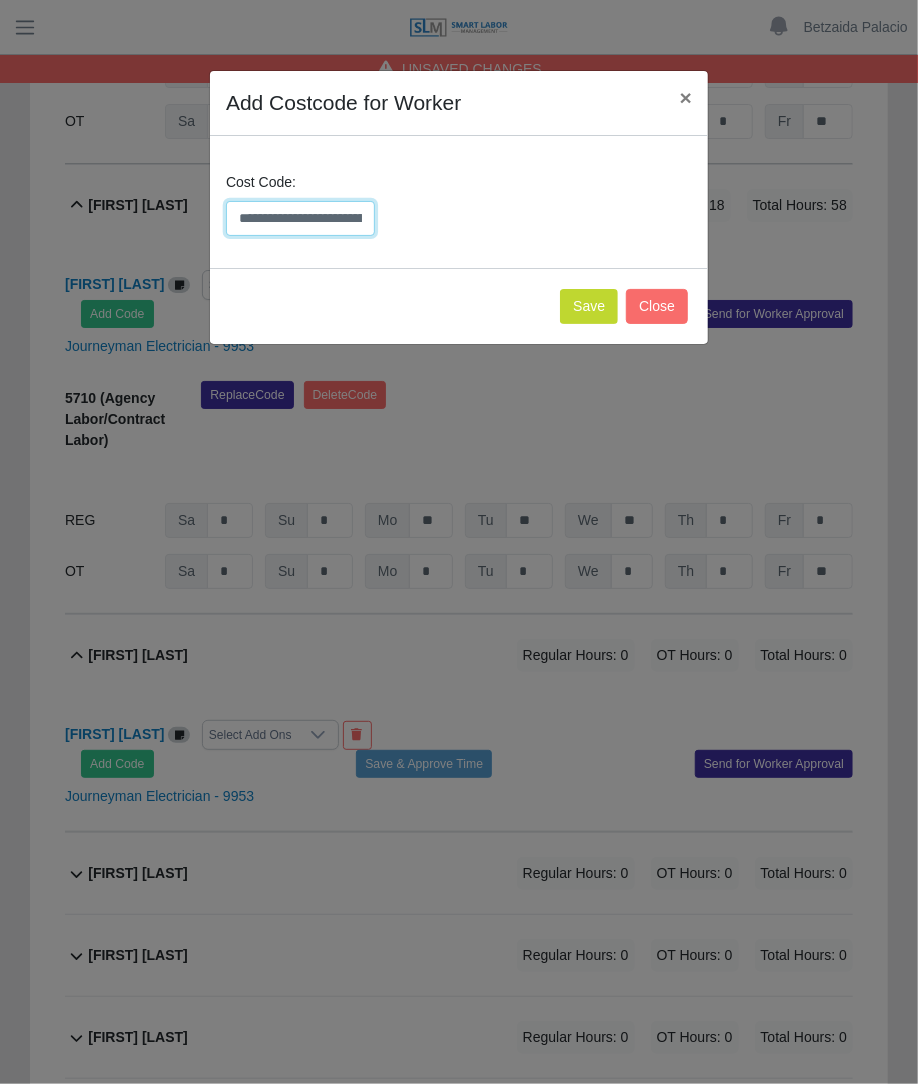 click on "**********" at bounding box center [300, 218] 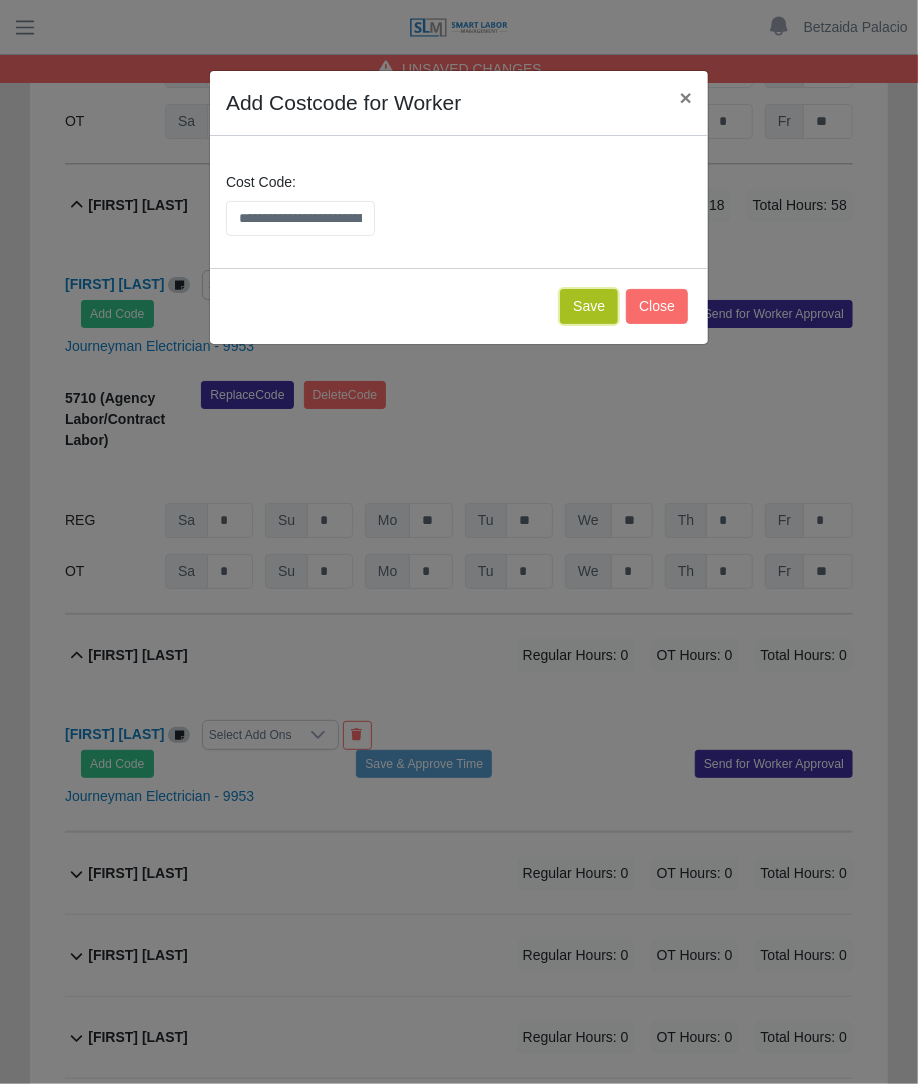 click on "Save" 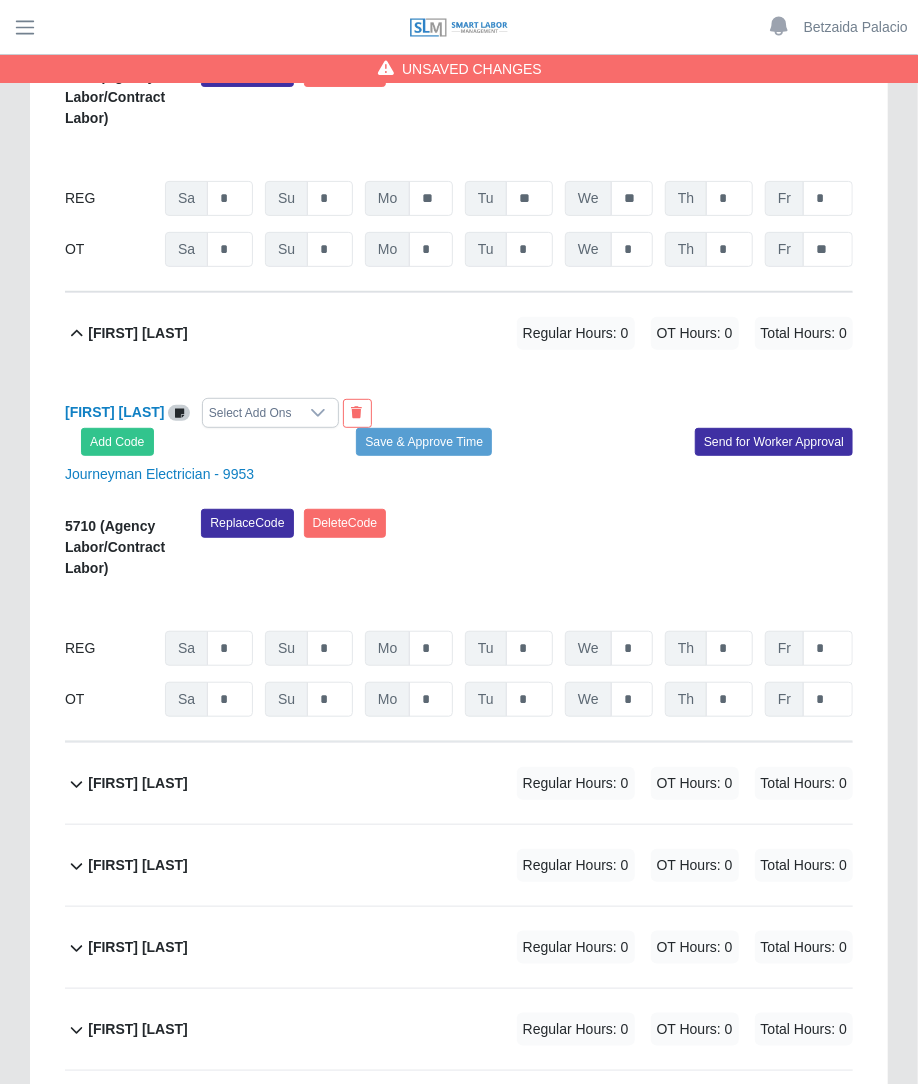 scroll, scrollTop: 2895, scrollLeft: 0, axis: vertical 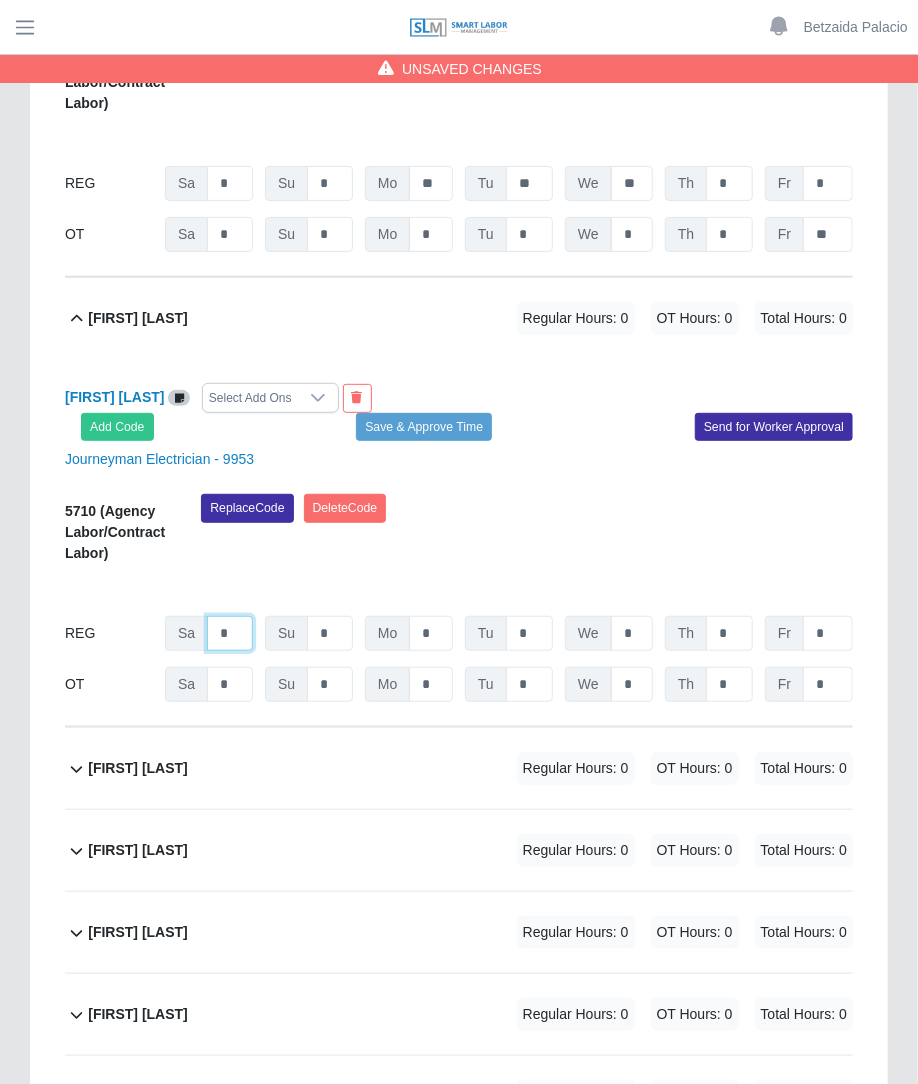 click on "*" at bounding box center (230, -2069) 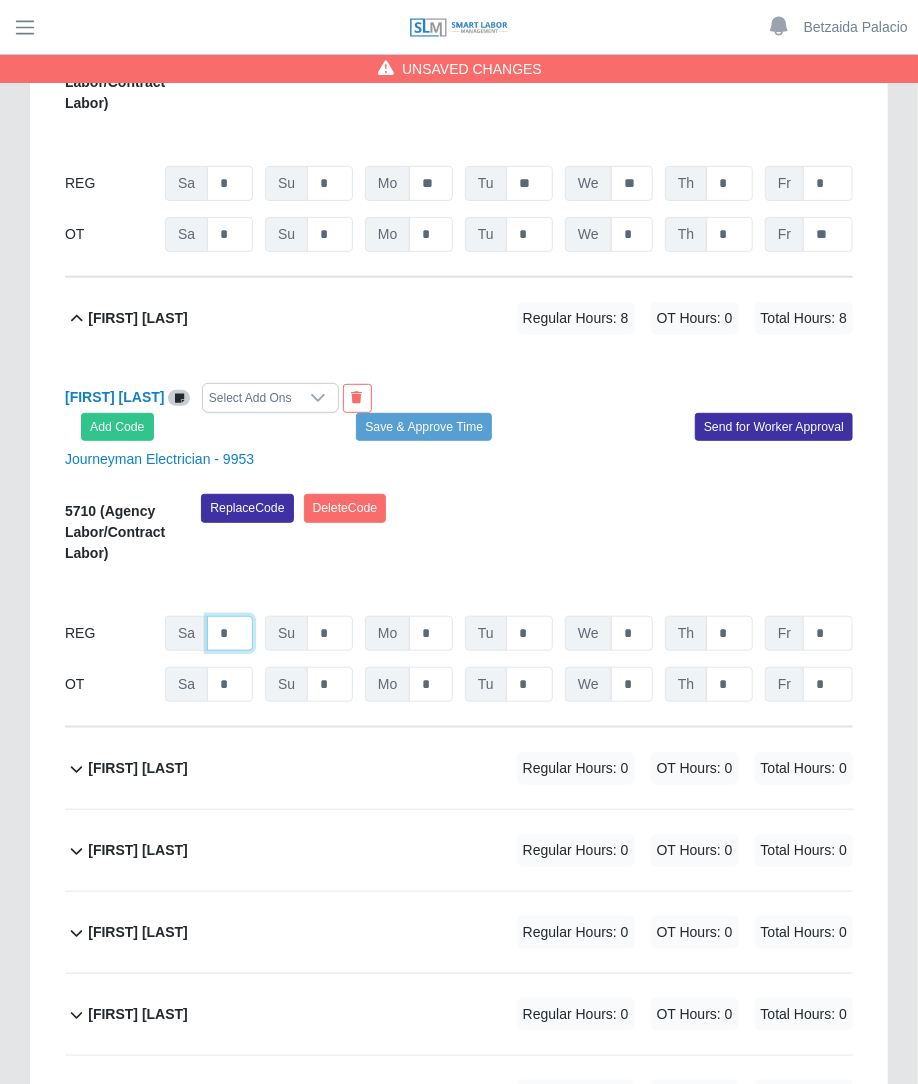 type on "*" 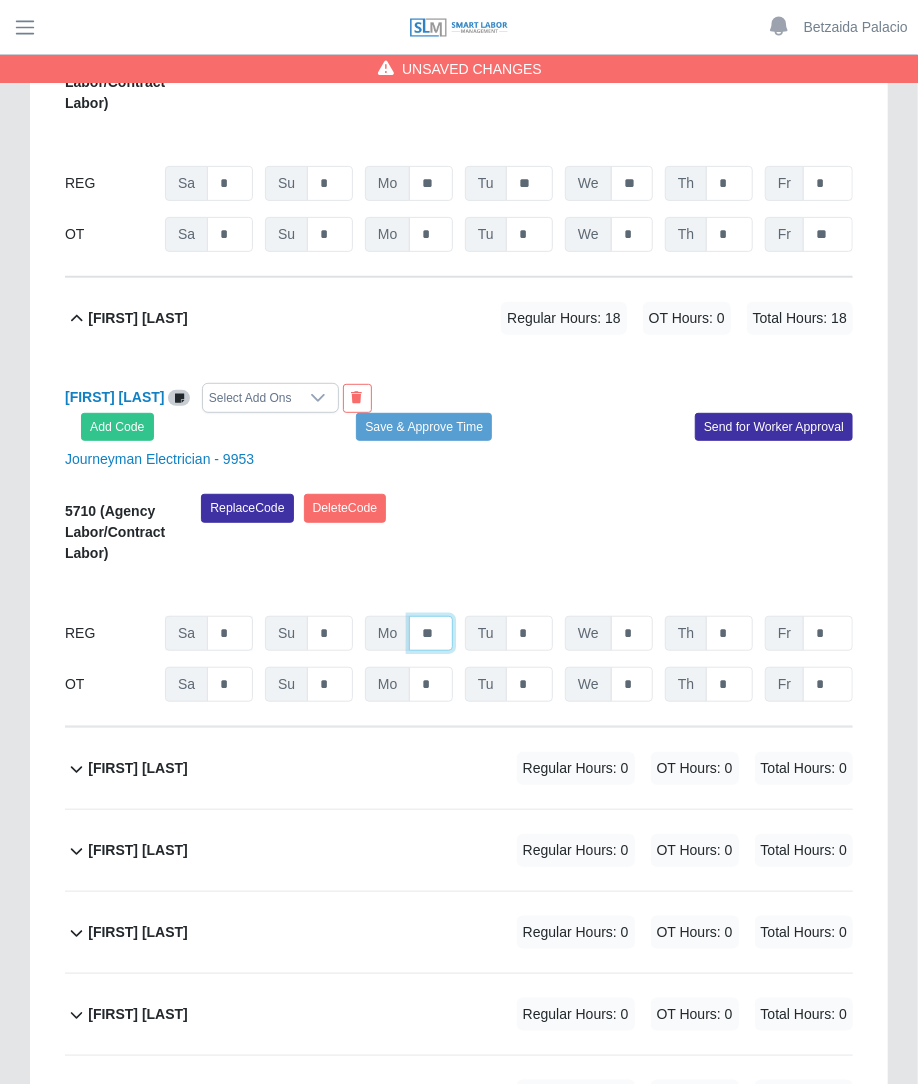 type on "**" 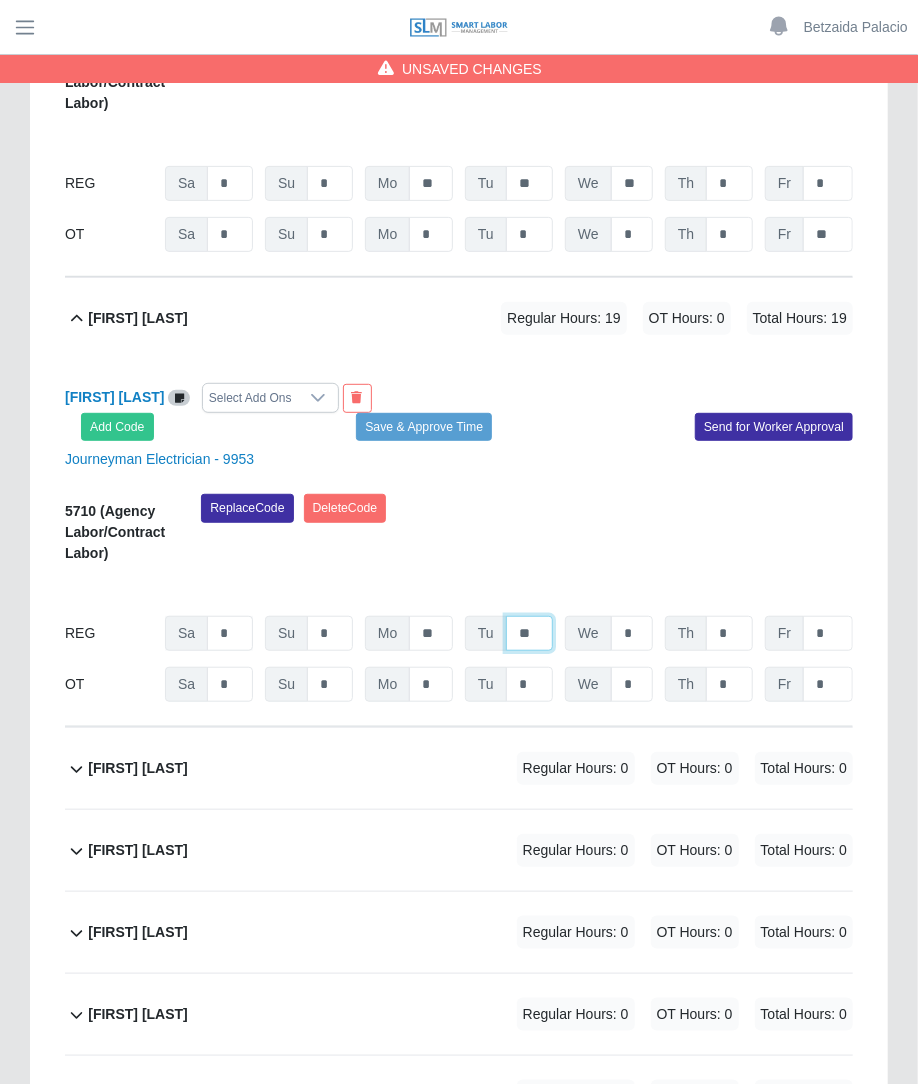 type on "**" 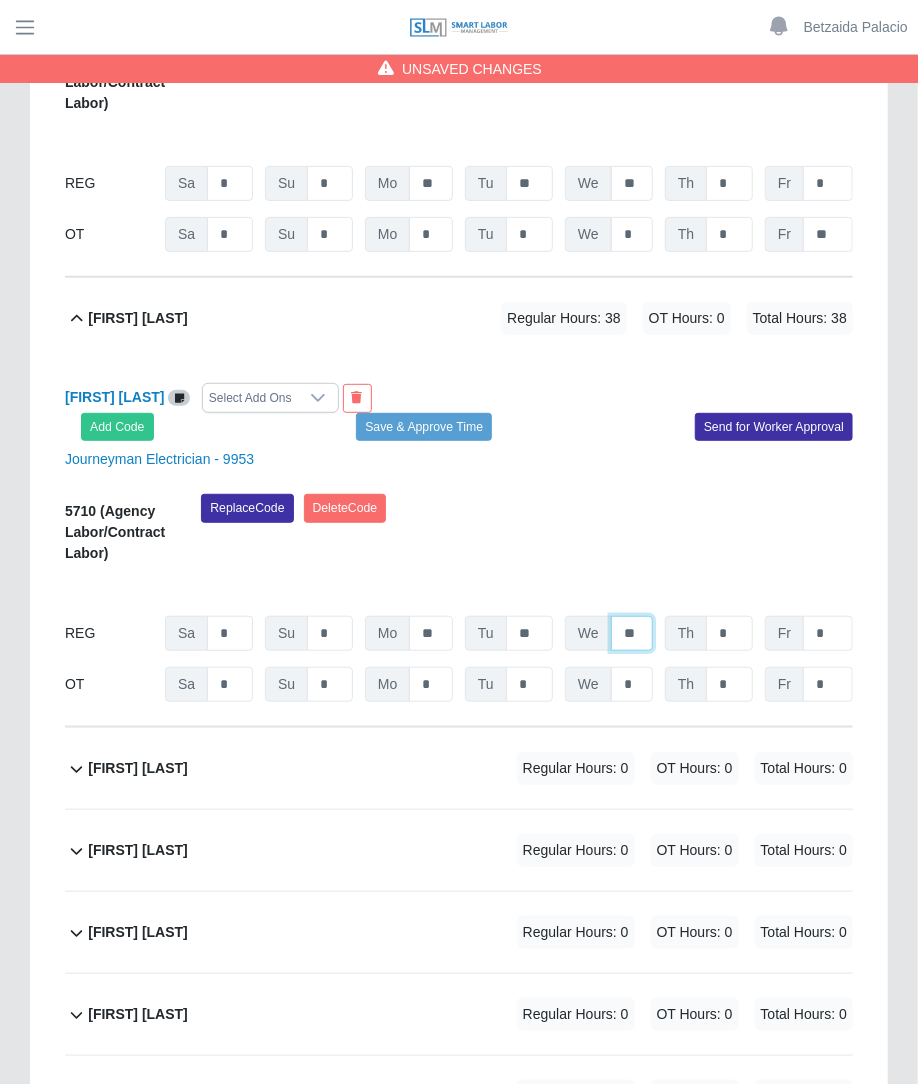 type on "**" 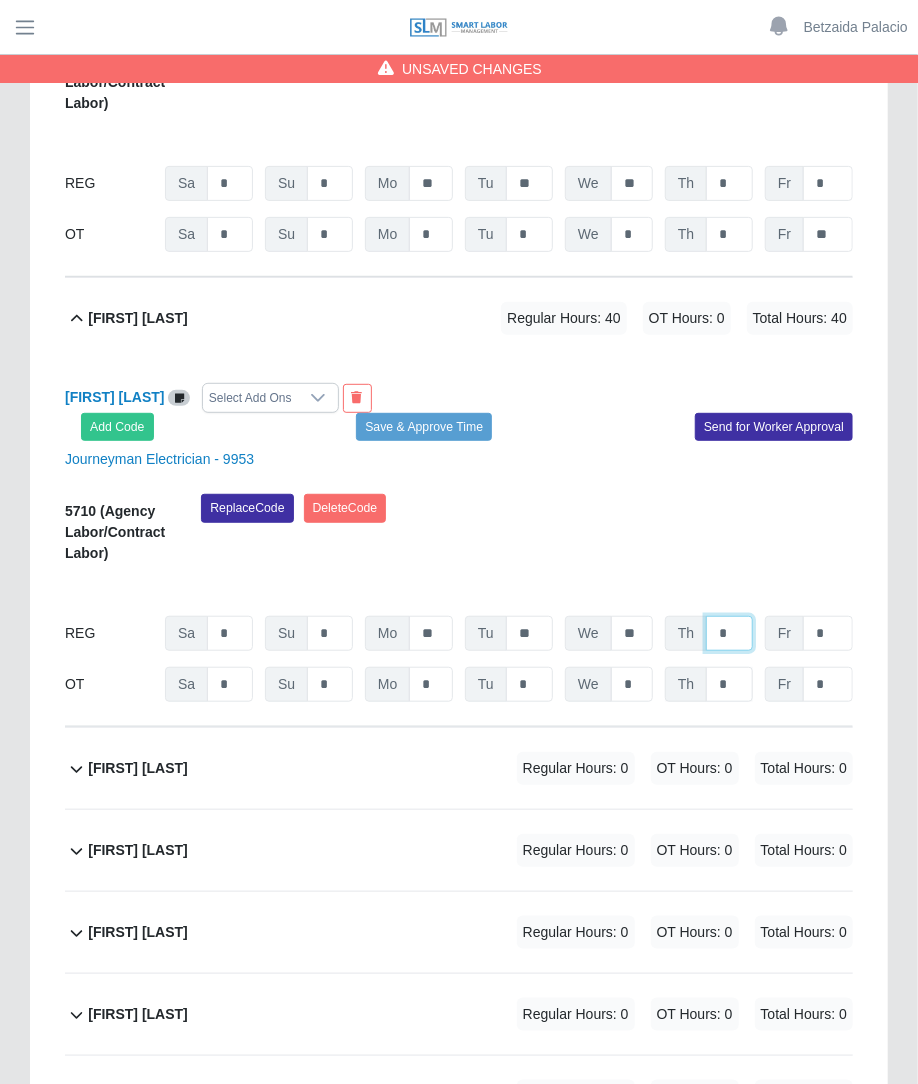 type on "*" 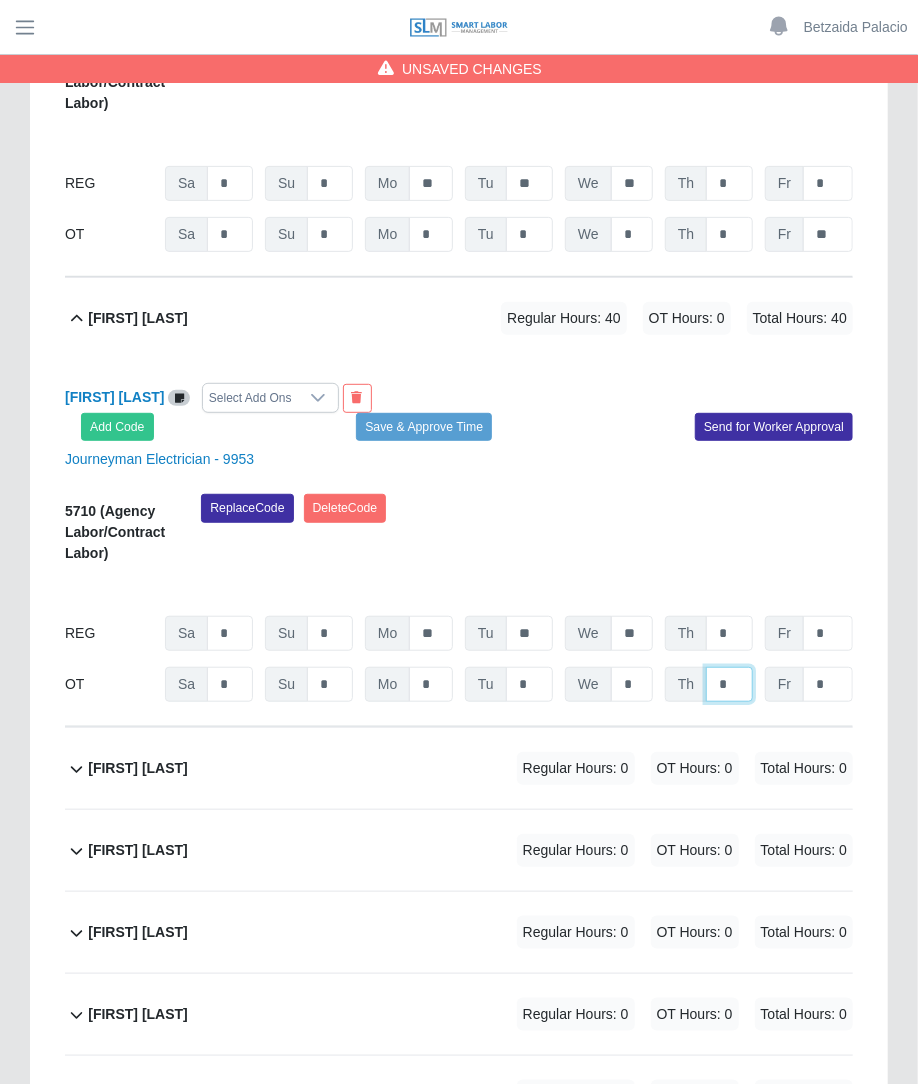 click on "*" at bounding box center (729, -2018) 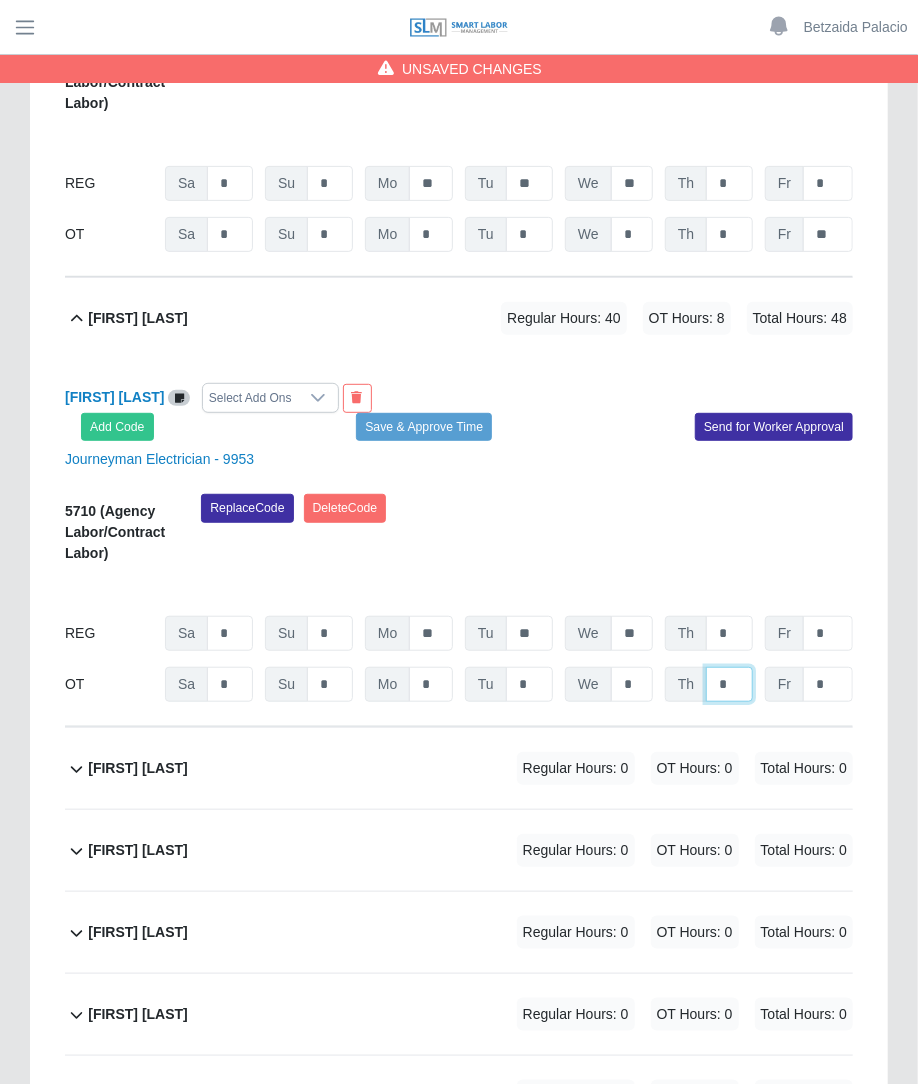 type on "*" 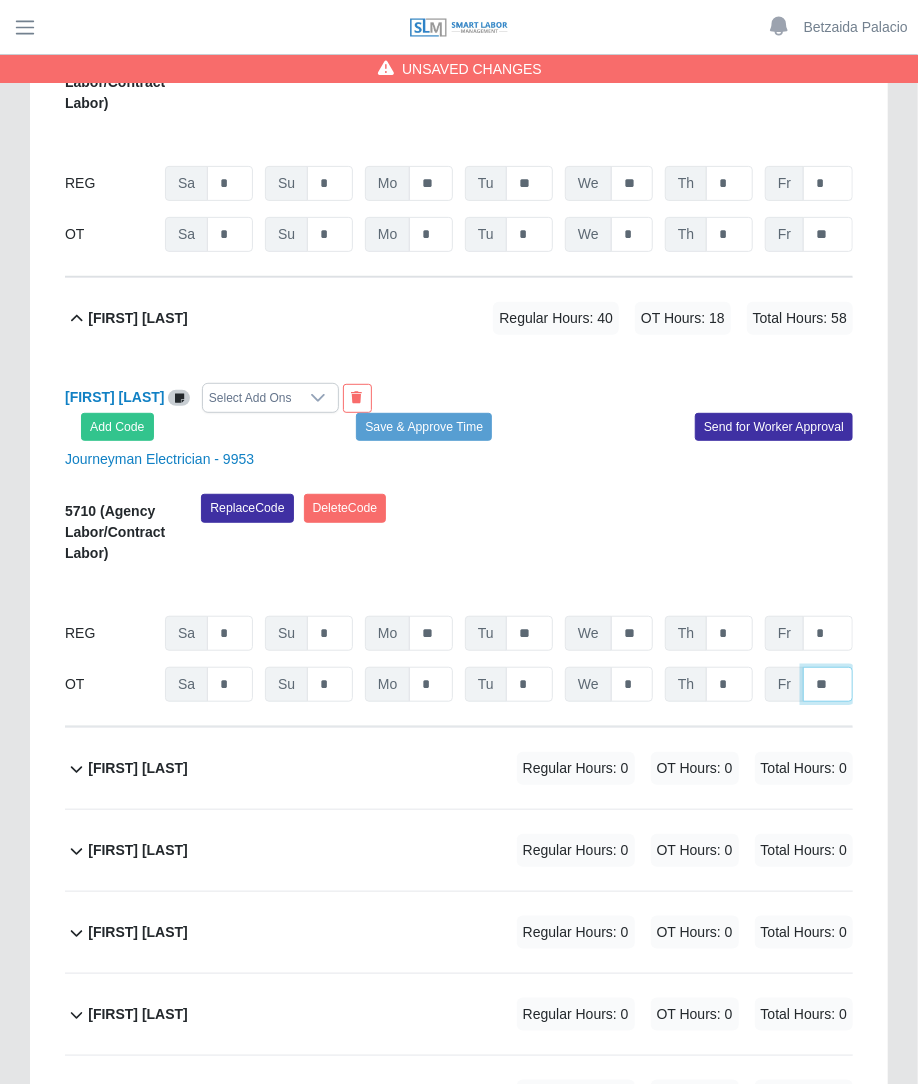 type on "**" 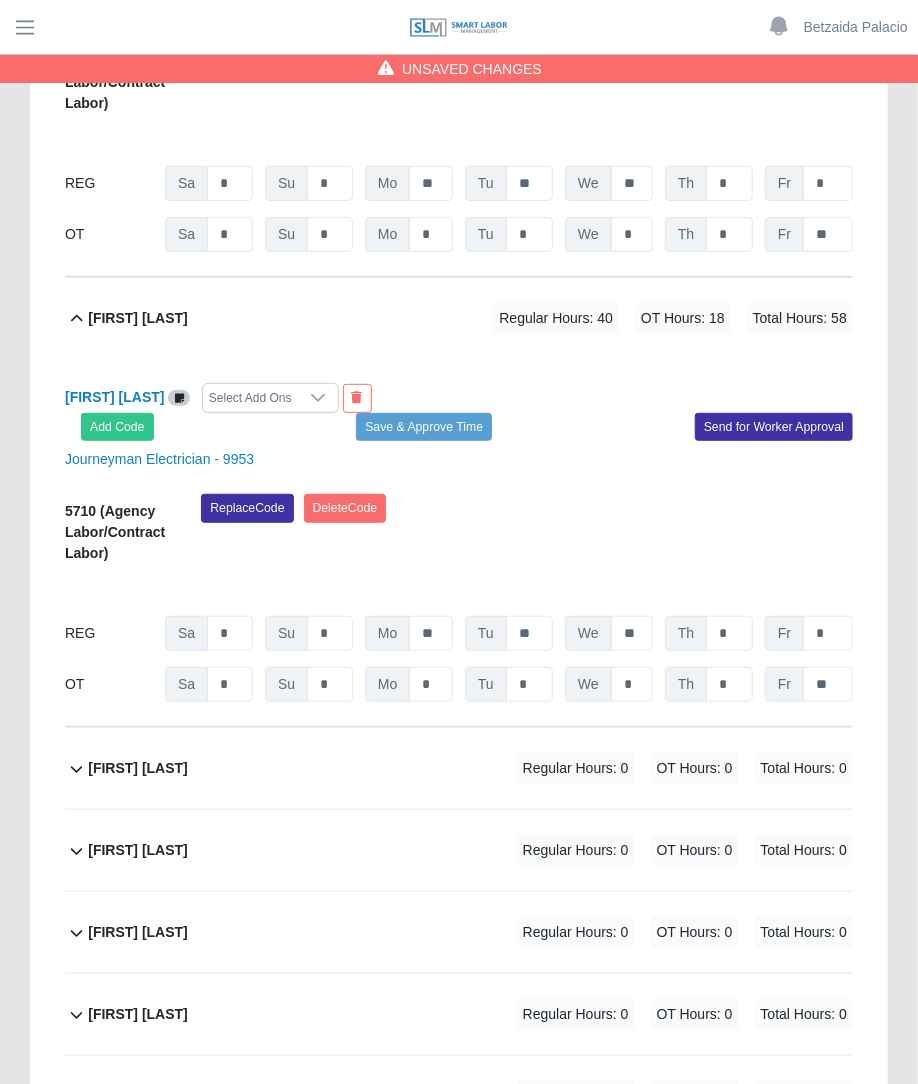 click on "Arbenis Cepeda             Regular Hours: 0   OT Hours: 0   Total Hours: 0" 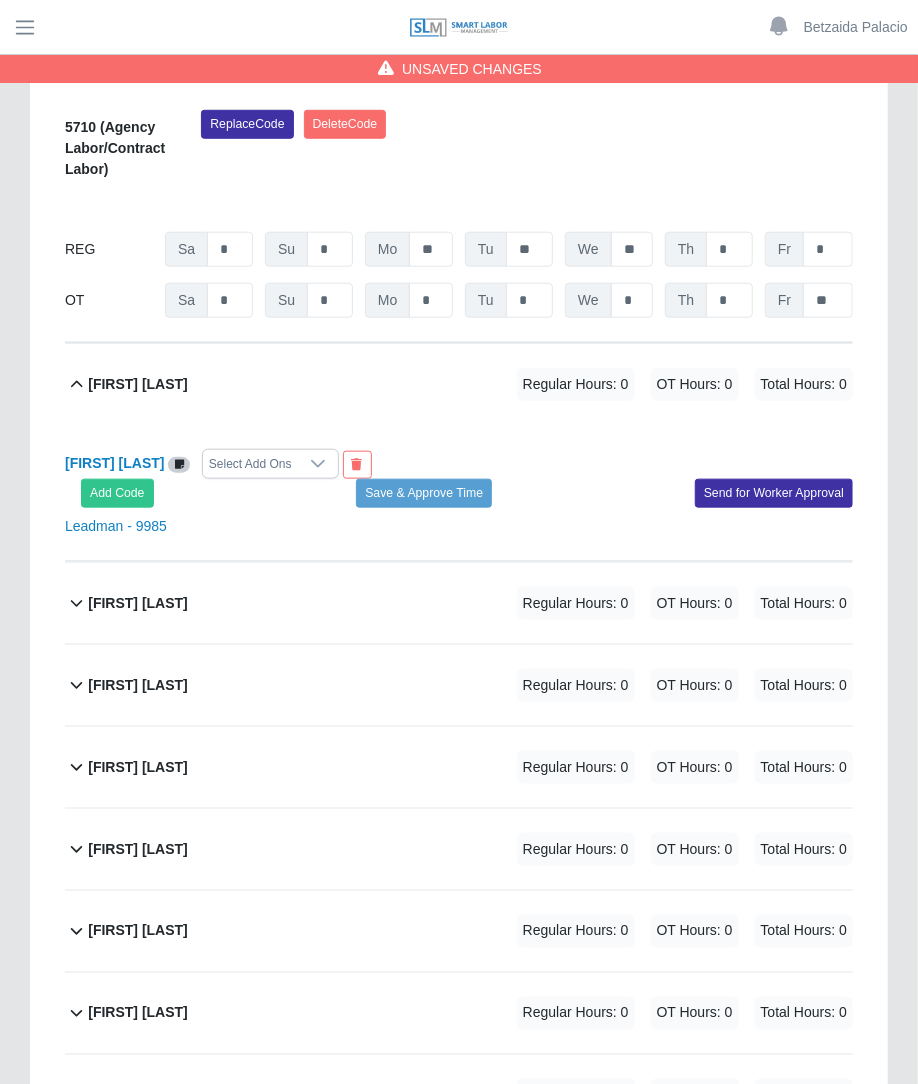 scroll, scrollTop: 3345, scrollLeft: 0, axis: vertical 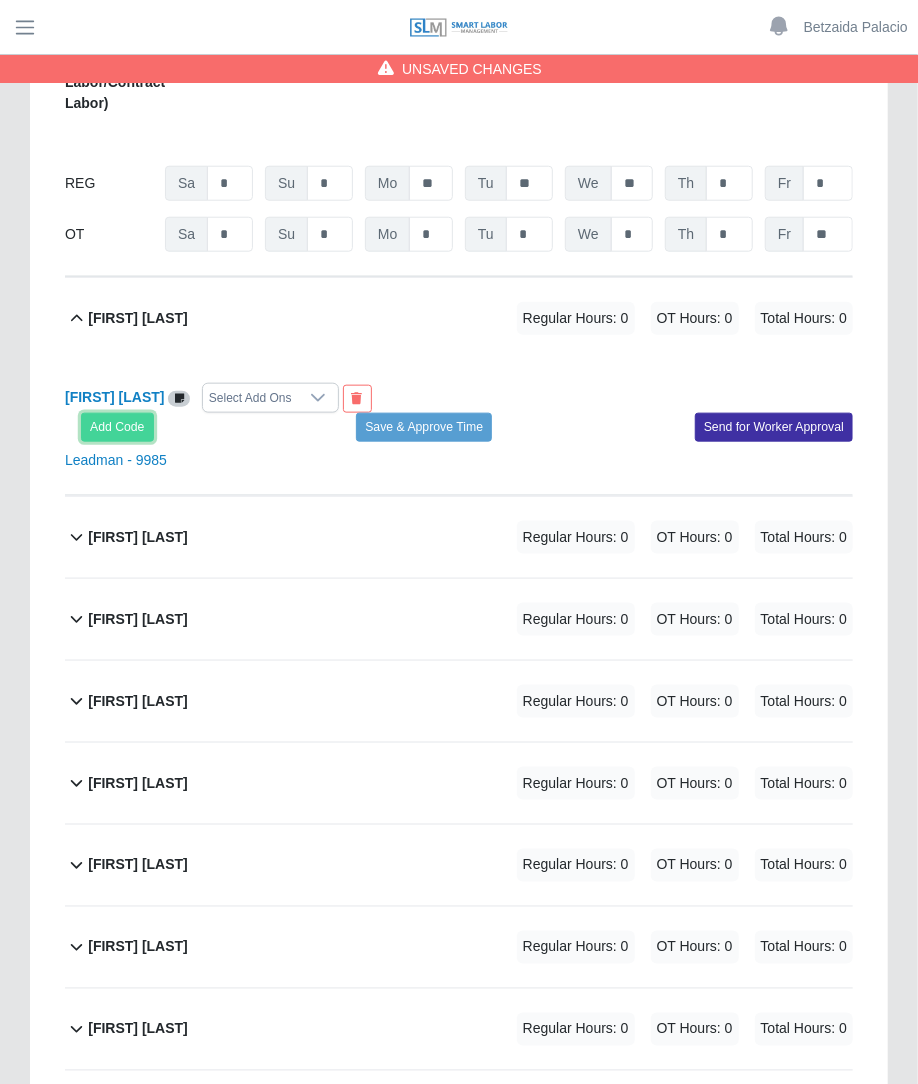 click on "Add Code" 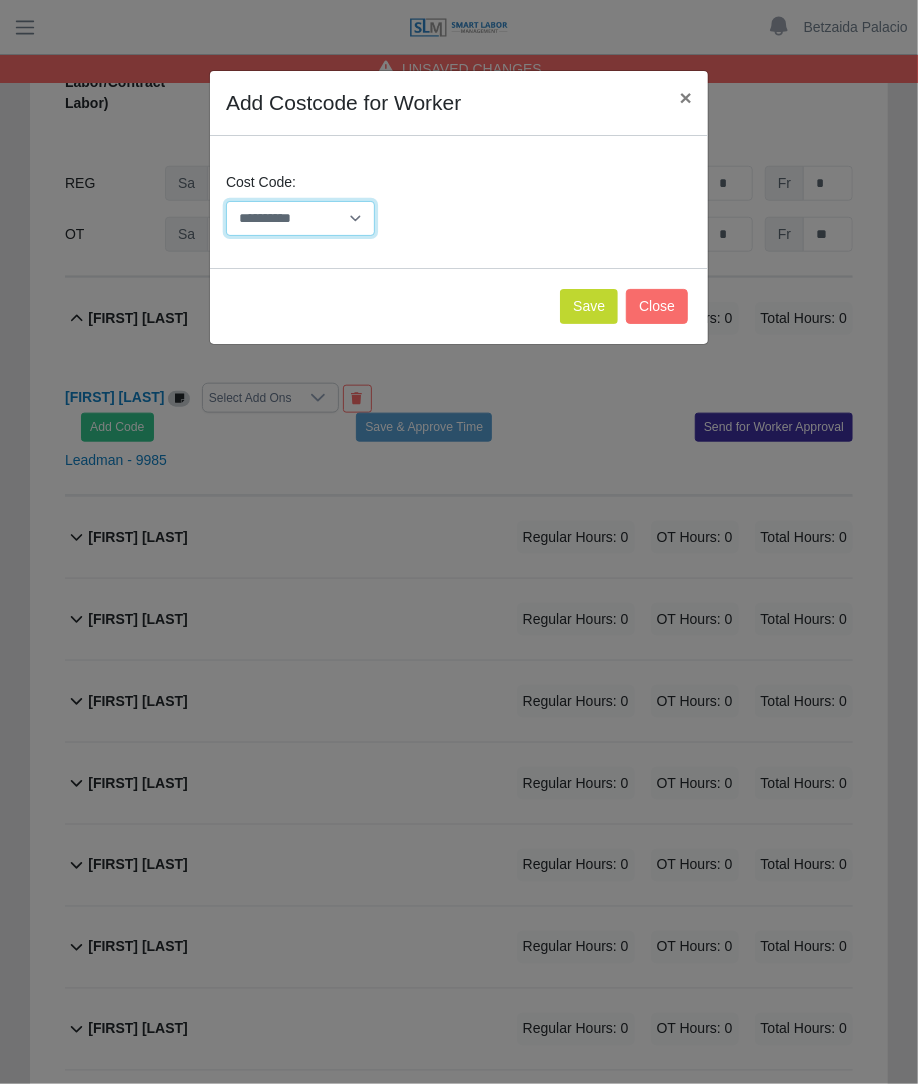 click on "**********" at bounding box center (300, 218) 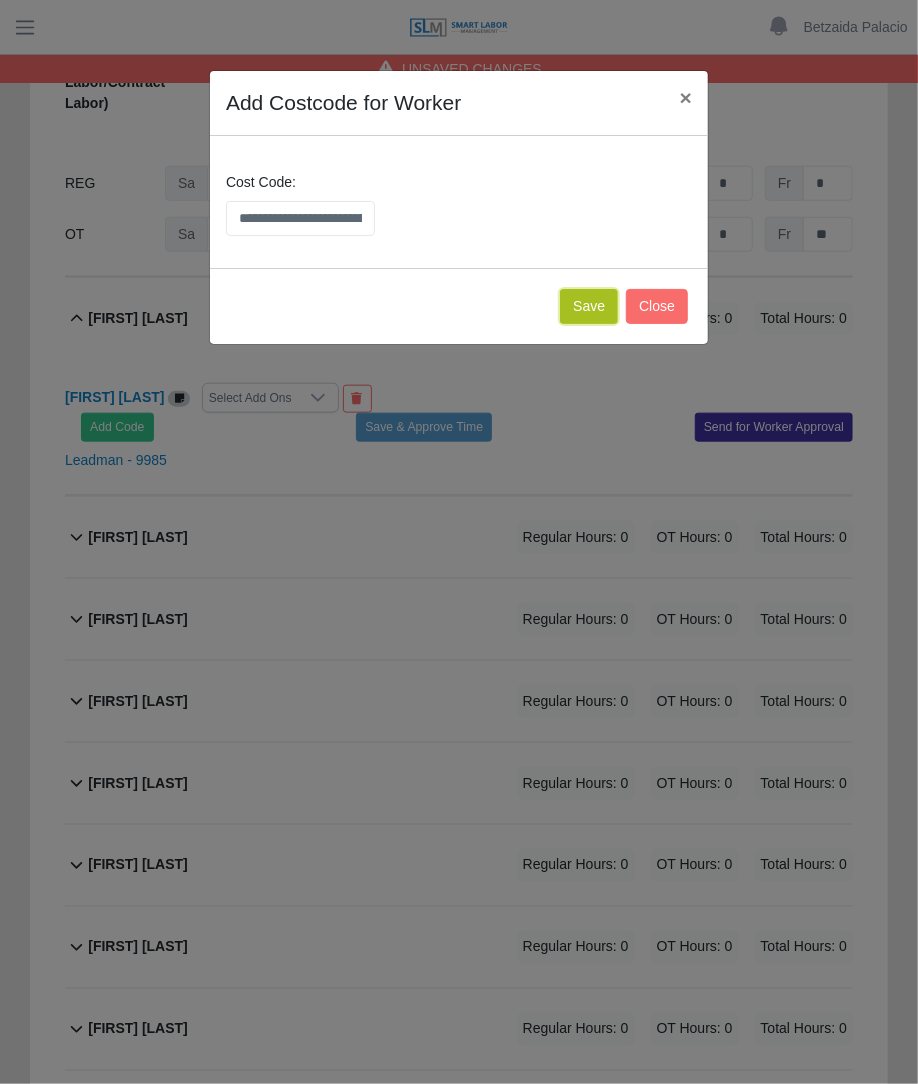 click on "Save" 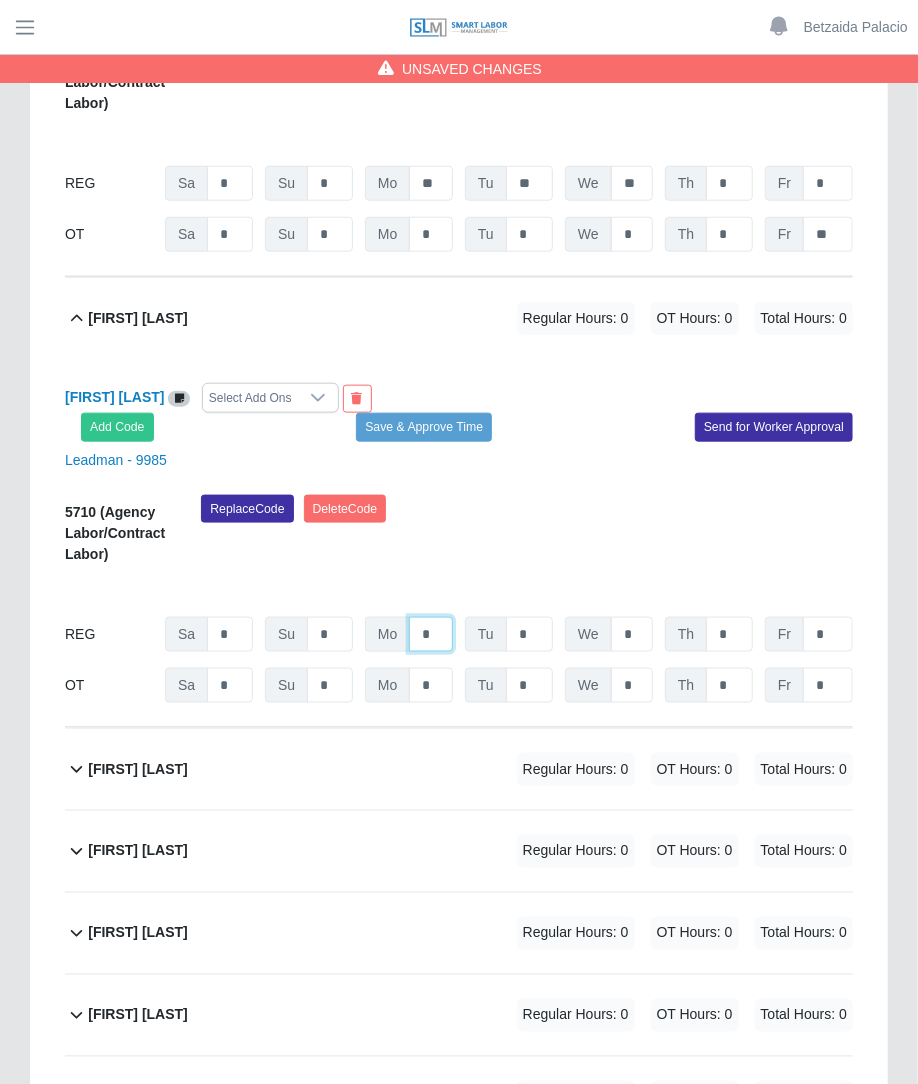 click on "*" at bounding box center [431, -2519] 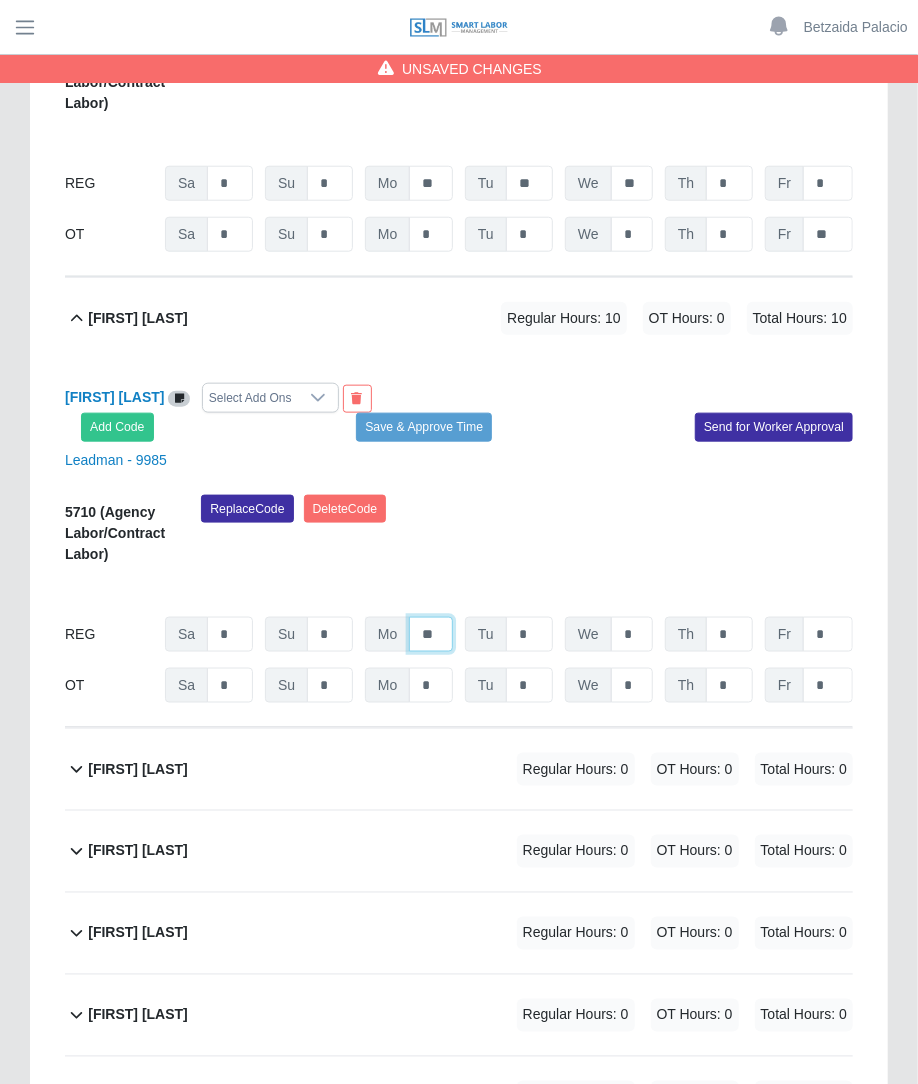 type on "**" 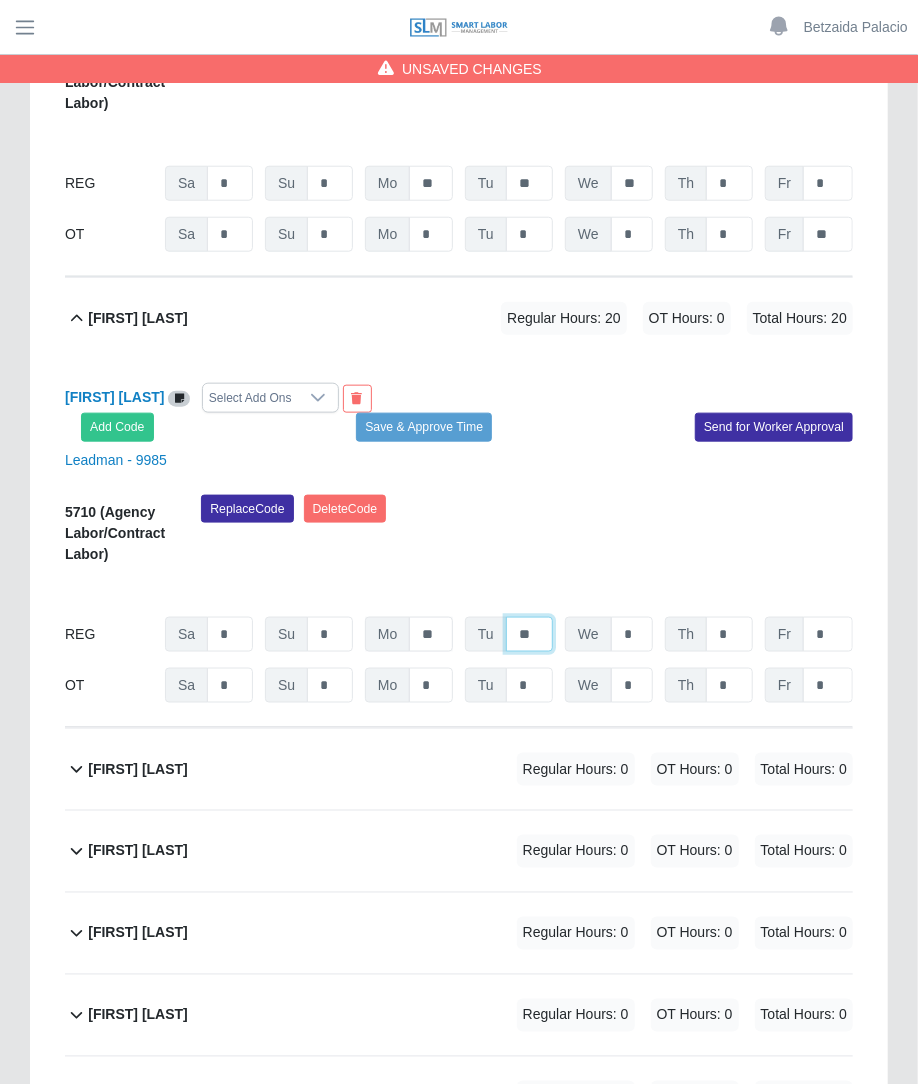 type on "**" 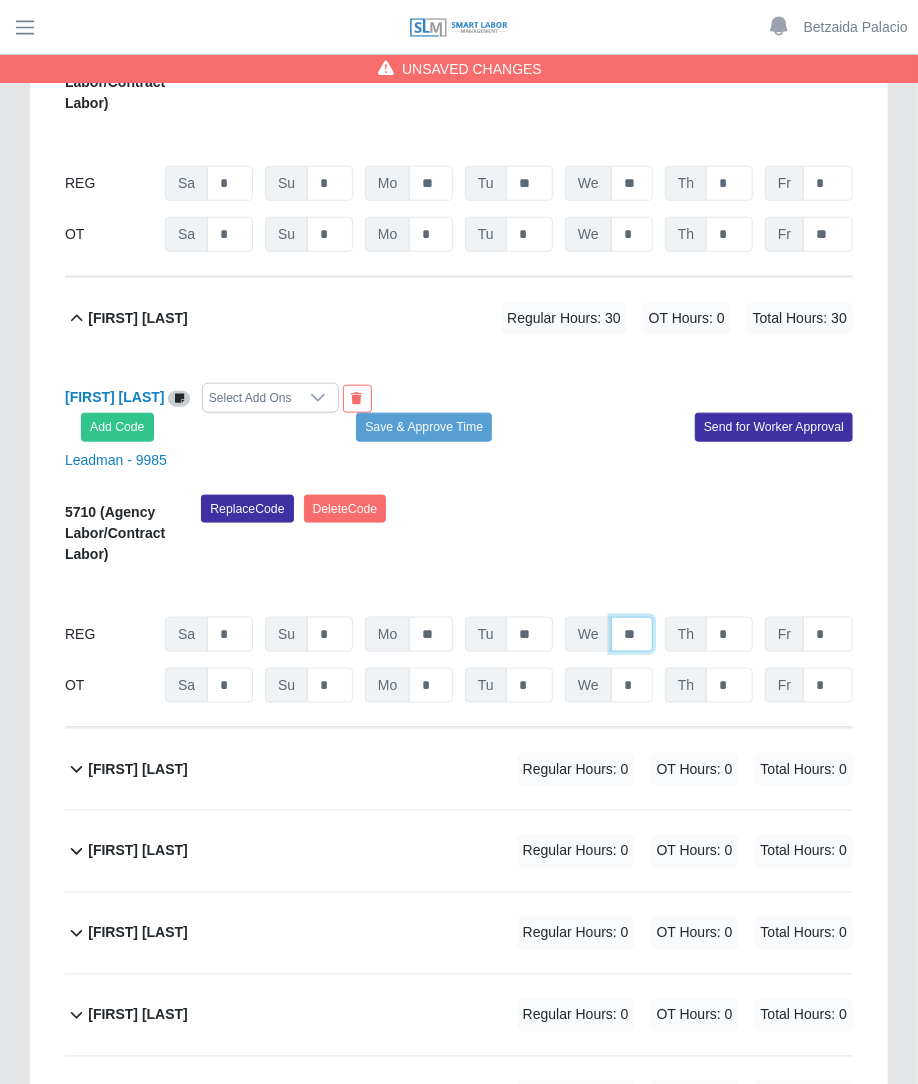 type on "**" 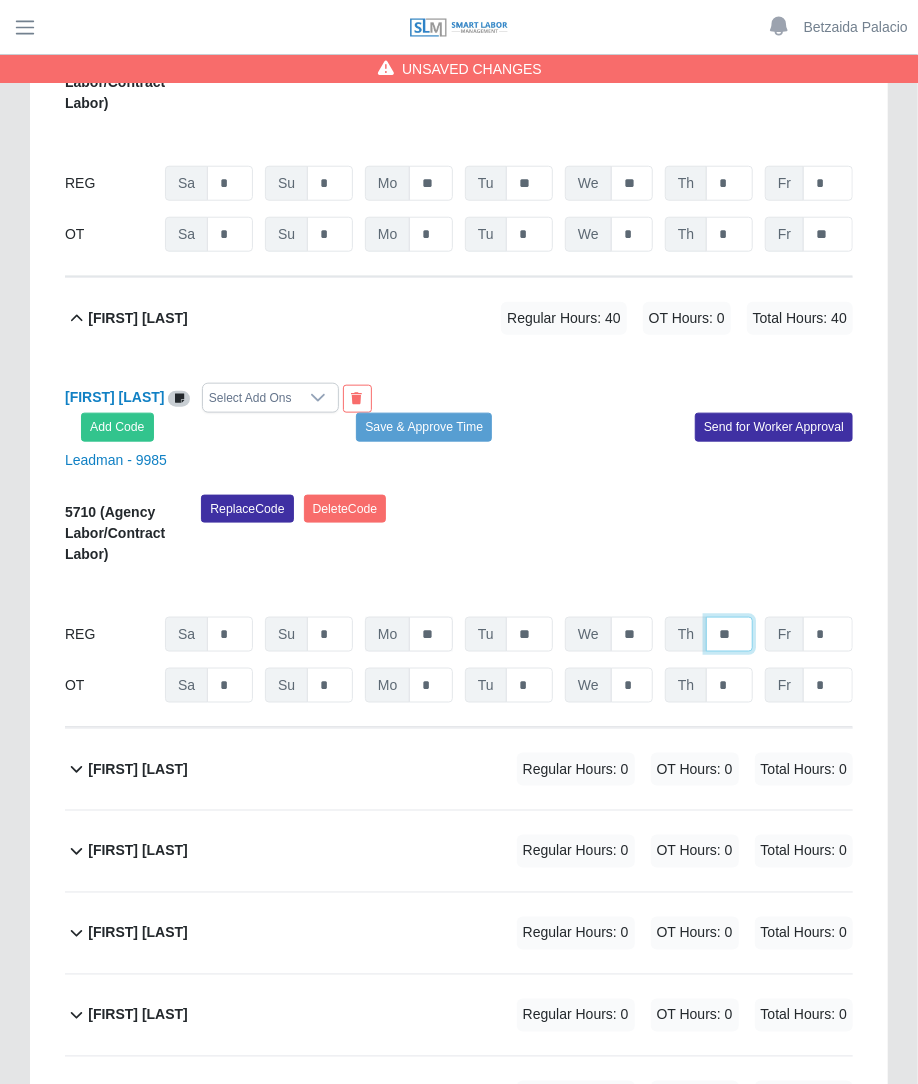 type on "**" 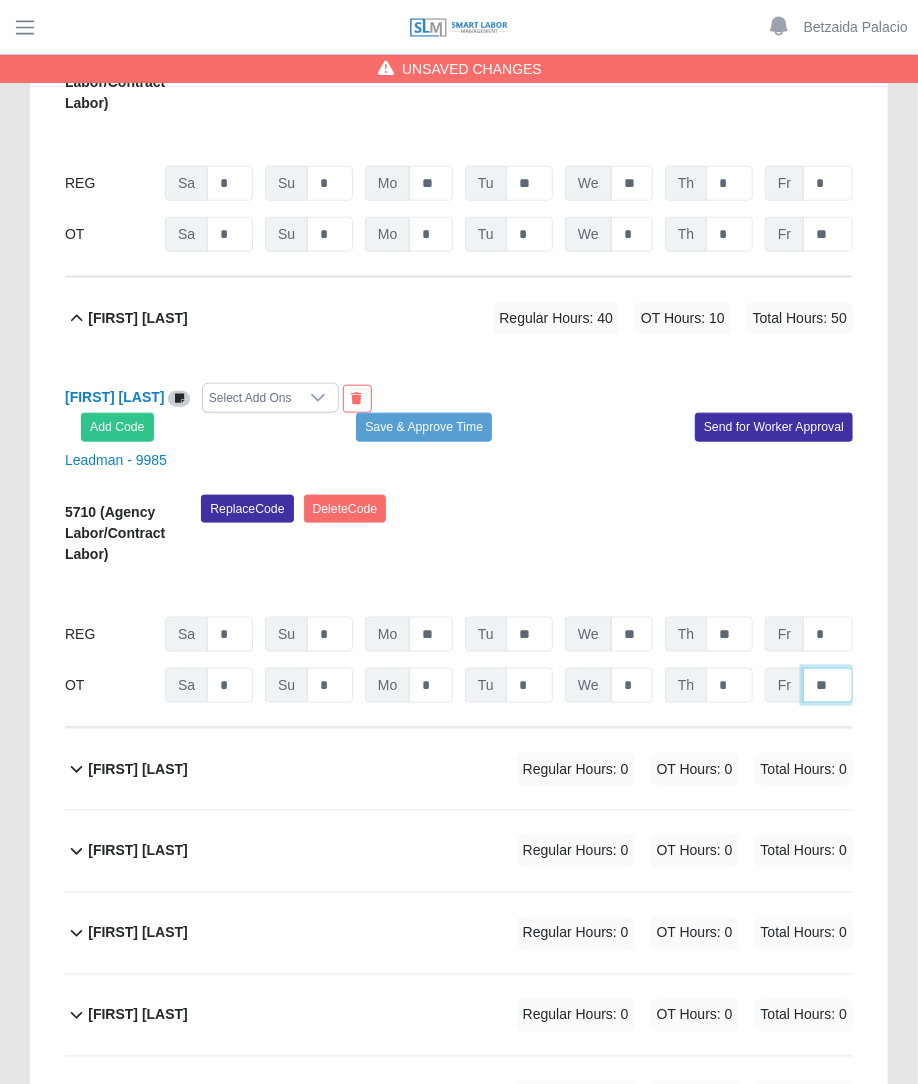 type on "**" 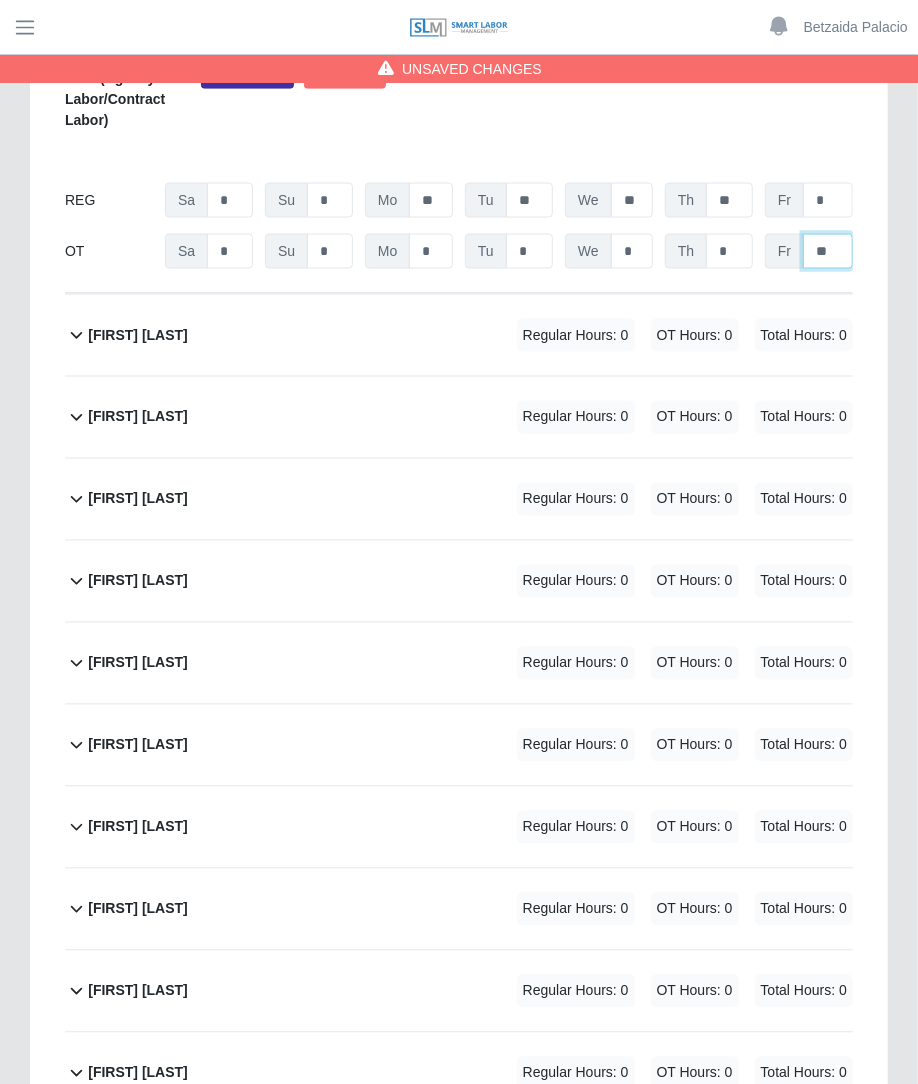scroll, scrollTop: 3821, scrollLeft: 0, axis: vertical 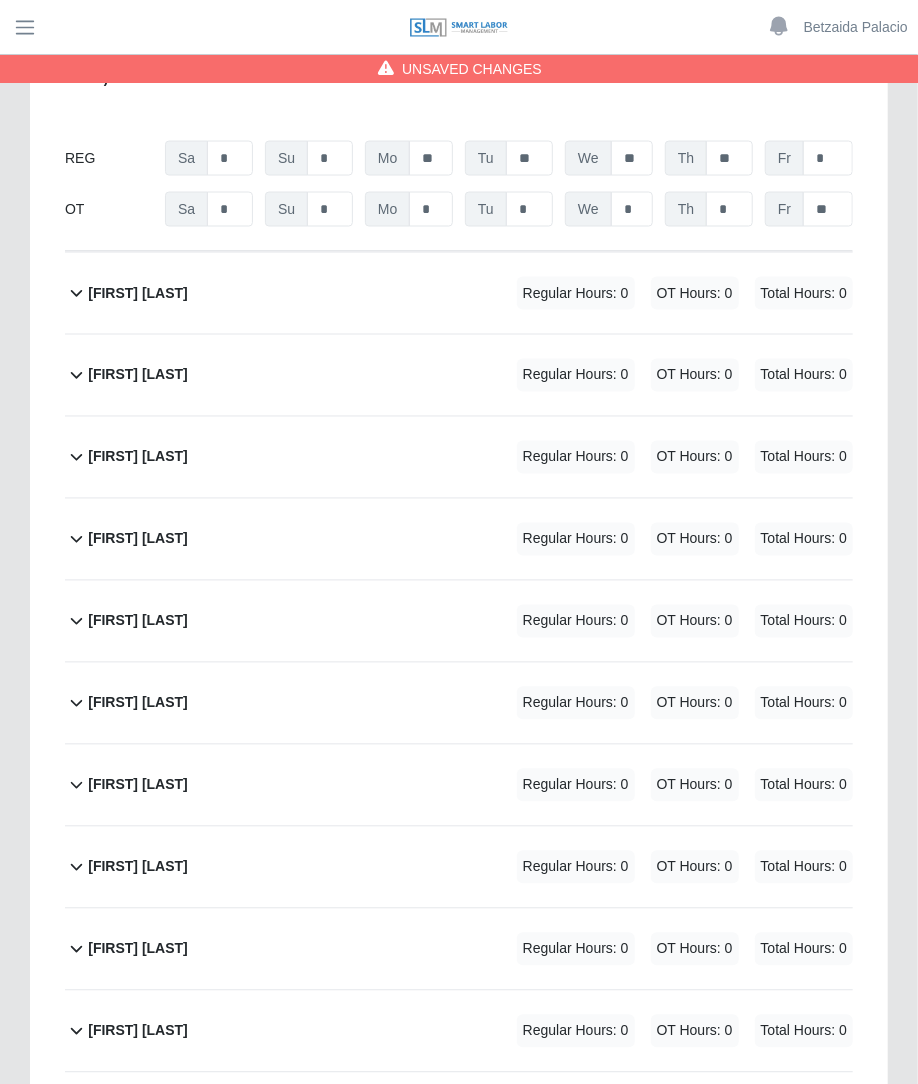 click on "Arcenio Cepeda             Regular Hours: 0   OT Hours: 0   Total Hours: 0" 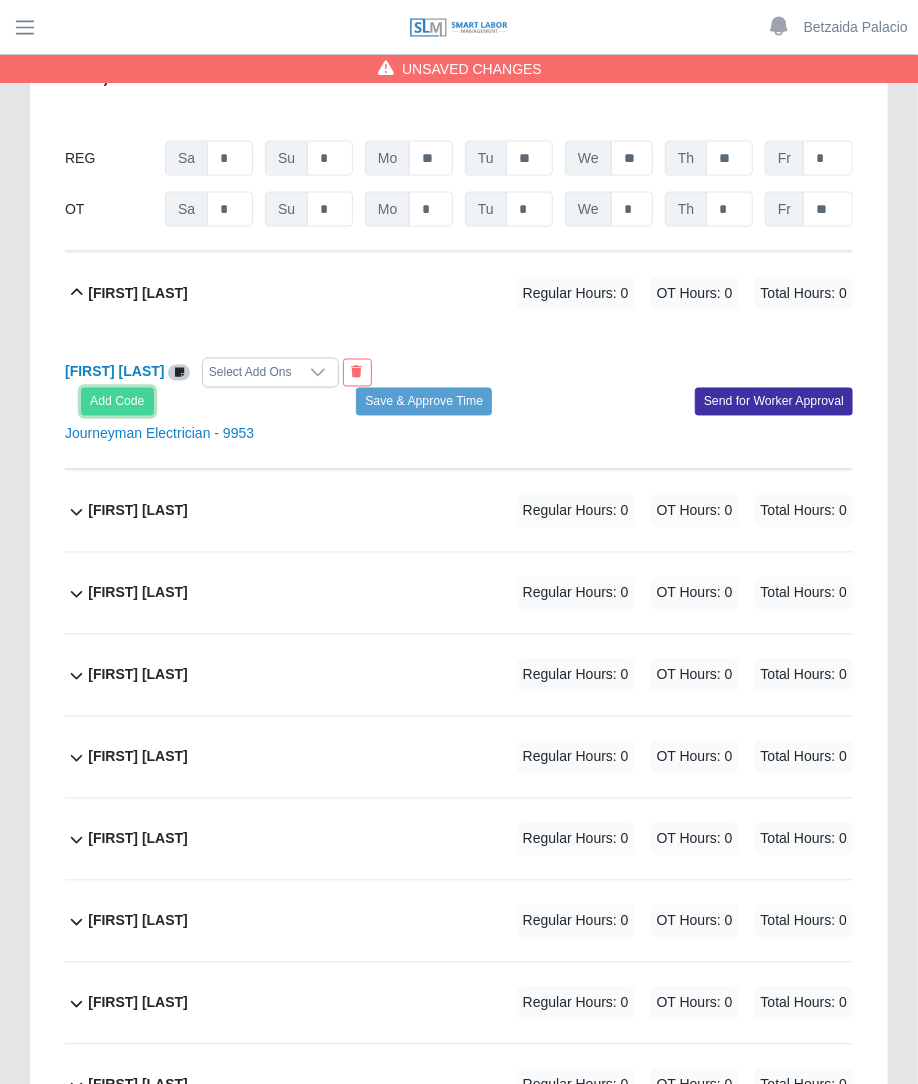 click on "Add Code" 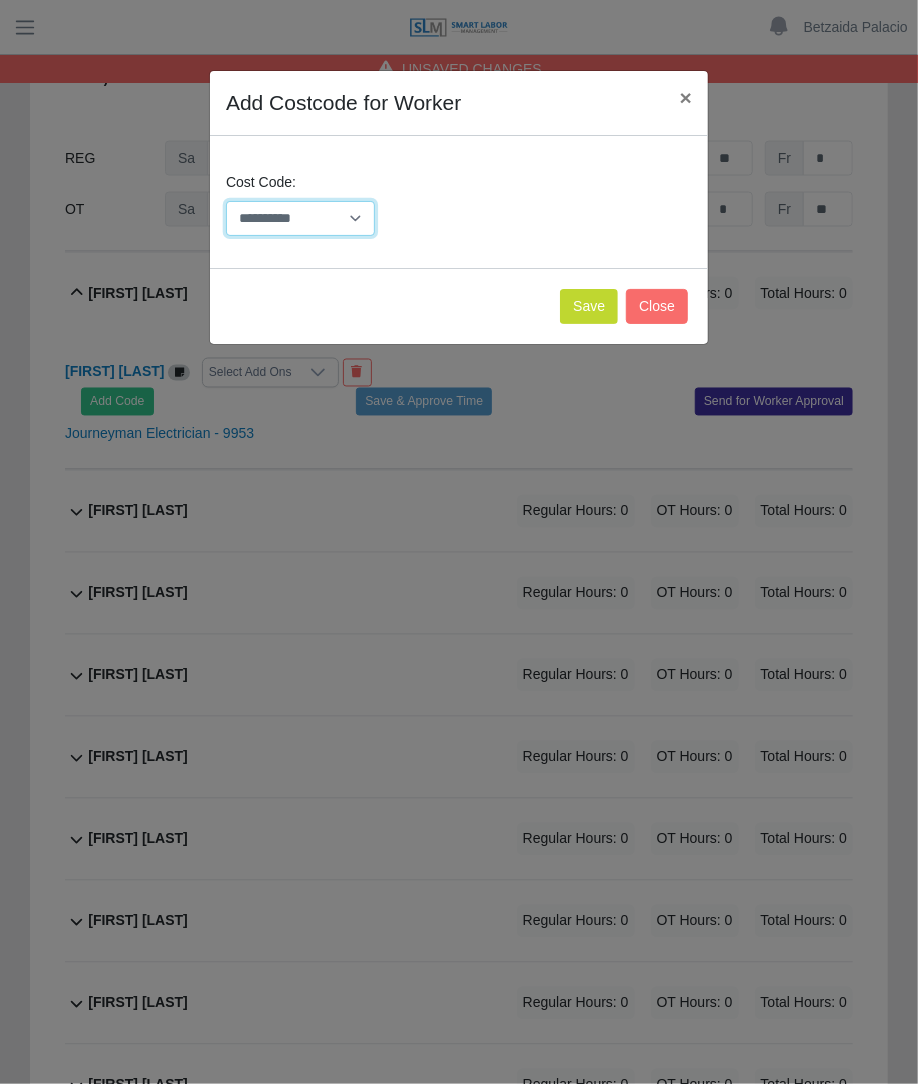 click on "**********" at bounding box center [300, 218] 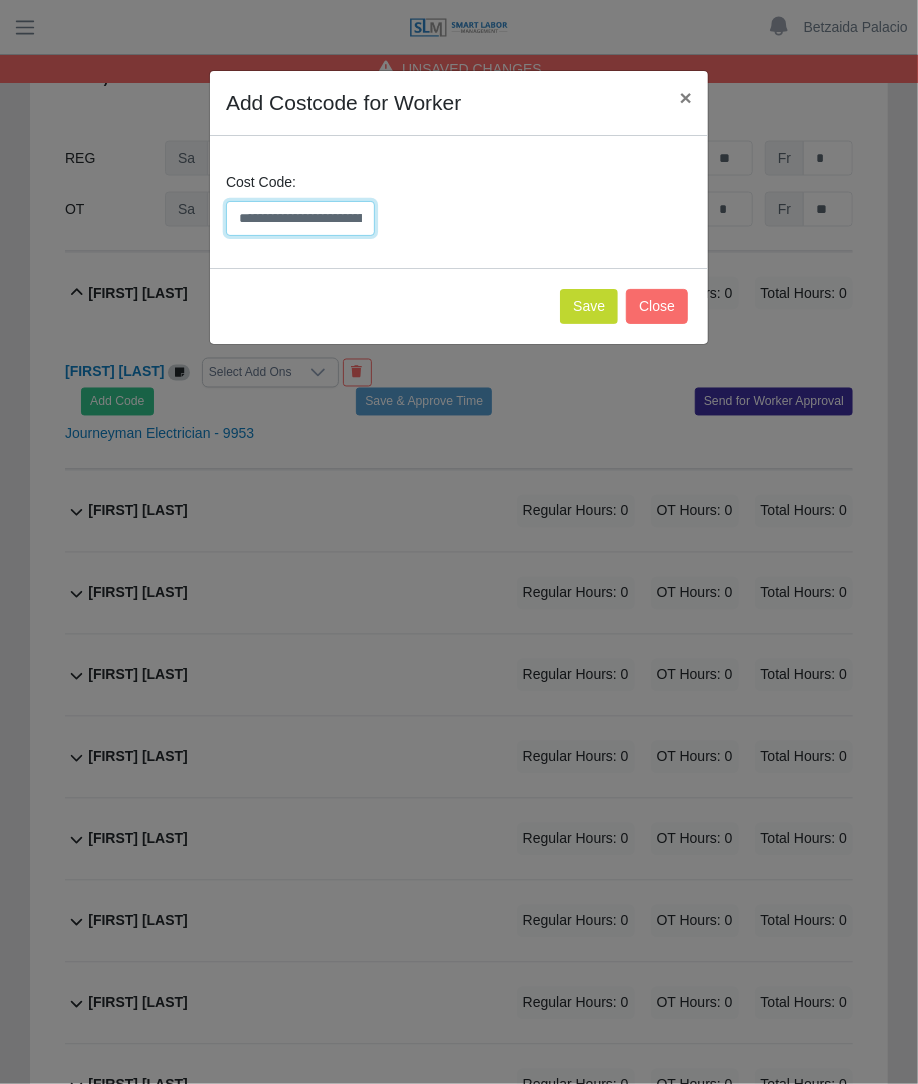 click on "**********" at bounding box center (300, 218) 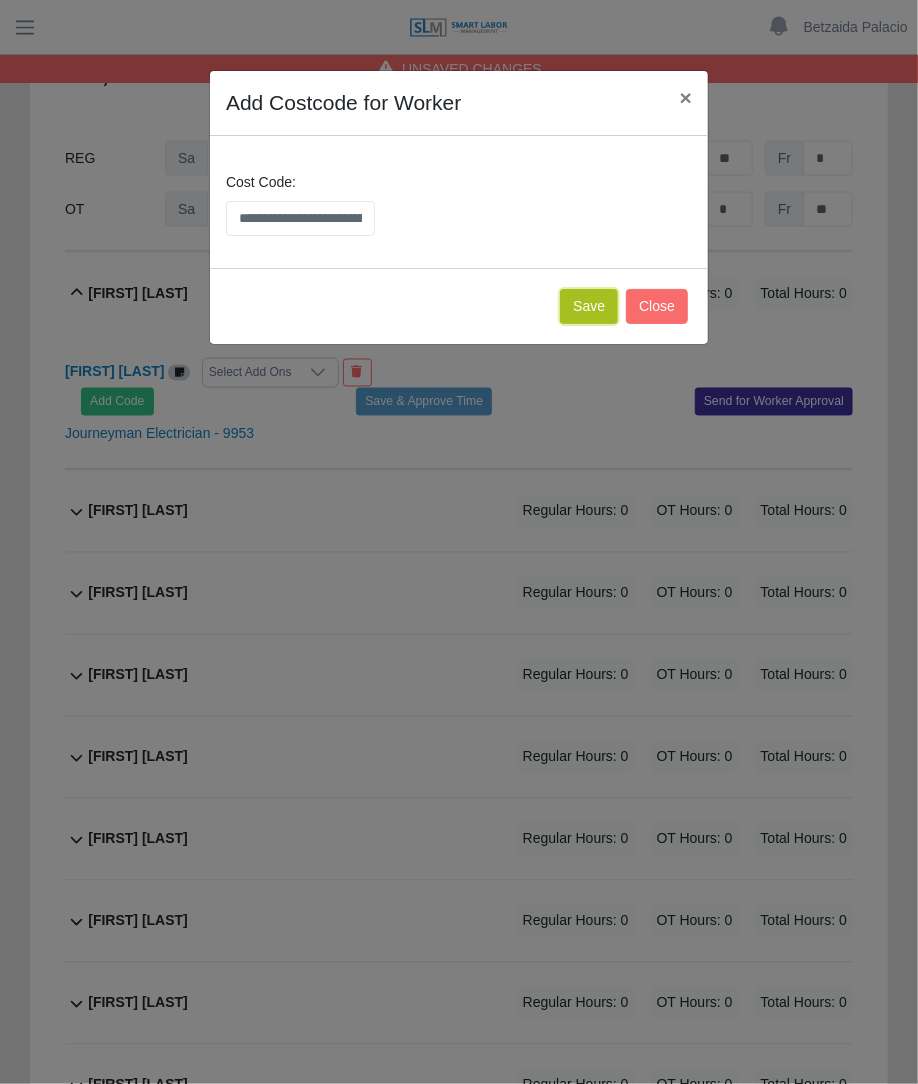 click on "Save" 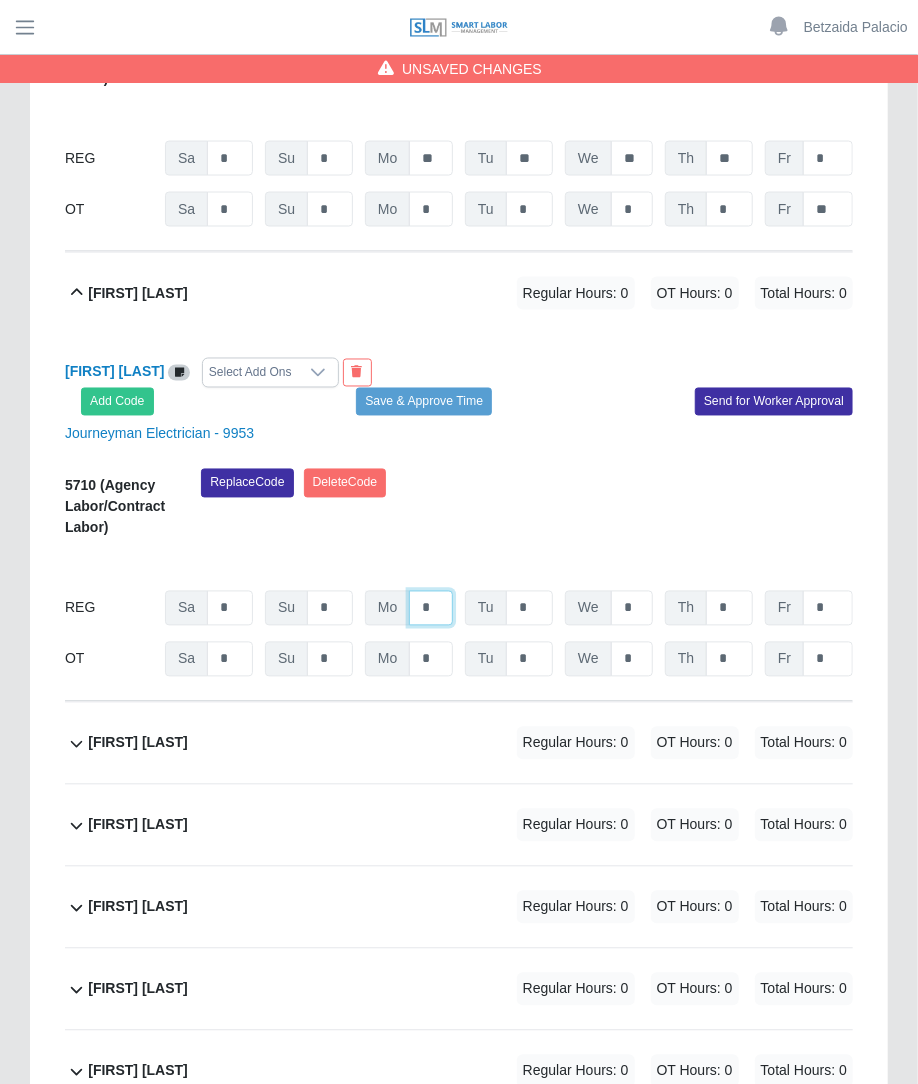 click on "*" at bounding box center (431, -2995) 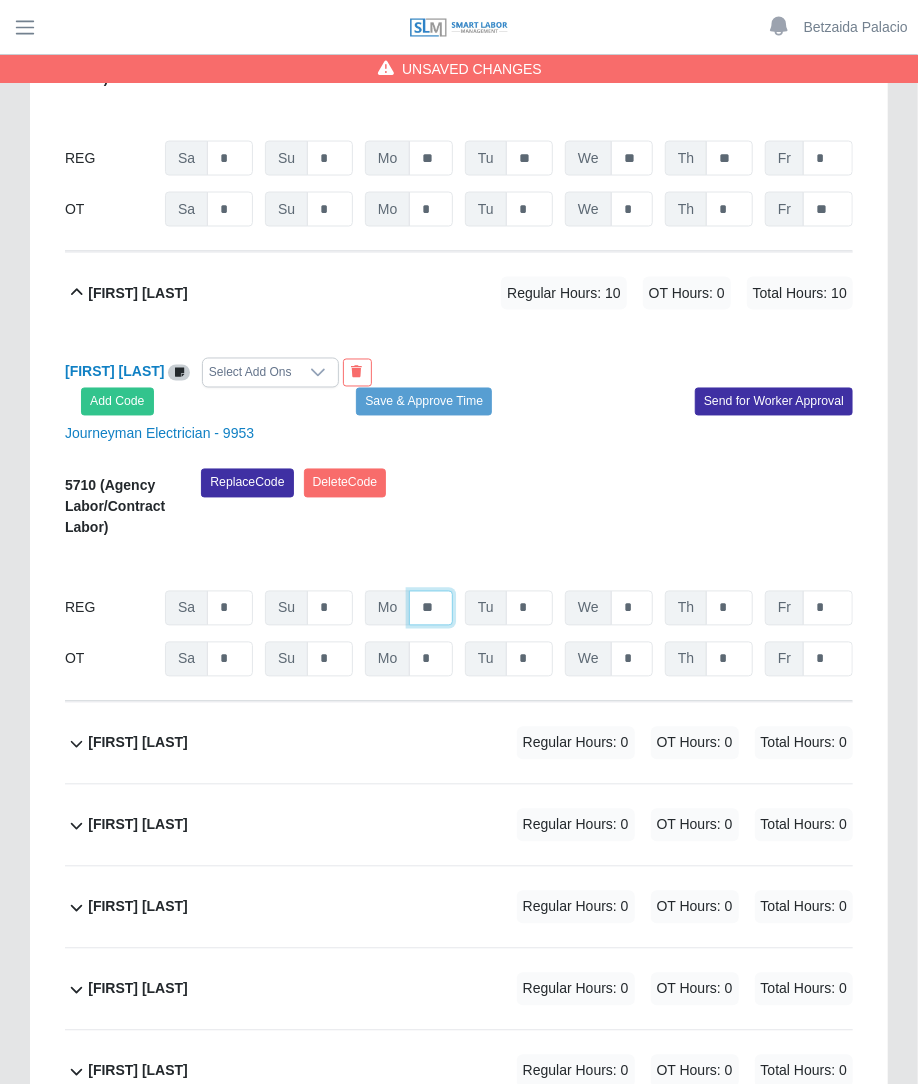 type on "**" 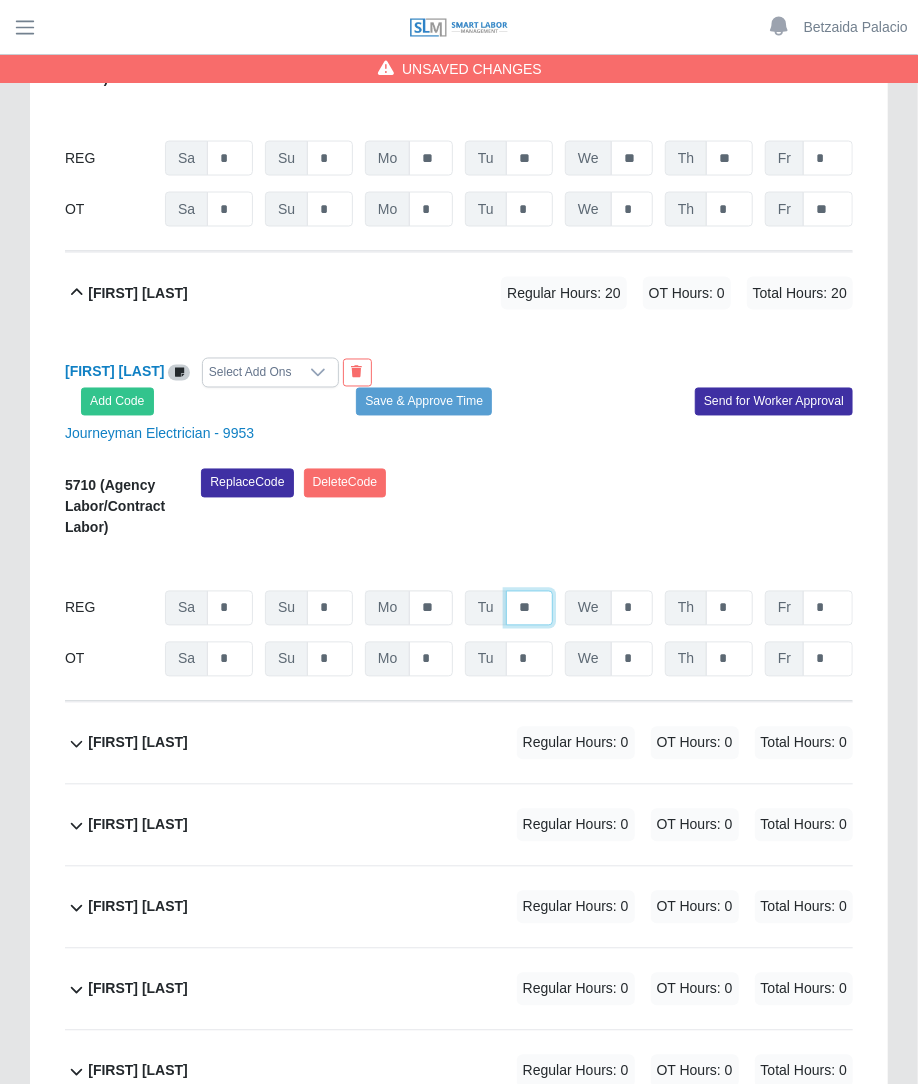 type on "**" 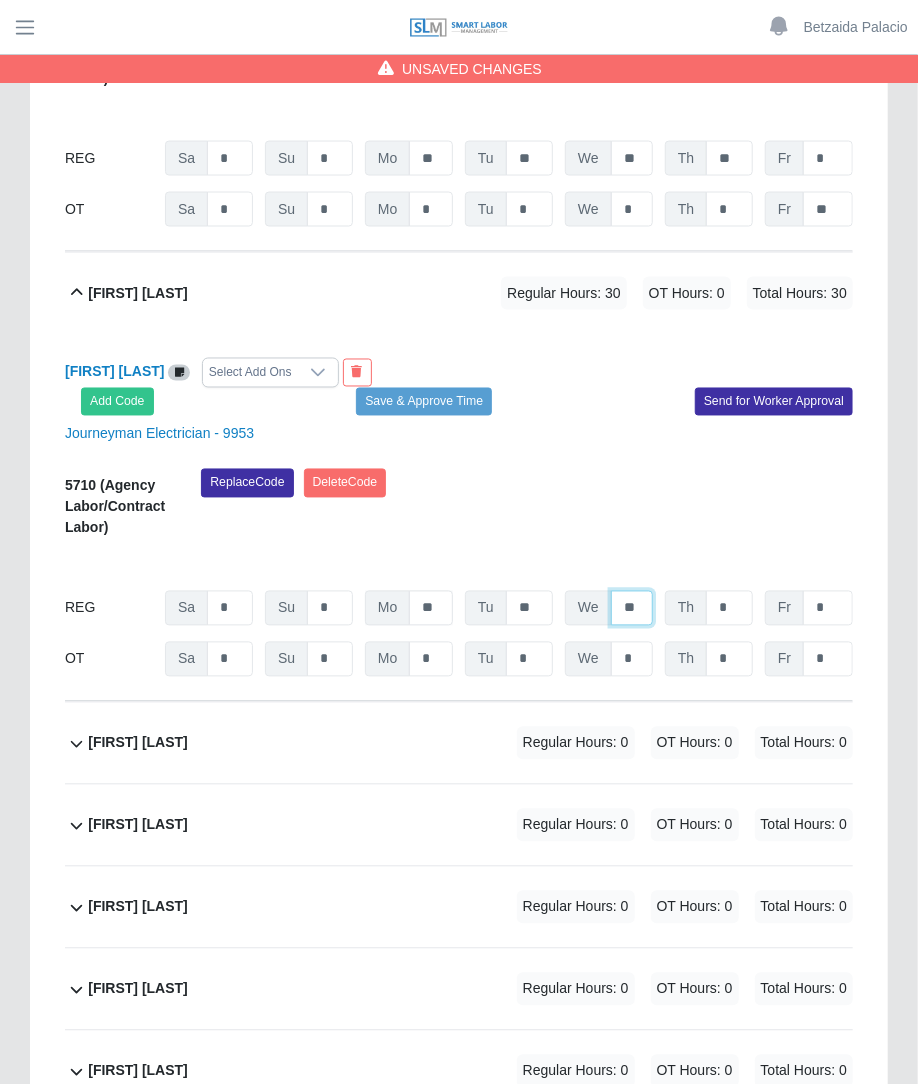 type on "**" 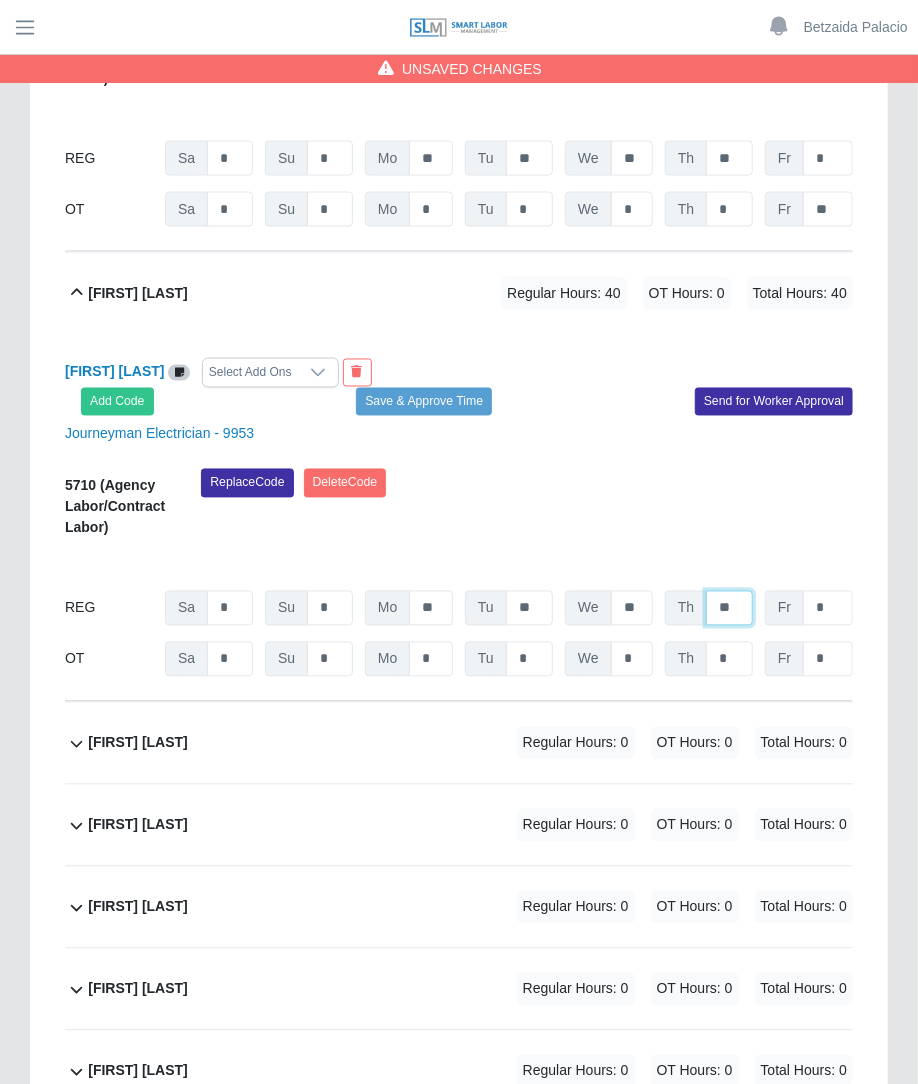 type on "**" 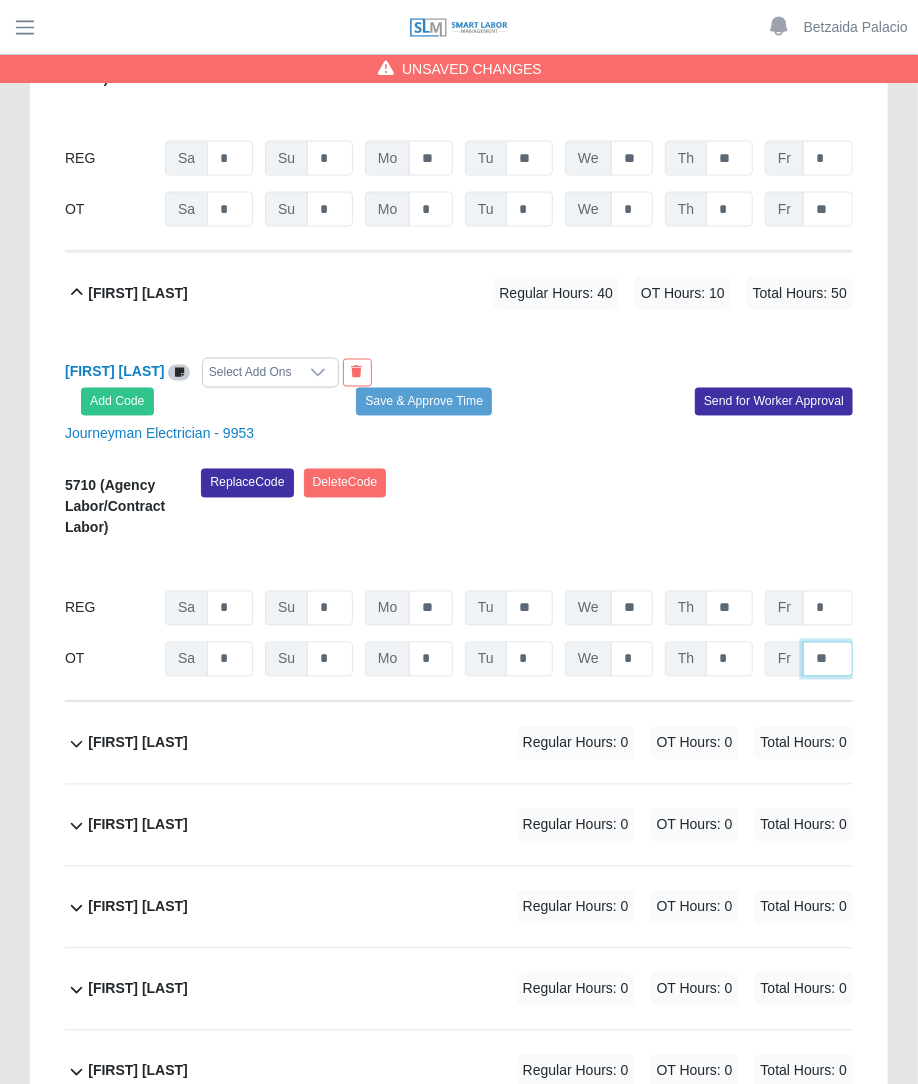 type on "**" 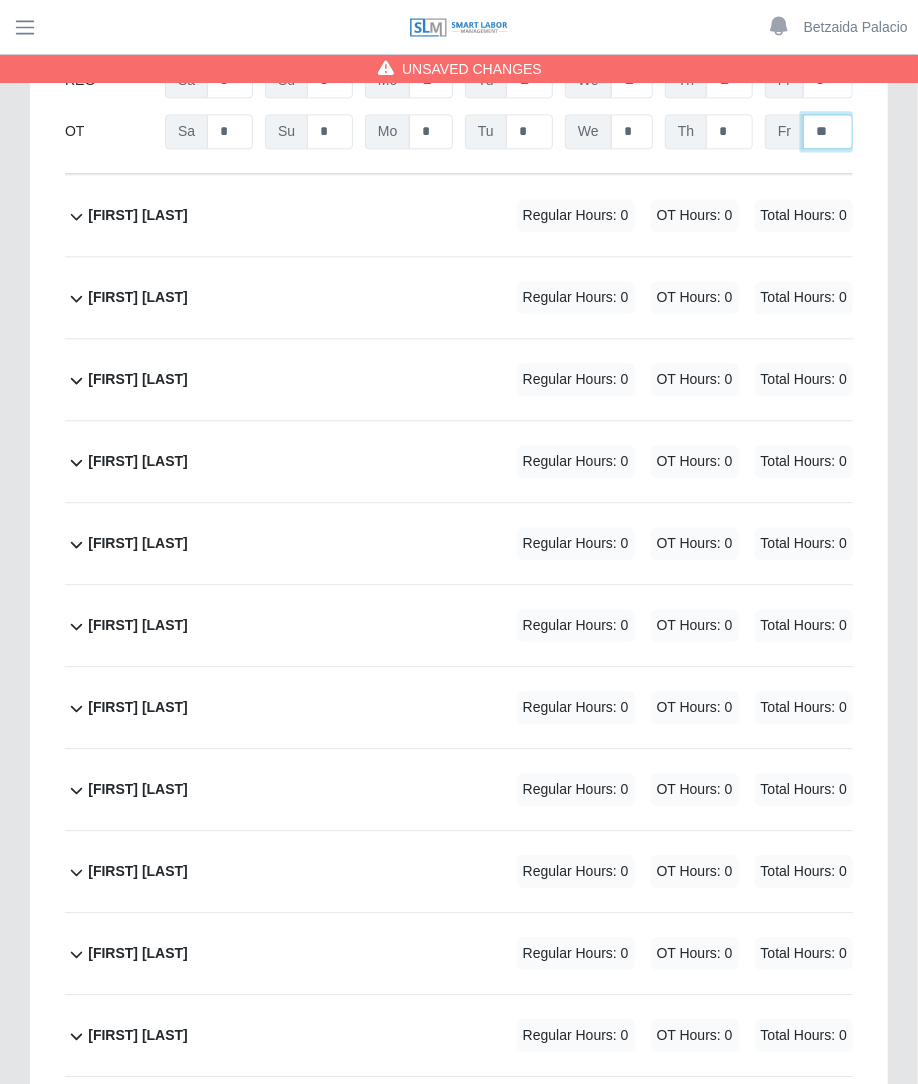 scroll, scrollTop: 4384, scrollLeft: 0, axis: vertical 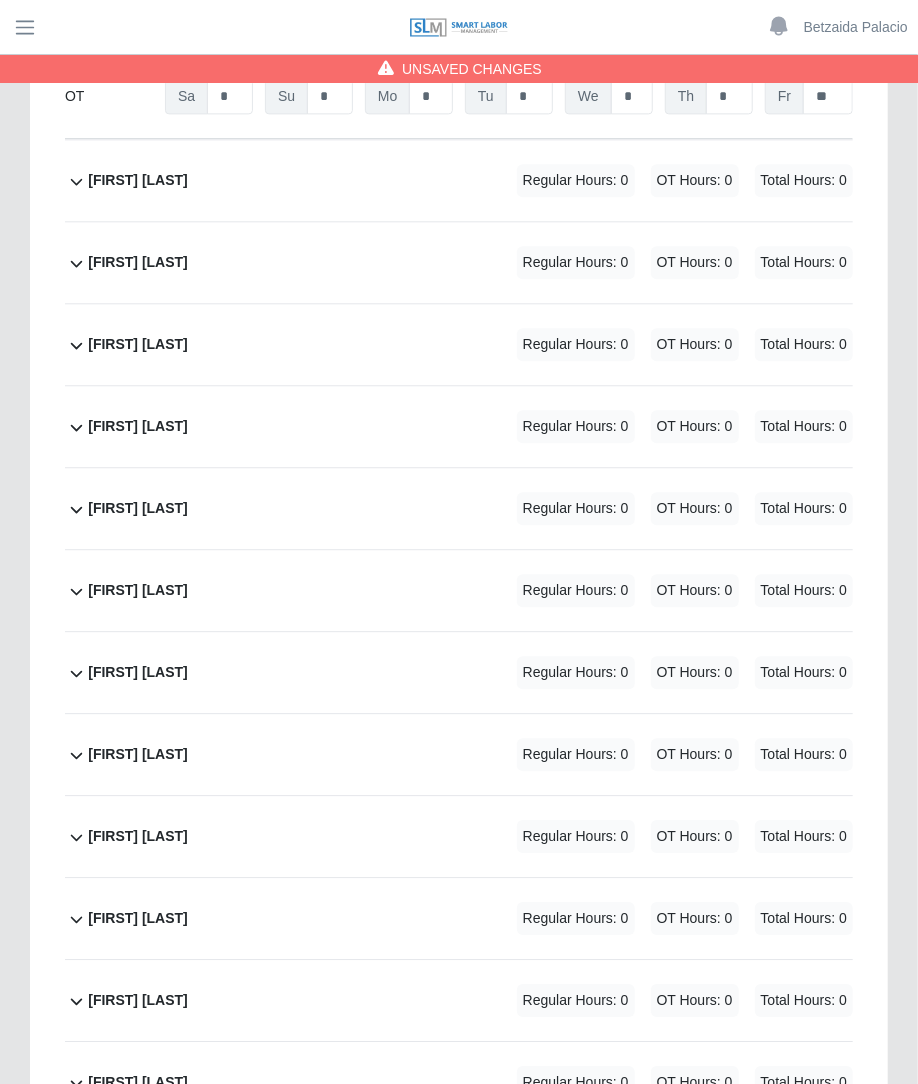 click on "Regular Hours: 0" at bounding box center (576, 262) 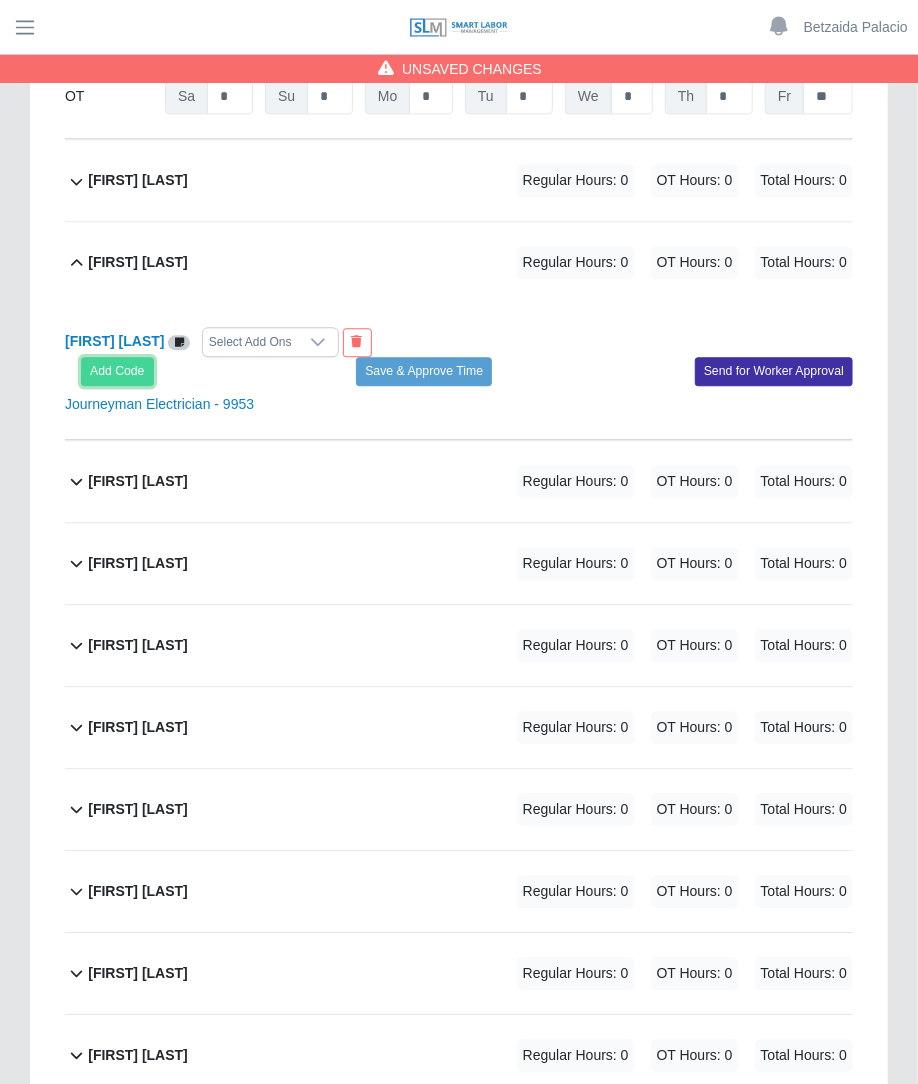 click on "Add Code" 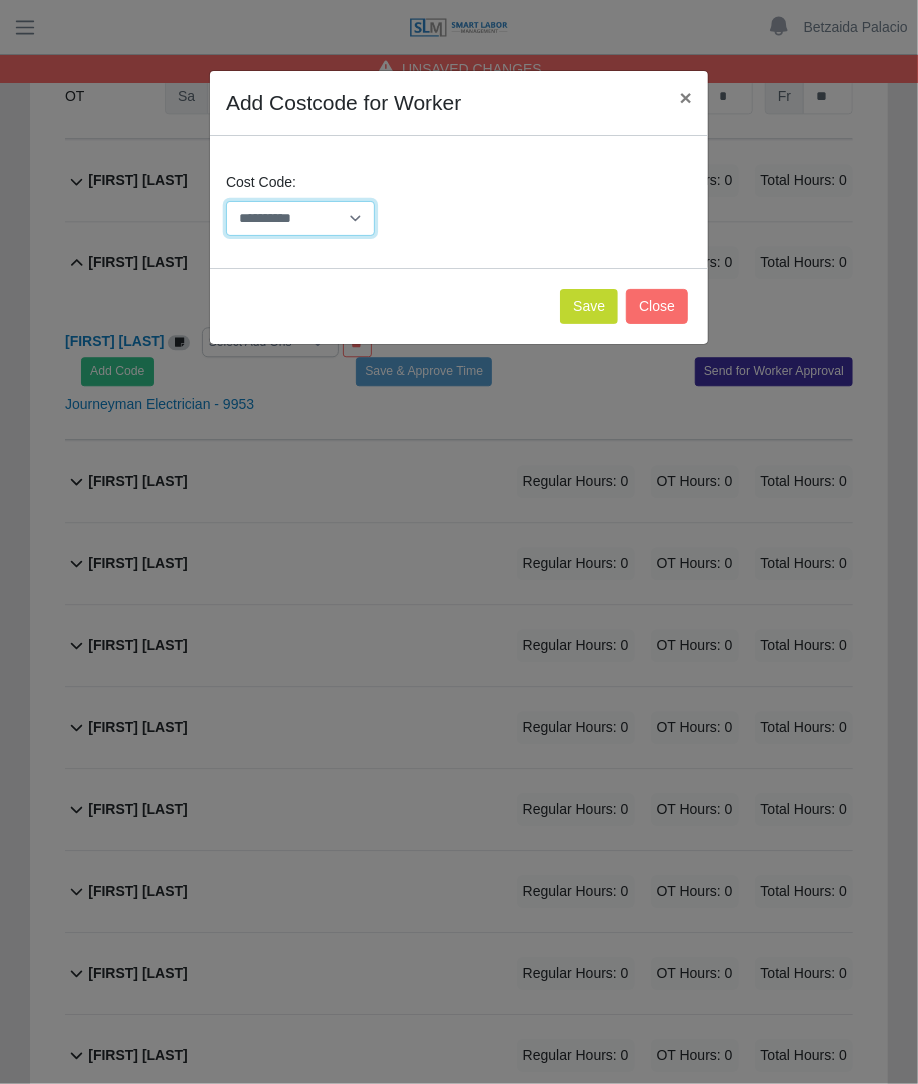 click on "**********" at bounding box center (300, 218) 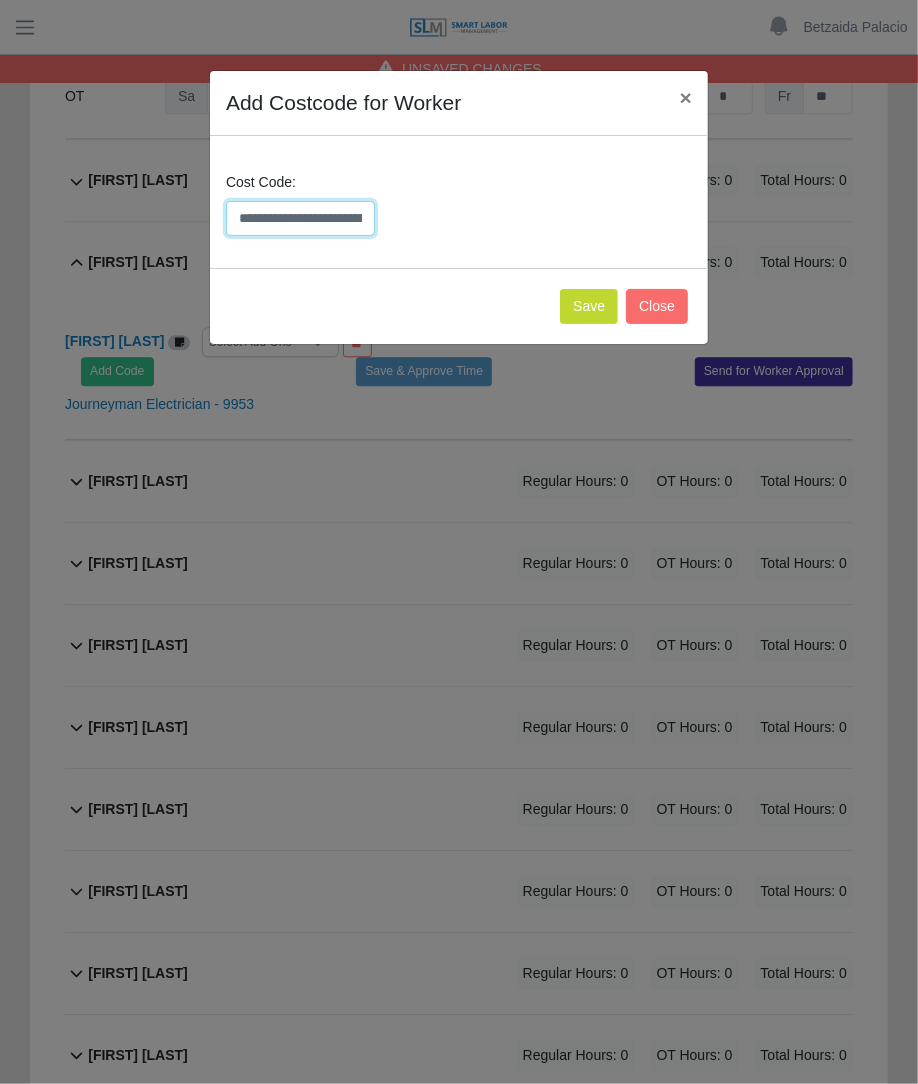 click on "**********" at bounding box center [300, 218] 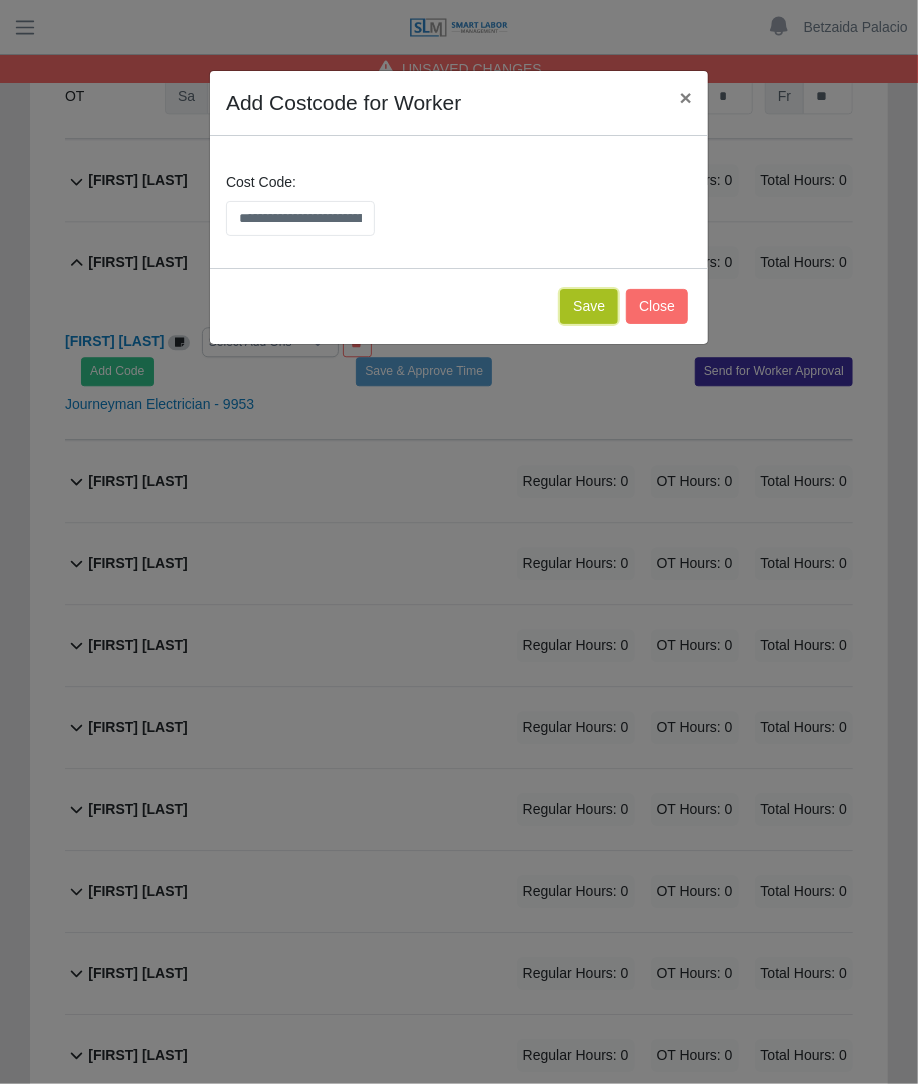 click on "Save" 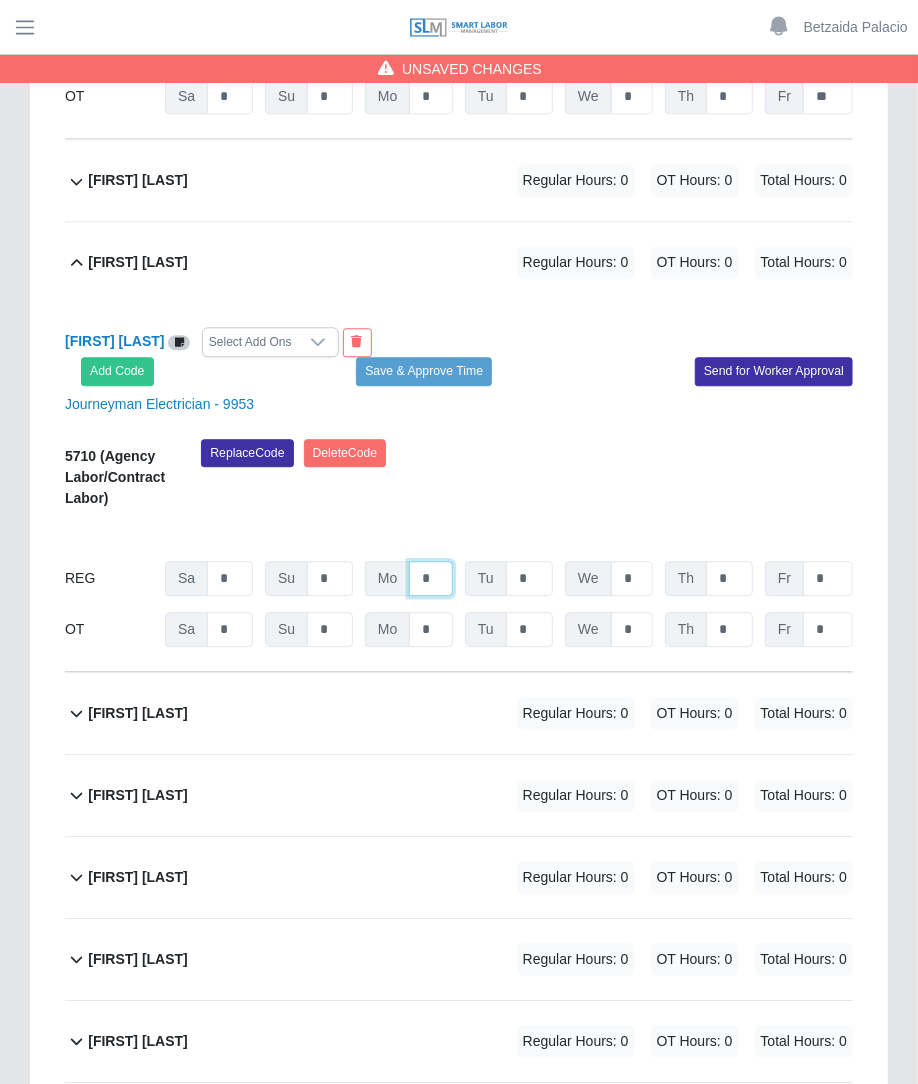 click on "*" at bounding box center [431, -3558] 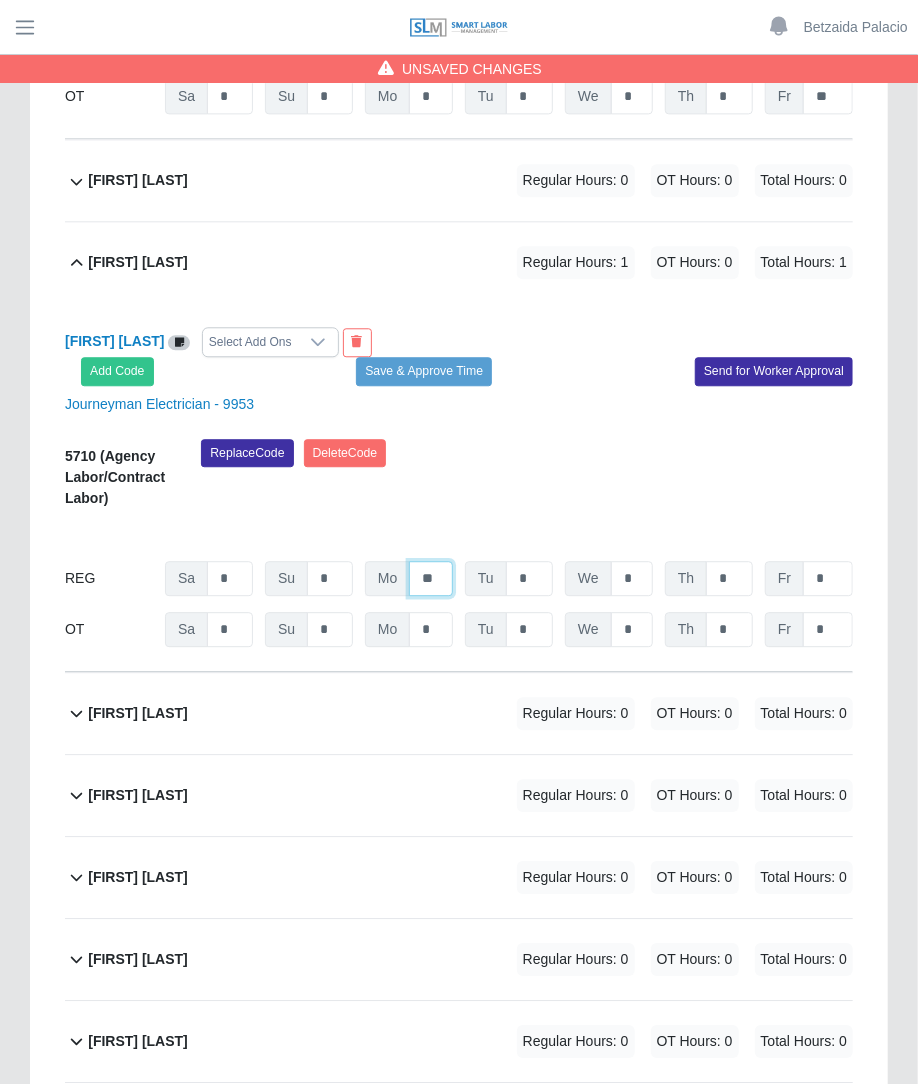 type on "**" 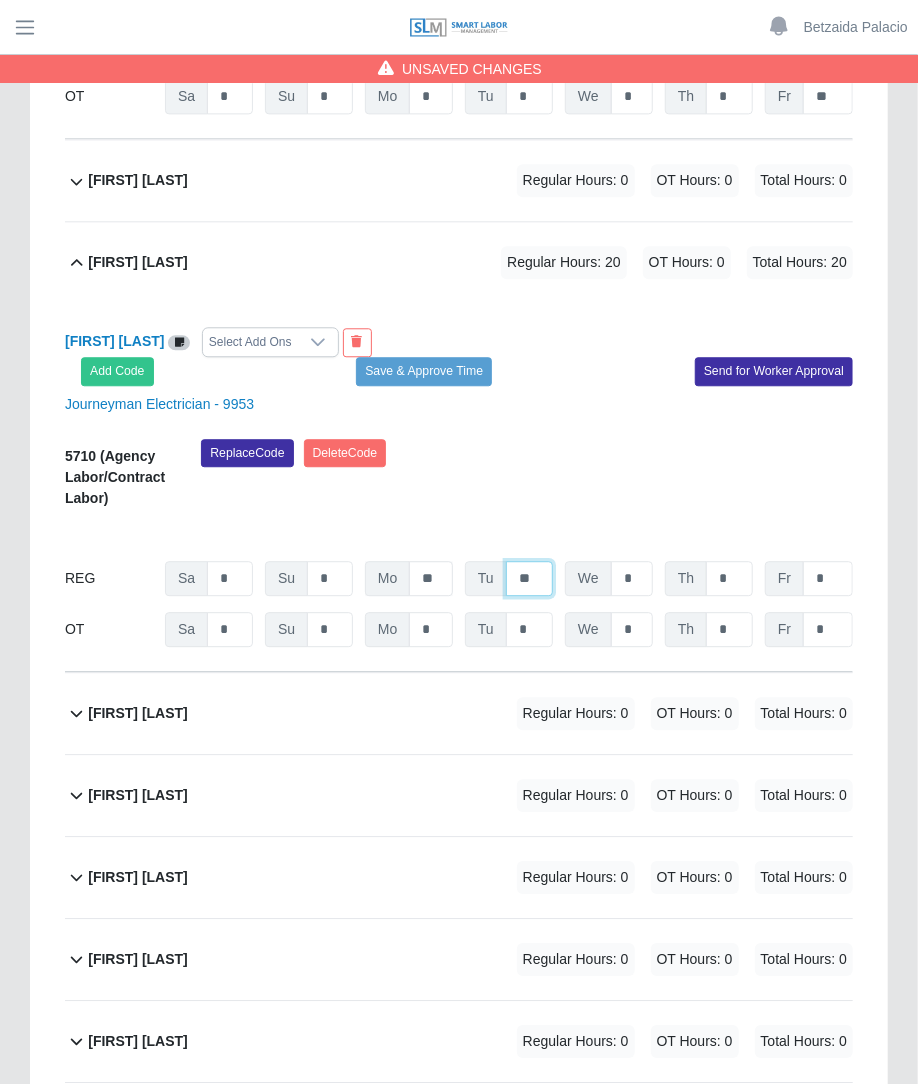 type on "**" 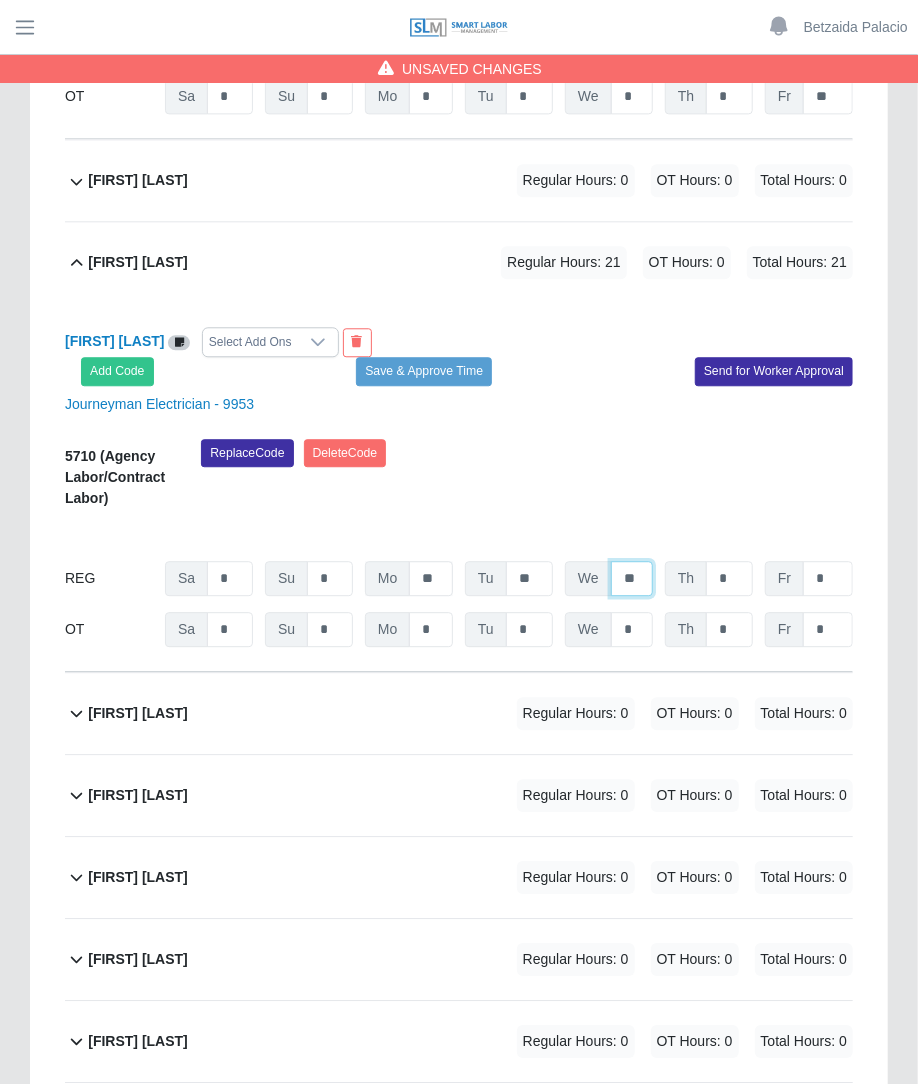 type on "**" 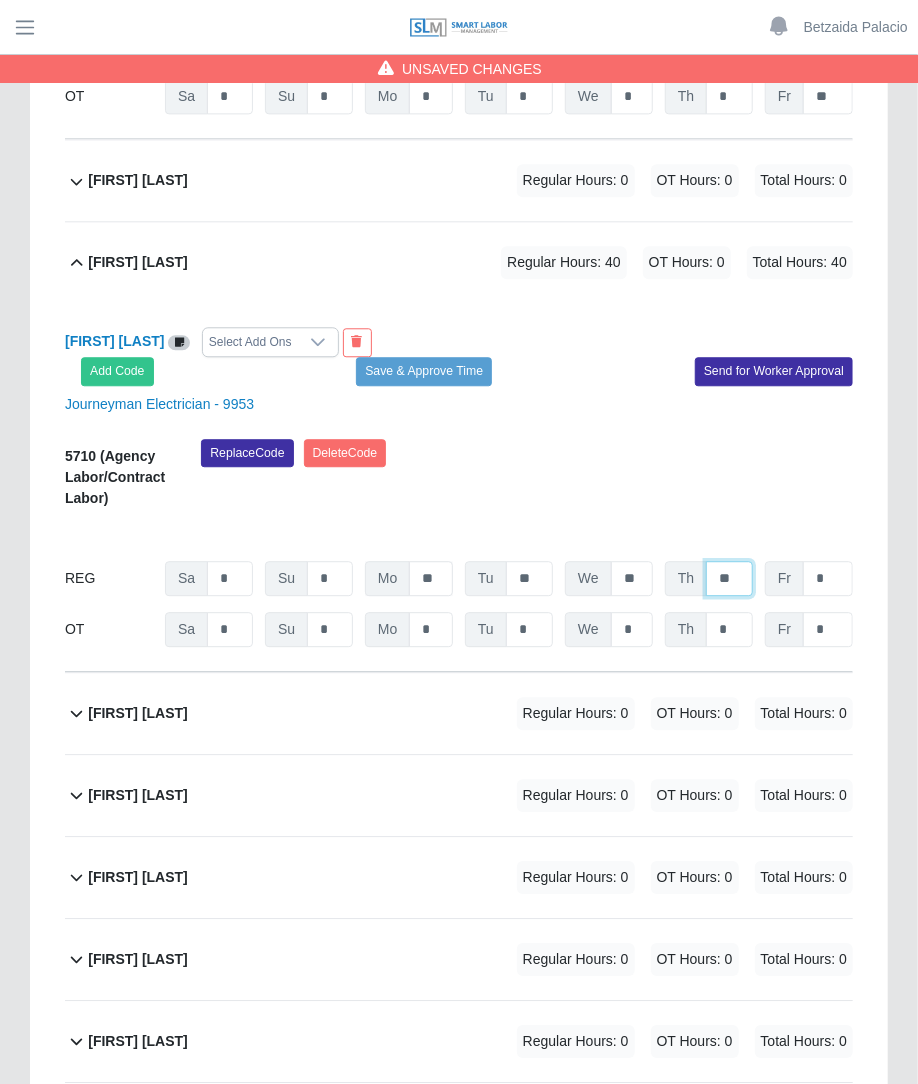 type on "**" 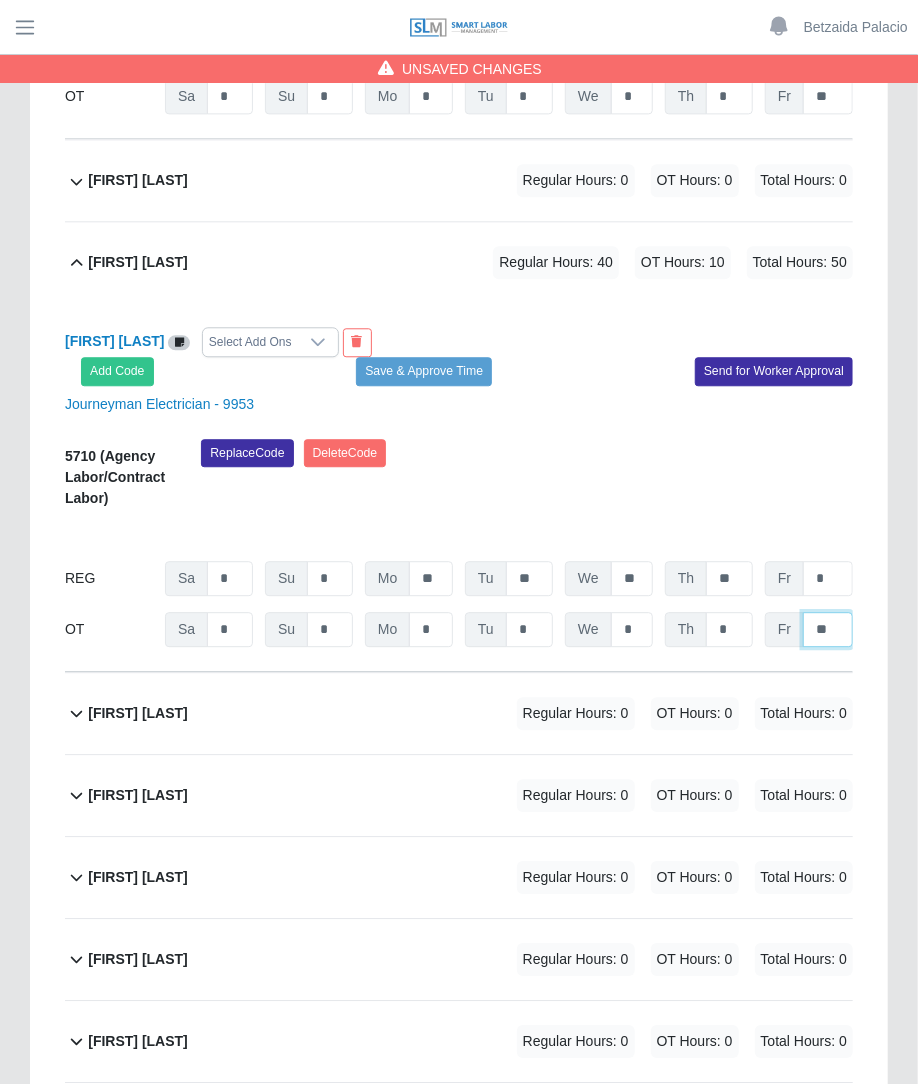 type on "**" 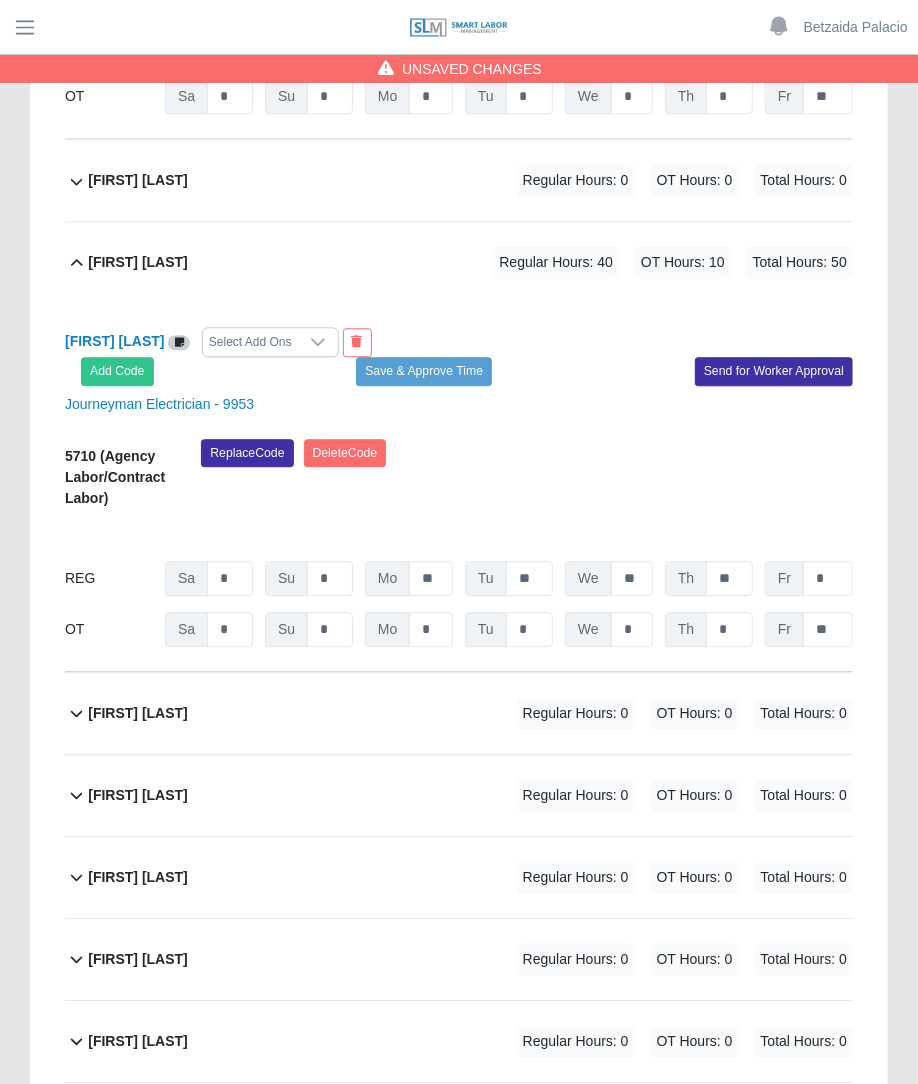 click on "Audiel Alavarez" at bounding box center (138, 713) 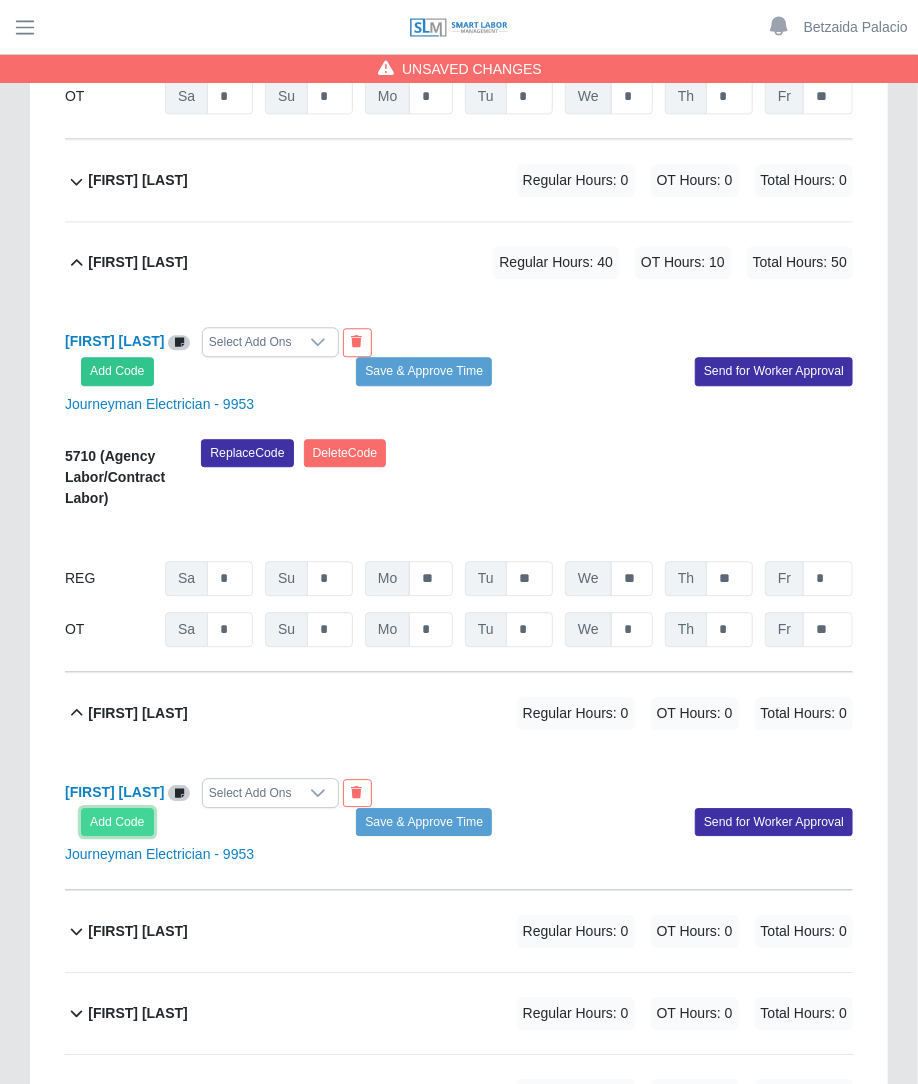 click on "Add Code" 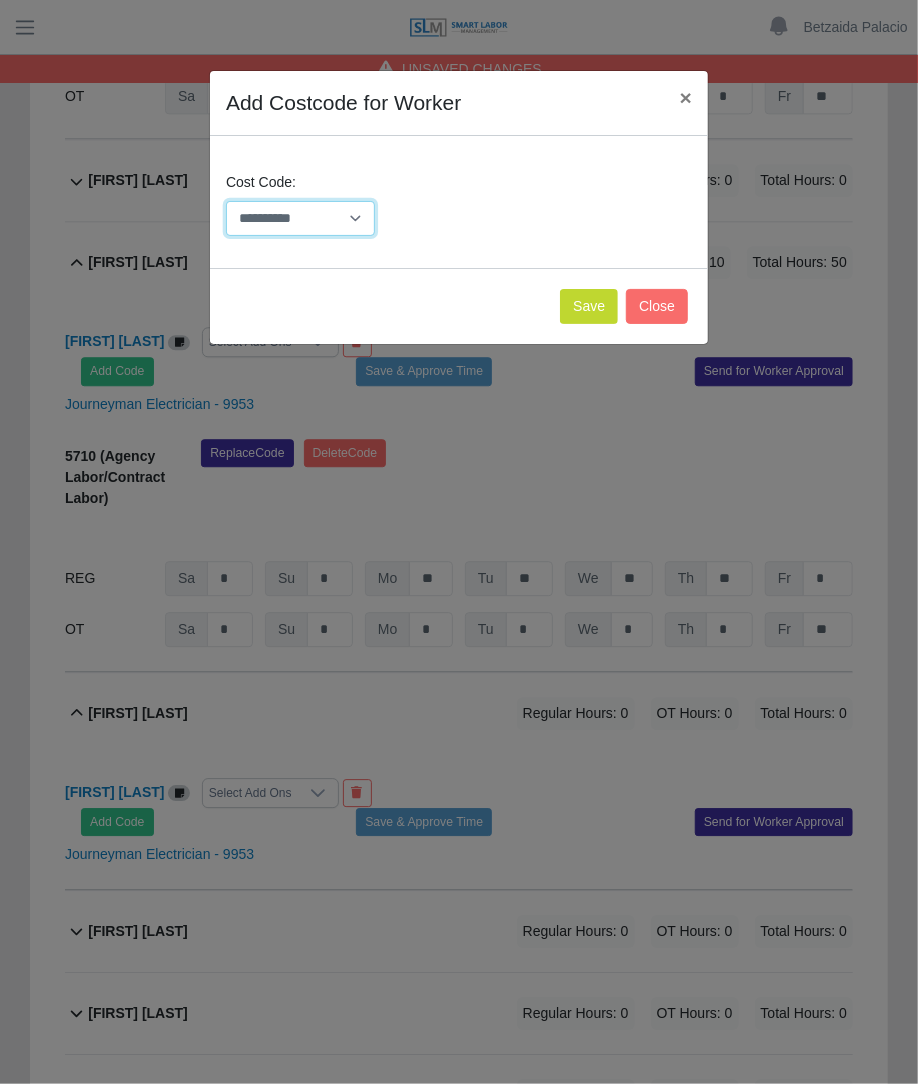 click on "**********" at bounding box center [300, 218] 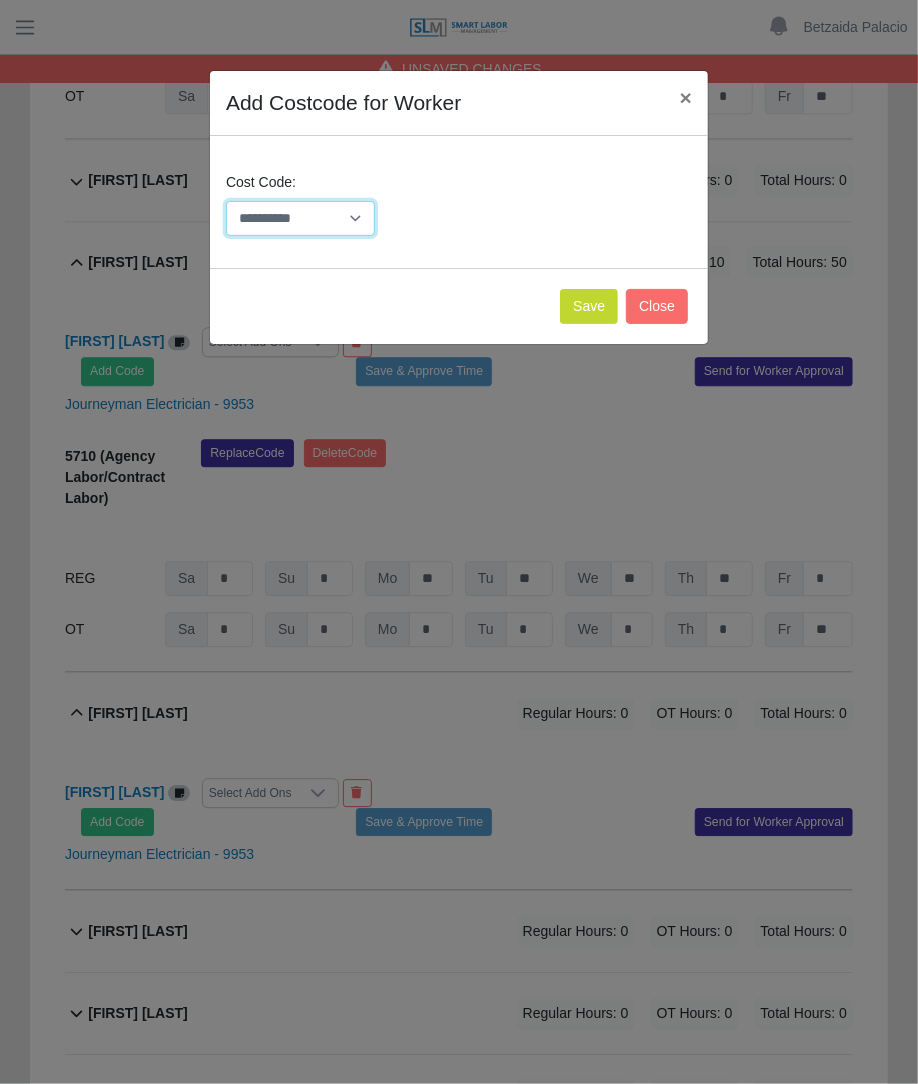 select on "**********" 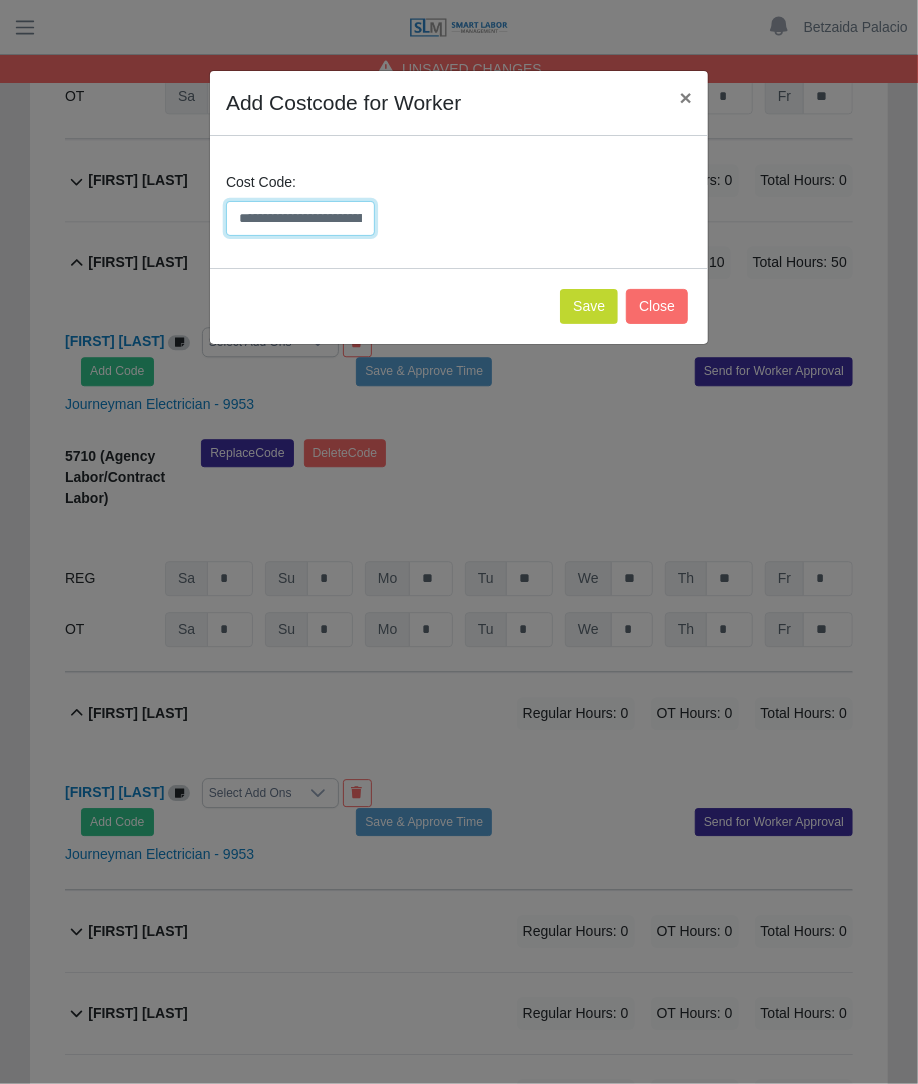 click on "**********" at bounding box center (300, 218) 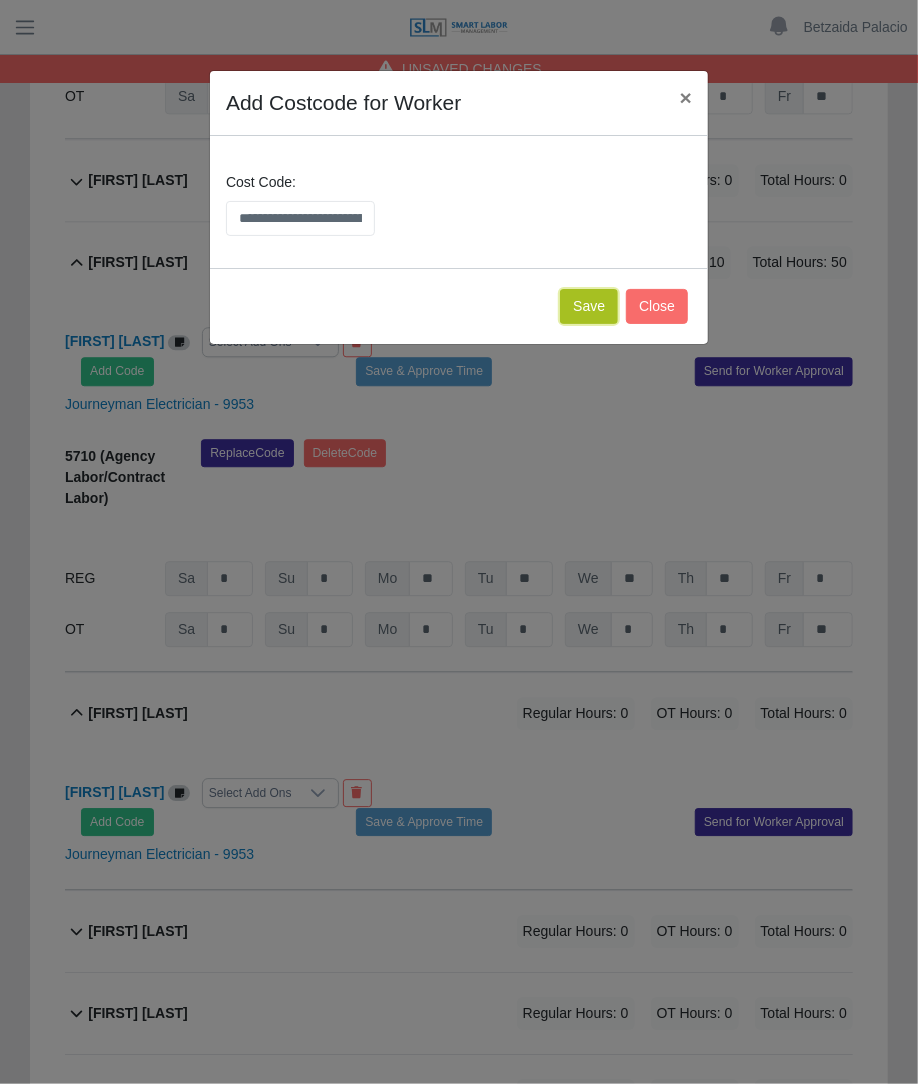click on "Save" 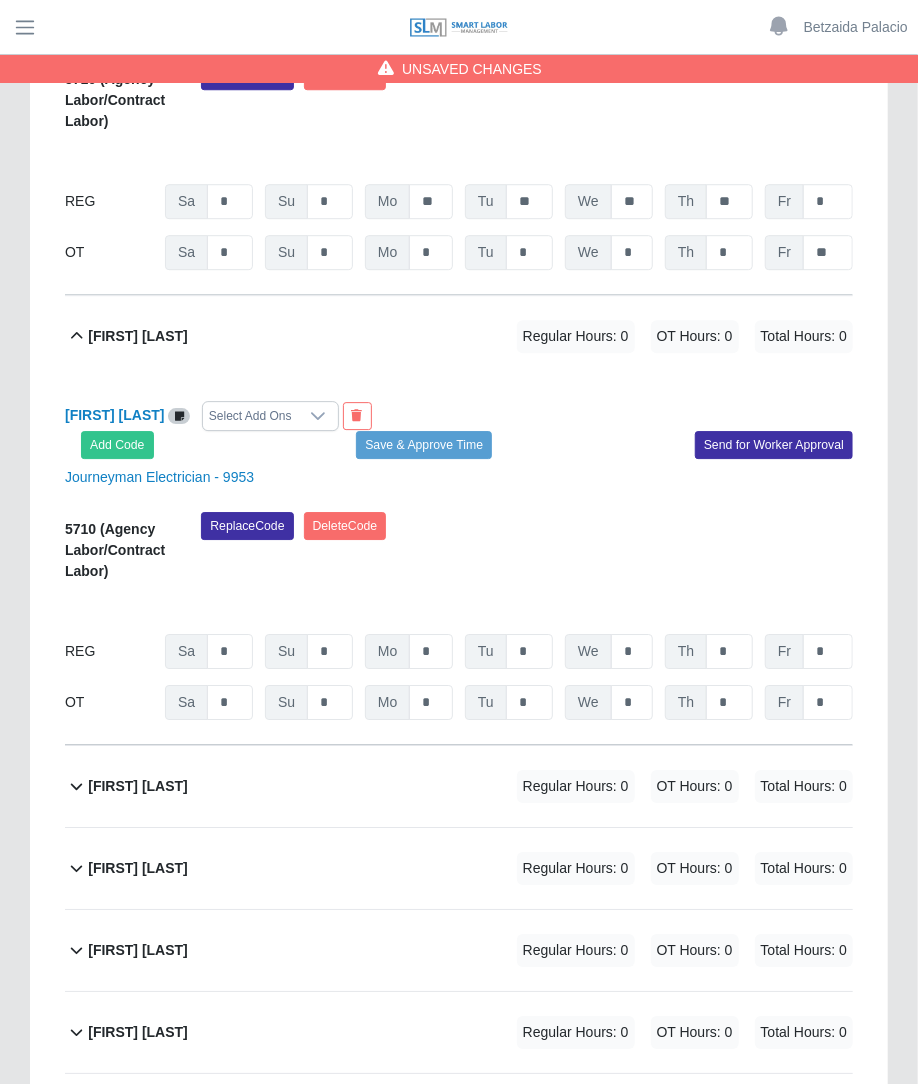 scroll, scrollTop: 4882, scrollLeft: 0, axis: vertical 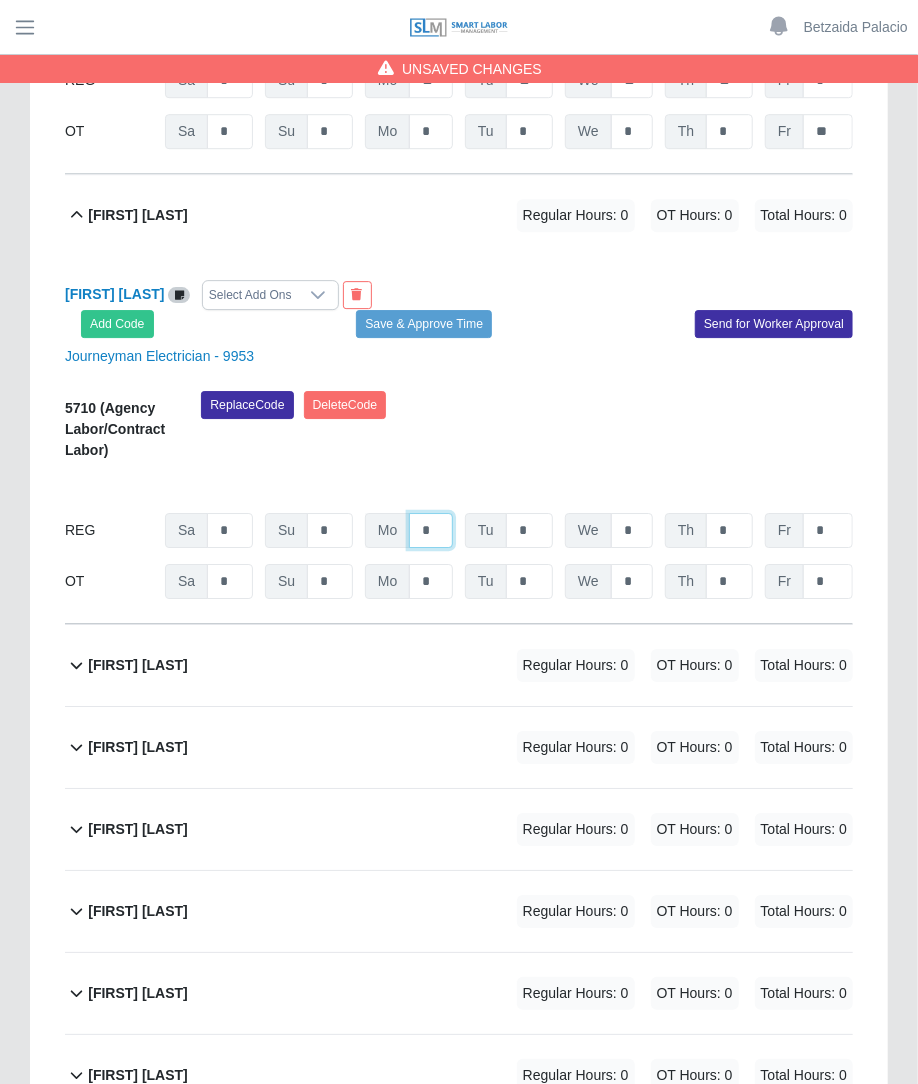 click on "*" at bounding box center (431, -4056) 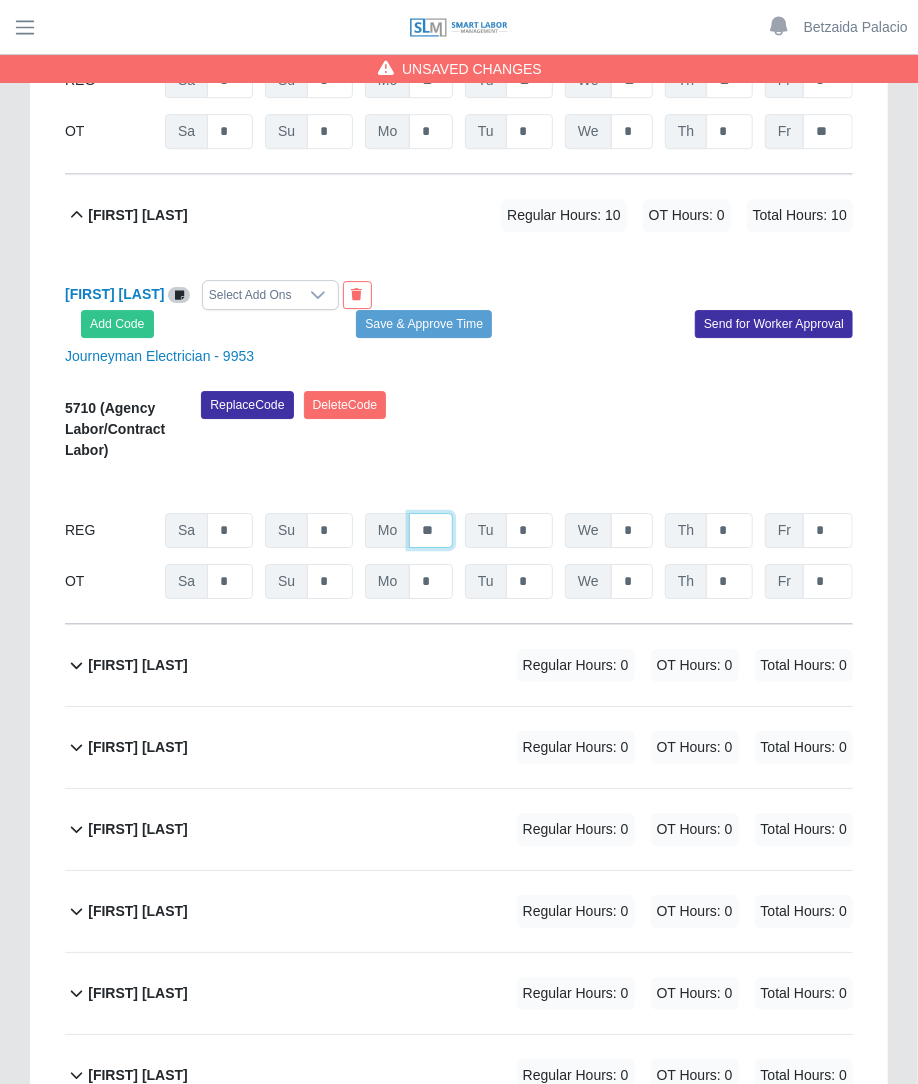 type on "**" 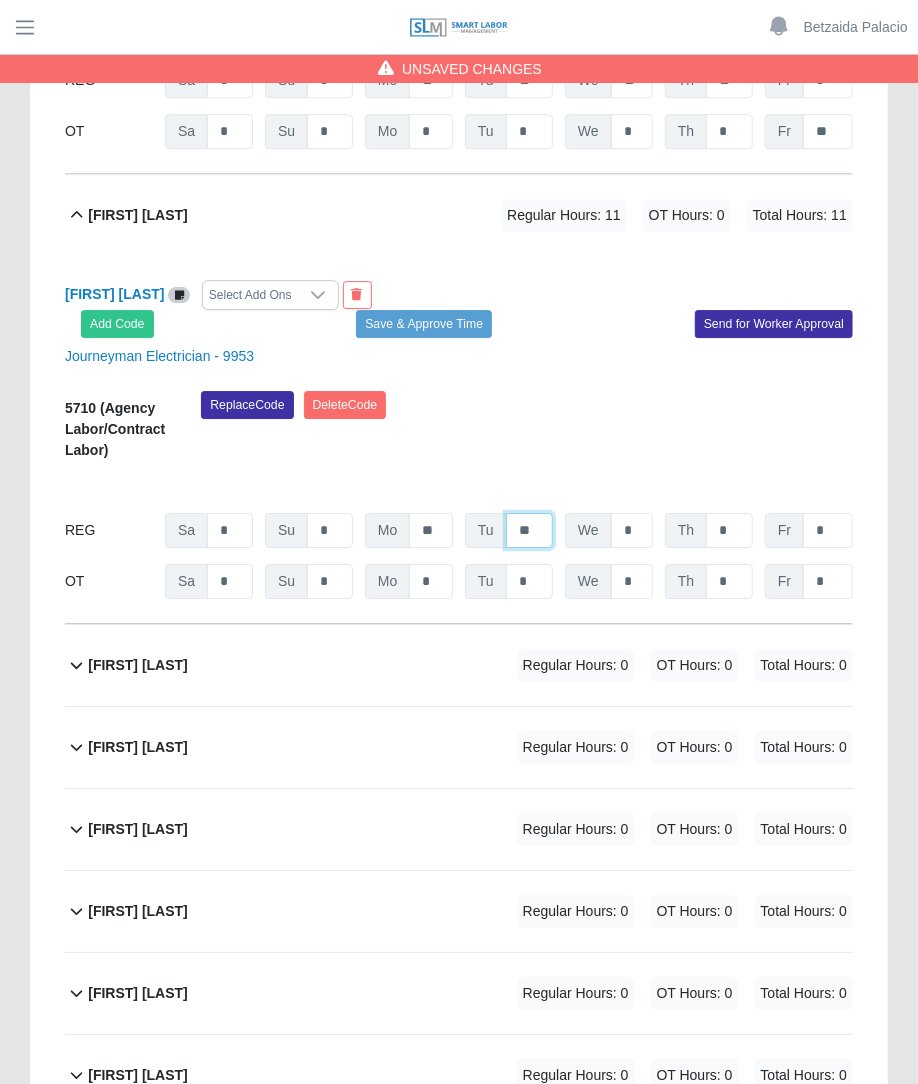 type on "**" 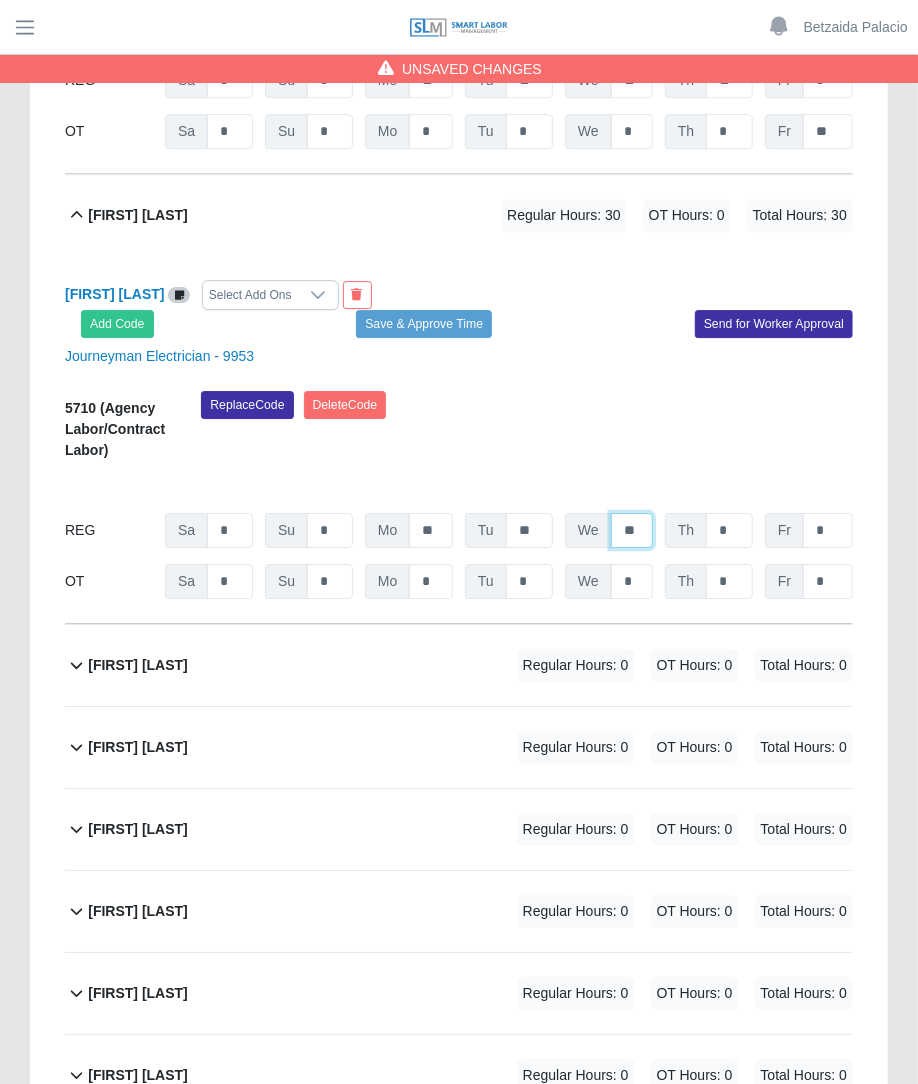 type on "**" 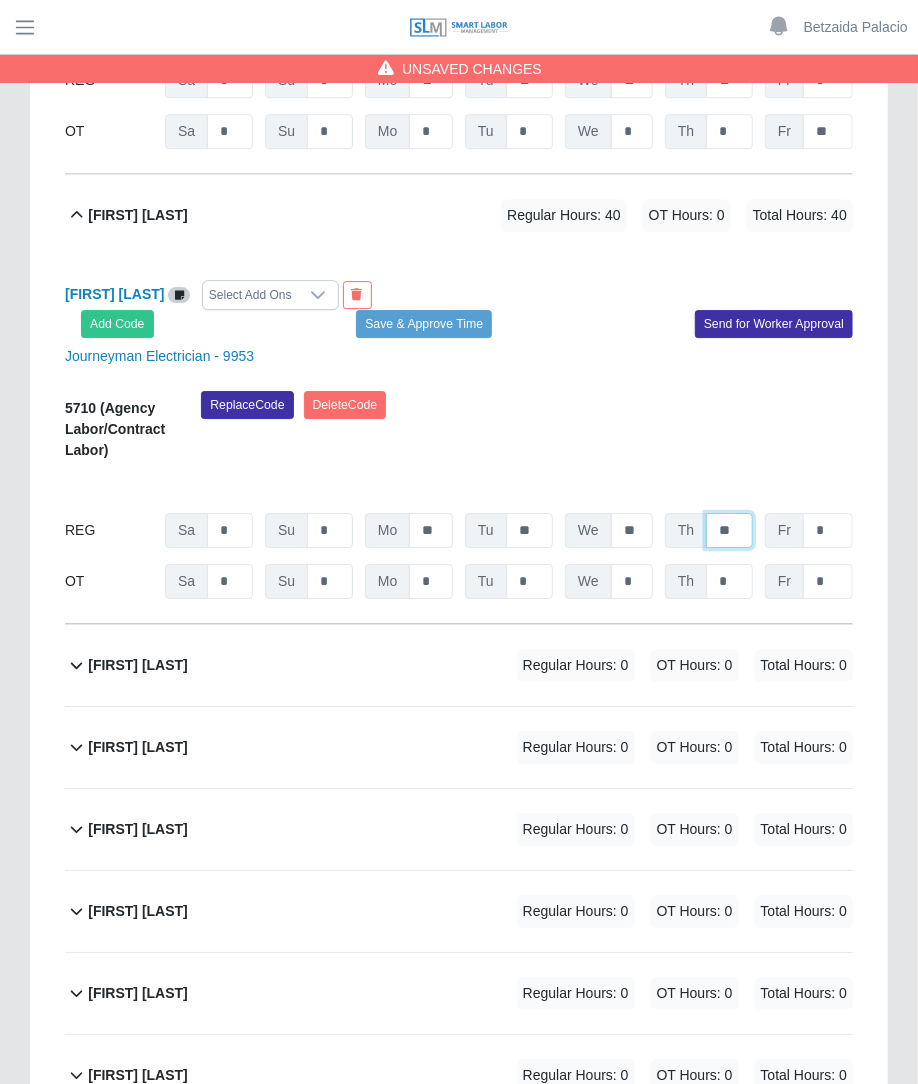 type on "**" 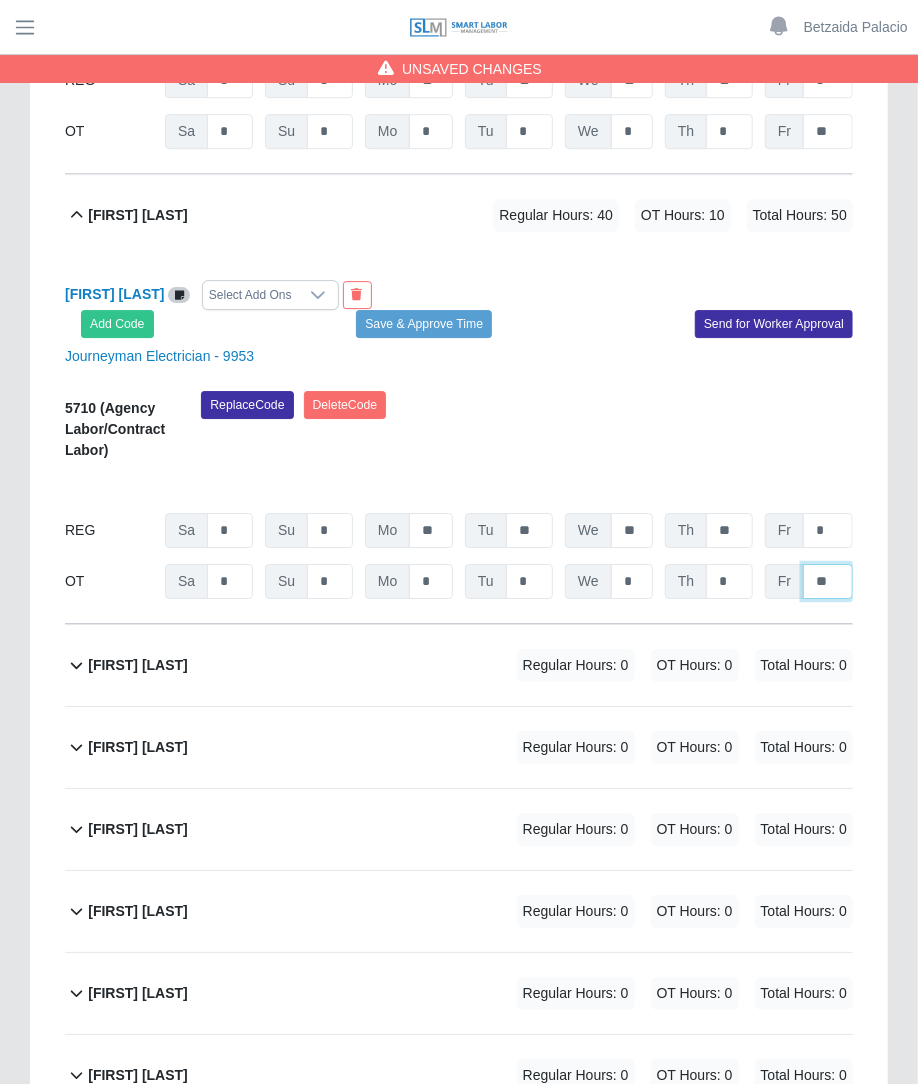 type on "**" 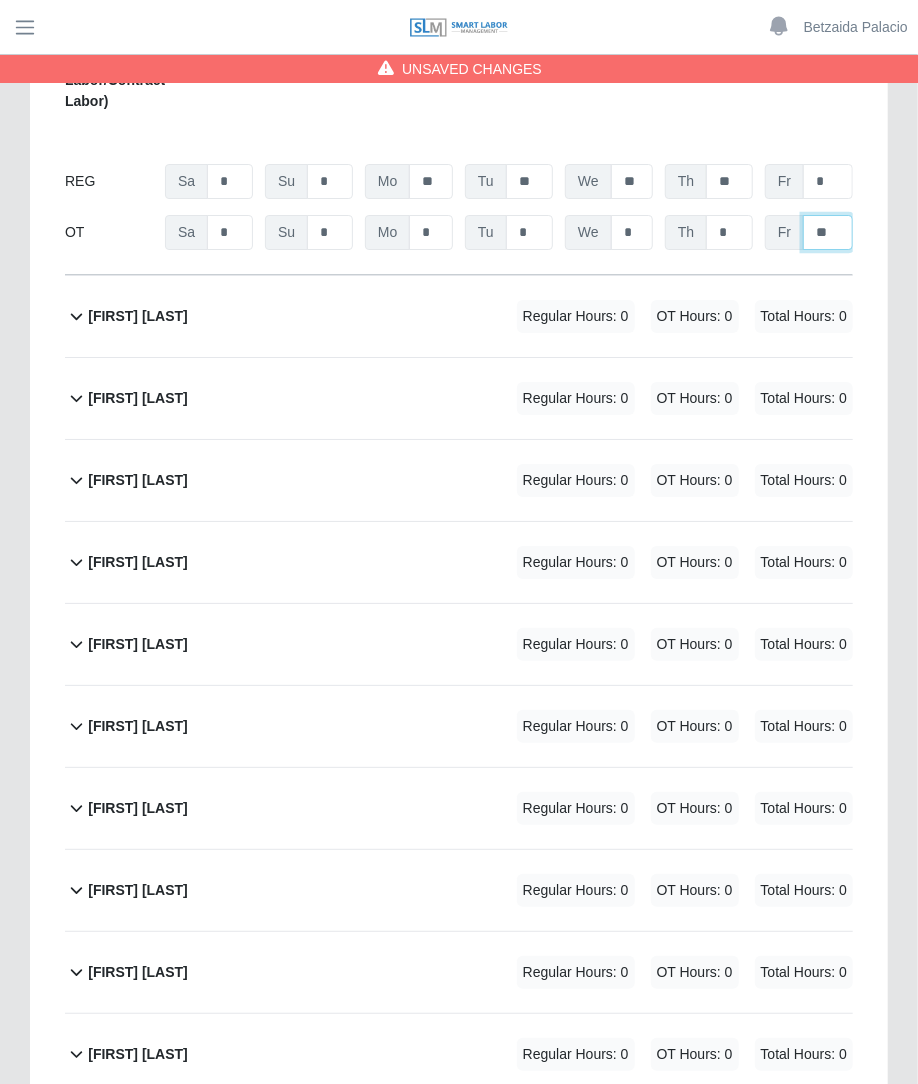scroll, scrollTop: 5250, scrollLeft: 0, axis: vertical 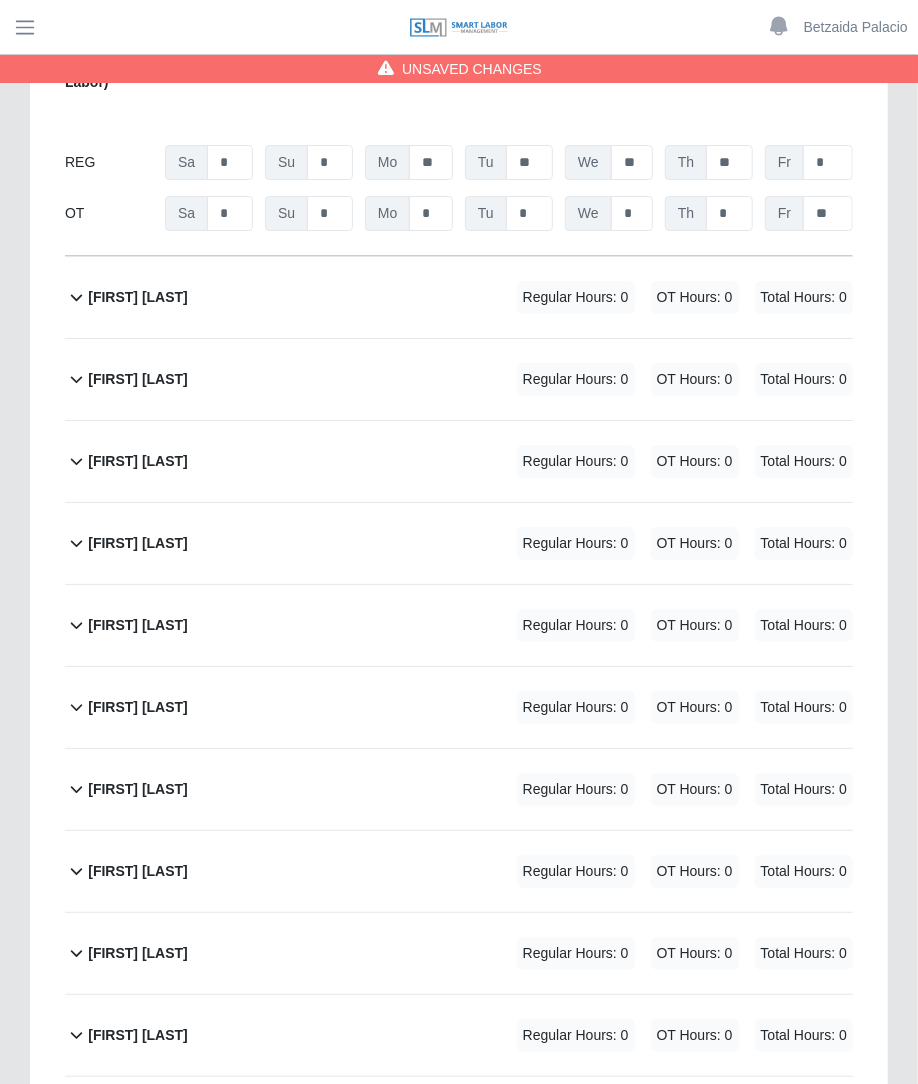 click on "Regular Hours: 0" at bounding box center [576, 297] 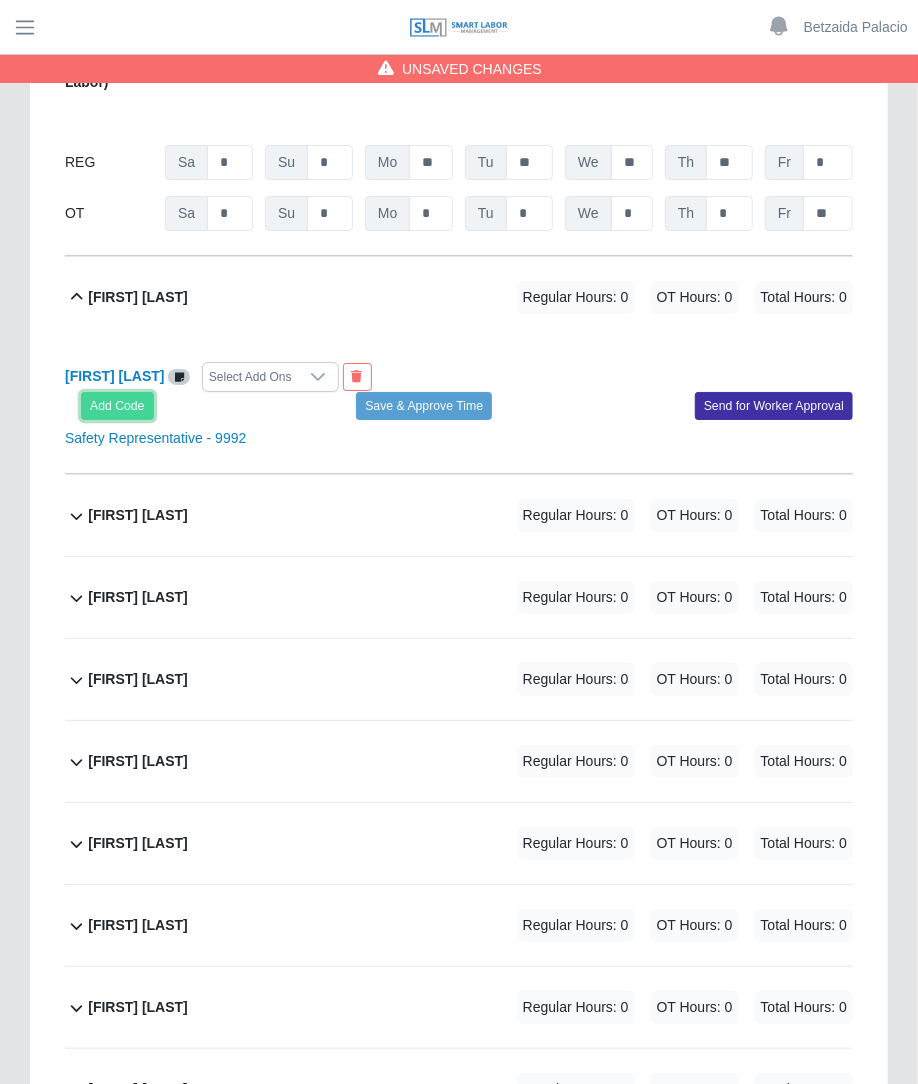 click on "Add Code" 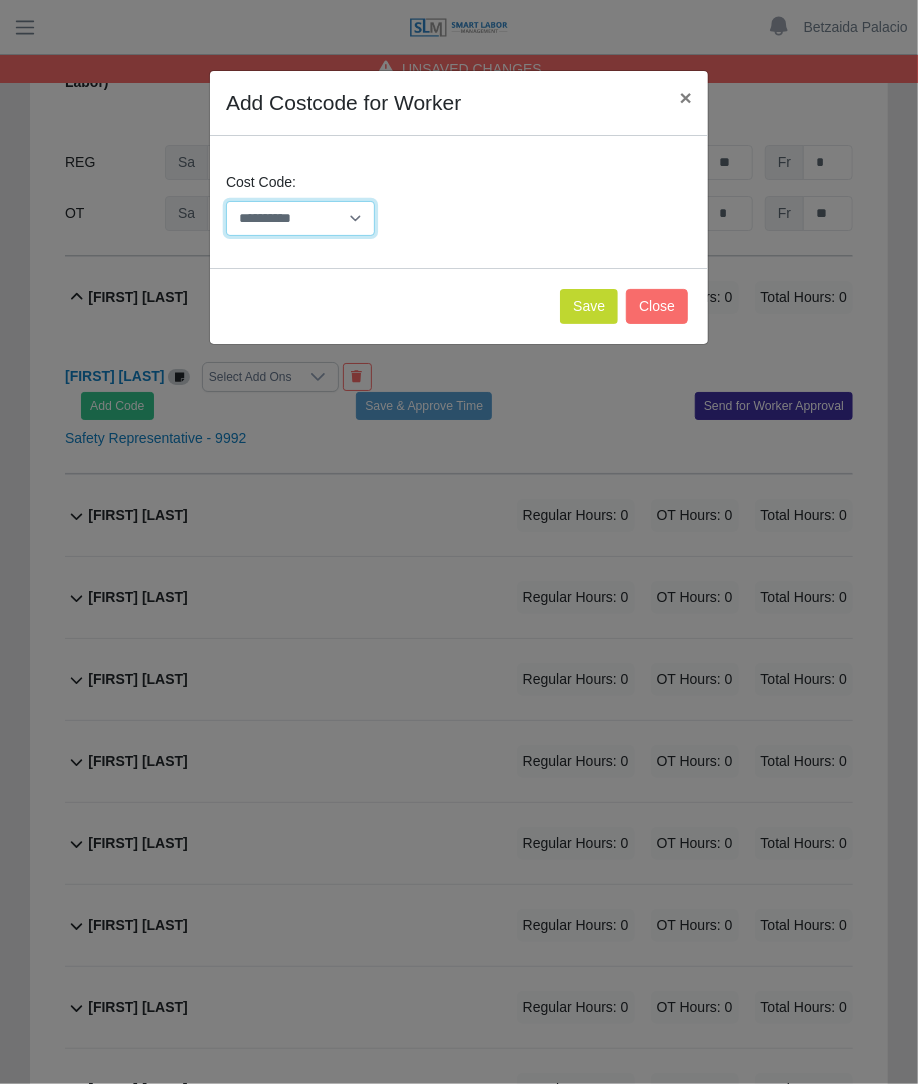 click on "**********" at bounding box center (300, 218) 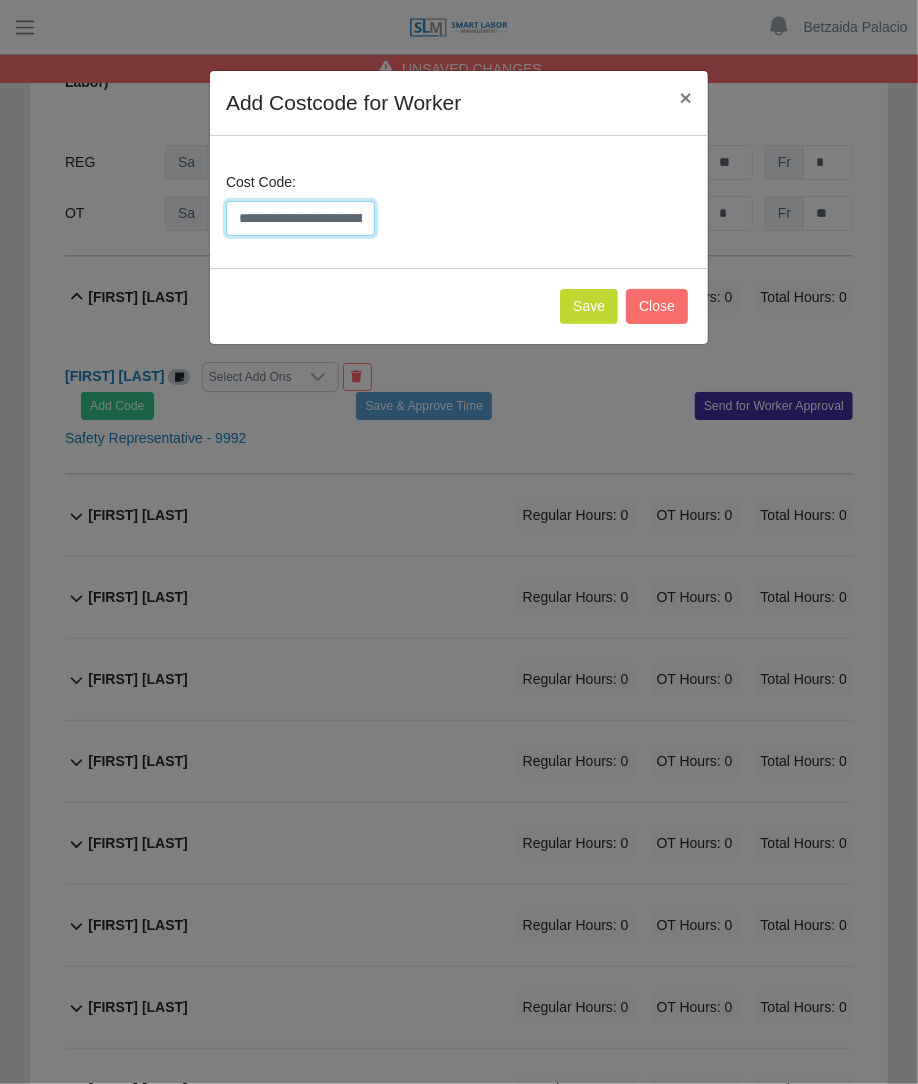 click on "**********" at bounding box center (300, 218) 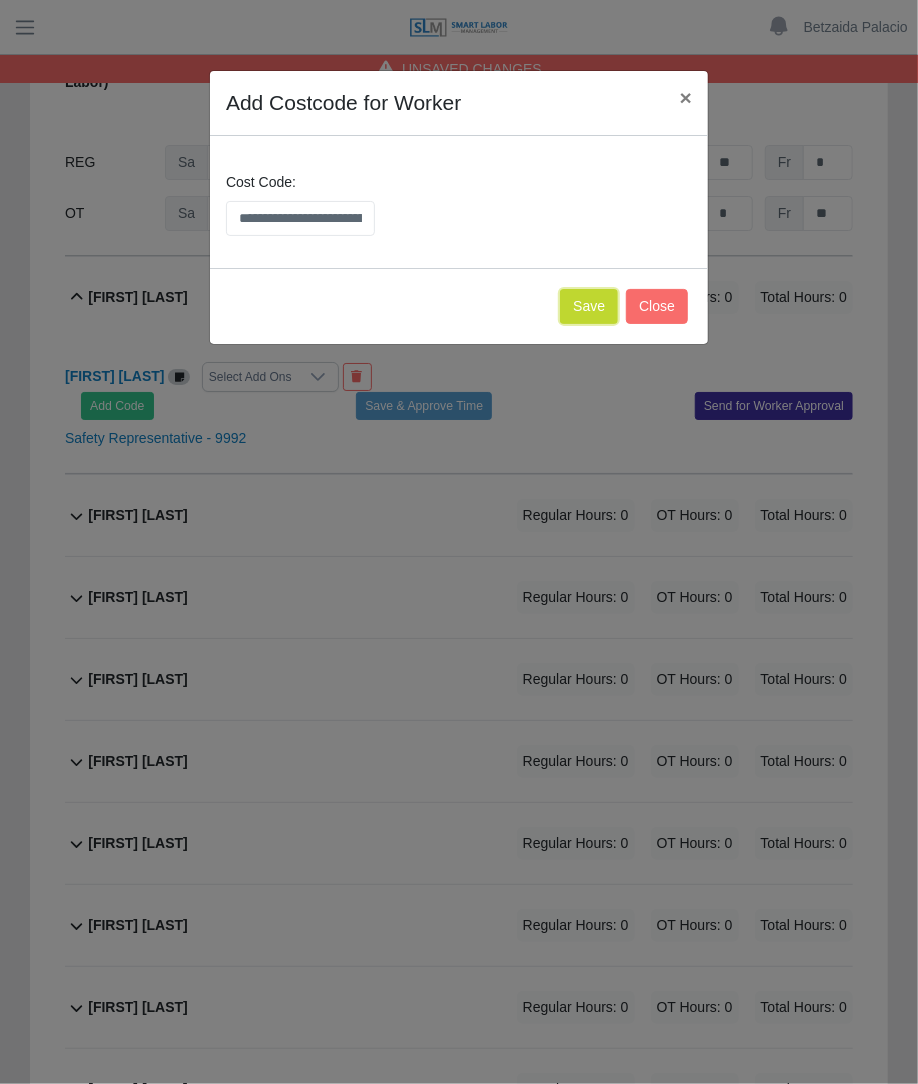 click on "Save" 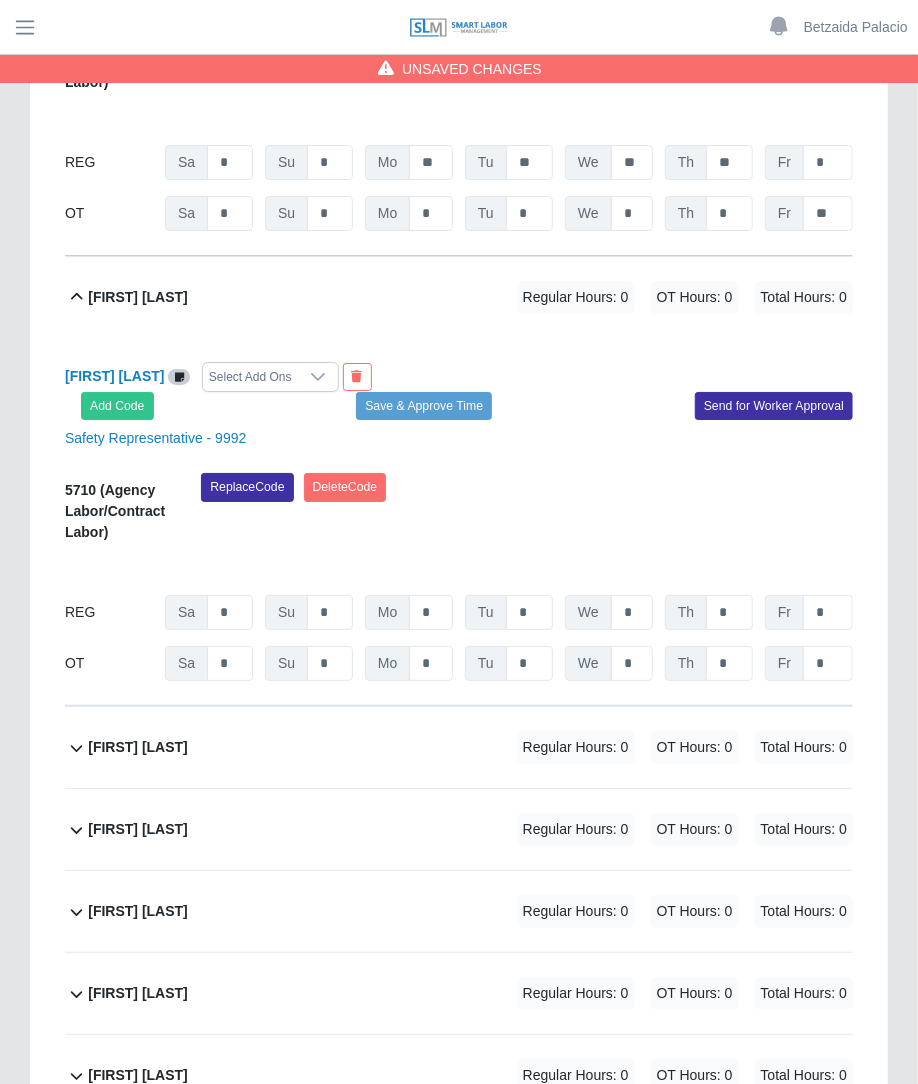 click on "5710
(Agency Labor/Contract Labor)
Replace
Code
Delete
Code
07/26/2025
Timers    07/27/2025
Timers    07/28/2025
Timers    07/29/2025
Timers    07/30/2025
Timers    07/31/2025
Timers    08/01/2025
Timers
REG
Sa   *   Su   *   Mo   *   Tu   *   We   *   Th   *   Fr   *
OT
Sa   * Su   * Mo   * Tu   * We   * Th   * Fr   *" 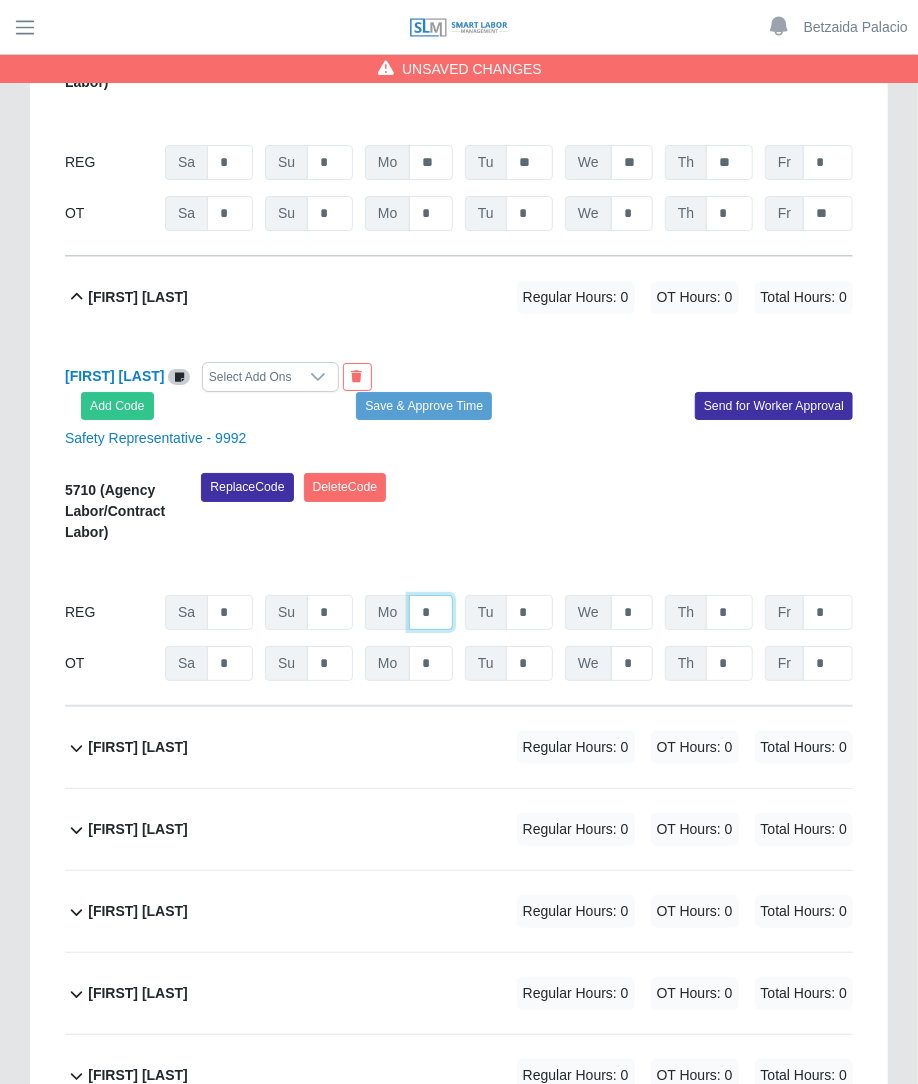 click on "*" at bounding box center [431, -4424] 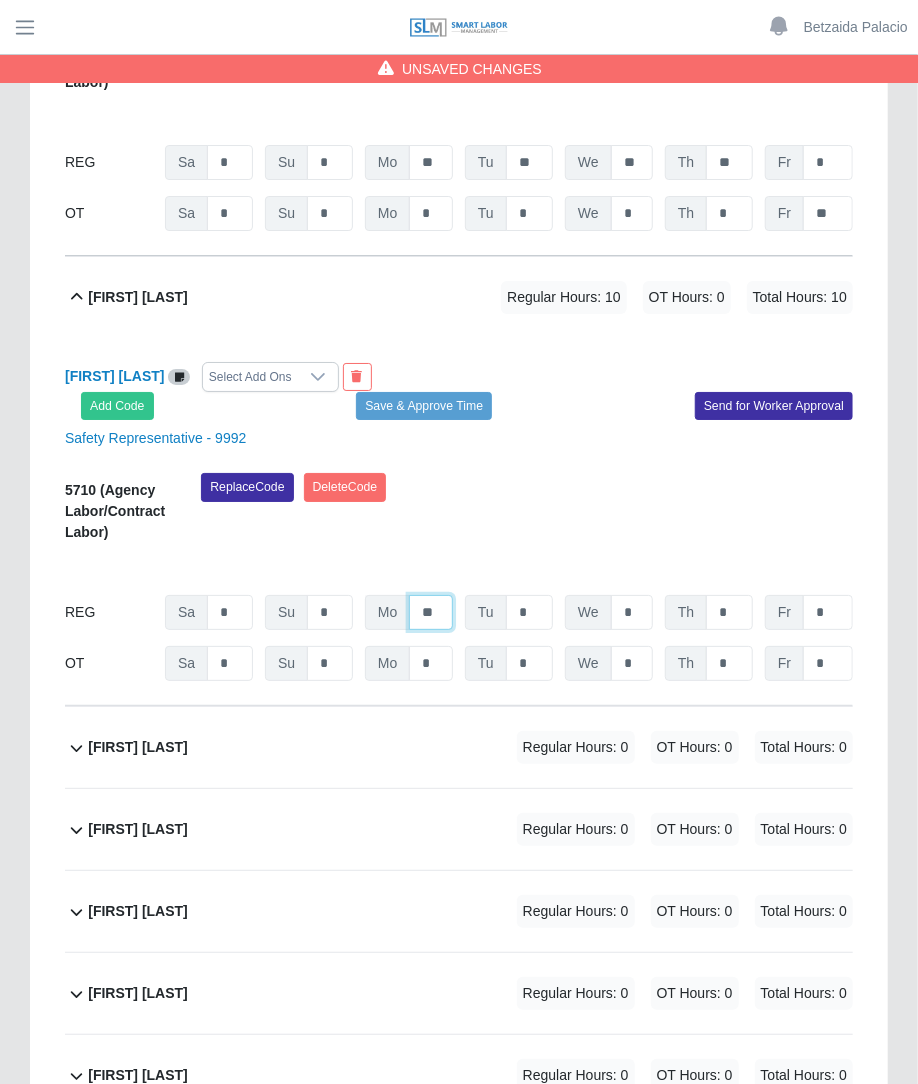 type on "**" 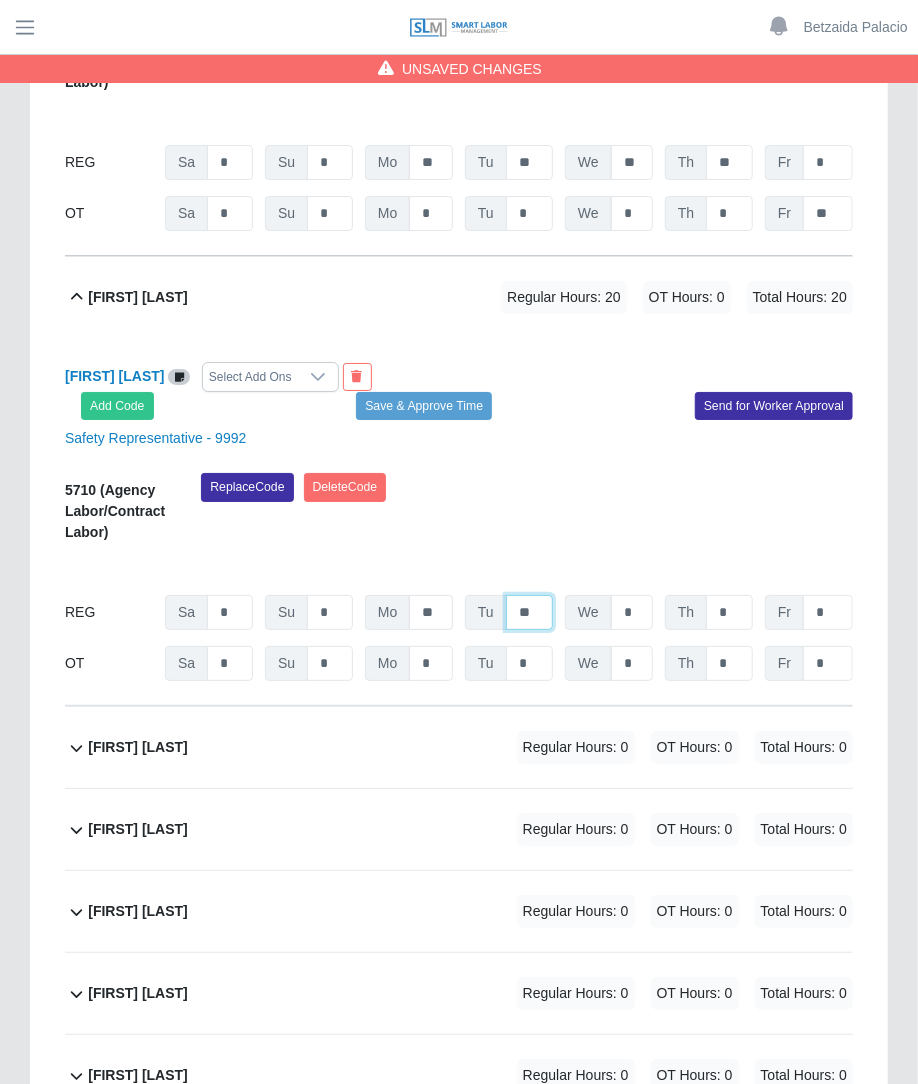 type on "**" 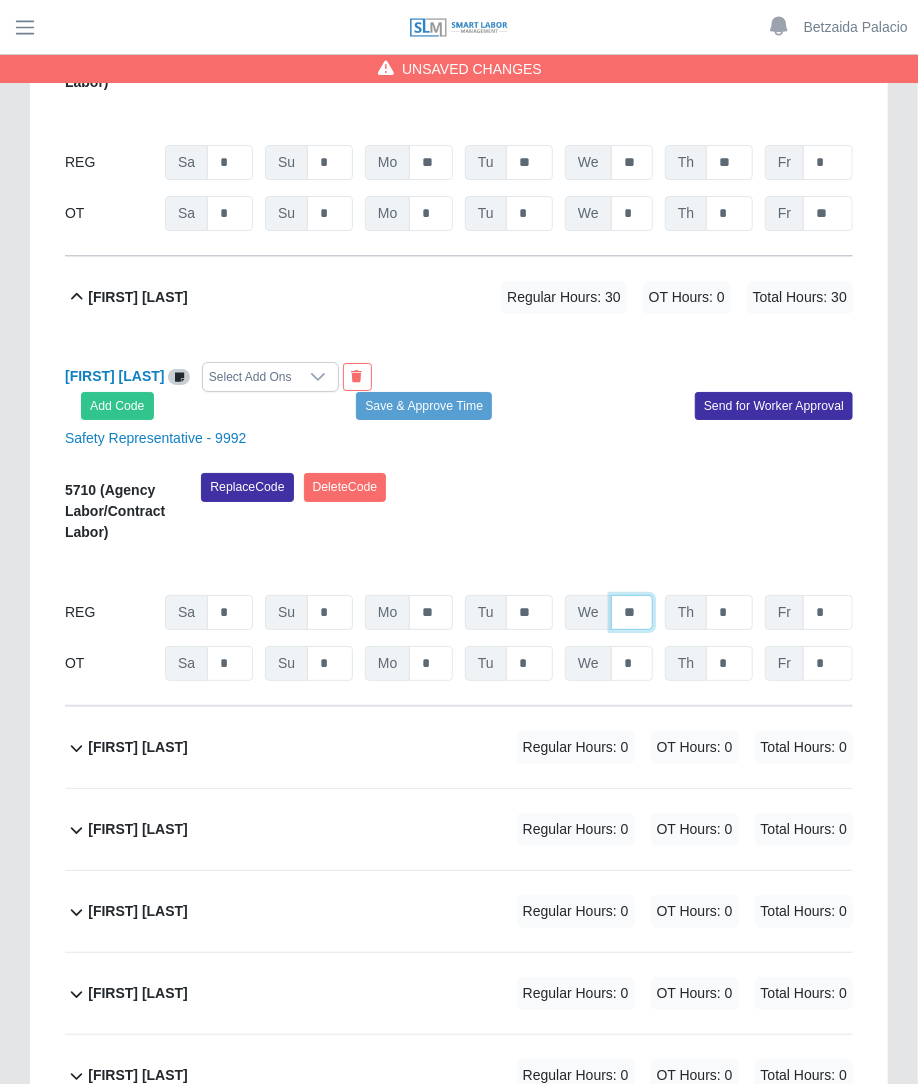 type on "**" 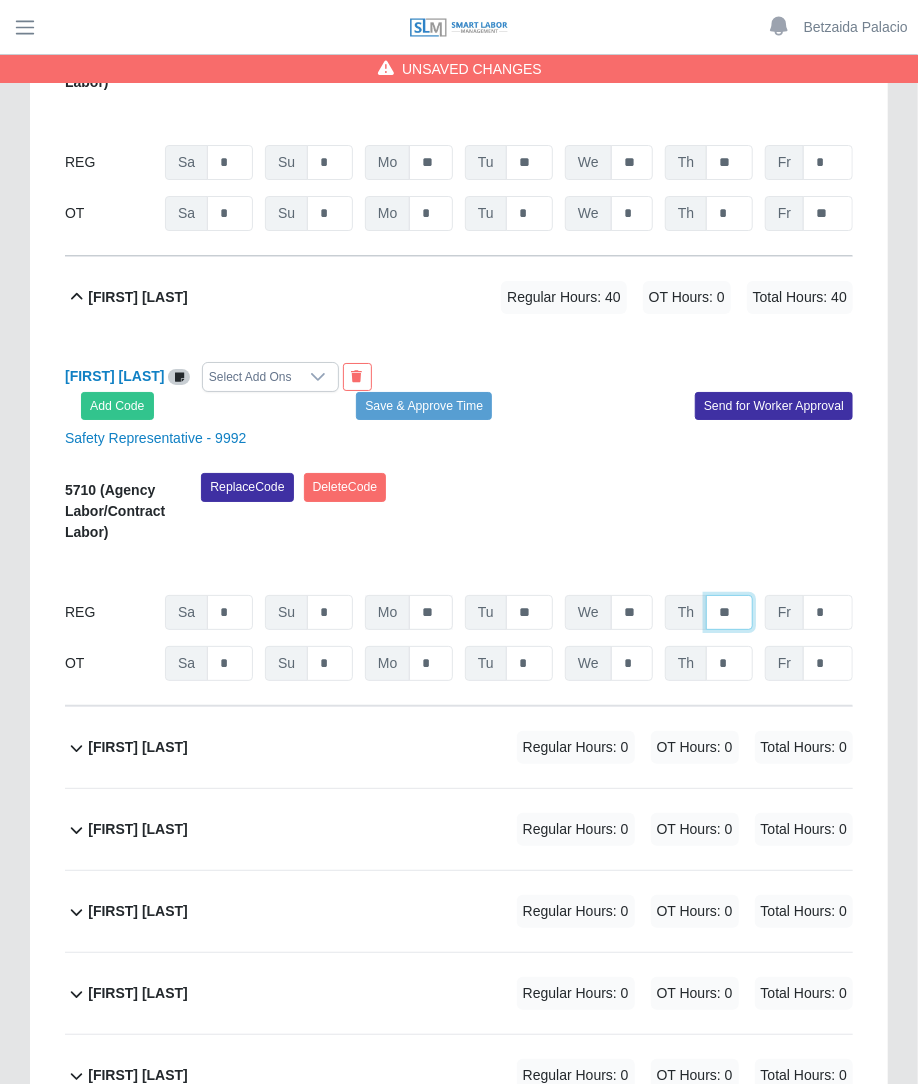 type on "**" 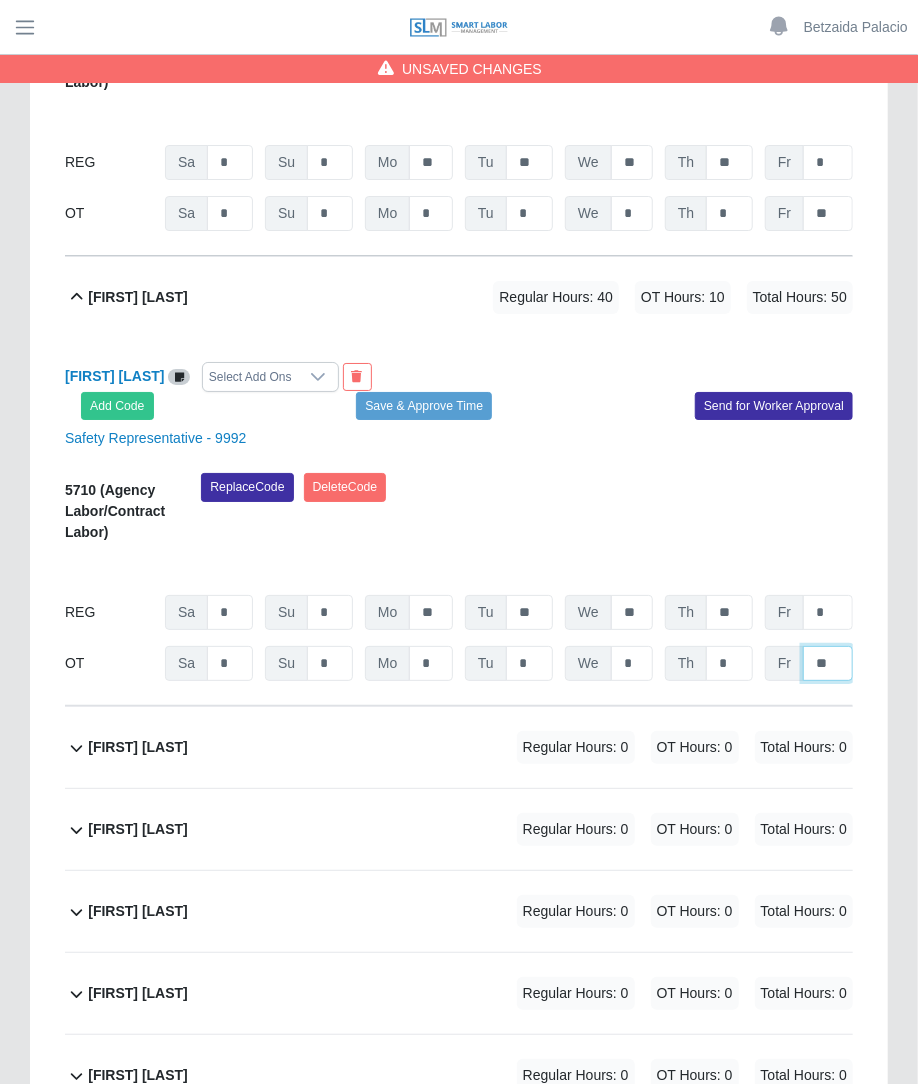 type on "**" 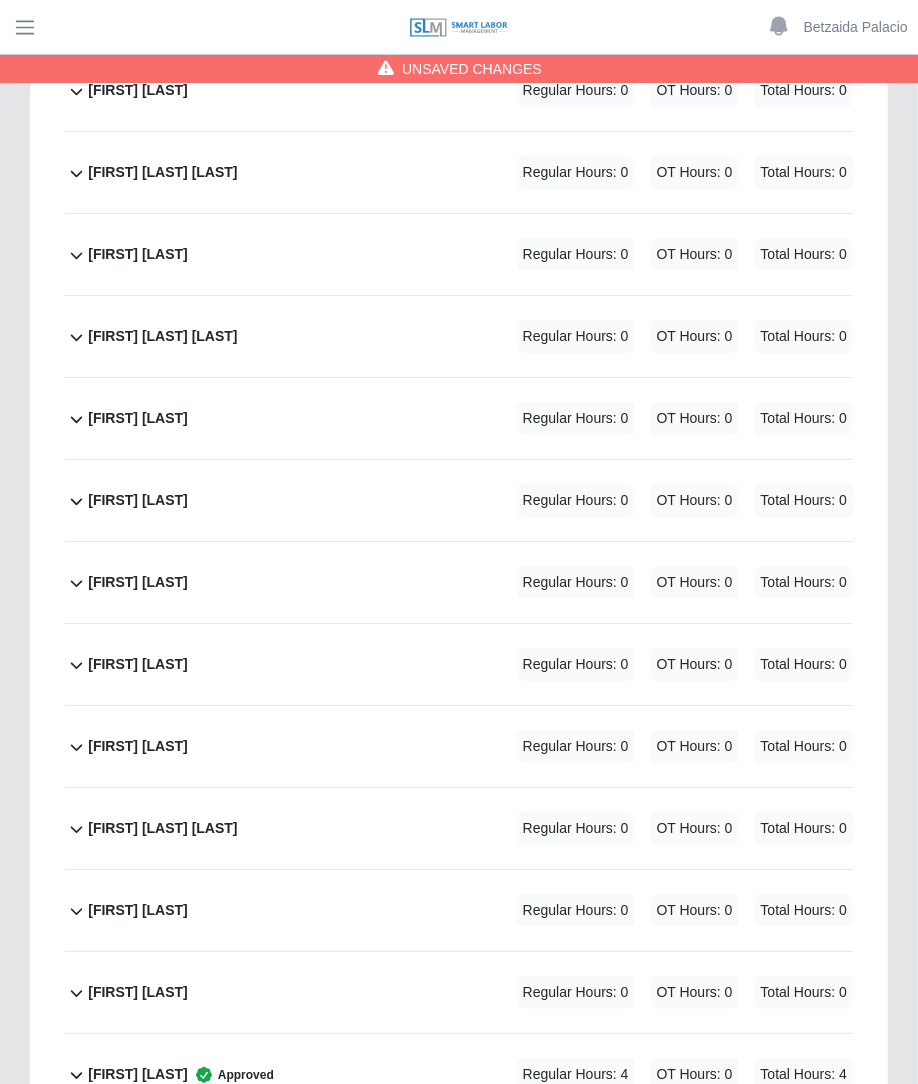 scroll, scrollTop: 10550, scrollLeft: 0, axis: vertical 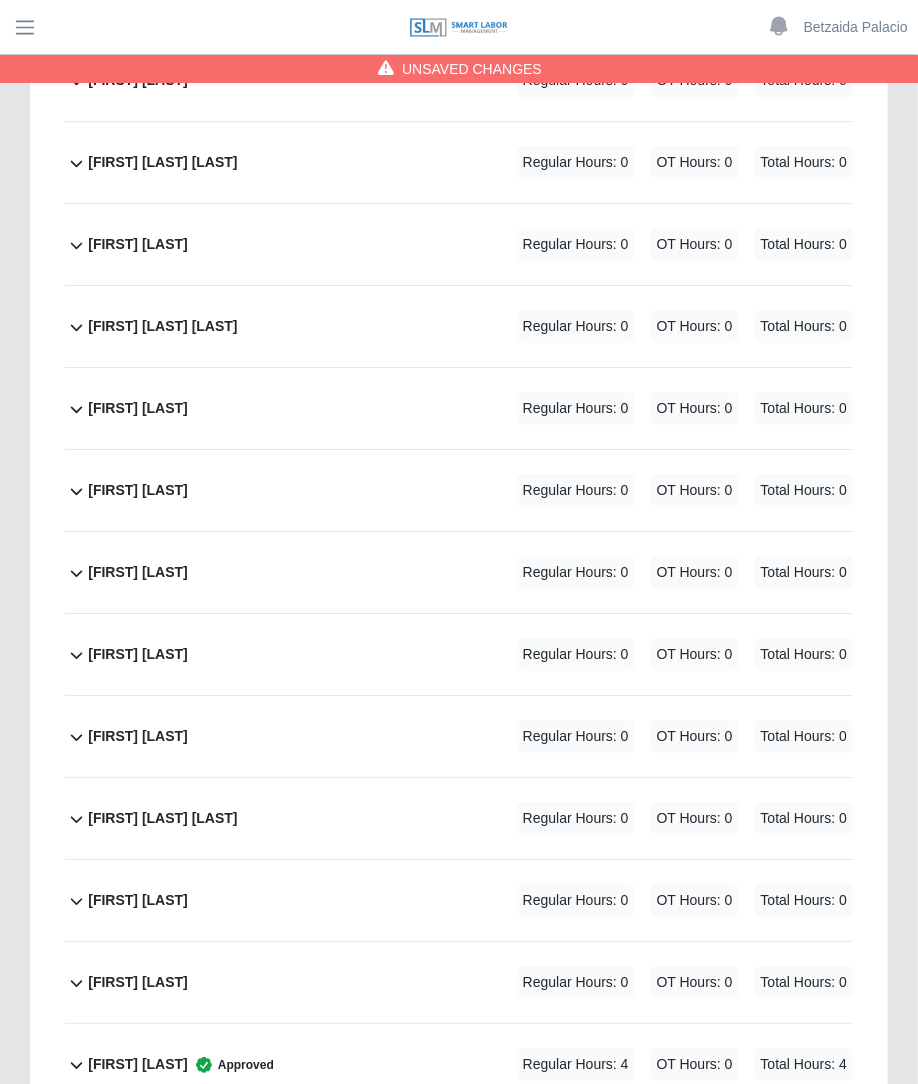 click on "Regular Hours: 0" at bounding box center (576, 818) 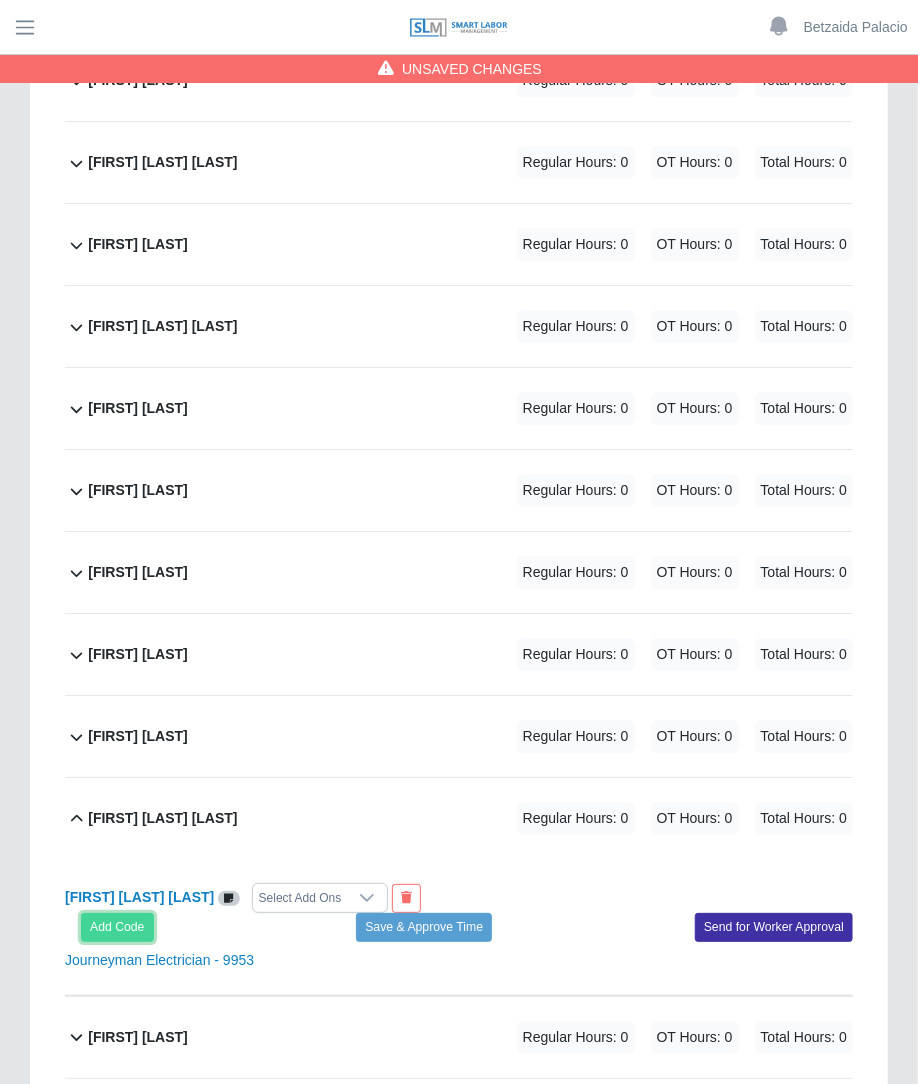 click on "Add Code" 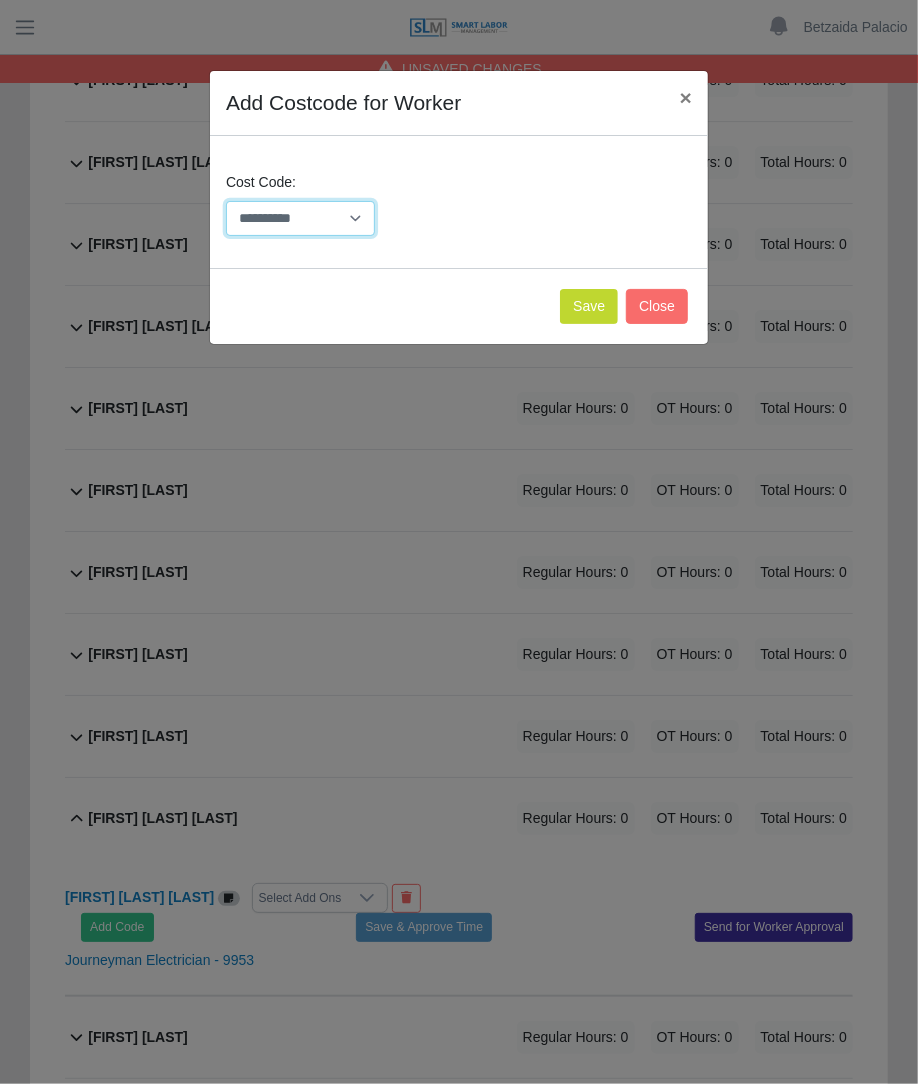 click on "**********" at bounding box center (300, 218) 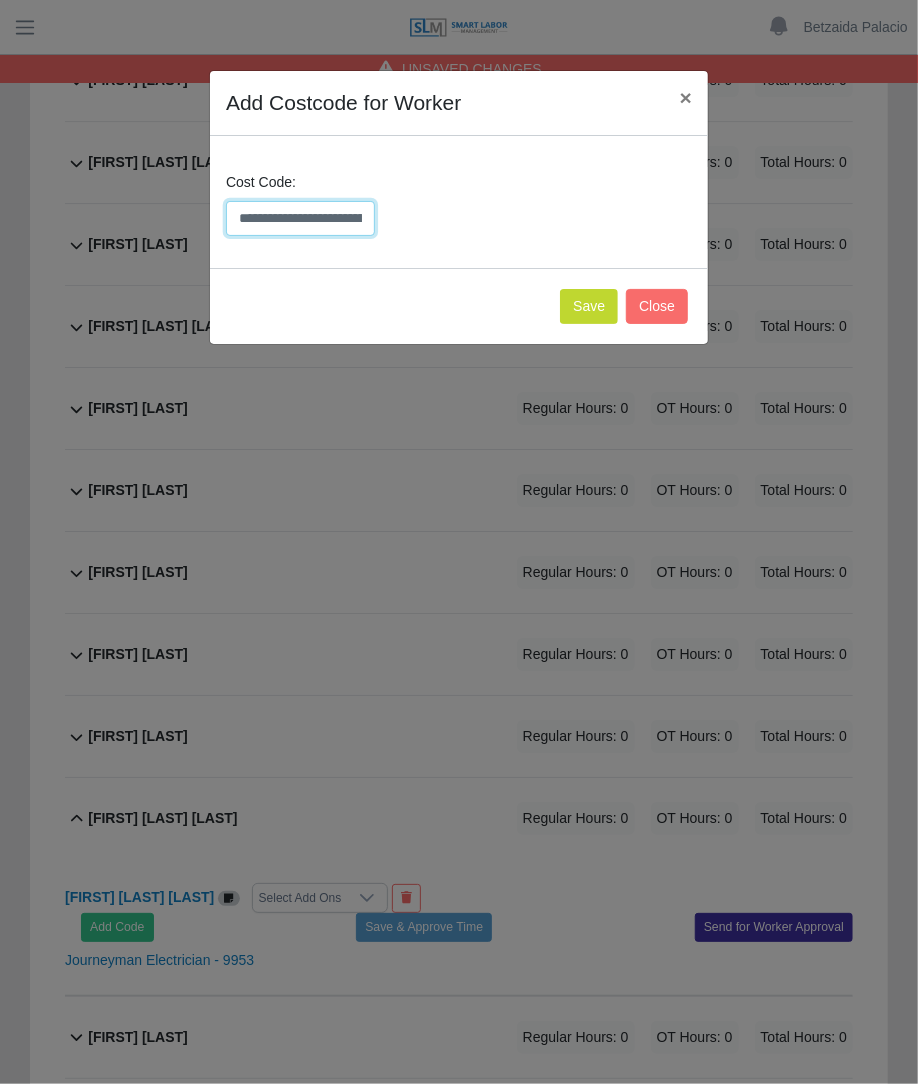click on "**********" at bounding box center (300, 218) 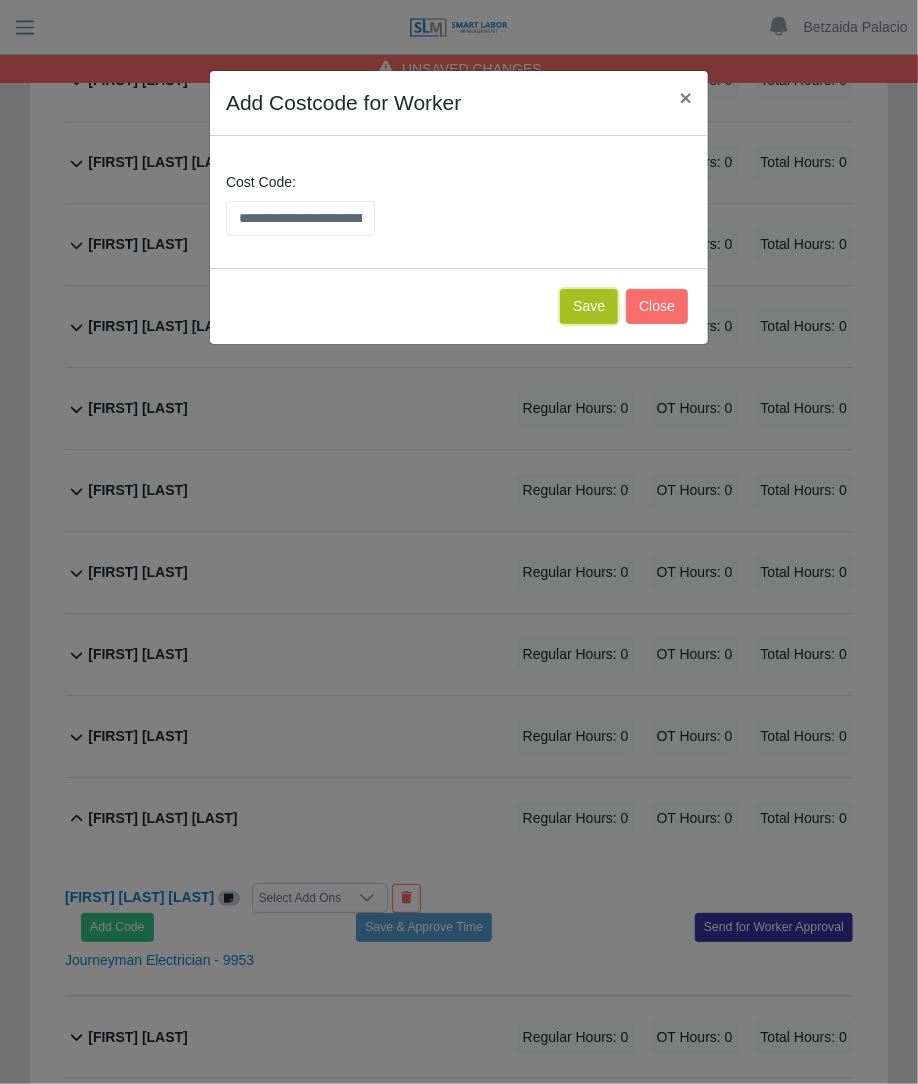 click on "Save" 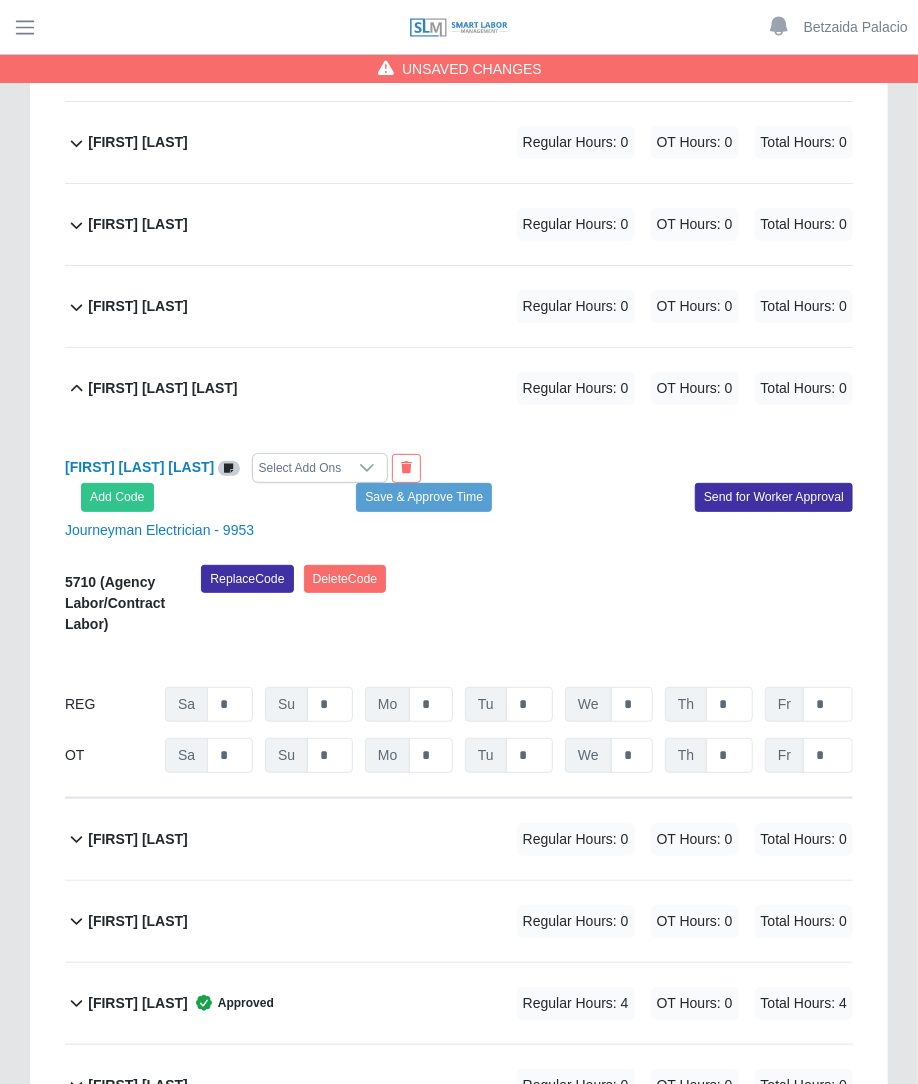 scroll, scrollTop: 11040, scrollLeft: 0, axis: vertical 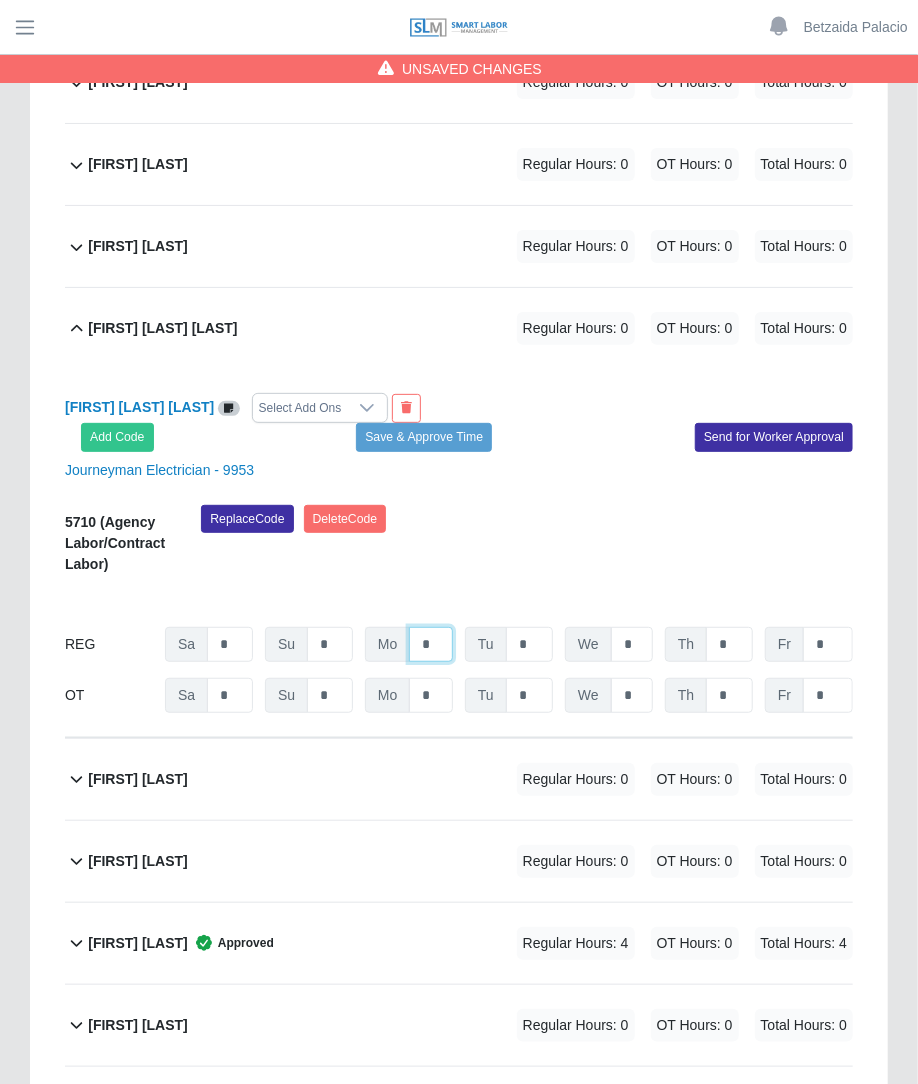 click on "*" at bounding box center (431, -10214) 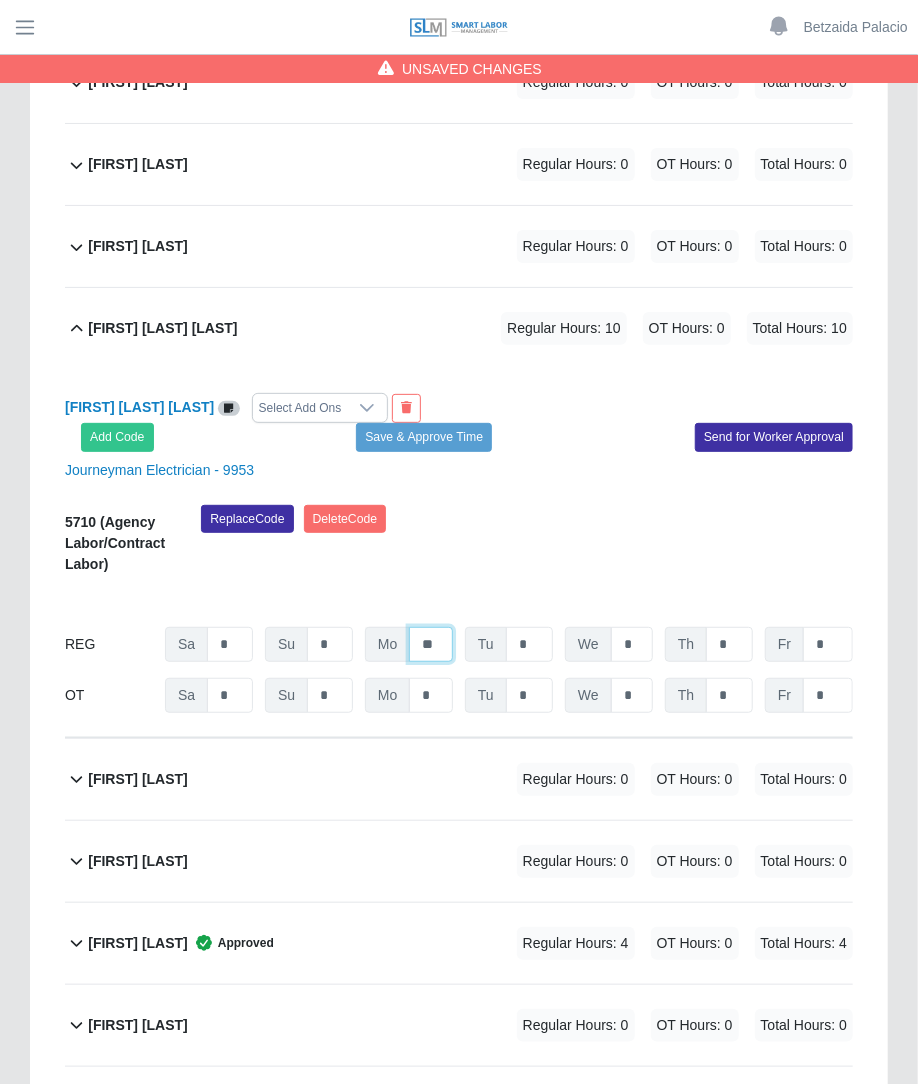 type on "**" 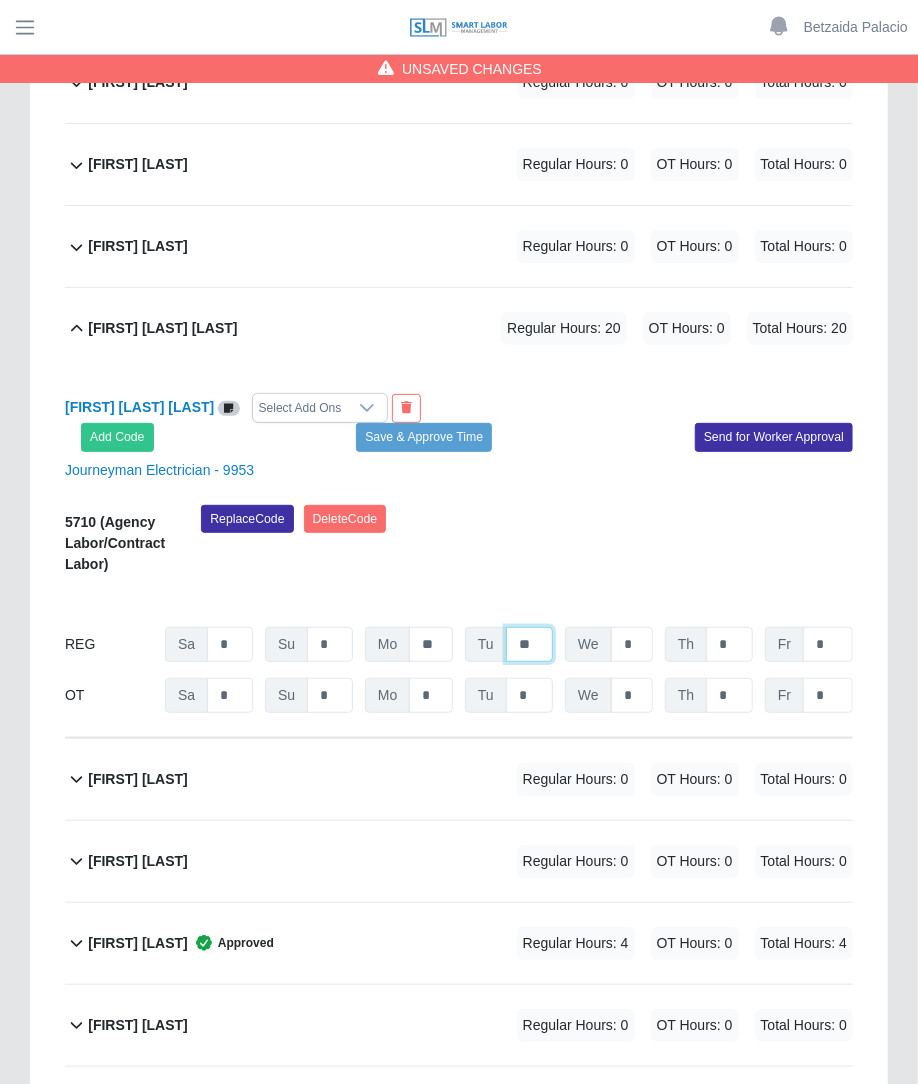 type on "**" 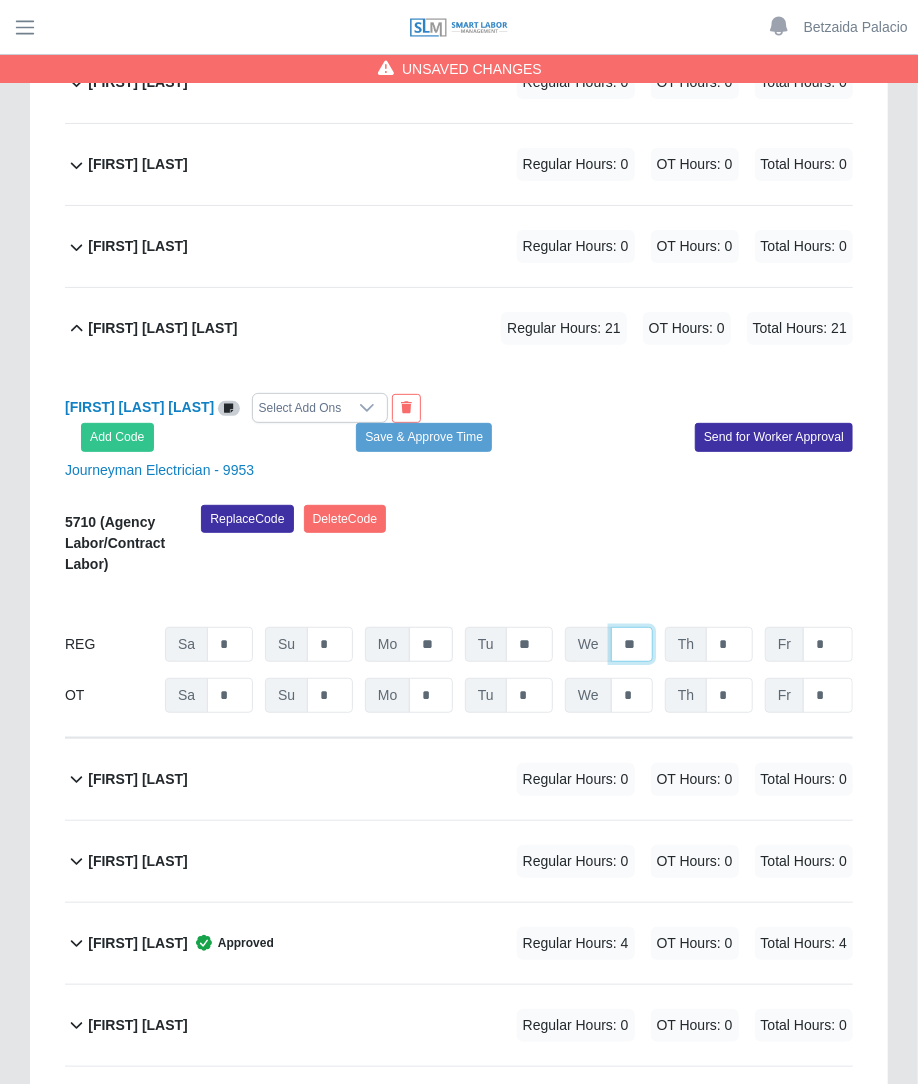 type on "**" 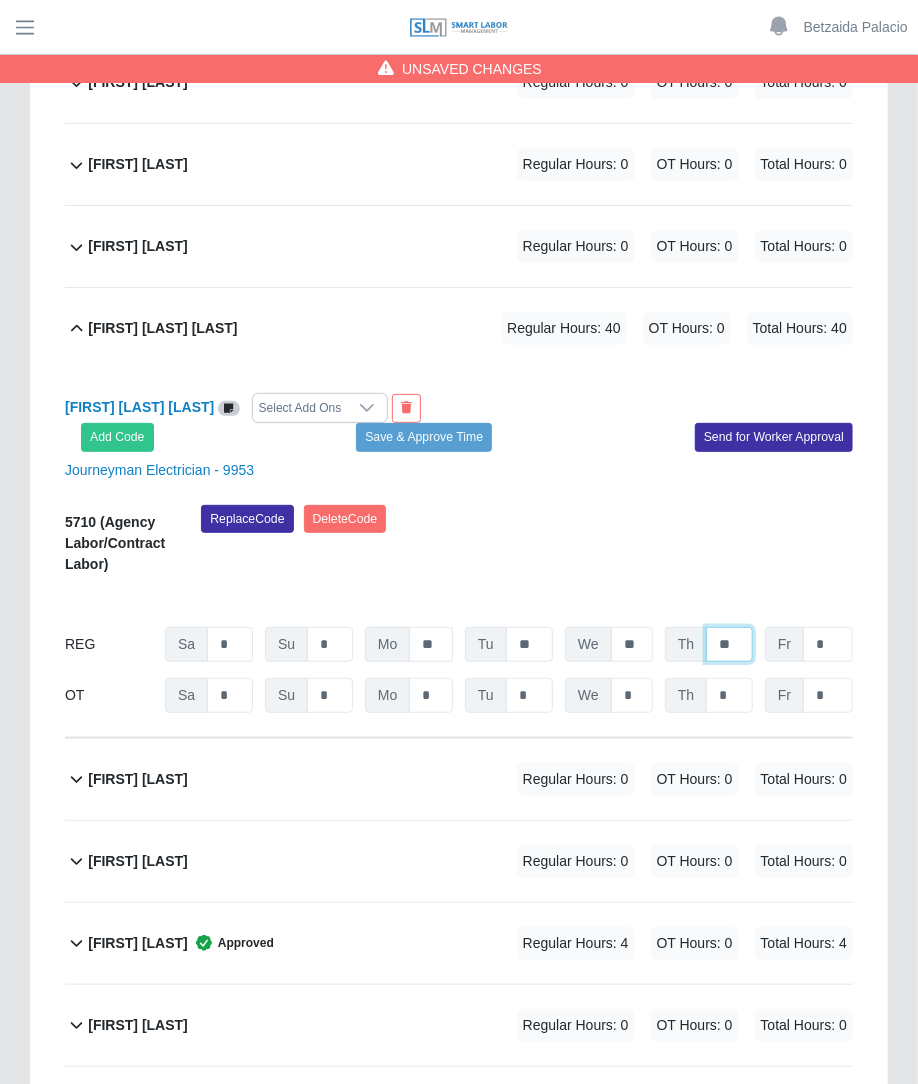 type on "**" 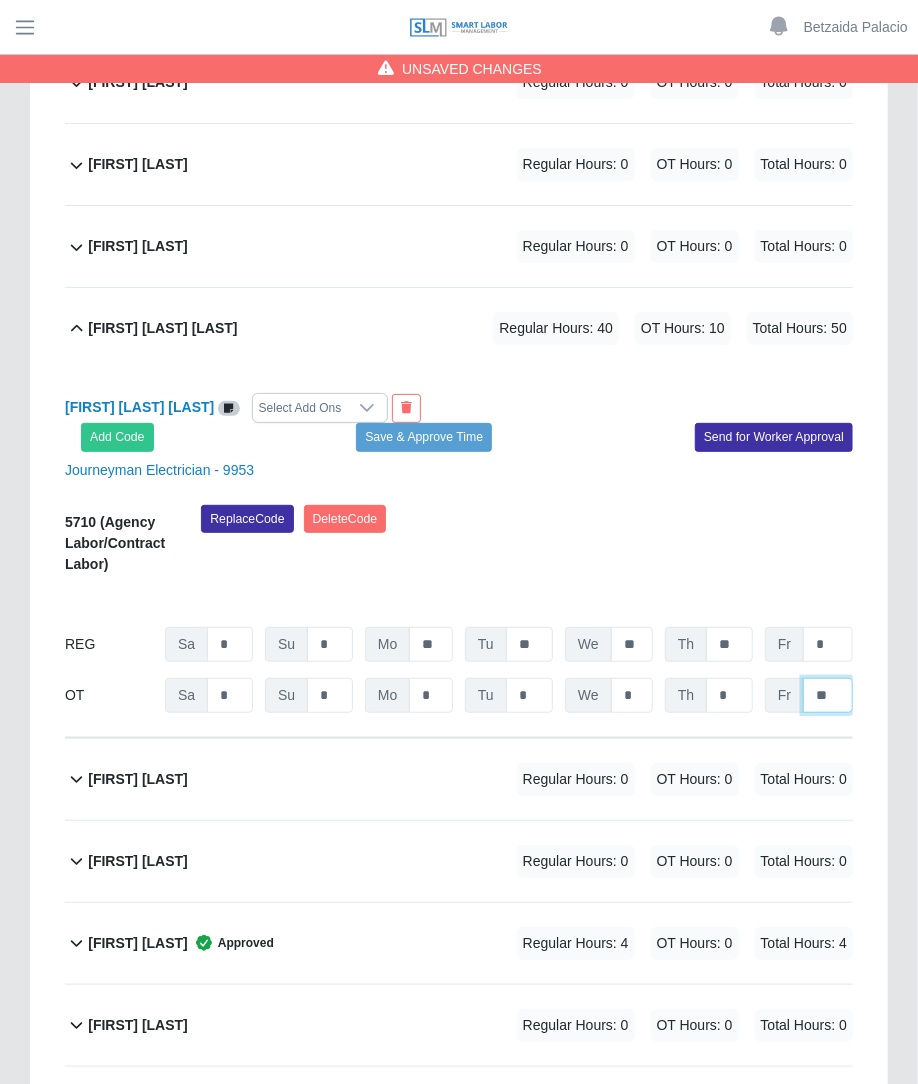 type on "**" 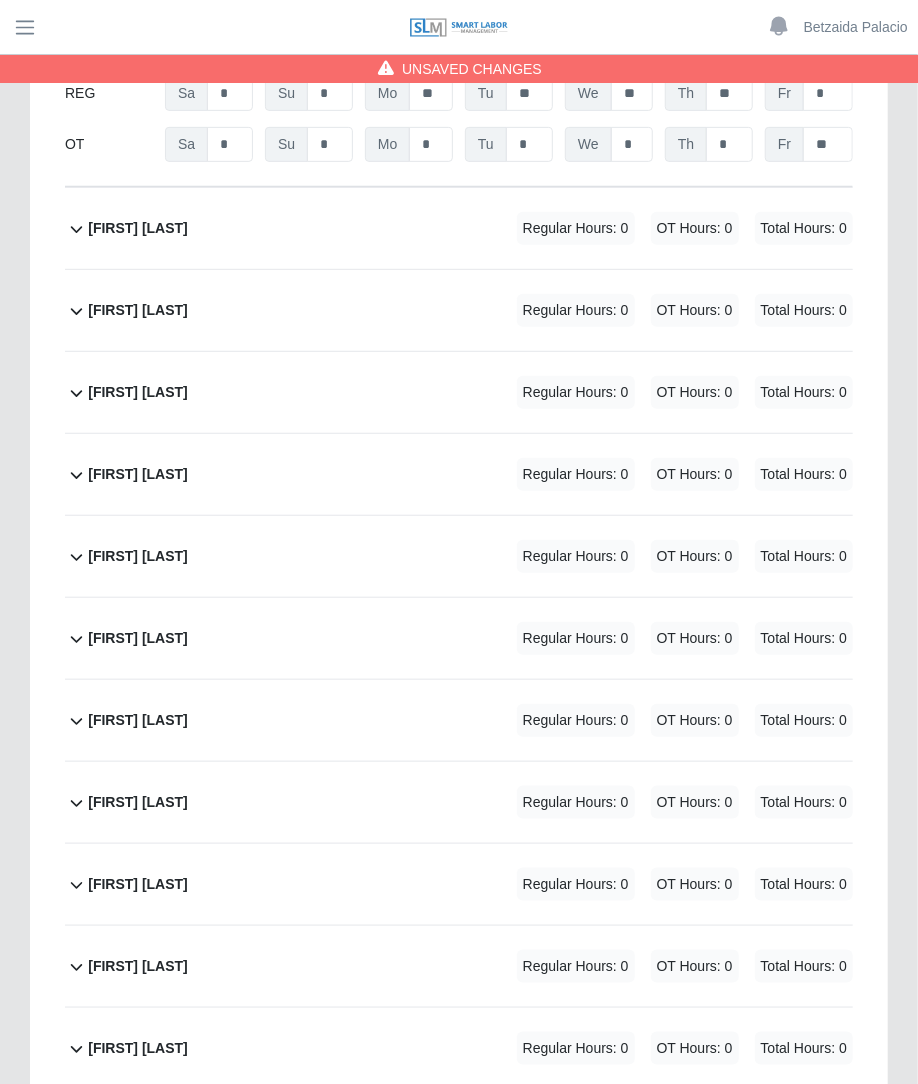 scroll, scrollTop: 5719, scrollLeft: 0, axis: vertical 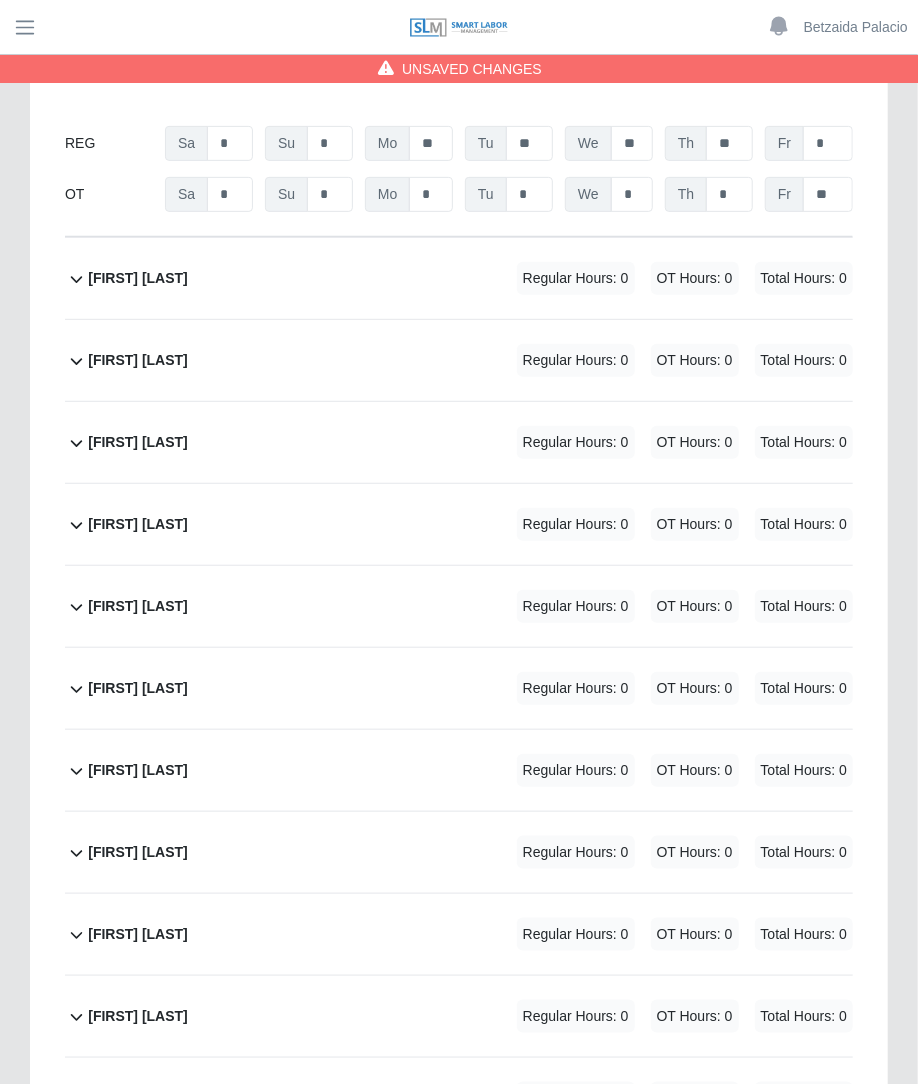click on "Carlos Morales             Regular Hours: 0   OT Hours: 0   Total Hours: 0" 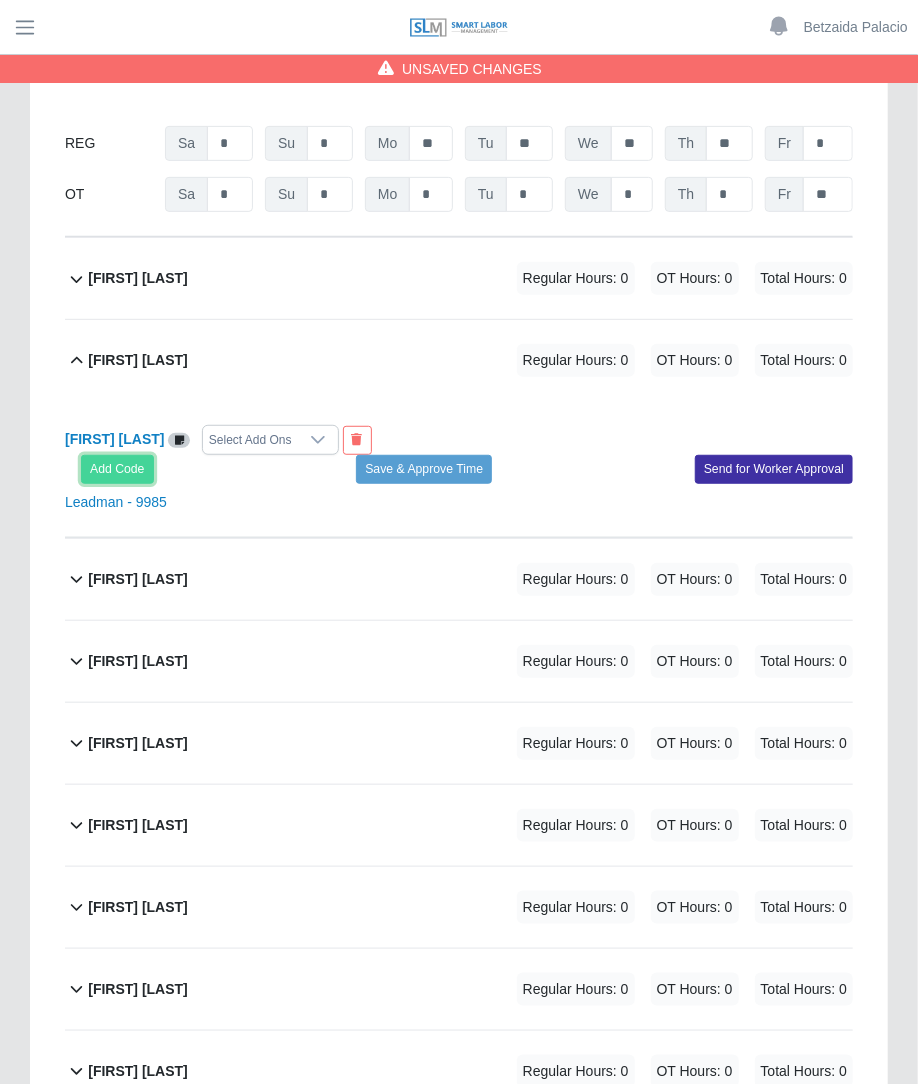 click on "Add Code" 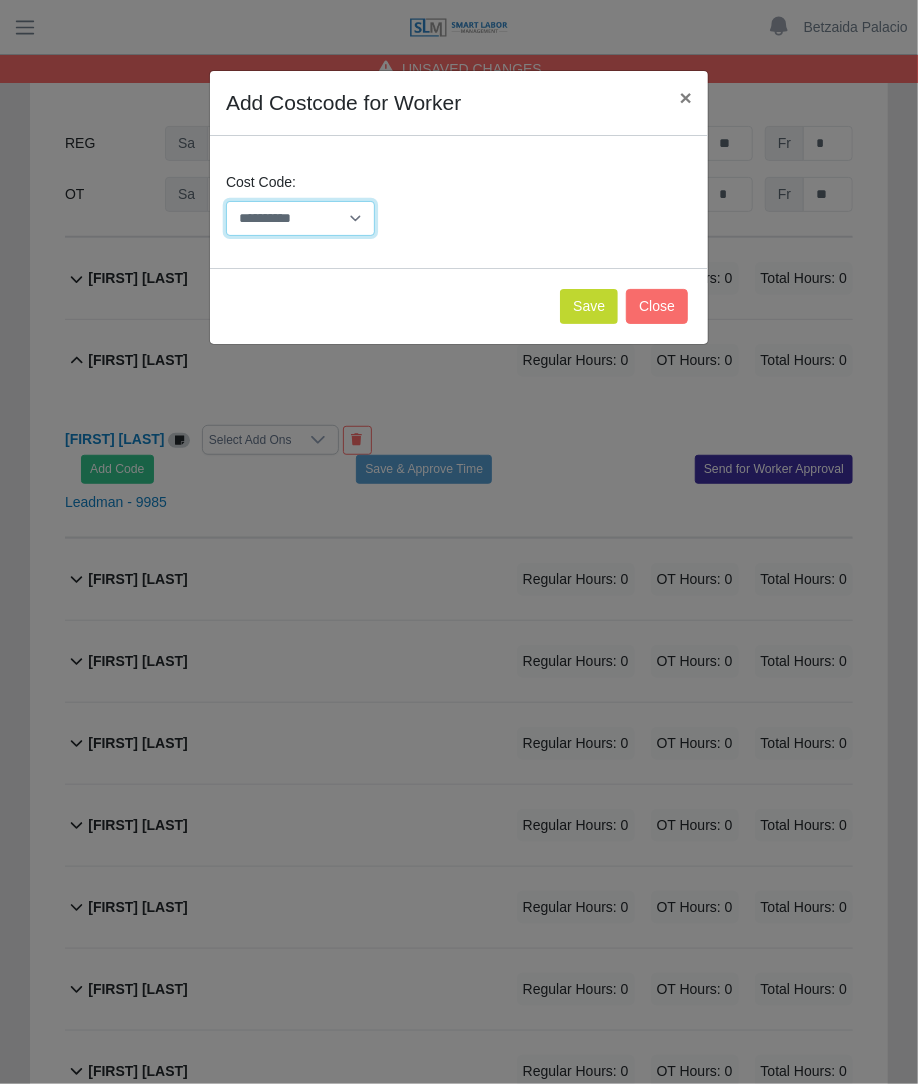 click on "**********" at bounding box center [300, 218] 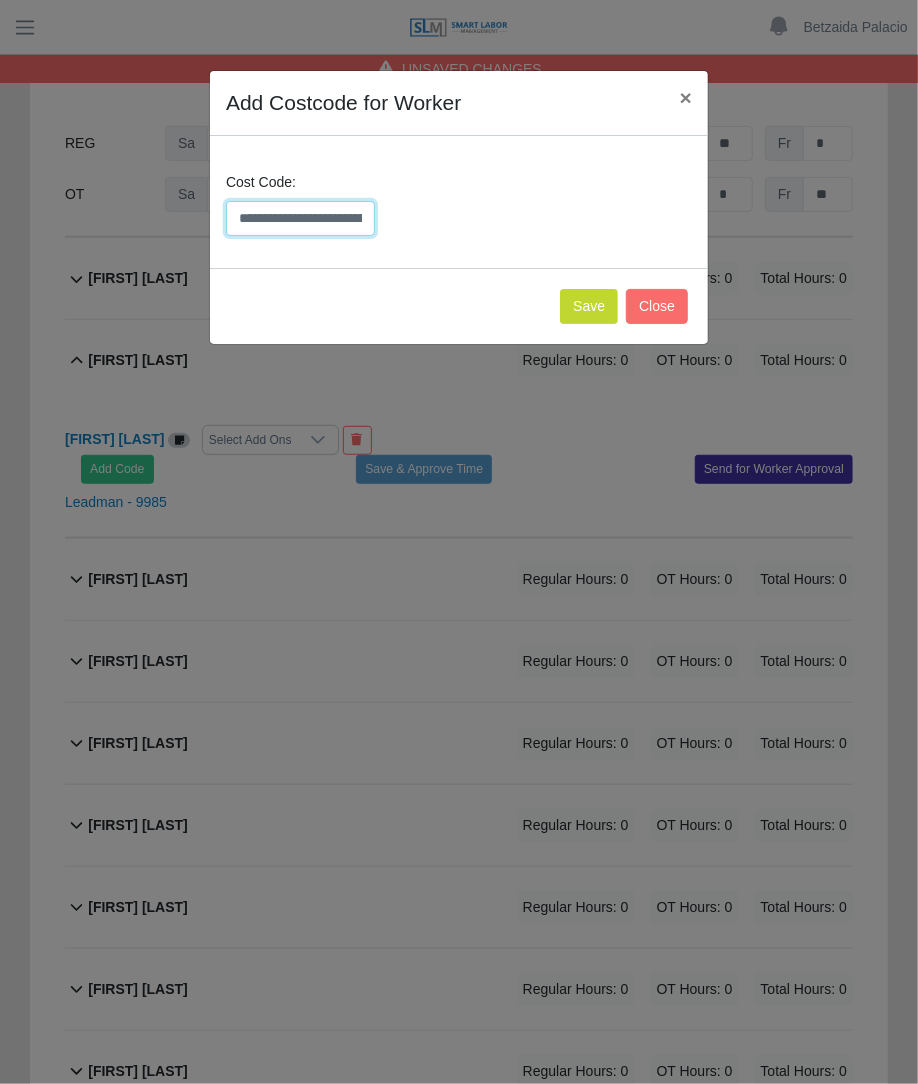click on "**********" at bounding box center [300, 218] 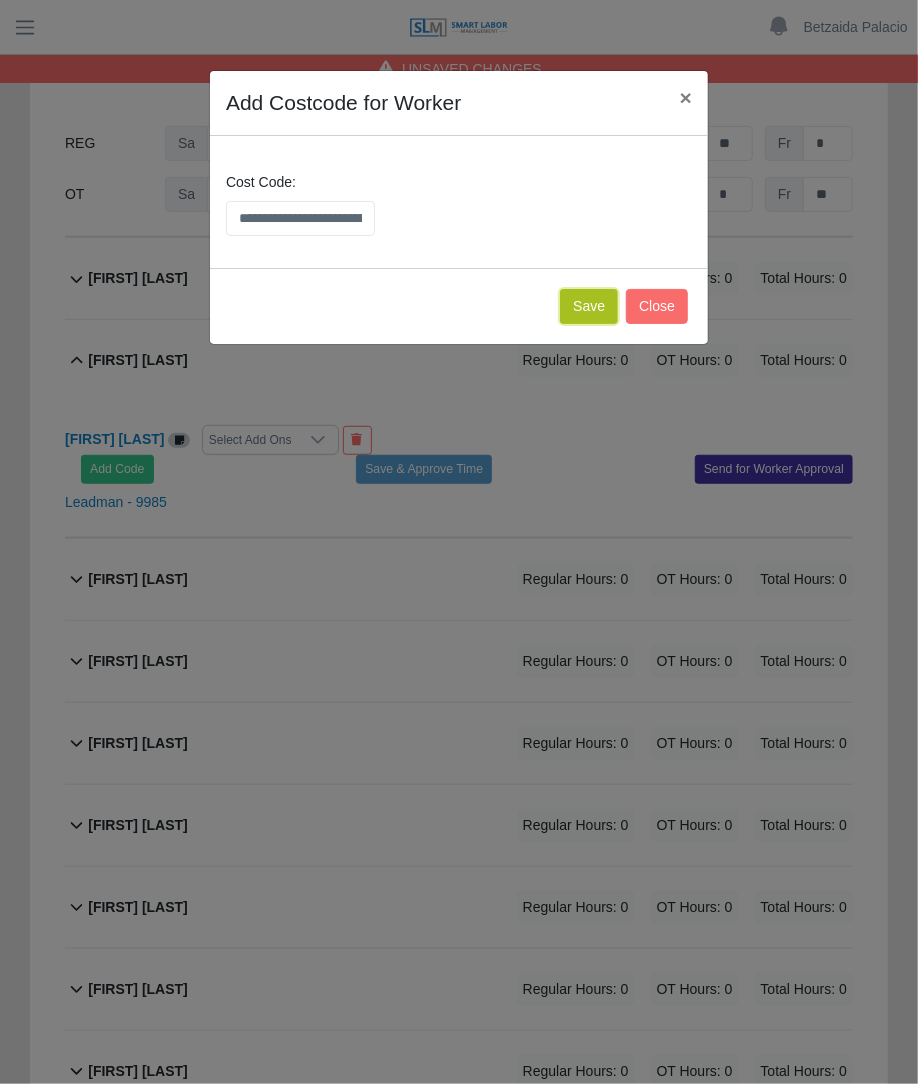 click on "Save" 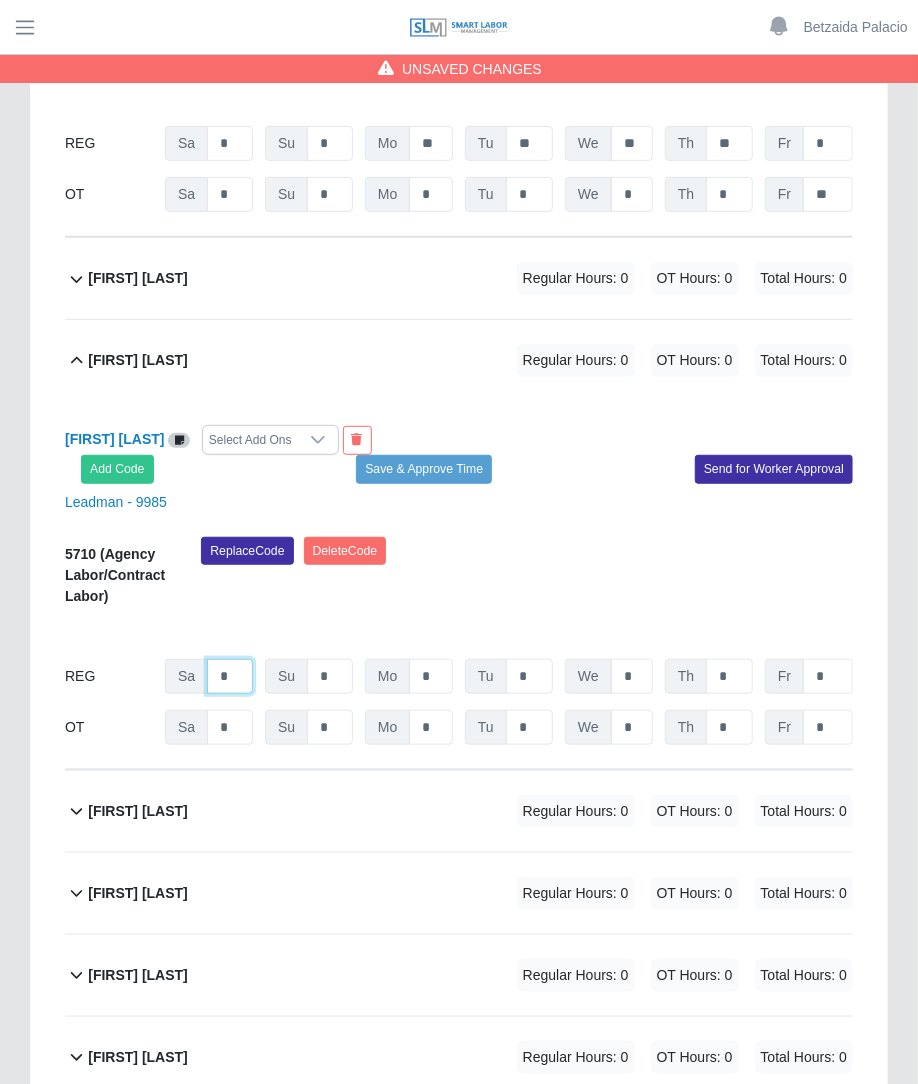 click on "*" at bounding box center (230, -4893) 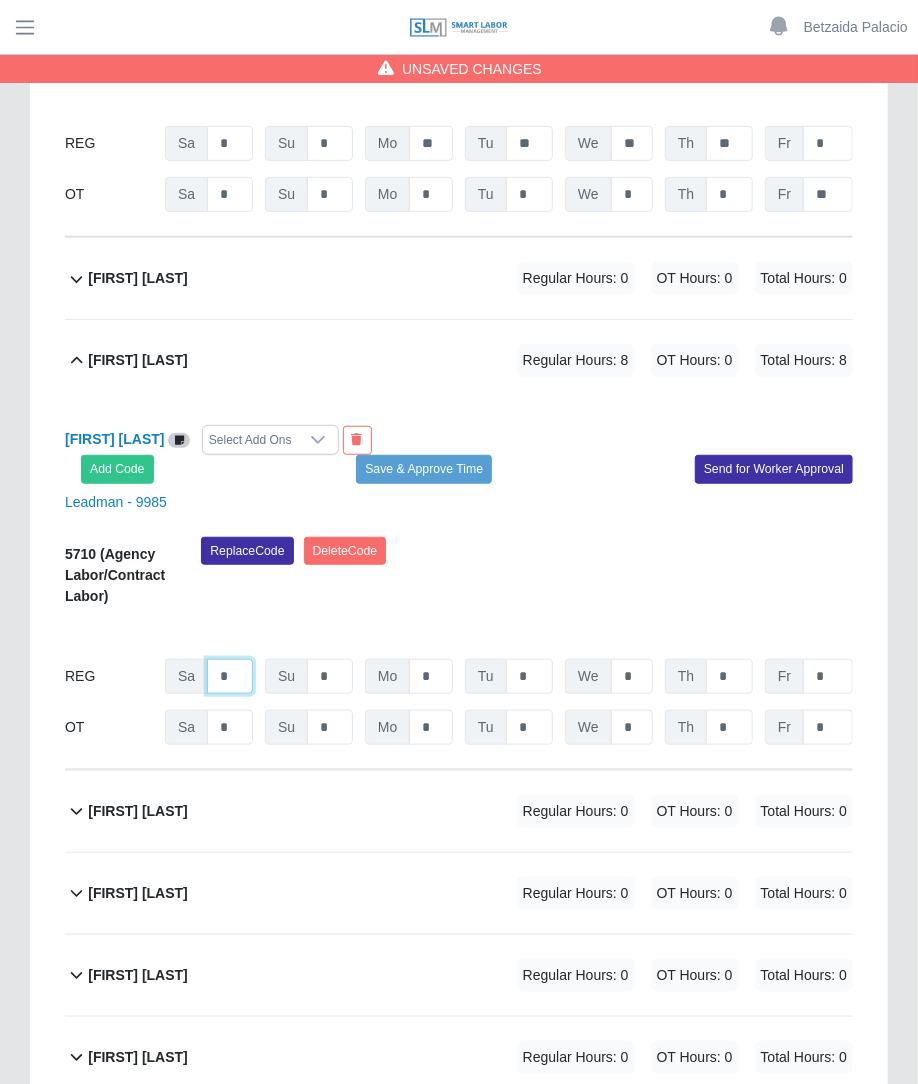 type on "*" 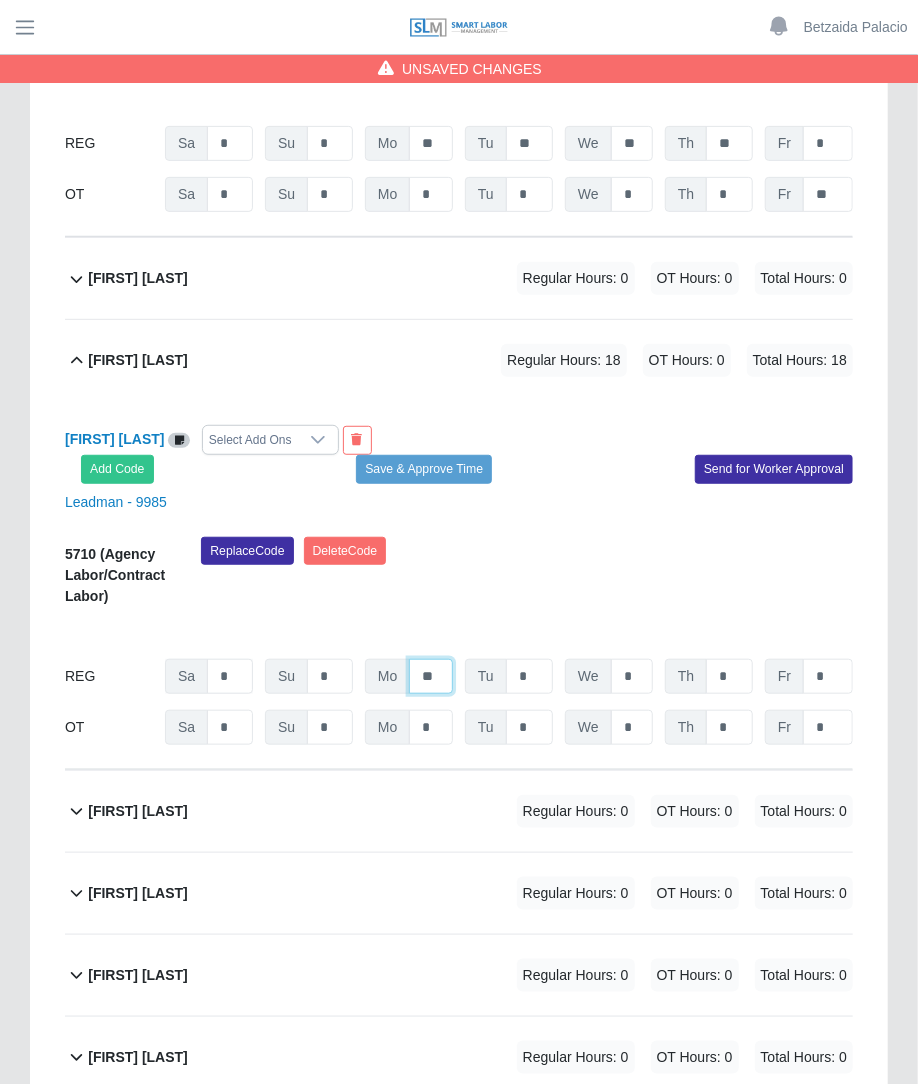 type on "**" 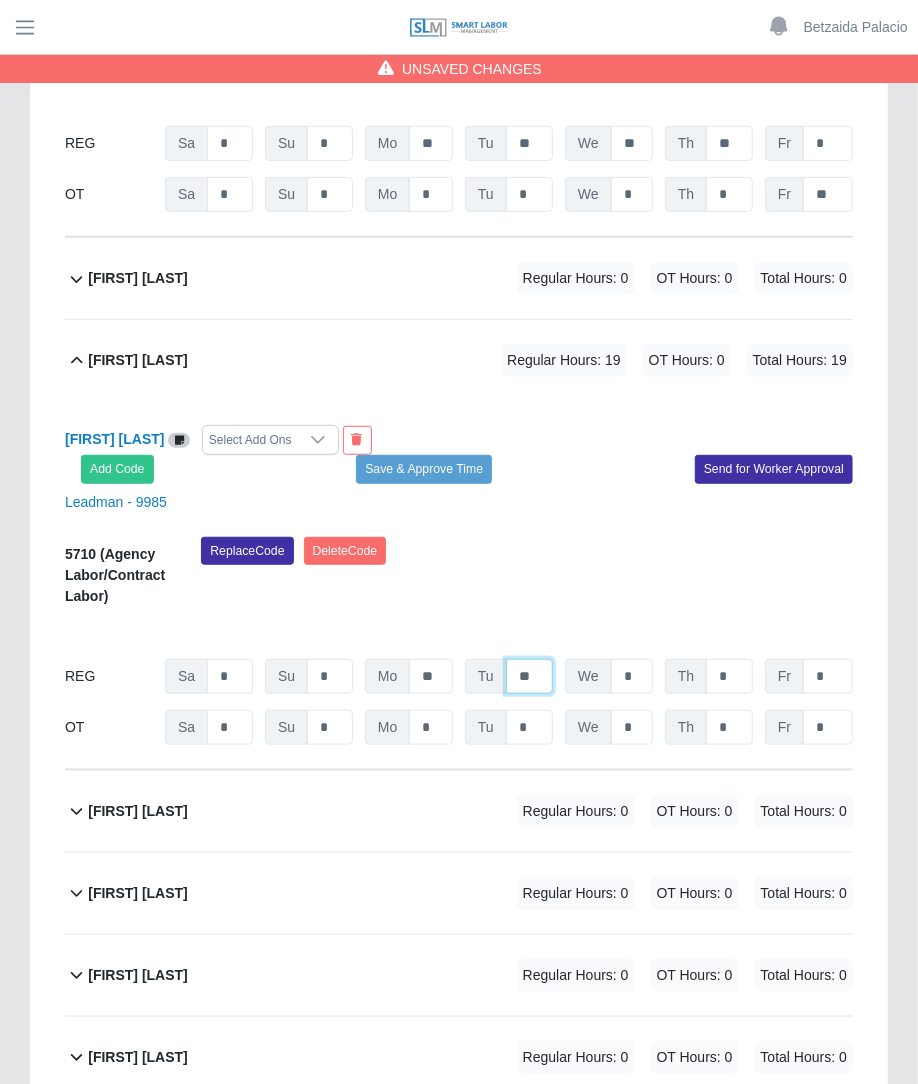 type on "**" 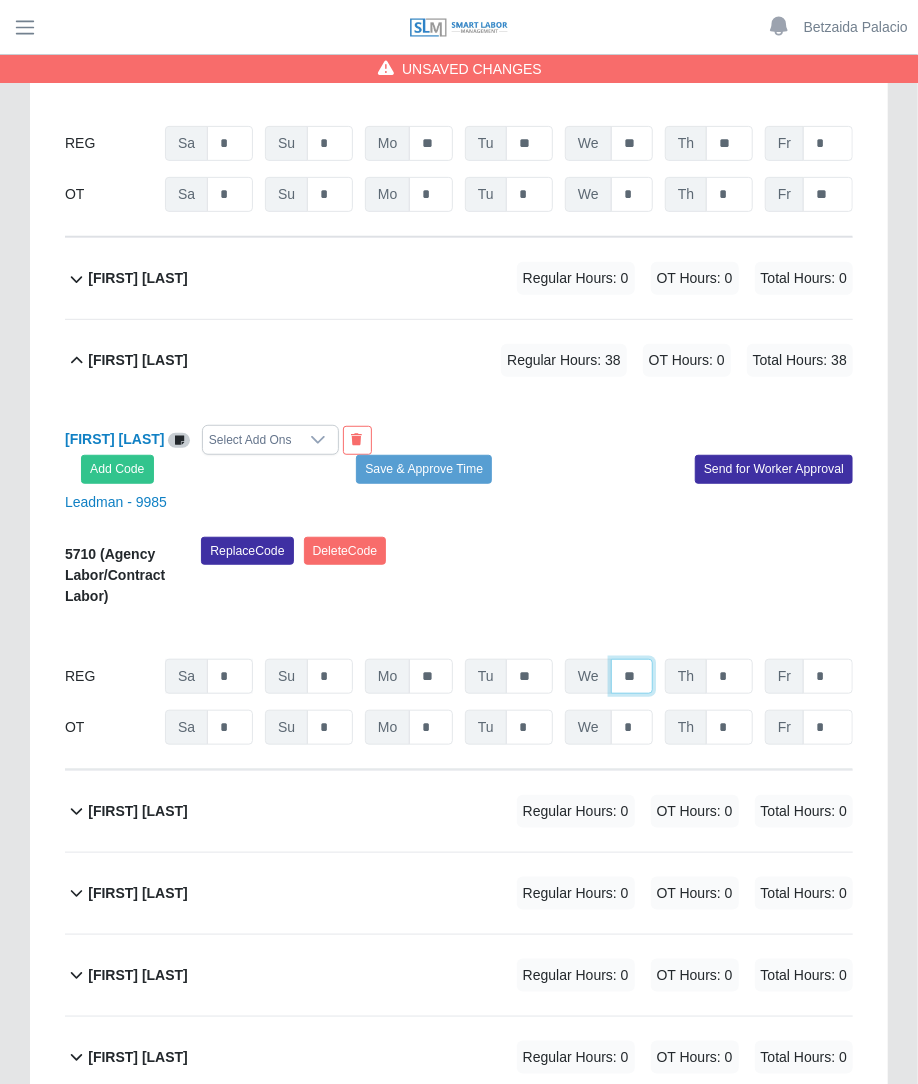 type on "**" 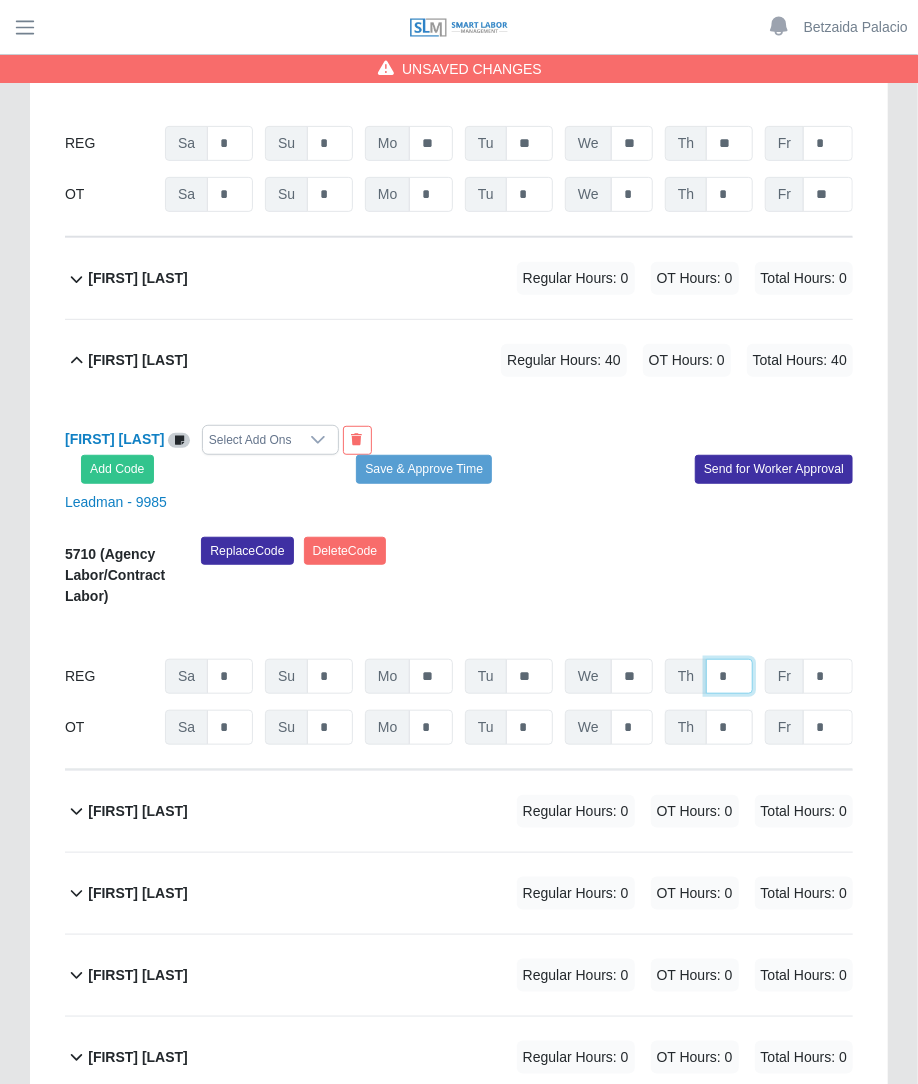 type on "*" 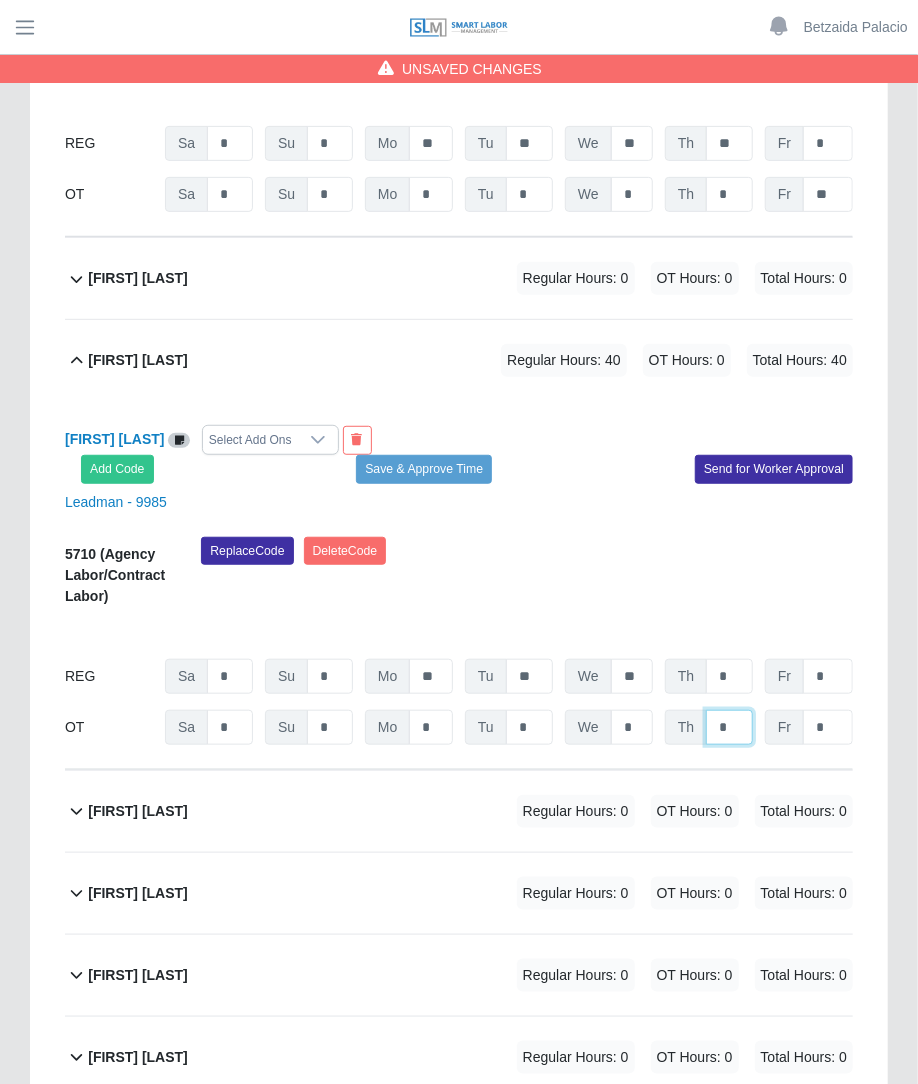 click on "*" at bounding box center [729, -4842] 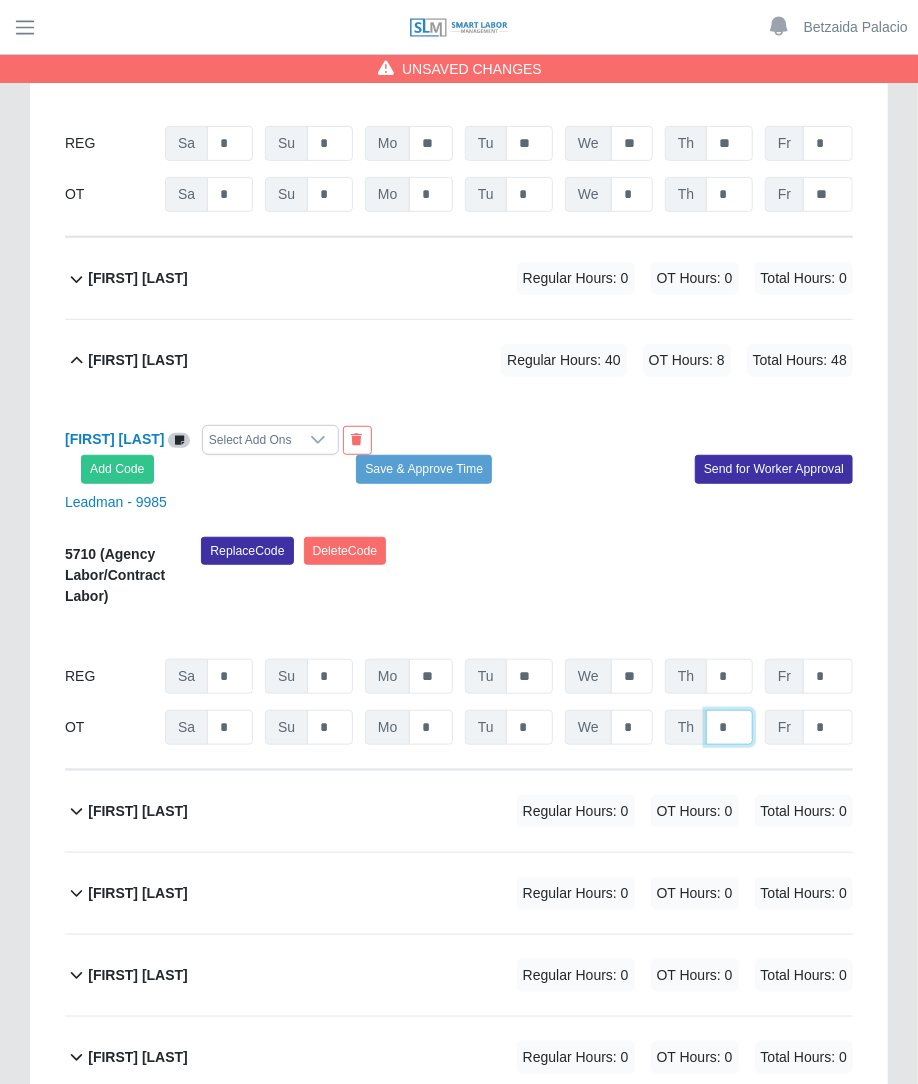 type on "*" 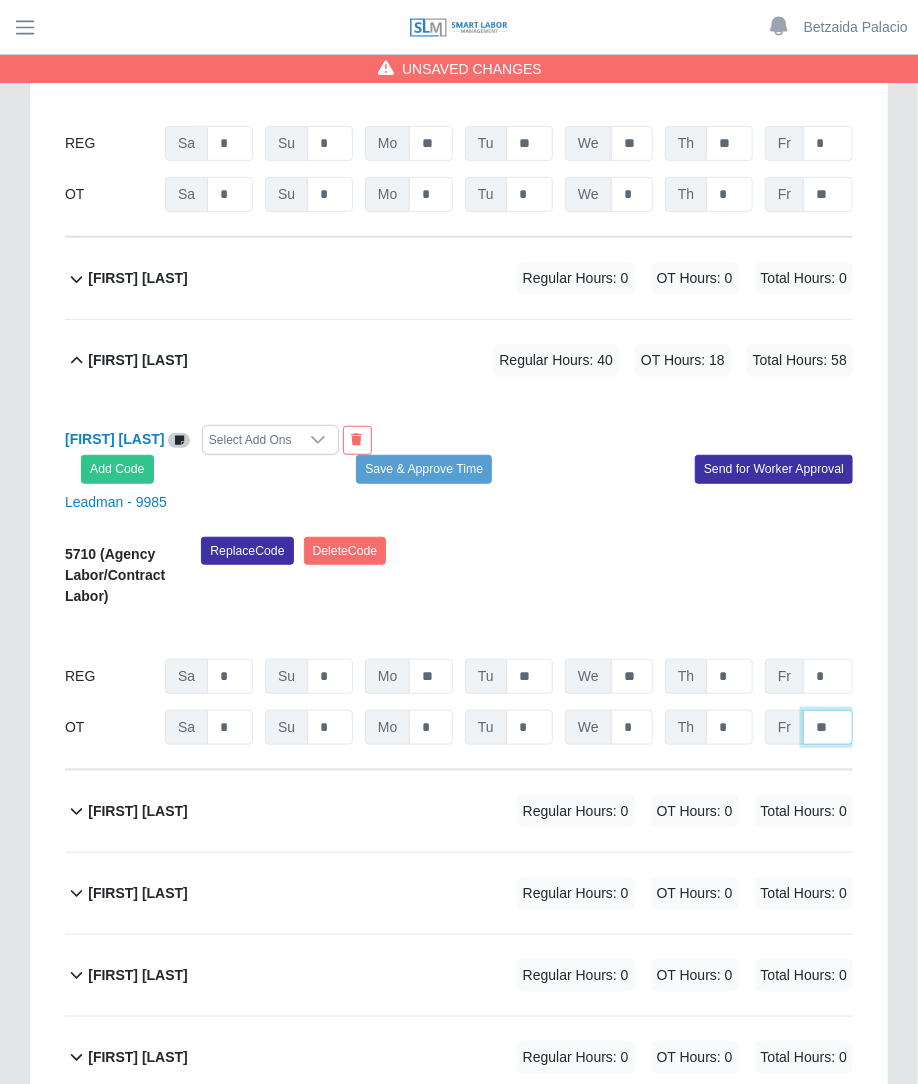 type on "**" 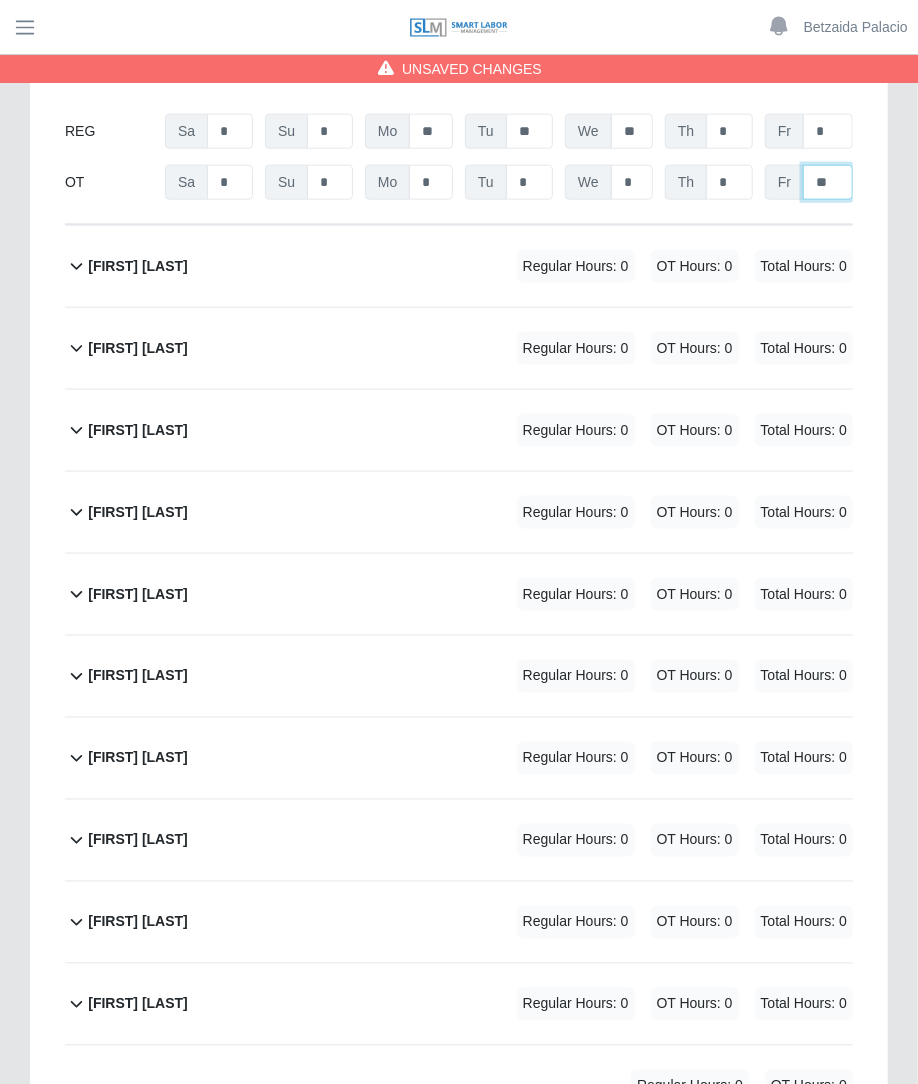 scroll, scrollTop: 6294, scrollLeft: 0, axis: vertical 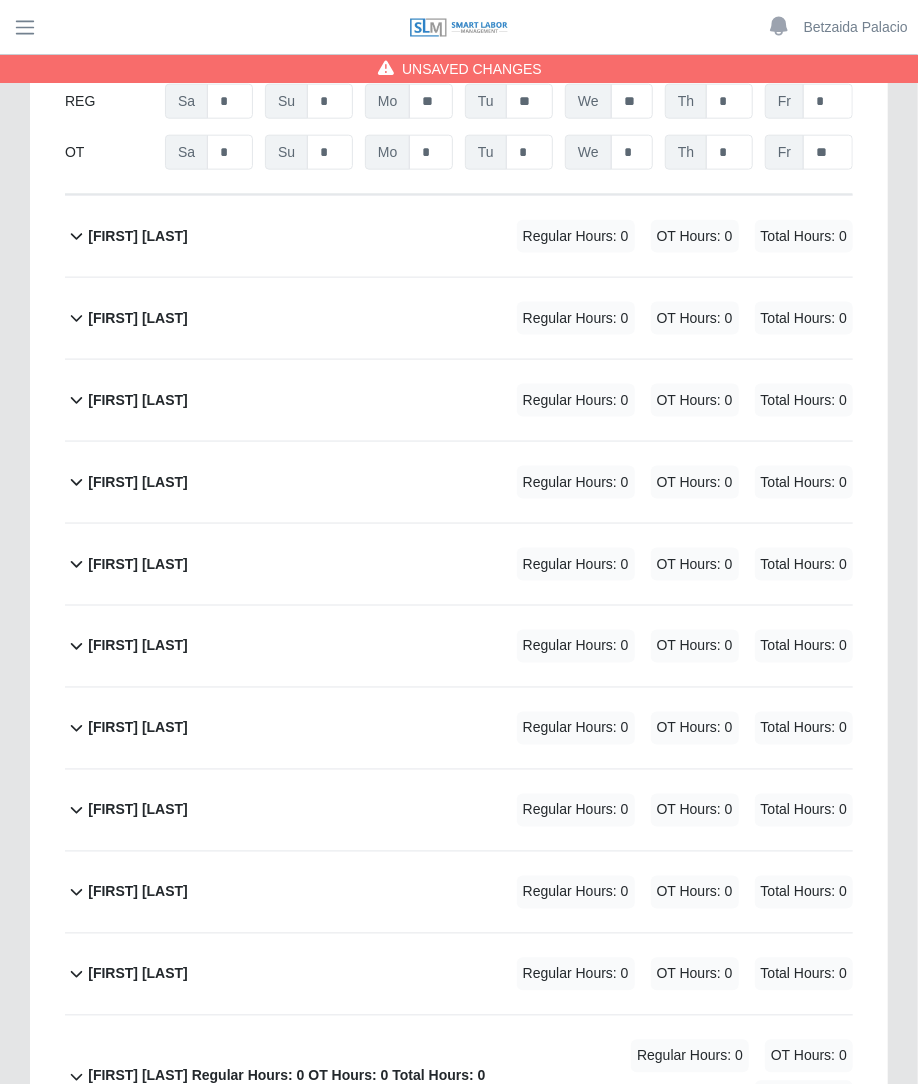 click on "OT Hours: 0" at bounding box center (695, 236) 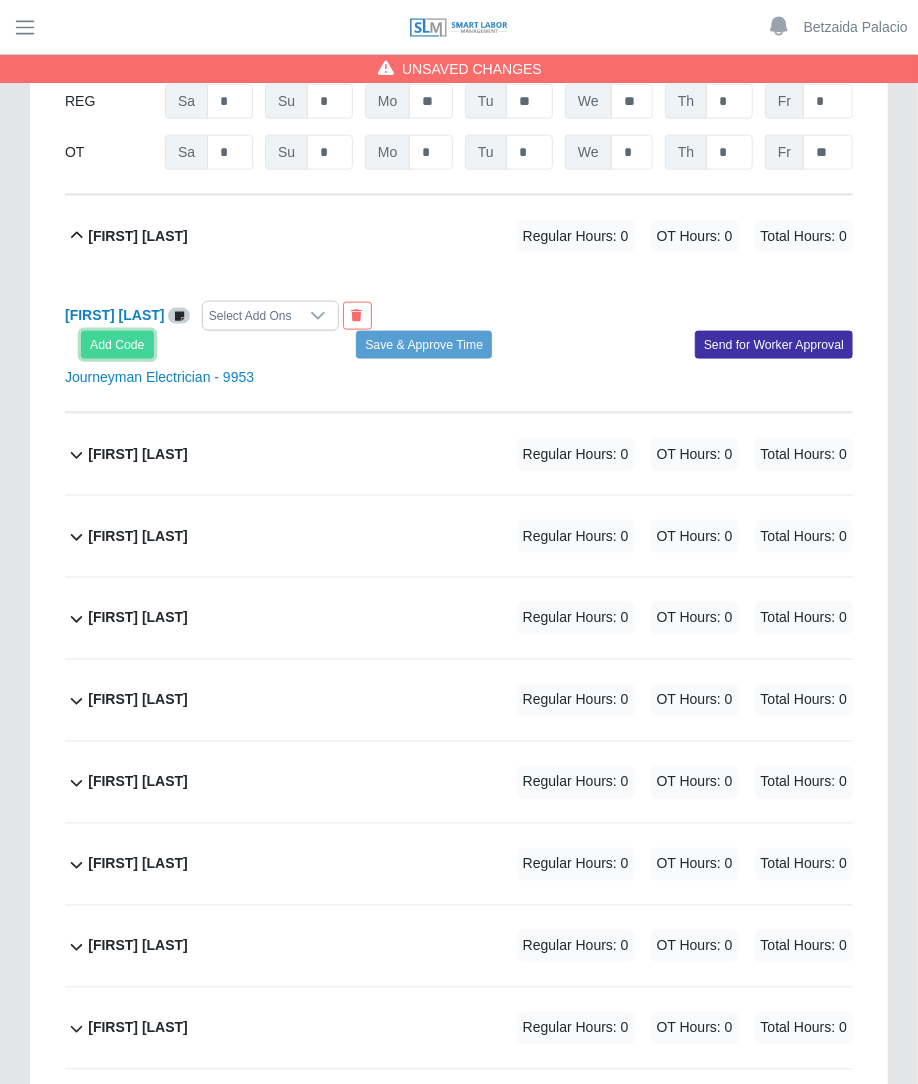 click on "Add Code" 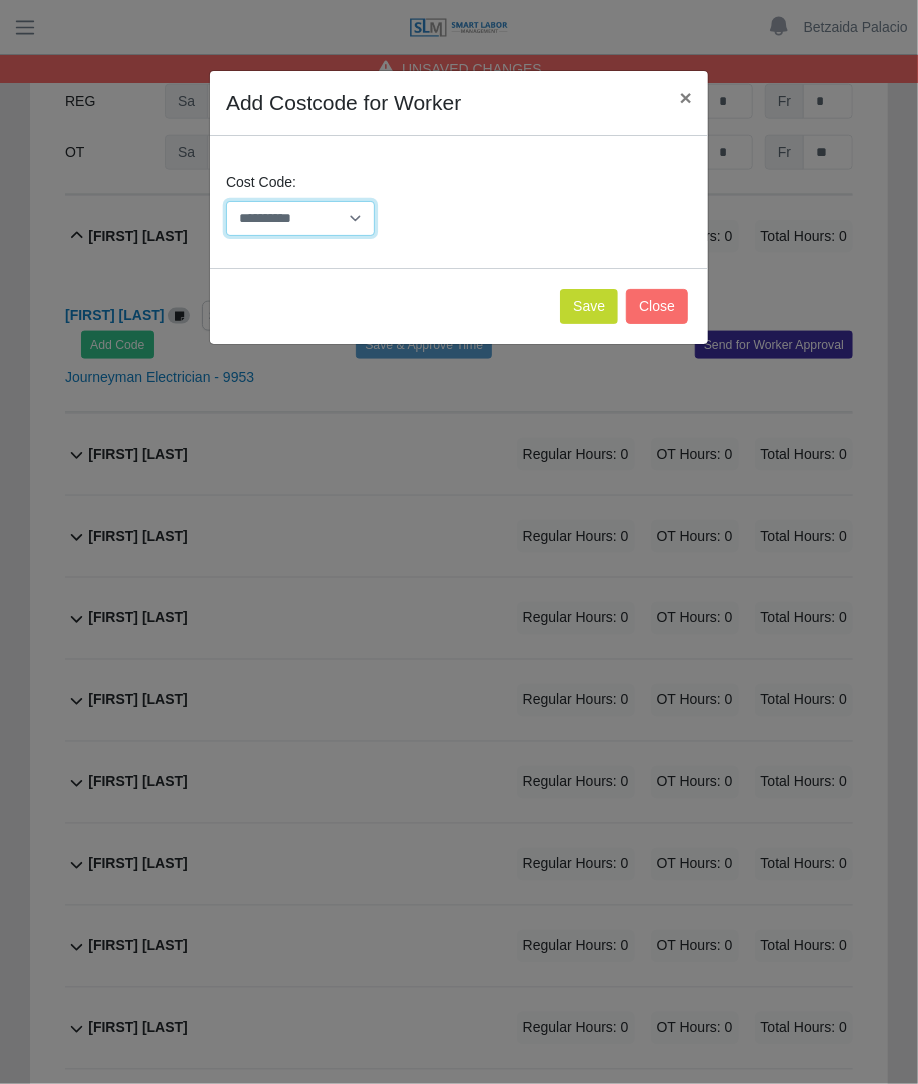 click on "**********" at bounding box center [300, 218] 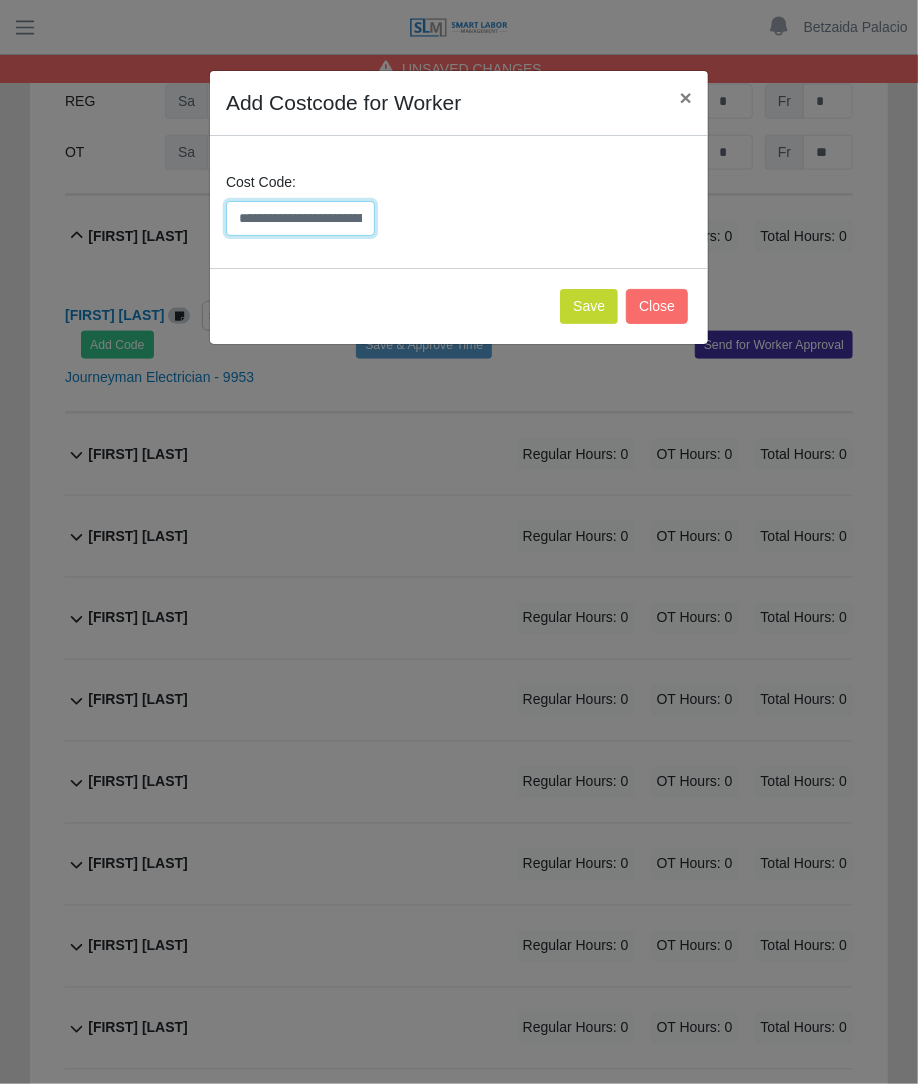 click on "**********" at bounding box center (300, 218) 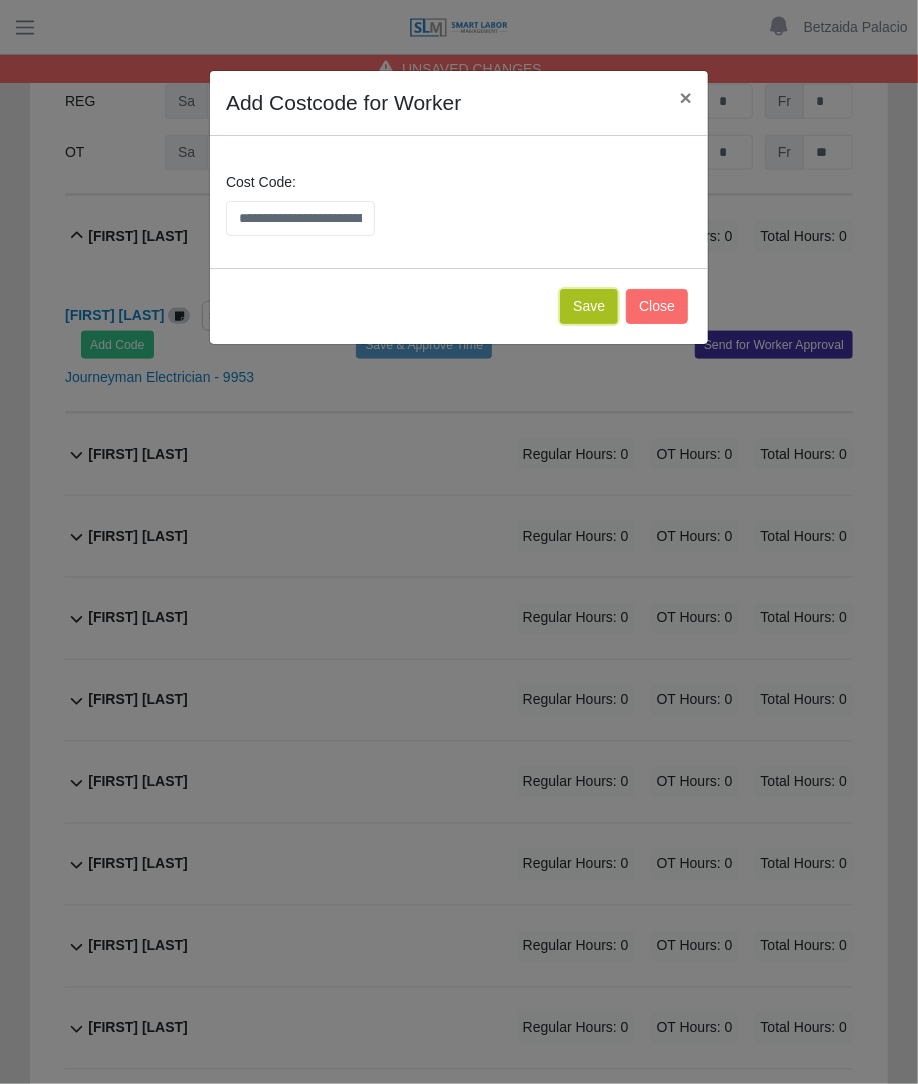 click on "Save" 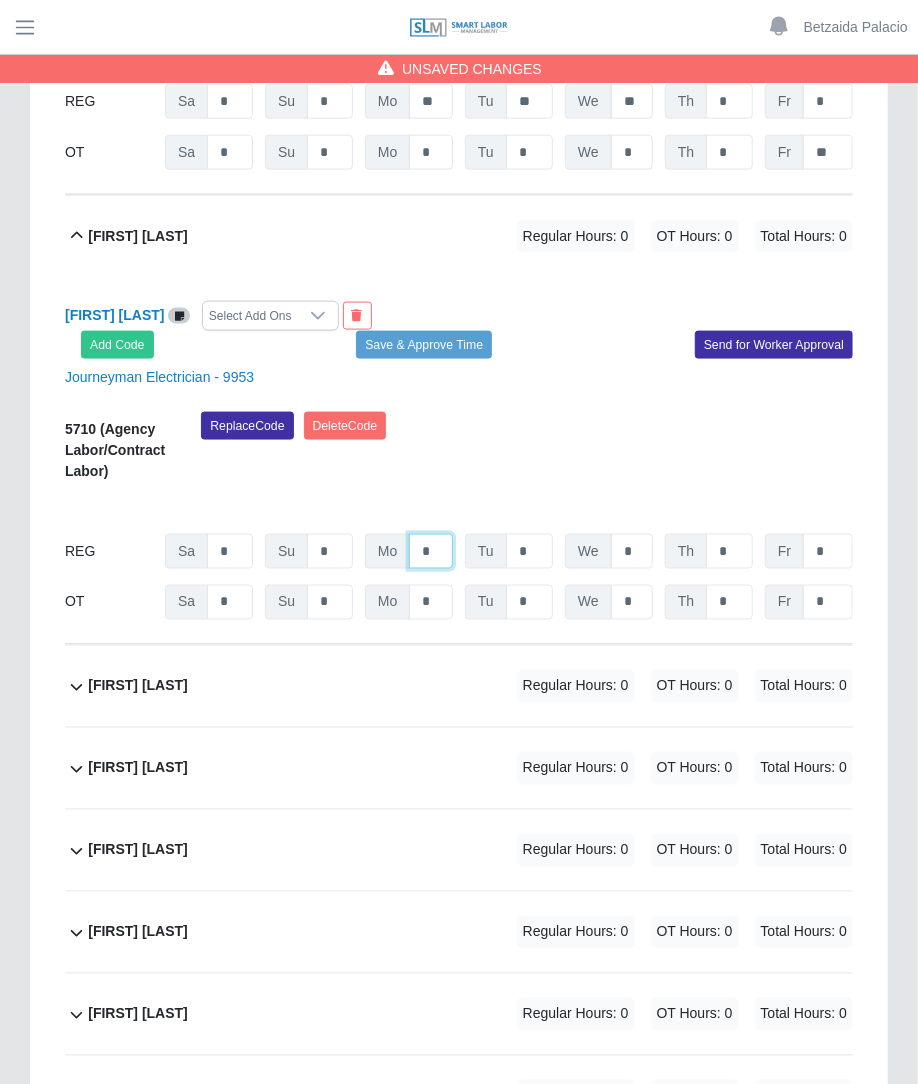 click on "*" at bounding box center (431, -5468) 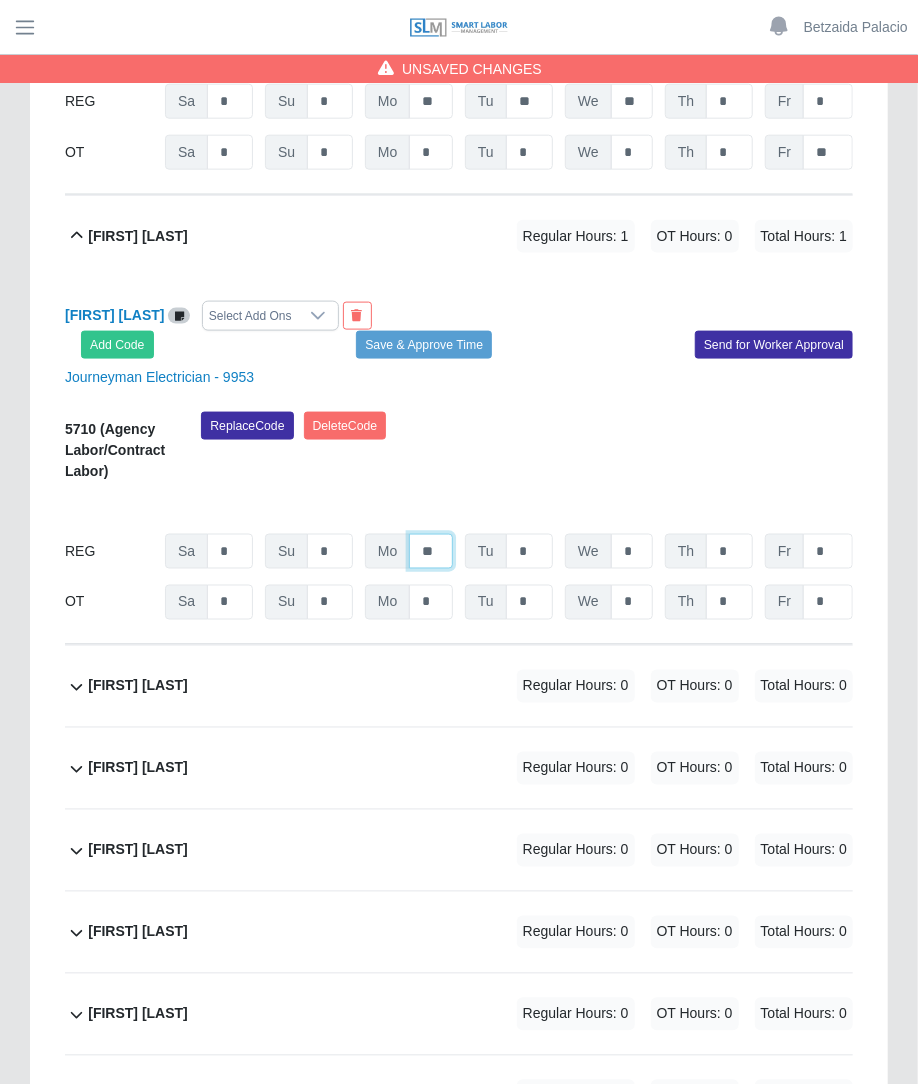type on "**" 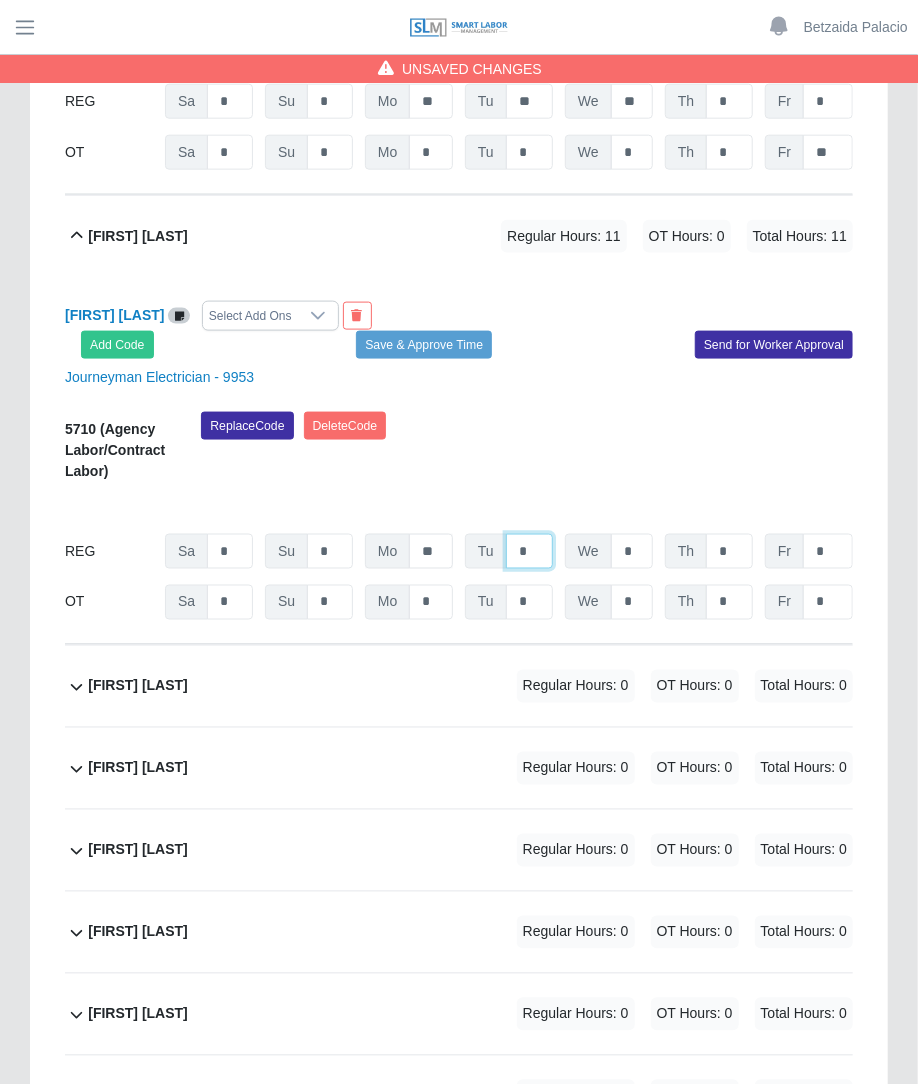 type on "**" 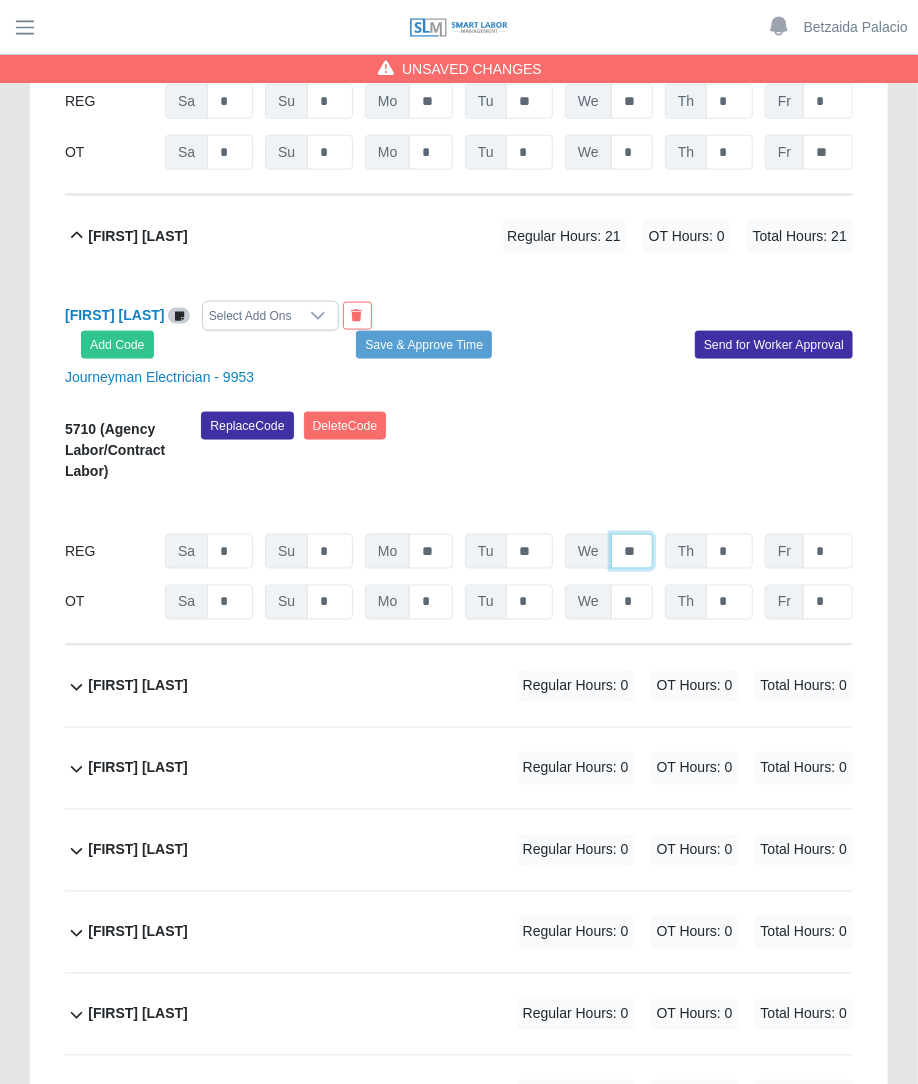 type on "**" 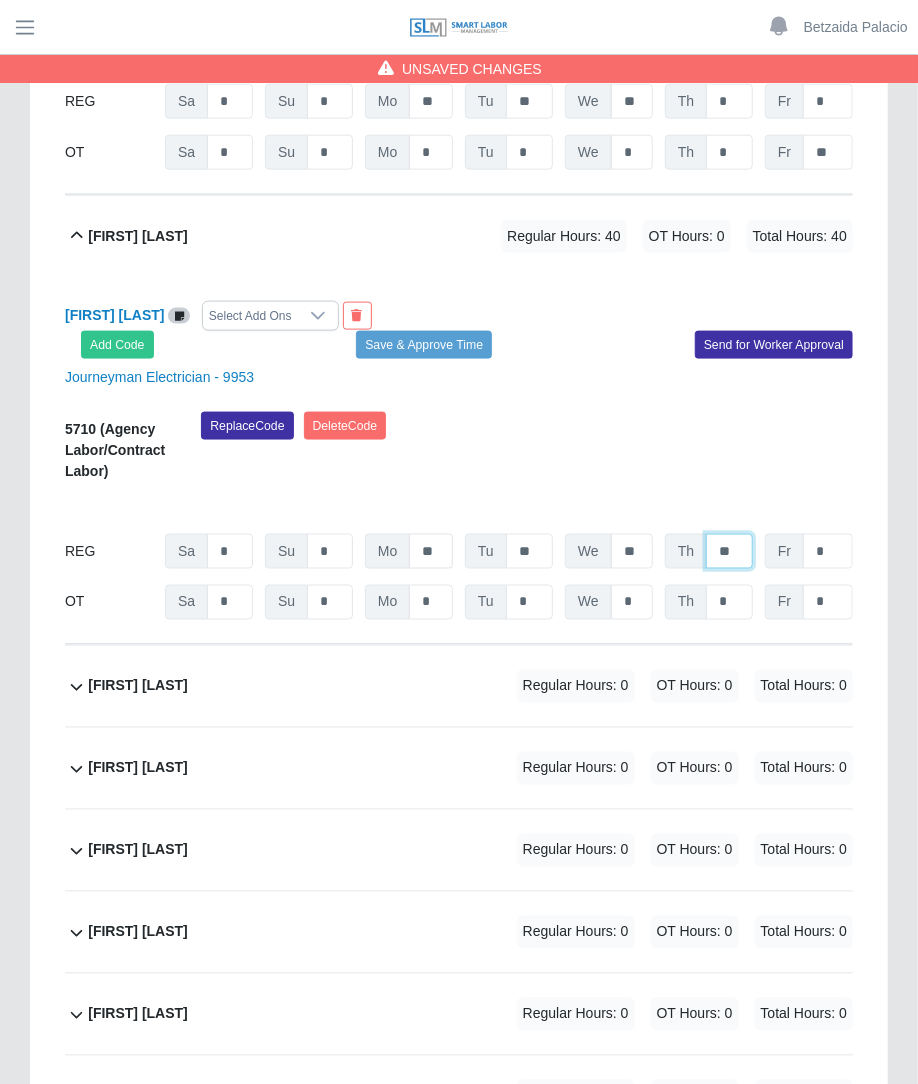 type on "**" 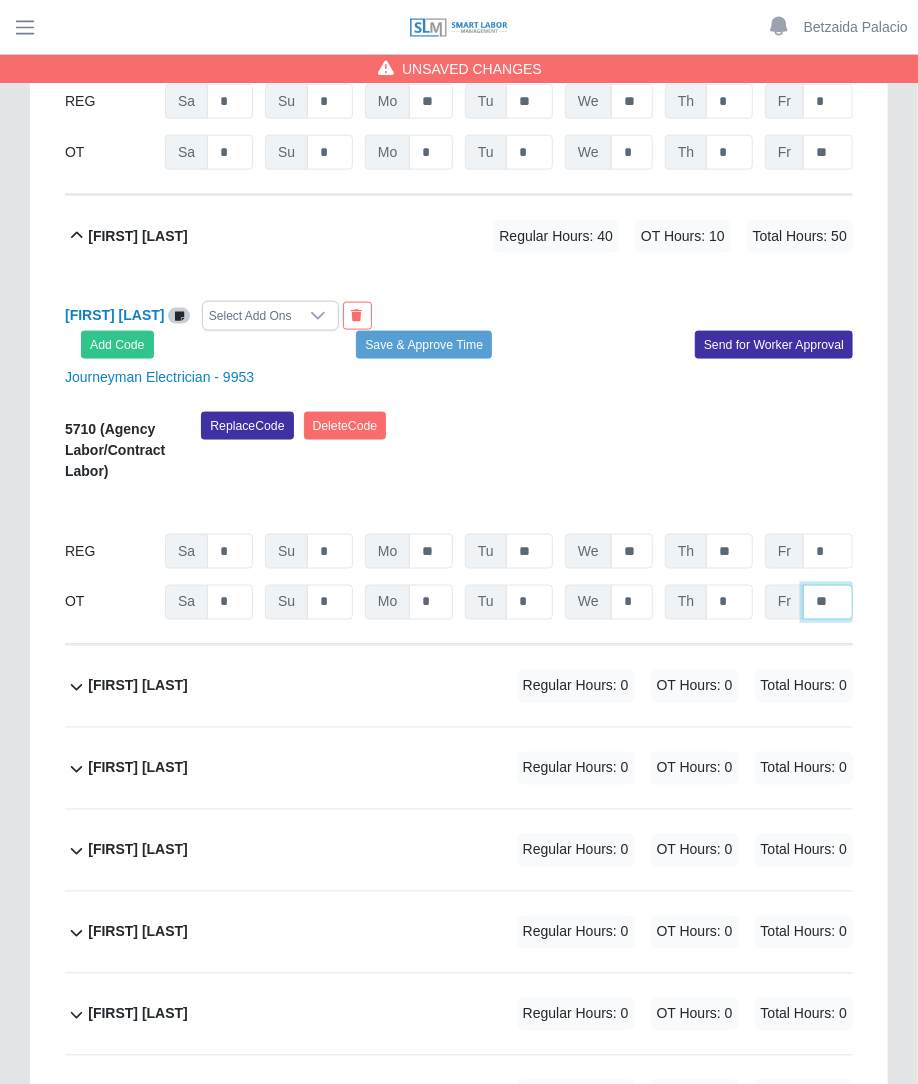 type on "**" 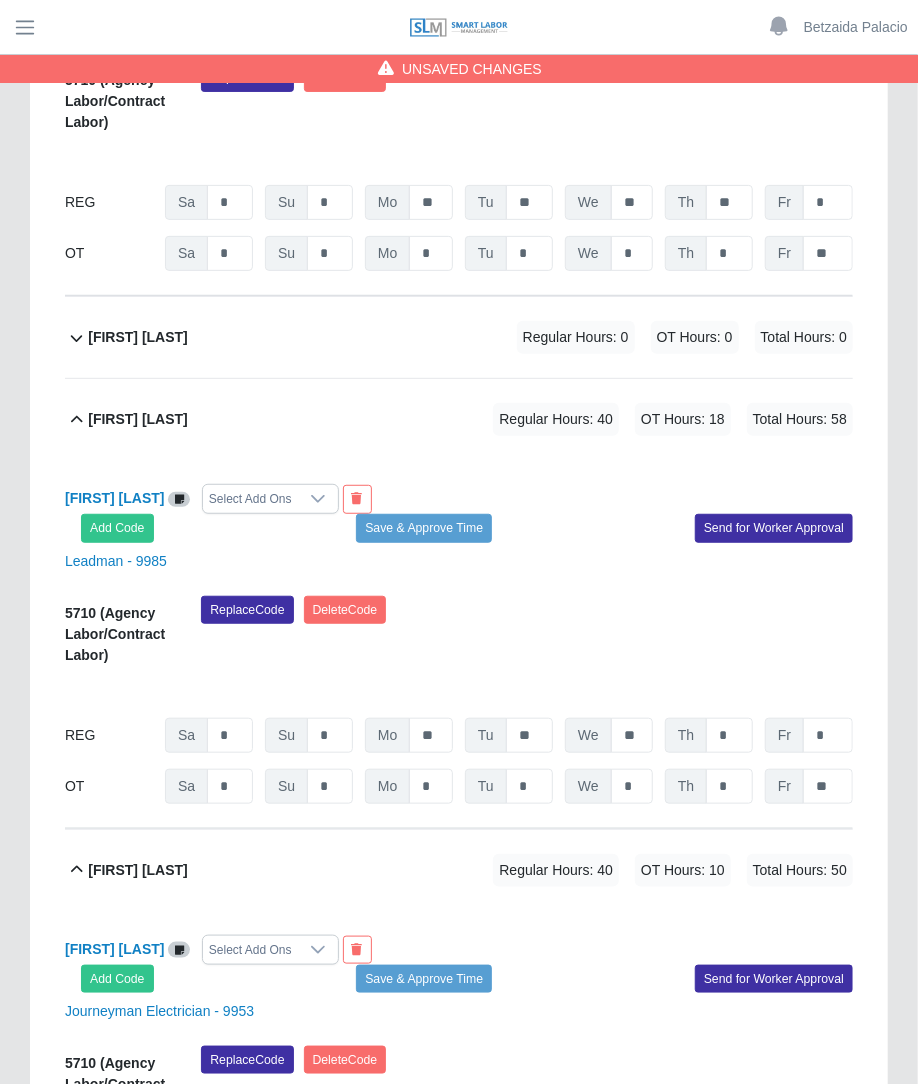 scroll, scrollTop: 5629, scrollLeft: 0, axis: vertical 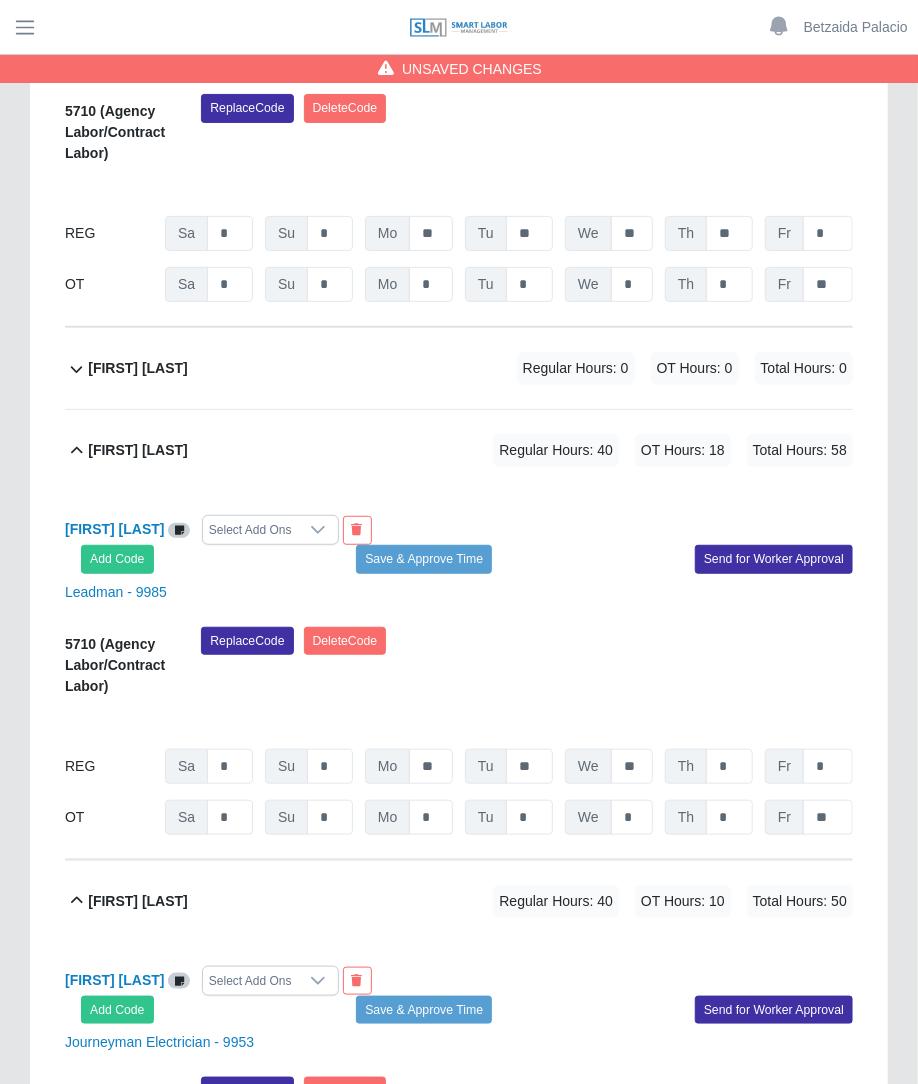click on "Carlos Rodriguez             Regular Hours: 0   OT Hours: 0   Total Hours: 0" 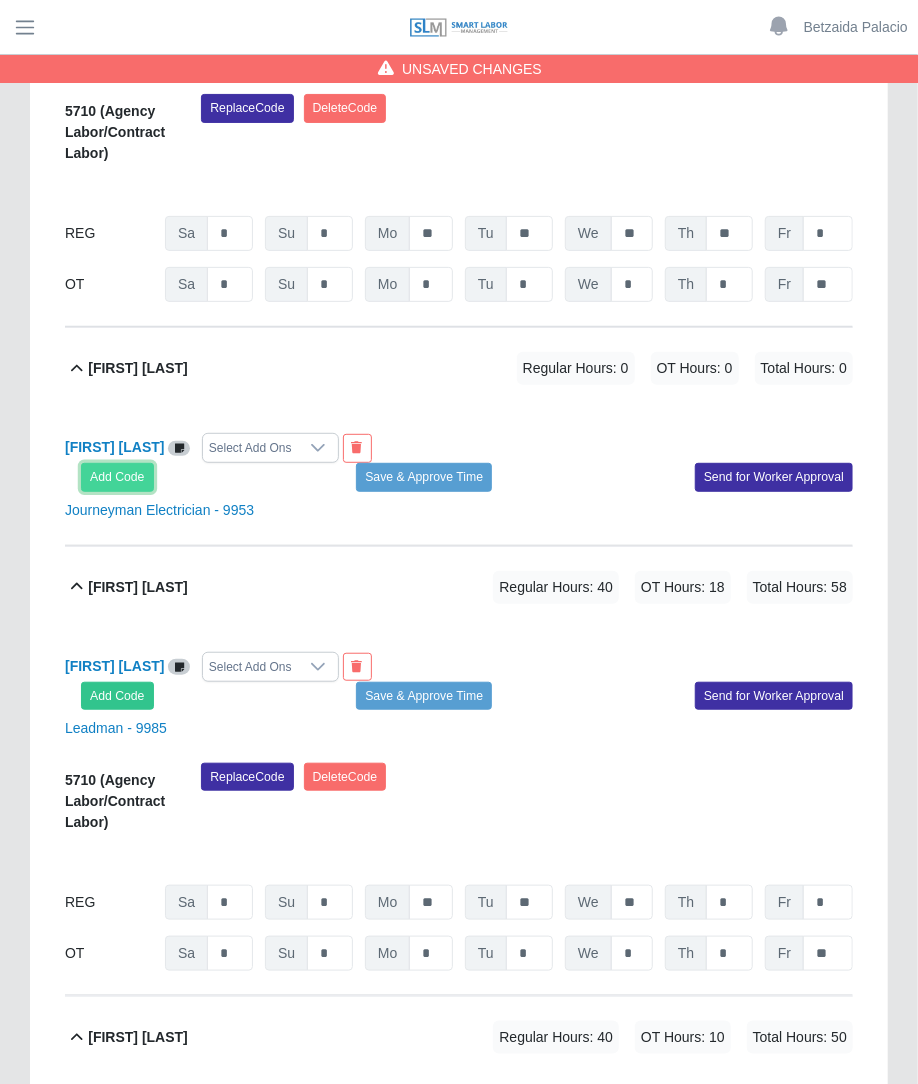click on "Add Code" 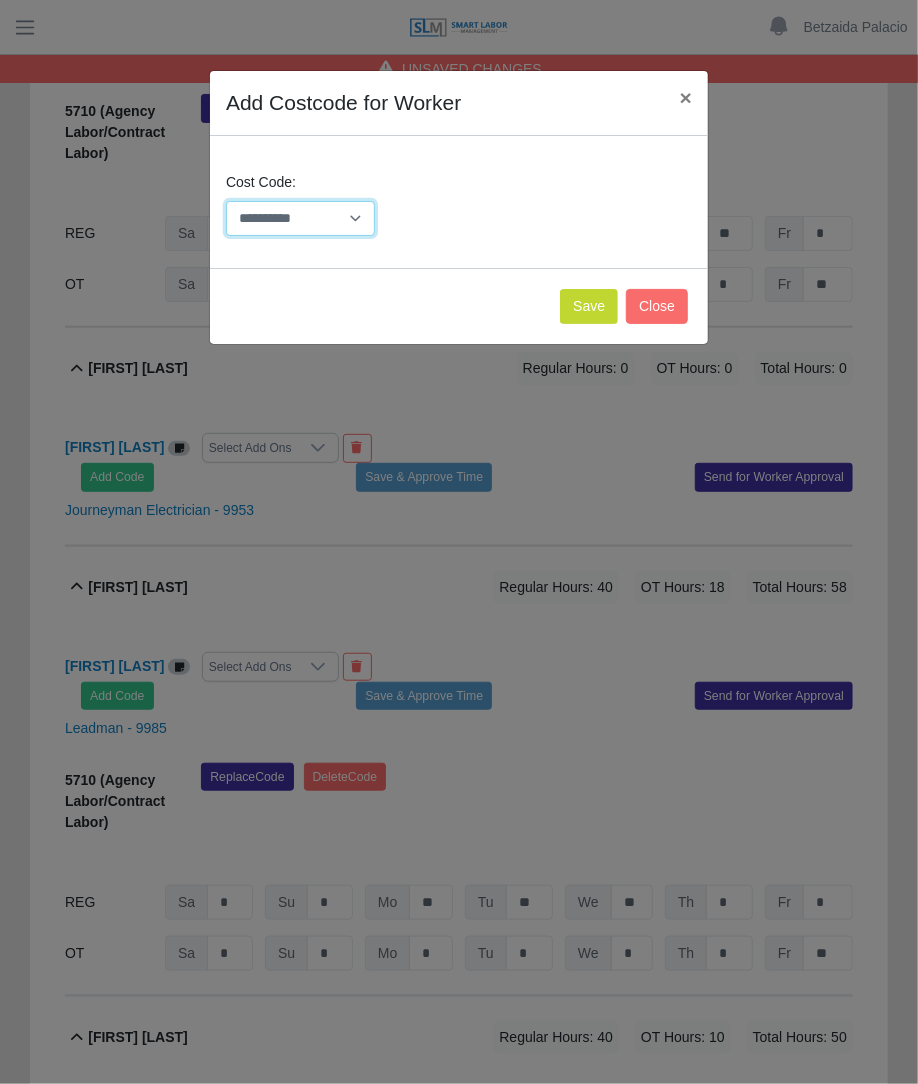 click on "**********" at bounding box center (300, 218) 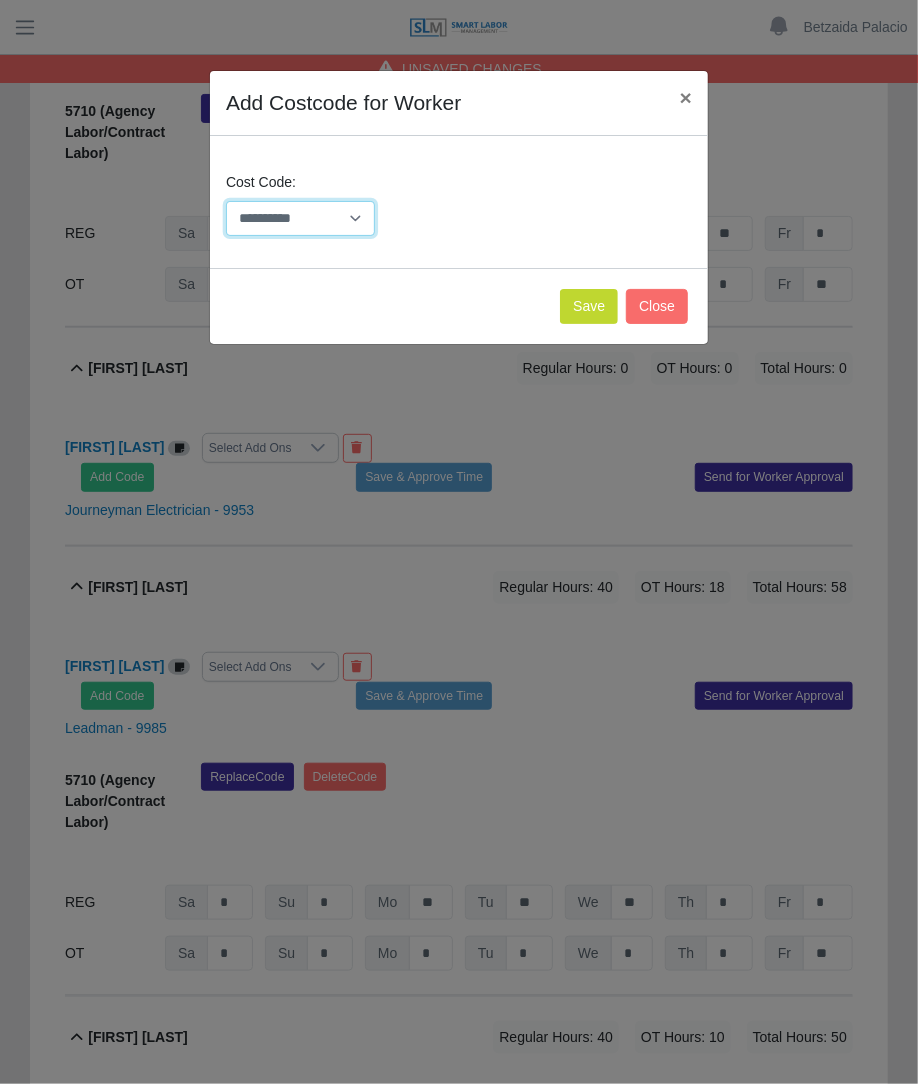 select on "**********" 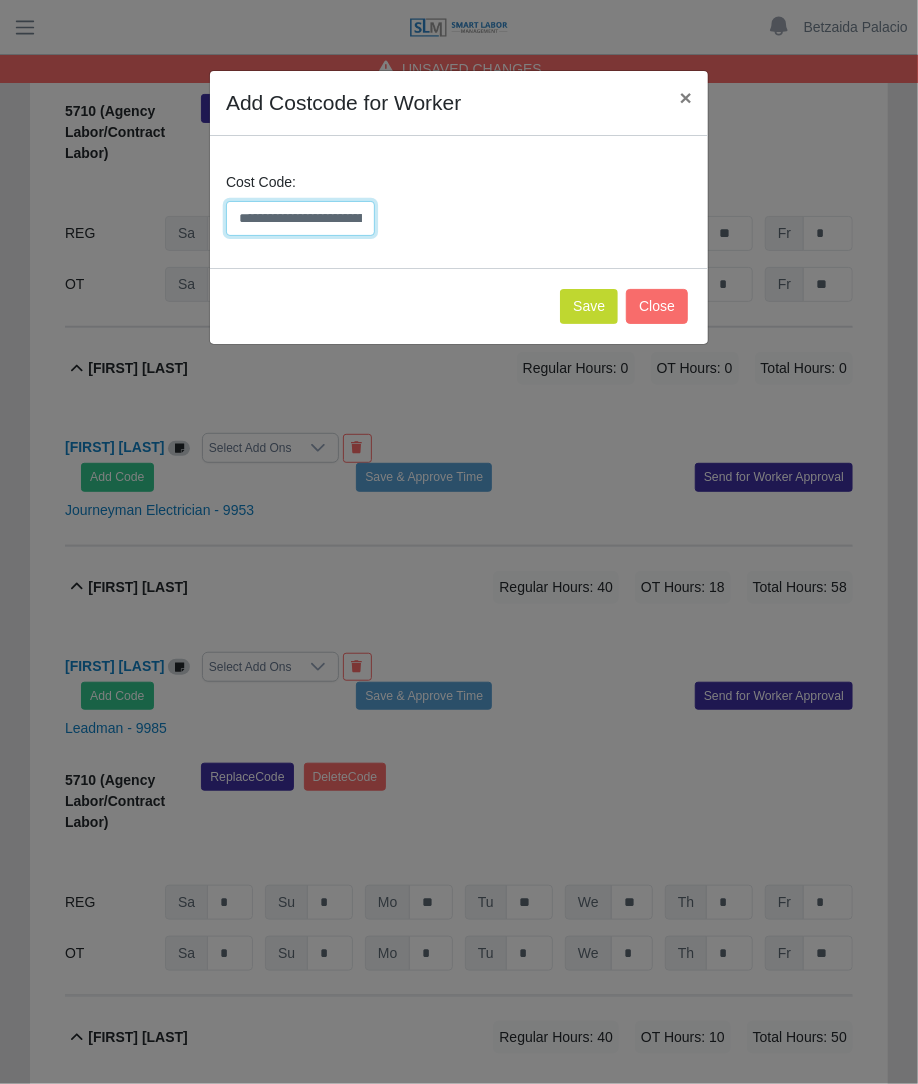 click on "**********" at bounding box center [300, 218] 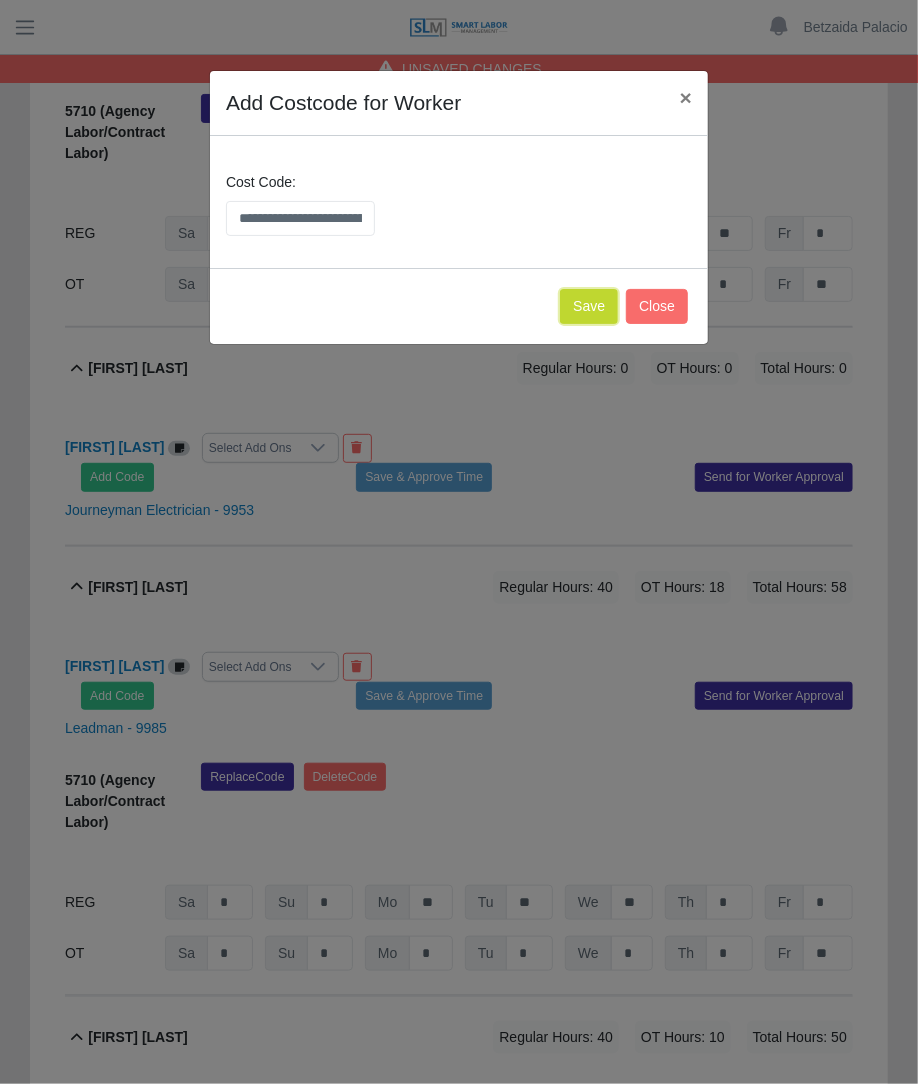 click on "Save" 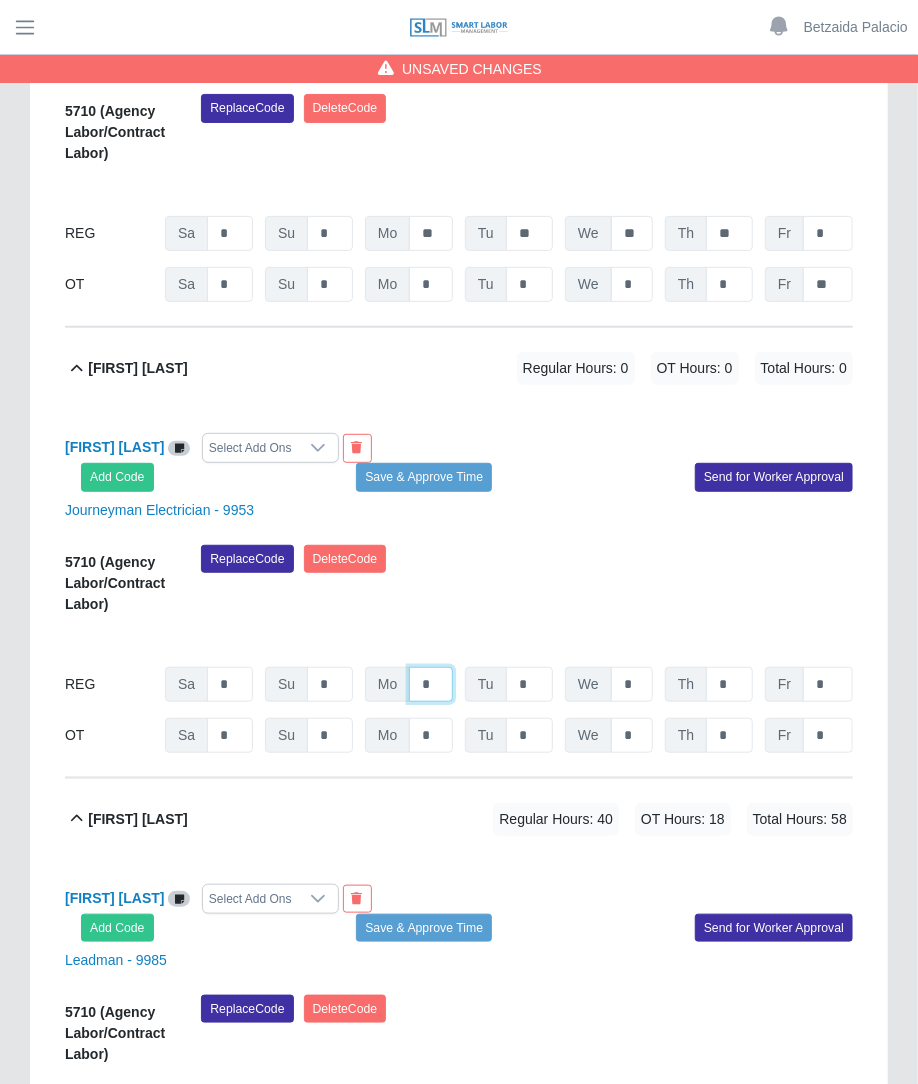 click on "*" at bounding box center [431, -4803] 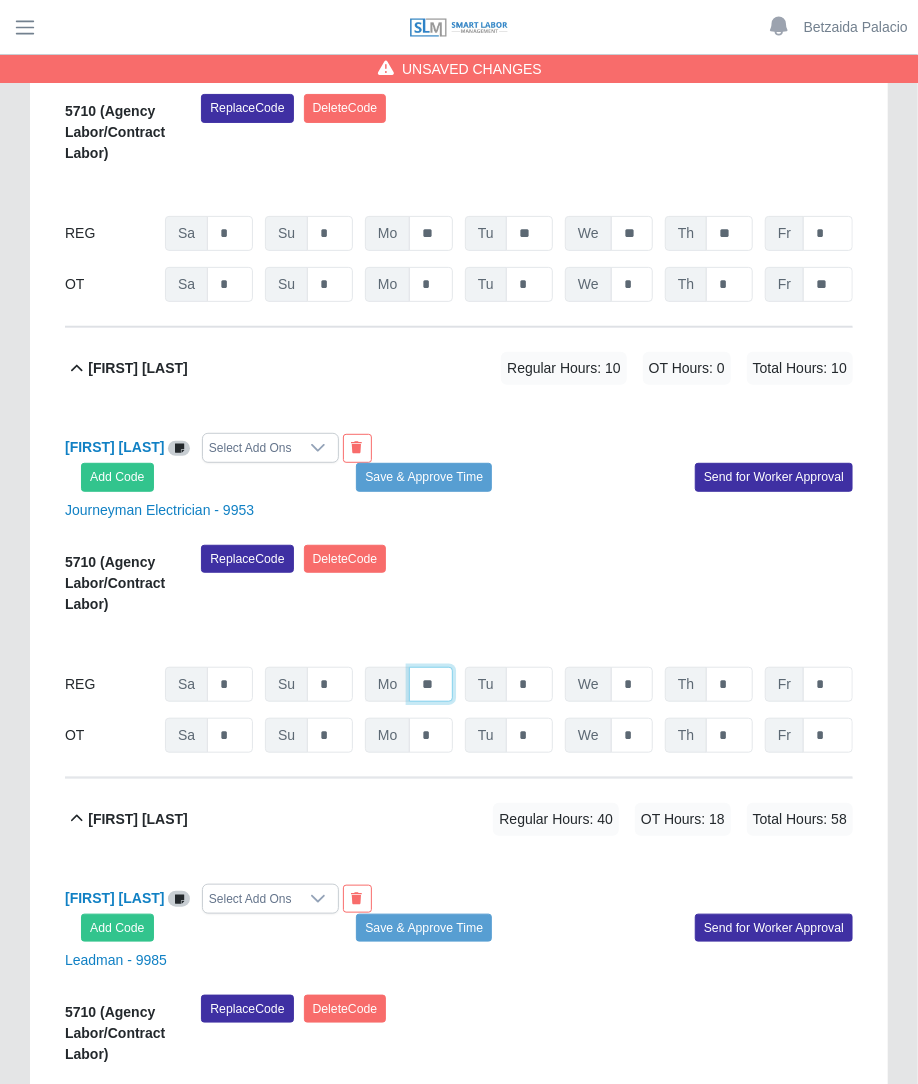 type on "**" 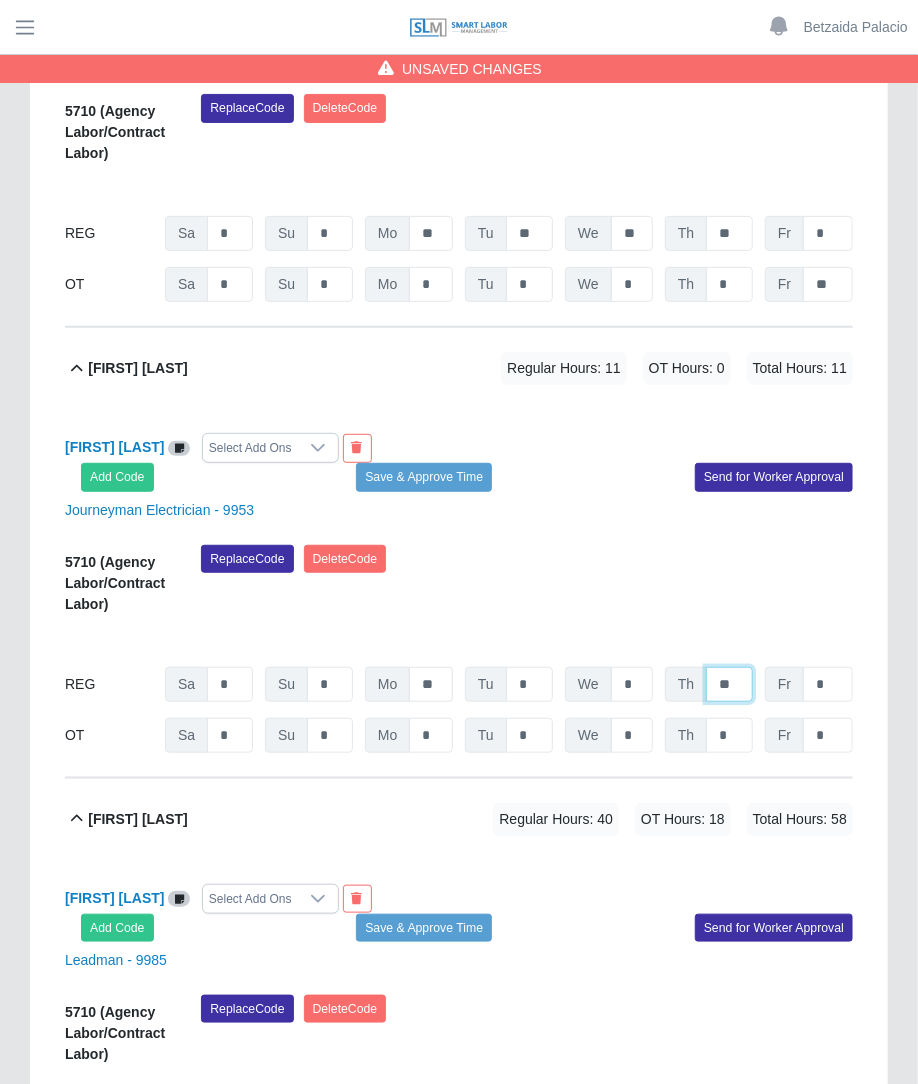 type on "**" 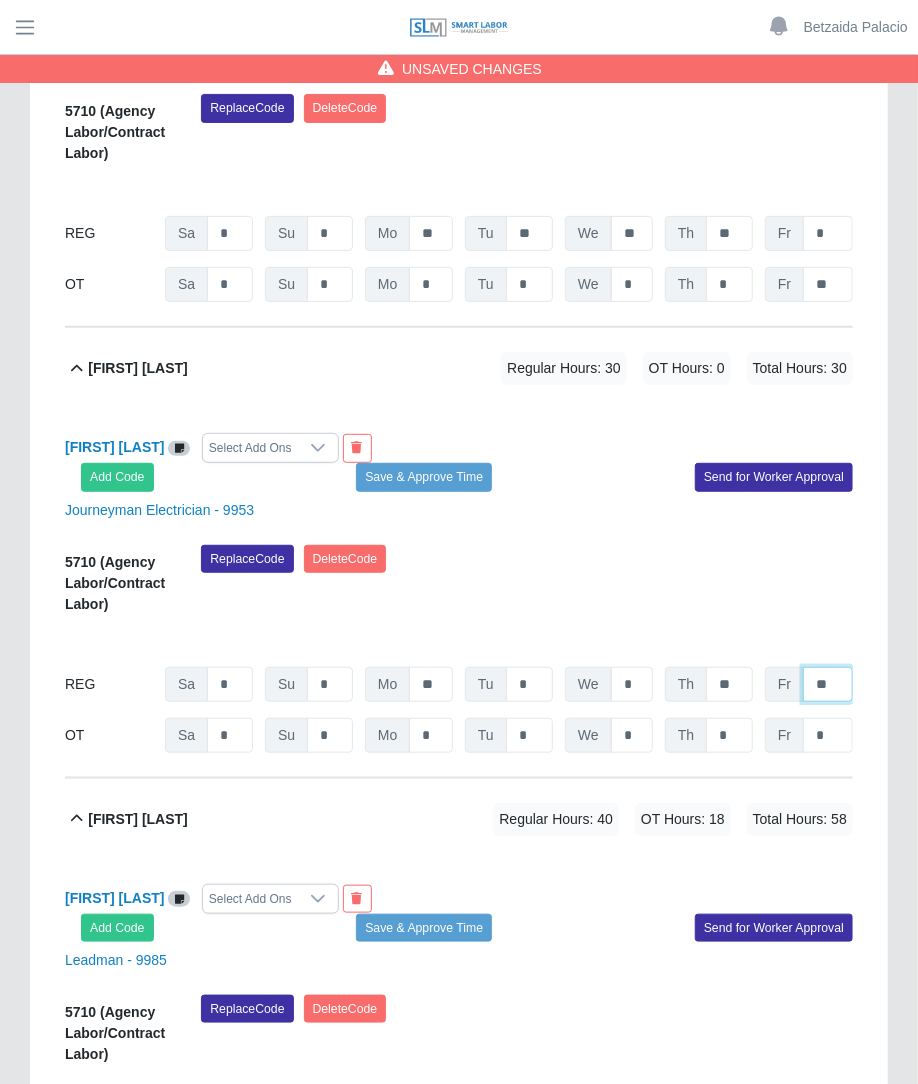 type on "**" 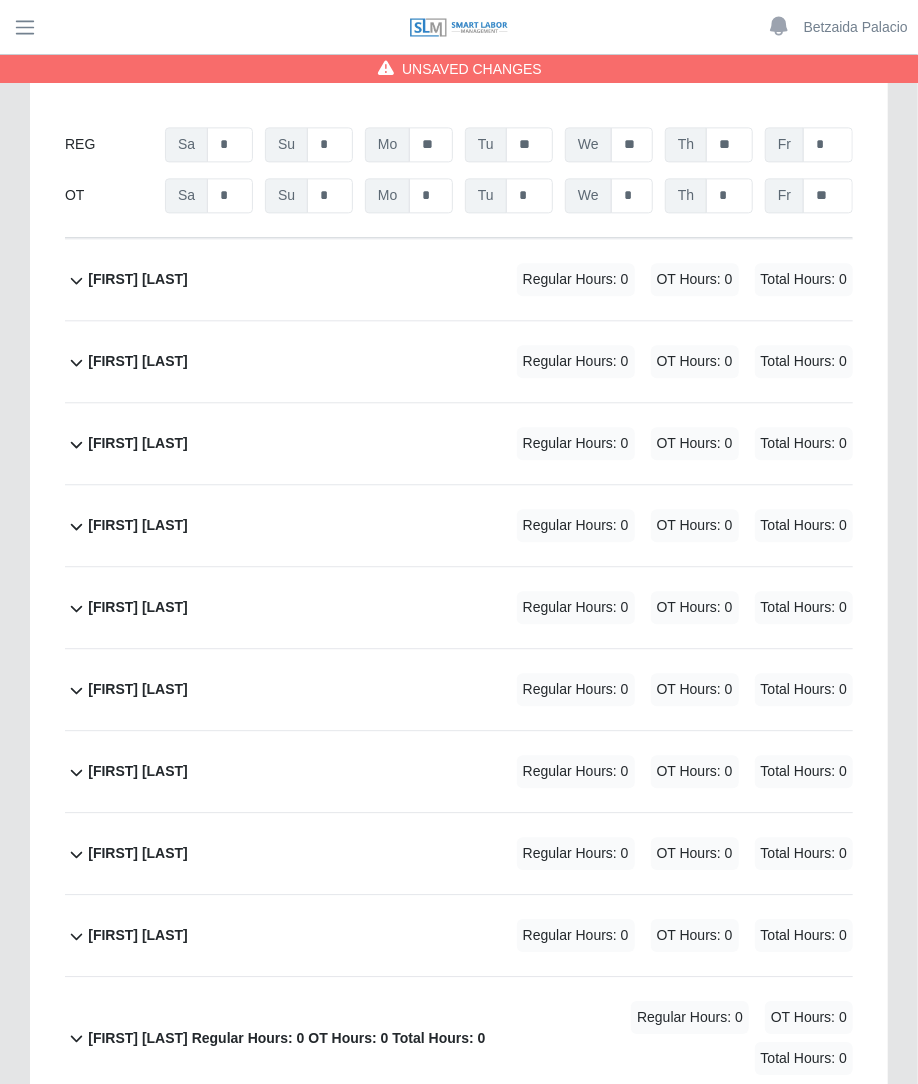 scroll, scrollTop: 7113, scrollLeft: 0, axis: vertical 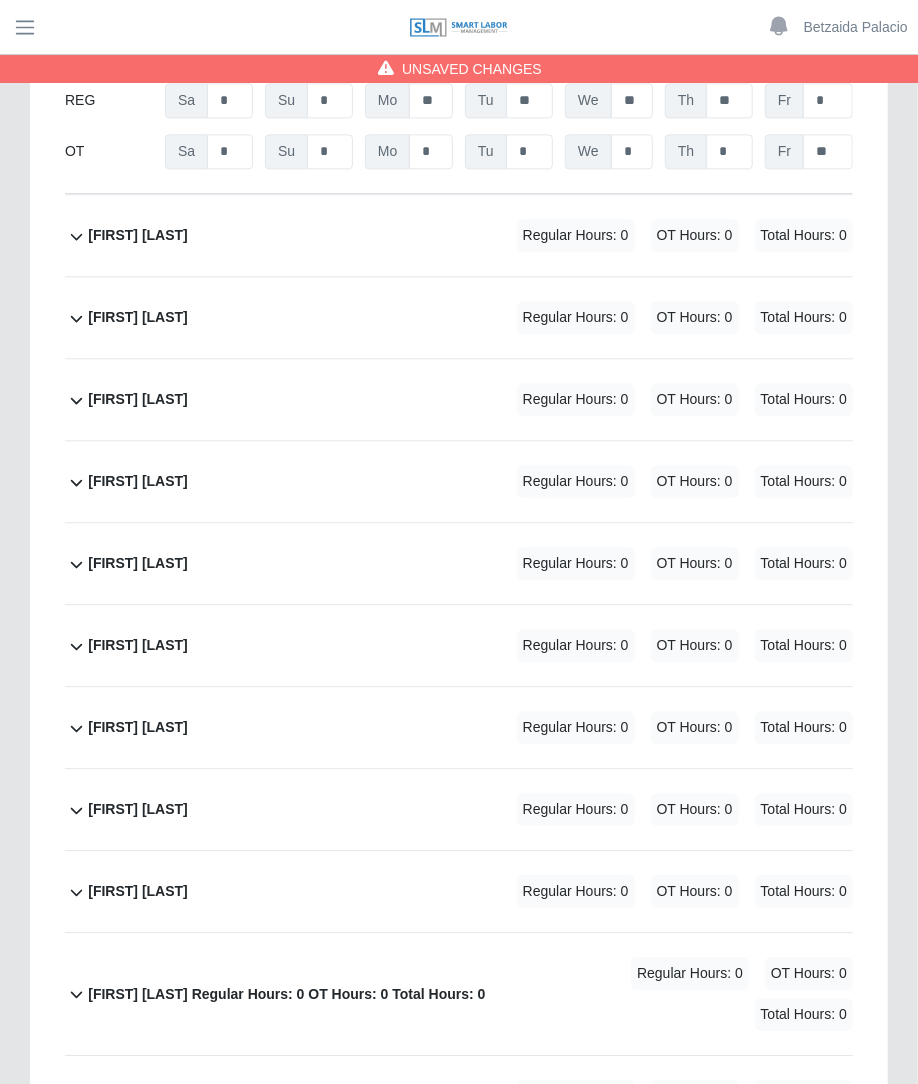 click on "OT Hours: 0" at bounding box center [695, 235] 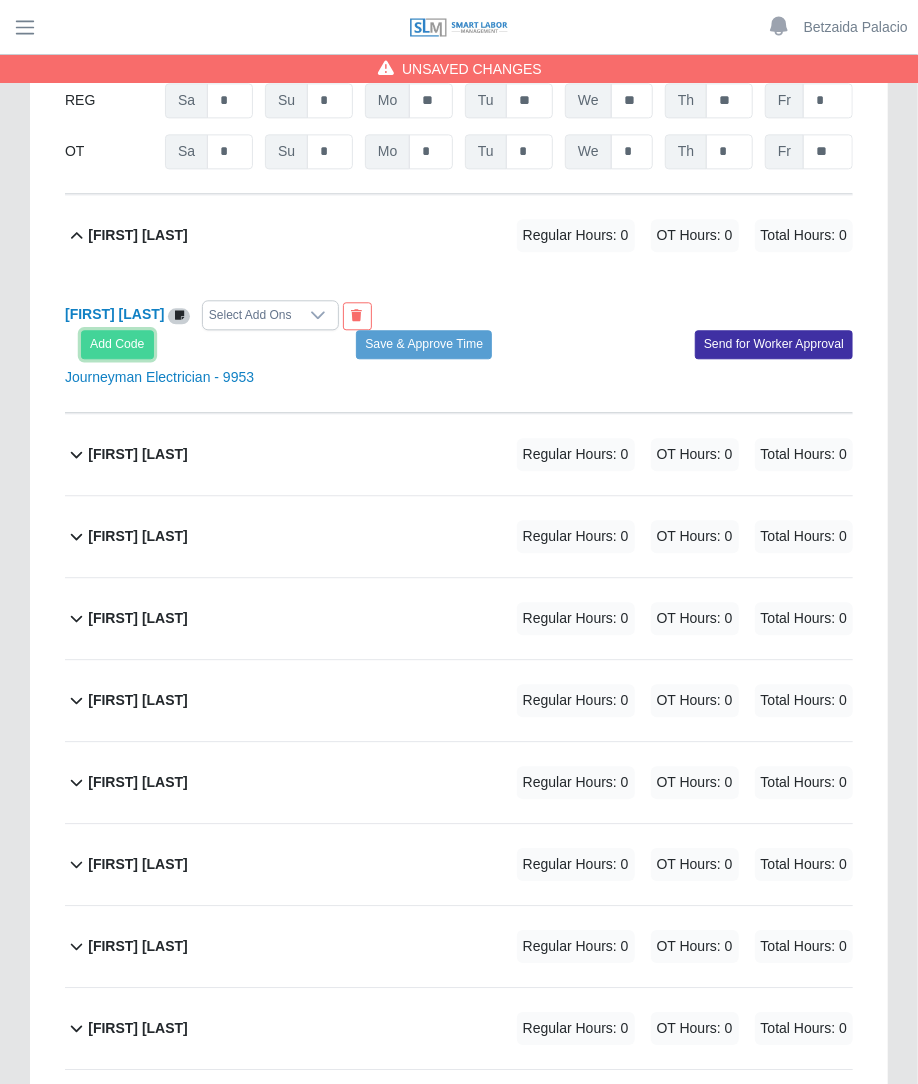click on "Add Code" 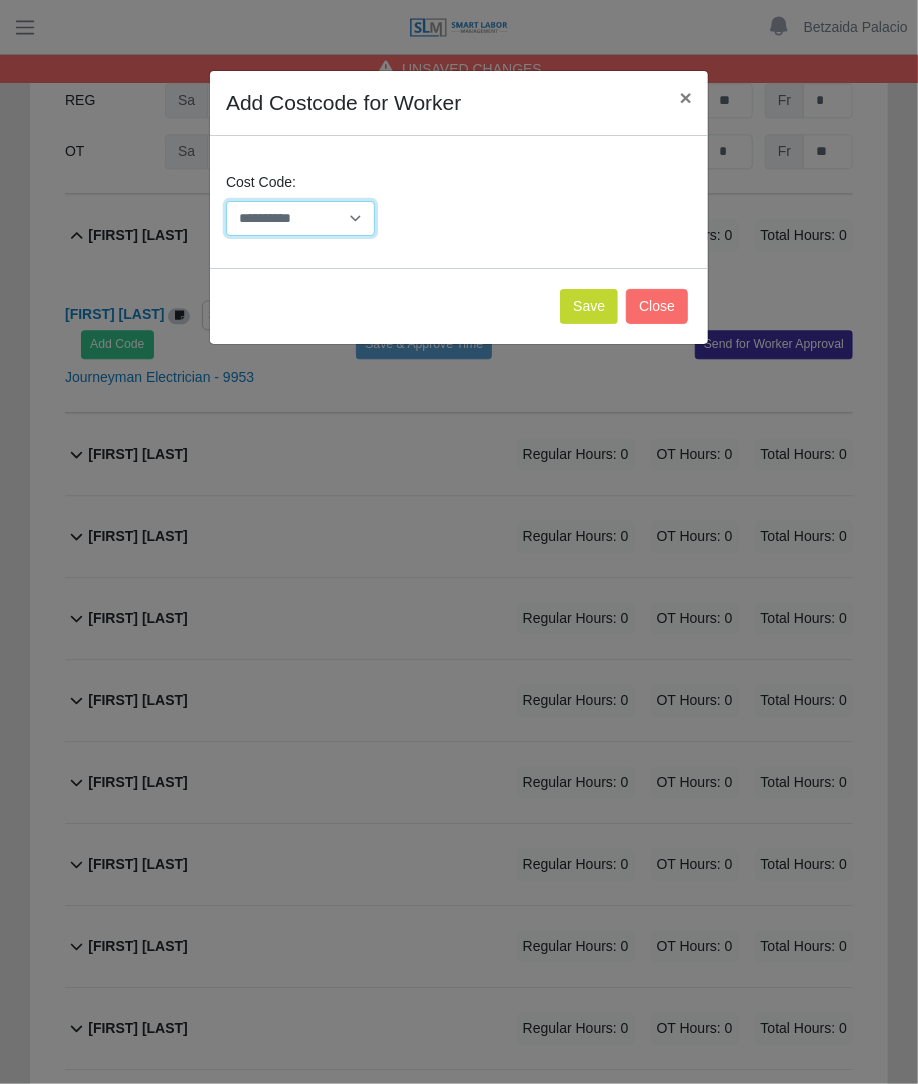 click on "**********" at bounding box center (300, 218) 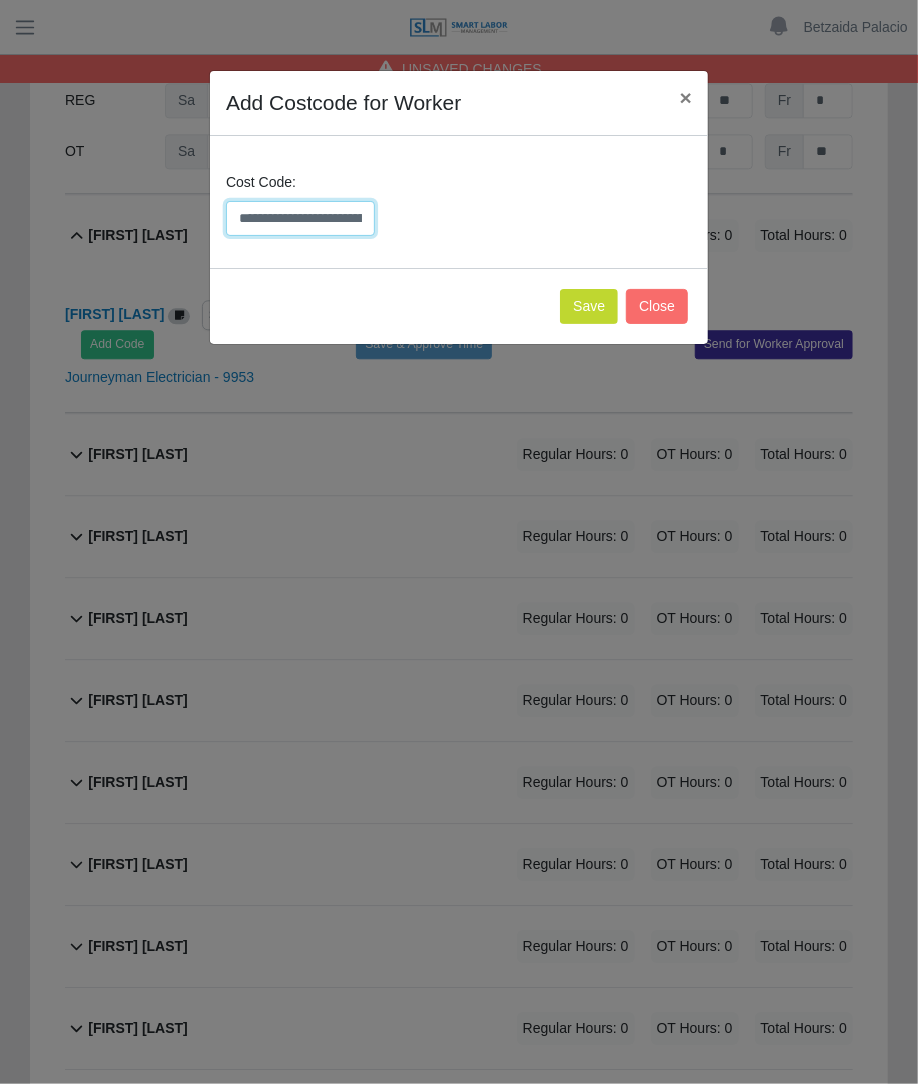 click on "**********" at bounding box center [300, 218] 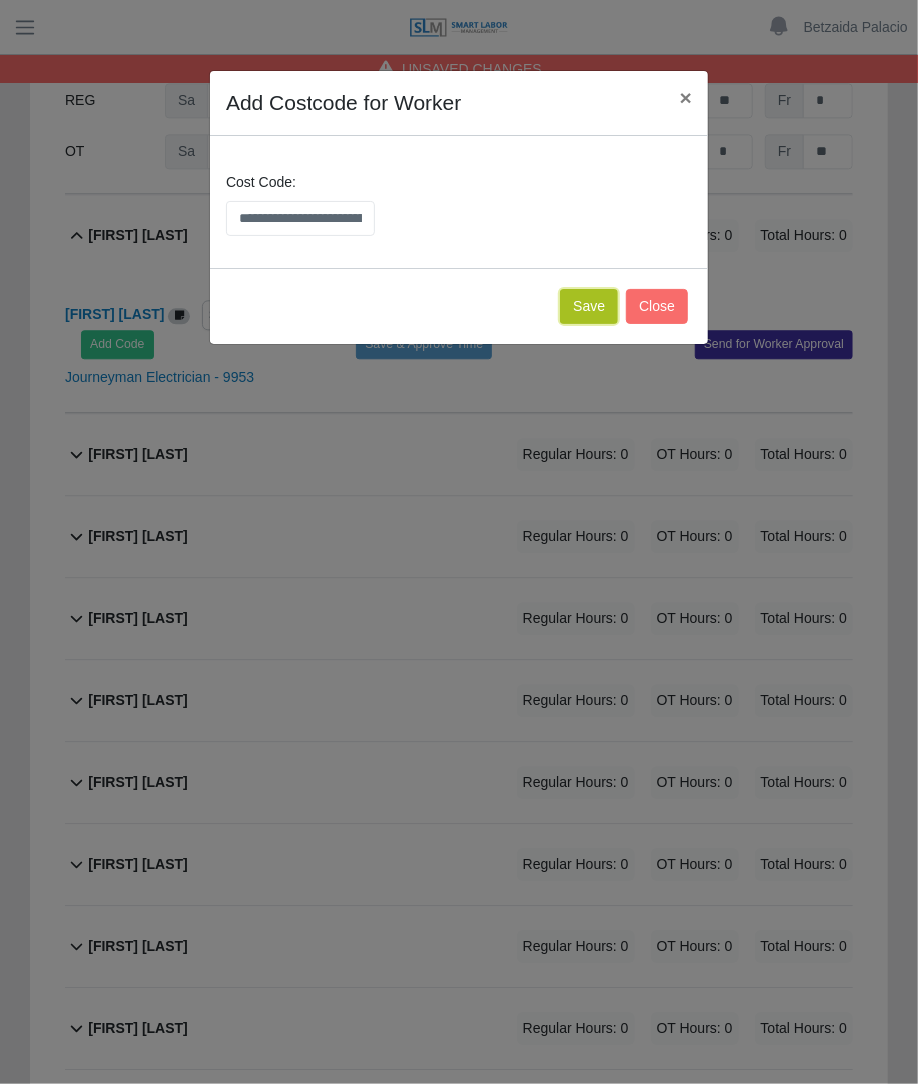 click on "Save" 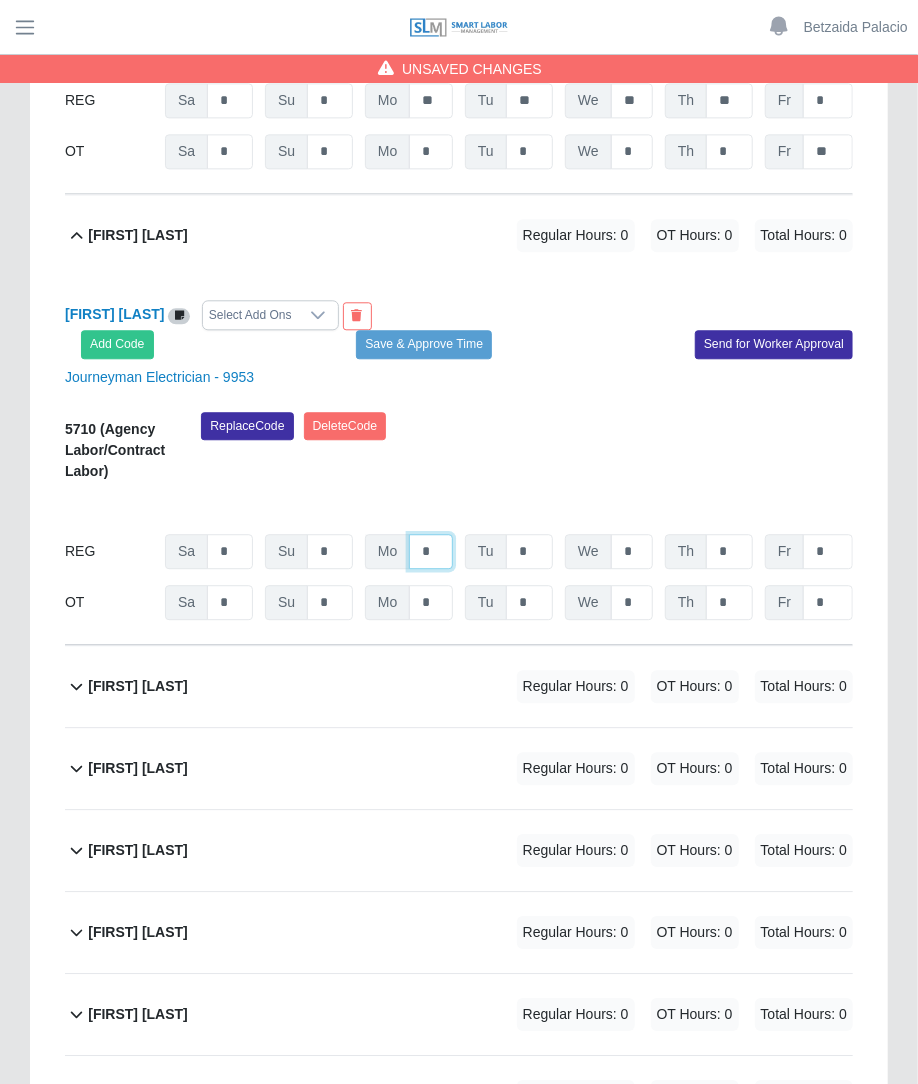 click on "*" at bounding box center (431, -6287) 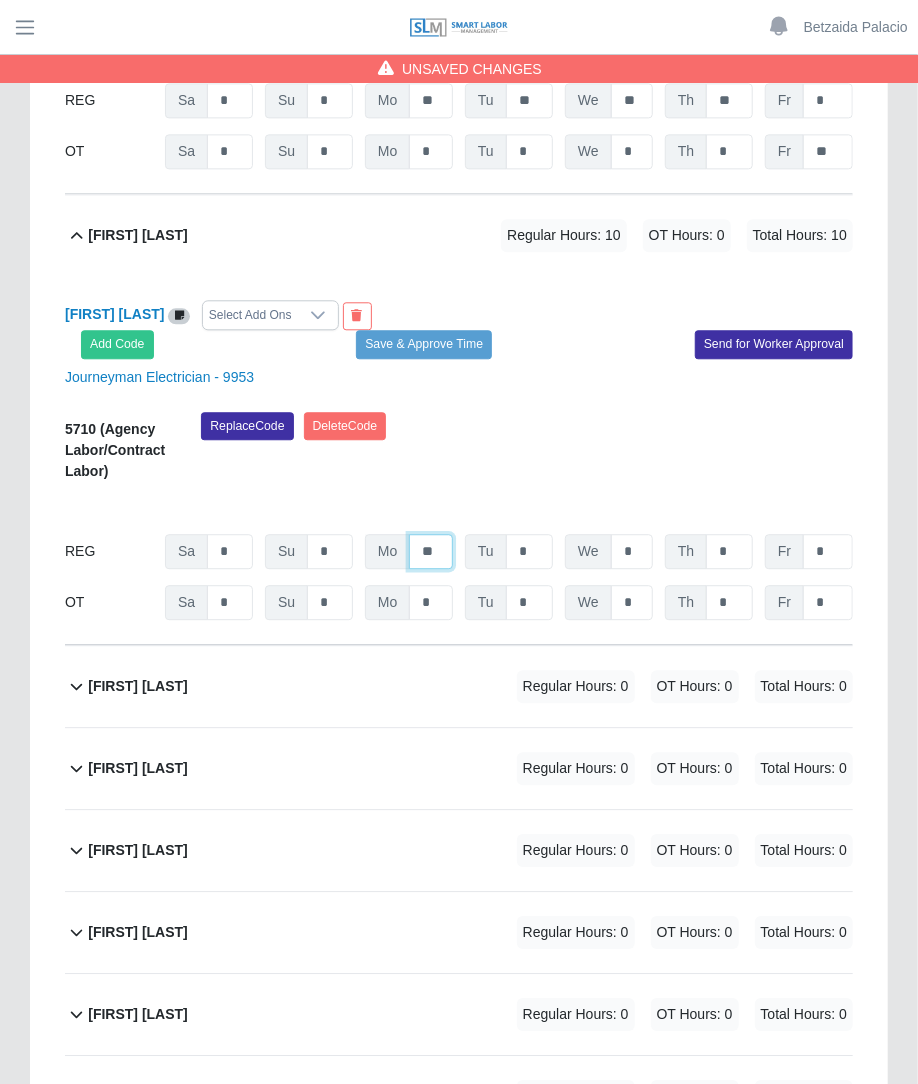 type on "**" 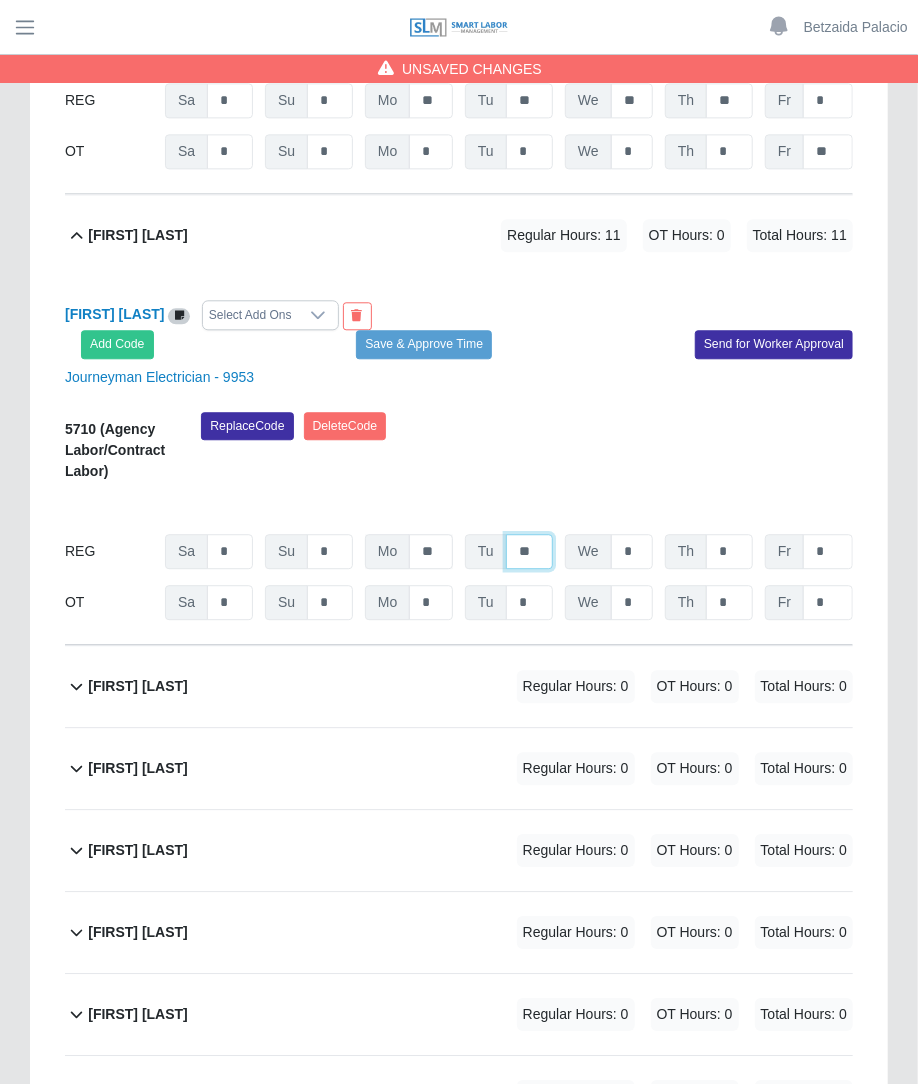 type on "**" 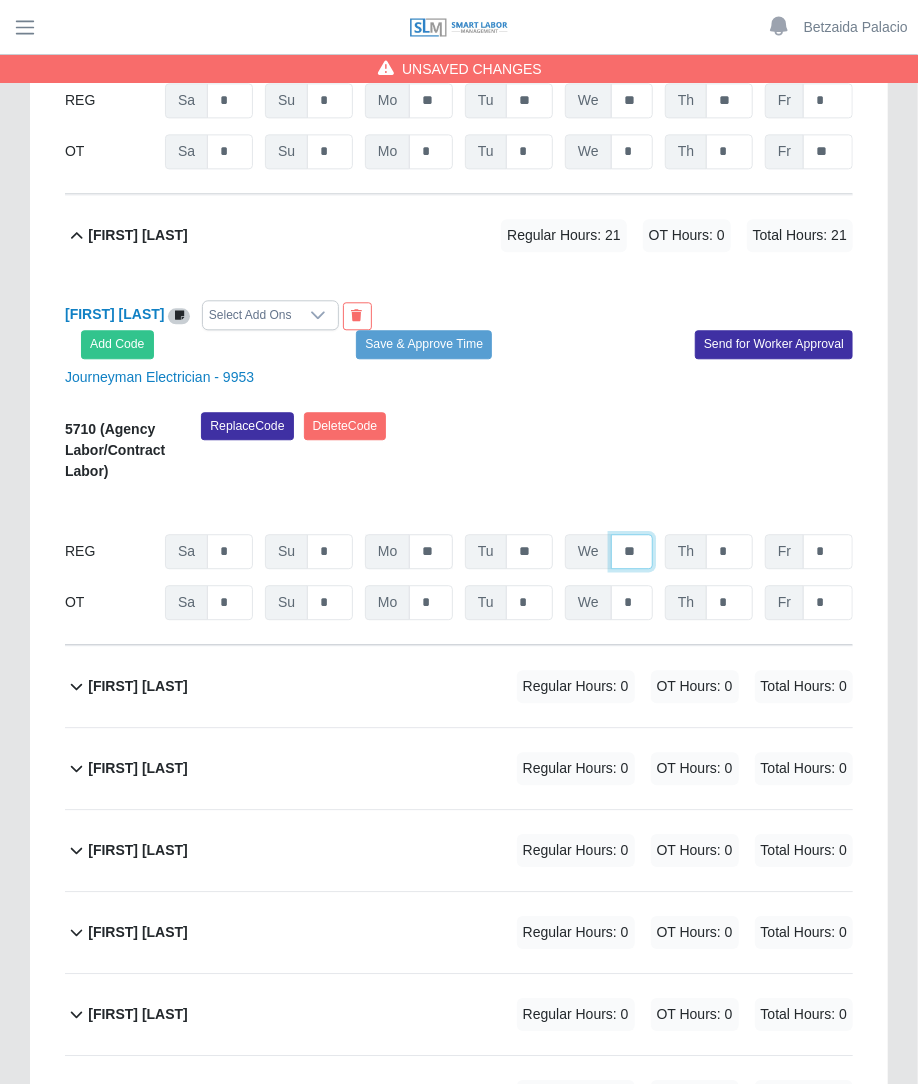 type on "**" 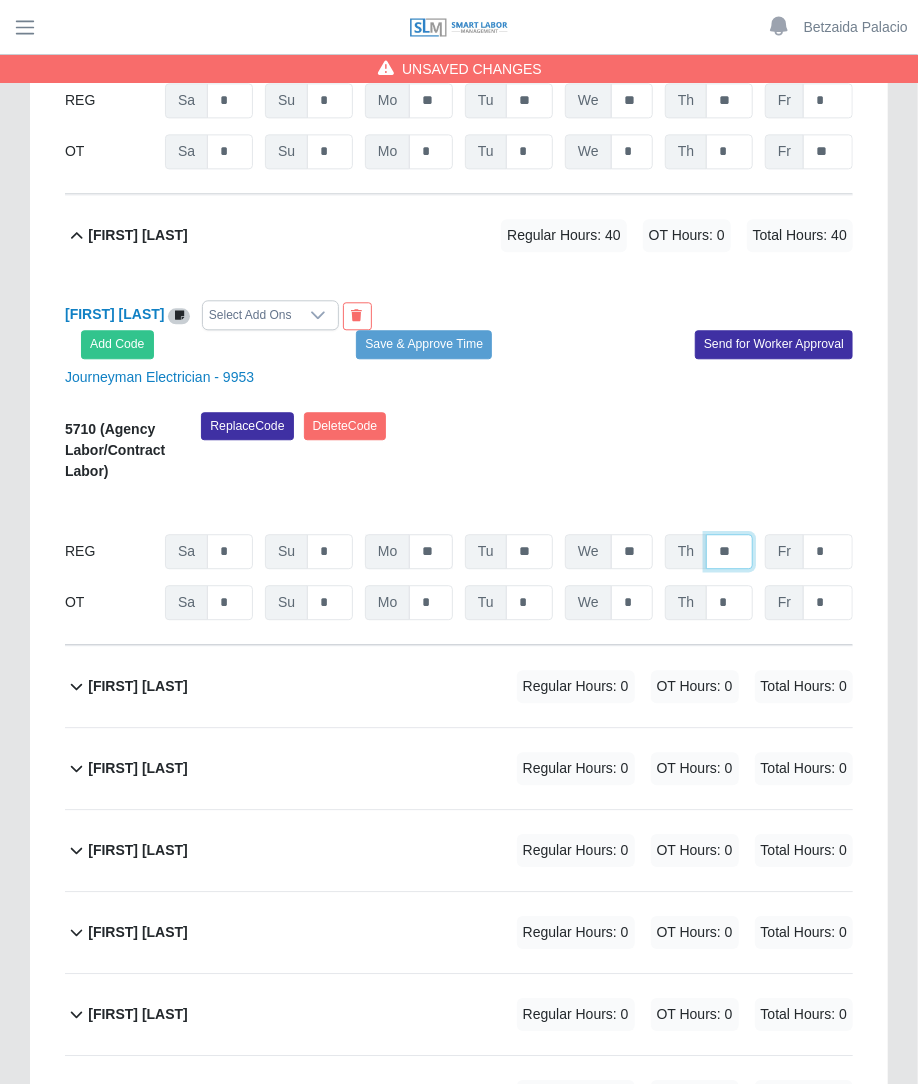 type on "**" 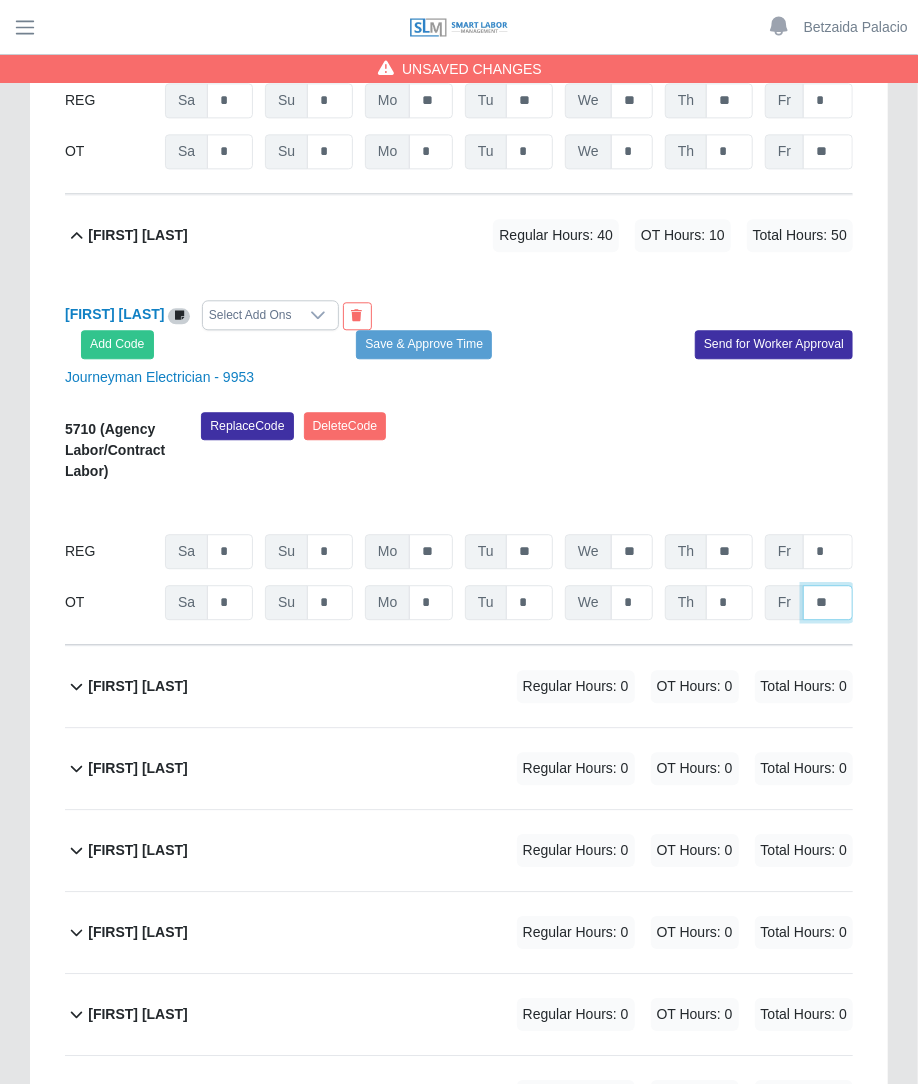 type on "**" 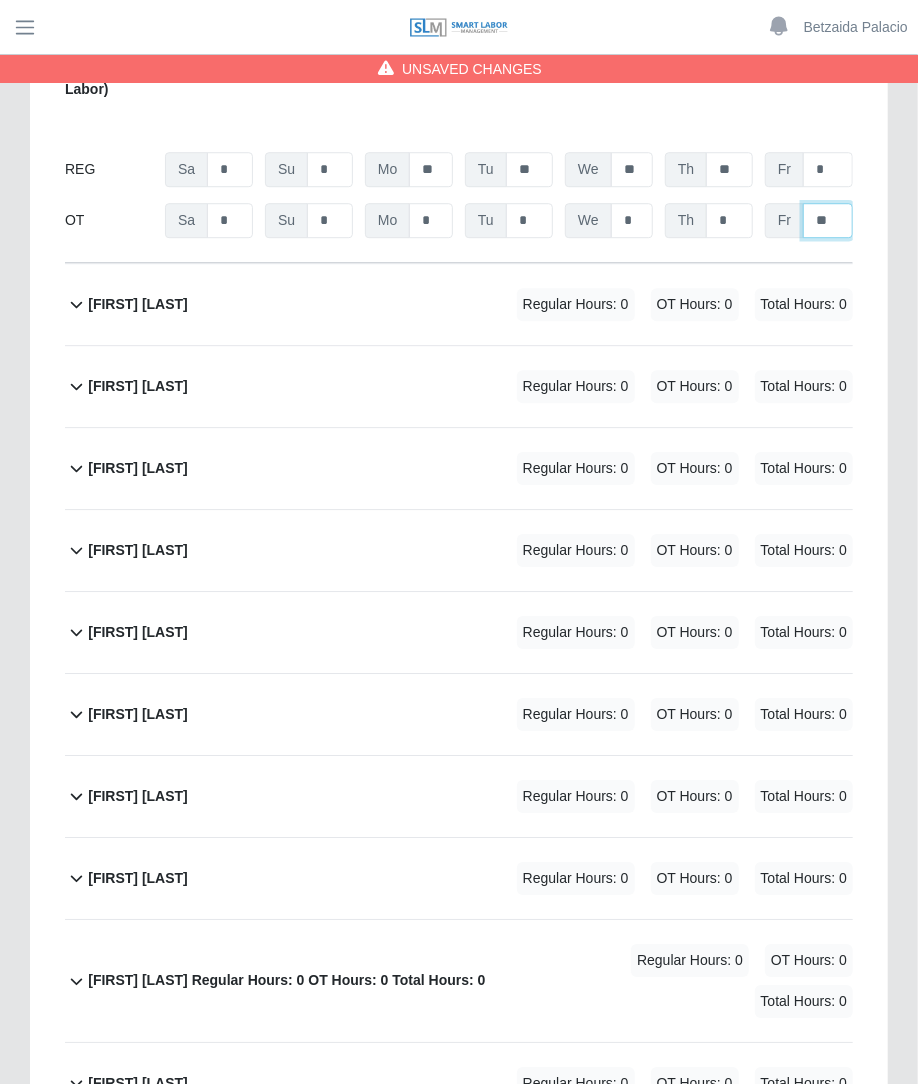 scroll, scrollTop: 7517, scrollLeft: 0, axis: vertical 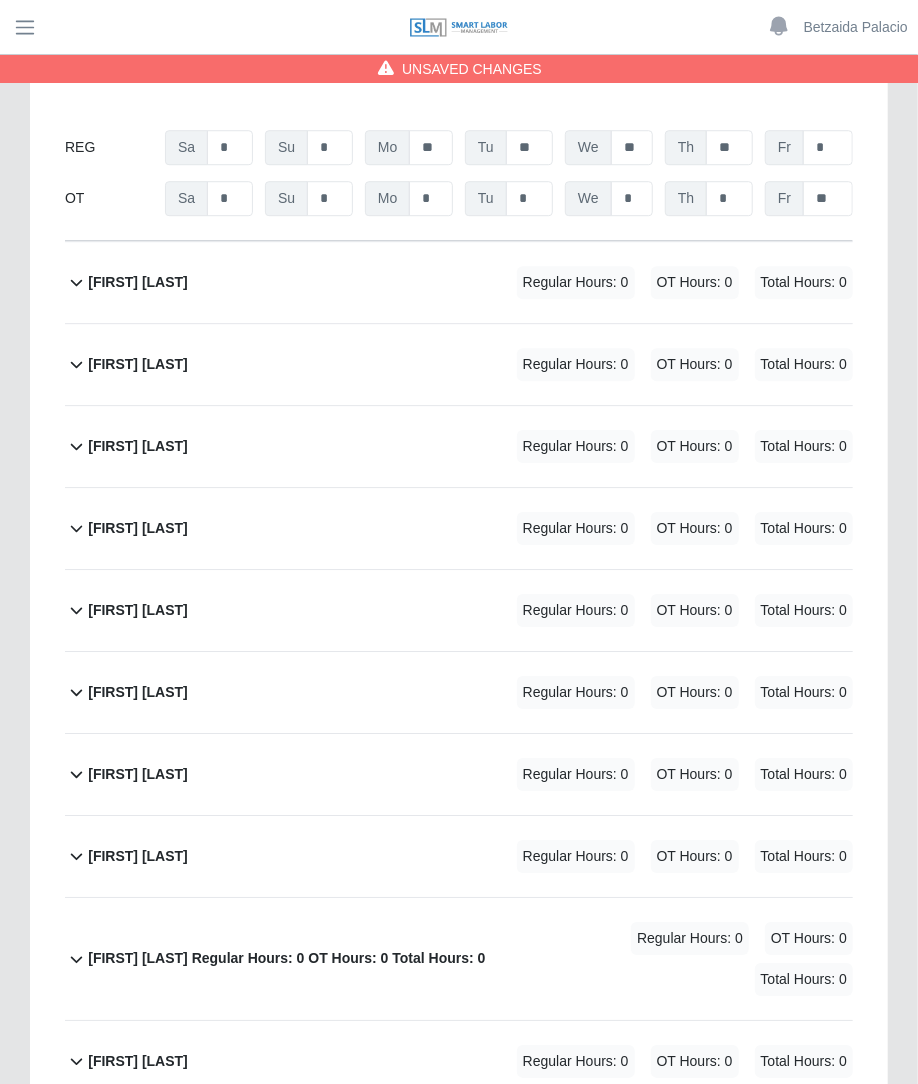 click on "Regular Hours: 0" at bounding box center (576, 446) 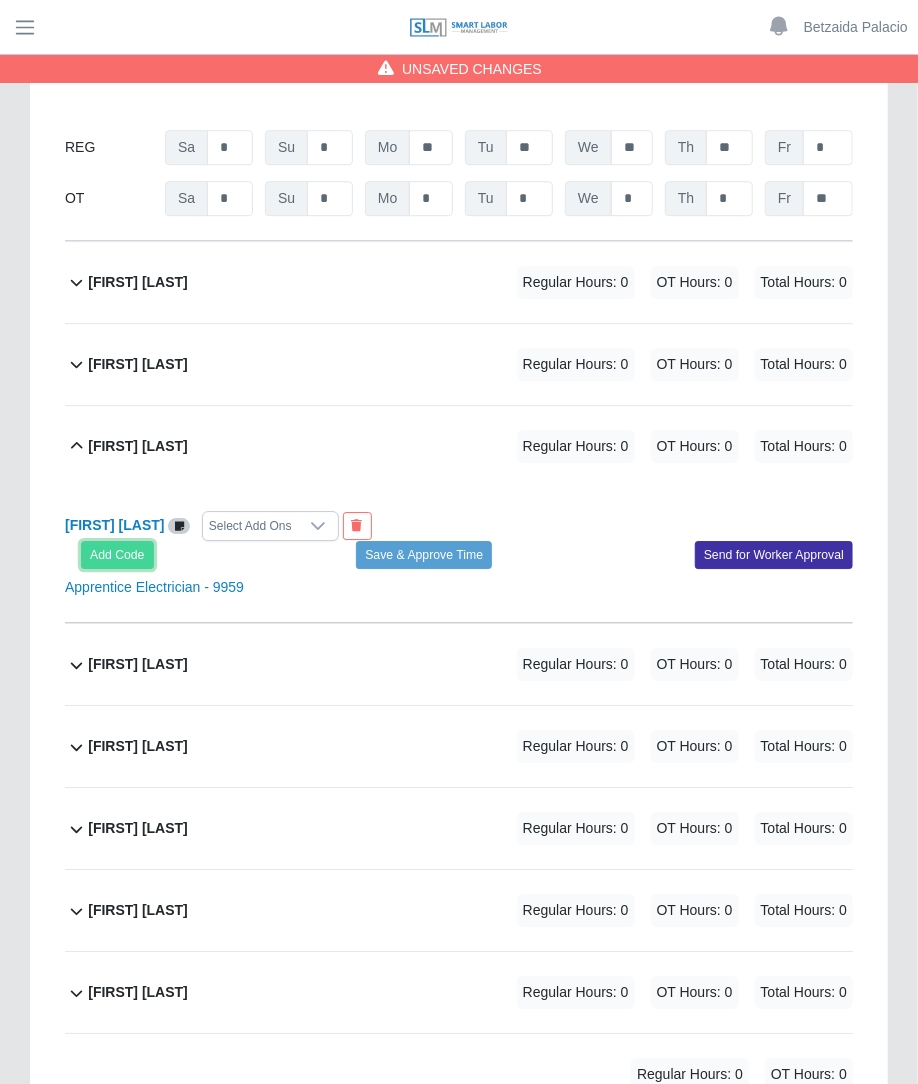 click on "Add Code" 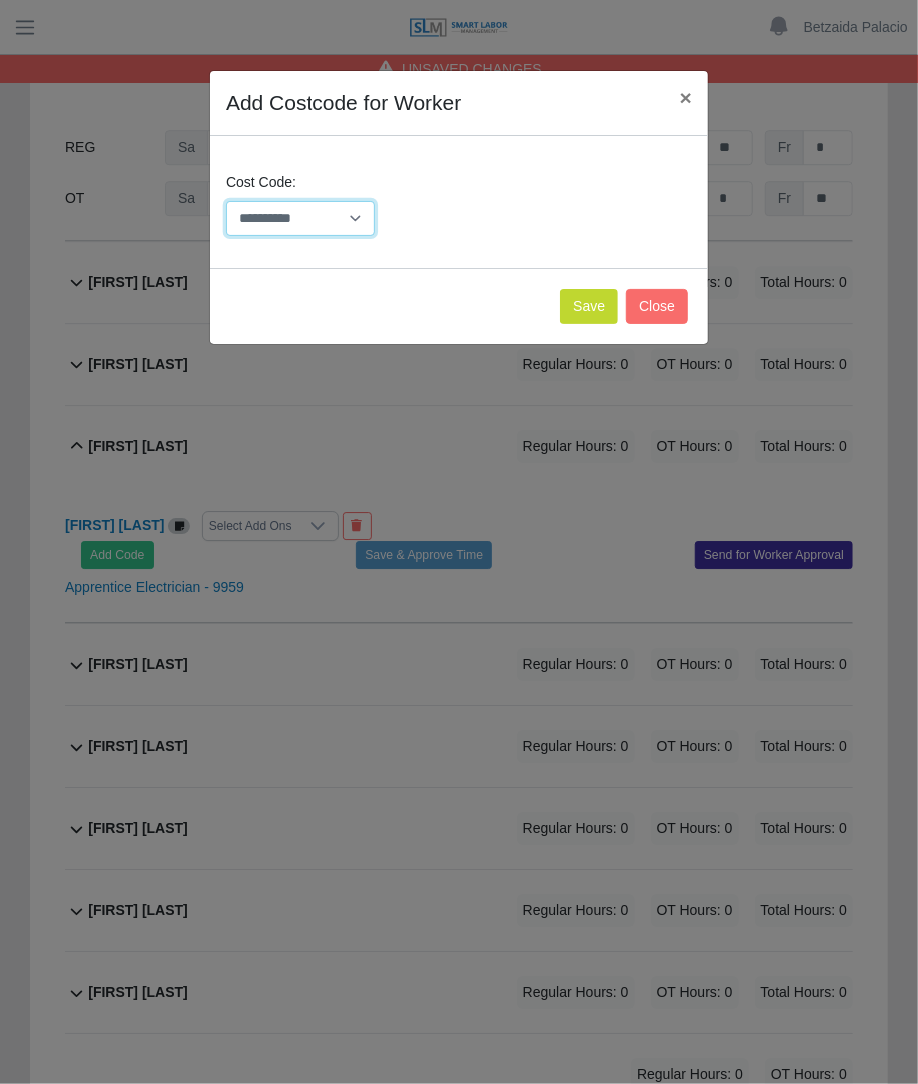 click on "**********" at bounding box center [300, 218] 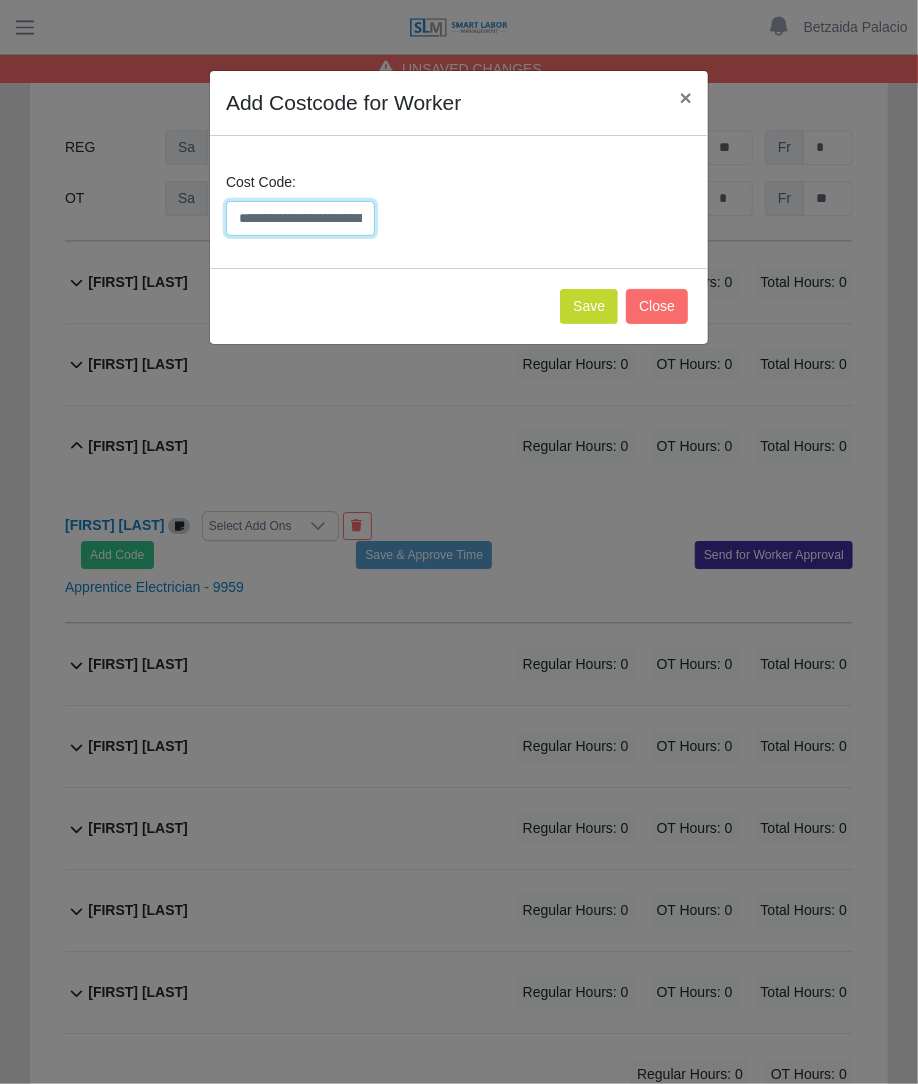 click on "**********" at bounding box center [300, 218] 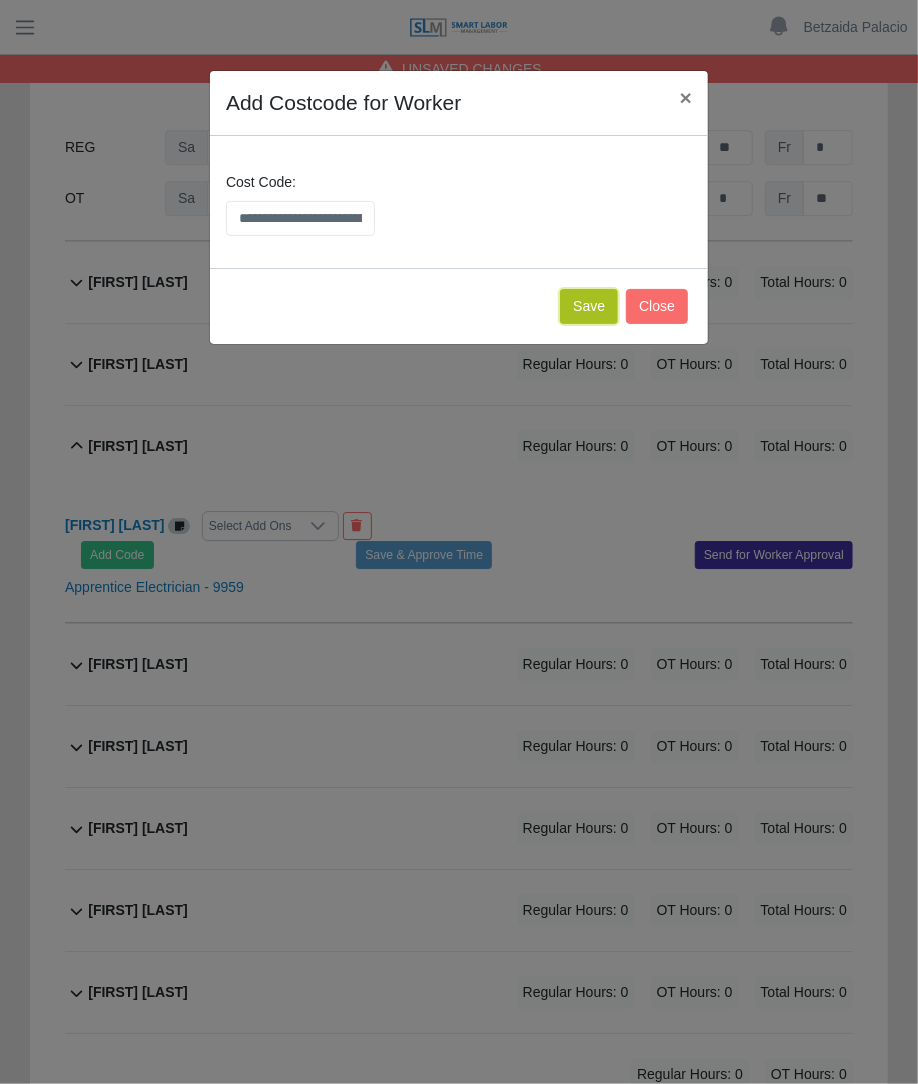 click on "Save" 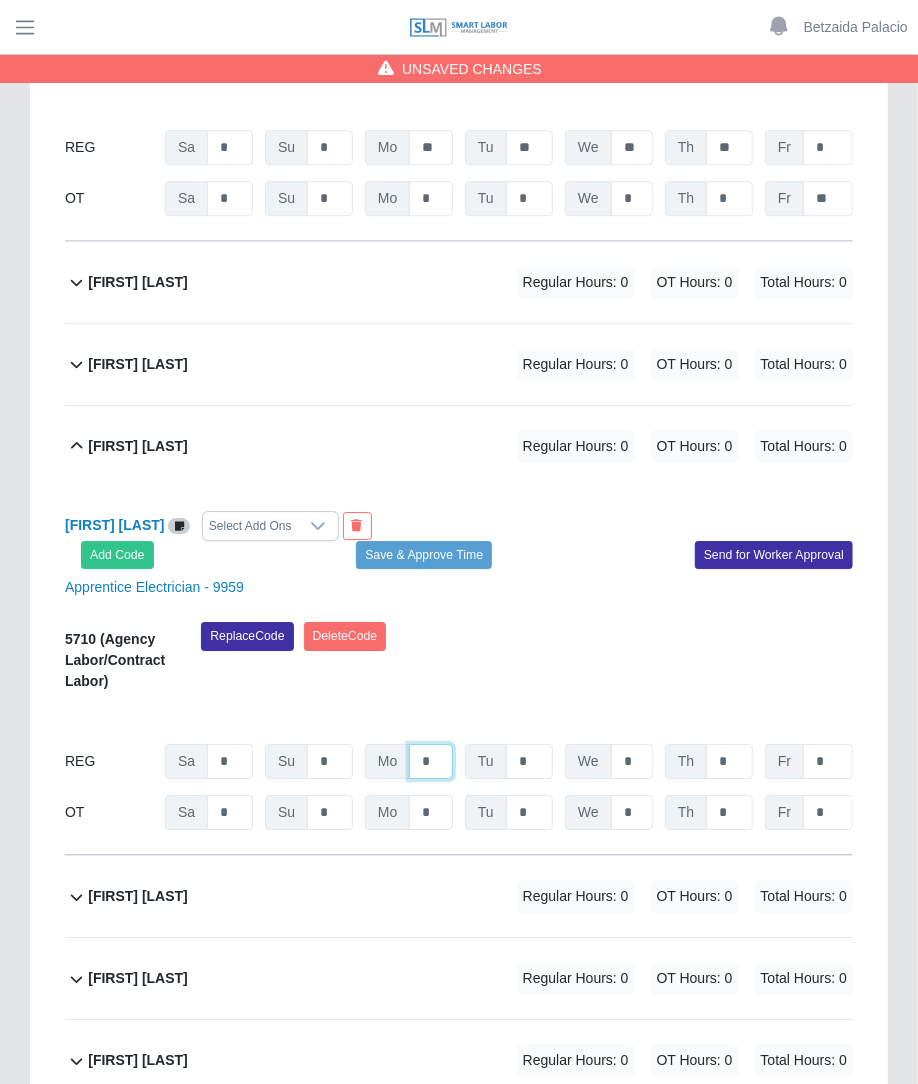 click on "*" at bounding box center (431, -6691) 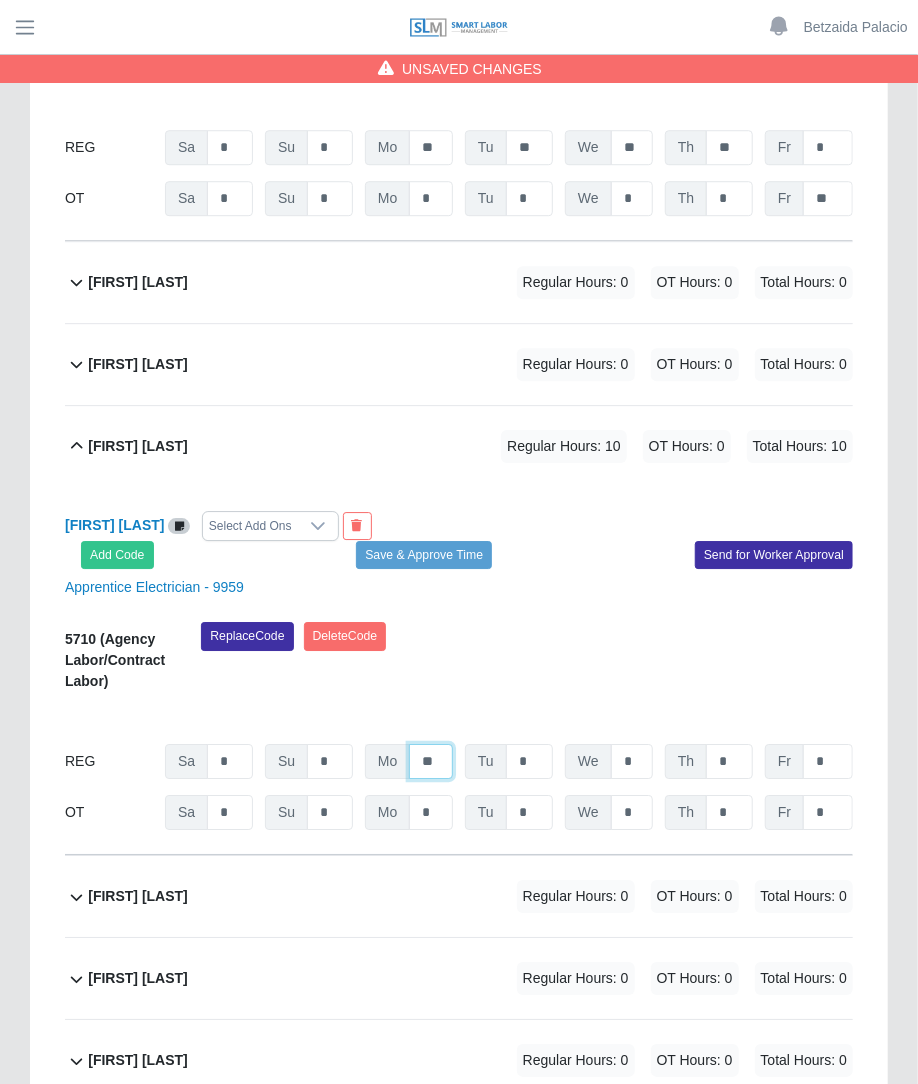 type on "**" 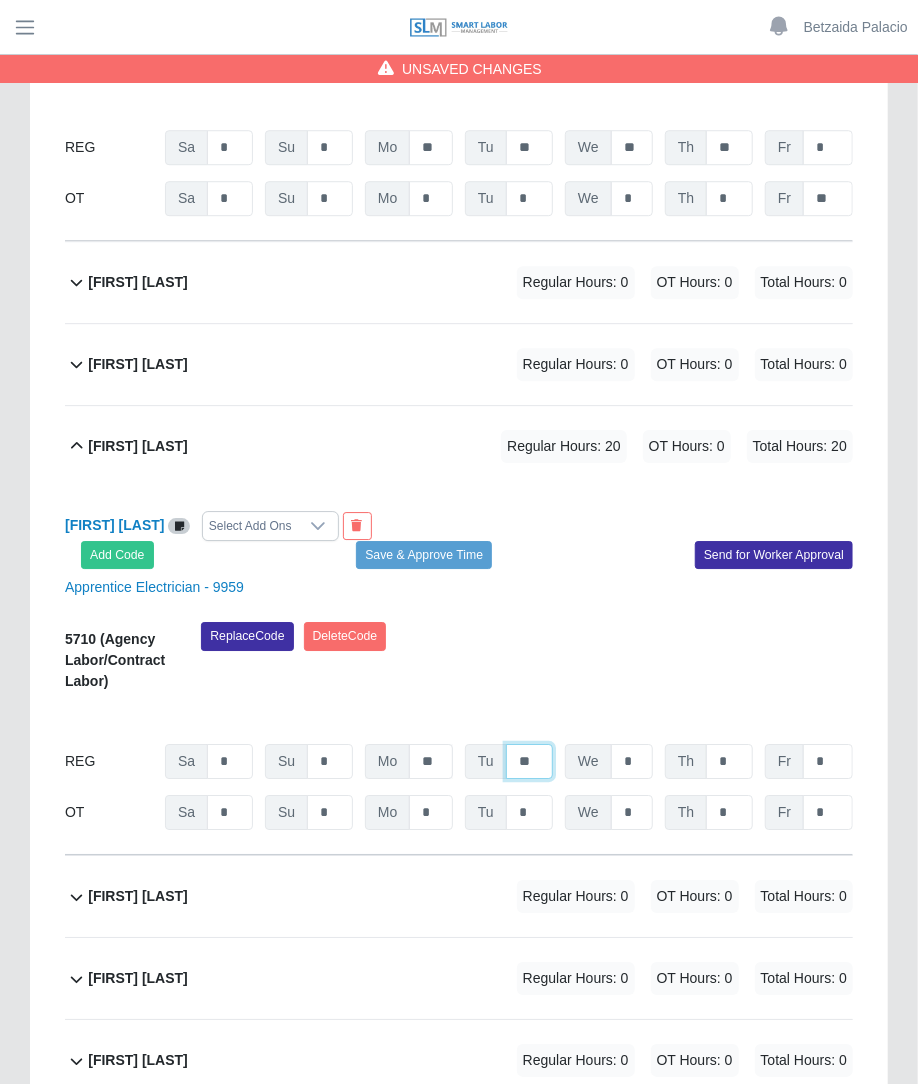 type on "**" 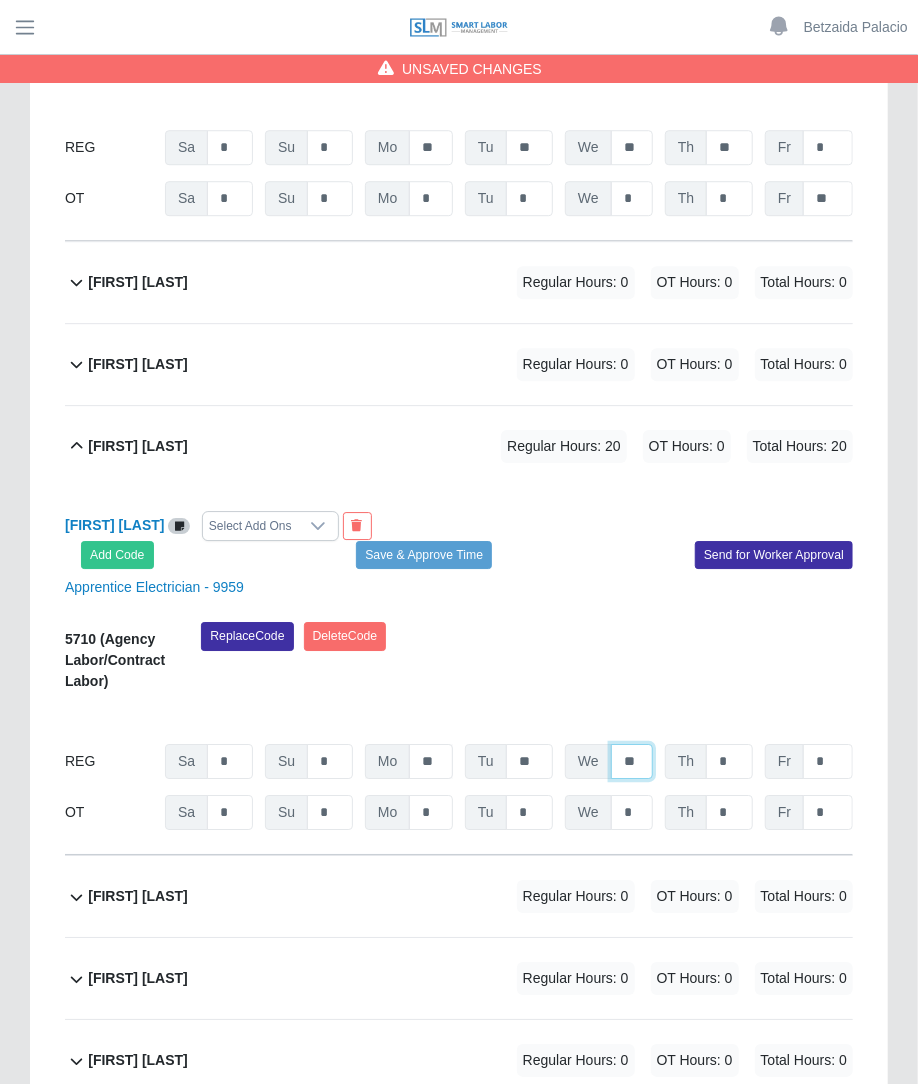 type on "**" 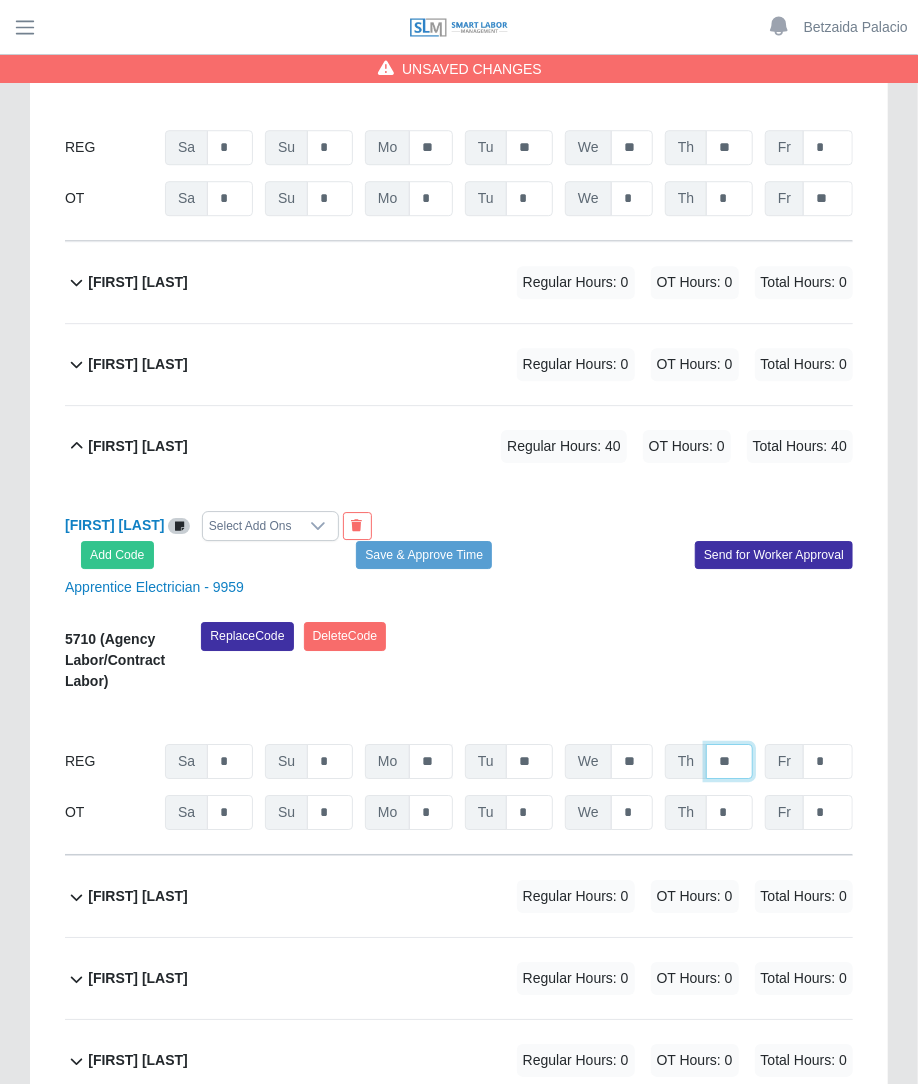 type on "**" 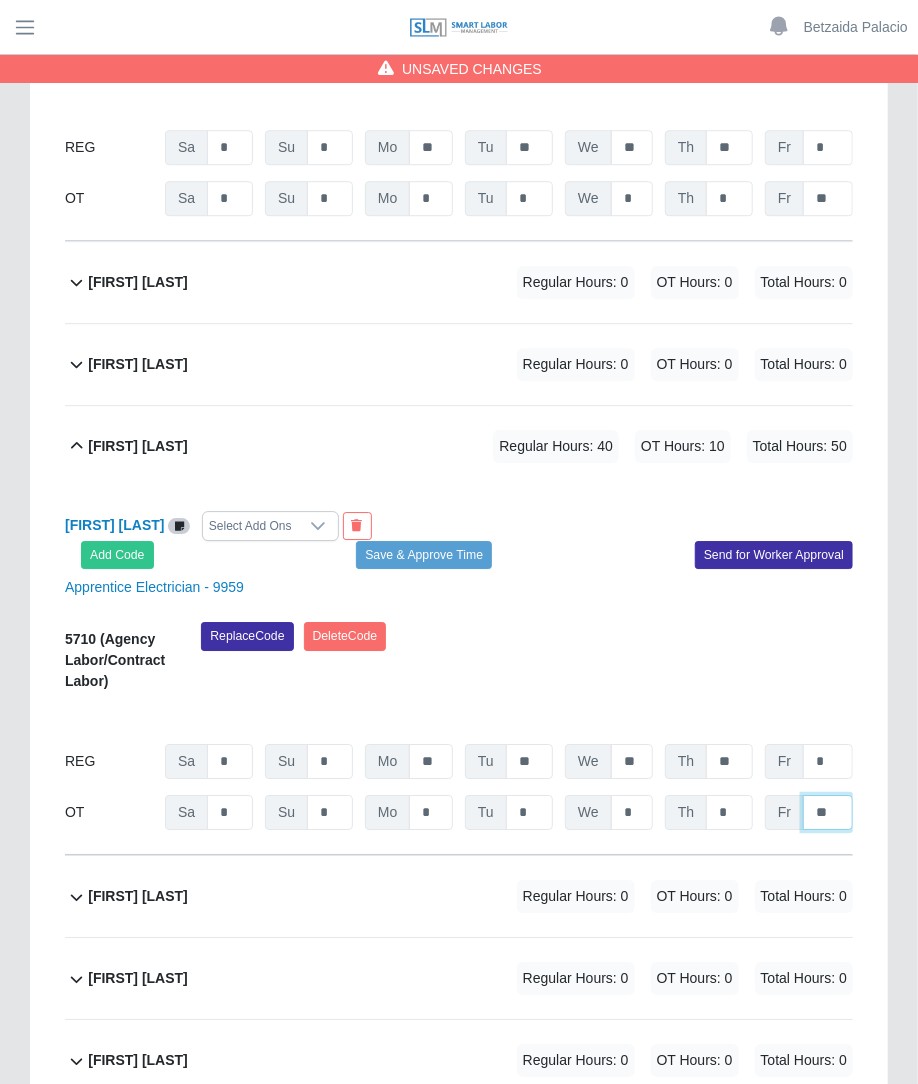 type on "**" 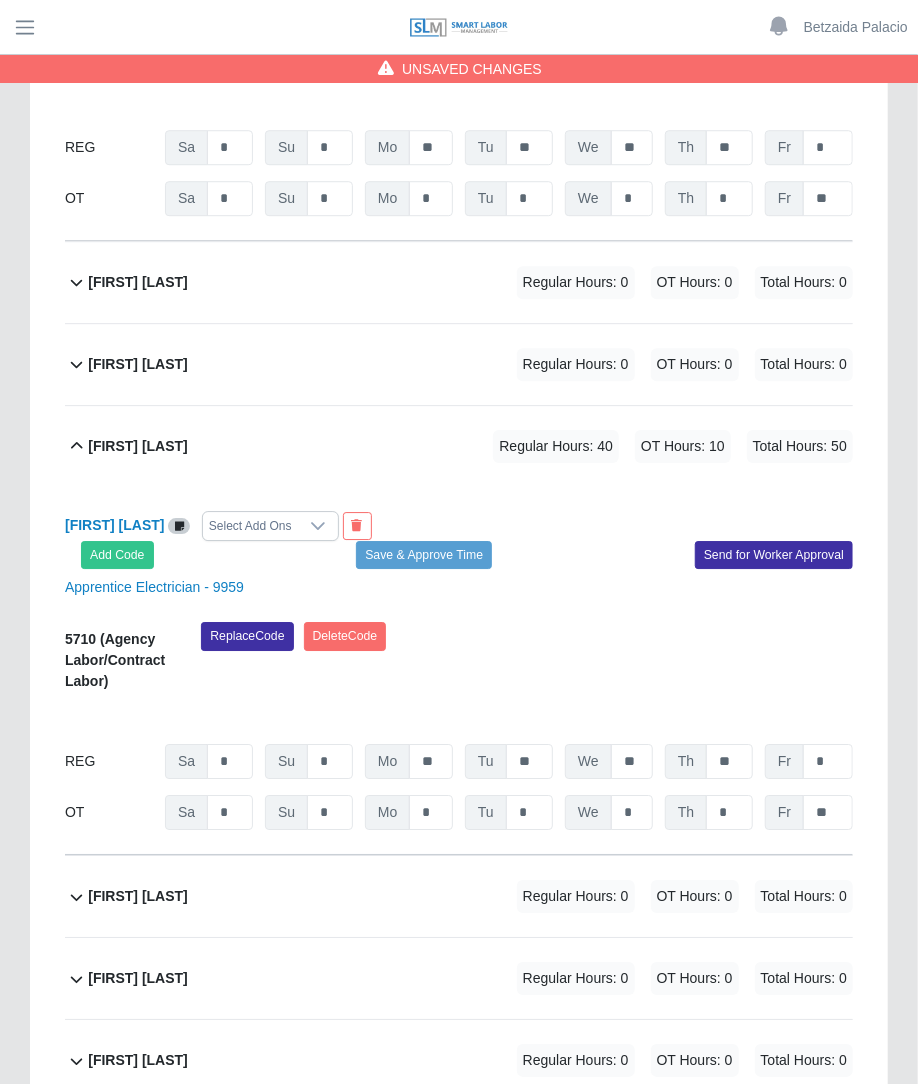 click on "OT Hours: 0" at bounding box center [695, 282] 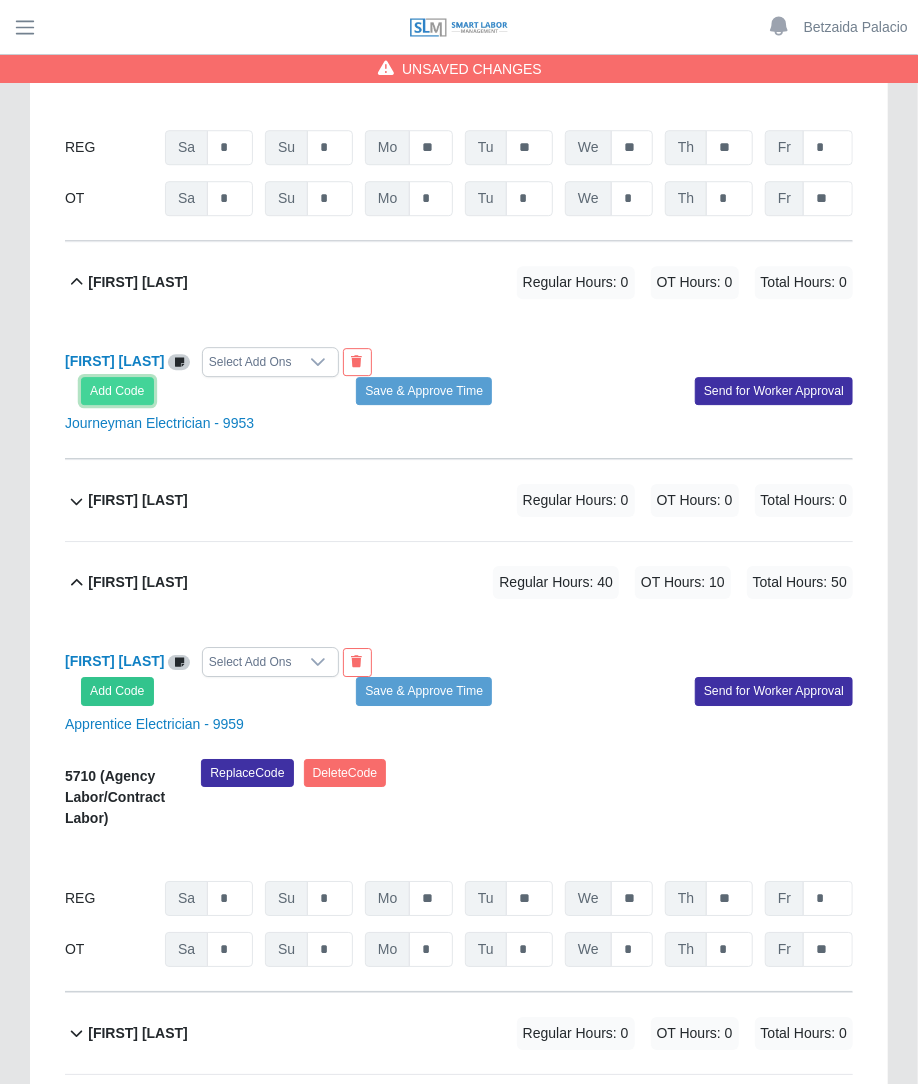 click on "Add Code" 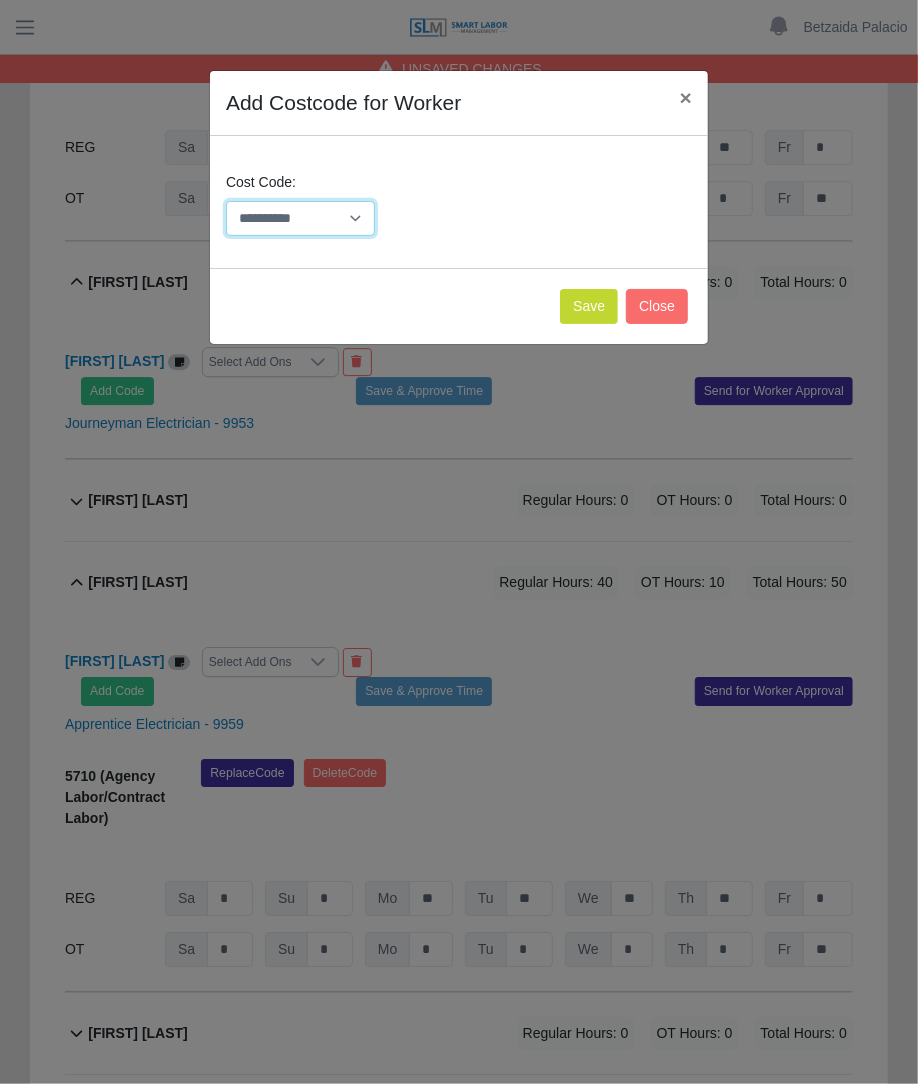 click on "**********" at bounding box center [300, 218] 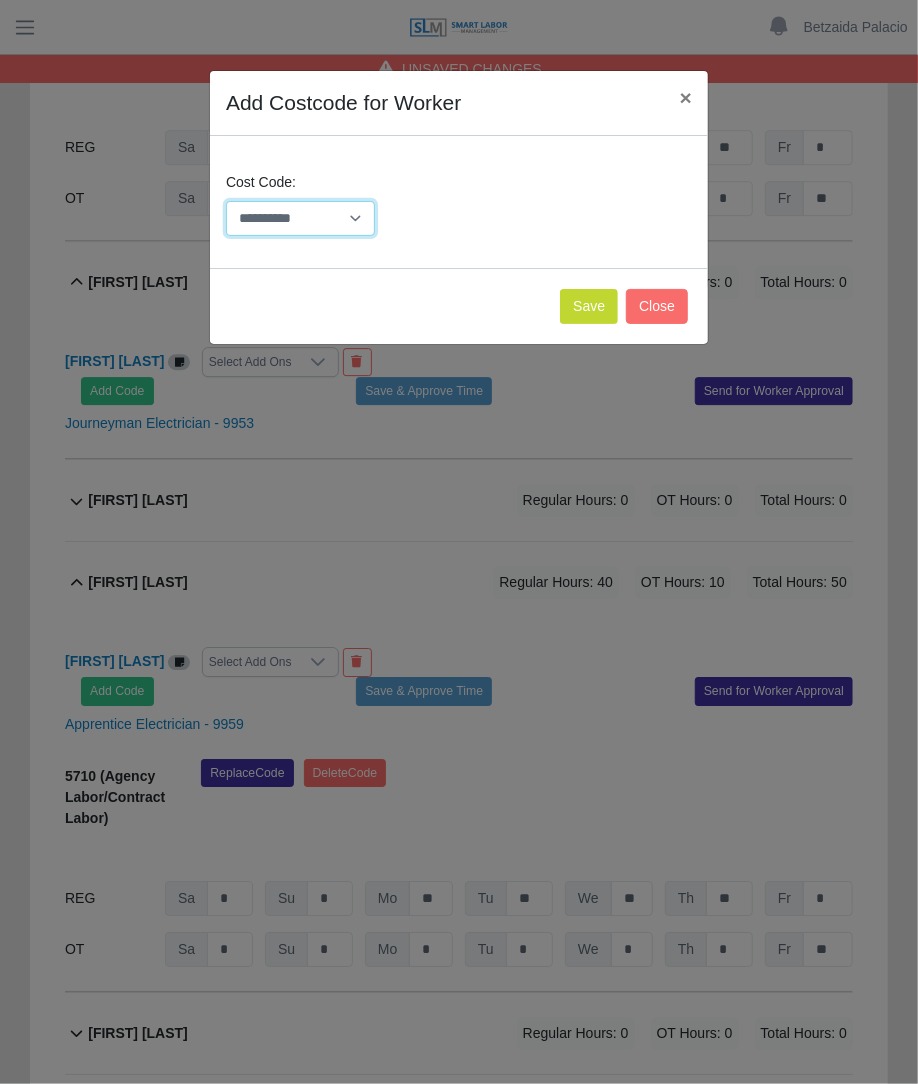 select on "**********" 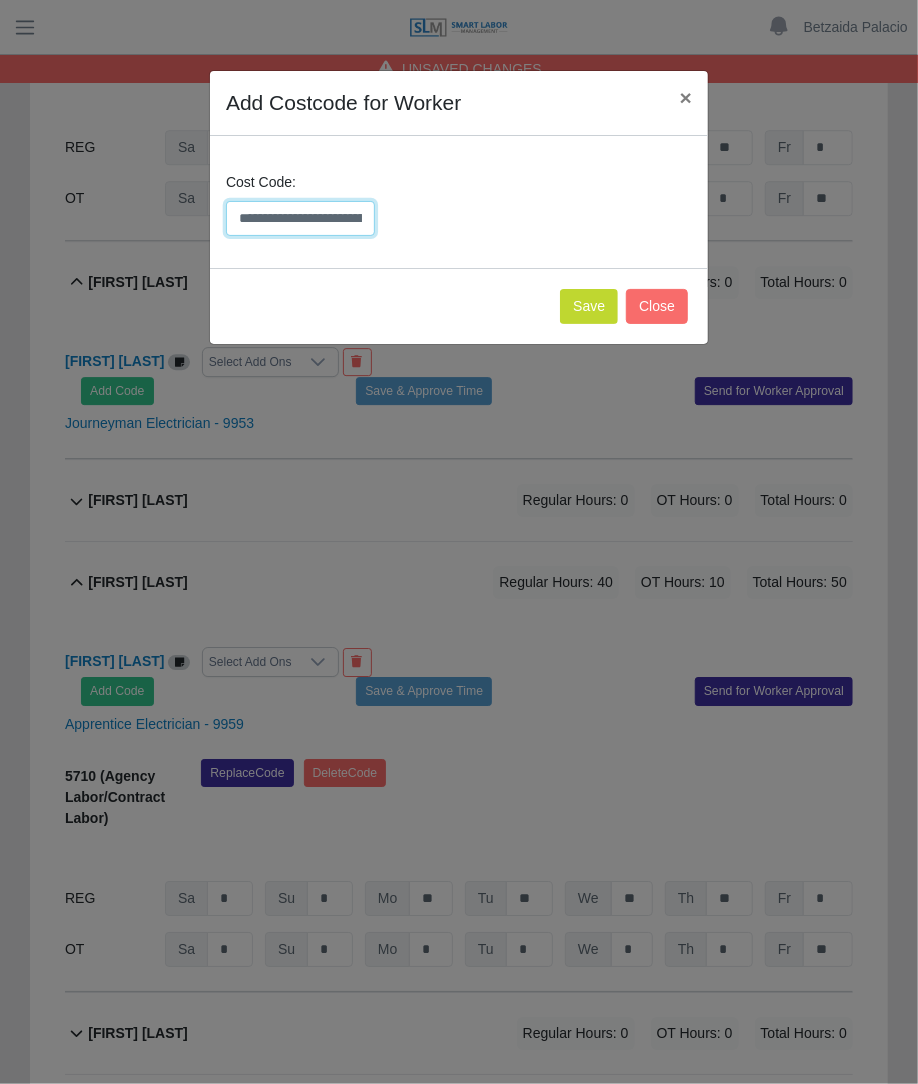 click on "**********" at bounding box center [300, 218] 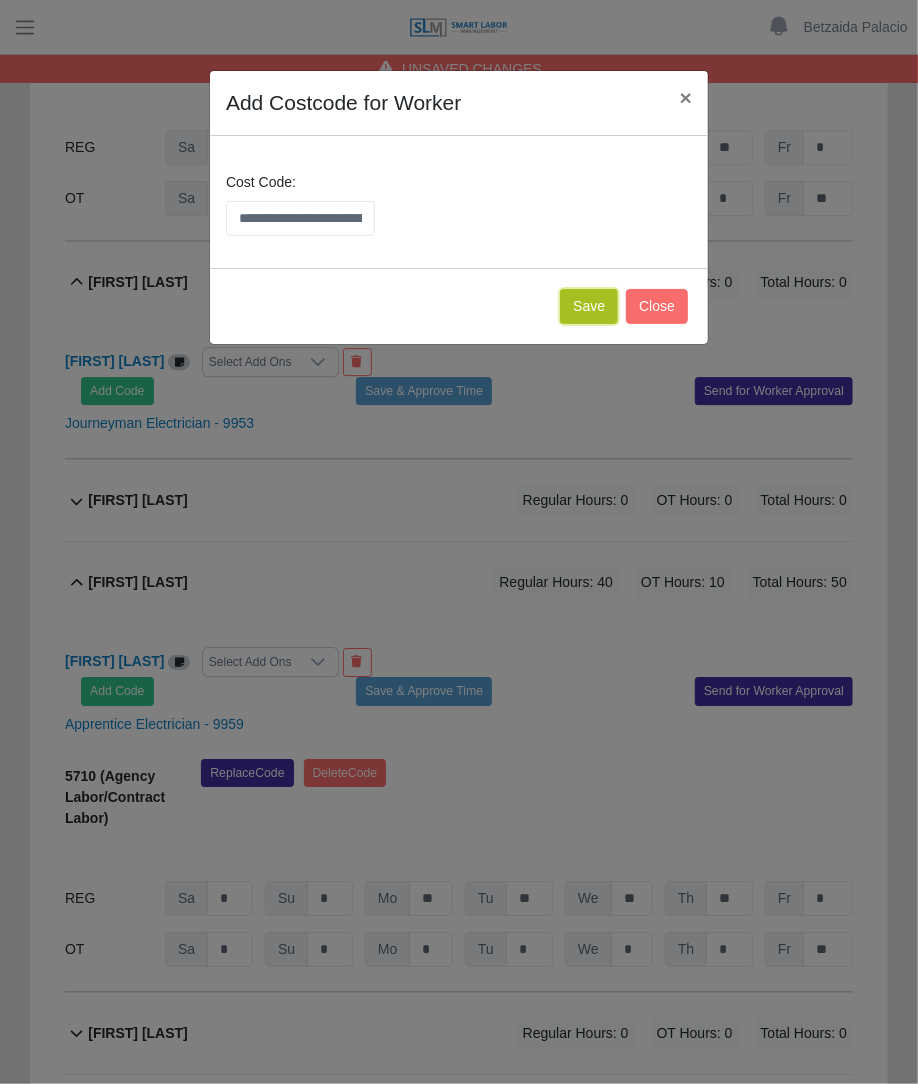 click on "Save" 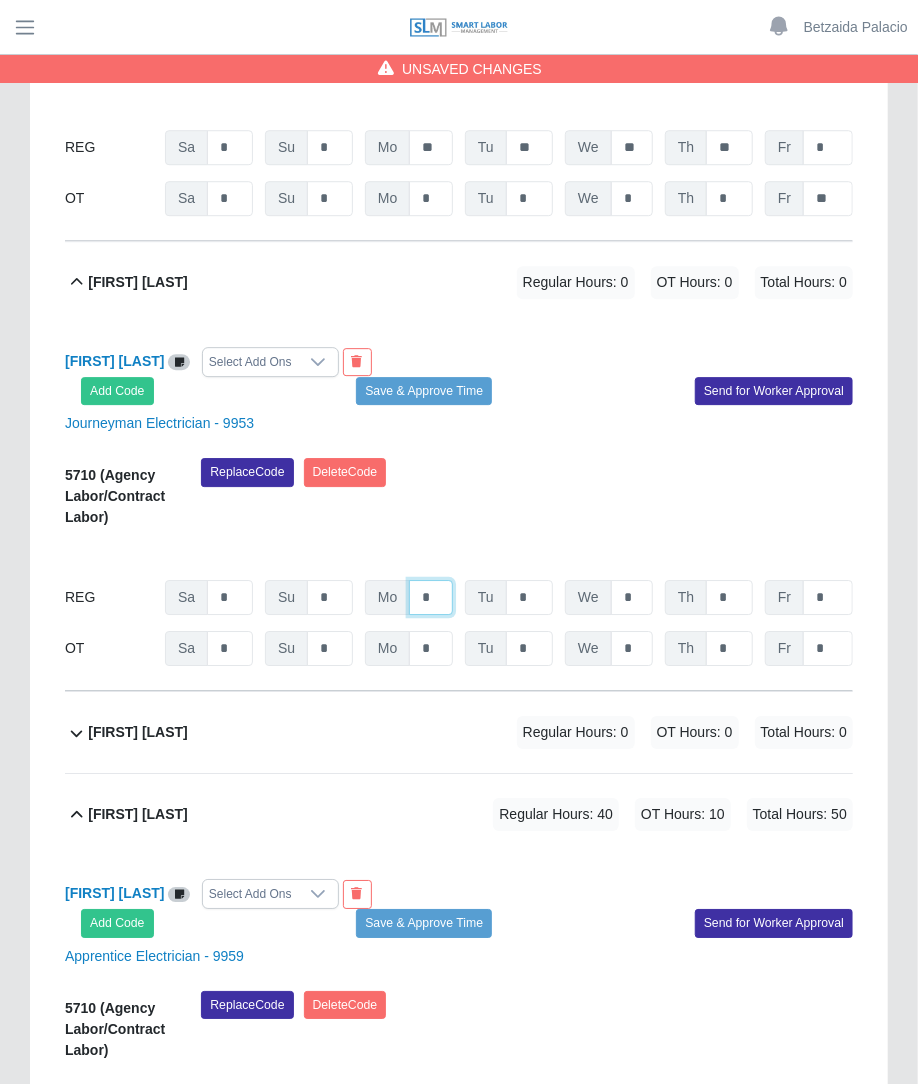 click on "*" at bounding box center (431, -6691) 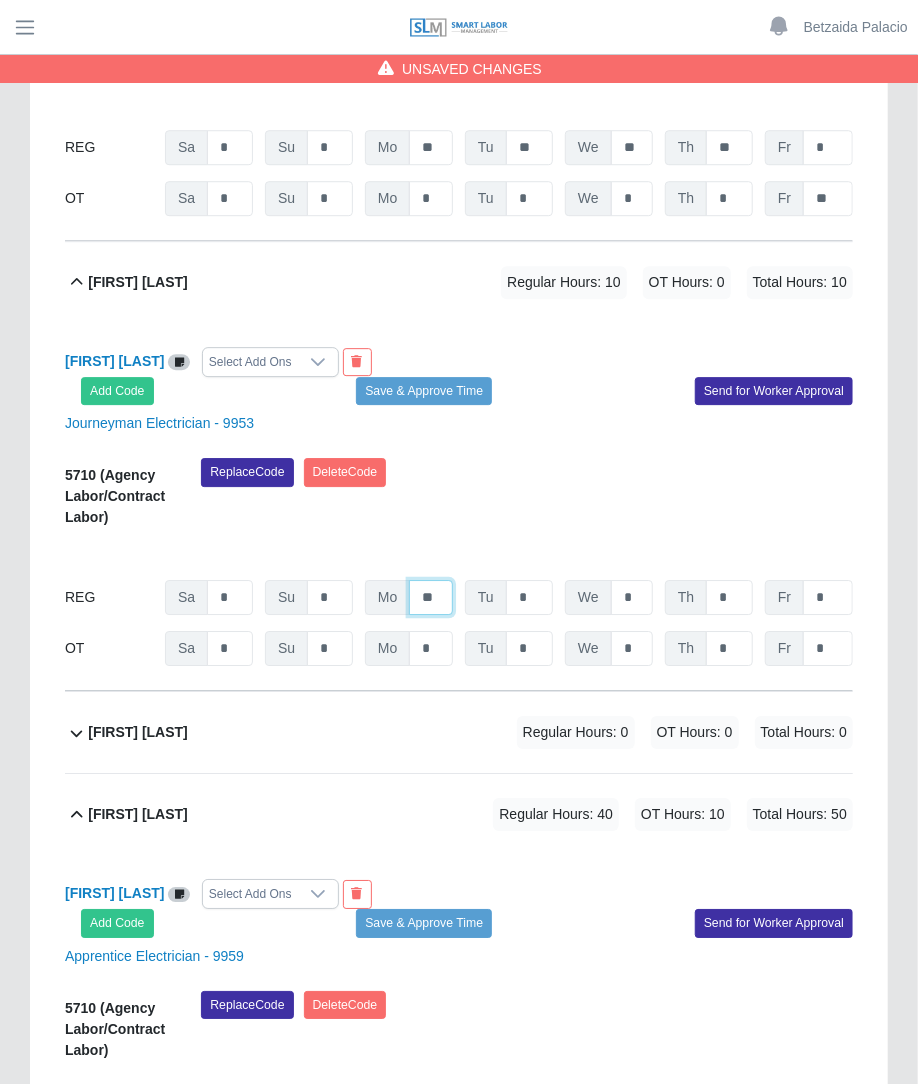 type on "**" 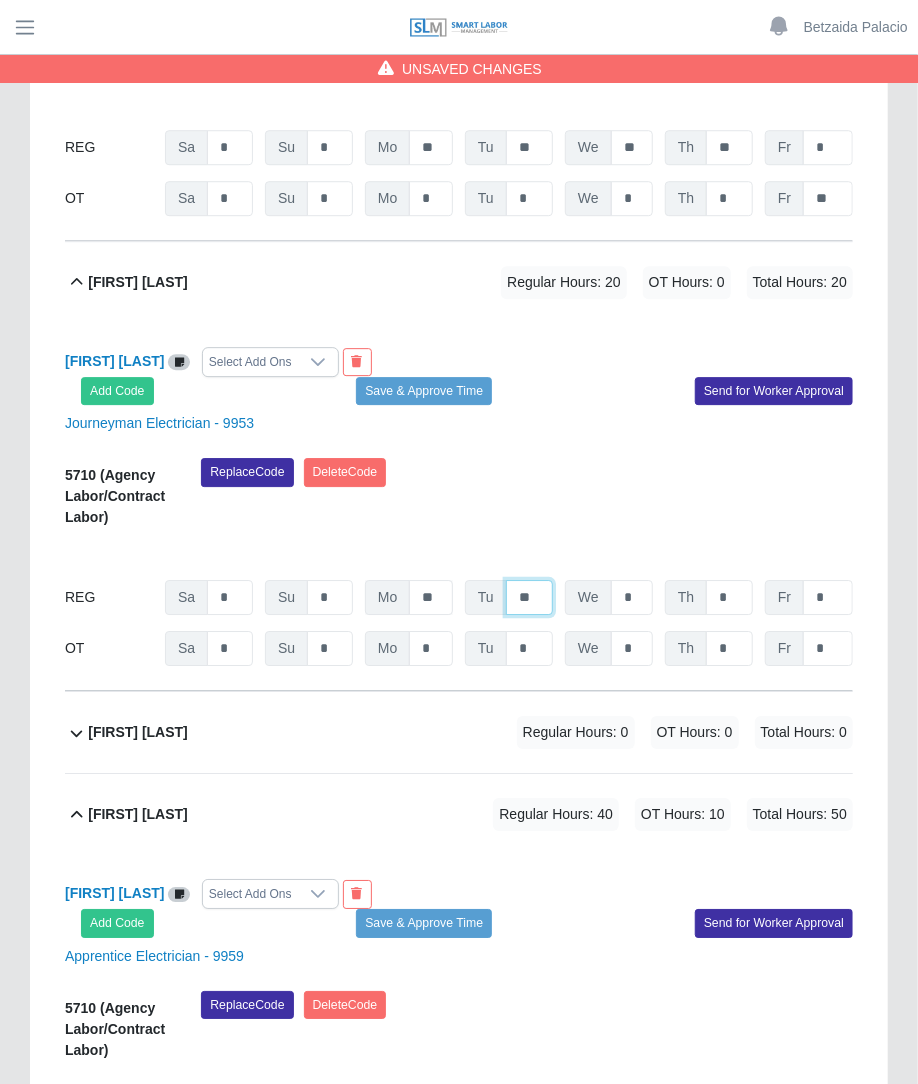 type on "**" 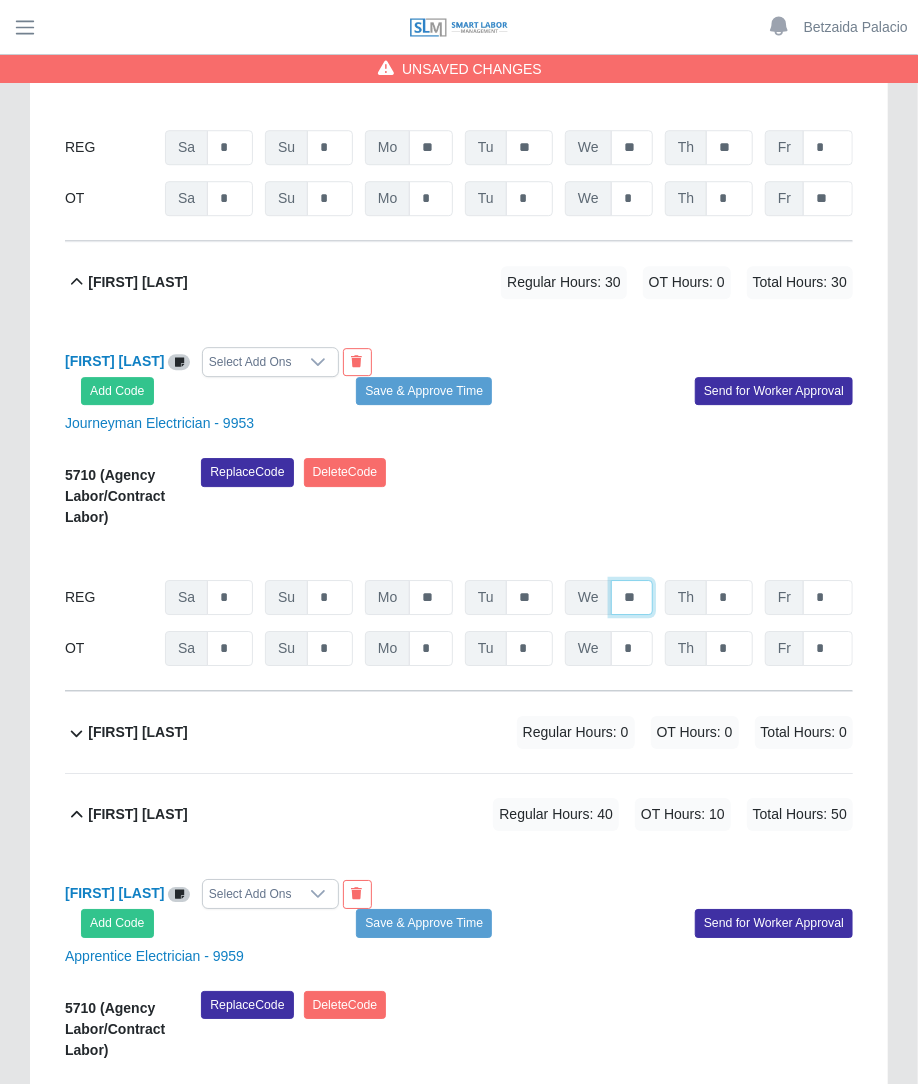 type on "**" 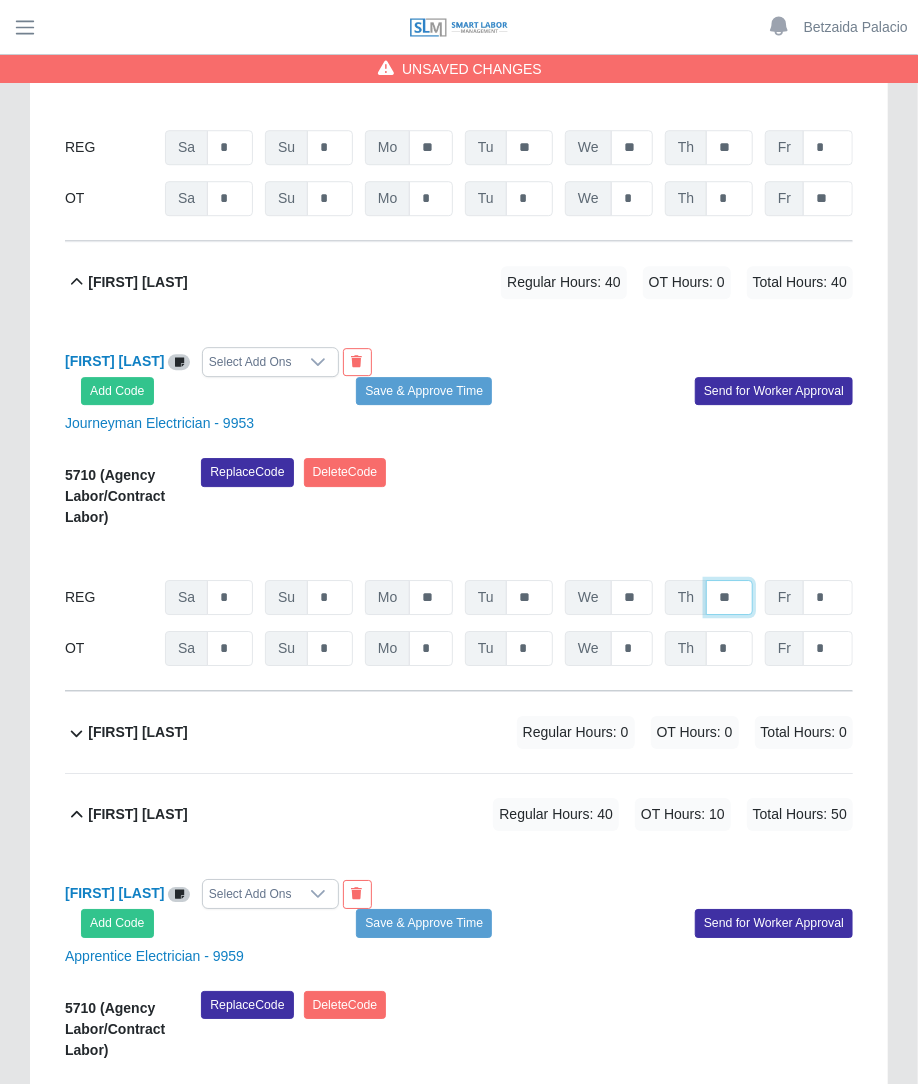 type on "**" 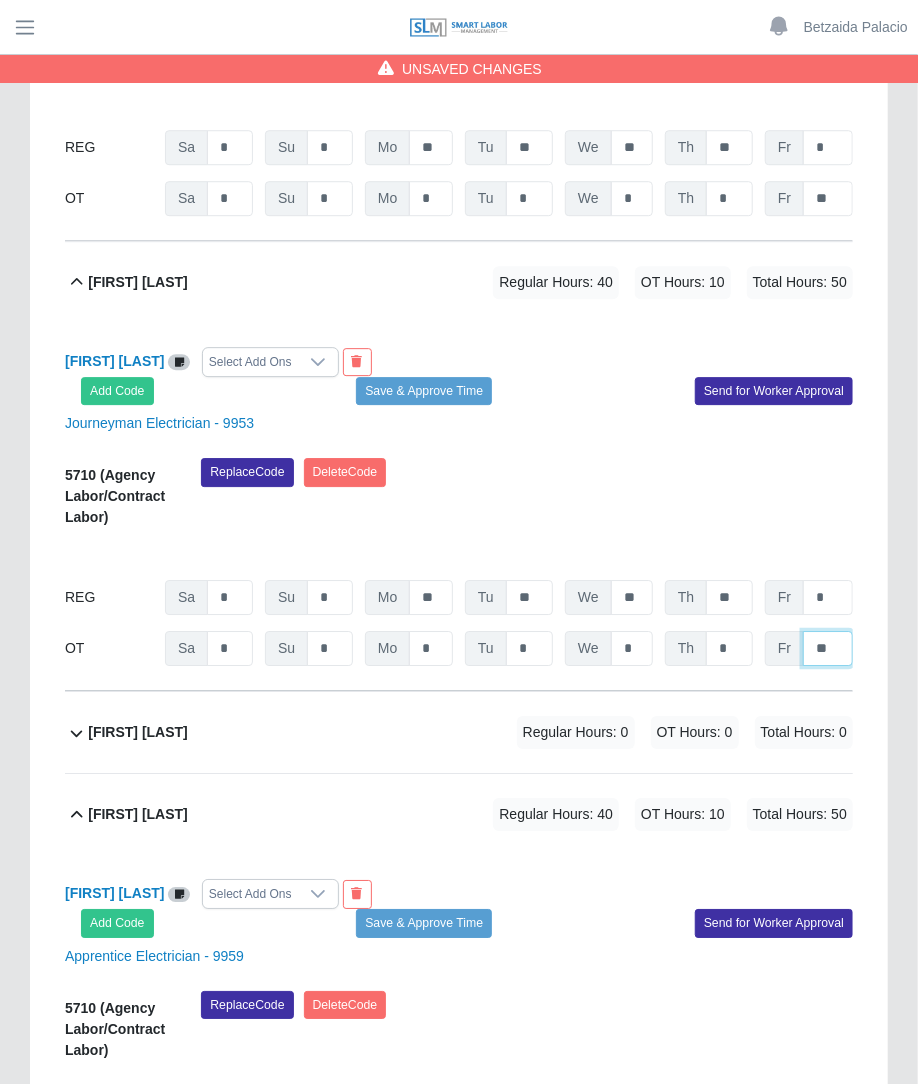 type on "**" 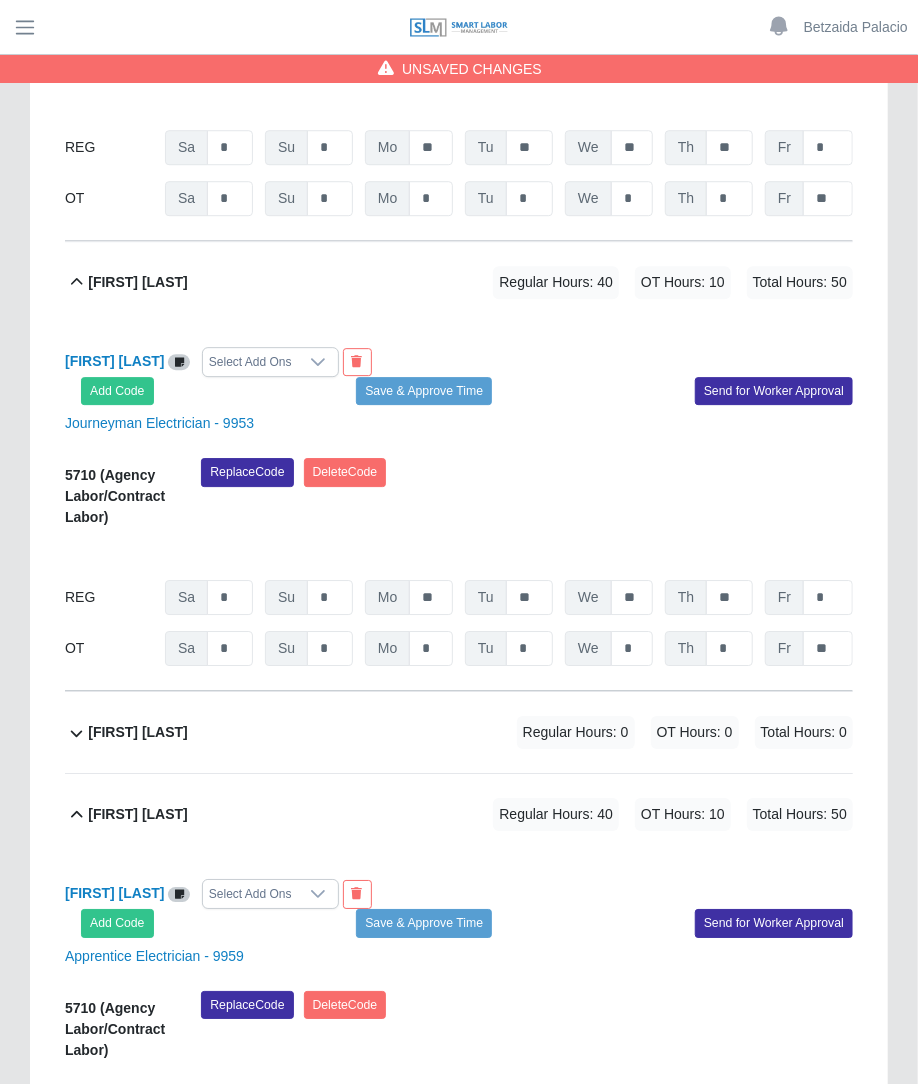 click on "Christopher Gonzalez             Regular Hours: 0   OT Hours: 0   Total Hours: 0" 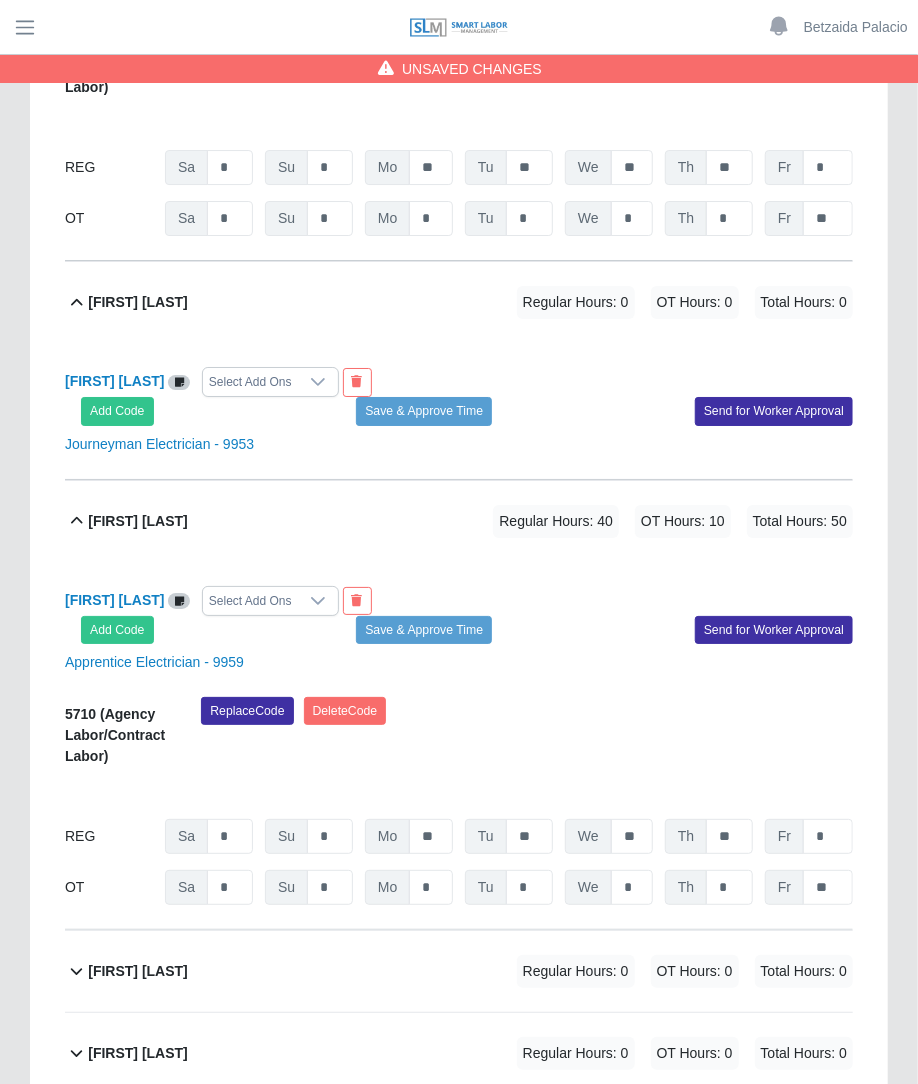 scroll, scrollTop: 7983, scrollLeft: 0, axis: vertical 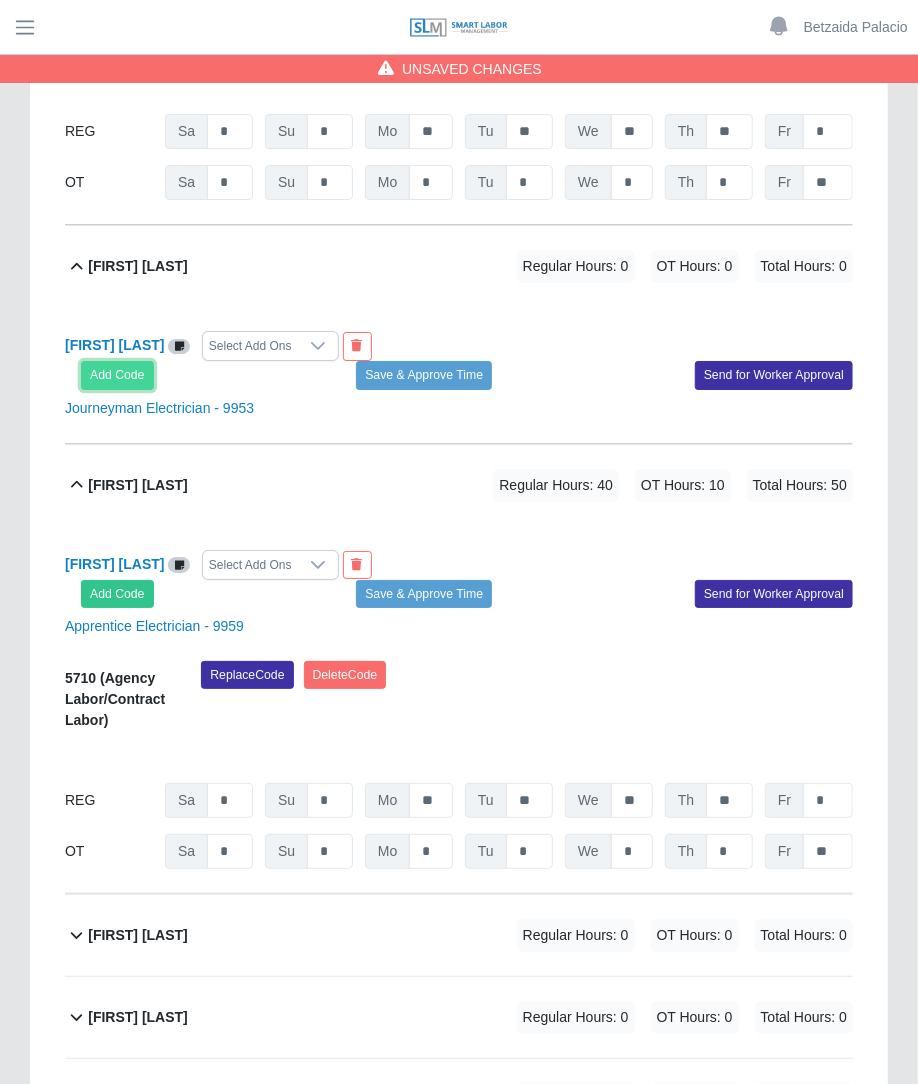 click on "Add Code" 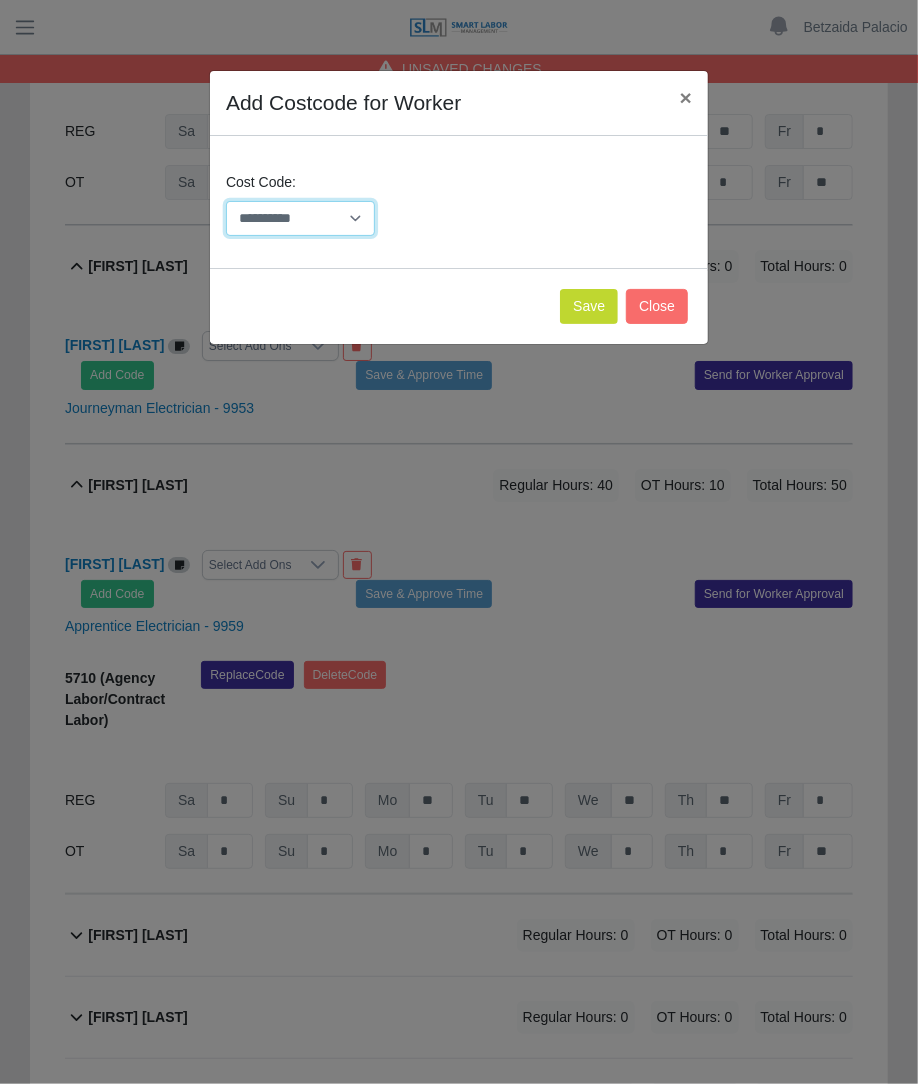 click on "**********" at bounding box center (300, 218) 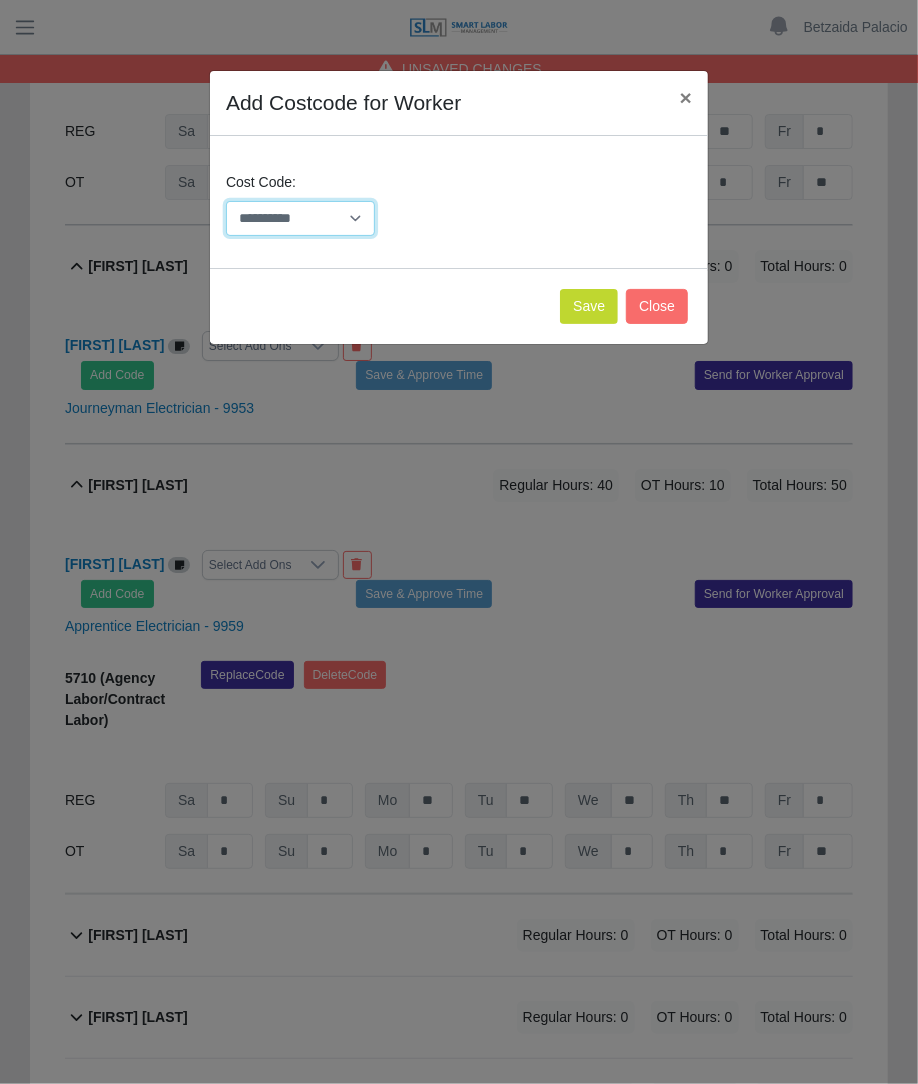 select on "**********" 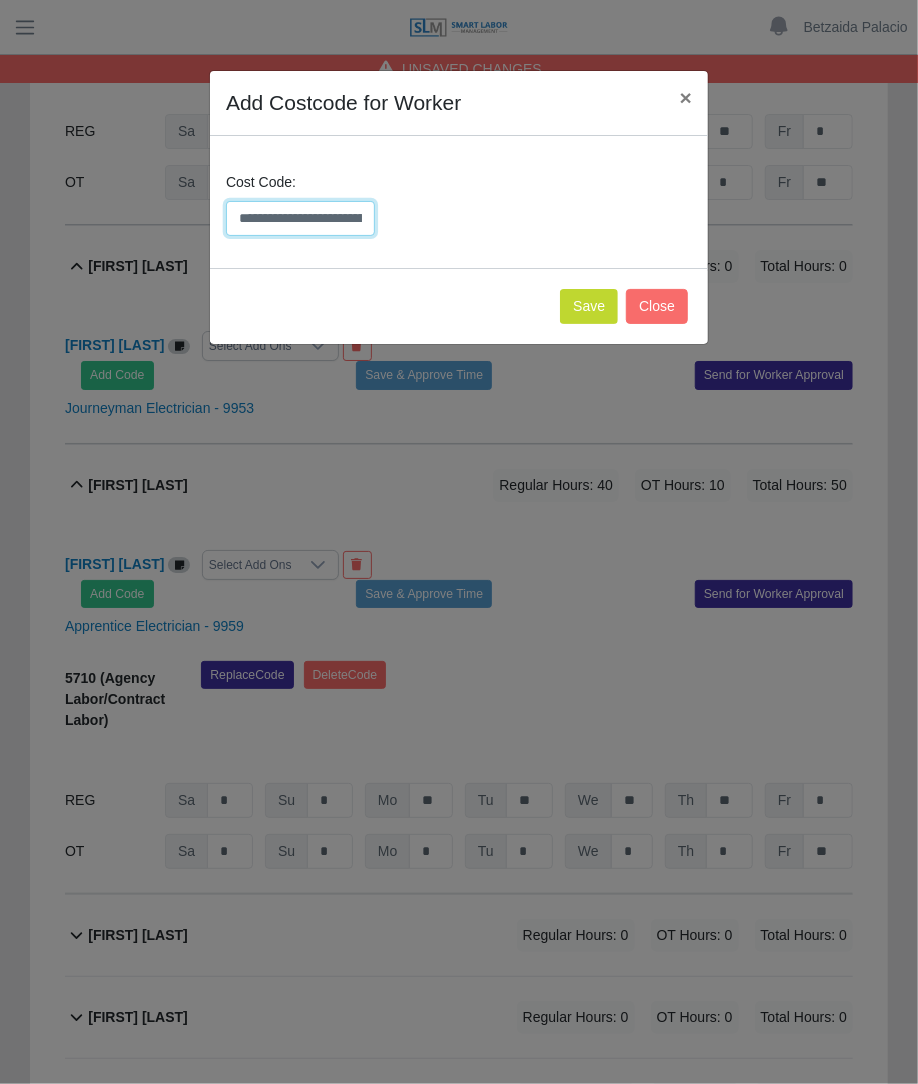 click on "**********" at bounding box center [300, 218] 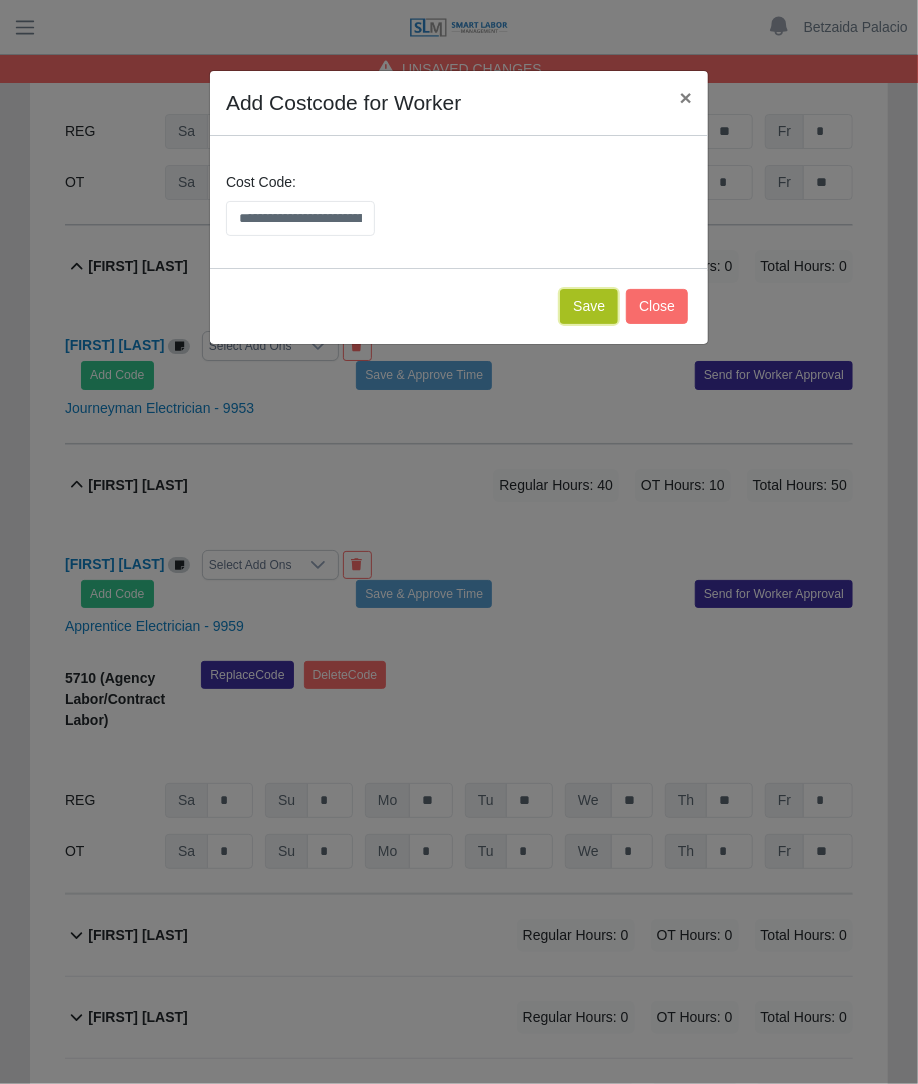 click on "Save" 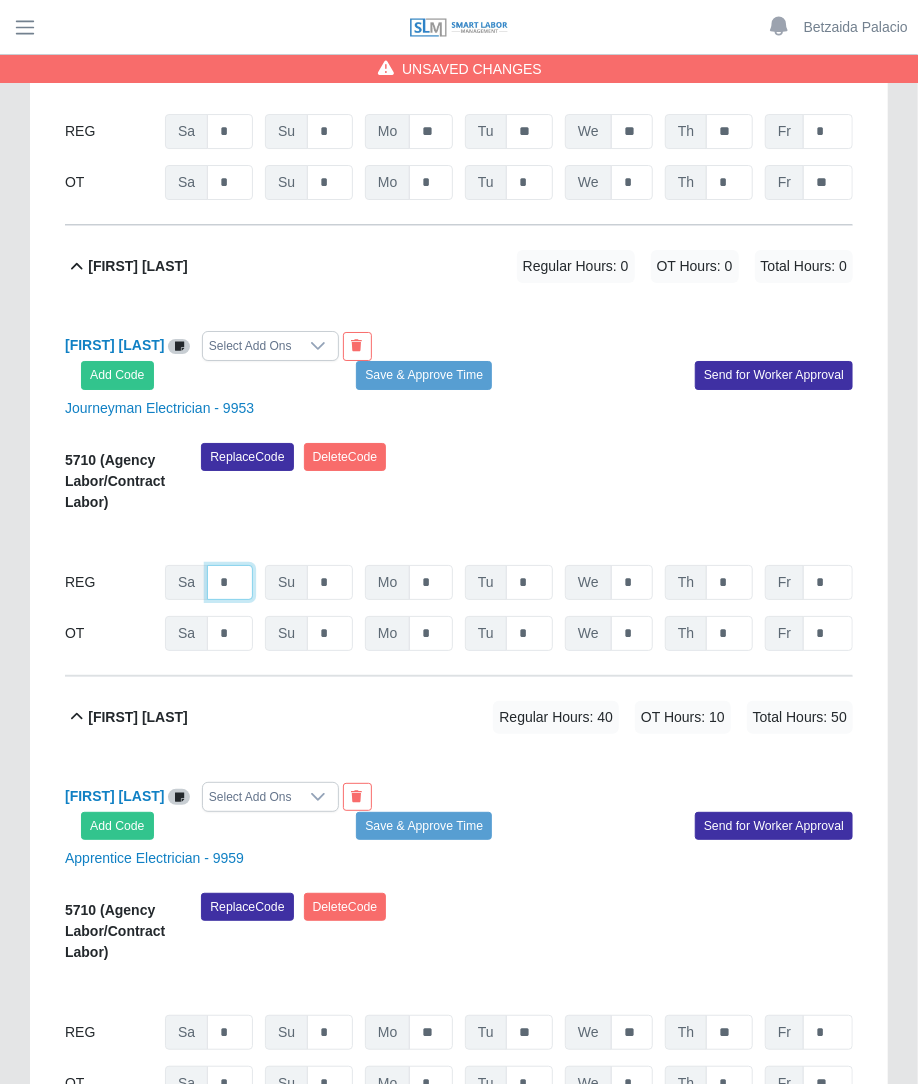 click on "*" at bounding box center (230, -7157) 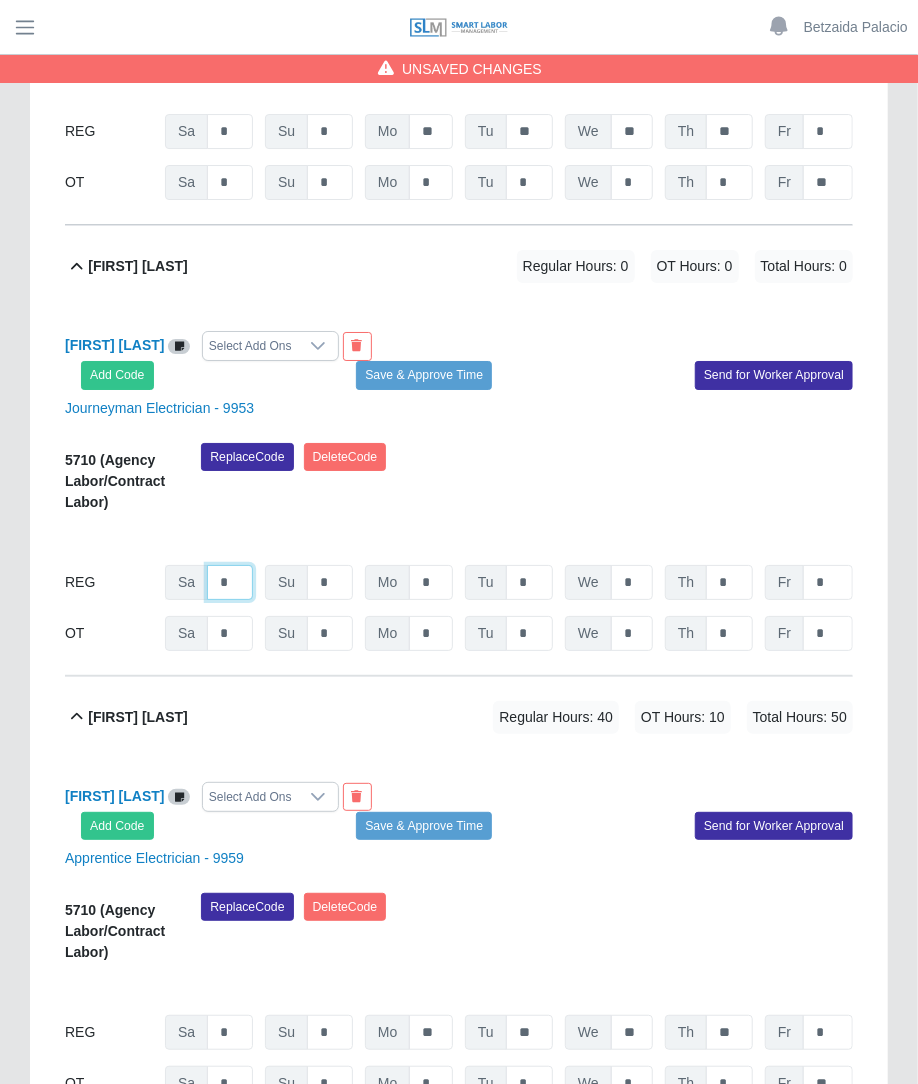 type on "*" 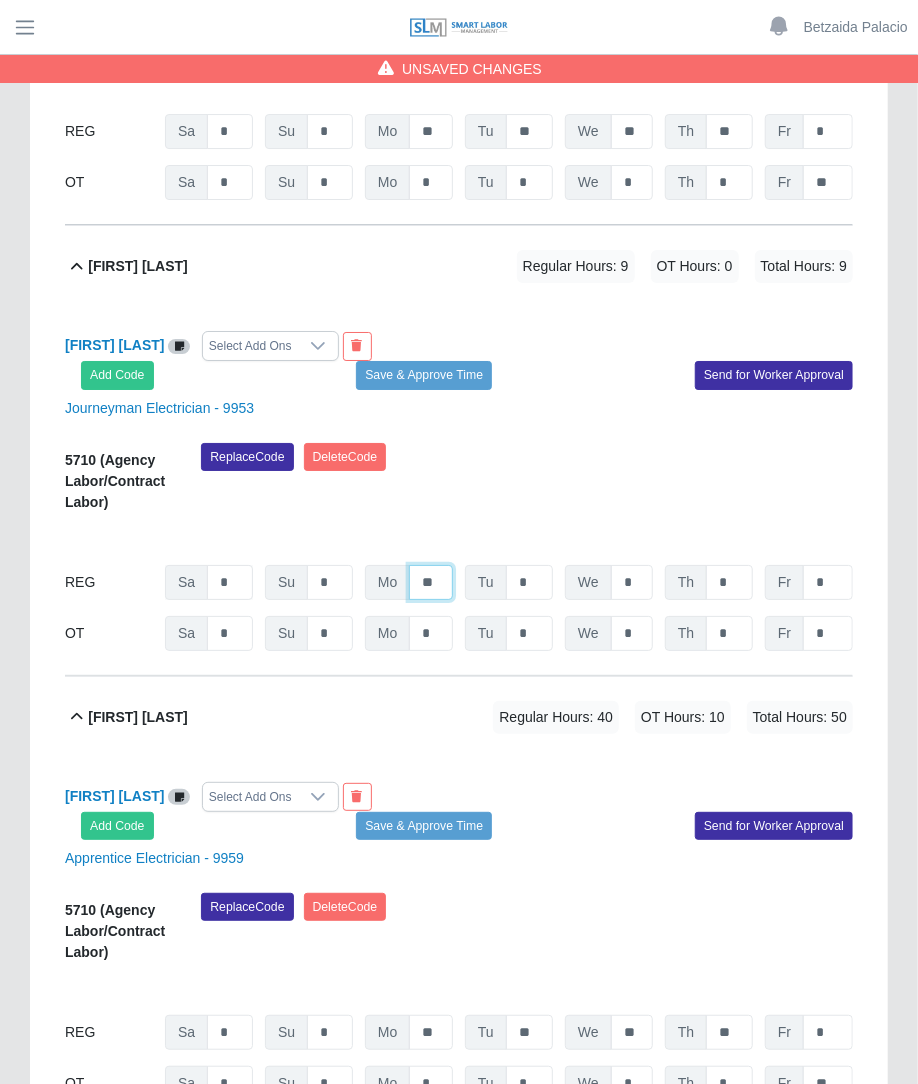 type on "**" 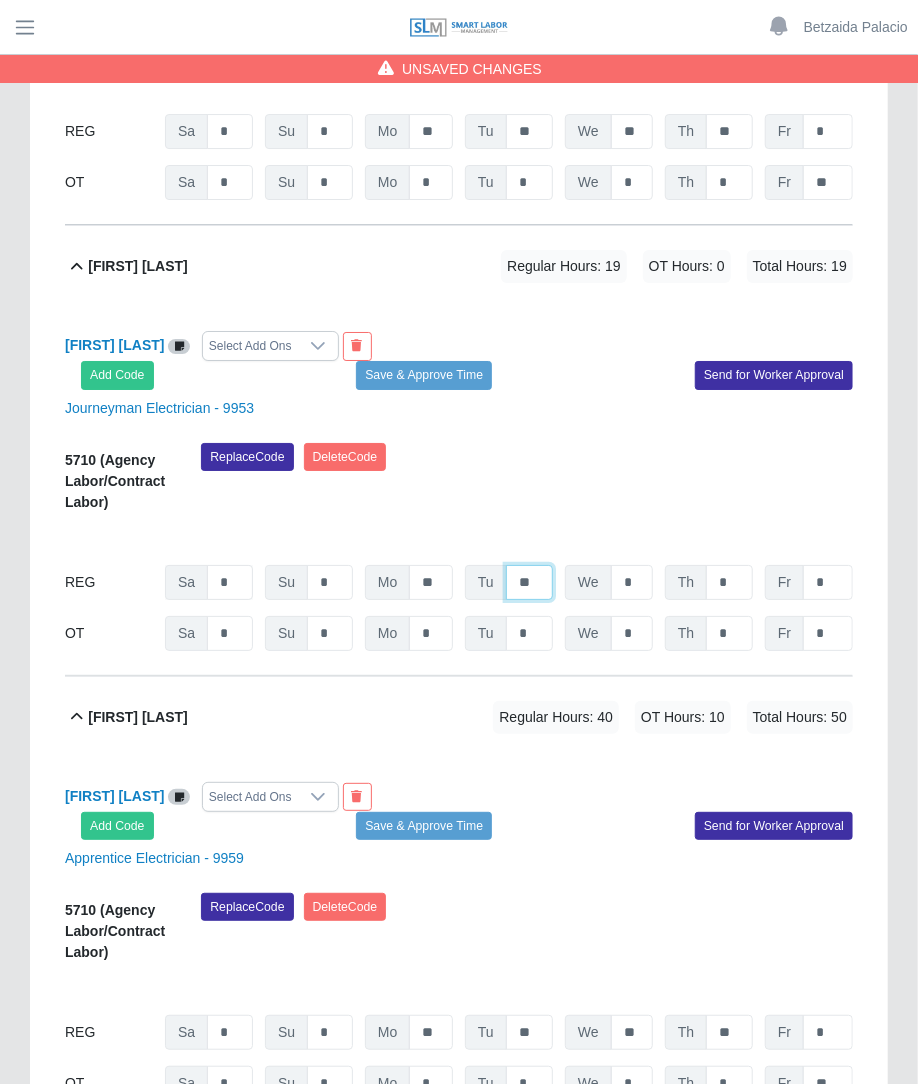 type on "**" 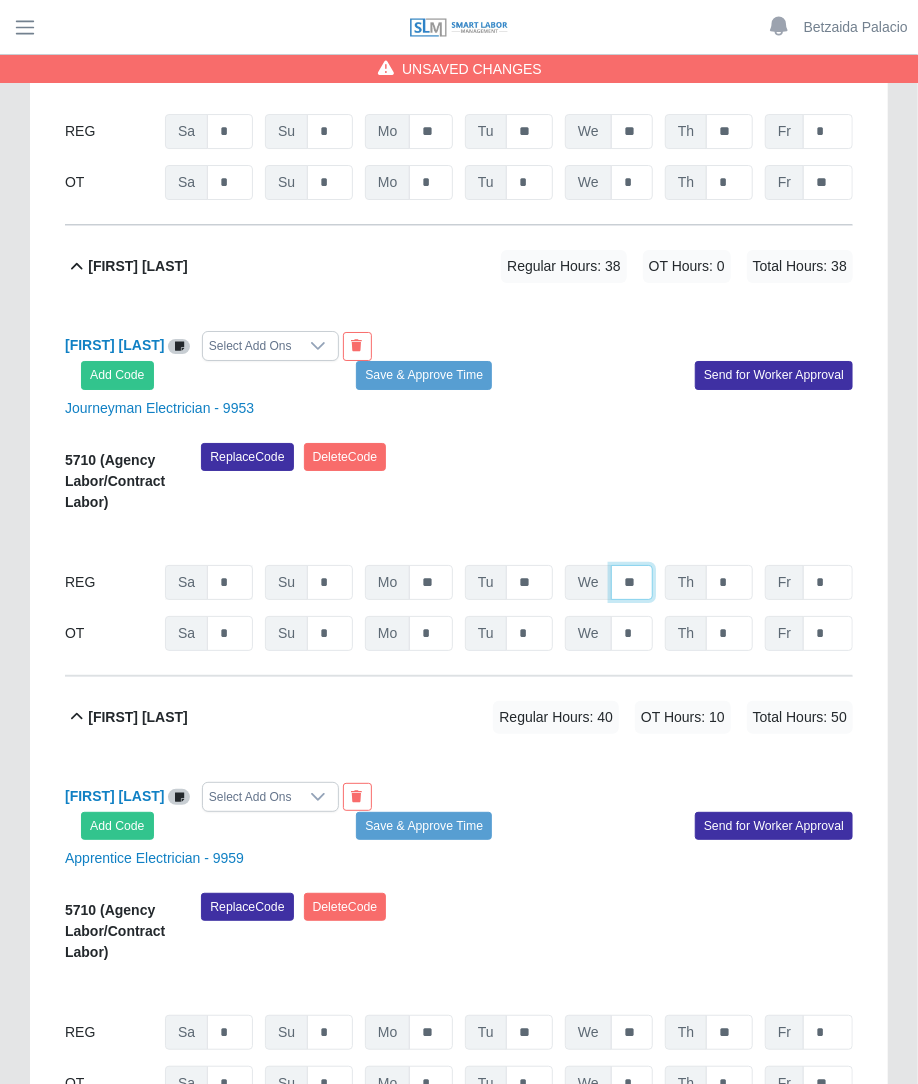 type on "**" 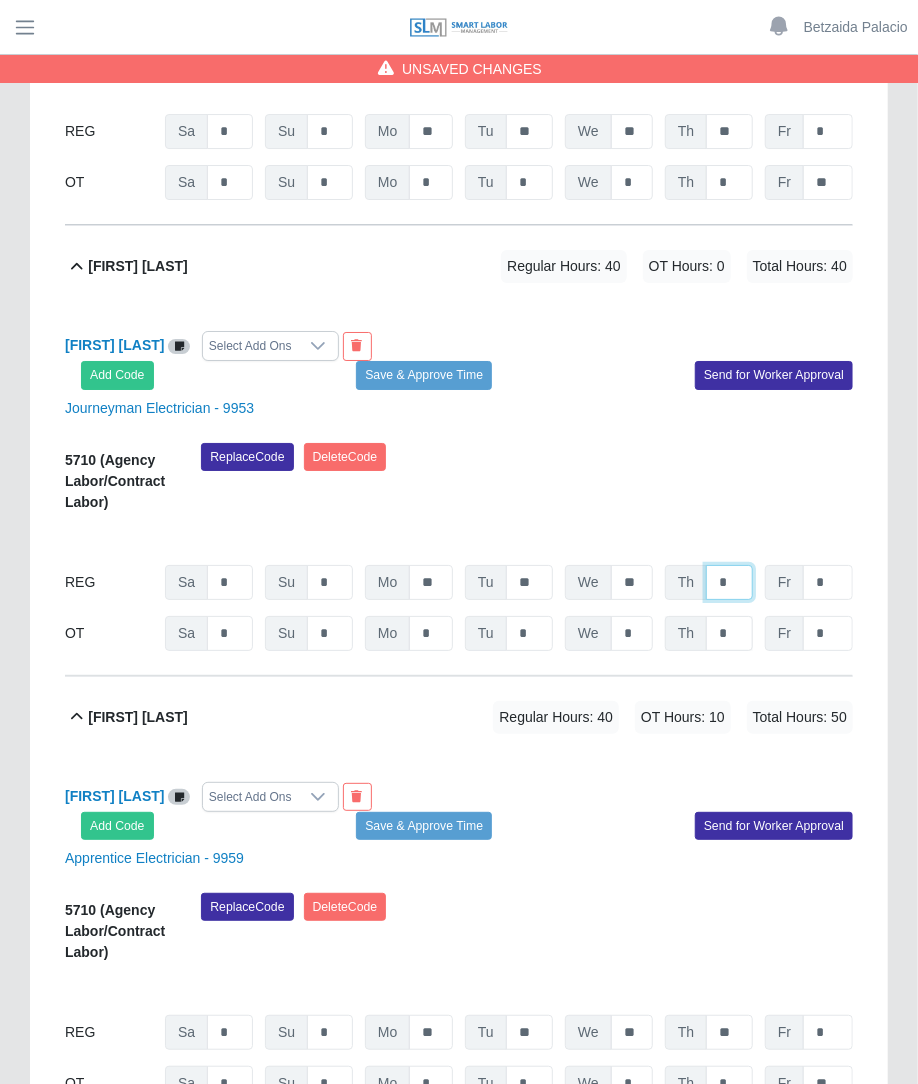 type on "*" 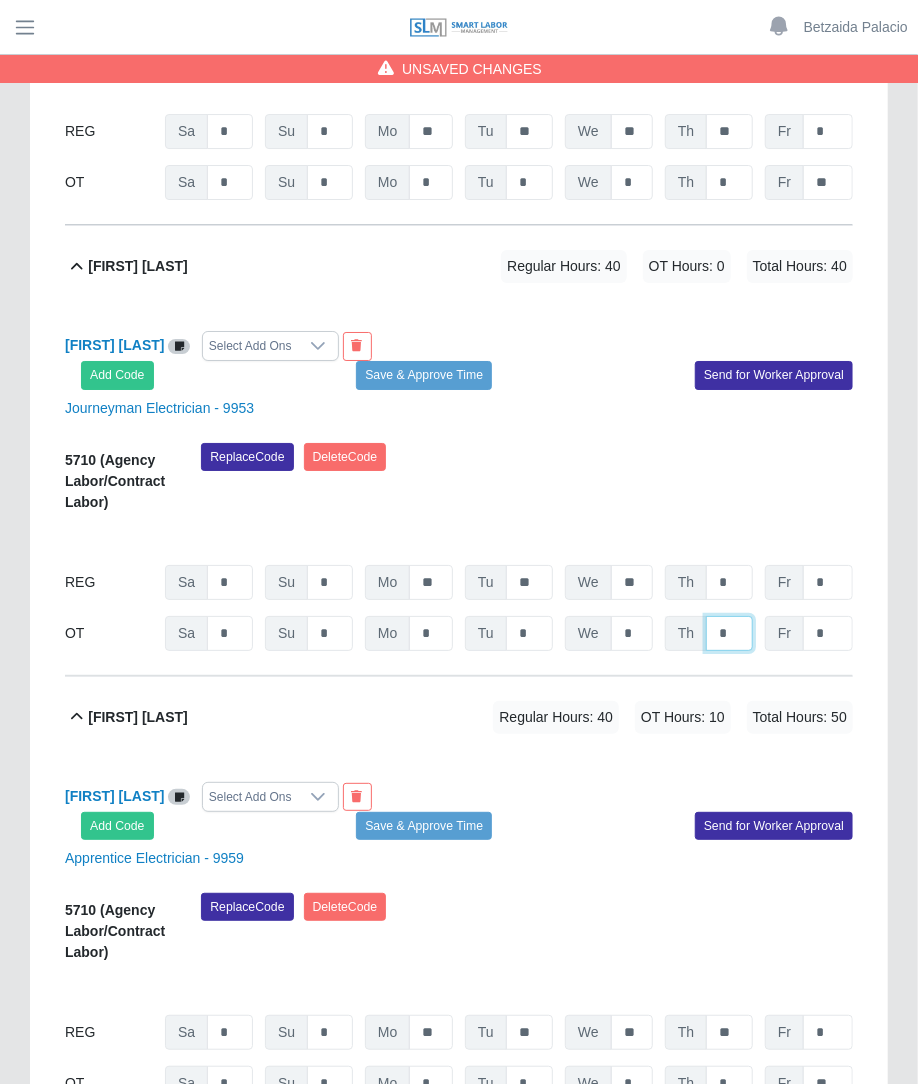 click on "*" at bounding box center [729, -7106] 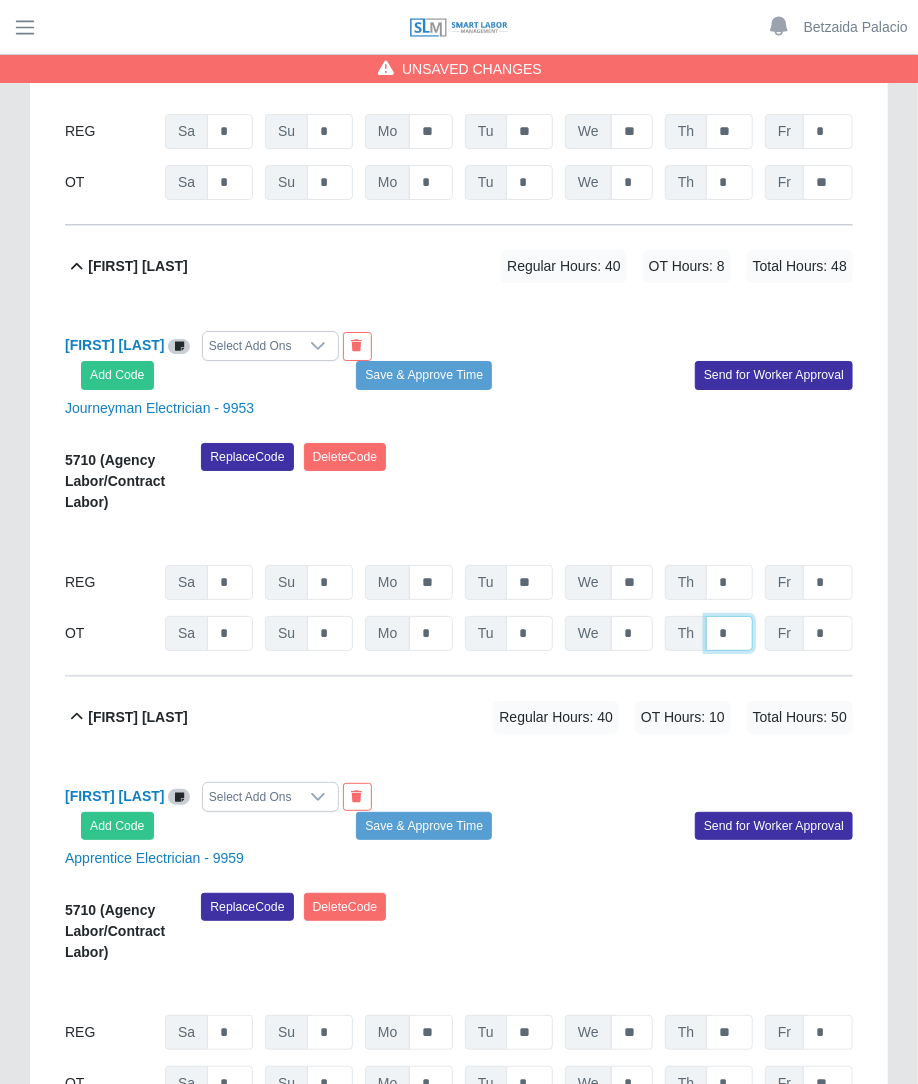 type on "*" 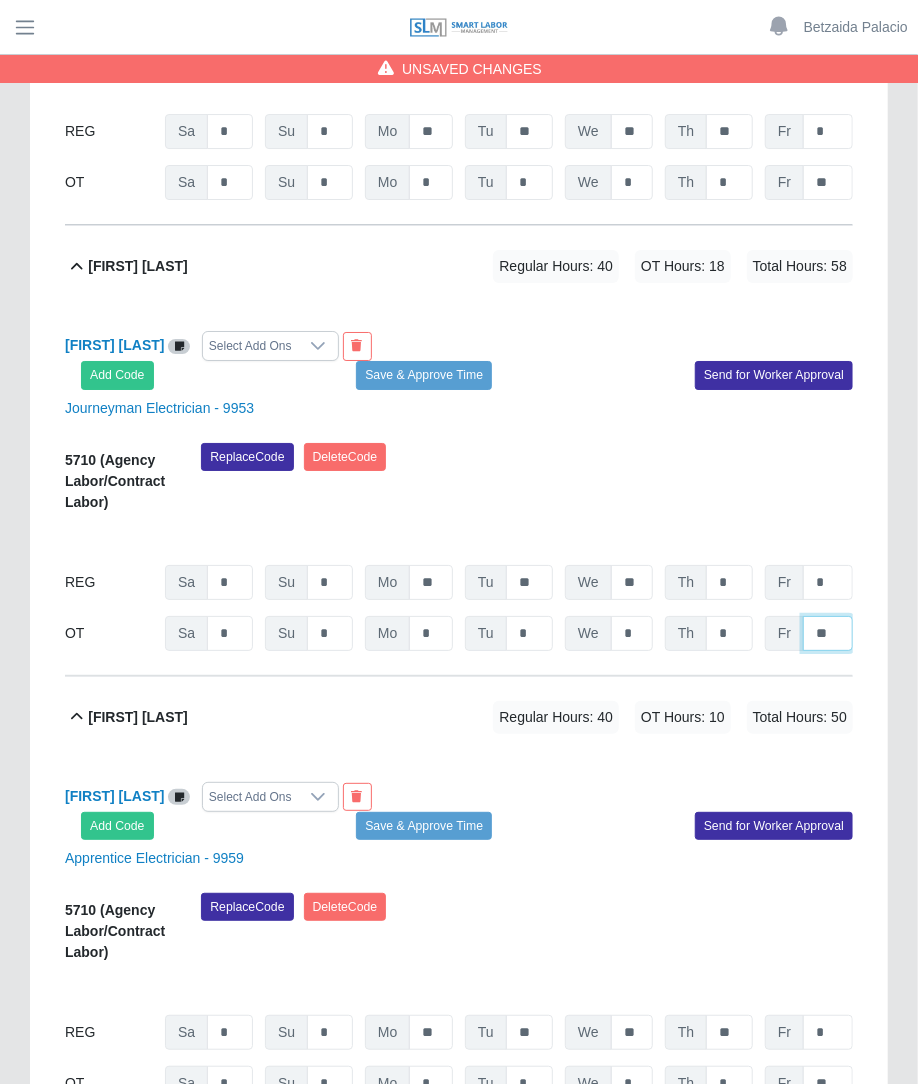 type on "**" 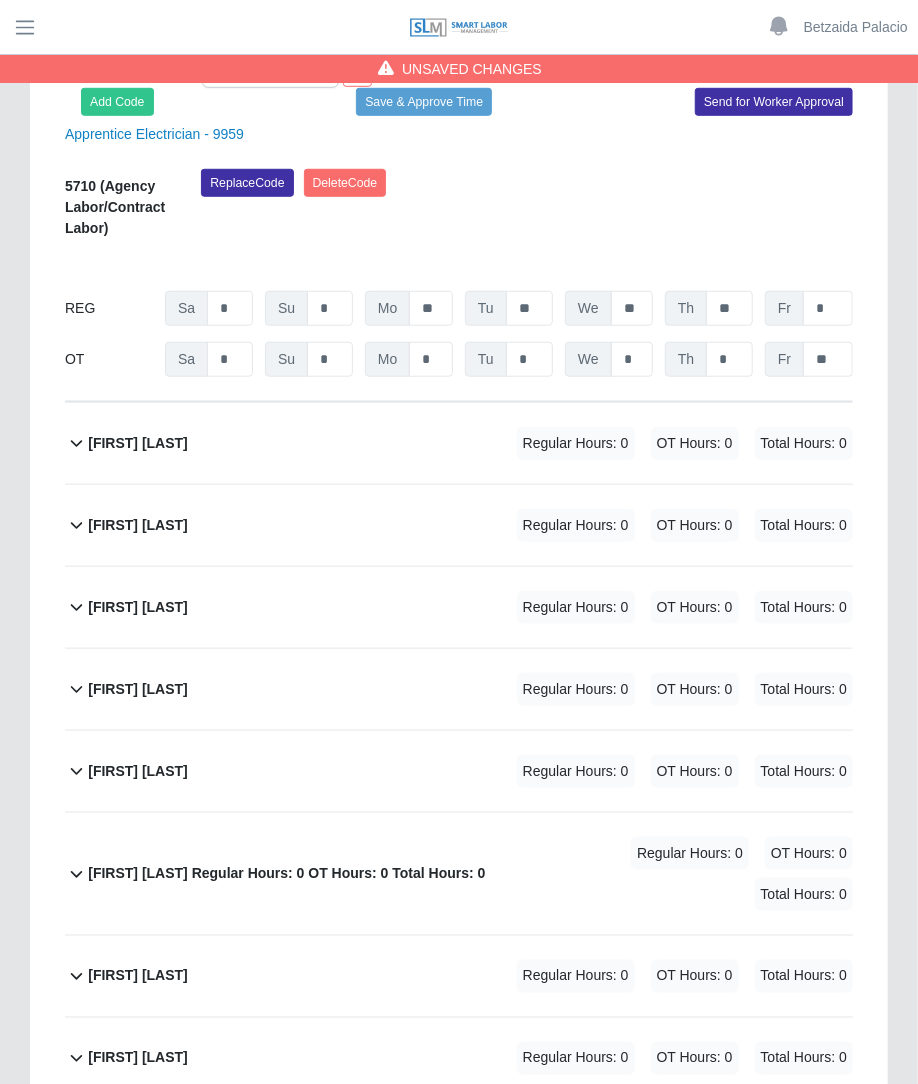scroll, scrollTop: 8730, scrollLeft: 0, axis: vertical 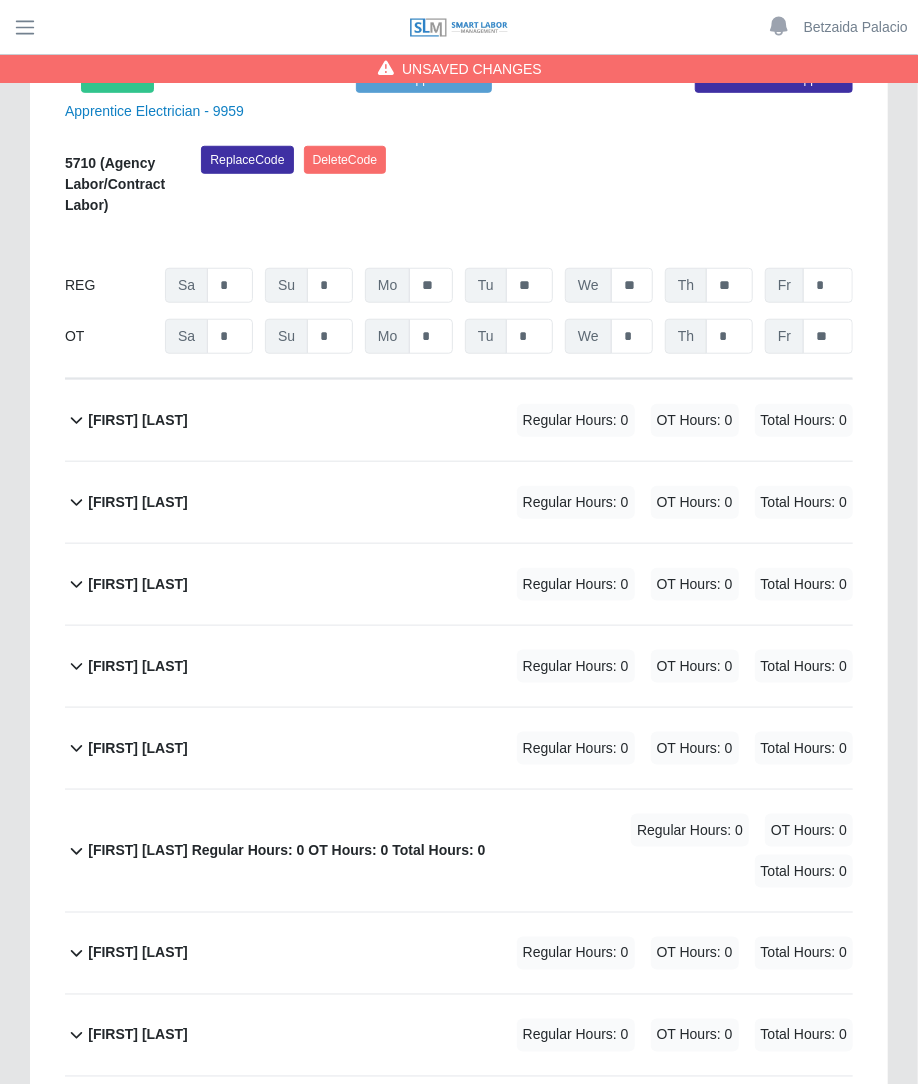 click on "Daniel Briceno             Regular Hours: 0   OT Hours: 0   Total Hours: 0" 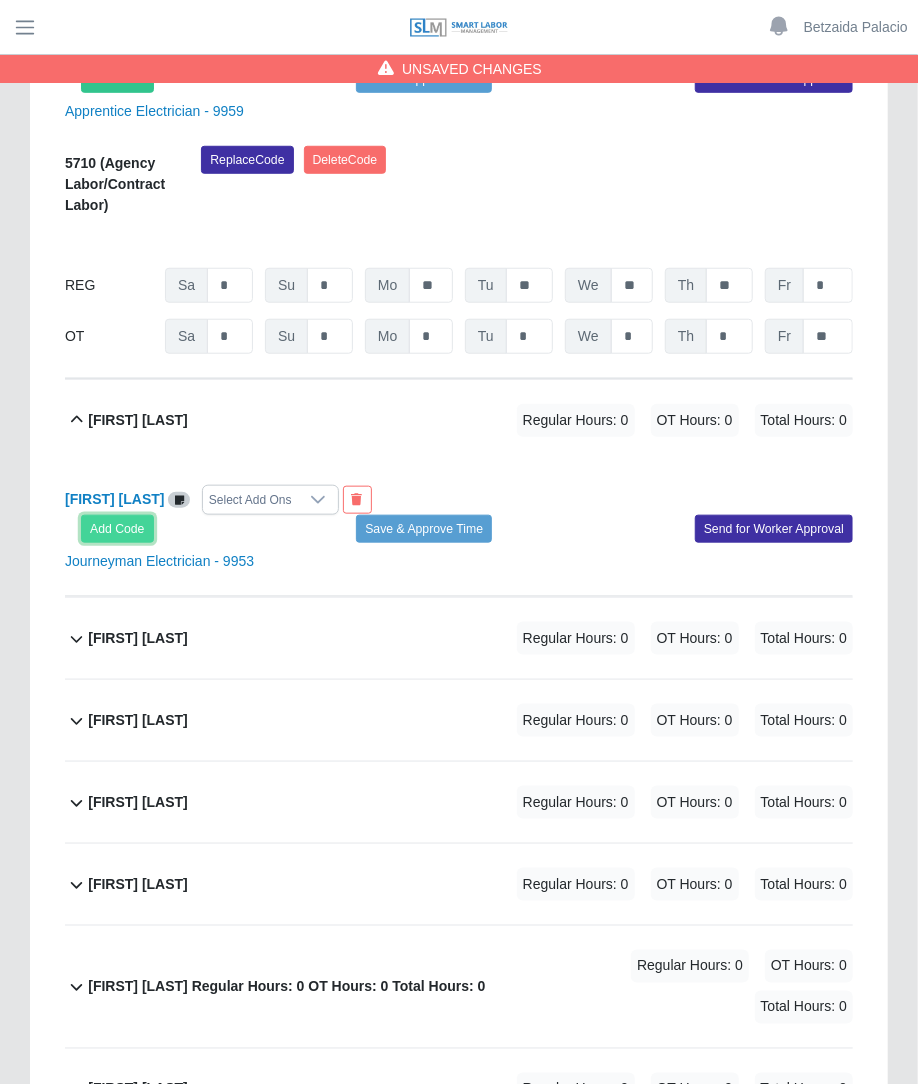 click on "Add Code" 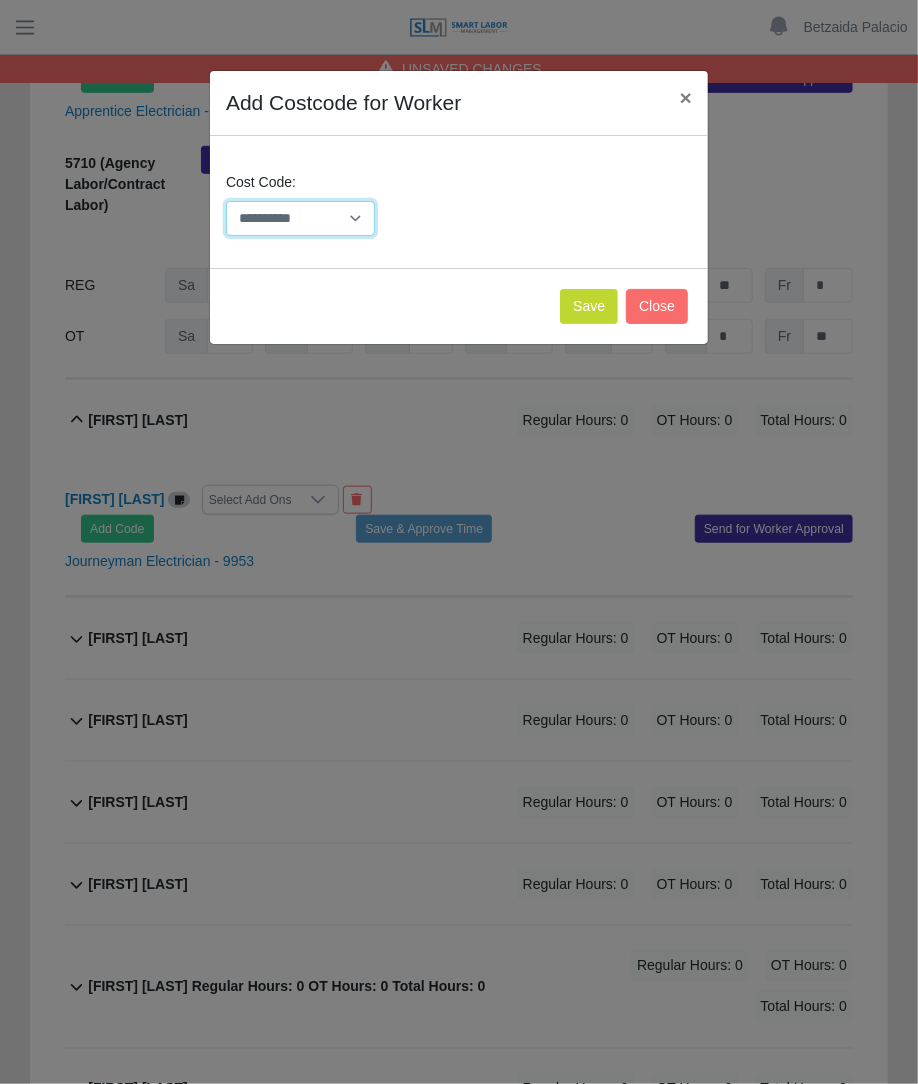click on "**********" at bounding box center [300, 218] 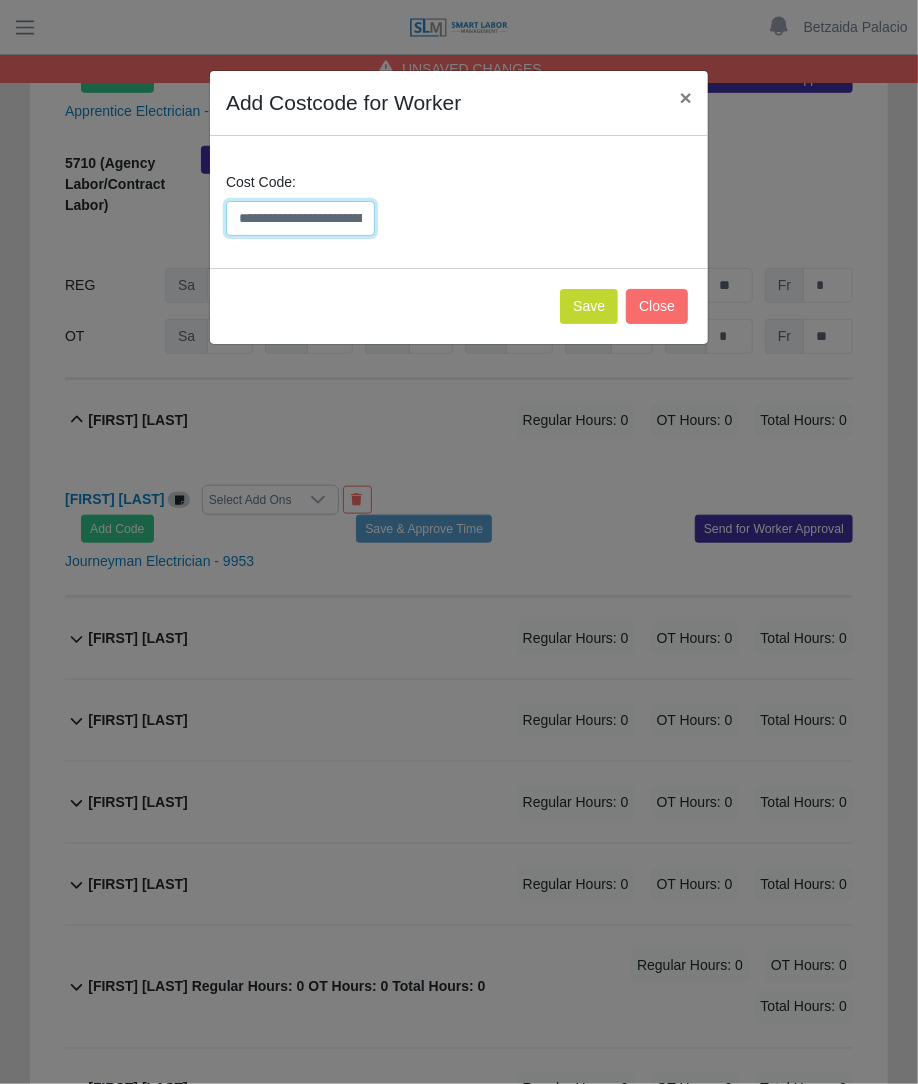 click on "**********" at bounding box center [300, 218] 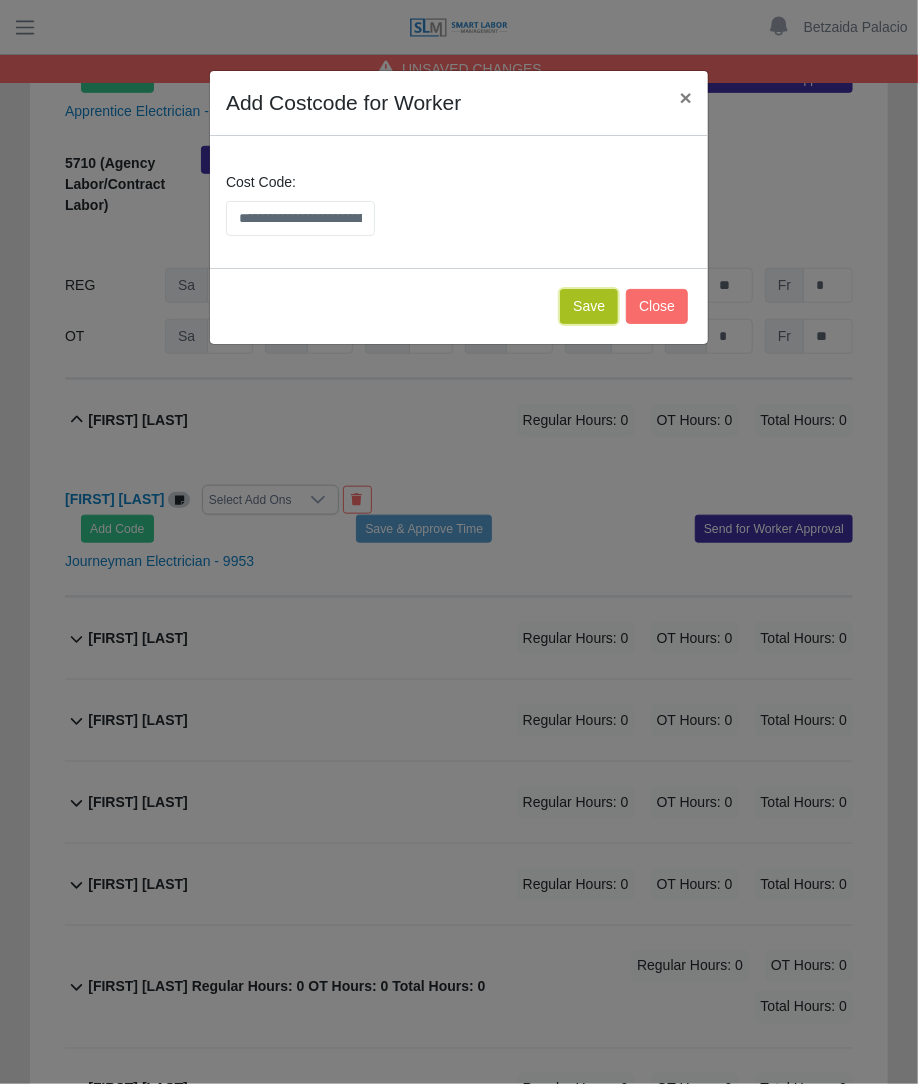 click on "Save" 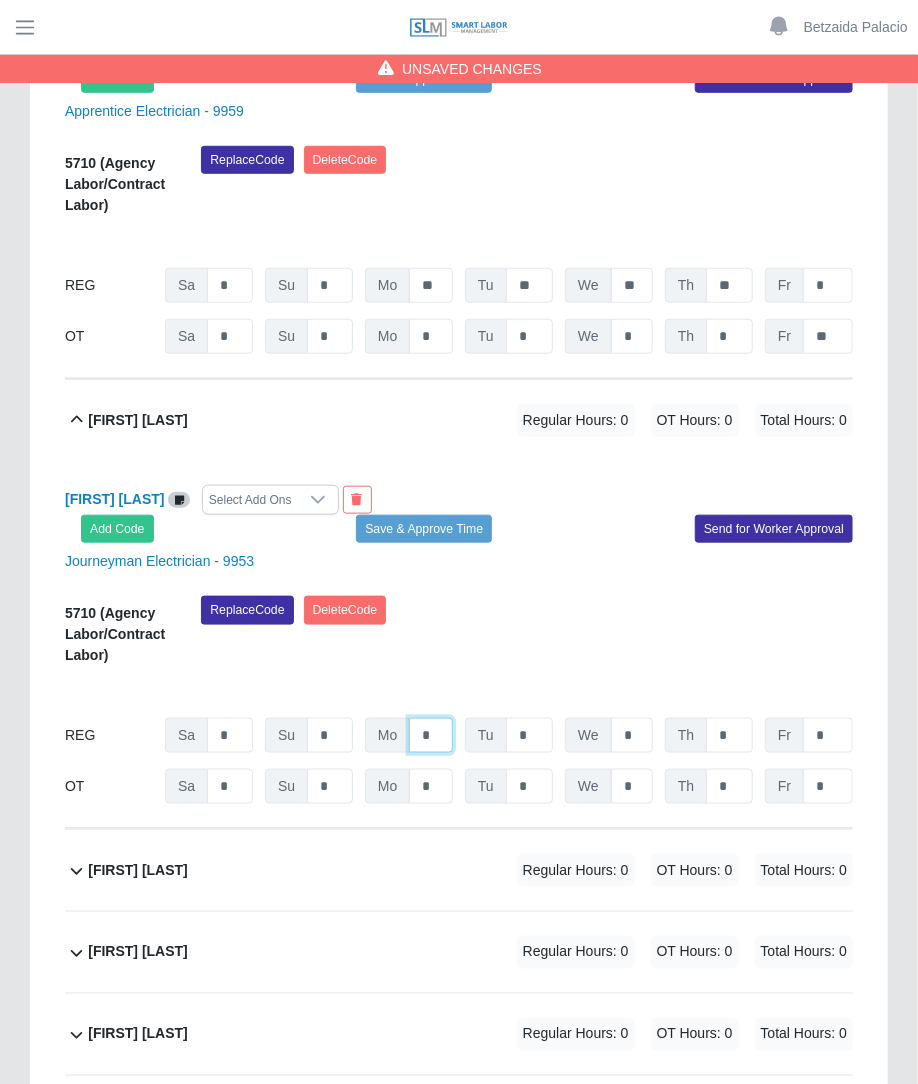 click on "*" at bounding box center (431, -7904) 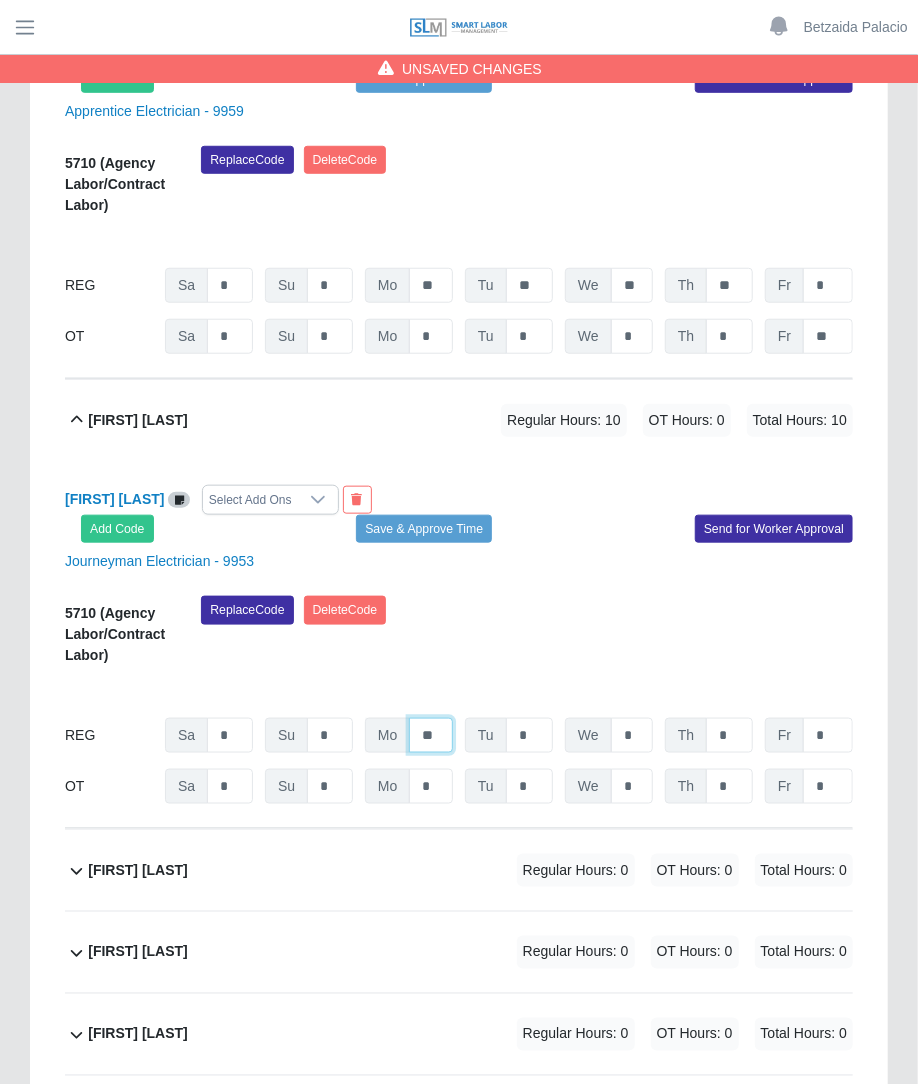 type on "**" 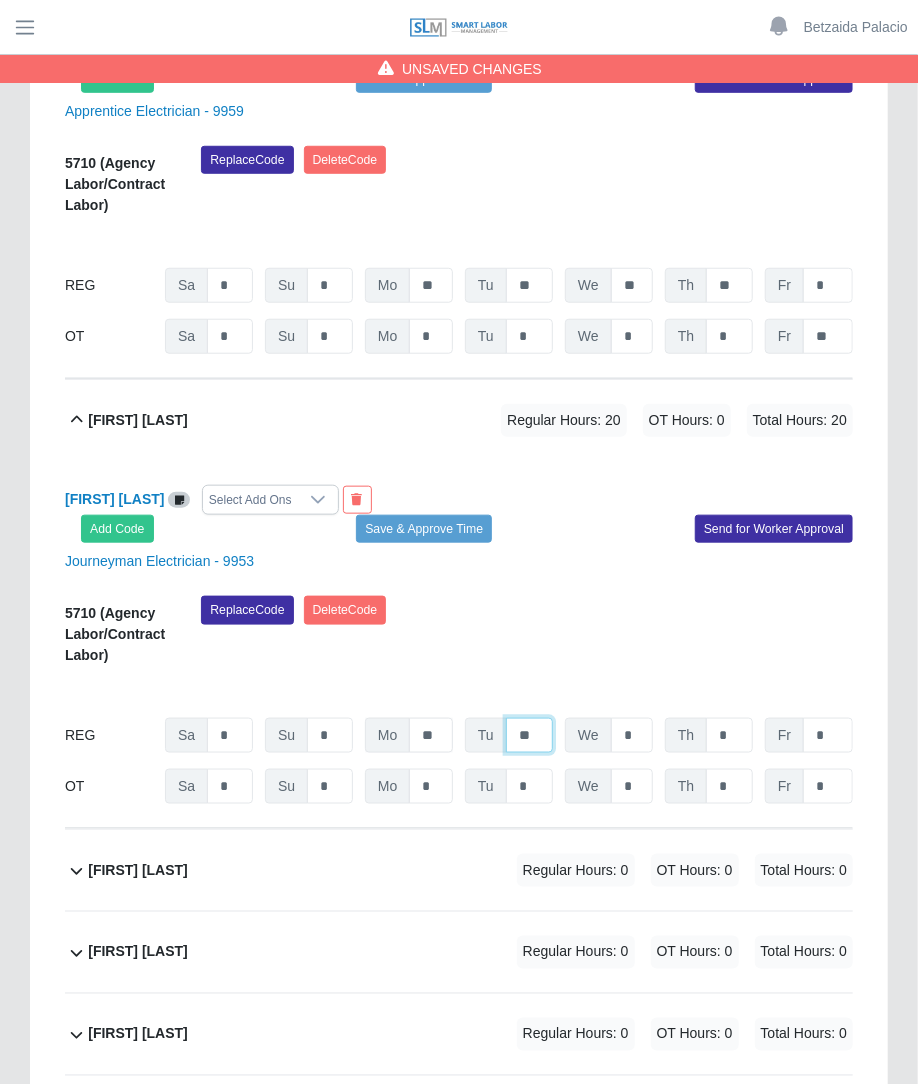 type on "**" 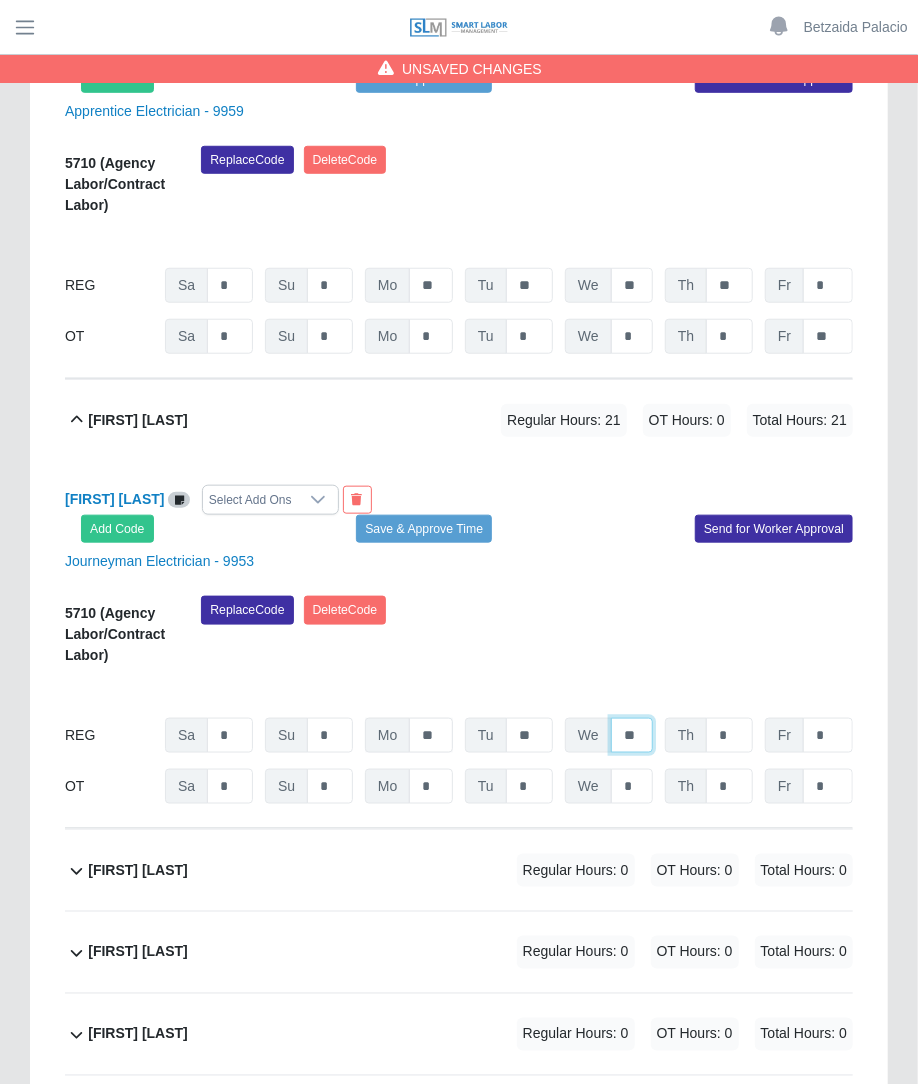 type on "**" 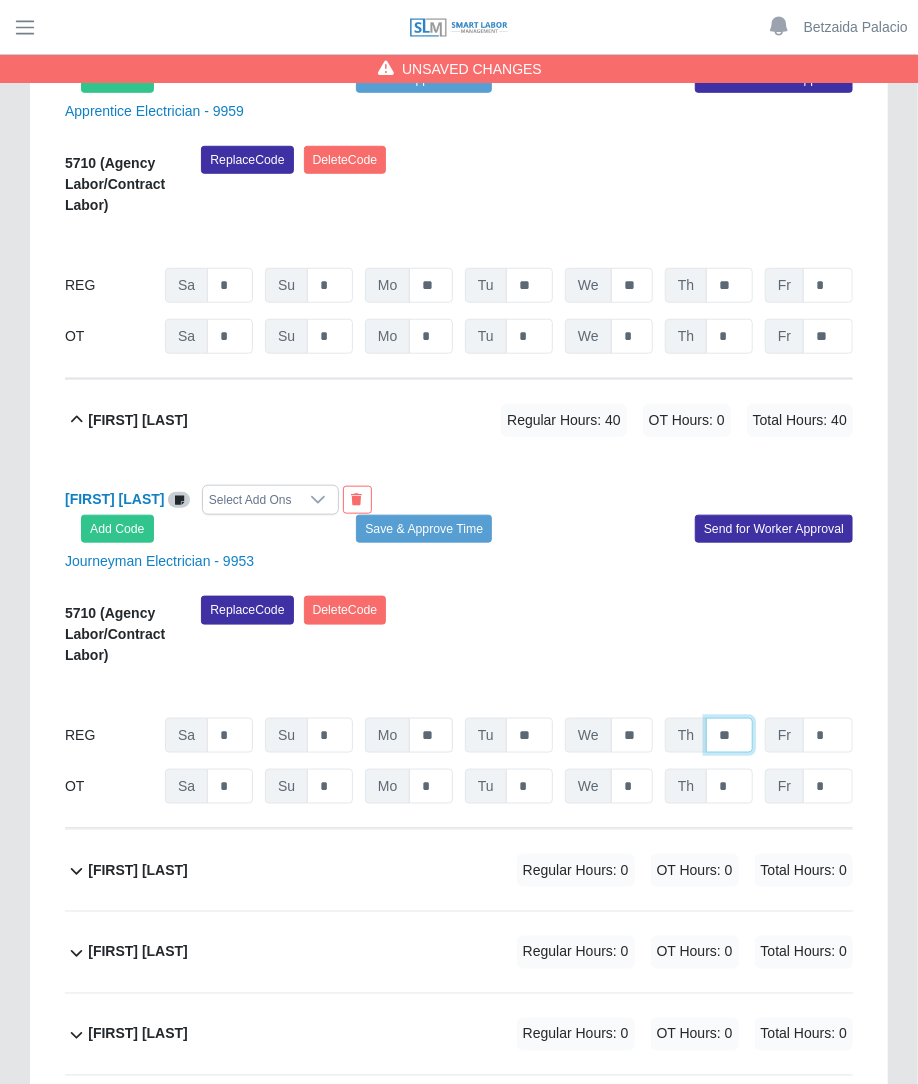 type on "**" 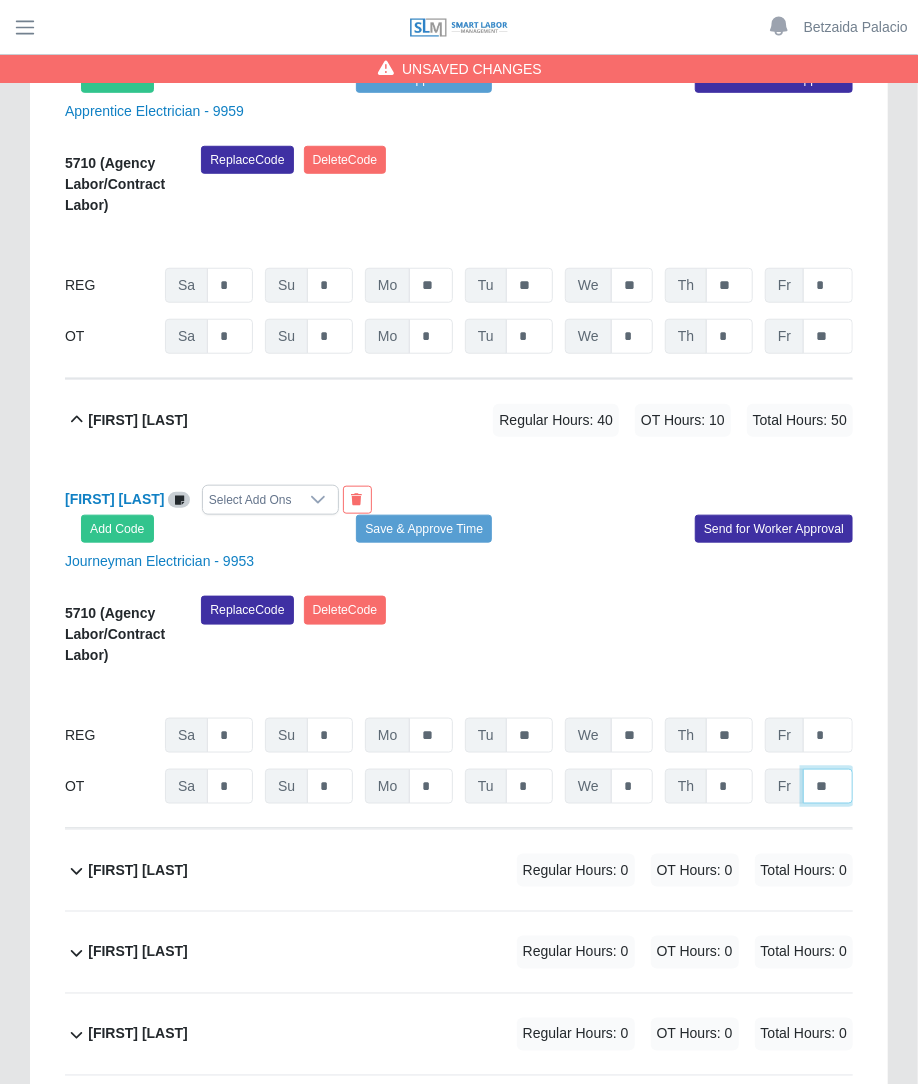type on "**" 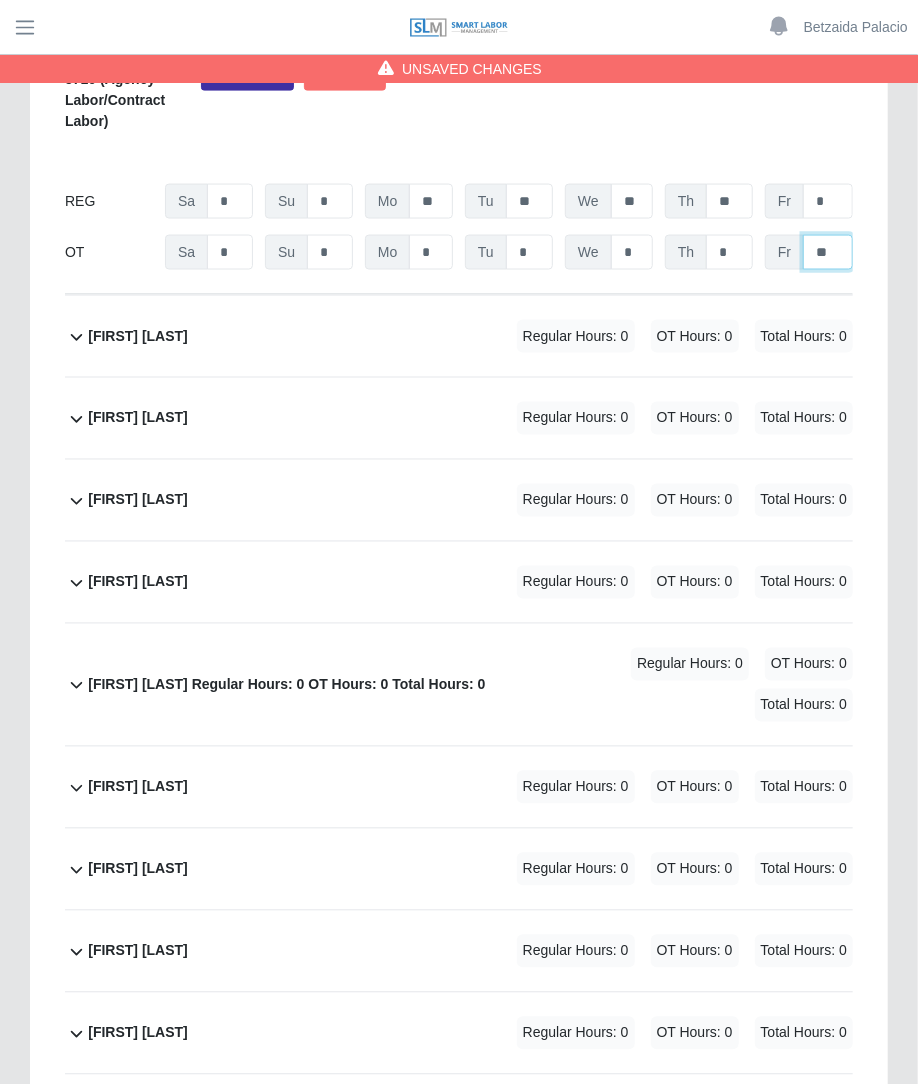 scroll, scrollTop: 9375, scrollLeft: 0, axis: vertical 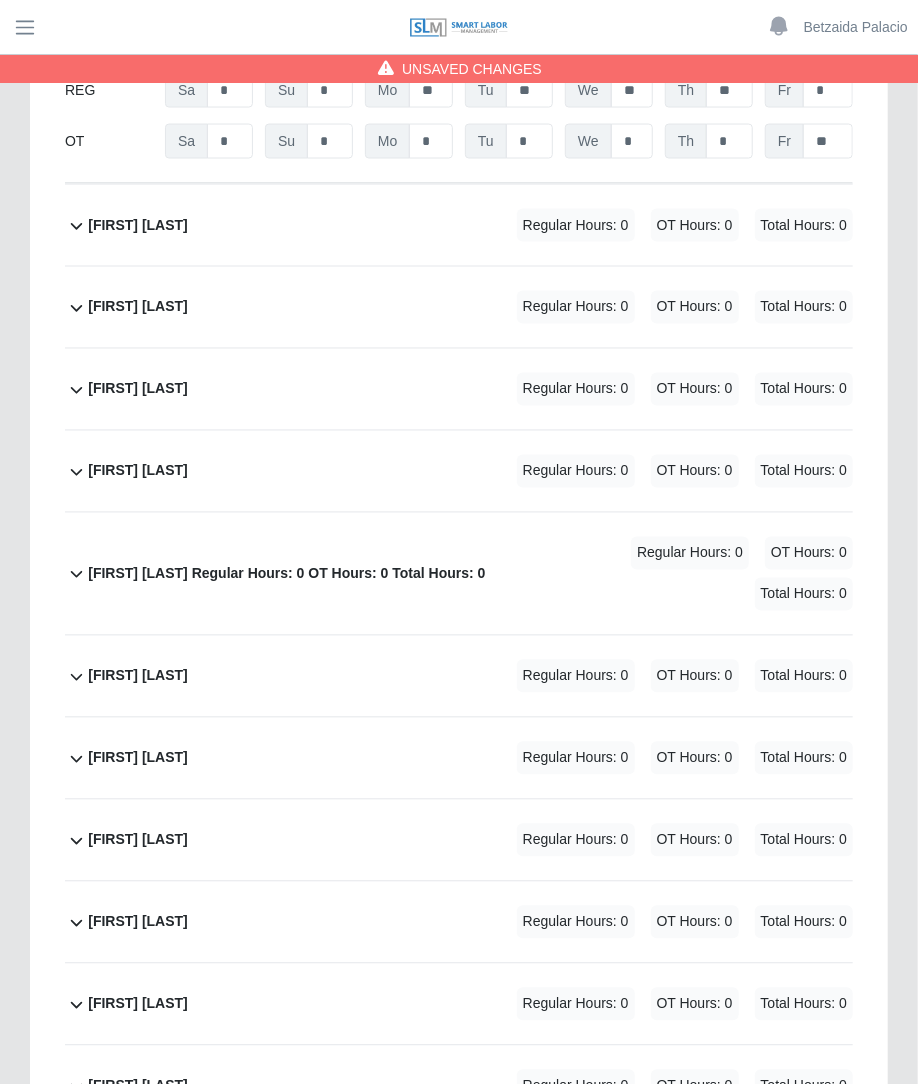 click on "Regular Hours: 0" at bounding box center [576, 225] 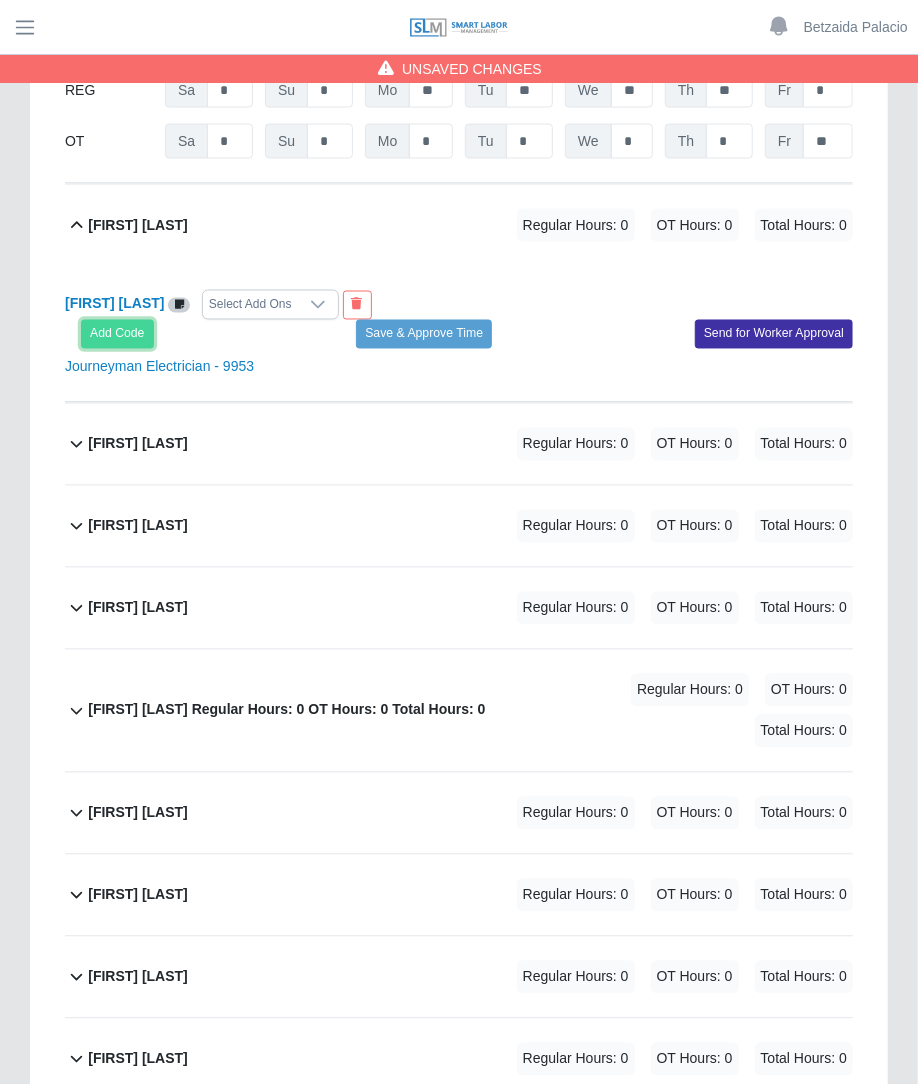 click on "Add Code" 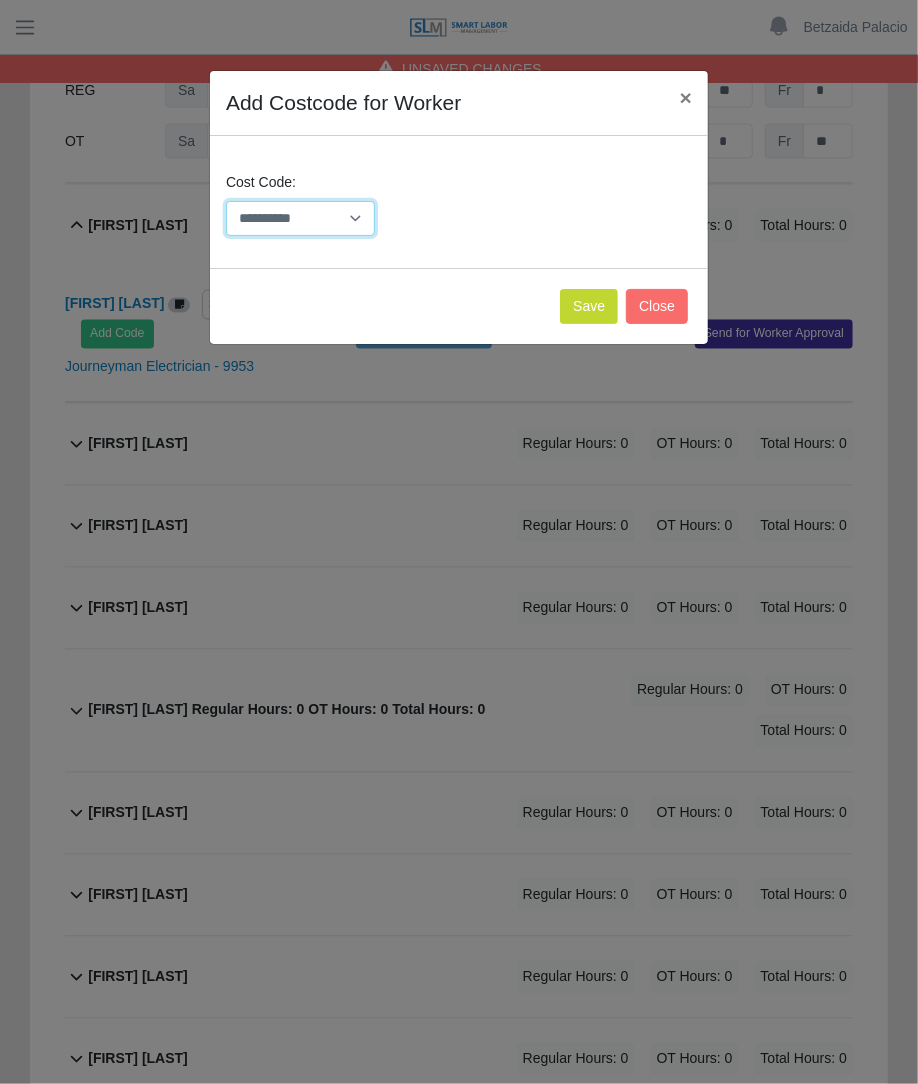 click on "**********" at bounding box center [300, 218] 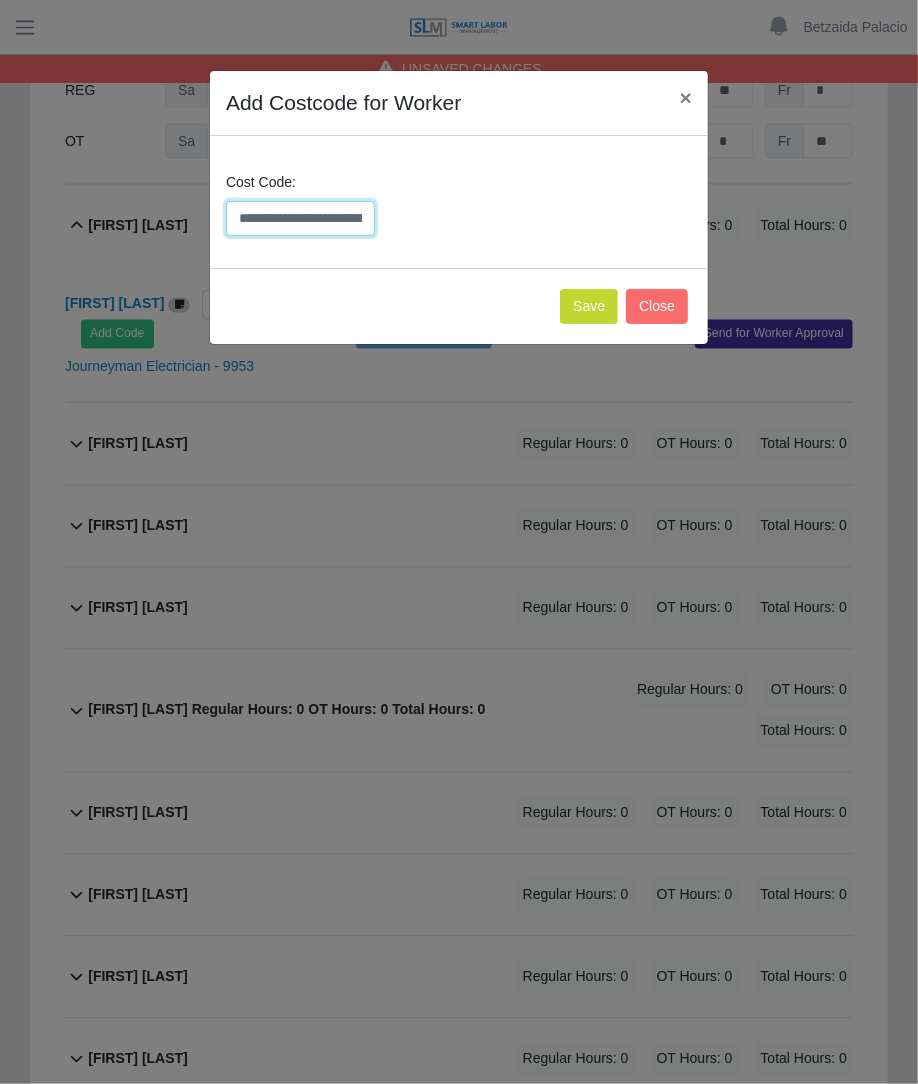 click on "**********" at bounding box center [300, 218] 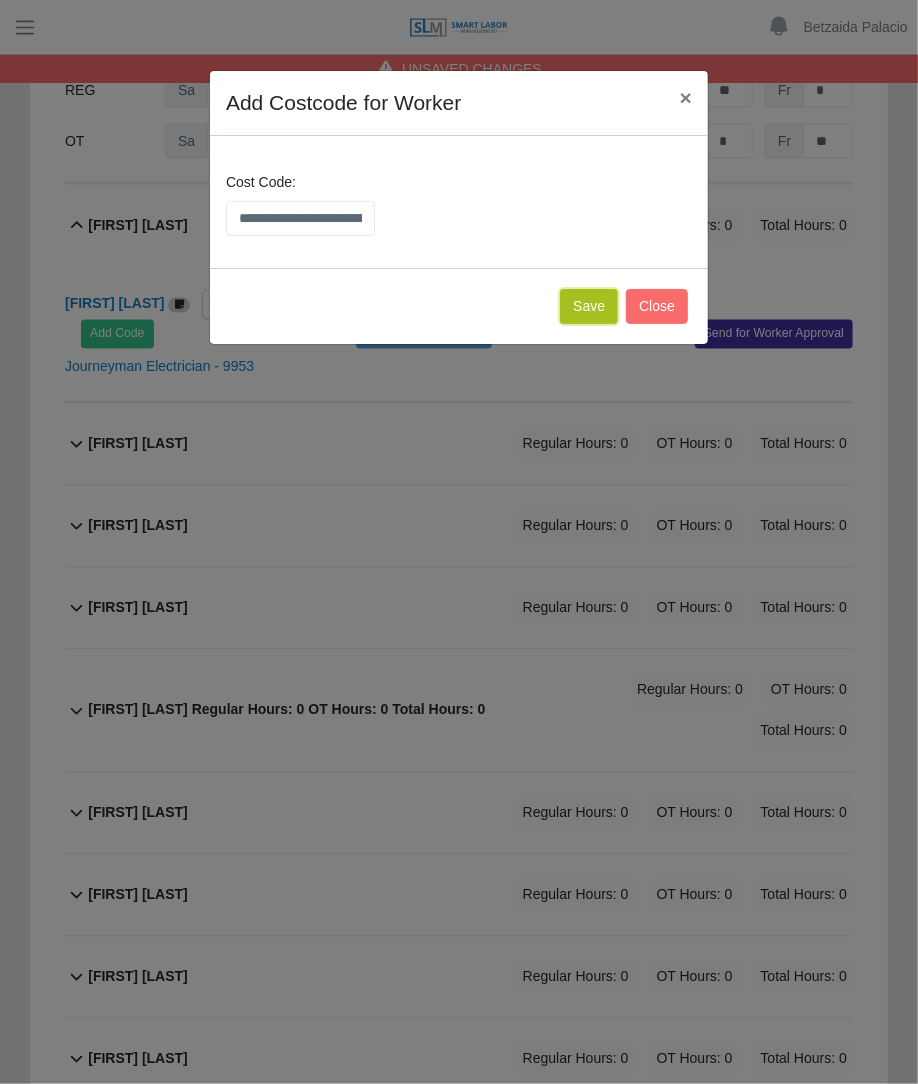 click on "Save" 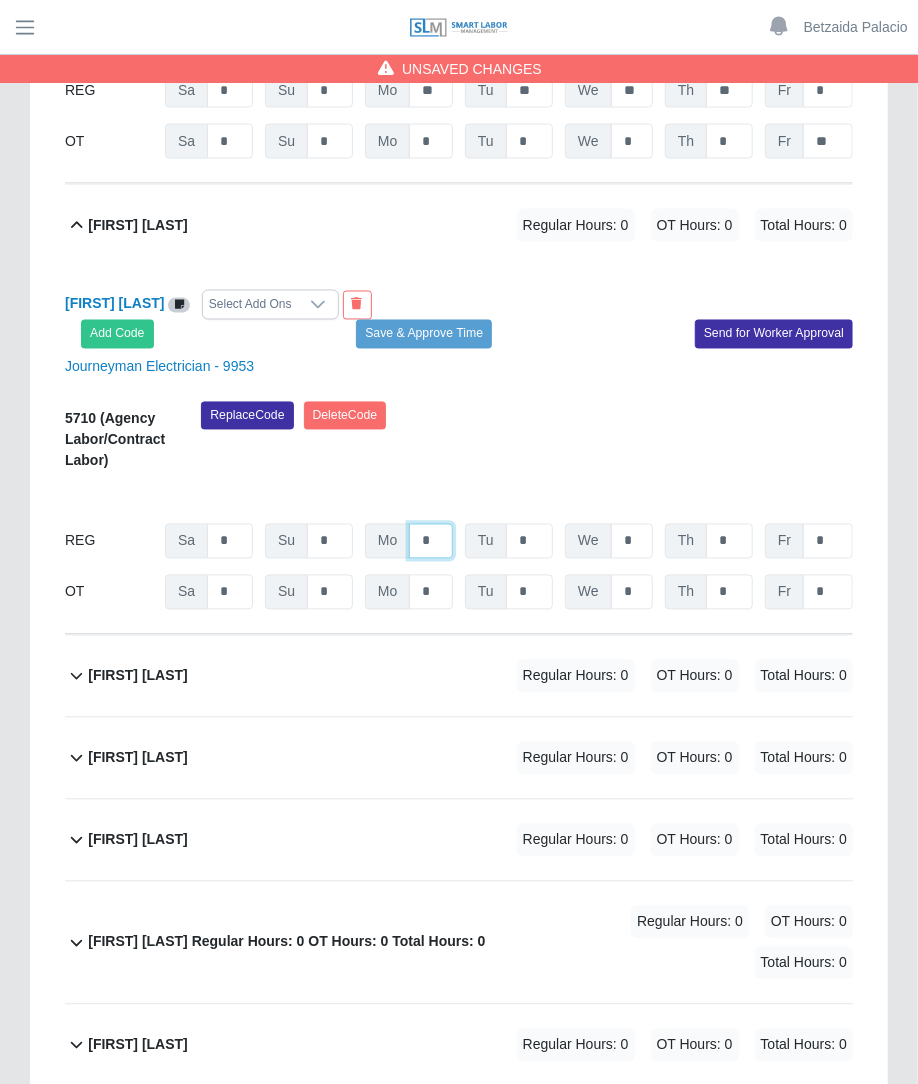 click on "*" at bounding box center (431, -8549) 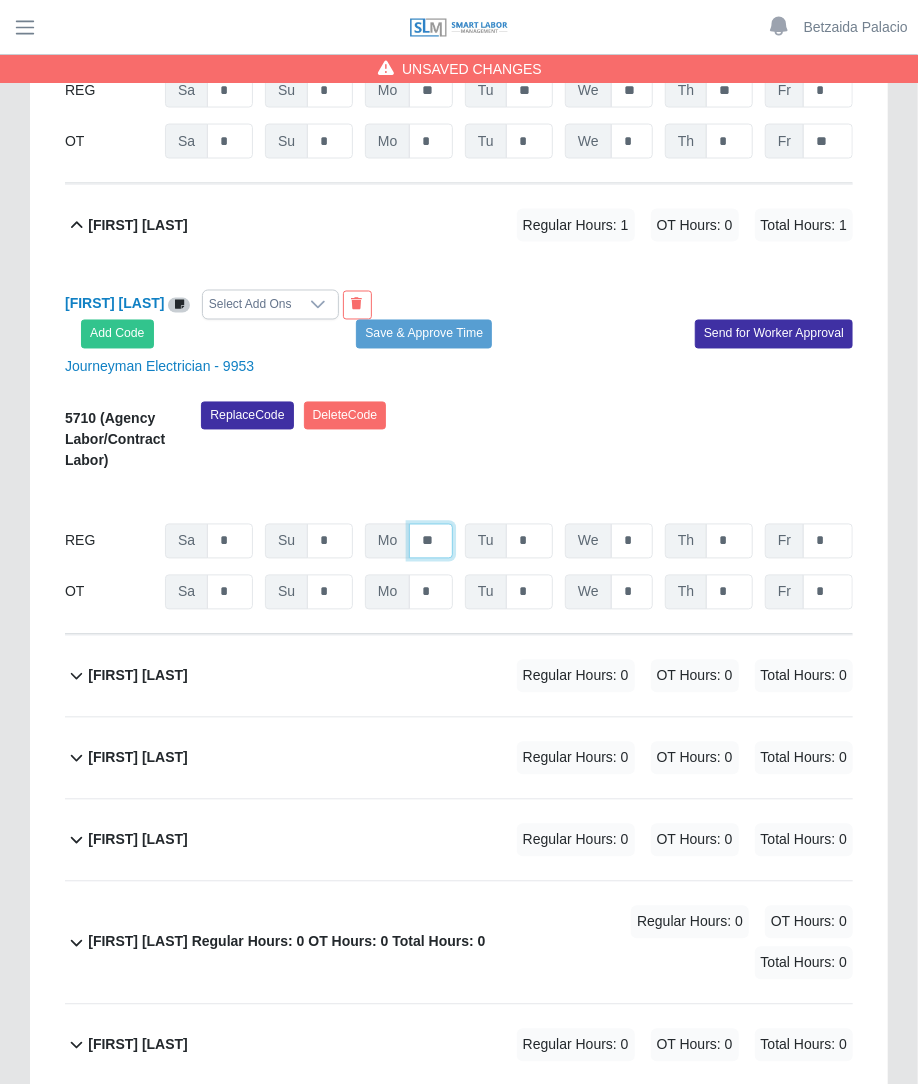 type on "**" 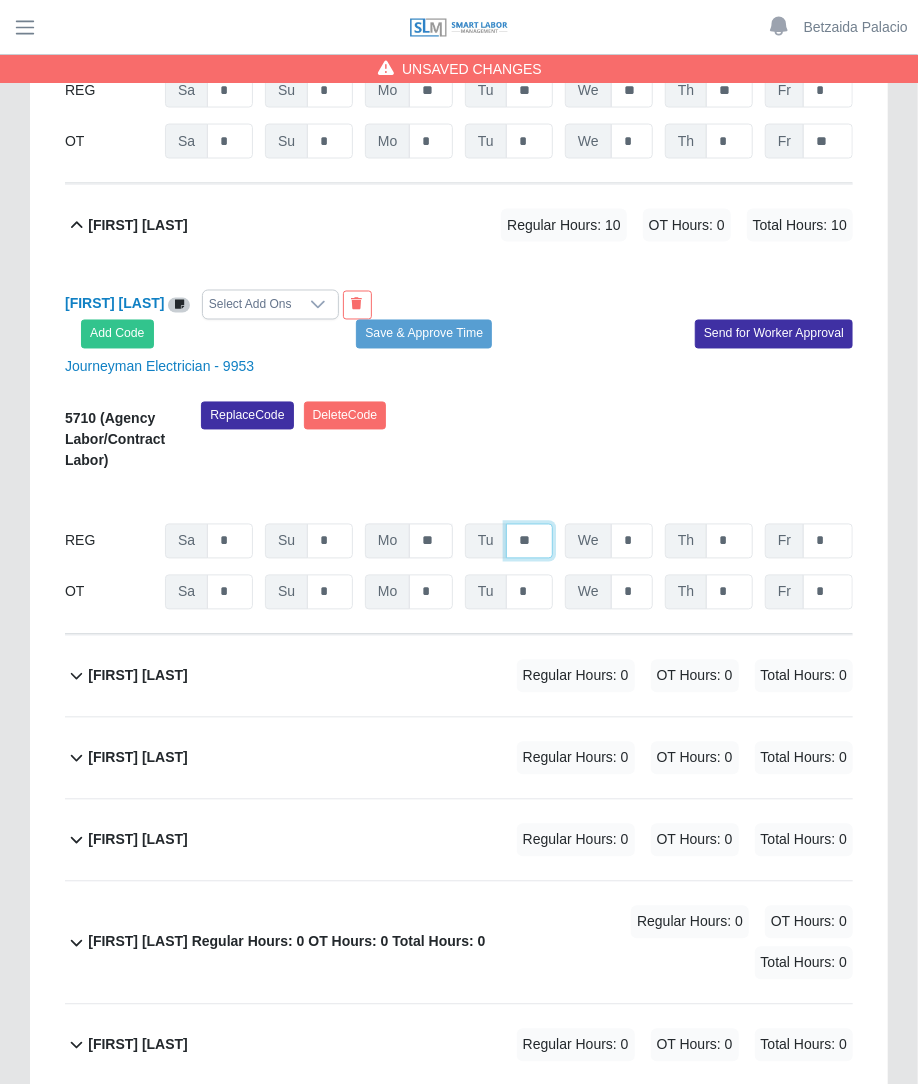 type on "**" 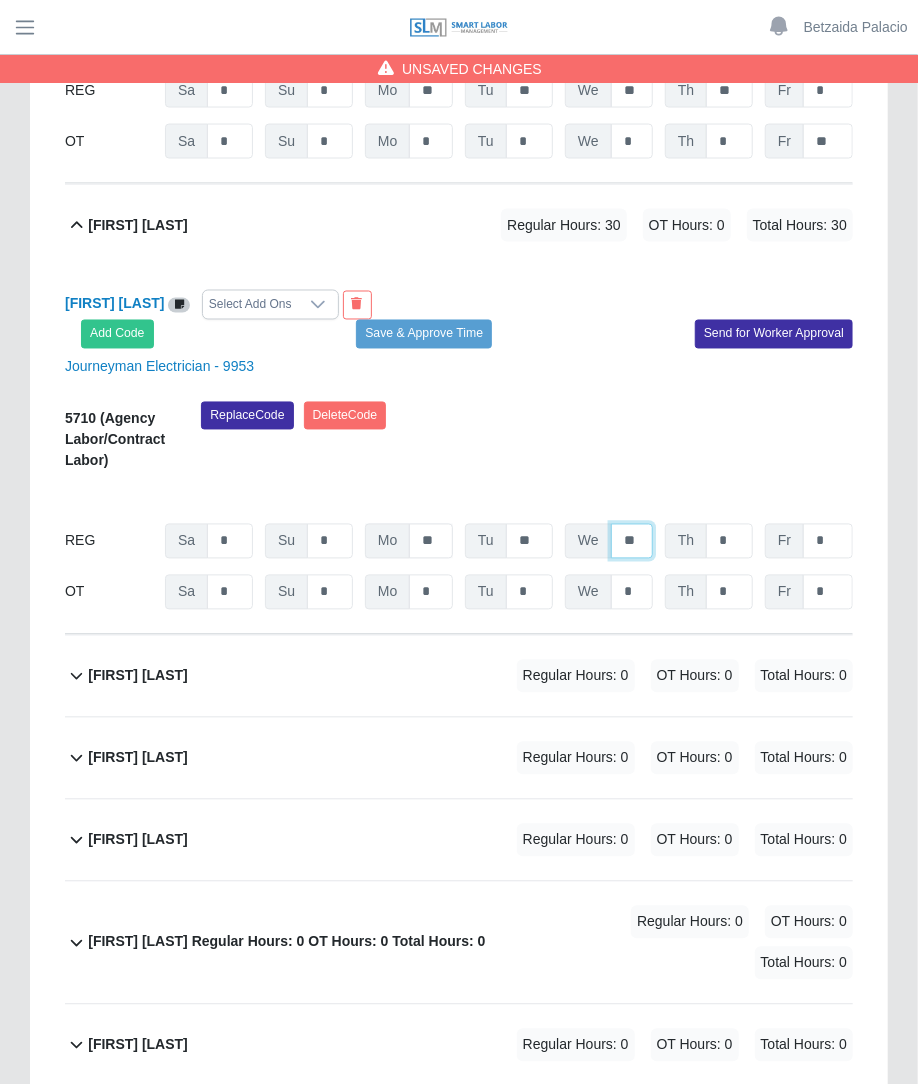 type on "**" 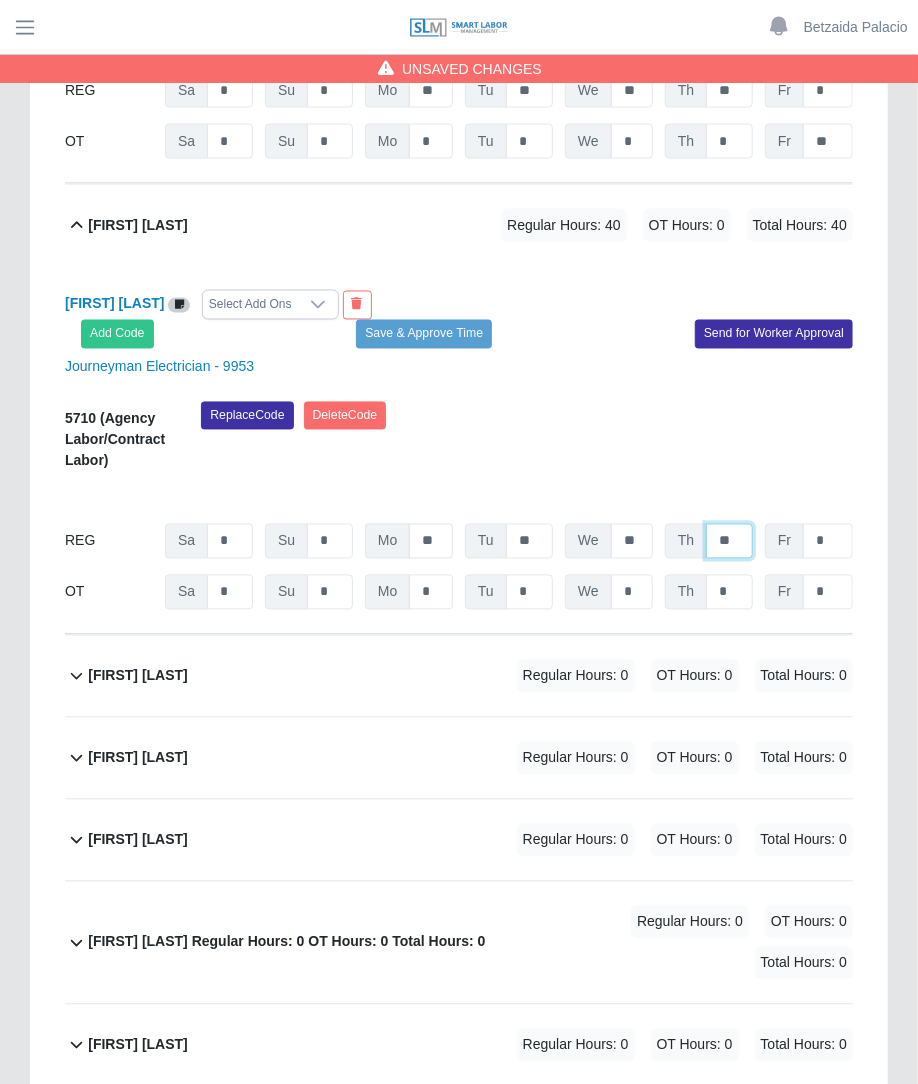 type on "**" 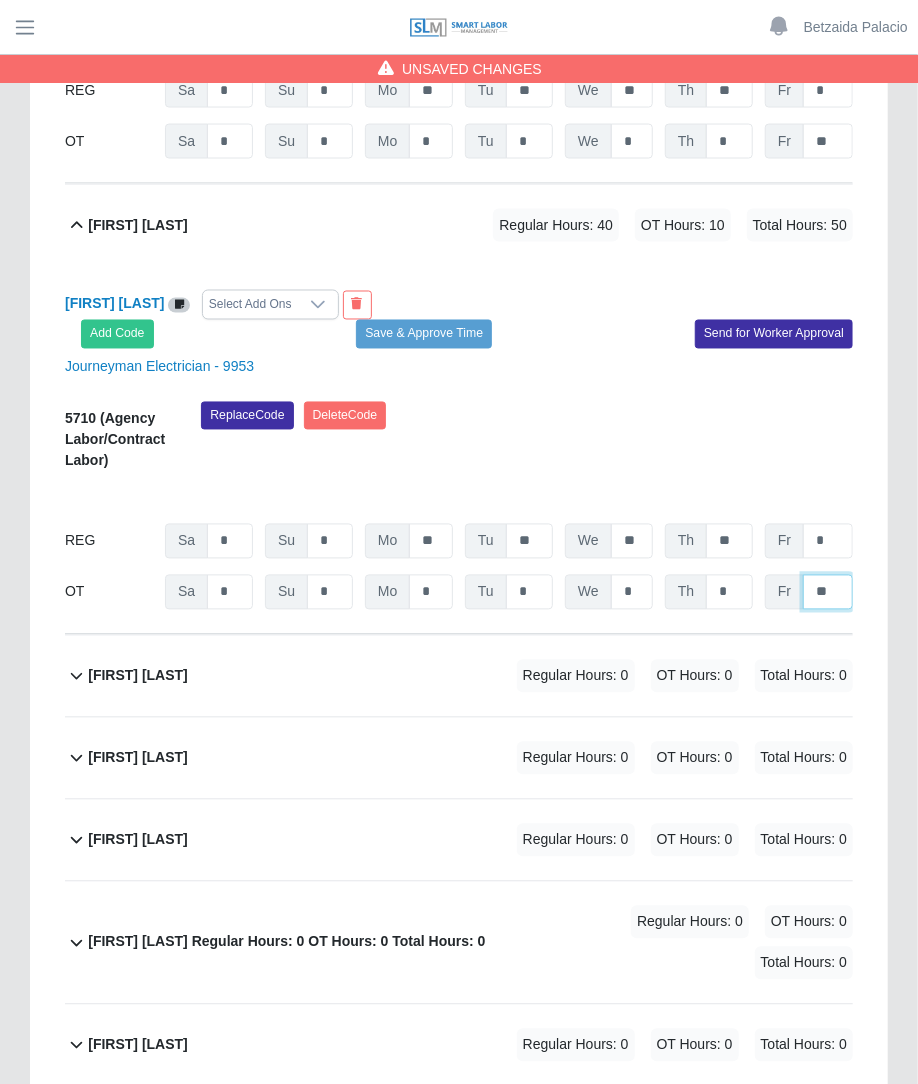 type on "**" 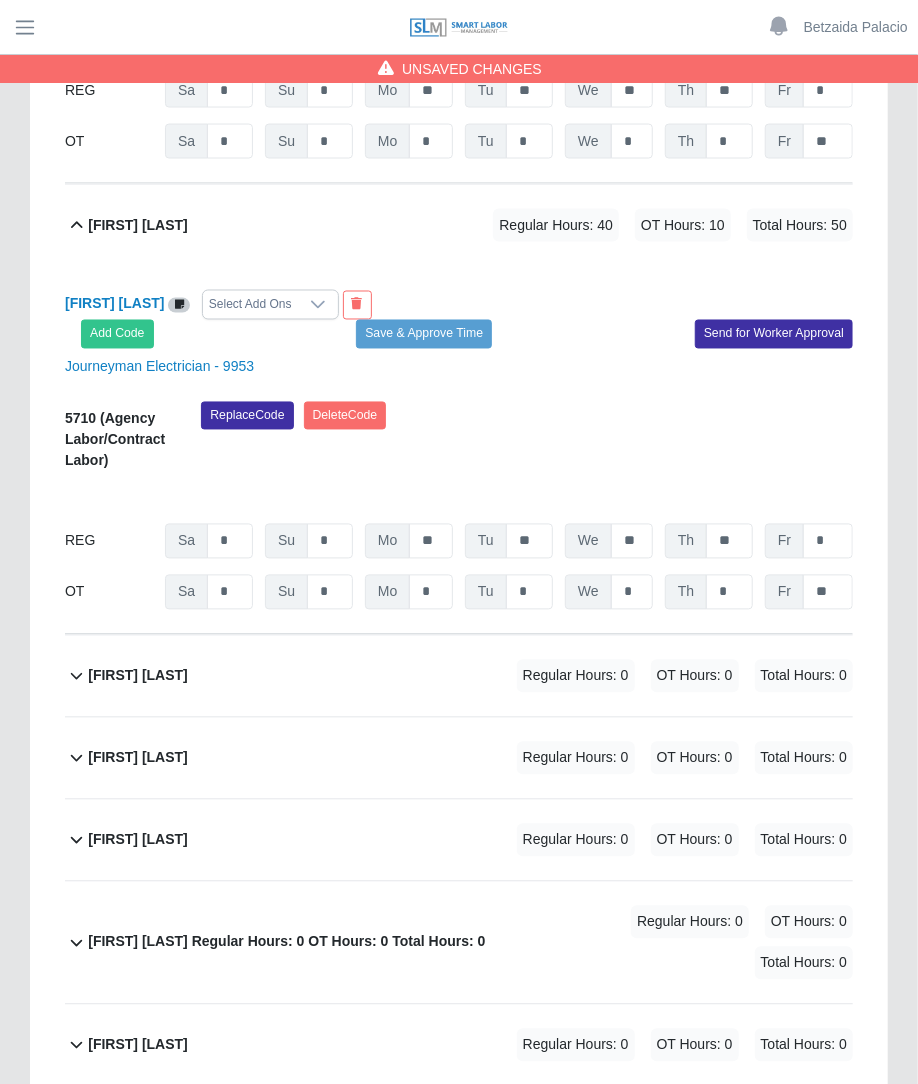click on "Daniel Garcia             Regular Hours: 0   OT Hours: 0   Total Hours: 0" 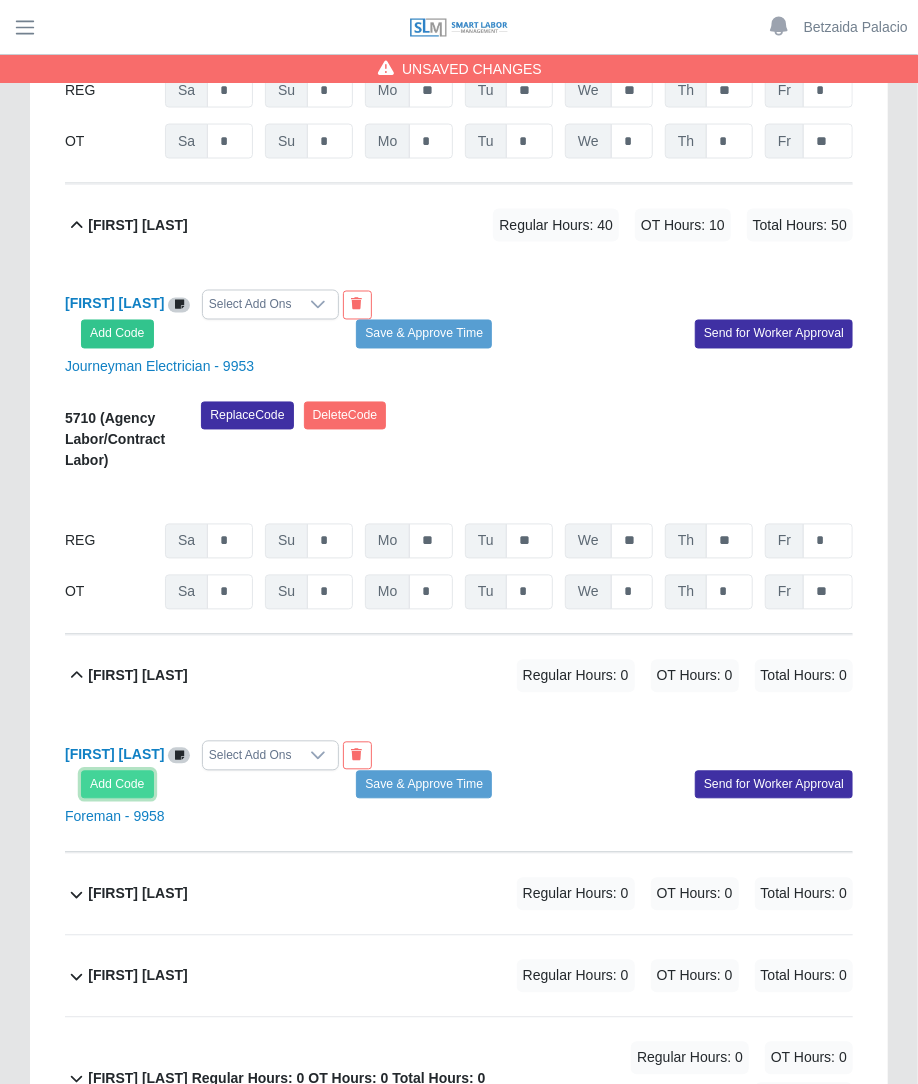 click on "Add Code" 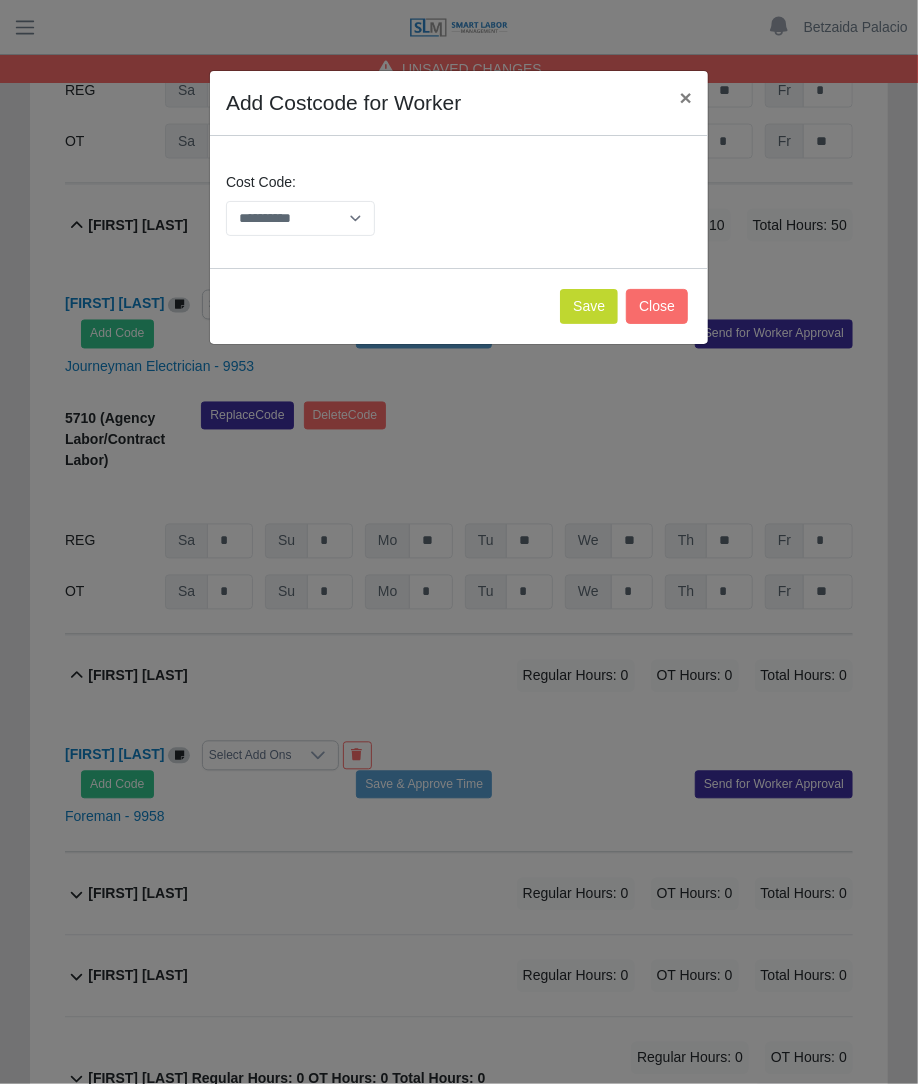click on "**********" at bounding box center [300, 204] 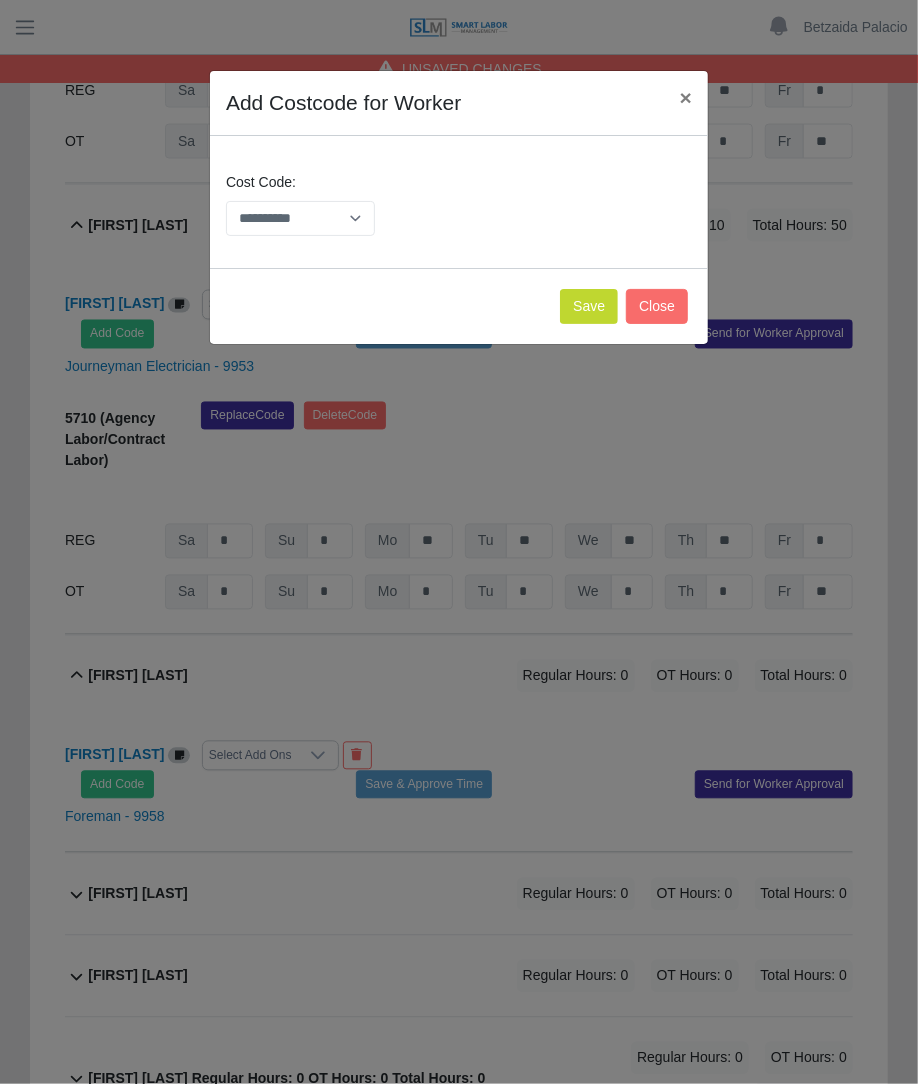 click on "**********" at bounding box center (300, 204) 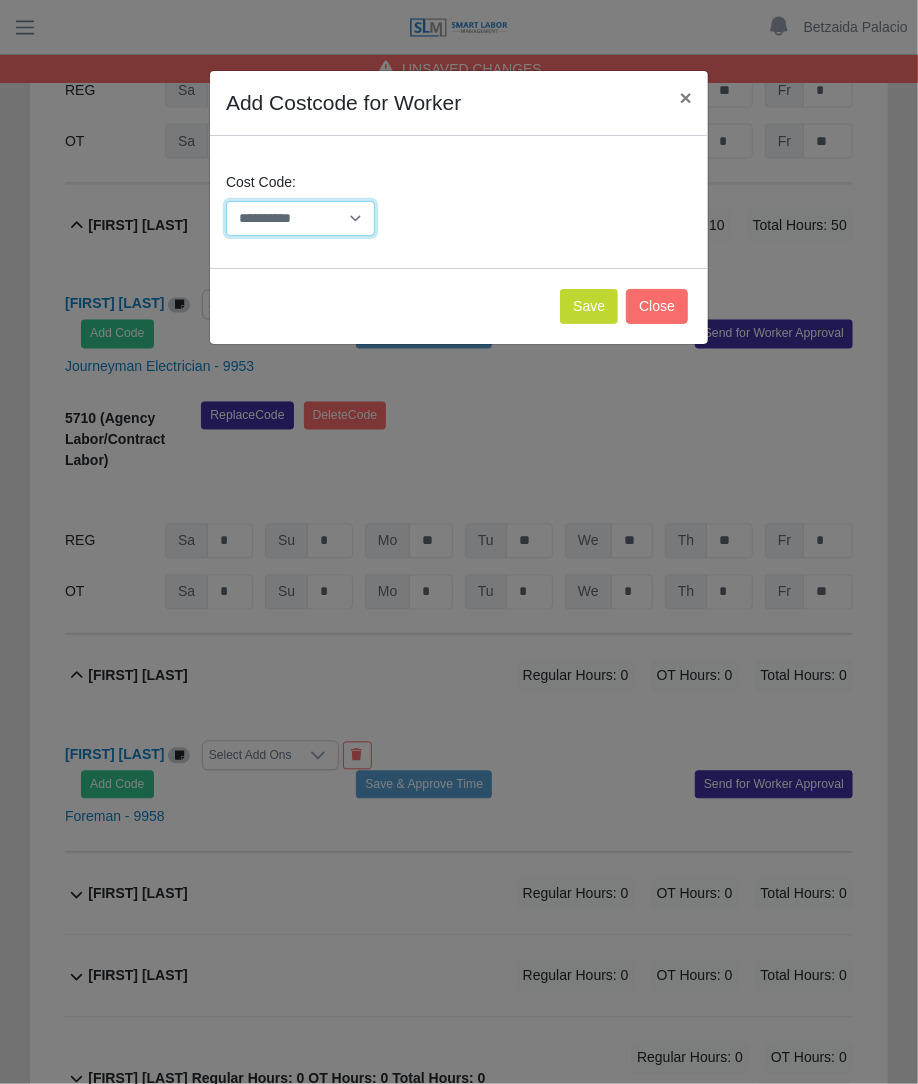 click on "**********" at bounding box center [300, 218] 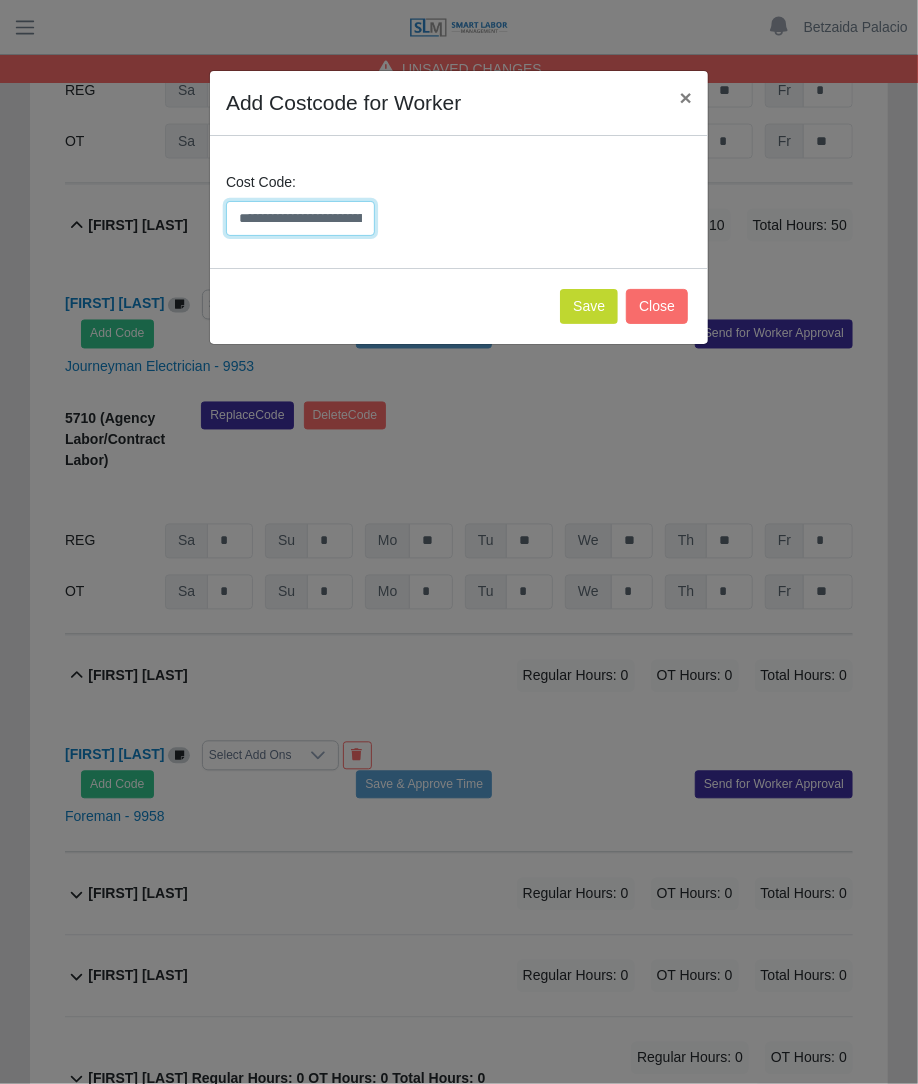 click on "**********" at bounding box center (300, 218) 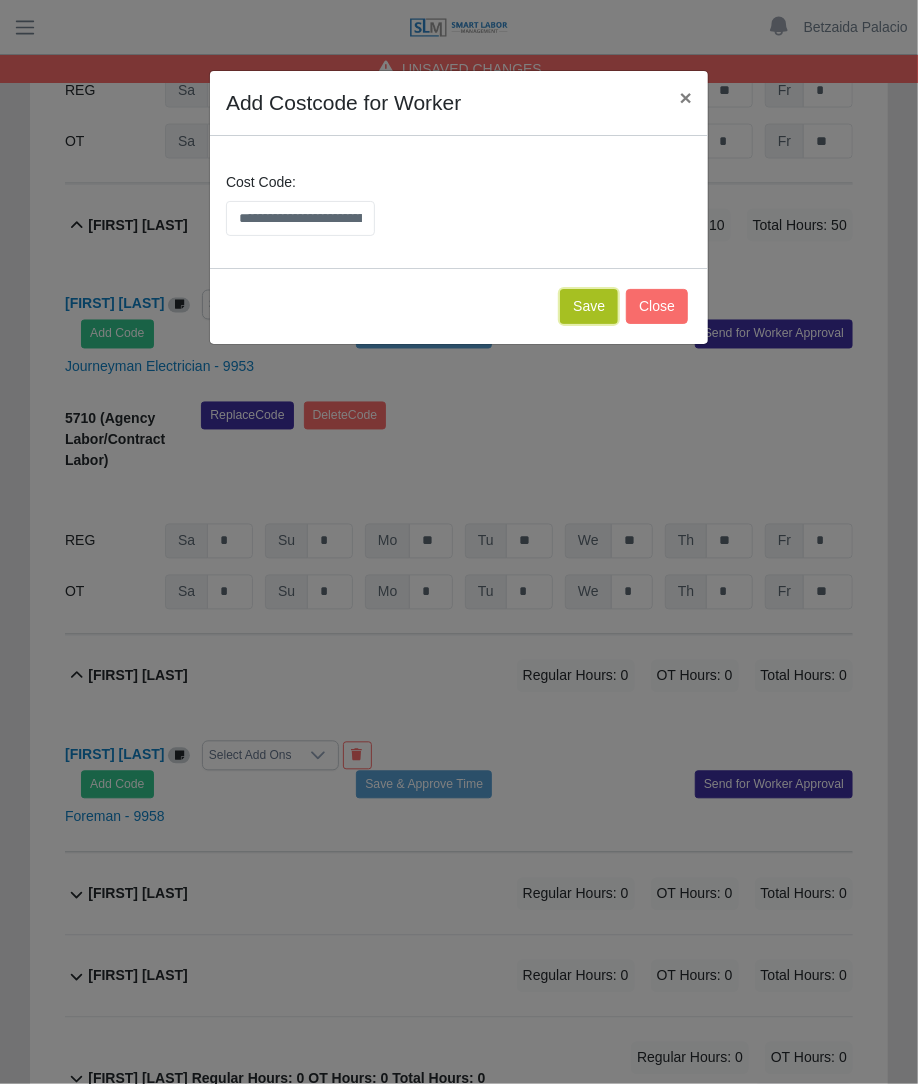 click on "Save" 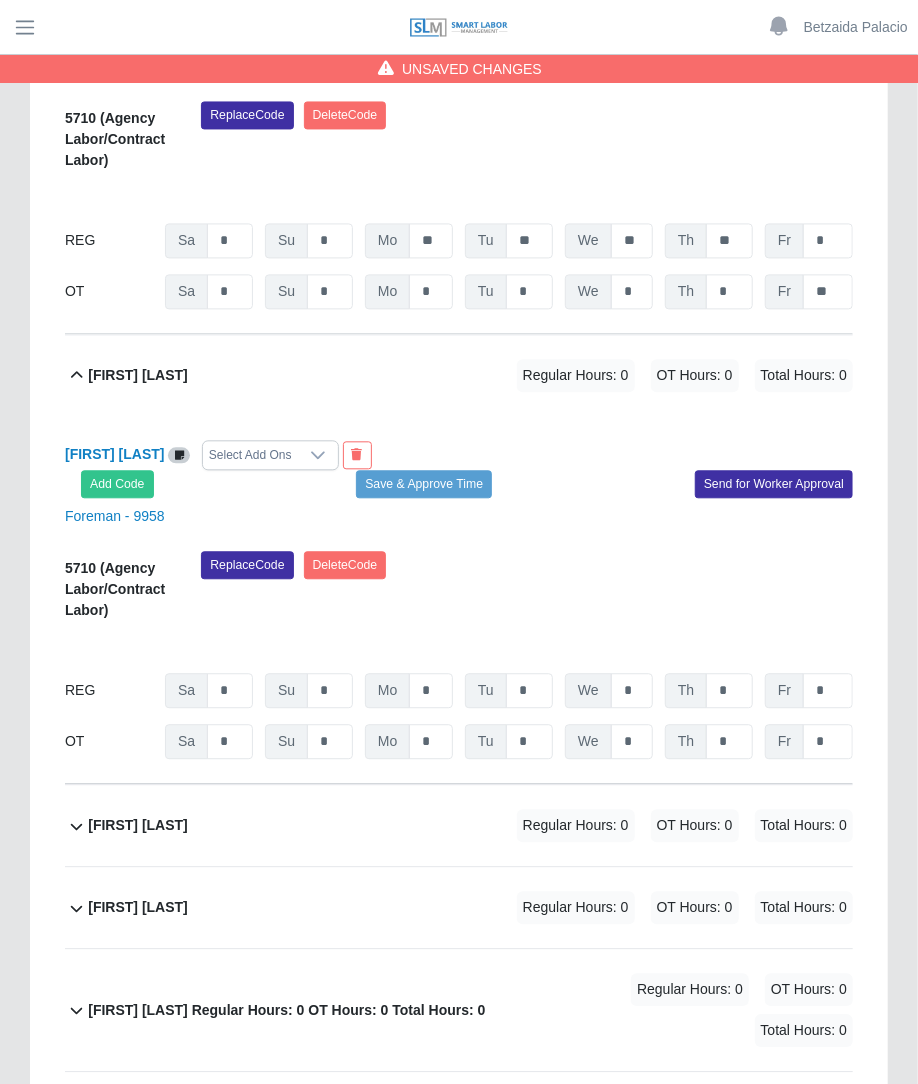scroll, scrollTop: 9664, scrollLeft: 0, axis: vertical 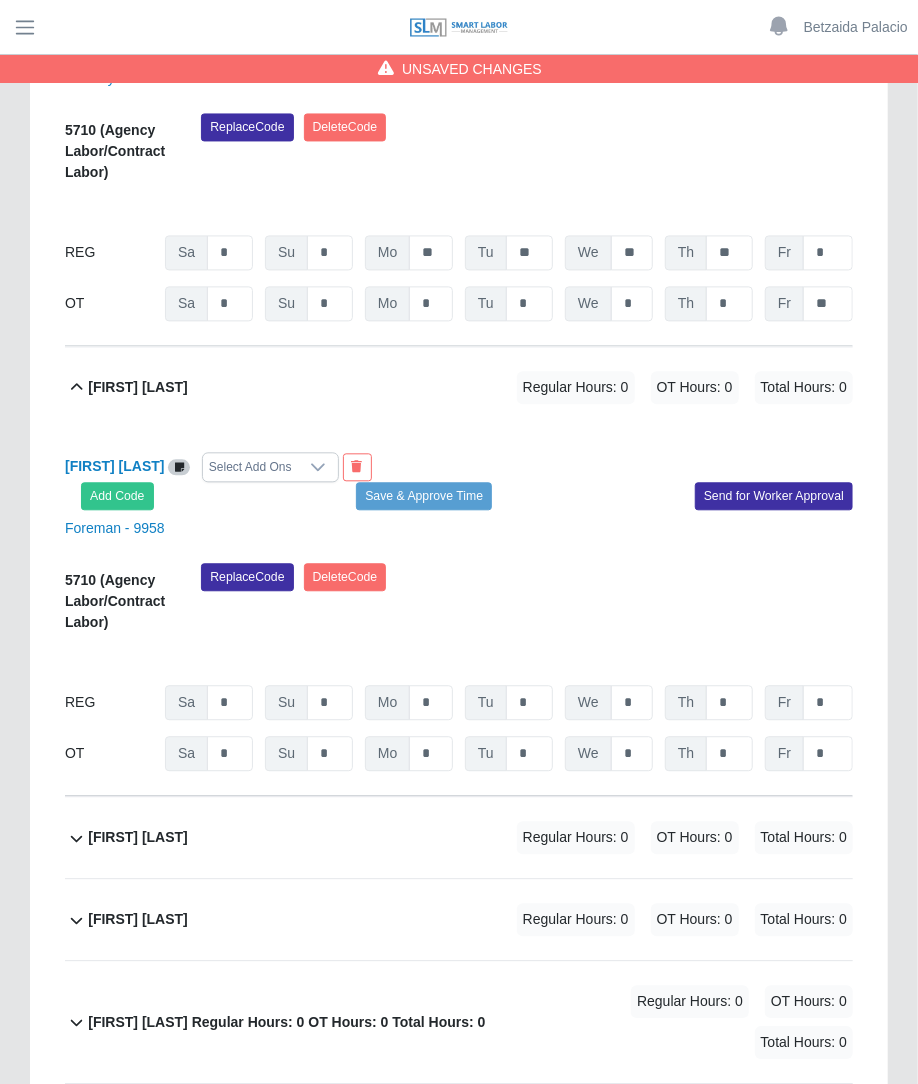 click on "REG
Sa   *   Su   *   Mo   *   Tu   *   We   *   Th   *   Fr   *" at bounding box center [459, 702] 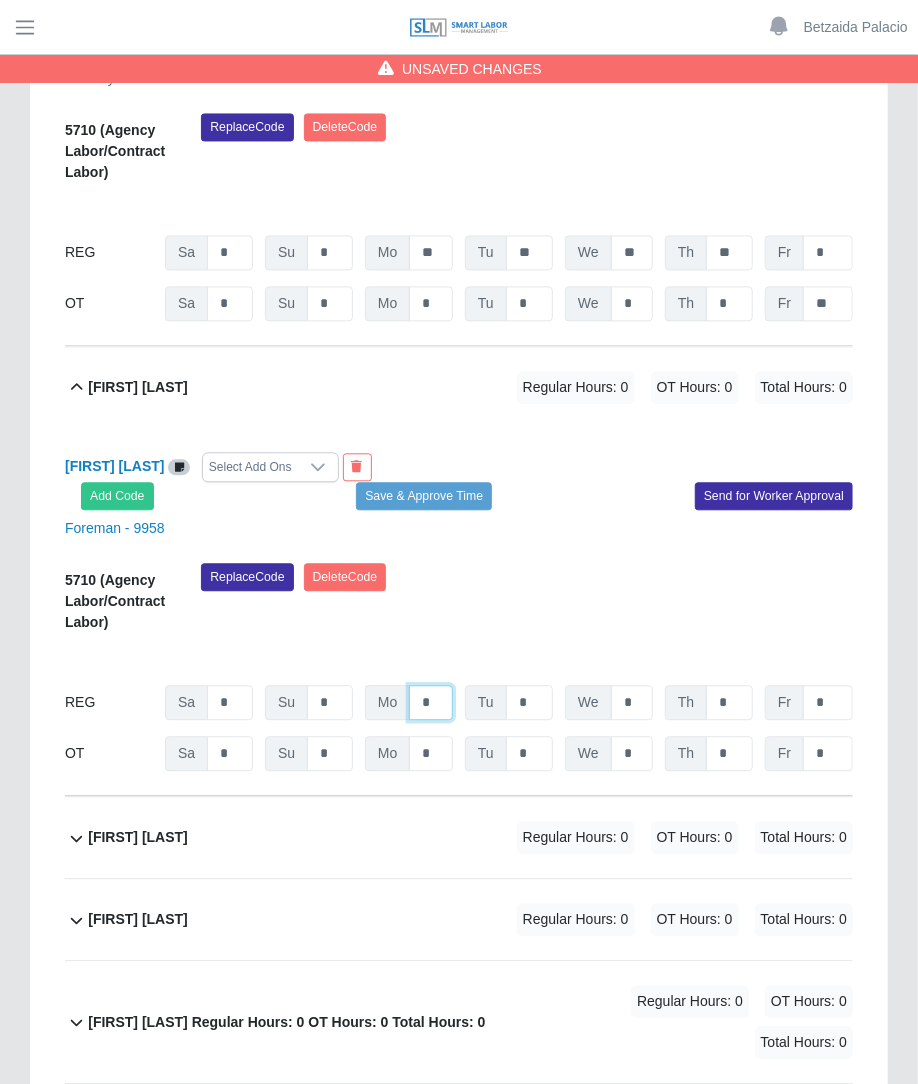 click on "*" at bounding box center [431, -8838] 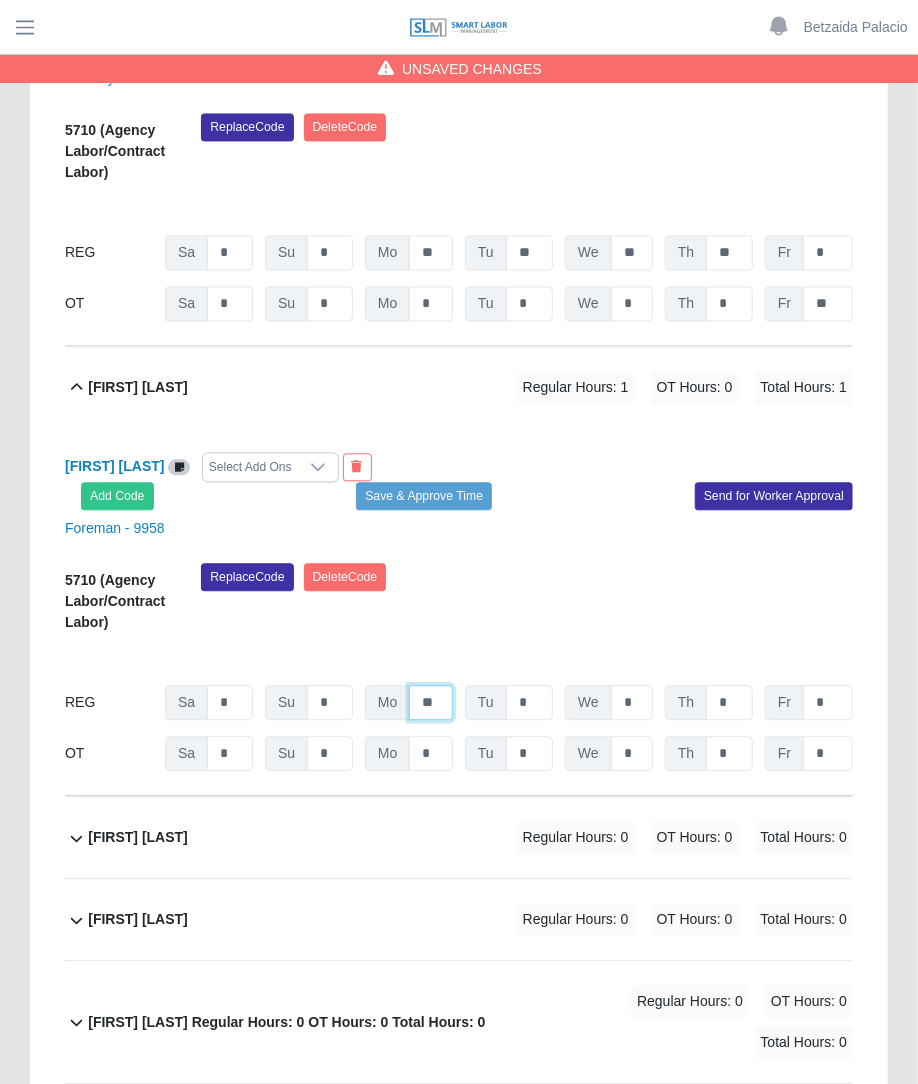type on "**" 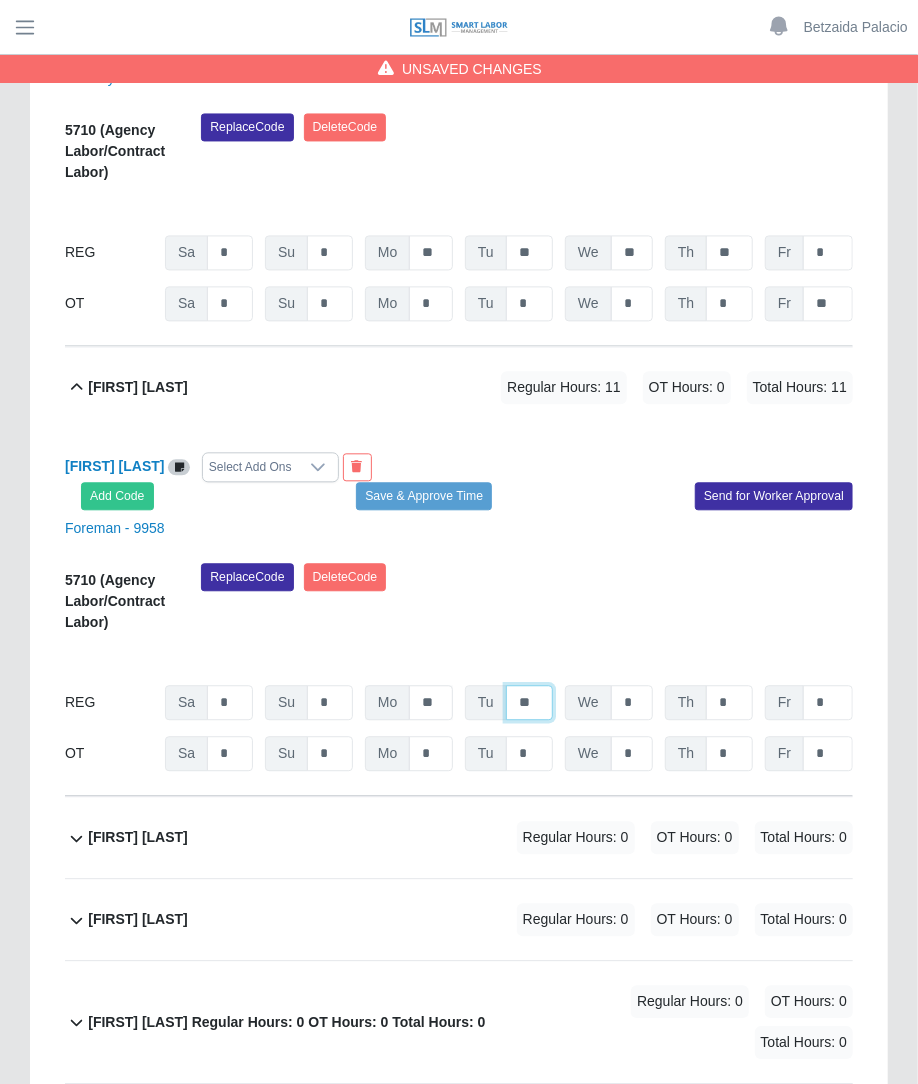 type on "**" 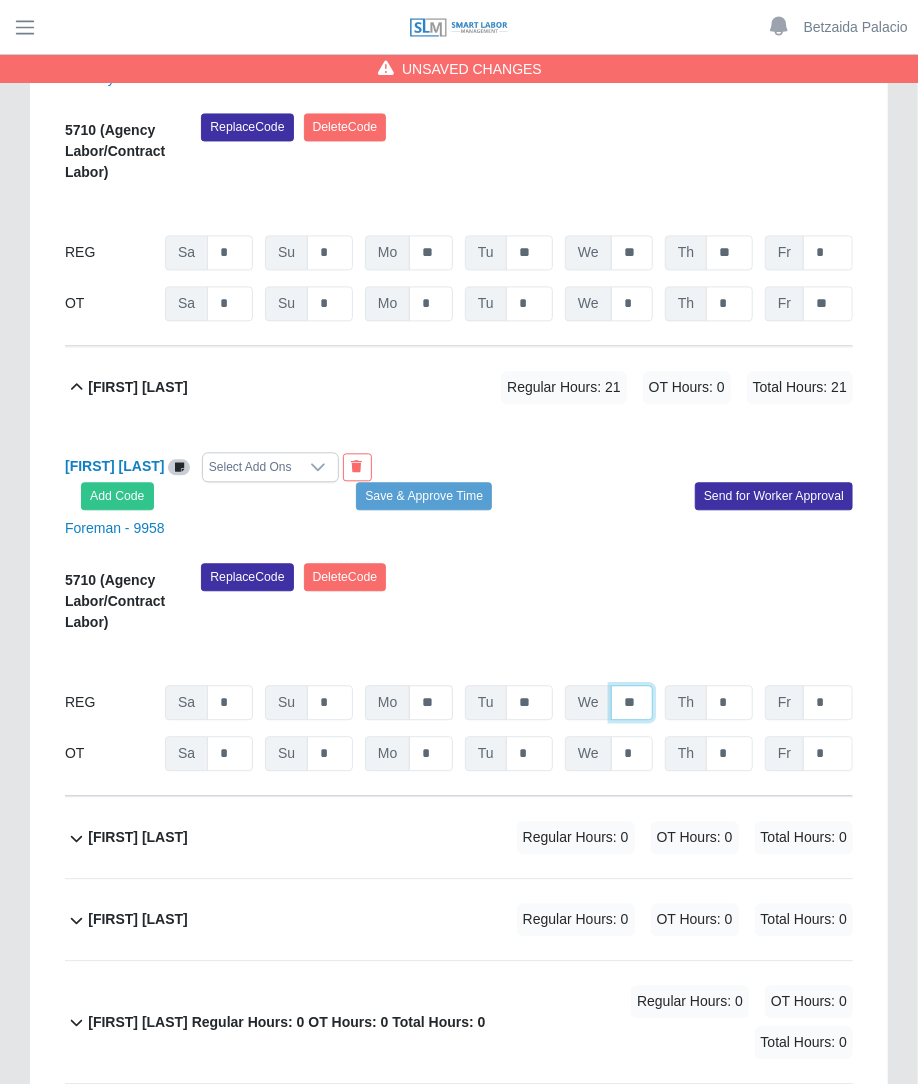 type on "**" 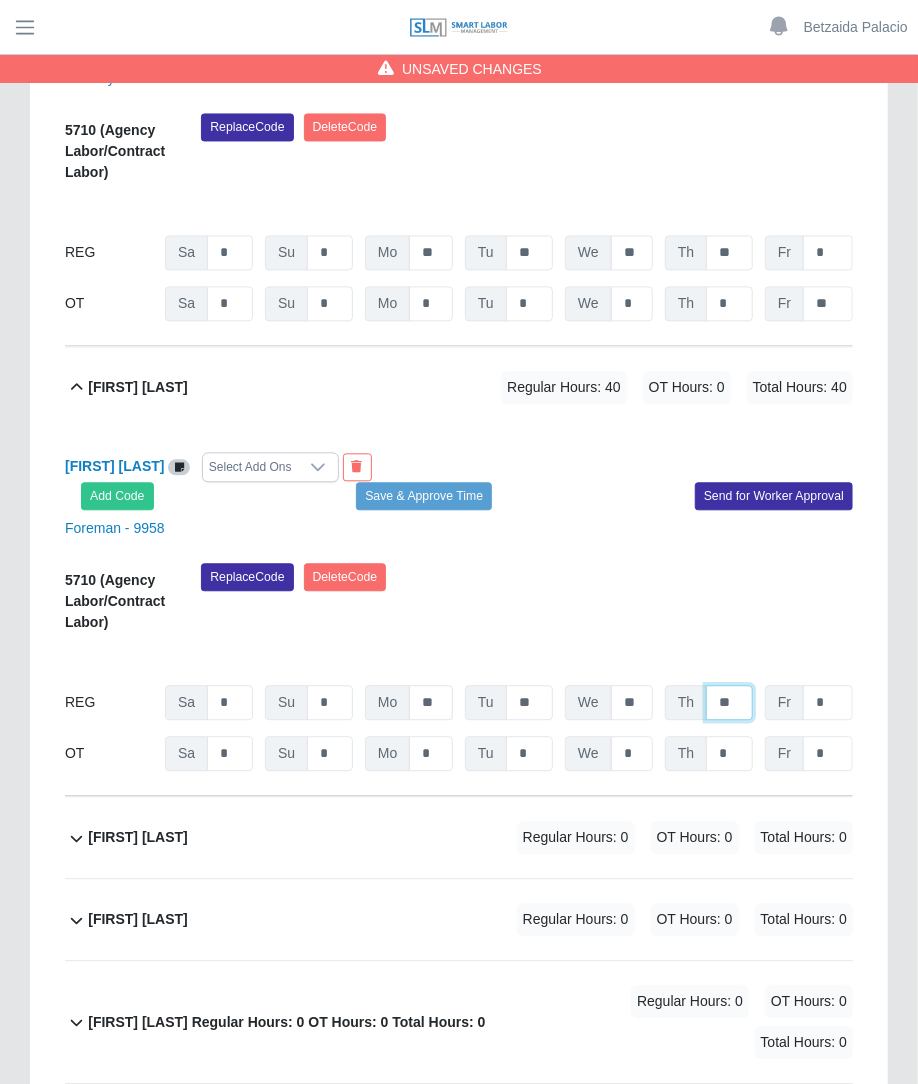 type on "**" 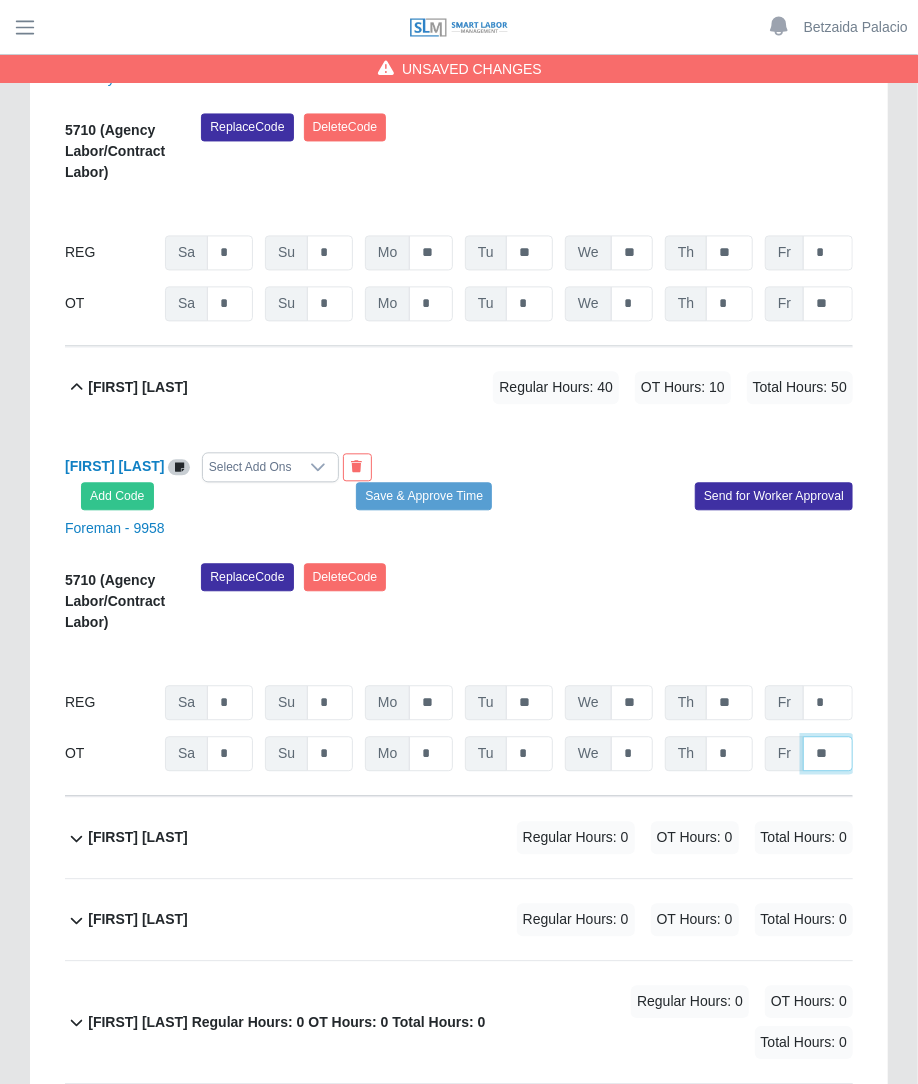 type on "**" 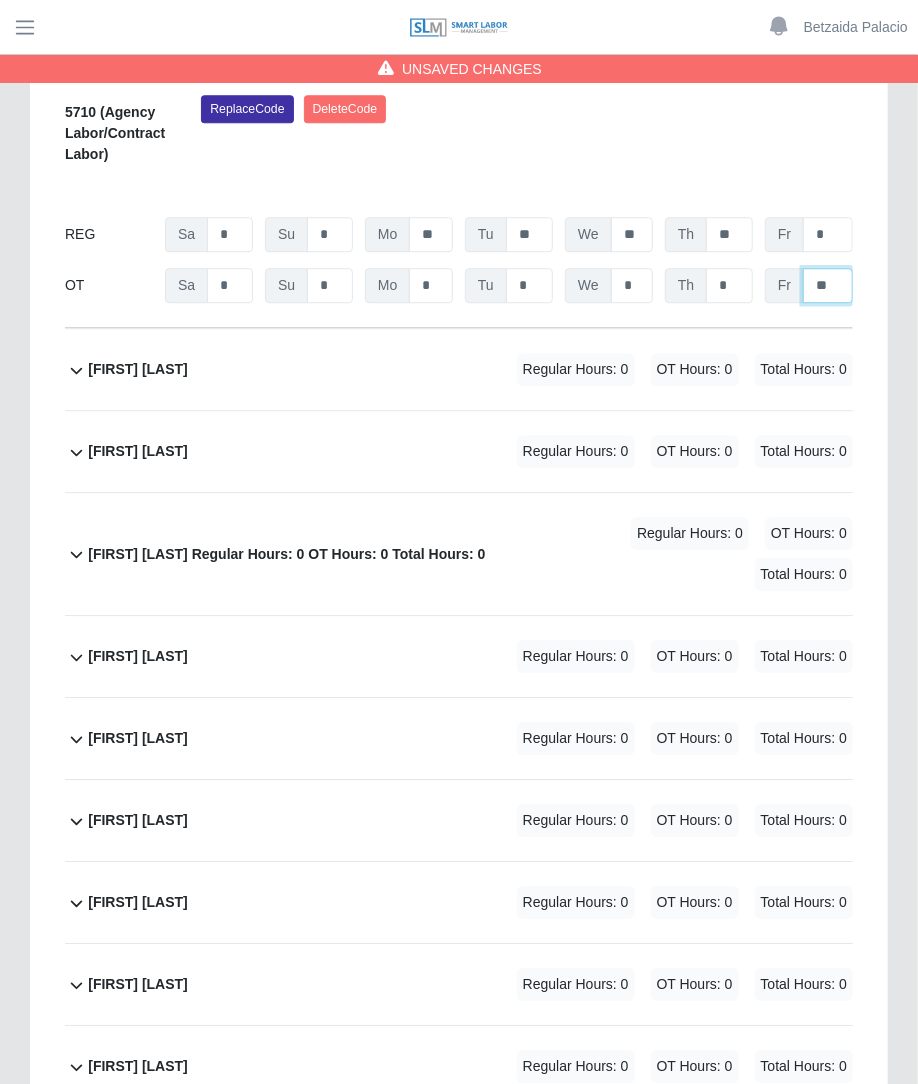 scroll, scrollTop: 10260, scrollLeft: 0, axis: vertical 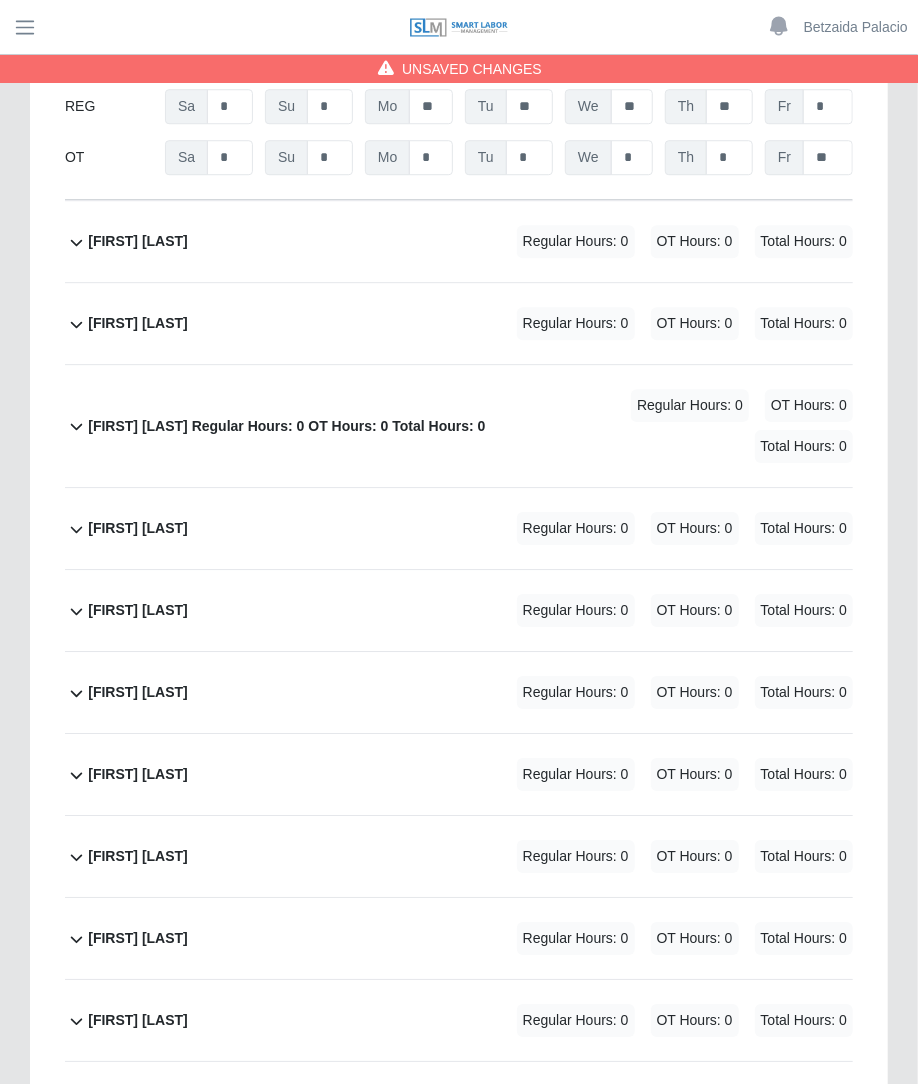 click on "Regular Hours: 0" at bounding box center [576, 241] 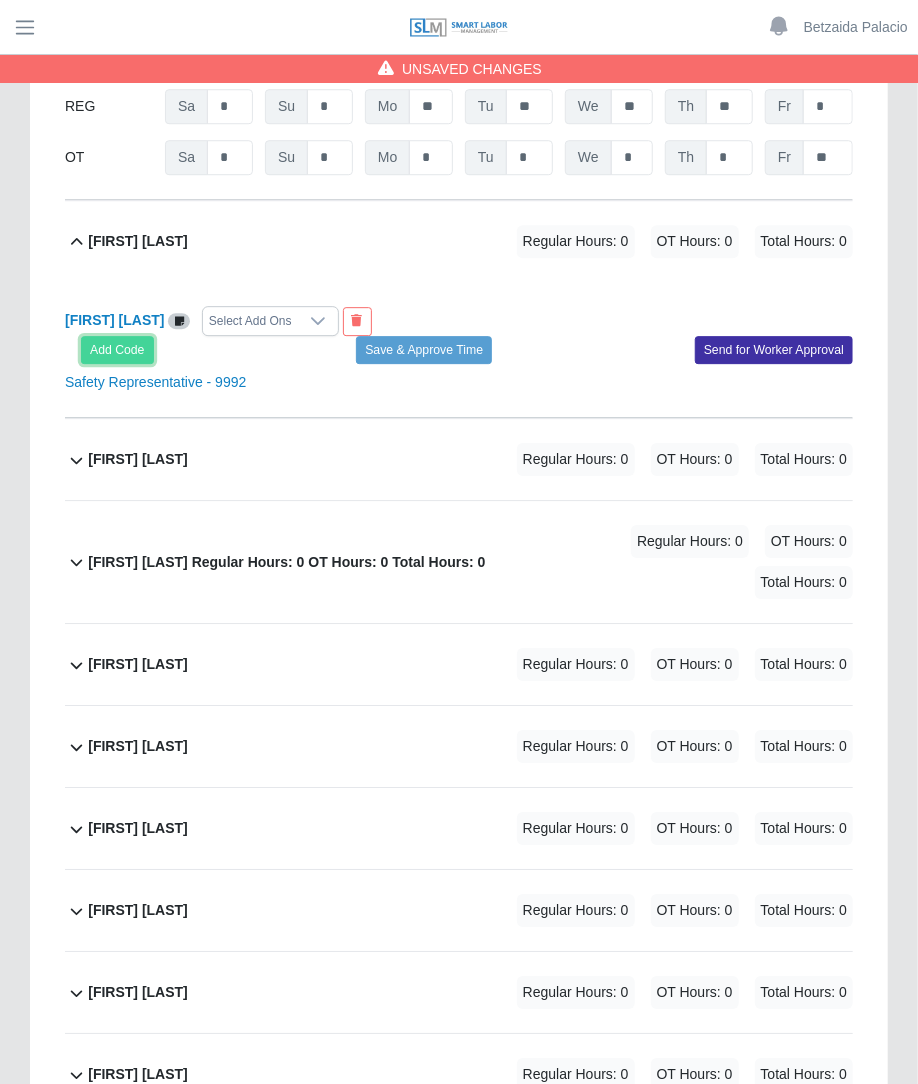 click on "Add Code" 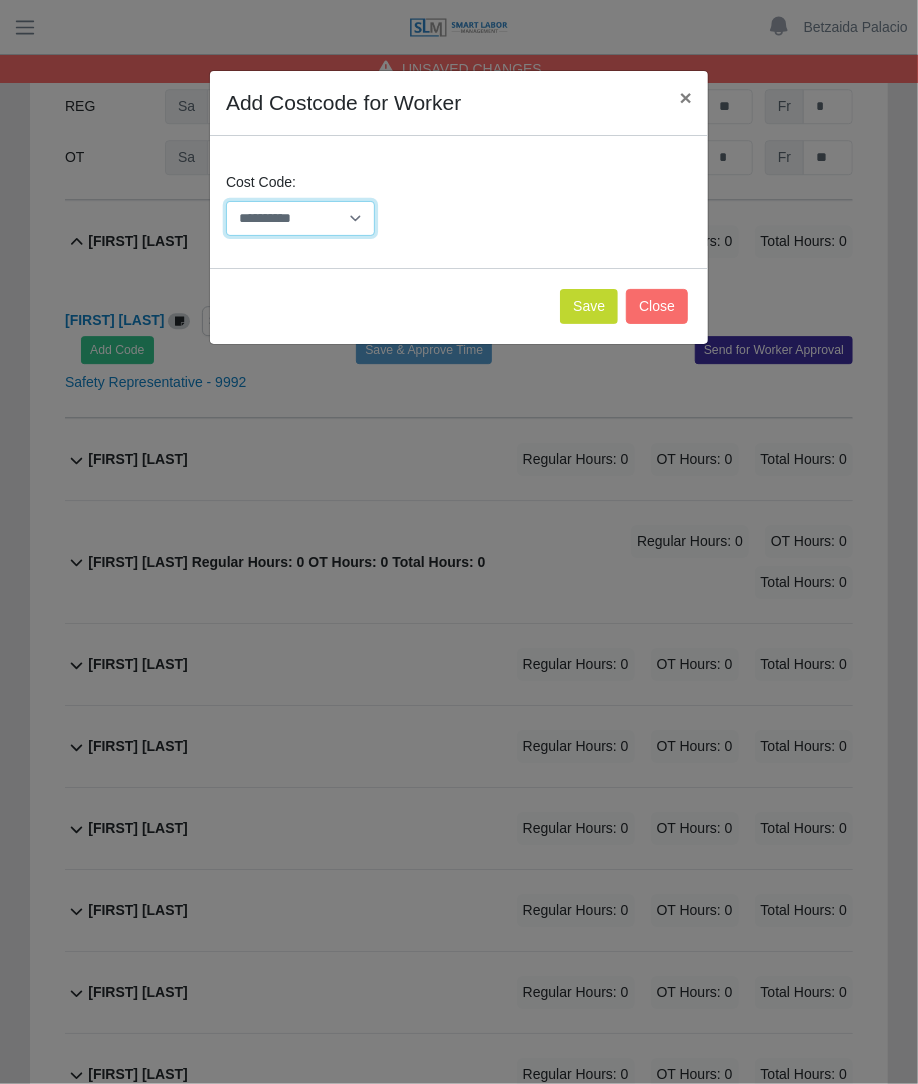 click on "**********" at bounding box center (300, 218) 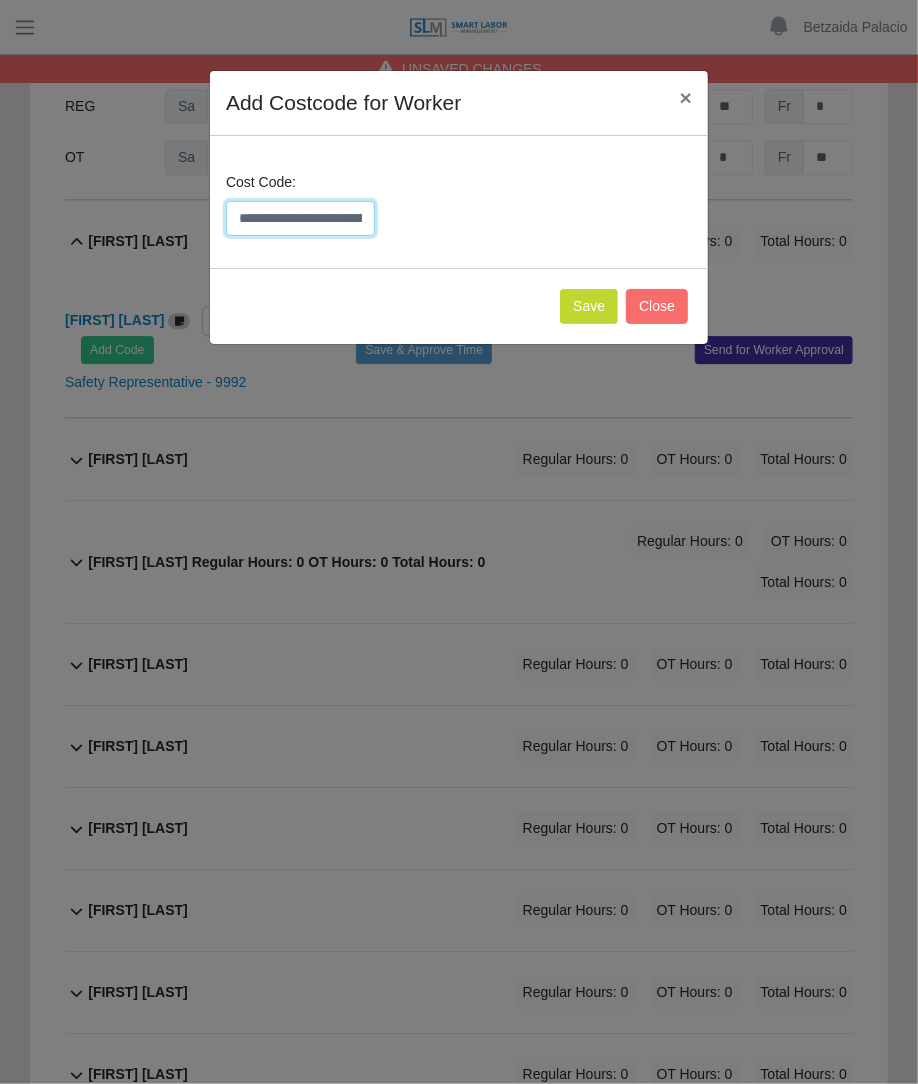 click on "**********" at bounding box center (300, 218) 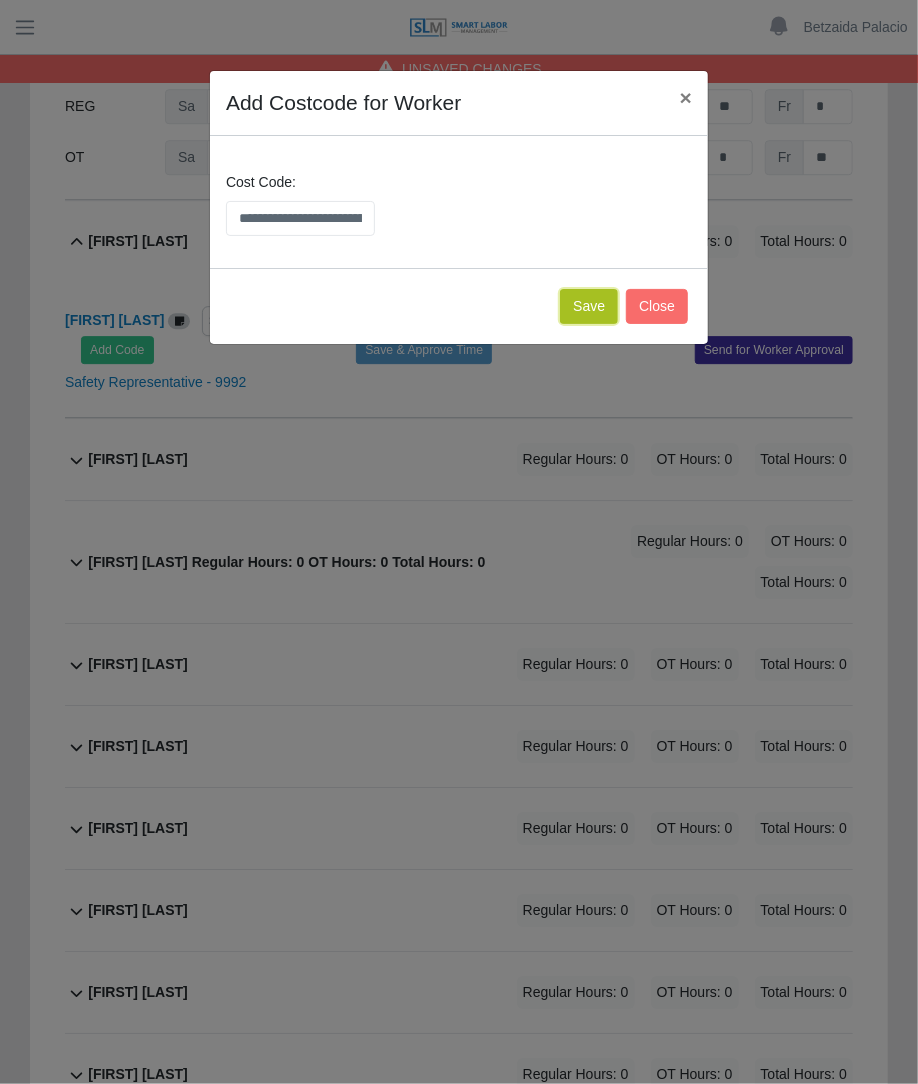 click on "Save" 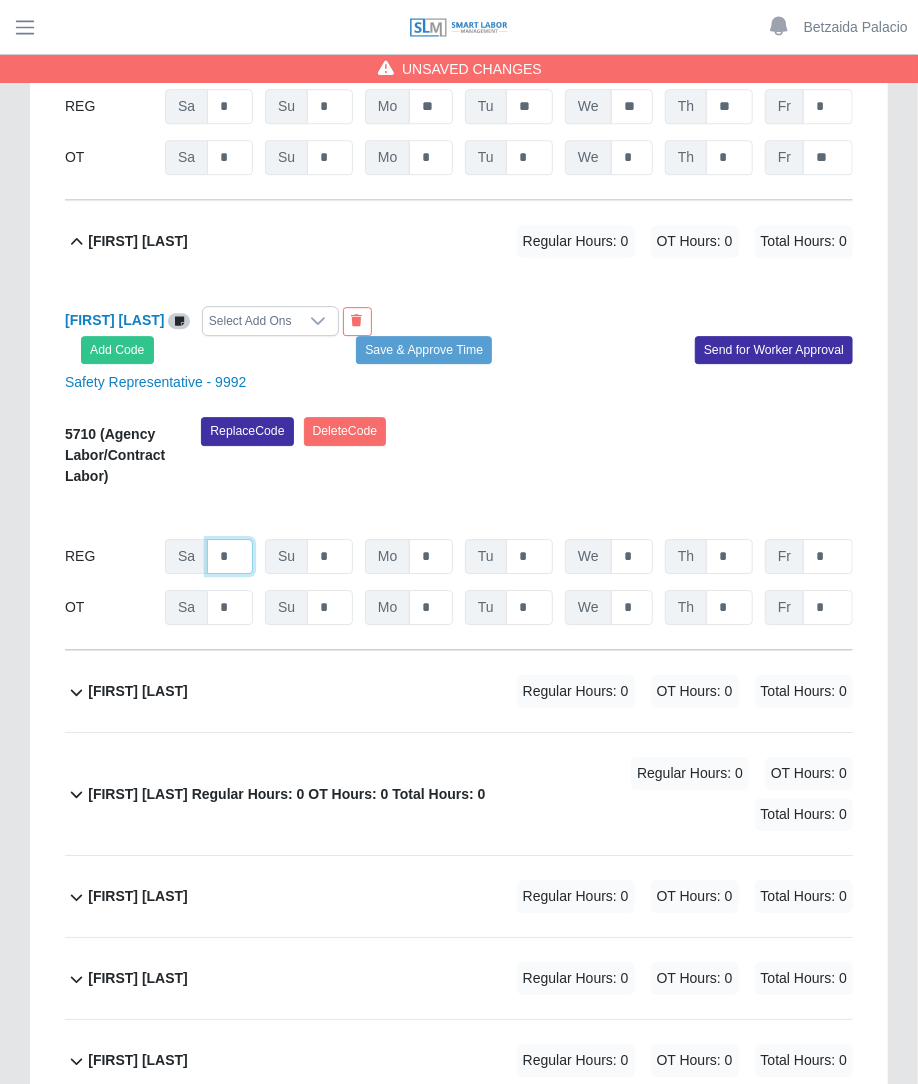 click on "*" at bounding box center (230, -9434) 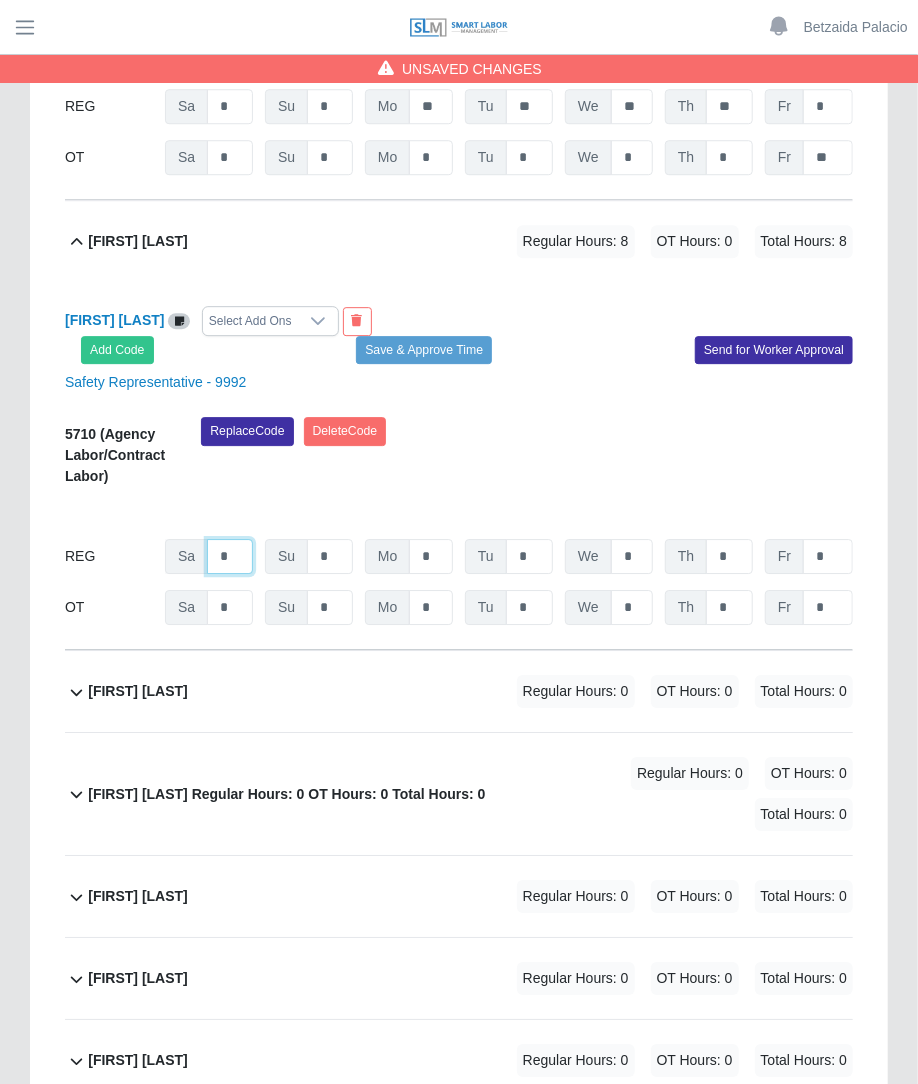 type on "*" 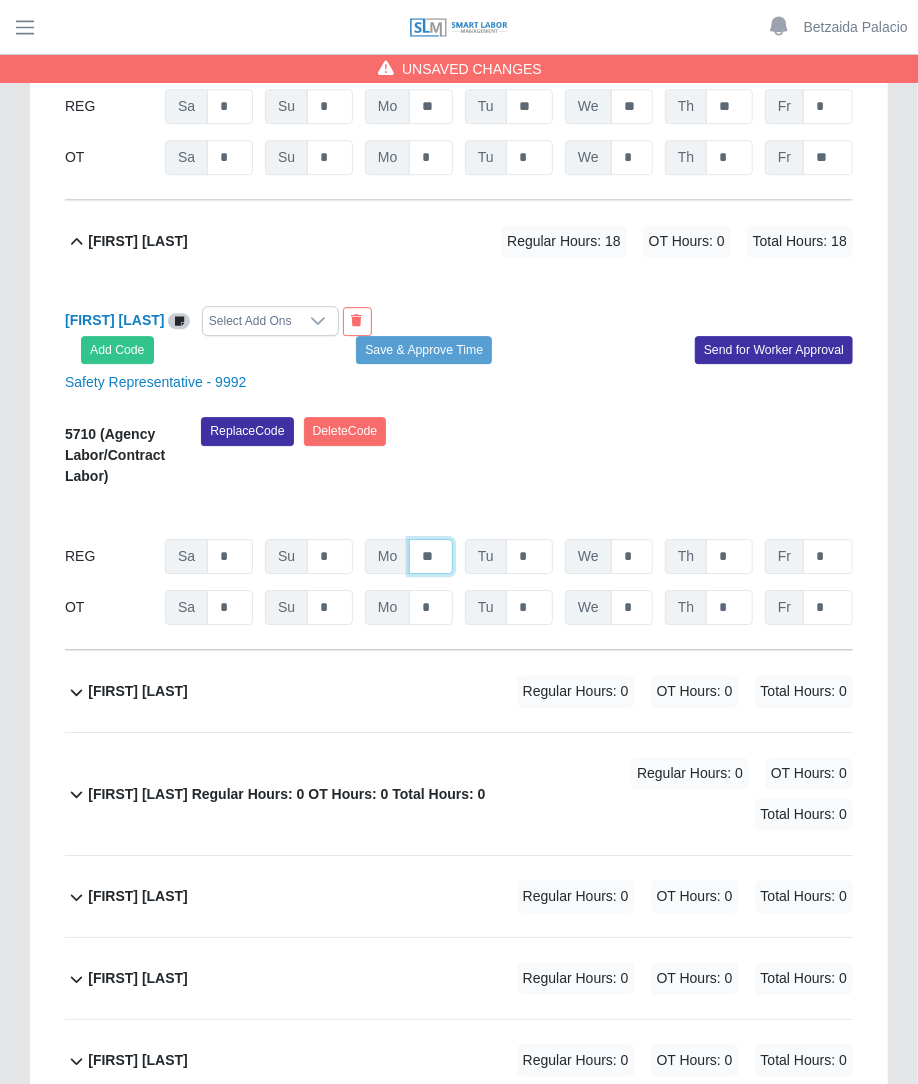 type on "**" 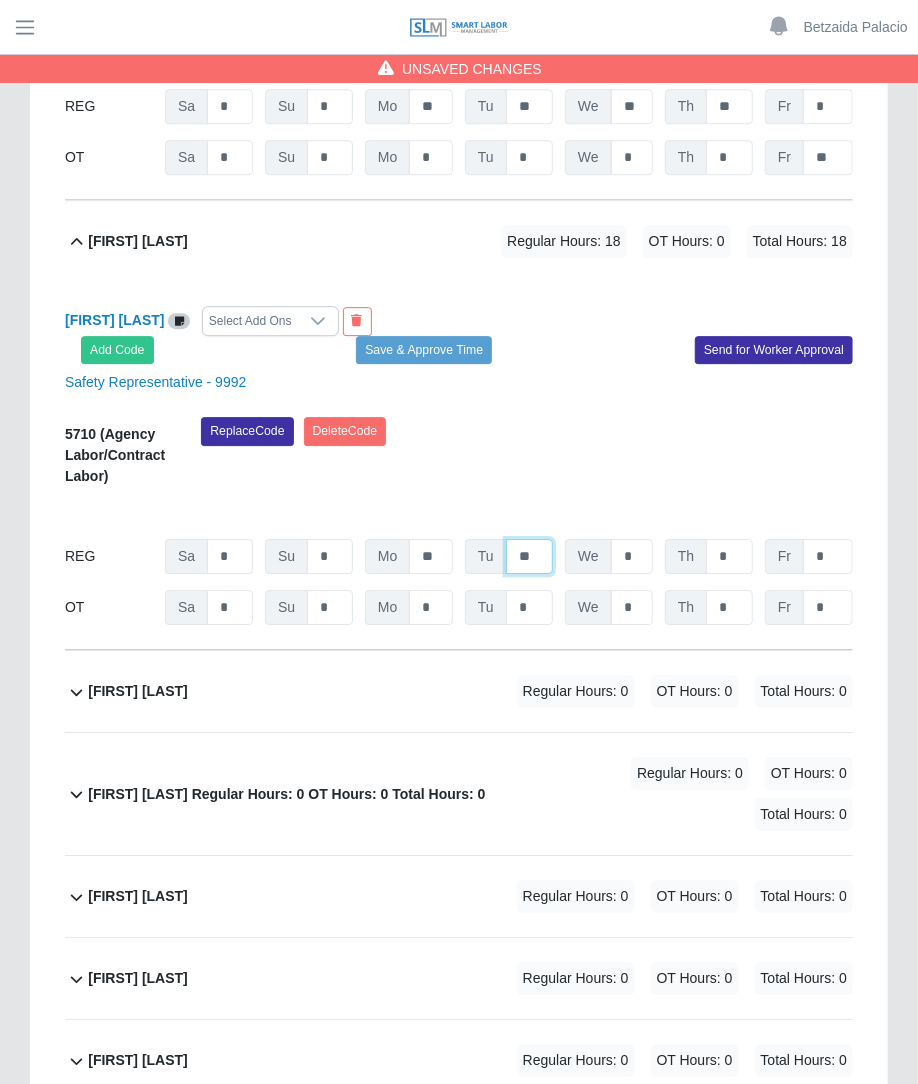 type on "**" 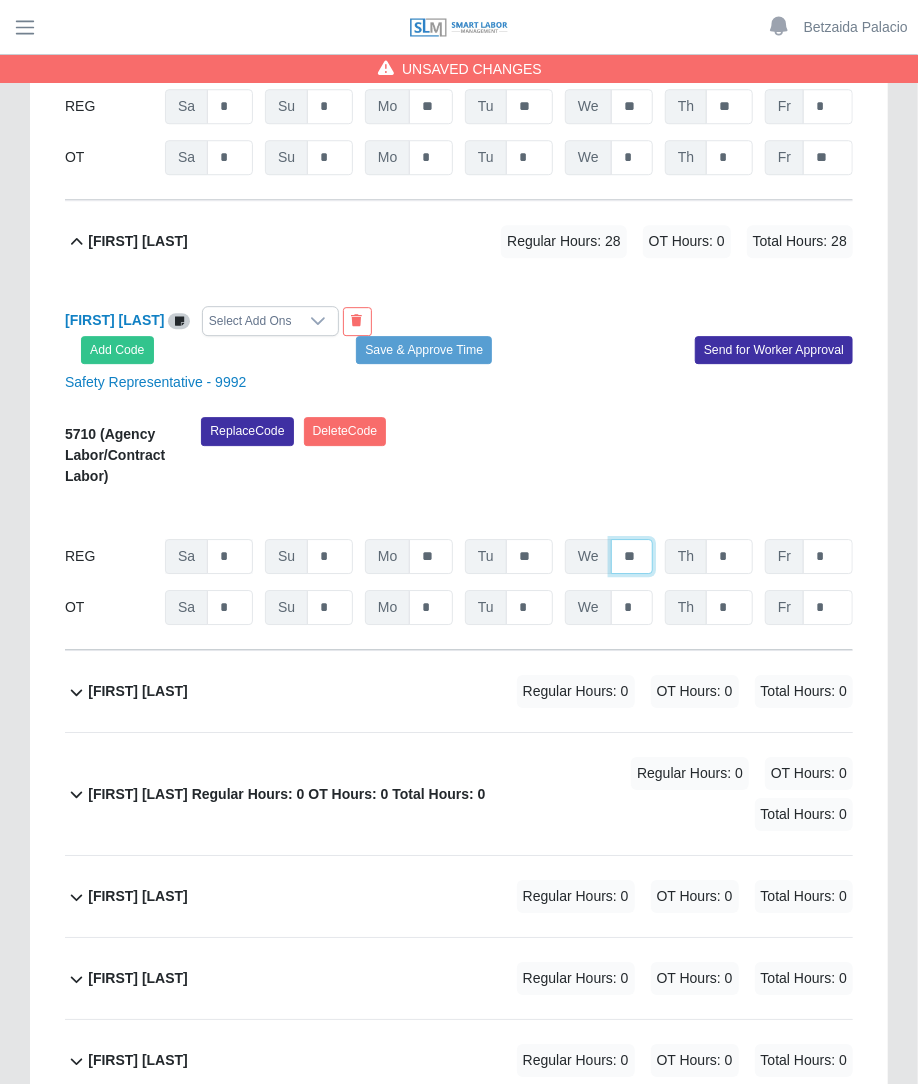 type on "**" 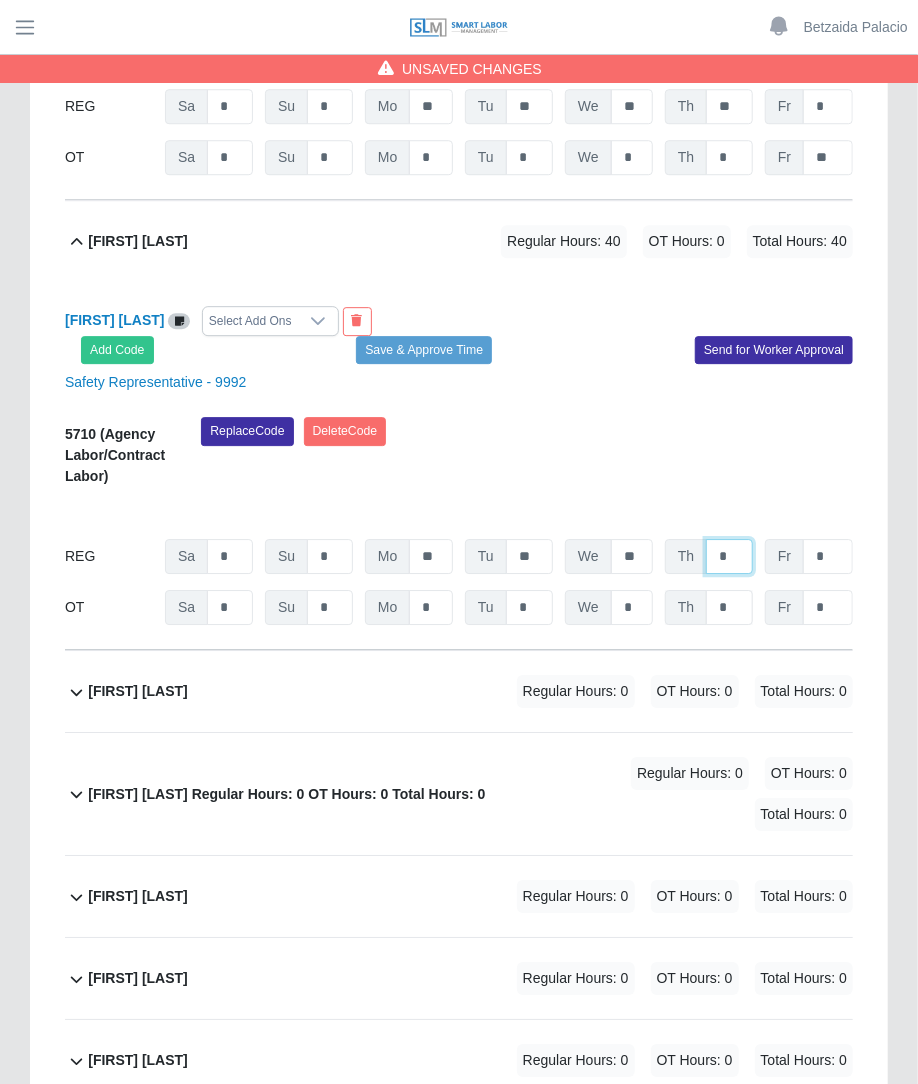 type on "*" 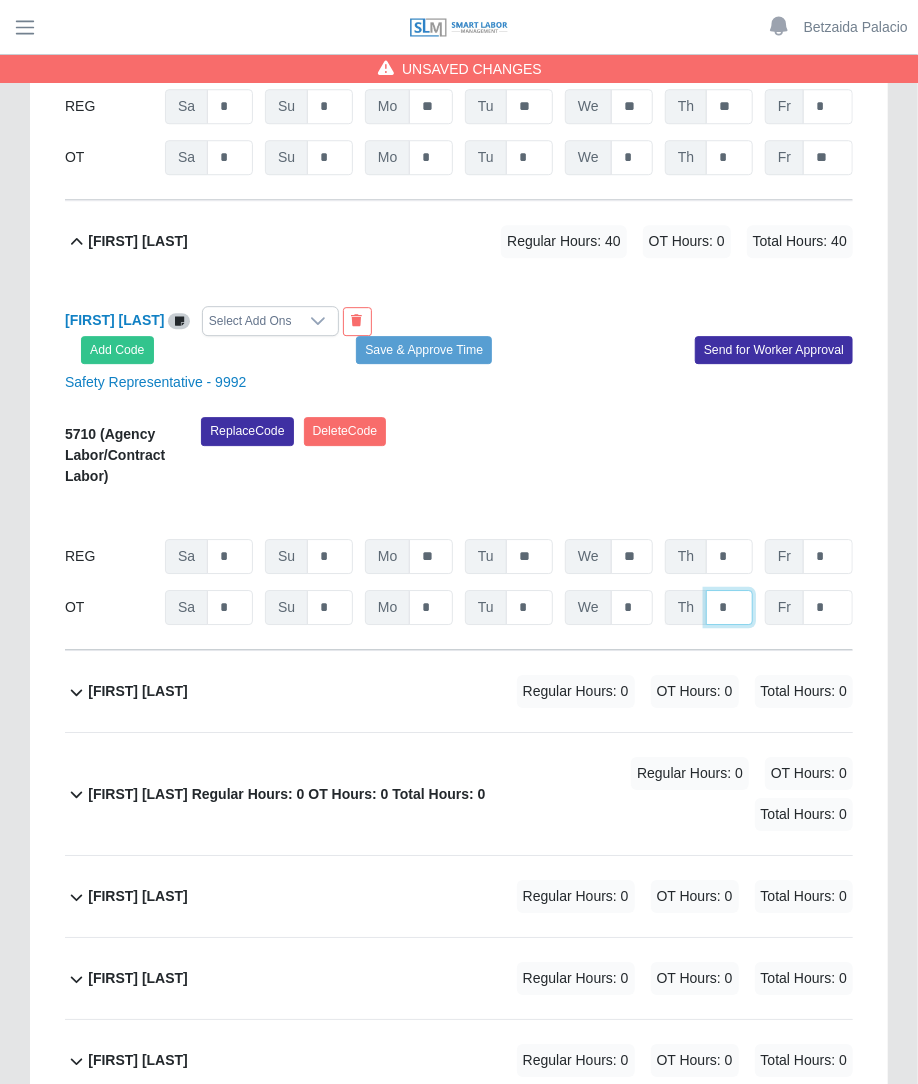 click on "*" at bounding box center [729, -9383] 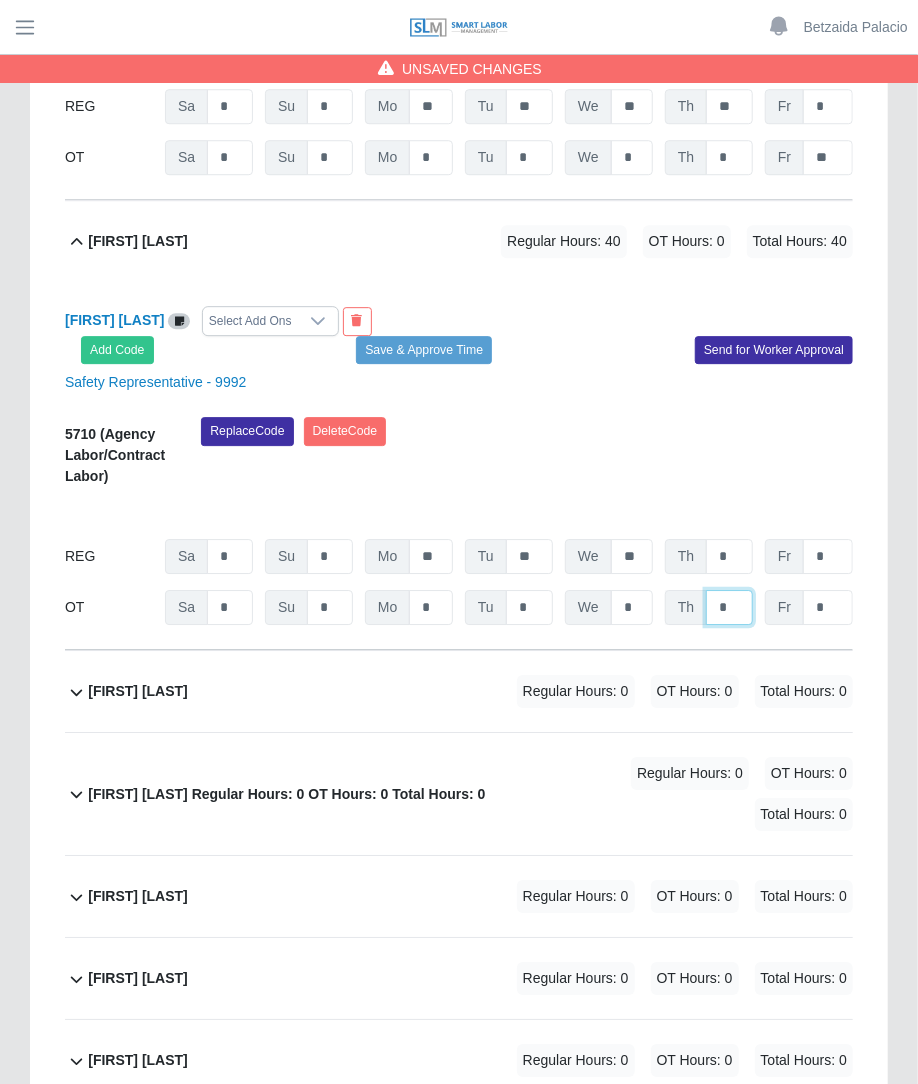 type on "*" 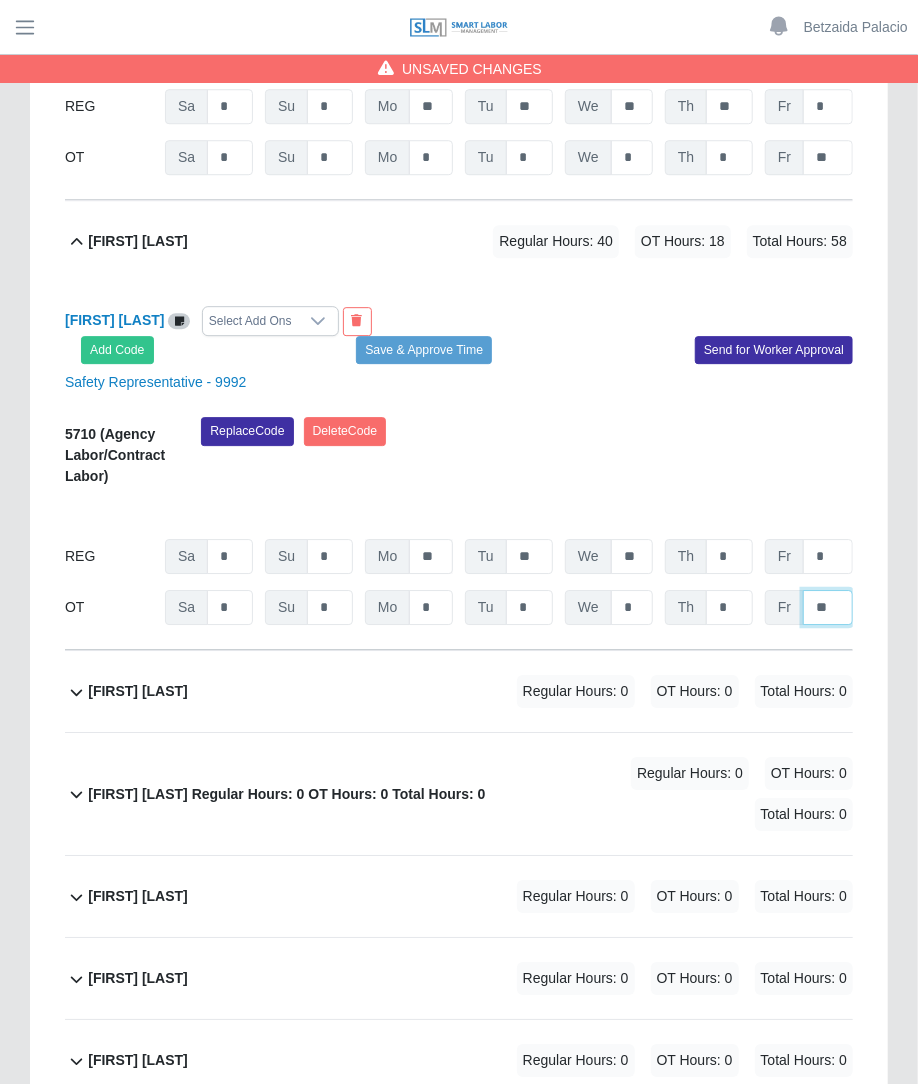 type on "**" 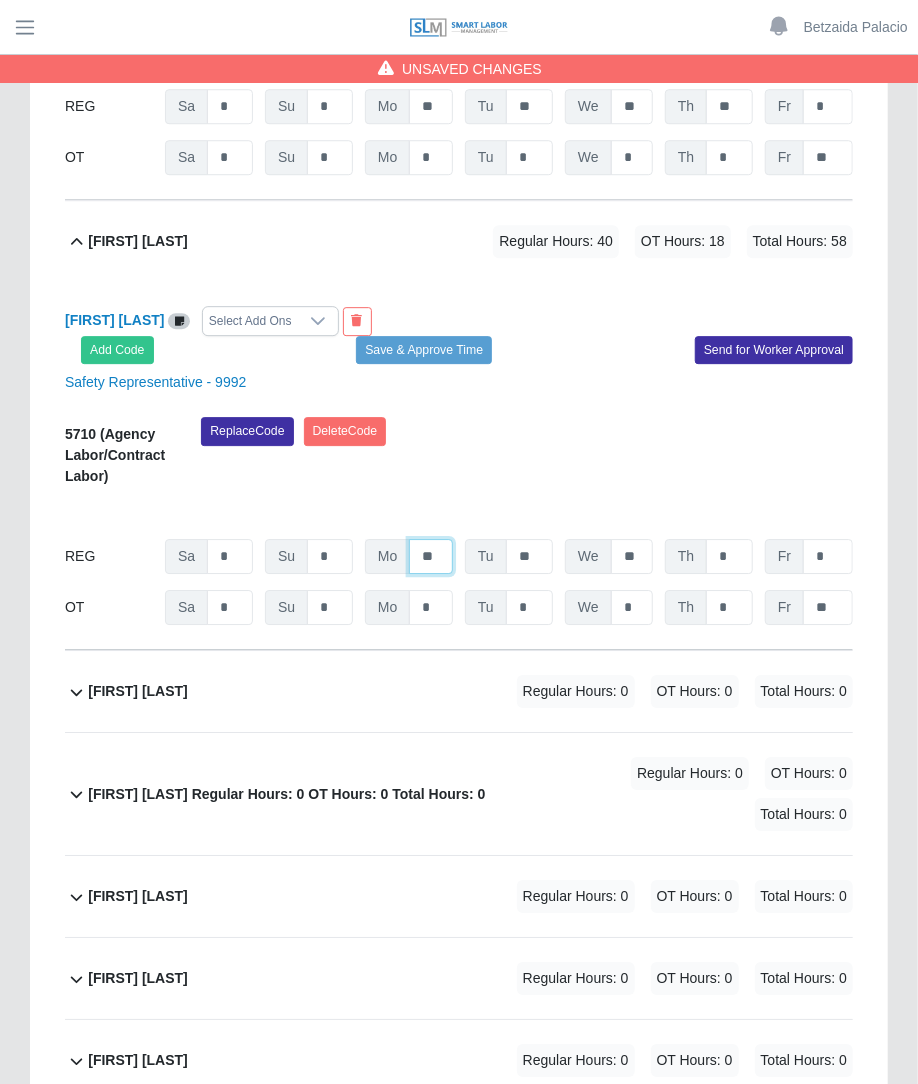 click on "**" at bounding box center (431, -9434) 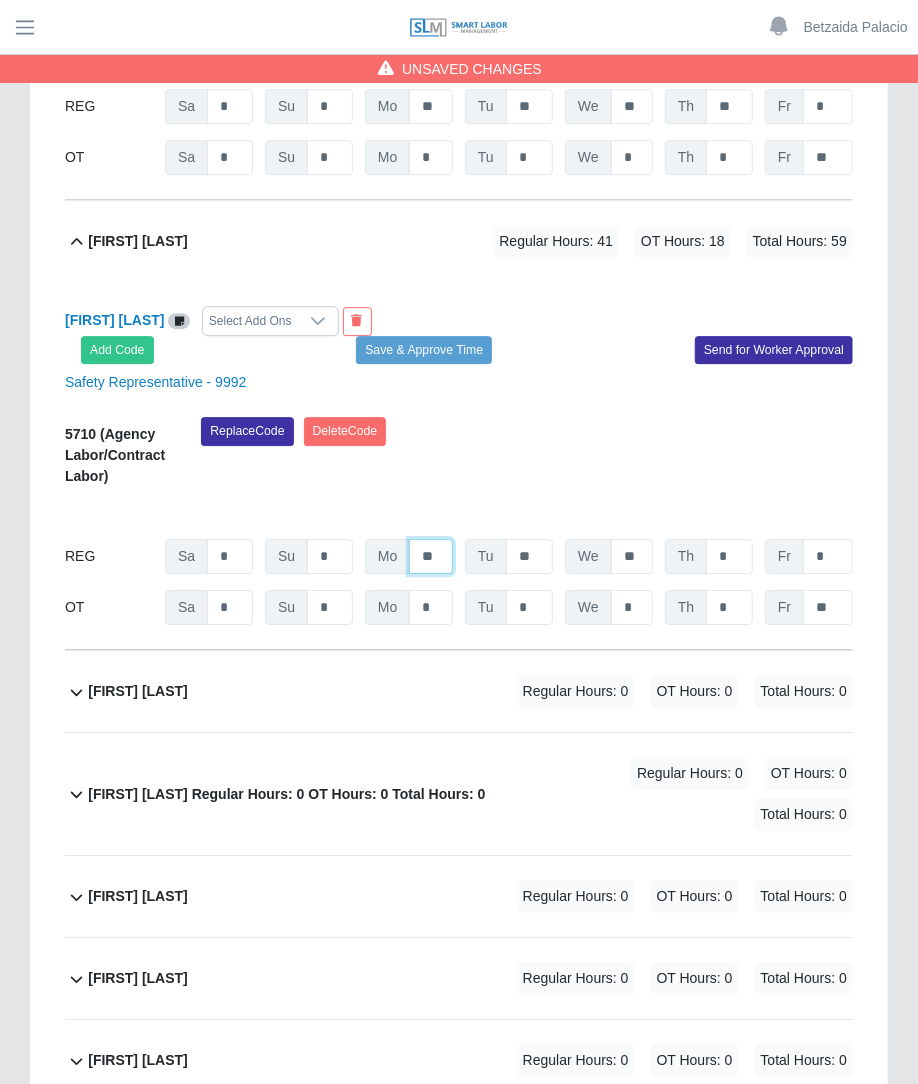 type on "**" 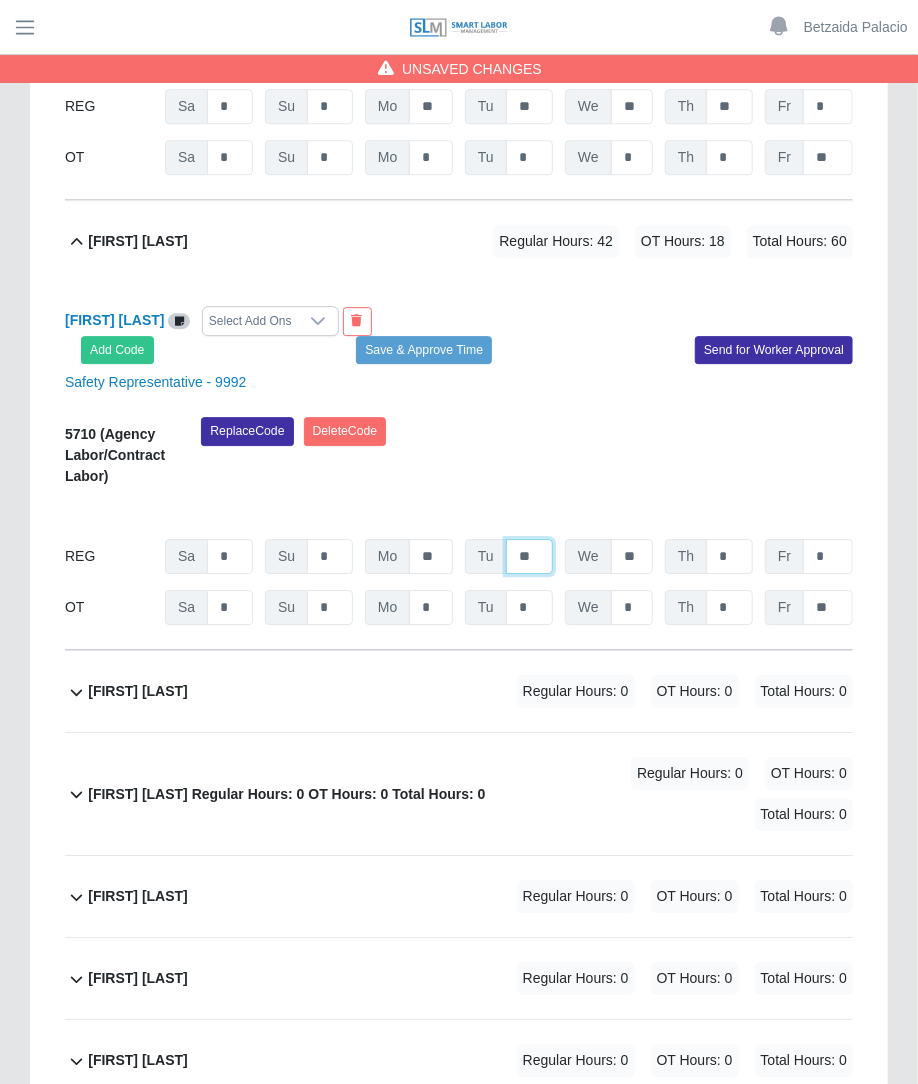 type on "**" 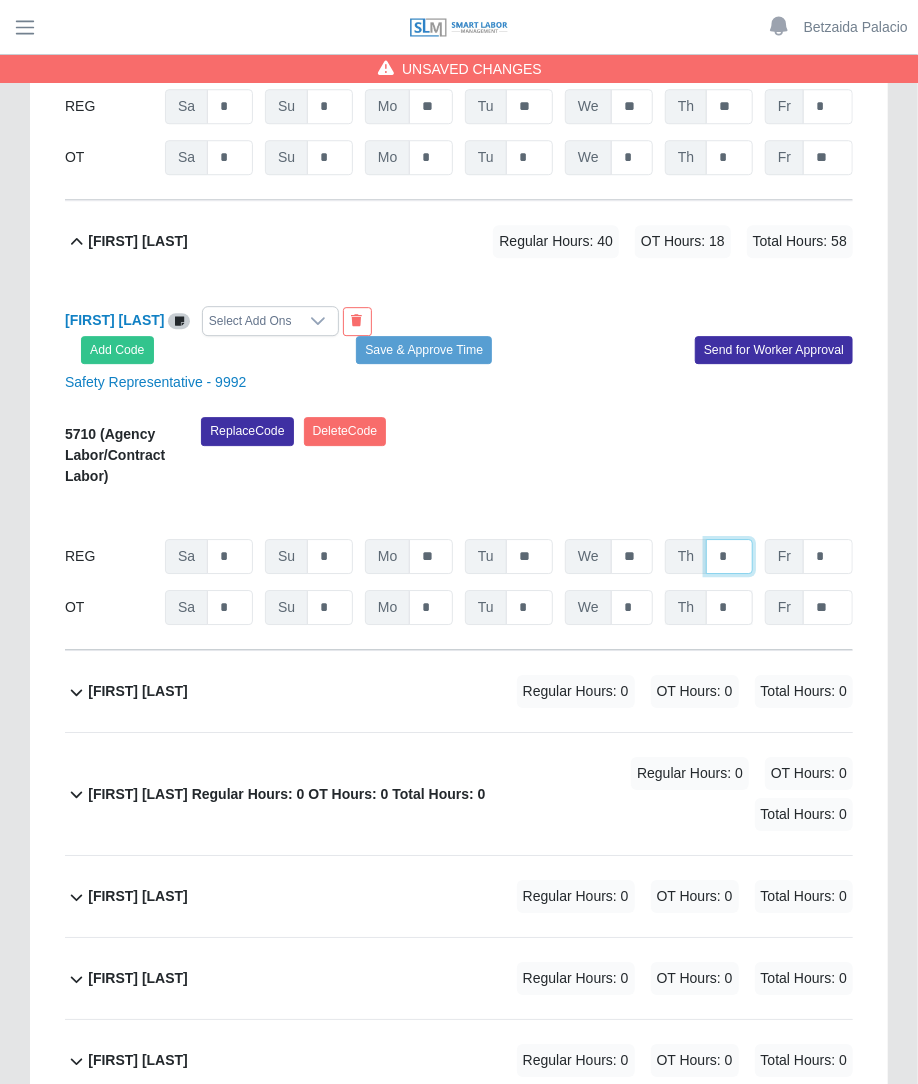 type on "*" 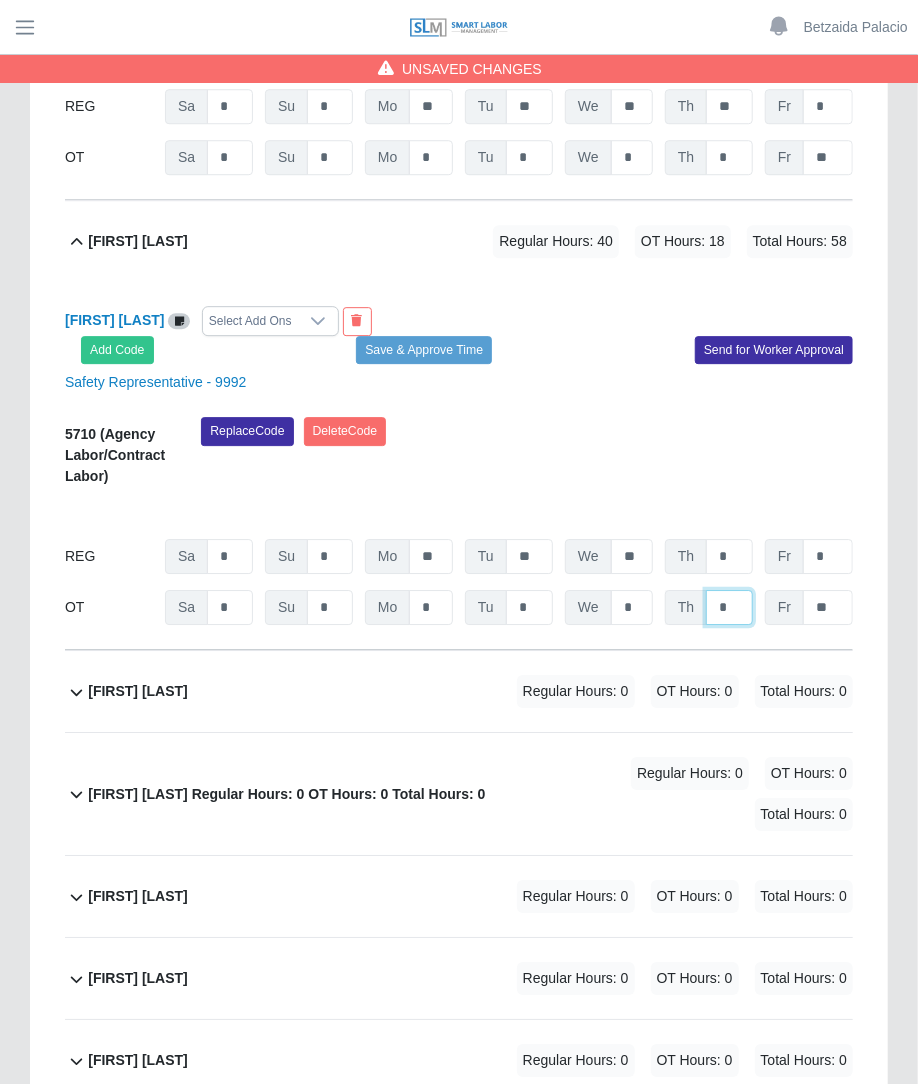 click on "*" at bounding box center [729, -9383] 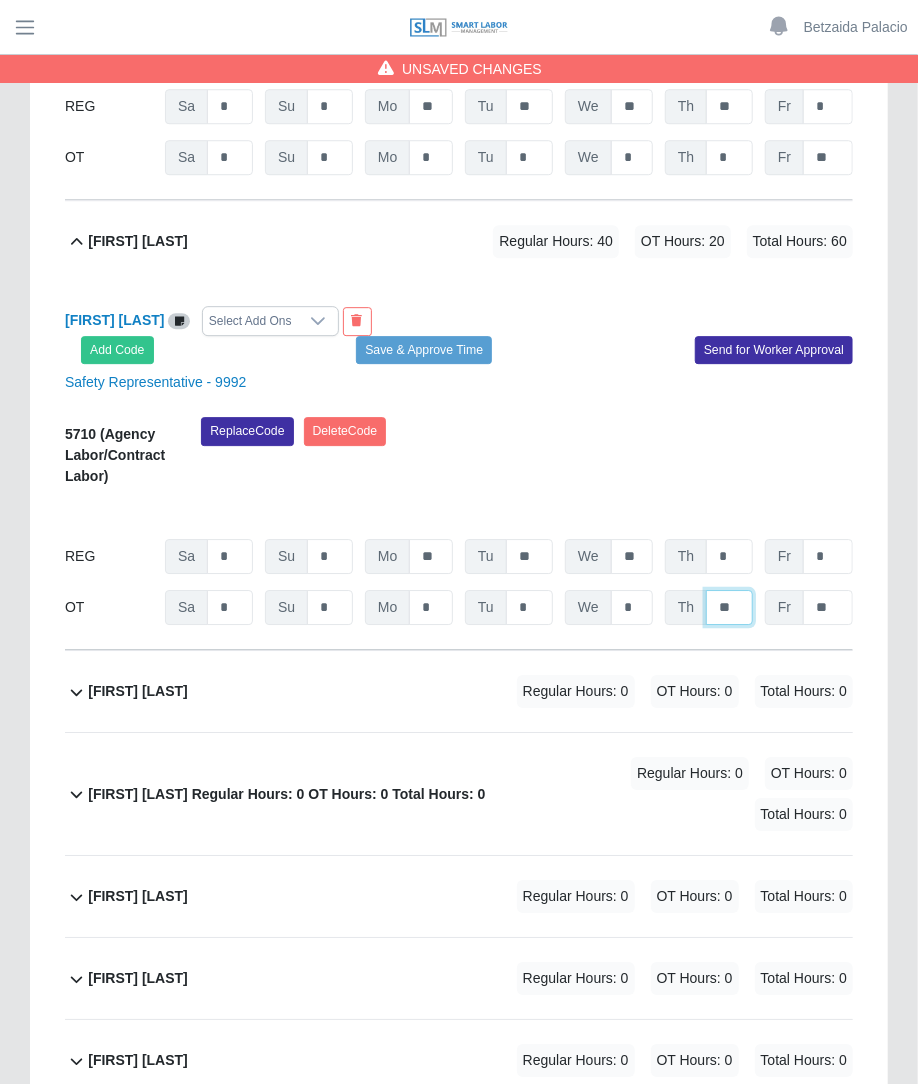 type on "**" 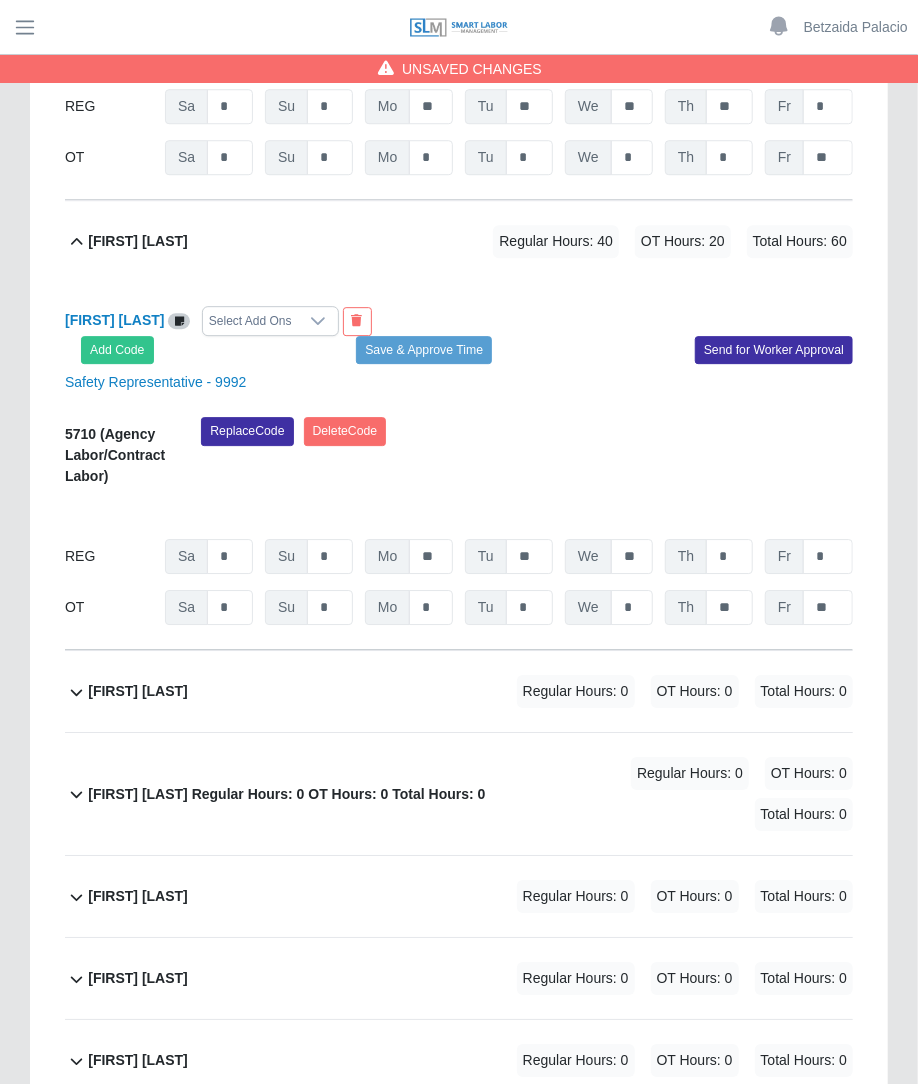 click on "Edgar Leon             Regular Hours: 0   OT Hours: 0   Total Hours: 0" 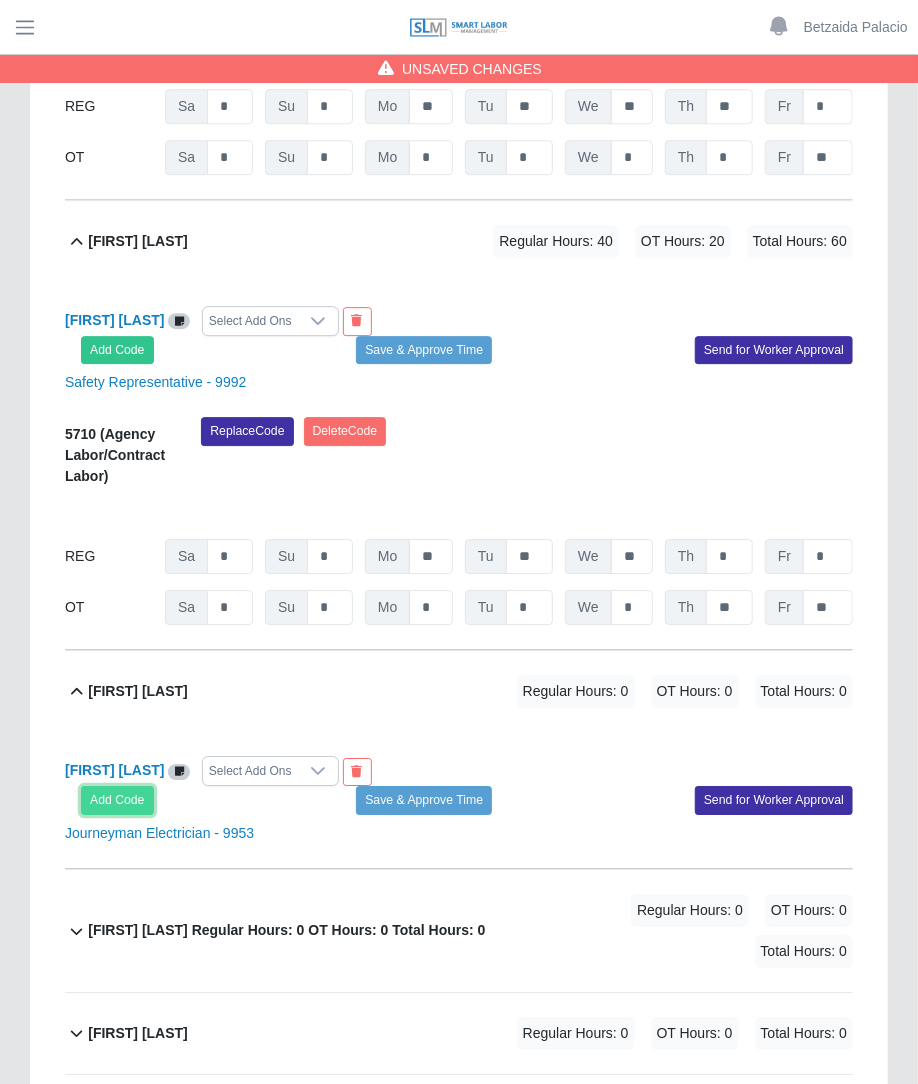 click on "Add Code" 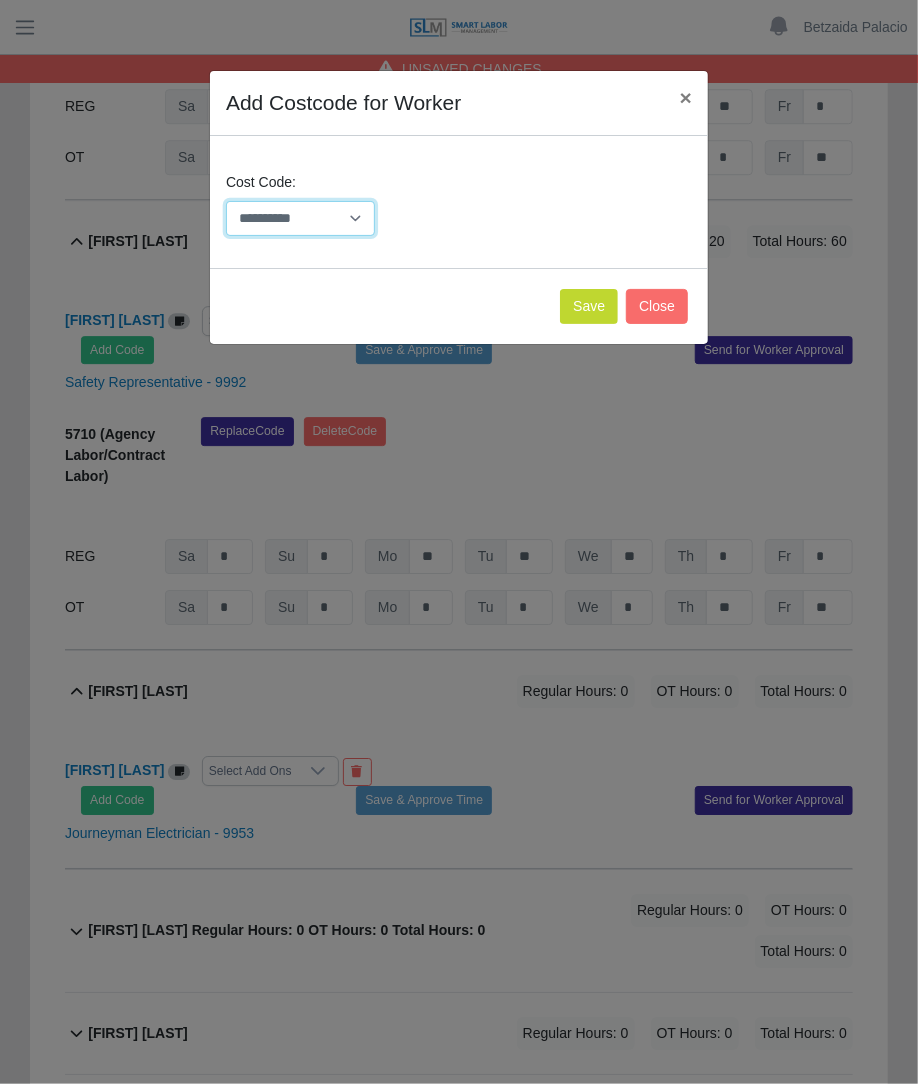 click on "**********" at bounding box center [300, 218] 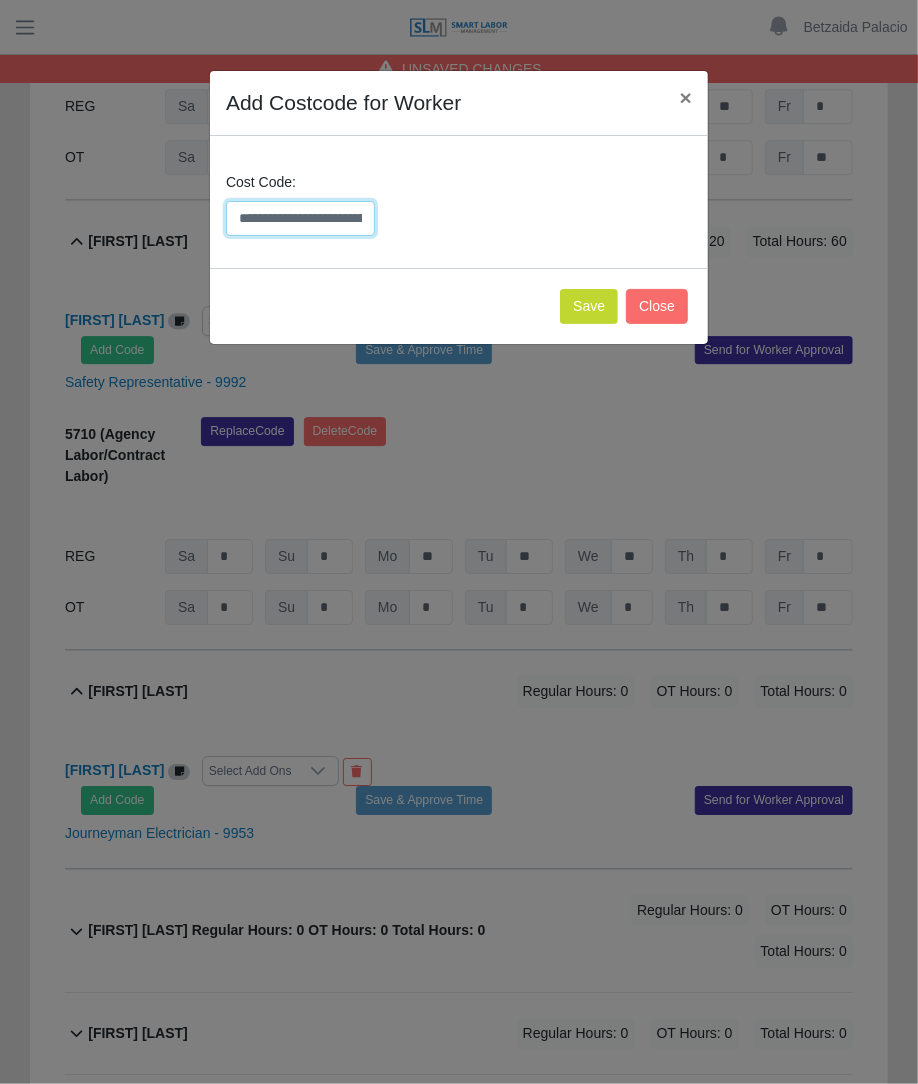 click on "**********" at bounding box center [300, 218] 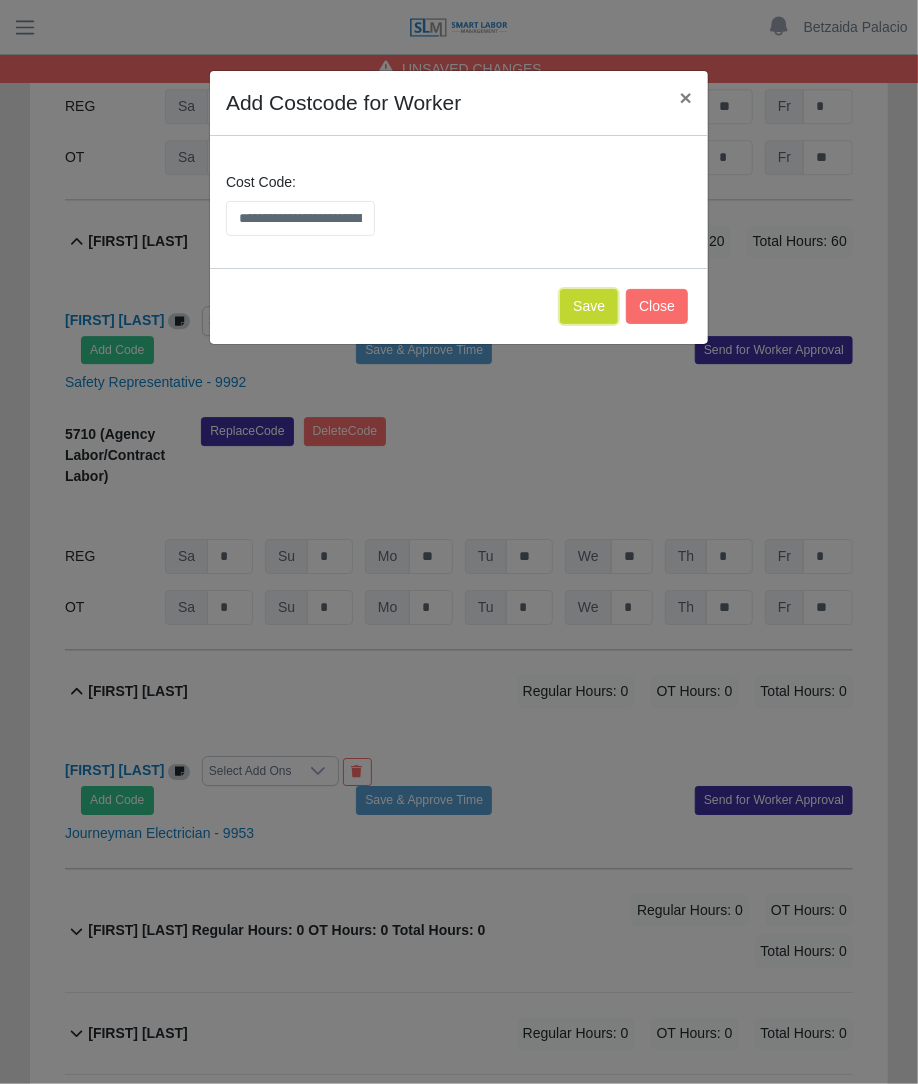 click on "Save" 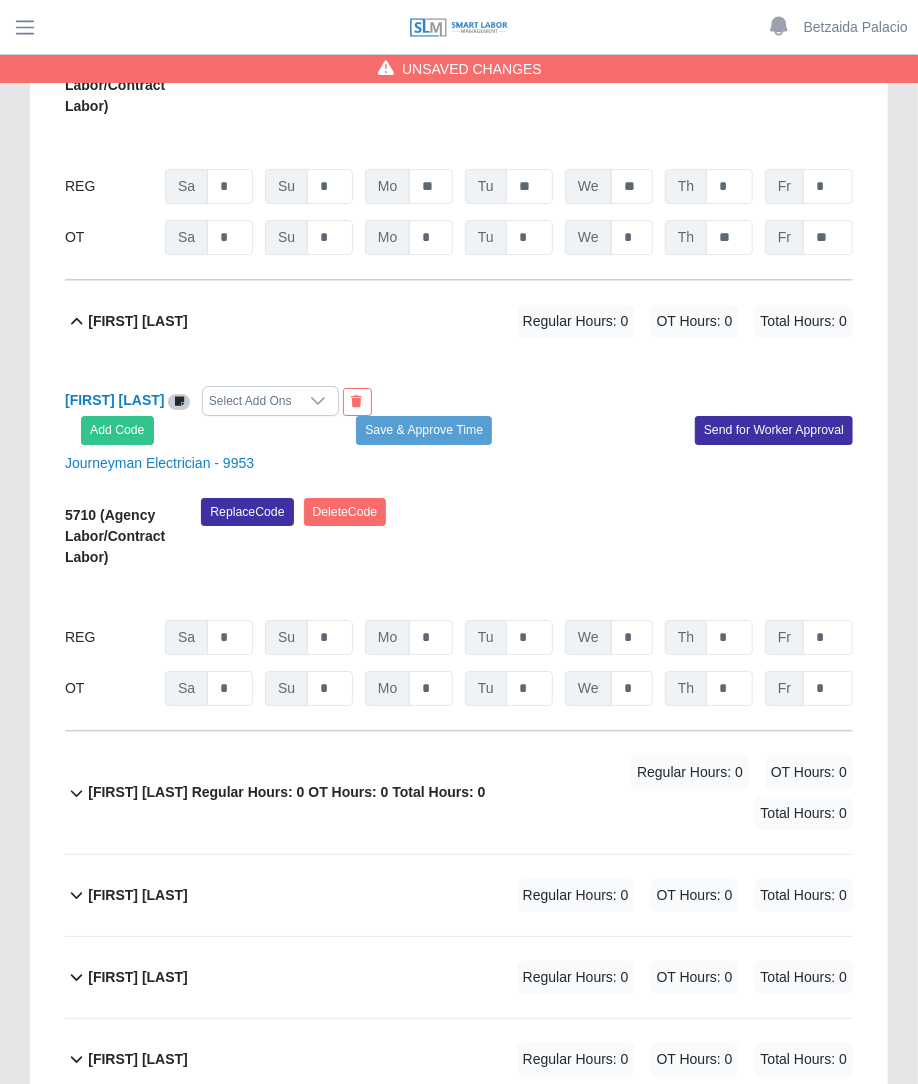 scroll, scrollTop: 10670, scrollLeft: 0, axis: vertical 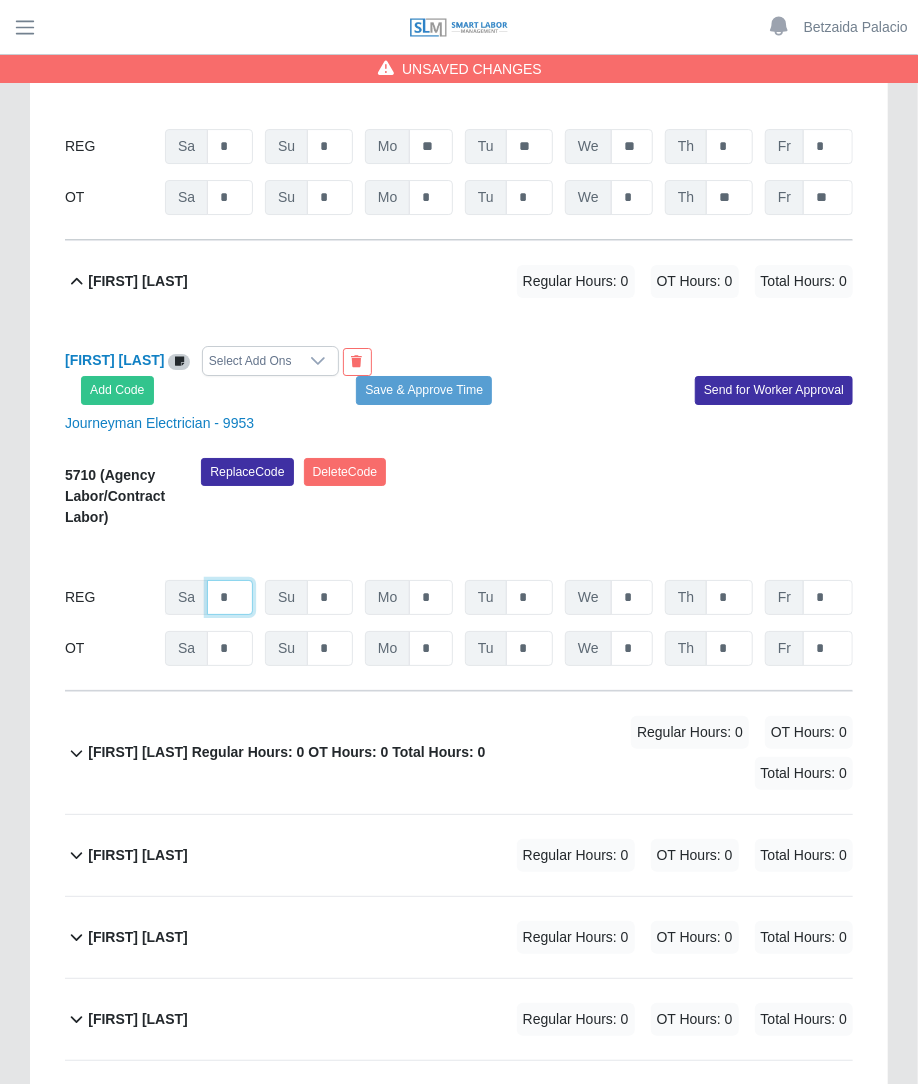 click on "*" at bounding box center (230, -9844) 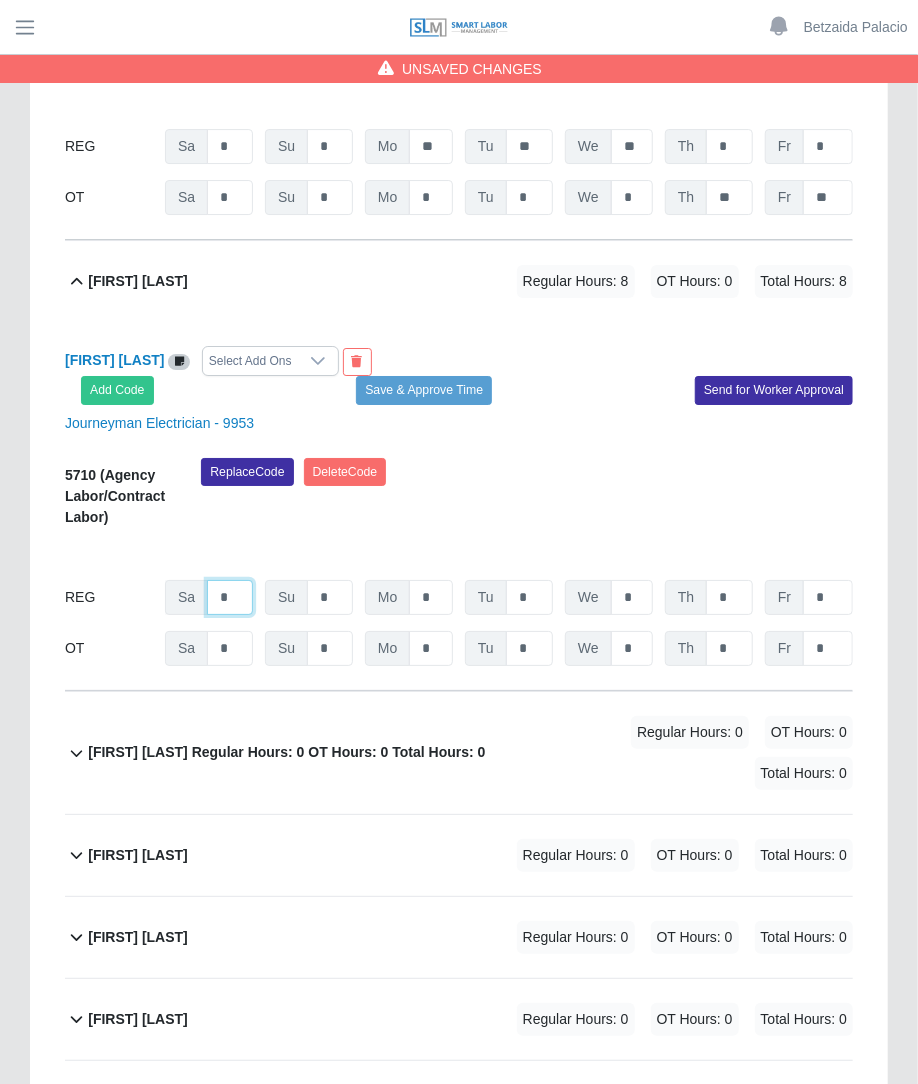 type on "*" 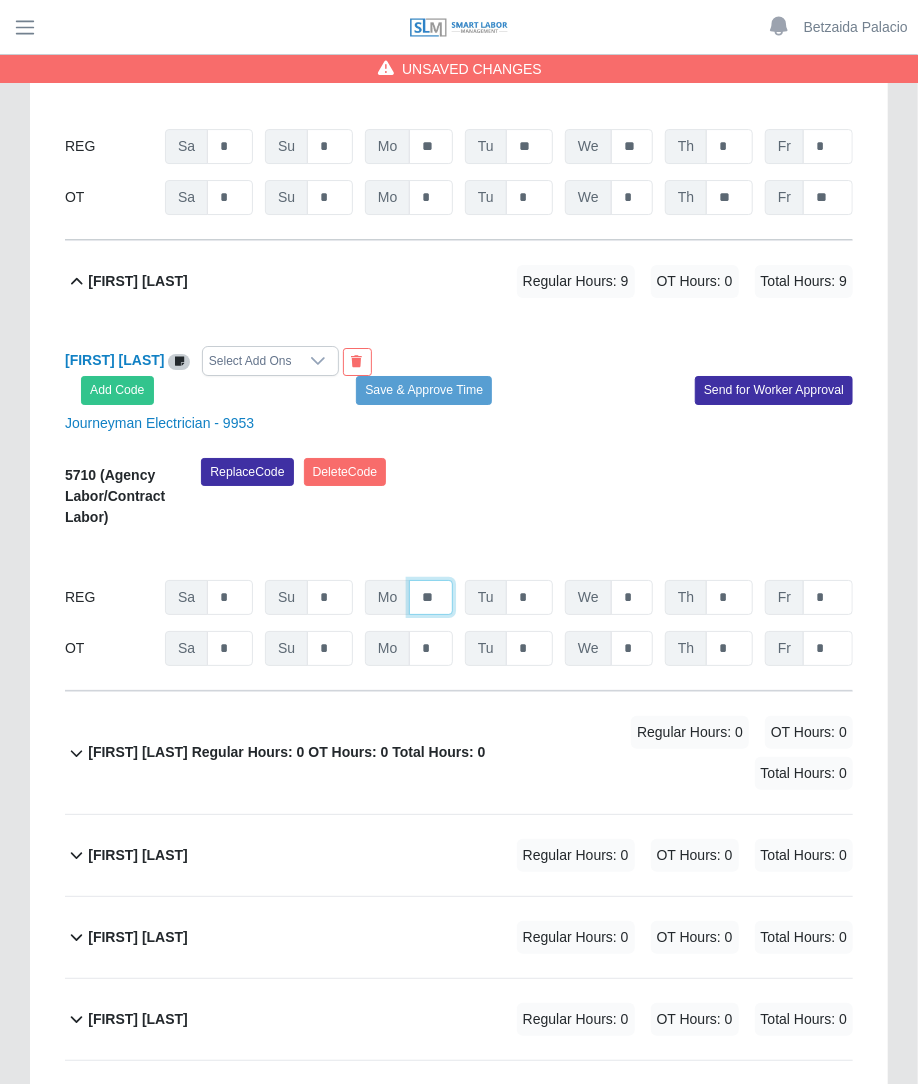 click on "**" at bounding box center (431, -9844) 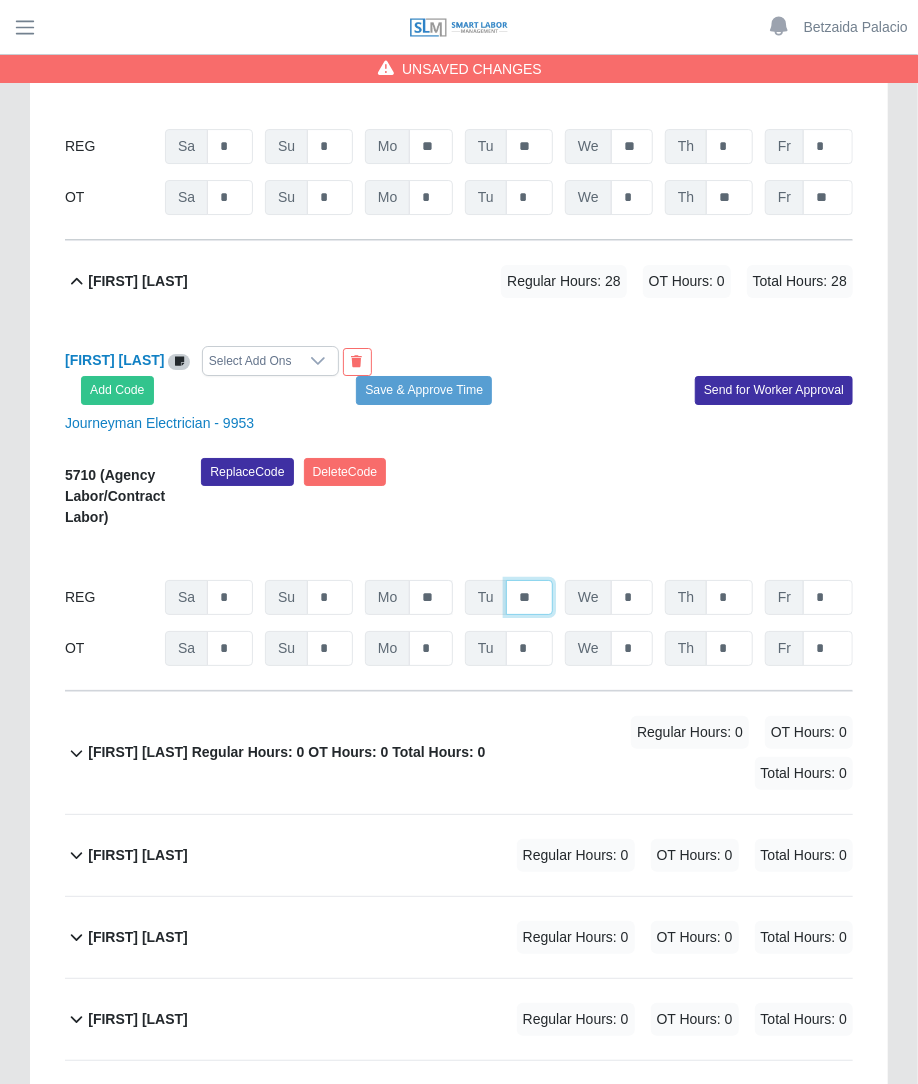 type on "**" 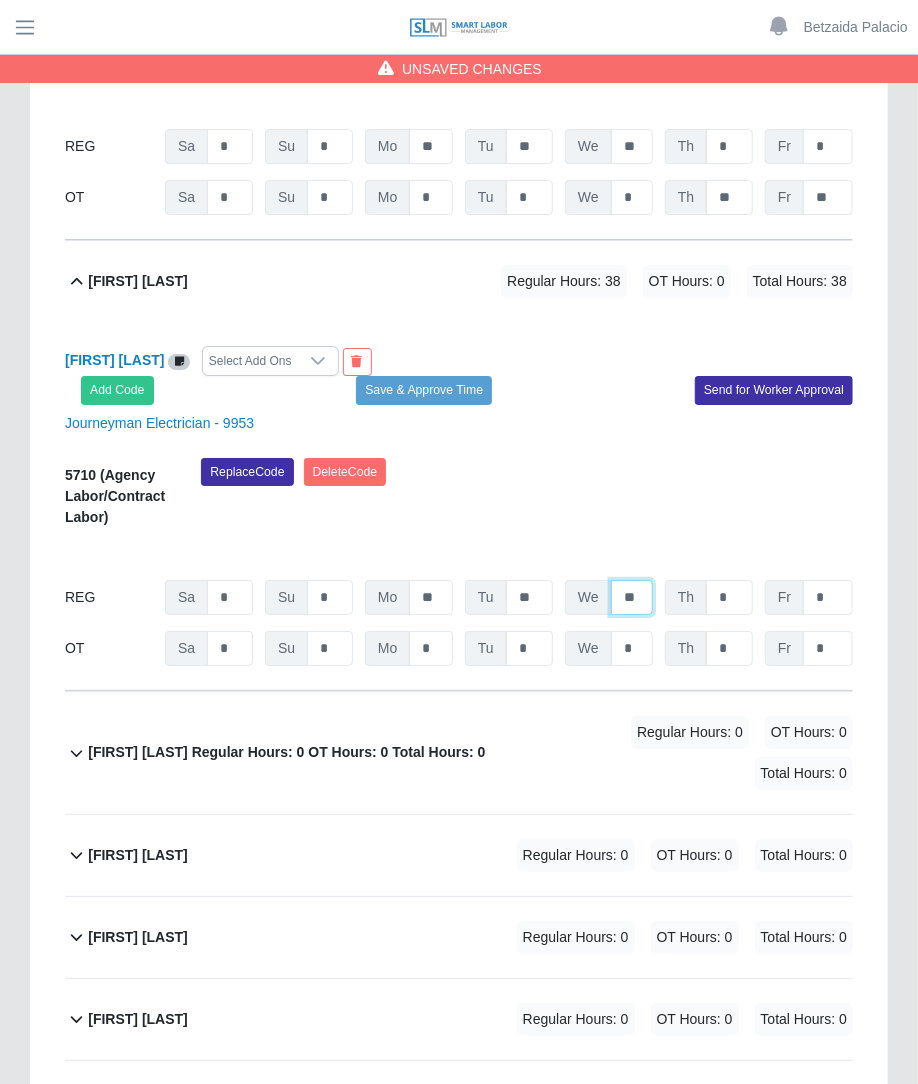 type on "**" 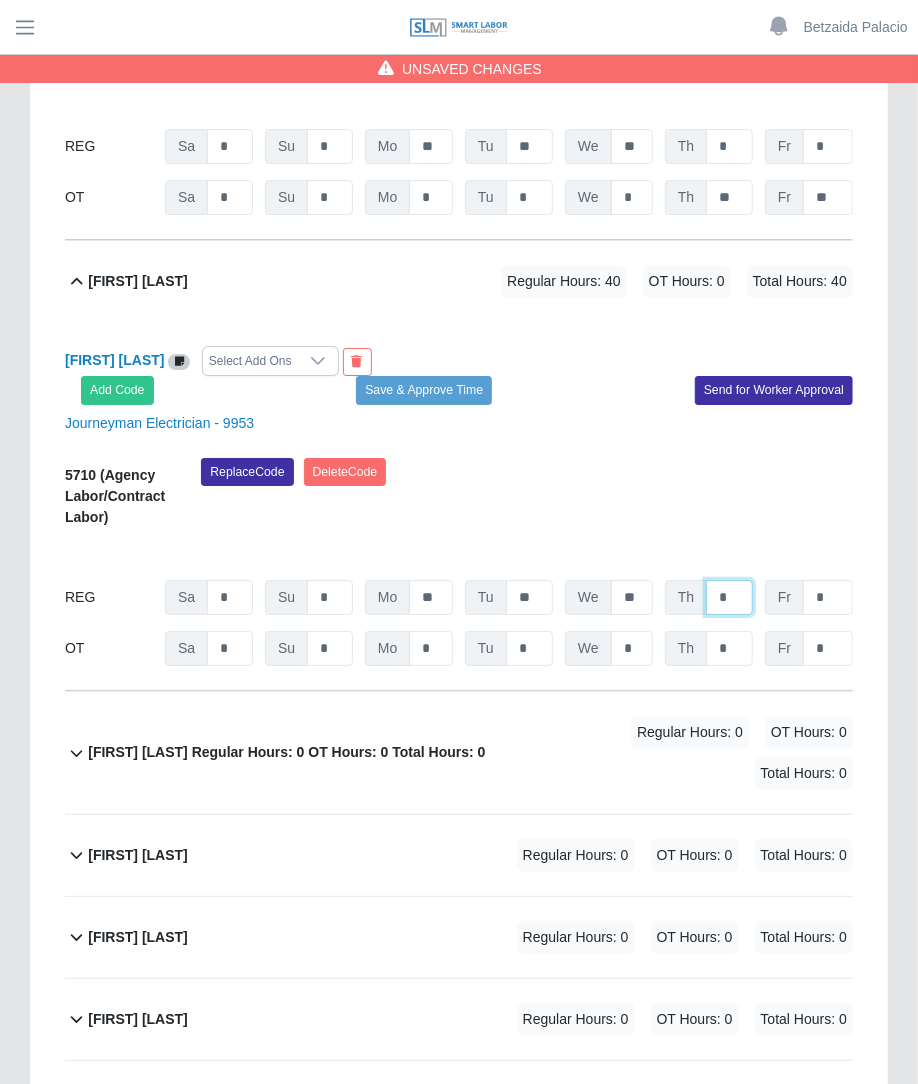 type on "*" 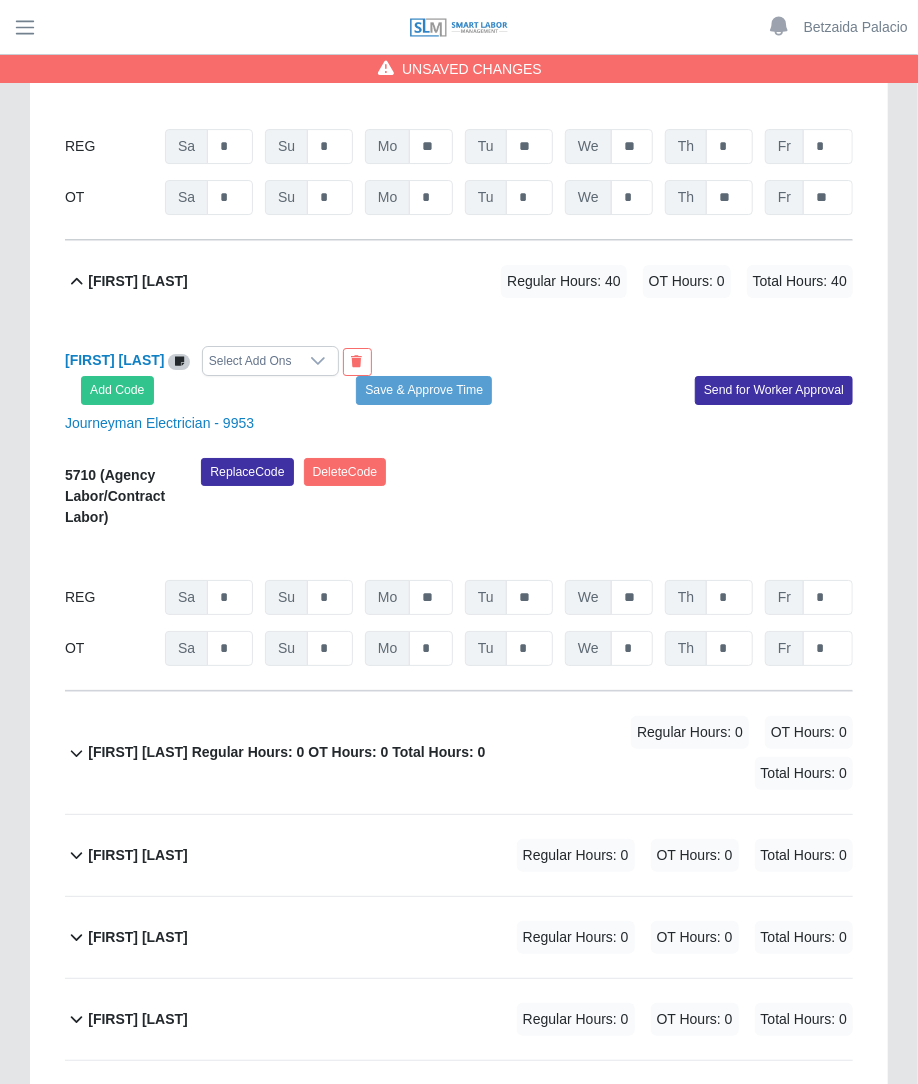 click on "OT
Sa   * Su   * Mo   * Tu   * We   * Th   * Fr   *" at bounding box center (459, 648) 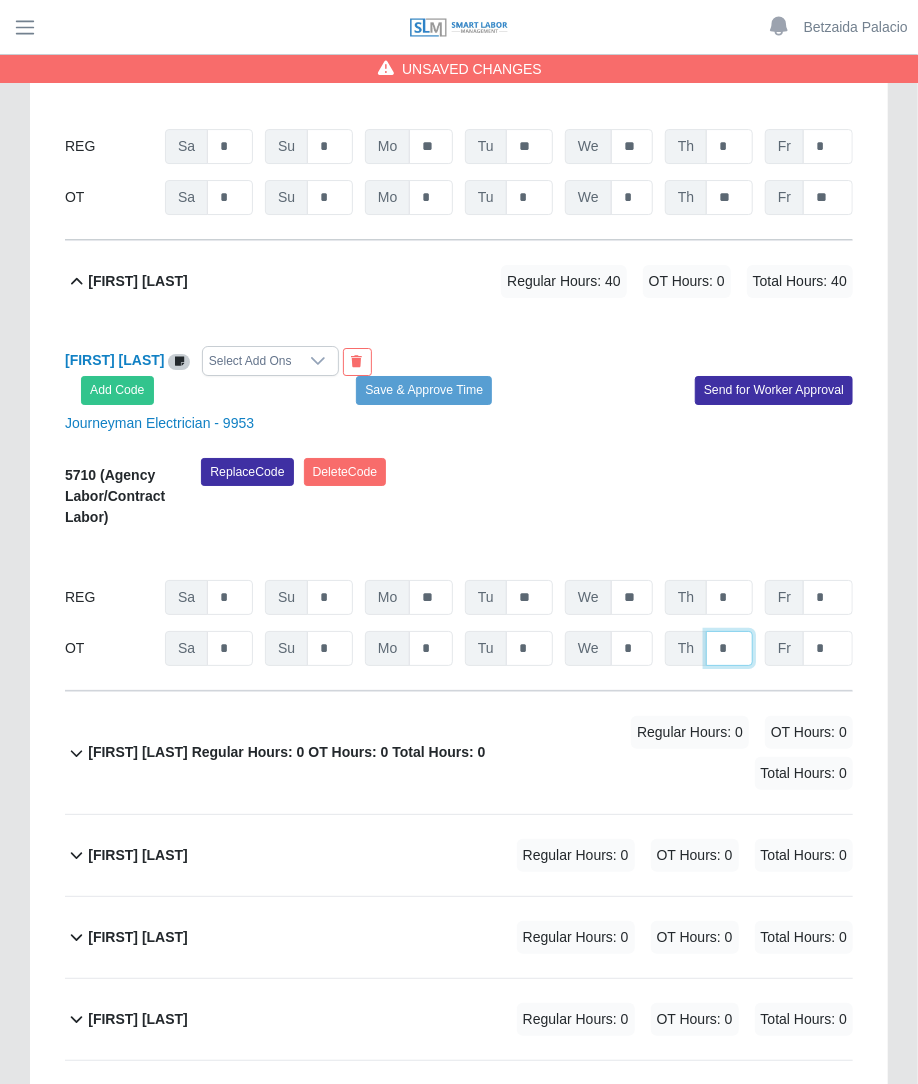click on "*" at bounding box center (729, -9793) 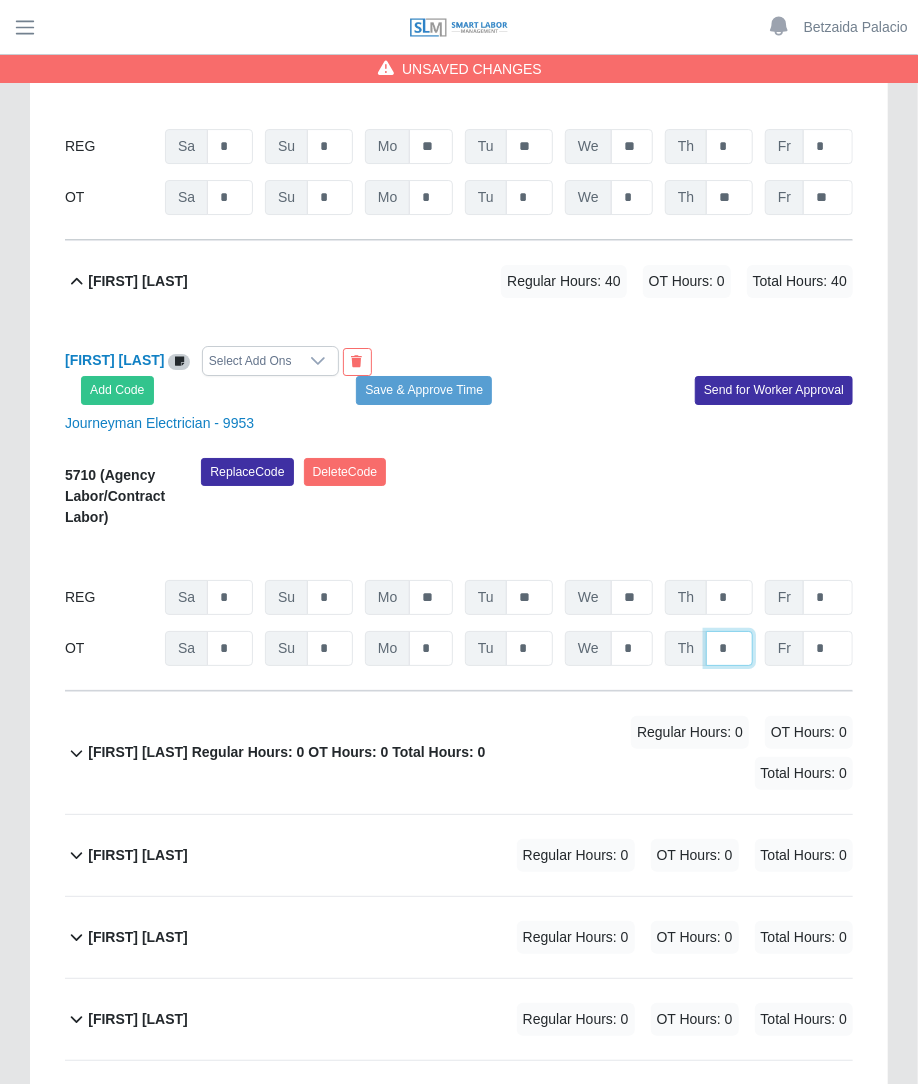 type on "*" 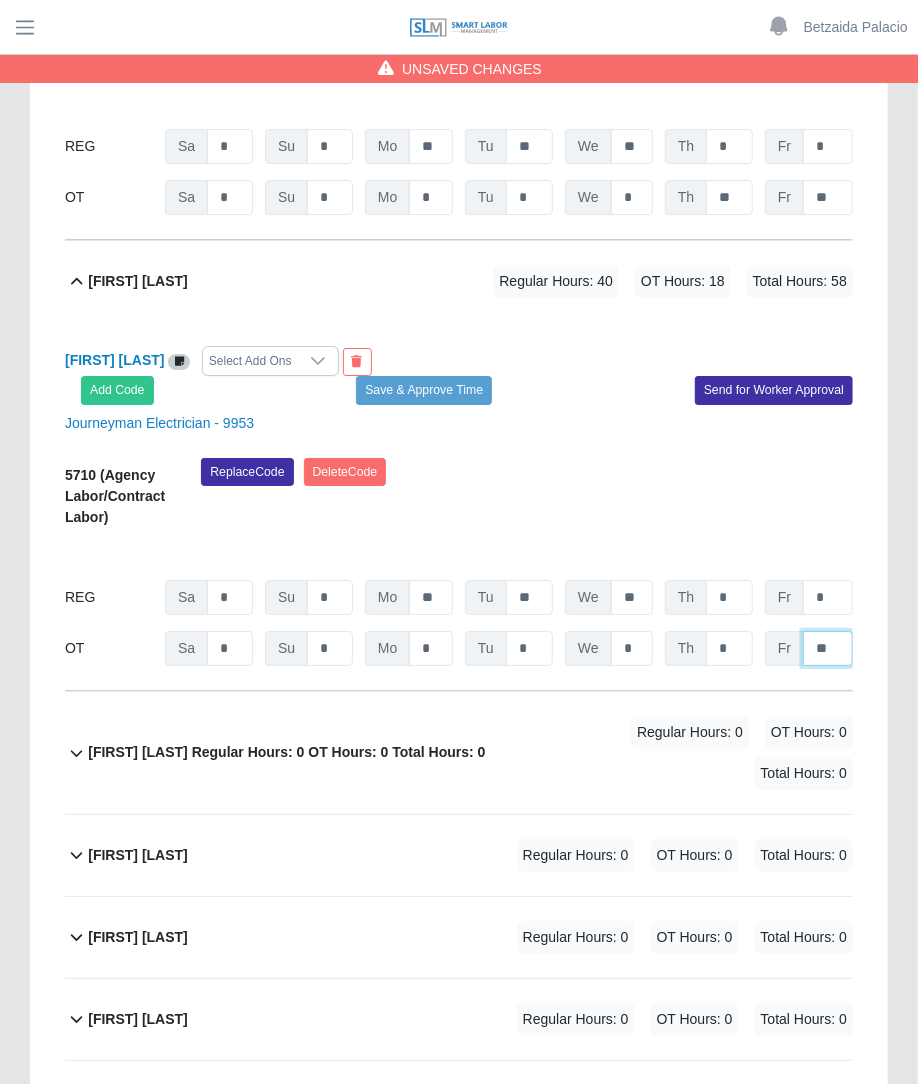 type on "**" 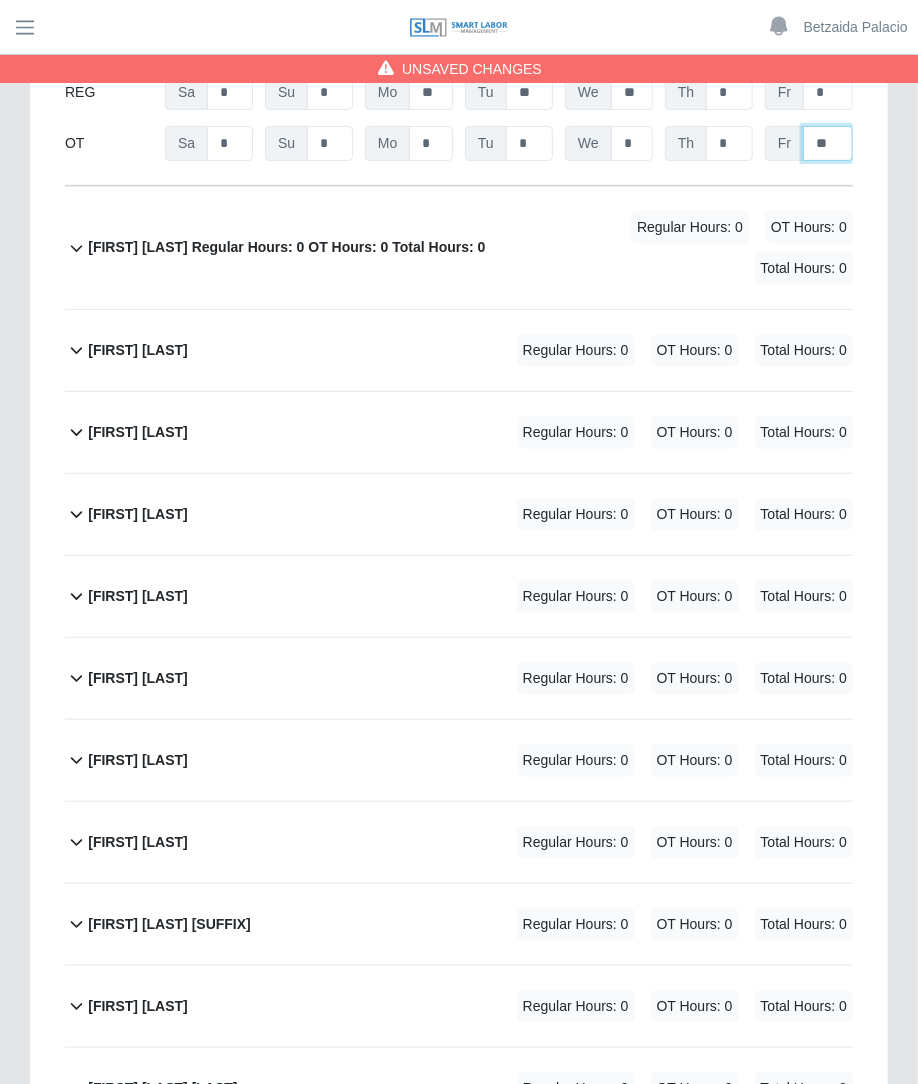 scroll, scrollTop: 11215, scrollLeft: 0, axis: vertical 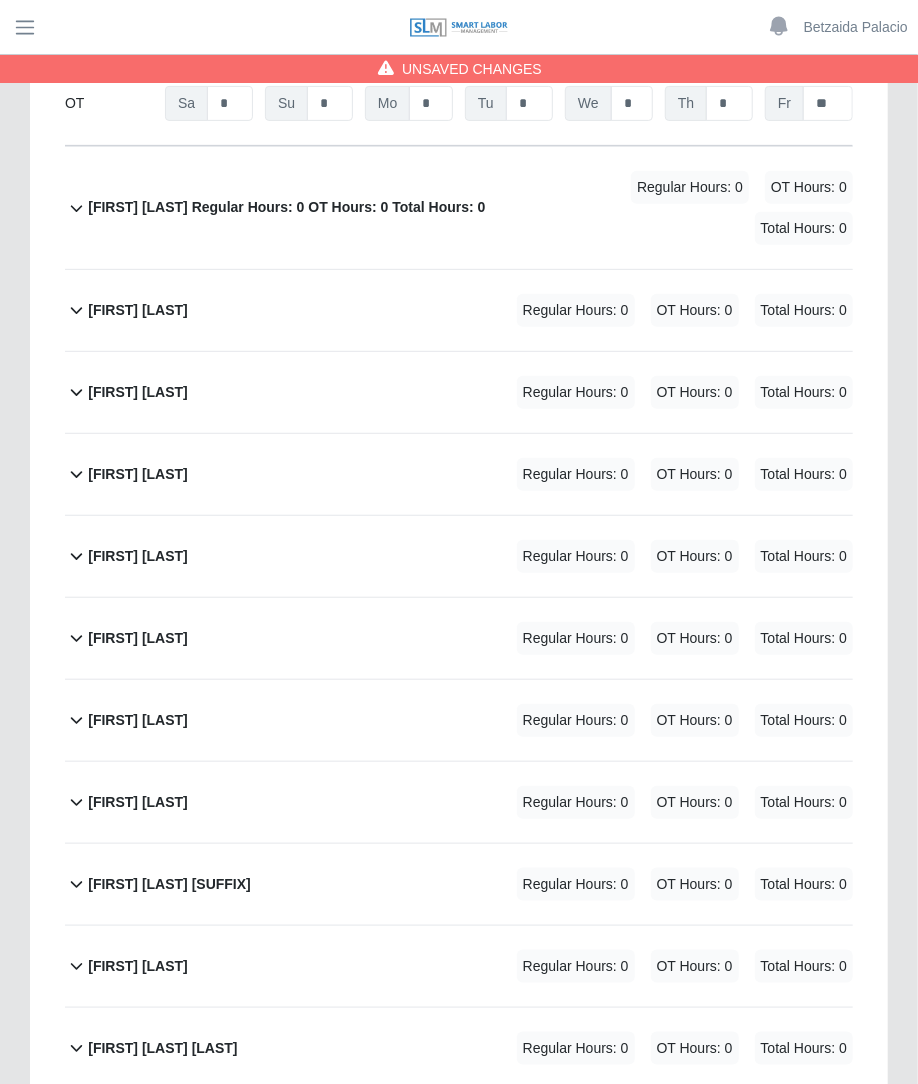 click on "OT Hours: 0" at bounding box center (809, 187) 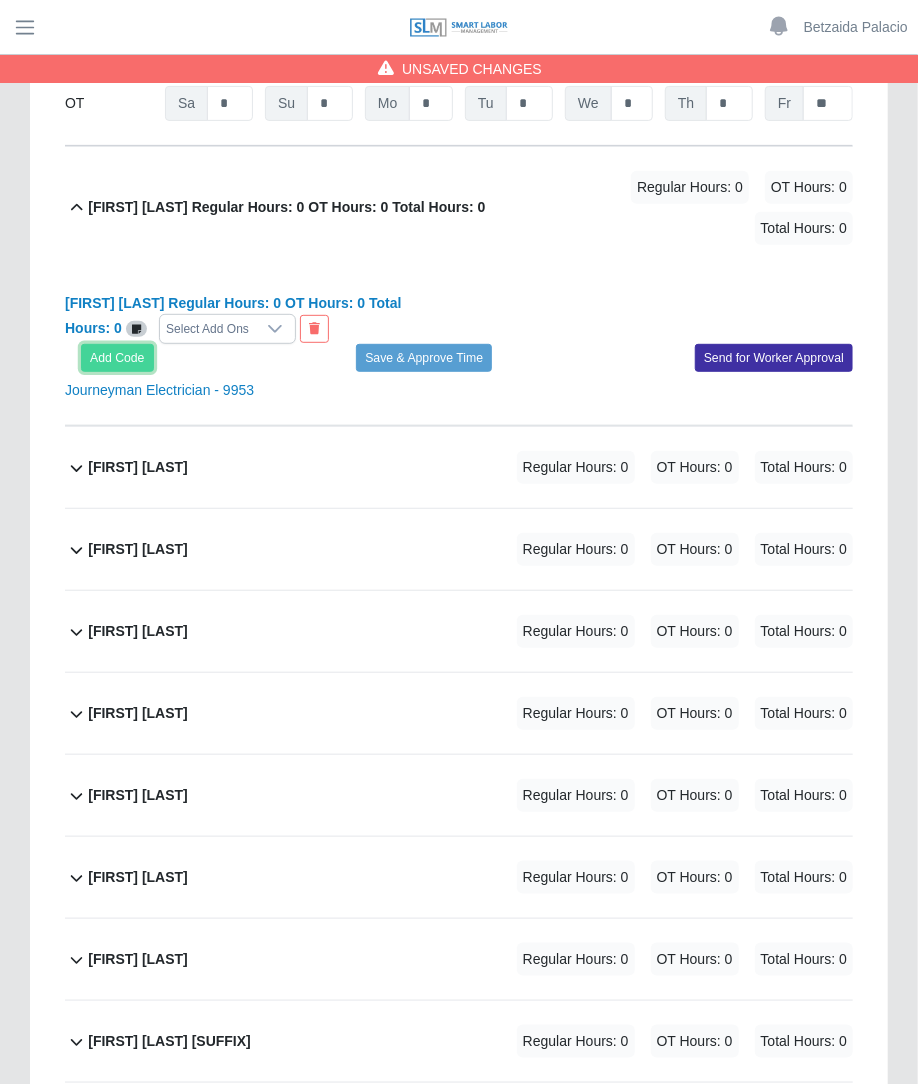 click on "Add Code" 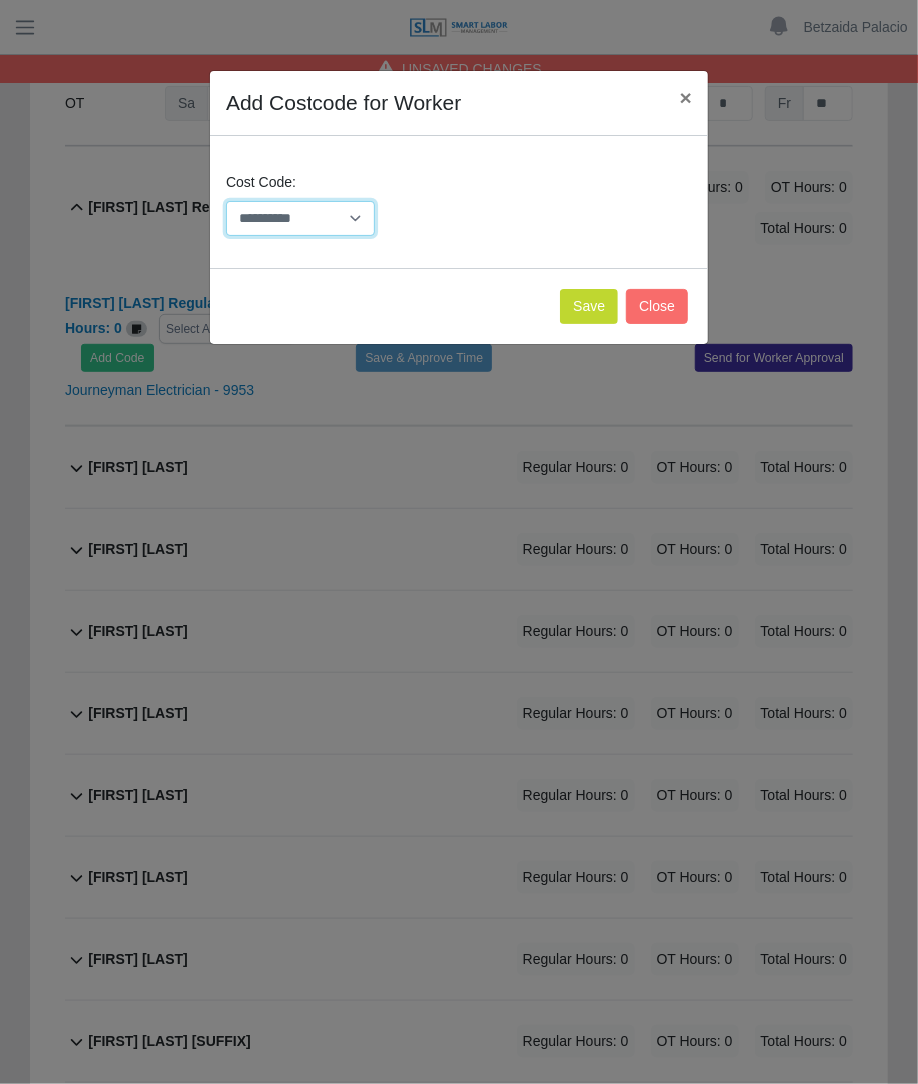 click on "**********" at bounding box center (300, 218) 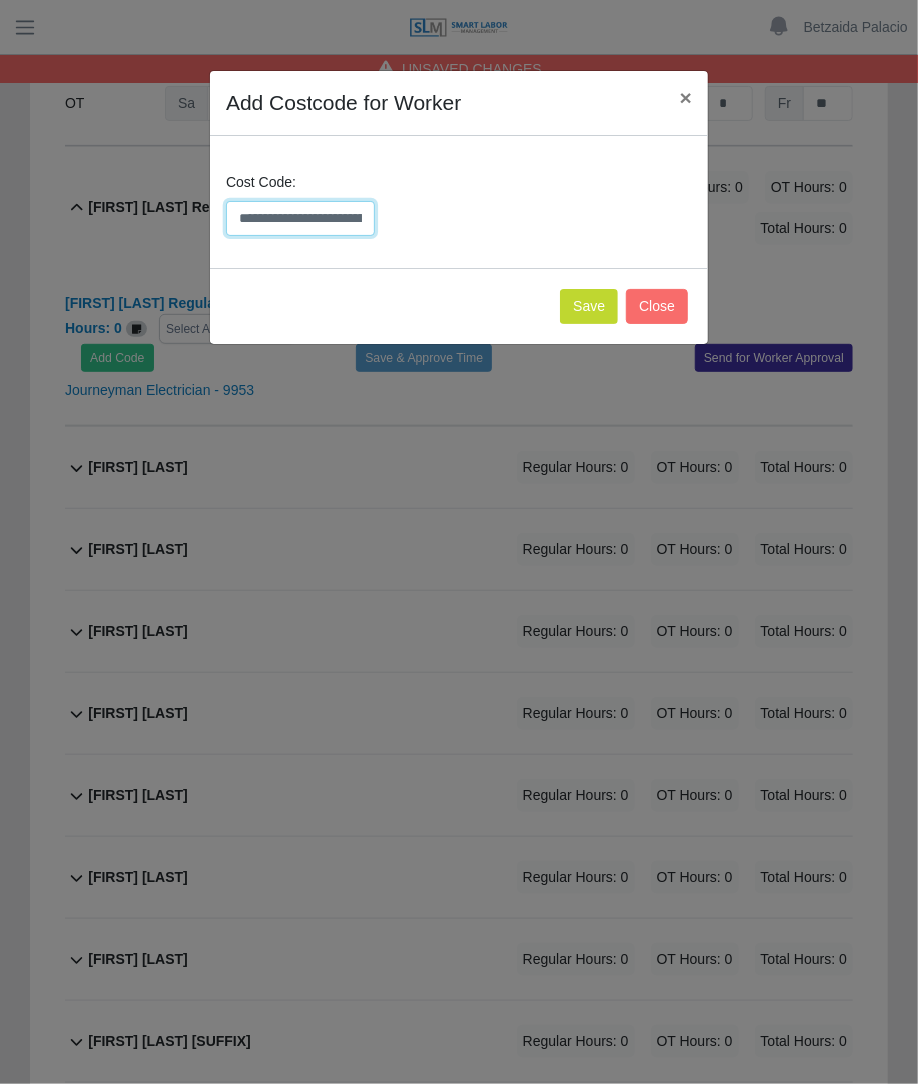 click on "**********" at bounding box center (300, 218) 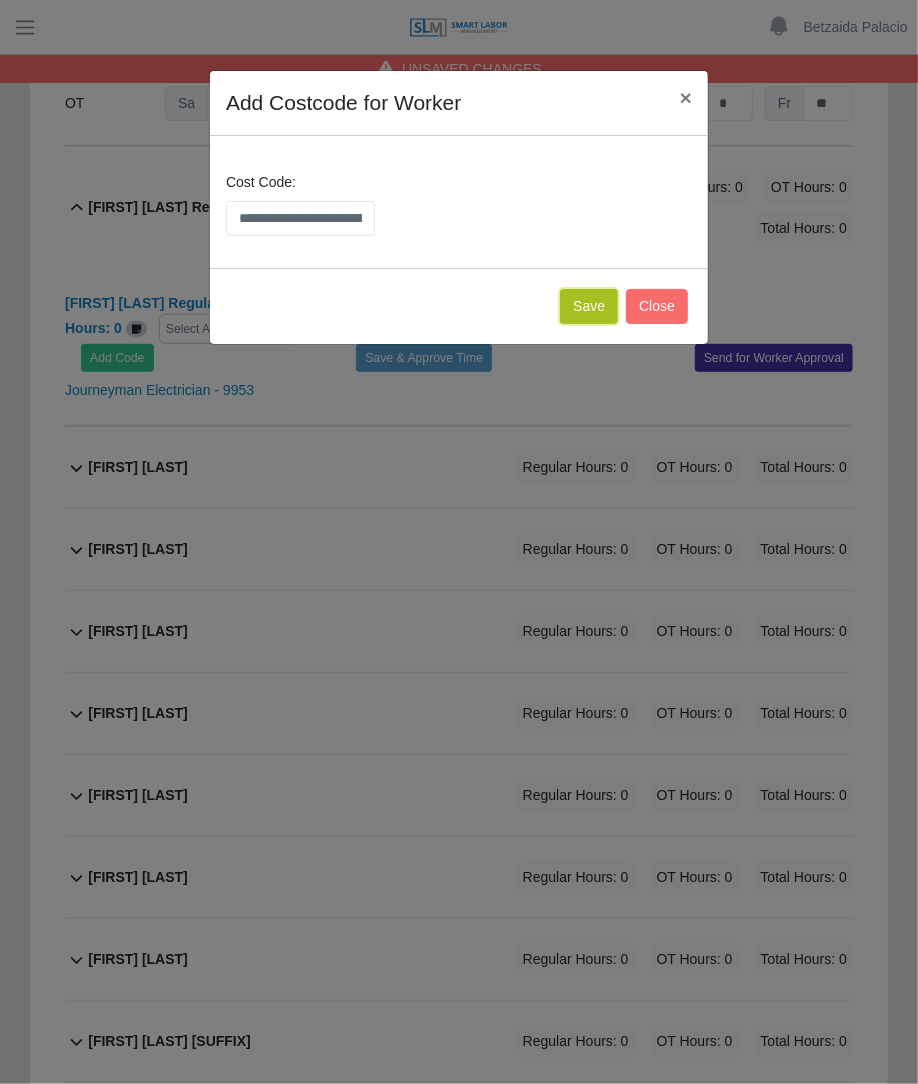 click on "Save" 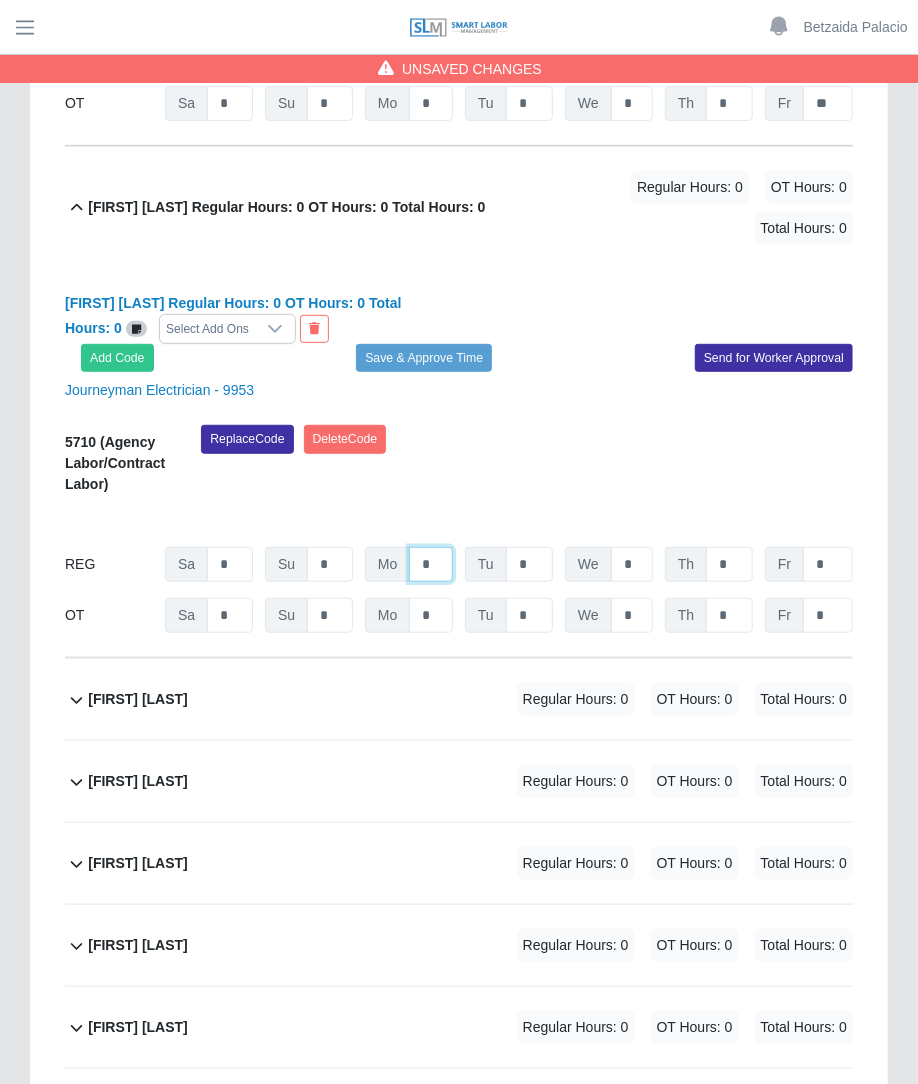 click on "*" at bounding box center [431, -10389] 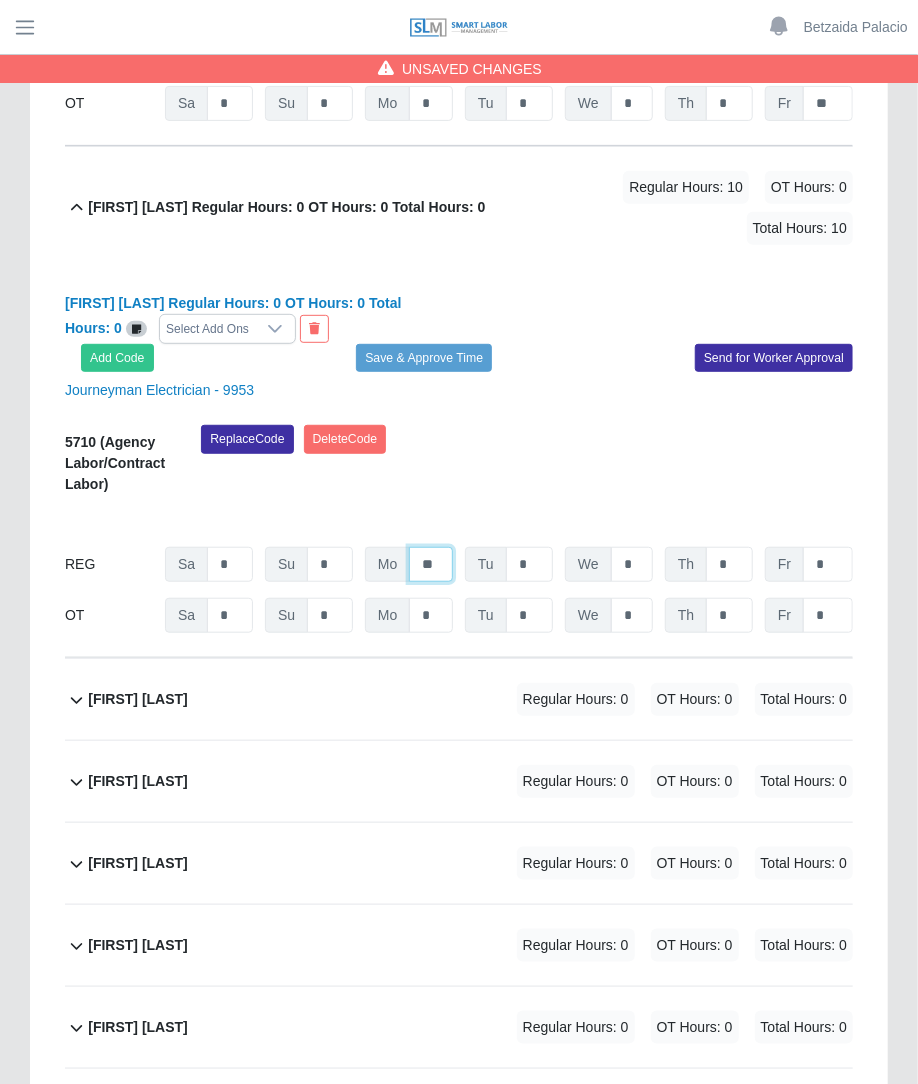 type on "**" 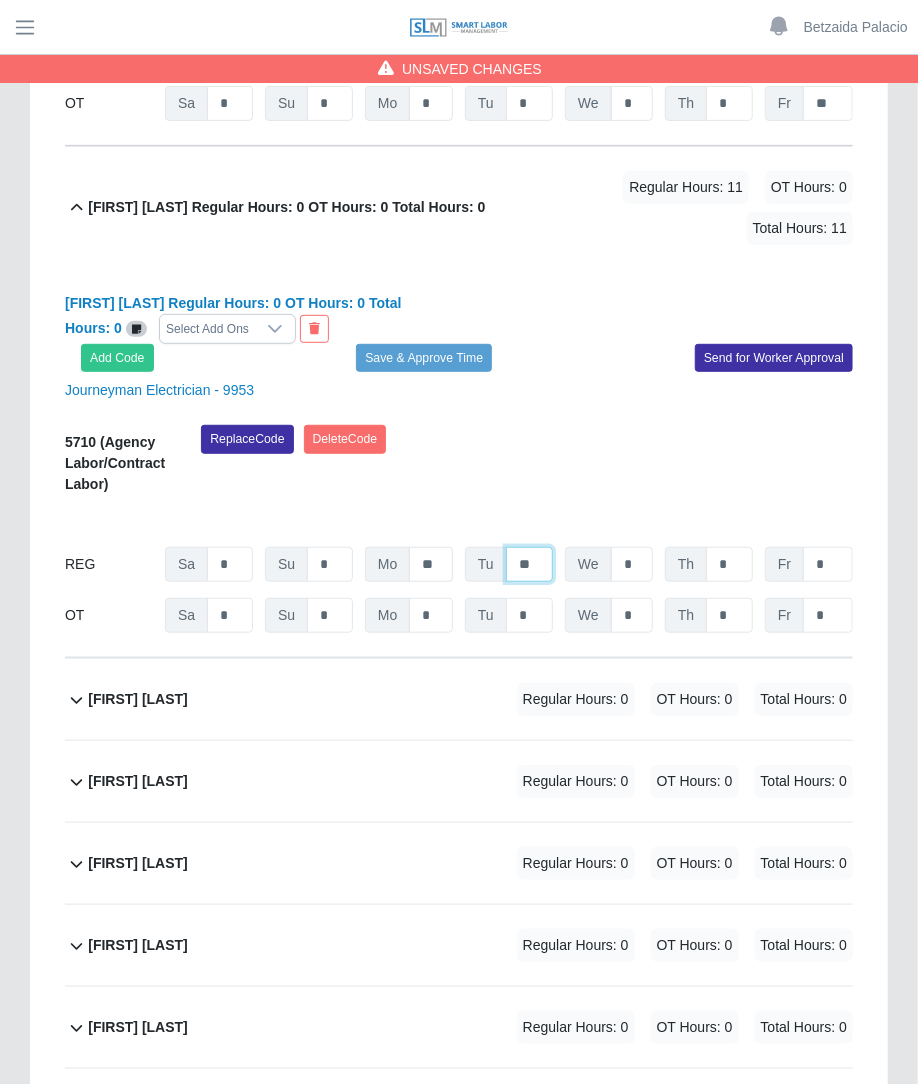 type on "**" 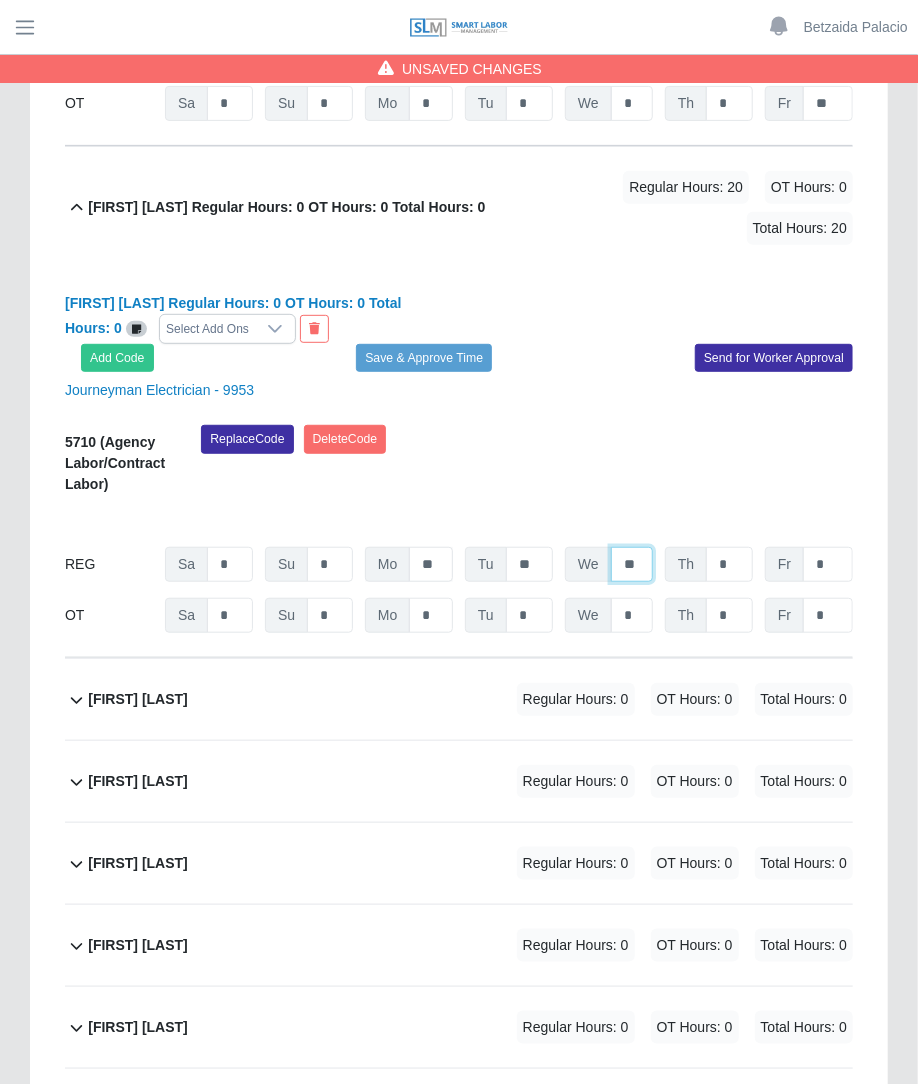 type on "**" 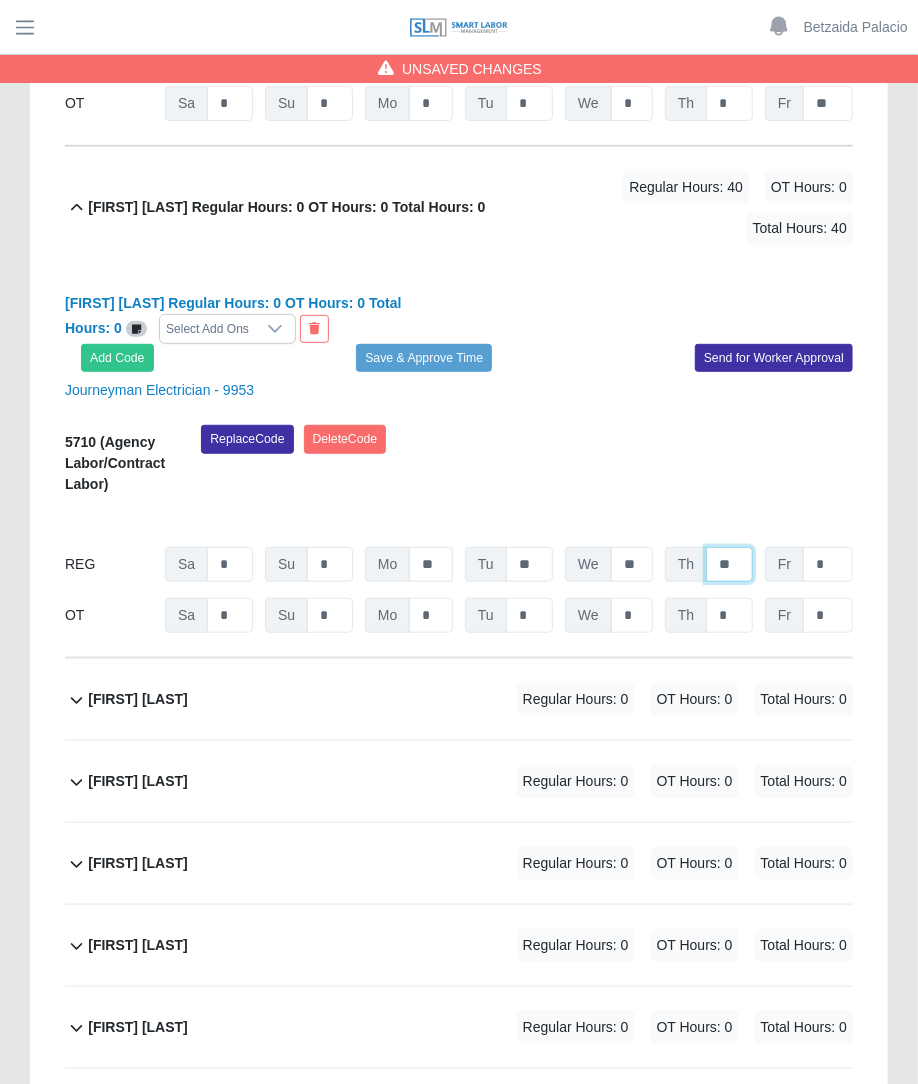 type on "**" 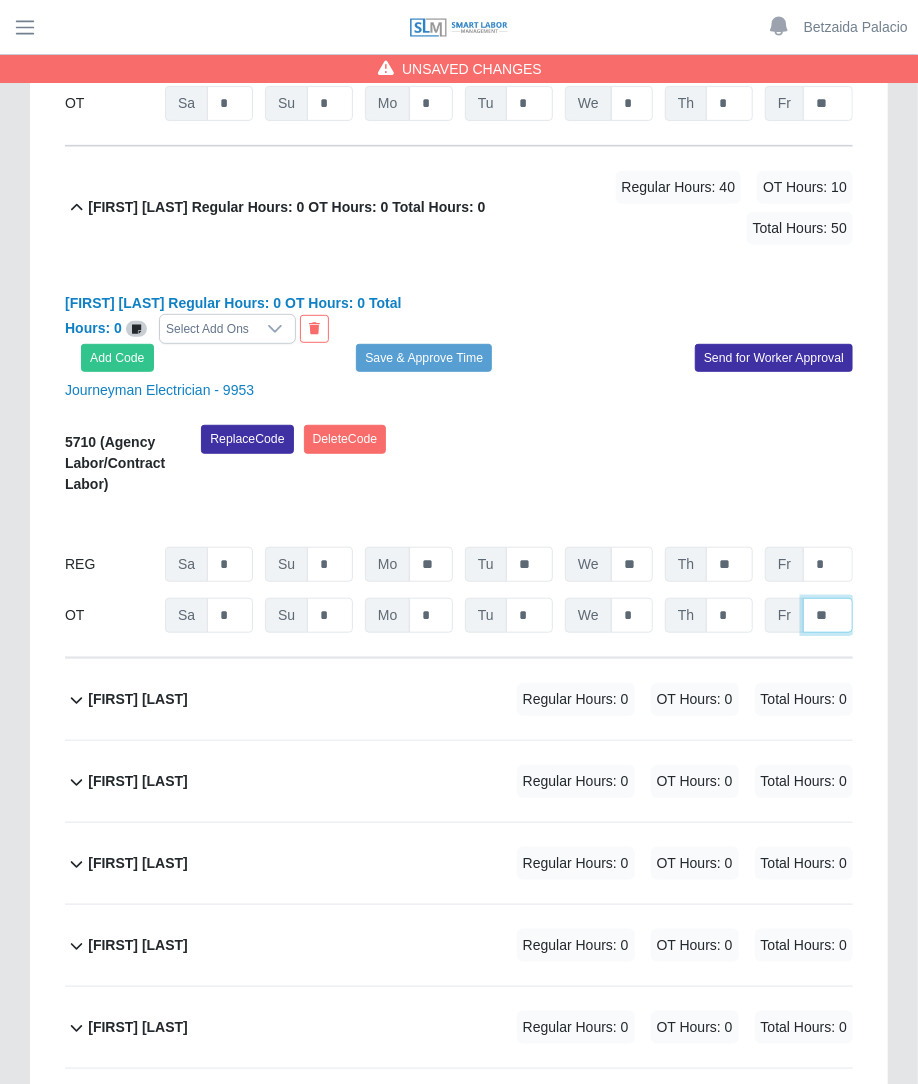 type on "**" 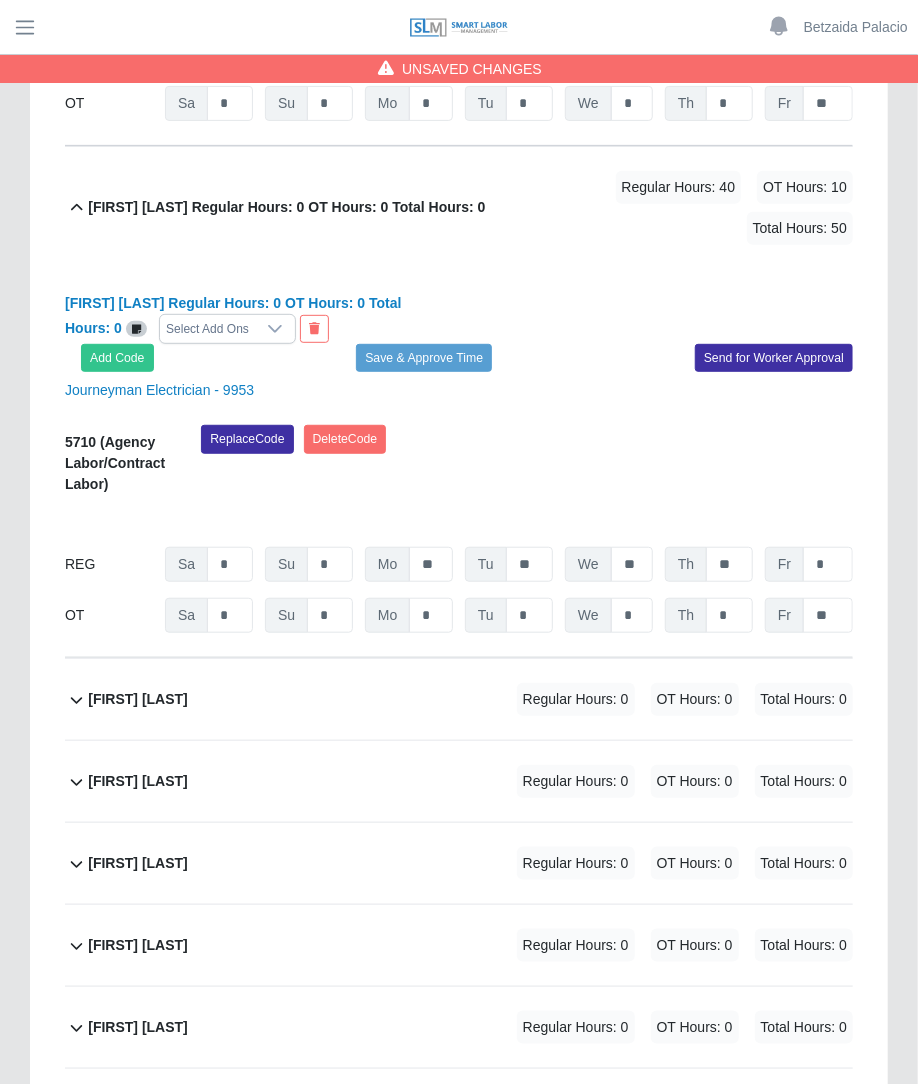 click on "Eduardo Roman             Regular Hours: 0   OT Hours: 0   Total Hours: 0" 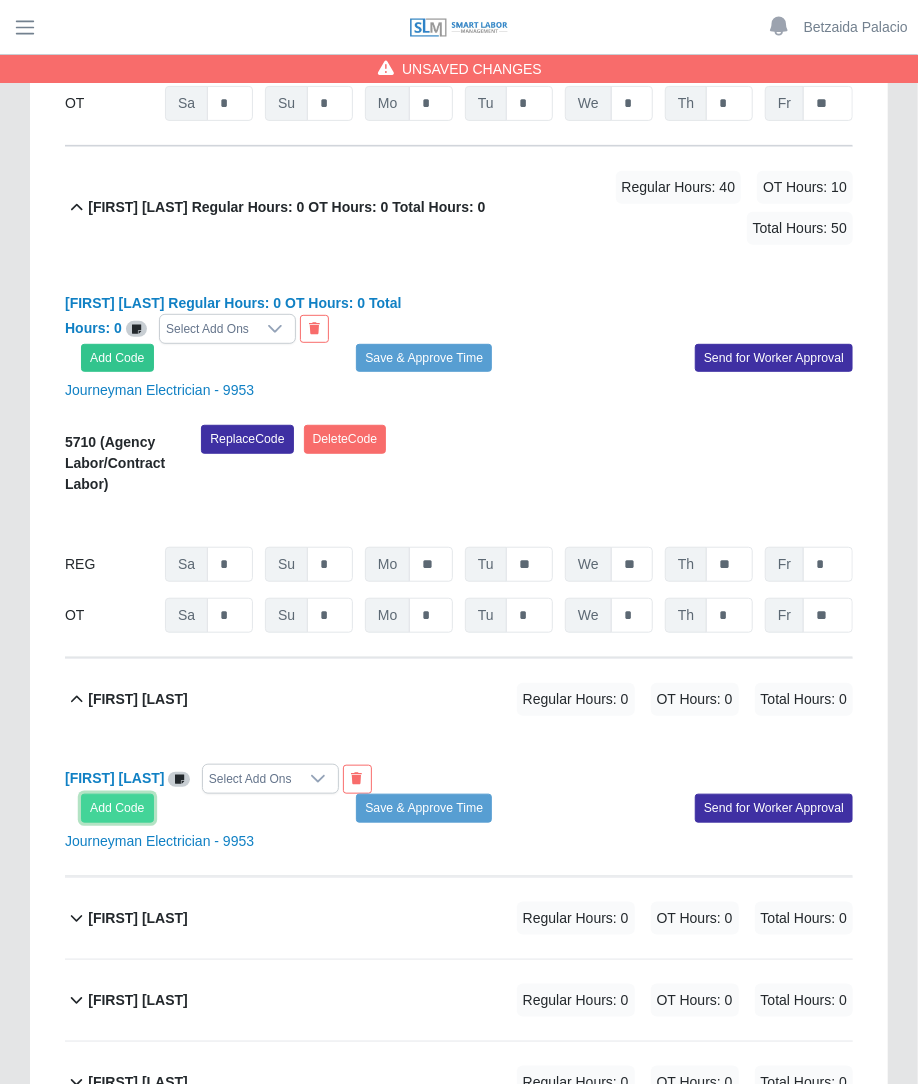 click on "Add Code" 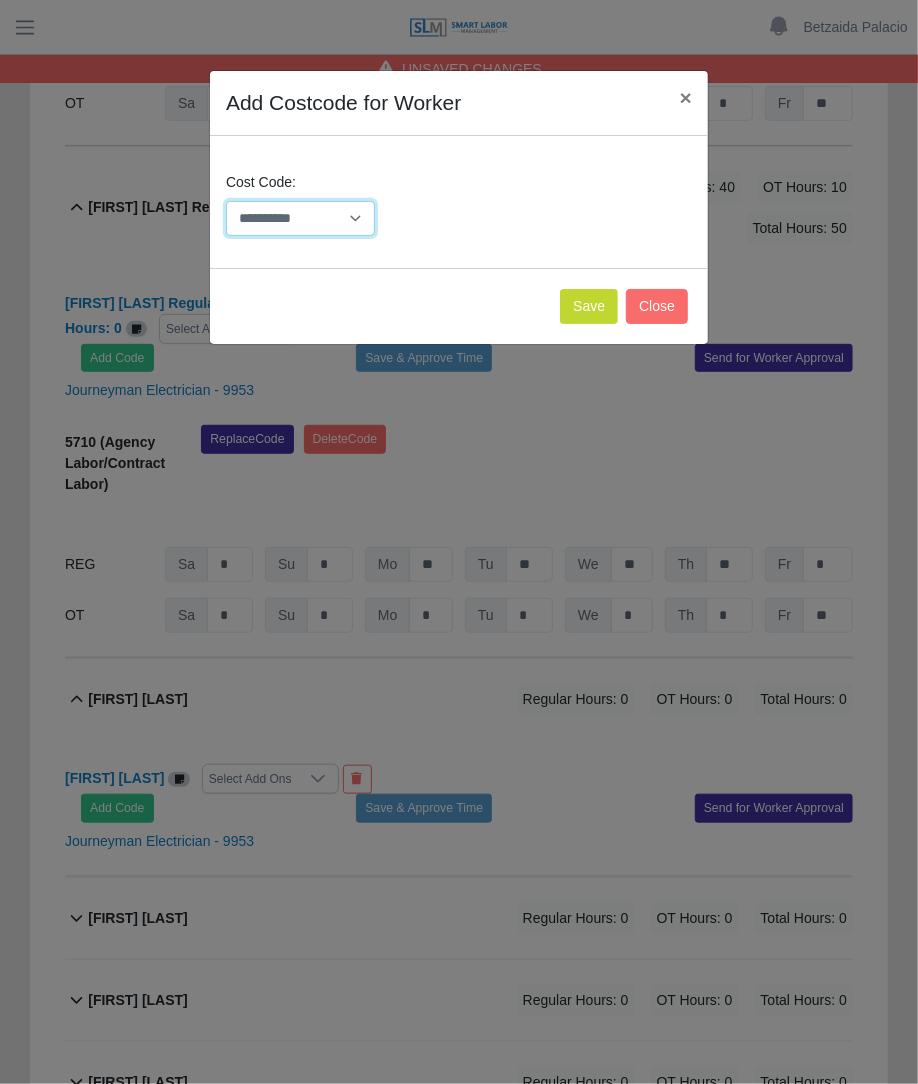 click on "**********" at bounding box center (300, 218) 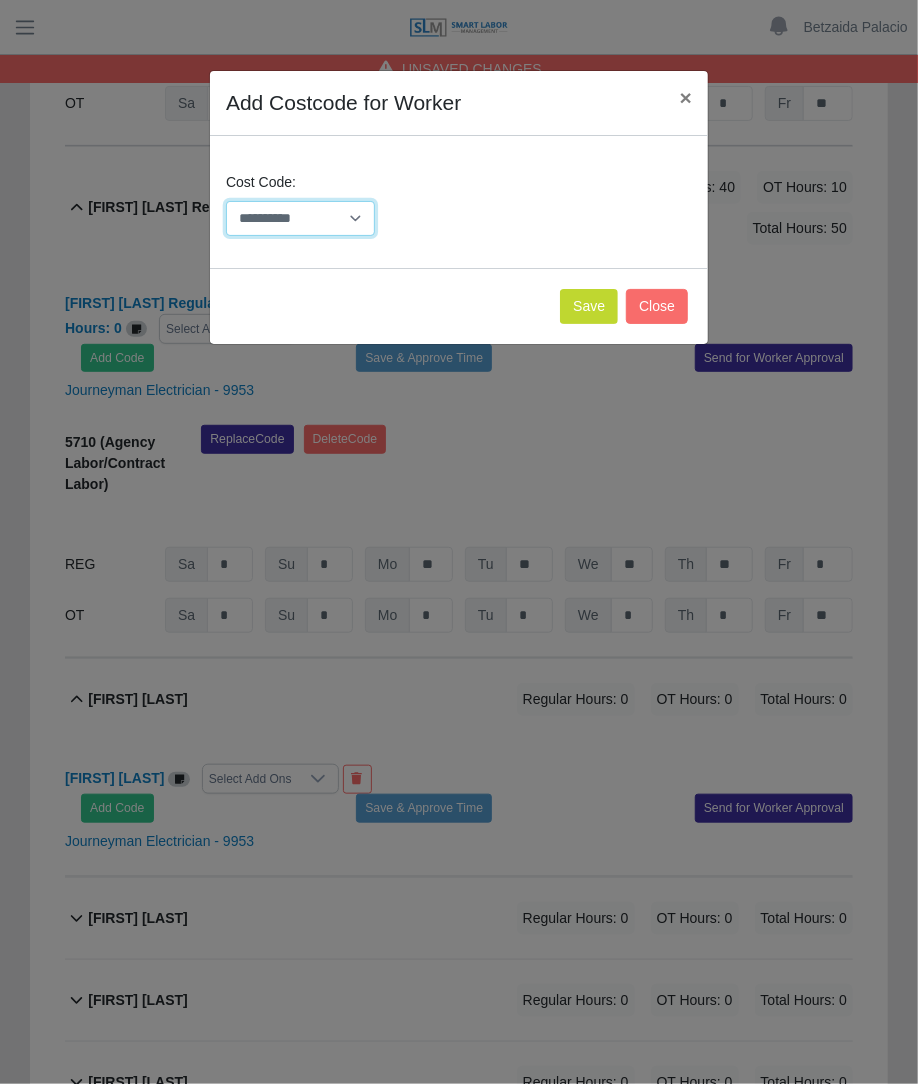 select on "**********" 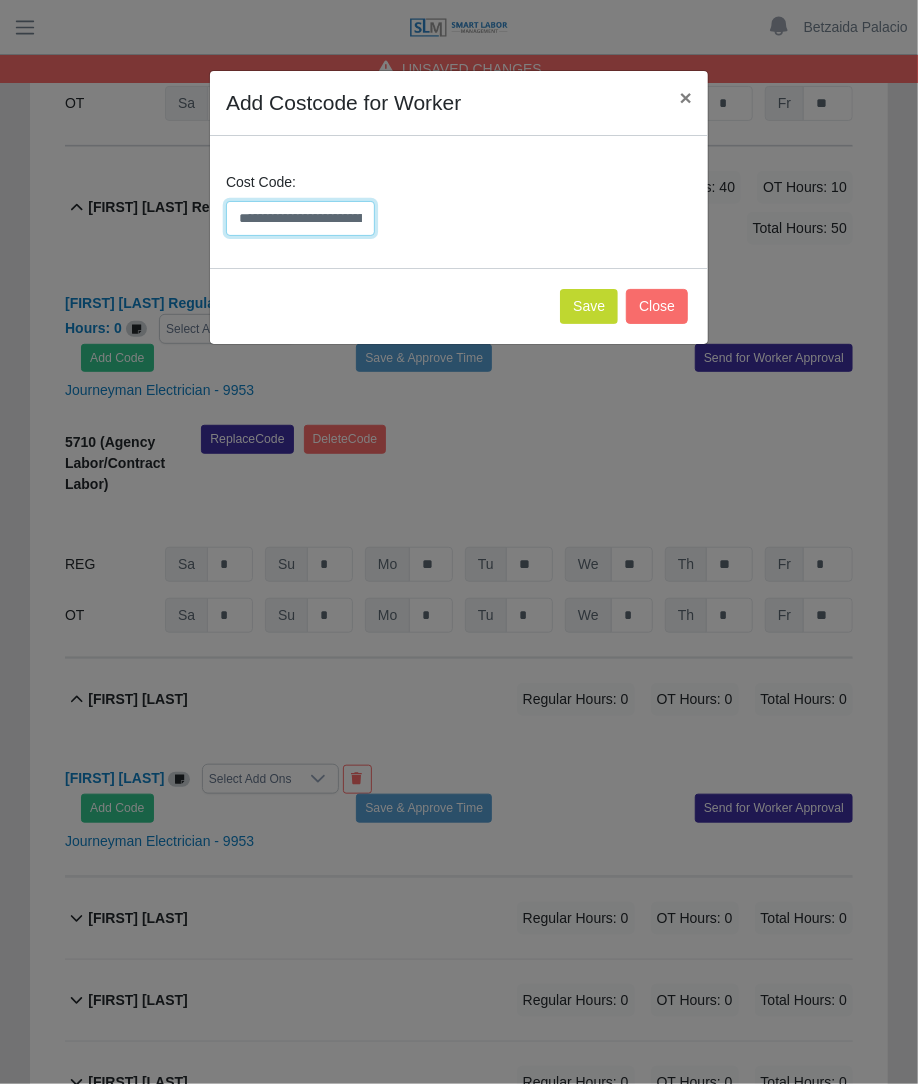 click on "**********" at bounding box center [300, 218] 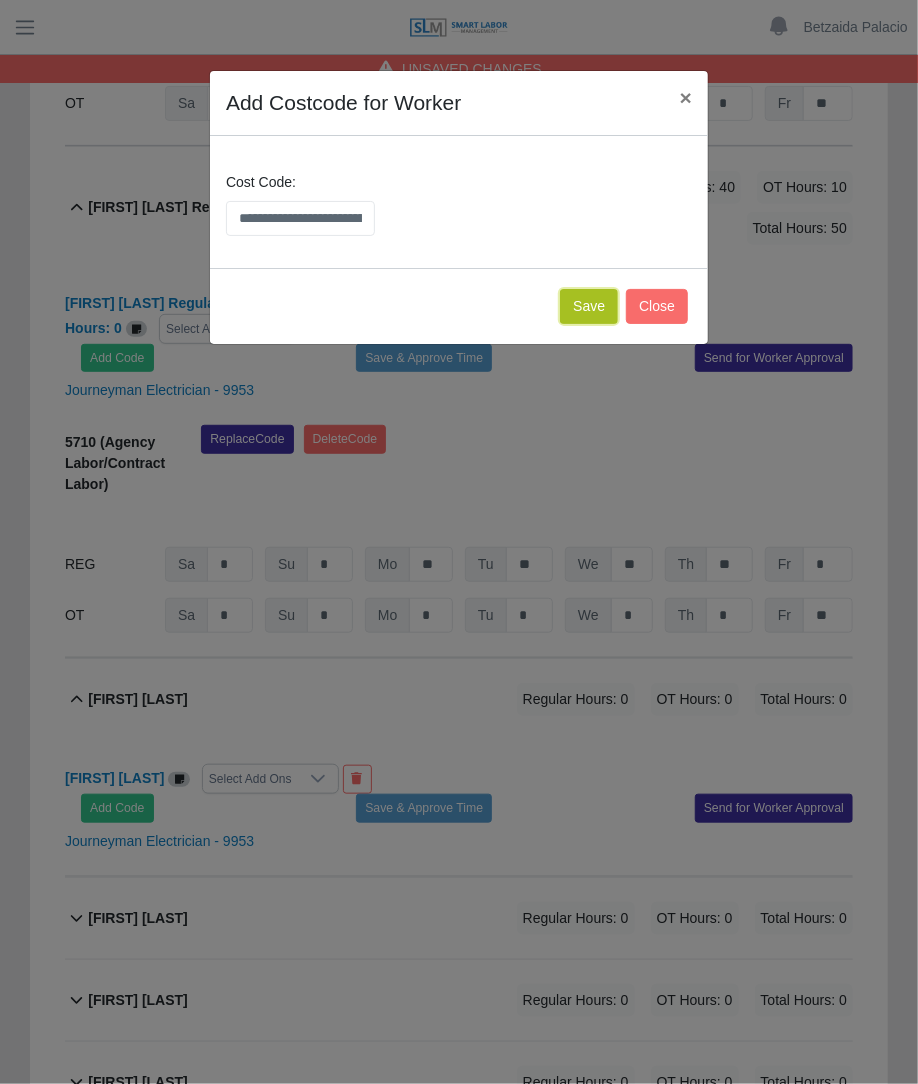 click on "Save" 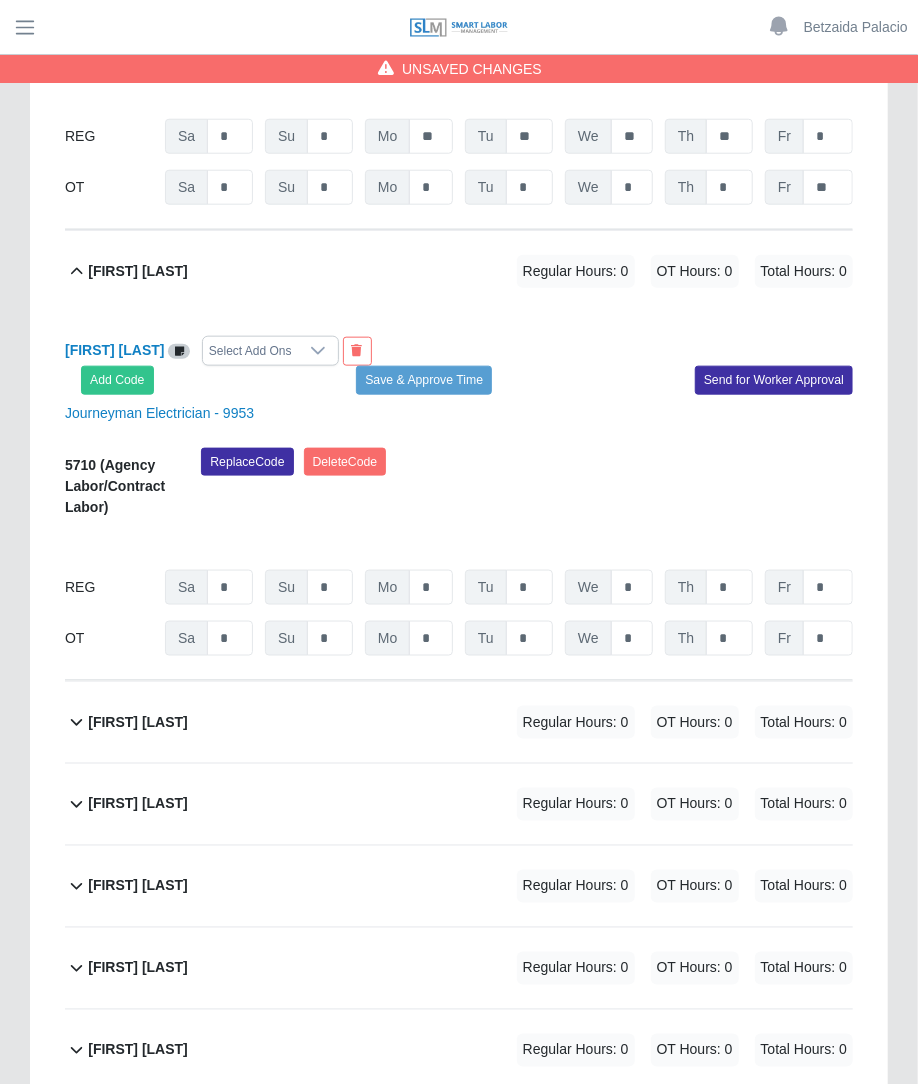 scroll, scrollTop: 11713, scrollLeft: 0, axis: vertical 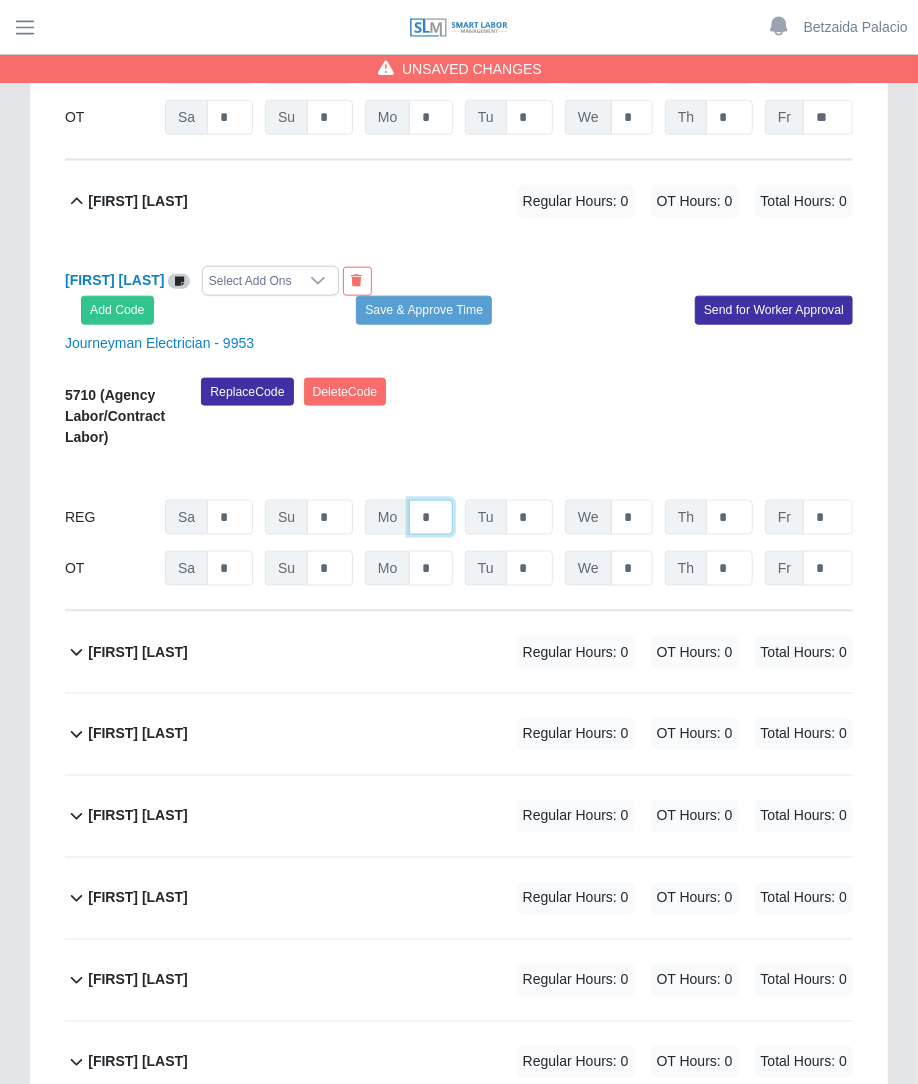click on "*" at bounding box center [431, -10887] 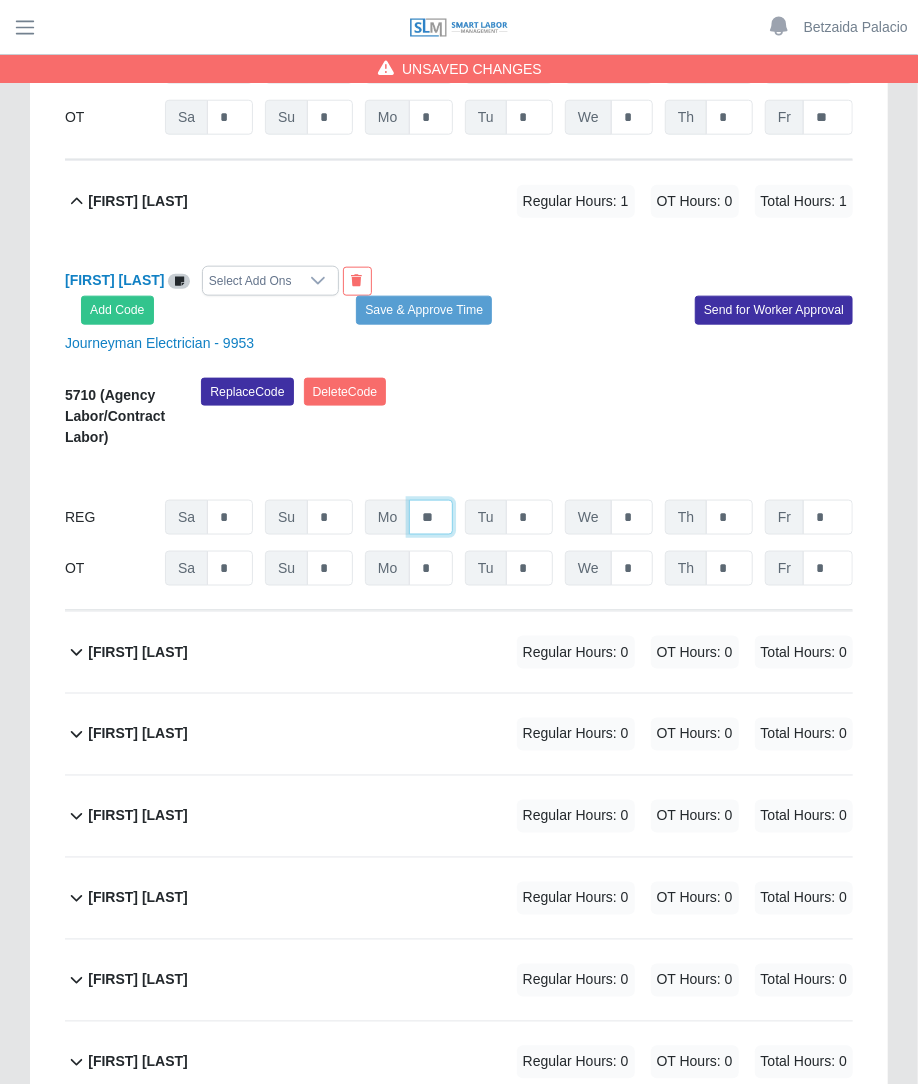 type on "**" 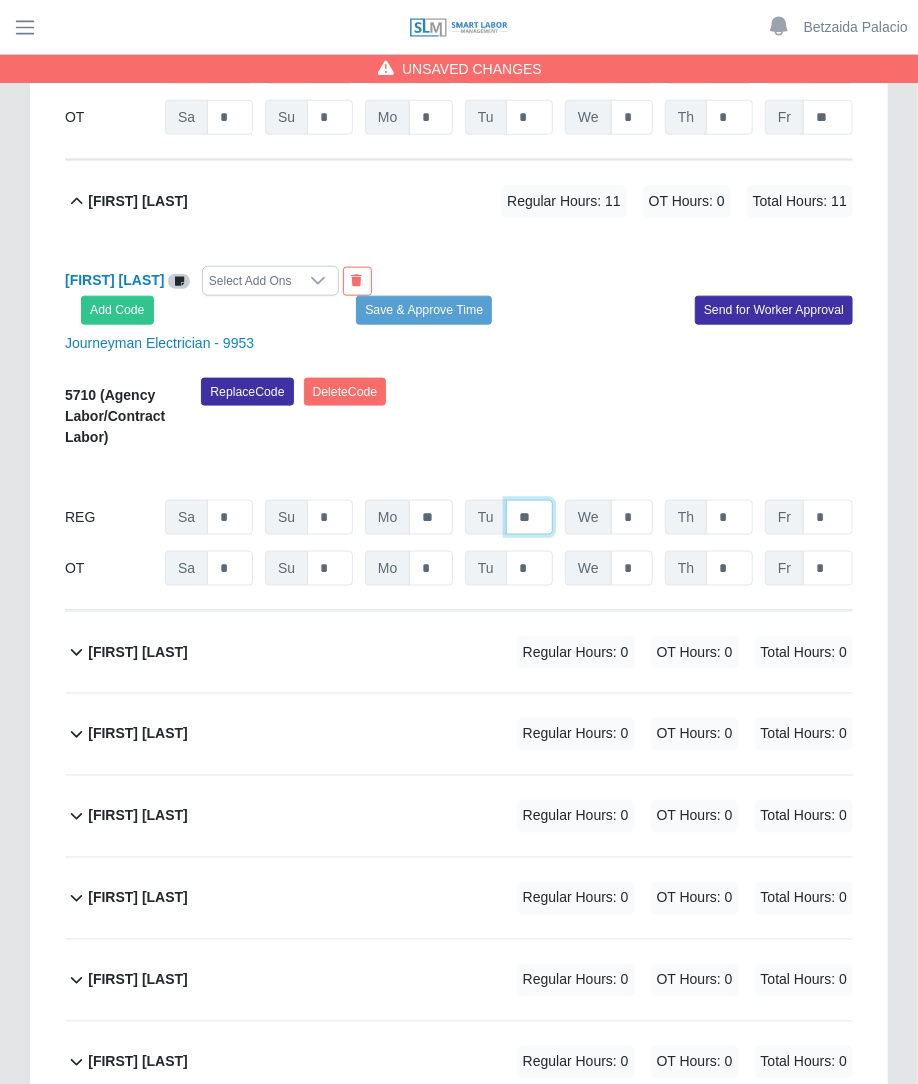 type on "**" 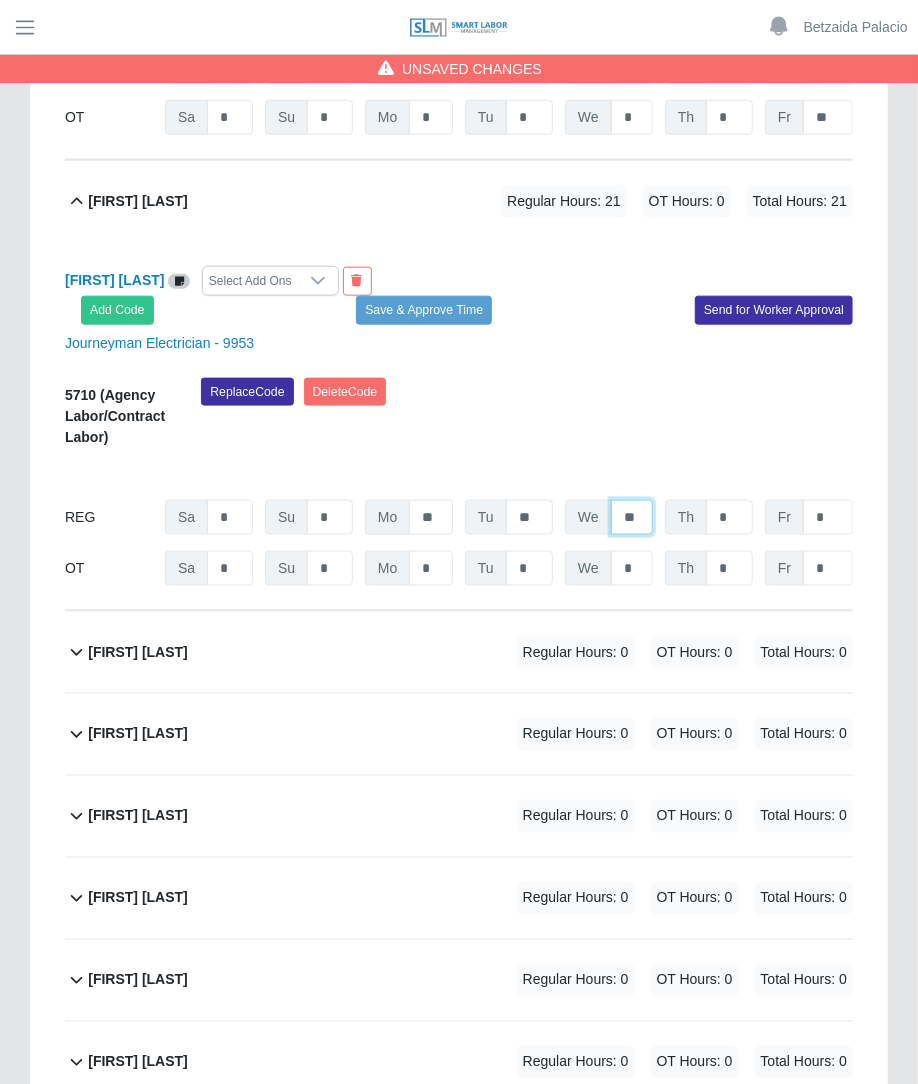 type on "**" 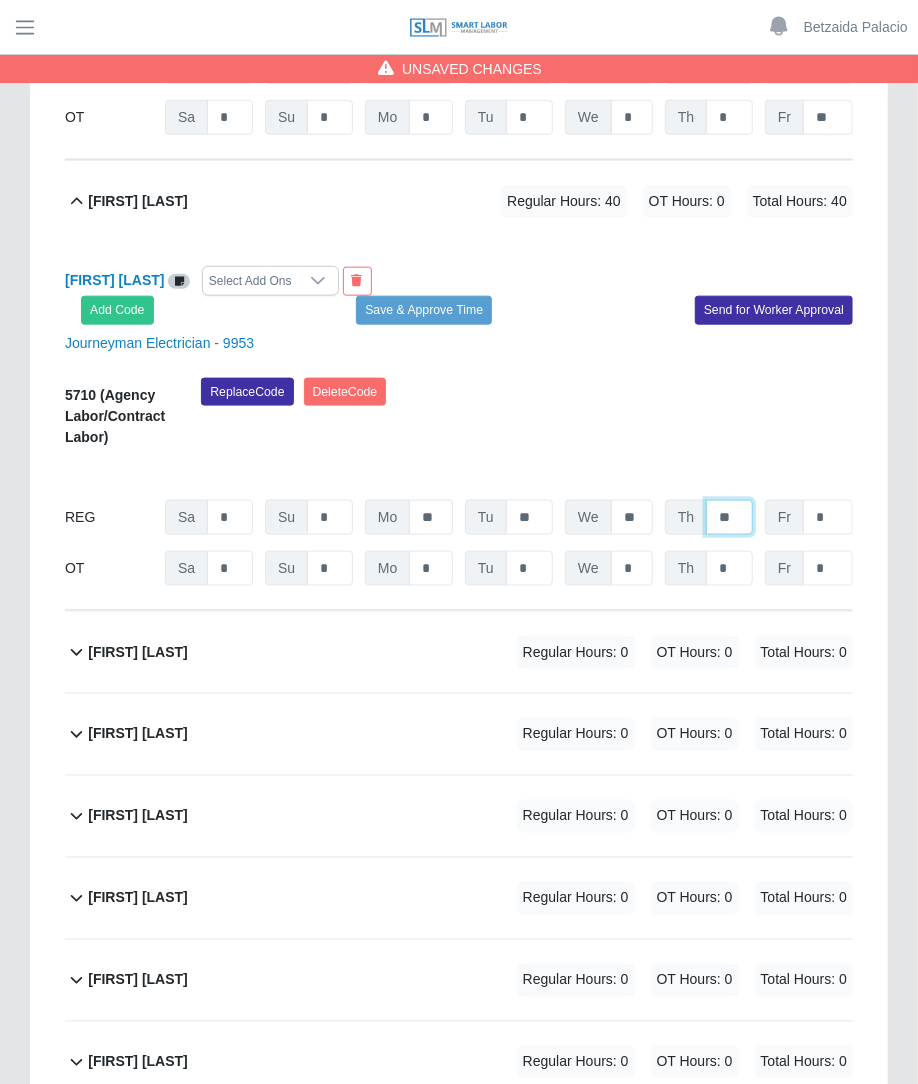type on "**" 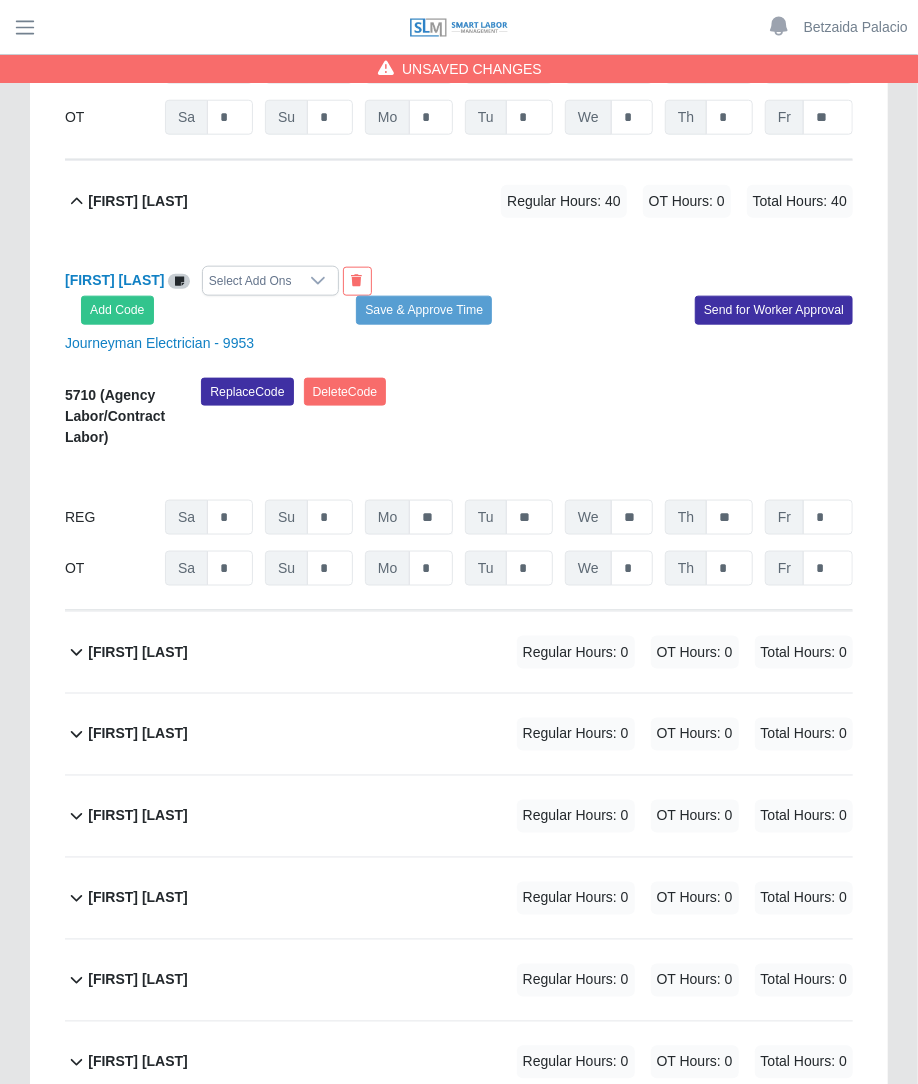 type 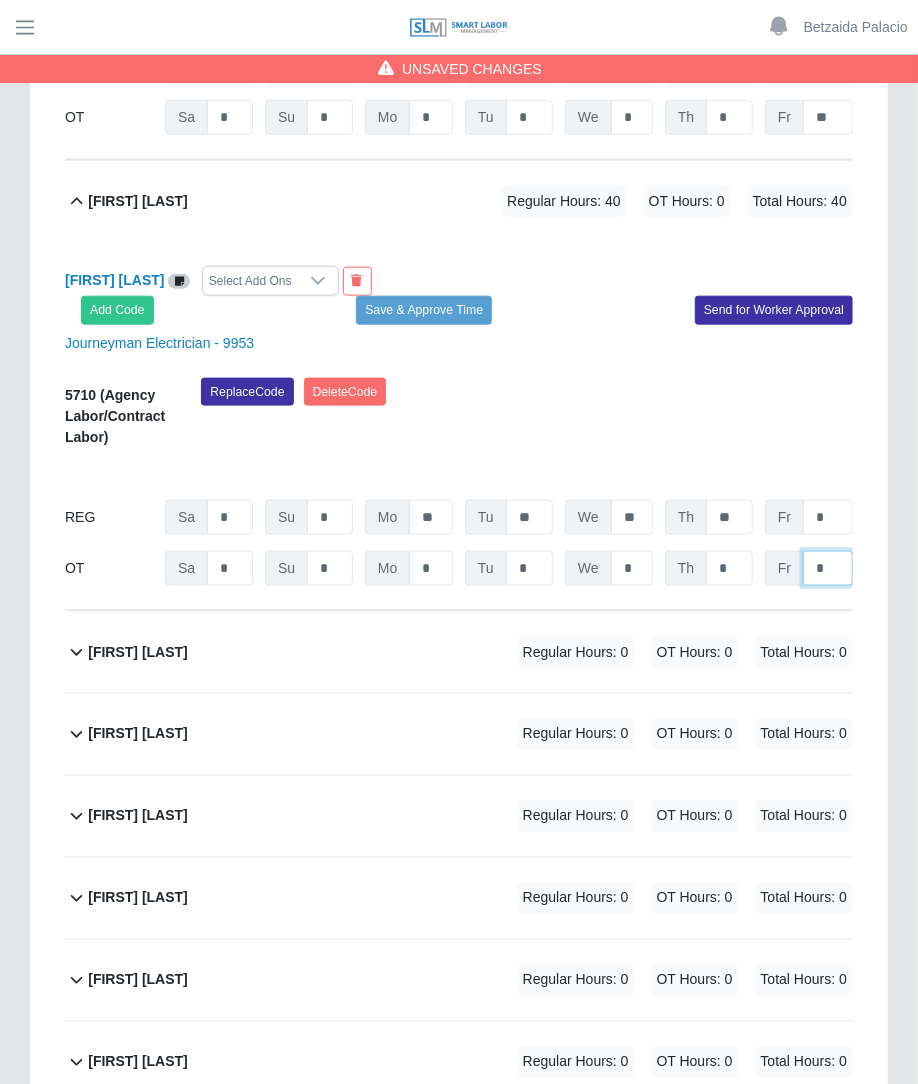 click on "*" at bounding box center [828, -10836] 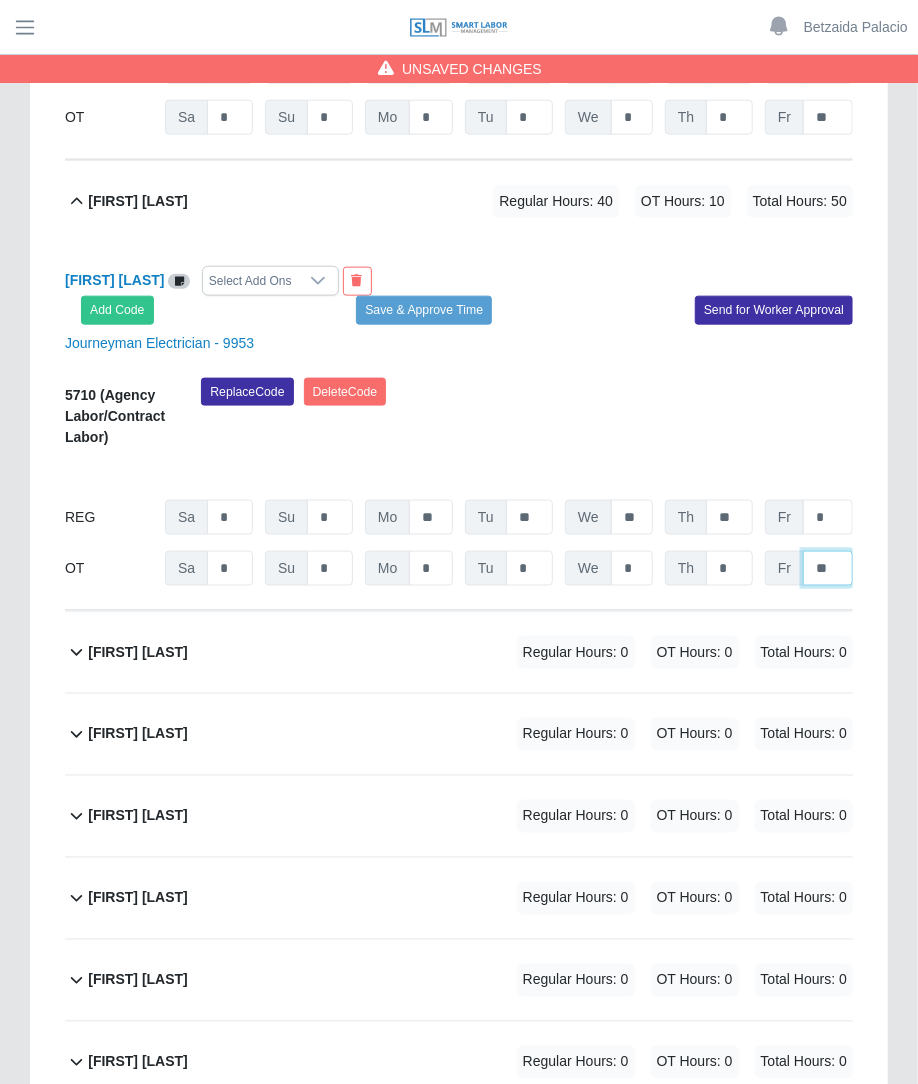 type on "**" 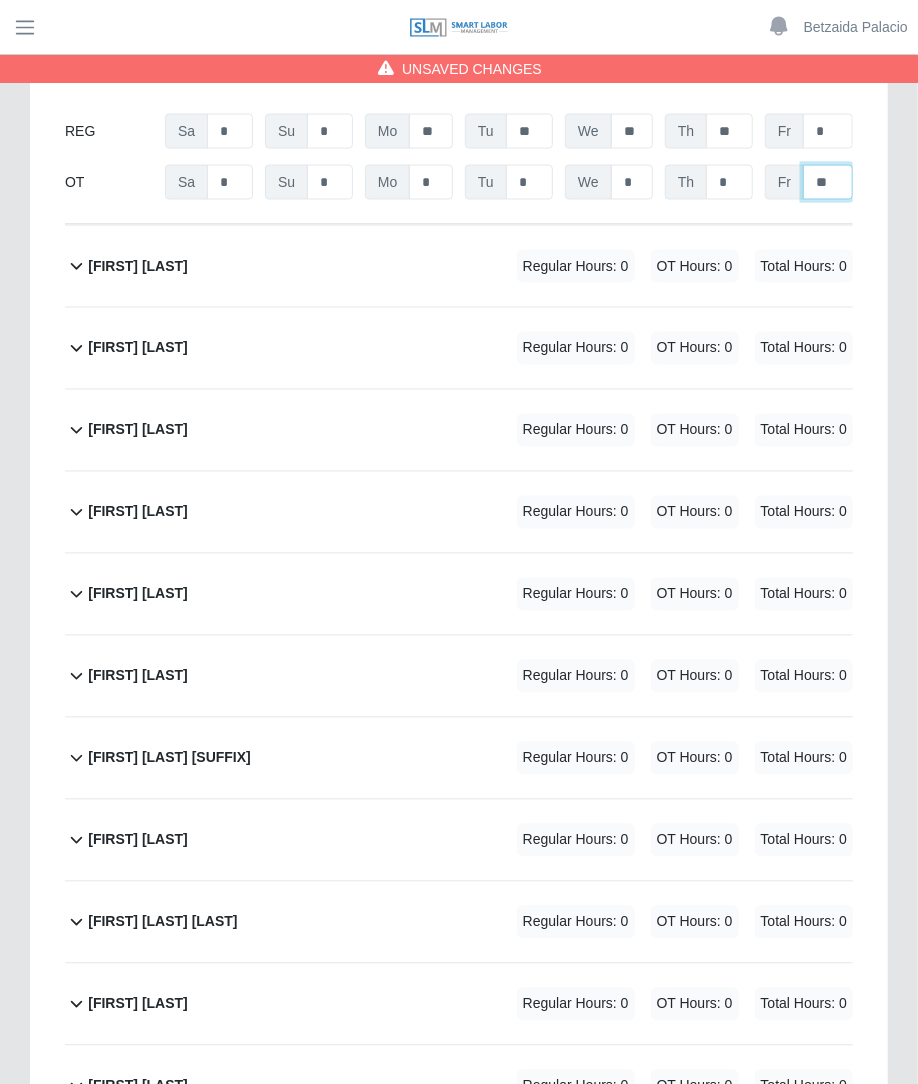 scroll, scrollTop: 12113, scrollLeft: 0, axis: vertical 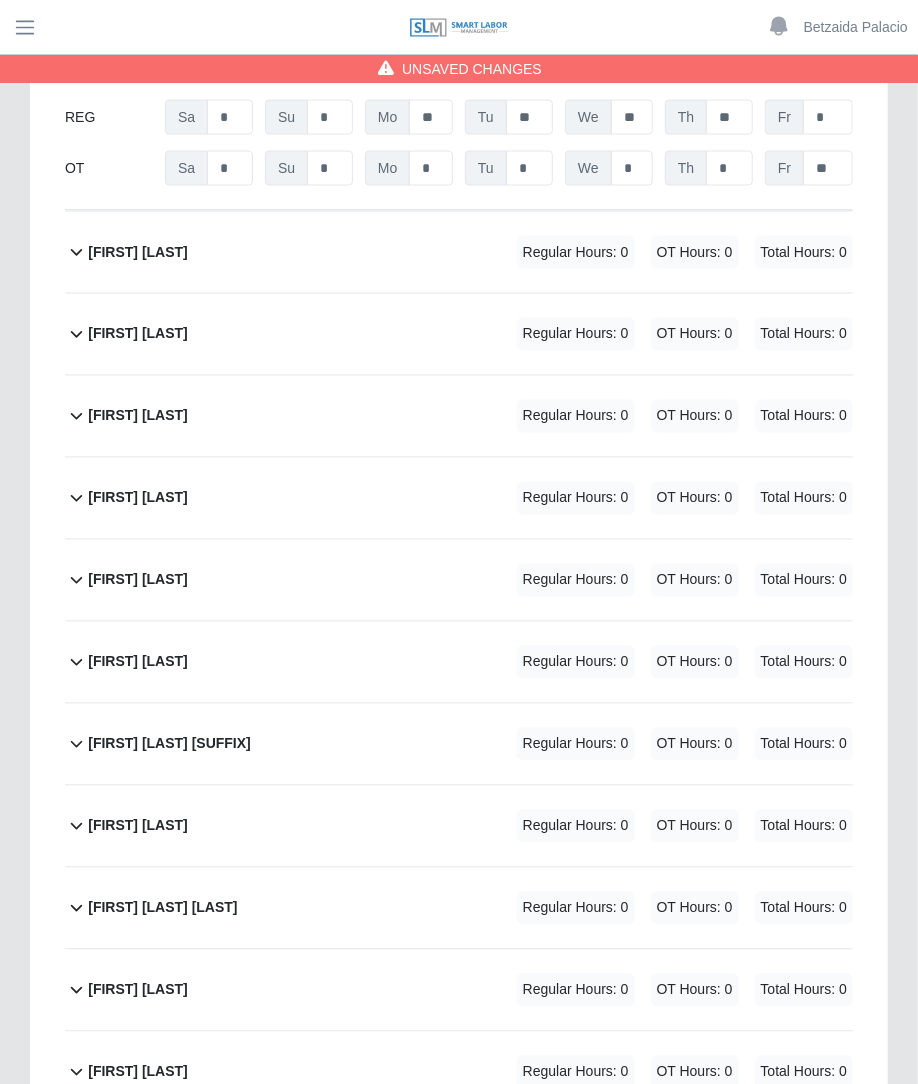 click on "OT Hours: 0" at bounding box center (695, 334) 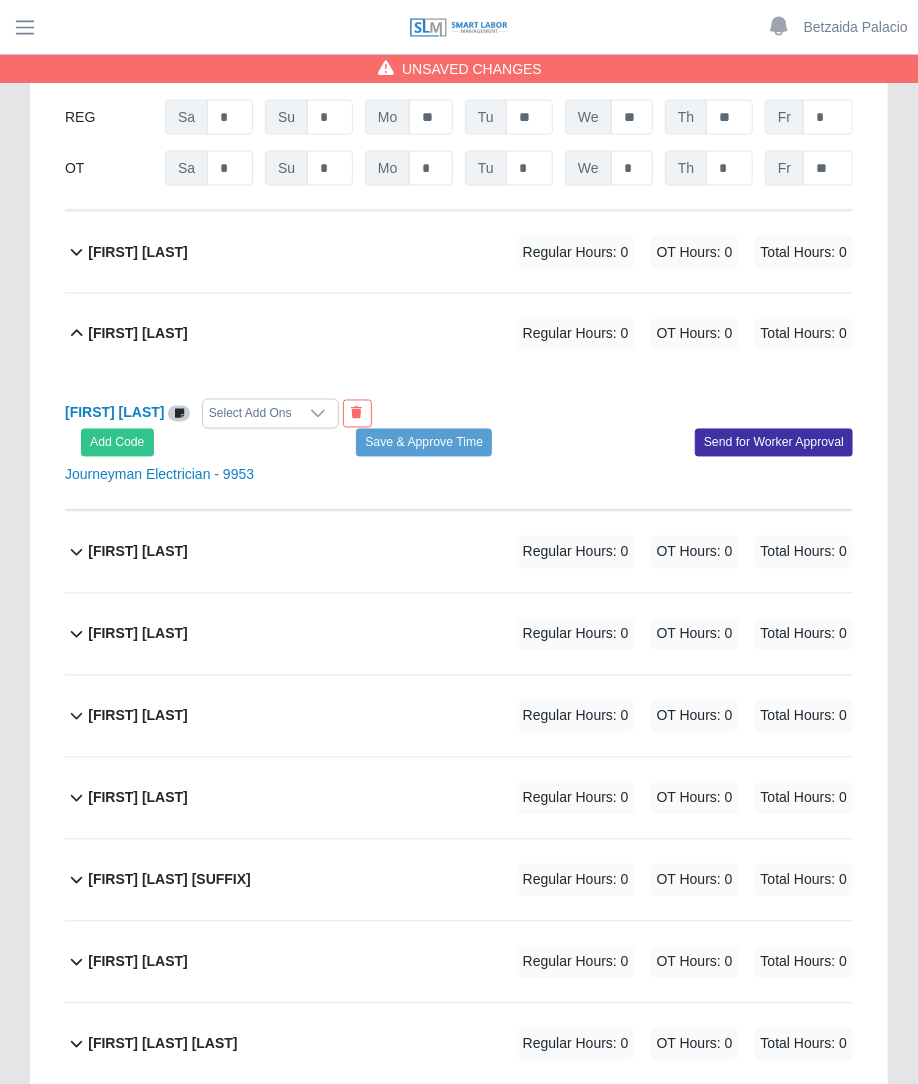 click on "Eliezer Morales     Select Add Ons" at bounding box center [254, 414] 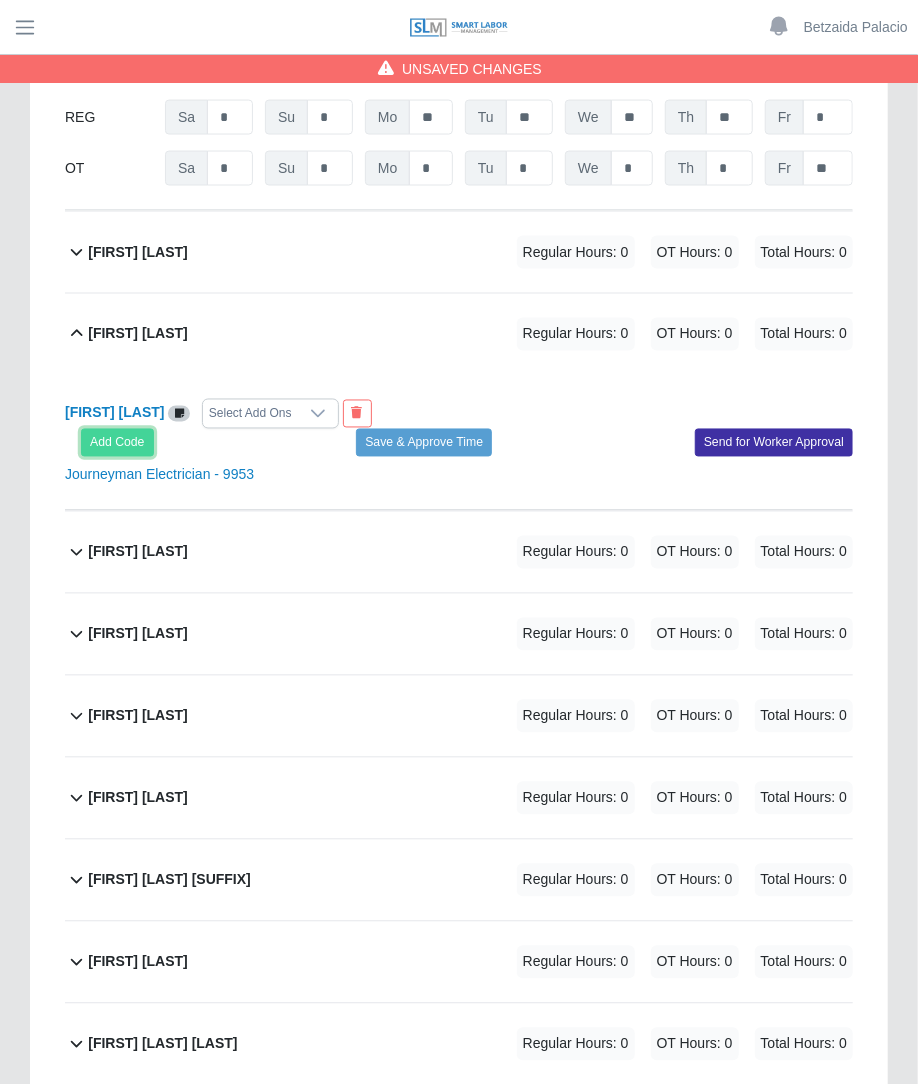 click on "Add Code" 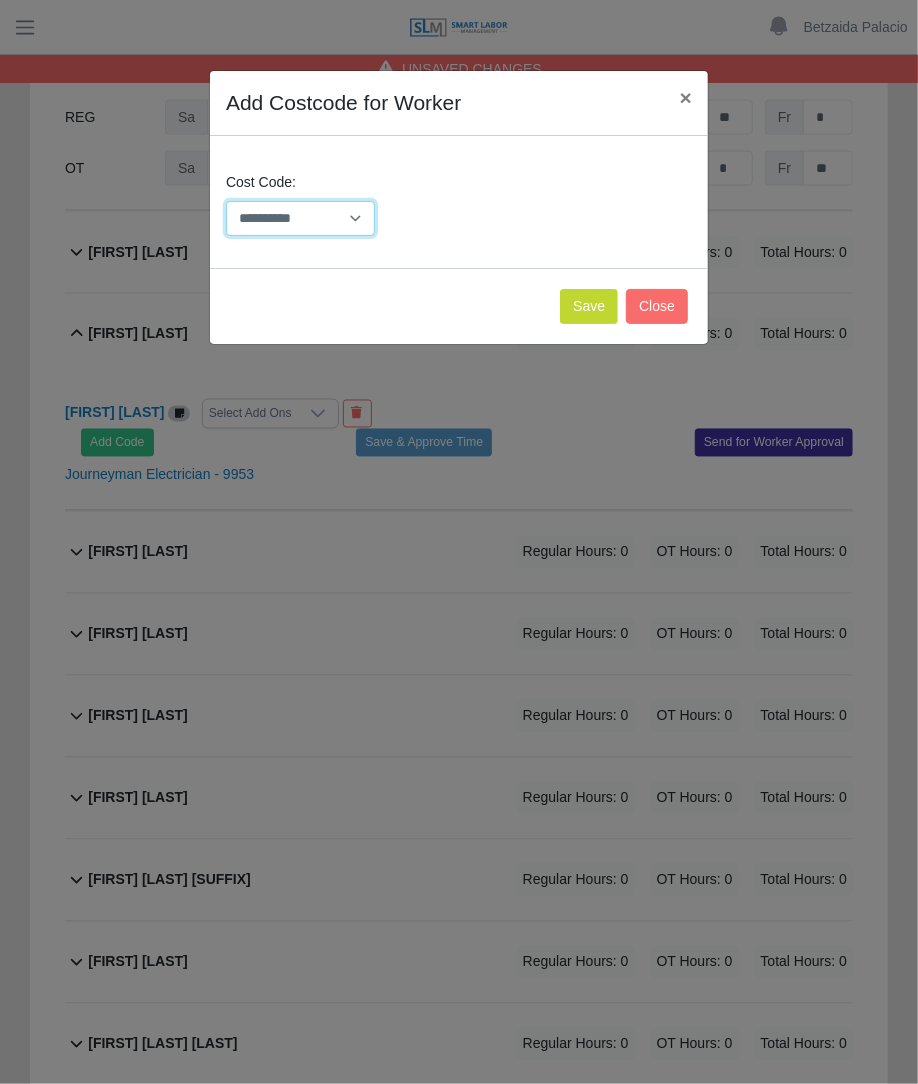 click on "**********" at bounding box center (300, 218) 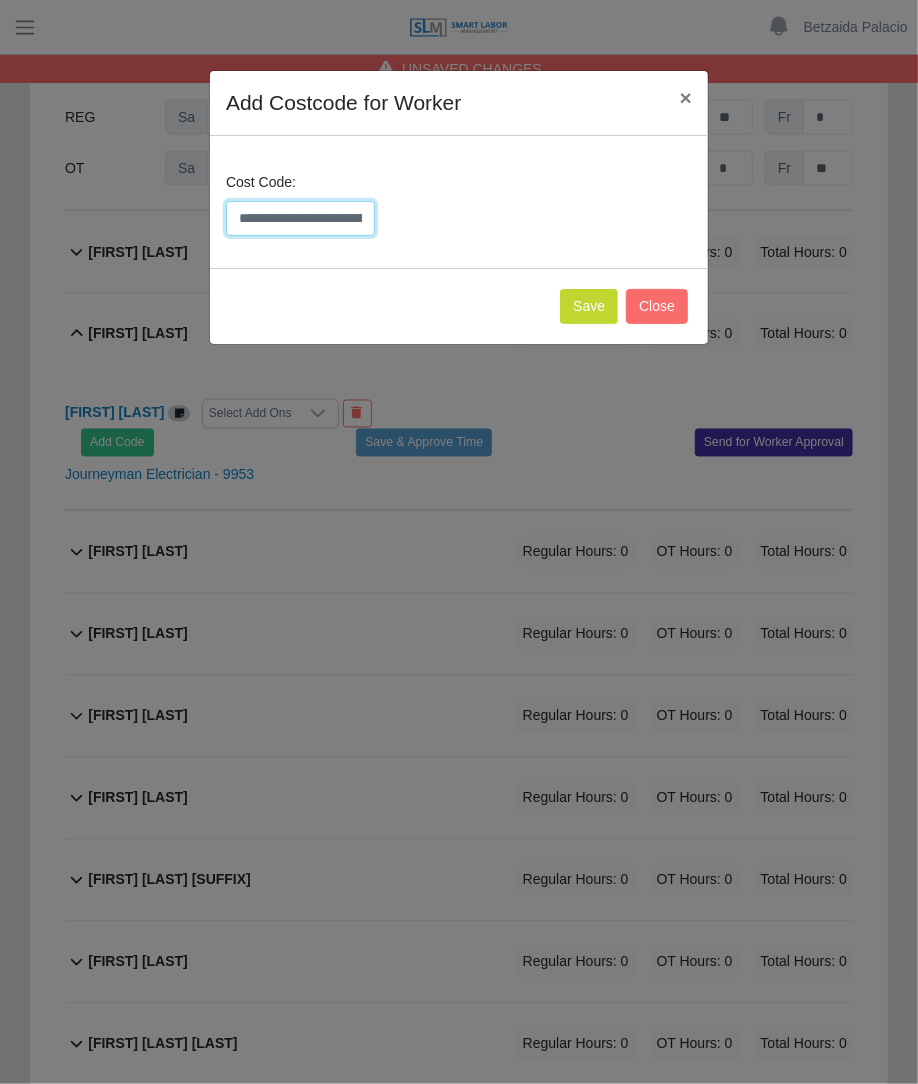 click on "**********" at bounding box center [300, 218] 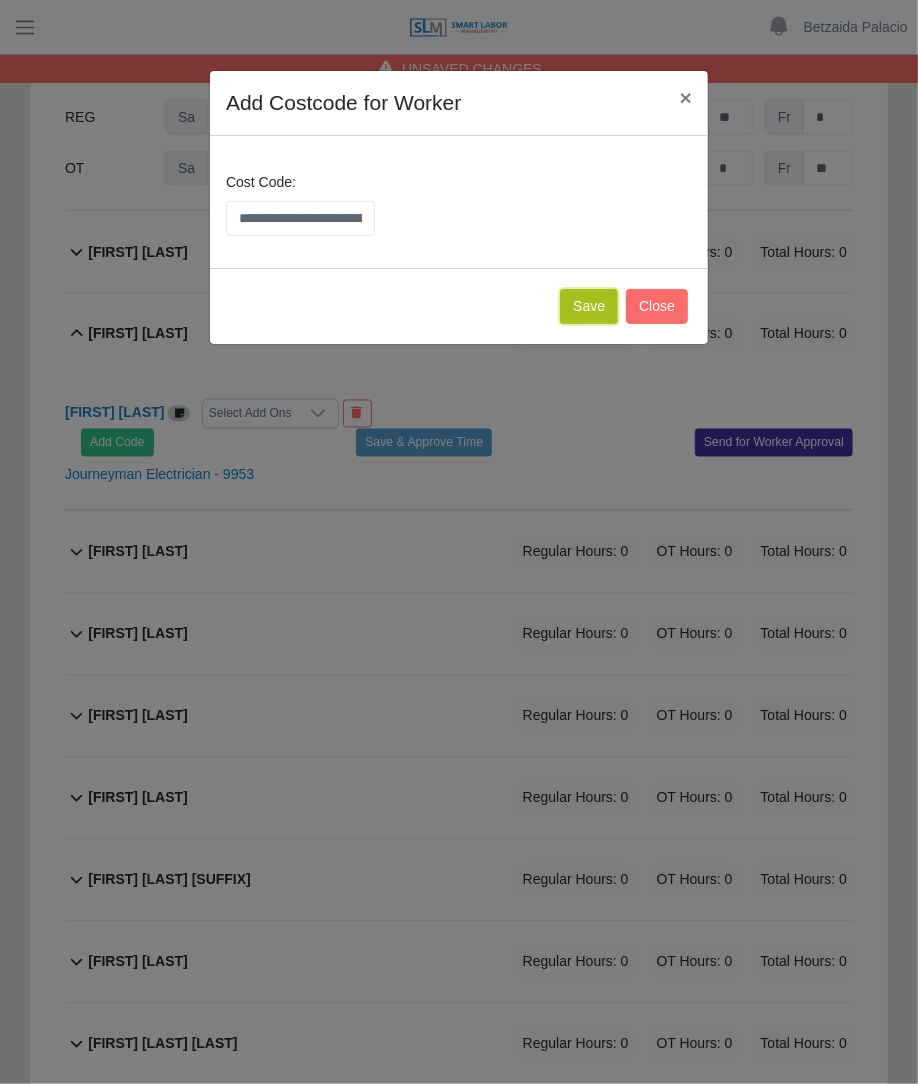 click on "Save" 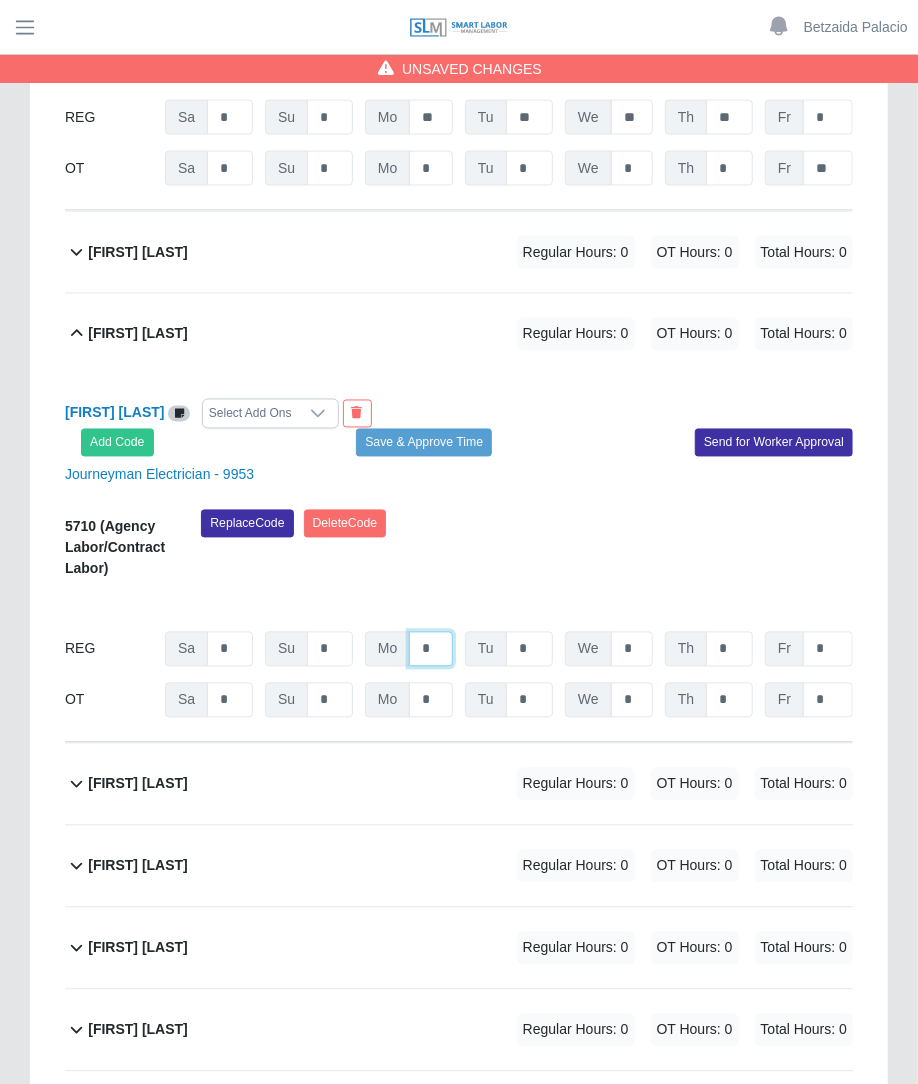 click on "*" at bounding box center [431, -11287] 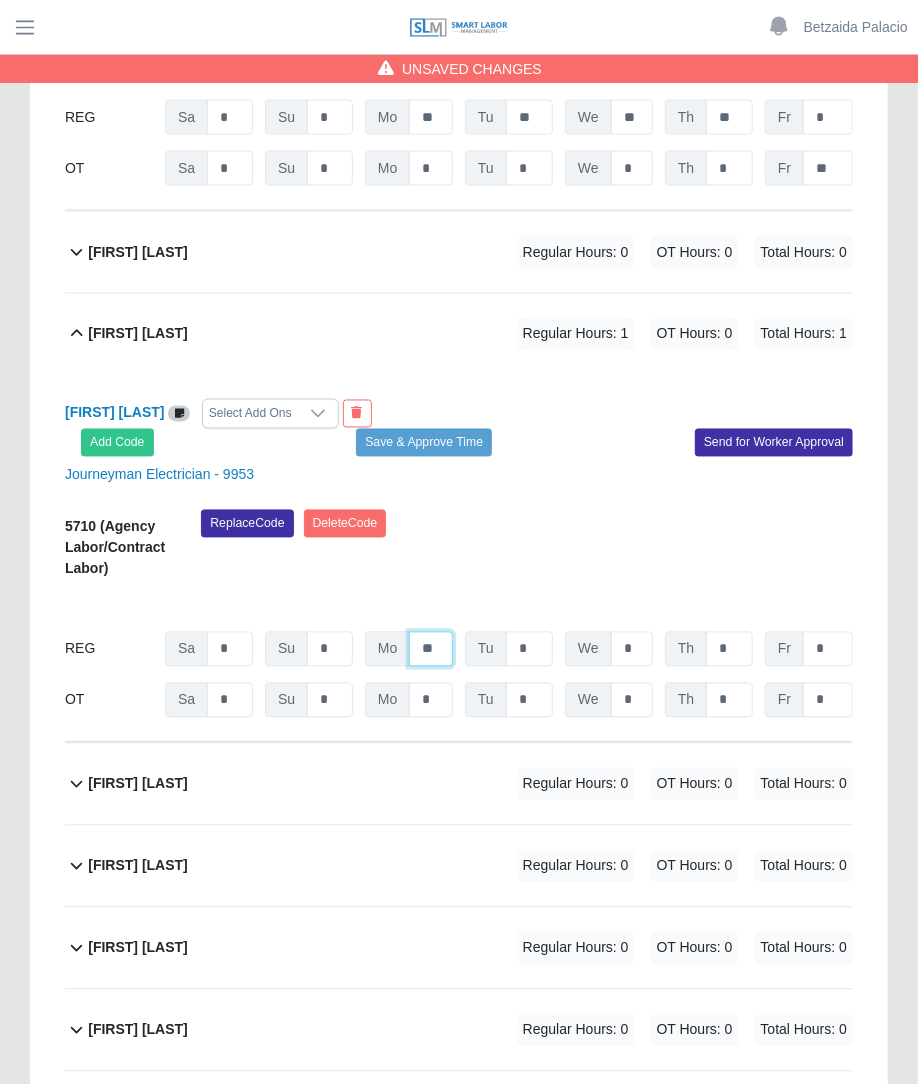 type on "**" 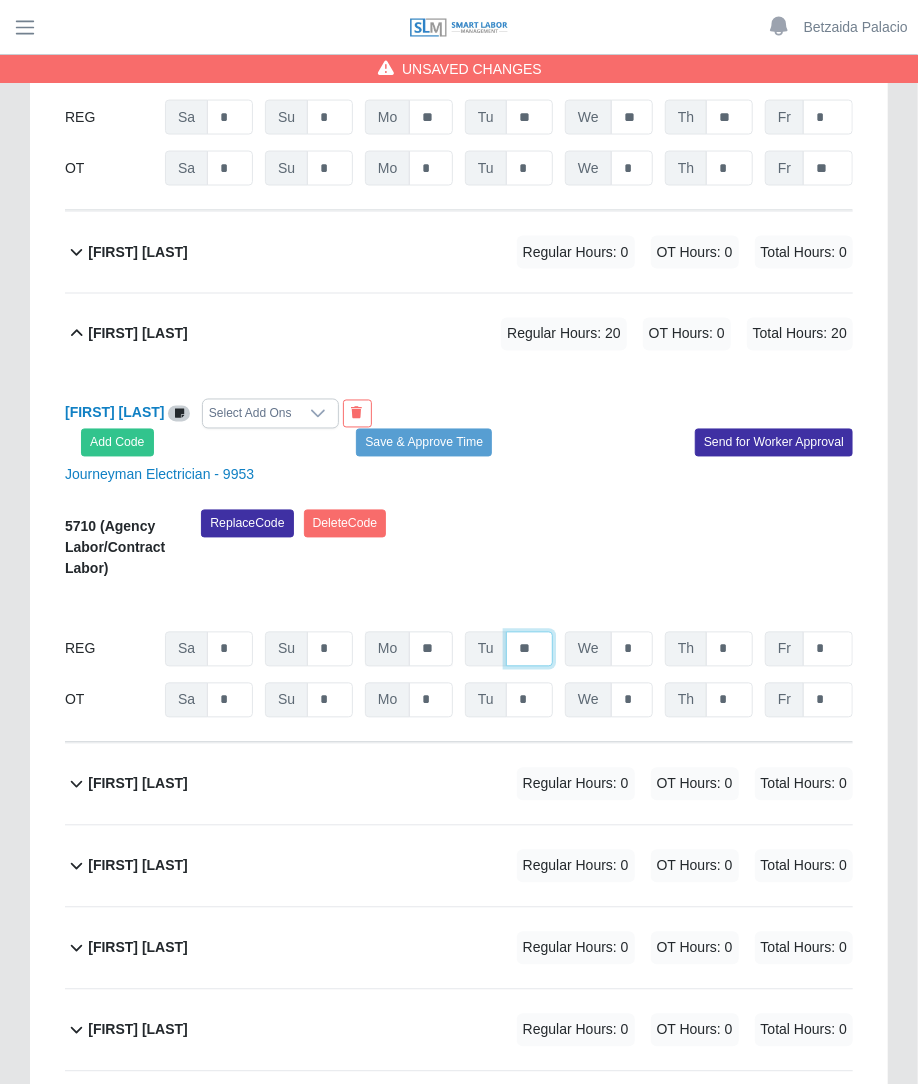 type on "**" 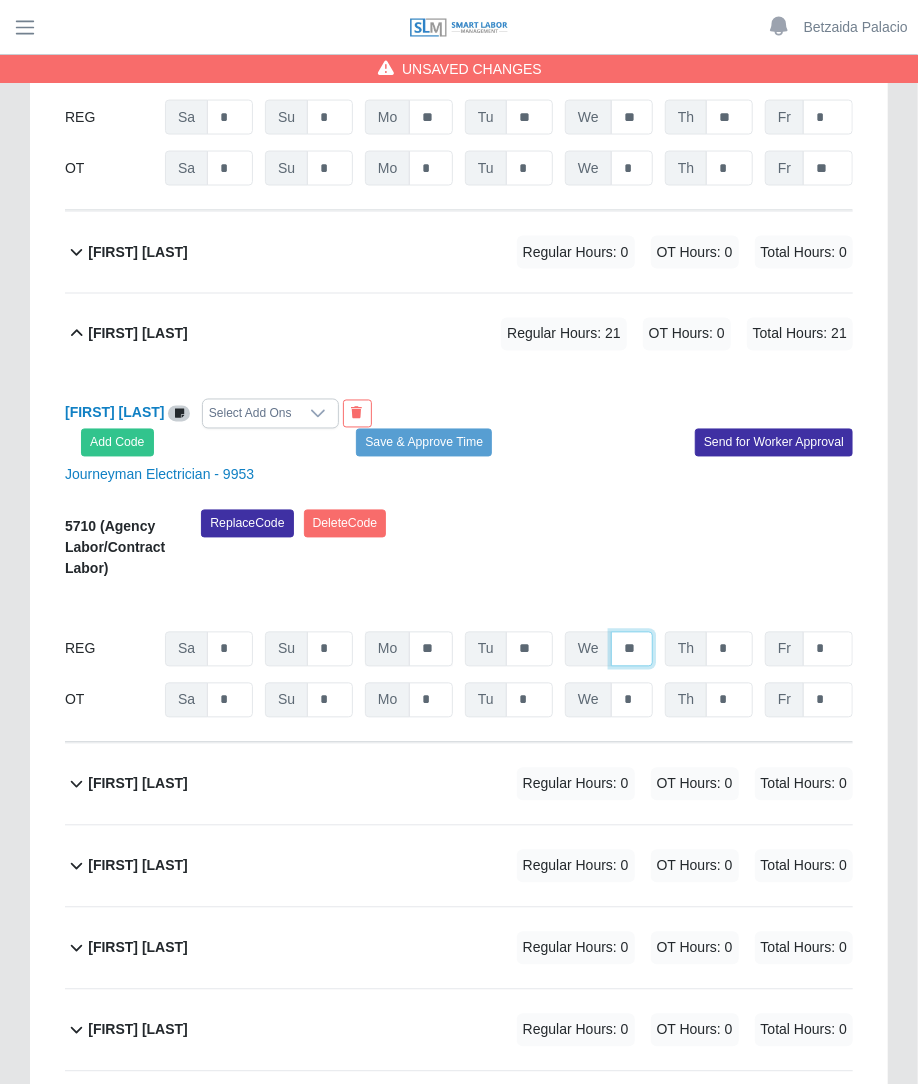 type on "**" 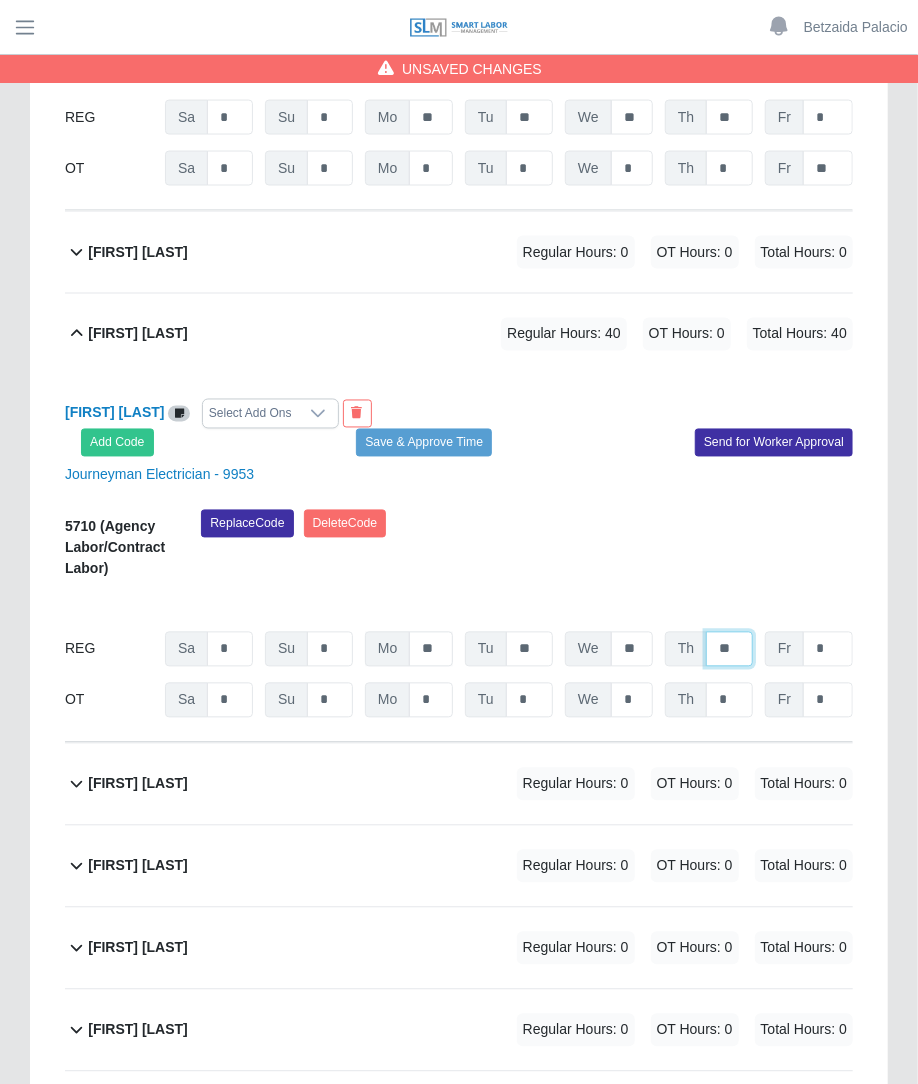 type on "**" 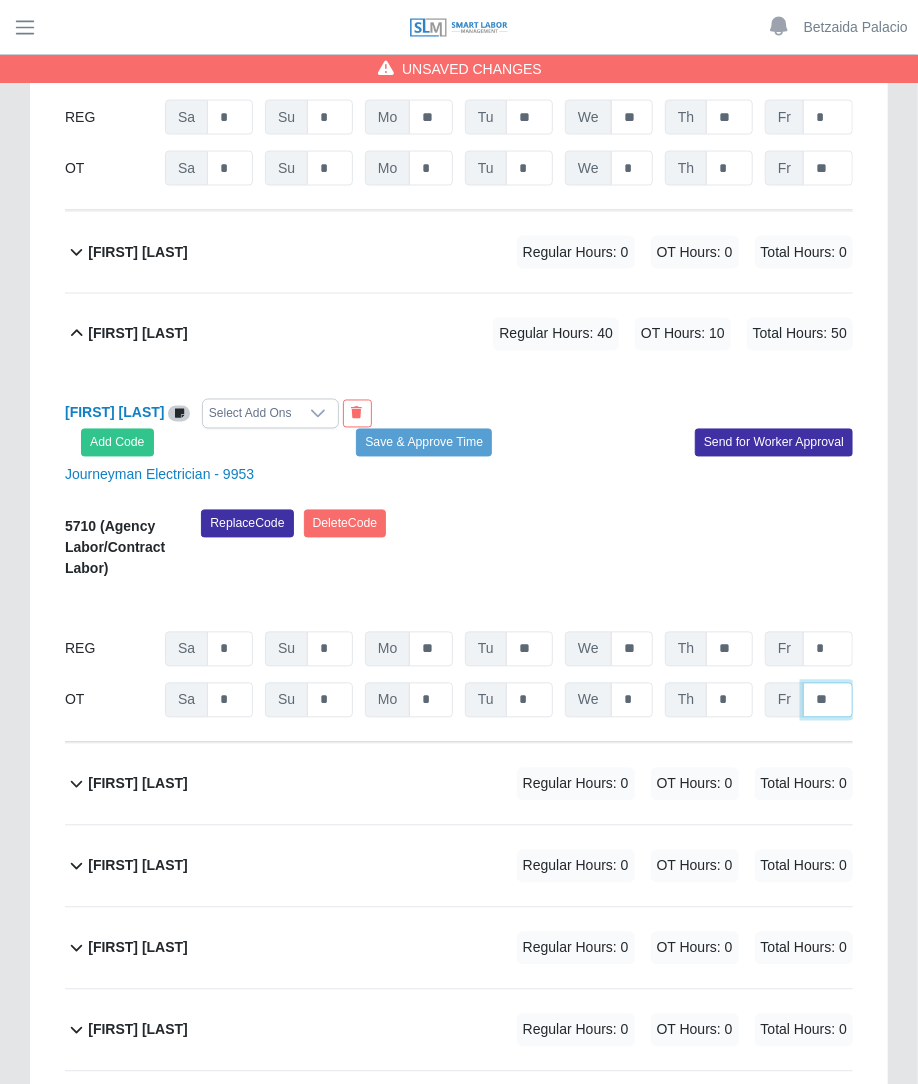 type on "**" 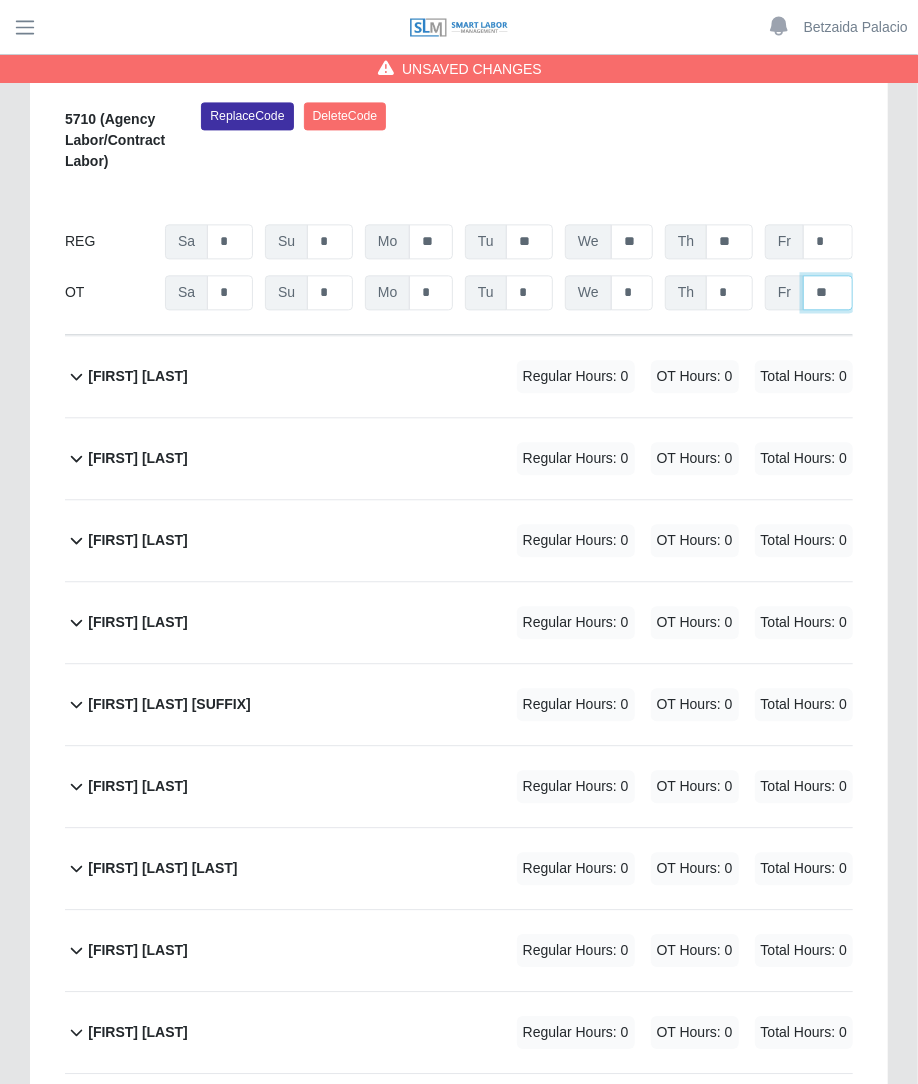 scroll, scrollTop: 12549, scrollLeft: 0, axis: vertical 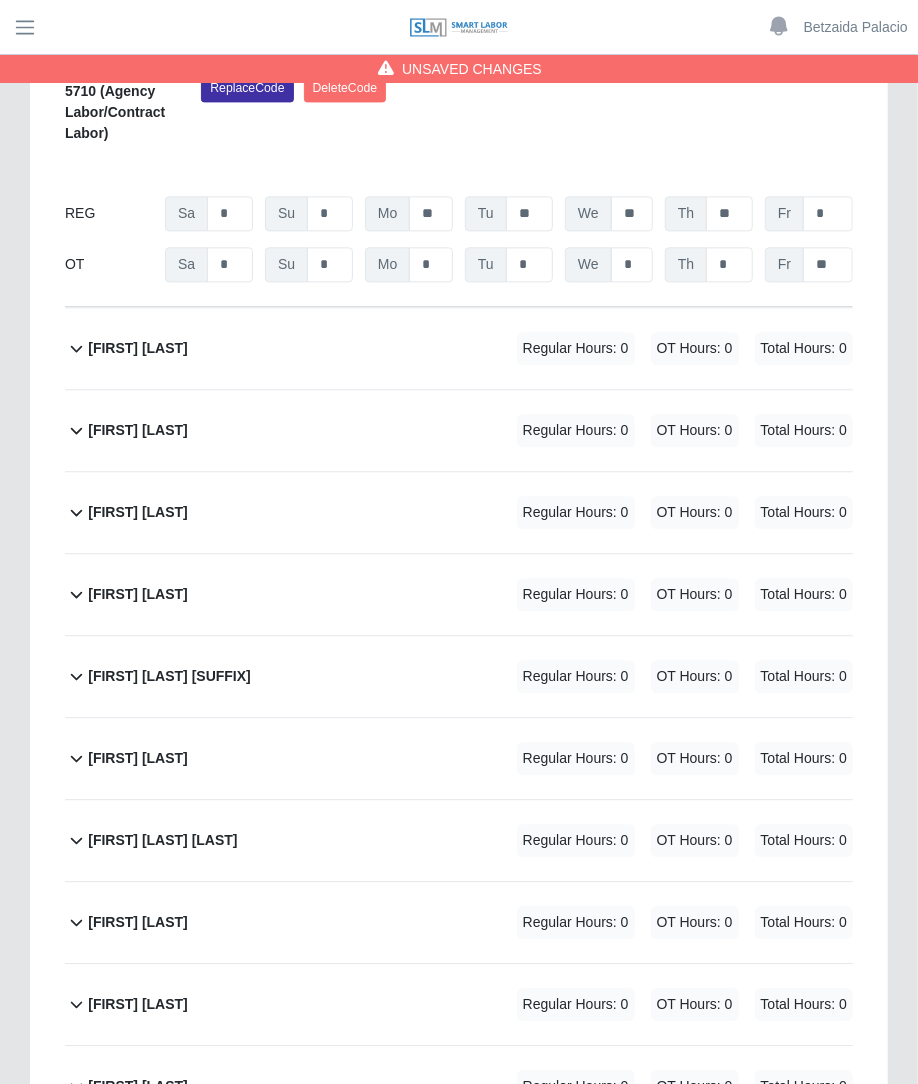 click on "OT Hours: 0" at bounding box center (695, 348) 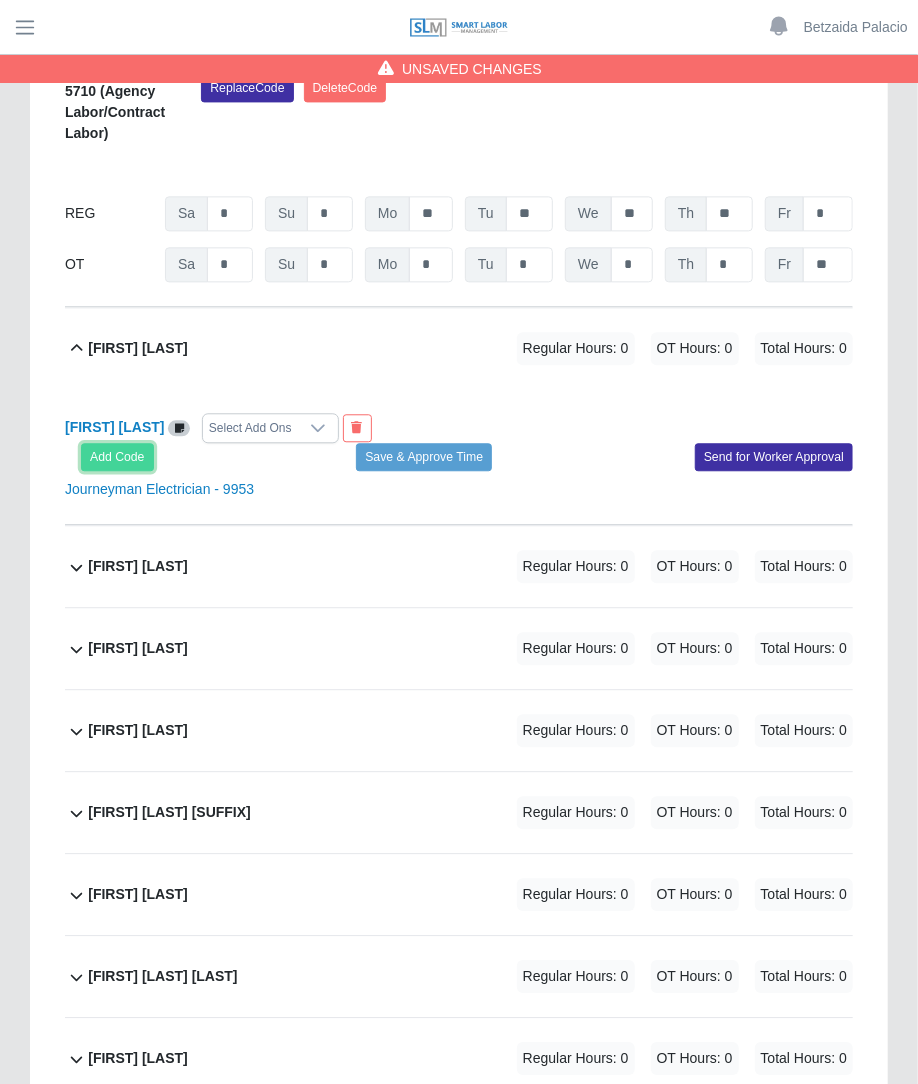 click on "Add Code" 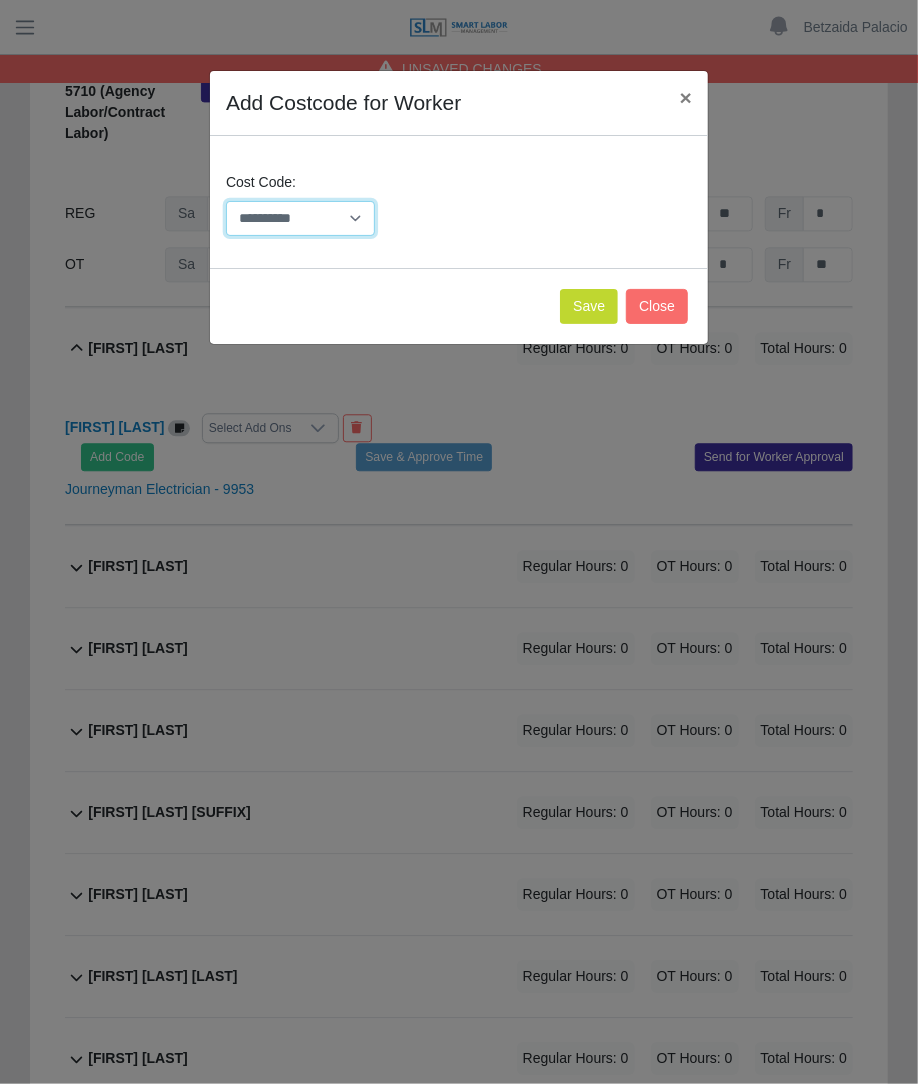 click on "**********" at bounding box center (300, 218) 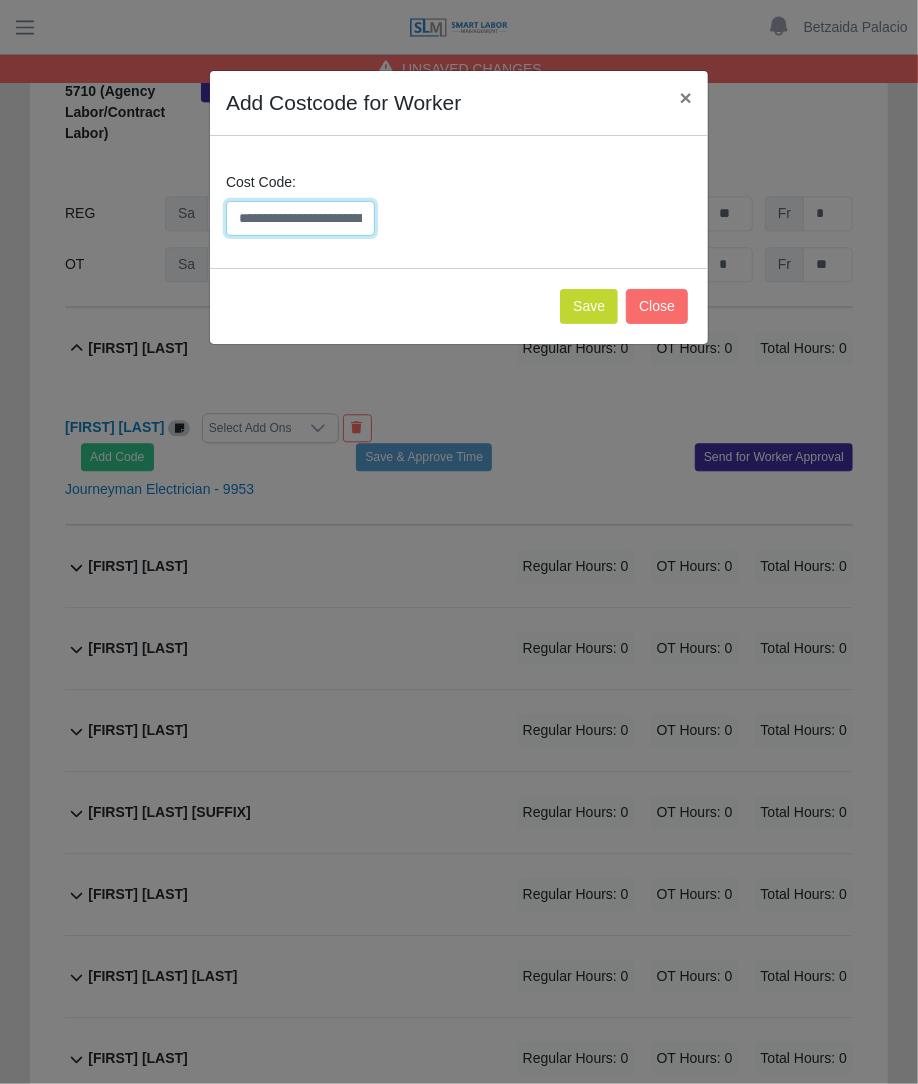 click on "**********" at bounding box center [300, 218] 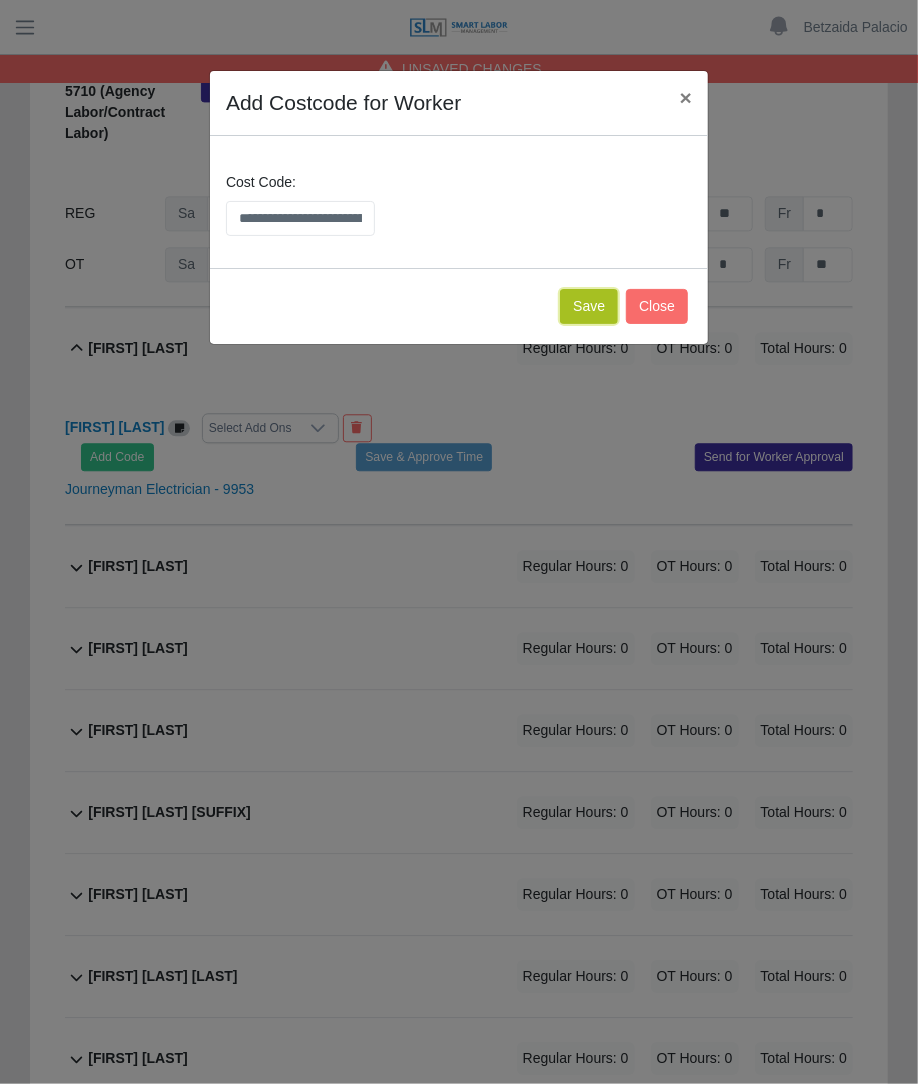 click on "Save" 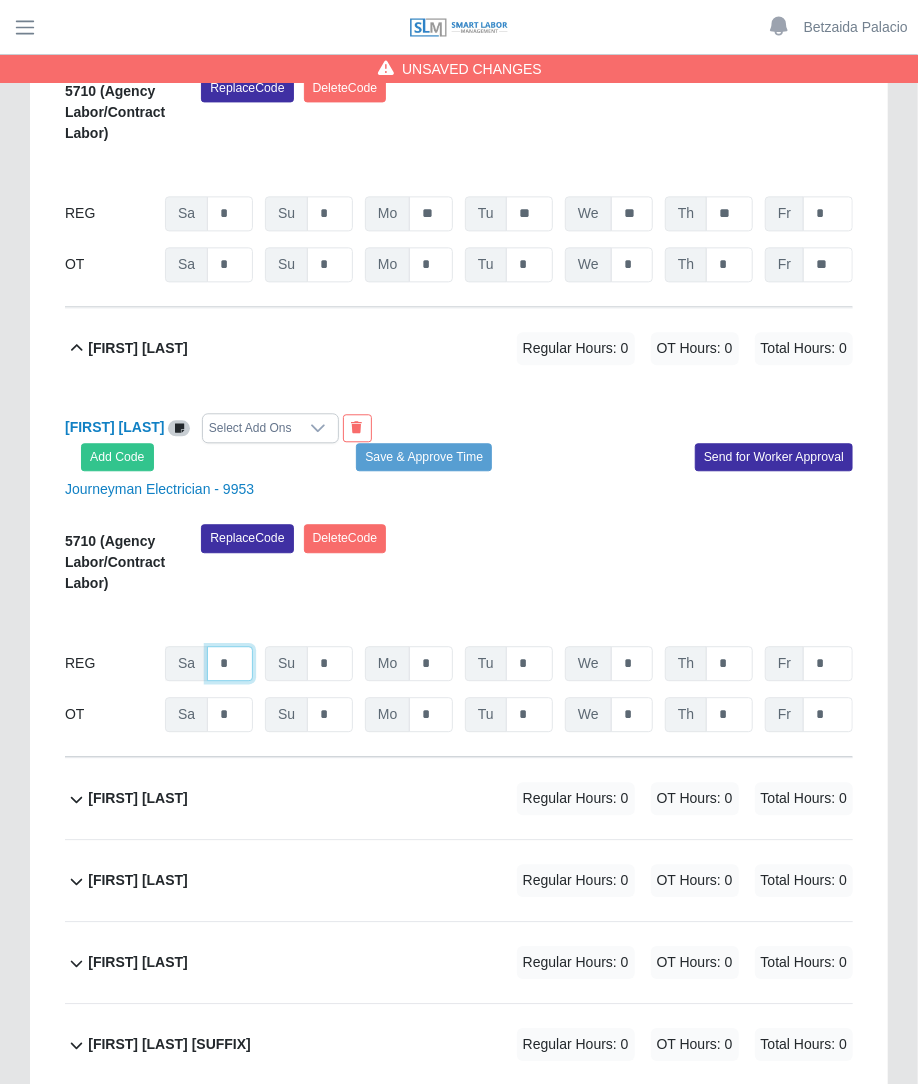 click on "*" at bounding box center (230, -11723) 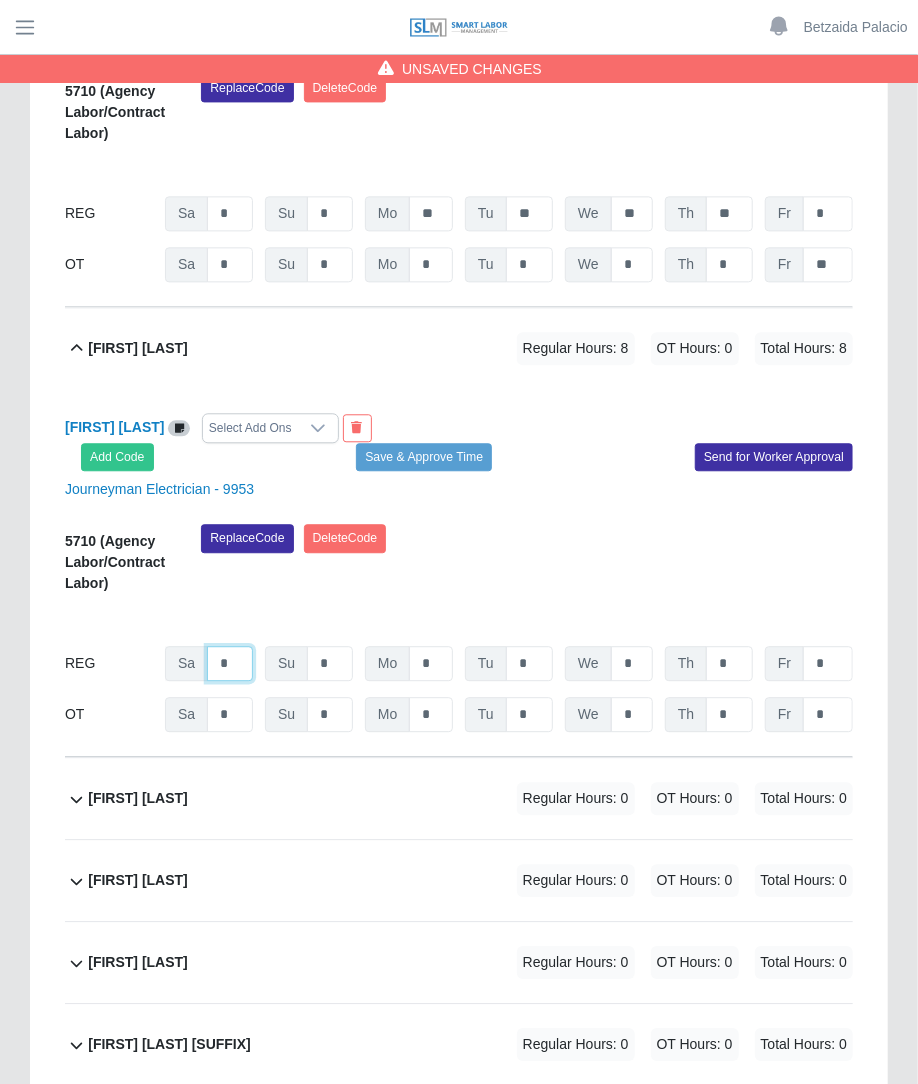 type on "*" 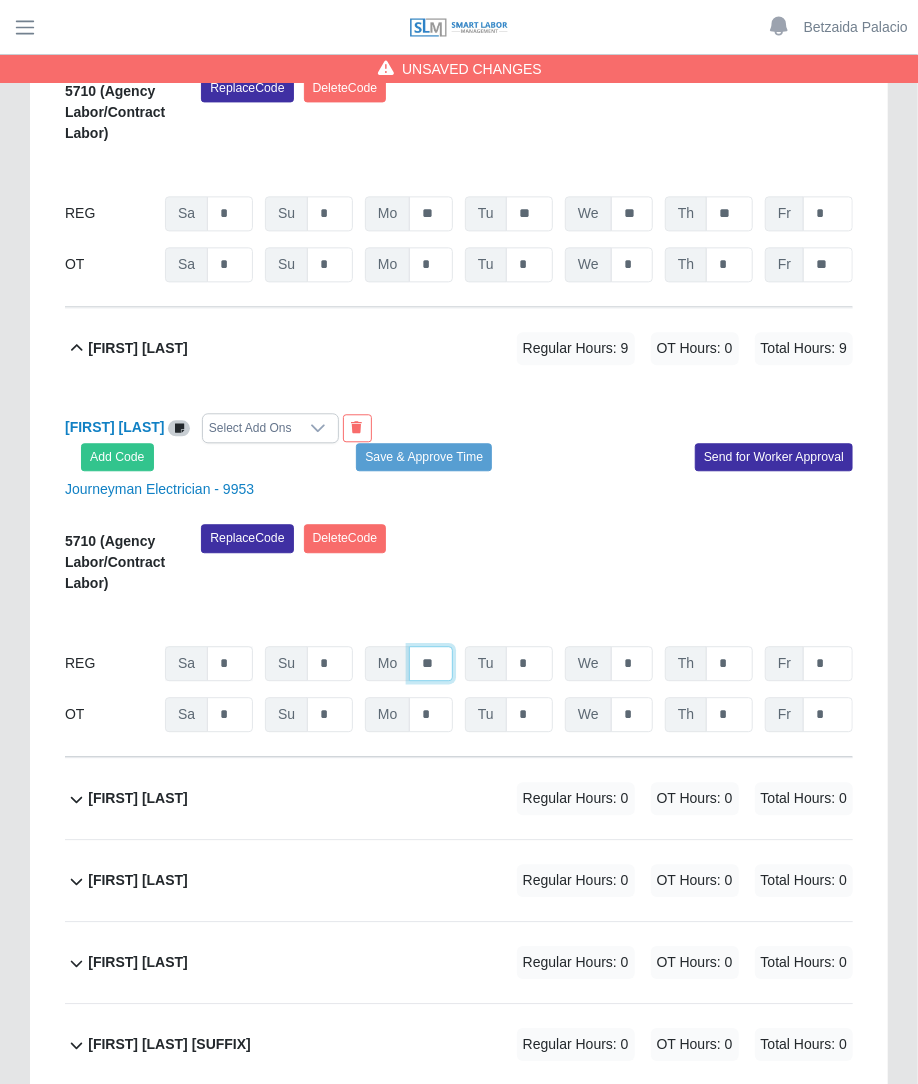 type on "**" 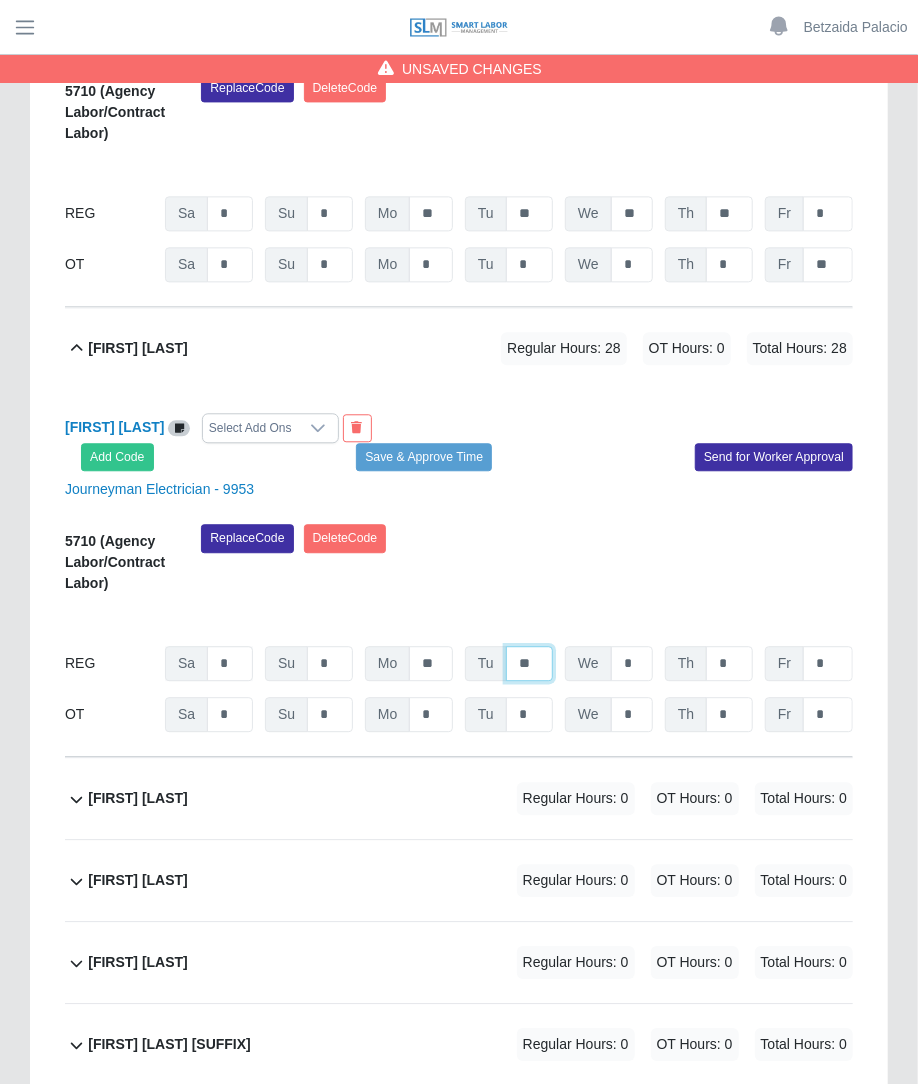 type on "**" 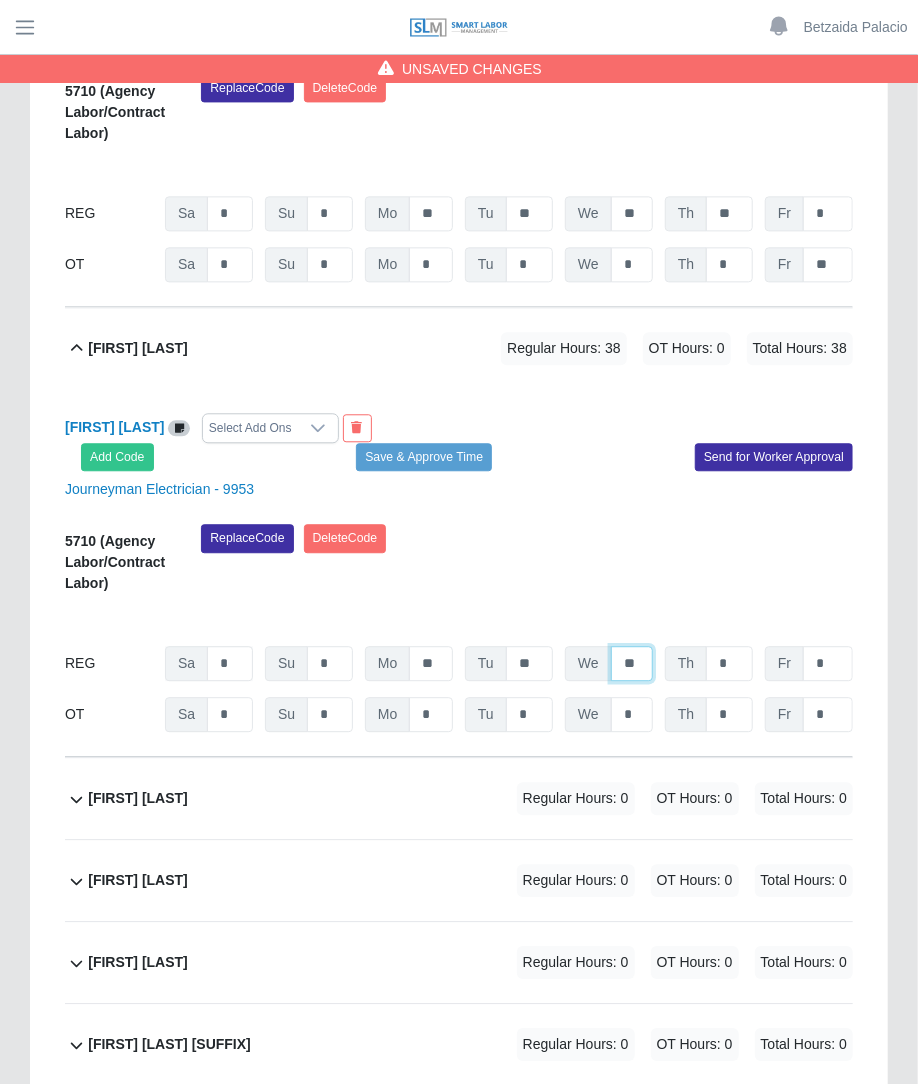 type on "**" 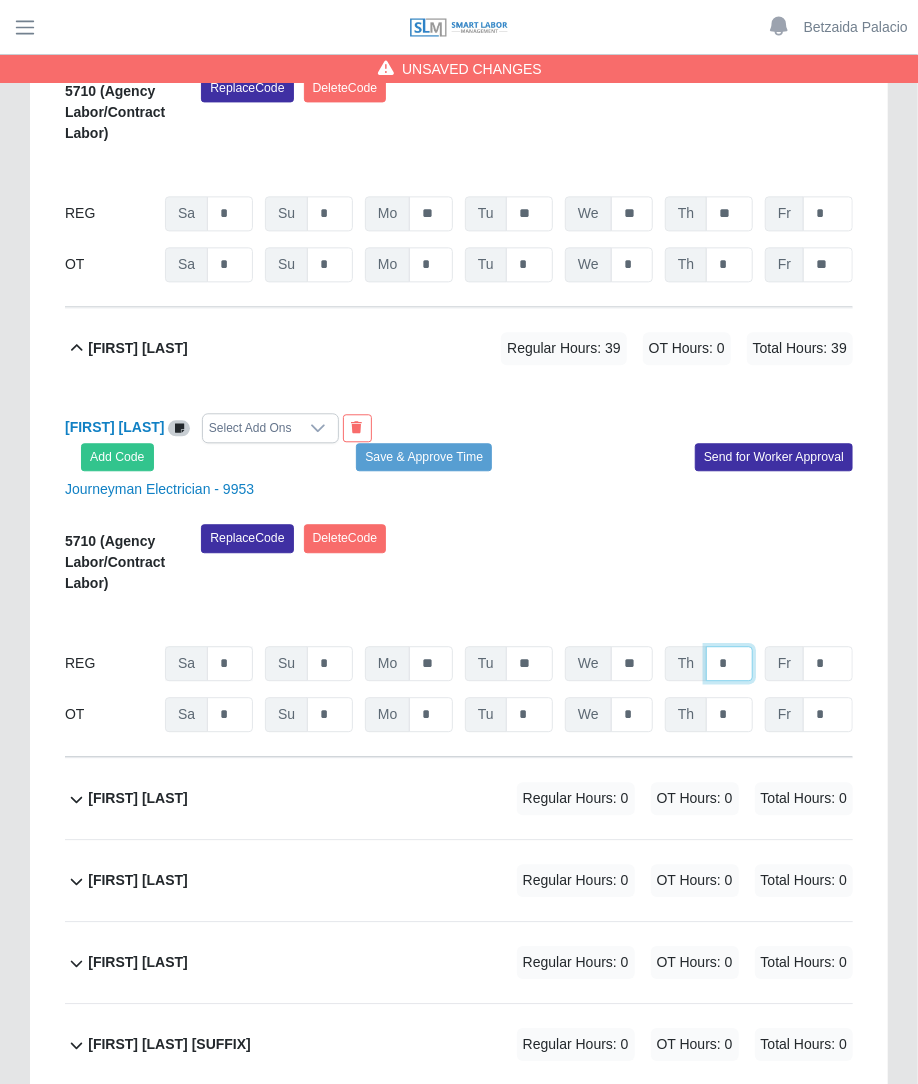 type on "*" 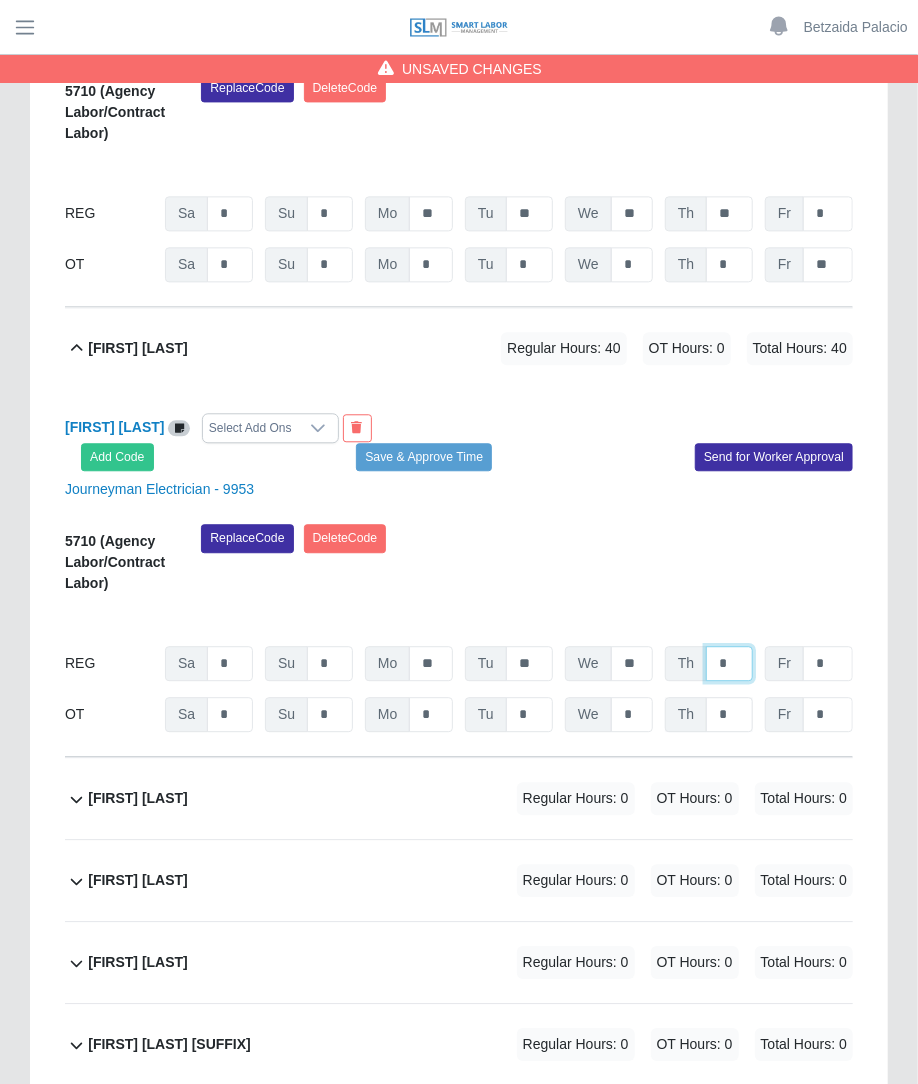 type on "*" 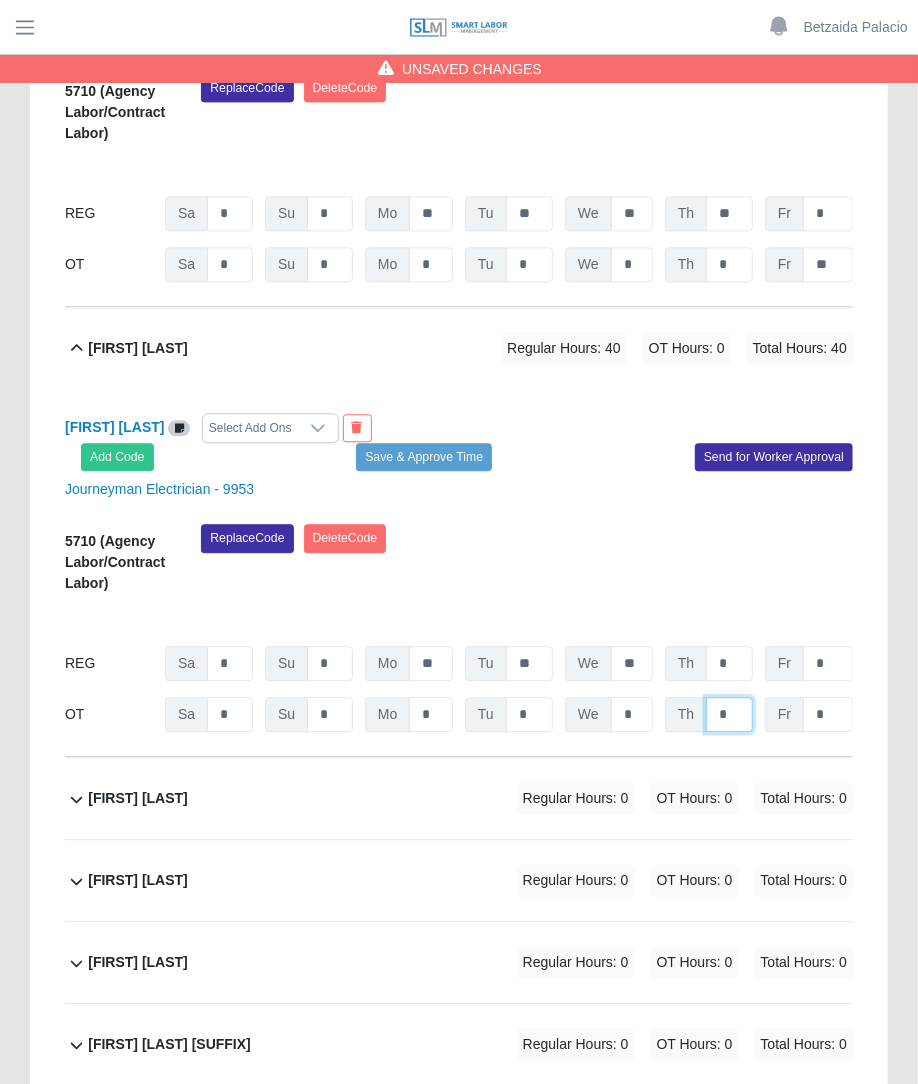 click on "*" at bounding box center [729, -11672] 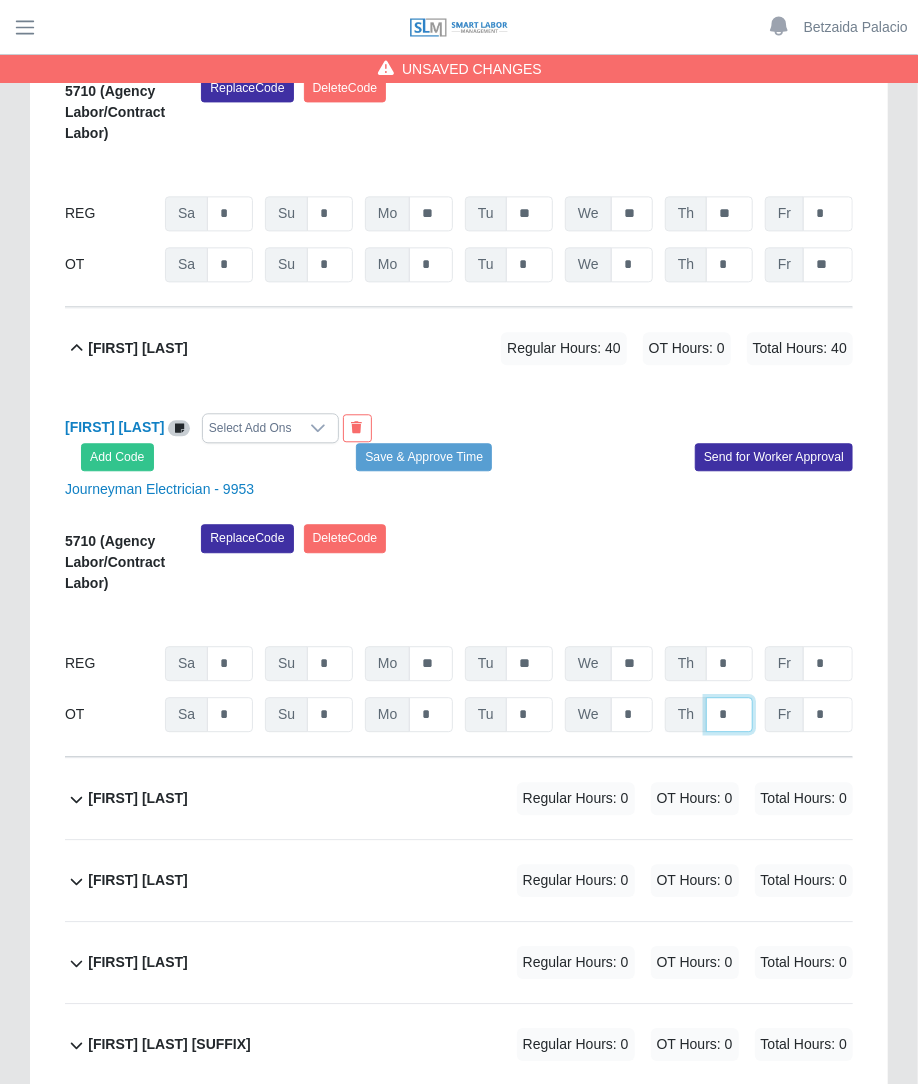 type on "*" 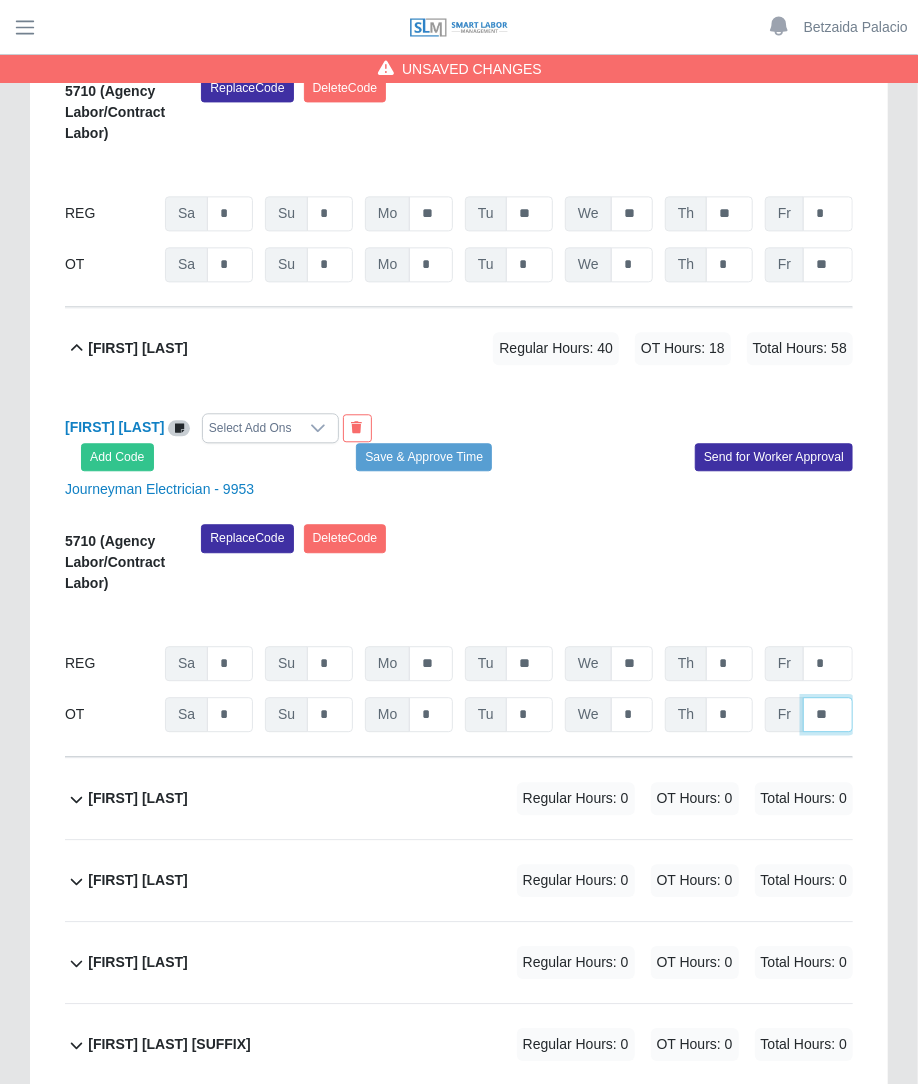 type on "**" 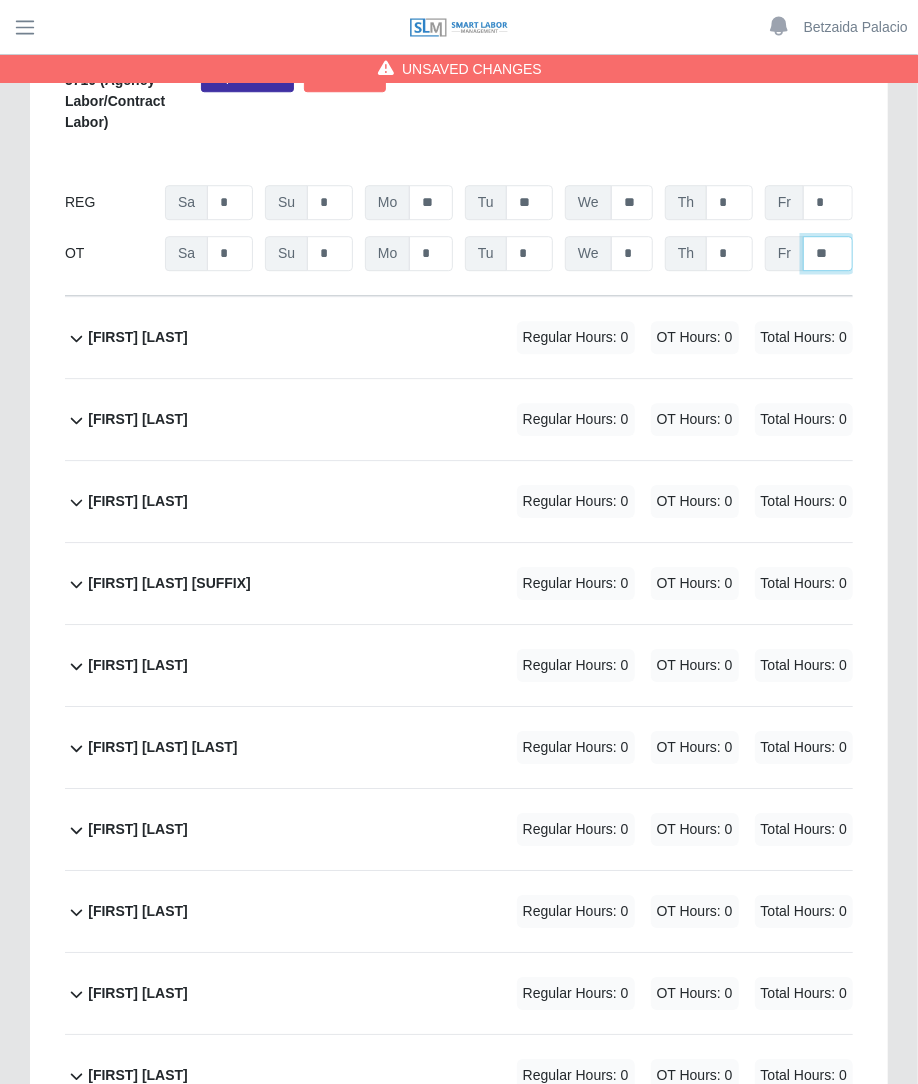 scroll, scrollTop: 13084, scrollLeft: 0, axis: vertical 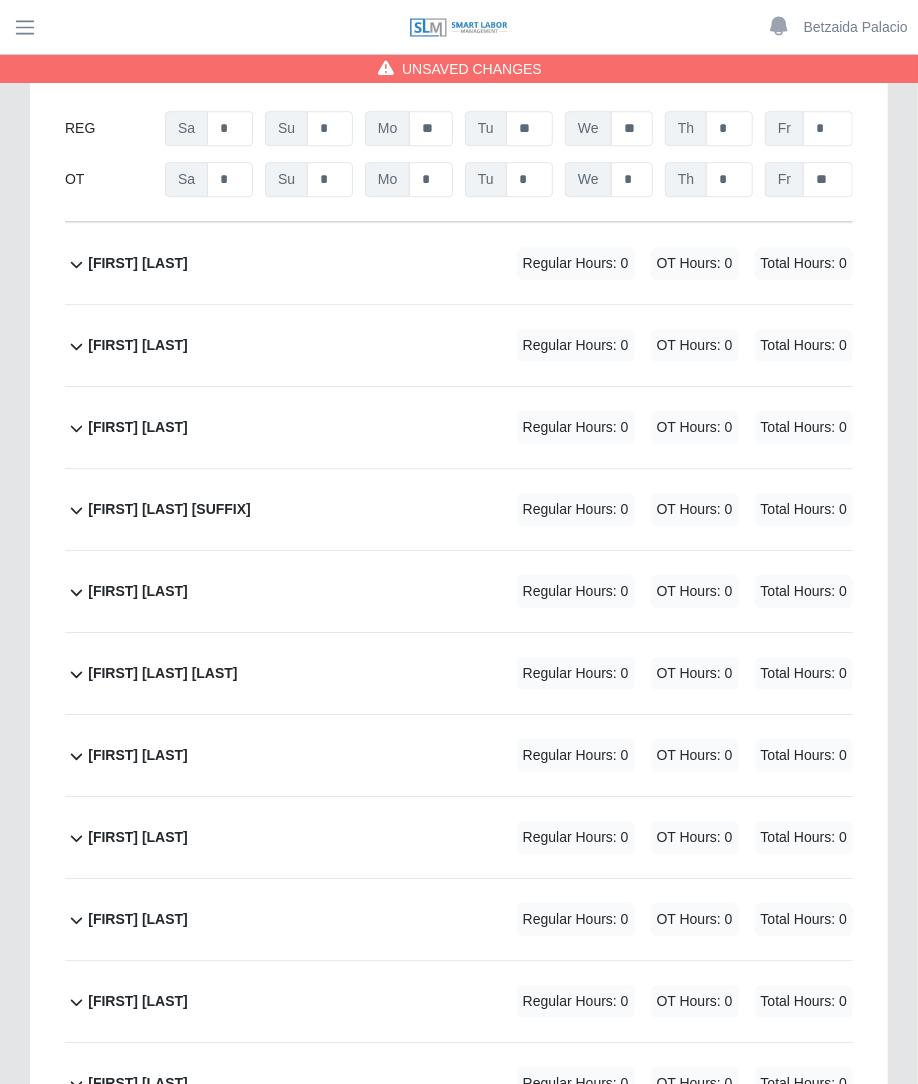 click on "Ervis Delgado             Regular Hours: 0   OT Hours: 0   Total Hours: 0" 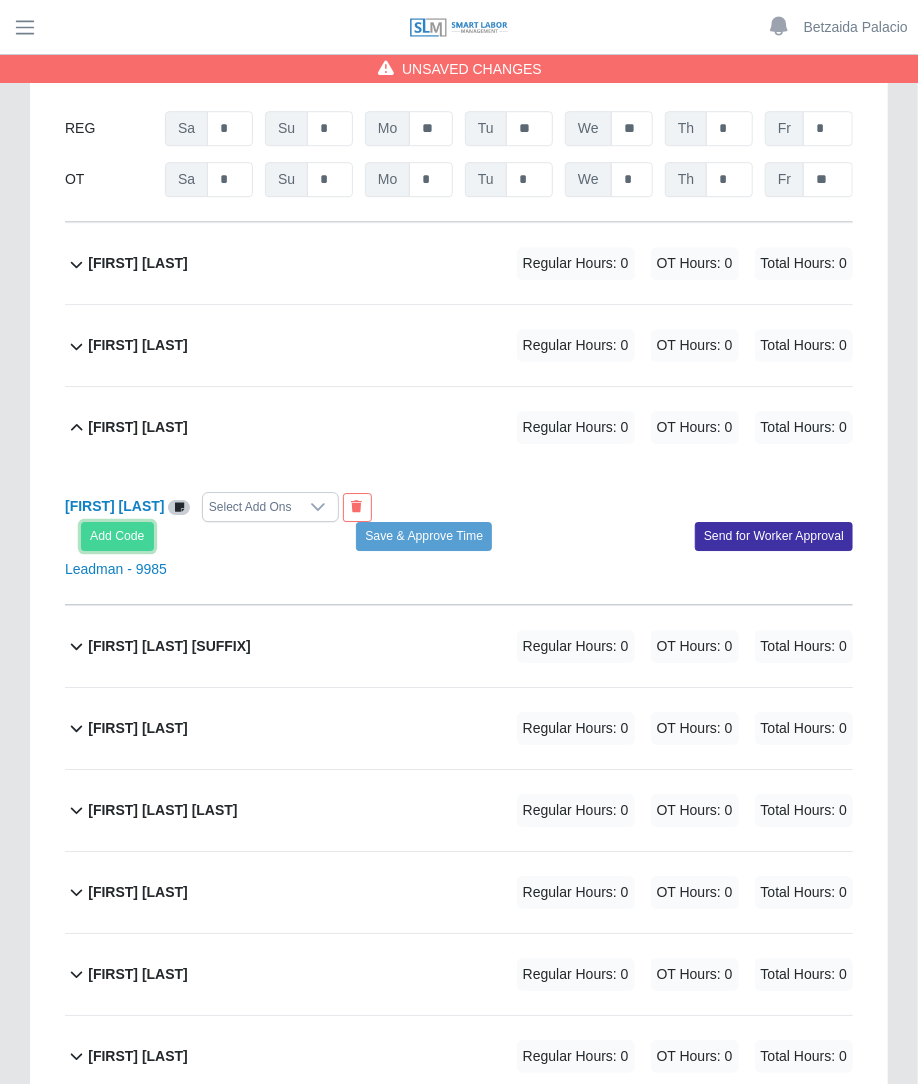 click on "Add Code" 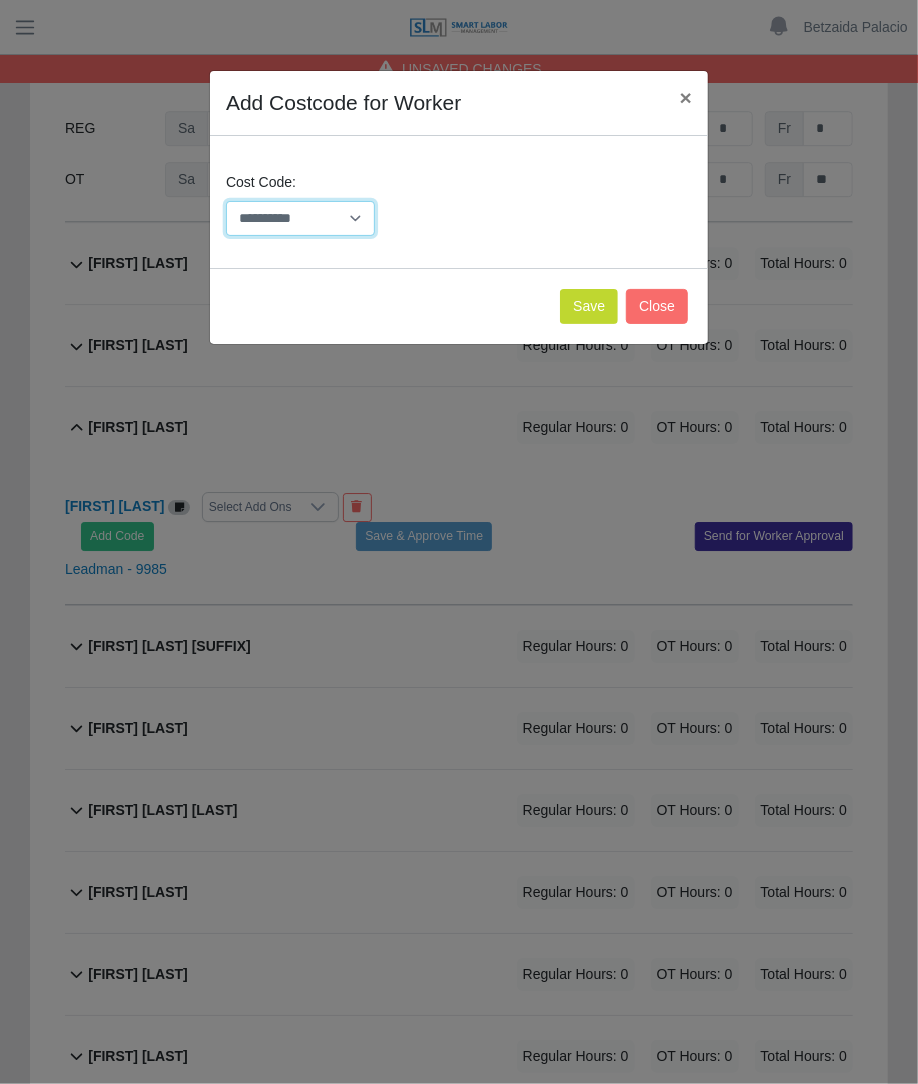click on "**********" at bounding box center [300, 218] 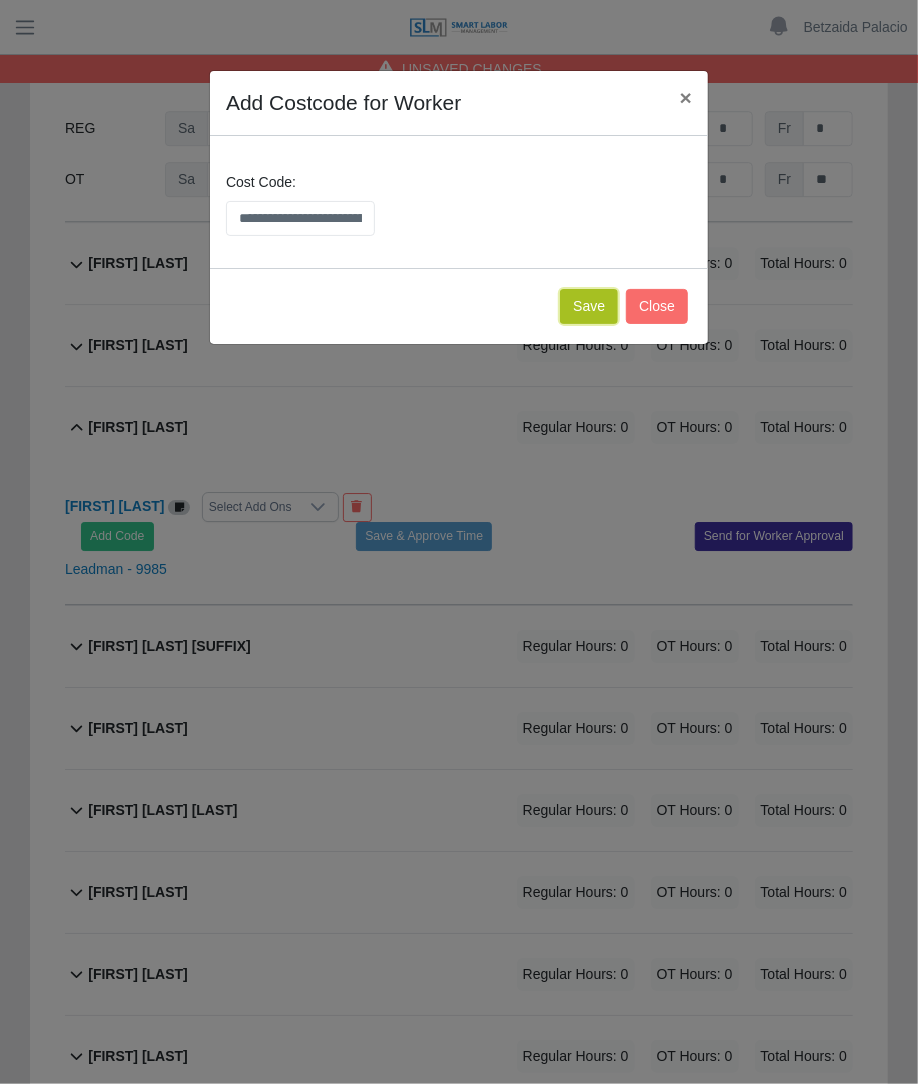 click on "Save" 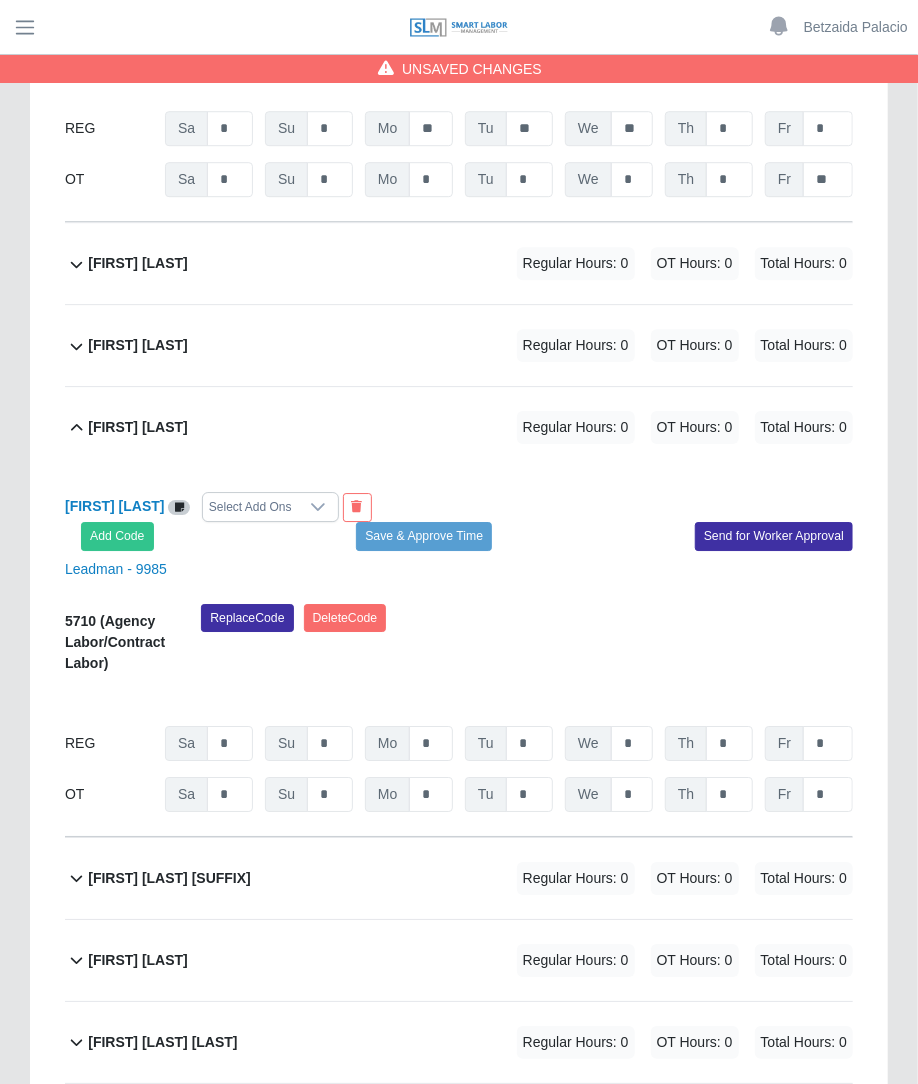 click on "Ernesto Bohorquez             Regular Hours: 0   OT Hours: 0   Total Hours: 0" 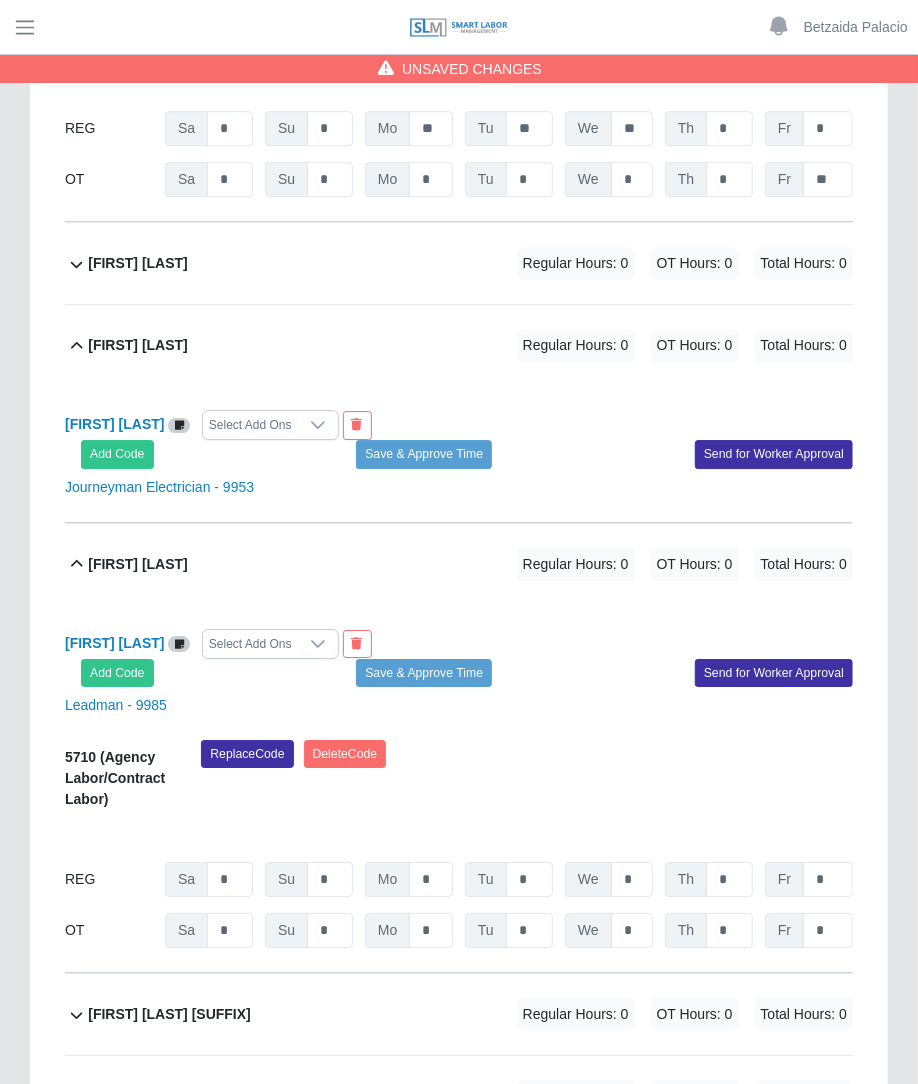 click on "Ernesto Bohorquez             Regular Hours: 0   OT Hours: 0   Total Hours: 0" 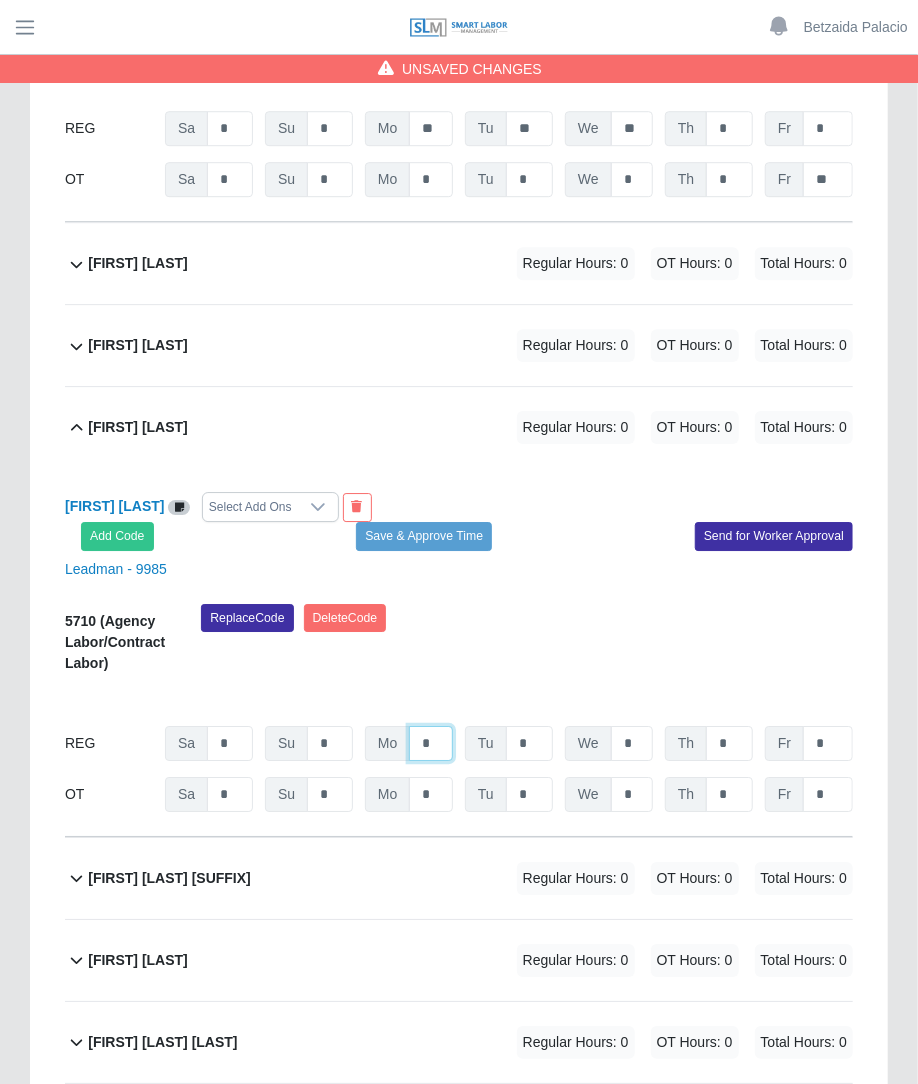 click on "*" at bounding box center [431, -12258] 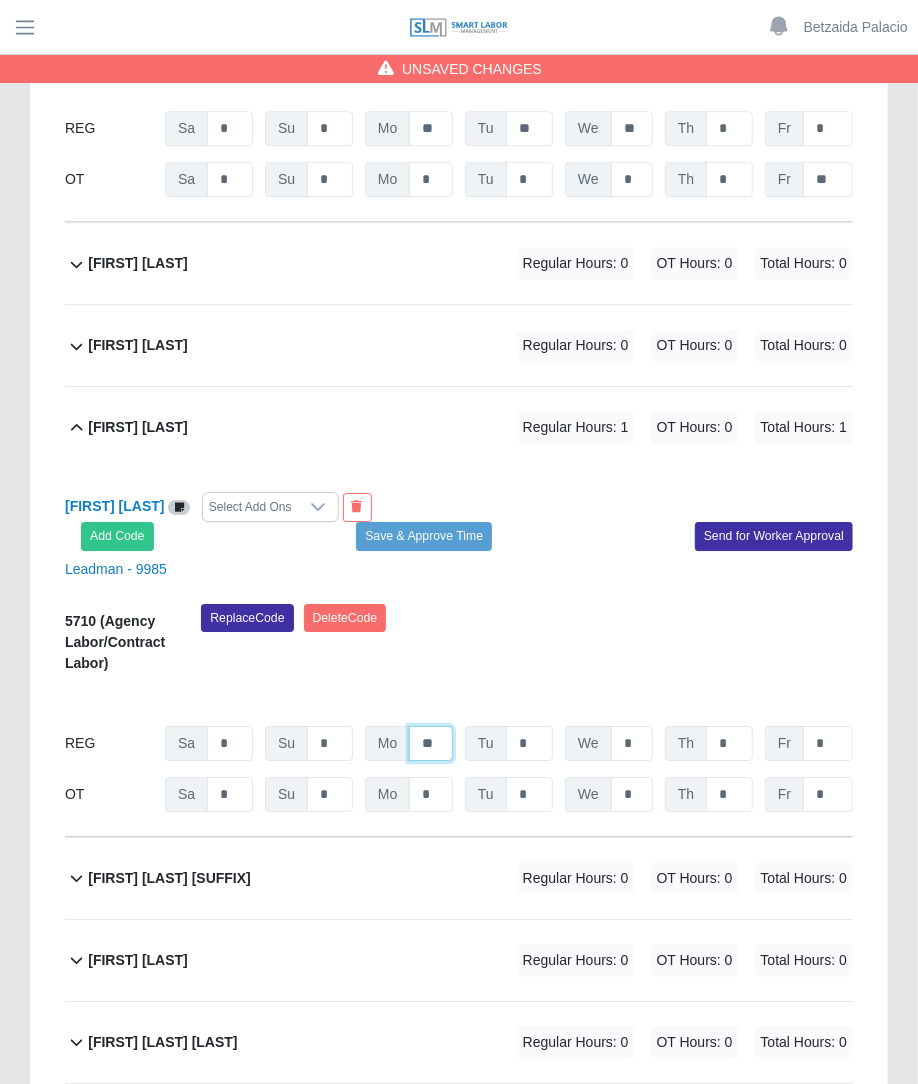 type on "**" 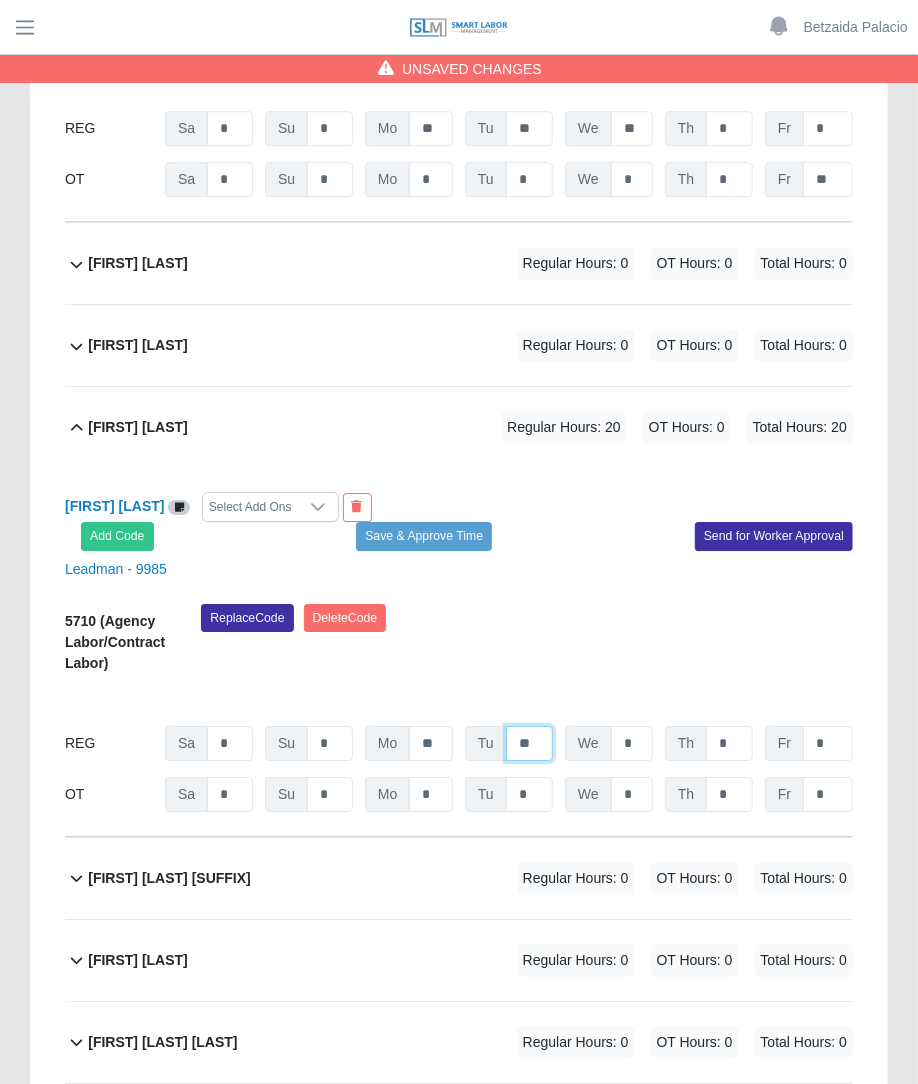 type on "**" 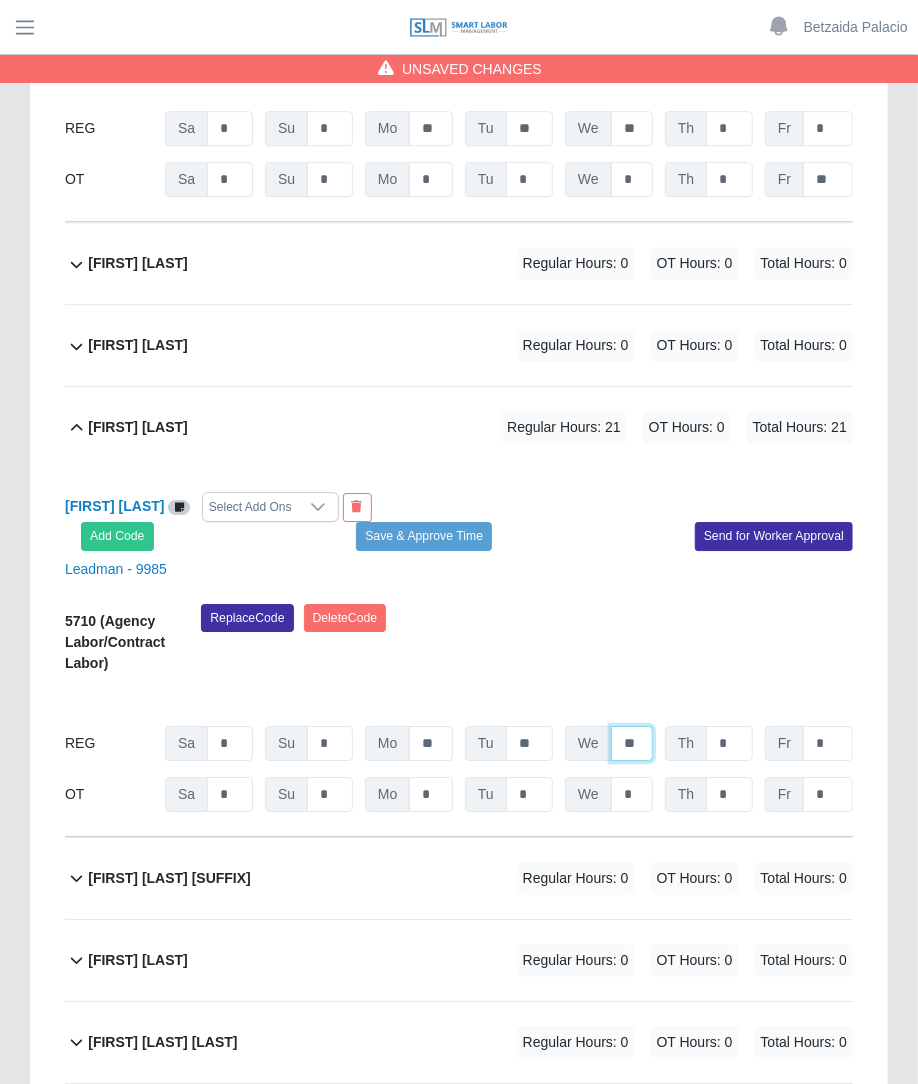 type on "**" 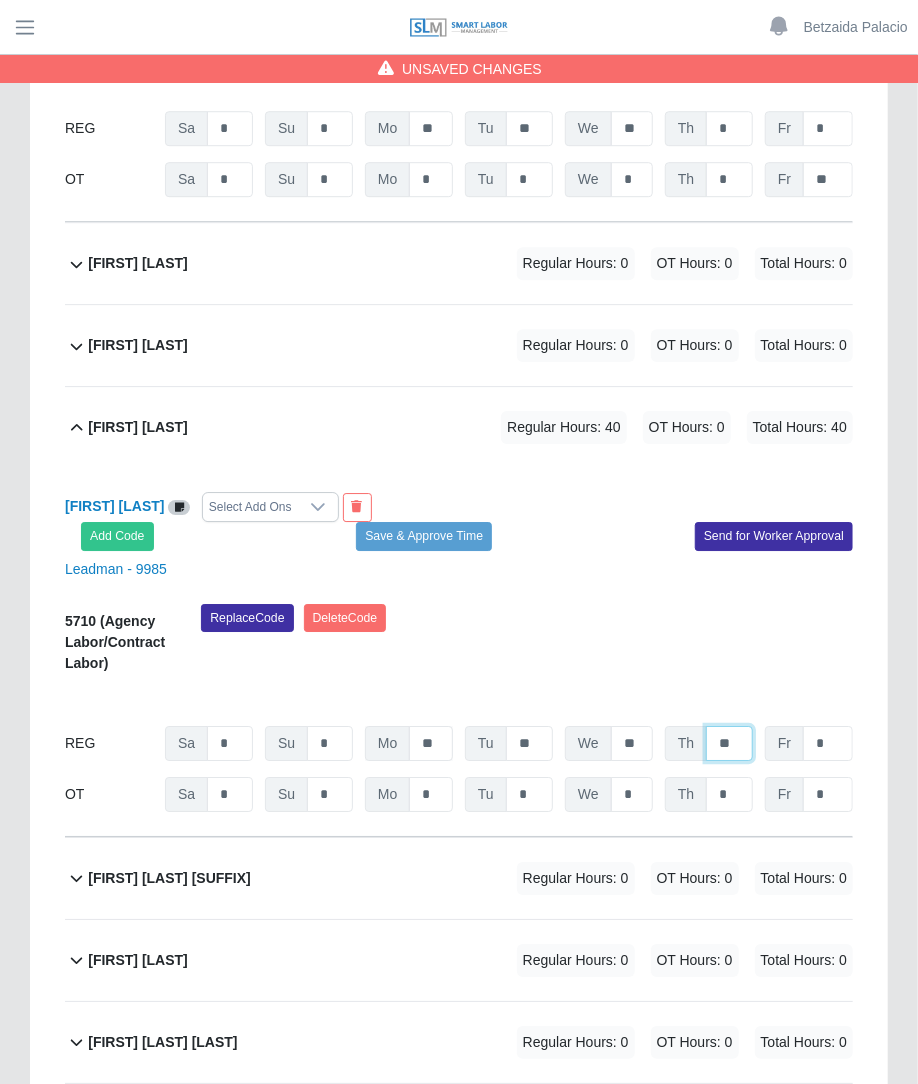 type on "**" 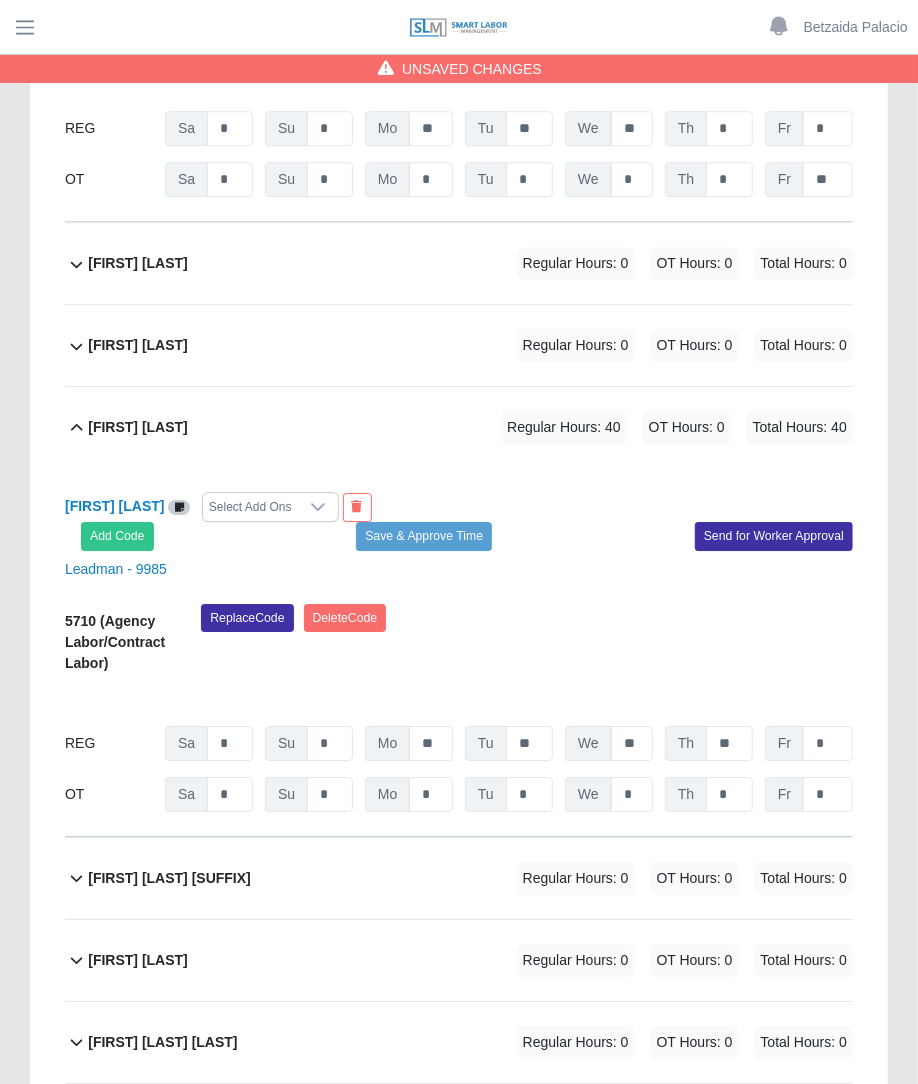 type 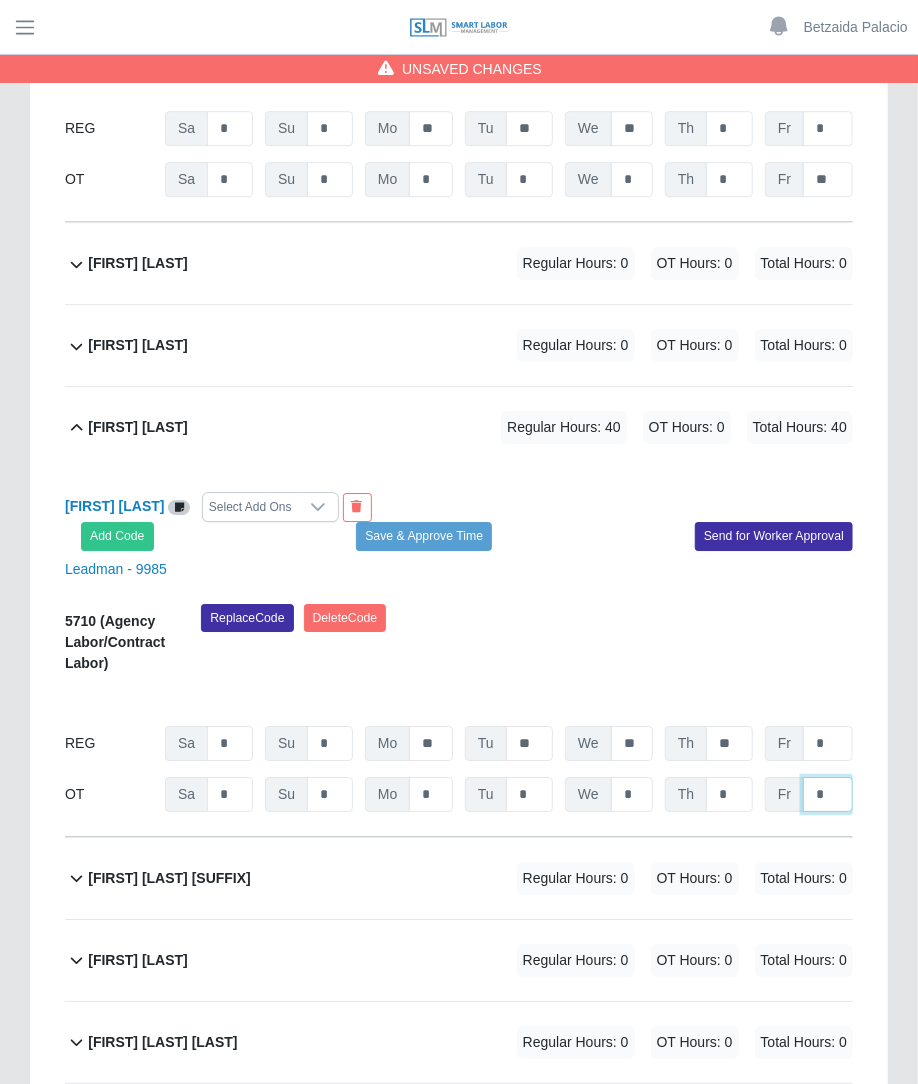 click on "*" at bounding box center [828, -12207] 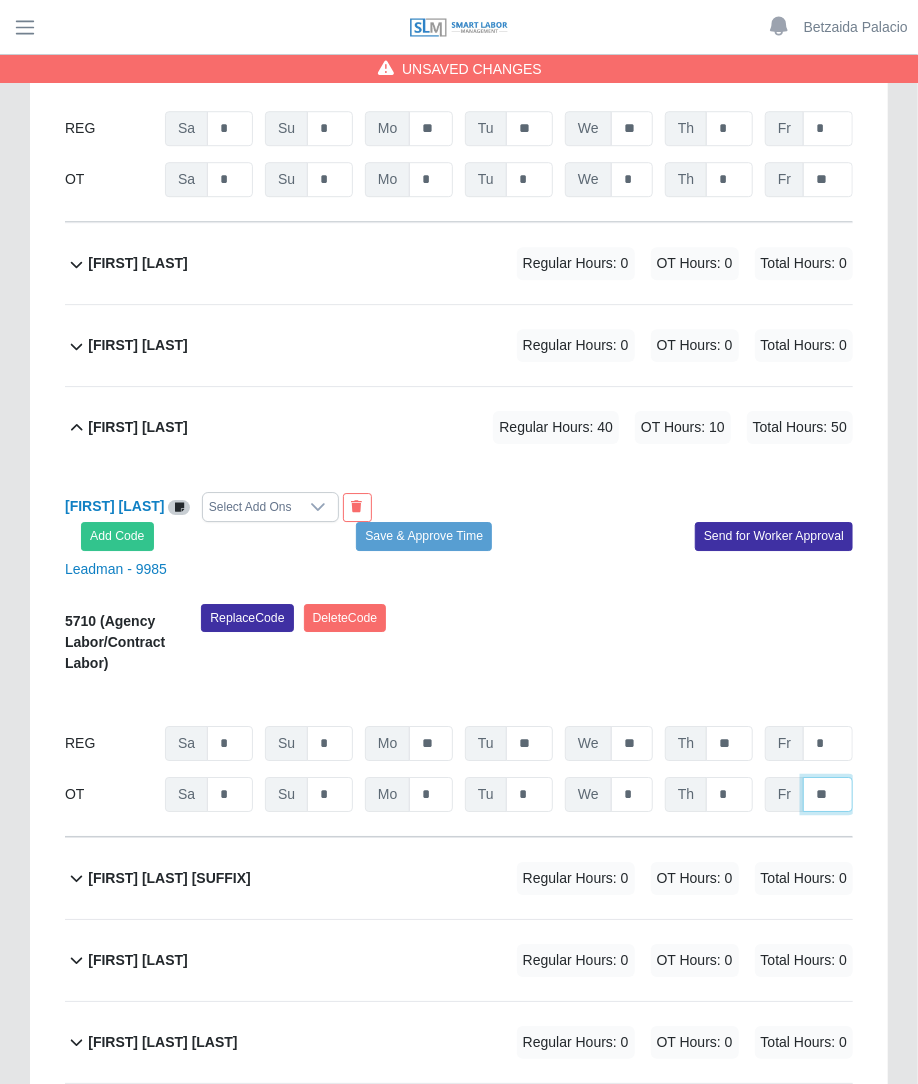 type 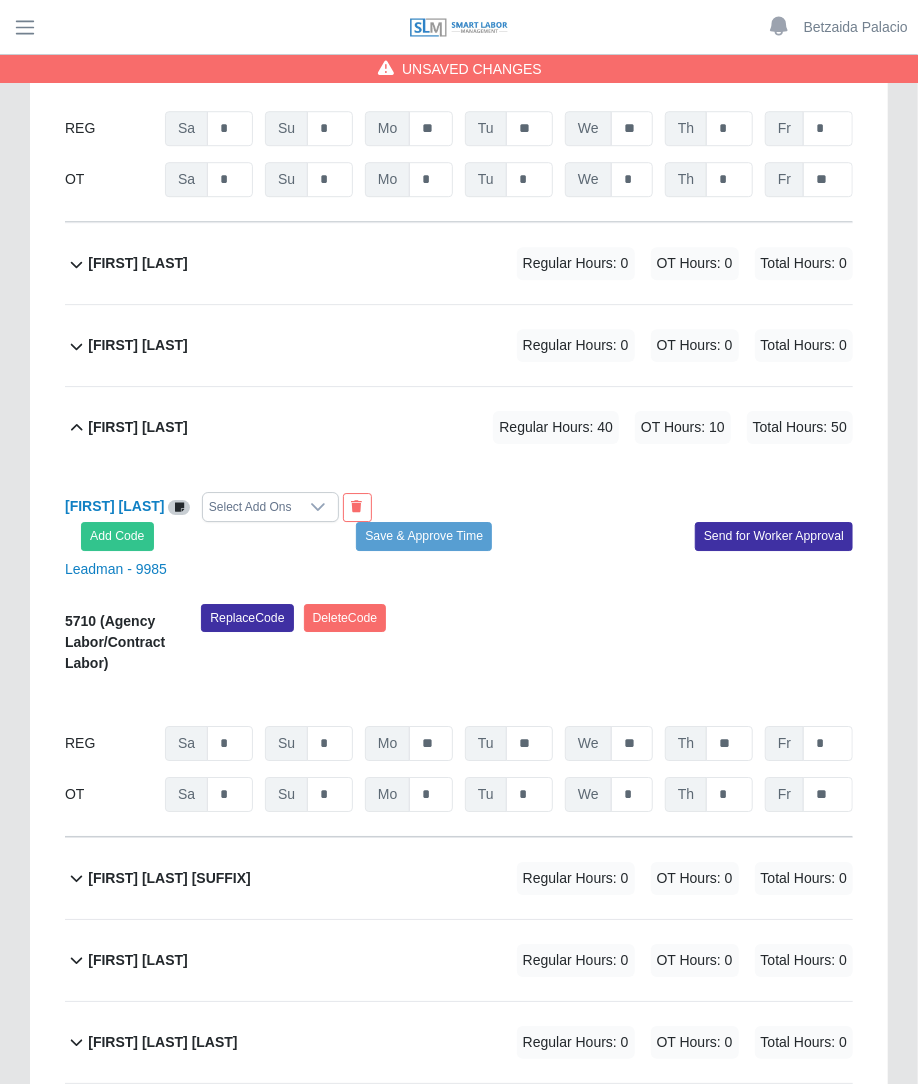 click on "Regular Hours: 0" at bounding box center (576, 345) 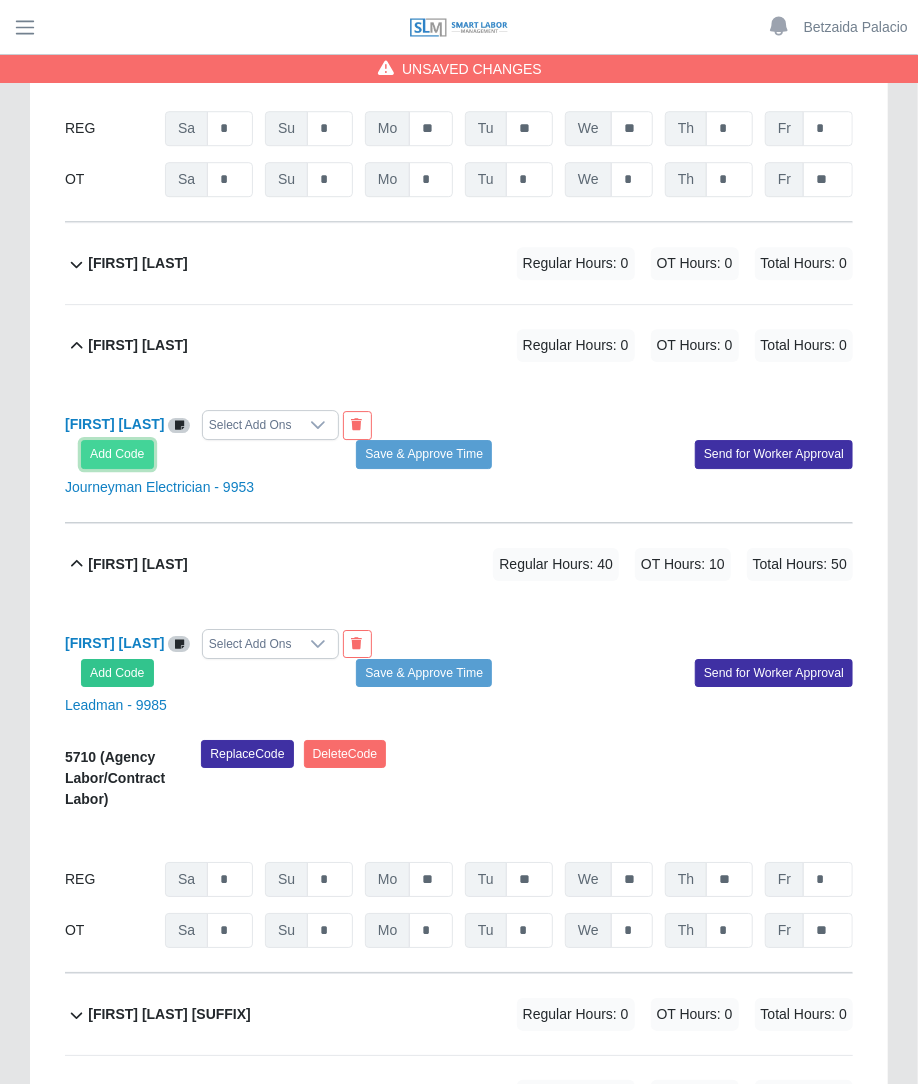 click on "Add Code" 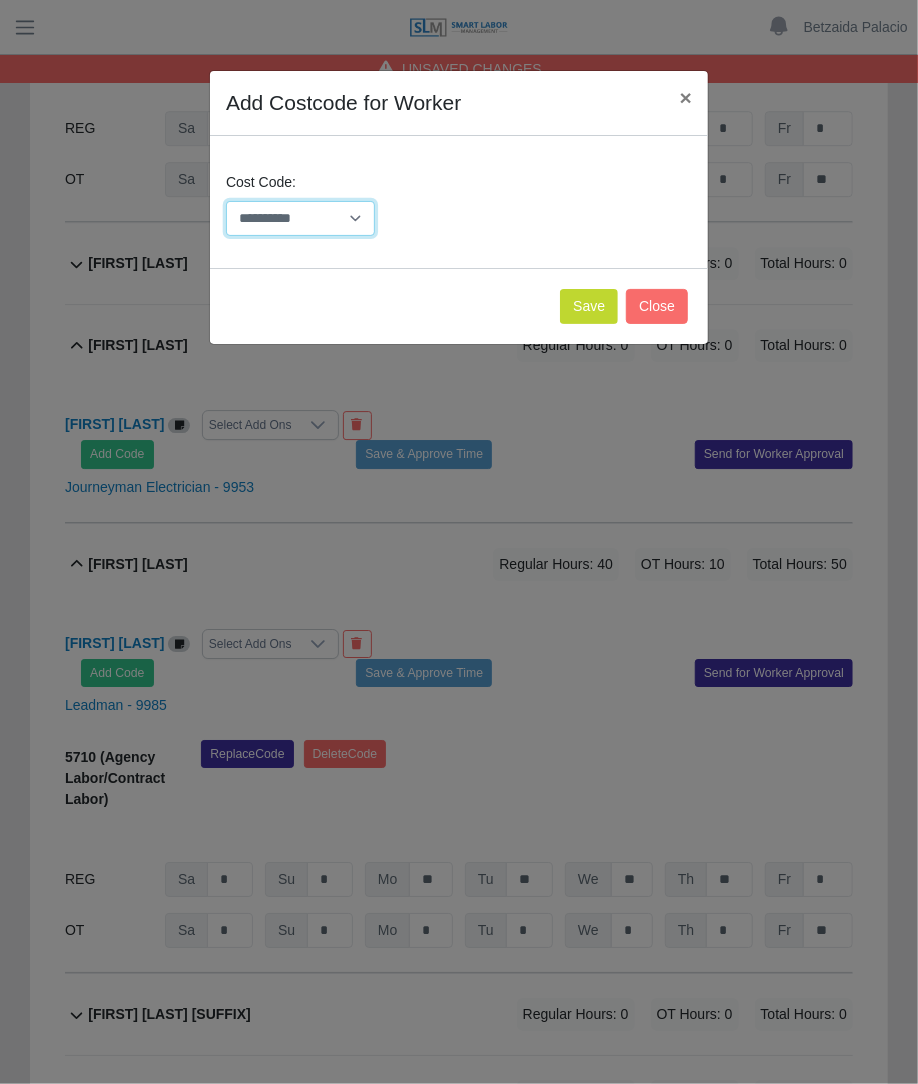 click on "**********" at bounding box center [300, 218] 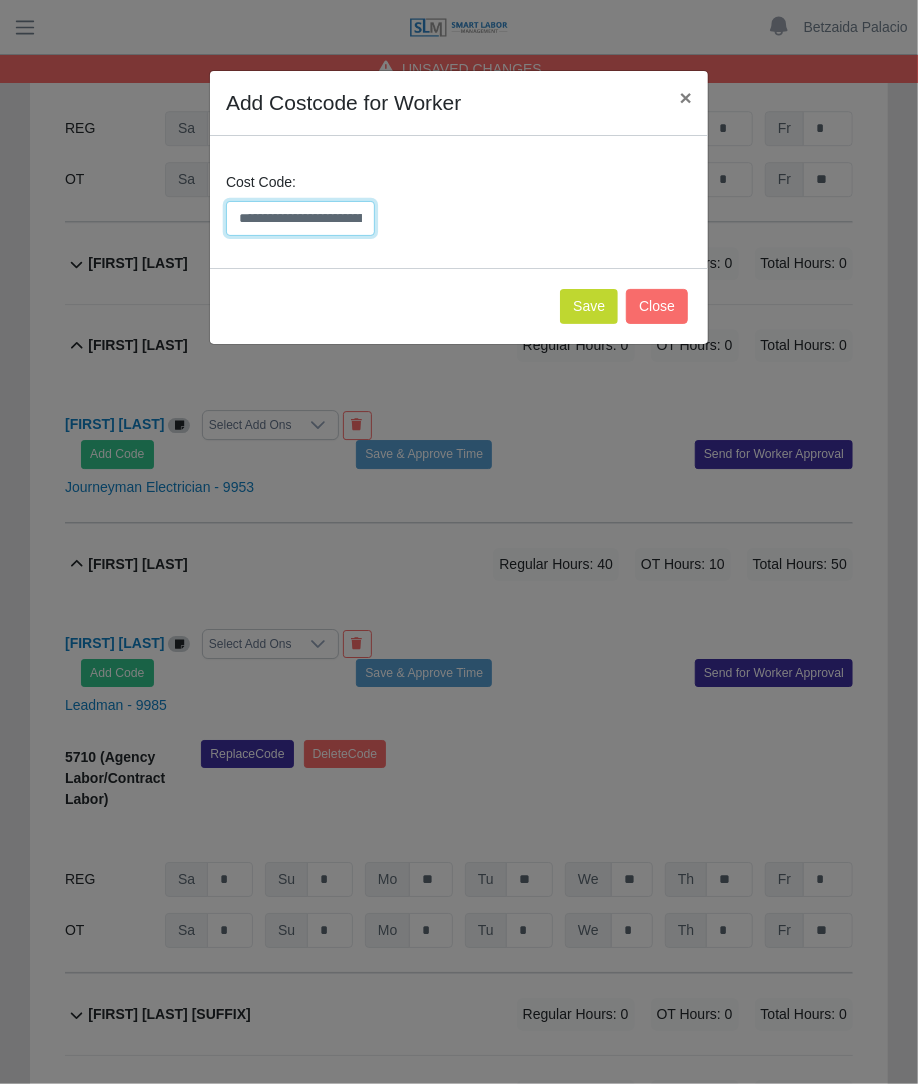 click on "**********" at bounding box center (300, 218) 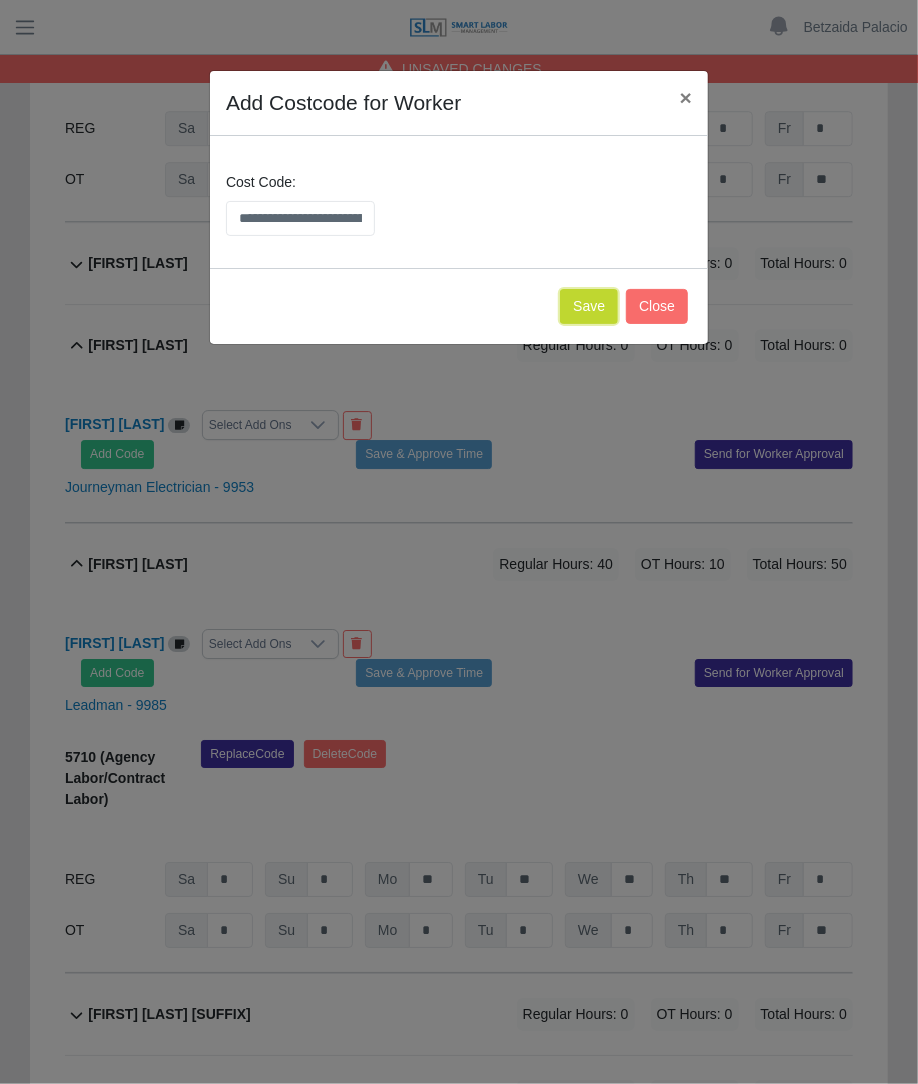 click on "Save" 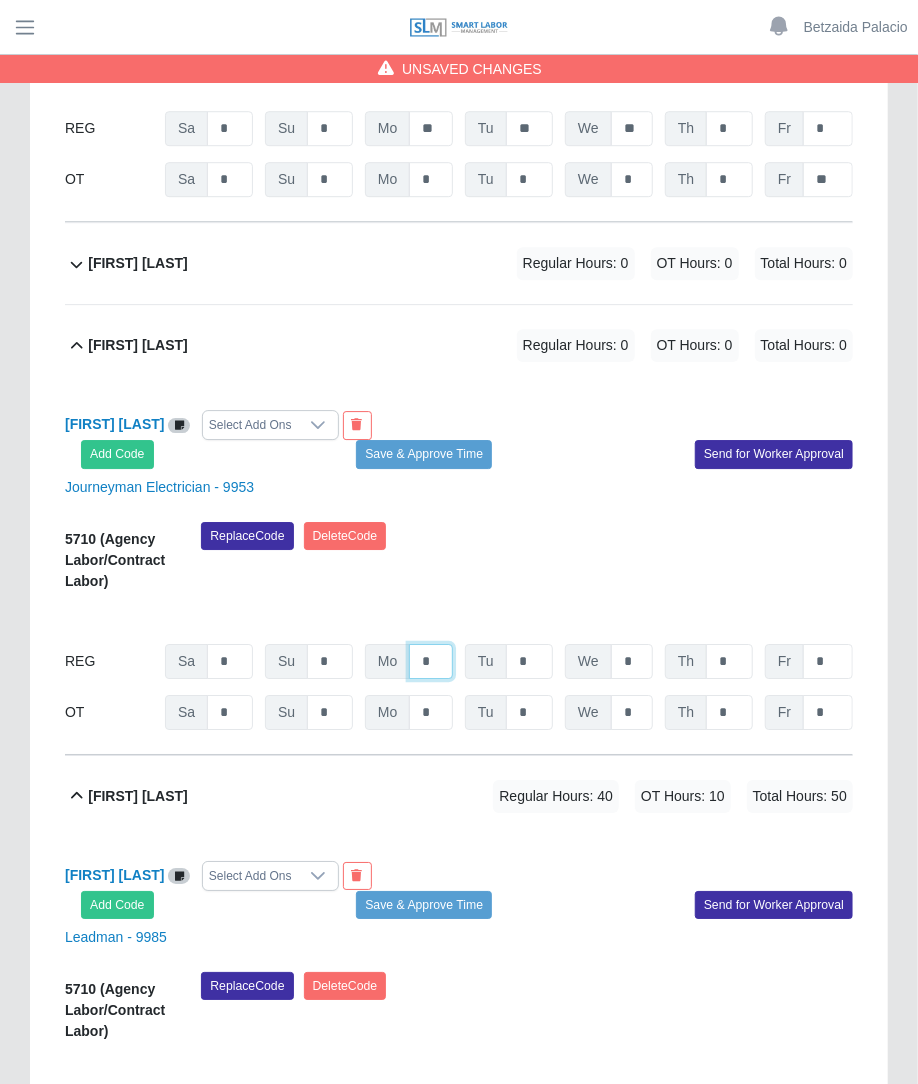 click on "*" at bounding box center (431, -12258) 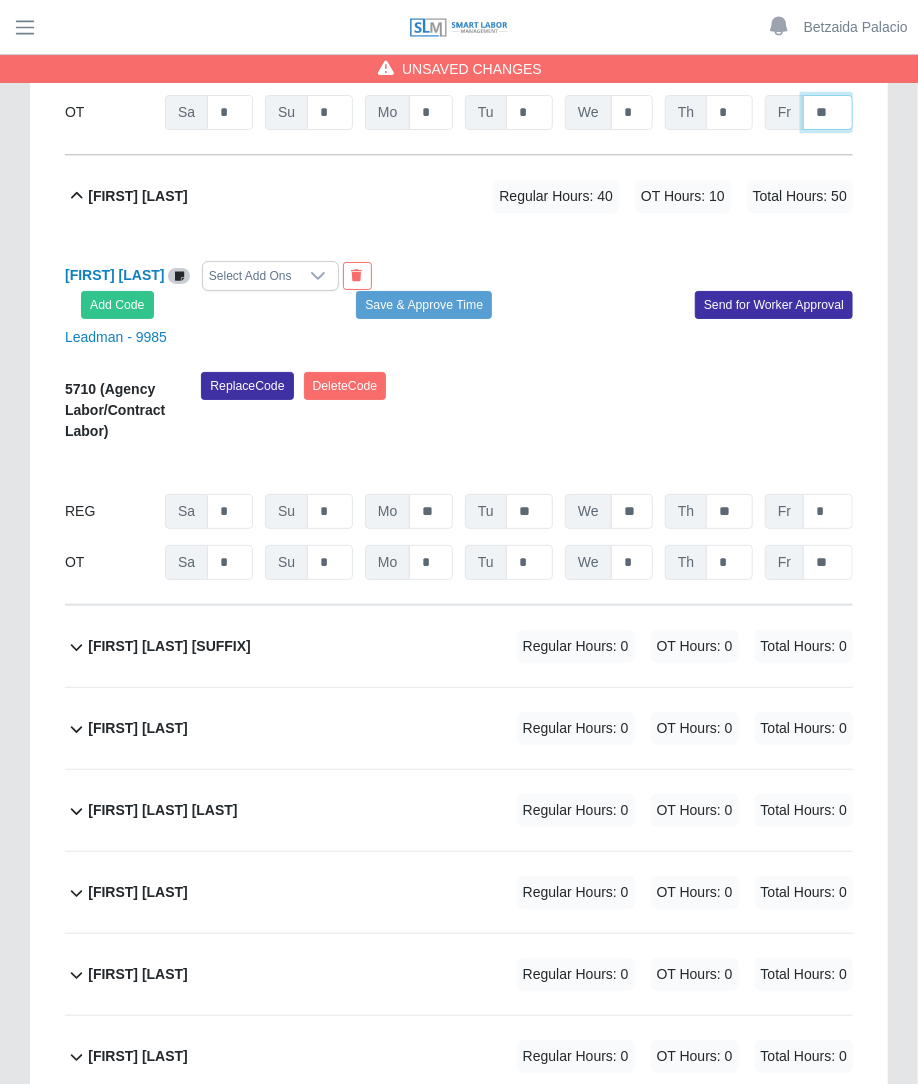 scroll, scrollTop: 13729, scrollLeft: 0, axis: vertical 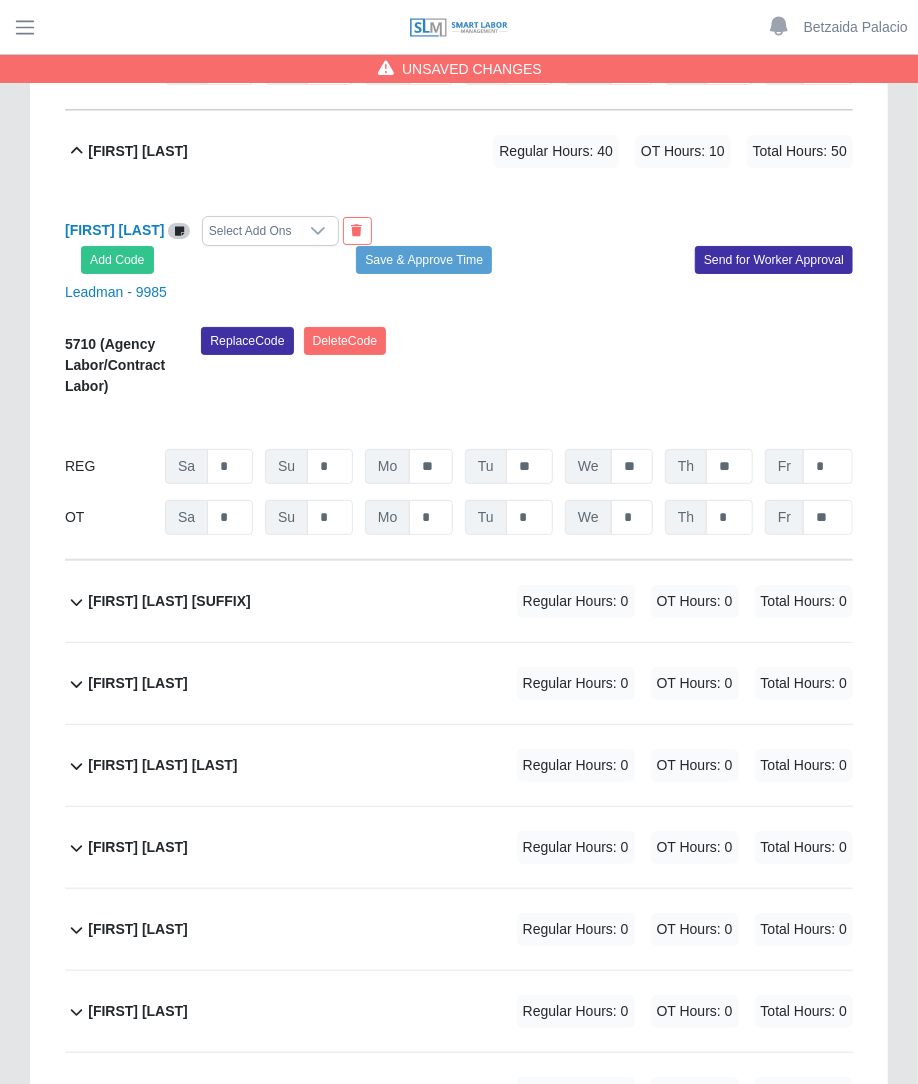 click on "OT Hours: 0" at bounding box center (695, 601) 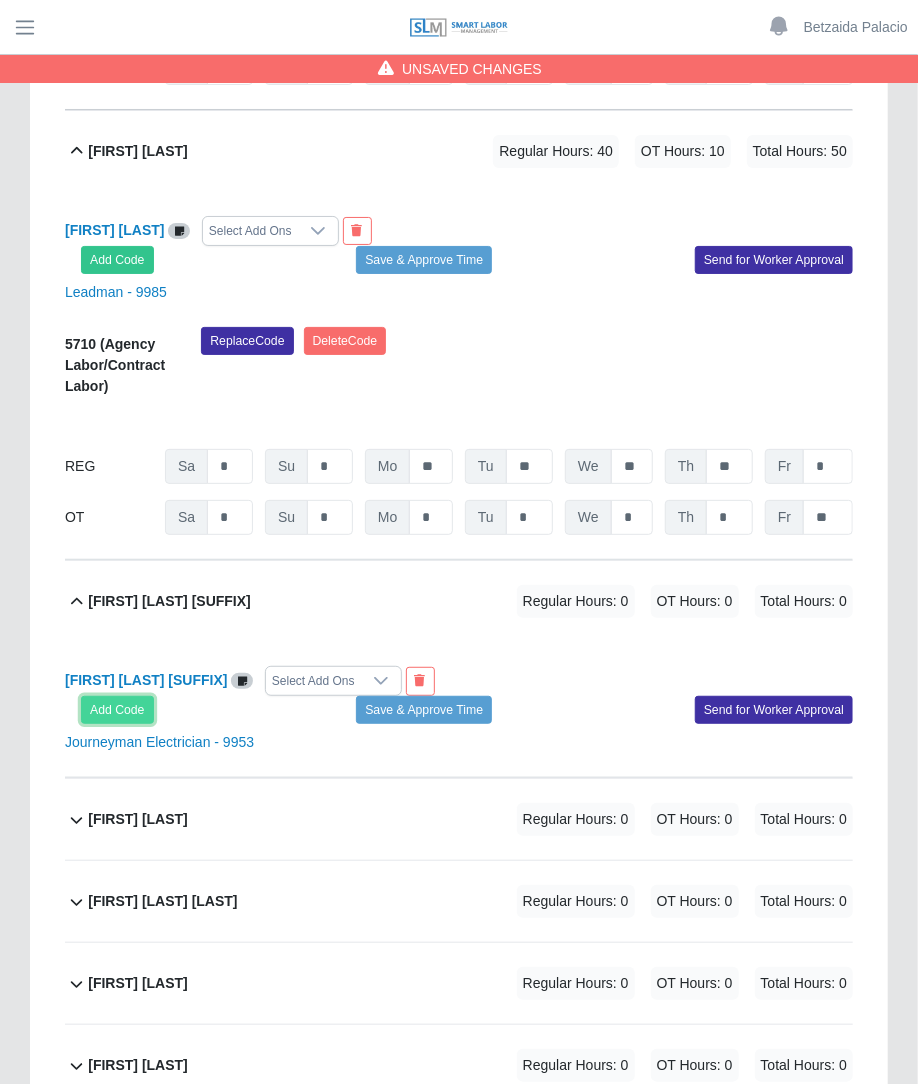 click on "Add Code" 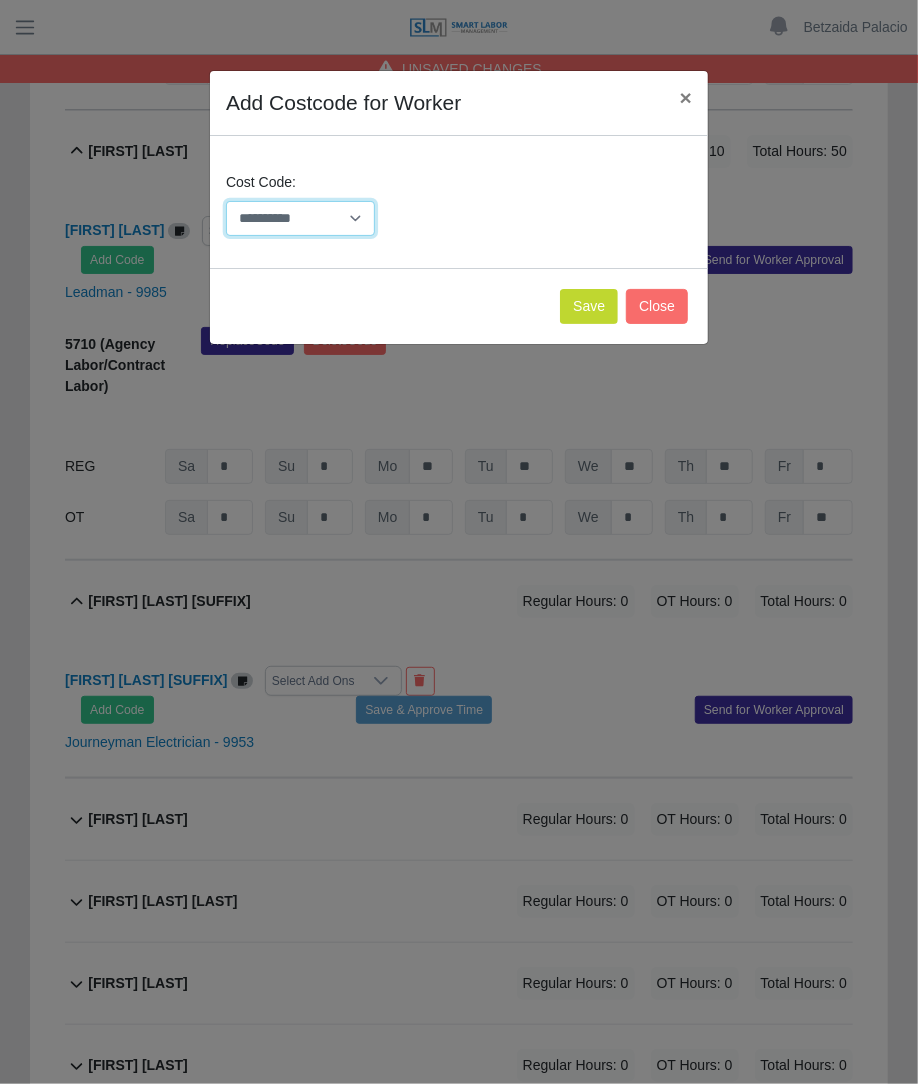 click on "**********" at bounding box center [300, 218] 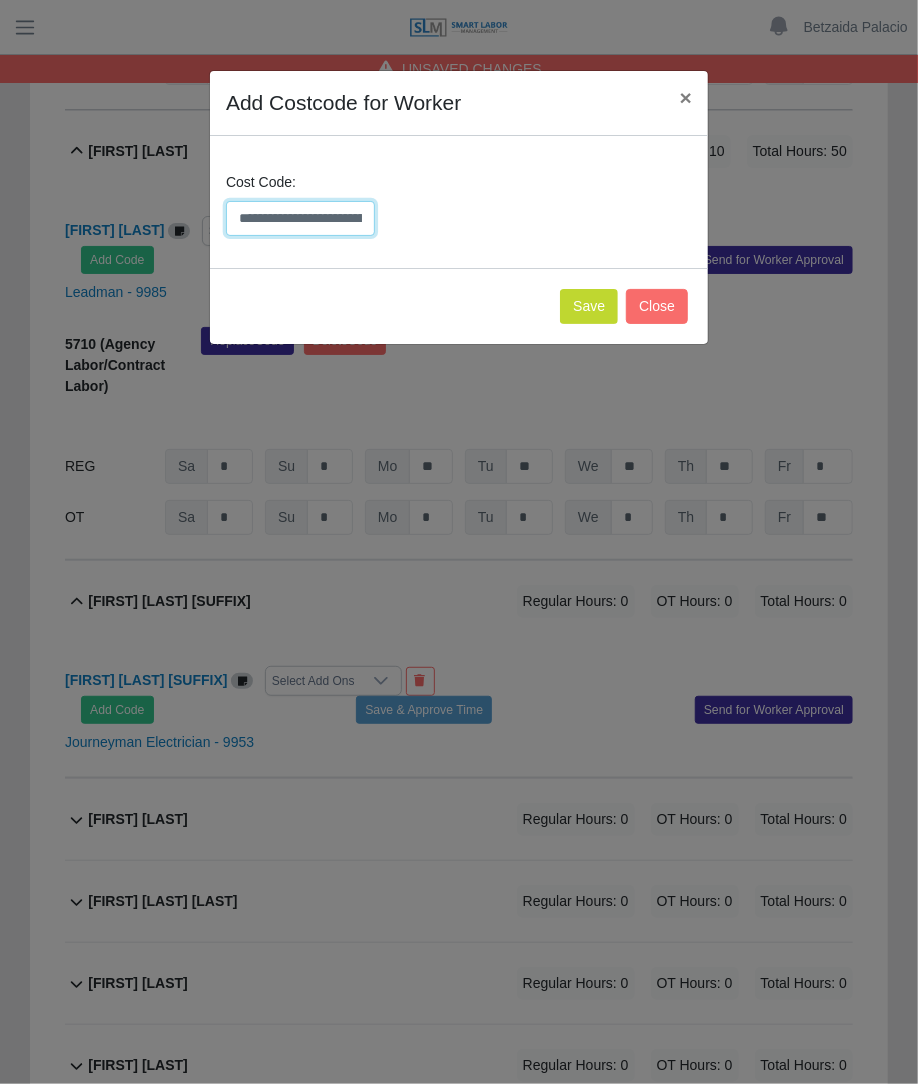 click on "**********" at bounding box center [300, 218] 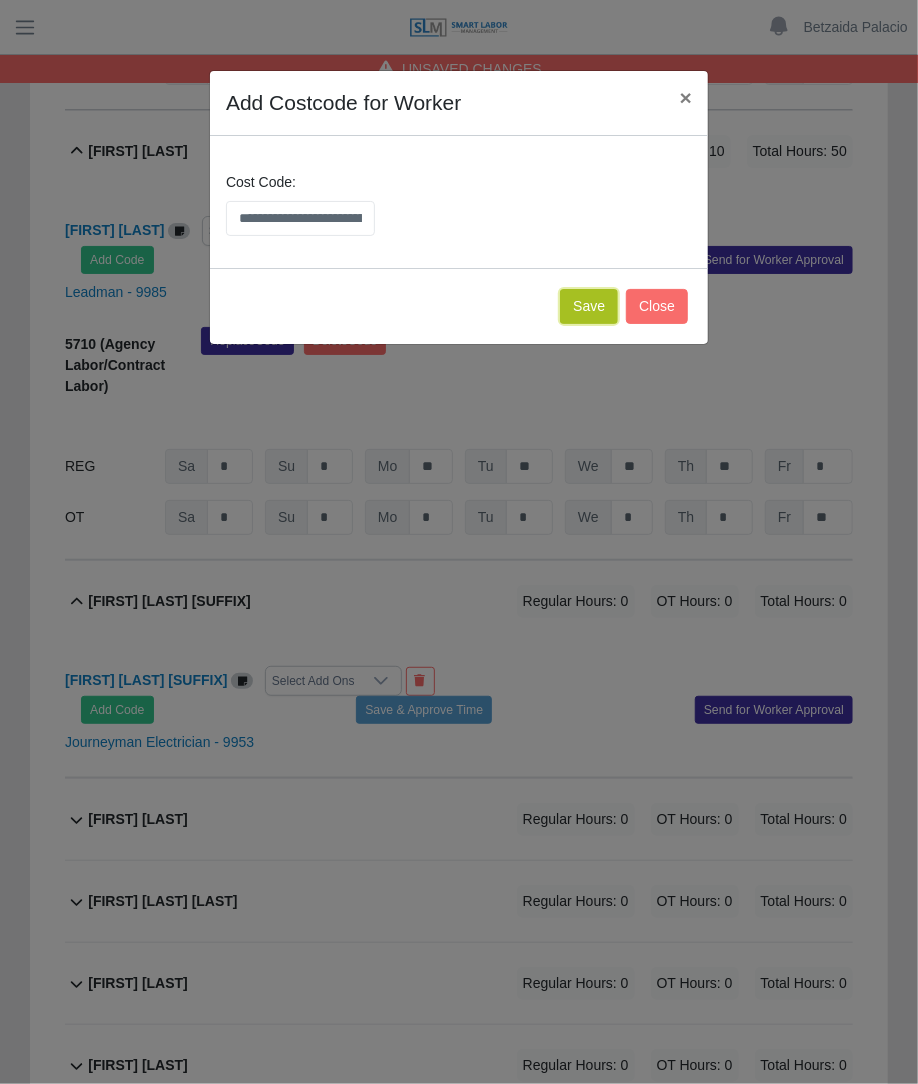 click on "Save" 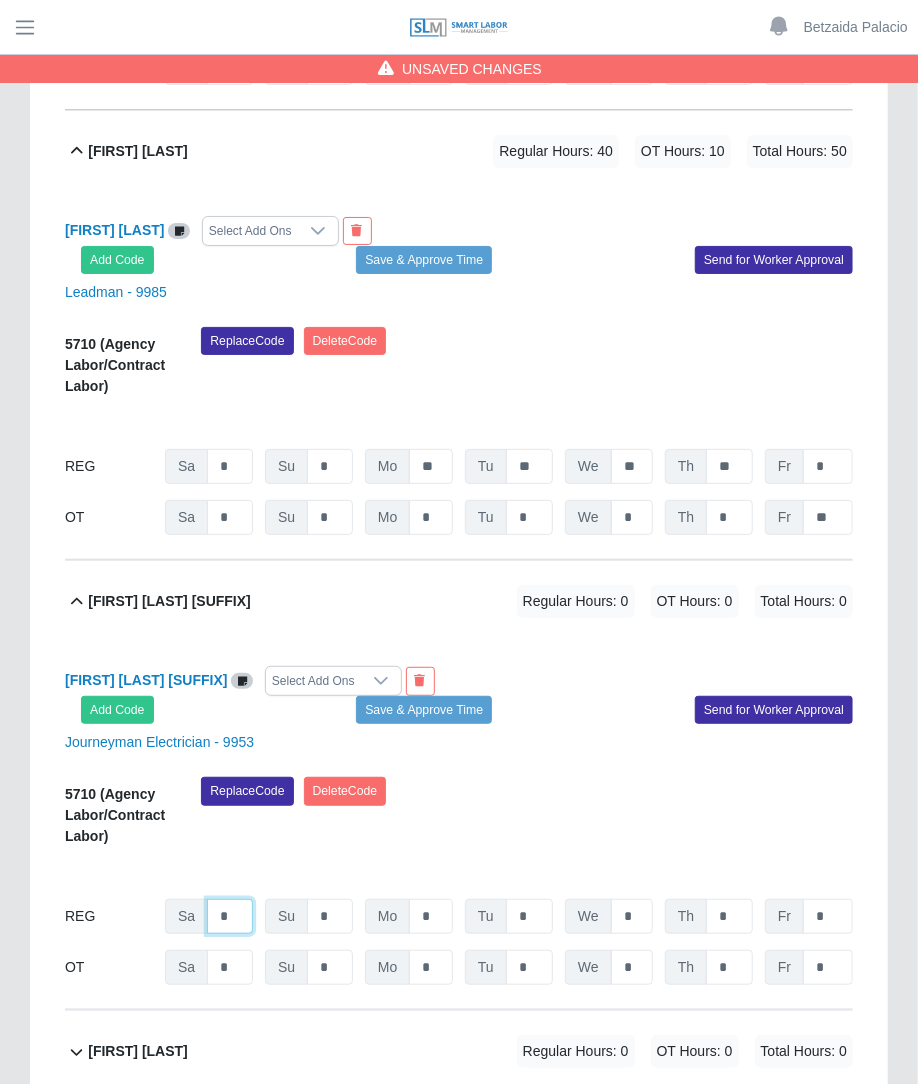 click on "*" at bounding box center [230, -12903] 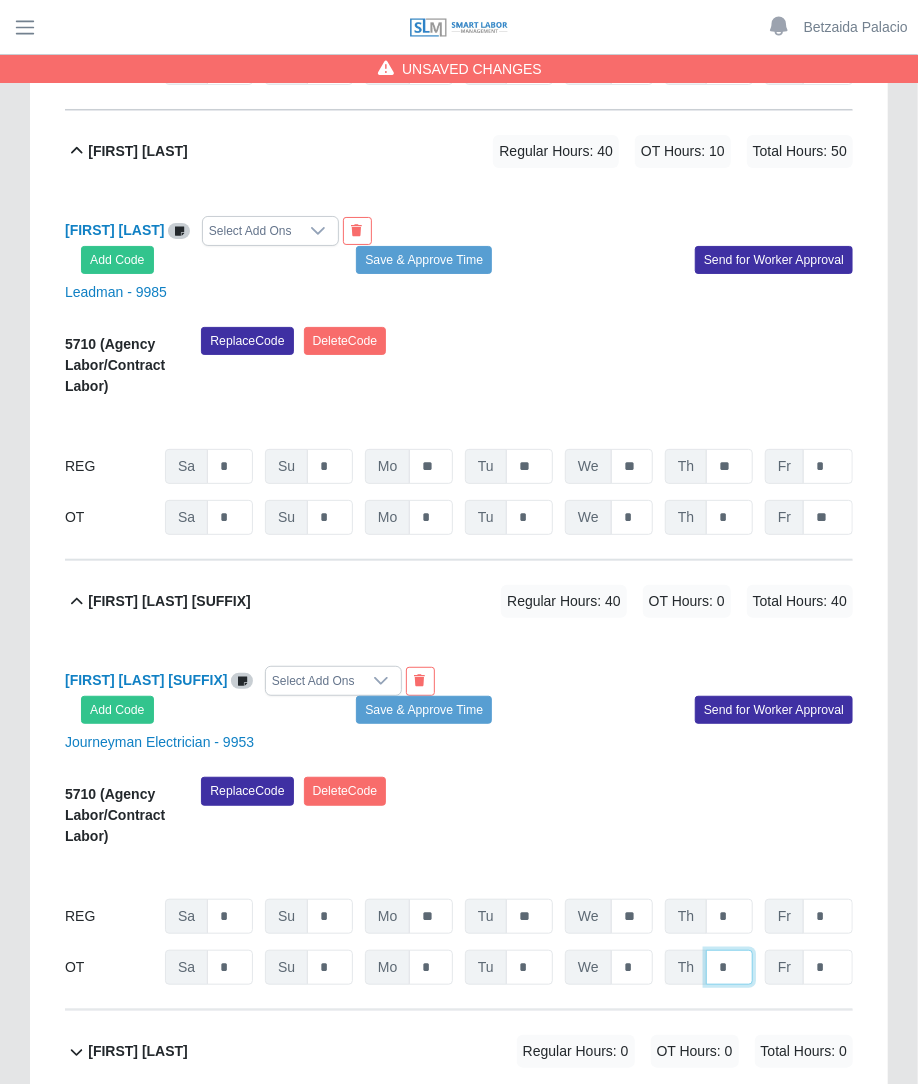click on "*" at bounding box center (729, -12852) 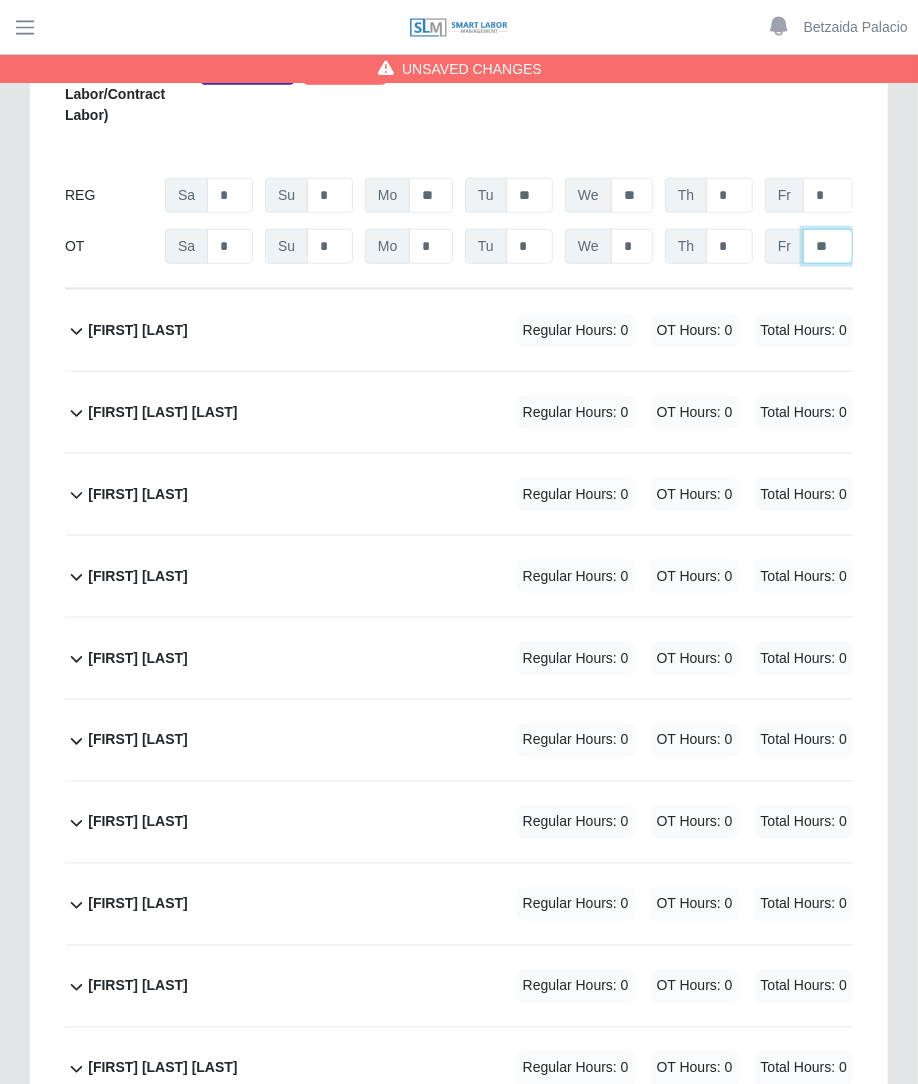 scroll, scrollTop: 14466, scrollLeft: 0, axis: vertical 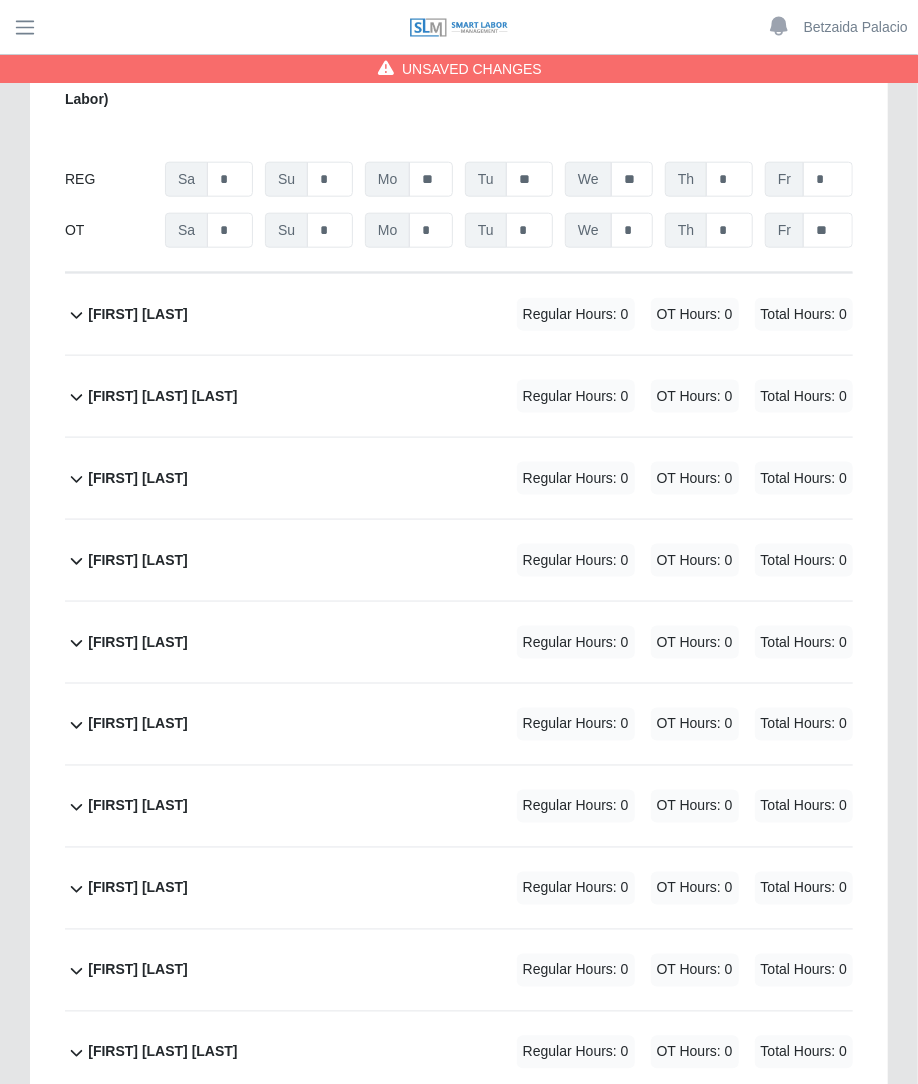 click on "OT Hours: 0" at bounding box center [695, 314] 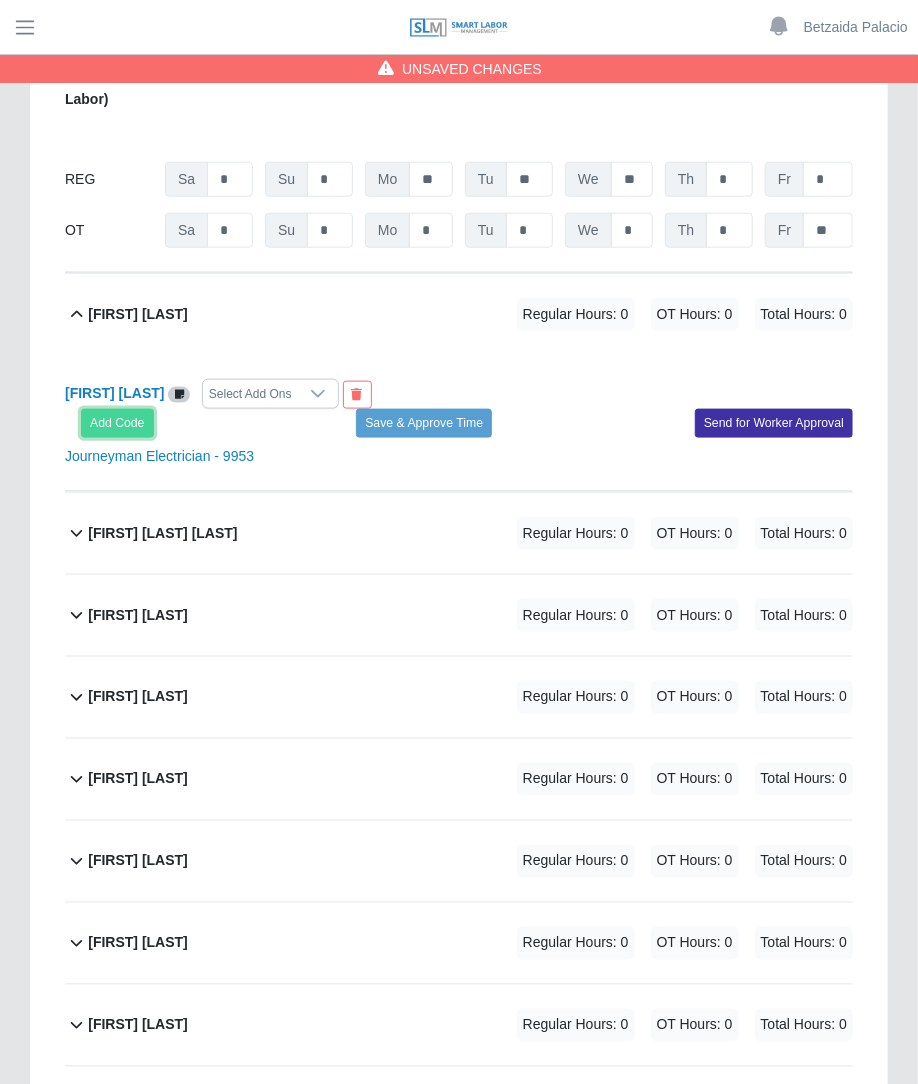 click on "Add Code" 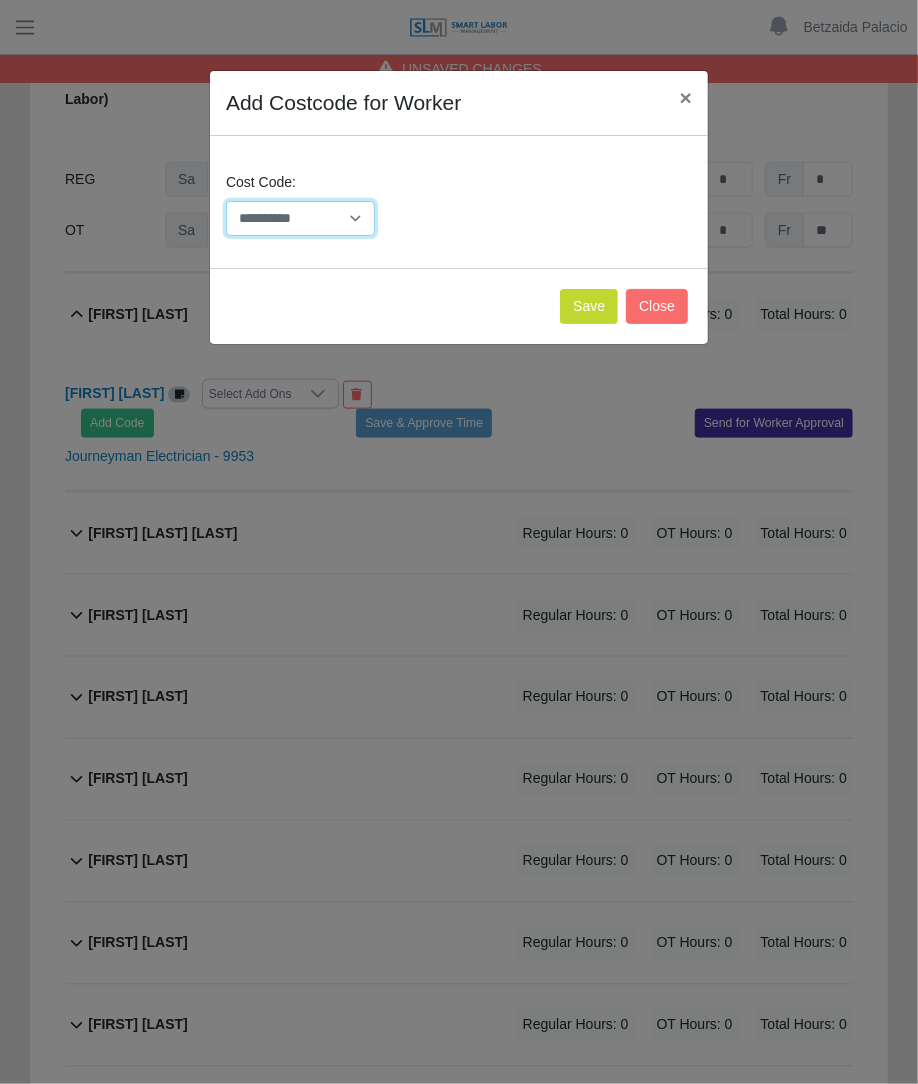 click on "**********" at bounding box center (300, 218) 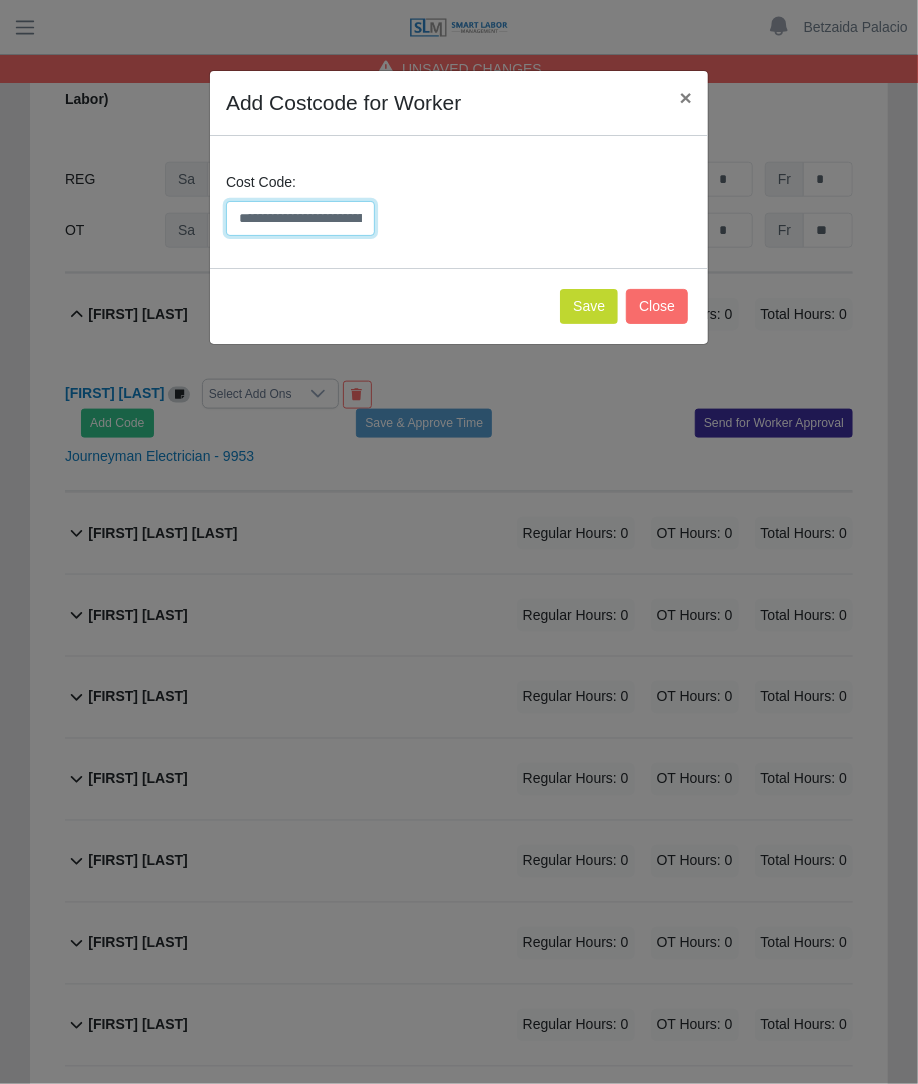 click on "**********" at bounding box center [300, 218] 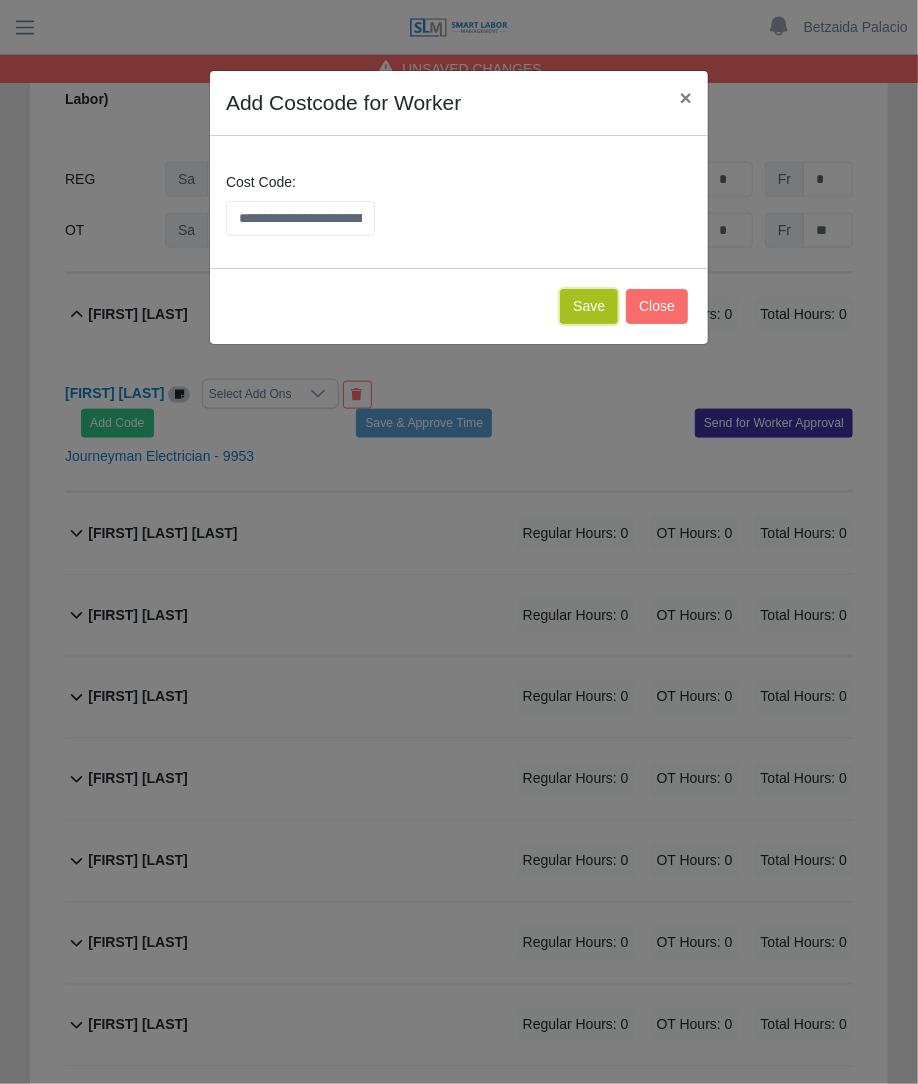 click on "Save" 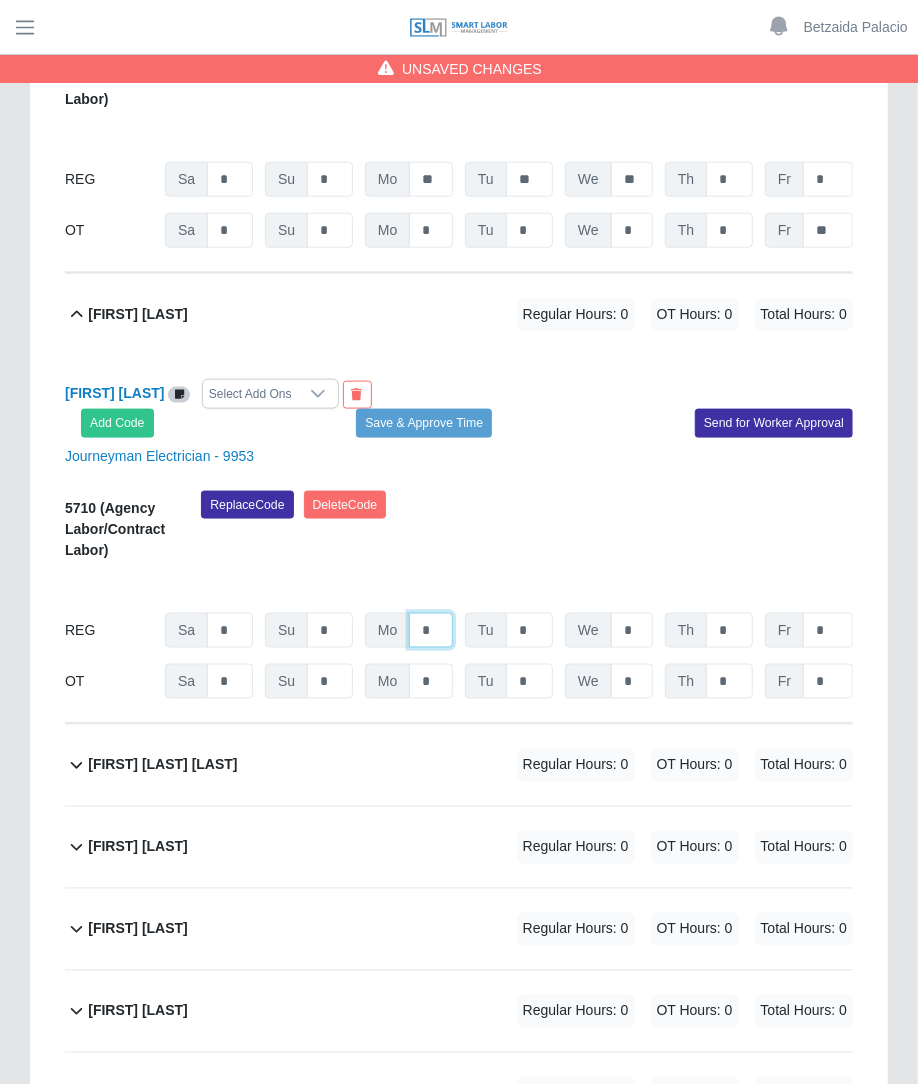 click on "*" at bounding box center [431, -13640] 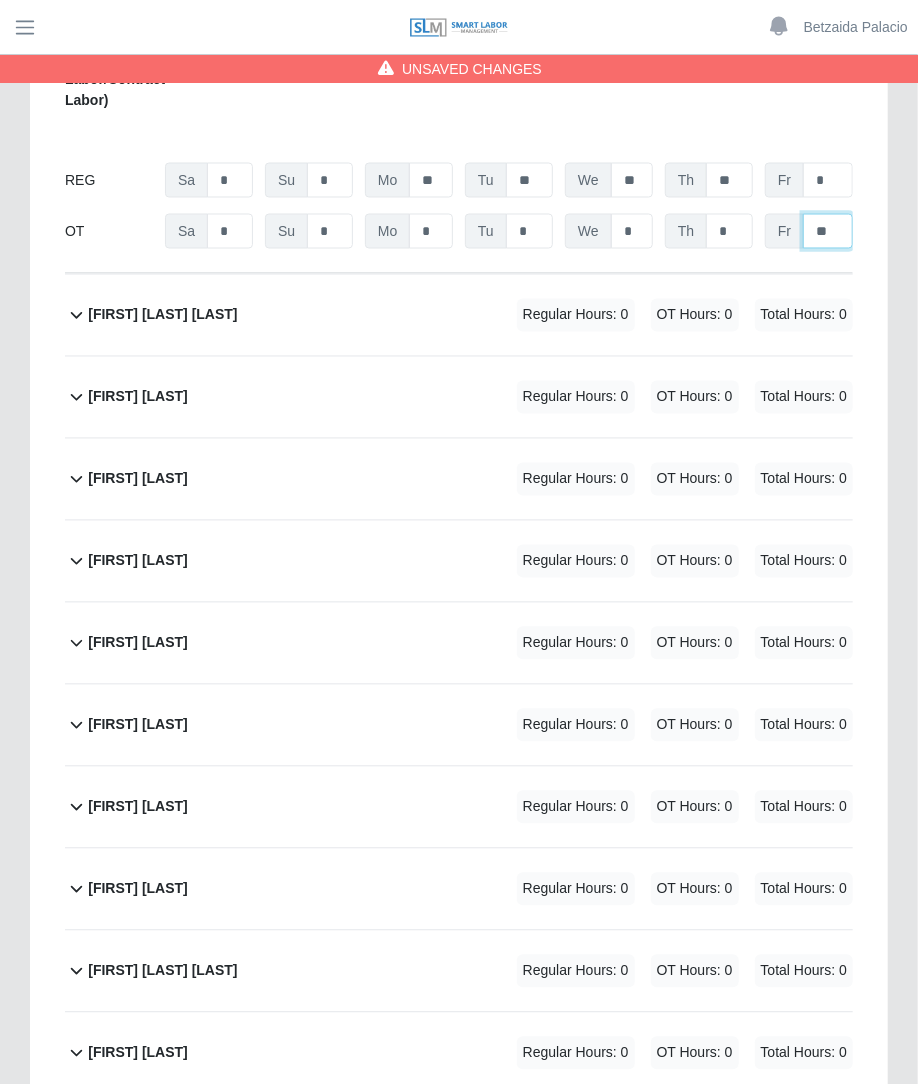 scroll, scrollTop: 14964, scrollLeft: 0, axis: vertical 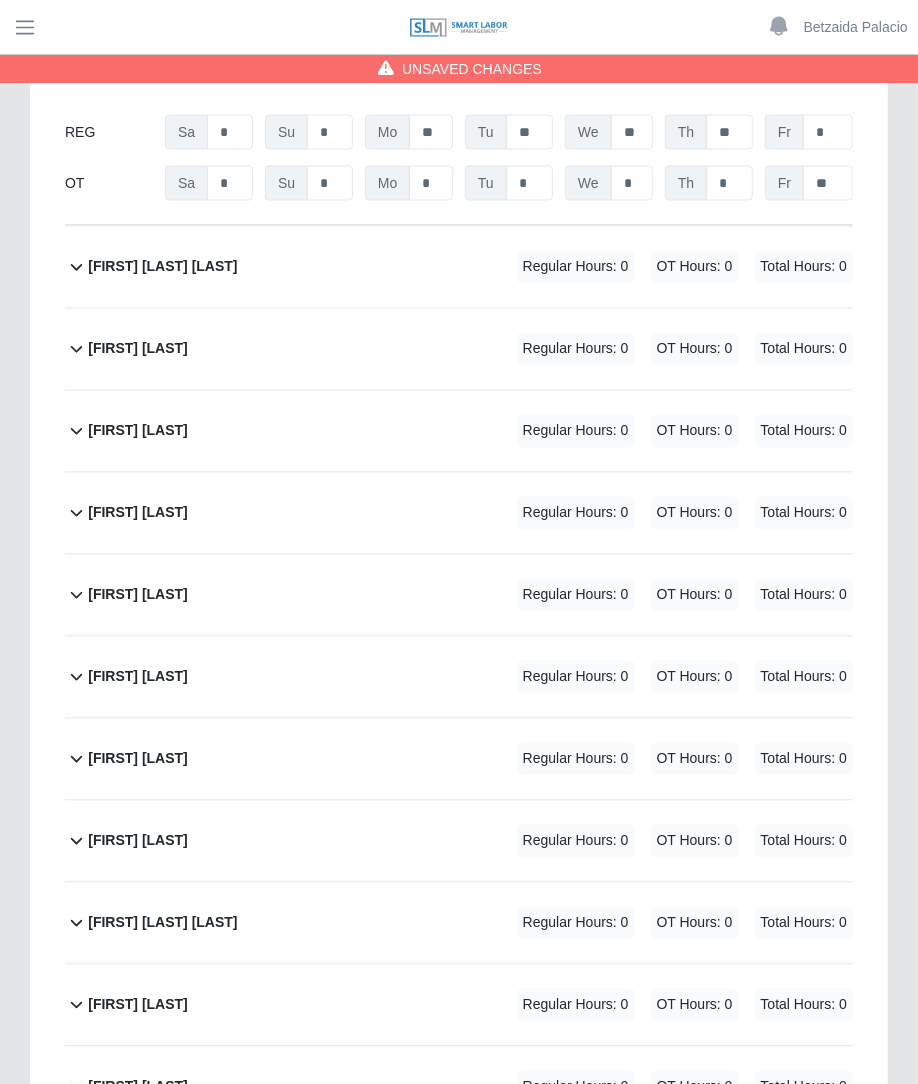 click on "Francisco Perez             Regular Hours: 0   OT Hours: 0   Total Hours: 0" 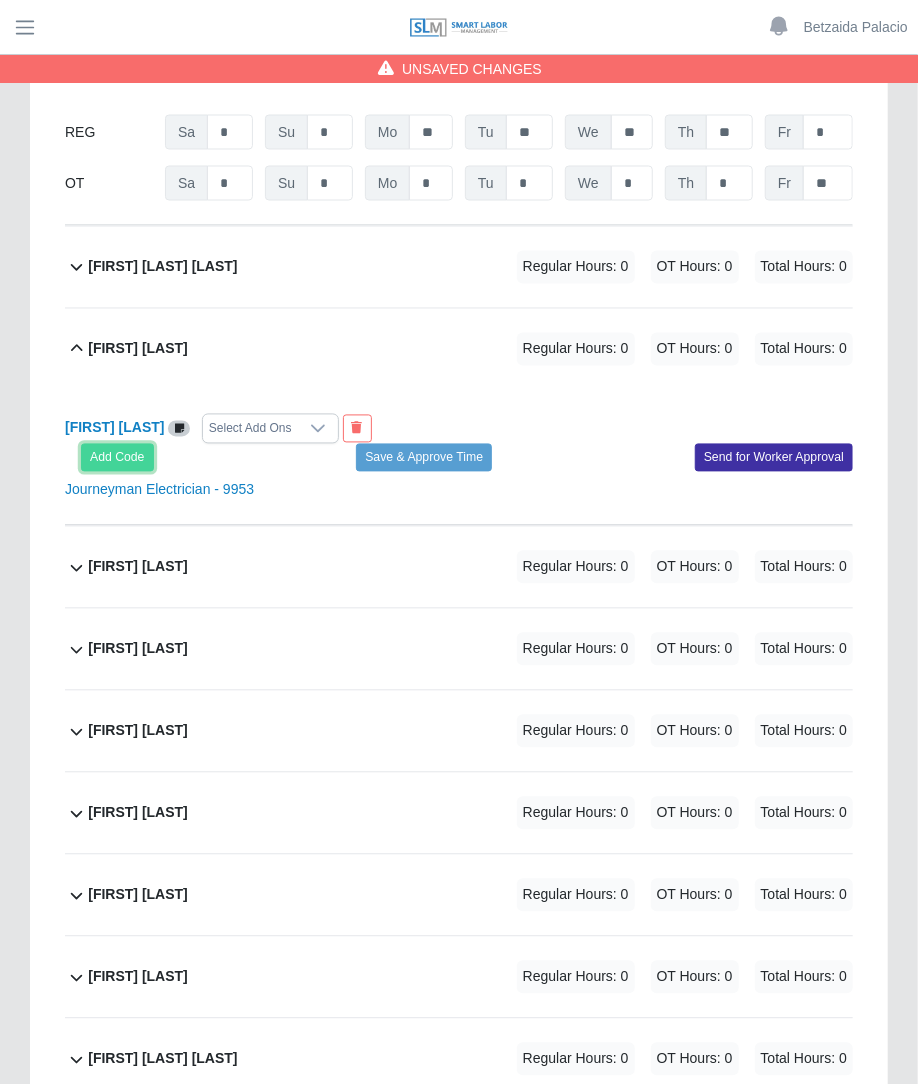 click on "Add Code" 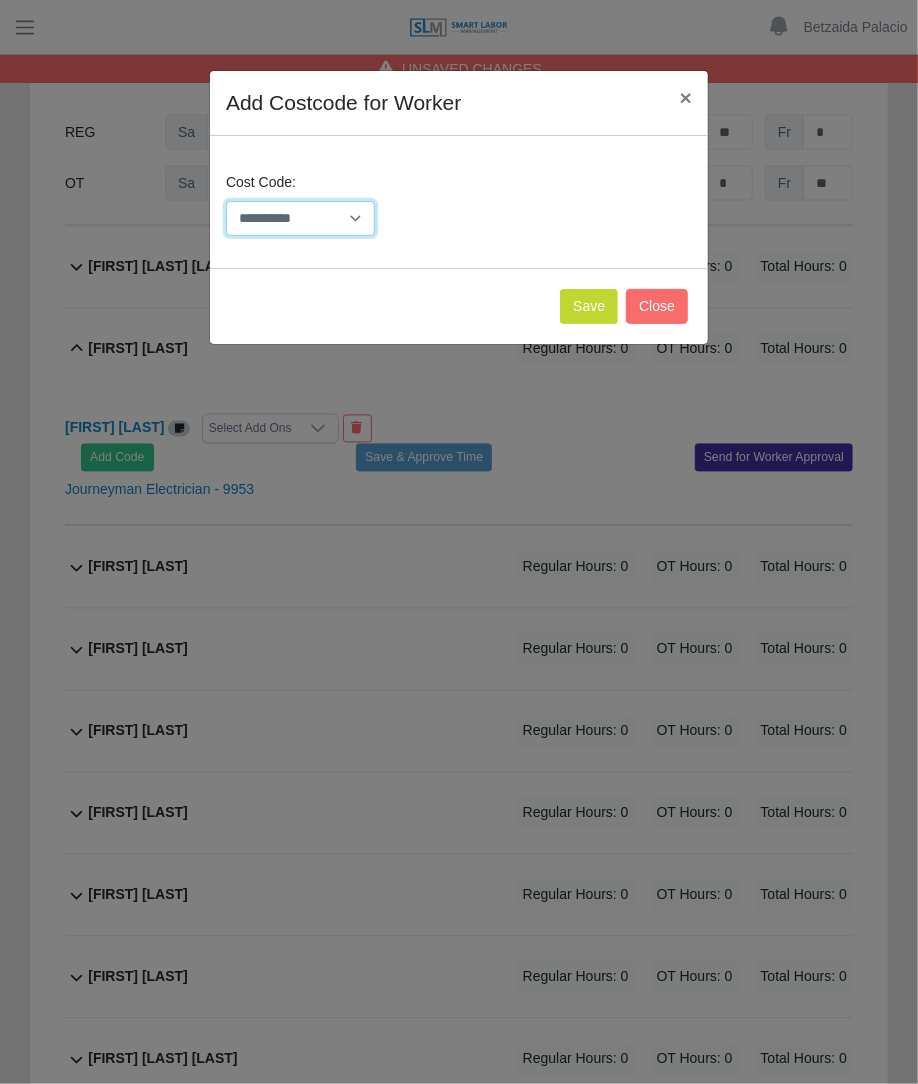 click on "**********" at bounding box center [300, 218] 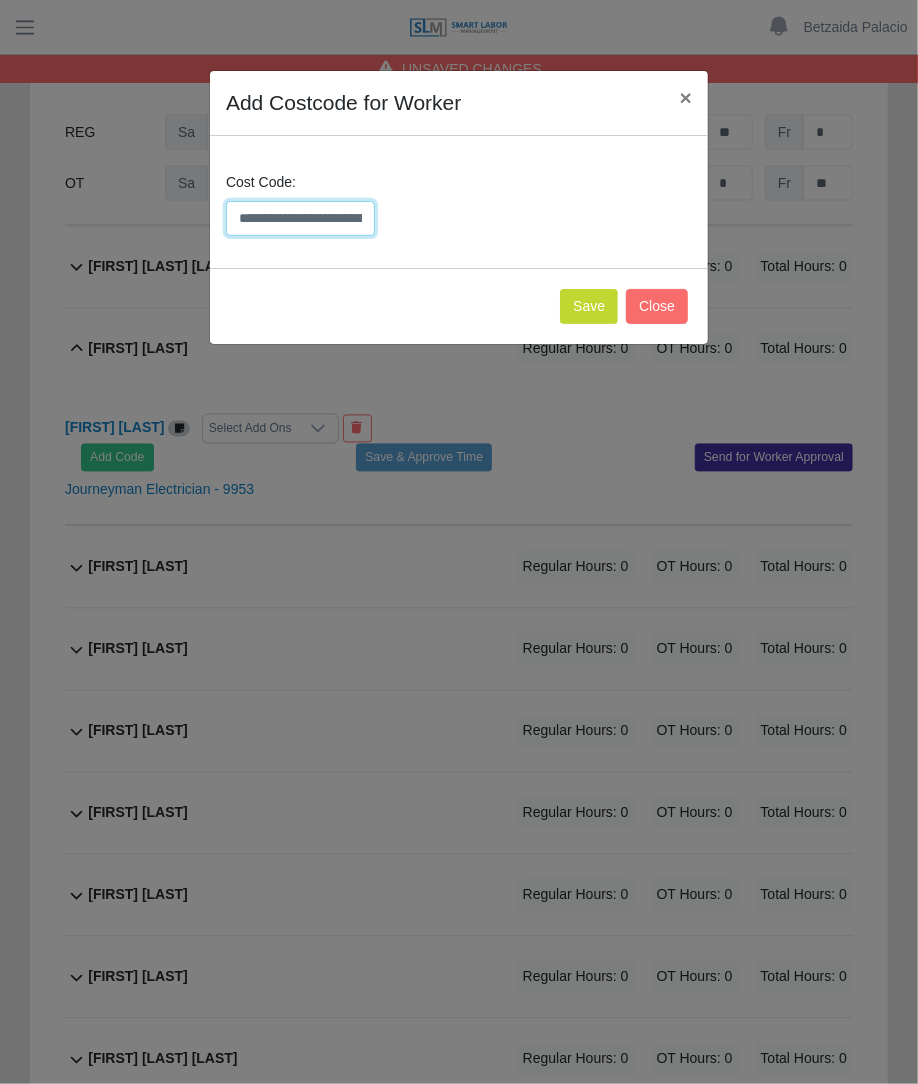 click on "**********" at bounding box center [300, 218] 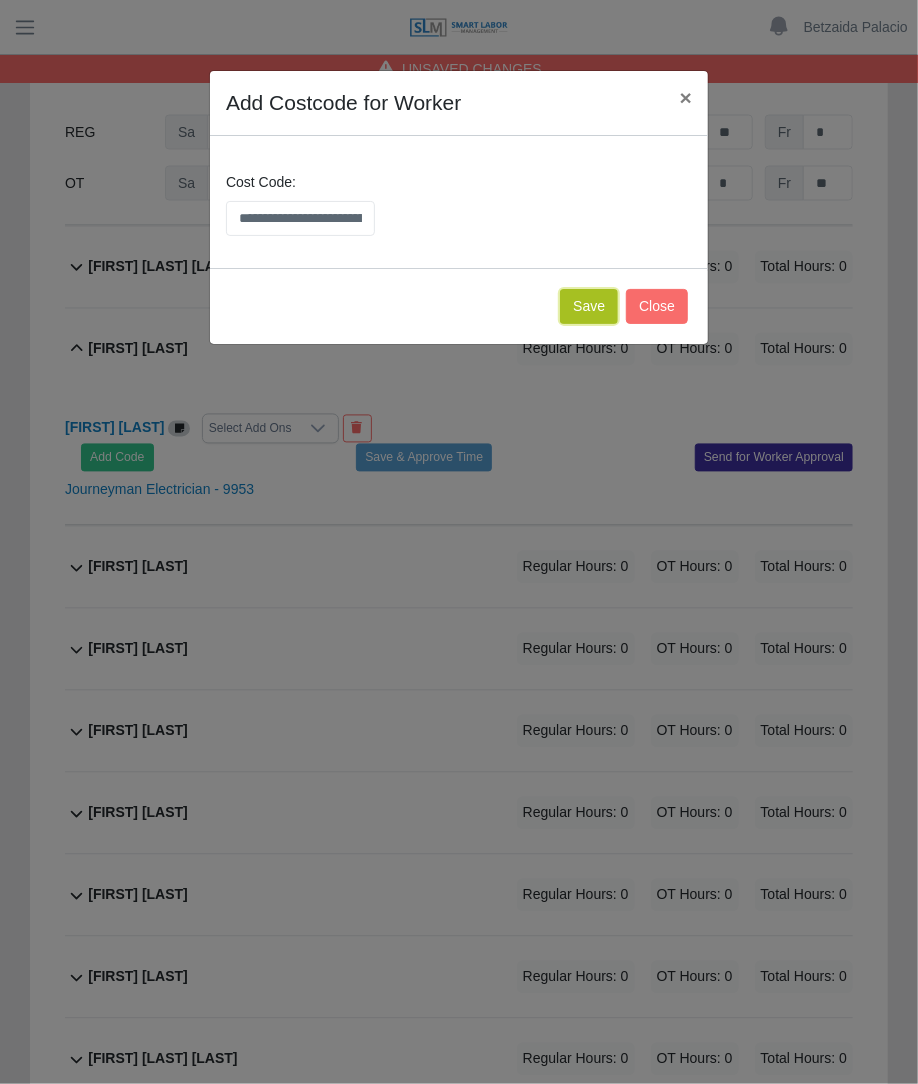 click on "Save" 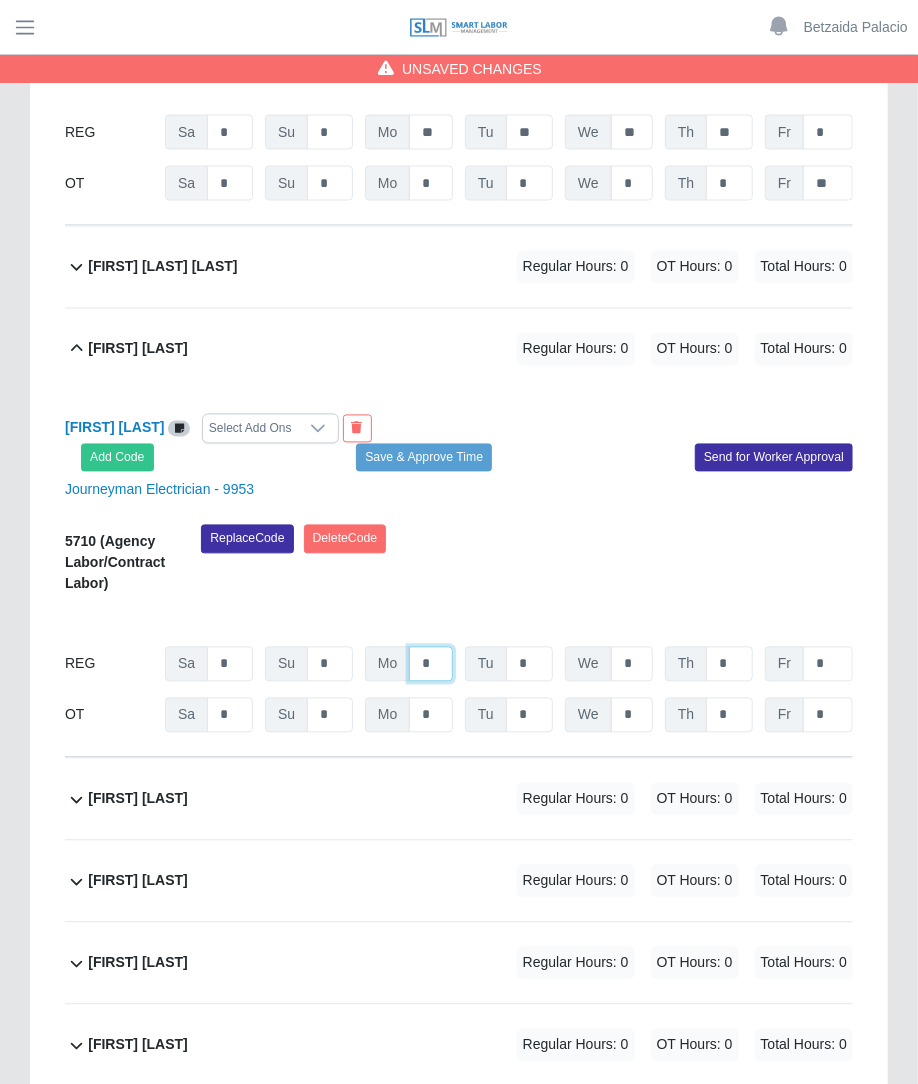 click on "*" at bounding box center (431, -14138) 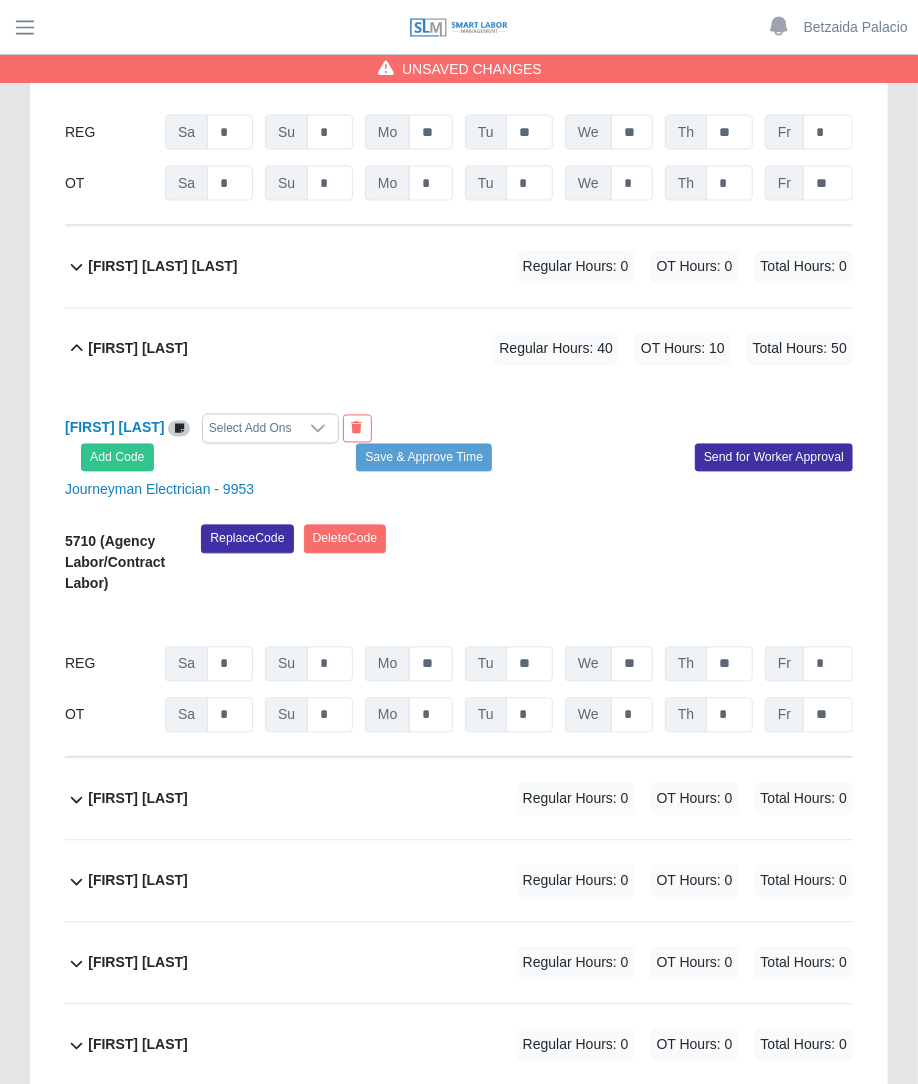 click on "Regular Hours: 0   OT Hours: 0   Total Hours: 0" at bounding box center [657, 267] 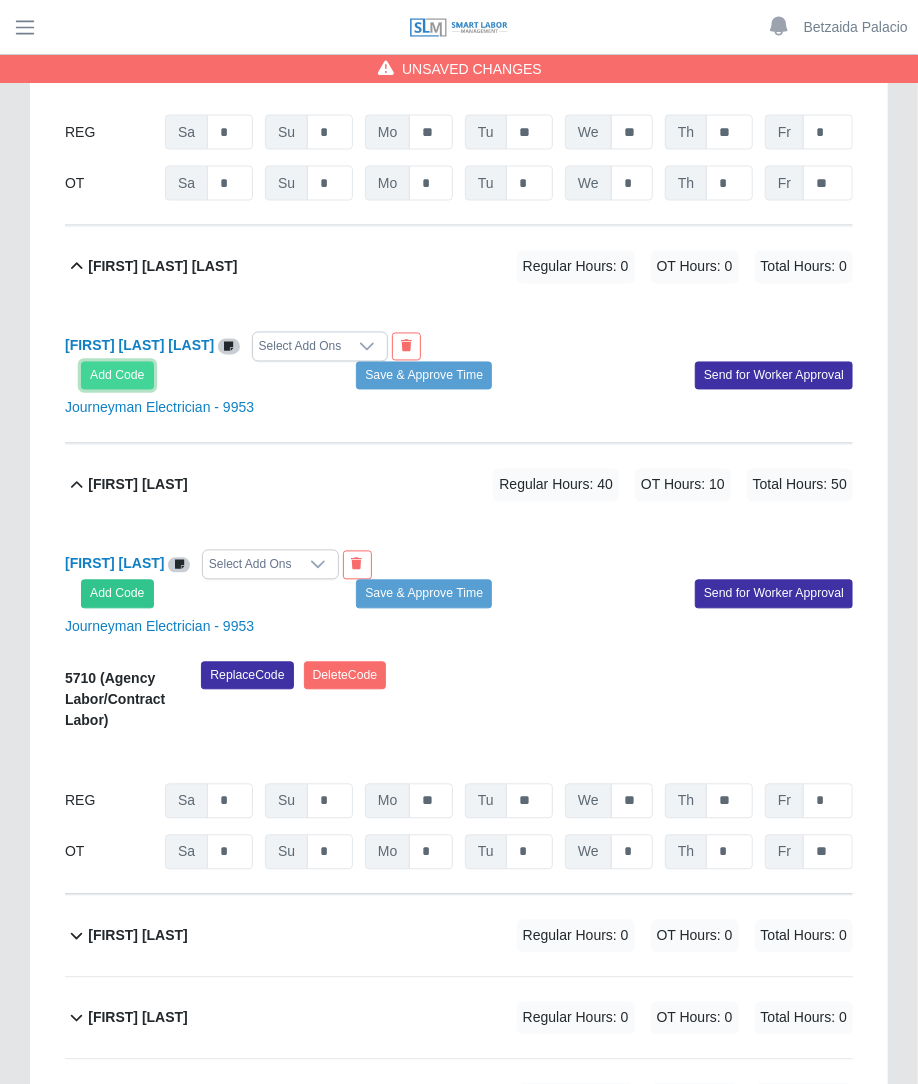click on "Add Code" 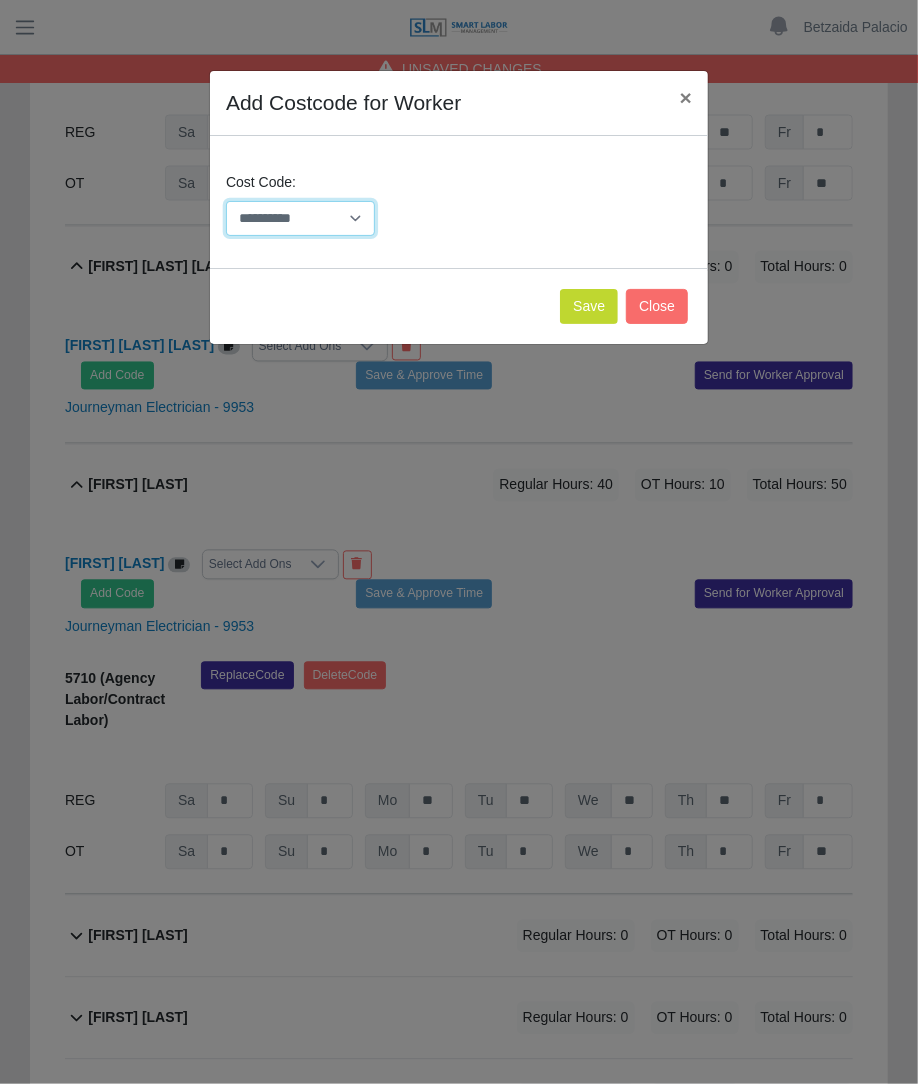 click on "**********" at bounding box center [300, 218] 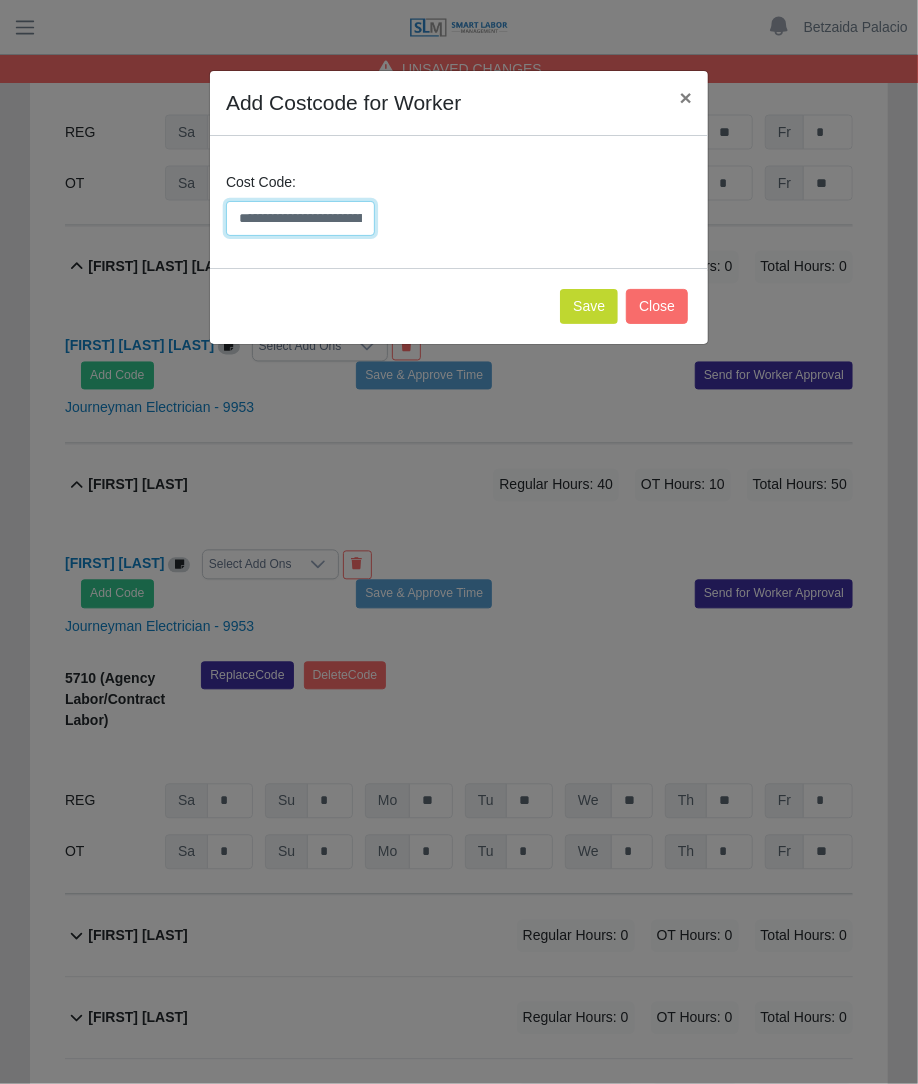 click on "**********" at bounding box center (300, 218) 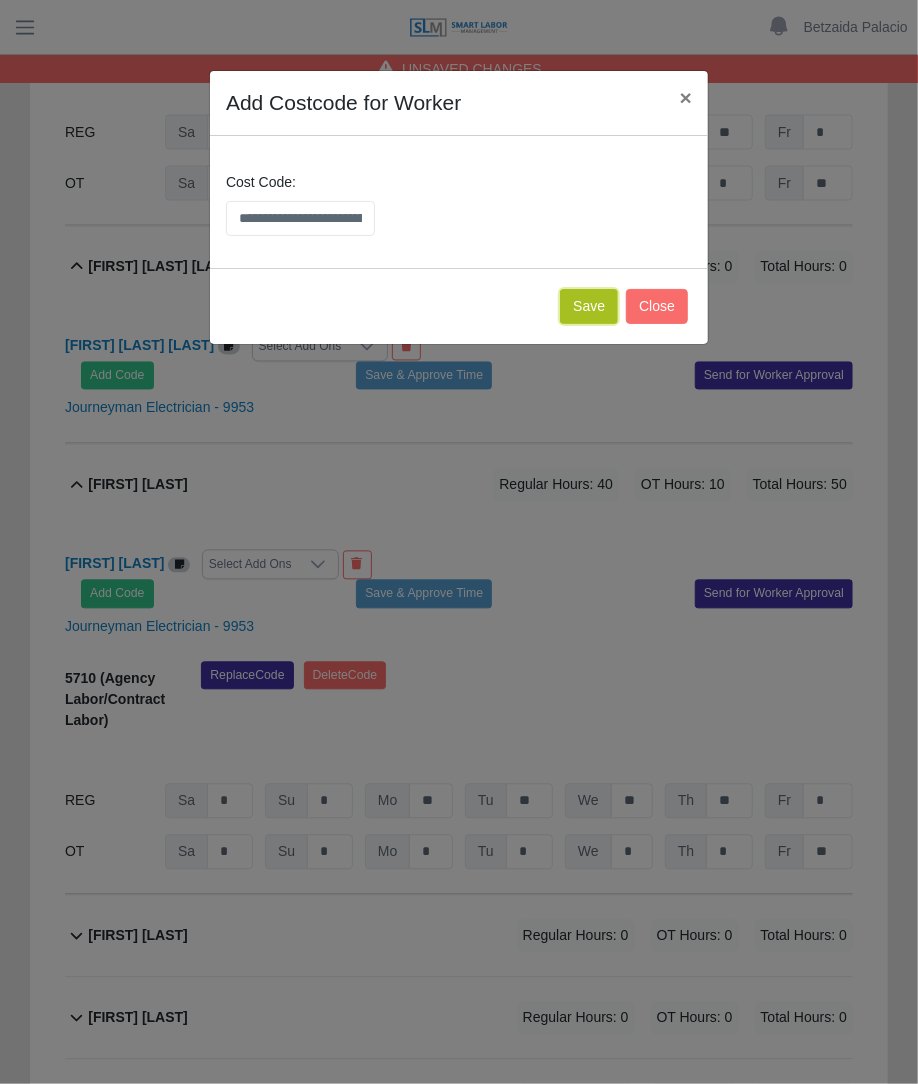 click on "Save" 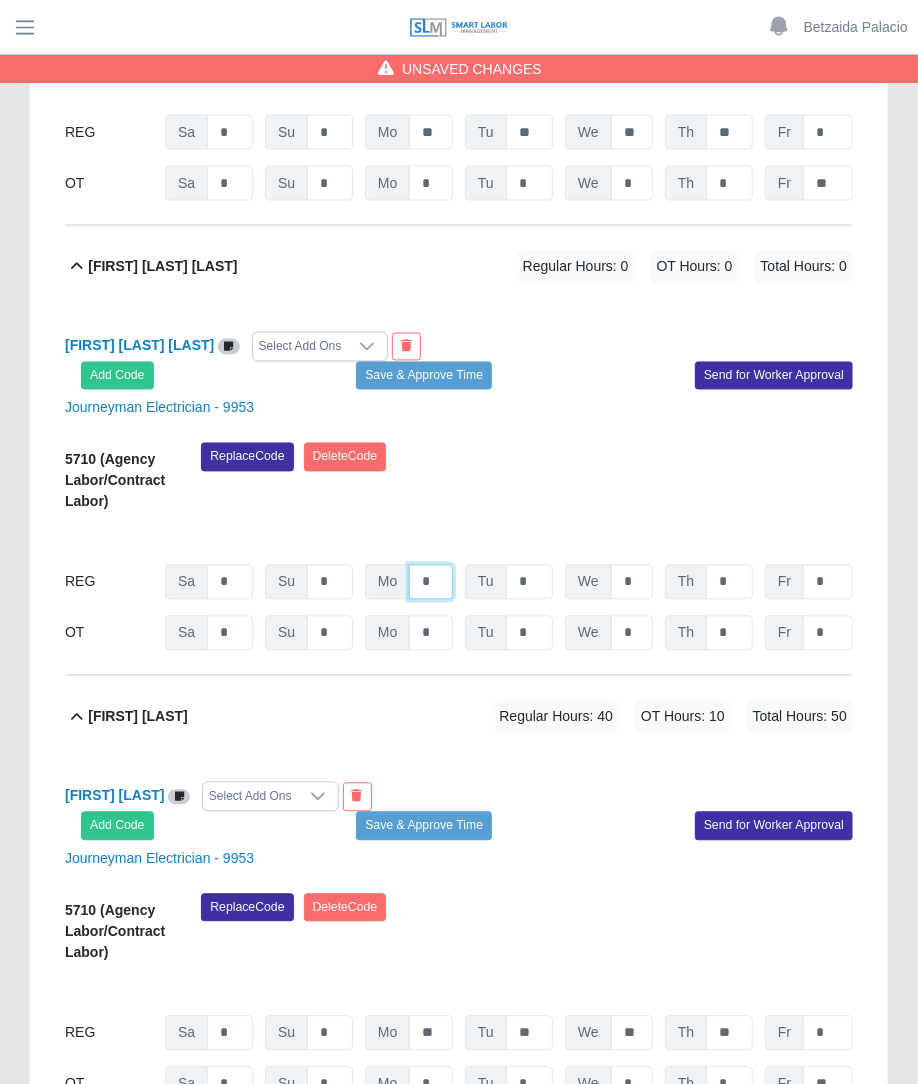 click on "*" at bounding box center (431, -14138) 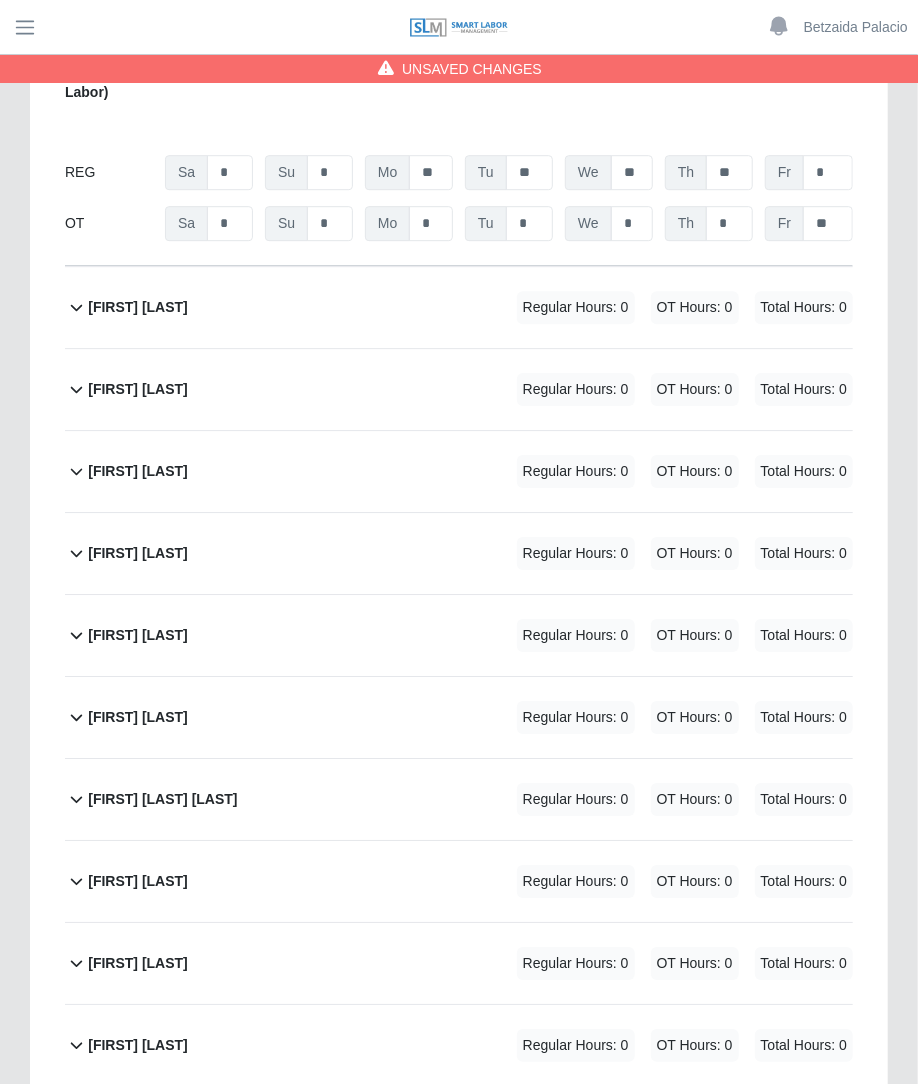 scroll, scrollTop: 15891, scrollLeft: 0, axis: vertical 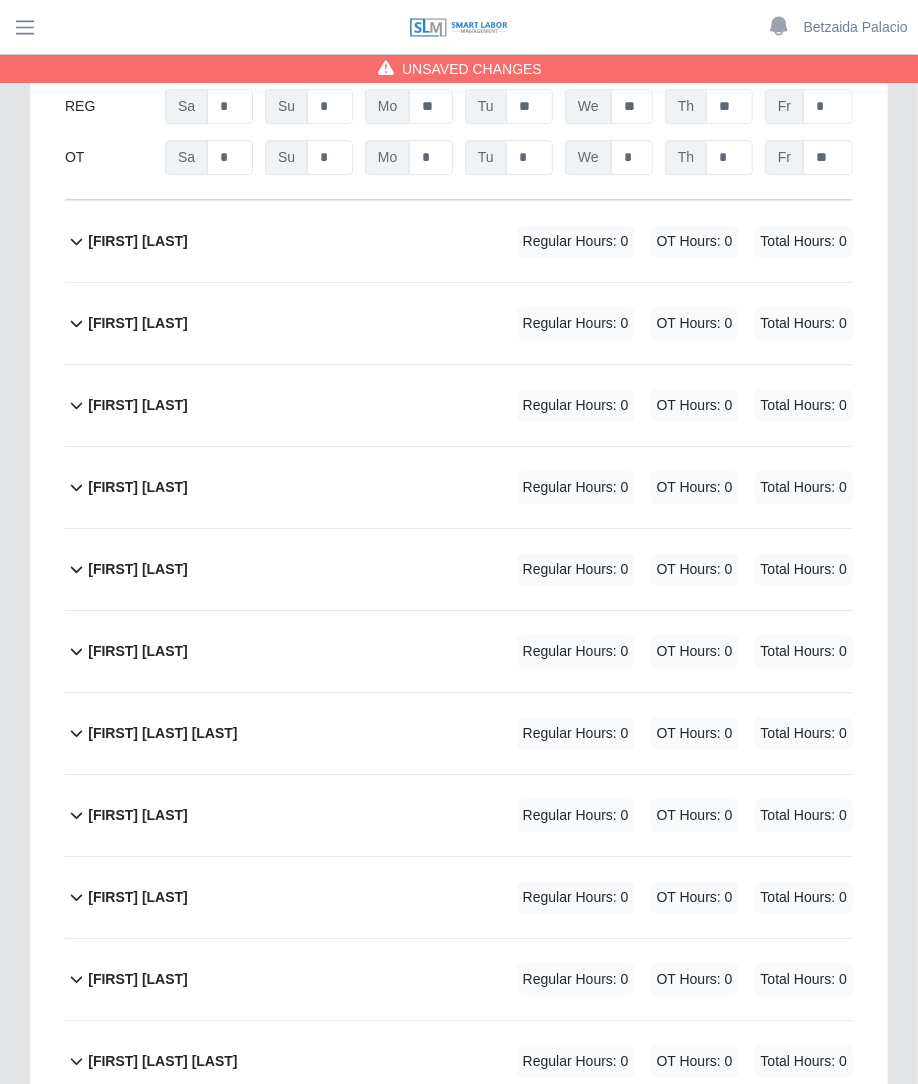click on "Regular Hours: 0   OT Hours: 0   Total Hours: 0" at bounding box center [657, 241] 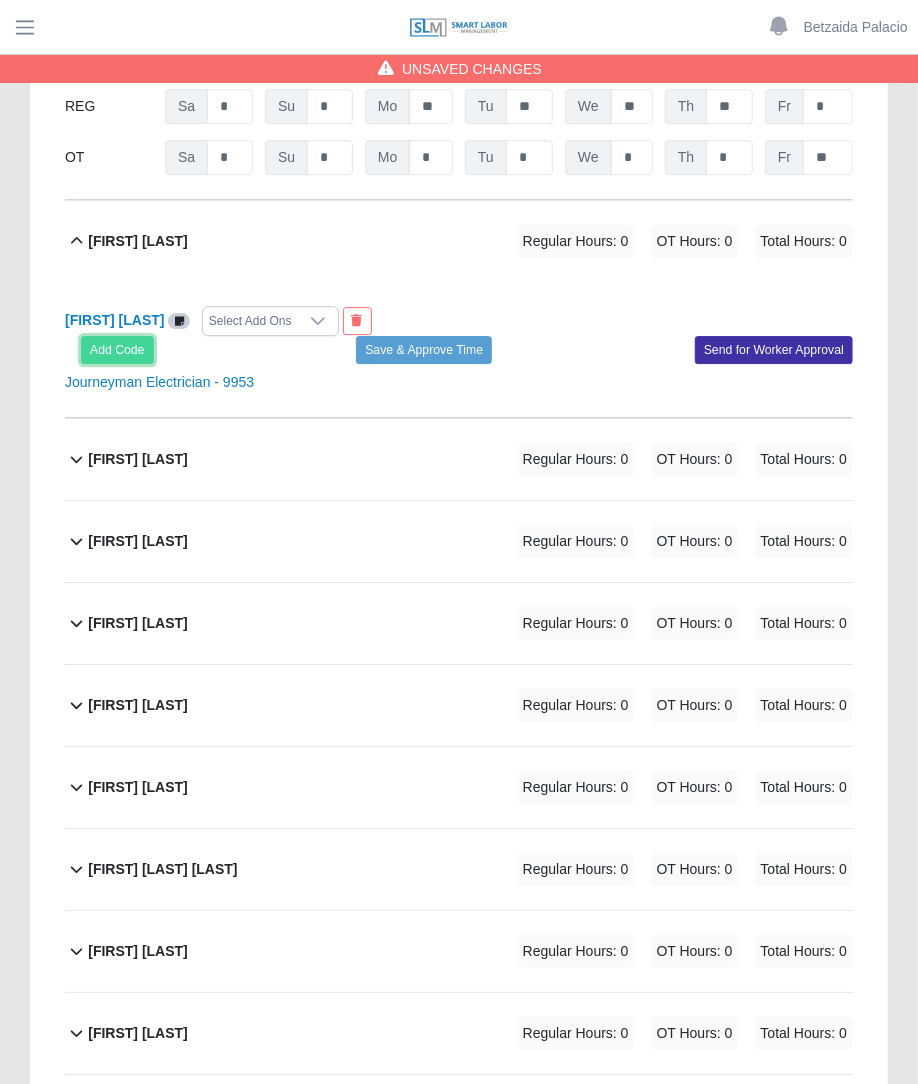 click on "Add Code" 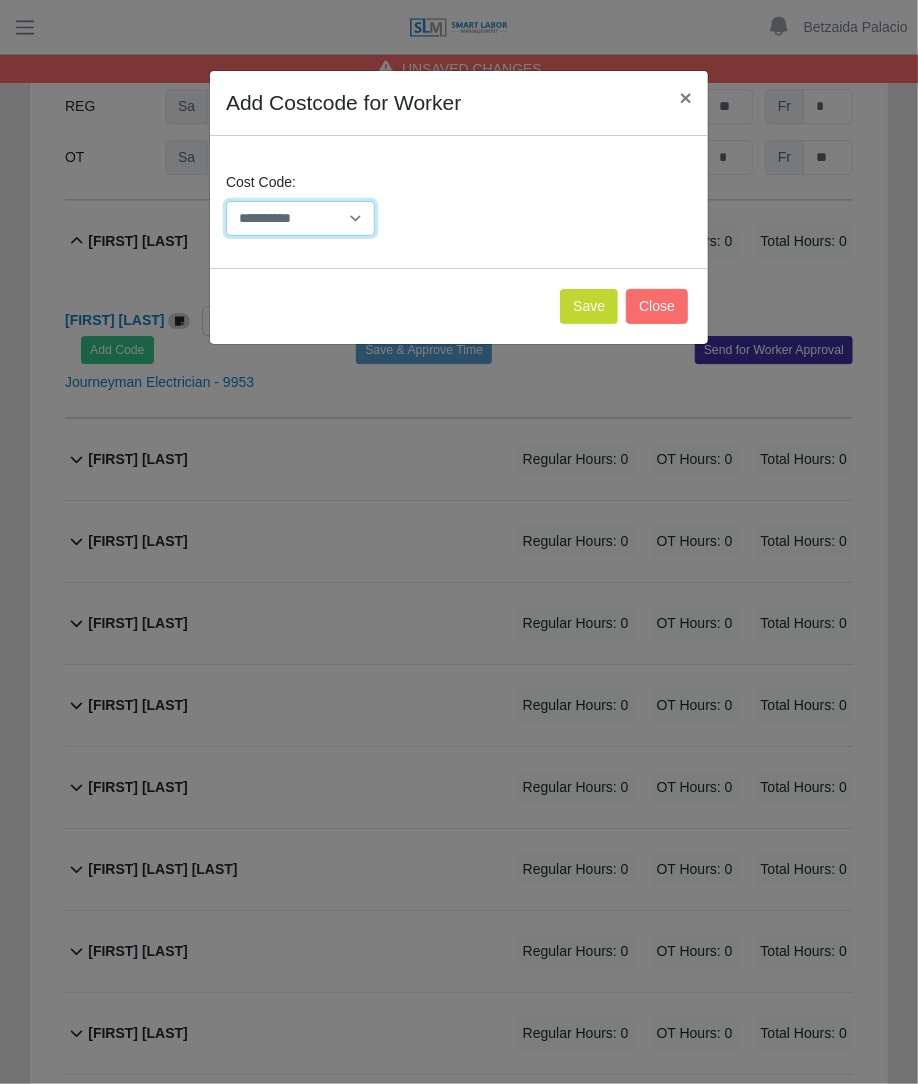 click on "**********" at bounding box center [300, 218] 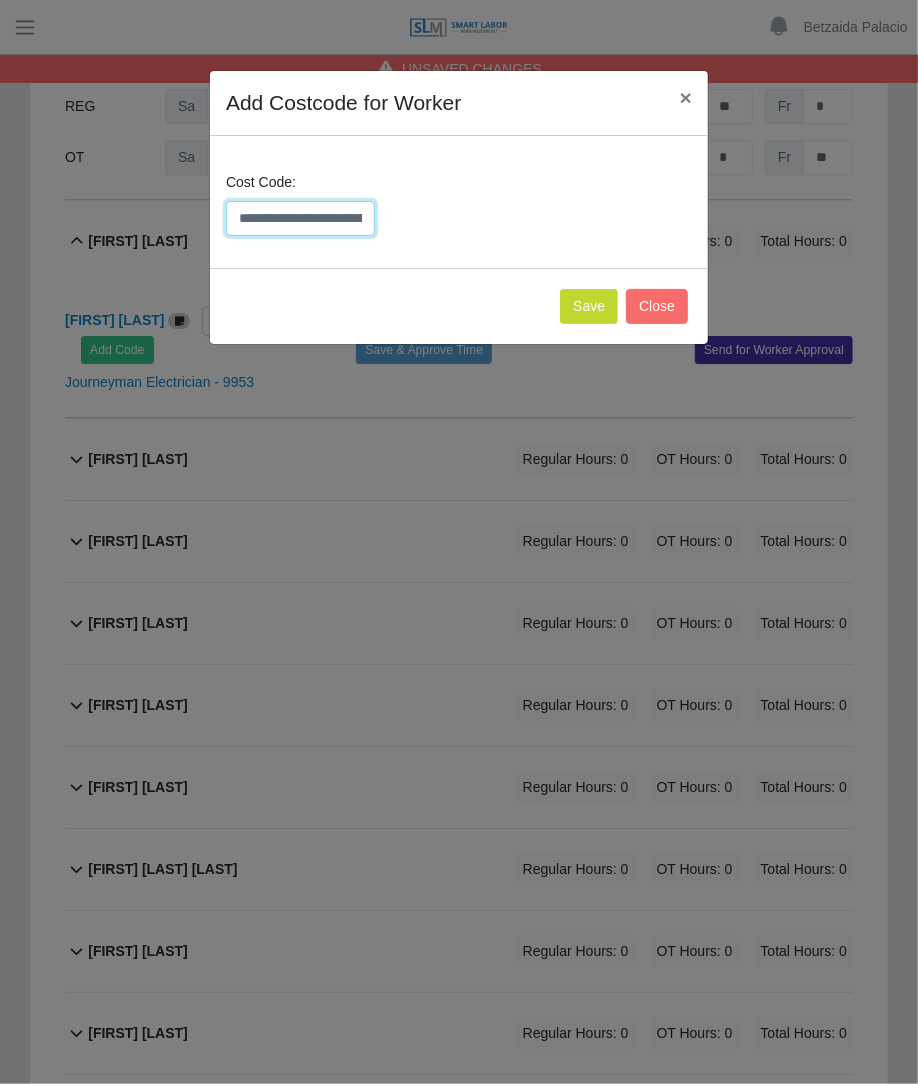 click on "**********" at bounding box center (300, 218) 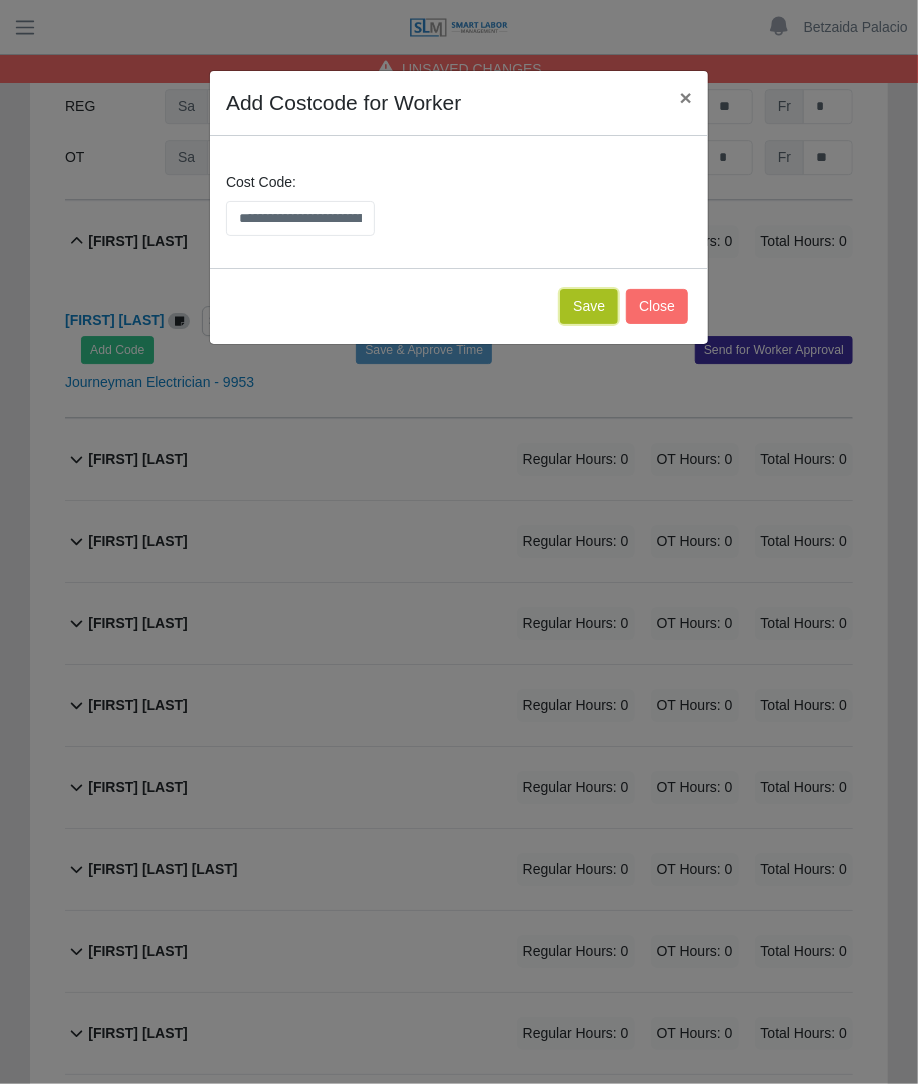 click on "Save" 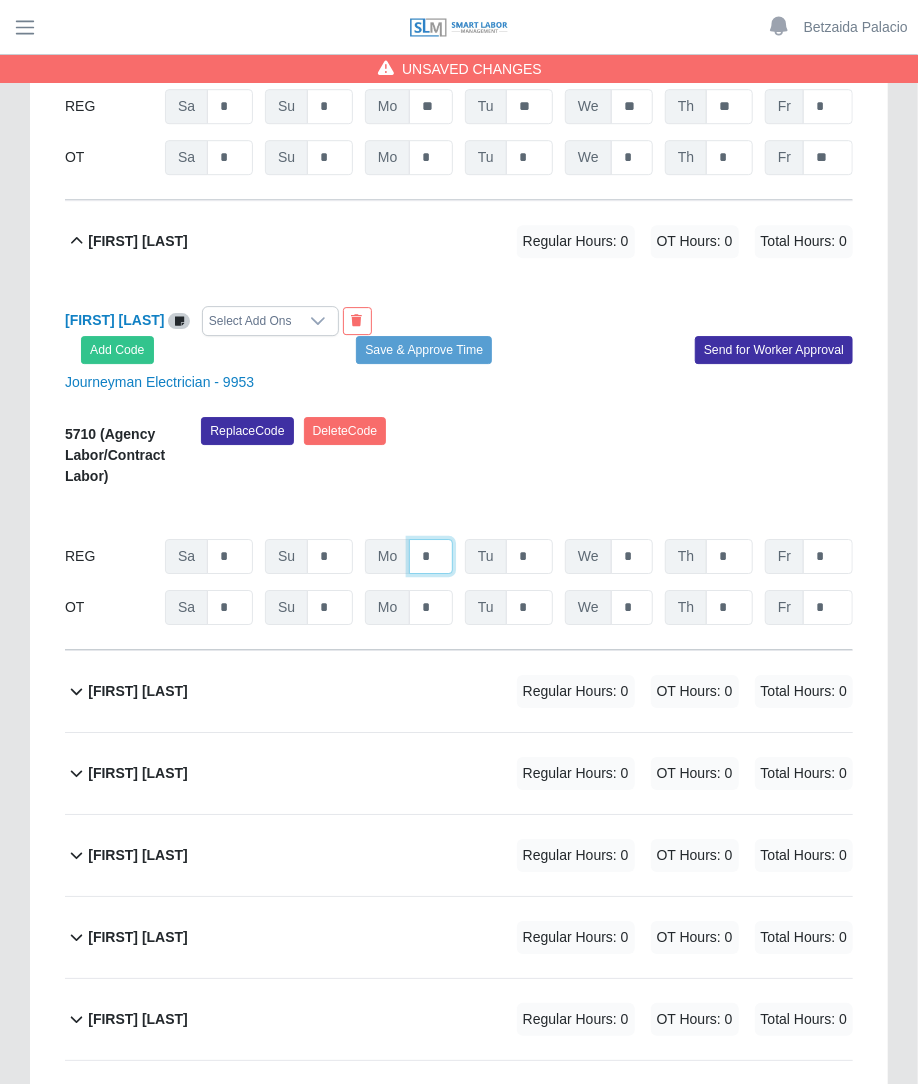 click on "*" at bounding box center [431, -15065] 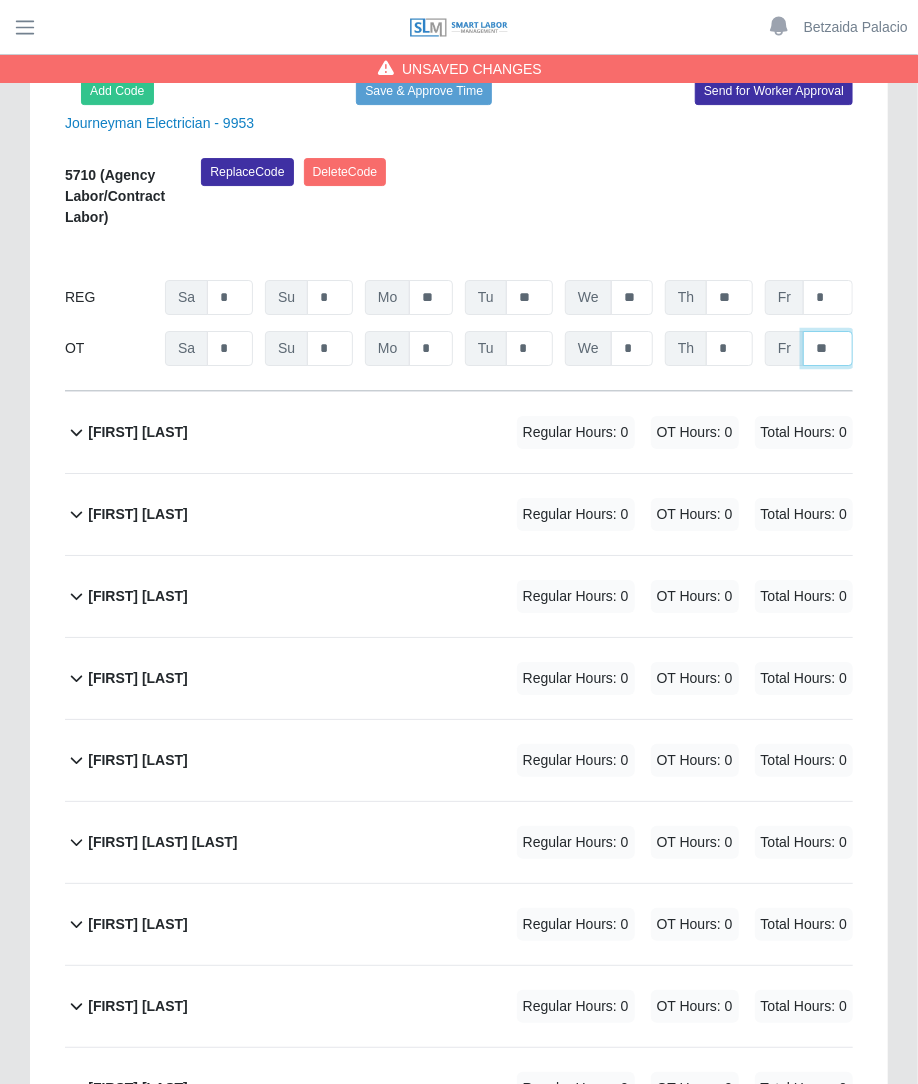 scroll, scrollTop: 16167, scrollLeft: 0, axis: vertical 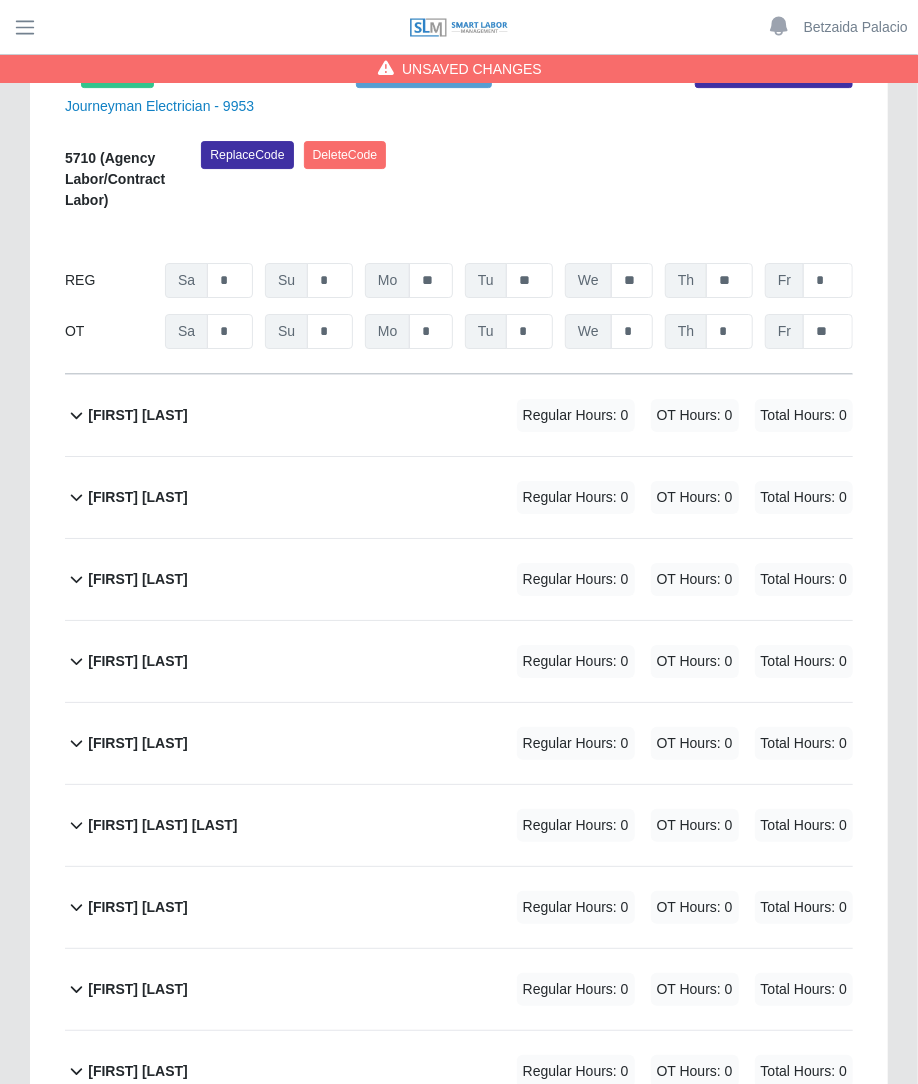 click on "Hector Marin             Regular Hours: 0   OT Hours: 0   Total Hours: 0" 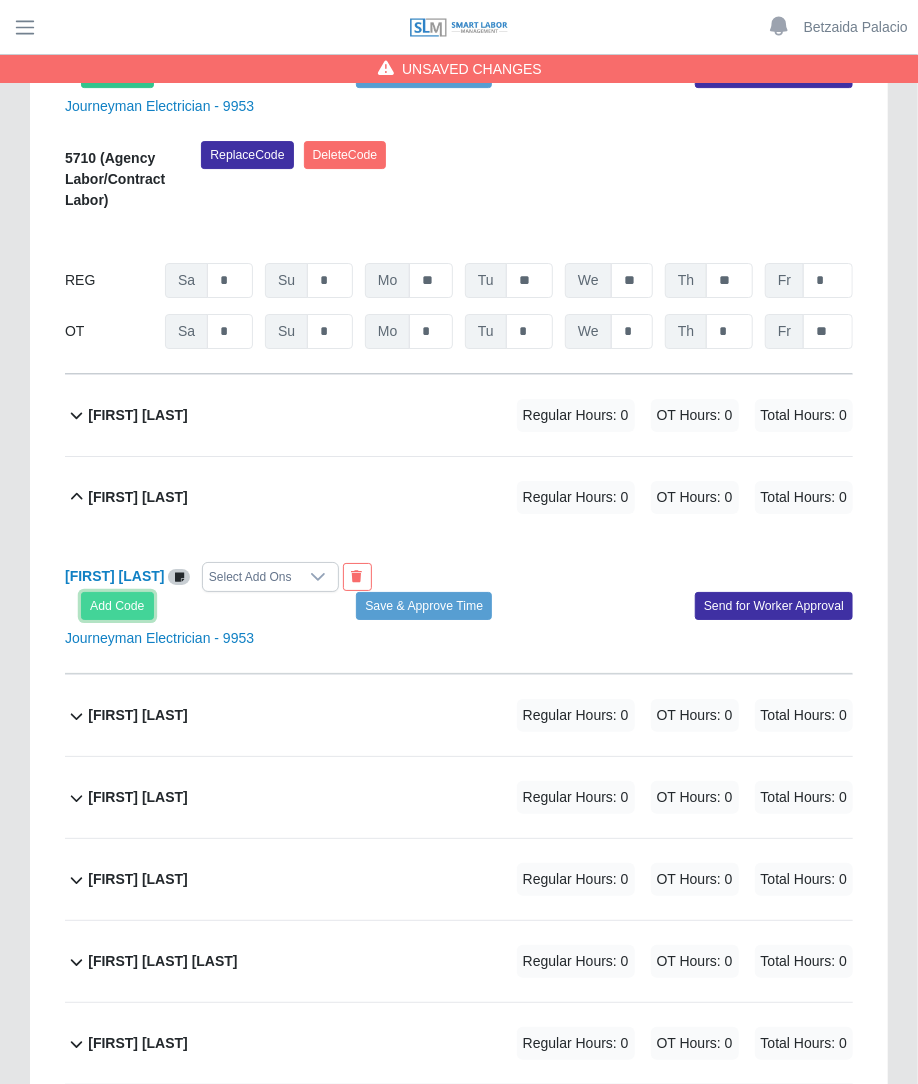 click on "Add Code" 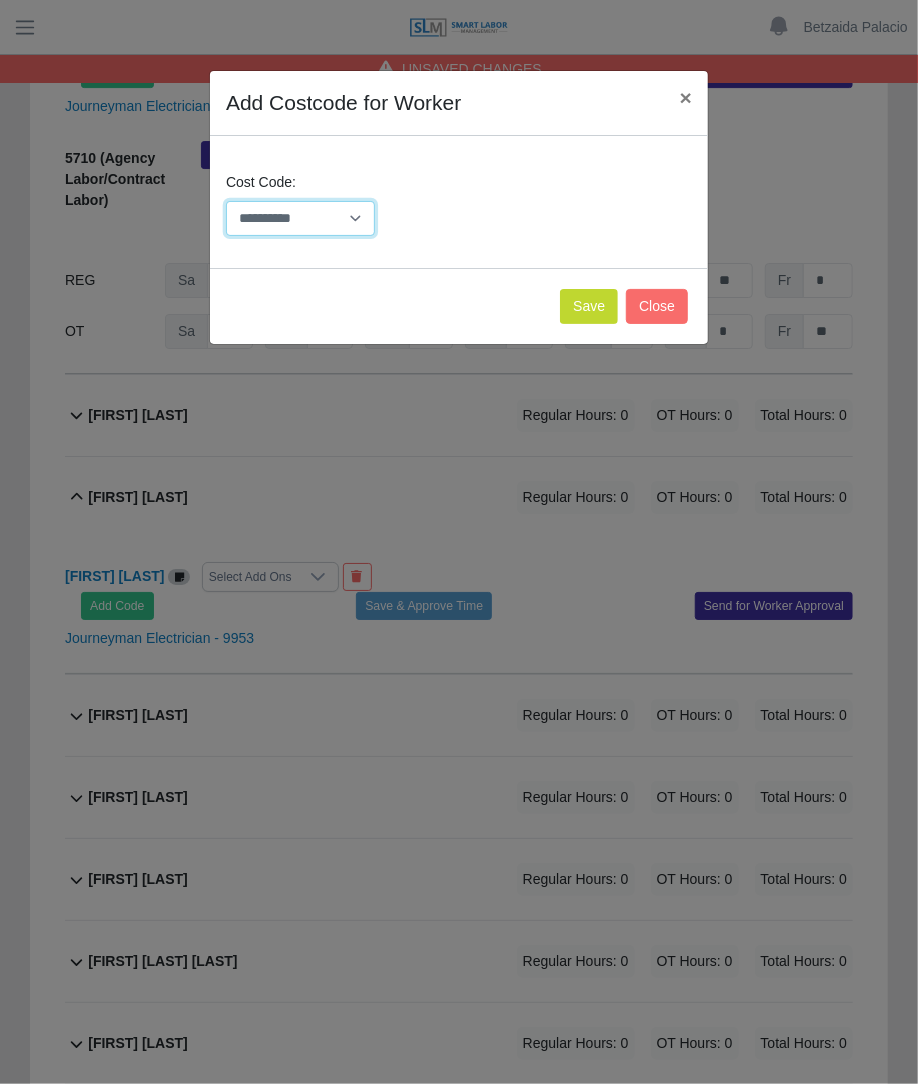 click on "**********" at bounding box center (300, 218) 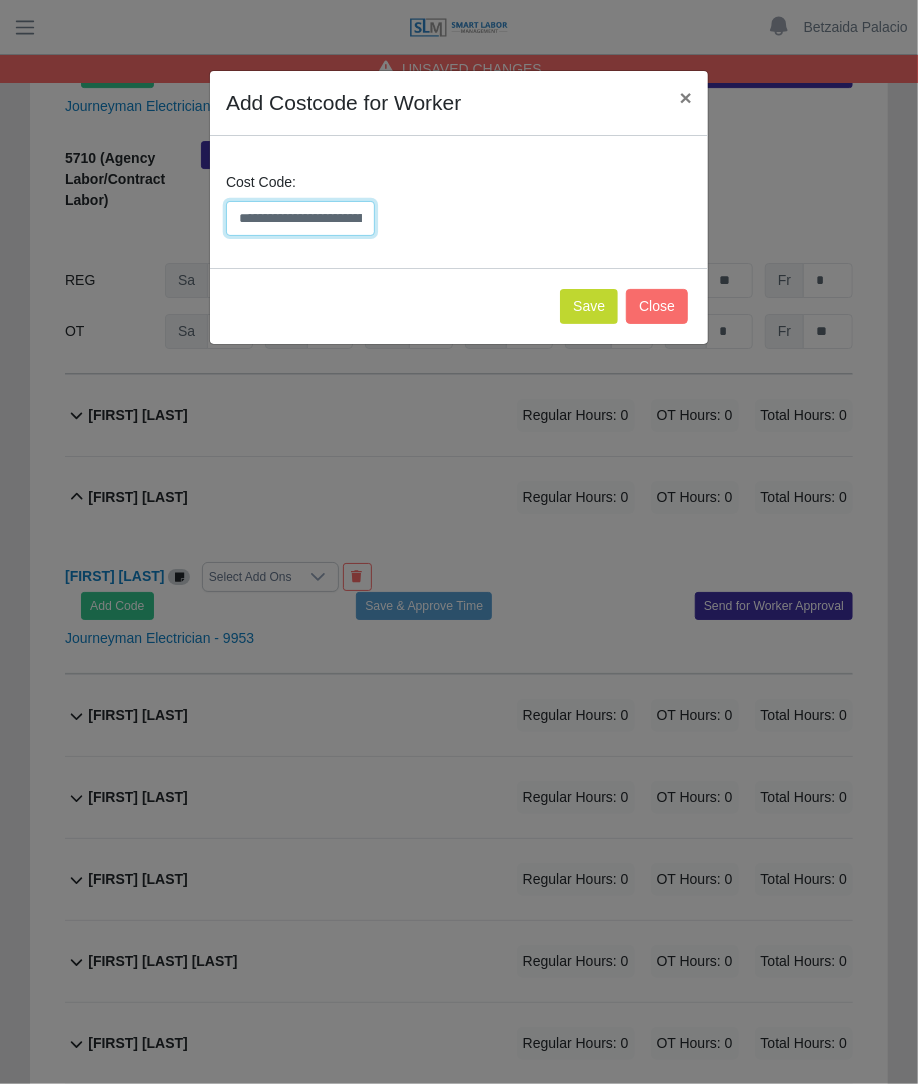 click on "**********" at bounding box center [300, 218] 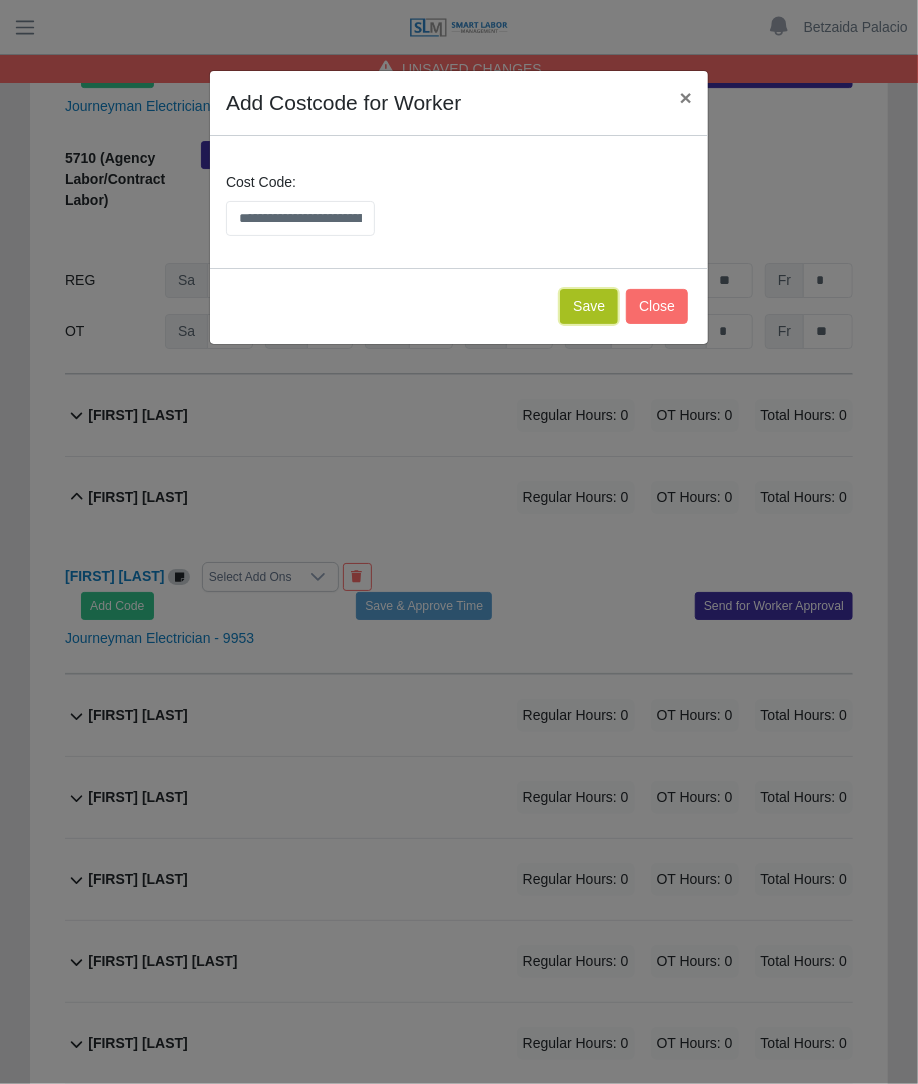 click on "Save" 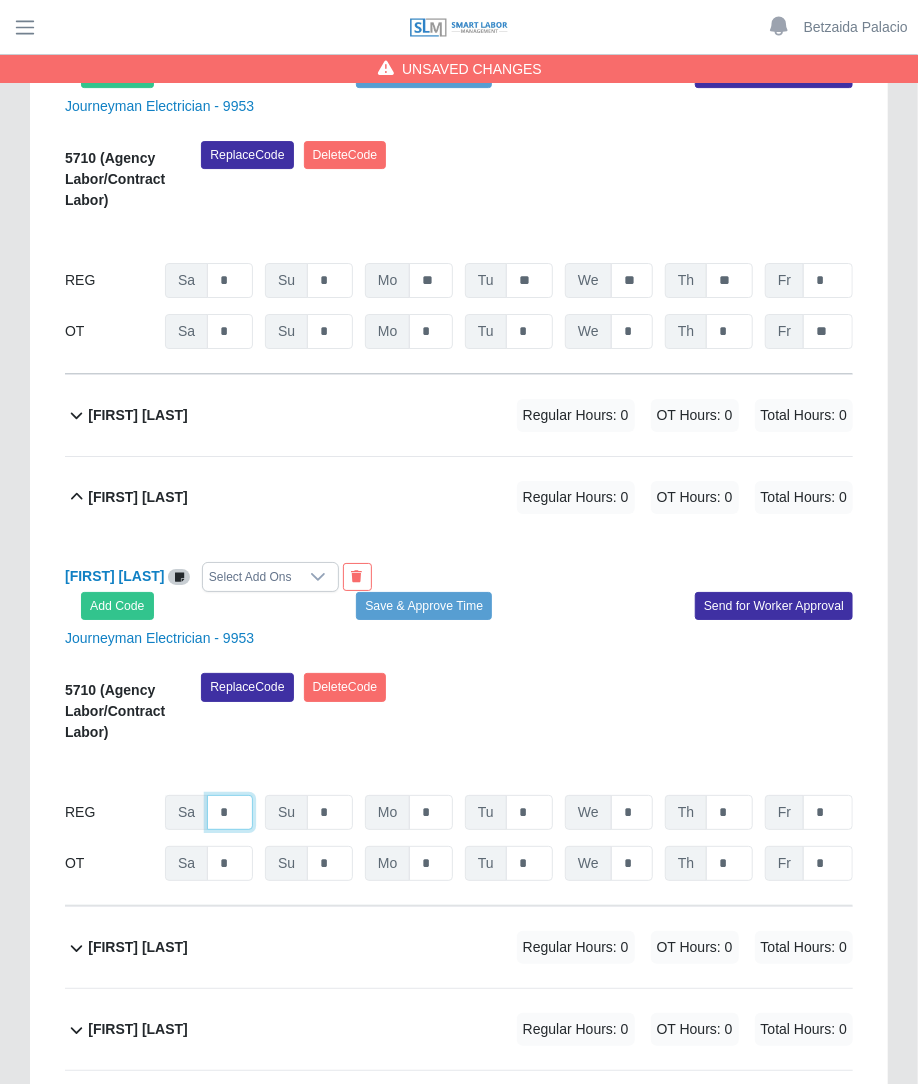 click on "*" at bounding box center (230, -15341) 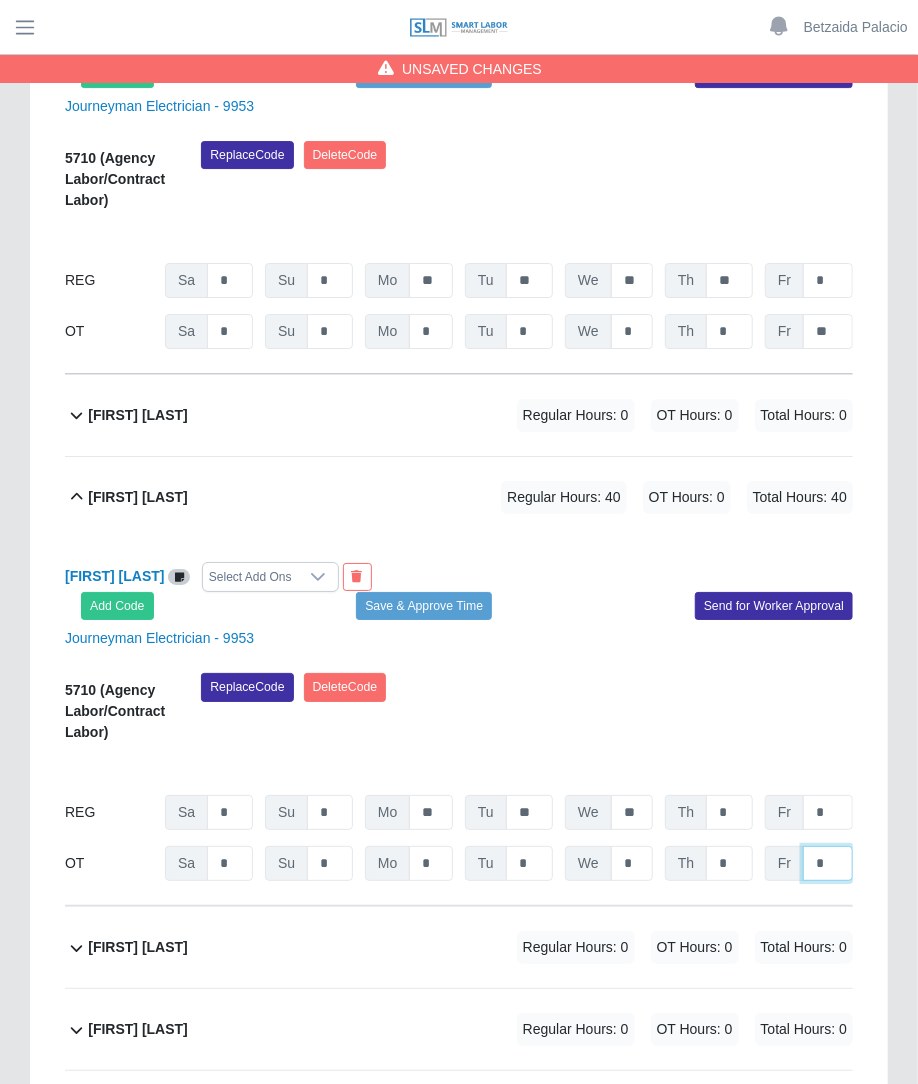 click on "*" at bounding box center (828, -15290) 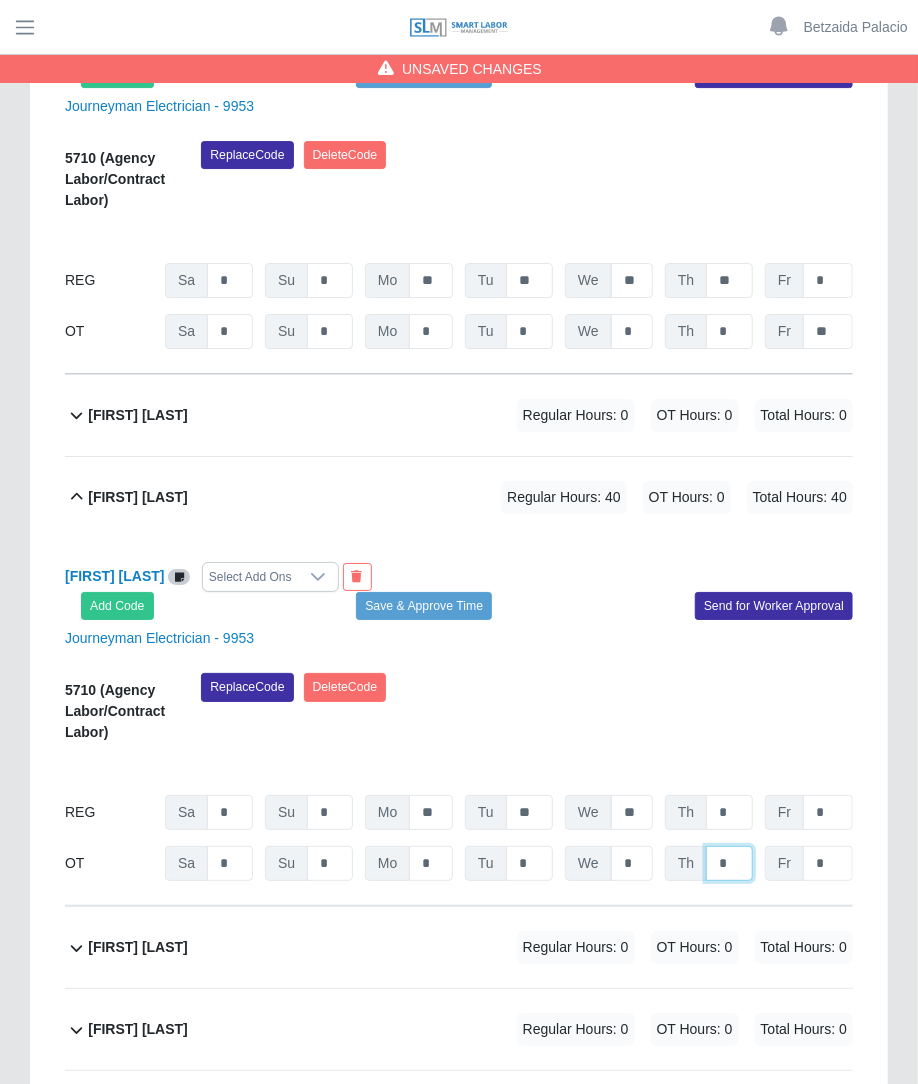 click on "*" at bounding box center [729, -15290] 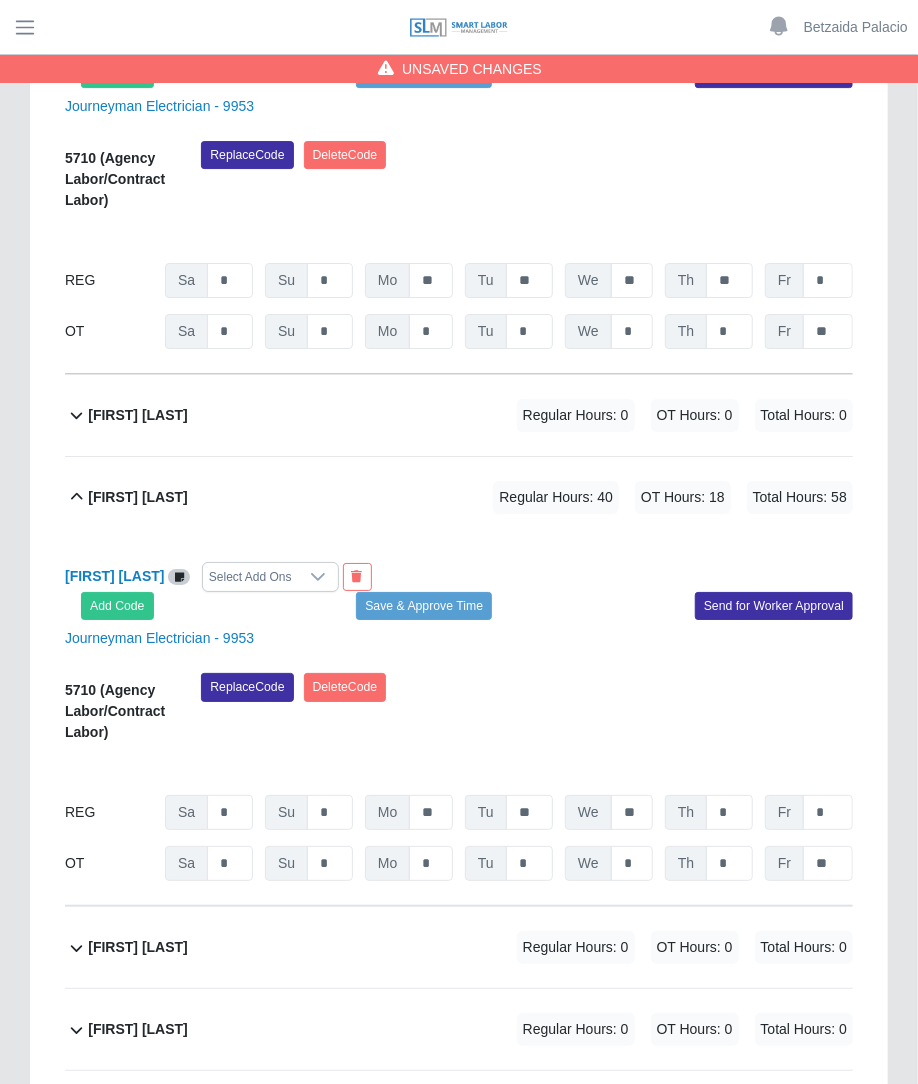 click on "Unsaved Changes
Timesheet for 2458036
(QTS ATL2 DC10 OSGOOD BMS EPMS Controls)
Week of 07/26/2025 -
08/01/2025
Special characters: H = Holiday,  V = Vacation, S = Sick, X = No Call No Show,  E = Excused
Save Timesheet
Admin: Lock
Send All For Approval
Admin: Approve All
Total Hours   4   Regular   4 OT   0 Approved   4 Total Workers   85   With Time   1 Approved   1 Declined   0 Total Add-Ons   $0   Per Diem   $0 Incentives   $0 Est. Fringe   $0         Filter
Expand All
Collapse All
Adalberto Lopez             Regular Hours: 40   OT Hours: 10   Total Hours: 50" at bounding box center [459, -5512] 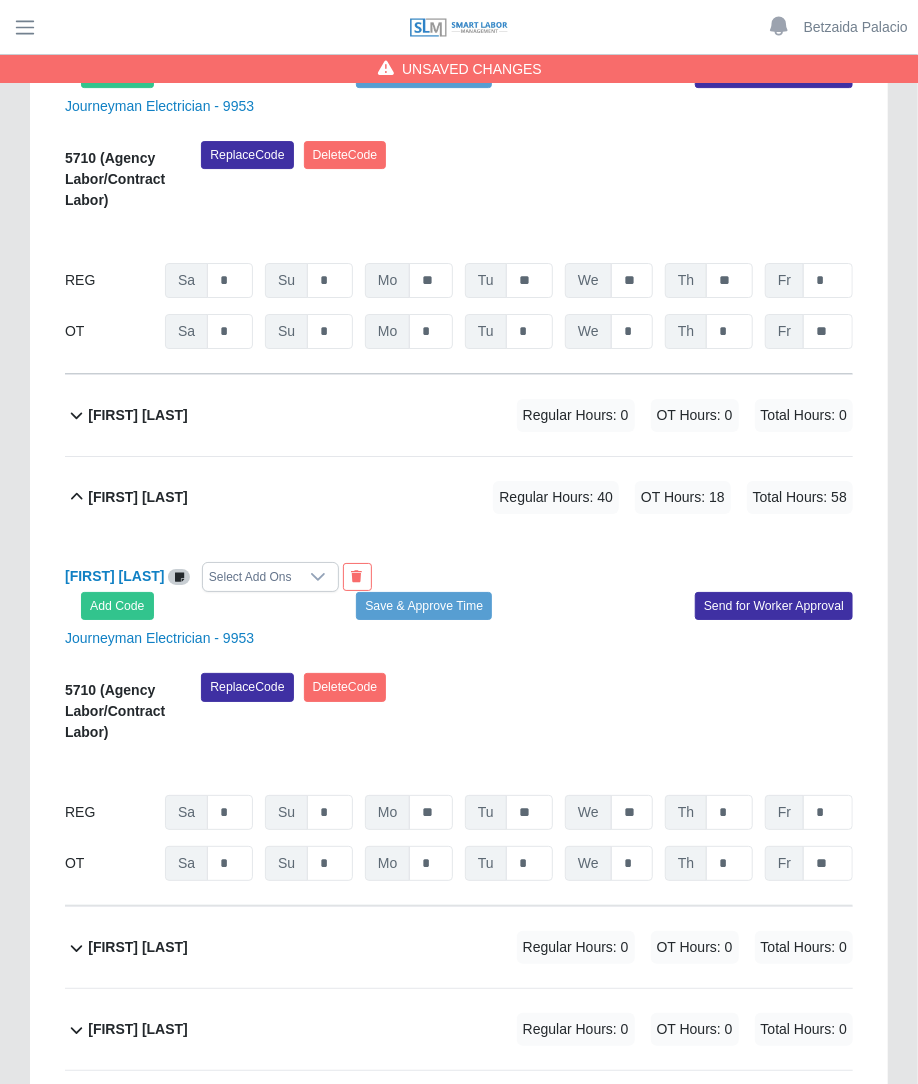 click on "Hector Perez             Regular Hours: 0   OT Hours: 0   Total Hours: 0" 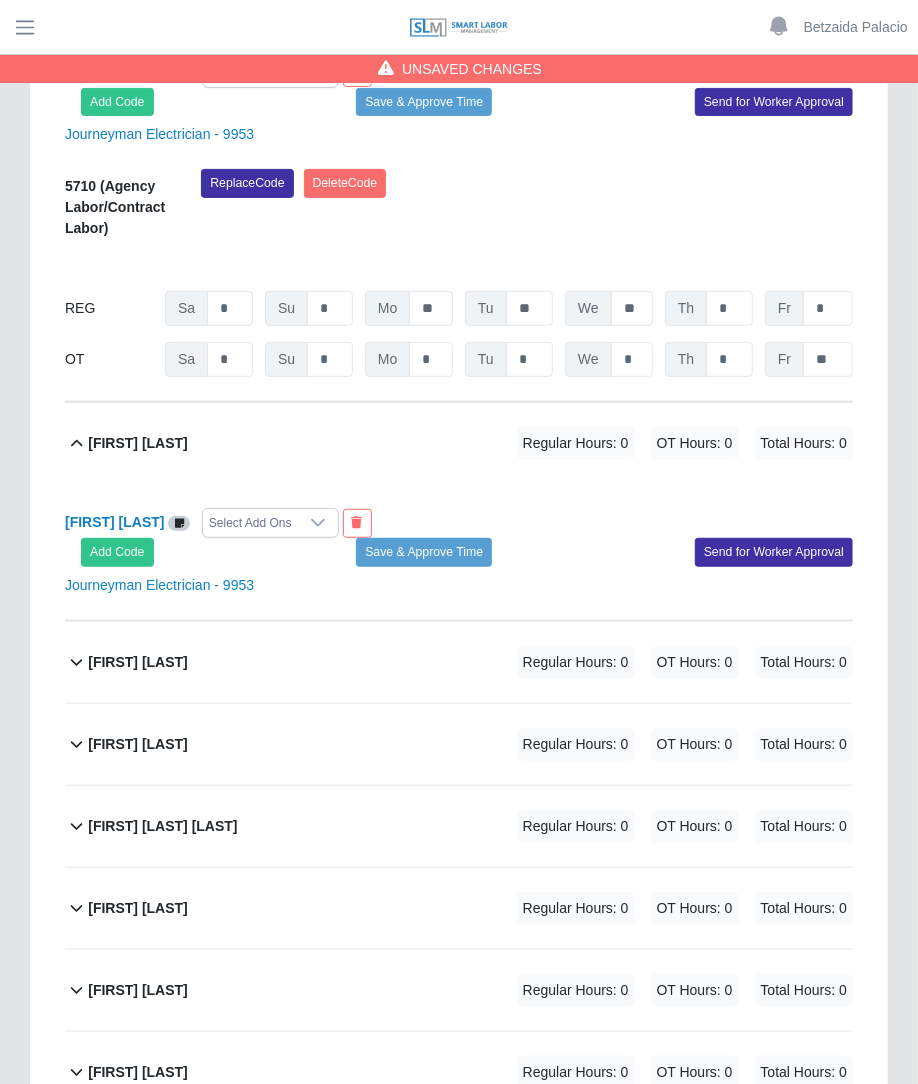 scroll, scrollTop: 16723, scrollLeft: 0, axis: vertical 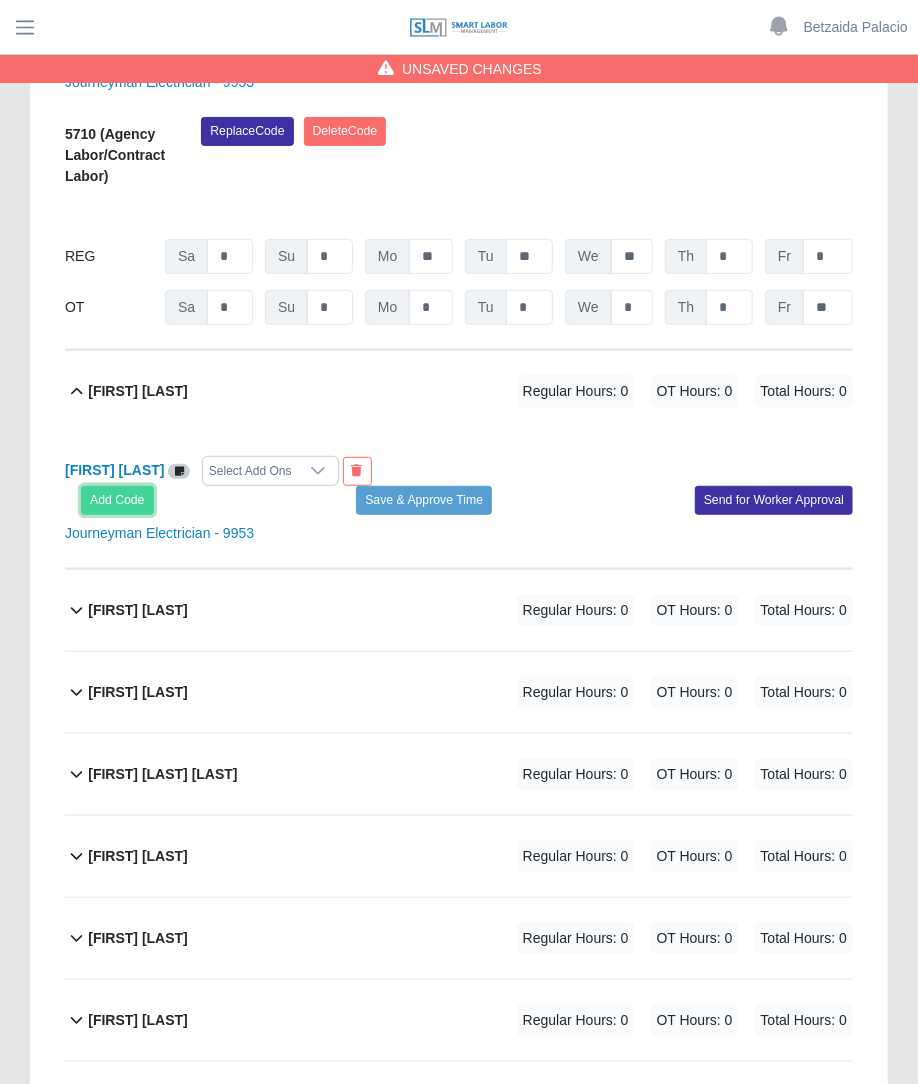 click on "Add Code" 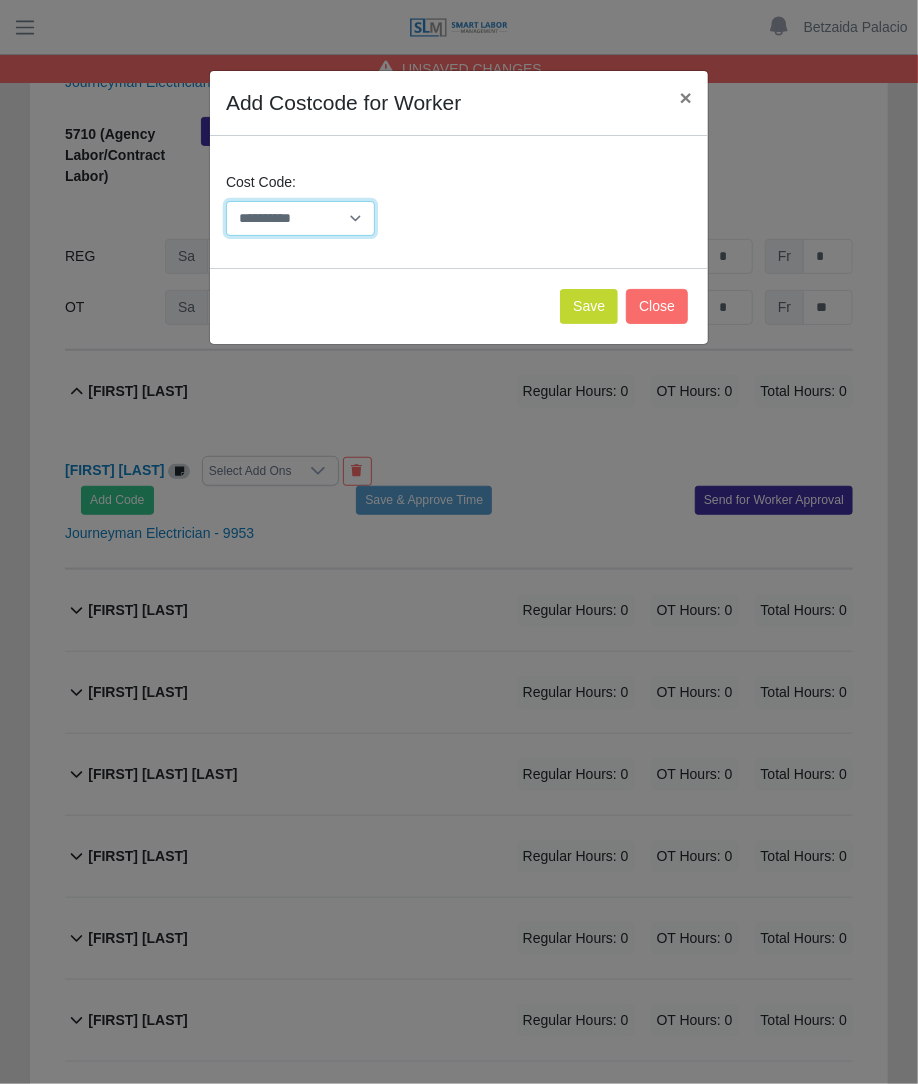 click on "**********" at bounding box center (300, 218) 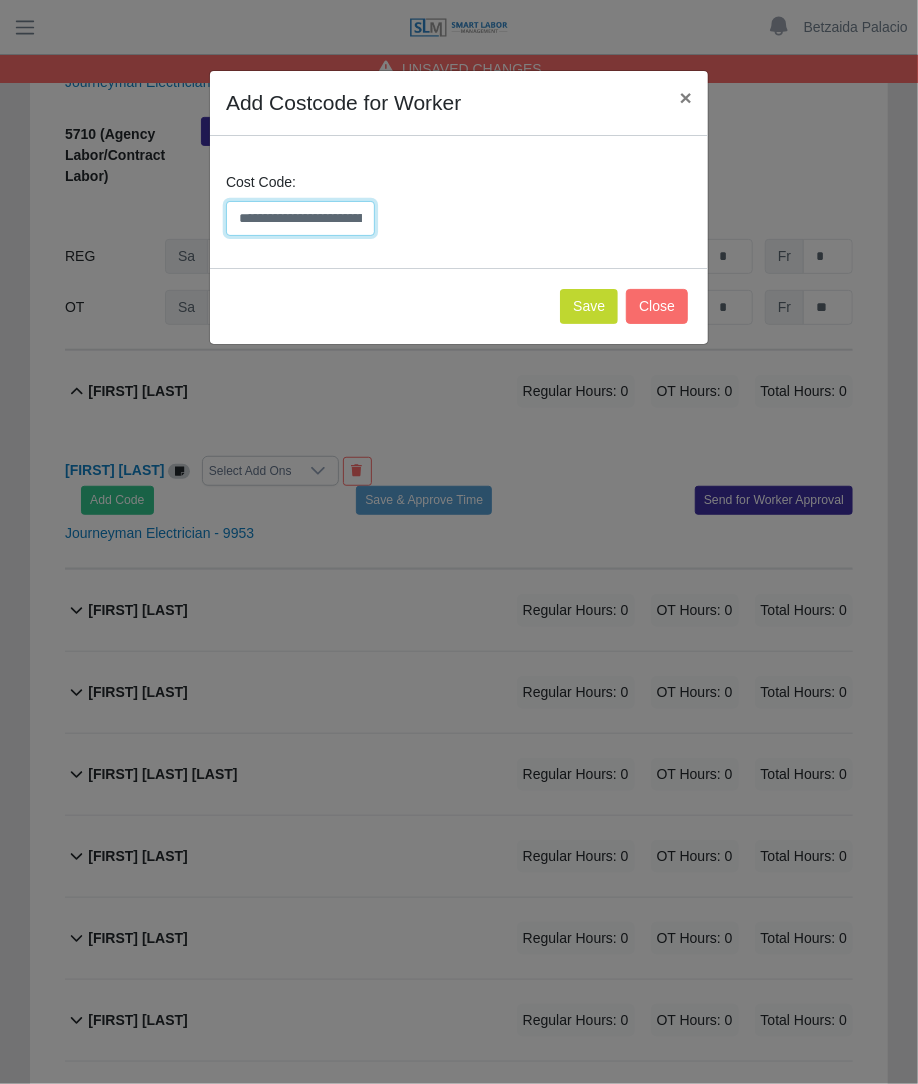click on "**********" at bounding box center [300, 218] 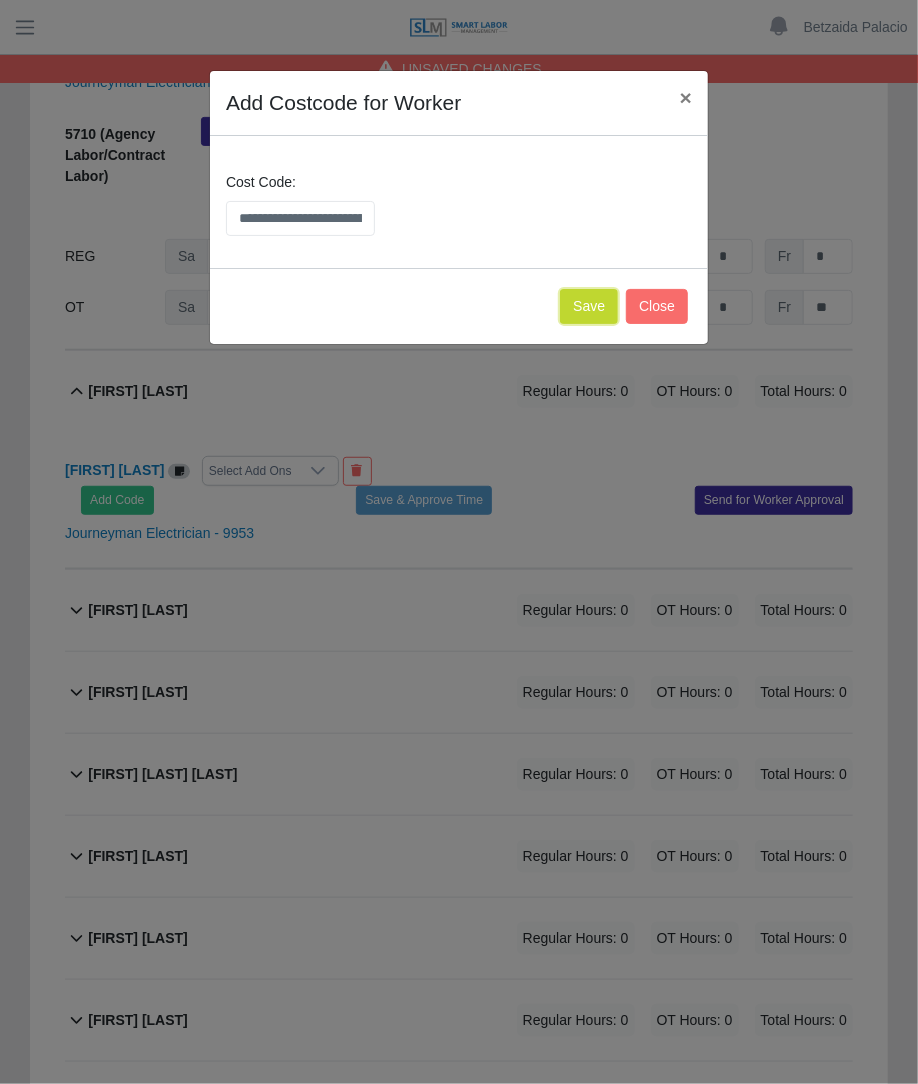 click on "Save" 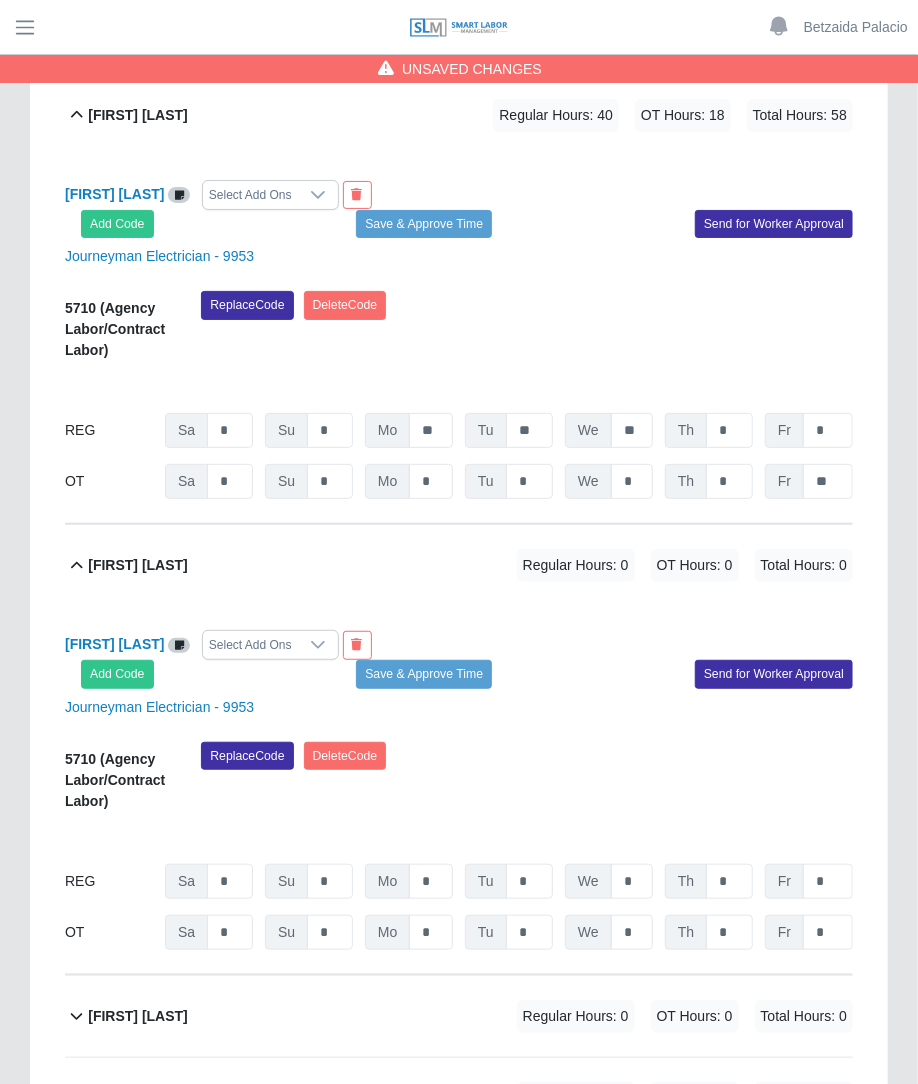 scroll, scrollTop: 16711, scrollLeft: 0, axis: vertical 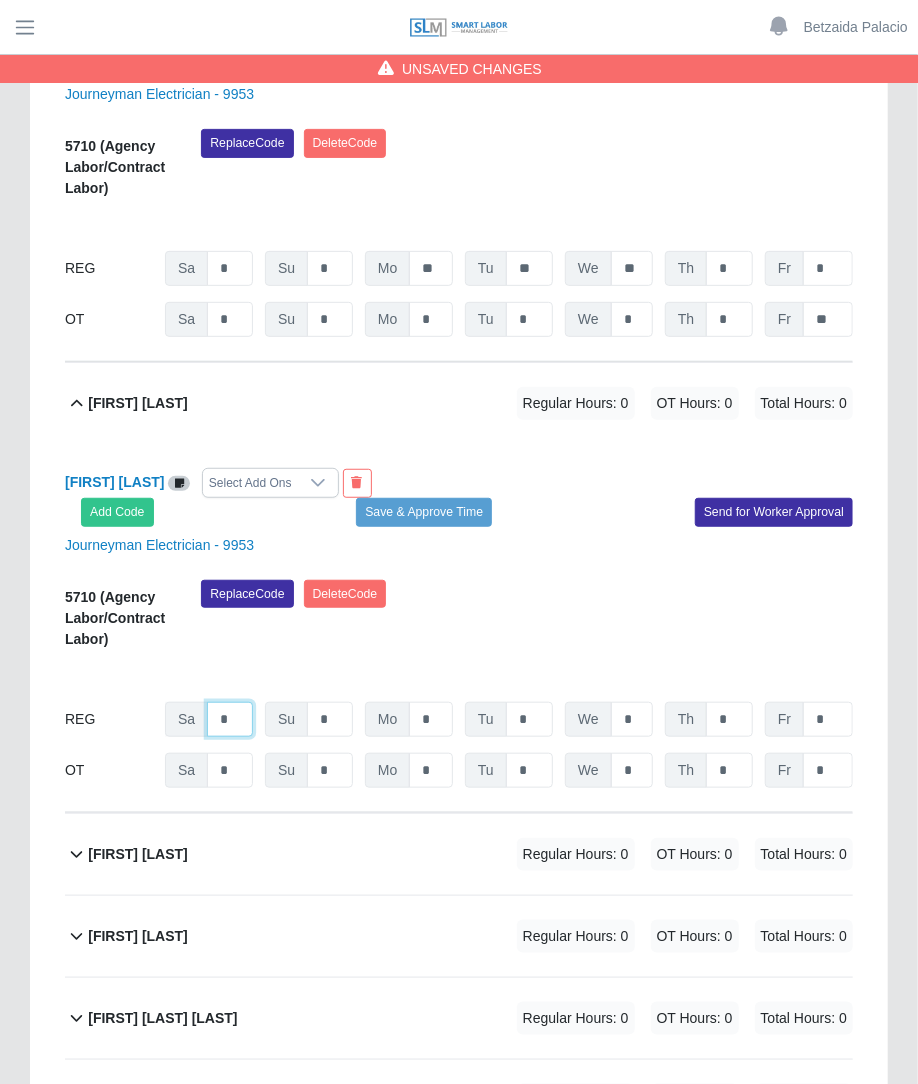 click on "*" at bounding box center [230, -15885] 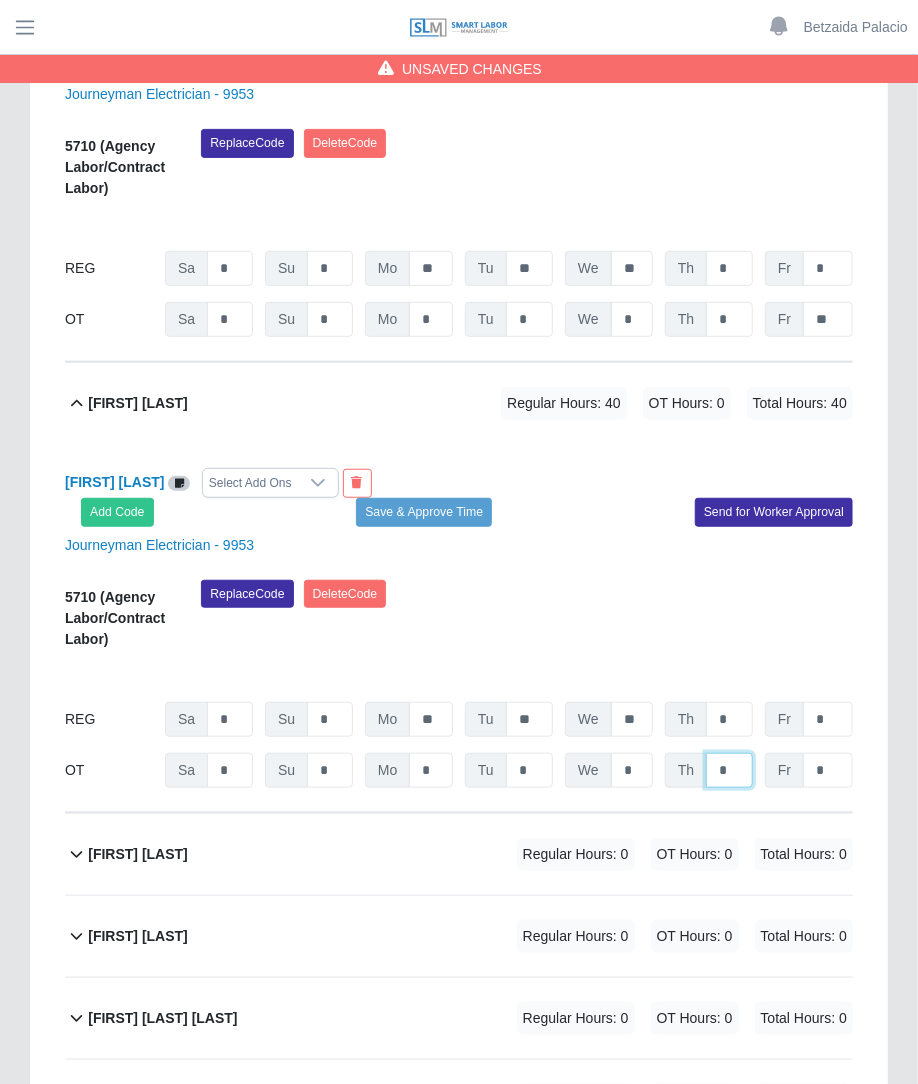 click on "*" at bounding box center (729, -15834) 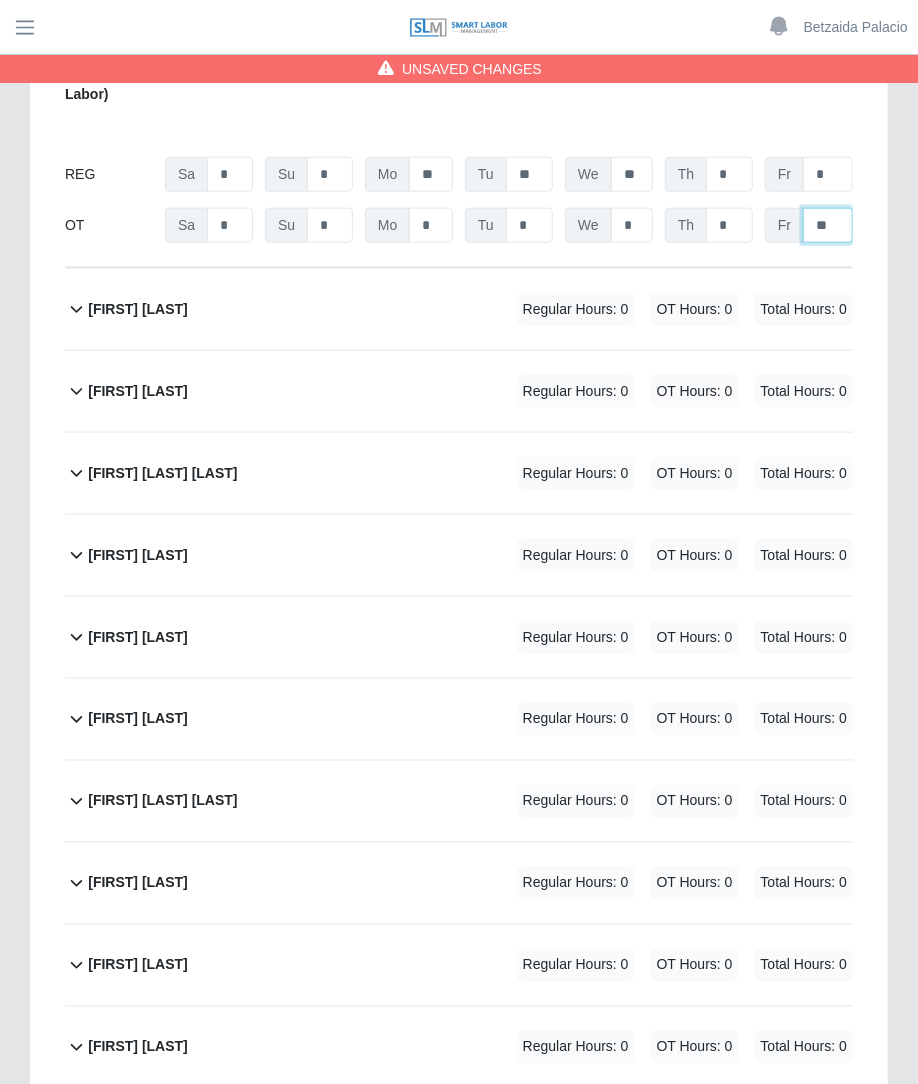 scroll, scrollTop: 17273, scrollLeft: 0, axis: vertical 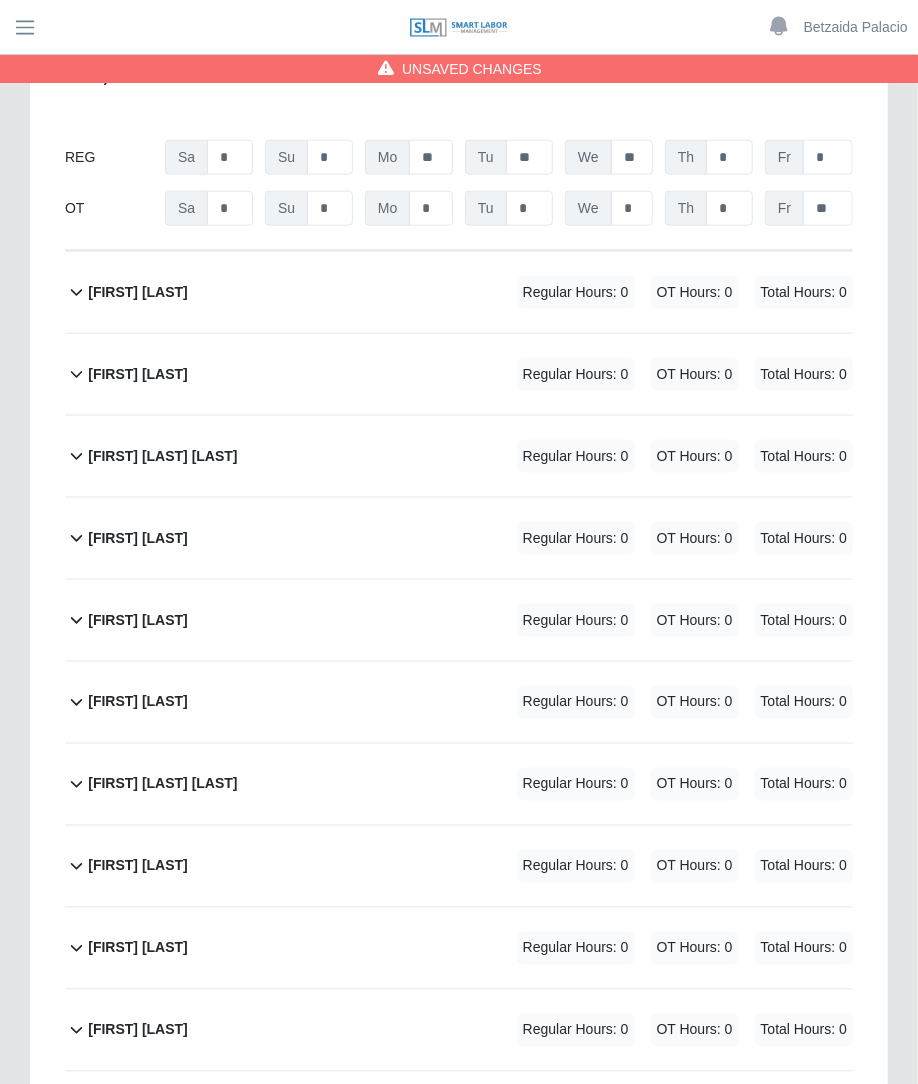 click on "Regular Hours: 0" at bounding box center (576, 292) 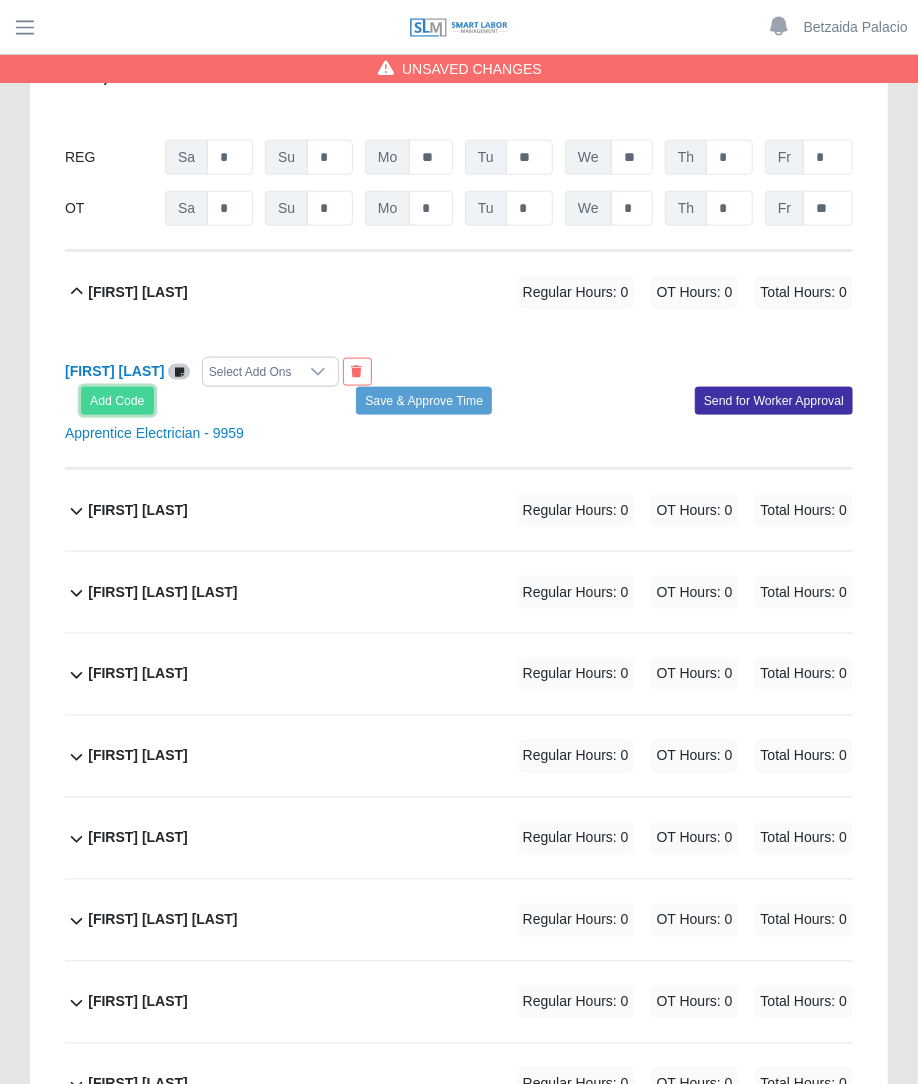 click on "Add Code" 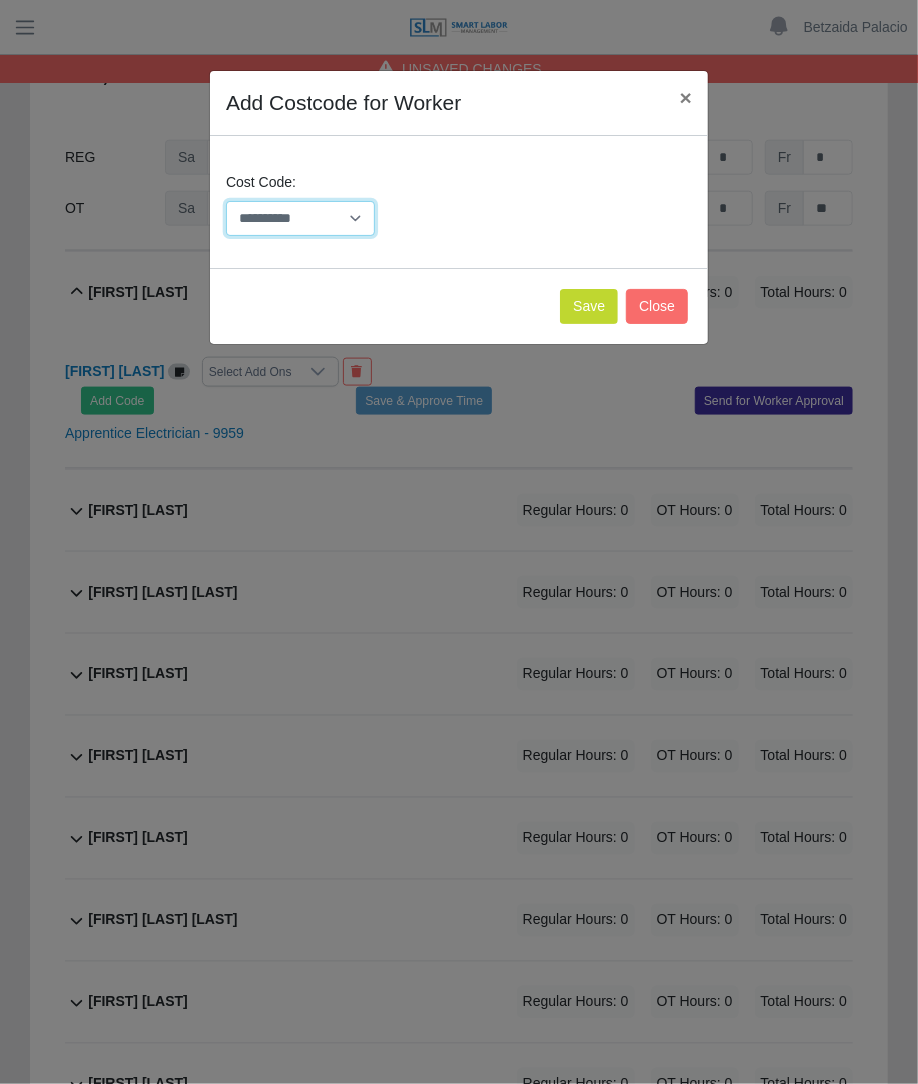 click on "**********" at bounding box center [300, 218] 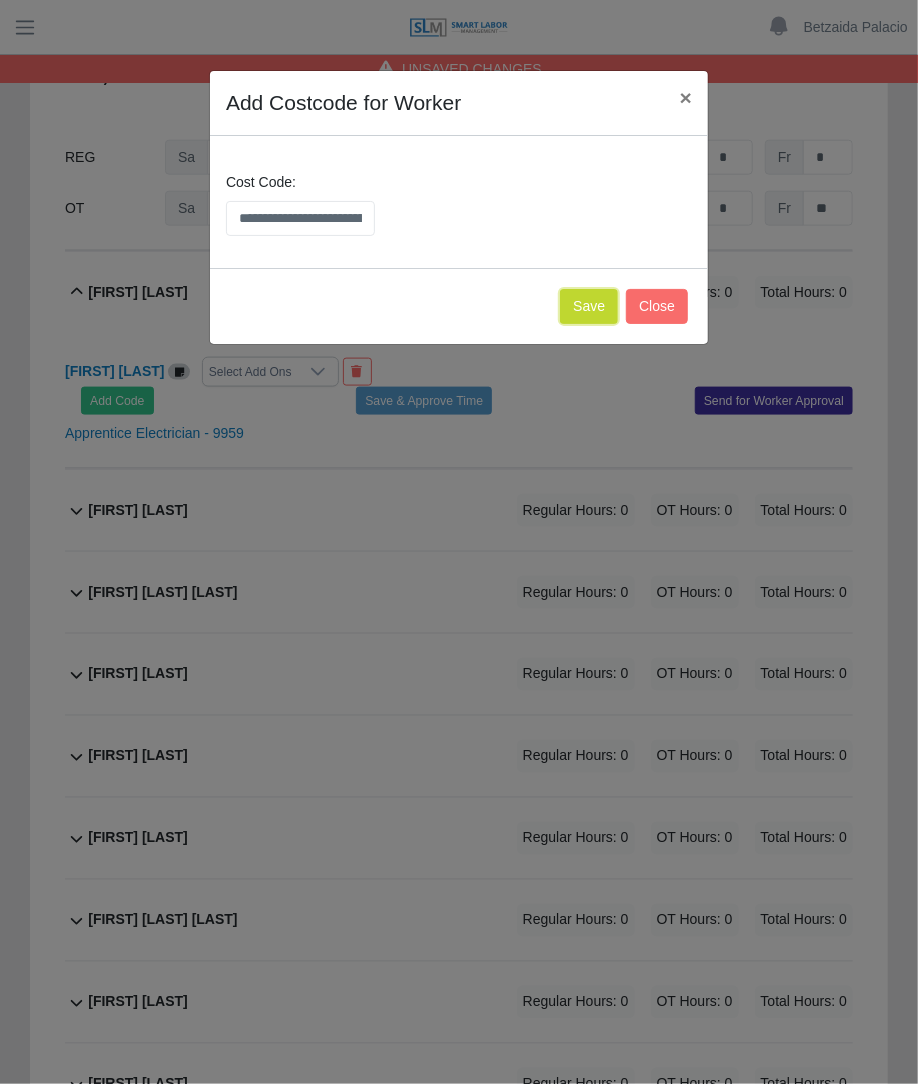 click on "Save" 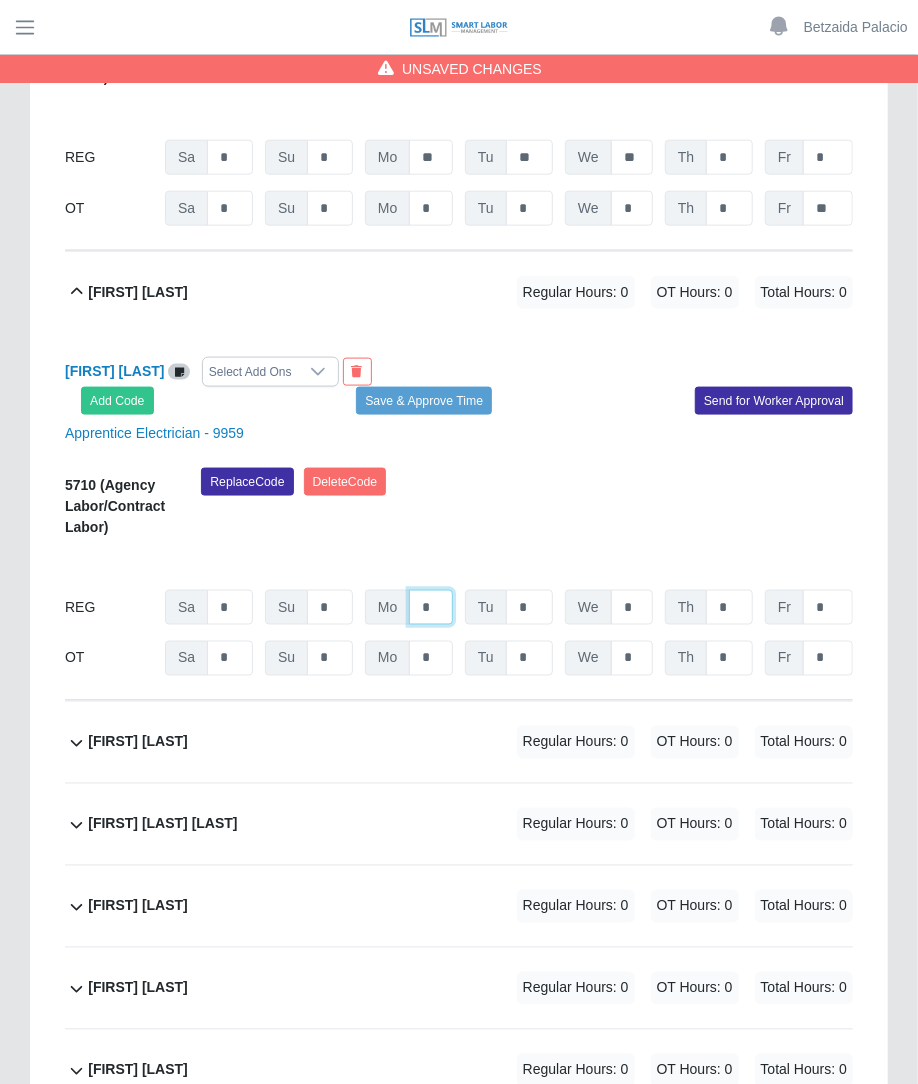 click on "*" at bounding box center (431, -16447) 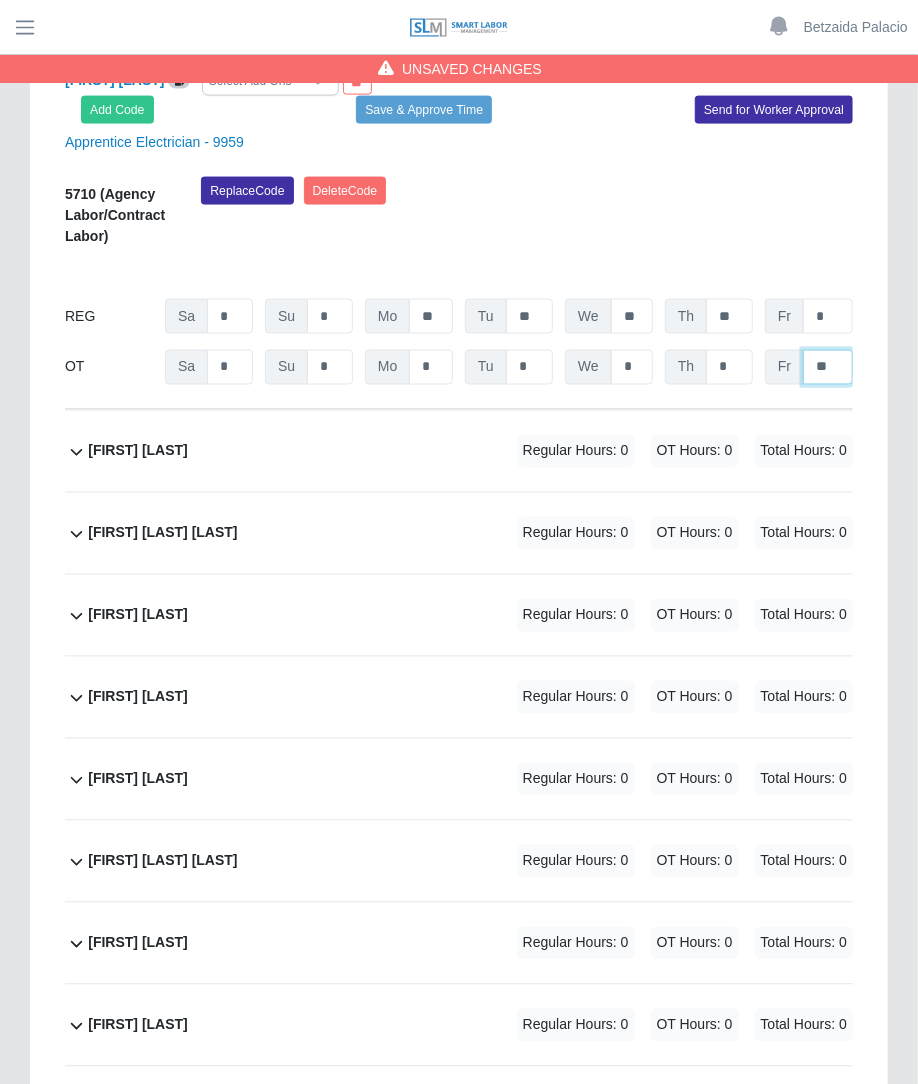 scroll, scrollTop: 17599, scrollLeft: 0, axis: vertical 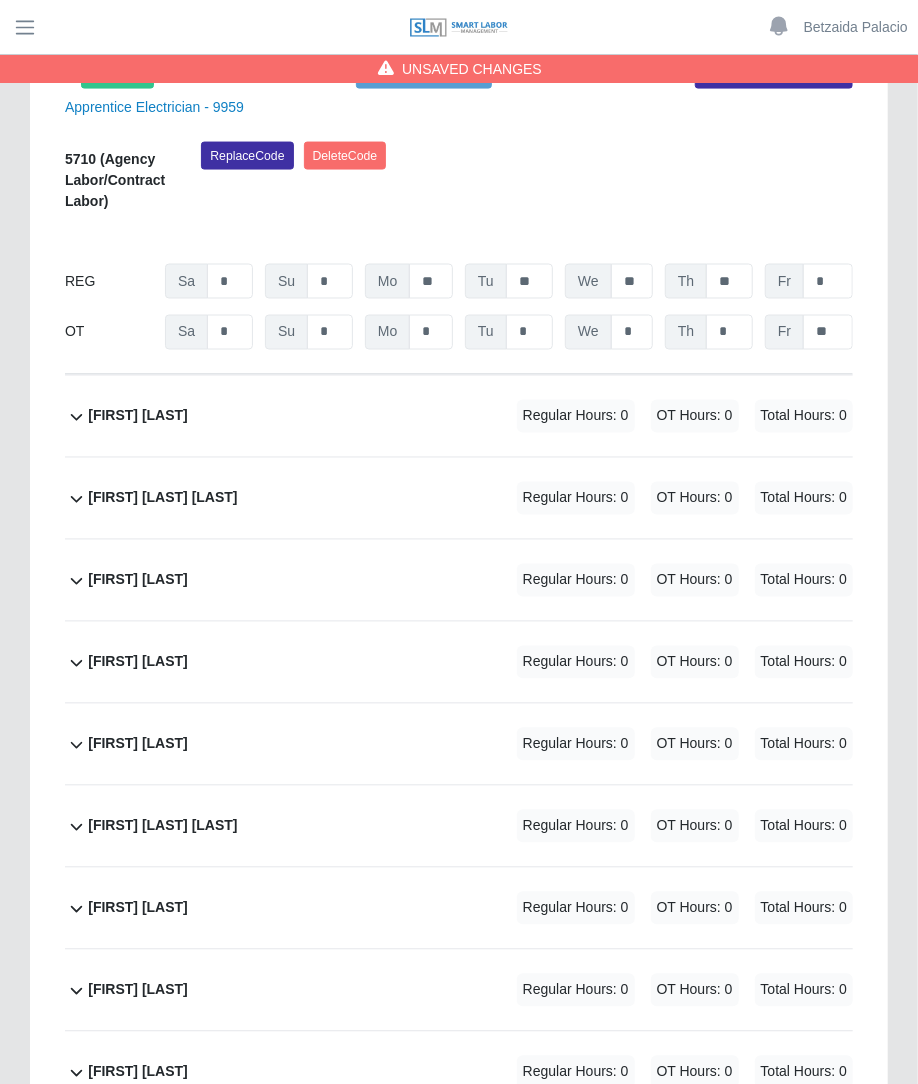click on "Irene Valdovinos             Regular Hours: 0   OT Hours: 0   Total Hours: 0" 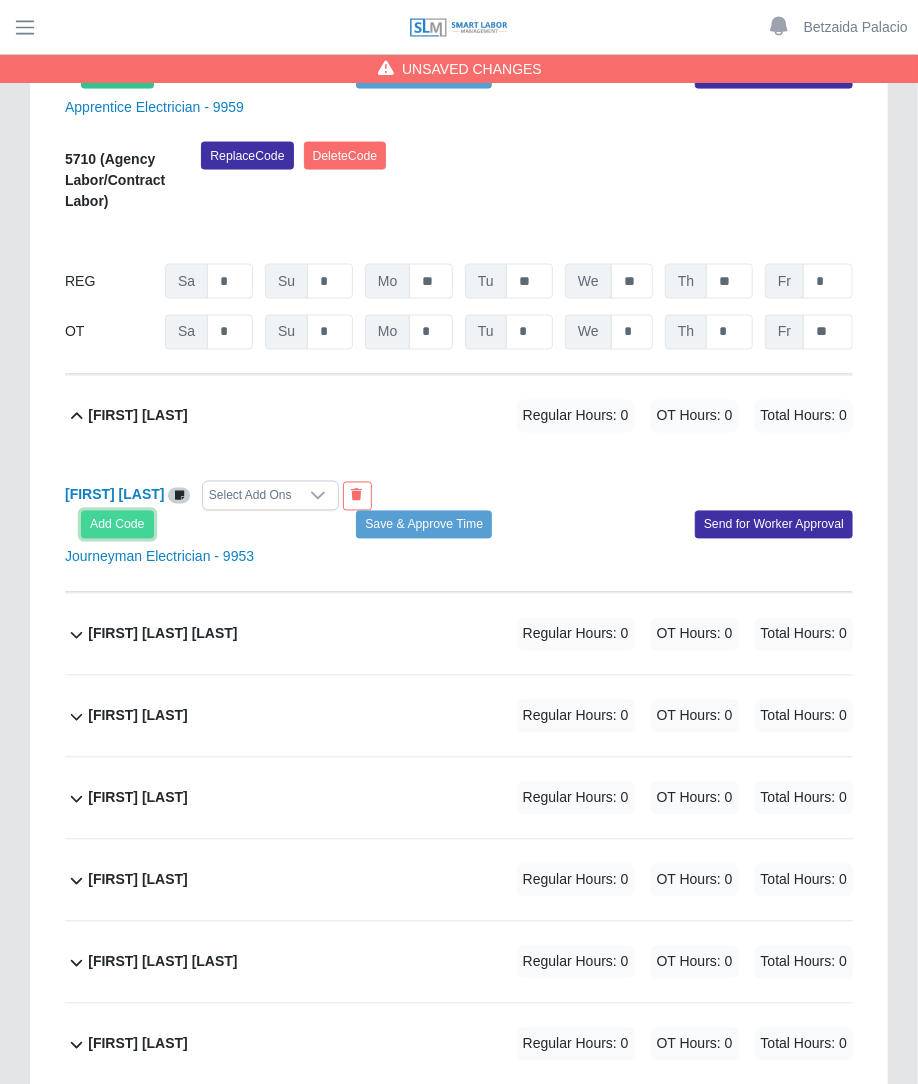 click on "Add Code" 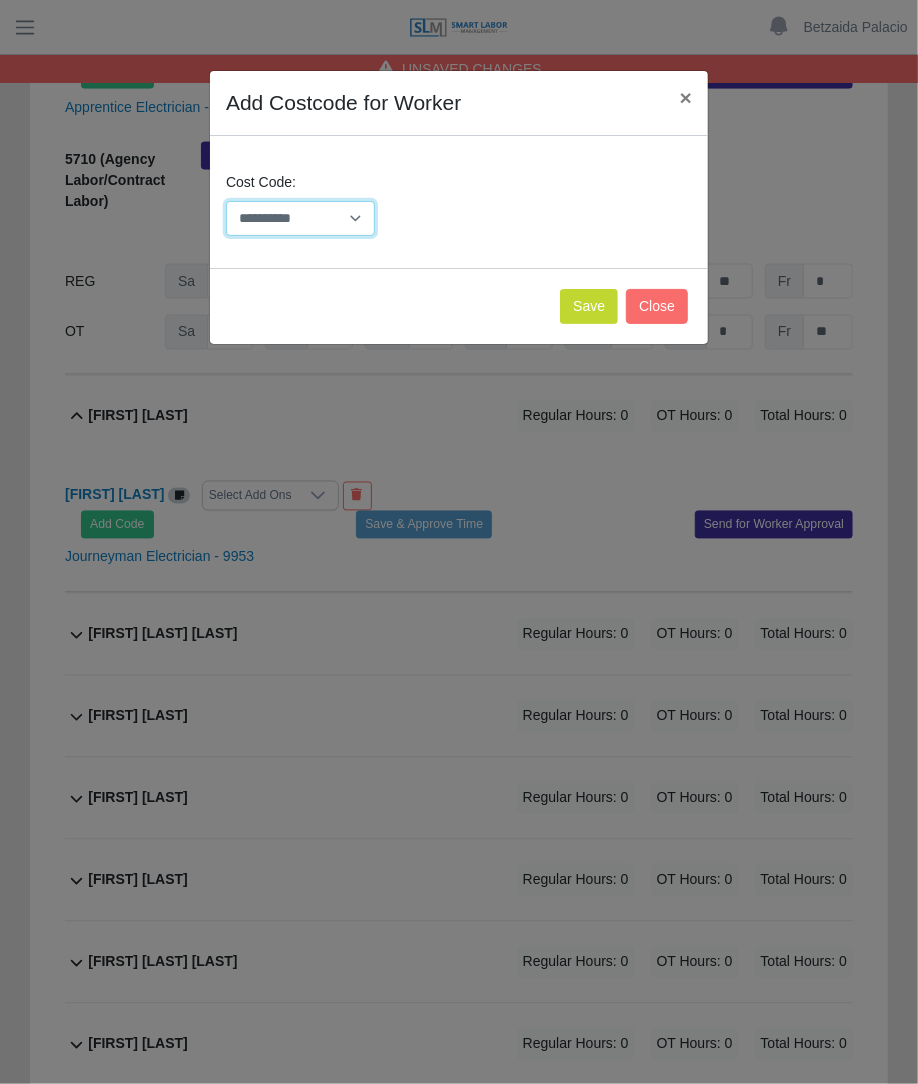 click on "**********" at bounding box center (300, 218) 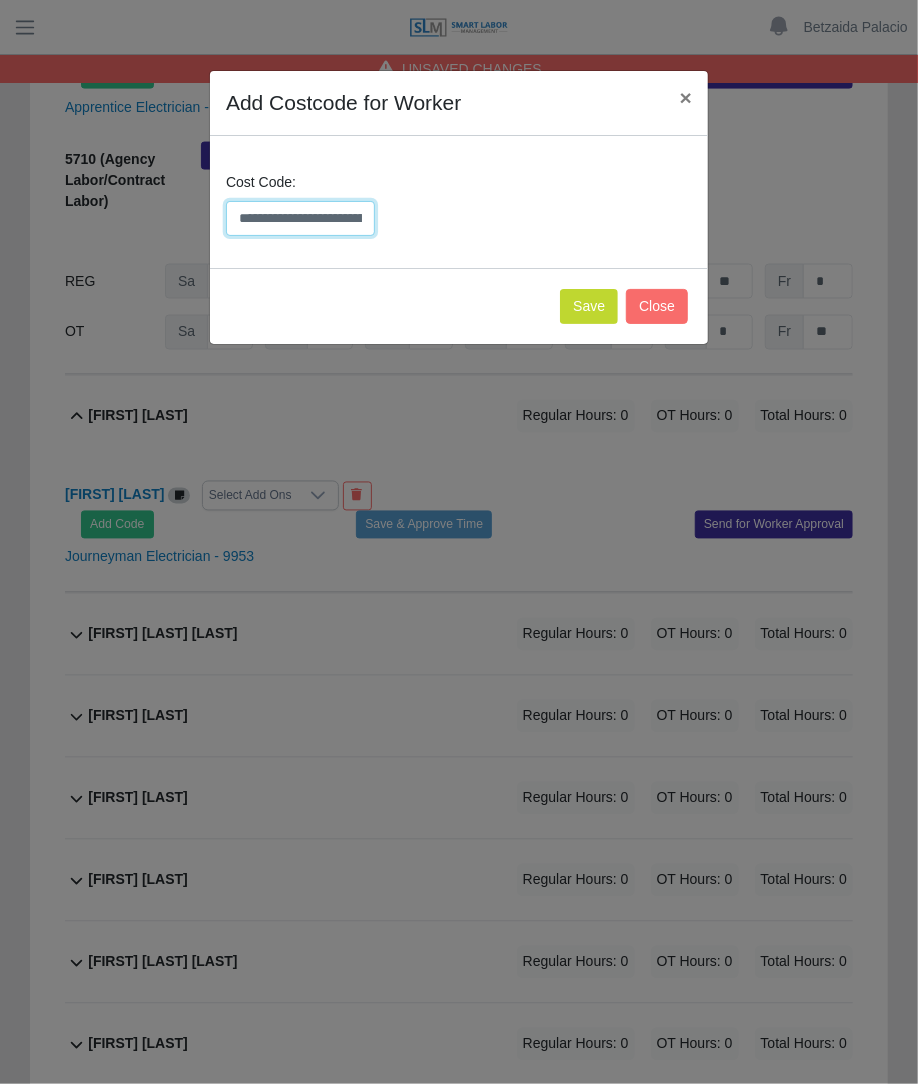 click on "**********" at bounding box center [300, 218] 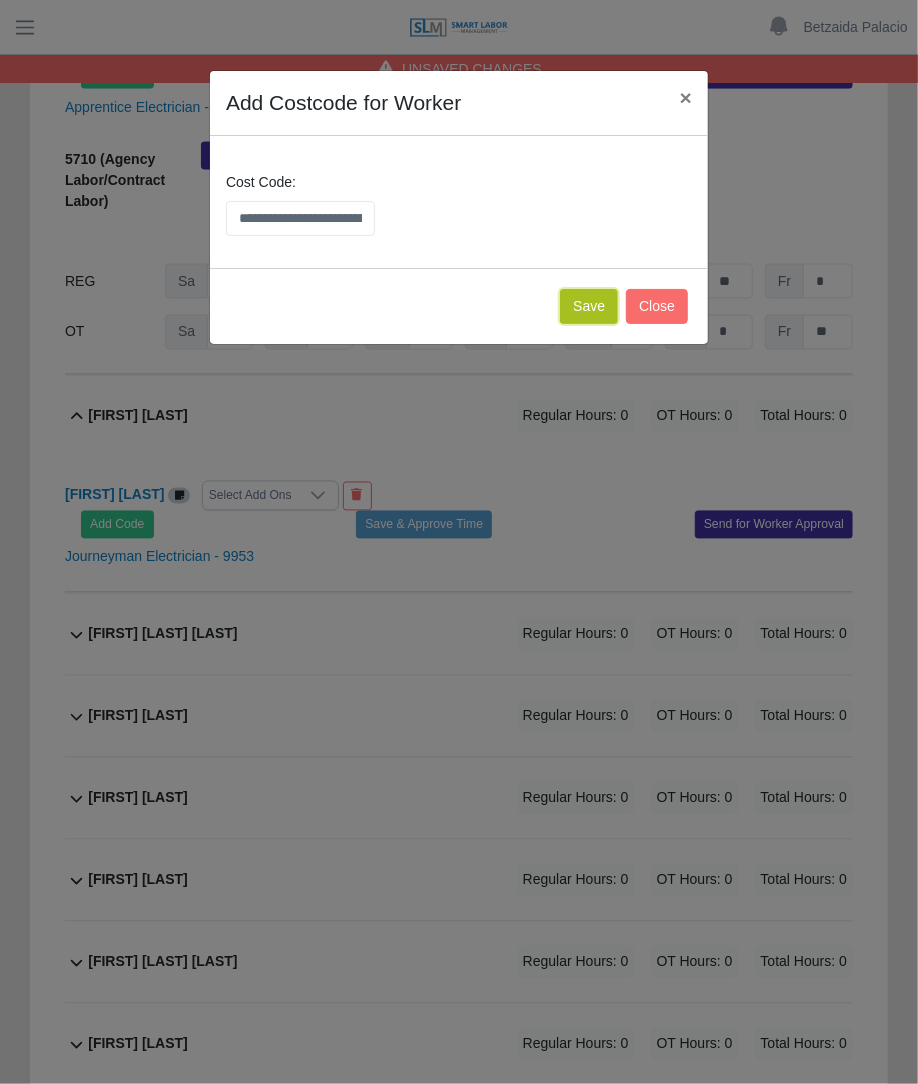 click on "Save" 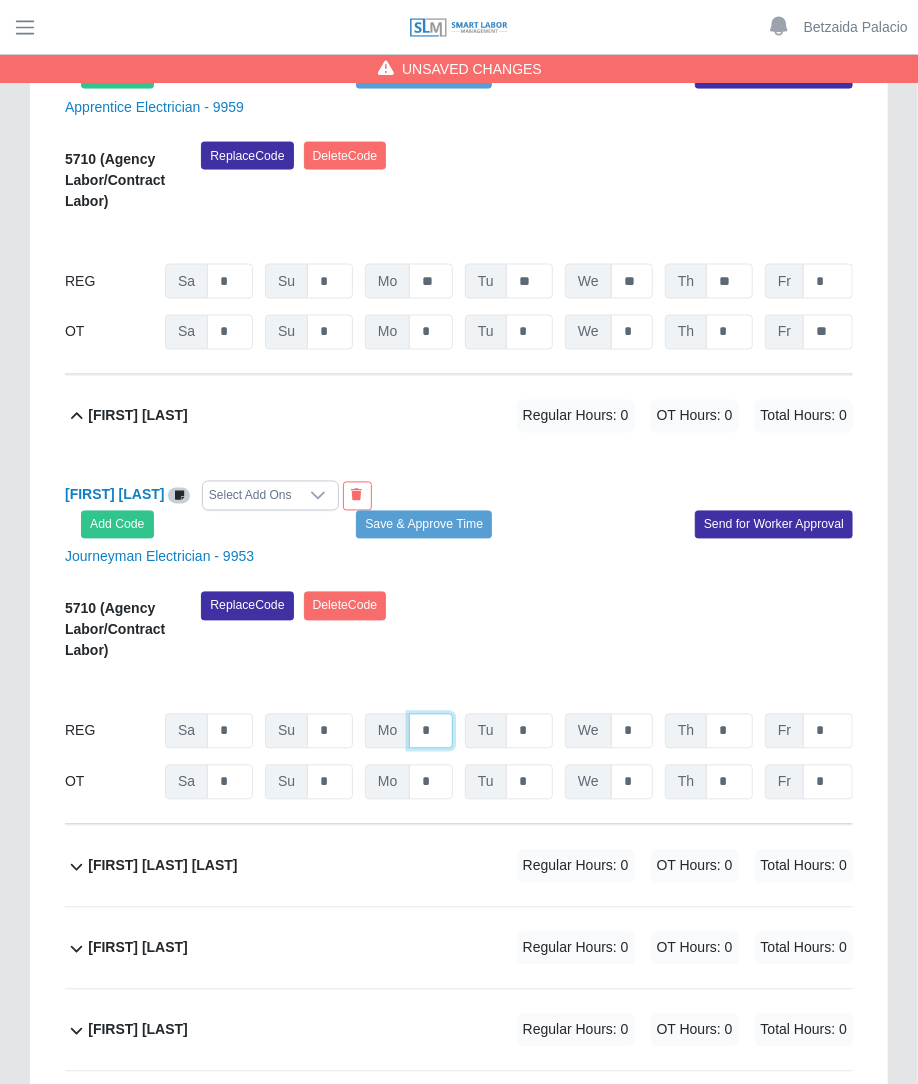 click on "*" at bounding box center [431, -16773] 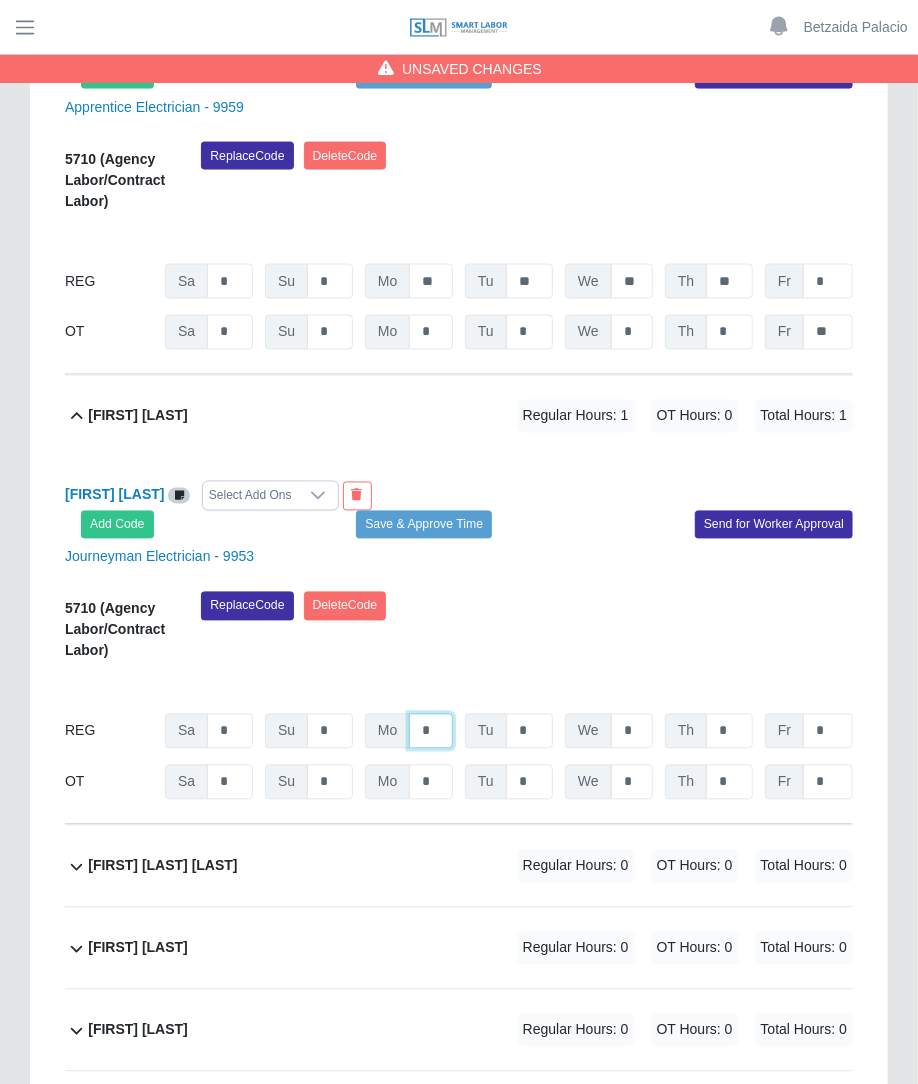click on "*" at bounding box center [431, -16773] 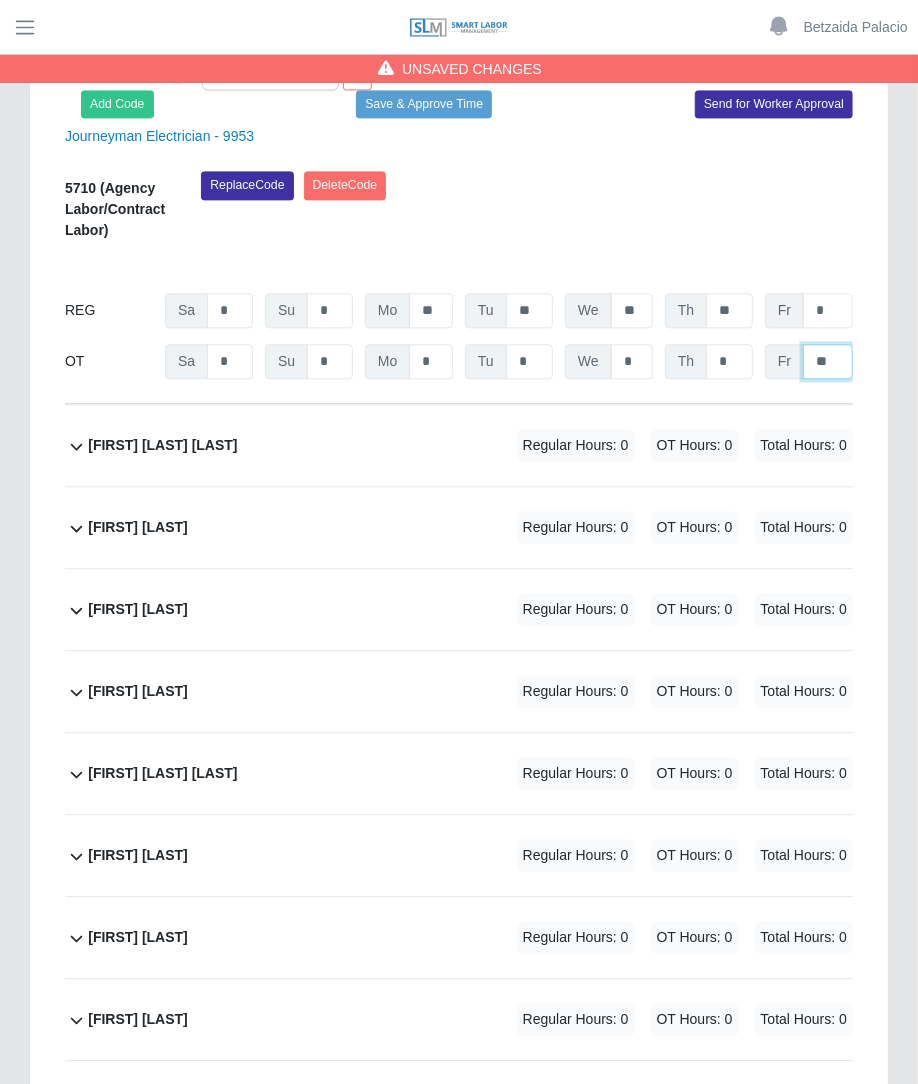 scroll, scrollTop: 18090, scrollLeft: 0, axis: vertical 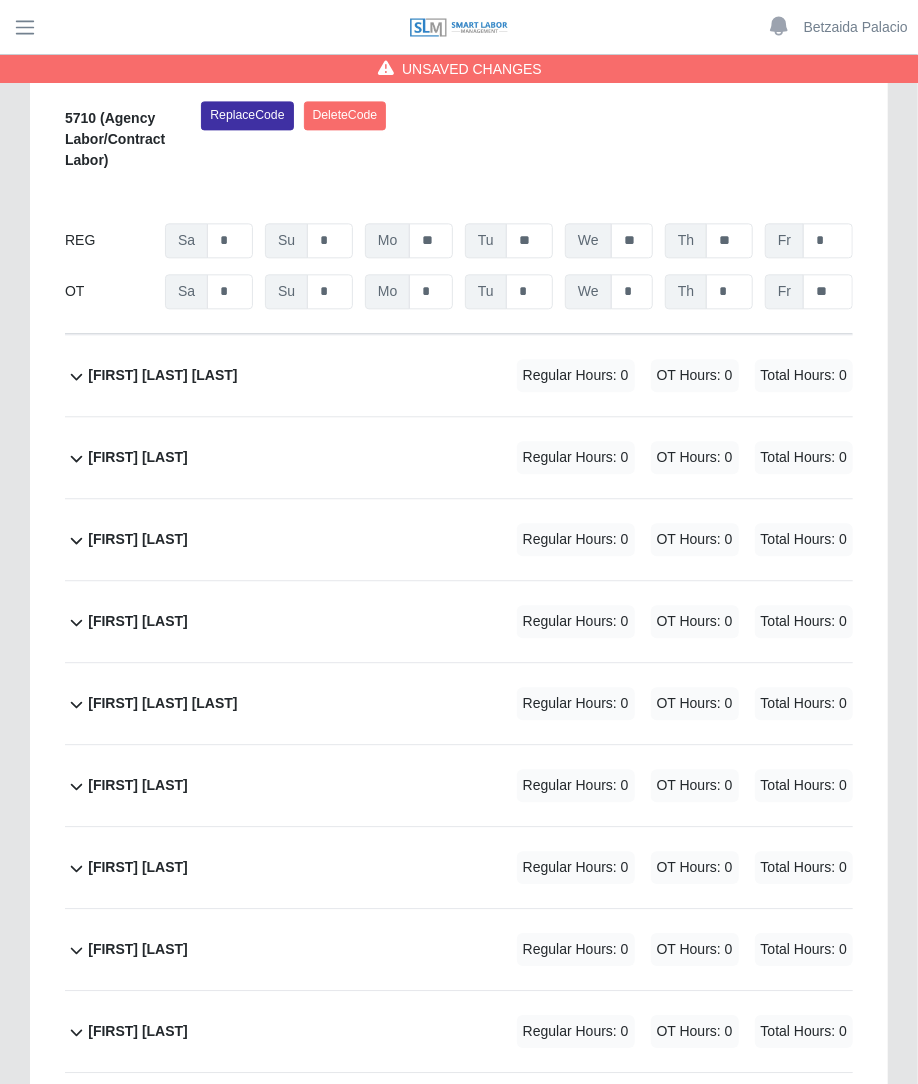 click on "Regular Hours: 0" at bounding box center [576, 375] 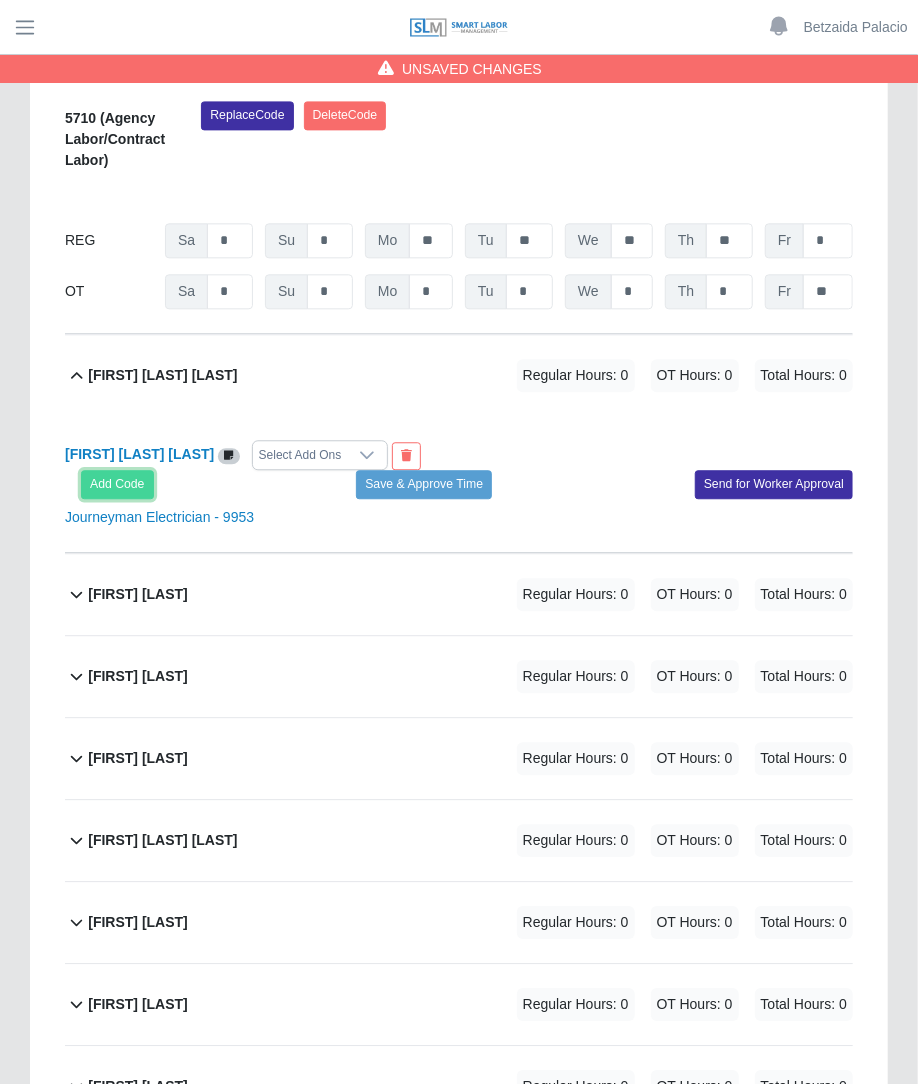 click on "Add Code" 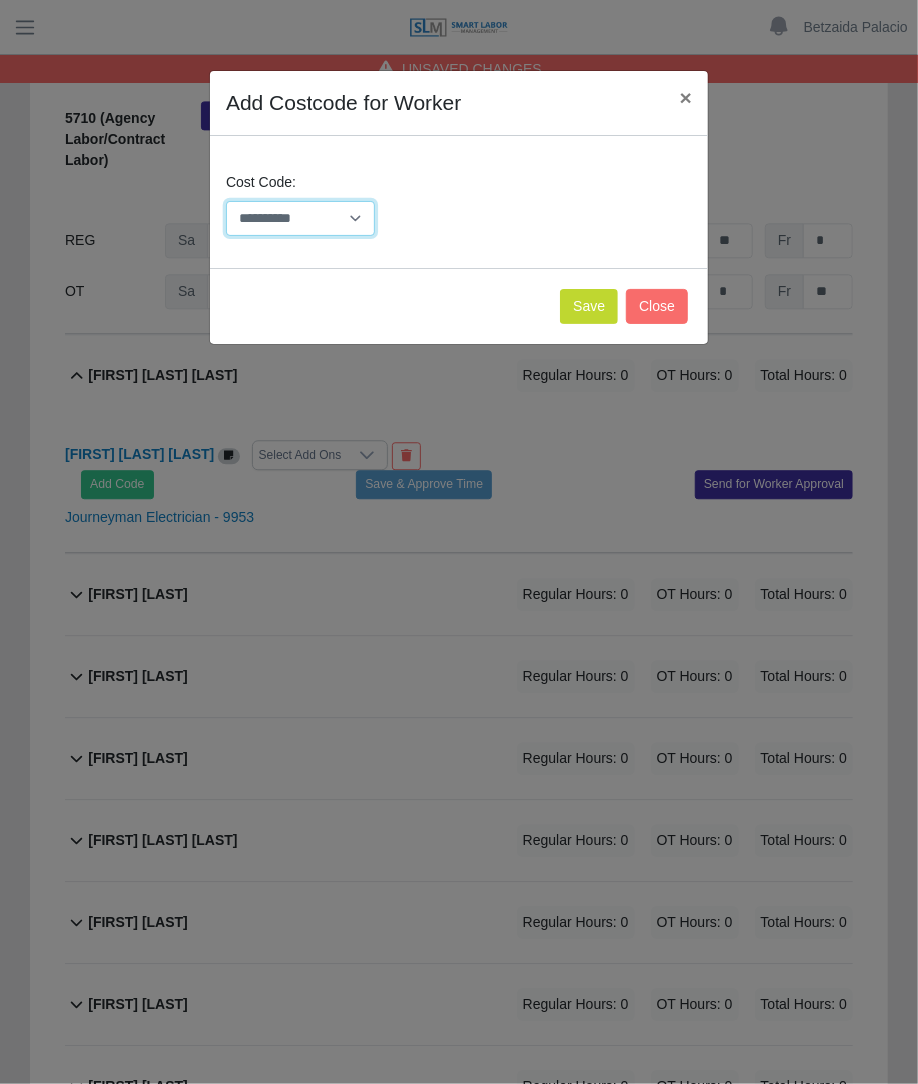 click on "**********" at bounding box center (300, 218) 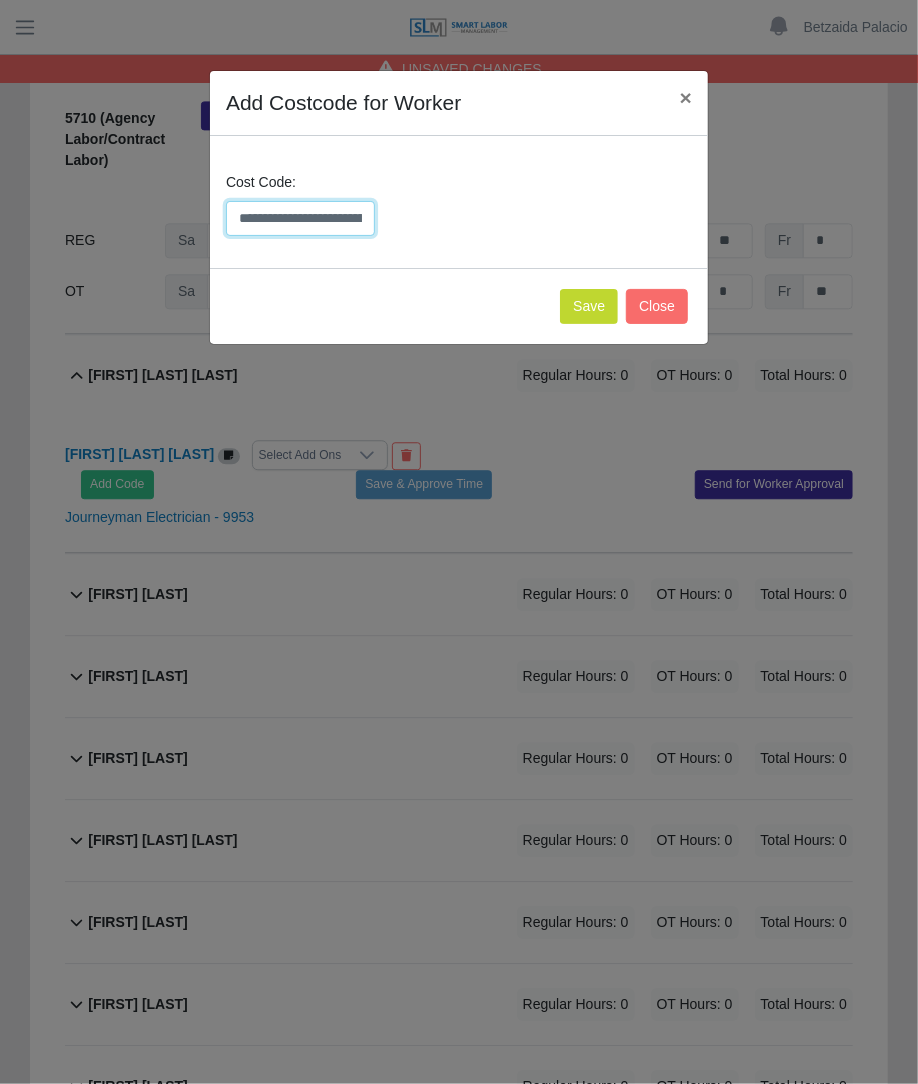click on "**********" at bounding box center [300, 218] 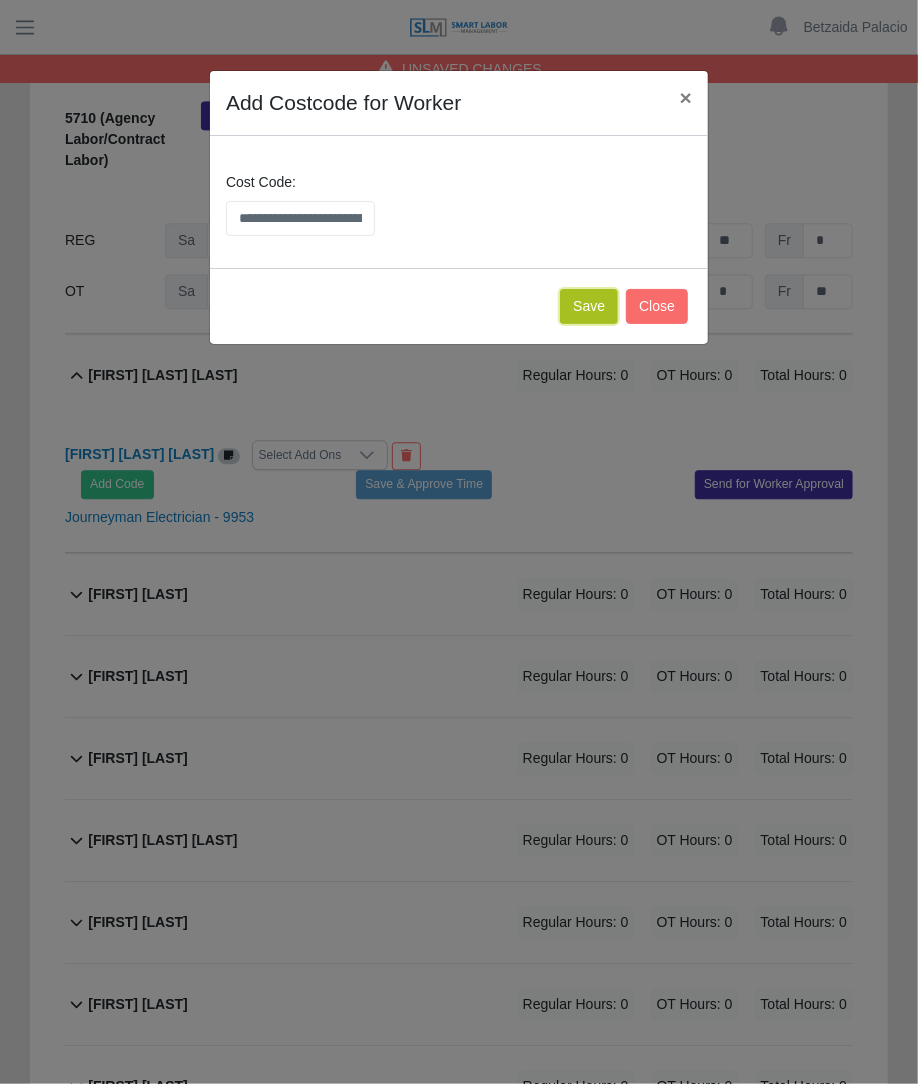 click on "Save" 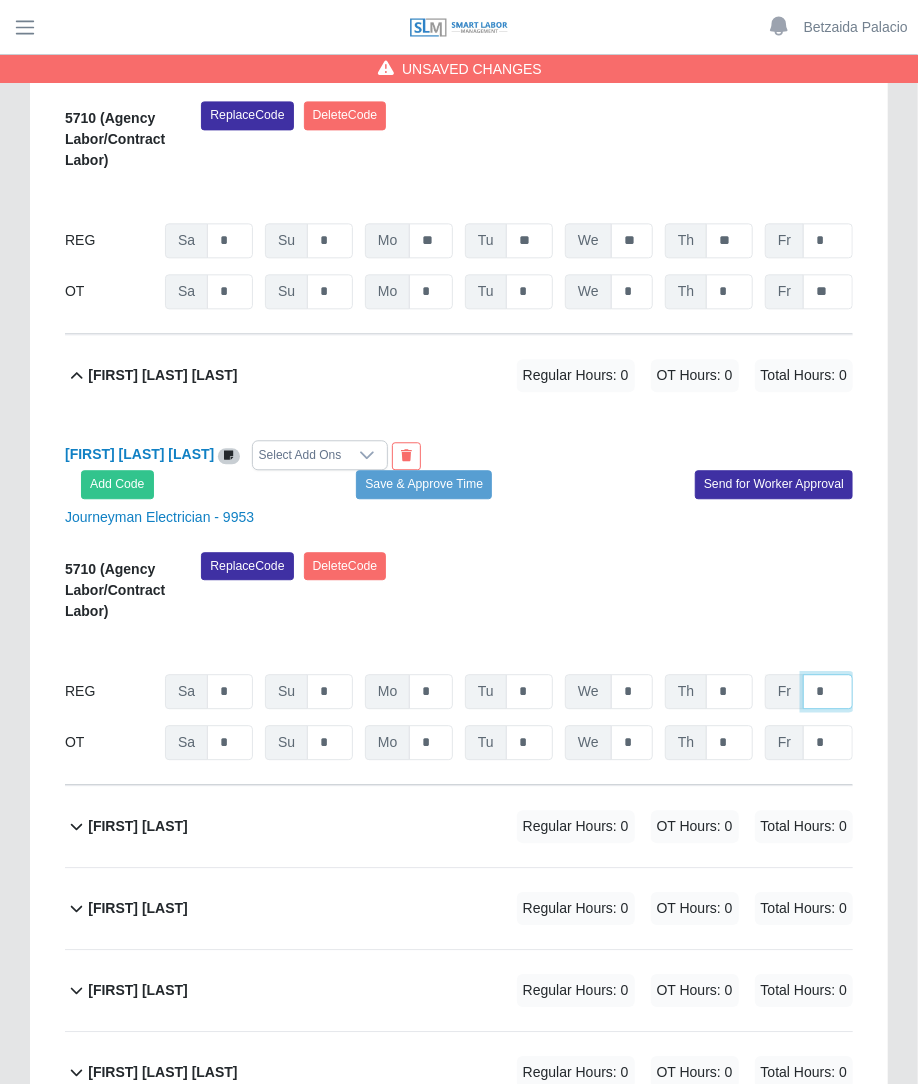 click on "*" at bounding box center (828, -17264) 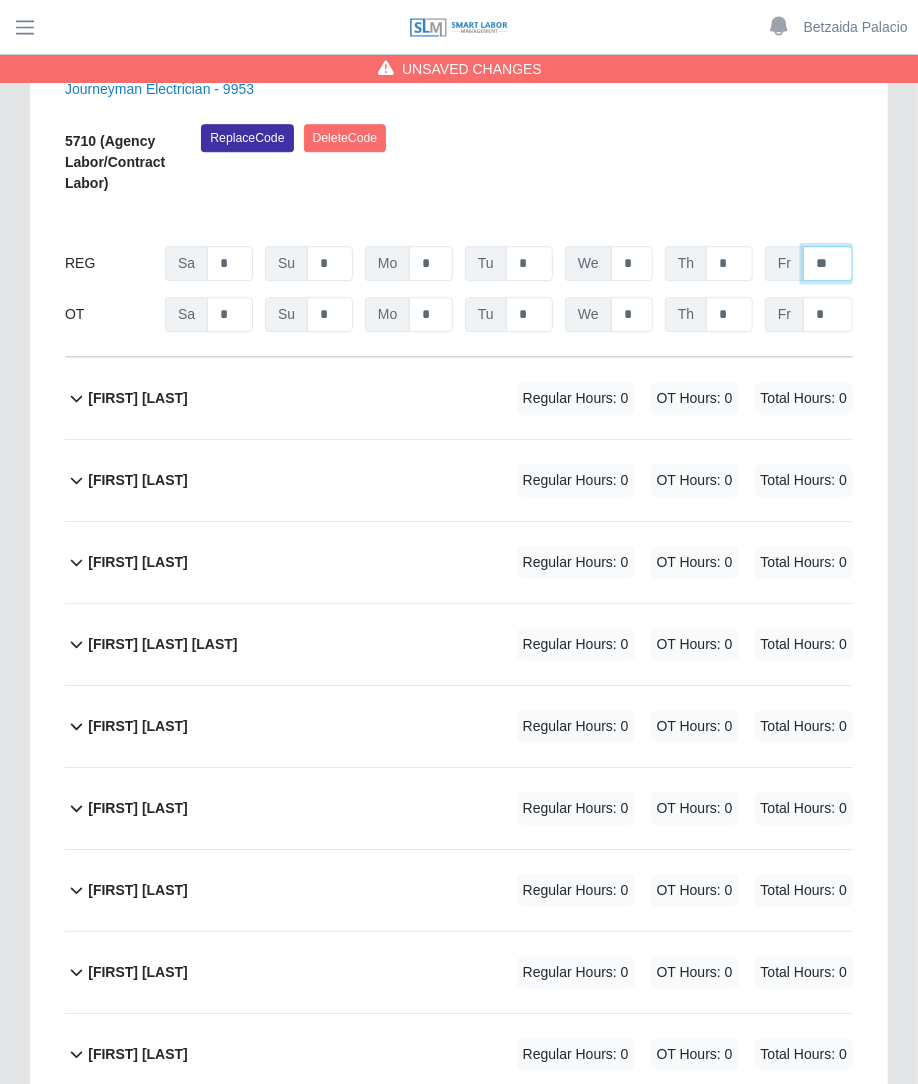 scroll, scrollTop: 18536, scrollLeft: 0, axis: vertical 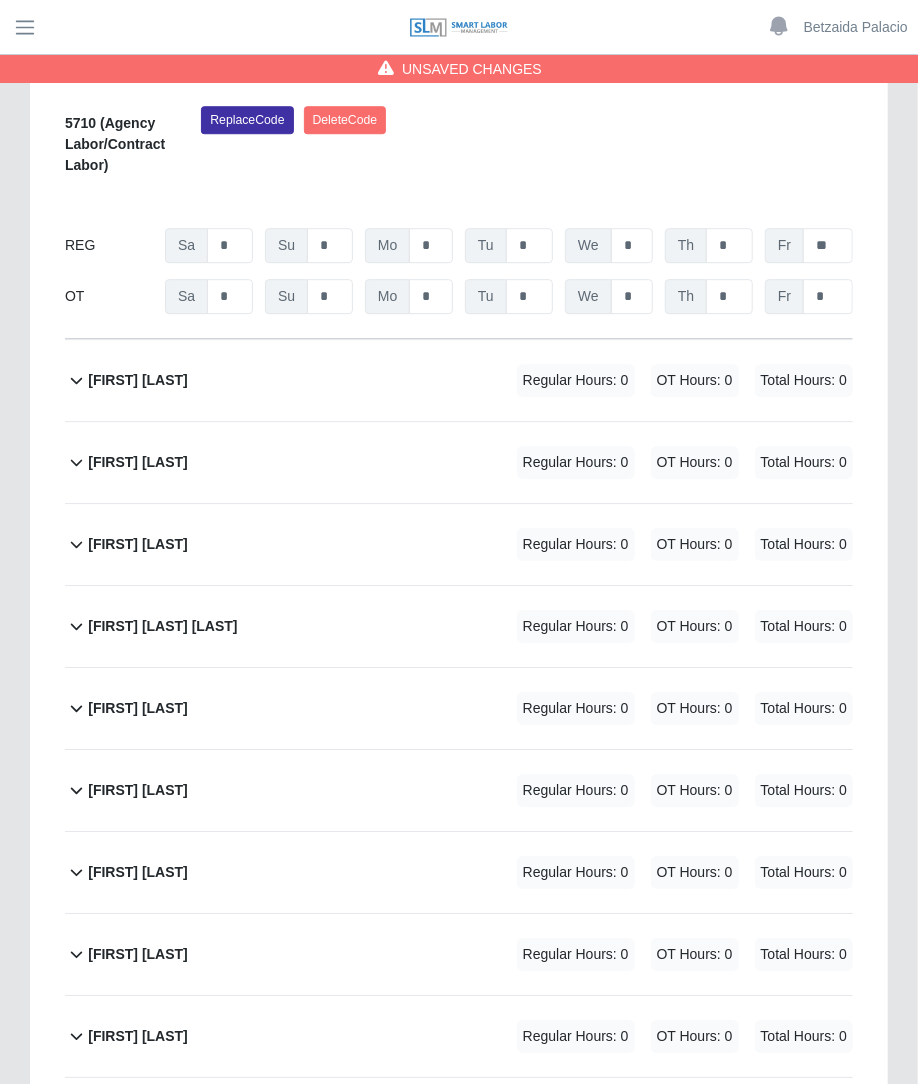 click on "Regular Hours: 0   OT Hours: 0   Total Hours: 0" at bounding box center (657, 380) 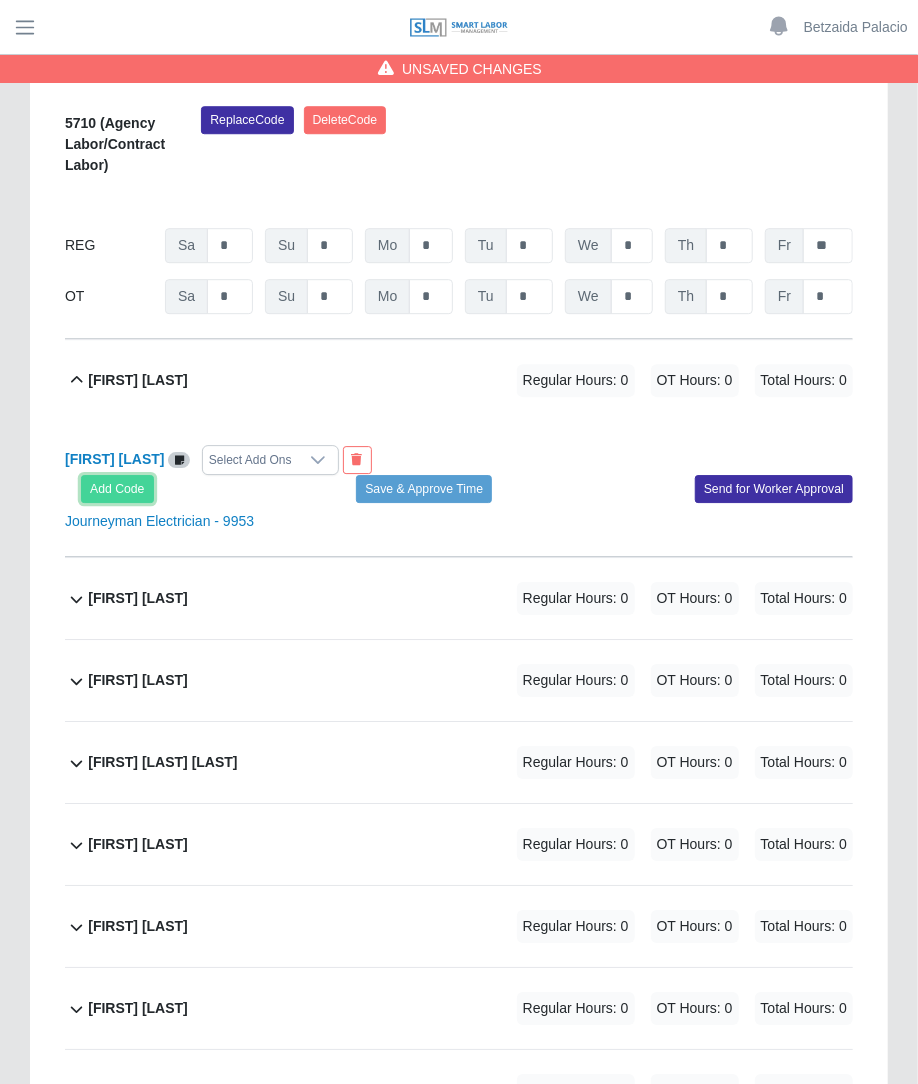 click on "Add Code" 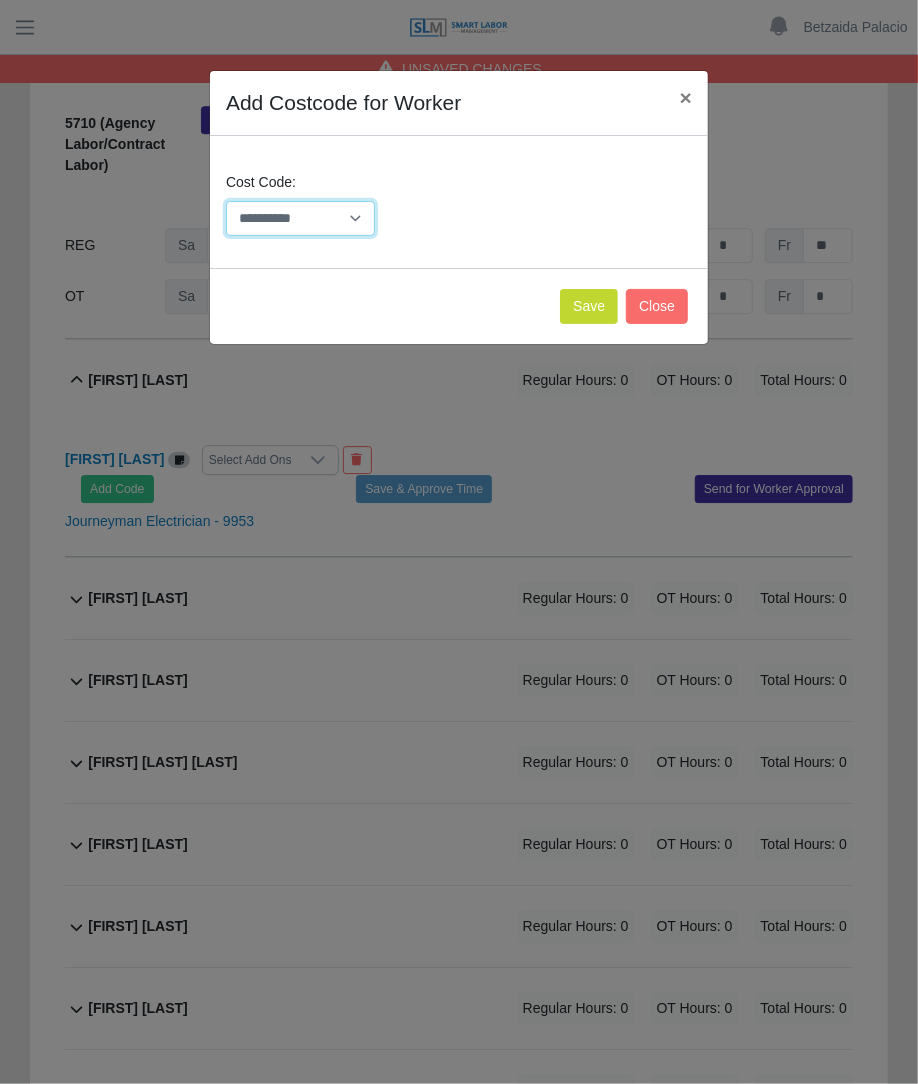 click on "**********" at bounding box center [300, 218] 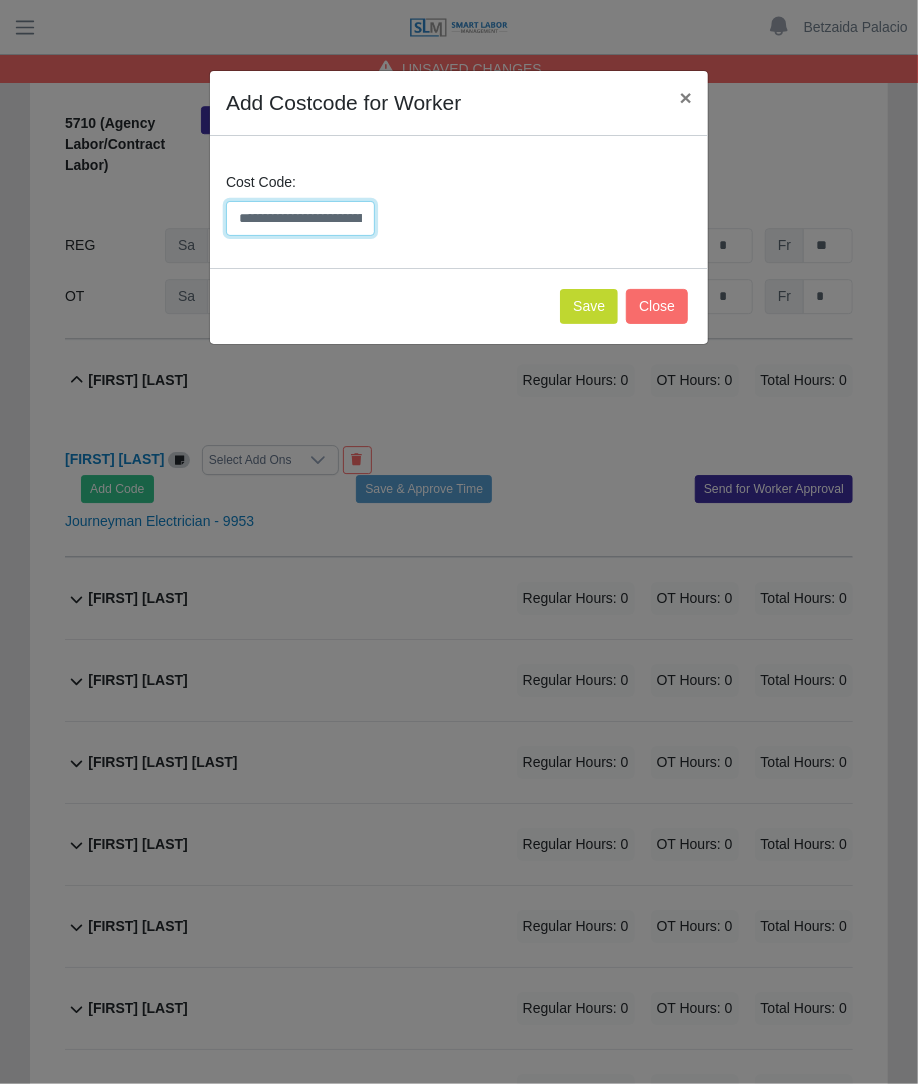 click on "**********" at bounding box center [300, 218] 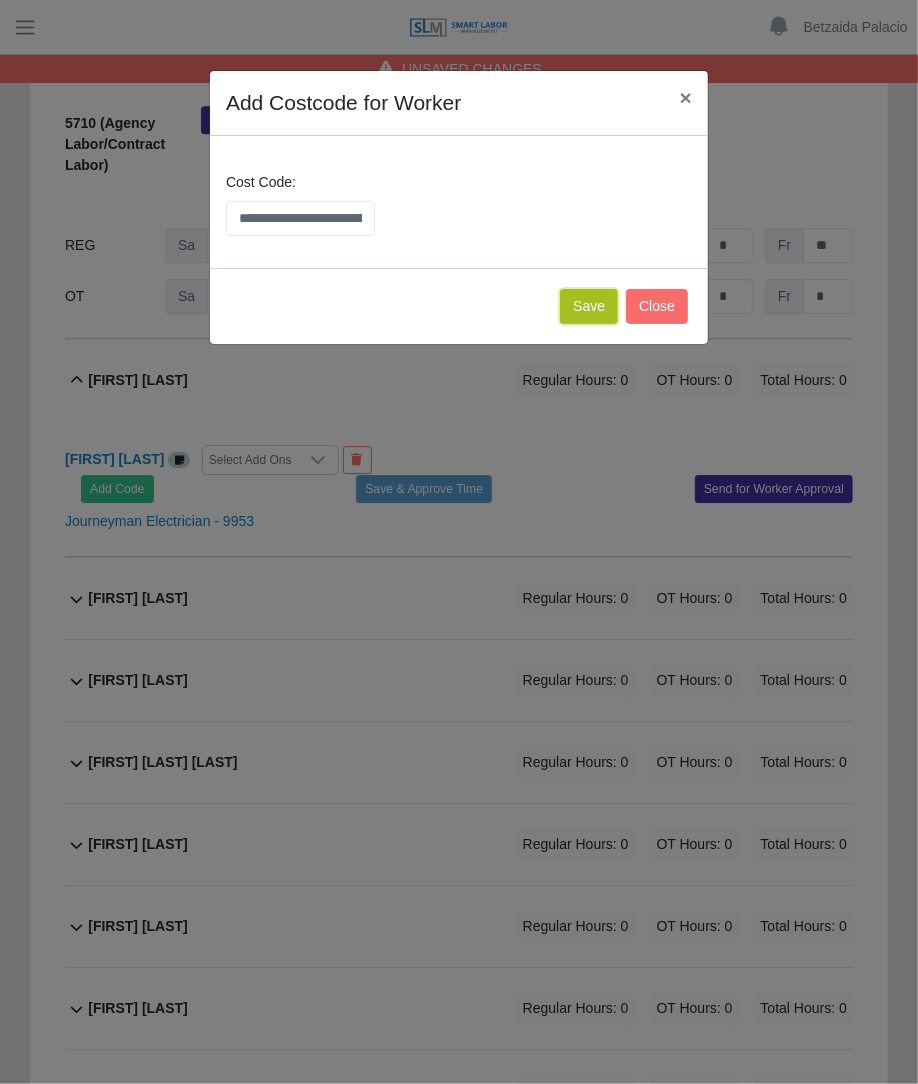 click on "Save" 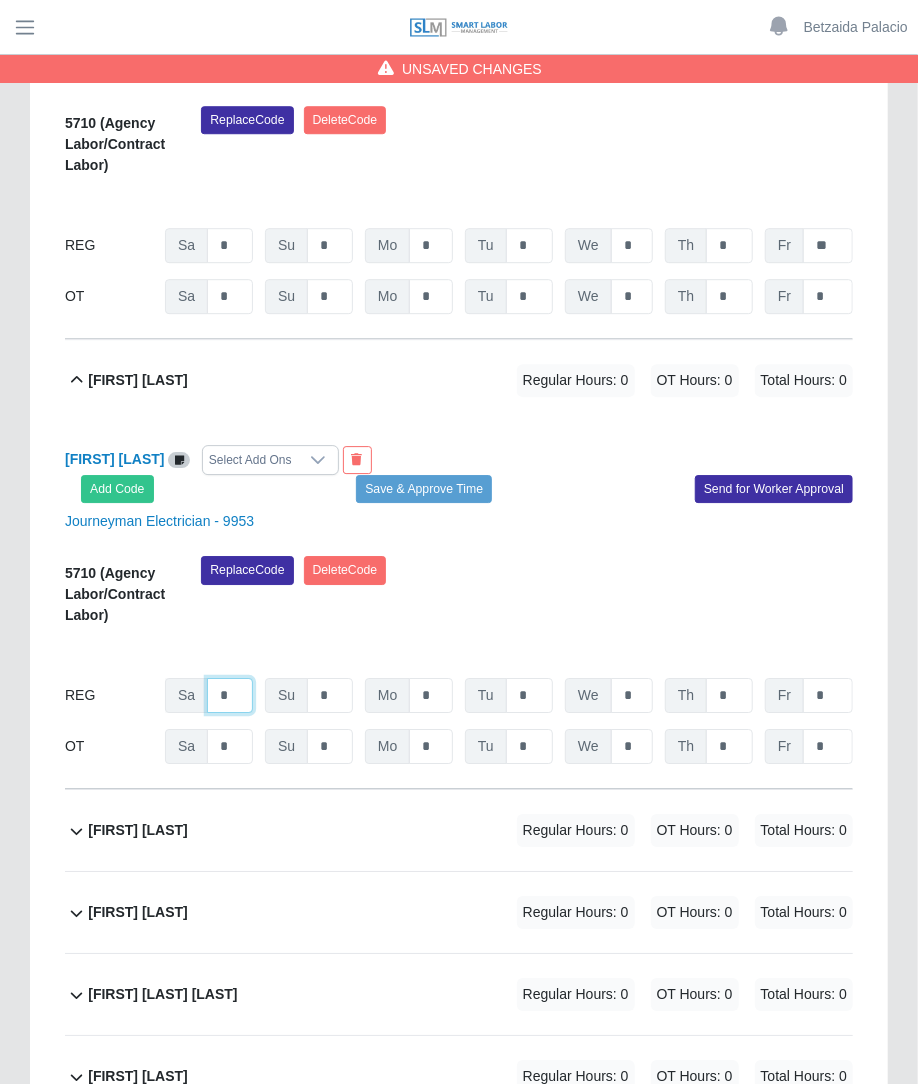click on "*" at bounding box center [230, -17710] 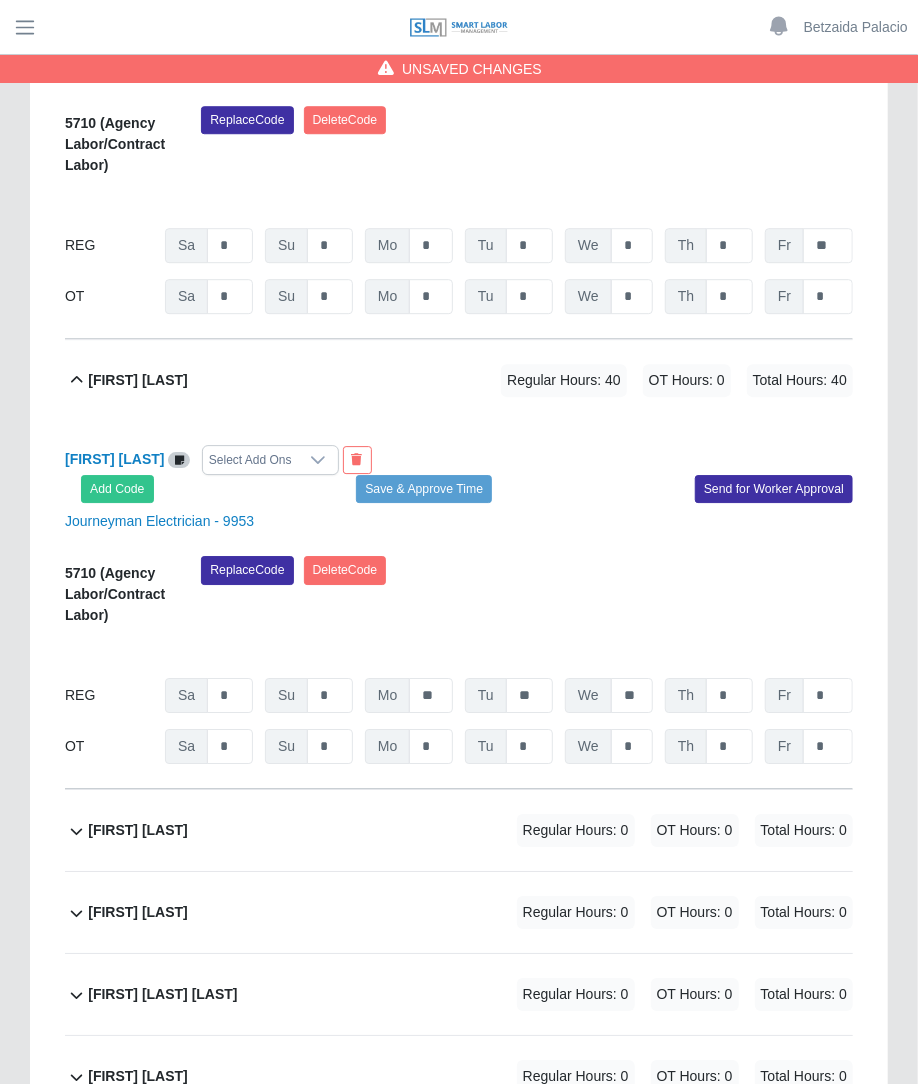 click on "OT
Sa   * Su   * Mo   * Tu   * We   * Th   * Fr   *" at bounding box center [459, 746] 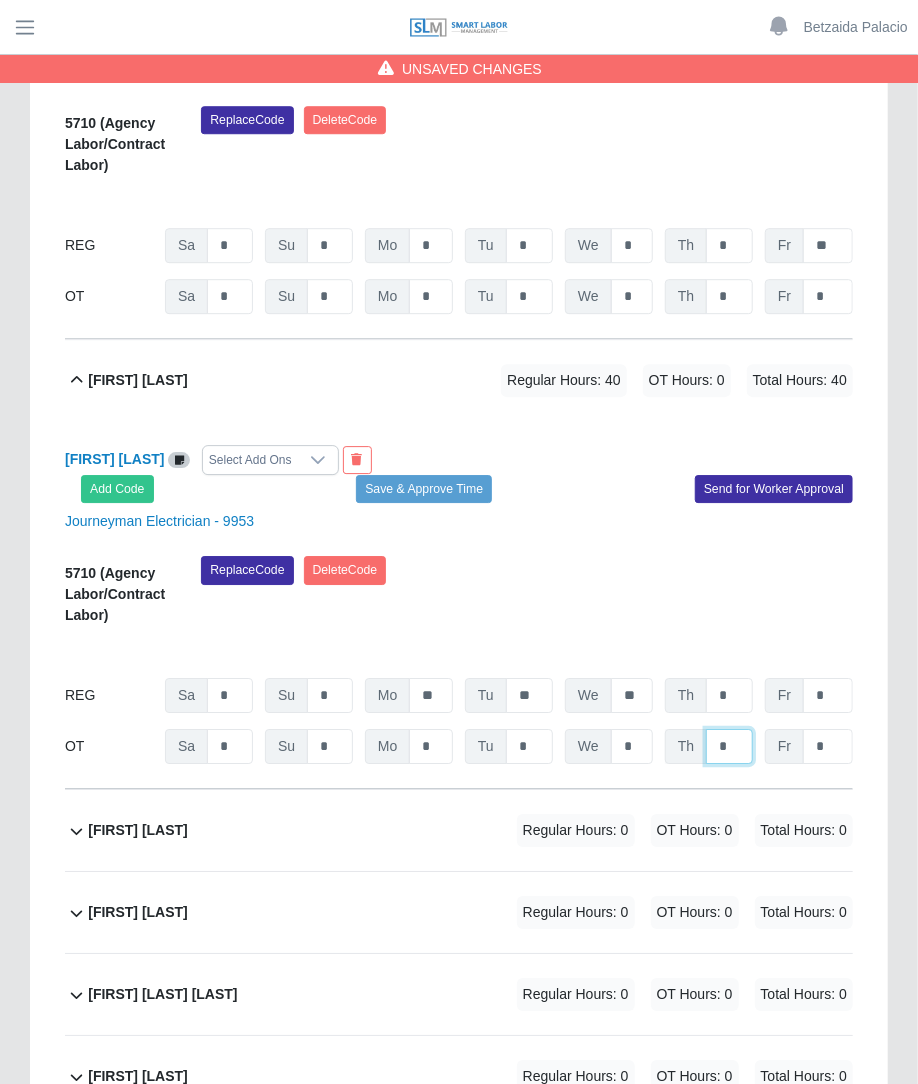 click on "*" at bounding box center (729, -17659) 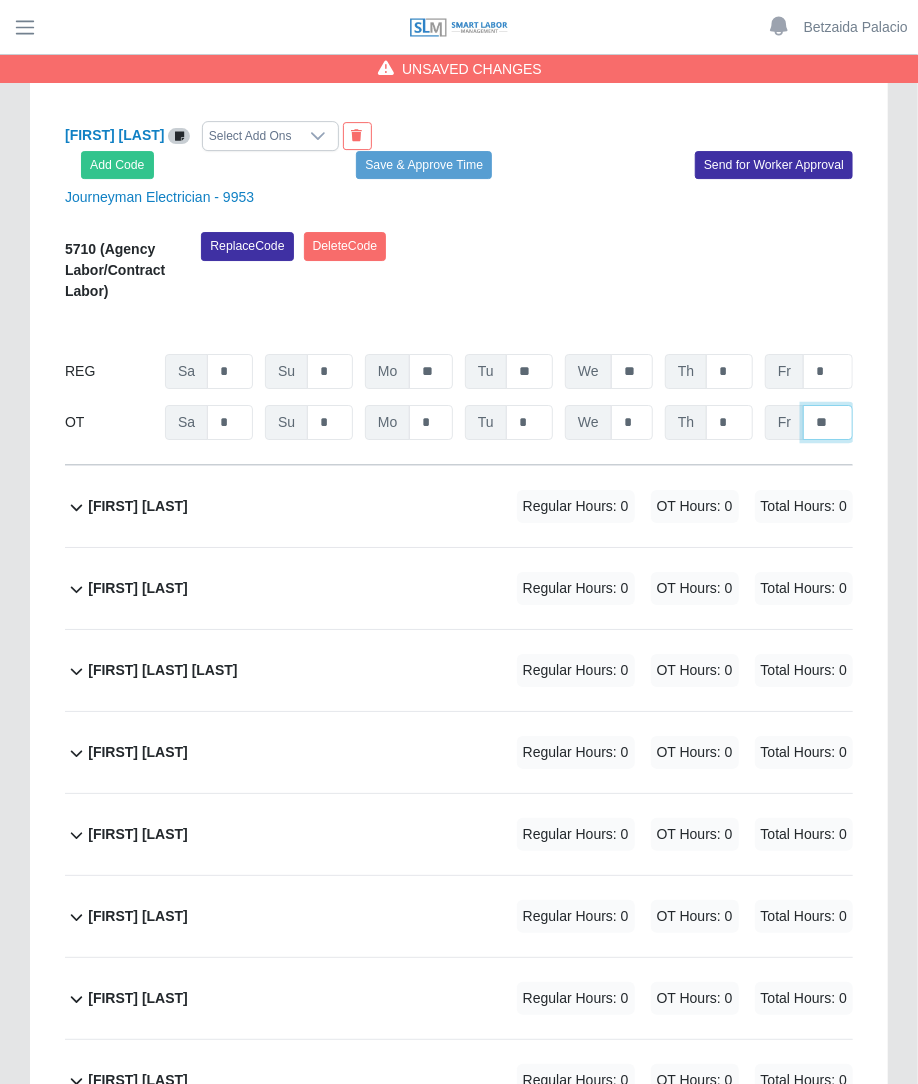 scroll, scrollTop: 18934, scrollLeft: 0, axis: vertical 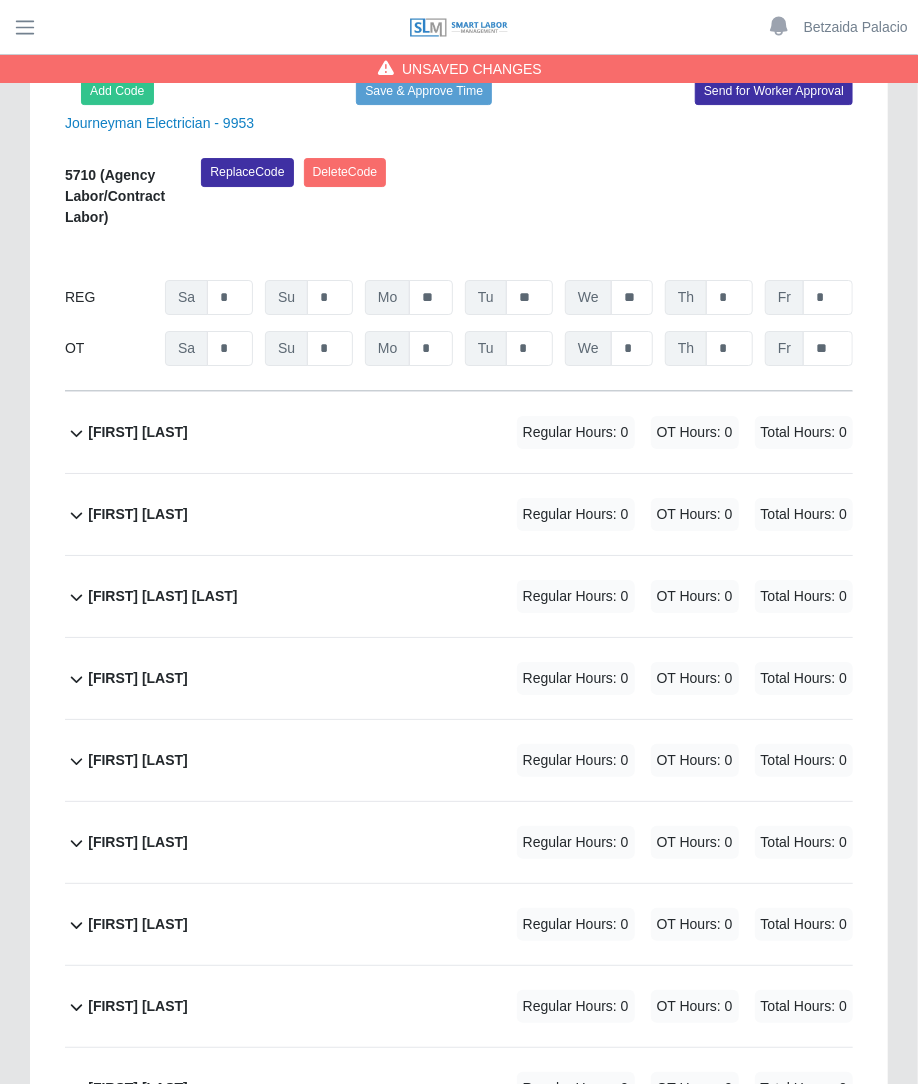 click on "Regular Hours: 0" at bounding box center (576, 514) 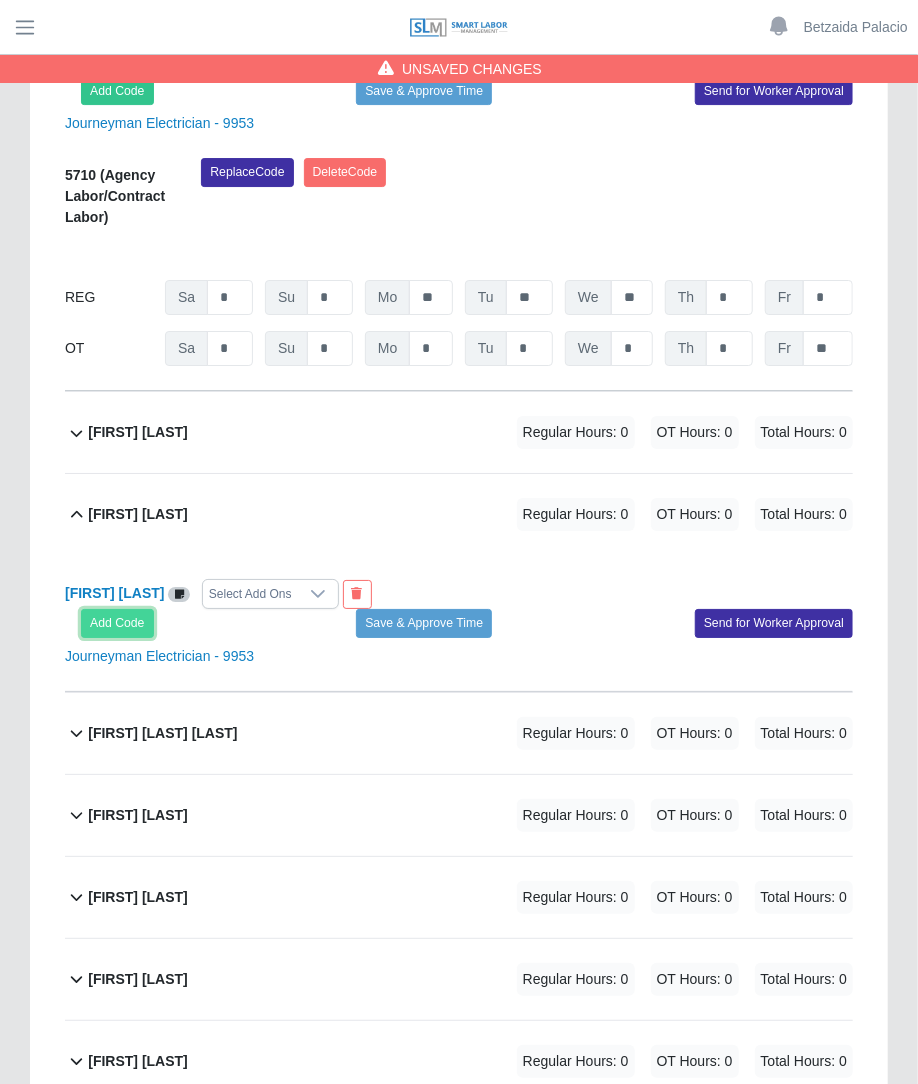 click on "Add Code" 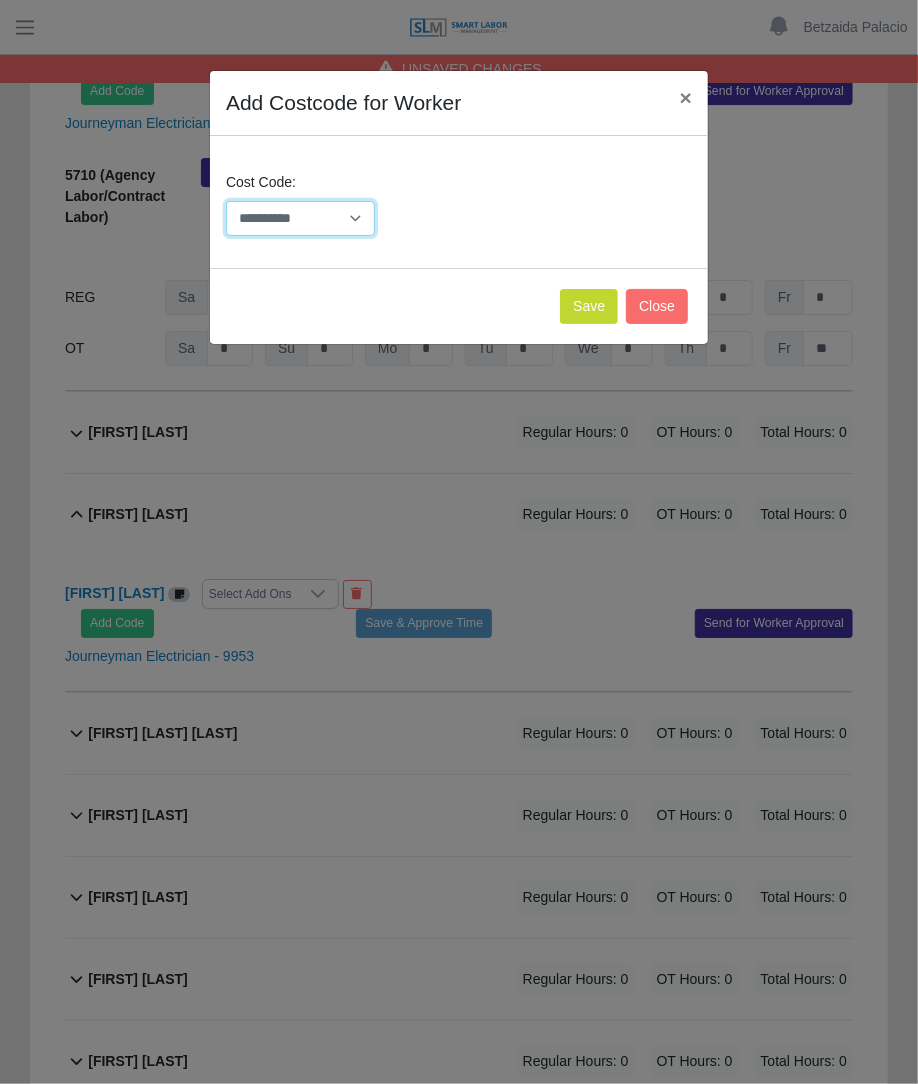 click on "**********" at bounding box center (300, 218) 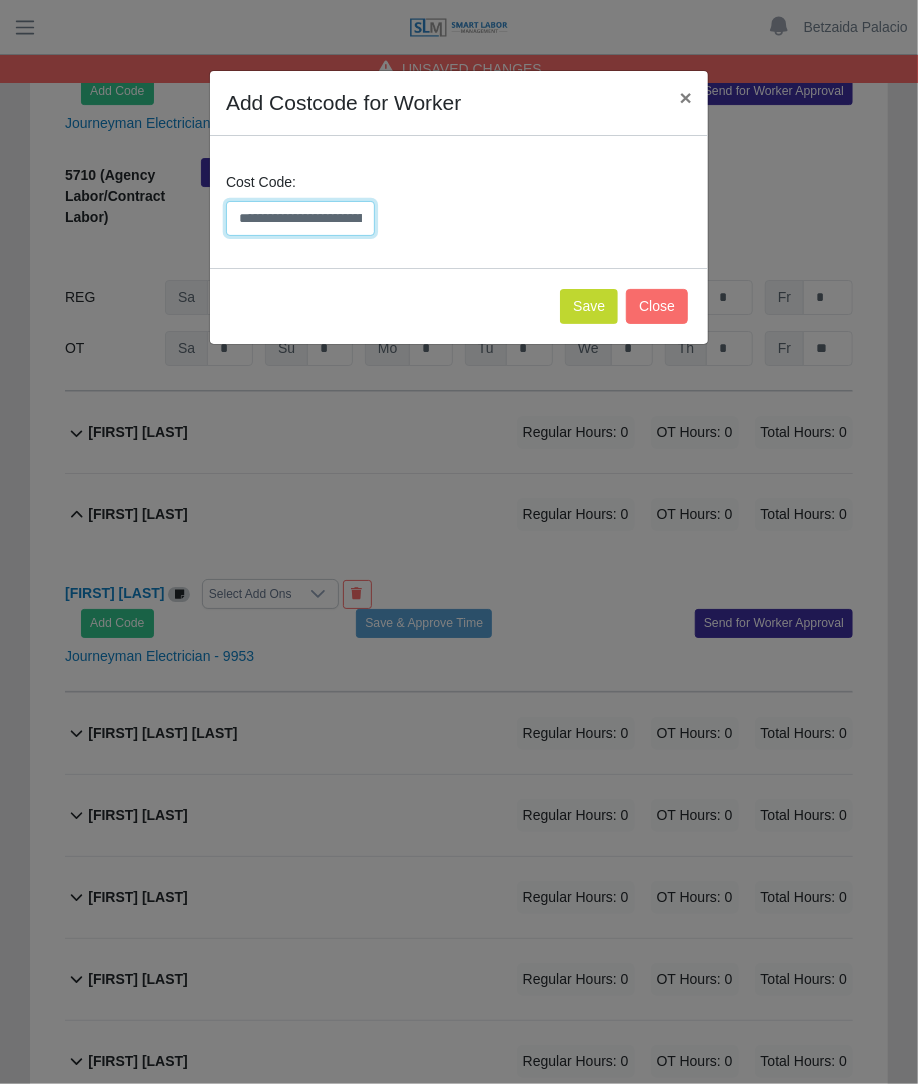 click on "**********" at bounding box center (300, 218) 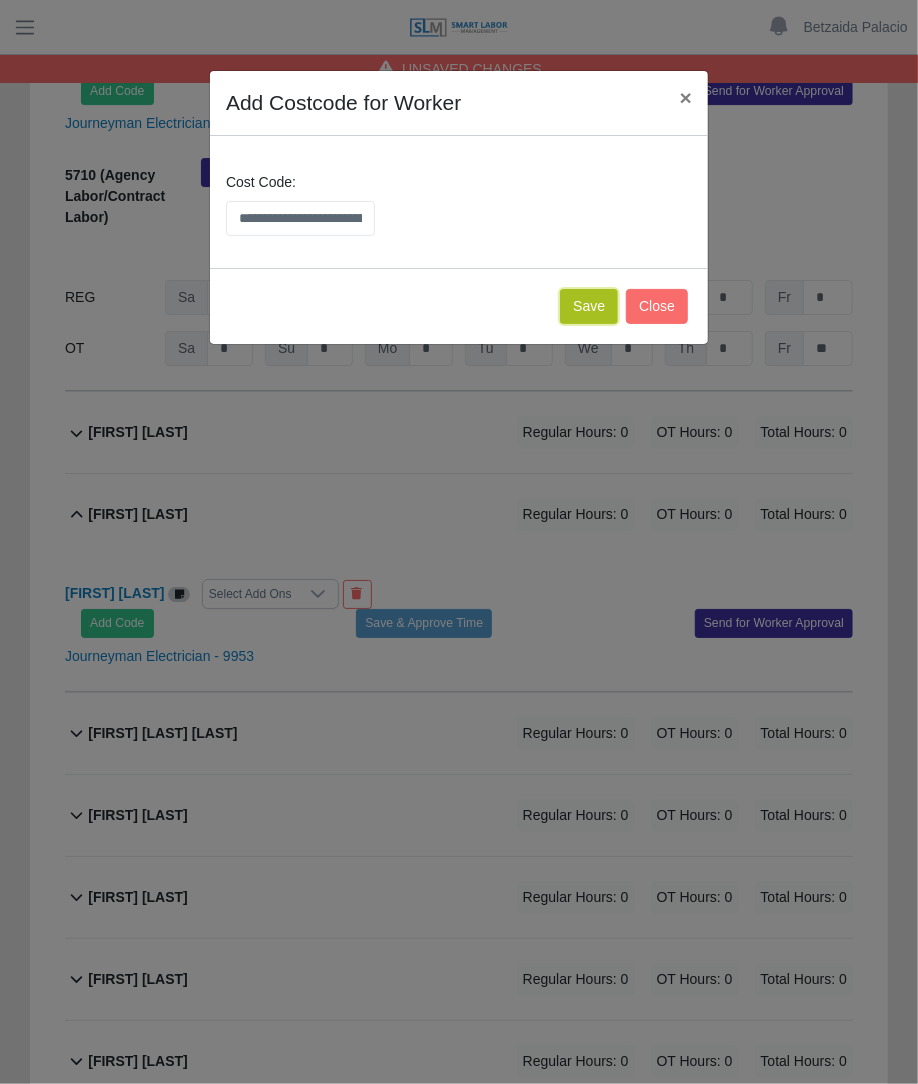 click on "Save" 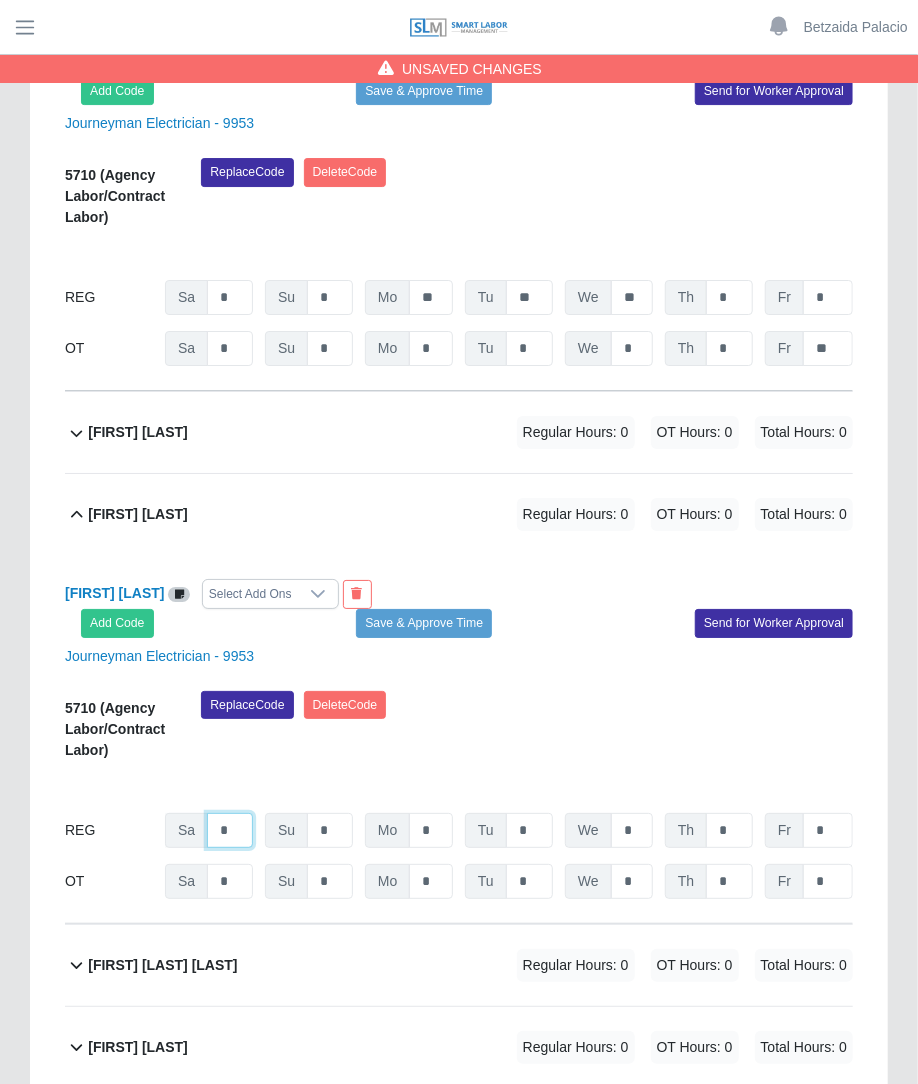 click on "*" at bounding box center (230, -18108) 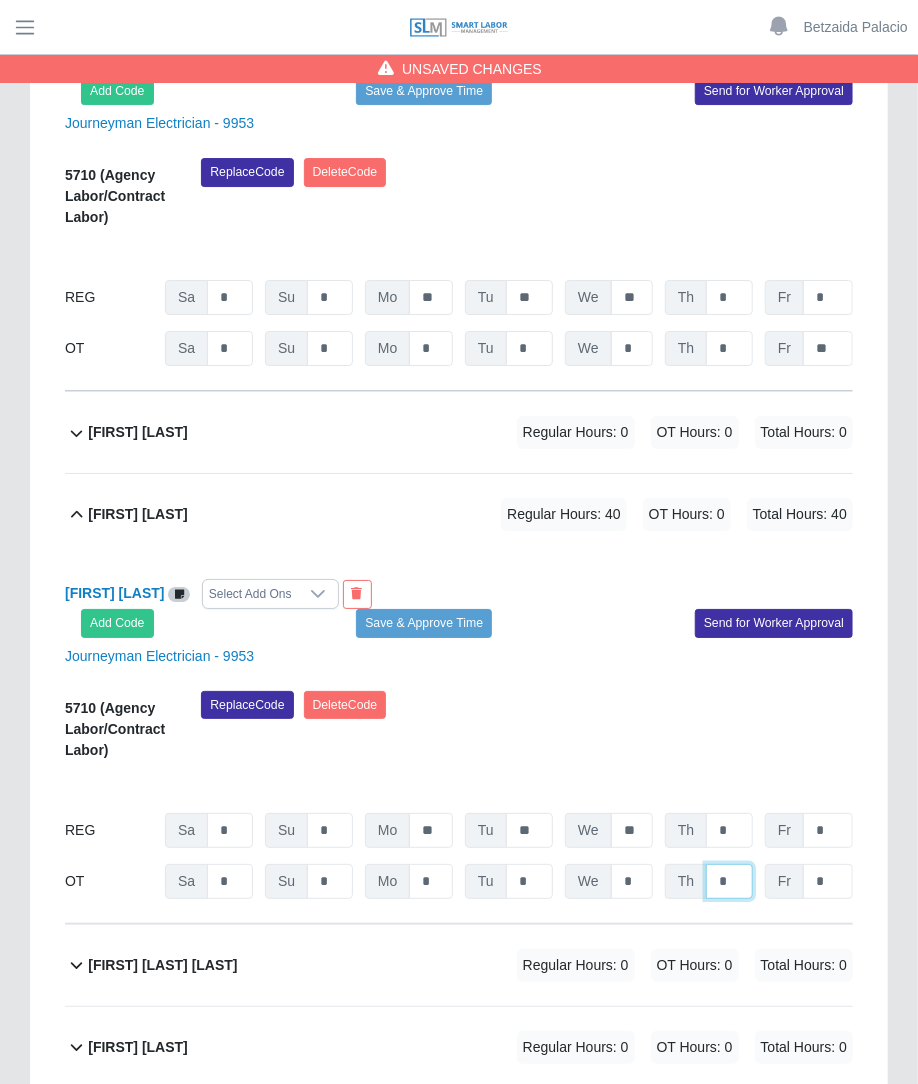 click on "*" at bounding box center [729, -18057] 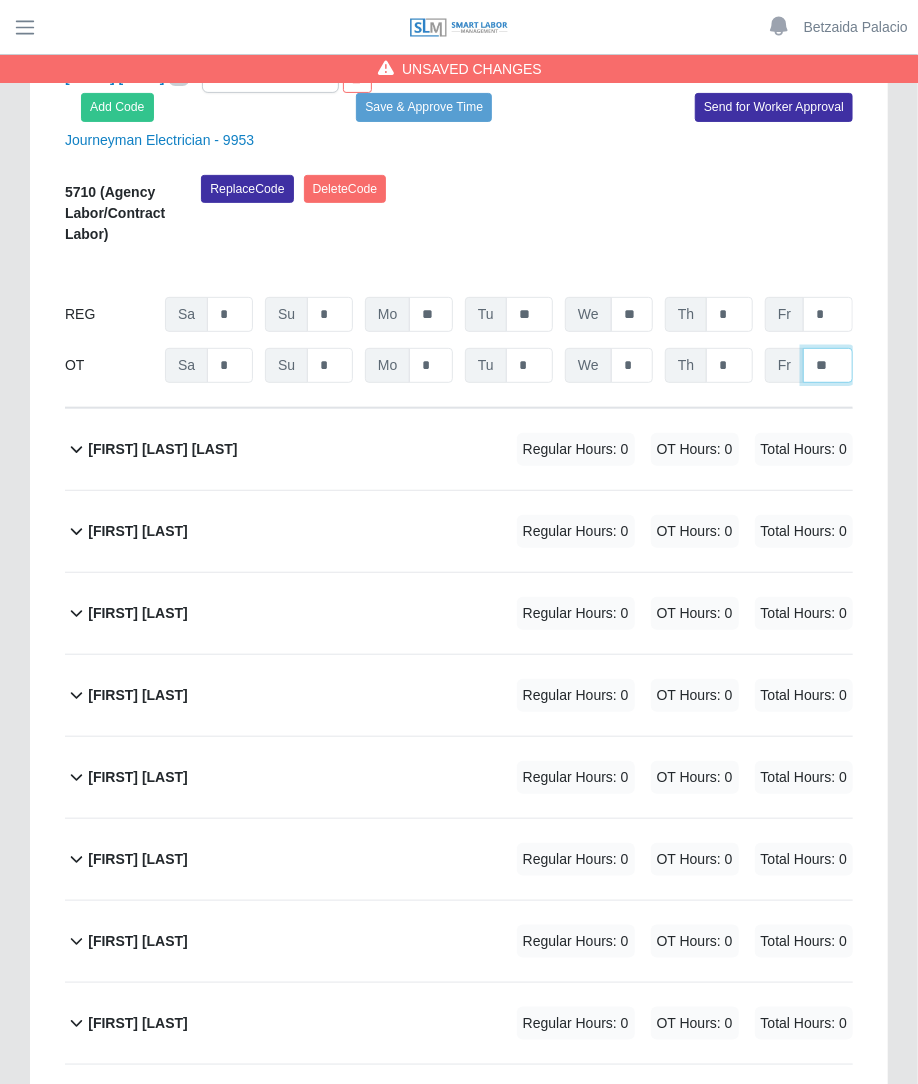 scroll, scrollTop: 19562, scrollLeft: 0, axis: vertical 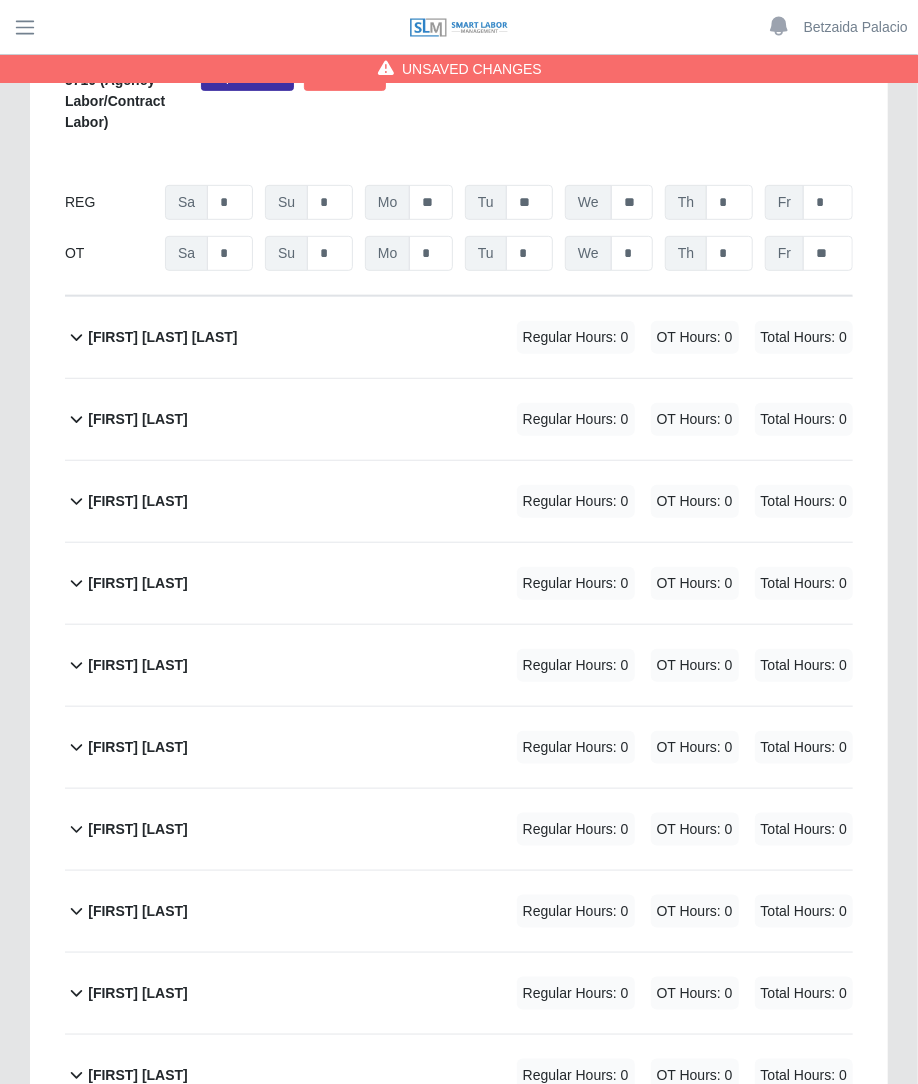 click on "Regular Hours: 0" at bounding box center [576, 337] 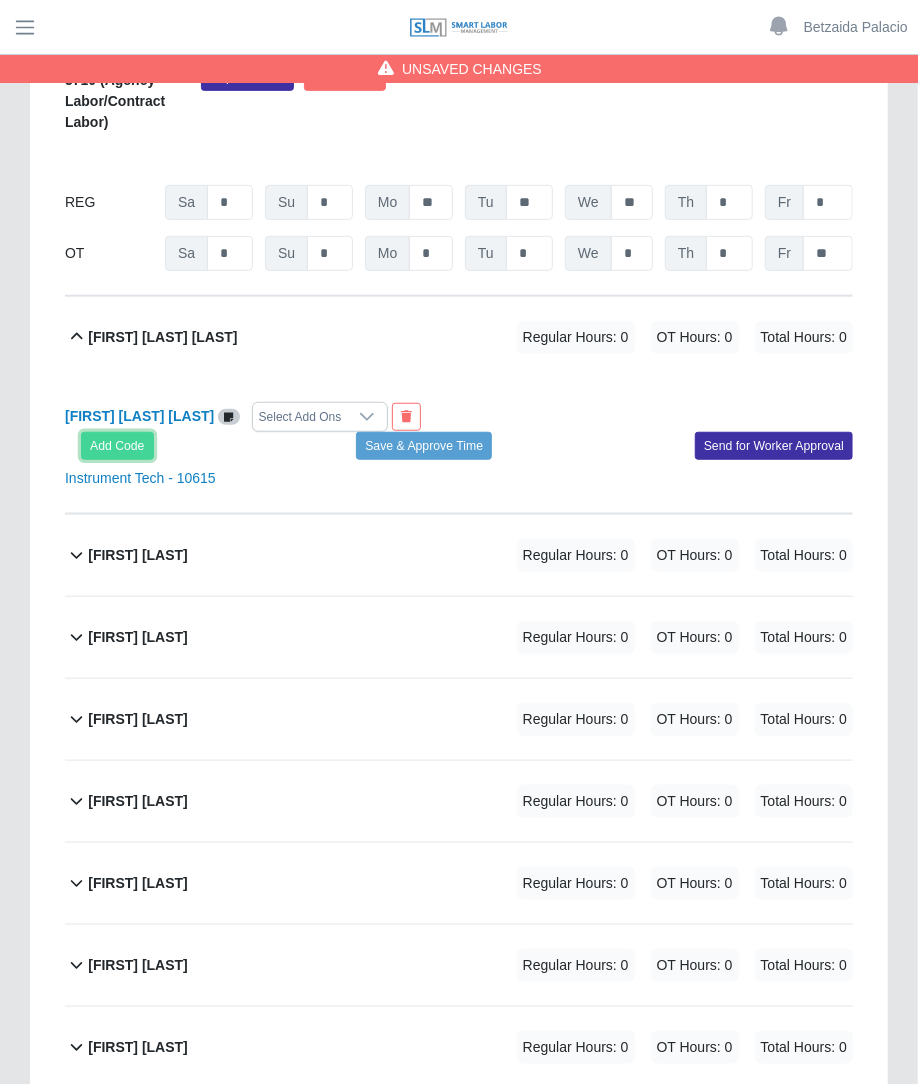 click on "Add Code" 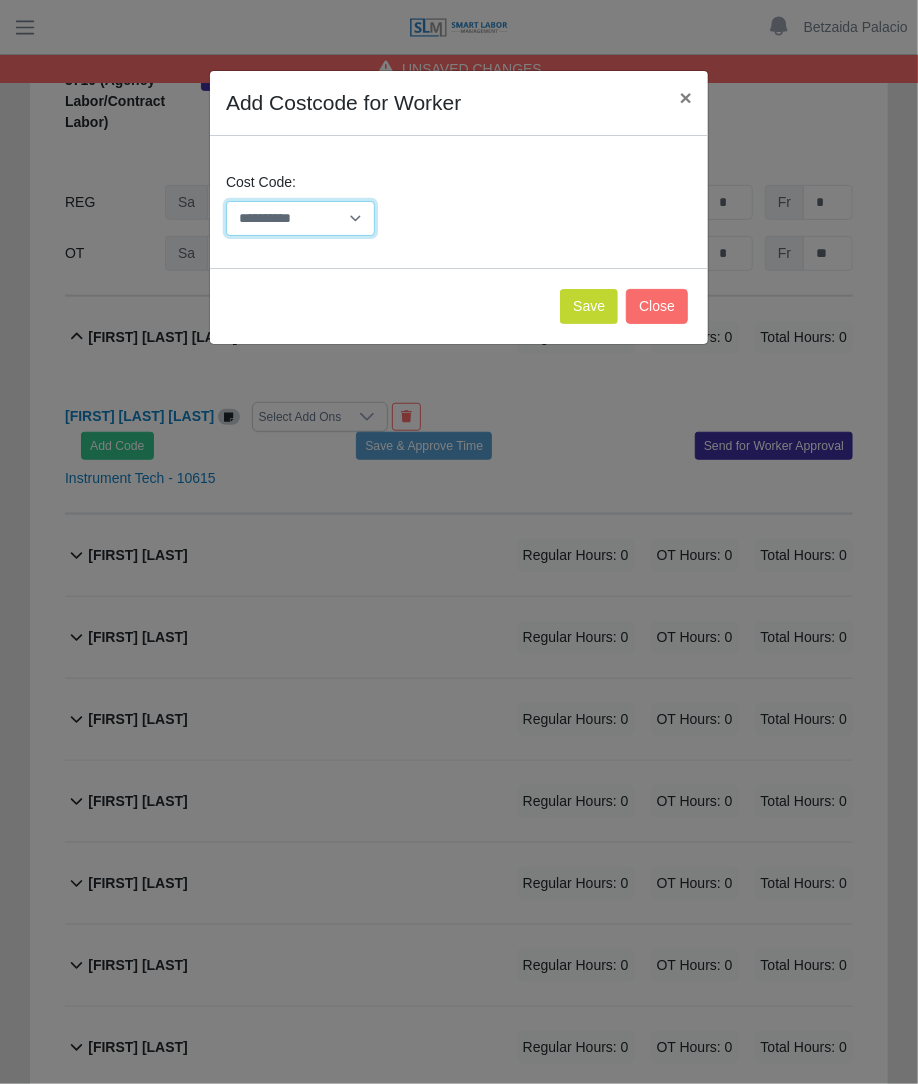 click on "**********" at bounding box center (300, 218) 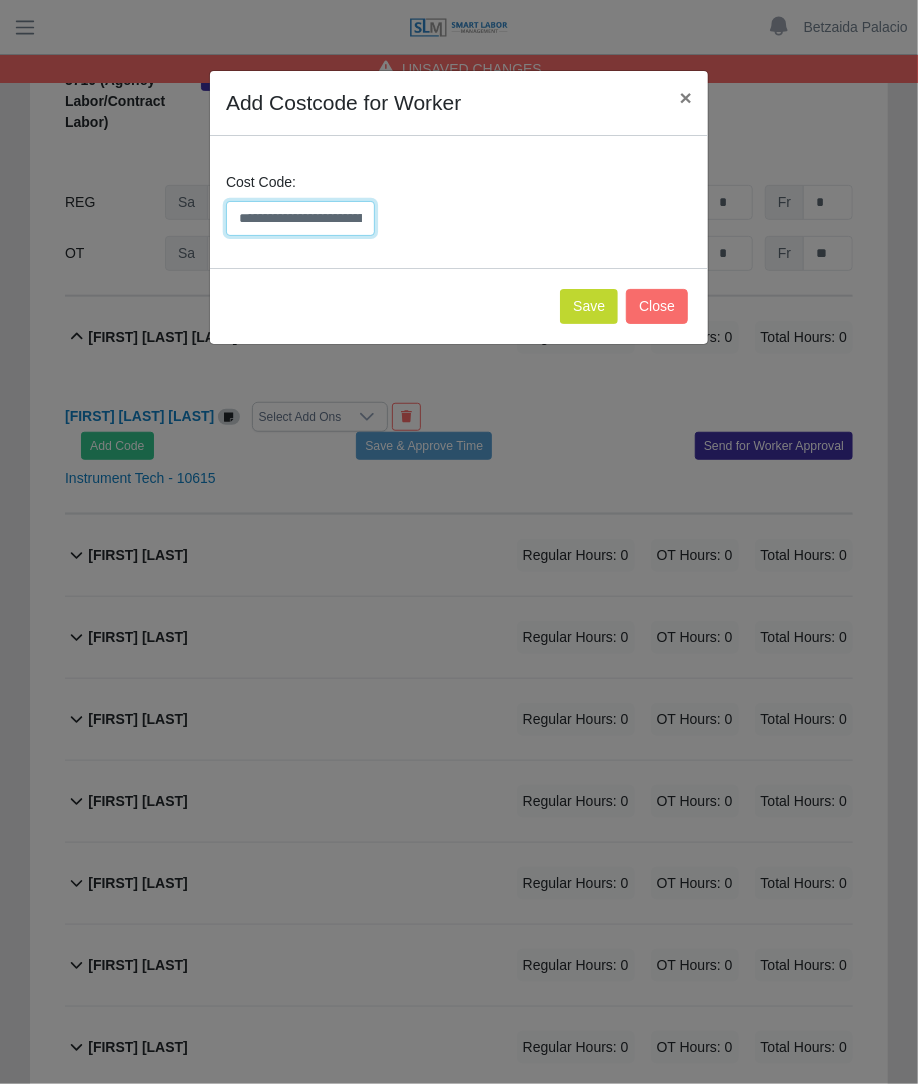 click on "**********" at bounding box center (300, 218) 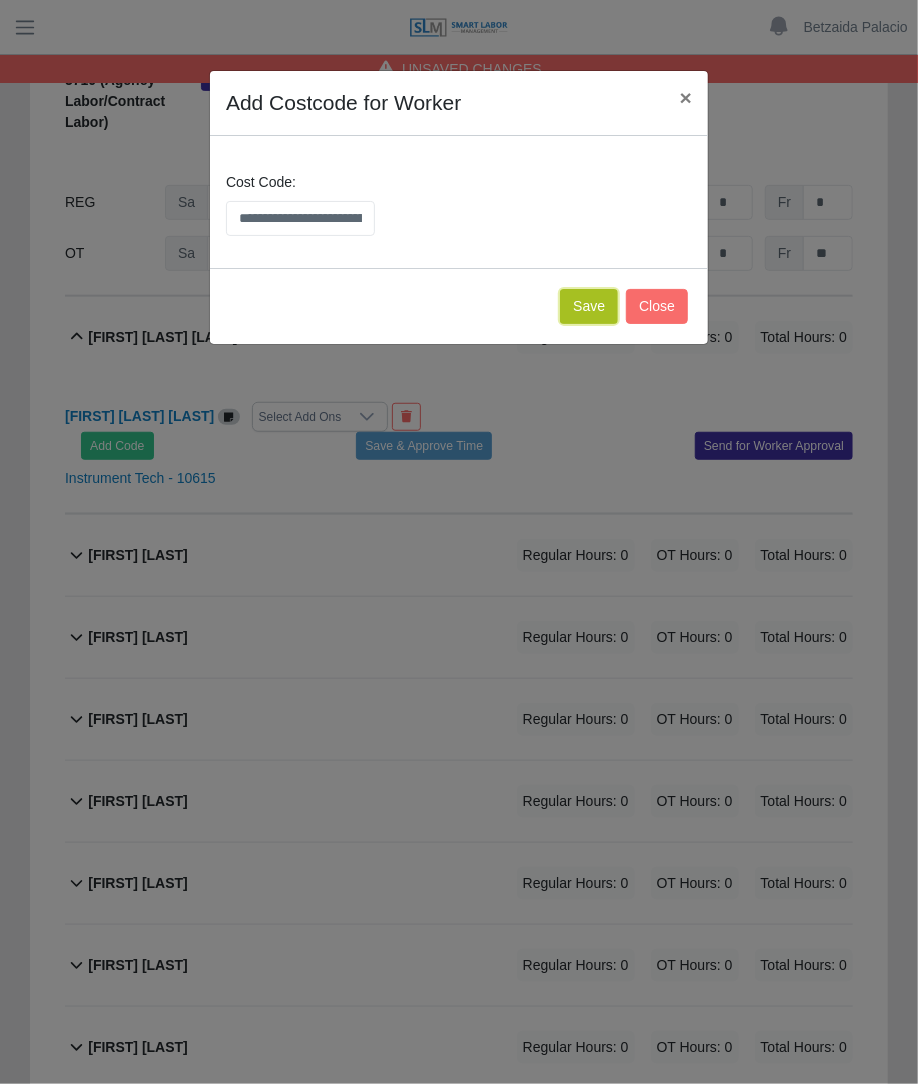 click on "Save" 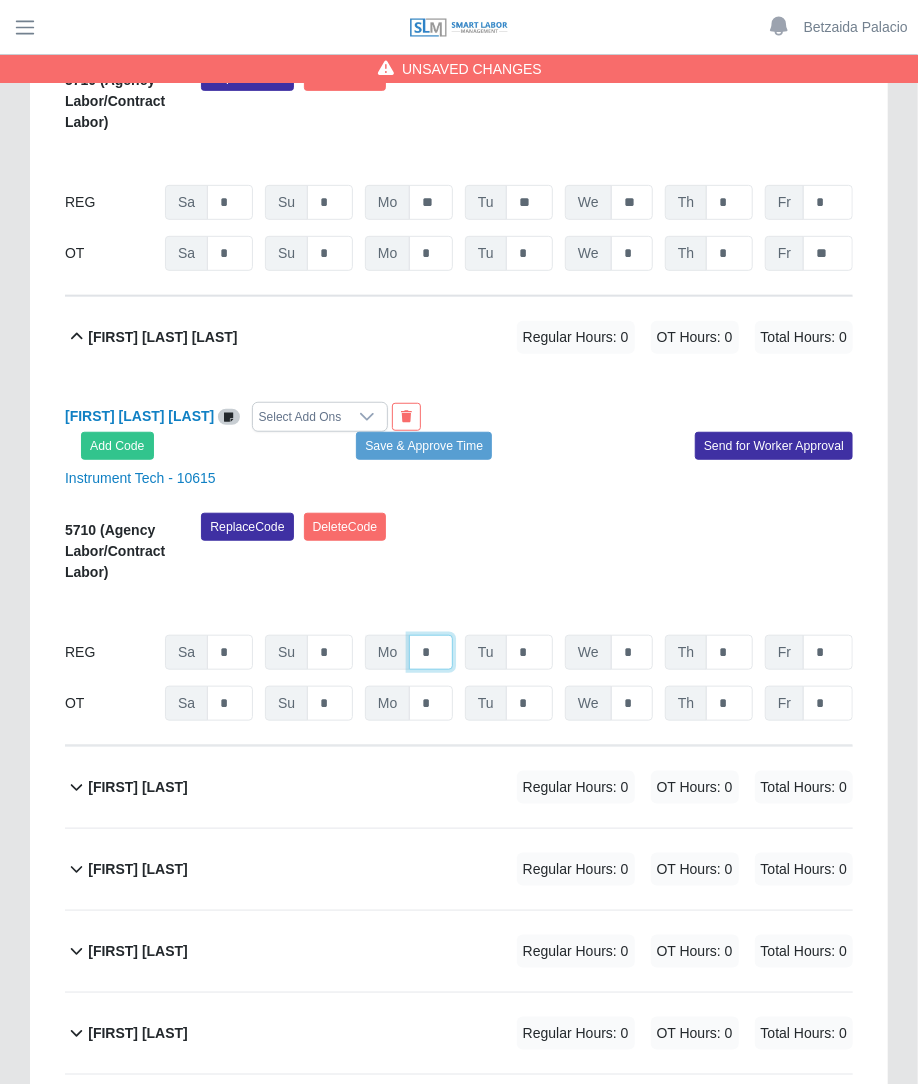 click on "*" at bounding box center [431, -18736] 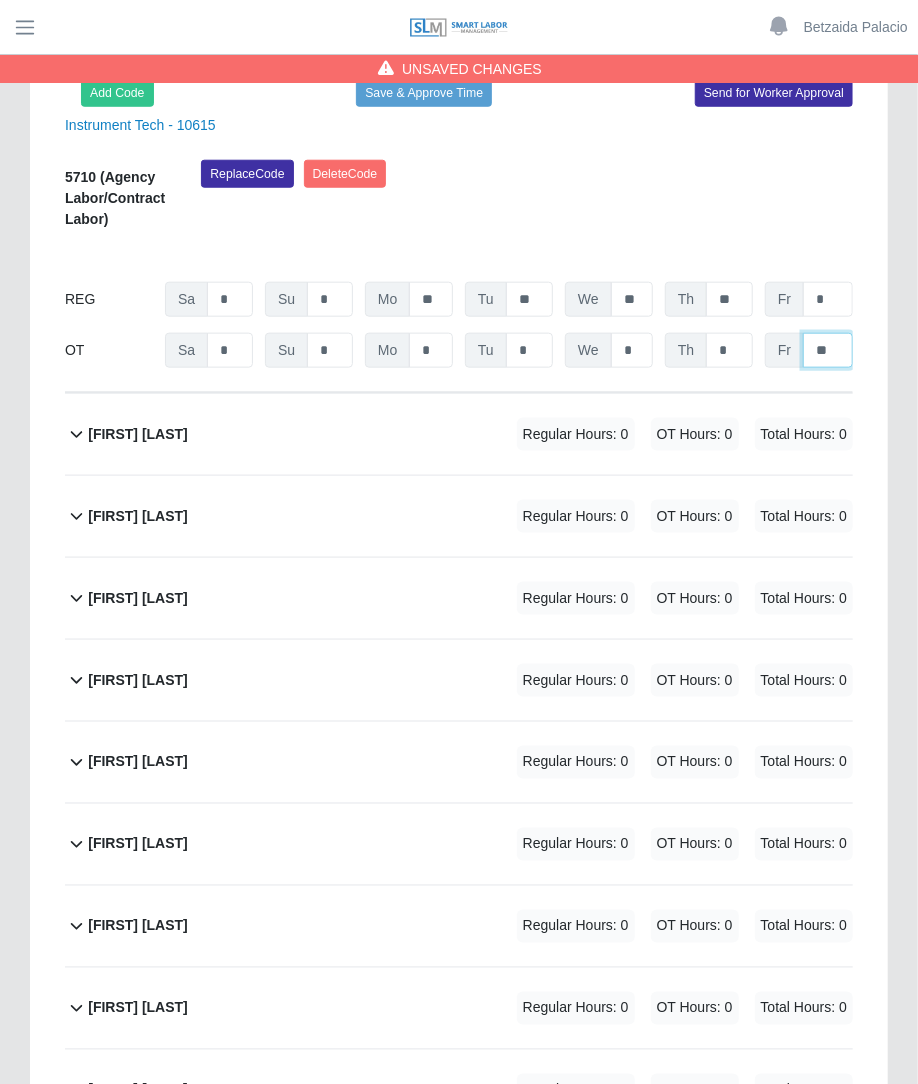 scroll, scrollTop: 19954, scrollLeft: 0, axis: vertical 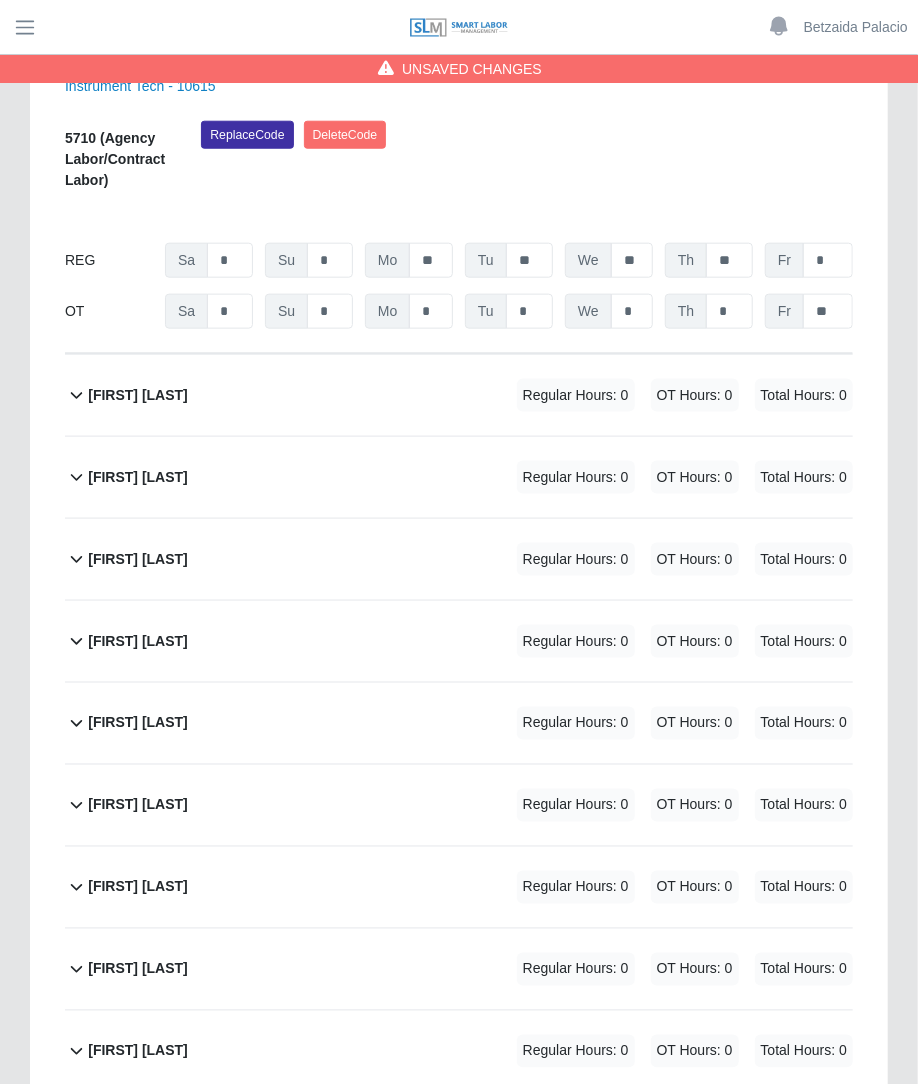click on "Regular Hours: 0" at bounding box center (576, 395) 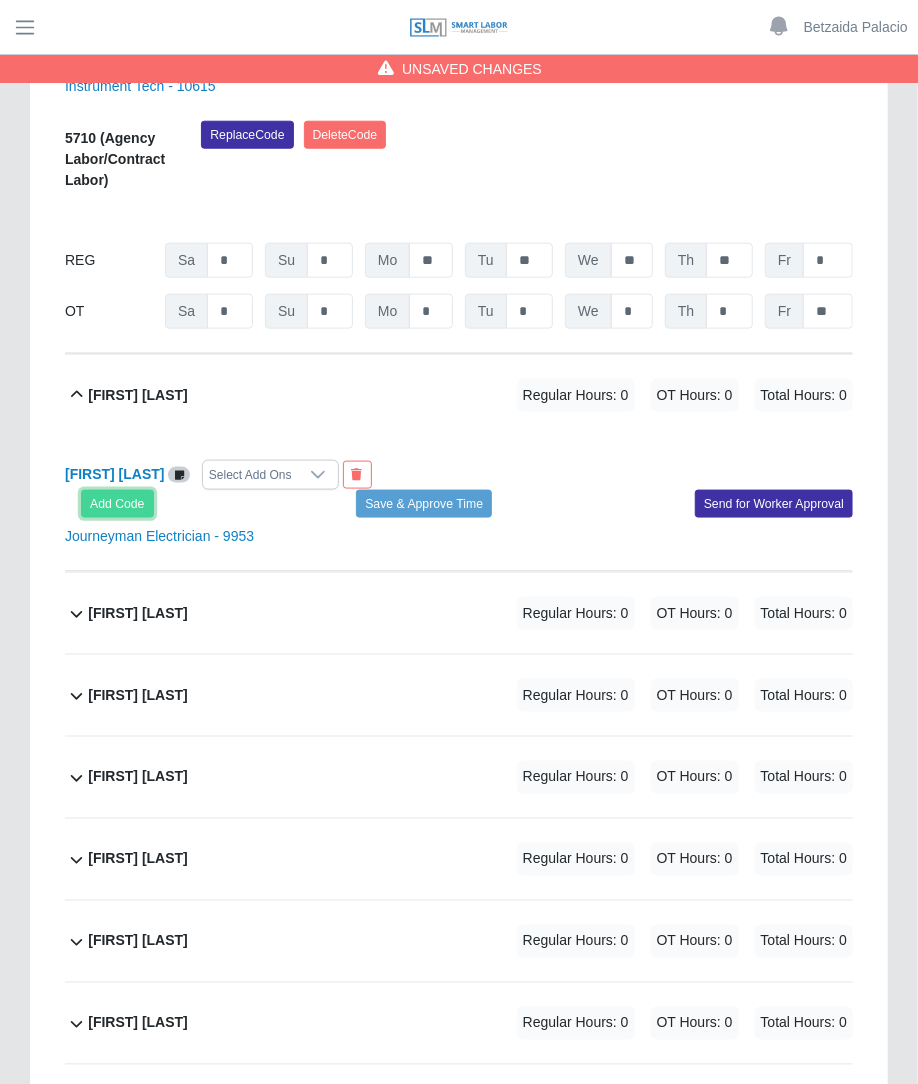 click on "Add Code" 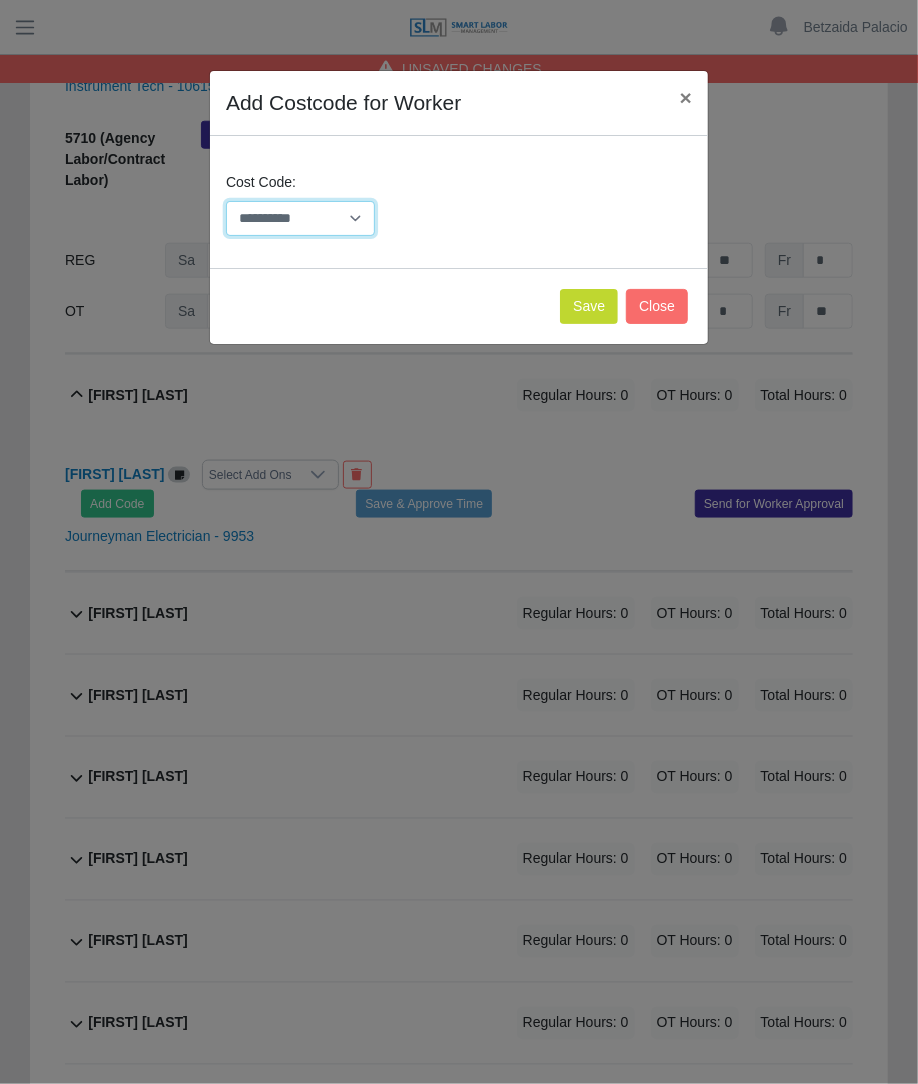click on "**********" at bounding box center [300, 218] 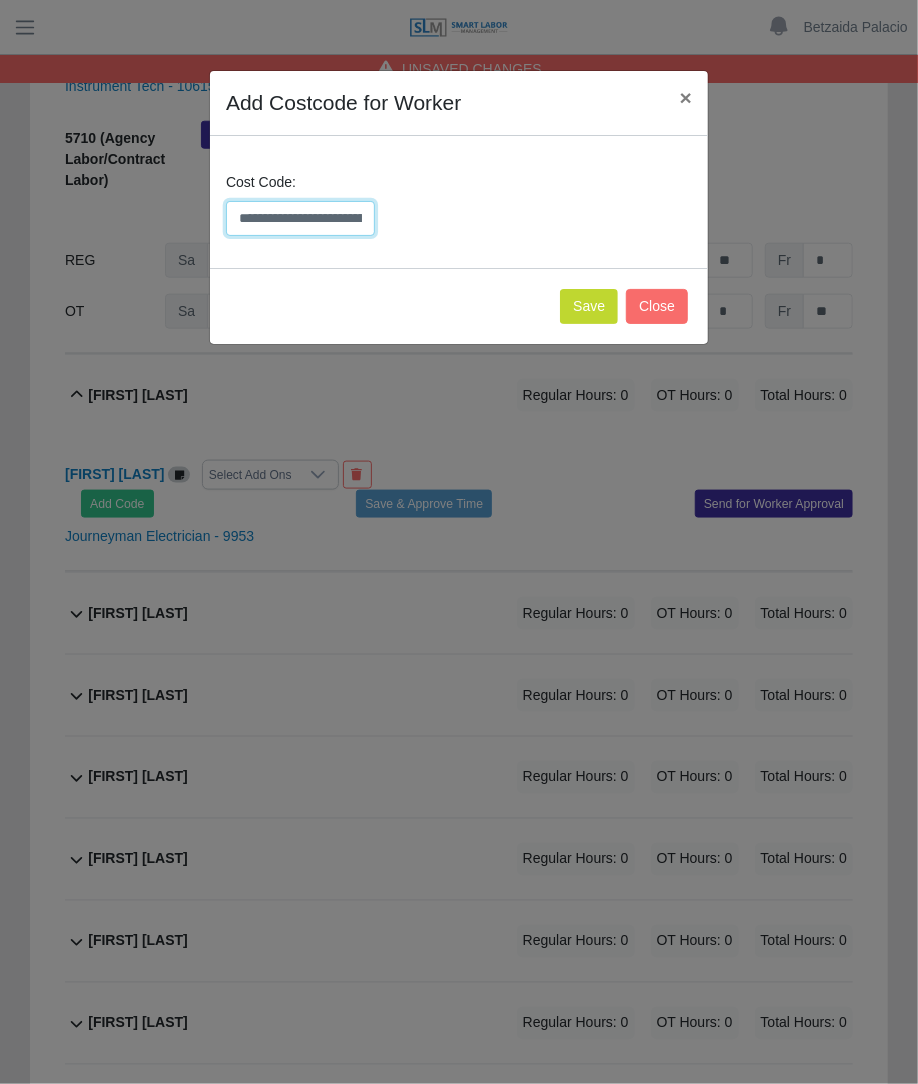 click on "**********" at bounding box center (300, 218) 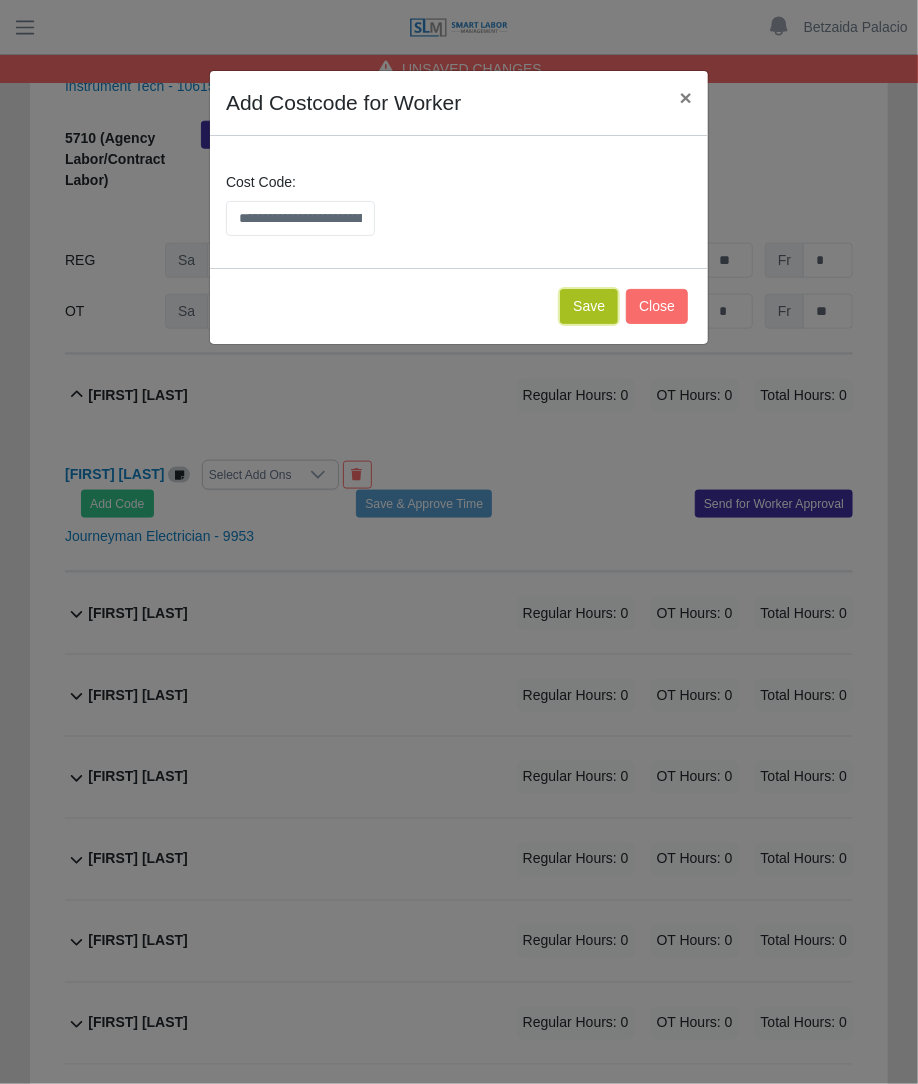 click on "Save" 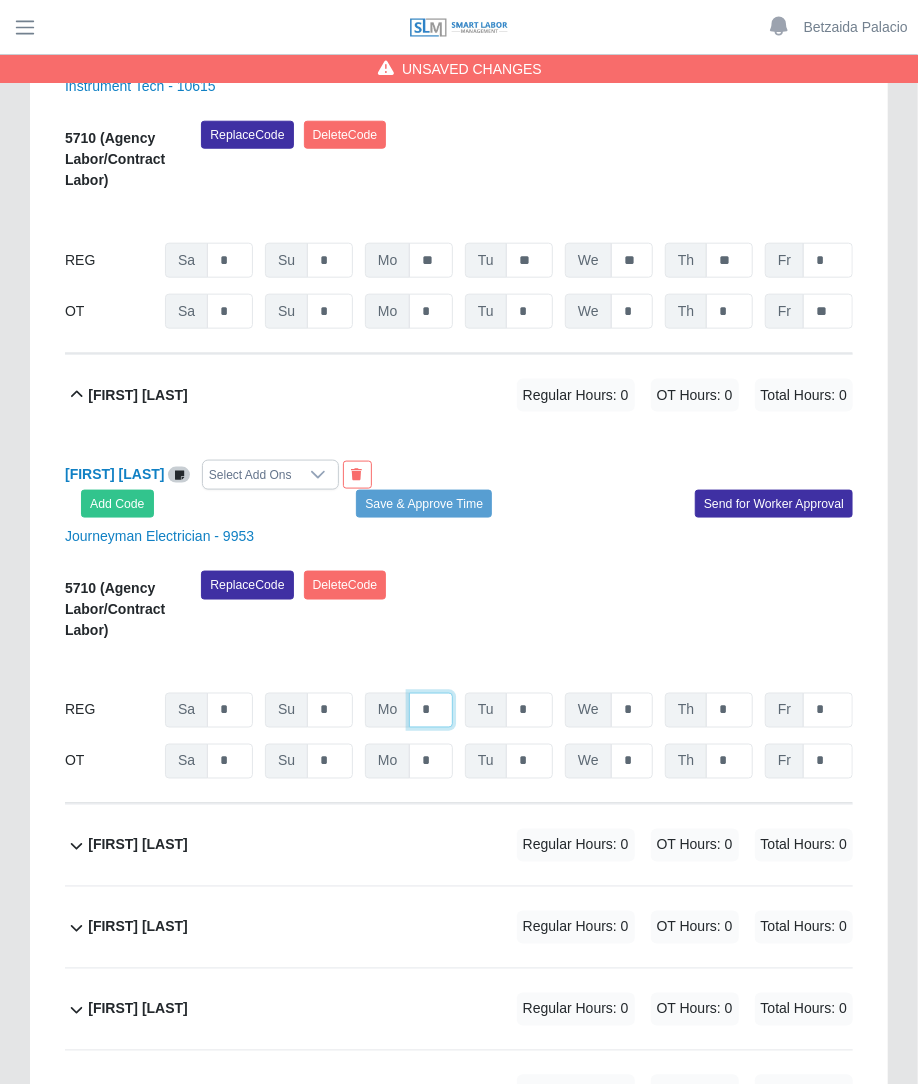 click on "*" at bounding box center (431, -19128) 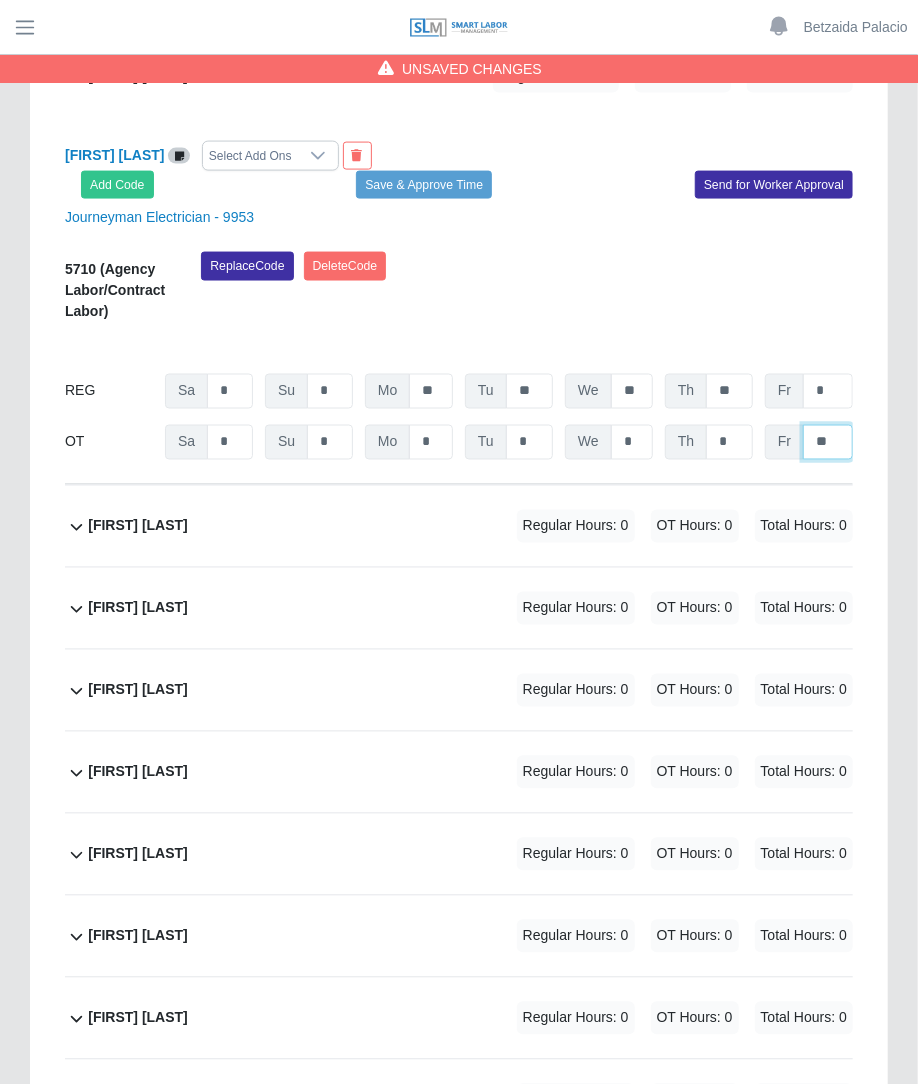 scroll, scrollTop: 20408, scrollLeft: 0, axis: vertical 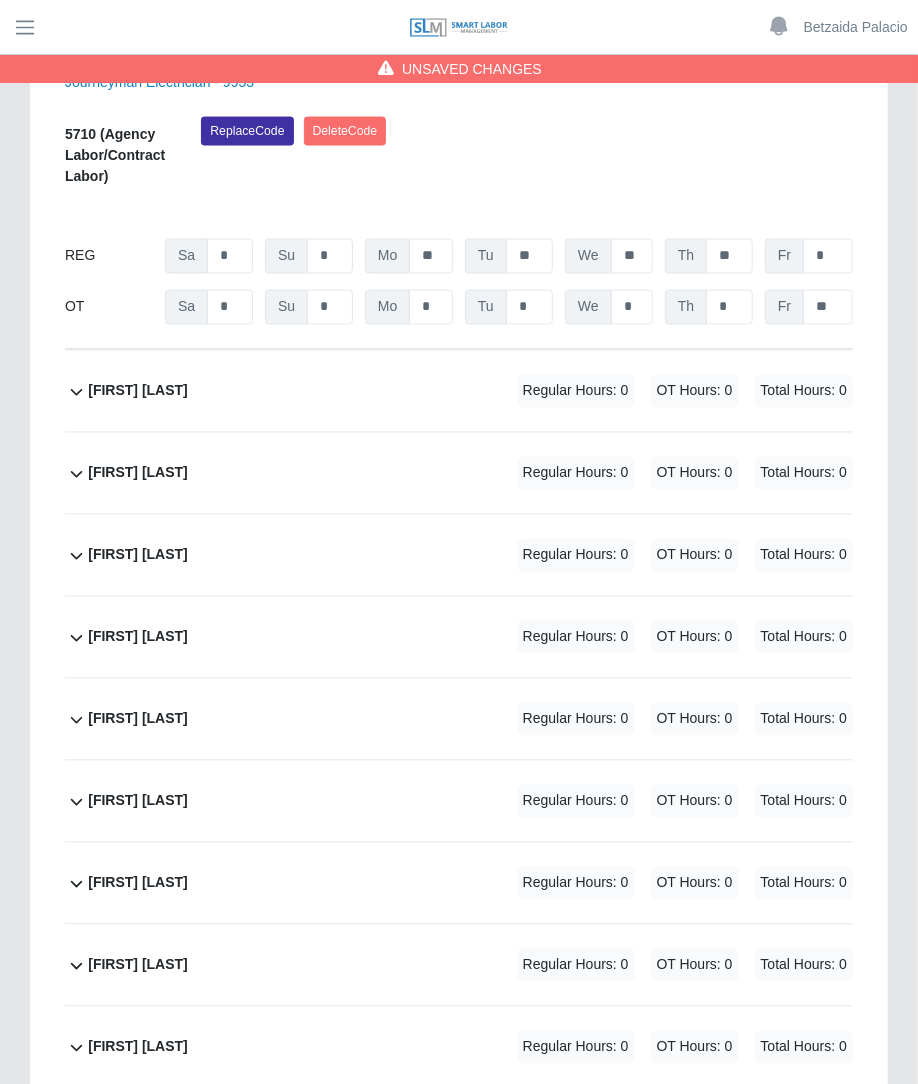 click on "Johnny Garcia             Regular Hours: 0   OT Hours: 0   Total Hours: 0" 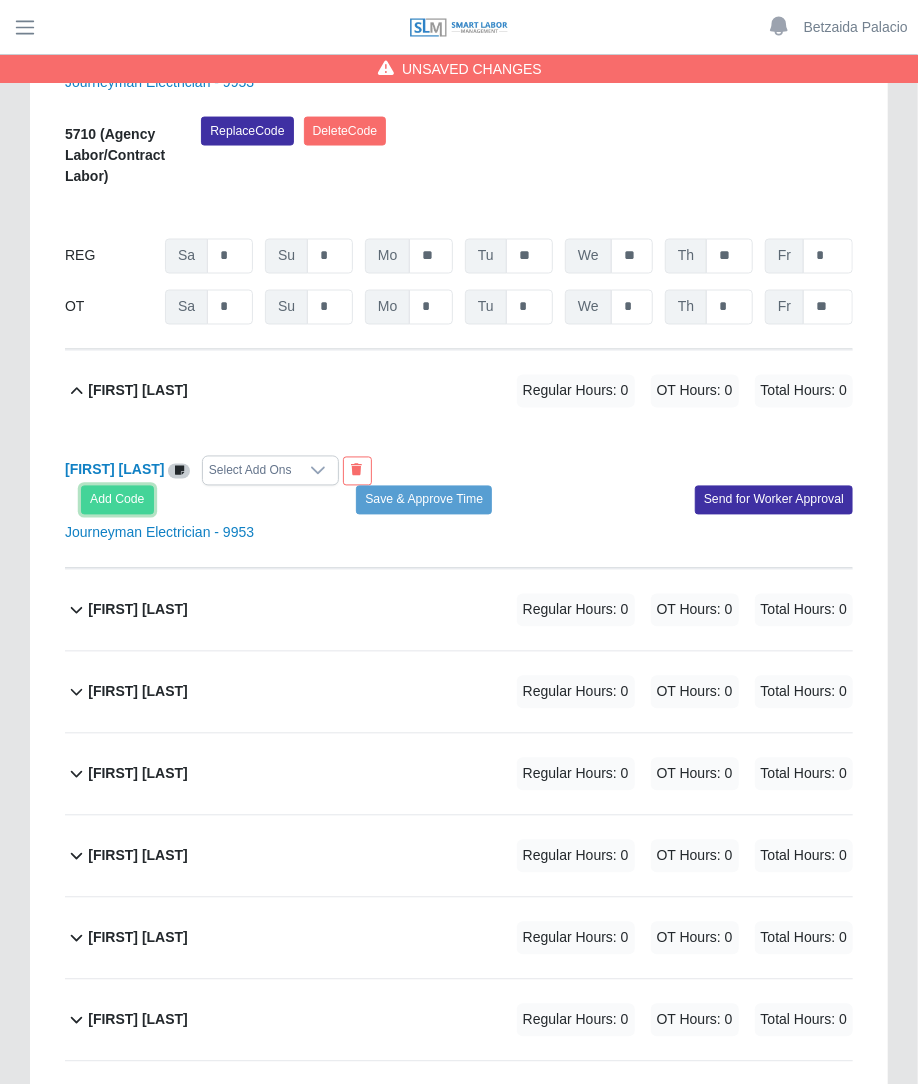 click on "Add Code" 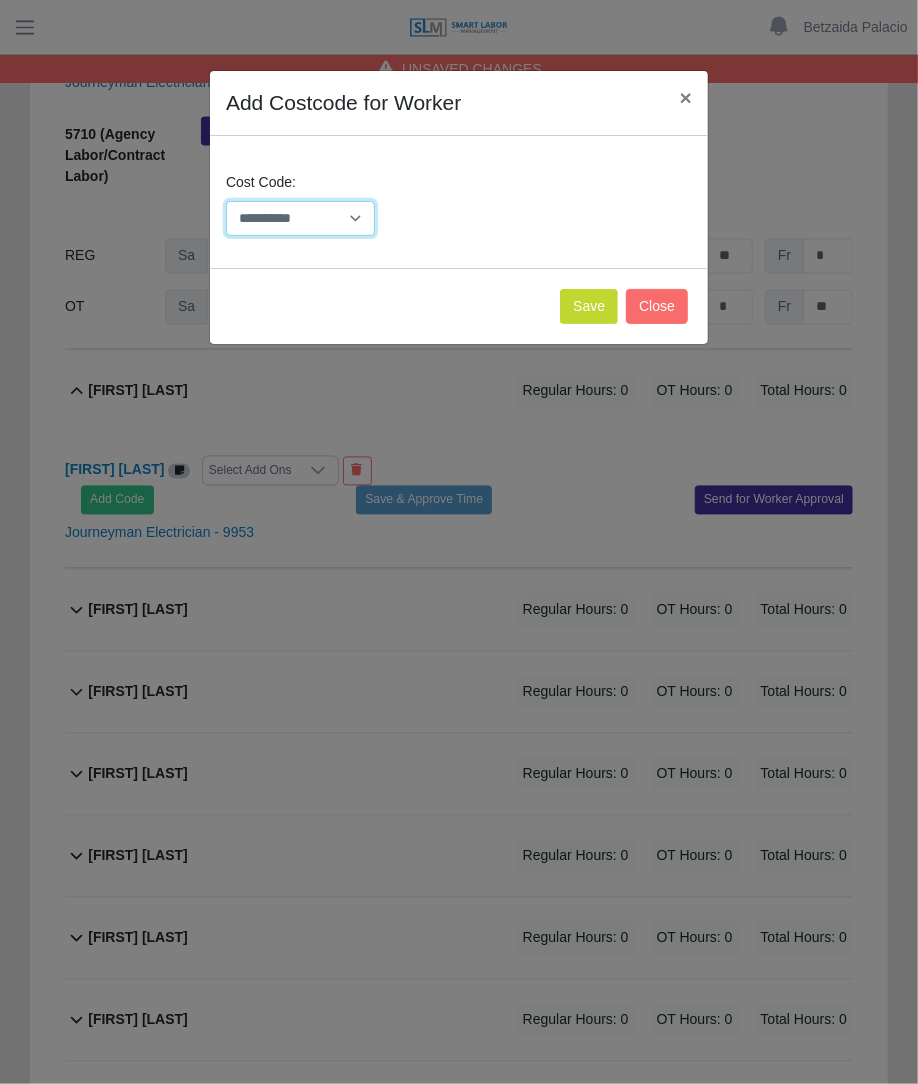 click on "**********" at bounding box center [300, 218] 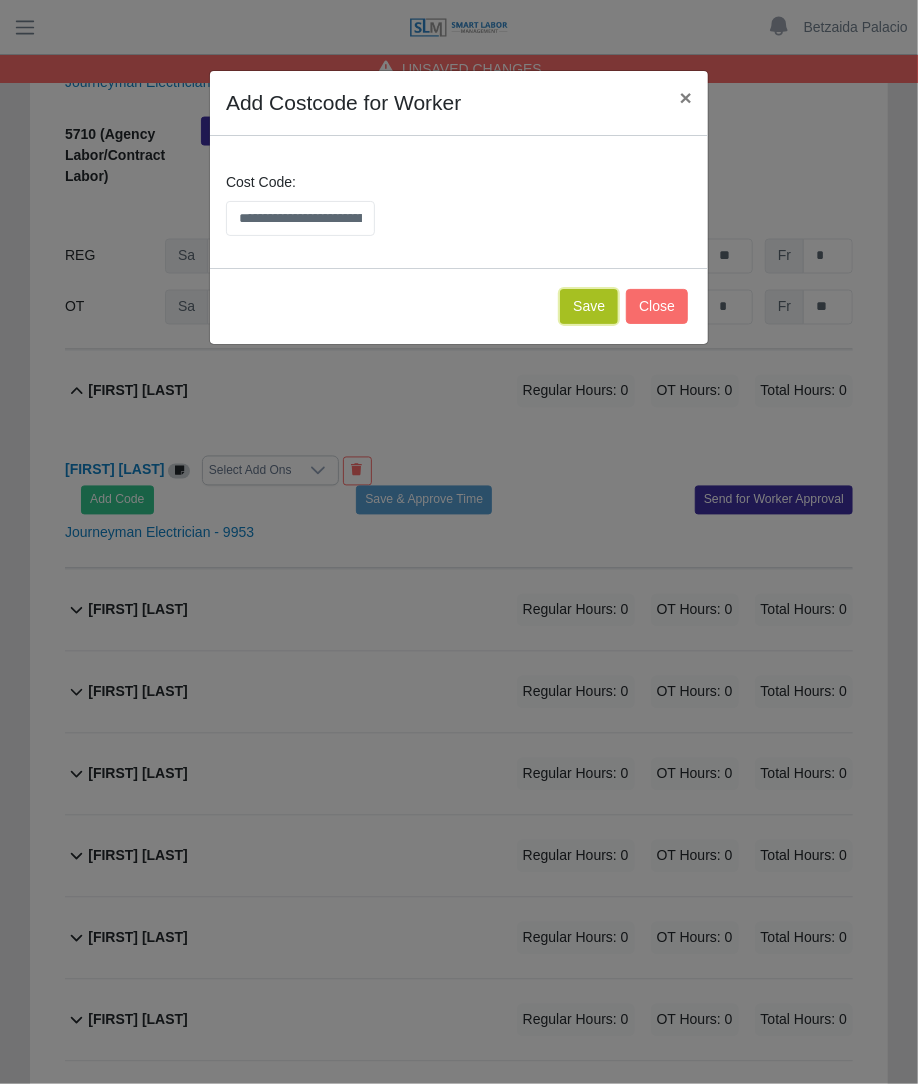click on "Save" 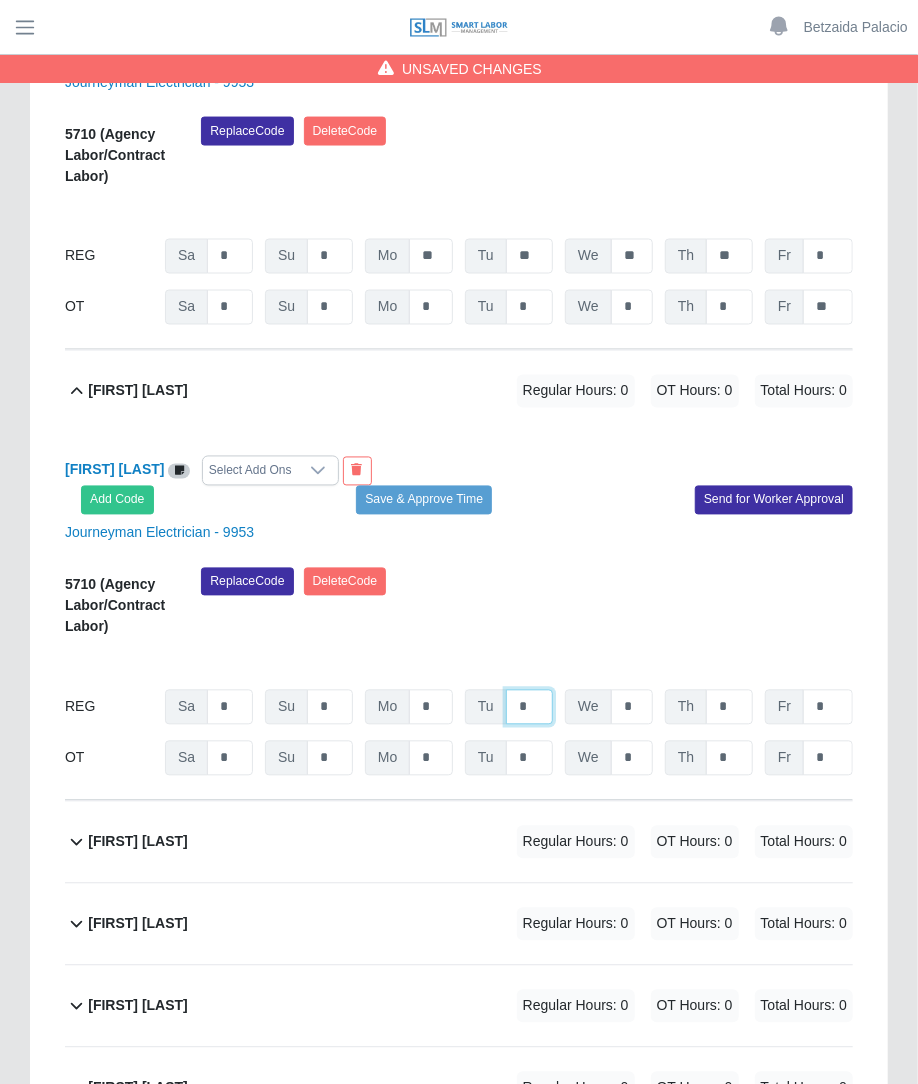 click on "*" at bounding box center [529, -19582] 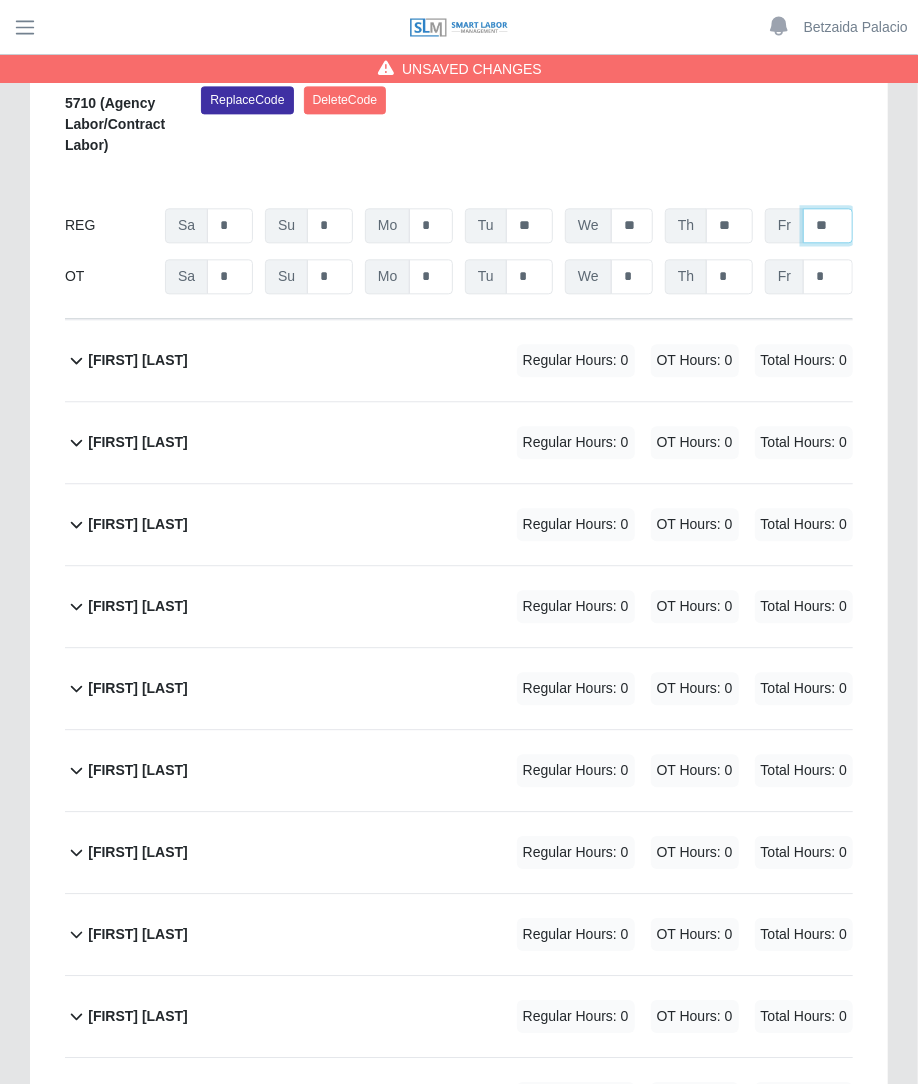 scroll, scrollTop: 20929, scrollLeft: 0, axis: vertical 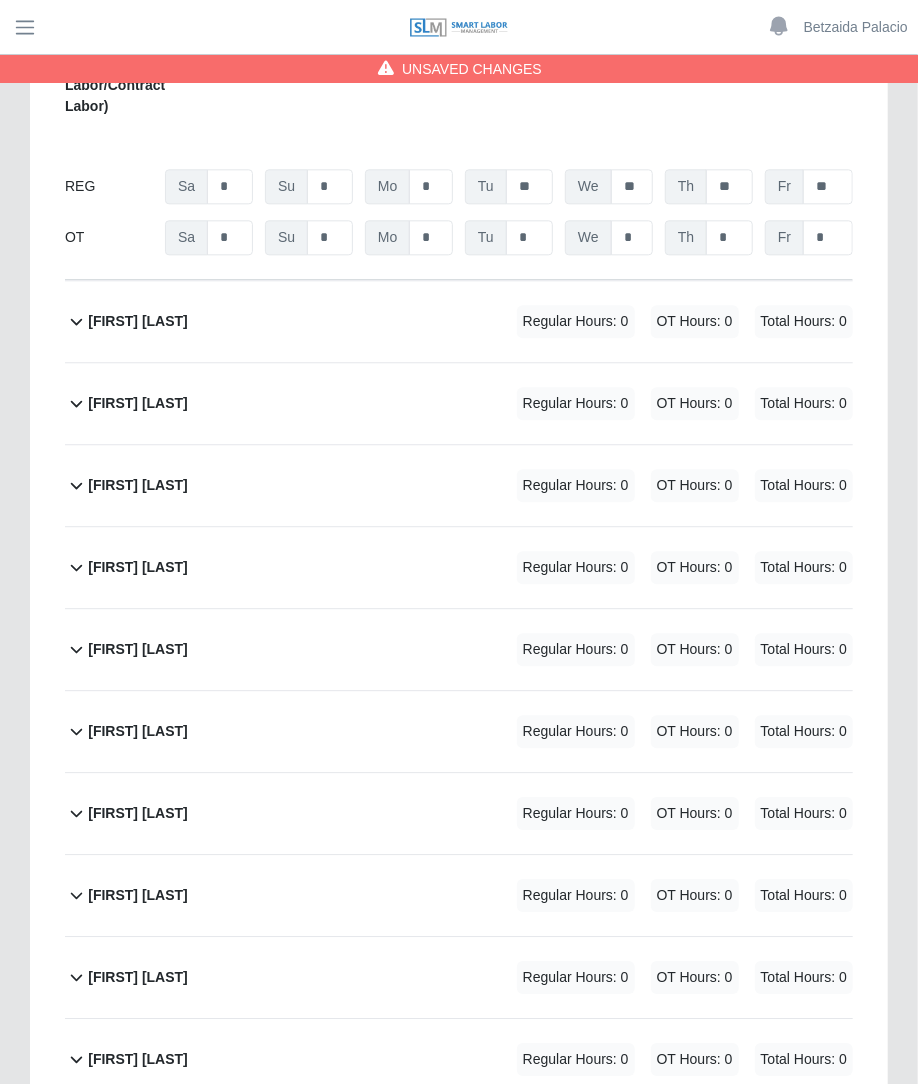 click on "Regular Hours: 0" at bounding box center (576, 567) 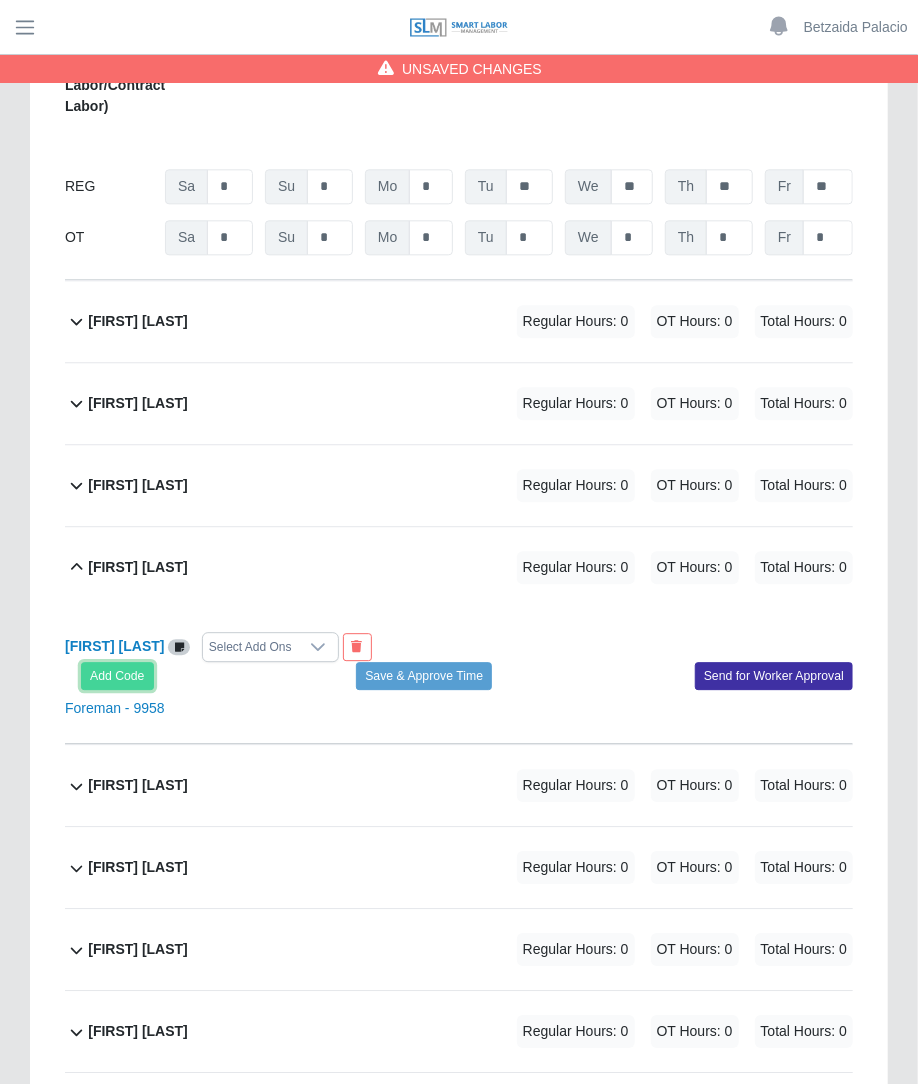 click on "Add Code" 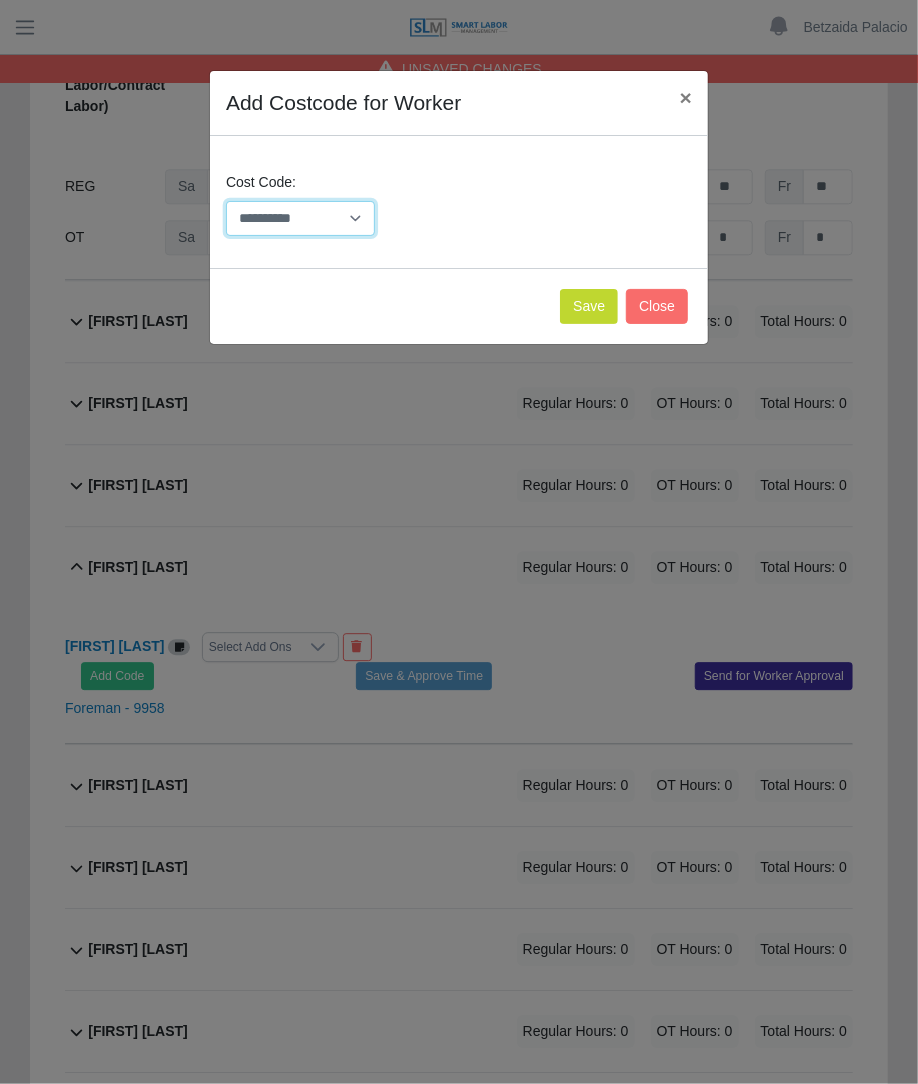 click on "**********" at bounding box center [300, 218] 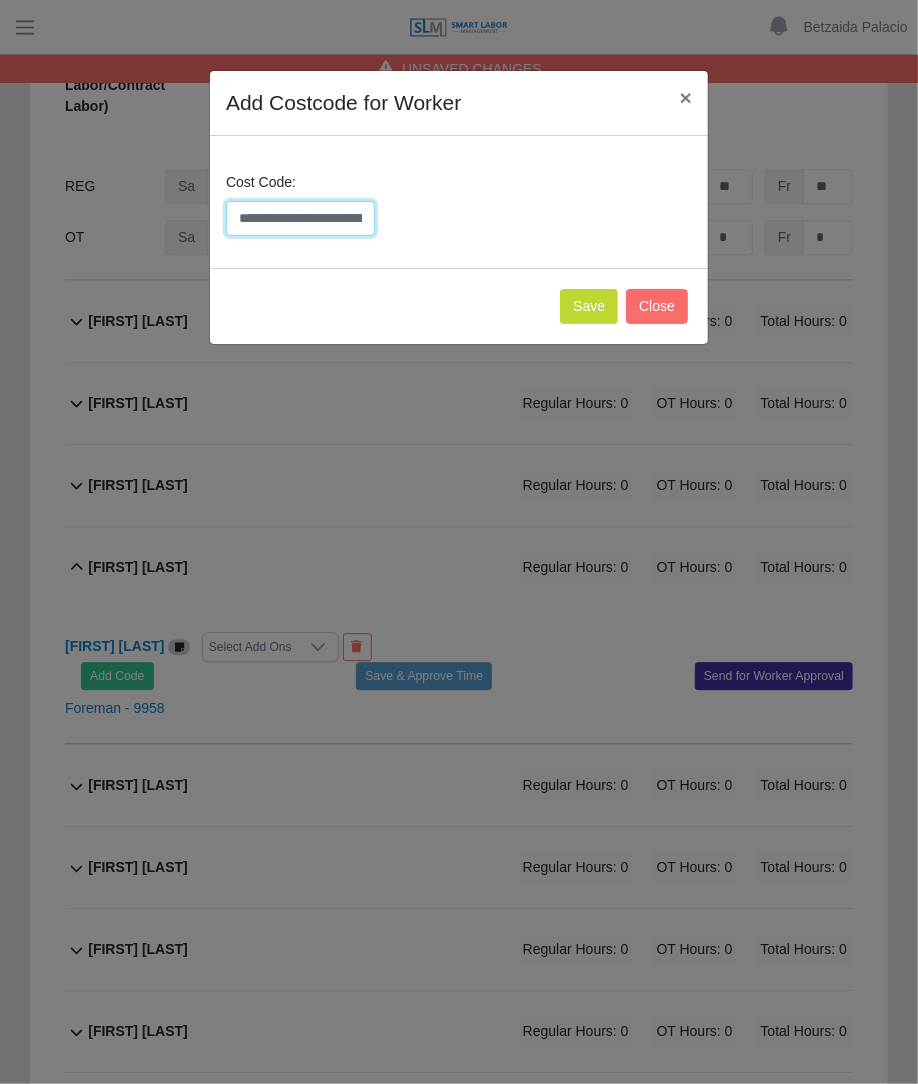 click on "**********" at bounding box center (300, 218) 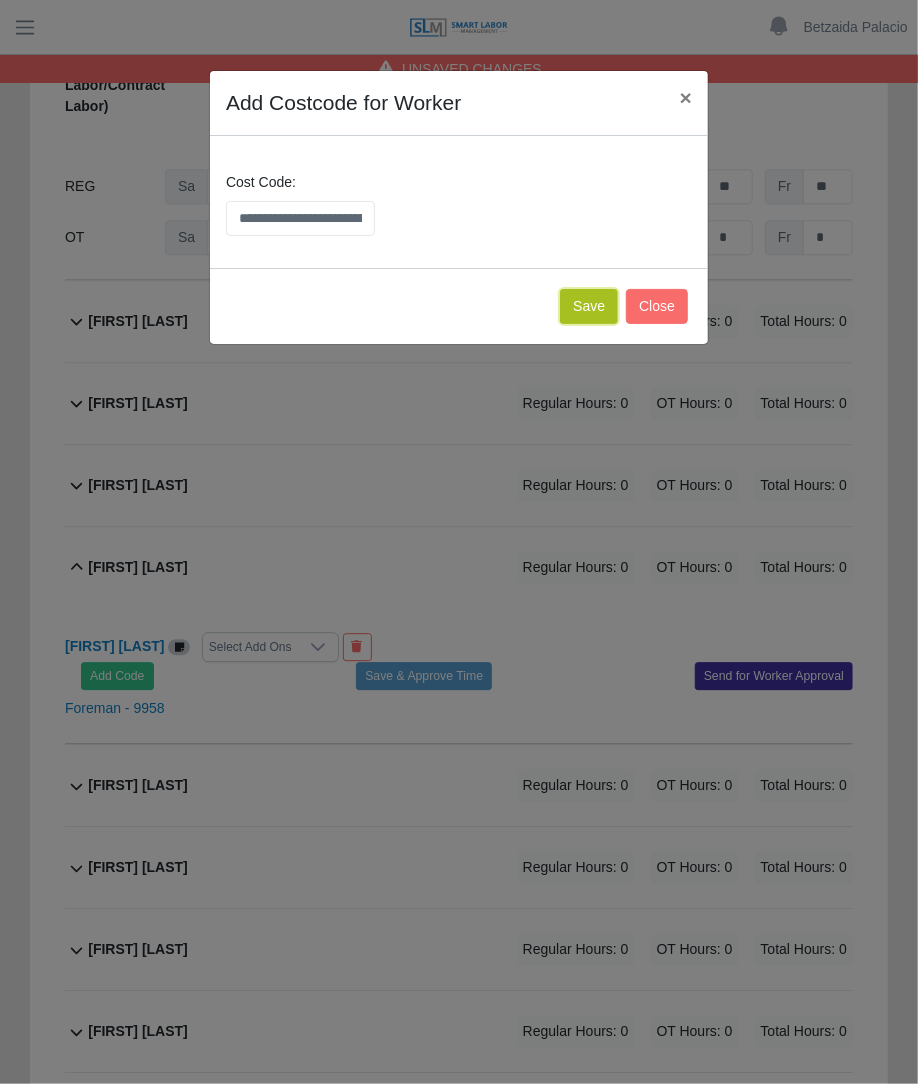 click on "Save" 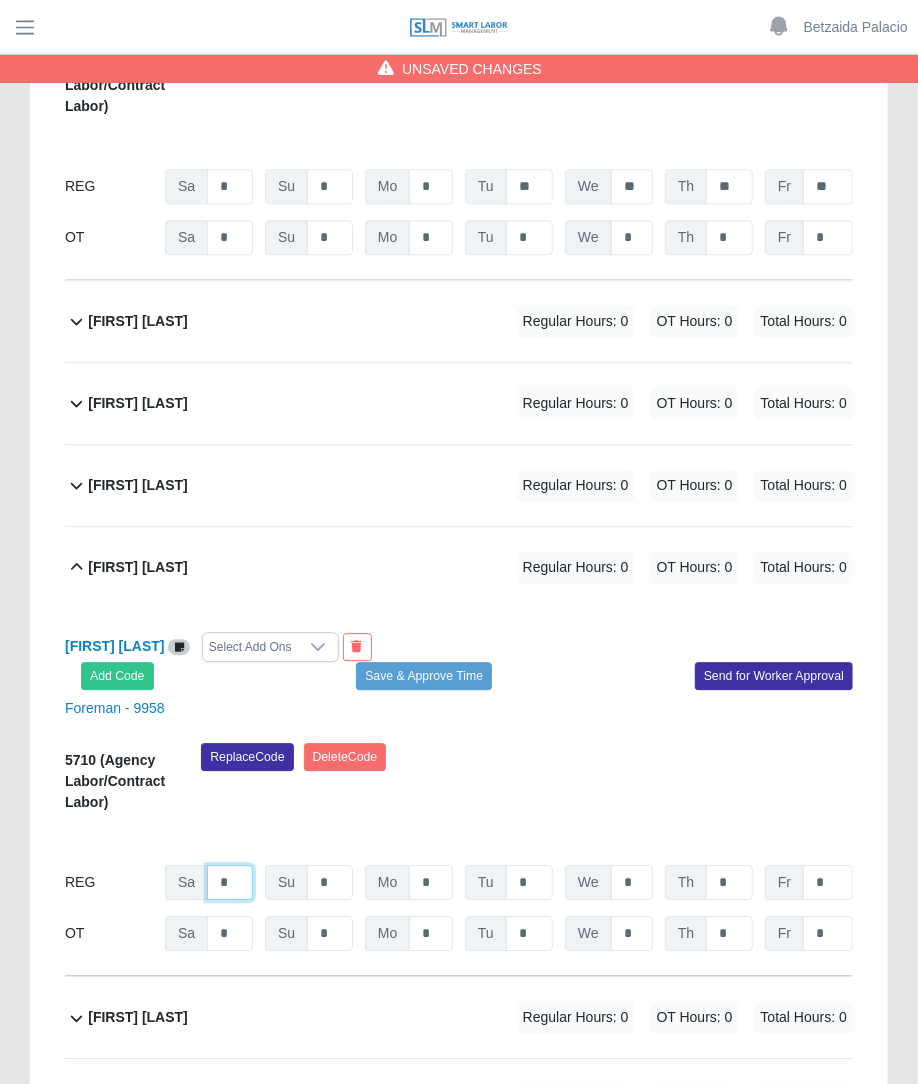 click on "*" at bounding box center [230, -20103] 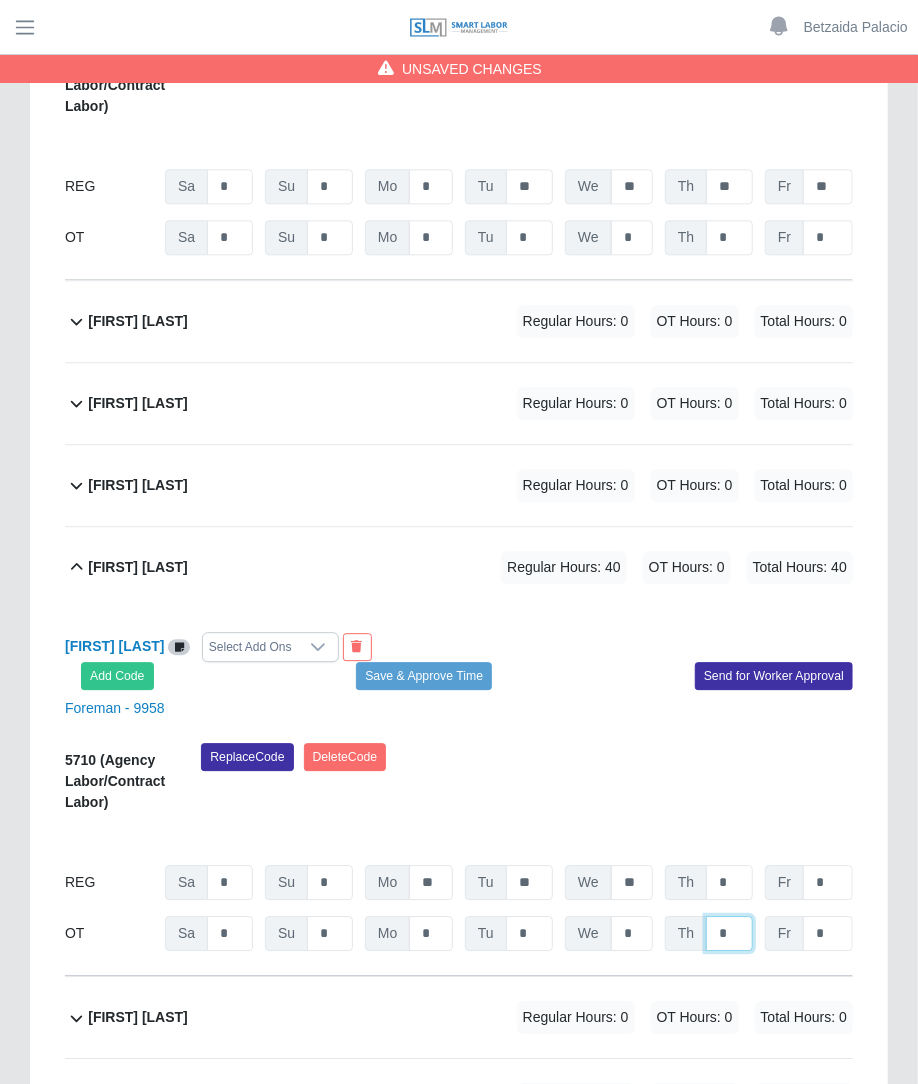 click on "*" at bounding box center (729, -20052) 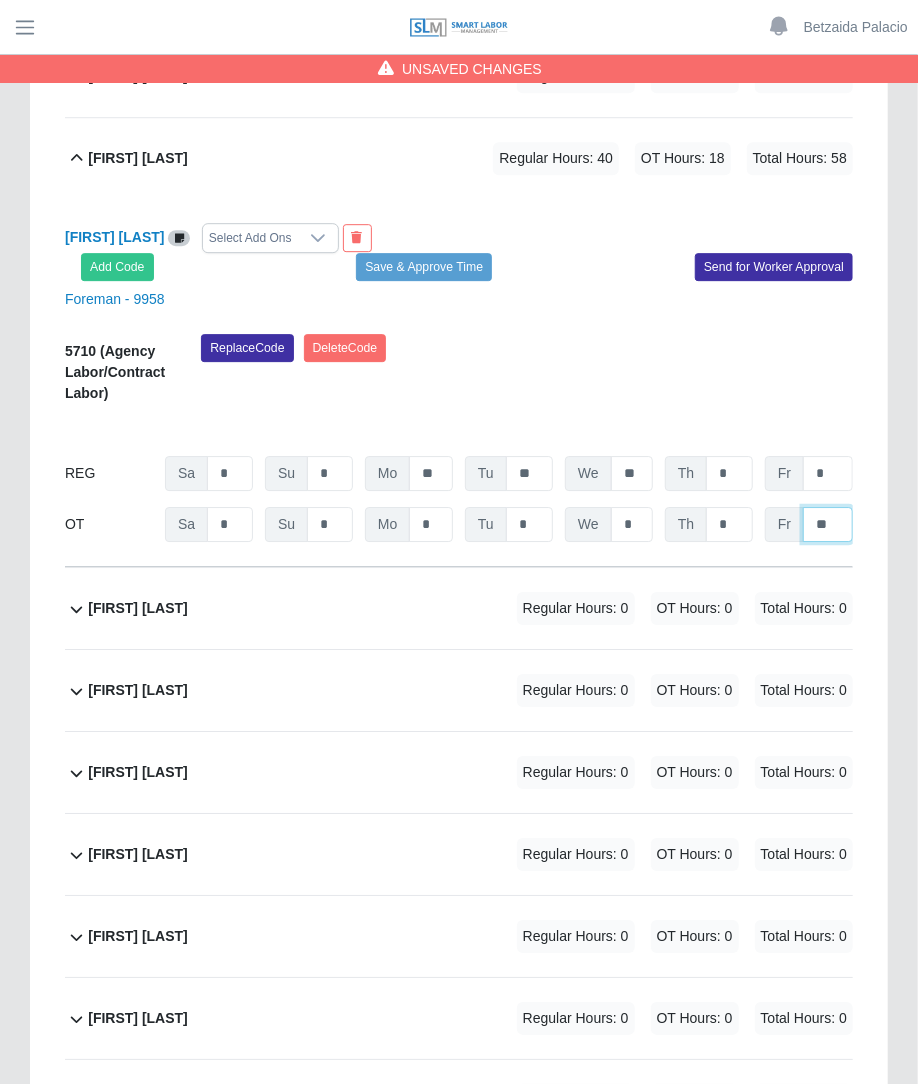 scroll, scrollTop: 21358, scrollLeft: 0, axis: vertical 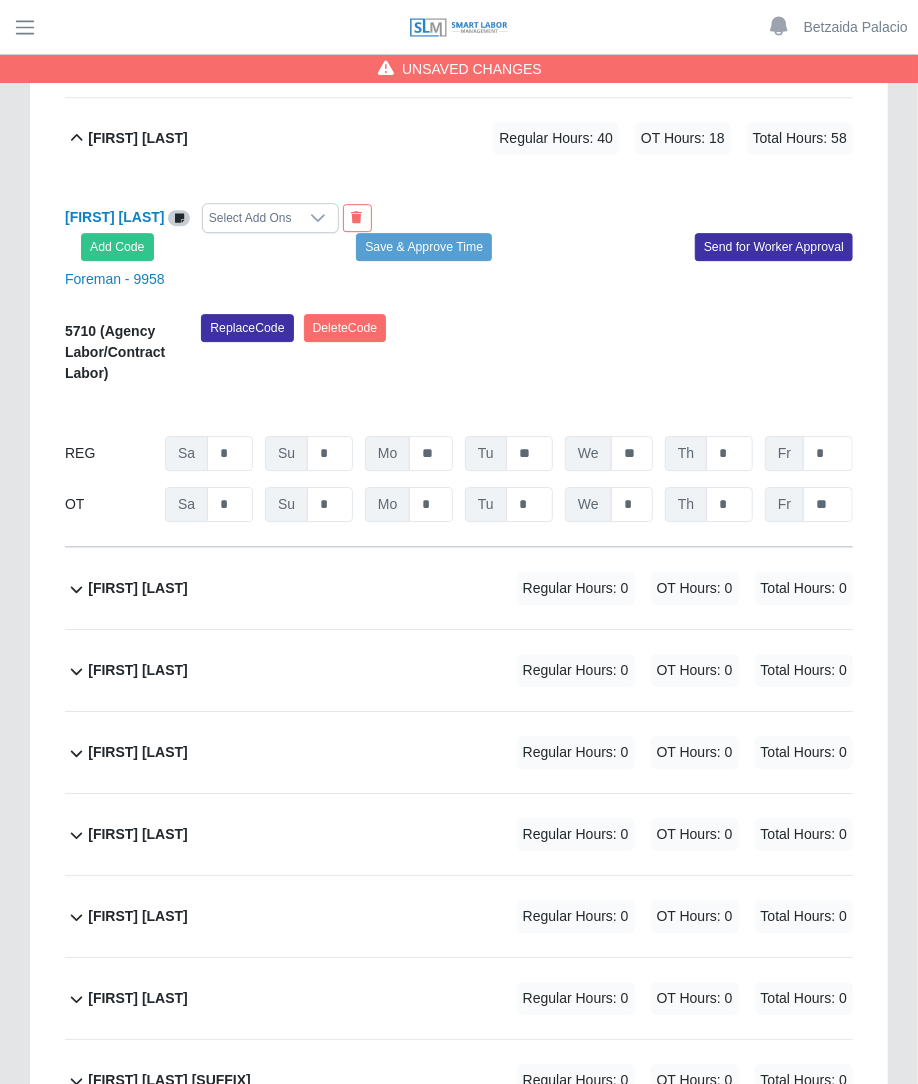 click on "Regular Hours: 0" at bounding box center (576, 752) 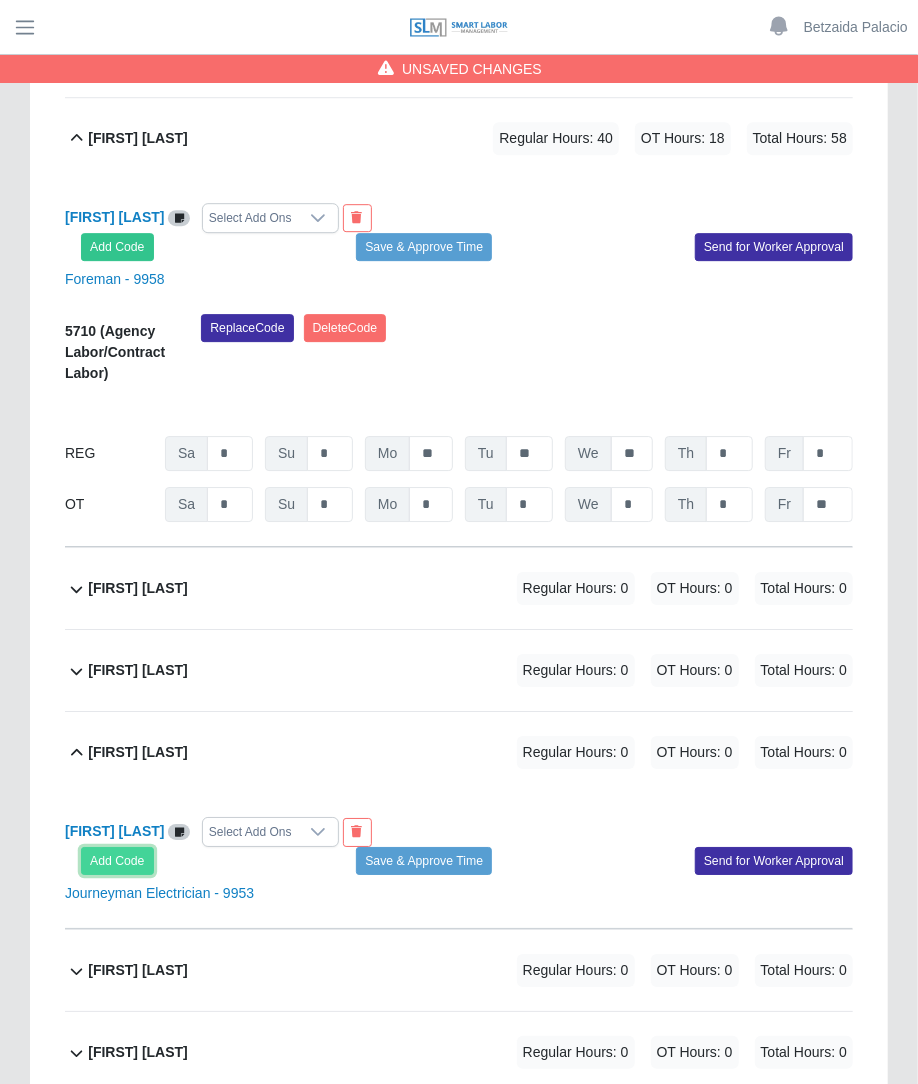 click on "Add Code" 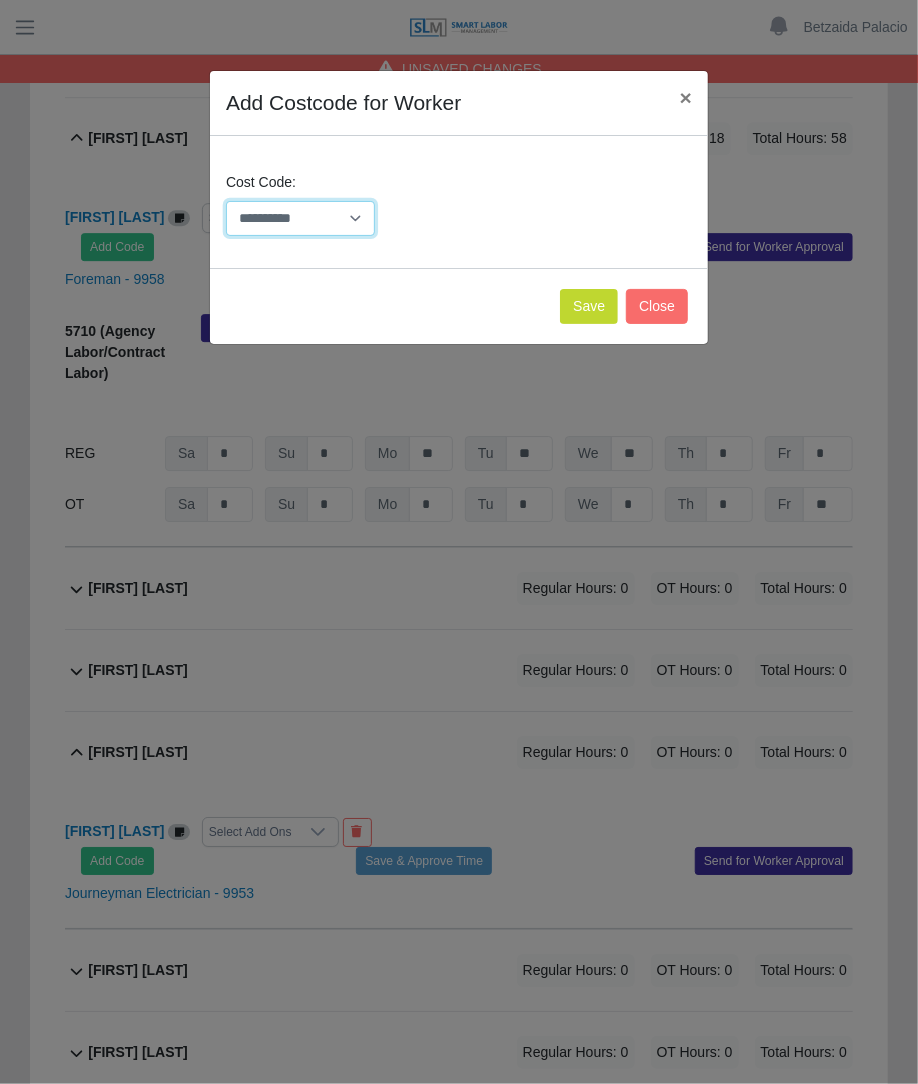 click on "**********" at bounding box center (300, 218) 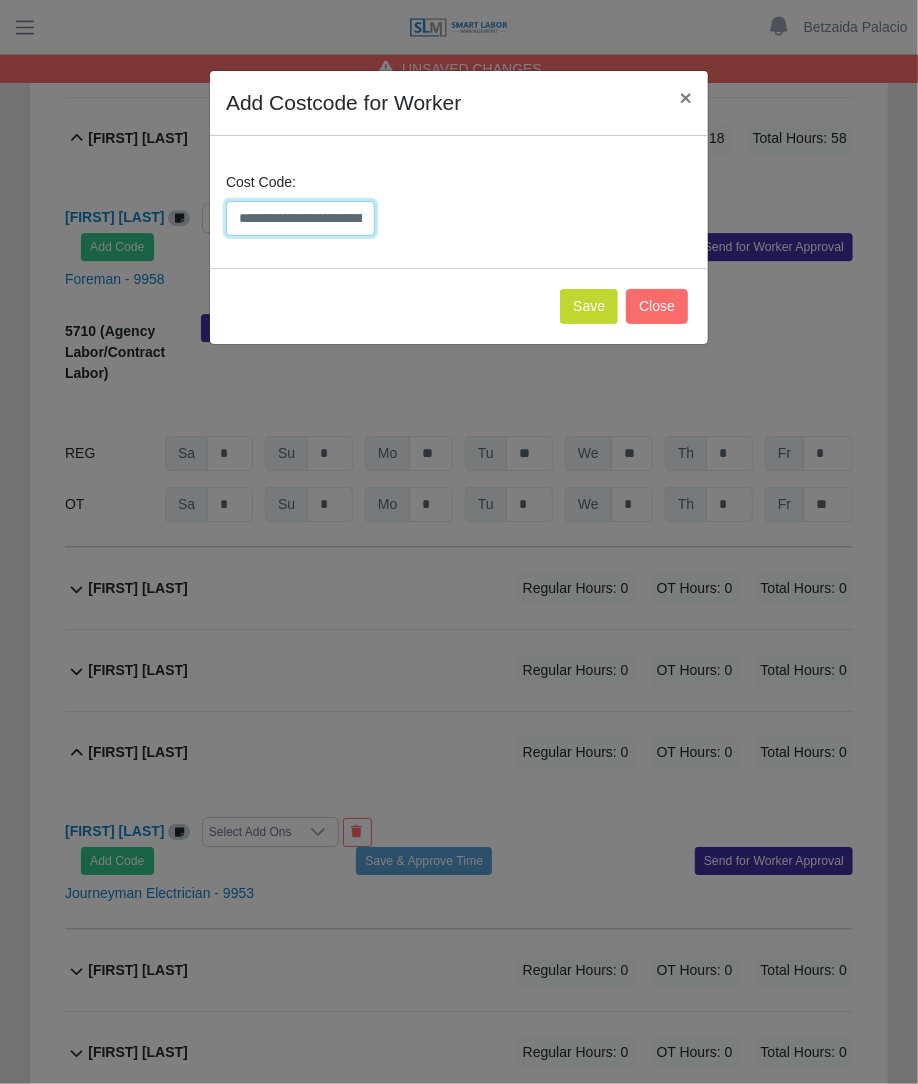 click on "**********" at bounding box center (300, 218) 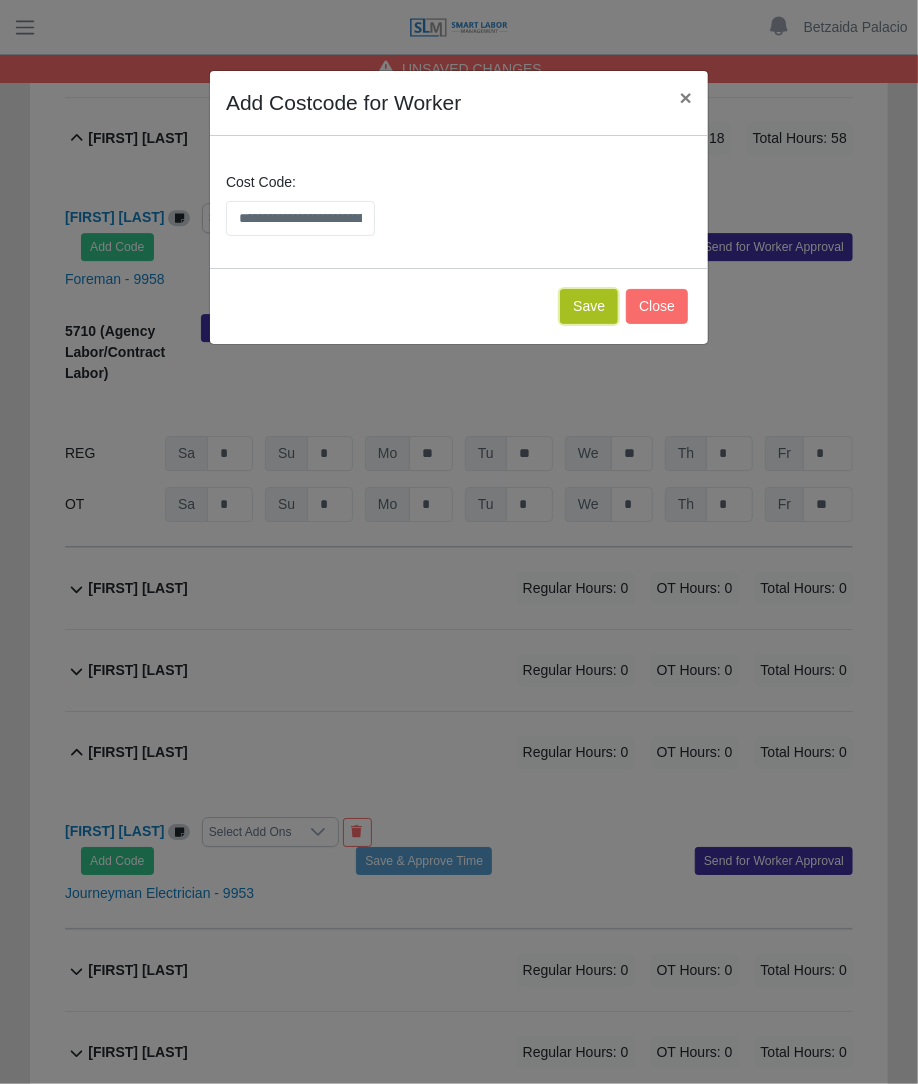 click on "Save" 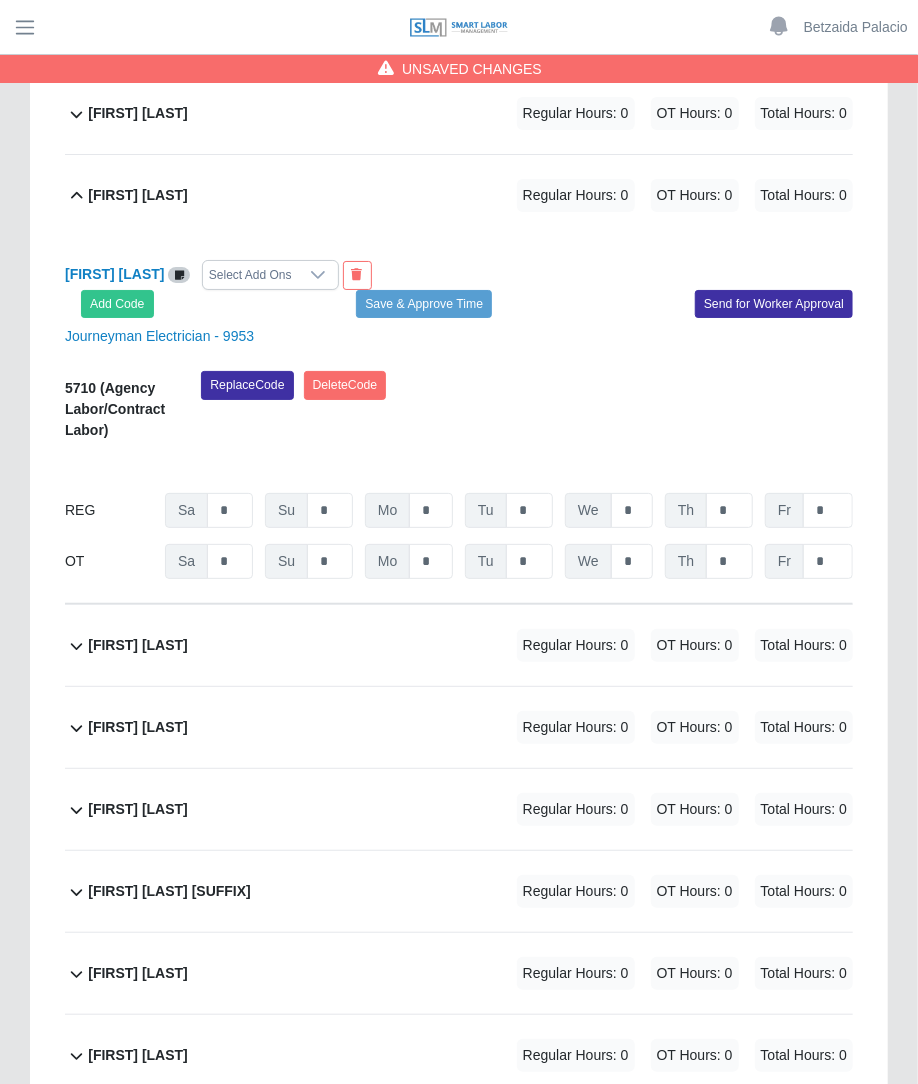 scroll, scrollTop: 21874, scrollLeft: 0, axis: vertical 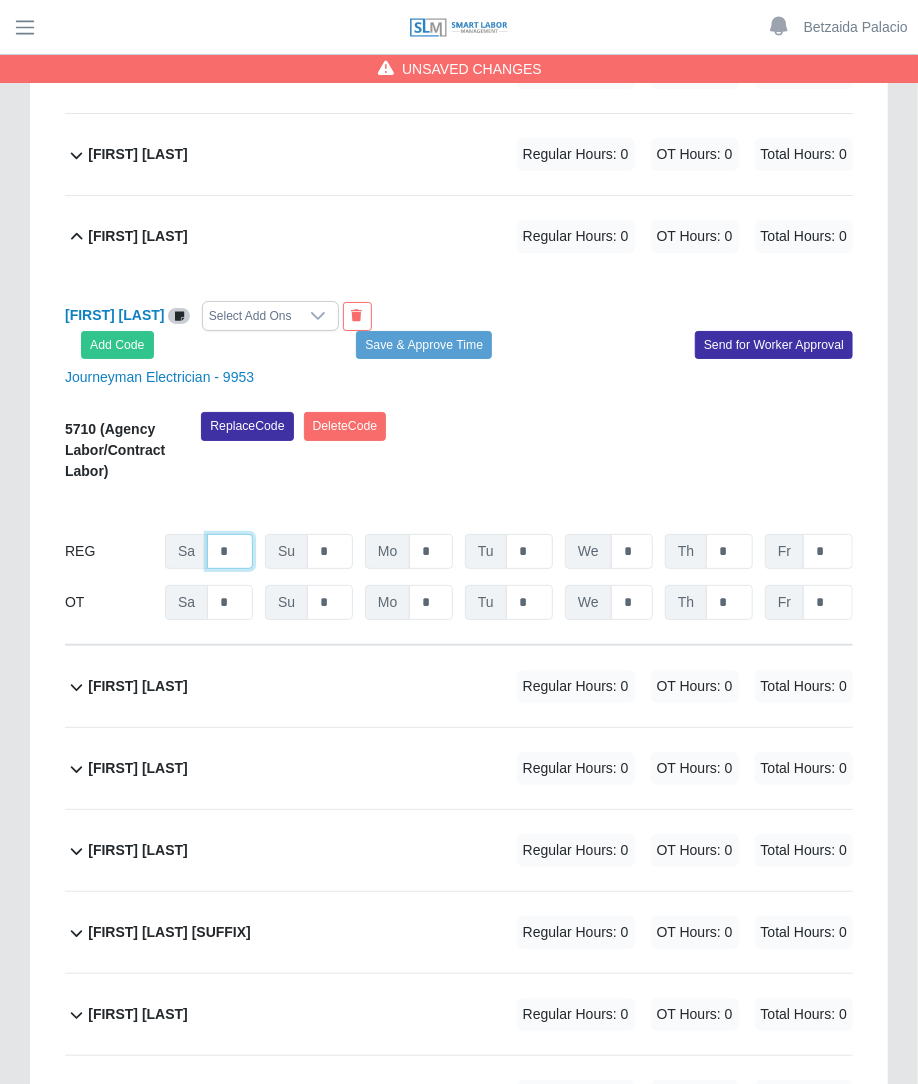 click on "*" at bounding box center (230, -21048) 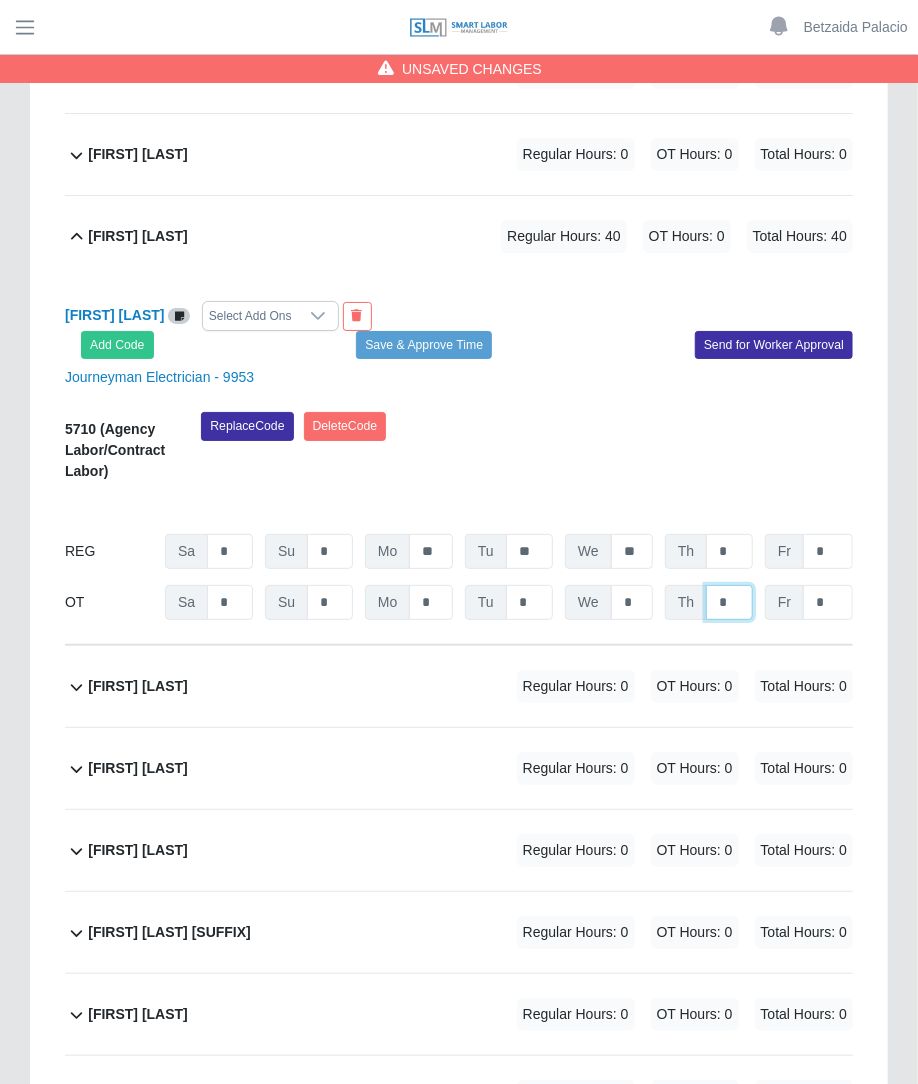 click on "*" at bounding box center (729, -20997) 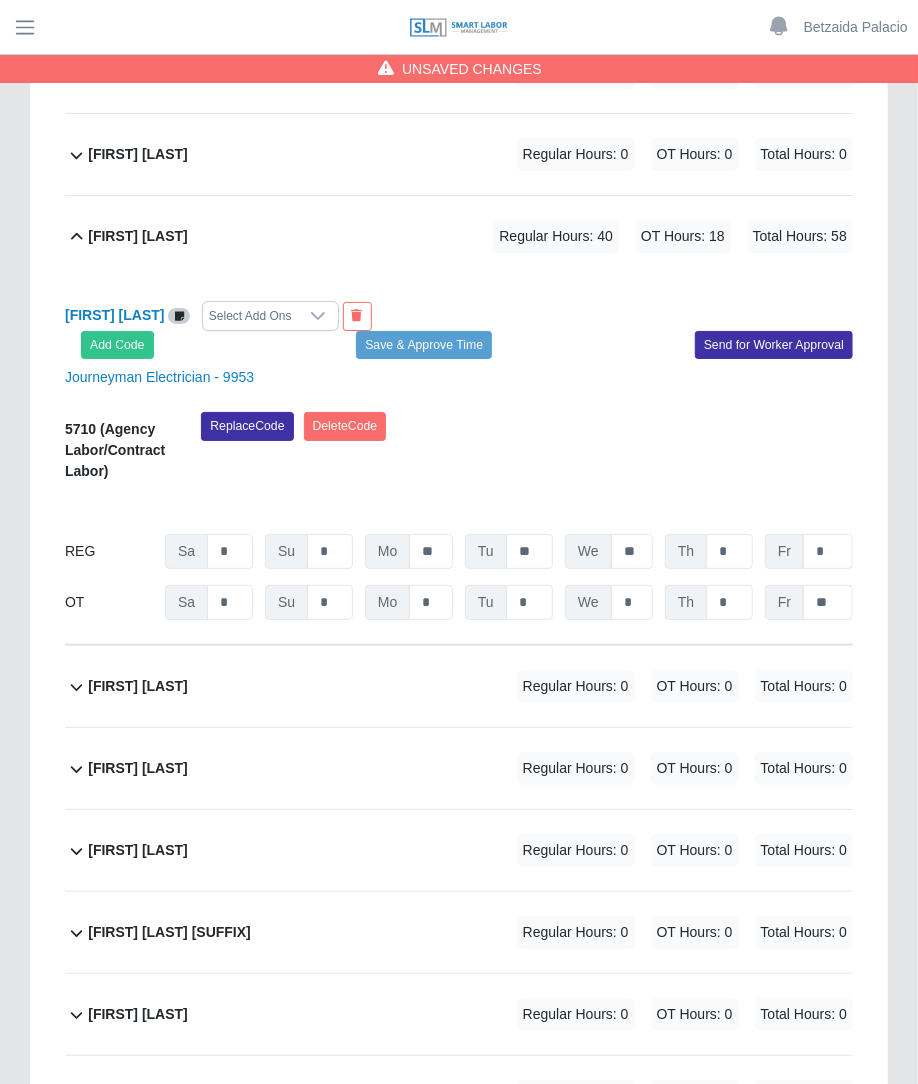 click on "Jose Corado             Regular Hours: 0   OT Hours: 0   Total Hours: 0" 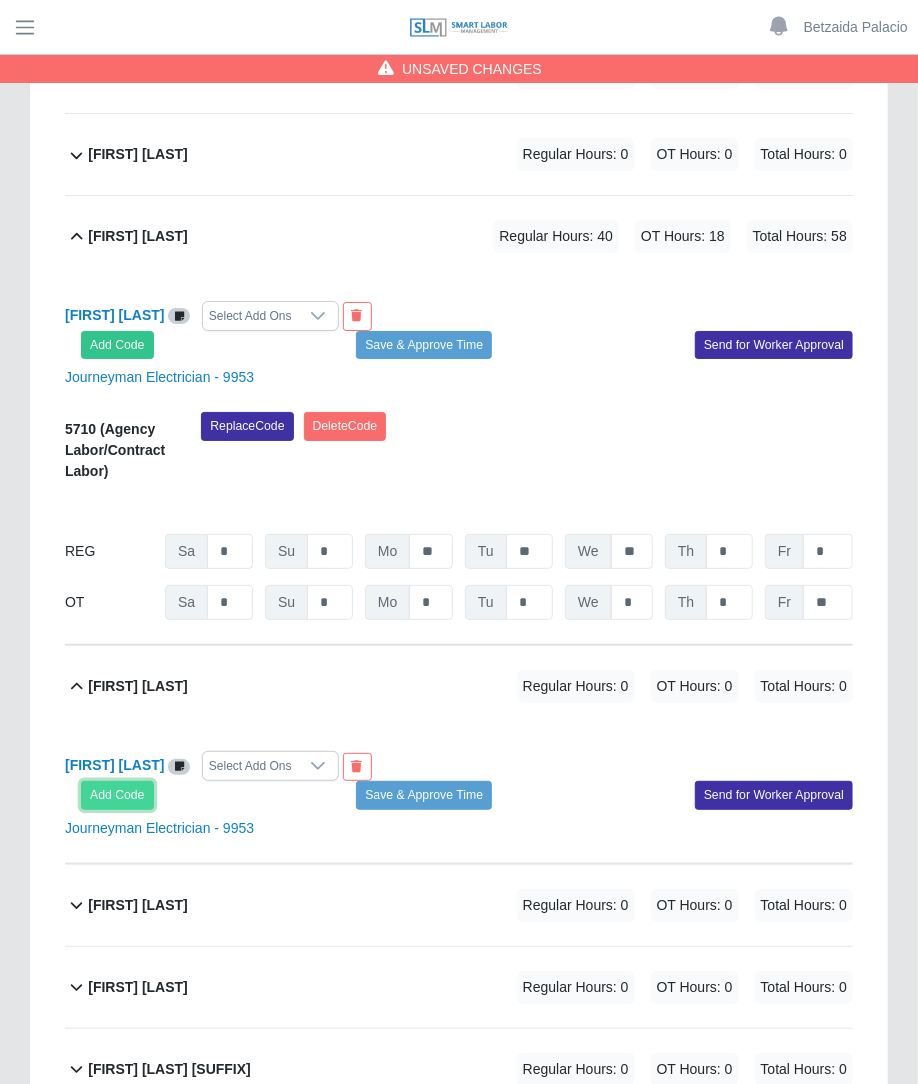 click on "Add Code" 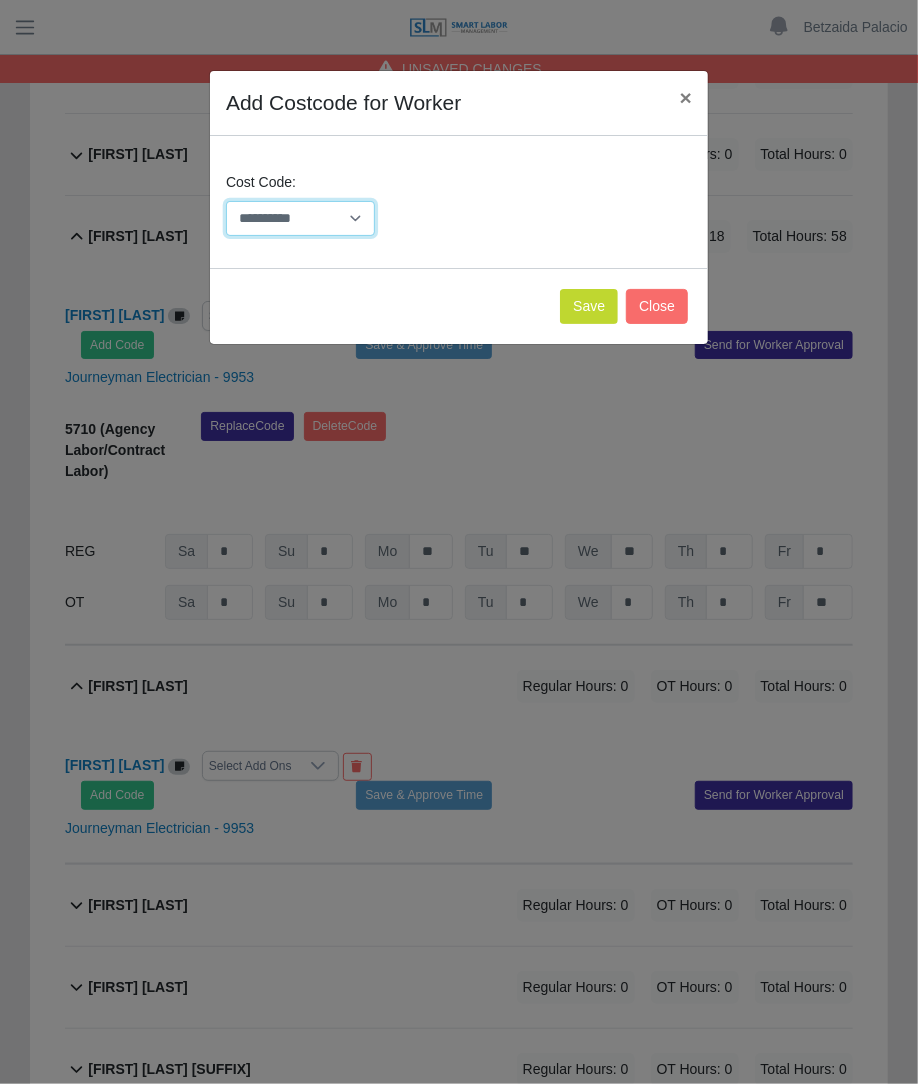 click on "**********" at bounding box center [300, 218] 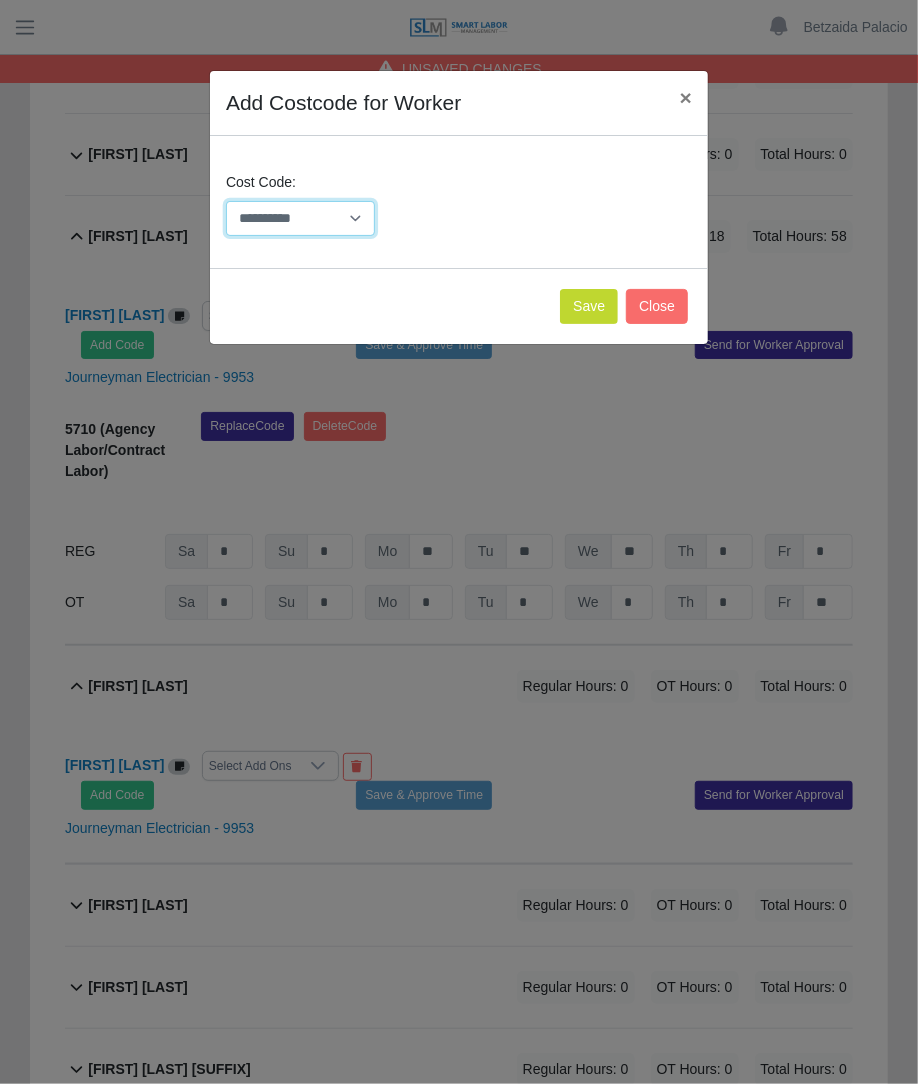 click on "**********" at bounding box center (300, 218) 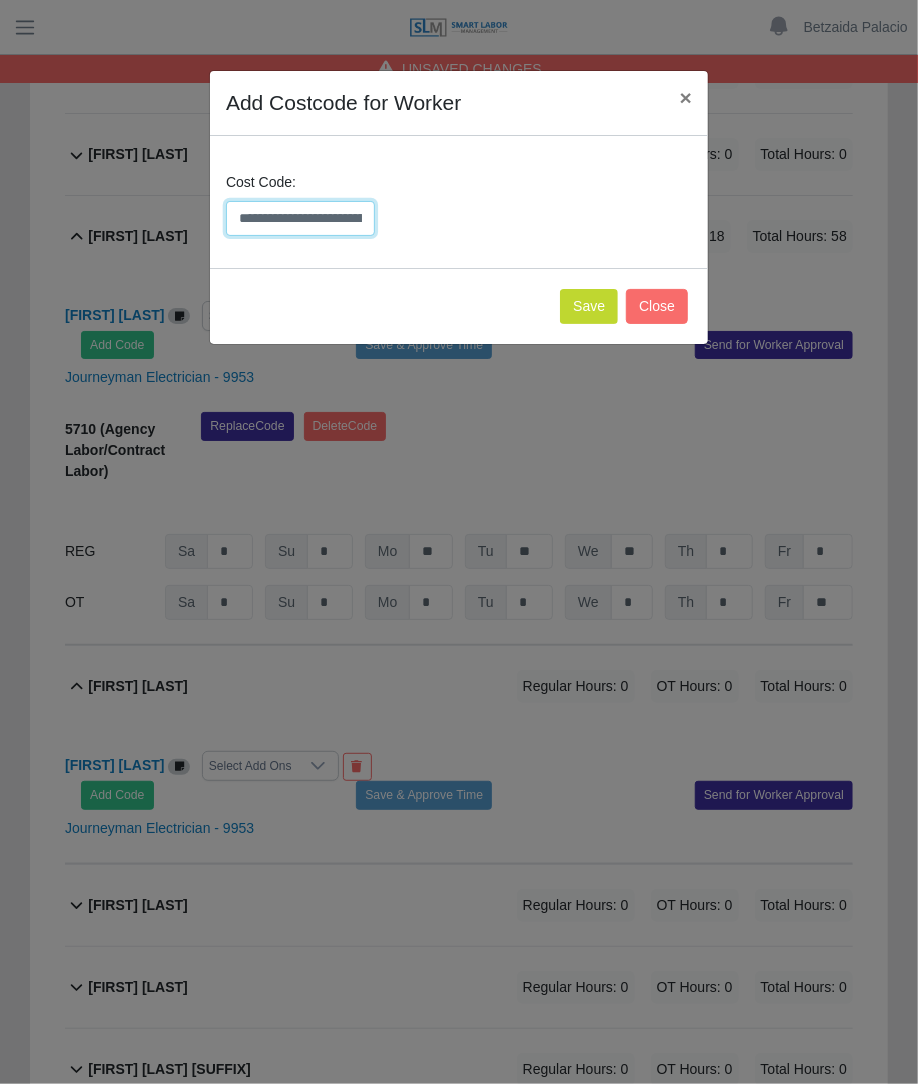 click on "**********" at bounding box center [300, 218] 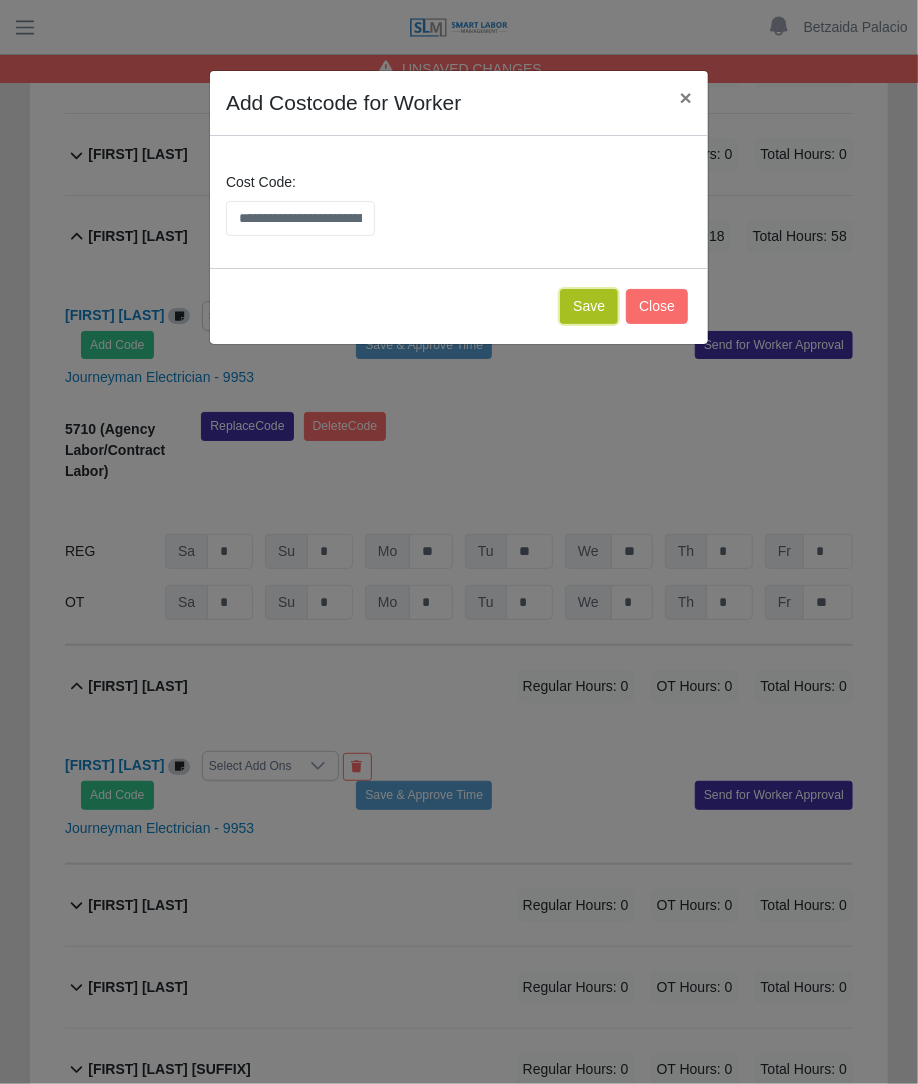 click on "Save" 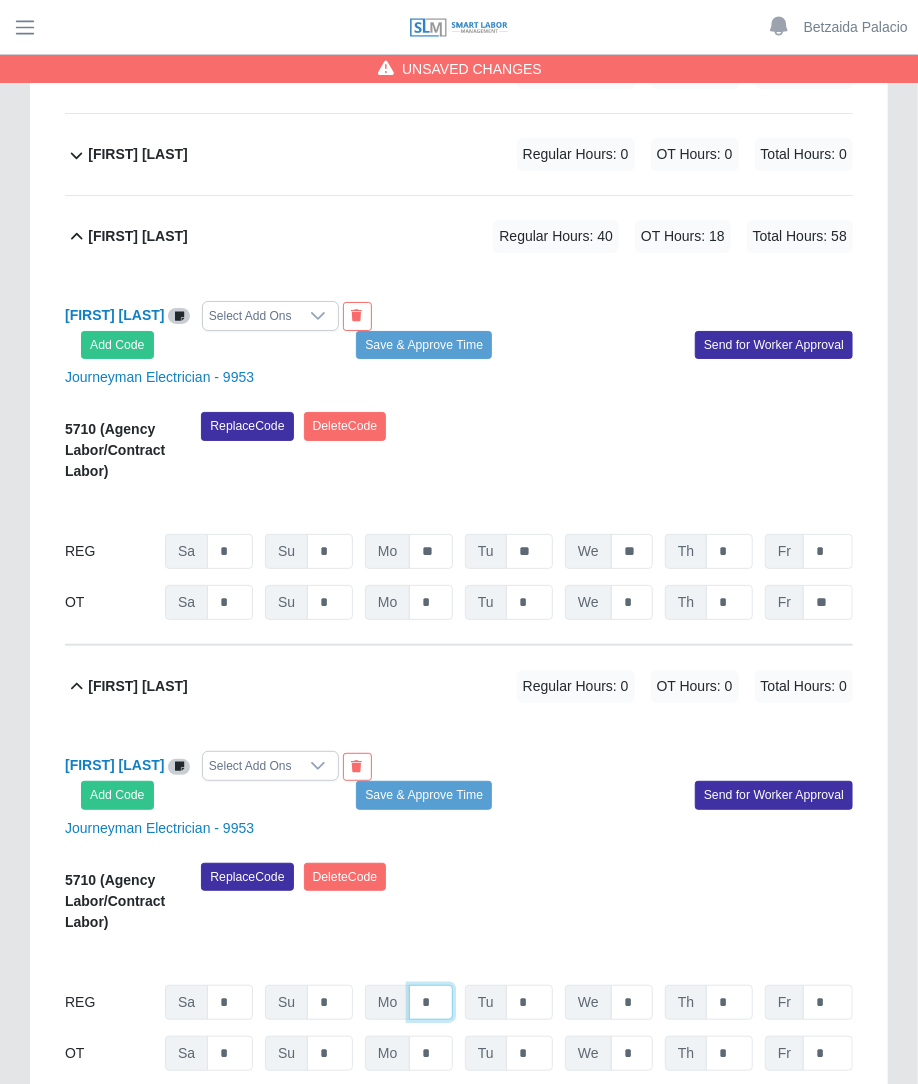 click on "*" at bounding box center [431, -21048] 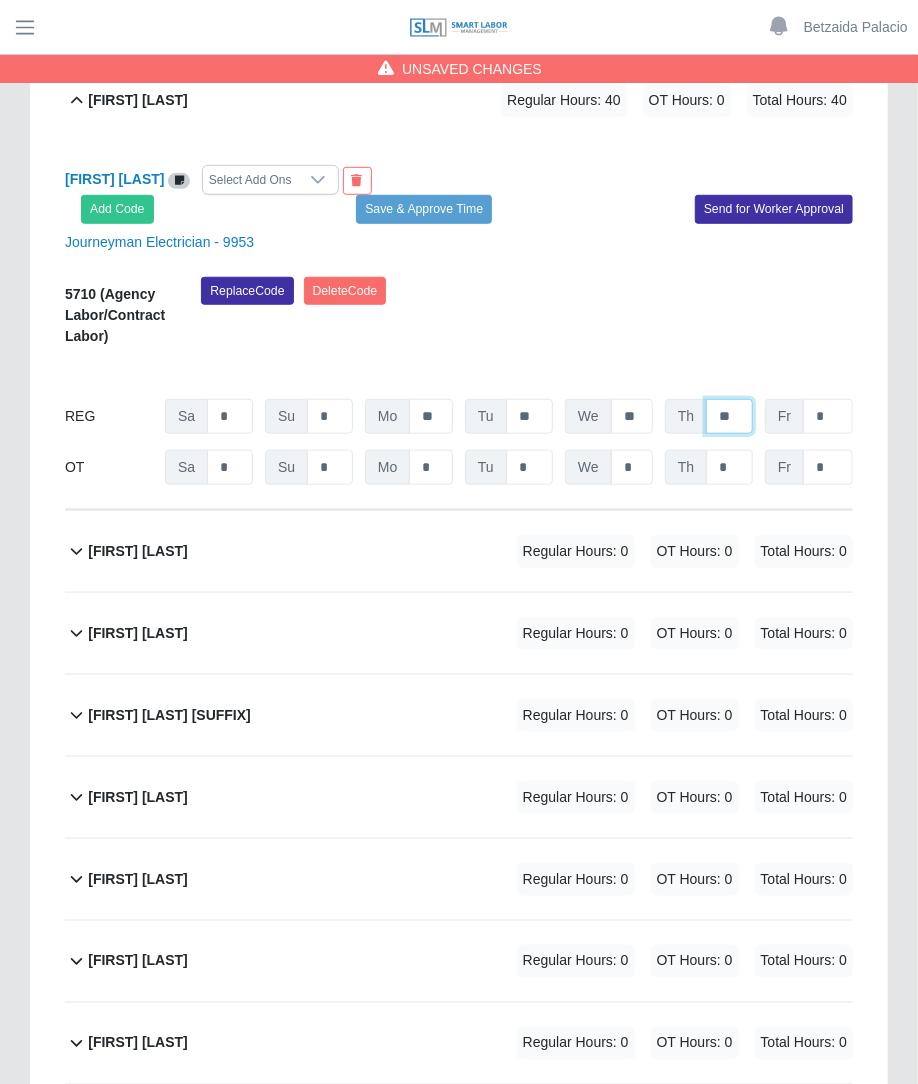 scroll, scrollTop: 22521, scrollLeft: 0, axis: vertical 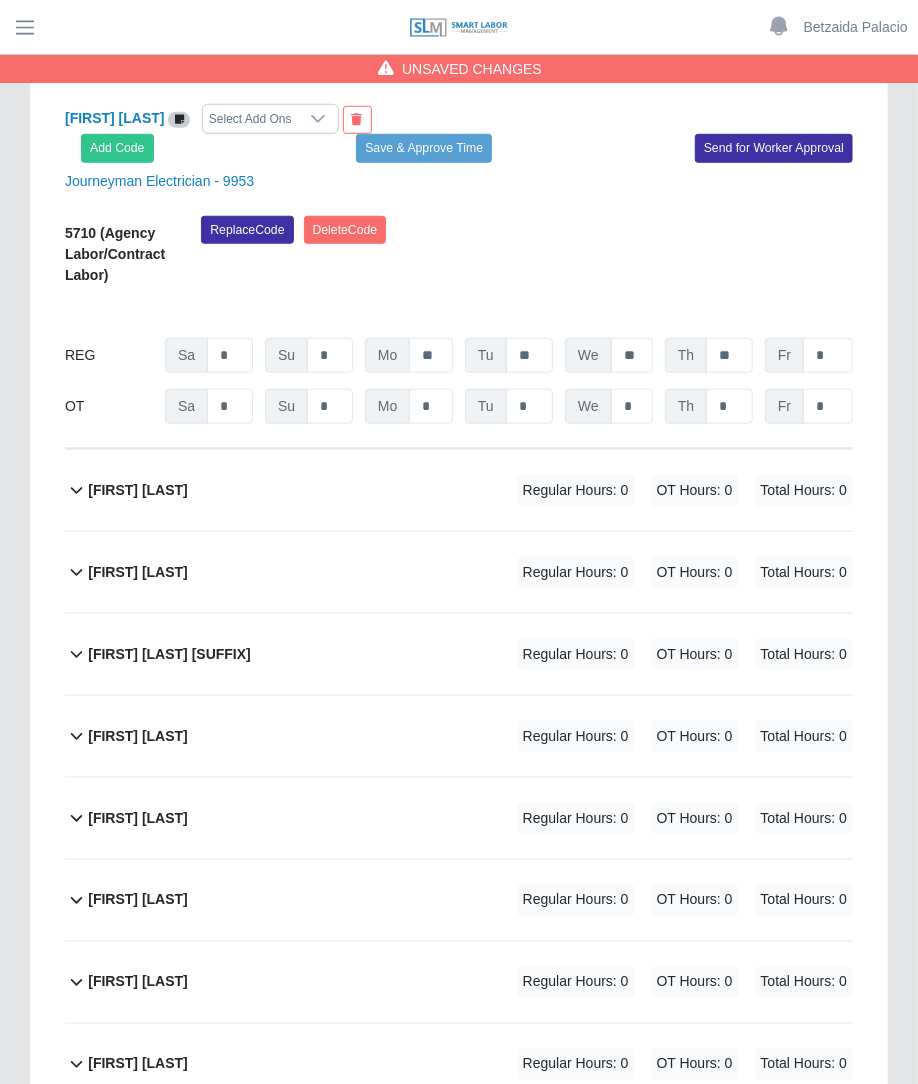 click on "Regular Hours: 0" at bounding box center [576, 490] 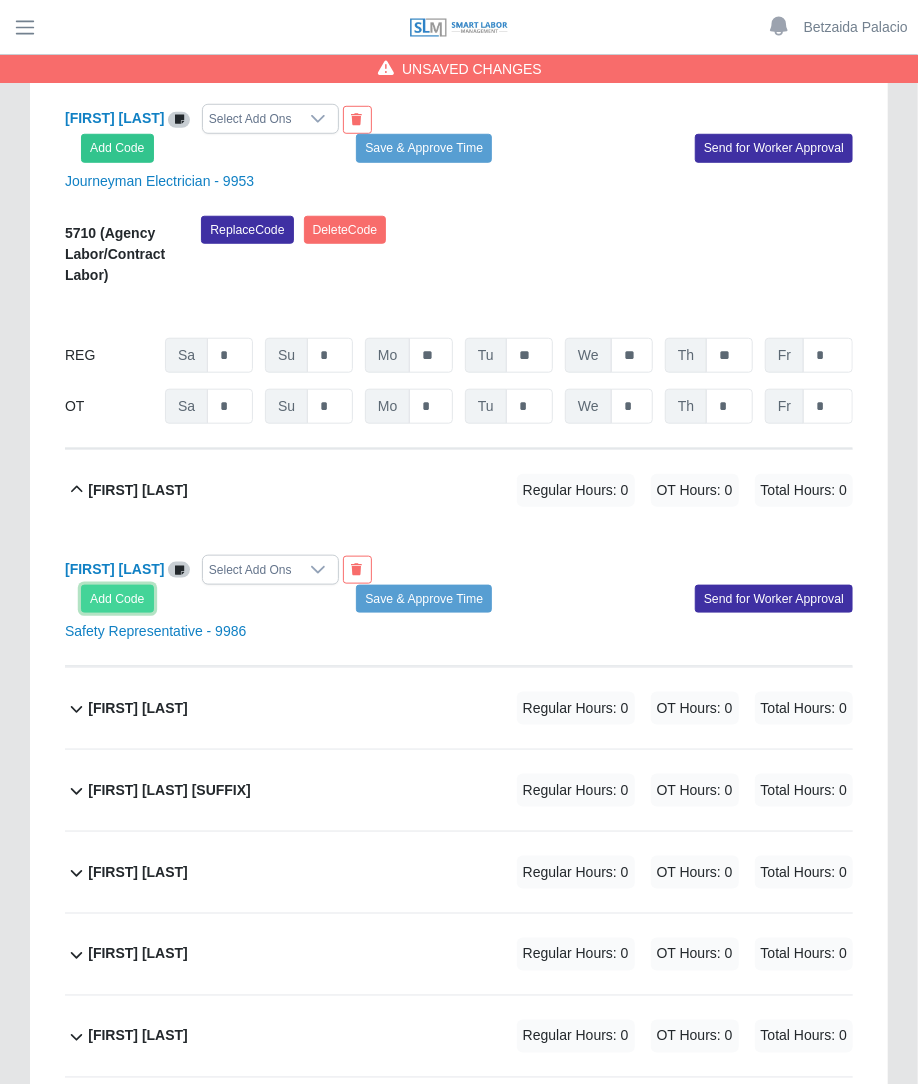 click on "Add Code" 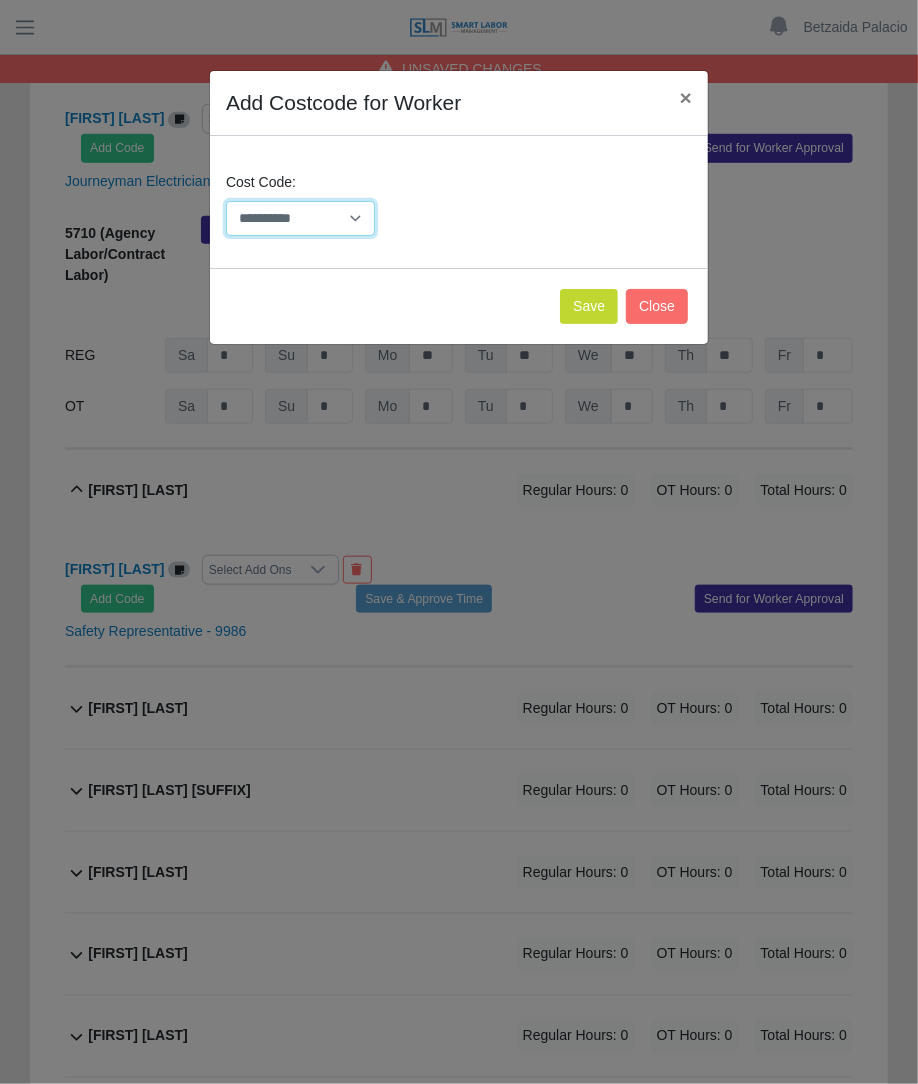 click on "**********" at bounding box center [300, 218] 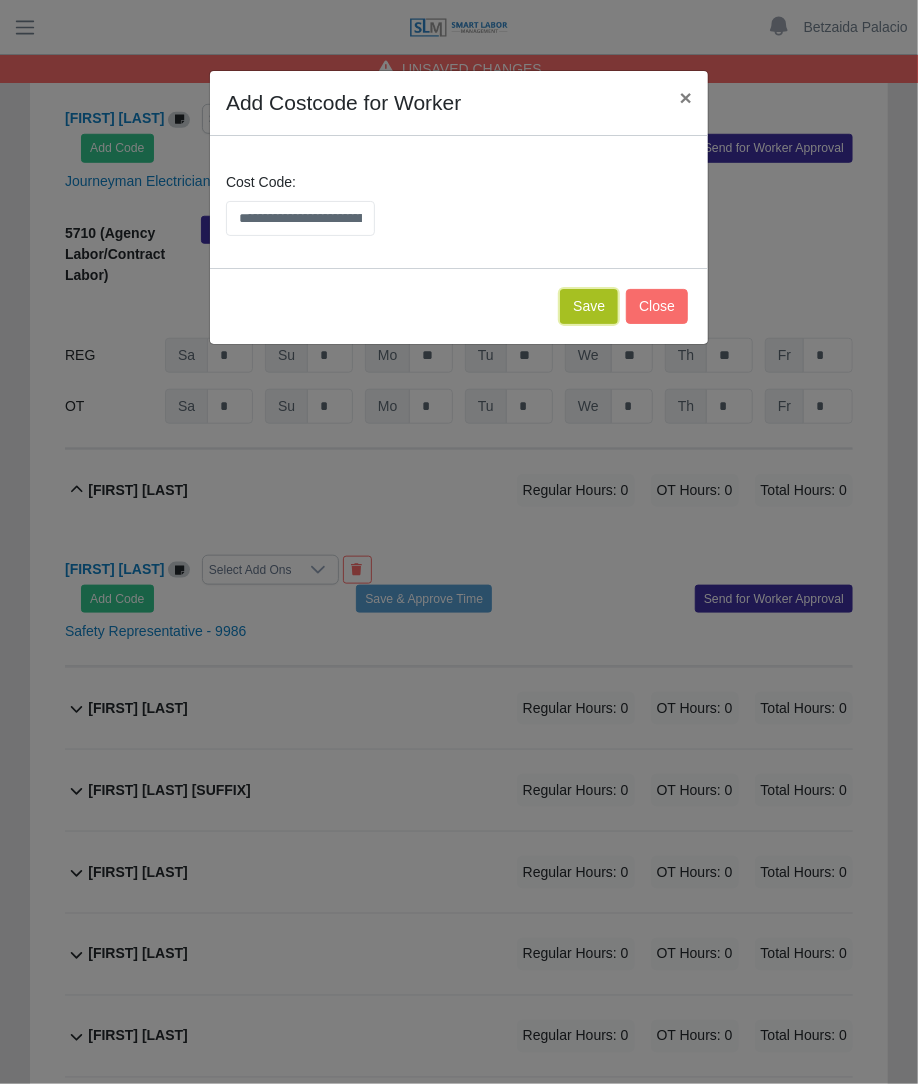 click on "Save" 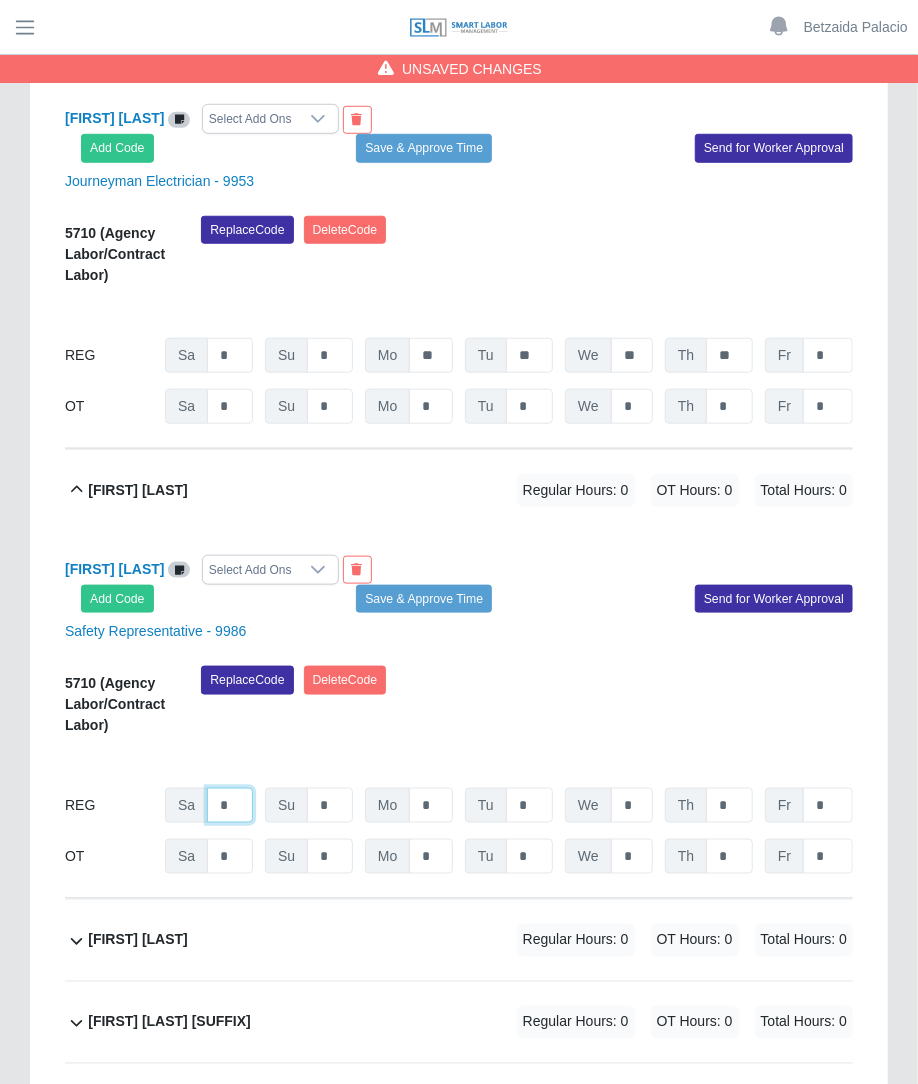 click on "*" at bounding box center [230, -21695] 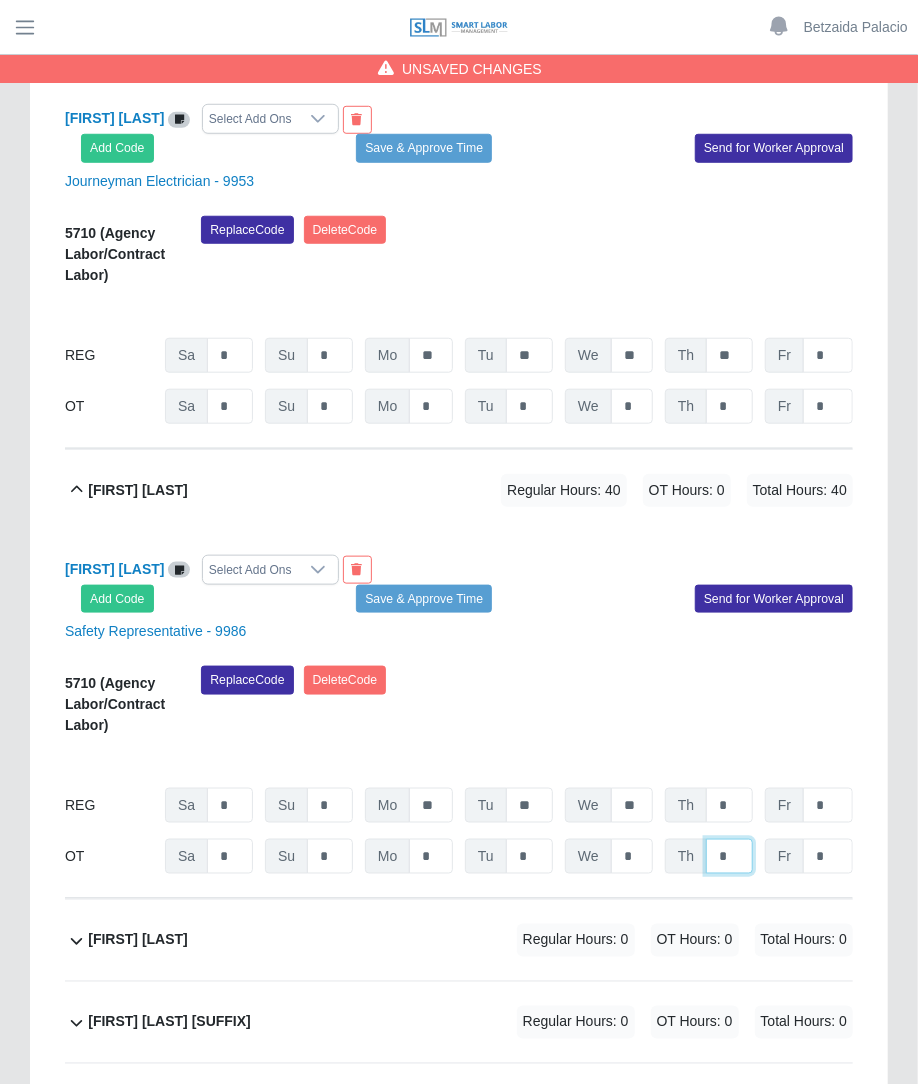 click on "*" at bounding box center (729, -21644) 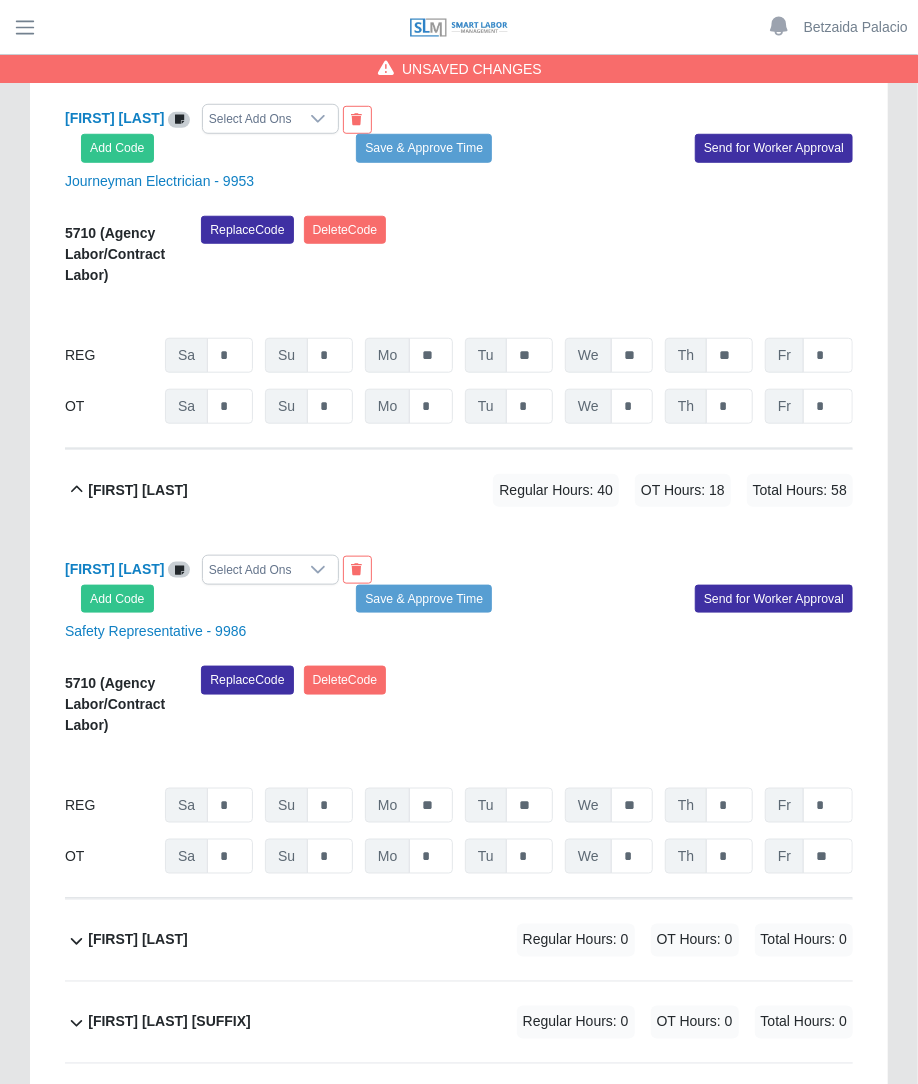 click on "Timesheet for 2458036
(QTS ATL2 DC10 OSGOOD BMS EPMS Controls)
Week of 07/26/2025 -
08/01/2025
Special characters: H = Holiday,  V = Vacation, S = Sick, X = No Call No Show,  E = Excused
Save Timesheet
Admin: Lock
Send All For Approval
Admin: Approve All
Total Hours   4   Regular   4 OT   0 Approved   4 Total Workers   85   With Time   1 Approved   1 Declined   0 Total Add-Ons   $0   Per Diem   $0 Incentives   $0 Est. Fringe   $0         Filter
Expand All
Collapse All
Adalberto Lopez             Regular Hours: 40   OT Hours: 10   Total Hours: 50       Adalberto Lopez" at bounding box center (459, -9471) 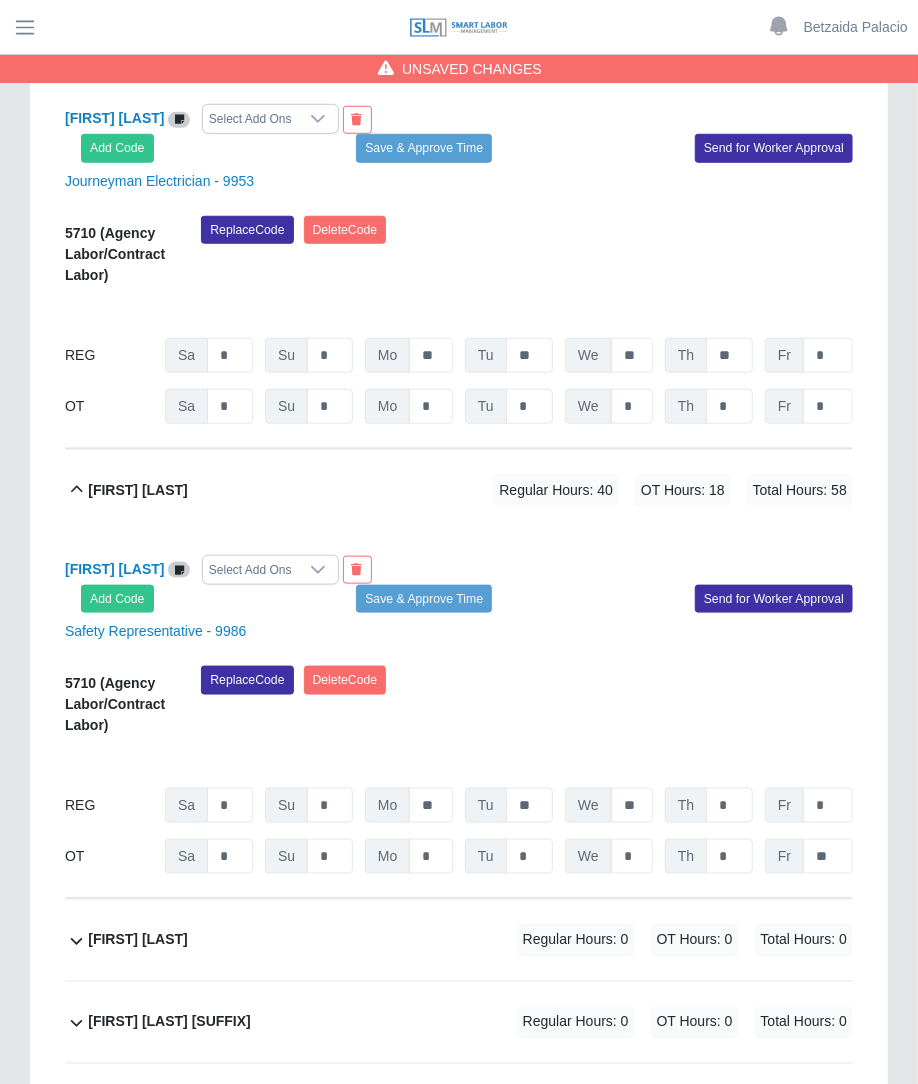 scroll, scrollTop: 21573, scrollLeft: 0, axis: vertical 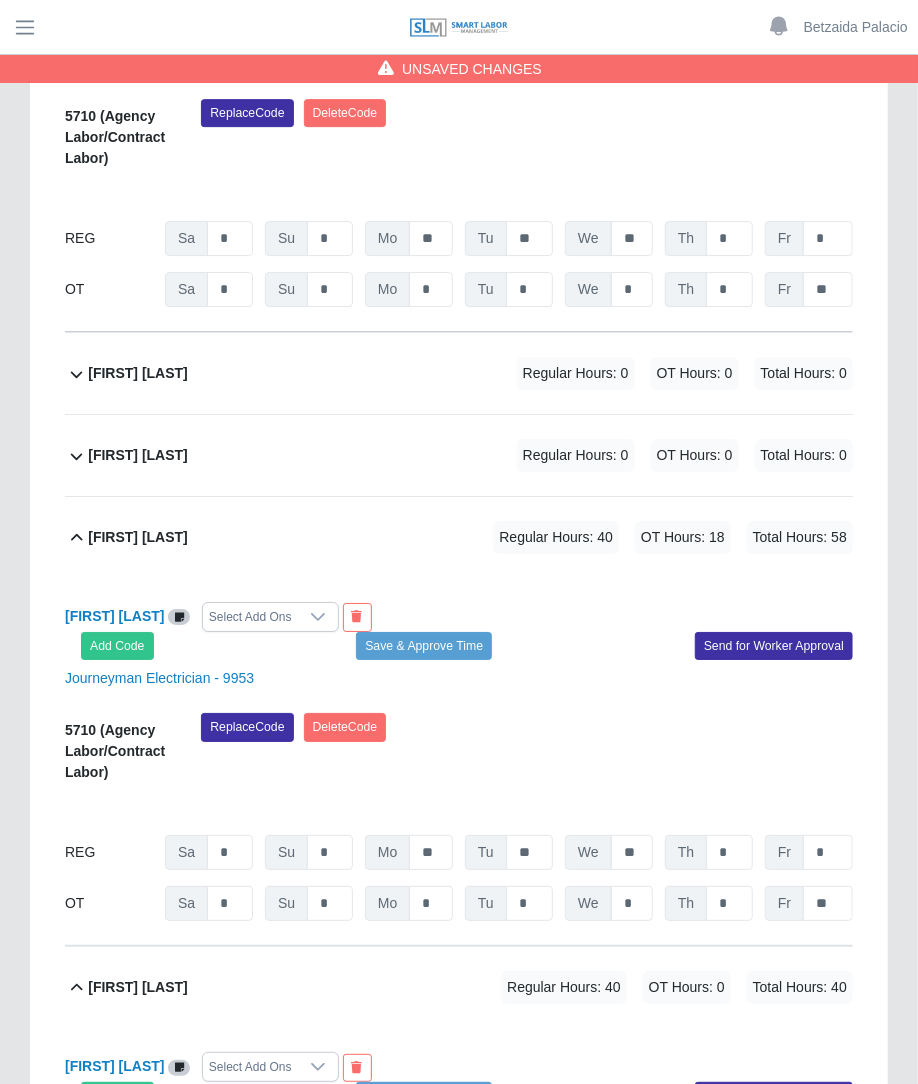 click on "Jorge Ortiz             Regular Hours: 0   OT Hours: 0   Total Hours: 0" 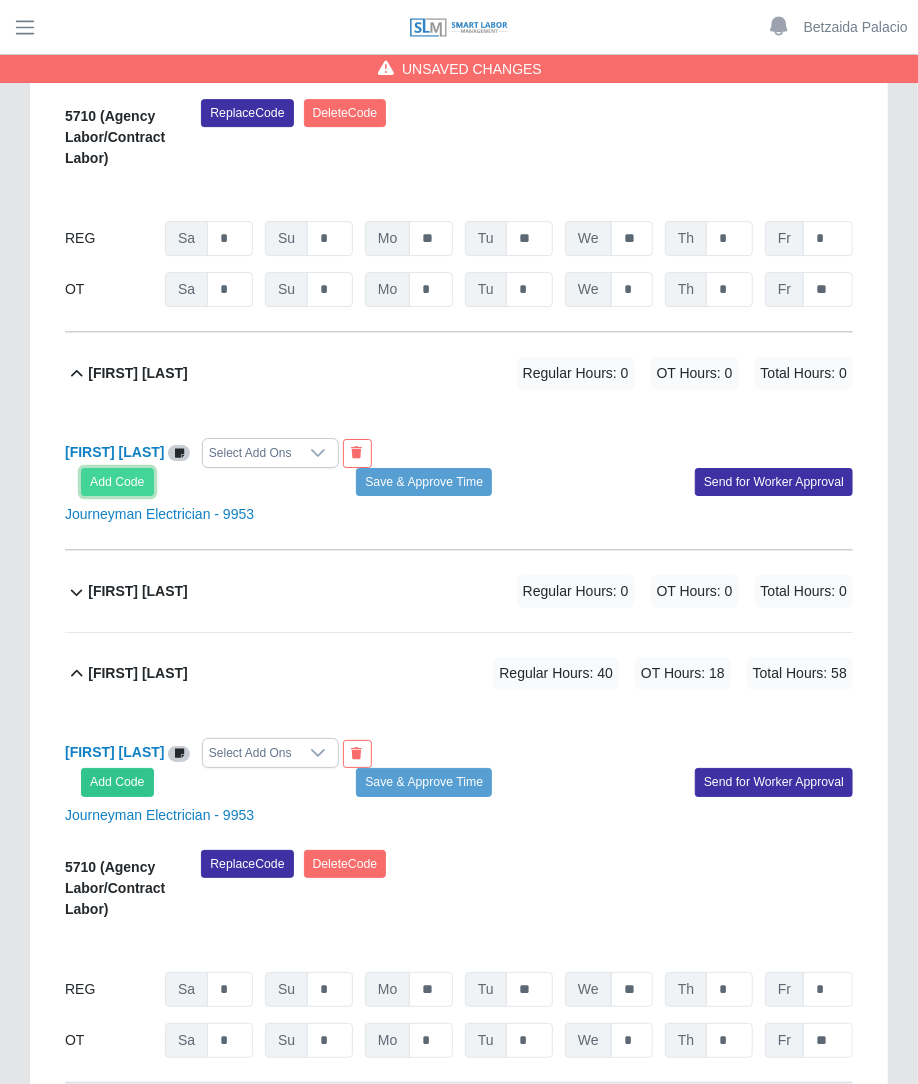 click on "Add Code" 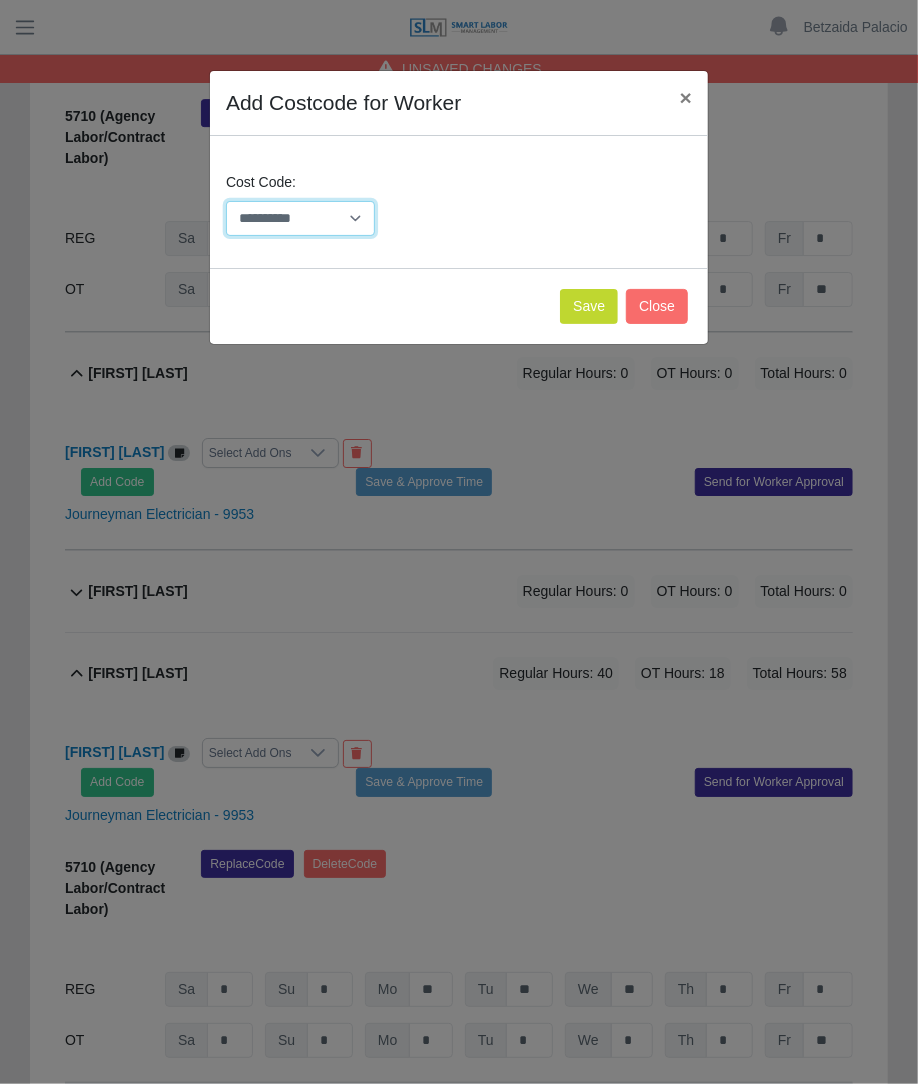 click on "**********" at bounding box center [300, 218] 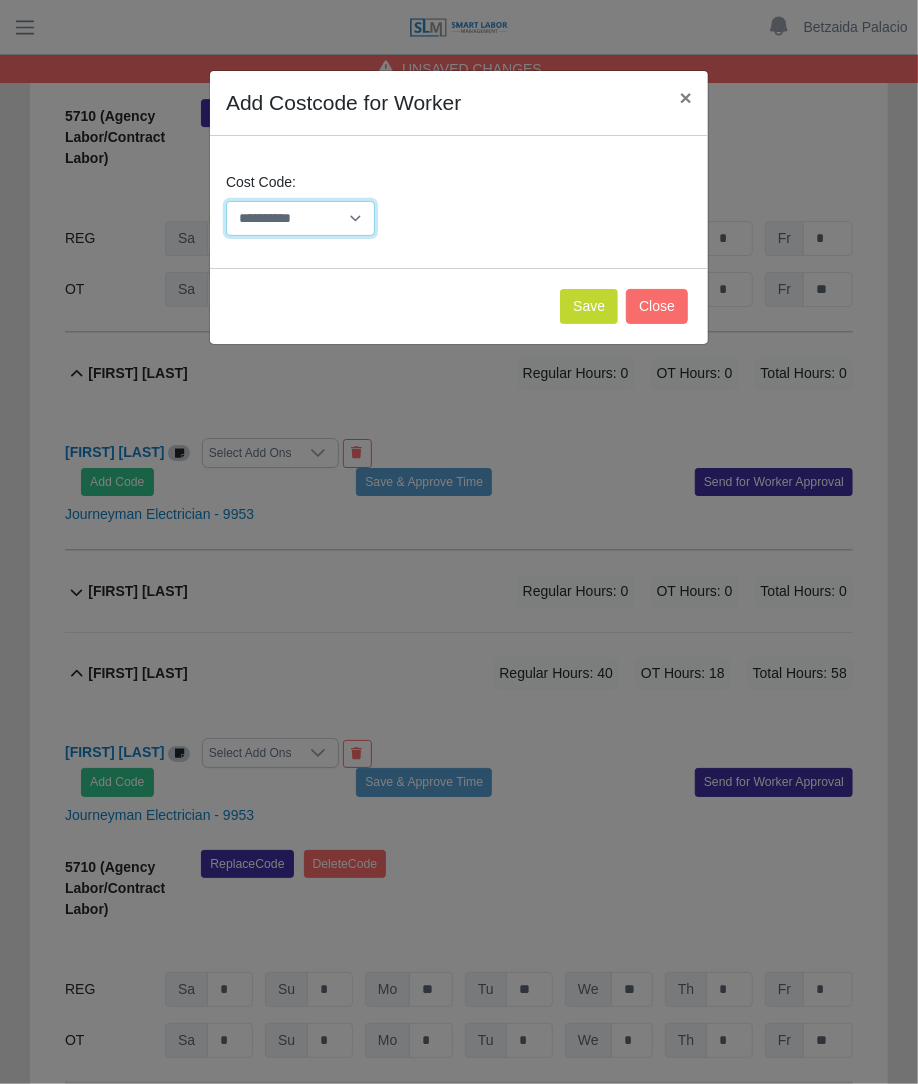 click on "**********" at bounding box center (300, 218) 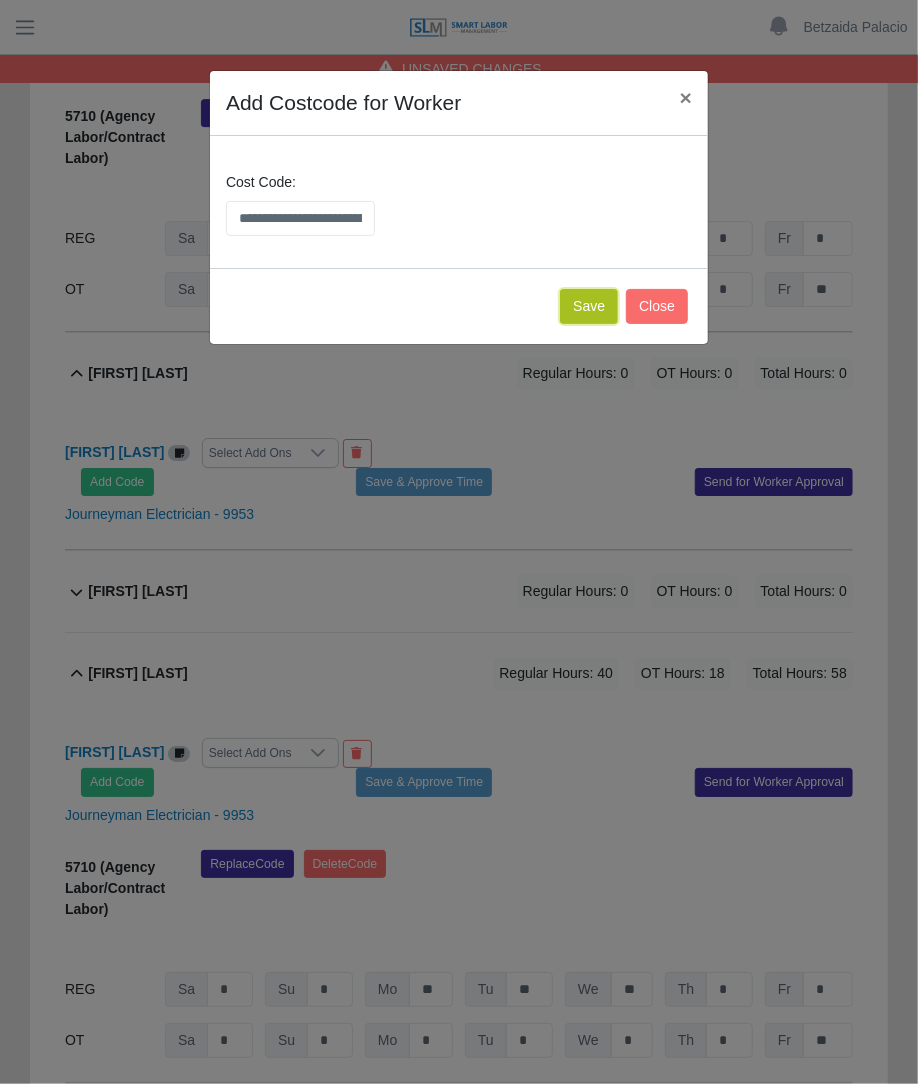 click on "Save" 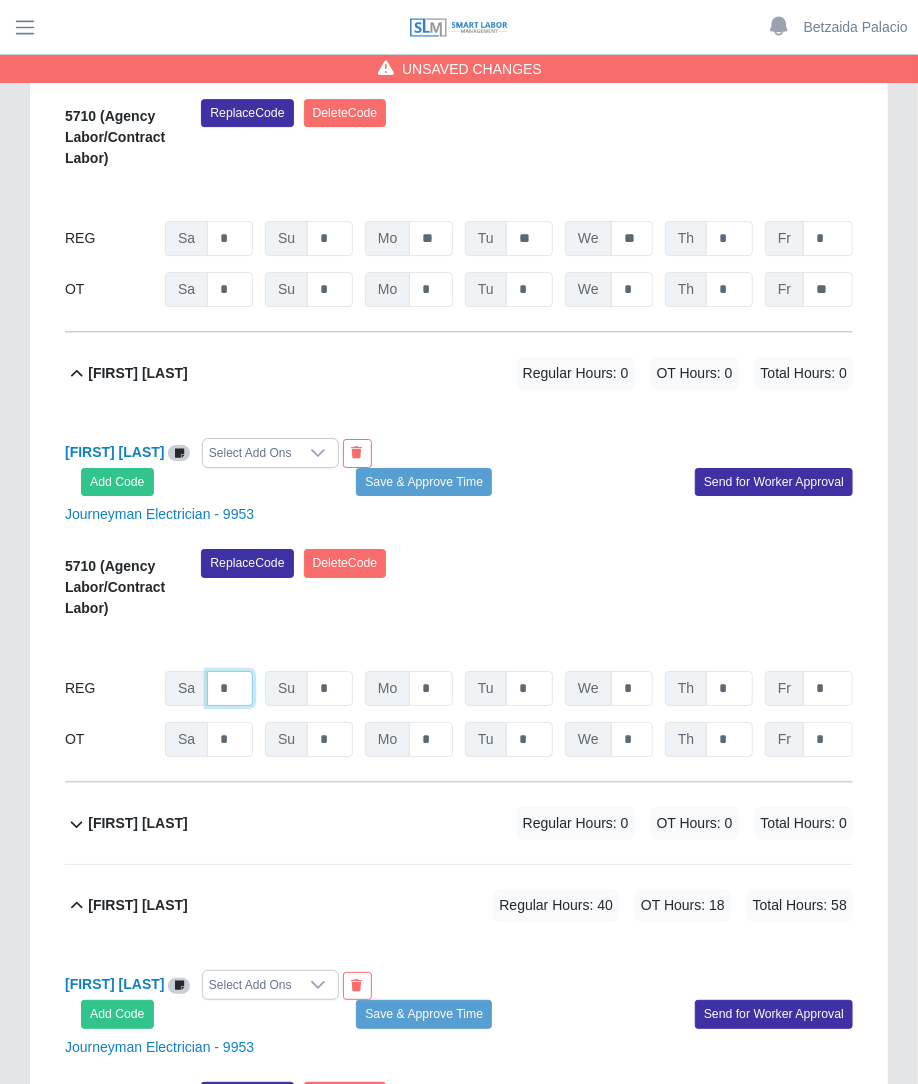 click on "*" at bounding box center [230, -20747] 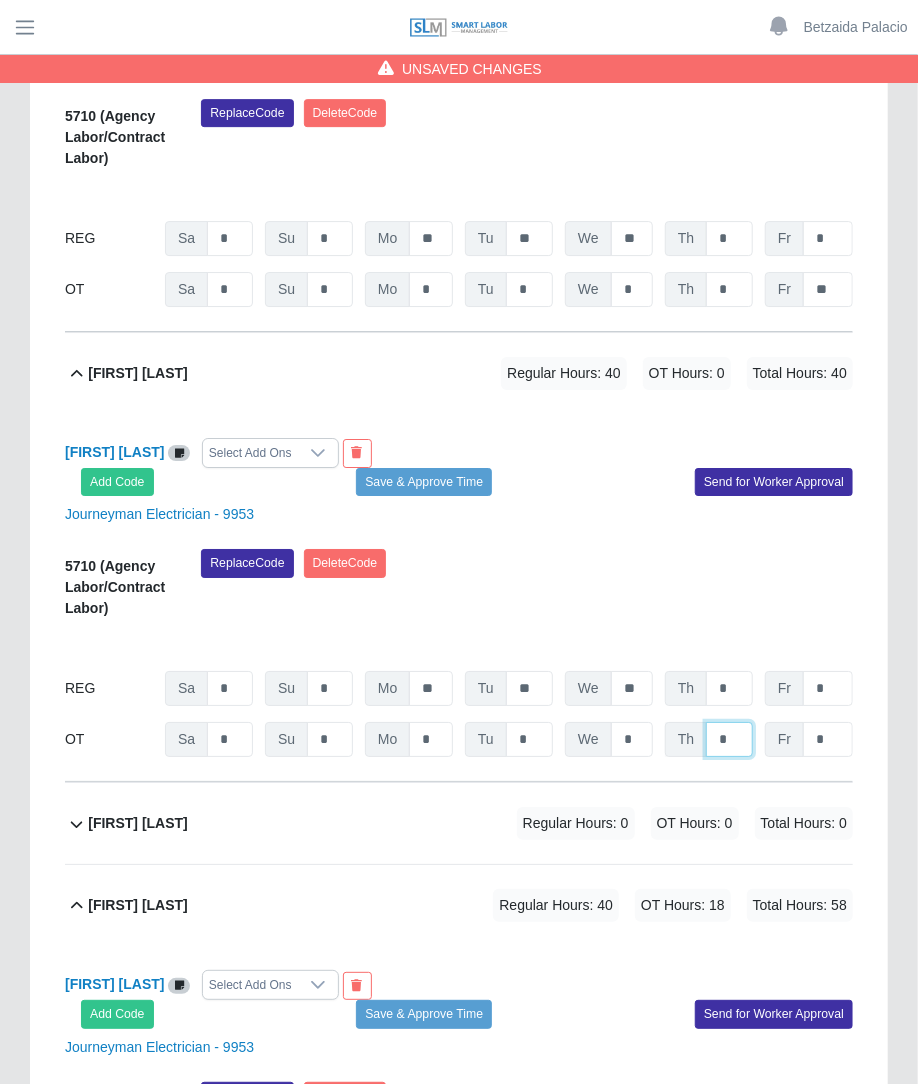 click on "*" at bounding box center (729, -20696) 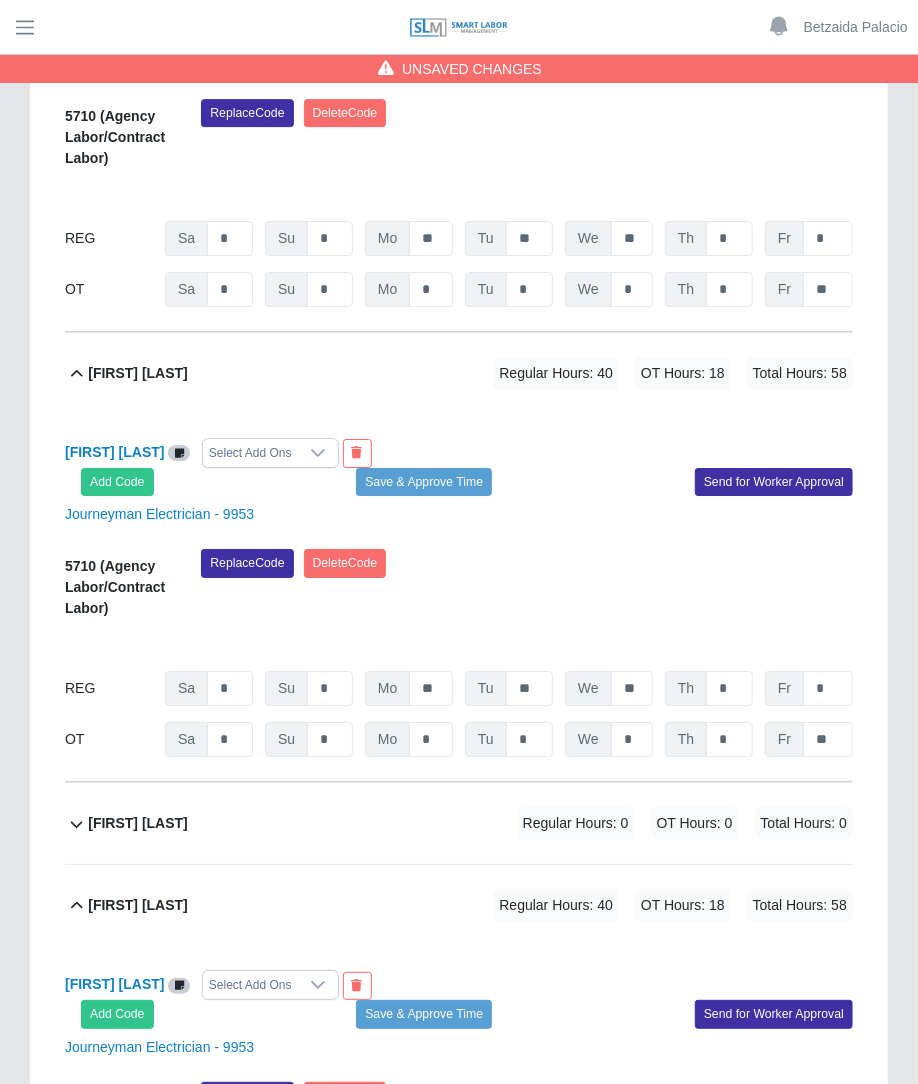 click on "Jorge Vargas             Regular Hours: 0   OT Hours: 0   Total Hours: 0" 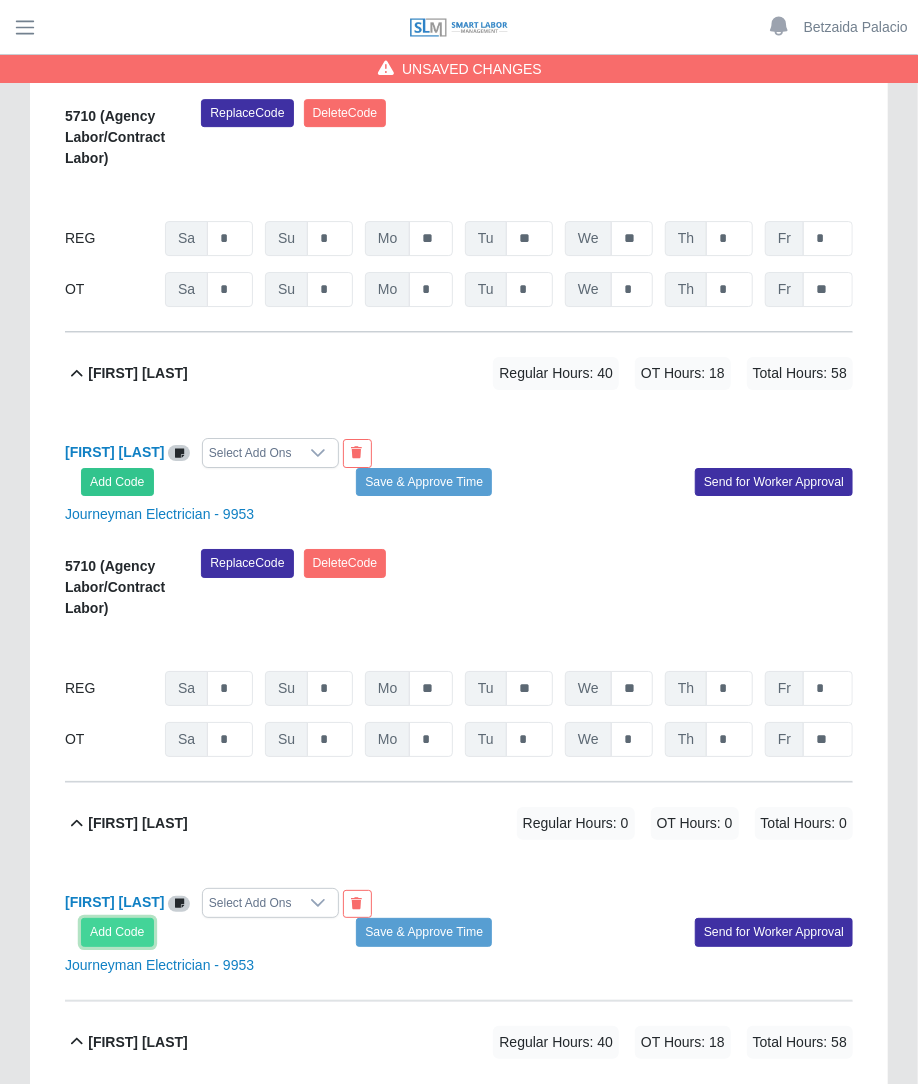 click on "Add Code" 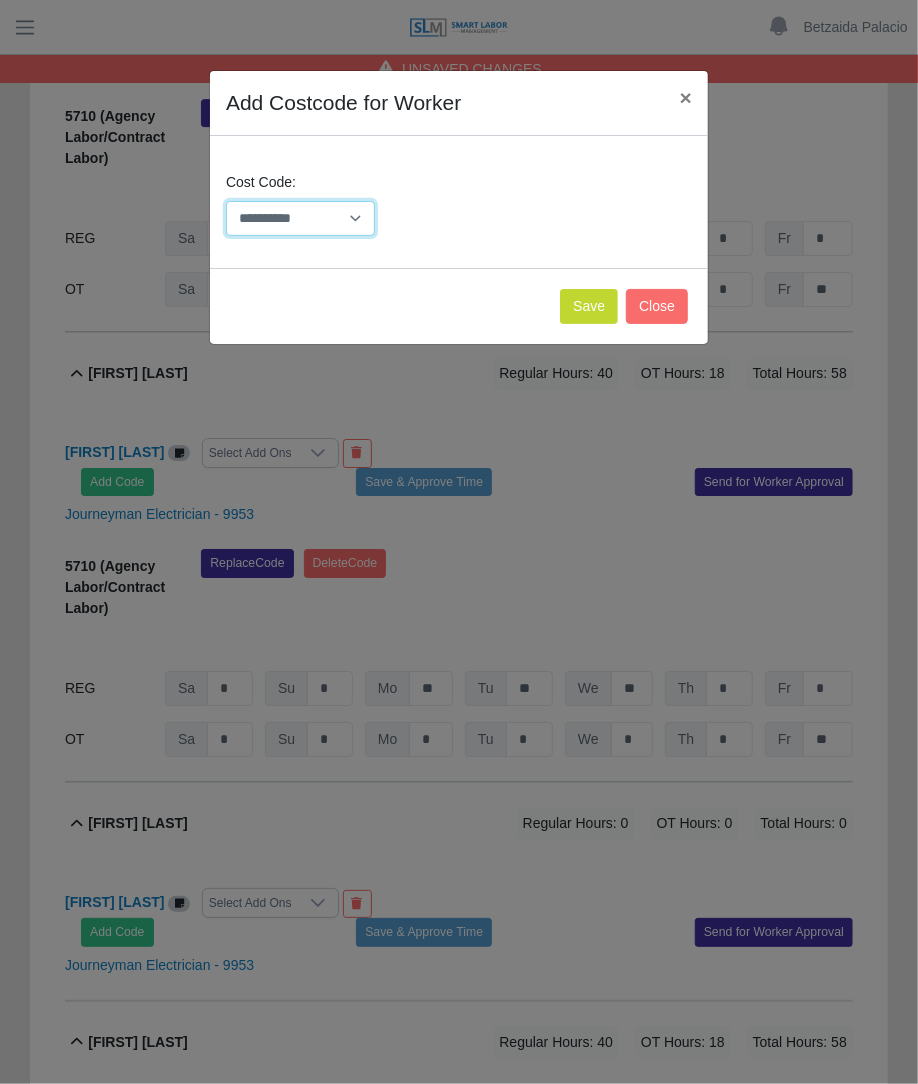 click on "**********" at bounding box center (300, 218) 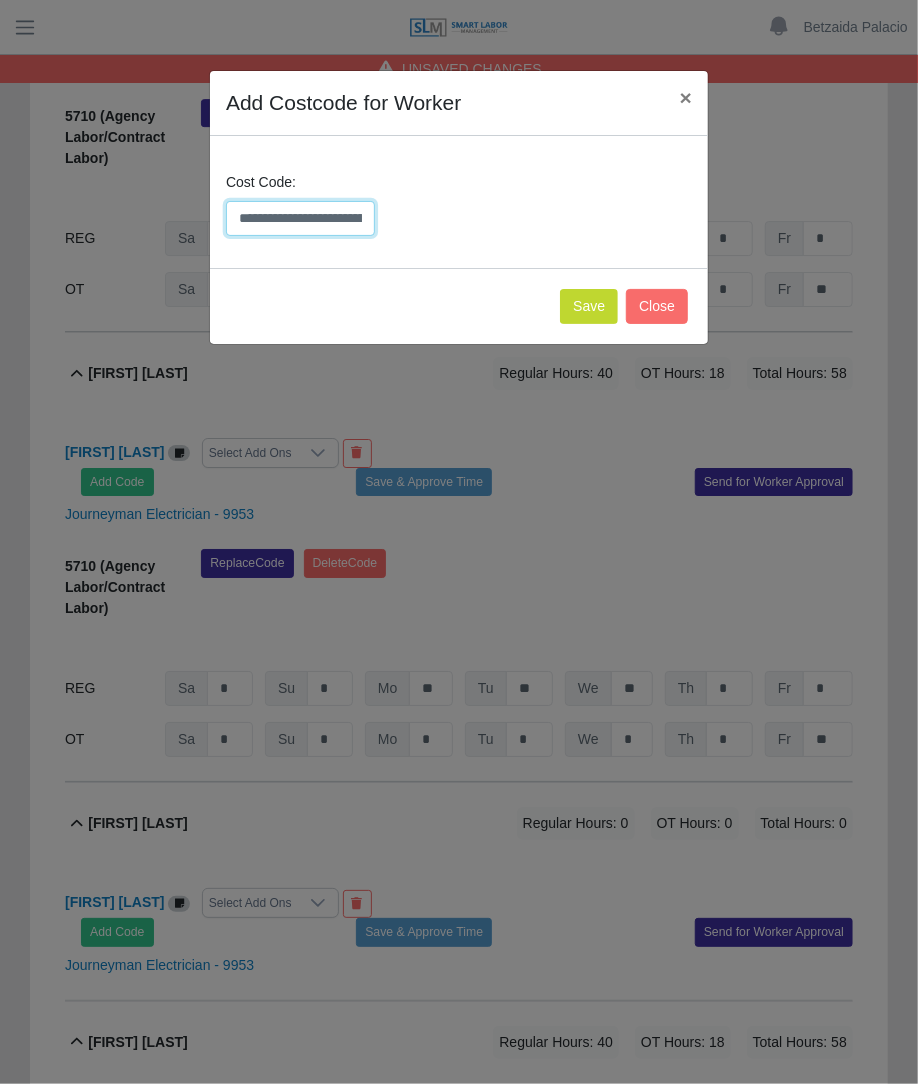click on "**********" at bounding box center (300, 218) 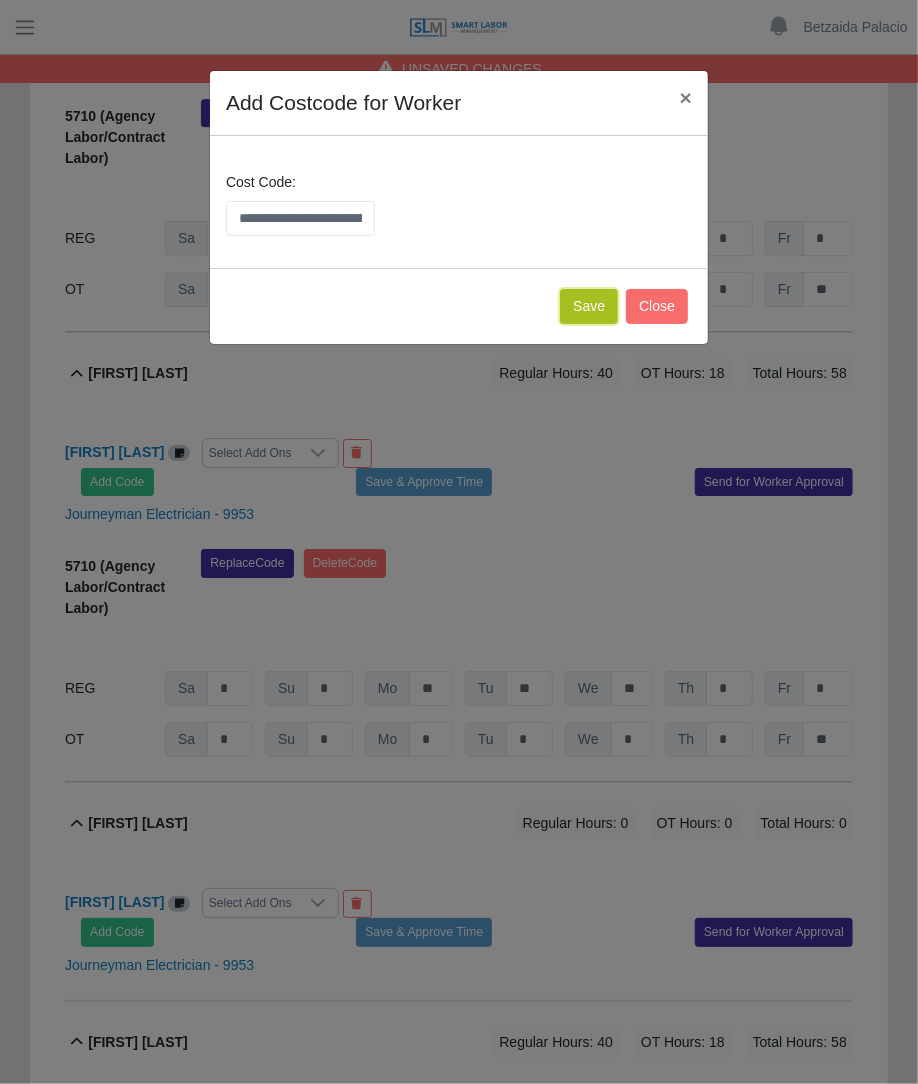 click on "Save" 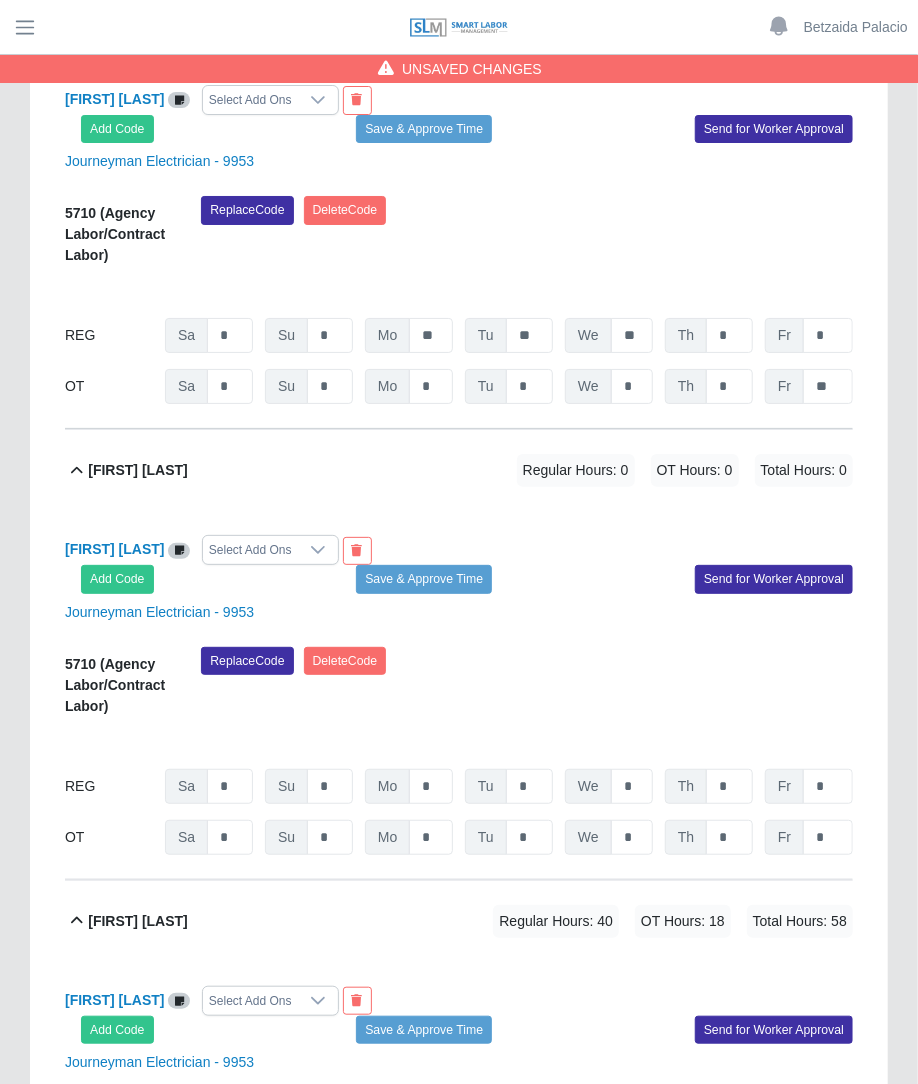 scroll, scrollTop: 22034, scrollLeft: 0, axis: vertical 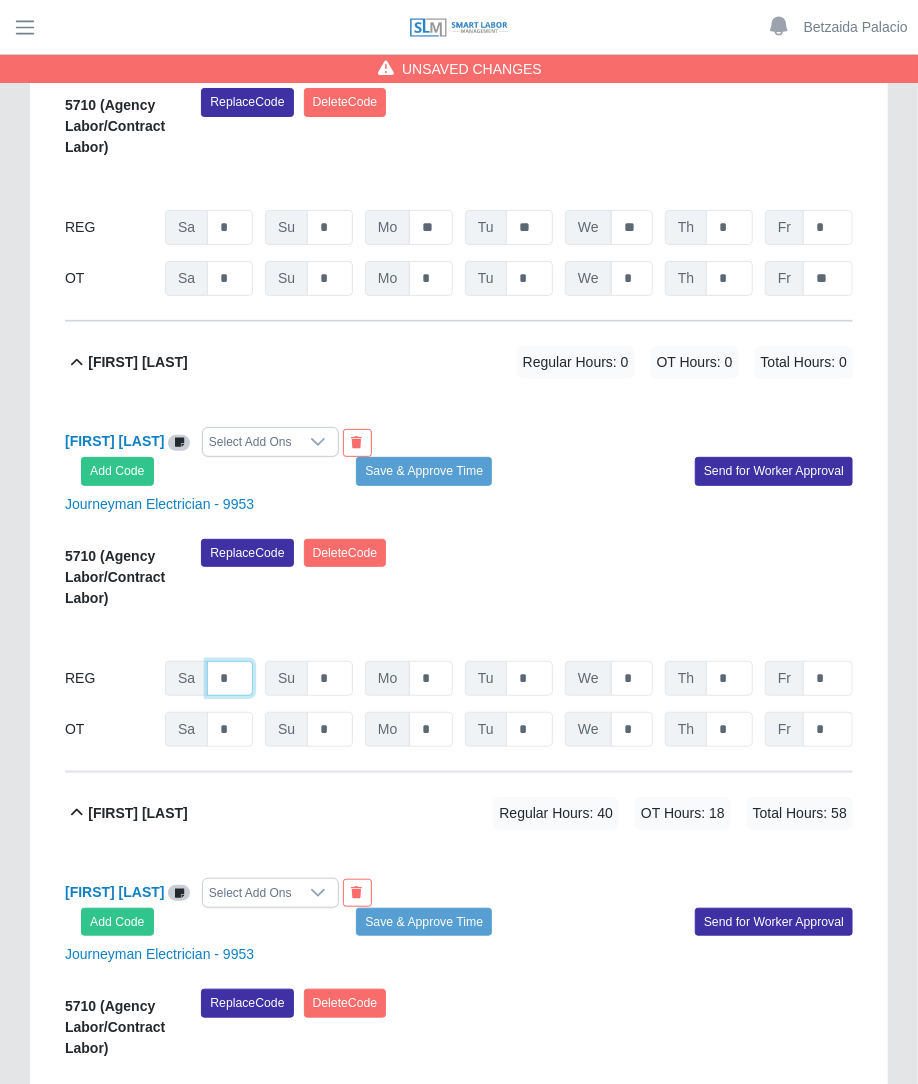 click on "*" at bounding box center (230, -21208) 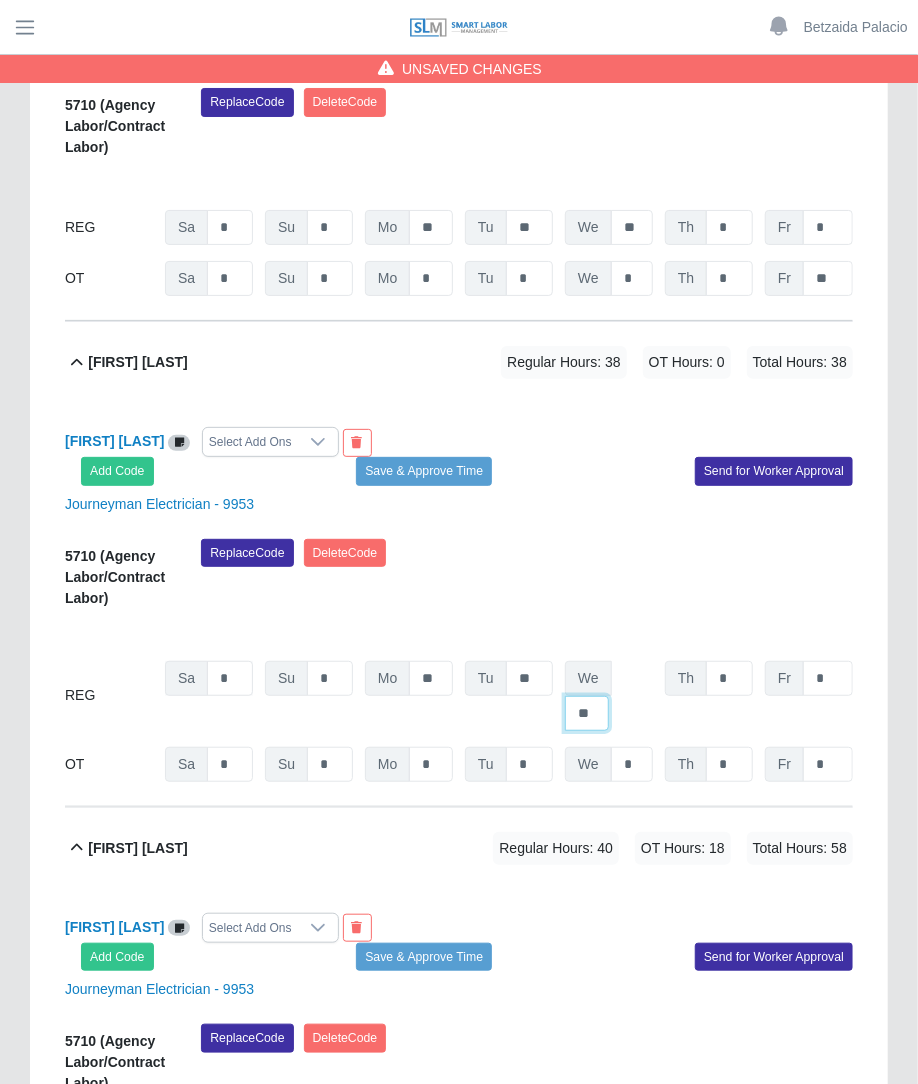 scroll, scrollTop: 0, scrollLeft: 0, axis: both 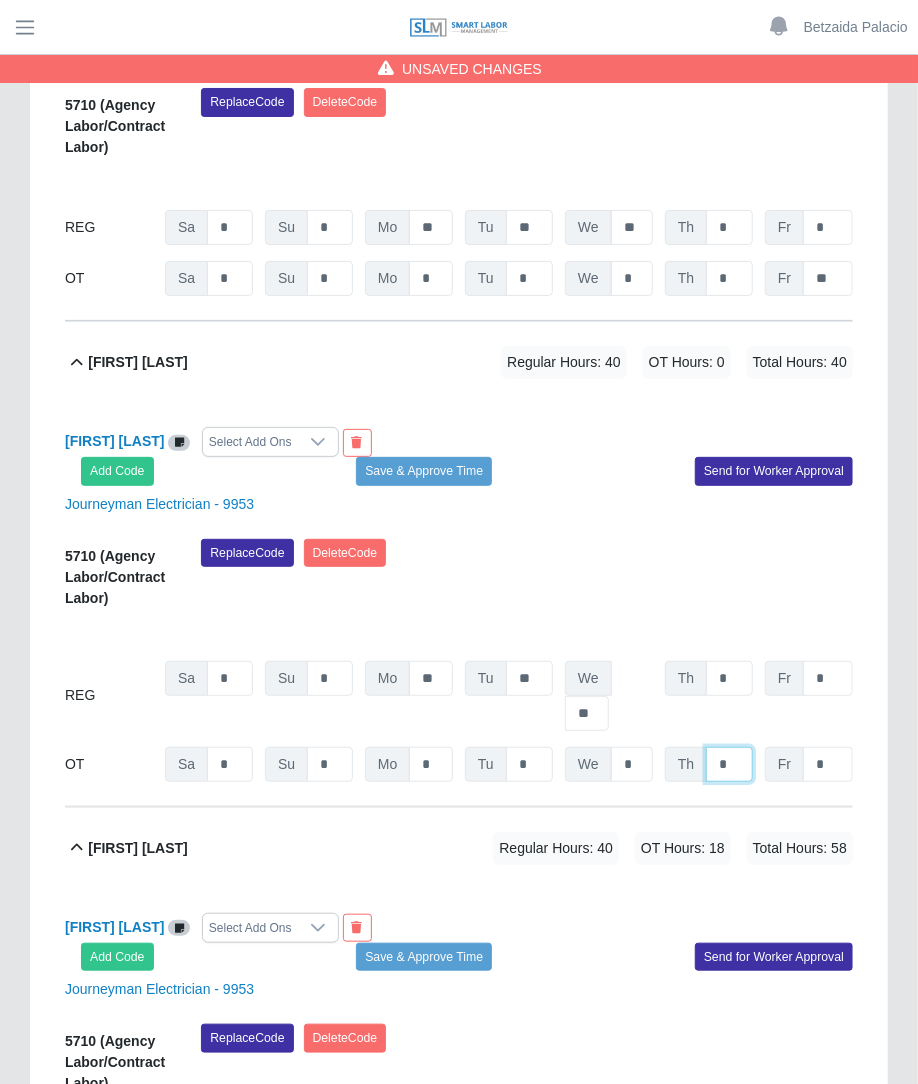 click on "*" at bounding box center (729, -21157) 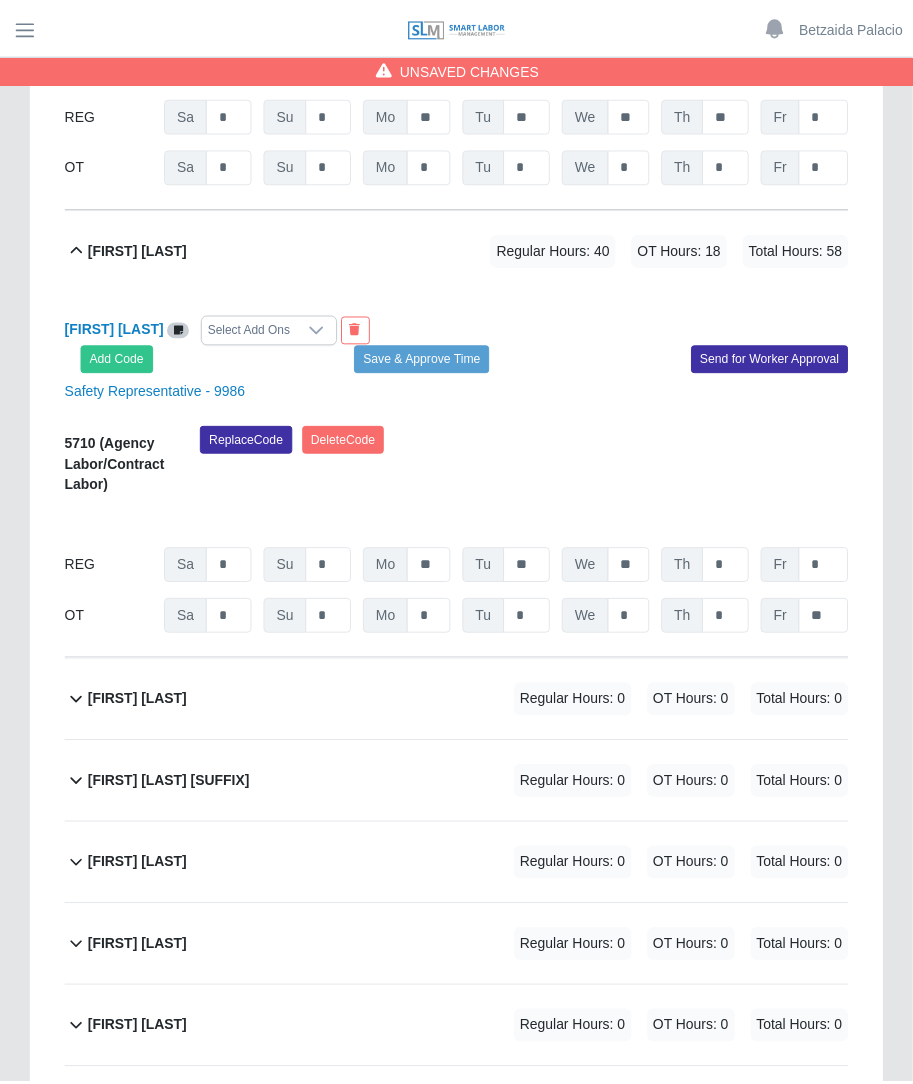scroll, scrollTop: 23898, scrollLeft: 0, axis: vertical 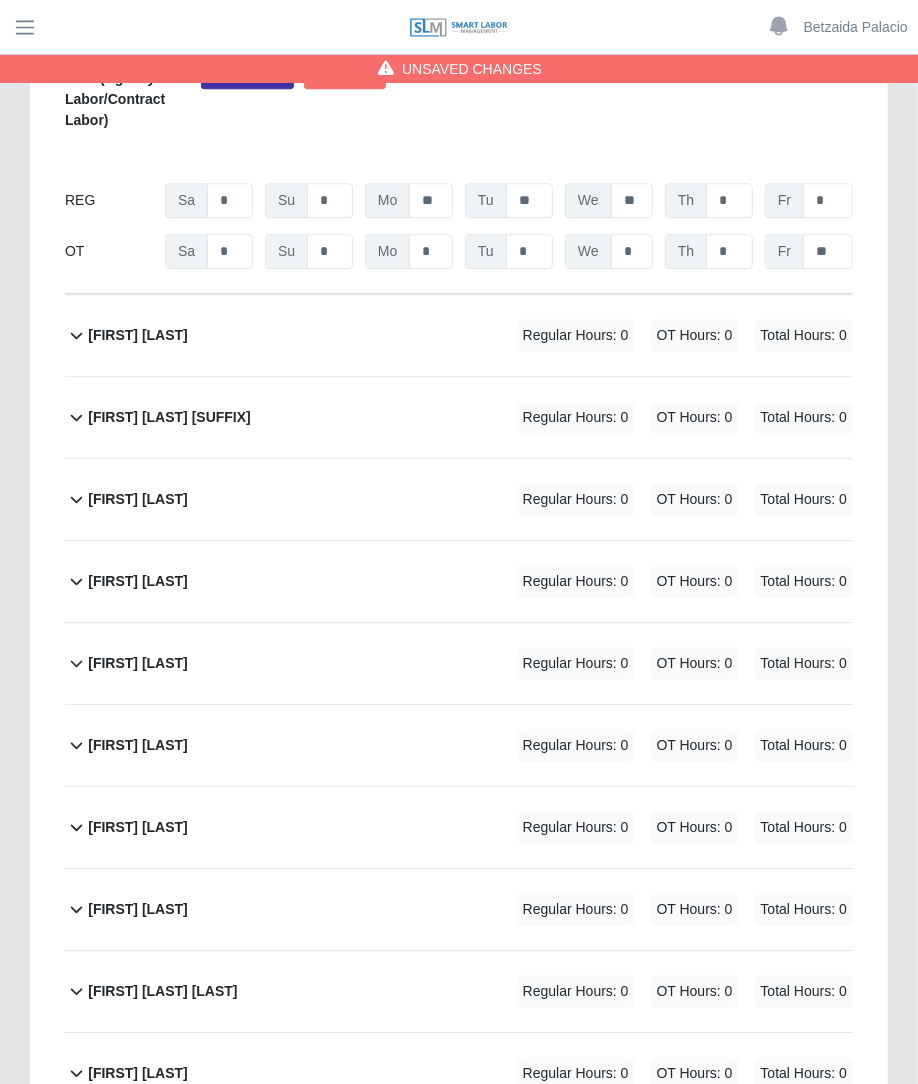 click on "Juan Arevalo             Regular Hours: 0   OT Hours: 0   Total Hours: 0" 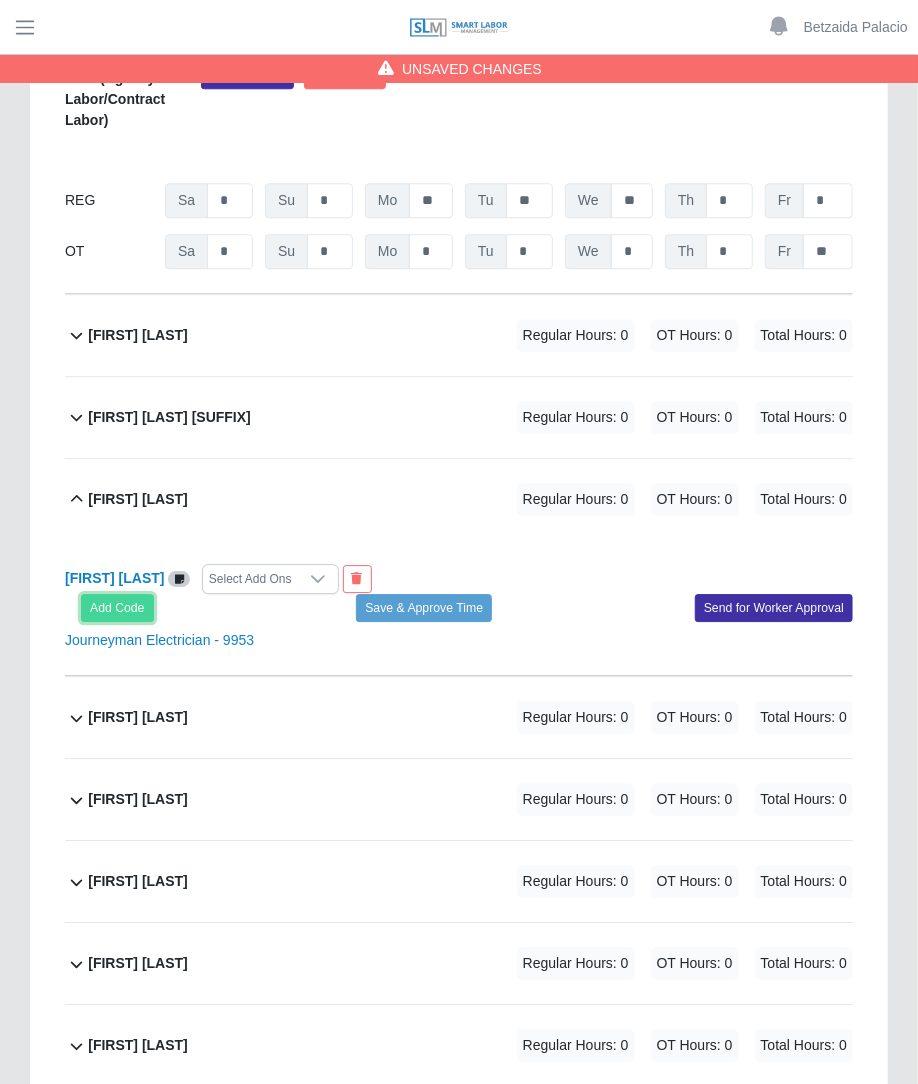 click on "Add Code" 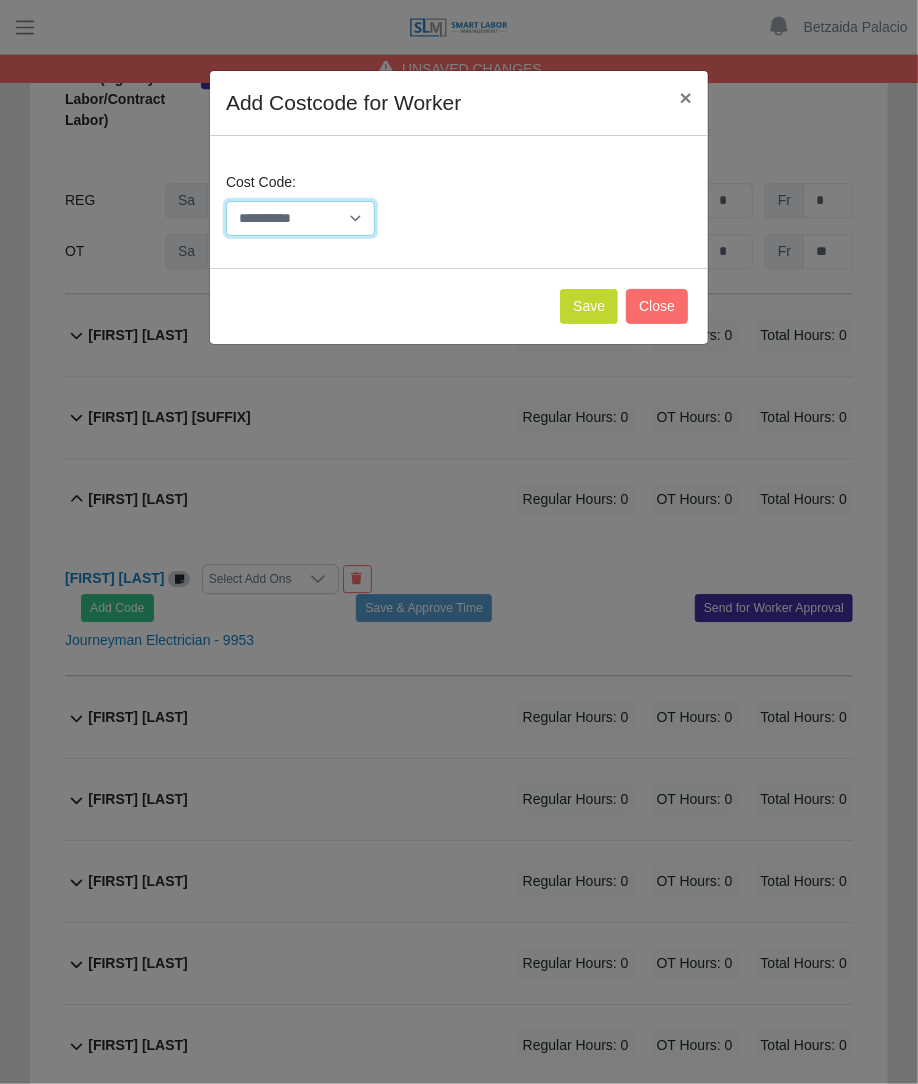 click on "**********" at bounding box center [300, 218] 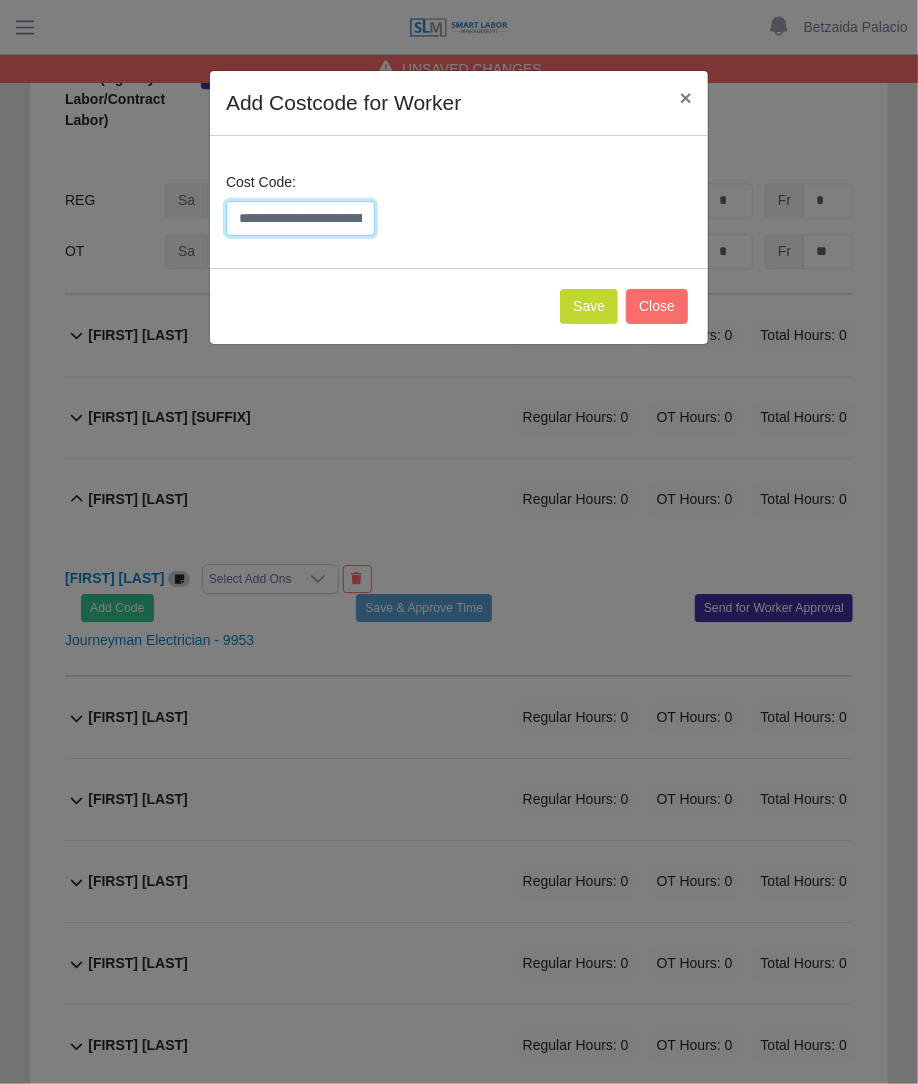 click on "**********" at bounding box center [300, 218] 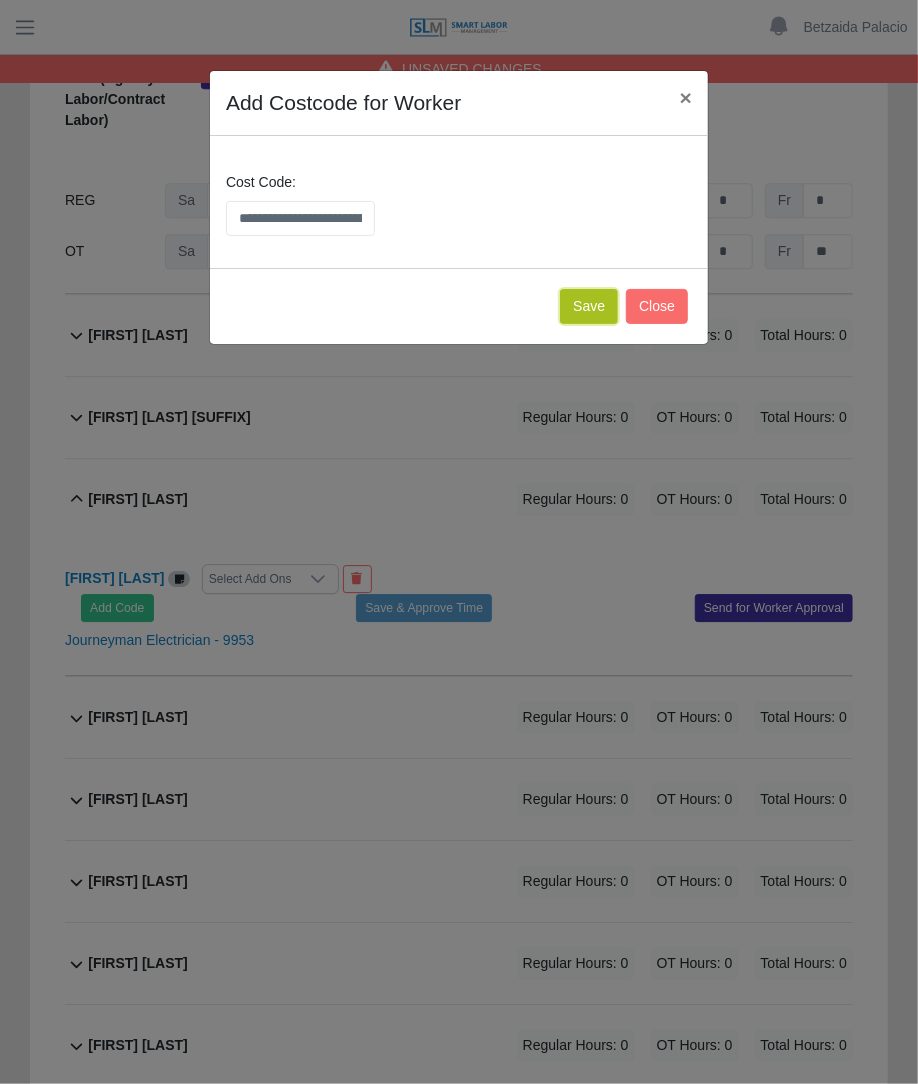 click on "Save" 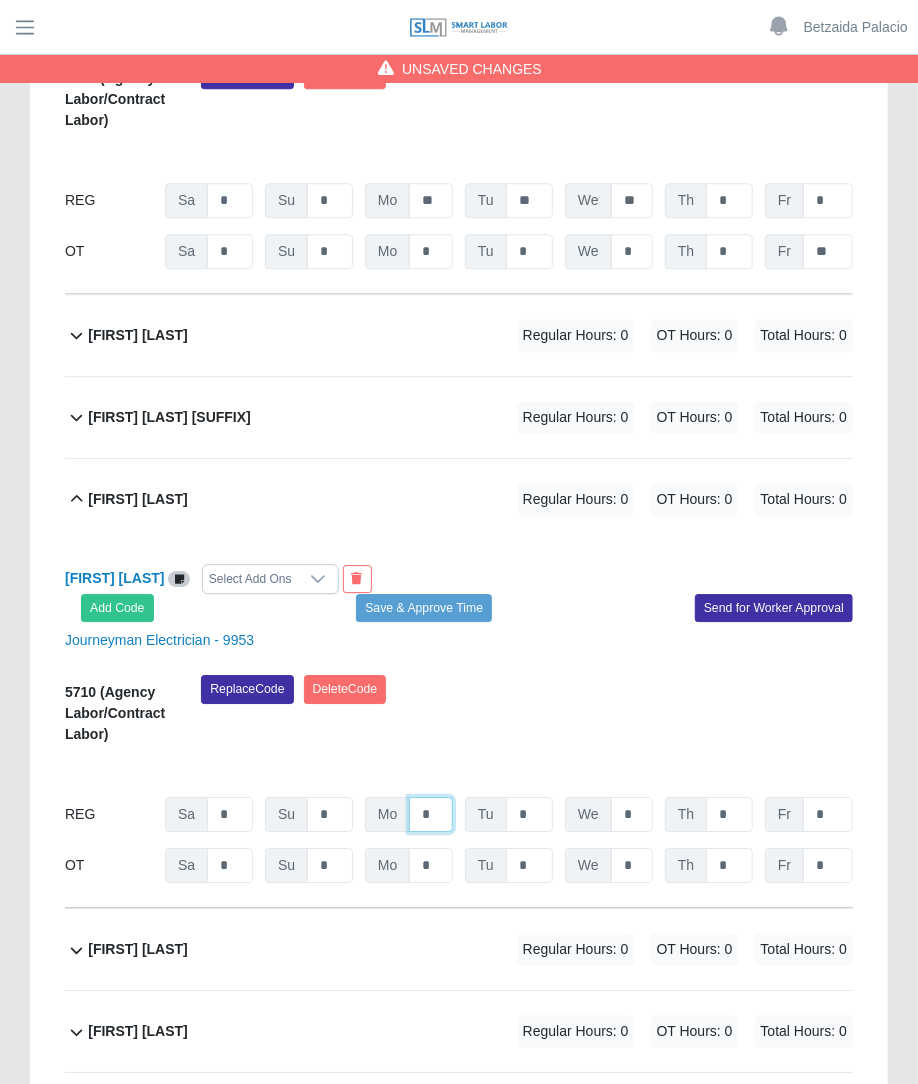 click on "*" at bounding box center (431, -23072) 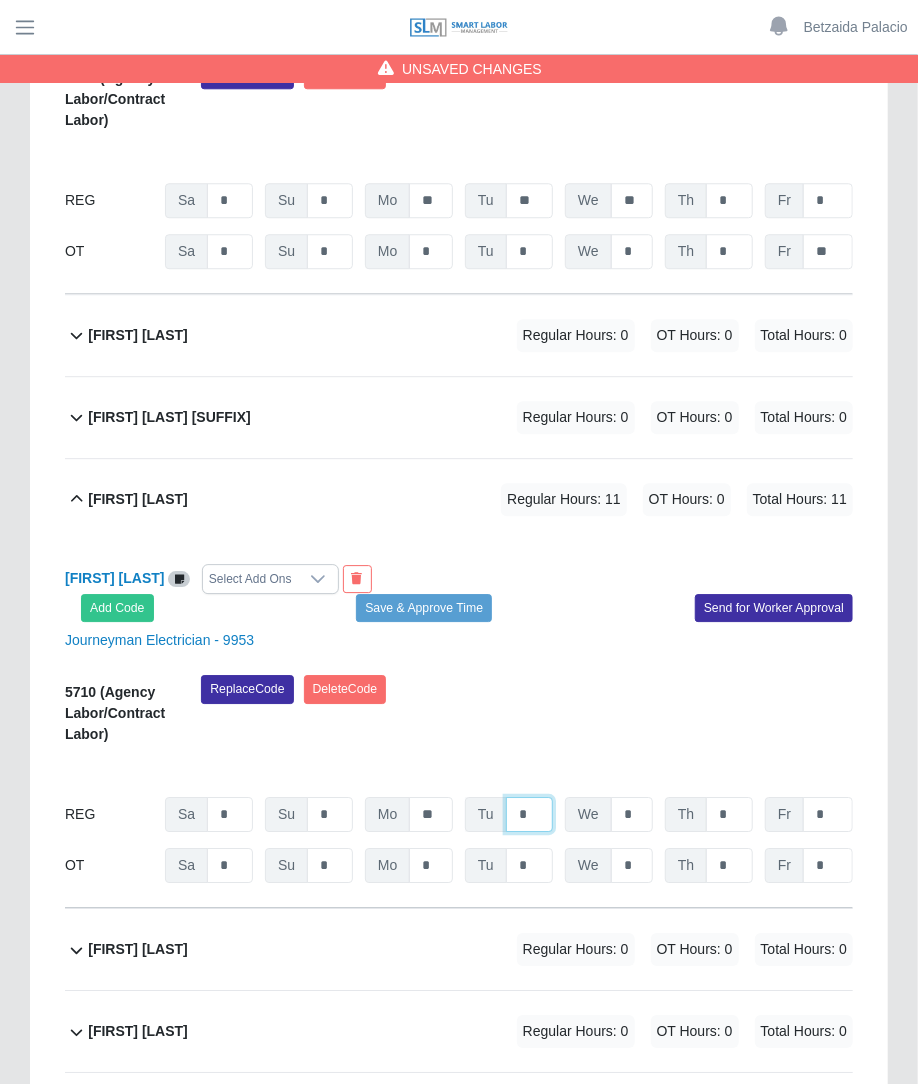 click on "*" at bounding box center [529, -23072] 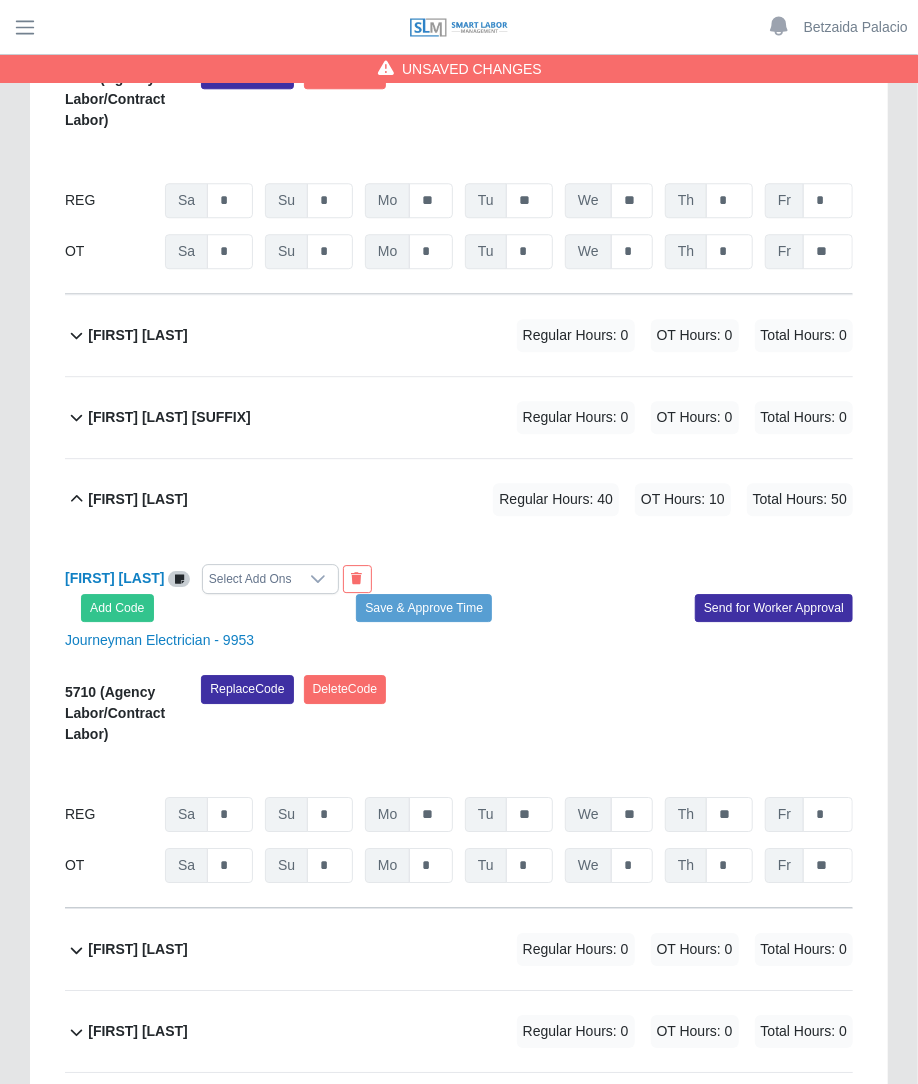 click on "Juan Cano             Regular Hours: 0   OT Hours: 0   Total Hours: 0" 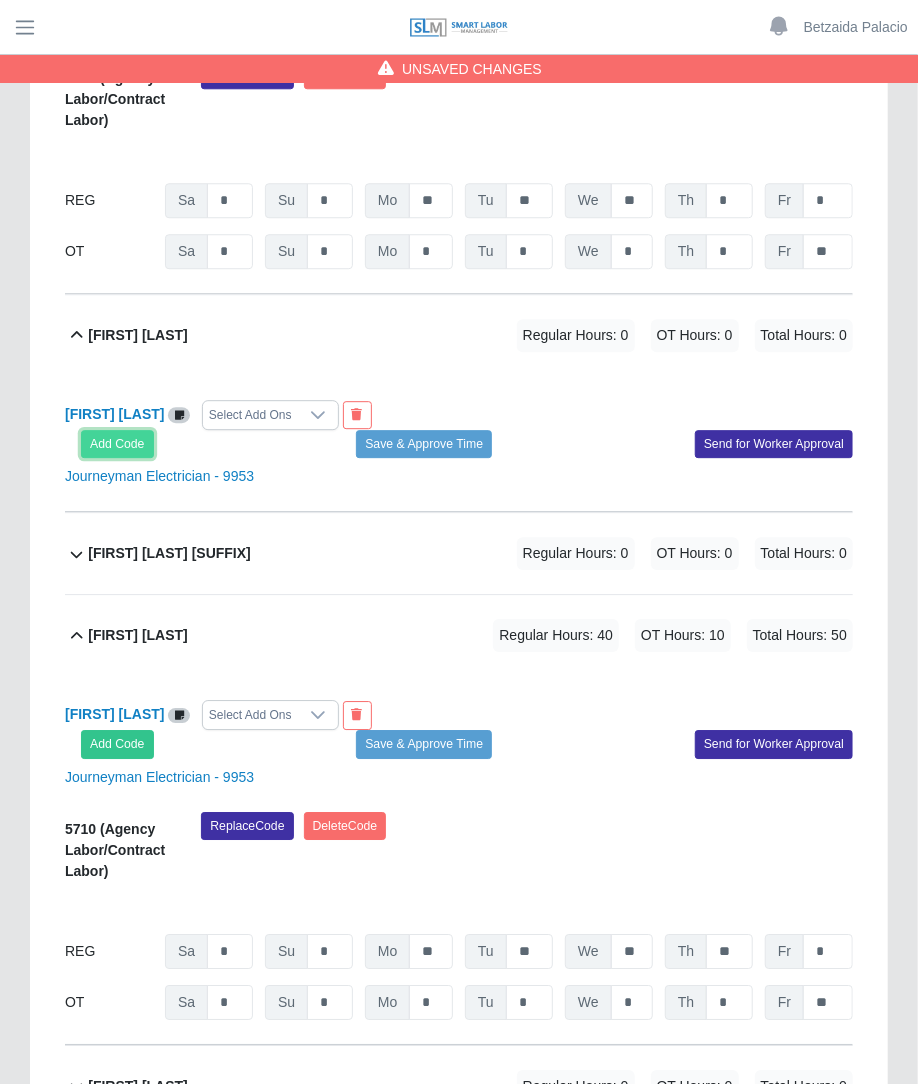 click on "Add Code" 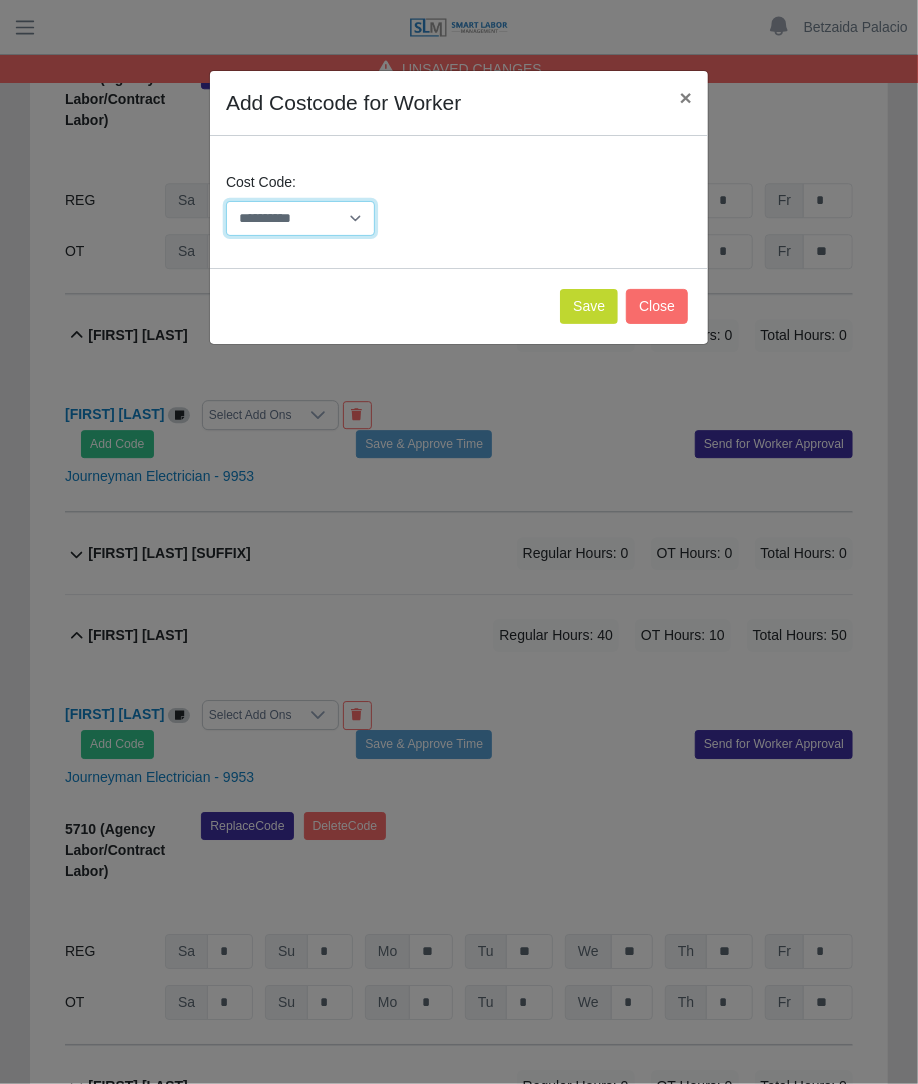 click on "**********" at bounding box center [300, 218] 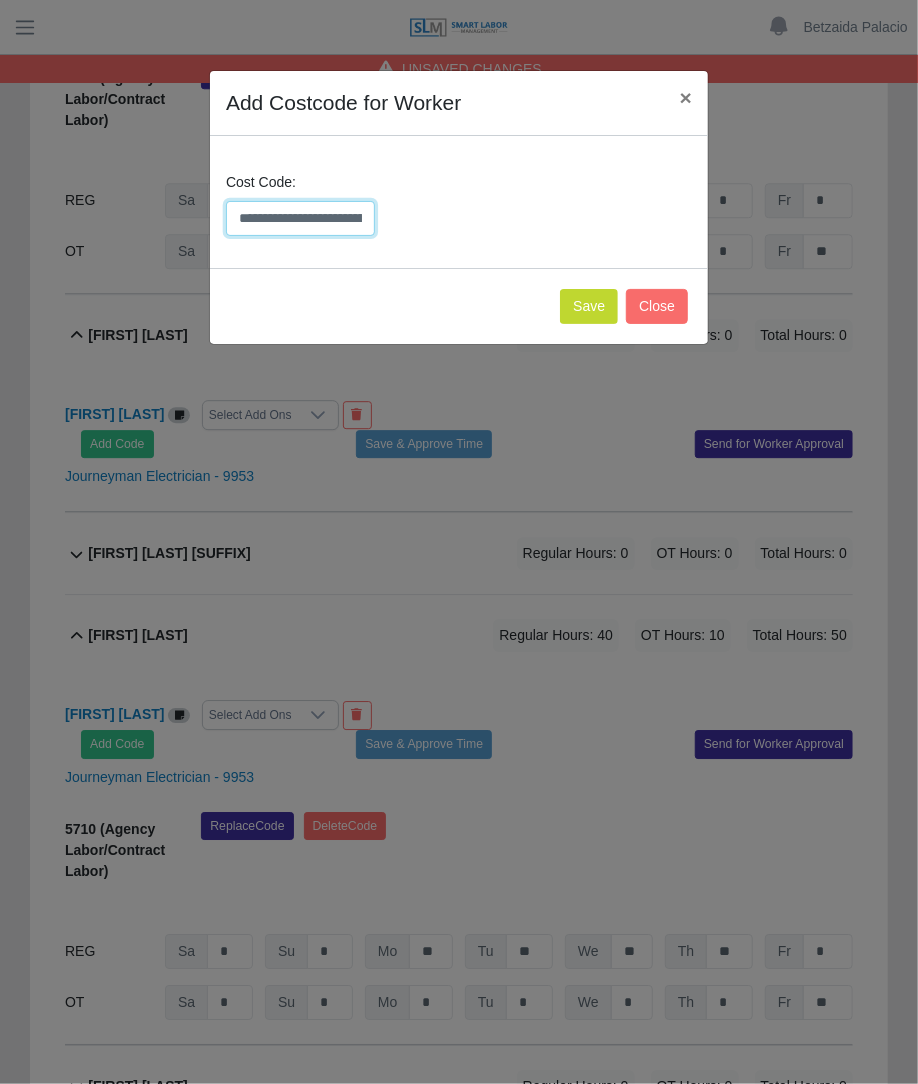 click on "**********" at bounding box center [300, 218] 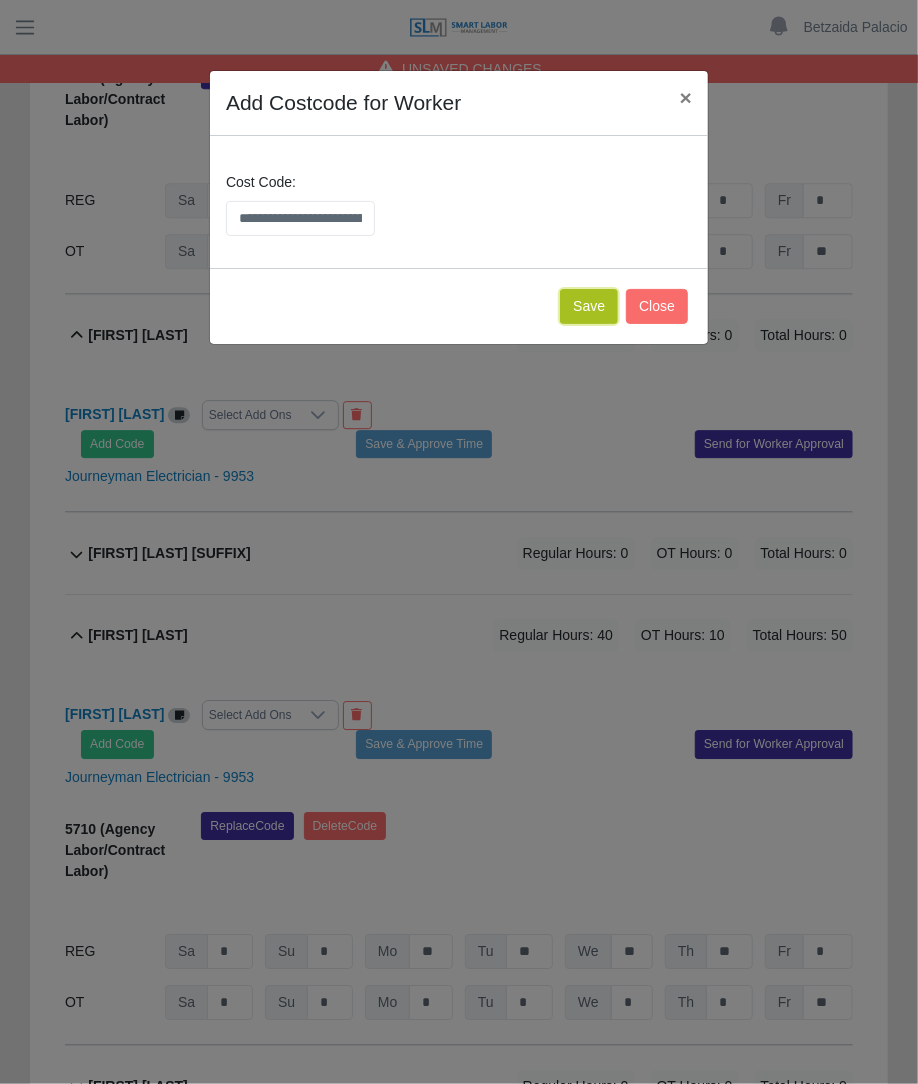 click on "Save" 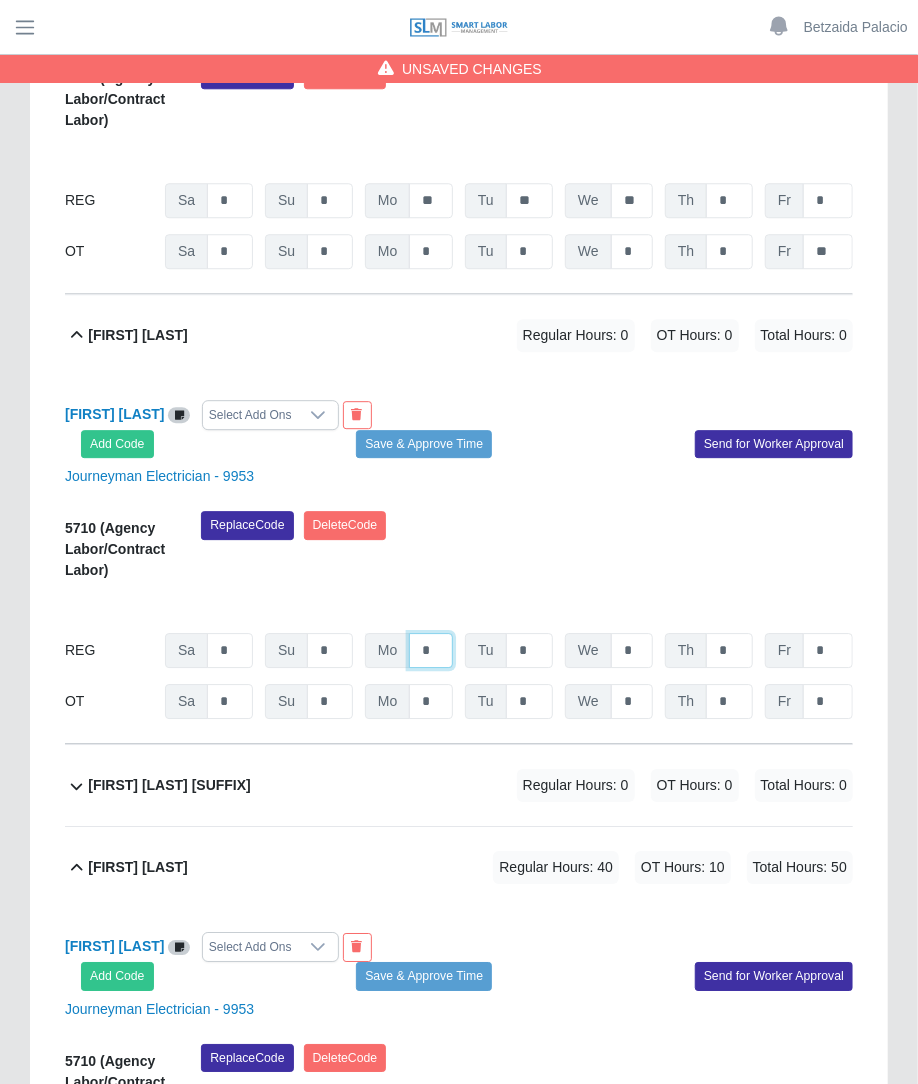 click on "*" at bounding box center (431, -23072) 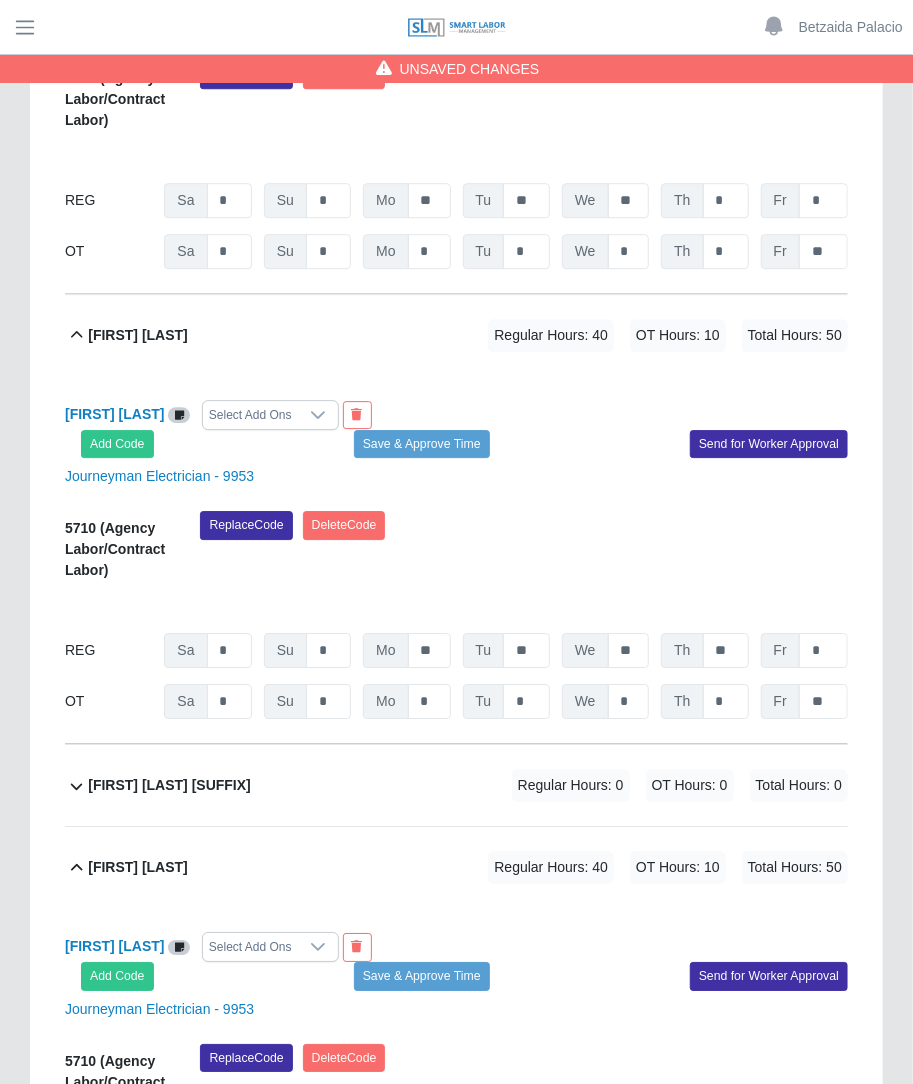 click on "Unsaved Changes
Timesheet for 2458036
(QTS ATL2 DC10 OSGOOD BMS EPMS Controls)
Week of 07/26/2025 -
08/01/2025
Special characters: H = Holiday,  V = Vacation, S = Sick, X = No Call No Show,  E = Excused
Save Timesheet
Admin: Lock
Send All For Approval
Admin: Approve All
Total Hours   4   Regular   4 OT   0 Approved   4 Total Workers   85   With Time   1 Approved   1 Declined   0 Total Add-Ons   $0   Per Diem   $0 Incentives   $0 Est. Fringe   $0         Filter
Expand All
Collapse All
Adalberto Lopez             Regular Hours: 40   OT Hours: 10   Total Hours: 50" at bounding box center (456, -10094) 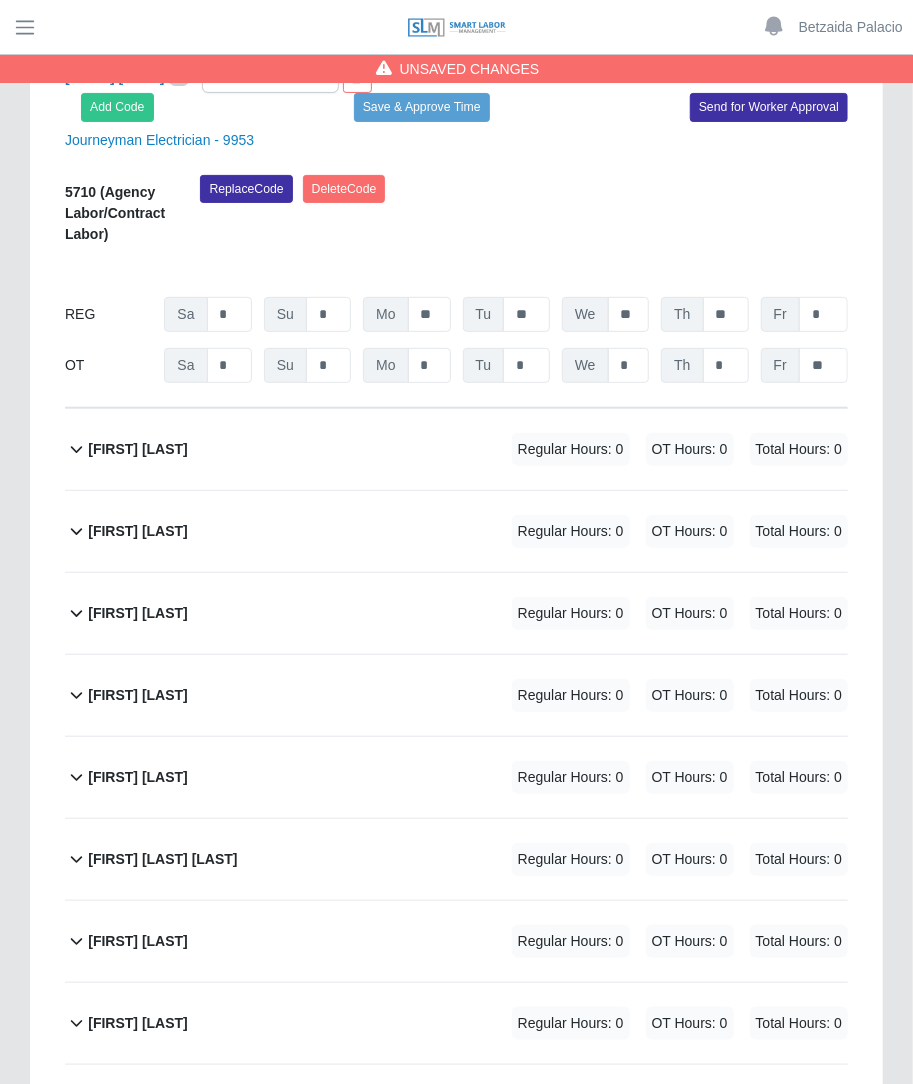 scroll, scrollTop: 24855, scrollLeft: 0, axis: vertical 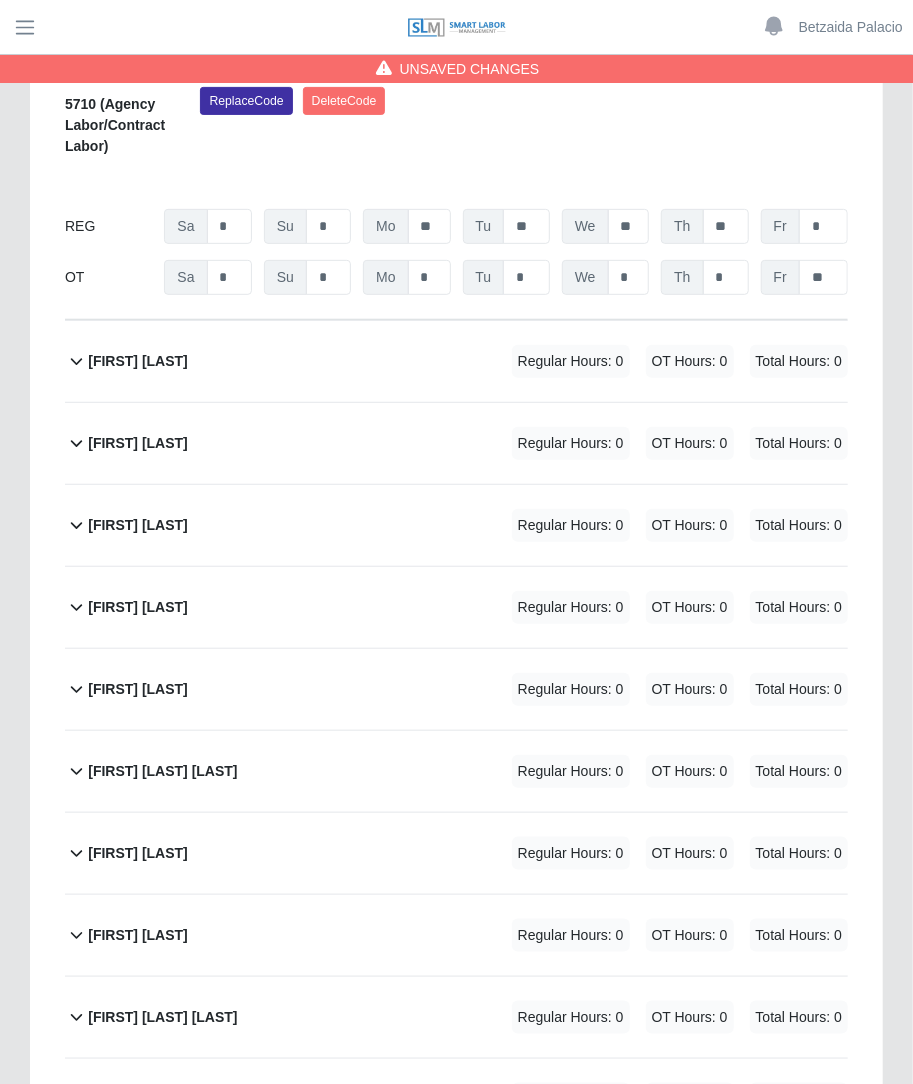 click on "Juan Delgado             Regular Hours: 0   OT Hours: 0   Total Hours: 0" 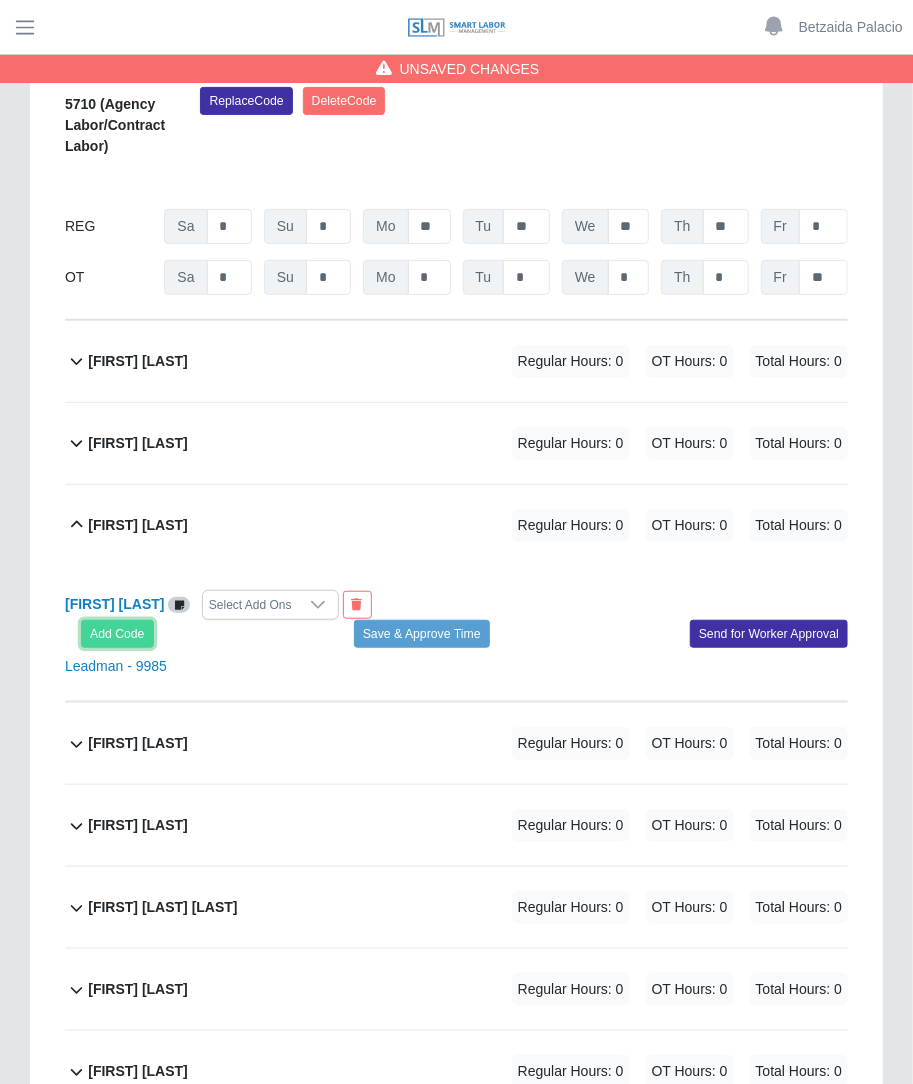 click on "Add Code" 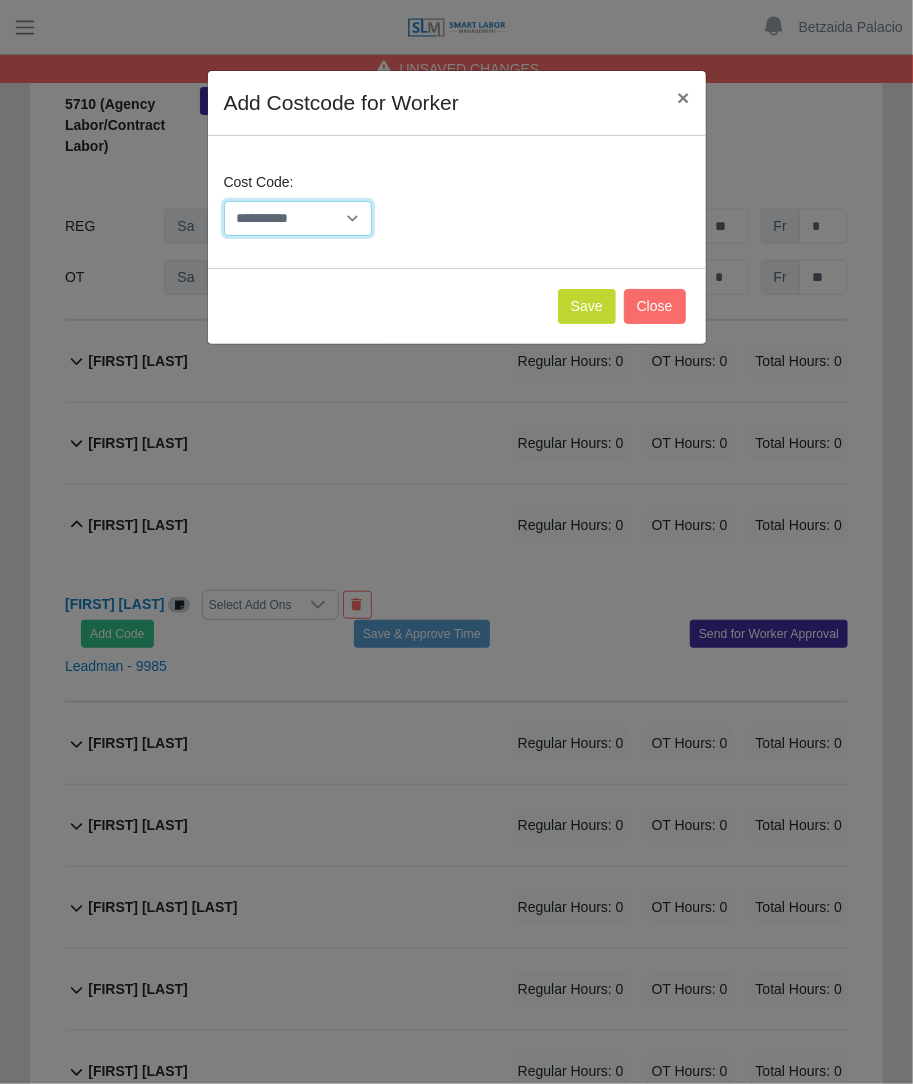 click on "**********" at bounding box center [298, 218] 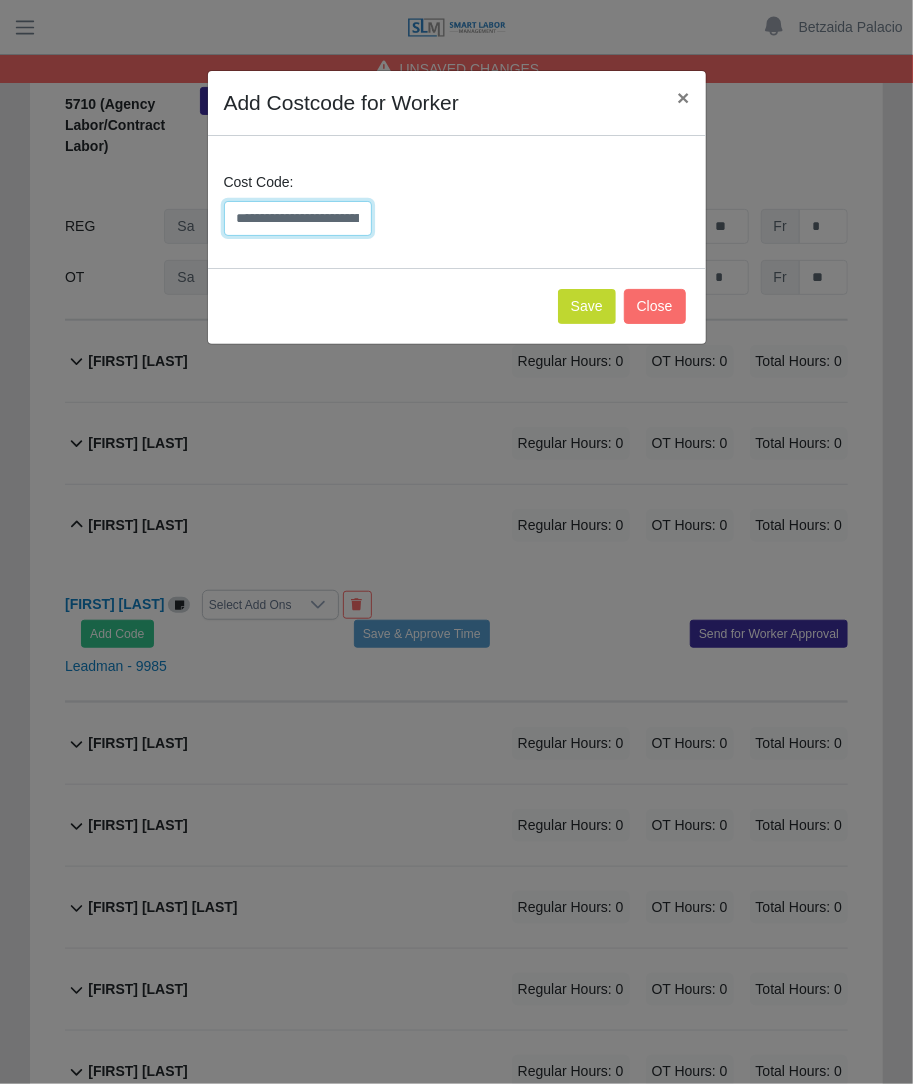 click on "**********" at bounding box center (298, 218) 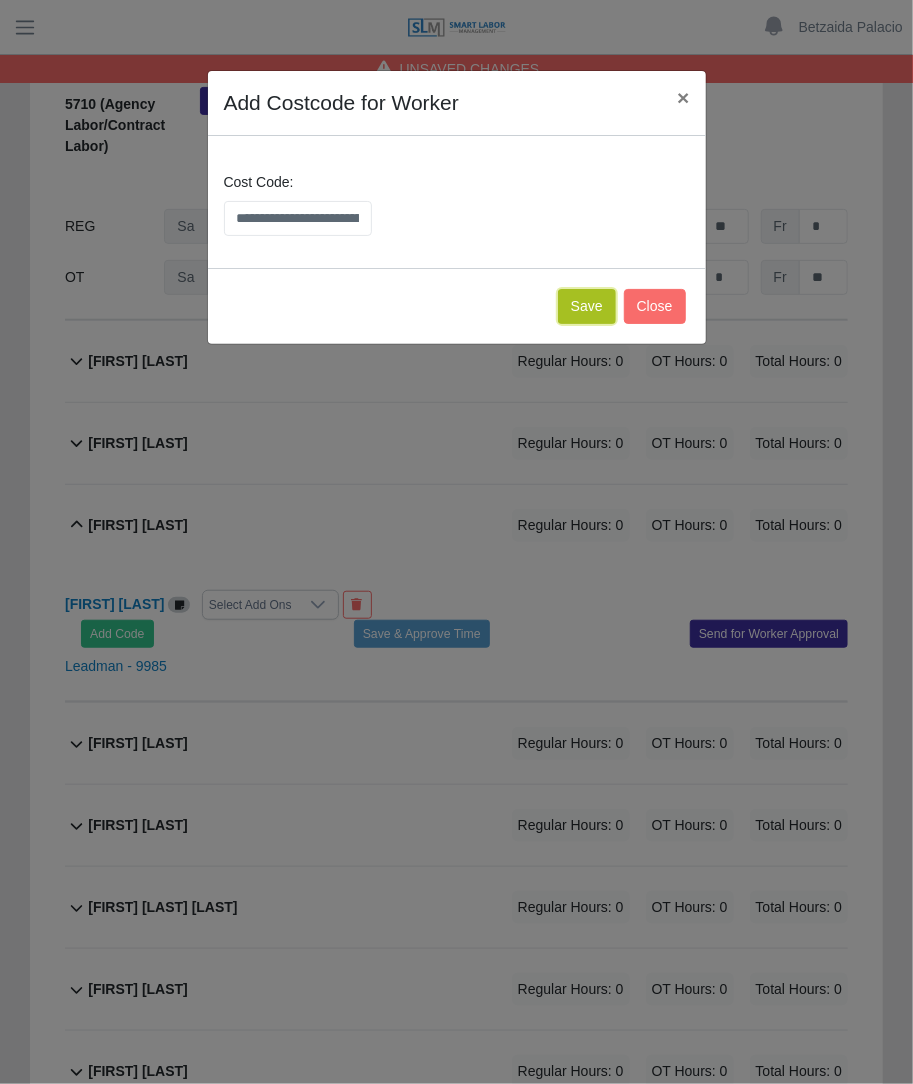 click on "Save" 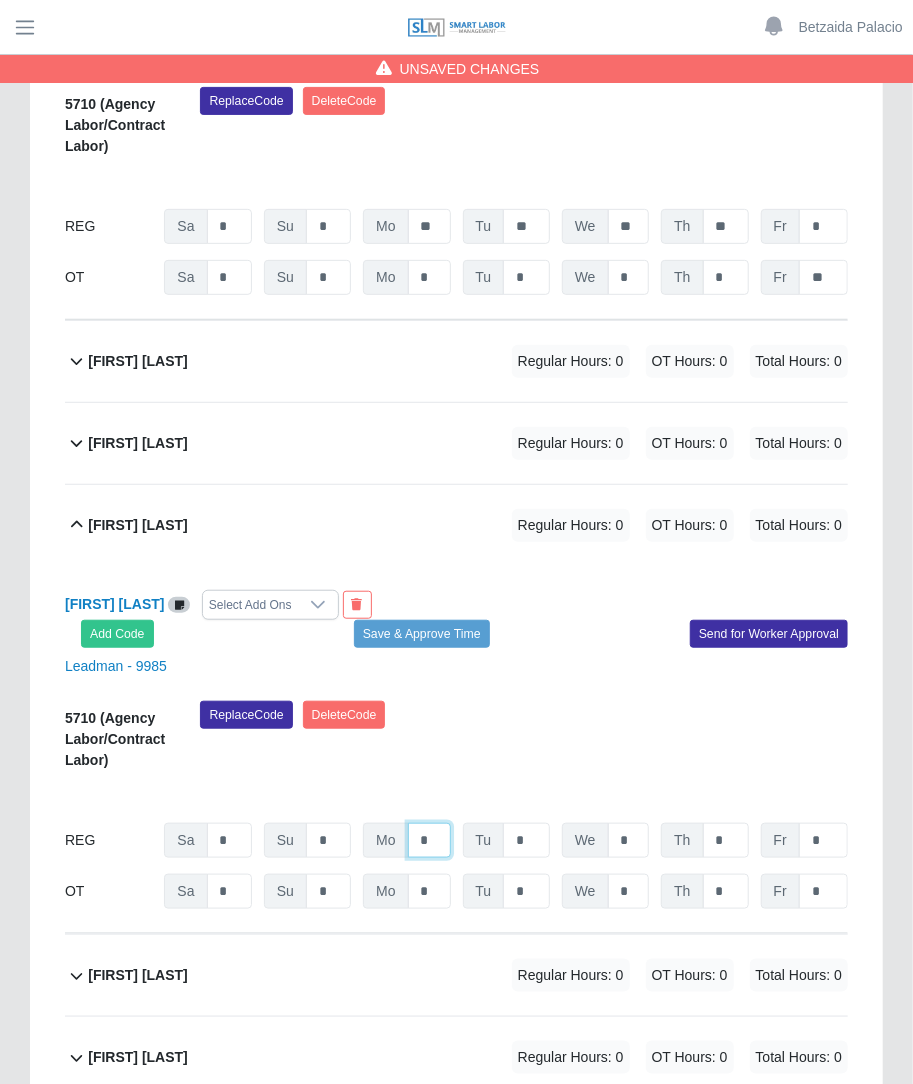 click on "*" at bounding box center [429, -24029] 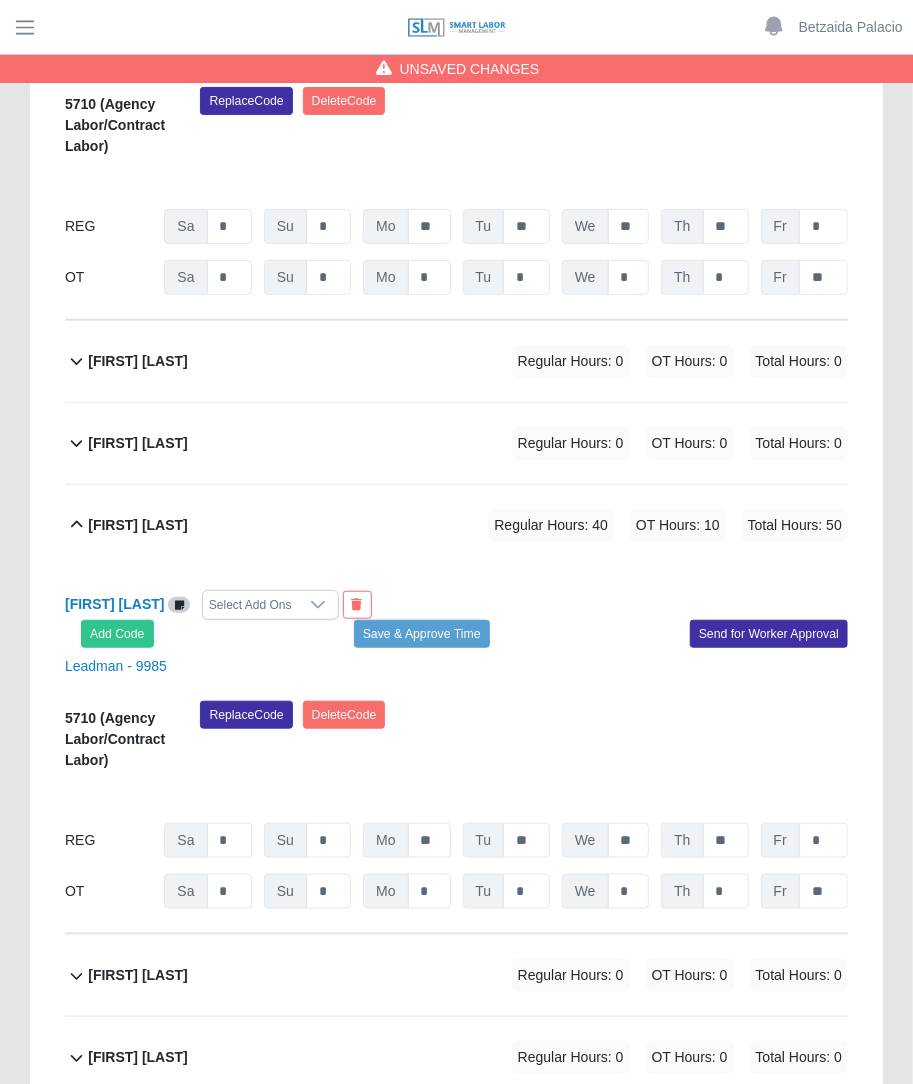 click on "Juan Melendez             Regular Hours: 0   OT Hours: 0   Total Hours: 0" 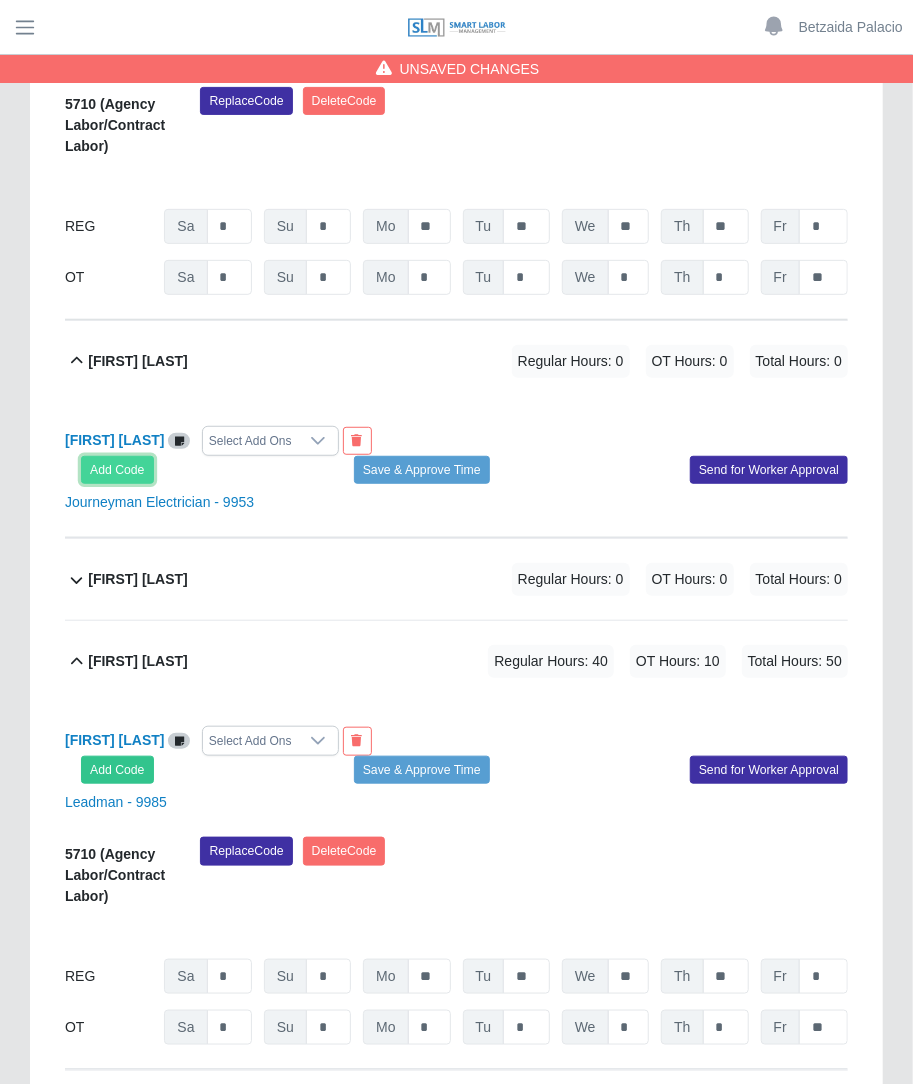 click on "Add Code" 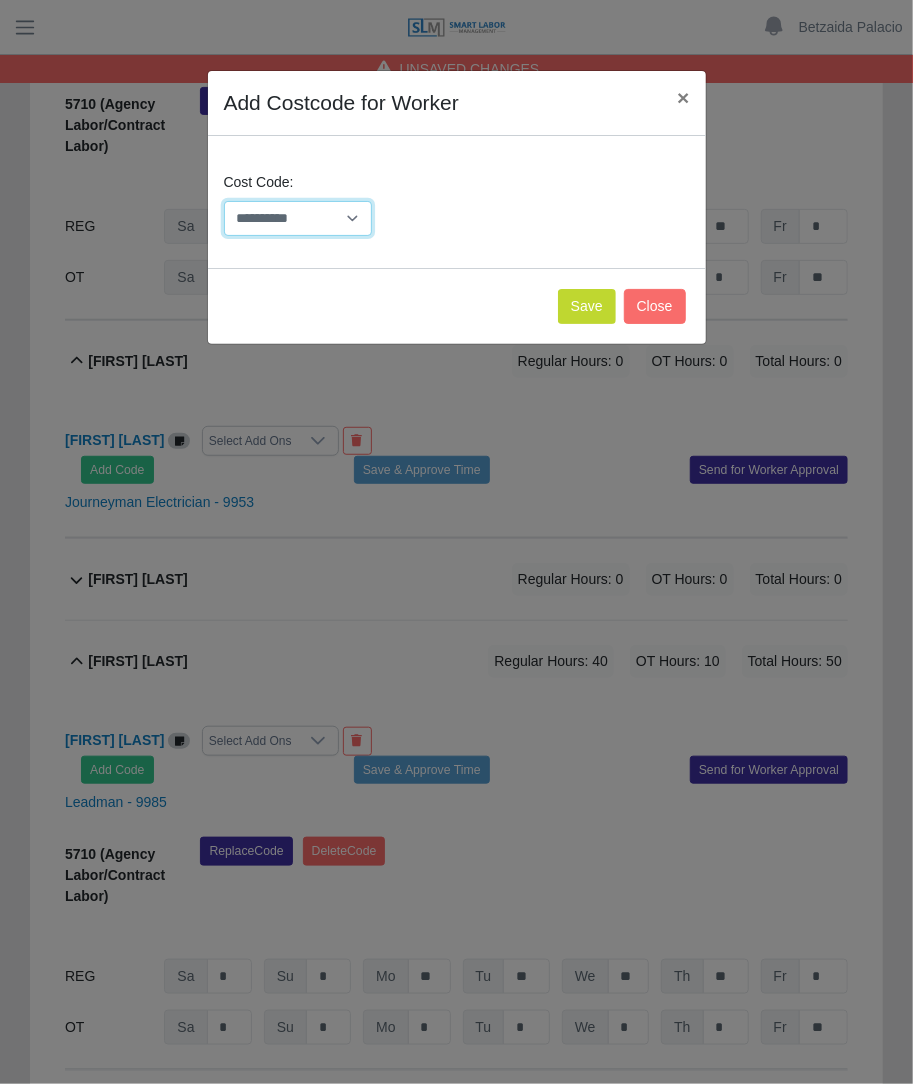 click on "**********" at bounding box center [298, 218] 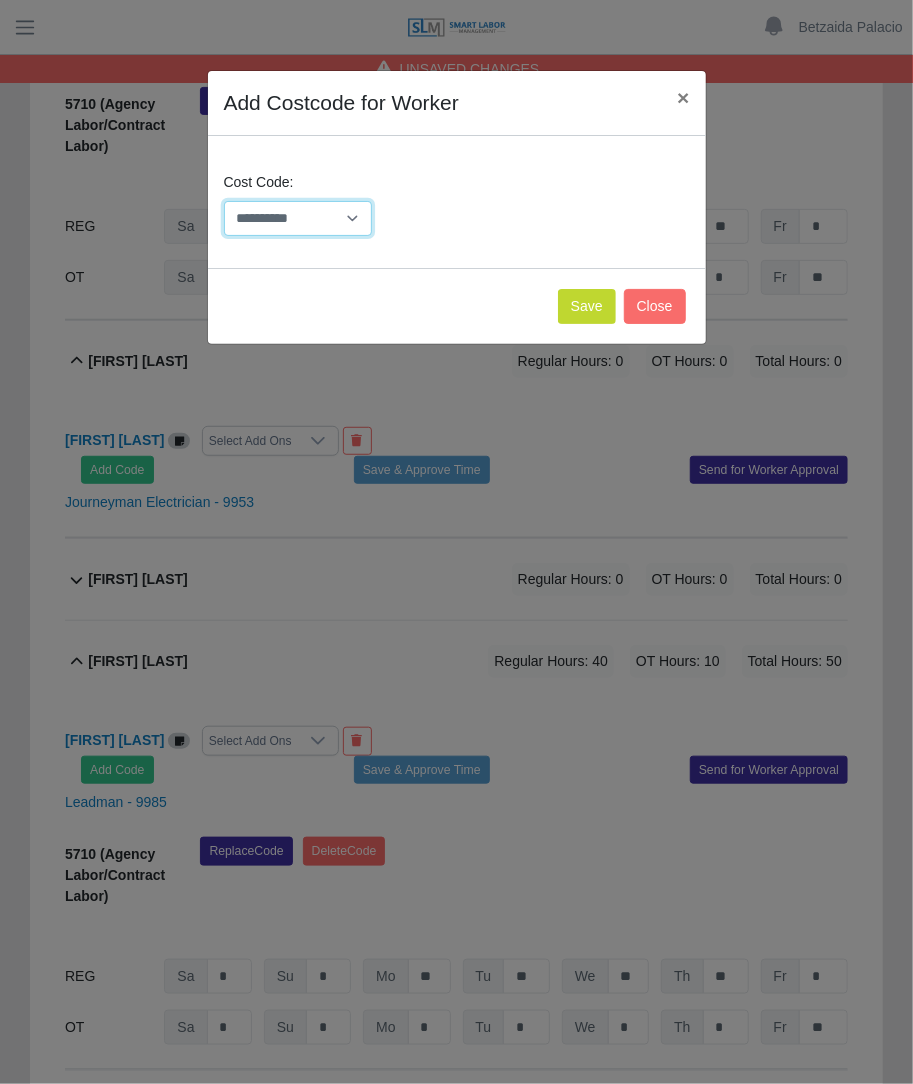 click on "**********" at bounding box center [298, 218] 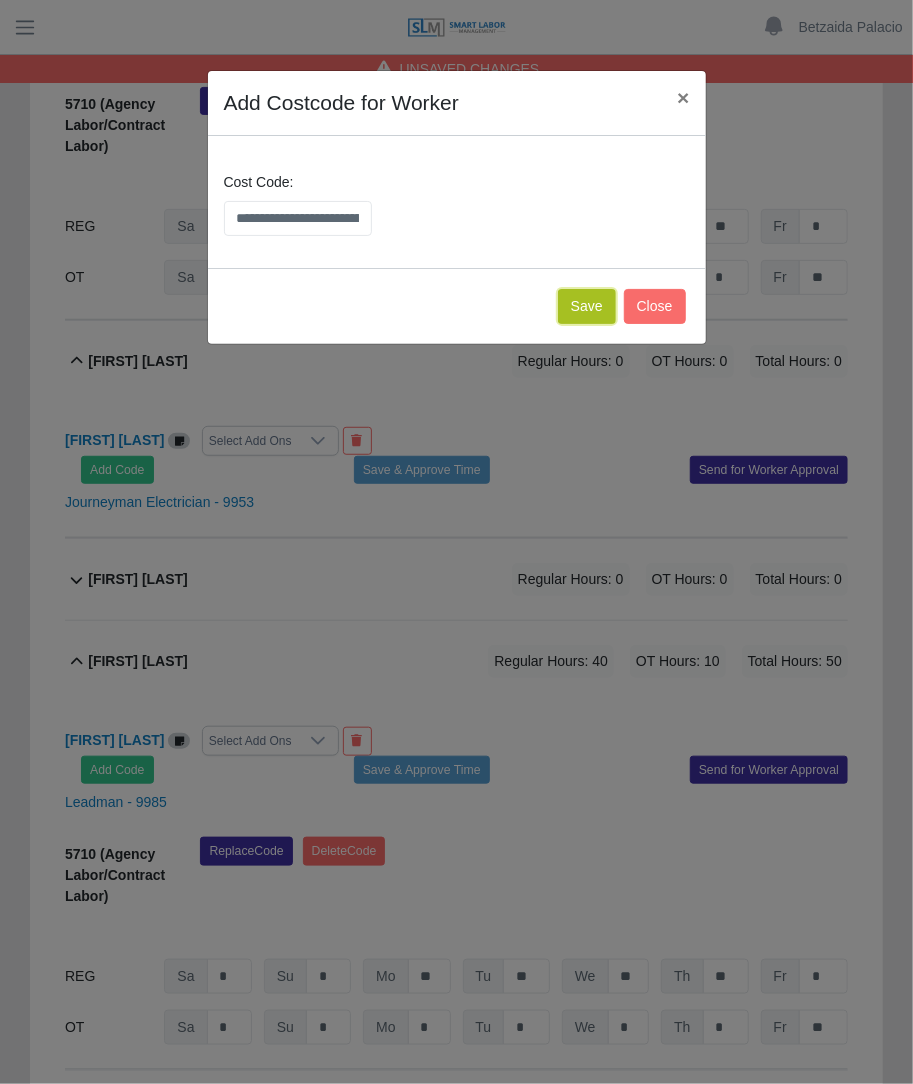 click on "Save" 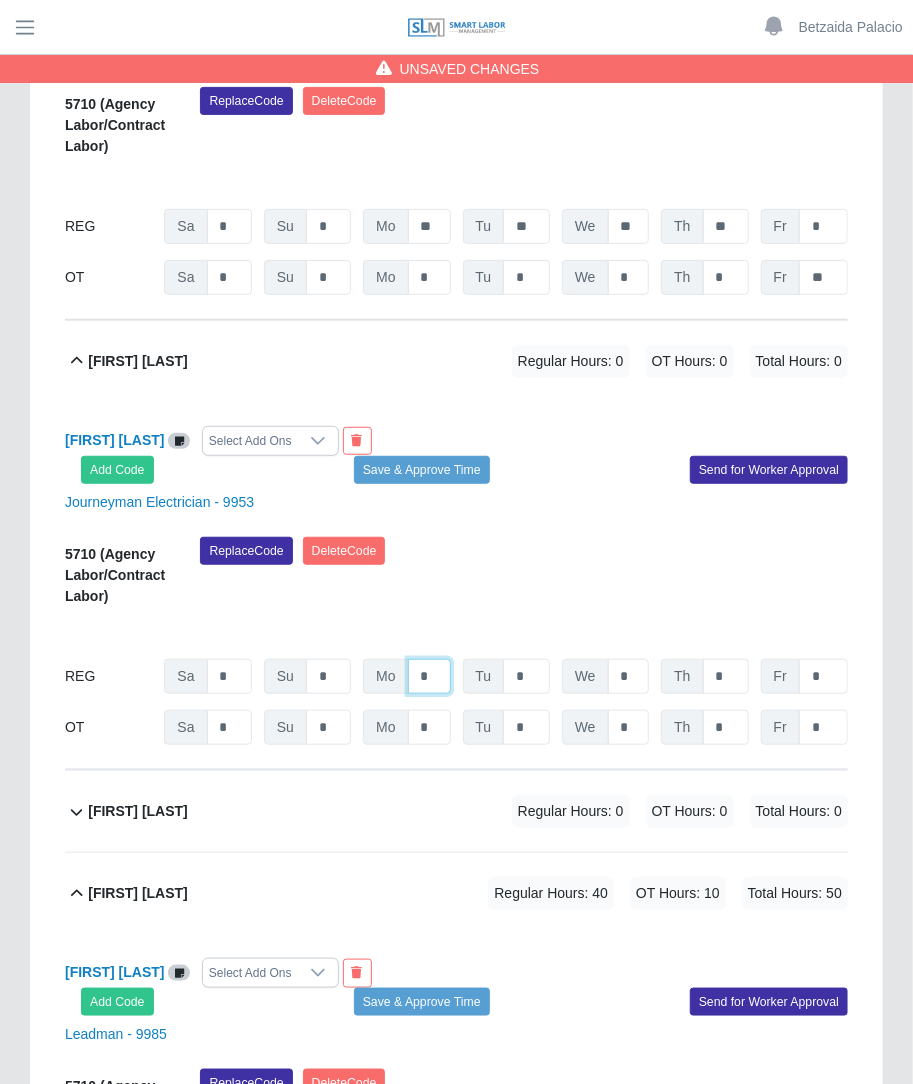 click on "*" at bounding box center (429, -24029) 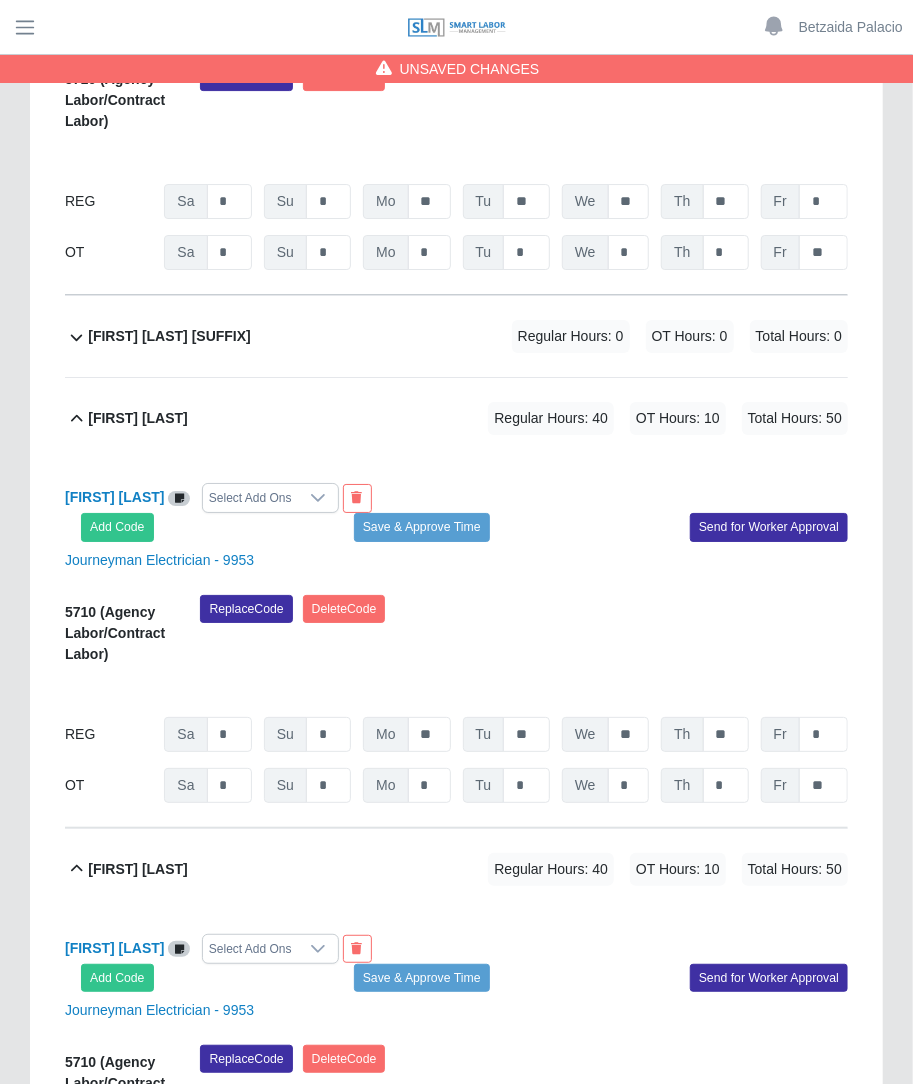 scroll, scrollTop: 24279, scrollLeft: 0, axis: vertical 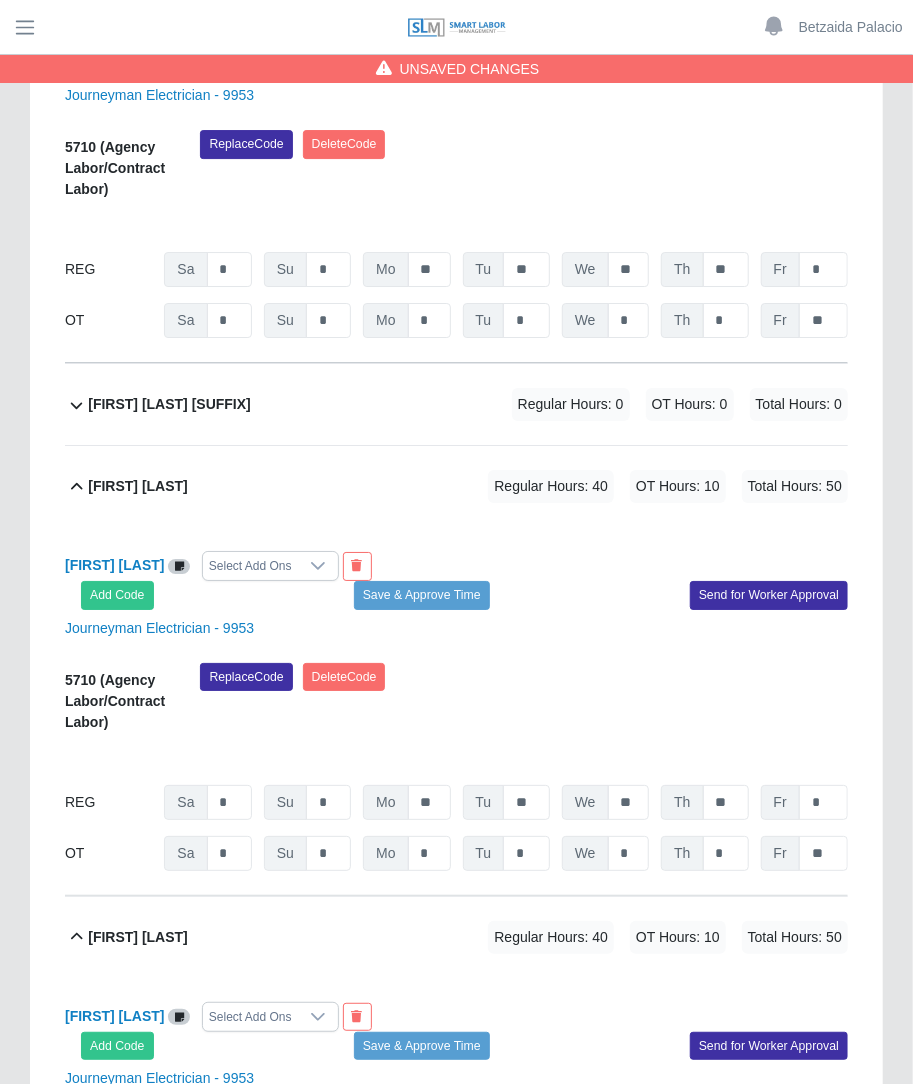 click on "Juan Rodriguez Jr             Regular Hours: 0   OT Hours: 0   Total Hours: 0" 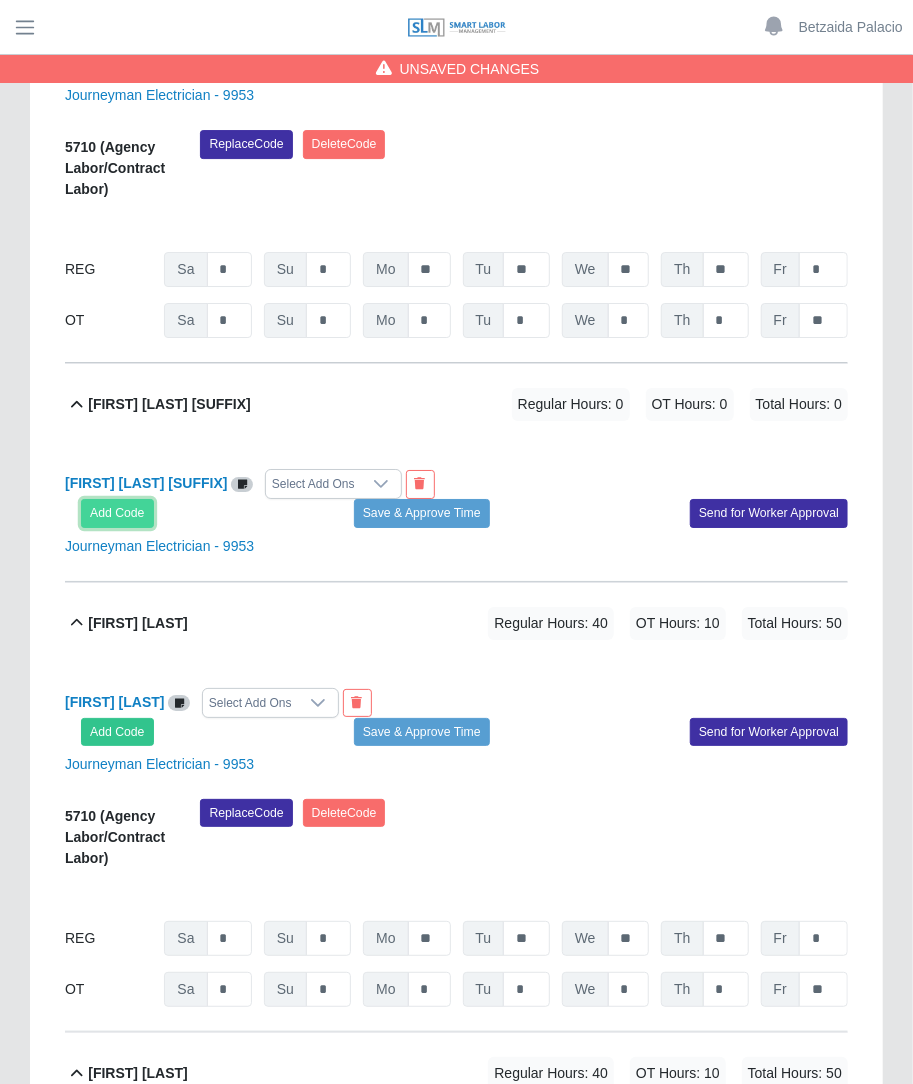 click on "Add Code" 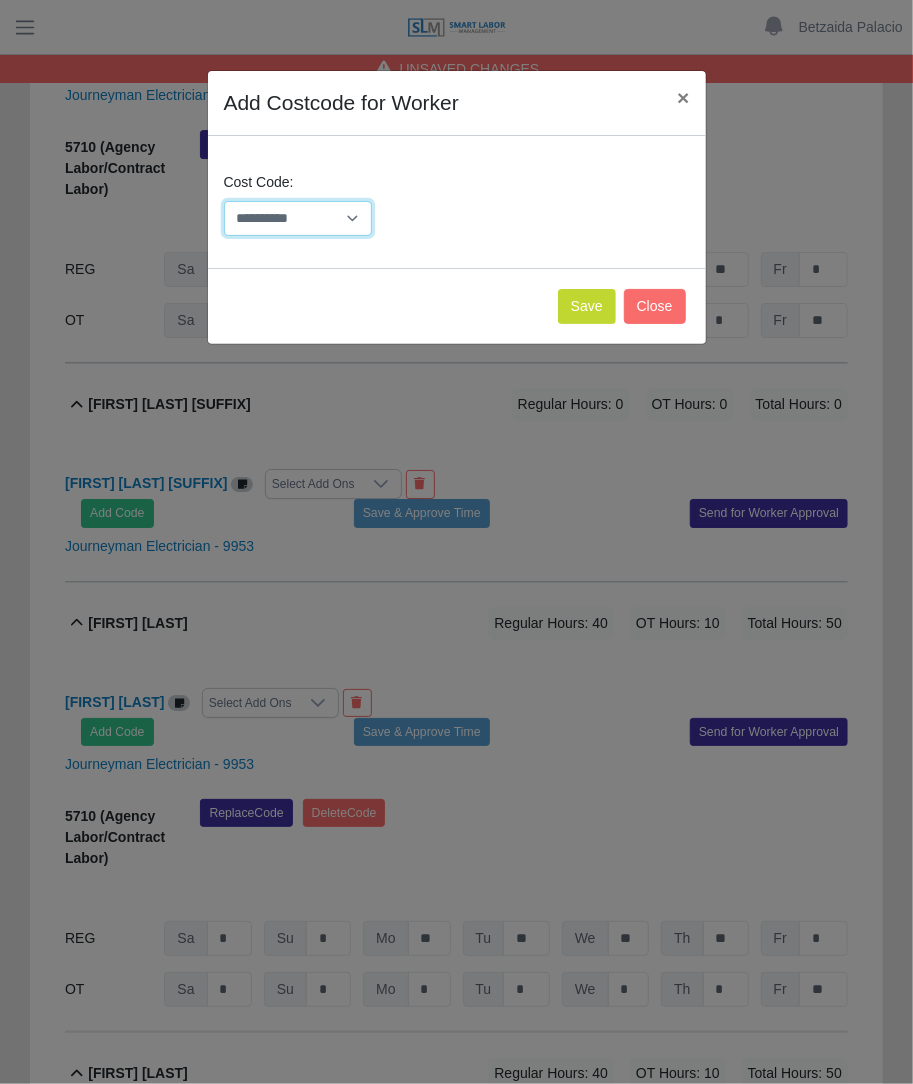 click on "**********" at bounding box center (298, 218) 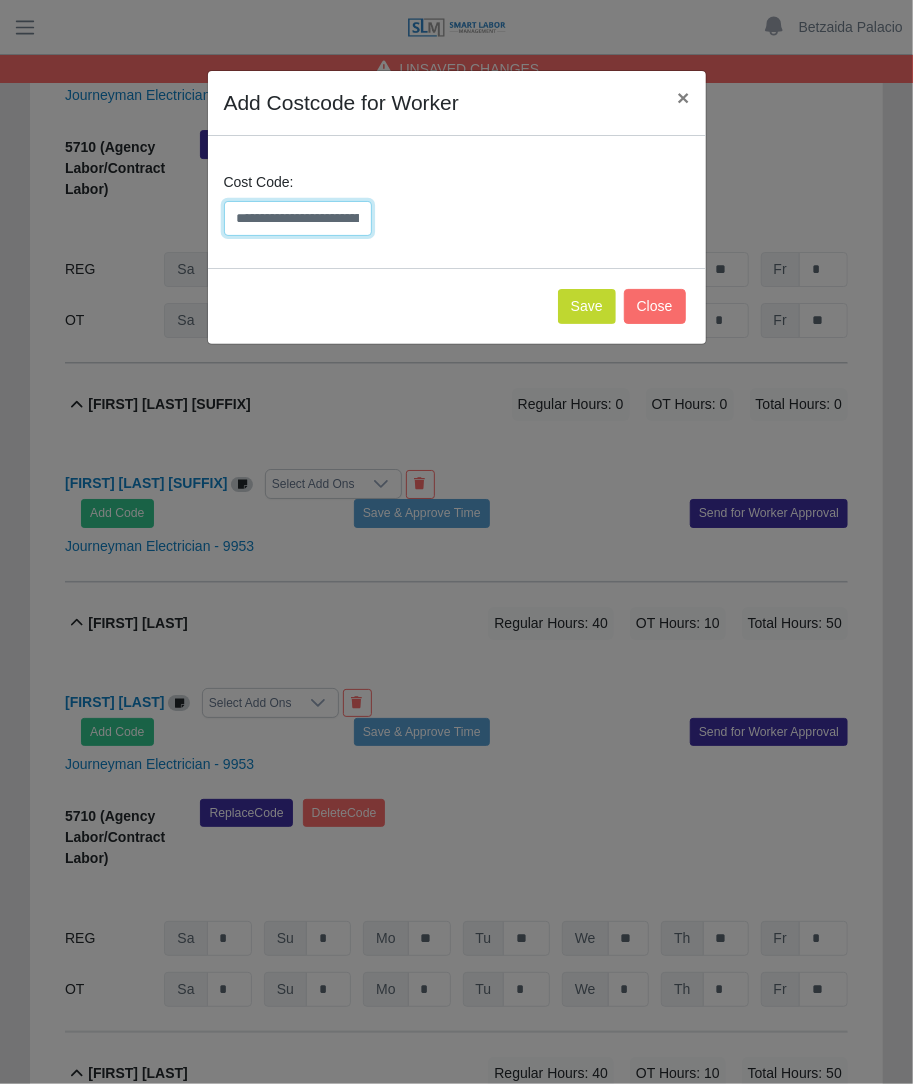click on "**********" at bounding box center (298, 218) 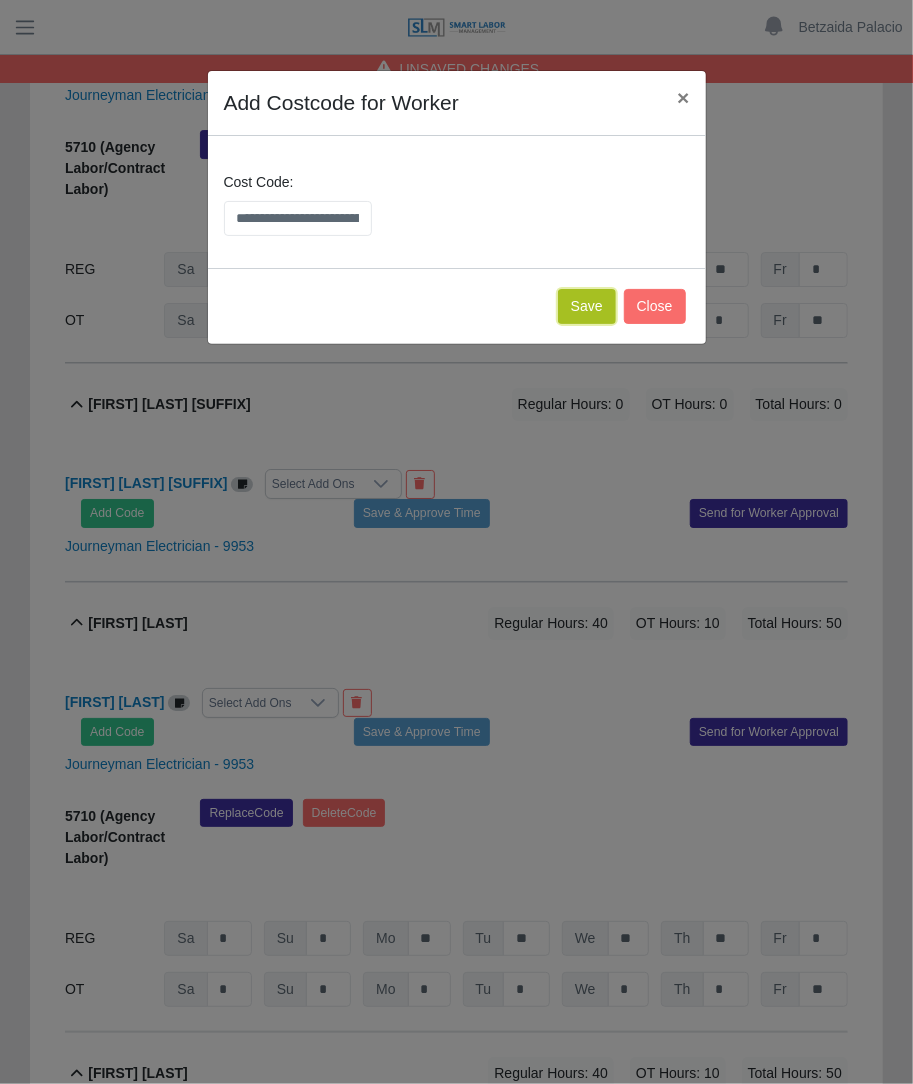 click on "Save" 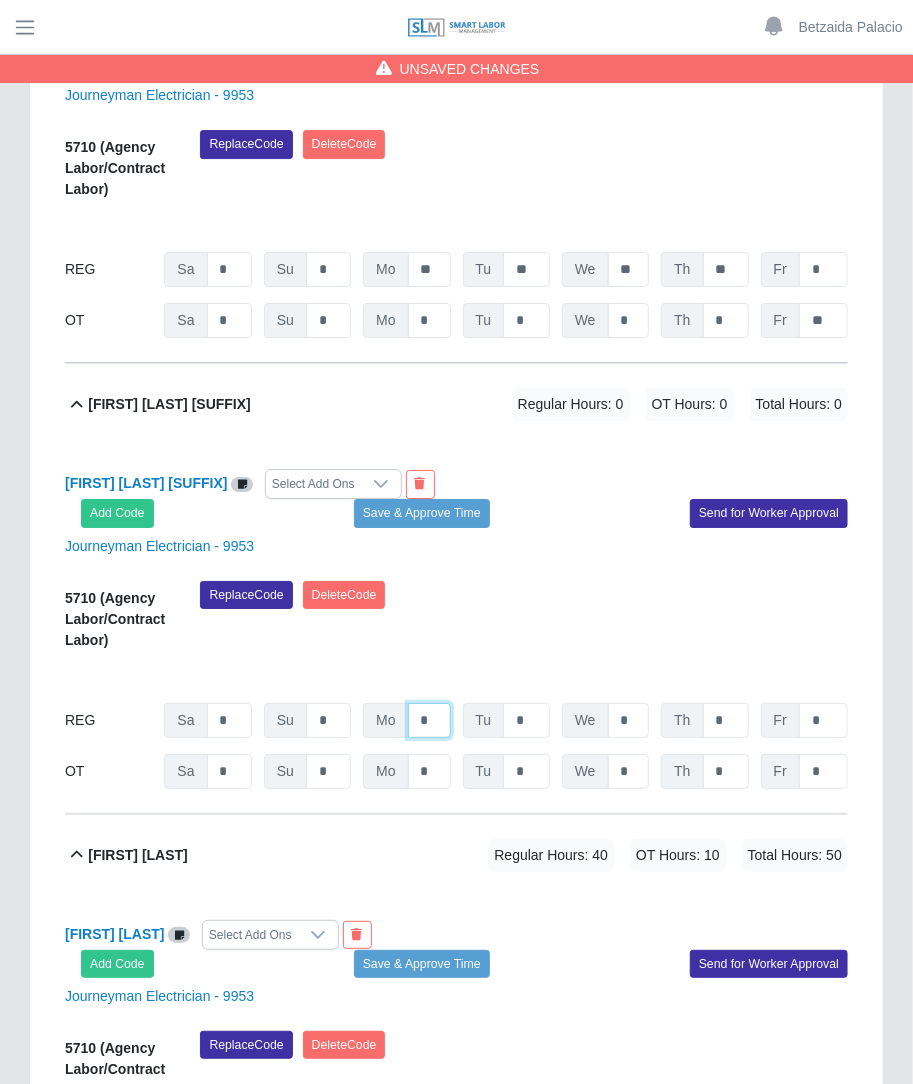 click on "*" at bounding box center [429, -23453] 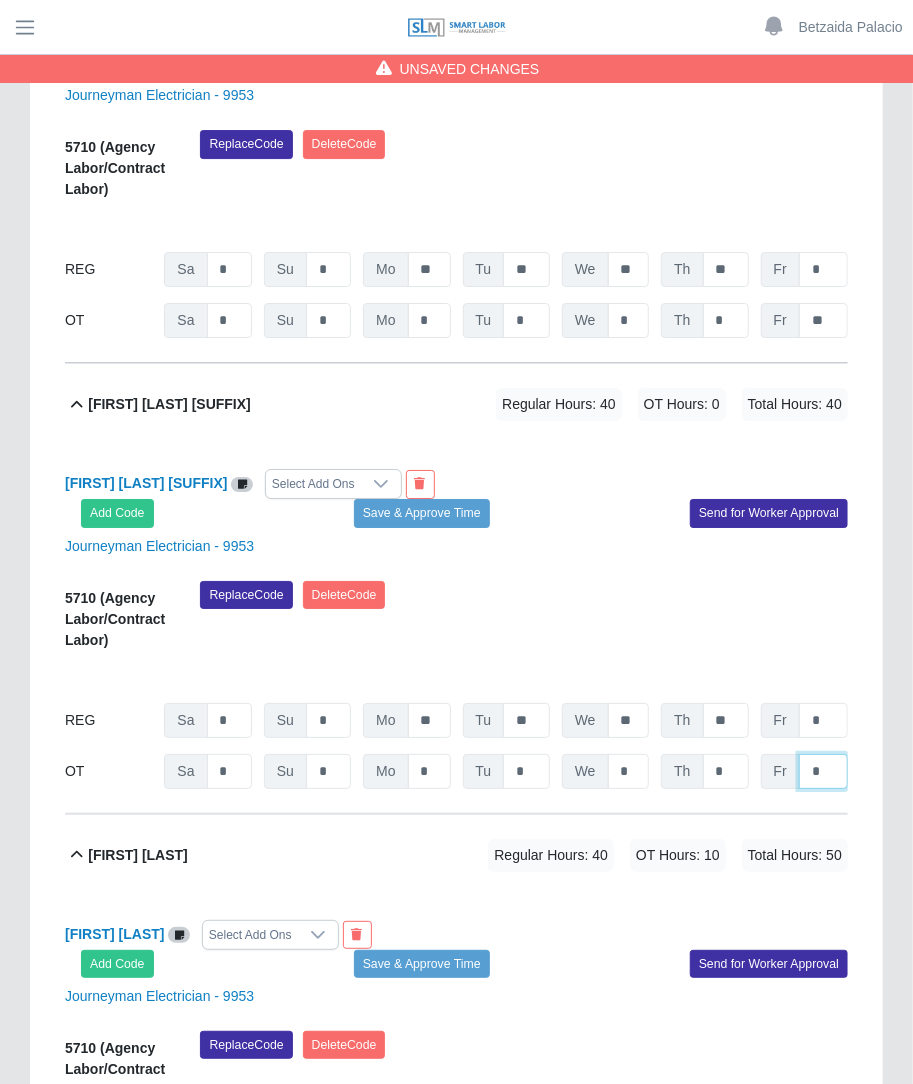 click on "*" at bounding box center [823, -23402] 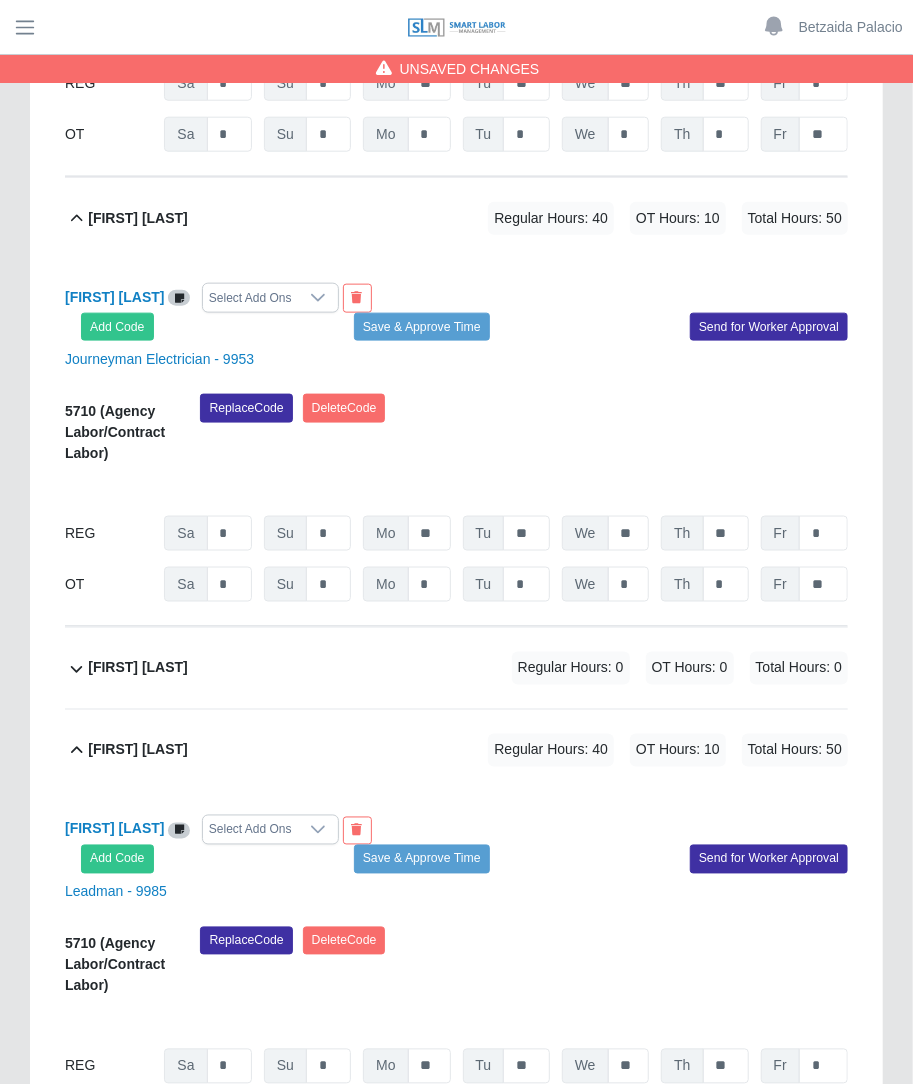 scroll, scrollTop: 25526, scrollLeft: 0, axis: vertical 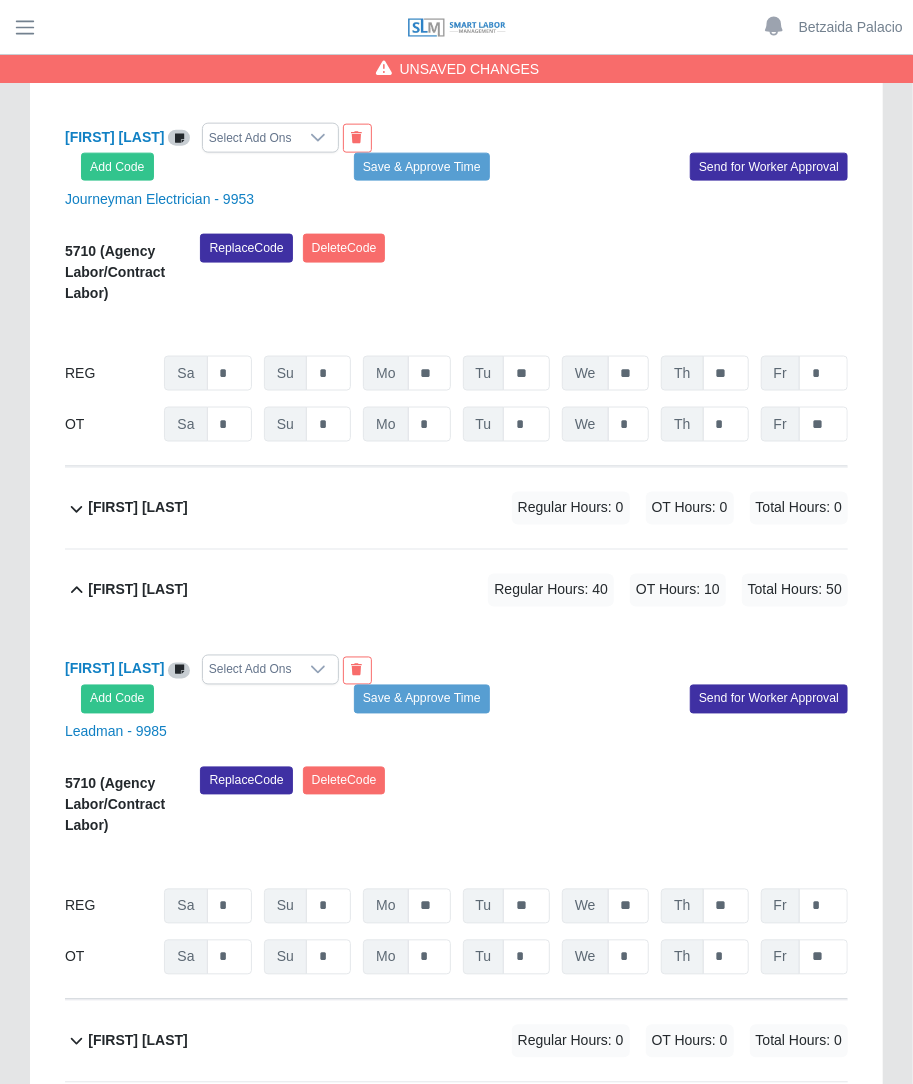 click on "Regular Hours: 0" at bounding box center (571, 508) 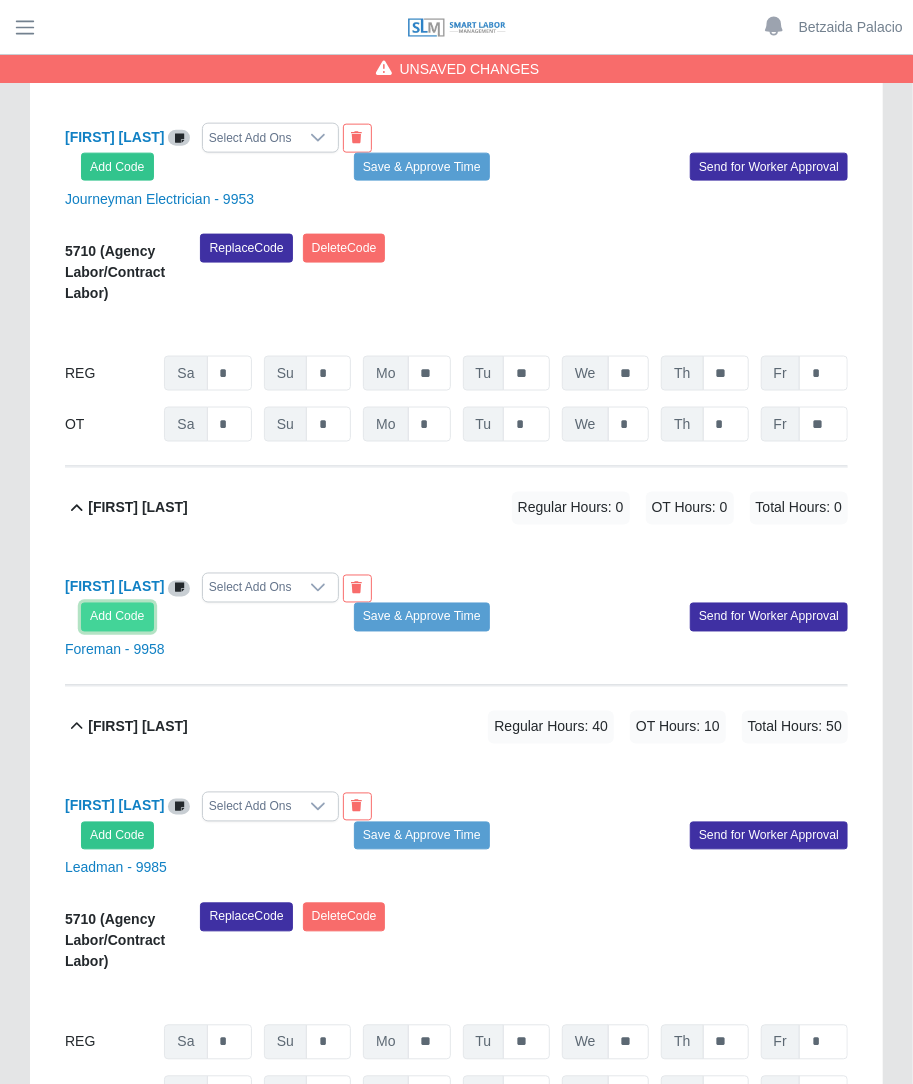 click on "Add Code" 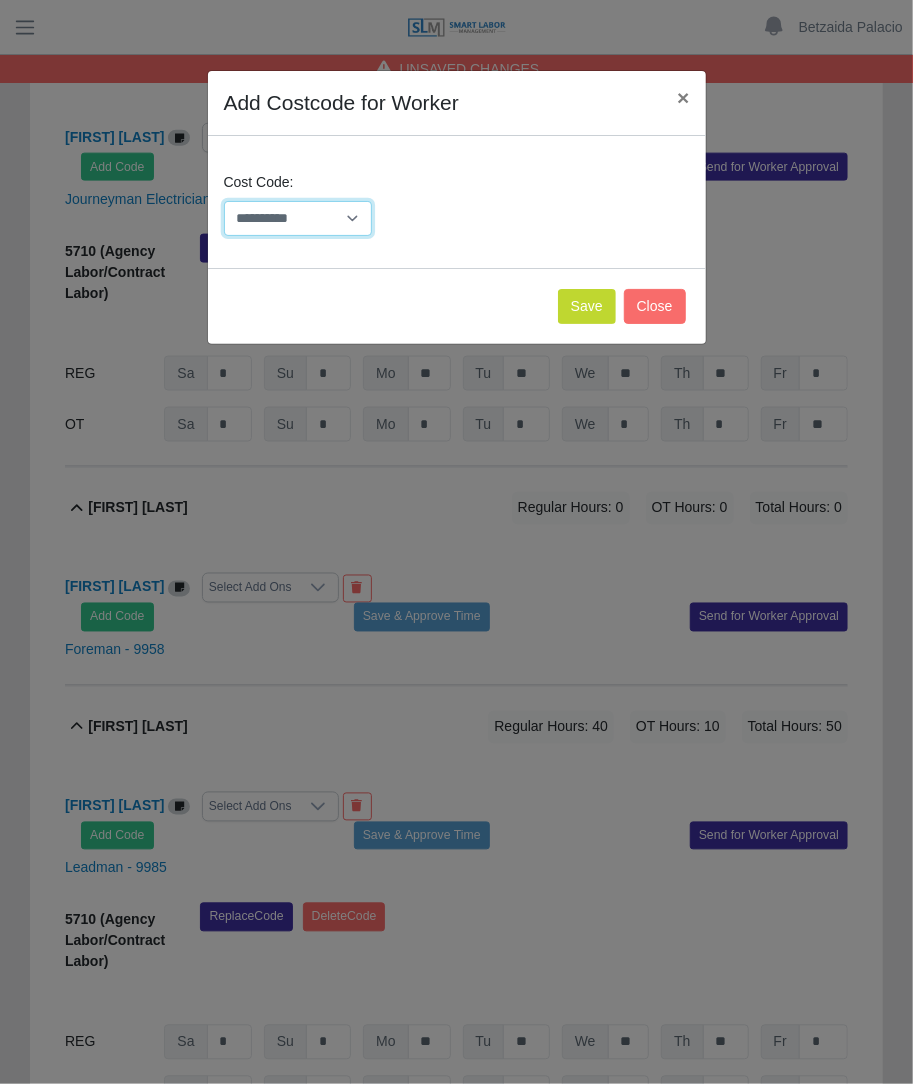 click on "**********" at bounding box center (298, 218) 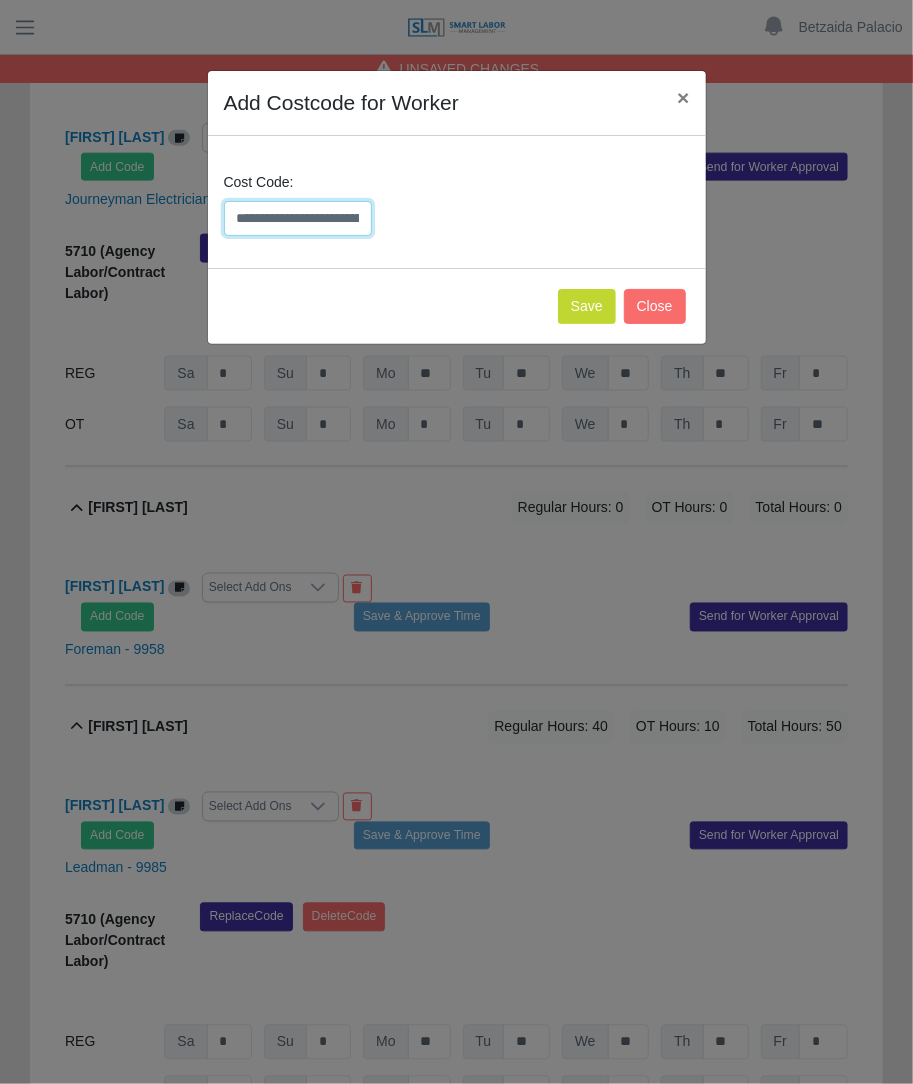 click on "**********" at bounding box center [298, 218] 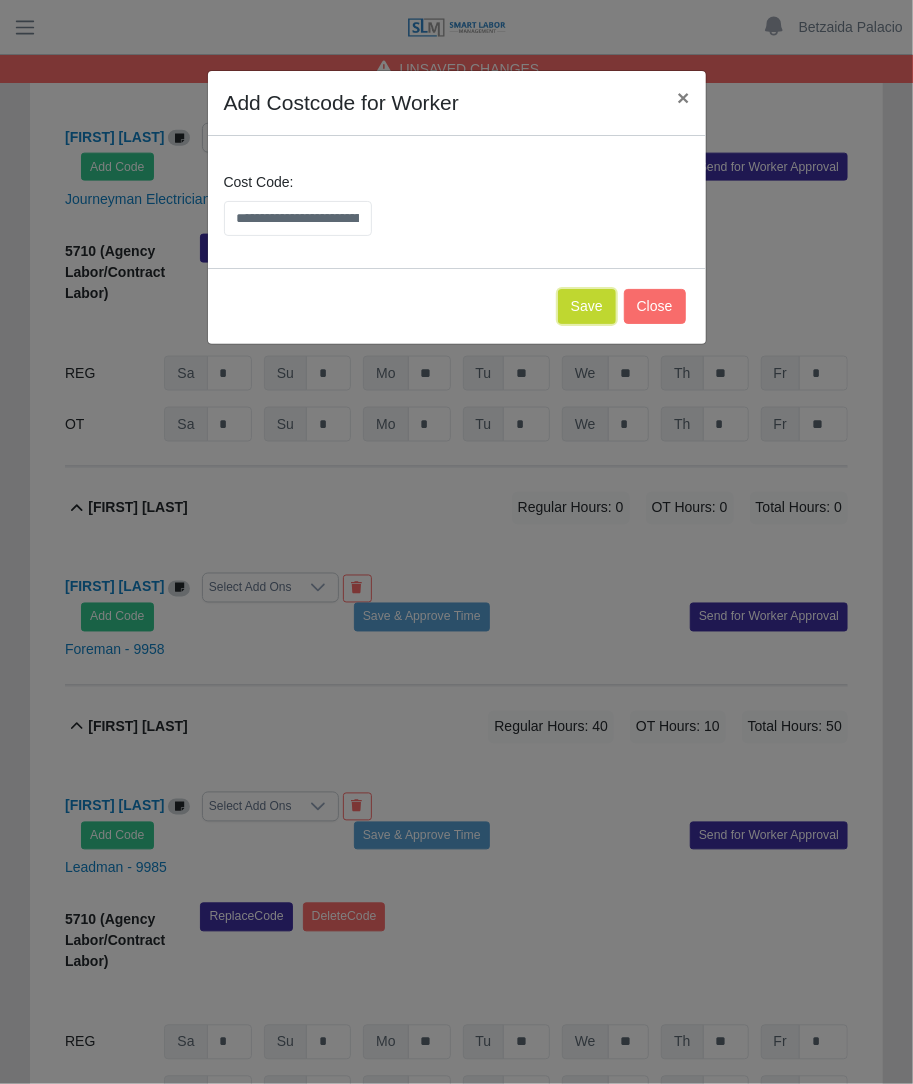 click on "Save" 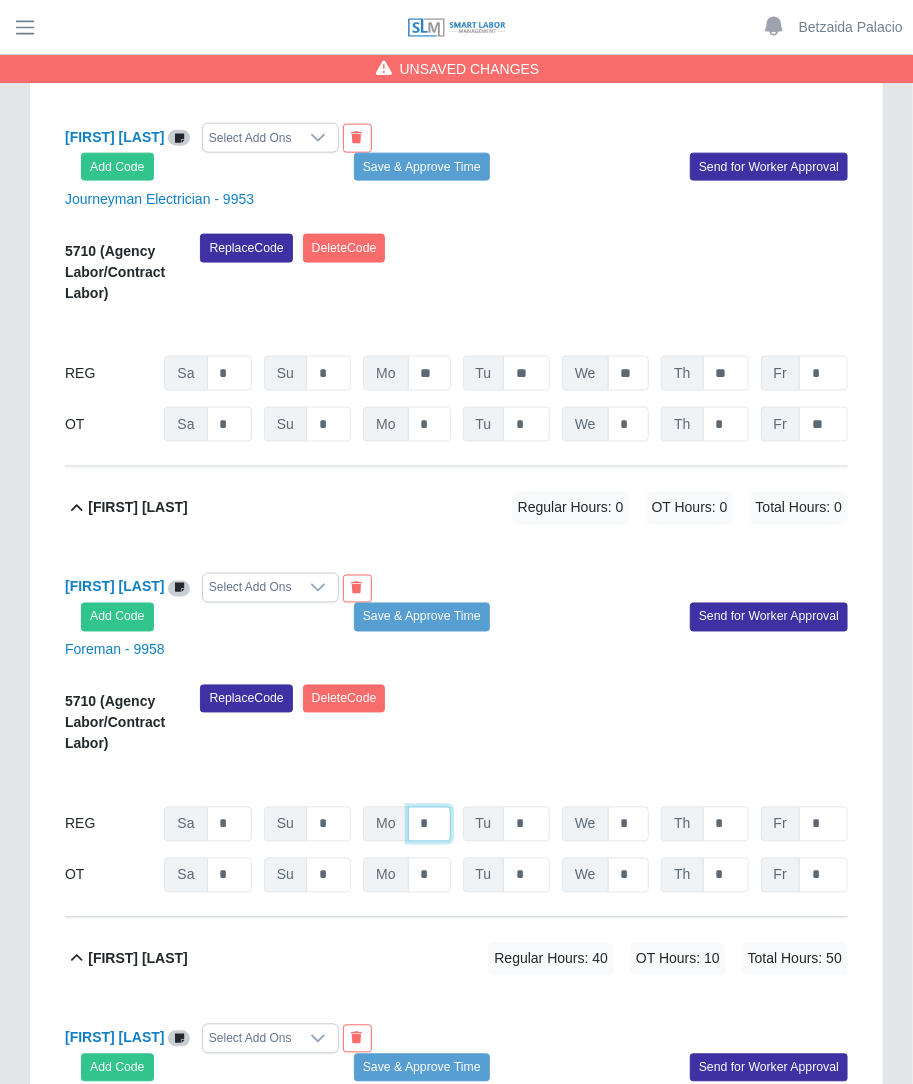 click on "*" at bounding box center (429, -24700) 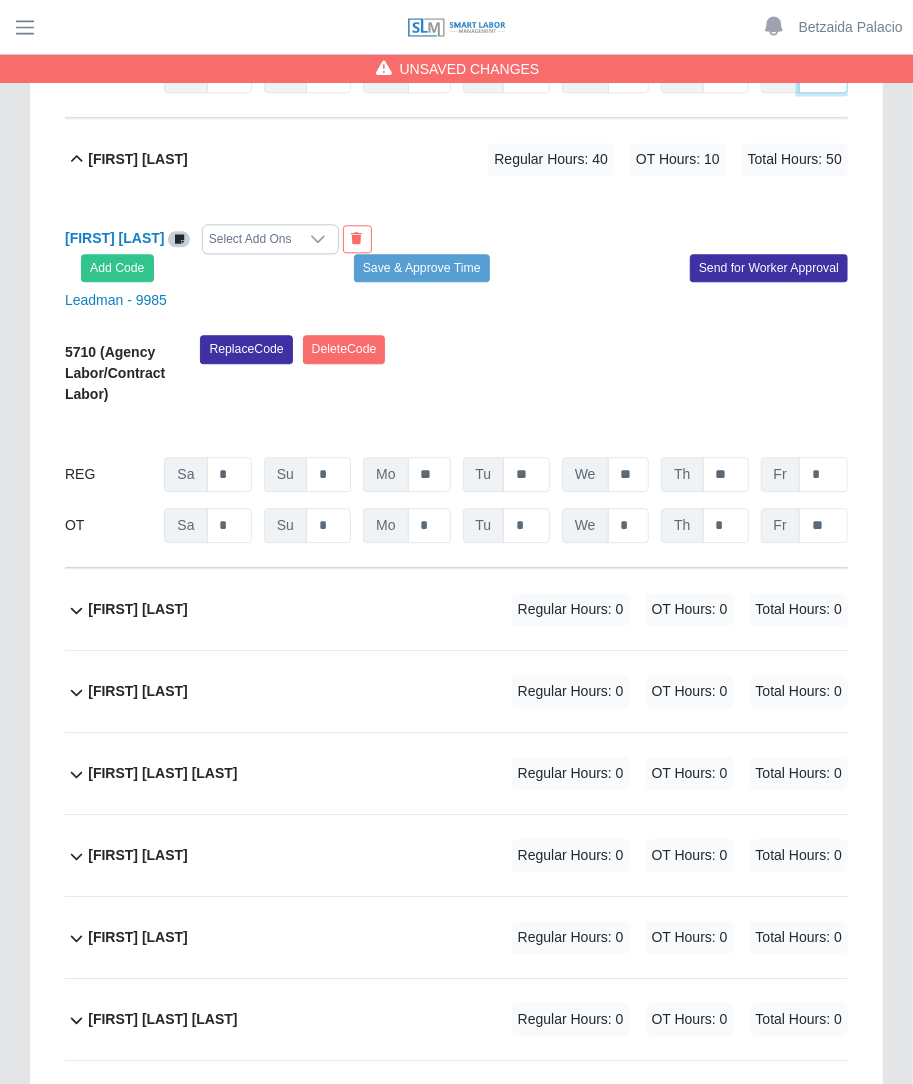 scroll, scrollTop: 26419, scrollLeft: 0, axis: vertical 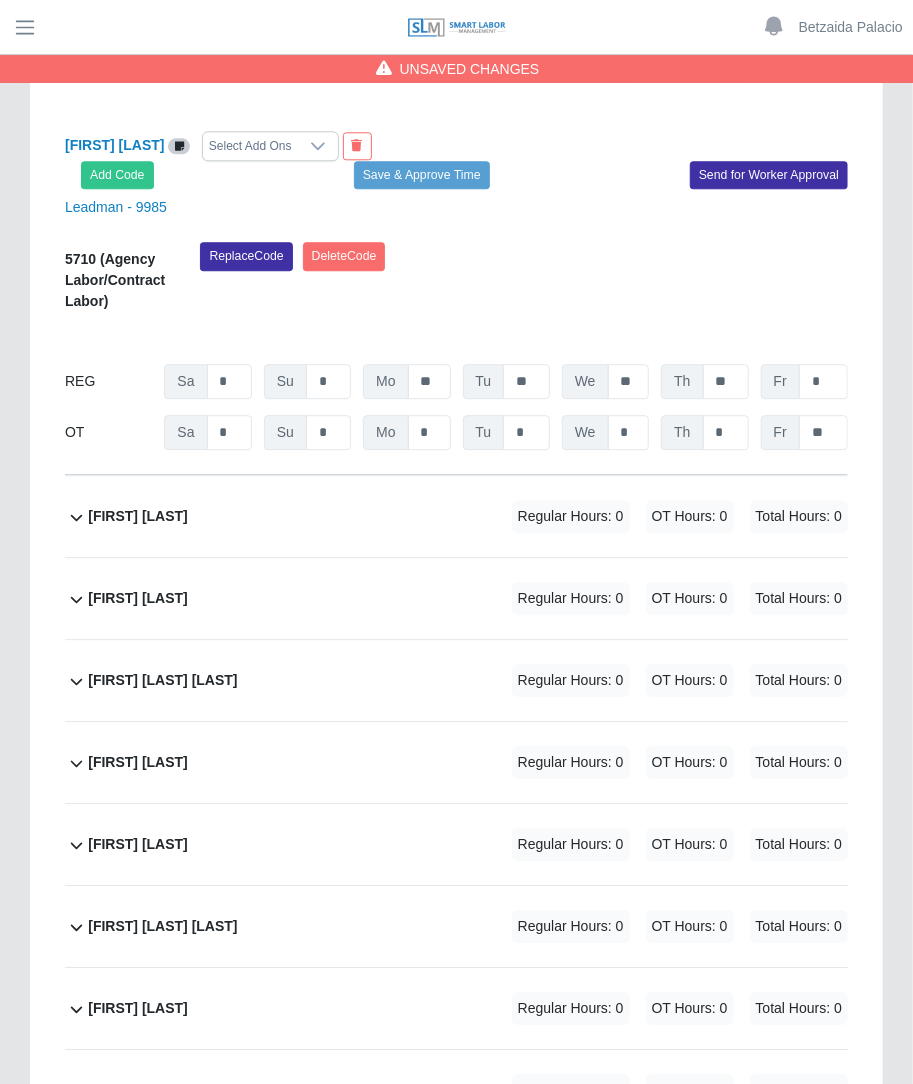 click on "Julio Barreto             Regular Hours: 0   OT Hours: 0   Total Hours: 0" 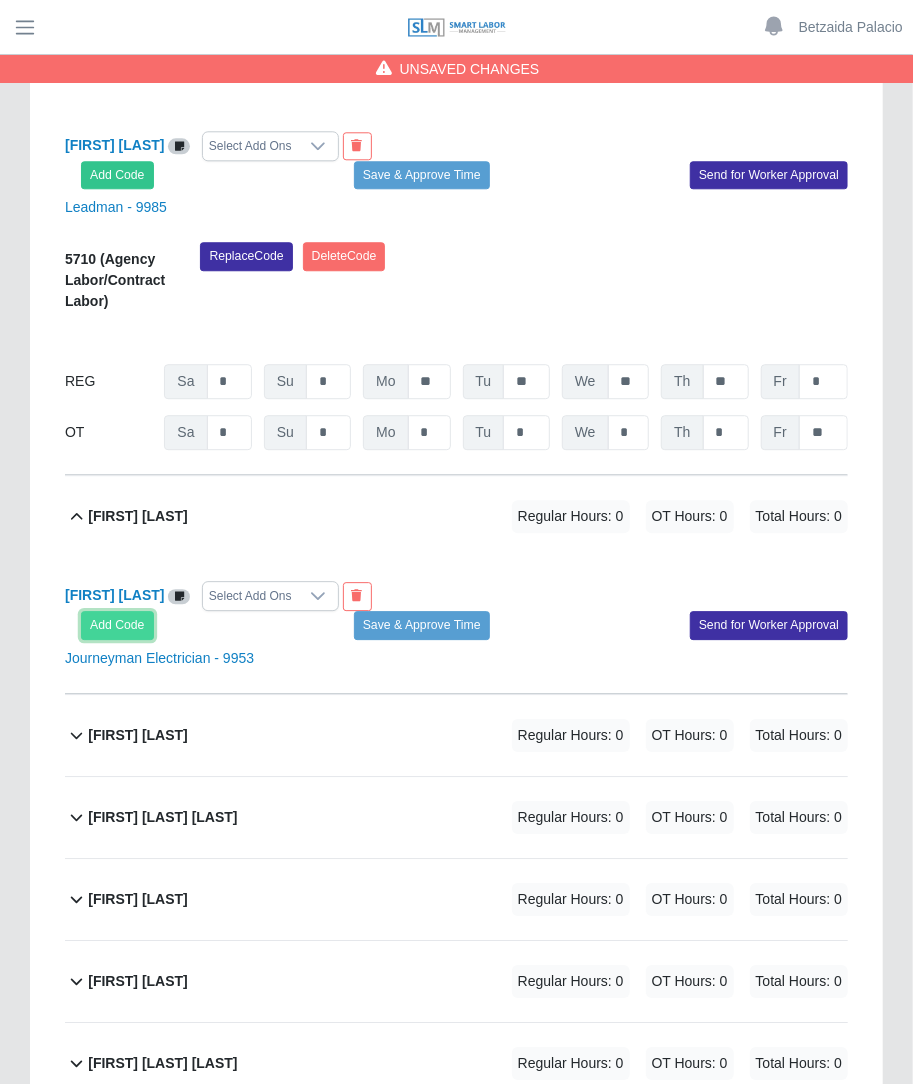 click on "Add Code" 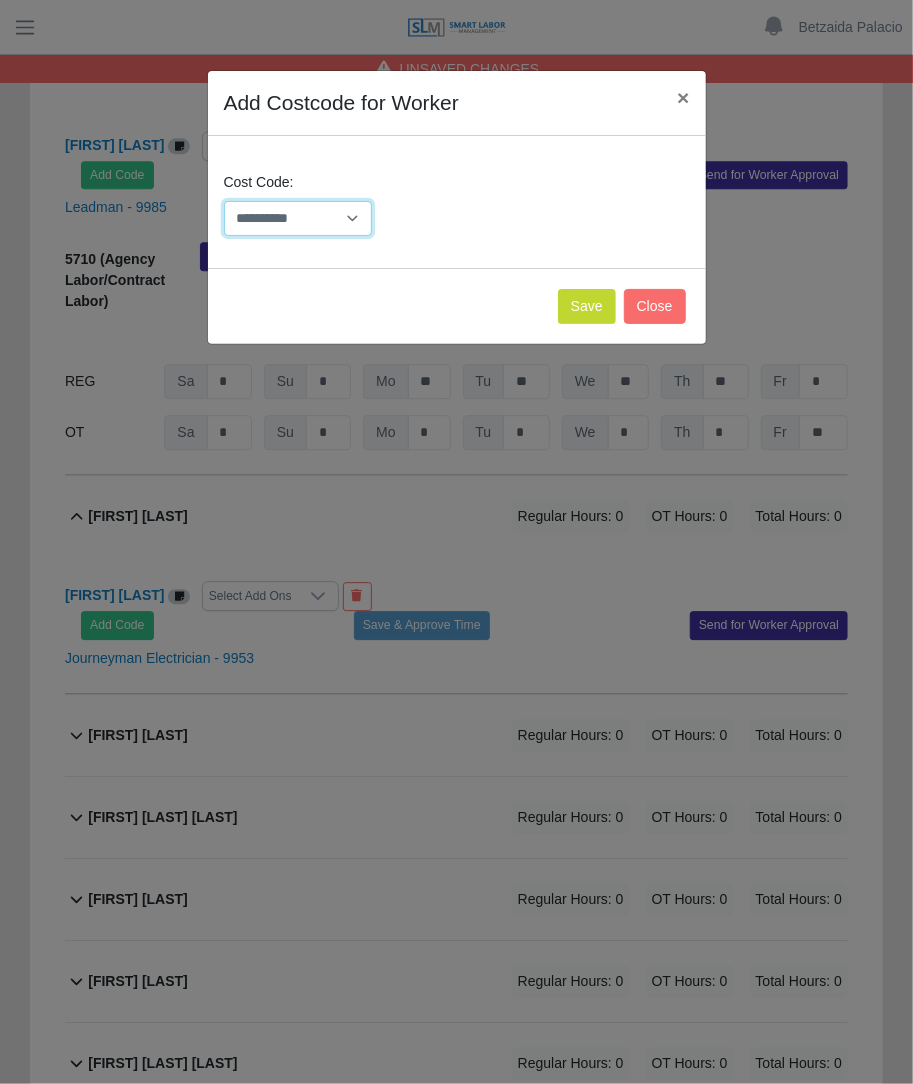 click on "**********" at bounding box center (298, 218) 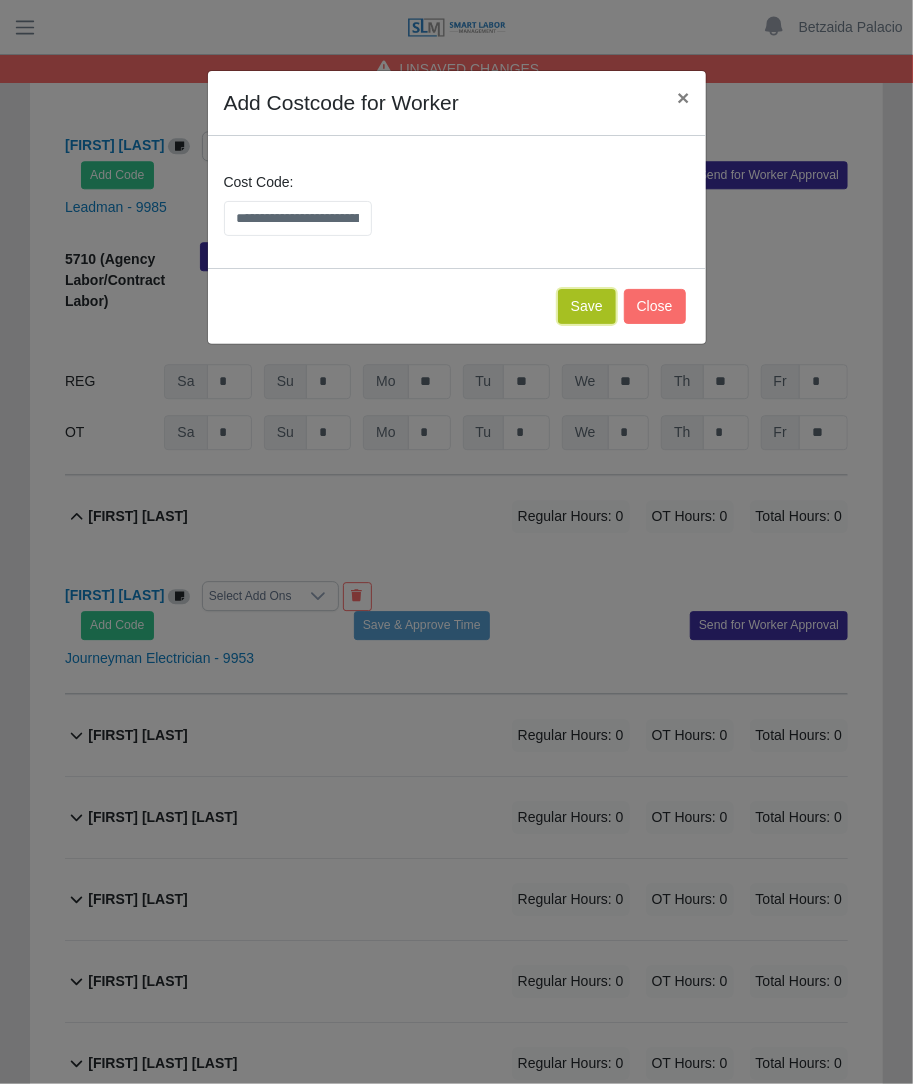 click on "Save" 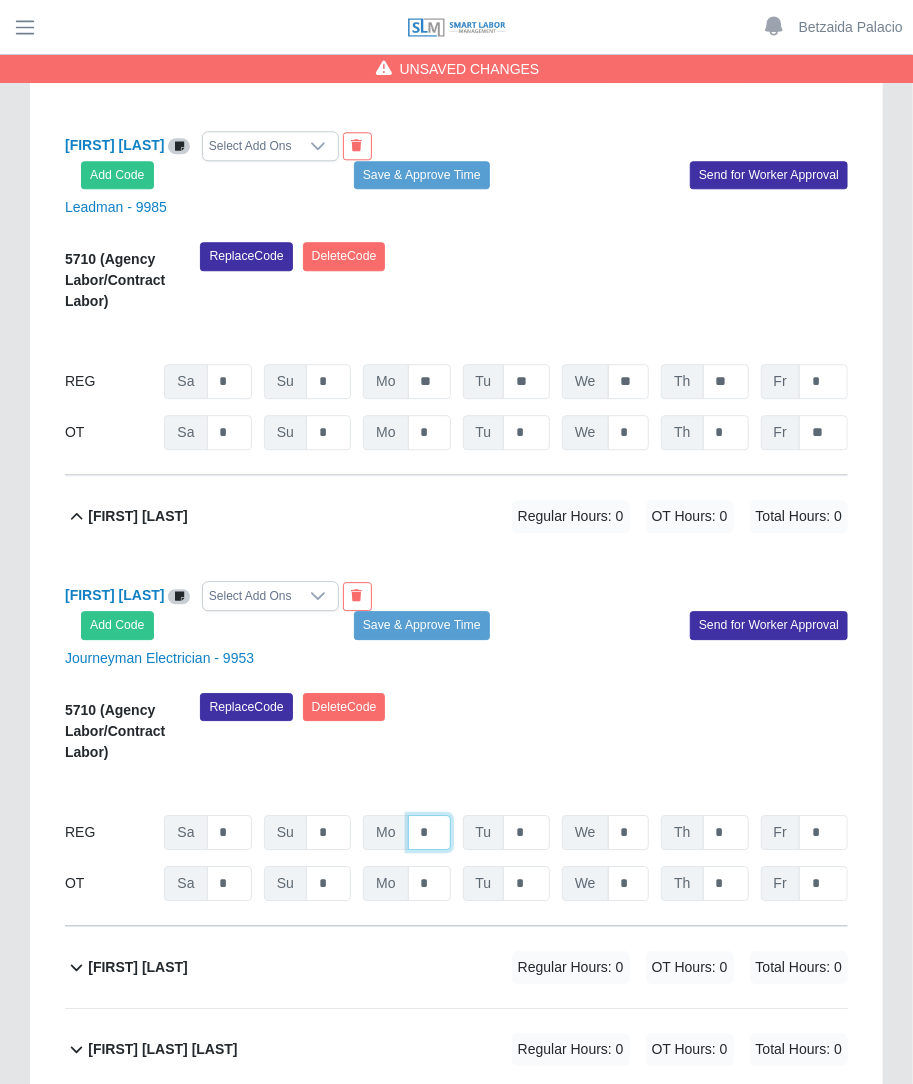 click on "*" at bounding box center (429, -25593) 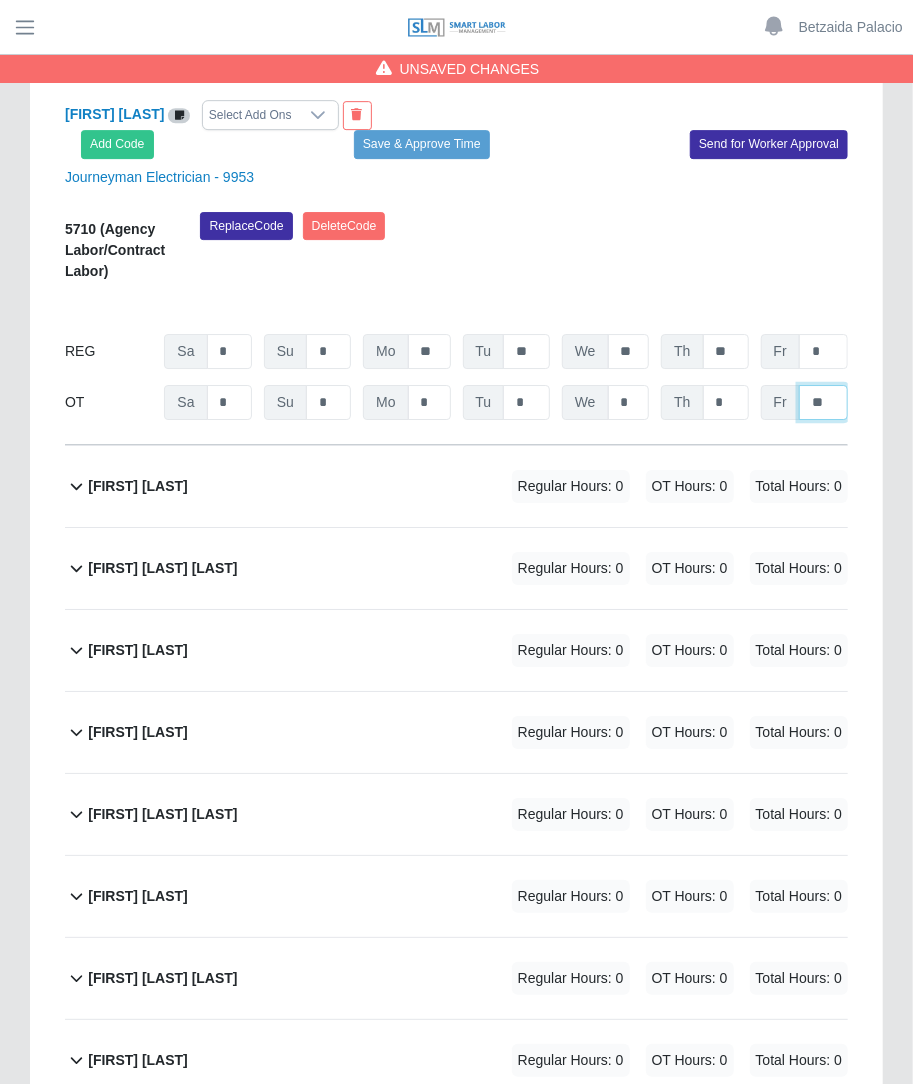 scroll, scrollTop: 26994, scrollLeft: 0, axis: vertical 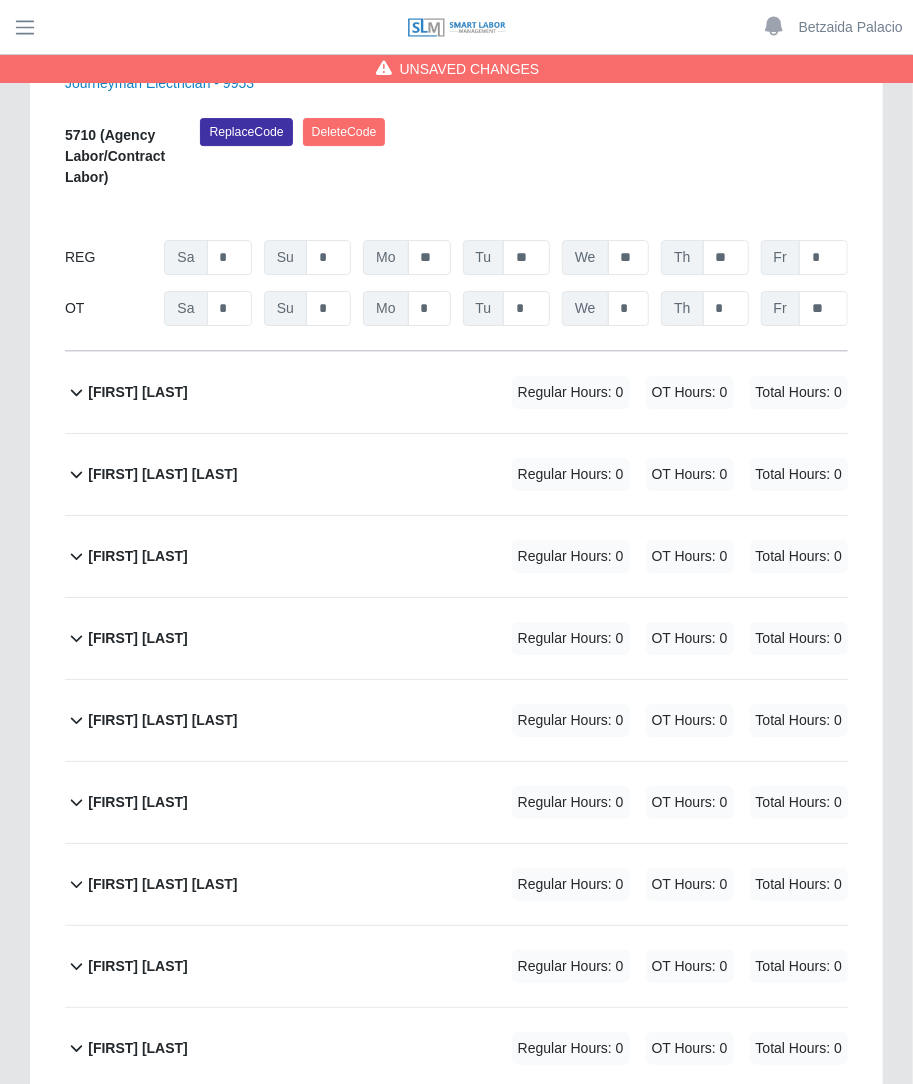 click on "Regular Hours: 0" at bounding box center [571, 474] 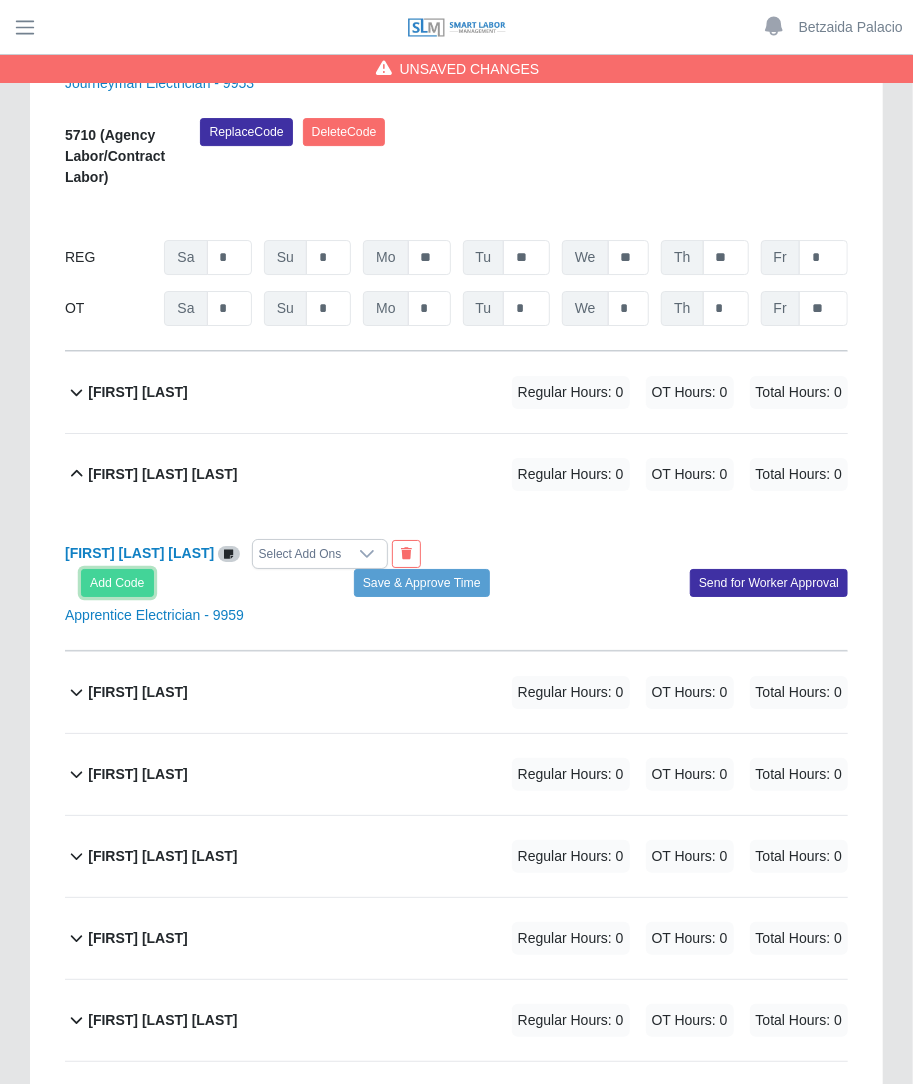 click on "Add Code" 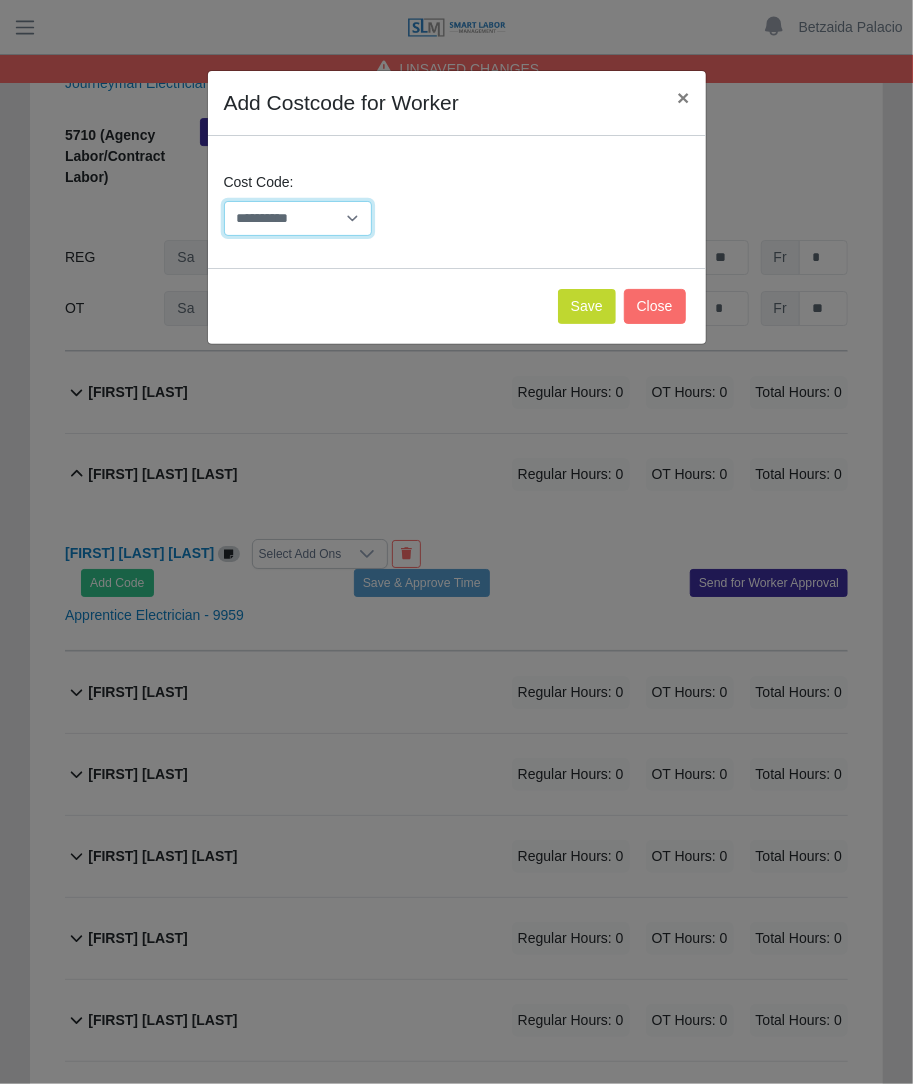 click on "**********" at bounding box center (298, 218) 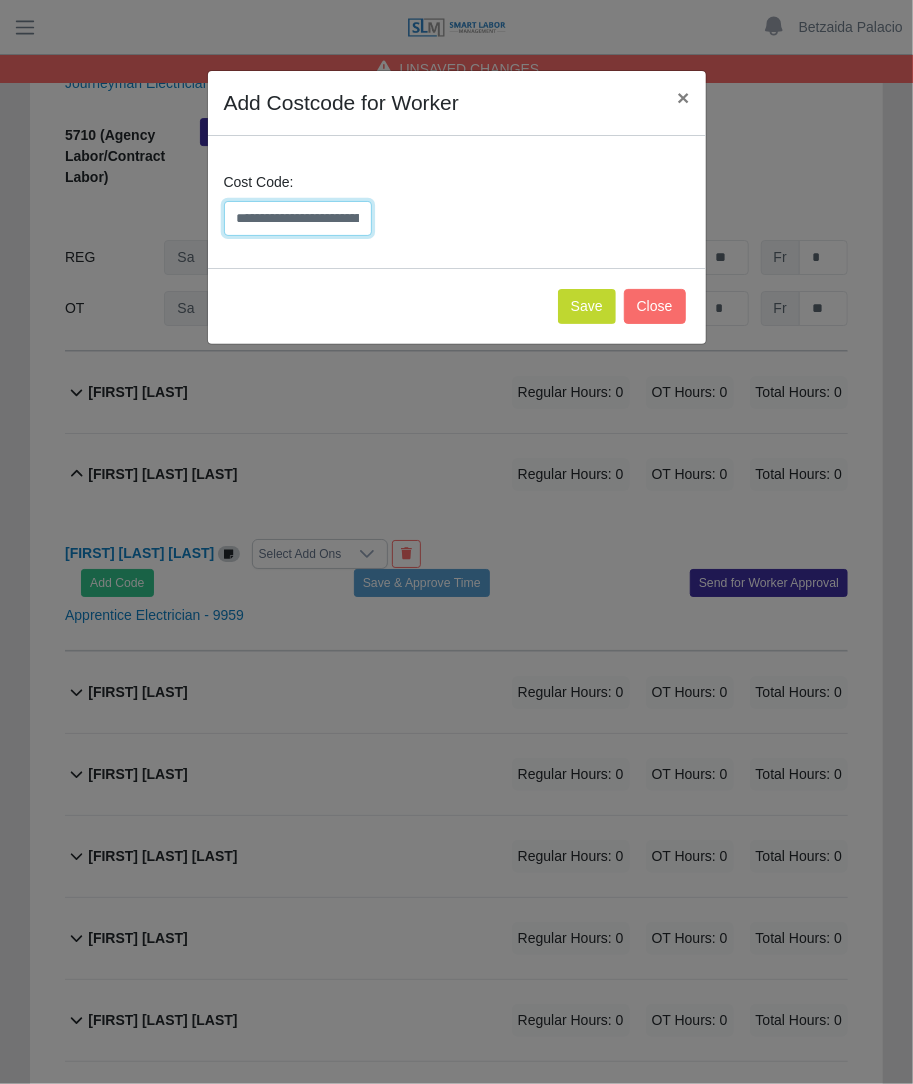 click on "**********" at bounding box center [298, 218] 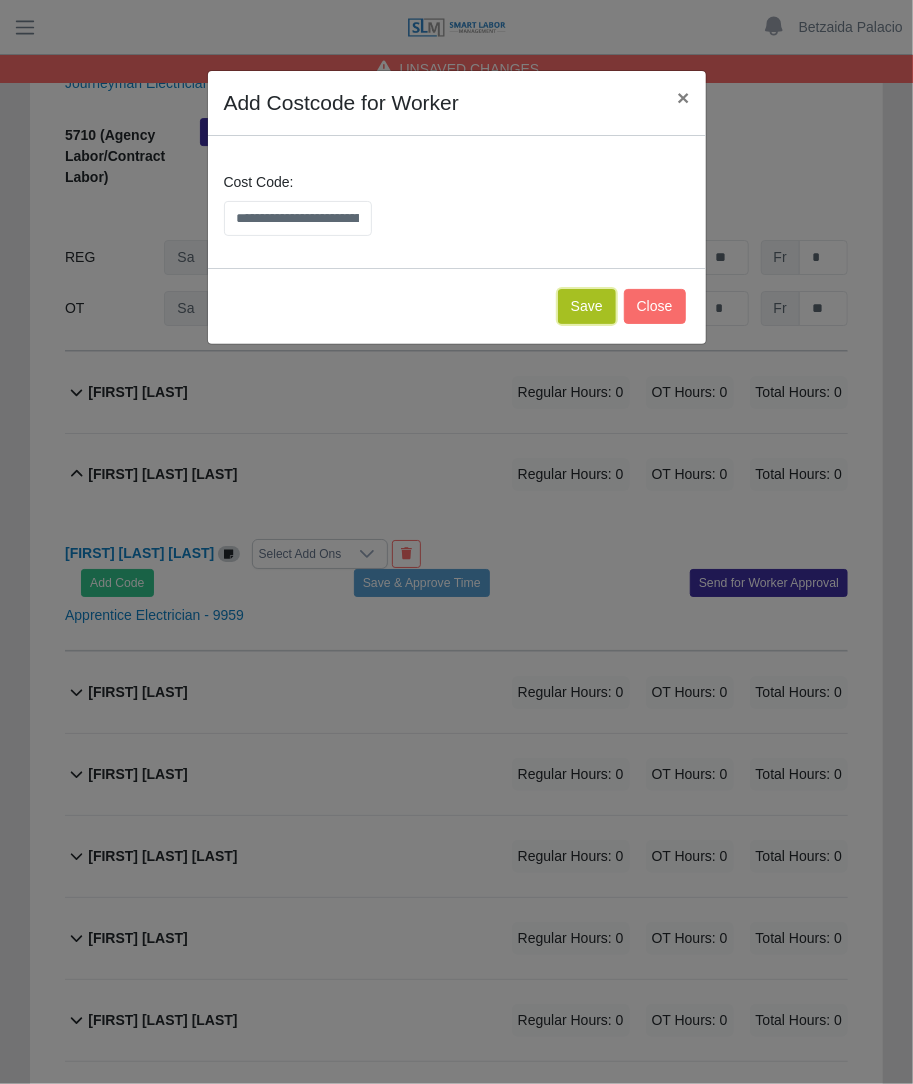 click on "Save" 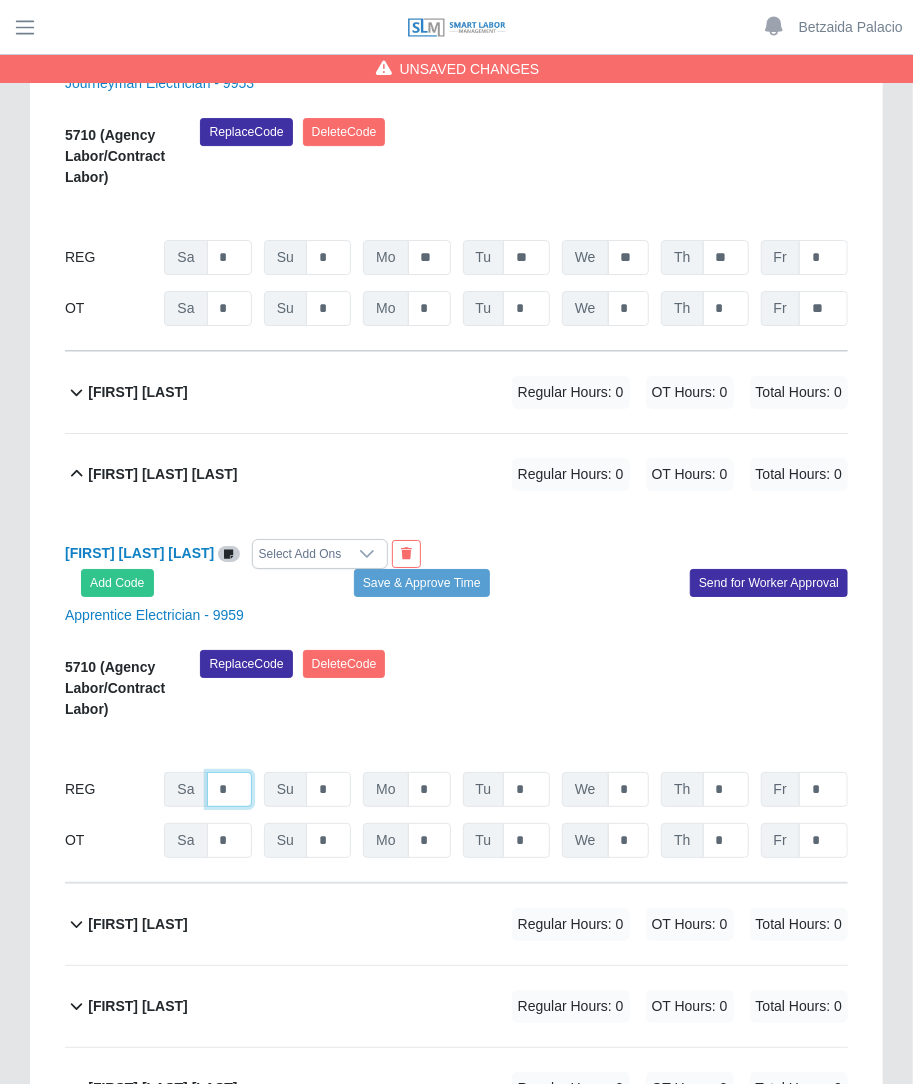 click on "*" at bounding box center (229, -26168) 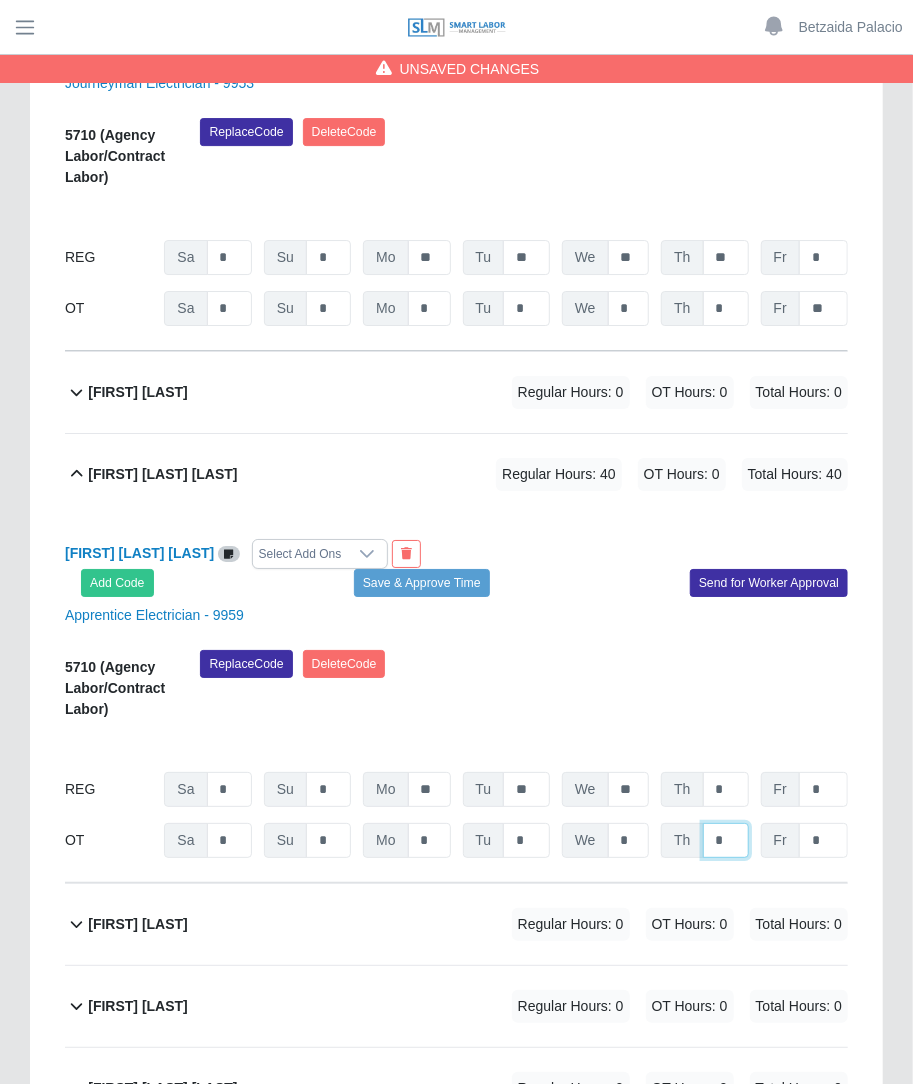 click on "*" at bounding box center [726, -26117] 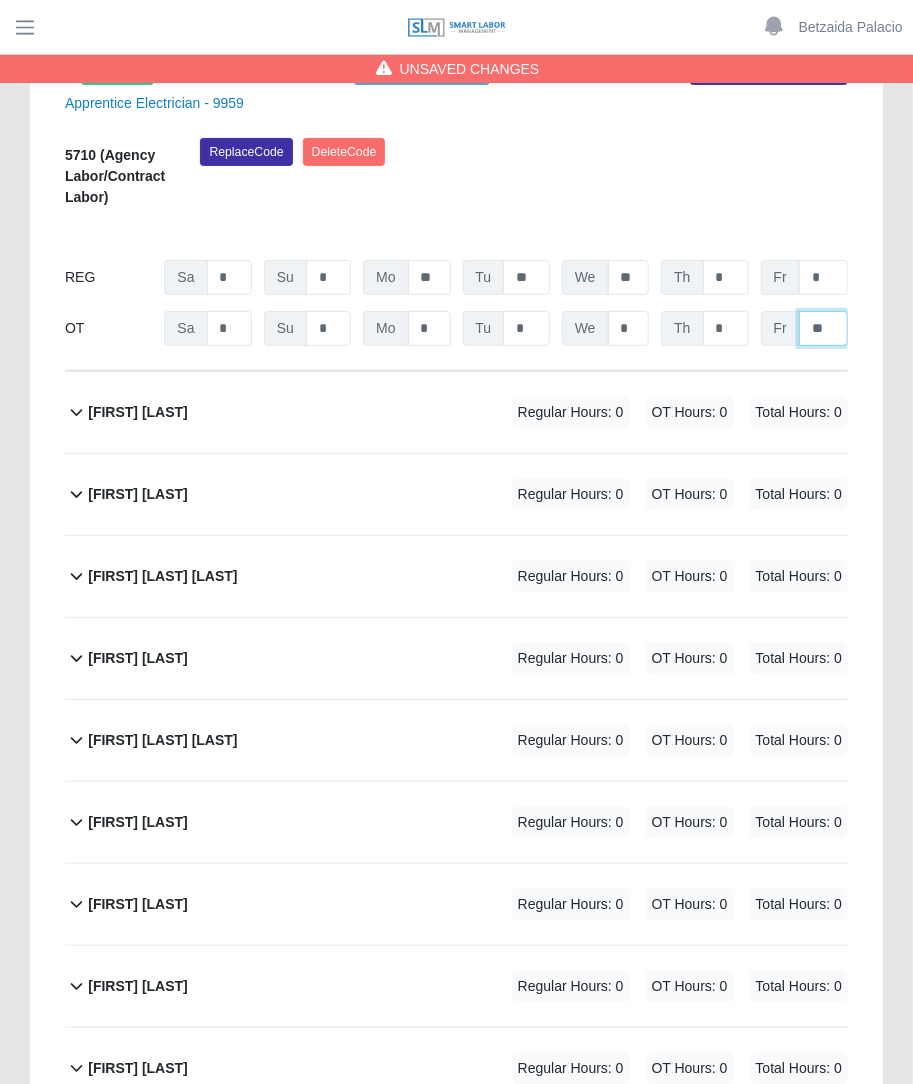 scroll, scrollTop: 27529, scrollLeft: 0, axis: vertical 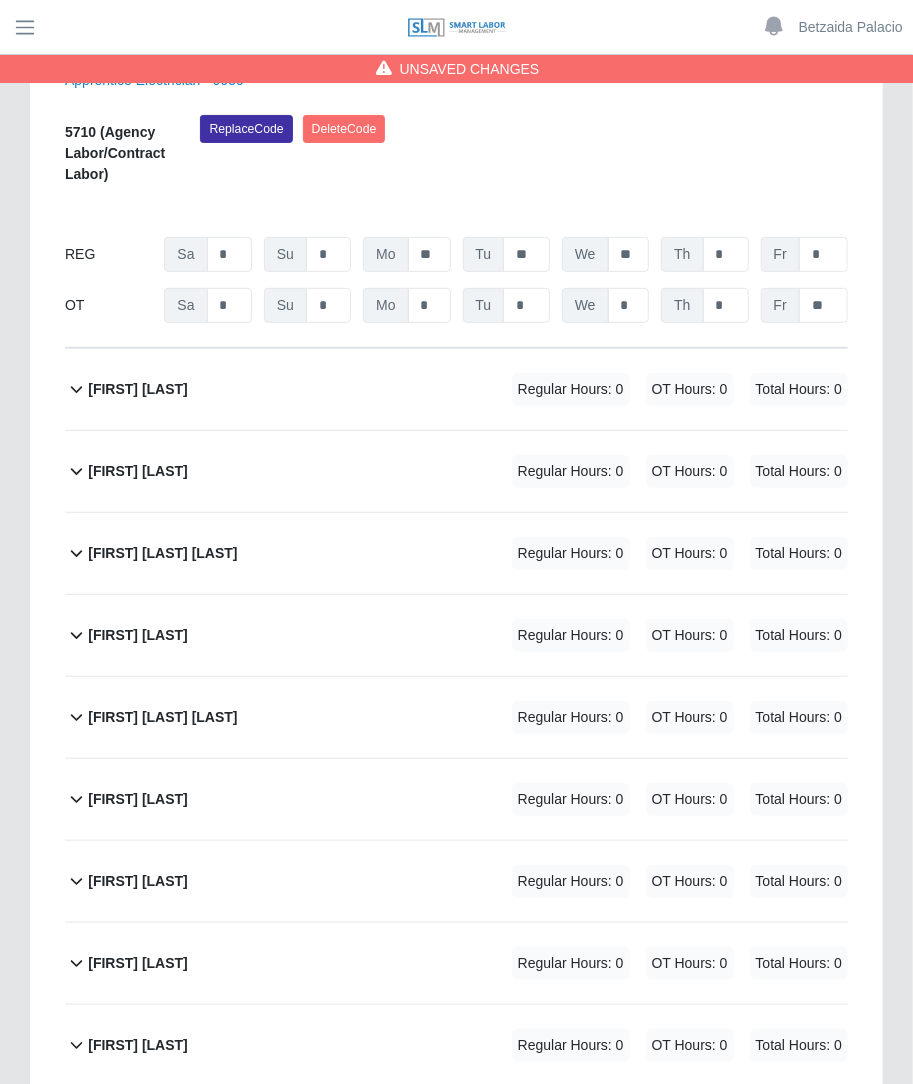 click on "Regular Hours: 0" at bounding box center (571, 389) 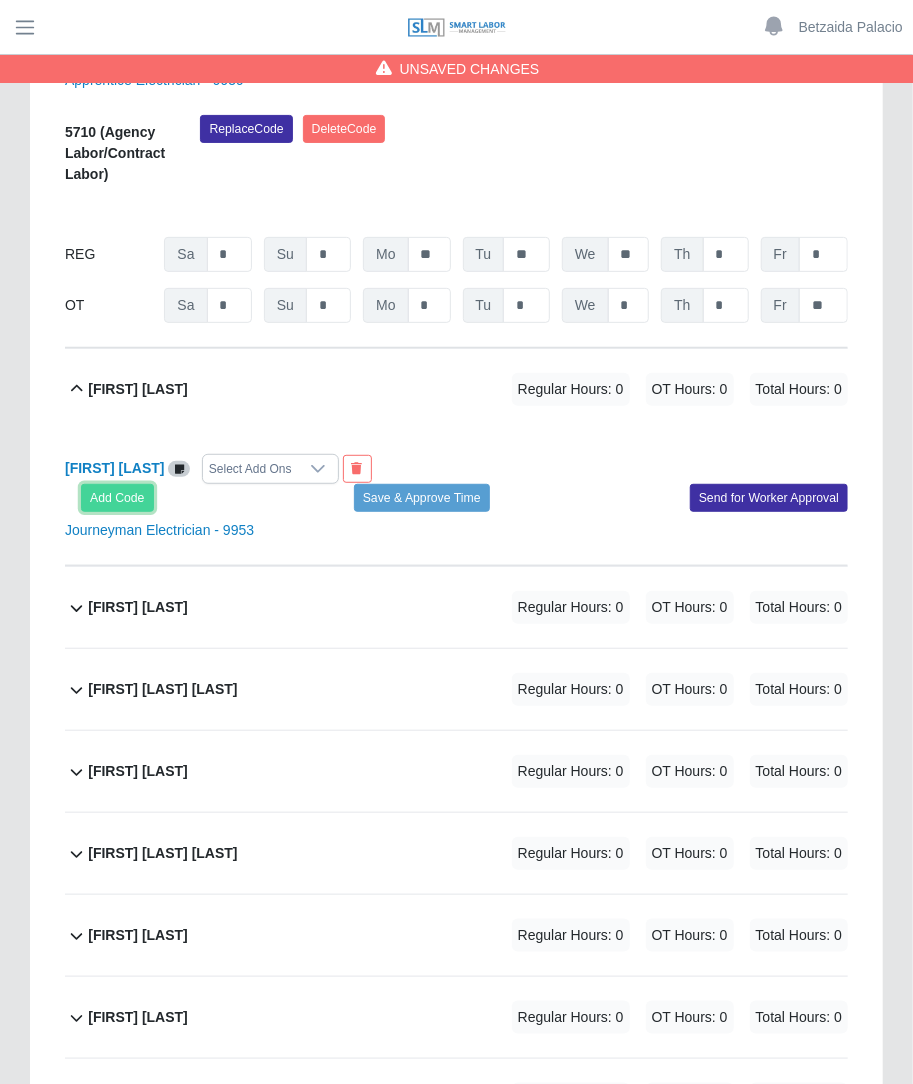 click on "Add Code" 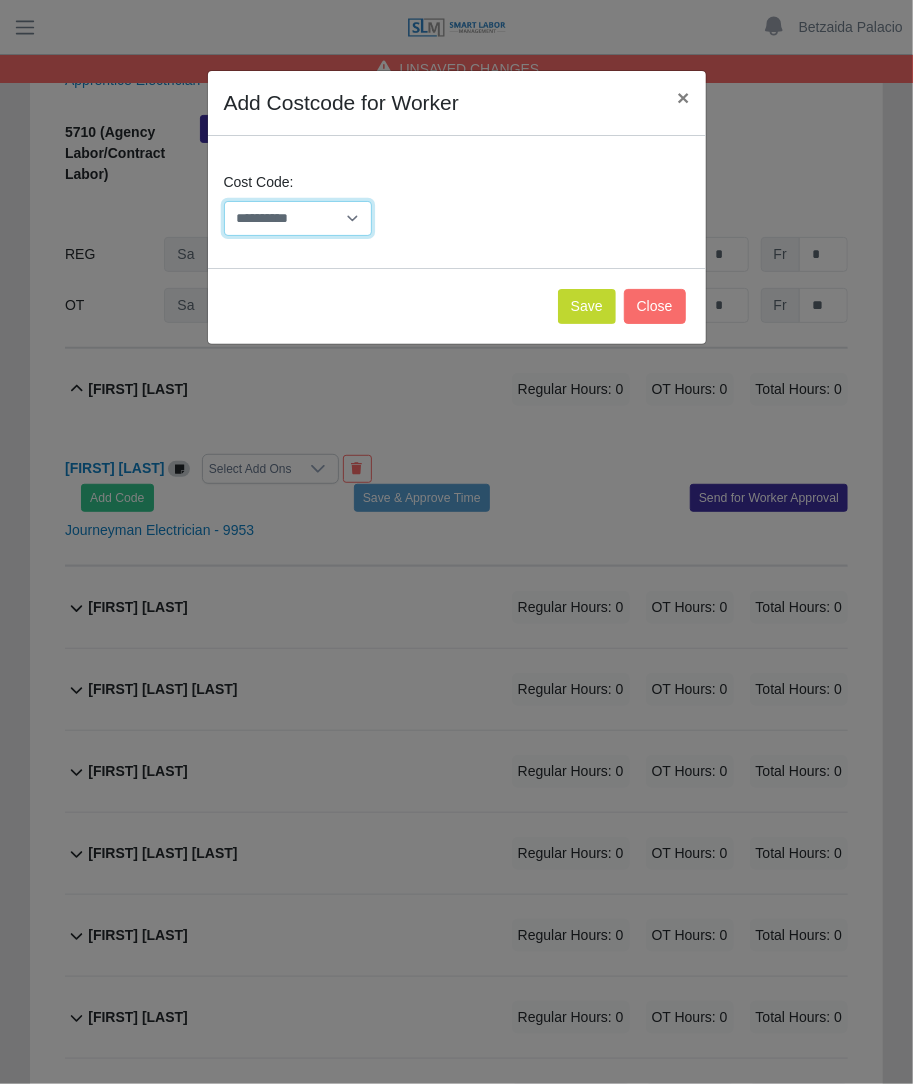 click on "**********" at bounding box center (298, 218) 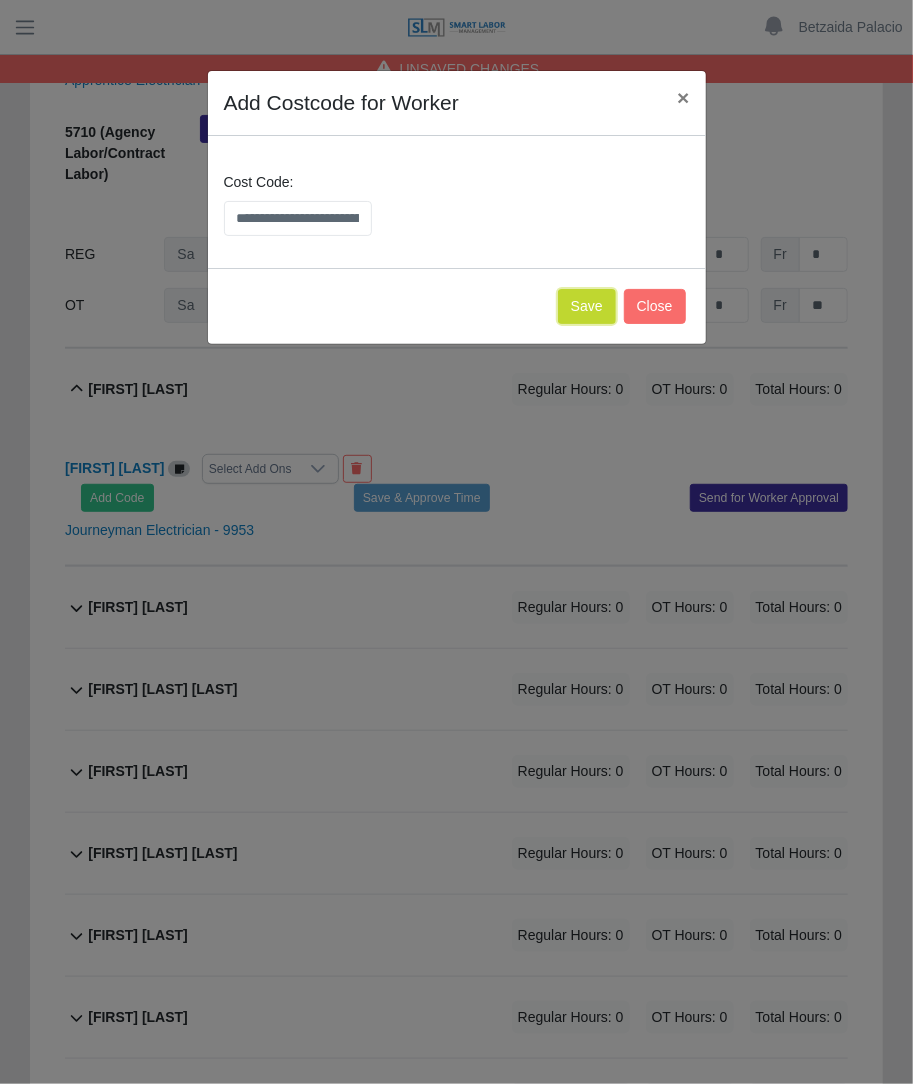 click on "Save" 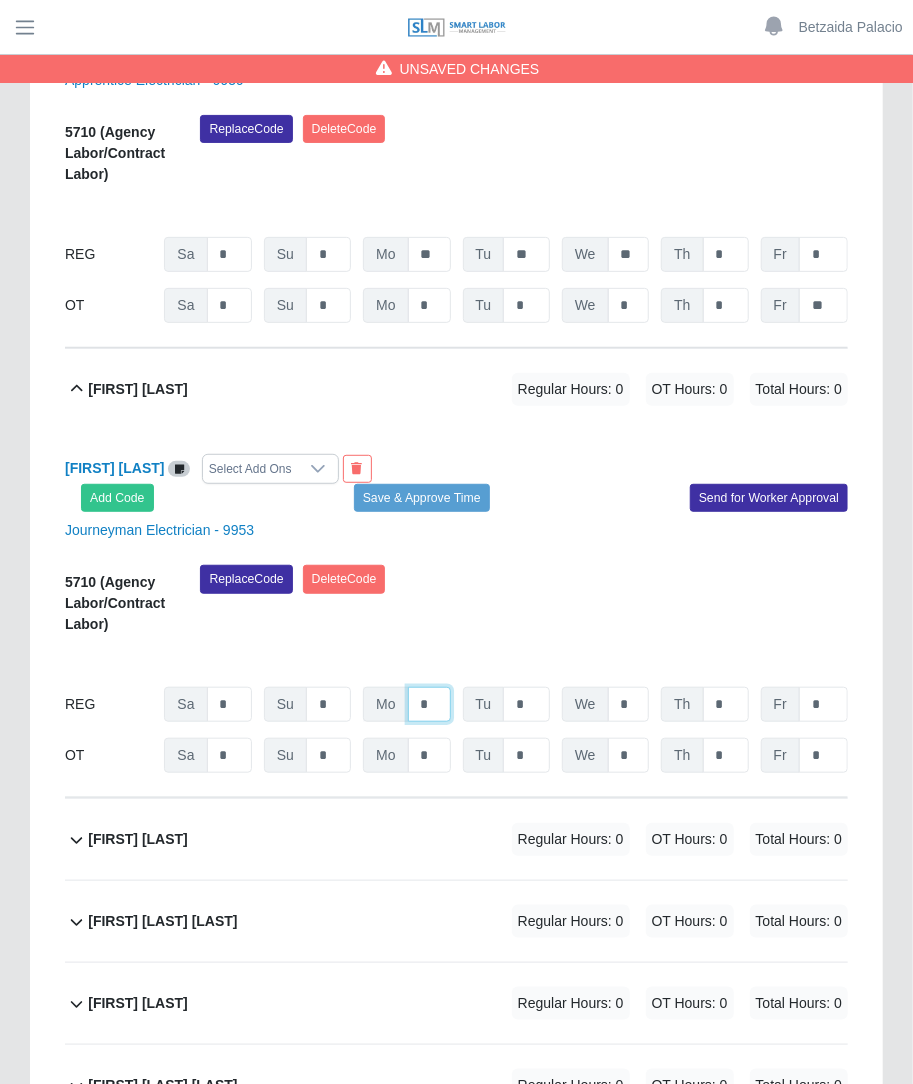 click on "*" at bounding box center (429, -26703) 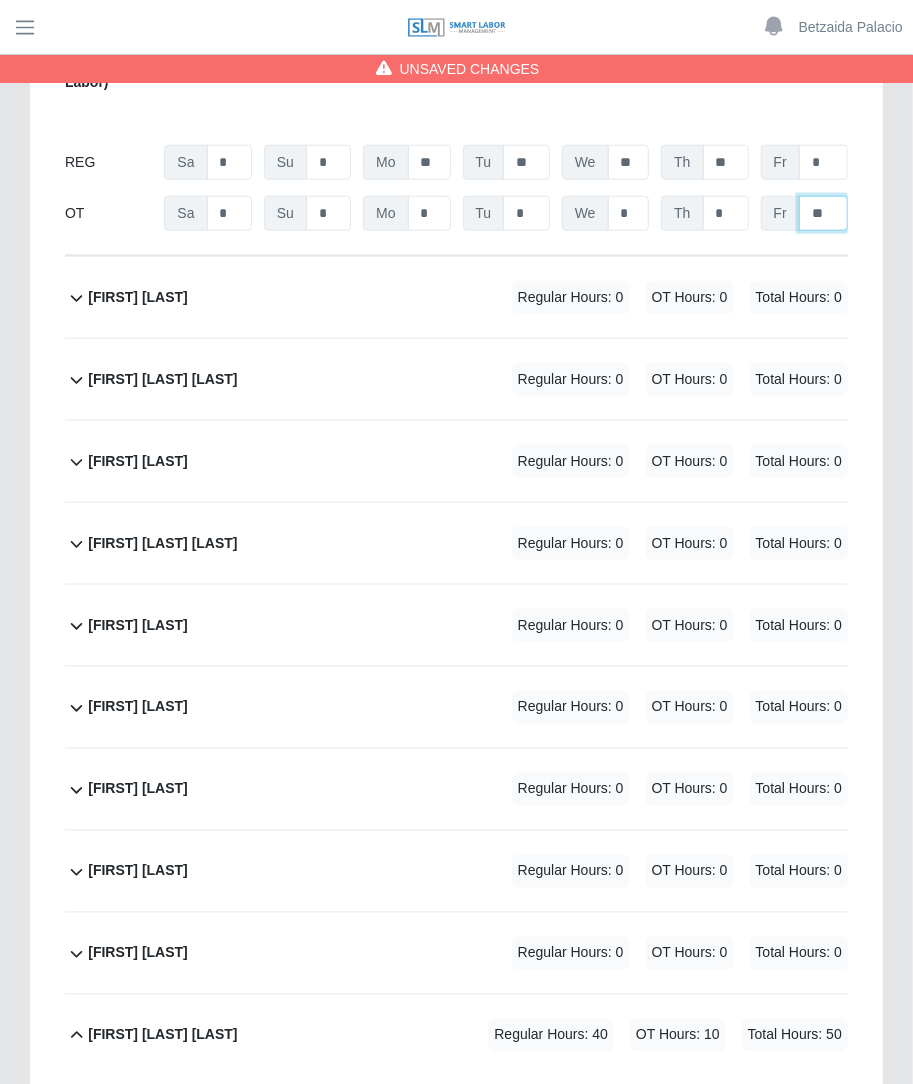 scroll, scrollTop: 28119, scrollLeft: 0, axis: vertical 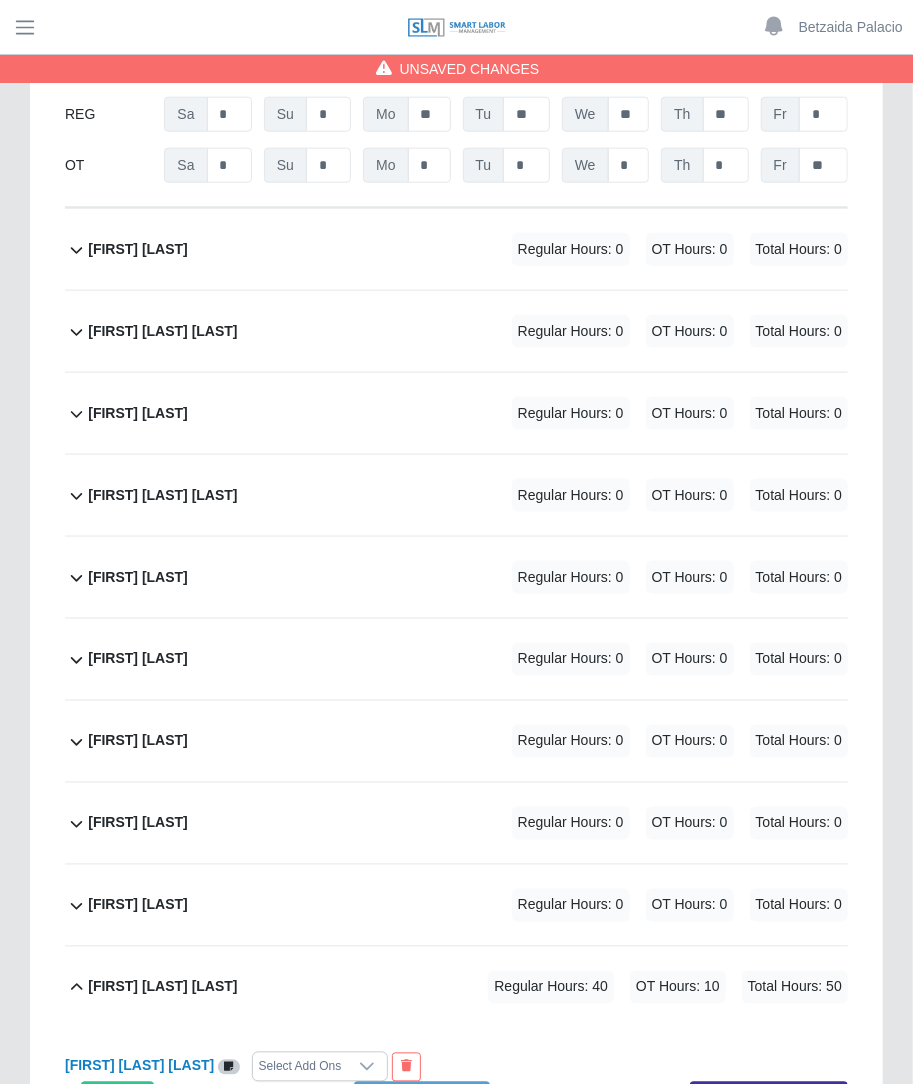 click on "Regular Hours: 0   OT Hours: 0   Total Hours: 0" at bounding box center [652, 249] 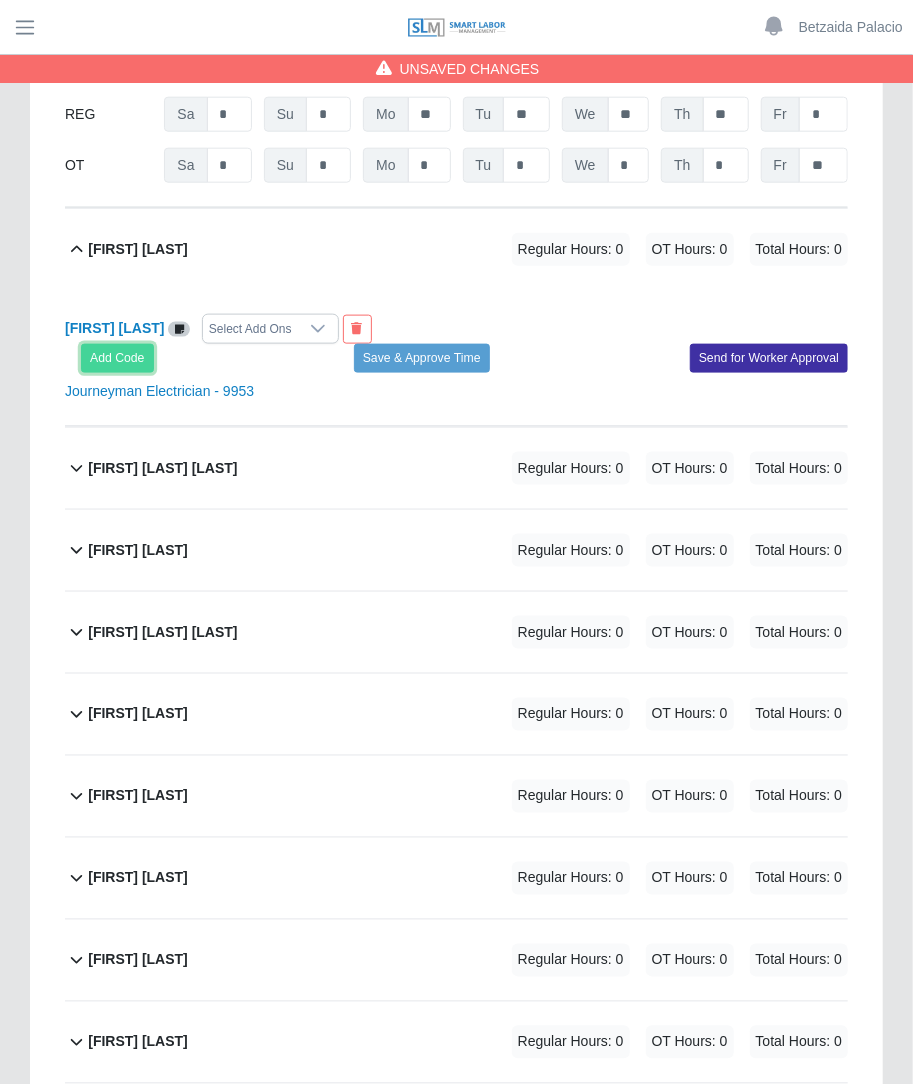 click on "Add Code" 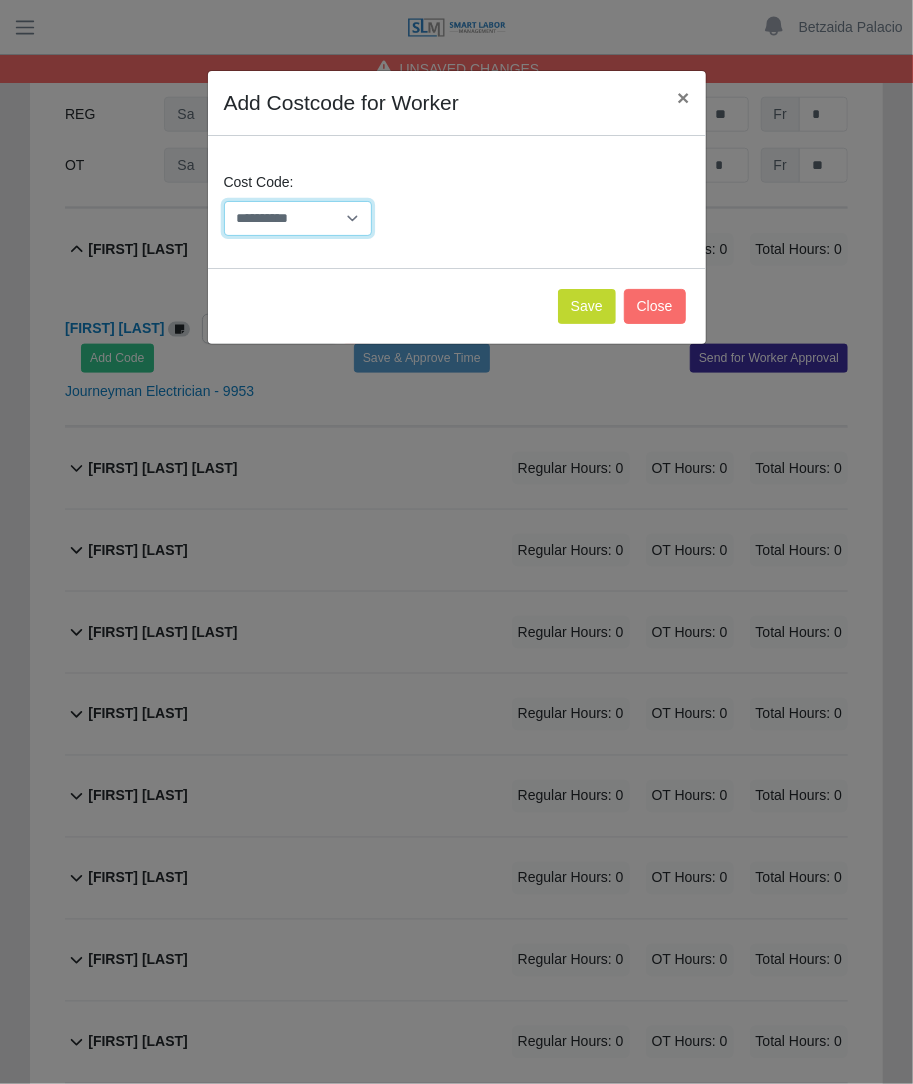 click on "**********" at bounding box center (298, 218) 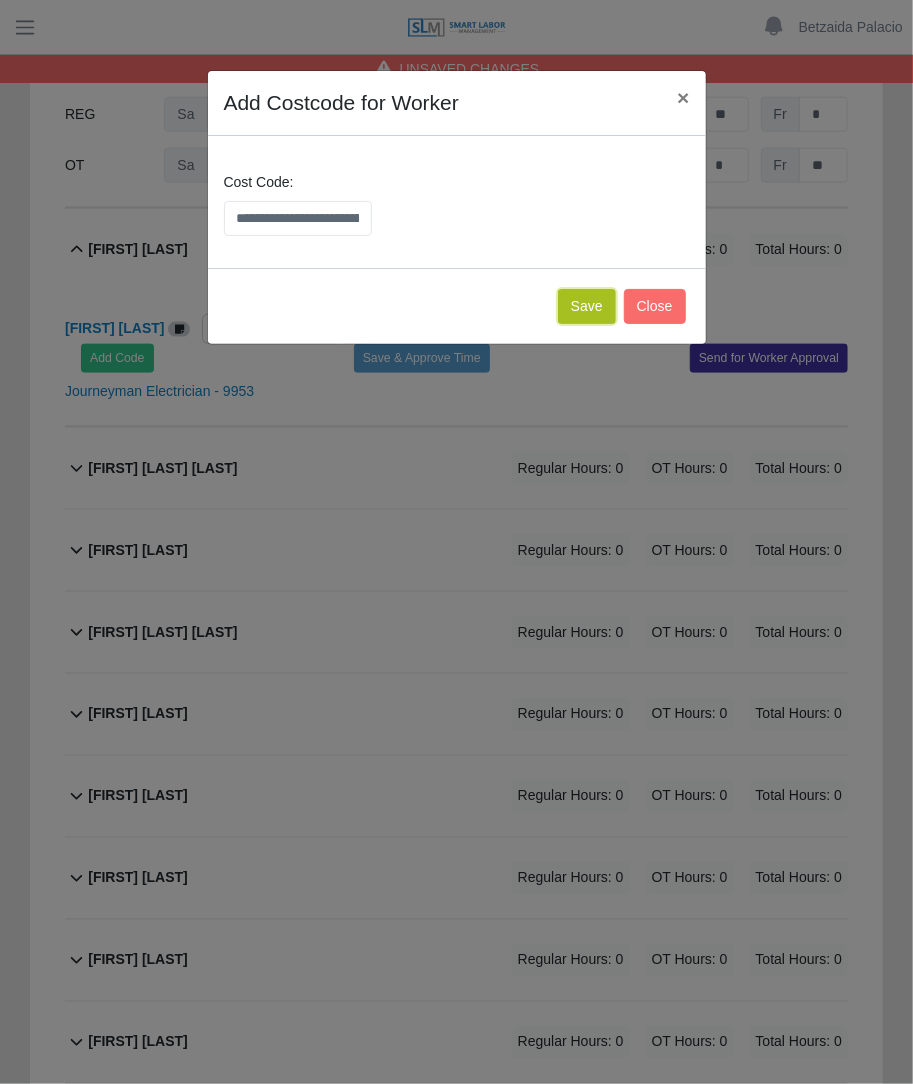 click on "Save" 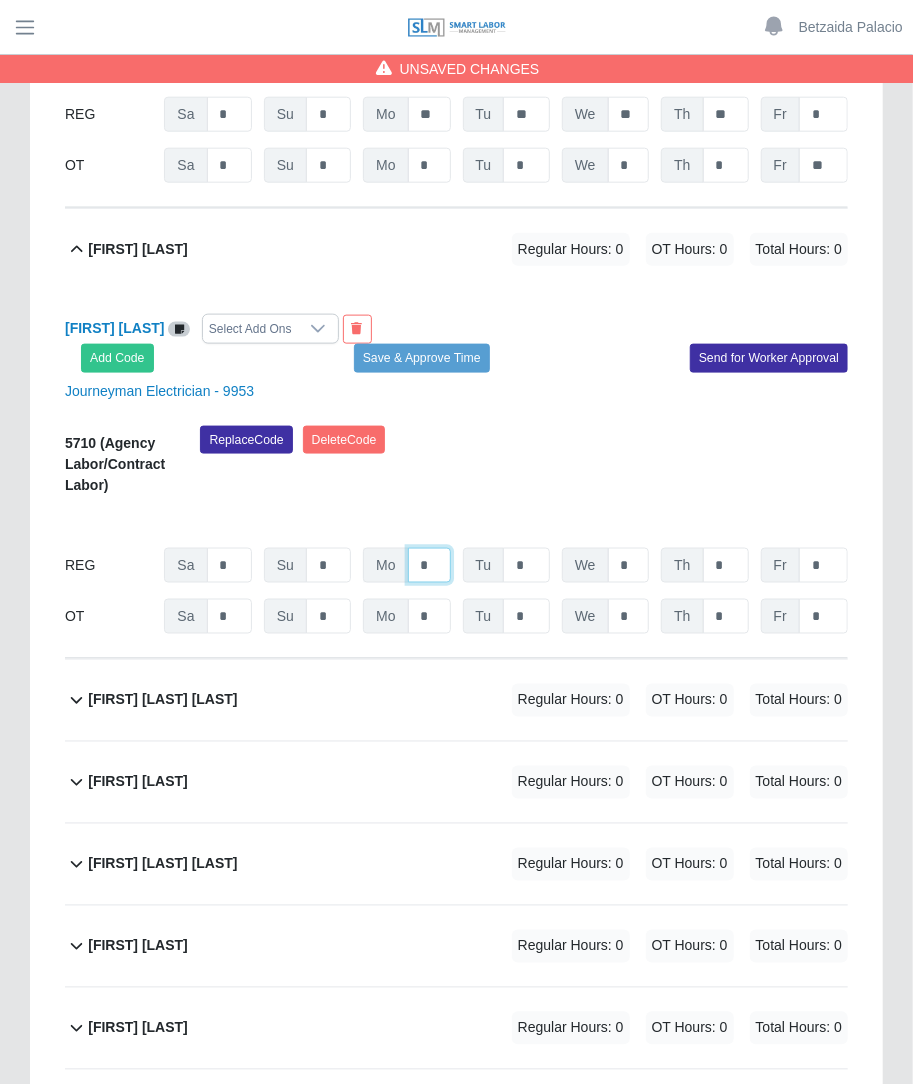 click on "*" at bounding box center [429, -27293] 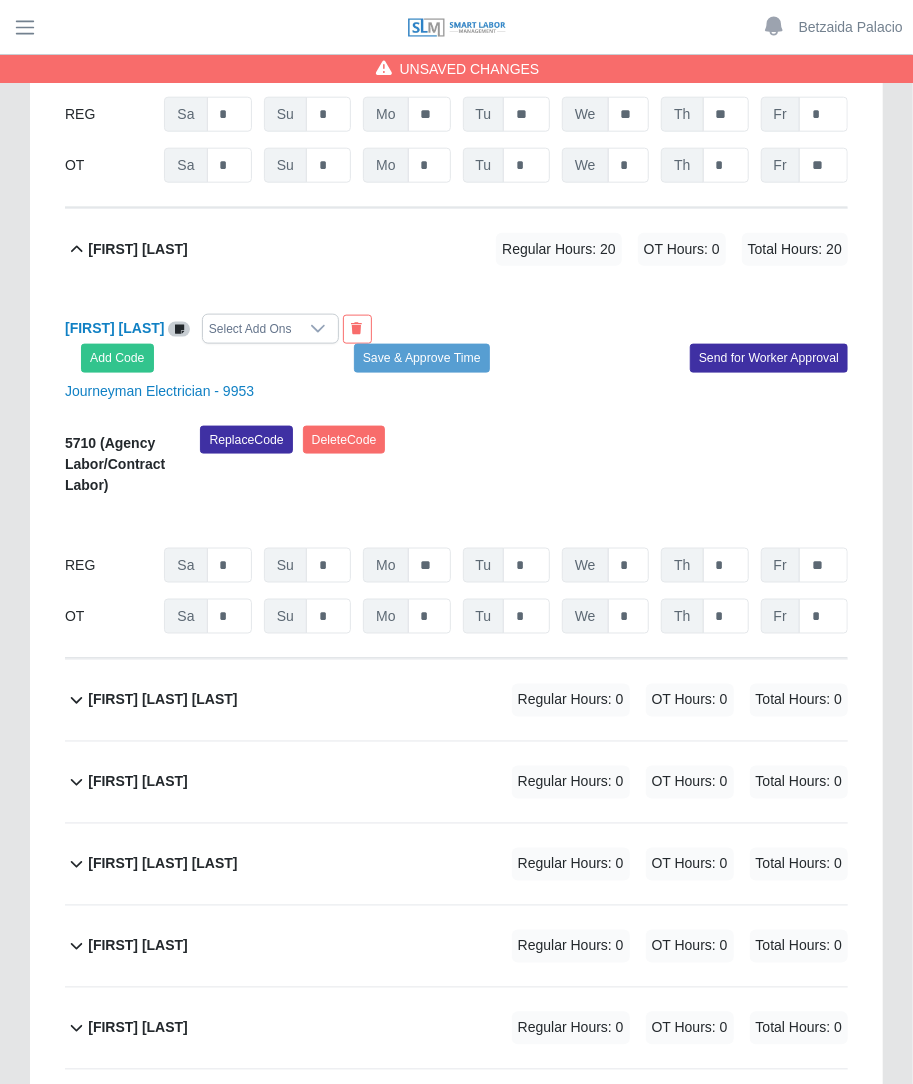 click on "Regular Hours: 0   OT Hours: 0   Total Hours: 0" at bounding box center (652, 782) 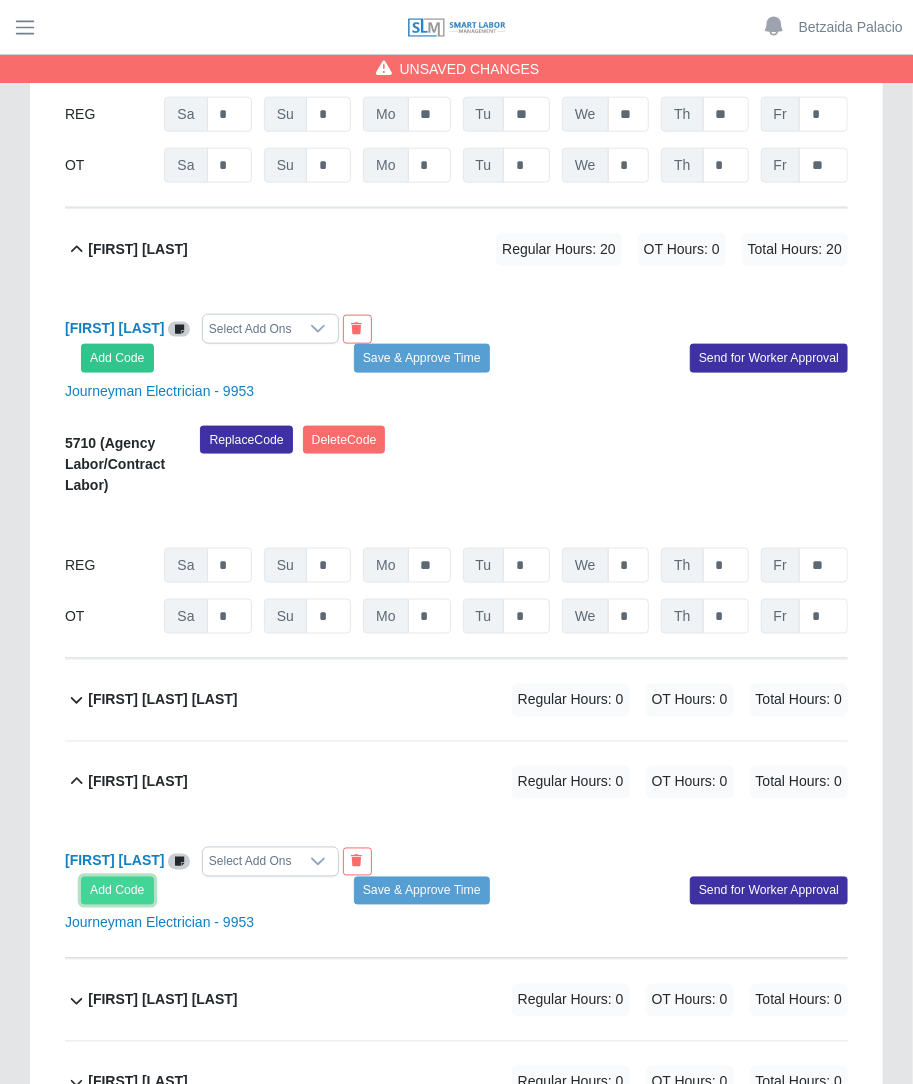 click on "Add Code" 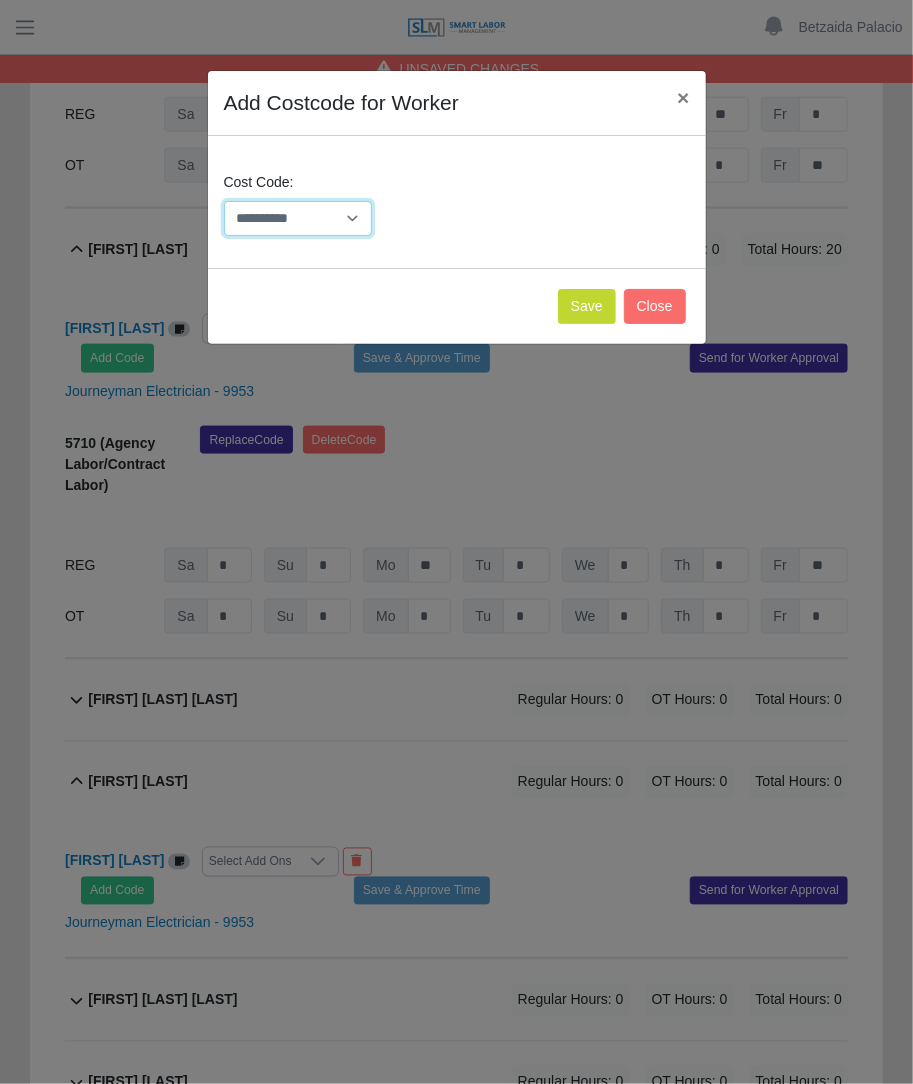 click on "**********" at bounding box center [298, 218] 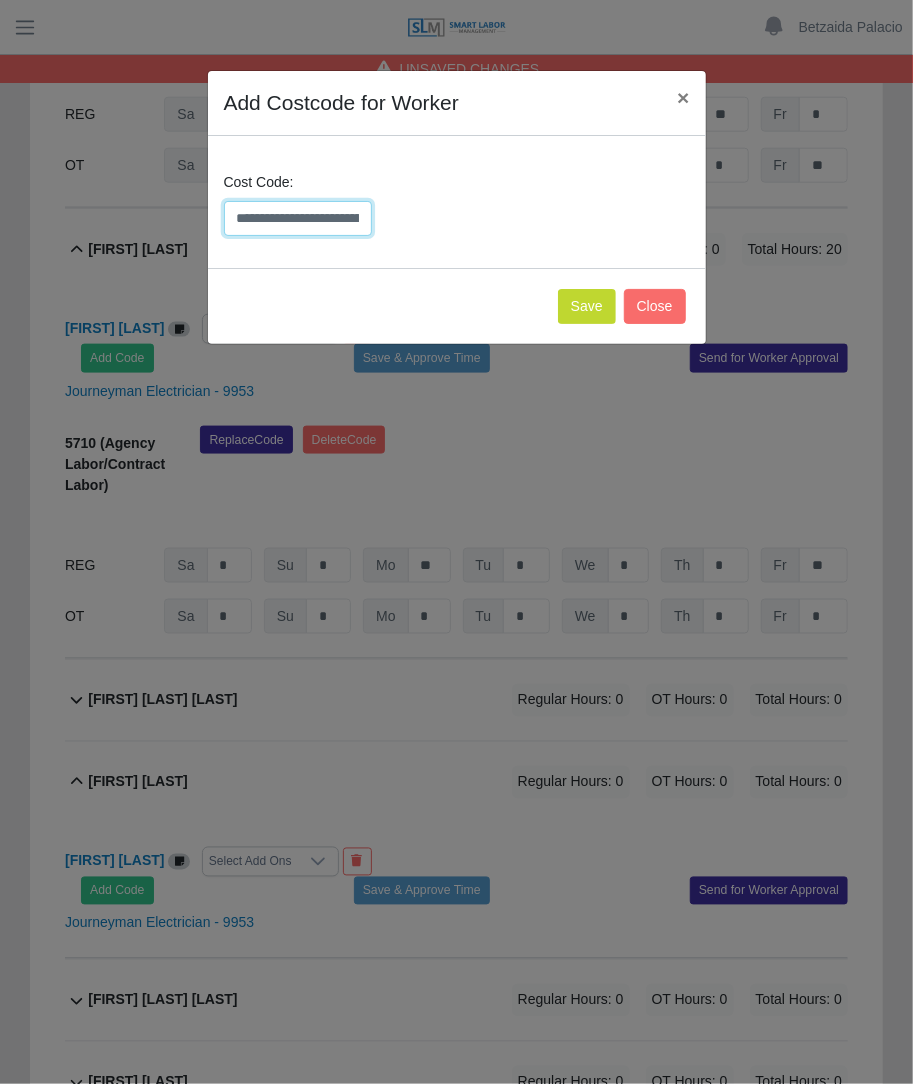 click on "**********" at bounding box center [298, 218] 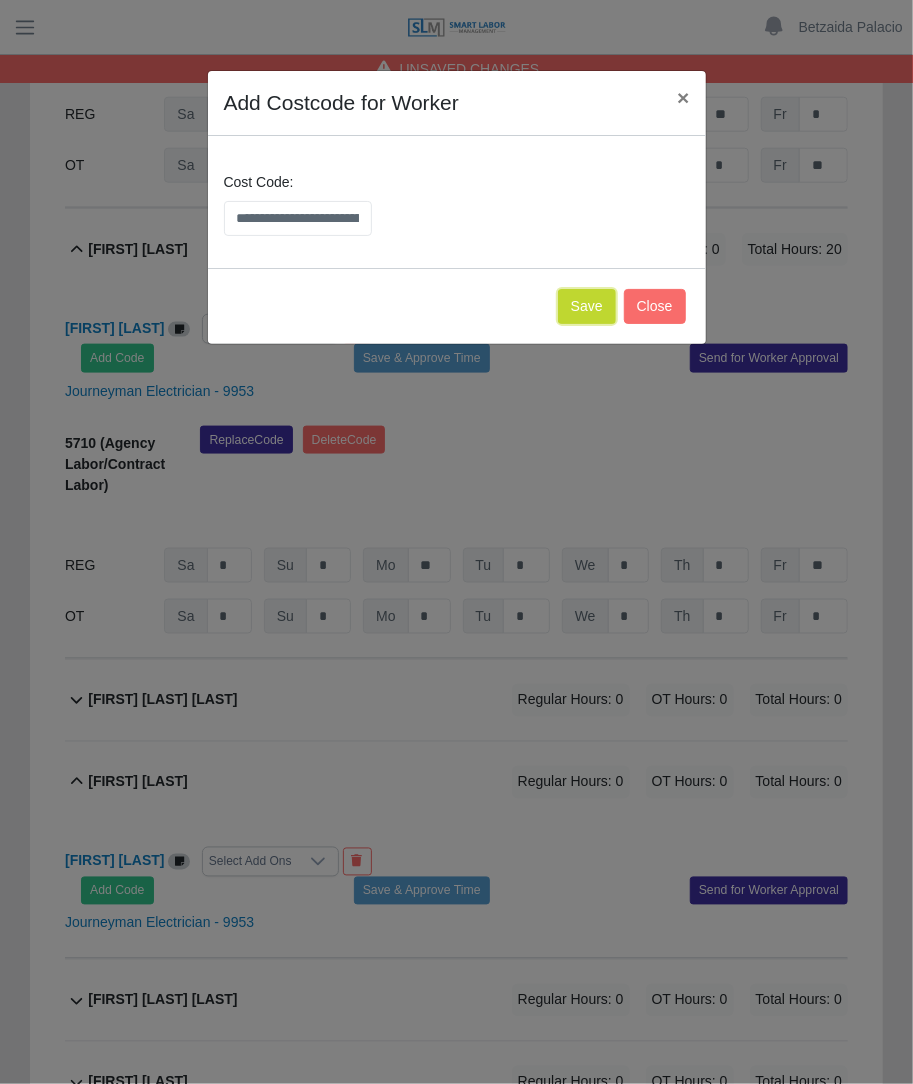 click on "Save" 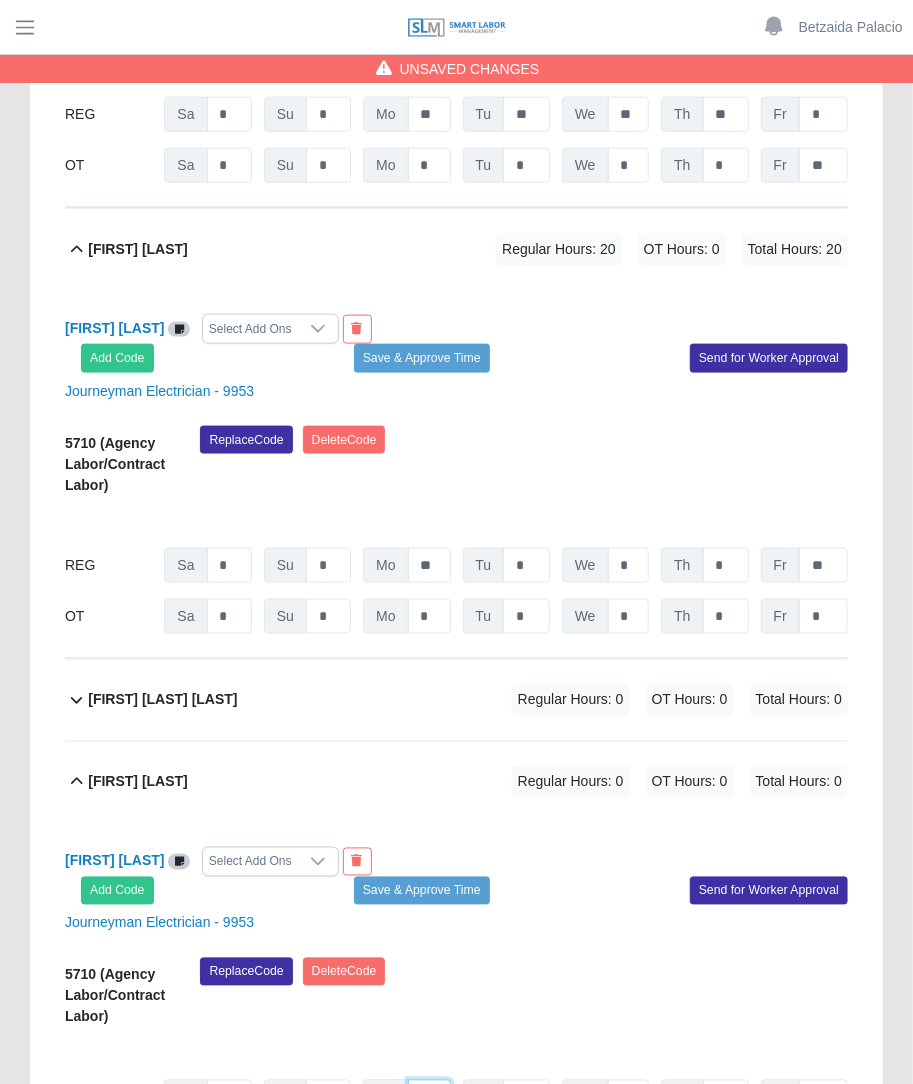 click on "*" at bounding box center [429, -27293] 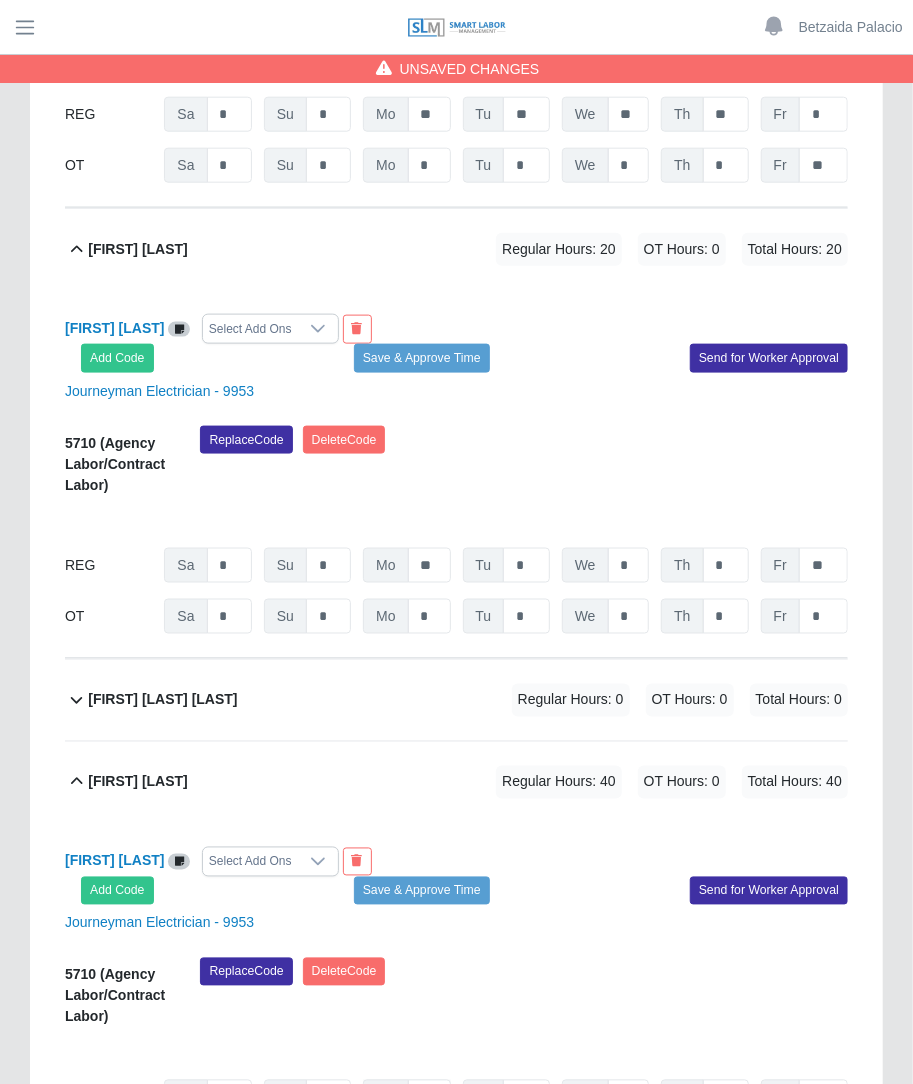 scroll, scrollTop: 28174, scrollLeft: 0, axis: vertical 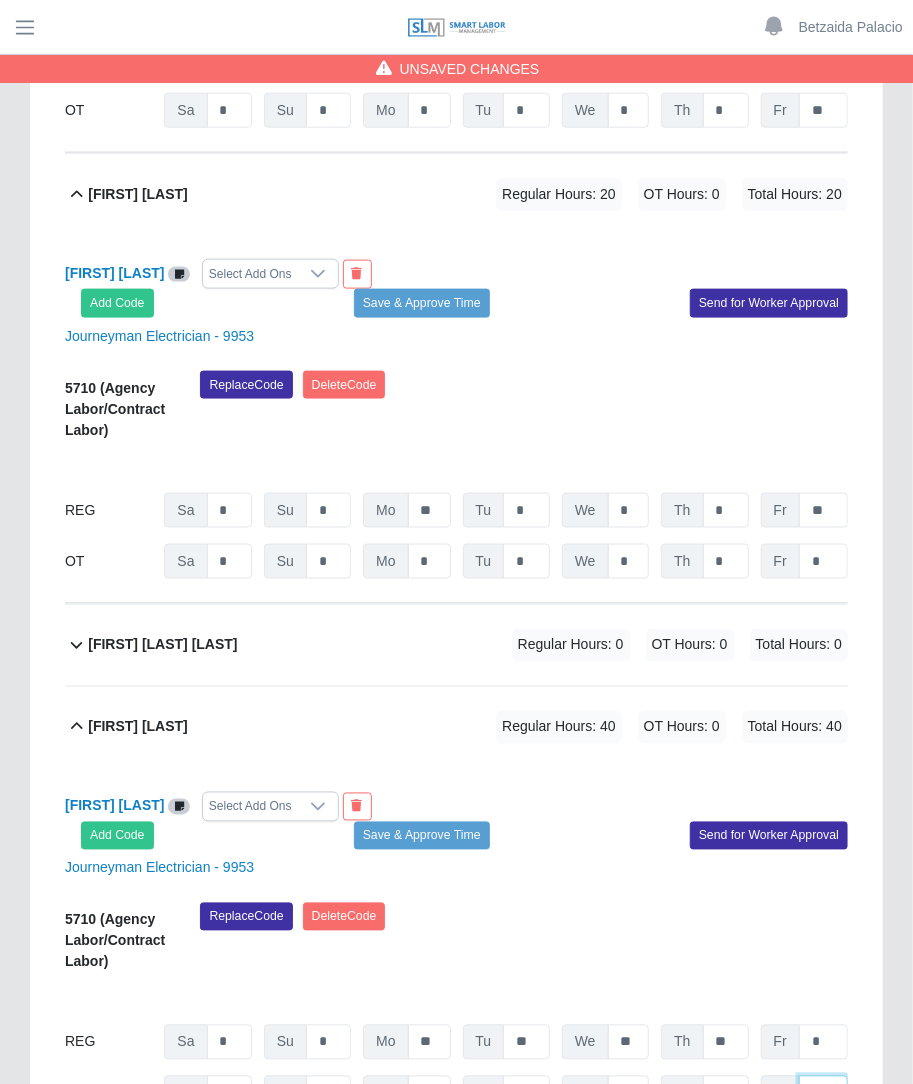 click on "*" at bounding box center (823, -27297) 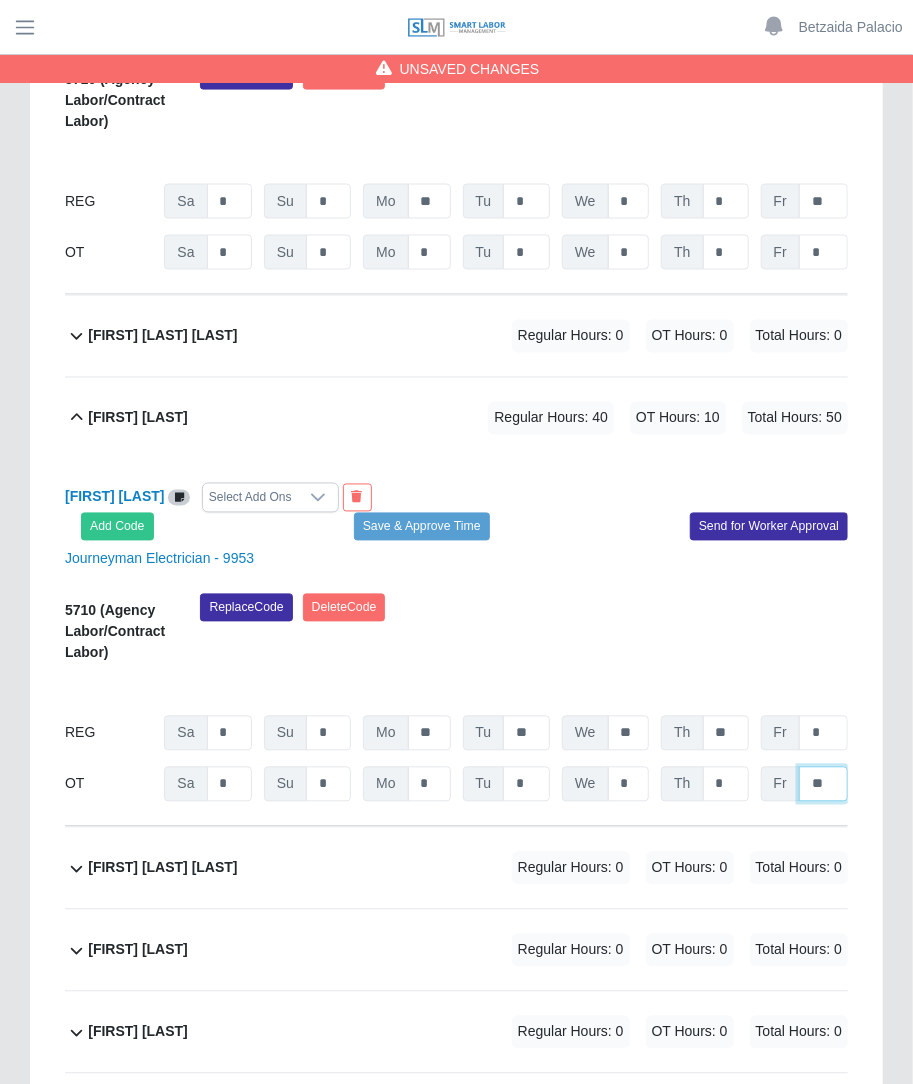 scroll, scrollTop: 28508, scrollLeft: 0, axis: vertical 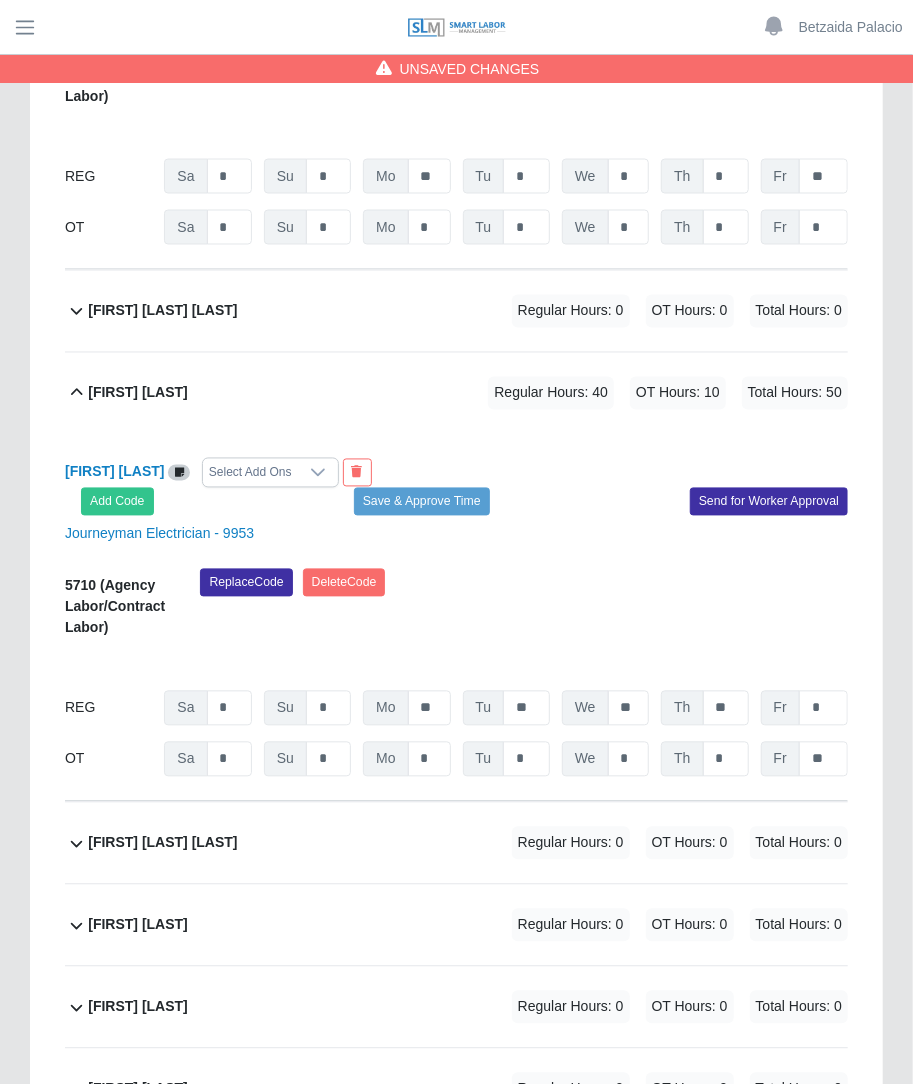 click on "Regular Hours: 0" at bounding box center (571, 843) 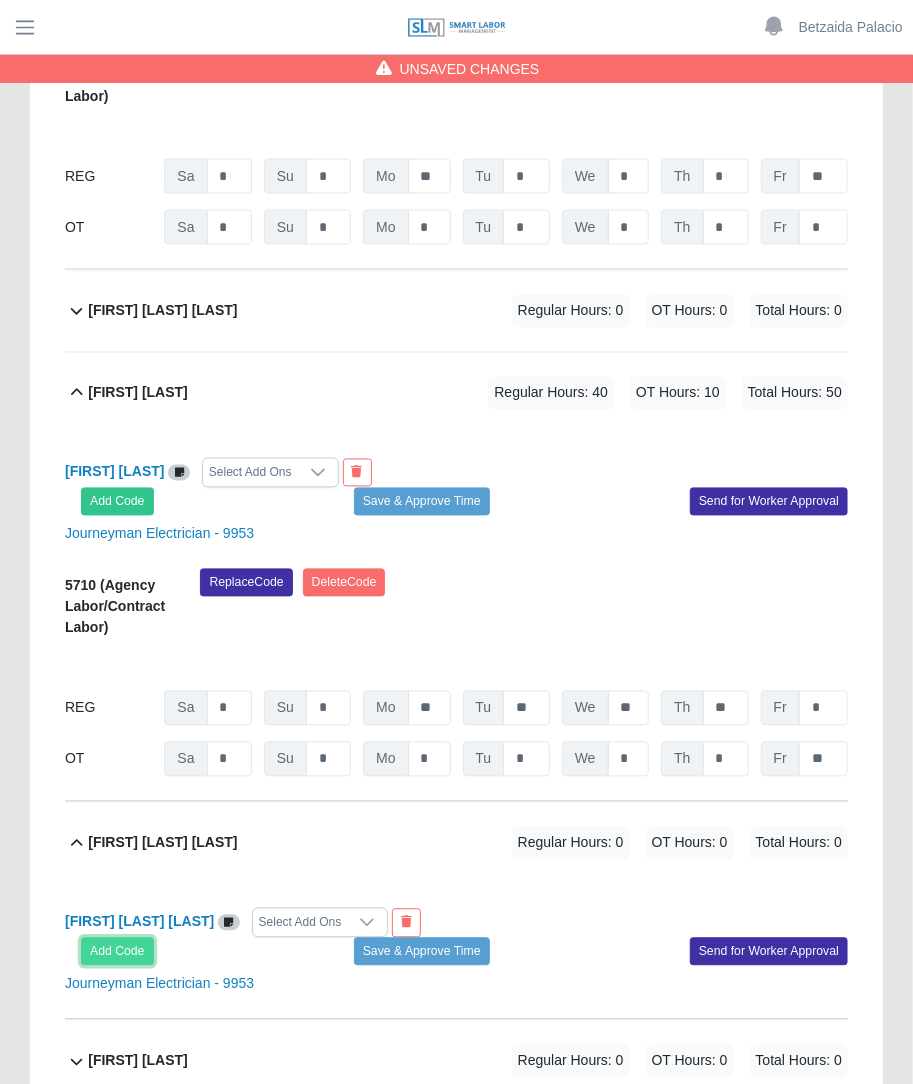 click on "Add Code" 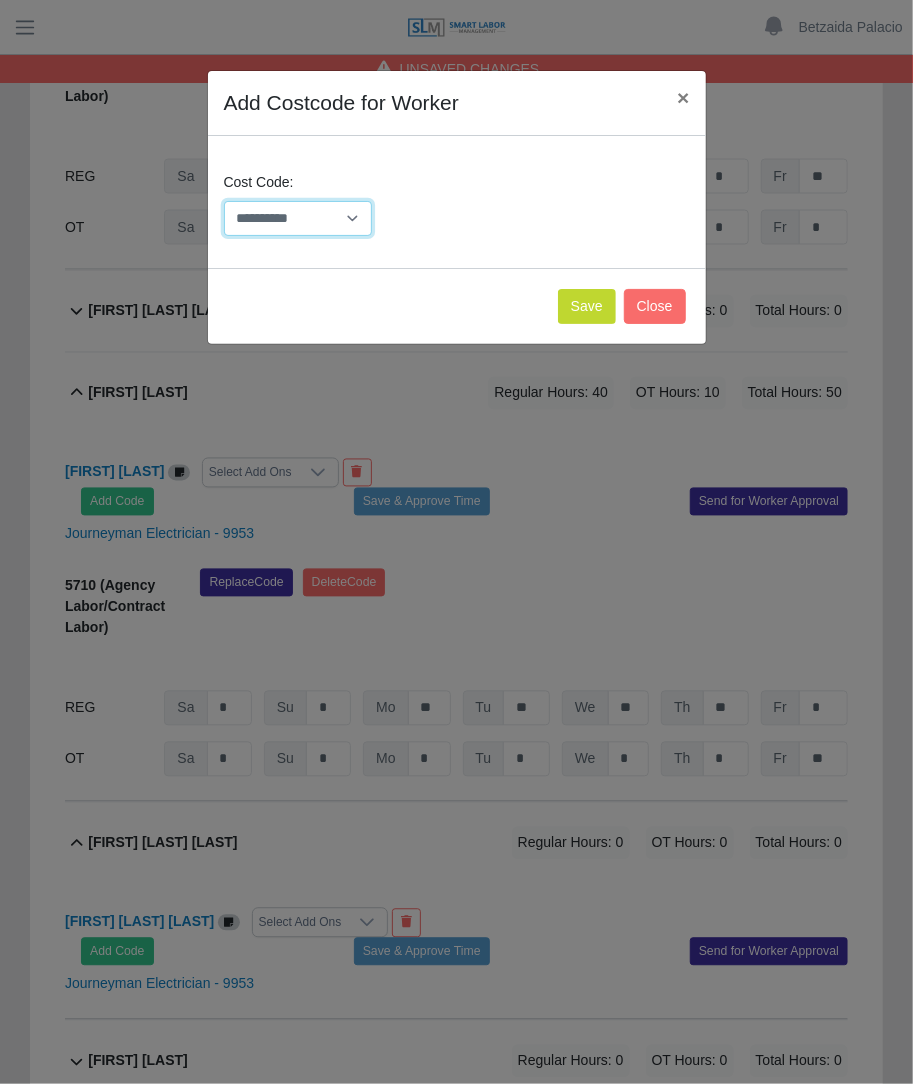 click on "**********" at bounding box center [298, 218] 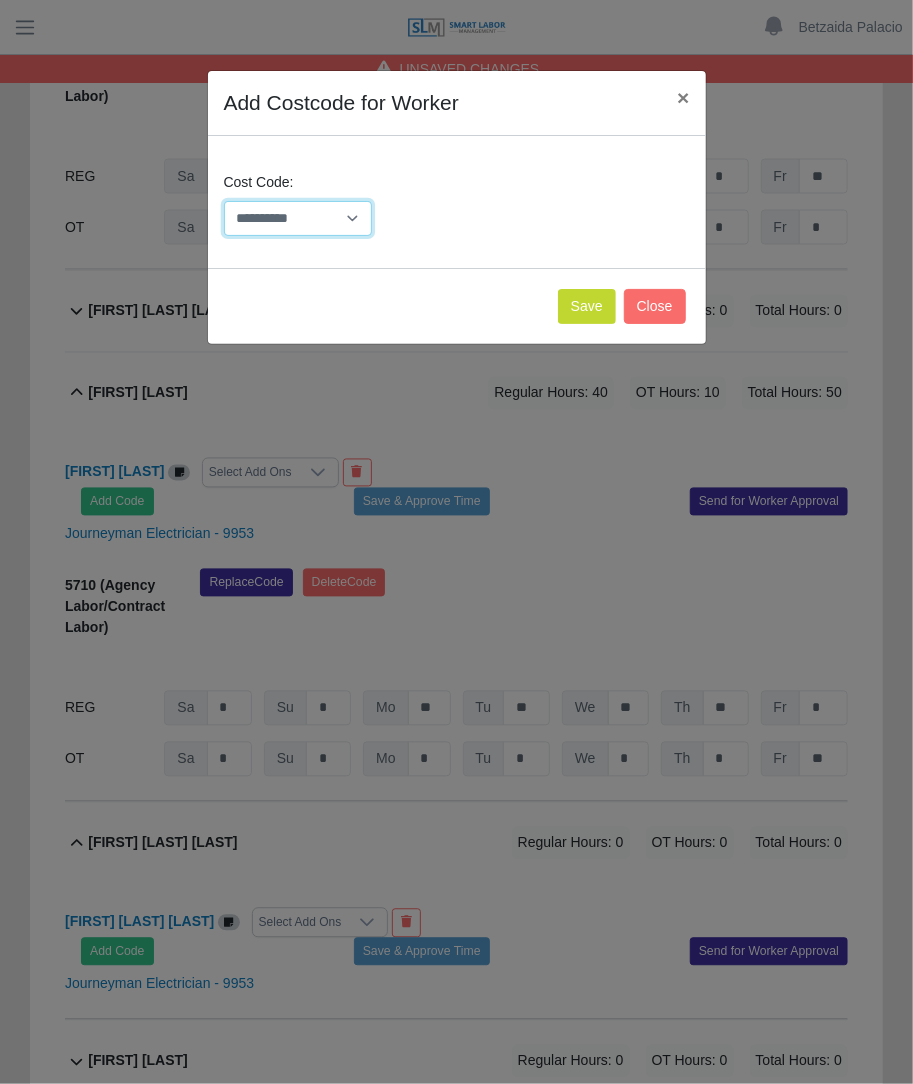 click on "**********" at bounding box center (298, 218) 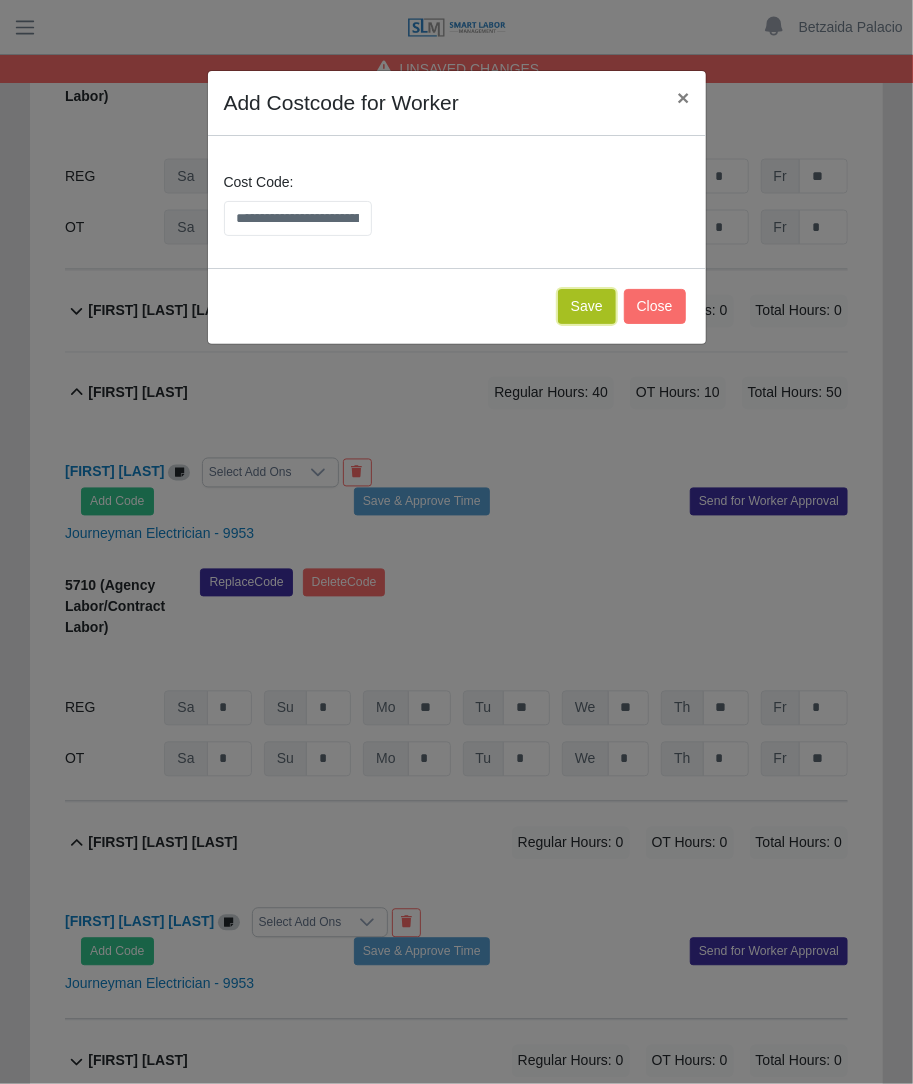 click on "Save" 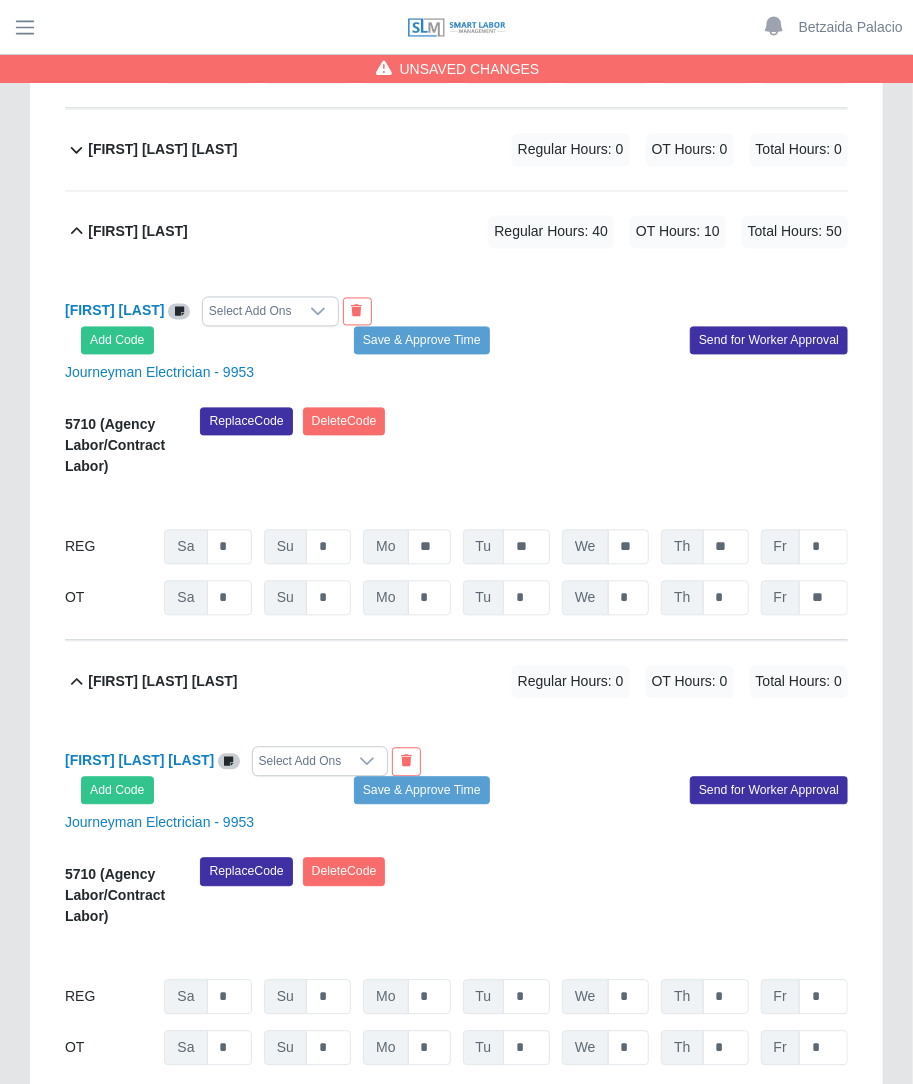 scroll, scrollTop: 28819, scrollLeft: 0, axis: vertical 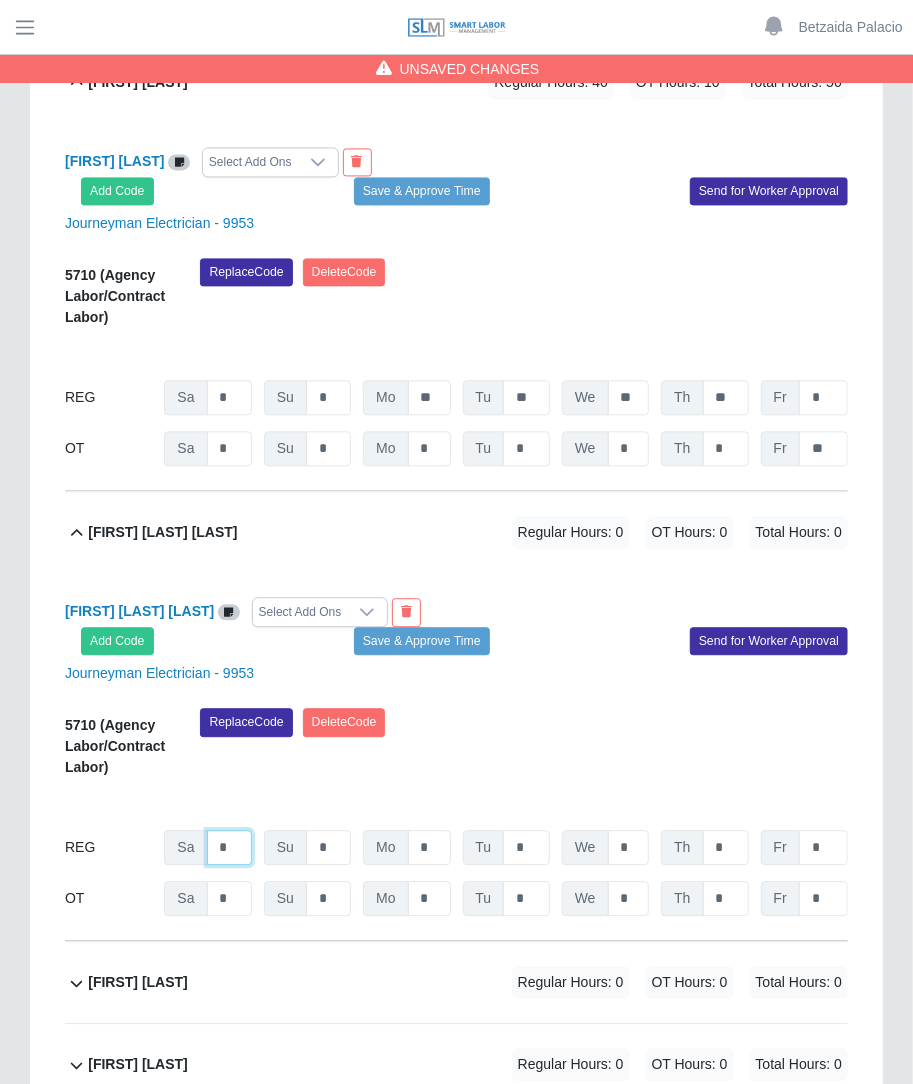 click on "*" at bounding box center (229, -27993) 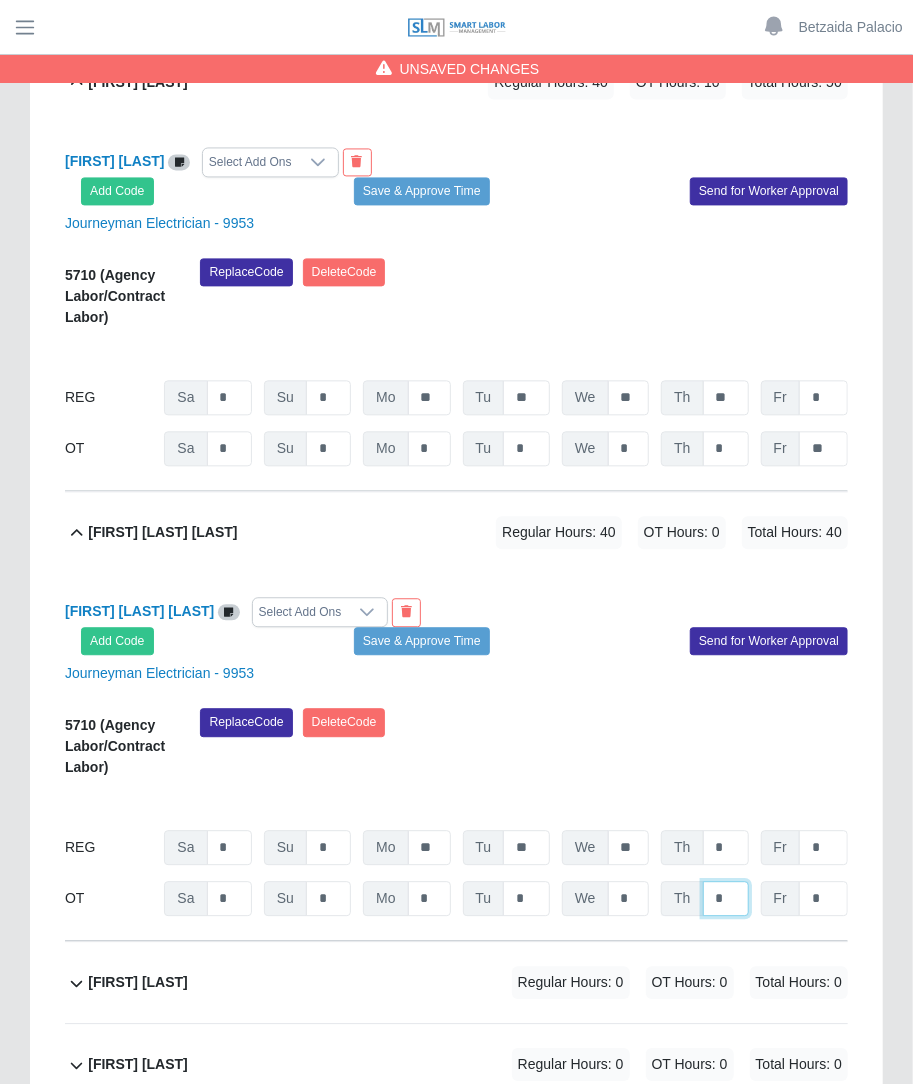 click on "*" at bounding box center [726, -27942] 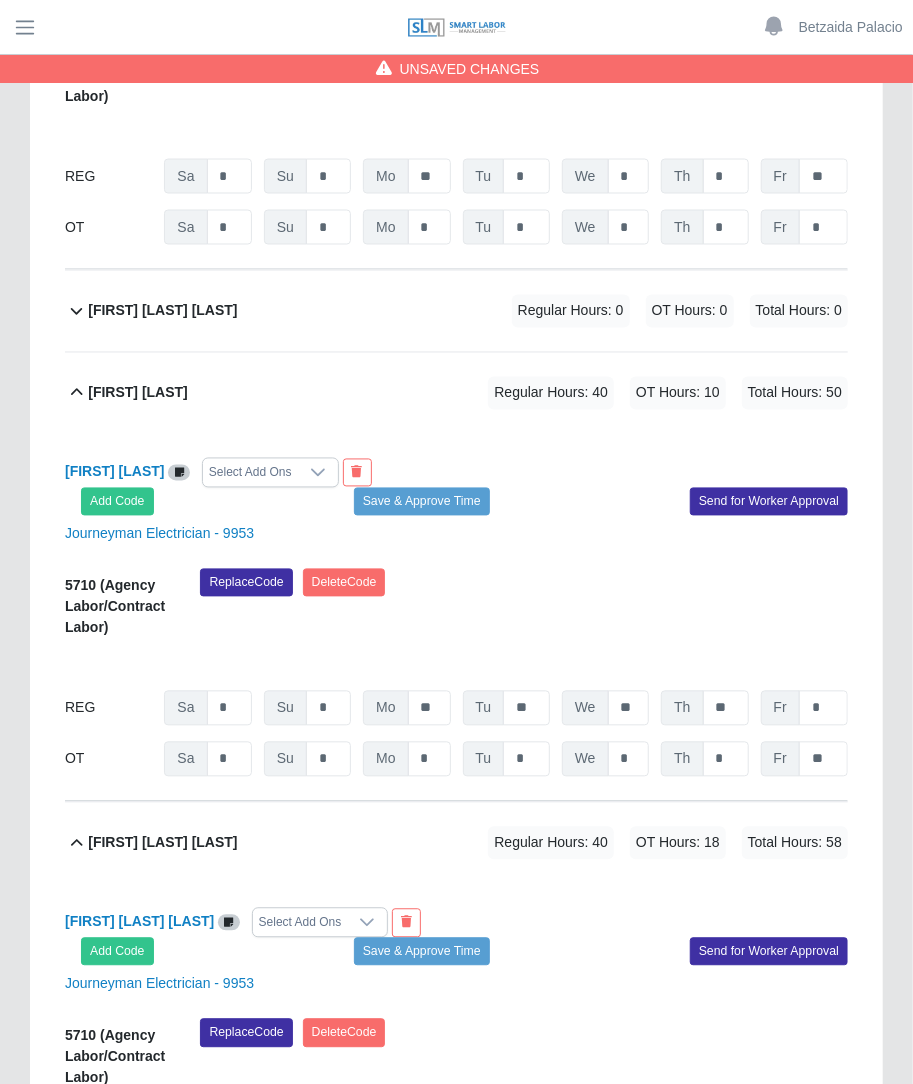 scroll, scrollTop: 28333, scrollLeft: 0, axis: vertical 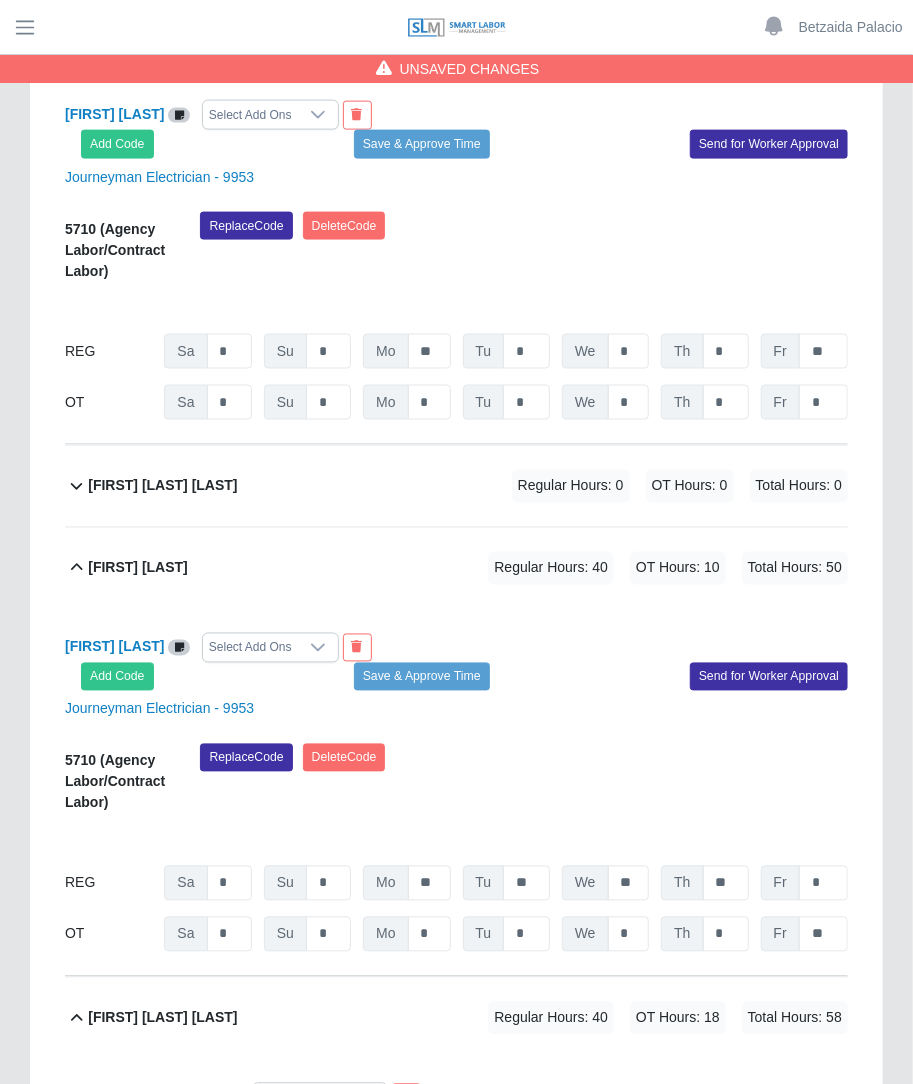 click on "Luis Nater Gonzalez             Regular Hours: 0   OT Hours: 0   Total Hours: 0" 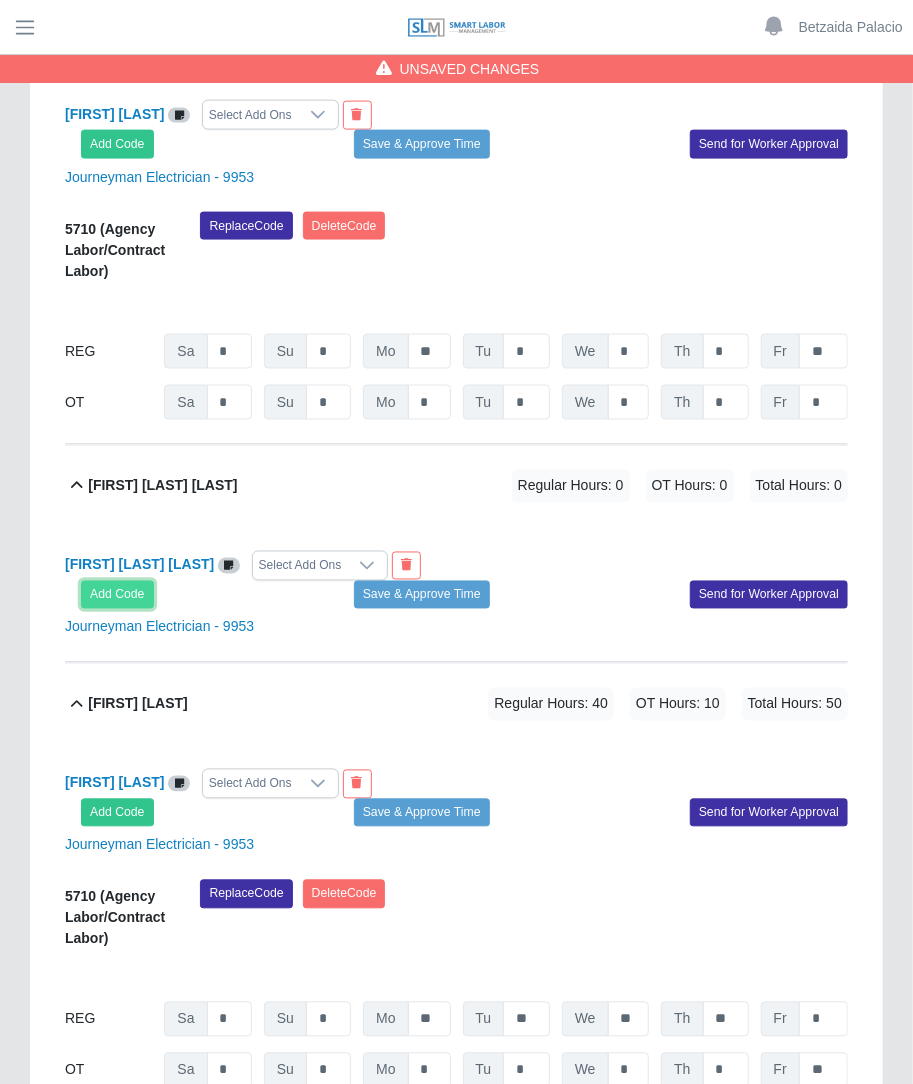 click on "Add Code" 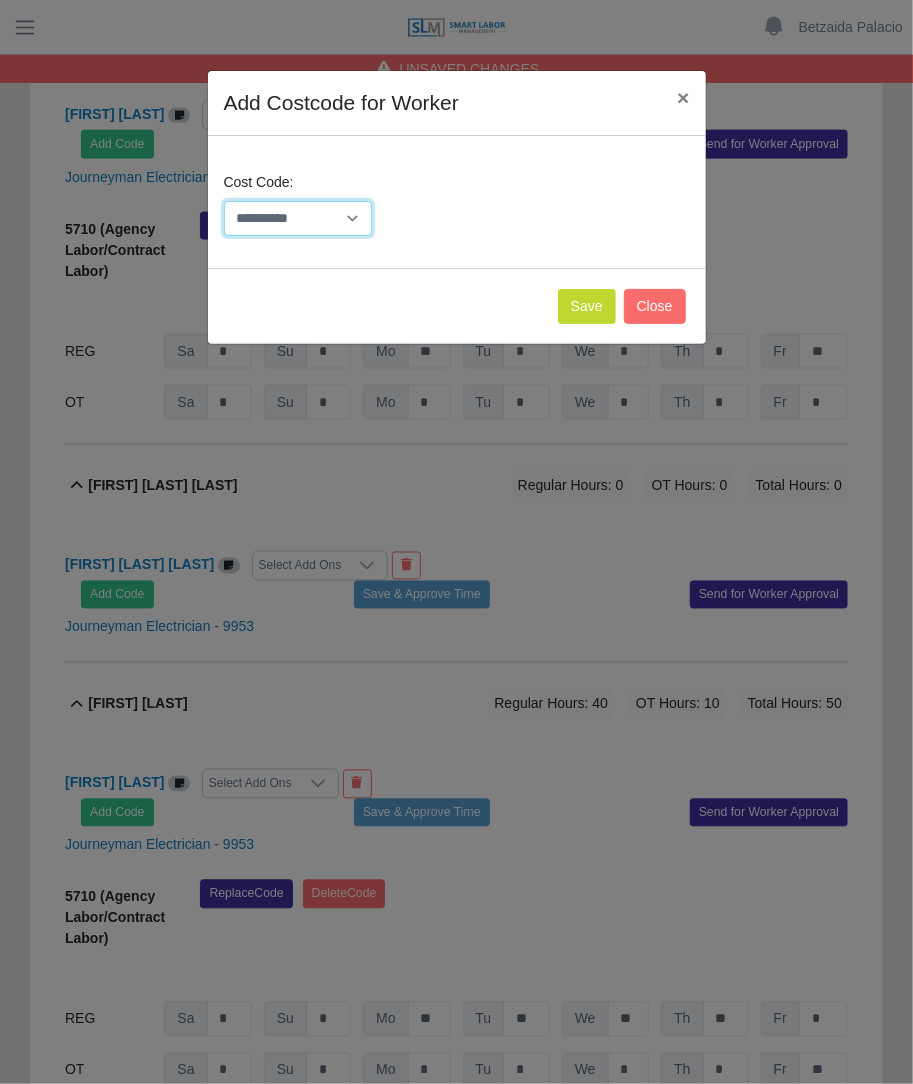 click on "**********" at bounding box center [298, 218] 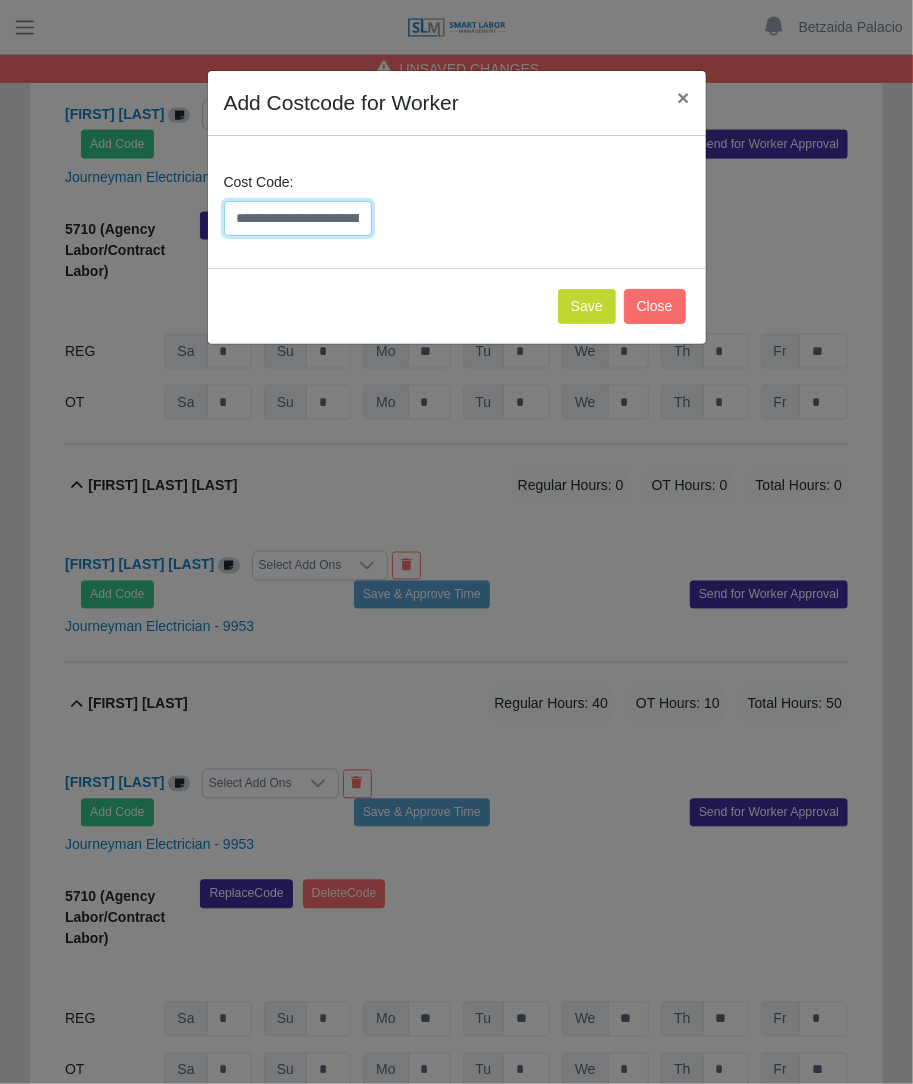 click on "**********" at bounding box center (298, 218) 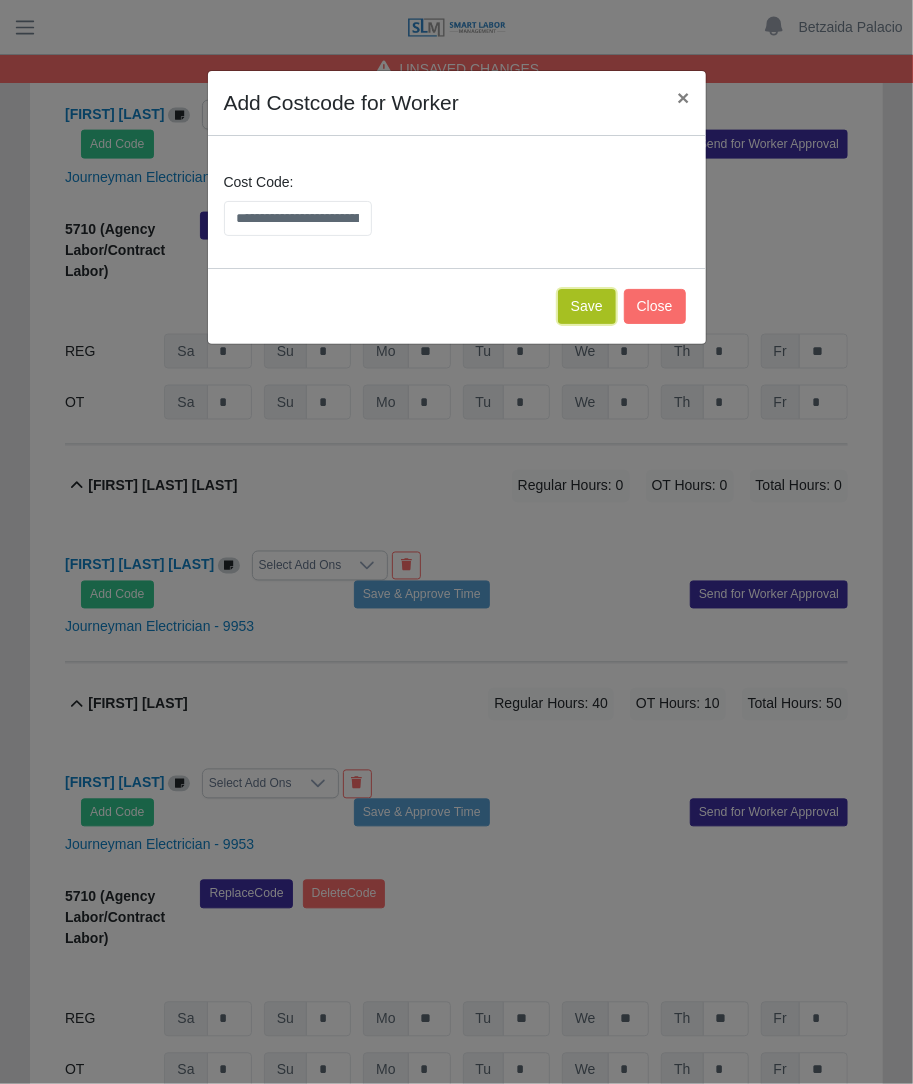 click on "Save" 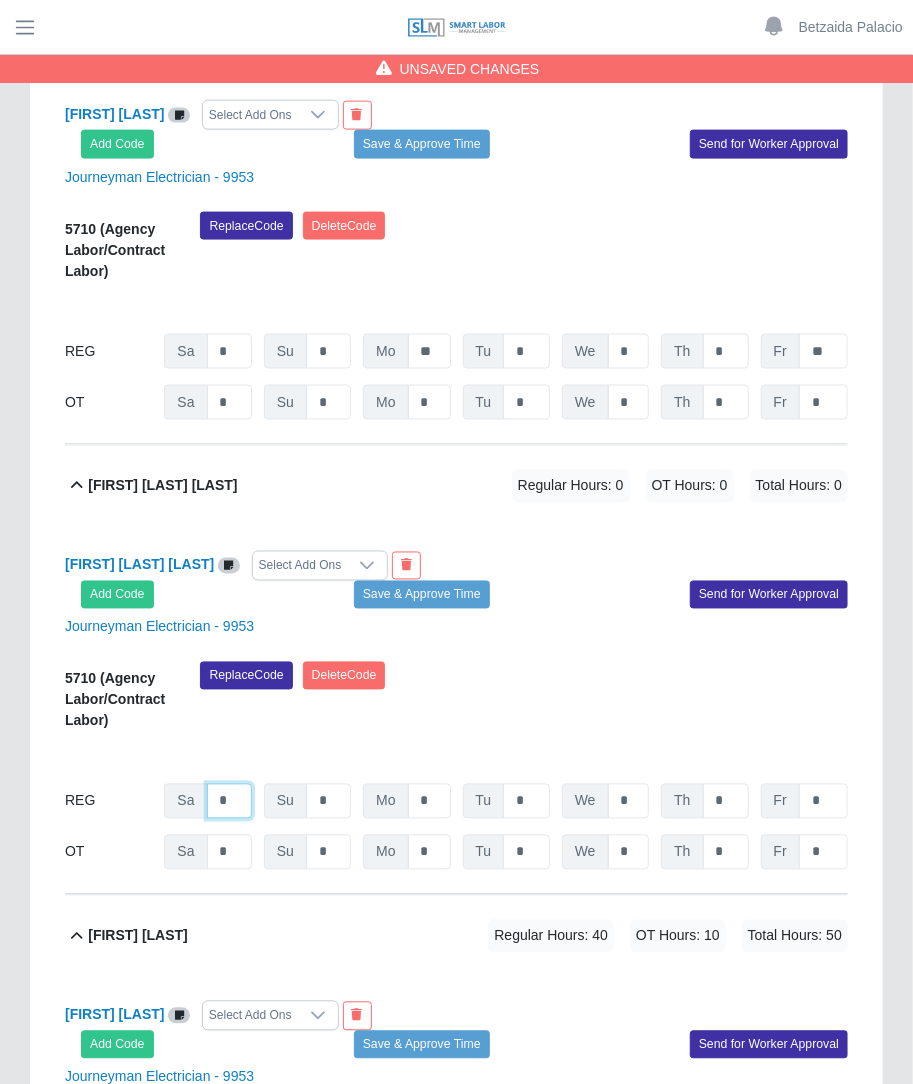 click on "*" at bounding box center (229, -27507) 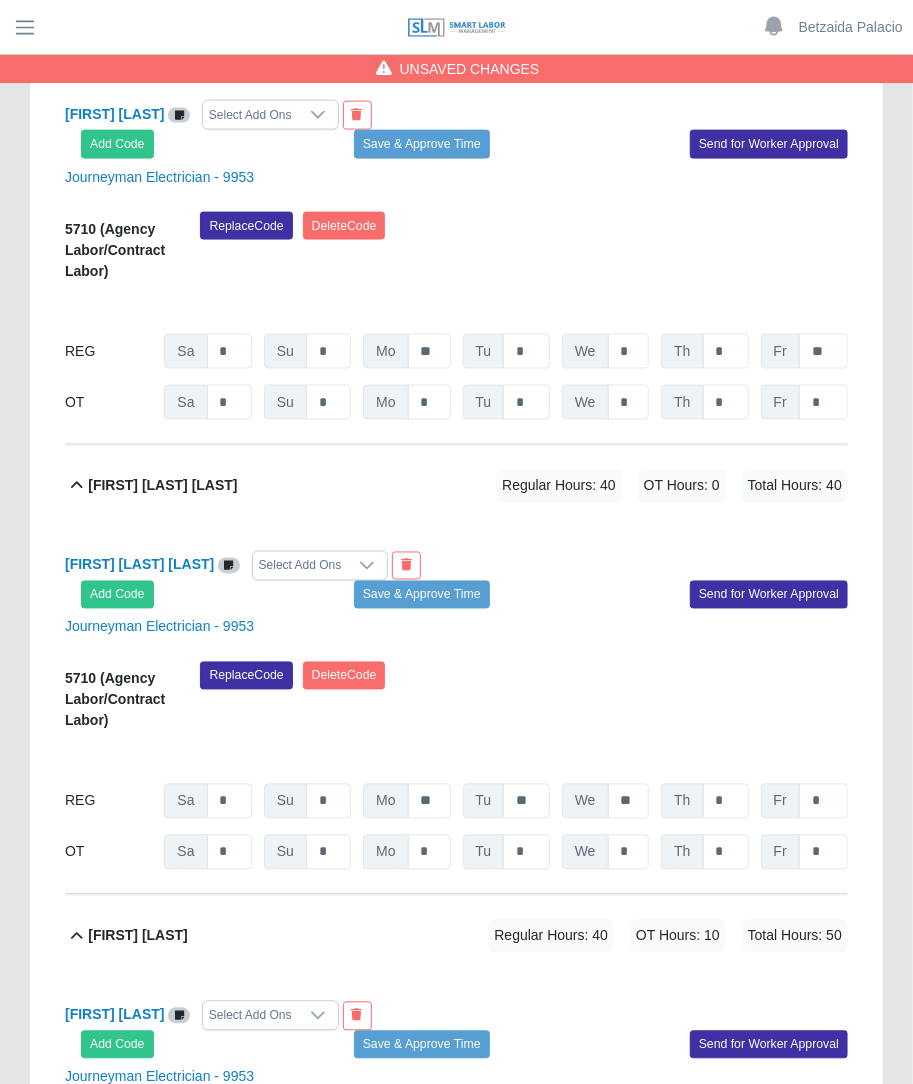 click on "Fr" at bounding box center [780, -27507] 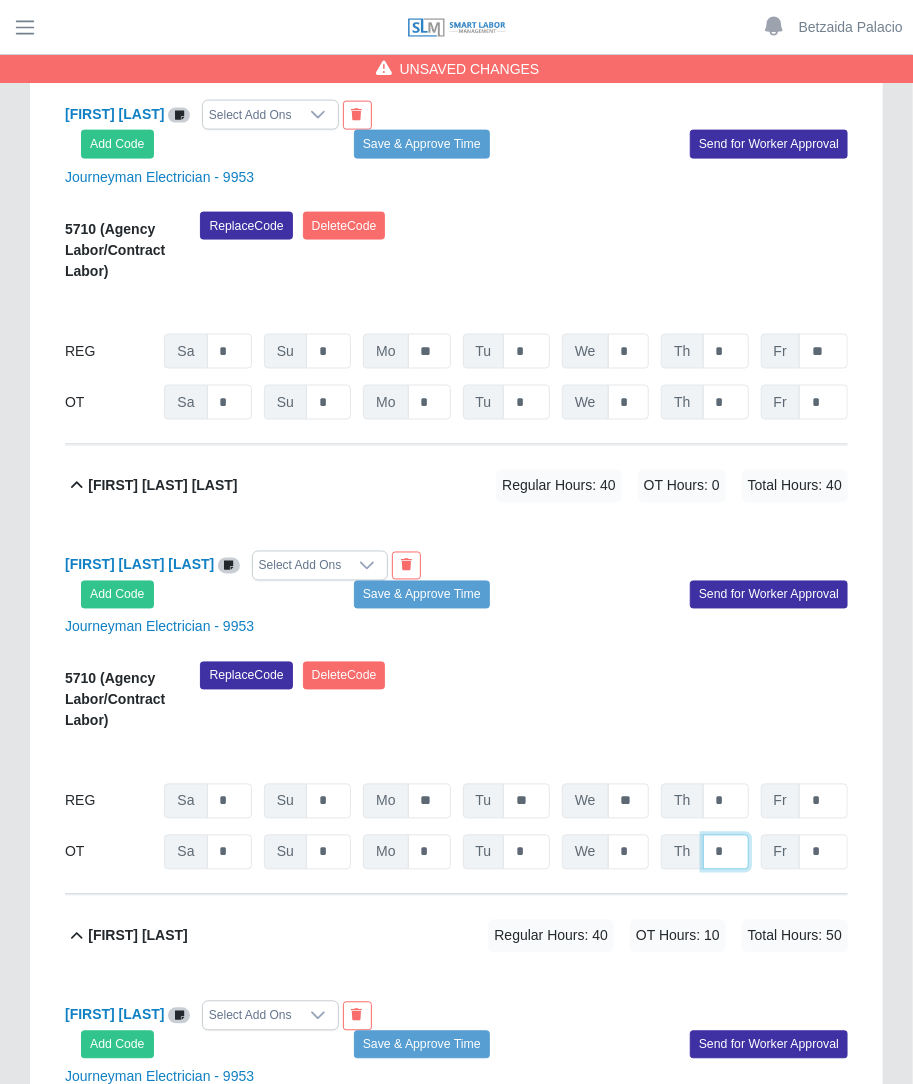 click on "*" at bounding box center (726, -27456) 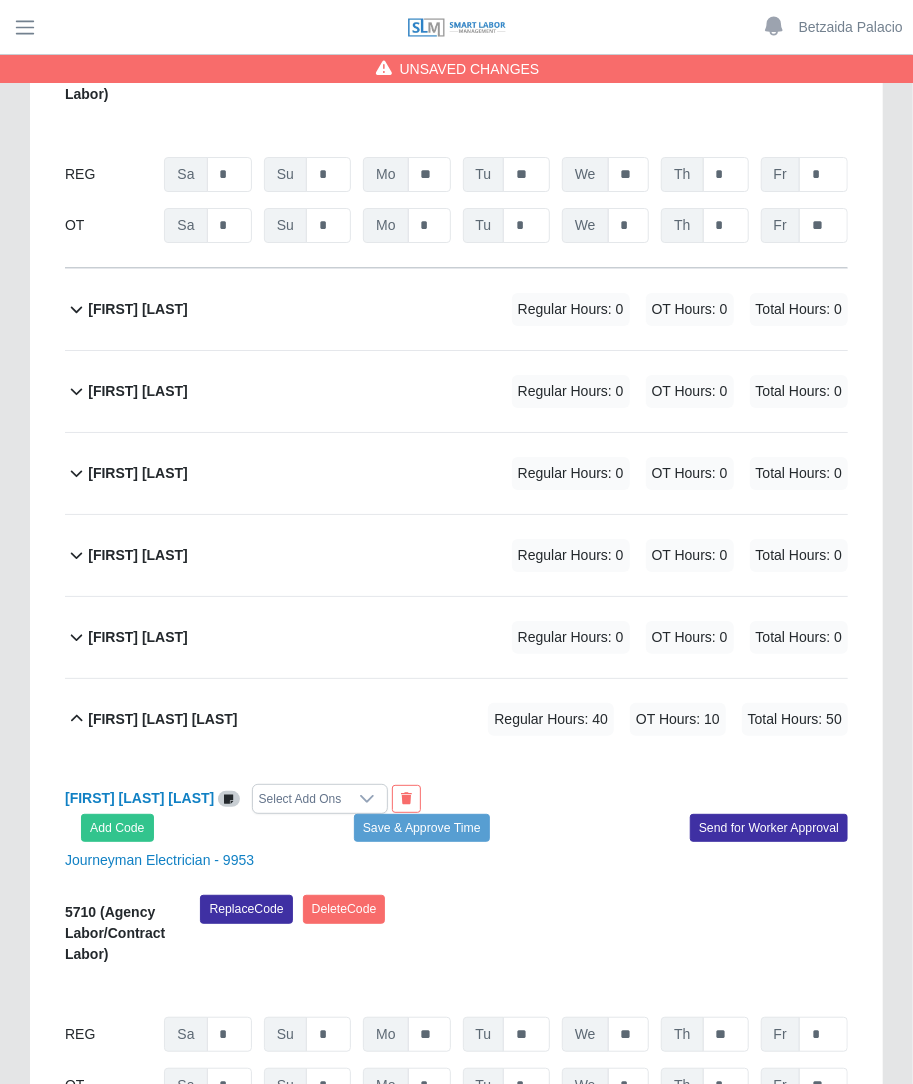 scroll, scrollTop: 29937, scrollLeft: 0, axis: vertical 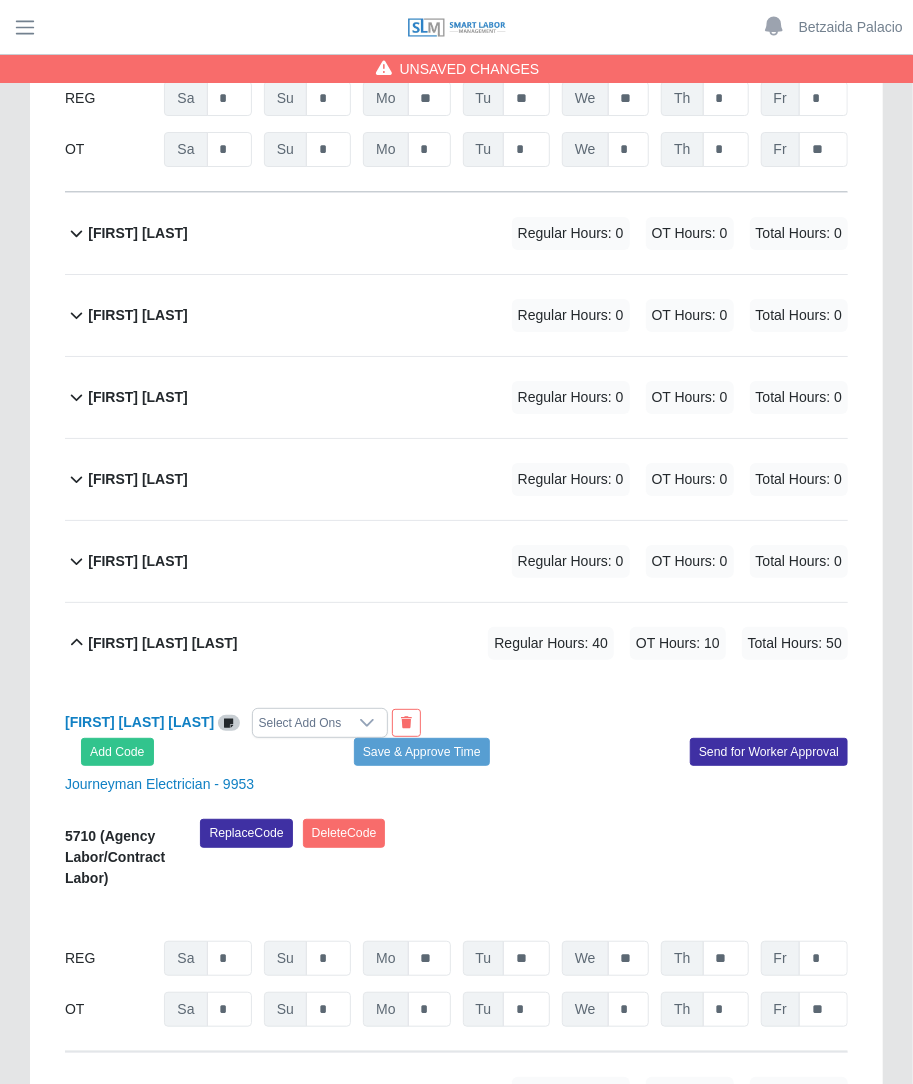 click on "Regular Hours: 0" at bounding box center [571, 233] 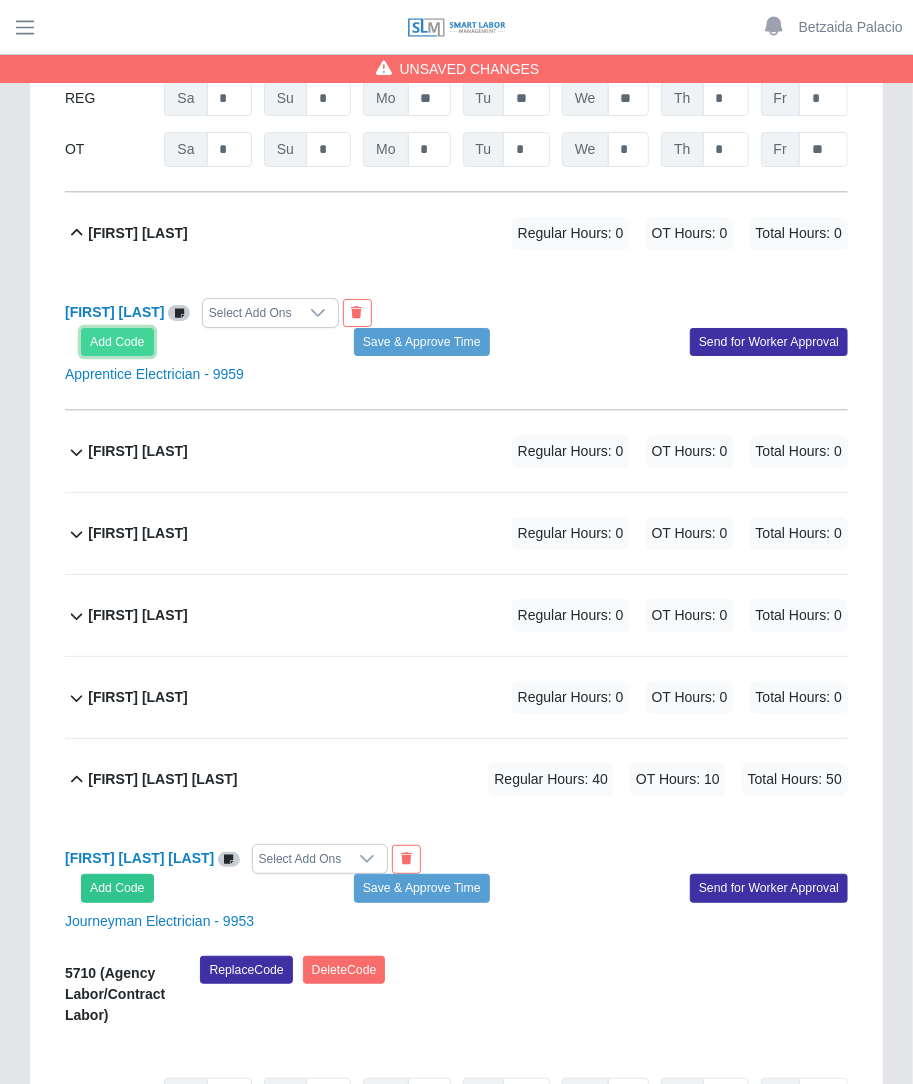 click on "Add Code" 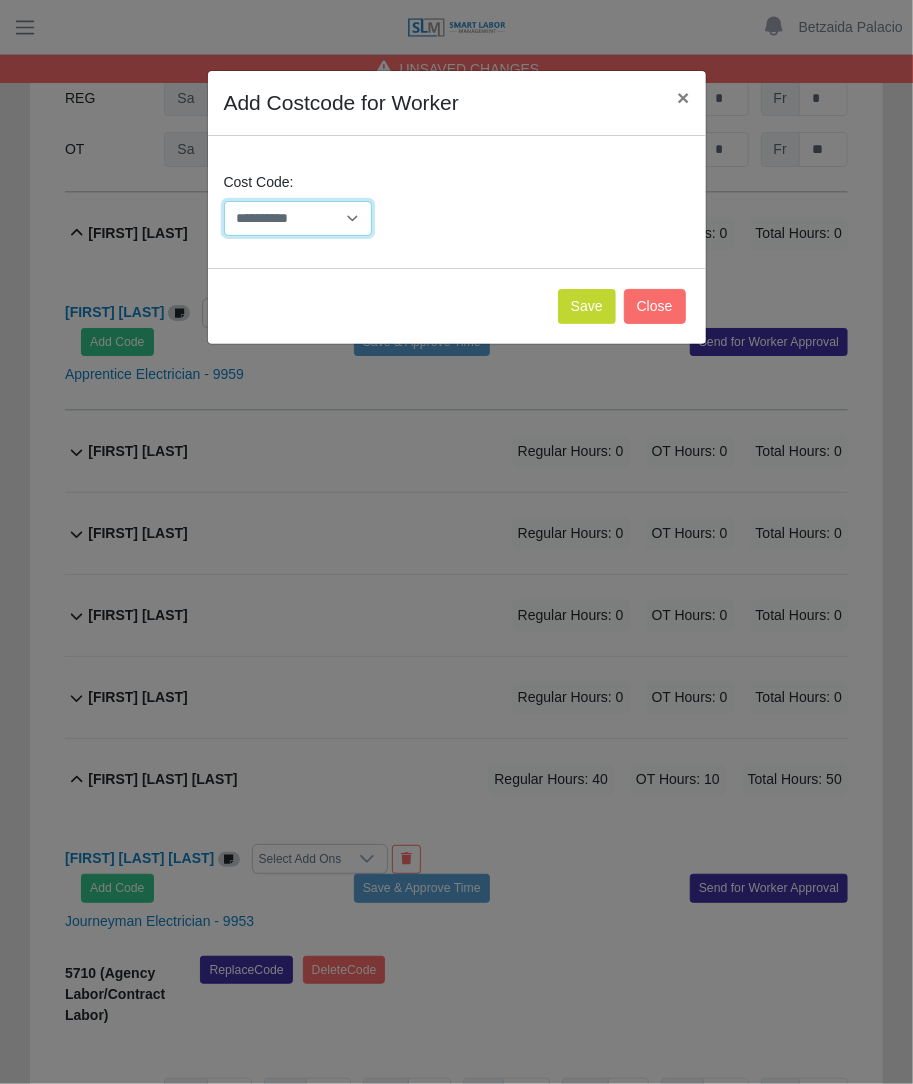 click on "**********" at bounding box center [298, 218] 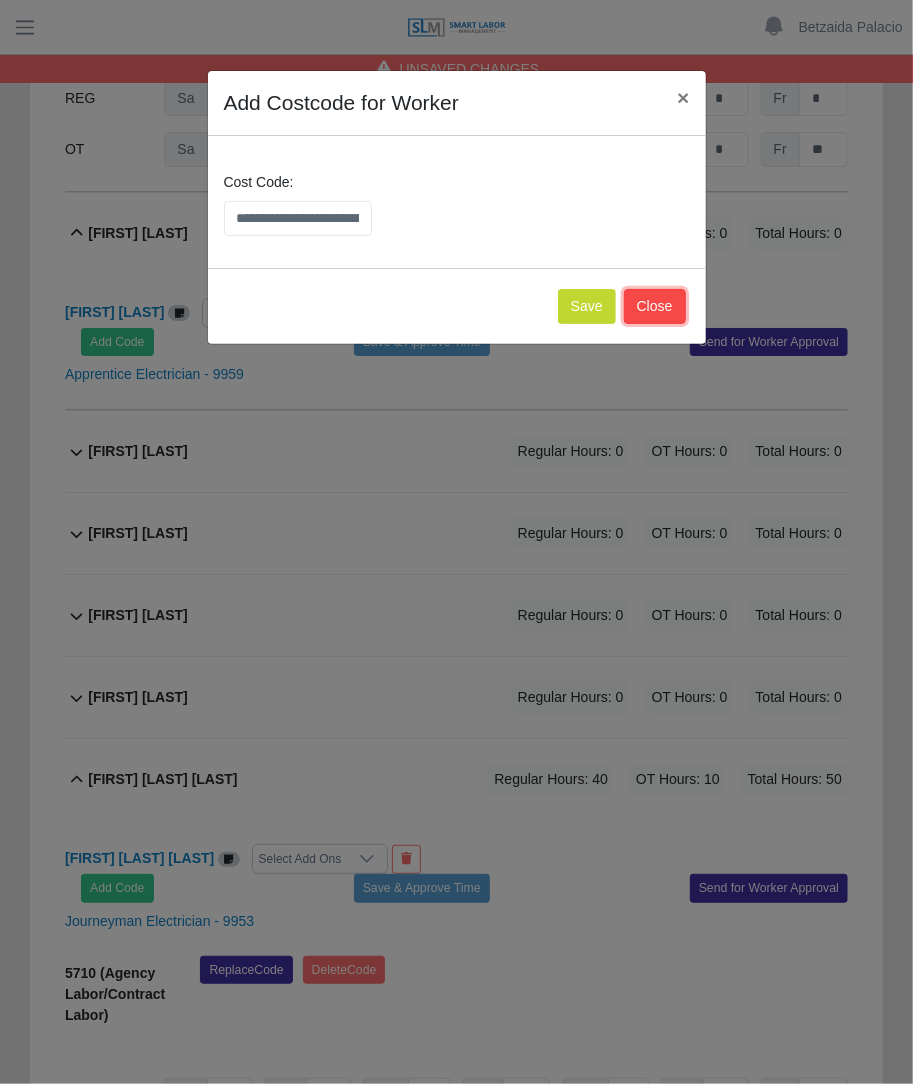 click on "Close" 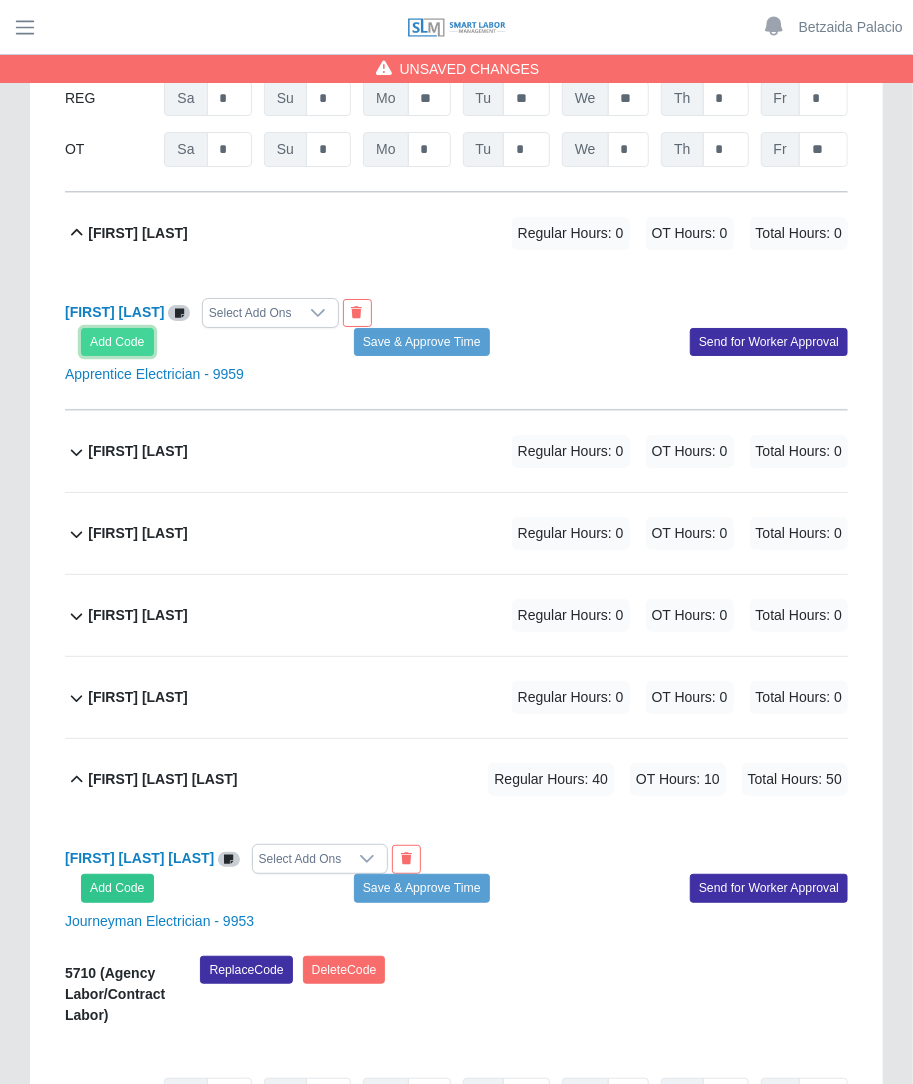 click on "Add Code" 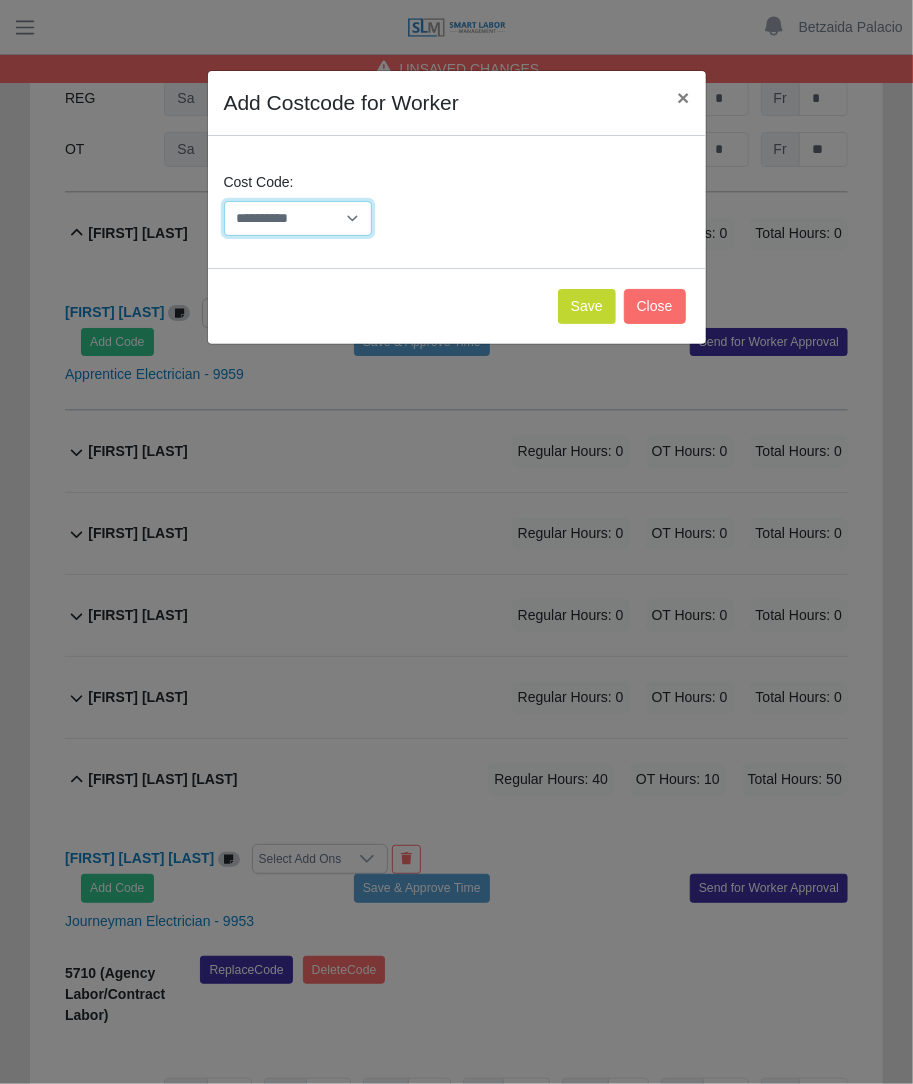 click on "**********" at bounding box center [298, 218] 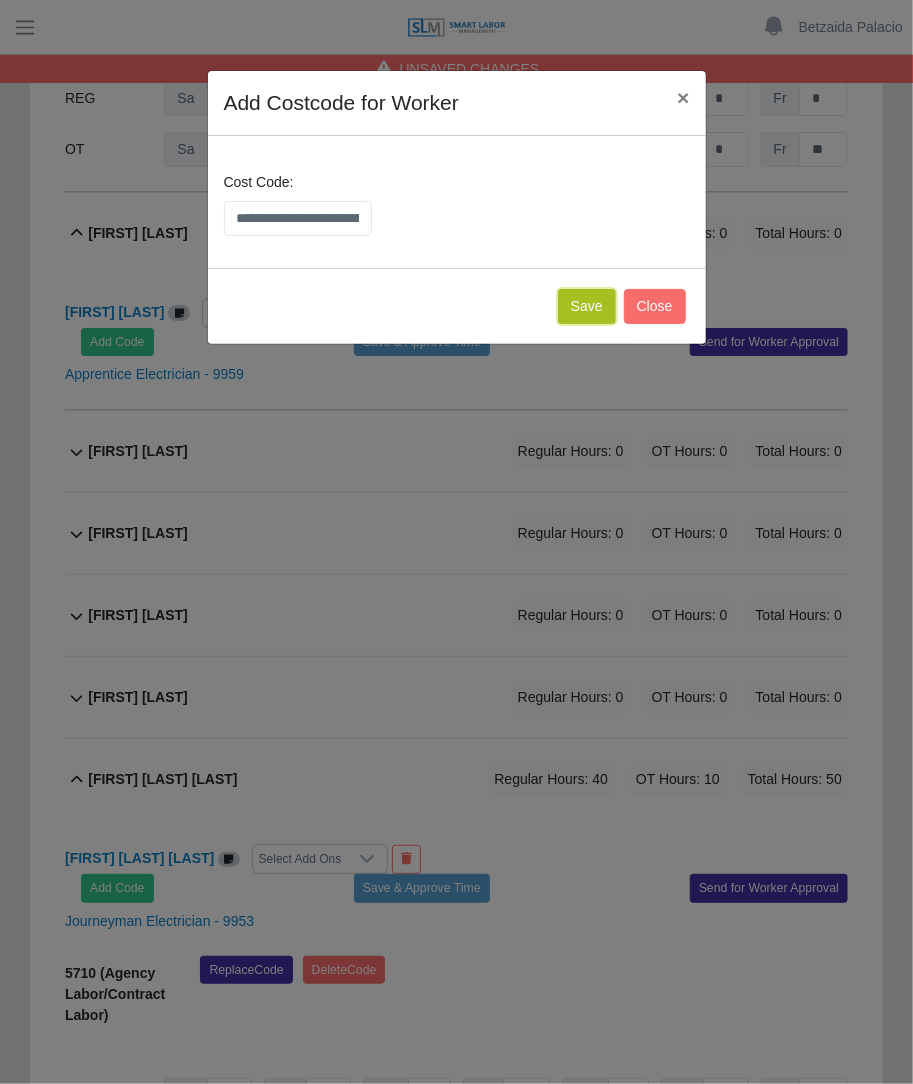 click on "Save" 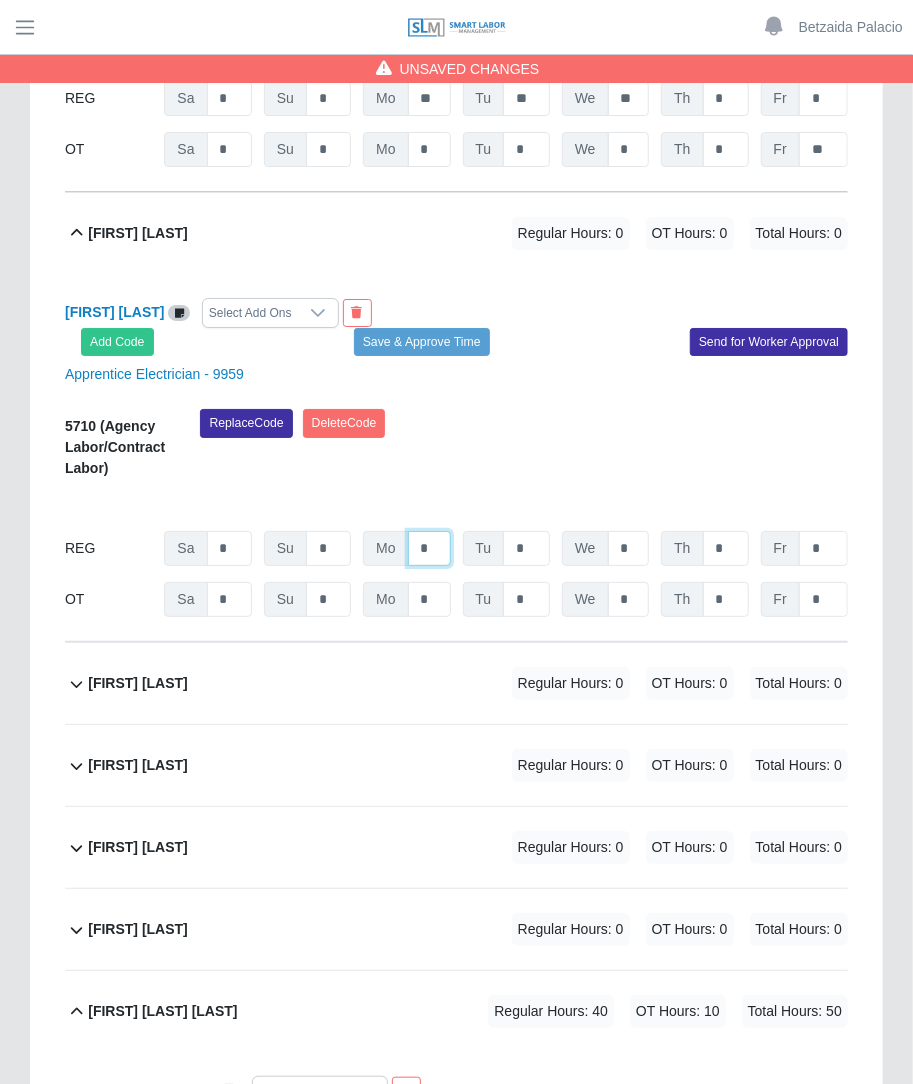 click on "*" at bounding box center (429, -29111) 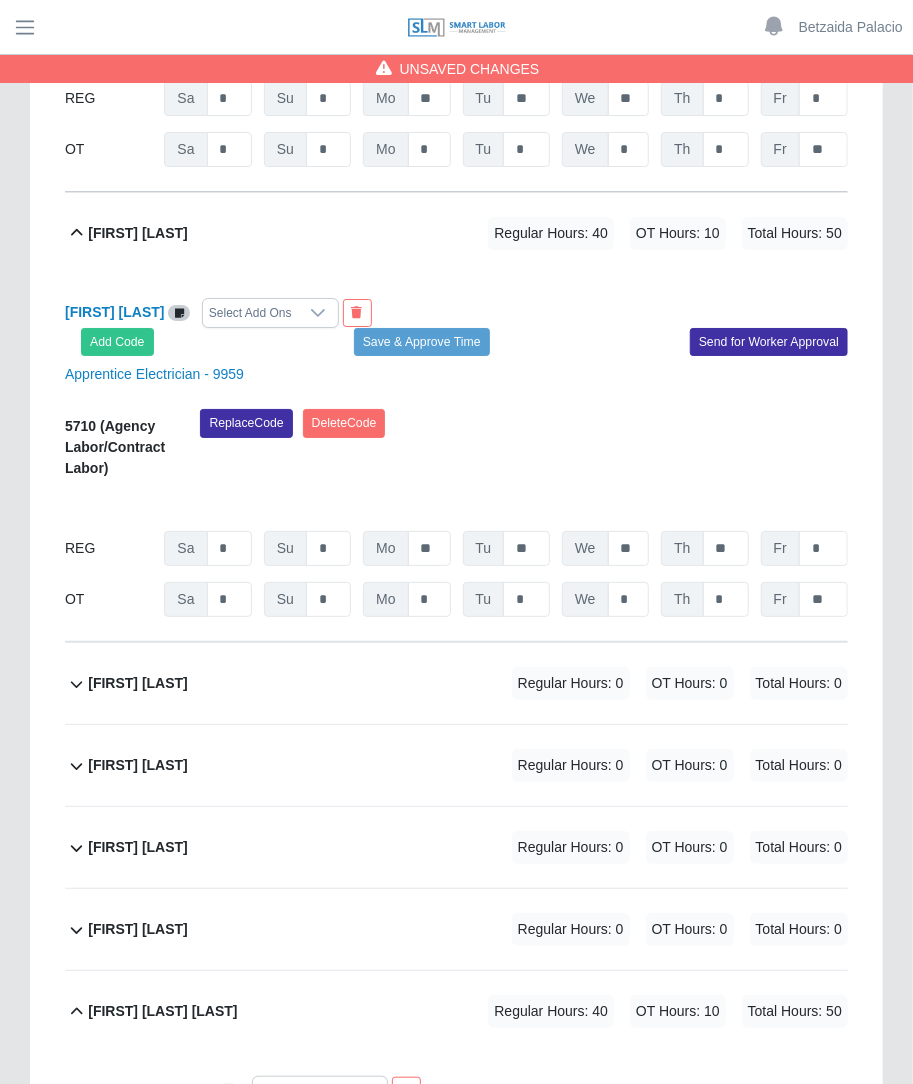 click on "Mariana Vasquez             Regular Hours: 0   OT Hours: 0   Total Hours: 0" 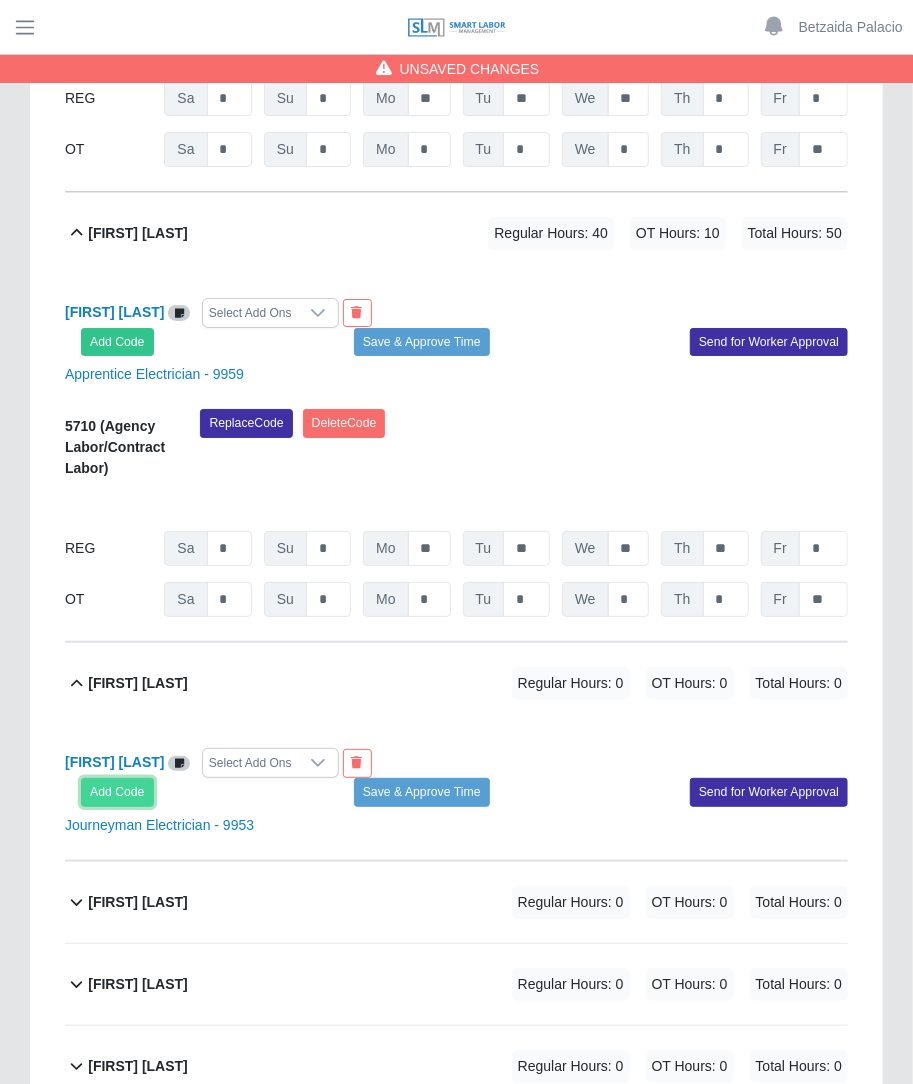 click on "Add Code" 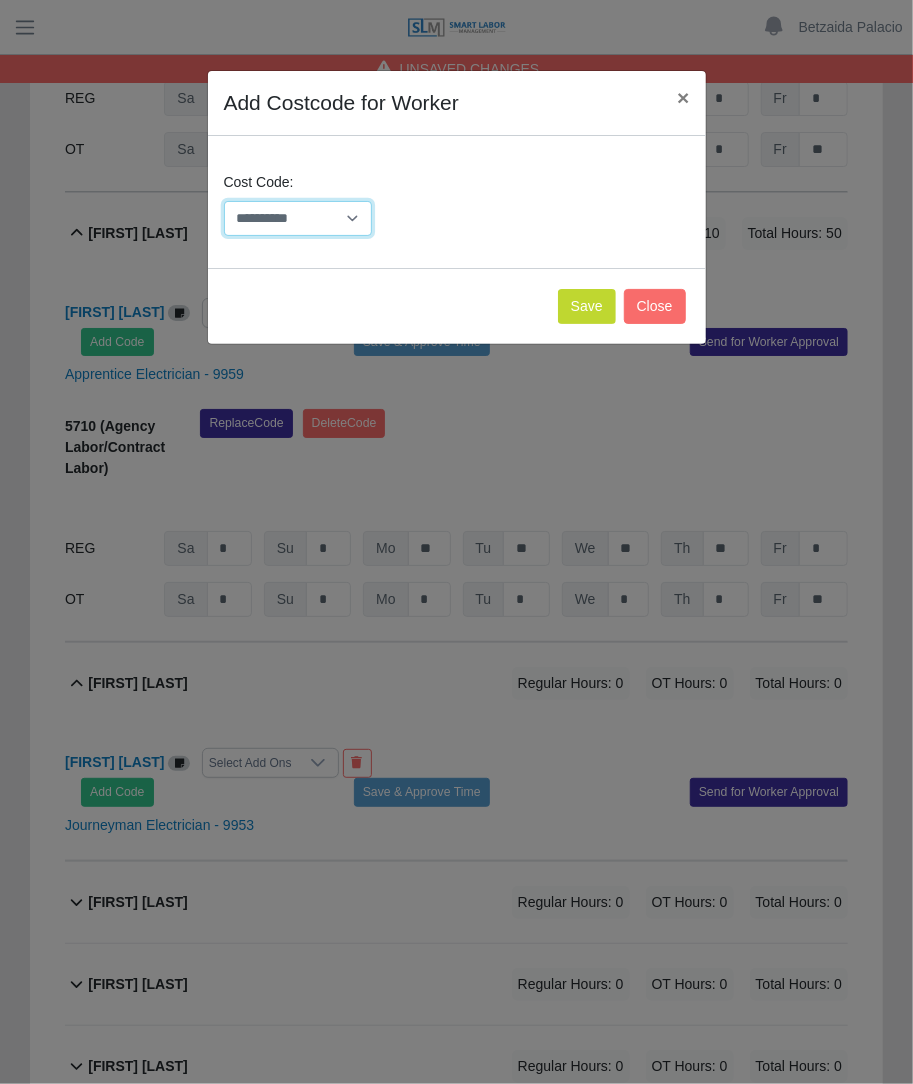 click on "**********" at bounding box center [298, 218] 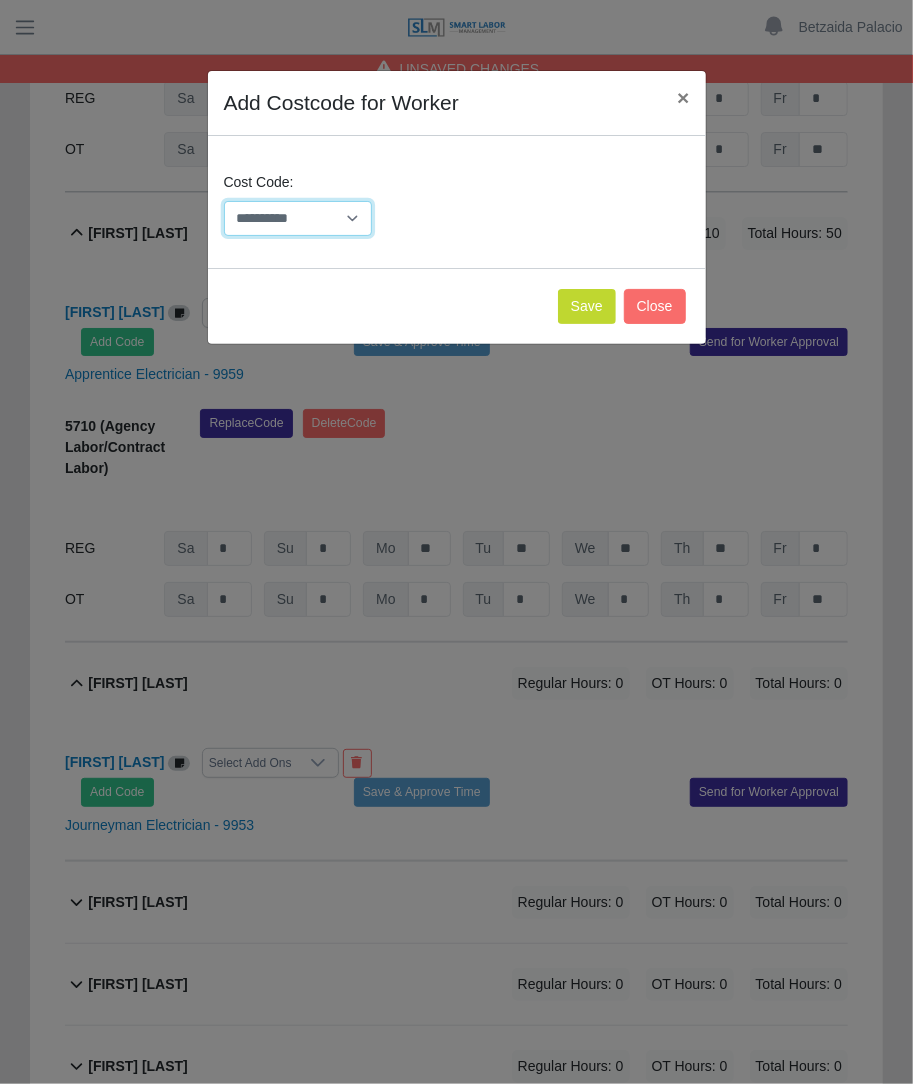 click on "**********" at bounding box center [298, 218] 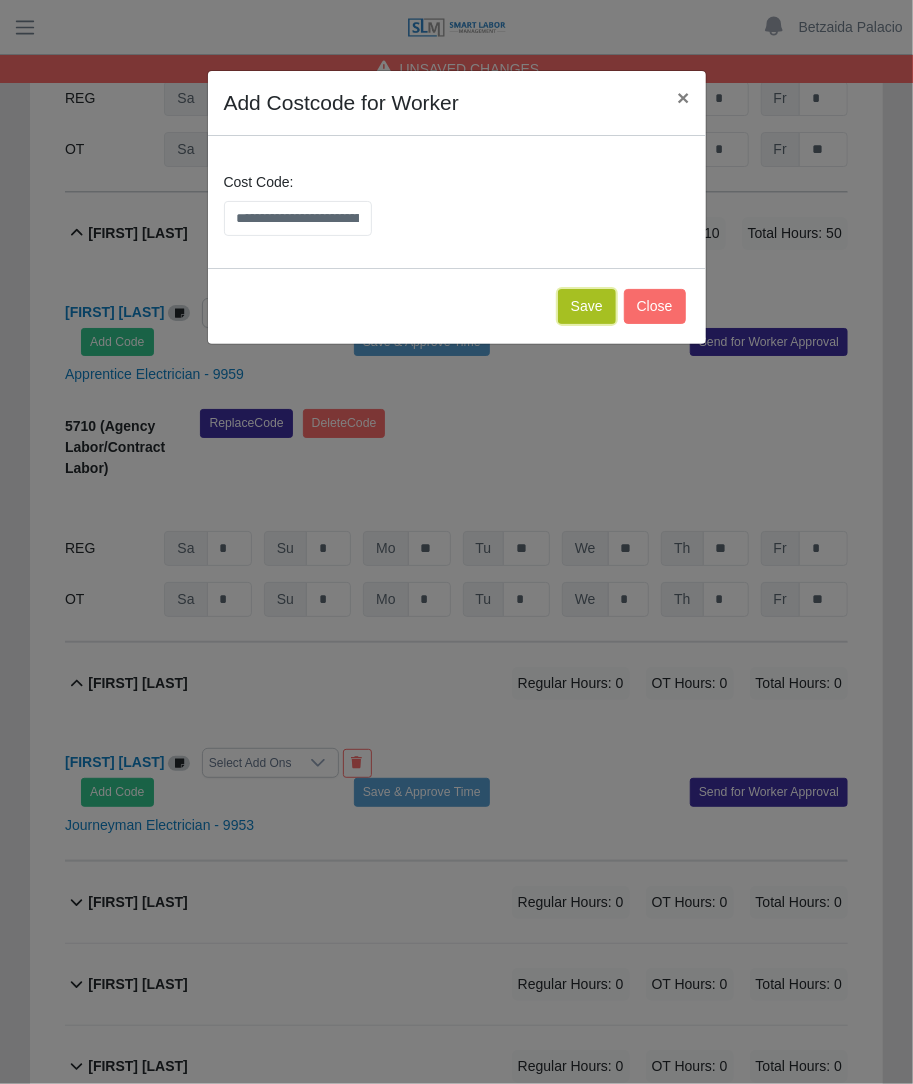 click on "Save" 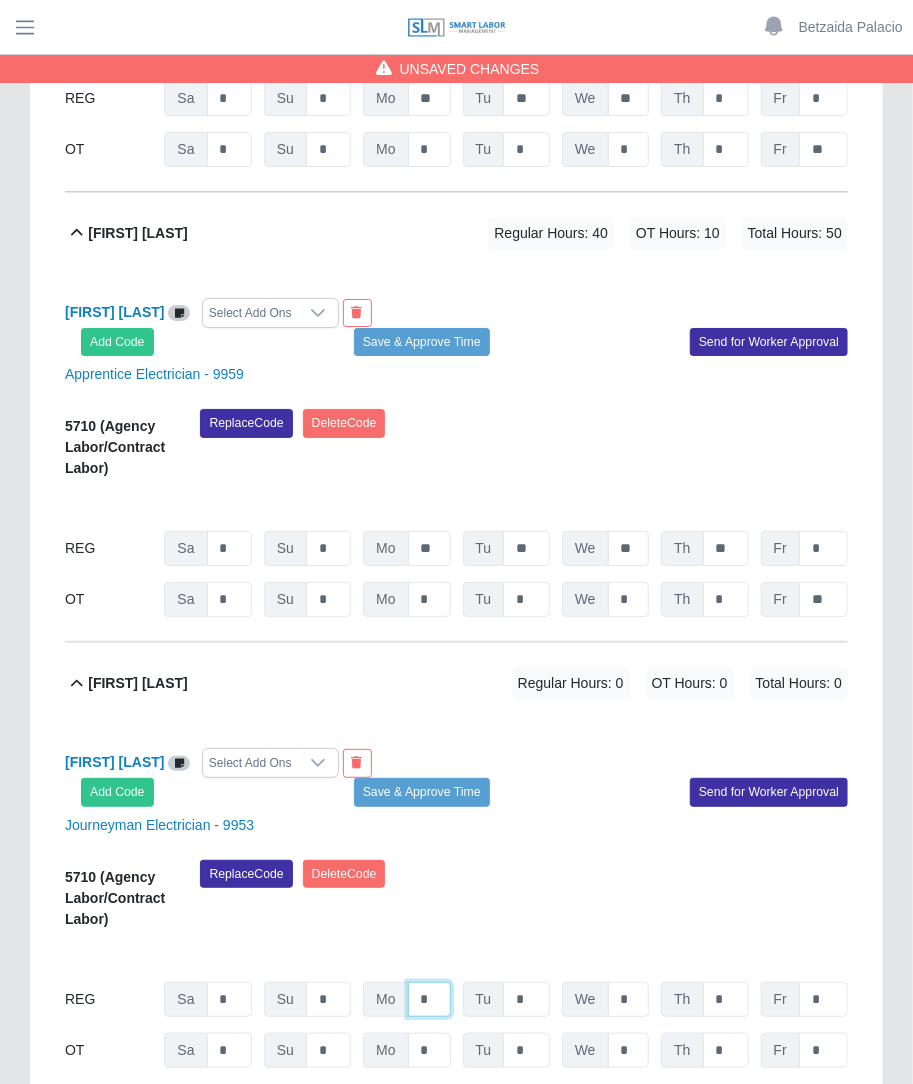 click on "*" at bounding box center (429, -29111) 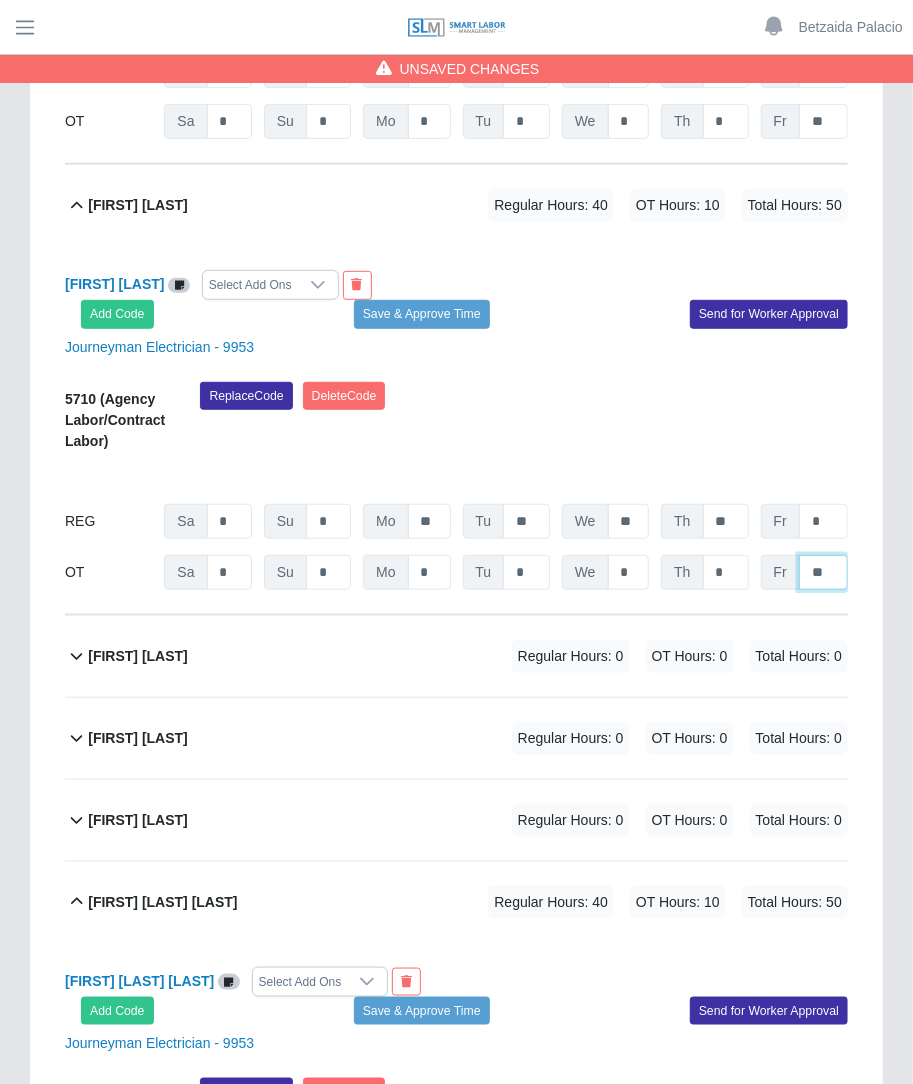 scroll, scrollTop: 30467, scrollLeft: 0, axis: vertical 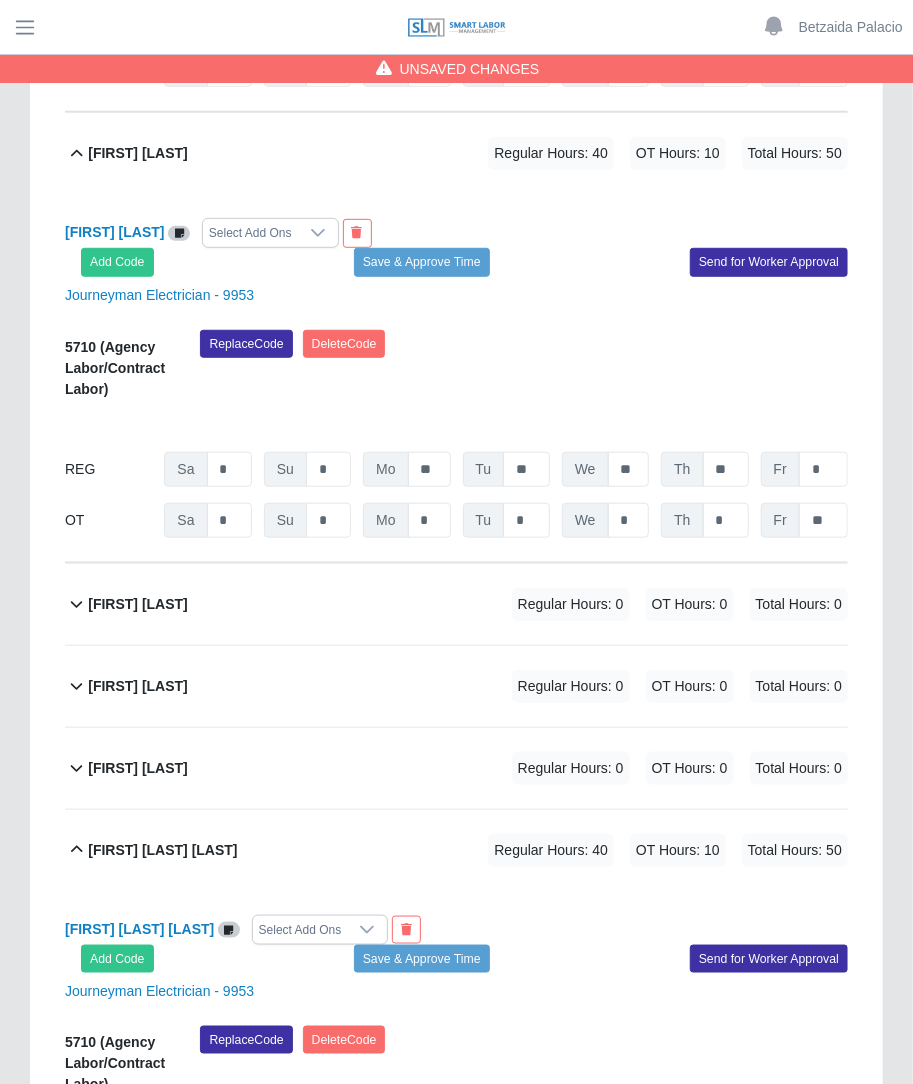 click on "Regular Hours: 0" at bounding box center (571, 604) 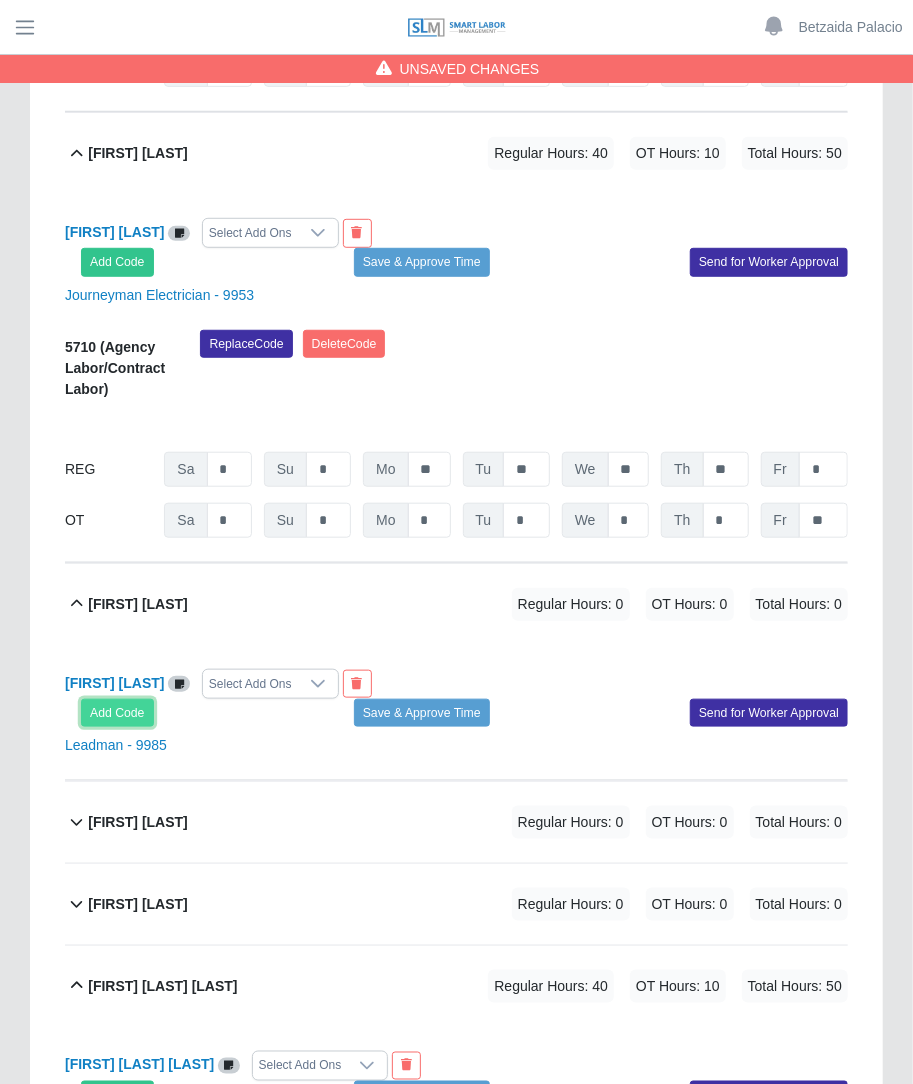 click on "Add Code" 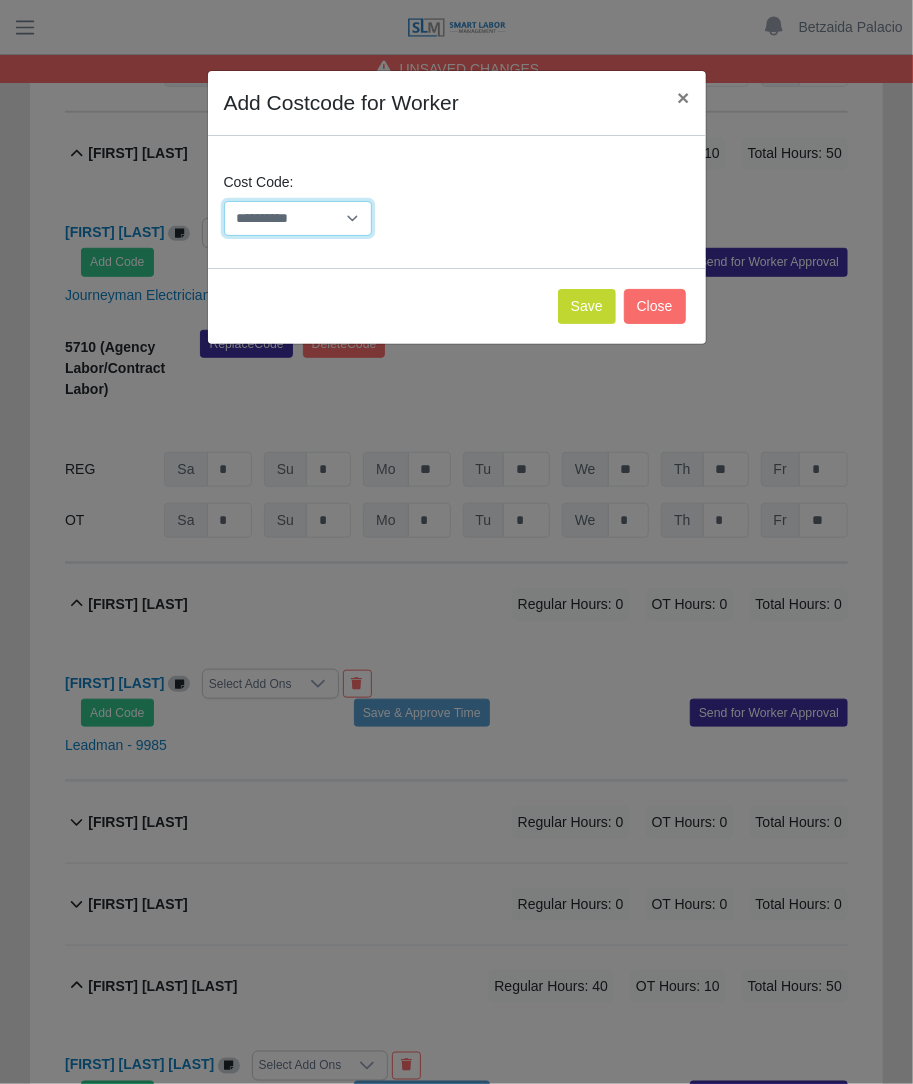 click on "**********" at bounding box center (298, 218) 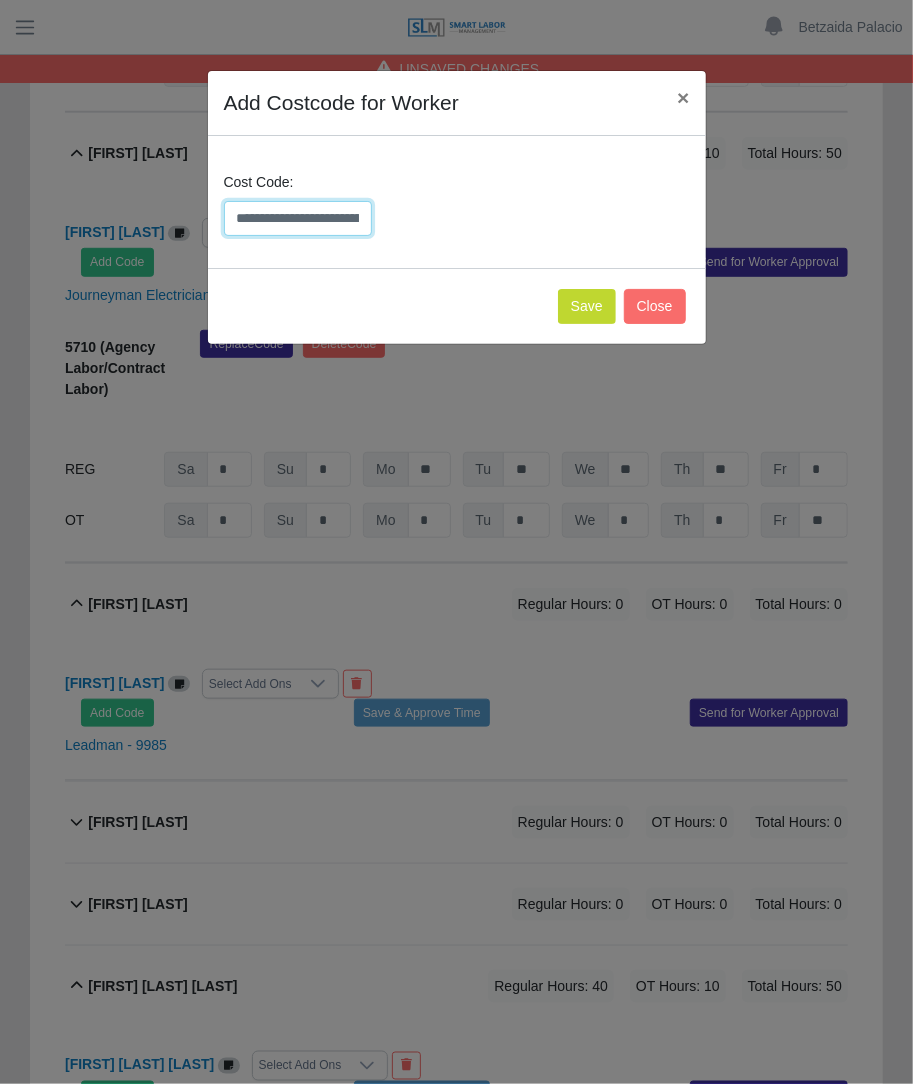 click on "**********" at bounding box center (298, 218) 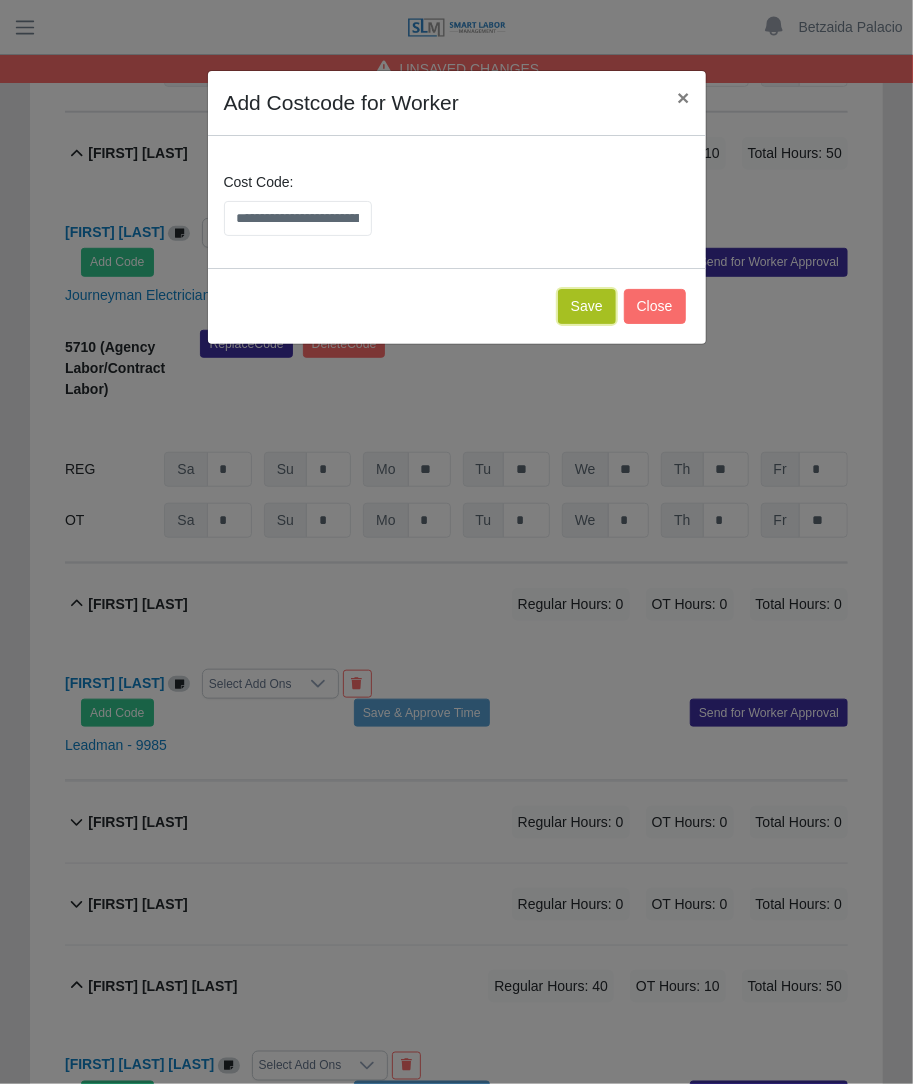 click on "Save" 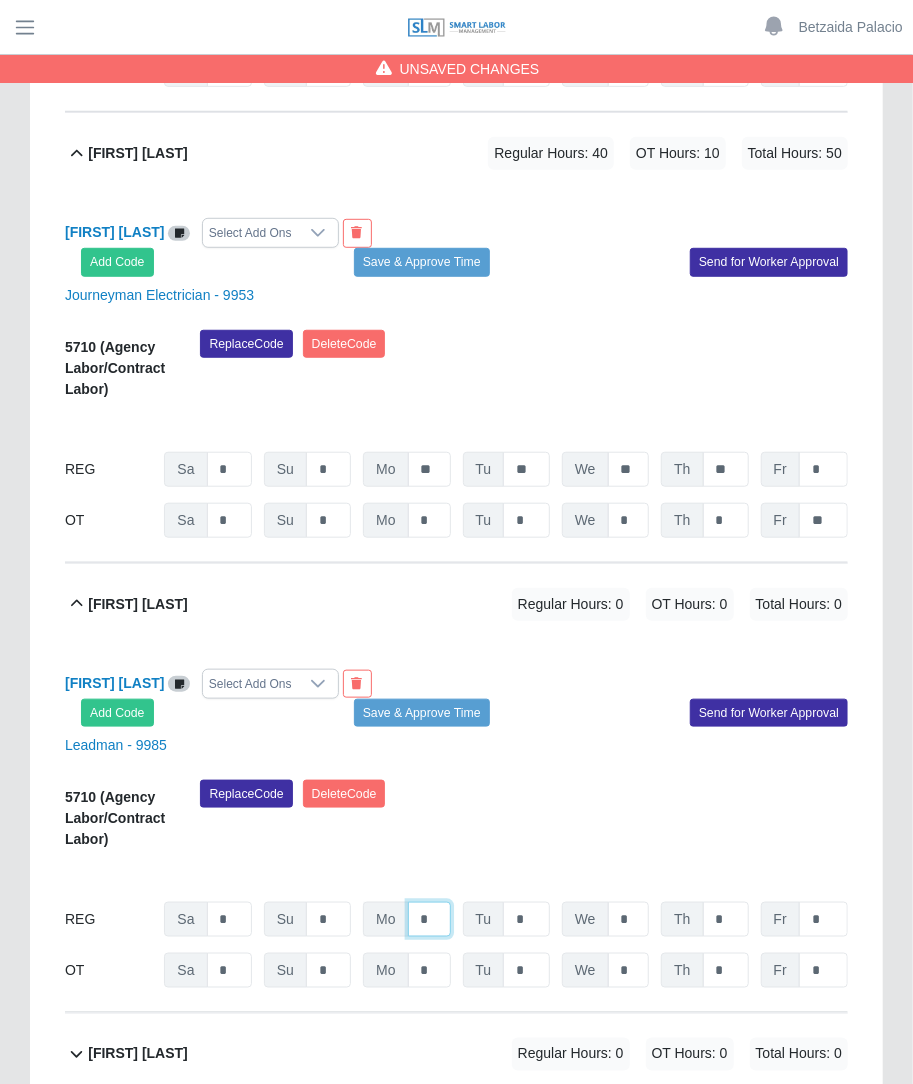 click on "*" at bounding box center (429, -29641) 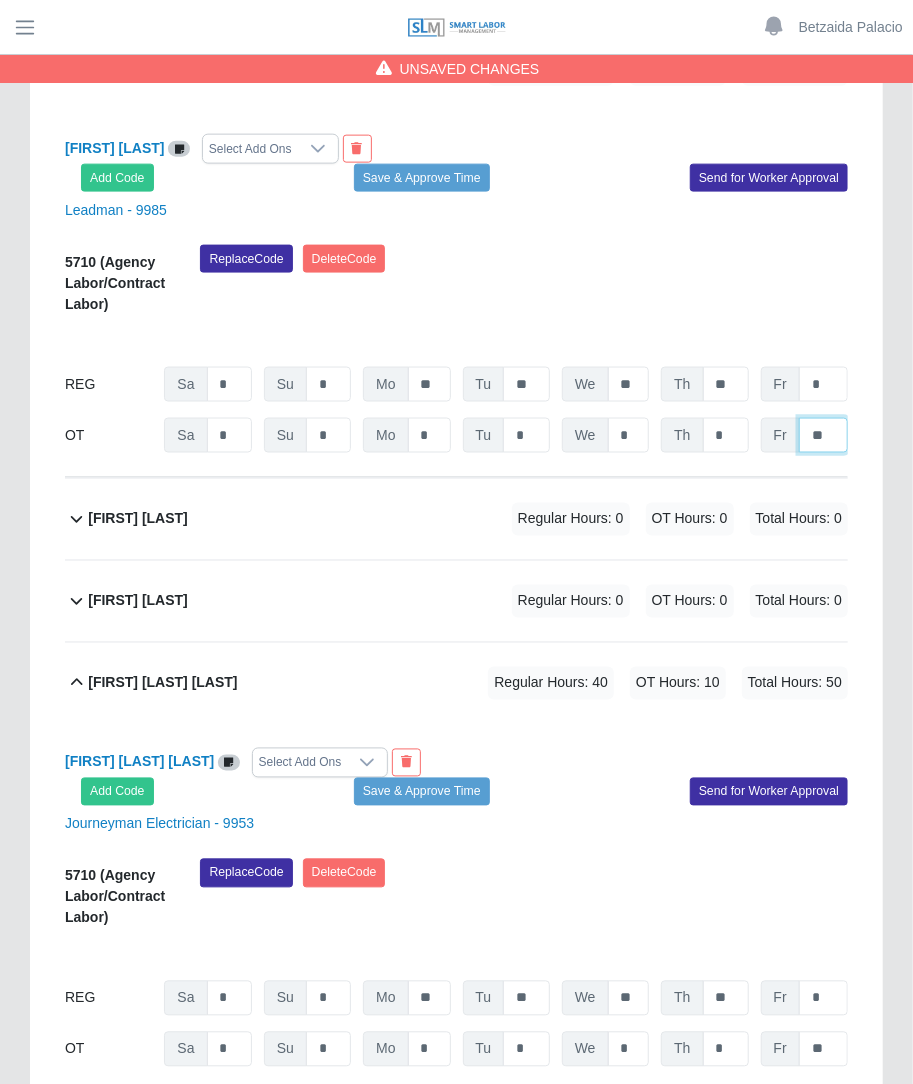 scroll, scrollTop: 31133, scrollLeft: 0, axis: vertical 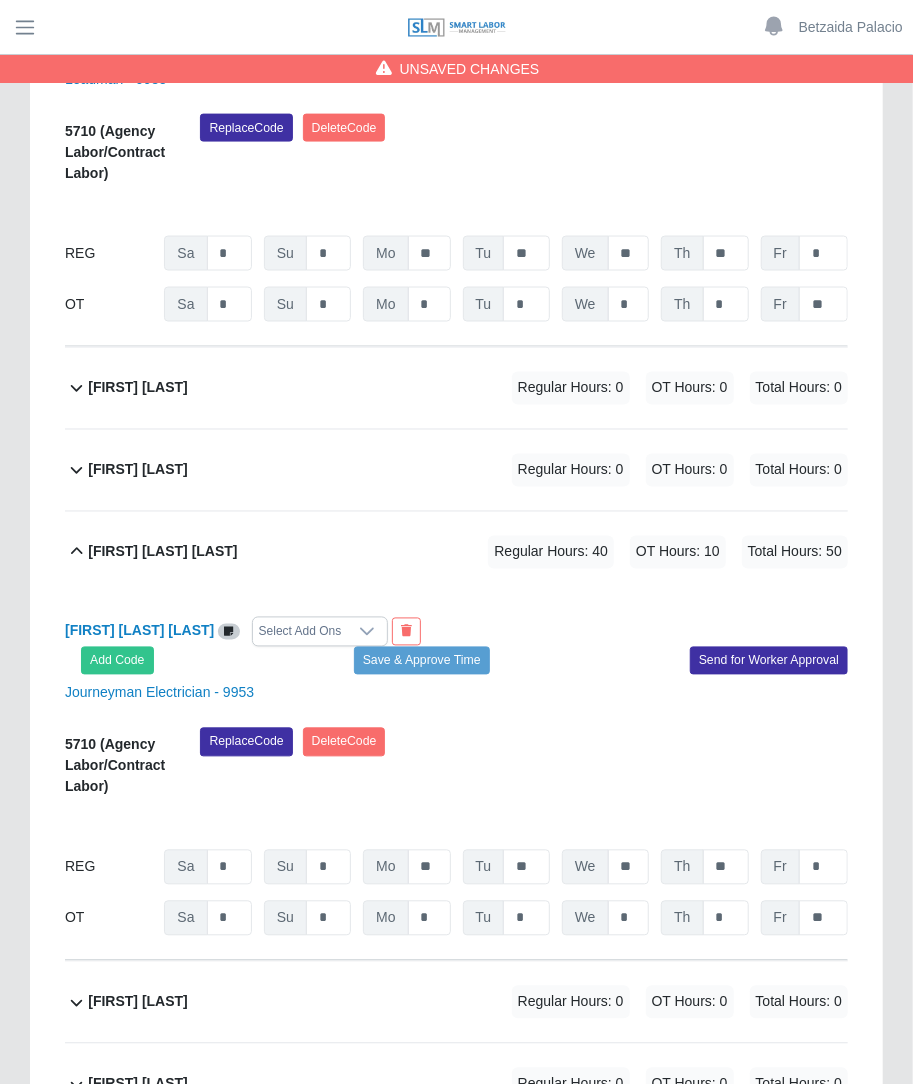 click on "Regular Hours: 0" at bounding box center [571, 388] 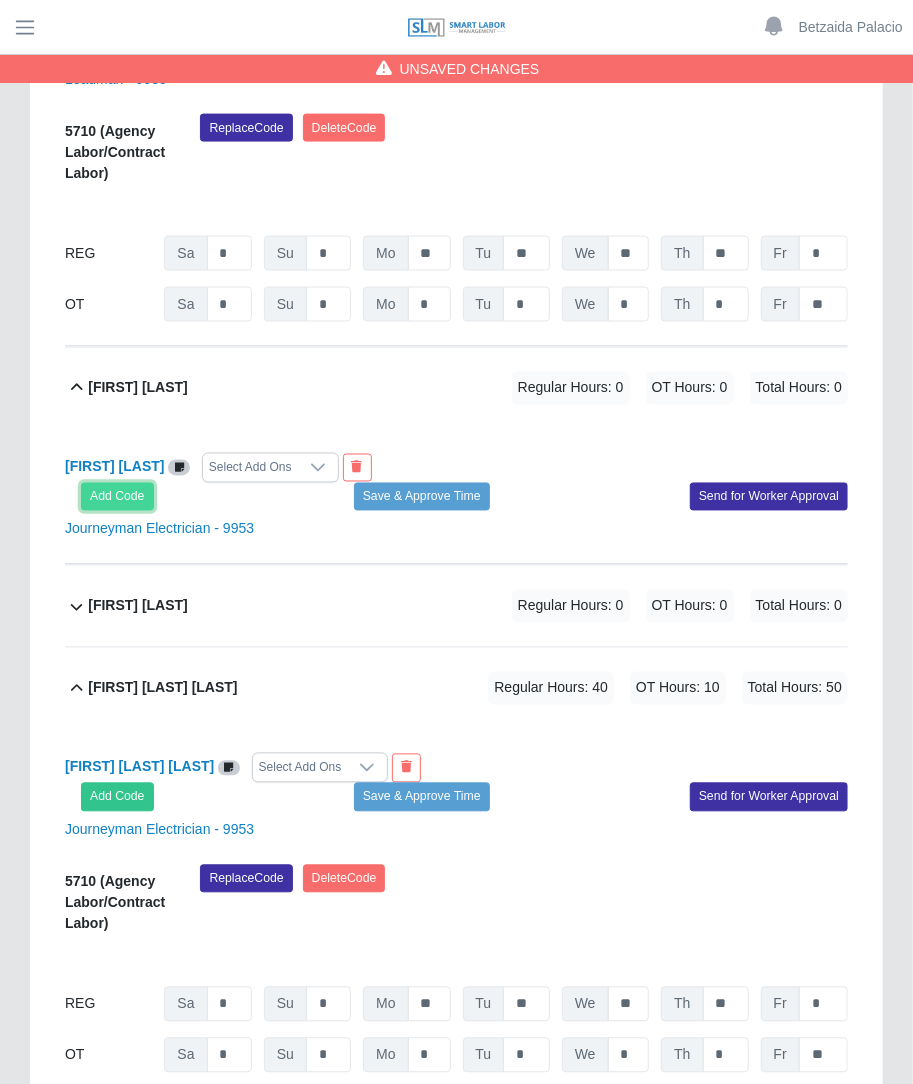 click on "Add Code" 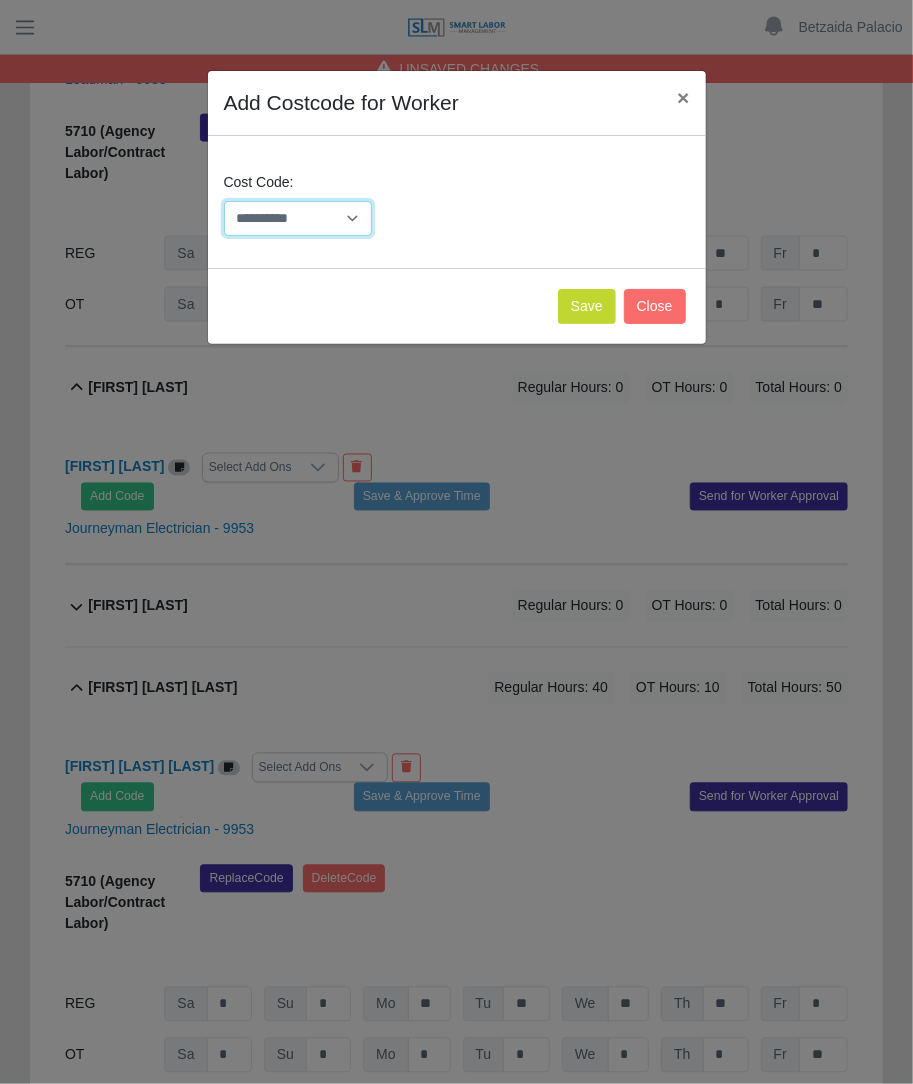 click on "**********" at bounding box center [298, 218] 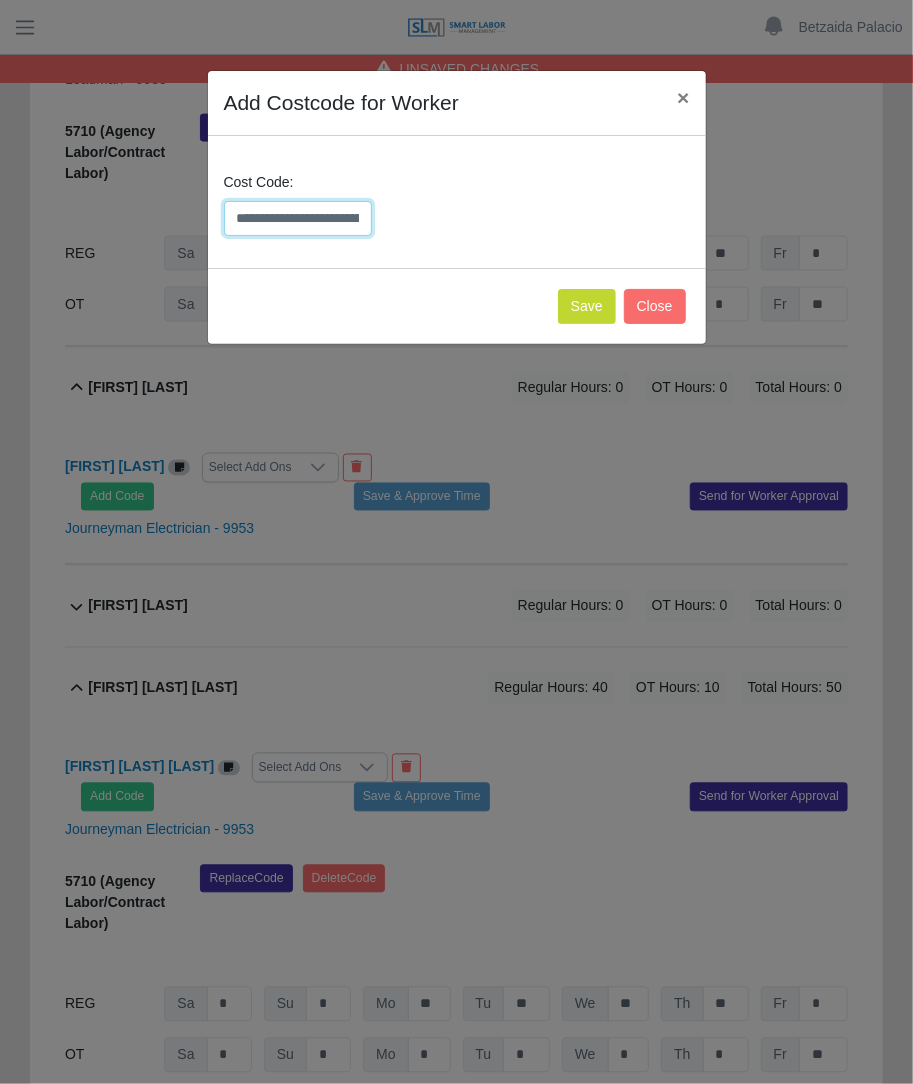click on "**********" at bounding box center [298, 218] 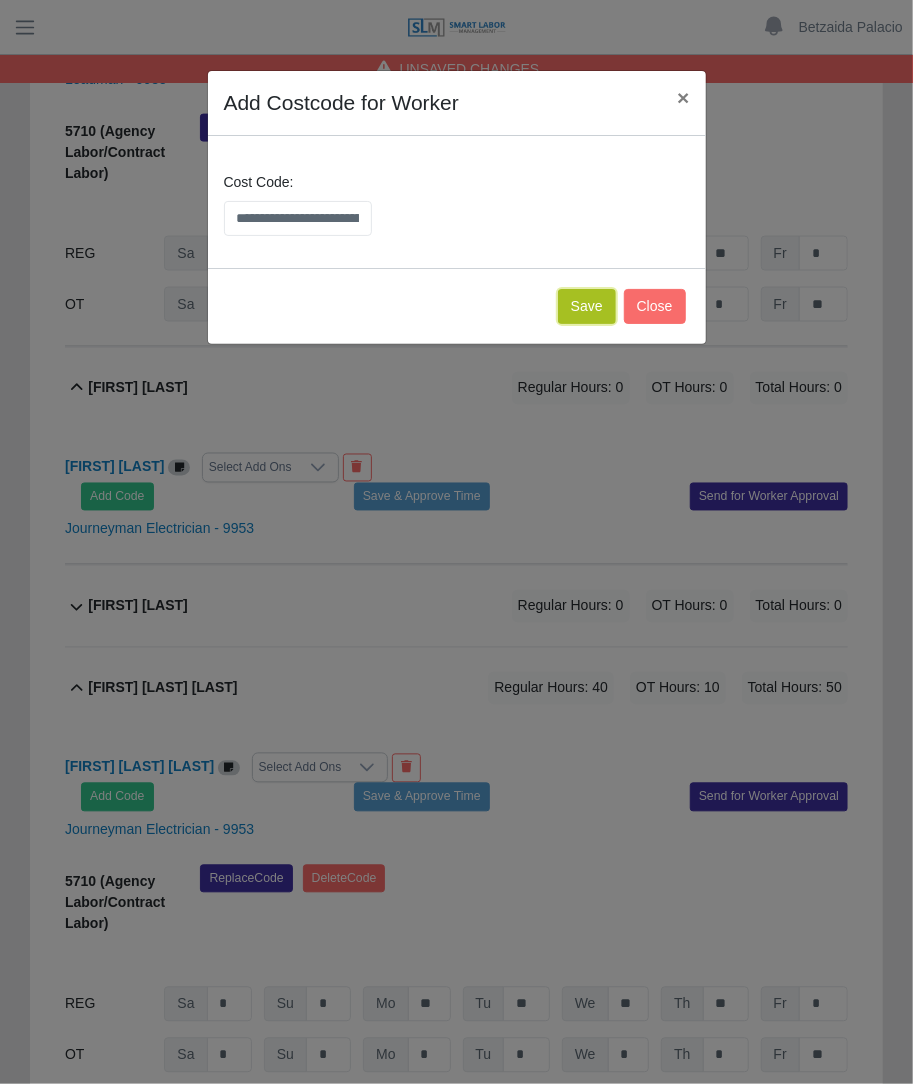 click on "Save" 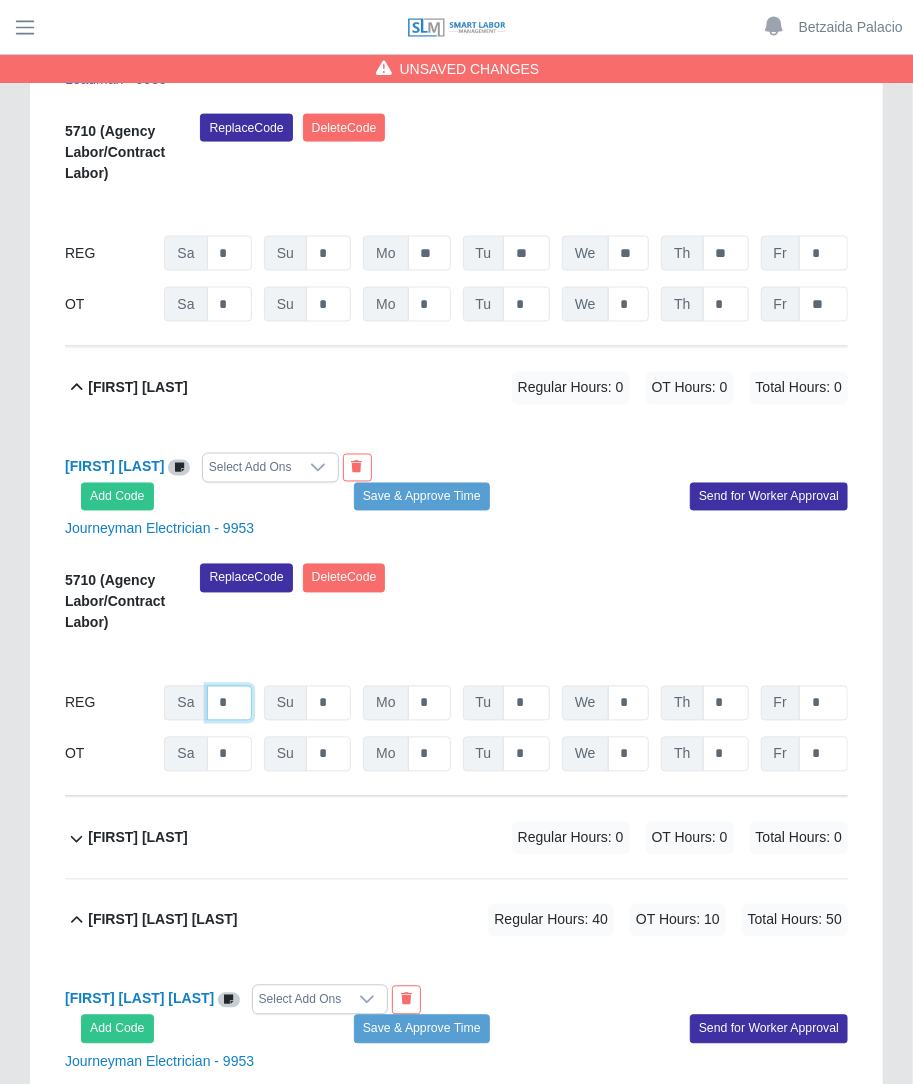 click on "*" at bounding box center (229, -30307) 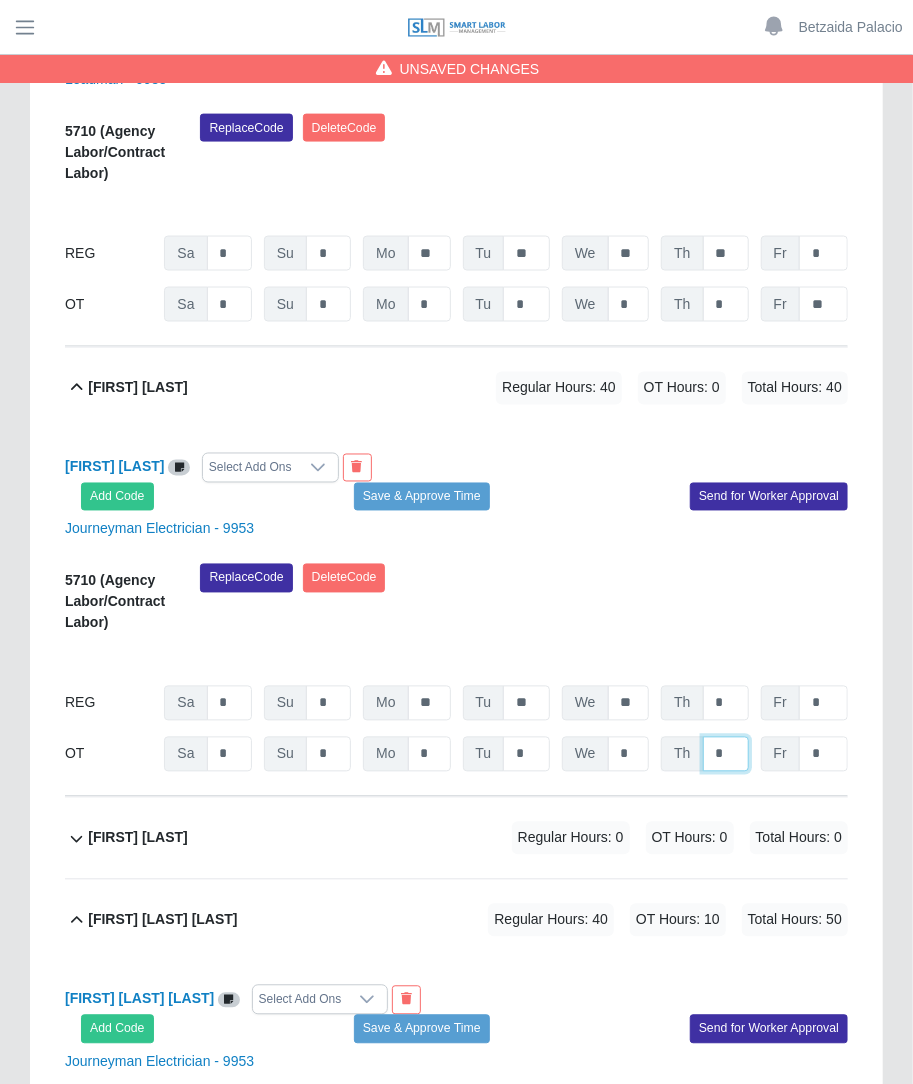 click on "*" at bounding box center [726, -30256] 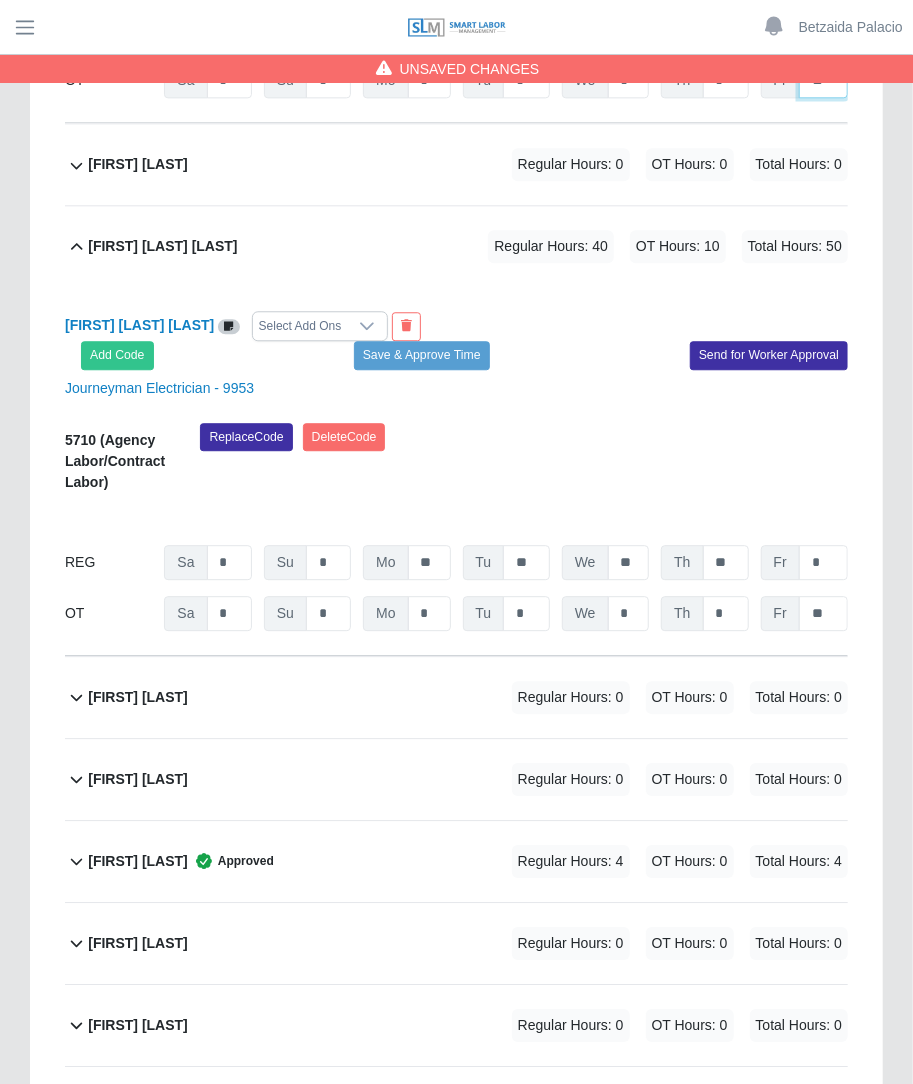 scroll, scrollTop: 31878, scrollLeft: 0, axis: vertical 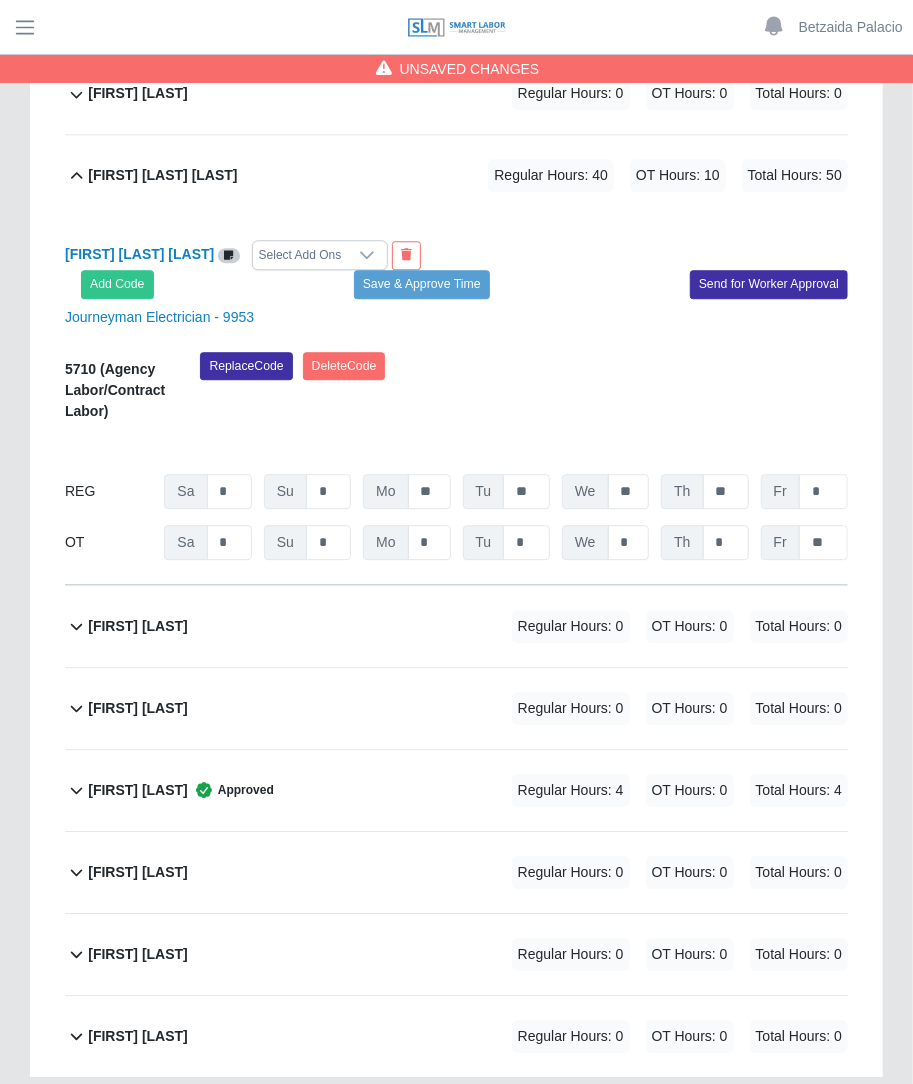 click on "Oscar Rojas             Regular Hours: 0   OT Hours: 0   Total Hours: 0" 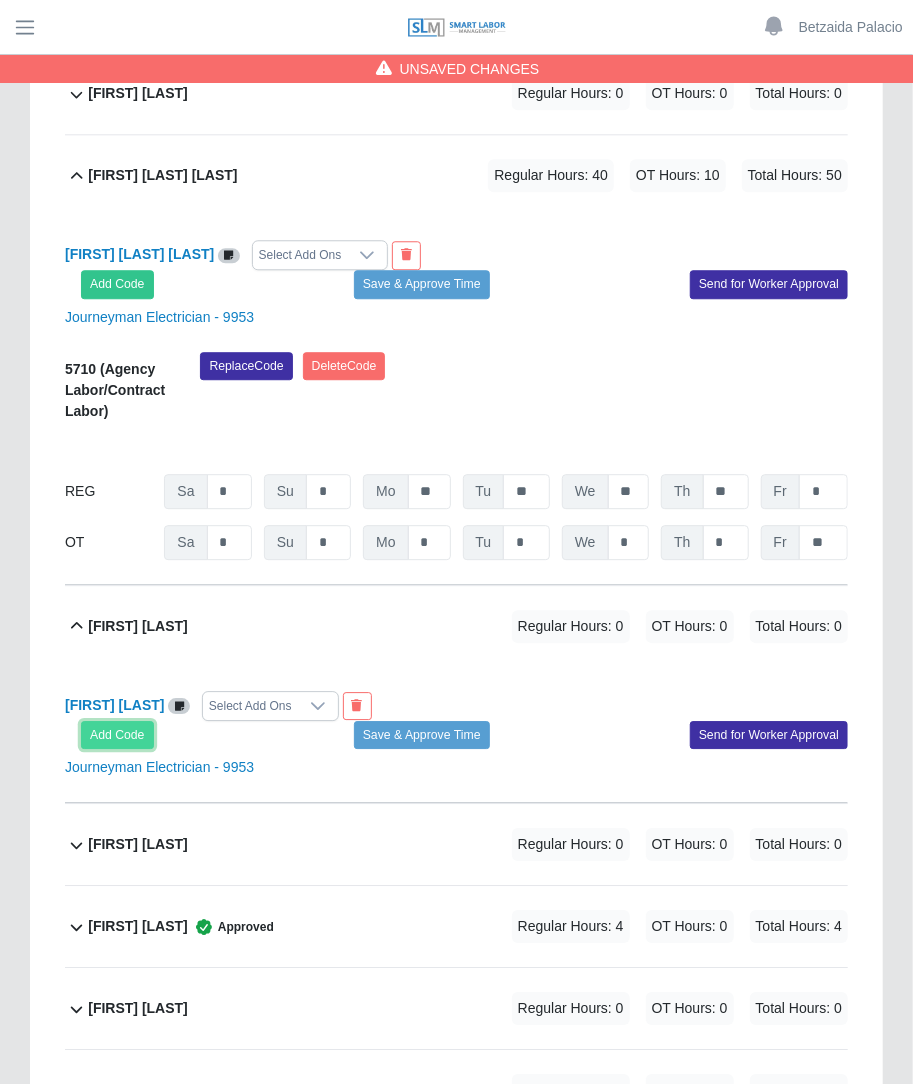 click on "Add Code" 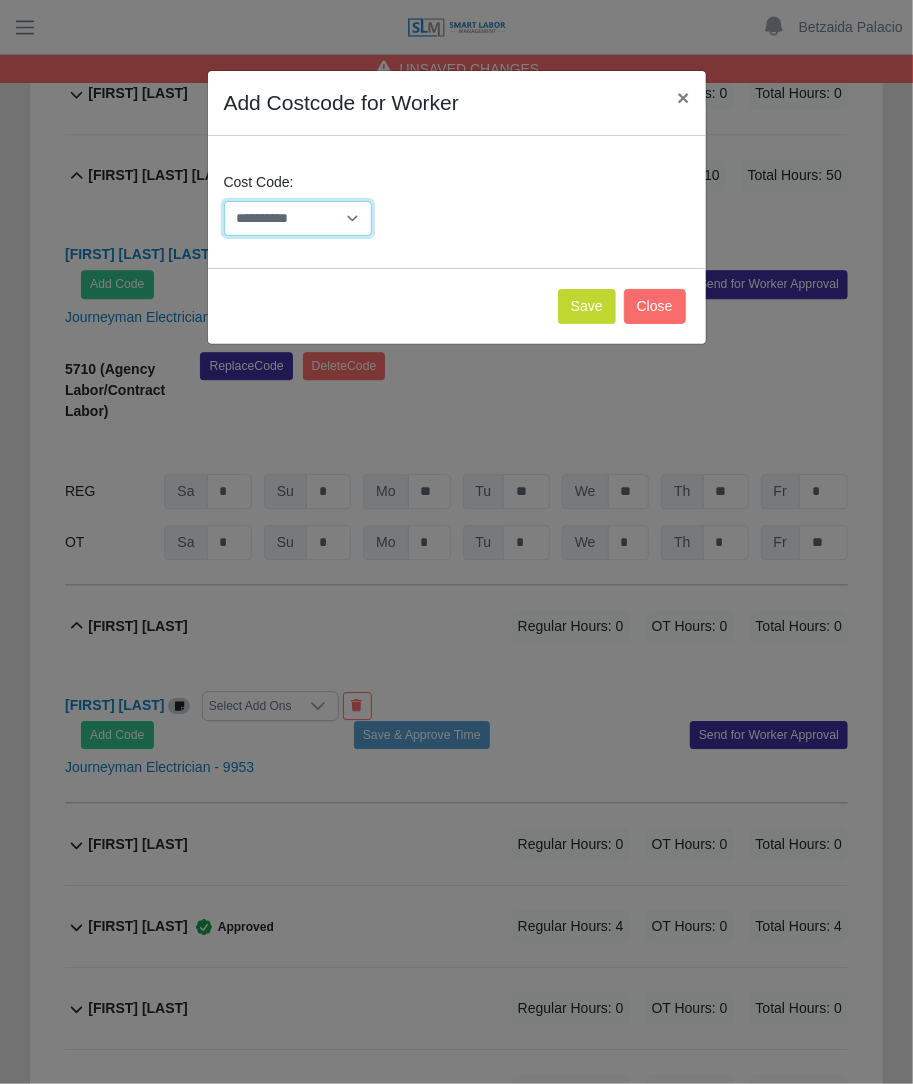 click on "**********" at bounding box center [298, 218] 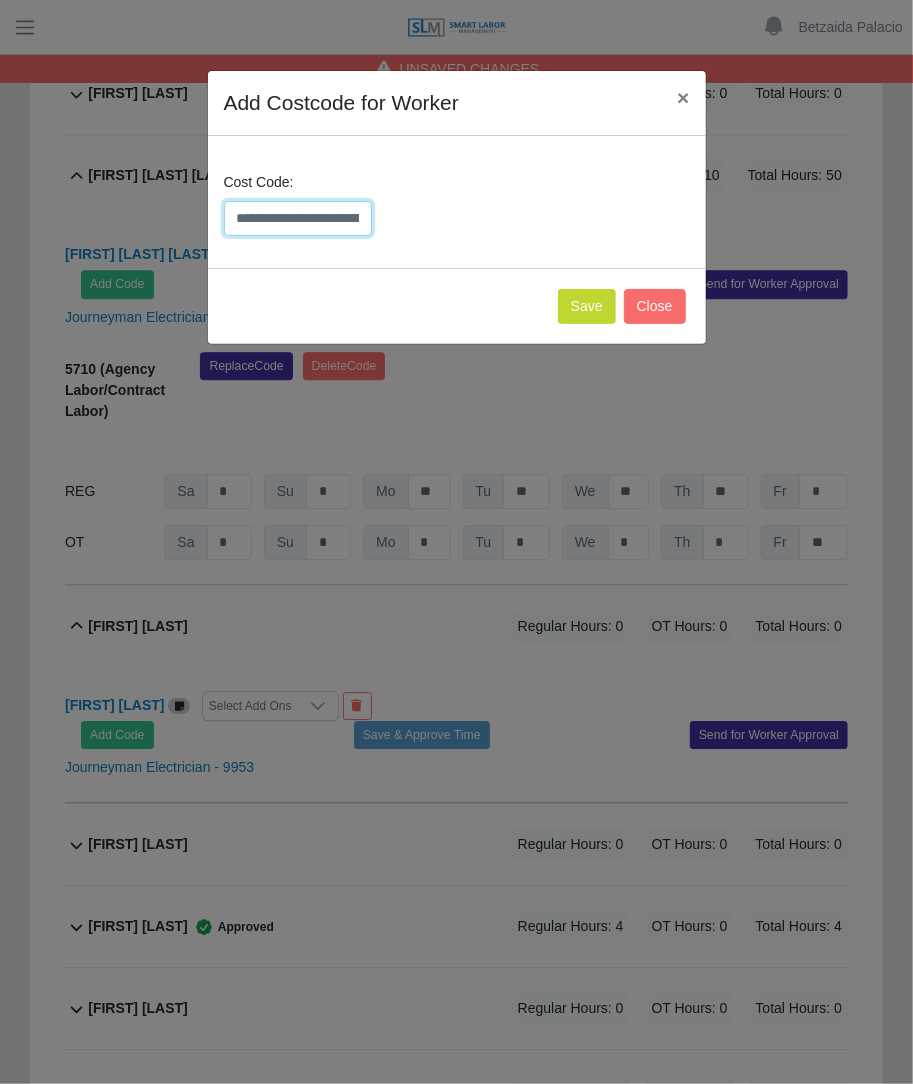 click on "**********" at bounding box center [298, 218] 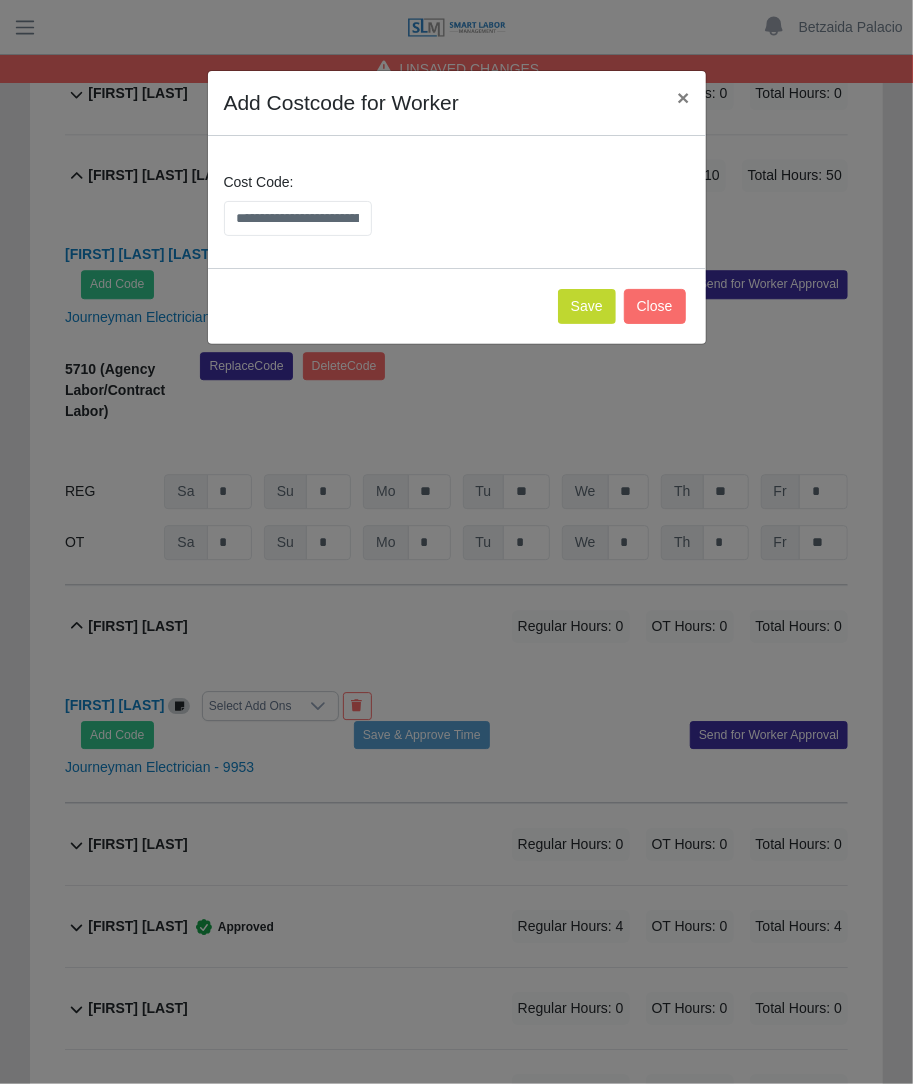 click on "Save
Close" at bounding box center (457, 306) 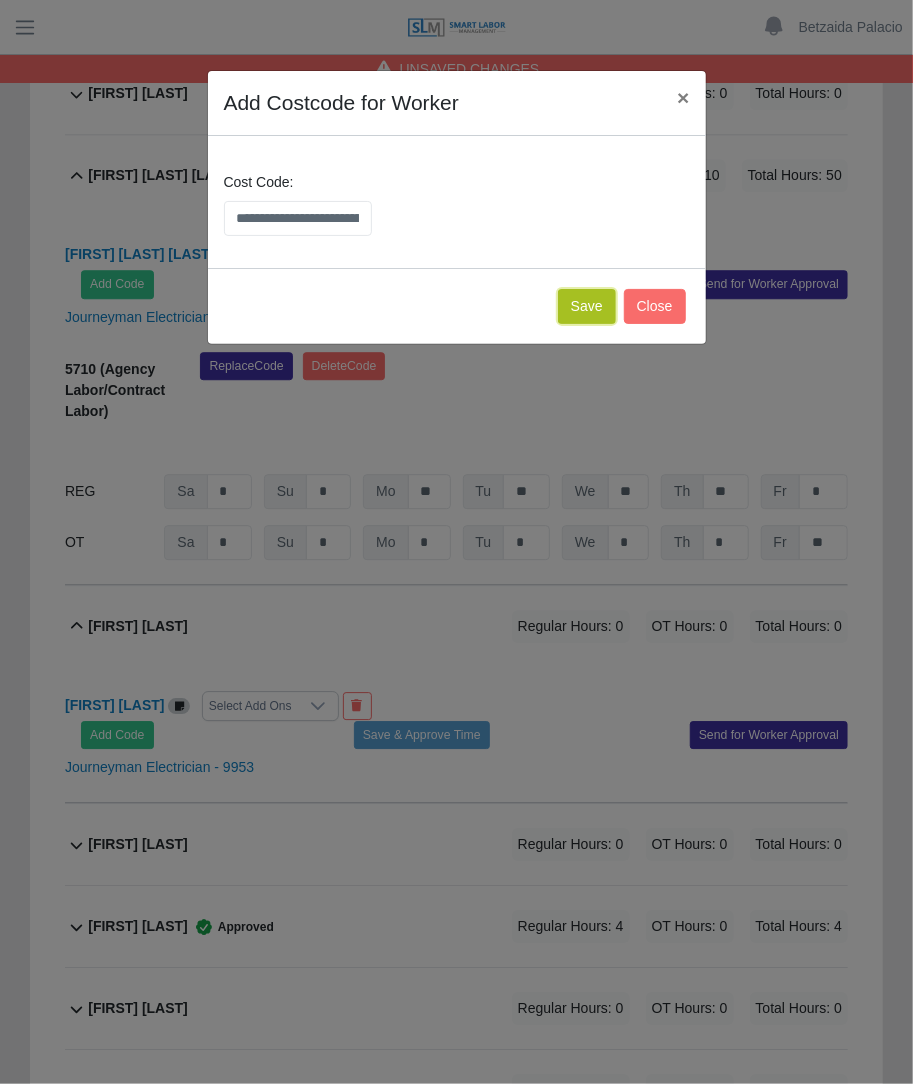 click on "Save" 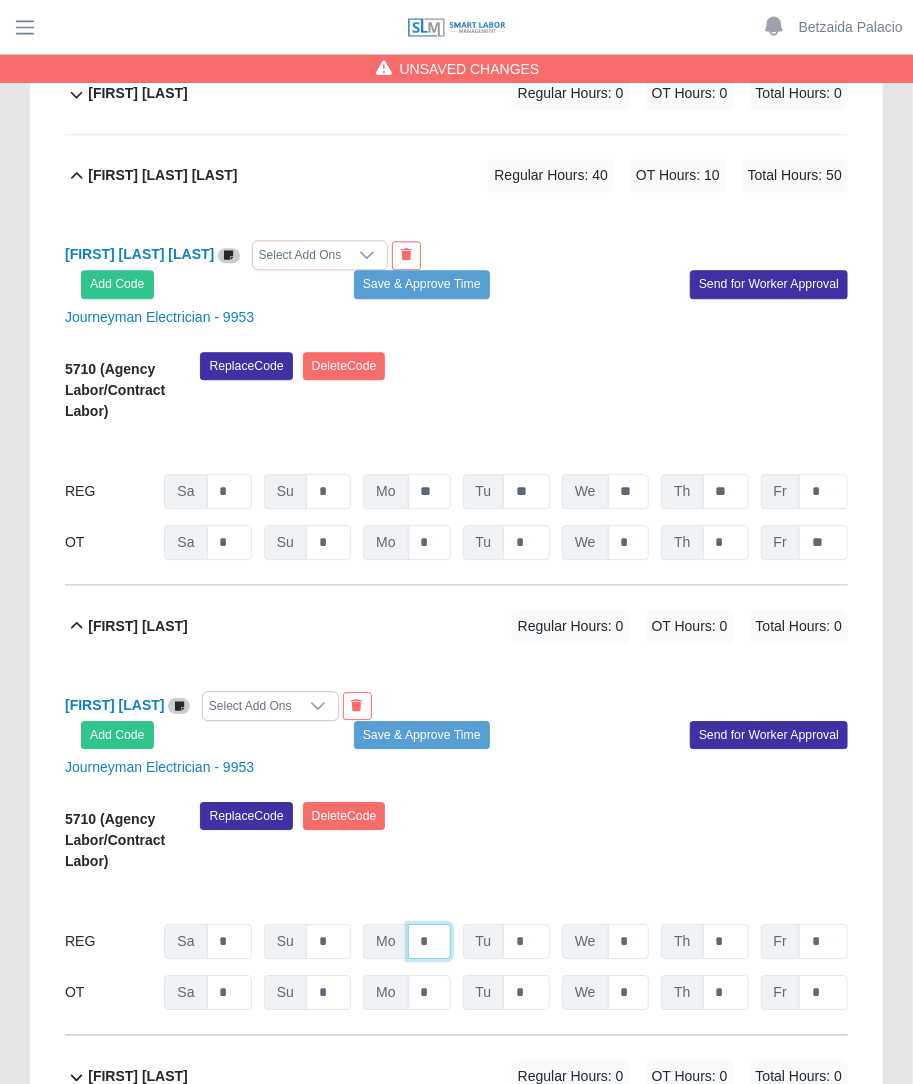 click on "*" at bounding box center [429, -31052] 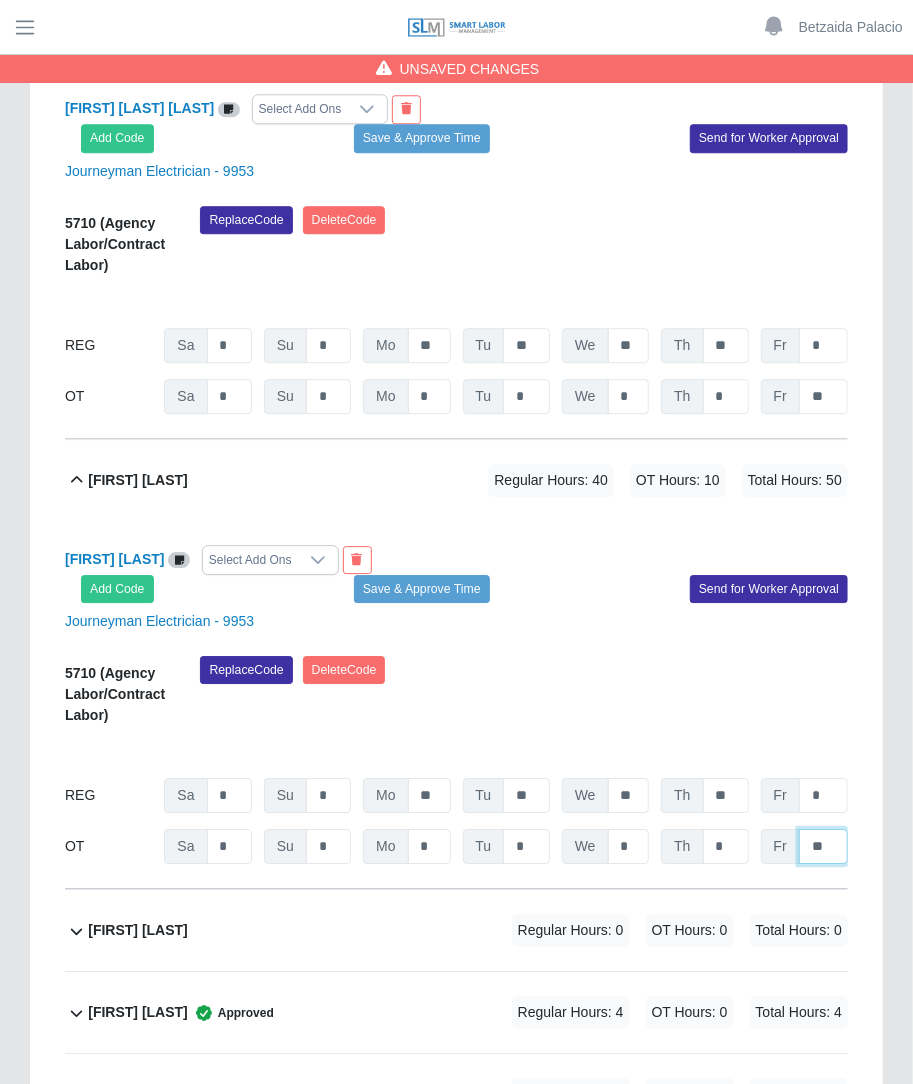 scroll, scrollTop: 32159, scrollLeft: 0, axis: vertical 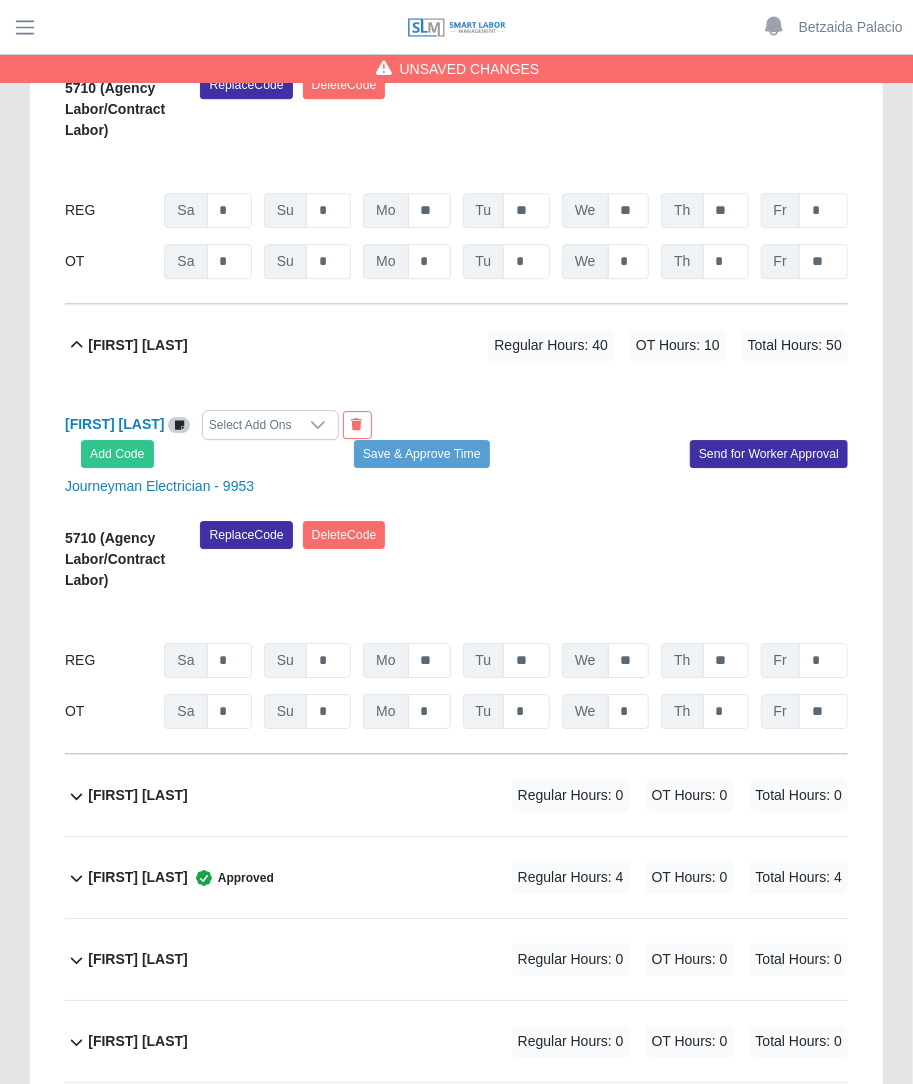 click on "Regular Hours: 0   OT Hours: 0   Total Hours: 0" at bounding box center [652, 795] 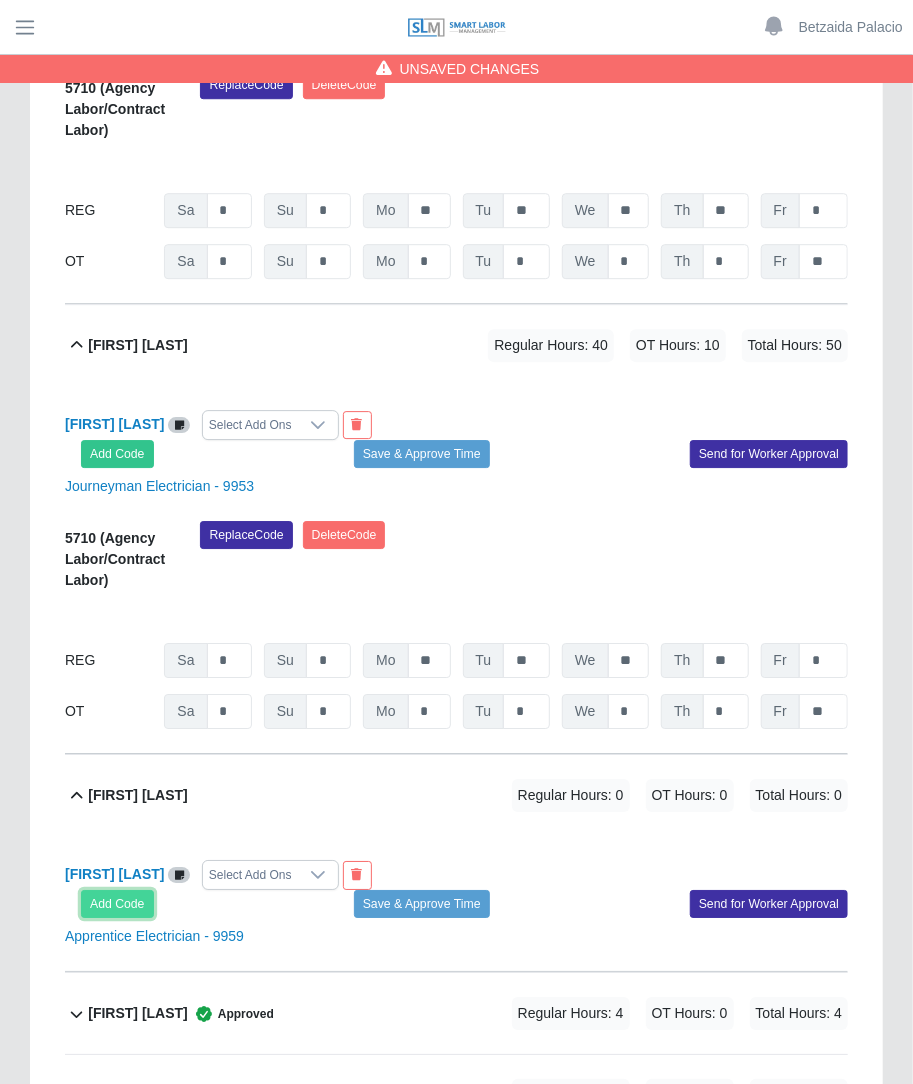 click on "Add Code" 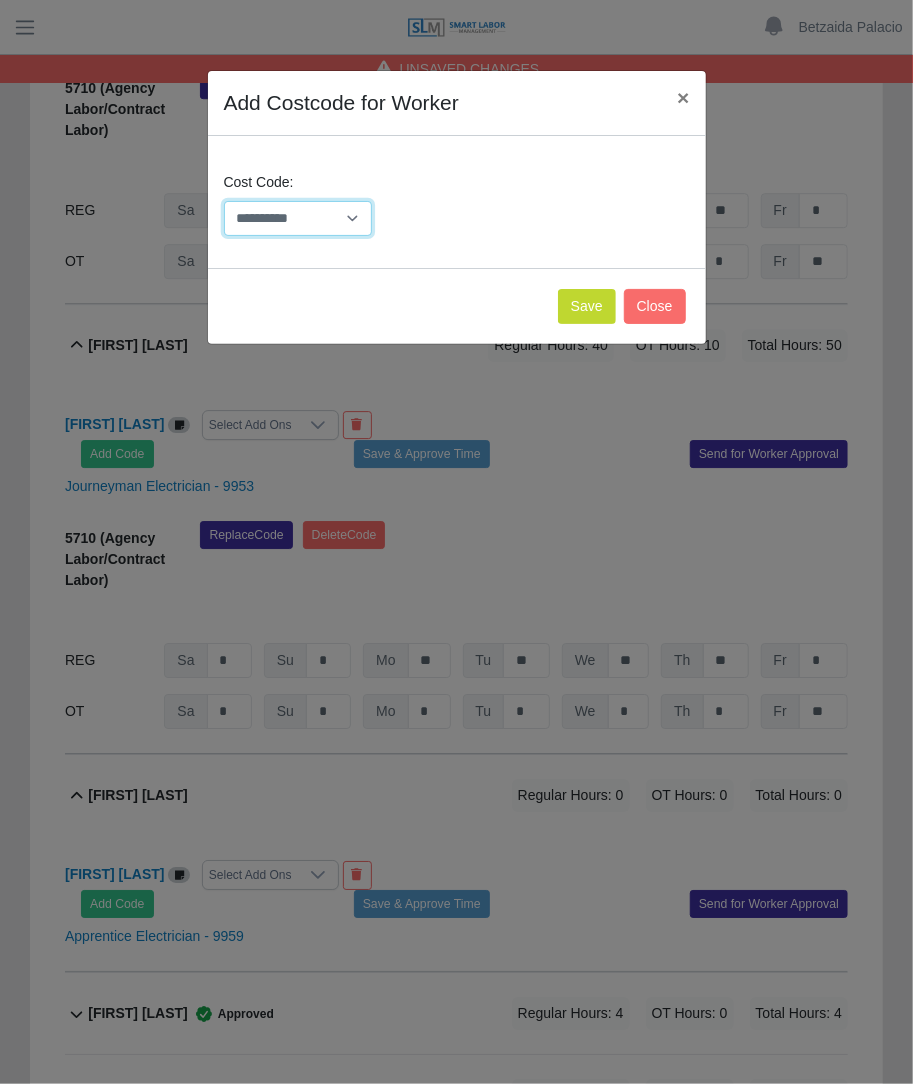 click on "**********" at bounding box center (298, 218) 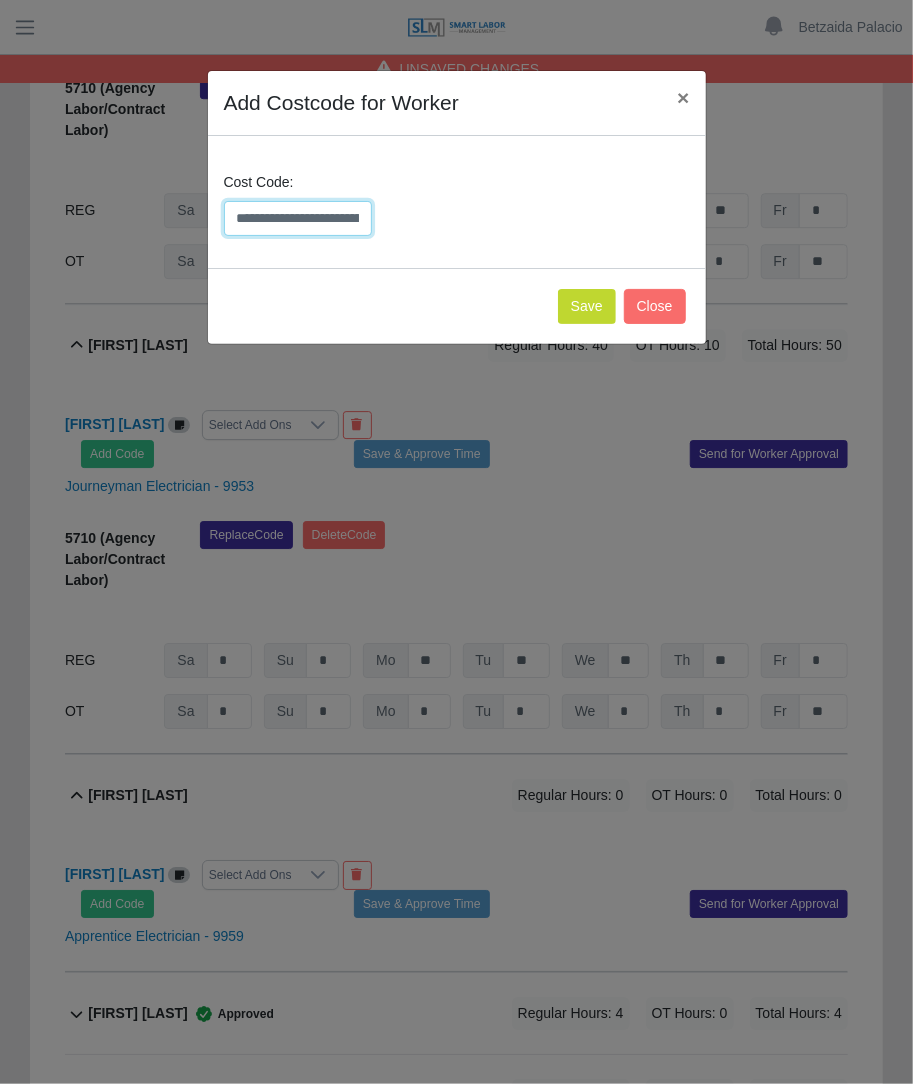 click on "**********" at bounding box center [298, 218] 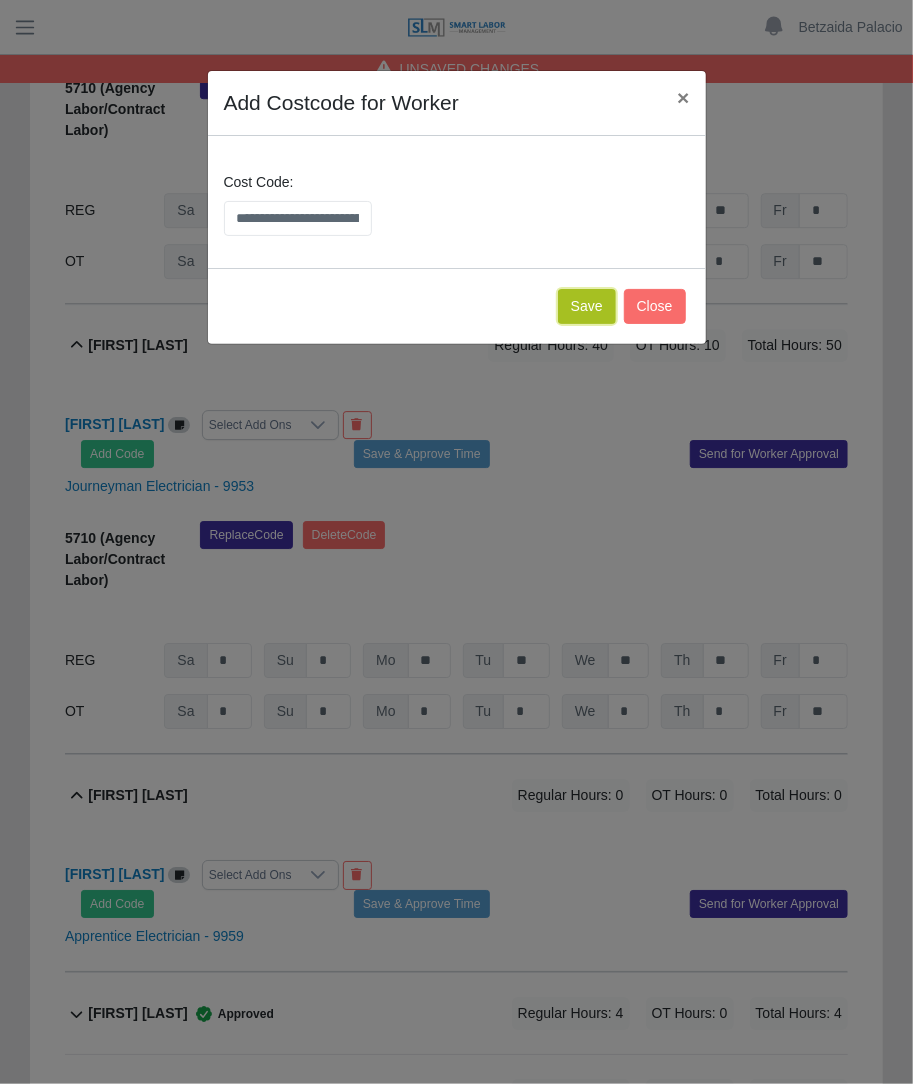 click on "Save" 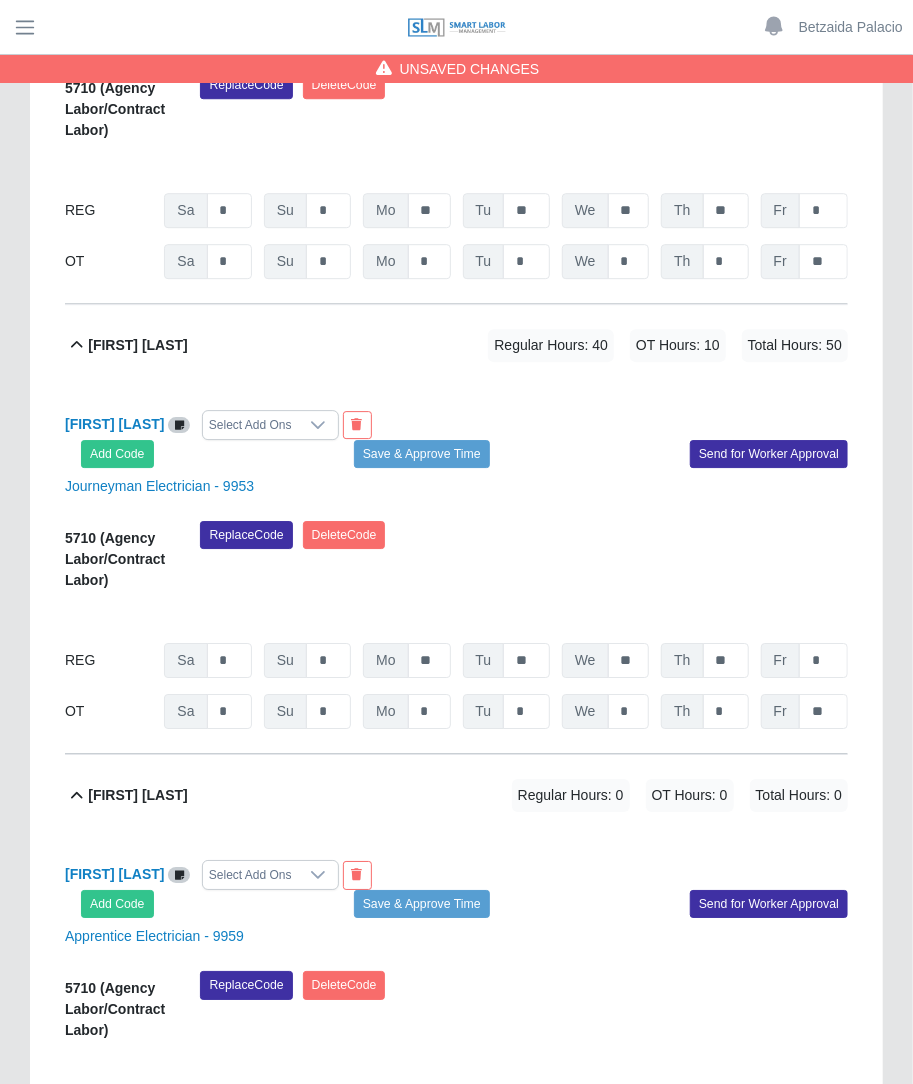 click on "REG
Sa   *   Su   *   Mo   *   Tu   *   We   *   Th   *   Fr   *" at bounding box center (456, 1110) 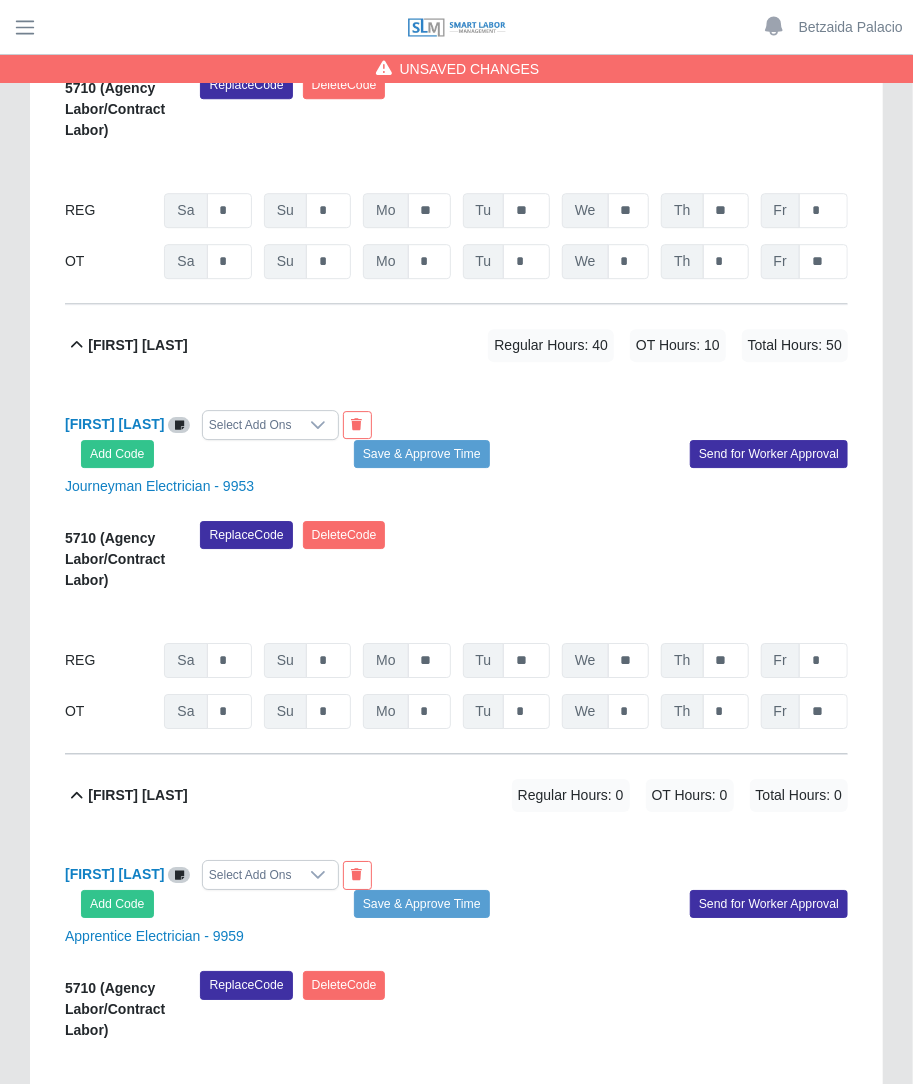click on "REG
Sa   *   Su   *   Mo   *   Tu   *   We   *   Th   *   Fr   *" at bounding box center [456, 1110] 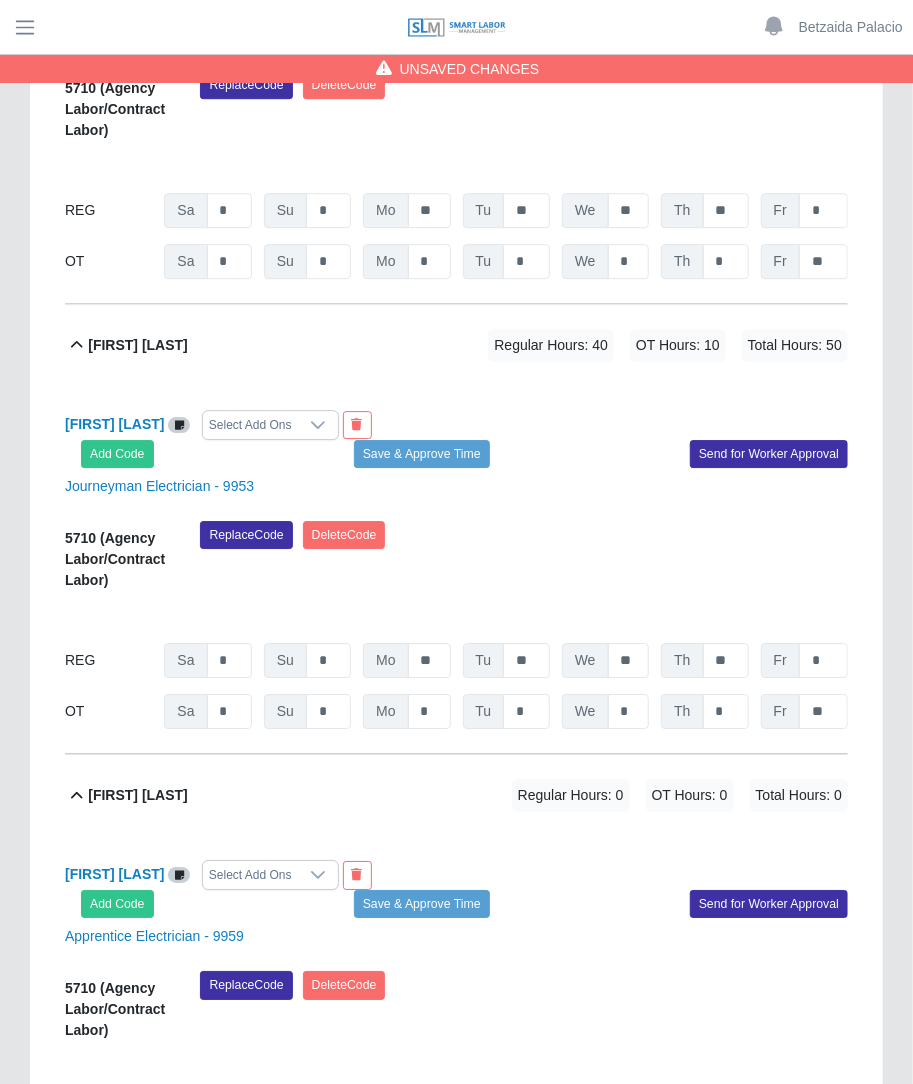click on "*" at bounding box center (429, -31333) 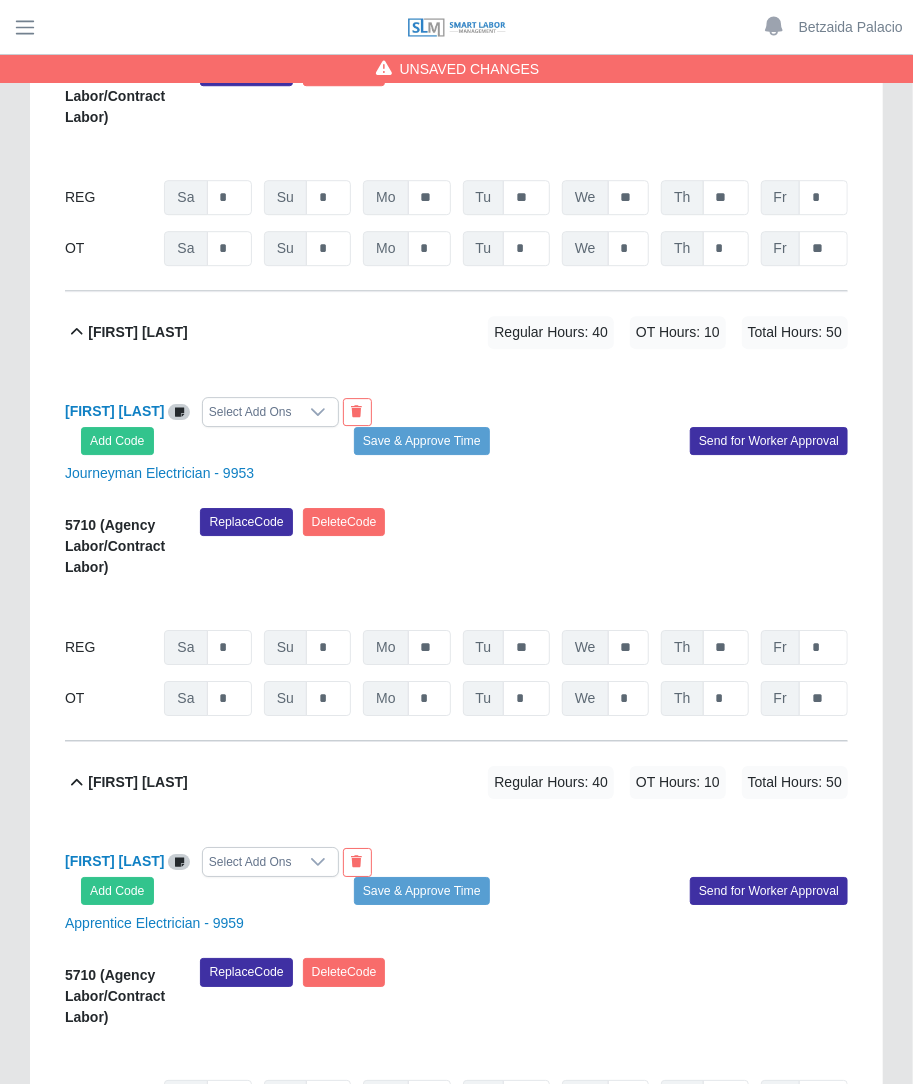 scroll, scrollTop: 32613, scrollLeft: 0, axis: vertical 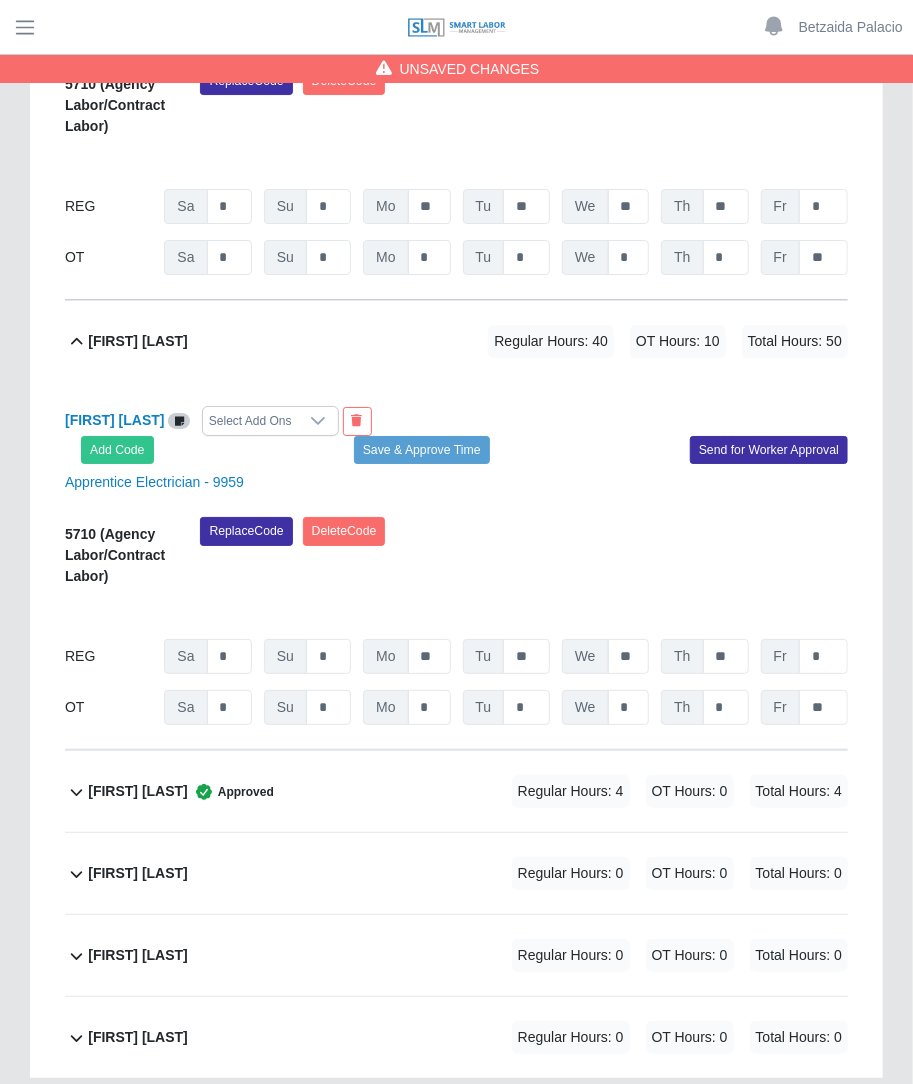 click on "Vanessa Sanchez             Regular Hours: 0   OT Hours: 0   Total Hours: 0" 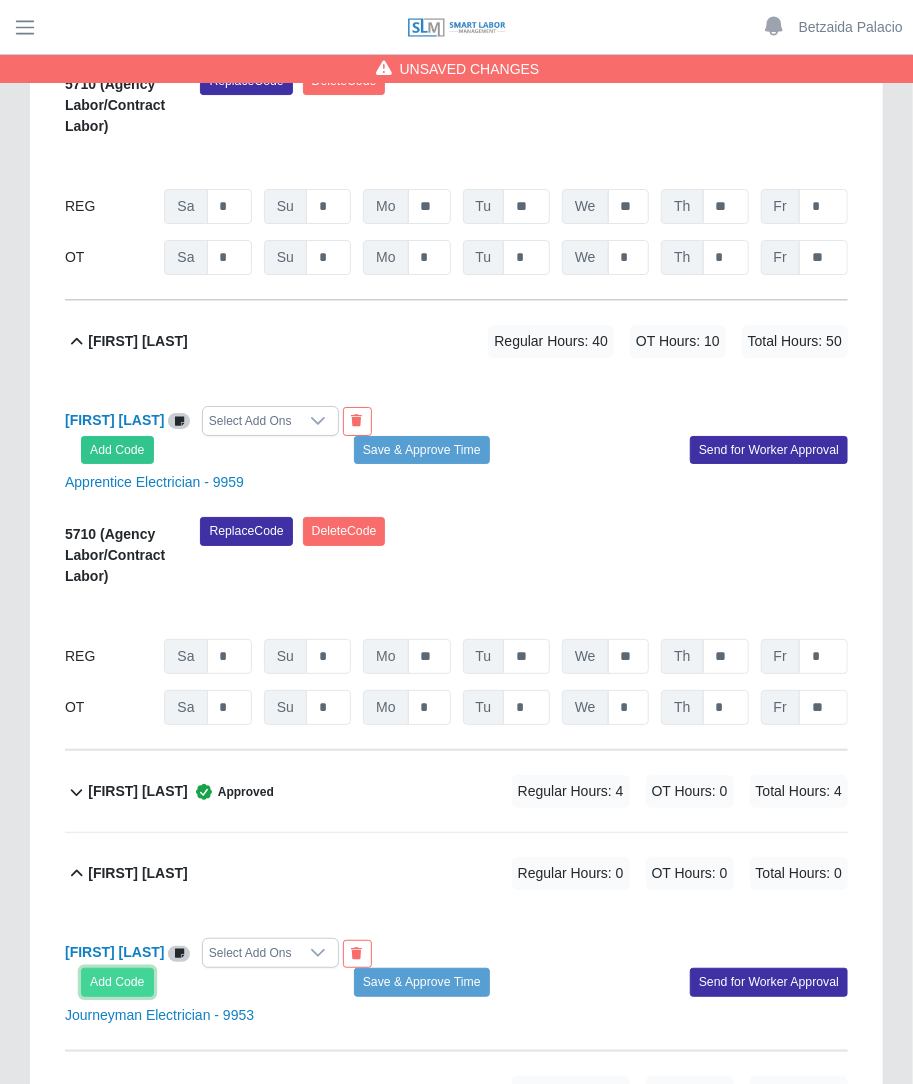 click on "Add Code" 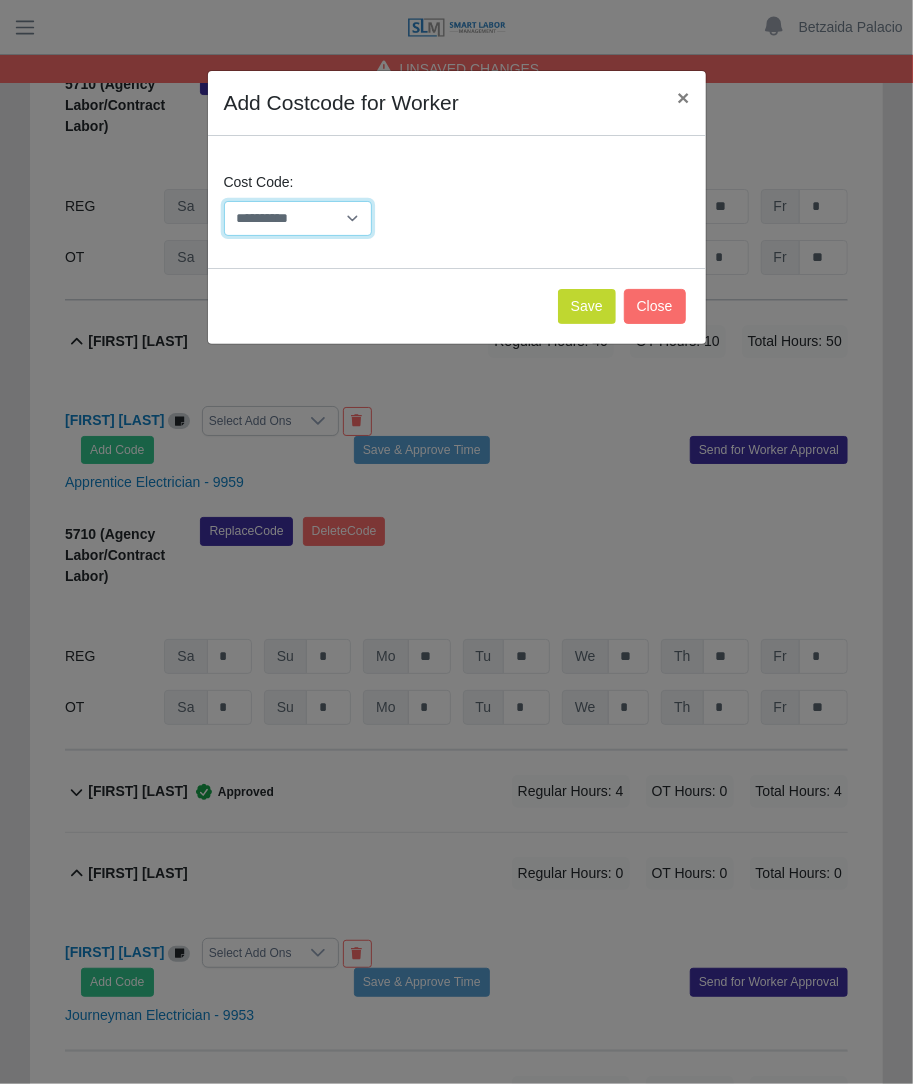 click on "**********" at bounding box center (298, 218) 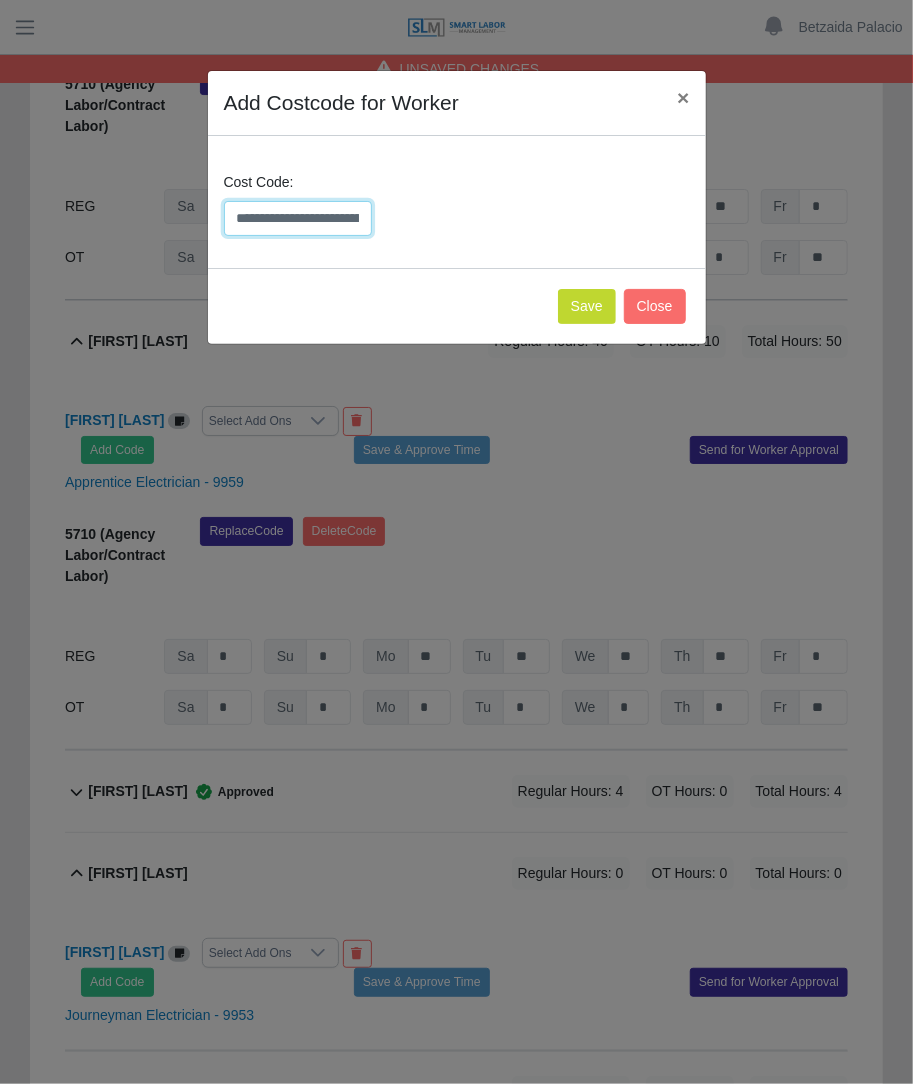 click on "**********" at bounding box center (298, 218) 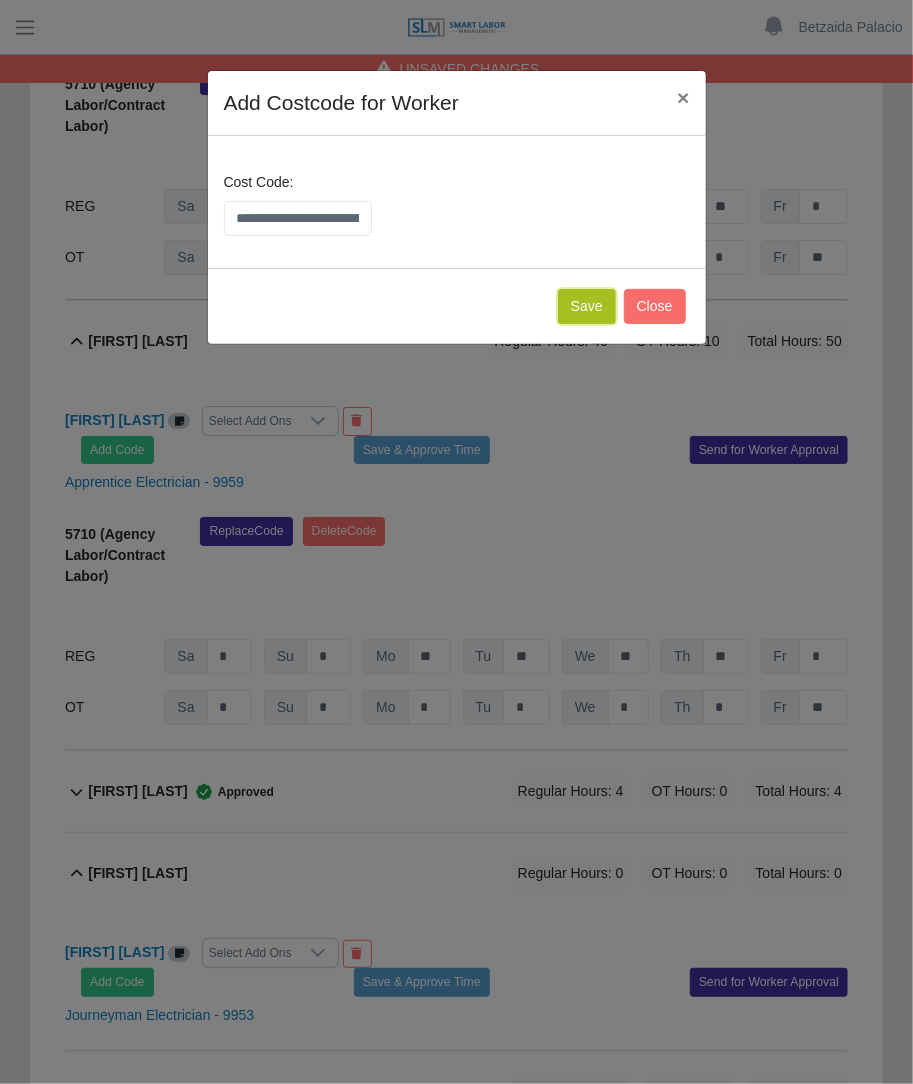 click on "Save" 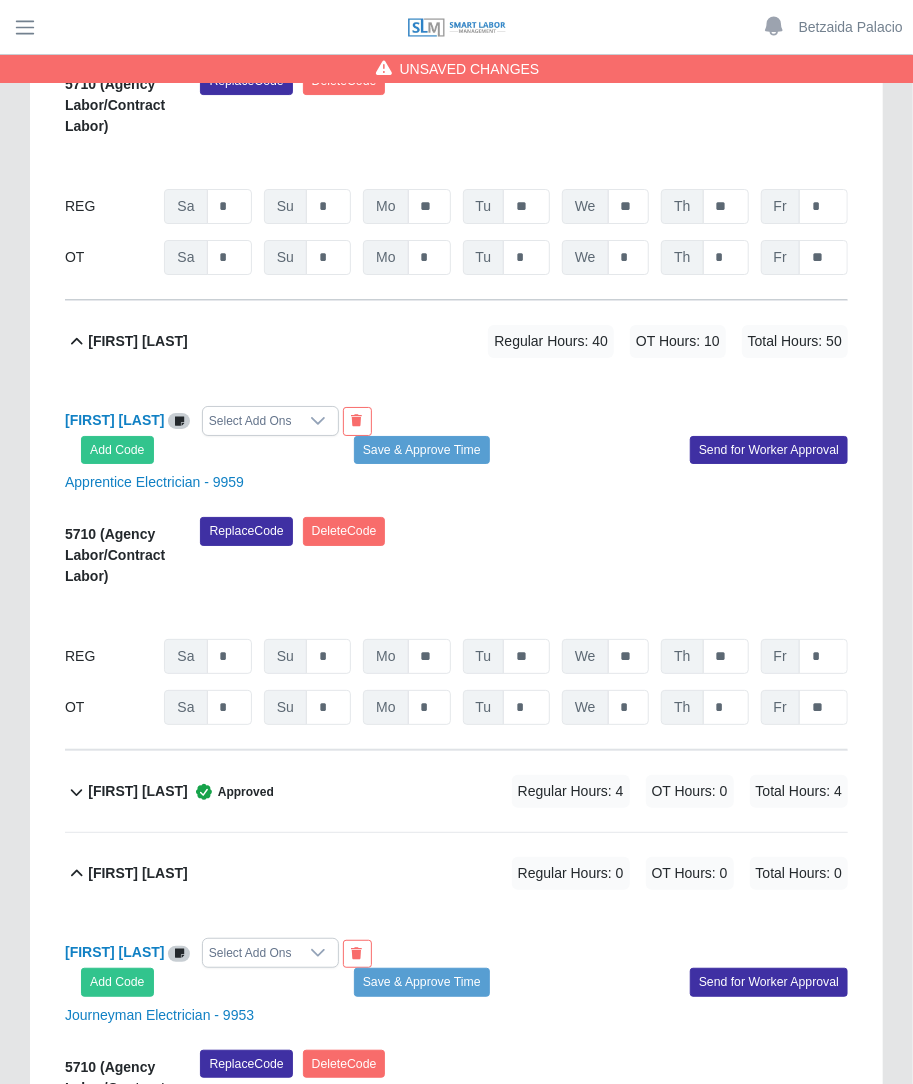 click on "*" at bounding box center [229, -31787] 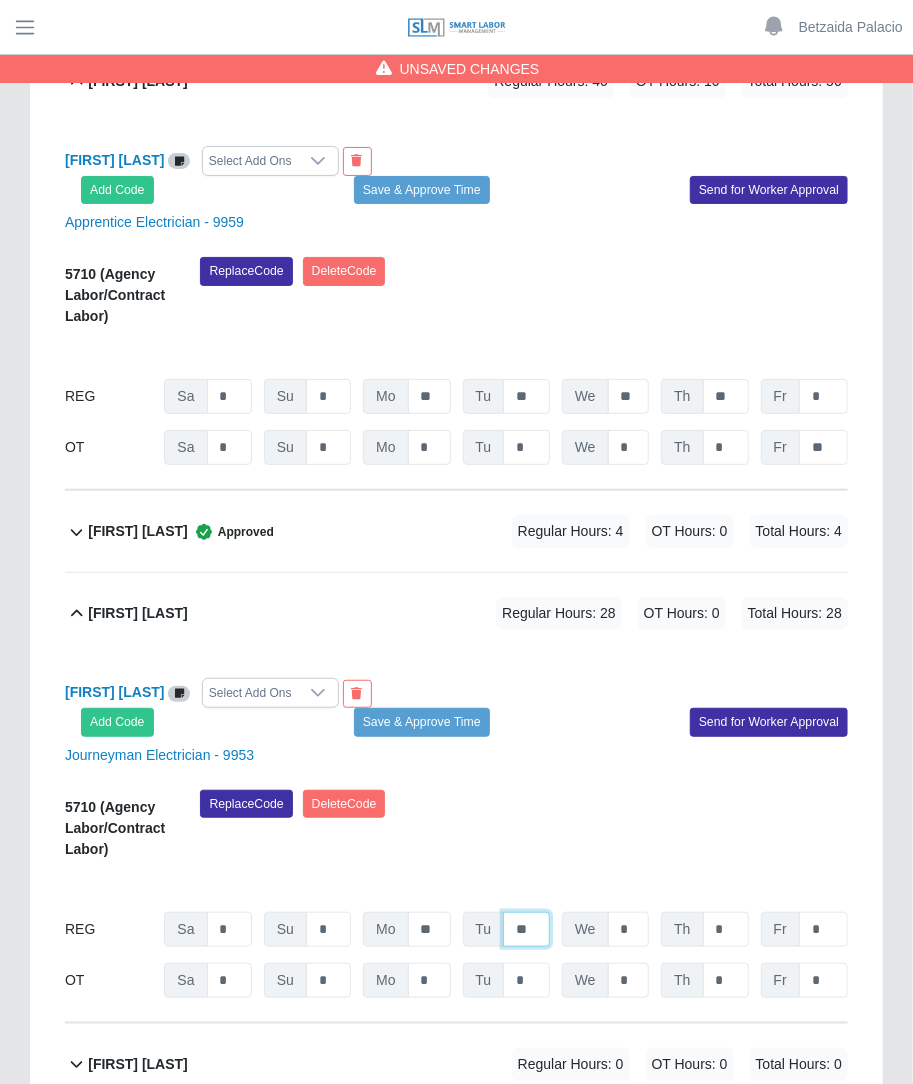 scroll, scrollTop: 32980, scrollLeft: 0, axis: vertical 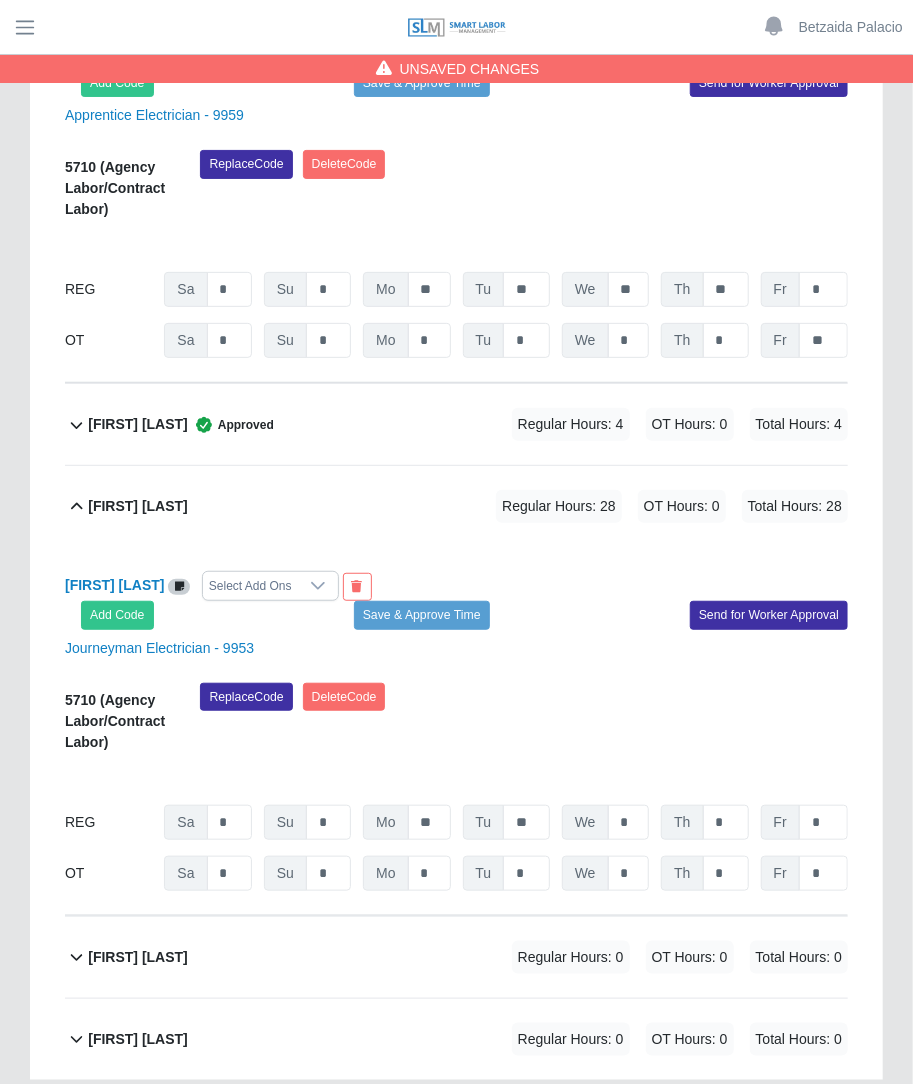 click on "Regular Hours: 0" at bounding box center (571, 957) 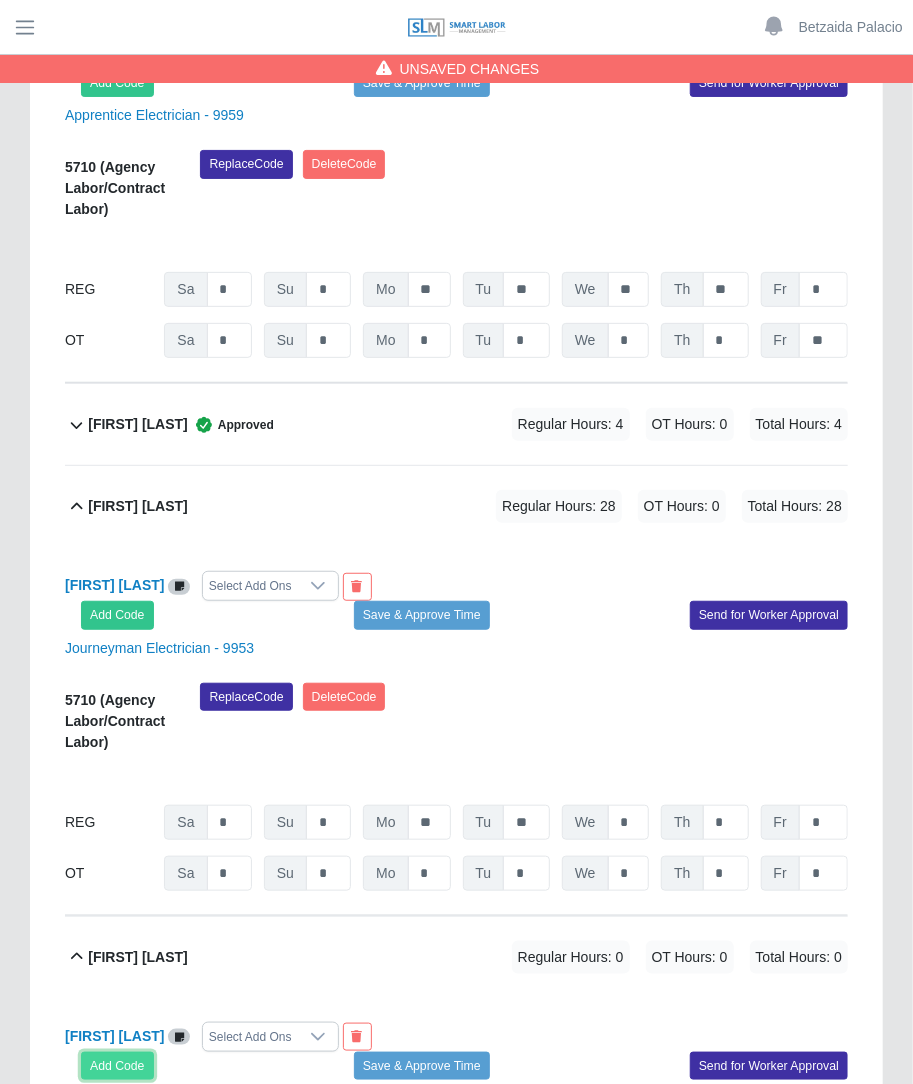 click on "Add Code" 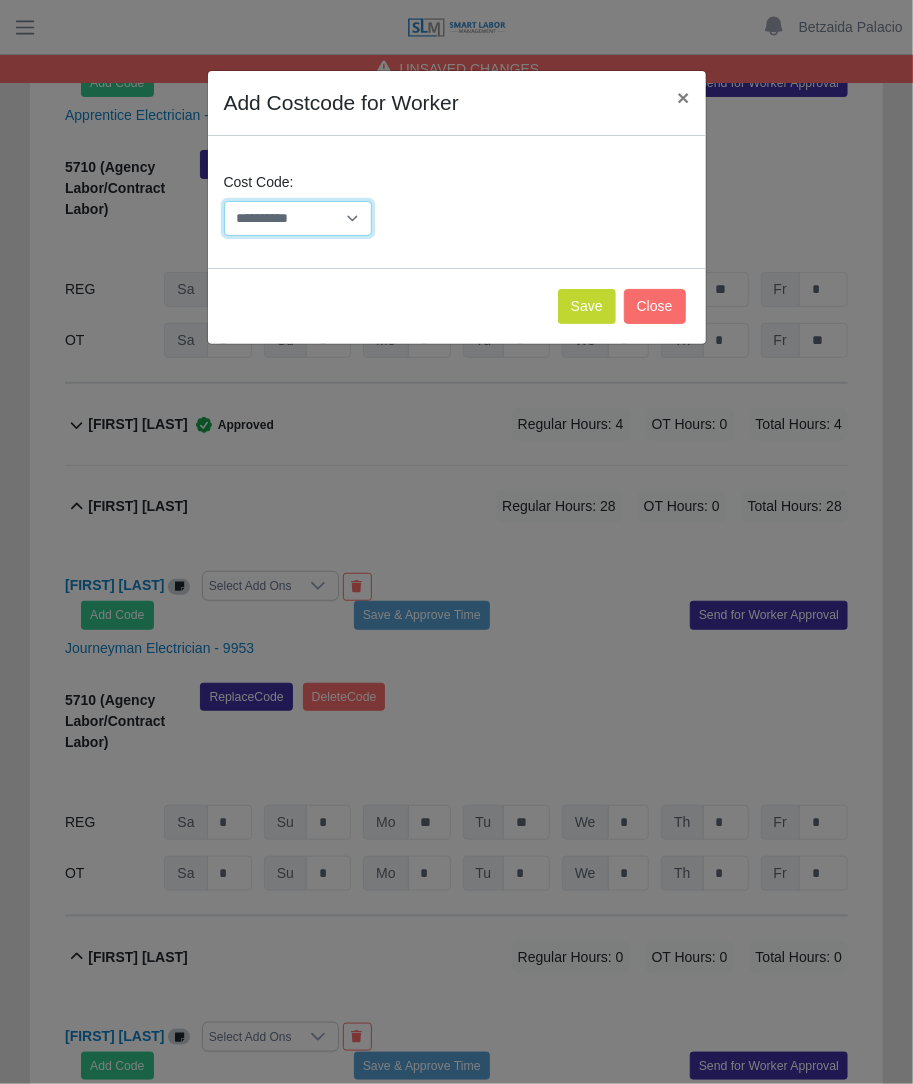click on "**********" at bounding box center (298, 218) 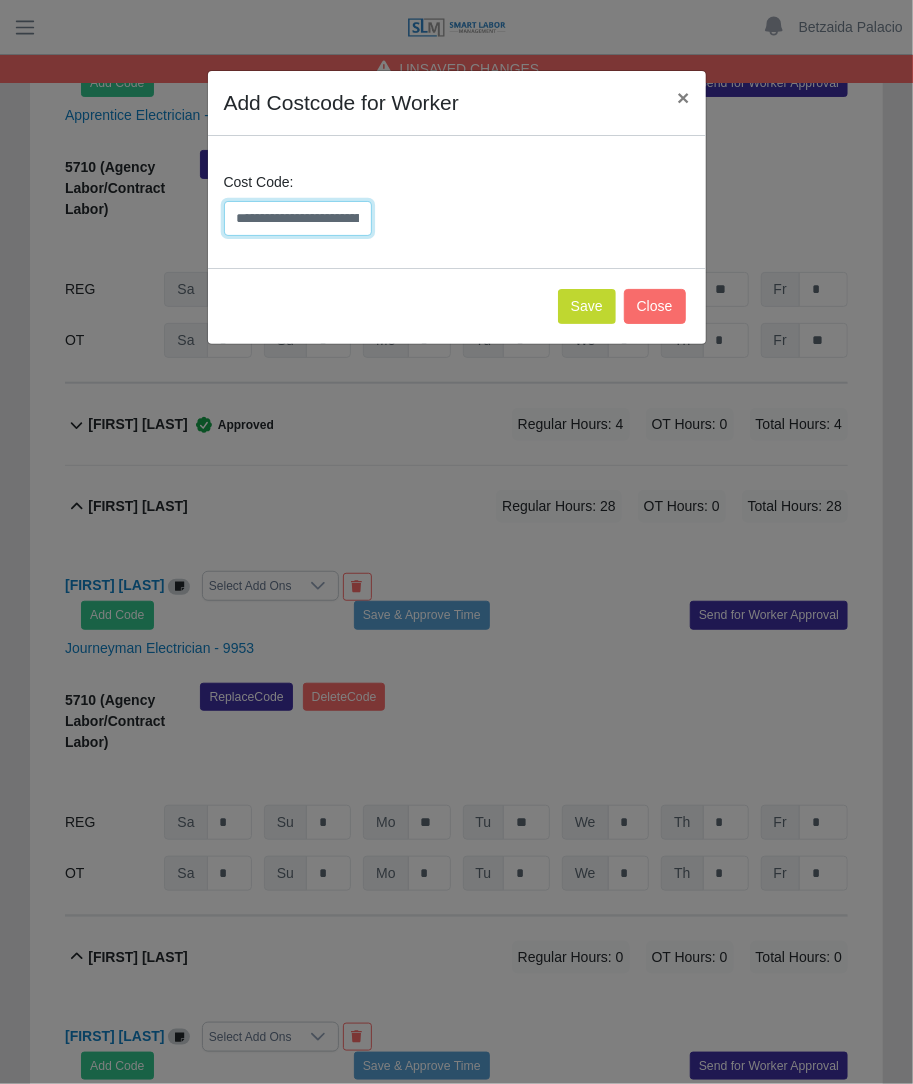 click on "**********" at bounding box center (298, 218) 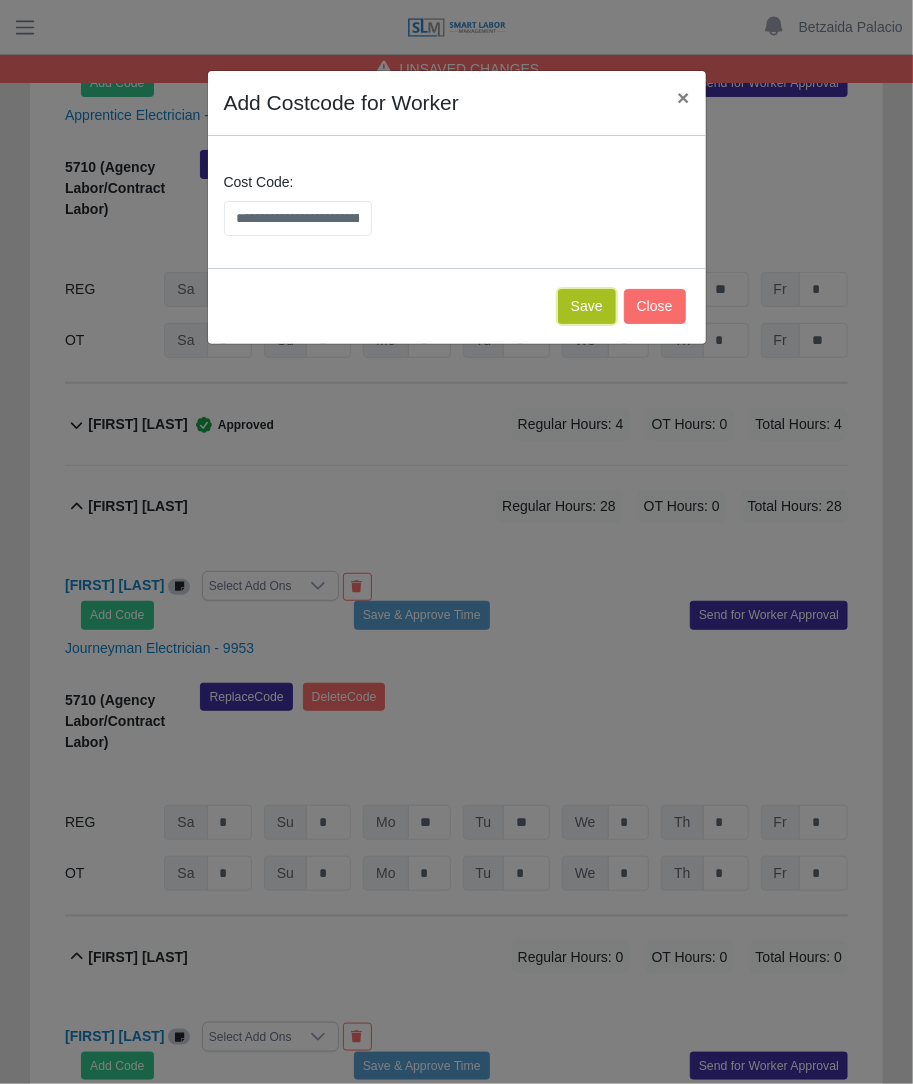 click on "Save" 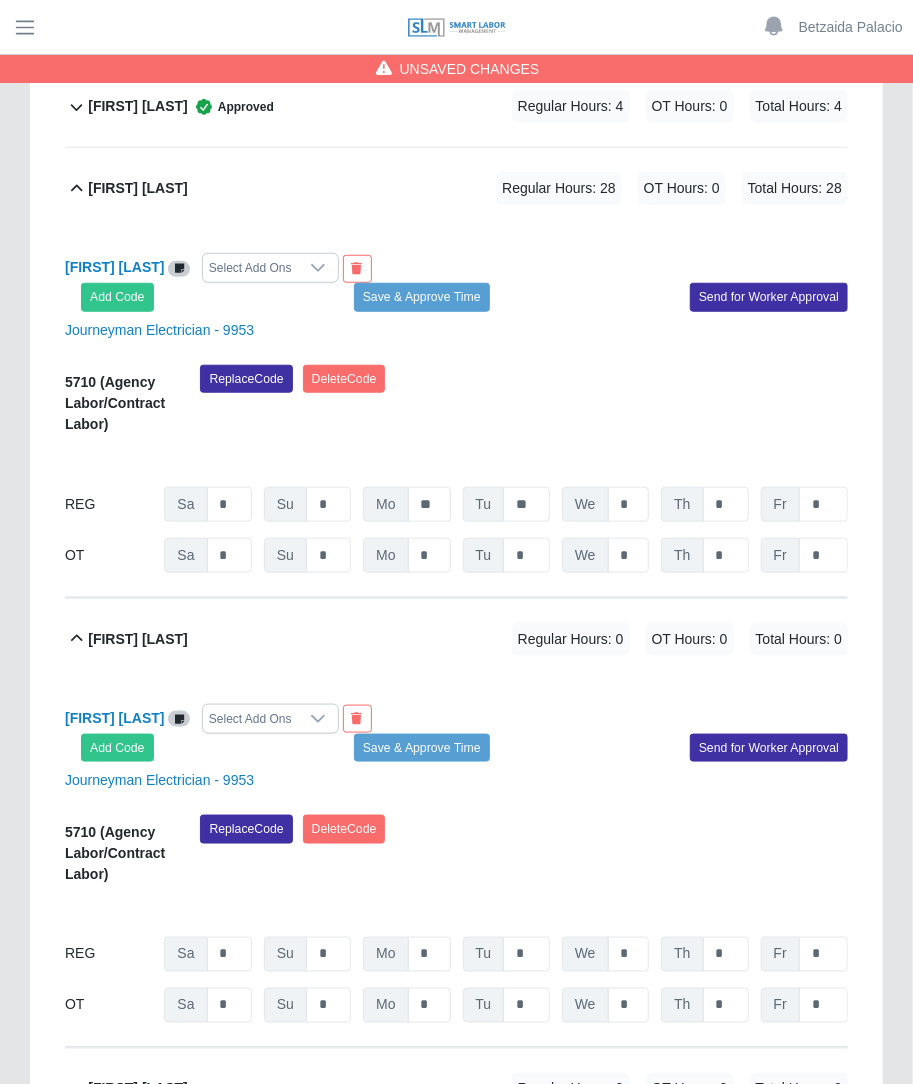 scroll, scrollTop: 33270, scrollLeft: 0, axis: vertical 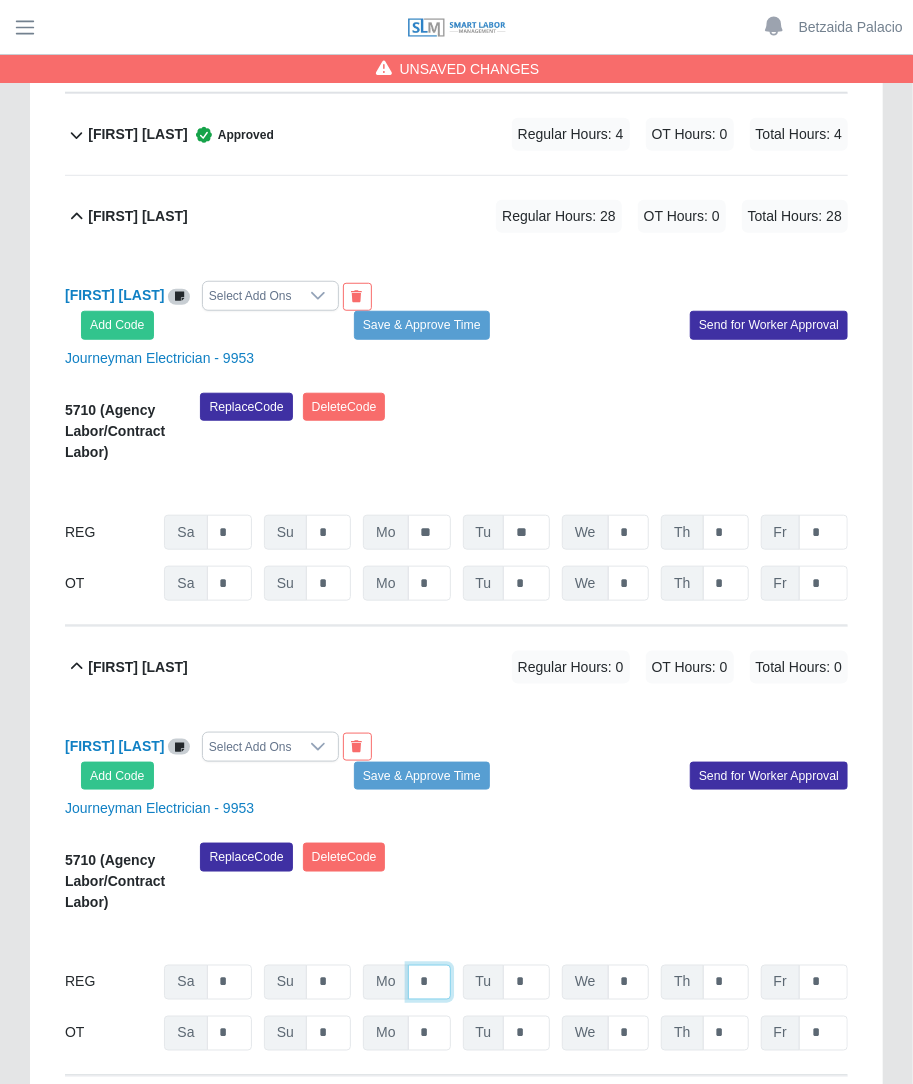 click on "*" at bounding box center (429, -32444) 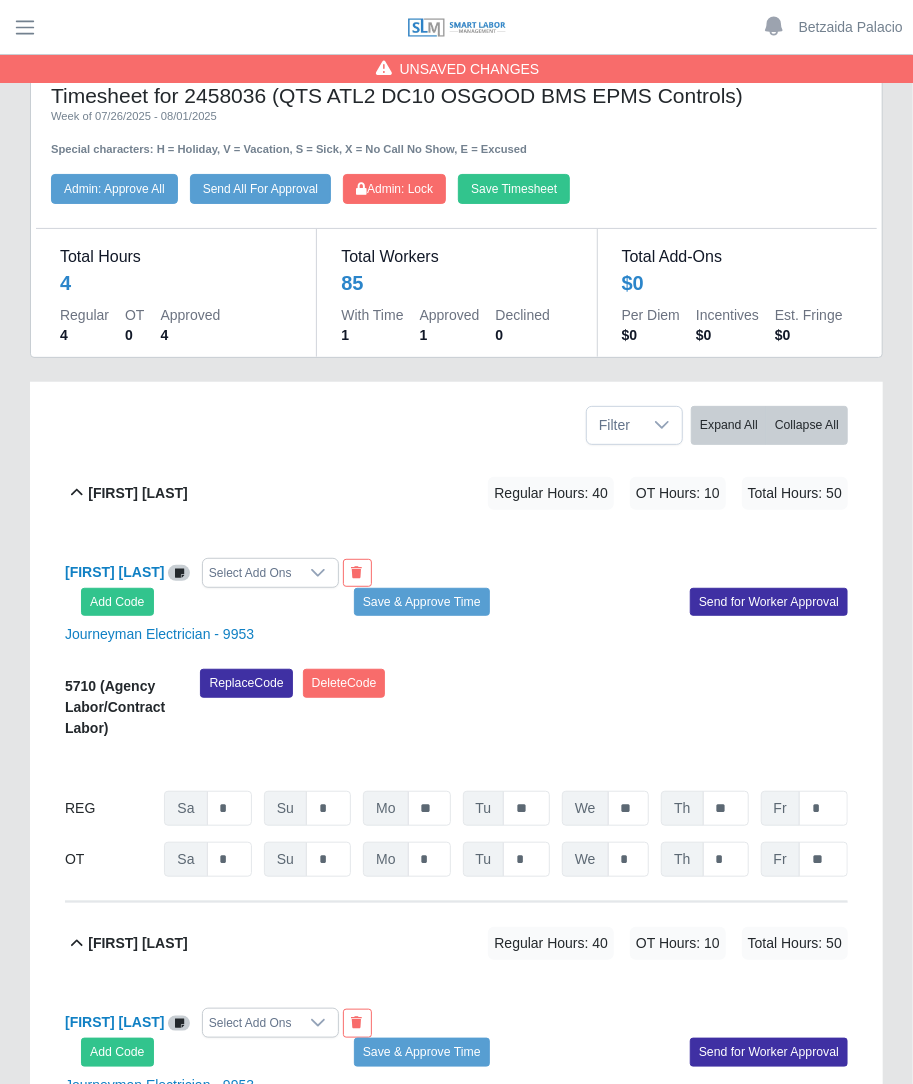 scroll, scrollTop: 0, scrollLeft: 0, axis: both 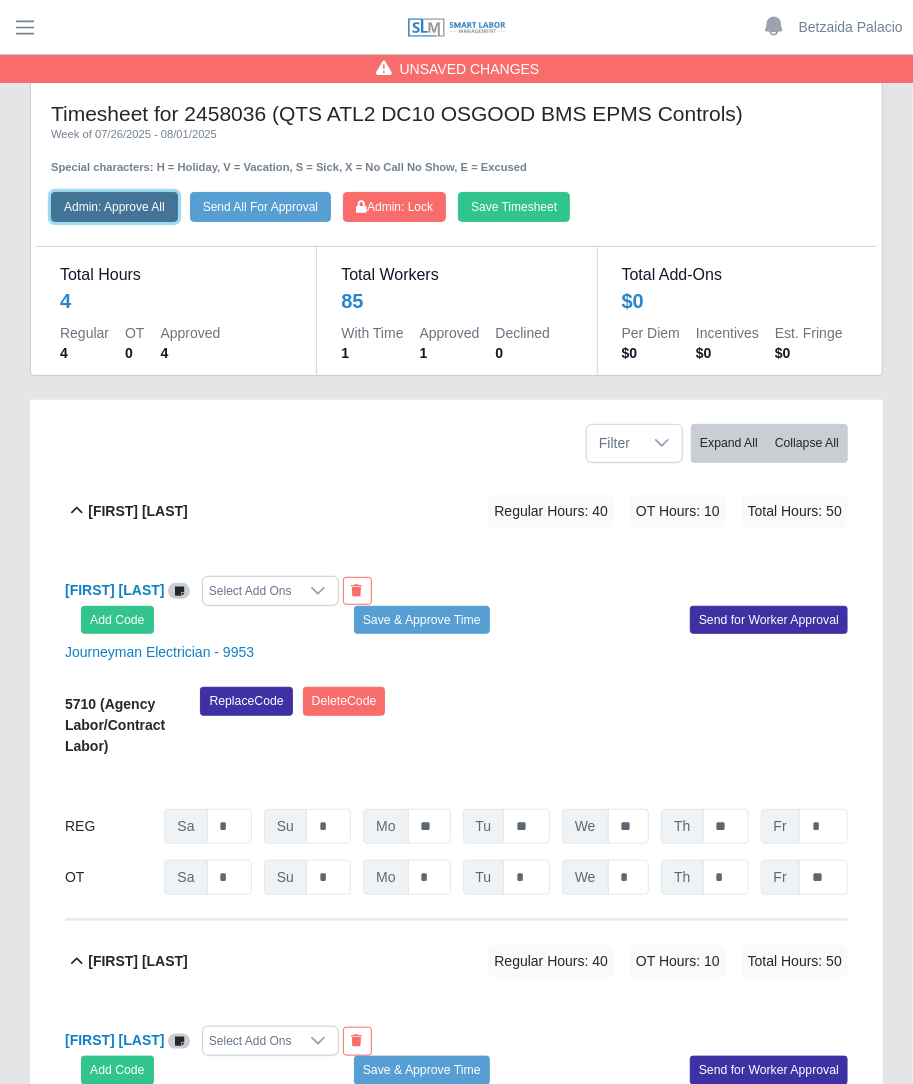 click on "Admin: Approve All" at bounding box center (114, 207) 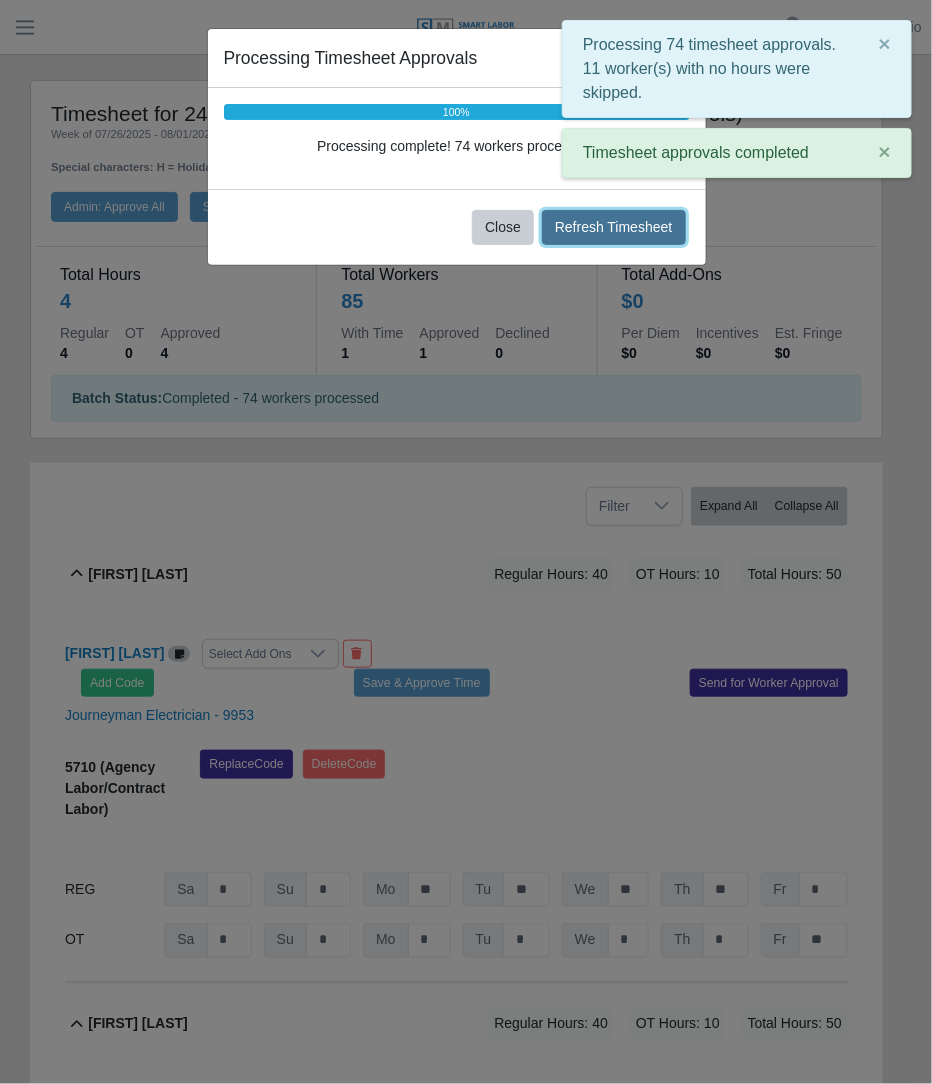 click on "Refresh Timesheet" at bounding box center (614, 227) 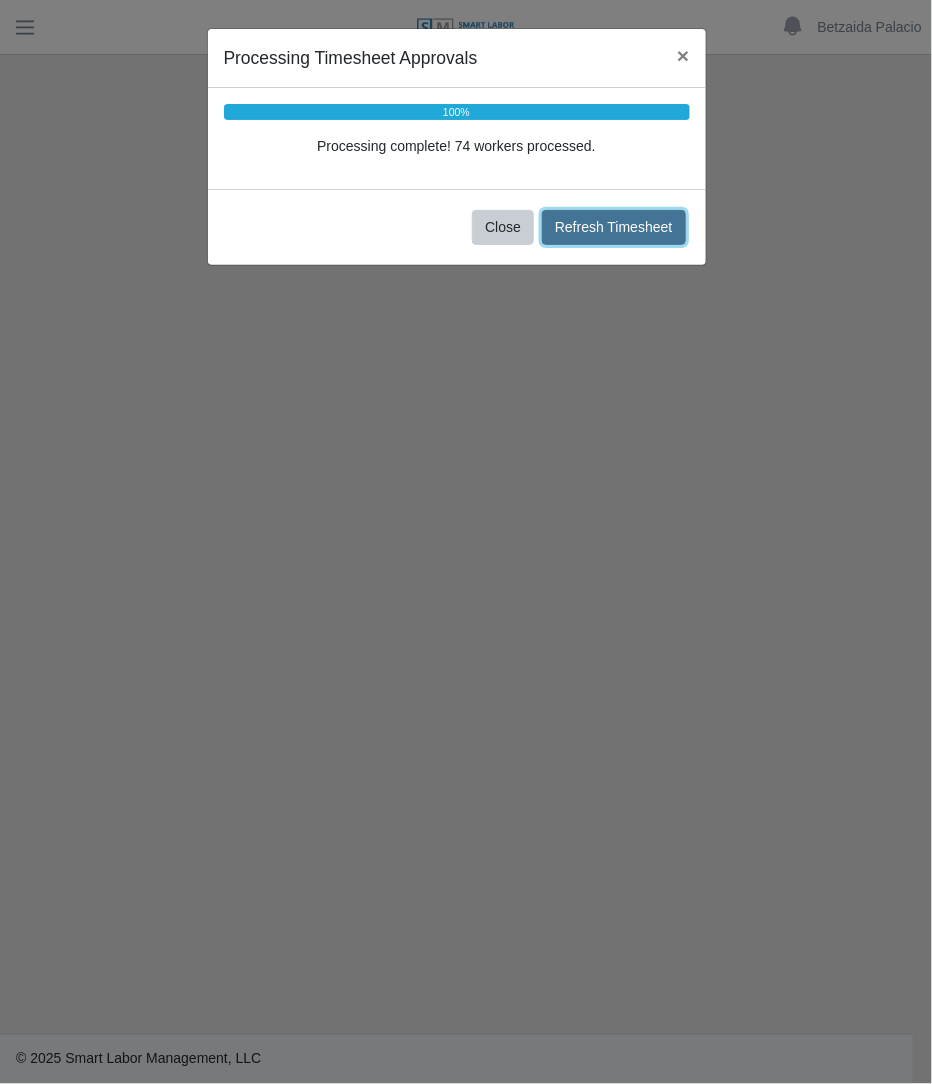 click on "Refresh Timesheet" at bounding box center [614, 227] 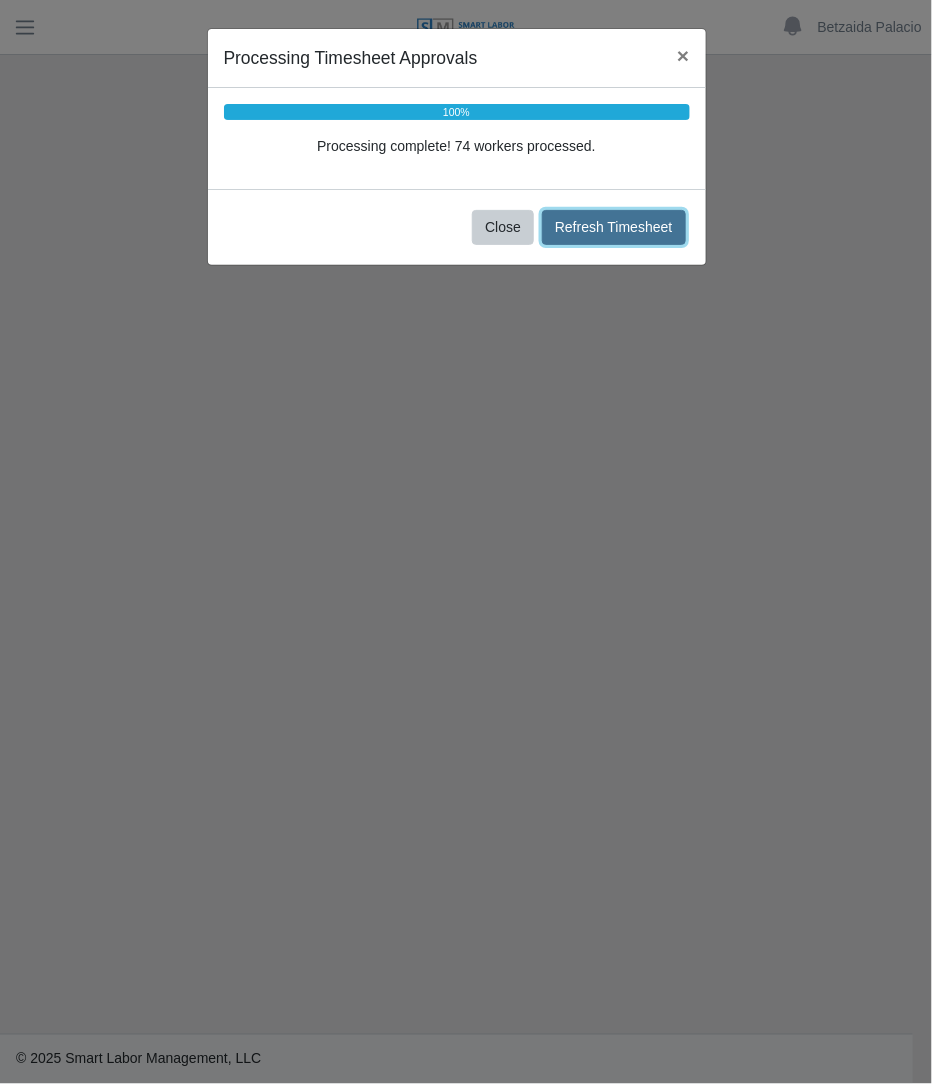 click on "Refresh Timesheet" at bounding box center (614, 227) 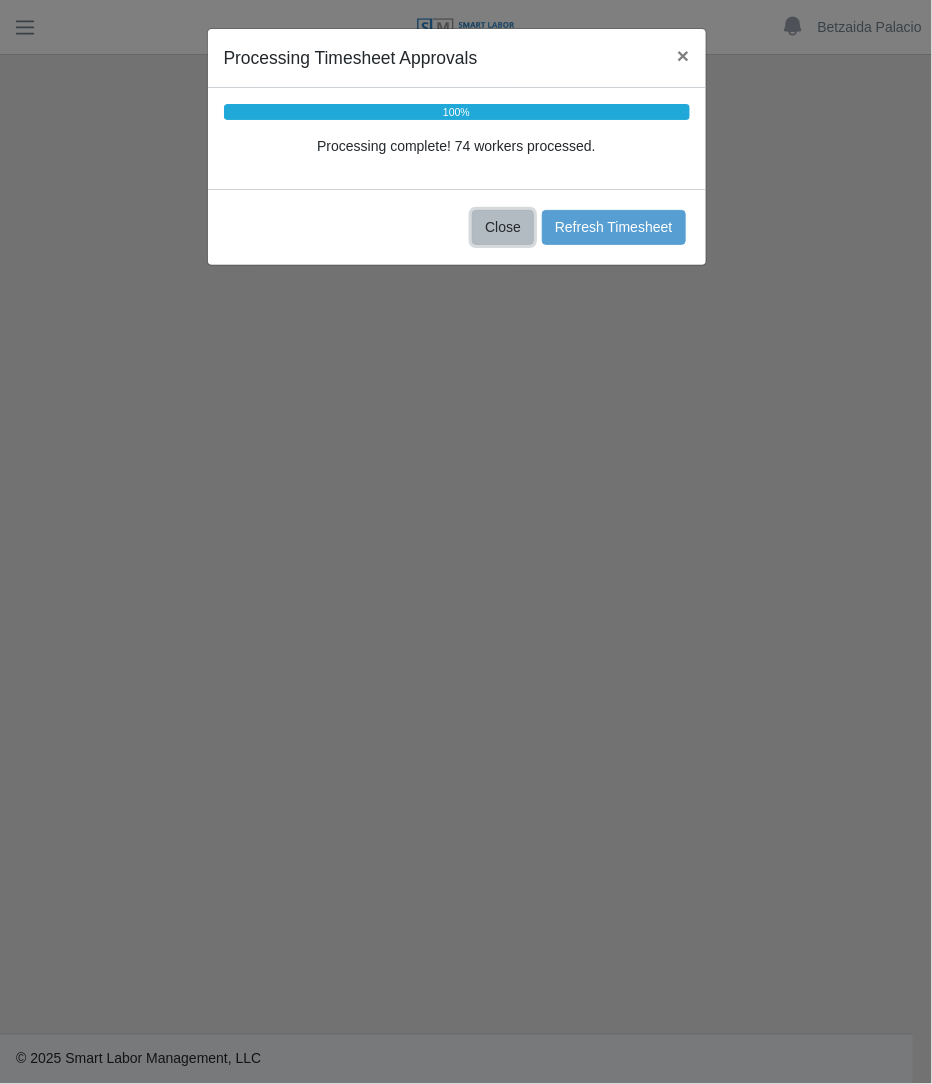 click on "Close" at bounding box center [503, 227] 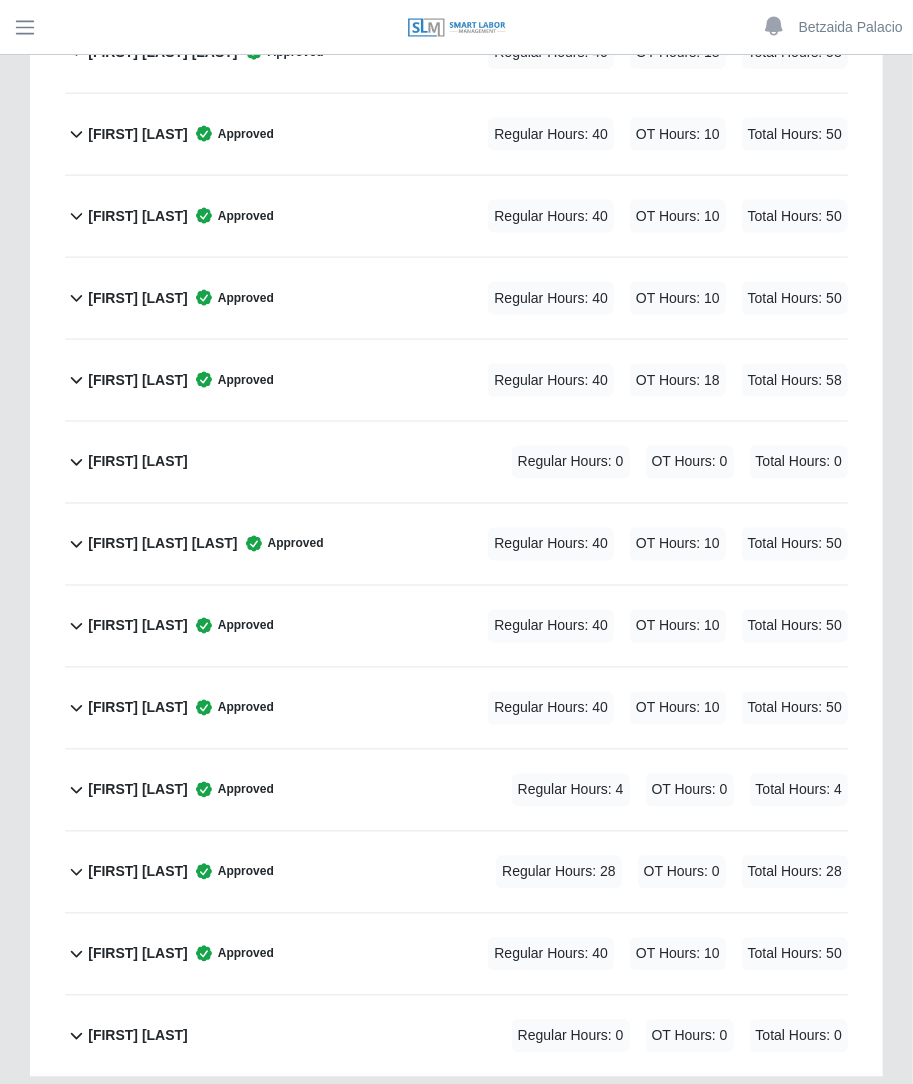 scroll, scrollTop: 6434, scrollLeft: 0, axis: vertical 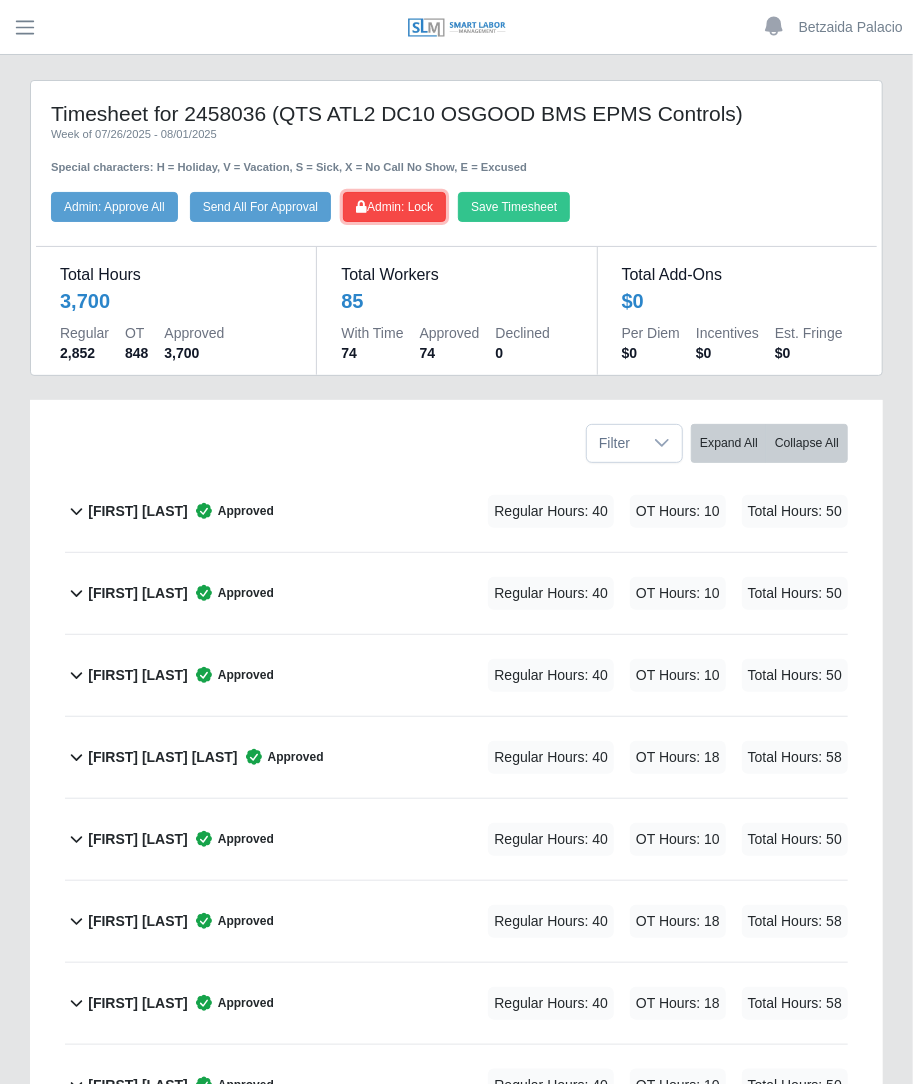 click on "Admin: Lock" 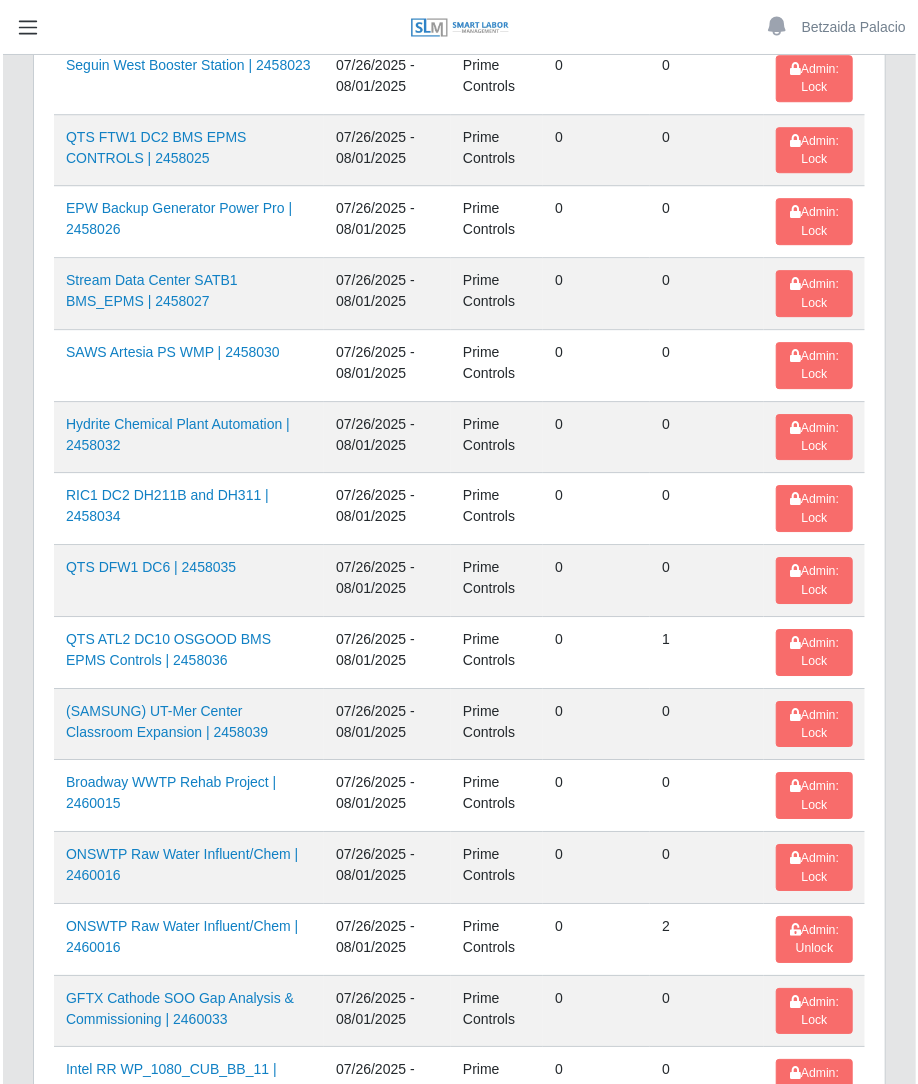 scroll, scrollTop: 2009, scrollLeft: 0, axis: vertical 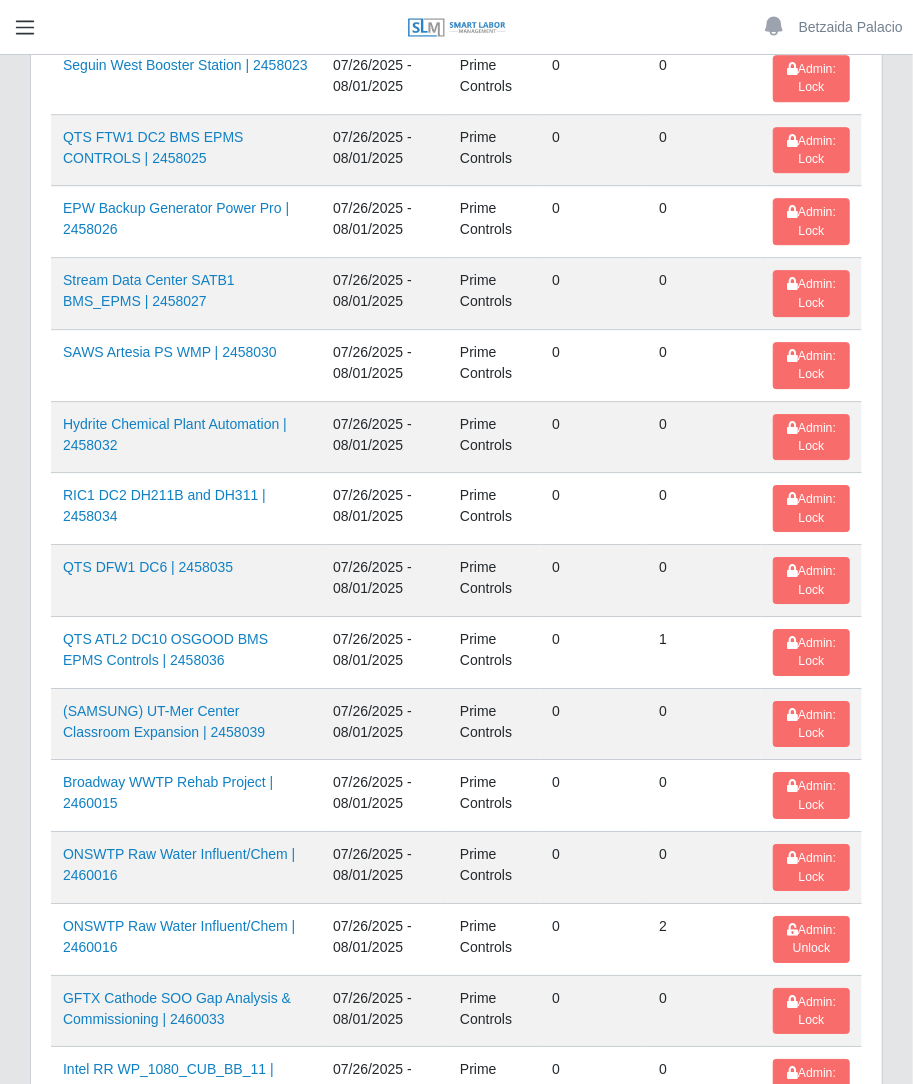 click at bounding box center (25, 27) 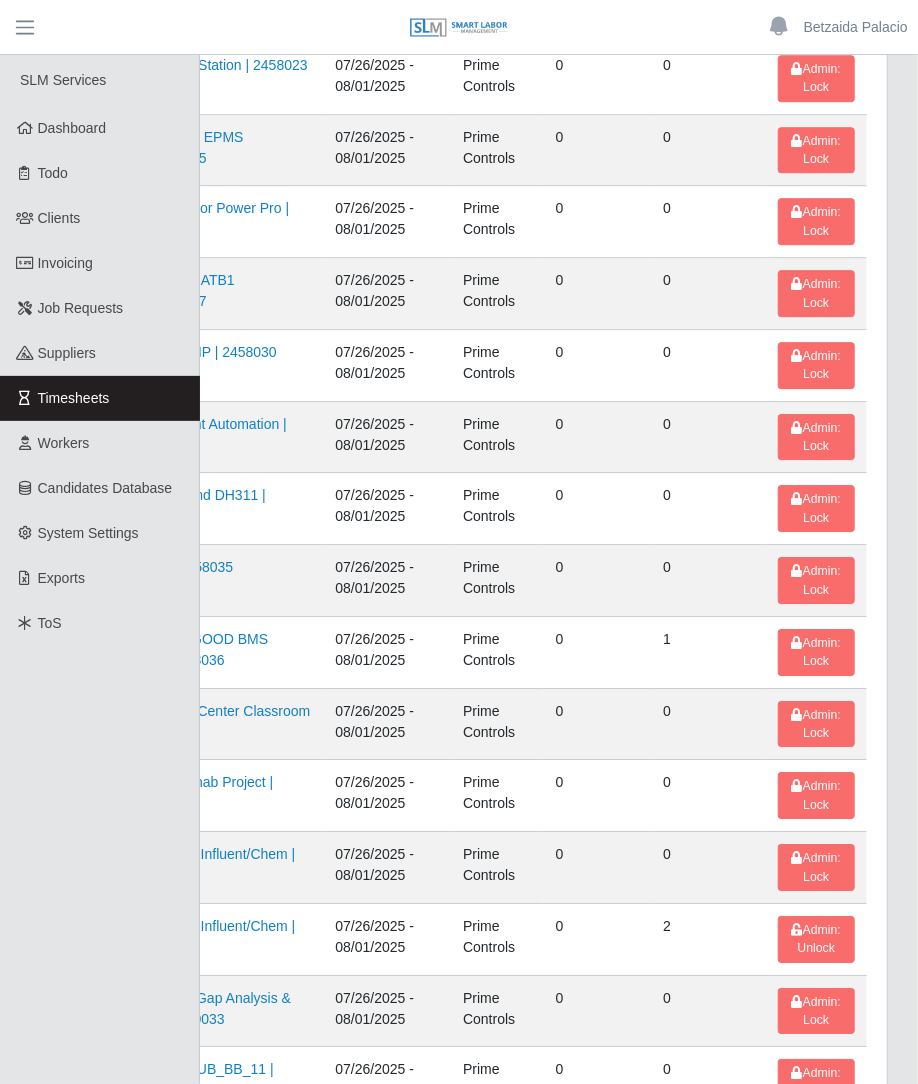 click on "[FIRST] [LAST]  Account  Settings Logout" 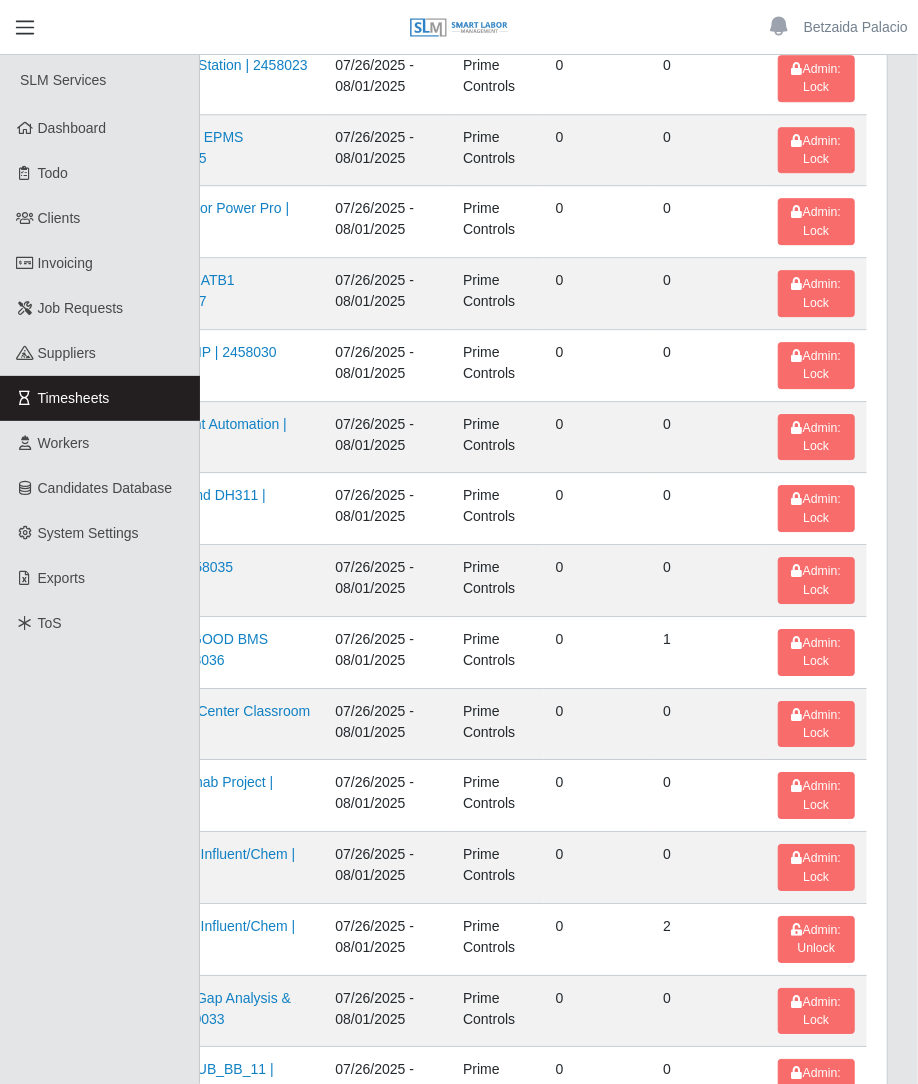 click at bounding box center [25, 27] 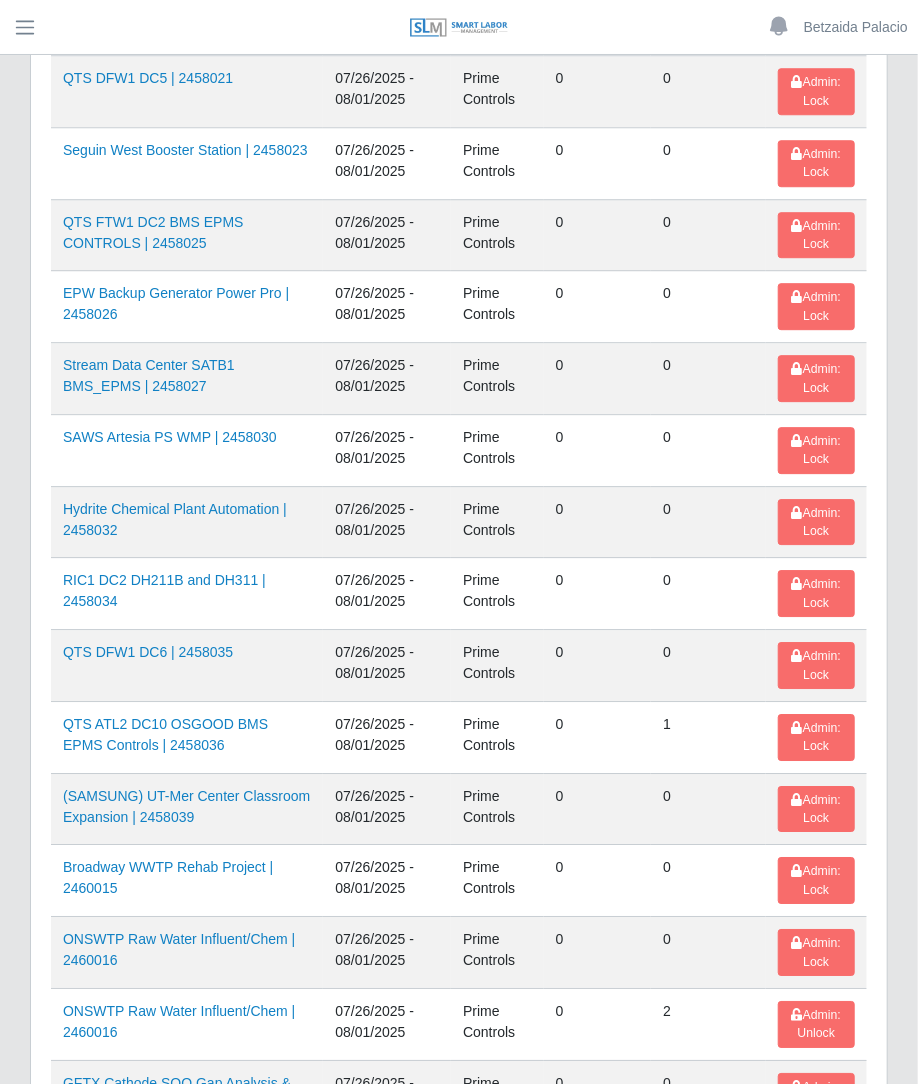 scroll, scrollTop: 2895, scrollLeft: 0, axis: vertical 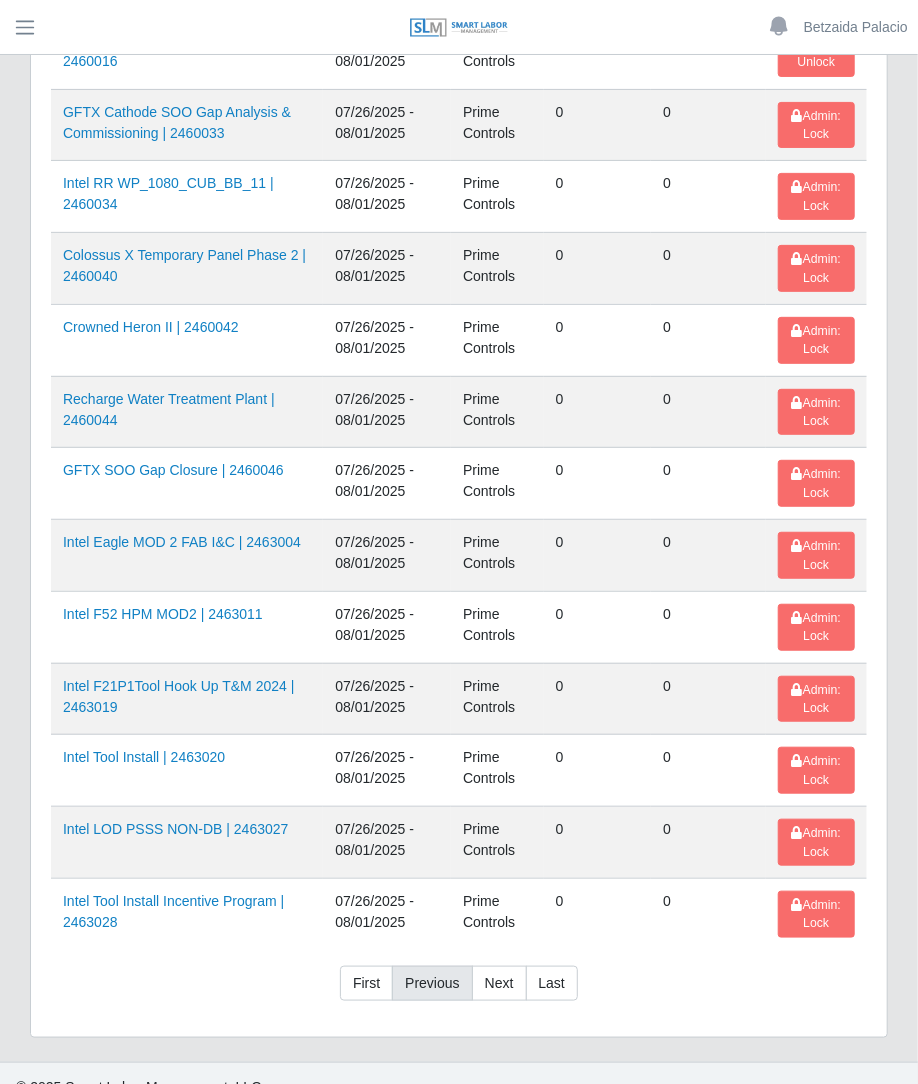click on "Previous" at bounding box center (432, 984) 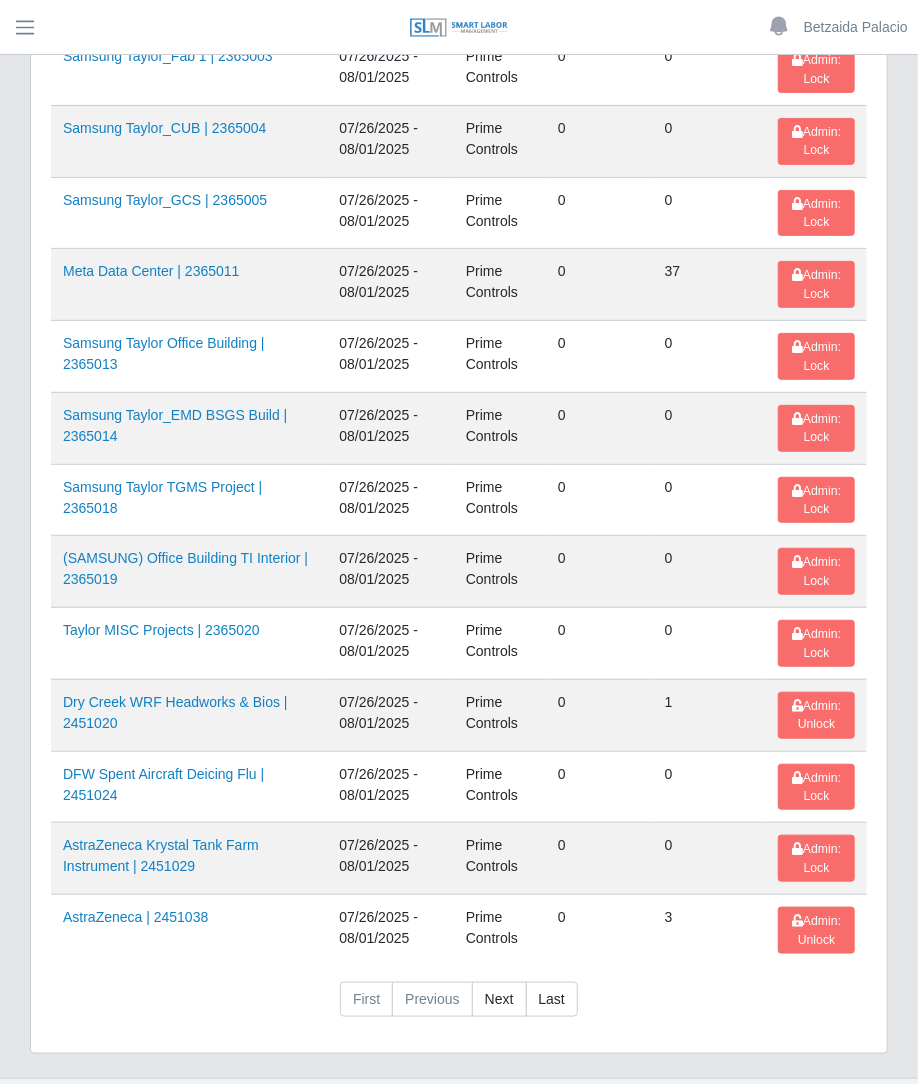 scroll, scrollTop: 2064, scrollLeft: 0, axis: vertical 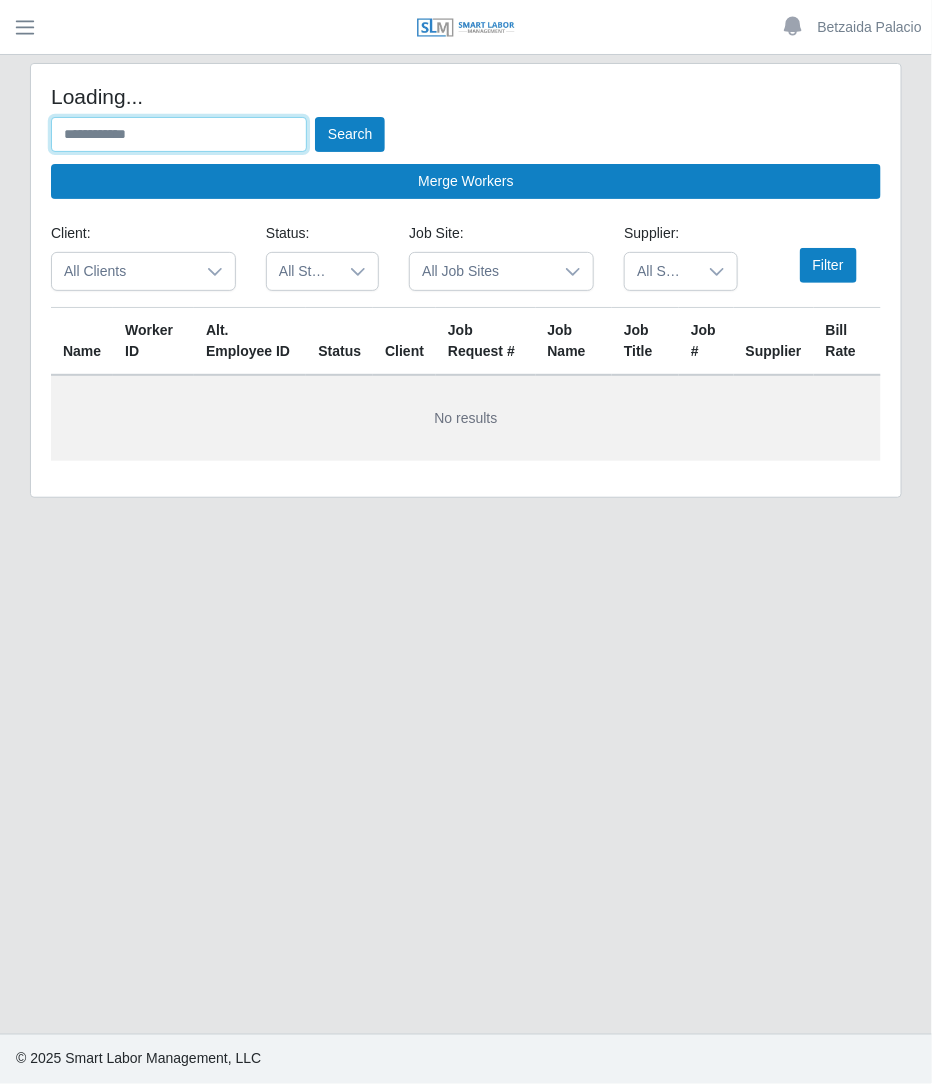 click at bounding box center (179, 134) 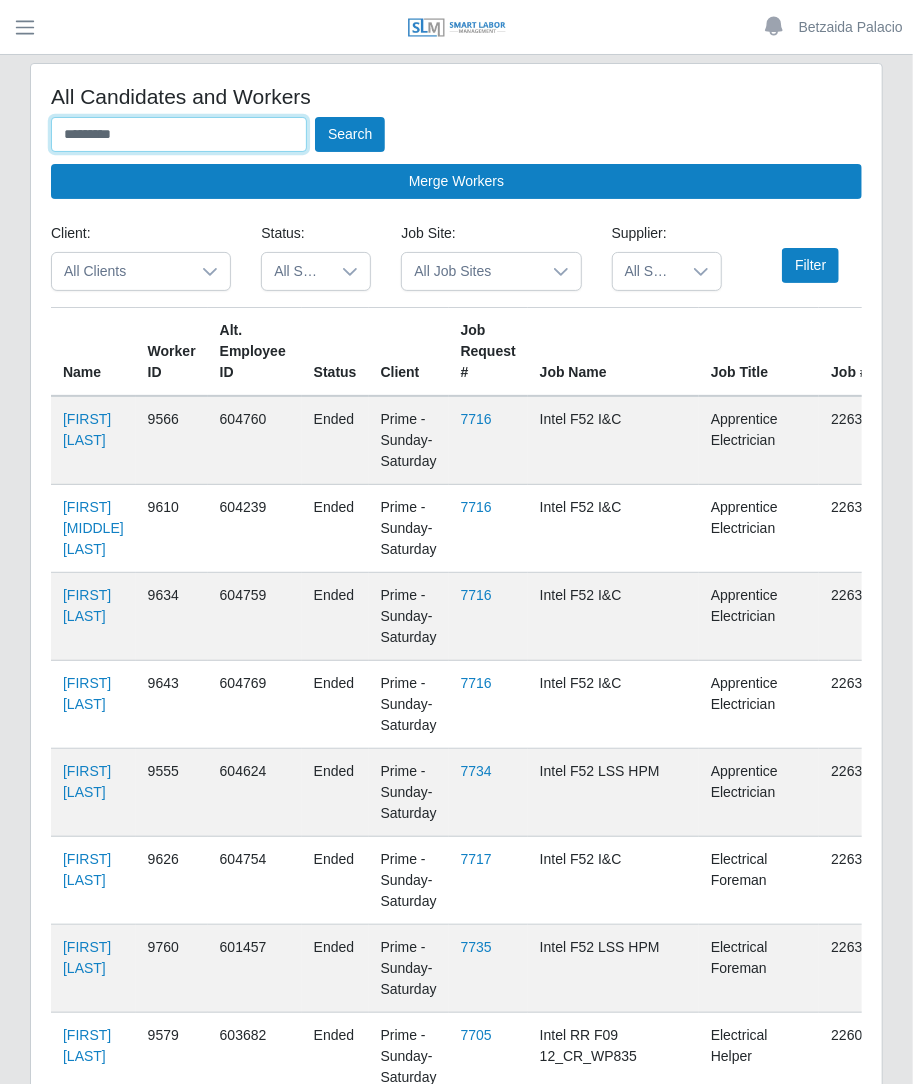 click on "Search" at bounding box center [350, 134] 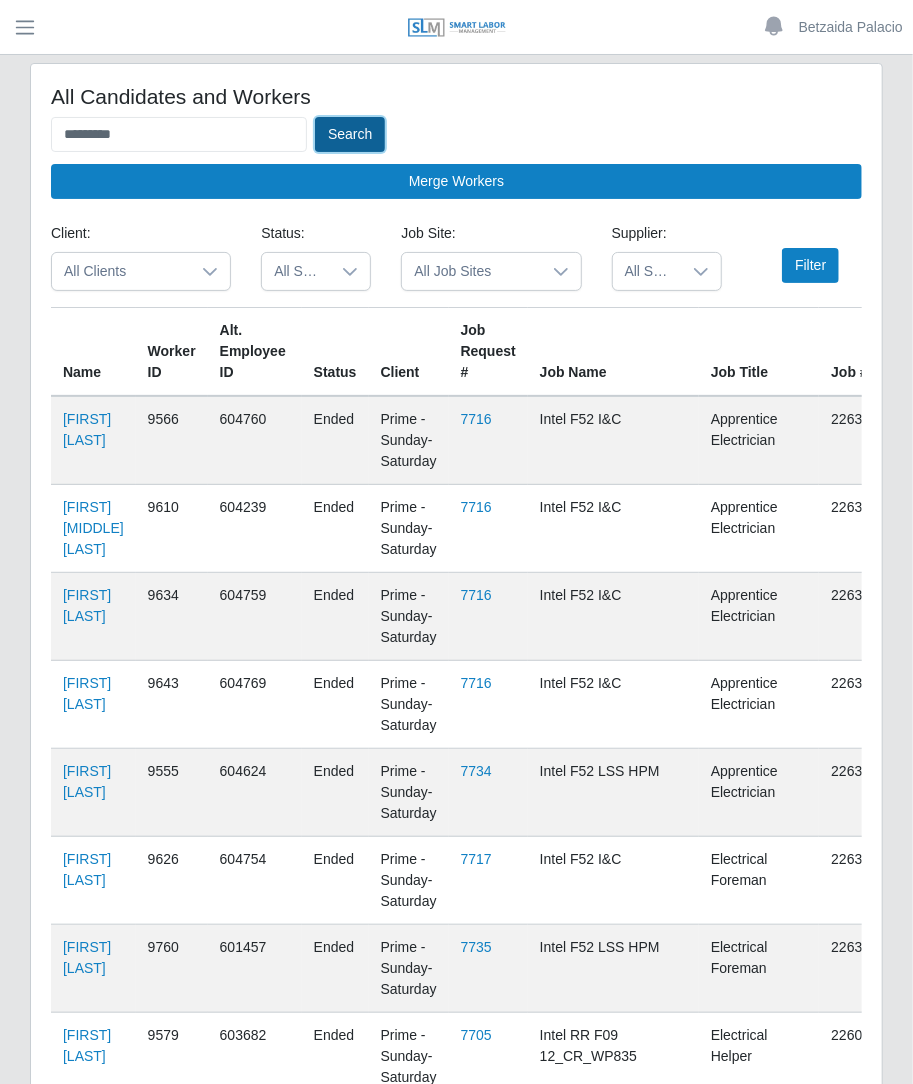 click on "Search" at bounding box center (350, 134) 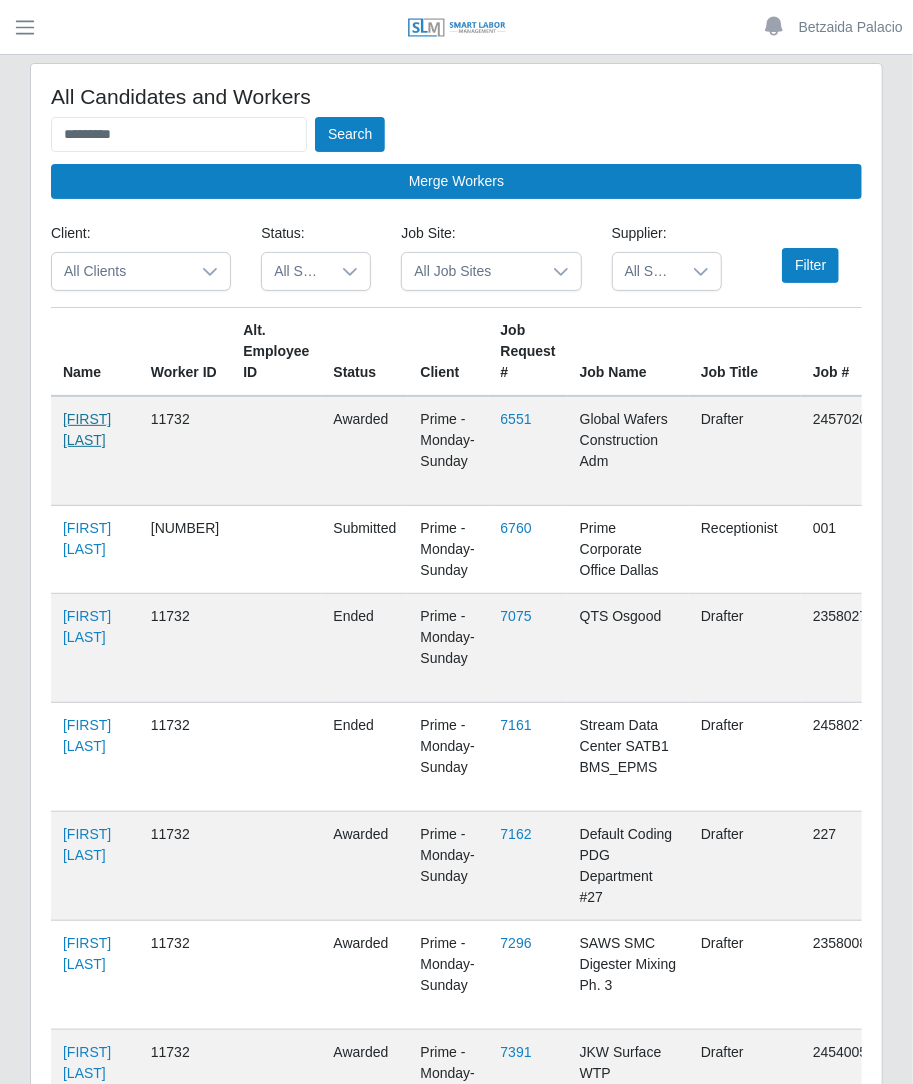 click on "[FIRST] [LAST]" at bounding box center (87, 429) 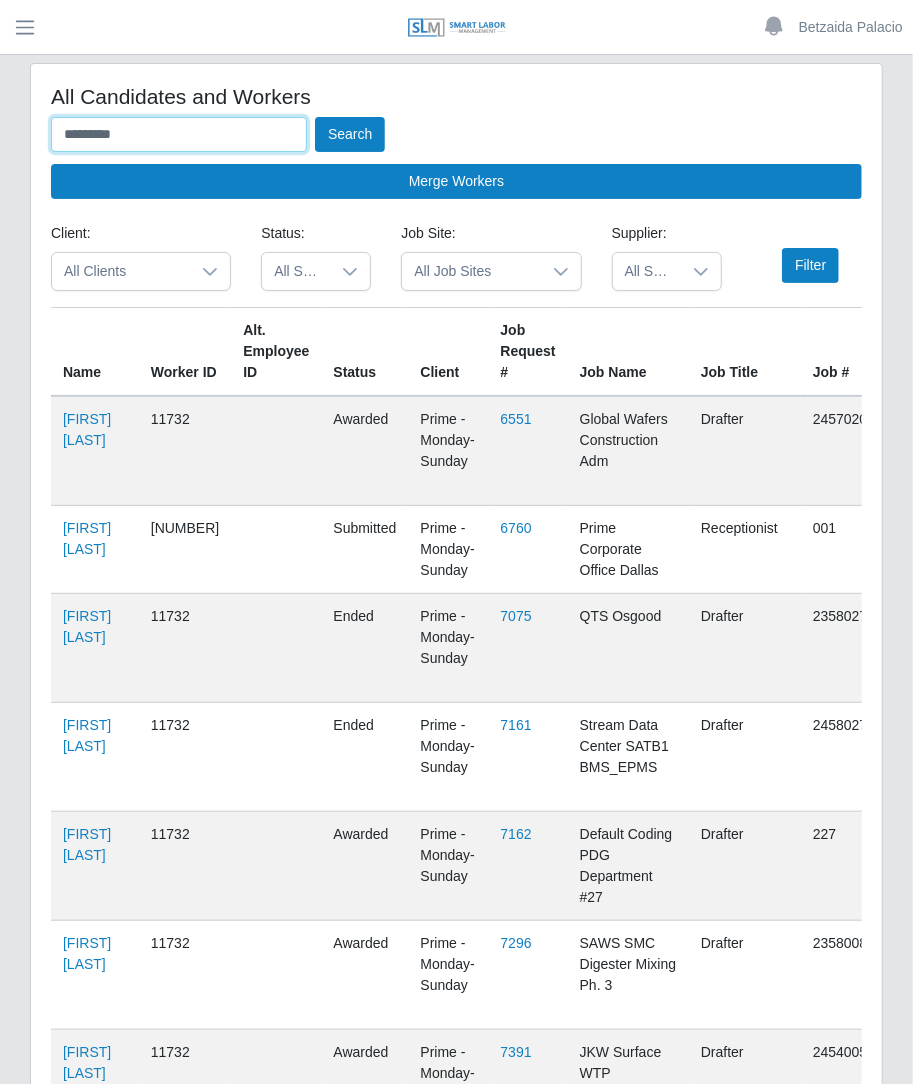 drag, startPoint x: 244, startPoint y: 145, endPoint x: -93, endPoint y: 107, distance: 339.13568 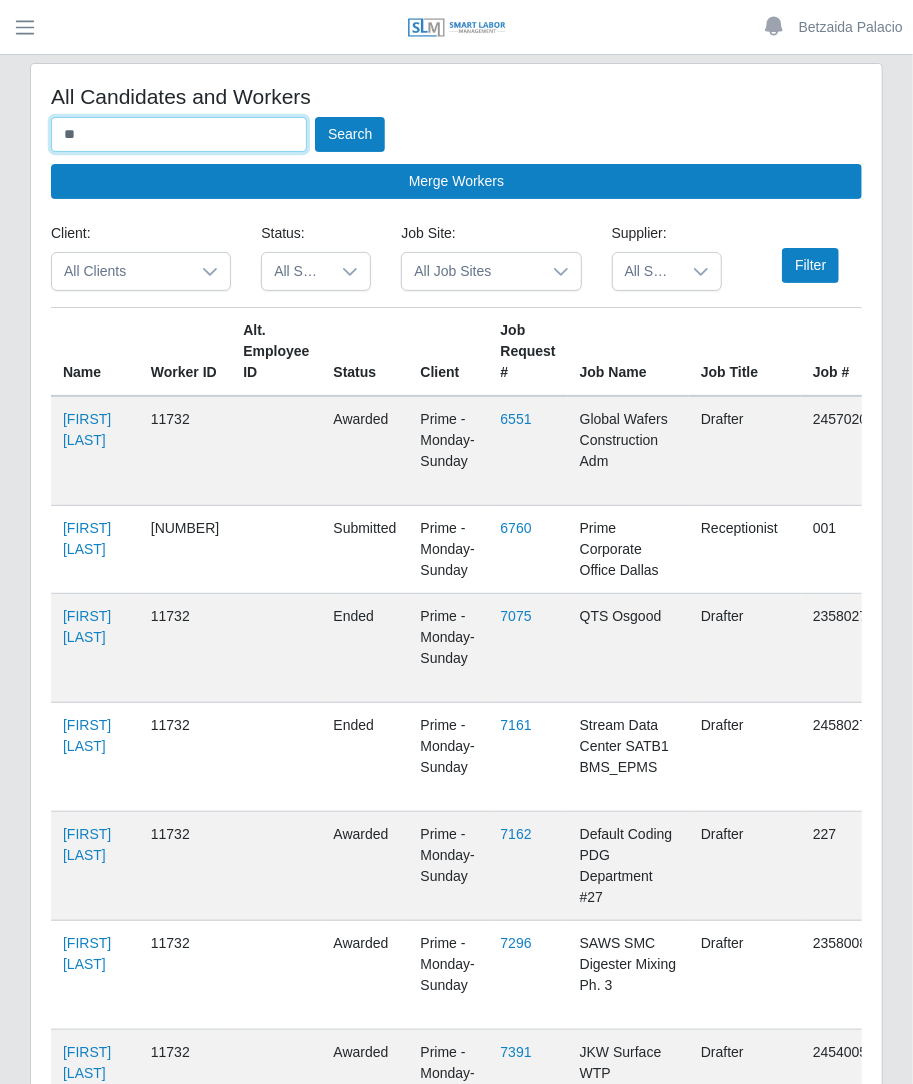type on "*" 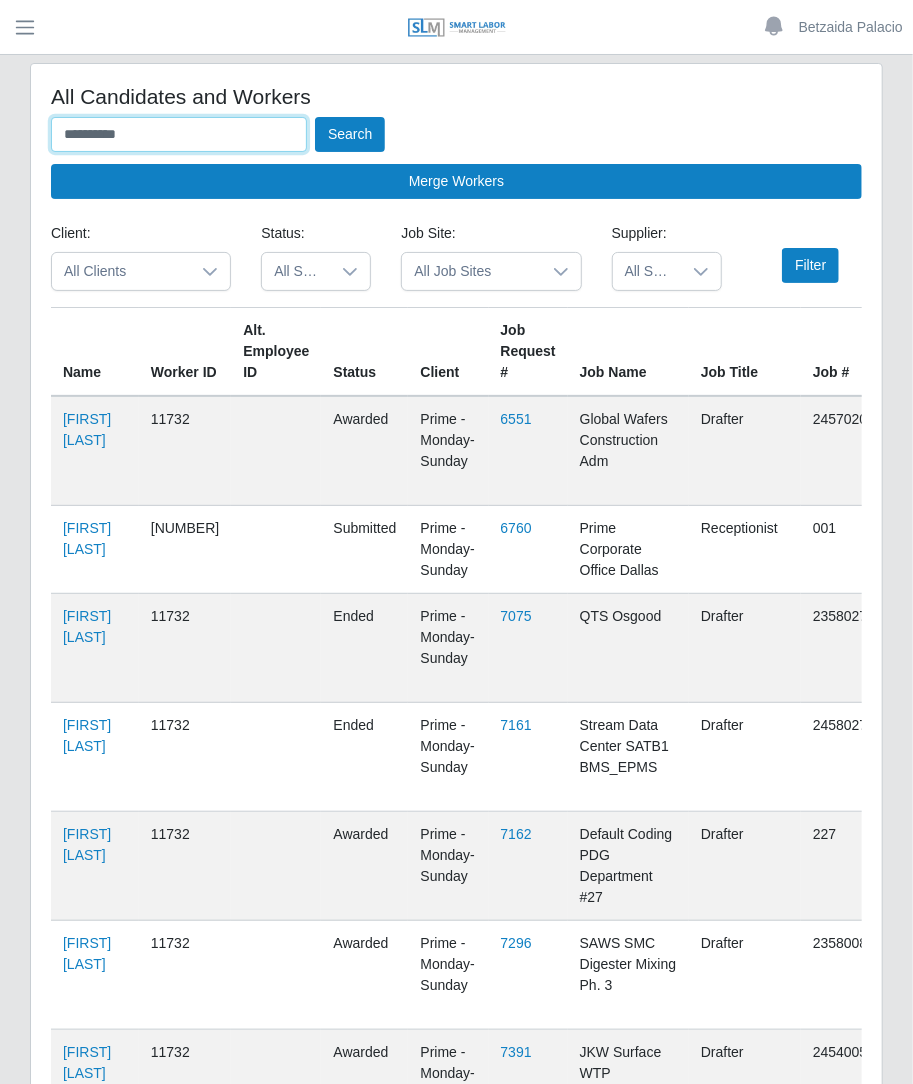 click on "Search" at bounding box center [350, 134] 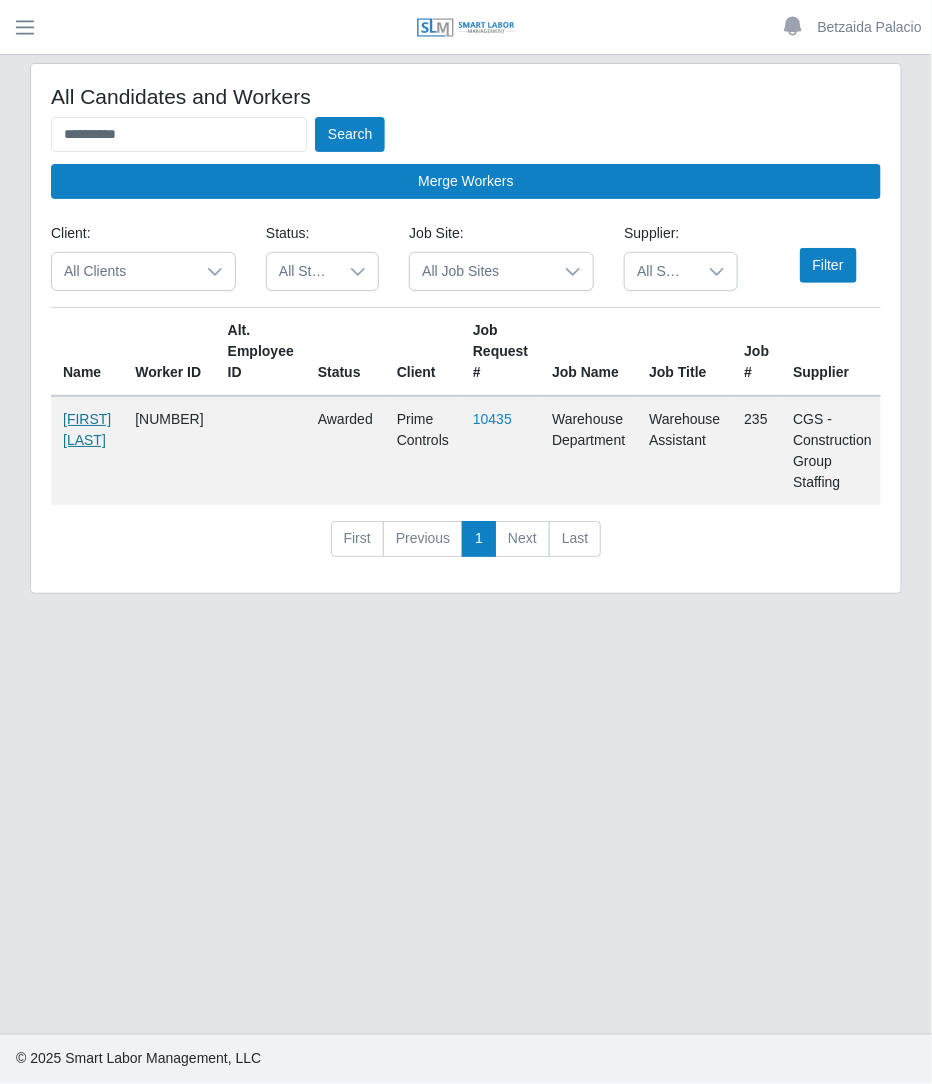 click on "[FIRST] [LAST]" at bounding box center [87, 429] 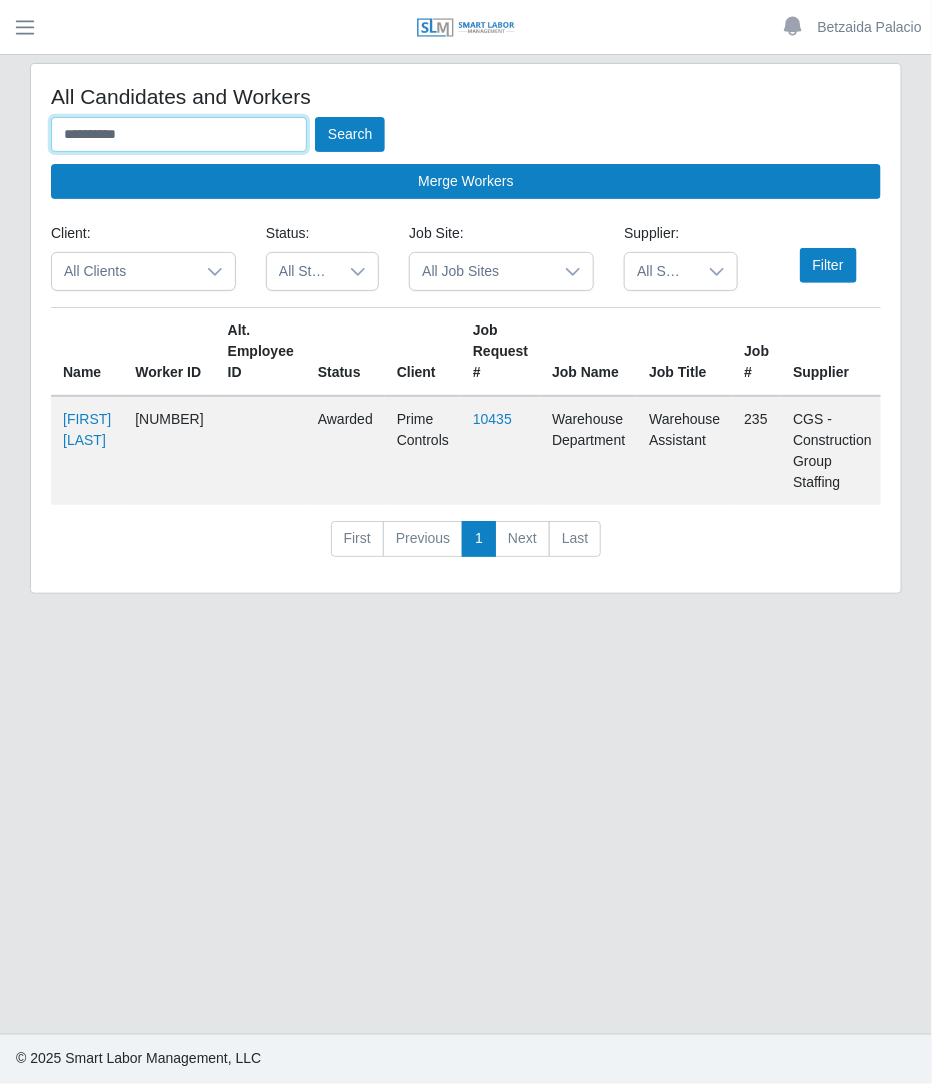 click on "**********" at bounding box center (179, 134) 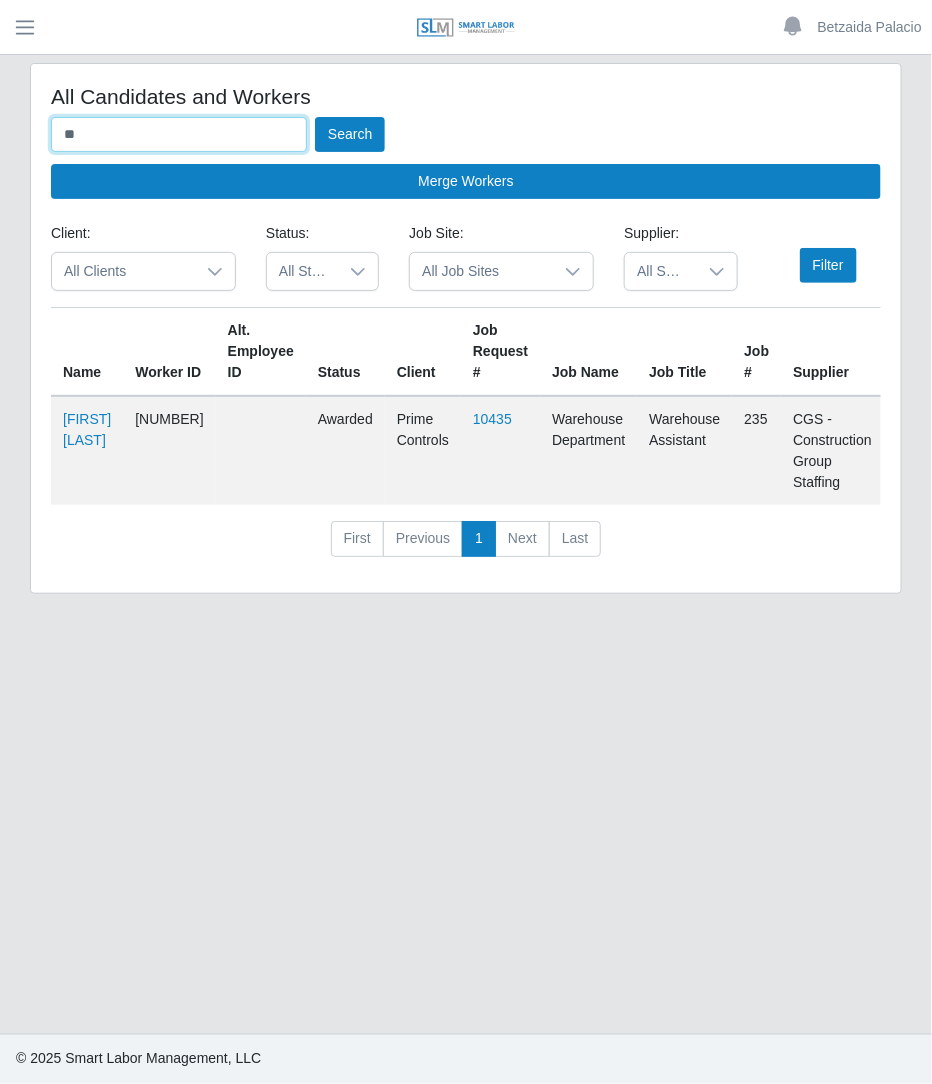 type on "*" 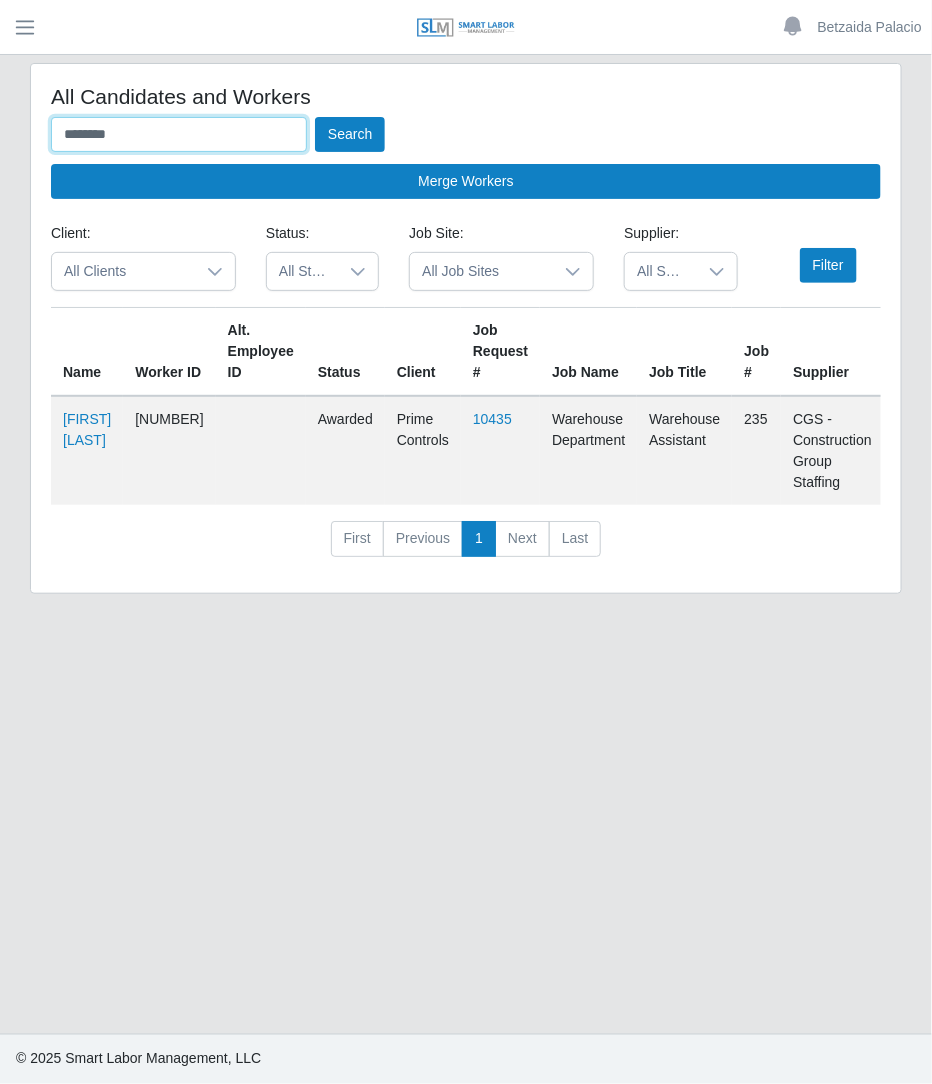 type on "********" 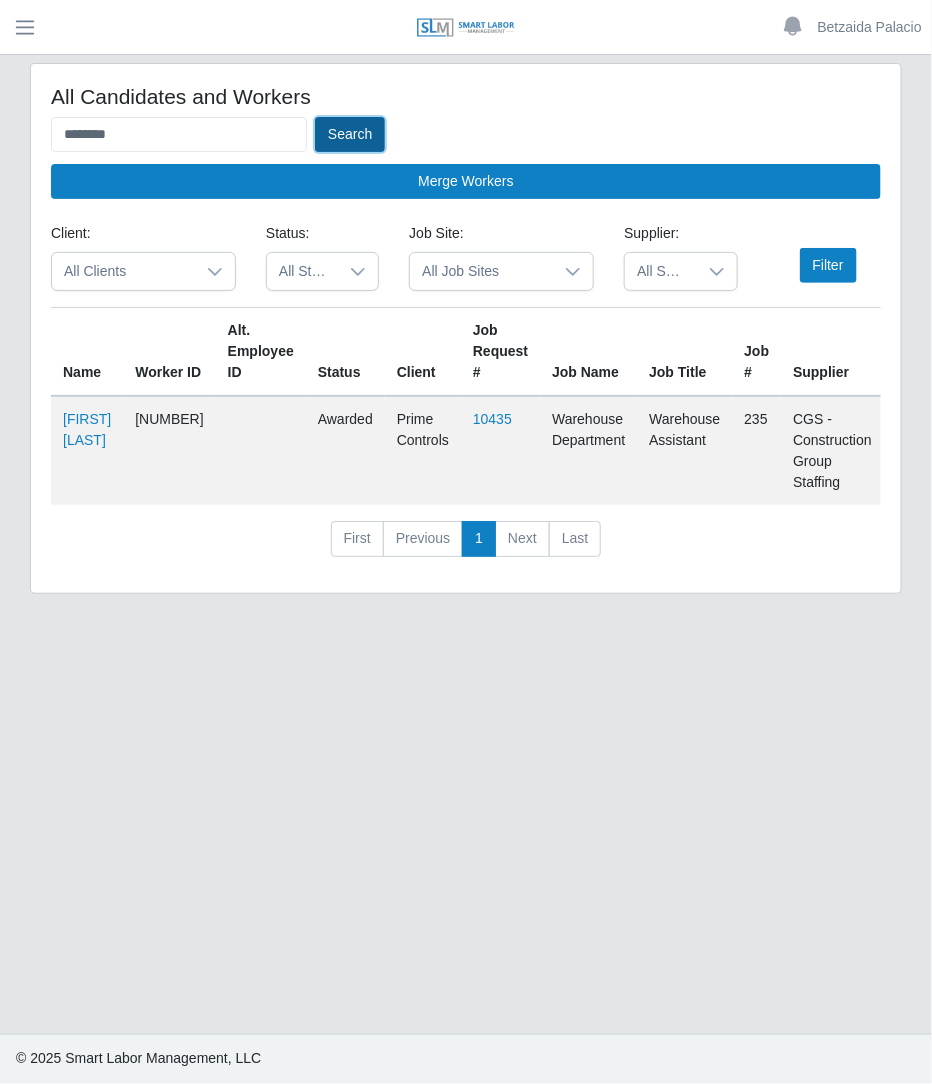 click on "Search" at bounding box center [350, 134] 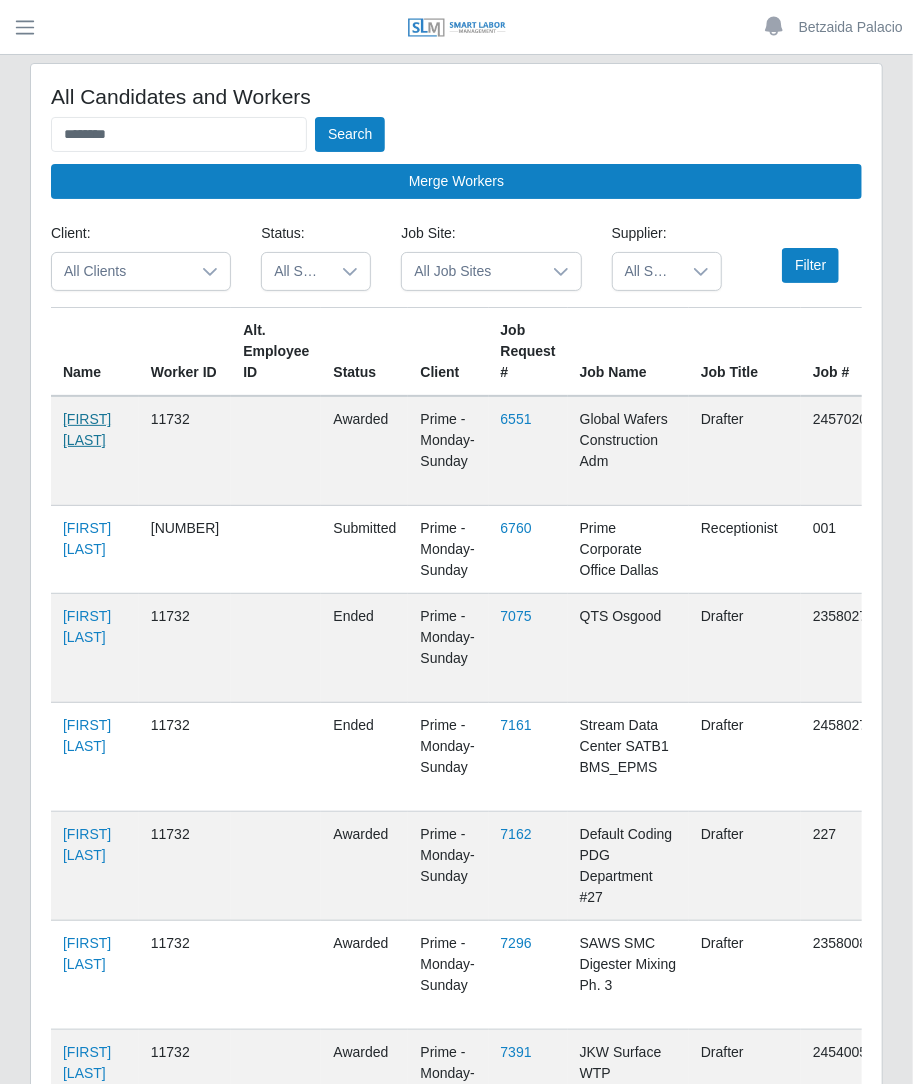 click on "[FIRST] [LAST]" at bounding box center [87, 429] 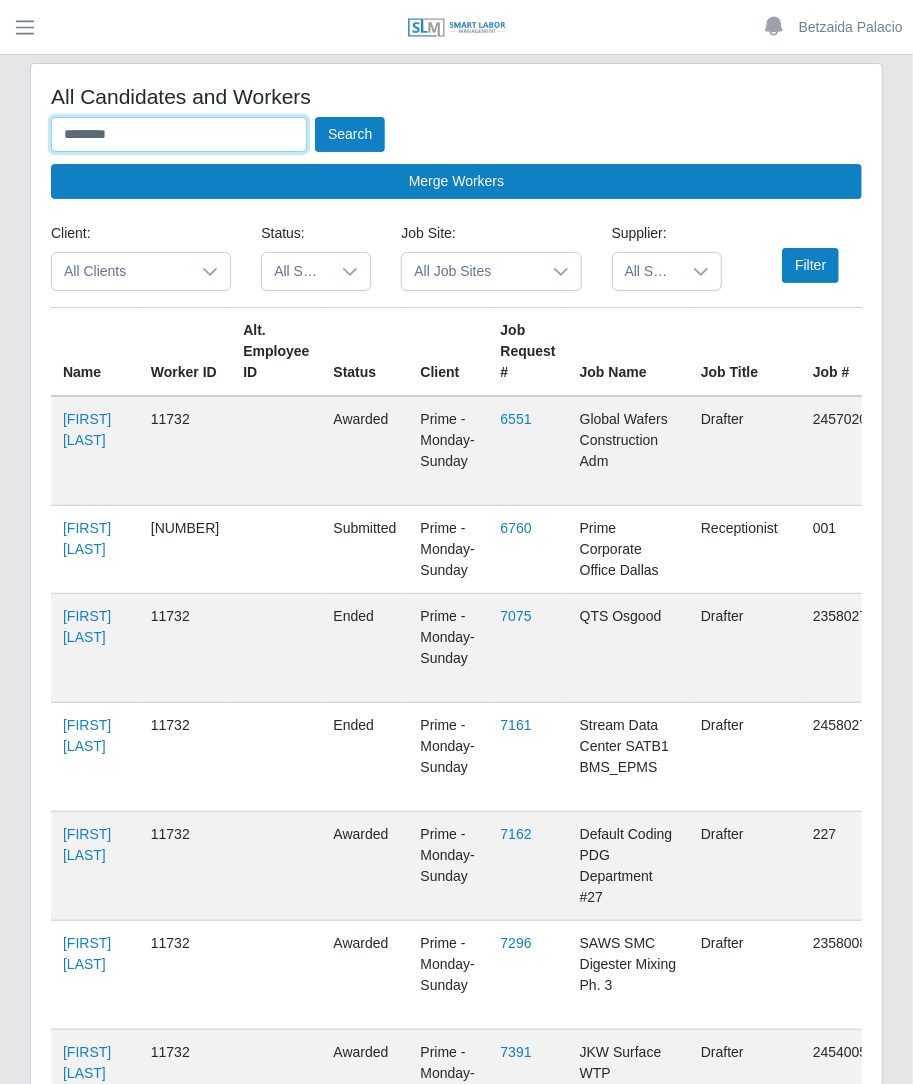 drag, startPoint x: 145, startPoint y: 138, endPoint x: -185, endPoint y: 88, distance: 333.7664 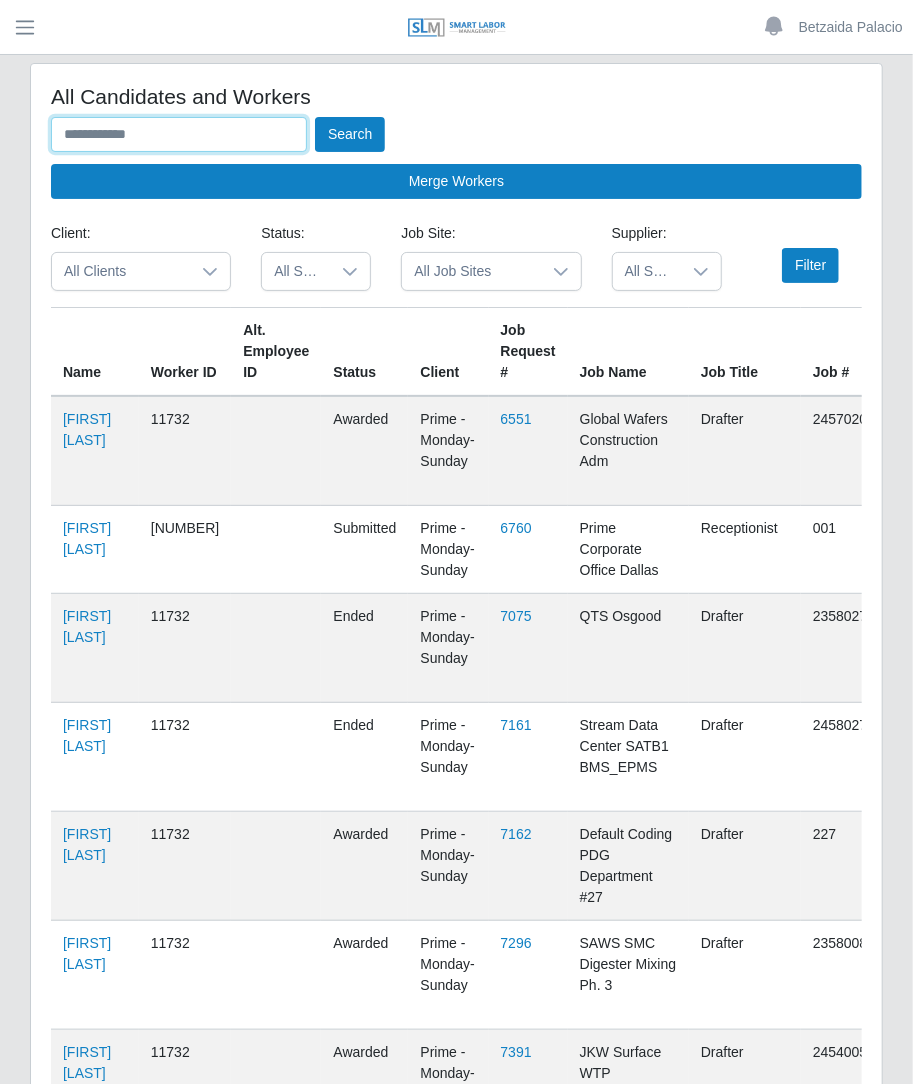 click at bounding box center [179, 134] 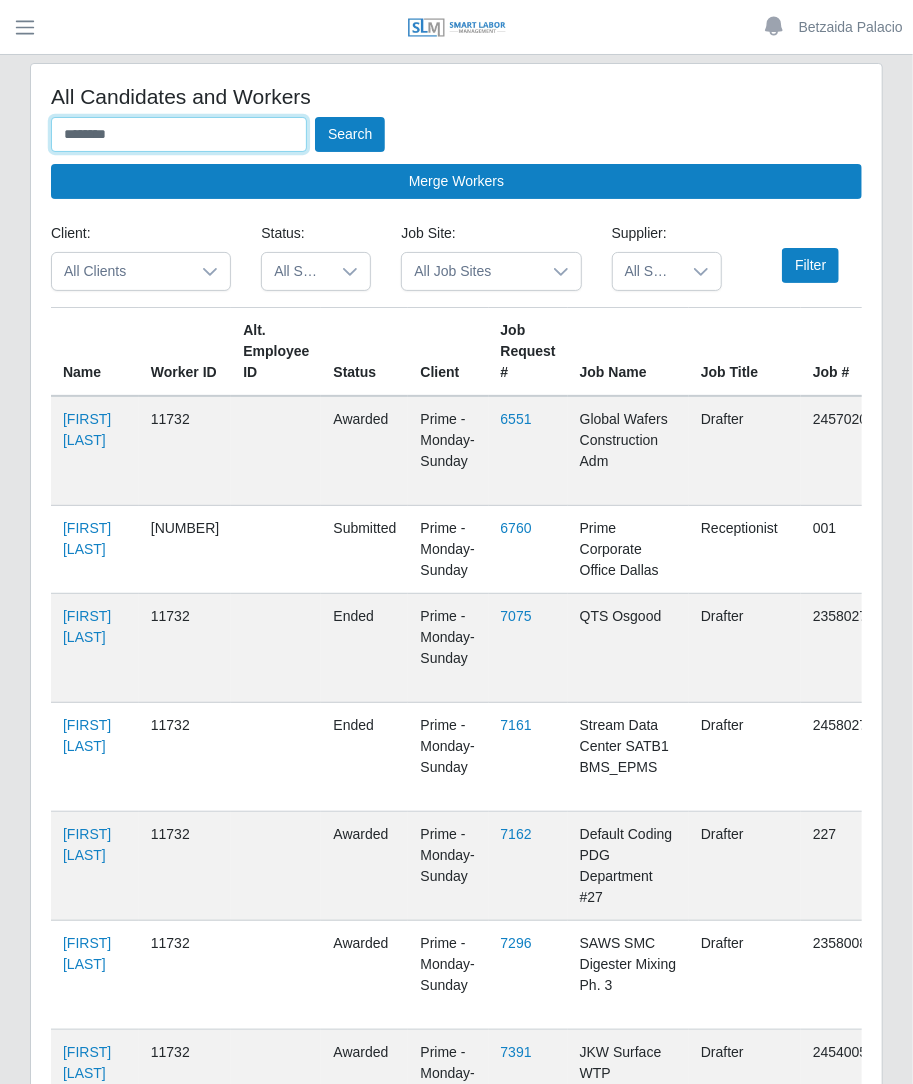 type on "*******" 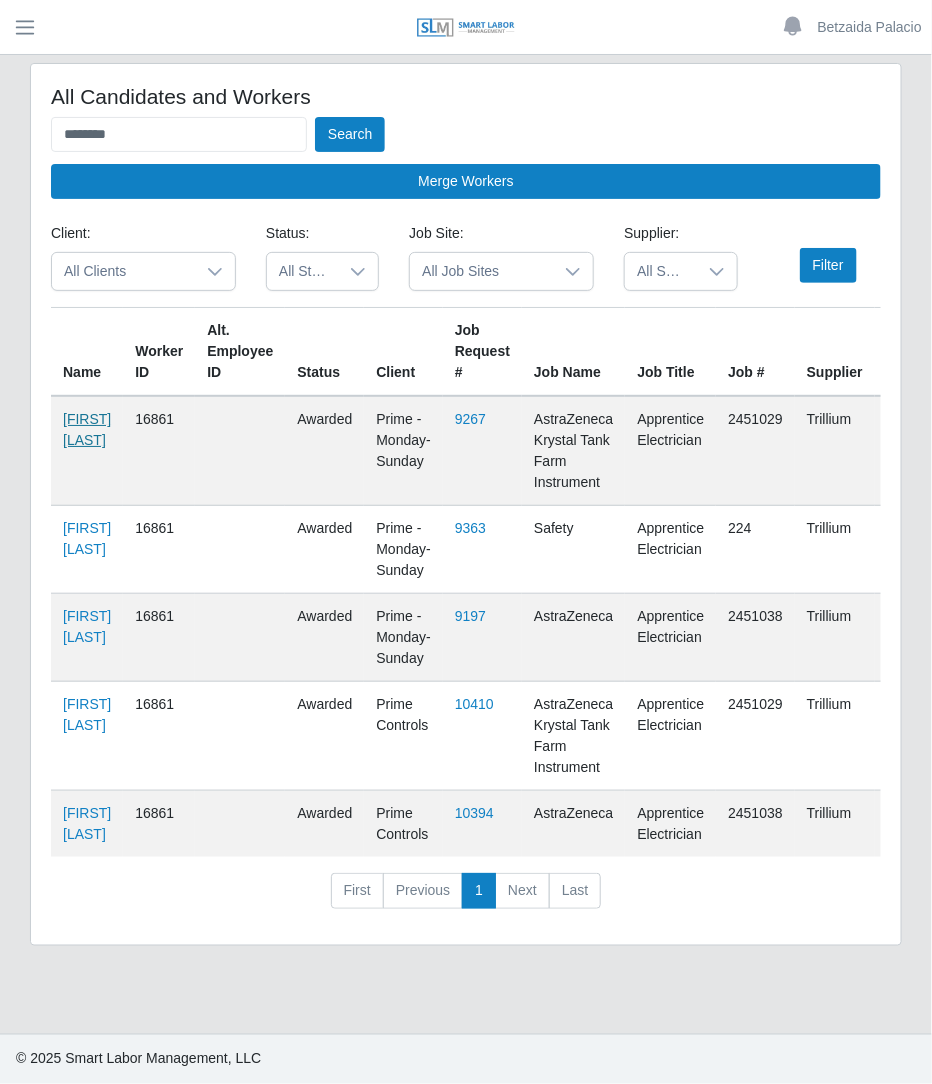 click on "[FIRST] [LAST]" at bounding box center (87, 429) 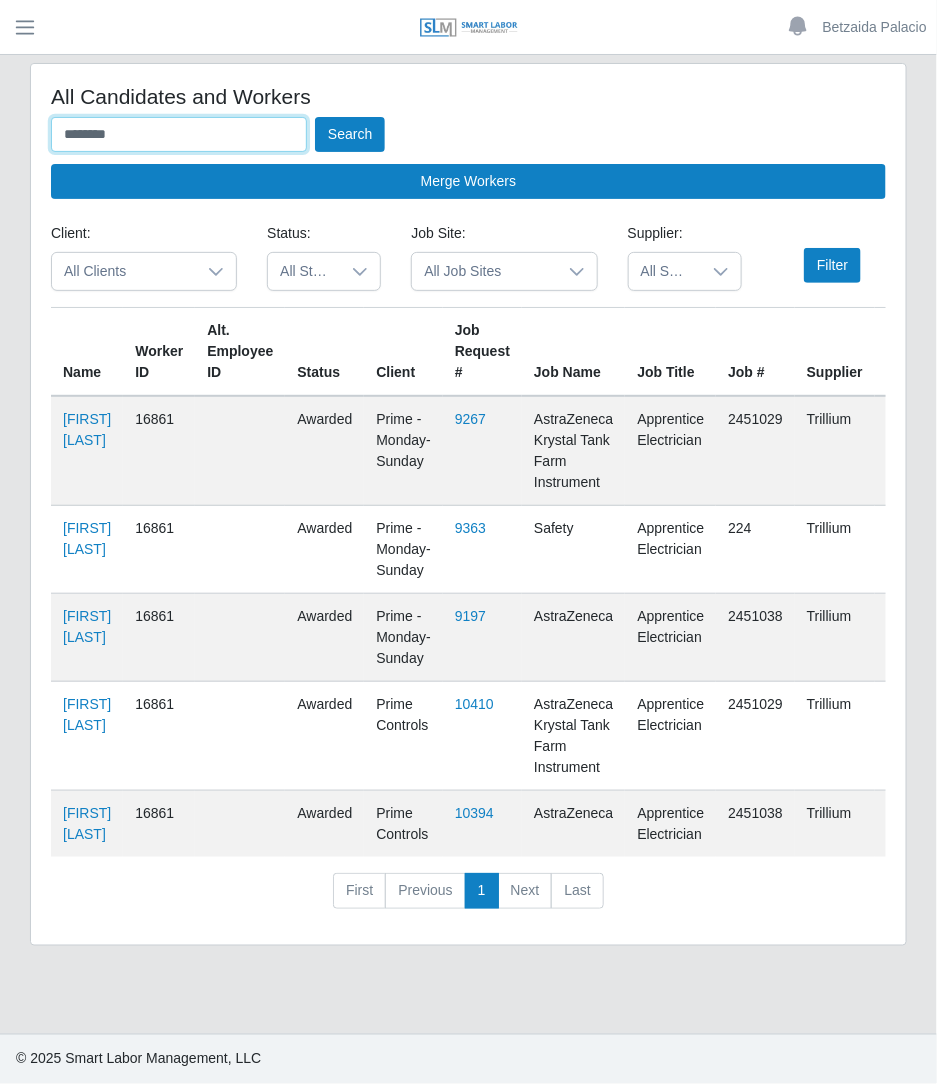 click on "*******" at bounding box center (179, 134) 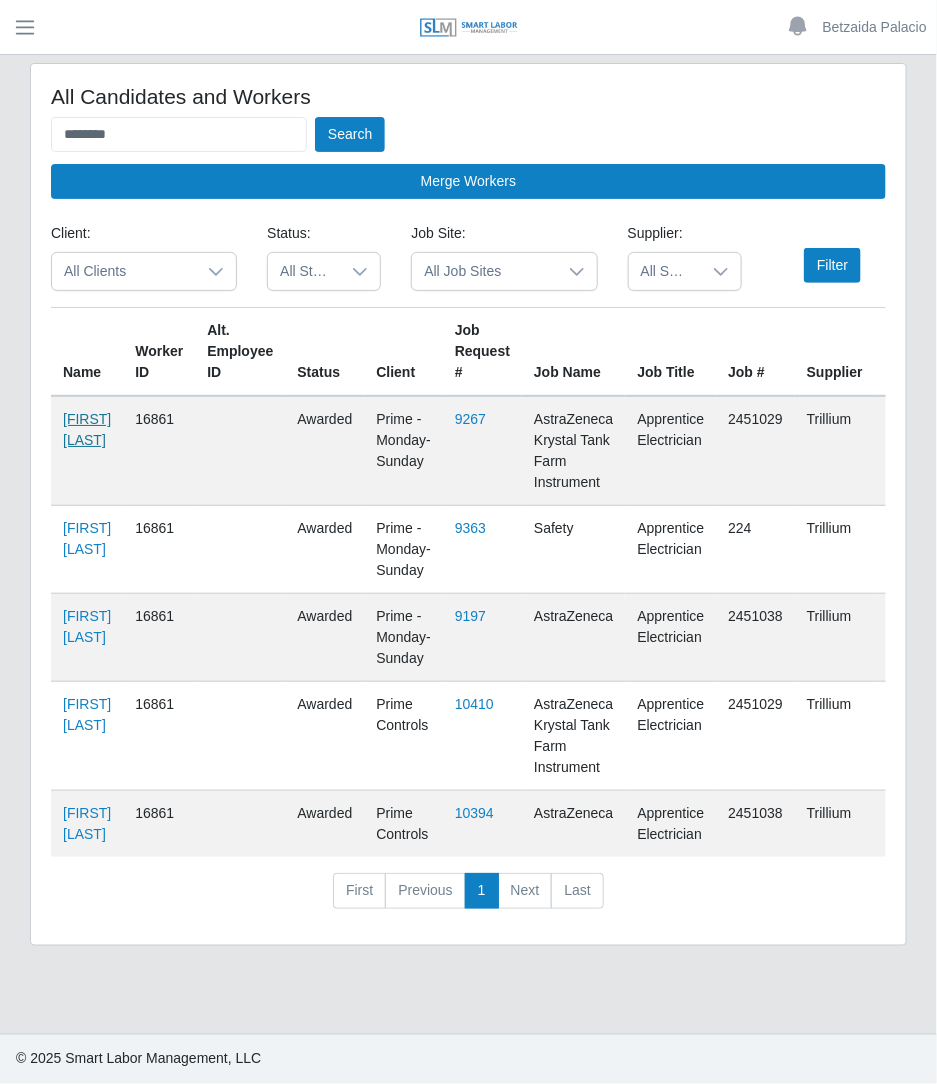 click on "[FIRST] [LAST]" at bounding box center [87, 429] 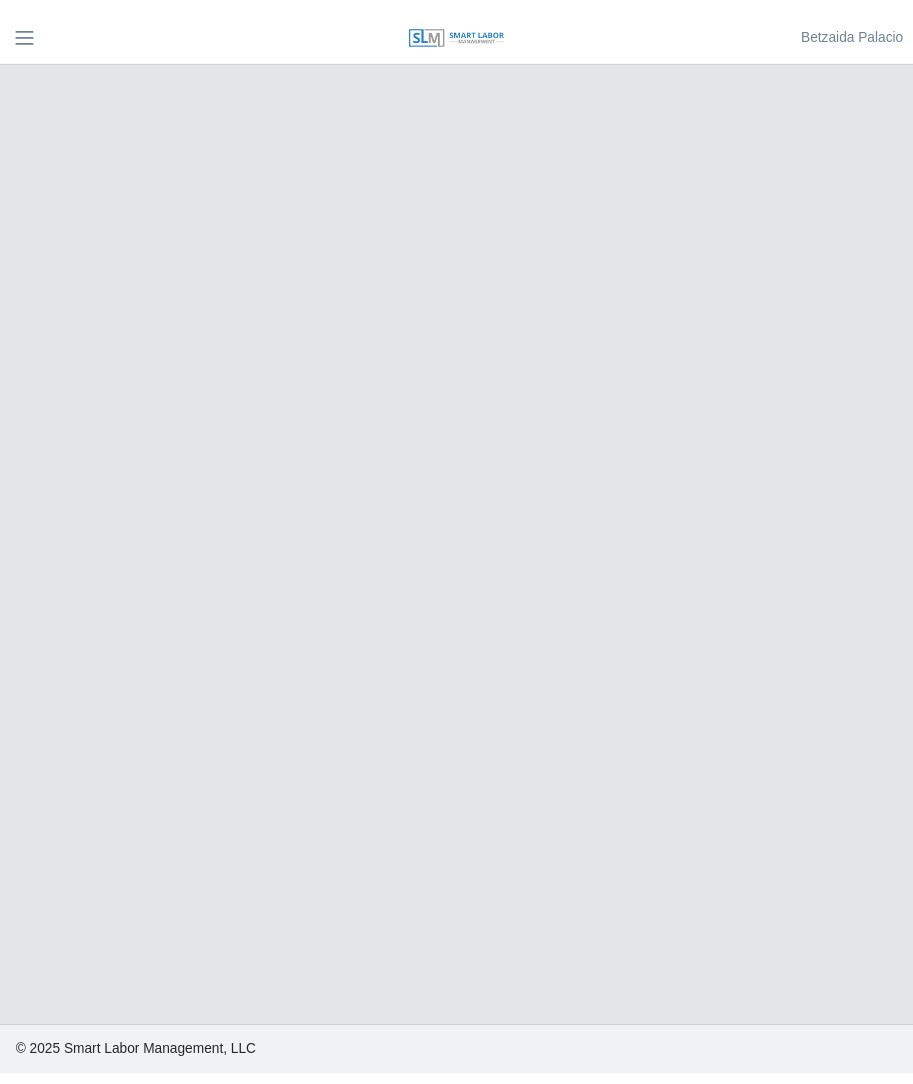 scroll, scrollTop: 0, scrollLeft: 0, axis: both 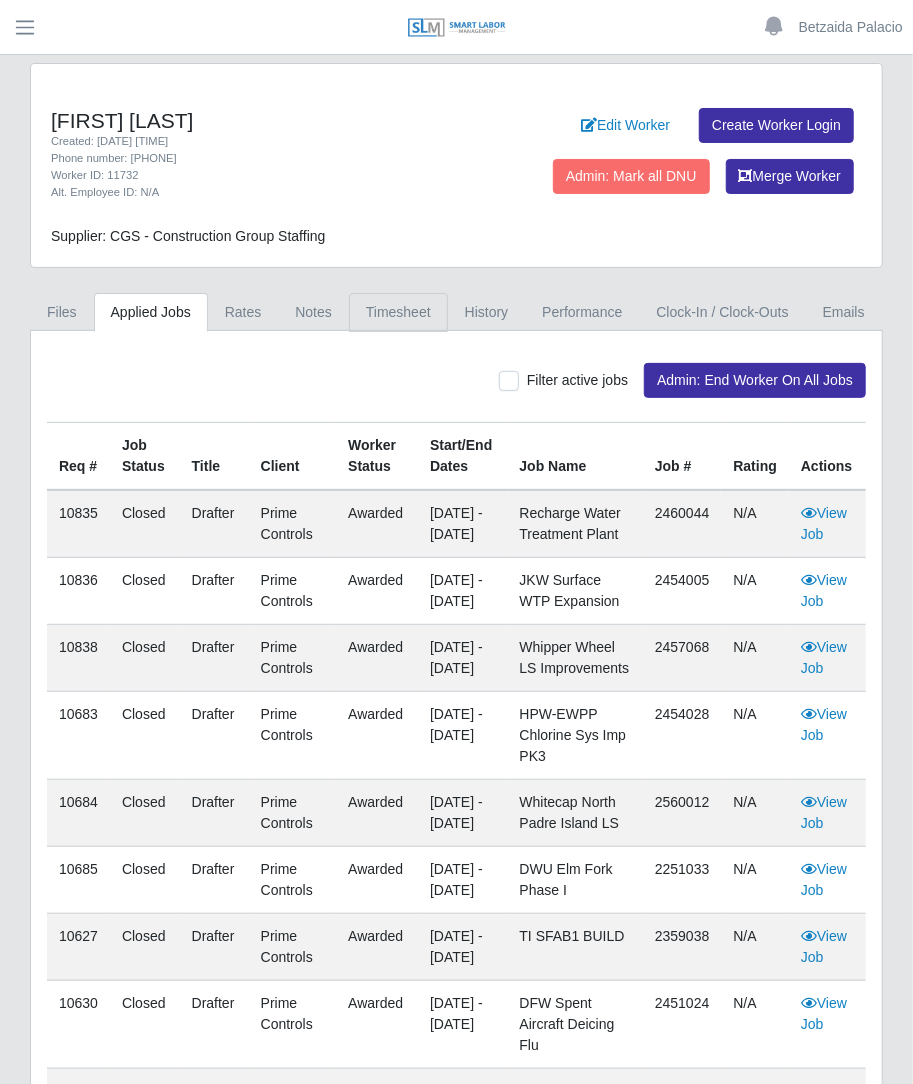 click on "Timesheet" at bounding box center (398, 312) 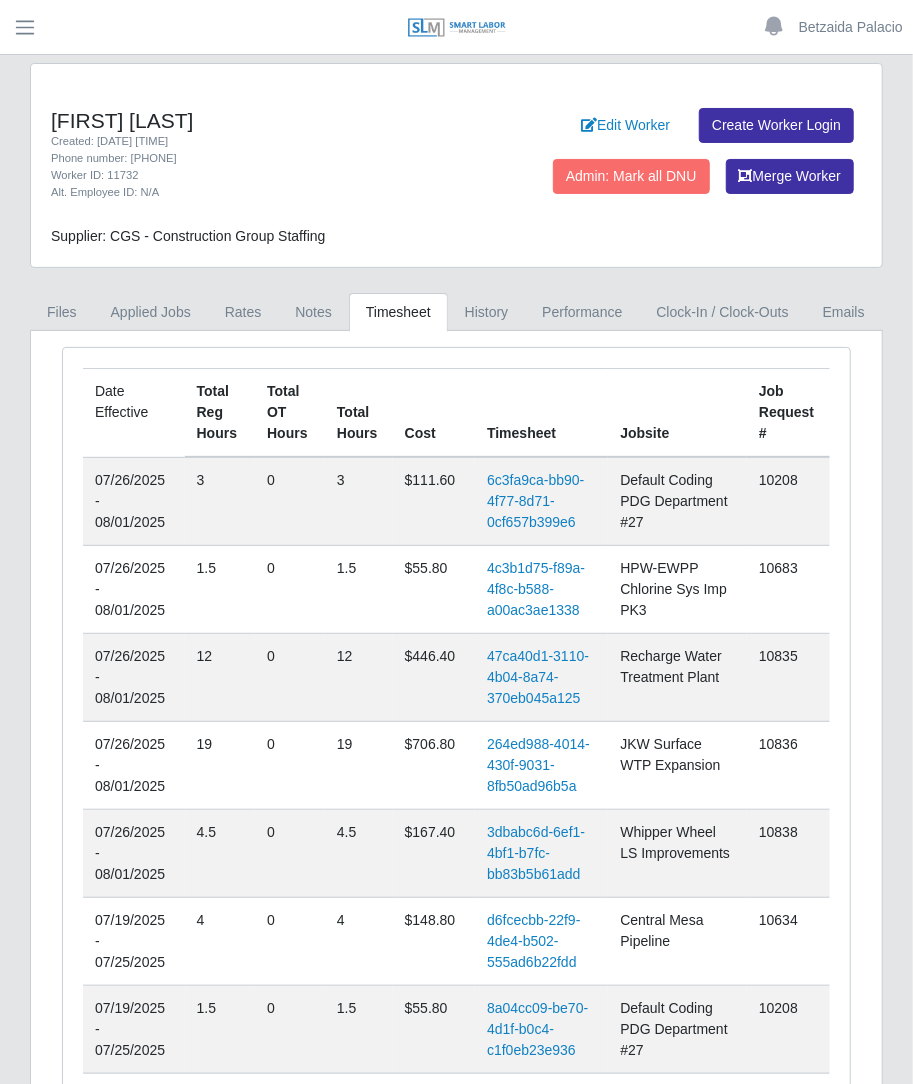 scroll, scrollTop: 62, scrollLeft: 0, axis: vertical 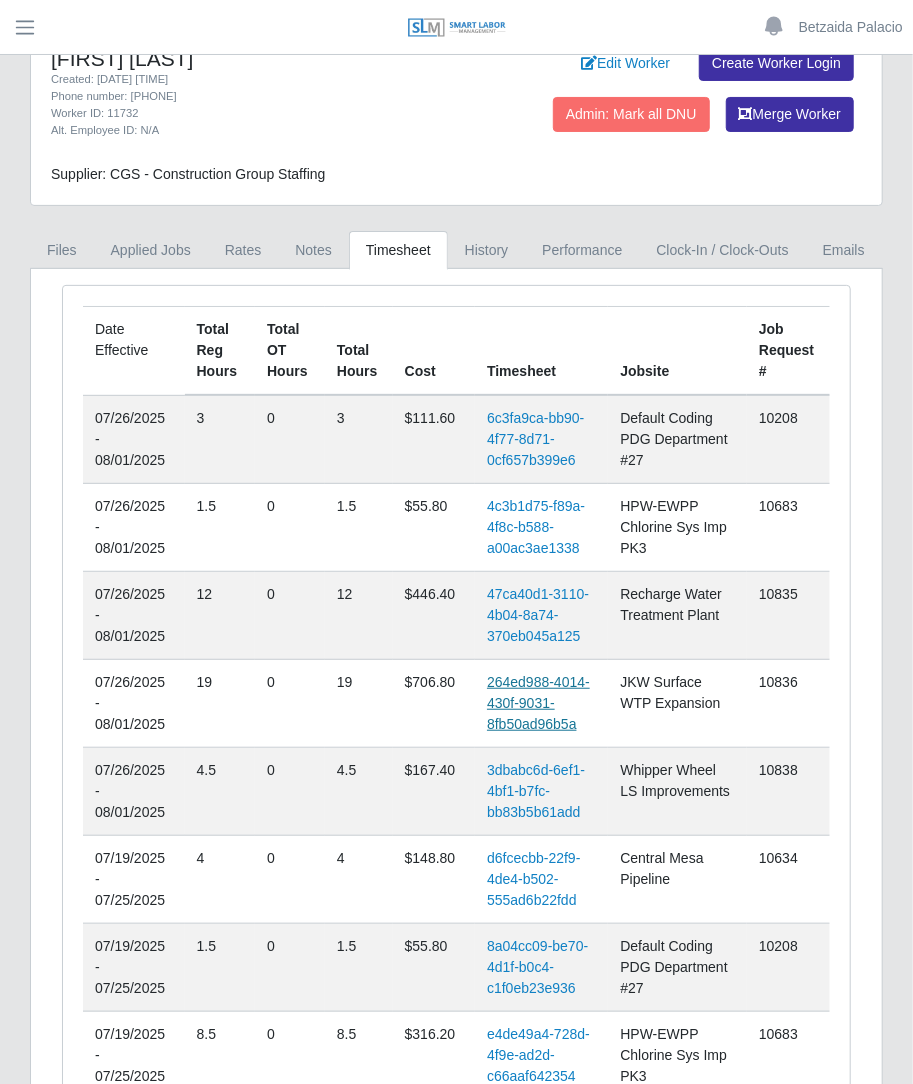 drag, startPoint x: 509, startPoint y: 689, endPoint x: 495, endPoint y: 697, distance: 16.124516 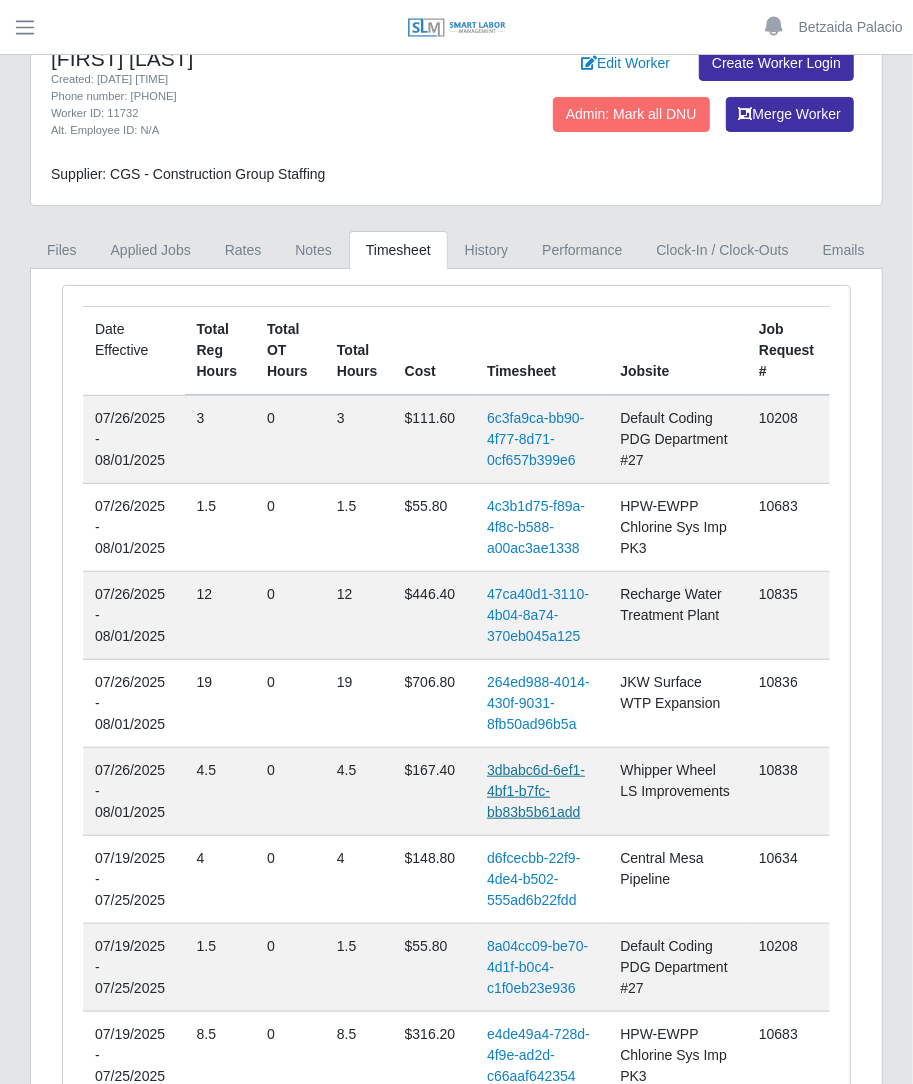 drag, startPoint x: 520, startPoint y: 777, endPoint x: 499, endPoint y: 770, distance: 22.135944 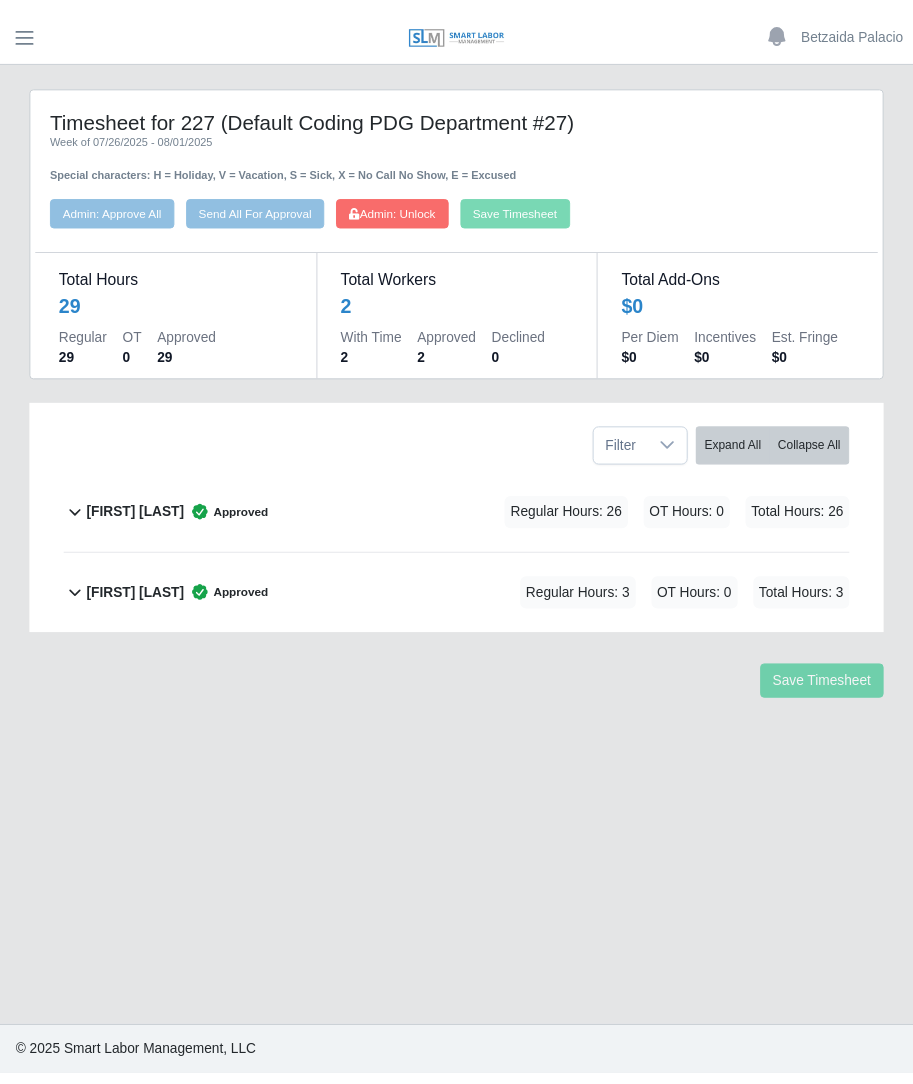 scroll, scrollTop: 0, scrollLeft: 0, axis: both 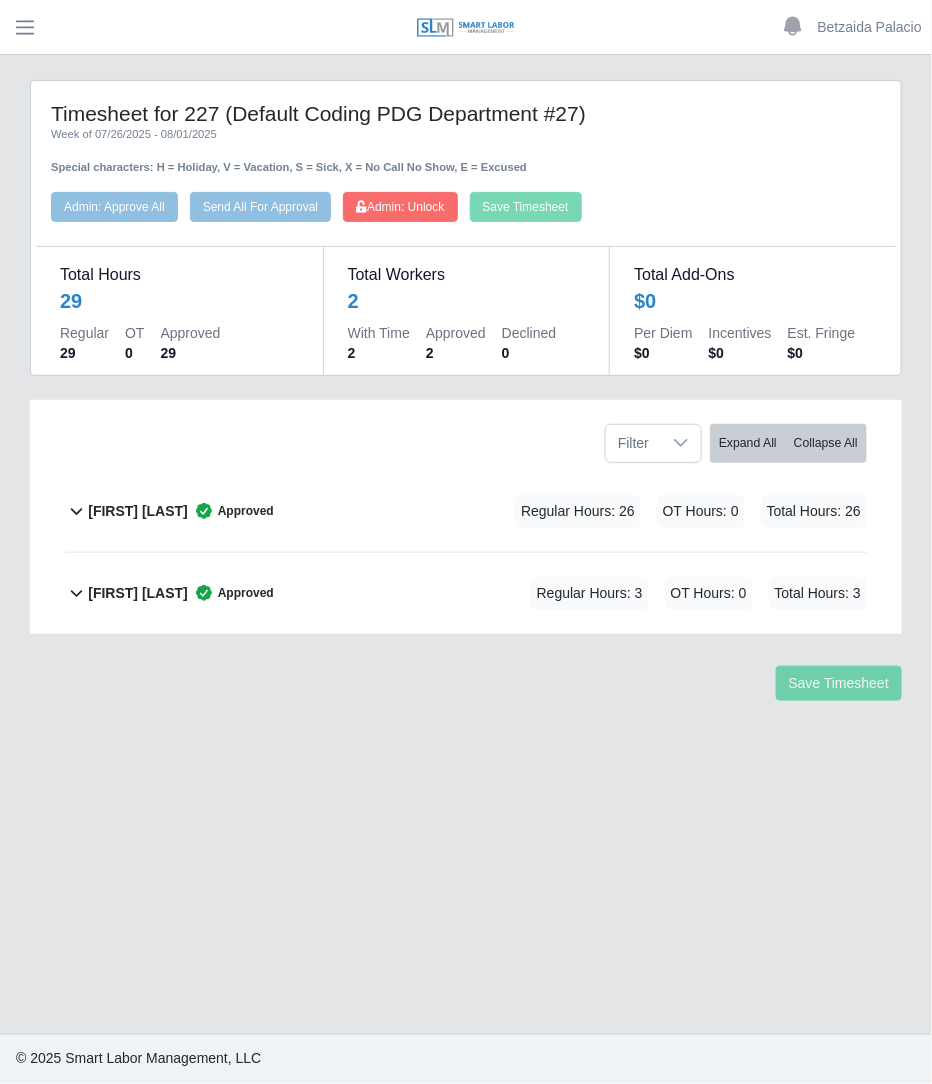 click on "[FIRST] [LAST]        Approved" at bounding box center (181, 593) 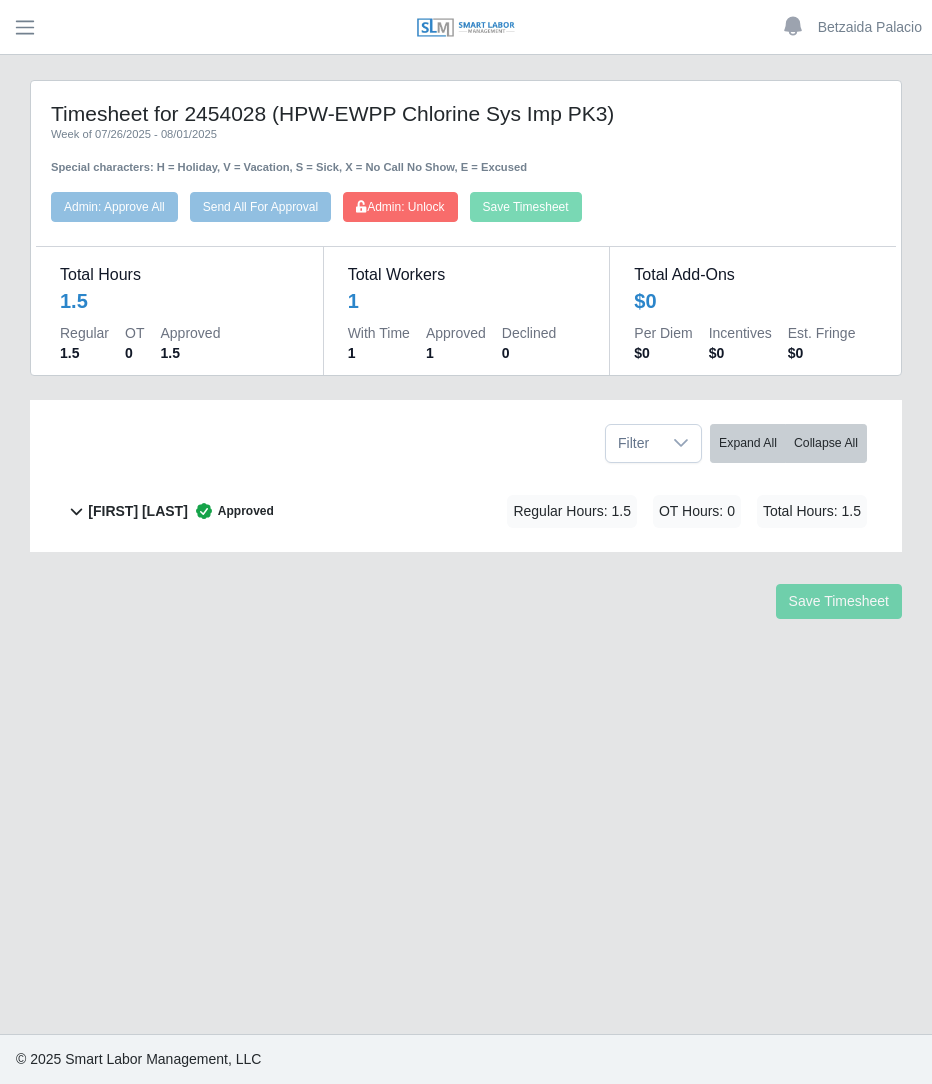 scroll, scrollTop: 0, scrollLeft: 0, axis: both 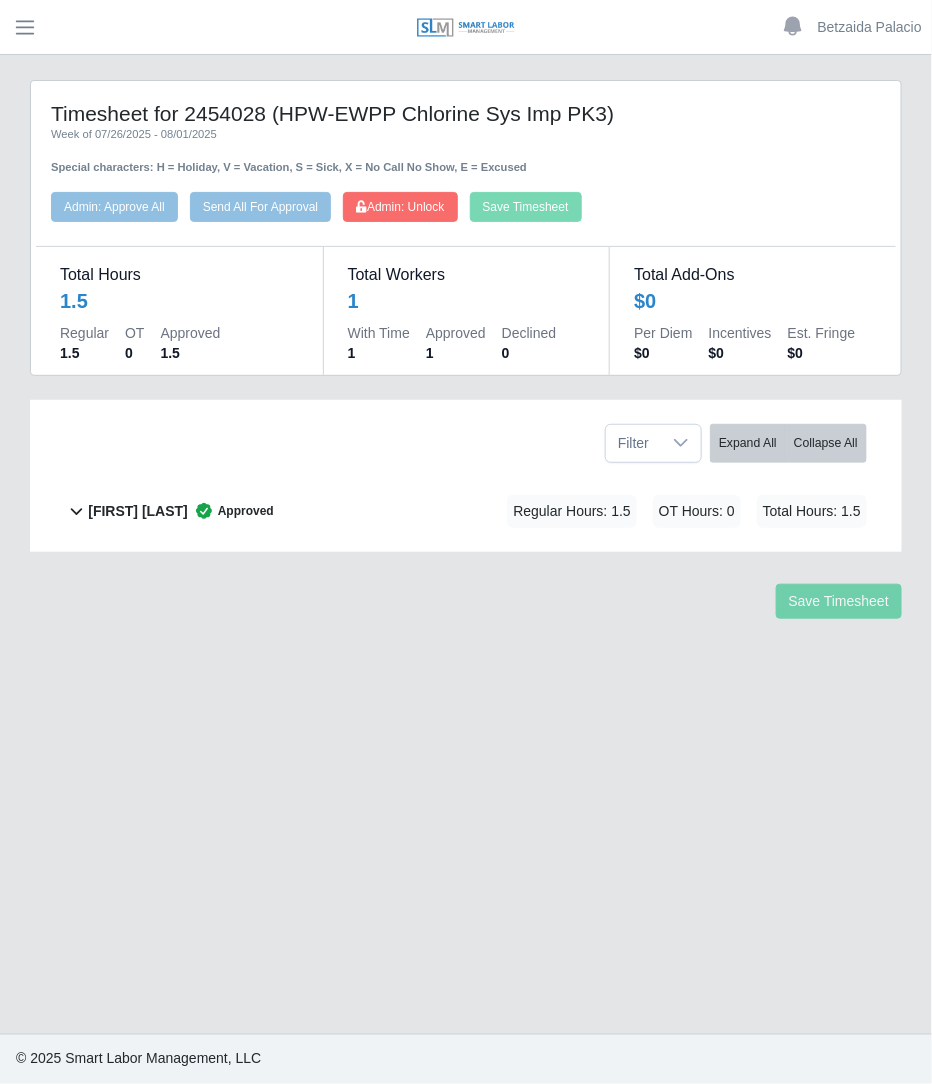 click on "[FIRST] [LAST]        Approved
Regular Hours: 1.5   OT Hours: 0   Total Hours: 1.5" 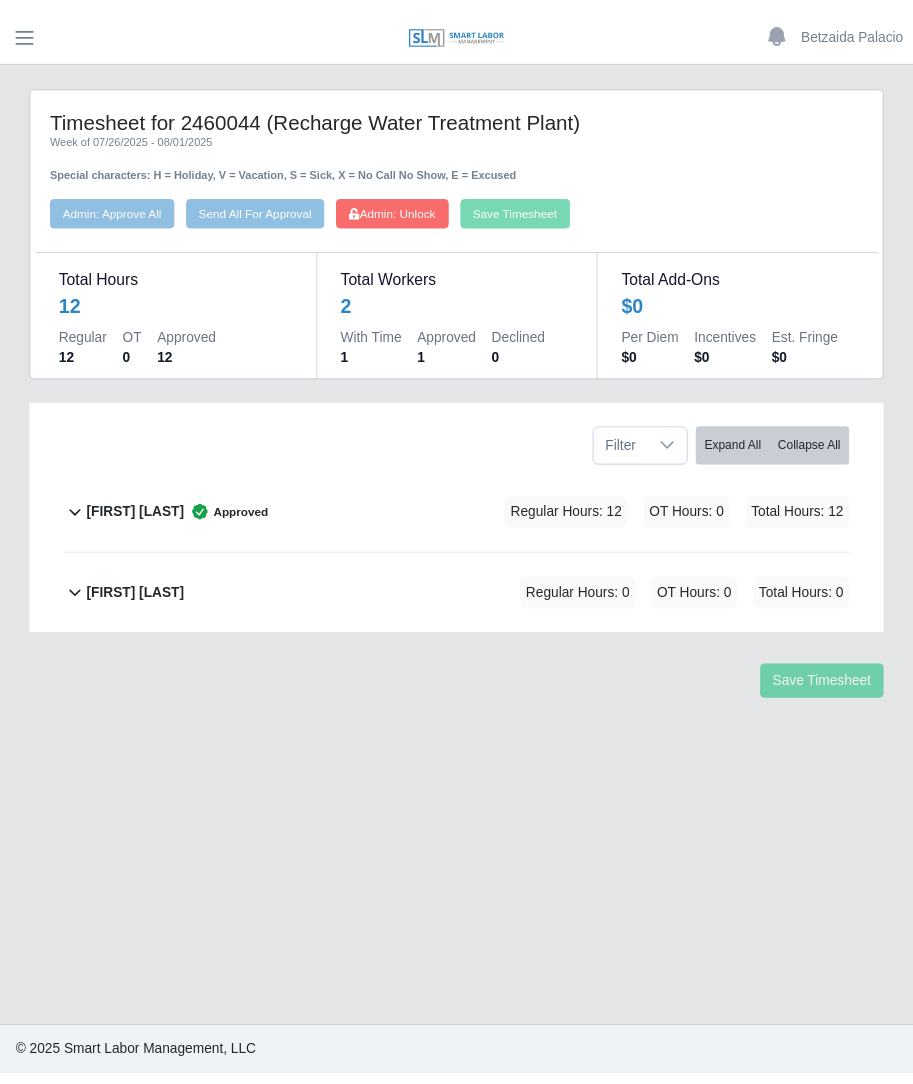 scroll, scrollTop: 0, scrollLeft: 0, axis: both 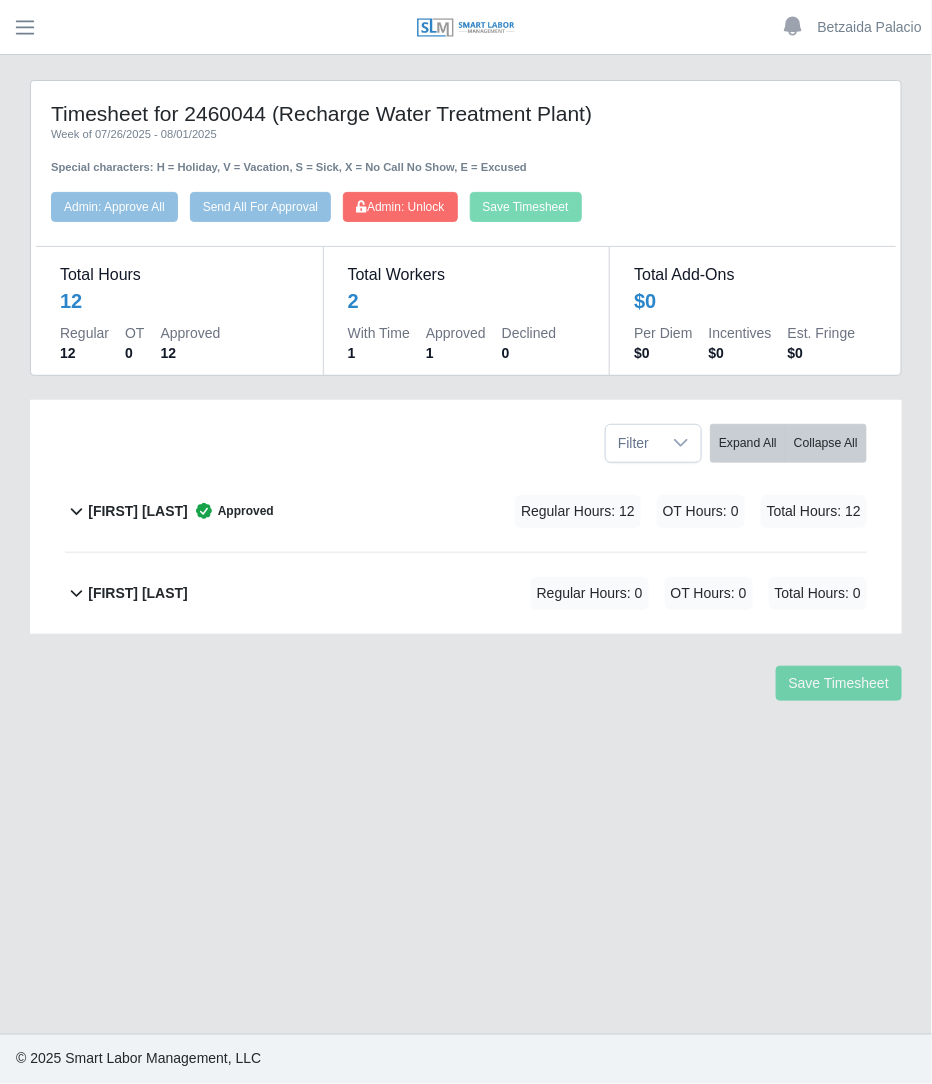 click on "[FIRST] [LAST]        Approved
Regular Hours: 12   OT Hours: 0   Total Hours: 12" 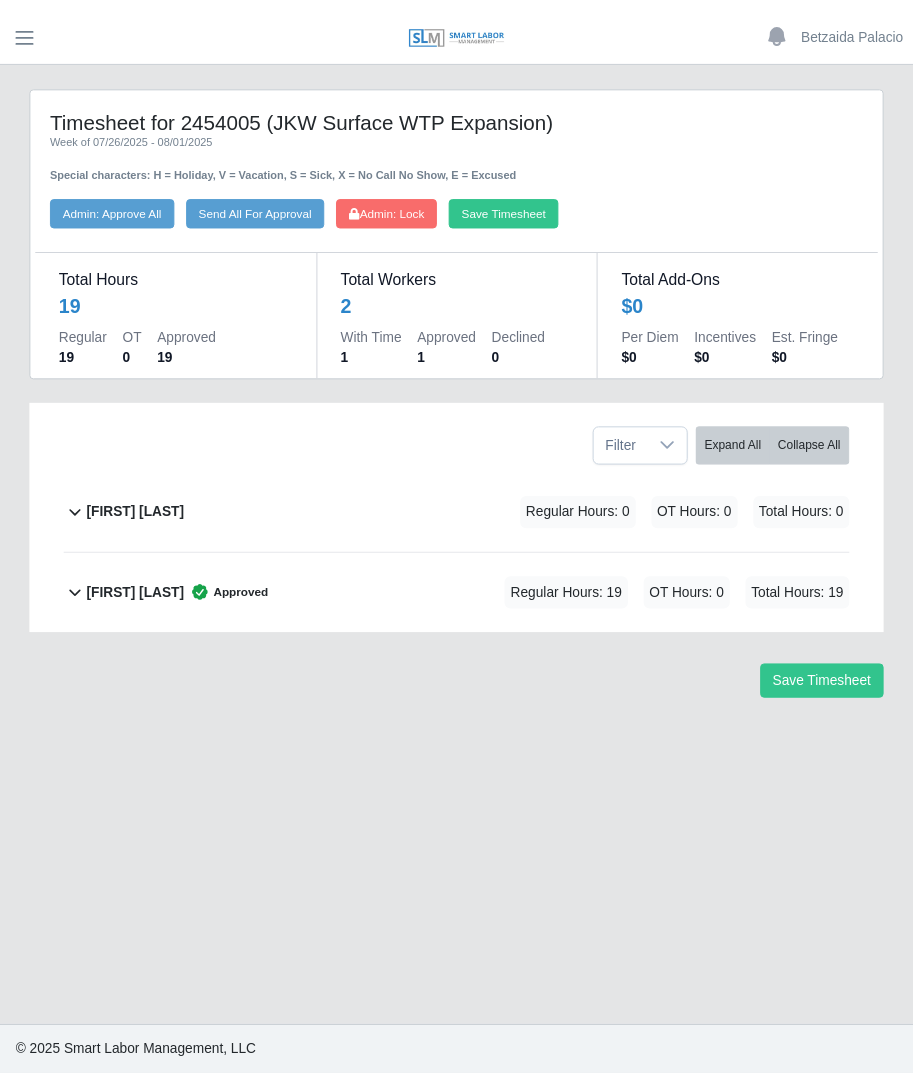 scroll, scrollTop: 0, scrollLeft: 0, axis: both 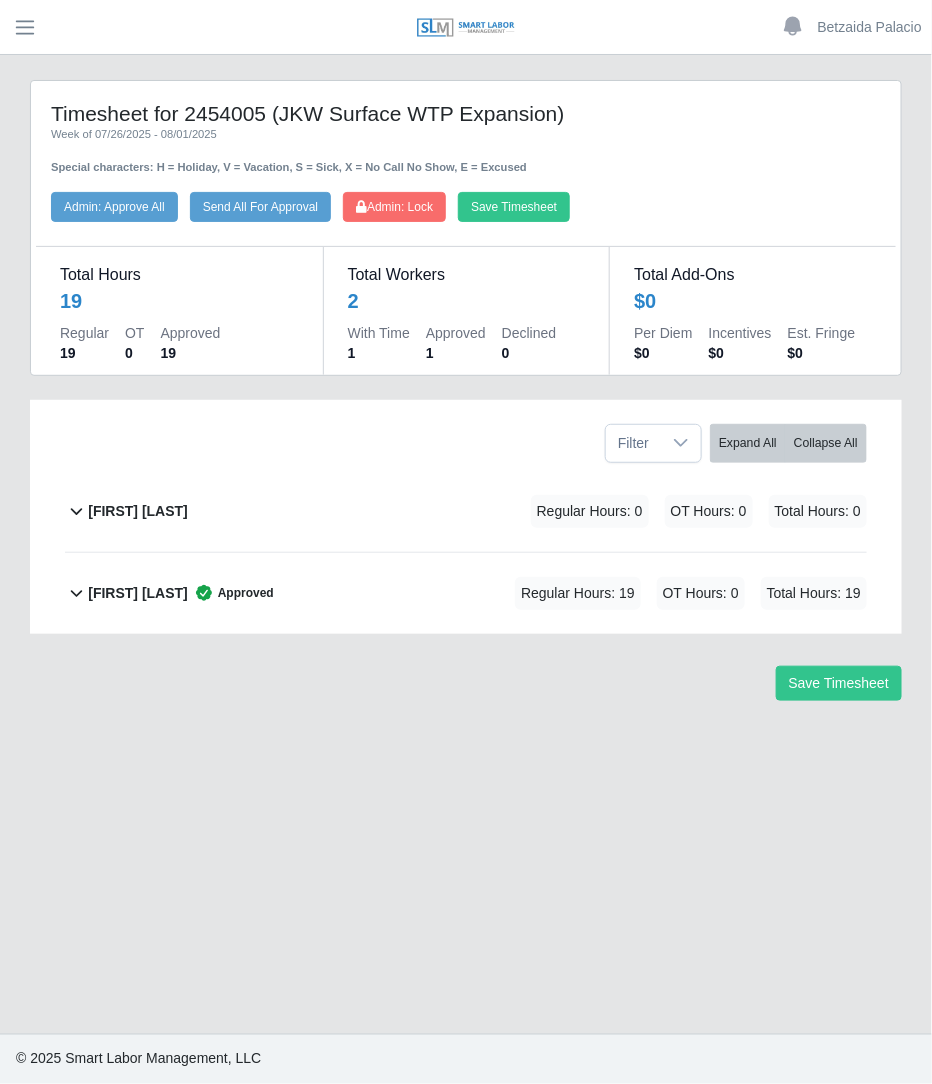 click on "[FIRST] [LAST]        Approved
Regular Hours: 19   OT Hours: 0   Total Hours: 19" 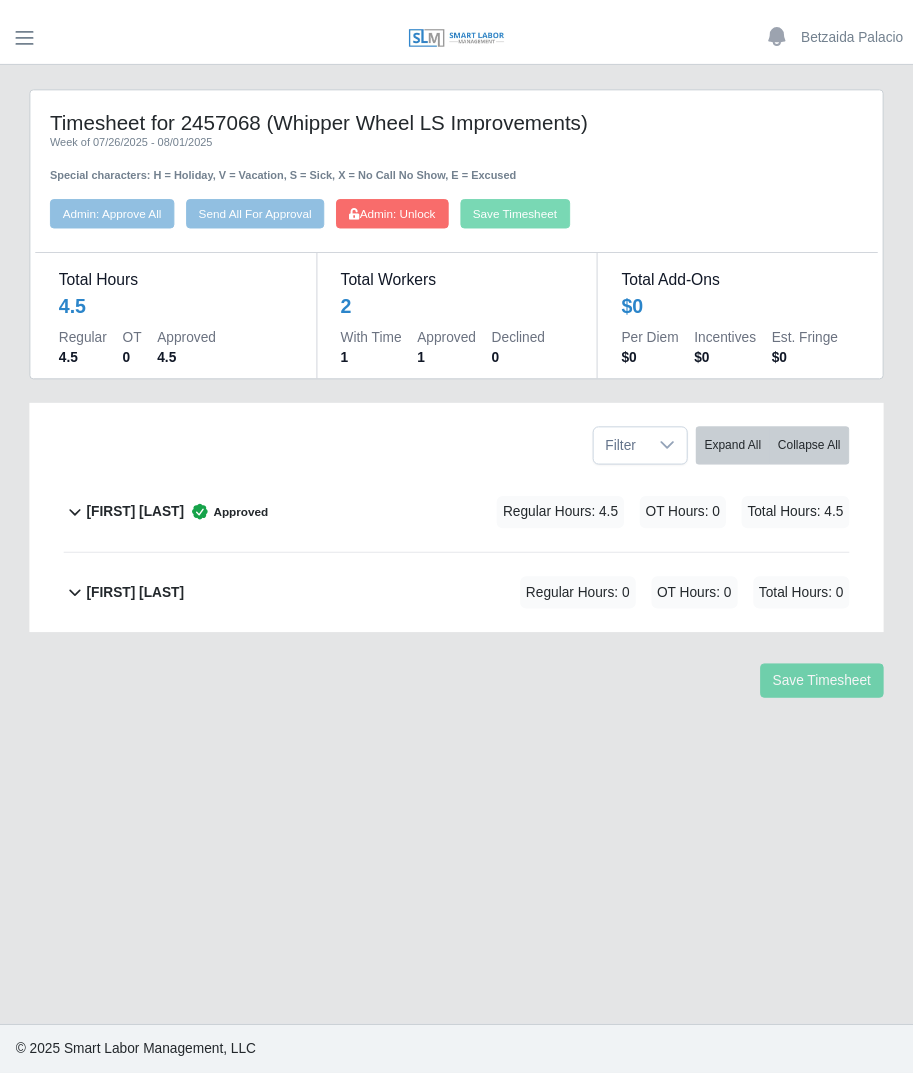 scroll, scrollTop: 0, scrollLeft: 0, axis: both 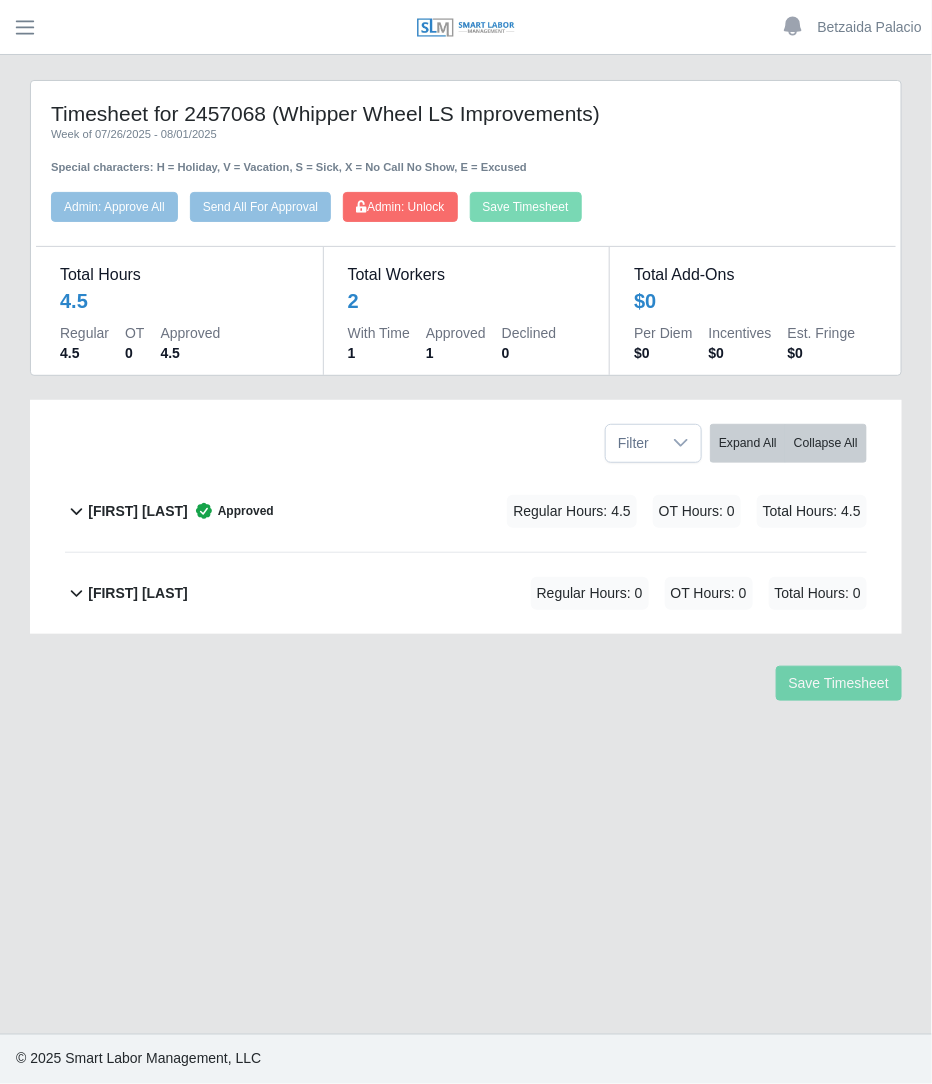 click on "[FIRST] [LAST]        Approved
Regular Hours: 4.5   OT Hours: 0   Total Hours: 4.5" 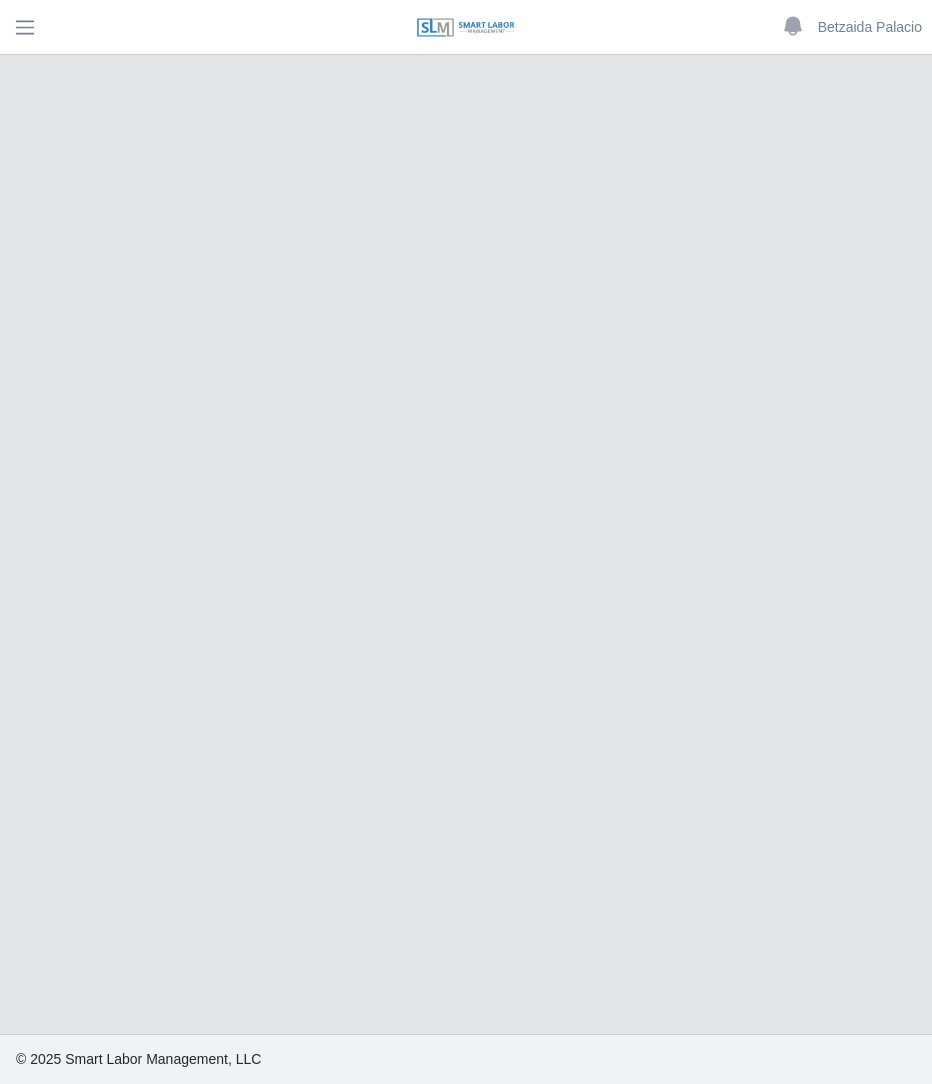 scroll, scrollTop: 0, scrollLeft: 0, axis: both 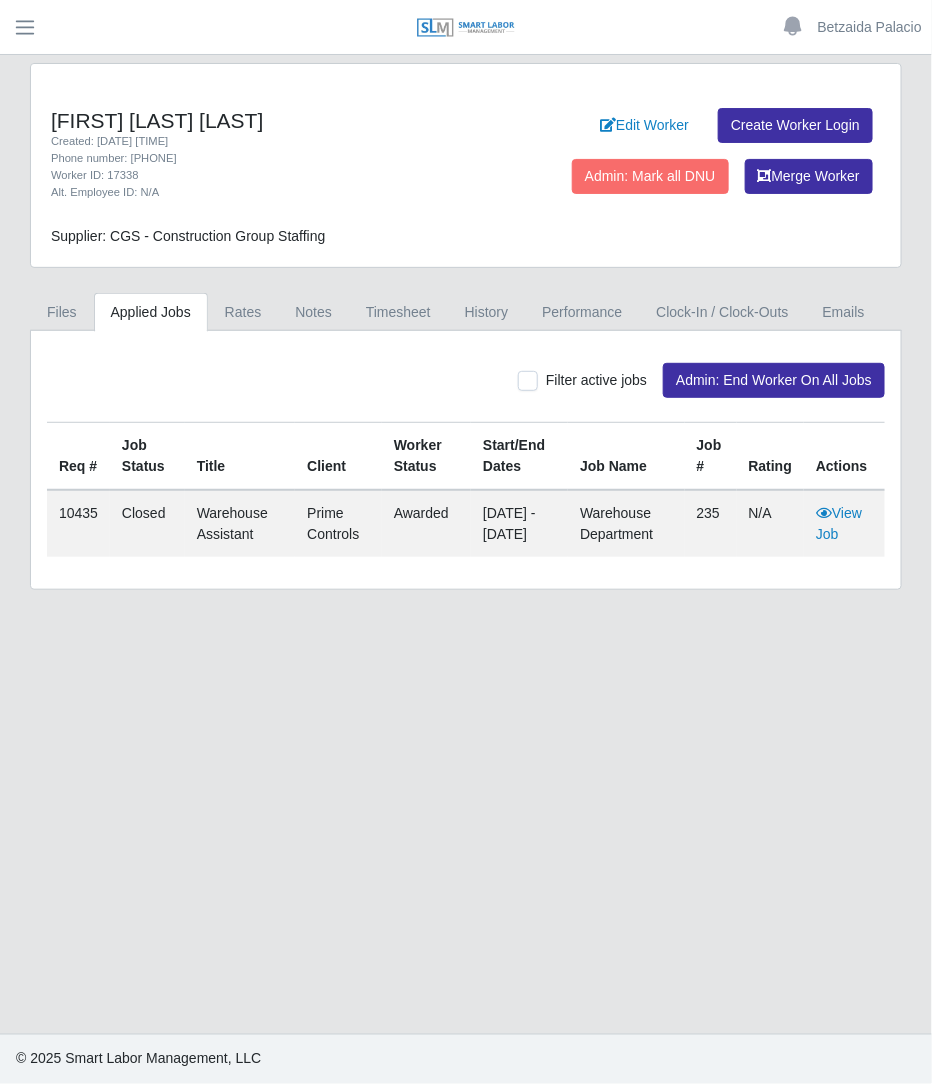 click on "Filter active jobs
Admin: End Worker On All Jobs
Req #   Job Status   Title   Client   Worker Status   Start/End Dates   Job Name   Job #   Rating   Actions   10435    Closed   Warehouse Assistant   Prime Controls   awarded   [DATE] - [DATE]   Warehouse Department   235   N/A    View Job" at bounding box center [466, 460] 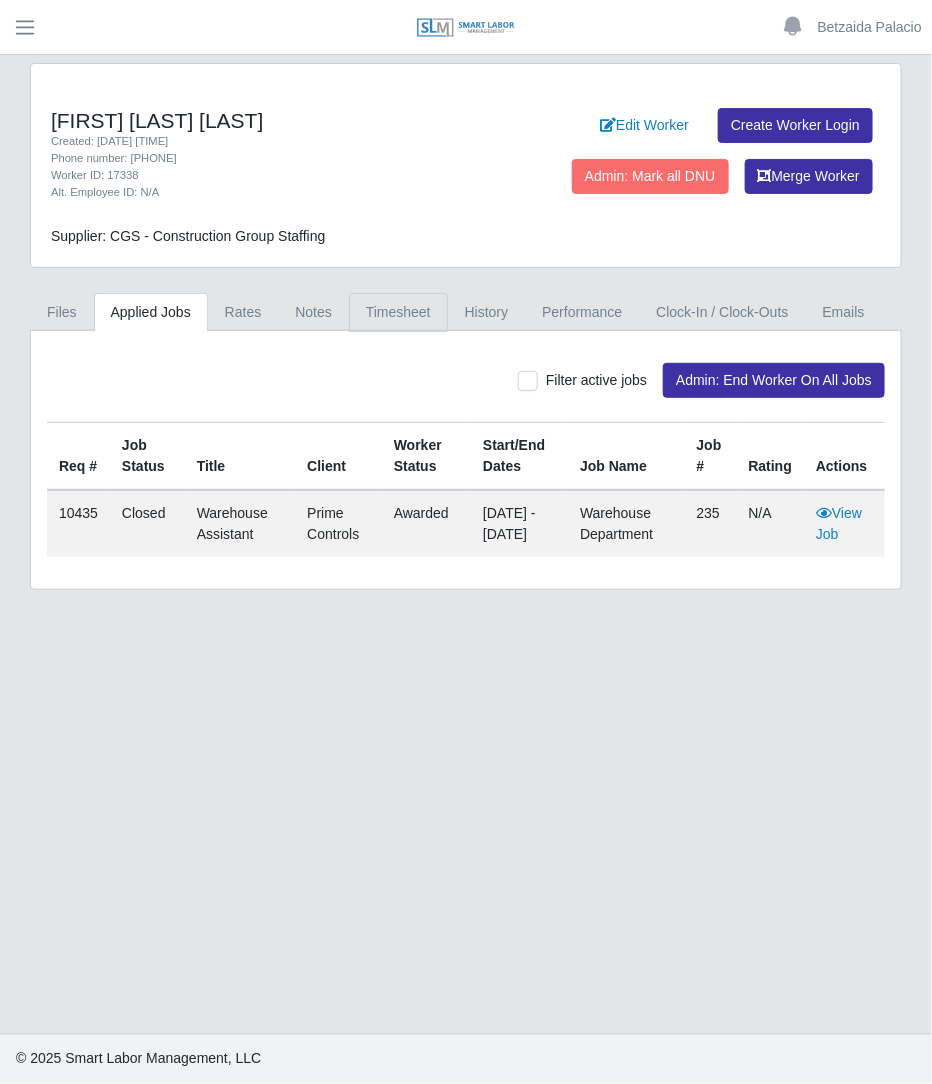 click on "Timesheet" at bounding box center [398, 312] 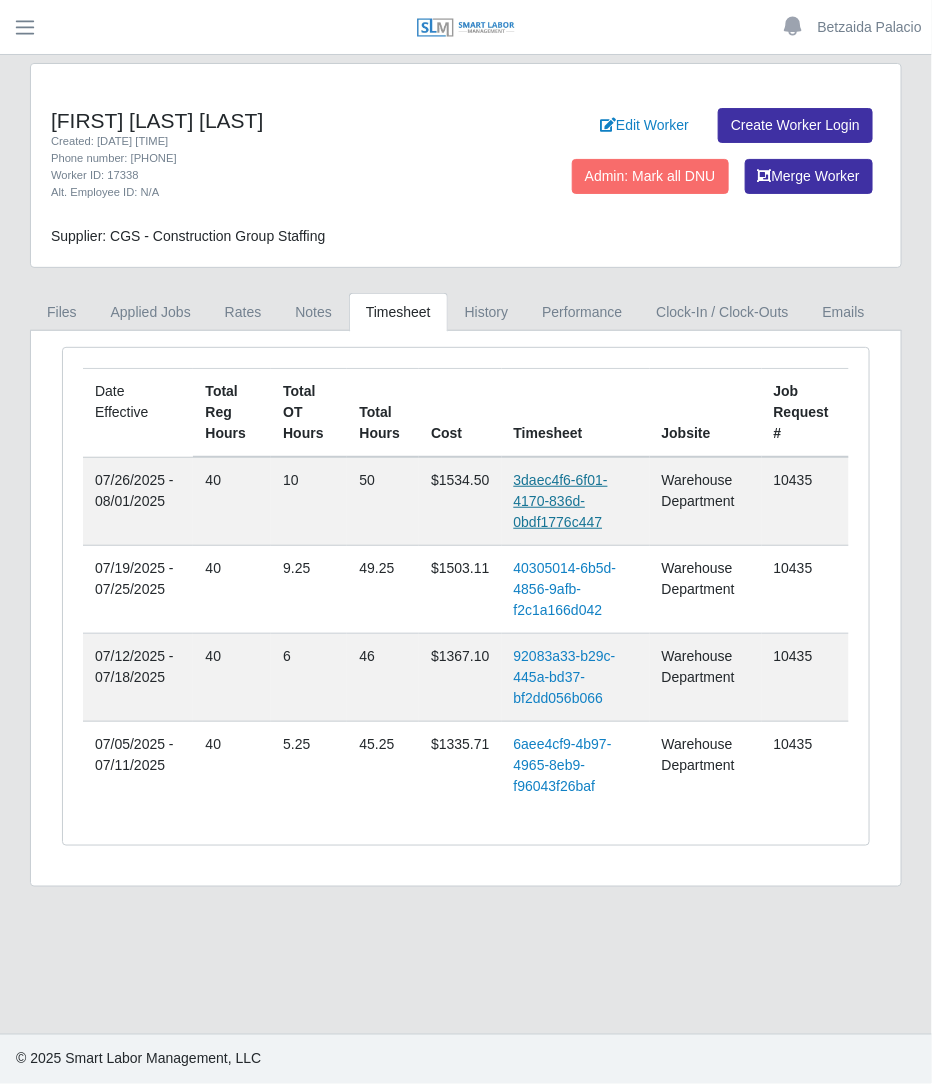 click on "3daec4f6-6f01-4170-836d-0bdf1776c447" at bounding box center [561, 501] 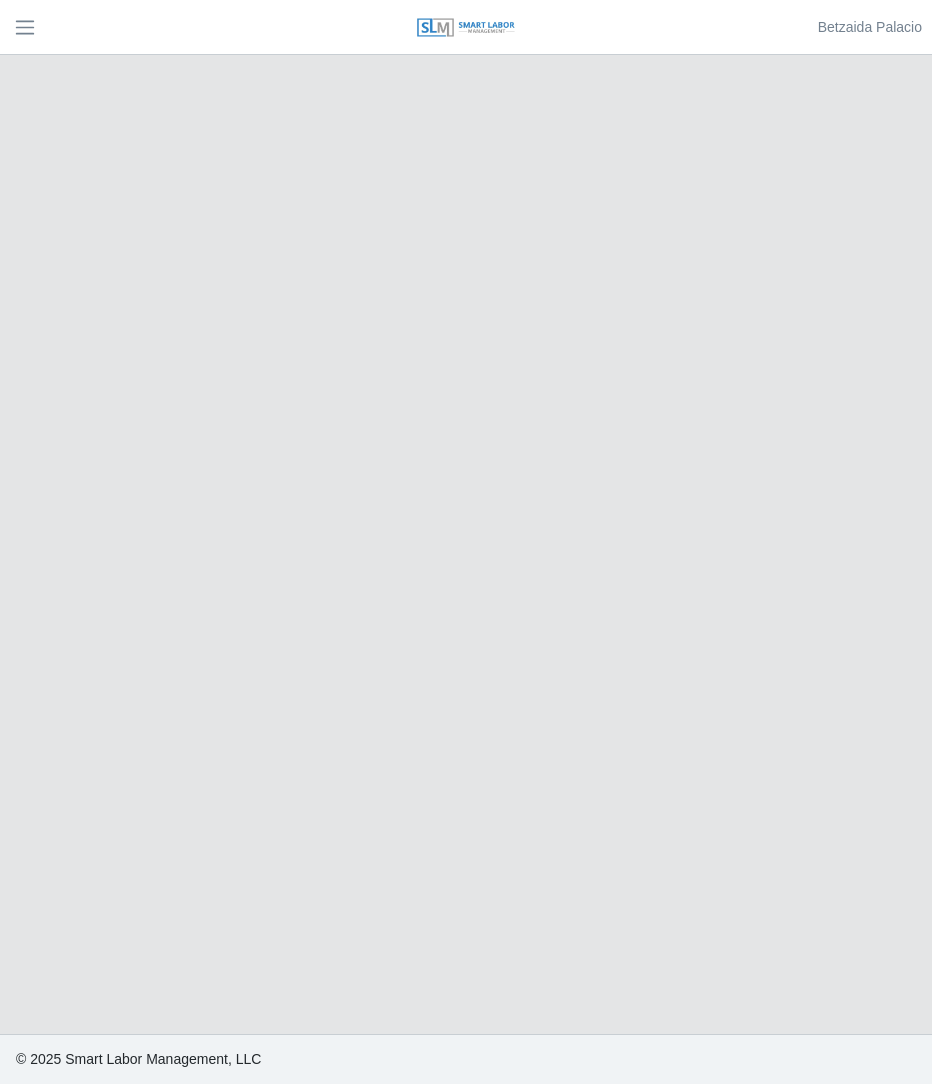 scroll, scrollTop: 0, scrollLeft: 0, axis: both 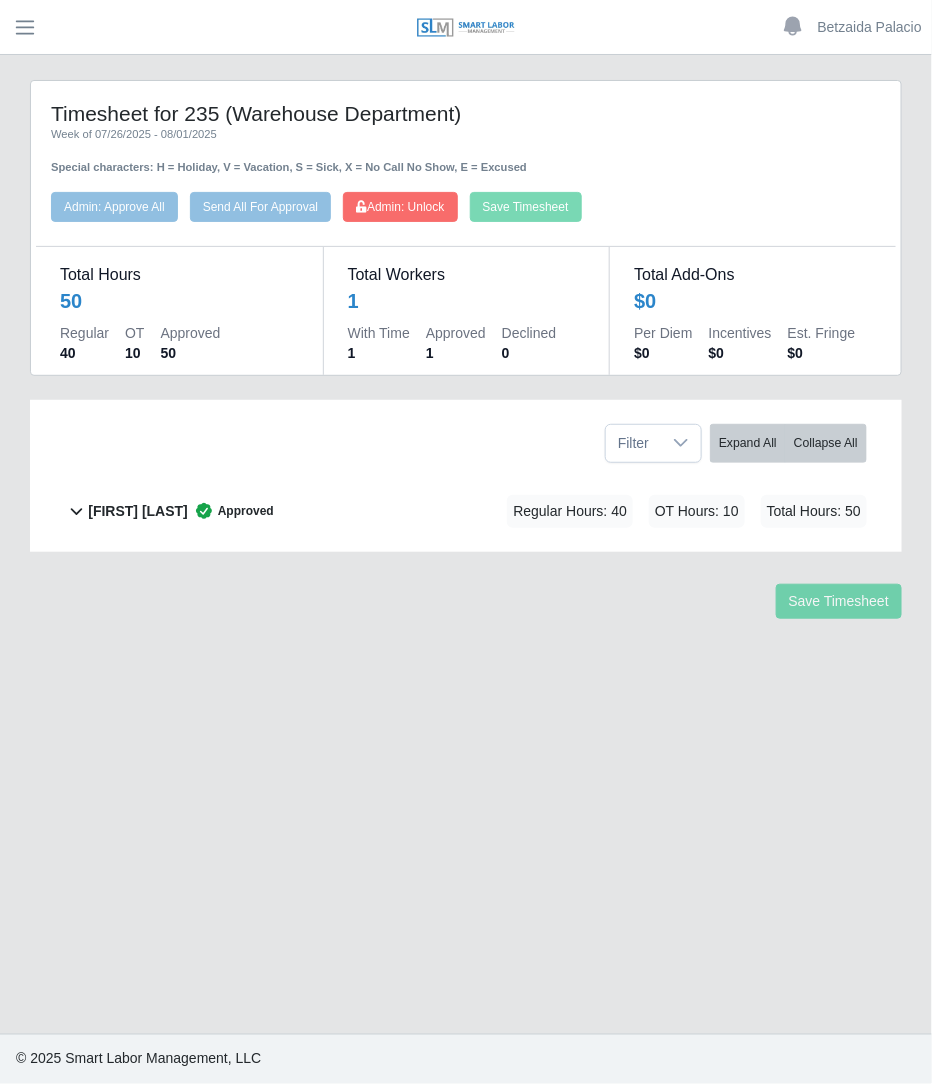 click on "[FIRST] [LAST]        Approved
Regular Hours: 40   OT Hours: 10   Total Hours: 50" 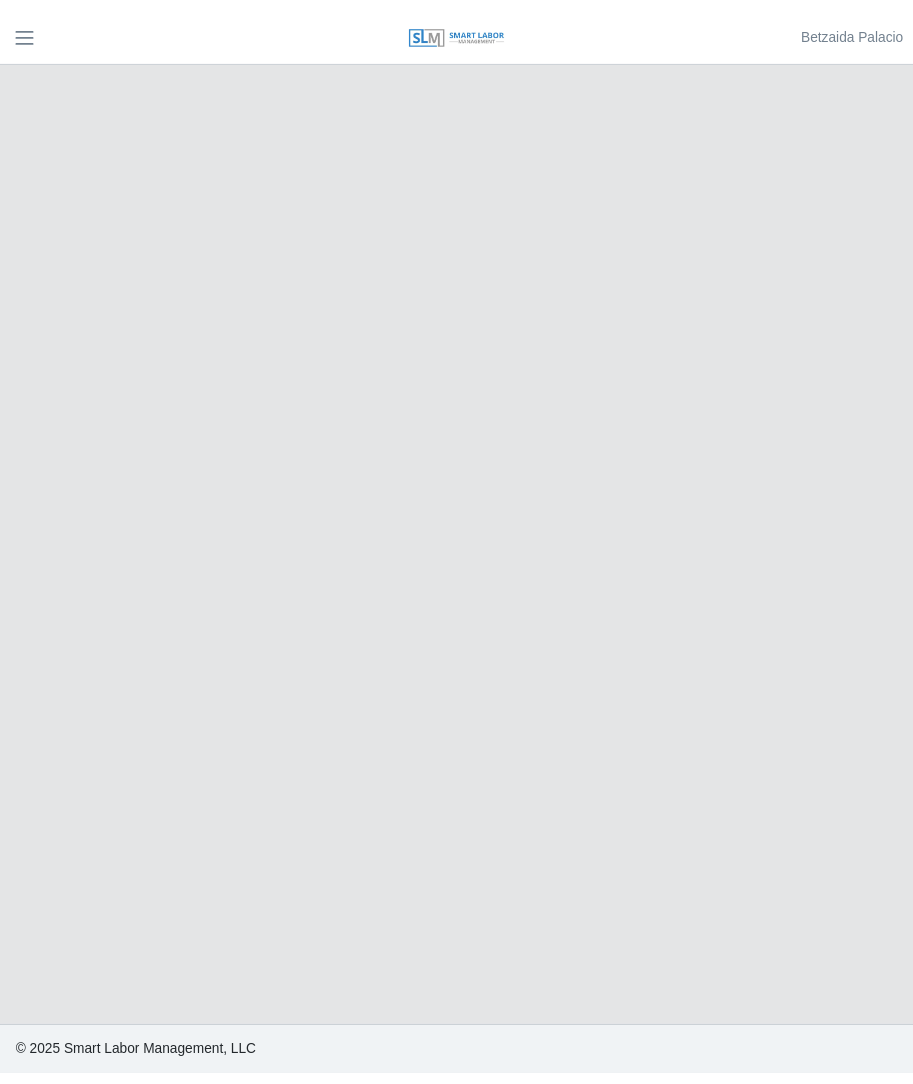scroll, scrollTop: 0, scrollLeft: 0, axis: both 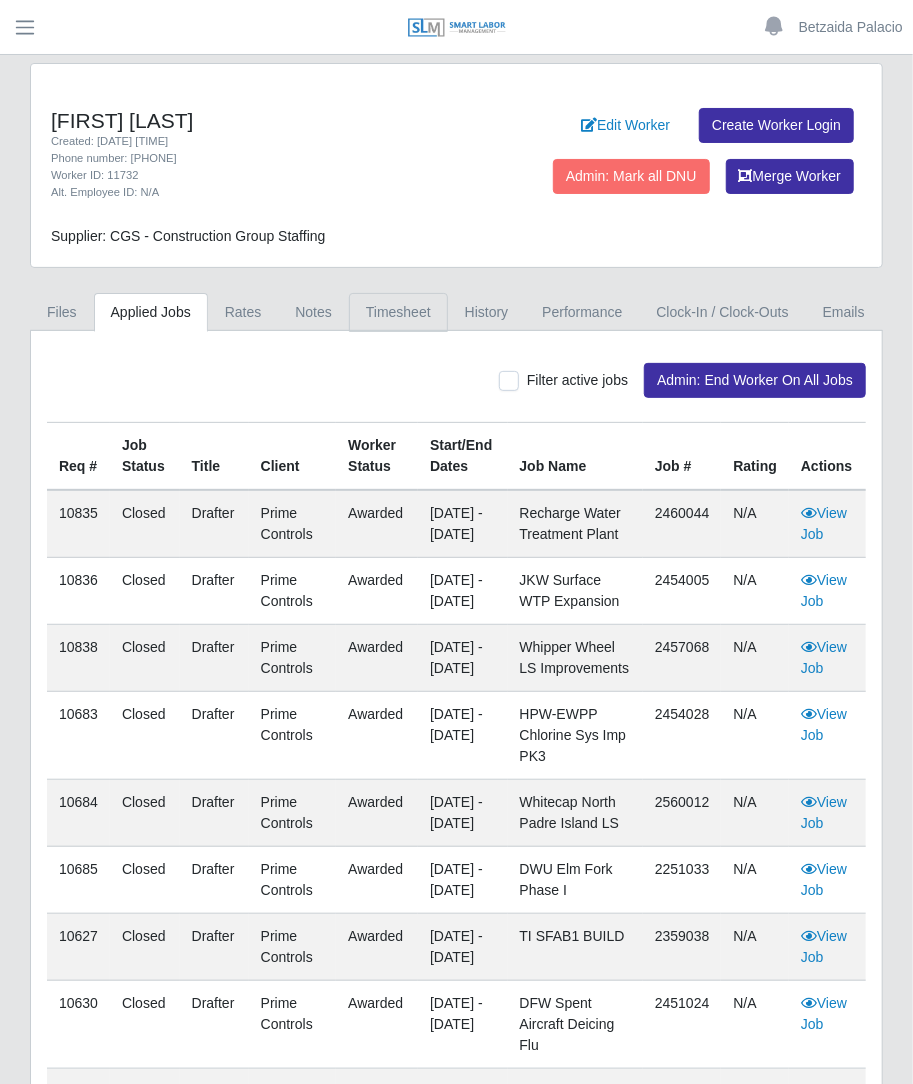 click on "Timesheet" at bounding box center (398, 312) 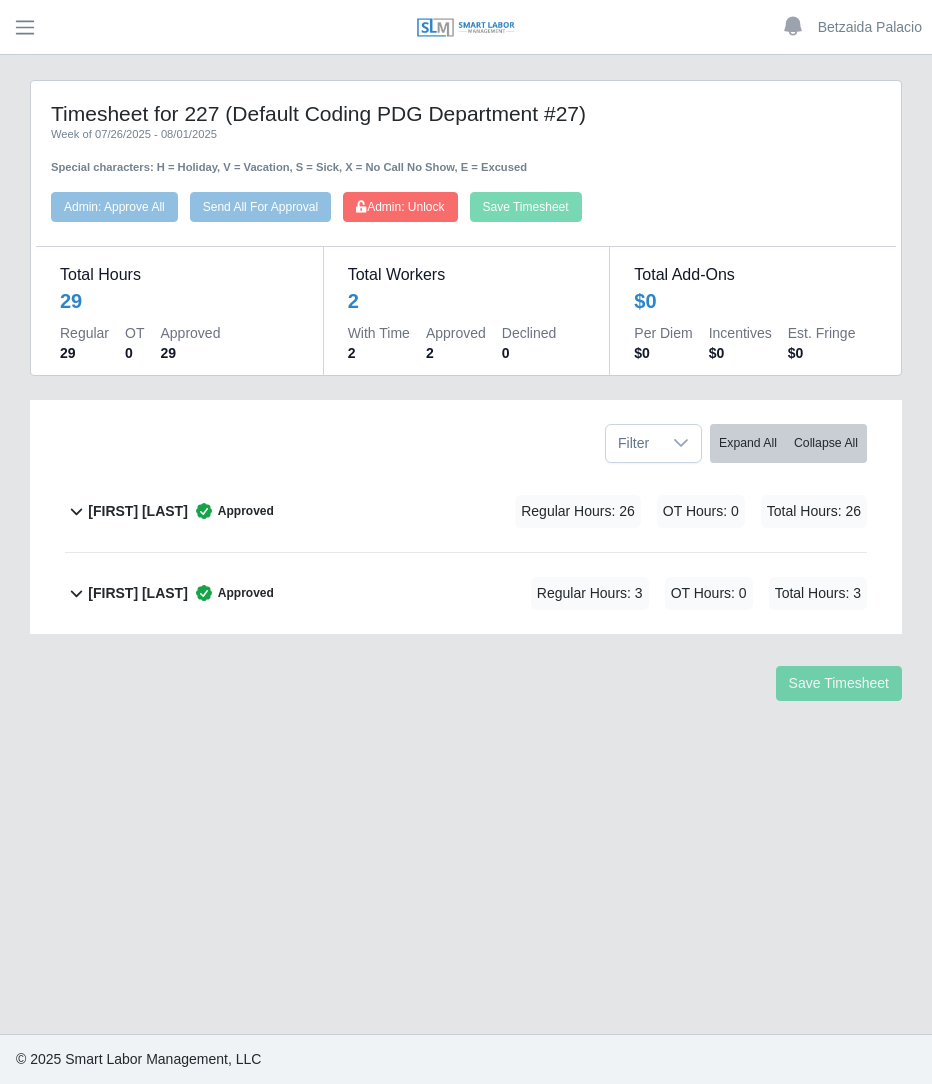 scroll, scrollTop: 0, scrollLeft: 0, axis: both 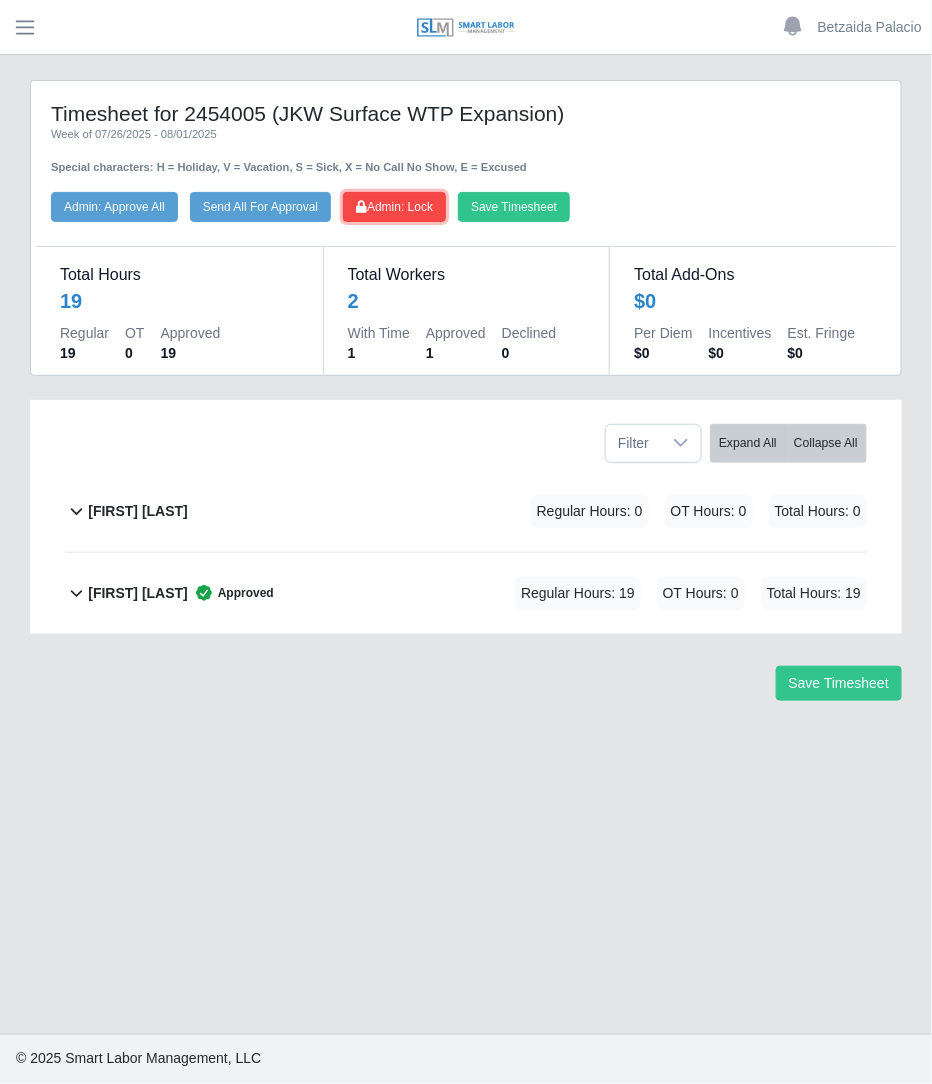 click on "Admin: Lock" at bounding box center (394, 207) 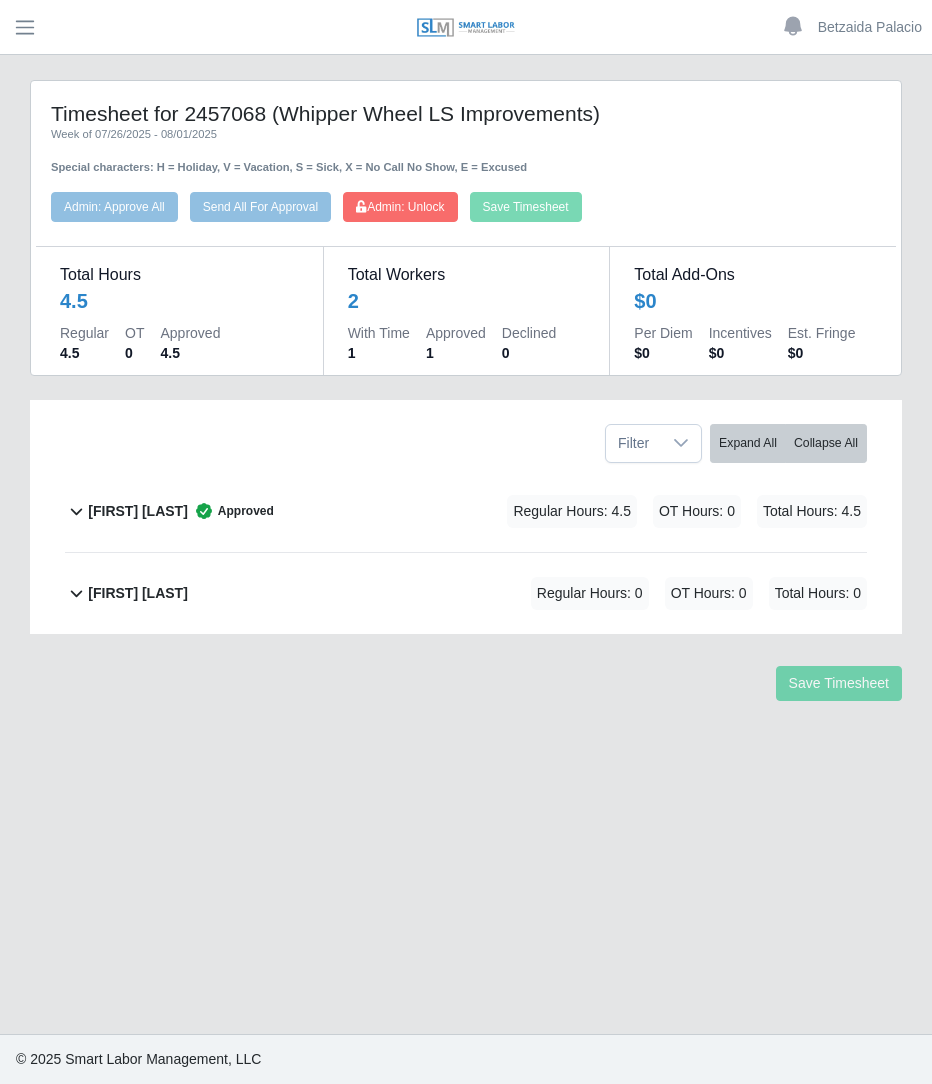 scroll, scrollTop: 0, scrollLeft: 0, axis: both 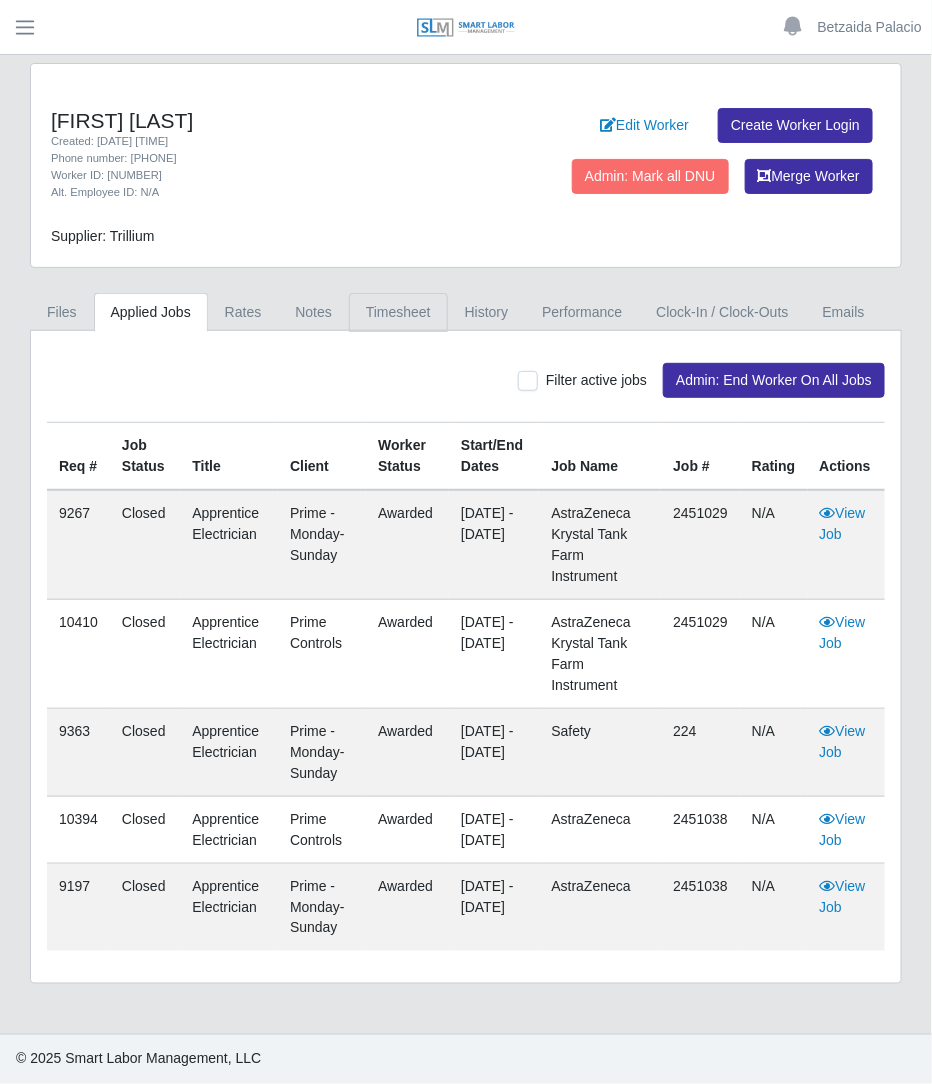 click on "Timesheet" at bounding box center (398, 312) 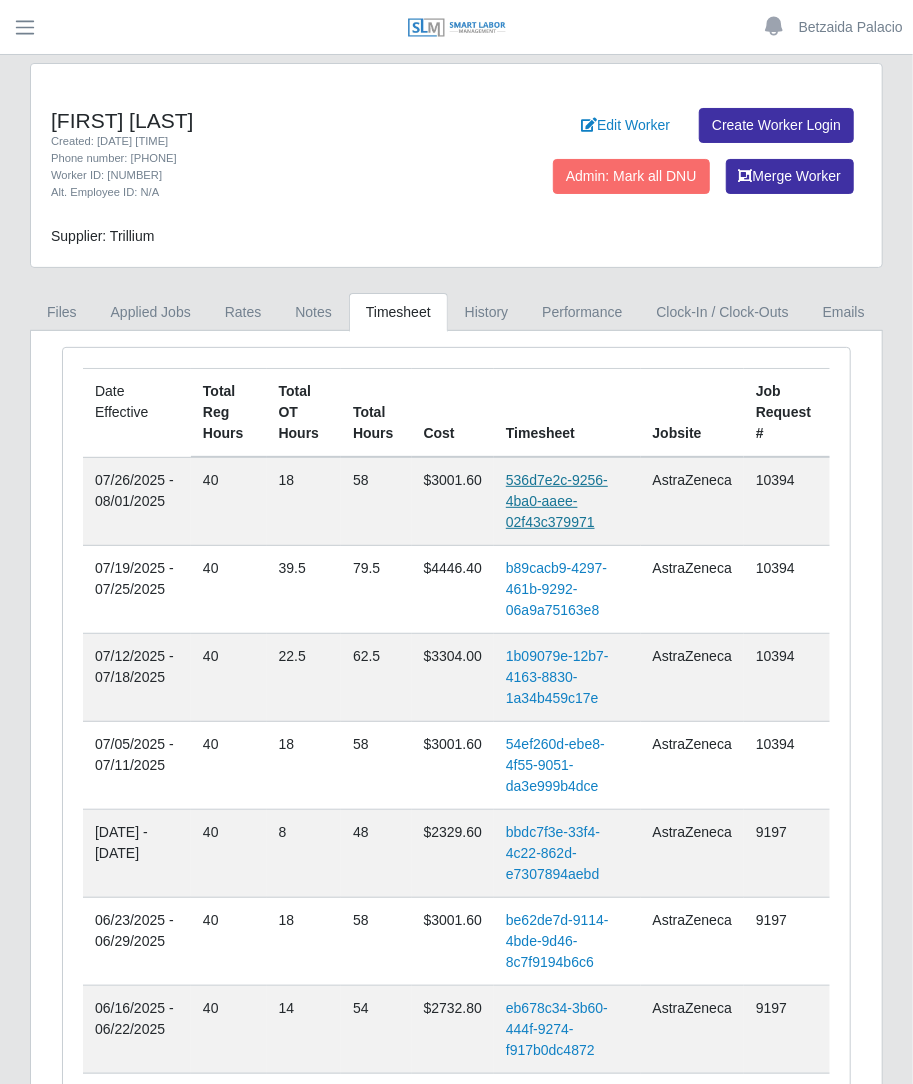 click on "536d7e2c-9256-4ba0-aaee-02f43c379971" at bounding box center (557, 501) 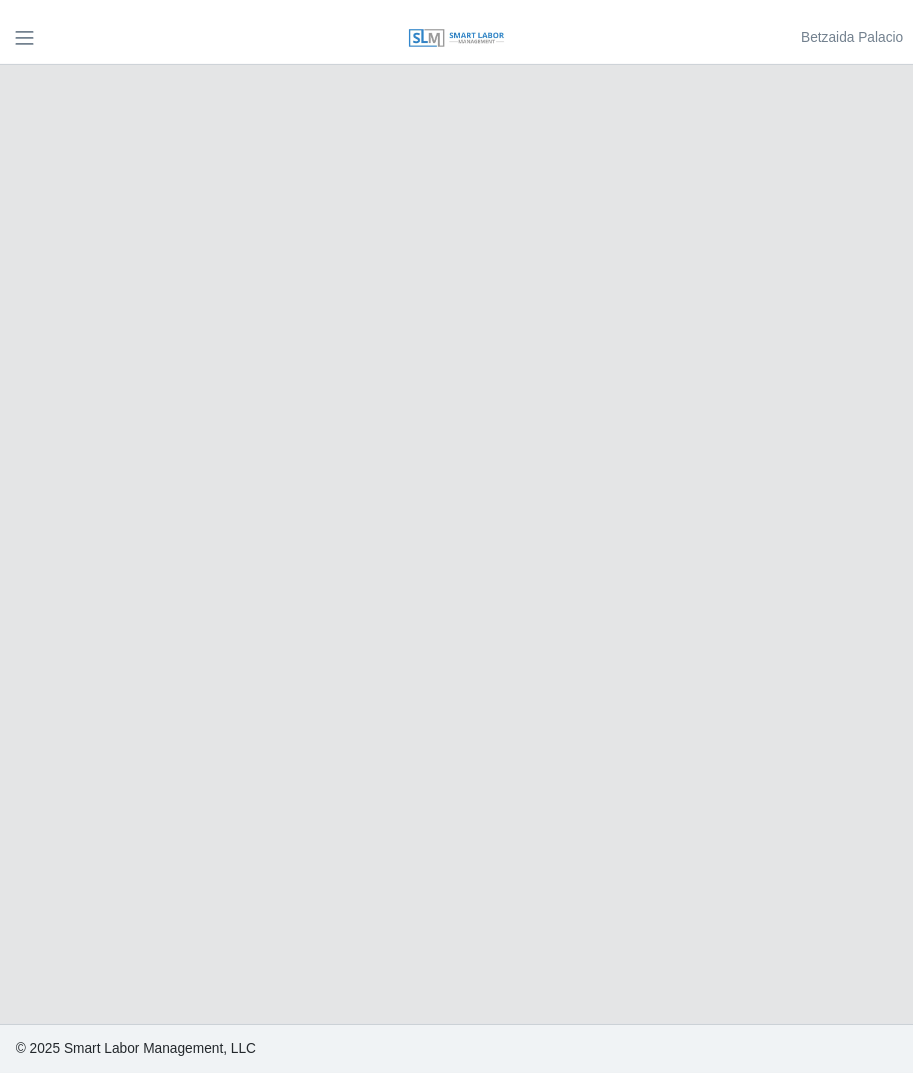 scroll, scrollTop: 0, scrollLeft: 0, axis: both 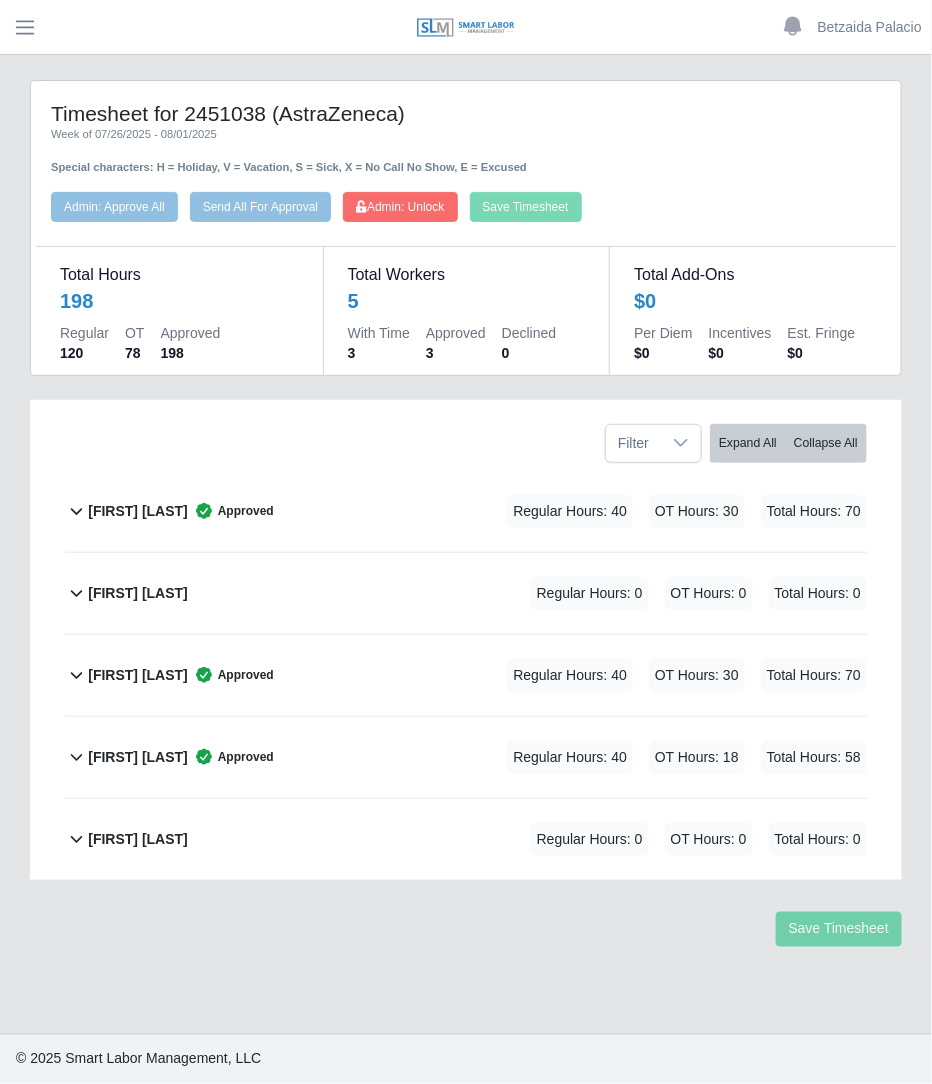 click on "[FIRST] [LAST]        Approved
Regular Hours: 40   OT Hours: 30   Total Hours: 70" 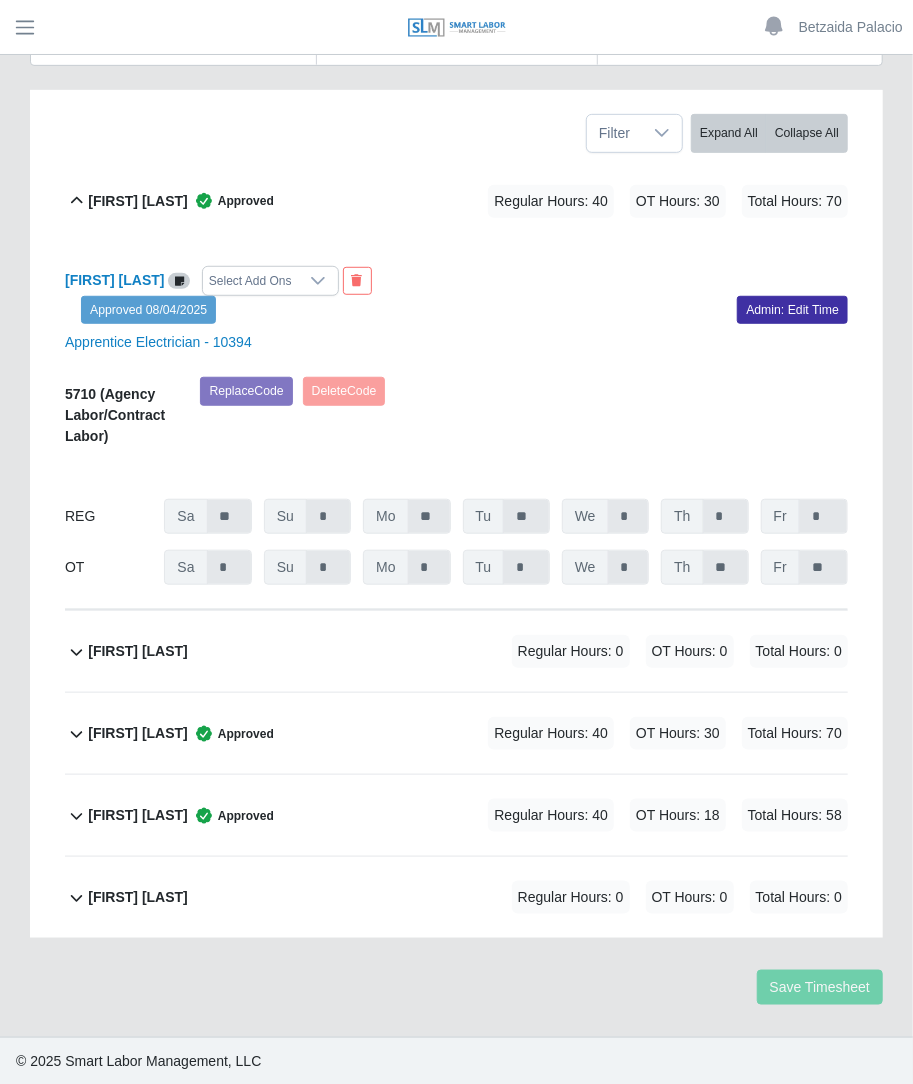 scroll, scrollTop: 308, scrollLeft: 0, axis: vertical 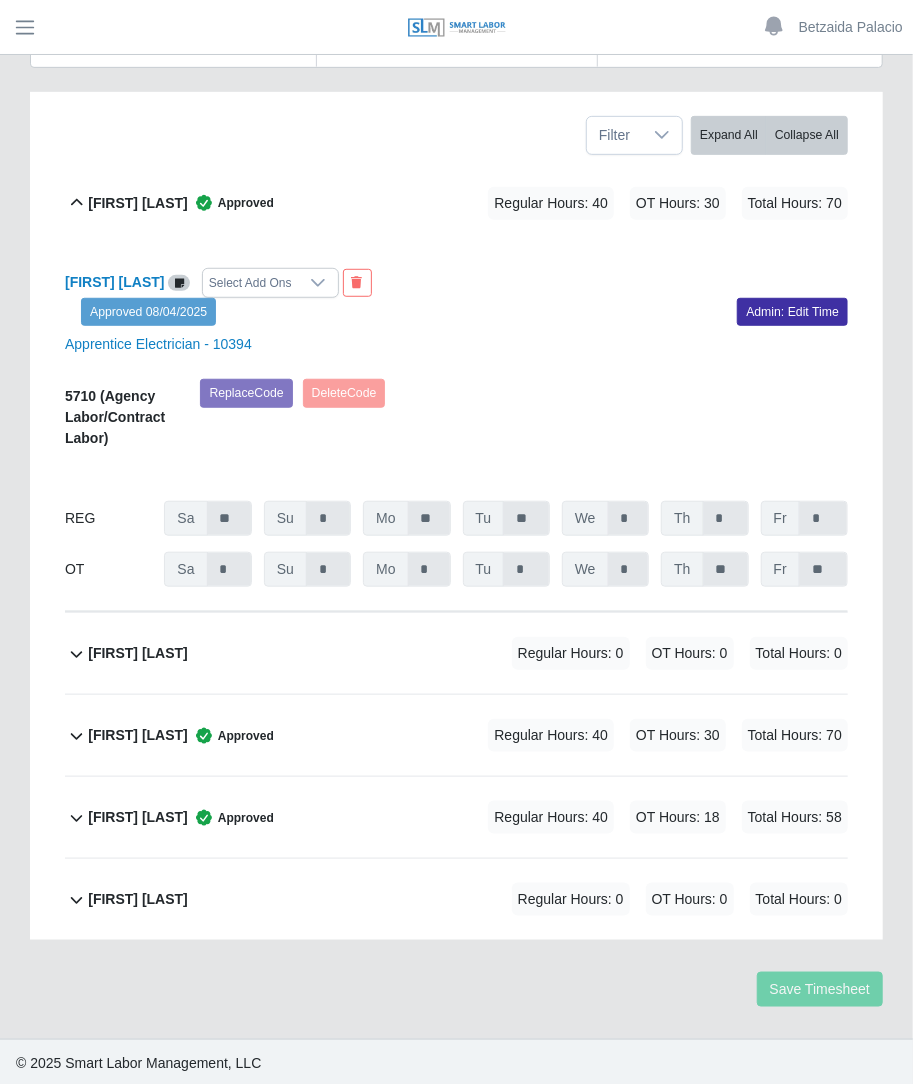 drag, startPoint x: 919, startPoint y: 377, endPoint x: 455, endPoint y: 271, distance: 475.95377 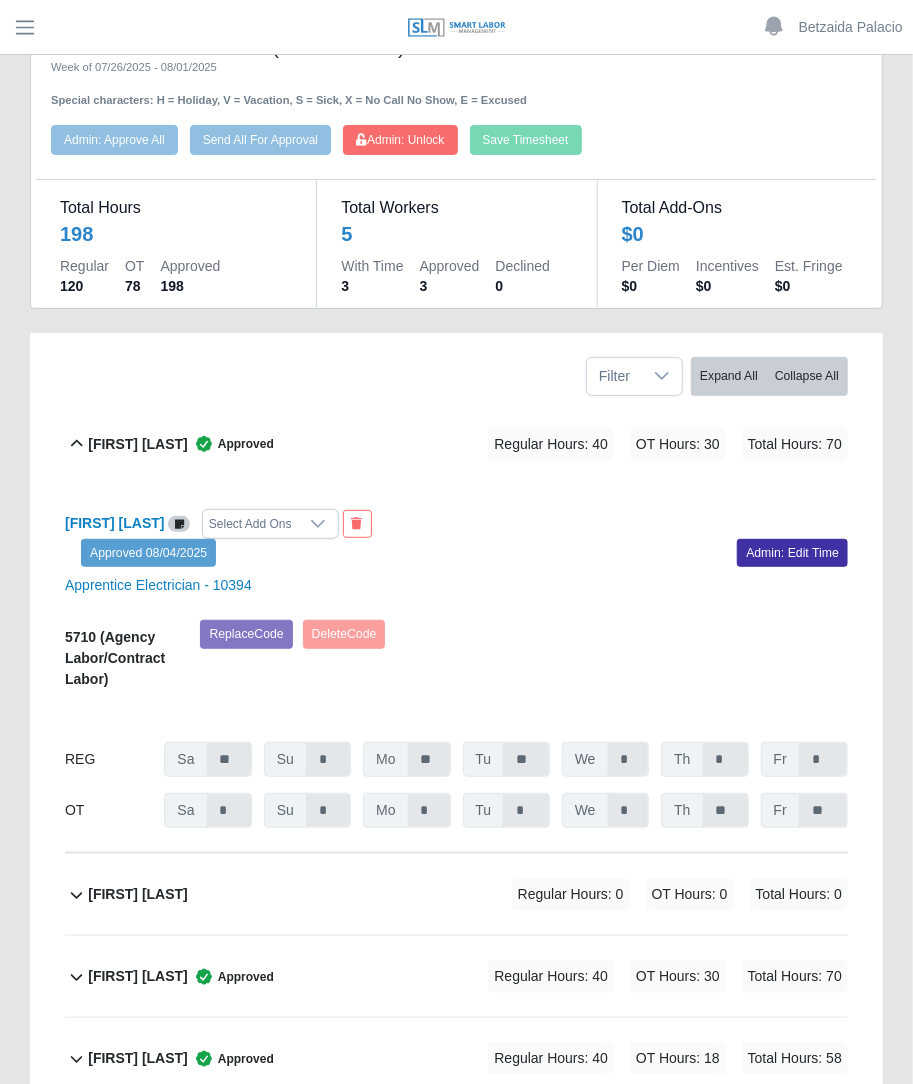 scroll, scrollTop: 0, scrollLeft: 0, axis: both 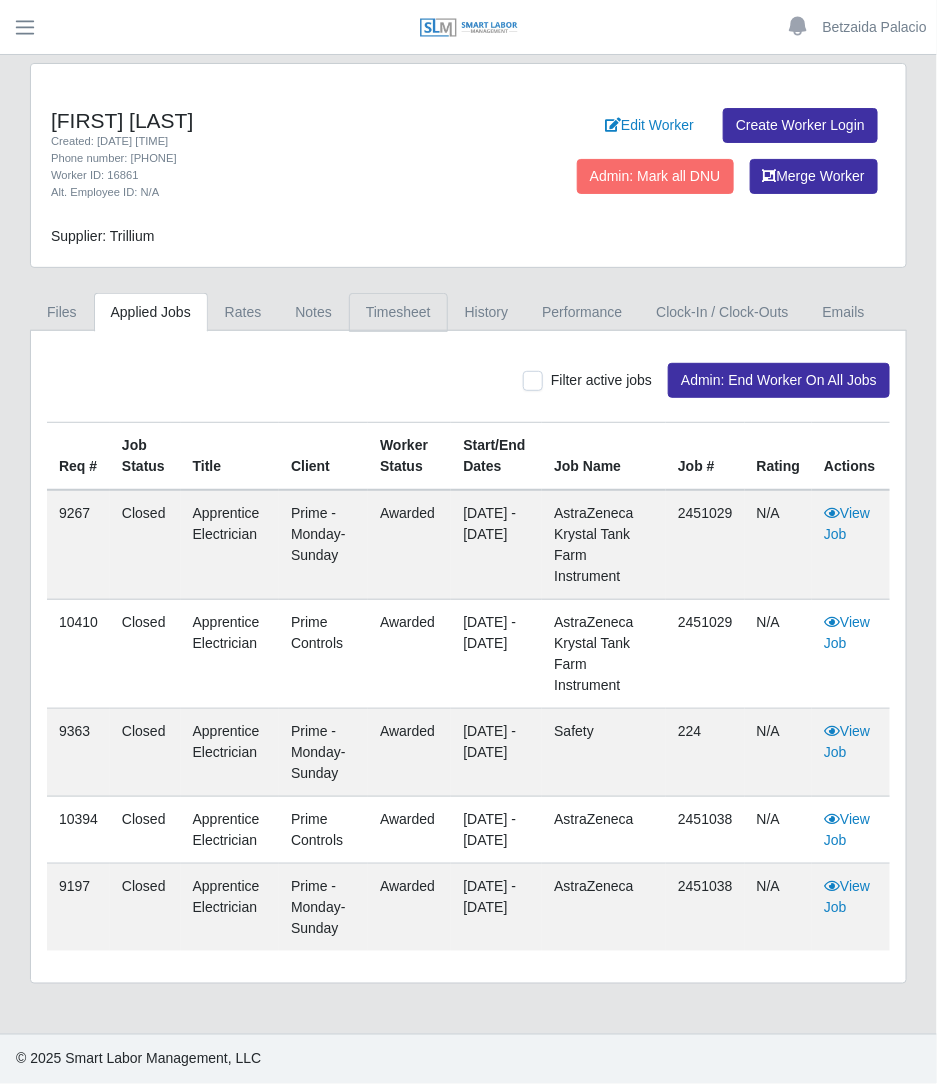 click on "Timesheet" at bounding box center (398, 312) 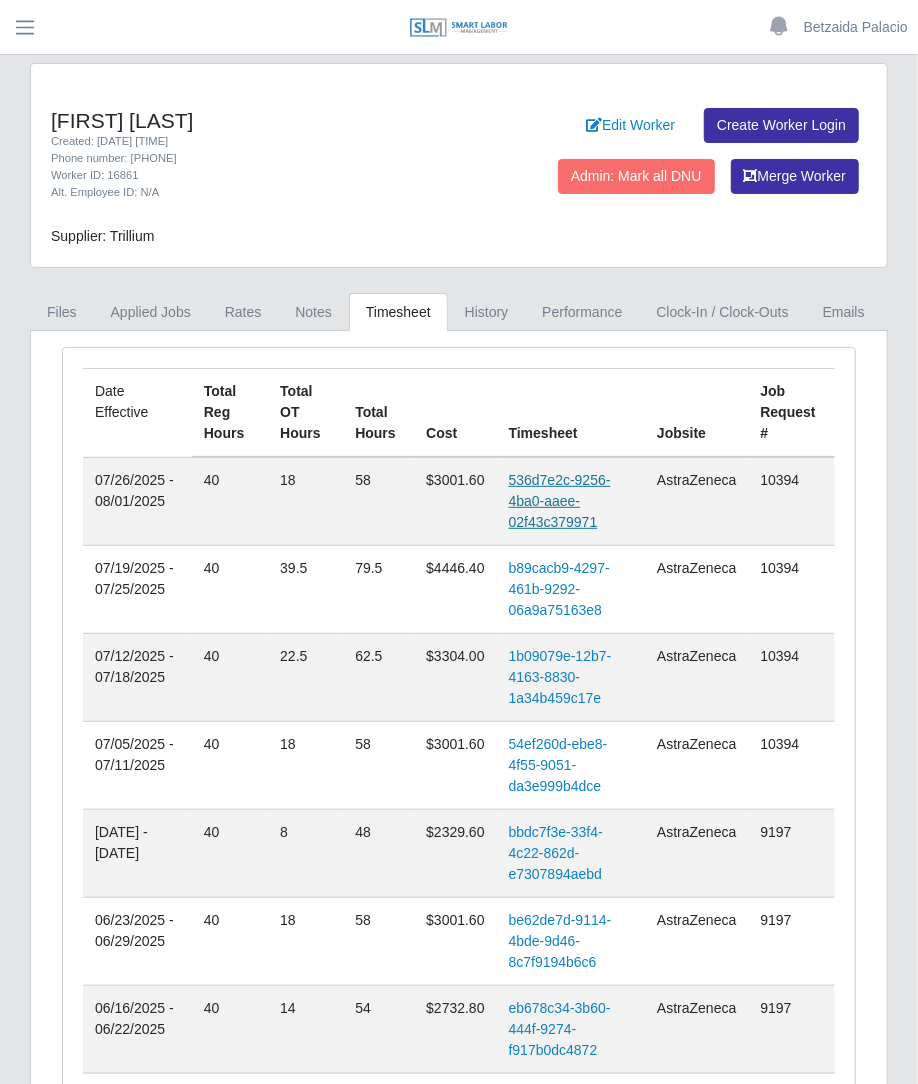 click on "536d7e2c-9256-4ba0-aaee-02f43c379971" at bounding box center [560, 501] 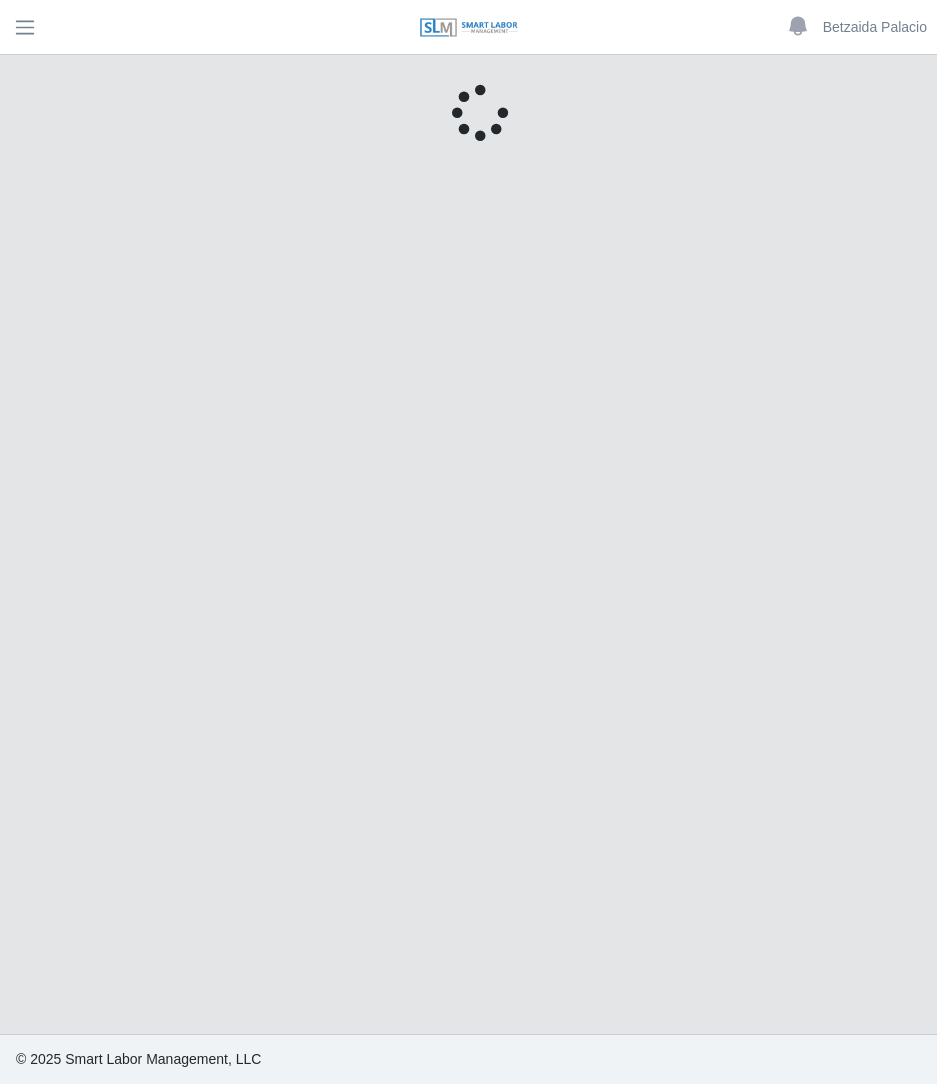 scroll, scrollTop: 0, scrollLeft: 0, axis: both 